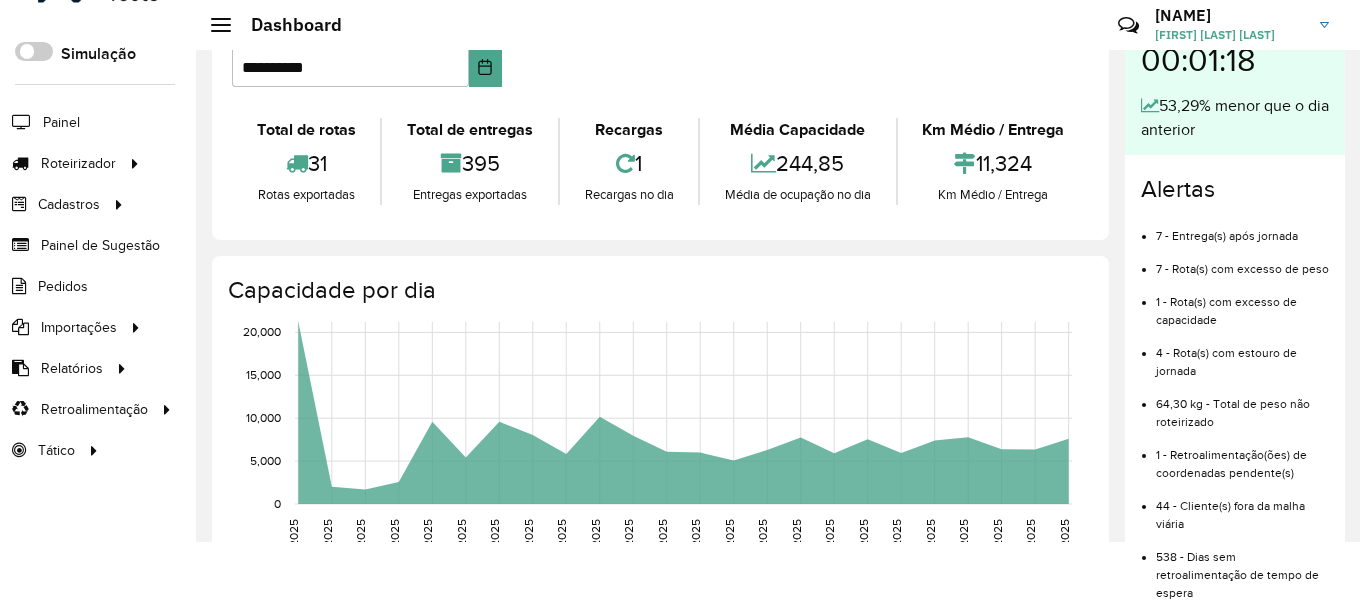 scroll, scrollTop: 100, scrollLeft: 0, axis: vertical 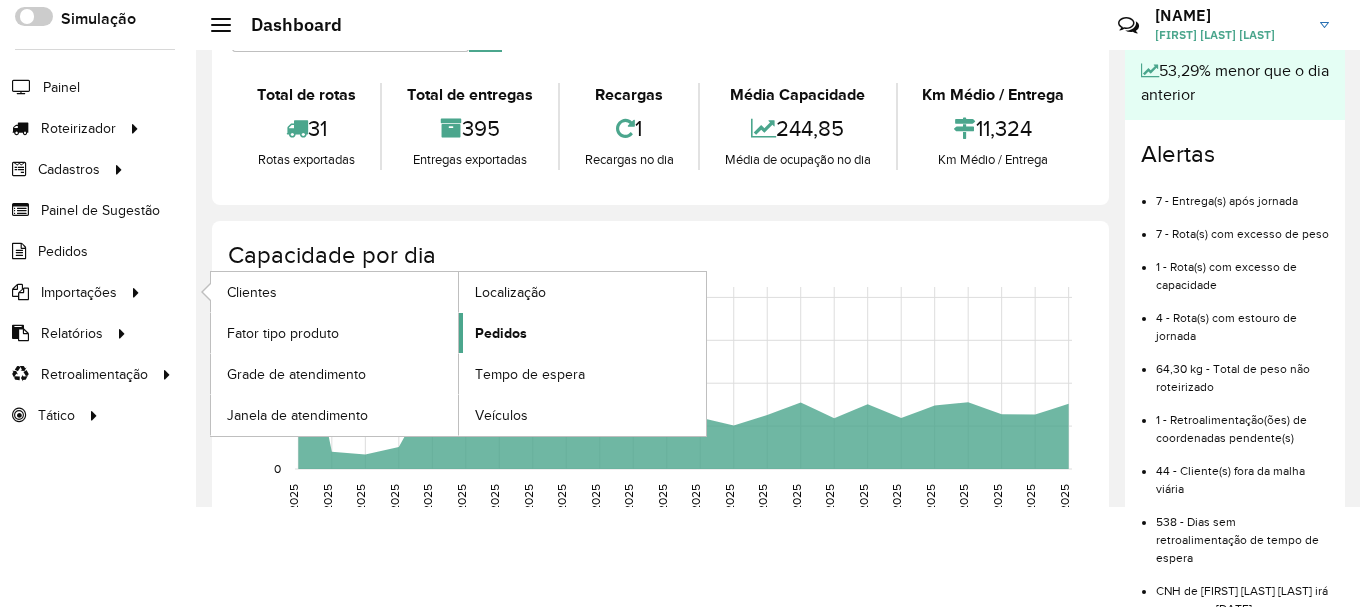 click on "Pedidos" 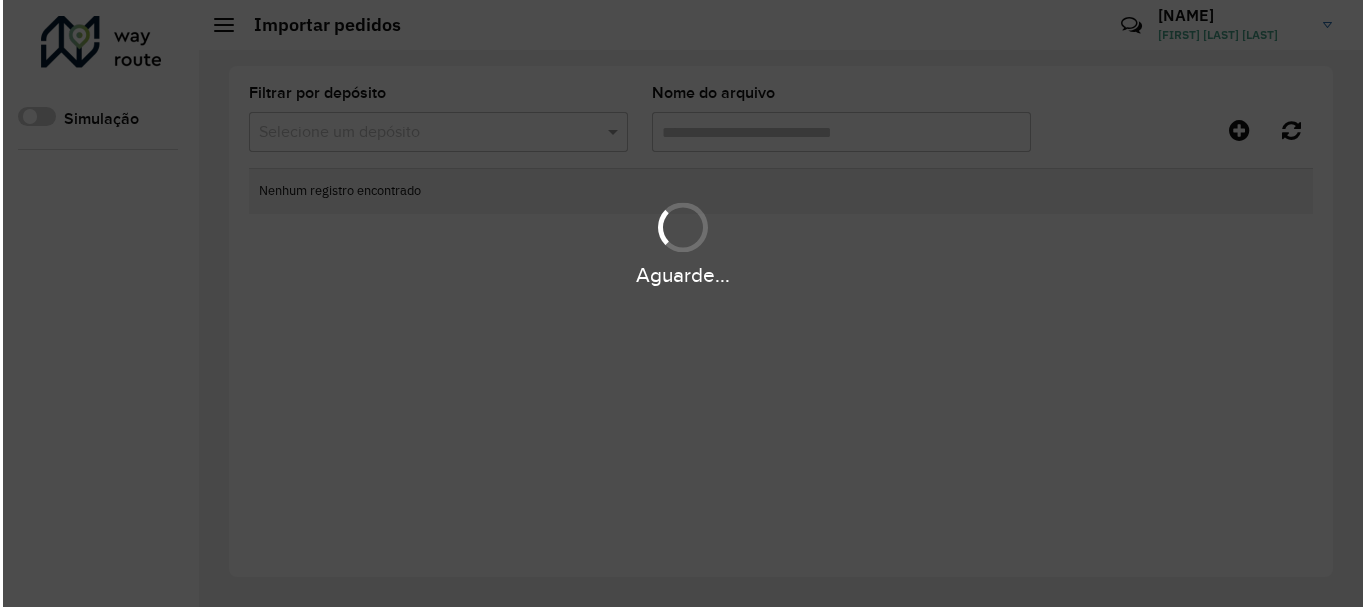 scroll, scrollTop: 0, scrollLeft: 0, axis: both 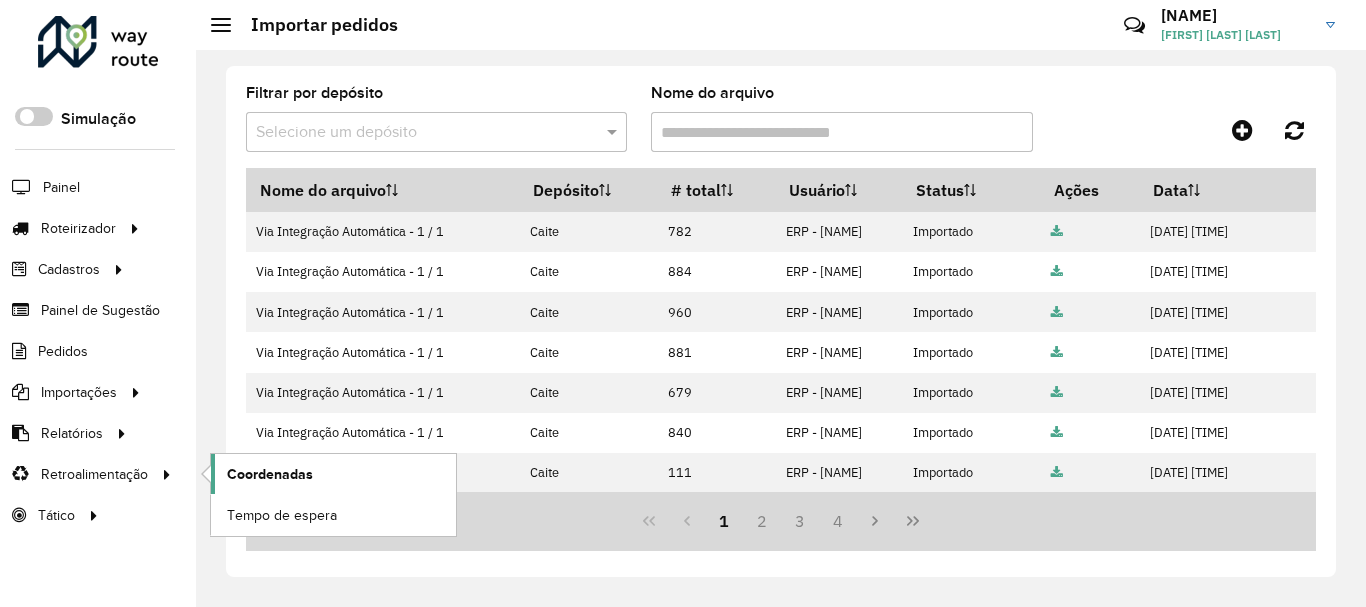 click on "Coordenadas" 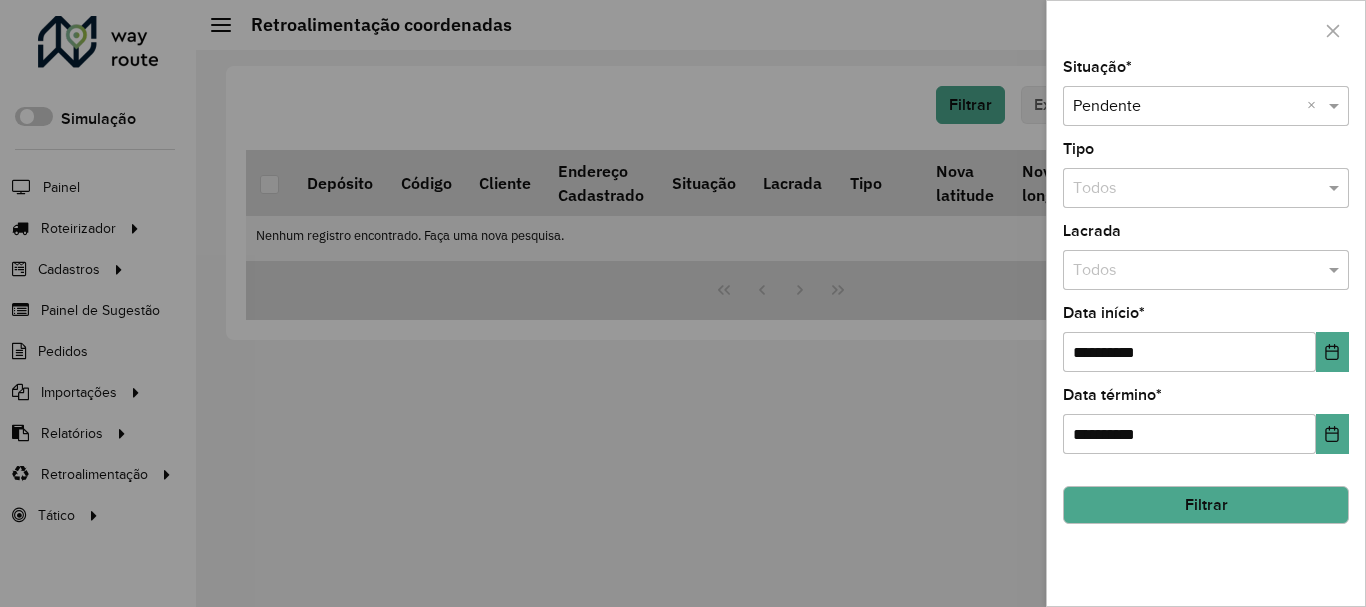click on "Filtrar" 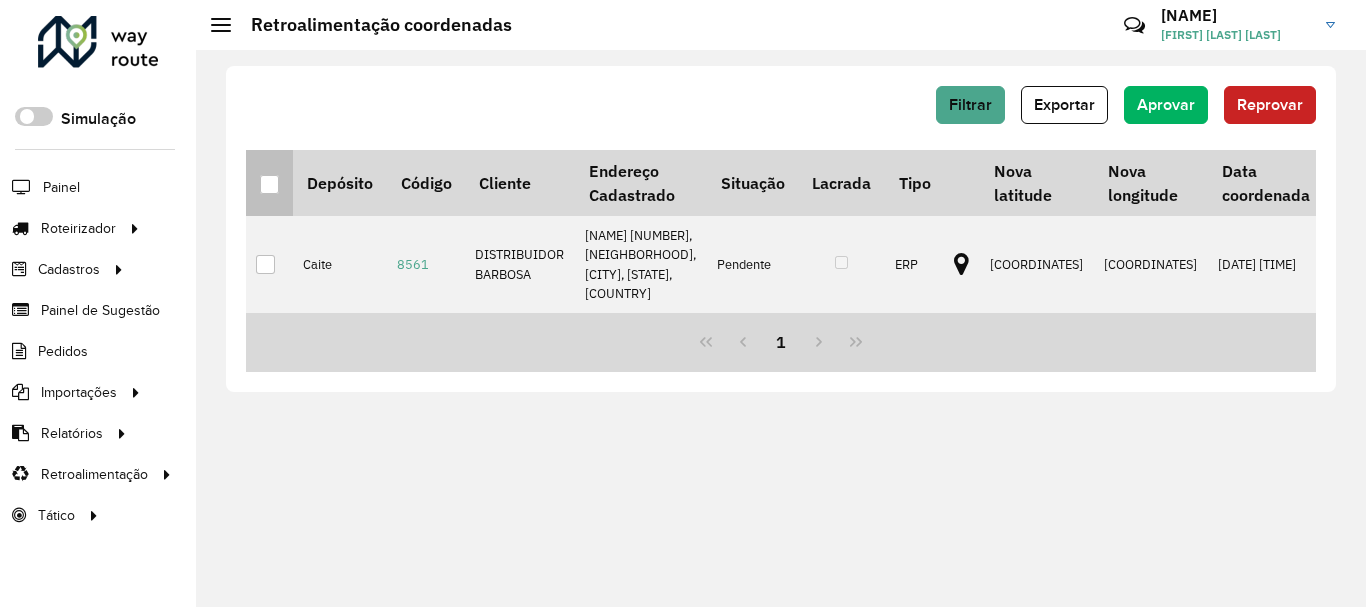 click at bounding box center (269, 184) 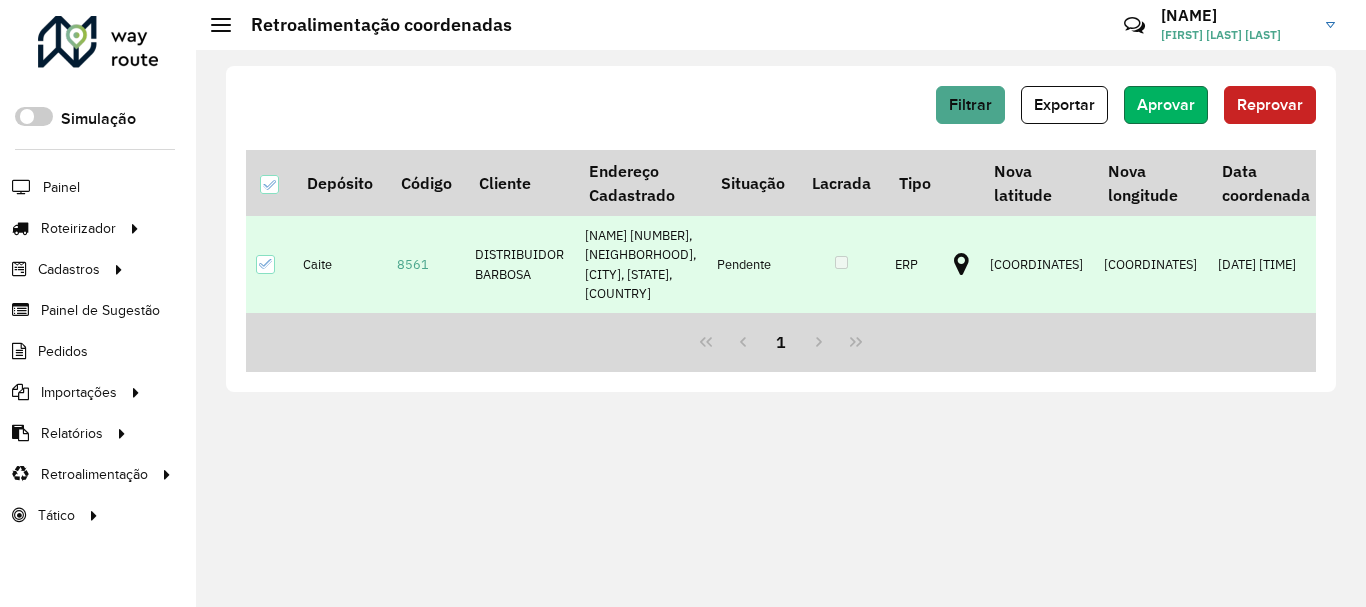 click on "Aprovar" 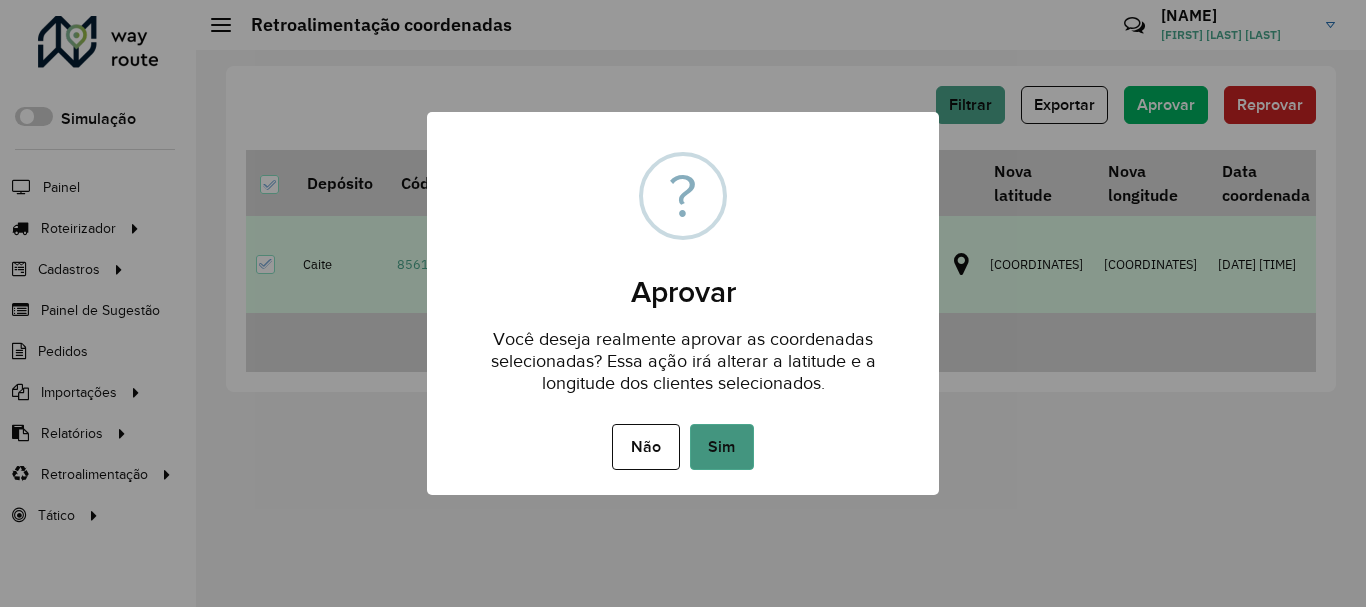 click on "Sim" at bounding box center [722, 447] 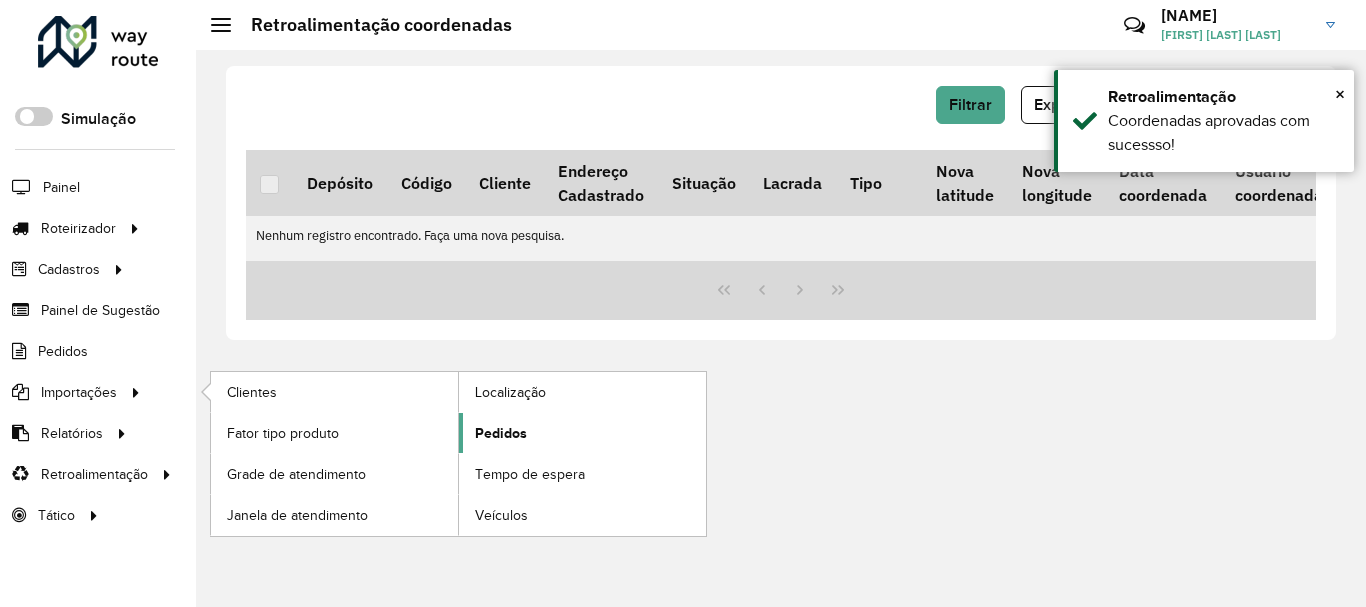 click on "Pedidos" 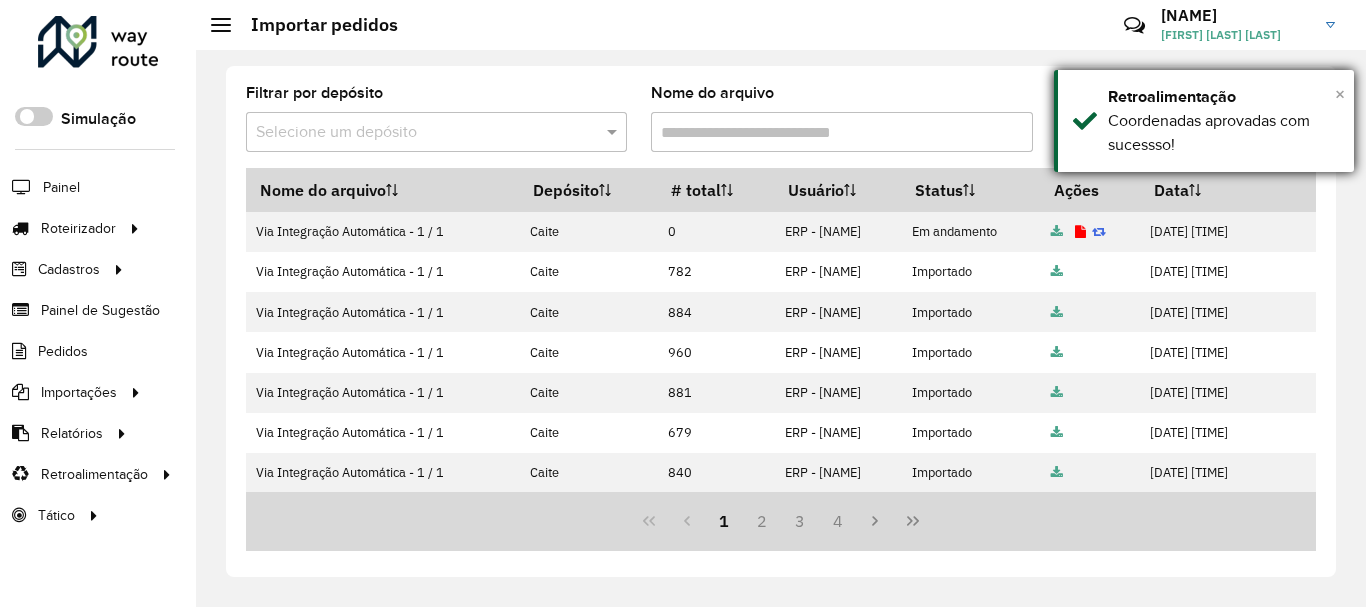 click on "×" at bounding box center (1340, 94) 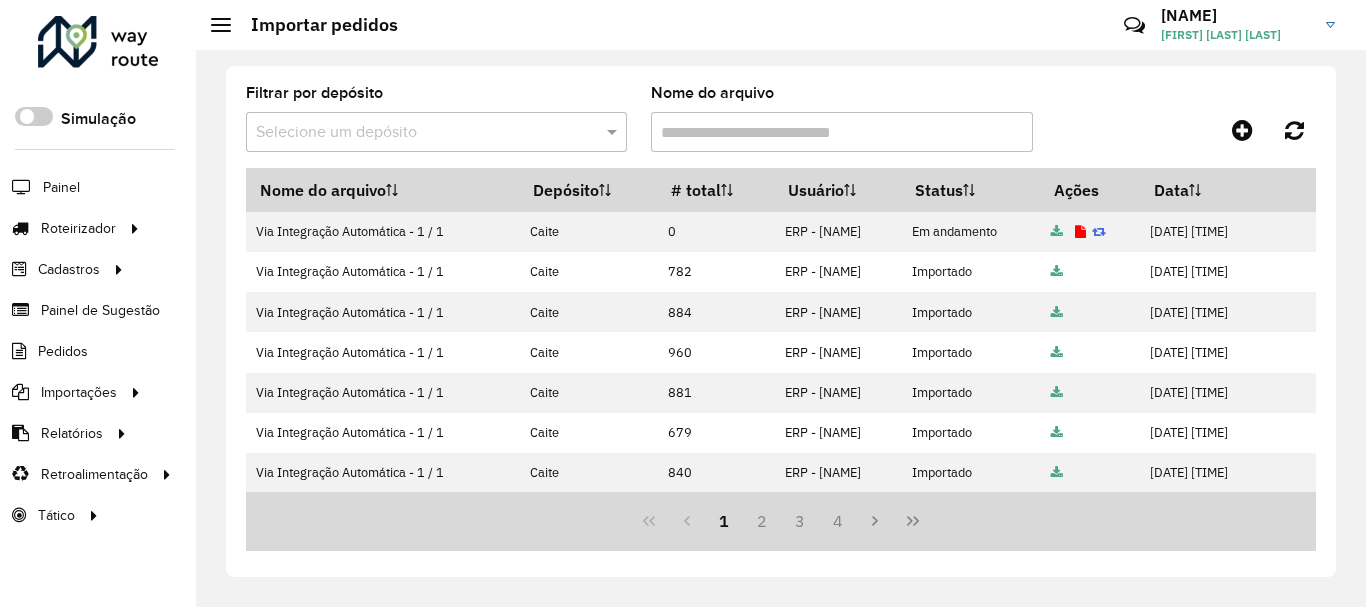 click 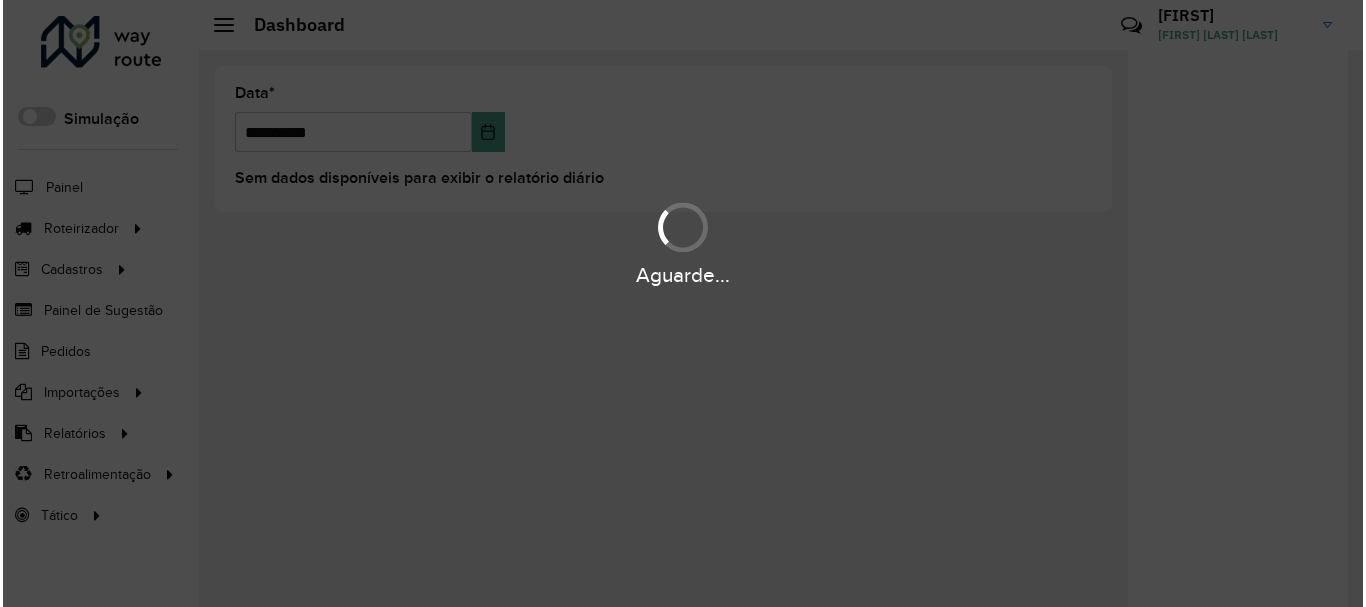 scroll, scrollTop: 0, scrollLeft: 0, axis: both 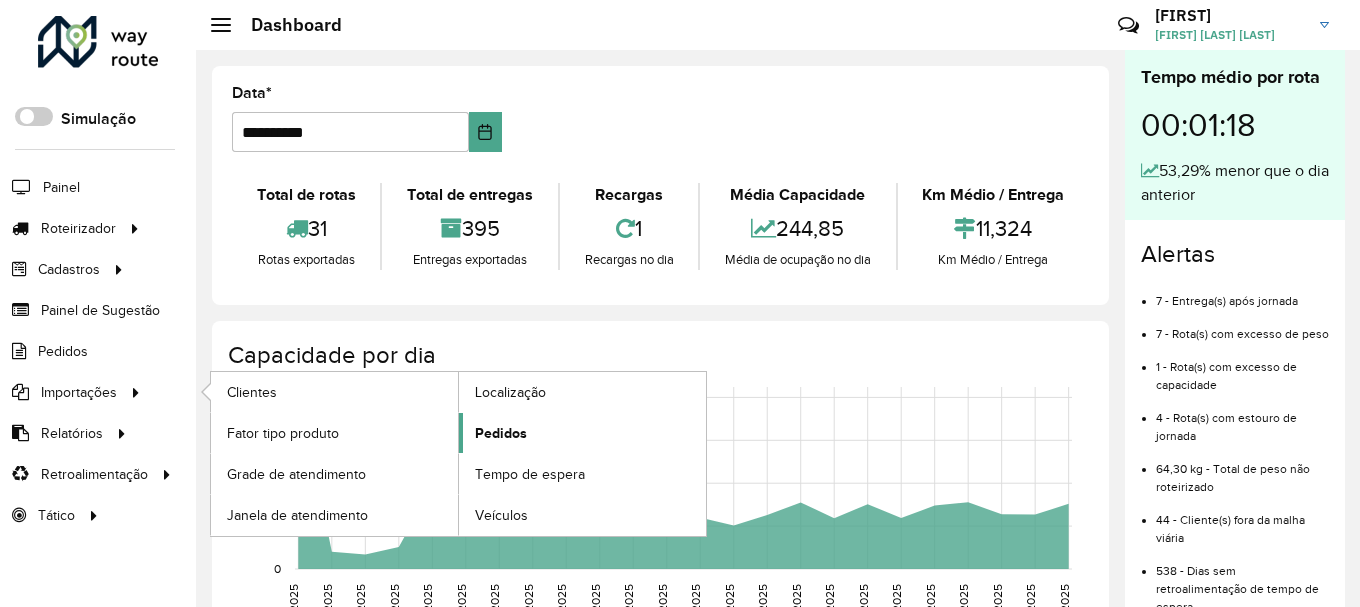 click on "Pedidos" 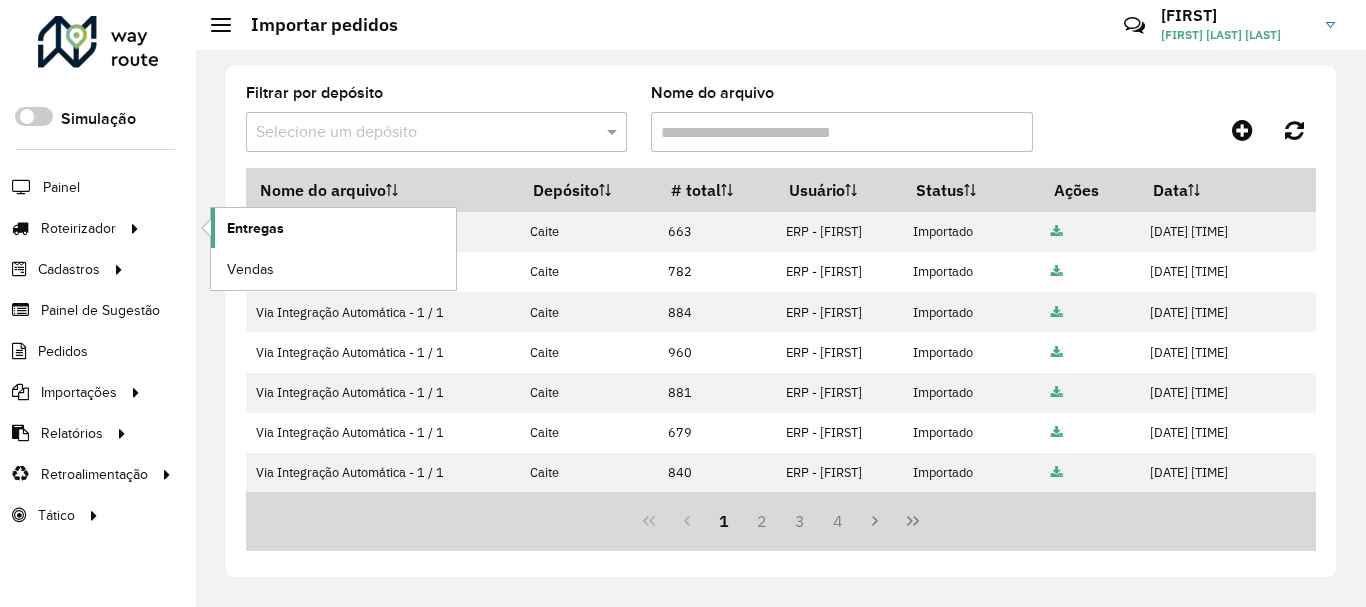click on "Entregas" 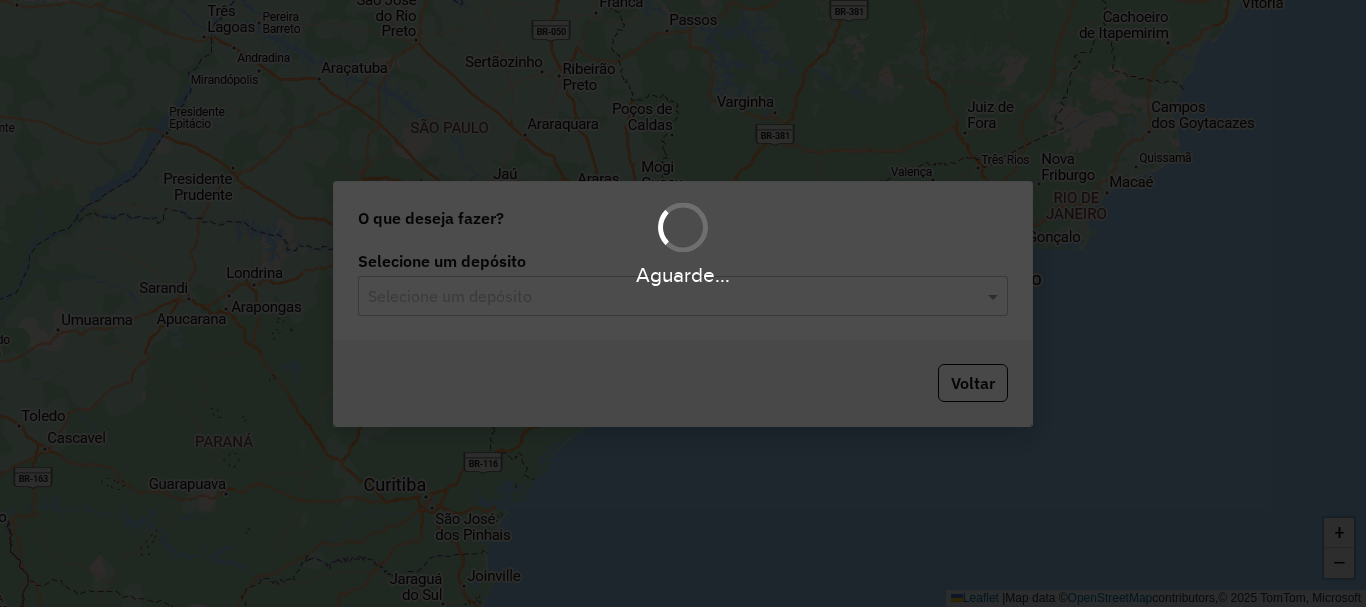 scroll, scrollTop: 0, scrollLeft: 0, axis: both 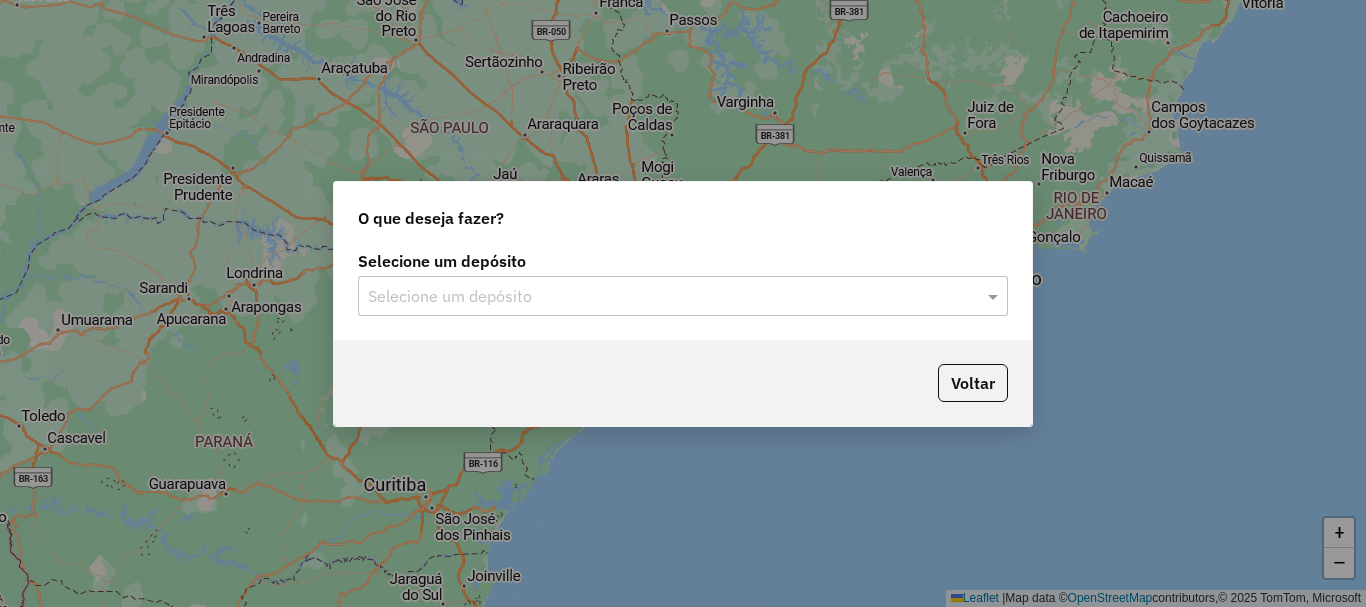 click 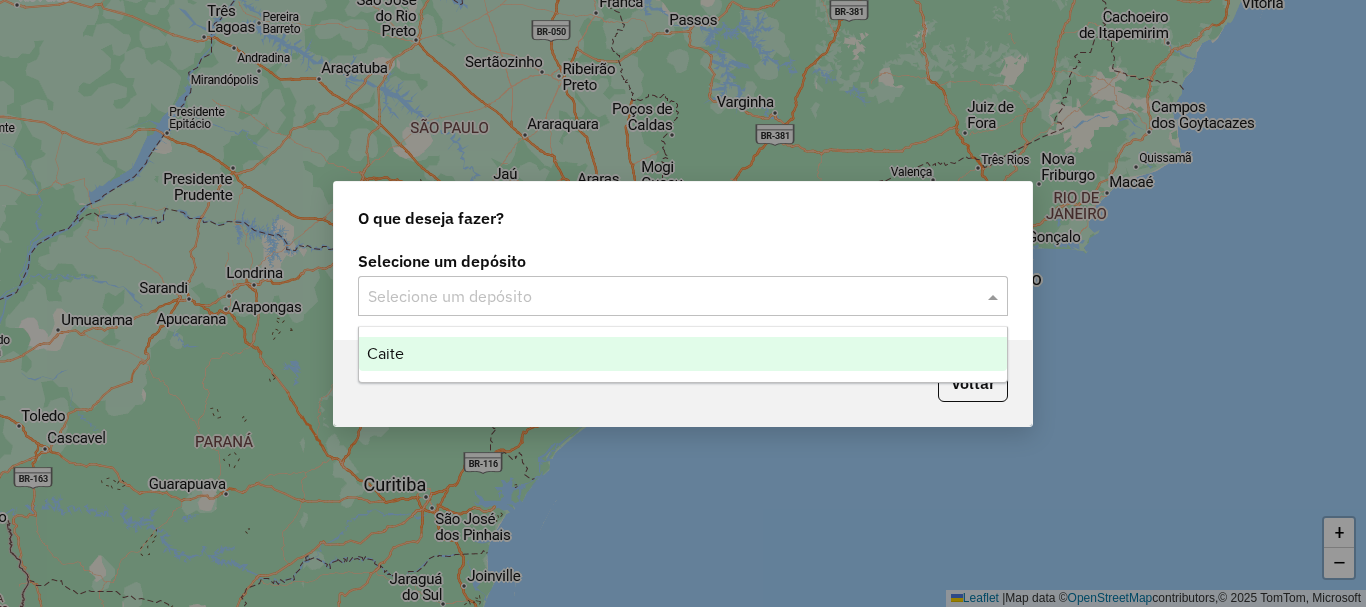 click on "Caite" at bounding box center [683, 354] 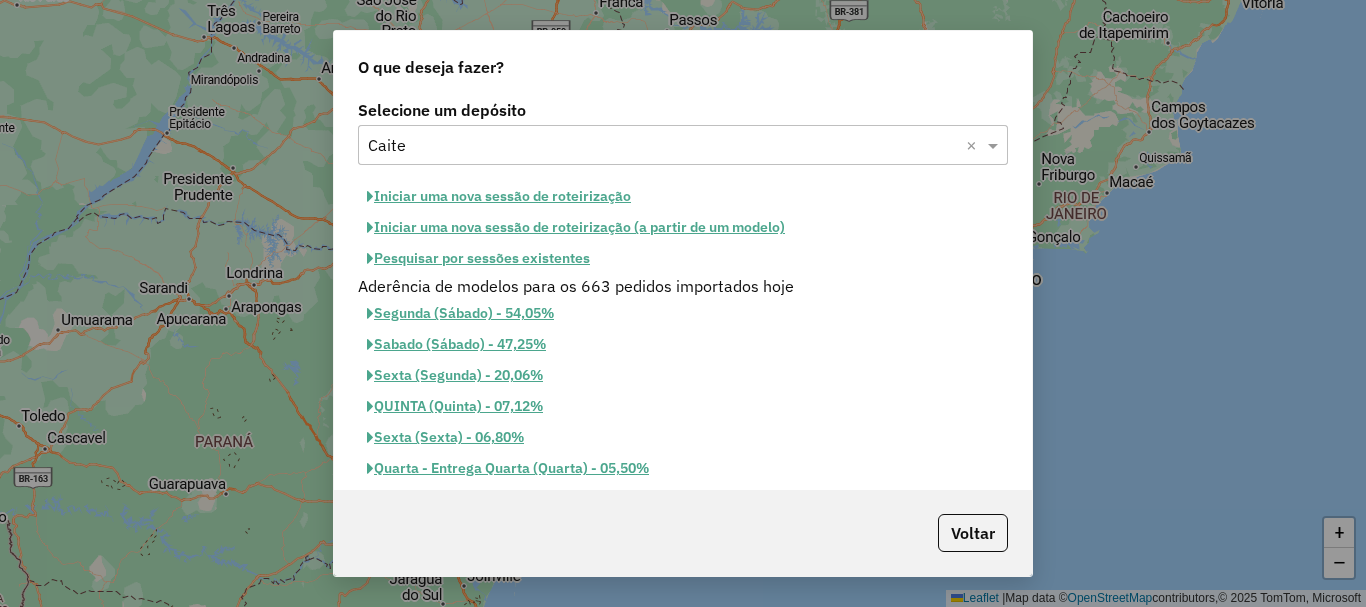 click on "Segunda (Sábado) - 54,05%" 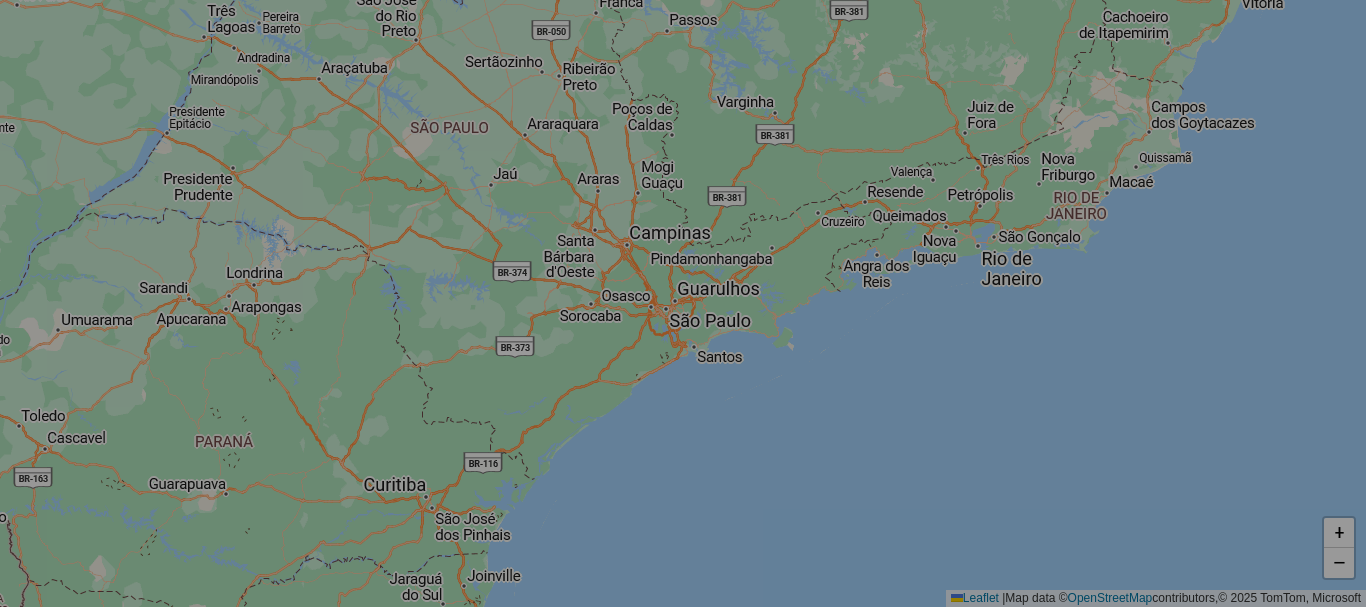 select 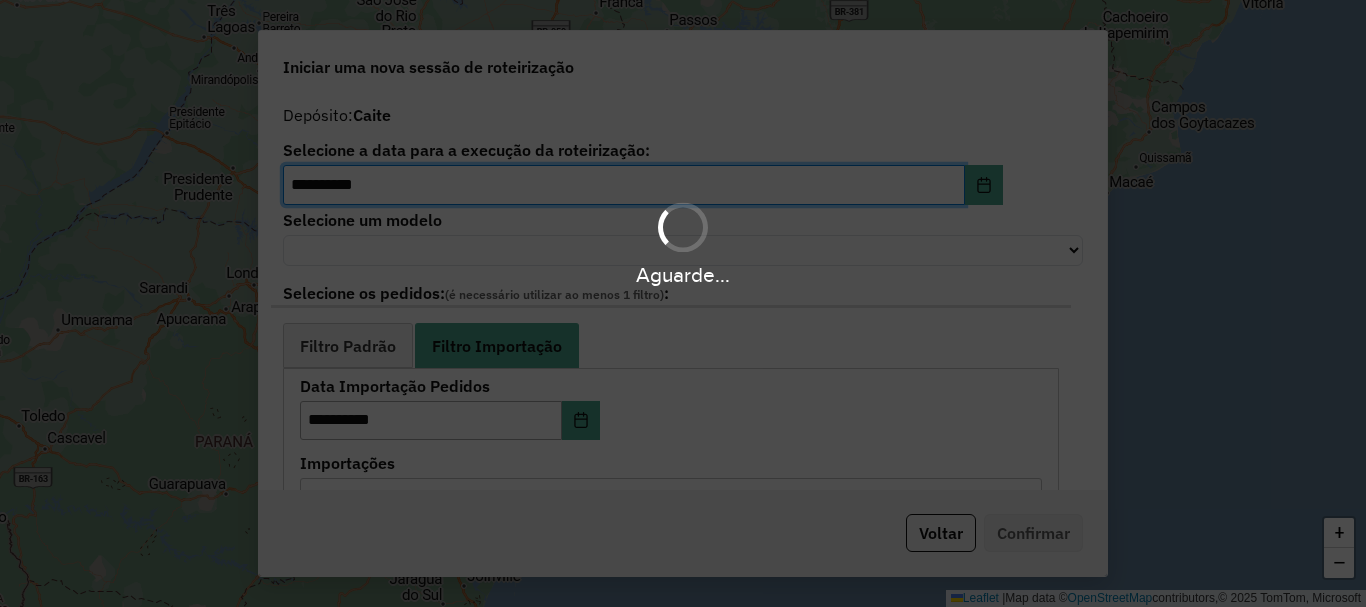 select on "*******" 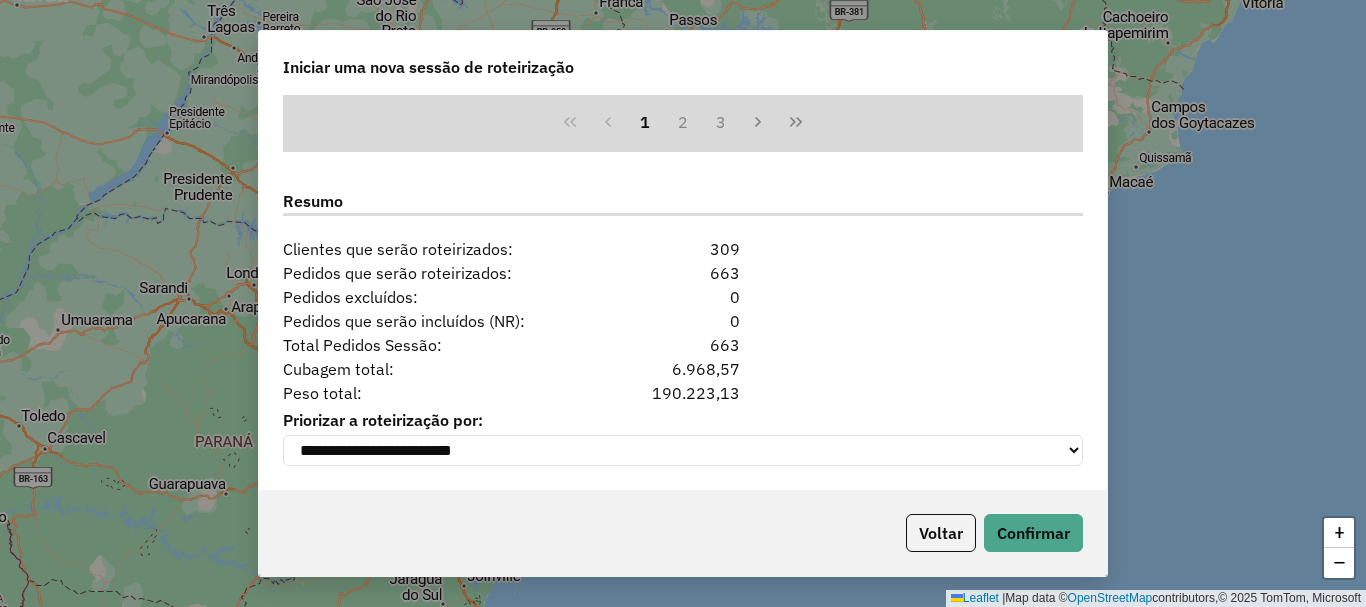 scroll, scrollTop: 937, scrollLeft: 0, axis: vertical 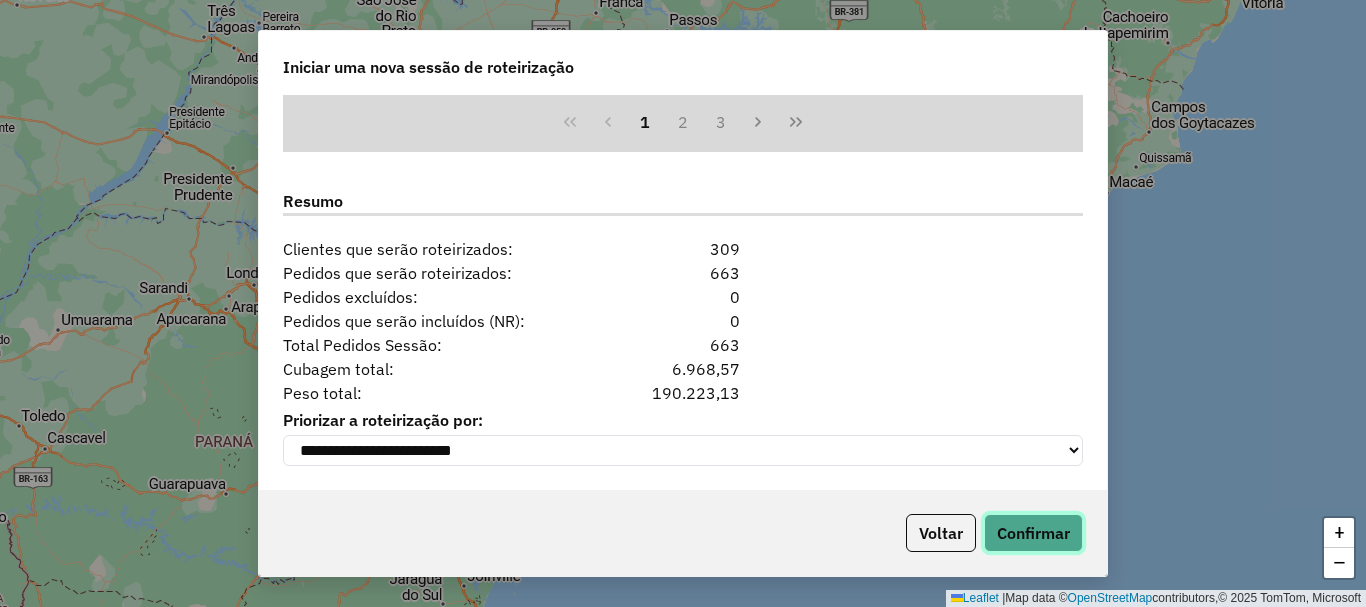 click on "Confirmar" 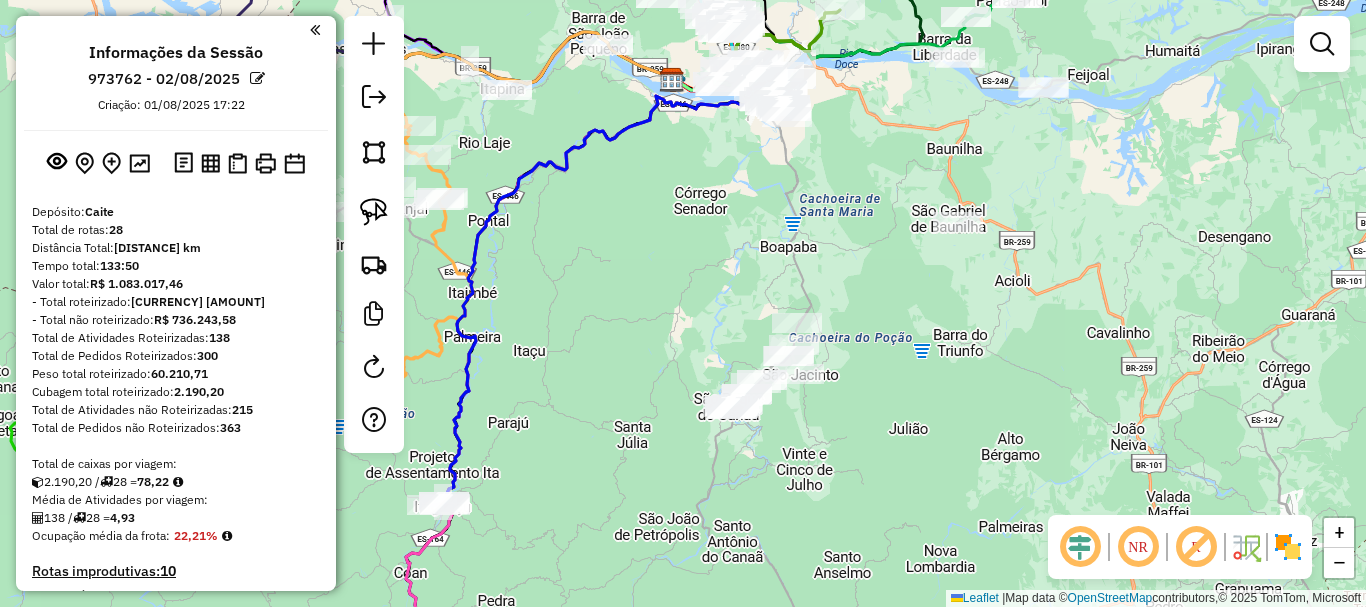 drag, startPoint x: 618, startPoint y: 387, endPoint x: 637, endPoint y: 319, distance: 70.60453 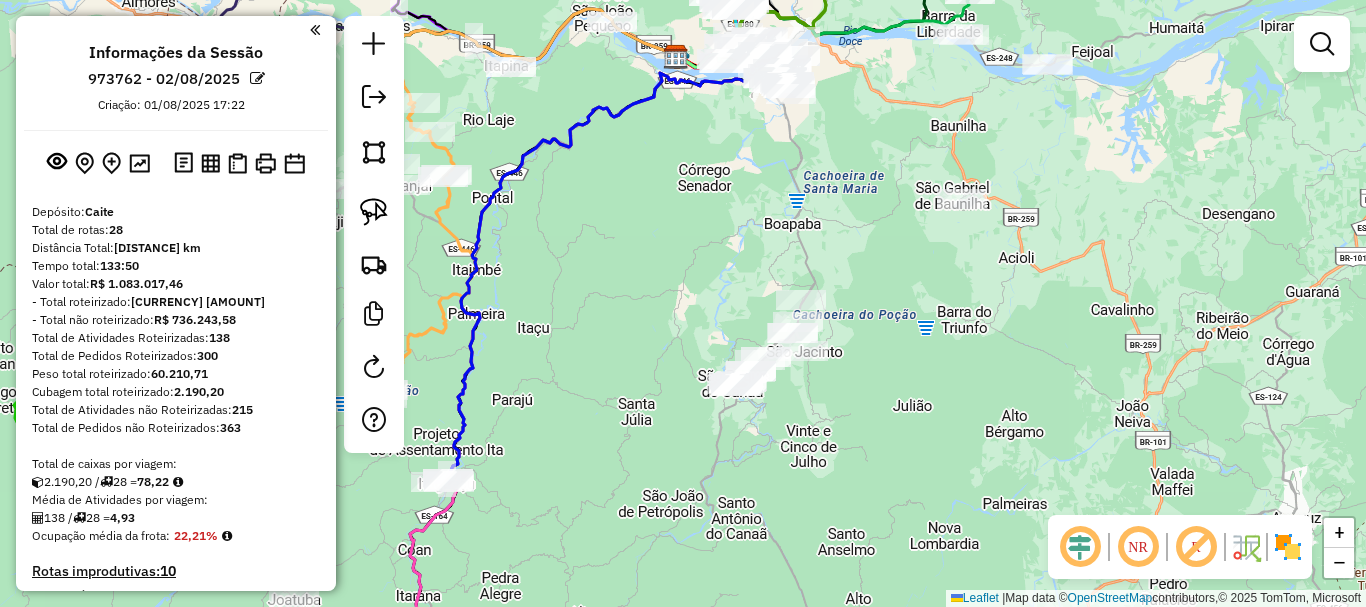 drag, startPoint x: 658, startPoint y: 294, endPoint x: 658, endPoint y: 258, distance: 36 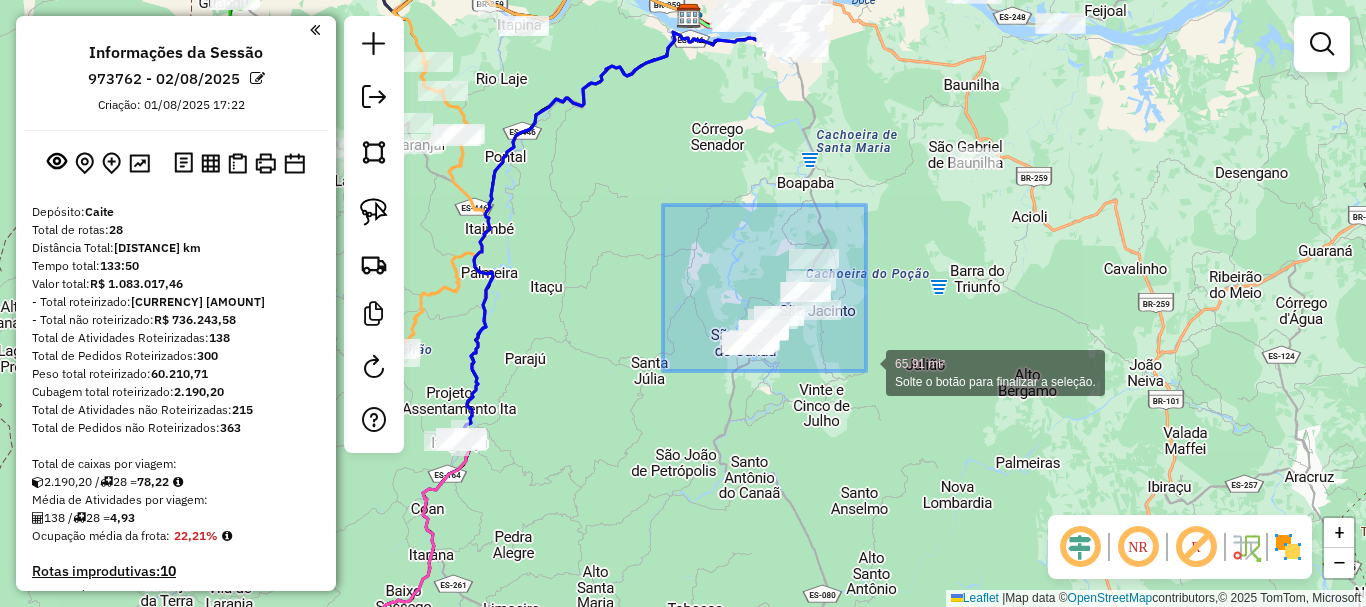 drag, startPoint x: 672, startPoint y: 200, endPoint x: 866, endPoint y: 371, distance: 258.60587 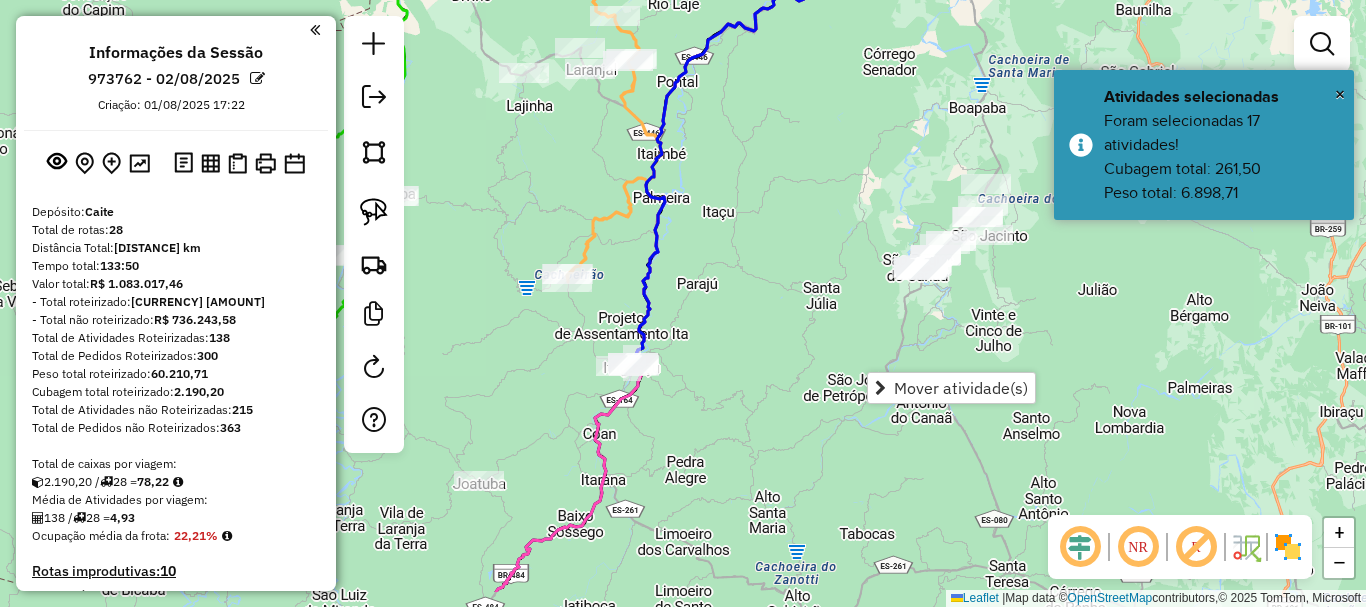 drag, startPoint x: 729, startPoint y: 342, endPoint x: 856, endPoint y: 225, distance: 172.6789 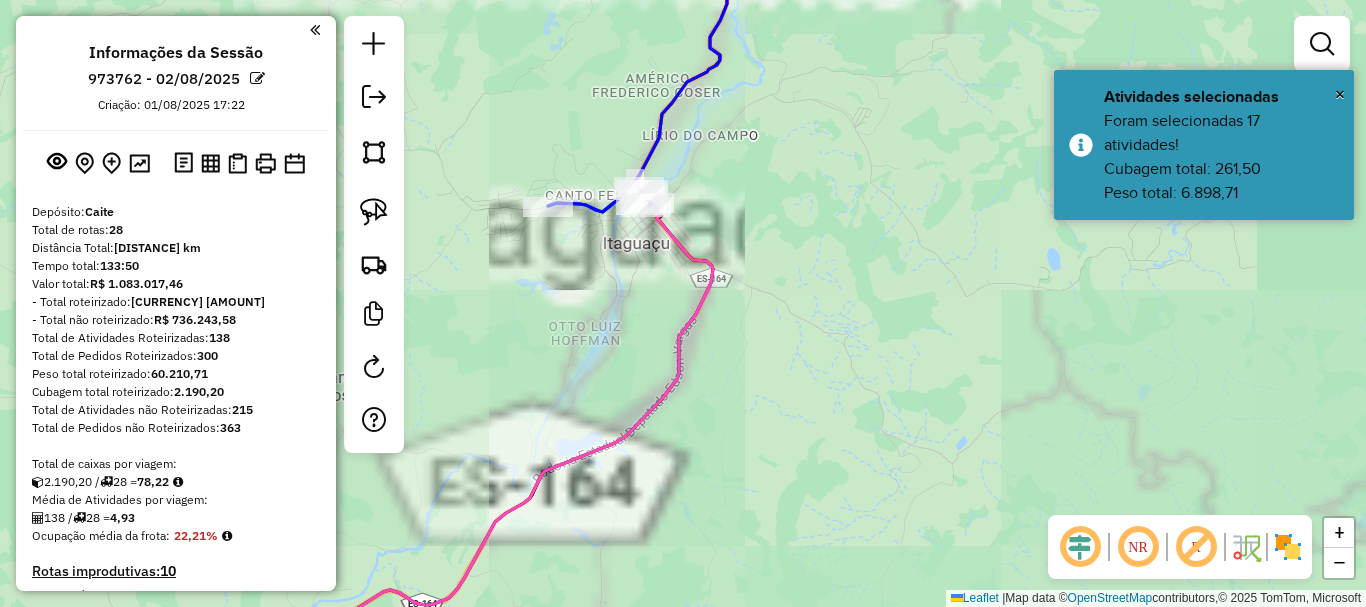 drag, startPoint x: 621, startPoint y: 252, endPoint x: 641, endPoint y: 280, distance: 34.4093 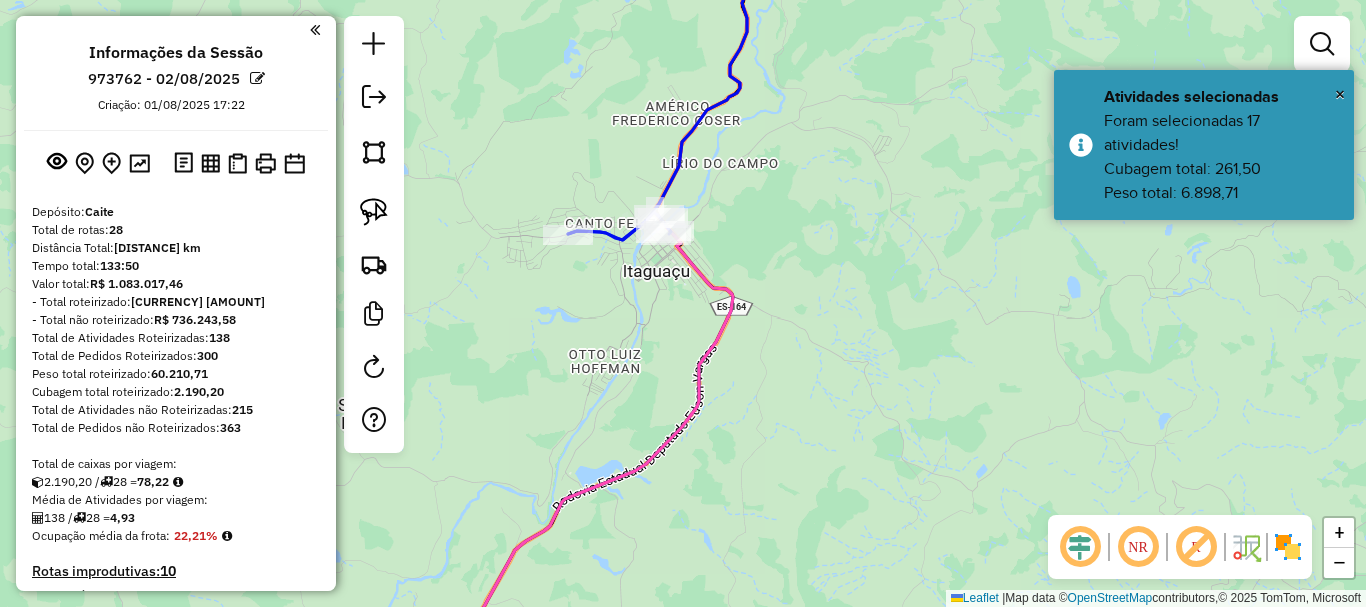 drag, startPoint x: 564, startPoint y: 164, endPoint x: 510, endPoint y: 129, distance: 64.3506 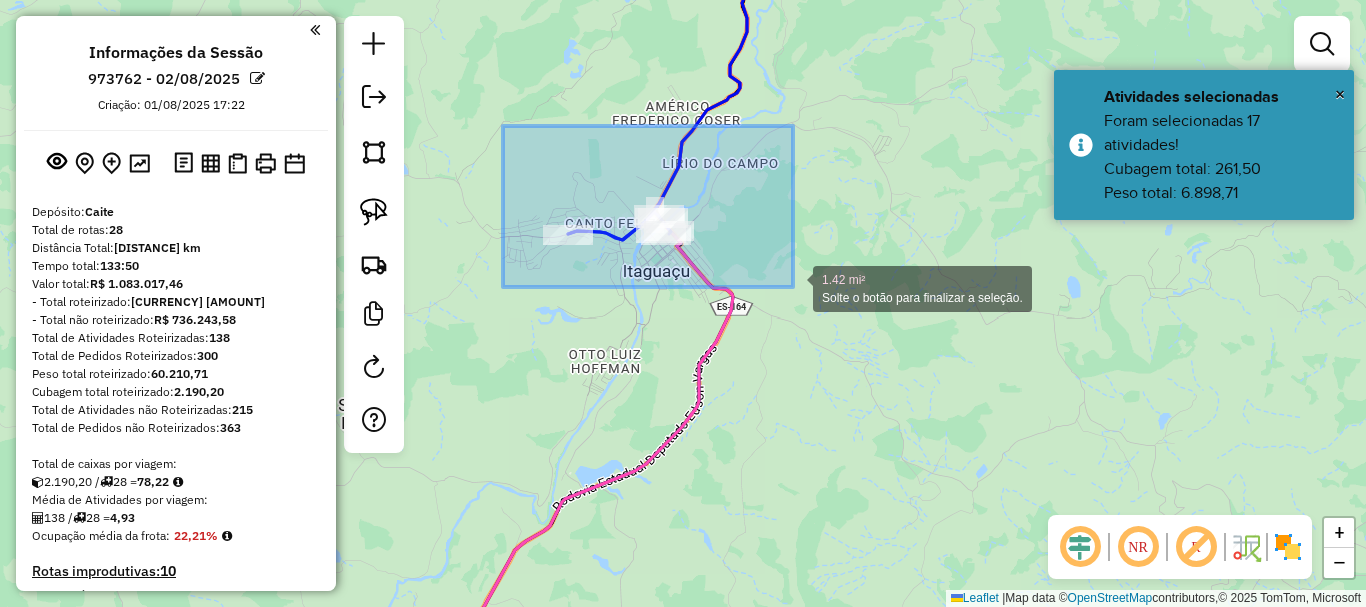 drag, startPoint x: 549, startPoint y: 167, endPoint x: 793, endPoint y: 287, distance: 271.91174 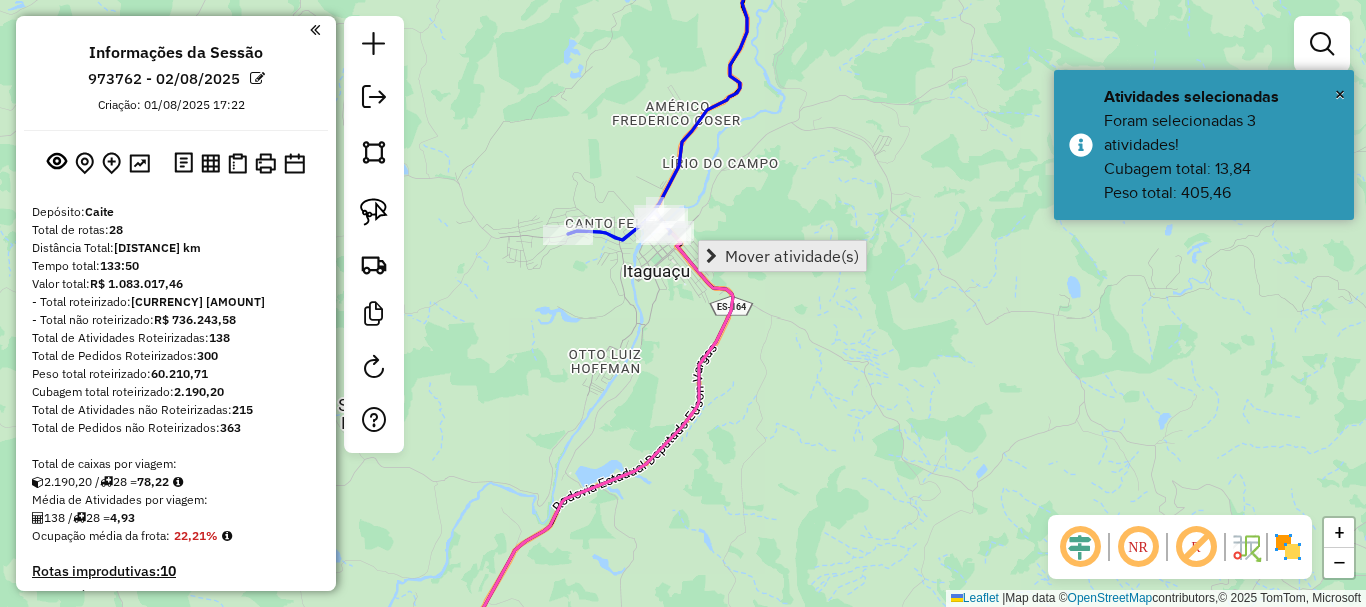 click on "Mover atividade(s)" at bounding box center (792, 256) 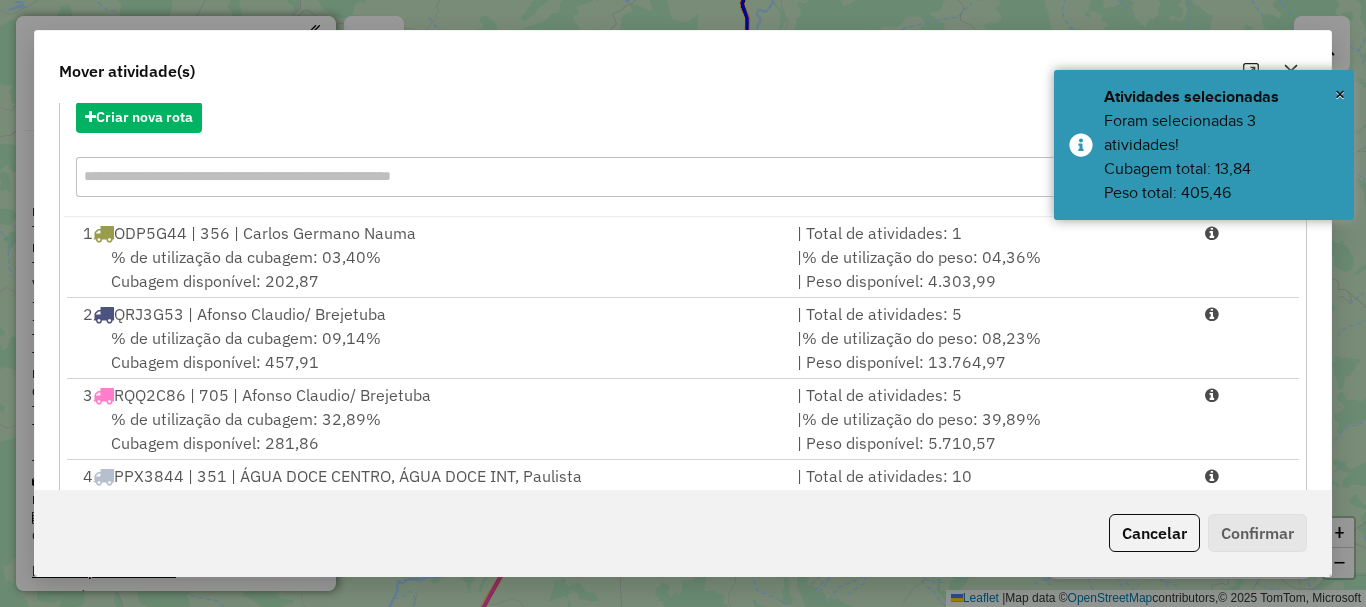 scroll, scrollTop: 397, scrollLeft: 0, axis: vertical 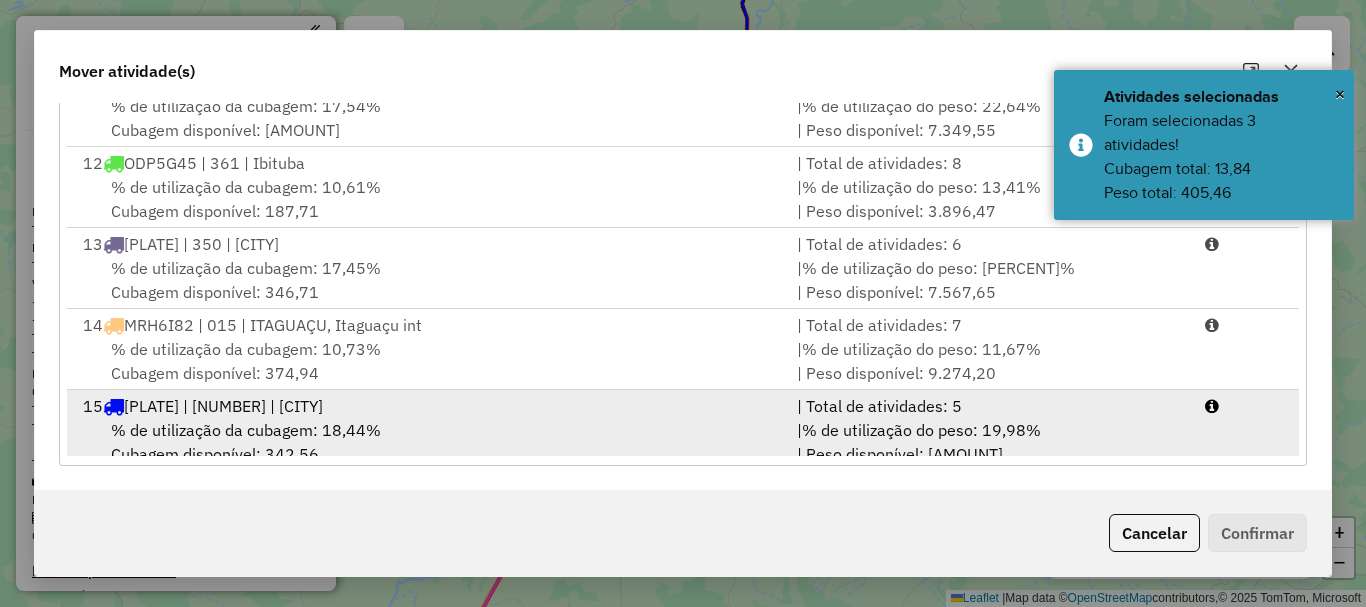click on "MRH6I95 | 373 | ITAGUAÇU" at bounding box center (223, 406) 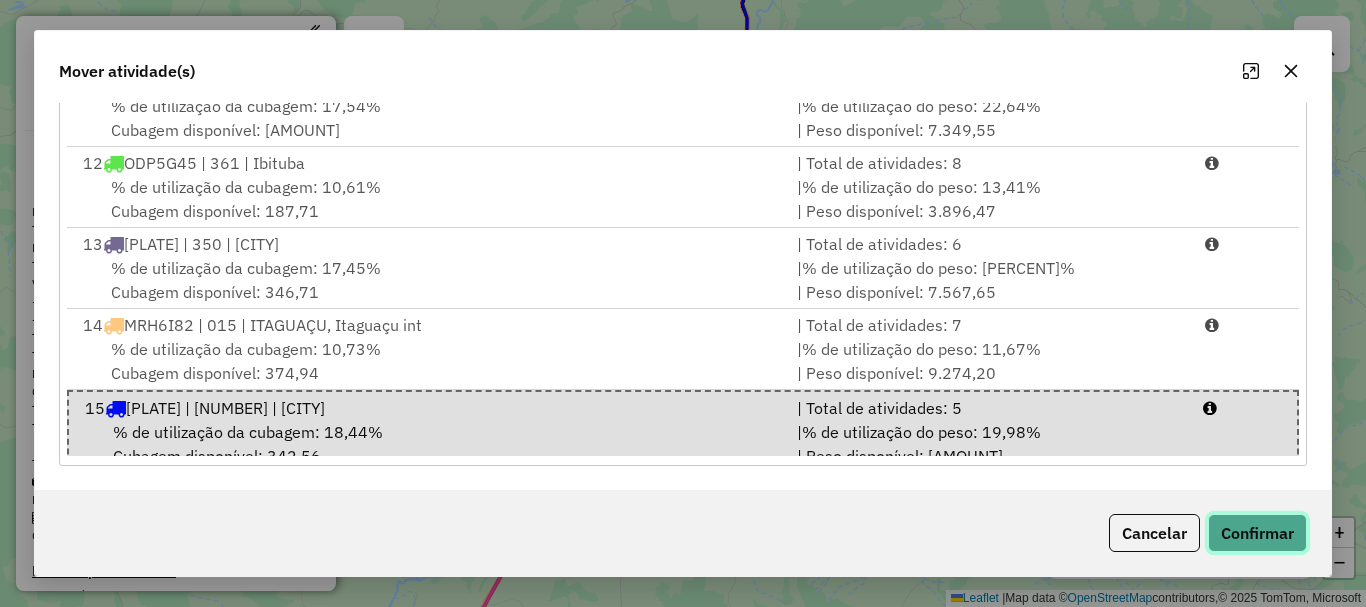 drag, startPoint x: 1279, startPoint y: 531, endPoint x: 1212, endPoint y: 504, distance: 72.235725 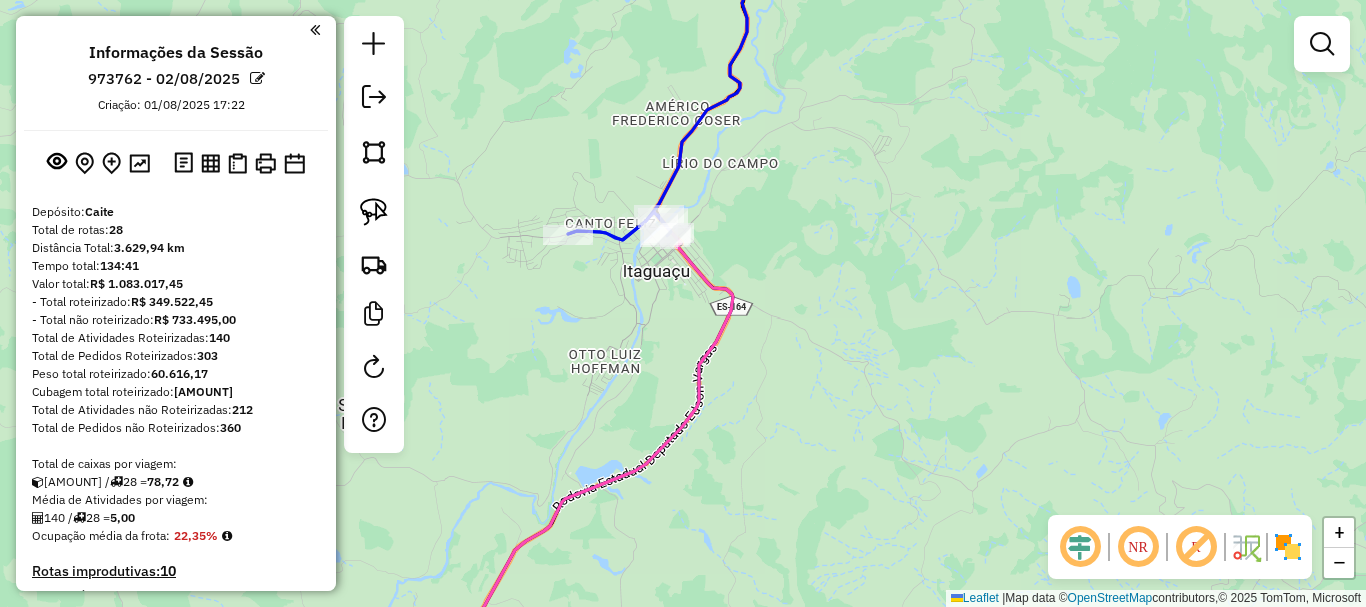 scroll, scrollTop: 0, scrollLeft: 0, axis: both 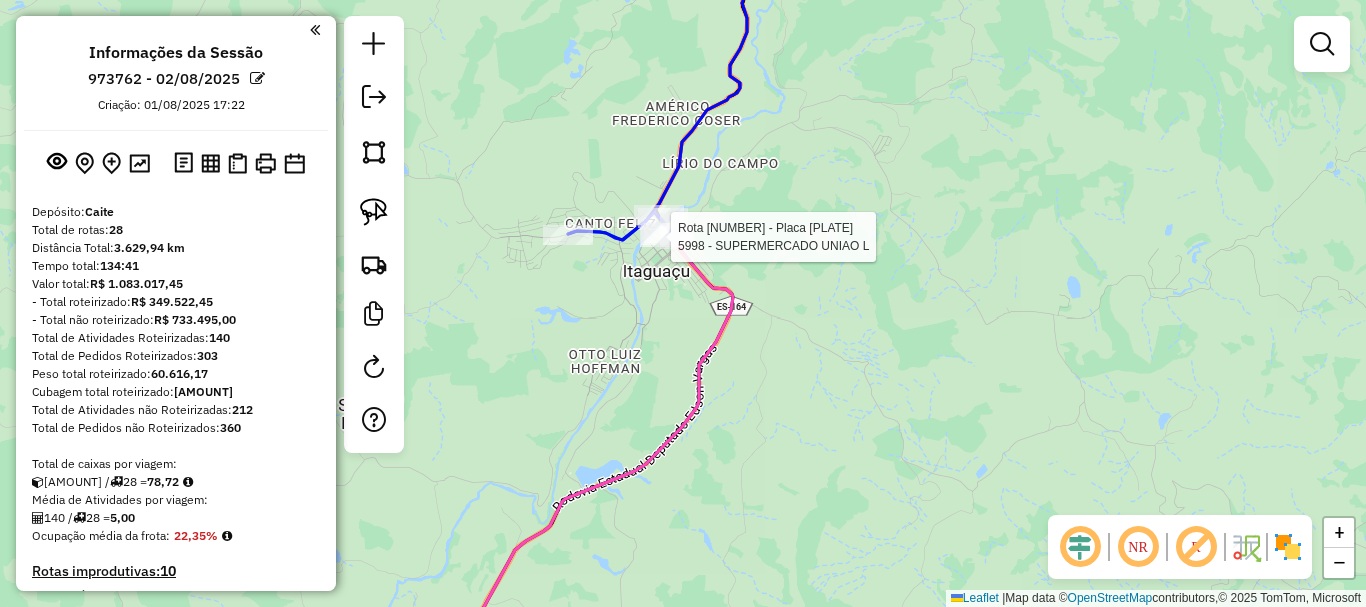 select on "**********" 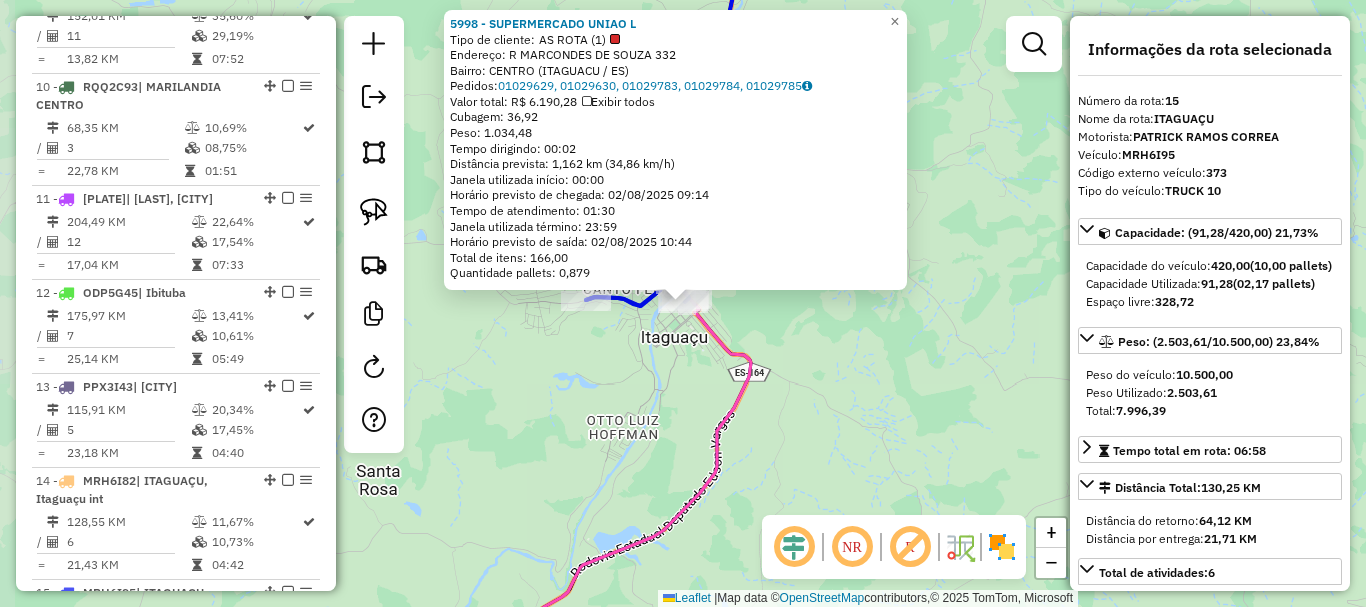 scroll, scrollTop: 2331, scrollLeft: 0, axis: vertical 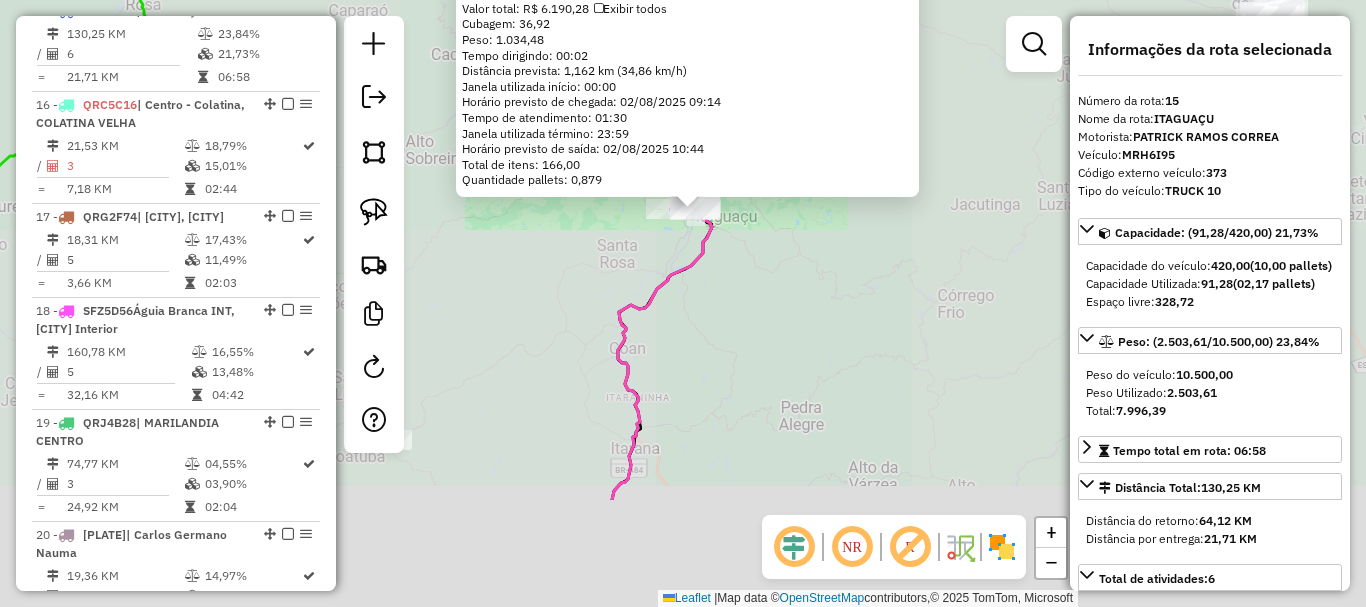 drag, startPoint x: 779, startPoint y: 437, endPoint x: 732, endPoint y: 167, distance: 274.0602 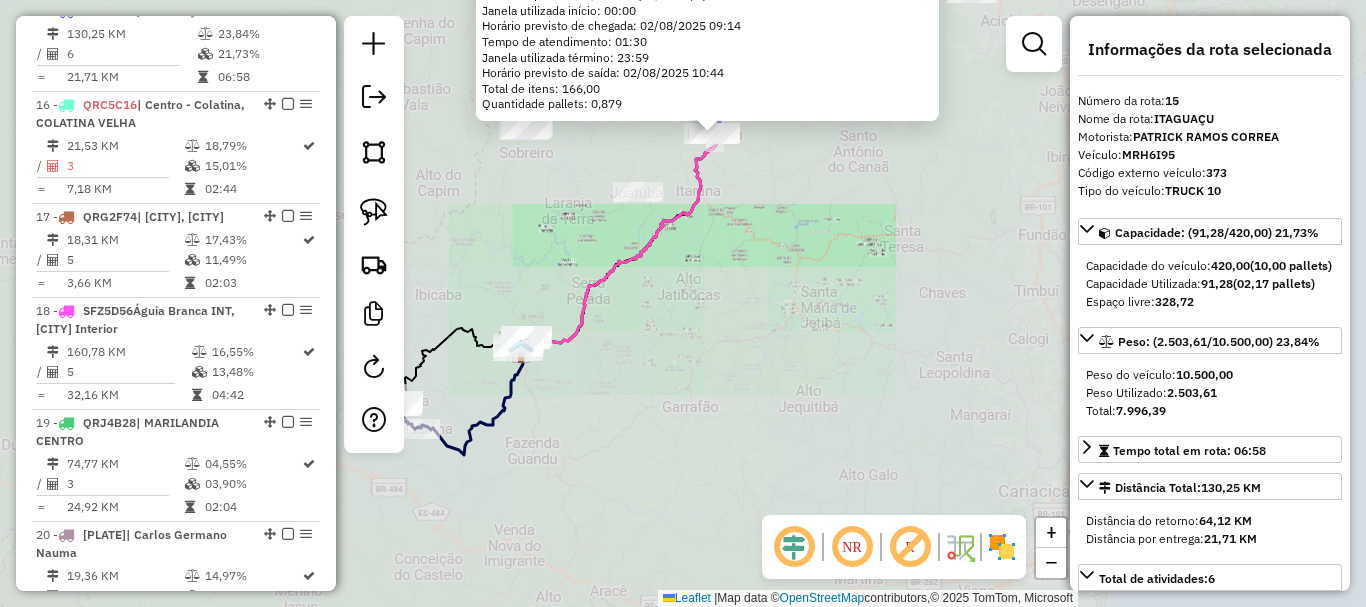 click on "5998 - SUPERMERCADO UNIAO L  Tipo de cliente:   AS ROTA (1)   Endereço: R   MARCONDES DE SOUZA            332   Bairro: CENTRO (ITAGUACU / ES)   Pedidos:  01029629, 01029630, 01029783, 01029784, 01029785   Valor total: R$ 6.190,28   Exibir todos   Cubagem: 36,92  Peso: 1.034,48  Tempo dirigindo: 00:02   Distância prevista: 1,162 km (34,86 km/h)   Janela utilizada início: 00:00   Horário previsto de chegada: 02/08/2025 09:14   Tempo de atendimento: 01:30   Janela utilizada término: 23:59   Horário previsto de saída: 02/08/2025 10:44   Total de itens: 166,00   Quantidade pallets: 0,879  × Janela de atendimento Grade de atendimento Capacidade Transportadoras Veículos Cliente Pedidos  Rotas Selecione os dias de semana para filtrar as janelas de atendimento  Seg   Ter   Qua   Qui   Sex   Sáb   Dom  Informe o período da janela de atendimento: De: Até:  Filtrar exatamente a janela do cliente  Considerar janela de atendimento padrão  Selecione os dias de semana para filtrar as grades de atendimento  Seg" 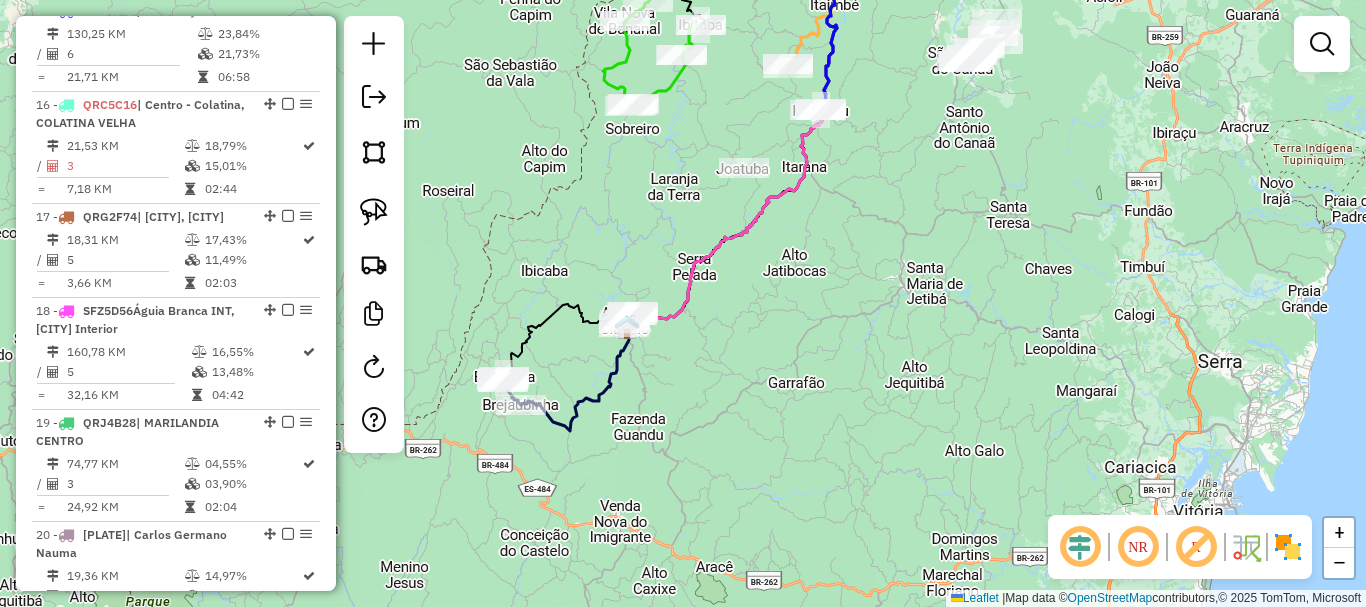 drag, startPoint x: 741, startPoint y: 311, endPoint x: 803, endPoint y: 298, distance: 63.348244 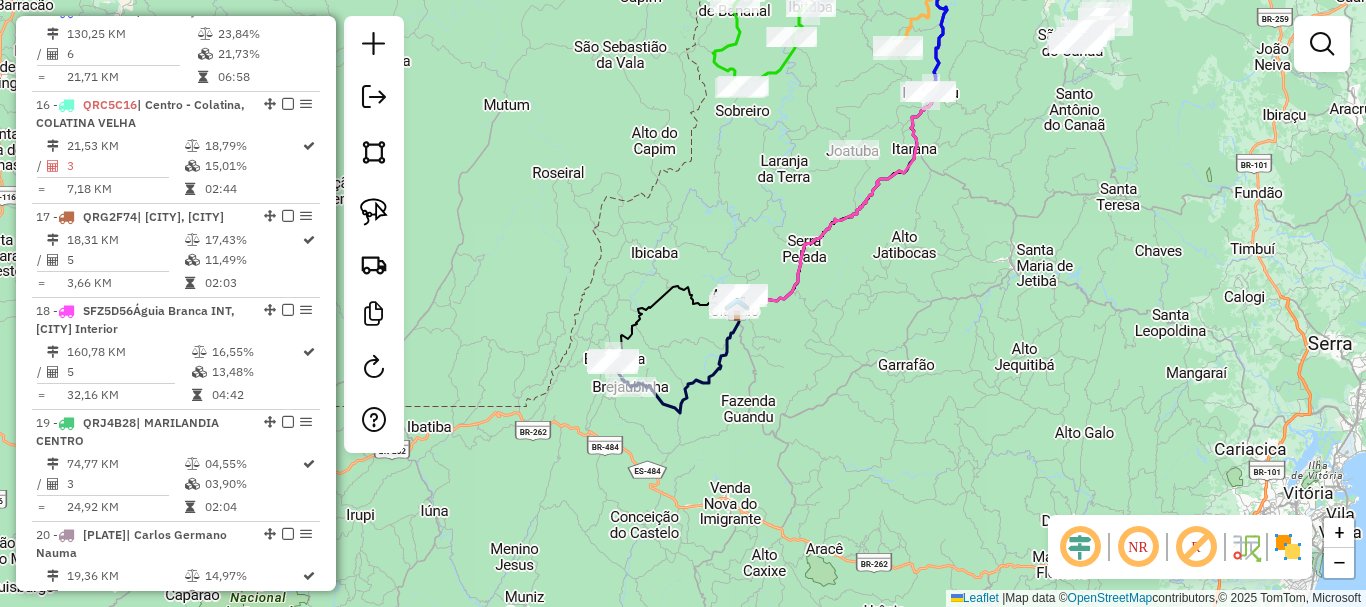 drag, startPoint x: 762, startPoint y: 353, endPoint x: 760, endPoint y: 368, distance: 15.132746 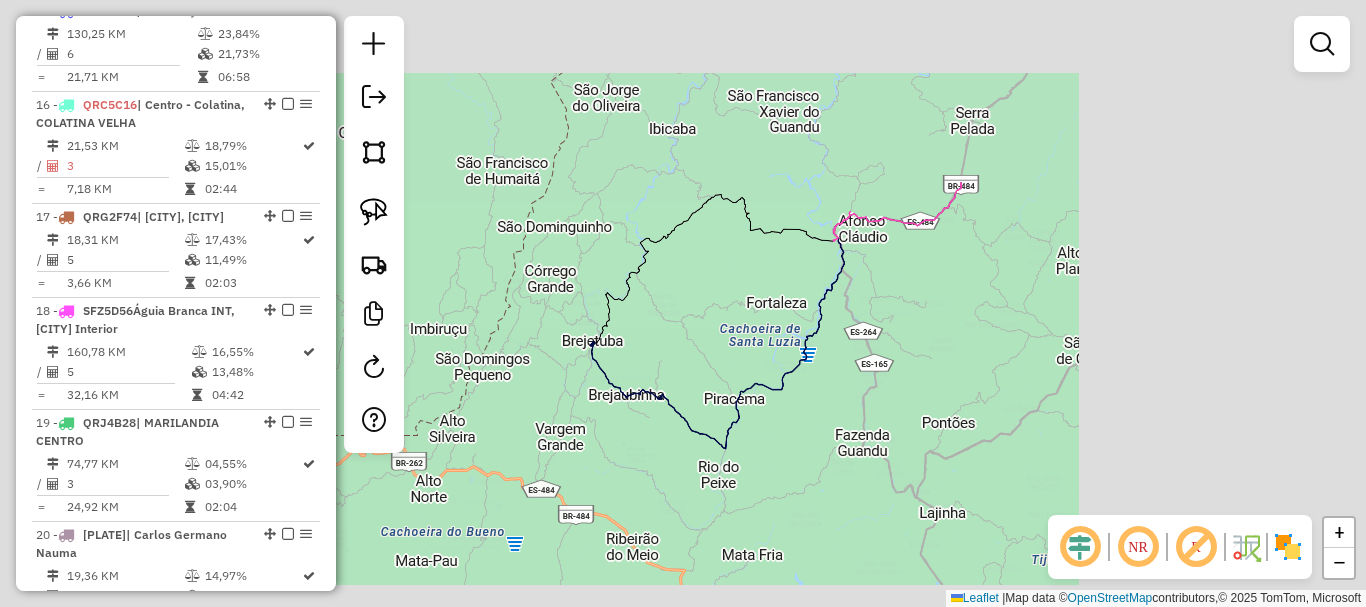 click on "Janela de atendimento Grade de atendimento Capacidade Transportadoras Veículos Cliente Pedidos  Rotas Selecione os dias de semana para filtrar as janelas de atendimento  Seg   Ter   Qua   Qui   Sex   Sáb   Dom  Informe o período da janela de atendimento: De: Até:  Filtrar exatamente a janela do cliente  Considerar janela de atendimento padrão  Selecione os dias de semana para filtrar as grades de atendimento  Seg   Ter   Qua   Qui   Sex   Sáb   Dom   Considerar clientes sem dia de atendimento cadastrado  Clientes fora do dia de atendimento selecionado Filtrar as atividades entre os valores definidos abaixo:  Peso mínimo:   Peso máximo:   Cubagem mínima:   Cubagem máxima:   De:   Até:  Filtrar as atividades entre o tempo de atendimento definido abaixo:  De:   Até:   Considerar capacidade total dos clientes não roteirizados Transportadora: Selecione um ou mais itens Tipo de veículo: Selecione um ou mais itens Veículo: Selecione um ou mais itens Motorista: Selecione um ou mais itens Nome: Rótulo:" 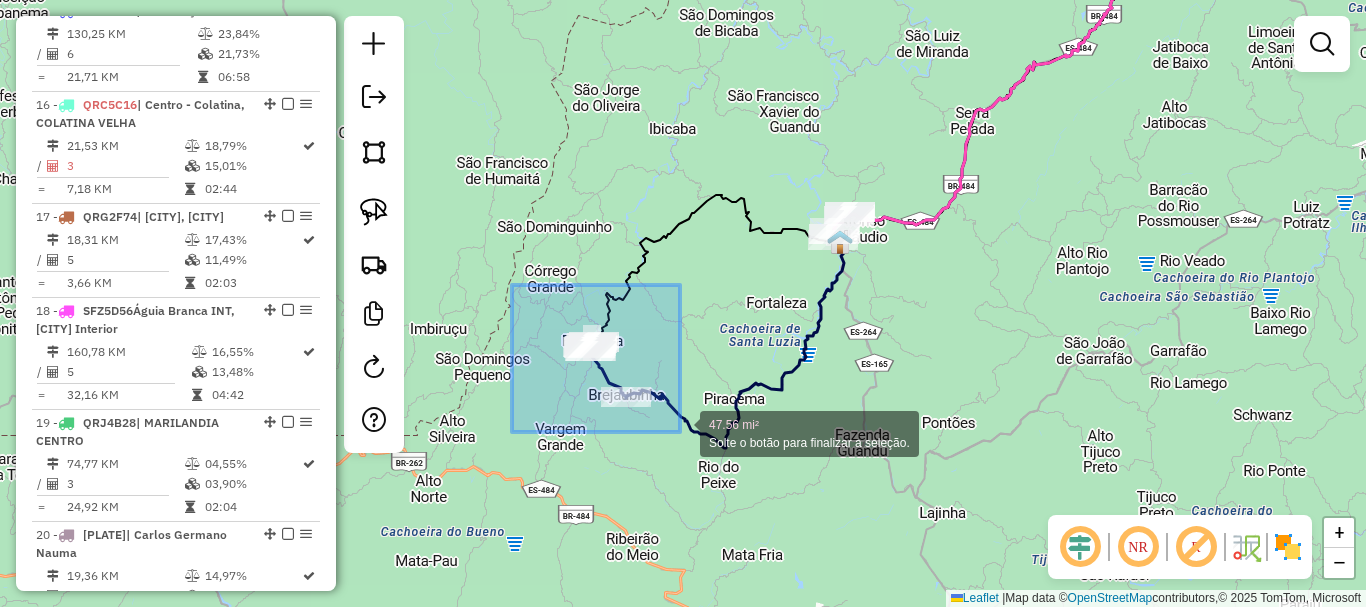 drag, startPoint x: 541, startPoint y: 305, endPoint x: 683, endPoint y: 434, distance: 191.8463 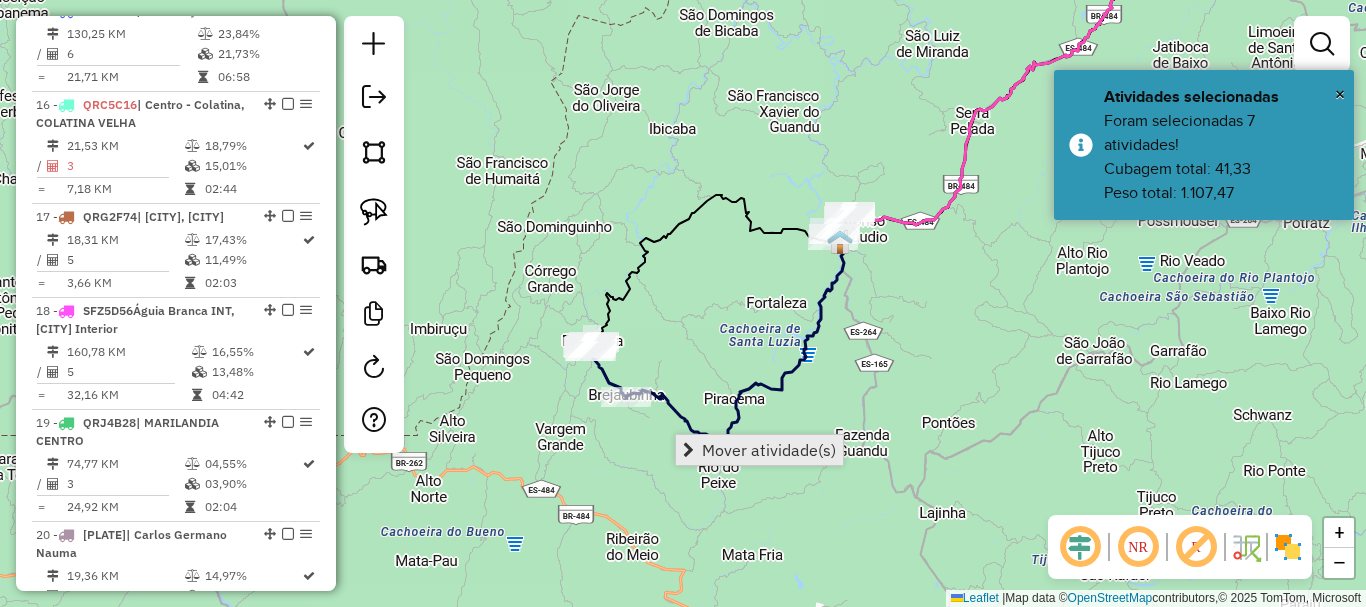 click on "Mover atividade(s)" at bounding box center [769, 450] 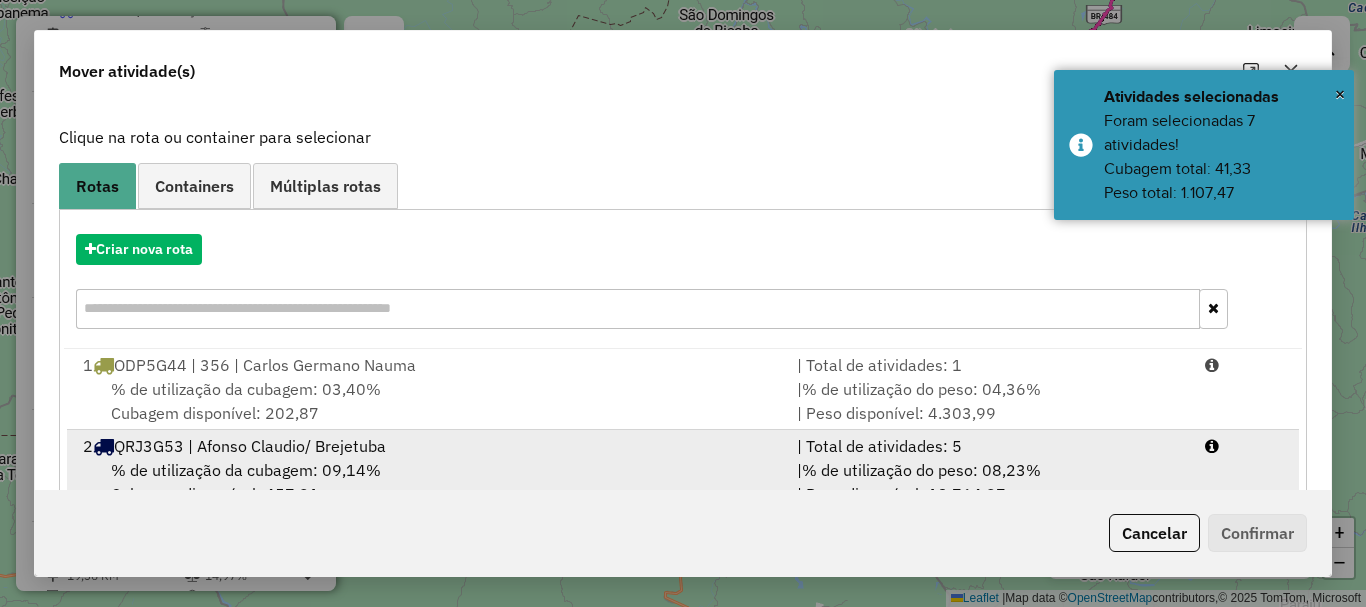 scroll, scrollTop: 200, scrollLeft: 0, axis: vertical 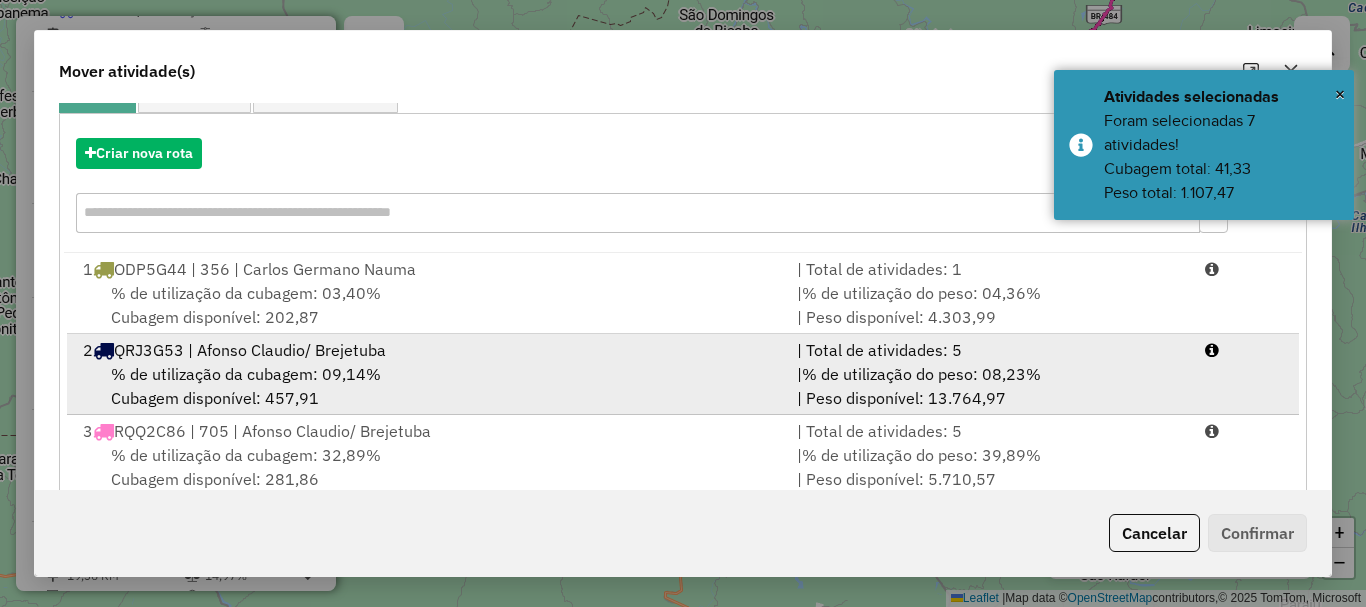 click on "% de utilização da cubagem: 09,14%" at bounding box center [246, 374] 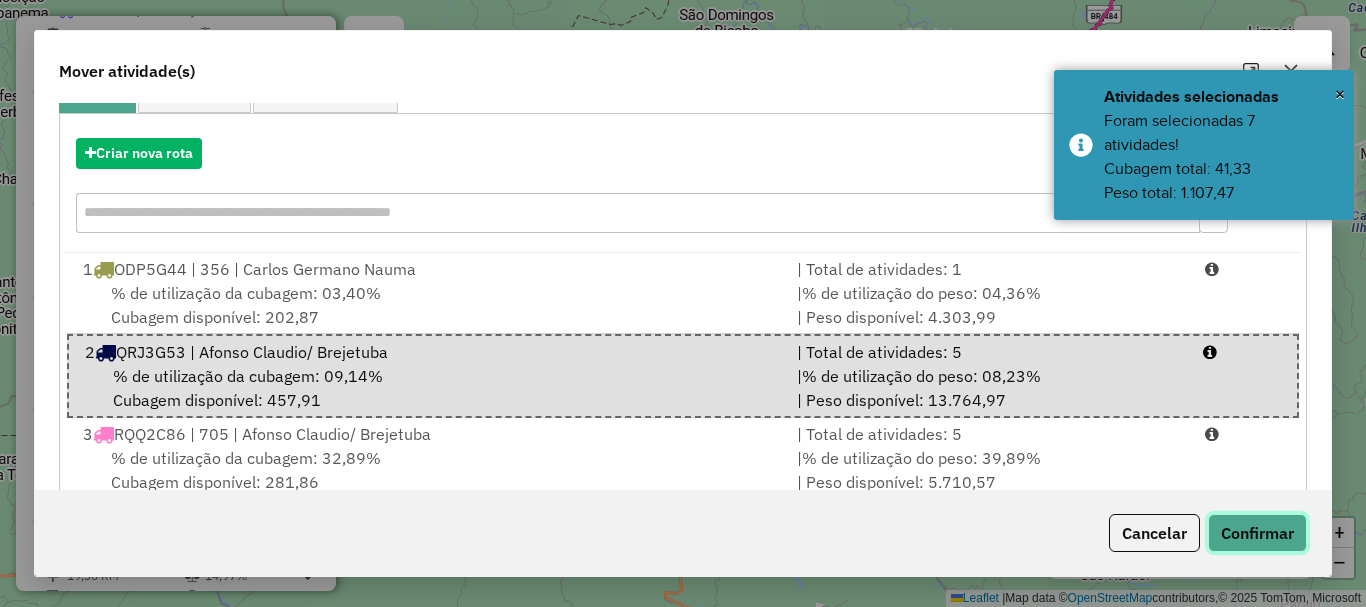 click on "Confirmar" 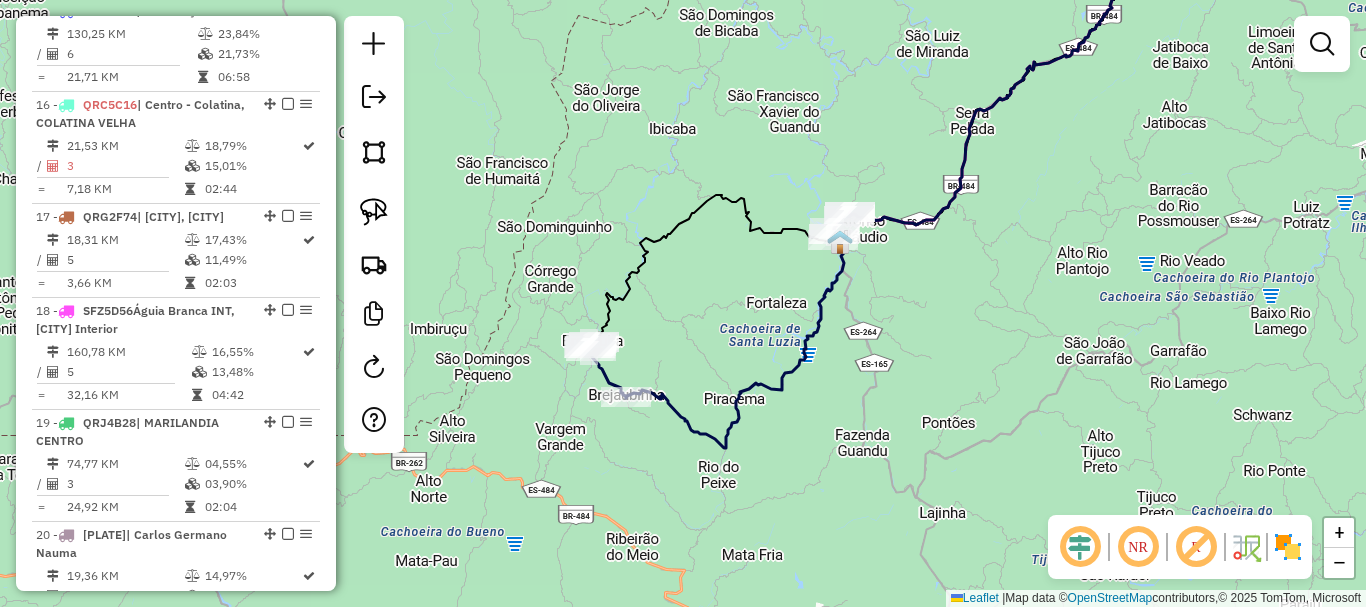 scroll, scrollTop: 0, scrollLeft: 0, axis: both 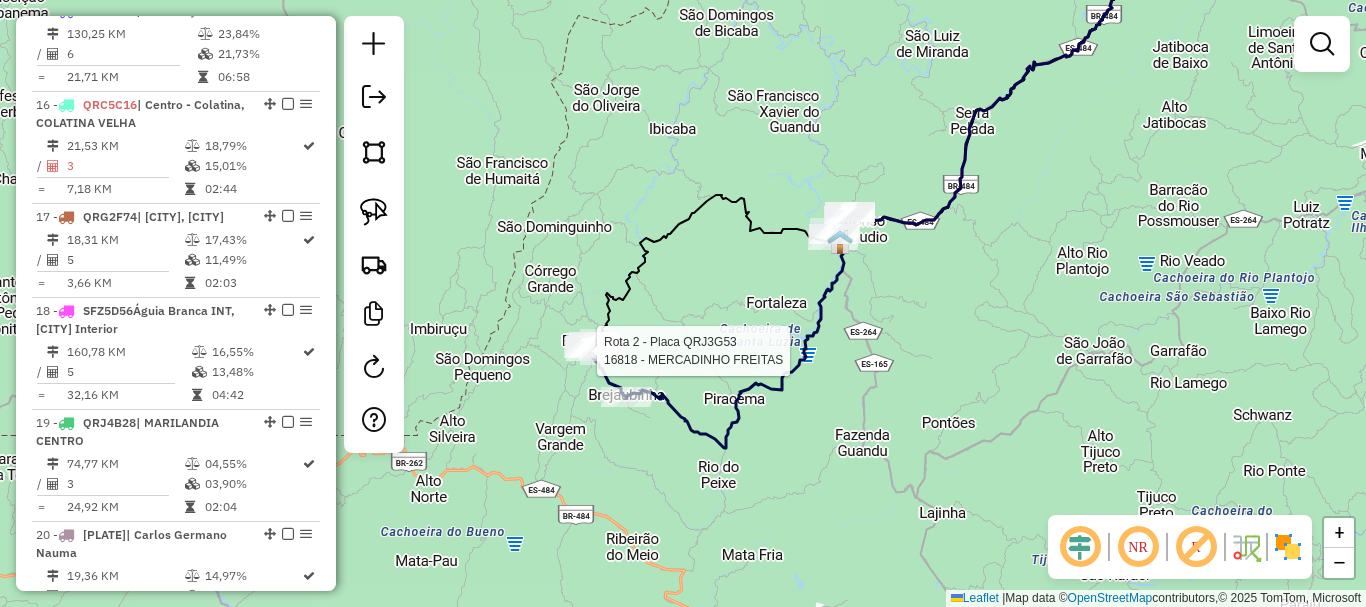 select on "**********" 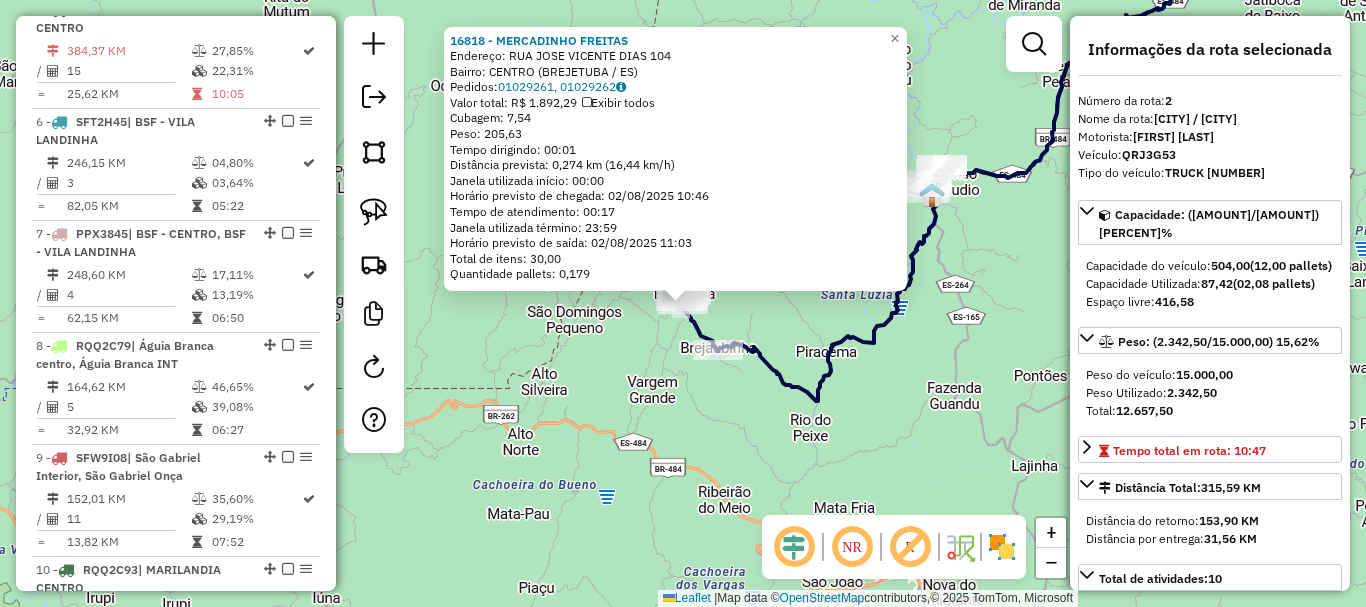 scroll, scrollTop: 911, scrollLeft: 0, axis: vertical 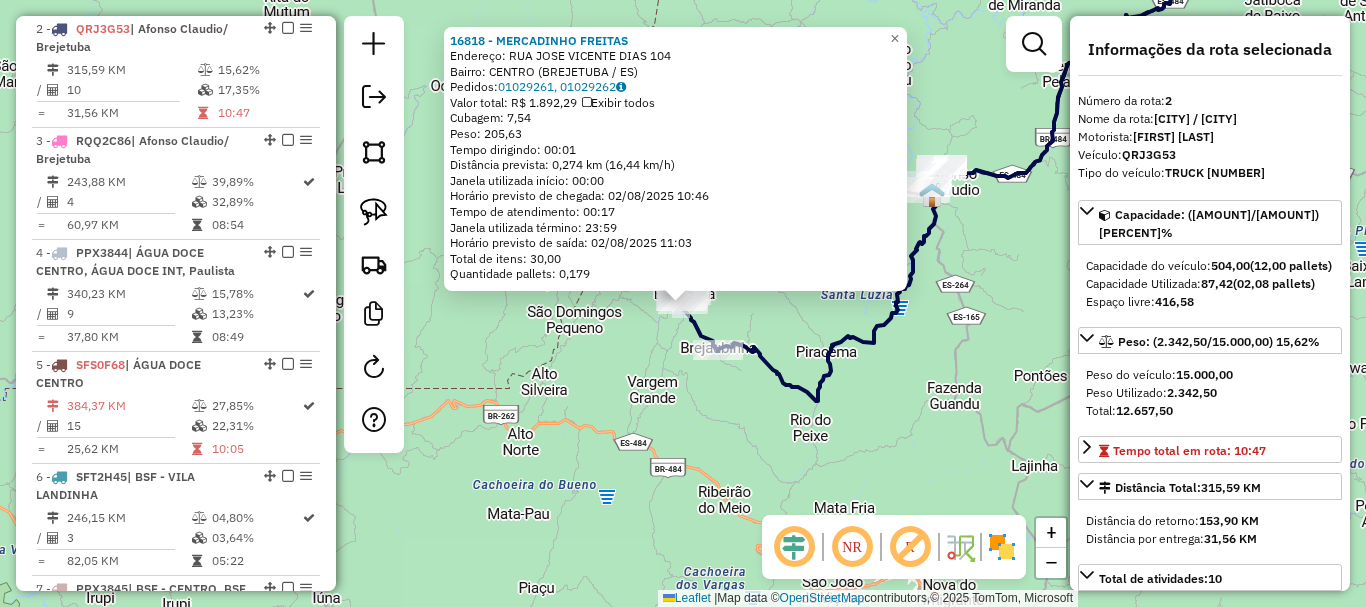 click on "16818 - MERCADINHO FREITAS  Endereço:  RUA JOSE VICENTE DIAS 104   Bairro: CENTRO (BREJETUBA / ES)   Pedidos:  01029261, 01029262   Valor total: R$ 1.892,29   Exibir todos   Cubagem: 7,54  Peso: 205,63  Tempo dirigindo: 00:01   Distância prevista: 0,274 km (16,44 km/h)   Janela utilizada início: 00:00   Horário previsto de chegada: 02/08/2025 10:46   Tempo de atendimento: 00:17   Janela utilizada término: 23:59   Horário previsto de saída: 02/08/2025 11:03   Total de itens: 30,00   Quantidade pallets: 0,179  × Janela de atendimento Grade de atendimento Capacidade Transportadoras Veículos Cliente Pedidos  Rotas Selecione os dias de semana para filtrar as janelas de atendimento  Seg   Ter   Qua   Qui   Sex   Sáb   Dom  Informe o período da janela de atendimento: De: Até:  Filtrar exatamente a janela do cliente  Considerar janela de atendimento padrão  Selecione os dias de semana para filtrar as grades de atendimento  Seg   Ter   Qua   Qui   Sex   Sáb   Dom   Peso mínimo:   Peso máximo:   De:  +" 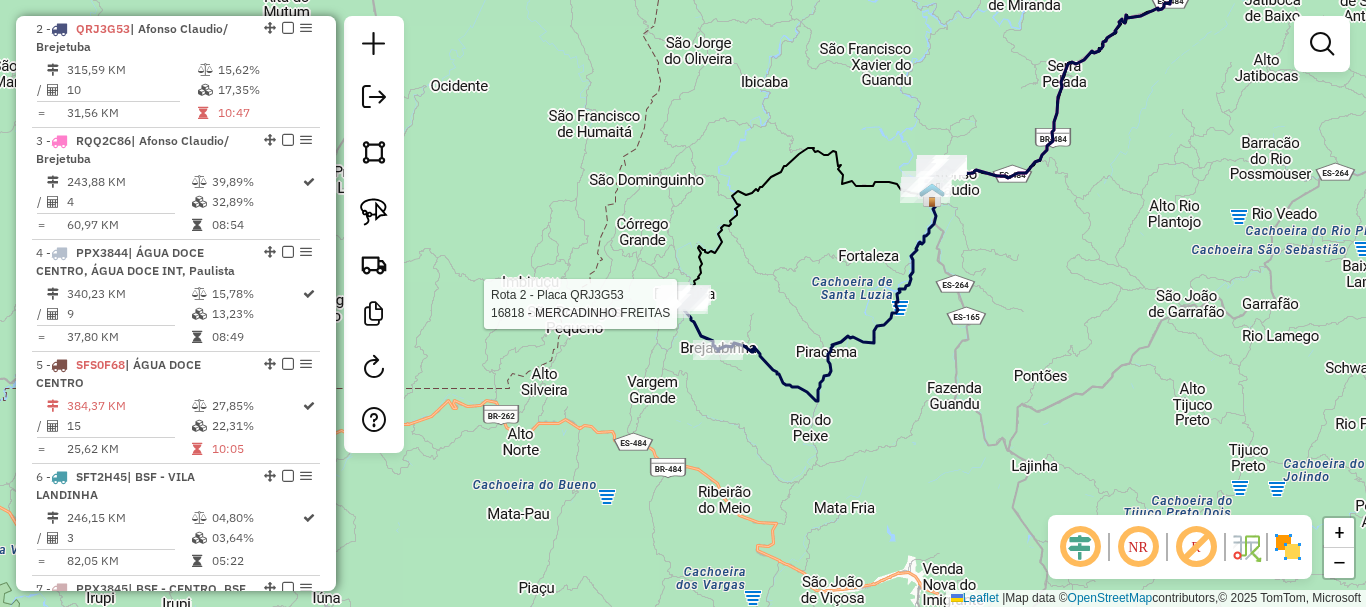 select on "**********" 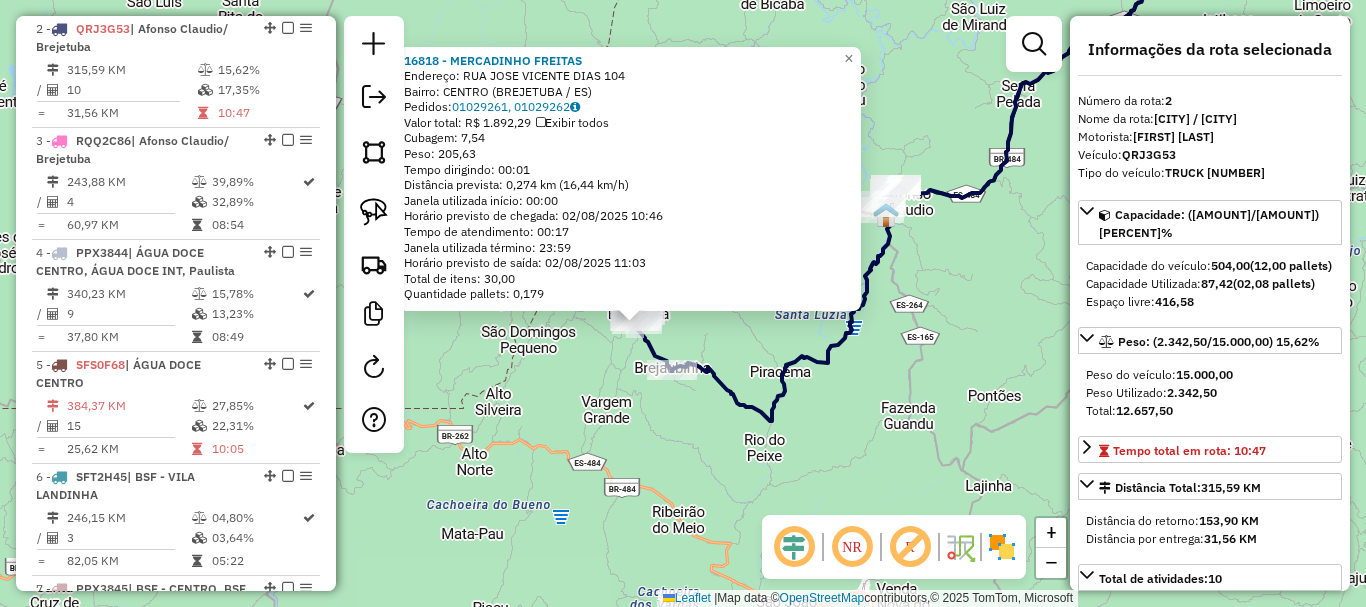 drag, startPoint x: 967, startPoint y: 394, endPoint x: 919, endPoint y: 415, distance: 52.392746 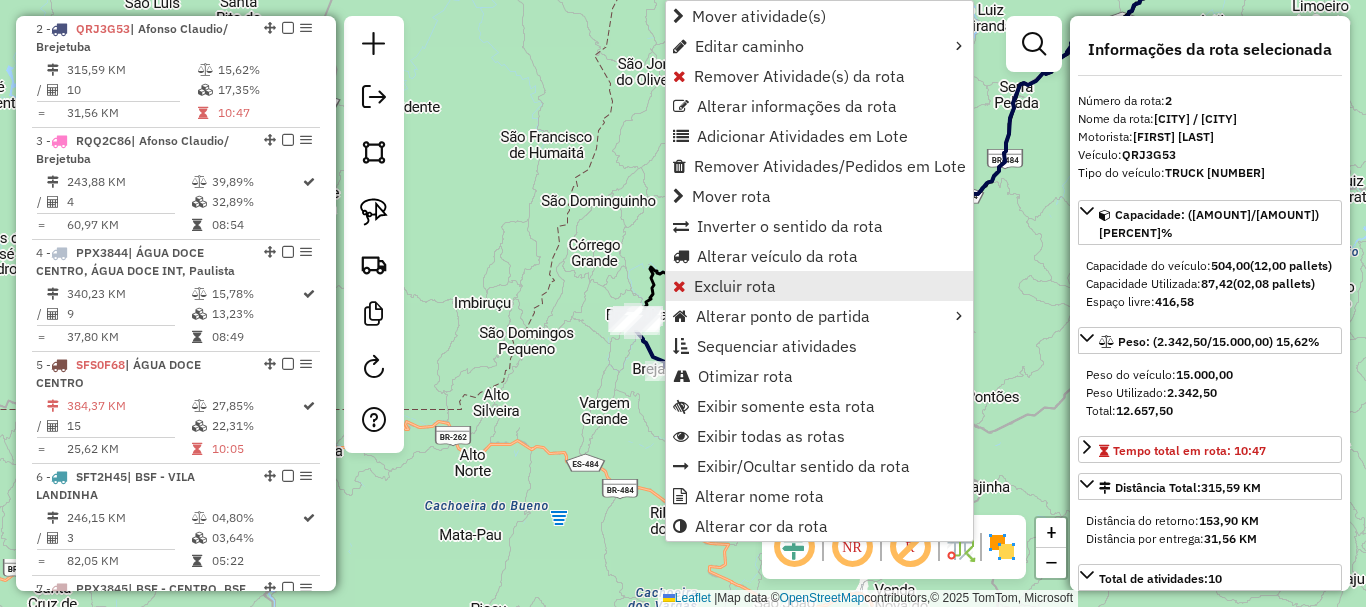 click on "Excluir rota" at bounding box center (735, 286) 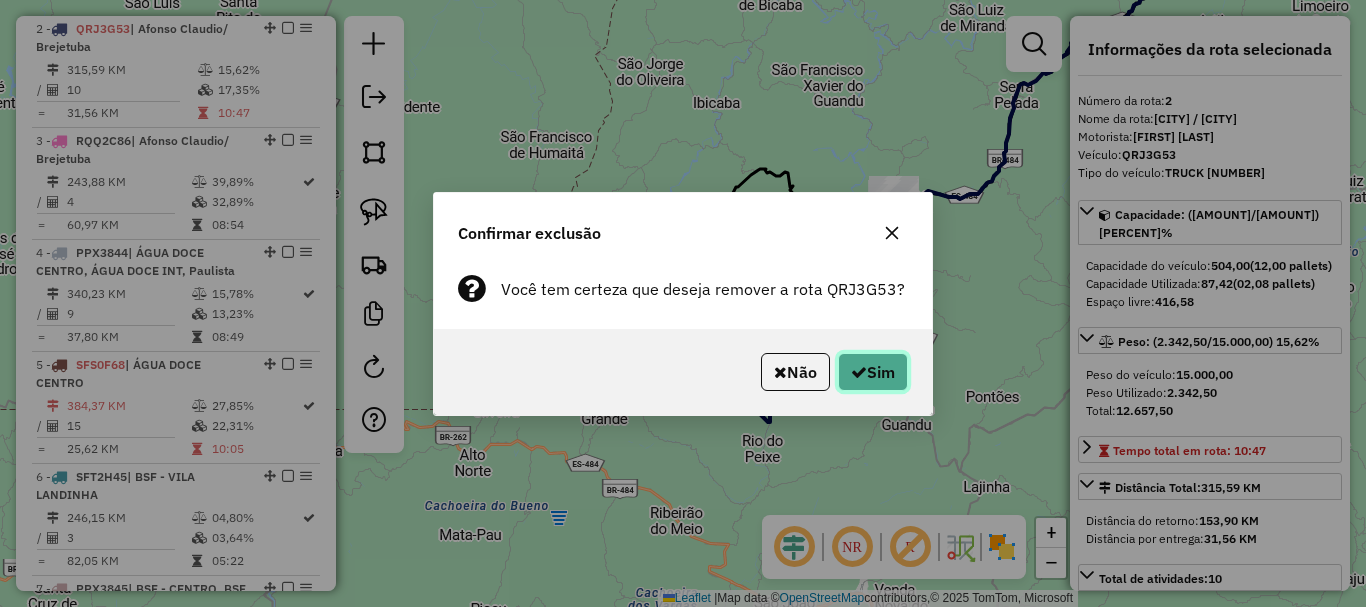 click on "Sim" 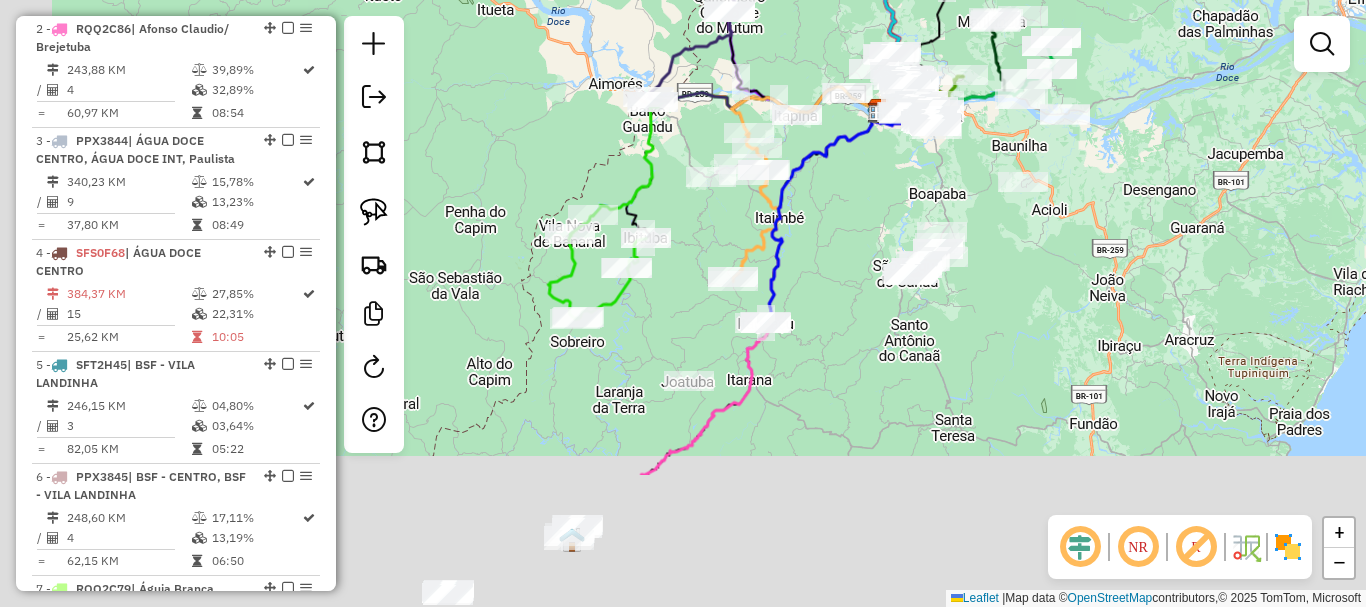 drag, startPoint x: 612, startPoint y: 448, endPoint x: 865, endPoint y: 110, distance: 422.2002 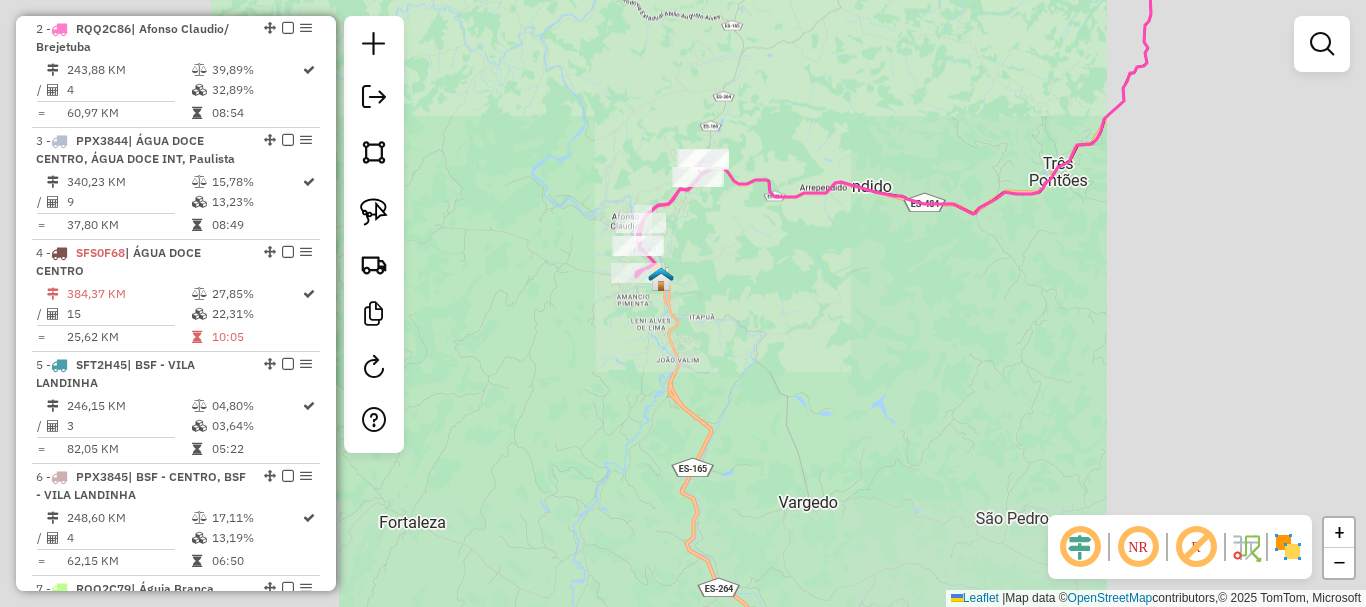 click on "Janela de atendimento Grade de atendimento Capacidade Transportadoras Veículos Cliente Pedidos  Rotas Selecione os dias de semana para filtrar as janelas de atendimento  Seg   Ter   Qua   Qui   Sex   Sáb   Dom  Informe o período da janela de atendimento: De: Até:  Filtrar exatamente a janela do cliente  Considerar janela de atendimento padrão  Selecione os dias de semana para filtrar as grades de atendimento  Seg   Ter   Qua   Qui   Sex   Sáb   Dom   Considerar clientes sem dia de atendimento cadastrado  Clientes fora do dia de atendimento selecionado Filtrar as atividades entre os valores definidos abaixo:  Peso mínimo:   Peso máximo:   Cubagem mínima:   Cubagem máxima:   De:   Até:  Filtrar as atividades entre o tempo de atendimento definido abaixo:  De:   Até:   Considerar capacidade total dos clientes não roteirizados Transportadora: Selecione um ou mais itens Tipo de veículo: Selecione um ou mais itens Veículo: Selecione um ou mais itens Motorista: Selecione um ou mais itens Nome: Rótulo:" 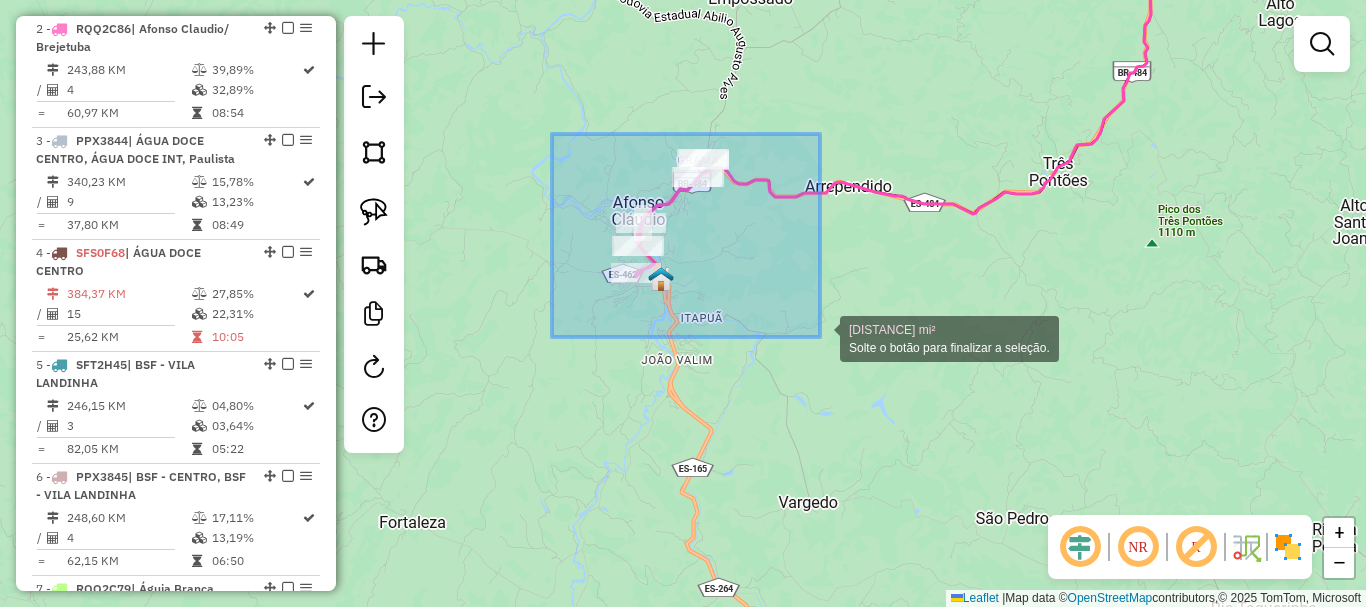 drag, startPoint x: 552, startPoint y: 134, endPoint x: 820, endPoint y: 337, distance: 336.2038 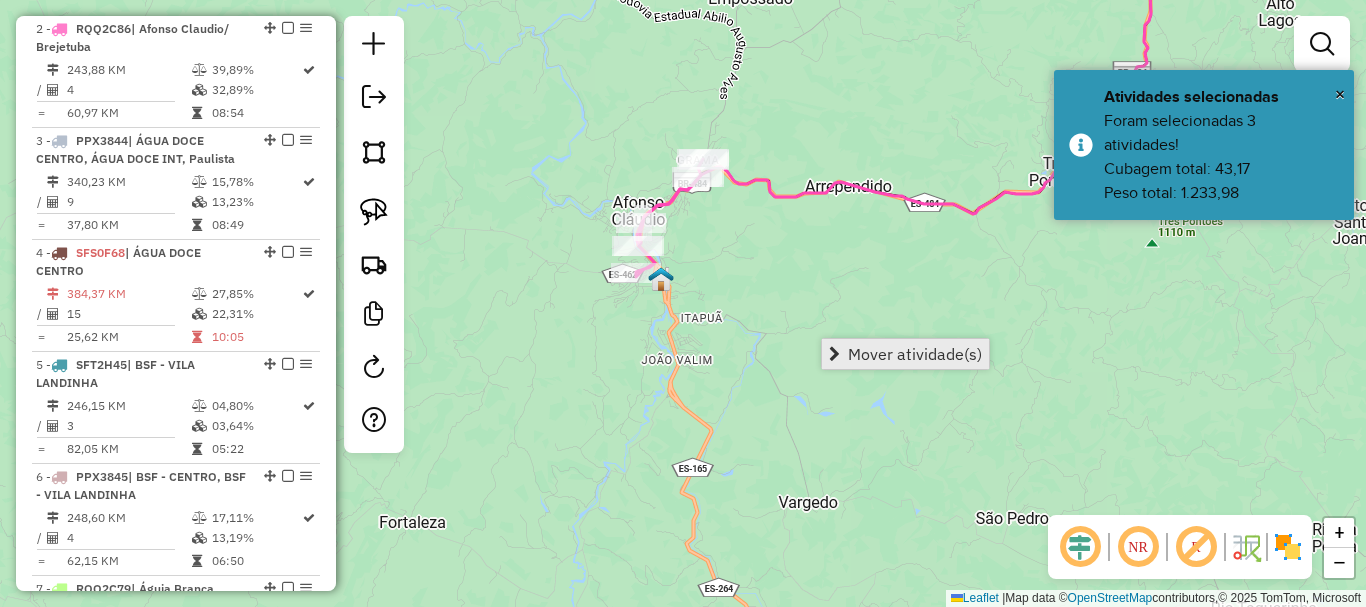 click on "Mover atividade(s)" at bounding box center [915, 354] 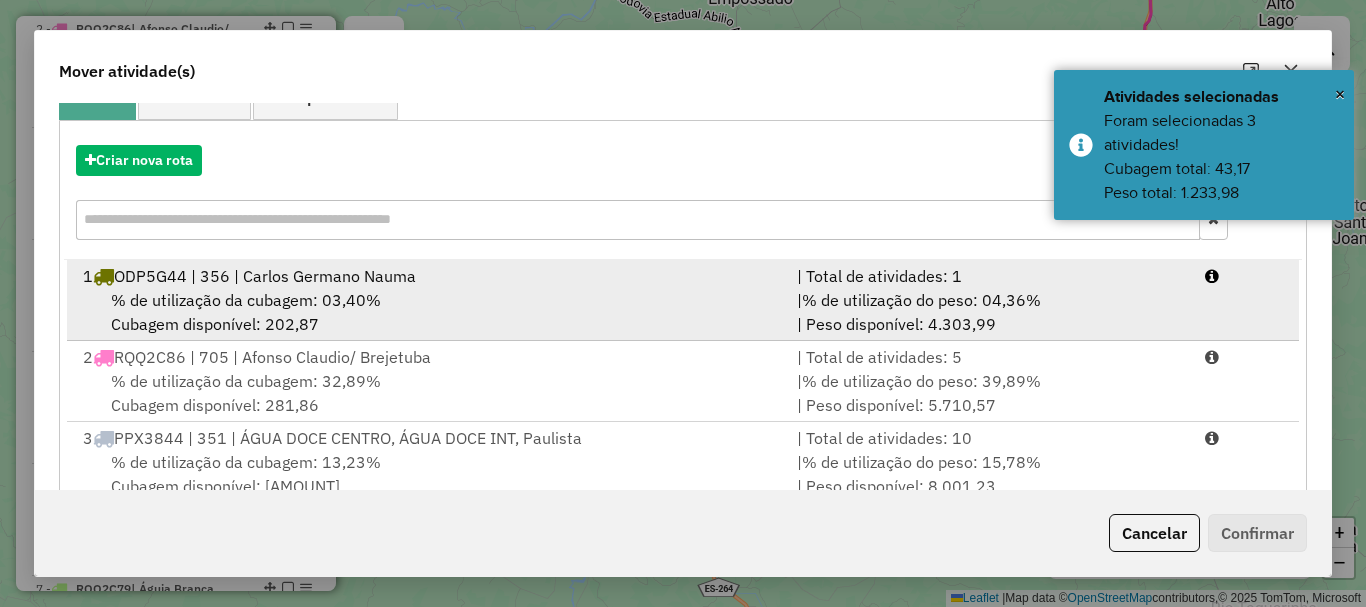 scroll, scrollTop: 200, scrollLeft: 0, axis: vertical 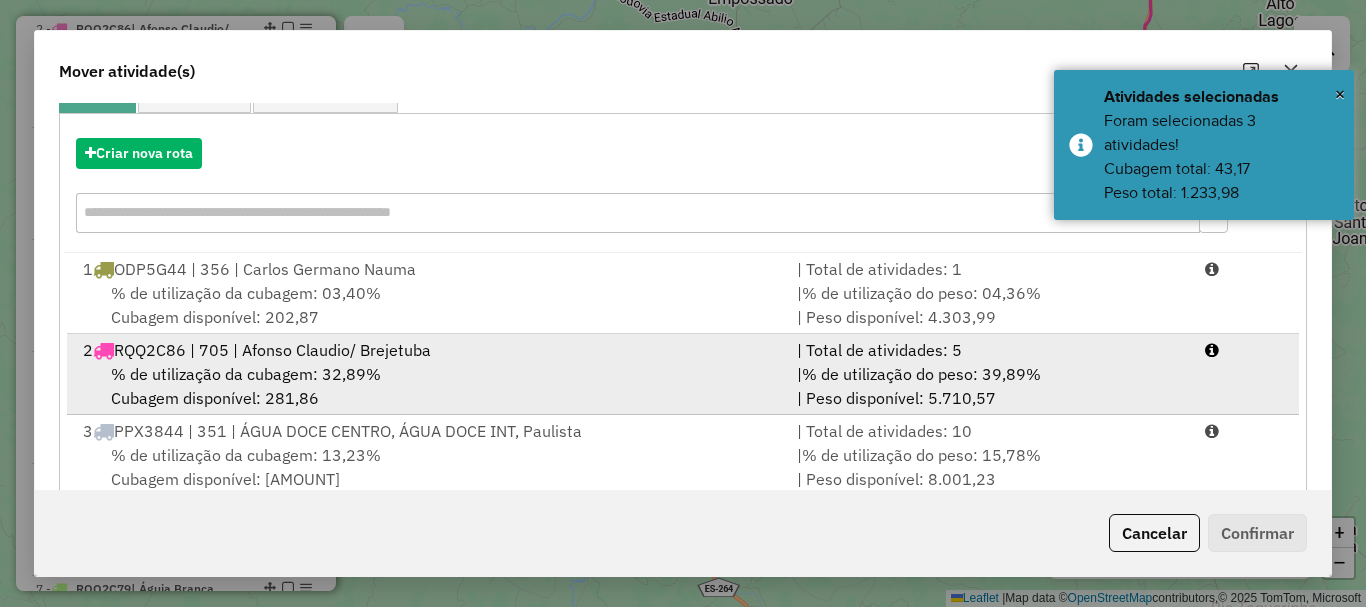 click on "RQQ2C86 | 705 | Afonso Claudio/ Brejetuba" at bounding box center [272, 350] 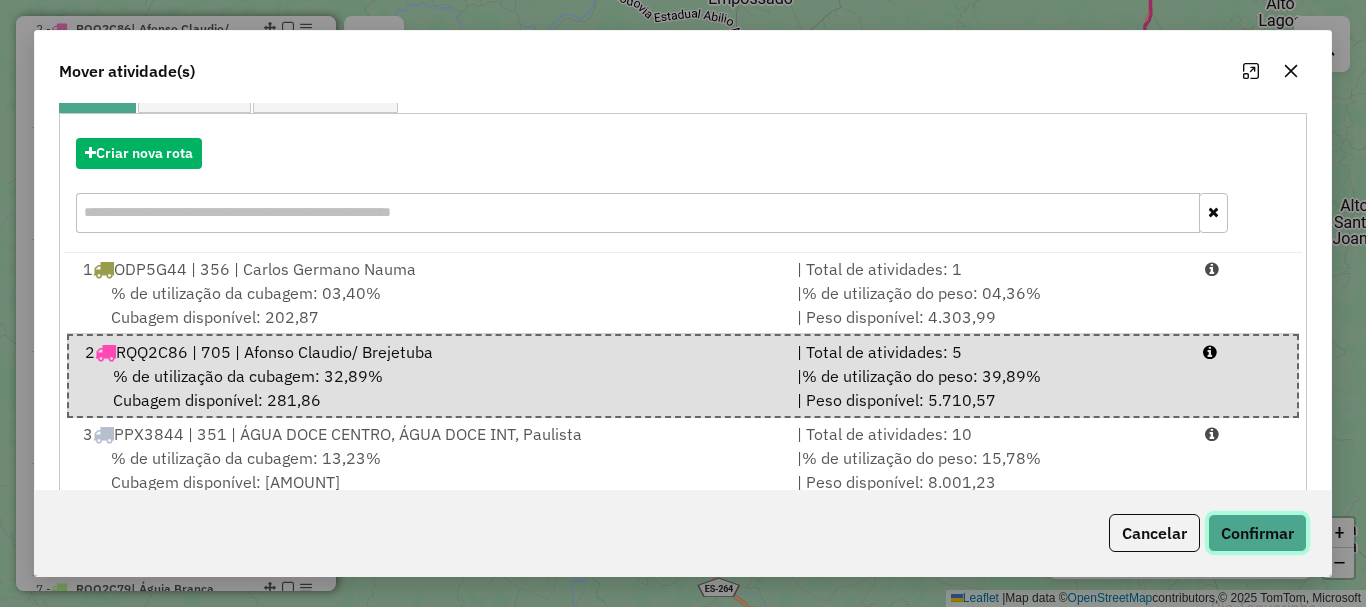 click on "Confirmar" 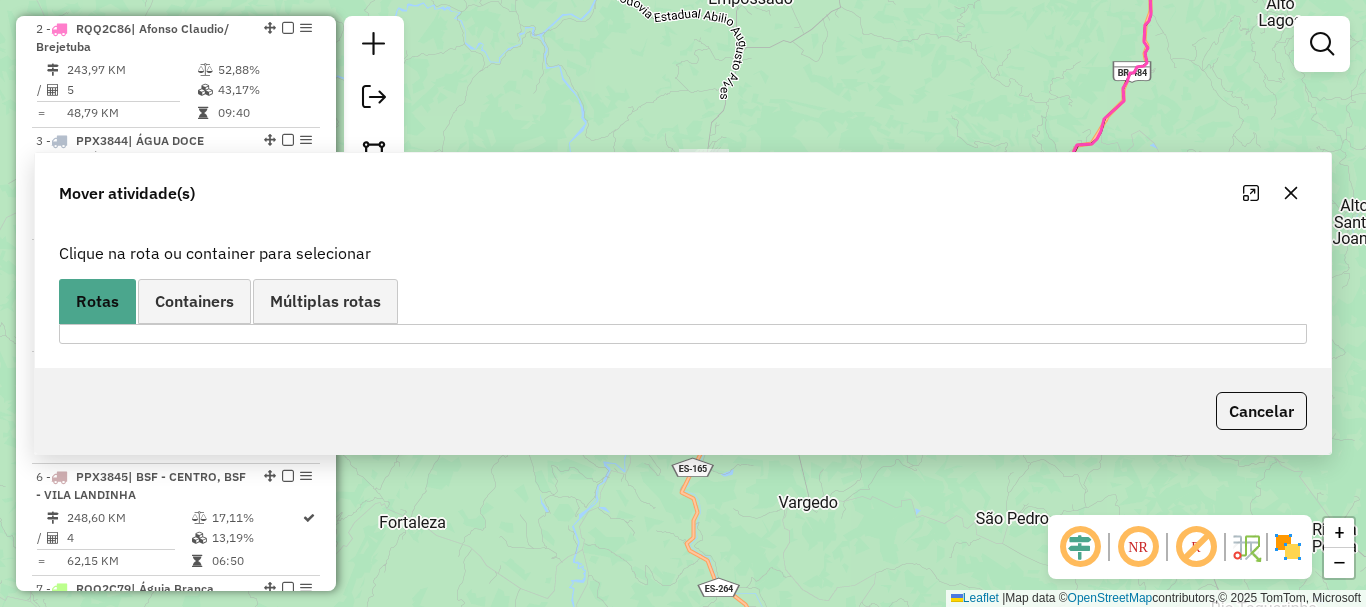 scroll, scrollTop: 0, scrollLeft: 0, axis: both 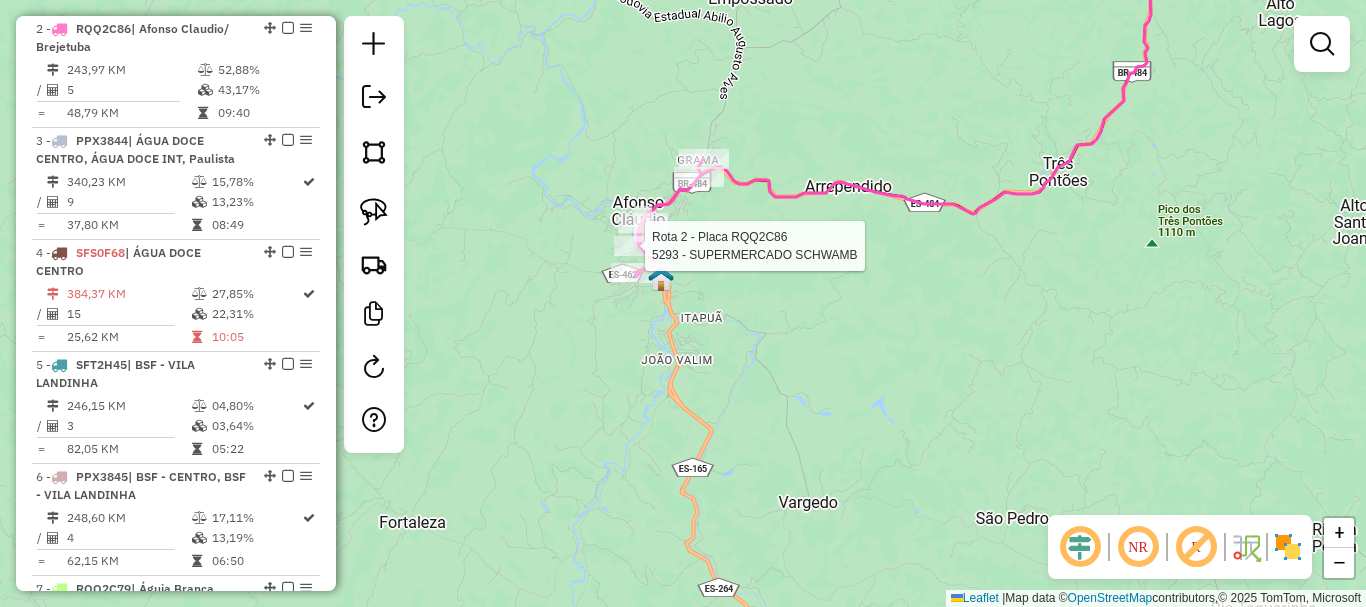 select on "**********" 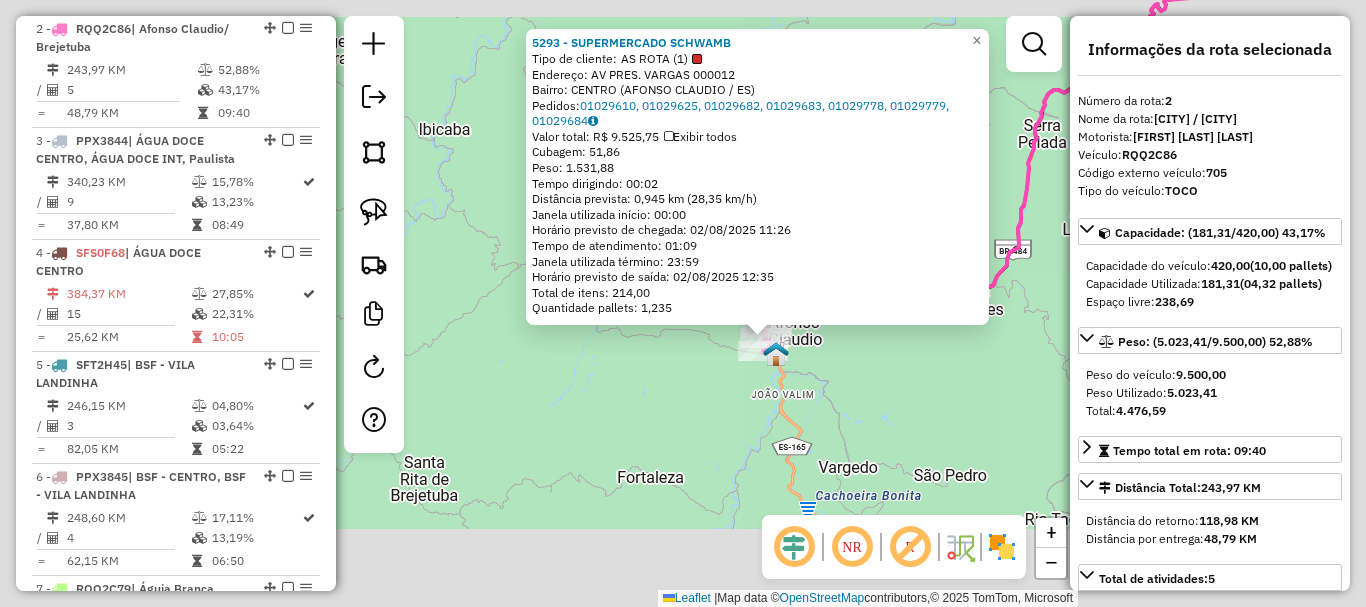 click on "5293 - SUPERMERCADO SCHWAMB  Tipo de cliente:   AS ROTA (1)   Endereço: AV  PRES. VARGAS                  000012   Bairro: CENTRO (AFONSO CLAUDIO / ES)   Pedidos:  01029610, 01029625, 01029682, 01029683, 01029778, 01029779, 01029684   Valor total: R$ 9.525,75   Exibir todos   Cubagem: 51,86  Peso: 1.531,88  Tempo dirigindo: 00:02   Distância prevista: 0,945 km (28,35 km/h)   Janela utilizada início: 00:00   Horário previsto de chegada: 02/08/2025 11:26   Tempo de atendimento: 01:09   Janela utilizada término: 23:59   Horário previsto de saída: 02/08/2025 12:35   Total de itens: 214,00   Quantidade pallets: 1,235  × Janela de atendimento Grade de atendimento Capacidade Transportadoras Veículos Cliente Pedidos  Rotas Selecione os dias de semana para filtrar as janelas de atendimento  Seg   Ter   Qua   Qui   Sex   Sáb   Dom  Informe o período da janela de atendimento: De: Até:  Filtrar exatamente a janela do cliente  Considerar janela de atendimento padrão   Seg   Ter   Qua   Qui   Sex   Sáb   Dom" 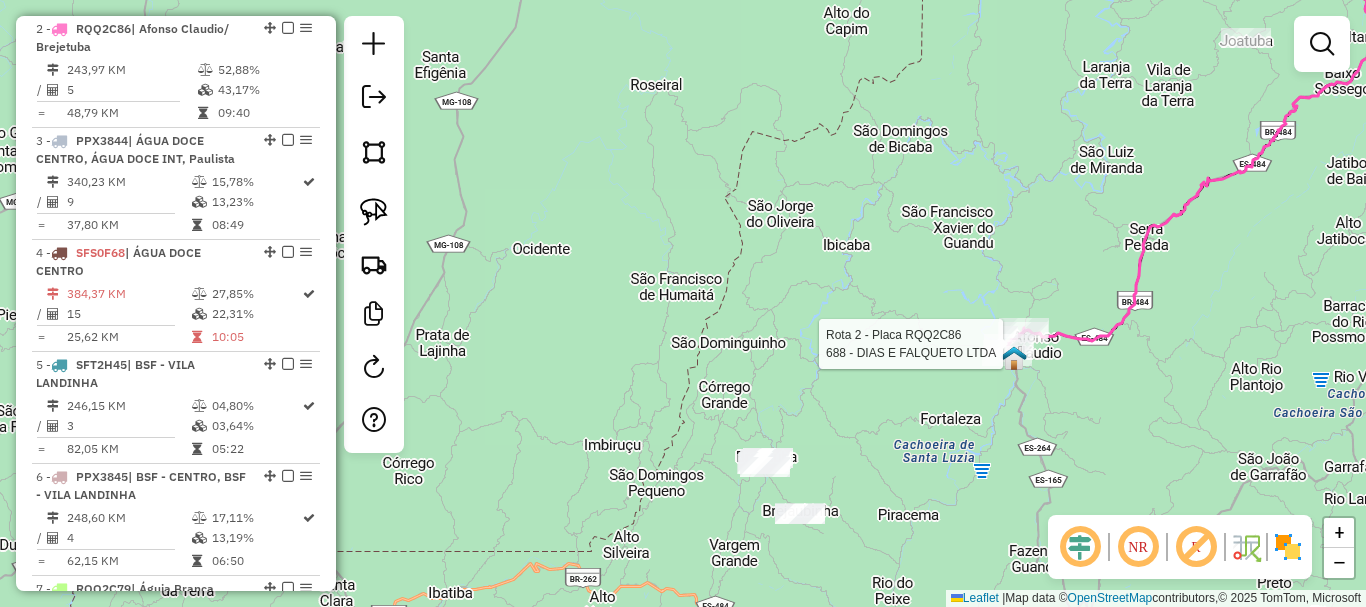 select on "**********" 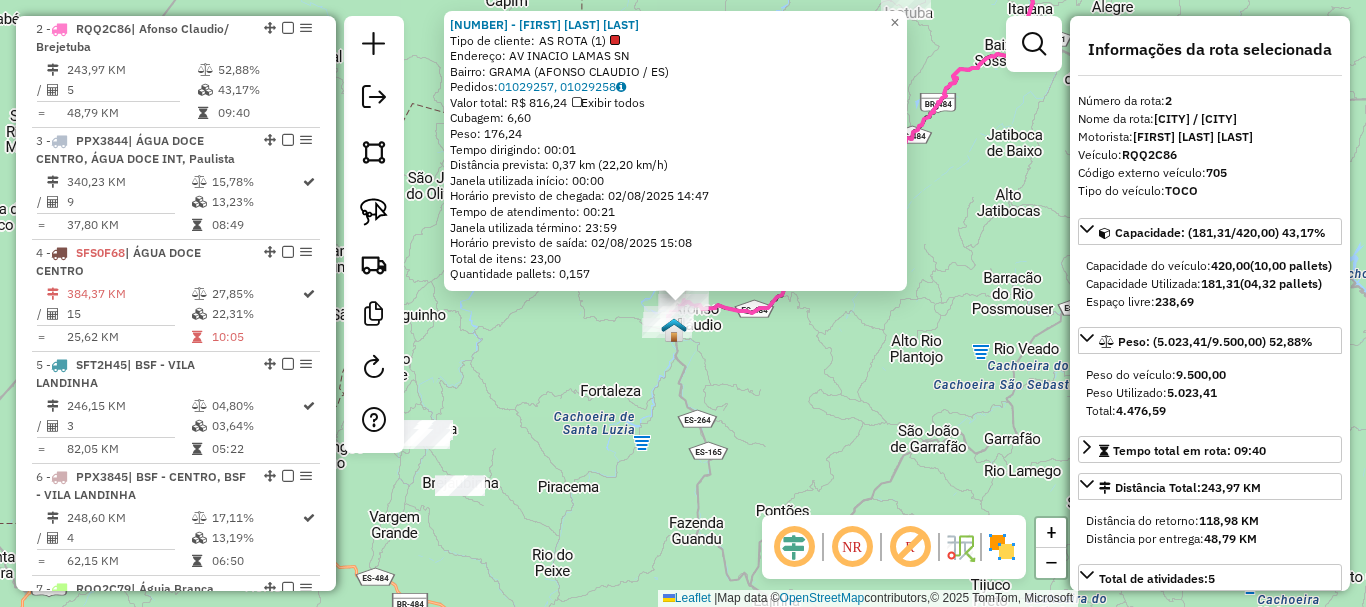 click on "6692 - JOSE LAMAS GIESTAS  Tipo de cliente:   AS ROTA (1)   Endereço: AV  INACIO LAMAS                  SN   Bairro: GRAMA (AFONSO CLAUDIO / ES)   Pedidos:  01029257, 01029258   Valor total: R$ 816,24   Exibir todos   Cubagem: 6,60  Peso: 176,24  Tempo dirigindo: 00:01   Distância prevista: 0,37 km (22,20 km/h)   Janela utilizada início: 00:00   Horário previsto de chegada: 02/08/2025 14:47   Tempo de atendimento: 00:21   Janela utilizada término: 23:59   Horário previsto de saída: 02/08/2025 15:08   Total de itens: 23,00   Quantidade pallets: 0,157  × Janela de atendimento Grade de atendimento Capacidade Transportadoras Veículos Cliente Pedidos  Rotas Selecione os dias de semana para filtrar as janelas de atendimento  Seg   Ter   Qua   Qui   Sex   Sáb   Dom  Informe o período da janela de atendimento: De: Até:  Filtrar exatamente a janela do cliente  Considerar janela de atendimento padrão  Selecione os dias de semana para filtrar as grades de atendimento  Seg   Ter   Qua   Qui   Sex   Sáb  De:" 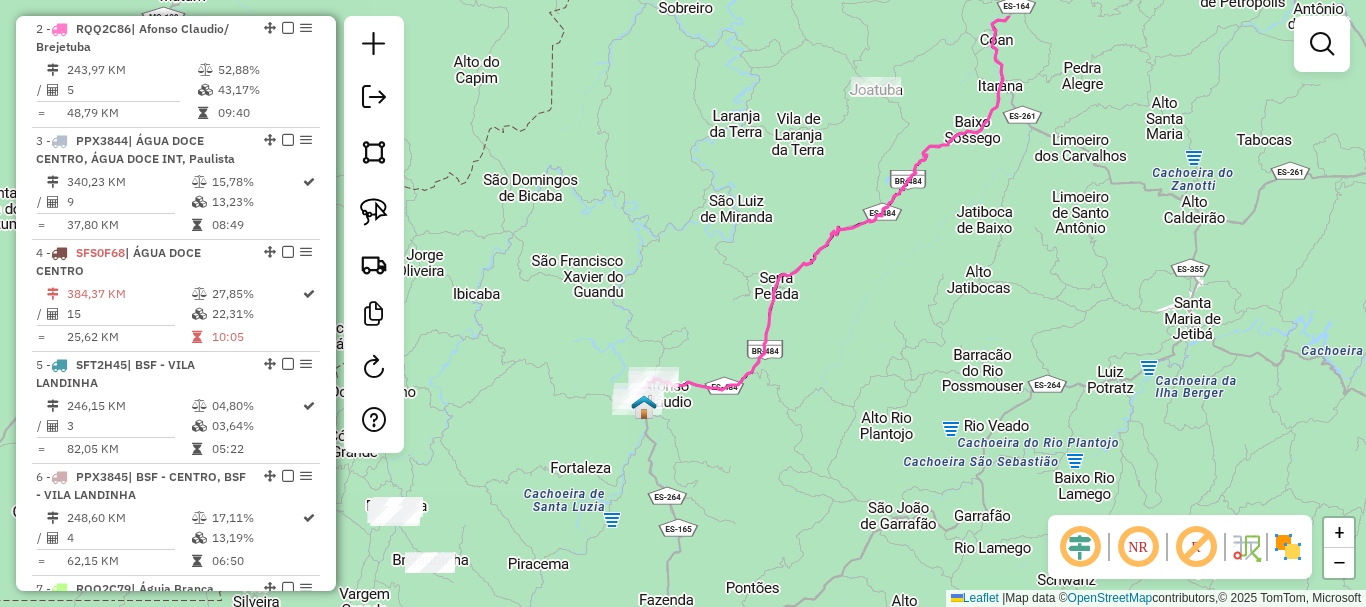 drag, startPoint x: 916, startPoint y: 378, endPoint x: 773, endPoint y: 557, distance: 229.10696 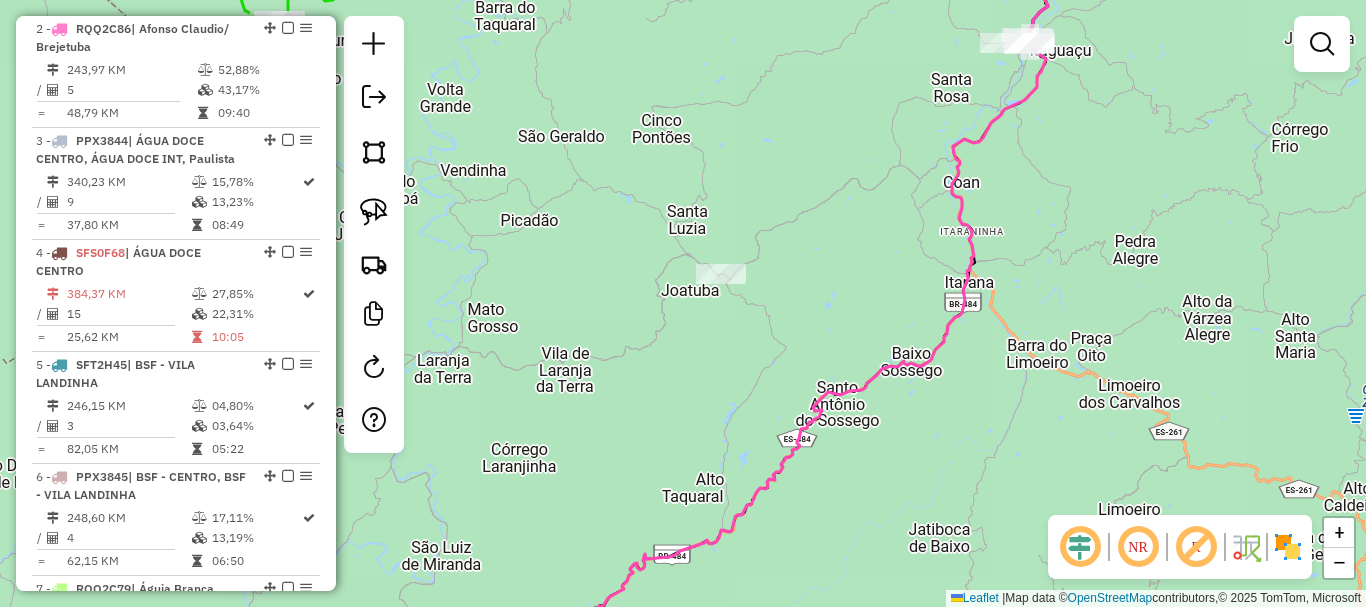 click on "Janela de atendimento Grade de atendimento Capacidade Transportadoras Veículos Cliente Pedidos  Rotas Selecione os dias de semana para filtrar as janelas de atendimento  Seg   Ter   Qua   Qui   Sex   Sáb   Dom  Informe o período da janela de atendimento: De: Até:  Filtrar exatamente a janela do cliente  Considerar janela de atendimento padrão  Selecione os dias de semana para filtrar as grades de atendimento  Seg   Ter   Qua   Qui   Sex   Sáb   Dom   Considerar clientes sem dia de atendimento cadastrado  Clientes fora do dia de atendimento selecionado Filtrar as atividades entre os valores definidos abaixo:  Peso mínimo:   Peso máximo:   Cubagem mínima:   Cubagem máxima:   De:   Até:  Filtrar as atividades entre o tempo de atendimento definido abaixo:  De:   Até:   Considerar capacidade total dos clientes não roteirizados Transportadora: Selecione um ou mais itens Tipo de veículo: Selecione um ou mais itens Veículo: Selecione um ou mais itens Motorista: Selecione um ou mais itens Nome: Rótulo:" 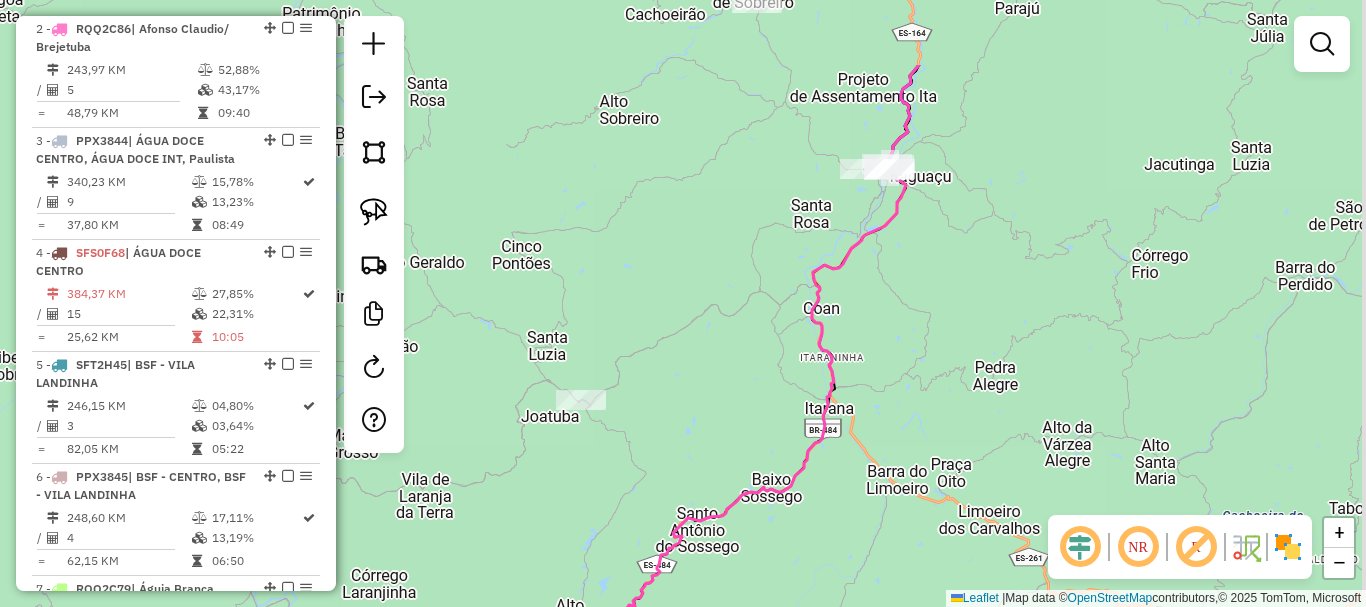 drag, startPoint x: 881, startPoint y: 217, endPoint x: 741, endPoint y: 343, distance: 188.35074 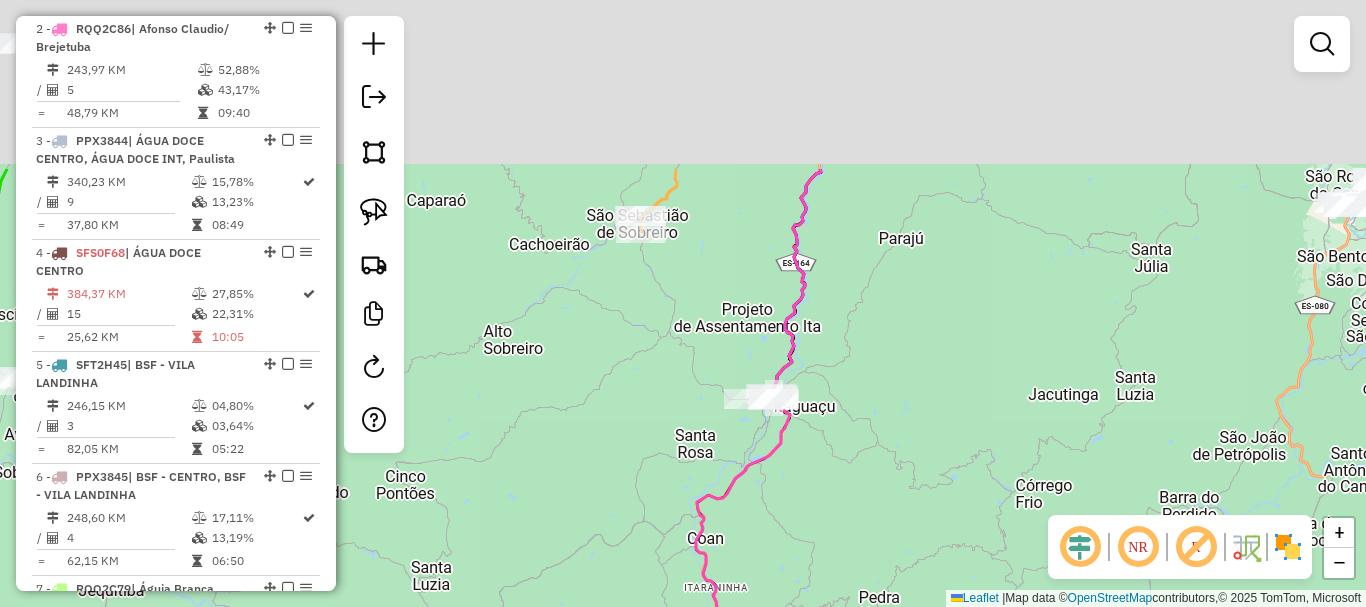 drag, startPoint x: 912, startPoint y: 192, endPoint x: 795, endPoint y: 425, distance: 260.72592 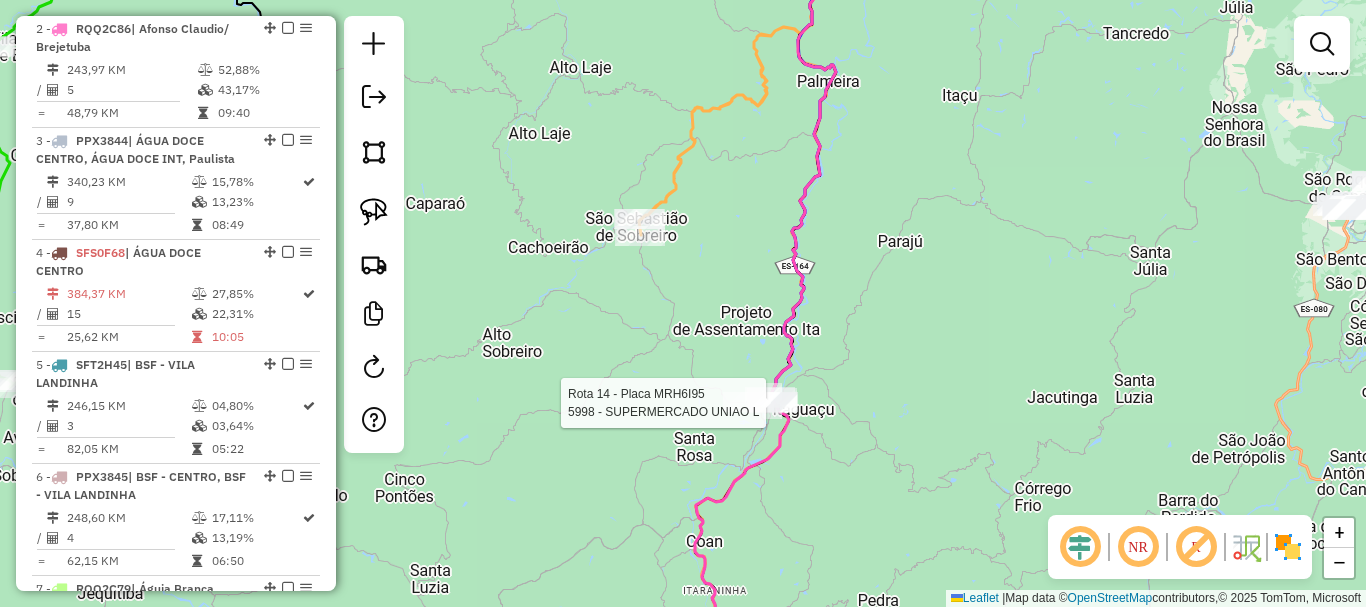 select on "**********" 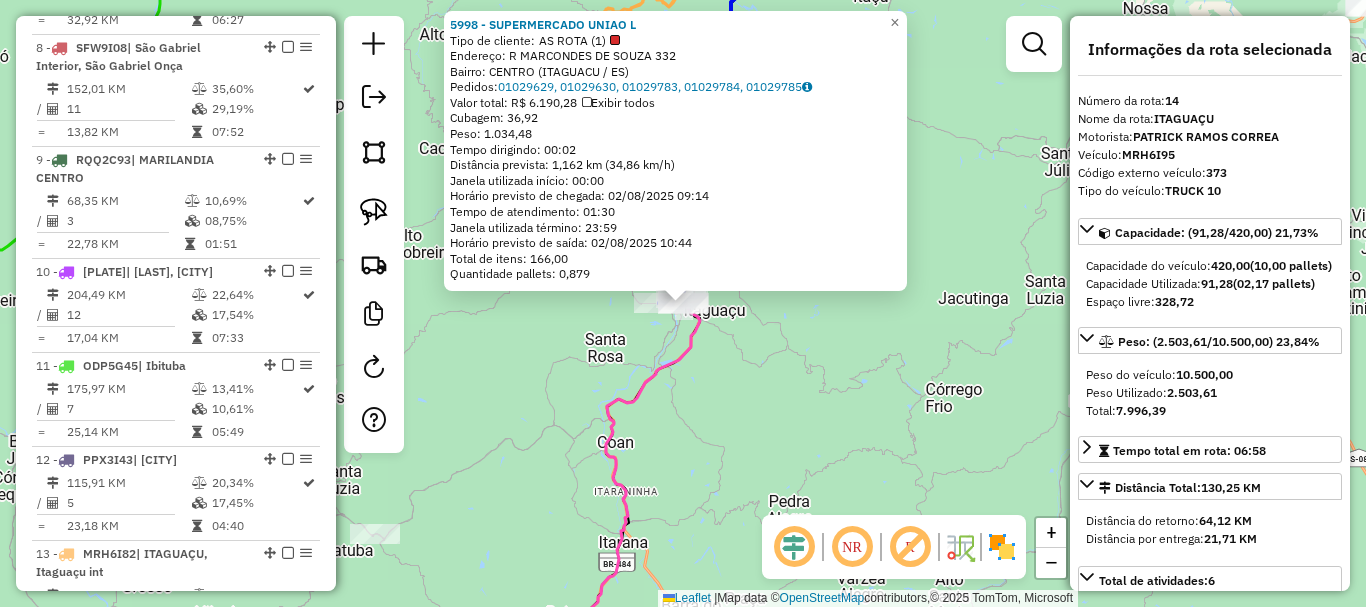 scroll, scrollTop: 2219, scrollLeft: 0, axis: vertical 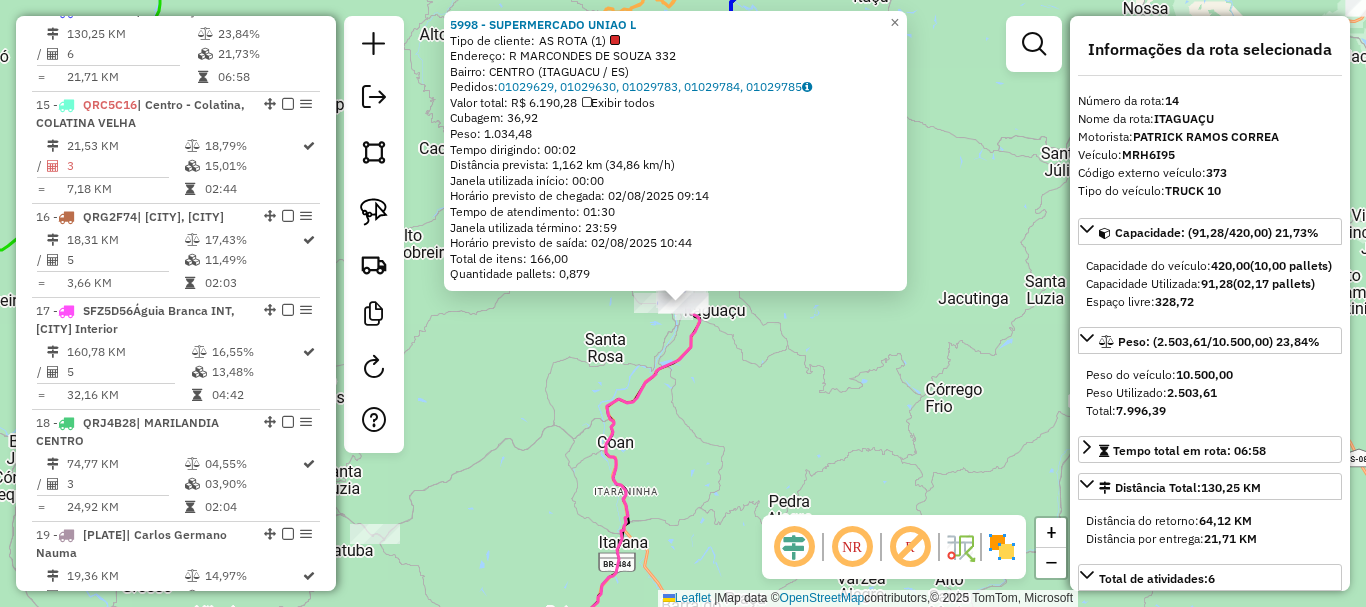 drag, startPoint x: 800, startPoint y: 459, endPoint x: 798, endPoint y: 402, distance: 57.035076 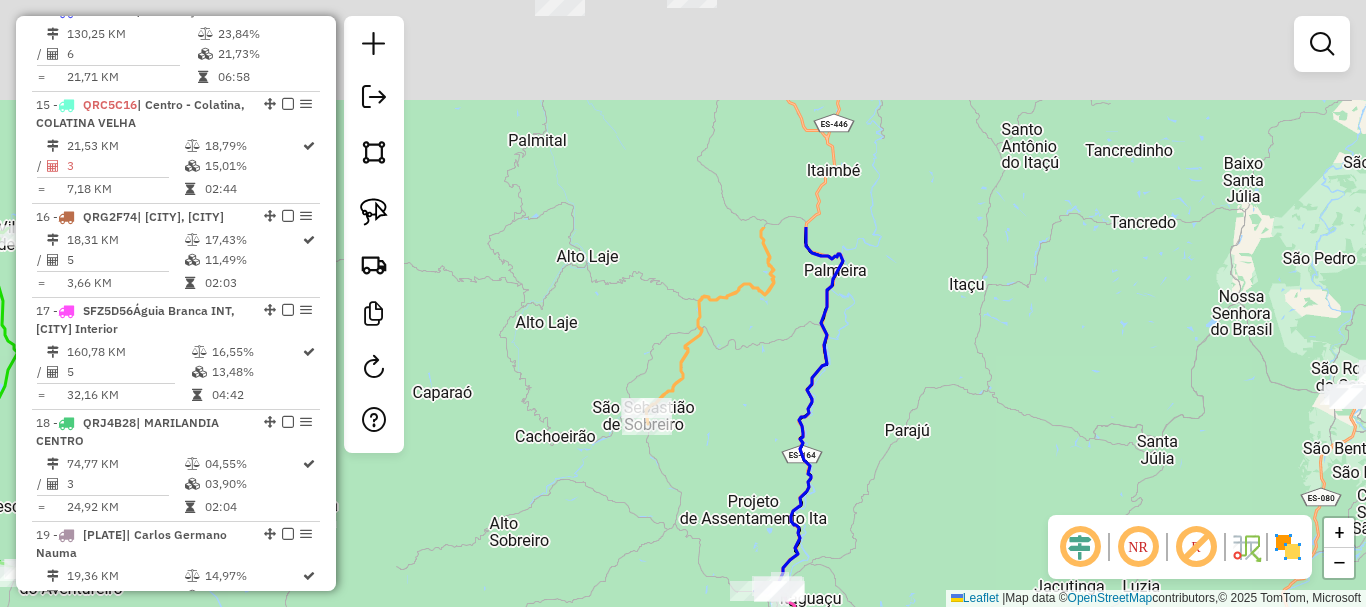 drag, startPoint x: 876, startPoint y: 563, endPoint x: 882, endPoint y: 611, distance: 48.373547 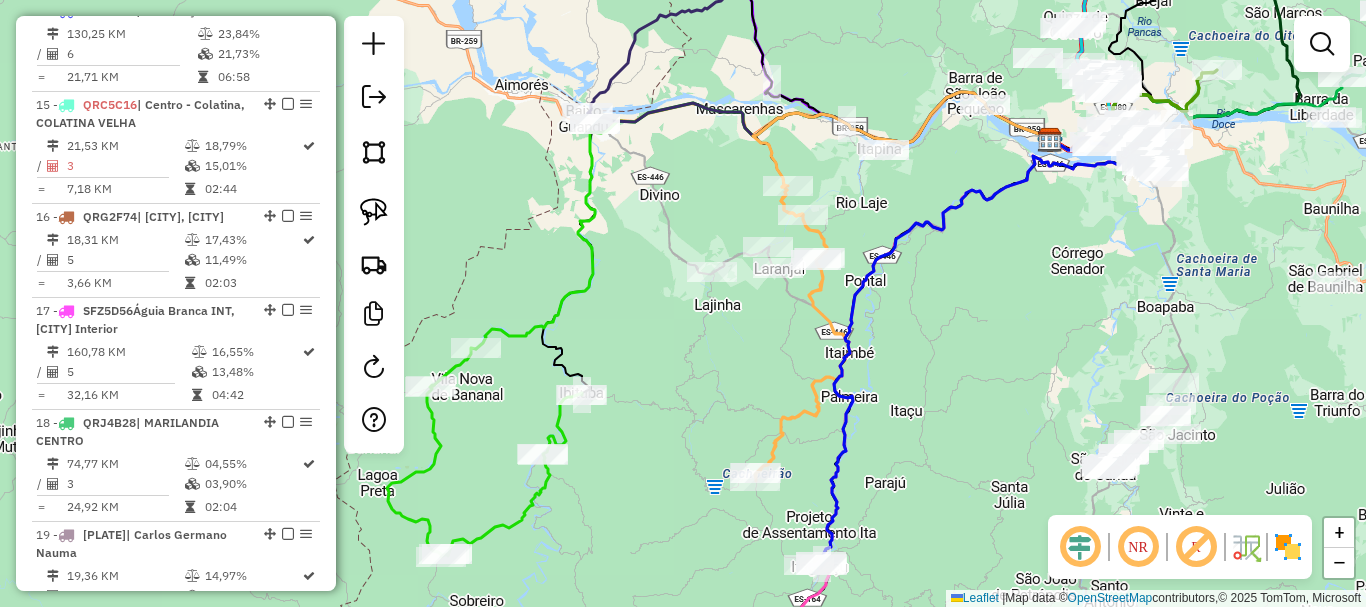 click on "Janela de atendimento Grade de atendimento Capacidade Transportadoras Veículos Cliente Pedidos  Rotas Selecione os dias de semana para filtrar as janelas de atendimento  Seg   Ter   Qua   Qui   Sex   Sáb   Dom  Informe o período da janela de atendimento: De: Até:  Filtrar exatamente a janela do cliente  Considerar janela de atendimento padrão  Selecione os dias de semana para filtrar as grades de atendimento  Seg   Ter   Qua   Qui   Sex   Sáb   Dom   Considerar clientes sem dia de atendimento cadastrado  Clientes fora do dia de atendimento selecionado Filtrar as atividades entre os valores definidos abaixo:  Peso mínimo:   Peso máximo:   Cubagem mínima:   Cubagem máxima:   De:   Até:  Filtrar as atividades entre o tempo de atendimento definido abaixo:  De:   Até:   Considerar capacidade total dos clientes não roteirizados Transportadora: Selecione um ou mais itens Tipo de veículo: Selecione um ou mais itens Veículo: Selecione um ou mais itens Motorista: Selecione um ou mais itens Nome: Rótulo:" 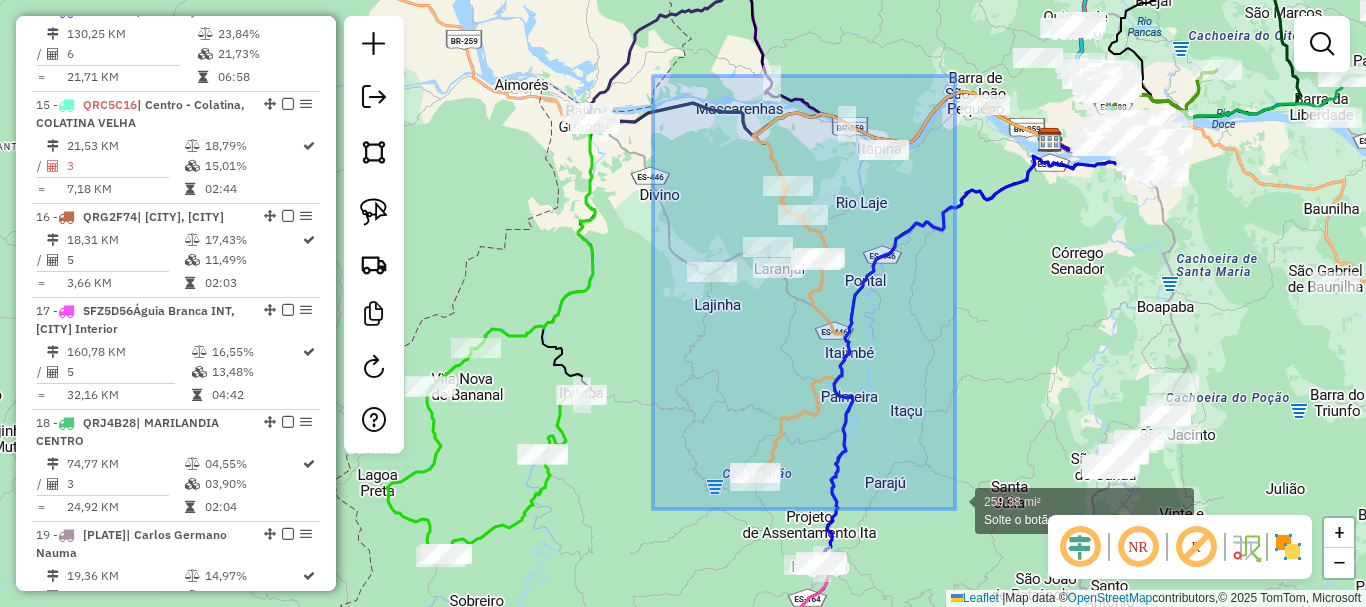 drag, startPoint x: 653, startPoint y: 76, endPoint x: 956, endPoint y: 510, distance: 529.30615 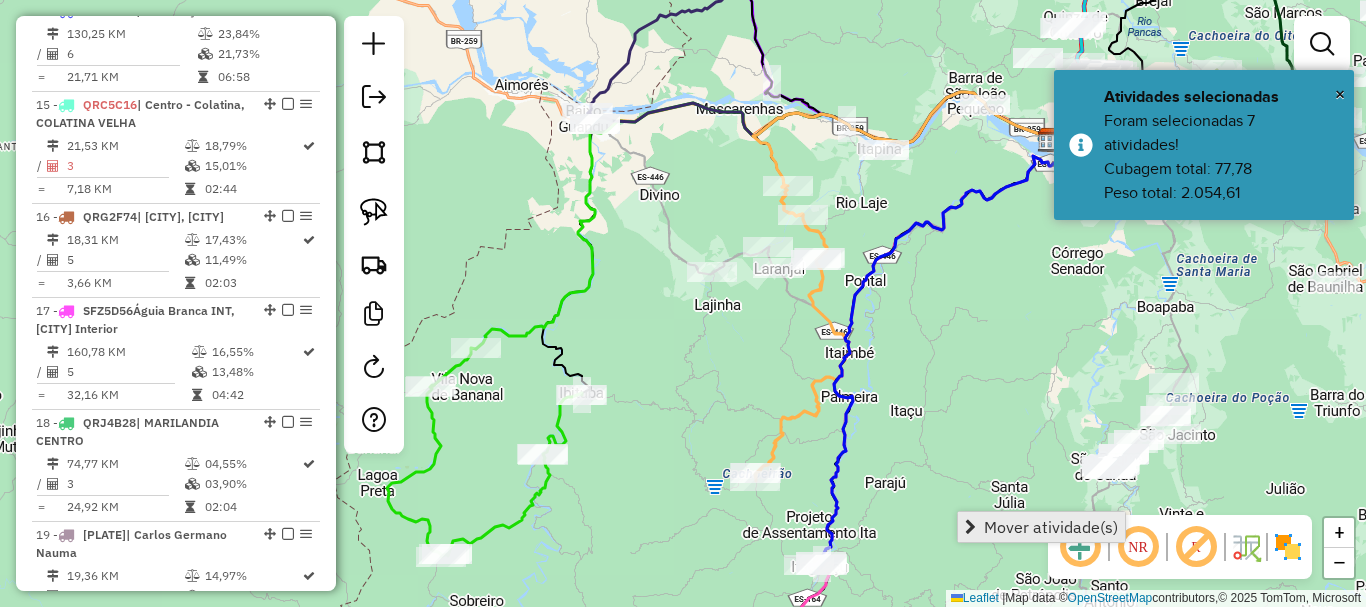 click on "Mover atividade(s)" at bounding box center (1051, 527) 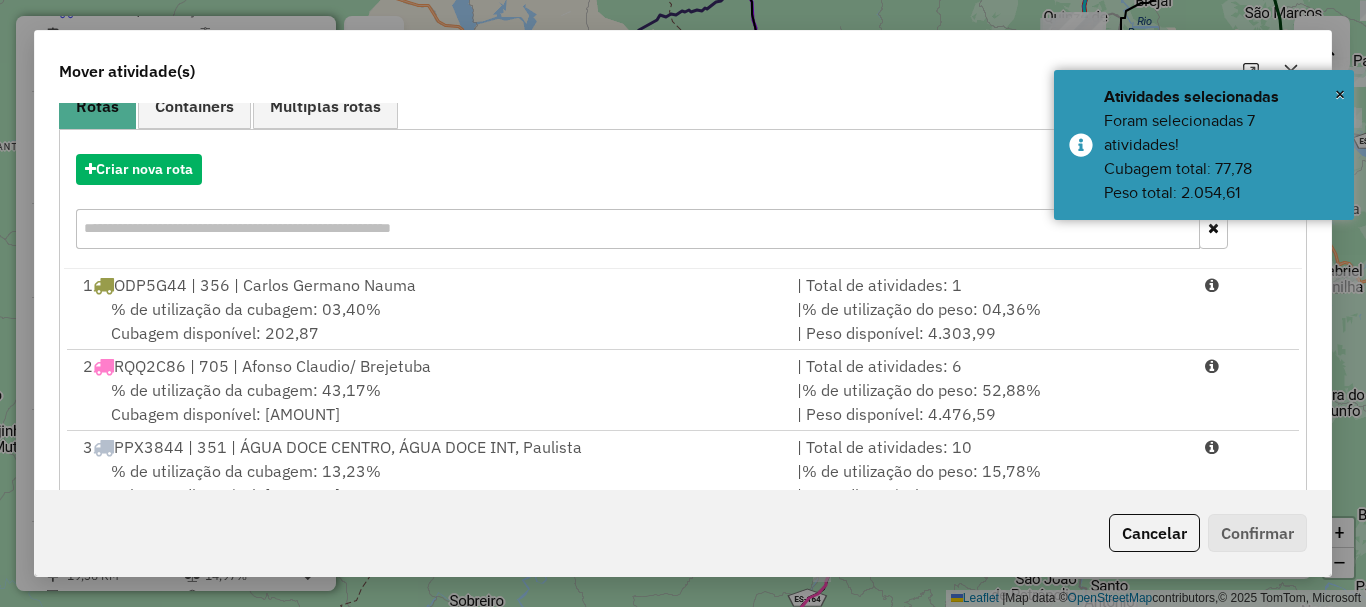scroll, scrollTop: 397, scrollLeft: 0, axis: vertical 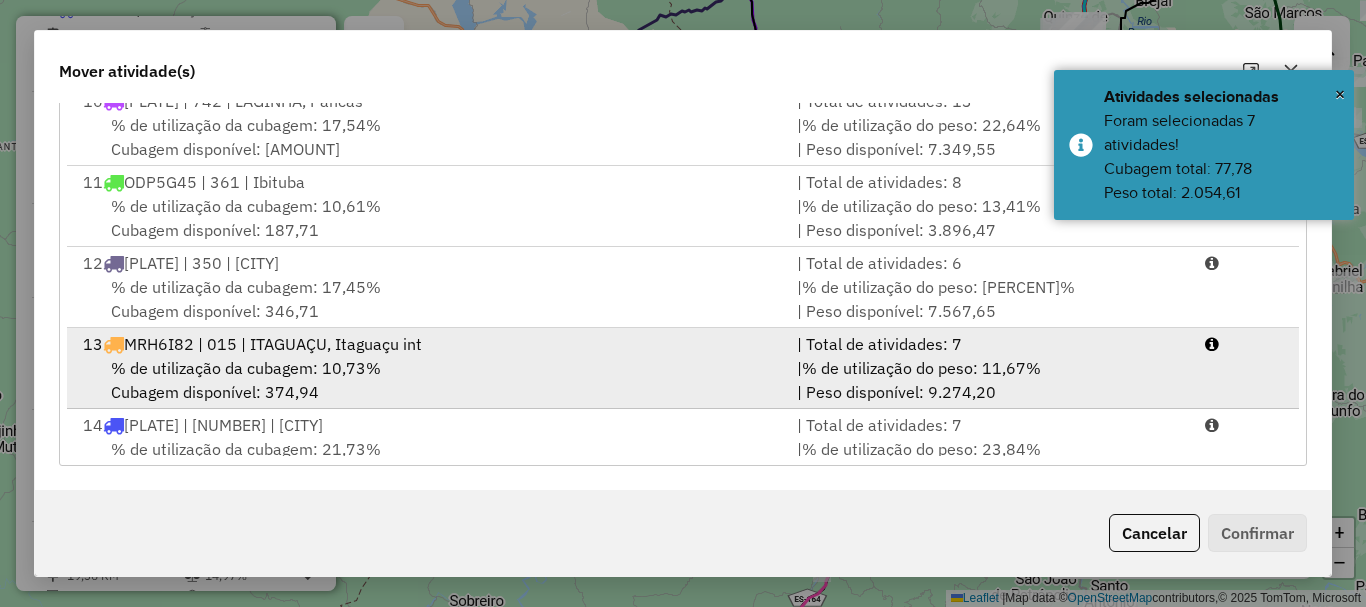 click on "% de utilização da cubagem: 10,73%  Cubagem disponível: 374,94" at bounding box center (428, 380) 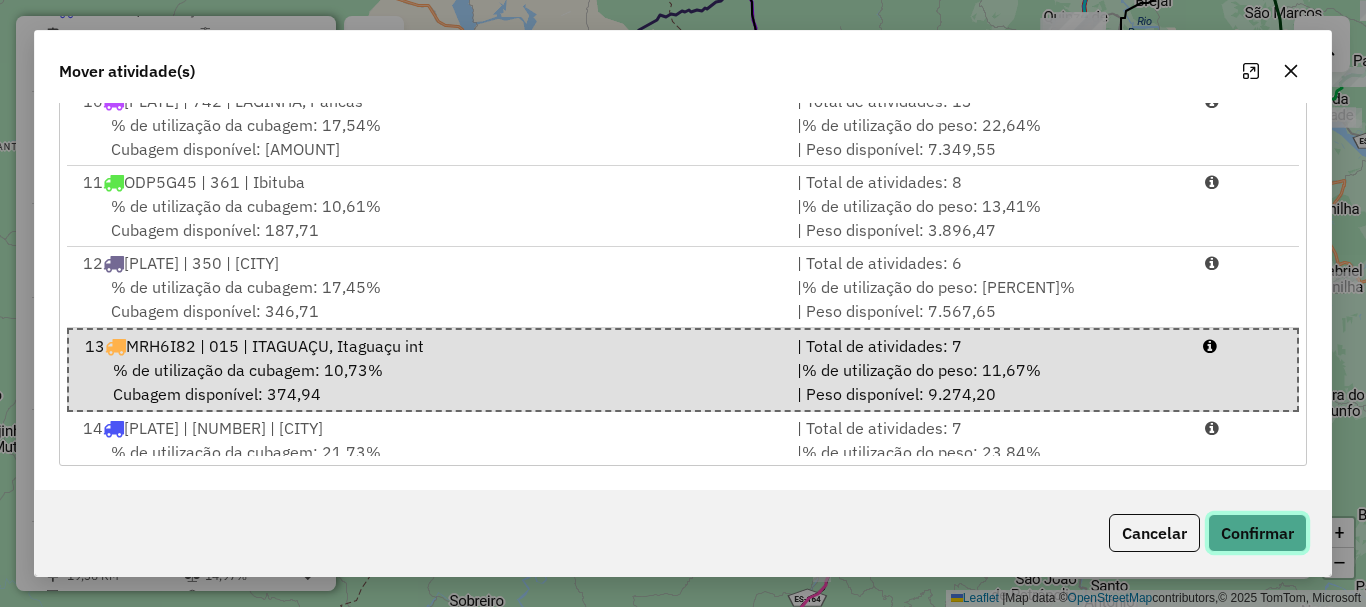 click on "Confirmar" 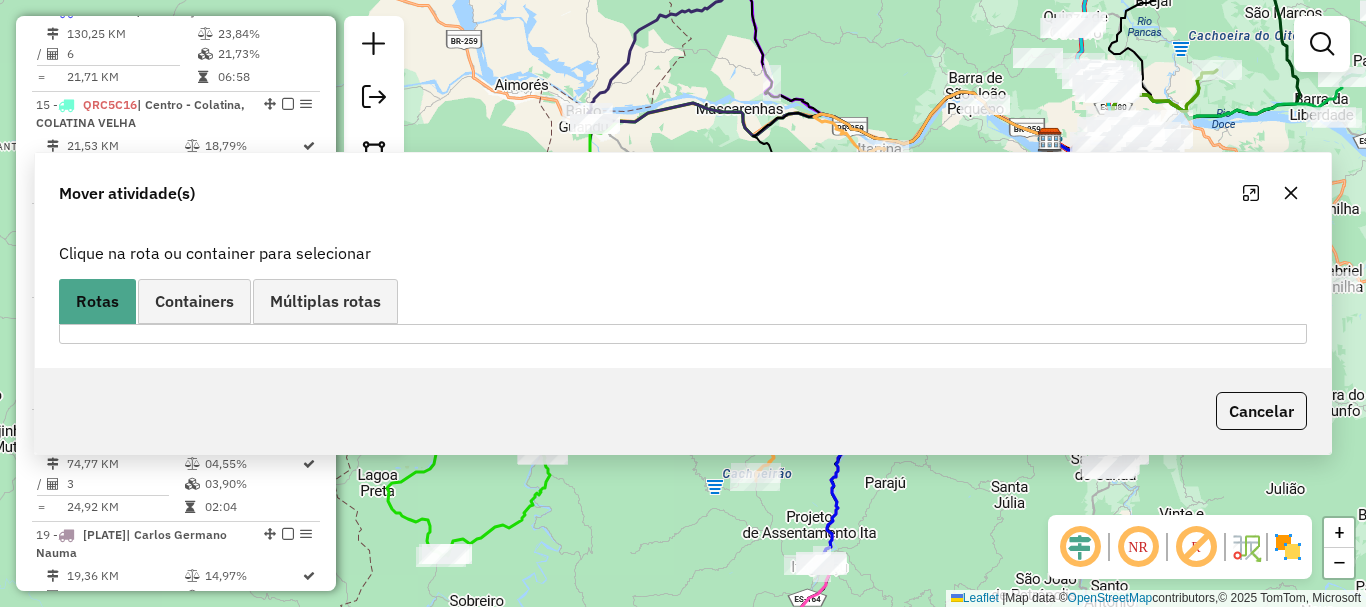 scroll, scrollTop: 0, scrollLeft: 0, axis: both 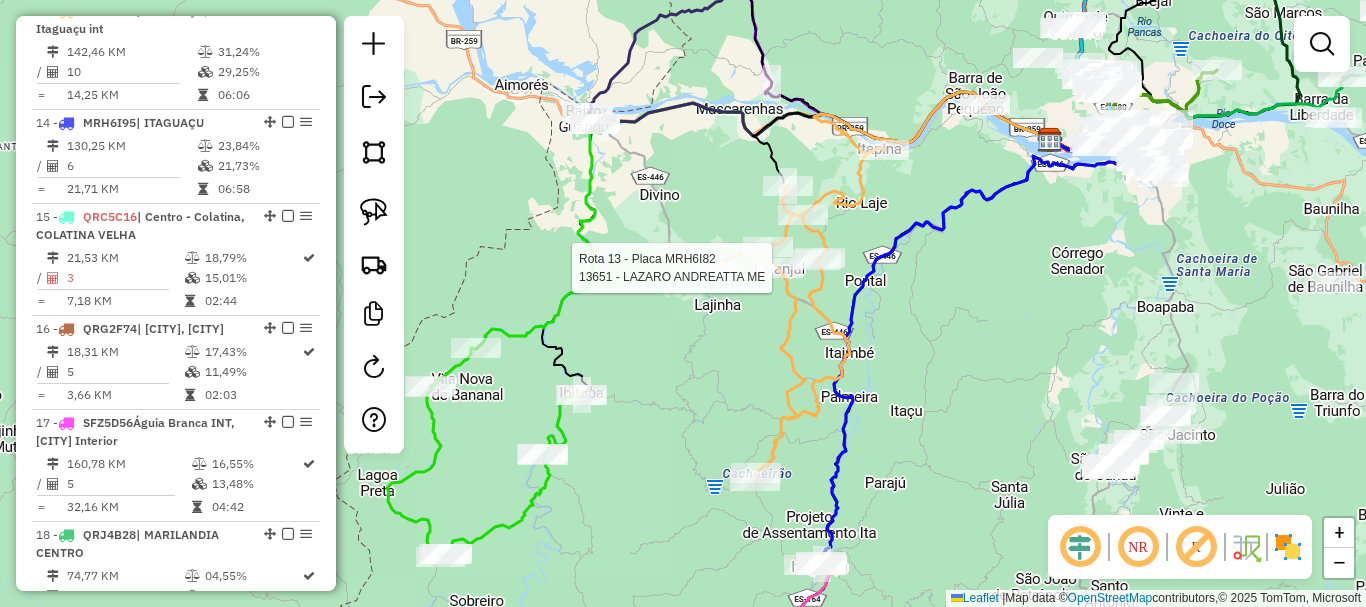 select on "**********" 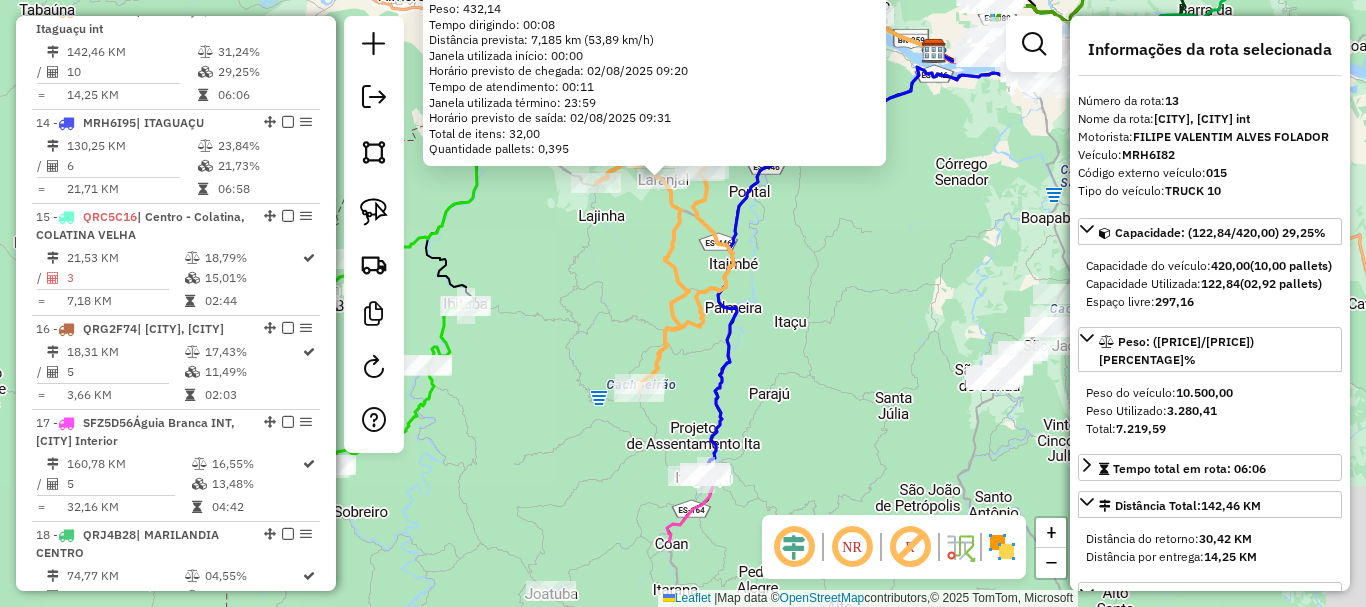 drag, startPoint x: 836, startPoint y: 339, endPoint x: 778, endPoint y: 177, distance: 172.06975 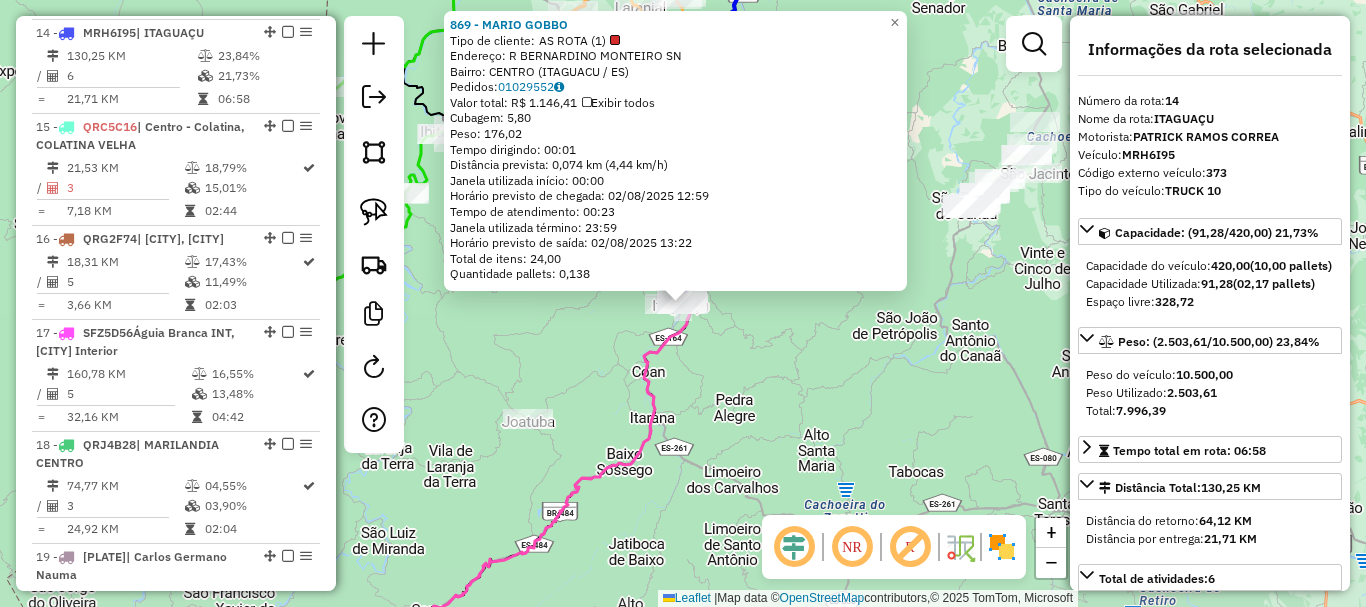 scroll, scrollTop: 2219, scrollLeft: 0, axis: vertical 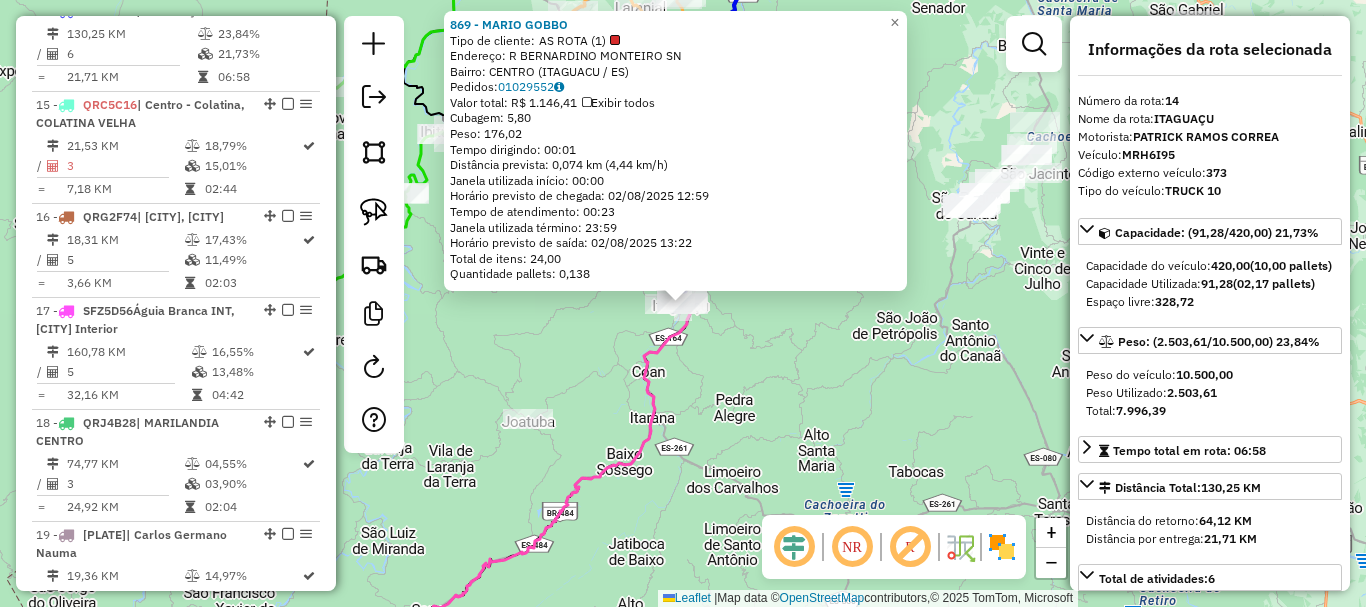 click on "869 - MARIO GOBBO  Tipo de cliente:   AS ROTA (1)   Endereço: R   BERNARDINO MONTEIRO           SN   Bairro: CENTRO (ITAGUACU / ES)   Pedidos:  01029552   Valor total: R$ 1.146,41   Exibir todos   Cubagem: 5,80  Peso: 176,02  Tempo dirigindo: 00:01   Distância prevista: 0,074 km (4,44 km/h)   Janela utilizada início: 00:00   Horário previsto de chegada: 02/08/2025 12:59   Tempo de atendimento: 00:23   Janela utilizada término: 23:59   Horário previsto de saída: 02/08/2025 13:22   Total de itens: 24,00   Quantidade pallets: 0,138  × Janela de atendimento Grade de atendimento Capacidade Transportadoras Veículos Cliente Pedidos  Rotas Selecione os dias de semana para filtrar as janelas de atendimento  Seg   Ter   Qua   Qui   Sex   Sáb   Dom  Informe o período da janela de atendimento: De: Até:  Filtrar exatamente a janela do cliente  Considerar janela de atendimento padrão  Selecione os dias de semana para filtrar as grades de atendimento  Seg   Ter   Qua   Qui   Sex   Sáb   Dom   Peso mínimo:  +" 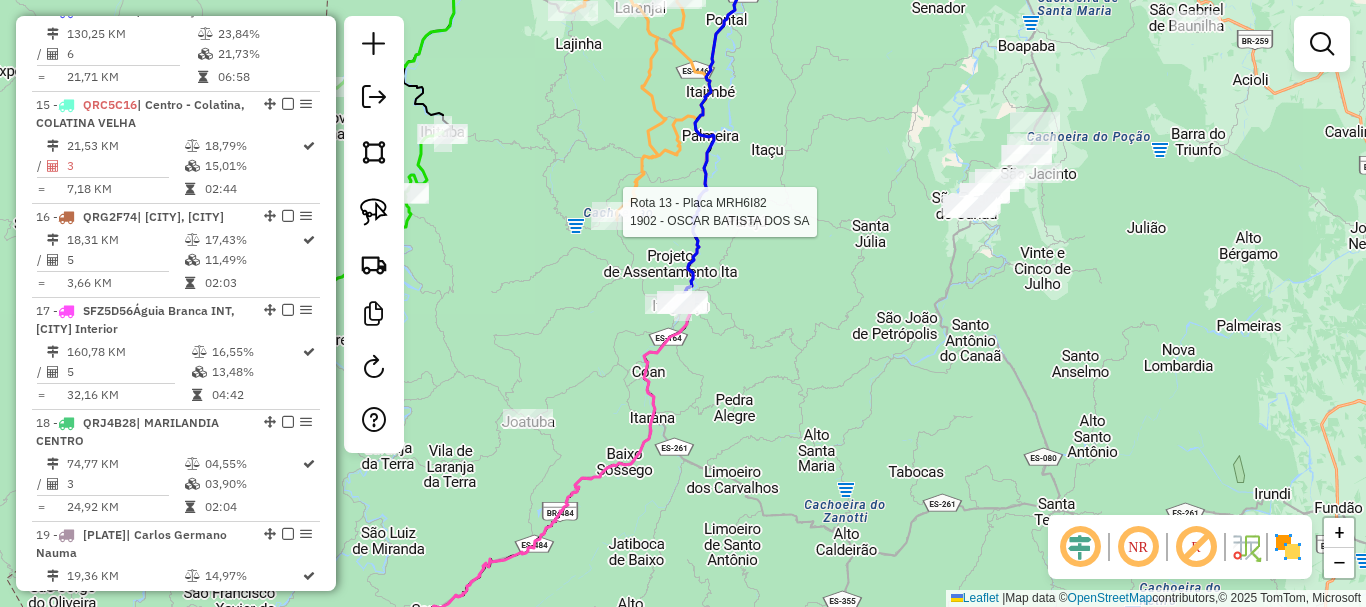 select on "**********" 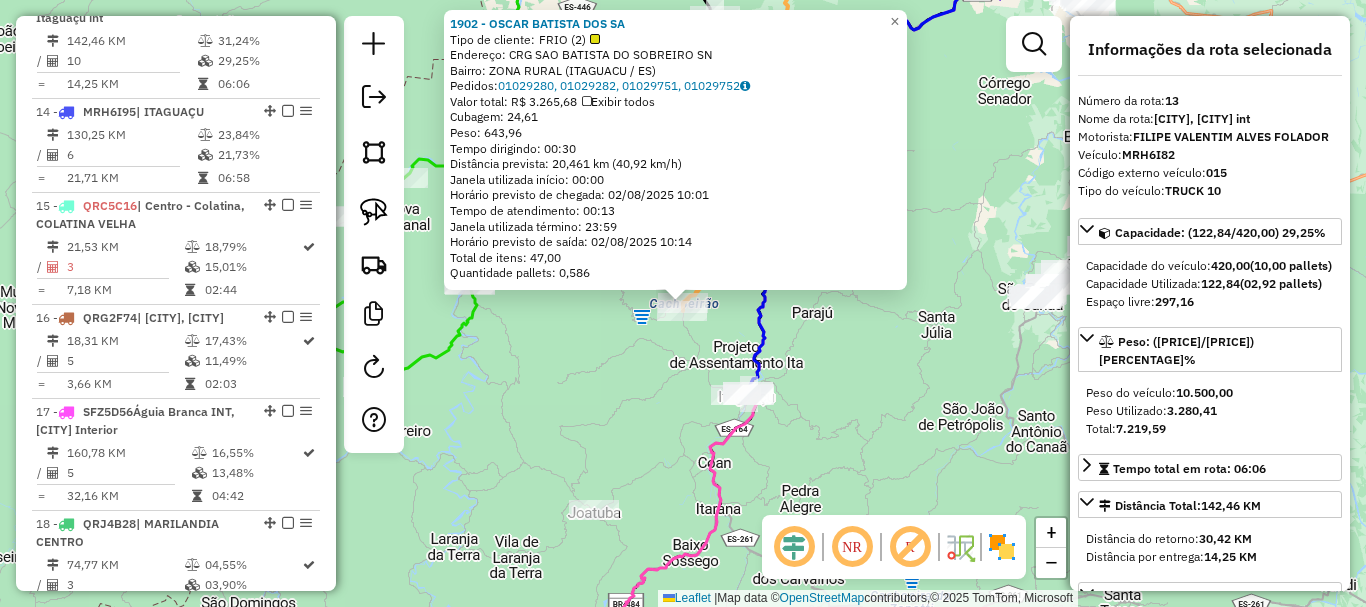 scroll, scrollTop: 2107, scrollLeft: 0, axis: vertical 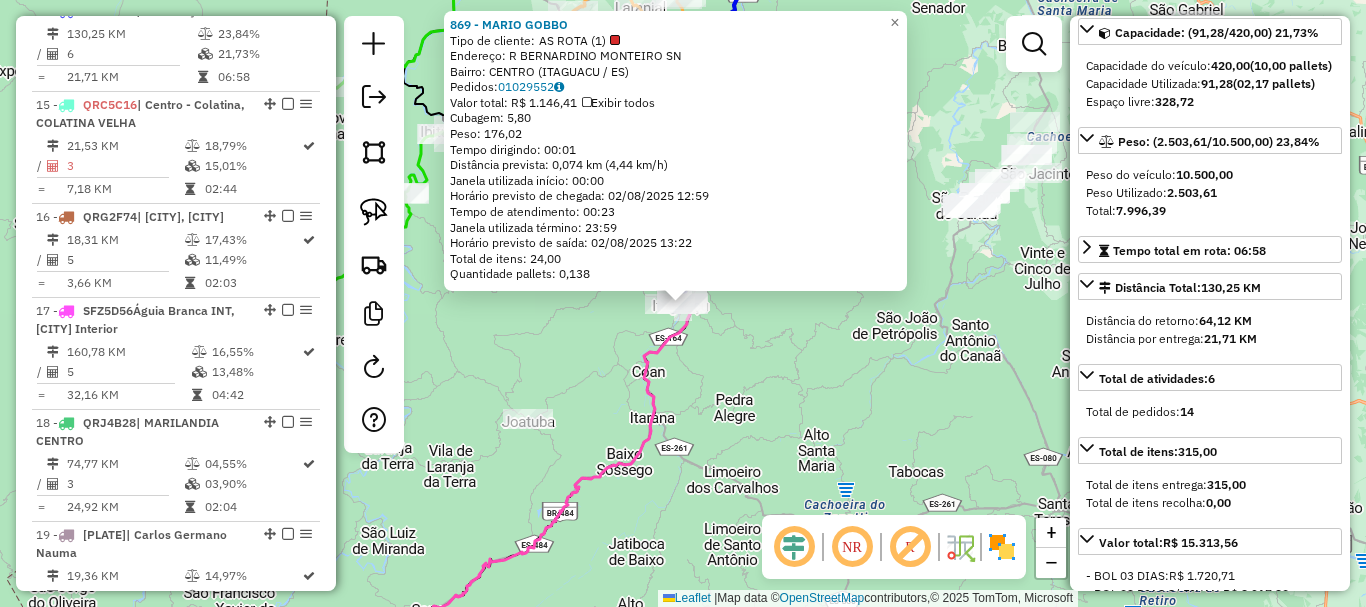 click on "869 - MARIO GOBBO  Tipo de cliente:   AS ROTA (1)   Endereço: R   BERNARDINO MONTEIRO           SN   Bairro: CENTRO (ITAGUACU / ES)   Pedidos:  01029552   Valor total: R$ 1.146,41   Exibir todos   Cubagem: 5,80  Peso: 176,02  Tempo dirigindo: 00:01   Distância prevista: 0,074 km (4,44 km/h)   Janela utilizada início: 00:00   Horário previsto de chegada: 02/08/2025 12:59   Tempo de atendimento: 00:23   Janela utilizada término: 23:59   Horário previsto de saída: 02/08/2025 13:22   Total de itens: 24,00   Quantidade pallets: 0,138  × Janela de atendimento Grade de atendimento Capacidade Transportadoras Veículos Cliente Pedidos  Rotas Selecione os dias de semana para filtrar as janelas de atendimento  Seg   Ter   Qua   Qui   Sex   Sáb   Dom  Informe o período da janela de atendimento: De: Até:  Filtrar exatamente a janela do cliente  Considerar janela de atendimento padrão  Selecione os dias de semana para filtrar as grades de atendimento  Seg   Ter   Qua   Qui   Sex   Sáb   Dom   Peso mínimo:  +" 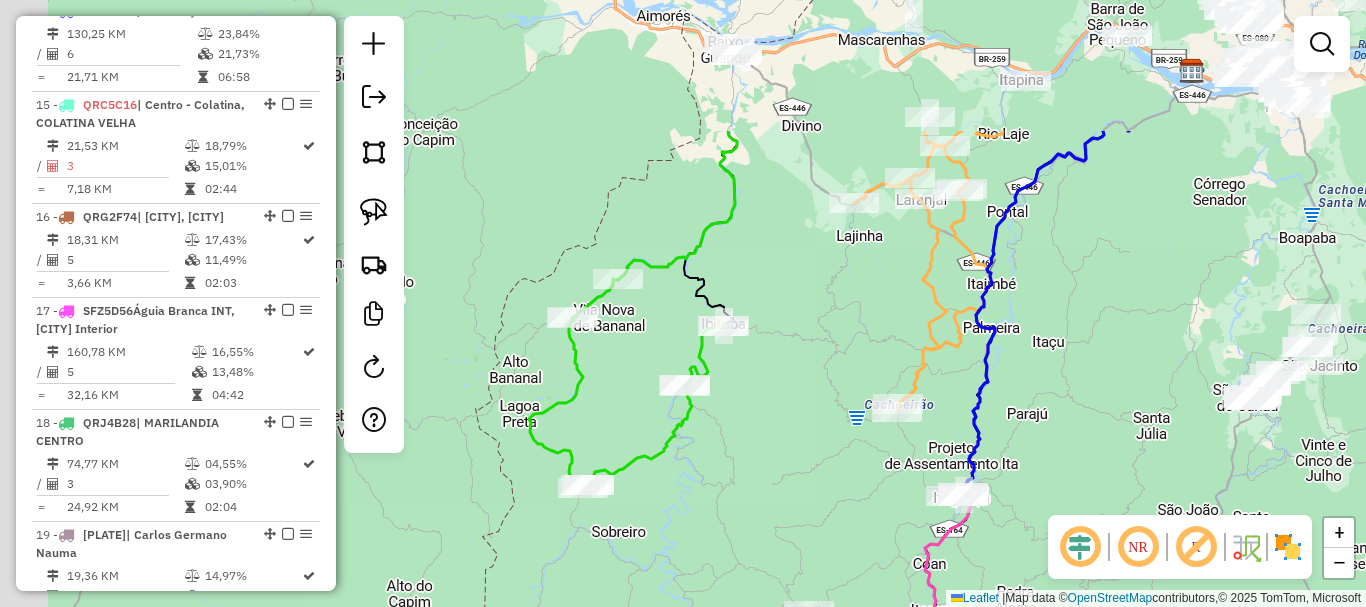 drag, startPoint x: 949, startPoint y: 578, endPoint x: 965, endPoint y: 586, distance: 17.888544 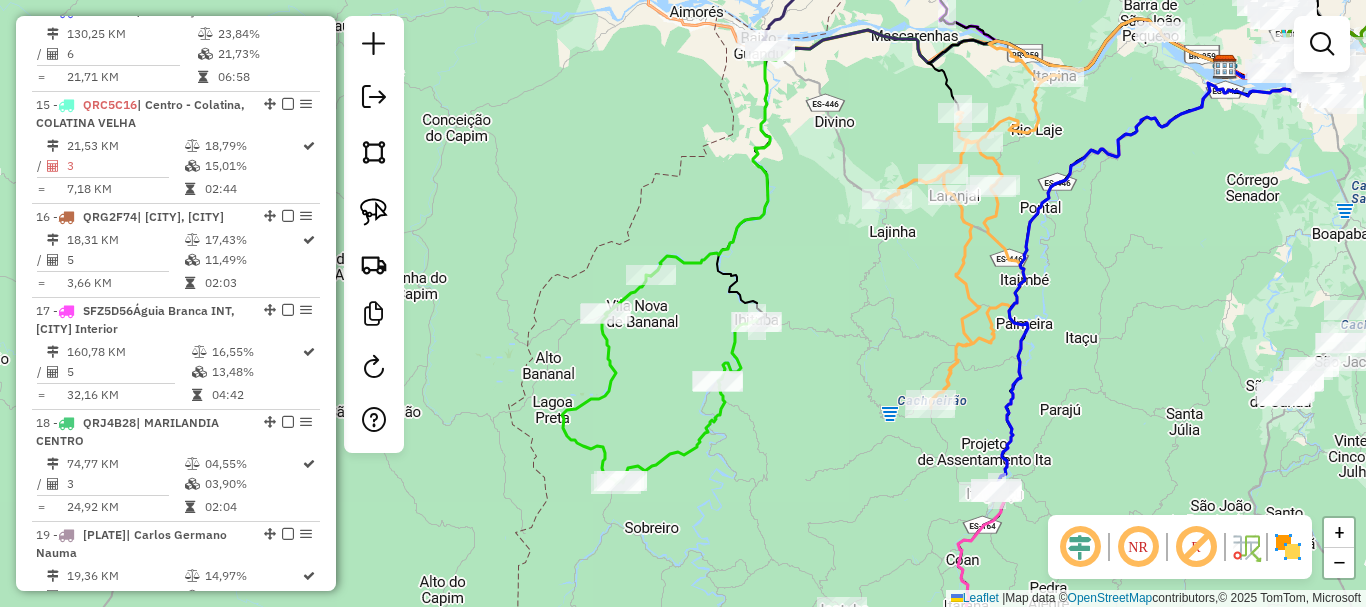 drag, startPoint x: 616, startPoint y: 246, endPoint x: 632, endPoint y: 238, distance: 17.888544 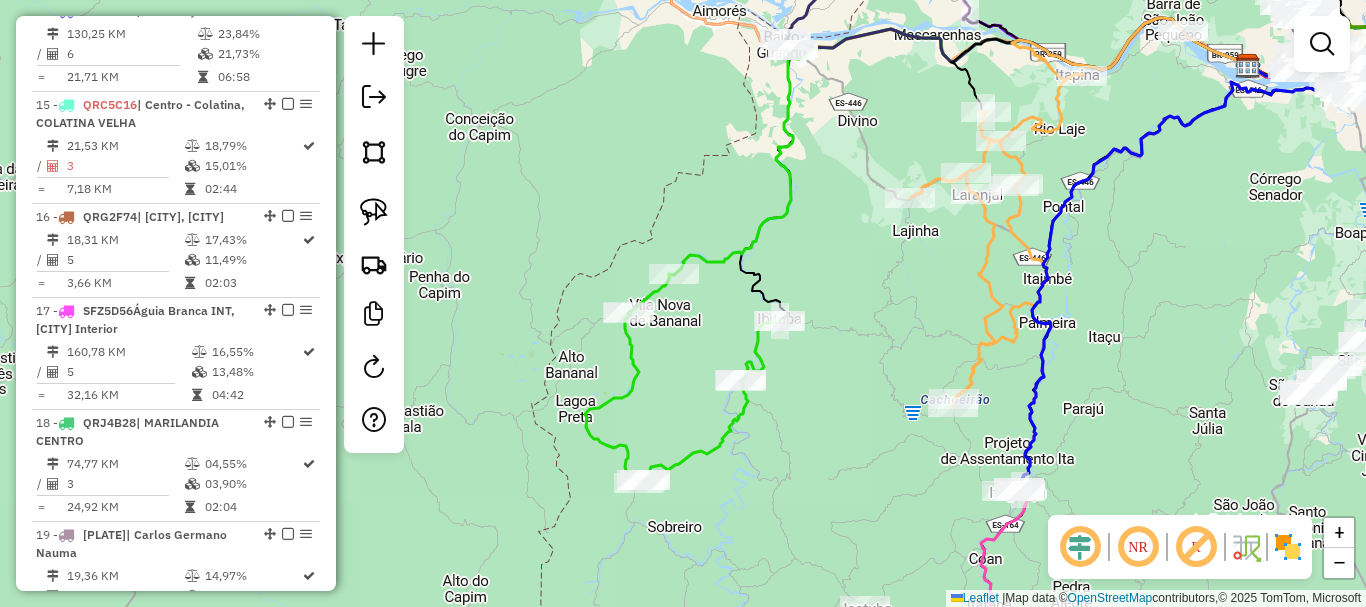 drag, startPoint x: 578, startPoint y: 223, endPoint x: 533, endPoint y: 225, distance: 45.044422 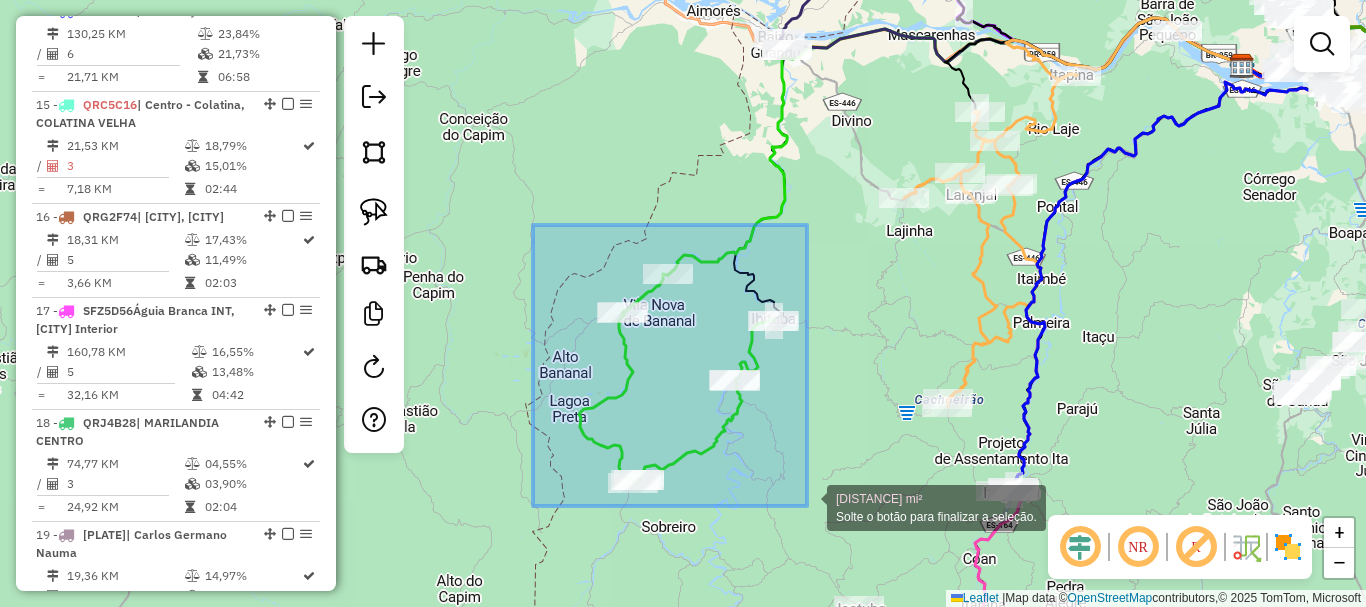 drag, startPoint x: 533, startPoint y: 225, endPoint x: 807, endPoint y: 506, distance: 392.47546 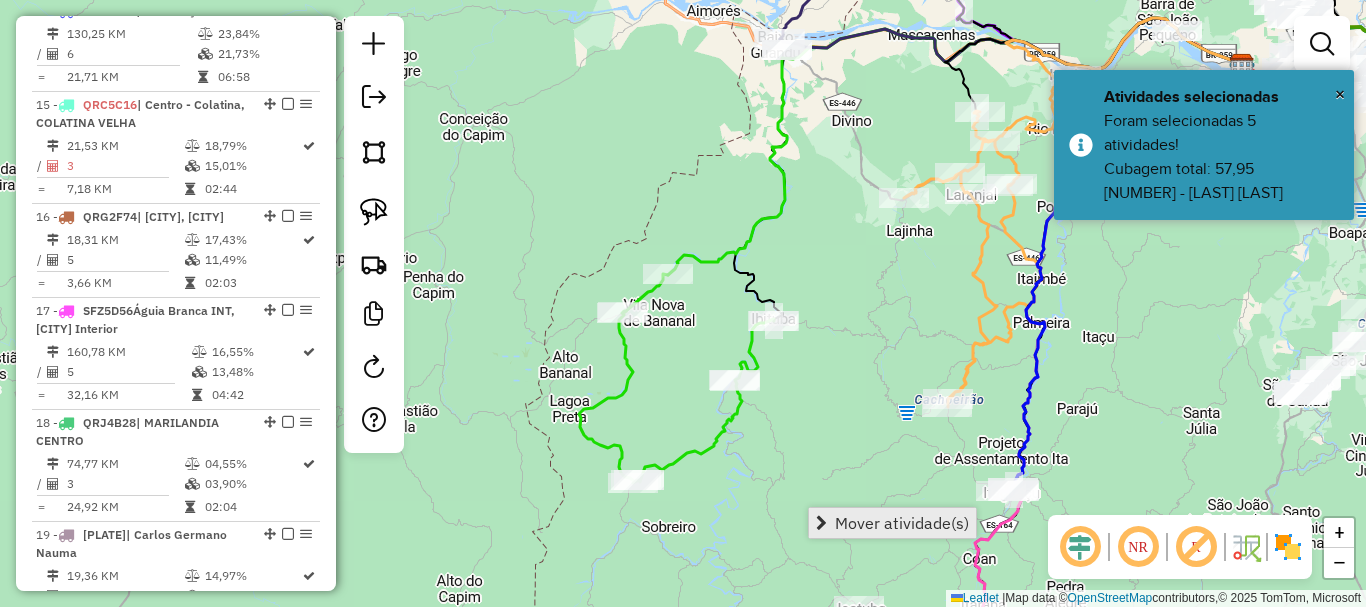 click on "Mover atividade(s)" at bounding box center (902, 523) 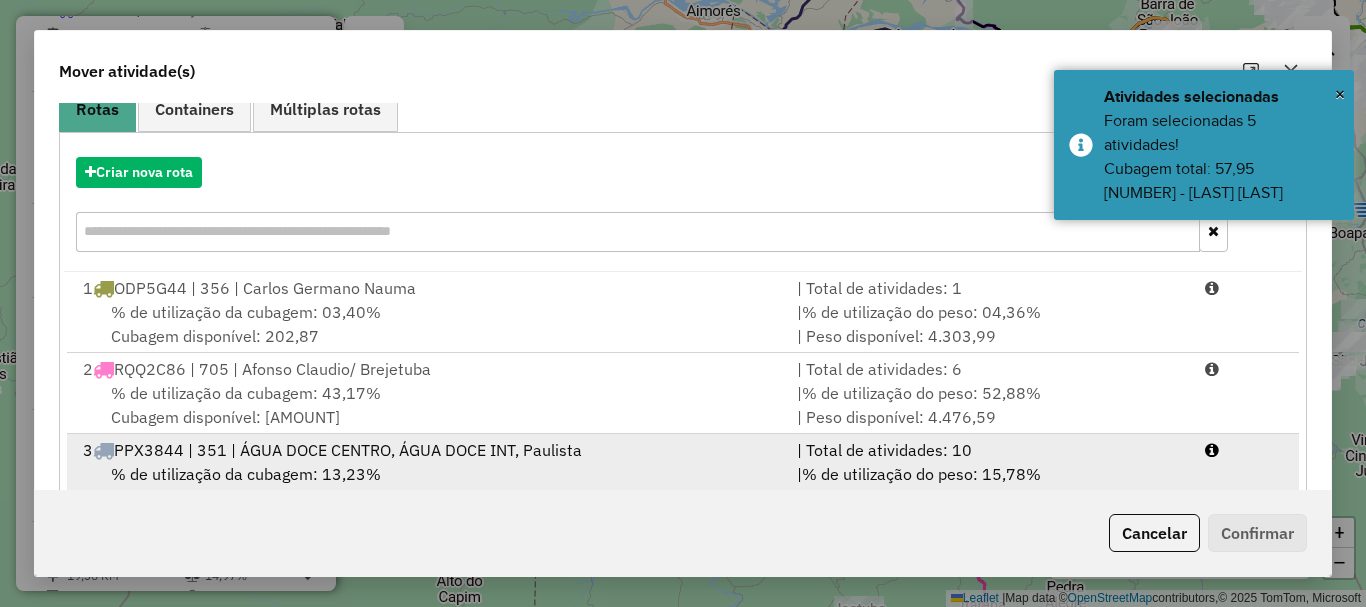 scroll, scrollTop: 397, scrollLeft: 0, axis: vertical 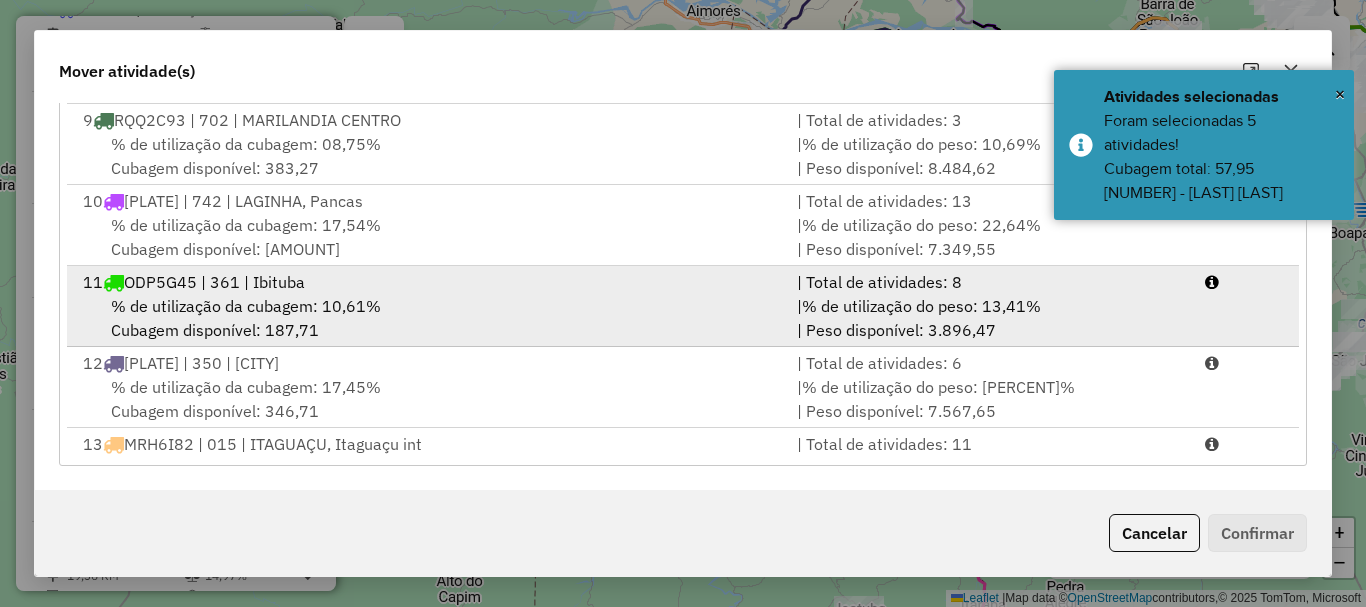 click on "% de utilização da cubagem: 10,61%  Cubagem disponível: 187,71" at bounding box center (428, 318) 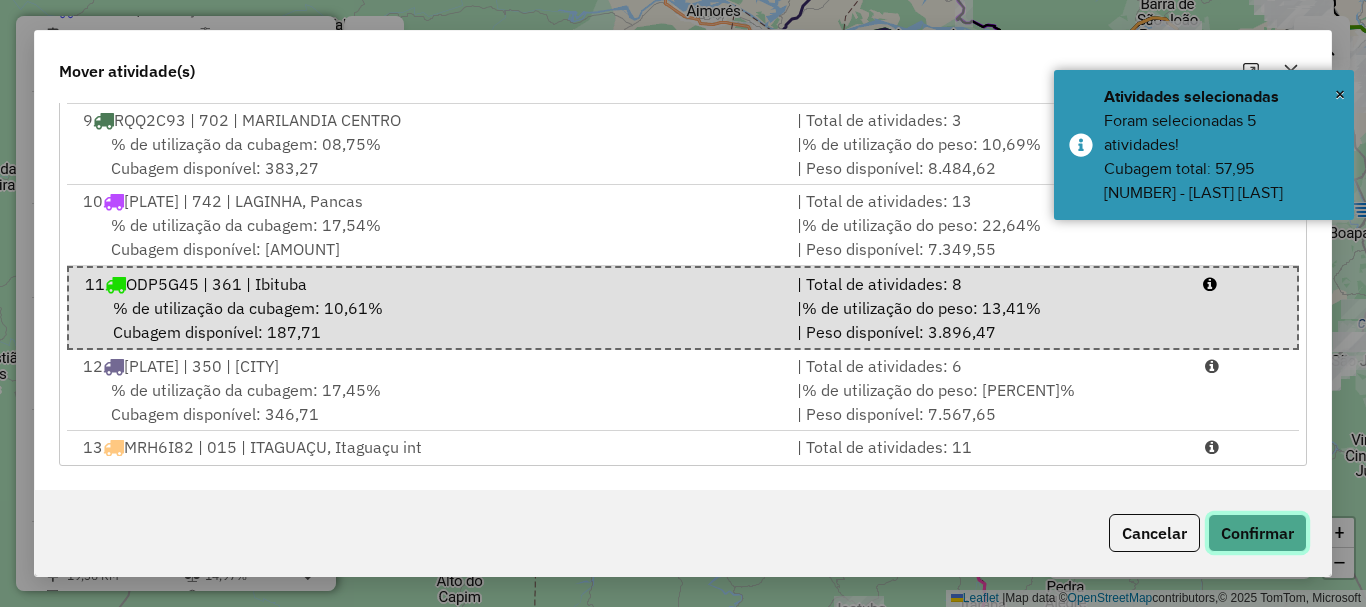 click on "Confirmar" 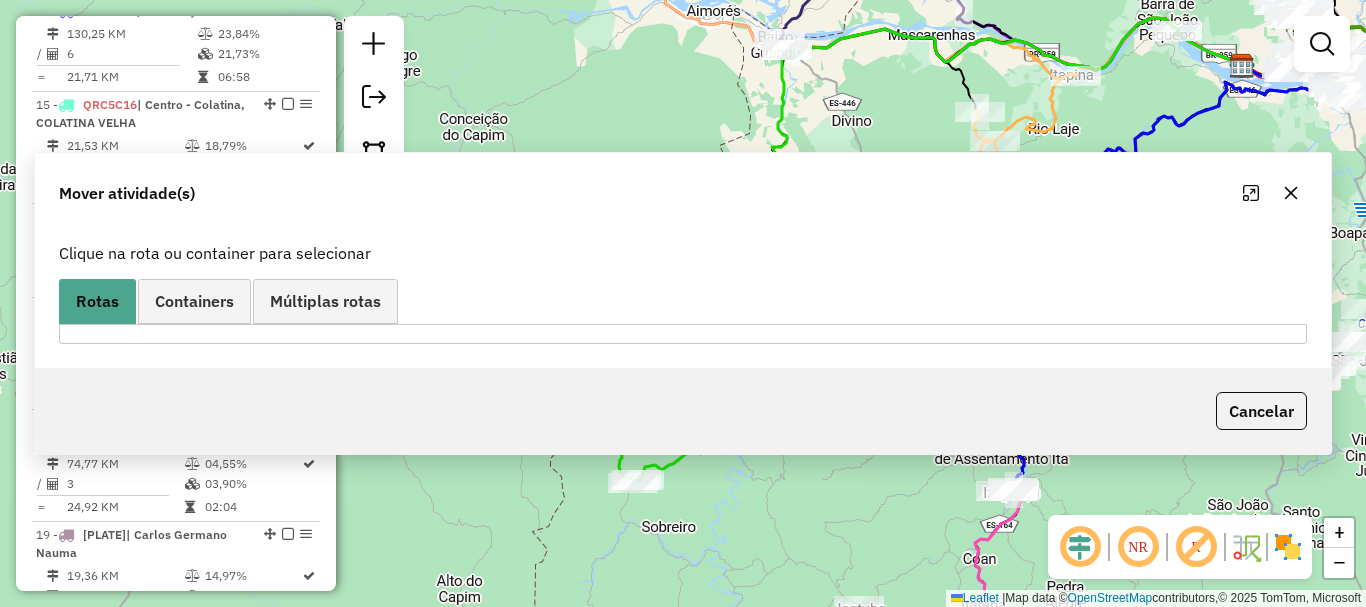 scroll, scrollTop: 0, scrollLeft: 0, axis: both 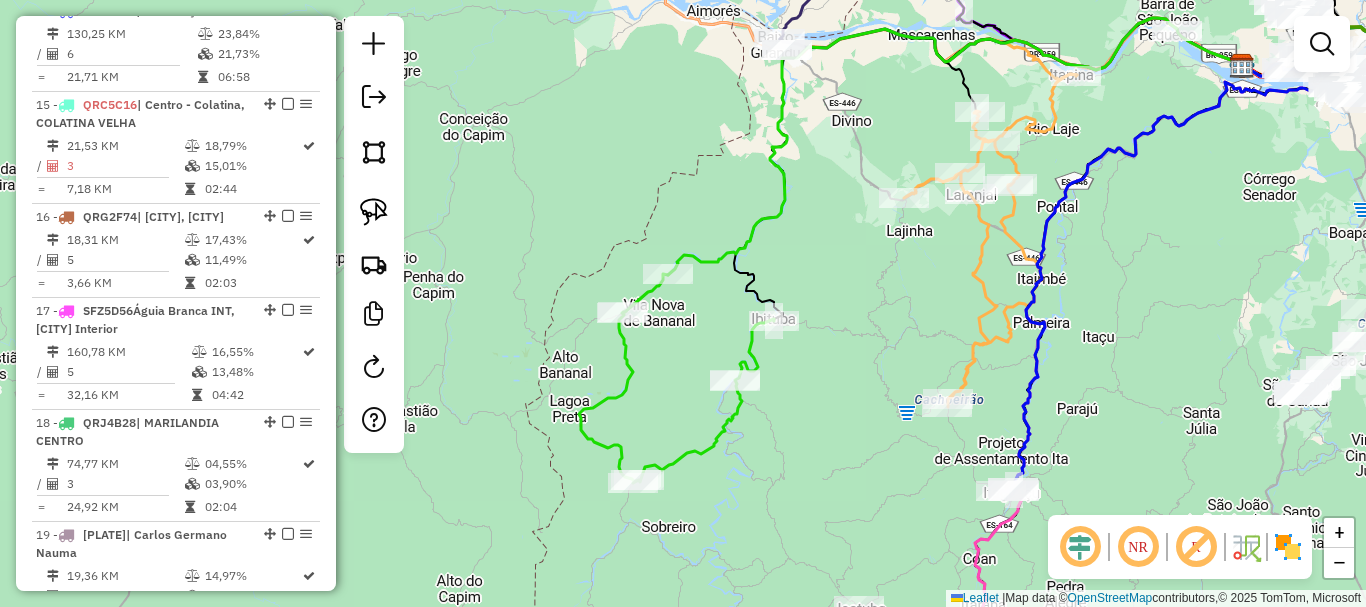 click 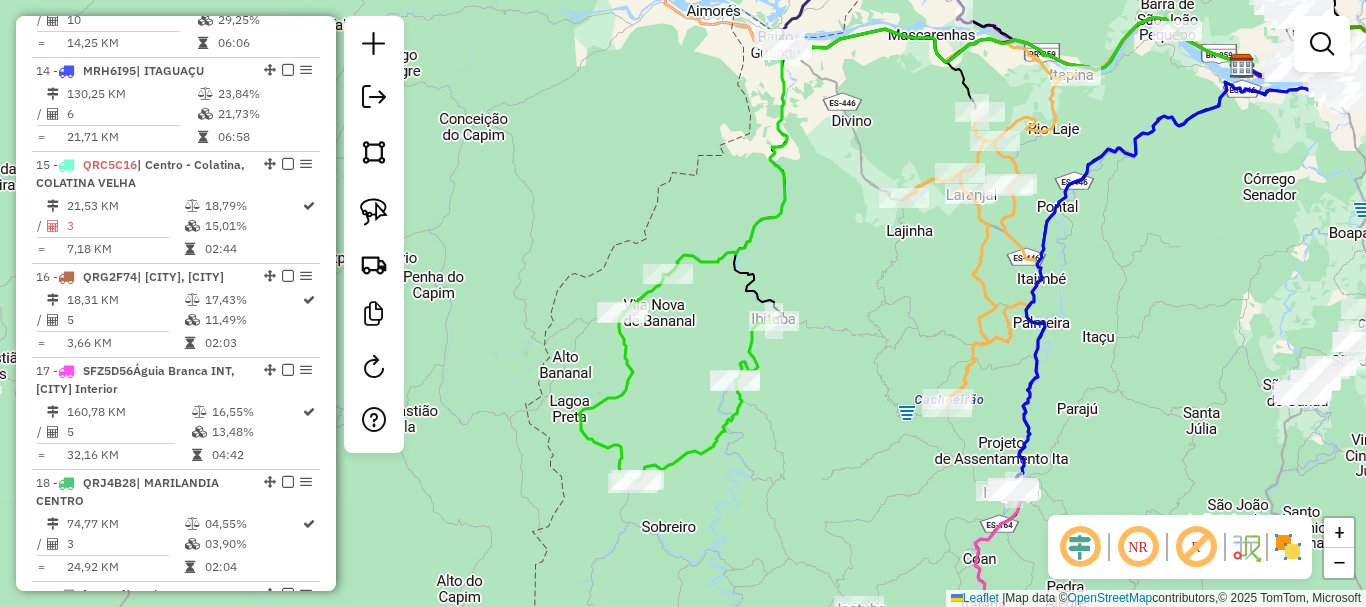 select on "**********" 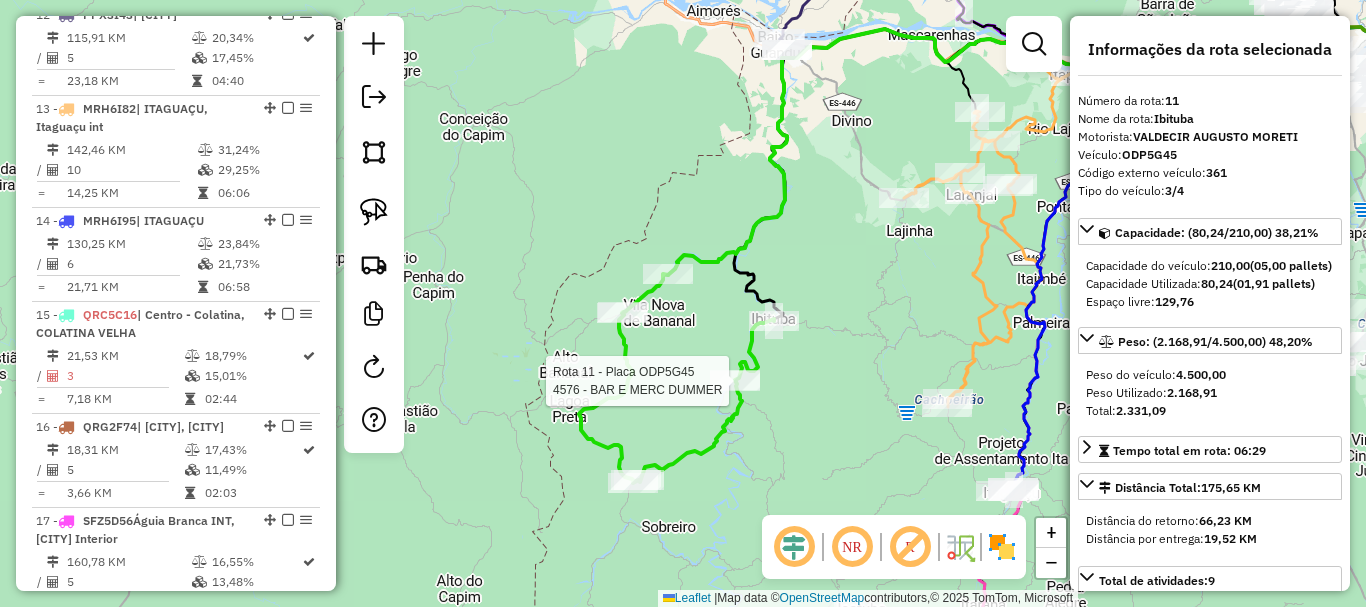 scroll, scrollTop: 1919, scrollLeft: 0, axis: vertical 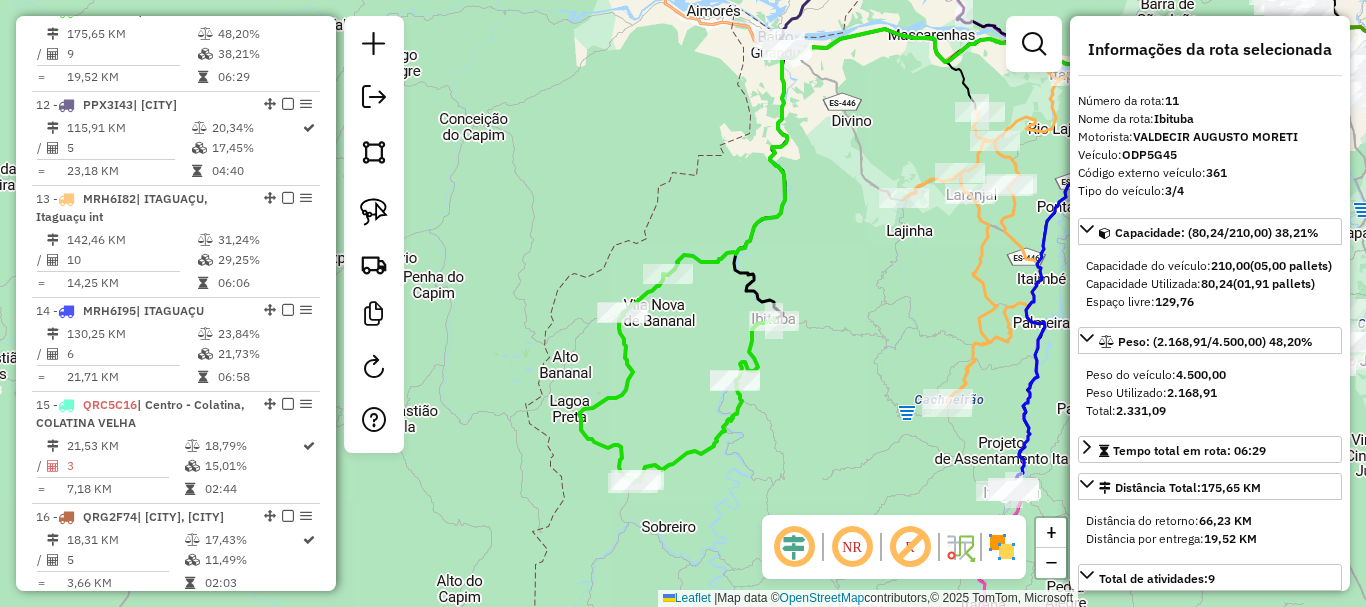 click on "Rota 11 - Placa ODP5G45  4576 - BAR E MERC DUMMER Rota 11 - Placa ODP5G45  13906 - DAVID FERNANDO SCARD Janela de atendimento Grade de atendimento Capacidade Transportadoras Veículos Cliente Pedidos  Rotas Selecione os dias de semana para filtrar as janelas de atendimento  Seg   Ter   Qua   Qui   Sex   Sáb   Dom  Informe o período da janela de atendimento: De: Até:  Filtrar exatamente a janela do cliente  Considerar janela de atendimento padrão  Selecione os dias de semana para filtrar as grades de atendimento  Seg   Ter   Qua   Qui   Sex   Sáb   Dom   Considerar clientes sem dia de atendimento cadastrado  Clientes fora do dia de atendimento selecionado Filtrar as atividades entre os valores definidos abaixo:  Peso mínimo:   Peso máximo:   Cubagem mínima:   Cubagem máxima:   De:   Até:  Filtrar as atividades entre o tempo de atendimento definido abaixo:  De:   Até:   Considerar capacidade total dos clientes não roteirizados Transportadora: Selecione um ou mais itens Tipo de veículo: Veículo: +" 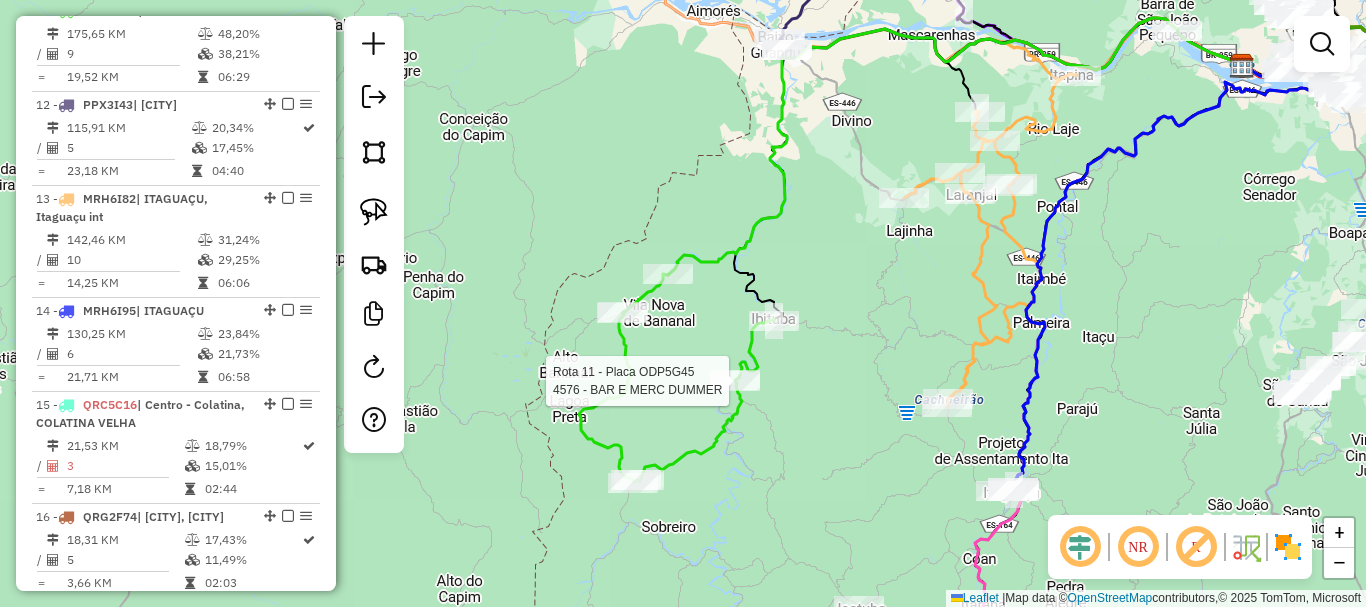 select on "**********" 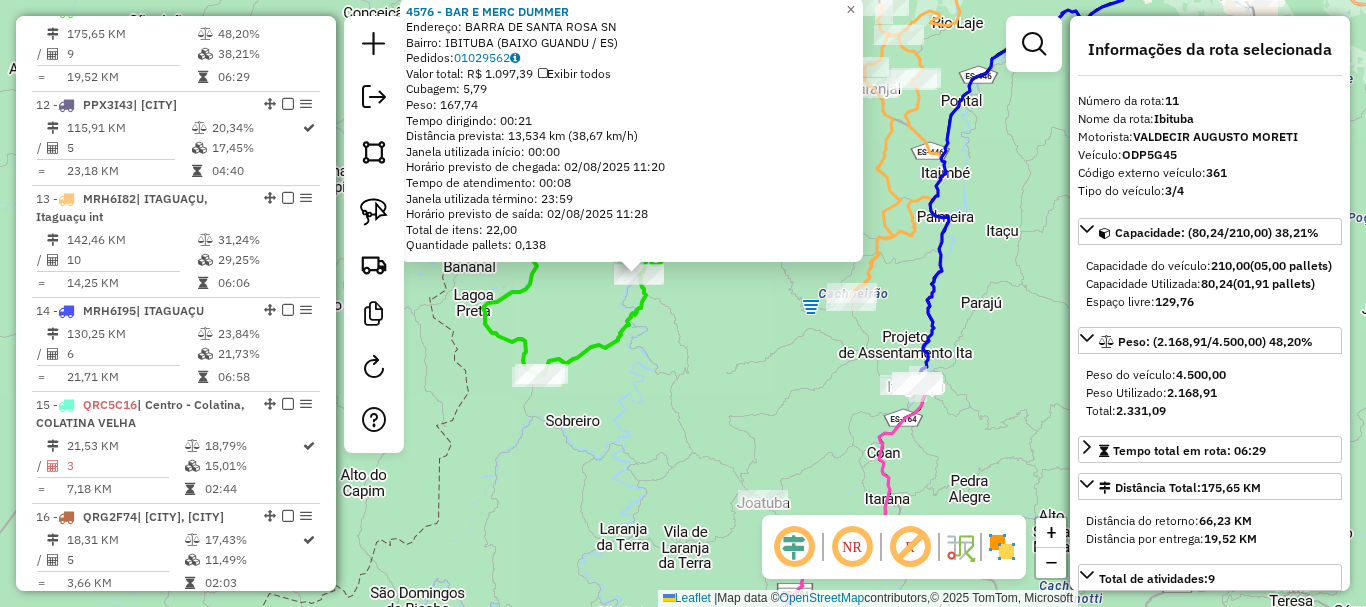 drag, startPoint x: 778, startPoint y: 408, endPoint x: 643, endPoint y: 282, distance: 184.66457 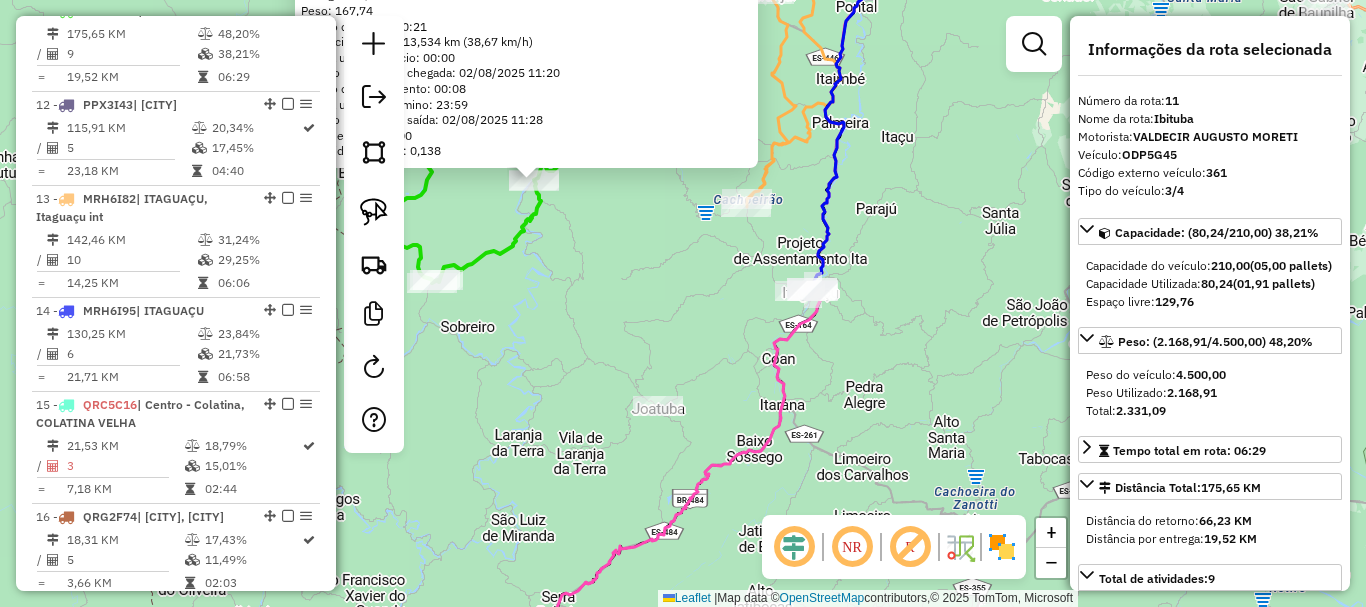 click on "4576 - BAR E MERC DUMMER  Endereço:  BARRA DE SANTA ROSA SN   Bairro: IBITUBA (BAIXO GUANDU / ES)   Pedidos:  01029562   Valor total: R$ 1.097,39   Exibir todos   Cubagem: 5,79  Peso: 167,74  Tempo dirigindo: 00:21   Distância prevista: 13,534 km (38,67 km/h)   Janela utilizada início: 00:00   Horário previsto de chegada: 02/08/2025 11:20   Tempo de atendimento: 00:08   Janela utilizada término: 23:59   Horário previsto de saída: 02/08/2025 11:28   Total de itens: 22,00   Quantidade pallets: 0,138  × Janela de atendimento Grade de atendimento Capacidade Transportadoras Veículos Cliente Pedidos  Rotas Selecione os dias de semana para filtrar as janelas de atendimento  Seg   Ter   Qua   Qui   Sex   Sáb   Dom  Informe o período da janela de atendimento: De: Até:  Filtrar exatamente a janela do cliente  Considerar janela de atendimento padrão  Selecione os dias de semana para filtrar as grades de atendimento  Seg   Ter   Qua   Qui   Sex   Sáb   Dom   Clientes fora do dia de atendimento selecionado +" 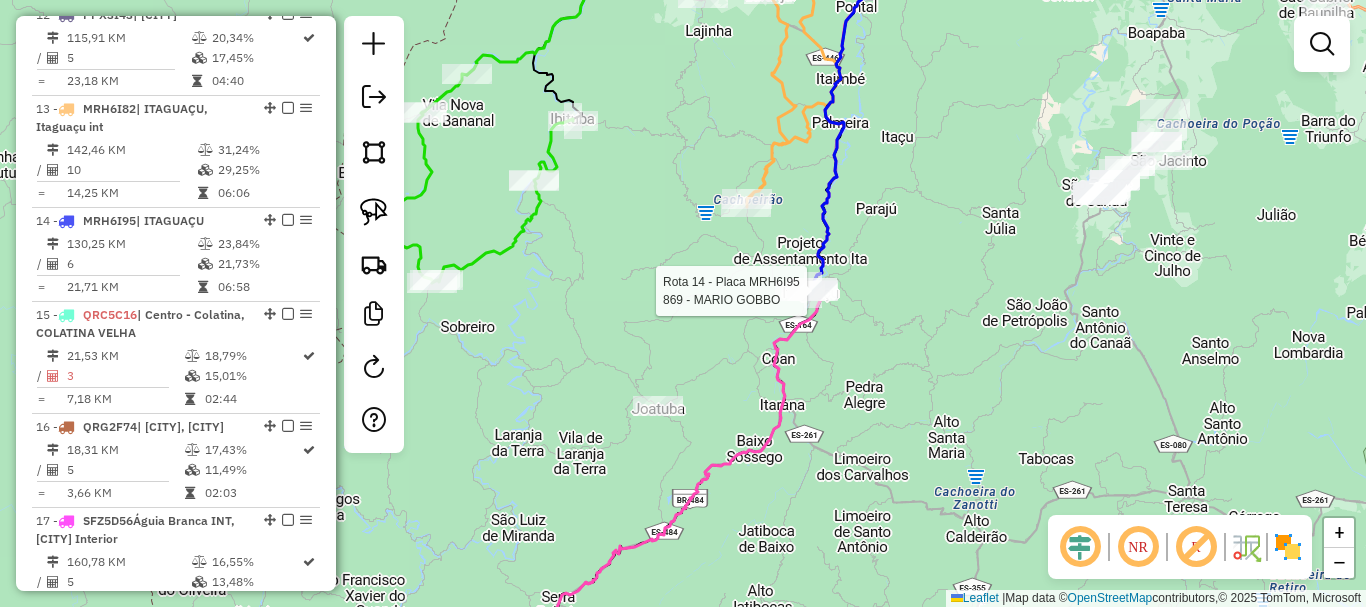 select on "**********" 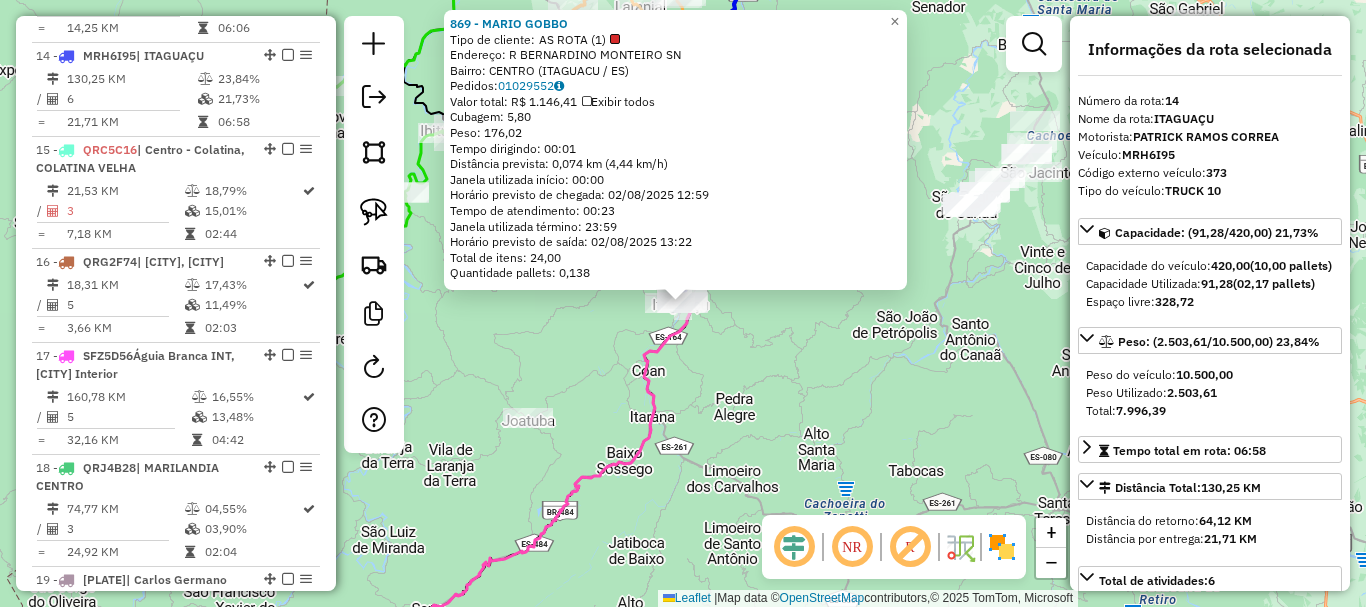 scroll, scrollTop: 2219, scrollLeft: 0, axis: vertical 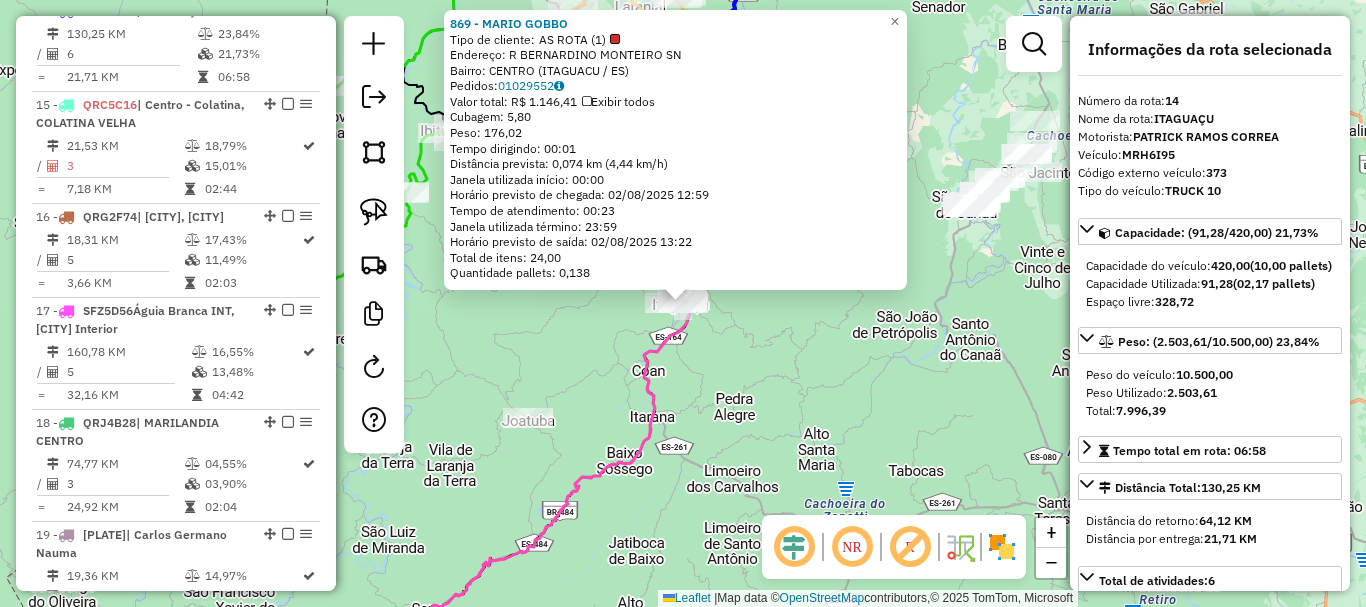 click on "869 - MARIO GOBBO  Tipo de cliente:   AS ROTA (1)   Endereço: R   BERNARDINO MONTEIRO           SN   Bairro: CENTRO (ITAGUACU / ES)   Pedidos:  01029552   Valor total: R$ 1.146,41   Exibir todos   Cubagem: 5,80  Peso: 176,02  Tempo dirigindo: 00:01   Distância prevista: 0,074 km (4,44 km/h)   Janela utilizada início: 00:00   Horário previsto de chegada: 02/08/2025 12:59   Tempo de atendimento: 00:23   Janela utilizada término: 23:59   Horário previsto de saída: 02/08/2025 13:22   Total de itens: 24,00   Quantidade pallets: 0,138  × Janela de atendimento Grade de atendimento Capacidade Transportadoras Veículos Cliente Pedidos  Rotas Selecione os dias de semana para filtrar as janelas de atendimento  Seg   Ter   Qua   Qui   Sex   Sáb   Dom  Informe o período da janela de atendimento: De: Até:  Filtrar exatamente a janela do cliente  Considerar janela de atendimento padrão  Selecione os dias de semana para filtrar as grades de atendimento  Seg   Ter   Qua   Qui   Sex   Sáb   Dom   Peso mínimo:  +" 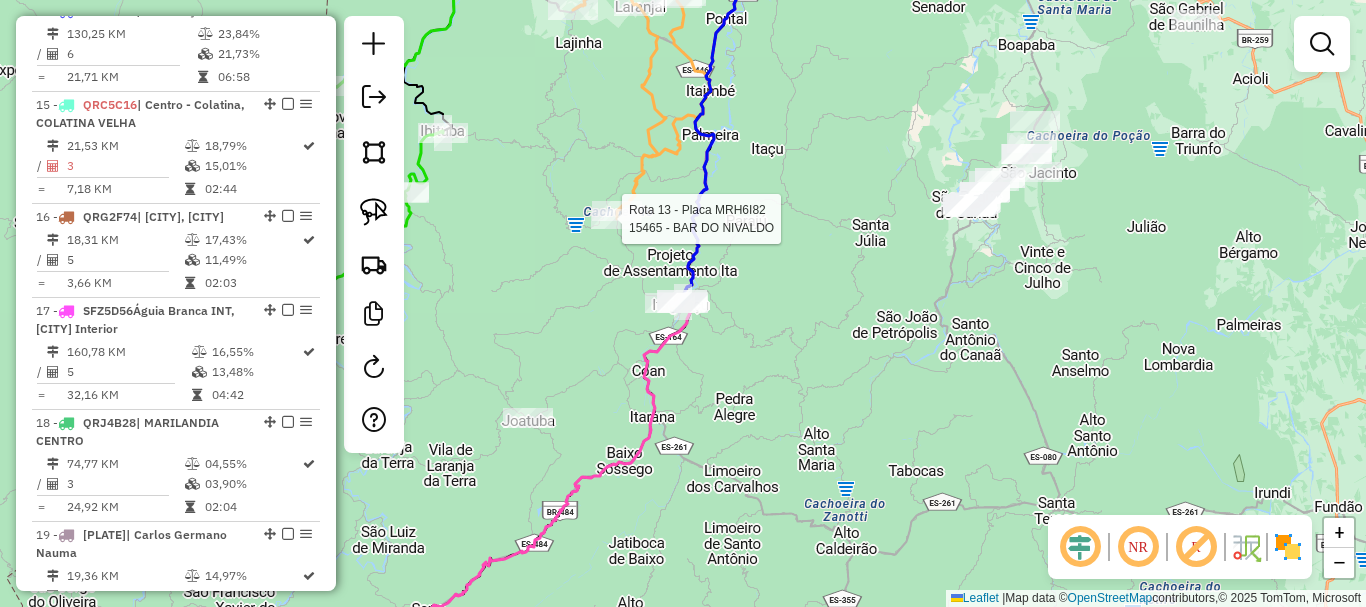 select on "**********" 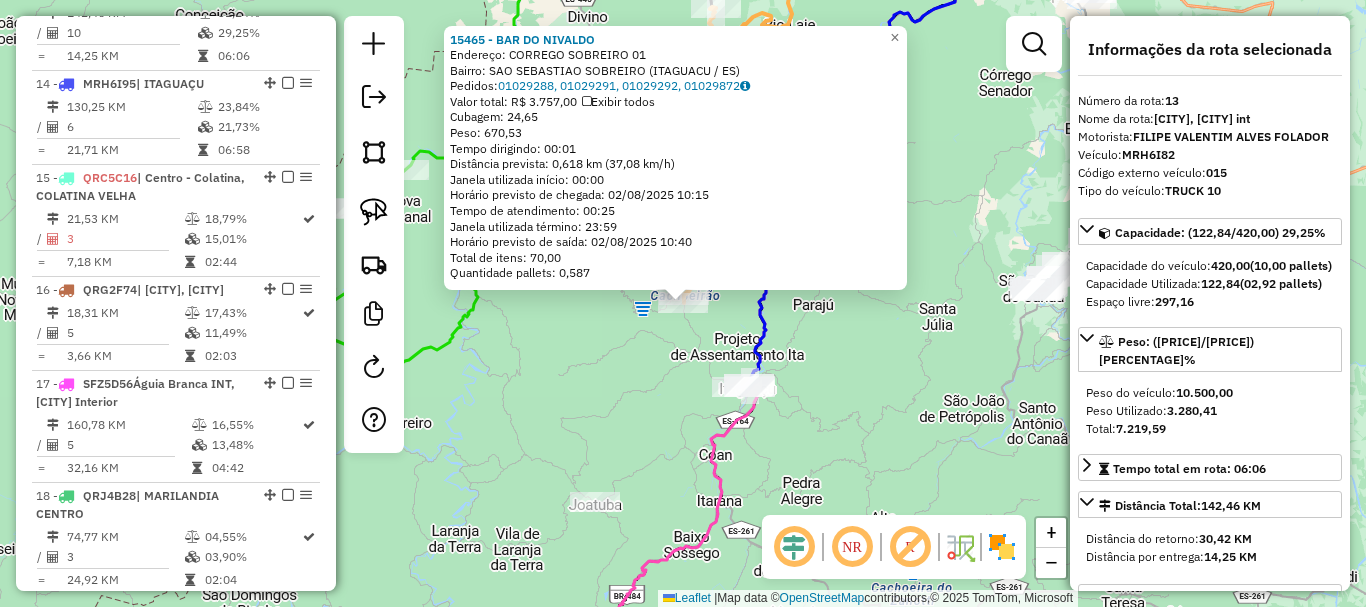 scroll, scrollTop: 2107, scrollLeft: 0, axis: vertical 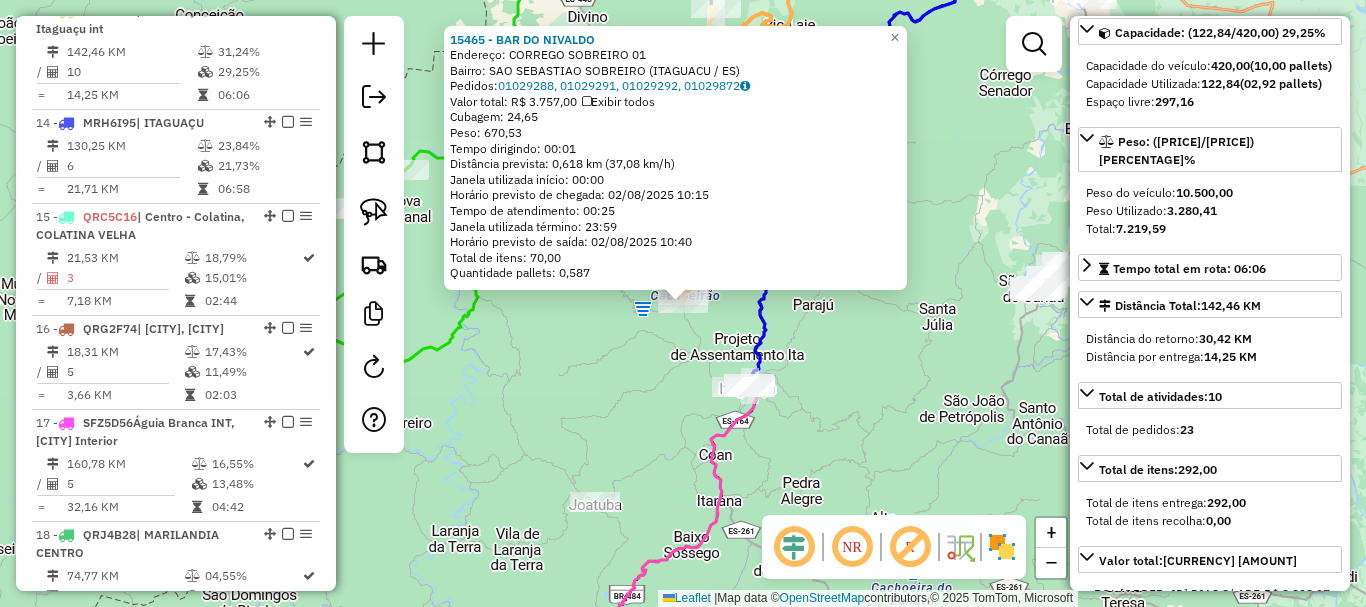 click on "Rota 13 - Placa MRH6I82  15465 - BAR DO NIVALDO 15465 - BAR DO NIVALDO  Endereço:  CORREGO SOBREIRO 01   Bairro: SAO SEBASTIAO SOBREIRO (ITAGUACU / ES)   Pedidos:  01029288, 01029291, 01029292, 01029872   Valor total: R$ 3.757,00   Exibir todos   Cubagem: 24,65  Peso: 670,53  Tempo dirigindo: 00:01   Distância prevista: 0,618 km (37,08 km/h)   Janela utilizada início: 00:00   Horário previsto de chegada: 02/08/2025 10:15   Tempo de atendimento: 00:25   Janela utilizada término: 23:59   Horário previsto de saída: 02/08/2025 10:40   Total de itens: 70,00   Quantidade pallets: 0,587  × Janela de atendimento Grade de atendimento Capacidade Transportadoras Veículos Cliente Pedidos  Rotas Selecione os dias de semana para filtrar as janelas de atendimento  Seg   Ter   Qua   Qui   Sex   Sáb   Dom  Informe o período da janela de atendimento: De: Até:  Filtrar exatamente a janela do cliente  Considerar janela de atendimento padrão  Selecione os dias de semana para filtrar as grades de atendimento  Seg  De:" 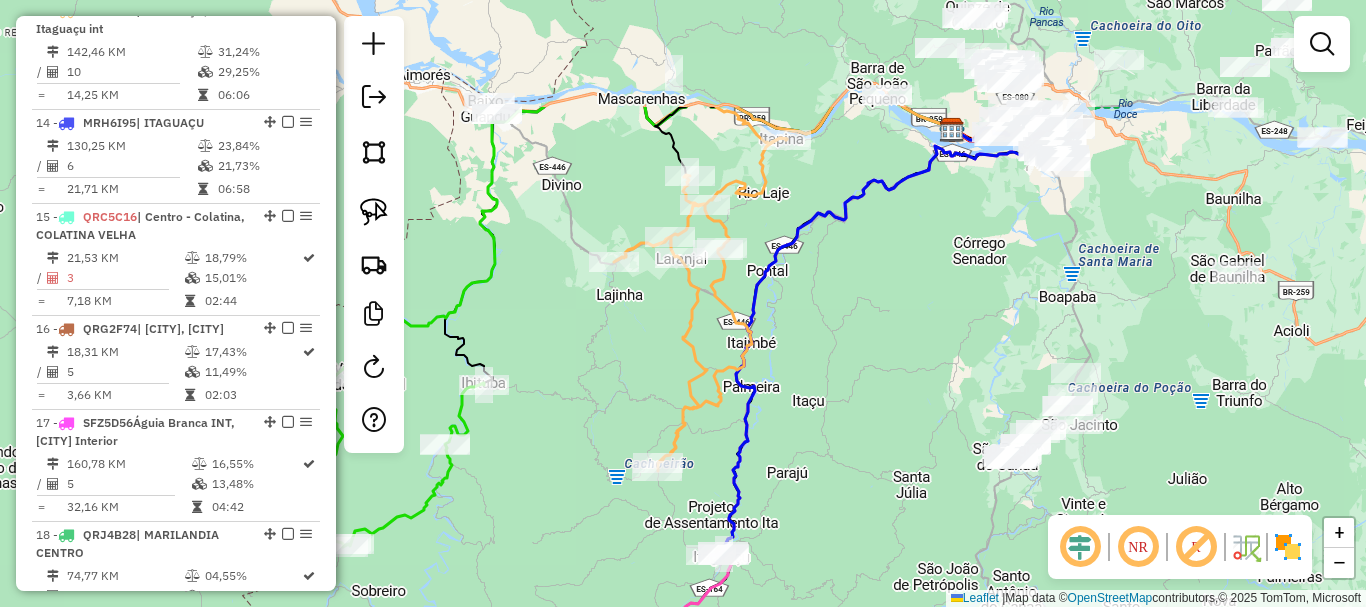 drag, startPoint x: 744, startPoint y: 305, endPoint x: 715, endPoint y: 481, distance: 178.3732 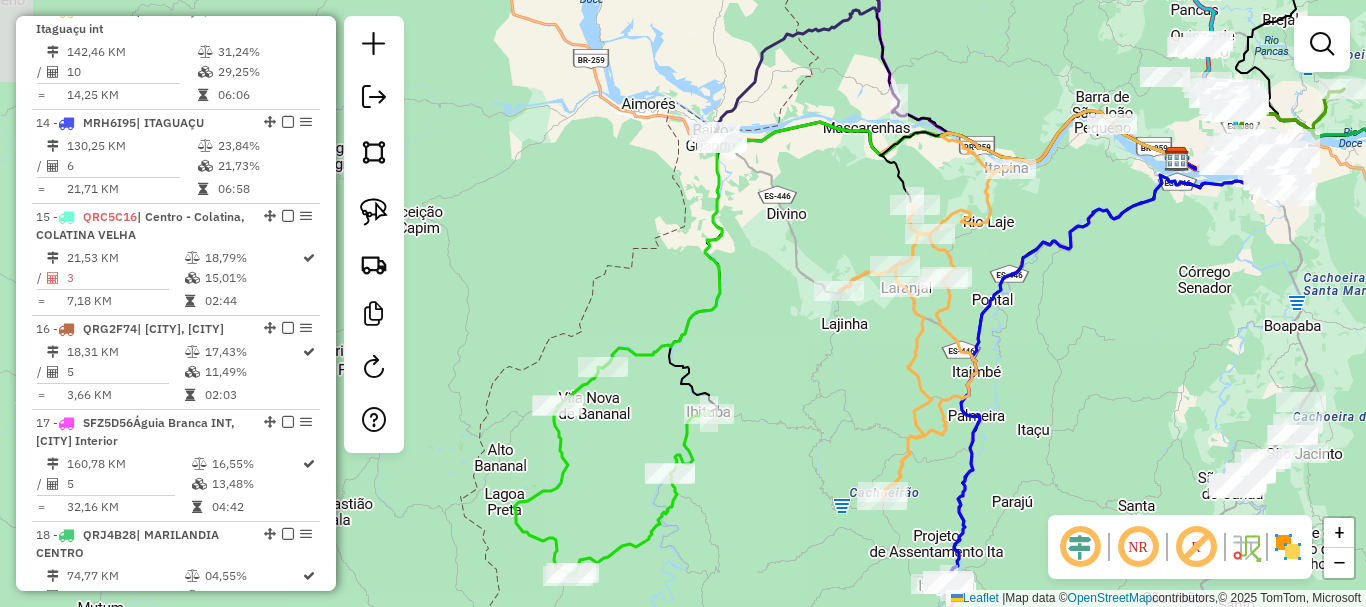 drag, startPoint x: 588, startPoint y: 344, endPoint x: 799, endPoint y: 362, distance: 211.76639 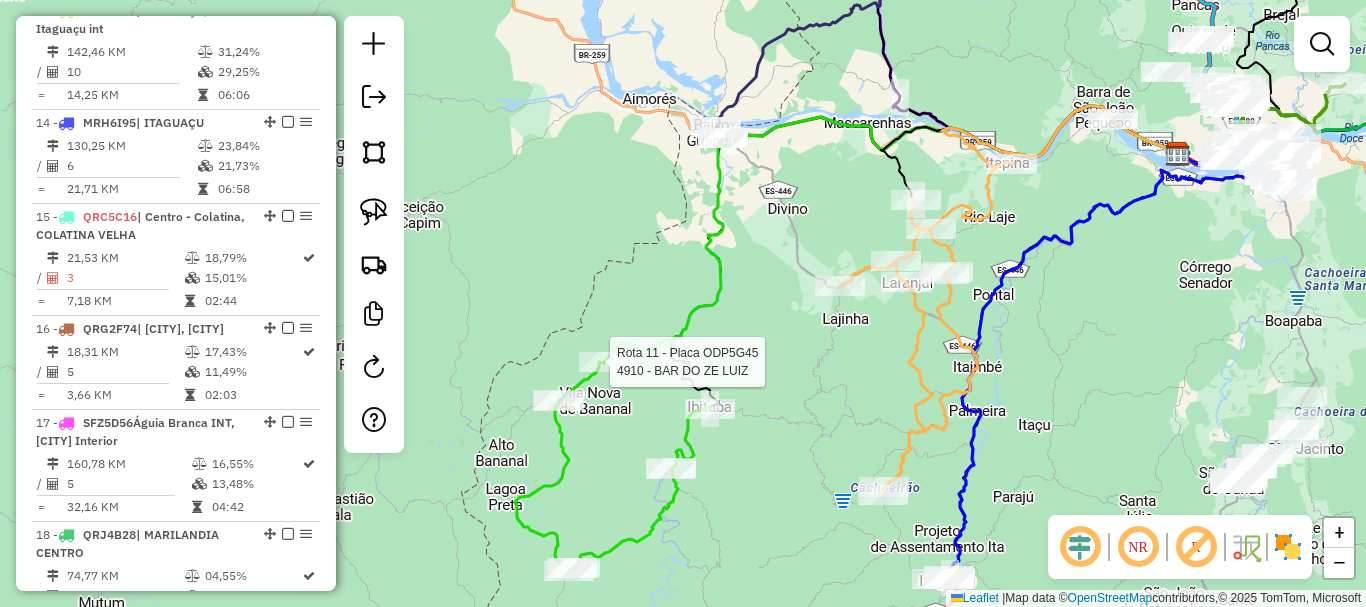 select on "**********" 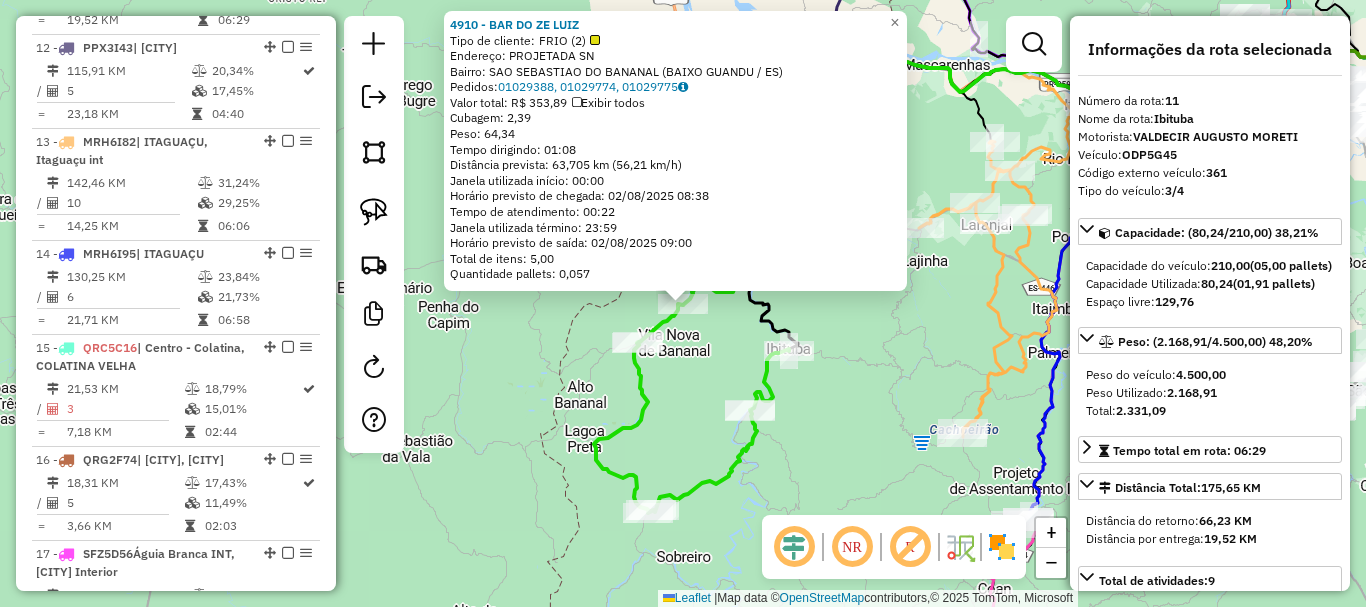 scroll, scrollTop: 1919, scrollLeft: 0, axis: vertical 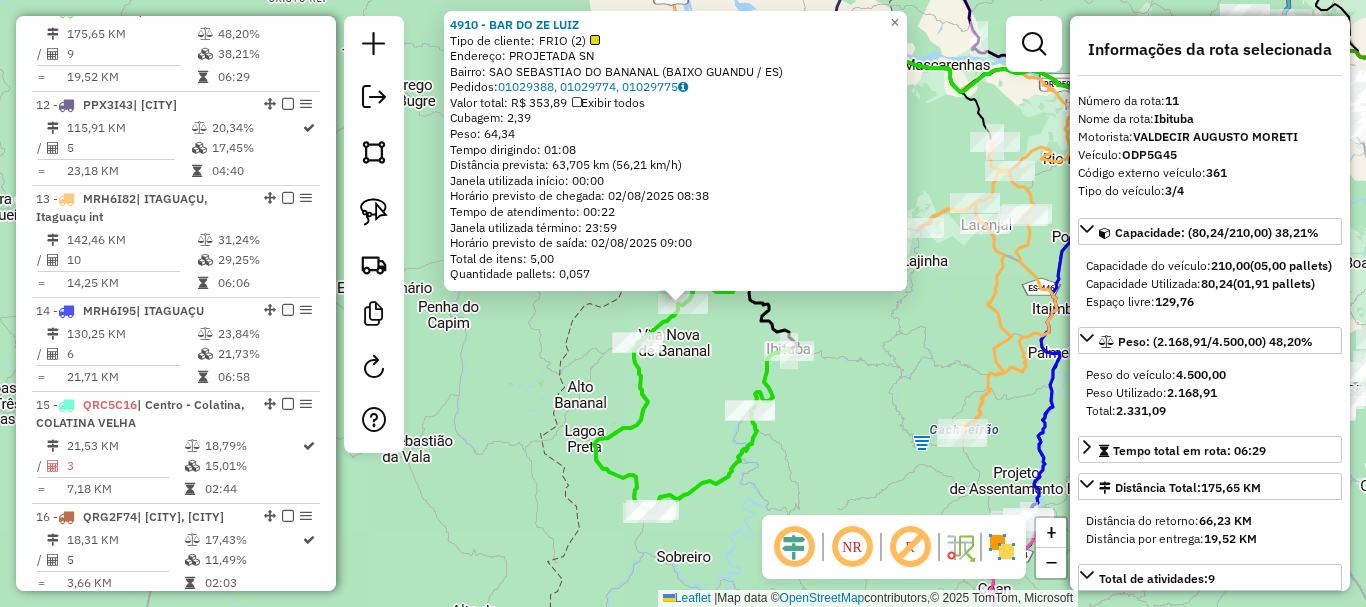 click on "4910 - BAR DO ZE LUIZ  Tipo de cliente:   FRIO (2)   Endereço:  PROJETADA SN   Bairro: SAO SEBASTIAO DO BANANAL (BAIXO GUANDU / ES)   Pedidos:  01029388, 01029774, 01029775   Valor total: R$ 353,89   Exibir todos   Cubagem: 2,39  Peso: 64,34  Tempo dirigindo: 01:08   Distância prevista: 63,705 km (56,21 km/h)   Janela utilizada início: 00:00   Horário previsto de chegada: 02/08/2025 08:38   Tempo de atendimento: 00:22   Janela utilizada término: 23:59   Horário previsto de saída: 02/08/2025 09:00   Total de itens: 5,00   Quantidade pallets: 0,057  × Janela de atendimento Grade de atendimento Capacidade Transportadoras Veículos Cliente Pedidos  Rotas Selecione os dias de semana para filtrar as janelas de atendimento  Seg   Ter   Qua   Qui   Sex   Sáb   Dom  Informe o período da janela de atendimento: De: Até:  Filtrar exatamente a janela do cliente  Considerar janela de atendimento padrão  Selecione os dias de semana para filtrar as grades de atendimento  Seg   Ter   Qua   Qui   Sex   Sáb   Dom" 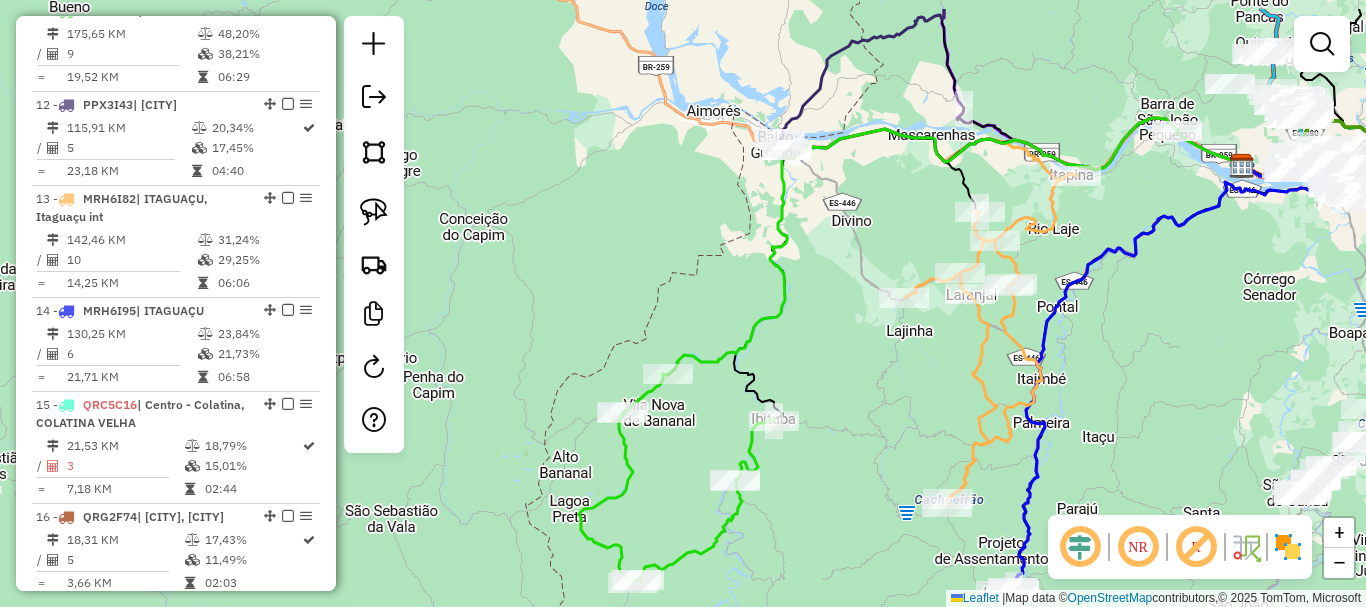 drag, startPoint x: 739, startPoint y: 309, endPoint x: 692, endPoint y: 362, distance: 70.837845 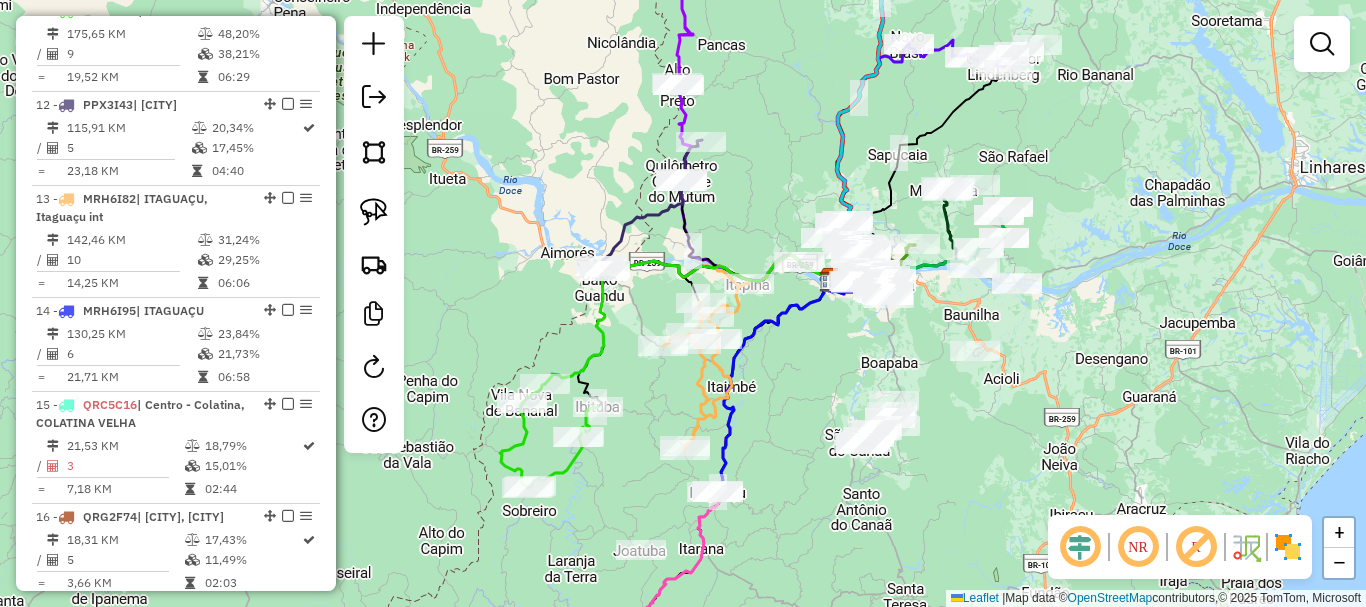 drag, startPoint x: 592, startPoint y: 165, endPoint x: 585, endPoint y: 241, distance: 76.321686 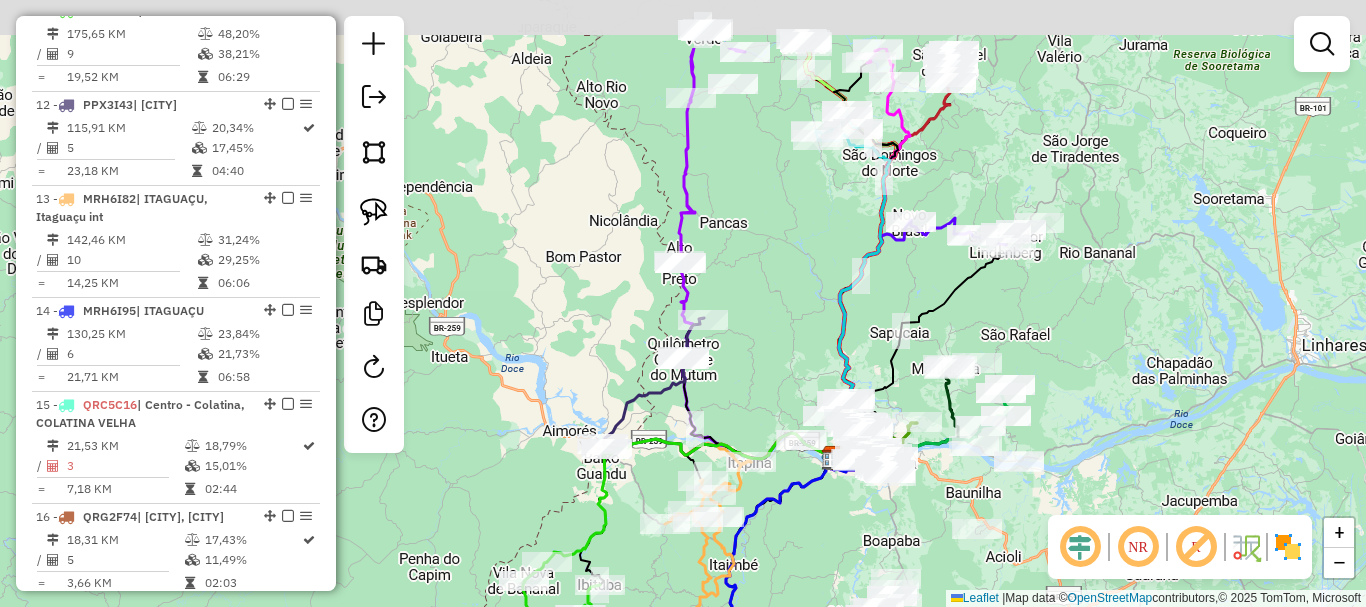 drag, startPoint x: 568, startPoint y: 195, endPoint x: 577, endPoint y: 304, distance: 109.370926 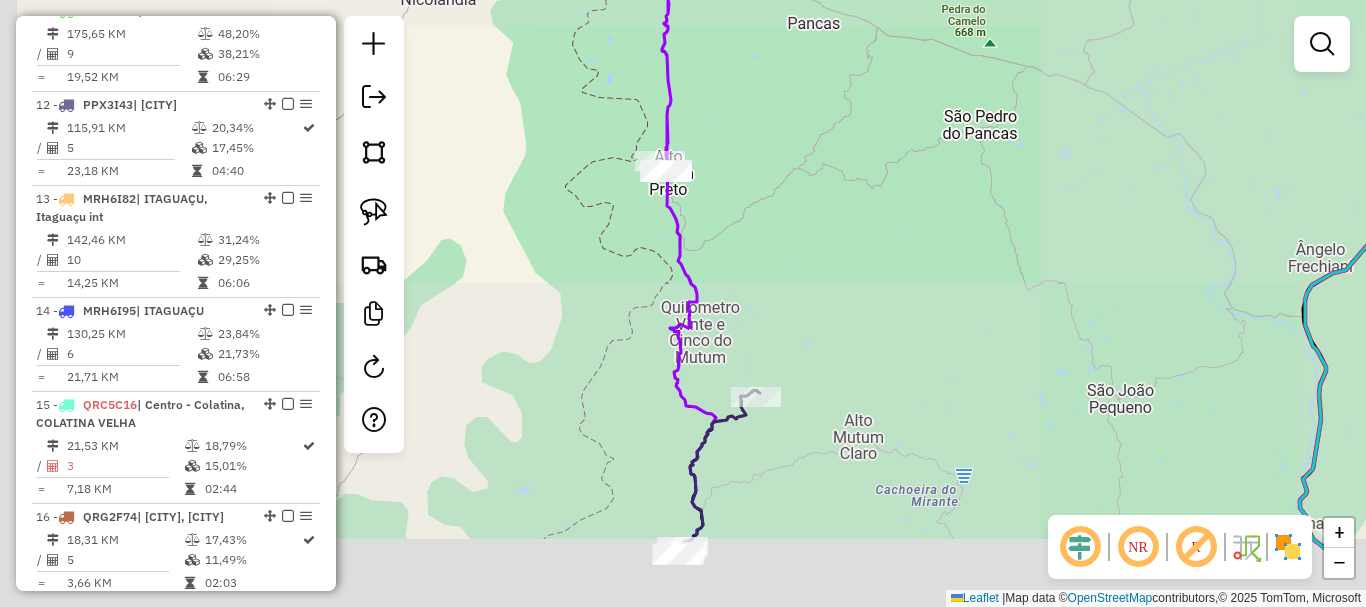 drag, startPoint x: 583, startPoint y: 357, endPoint x: 650, endPoint y: 86, distance: 279.15945 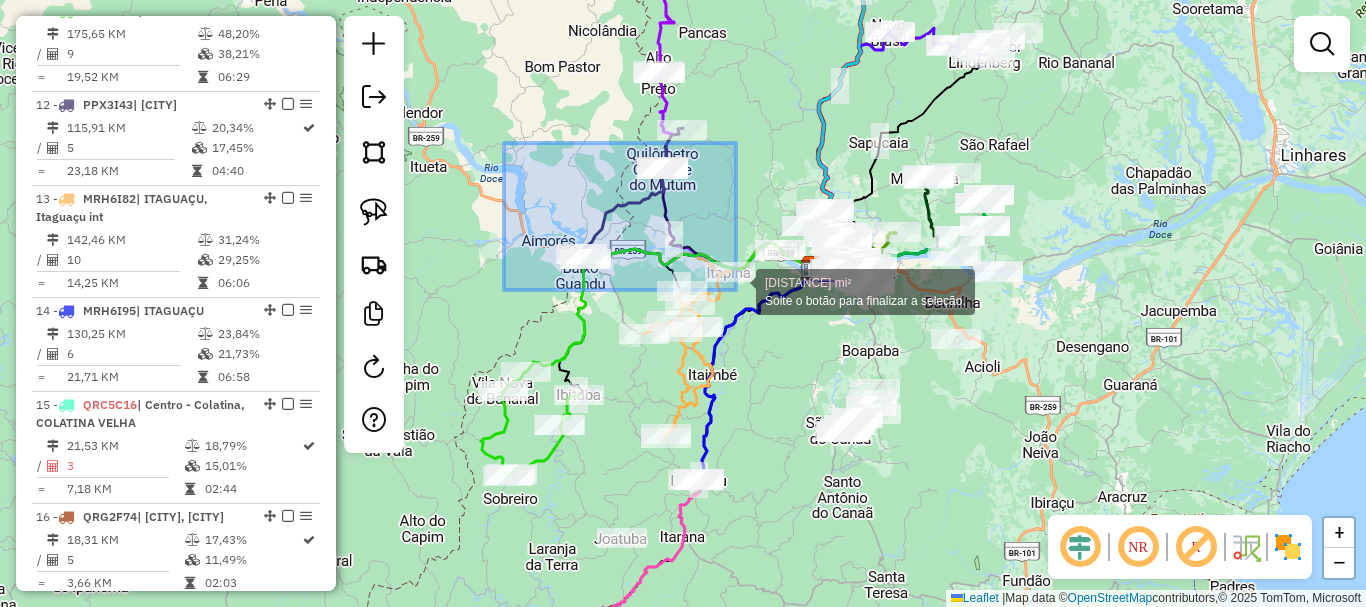 drag, startPoint x: 504, startPoint y: 143, endPoint x: 736, endPoint y: 290, distance: 274.6507 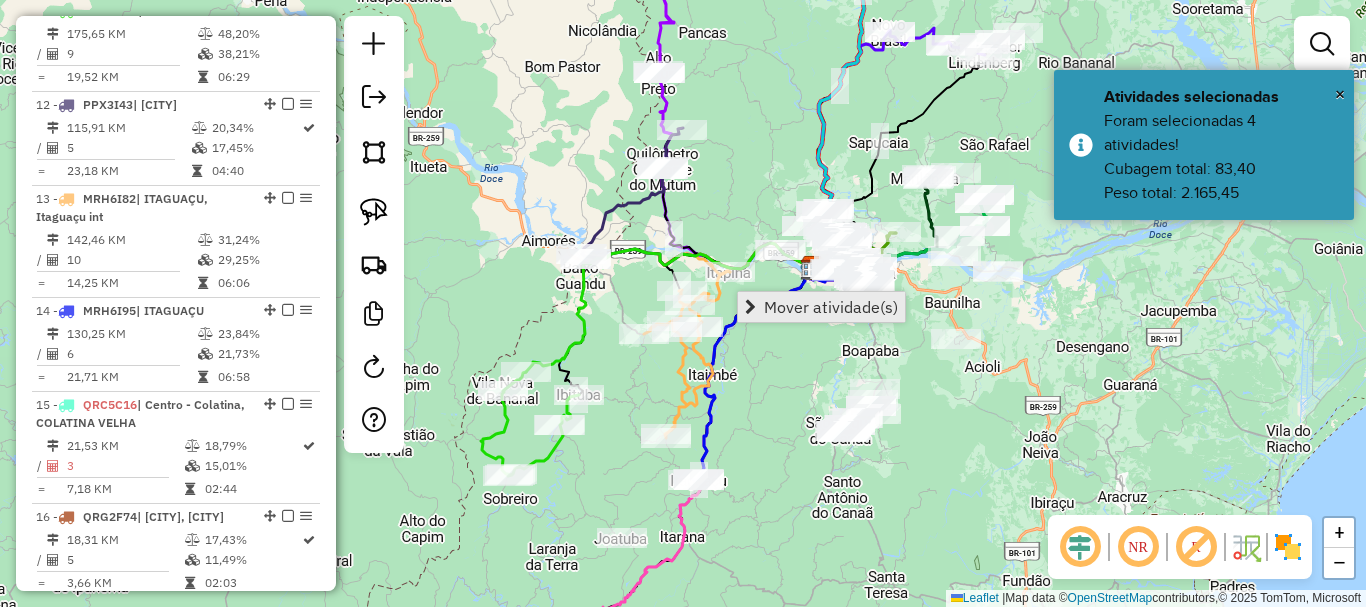 click on "Mover atividade(s)" at bounding box center (831, 307) 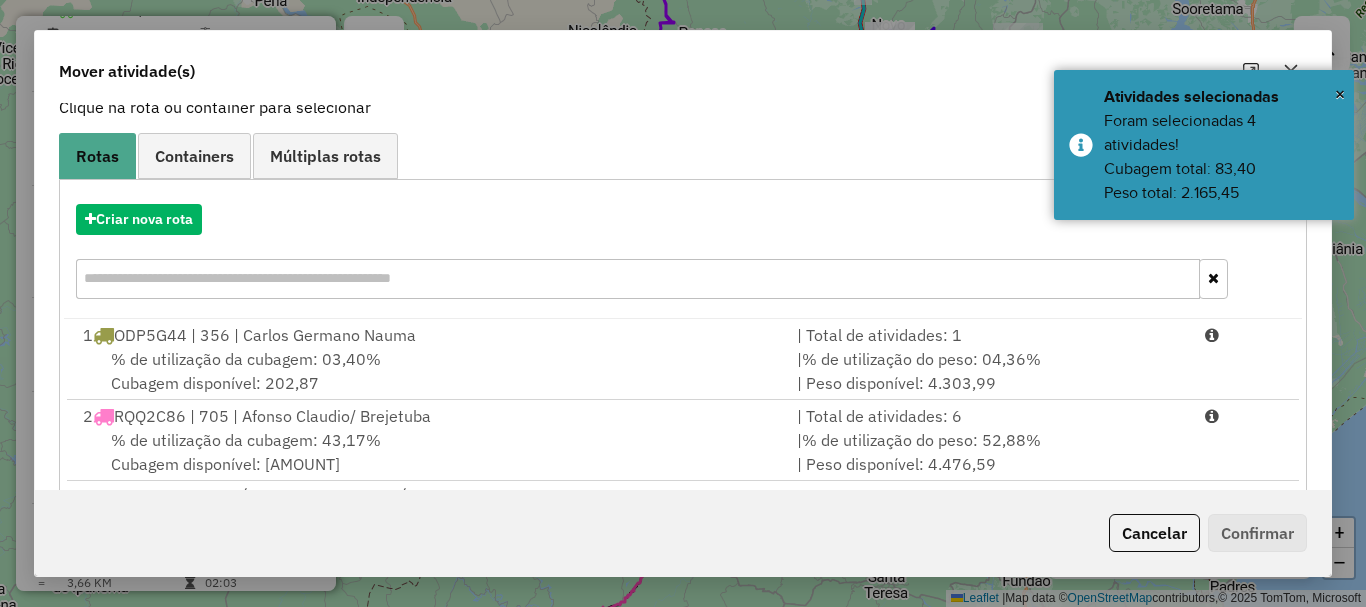 scroll, scrollTop: 397, scrollLeft: 0, axis: vertical 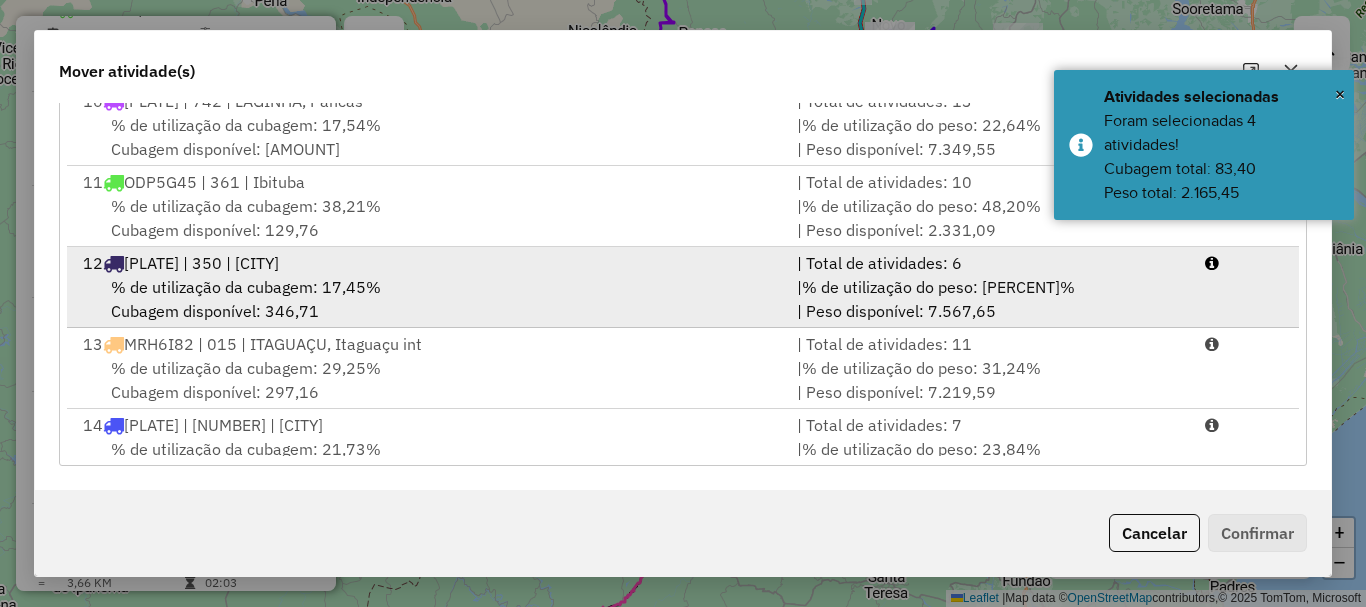 click on "% de utilização da cubagem: 17,45%  Cubagem disponível: 346,71" at bounding box center [428, 299] 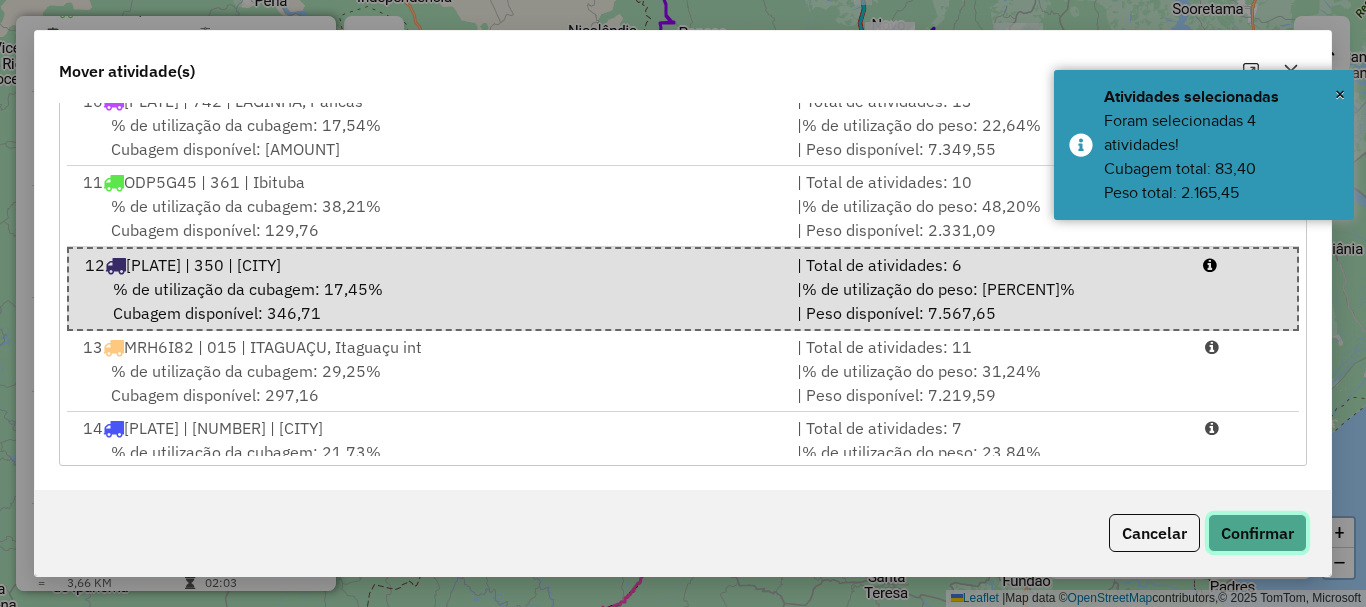 click on "Confirmar" 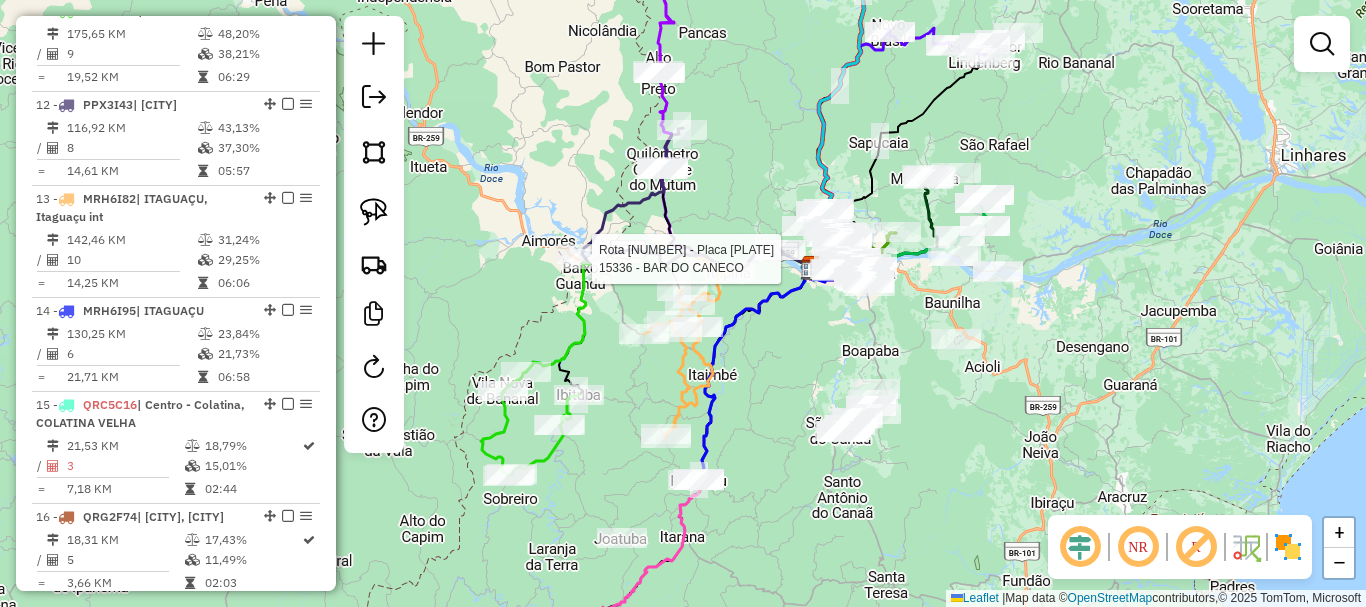 select on "**********" 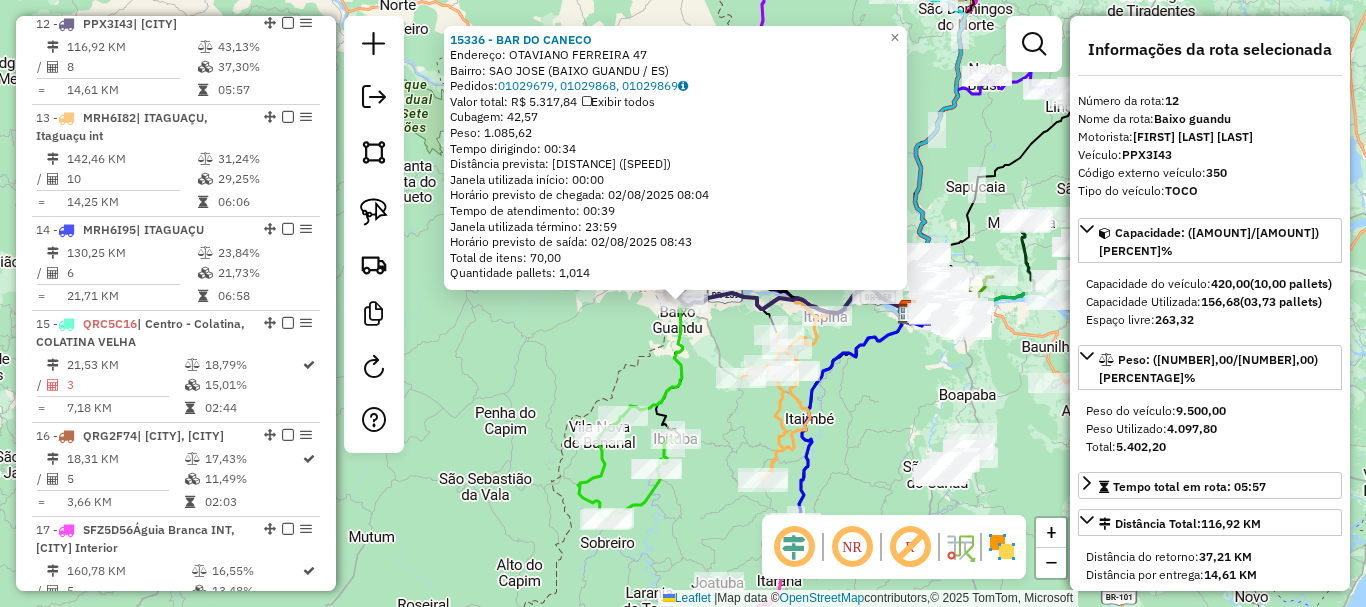 scroll, scrollTop: 2013, scrollLeft: 0, axis: vertical 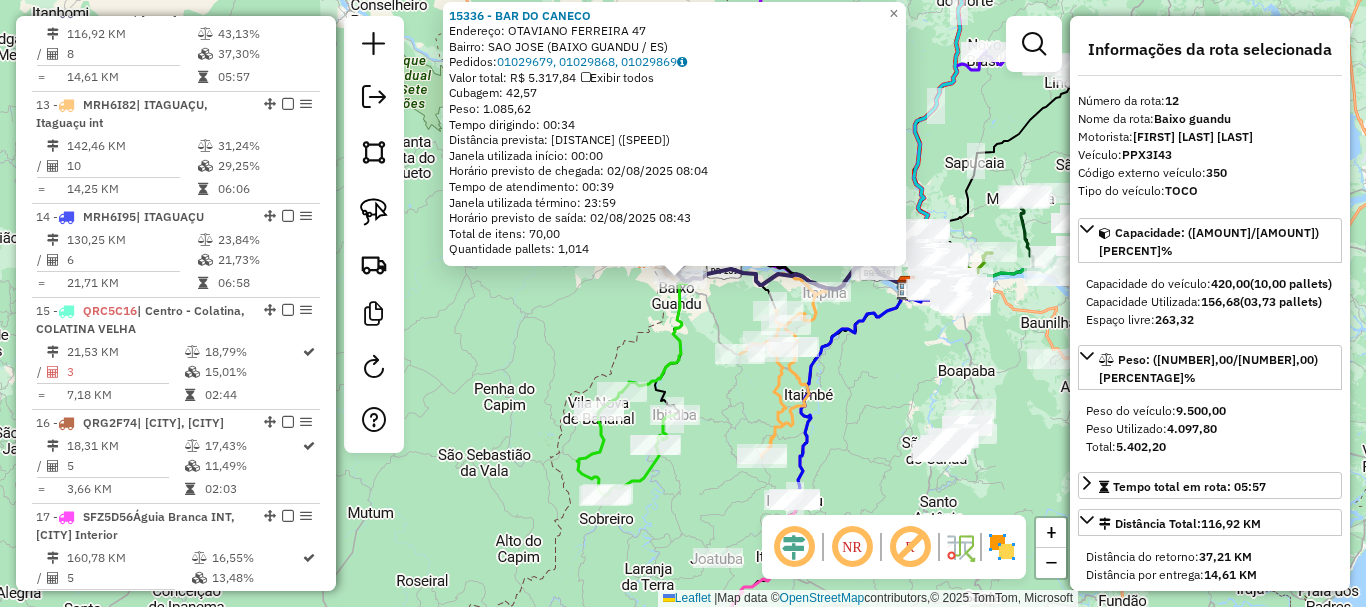 drag, startPoint x: 728, startPoint y: 383, endPoint x: 647, endPoint y: 284, distance: 127.91403 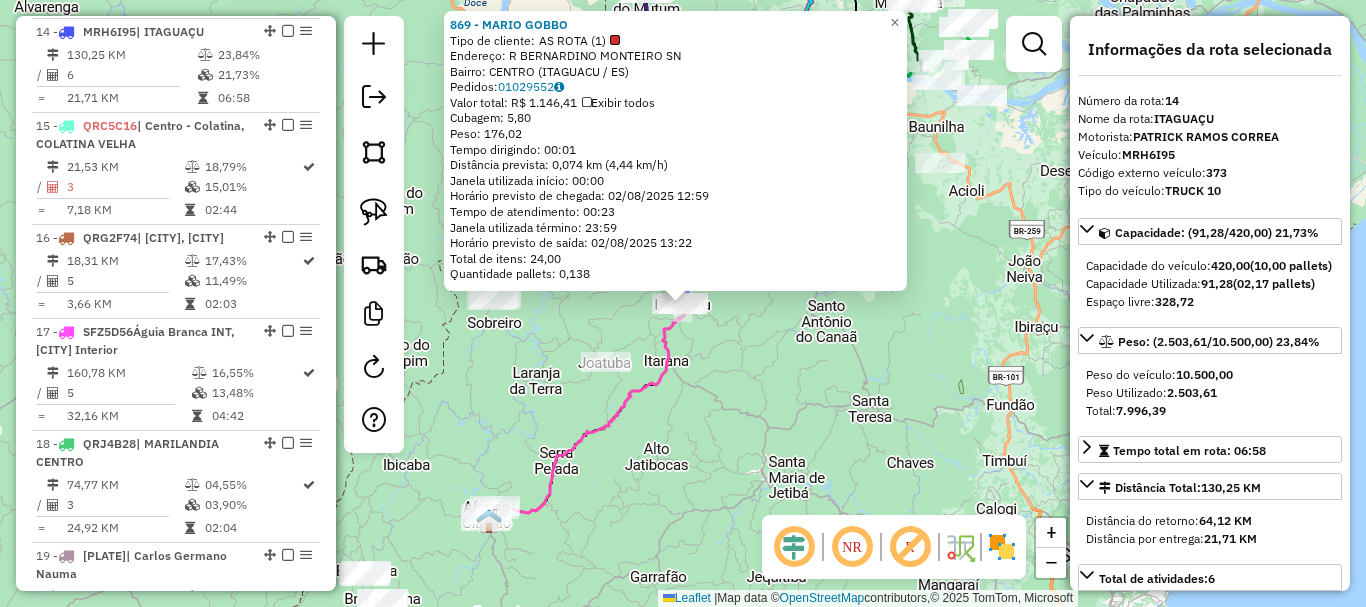 scroll, scrollTop: 2219, scrollLeft: 0, axis: vertical 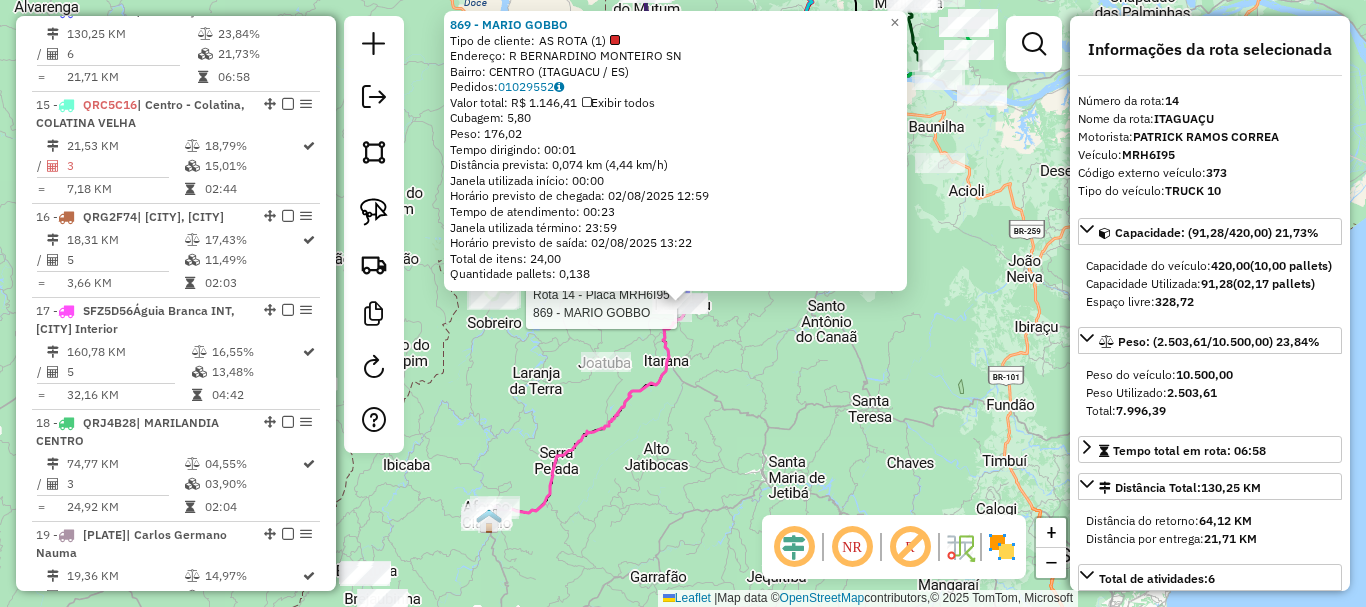 click on "Rota 14 - Placa MRH6I95  869 - MARIO GOBBO 869 - MARIO GOBBO  Tipo de cliente:   AS ROTA (1)   Endereço: R   BERNARDINO MONTEIRO           SN   Bairro: CENTRO (ITAGUACU / ES)   Pedidos:  01029552   Valor total: R$ 1.146,41   Exibir todos   Cubagem: 5,80  Peso: 176,02  Tempo dirigindo: 00:01   Distância prevista: 0,074 km (4,44 km/h)   Janela utilizada início: 00:00   Horário previsto de chegada: 02/08/2025 12:59   Tempo de atendimento: 00:23   Janela utilizada término: 23:59   Horário previsto de saída: 02/08/2025 13:22   Total de itens: 24,00   Quantidade pallets: 0,138  × Janela de atendimento Grade de atendimento Capacidade Transportadoras Veículos Cliente Pedidos  Rotas Selecione os dias de semana para filtrar as janelas de atendimento  Seg   Ter   Qua   Qui   Sex   Sáb   Dom  Informe o período da janela de atendimento: De: Até:  Filtrar exatamente a janela do cliente  Considerar janela de atendimento padrão  Selecione os dias de semana para filtrar as grades de atendimento  Seg   Ter   Qua" 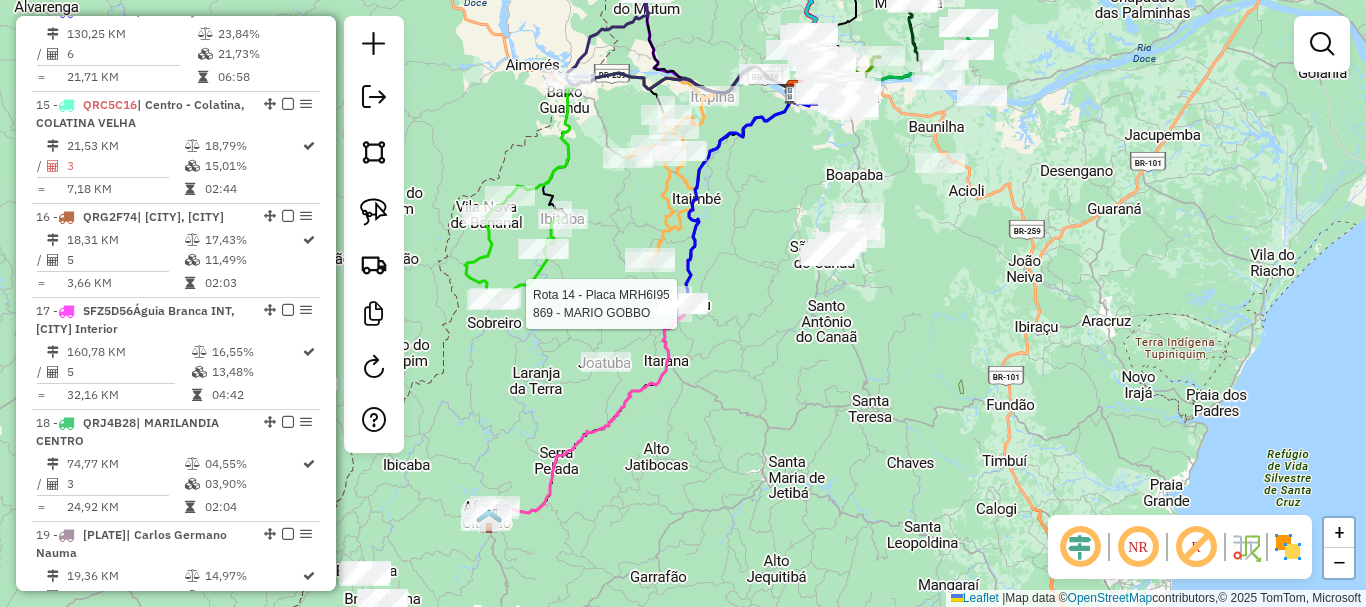 select on "**********" 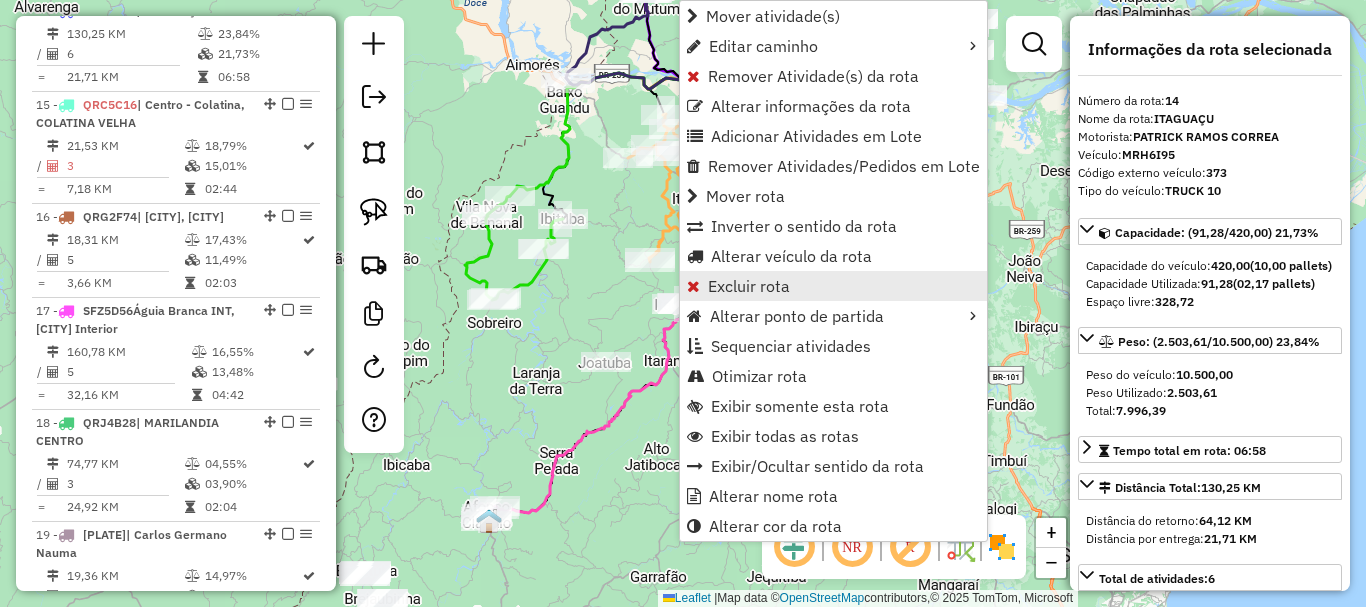 click on "Excluir rota" at bounding box center [749, 286] 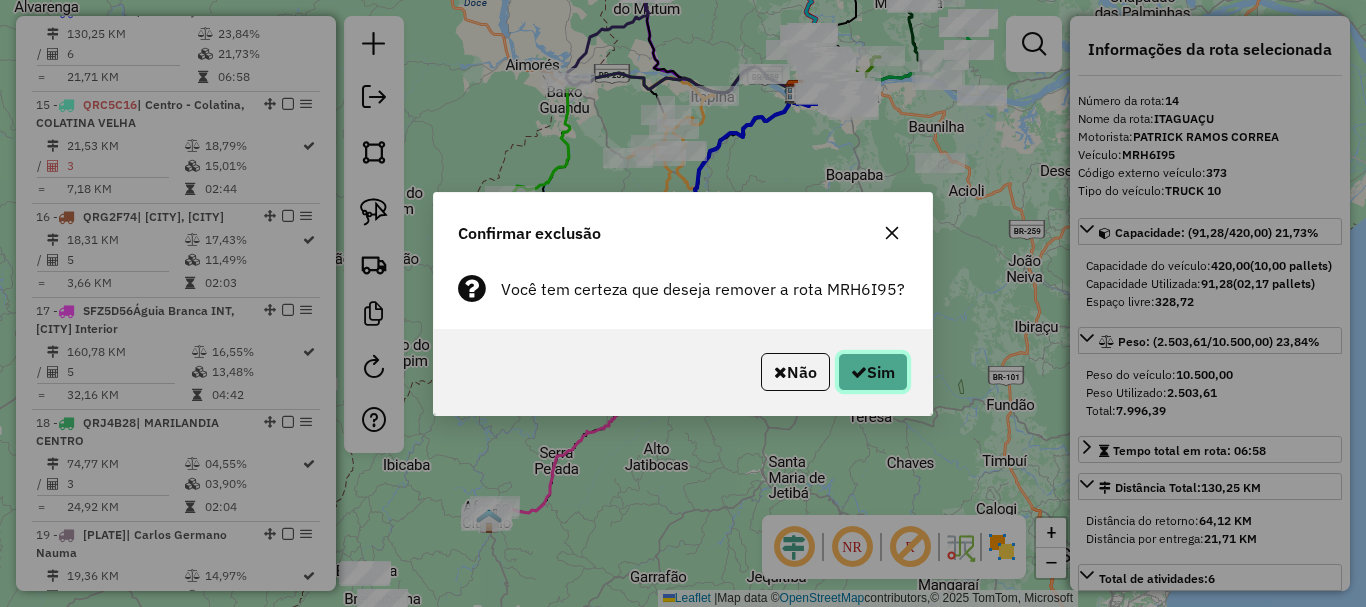 drag, startPoint x: 867, startPoint y: 361, endPoint x: 878, endPoint y: 371, distance: 14.866069 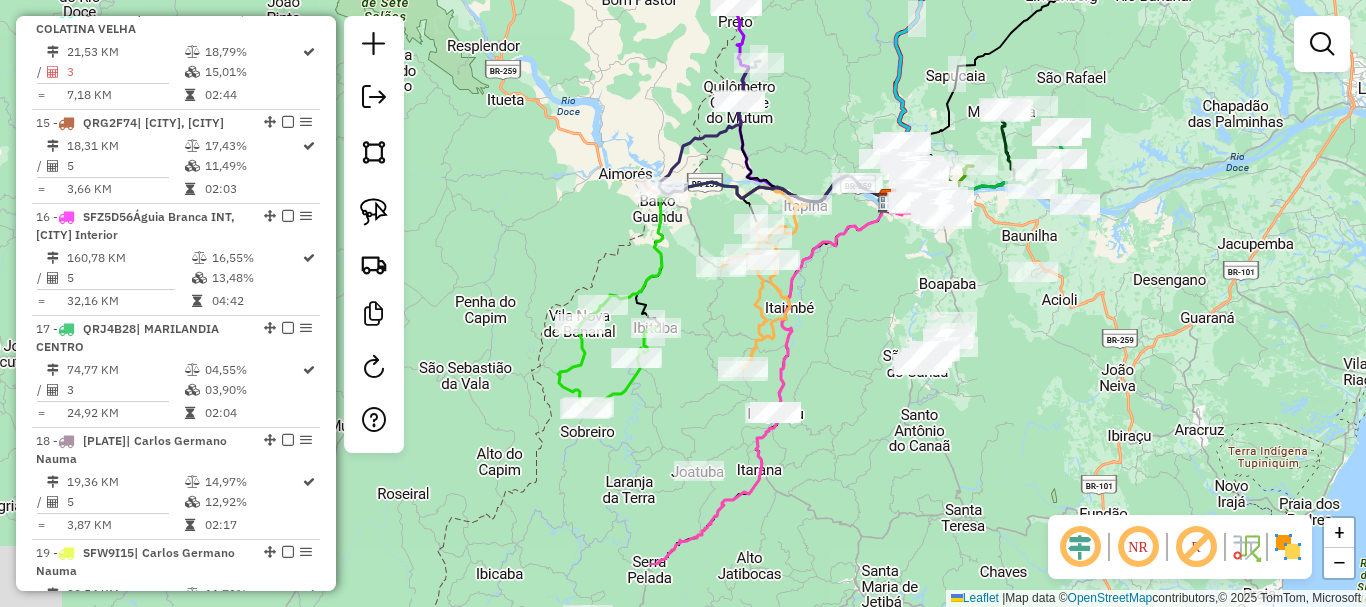 drag, startPoint x: 481, startPoint y: 448, endPoint x: 691, endPoint y: 348, distance: 232.59407 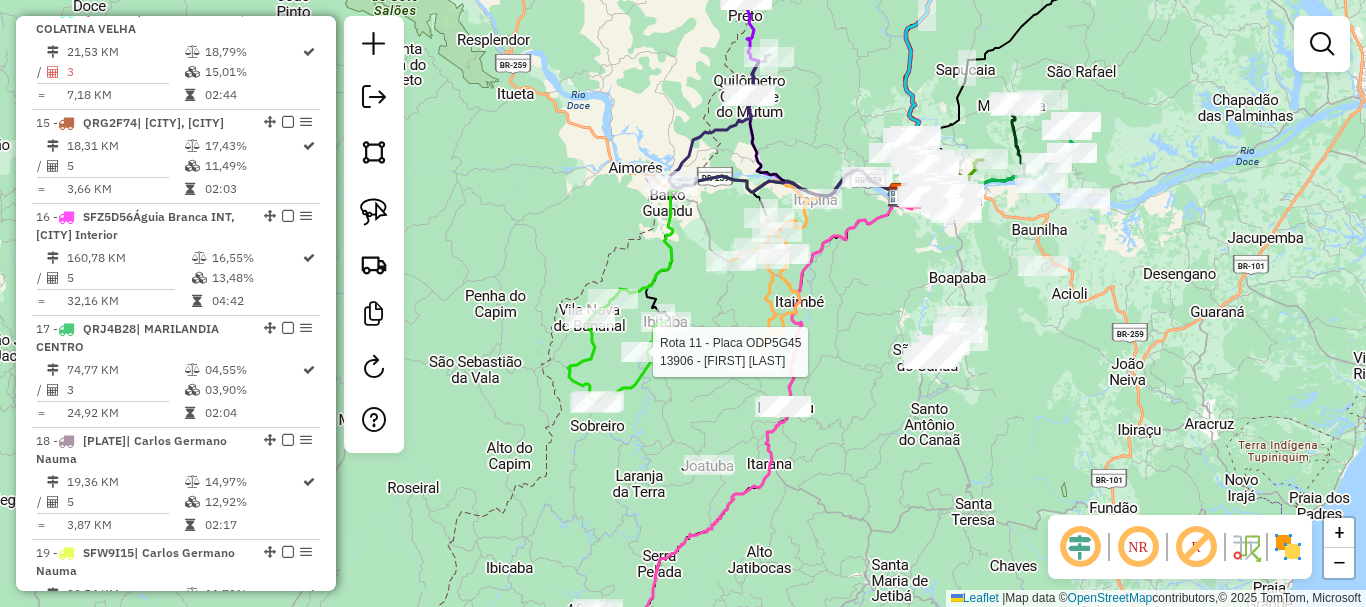 select on "**********" 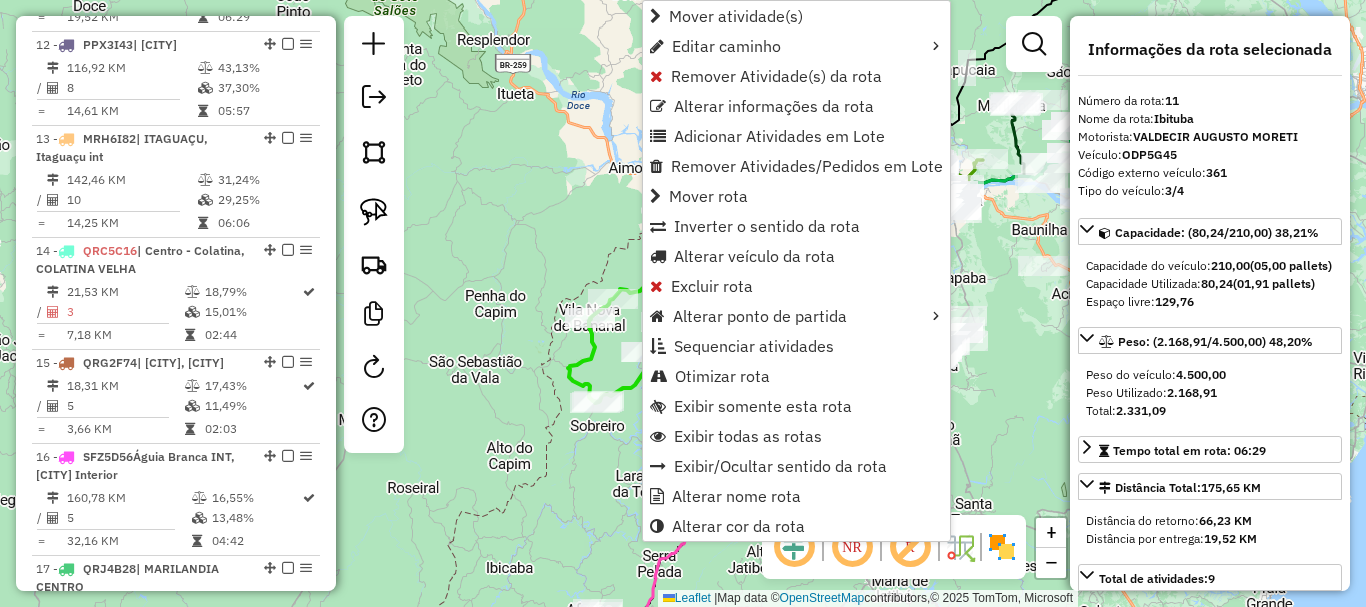 scroll, scrollTop: 1919, scrollLeft: 0, axis: vertical 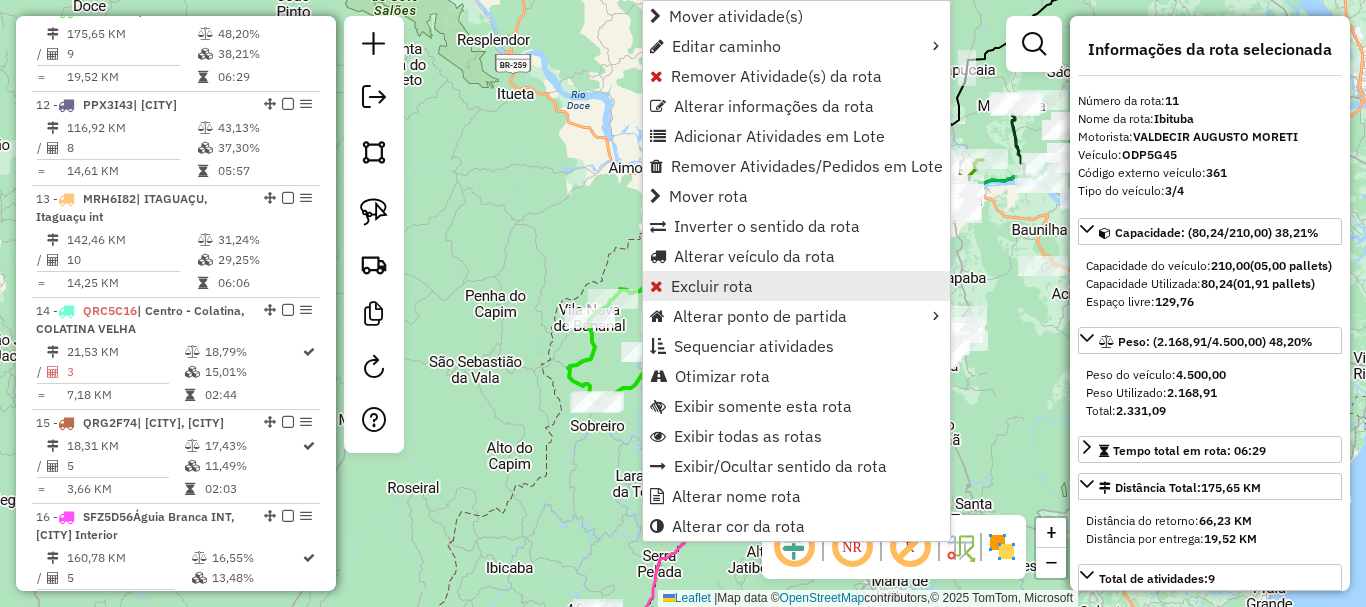 click on "Excluir rota" at bounding box center (712, 286) 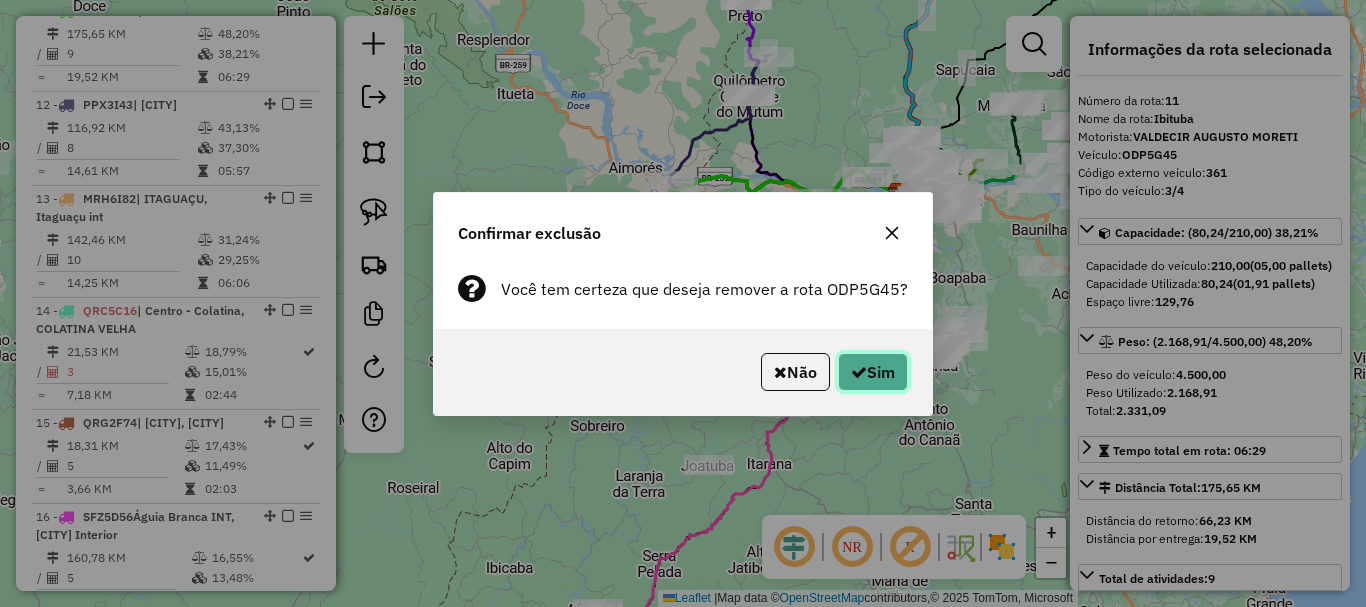 click on "Sim" 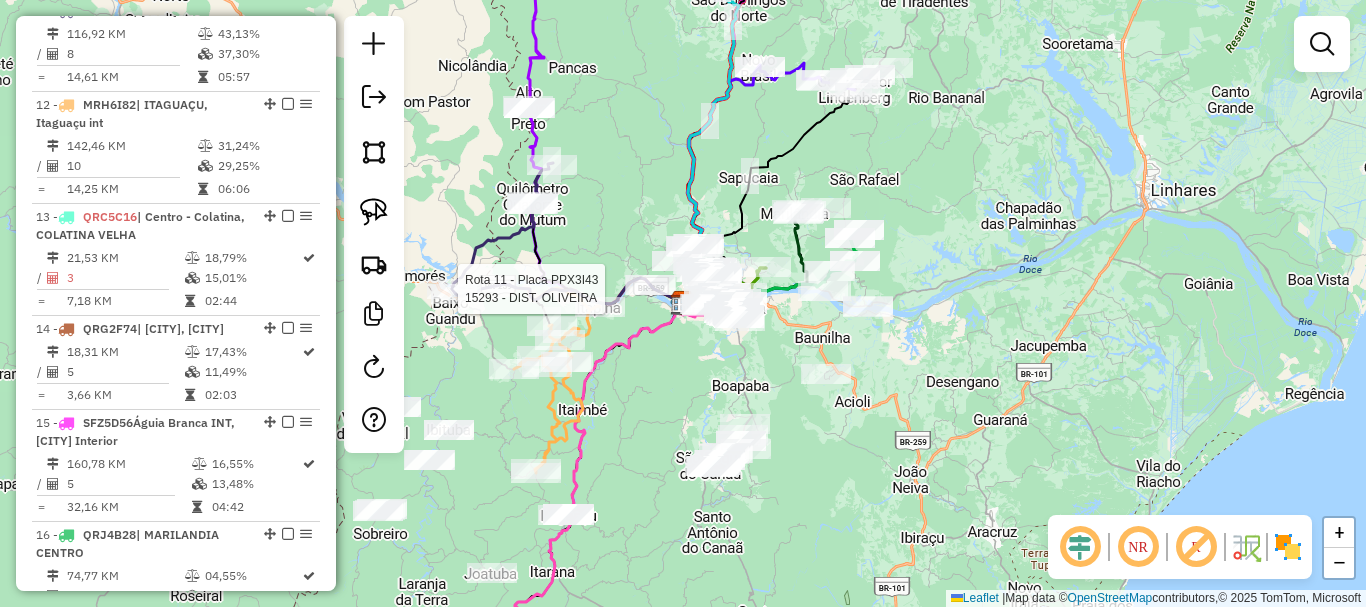 select on "**********" 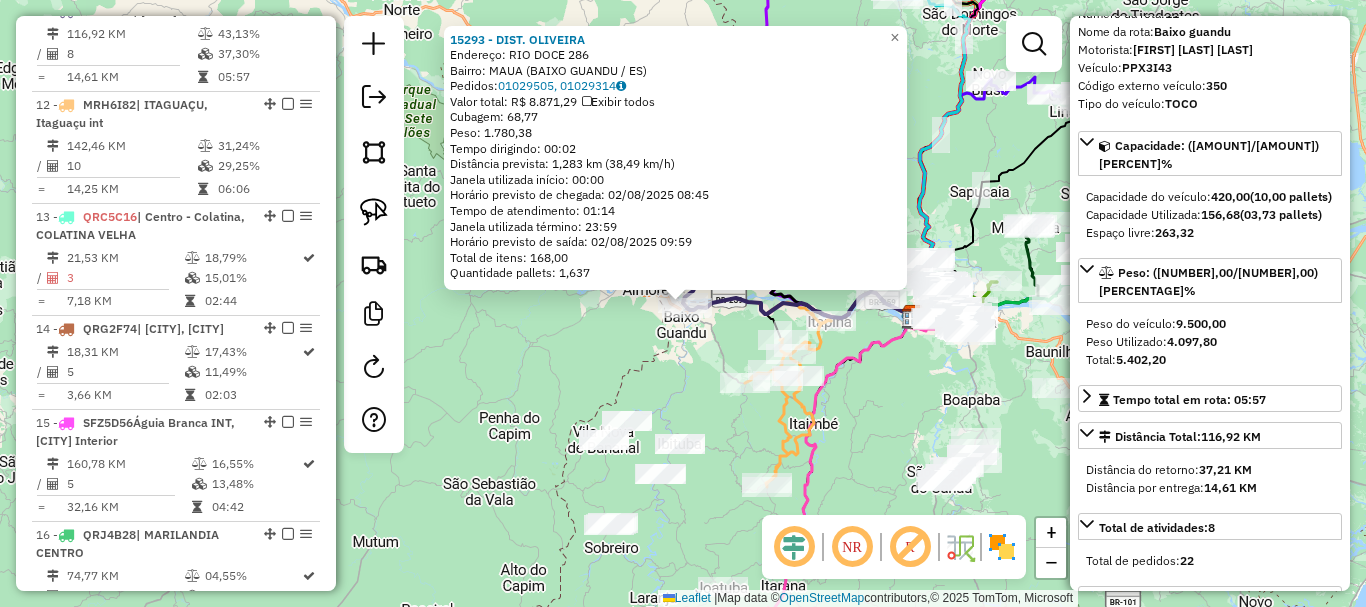 scroll, scrollTop: 200, scrollLeft: 0, axis: vertical 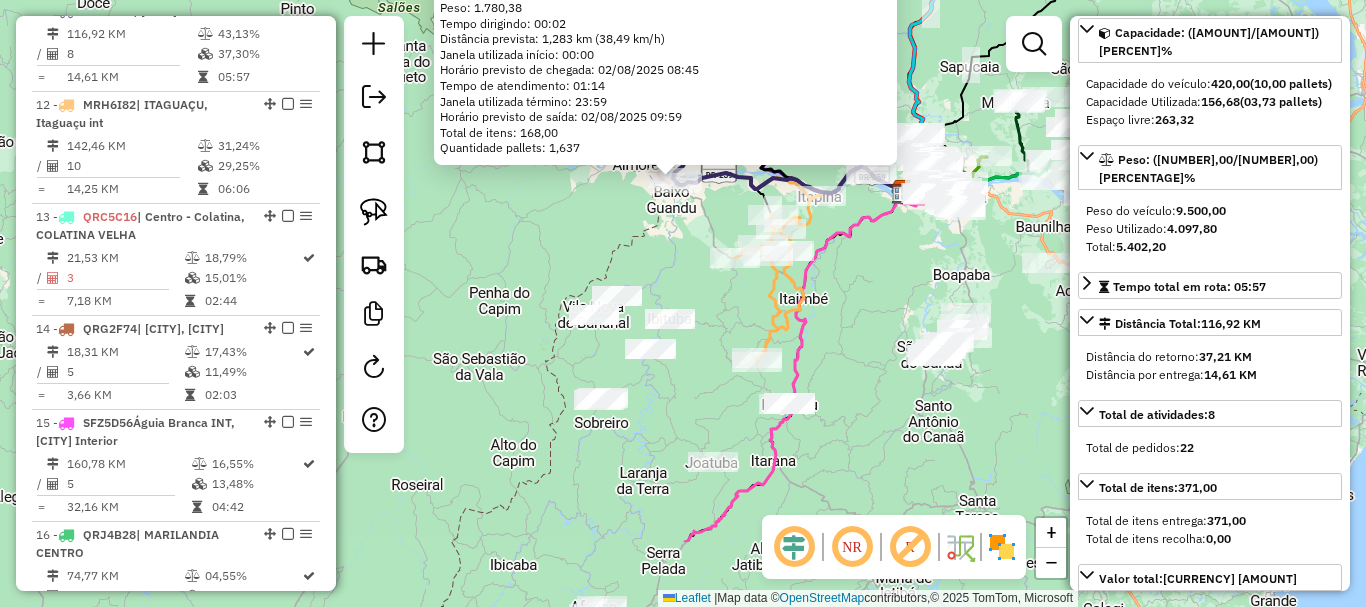 drag, startPoint x: 728, startPoint y: 441, endPoint x: 718, endPoint y: 314, distance: 127.39309 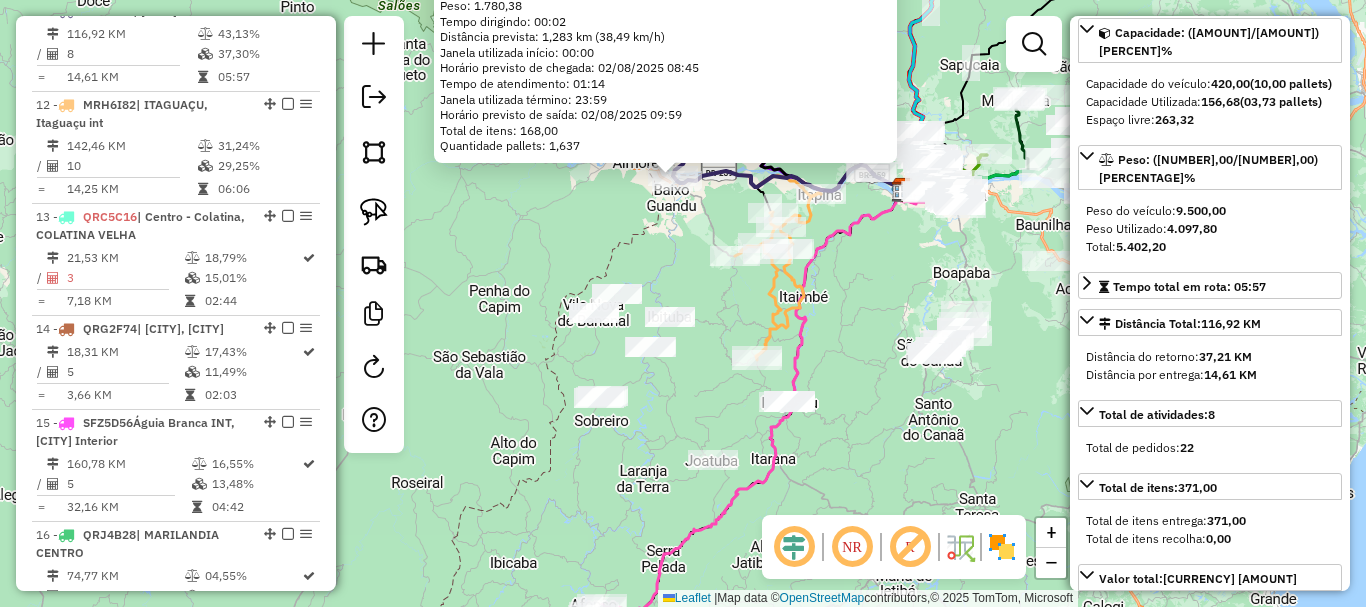 click on "15293 - DIST. OLIVEIRA  Endereço:  RIO DOCE 286   Bairro: MAUA (BAIXO GUANDU / ES)   Pedidos:  01029505, 01029314   Valor total: R$ 8.871,29   Exibir todos   Cubagem: 68,77  Peso: 1.780,38  Tempo dirigindo: 00:02   Distância prevista: 1,283 km (38,49 km/h)   Janela utilizada início: 00:00   Horário previsto de chegada: 02/08/2025 08:45   Tempo de atendimento: 01:14   Janela utilizada término: 23:59   Horário previsto de saída: 02/08/2025 09:59   Total de itens: 168,00   Quantidade pallets: 1,637  × Janela de atendimento Grade de atendimento Capacidade Transportadoras Veículos Cliente Pedidos  Rotas Selecione os dias de semana para filtrar as janelas de atendimento  Seg   Ter   Qua   Qui   Sex   Sáb   Dom  Informe o período da janela de atendimento: De: Até:  Filtrar exatamente a janela do cliente  Considerar janela de atendimento padrão  Selecione os dias de semana para filtrar as grades de atendimento  Seg   Ter   Qua   Qui   Sex   Sáb   Dom   Clientes fora do dia de atendimento selecionado De:" 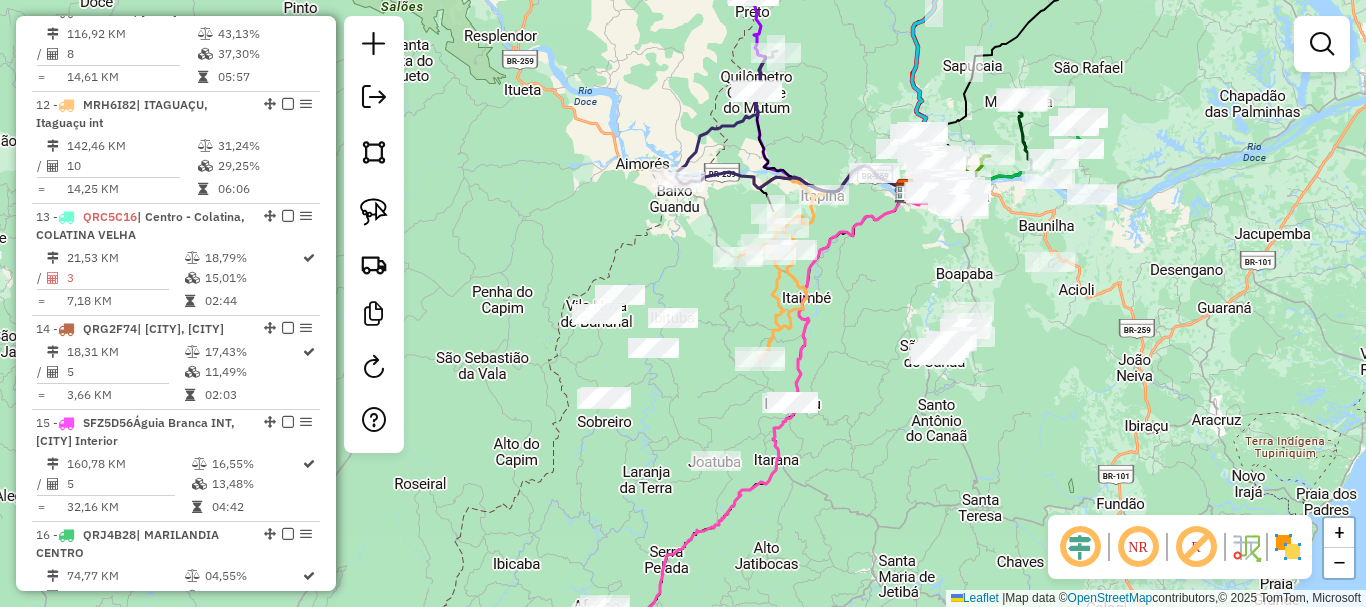 click on "Janela de atendimento Grade de atendimento Capacidade Transportadoras Veículos Cliente Pedidos  Rotas Selecione os dias de semana para filtrar as janelas de atendimento  Seg   Ter   Qua   Qui   Sex   Sáb   Dom  Informe o período da janela de atendimento: De: Até:  Filtrar exatamente a janela do cliente  Considerar janela de atendimento padrão  Selecione os dias de semana para filtrar as grades de atendimento  Seg   Ter   Qua   Qui   Sex   Sáb   Dom   Considerar clientes sem dia de atendimento cadastrado  Clientes fora do dia de atendimento selecionado Filtrar as atividades entre os valores definidos abaixo:  Peso mínimo:   Peso máximo:   Cubagem mínima:   Cubagem máxima:   De:   Até:  Filtrar as atividades entre o tempo de atendimento definido abaixo:  De:   Até:   Considerar capacidade total dos clientes não roteirizados Transportadora: Selecione um ou mais itens Tipo de veículo: Selecione um ou mais itens Veículo: Selecione um ou mais itens Motorista: Selecione um ou mais itens Nome: Rótulo:" 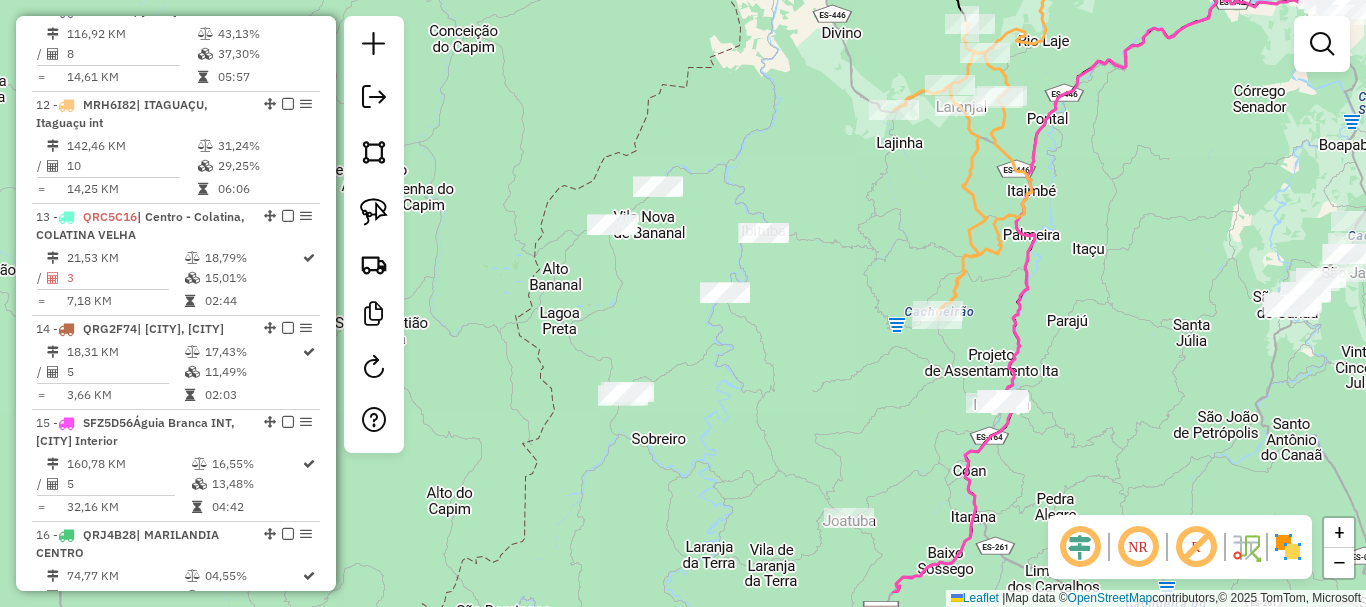 drag, startPoint x: 563, startPoint y: 277, endPoint x: 499, endPoint y: 209, distance: 93.38094 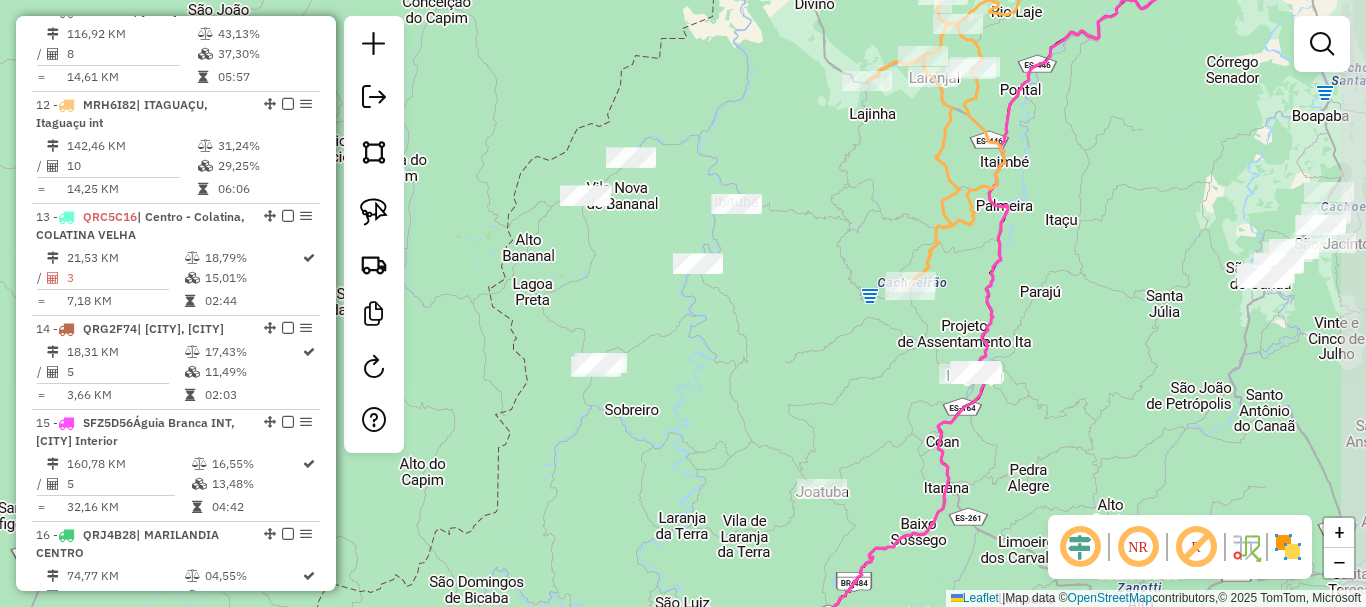 click on "Janela de atendimento Grade de atendimento Capacidade Transportadoras Veículos Cliente Pedidos  Rotas Selecione os dias de semana para filtrar as janelas de atendimento  Seg   Ter   Qua   Qui   Sex   Sáb   Dom  Informe o período da janela de atendimento: De: Até:  Filtrar exatamente a janela do cliente  Considerar janela de atendimento padrão  Selecione os dias de semana para filtrar as grades de atendimento  Seg   Ter   Qua   Qui   Sex   Sáb   Dom   Considerar clientes sem dia de atendimento cadastrado  Clientes fora do dia de atendimento selecionado Filtrar as atividades entre os valores definidos abaixo:  Peso mínimo:   Peso máximo:   Cubagem mínima:   Cubagem máxima:   De:   Até:  Filtrar as atividades entre o tempo de atendimento definido abaixo:  De:   Até:   Considerar capacidade total dos clientes não roteirizados Transportadora: Selecione um ou mais itens Tipo de veículo: Selecione um ou mais itens Veículo: Selecione um ou mais itens Motorista: Selecione um ou mais itens Nome: Rótulo:" 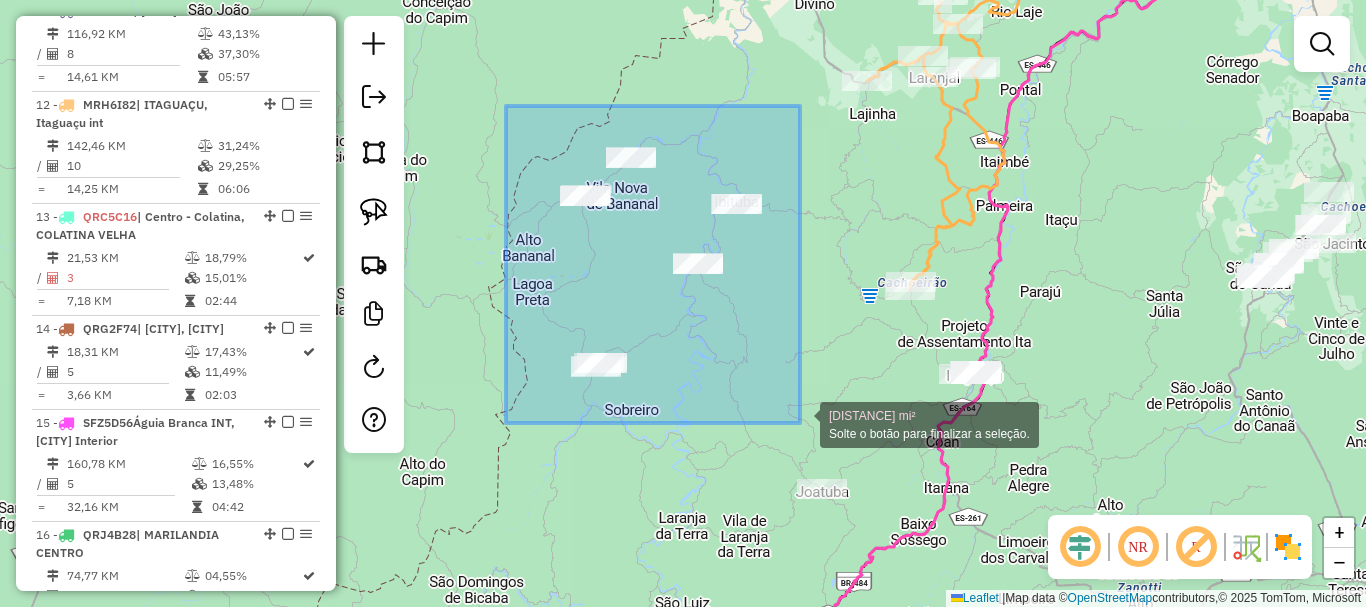 drag, startPoint x: 612, startPoint y: 193, endPoint x: 800, endPoint y: 423, distance: 297.05893 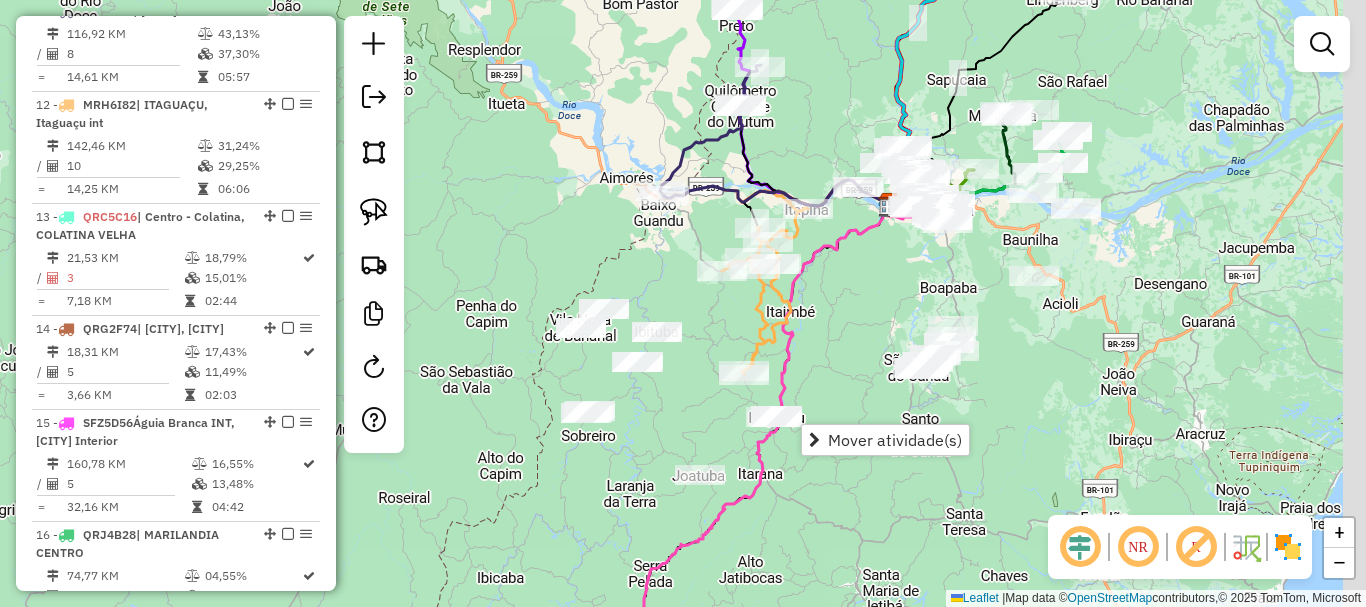 drag, startPoint x: 962, startPoint y: 306, endPoint x: 753, endPoint y: 307, distance: 209.0024 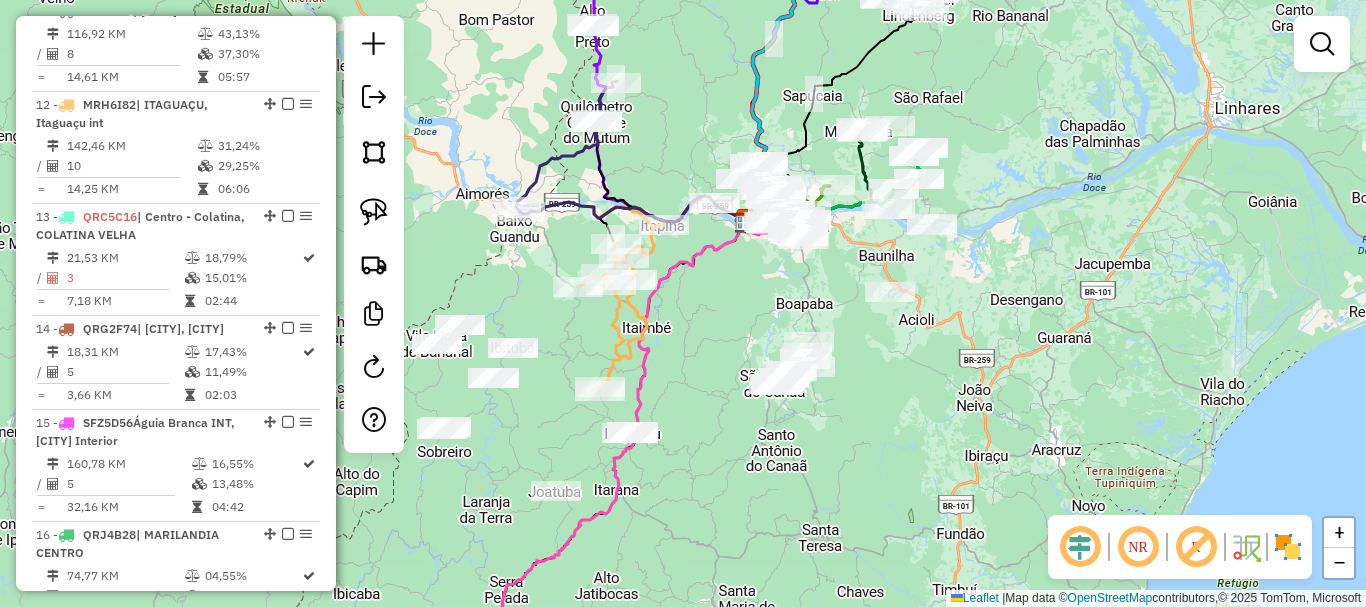 drag, startPoint x: 780, startPoint y: 294, endPoint x: 659, endPoint y: 378, distance: 147.29901 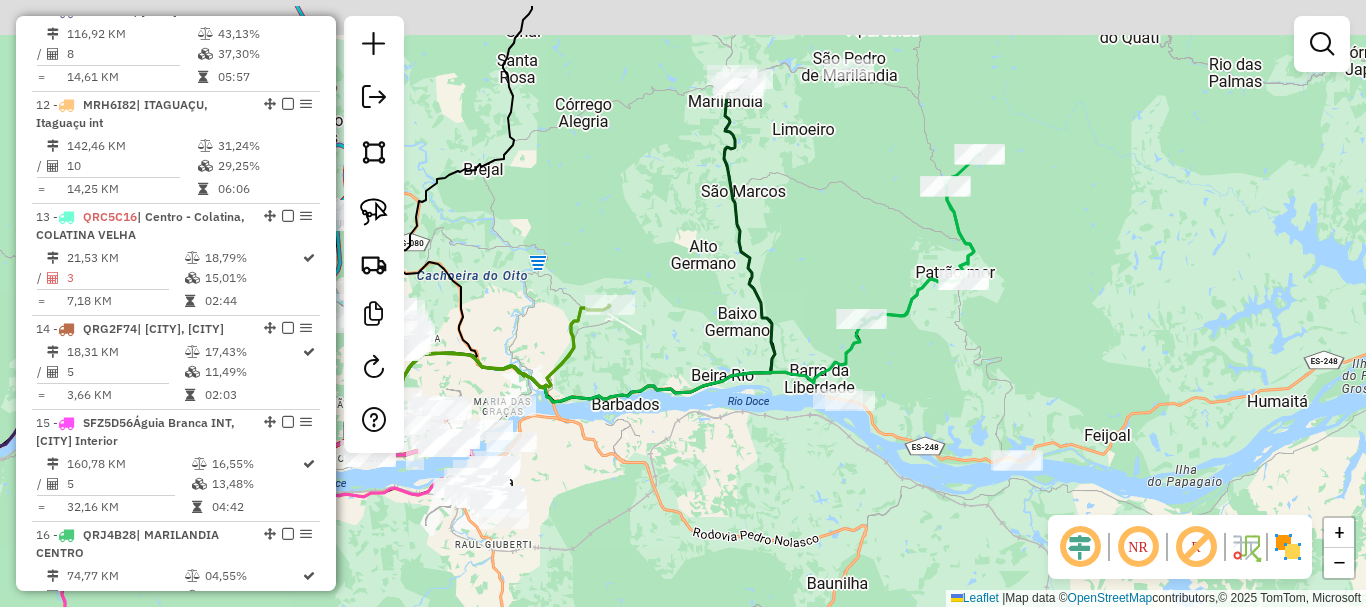 drag, startPoint x: 881, startPoint y: 169, endPoint x: 799, endPoint y: 286, distance: 142.87407 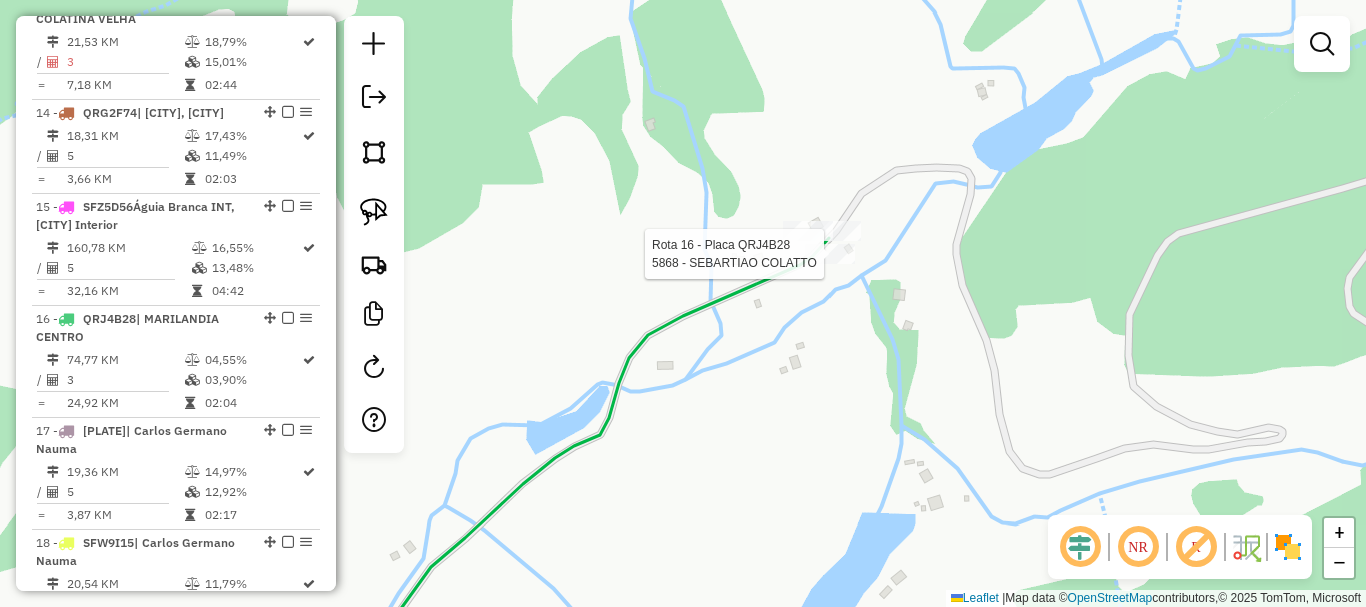 select on "**********" 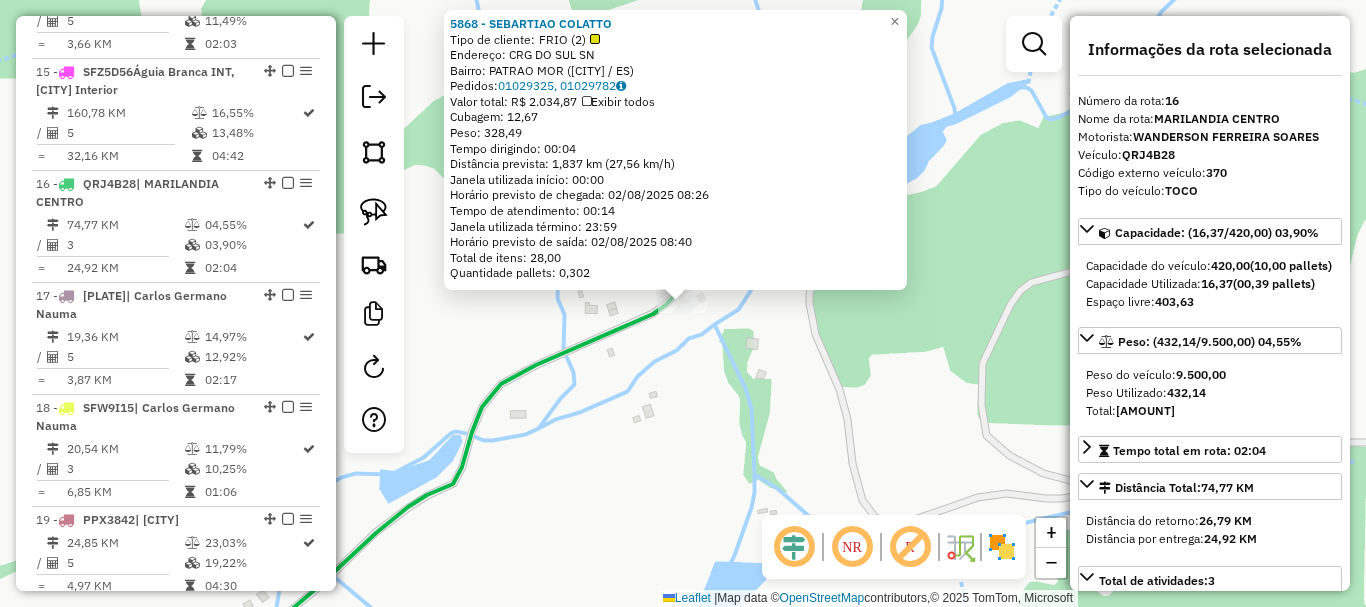 scroll, scrollTop: 2461, scrollLeft: 0, axis: vertical 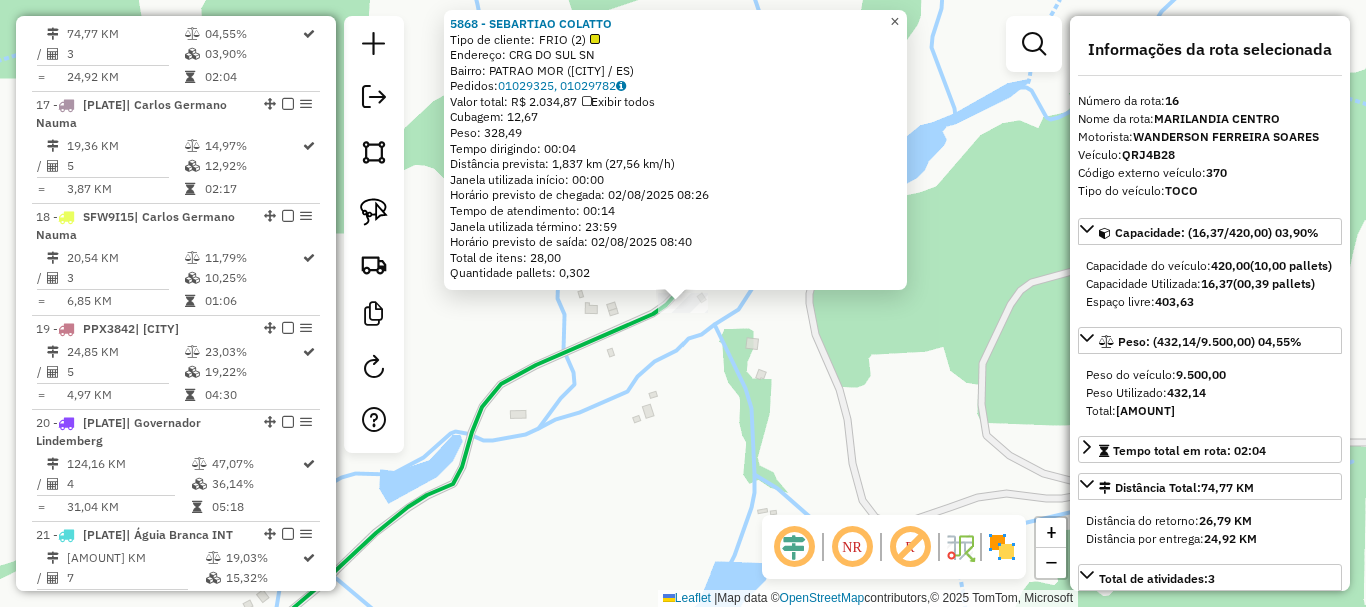 click on "×" 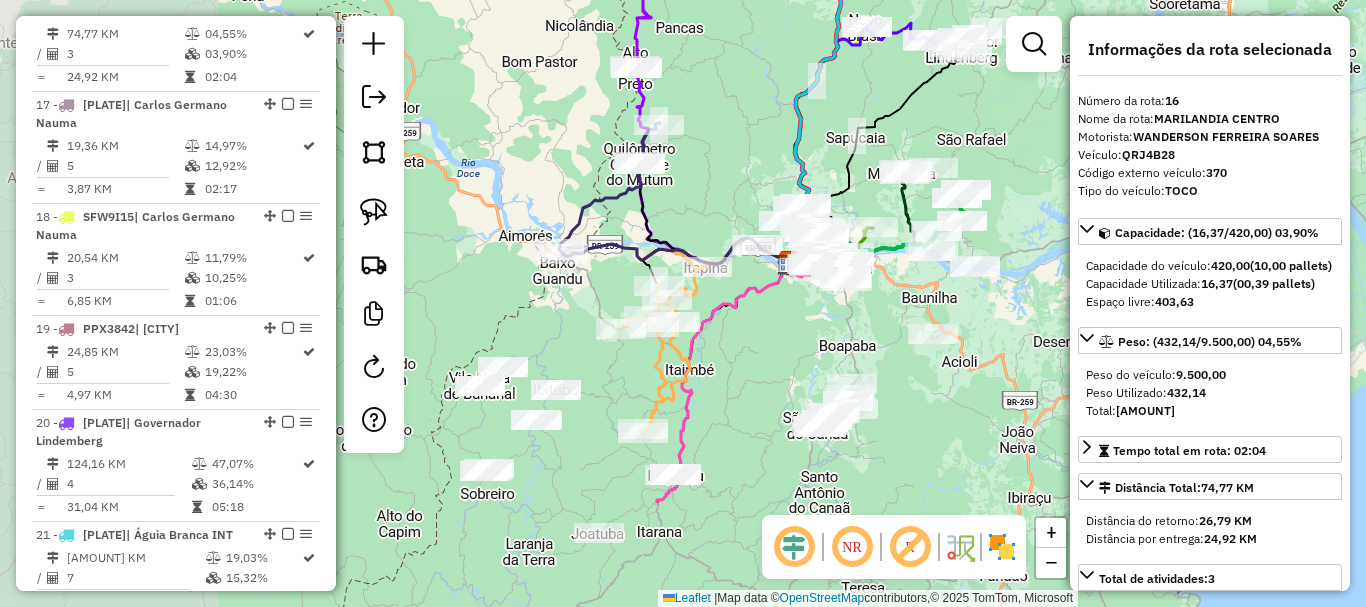 drag, startPoint x: 671, startPoint y: 465, endPoint x: 964, endPoint y: 326, distance: 324.29926 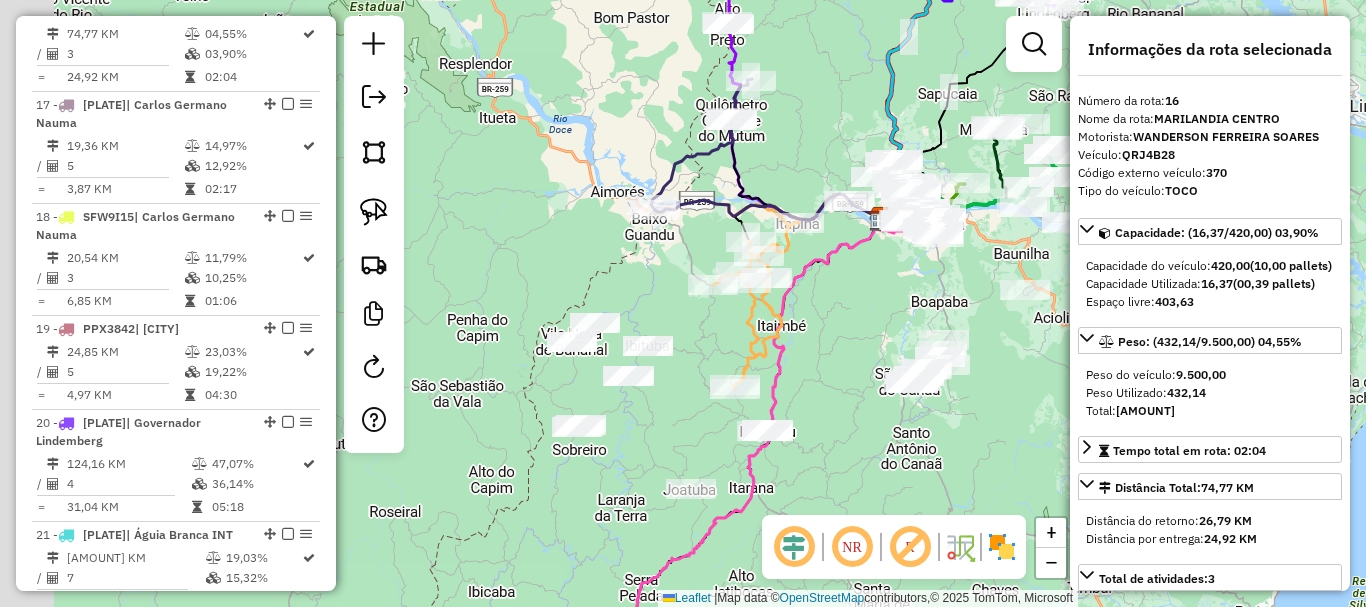 drag, startPoint x: 633, startPoint y: 259, endPoint x: 653, endPoint y: 203, distance: 59.464275 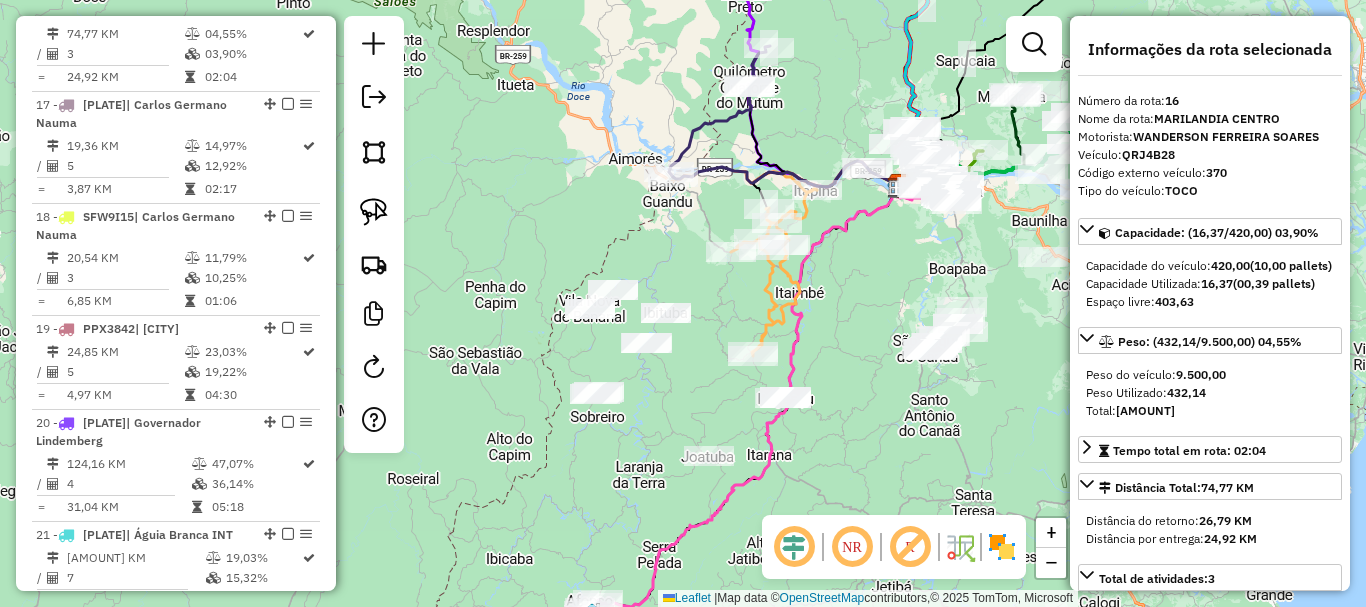 click on "Rota 11 - Placa PPX3I43  15293 - DIST. OLIVEIRA Janela de atendimento Grade de atendimento Capacidade Transportadoras Veículos Cliente Pedidos  Rotas Selecione os dias de semana para filtrar as janelas de atendimento  Seg   Ter   Qua   Qui   Sex   Sáb   Dom  Informe o período da janela de atendimento: De: Até:  Filtrar exatamente a janela do cliente  Considerar janela de atendimento padrão  Selecione os dias de semana para filtrar as grades de atendimento  Seg   Ter   Qua   Qui   Sex   Sáb   Dom   Considerar clientes sem dia de atendimento cadastrado  Clientes fora do dia de atendimento selecionado Filtrar as atividades entre os valores definidos abaixo:  Peso mínimo:   Peso máximo:   Cubagem mínima:   Cubagem máxima:   De:   Até:  Filtrar as atividades entre o tempo de atendimento definido abaixo:  De:   Até:   Considerar capacidade total dos clientes não roteirizados Transportadora: Selecione um ou mais itens Tipo de veículo: Selecione um ou mais itens Veículo: Selecione um ou mais itens De:" 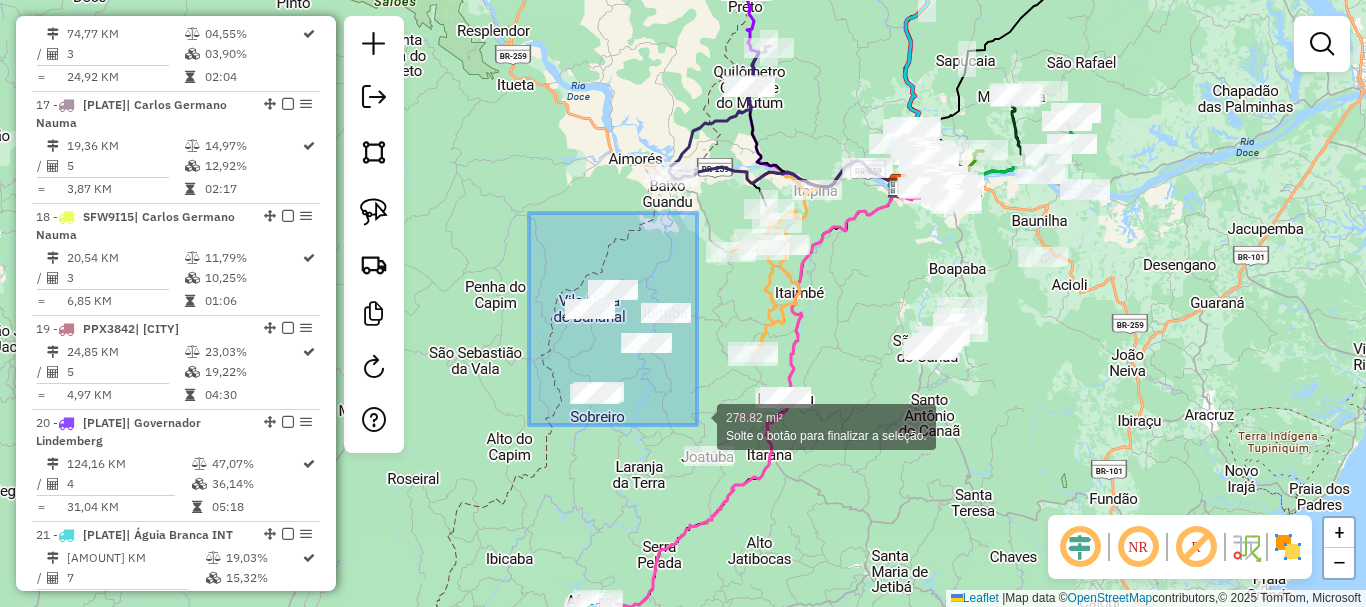 drag, startPoint x: 528, startPoint y: 213, endPoint x: 697, endPoint y: 425, distance: 271.11804 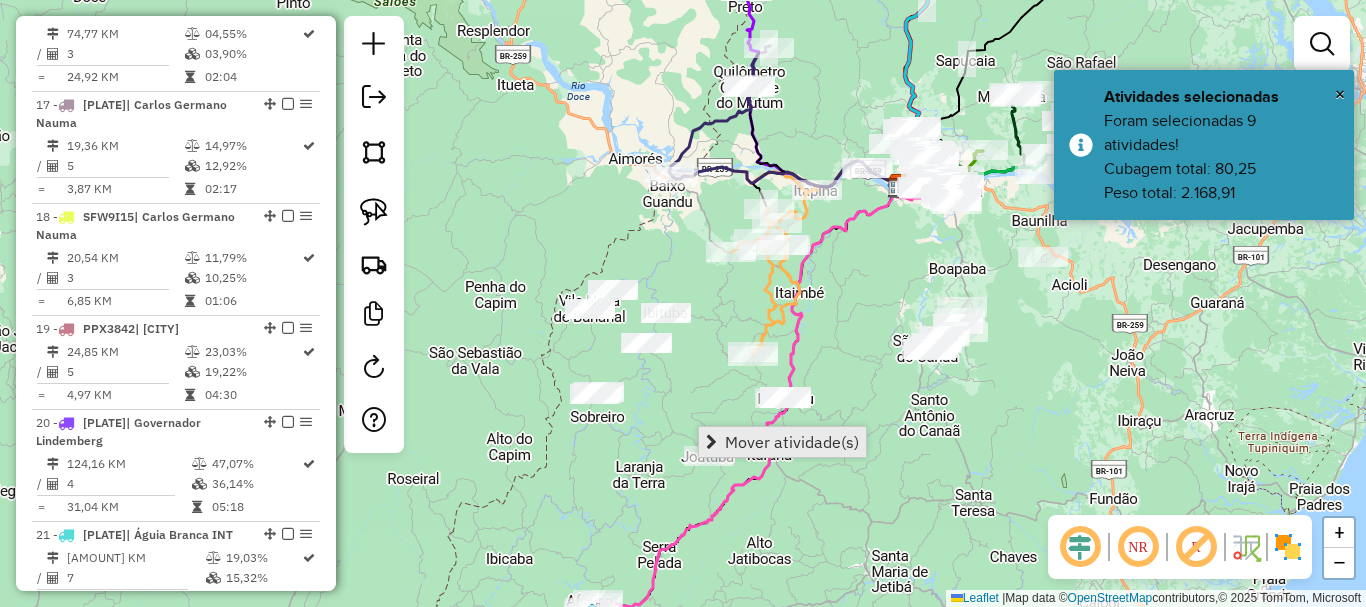 click on "Mover atividade(s)" at bounding box center [792, 442] 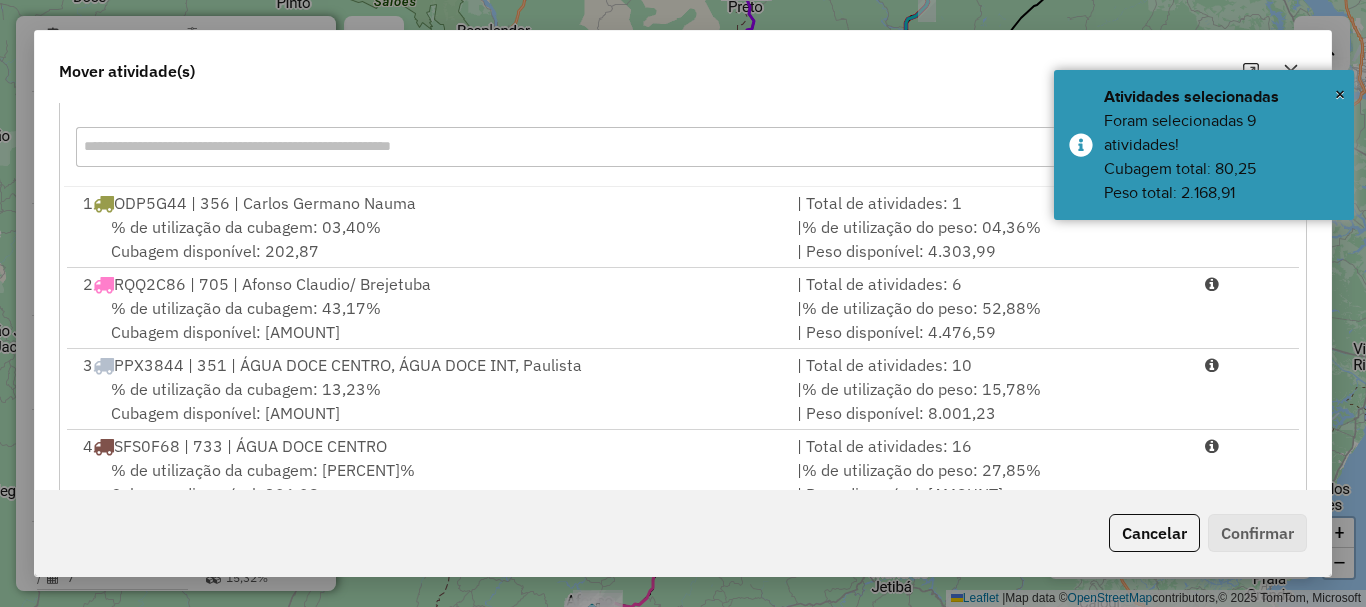 scroll, scrollTop: 397, scrollLeft: 0, axis: vertical 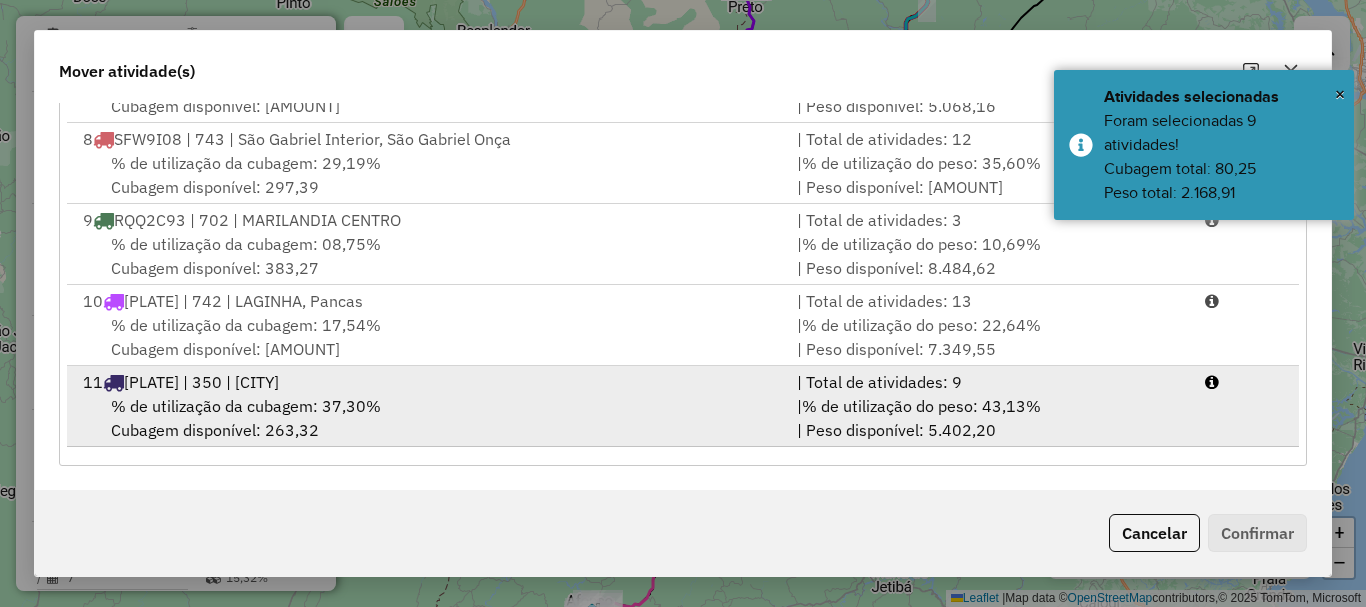 click on "% de utilização da cubagem: 37,30%" at bounding box center (246, 406) 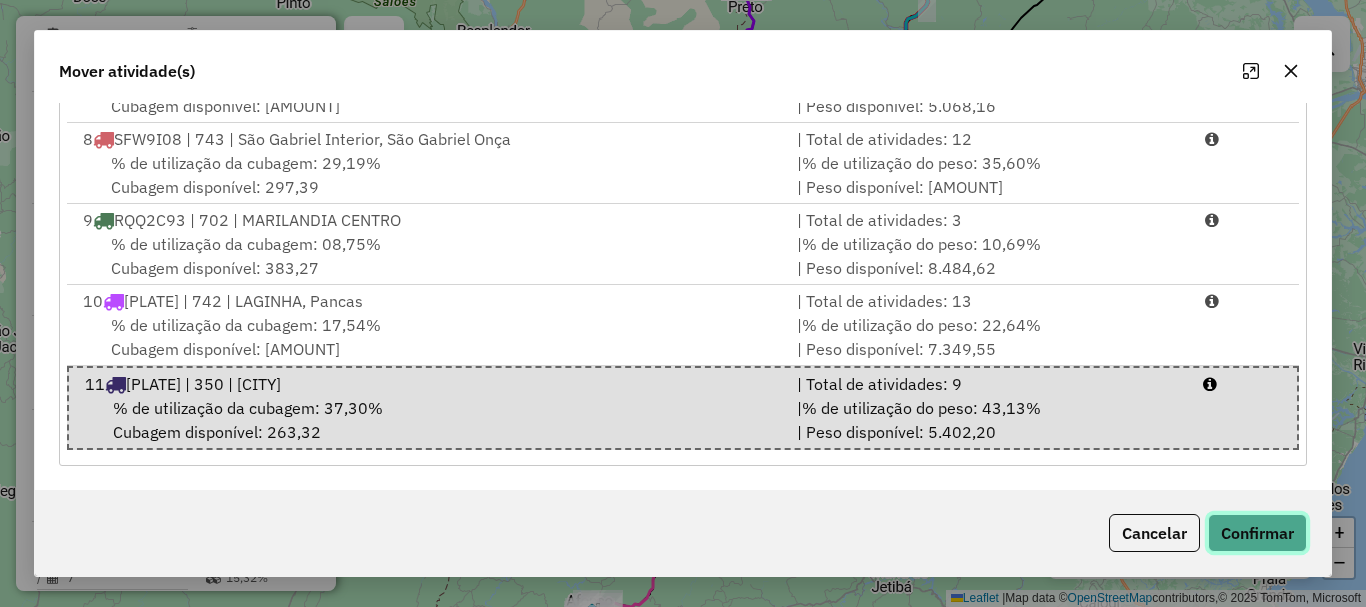 click on "Confirmar" 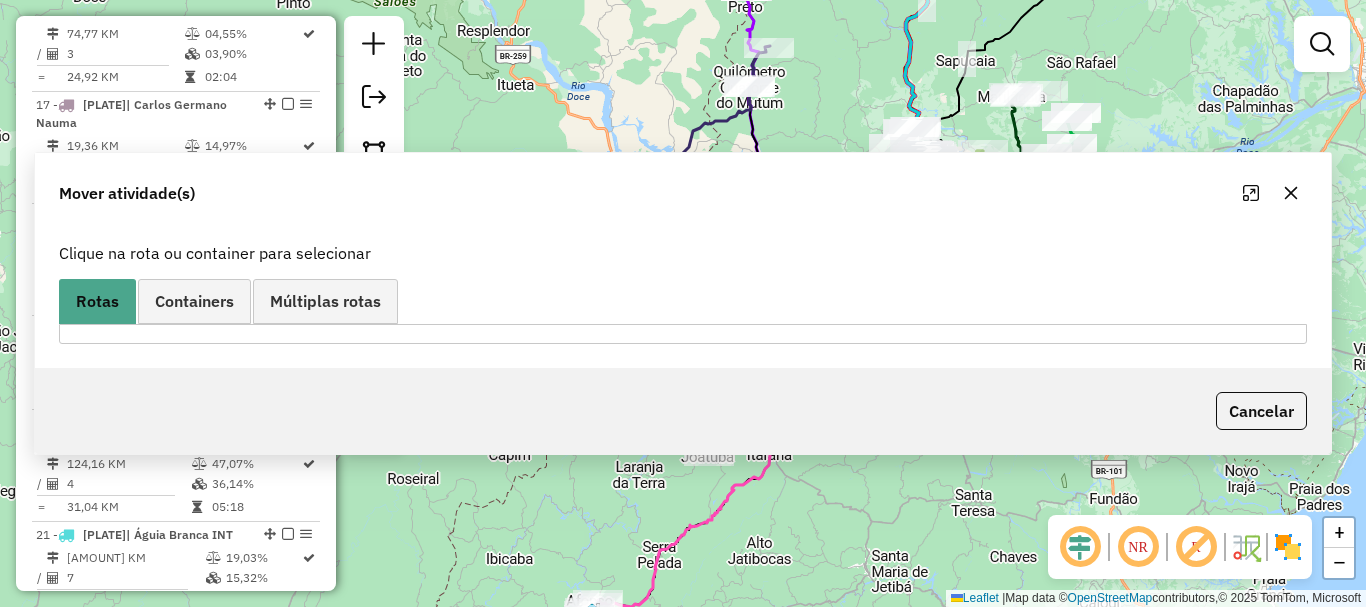scroll, scrollTop: 0, scrollLeft: 0, axis: both 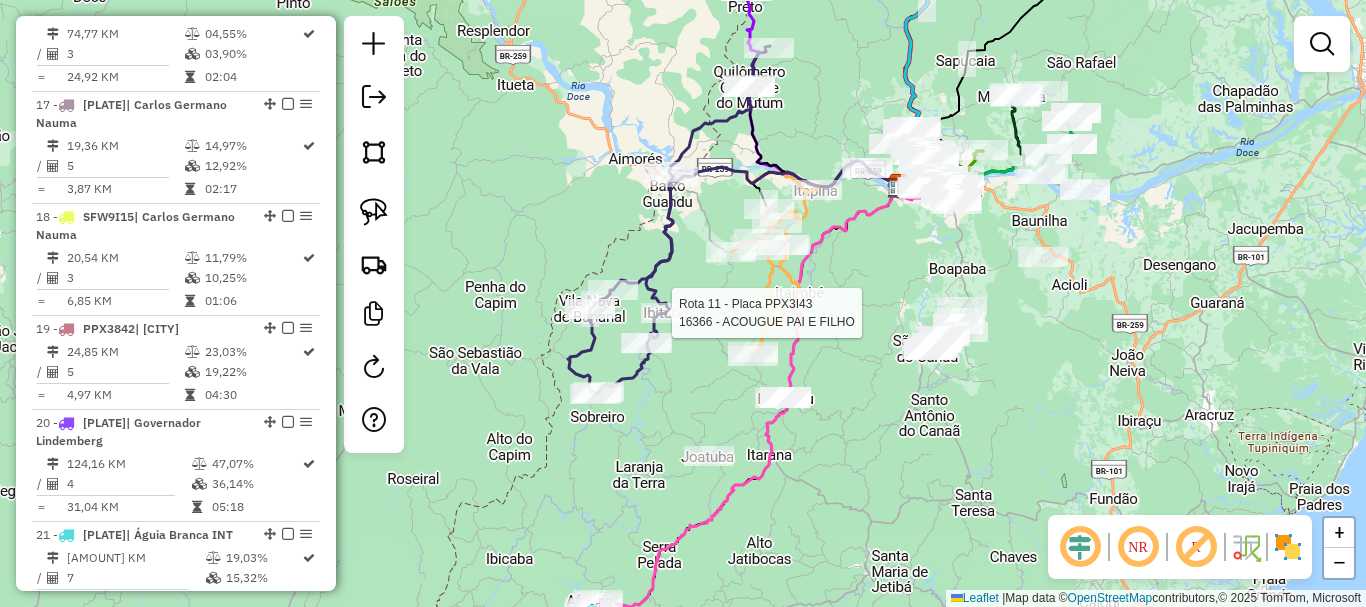 select on "**********" 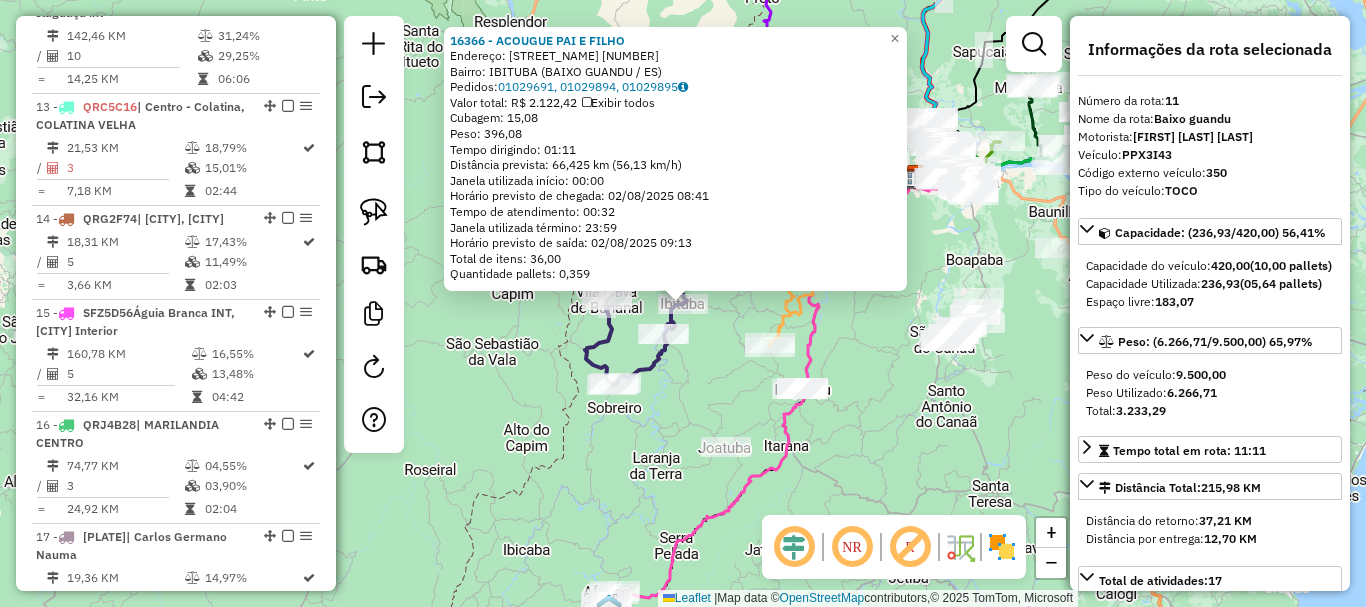 scroll, scrollTop: 1919, scrollLeft: 0, axis: vertical 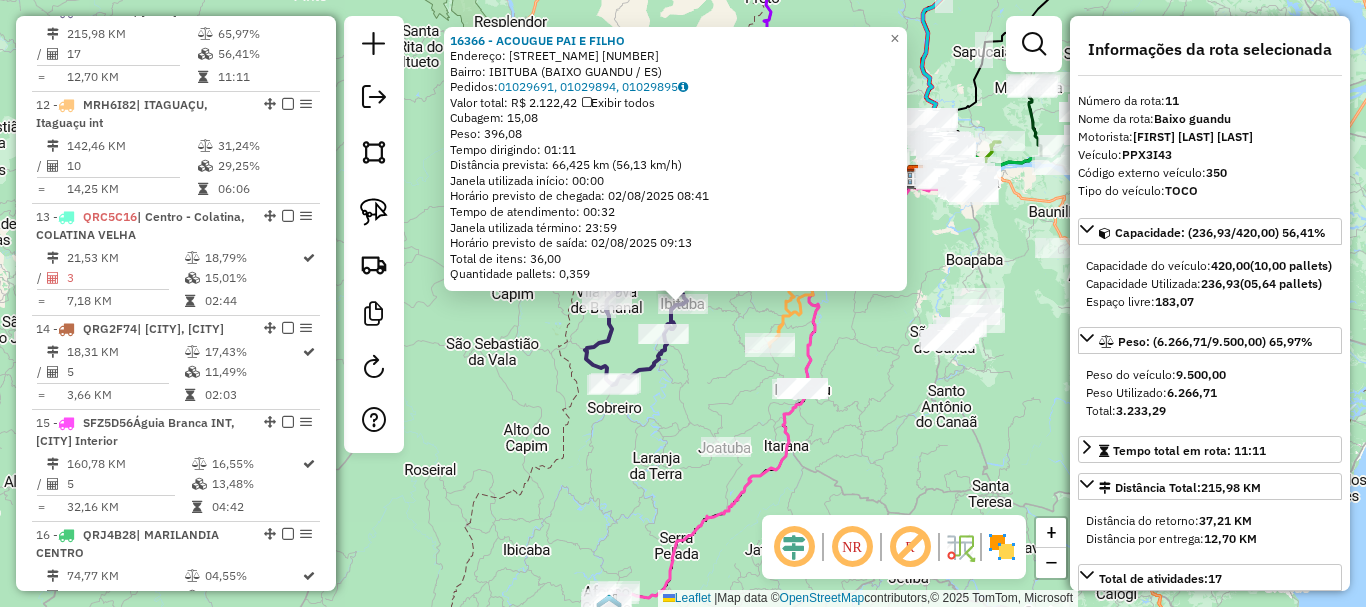 click on "16366 - ACOUGUE PAI E FILHO  Endereço:  RUA ENGENHEIRO MEREI 487   Bairro: IBITUBA (BAIXO GUANDU / ES)   Pedidos:  01029691, 01029894, 01029895   Valor total: R$ 2.122,42   Exibir todos   Cubagem: 15,08  Peso: 396,08  Tempo dirigindo: 01:11   Distância prevista: 66,425 km (56,13 km/h)   Janela utilizada início: 00:00   Horário previsto de chegada: 02/08/2025 08:41   Tempo de atendimento: 00:32   Janela utilizada término: 23:59   Horário previsto de saída: 02/08/2025 09:13   Total de itens: 36,00   Quantidade pallets: 0,359  × Janela de atendimento Grade de atendimento Capacidade Transportadoras Veículos Cliente Pedidos  Rotas Selecione os dias de semana para filtrar as janelas de atendimento  Seg   Ter   Qua   Qui   Sex   Sáb   Dom  Informe o período da janela de atendimento: De: Até:  Filtrar exatamente a janela do cliente  Considerar janela de atendimento padrão  Selecione os dias de semana para filtrar as grades de atendimento  Seg   Ter   Qua   Qui   Sex   Sáb   Dom   Peso mínimo:   De:  +" 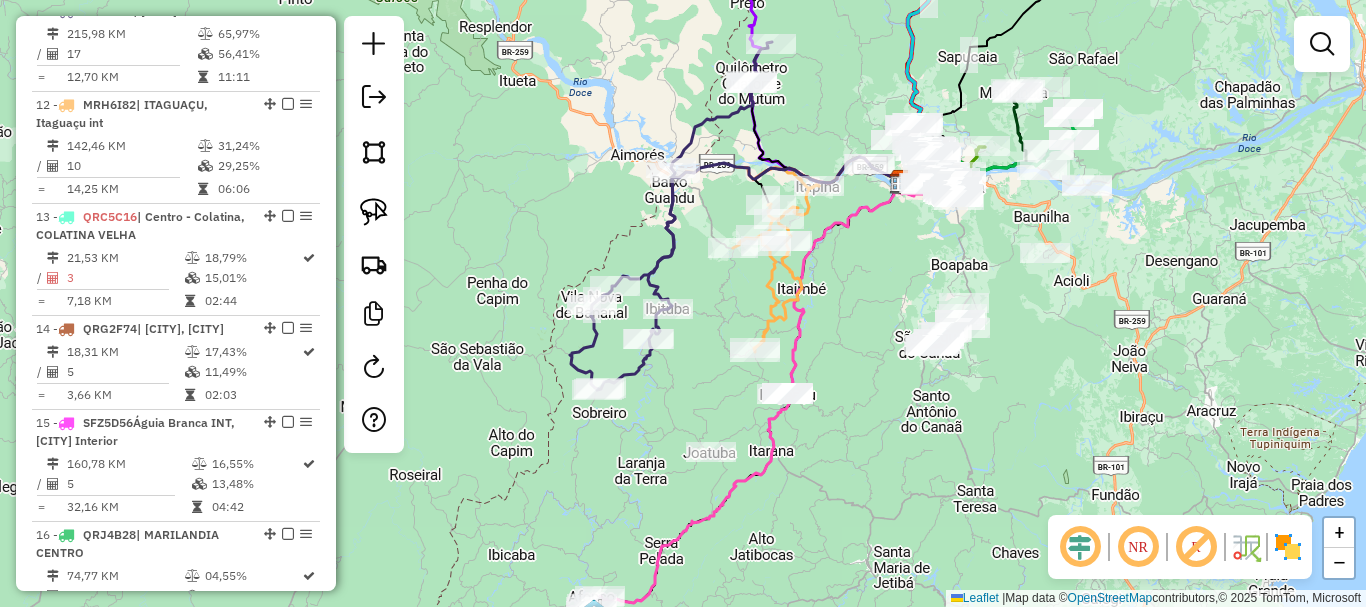 drag, startPoint x: 732, startPoint y: 352, endPoint x: 637, endPoint y: 403, distance: 107.82393 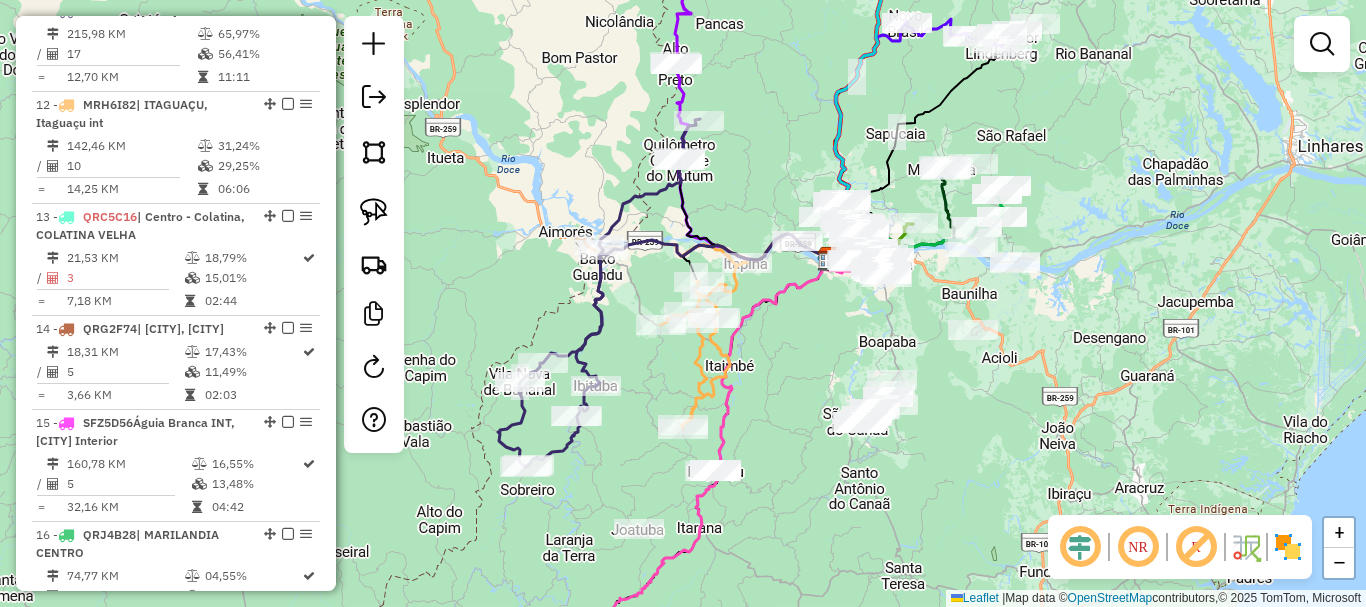 drag, startPoint x: 772, startPoint y: 354, endPoint x: 775, endPoint y: 373, distance: 19.235384 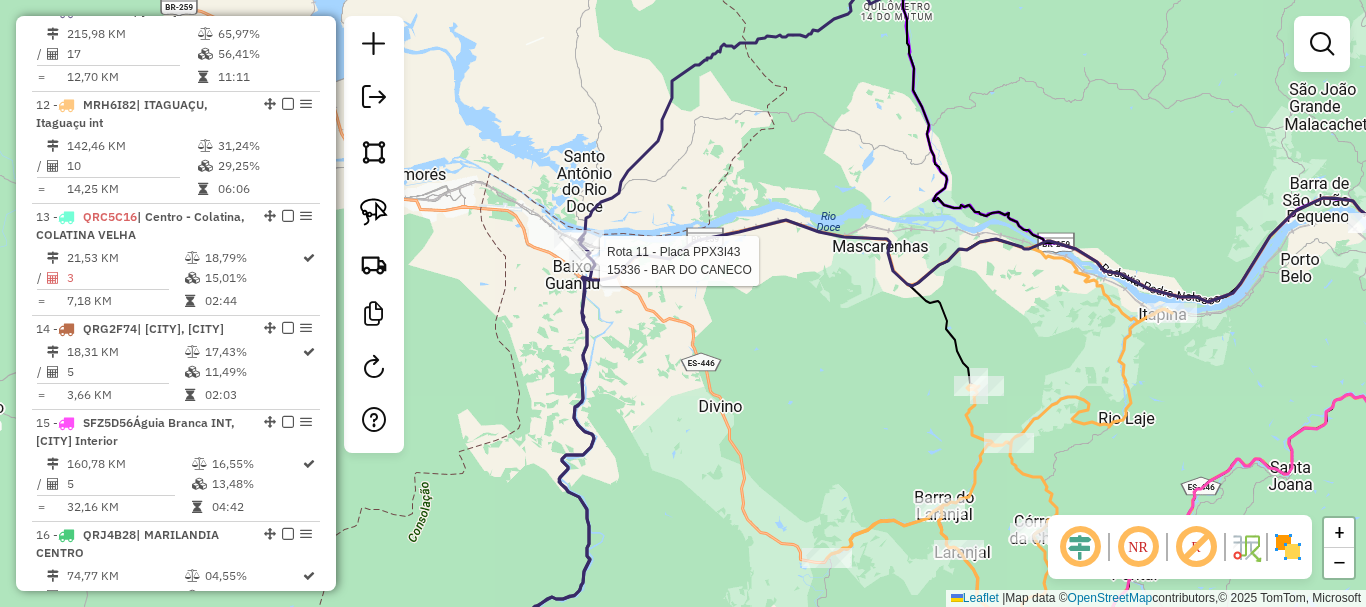 click 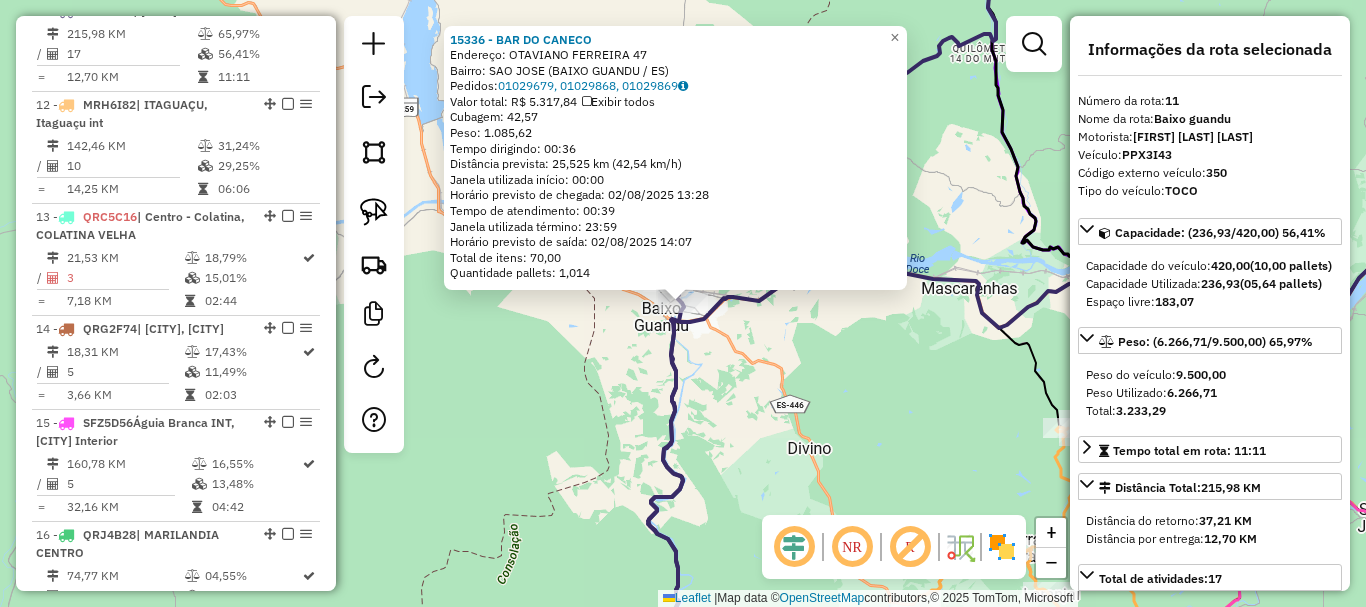 click on "15336 - BAR DO CANECO  Endereço:  OTAVIANO FERREIRA 47   Bairro: SAO JOSE (BAIXO GUANDU / ES)   Pedidos:  01029679, 01029868, 01029869   Valor total: R$ 5.317,84   Exibir todos   Cubagem: 42,57  Peso: 1.085,62  Tempo dirigindo: 00:36   Distância prevista: 25,525 km (42,54 km/h)   Janela utilizada início: 00:00   Horário previsto de chegada: 02/08/2025 13:28   Tempo de atendimento: 00:39   Janela utilizada término: 23:59   Horário previsto de saída: 02/08/2025 14:07   Total de itens: 70,00   Quantidade pallets: 1,014  × Janela de atendimento Grade de atendimento Capacidade Transportadoras Veículos Cliente Pedidos  Rotas Selecione os dias de semana para filtrar as janelas de atendimento  Seg   Ter   Qua   Qui   Sex   Sáb   Dom  Informe o período da janela de atendimento: De: Até:  Filtrar exatamente a janela do cliente  Considerar janela de atendimento padrão  Selecione os dias de semana para filtrar as grades de atendimento  Seg   Ter   Qua   Qui   Sex   Sáb   Dom   Peso mínimo:   Peso máximo:" 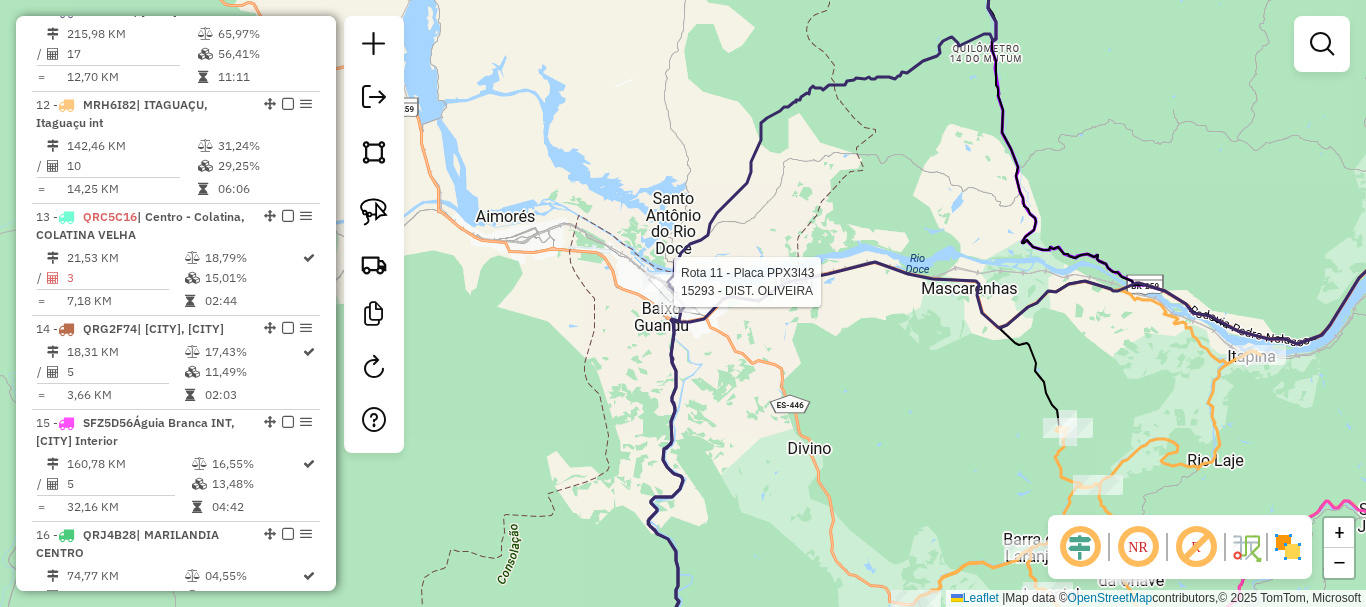 select on "**********" 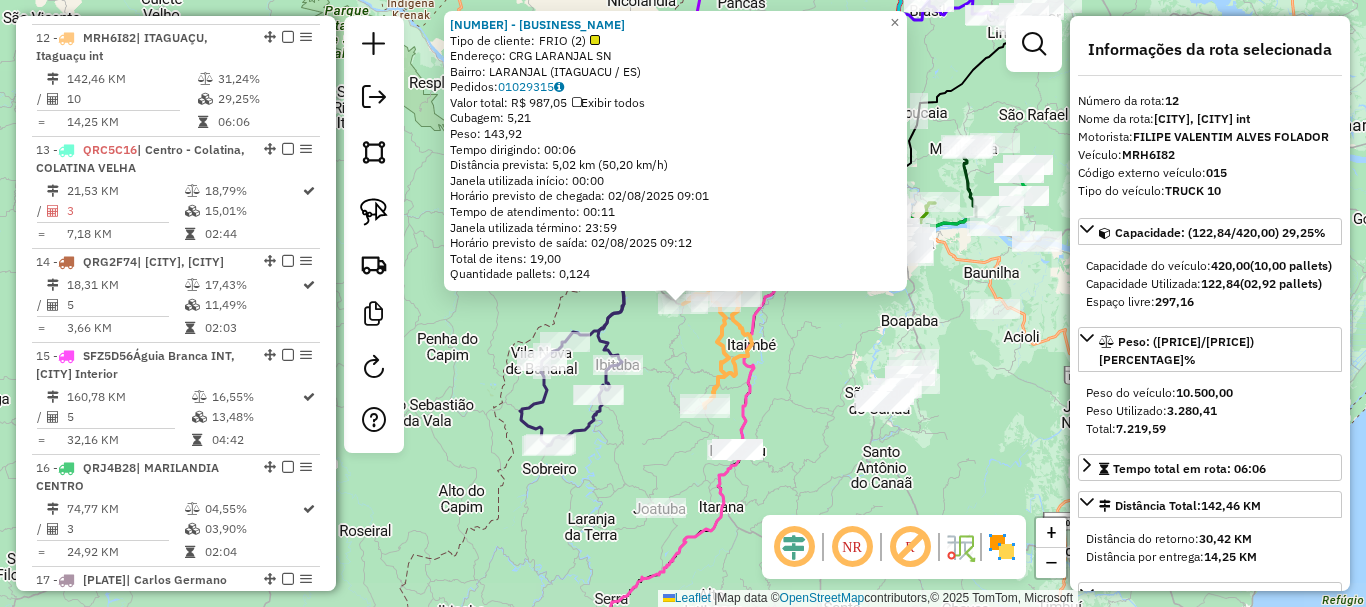 scroll, scrollTop: 2013, scrollLeft: 0, axis: vertical 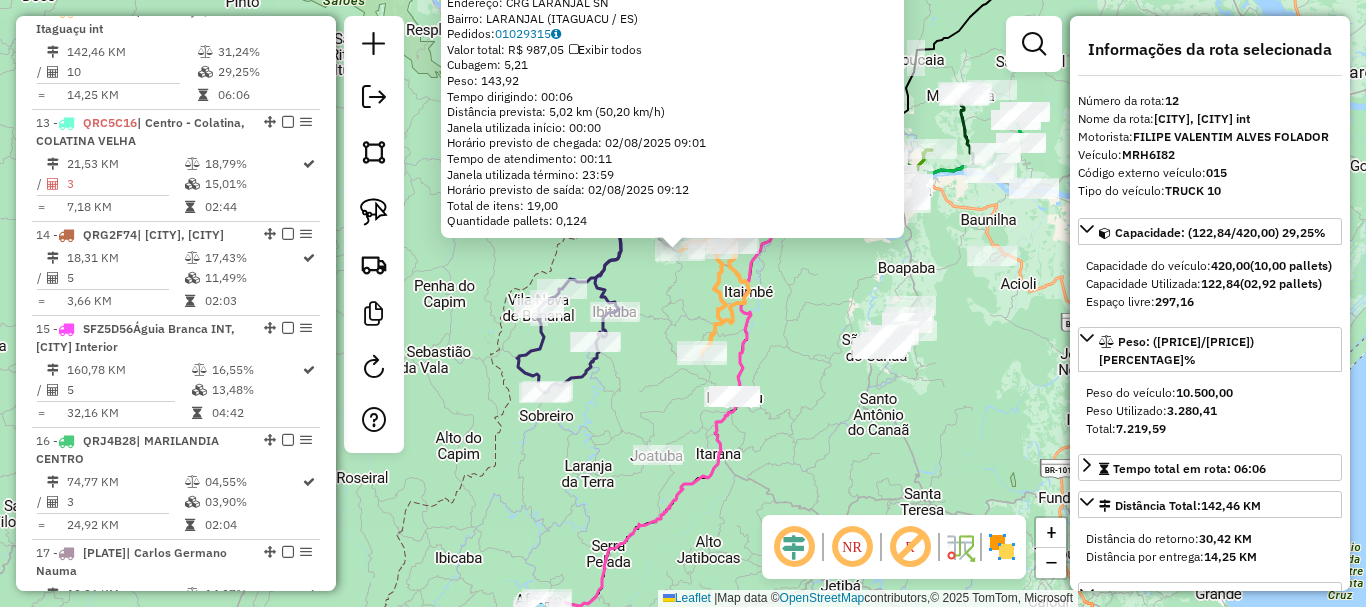 drag, startPoint x: 814, startPoint y: 433, endPoint x: 757, endPoint y: 290, distance: 153.94154 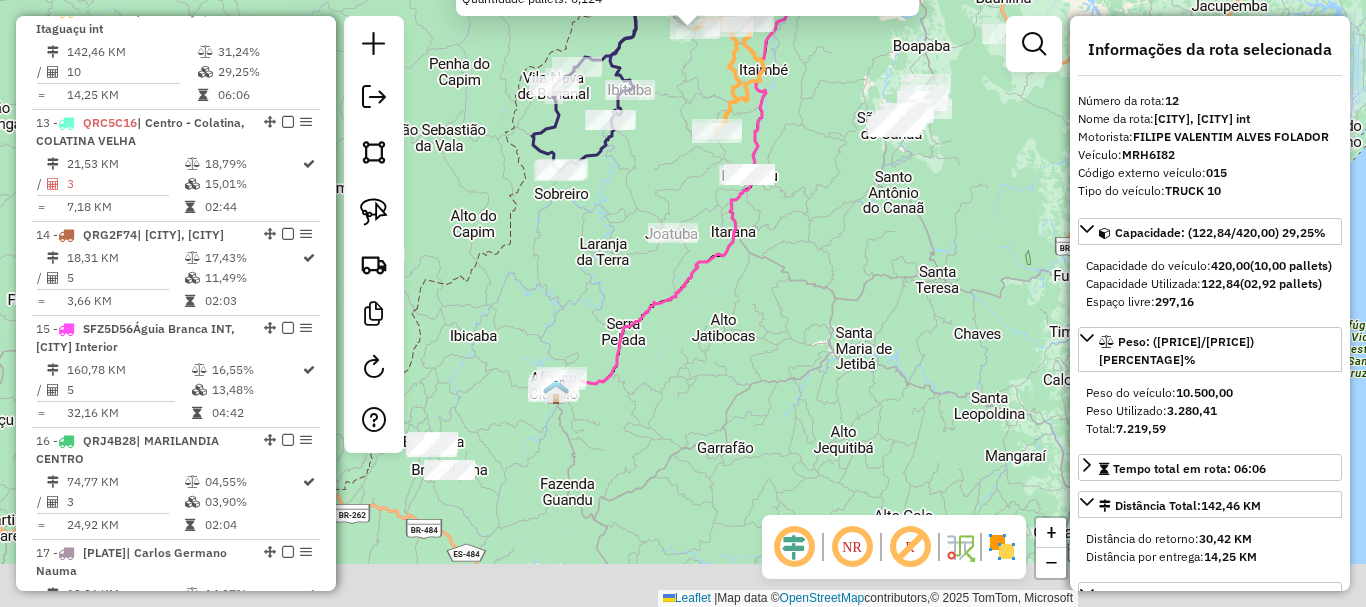 drag, startPoint x: 740, startPoint y: 362, endPoint x: 816, endPoint y: 244, distance: 140.35669 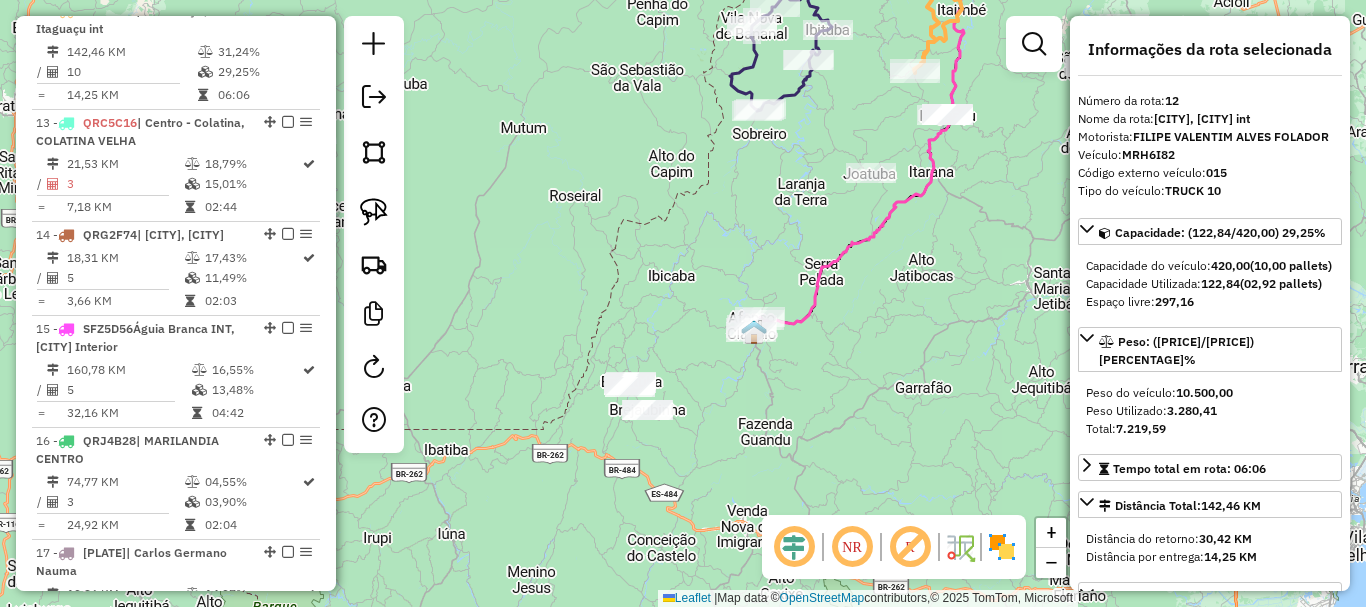 drag, startPoint x: 823, startPoint y: 348, endPoint x: 656, endPoint y: 447, distance: 194.13913 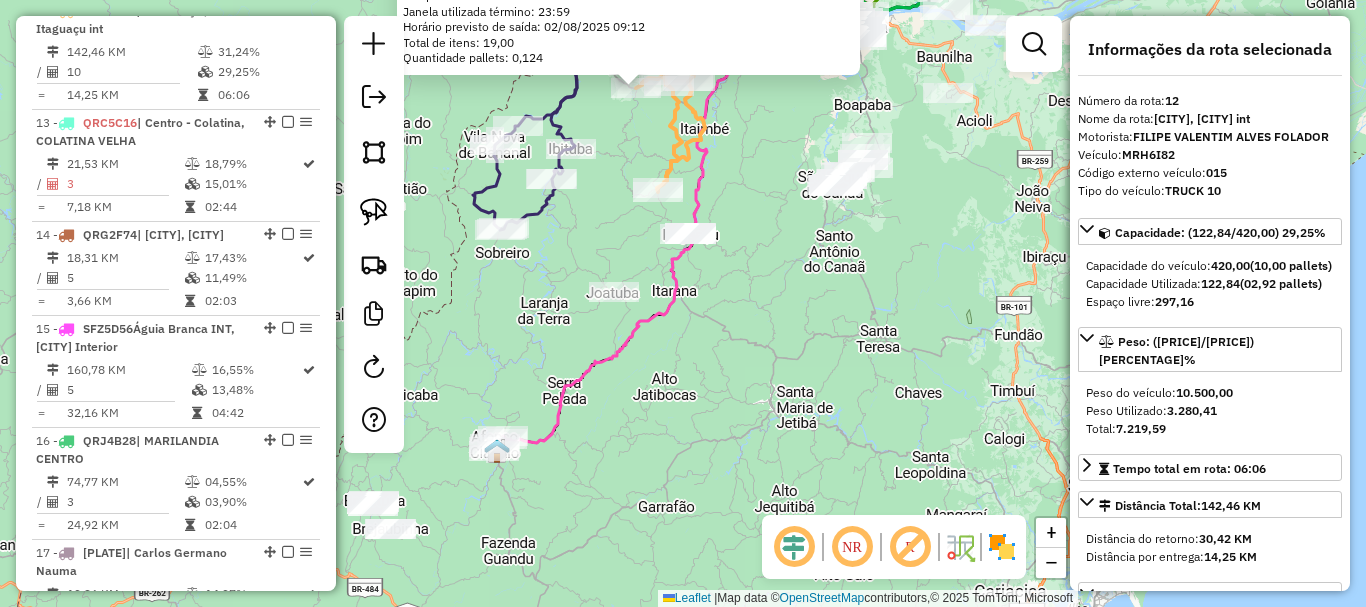 click on "6412 - VALDIR SPERANDIO COT  Tipo de cliente:   FRIO (2)   Endereço: CRG LARANJAL                      SN   Bairro: LARANJAL (ITAGUACU / ES)   Pedidos:  01029315   Valor total: R$ 987,05   Exibir todos   Cubagem: 5,21  Peso: 143,92  Tempo dirigindo: 00:06   Distância prevista: 5,02 km (50,20 km/h)   Janela utilizada início: 00:00   Horário previsto de chegada: 02/08/2025 09:01   Tempo de atendimento: 00:11   Janela utilizada término: 23:59   Horário previsto de saída: 02/08/2025 09:12   Total de itens: 19,00   Quantidade pallets: 0,124  × Janela de atendimento Grade de atendimento Capacidade Transportadoras Veículos Cliente Pedidos  Rotas Selecione os dias de semana para filtrar as janelas de atendimento  Seg   Ter   Qua   Qui   Sex   Sáb   Dom  Informe o período da janela de atendimento: De: Até:  Filtrar exatamente a janela do cliente  Considerar janela de atendimento padrão  Selecione os dias de semana para filtrar as grades de atendimento  Seg   Ter   Qua   Qui   Sex   Sáb   Dom   De:   De:" 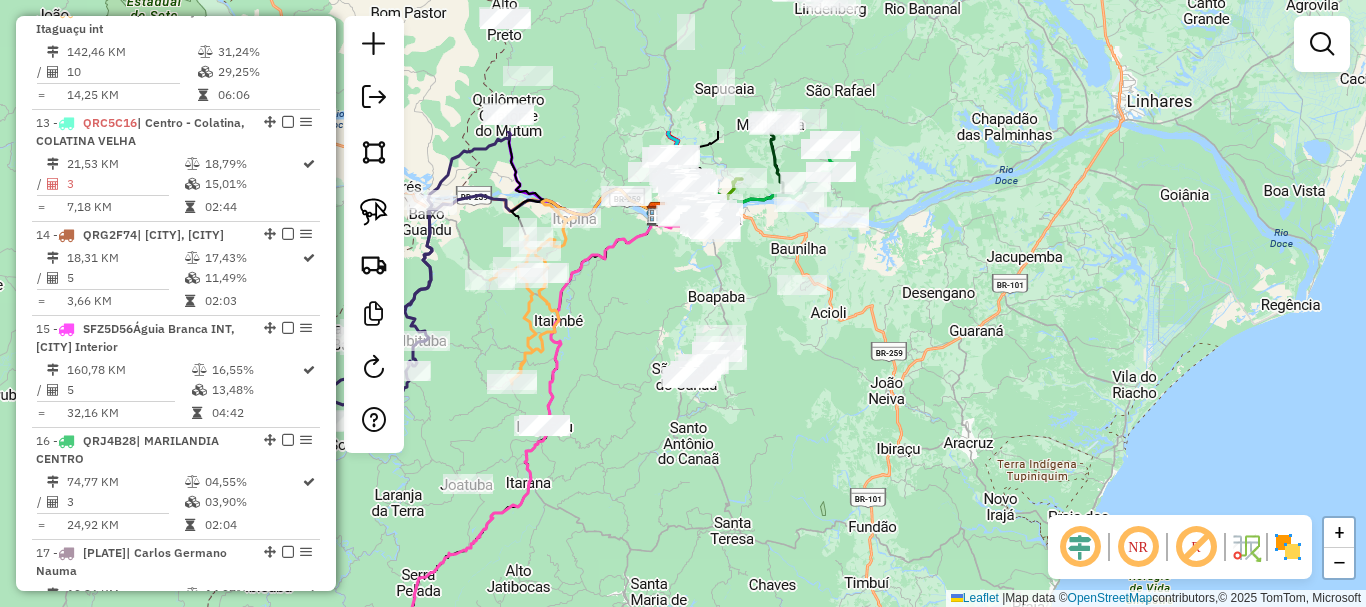 drag, startPoint x: 809, startPoint y: 260, endPoint x: 662, endPoint y: 453, distance: 242.60667 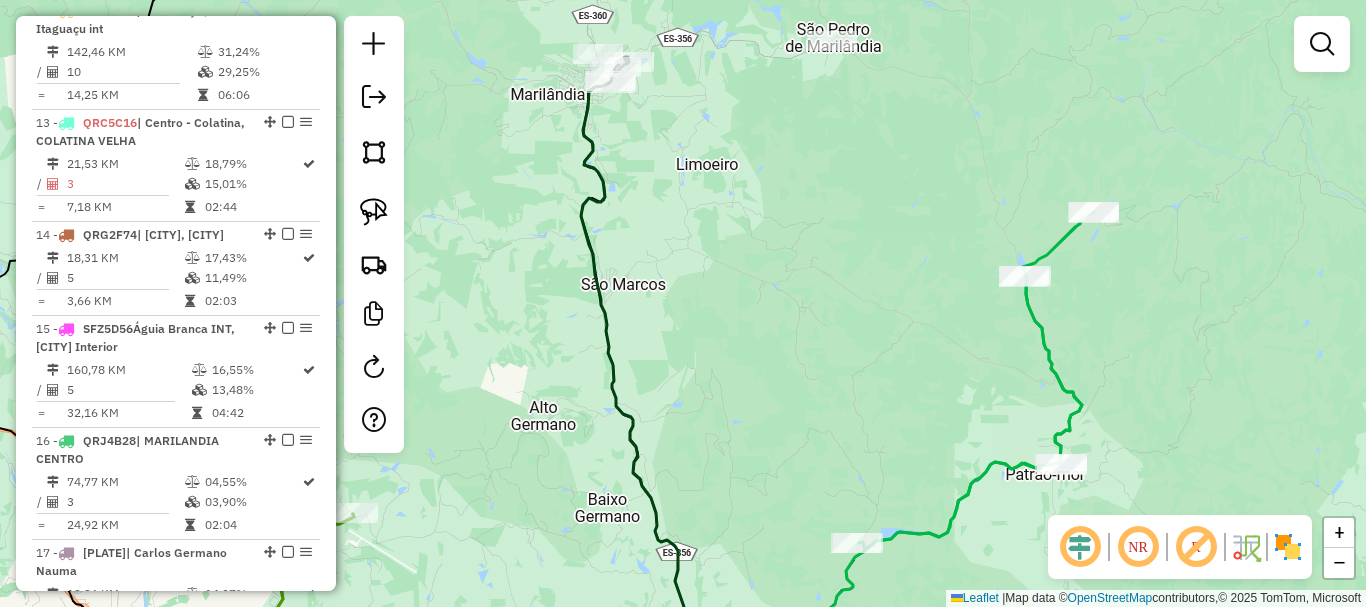 drag, startPoint x: 965, startPoint y: 200, endPoint x: 839, endPoint y: 185, distance: 126.88972 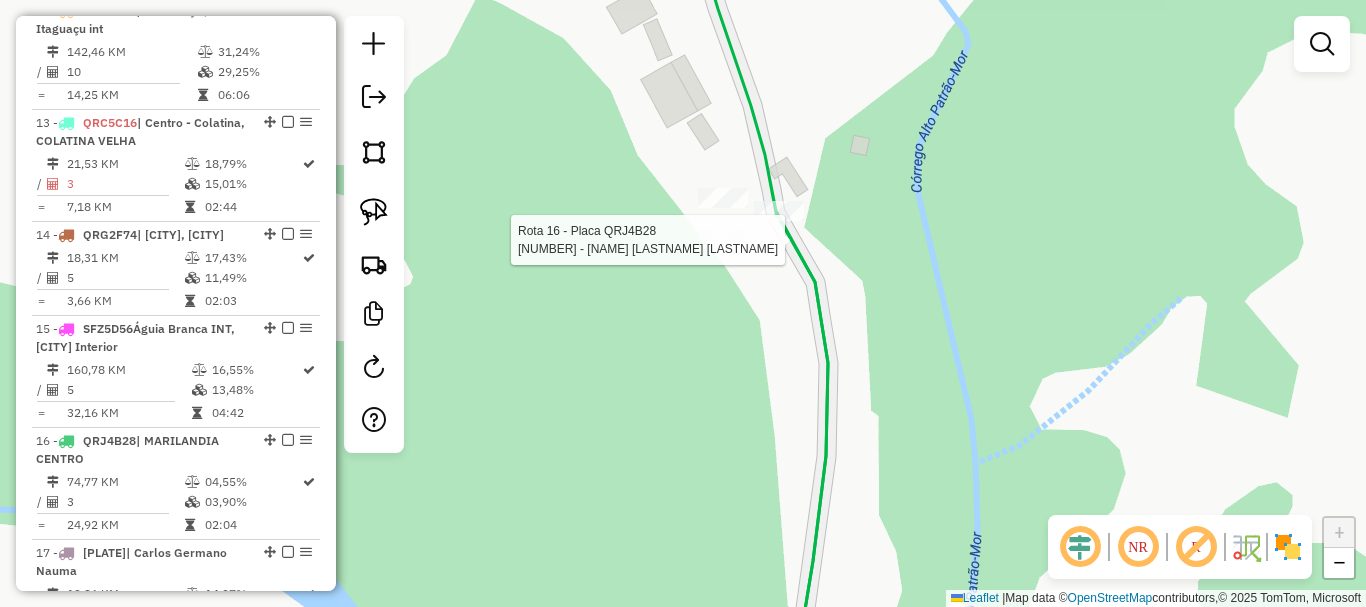 select on "**********" 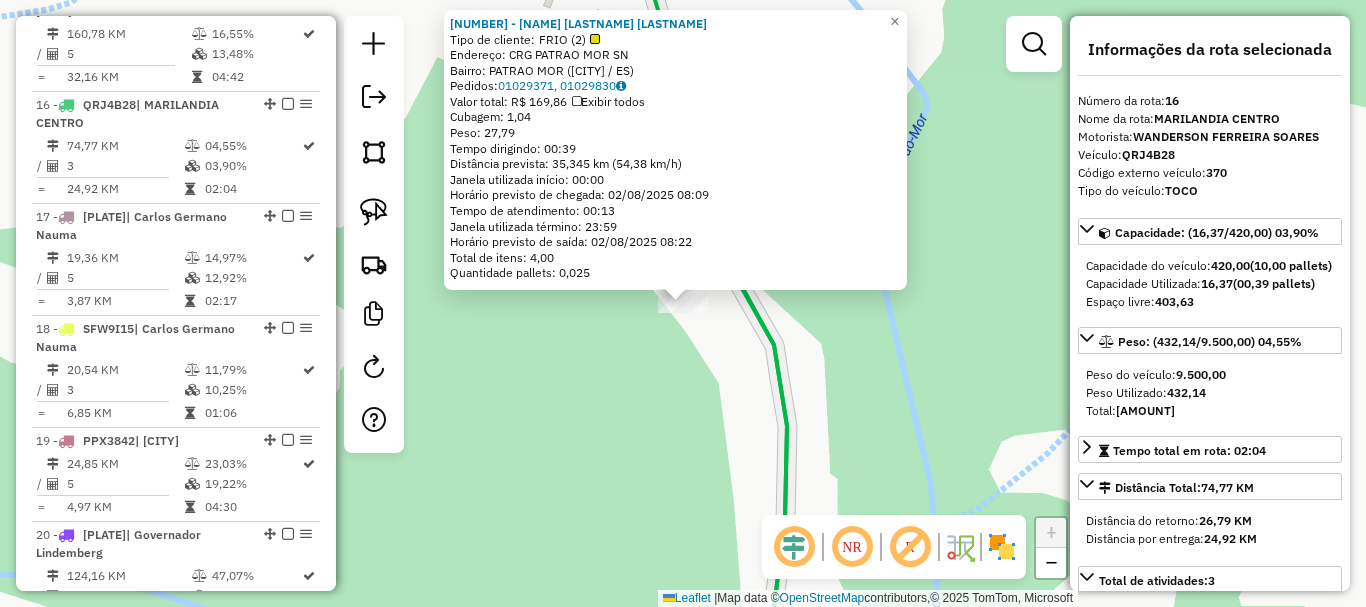 scroll, scrollTop: 2461, scrollLeft: 0, axis: vertical 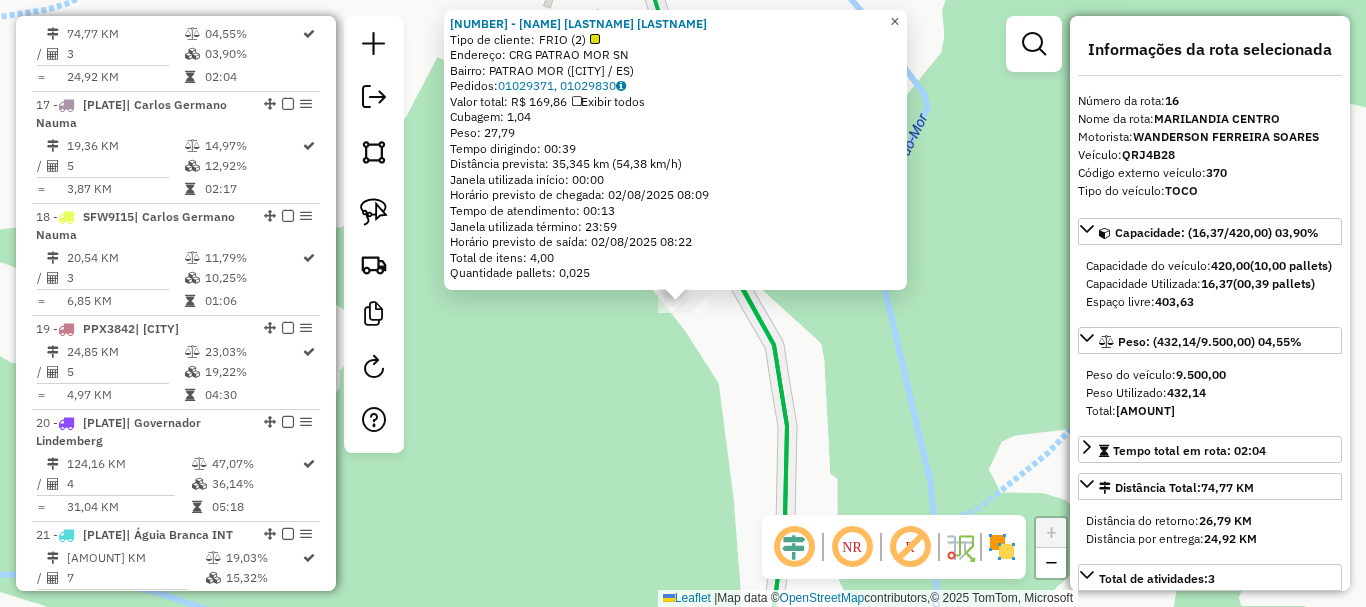 click on "×" 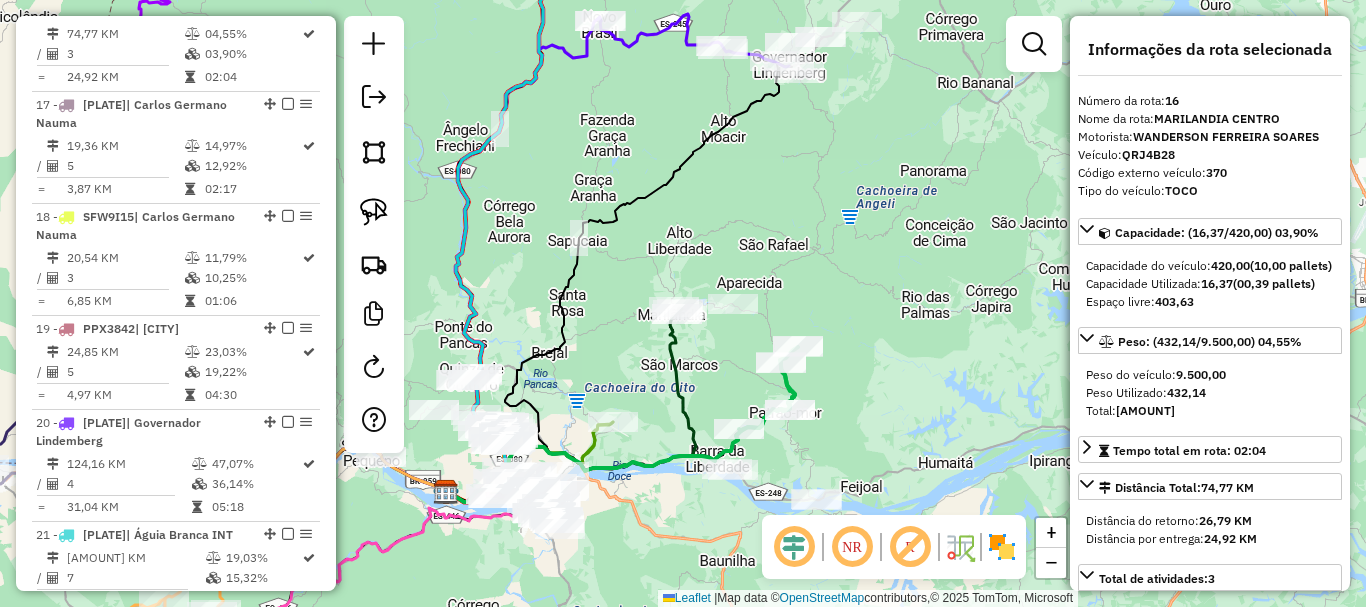drag, startPoint x: 737, startPoint y: 365, endPoint x: 647, endPoint y: 236, distance: 157.29272 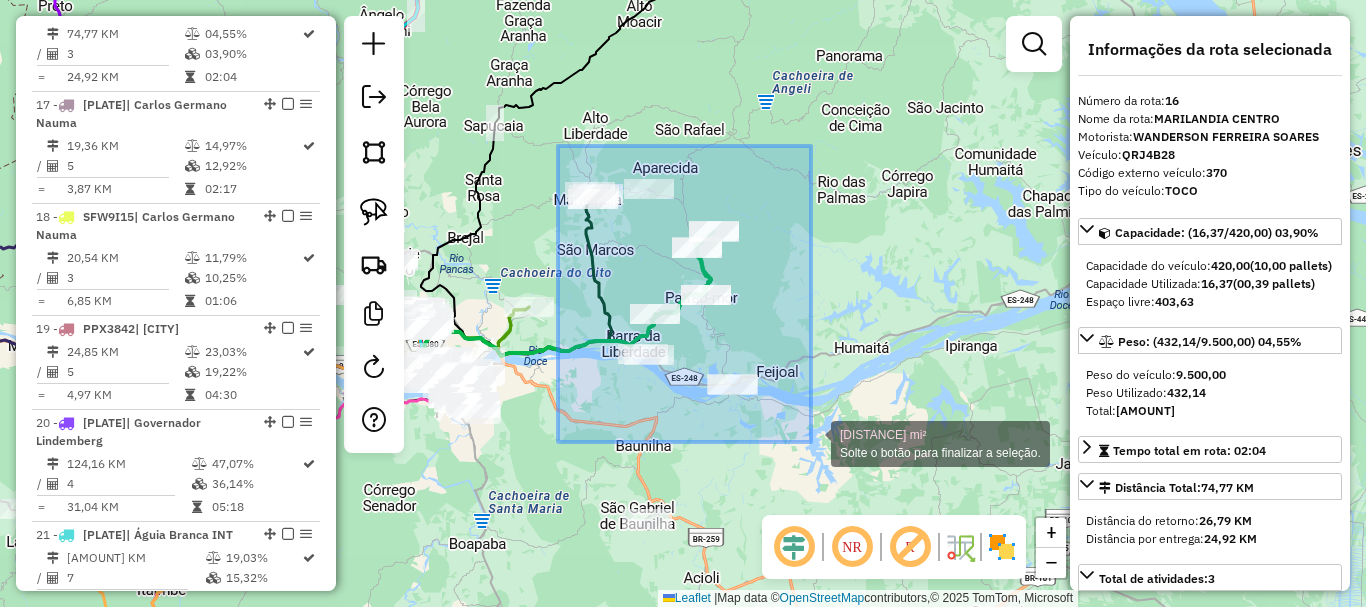 drag, startPoint x: 558, startPoint y: 146, endPoint x: 811, endPoint y: 442, distance: 389.39056 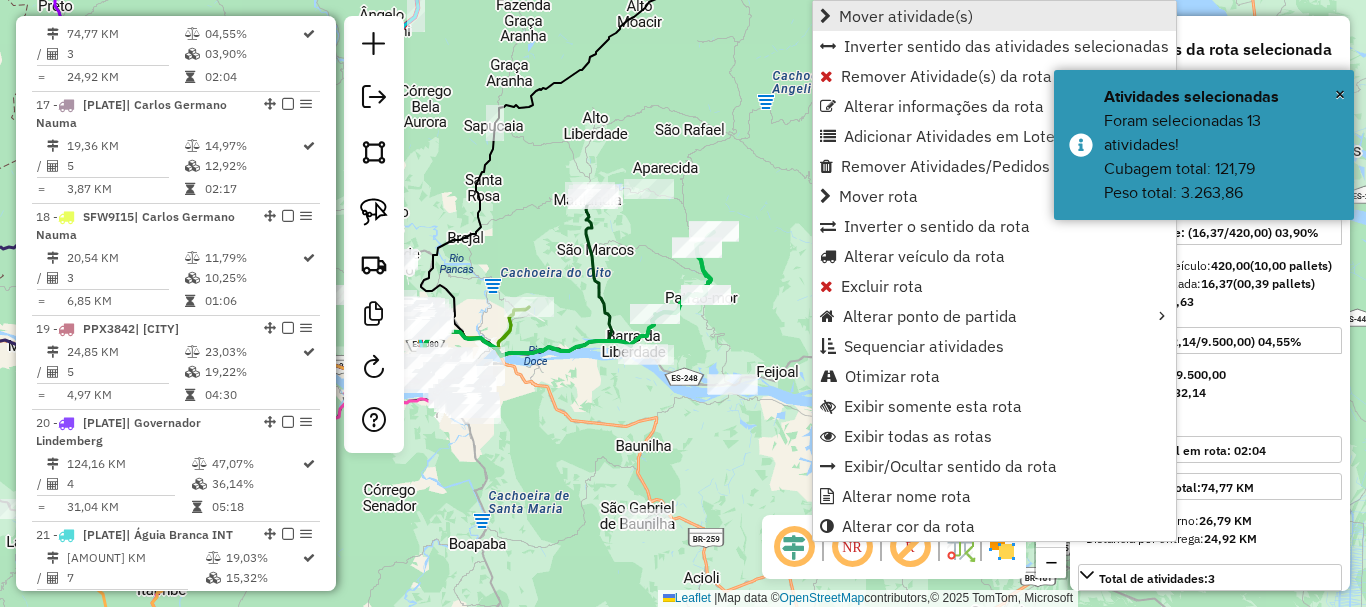 click on "Mover atividade(s)" at bounding box center [906, 16] 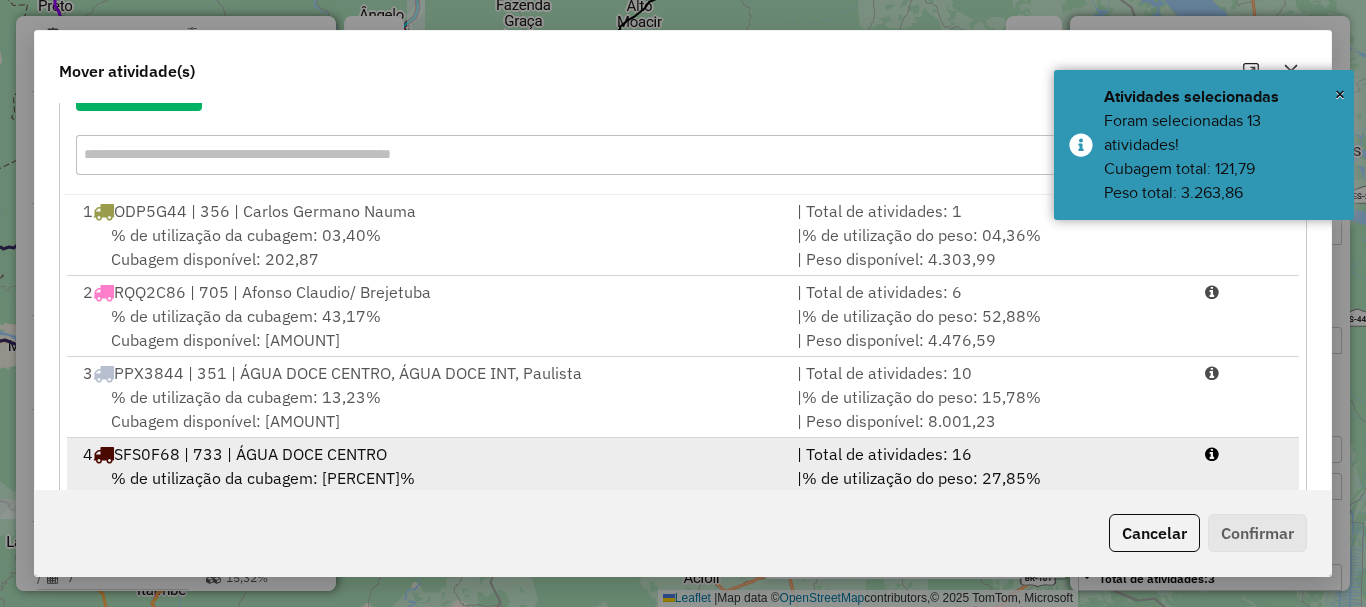 scroll, scrollTop: 397, scrollLeft: 0, axis: vertical 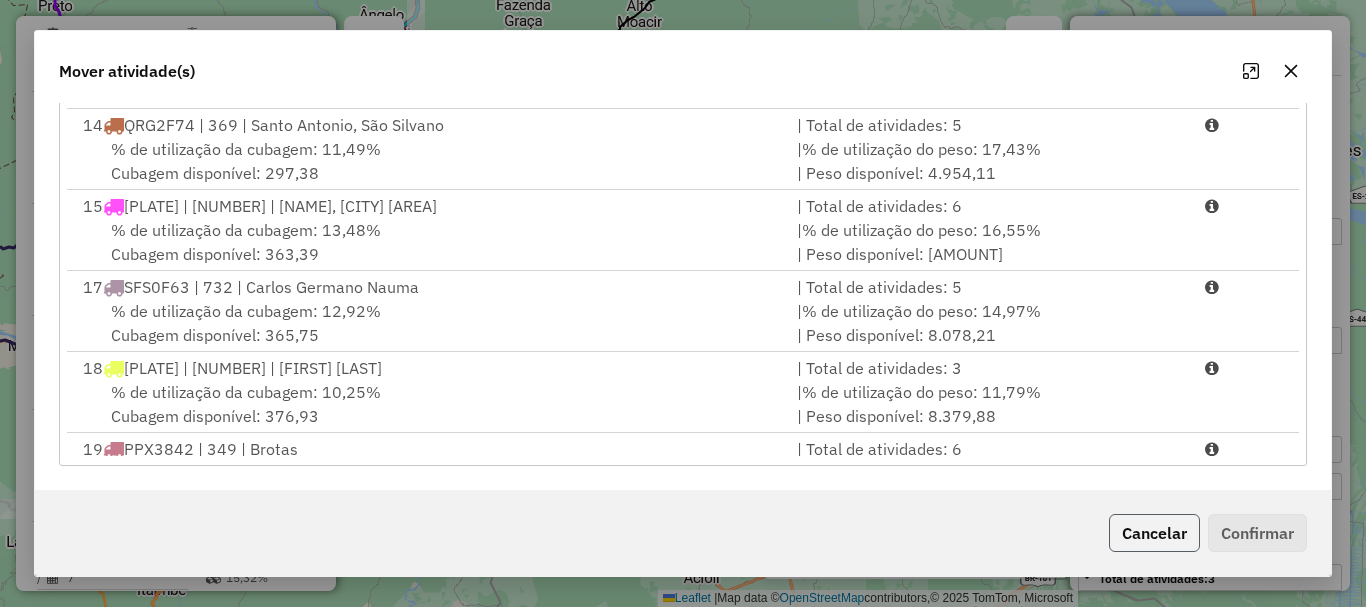 click on "Cancelar" 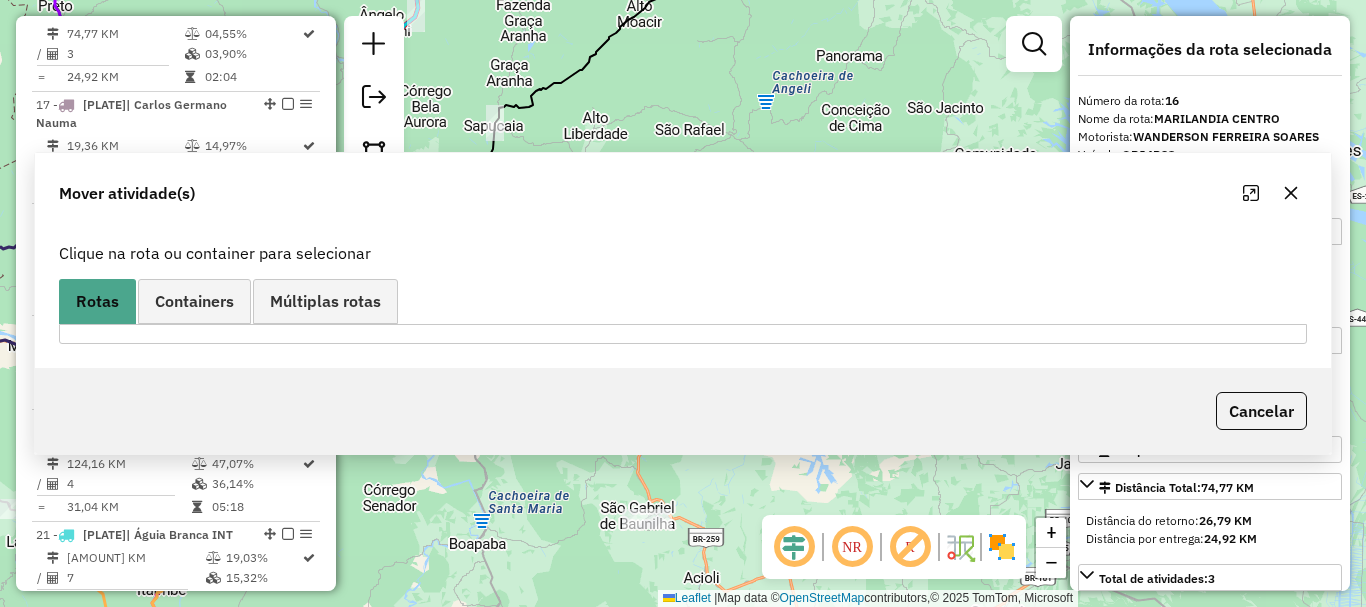 scroll, scrollTop: 0, scrollLeft: 0, axis: both 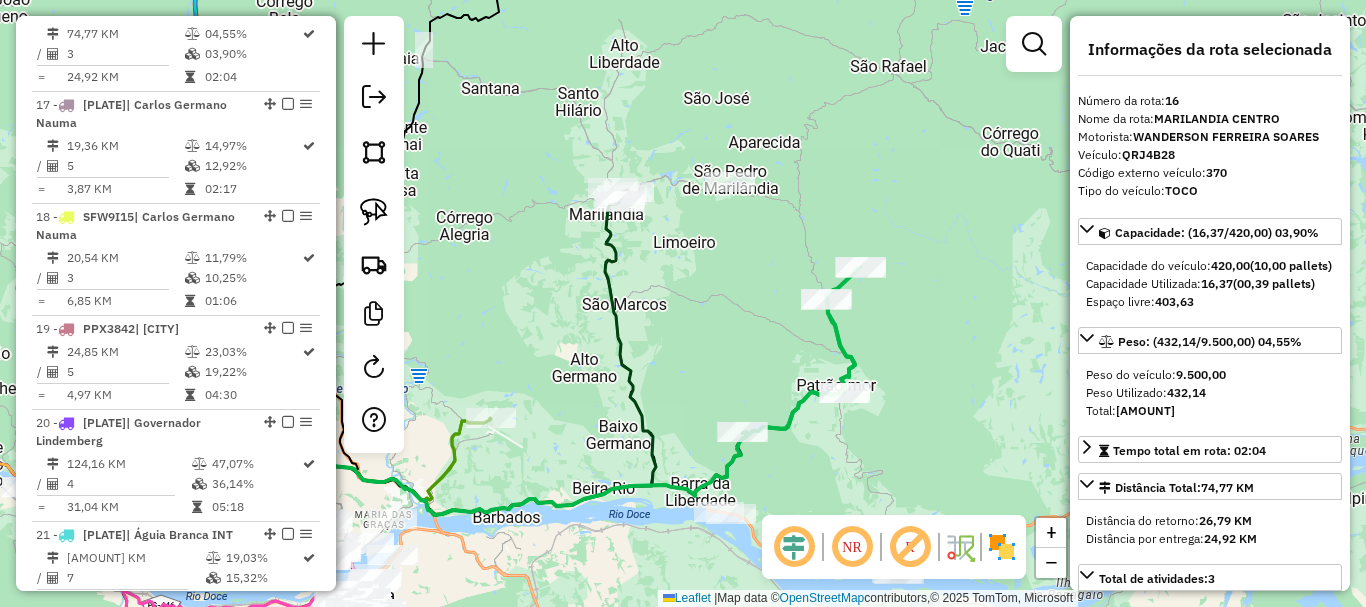 drag, startPoint x: 695, startPoint y: 188, endPoint x: 607, endPoint y: 84, distance: 136.23509 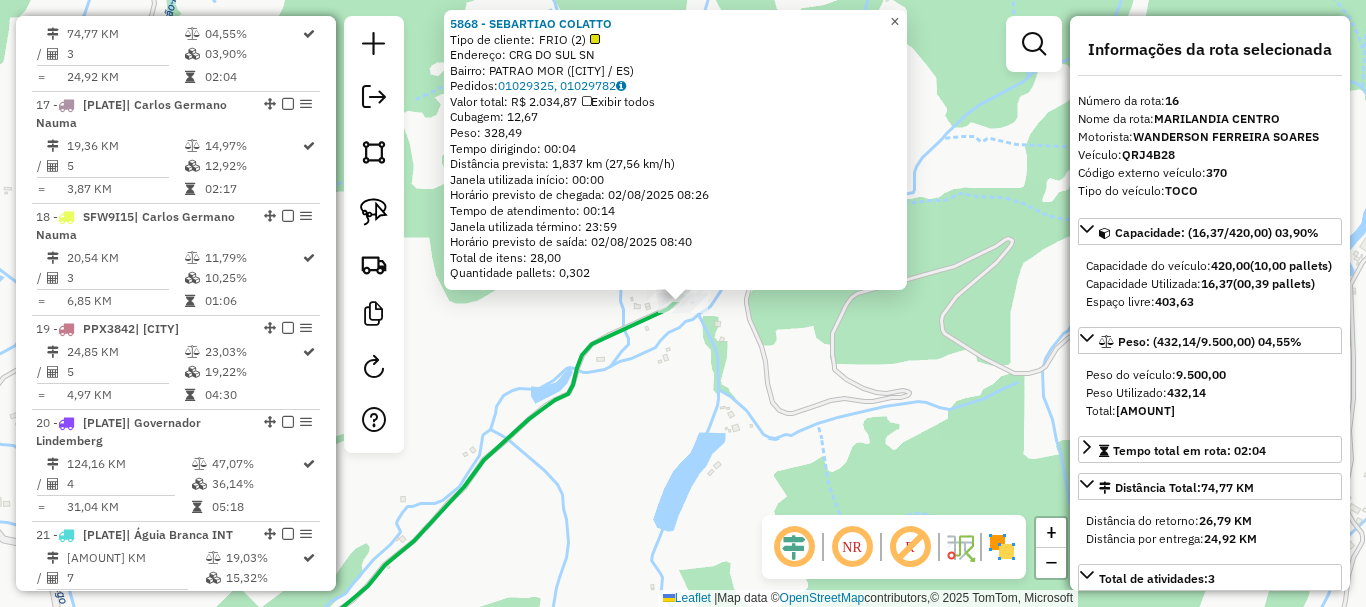 click on "×" 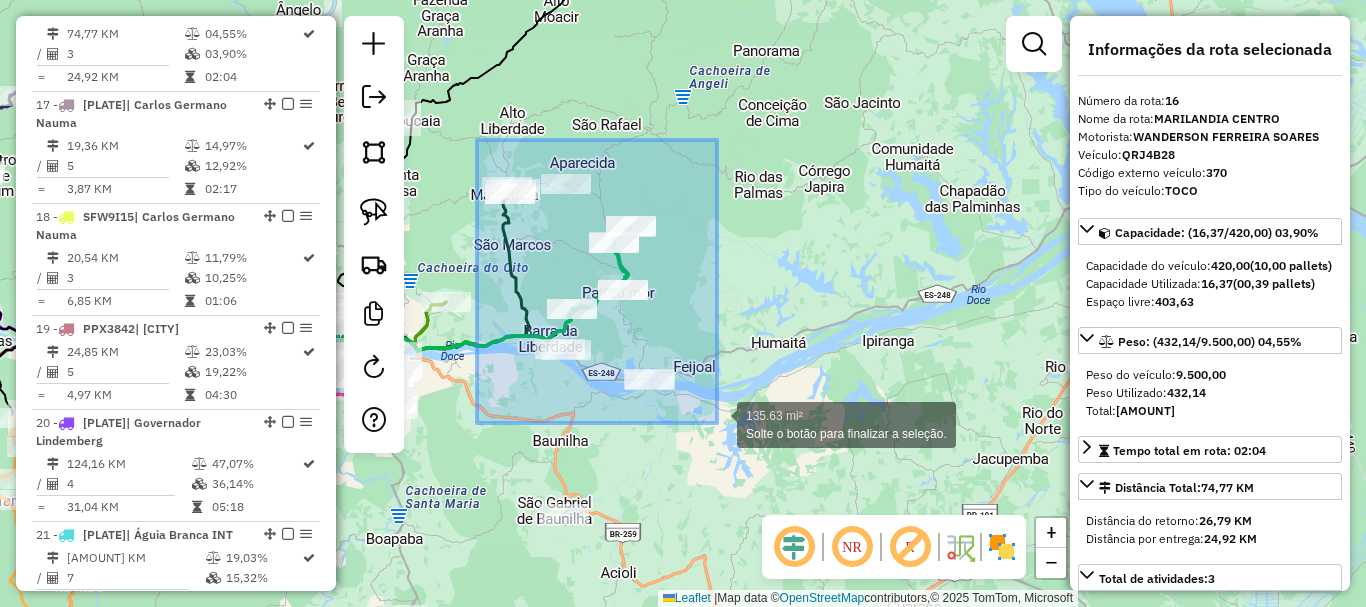 drag, startPoint x: 477, startPoint y: 140, endPoint x: 717, endPoint y: 423, distance: 371.0647 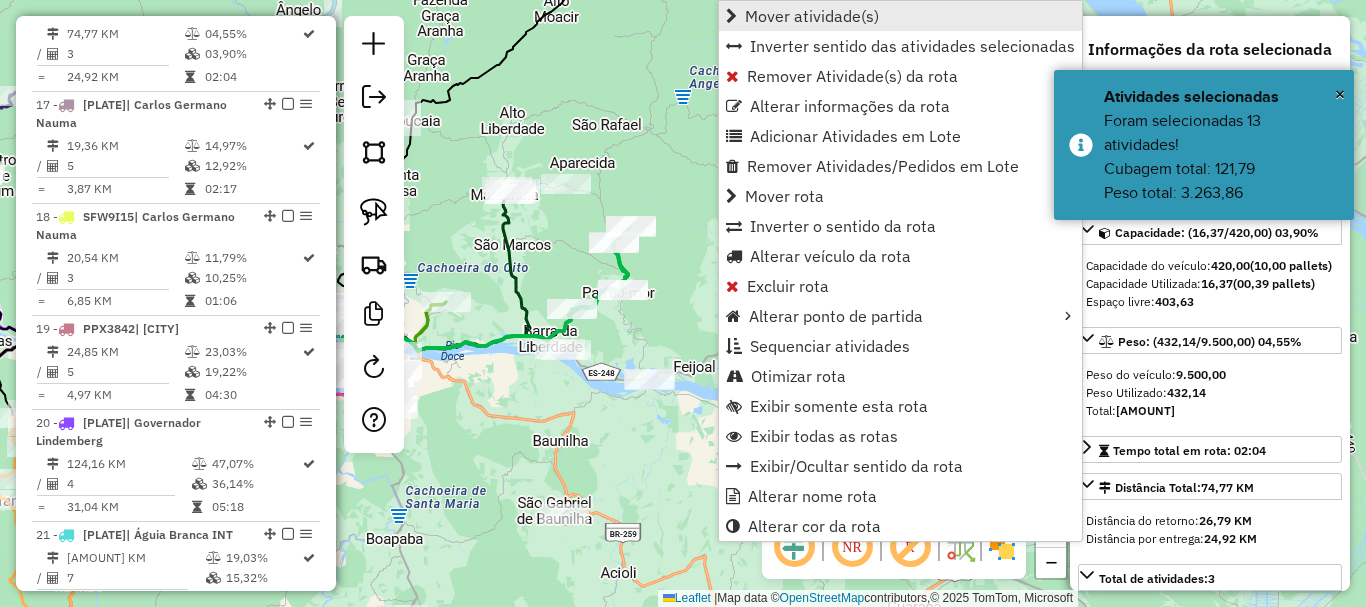click on "Mover atividade(s)" at bounding box center (812, 16) 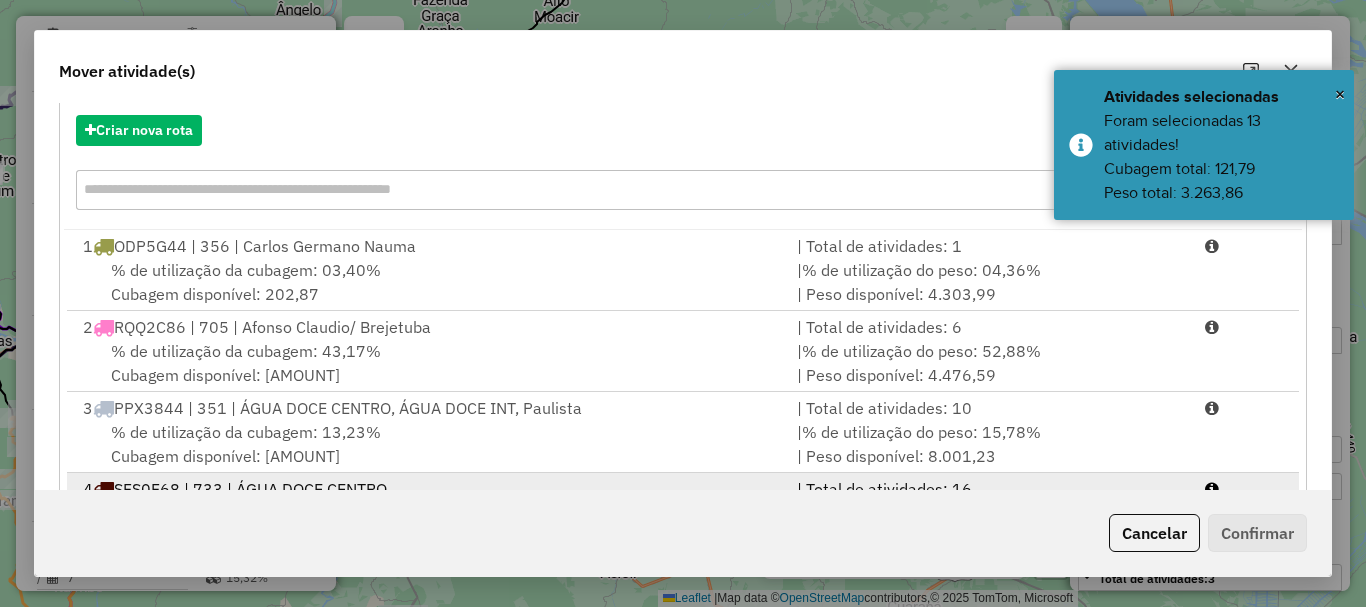 scroll, scrollTop: 397, scrollLeft: 0, axis: vertical 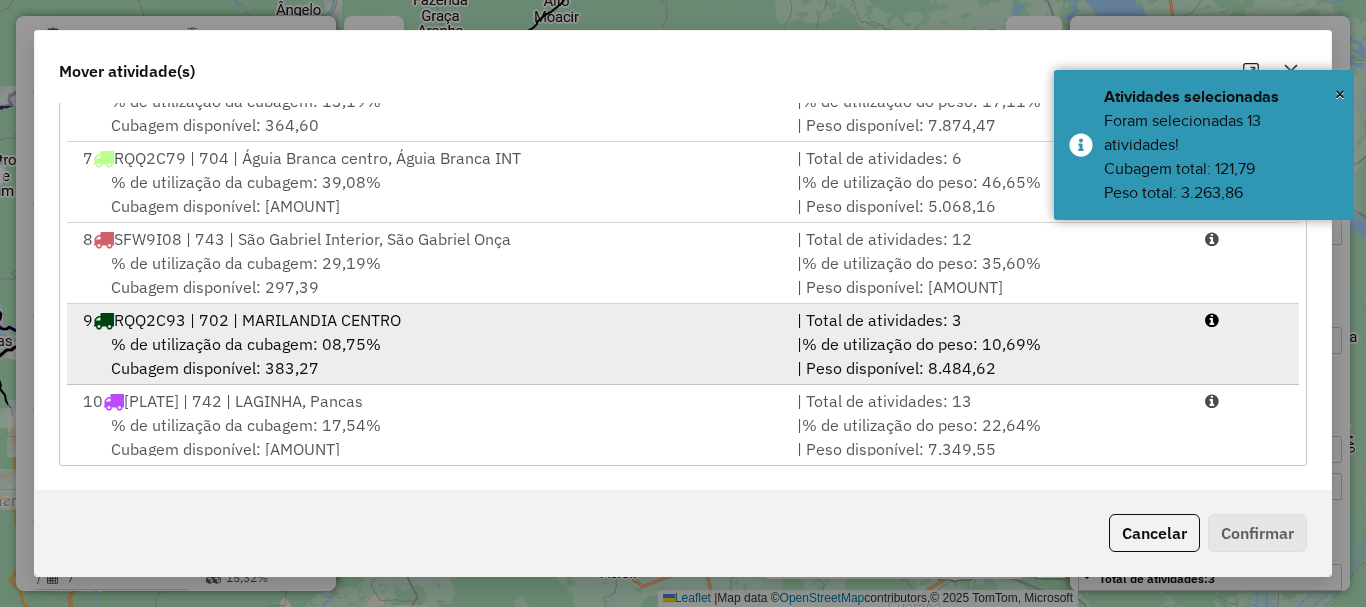 click on "9   RQQ2C93 | 702 | MARILANDIA CENTRO   | Total de atividades: 3  % de utilização da cubagem: 08,75%  Cubagem disponível: 383,27   |  % de utilização do peso: 10,69%  | Peso disponível: 8.484,62" at bounding box center [683, 344] 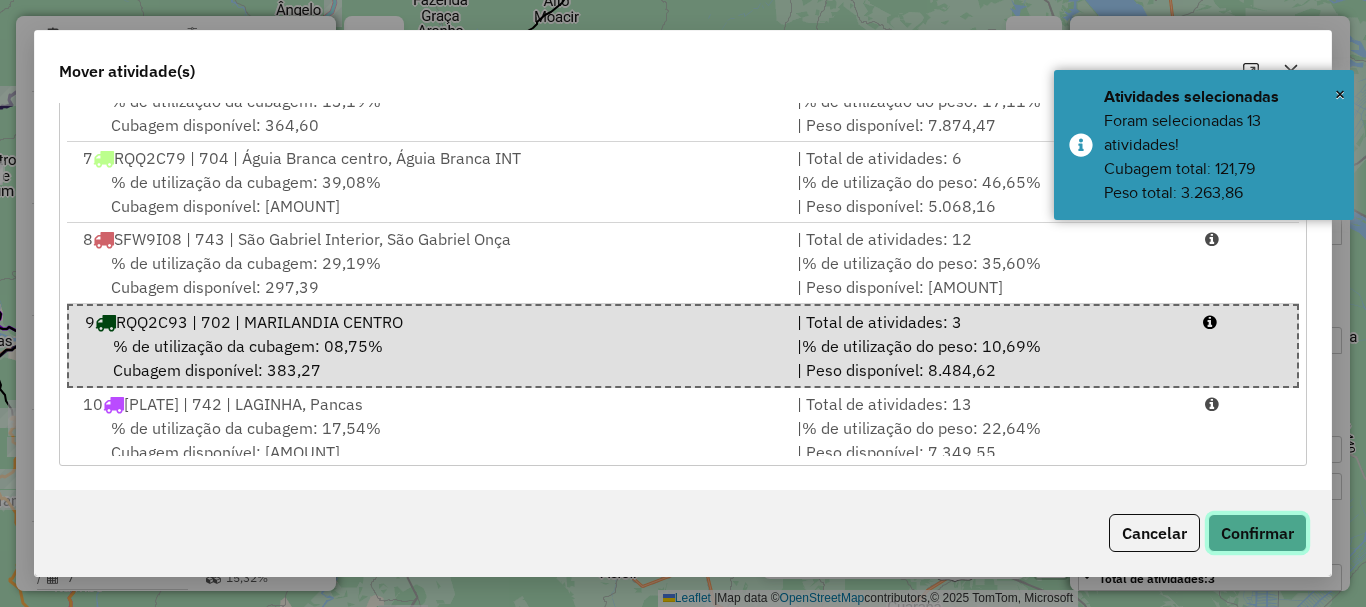 click on "Confirmar" 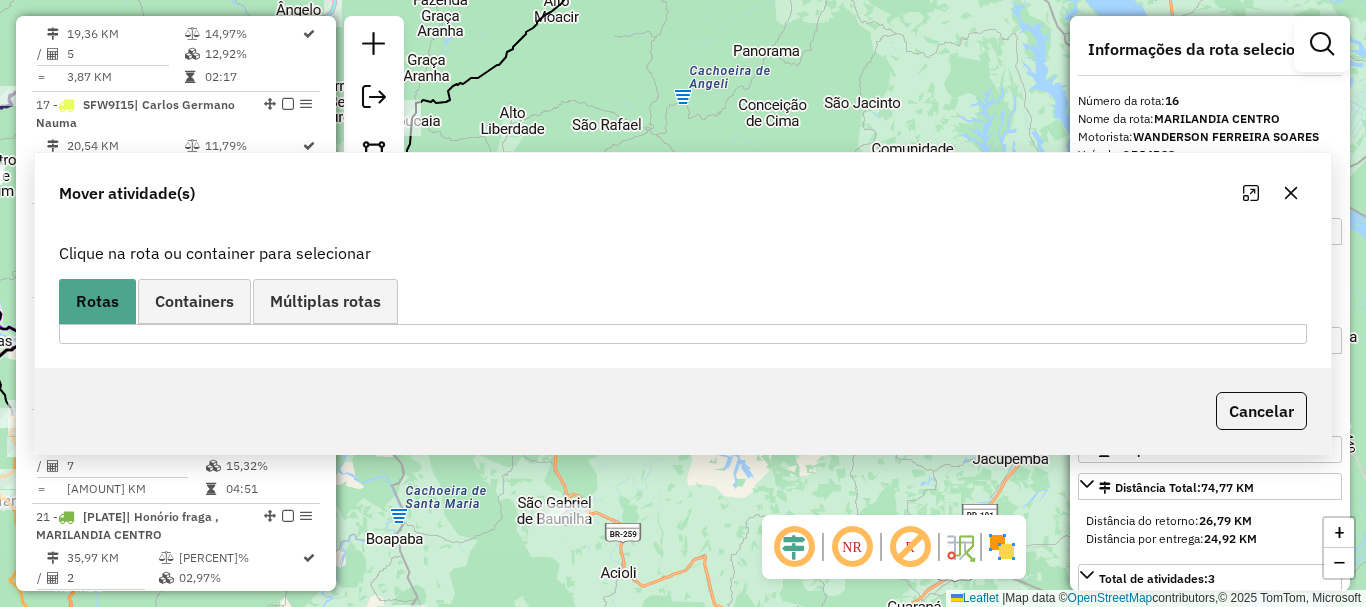 scroll, scrollTop: 0, scrollLeft: 0, axis: both 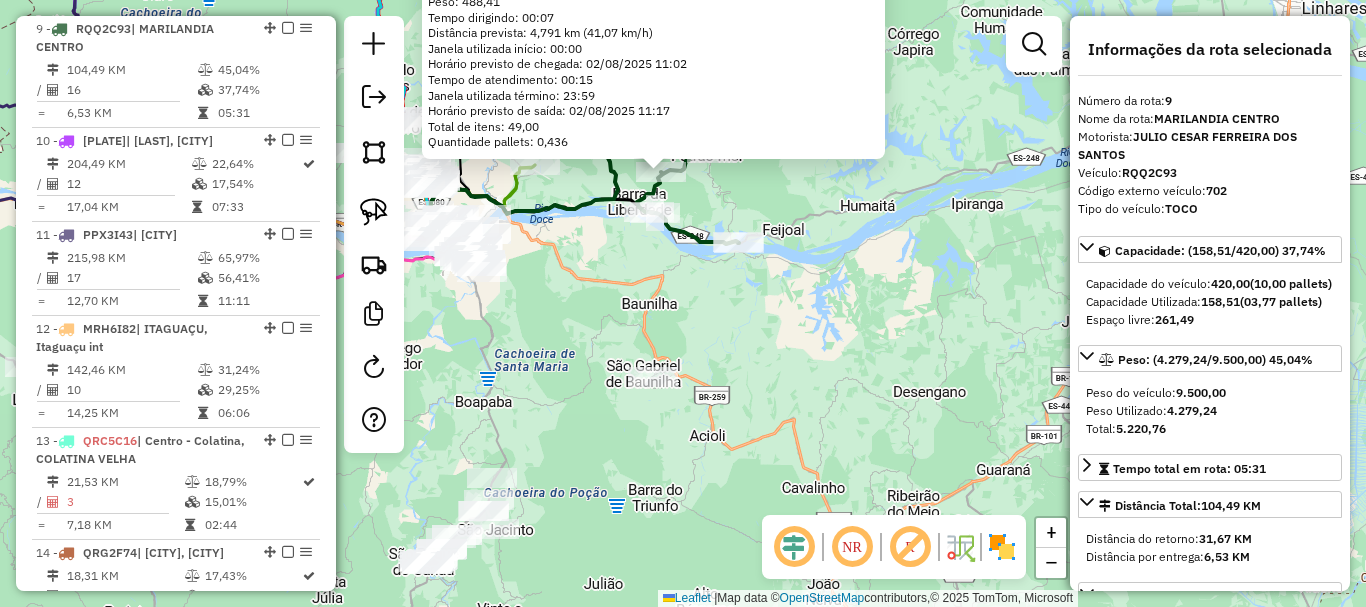 drag, startPoint x: 718, startPoint y: 448, endPoint x: 677, endPoint y: 331, distance: 123.97581 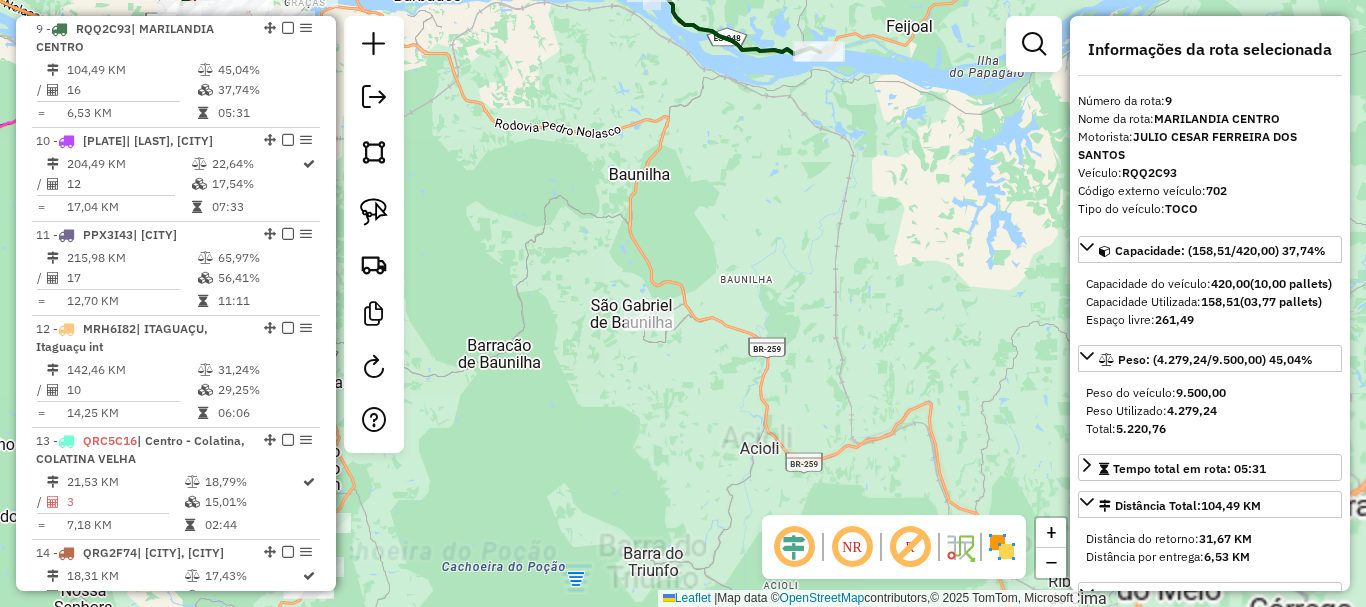 click on "16134 - CAMPO TAQUARUSSU  Endereço:  CORREGO TAQUARUSSU SN   Bairro: CORREGO  TAQUARUSSU (MARILANDIA / ES)   Pedidos:  01029304, 01029303   Valor total: R$ 2.449,74   Exibir todos   Cubagem: 18,31  Peso: 488,41  Tempo dirigindo: 00:07   Distância prevista: 4,791 km (41,07 km/h)   Janela utilizada início: 00:00   Horário previsto de chegada: 02/08/2025 11:02   Tempo de atendimento: 00:15   Janela utilizada término: 23:59   Horário previsto de saída: 02/08/2025 11:17   Total de itens: 49,00   Quantidade pallets: 0,436  × Janela de atendimento Grade de atendimento Capacidade Transportadoras Veículos Cliente Pedidos  Rotas Selecione os dias de semana para filtrar as janelas de atendimento  Seg   Ter   Qua   Qui   Sex   Sáb   Dom  Informe o período da janela de atendimento: De: Até:  Filtrar exatamente a janela do cliente  Considerar janela de atendimento padrão  Selecione os dias de semana para filtrar as grades de atendimento  Seg   Ter   Qua   Qui   Sex   Sáb   Dom   Peso mínimo:   Peso máximo:" 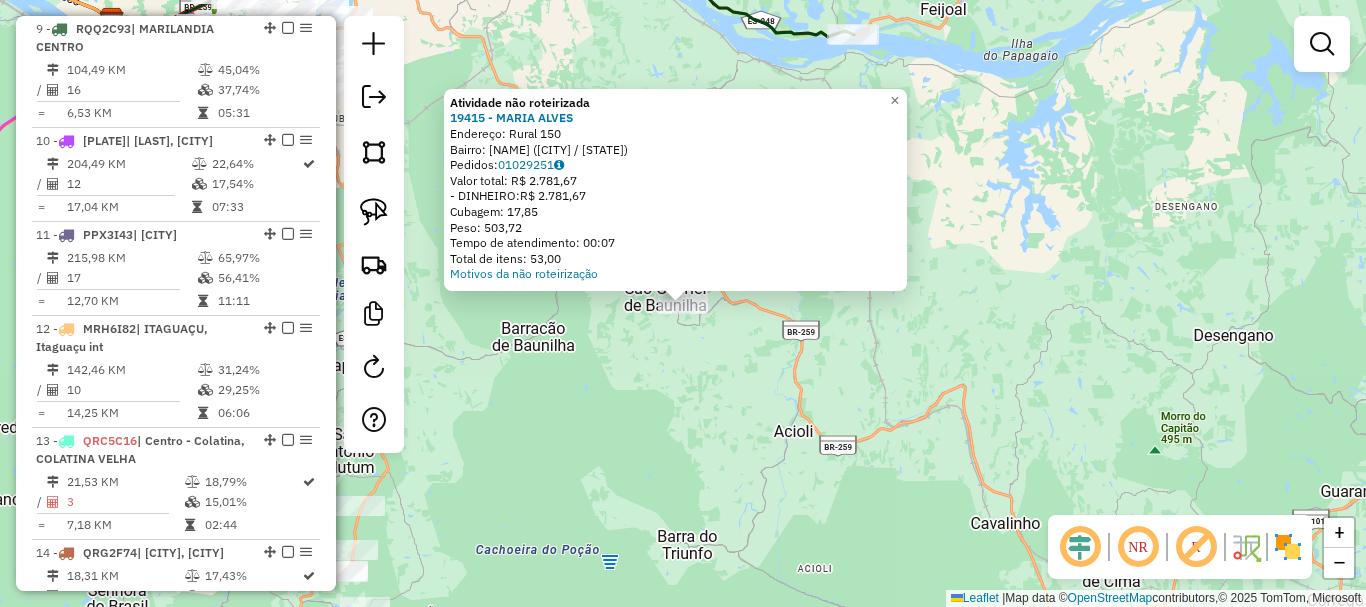 click on "Atividade não roteirizada 19415 - MARIA ALVES  Endereço:  Rural 150   Bairro: AREA RURAL DE COLATINA (COLATINA / ES)   Pedidos:  01029251   Valor total: R$ 2.781,67   - DINHEIRO:  R$ 2.781,67   Cubagem: 17,85   Peso: 503,72   Tempo de atendimento: 00:07   Total de itens: 53,00  Motivos da não roteirização × Janela de atendimento Grade de atendimento Capacidade Transportadoras Veículos Cliente Pedidos  Rotas Selecione os dias de semana para filtrar as janelas de atendimento  Seg   Ter   Qua   Qui   Sex   Sáb   Dom  Informe o período da janela de atendimento: De: Até:  Filtrar exatamente a janela do cliente  Considerar janela de atendimento padrão  Selecione os dias de semana para filtrar as grades de atendimento  Seg   Ter   Qua   Qui   Sex   Sáb   Dom   Considerar clientes sem dia de atendimento cadastrado  Clientes fora do dia de atendimento selecionado Filtrar as atividades entre os valores definidos abaixo:  Peso mínimo:   Peso máximo:   Cubagem mínima:   Cubagem máxima:   De:   Até:  De:" 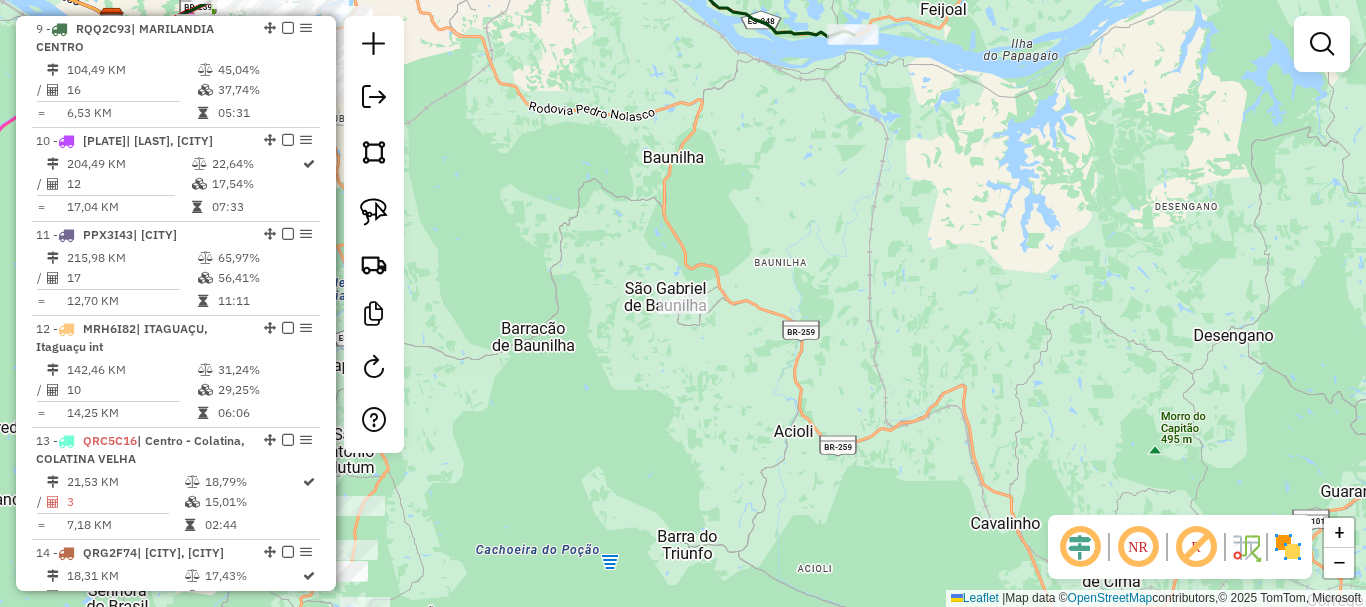 drag, startPoint x: 592, startPoint y: 368, endPoint x: 801, endPoint y: 87, distance: 350.2028 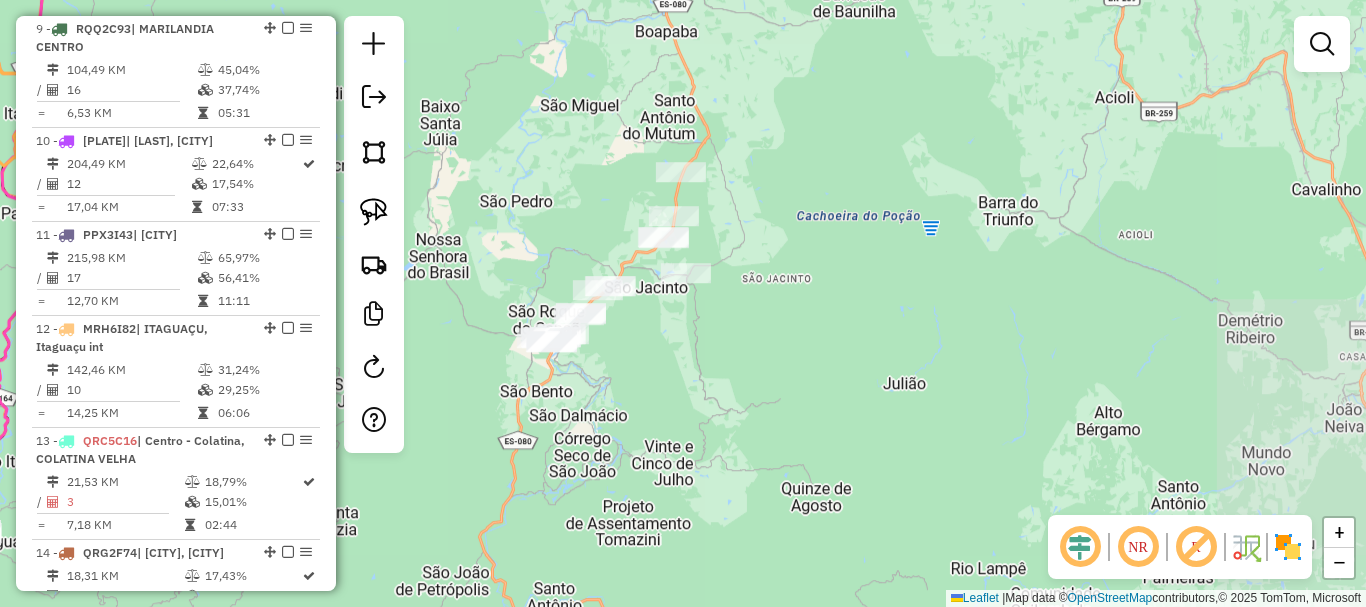 drag, startPoint x: 787, startPoint y: 284, endPoint x: 833, endPoint y: 329, distance: 64.3506 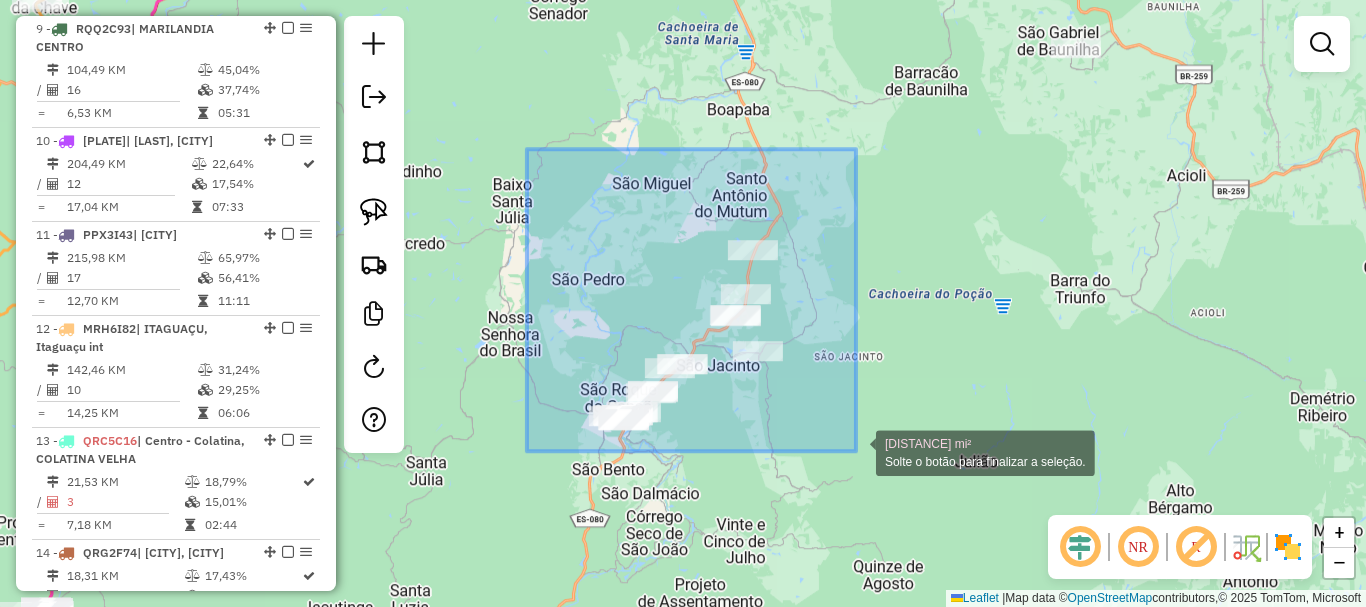 drag, startPoint x: 527, startPoint y: 149, endPoint x: 858, endPoint y: 452, distance: 448.74268 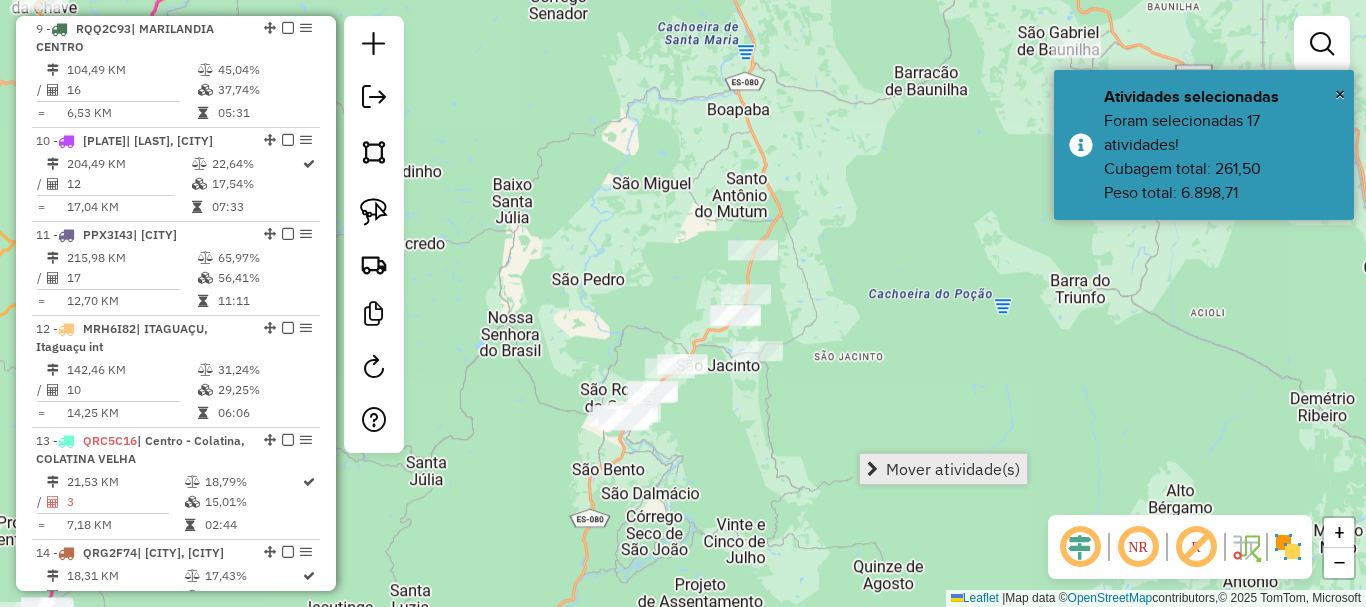 click on "Mover atividade(s)" at bounding box center (953, 469) 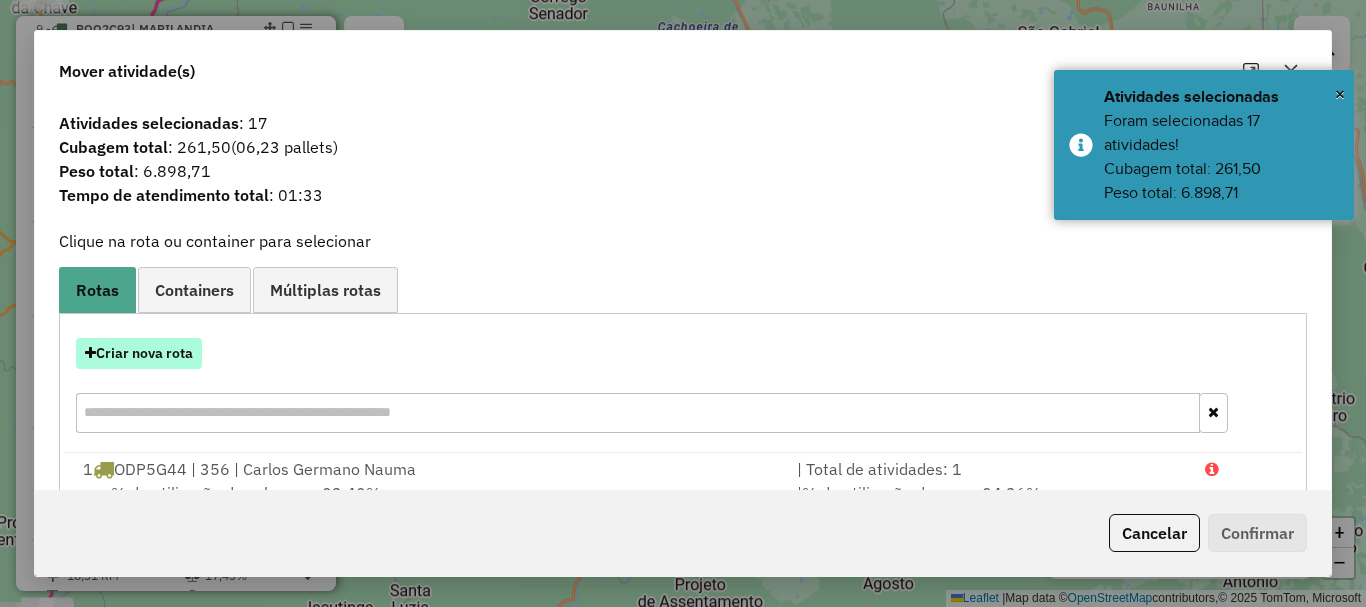 click on "Criar nova rota" at bounding box center [139, 353] 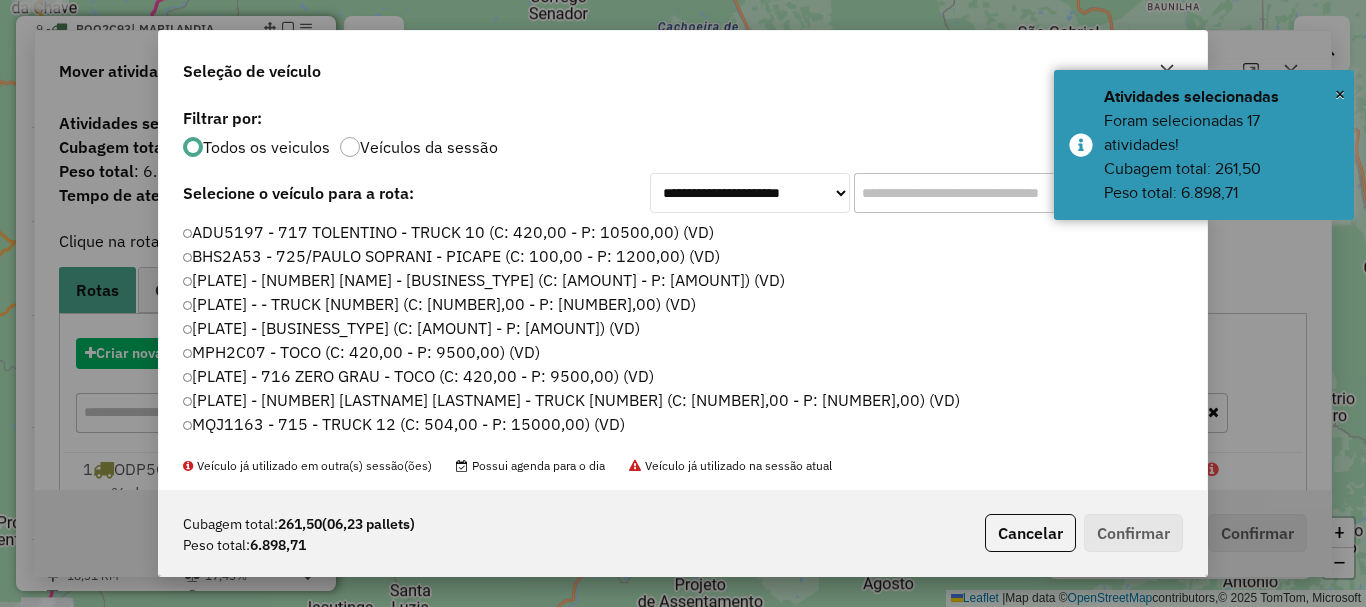 scroll, scrollTop: 11, scrollLeft: 6, axis: both 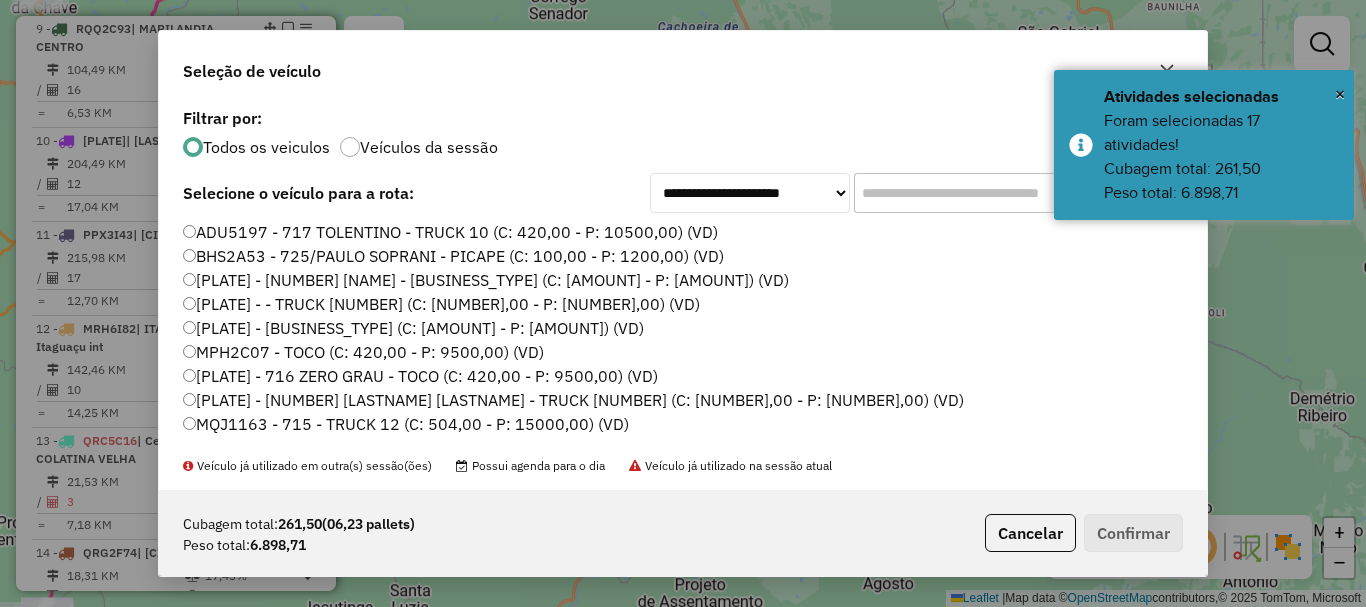 click 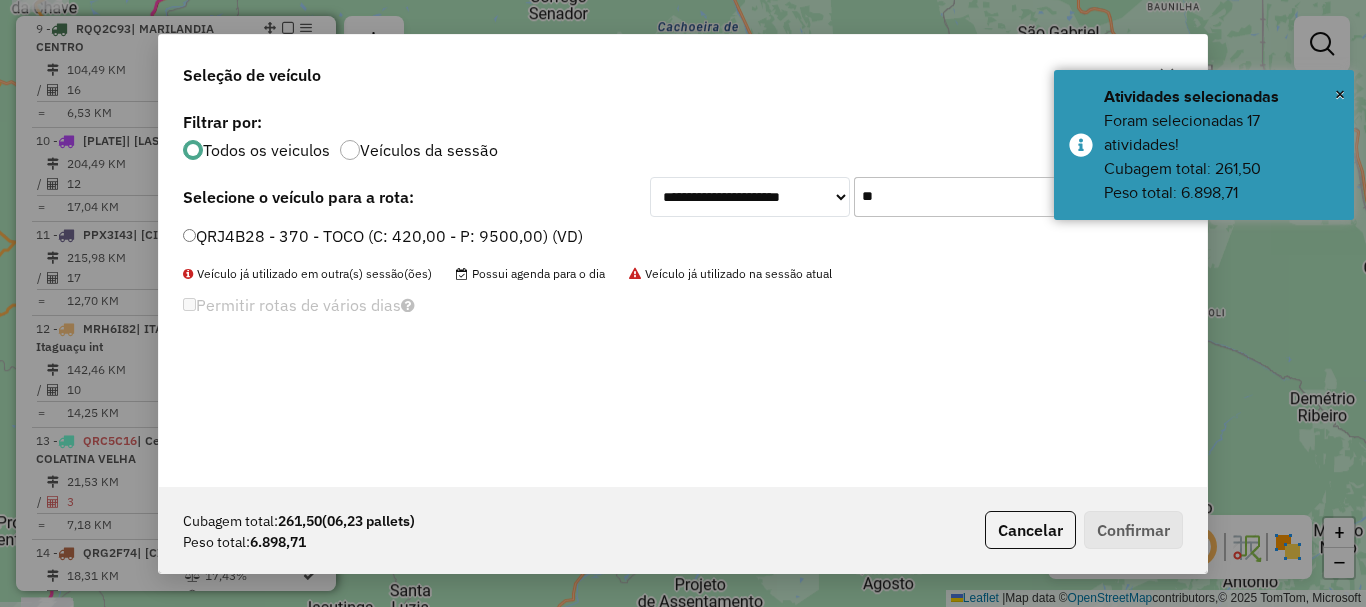 type on "**" 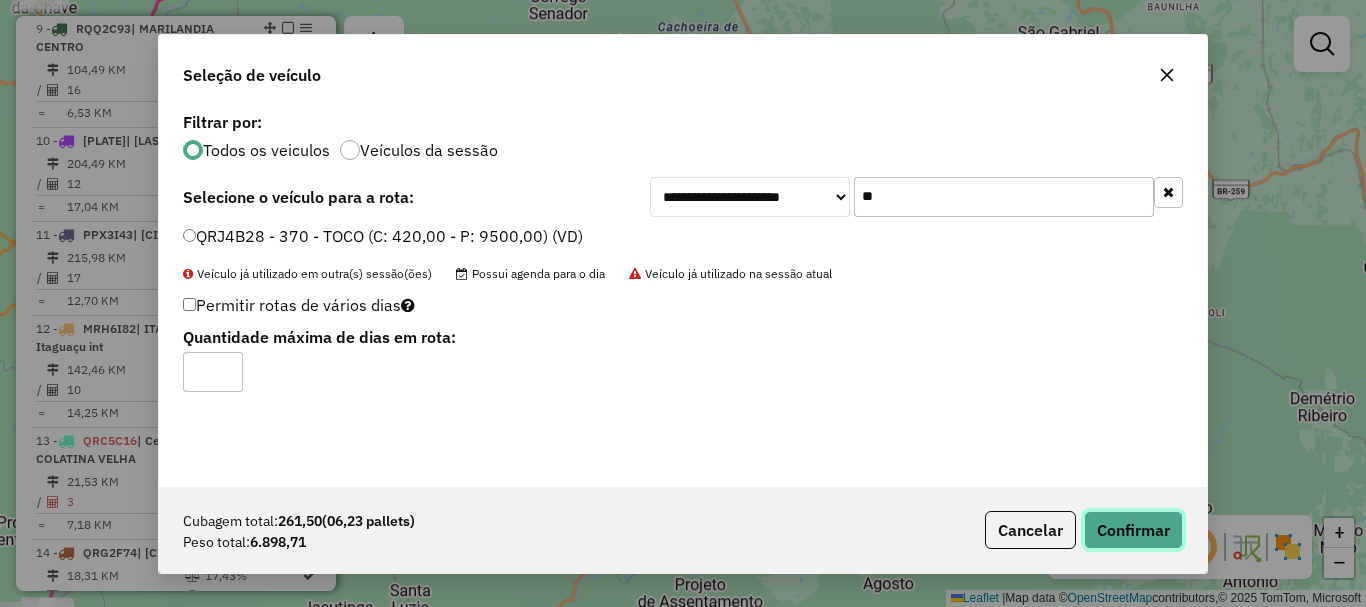click on "Confirmar" 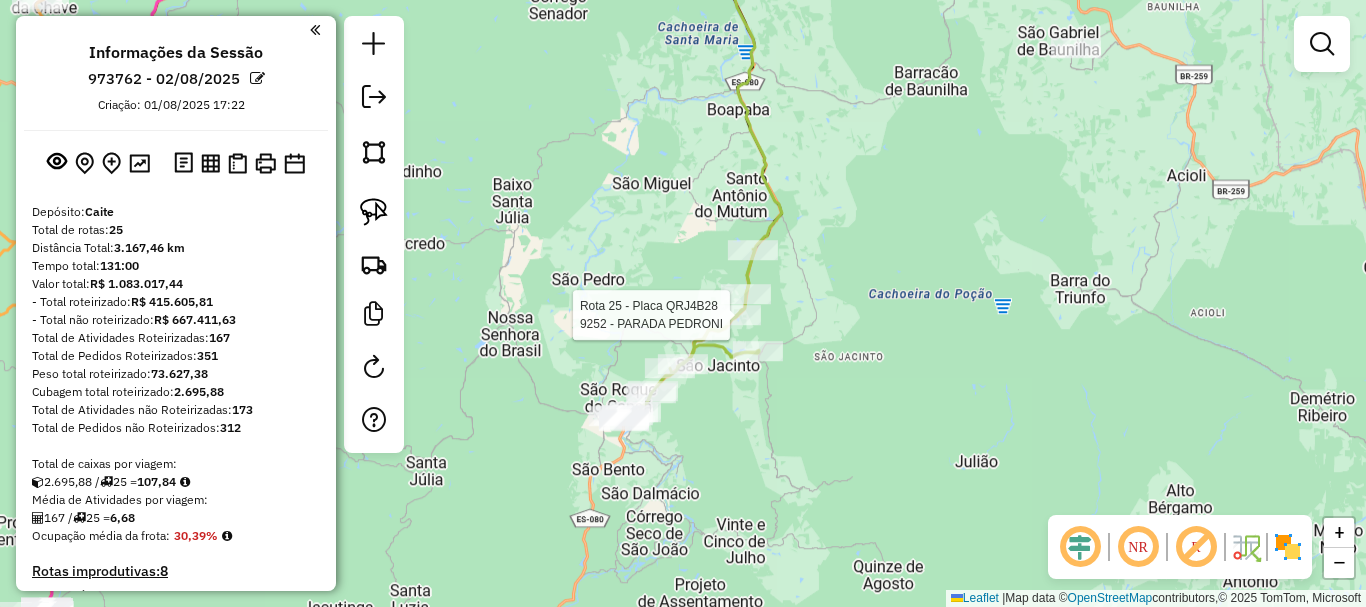 scroll, scrollTop: 0, scrollLeft: 0, axis: both 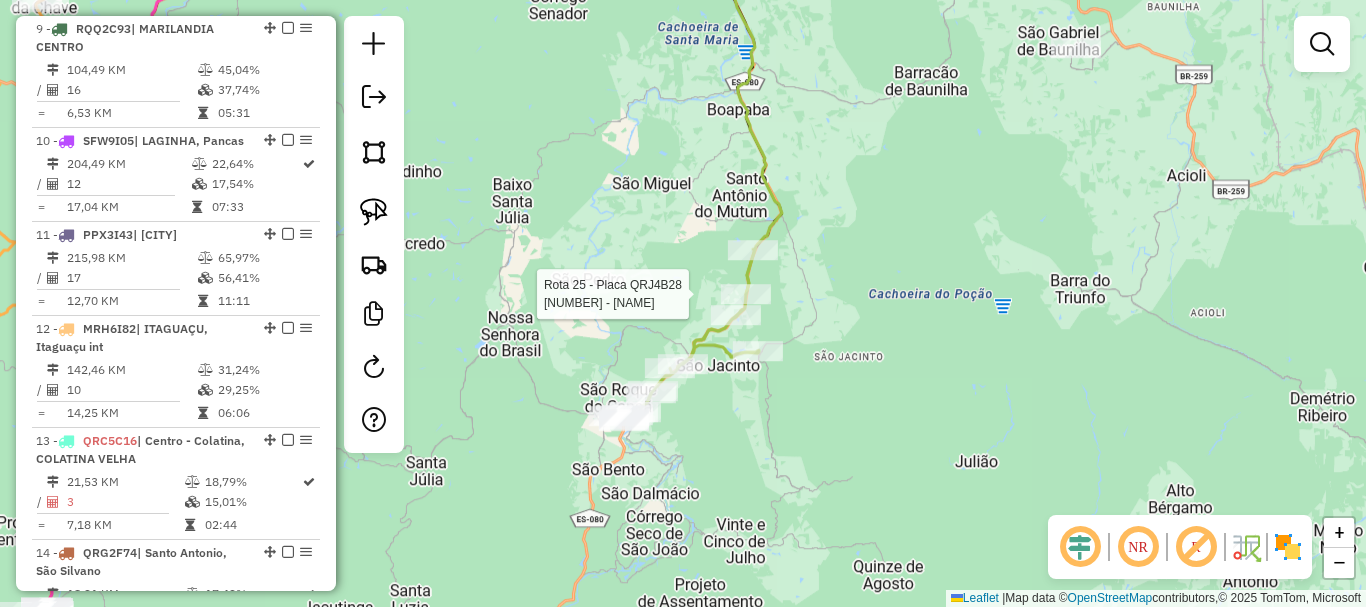 select on "**********" 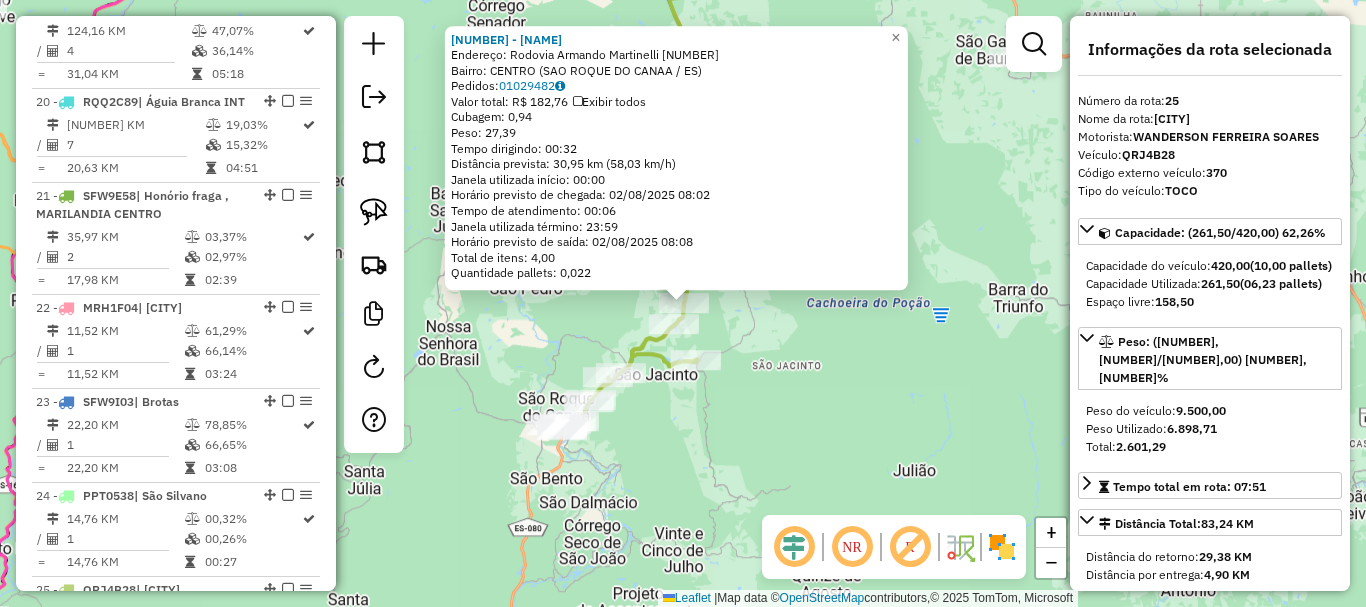 click on "19387 - CASA DO QUEIJO GASPA  Endereço:  Rodovia Armando Martinelli 579   Bairro: CENTRO (SAO ROQUE DO CANAA / ES)   Pedidos:  01029482   Valor total: R$ 182,76   Exibir todos   Cubagem: 0,94  Peso: 27,39  Tempo dirigindo: 00:32   Distância prevista: 30,95 km (58,03 km/h)   Janela utilizada início: 00:00   Horário previsto de chegada: 02/08/2025 08:02   Tempo de atendimento: 00:06   Janela utilizada término: 23:59   Horário previsto de saída: 02/08/2025 08:08   Total de itens: 4,00   Quantidade pallets: 0,022  × Janela de atendimento Grade de atendimento Capacidade Transportadoras Veículos Cliente Pedidos  Rotas Selecione os dias de semana para filtrar as janelas de atendimento  Seg   Ter   Qua   Qui   Sex   Sáb   Dom  Informe o período da janela de atendimento: De: Até:  Filtrar exatamente a janela do cliente  Considerar janela de atendimento padrão  Selecione os dias de semana para filtrar as grades de atendimento  Seg   Ter   Qua   Qui   Sex   Sáb   Dom   Peso mínimo:   Peso máximo:   De:" 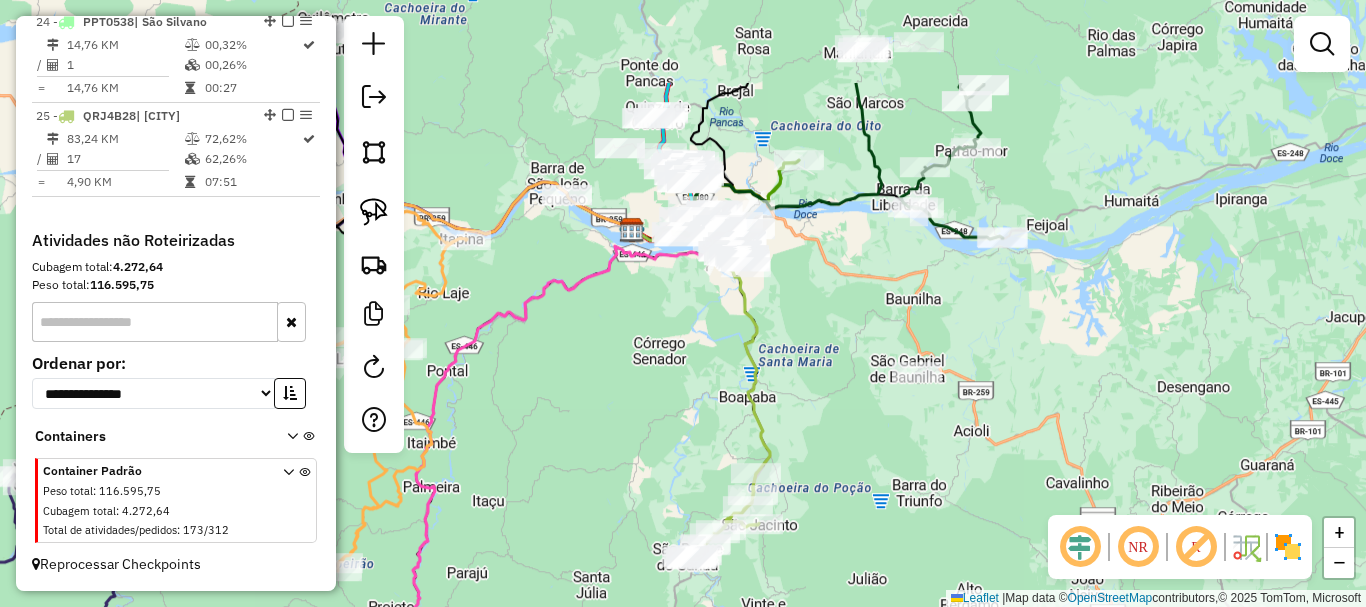 drag, startPoint x: 612, startPoint y: 240, endPoint x: 618, endPoint y: 459, distance: 219.08218 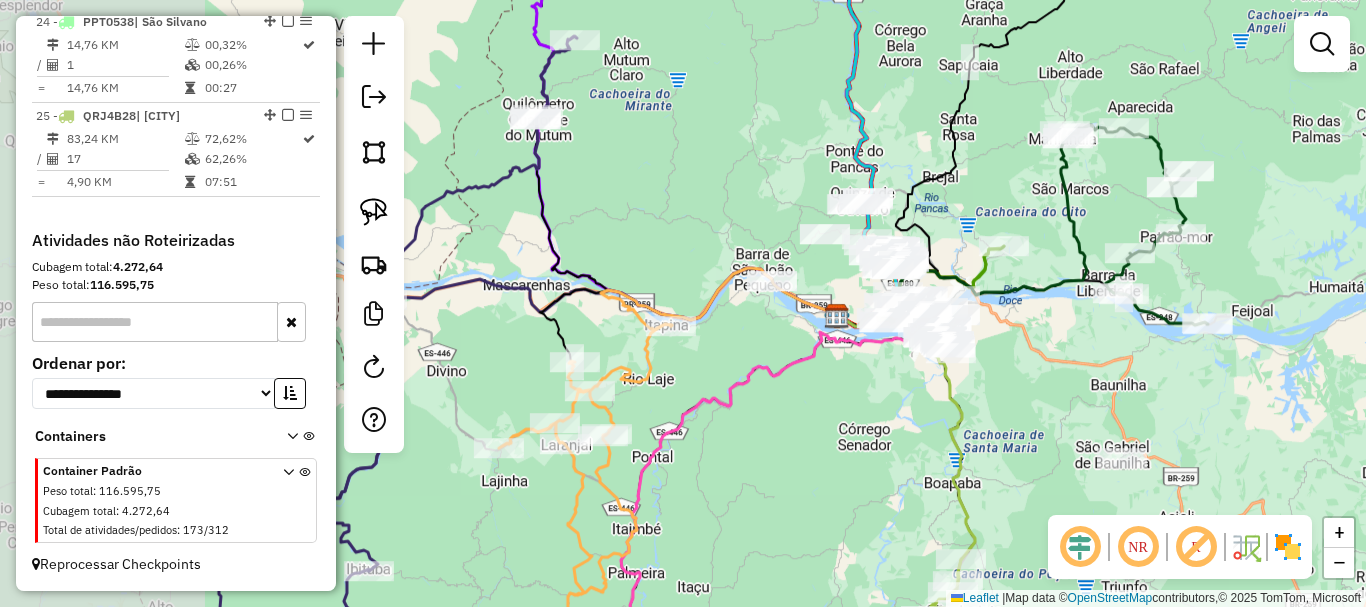 drag, startPoint x: 606, startPoint y: 405, endPoint x: 926, endPoint y: 375, distance: 321.40317 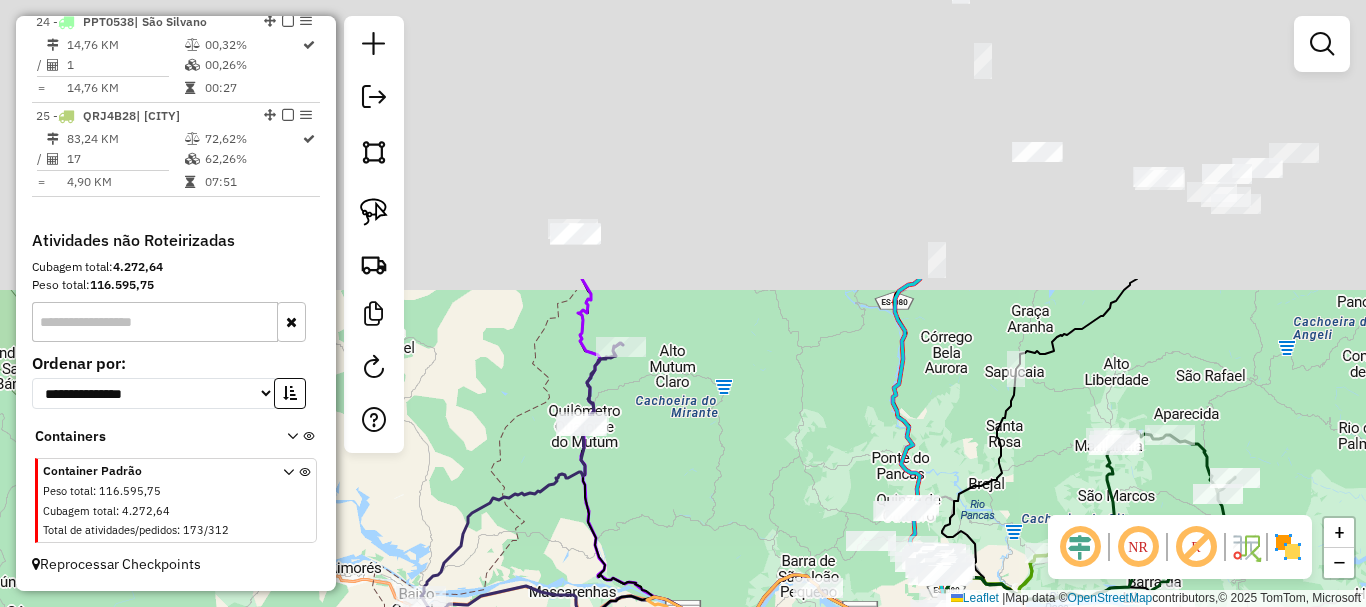 drag, startPoint x: 749, startPoint y: 150, endPoint x: 685, endPoint y: 490, distance: 345.9711 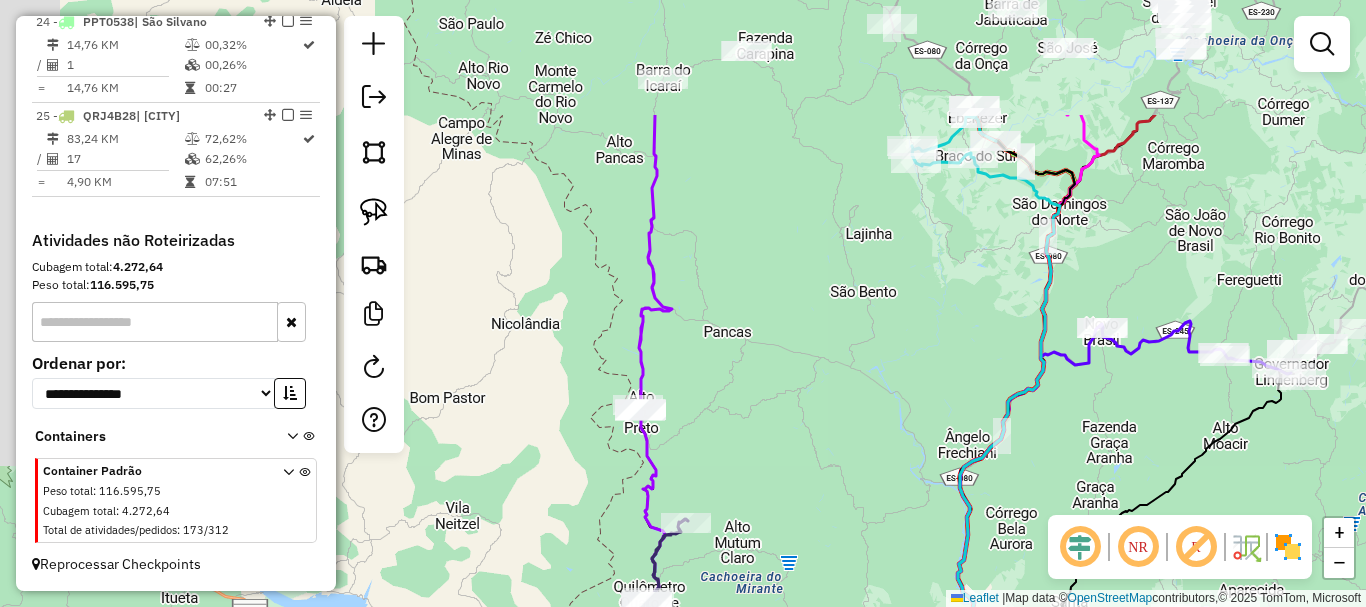 drag, startPoint x: 746, startPoint y: 346, endPoint x: 787, endPoint y: 481, distance: 141.08862 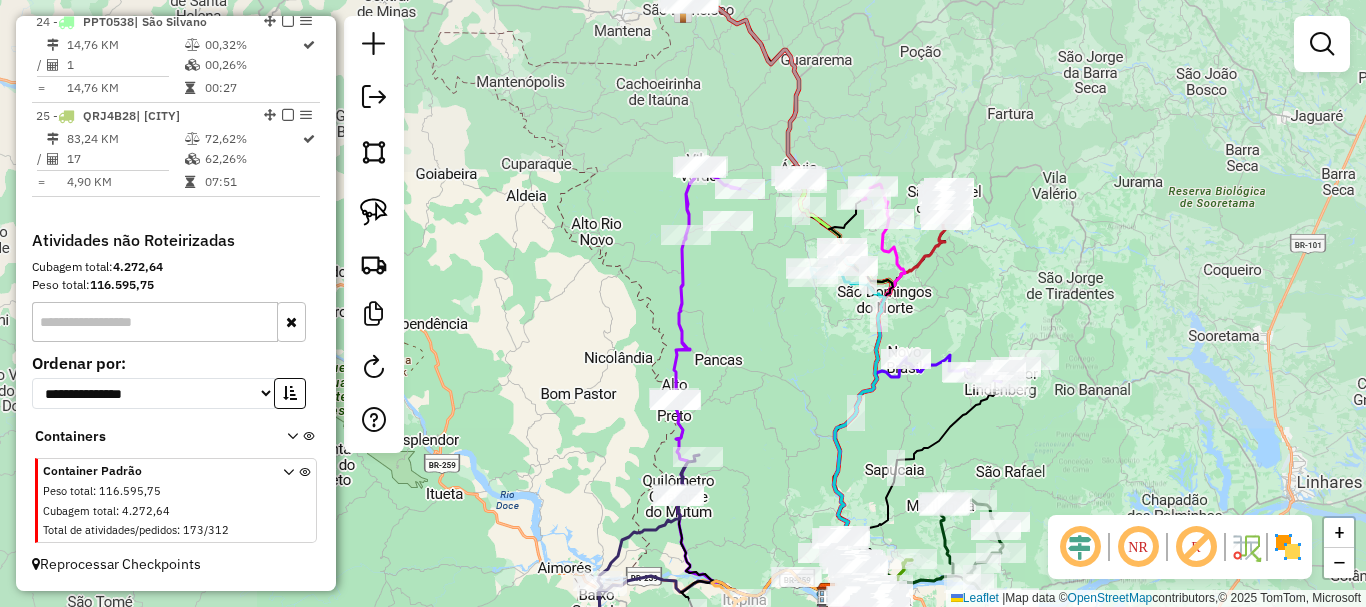 drag, startPoint x: 741, startPoint y: 265, endPoint x: 725, endPoint y: 310, distance: 47.759815 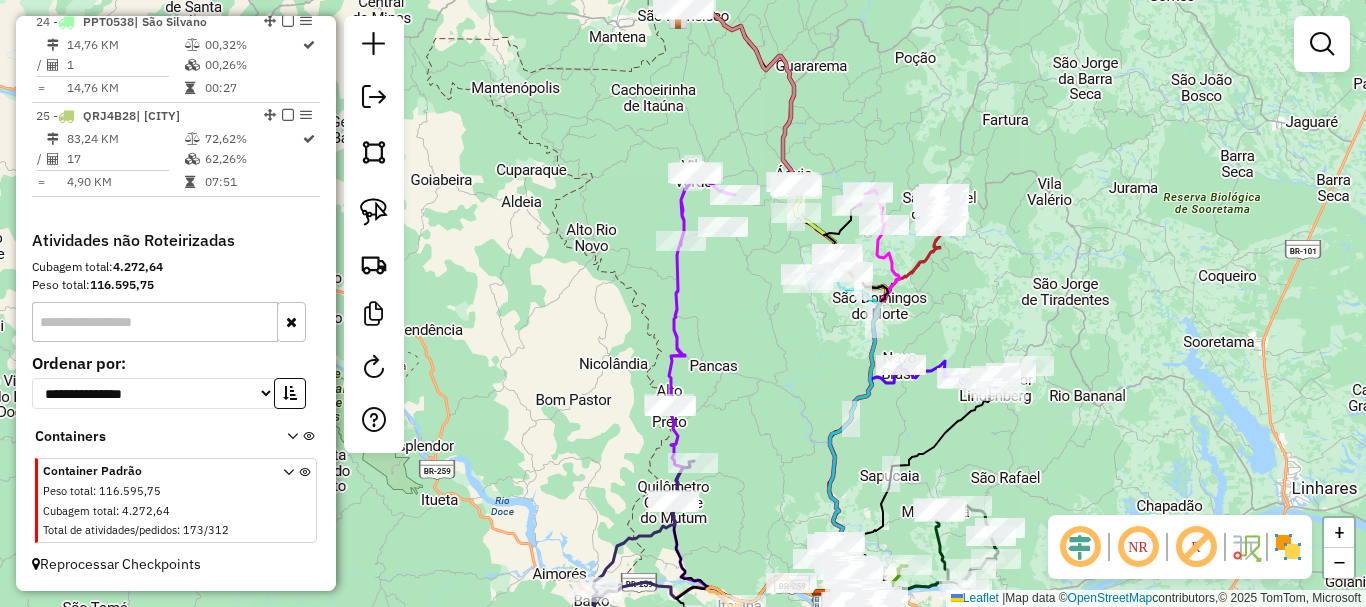 click on "Rota 10 - Placa SFW9I05  5030 - DARIO TEIXEIRA MACHA Janela de atendimento Grade de atendimento Capacidade Transportadoras Veículos Cliente Pedidos  Rotas Selecione os dias de semana para filtrar as janelas de atendimento  Seg   Ter   Qua   Qui   Sex   Sáb   Dom  Informe o período da janela de atendimento: De: Até:  Filtrar exatamente a janela do cliente  Considerar janela de atendimento padrão  Selecione os dias de semana para filtrar as grades de atendimento  Seg   Ter   Qua   Qui   Sex   Sáb   Dom   Considerar clientes sem dia de atendimento cadastrado  Clientes fora do dia de atendimento selecionado Filtrar as atividades entre os valores definidos abaixo:  Peso mínimo:   Peso máximo:   Cubagem mínima:   Cubagem máxima:   De:   Até:  Filtrar as atividades entre o tempo de atendimento definido abaixo:  De:   Até:   Considerar capacidade total dos clientes não roteirizados Transportadora: Selecione um ou mais itens Tipo de veículo: Selecione um ou mais itens Veículo: Selecione um ou mais itens" 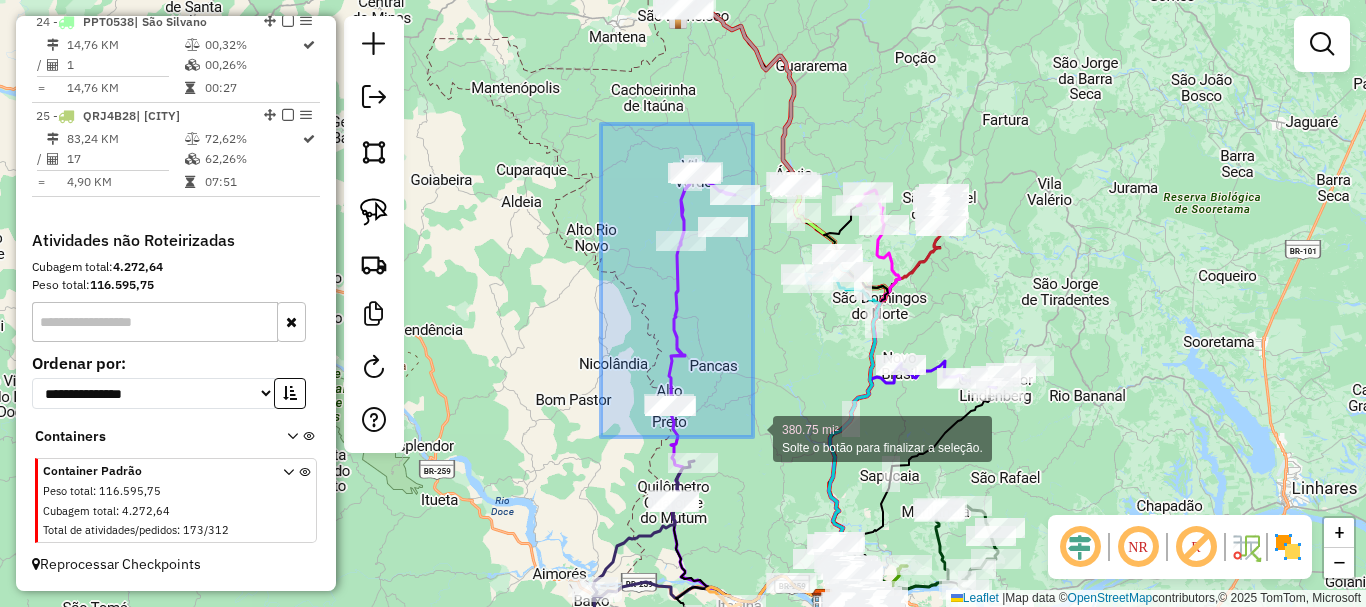 drag, startPoint x: 635, startPoint y: 206, endPoint x: 753, endPoint y: 437, distance: 259.39352 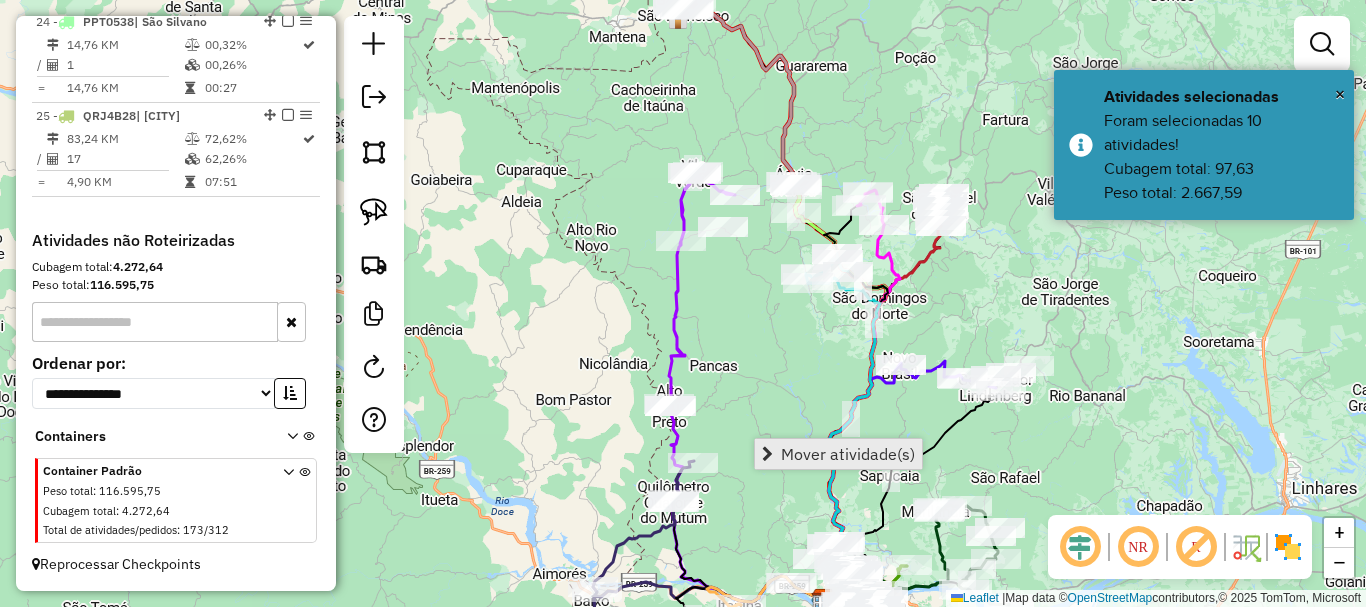 click on "Mover atividade(s)" at bounding box center [848, 454] 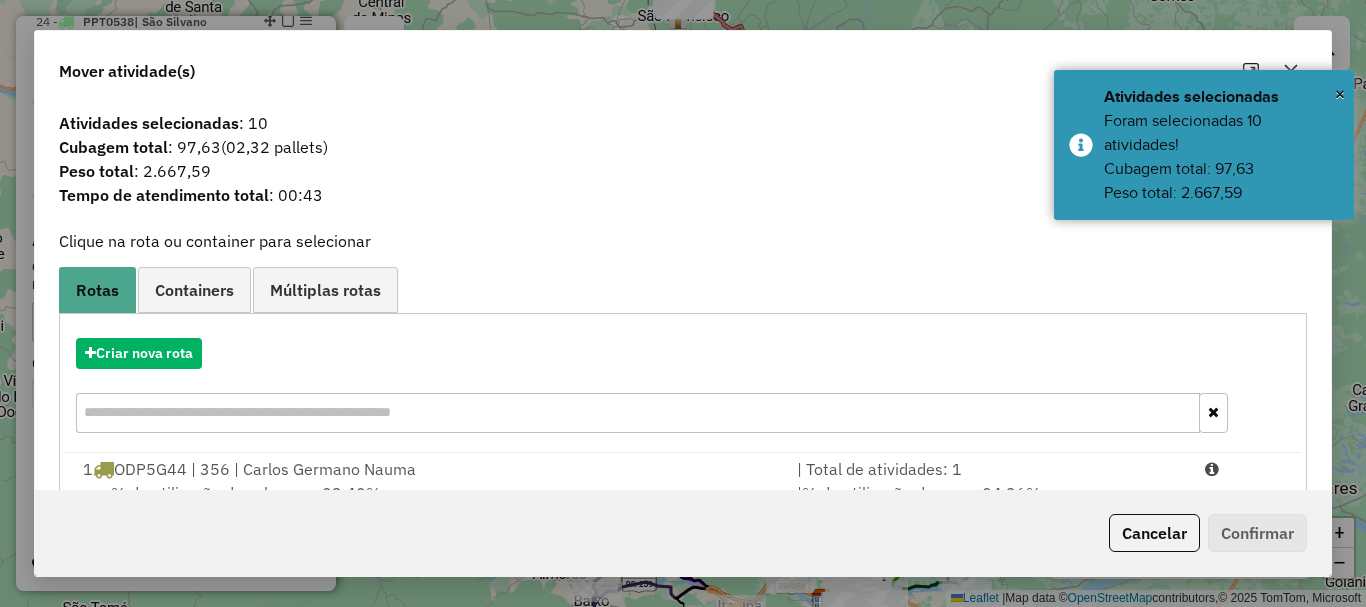 scroll, scrollTop: 397, scrollLeft: 0, axis: vertical 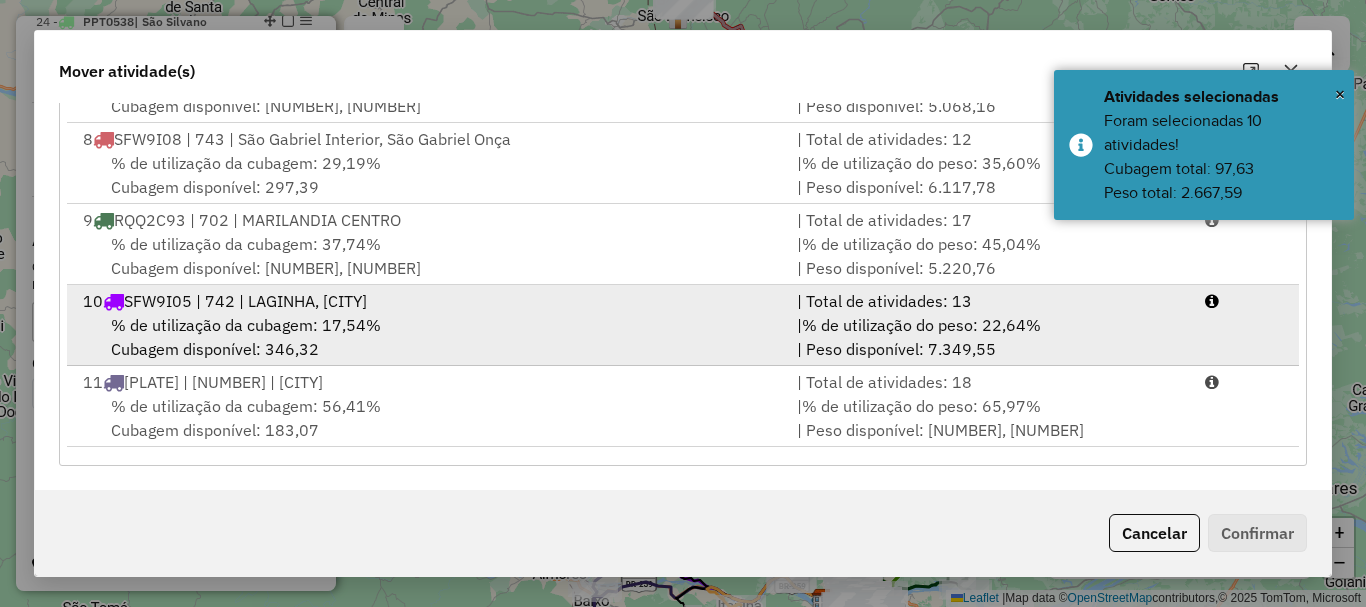 click on "% de utilização da cubagem: 17,54%  Cubagem disponível: 346,32" at bounding box center [428, 337] 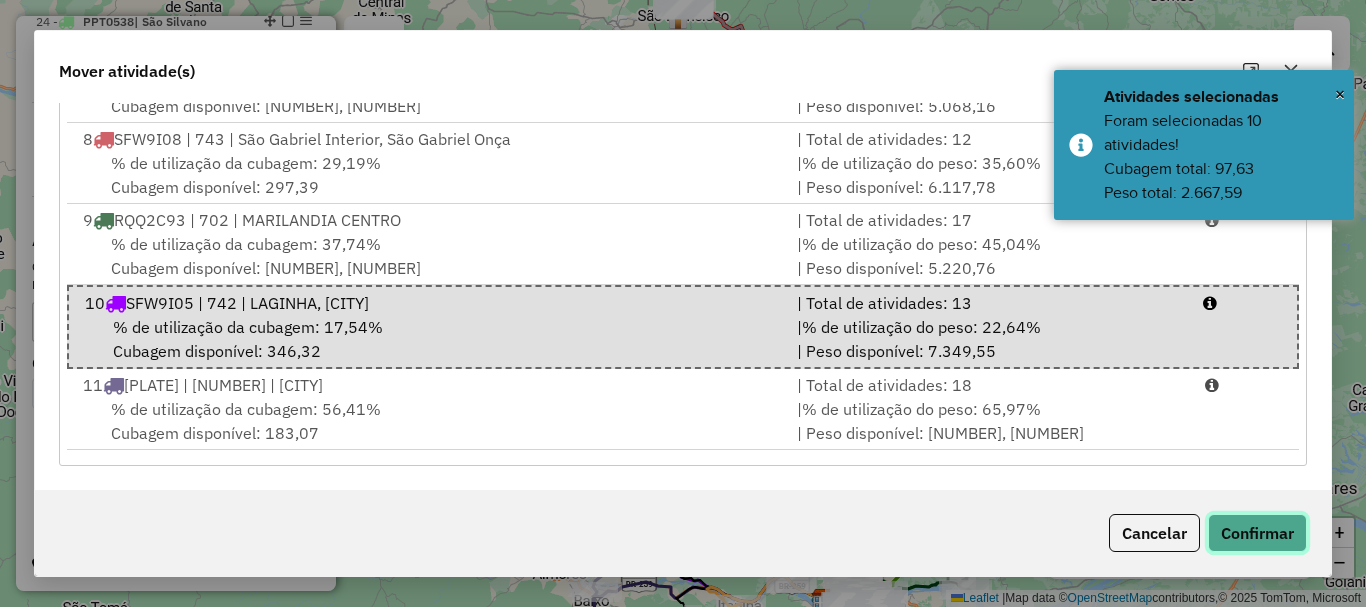 drag, startPoint x: 1272, startPoint y: 541, endPoint x: 705, endPoint y: 344, distance: 600.2483 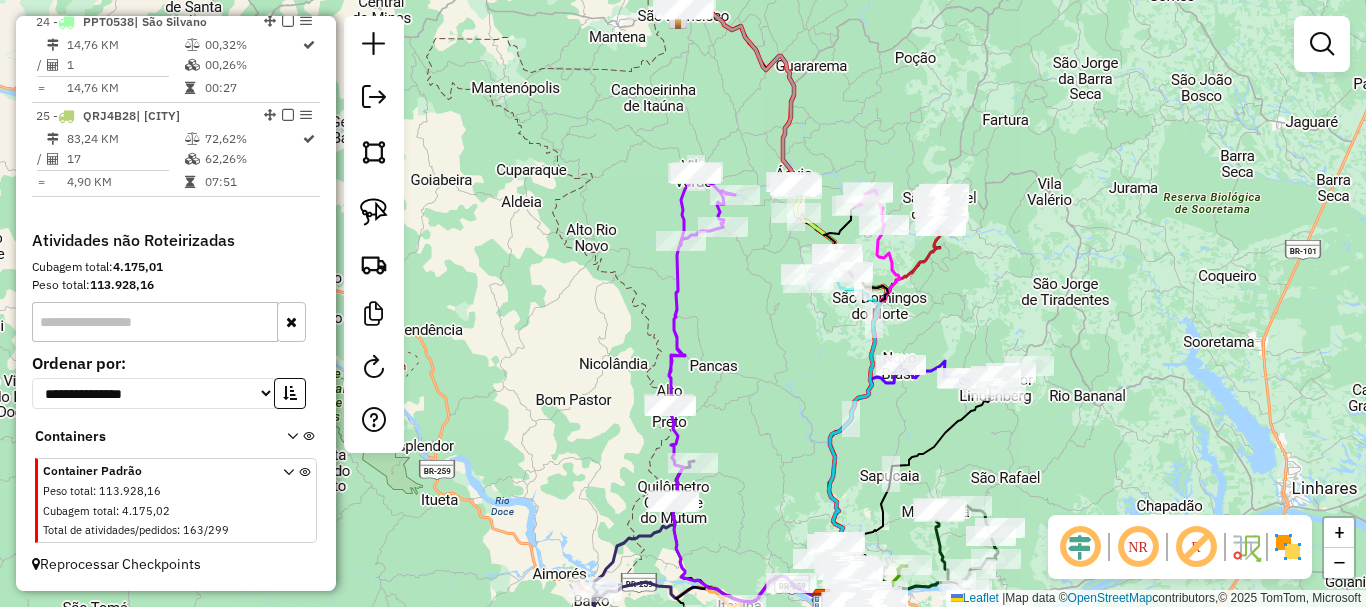 scroll, scrollTop: 0, scrollLeft: 0, axis: both 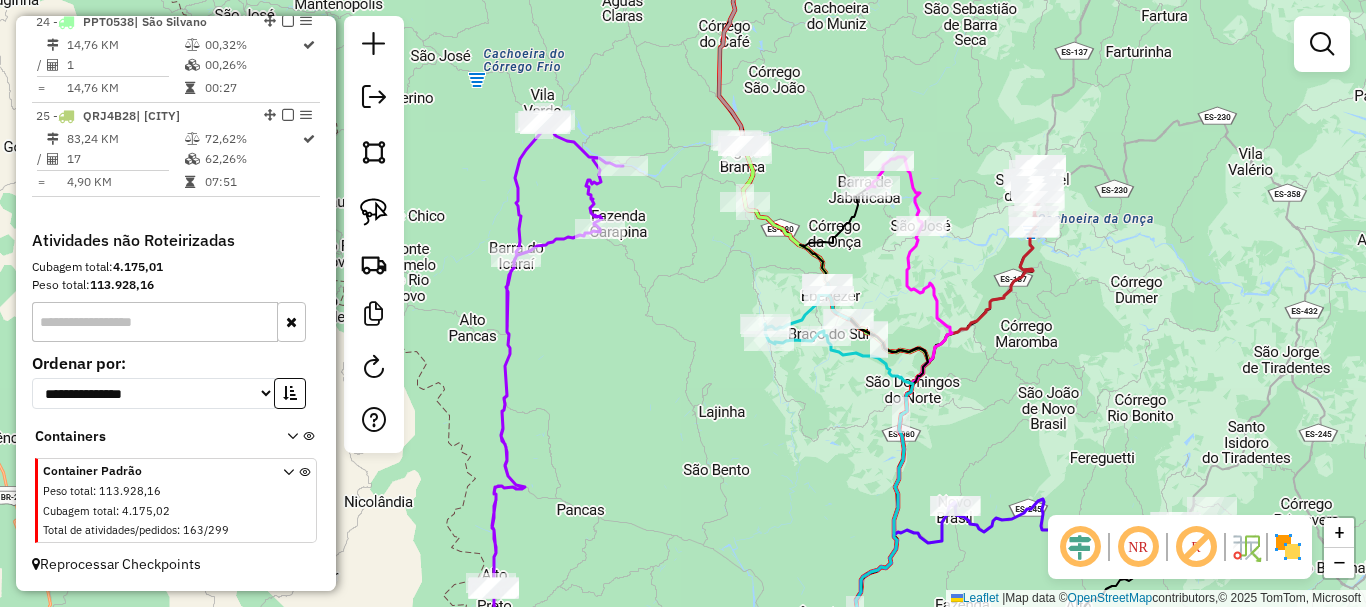 drag, startPoint x: 837, startPoint y: 226, endPoint x: 665, endPoint y: 237, distance: 172.35138 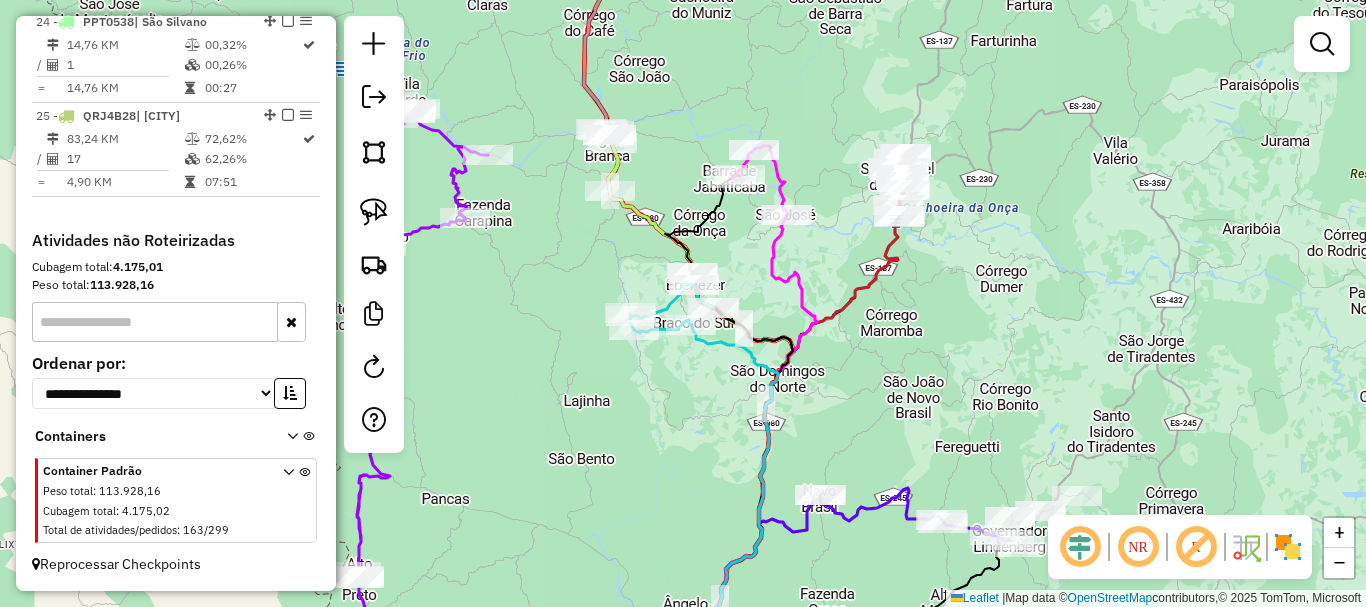 drag, startPoint x: 640, startPoint y: 279, endPoint x: 623, endPoint y: 378, distance: 100.44899 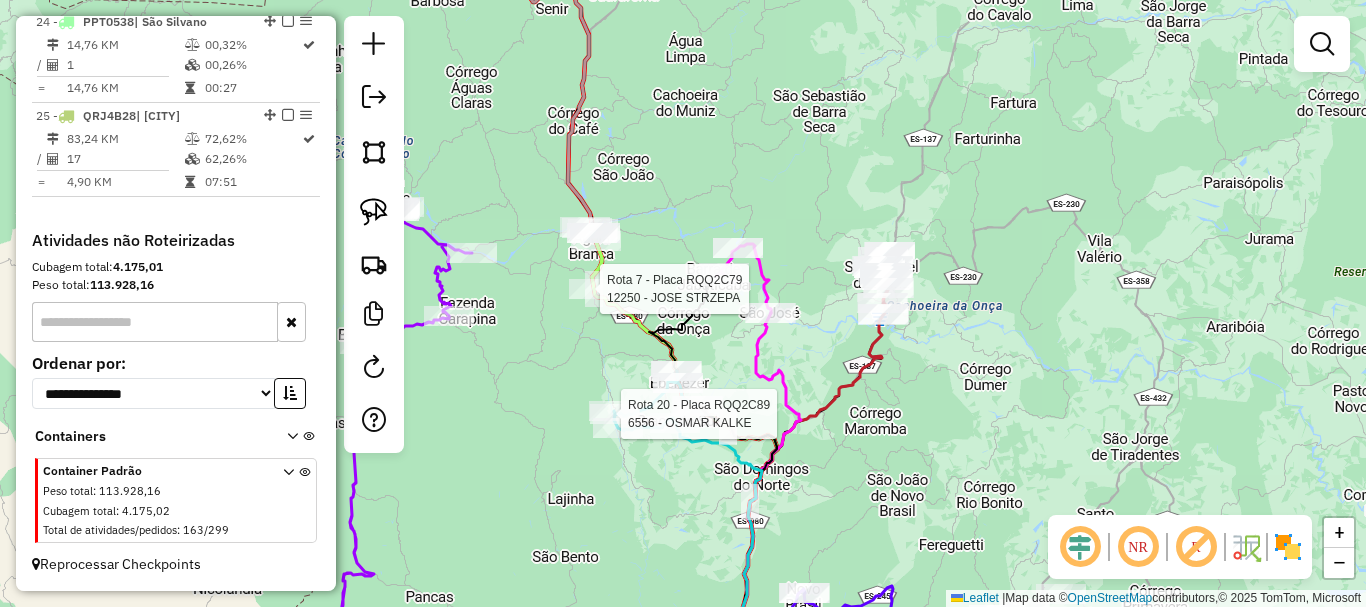 click on "Rota 20 - Placa RQQ2C89  6556 - OSMAR KALKE Rota 7 - Placa RQQ2C79  12250 - JOSE STRZEPA Janela de atendimento Grade de atendimento Capacidade Transportadoras Veículos Cliente Pedidos  Rotas Selecione os dias de semana para filtrar as janelas de atendimento  Seg   Ter   Qua   Qui   Sex   Sáb   Dom  Informe o período da janela de atendimento: De: Até:  Filtrar exatamente a janela do cliente  Considerar janela de atendimento padrão  Selecione os dias de semana para filtrar as grades de atendimento  Seg   Ter   Qua   Qui   Sex   Sáb   Dom   Considerar clientes sem dia de atendimento cadastrado  Clientes fora do dia de atendimento selecionado Filtrar as atividades entre os valores definidos abaixo:  Peso mínimo:   Peso máximo:   Cubagem mínima:   Cubagem máxima:   De:   Até:  Filtrar as atividades entre o tempo de atendimento definido abaixo:  De:   Até:   Considerar capacidade total dos clientes não roteirizados Transportadora: Selecione um ou mais itens Tipo de veículo: Selecione um ou mais itens" 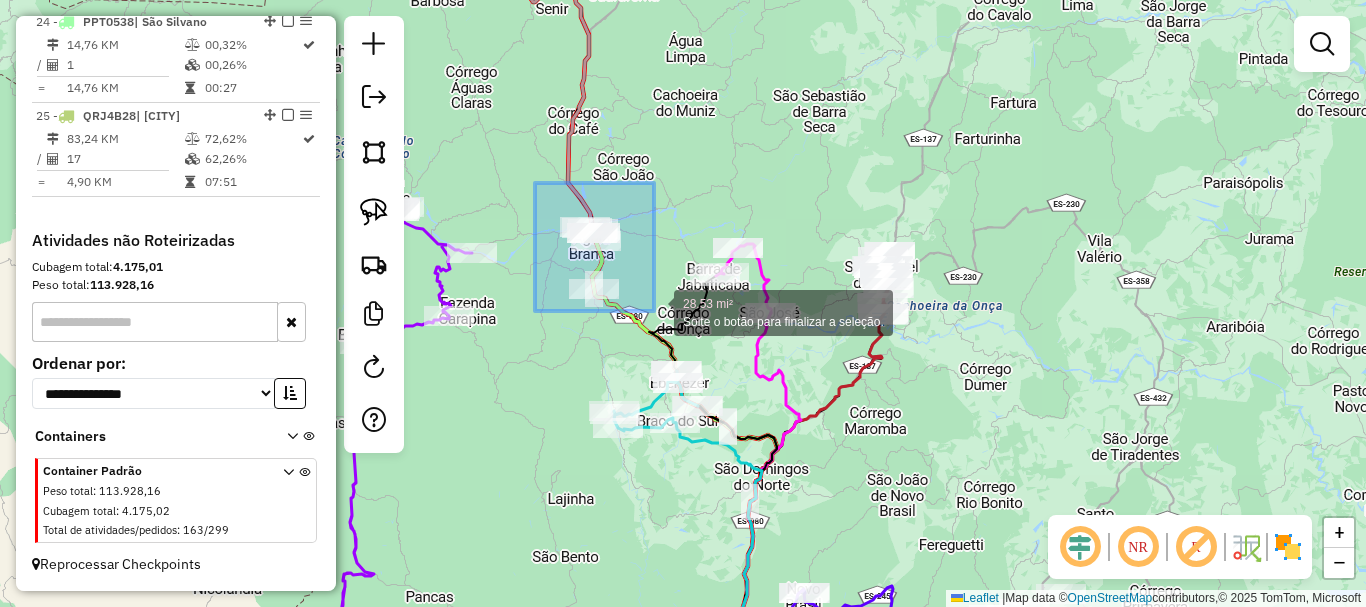 drag, startPoint x: 535, startPoint y: 183, endPoint x: 658, endPoint y: 315, distance: 180.4245 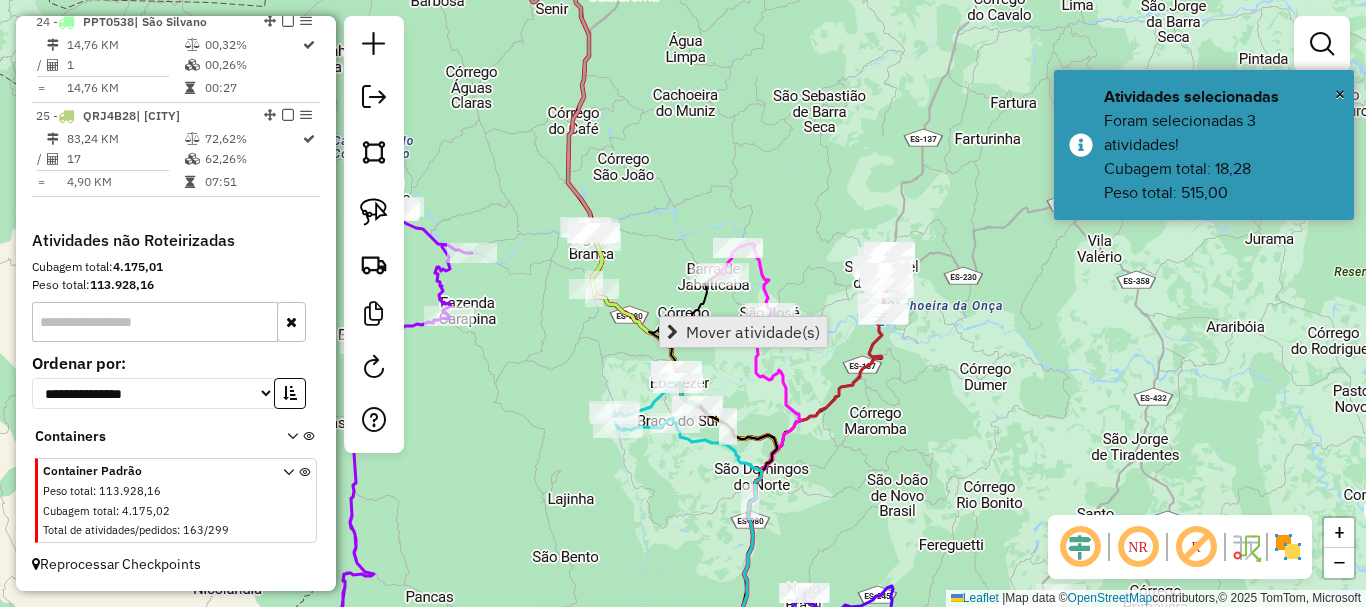 click on "Mover atividade(s)" at bounding box center [753, 332] 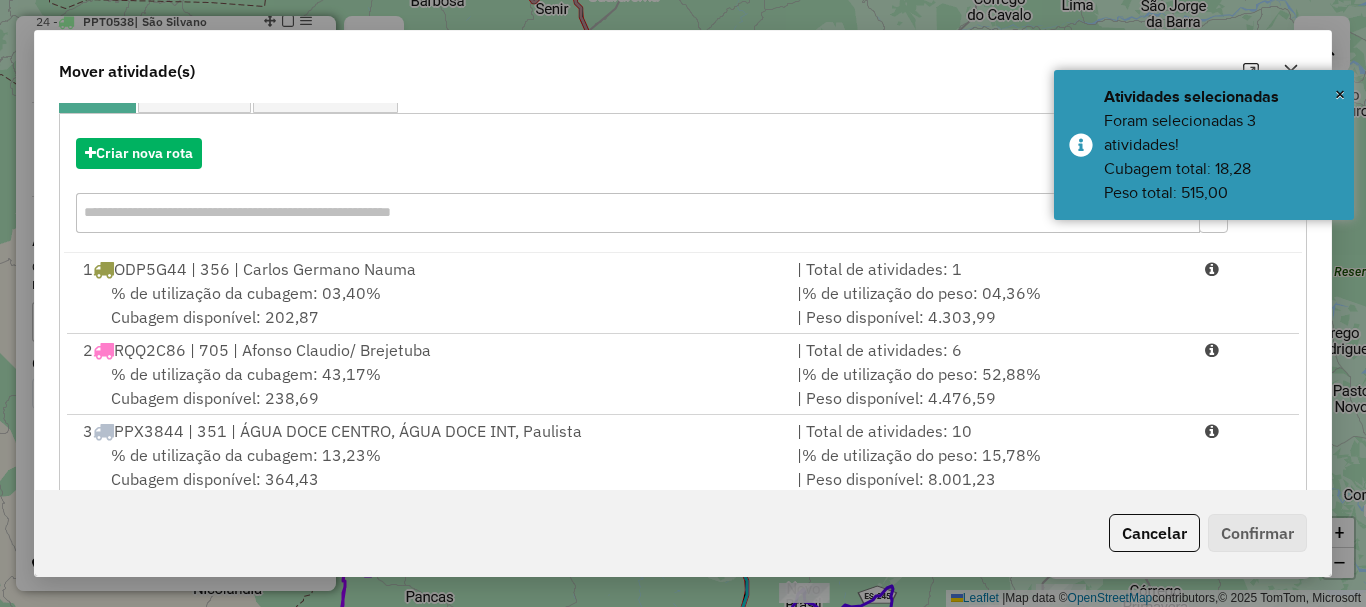 scroll, scrollTop: 397, scrollLeft: 0, axis: vertical 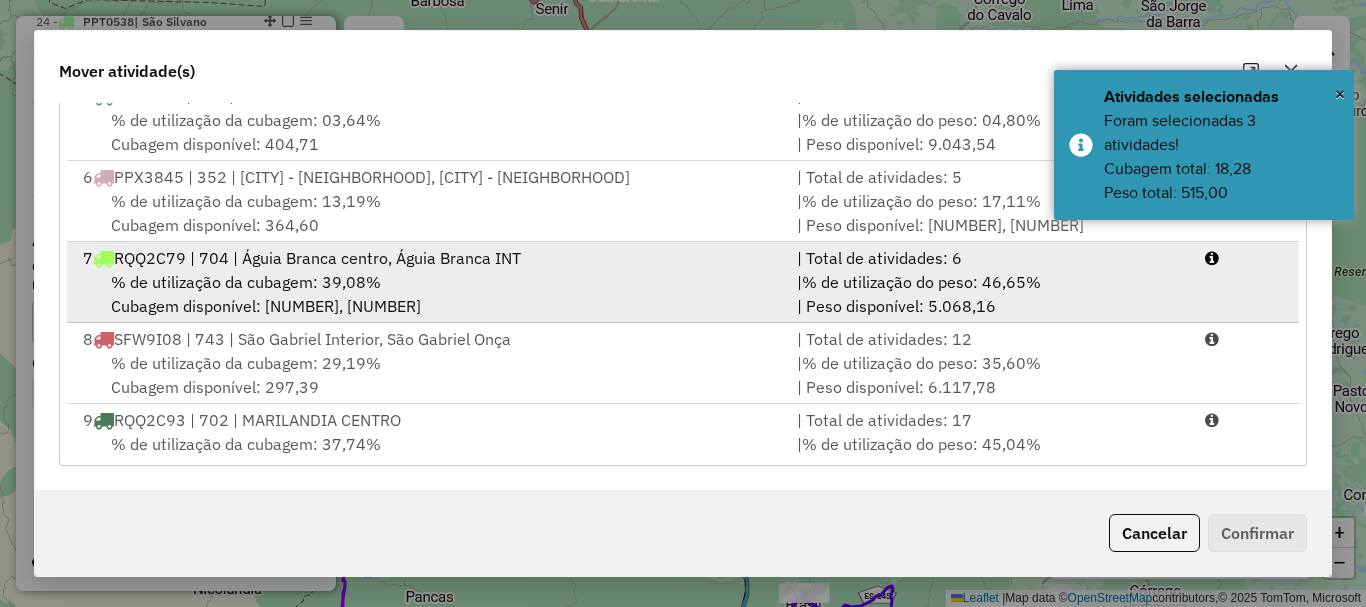 click on "% de utilização da cubagem: 39,08%  Cubagem disponível: 255,88" at bounding box center [428, 294] 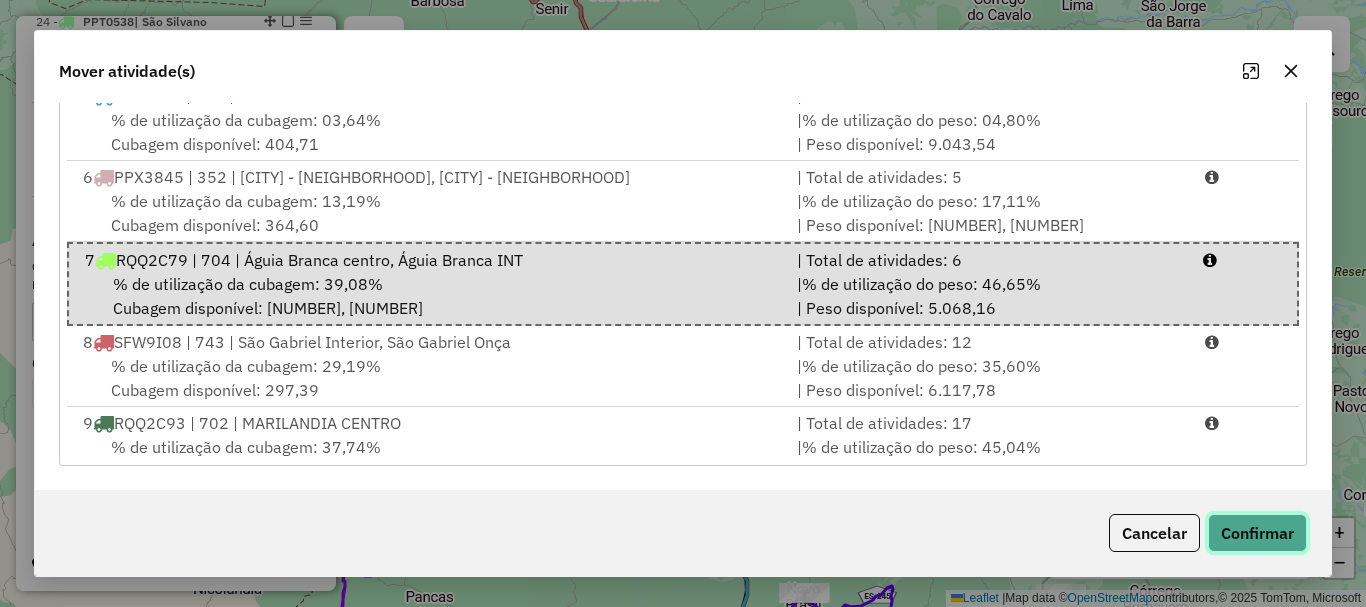 click on "Confirmar" 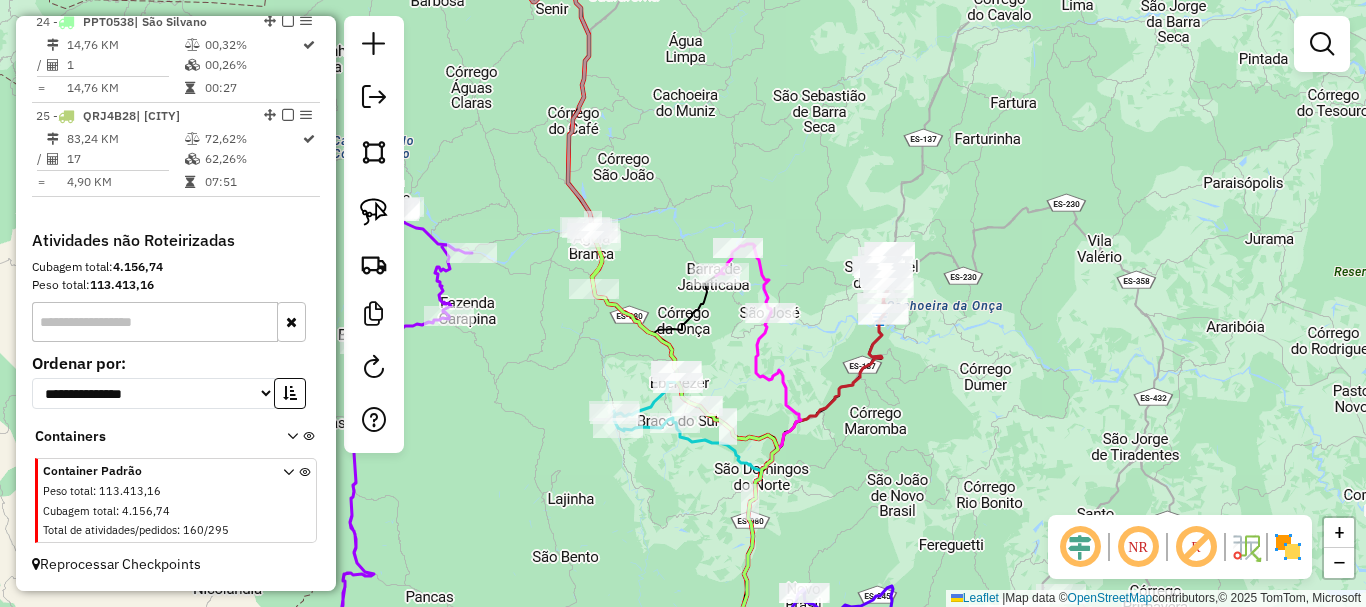 scroll, scrollTop: 0, scrollLeft: 0, axis: both 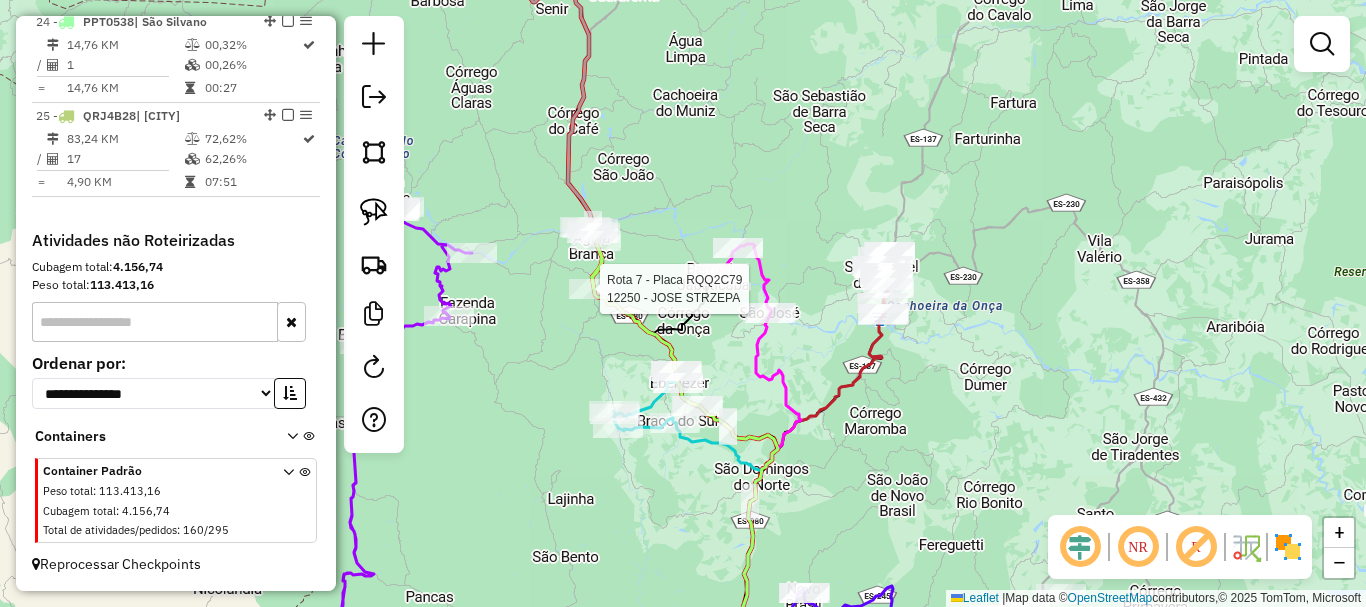 select on "**********" 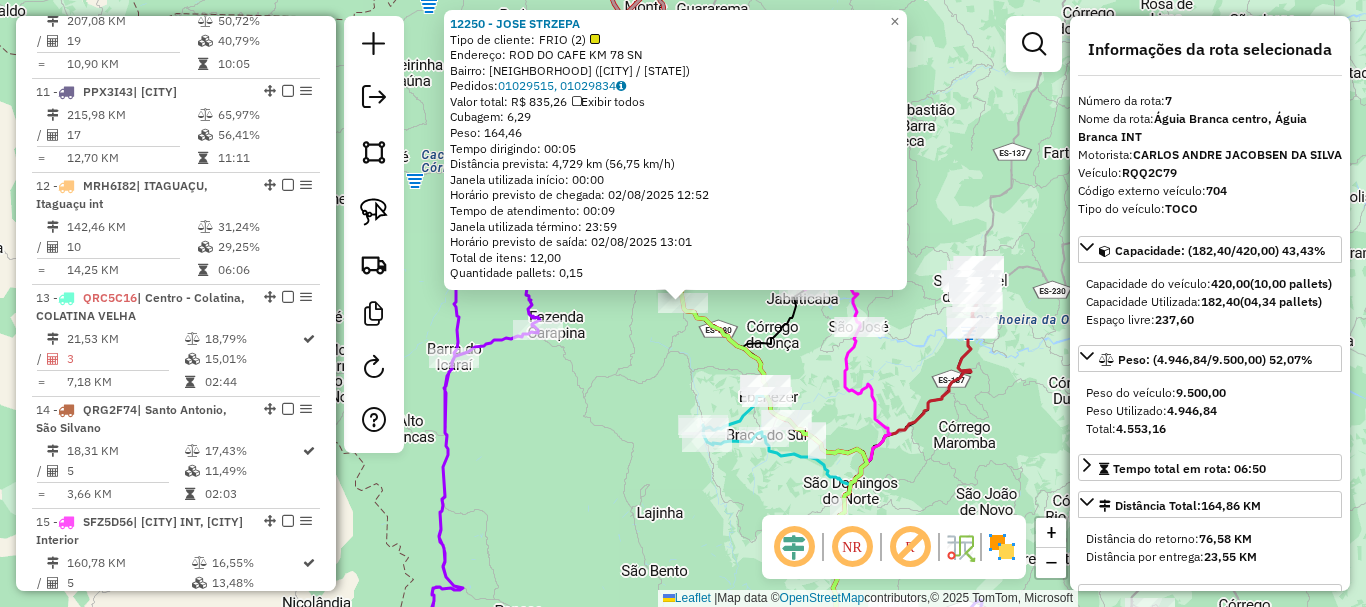 scroll, scrollTop: 1471, scrollLeft: 0, axis: vertical 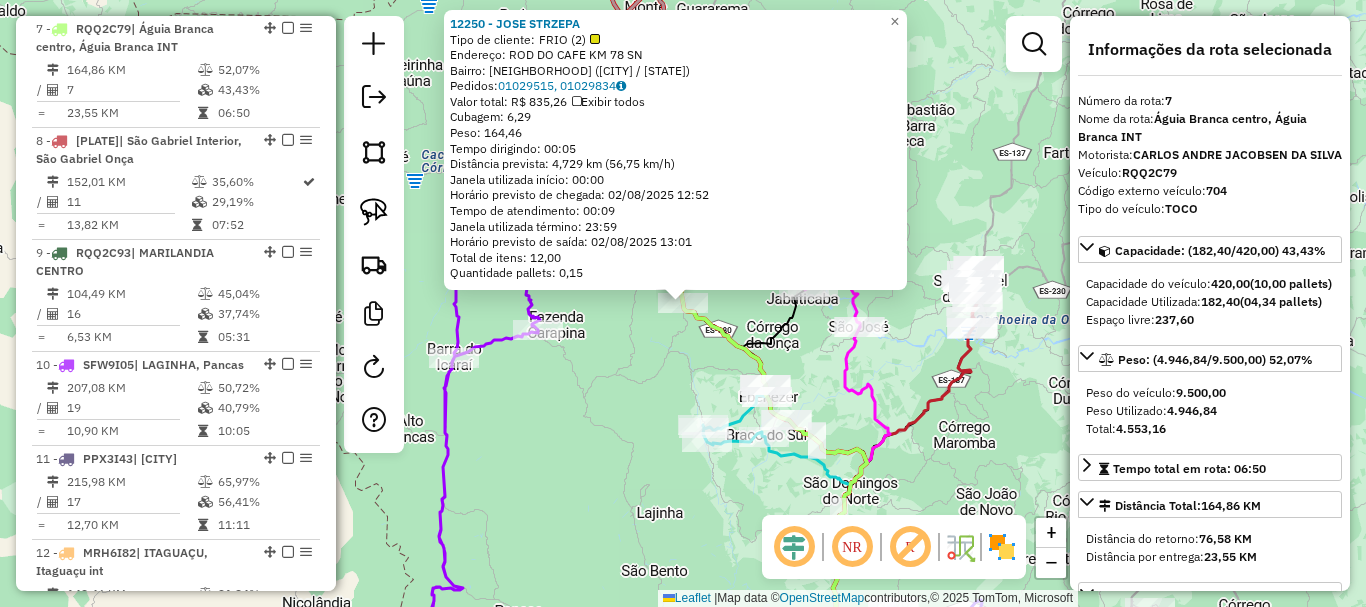 drag, startPoint x: 640, startPoint y: 446, endPoint x: 595, endPoint y: 294, distance: 158.52129 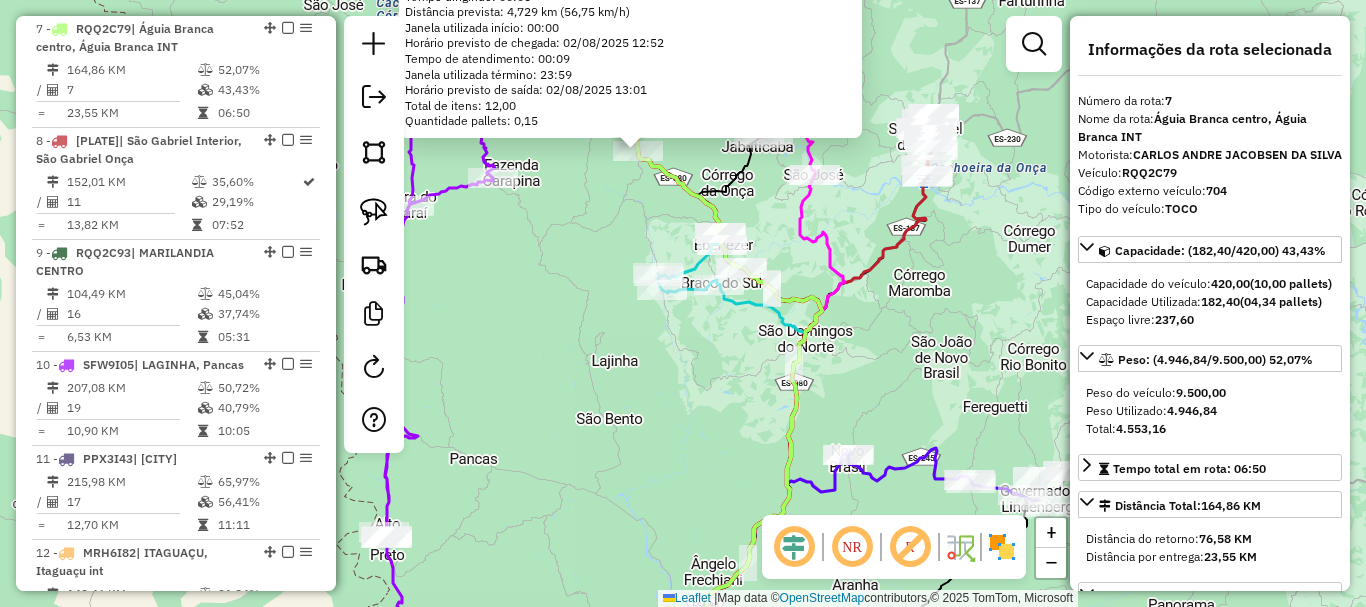 click on "12250 - JOSE STRZEPA  Tipo de cliente:   FRIO (2)   Endereço: ROD DO  CAFE KM 78                SN   Bairro: CENTRO (AGUIA BRANCA / ES)   Pedidos:  01029515, 01029834   Valor total: R$ 835,26   Exibir todos   Cubagem: 6,29  Peso: 164,46  Tempo dirigindo: 00:05   Distância prevista: 4,729 km (56,75 km/h)   Janela utilizada início: 00:00   Horário previsto de chegada: 02/08/2025 12:52   Tempo de atendimento: 00:09   Janela utilizada término: 23:59   Horário previsto de saída: 02/08/2025 13:01   Total de itens: 12,00   Quantidade pallets: 0,15  × Janela de atendimento Grade de atendimento Capacidade Transportadoras Veículos Cliente Pedidos  Rotas Selecione os dias de semana para filtrar as janelas de atendimento  Seg   Ter   Qua   Qui   Sex   Sáb   Dom  Informe o período da janela de atendimento: De: Até:  Filtrar exatamente a janela do cliente  Considerar janela de atendimento padrão  Selecione os dias de semana para filtrar as grades de atendimento  Seg   Ter   Qua   Qui   Sex   Sáb   Dom   De:" 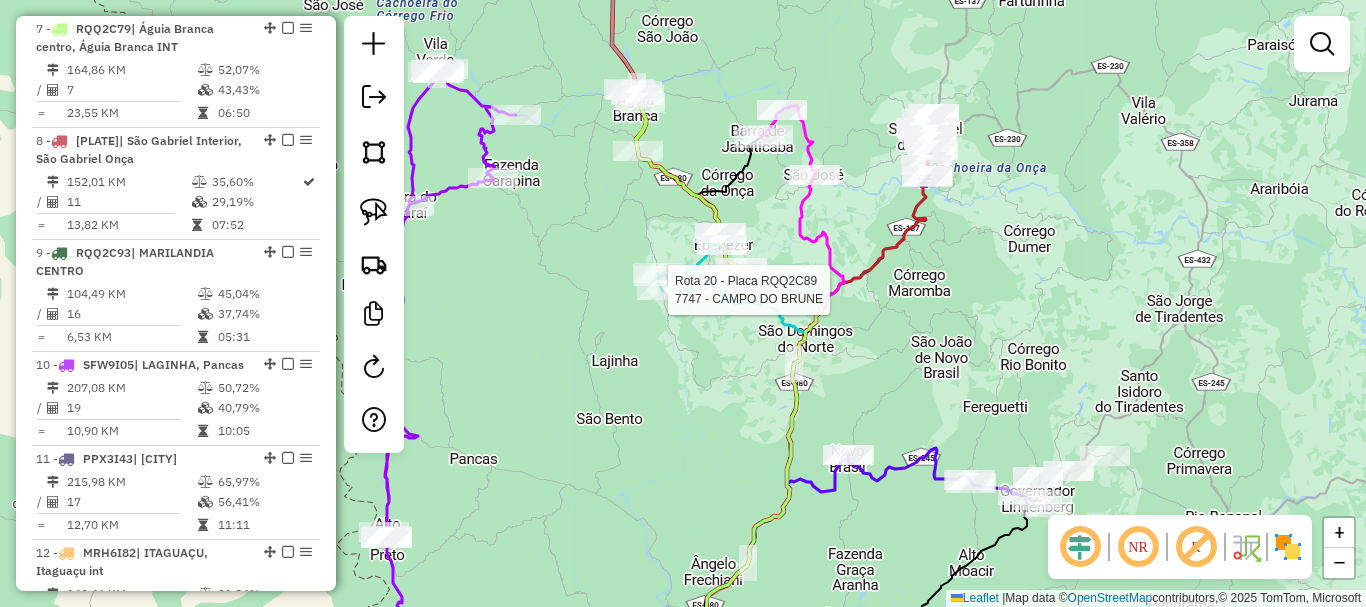 select on "**********" 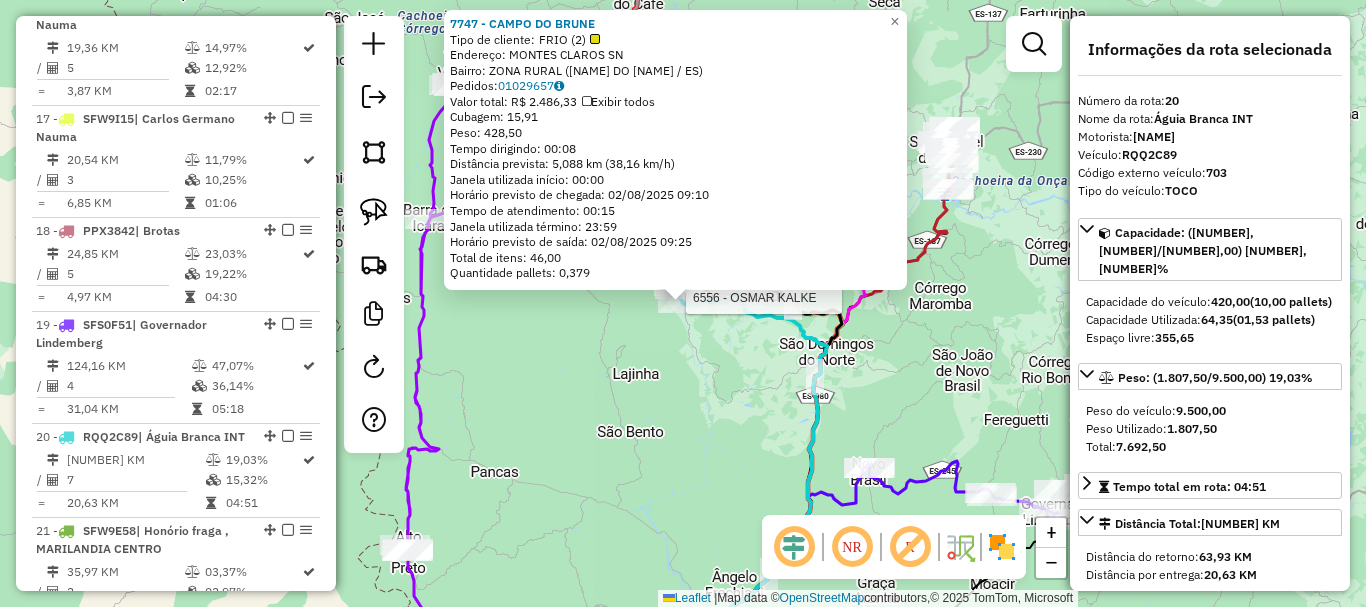 scroll, scrollTop: 2891, scrollLeft: 0, axis: vertical 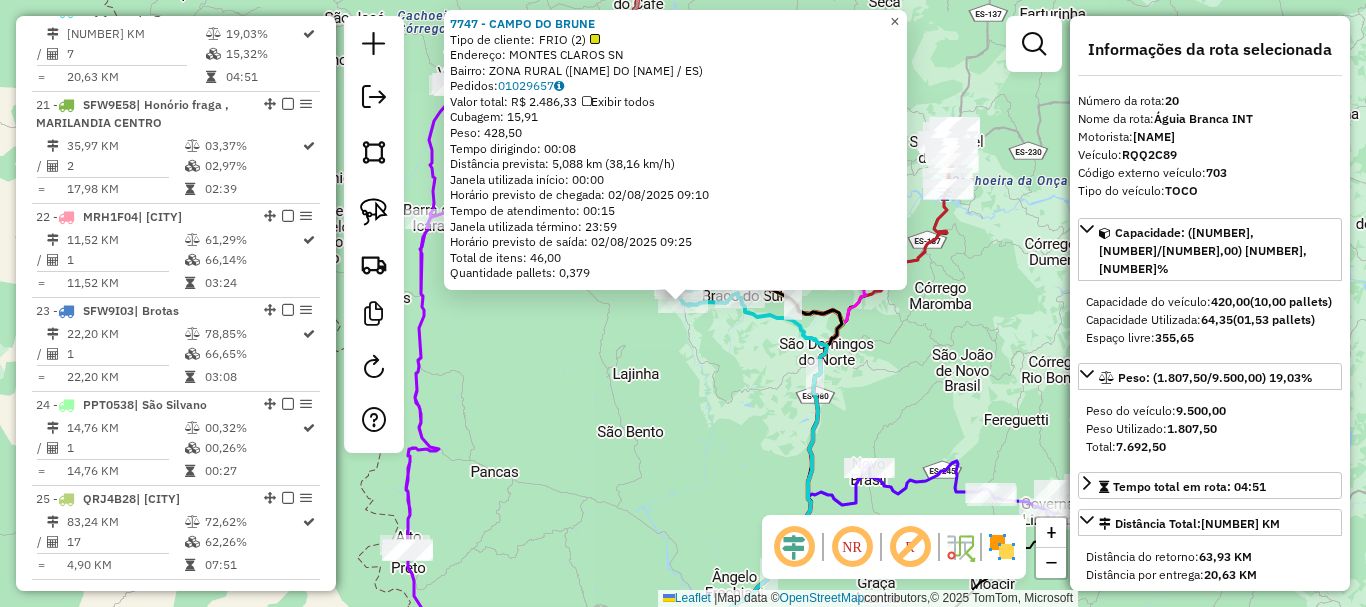 click on "×" 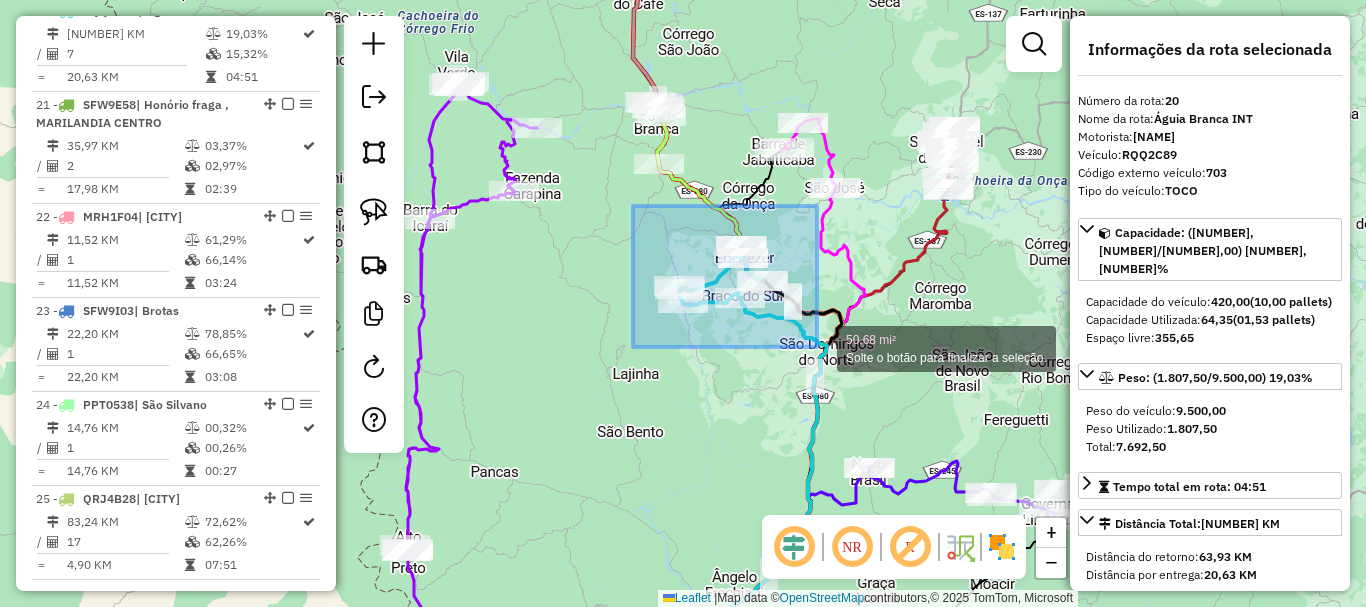 drag, startPoint x: 633, startPoint y: 206, endPoint x: 817, endPoint y: 347, distance: 231.81242 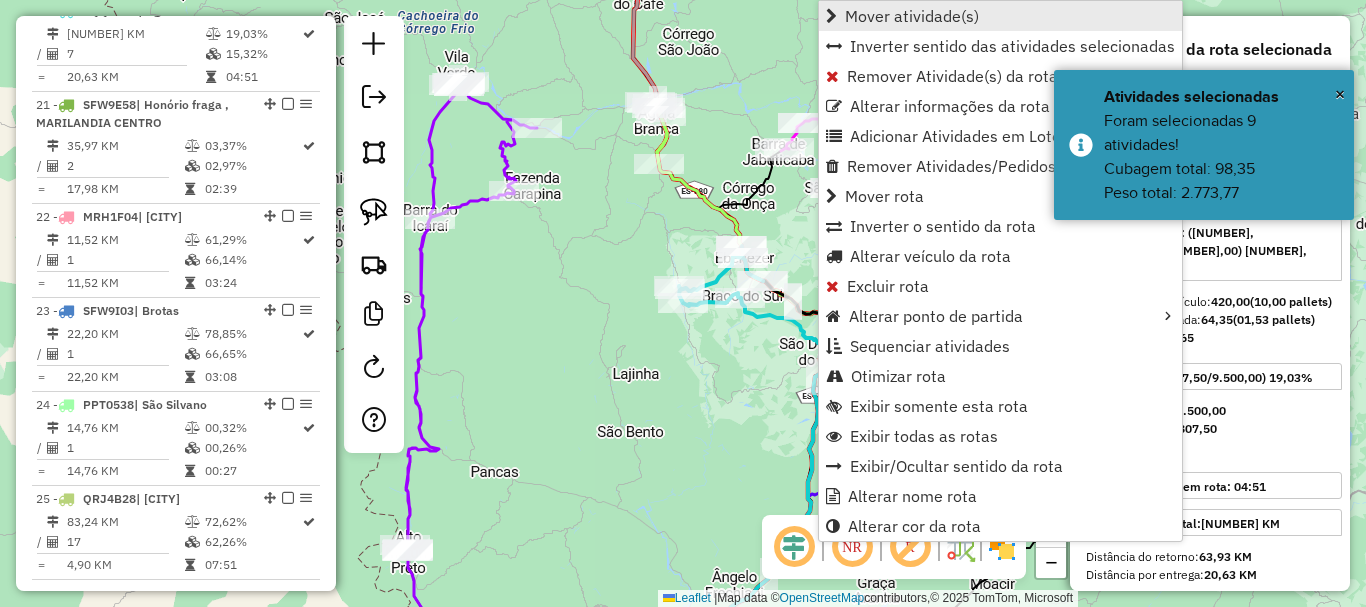 click on "Mover atividade(s)" at bounding box center (912, 16) 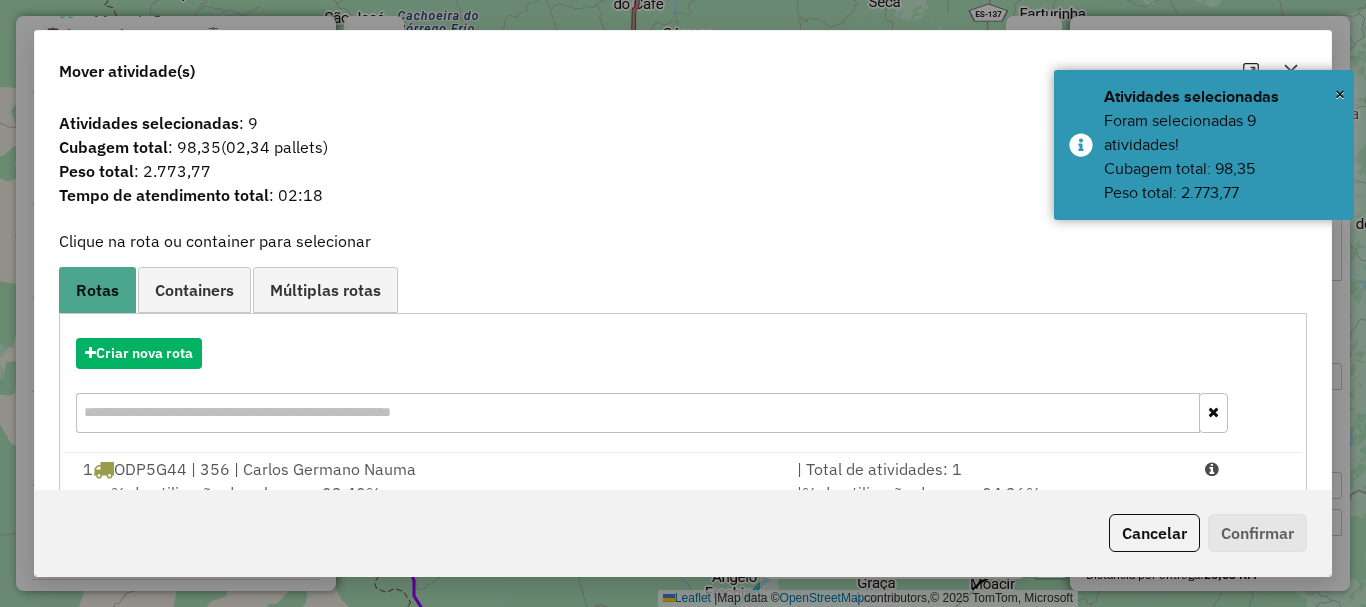 scroll, scrollTop: 397, scrollLeft: 0, axis: vertical 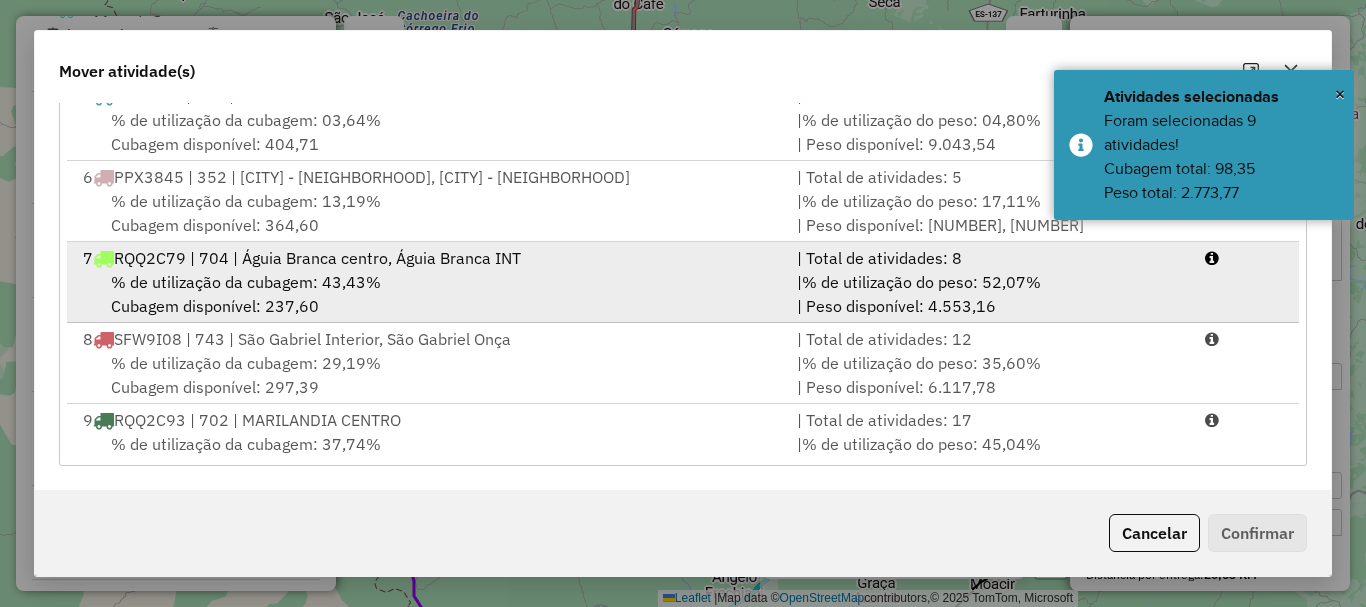 click on "% de utilização da cubagem: 43,43%  Cubagem disponível: 237,60" at bounding box center (428, 294) 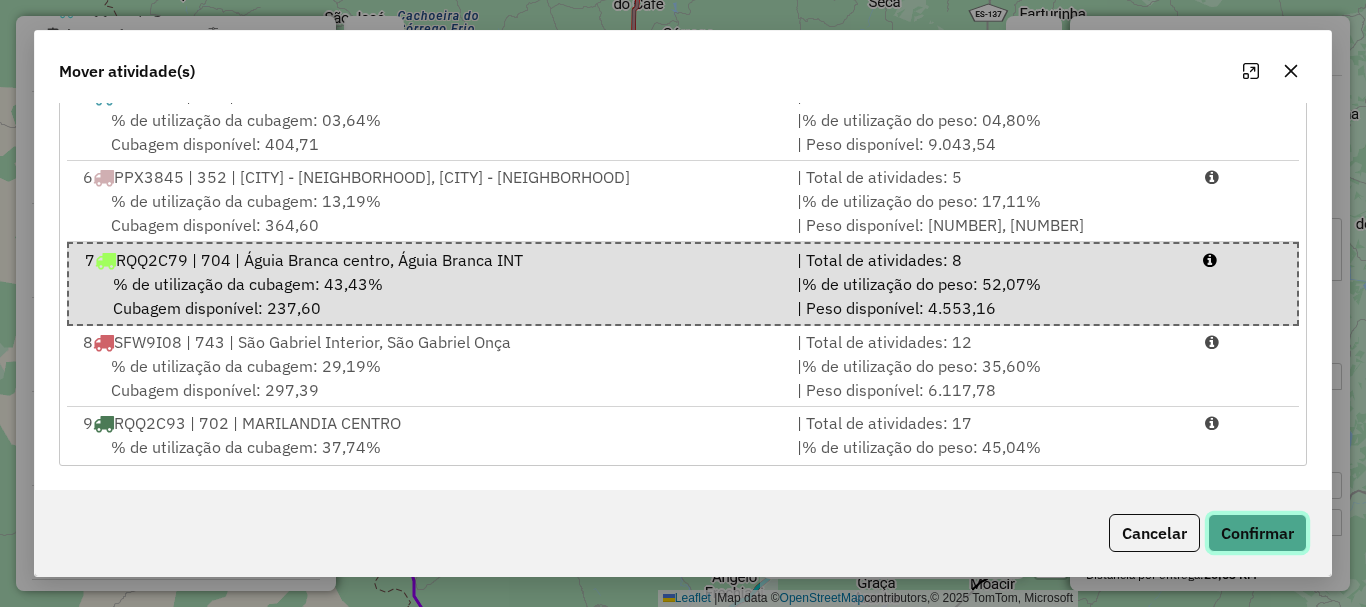 click on "Confirmar" 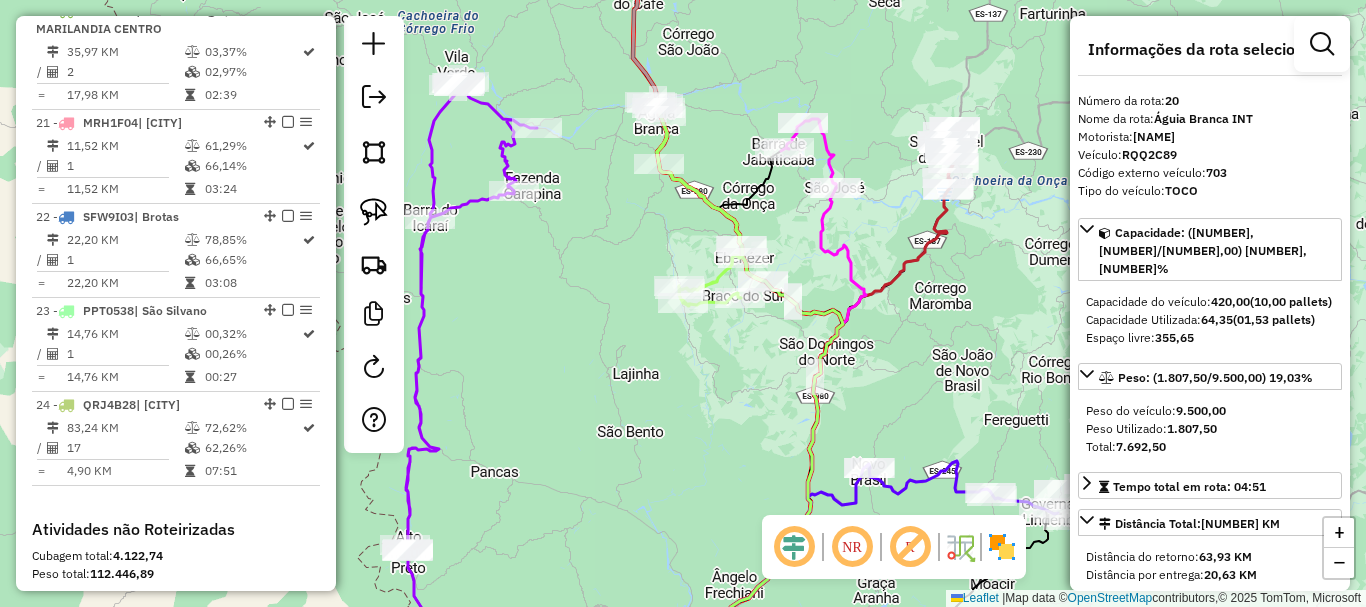 scroll, scrollTop: 0, scrollLeft: 0, axis: both 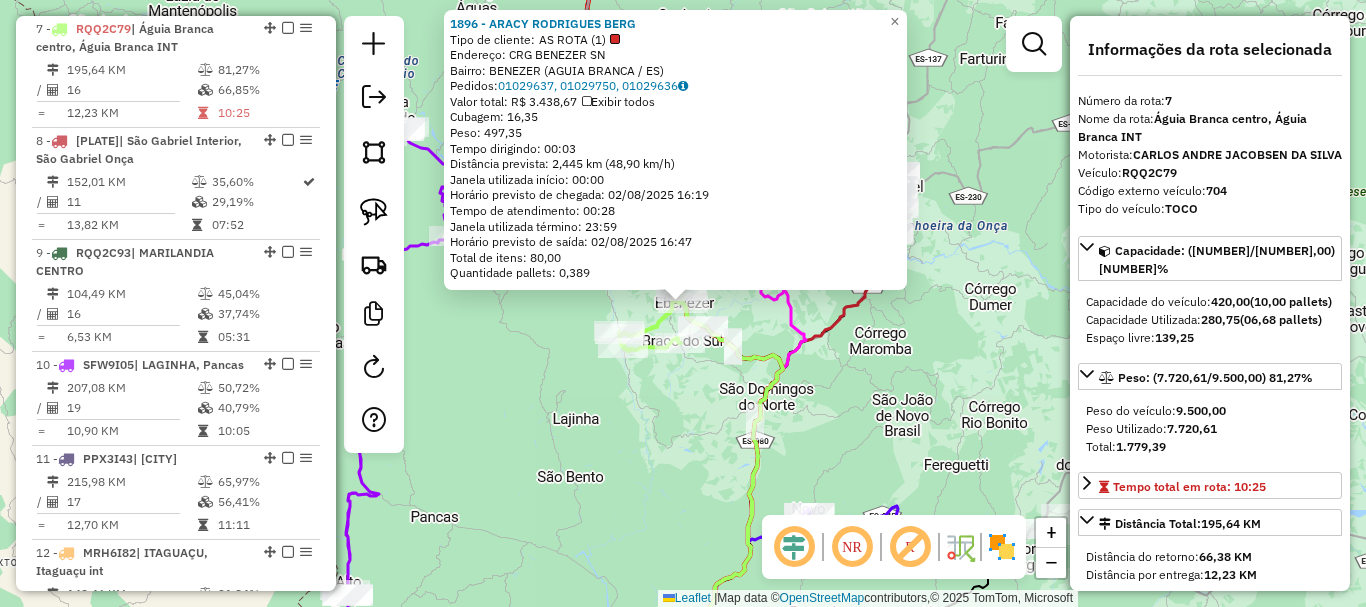click on "1896 - ARACY RODRIGUES BERG  Tipo de cliente:   AS ROTA (1)   Endereço: CRG BENEZER                       SN   Bairro: BENEZER (AGUIA BRANCA / ES)   Pedidos:  01029637, 01029750, 01029636   Valor total: R$ 3.438,67   Exibir todos   Cubagem: 16,35  Peso: 497,35  Tempo dirigindo: 00:03   Distância prevista: 2,445 km (48,90 km/h)   Janela utilizada início: 00:00   Horário previsto de chegada: 02/08/2025 16:19   Tempo de atendimento: 00:28   Janela utilizada término: 23:59   Horário previsto de saída: 02/08/2025 16:47   Total de itens: 80,00   Quantidade pallets: 0,389  × Janela de atendimento Grade de atendimento Capacidade Transportadoras Veículos Cliente Pedidos  Rotas Selecione os dias de semana para filtrar as janelas de atendimento  Seg   Ter   Qua   Qui   Sex   Sáb   Dom  Informe o período da janela de atendimento: De: Até:  Filtrar exatamente a janela do cliente  Considerar janela de atendimento padrão  Selecione os dias de semana para filtrar as grades de atendimento  Seg   Ter   Qua   Qui" 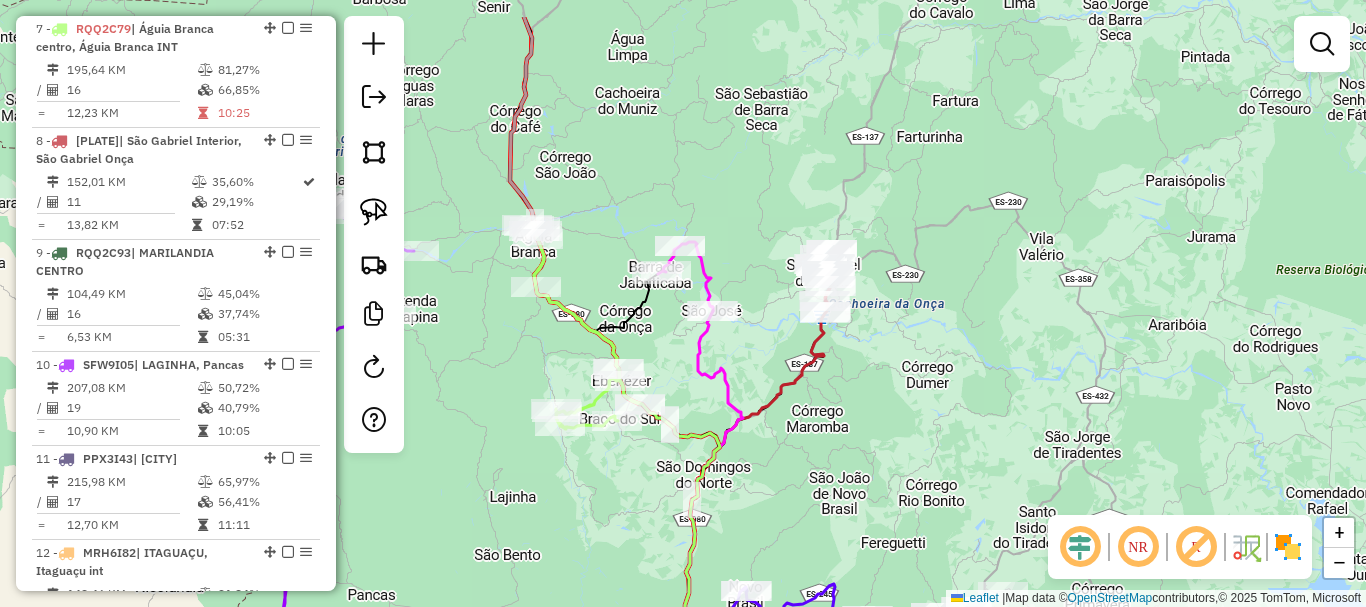 drag, startPoint x: 685, startPoint y: 305, endPoint x: 650, endPoint y: 334, distance: 45.453274 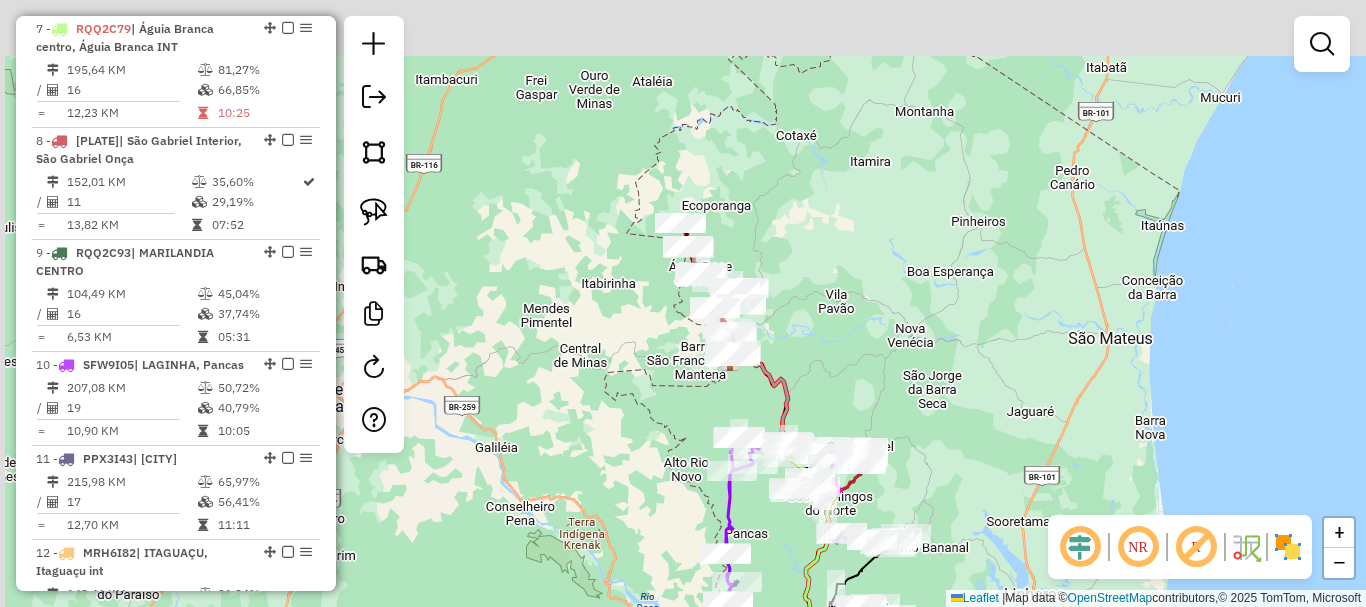 drag, startPoint x: 837, startPoint y: 295, endPoint x: 768, endPoint y: 359, distance: 94.11163 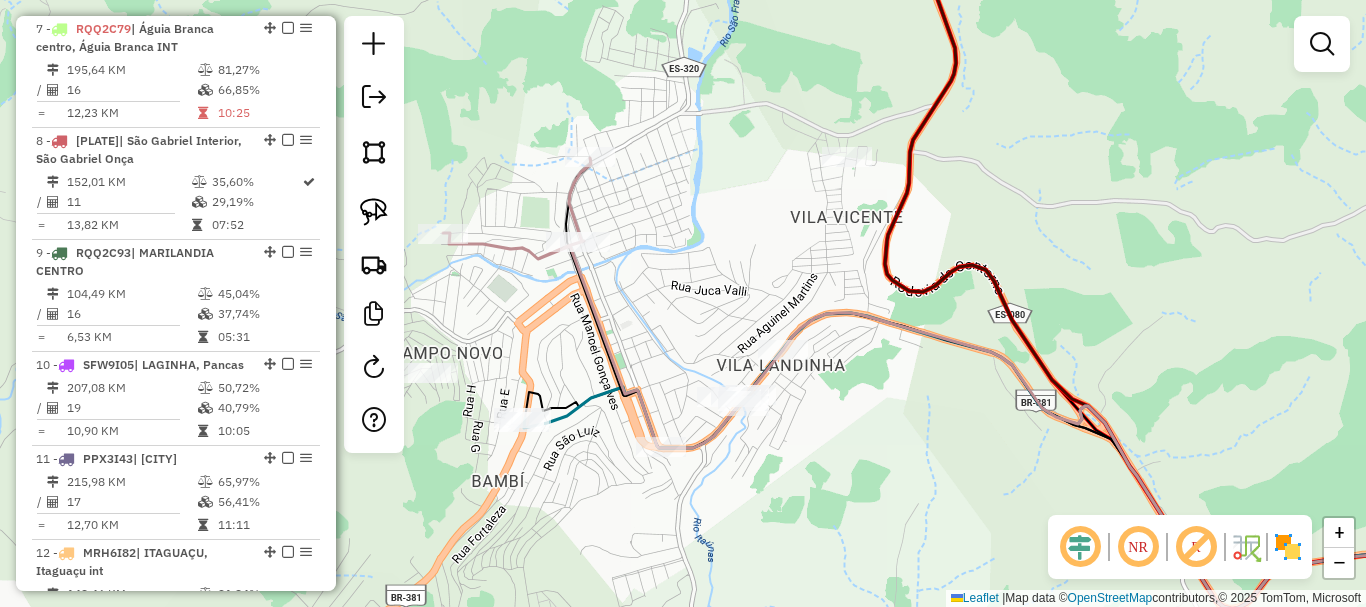 drag, startPoint x: 857, startPoint y: 448, endPoint x: 854, endPoint y: 304, distance: 144.03125 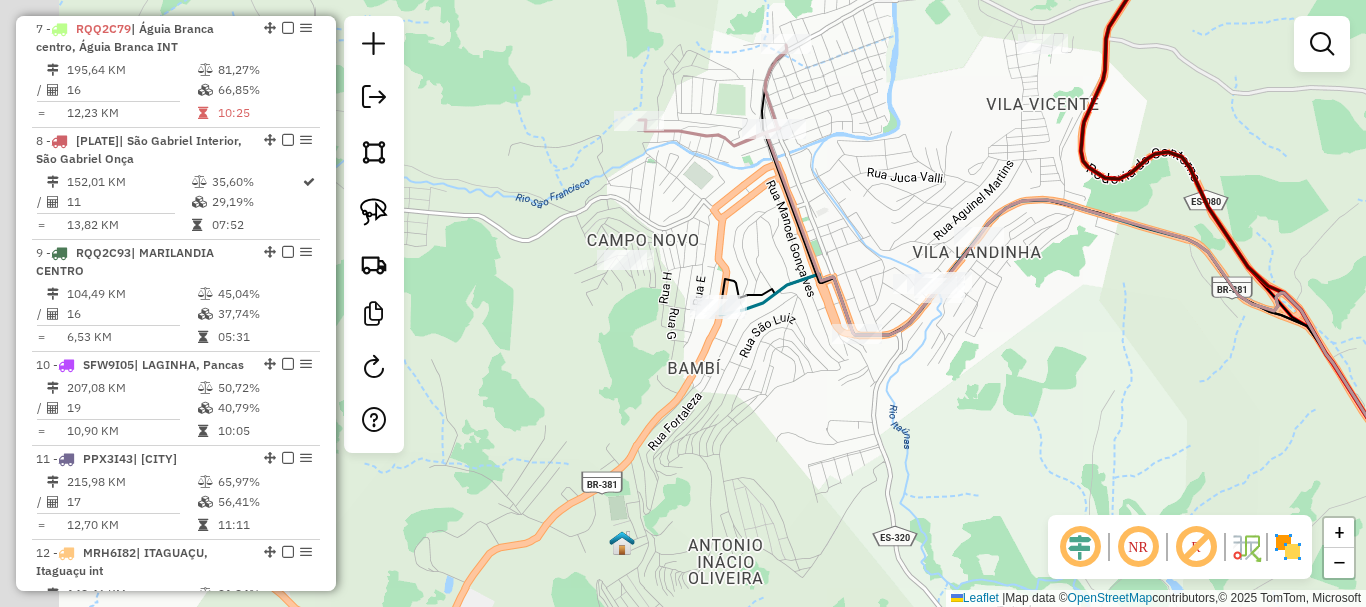 click on "Janela de atendimento Grade de atendimento Capacidade Transportadoras Veículos Cliente Pedidos  Rotas Selecione os dias de semana para filtrar as janelas de atendimento  Seg   Ter   Qua   Qui   Sex   Sáb   Dom  Informe o período da janela de atendimento: De: Até:  Filtrar exatamente a janela do cliente  Considerar janela de atendimento padrão  Selecione os dias de semana para filtrar as grades de atendimento  Seg   Ter   Qua   Qui   Sex   Sáb   Dom   Considerar clientes sem dia de atendimento cadastrado  Clientes fora do dia de atendimento selecionado Filtrar as atividades entre os valores definidos abaixo:  Peso mínimo:   Peso máximo:   Cubagem mínima:   Cubagem máxima:   De:   Até:  Filtrar as atividades entre o tempo de atendimento definido abaixo:  De:   Até:   Considerar capacidade total dos clientes não roteirizados Transportadora: Selecione um ou mais itens Tipo de veículo: Selecione um ou mais itens Veículo: Selecione um ou mais itens Motorista: Selecione um ou mais itens Nome: Rótulo:" 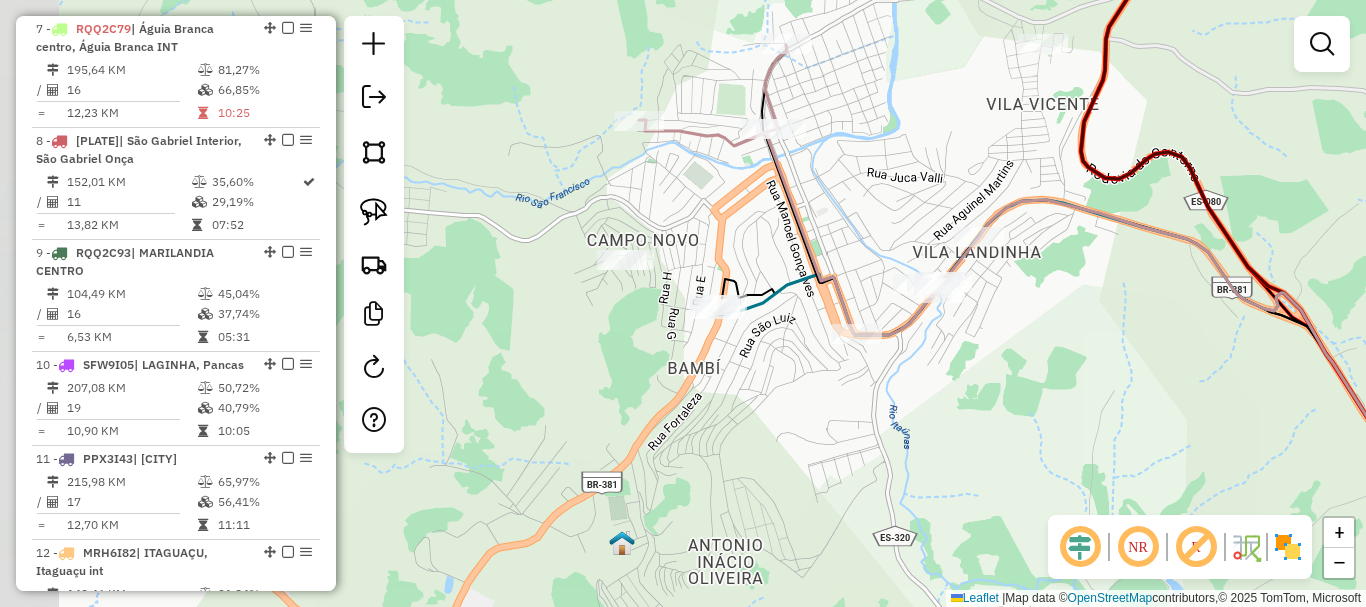 click on "Janela de atendimento Grade de atendimento Capacidade Transportadoras Veículos Cliente Pedidos  Rotas Selecione os dias de semana para filtrar as janelas de atendimento  Seg   Ter   Qua   Qui   Sex   Sáb   Dom  Informe o período da janela de atendimento: De: Até:  Filtrar exatamente a janela do cliente  Considerar janela de atendimento padrão  Selecione os dias de semana para filtrar as grades de atendimento  Seg   Ter   Qua   Qui   Sex   Sáb   Dom   Considerar clientes sem dia de atendimento cadastrado  Clientes fora do dia de atendimento selecionado Filtrar as atividades entre os valores definidos abaixo:  Peso mínimo:   Peso máximo:   Cubagem mínima:   Cubagem máxima:   De:   Até:  Filtrar as atividades entre o tempo de atendimento definido abaixo:  De:   Até:   Considerar capacidade total dos clientes não roteirizados Transportadora: Selecione um ou mais itens Tipo de veículo: Selecione um ou mais itens Veículo: Selecione um ou mais itens Motorista: Selecione um ou mais itens Nome: Rótulo:" 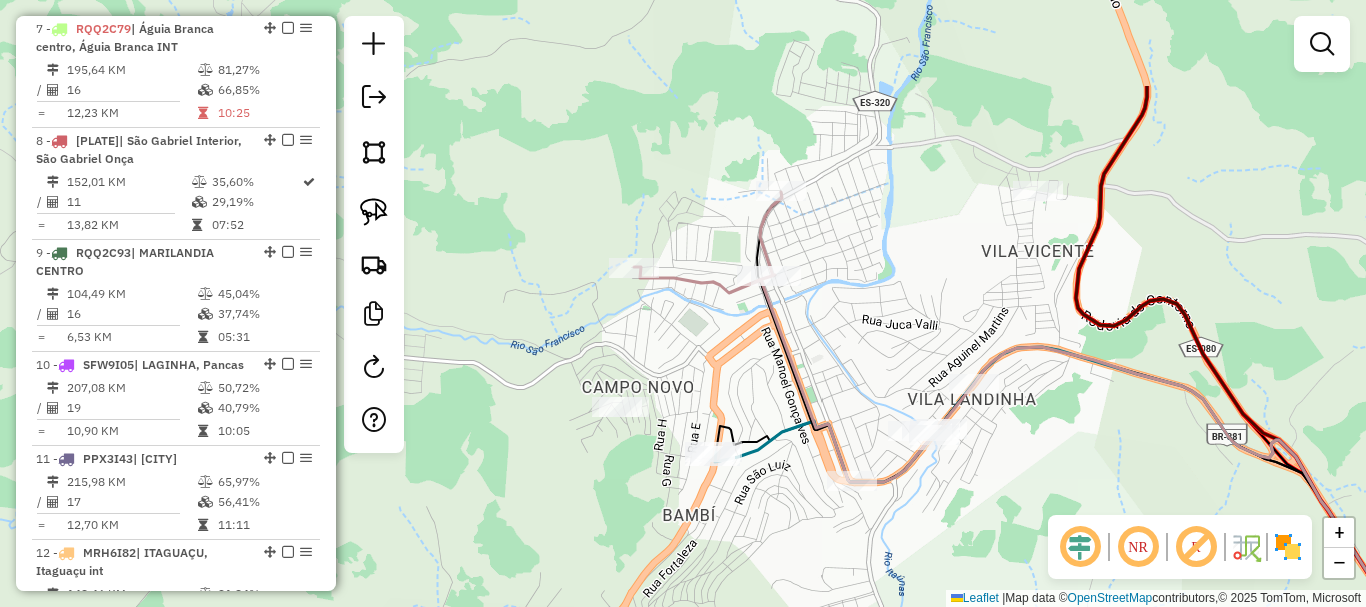 drag, startPoint x: 681, startPoint y: 387, endPoint x: 644, endPoint y: 425, distance: 53.037724 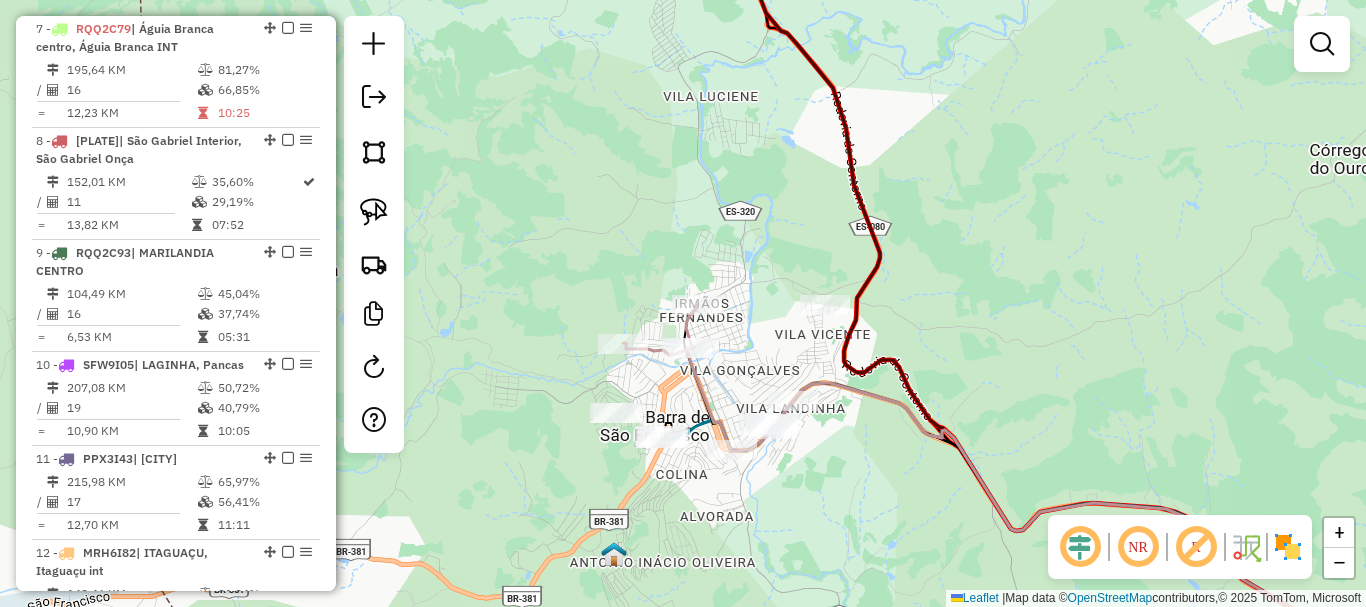 click on "Janela de atendimento Grade de atendimento Capacidade Transportadoras Veículos Cliente Pedidos  Rotas Selecione os dias de semana para filtrar as janelas de atendimento  Seg   Ter   Qua   Qui   Sex   Sáb   Dom  Informe o período da janela de atendimento: De: Até:  Filtrar exatamente a janela do cliente  Considerar janela de atendimento padrão  Selecione os dias de semana para filtrar as grades de atendimento  Seg   Ter   Qua   Qui   Sex   Sáb   Dom   Considerar clientes sem dia de atendimento cadastrado  Clientes fora do dia de atendimento selecionado Filtrar as atividades entre os valores definidos abaixo:  Peso mínimo:   Peso máximo:   Cubagem mínima:   Cubagem máxima:   De:   Até:  Filtrar as atividades entre o tempo de atendimento definido abaixo:  De:   Até:   Considerar capacidade total dos clientes não roteirizados Transportadora: Selecione um ou mais itens Tipo de veículo: Selecione um ou mais itens Veículo: Selecione um ou mais itens Motorista: Selecione um ou mais itens Nome: Rótulo:" 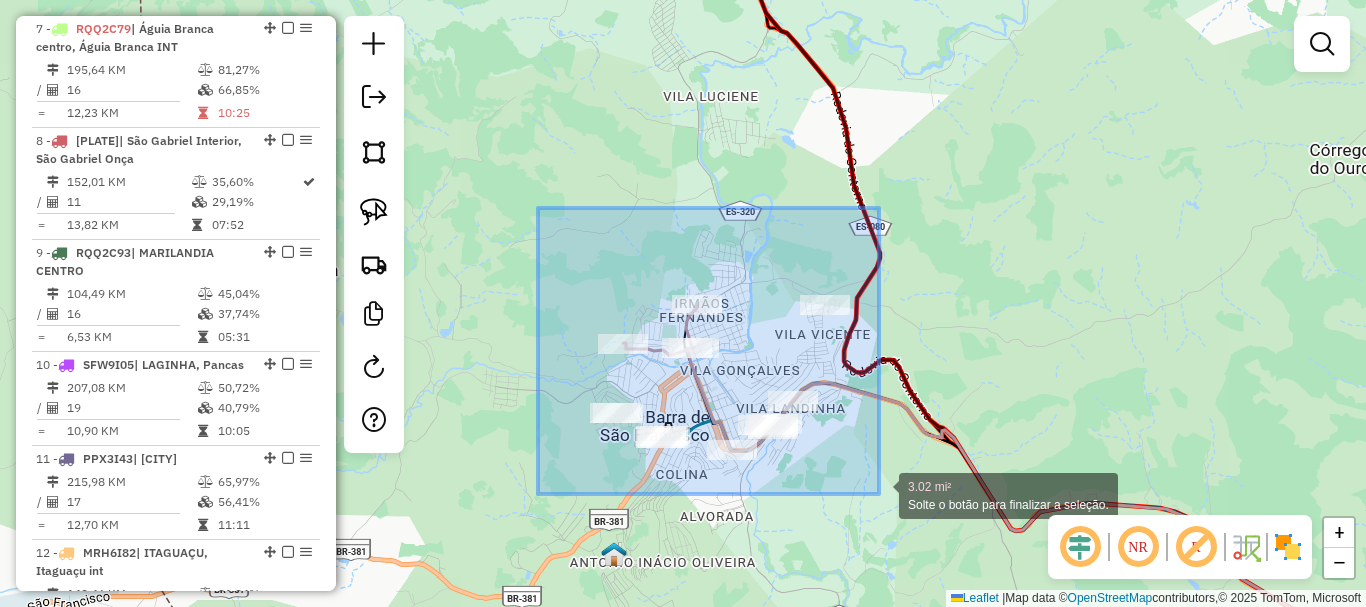 drag, startPoint x: 538, startPoint y: 208, endPoint x: 880, endPoint y: 495, distance: 446.46725 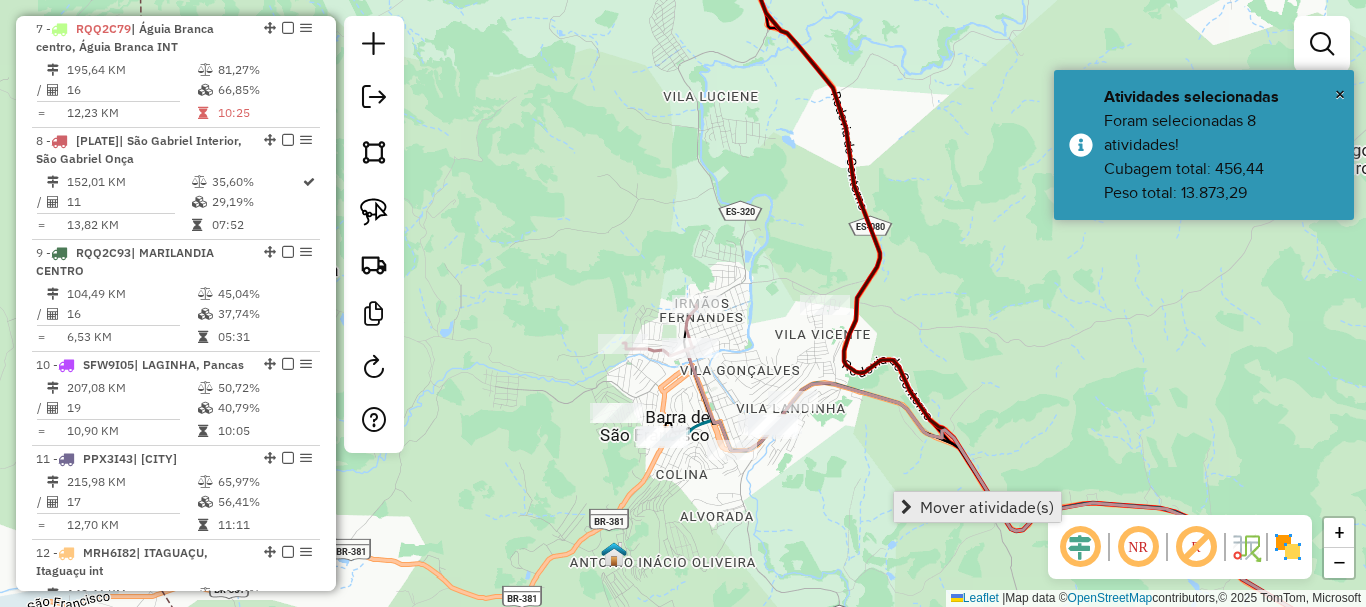 click on "Mover atividade(s)" at bounding box center [987, 507] 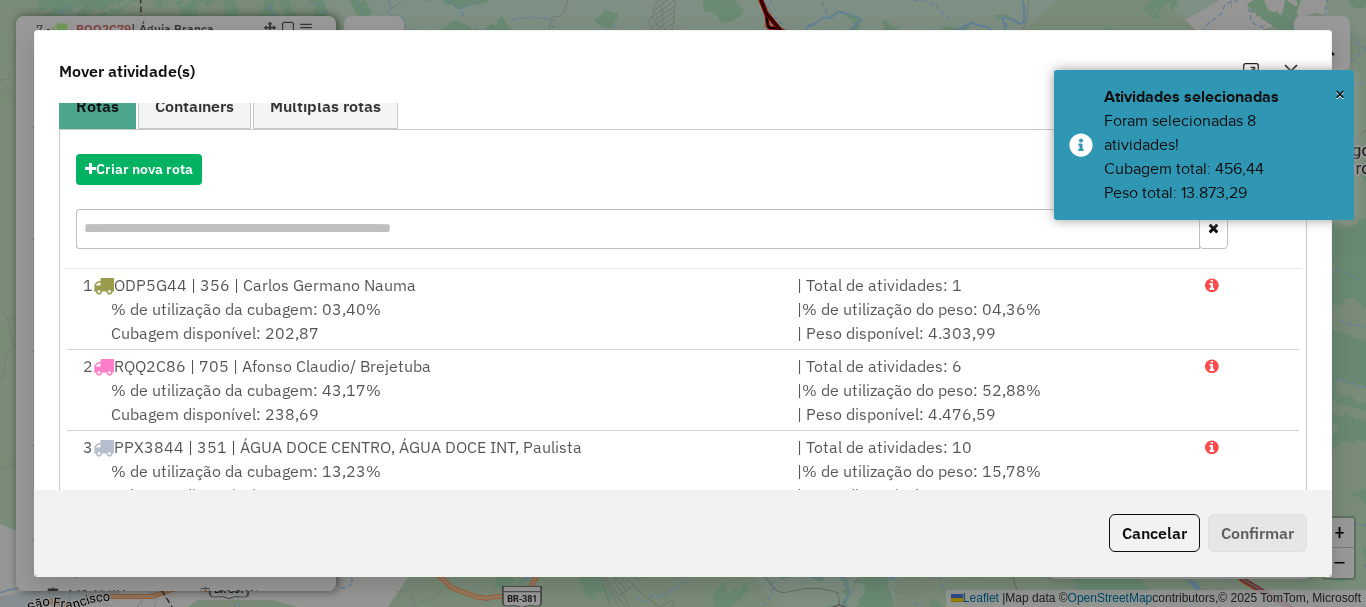 scroll, scrollTop: 397, scrollLeft: 0, axis: vertical 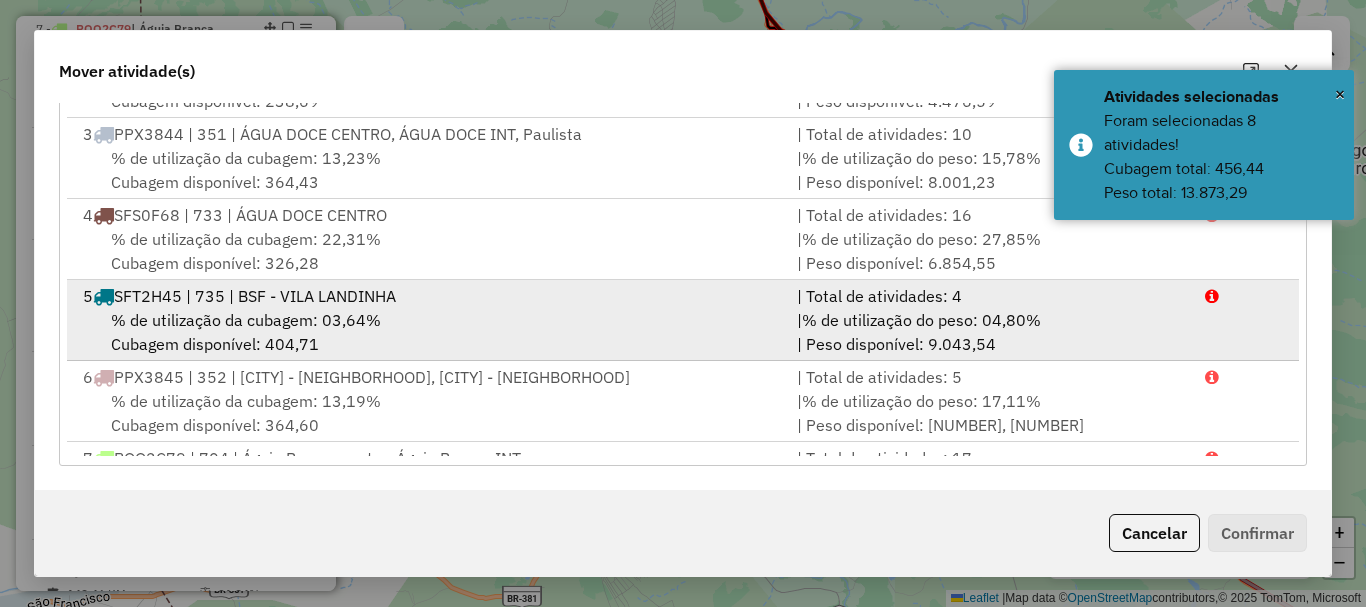 click on "% de utilização da cubagem: 03,64%" at bounding box center (246, 320) 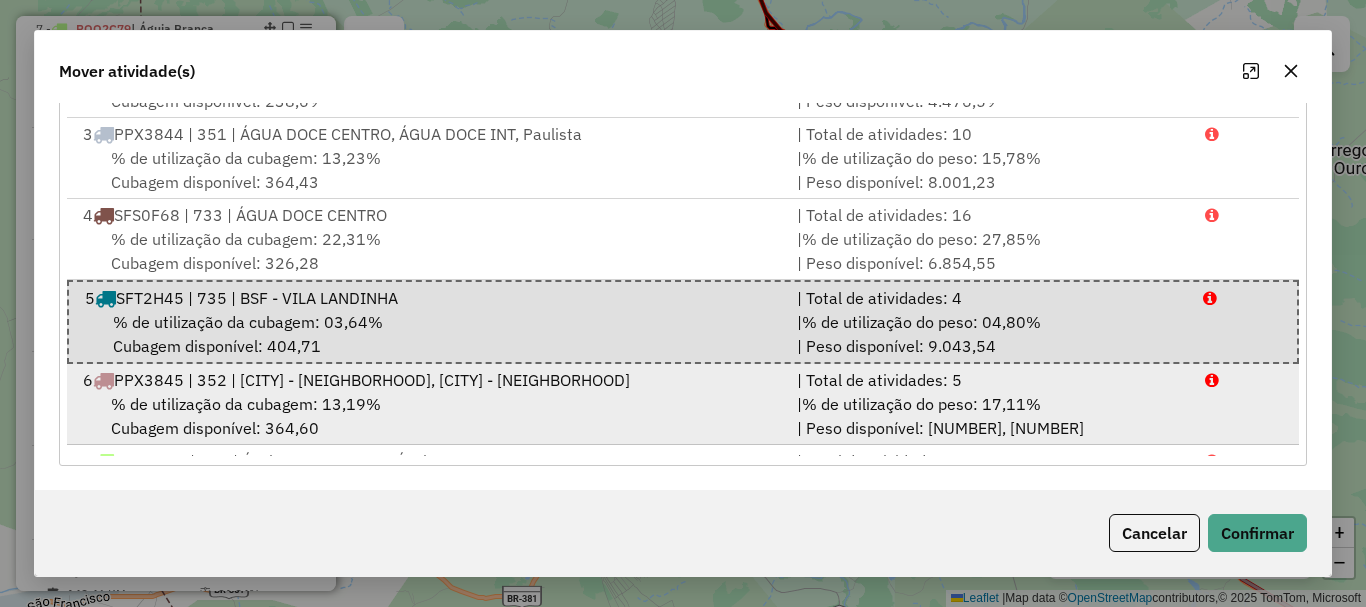 click on "% de utilização da cubagem: 13,19%  Cubagem disponível: 364,60" at bounding box center [428, 416] 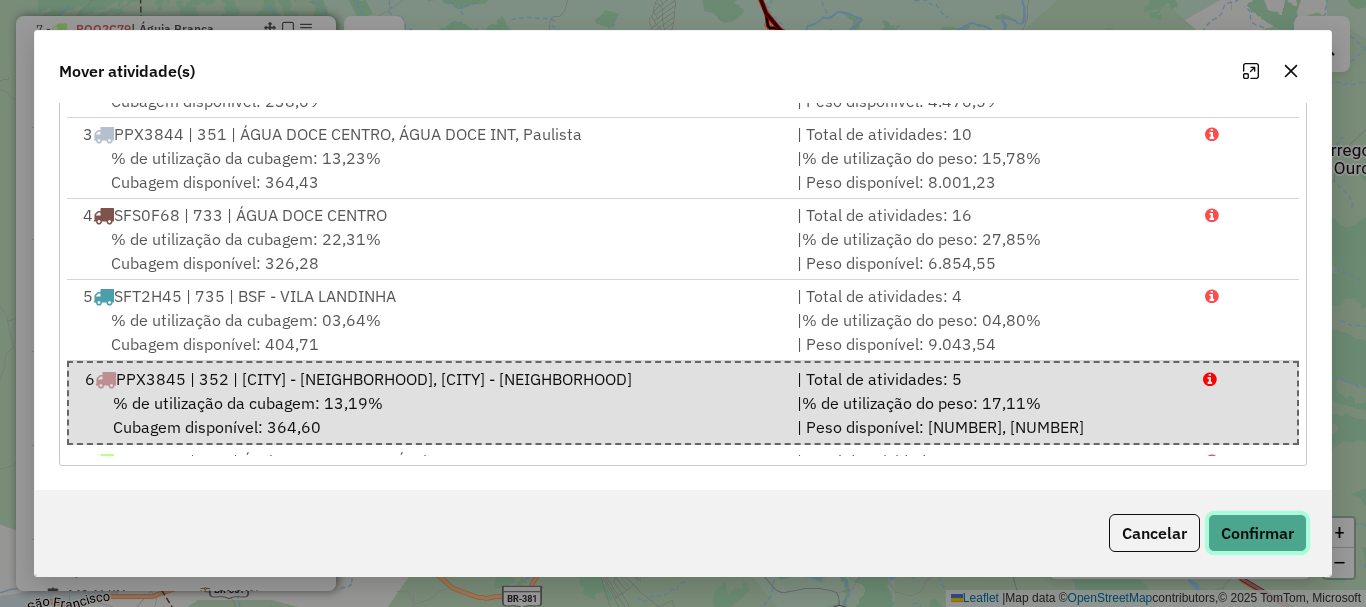 click on "Confirmar" 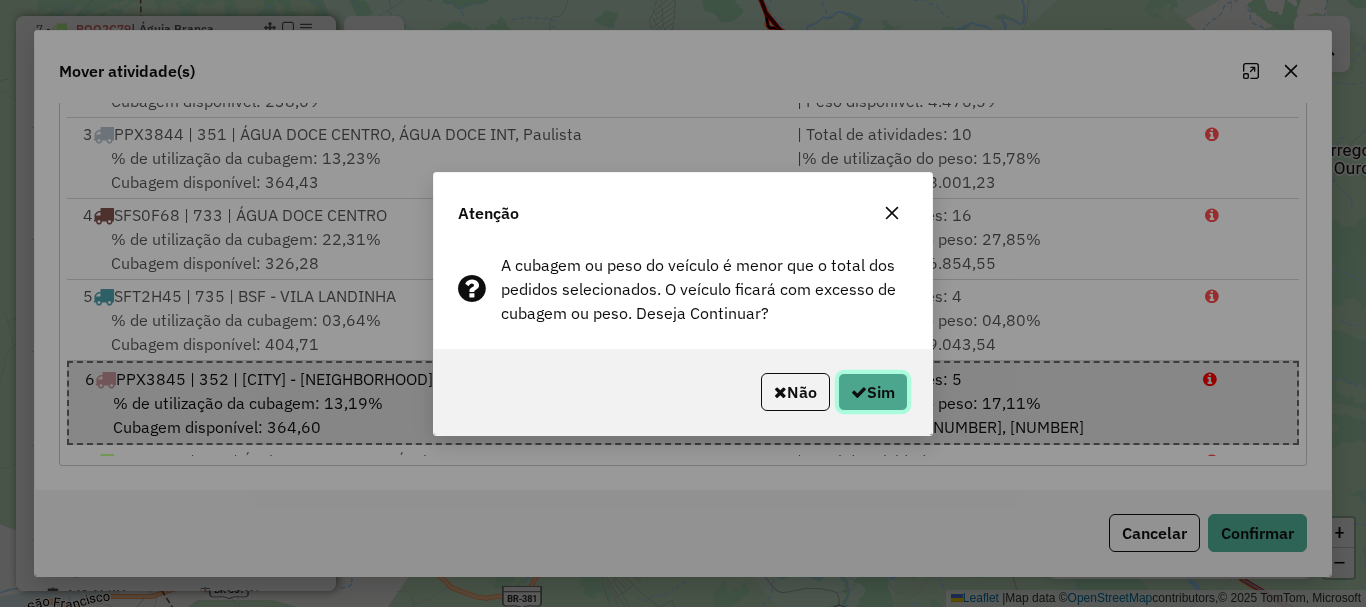 click on "Sim" 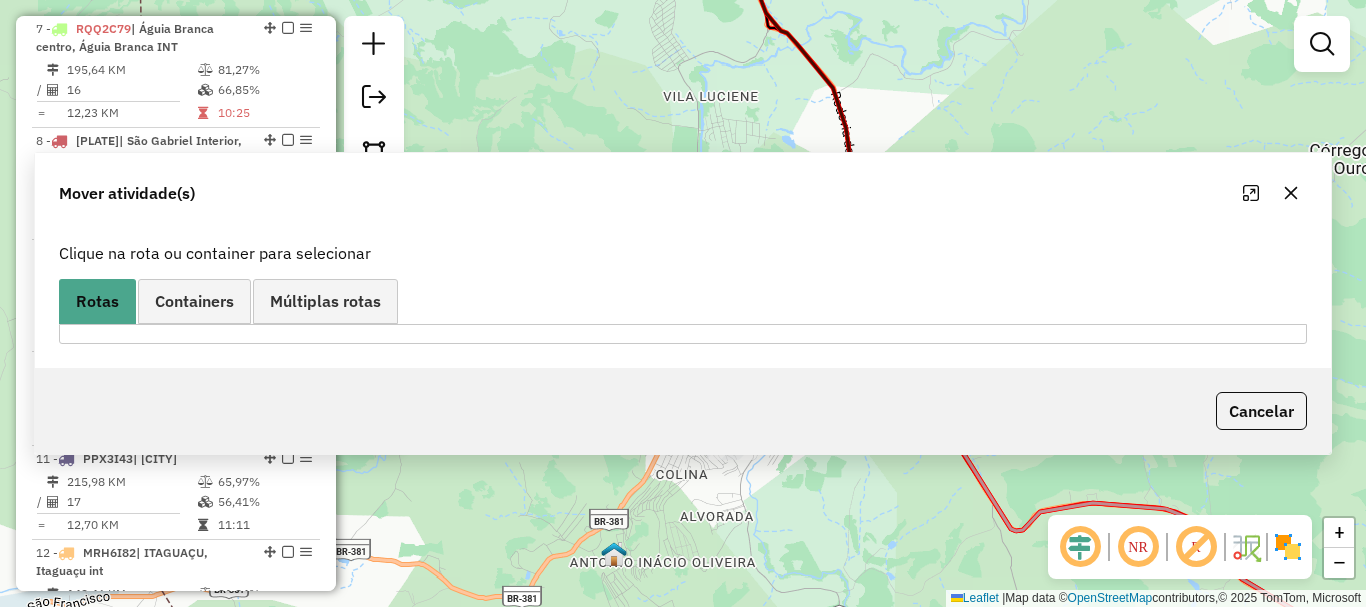 scroll, scrollTop: 0, scrollLeft: 0, axis: both 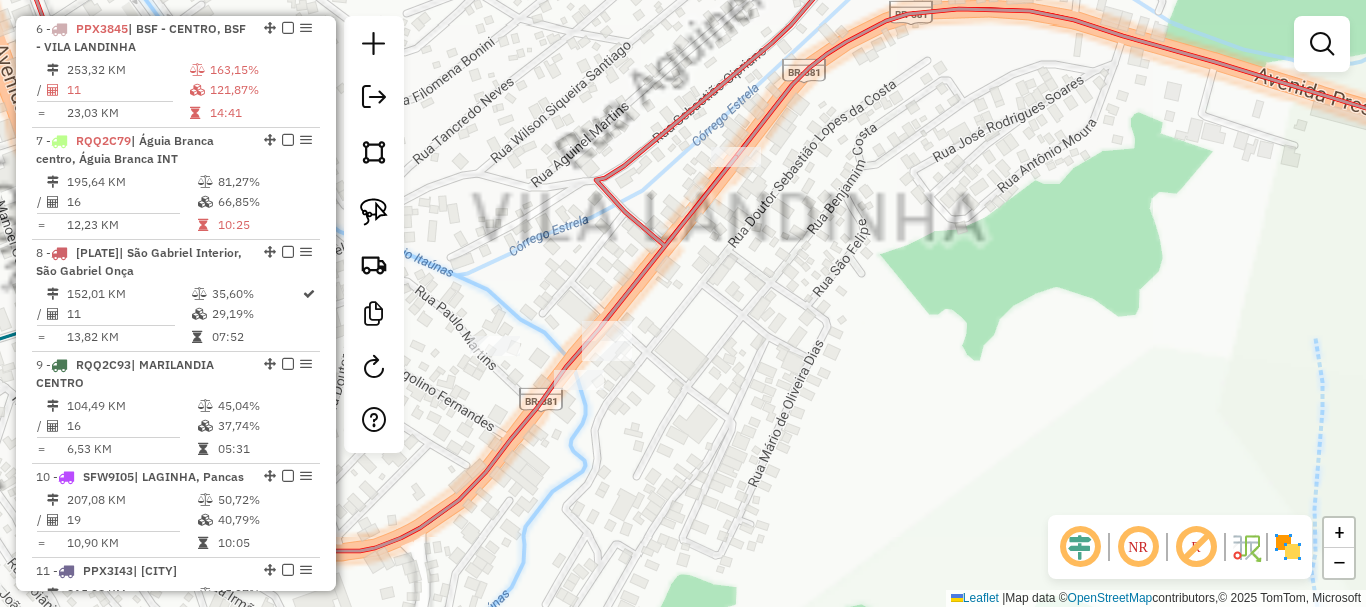 drag, startPoint x: 712, startPoint y: 403, endPoint x: 736, endPoint y: 396, distance: 25 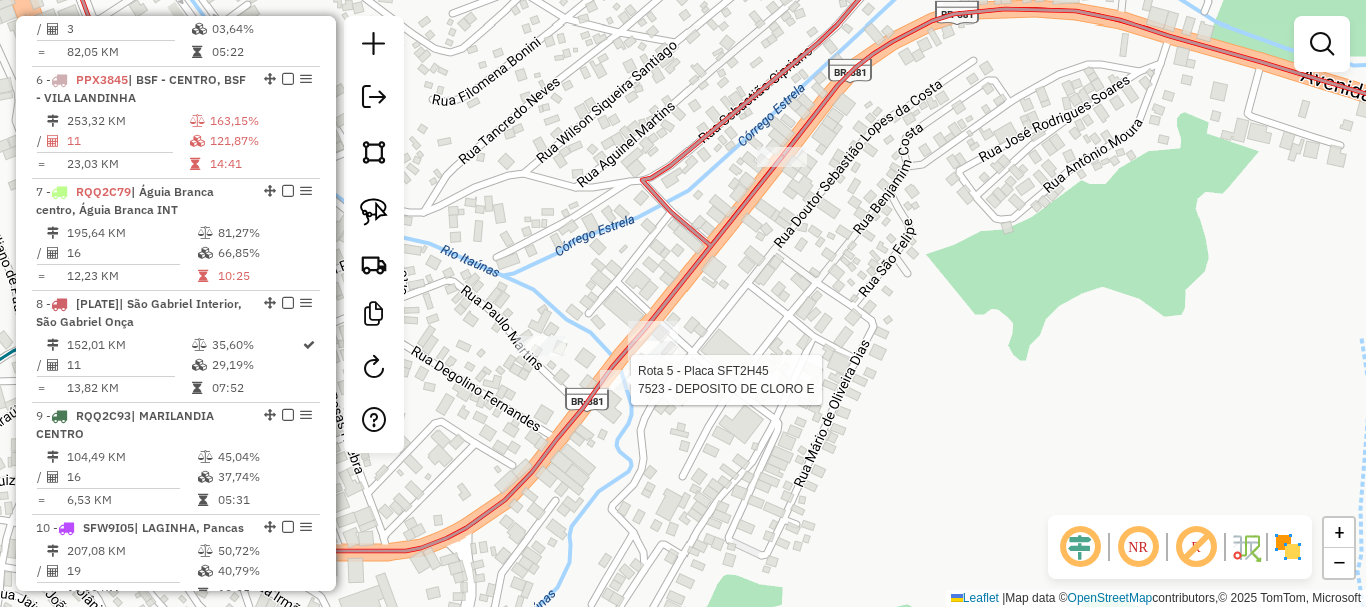 select on "**********" 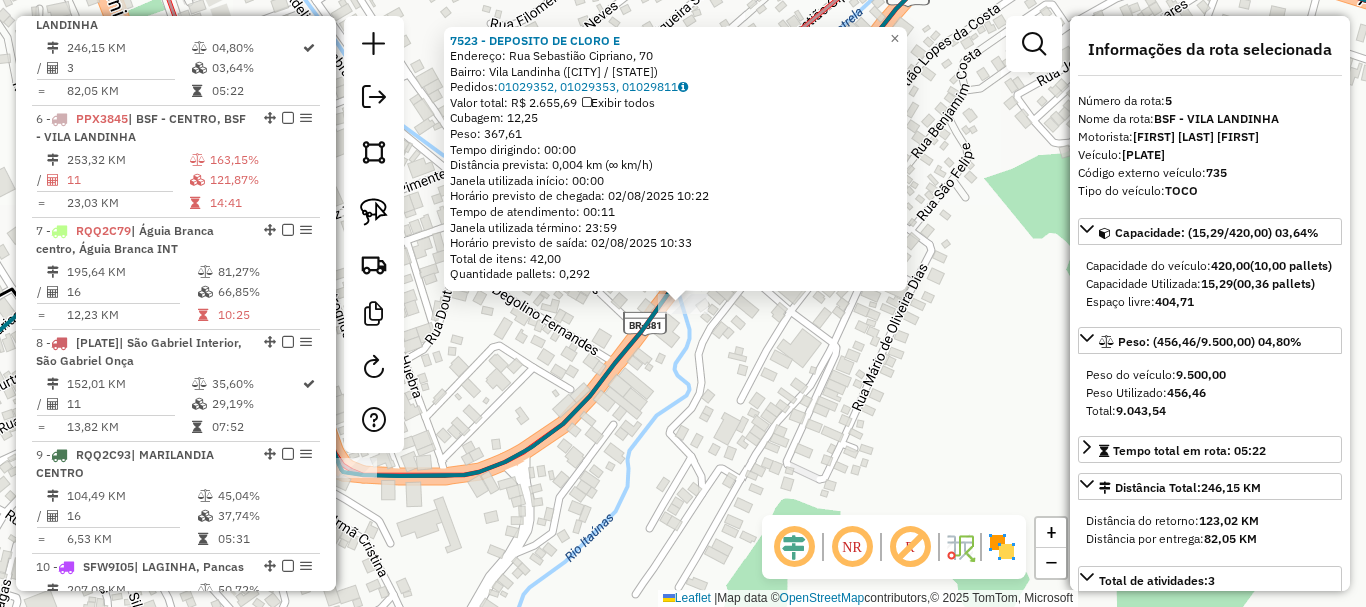 scroll, scrollTop: 1247, scrollLeft: 0, axis: vertical 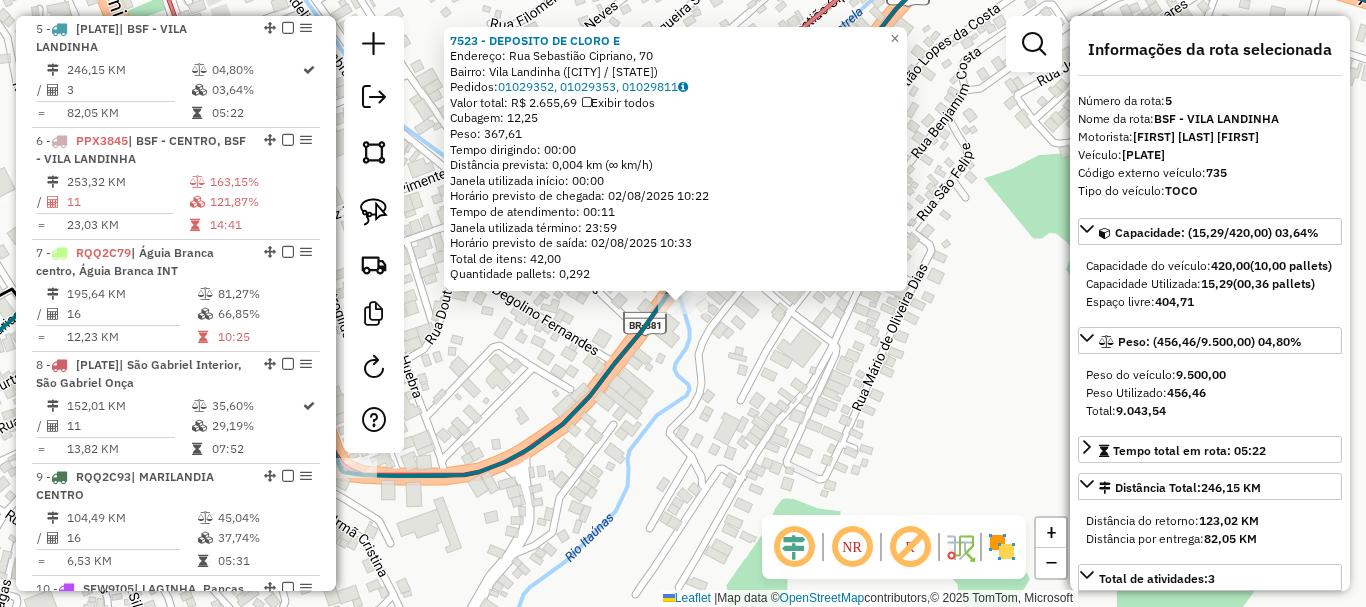 click on "7523 - DEPOSITO DE CLORO E  Endereço: Rua Sebastião Cipriano, 70   Bairro: Vila Landinha (Barra de São Francisco / ES)   Pedidos:  01029352, 01029353, 01029811   Valor total: R$ 2.655,69   Exibir todos   Cubagem: 12,25  Peso: 367,61  Tempo dirigindo: 00:00   Distância prevista: 0,004 km (∞ km/h)   Janela utilizada início: 00:00   Horário previsto de chegada: 02/08/2025 10:22   Tempo de atendimento: 00:11   Janela utilizada término: 23:59   Horário previsto de saída: 02/08/2025 10:33   Total de itens: 42,00   Quantidade pallets: 0,292  × Janela de atendimento Grade de atendimento Capacidade Transportadoras Veículos Cliente Pedidos  Rotas Selecione os dias de semana para filtrar as janelas de atendimento  Seg   Ter   Qua   Qui   Sex   Sáb   Dom  Informe o período da janela de atendimento: De: Até:  Filtrar exatamente a janela do cliente  Considerar janela de atendimento padrão  Selecione os dias de semana para filtrar as grades de atendimento  Seg   Ter   Qua   Qui   Sex   Sáb   Dom   De:  De:" 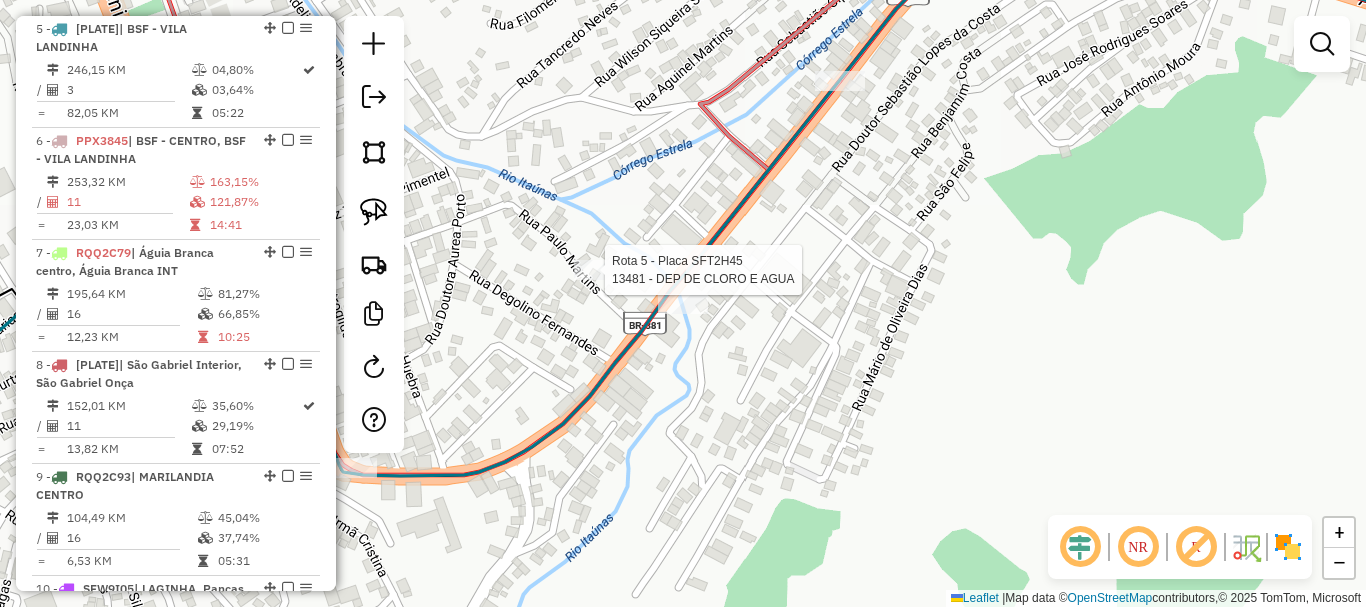 select on "**********" 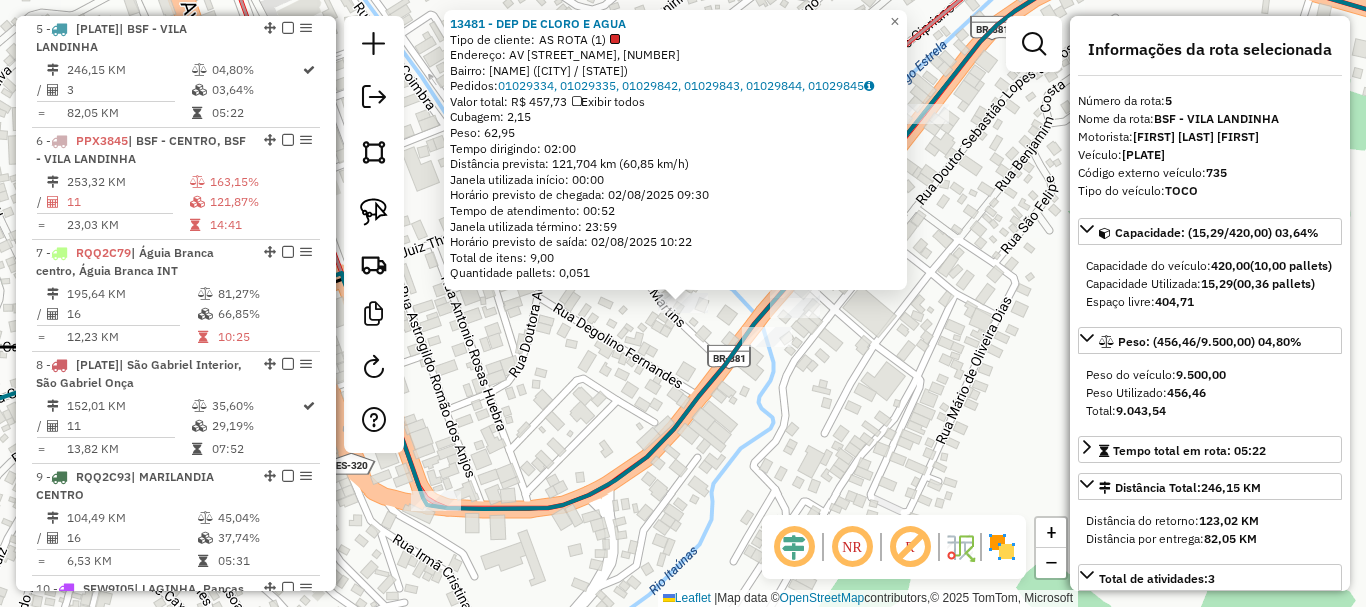drag, startPoint x: 829, startPoint y: 375, endPoint x: 832, endPoint y: 361, distance: 14.3178215 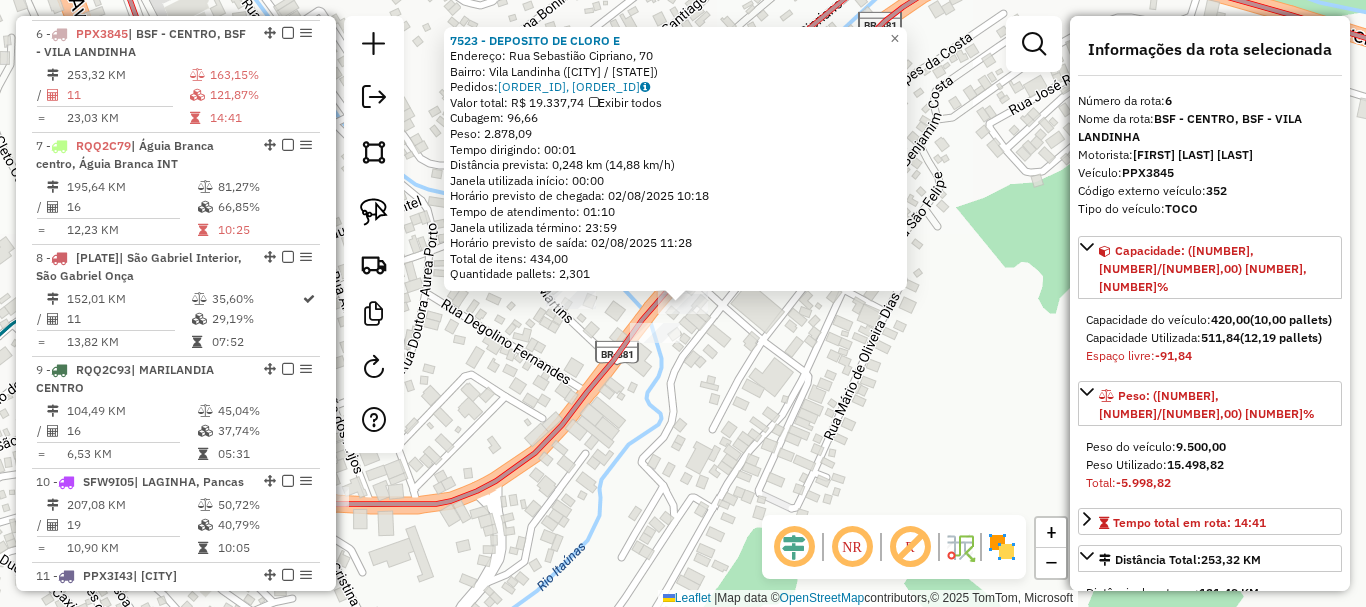 scroll, scrollTop: 1359, scrollLeft: 0, axis: vertical 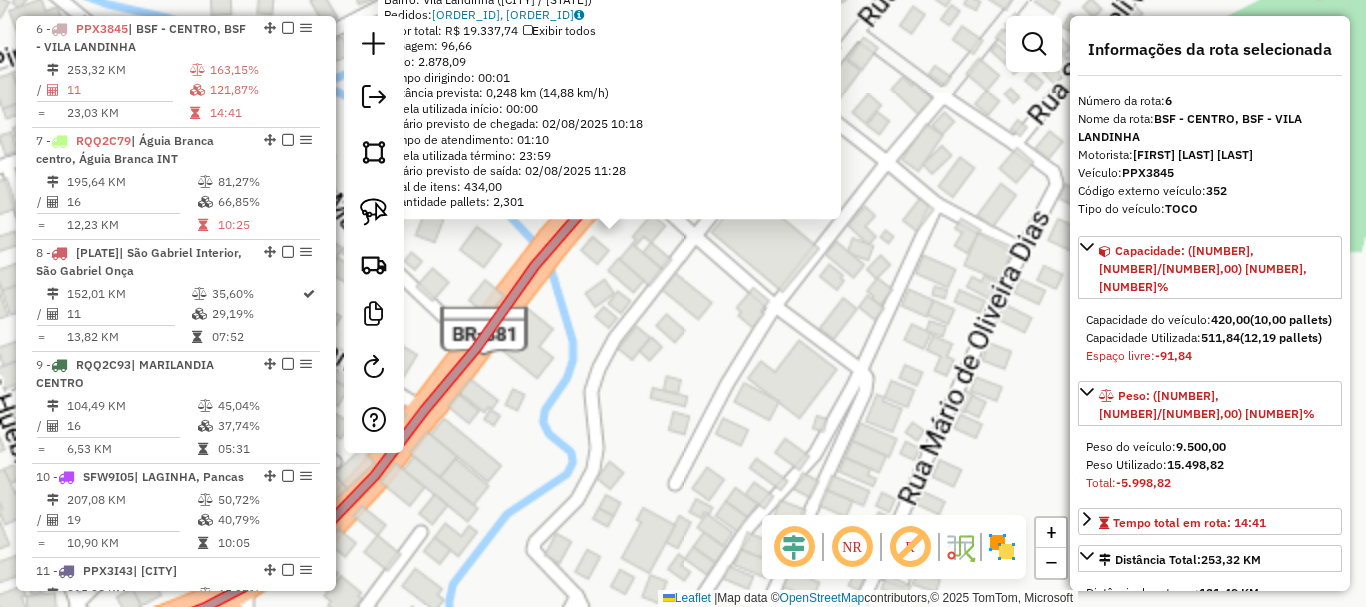 click on "7523 - DEPOSITO DE CLORO E  Endereço: Rua Sebastião Cipriano, 70   Bairro: Vila Landinha (Barra de São Francisco / ES)   Pedidos:  01029350, 01029351   Valor total: R$ 19.337,74   Exibir todos   Cubagem: 96,66  Peso: 2.878,09  Tempo dirigindo: 00:01   Distância prevista: 0,248 km (14,88 km/h)   Janela utilizada início: 00:00   Horário previsto de chegada: 02/08/2025 10:18   Tempo de atendimento: 01:10   Janela utilizada término: 23:59   Horário previsto de saída: 02/08/2025 11:28   Total de itens: 434,00   Quantidade pallets: 2,301  × Janela de atendimento Grade de atendimento Capacidade Transportadoras Veículos Cliente Pedidos  Rotas Selecione os dias de semana para filtrar as janelas de atendimento  Seg   Ter   Qua   Qui   Sex   Sáb   Dom  Informe o período da janela de atendimento: De: Até:  Filtrar exatamente a janela do cliente  Considerar janela de atendimento padrão  Selecione os dias de semana para filtrar as grades de atendimento  Seg   Ter   Qua   Qui   Sex   Sáb   Dom   De:   Até:" 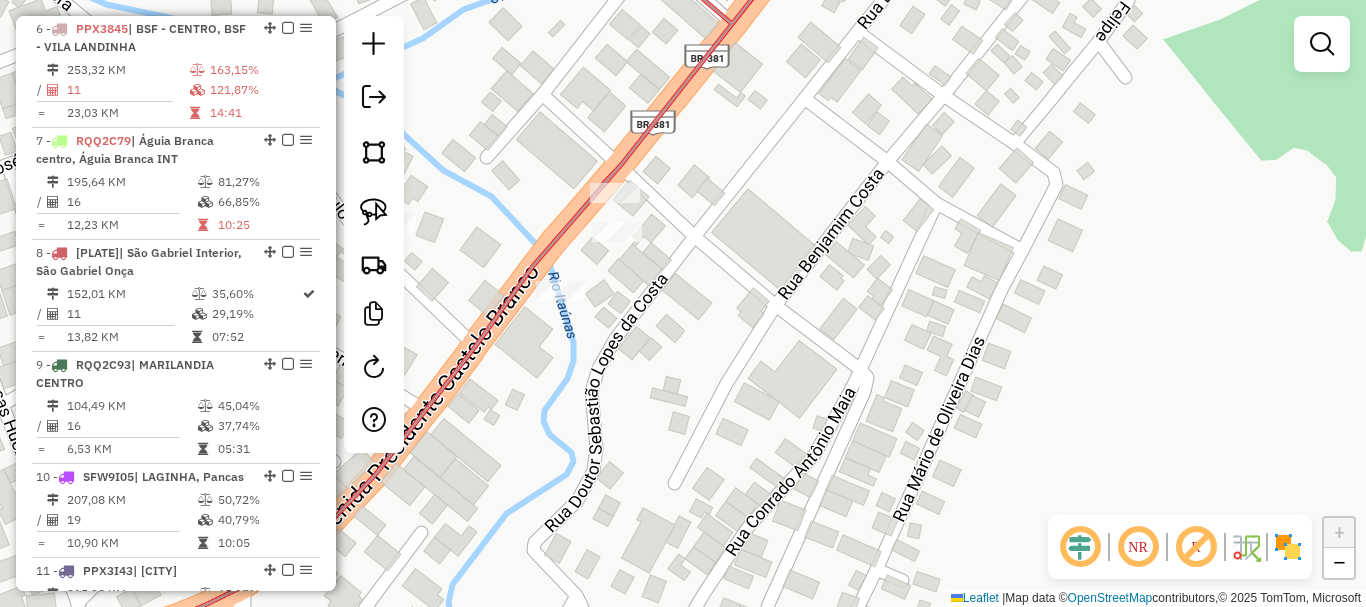 select on "**********" 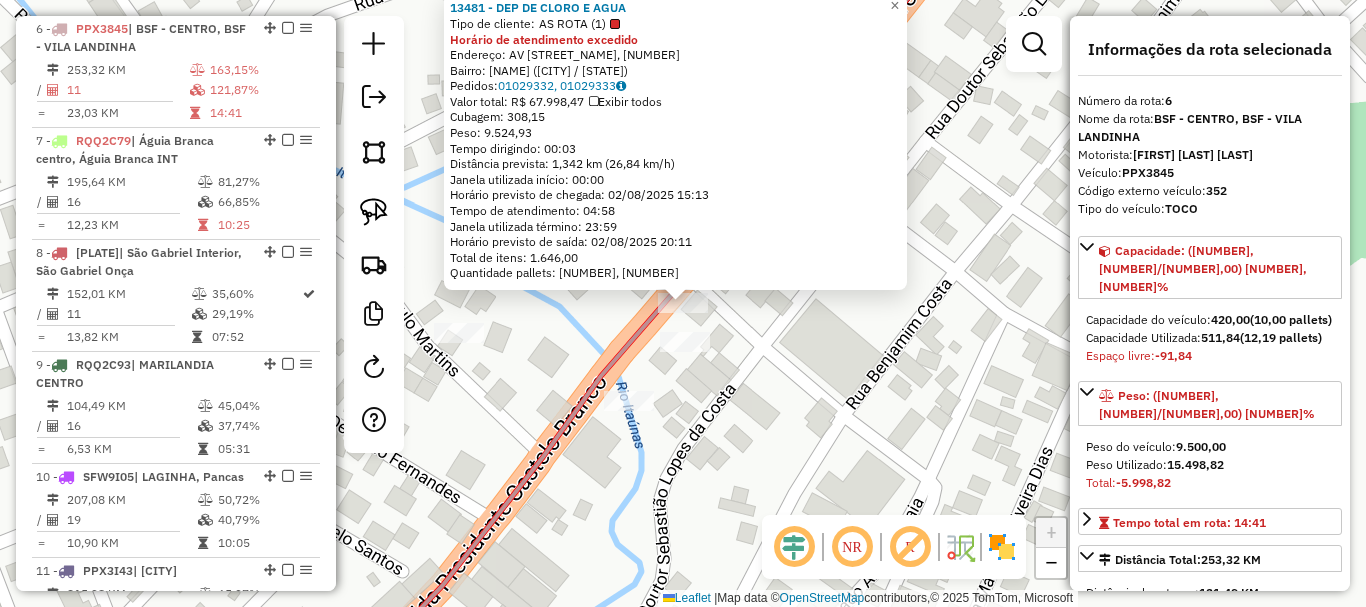 click on "13481 - DEP DE CLORO E AGUA  Tipo de cliente:   AS ROTA (1)  Horário de atendimento excedido  Endereço: AV  PREFEITO MANOEL VILA,         000955   Bairro: IRMÃOS FERNANDES (BARRA DE SAO FR / ES)   Pedidos:  01029332, 01029333   Valor total: R$ 67.998,47   Exibir todos   Cubagem: 308,15  Peso: 9.524,93  Tempo dirigindo: 00:03   Distância prevista: 1,342 km (26,84 km/h)   Janela utilizada início: 00:00   Horário previsto de chegada: 02/08/2025 15:13   Tempo de atendimento: 04:58   Janela utilizada término: 23:59   Horário previsto de saída: 02/08/2025 20:11   Total de itens: 1.646,00   Quantidade pallets: 7,337  × Janela de atendimento Grade de atendimento Capacidade Transportadoras Veículos Cliente Pedidos  Rotas Selecione os dias de semana para filtrar as janelas de atendimento  Seg   Ter   Qua   Qui   Sex   Sáb   Dom  Informe o período da janela de atendimento: De: Até:  Filtrar exatamente a janela do cliente  Considerar janela de atendimento padrão   Seg   Ter   Qua   Qui   Sex   Sáb   Dom" 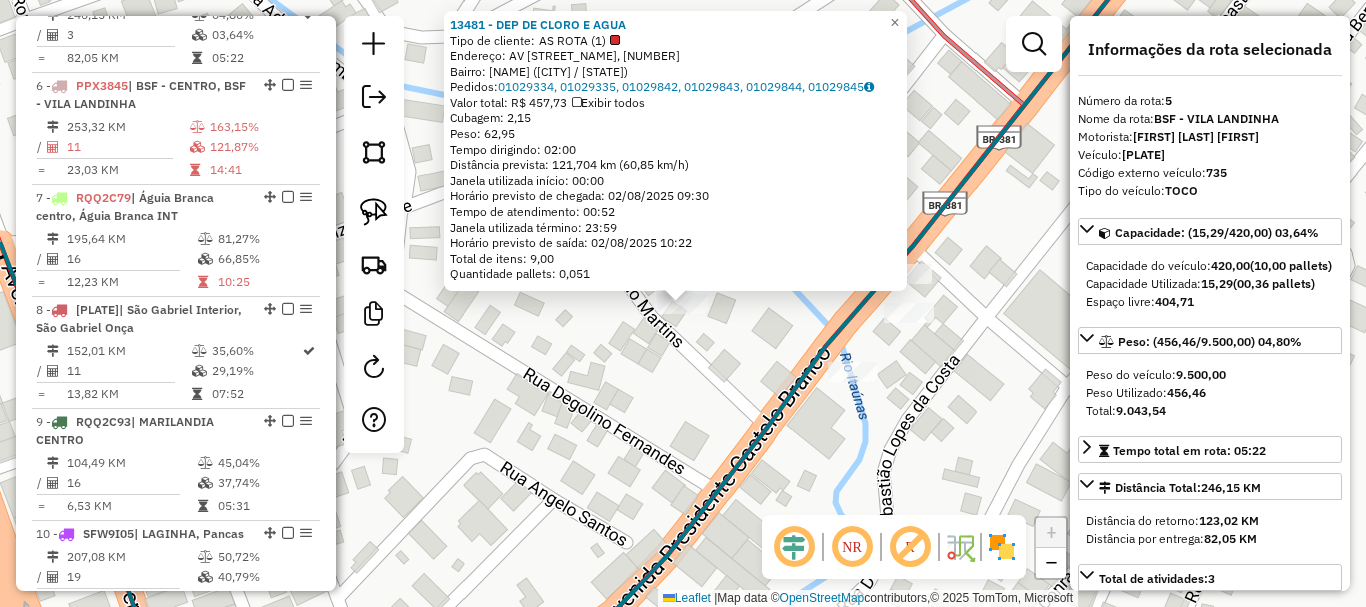 scroll, scrollTop: 1247, scrollLeft: 0, axis: vertical 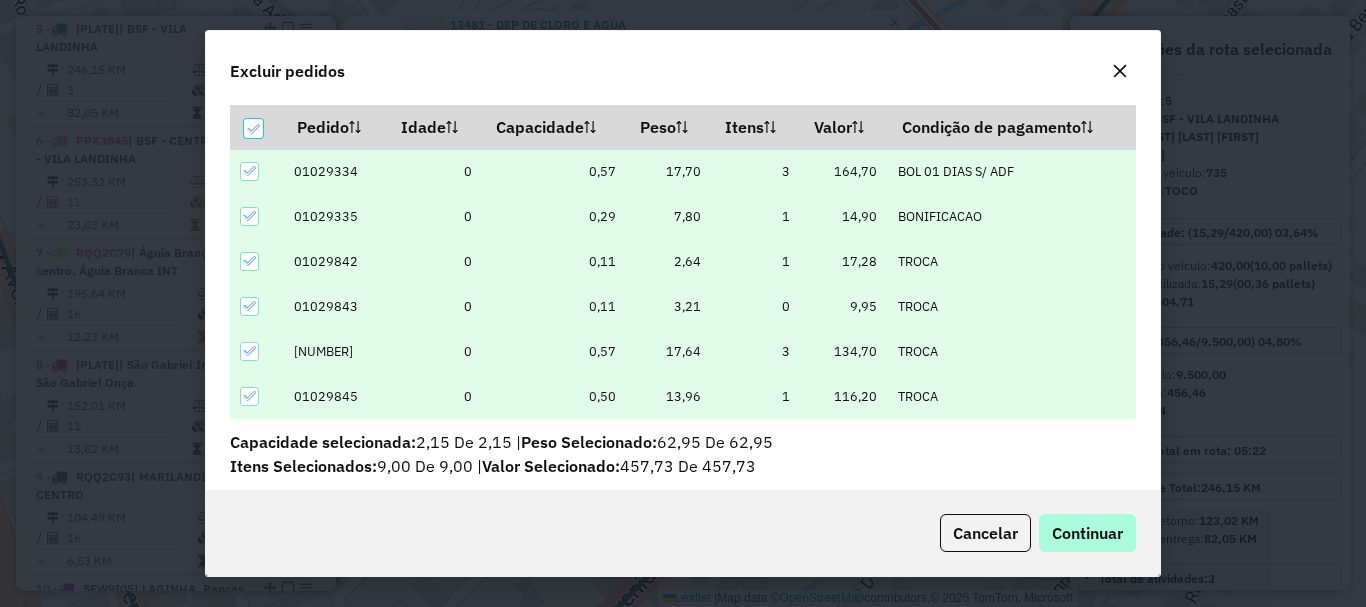 click on "Cancelar  Continuar" 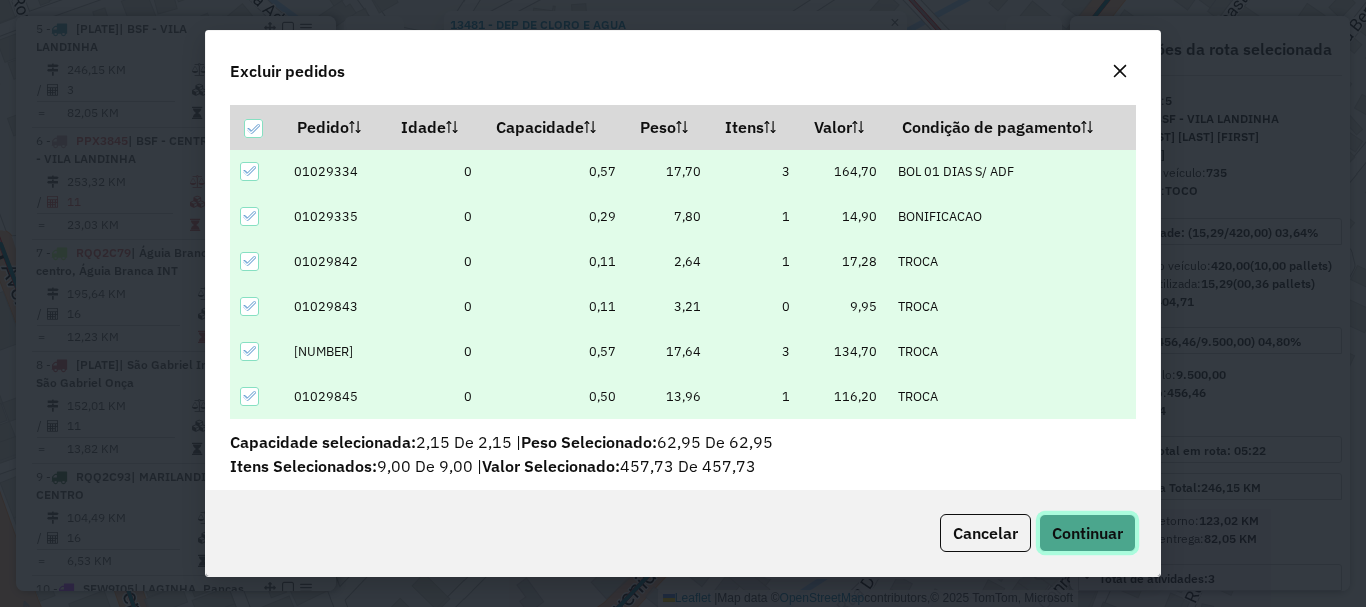 click on "Continuar" 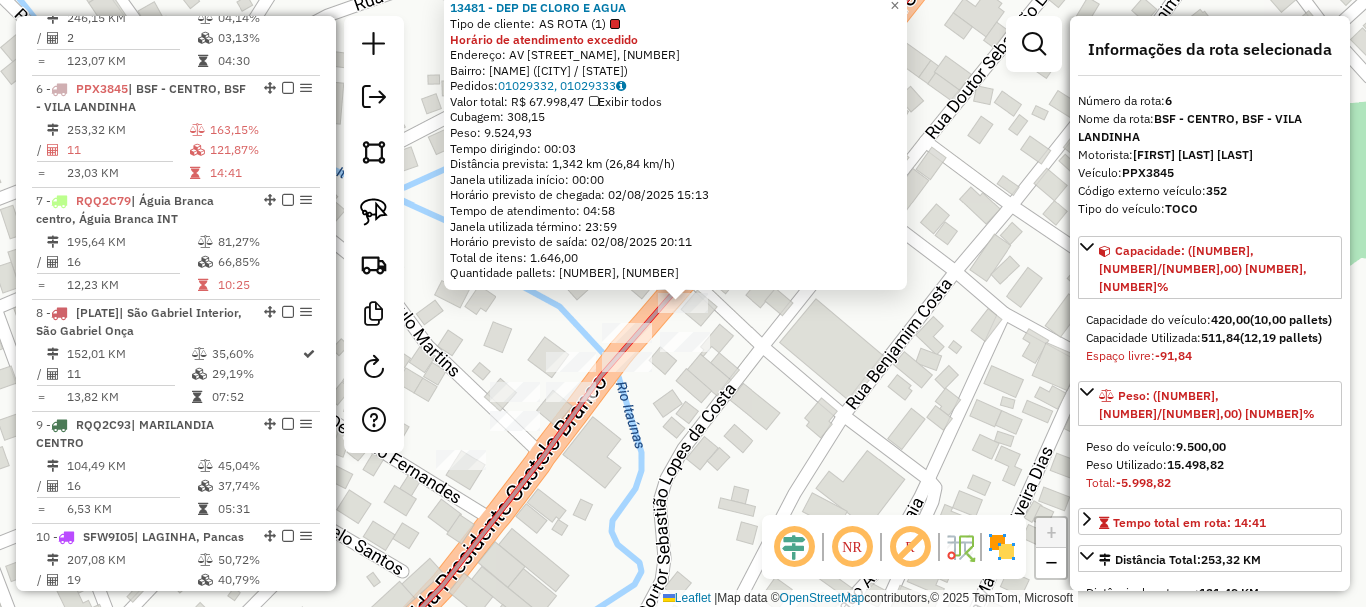 scroll, scrollTop: 1359, scrollLeft: 0, axis: vertical 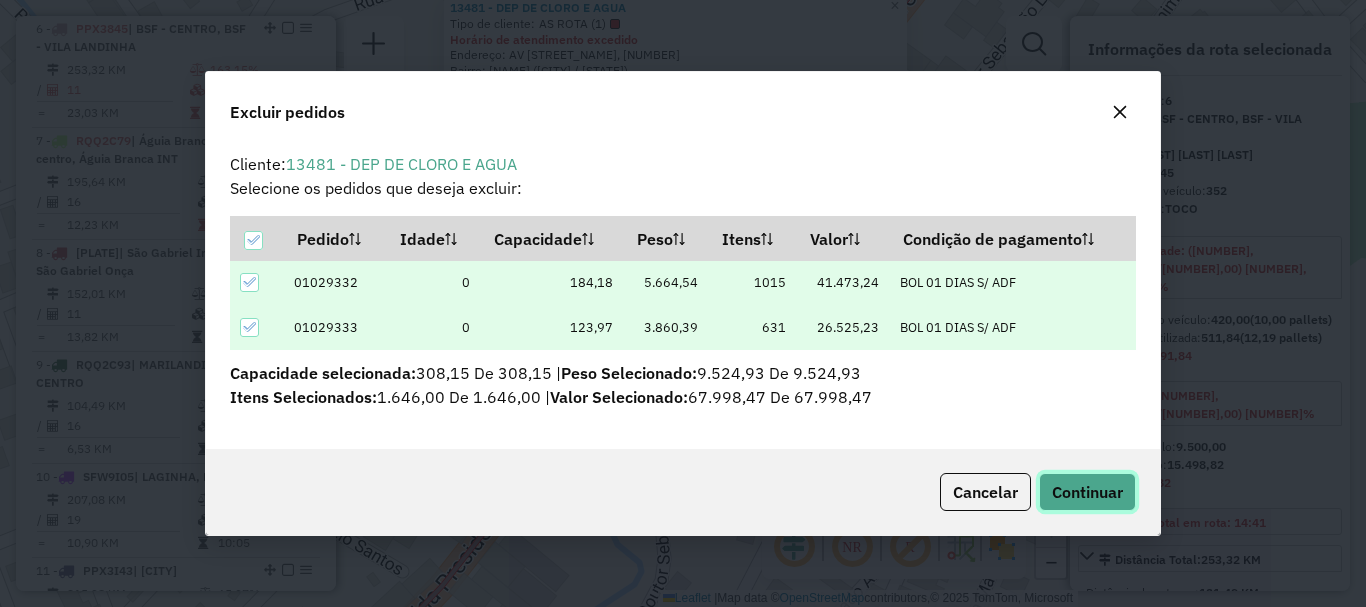 click on "Continuar" 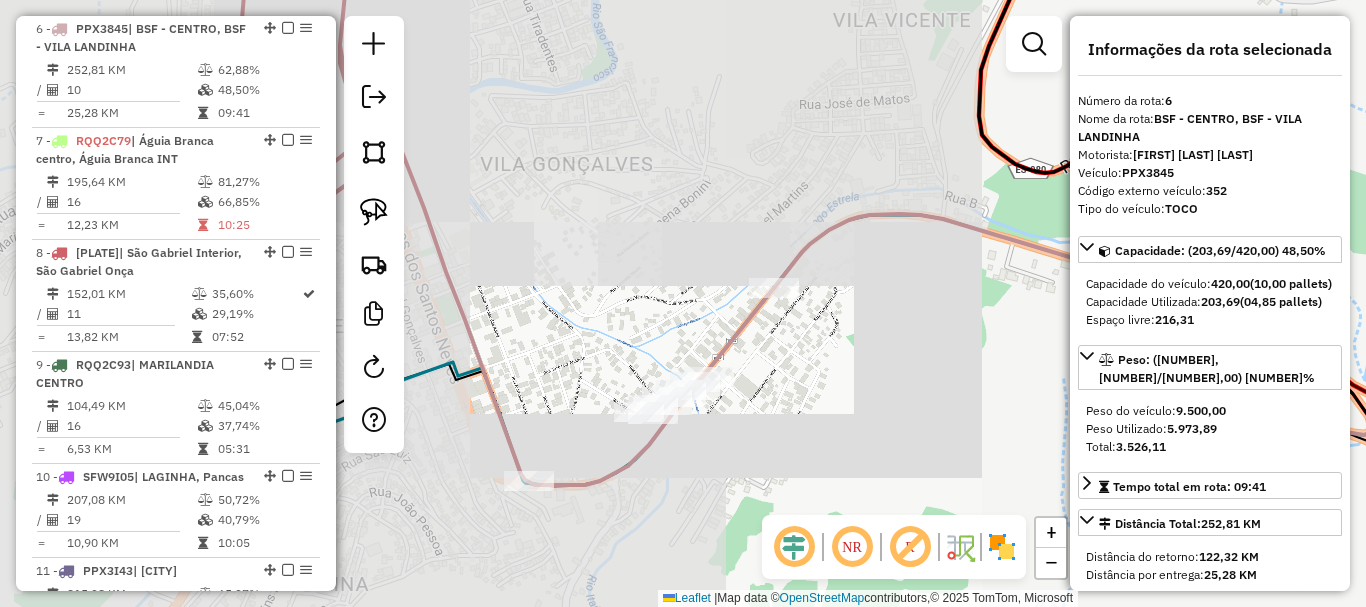 drag, startPoint x: 777, startPoint y: 434, endPoint x: 759, endPoint y: 328, distance: 107.51744 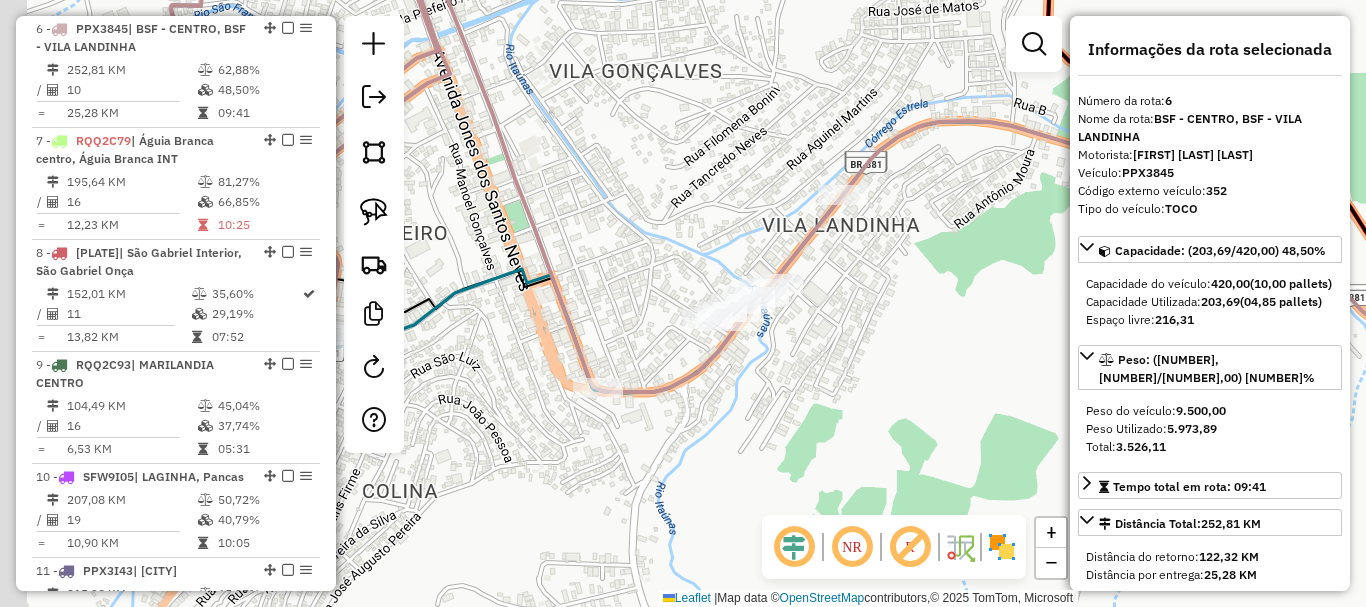 drag, startPoint x: 878, startPoint y: 410, endPoint x: 948, endPoint y: 415, distance: 70.178345 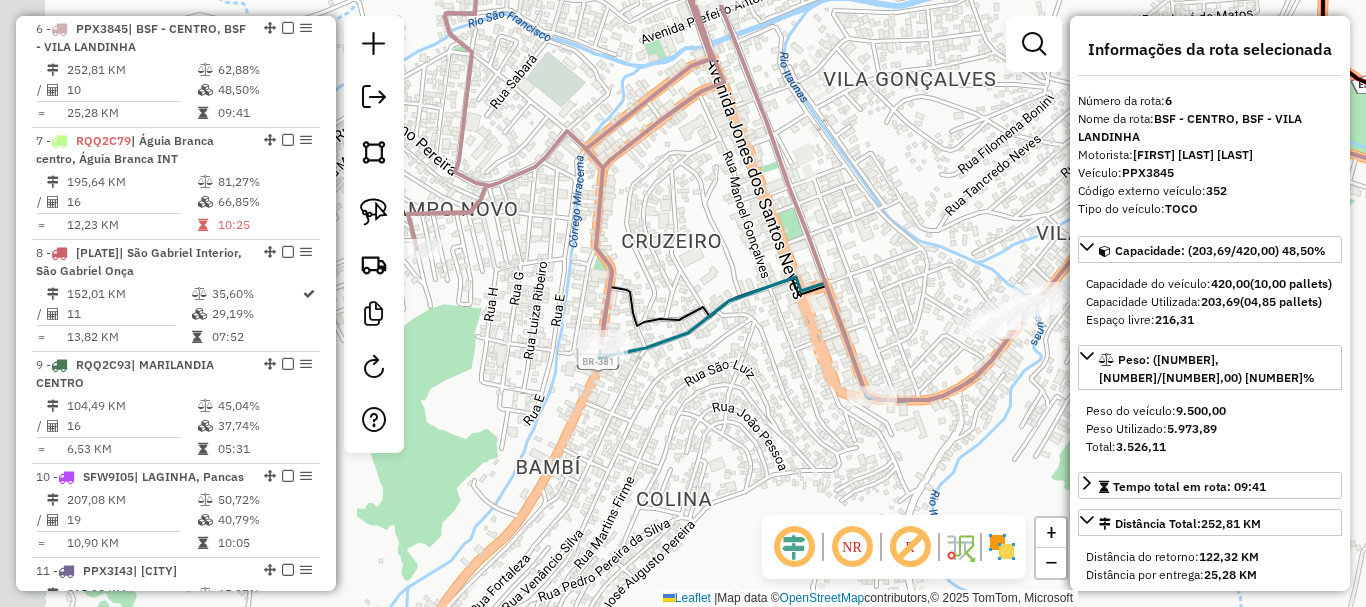 drag, startPoint x: 697, startPoint y: 359, endPoint x: 783, endPoint y: 353, distance: 86.209045 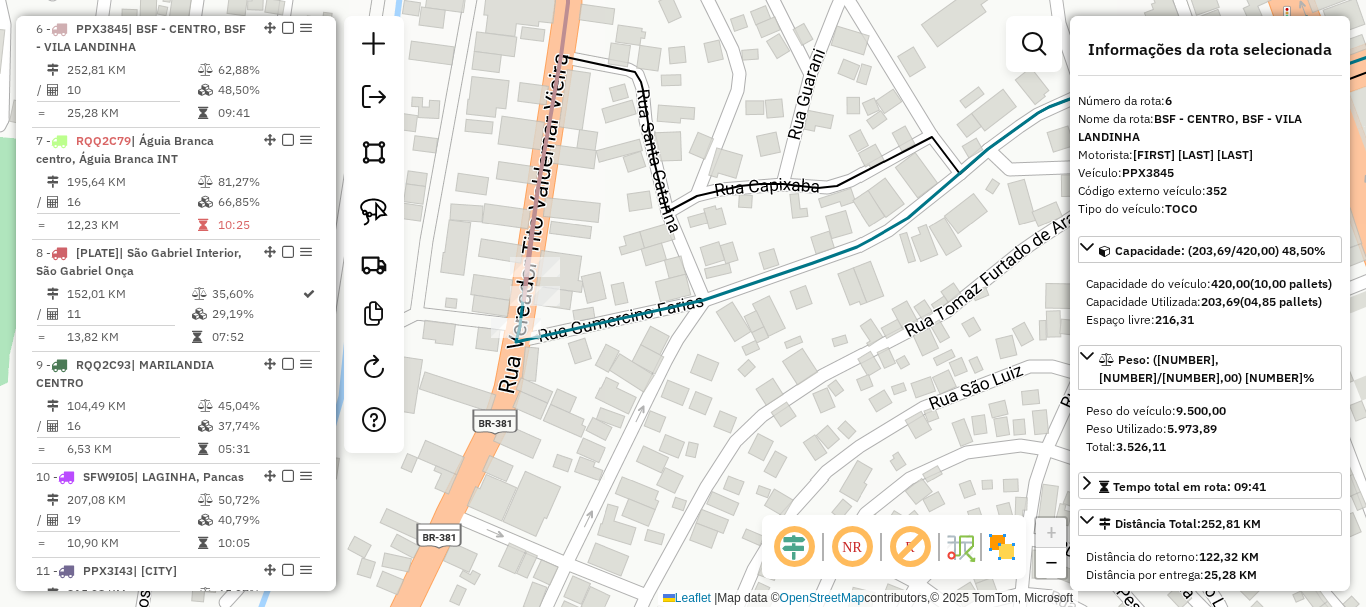 drag, startPoint x: 611, startPoint y: 267, endPoint x: 509, endPoint y: 264, distance: 102.044106 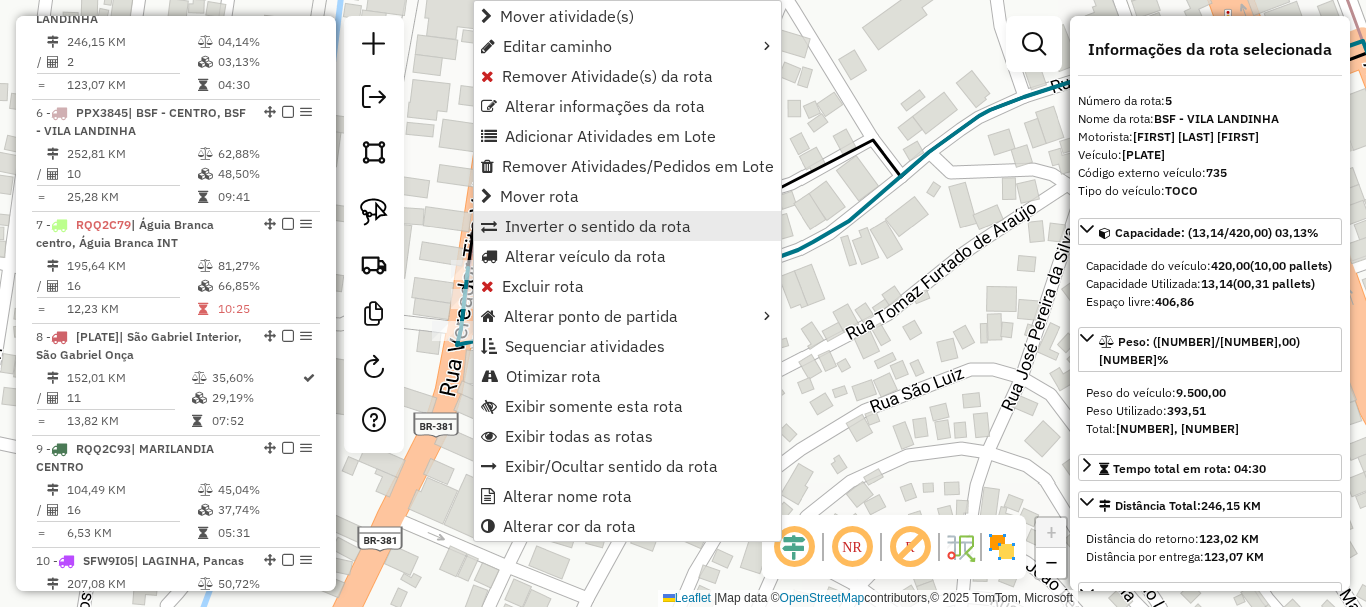 scroll, scrollTop: 1247, scrollLeft: 0, axis: vertical 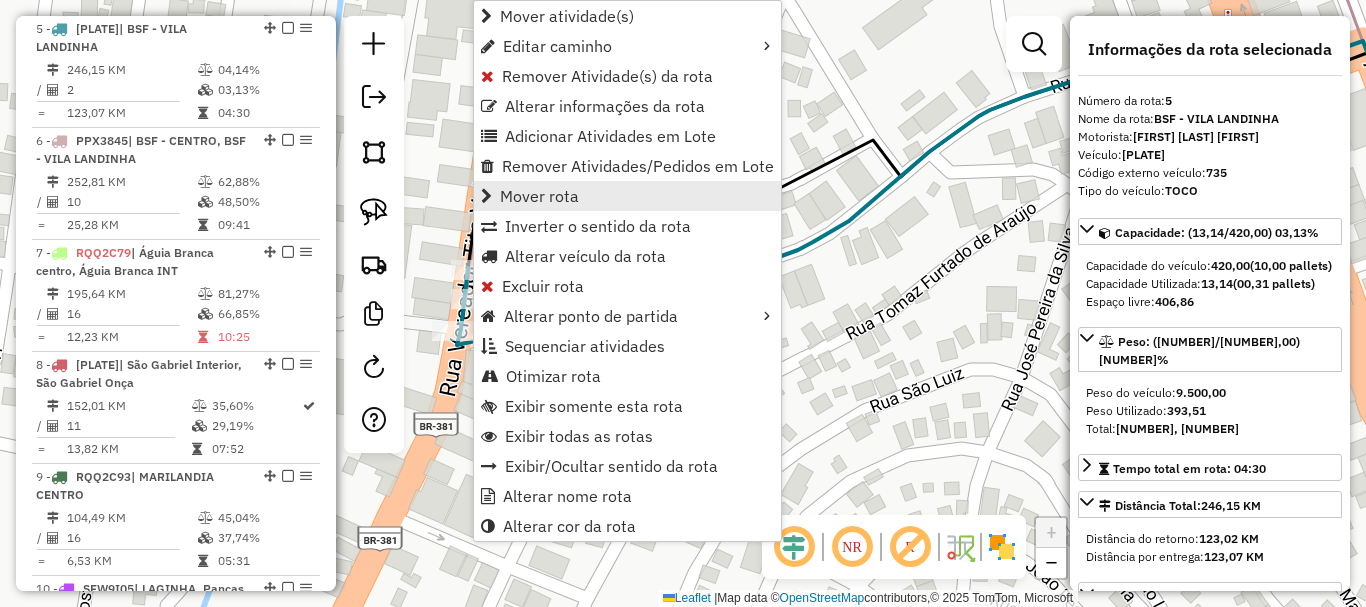 click on "Mover rota" at bounding box center [539, 196] 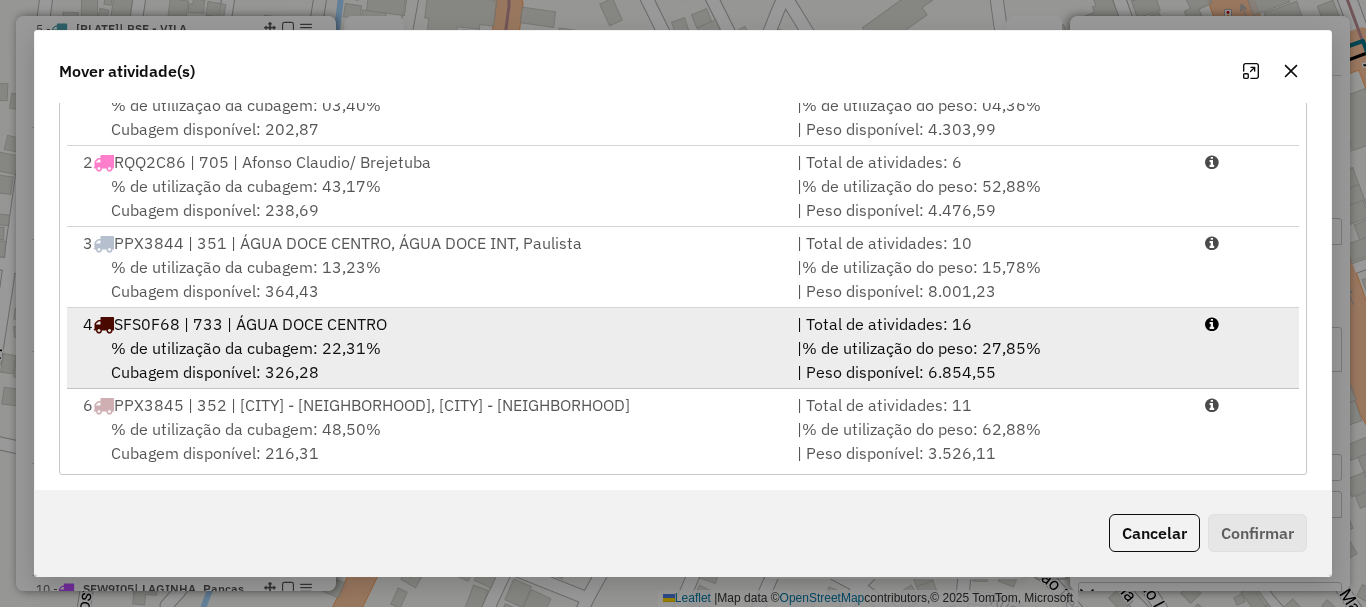 scroll, scrollTop: 421, scrollLeft: 0, axis: vertical 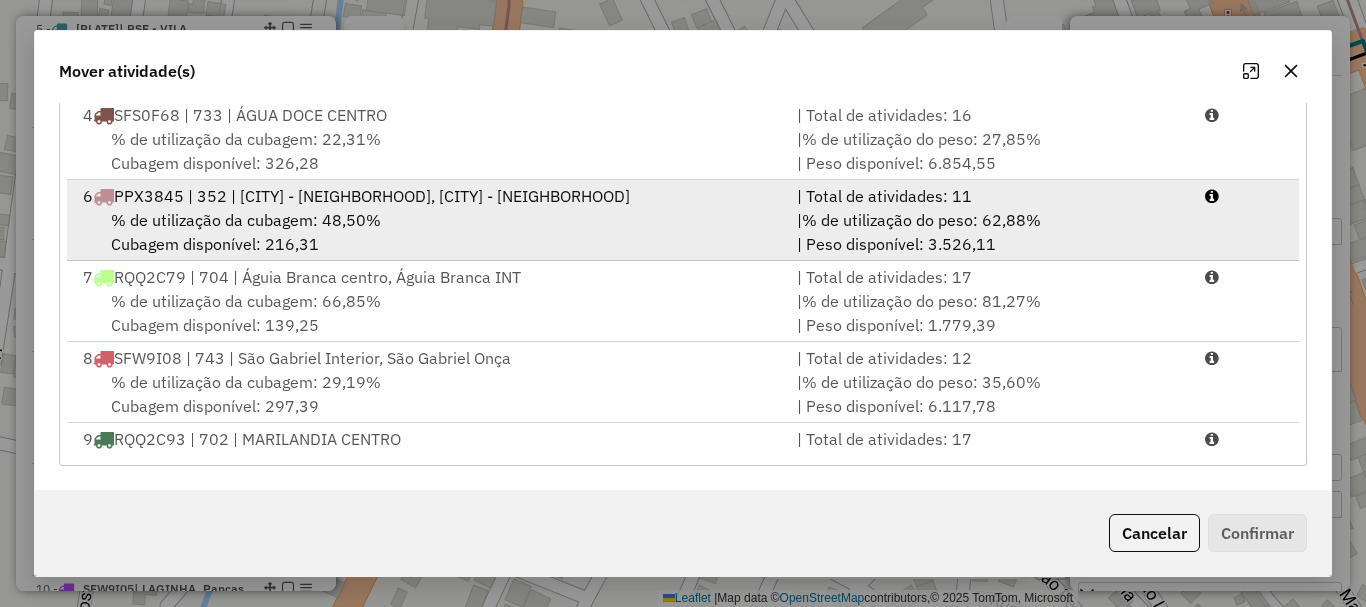 click on "% de utilização da cubagem: 48,50%" at bounding box center [246, 220] 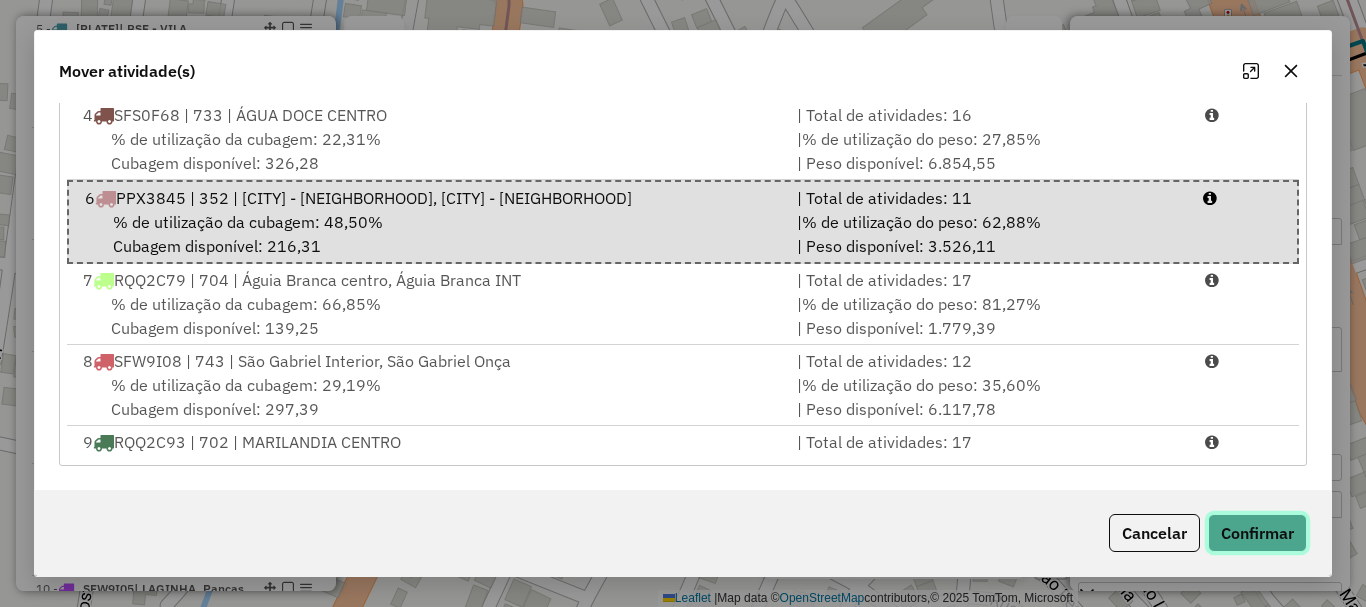 click on "Confirmar" 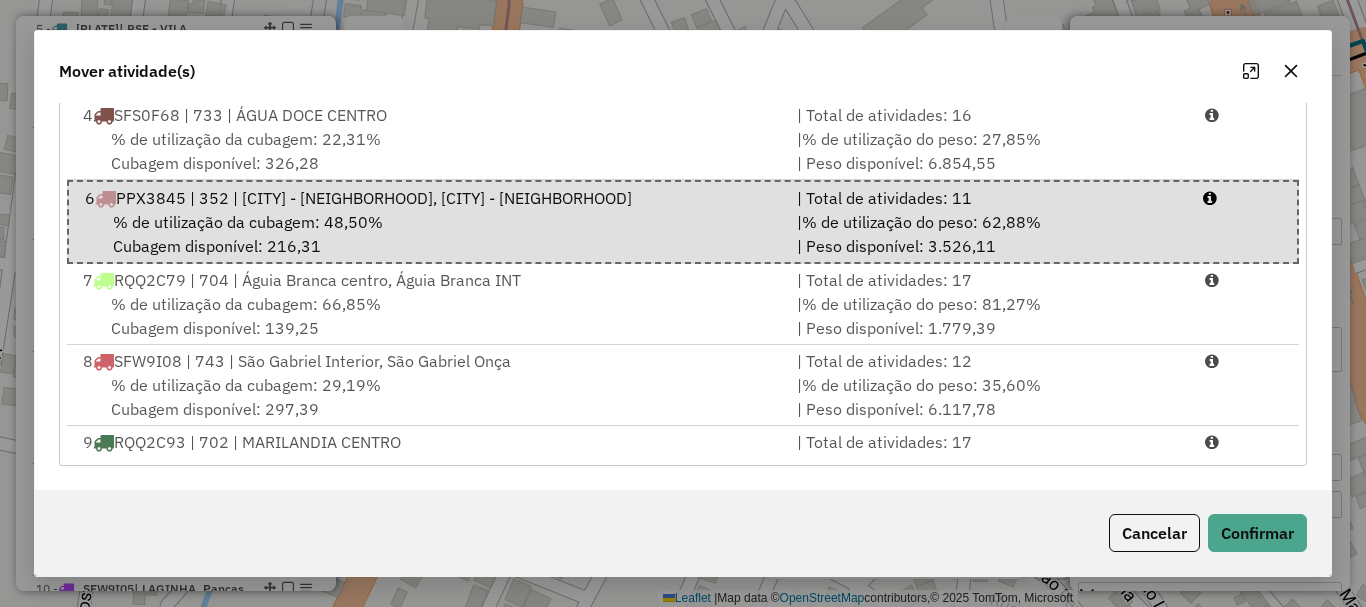 scroll, scrollTop: 0, scrollLeft: 0, axis: both 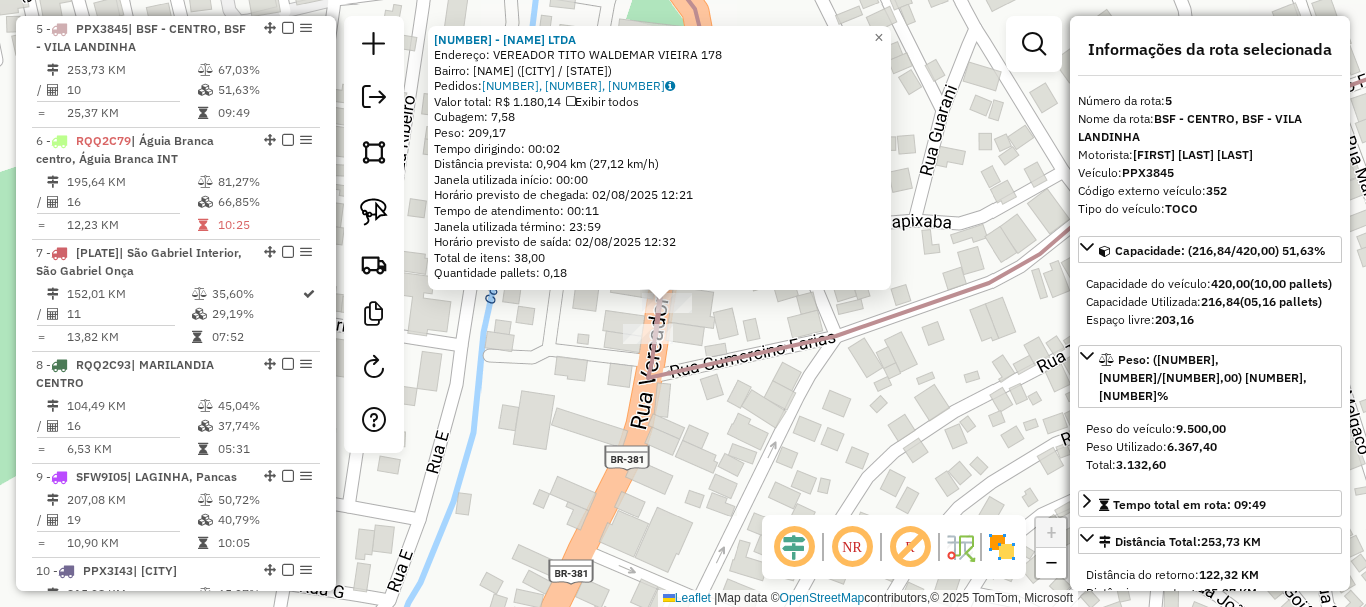 drag, startPoint x: 889, startPoint y: 438, endPoint x: 607, endPoint y: 279, distance: 323.736 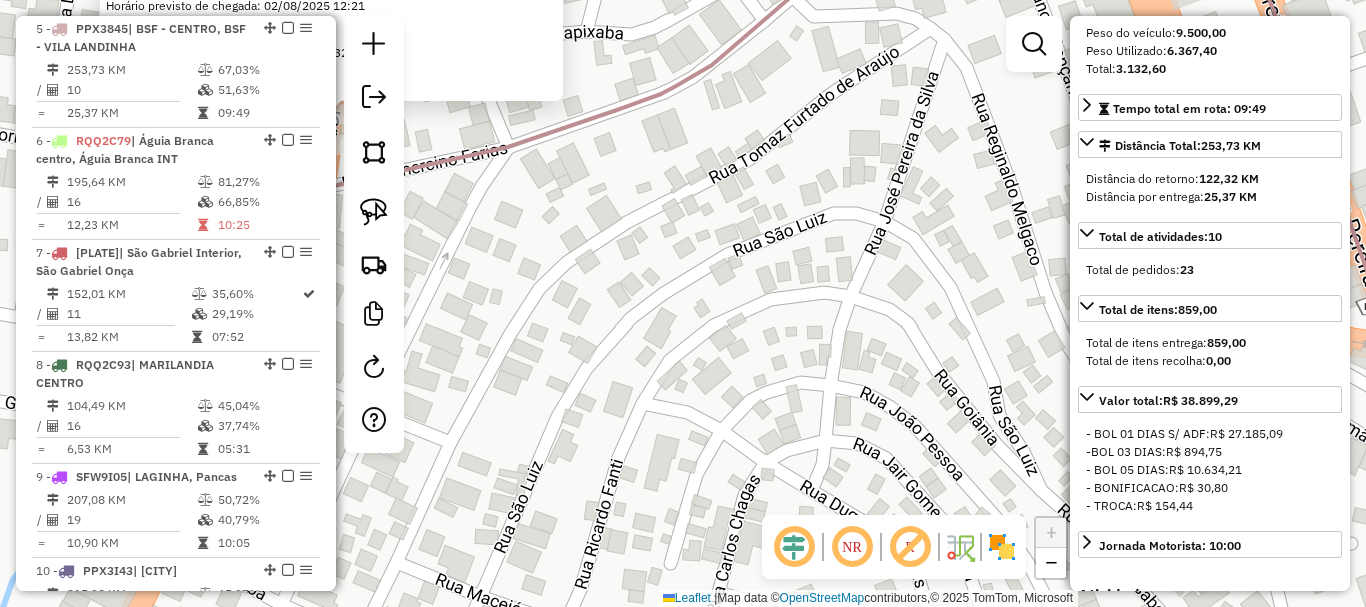 scroll, scrollTop: 400, scrollLeft: 0, axis: vertical 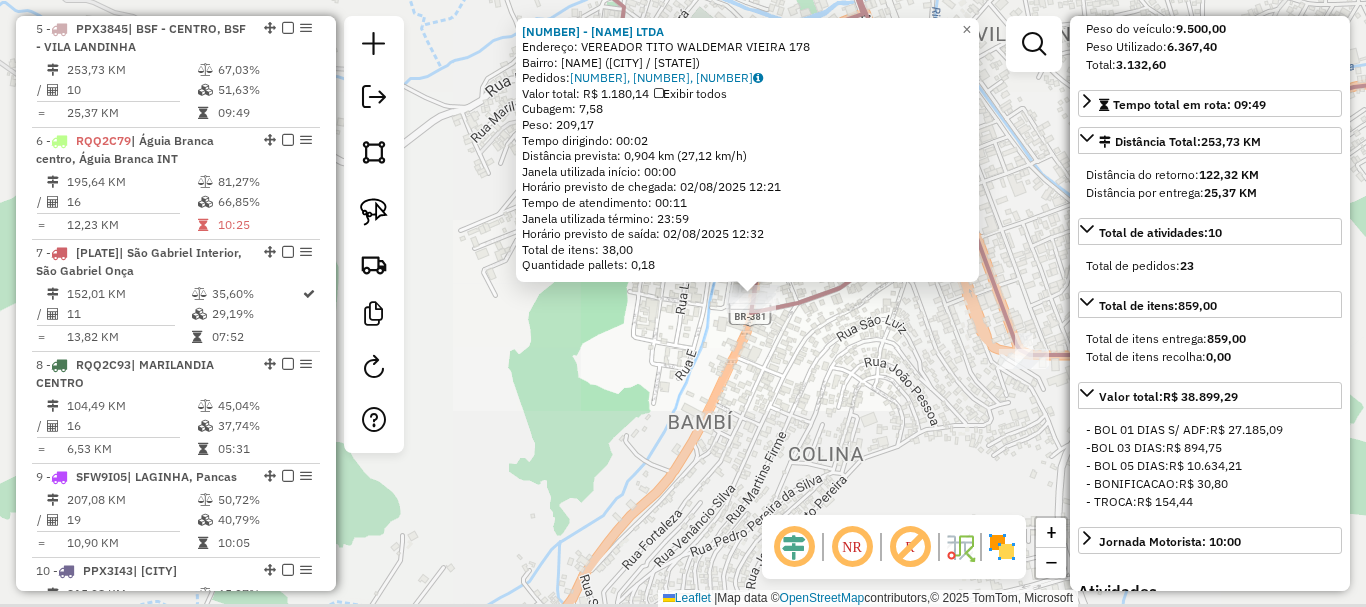 drag, startPoint x: 840, startPoint y: 345, endPoint x: 606, endPoint y: 355, distance: 234.21358 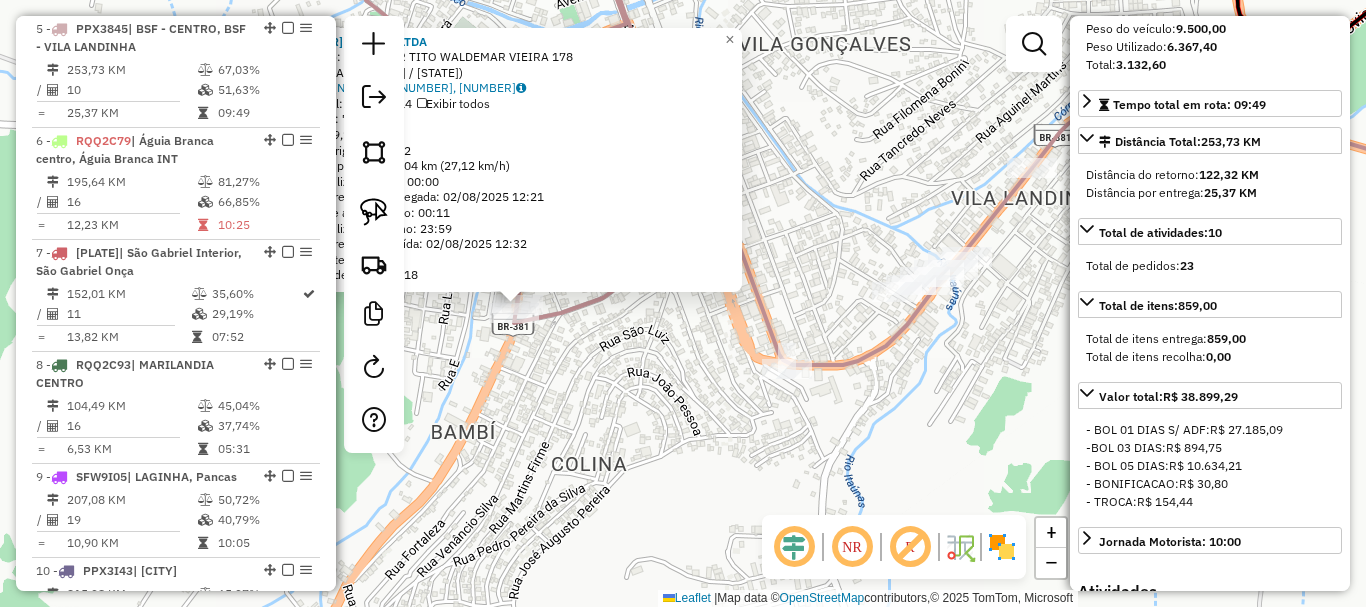 drag, startPoint x: 962, startPoint y: 366, endPoint x: 828, endPoint y: 407, distance: 140.13208 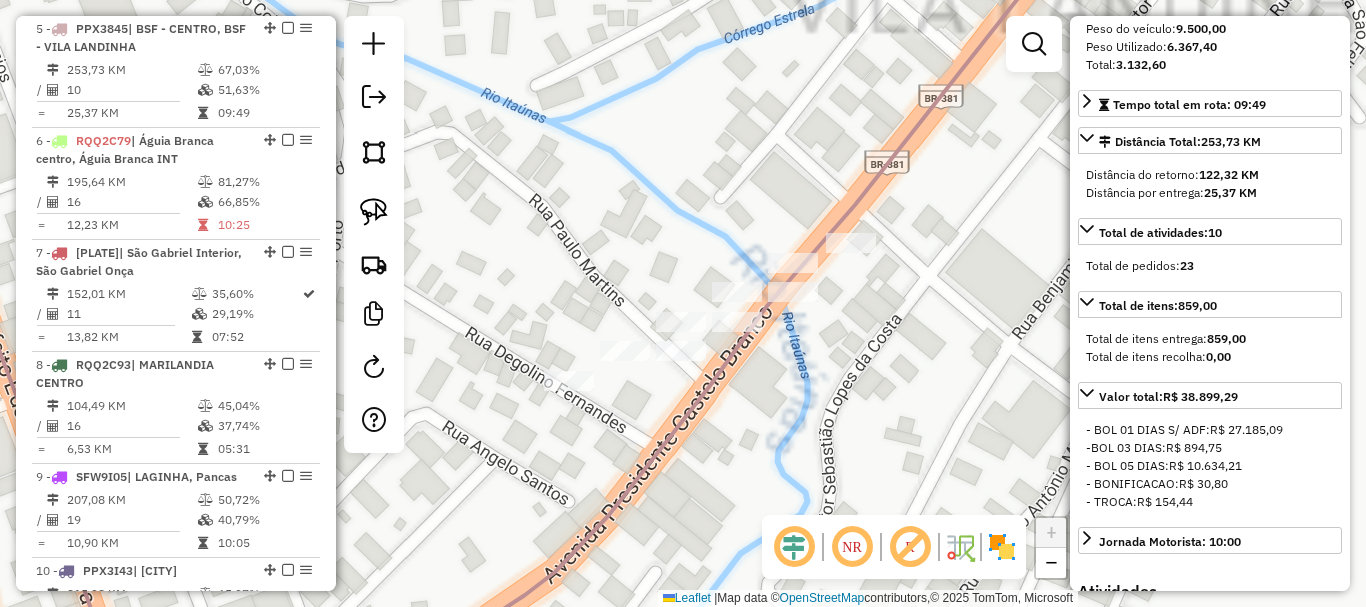 drag, startPoint x: 675, startPoint y: 203, endPoint x: 708, endPoint y: 180, distance: 40.22437 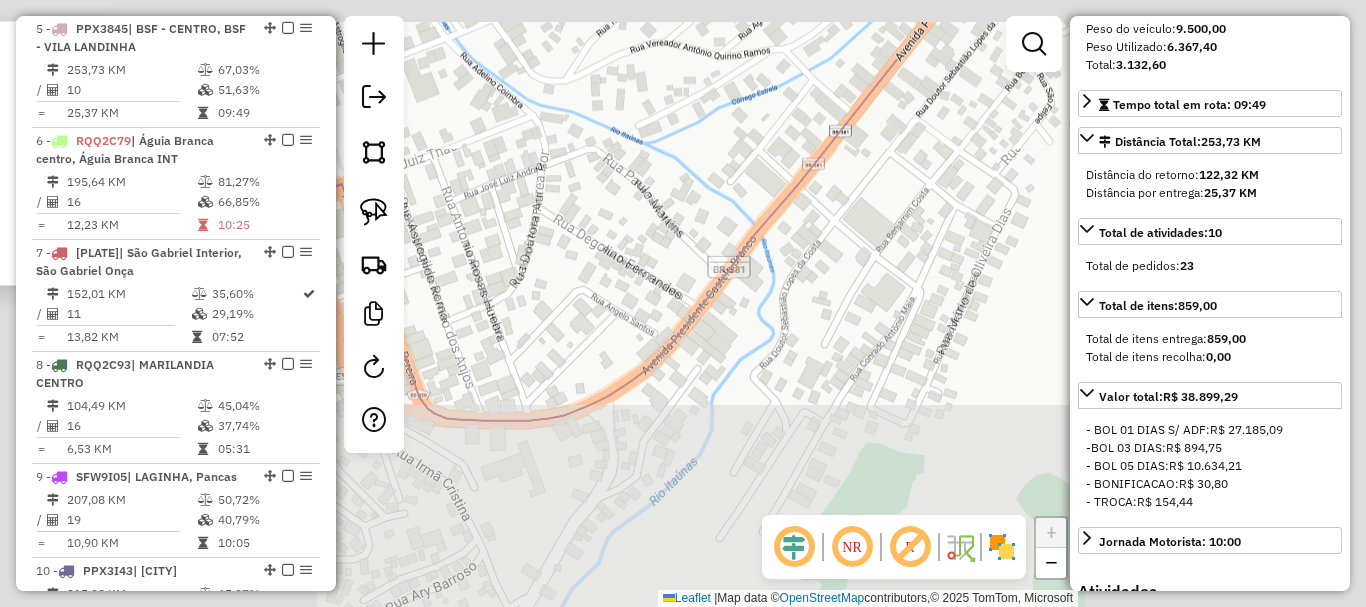 click on "7332 - PADARIA GROSMAN LTDA  Endereço:  VEREADOR TITO WALDEMAR VIEIRA 178   Bairro: BAMBE (BARRA DE SAO FRANCISCO / ES)   Pedidos:  01029396, 01029394, 01029395   Valor total: R$ 1.180,14   Exibir todos   Cubagem: 7,58  Peso: 209,17  Tempo dirigindo: 00:02   Distância prevista: 0,904 km (27,12 km/h)   Janela utilizada início: 00:00   Horário previsto de chegada: 02/08/2025 12:21   Tempo de atendimento: 00:11   Janela utilizada término: 23:59   Horário previsto de saída: 02/08/2025 12:32   Total de itens: 38,00   Quantidade pallets: 0,18  × Janela de atendimento Grade de atendimento Capacidade Transportadoras Veículos Cliente Pedidos  Rotas Selecione os dias de semana para filtrar as janelas de atendimento  Seg   Ter   Qua   Qui   Sex   Sáb   Dom  Informe o período da janela de atendimento: De: Até:  Filtrar exatamente a janela do cliente  Considerar janela de atendimento padrão  Selecione os dias de semana para filtrar as grades de atendimento  Seg   Ter   Qua   Qui   Sex   Sáb   Dom   De:  De:" 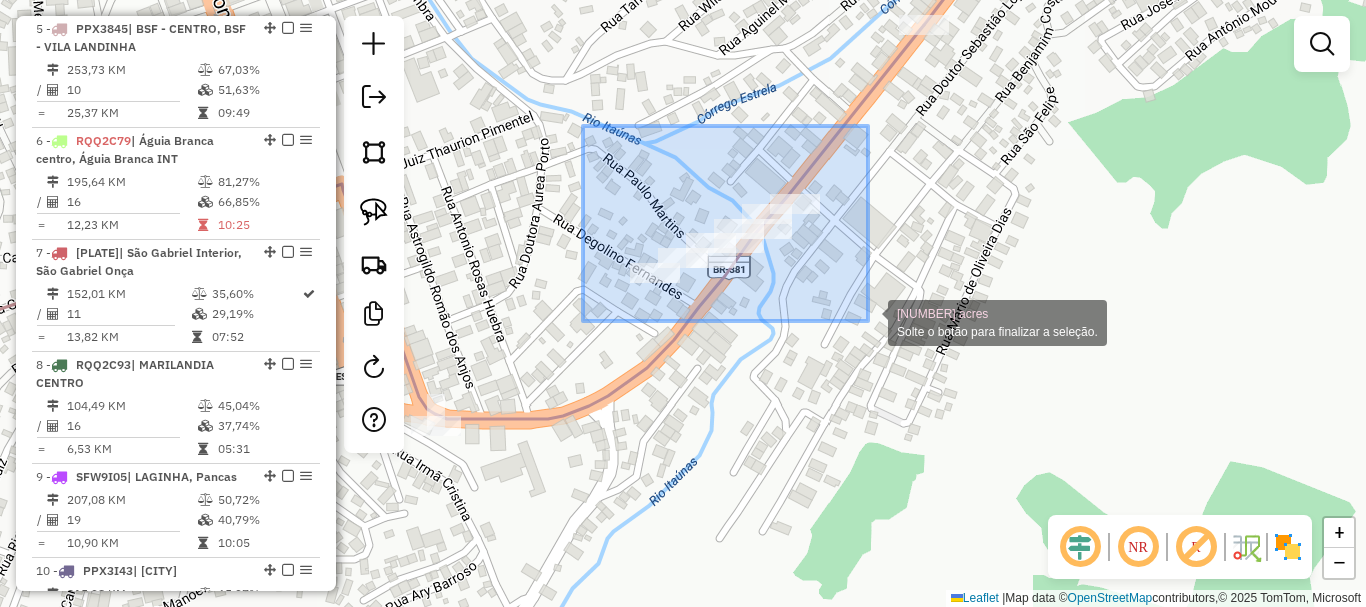 drag, startPoint x: 583, startPoint y: 126, endPoint x: 868, endPoint y: 321, distance: 345.32593 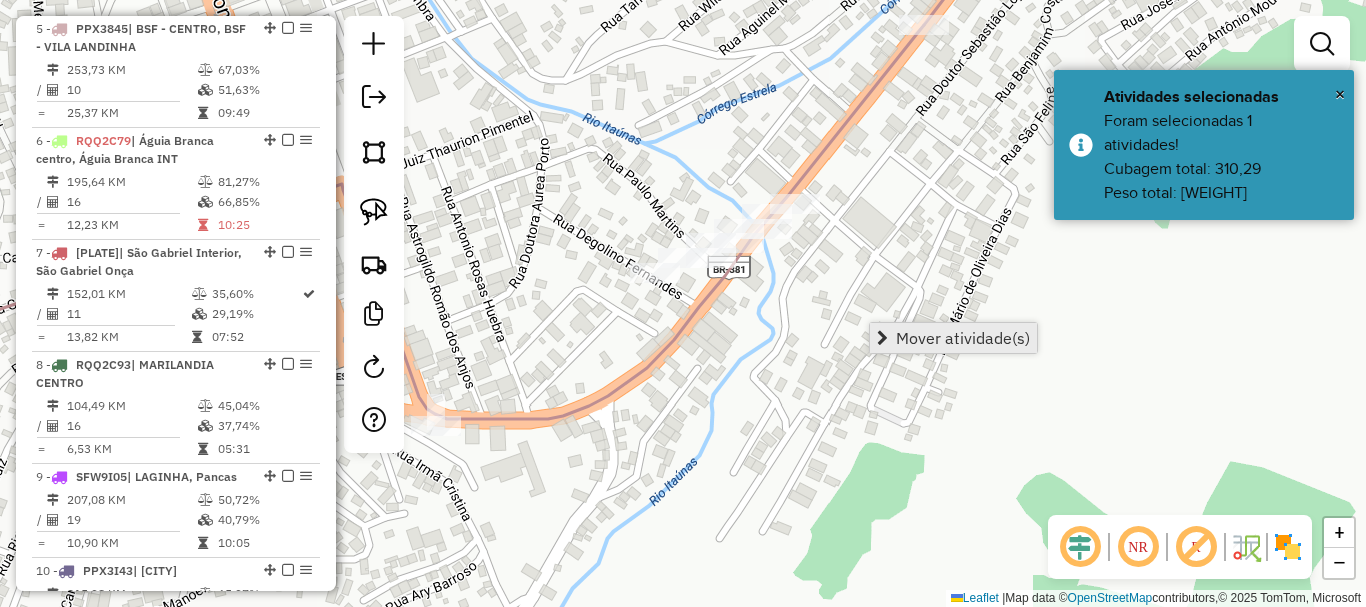 drag, startPoint x: 994, startPoint y: 332, endPoint x: 977, endPoint y: 335, distance: 17.262676 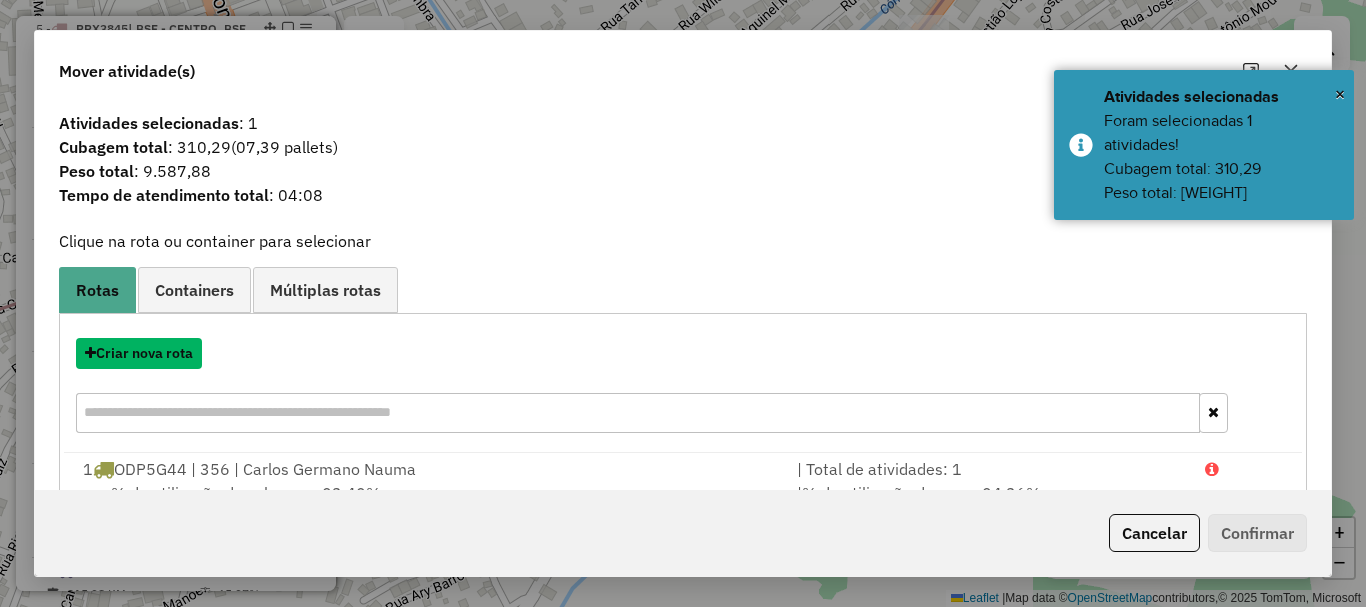 click on "Criar nova rota" at bounding box center (139, 353) 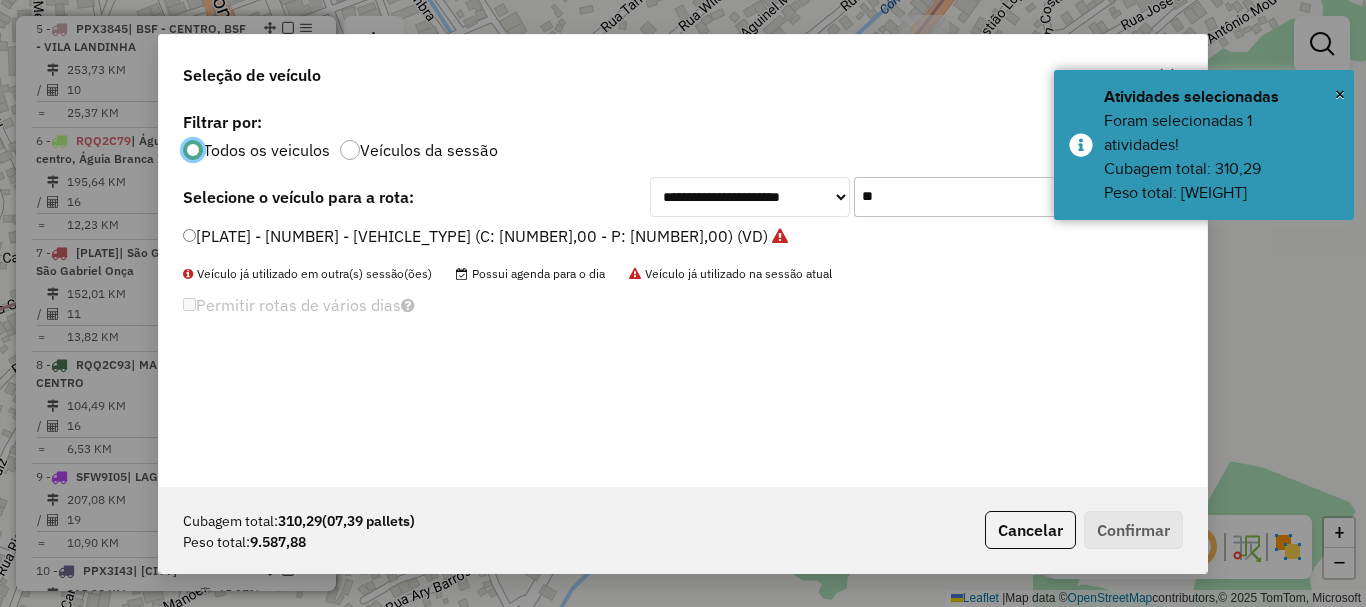 scroll, scrollTop: 11, scrollLeft: 6, axis: both 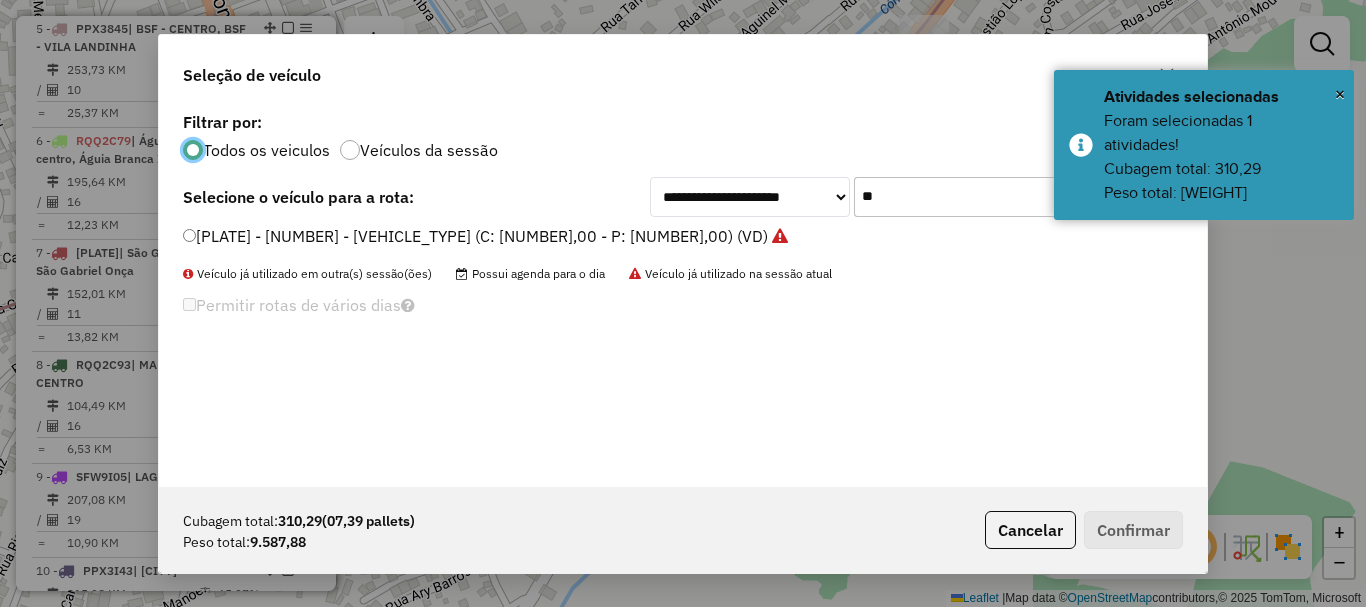 drag, startPoint x: 911, startPoint y: 201, endPoint x: 835, endPoint y: 229, distance: 80.99383 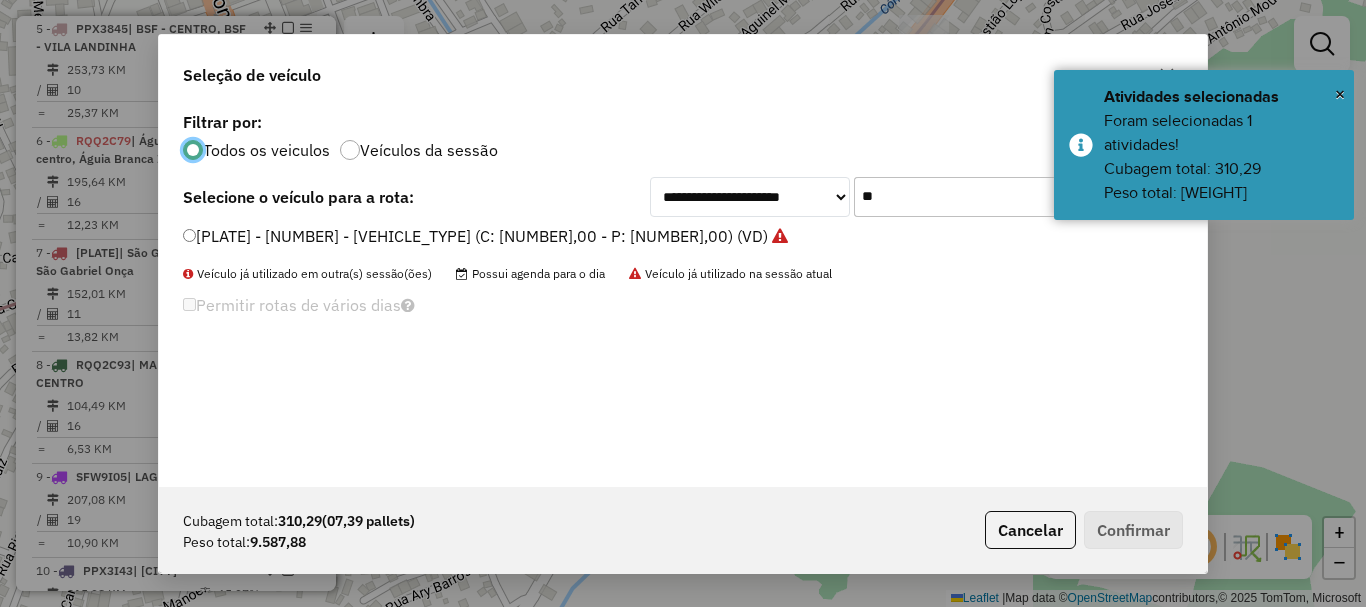 click on "**********" 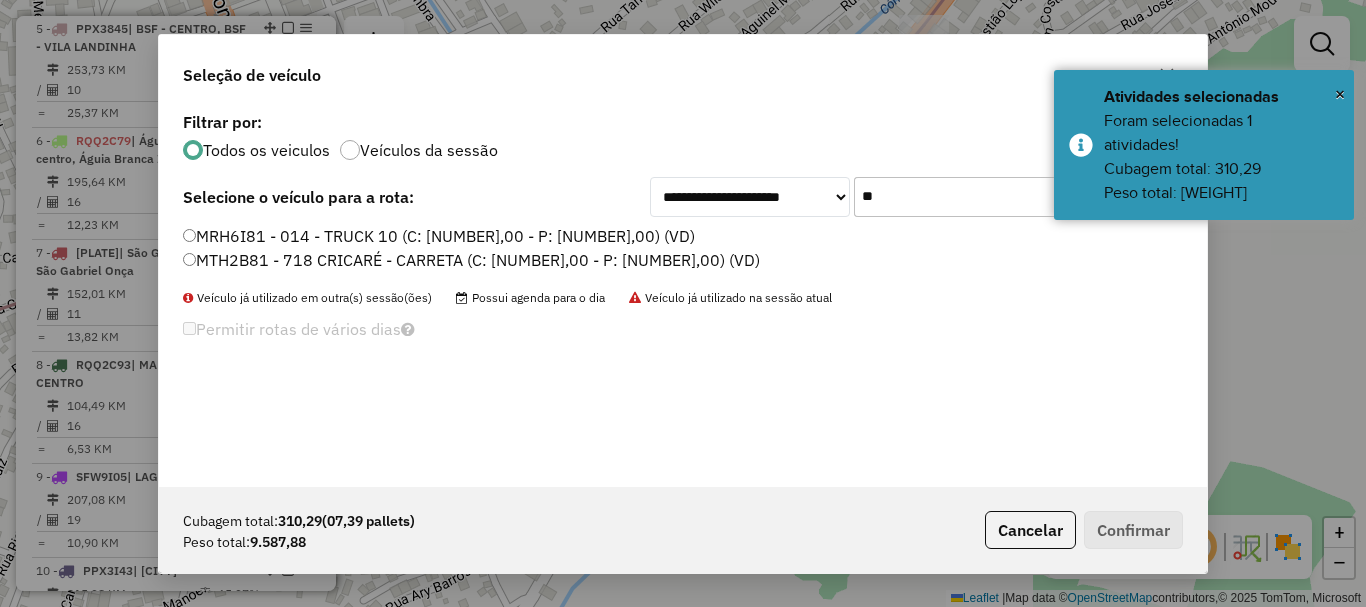 type on "**" 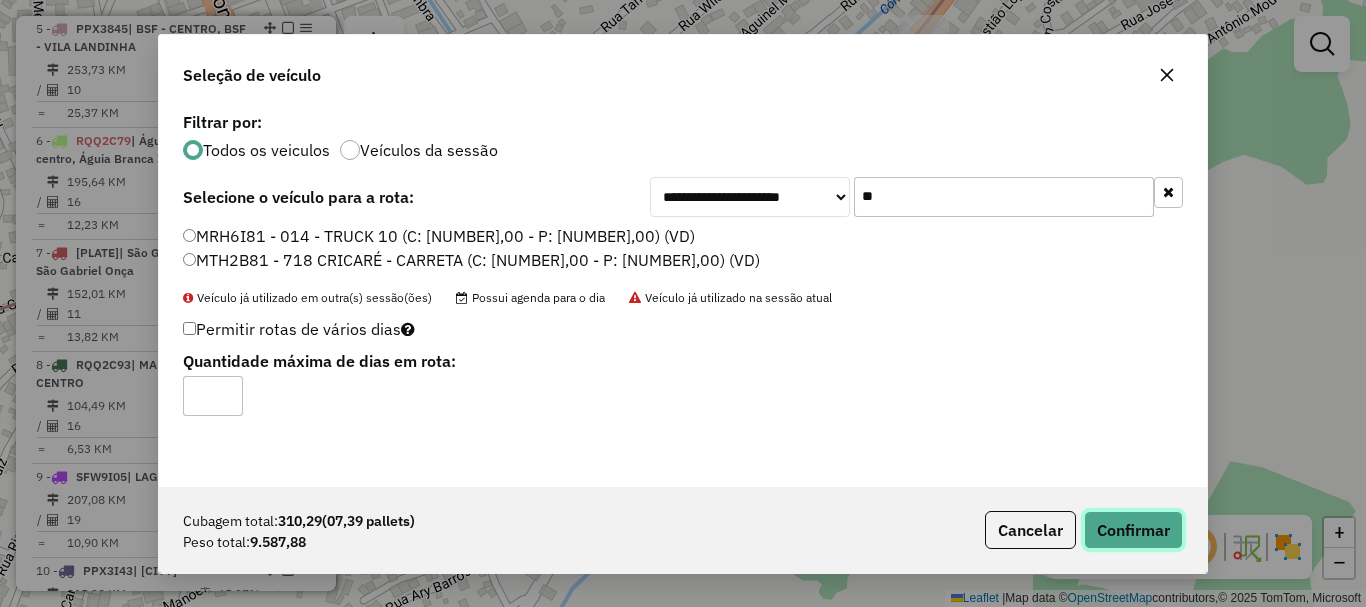 click on "Confirmar" 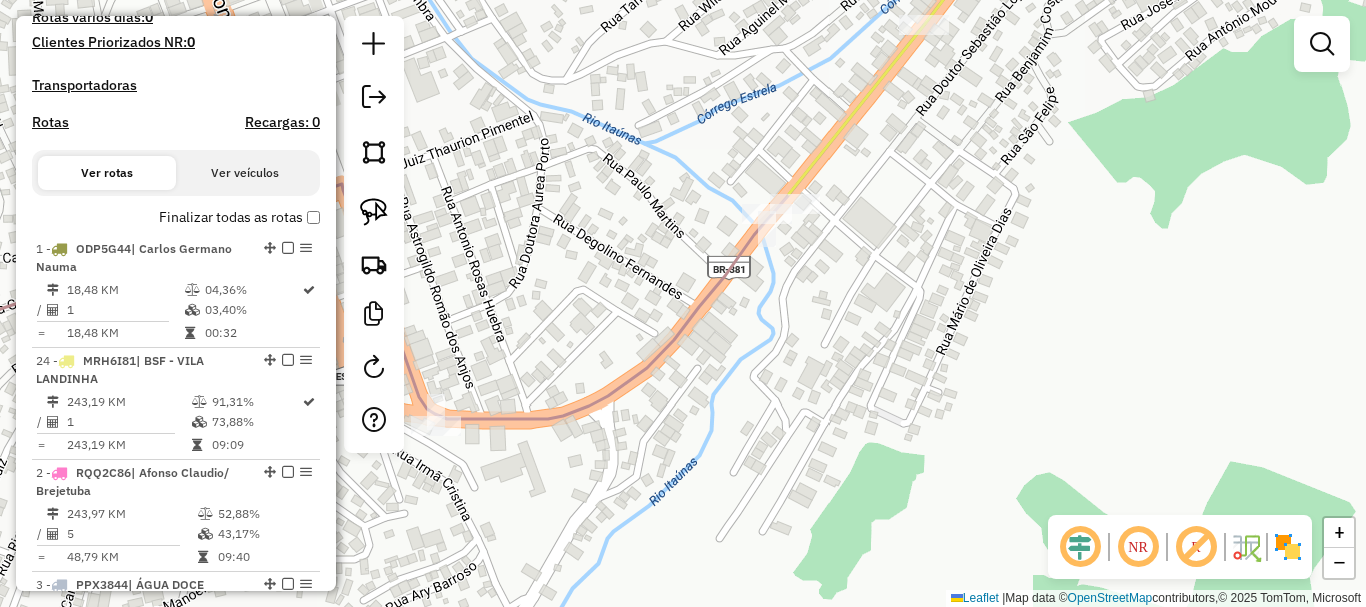 scroll, scrollTop: 580, scrollLeft: 0, axis: vertical 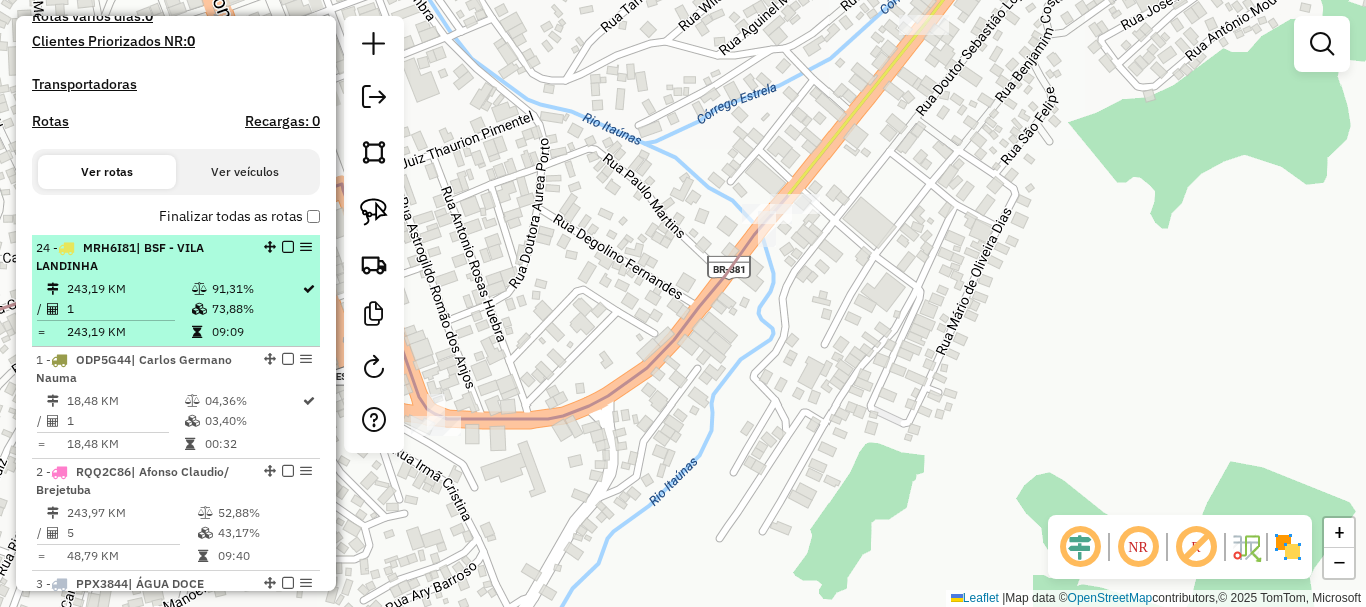 drag, startPoint x: 268, startPoint y: 299, endPoint x: 151, endPoint y: 244, distance: 129.28264 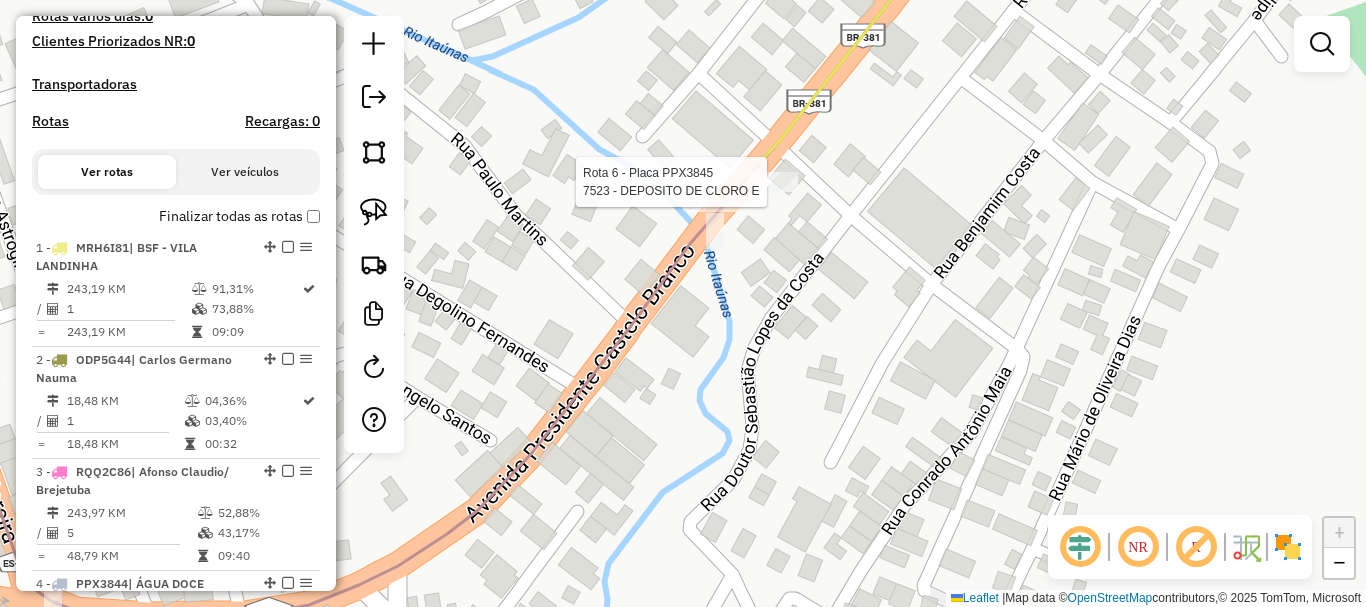select on "**********" 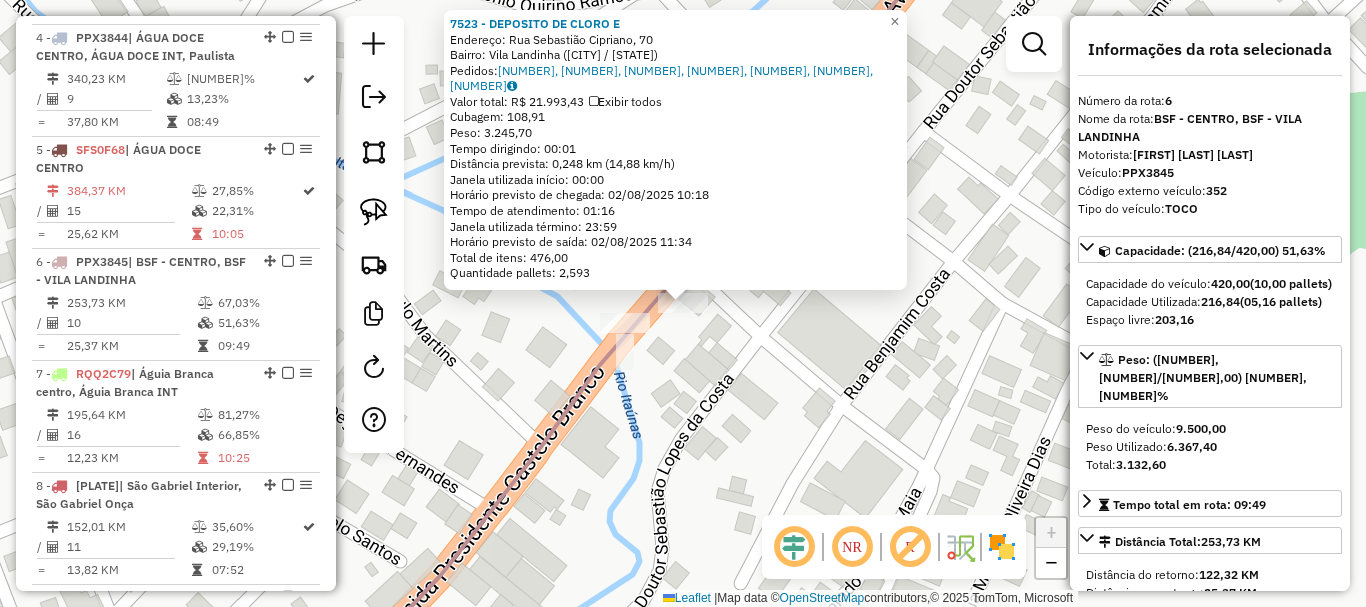 scroll, scrollTop: 1359, scrollLeft: 0, axis: vertical 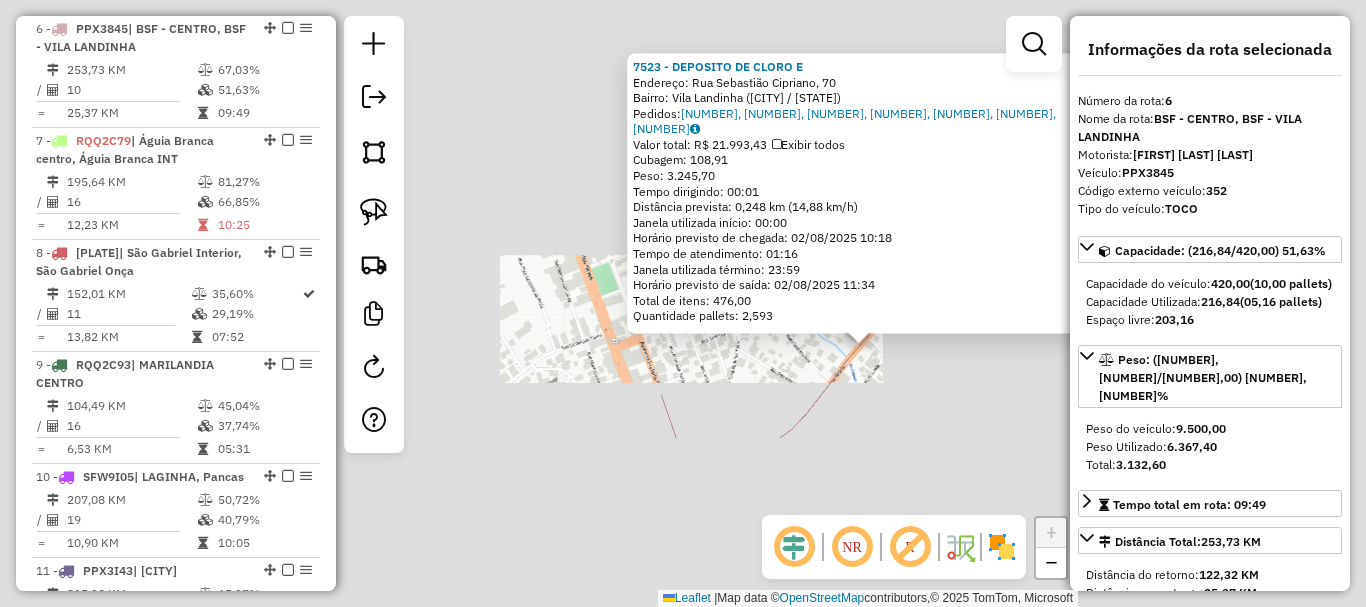 click on "7523 - DEPOSITO DE CLORO E  Endereço: Rua Sebastião Cipriano, 70   Bairro: Vila Landinha (Barra de São Francisco / ES)   Pedidos:  01029350, 01029351, 01029352, 01029353, 01029811   Valor total: R$ 21.993,43   Exibir todos   Cubagem: 108,91  Peso: 3.245,70  Tempo dirigindo: 00:01   Distância prevista: 0,248 km (14,88 km/h)   Janela utilizada início: 00:00   Horário previsto de chegada: 02/08/2025 10:18   Tempo de atendimento: 01:16   Janela utilizada término: 23:59   Horário previsto de saída: 02/08/2025 11:34   Total de itens: 476,00   Quantidade pallets: 2,593  × Janela de atendimento Grade de atendimento Capacidade Transportadoras Veículos Cliente Pedidos  Rotas Selecione os dias de semana para filtrar as janelas de atendimento  Seg   Ter   Qua   Qui   Sex   Sáb   Dom  Informe o período da janela de atendimento: De: Até:  Filtrar exatamente a janela do cliente  Considerar janela de atendimento padrão  Selecione os dias de semana para filtrar as grades de atendimento  Seg   Ter   Qua   Qui  +" 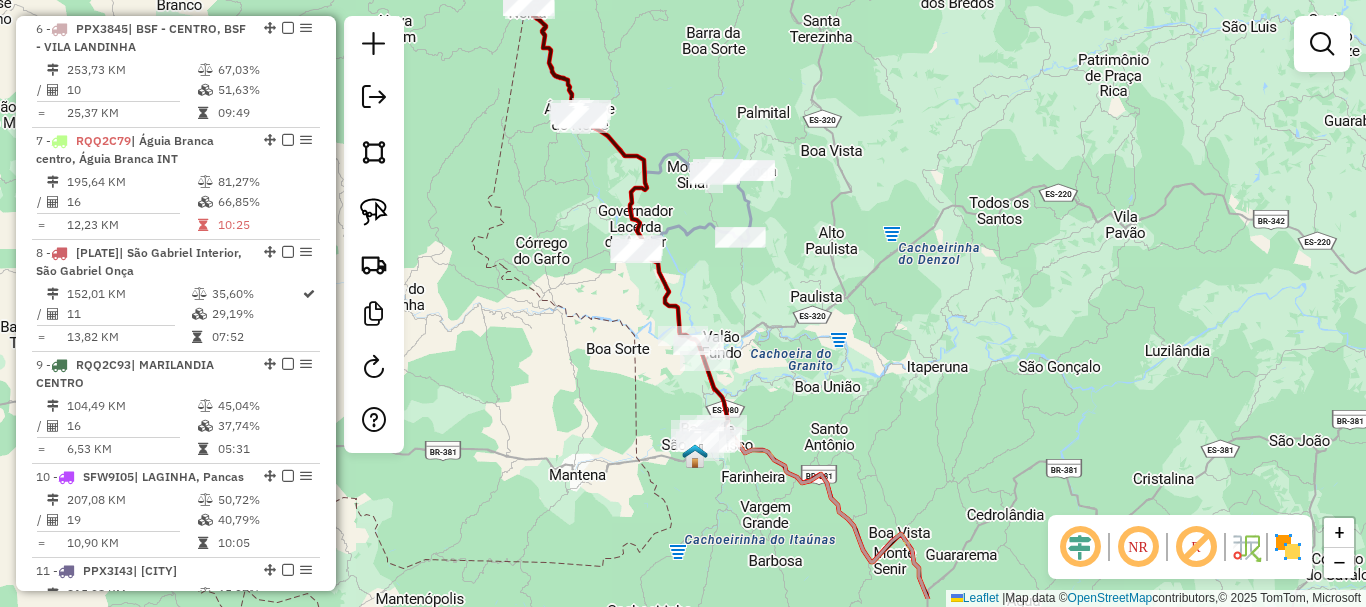 drag, startPoint x: 594, startPoint y: 343, endPoint x: 501, endPoint y: 275, distance: 115.2085 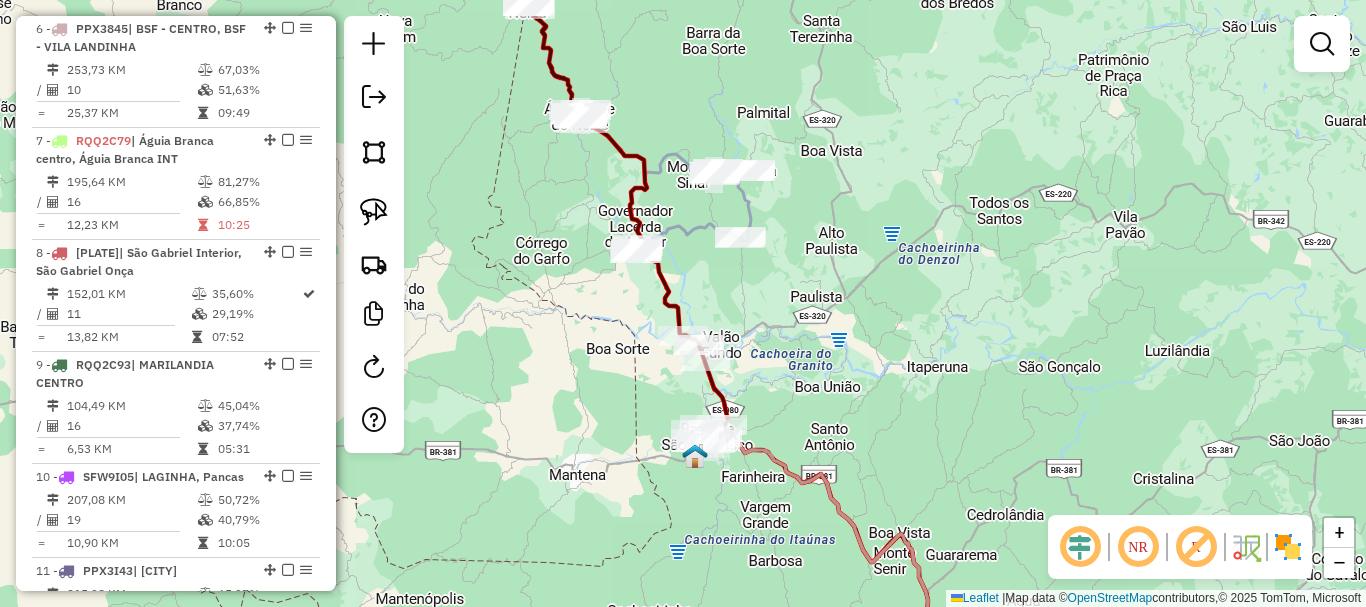 click on "Janela de atendimento Grade de atendimento Capacidade Transportadoras Veículos Cliente Pedidos  Rotas Selecione os dias de semana para filtrar as janelas de atendimento  Seg   Ter   Qua   Qui   Sex   Sáb   Dom  Informe o período da janela de atendimento: De: Até:  Filtrar exatamente a janela do cliente  Considerar janela de atendimento padrão  Selecione os dias de semana para filtrar as grades de atendimento  Seg   Ter   Qua   Qui   Sex   Sáb   Dom   Considerar clientes sem dia de atendimento cadastrado  Clientes fora do dia de atendimento selecionado Filtrar as atividades entre os valores definidos abaixo:  Peso mínimo:   Peso máximo:   Cubagem mínima:   Cubagem máxima:   De:   Até:  Filtrar as atividades entre o tempo de atendimento definido abaixo:  De:   Até:   Considerar capacidade total dos clientes não roteirizados Transportadora: Selecione um ou mais itens Tipo de veículo: Selecione um ou mais itens Veículo: Selecione um ou mais itens Motorista: Selecione um ou mais itens Nome: Rótulo:" 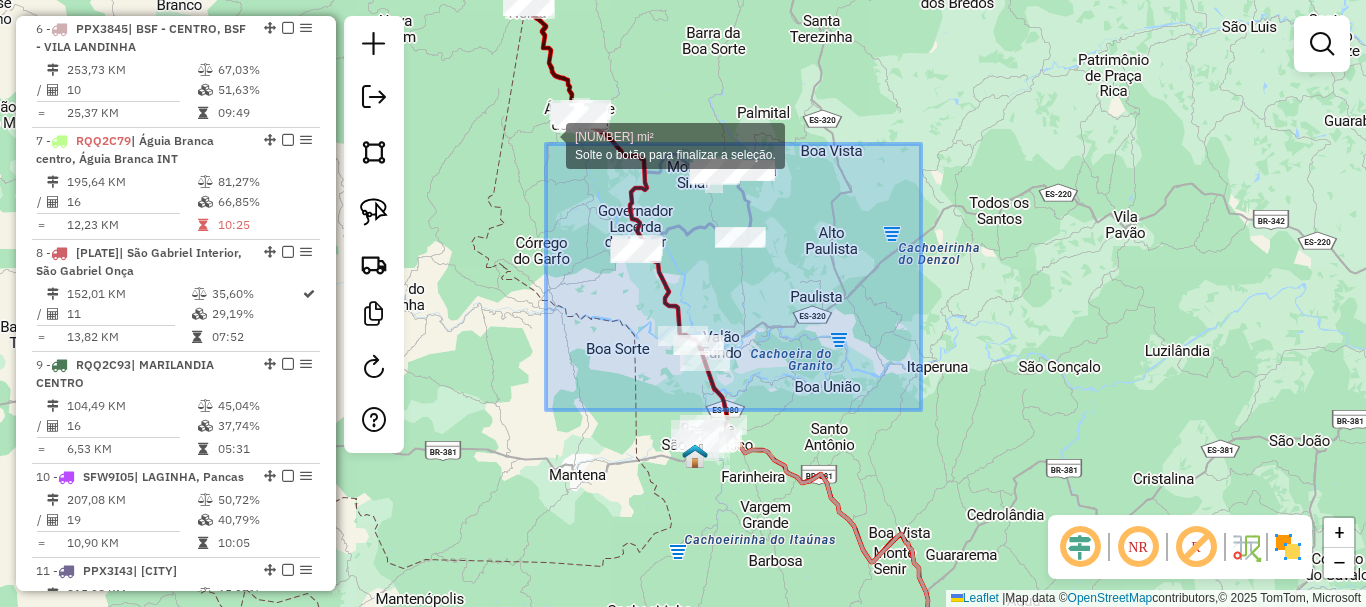 drag, startPoint x: 921, startPoint y: 410, endPoint x: 546, endPoint y: 144, distance: 459.7619 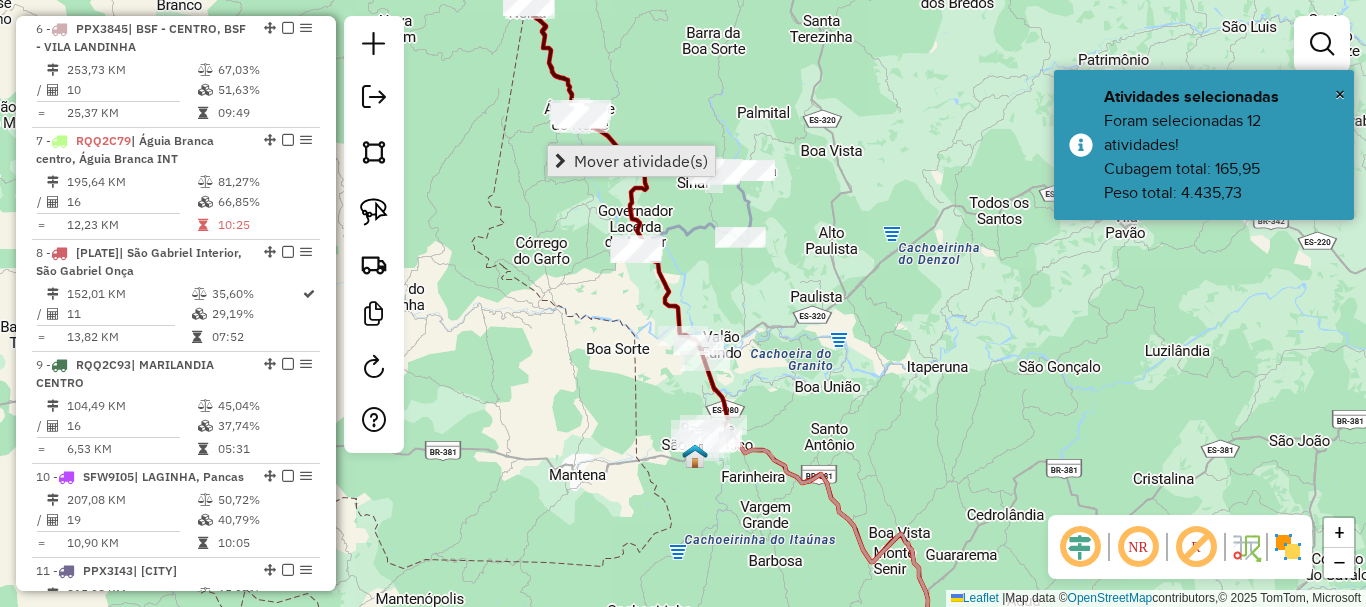 click at bounding box center [560, 161] 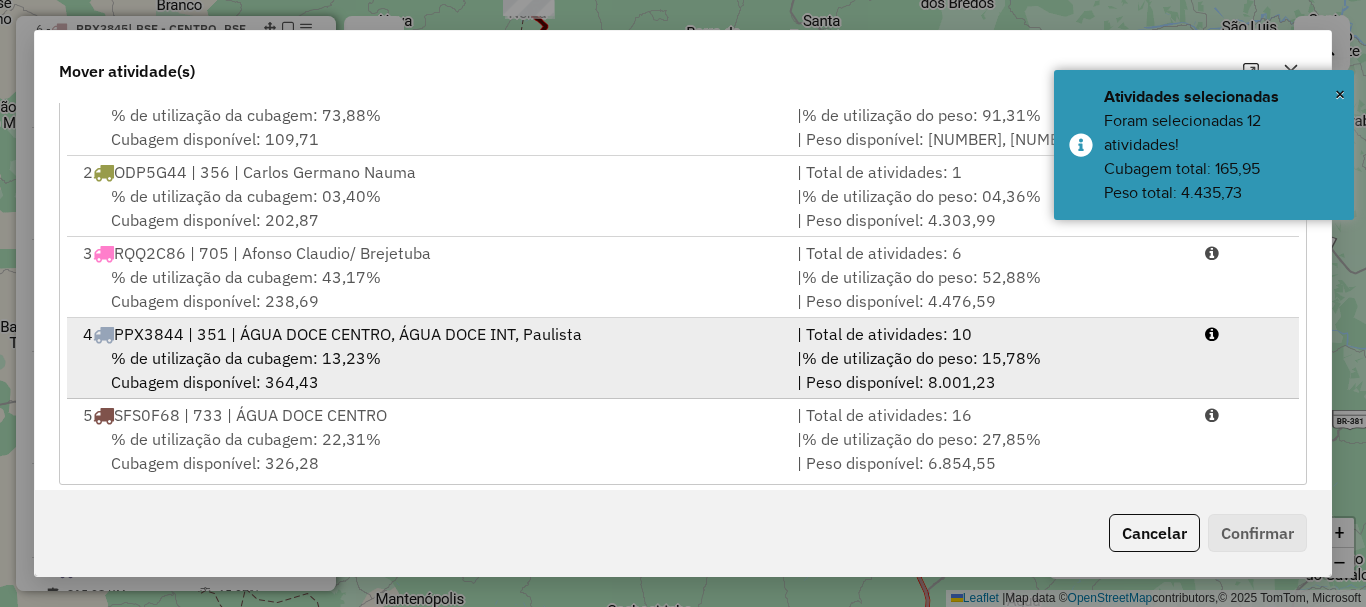 scroll, scrollTop: 397, scrollLeft: 0, axis: vertical 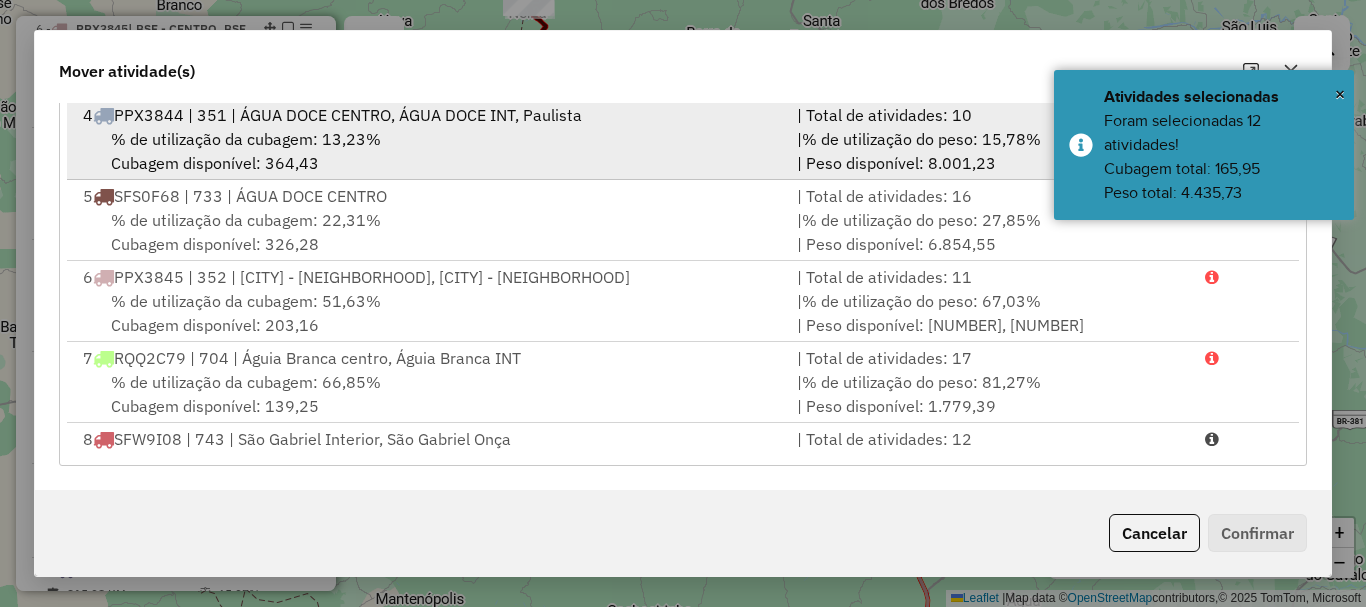 click on "% de utilização da cubagem: 13,23%  Cubagem disponível: 364,43" at bounding box center (428, 151) 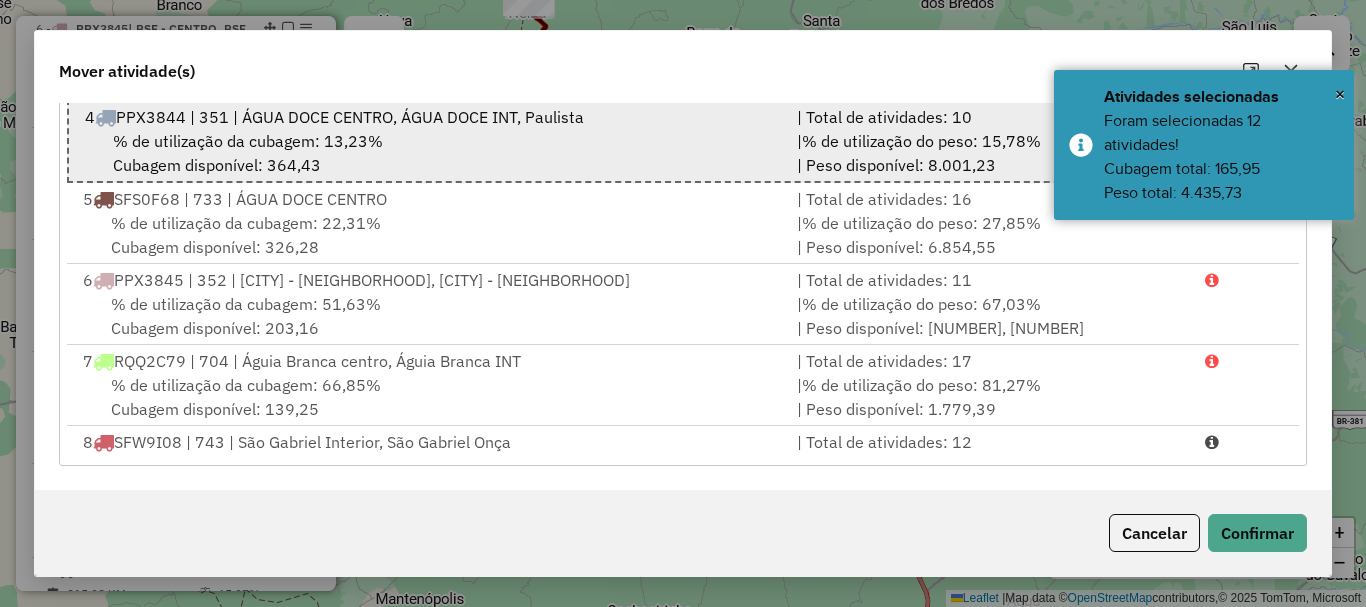 scroll, scrollTop: 398, scrollLeft: 0, axis: vertical 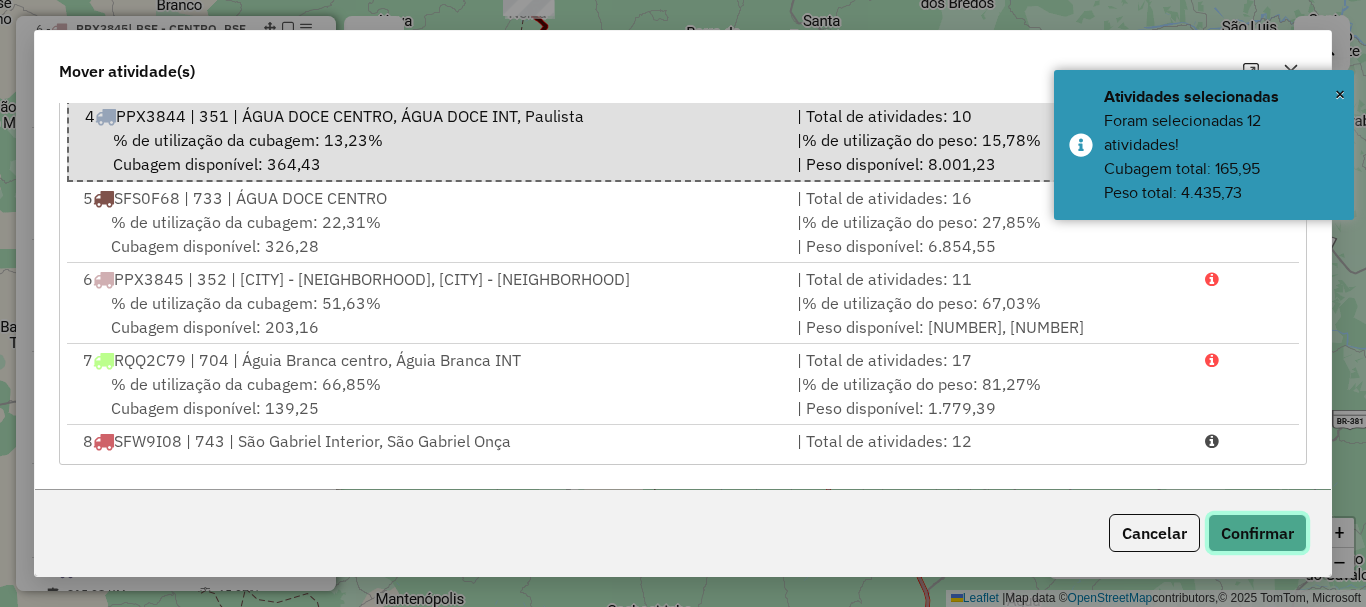 click on "Confirmar" 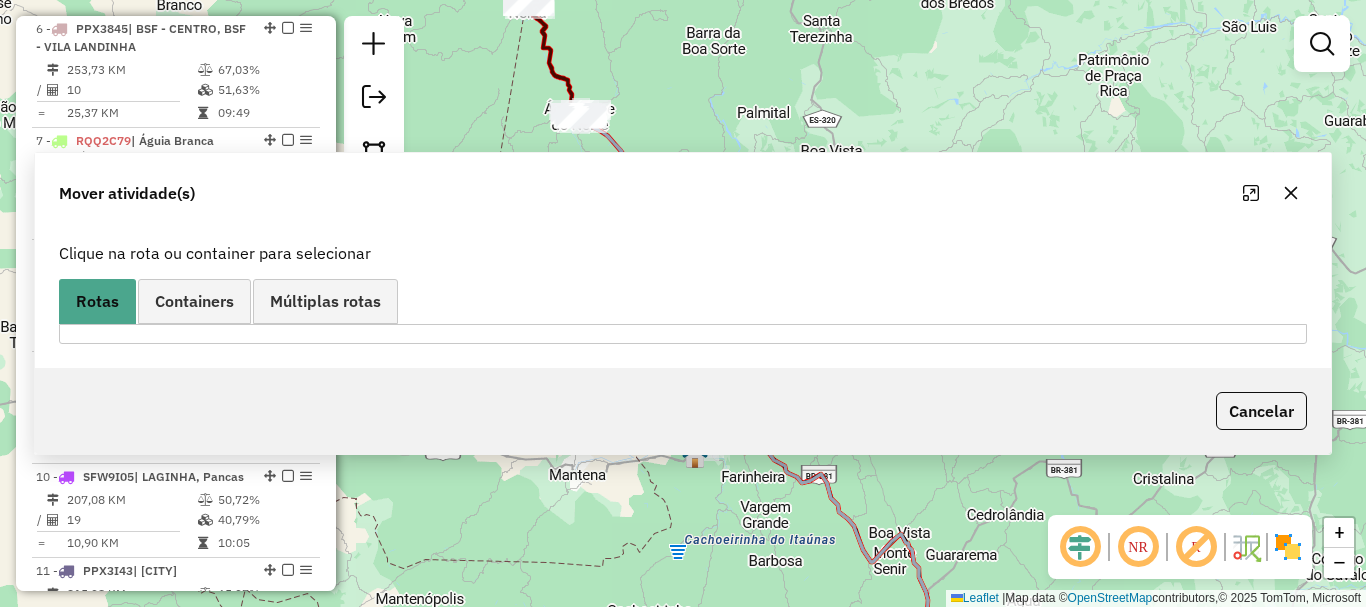 scroll, scrollTop: 0, scrollLeft: 0, axis: both 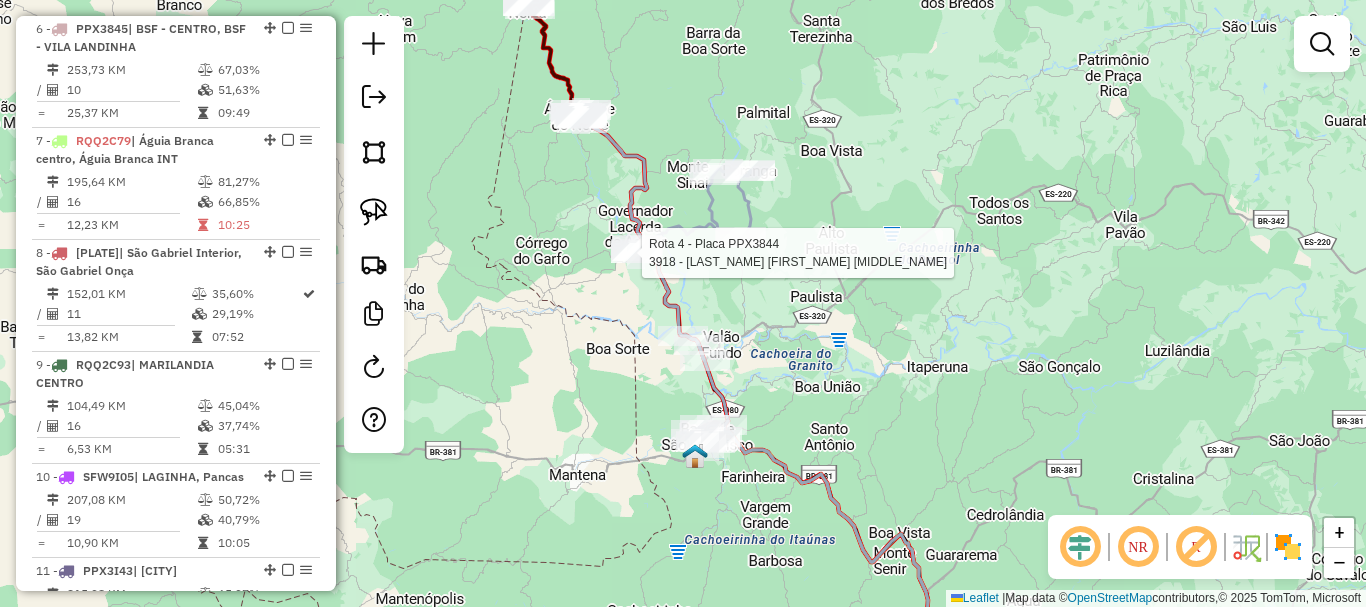 select on "**********" 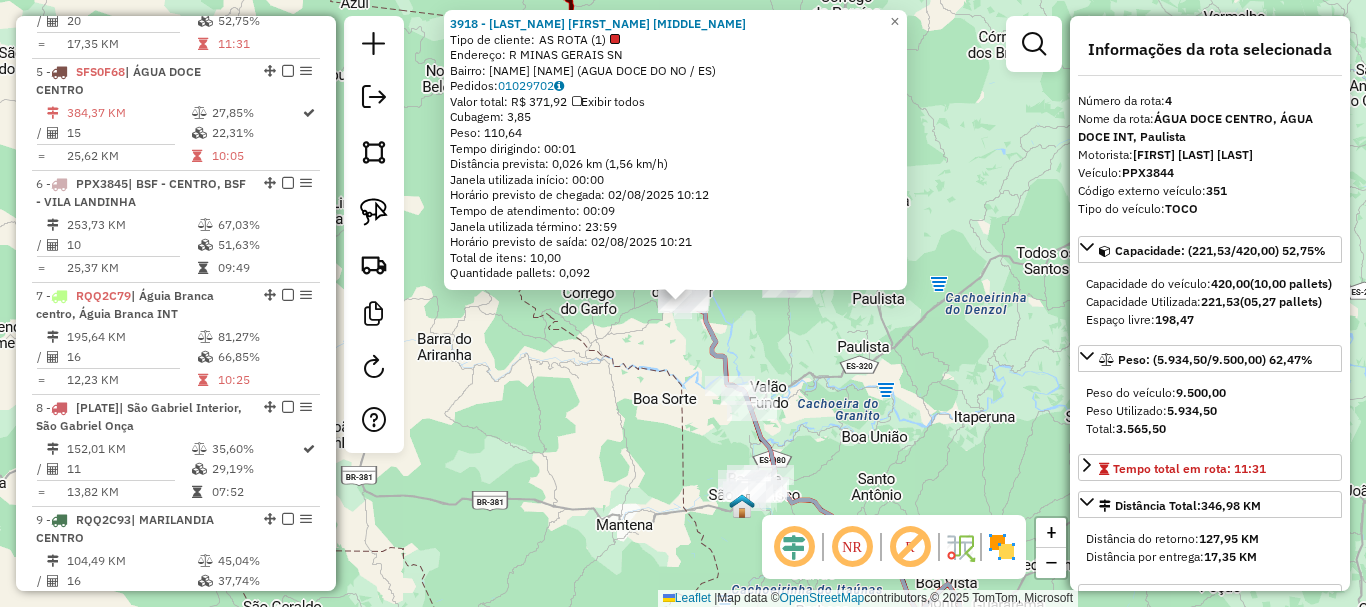scroll, scrollTop: 1135, scrollLeft: 0, axis: vertical 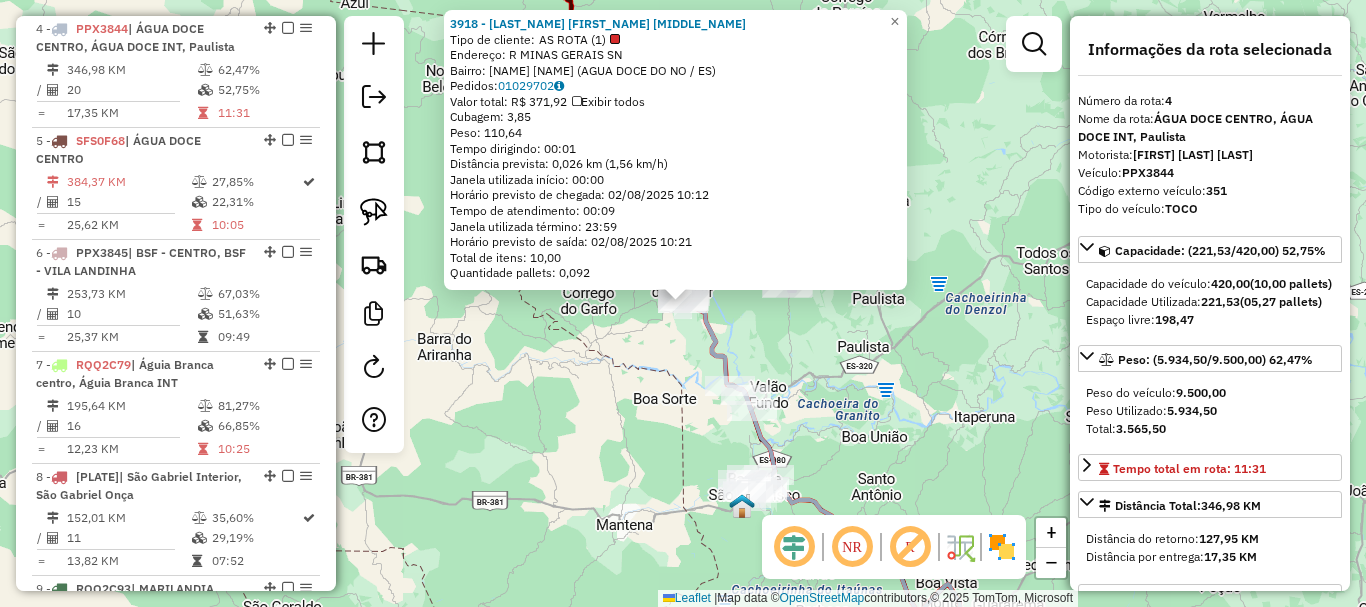 click on "3918 - DELMA BERNARDINO LOP  Tipo de cliente:   AS ROTA (1)   Endereço: R   MINAS GERAIS                  SN   Bairro: GOVERNADOR LACERDA D (AGUA DOCE DO NO / ES)   Pedidos:  01029702   Valor total: R$ 371,92   Exibir todos   Cubagem: 3,85  Peso: 110,64  Tempo dirigindo: 00:01   Distância prevista: 0,026 km (1,56 km/h)   Janela utilizada início: 00:00   Horário previsto de chegada: 02/08/2025 10:12   Tempo de atendimento: 00:09   Janela utilizada término: 23:59   Horário previsto de saída: 02/08/2025 10:21   Total de itens: 10,00   Quantidade pallets: 0,092  × Janela de atendimento Grade de atendimento Capacidade Transportadoras Veículos Cliente Pedidos  Rotas Selecione os dias de semana para filtrar as janelas de atendimento  Seg   Ter   Qua   Qui   Sex   Sáb   Dom  Informe o período da janela de atendimento: De: Até:  Filtrar exatamente a janela do cliente  Considerar janela de atendimento padrão  Selecione os dias de semana para filtrar as grades de atendimento  Seg   Ter   Qua   Qui   Sex  +" 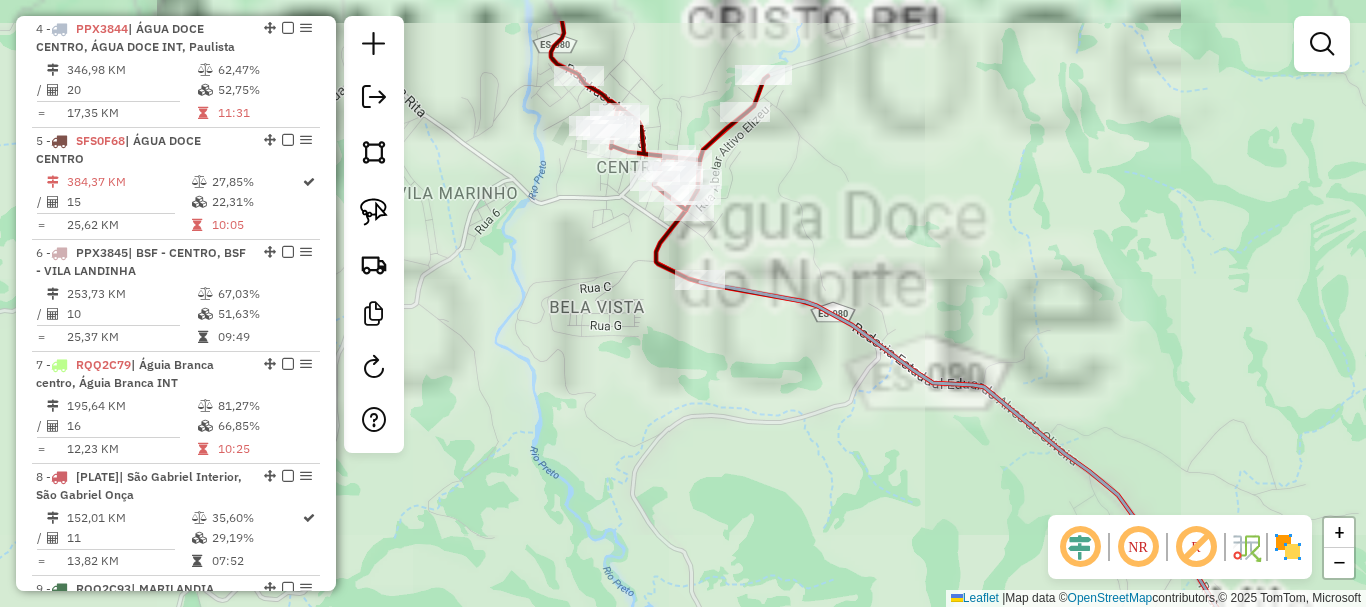 drag, startPoint x: 739, startPoint y: 125, endPoint x: 788, endPoint y: 309, distance: 190.4127 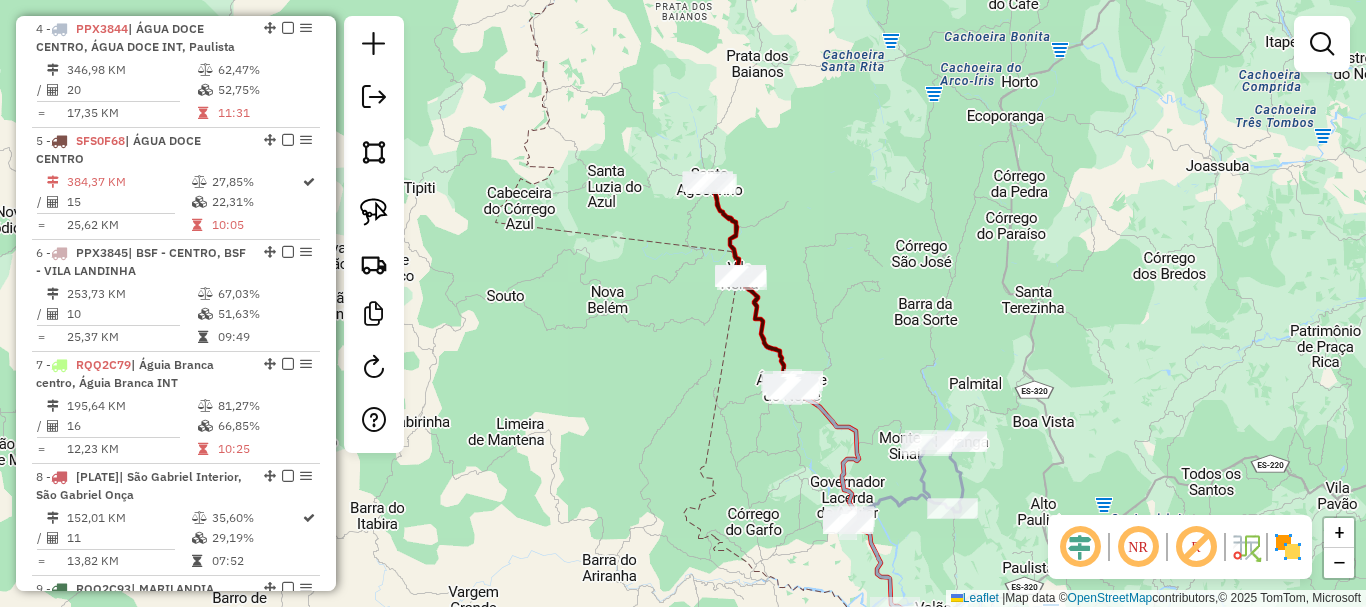 click on "Janela de atendimento Grade de atendimento Capacidade Transportadoras Veículos Cliente Pedidos  Rotas Selecione os dias de semana para filtrar as janelas de atendimento  Seg   Ter   Qua   Qui   Sex   Sáb   Dom  Informe o período da janela de atendimento: De: Até:  Filtrar exatamente a janela do cliente  Considerar janela de atendimento padrão  Selecione os dias de semana para filtrar as grades de atendimento  Seg   Ter   Qua   Qui   Sex   Sáb   Dom   Considerar clientes sem dia de atendimento cadastrado  Clientes fora do dia de atendimento selecionado Filtrar as atividades entre os valores definidos abaixo:  Peso mínimo:   Peso máximo:   Cubagem mínima:   Cubagem máxima:   De:   Até:  Filtrar as atividades entre o tempo de atendimento definido abaixo:  De:   Até:   Considerar capacidade total dos clientes não roteirizados Transportadora: Selecione um ou mais itens Tipo de veículo: Selecione um ou mais itens Veículo: Selecione um ou mais itens Motorista: Selecione um ou mais itens Nome: Rótulo:" 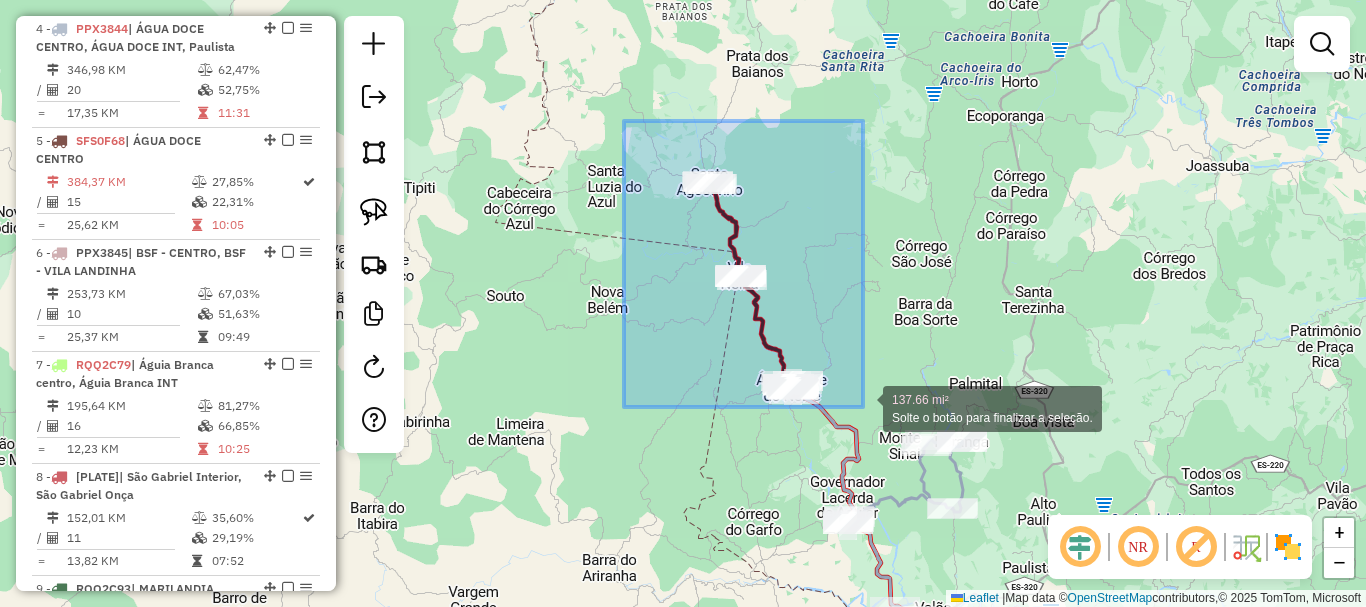 drag, startPoint x: 624, startPoint y: 121, endPoint x: 863, endPoint y: 407, distance: 372.7157 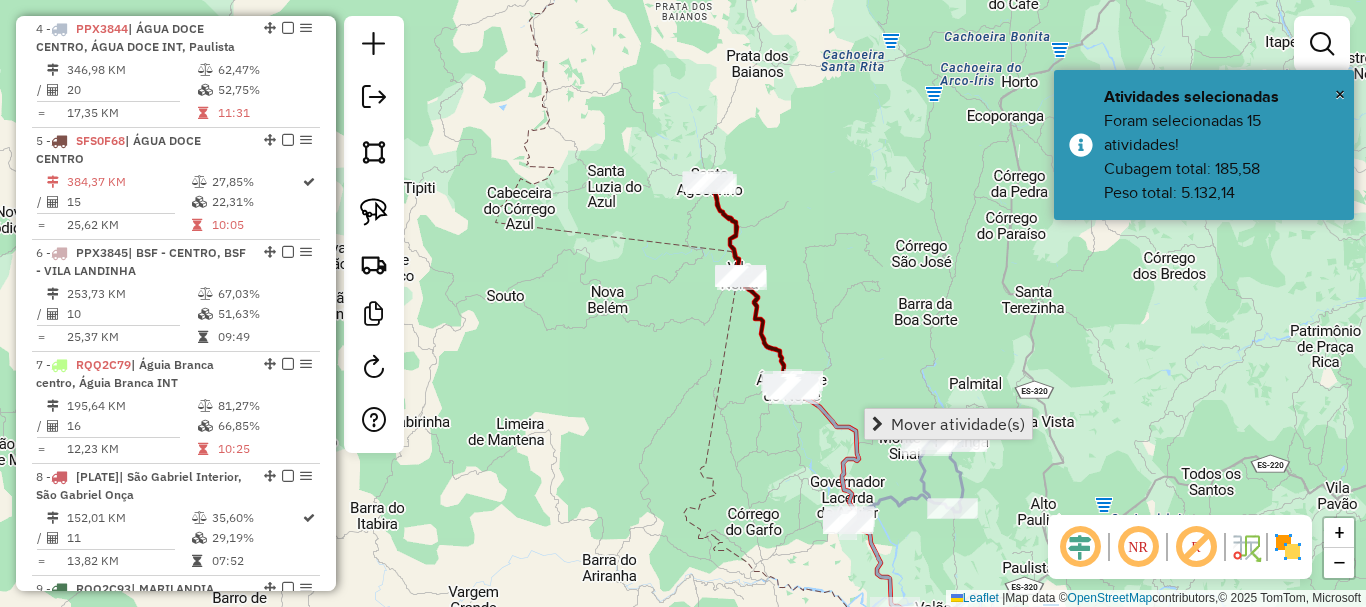 click on "Mover atividade(s)" at bounding box center (958, 424) 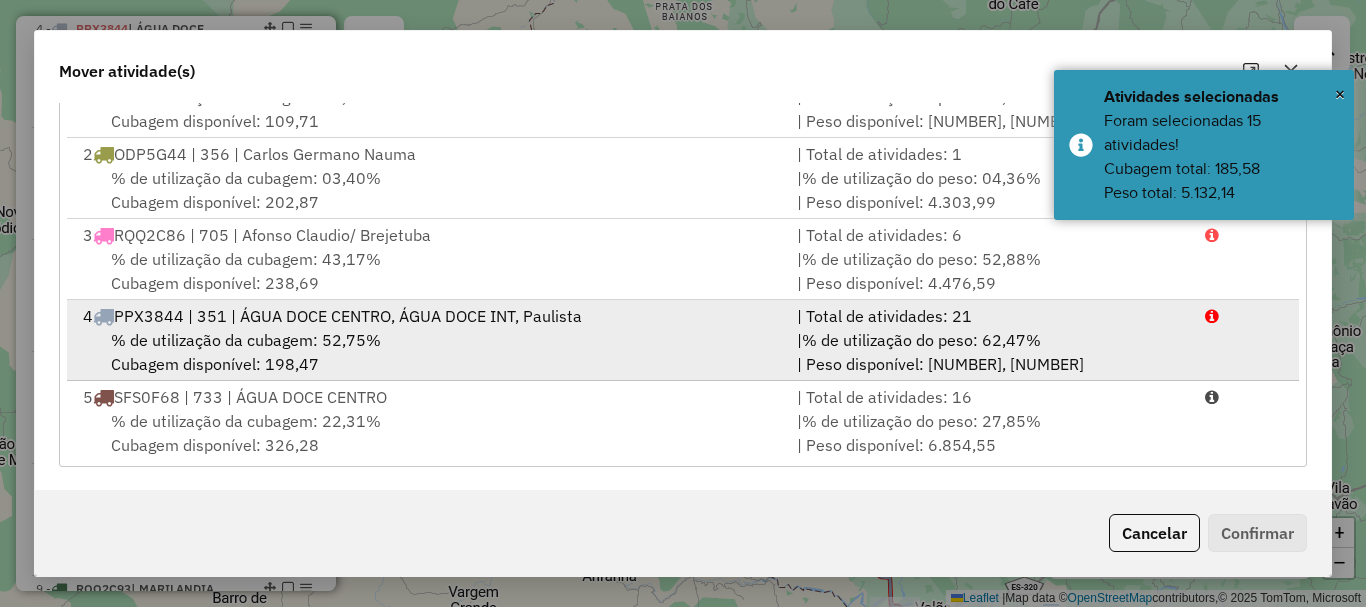scroll, scrollTop: 397, scrollLeft: 0, axis: vertical 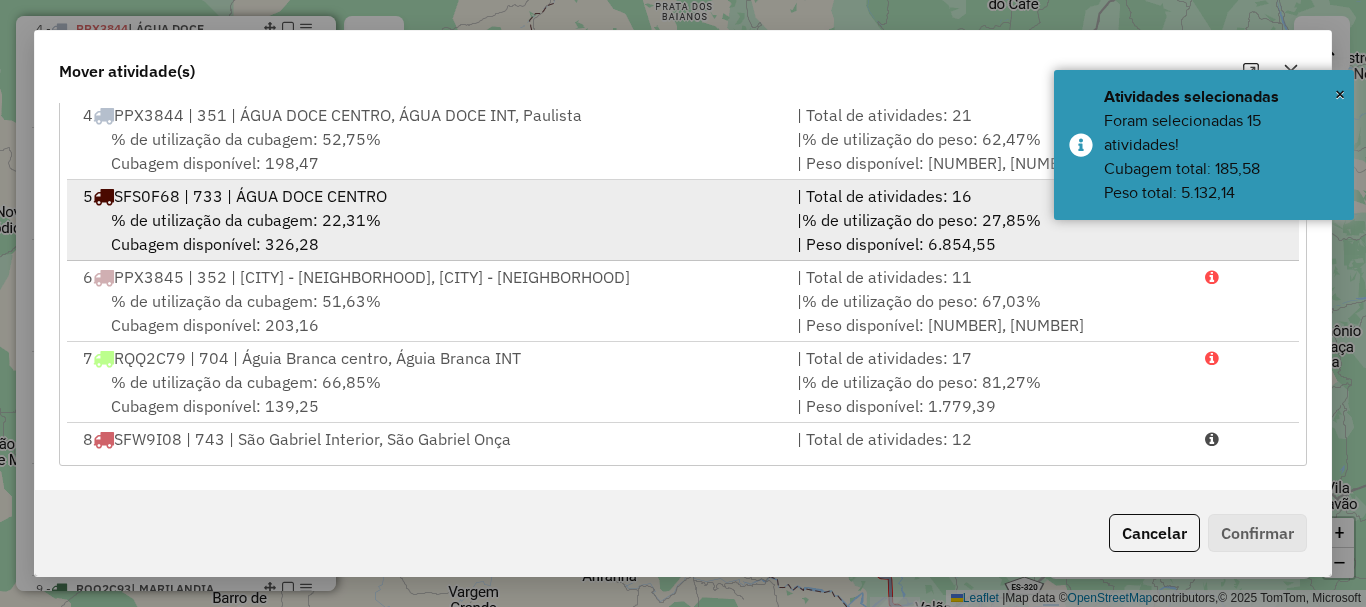 click on "% de utilização da cubagem: 22,31%" at bounding box center (246, 220) 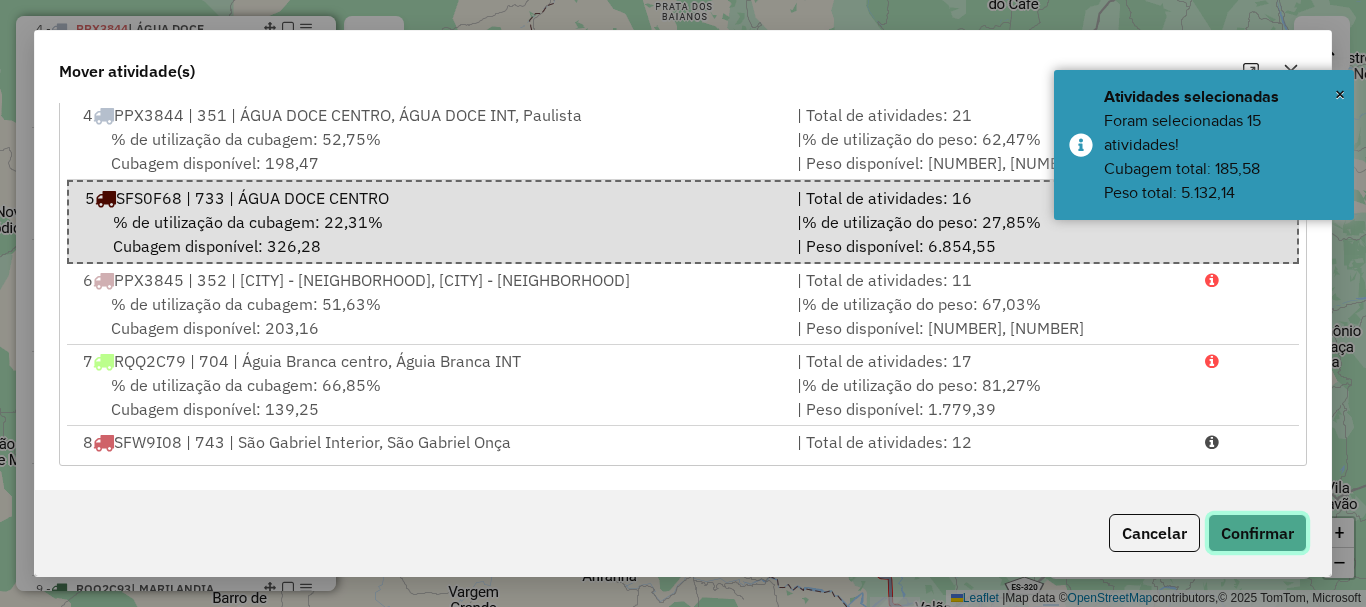drag, startPoint x: 1281, startPoint y: 527, endPoint x: 796, endPoint y: 428, distance: 495.001 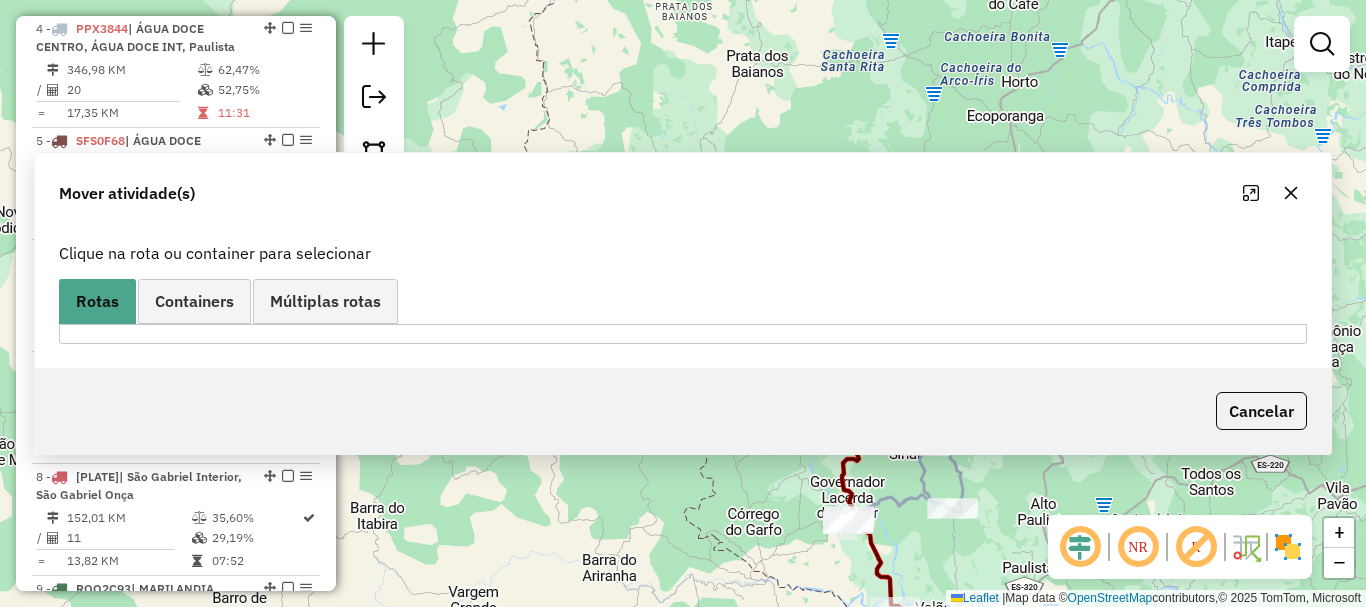 scroll, scrollTop: 0, scrollLeft: 0, axis: both 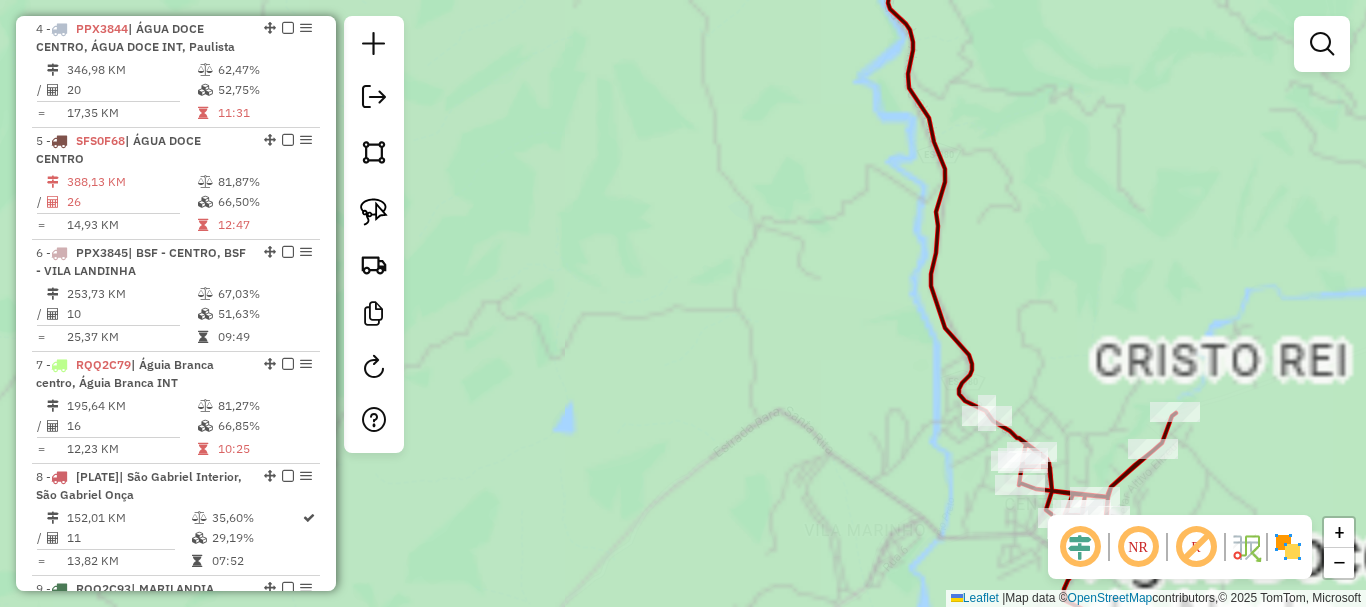 drag, startPoint x: 698, startPoint y: 255, endPoint x: 588, endPoint y: 158, distance: 146.65947 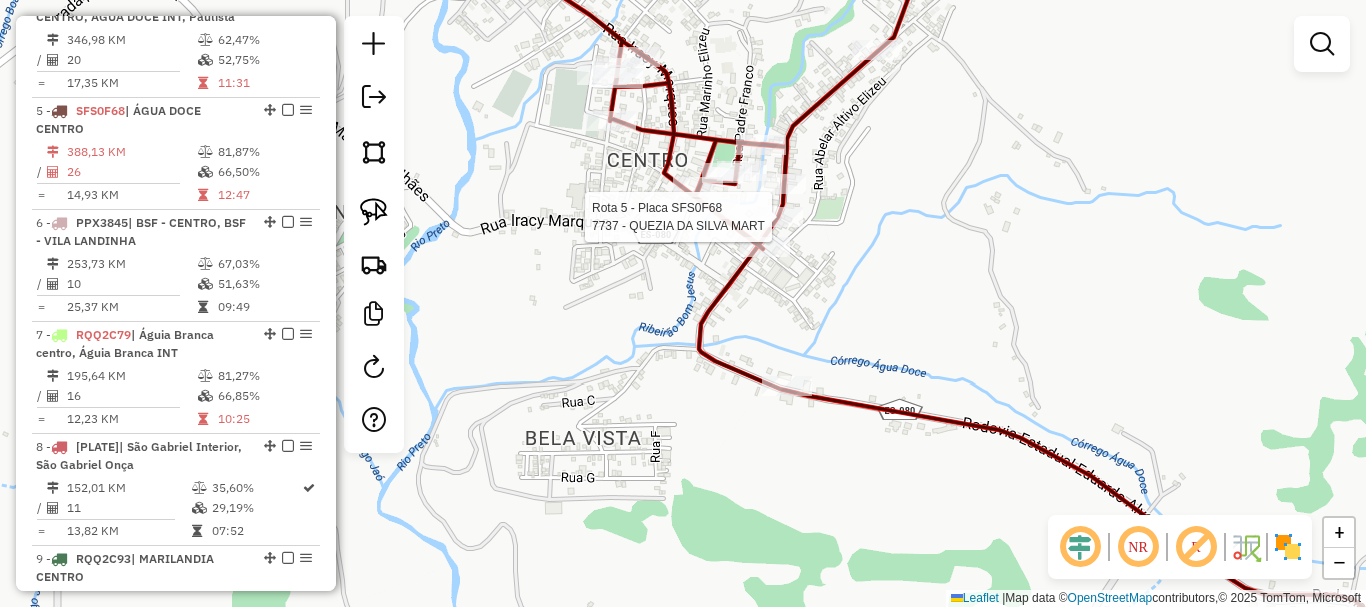 select on "**********" 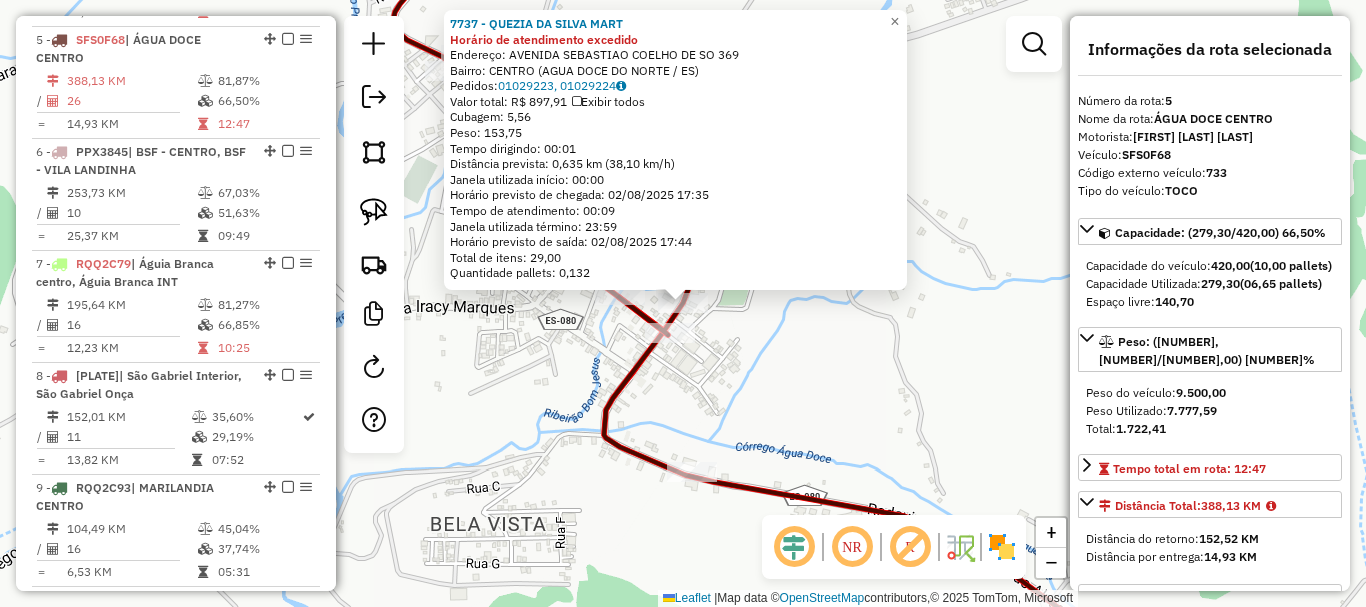 scroll, scrollTop: 1247, scrollLeft: 0, axis: vertical 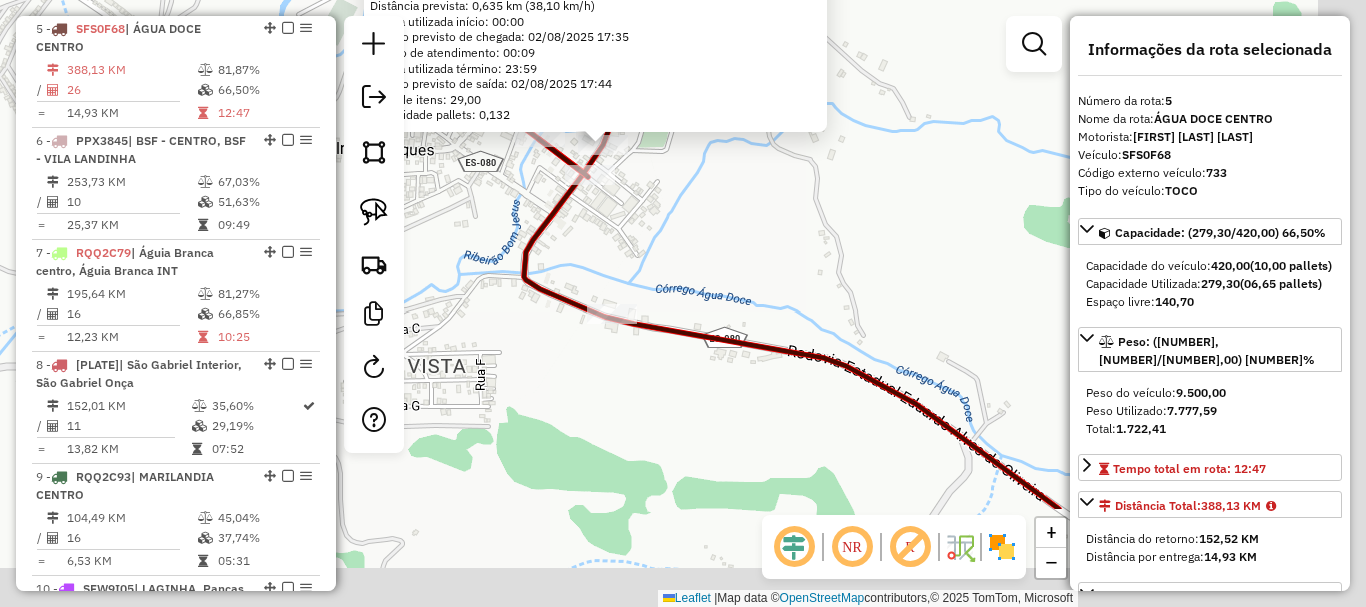 drag, startPoint x: 837, startPoint y: 214, endPoint x: 828, endPoint y: 196, distance: 20.12461 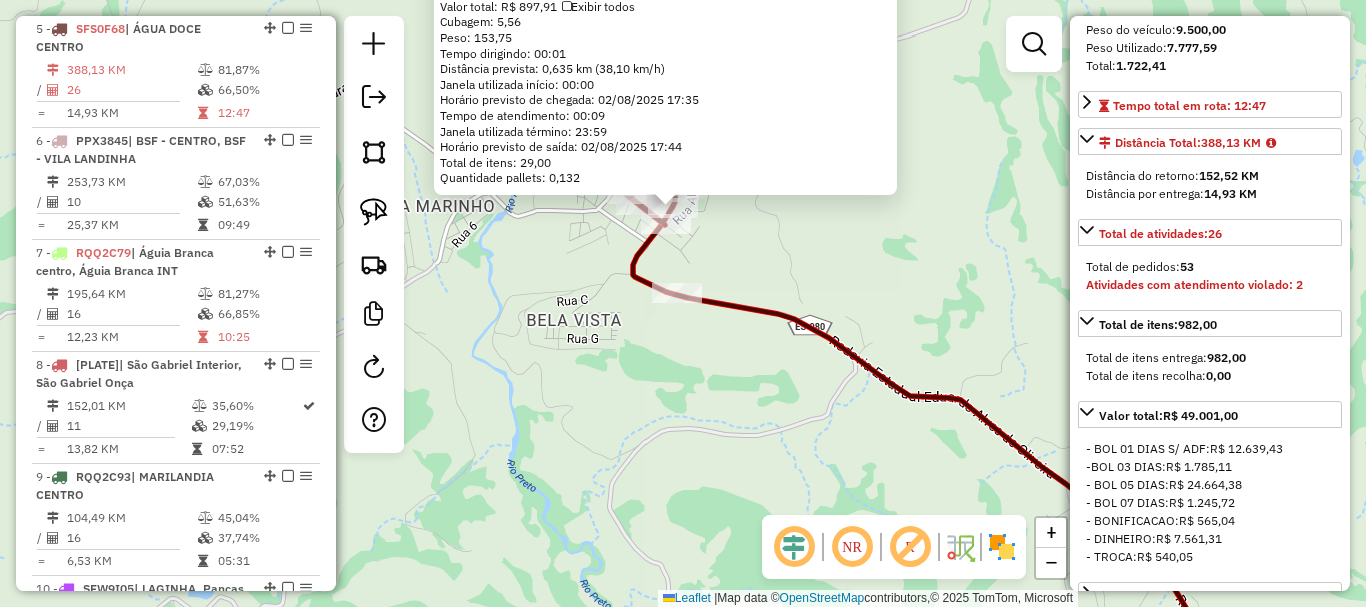 scroll, scrollTop: 400, scrollLeft: 0, axis: vertical 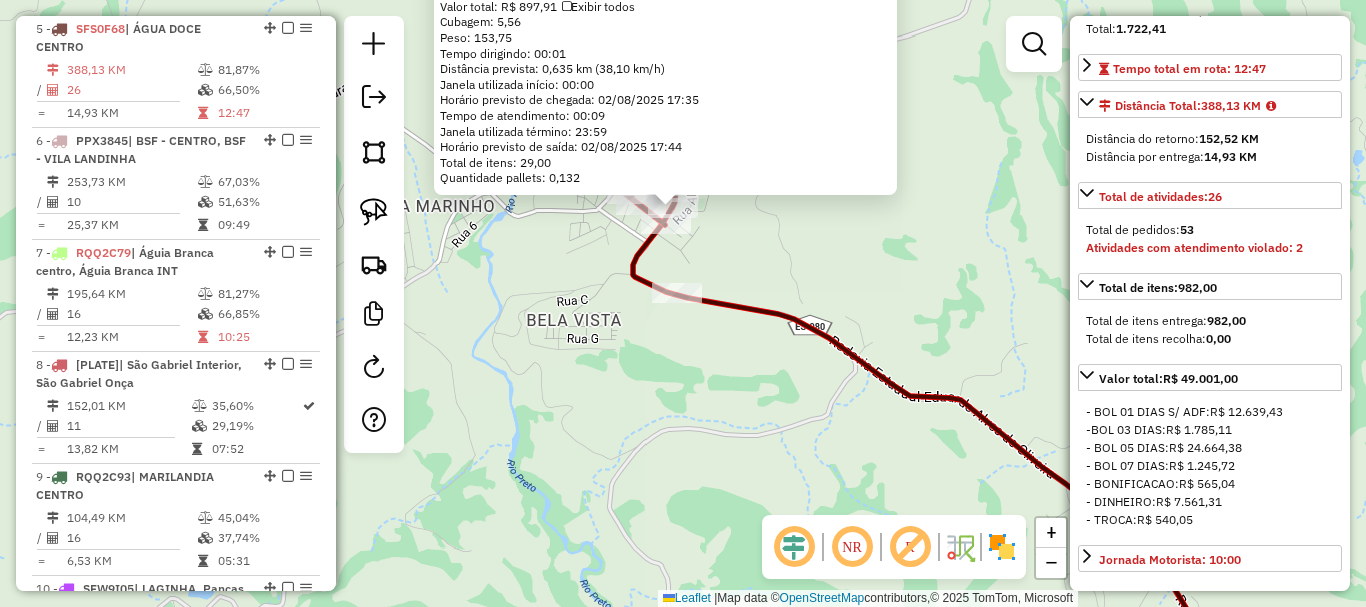 click on "7737 - QUEZIA DA SILVA MART Horário de atendimento excedido  Endereço:  AVENIDA SEBASTIAO COELHO DE SO 369   Bairro: CENTRO (AGUA DOCE DO NORTE / ES)   Pedidos:  01029223, 01029224   Valor total: R$ 897,91   Exibir todos   Cubagem: 5,56  Peso: 153,75  Tempo dirigindo: 00:01   Distância prevista: 0,635 km (38,10 km/h)   Janela utilizada início: 00:00   Horário previsto de chegada: 02/08/2025 17:35   Tempo de atendimento: 00:09   Janela utilizada término: 23:59   Horário previsto de saída: 02/08/2025 17:44   Total de itens: 29,00   Quantidade pallets: 0,132  × Janela de atendimento Grade de atendimento Capacidade Transportadoras Veículos Cliente Pedidos  Rotas Selecione os dias de semana para filtrar as janelas de atendimento  Seg   Ter   Qua   Qui   Sex   Sáb   Dom  Informe o período da janela de atendimento: De: Até:  Filtrar exatamente a janela do cliente  Considerar janela de atendimento padrão  Selecione os dias de semana para filtrar as grades de atendimento  Seg   Ter   Qua   Qui   Sex  De:" 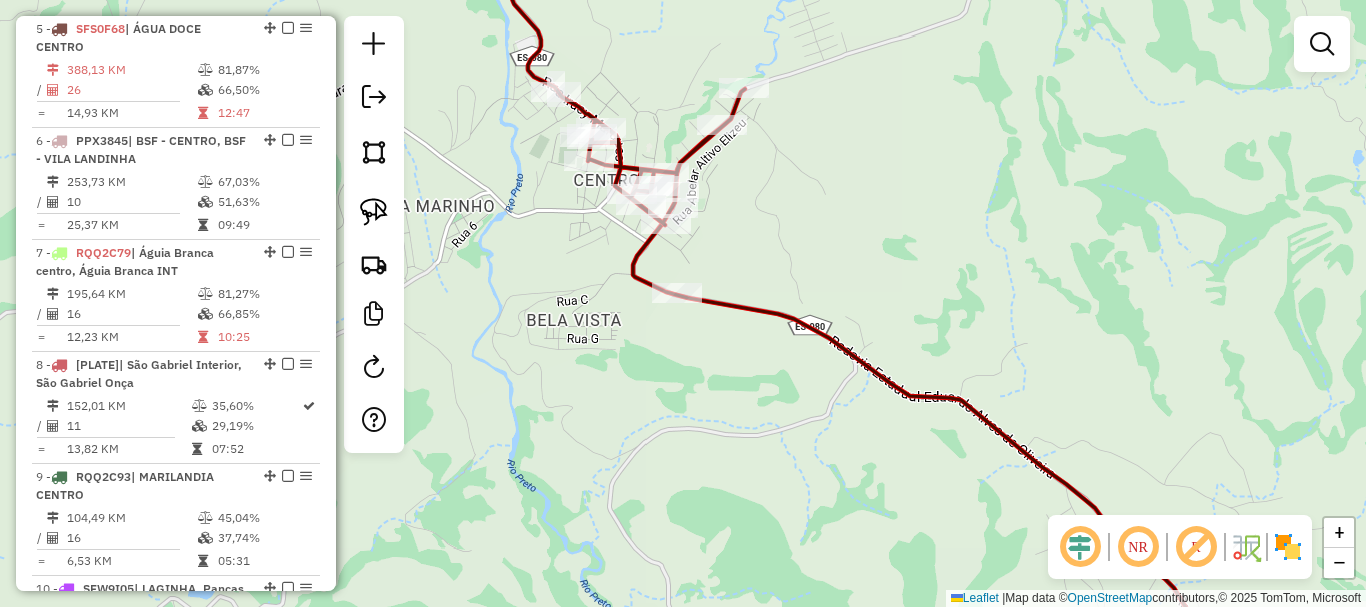 click on "7737 - QUEZIA DA SILVA MART Horário de atendimento excedido  Endereço:  AVENIDA SEBASTIAO COELHO DE SO 369   Bairro: CENTRO (AGUA DOCE DO NORTE / ES)   Pedidos:  01029223, 01029224   Valor total: R$ 897,91   Exibir todos   Cubagem: 5,56  Peso: 153,75  Tempo dirigindo: 00:01   Distância prevista: 0,635 km (38,10 km/h)   Janela utilizada início: 00:00   Horário previsto de chegada: 02/08/2025 17:35   Tempo de atendimento: 00:09   Janela utilizada término: 23:59   Horário previsto de saída: 02/08/2025 17:44   Total de itens: 29,00   Quantidade pallets: 0,132  × Janela de atendimento Grade de atendimento Capacidade Transportadoras Veículos Cliente Pedidos  Rotas Selecione os dias de semana para filtrar as janelas de atendimento  Seg   Ter   Qua   Qui   Sex   Sáb   Dom  Informe o período da janela de atendimento: De: Até:  Filtrar exatamente a janela do cliente  Considerar janela de atendimento padrão  Selecione os dias de semana para filtrar as grades de atendimento  Seg   Ter   Qua   Qui   Sex  De:" 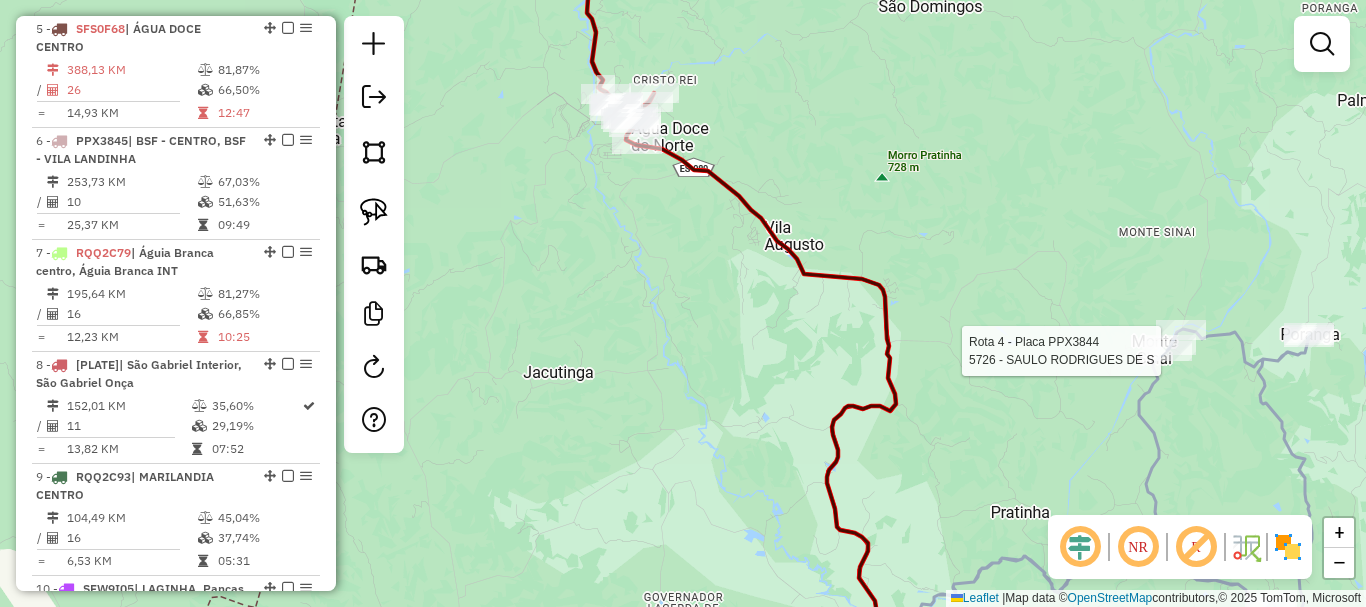 select on "**********" 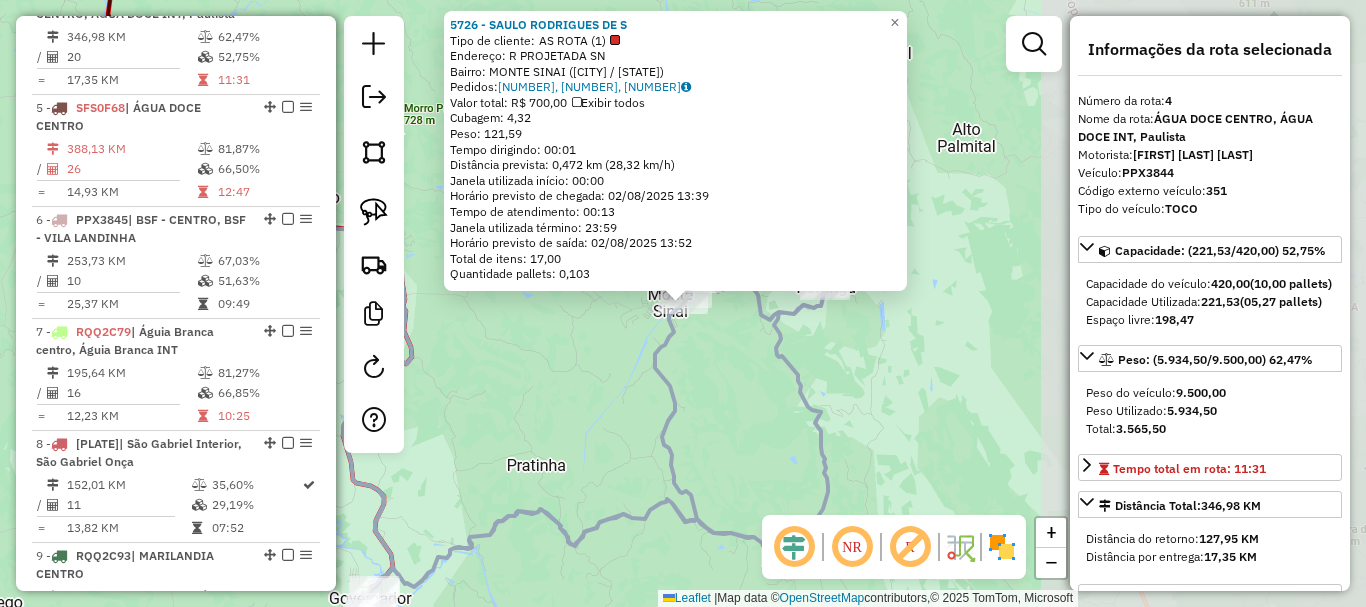 scroll, scrollTop: 1135, scrollLeft: 0, axis: vertical 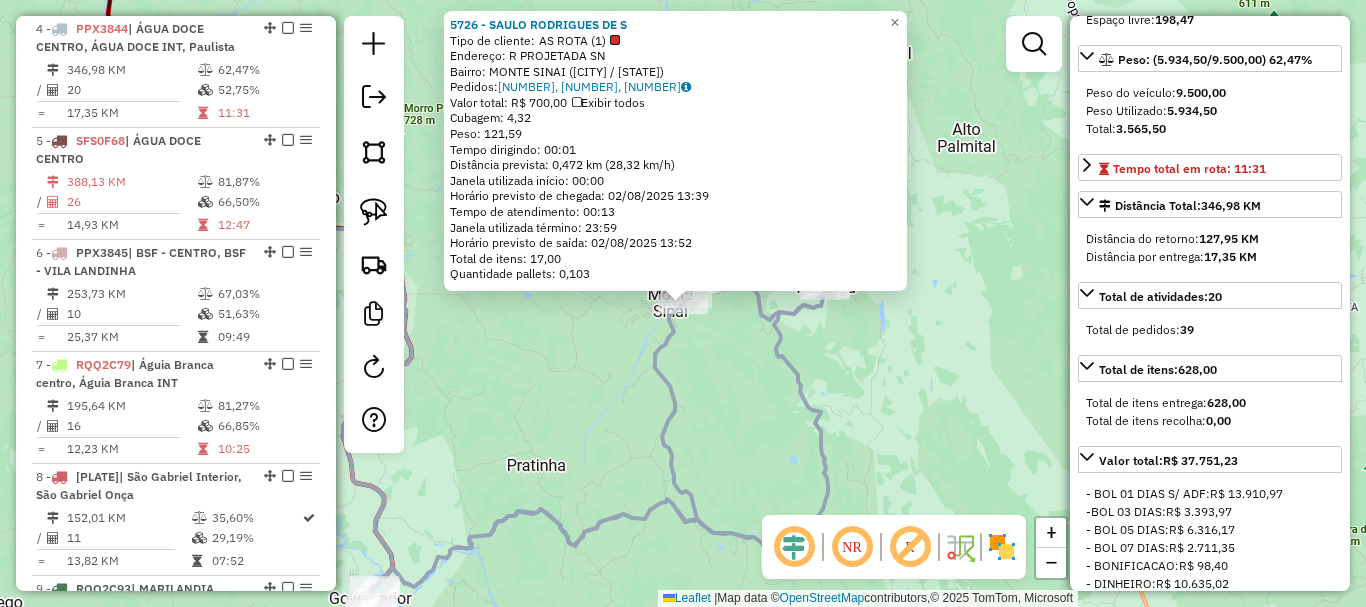 click 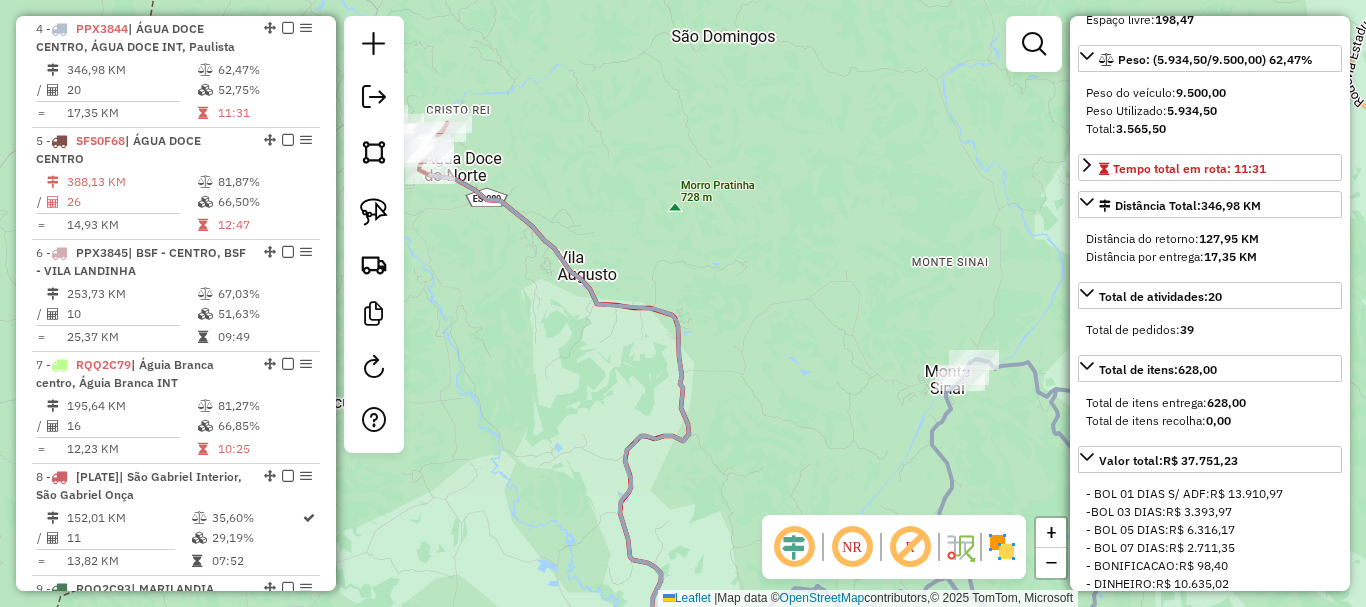 drag, startPoint x: 486, startPoint y: 420, endPoint x: 858, endPoint y: 437, distance: 372.38824 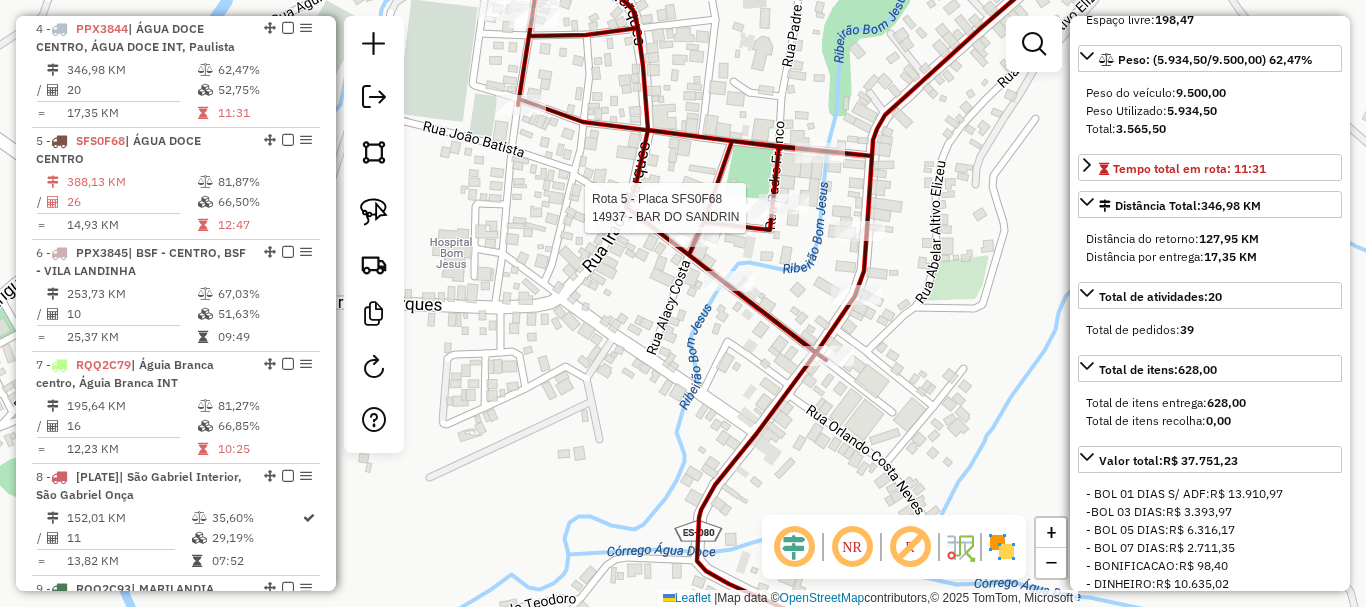 click 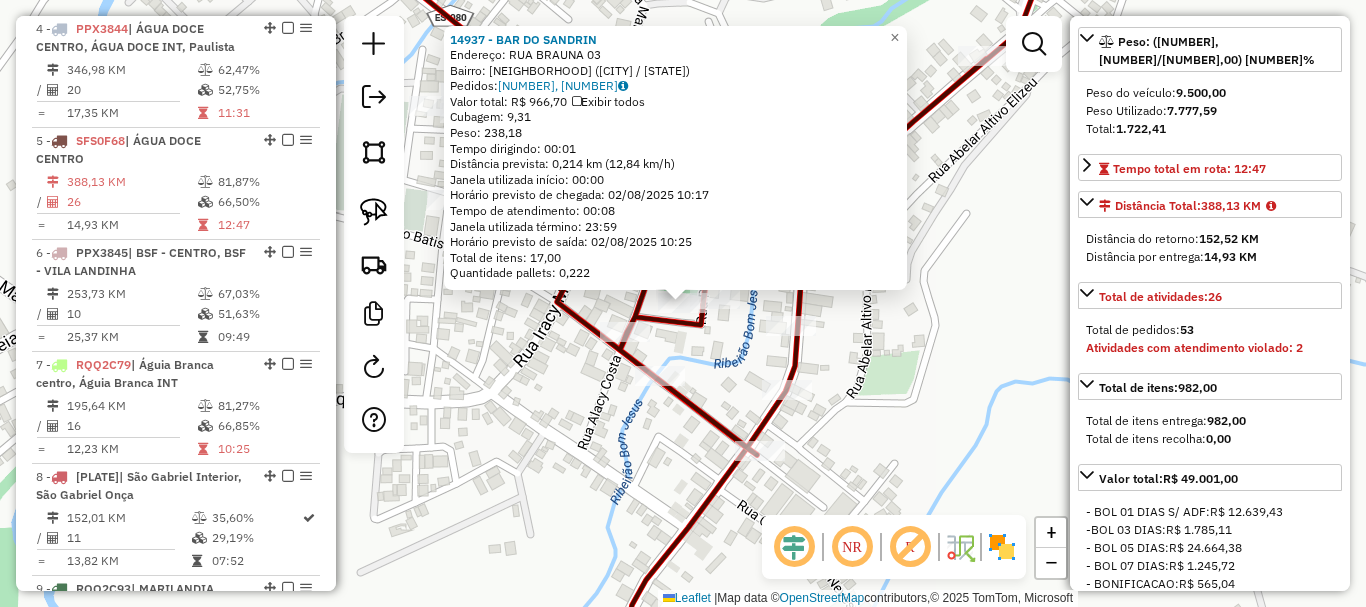 scroll, scrollTop: 282, scrollLeft: 0, axis: vertical 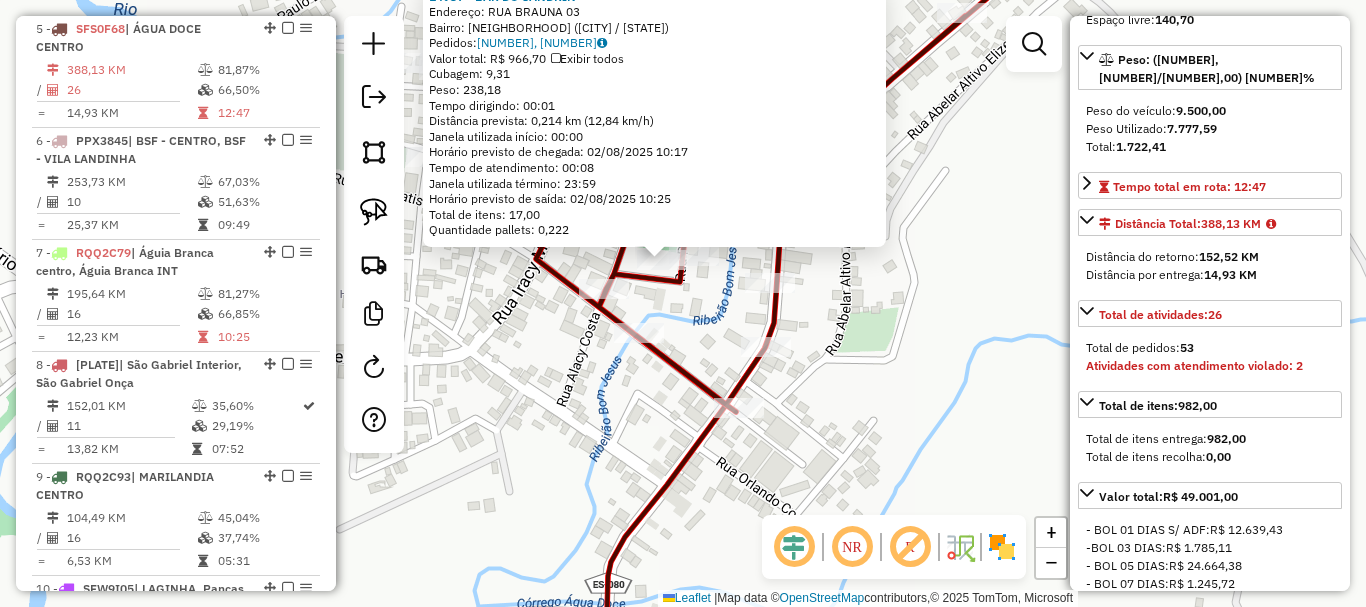 drag, startPoint x: 723, startPoint y: 338, endPoint x: 689, endPoint y: 270, distance: 76.02631 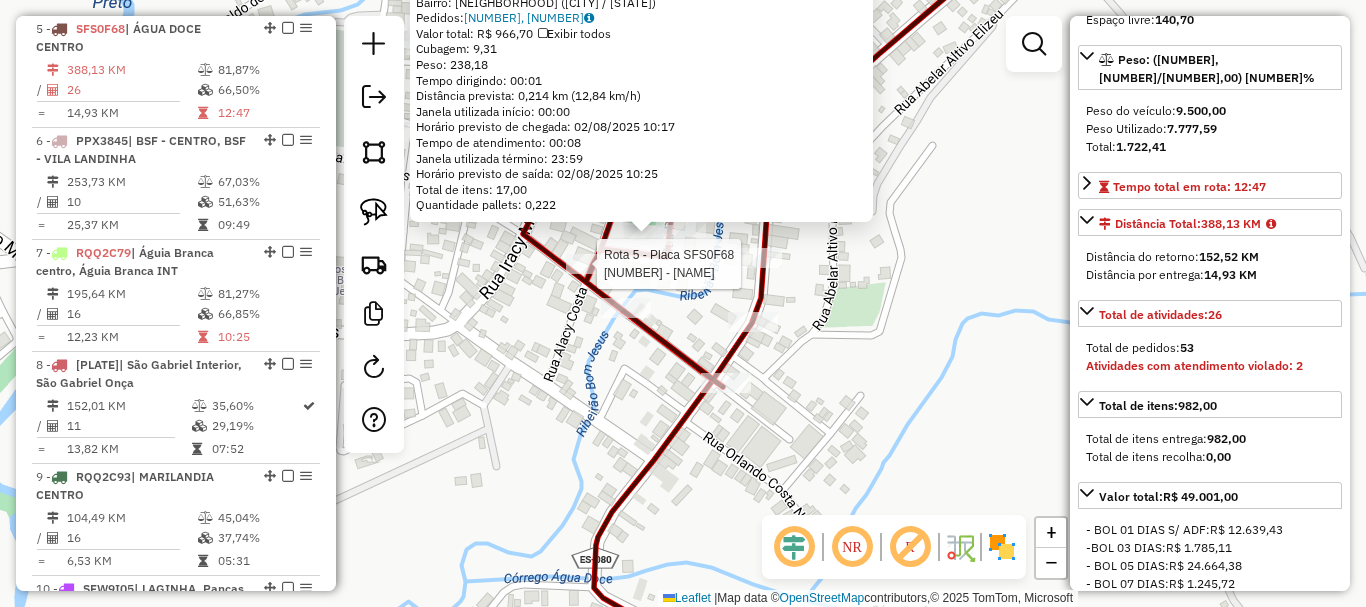 click 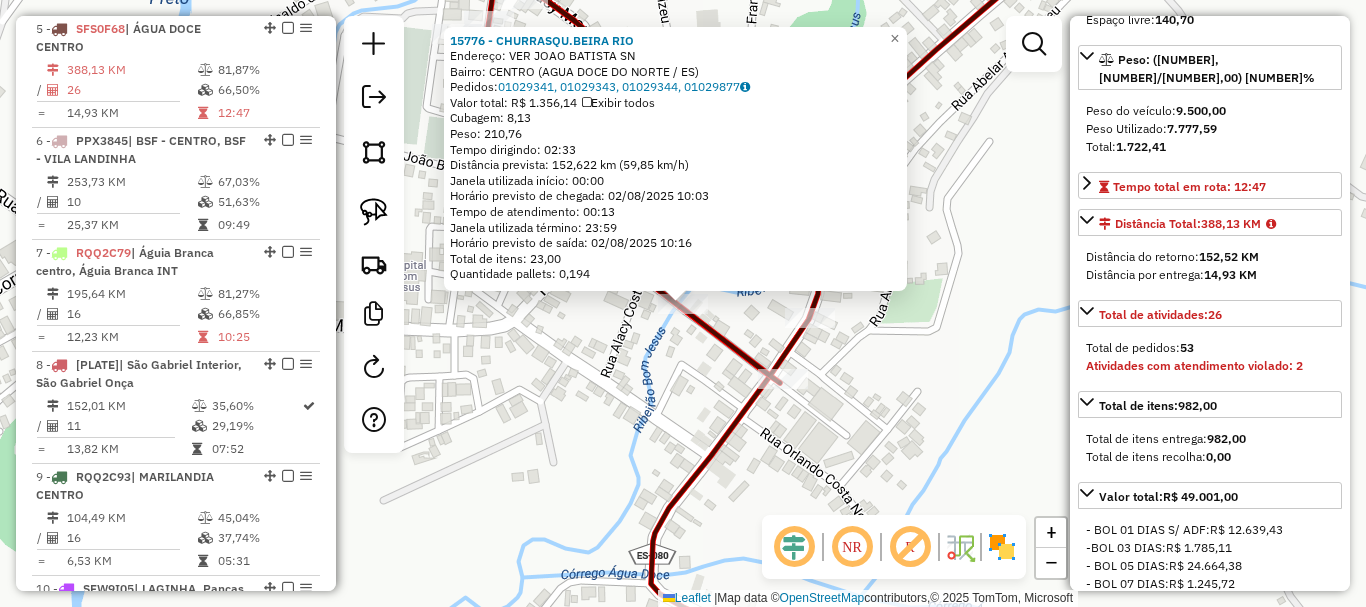 drag, startPoint x: 670, startPoint y: 406, endPoint x: 645, endPoint y: 376, distance: 39.051247 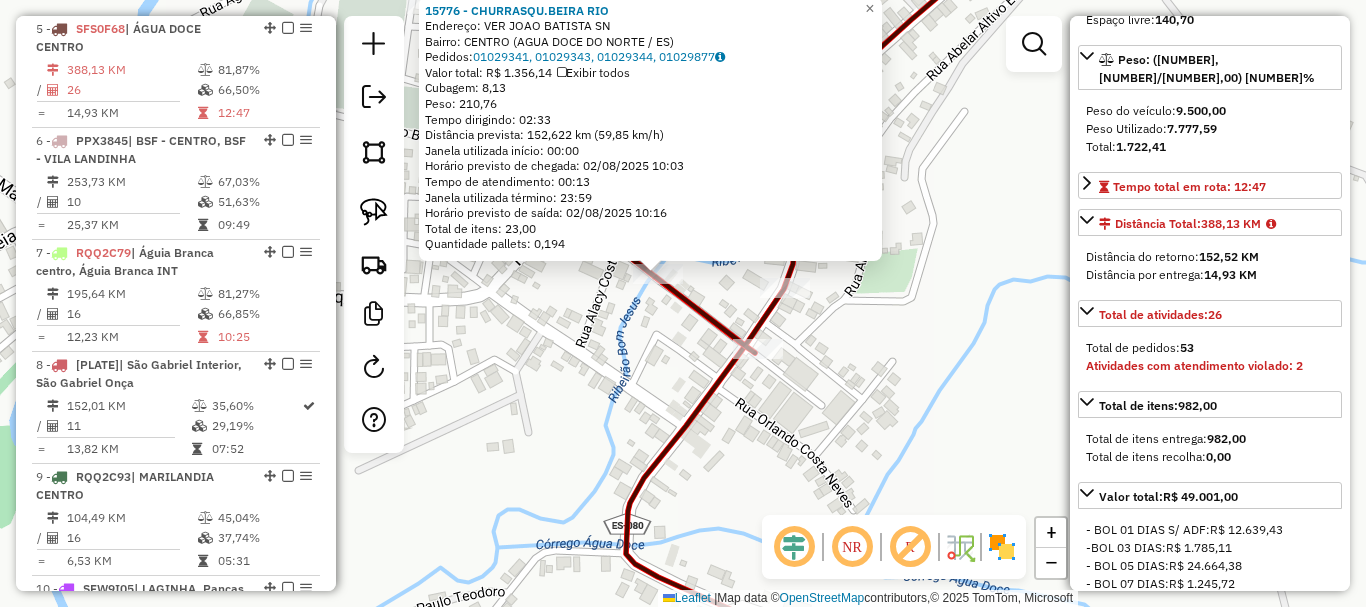 click on "15776 - CHURRASQU.BEIRA RIO  Endereço:  VER JOAO BATISTA SN   Bairro: CENTRO (AGUA DOCE DO NORTE / ES)   Pedidos:  01029341, 01029343, 01029344, 01029877   Valor total: R$ 1.356,14   Exibir todos   Cubagem: 8,13  Peso: 210,76  Tempo dirigindo: 02:33   Distância prevista: 152,622 km (59,85 km/h)   Janela utilizada início: 00:00   Horário previsto de chegada: 02/08/2025 10:03   Tempo de atendimento: 00:13   Janela utilizada término: 23:59   Horário previsto de saída: 02/08/2025 10:16   Total de itens: 23,00   Quantidade pallets: 0,194  × Janela de atendimento Grade de atendimento Capacidade Transportadoras Veículos Cliente Pedidos  Rotas Selecione os dias de semana para filtrar as janelas de atendimento  Seg   Ter   Qua   Qui   Sex   Sáb   Dom  Informe o período da janela de atendimento: De: Até:  Filtrar exatamente a janela do cliente  Considerar janela de atendimento padrão  Selecione os dias de semana para filtrar as grades de atendimento  Seg   Ter   Qua   Qui   Sex   Sáb   Dom   De:   Até:" 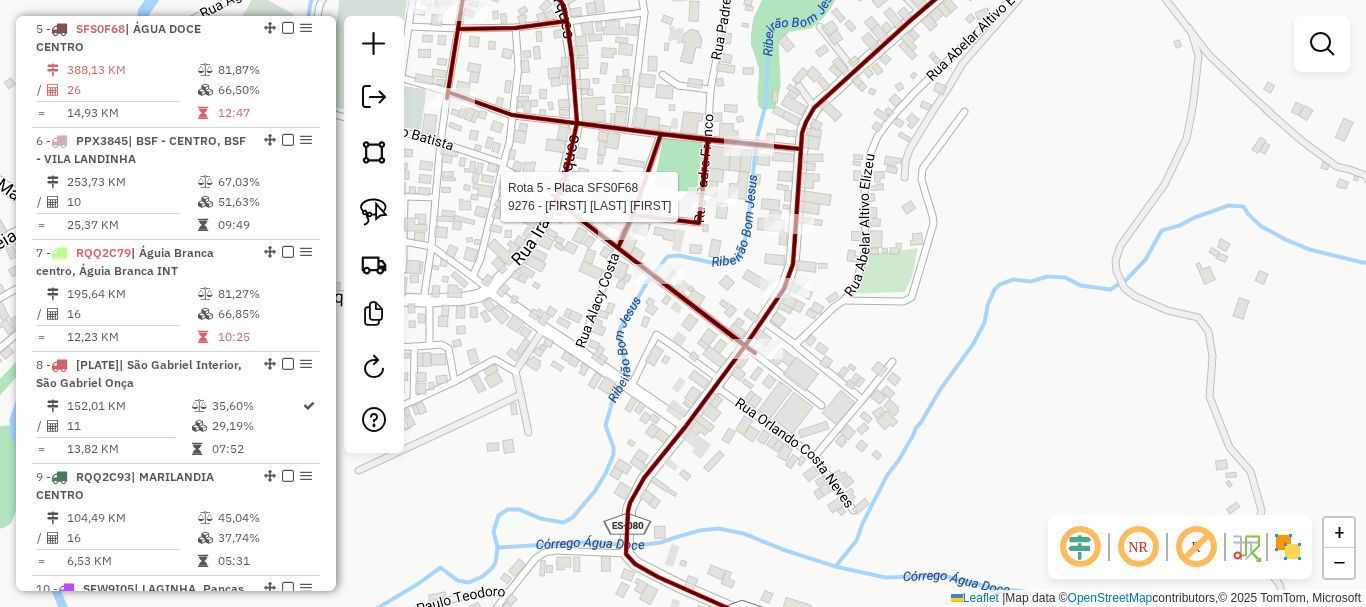 select on "**********" 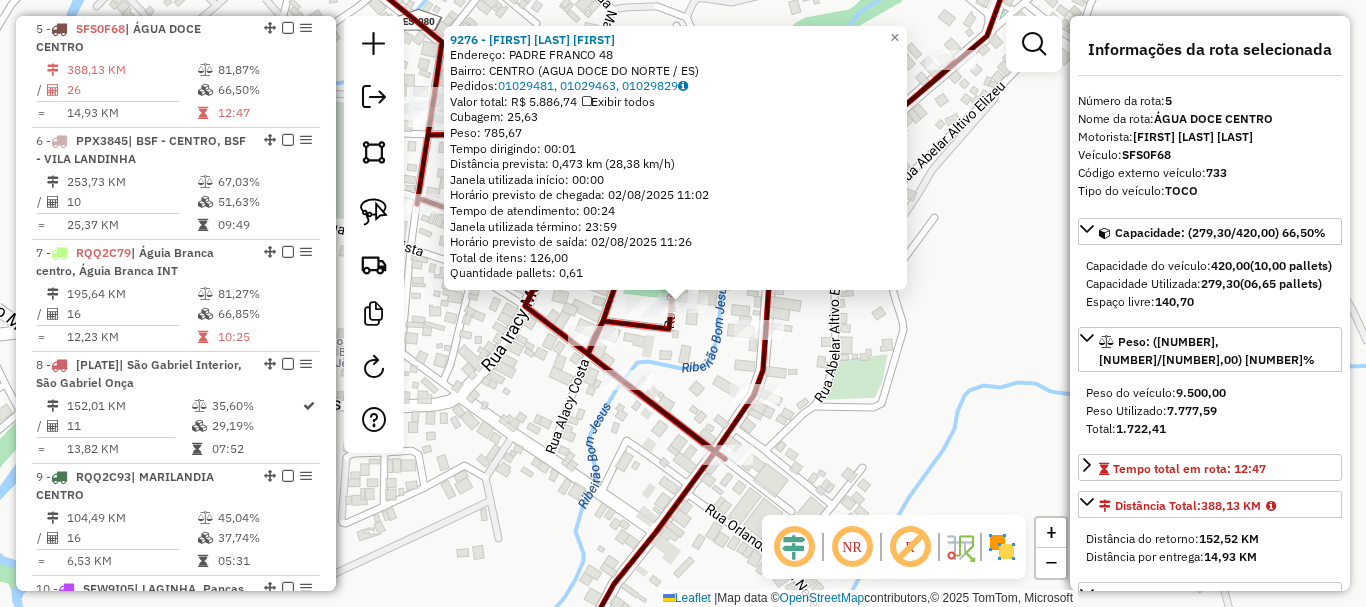 click on "9276 - THAYLON HALERANDRO D  Endereço:  PADRE FRANCO 48   Bairro: CENTRO (AGUA DOCE DO NORTE / ES)   Pedidos:  01029481, 01029463, 01029829   Valor total: R$ 5.886,74   Exibir todos   Cubagem: 25,63  Peso: 785,67  Tempo dirigindo: 00:01   Distância prevista: 0,473 km (28,38 km/h)   Janela utilizada início: 00:00   Horário previsto de chegada: 02/08/2025 11:02   Tempo de atendimento: 00:24   Janela utilizada término: 23:59   Horário previsto de saída: 02/08/2025 11:26   Total de itens: 126,00   Quantidade pallets: 0,61  × Janela de atendimento Grade de atendimento Capacidade Transportadoras Veículos Cliente Pedidos  Rotas Selecione os dias de semana para filtrar as janelas de atendimento  Seg   Ter   Qua   Qui   Sex   Sáb   Dom  Informe o período da janela de atendimento: De: Até:  Filtrar exatamente a janela do cliente  Considerar janela de atendimento padrão  Selecione os dias de semana para filtrar as grades de atendimento  Seg   Ter   Qua   Qui   Sex   Sáb   Dom   Peso mínimo:   De:   Até:" 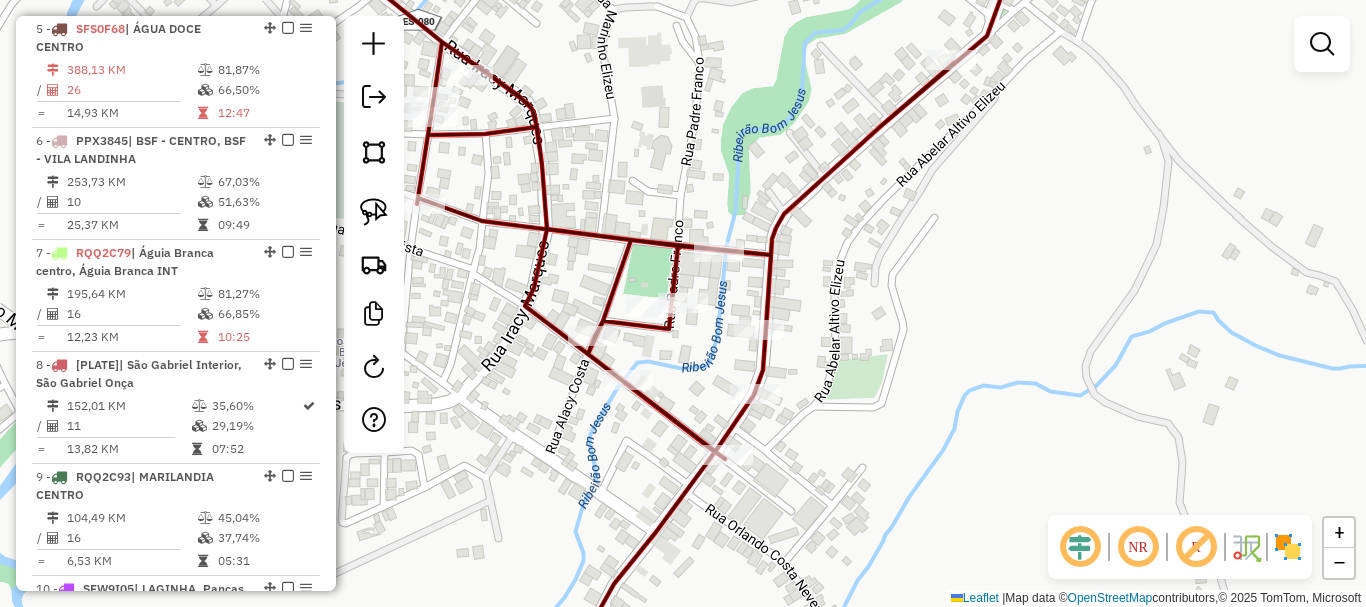 drag, startPoint x: 855, startPoint y: 399, endPoint x: 823, endPoint y: 321, distance: 84.30895 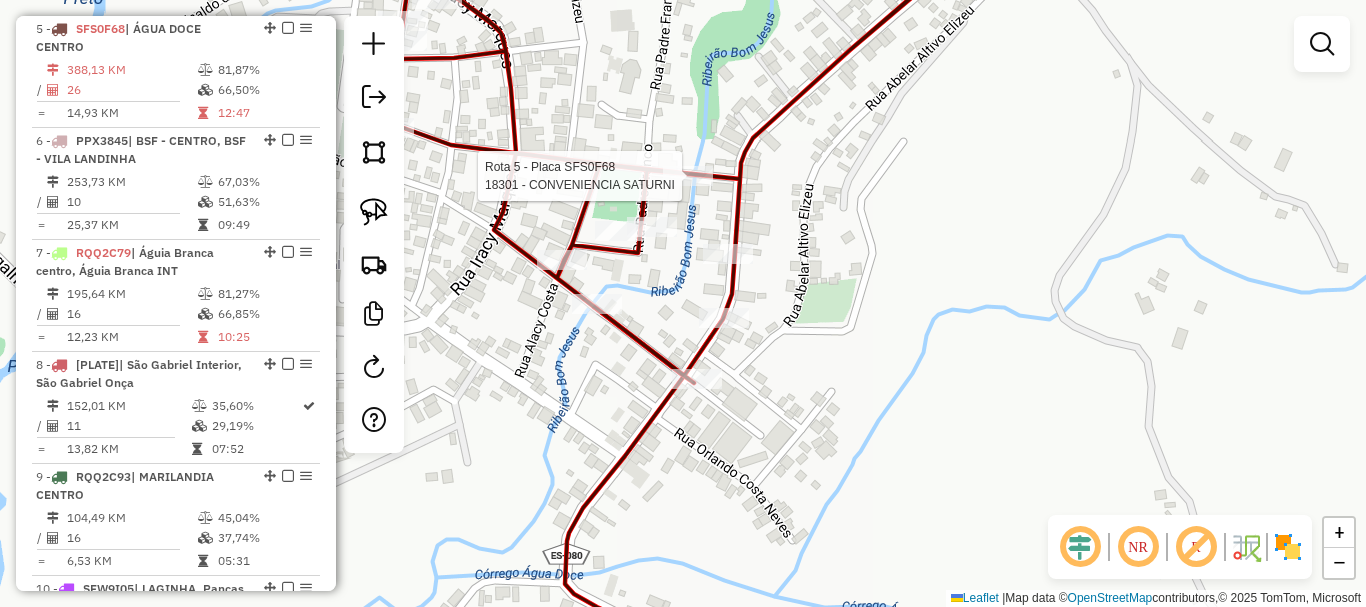 select on "**********" 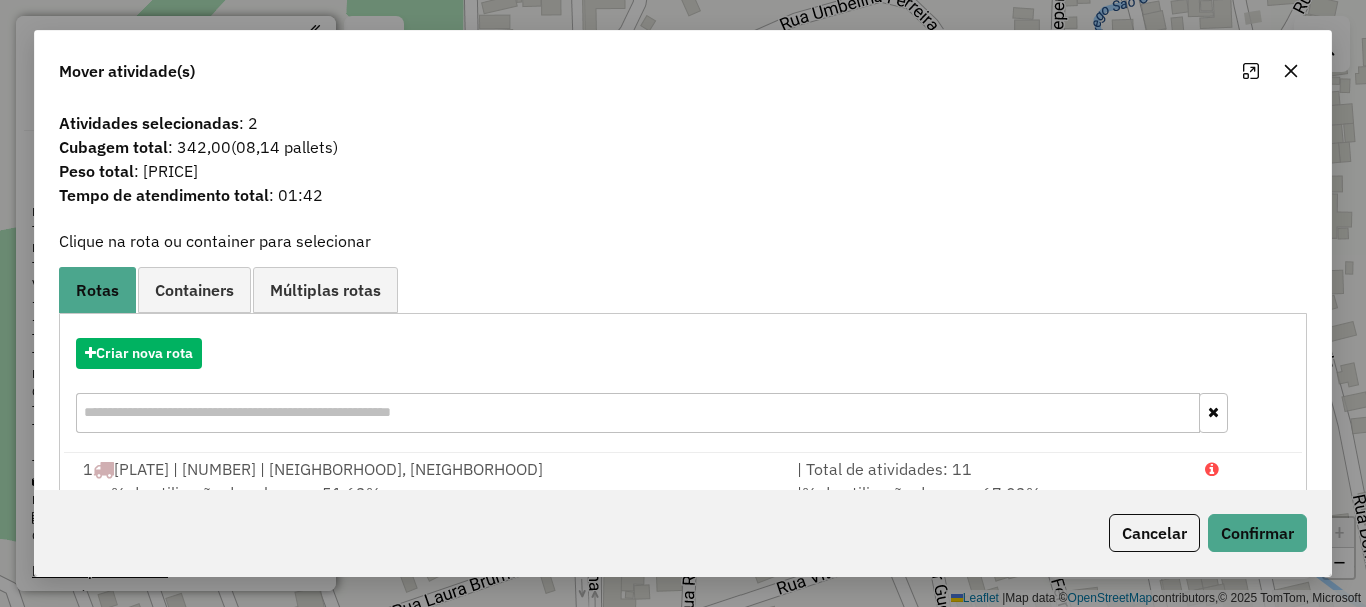 scroll, scrollTop: 0, scrollLeft: 0, axis: both 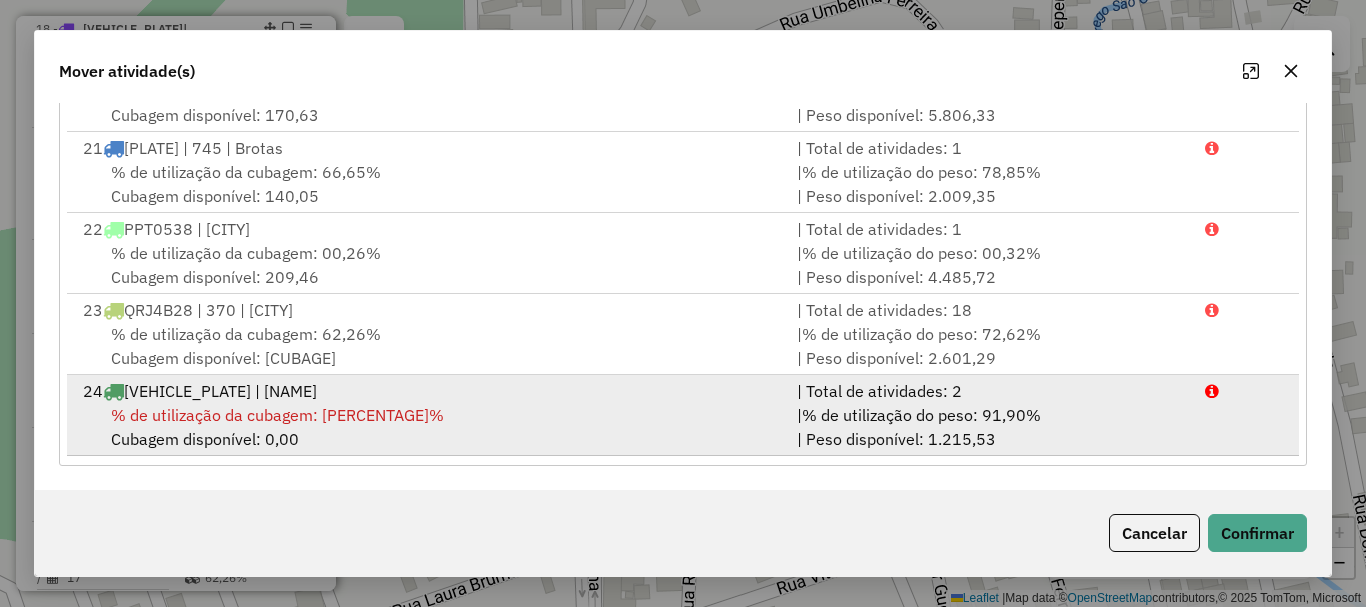 click on "% de utilização da cubagem: [PERCENTAGE]%" at bounding box center [277, 415] 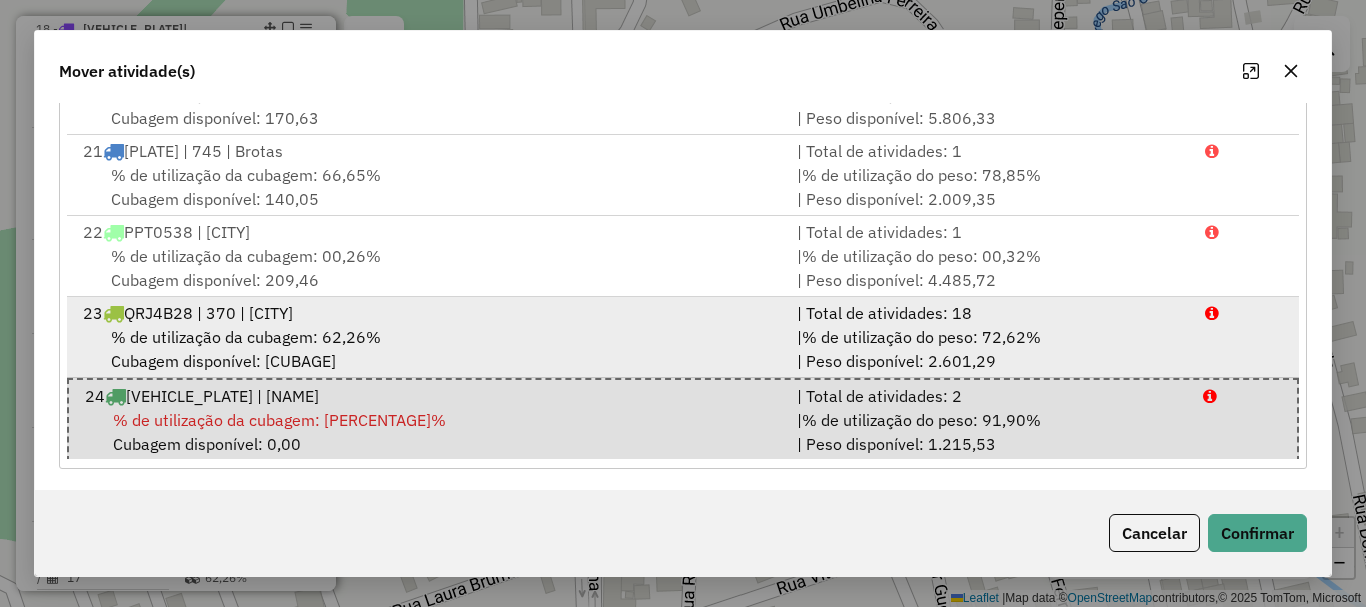 scroll, scrollTop: 1547, scrollLeft: 0, axis: vertical 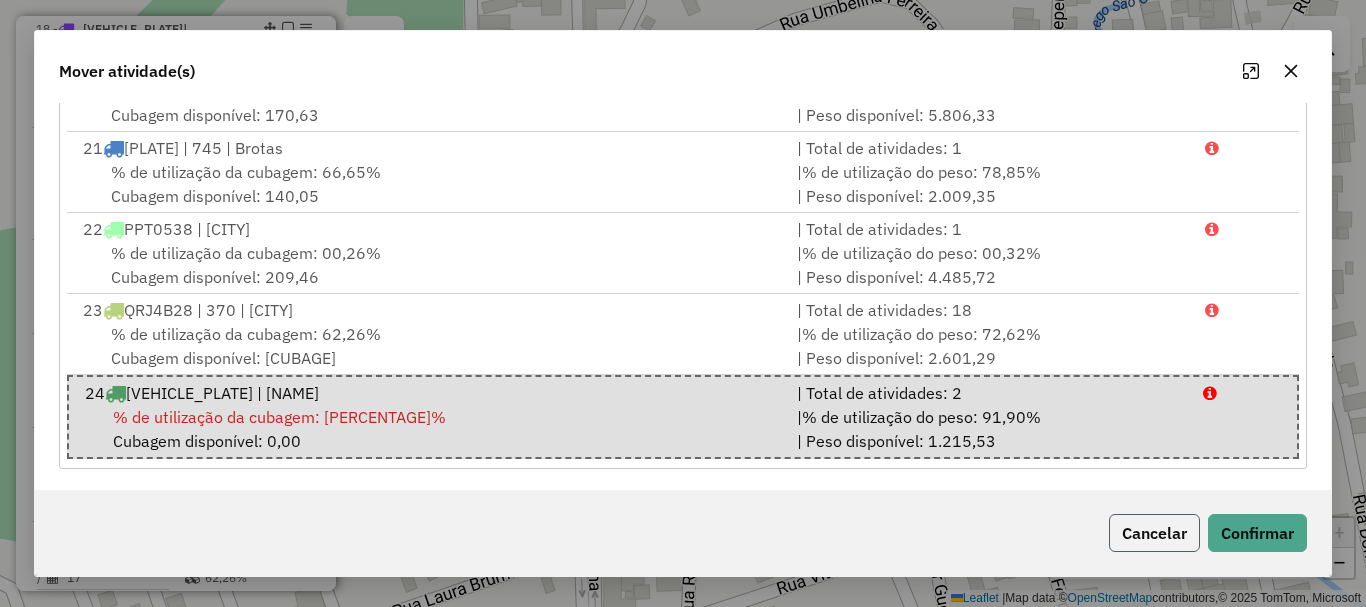 click on "Cancelar" 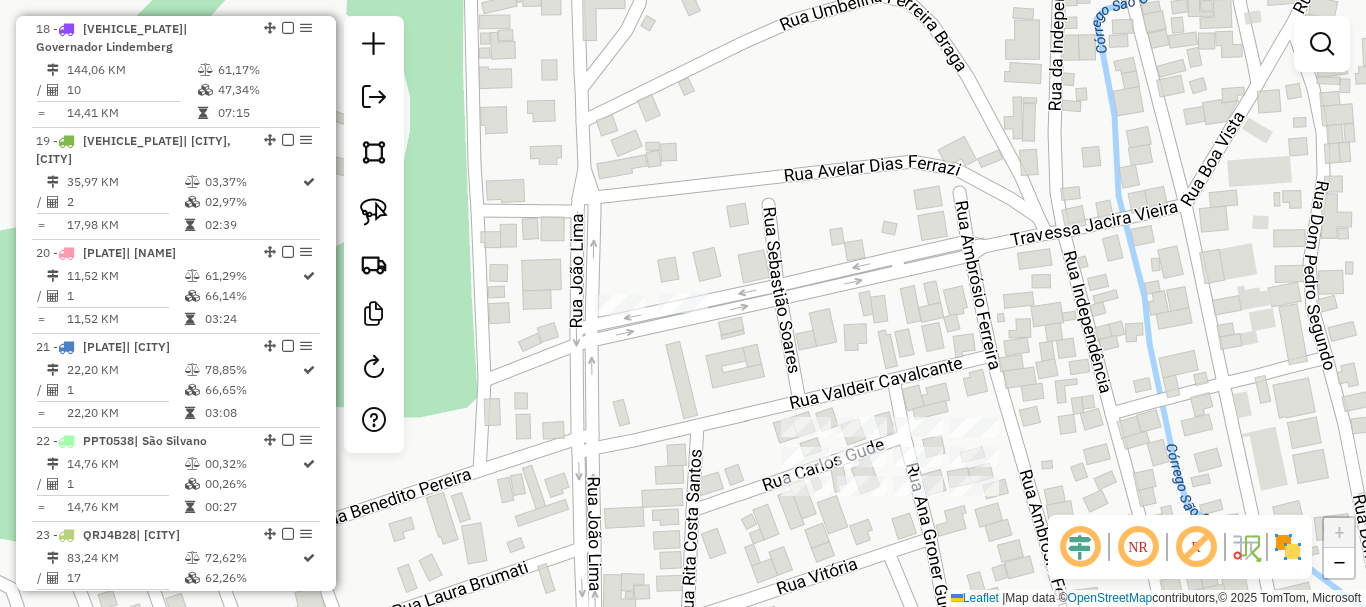 scroll, scrollTop: 0, scrollLeft: 0, axis: both 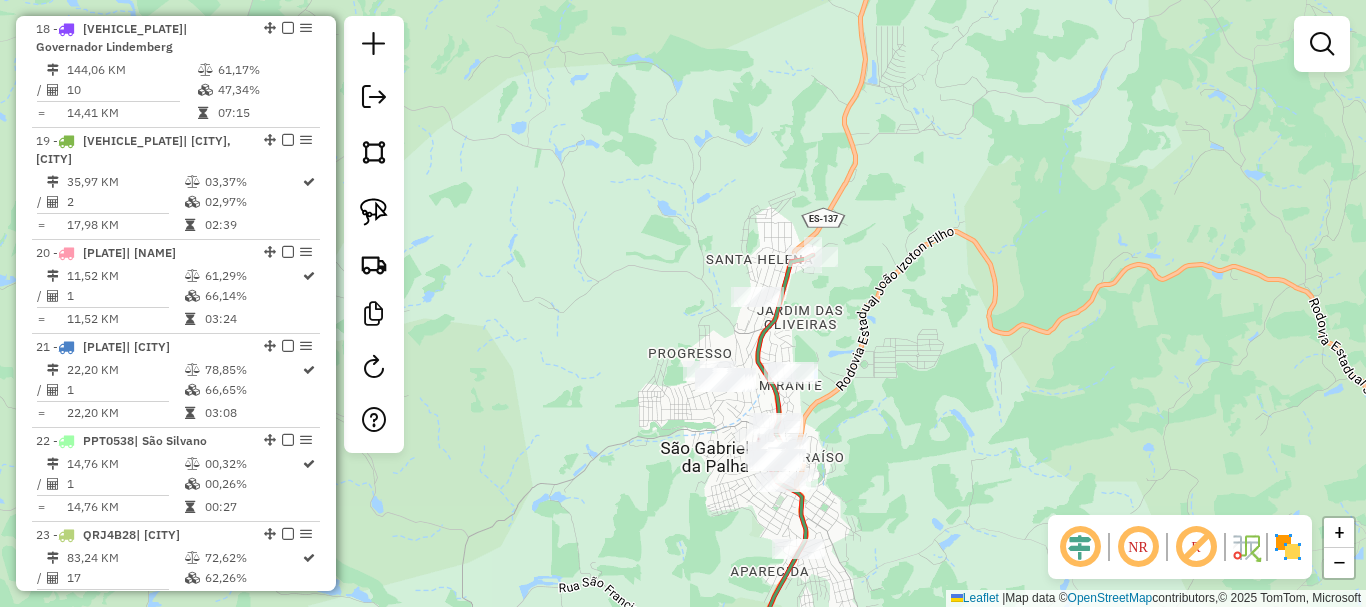 click on "Janela de atendimento Grade de atendimento Capacidade Transportadoras Veículos Cliente Pedidos  Rotas Selecione os dias de semana para filtrar as janelas de atendimento  Seg   Ter   Qua   Qui   Sex   Sáb   Dom  Informe o período da janela de atendimento: De: Até:  Filtrar exatamente a janela do cliente  Considerar janela de atendimento padrão  Selecione os dias de semana para filtrar as grades de atendimento  Seg   Ter   Qua   Qui   Sex   Sáb   Dom   Considerar clientes sem dia de atendimento cadastrado  Clientes fora do dia de atendimento selecionado Filtrar as atividades entre os valores definidos abaixo:  Peso mínimo:   Peso máximo:   Cubagem mínima:   Cubagem máxima:   De:   Até:  Filtrar as atividades entre o tempo de atendimento definido abaixo:  De:   Até:   Considerar capacidade total dos clientes não roteirizados Transportadora: Selecione um ou mais itens Tipo de veículo: Selecione um ou mais itens Veículo: Selecione um ou mais itens Motorista: Selecione um ou mais itens Nome: Rótulo:" 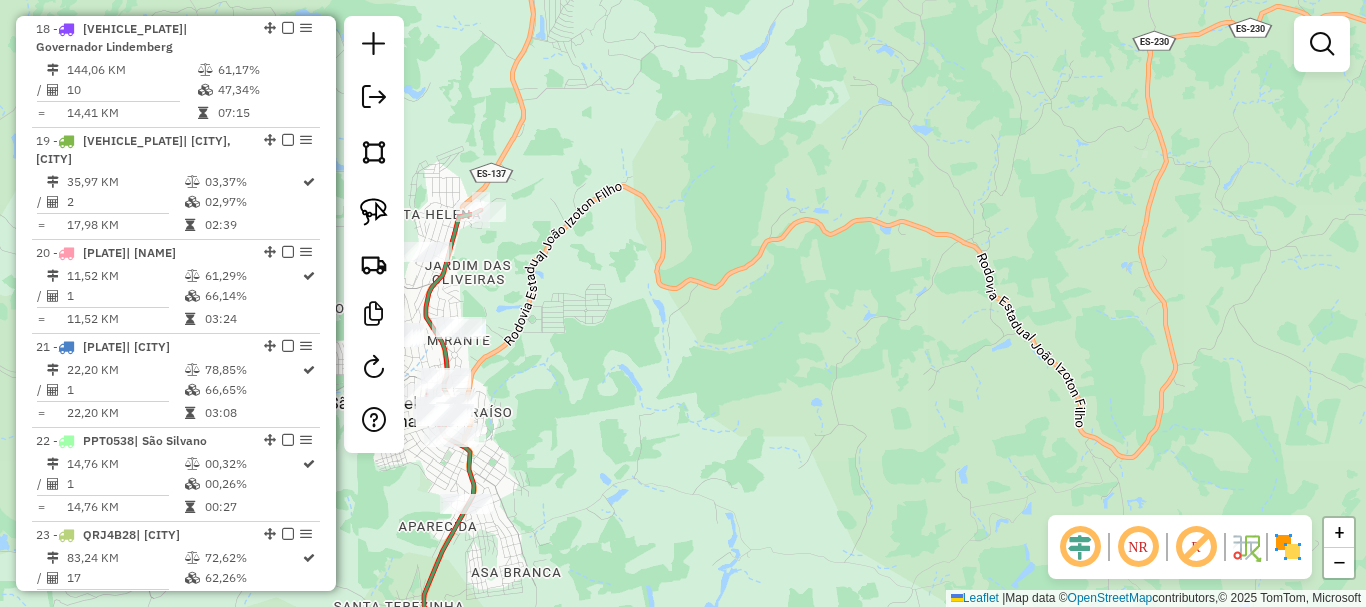 drag, startPoint x: 682, startPoint y: 321, endPoint x: 863, endPoint y: 337, distance: 181.70581 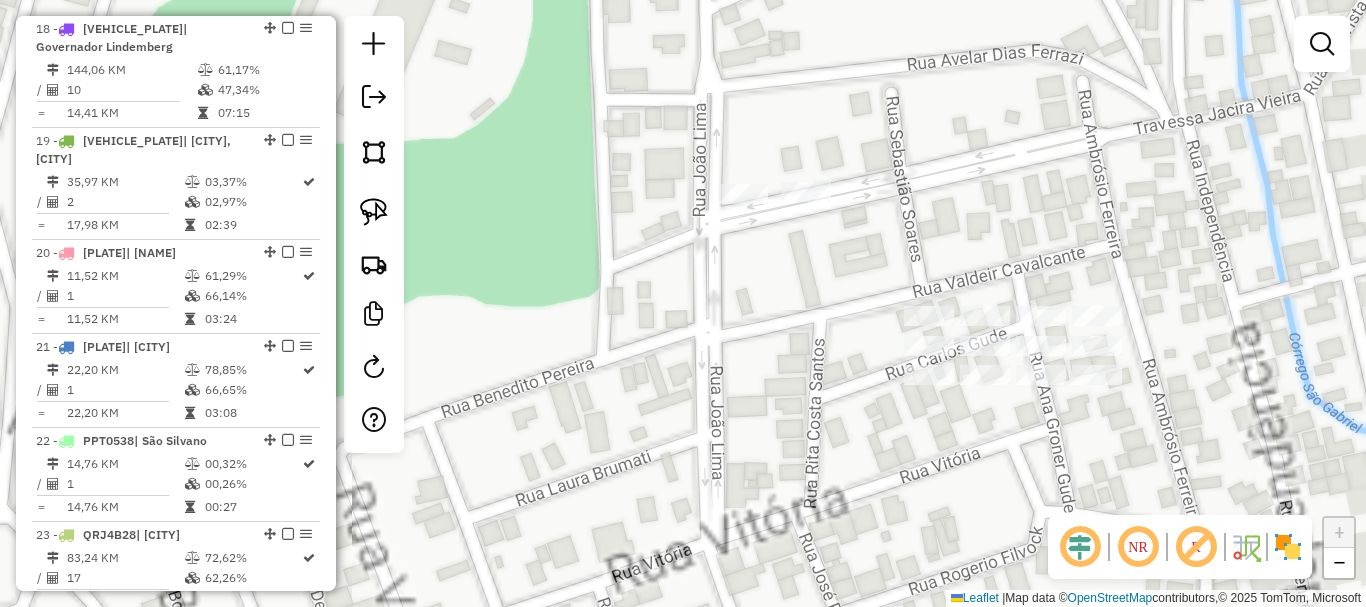 click on "Janela de atendimento Grade de atendimento Capacidade Transportadoras Veículos Cliente Pedidos  Rotas Selecione os dias de semana para filtrar as janelas de atendimento  Seg   Ter   Qua   Qui   Sex   Sáb   Dom  Informe o período da janela de atendimento: De: Até:  Filtrar exatamente a janela do cliente  Considerar janela de atendimento padrão  Selecione os dias de semana para filtrar as grades de atendimento  Seg   Ter   Qua   Qui   Sex   Sáb   Dom   Considerar clientes sem dia de atendimento cadastrado  Clientes fora do dia de atendimento selecionado Filtrar as atividades entre os valores definidos abaixo:  Peso mínimo:   Peso máximo:   Cubagem mínima:   Cubagem máxima:   De:   Até:  Filtrar as atividades entre o tempo de atendimento definido abaixo:  De:   Até:   Considerar capacidade total dos clientes não roteirizados Transportadora: Selecione um ou mais itens Tipo de veículo: Selecione um ou mais itens Veículo: Selecione um ou mais itens Motorista: Selecione um ou mais itens Nome: Rótulo:" 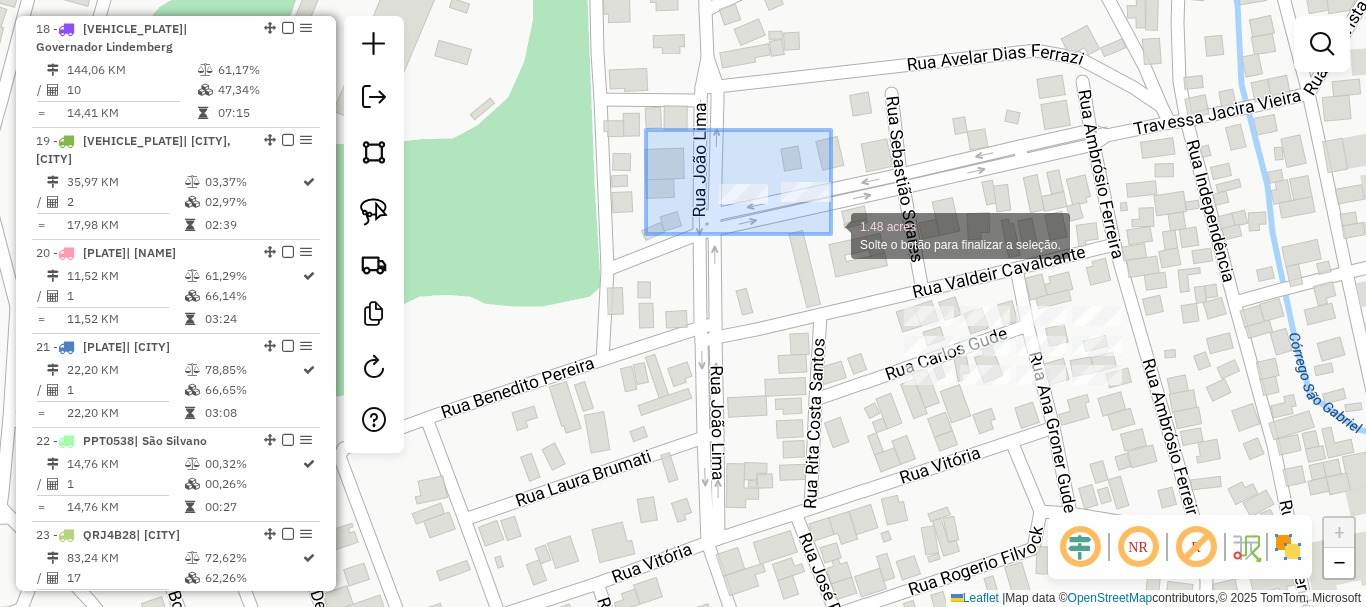drag, startPoint x: 671, startPoint y: 127, endPoint x: 834, endPoint y: 234, distance: 194.98206 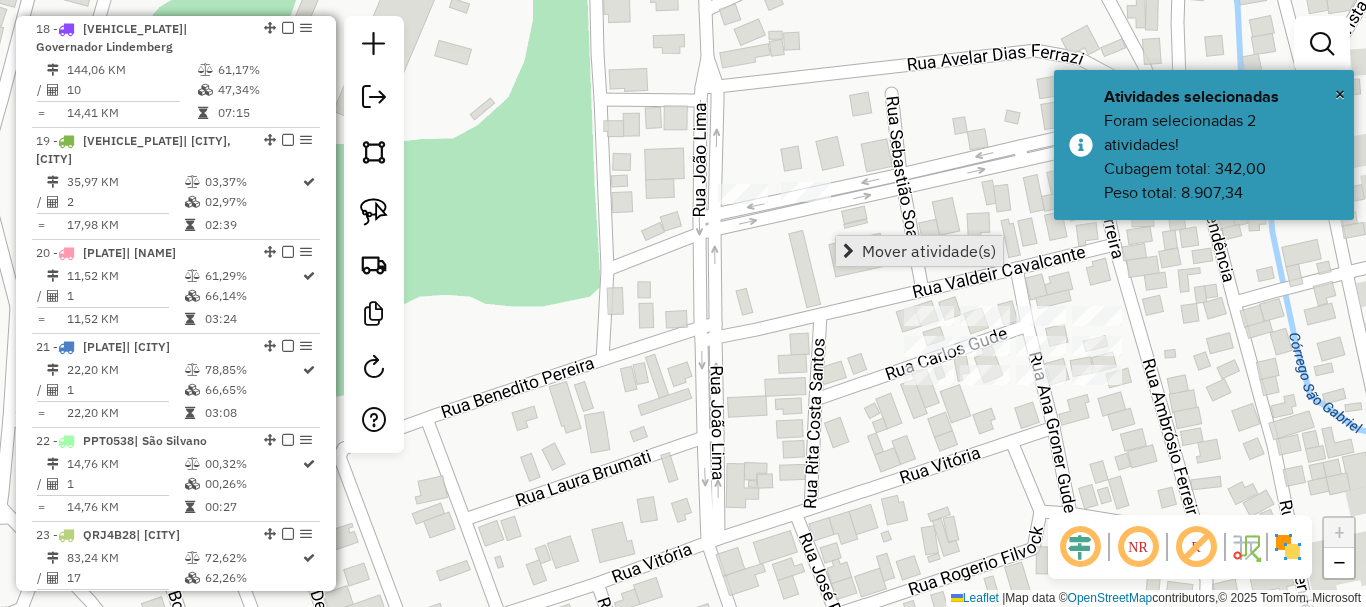 click on "Mover atividade(s)" at bounding box center [929, 251] 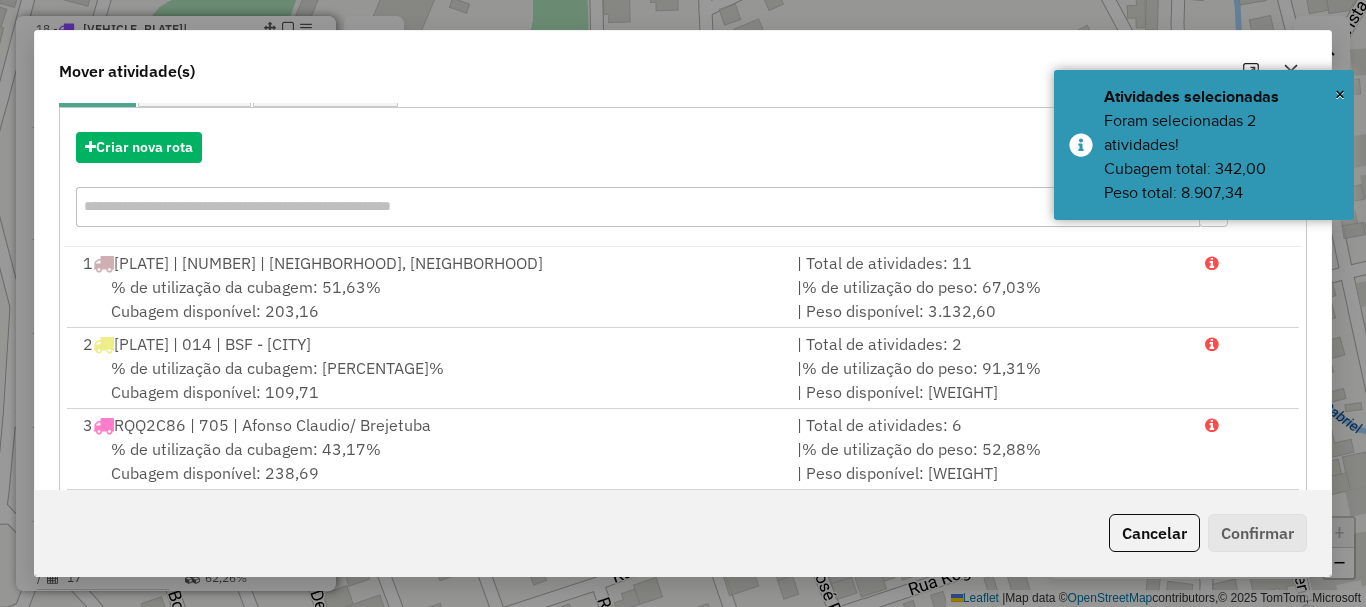 scroll, scrollTop: 397, scrollLeft: 0, axis: vertical 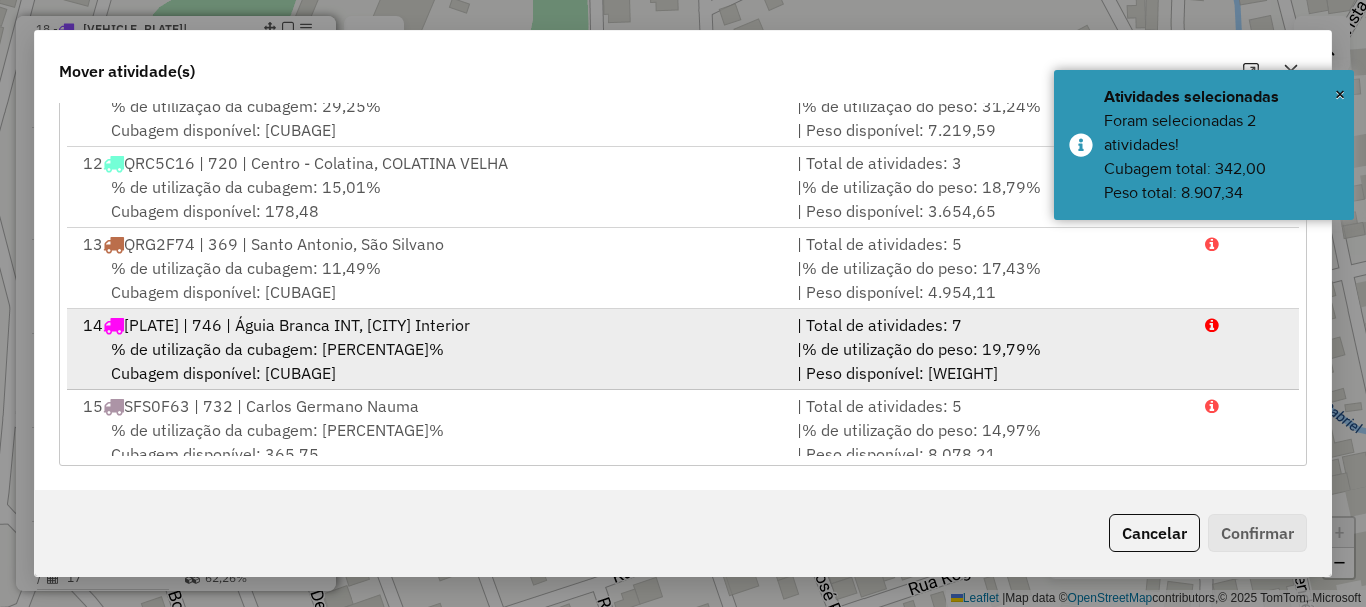 click on "SFZ5D56 | 746 | Águia Branca INT, [CITY]" at bounding box center [297, 325] 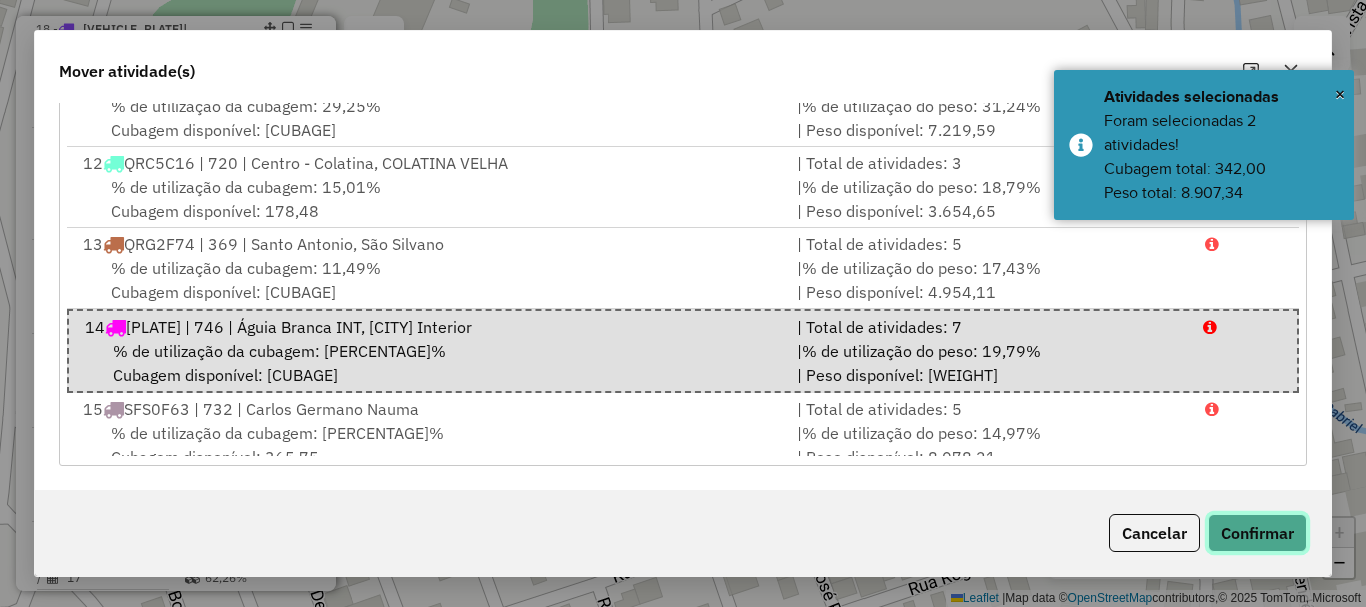 click on "Confirmar" 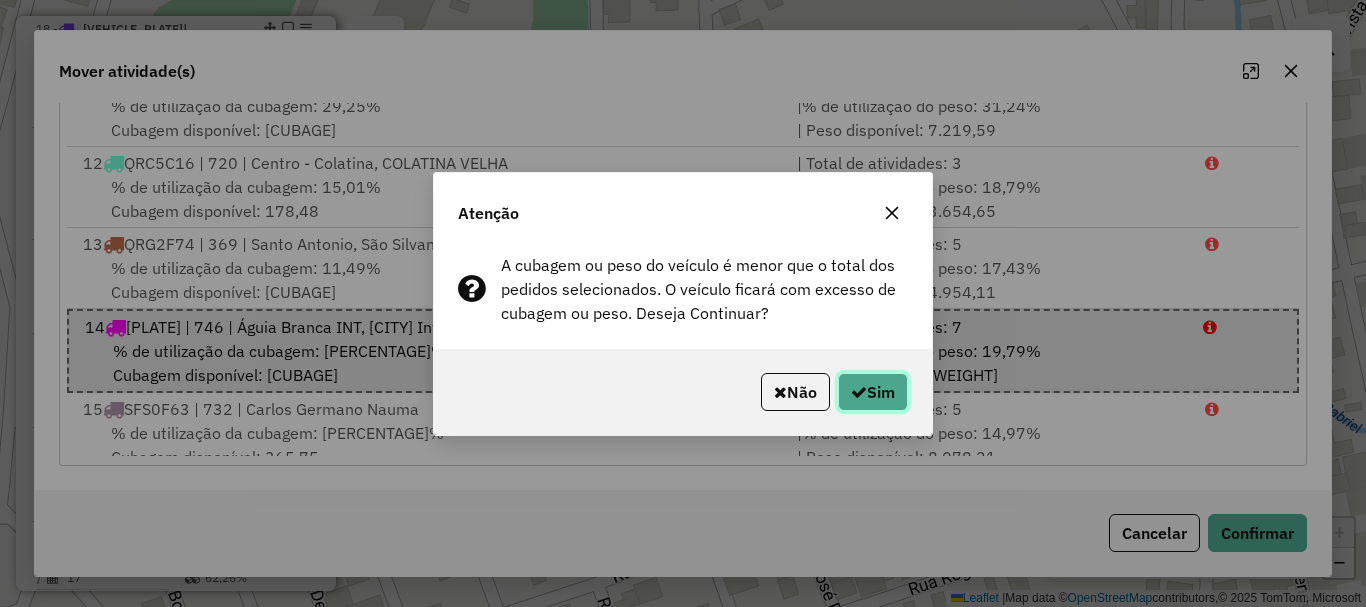 click on "Sim" 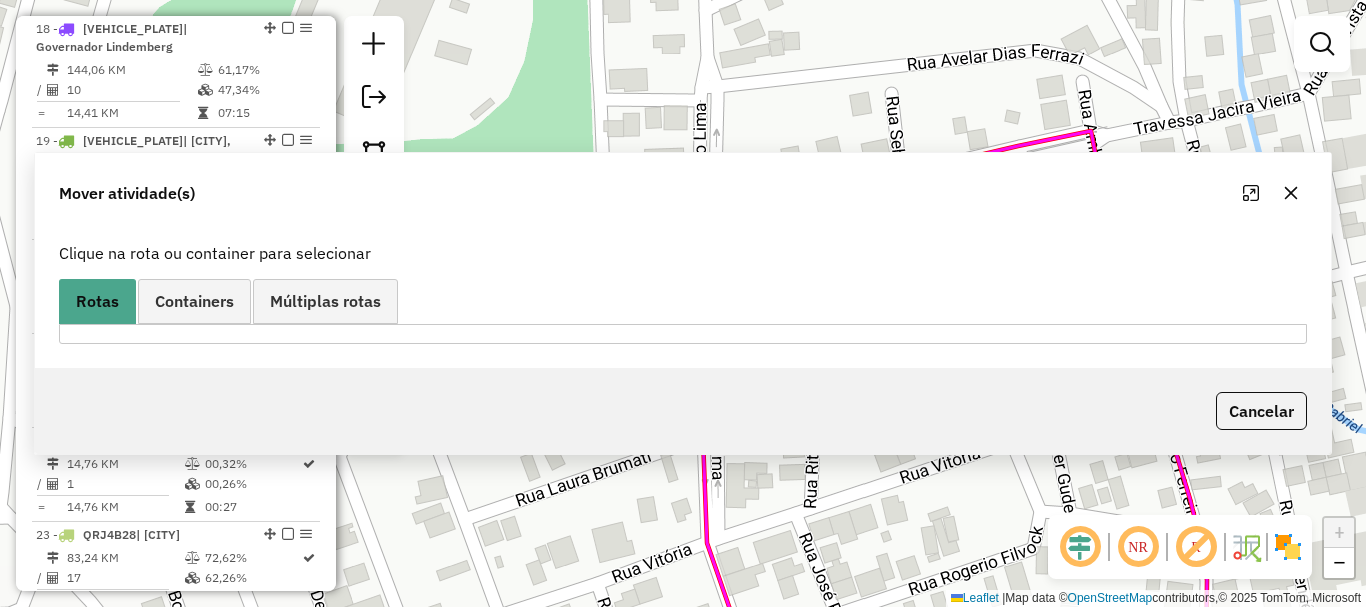 scroll, scrollTop: 0, scrollLeft: 0, axis: both 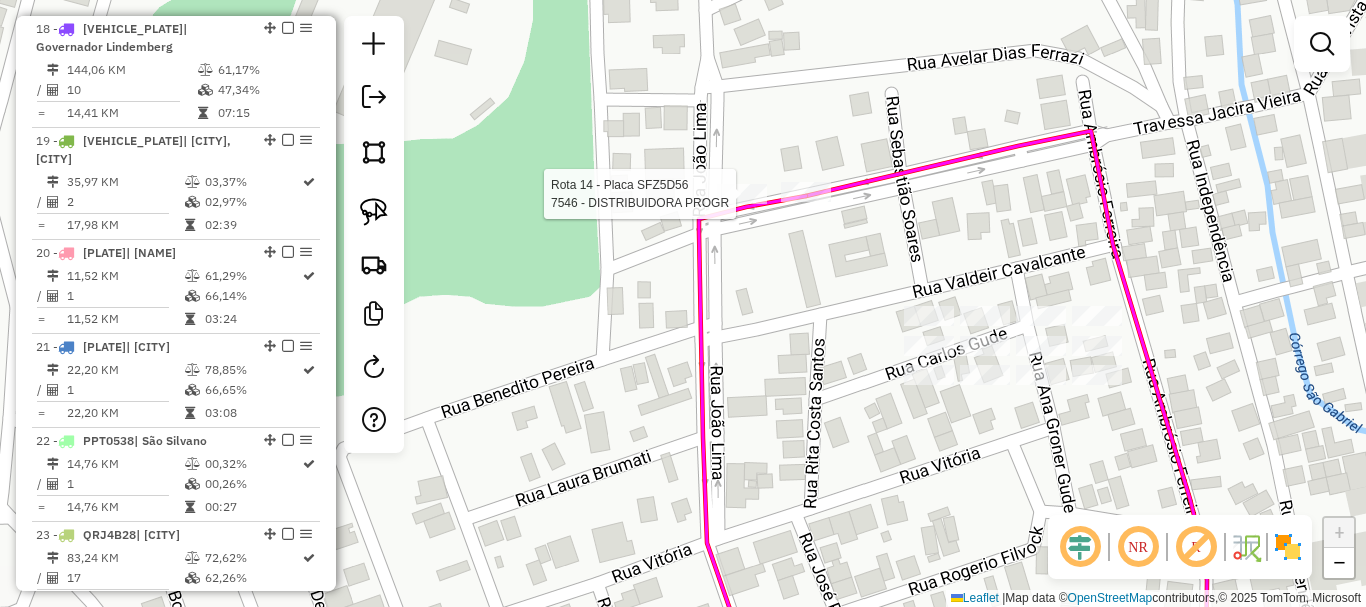select on "**********" 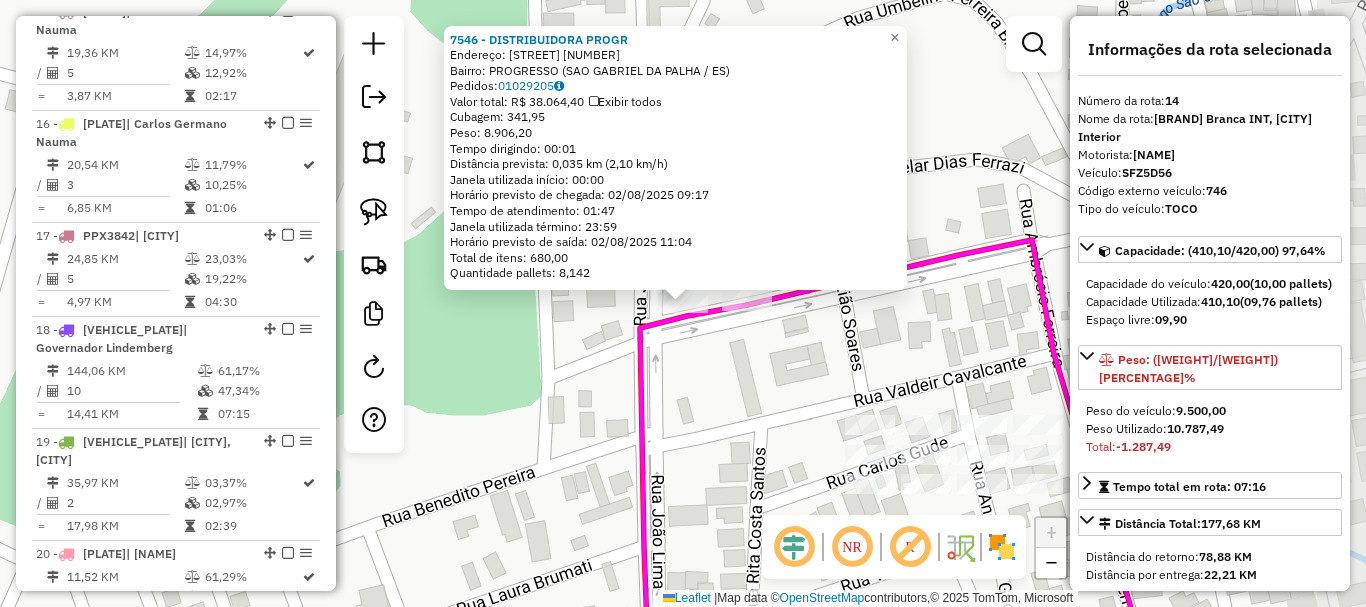 scroll, scrollTop: 2219, scrollLeft: 0, axis: vertical 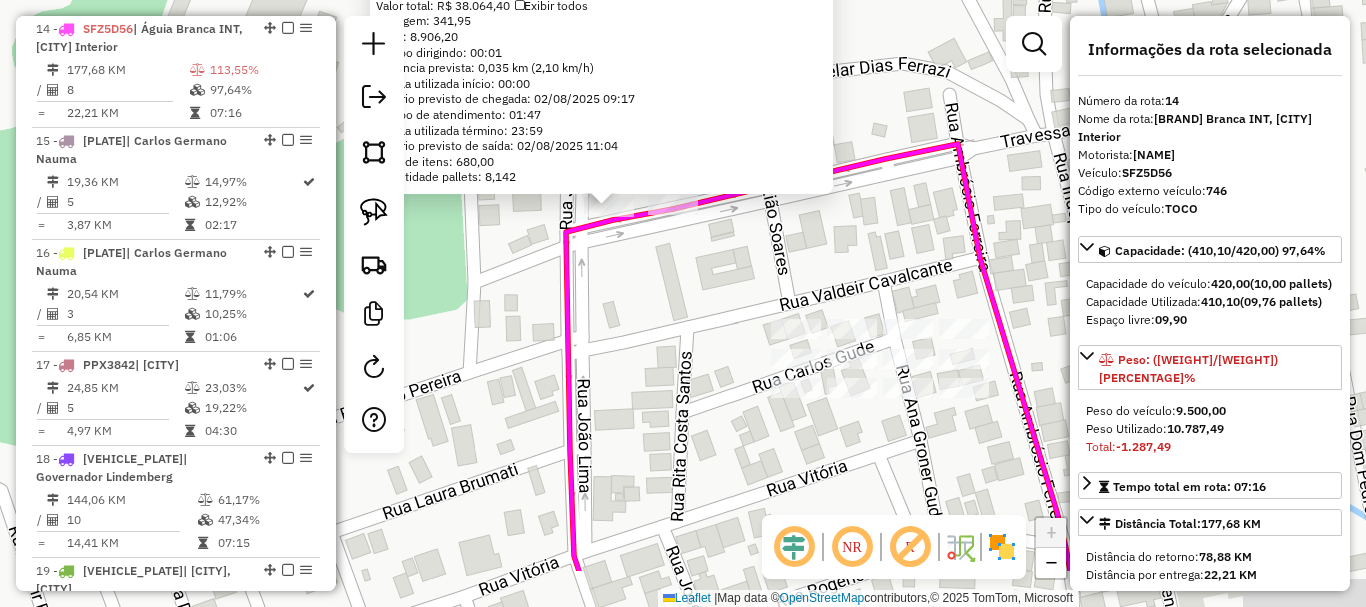 drag, startPoint x: 746, startPoint y: 415, endPoint x: 657, endPoint y: 301, distance: 144.6271 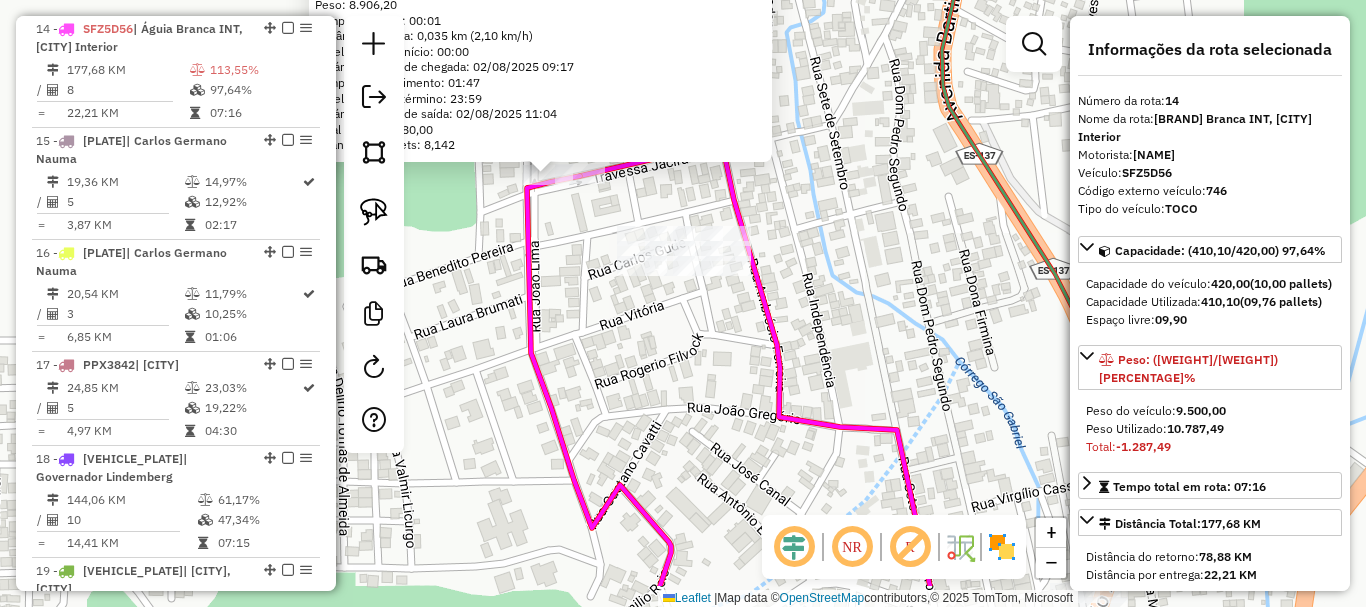 drag, startPoint x: 789, startPoint y: 405, endPoint x: 641, endPoint y: 278, distance: 195.02051 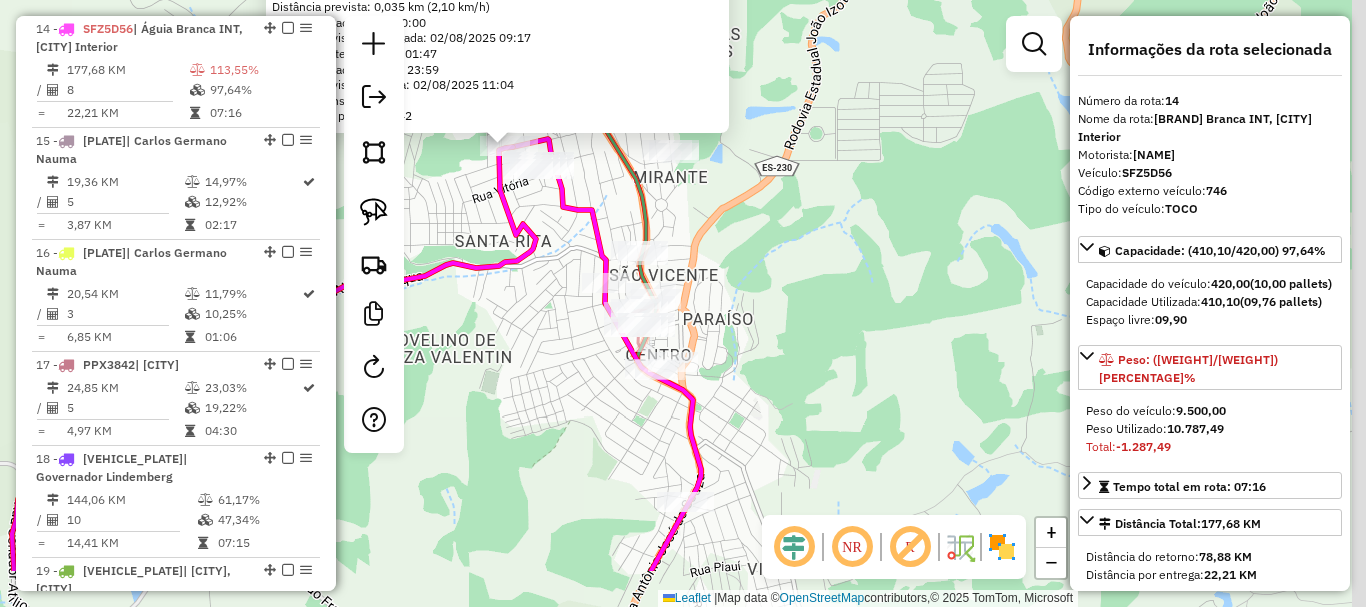 drag, startPoint x: 576, startPoint y: 310, endPoint x: 553, endPoint y: 290, distance: 30.479502 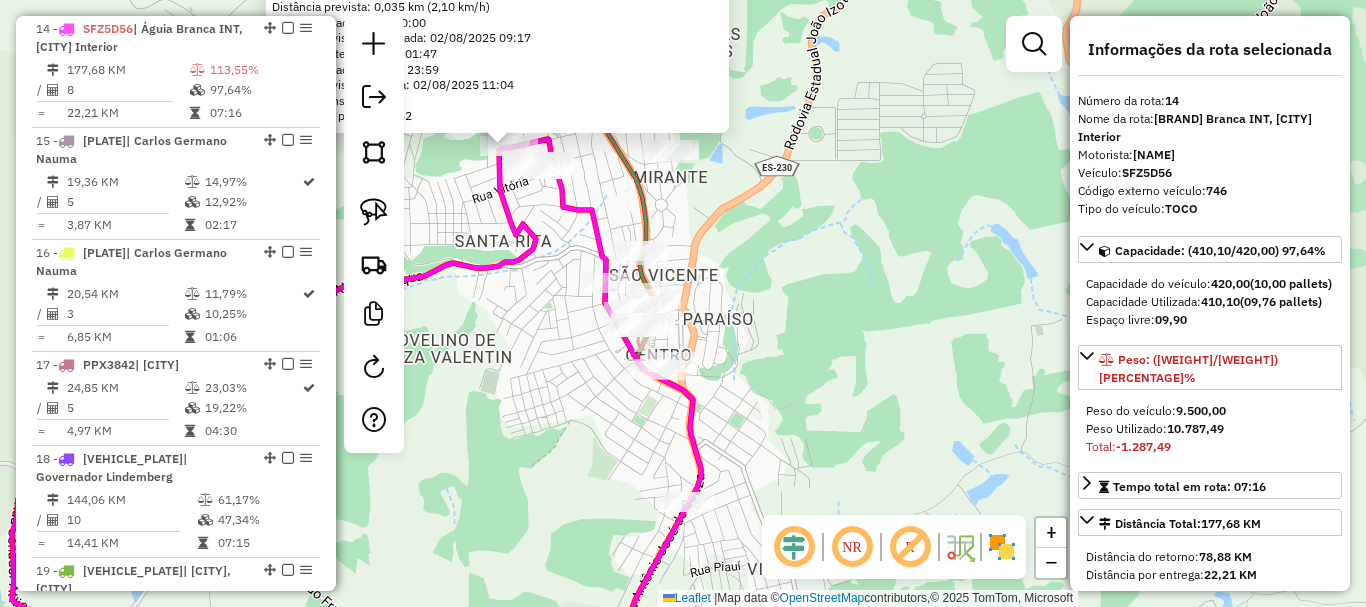 click on "7546 - DISTRIBUIDORA PROGR  Endereço:  AVENIDA VICTORIO PISKE 256   Bairro: PROGRESSO (SAO GABRIEL DA PALHA / ES)   Pedidos:  01029205   Valor total: R$ 38.064,40   Exibir todos   Cubagem: 341,95  Peso: 8.906,20  Tempo dirigindo: 00:01   Distância prevista: 0,035 km (2,10 km/h)   Janela utilizada início: 00:00   Horário previsto de chegada: 02/08/2025 09:17   Tempo de atendimento: 01:47   Janela utilizada término: 23:59   Horário previsto de saída: 02/08/2025 11:04   Total de itens: 680,00   Quantidade pallets: 8,142  × Janela de atendimento Grade de atendimento Capacidade Transportadoras Veículos Cliente Pedidos  Rotas Selecione os dias de semana para filtrar as janelas de atendimento  Seg   Ter   Qua   Qui   Sex   Sáb   Dom  Informe o período da janela de atendimento: De: Até:  Filtrar exatamente a janela do cliente  Considerar janela de atendimento padrão  Selecione os dias de semana para filtrar as grades de atendimento  Seg   Ter   Qua   Qui   Sex   Sáb   Dom   Peso mínimo:   De:   Até:" 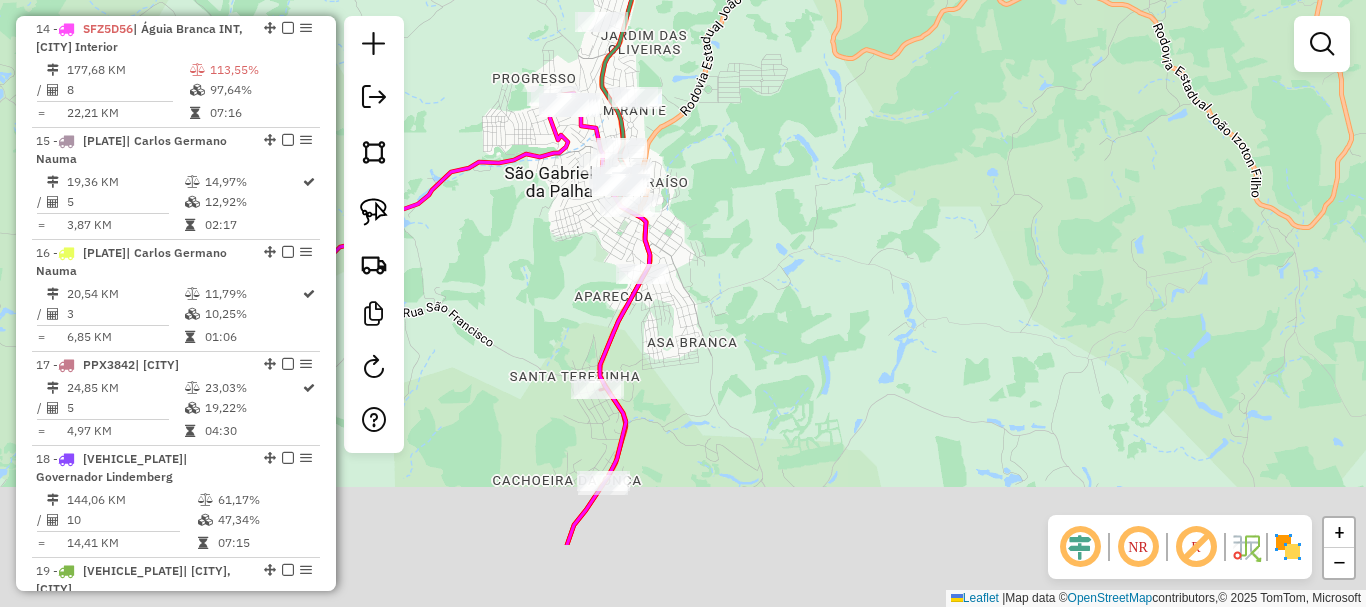 drag, startPoint x: 731, startPoint y: 411, endPoint x: 737, endPoint y: 243, distance: 168.1071 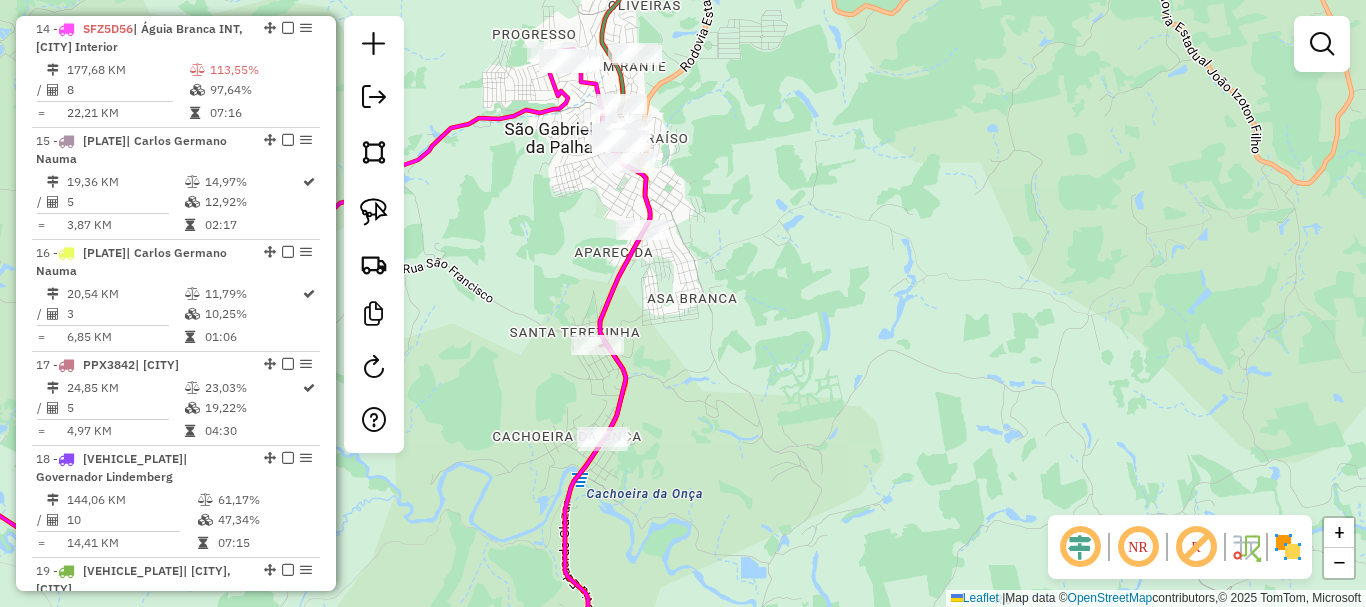 click on "Janela de atendimento Grade de atendimento Capacidade Transportadoras Veículos Cliente Pedidos  Rotas Selecione os dias de semana para filtrar as janelas de atendimento  Seg   Ter   Qua   Qui   Sex   Sáb   Dom  Informe o período da janela de atendimento: De: Até:  Filtrar exatamente a janela do cliente  Considerar janela de atendimento padrão  Selecione os dias de semana para filtrar as grades de atendimento  Seg   Ter   Qua   Qui   Sex   Sáb   Dom   Considerar clientes sem dia de atendimento cadastrado  Clientes fora do dia de atendimento selecionado Filtrar as atividades entre os valores definidos abaixo:  Peso mínimo:   Peso máximo:   Cubagem mínima:   Cubagem máxima:   De:   Até:  Filtrar as atividades entre o tempo de atendimento definido abaixo:  De:   Até:   Considerar capacidade total dos clientes não roteirizados Transportadora: Selecione um ou mais itens Tipo de veículo: Selecione um ou mais itens Veículo: Selecione um ou mais itens Motorista: Selecione um ou mais itens Nome: Rótulo:" 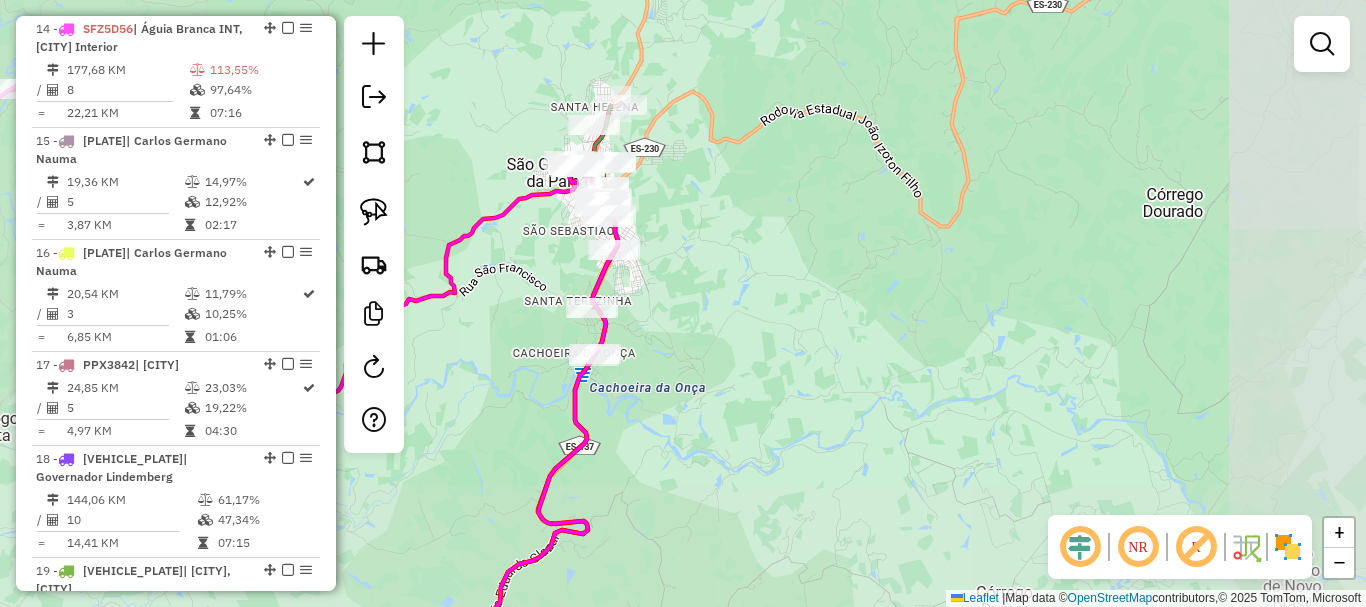 drag, startPoint x: 703, startPoint y: 347, endPoint x: 728, endPoint y: 387, distance: 47.169907 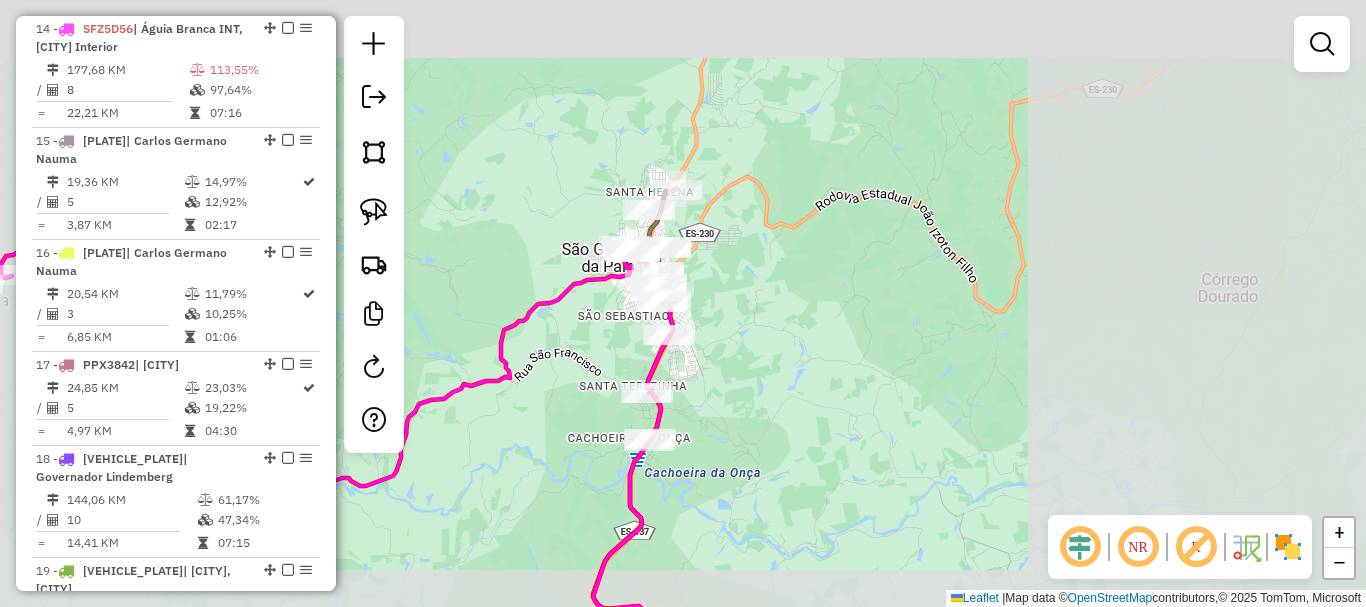 click on "Janela de atendimento Grade de atendimento Capacidade Transportadoras Veículos Cliente Pedidos  Rotas Selecione os dias de semana para filtrar as janelas de atendimento  Seg   Ter   Qua   Qui   Sex   Sáb   Dom  Informe o período da janela de atendimento: De: Até:  Filtrar exatamente a janela do cliente  Considerar janela de atendimento padrão  Selecione os dias de semana para filtrar as grades de atendimento  Seg   Ter   Qua   Qui   Sex   Sáb   Dom   Considerar clientes sem dia de atendimento cadastrado  Clientes fora do dia de atendimento selecionado Filtrar as atividades entre os valores definidos abaixo:  Peso mínimo:   Peso máximo:   Cubagem mínima:   Cubagem máxima:   De:   Até:  Filtrar as atividades entre o tempo de atendimento definido abaixo:  De:   Até:   Considerar capacidade total dos clientes não roteirizados Transportadora: Selecione um ou mais itens Tipo de veículo: Selecione um ou mais itens Veículo: Selecione um ou mais itens Motorista: Selecione um ou mais itens Nome: Rótulo:" 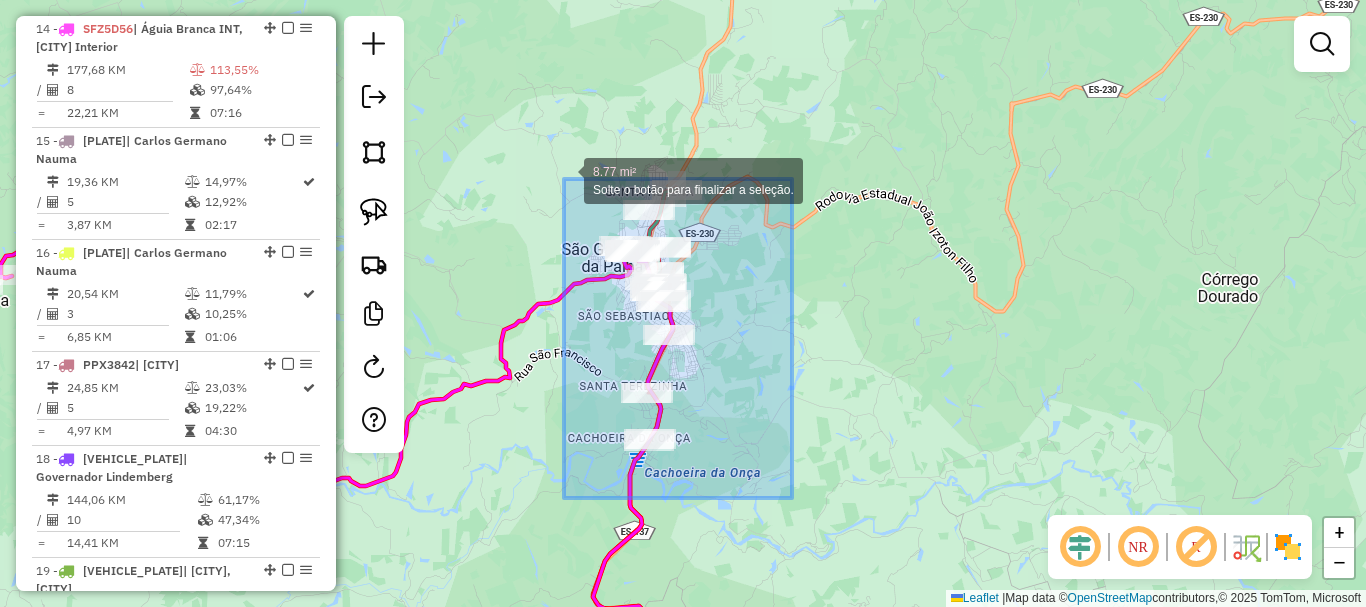 drag, startPoint x: 783, startPoint y: 498, endPoint x: 554, endPoint y: 160, distance: 408.27075 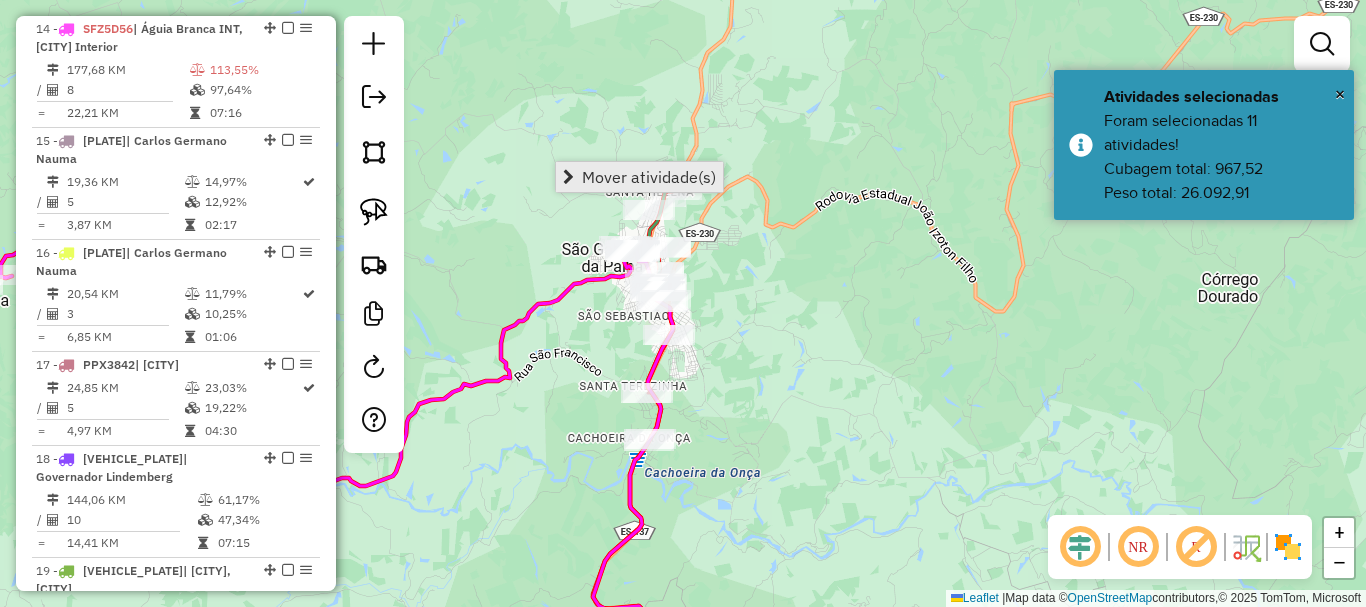 click on "Mover atividade(s)" at bounding box center (649, 177) 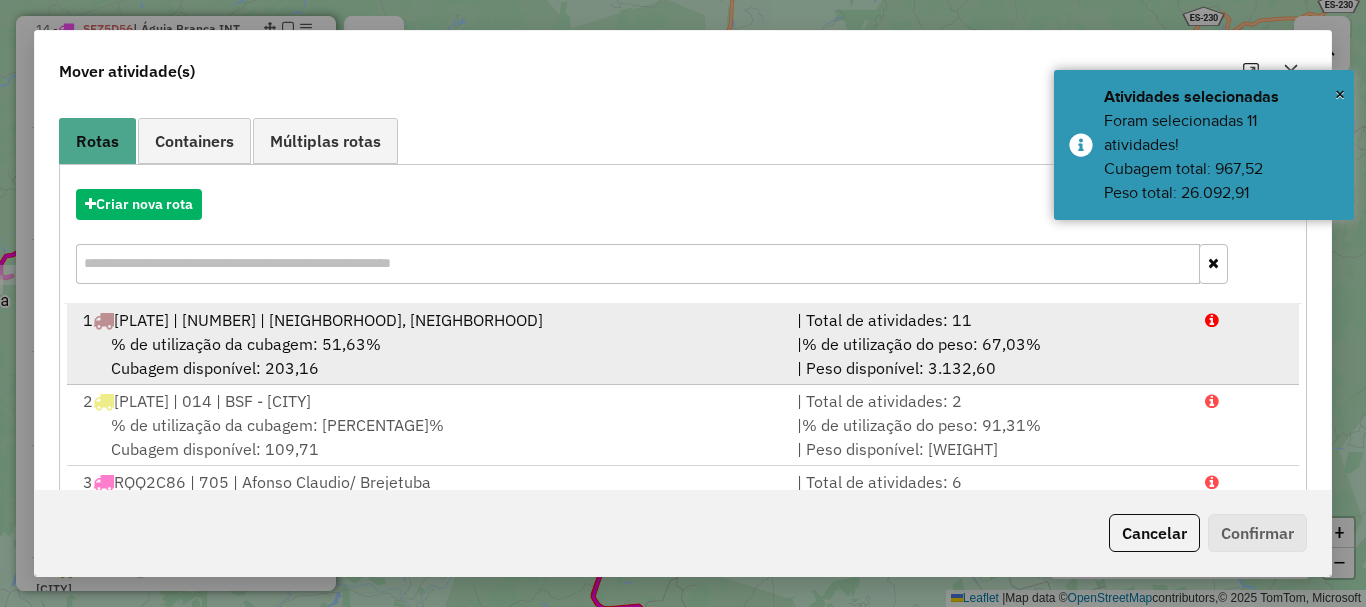 scroll, scrollTop: 397, scrollLeft: 0, axis: vertical 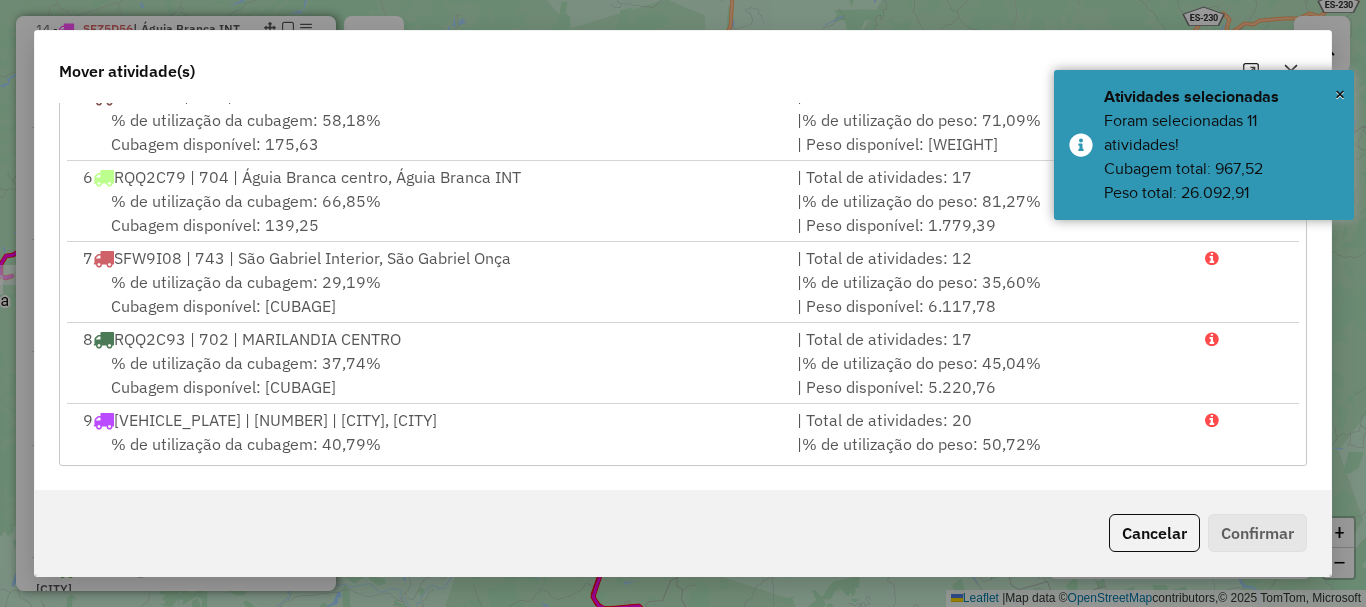 click on "% de utilização da cubagem: 29,19%  Cubagem disponível: 297,39" at bounding box center [428, 294] 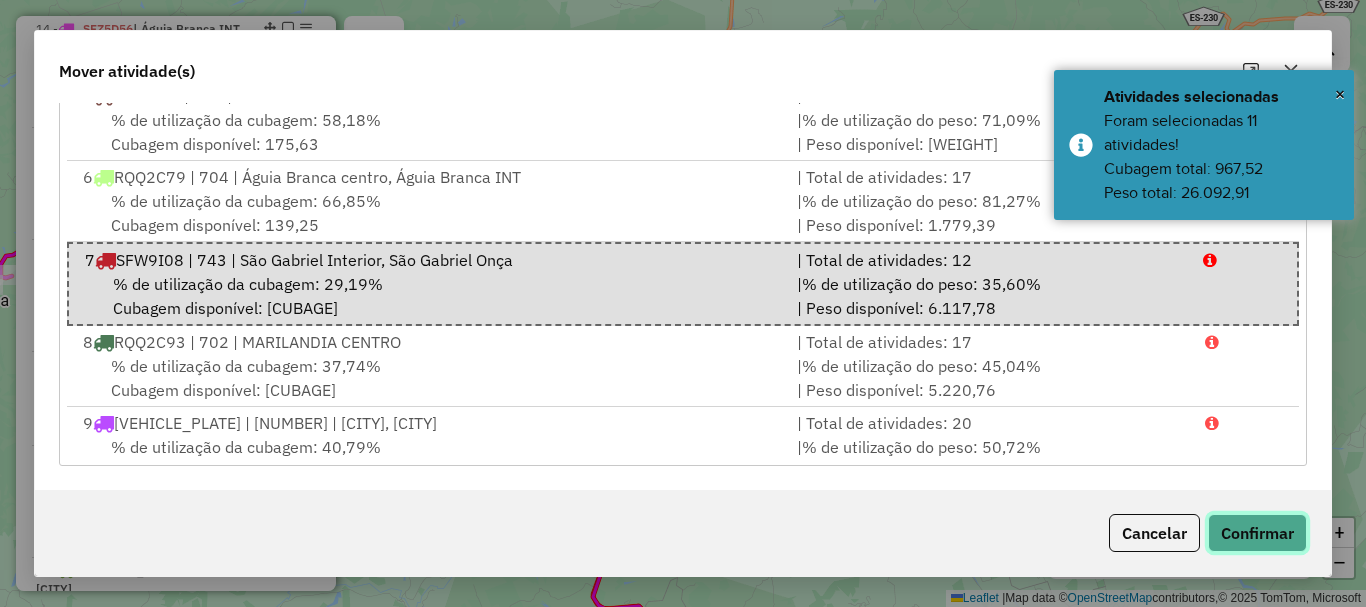 click on "Confirmar" 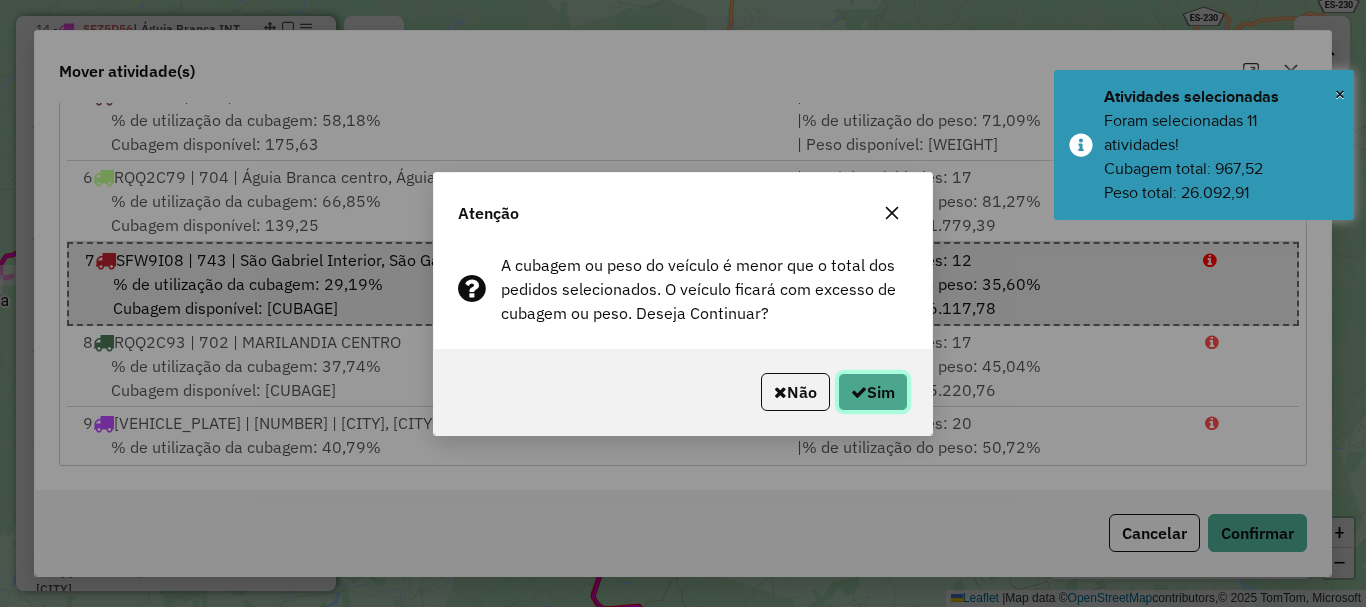 click on "Sim" 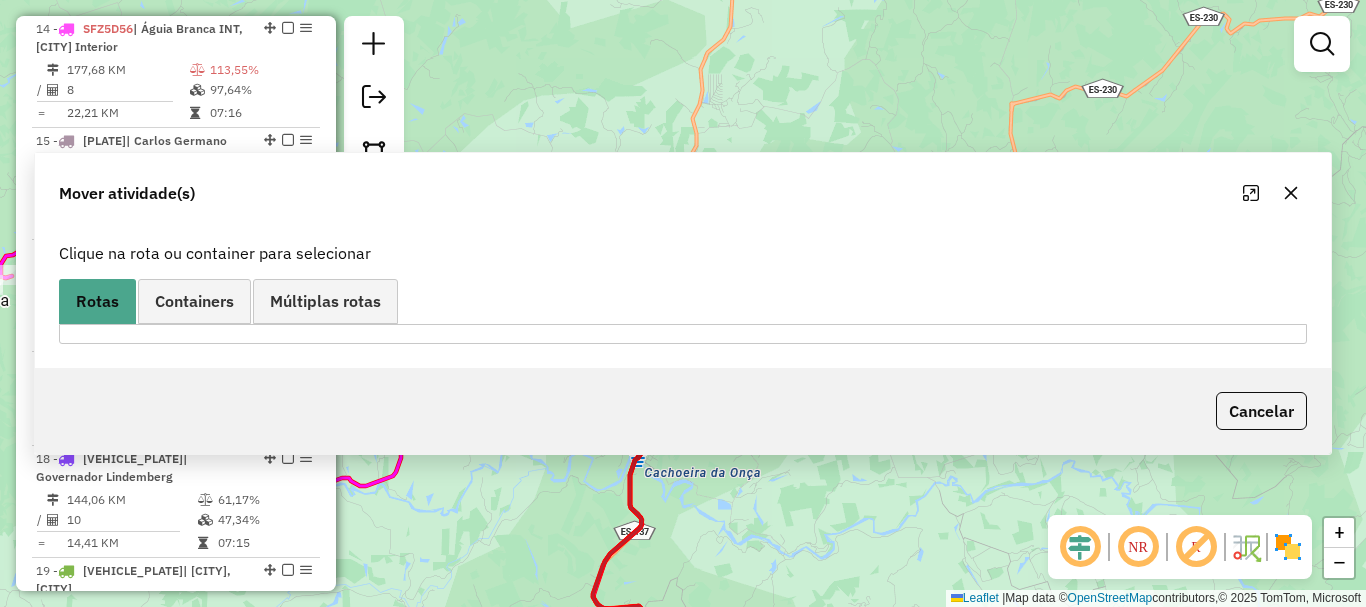 scroll, scrollTop: 0, scrollLeft: 0, axis: both 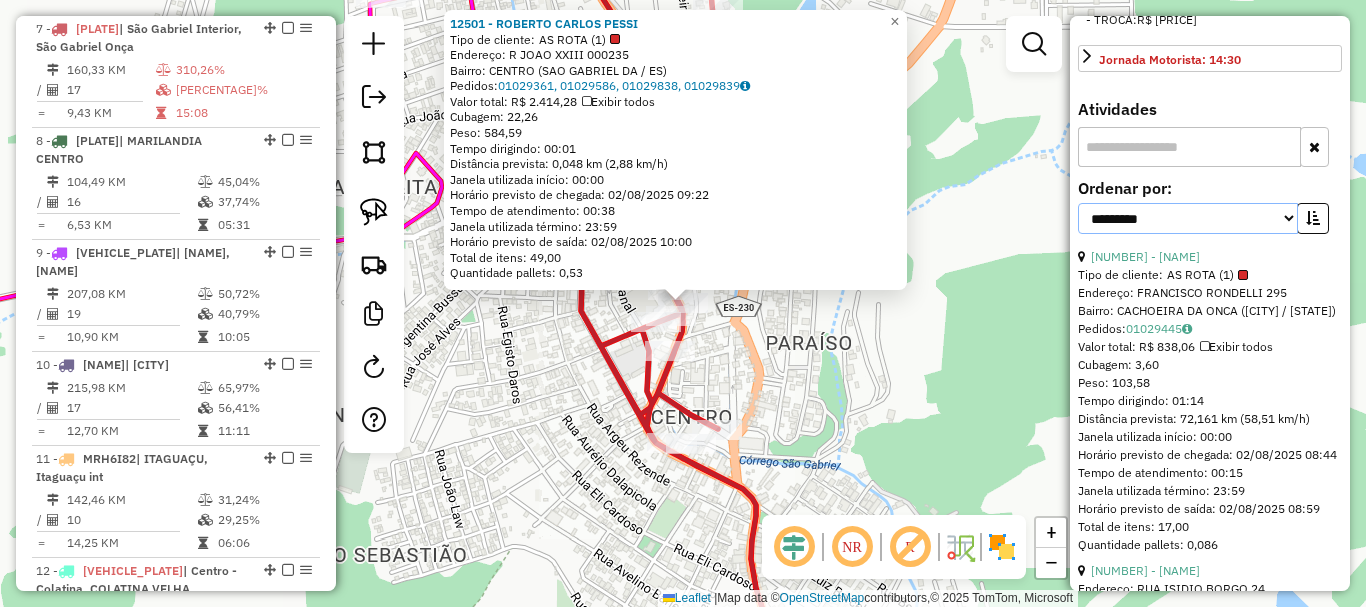 click on "**********" at bounding box center [1188, 218] 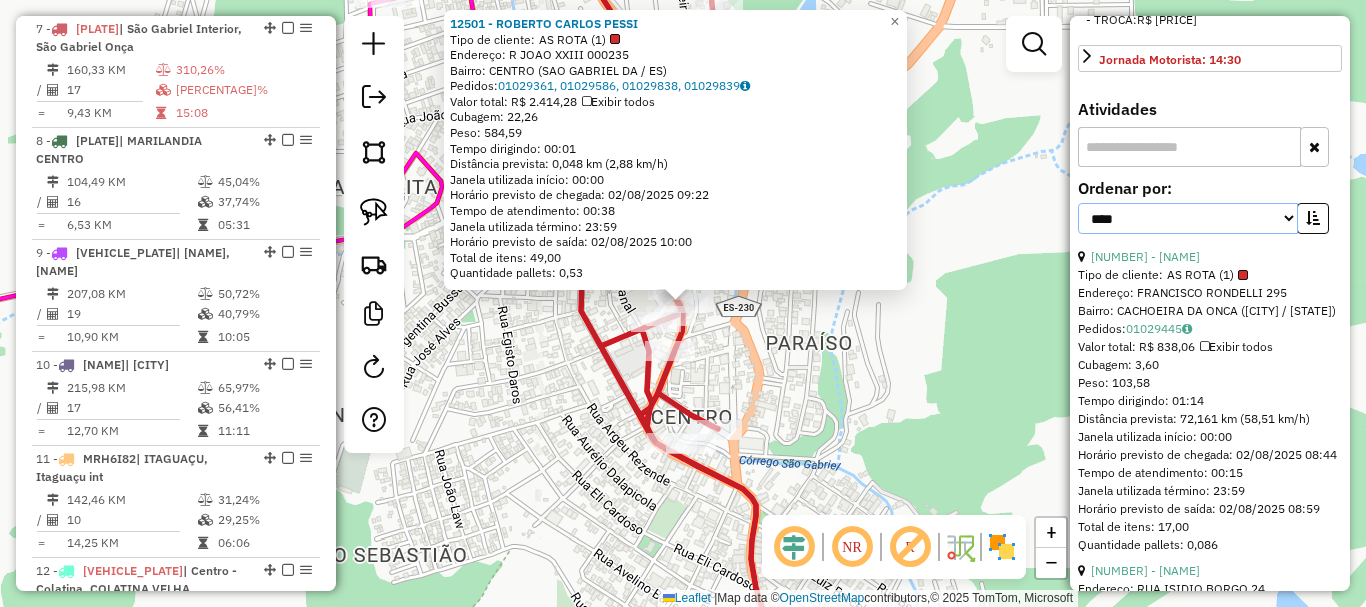 click on "**********" at bounding box center (1188, 218) 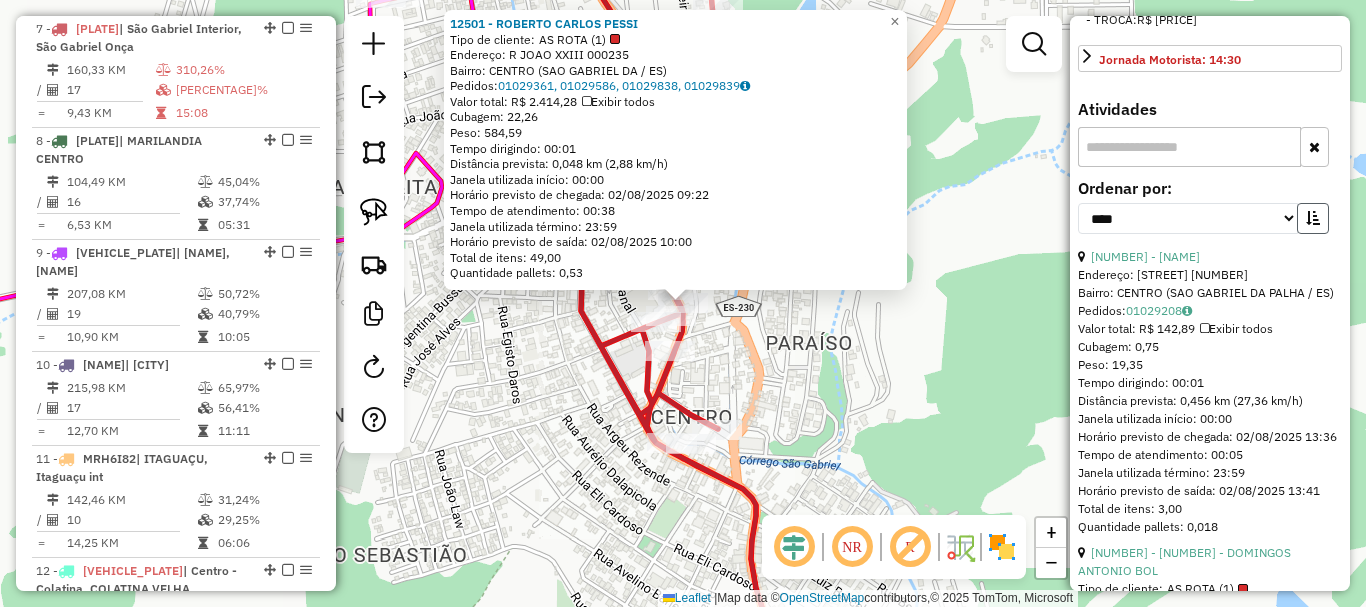 click at bounding box center [1313, 218] 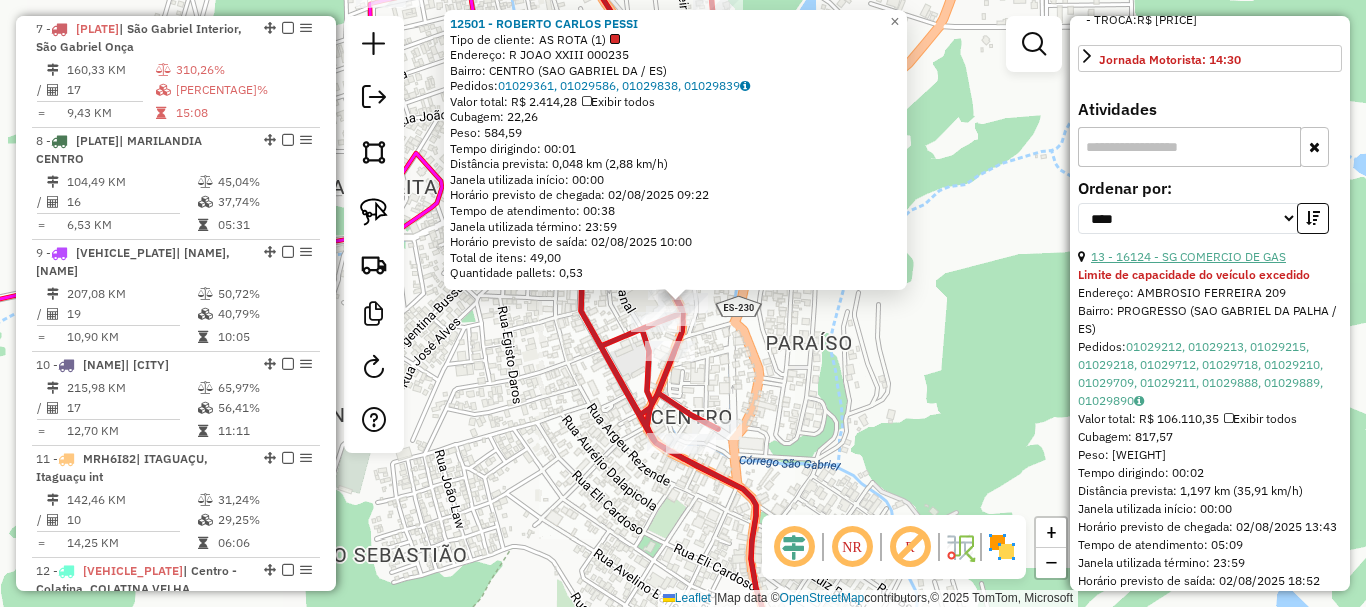 click on "13 - 16124 - SG COMERCIO DE GAS" at bounding box center [1188, 256] 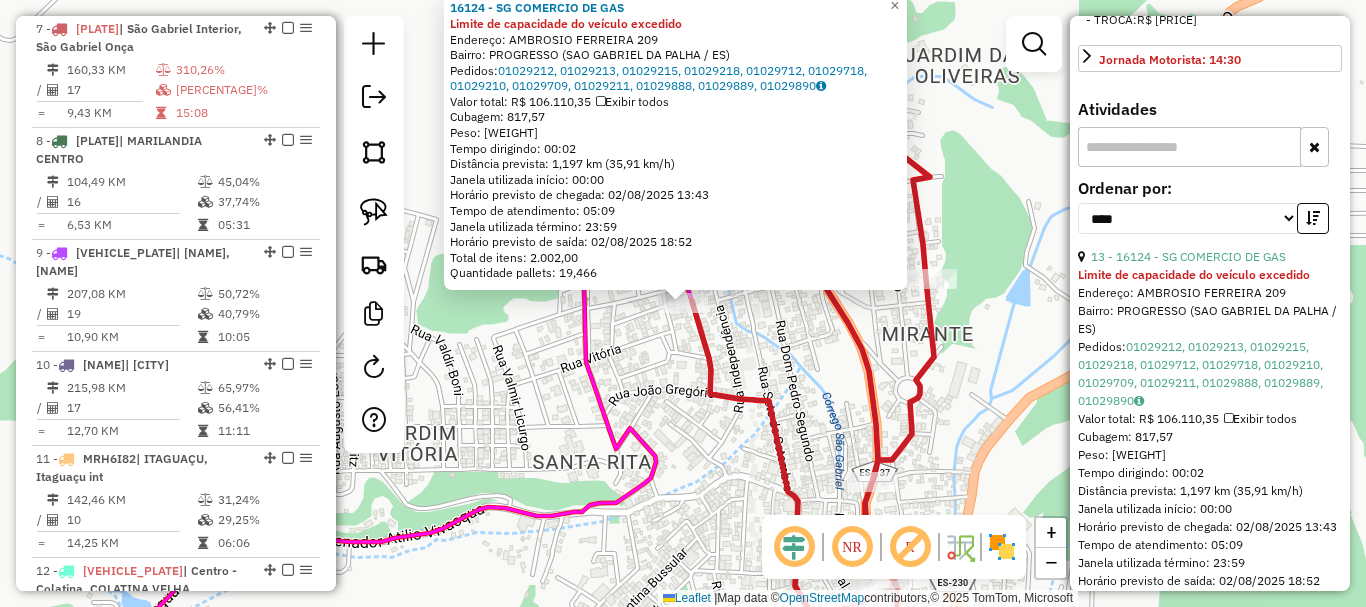 click on "16124 - SG COMERCIO DE GAS Limite de capacidade do veículo excedido  Endereço:  AMBROSIO FERREIRA 209   Bairro: PROGRESSO (SAO GABRIEL DA PALHA / ES)   Pedidos:  01029212, 01029213, 01029215, 01029218, 01029712, 01029718, 01029210, 01029709, 01029211, 01029888, 01029889, 01029890   Valor total: R$ 106.110,35   Exibir todos   Cubagem: 817,57  Peso: 21.975,97  Tempo dirigindo: 00:02   Distância prevista: 1,197 km (35,91 km/h)   Janela utilizada início: 00:00   Horário previsto de chegada: 02/08/2025 13:43   Tempo de atendimento: 05:09   Janela utilizada término: 23:59   Horário previsto de saída: 02/08/2025 18:52   Total de itens: 2.002,00   Quantidade pallets: 19,466  × Janela de atendimento Grade de atendimento Capacidade Transportadoras Veículos Cliente Pedidos  Rotas Selecione os dias de semana para filtrar as janelas de atendimento  Seg   Ter   Qua   Qui   Sex   Sáb   Dom  Informe o período da janela de atendimento: De: Até:  Filtrar exatamente a janela do cliente  Seg   Ter   Qua   Qui   Sex" 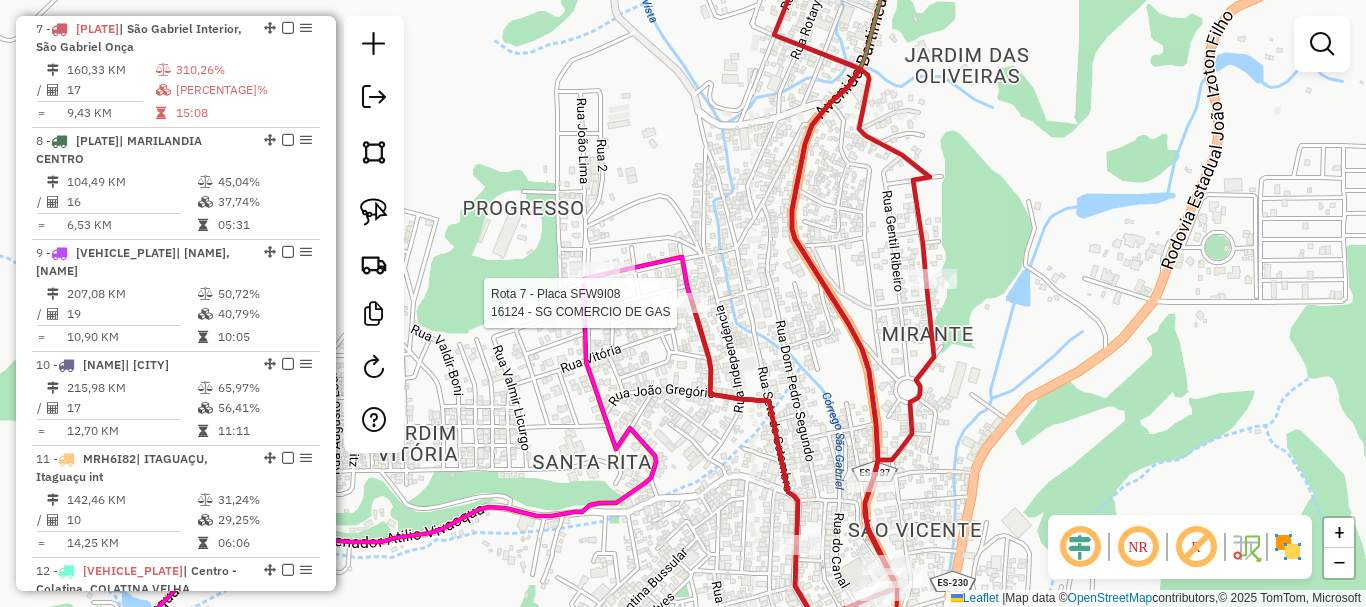 select on "*********" 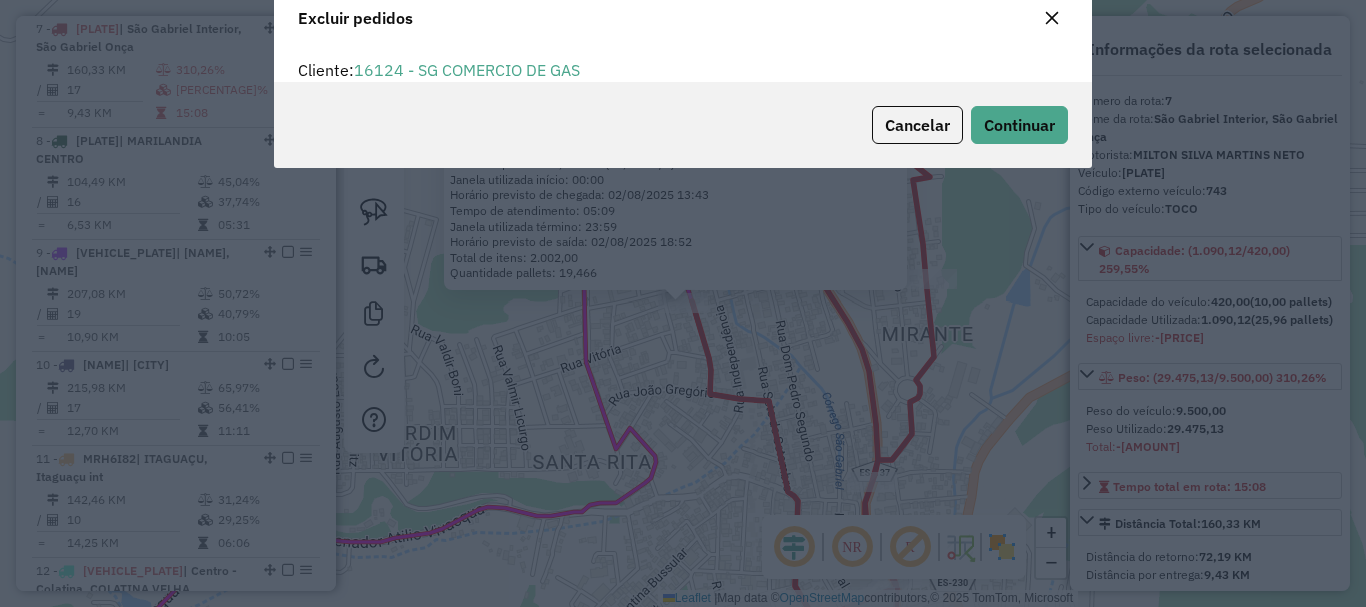 scroll, scrollTop: 12, scrollLeft: 6, axis: both 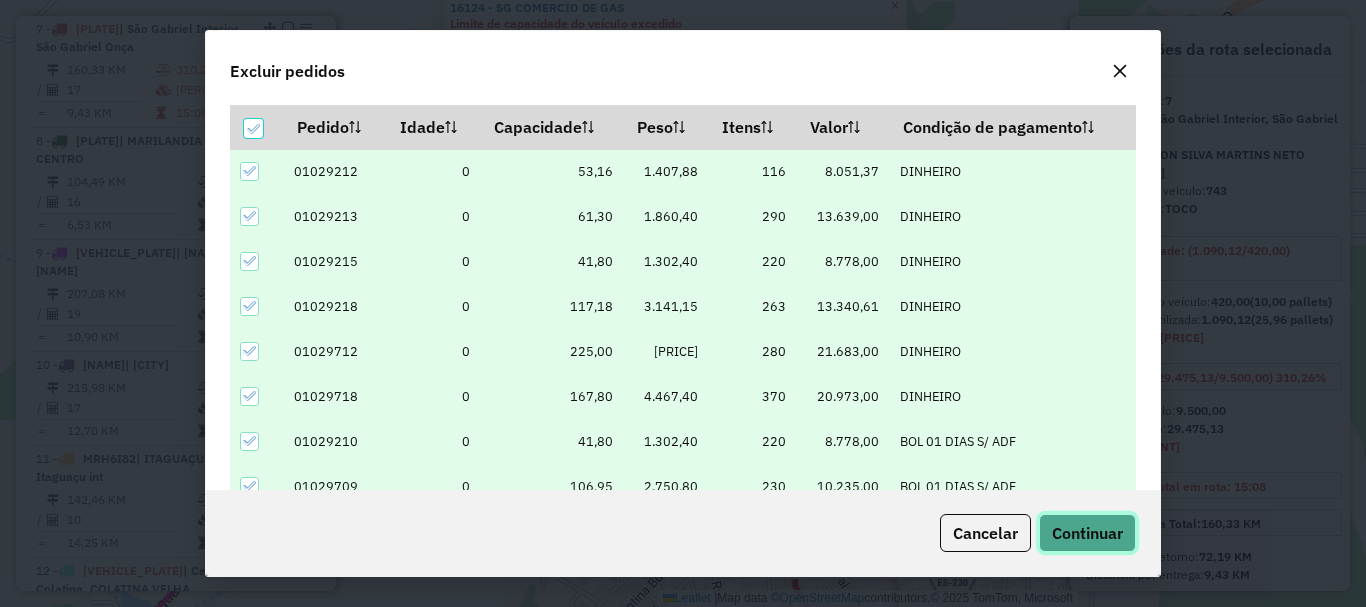 click on "Continuar" 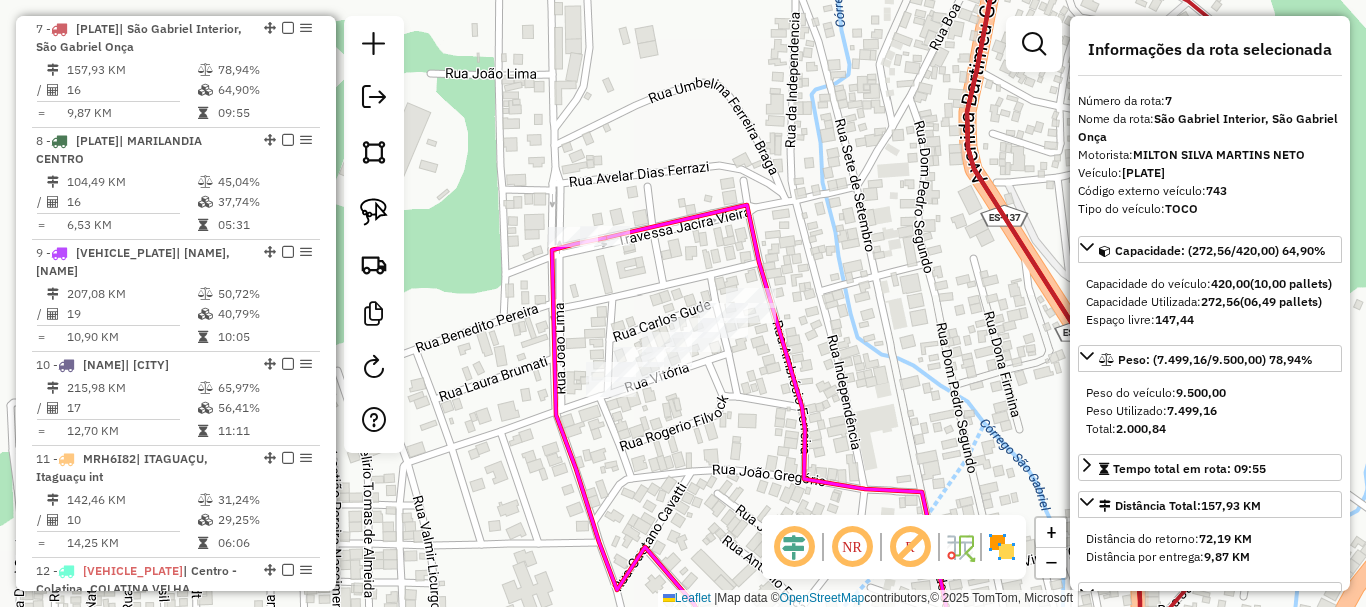drag, startPoint x: 631, startPoint y: 273, endPoint x: 577, endPoint y: 290, distance: 56.61272 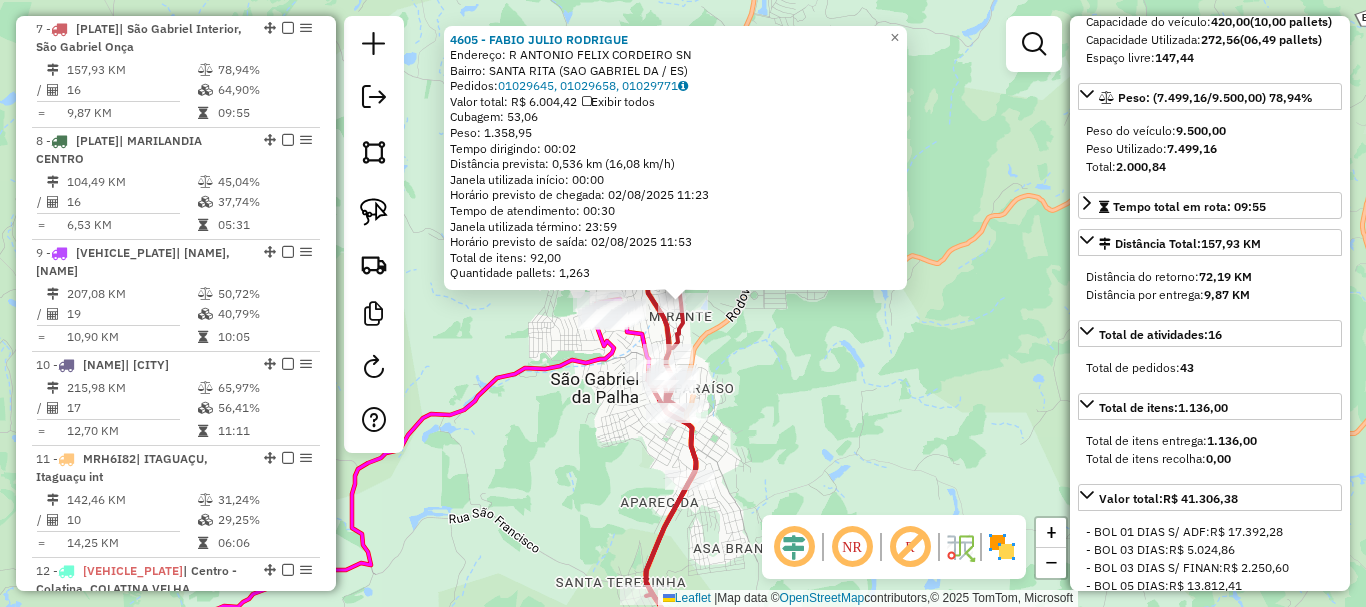 scroll, scrollTop: 300, scrollLeft: 0, axis: vertical 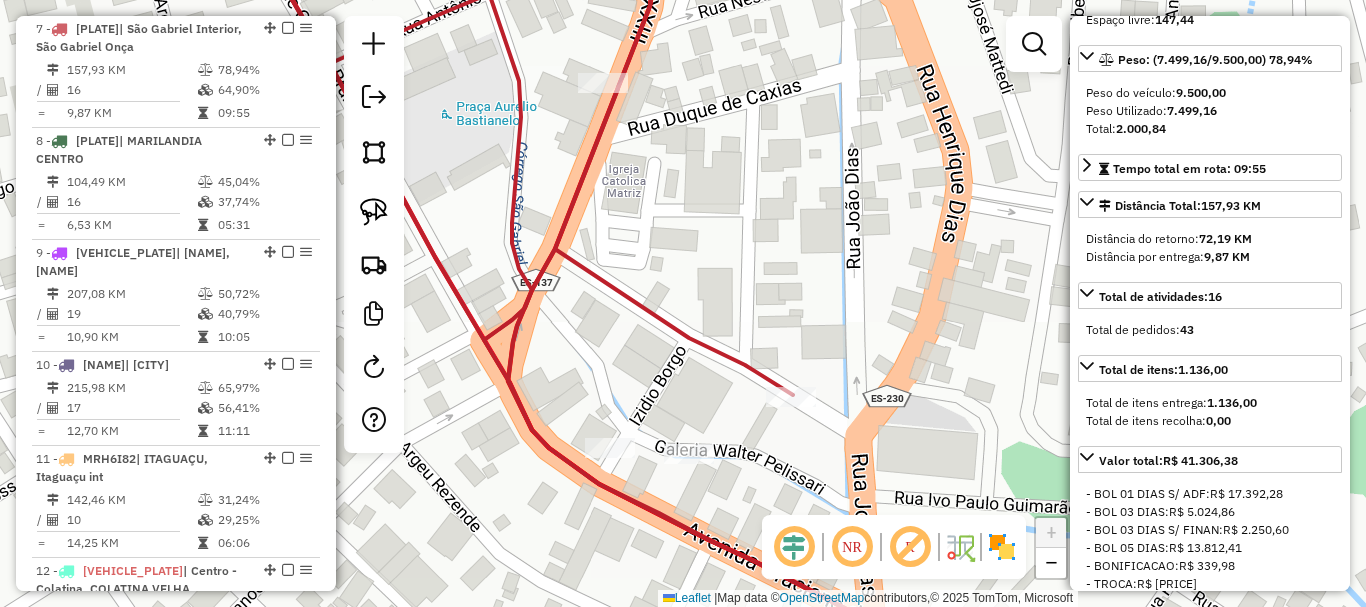 click on "4605 - FABIO JULIO RODRIGUE  Endereço: R   ANTONIO FELIX CORDEIRO        SN   Bairro: SANTA RITA (SAO GABRIEL DA / ES)   Pedidos:  01029645, 01029658, 01029771   Valor total: R$ 6.004,42   Exibir todos   Cubagem: 53,06  Peso: 1.358,95  Tempo dirigindo: 00:02   Distância prevista: 0,536 km (16,08 km/h)   Janela utilizada início: 00:00   Horário previsto de chegada: 02/08/2025 11:23   Tempo de atendimento: 00:30   Janela utilizada término: 23:59   Horário previsto de saída: 02/08/2025 11:53   Total de itens: 92,00   Quantidade pallets: 1,263  × Janela de atendimento Grade de atendimento Capacidade Transportadoras Veículos Cliente Pedidos  Rotas Selecione os dias de semana para filtrar as janelas de atendimento  Seg   Ter   Qua   Qui   Sex   Sáb   Dom  Informe o período da janela de atendimento: De: Até:  Filtrar exatamente a janela do cliente  Considerar janela de atendimento padrão  Selecione os dias de semana para filtrar as grades de atendimento  Seg   Ter   Qua   Qui   Sex   Sáb   Dom   De:  +" 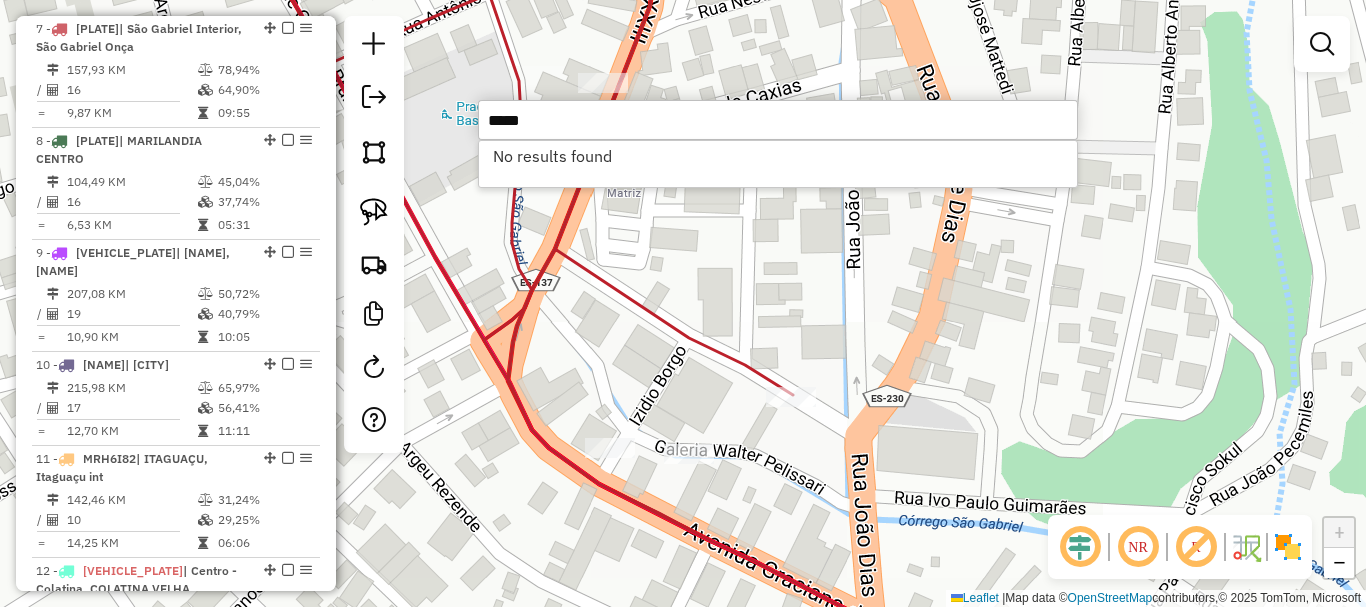 type on "*****" 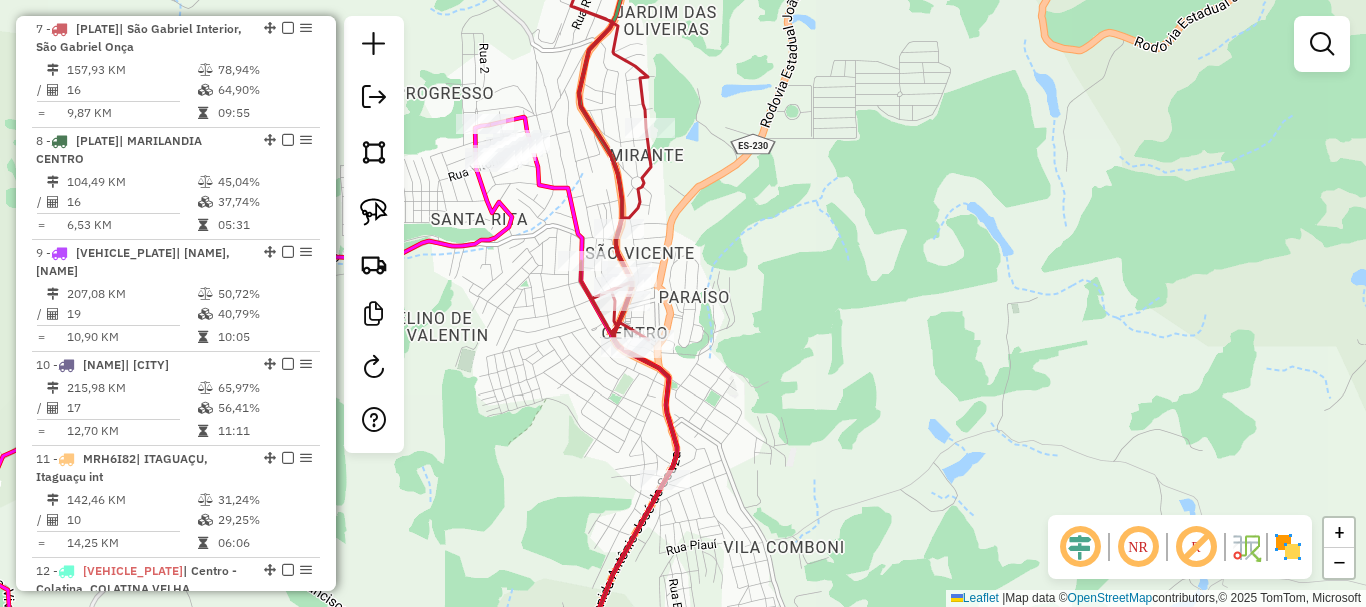 drag, startPoint x: 767, startPoint y: 153, endPoint x: 901, endPoint y: 220, distance: 149.81656 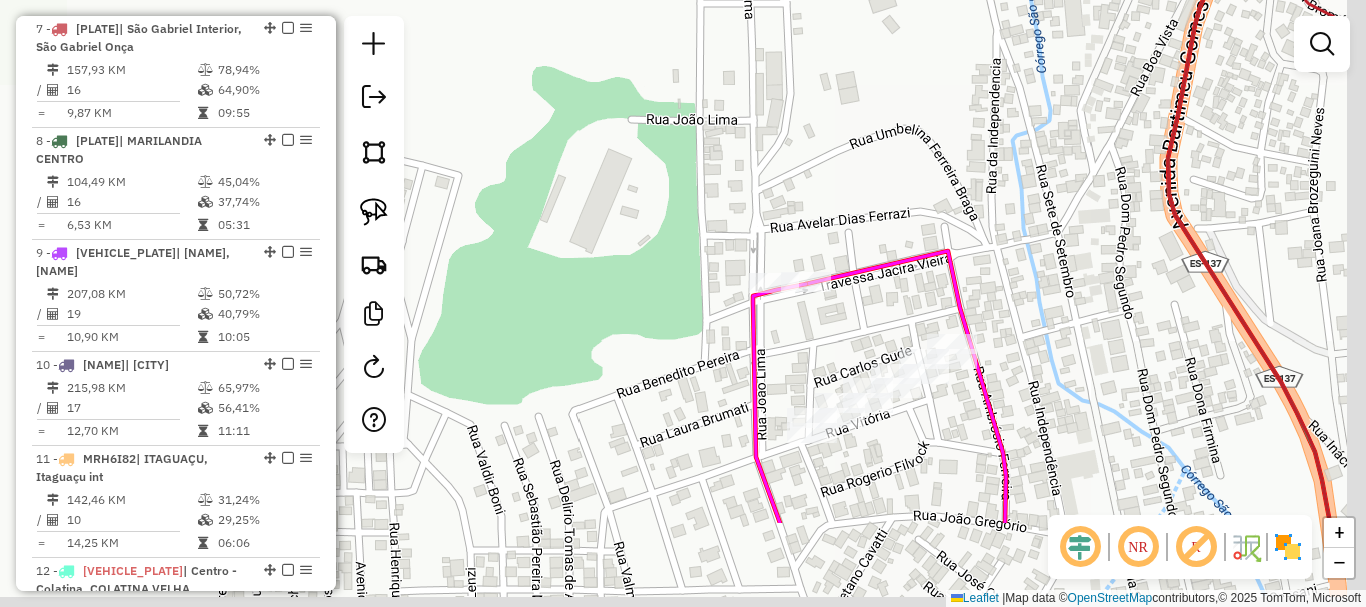 drag, startPoint x: 874, startPoint y: 310, endPoint x: 627, endPoint y: 99, distance: 324.85382 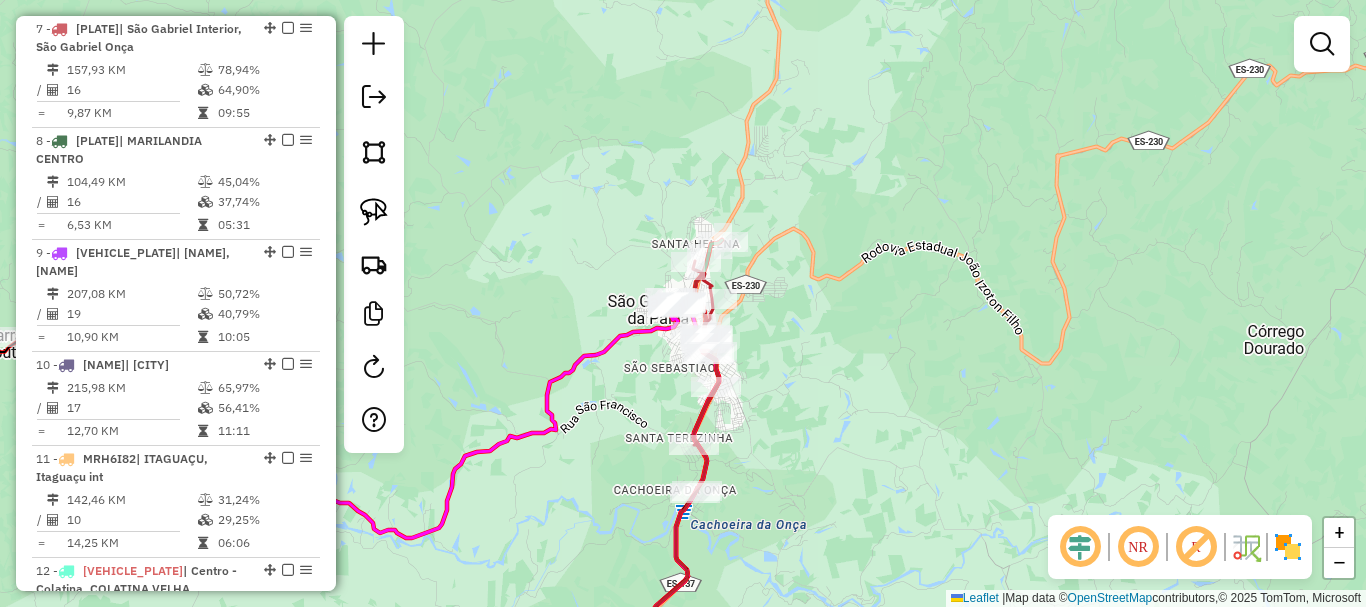 drag, startPoint x: 826, startPoint y: 289, endPoint x: 824, endPoint y: 266, distance: 23.086792 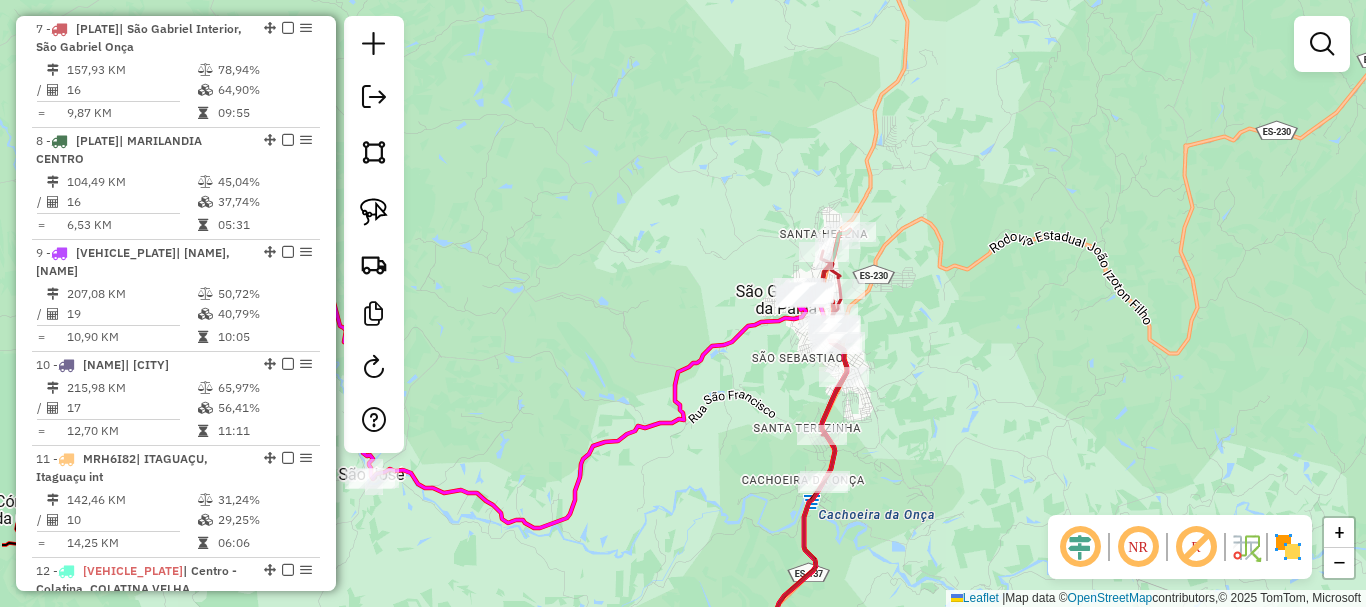 drag, startPoint x: 824, startPoint y: 266, endPoint x: 970, endPoint y: 382, distance: 186.47252 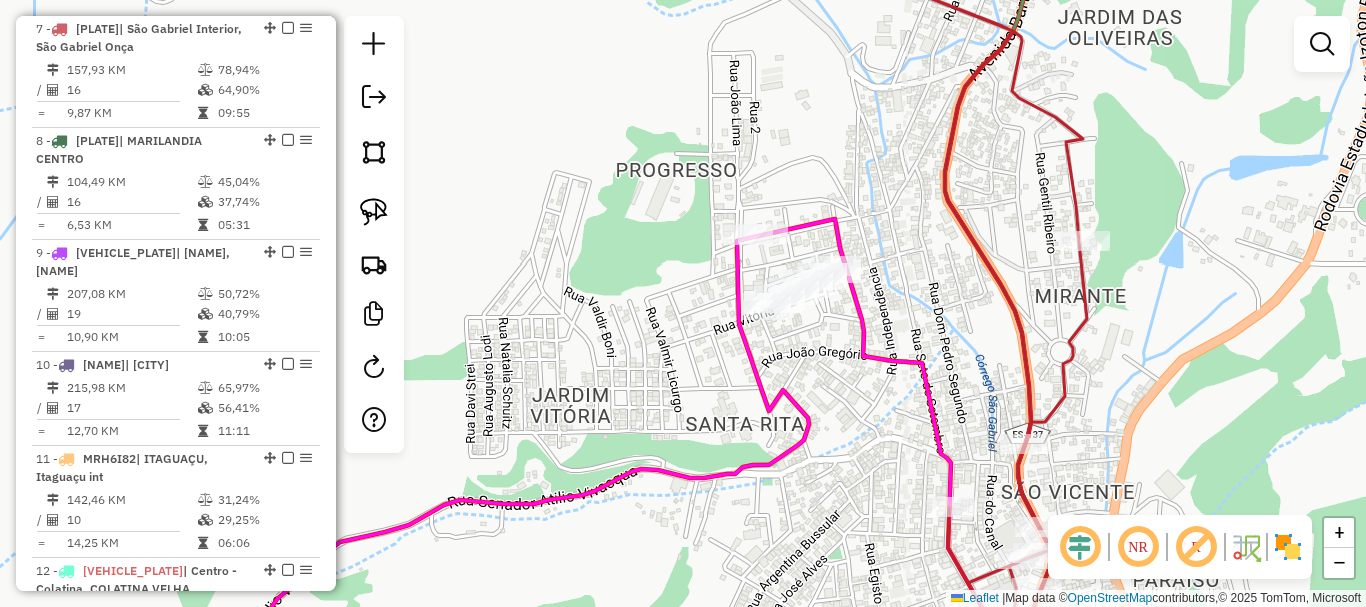 click on "Janela de atendimento Grade de atendimento Capacidade Transportadoras Veículos Cliente Pedidos  Rotas Selecione os dias de semana para filtrar as janelas de atendimento  Seg   Ter   Qua   Qui   Sex   Sáb   Dom  Informe o período da janela de atendimento: De: Até:  Filtrar exatamente a janela do cliente  Considerar janela de atendimento padrão  Selecione os dias de semana para filtrar as grades de atendimento  Seg   Ter   Qua   Qui   Sex   Sáb   Dom   Considerar clientes sem dia de atendimento cadastrado  Clientes fora do dia de atendimento selecionado Filtrar as atividades entre os valores definidos abaixo:  Peso mínimo:   Peso máximo:   Cubagem mínima:   Cubagem máxima:   De:   Até:  Filtrar as atividades entre o tempo de atendimento definido abaixo:  De:   Até:   Considerar capacidade total dos clientes não roteirizados Transportadora: Selecione um ou mais itens Tipo de veículo: Selecione um ou mais itens Veículo: Selecione um ou mais itens Motorista: Selecione um ou mais itens Nome: Rótulo:" 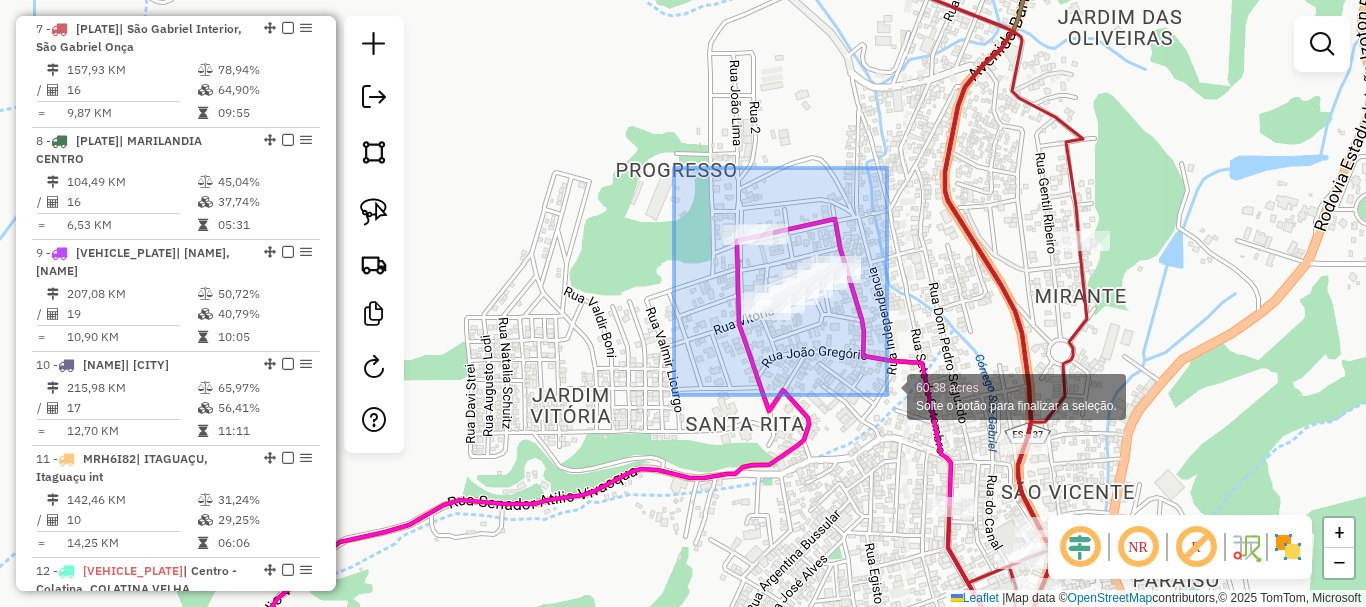 drag, startPoint x: 674, startPoint y: 168, endPoint x: 891, endPoint y: 393, distance: 312.59238 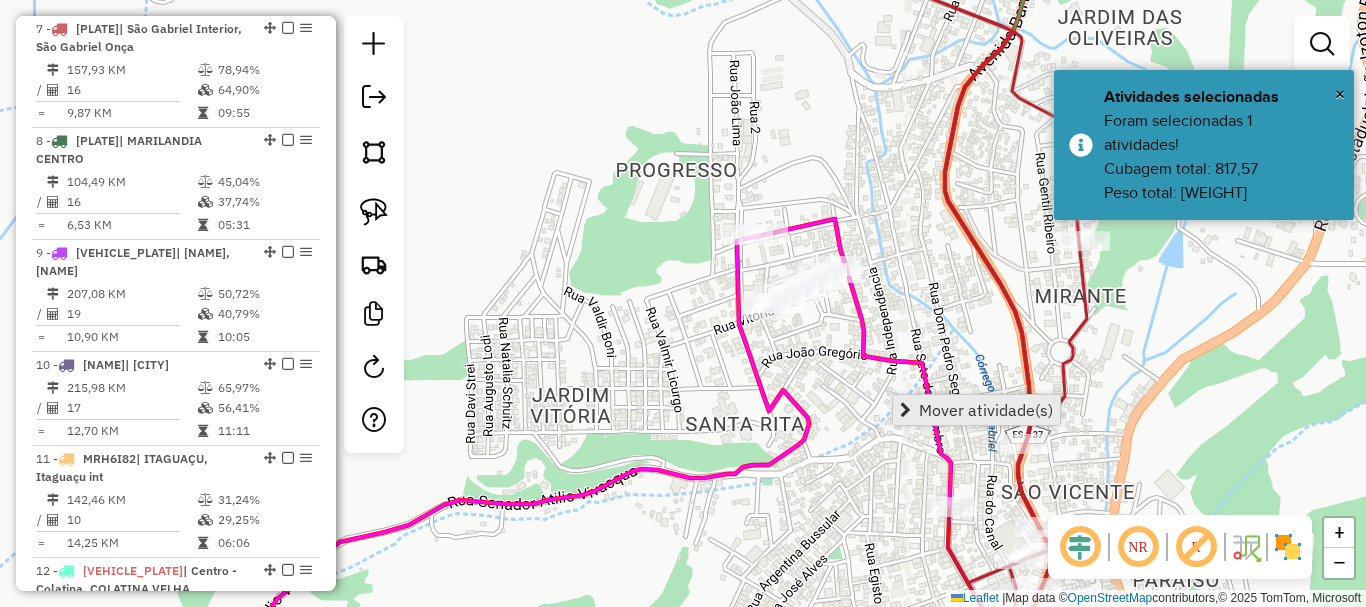 click on "Mover atividade(s)" at bounding box center [986, 410] 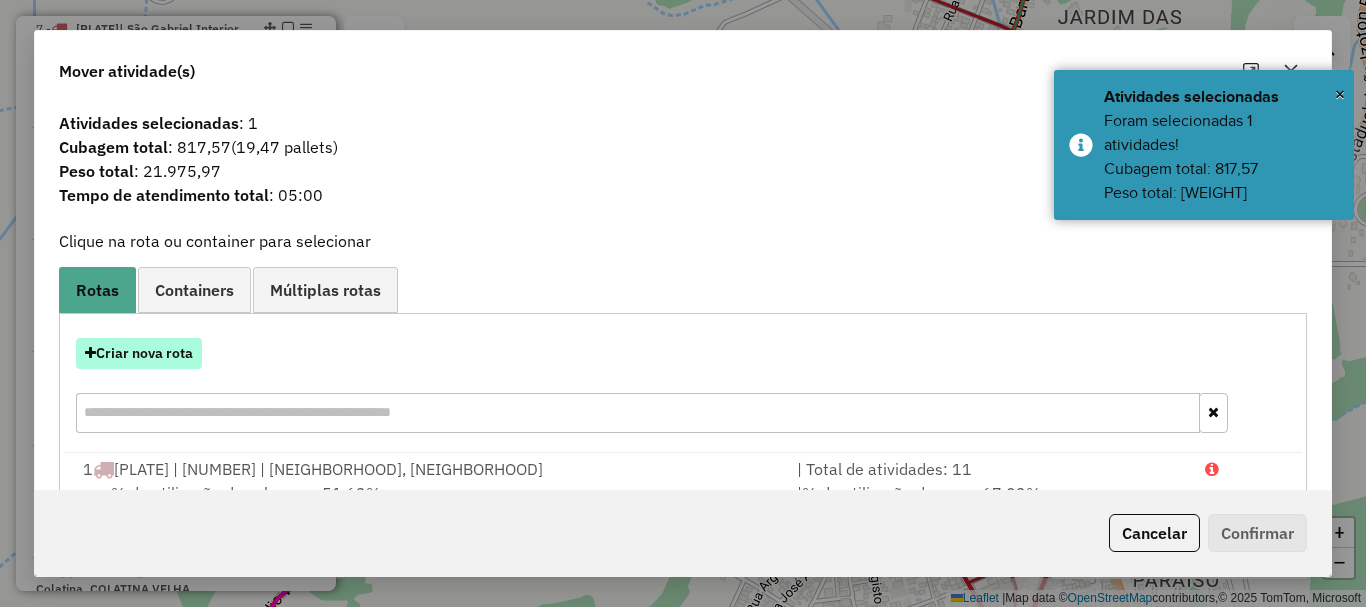 click on "Criar nova rota" at bounding box center (139, 353) 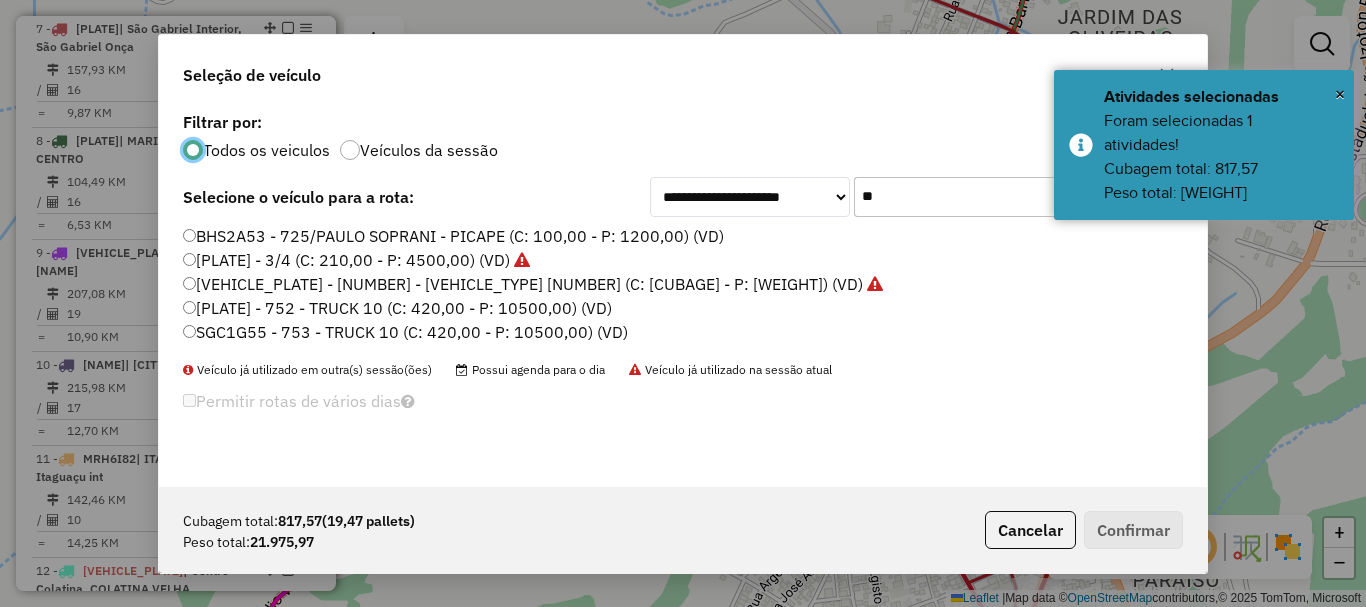scroll, scrollTop: 11, scrollLeft: 6, axis: both 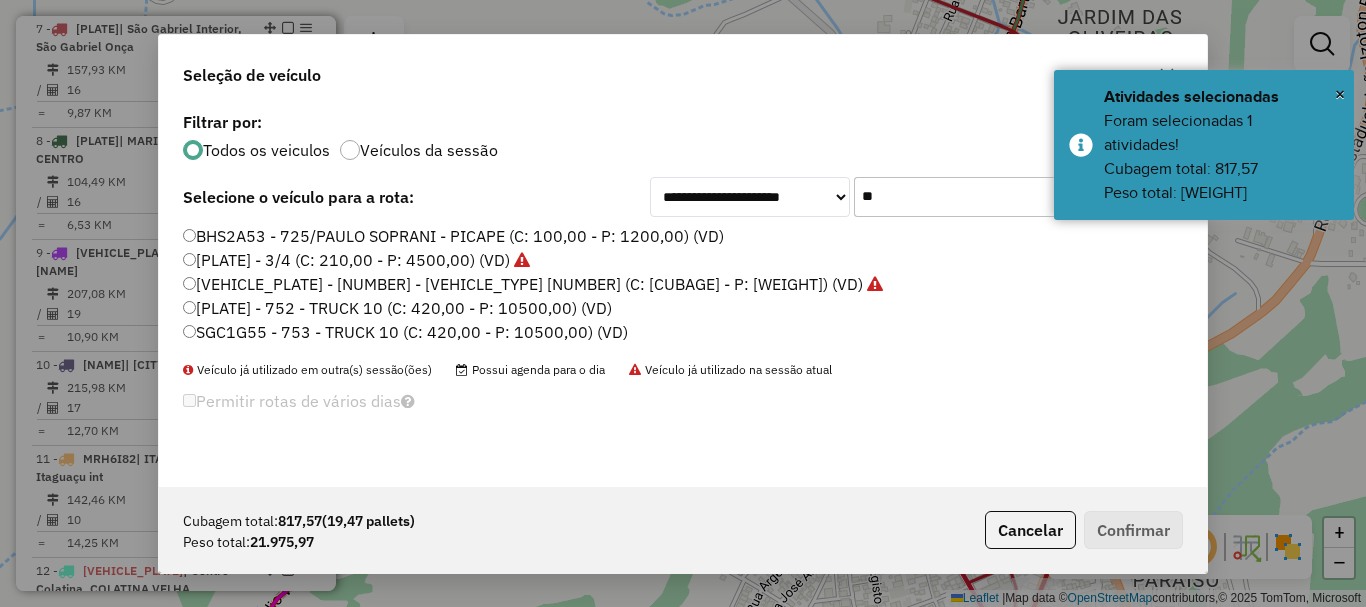 click on "[VEHICLE_PLATE] - TRUCK [NUMBER] (C: [NUMBER],00 - P: [NUMBER],00) (VD)" 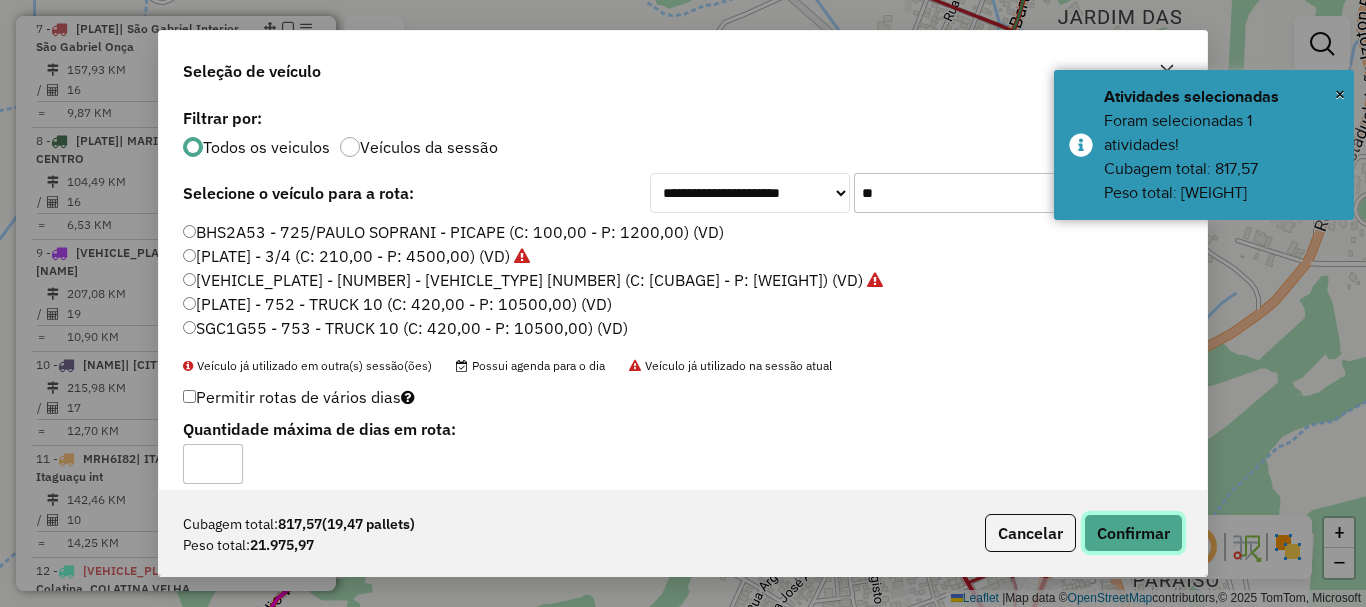 click on "Confirmar" 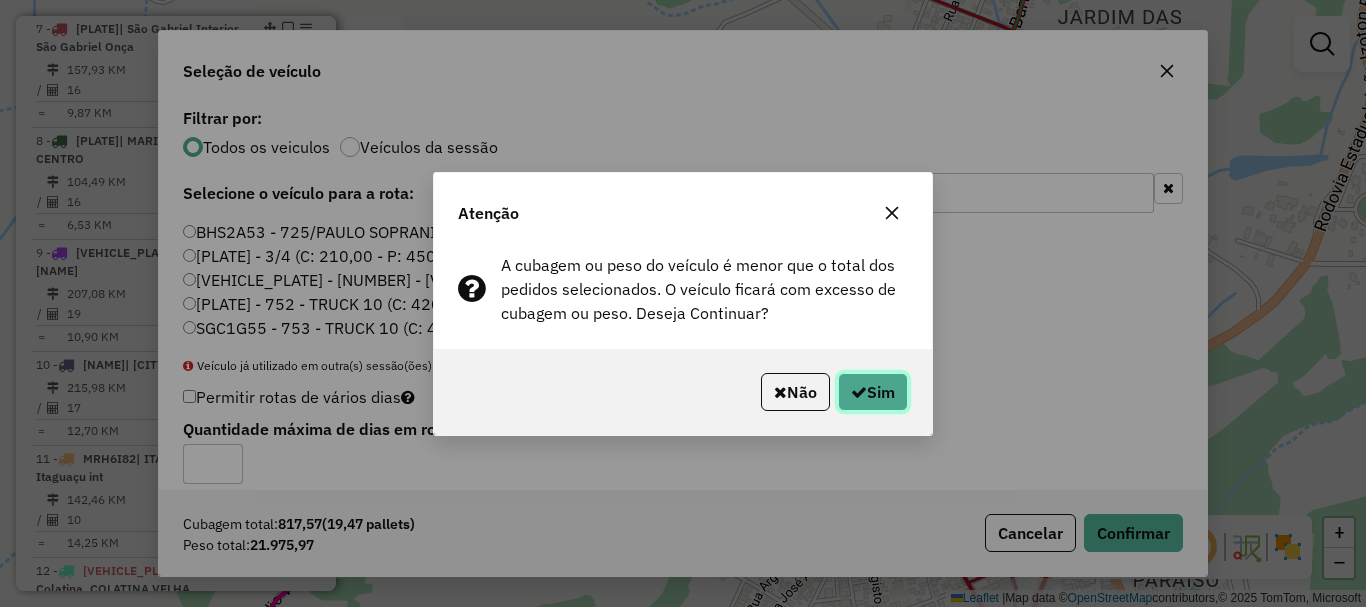 click on "Sim" 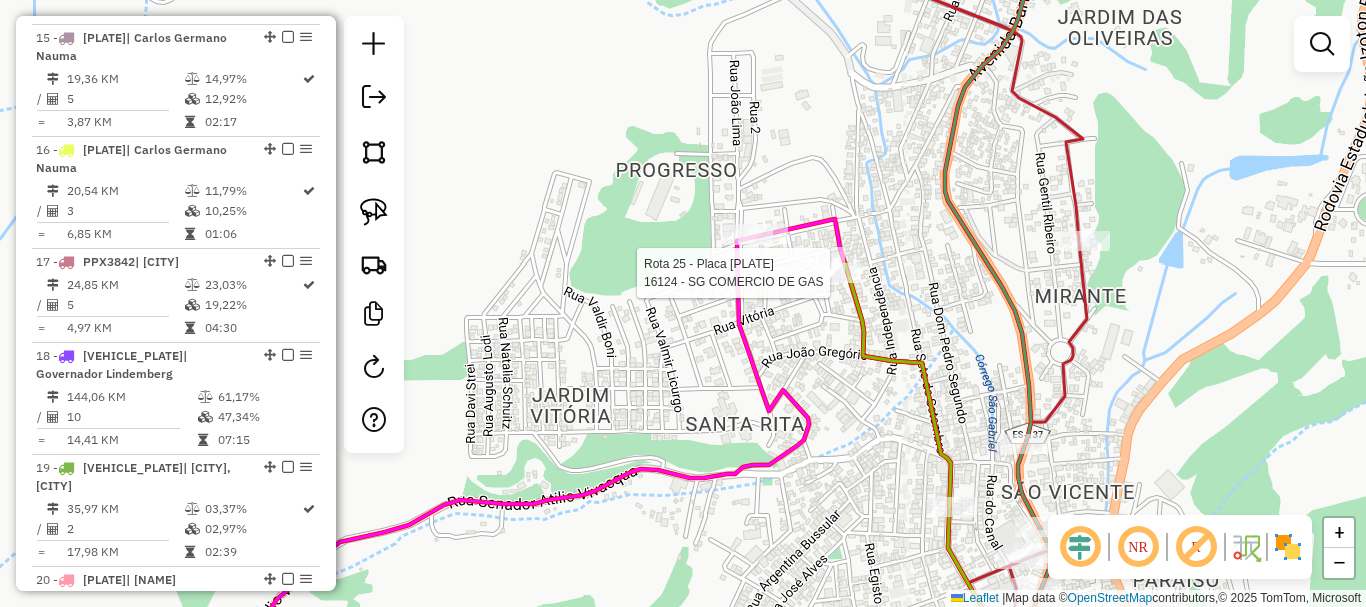 select on "*********" 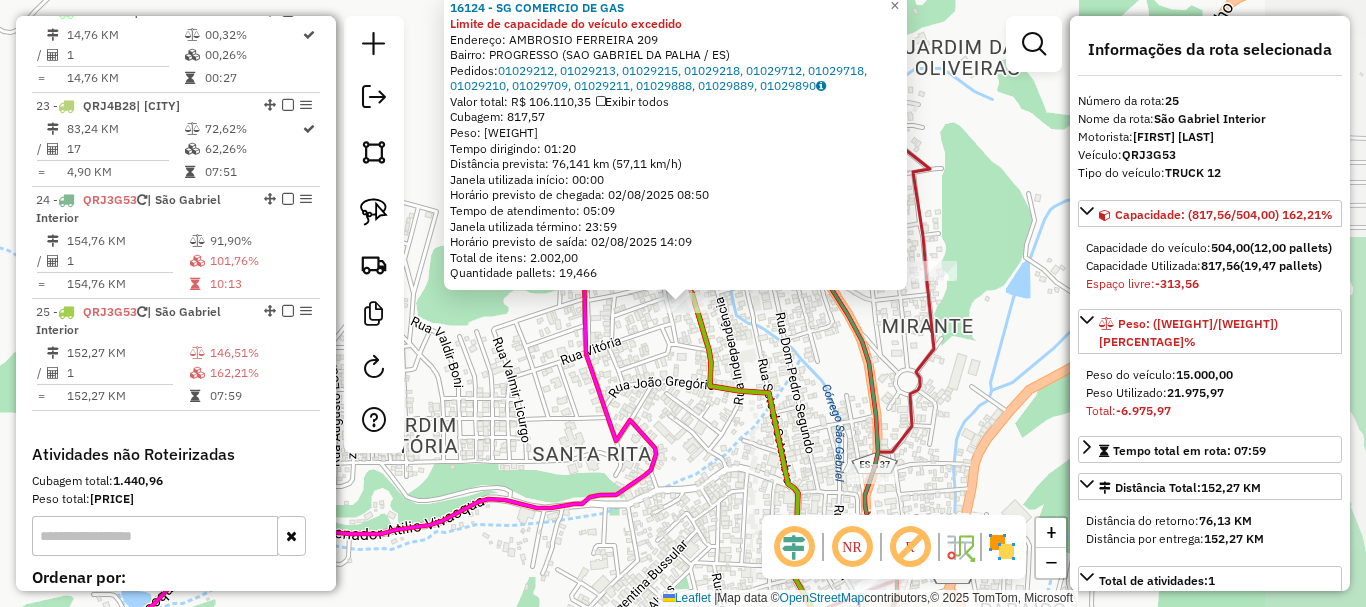 scroll, scrollTop: 3292, scrollLeft: 0, axis: vertical 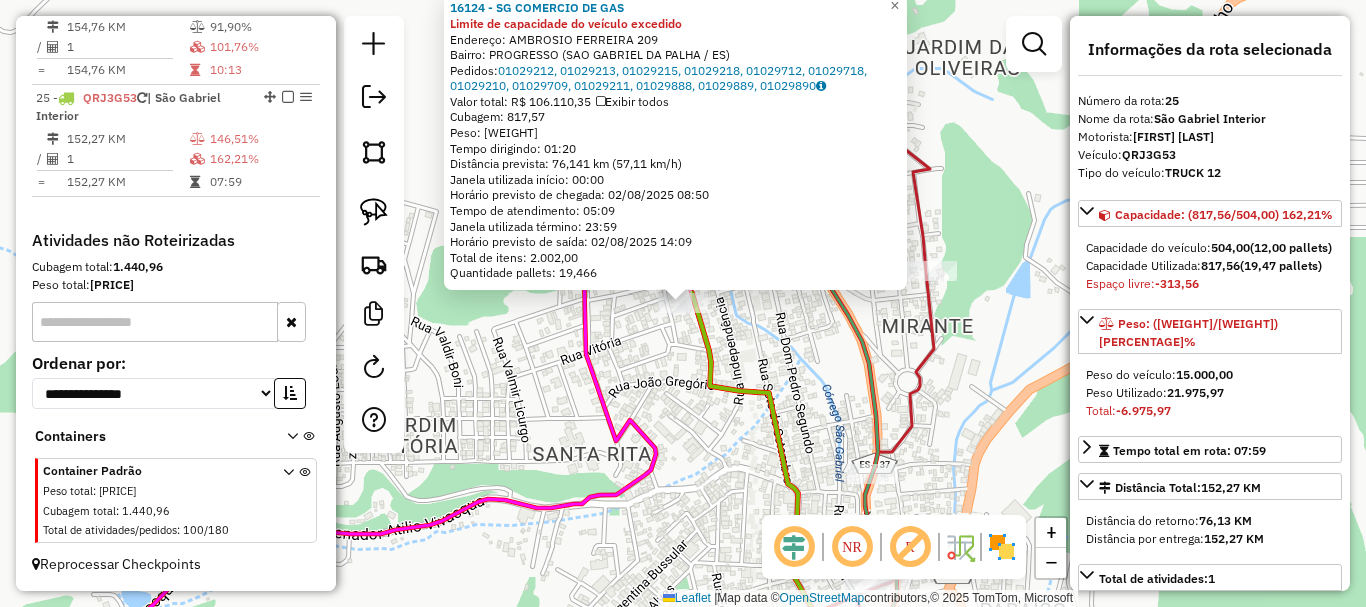 click on "16124 - SG COMERCIO DE GAS Limite de capacidade do veículo excedido  Endereço:  AMBROSIO FERREIRA 209   Bairro: PROGRESSO (SAO GABRIEL DA PALHA / ES)   Pedidos:  01029212, 01029213, 01029215, 01029218, 01029712, 01029718, 01029210, 01029709, 01029211, 01029888, 01029889, 01029890   Valor total: R$ 106.110,35   Exibir todos   Cubagem: 817,57  Peso: 21.975,97  Tempo dirigindo: 01:20   Distância prevista: 76,141 km (57,11 km/h)   Janela utilizada início: 00:00   Horário previsto de chegada: 02/08/2025 08:50   Tempo de atendimento: 05:09   Janela utilizada término: 23:59   Horário previsto de saída: 02/08/2025 14:09   Total de itens: 2.002,00   Quantidade pallets: 19,466  × Janela de atendimento Grade de atendimento Capacidade Transportadoras Veículos Cliente Pedidos  Rotas Selecione os dias de semana para filtrar as janelas de atendimento  Seg   Ter   Qua   Qui   Sex   Sáb   Dom  Informe o período da janela de atendimento: De: Até:  Filtrar exatamente a janela do cliente  Seg   Ter   Qua   Qui  De:" 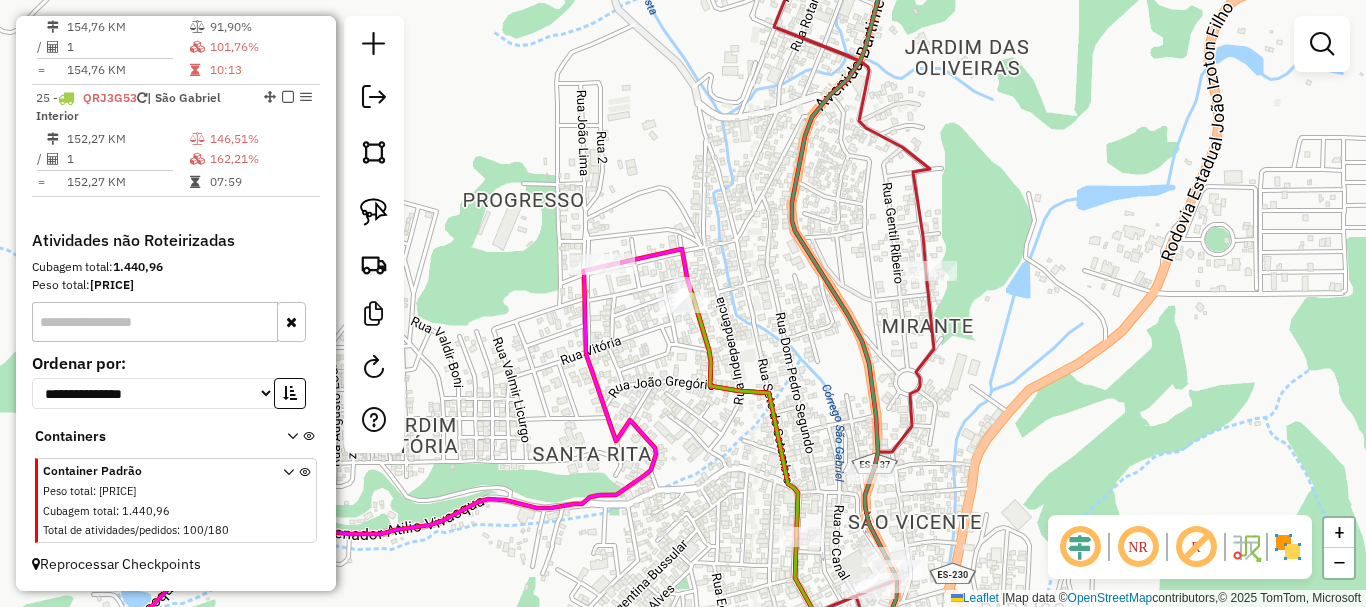 click 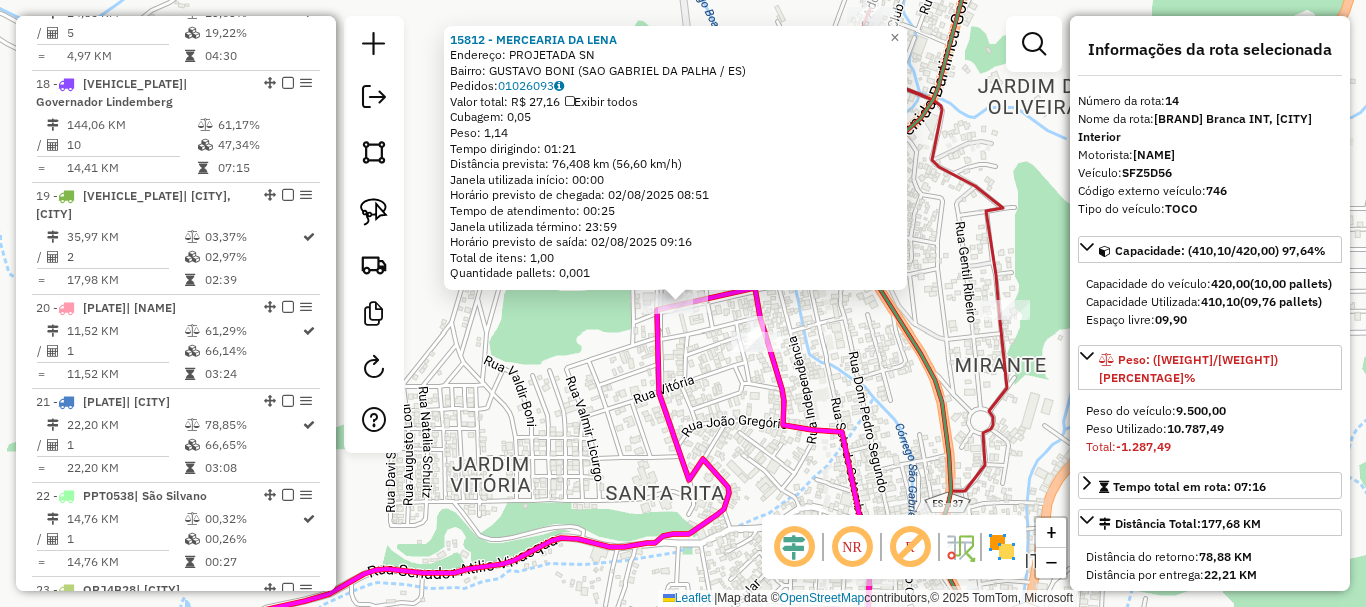 scroll, scrollTop: 2219, scrollLeft: 0, axis: vertical 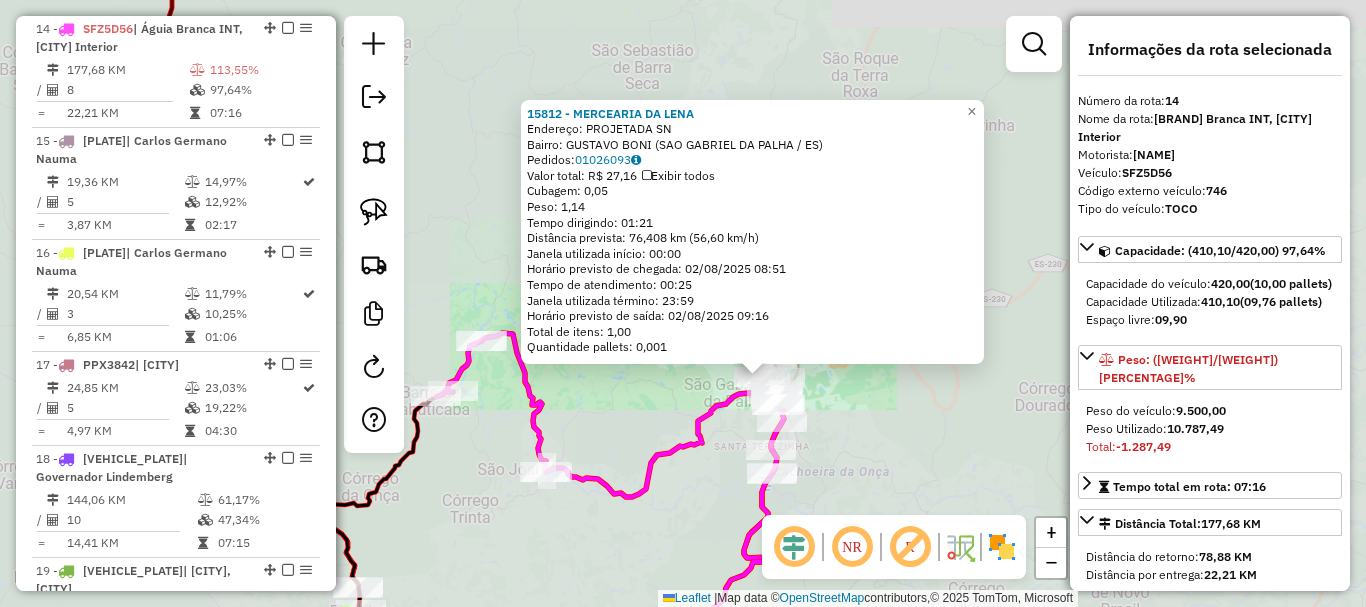 drag, startPoint x: 881, startPoint y: 383, endPoint x: 707, endPoint y: 30, distance: 393.55432 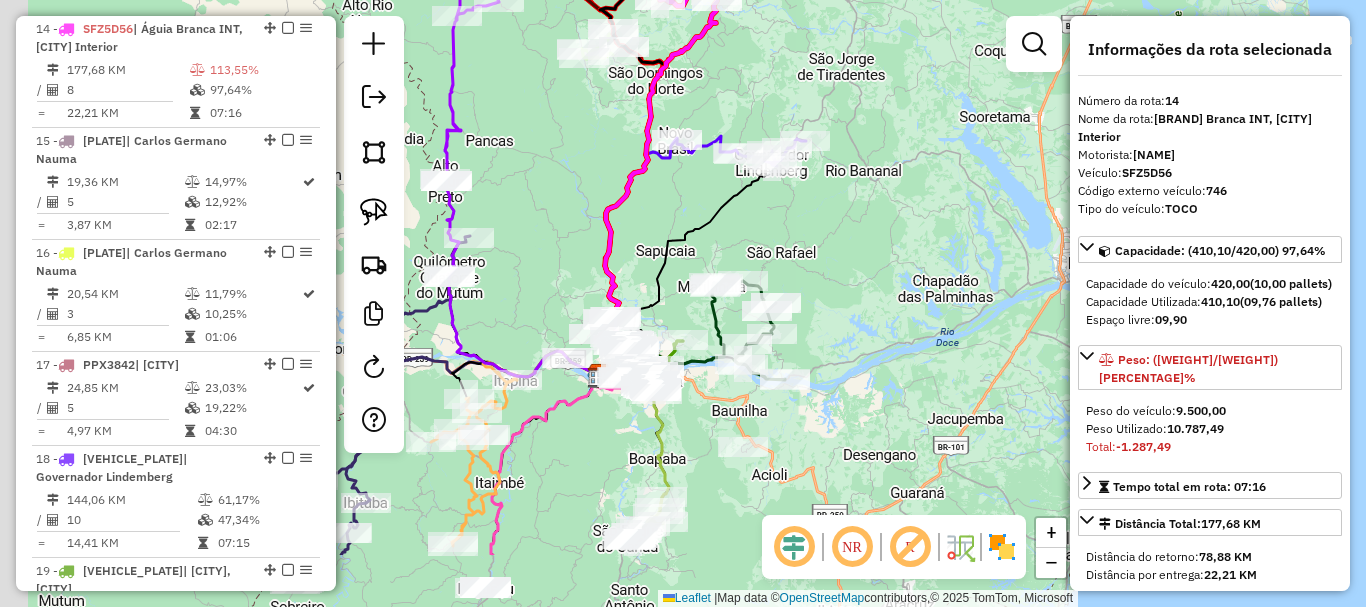 drag, startPoint x: 837, startPoint y: 247, endPoint x: 869, endPoint y: 99, distance: 151.41995 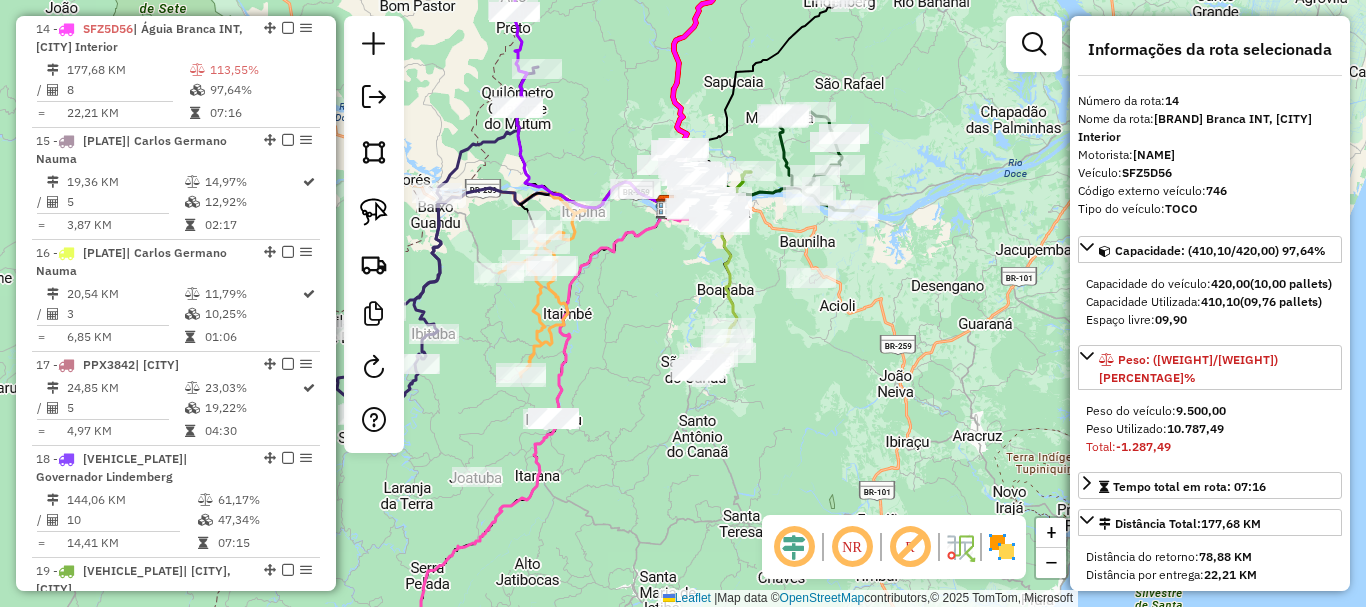 drag, startPoint x: 801, startPoint y: 380, endPoint x: 921, endPoint y: 214, distance: 204.83163 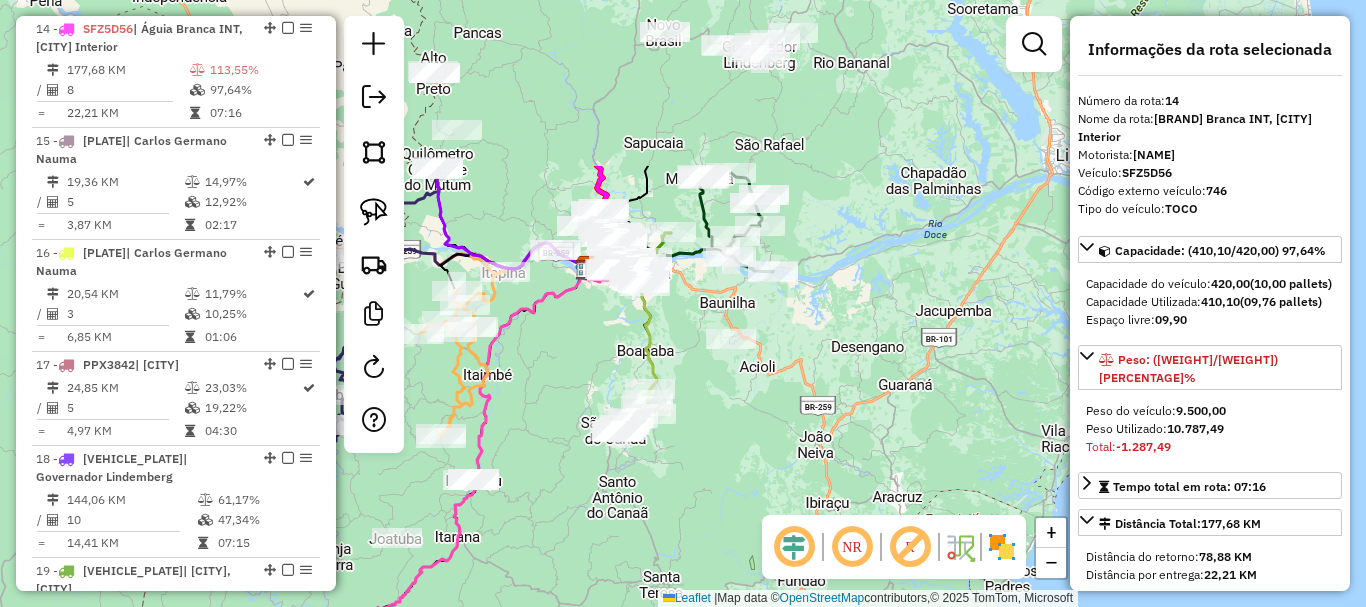 drag, startPoint x: 928, startPoint y: 284, endPoint x: 634, endPoint y: 551, distance: 397.14606 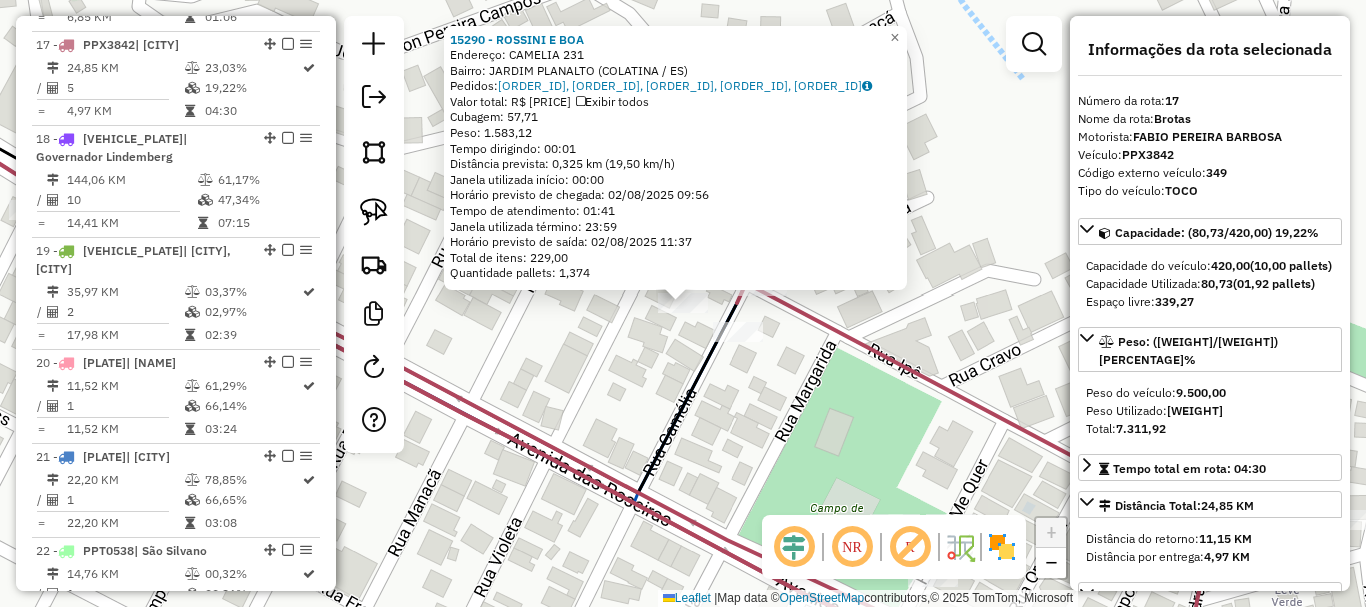 scroll, scrollTop: 2555, scrollLeft: 0, axis: vertical 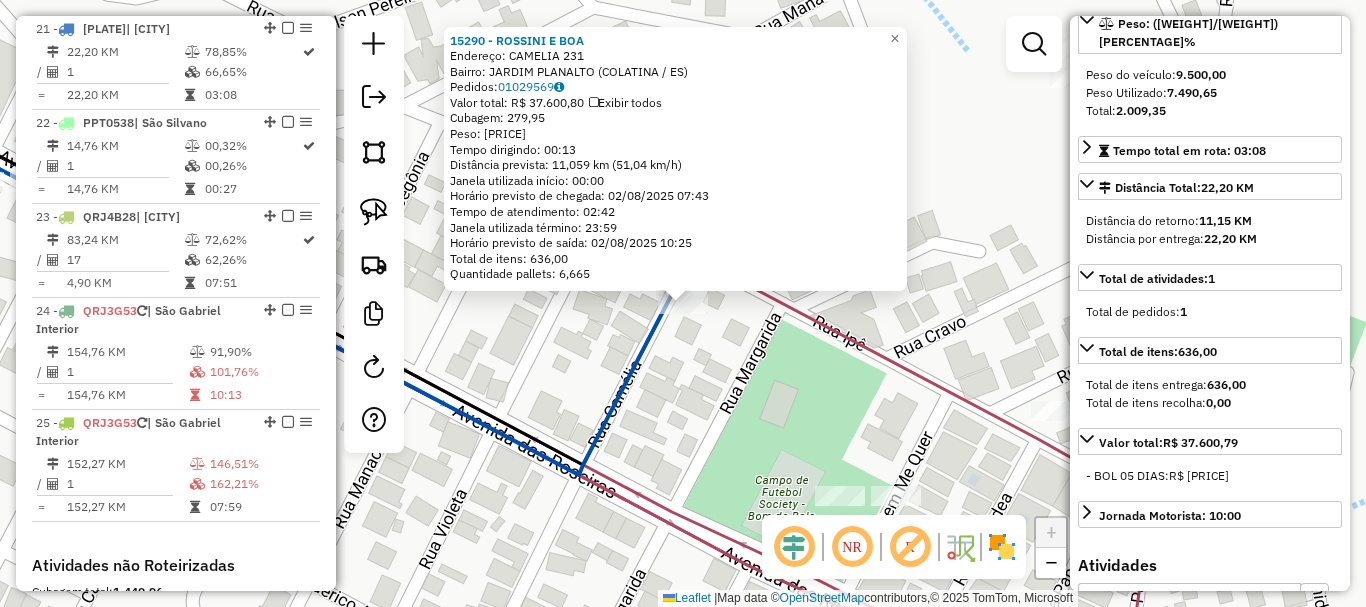 click on "15290 - ROSSINI E BOA  Endereço:  CAMELIA 231   Bairro: JARDIM PLANALTO (COLATINA / ES)   Pedidos:  01029569   Valor total: R$ 37.600,80   Exibir todos   Cubagem: 279,95  Peso: 7.490,65  Tempo dirigindo: 00:13   Distância prevista: 11,059 km (51,04 km/h)   Janela utilizada início: 00:00   Horário previsto de chegada: 02/08/2025 07:43   Tempo de atendimento: 02:42   Janela utilizada término: 23:59   Horário previsto de saída: 02/08/2025 10:25   Total de itens: 636,00   Quantidade pallets: 6,665  × Janela de atendimento Grade de atendimento Capacidade Transportadoras Veículos Cliente Pedidos  Rotas Selecione os dias de semana para filtrar as janelas de atendimento  Seg   Ter   Qua   Qui   Sex   Sáb   Dom  Informe o período da janela de atendimento: De: Até:  Filtrar exatamente a janela do cliente  Considerar janela de atendimento padrão  Selecione os dias de semana para filtrar as grades de atendimento  Seg   Ter   Qua   Qui   Sex   Sáb   Dom   Considerar clientes sem dia de atendimento cadastrado" 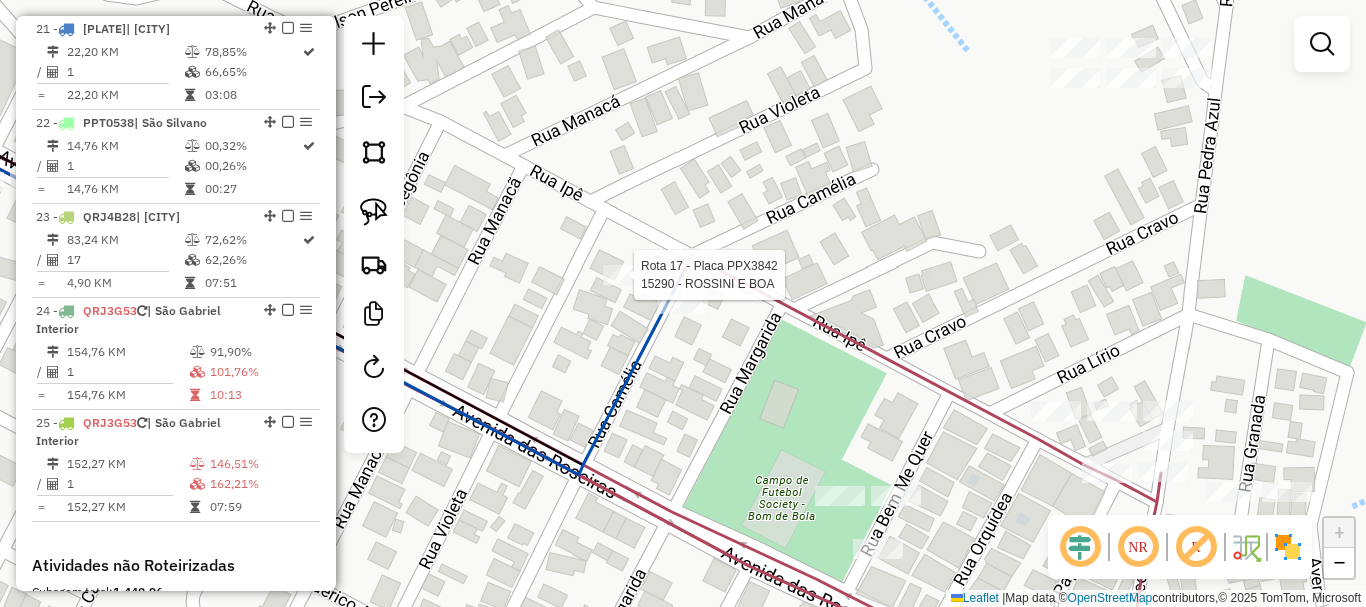 select on "*********" 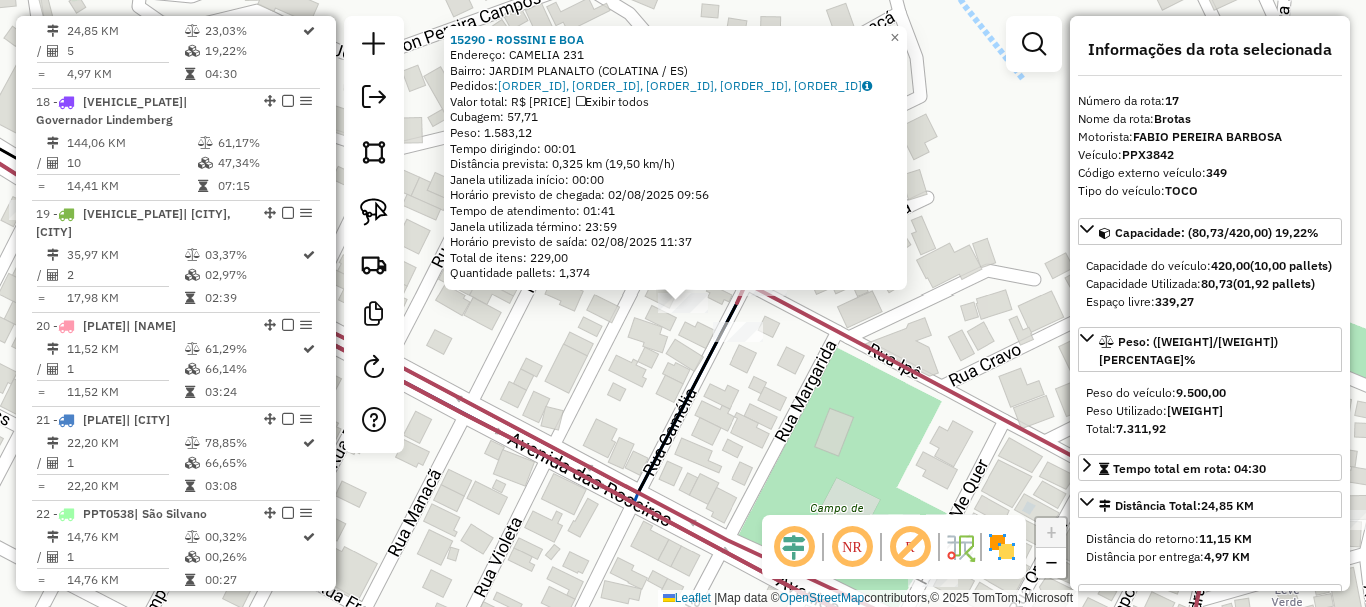 scroll, scrollTop: 2555, scrollLeft: 0, axis: vertical 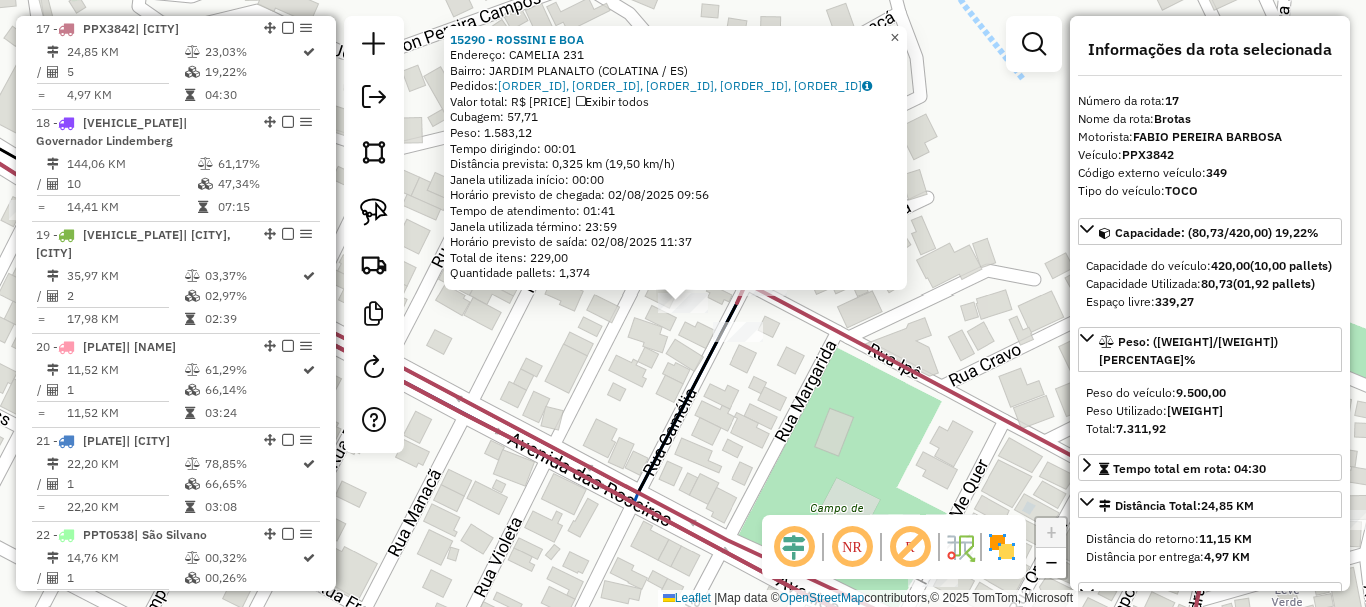 click on "×" 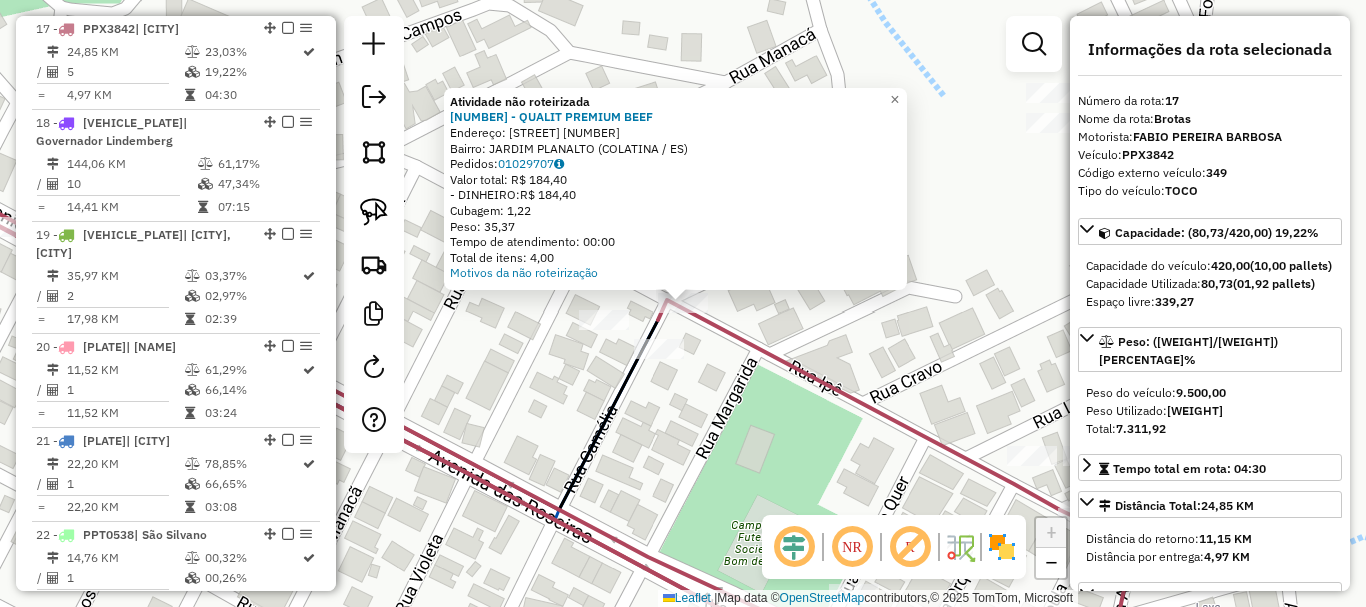click on "Atividade não roteirizada 16456 - QUALIT PREMIUM  BEEF  Endereço:  BEM-ME-QUER 235   Bairro: JARDIM PLANALTO (COLATINA / ES)   Pedidos:  01029707   Valor total: R$ 184,40   - DINHEIRO:  R$ 184,40   Cubagem: 1,22   Peso: 35,37   Tempo de atendimento: 00:00   Total de itens: 4,00  Motivos da não roteirização × Janela de atendimento Grade de atendimento Capacidade Transportadoras Veículos Cliente Pedidos  Rotas Selecione os dias de semana para filtrar as janelas de atendimento  Seg   Ter   Qua   Qui   Sex   Sáb   Dom  Informe o período da janela de atendimento: De: Até:  Filtrar exatamente a janela do cliente  Considerar janela de atendimento padrão  Selecione os dias de semana para filtrar as grades de atendimento  Seg   Ter   Qua   Qui   Sex   Sáb   Dom   Considerar clientes sem dia de atendimento cadastrado  Clientes fora do dia de atendimento selecionado Filtrar as atividades entre os valores definidos abaixo:  Peso mínimo:   Peso máximo:   Cubagem mínima:   Cubagem máxima:   De:   Até:  De:" 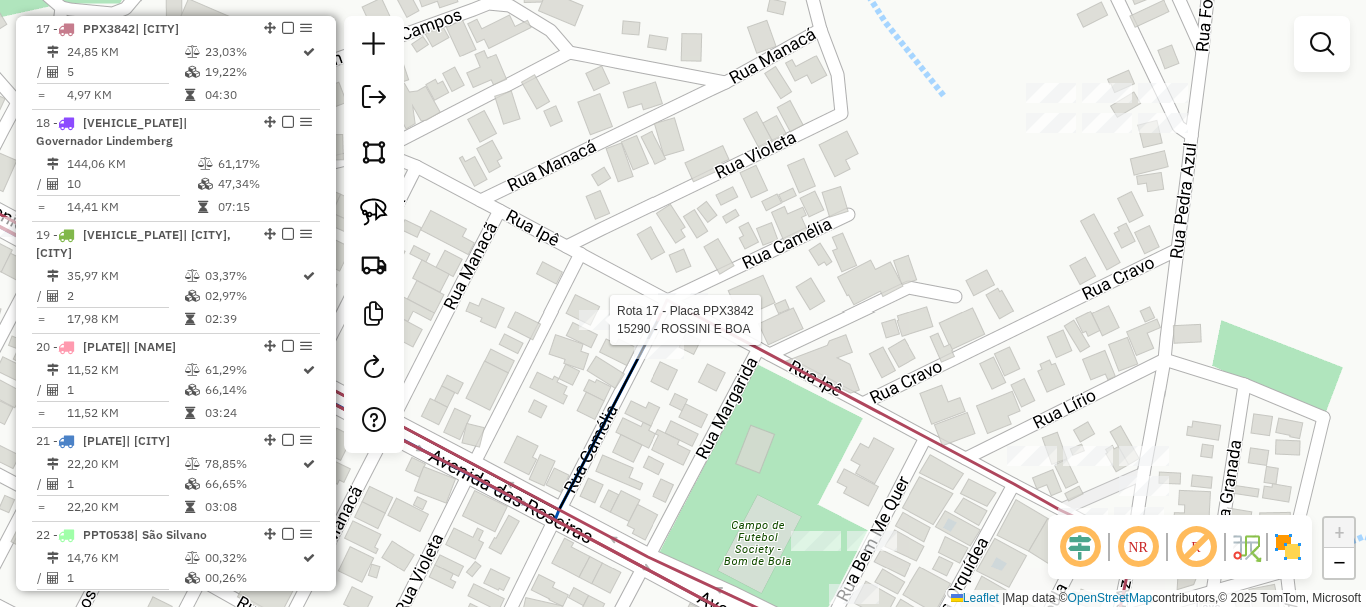 select on "*********" 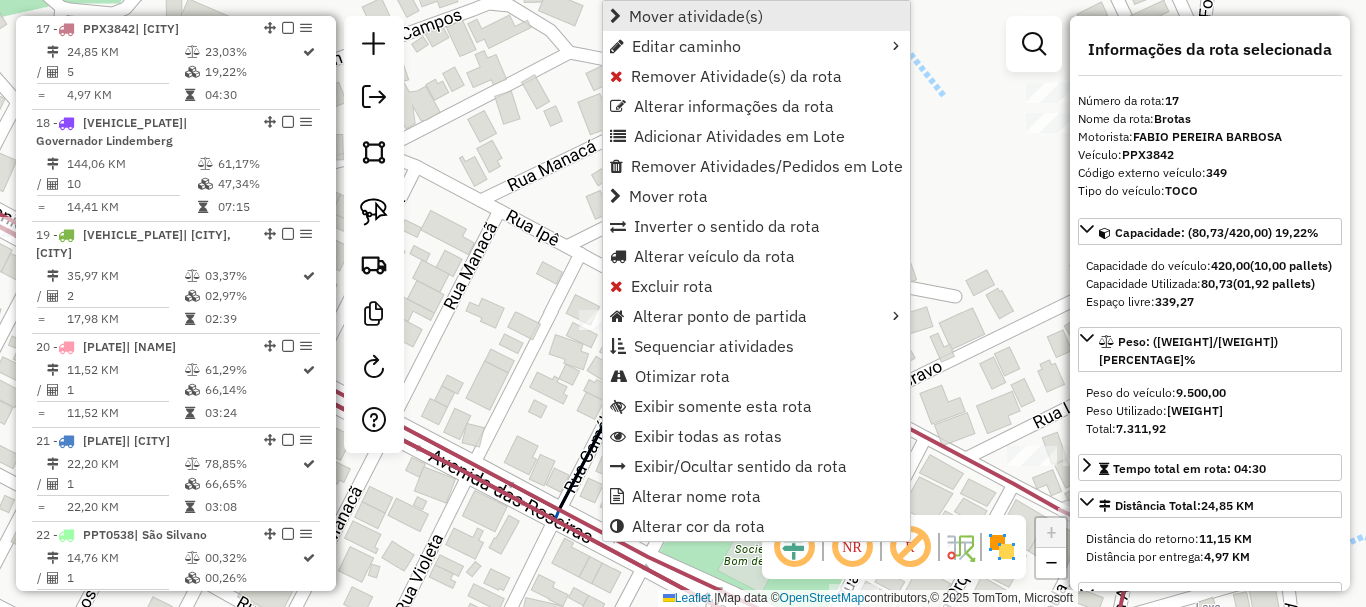 click on "Mover atividade(s)" at bounding box center [696, 16] 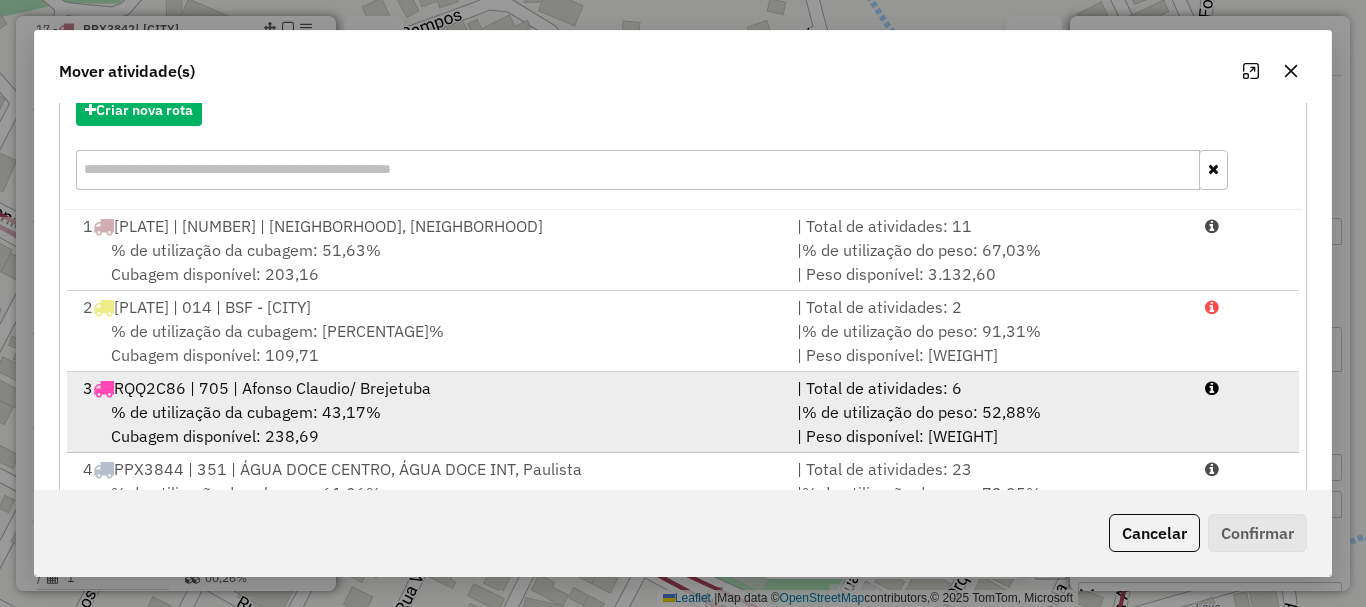 scroll, scrollTop: 397, scrollLeft: 0, axis: vertical 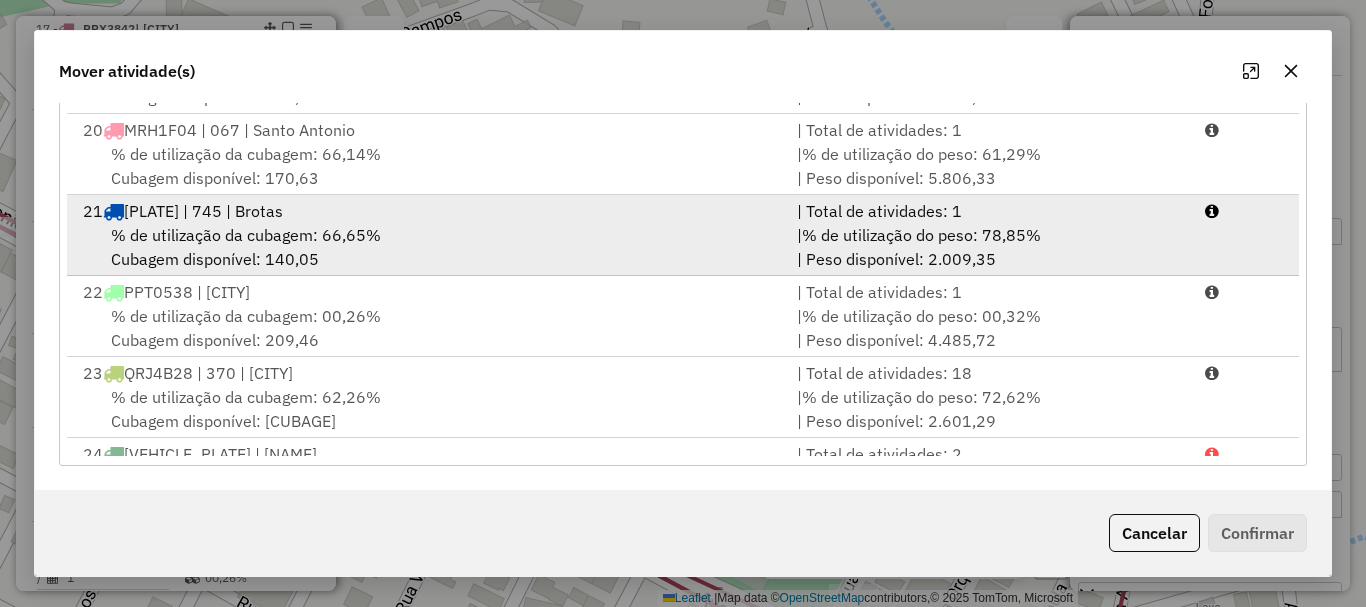 click on "% de utilização da cubagem: 66,65%  Cubagem disponível: 140,05" at bounding box center (428, 247) 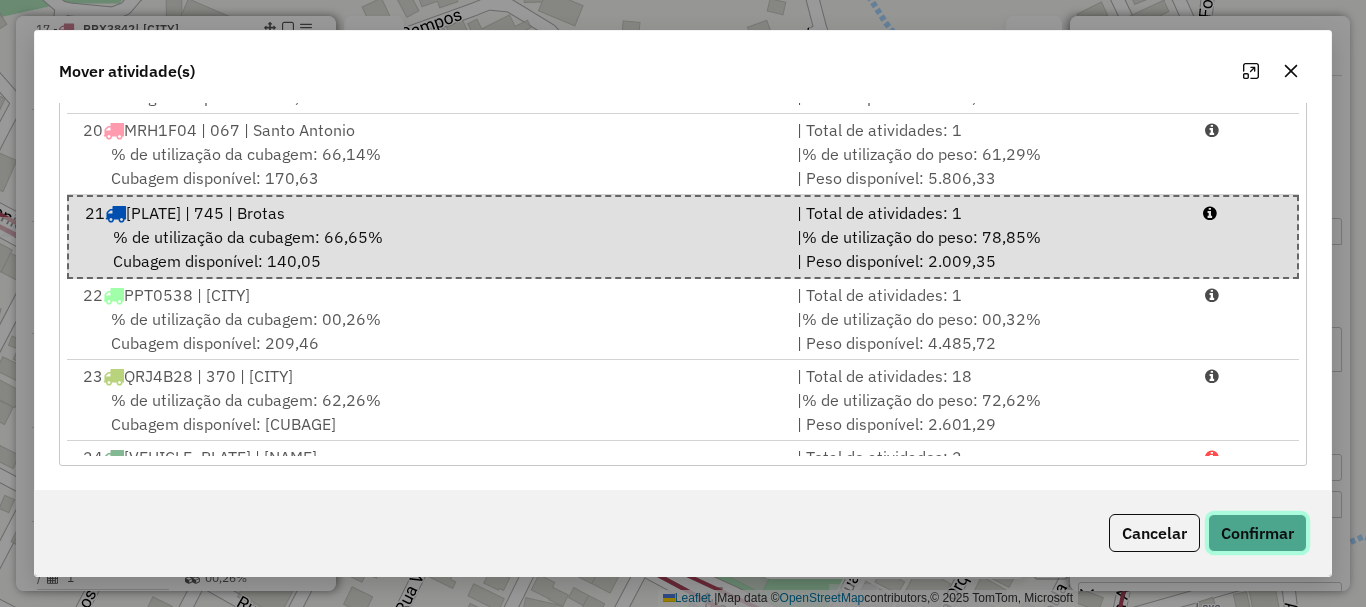 click on "Confirmar" 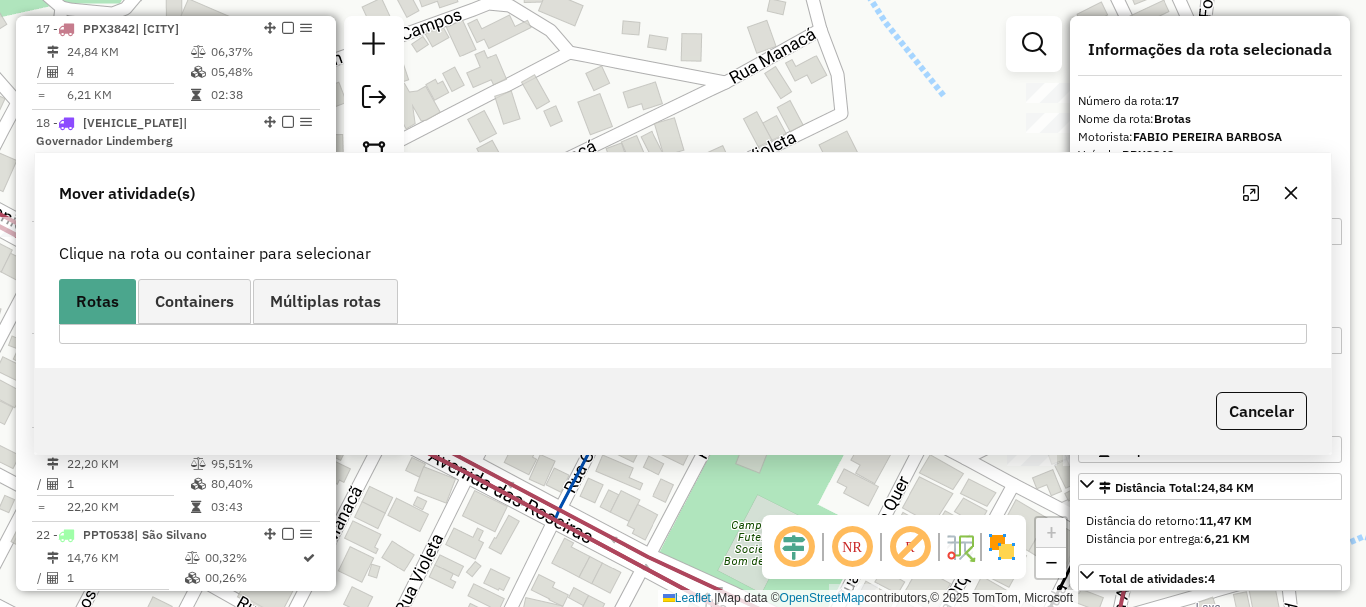 scroll, scrollTop: 0, scrollLeft: 0, axis: both 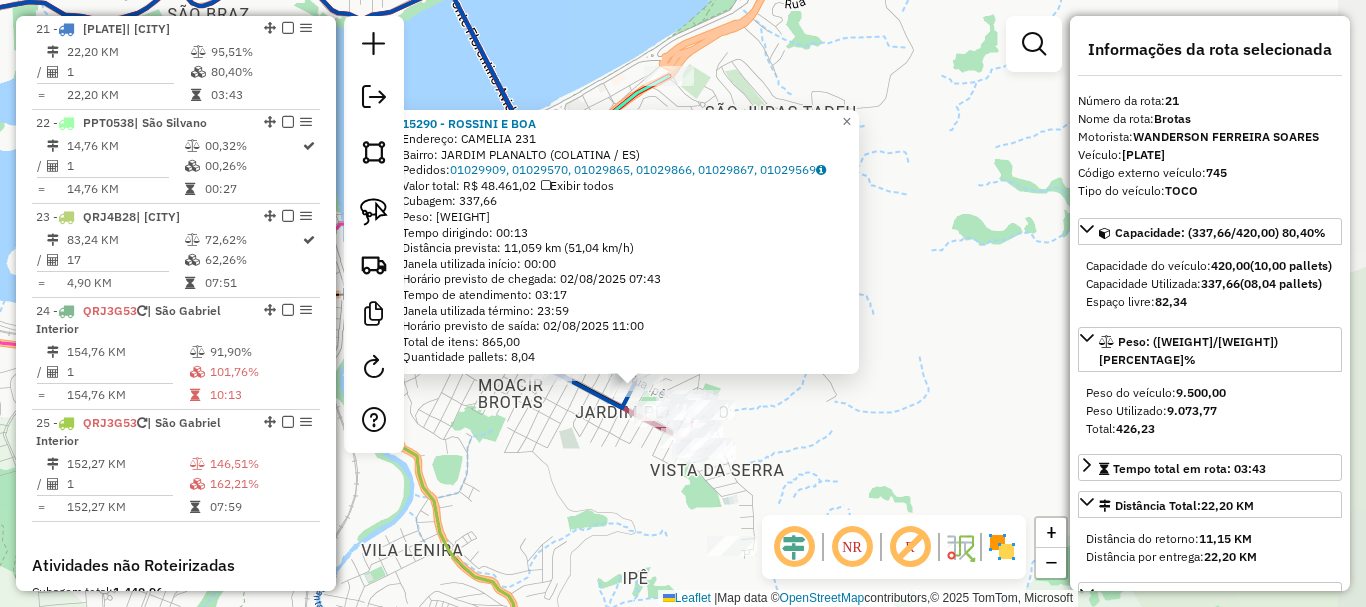 click on "[NUMBER] - [NAME]  Endereço:  [NAME] [NUMBER]   Bairro: [NAME] ([CITY] / [STATE])   Pedidos:  [NUMBER], [NUMBER], [NUMBER], [NUMBER], [NUMBER], [NUMBER]   Valor total: R$ [NUMBER]   Exibir todos   Cubagem: [NUMBER]  Peso: [NUMBER]  Tempo dirigindo: [TIME]   Distância prevista: [NUMBER] km ([NUMBER] km/h)   Janela utilizada início: [TIME]   Horário previsto de chegada: [DATE] [TIME]   Tempo de atendimento: [TIME]   Janela utilizada término: [TIME]   Horário previsto de saída: [DATE] [TIME]   Total de itens: [NUMBER]   Quantidade pallets: [NUMBER]  × Janela de atendimento Grade de atendimento Capacidade Transportadoras Veículos Cliente Pedidos  Rotas Selecione os dias de semana para filtrar as janelas de atendimento  Seg   Ter   Qua   Qui   Sex   Sáb   Dom  Informe o período da janela de atendimento: De: Até:  Filtrar exatamente a janela do cliente  Considerar janela de atendimento padrão  Selecione os dias de semana para filtrar as grades de atendimento  Seg   Ter   Qua   Qui   Sex   Sáb   Dom   Considerar clientes sem dia de atendimento cadastrado  Clientes fora do dia de atendimento selecionado Filtrar as atividades entre os valores definidos abaixo:  Peso mínimo:   Peso máximo:   Cubagem mínima:   Cubagem máxima:   De:   Até:  Filtrar as atividades entre o tempo de atendimento definido abaixo:  De:   Até:   Considerar capacidade total dos clientes não roteirizados Transportadora: Selecione um ou mais itens Tipo de veículo: Selecione um ou mais itens Veículo: Selecione um ou mais itens" 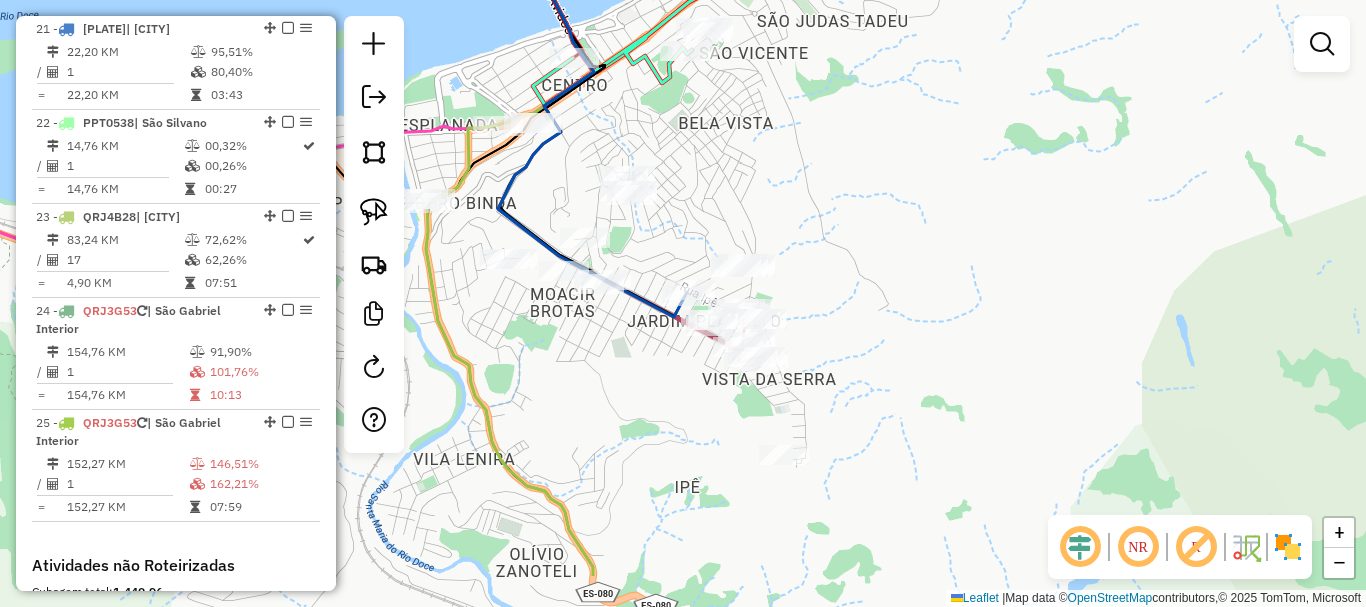 drag, startPoint x: 629, startPoint y: 431, endPoint x: 676, endPoint y: 345, distance: 98.005104 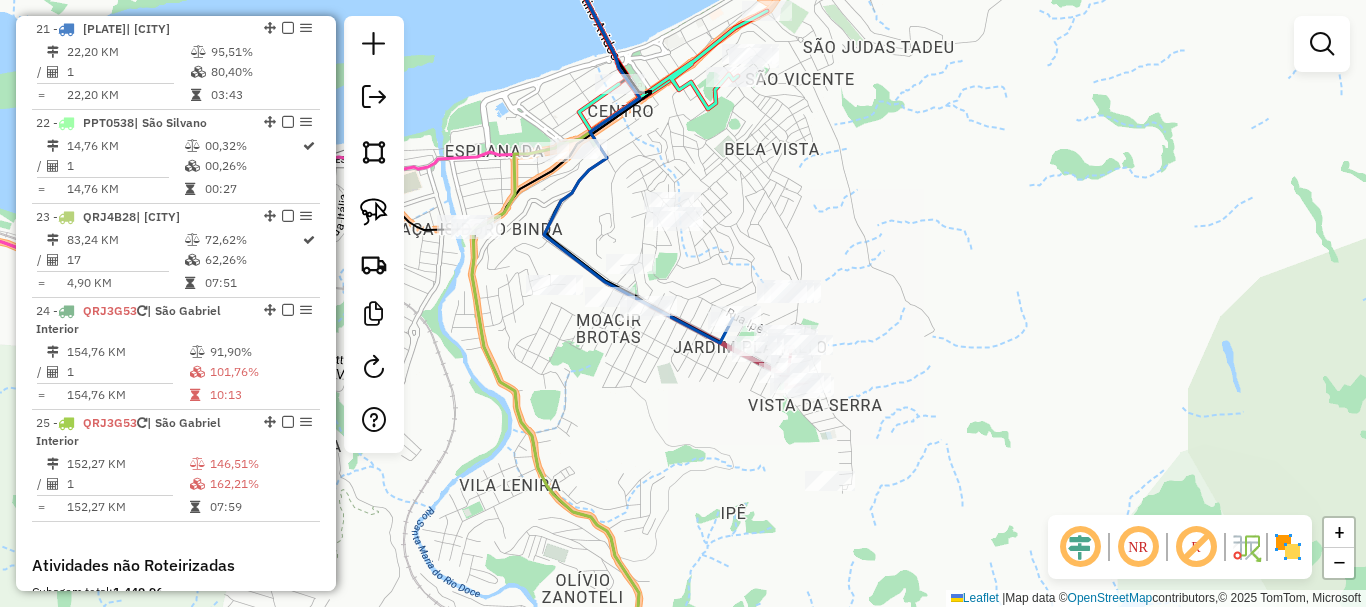 drag, startPoint x: 701, startPoint y: 383, endPoint x: 722, endPoint y: 388, distance: 21.587032 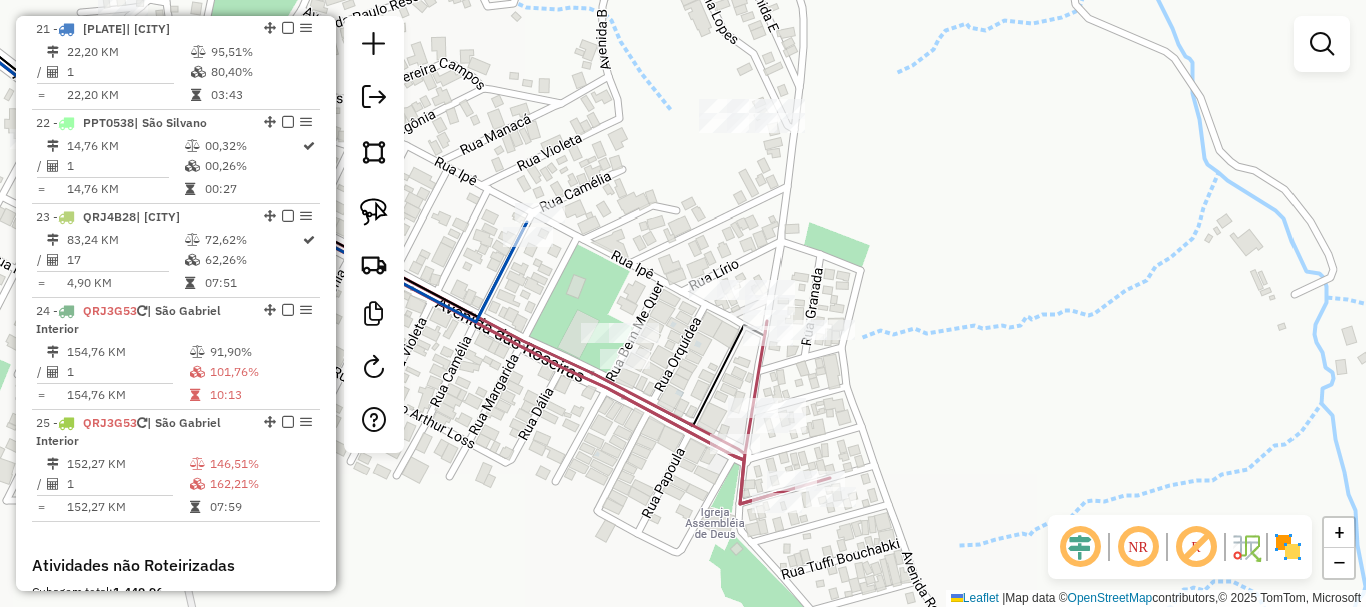 drag, startPoint x: 901, startPoint y: 452, endPoint x: 882, endPoint y: 278, distance: 175.03429 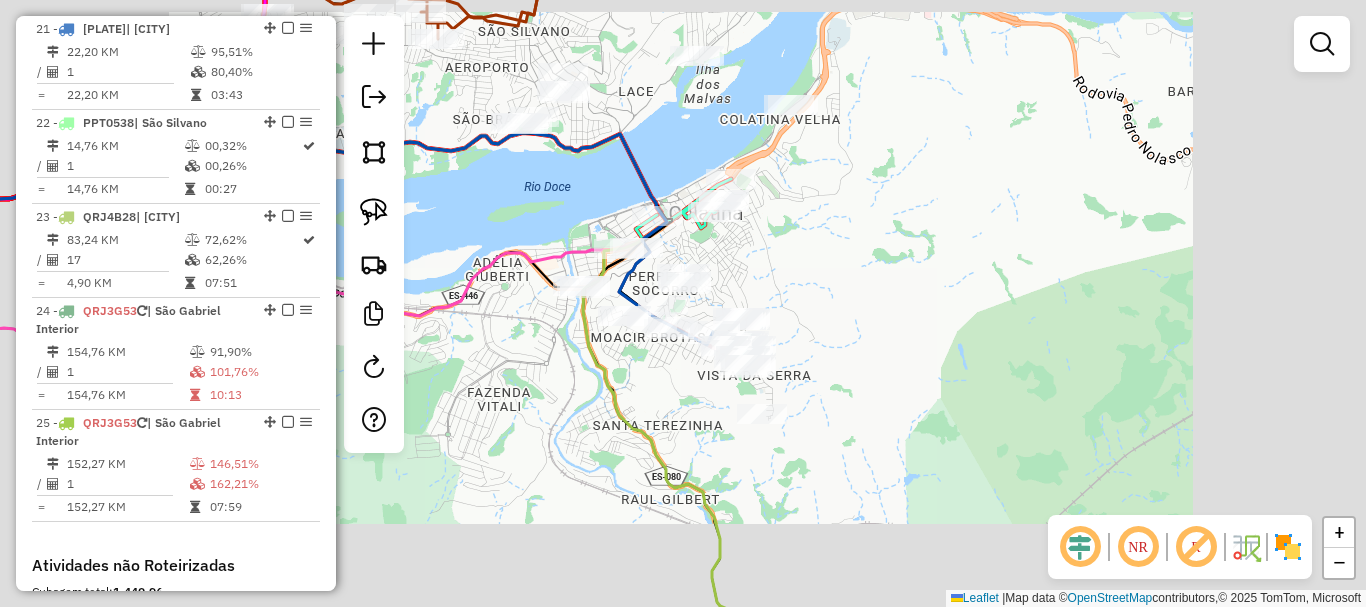 click on "Janela de atendimento Grade de atendimento Capacidade Transportadoras Veículos Cliente Pedidos  Rotas Selecione os dias de semana para filtrar as janelas de atendimento  Seg   Ter   Qua   Qui   Sex   Sáb   Dom  Informe o período da janela de atendimento: De: Até:  Filtrar exatamente a janela do cliente  Considerar janela de atendimento padrão  Selecione os dias de semana para filtrar as grades de atendimento  Seg   Ter   Qua   Qui   Sex   Sáb   Dom   Considerar clientes sem dia de atendimento cadastrado  Clientes fora do dia de atendimento selecionado Filtrar as atividades entre os valores definidos abaixo:  Peso mínimo:   Peso máximo:   Cubagem mínima:   Cubagem máxima:   De:   Até:  Filtrar as atividades entre o tempo de atendimento definido abaixo:  De:   Até:   Considerar capacidade total dos clientes não roteirizados Transportadora: Selecione um ou mais itens Tipo de veículo: Selecione um ou mais itens Veículo: Selecione um ou mais itens Motorista: Selecione um ou mais itens Nome: Rótulo:" 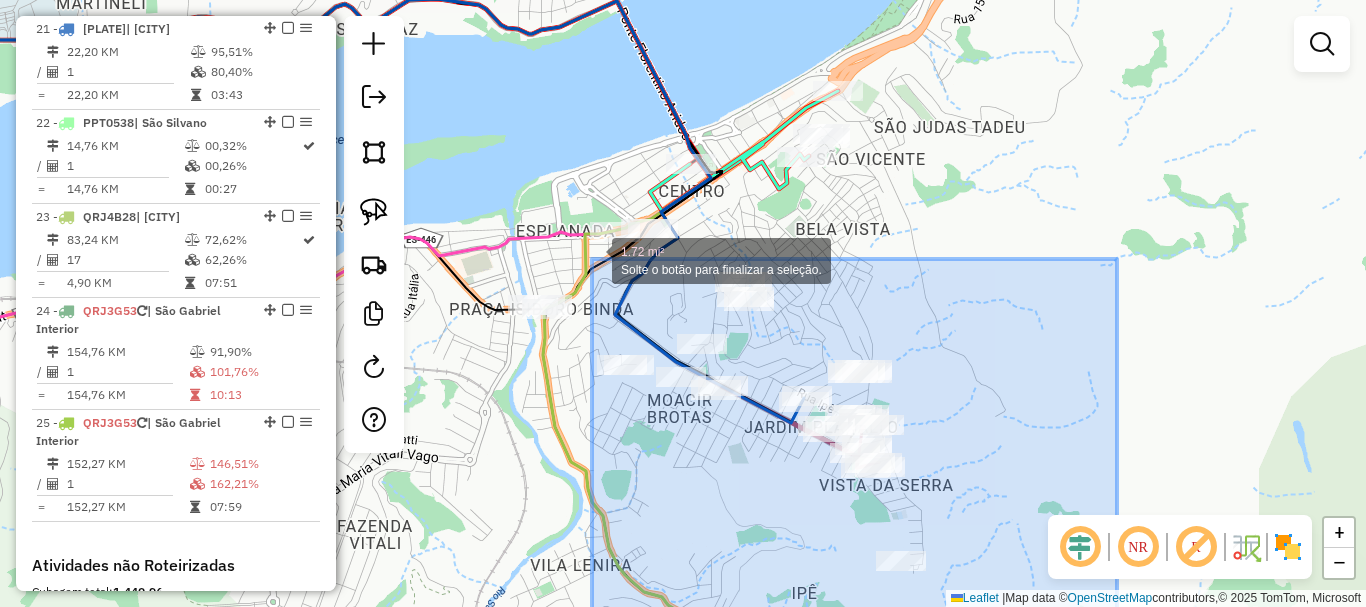 drag, startPoint x: 870, startPoint y: 473, endPoint x: 592, endPoint y: 259, distance: 350.8276 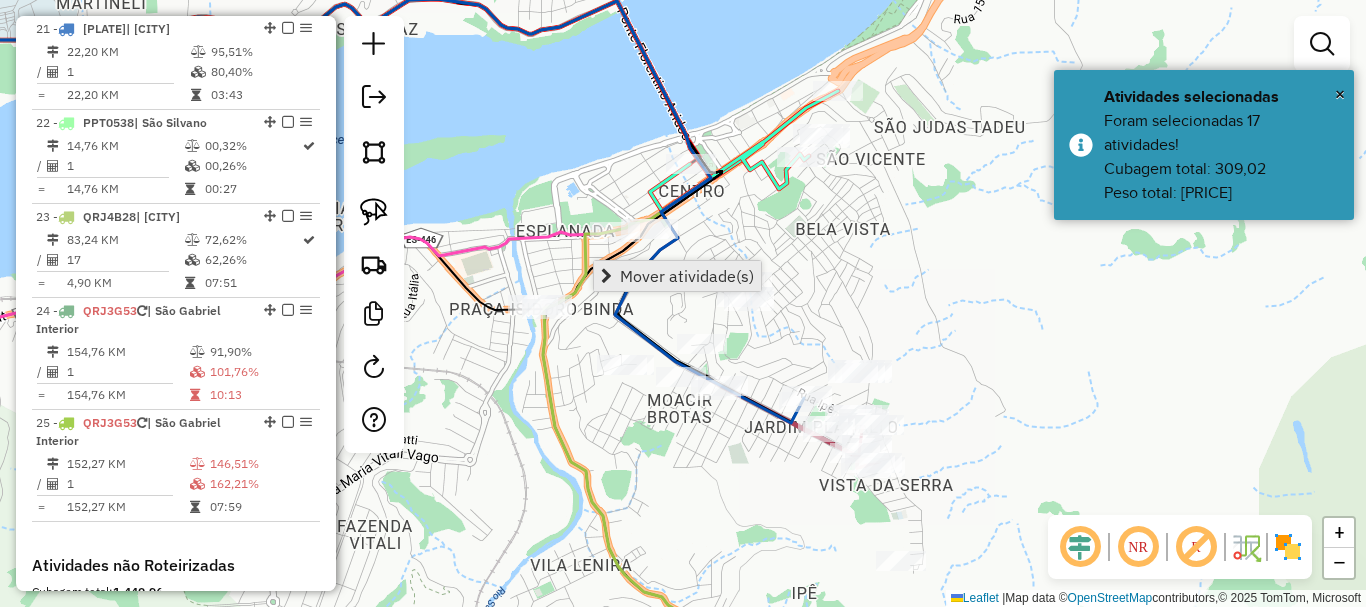 click on "Mover atividade(s)" at bounding box center (687, 276) 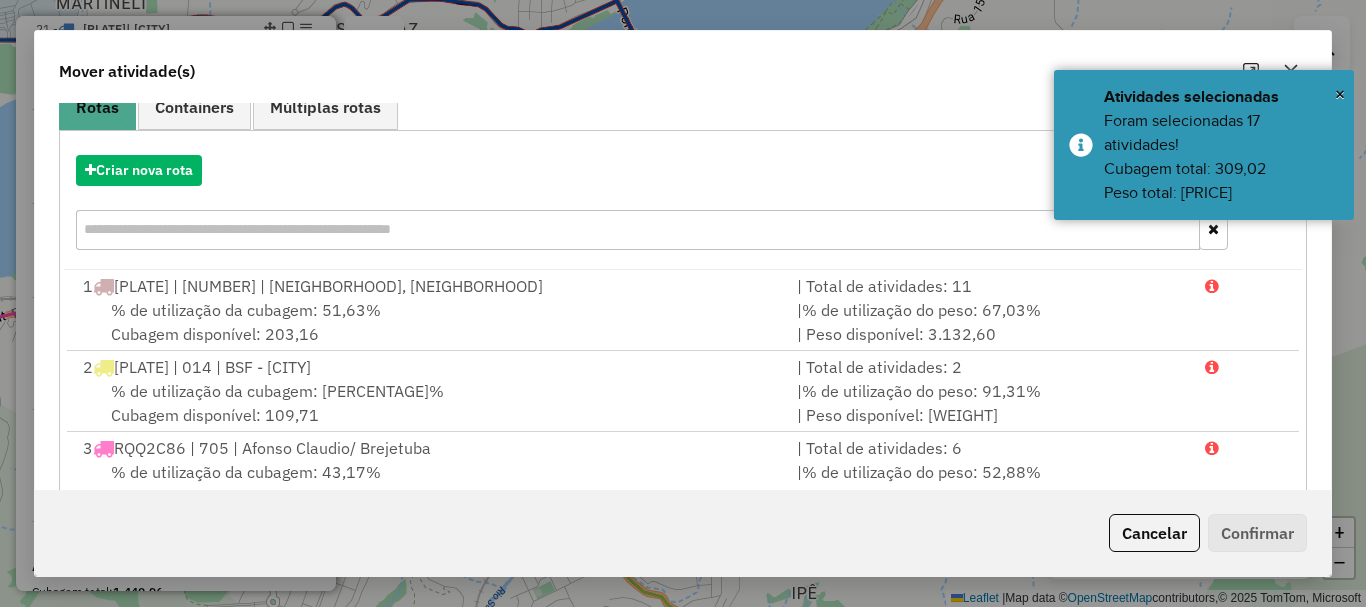 scroll, scrollTop: 397, scrollLeft: 0, axis: vertical 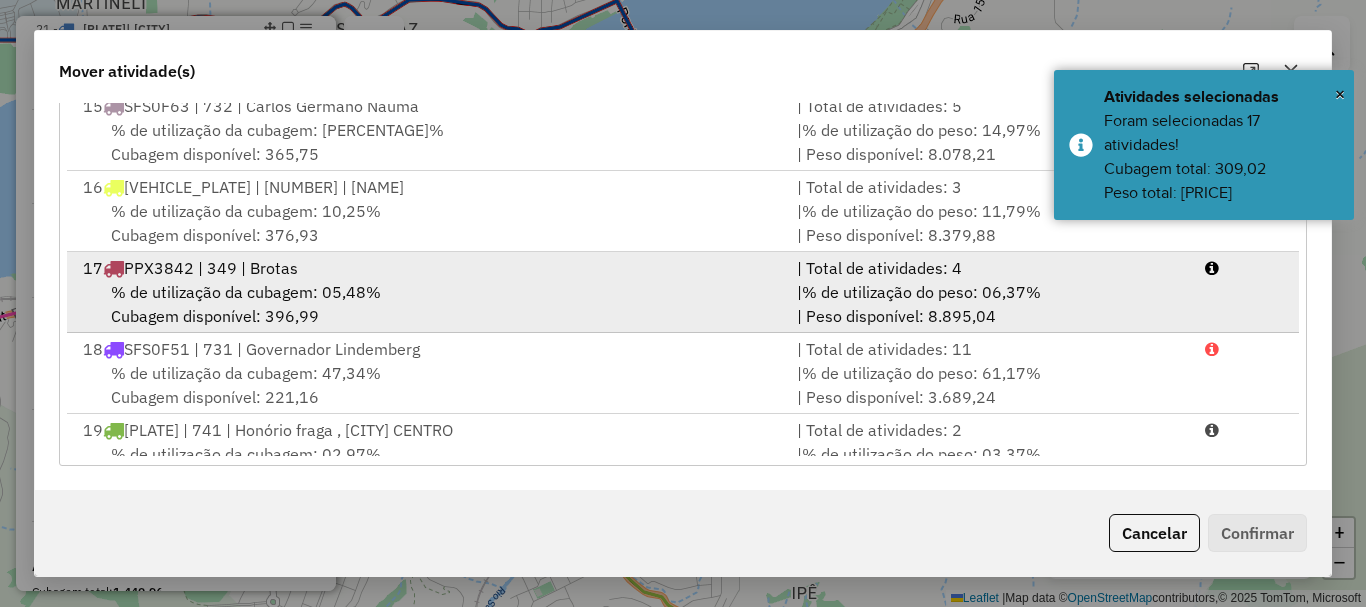click on "% de utilização da cubagem: 05,48%" at bounding box center [246, 292] 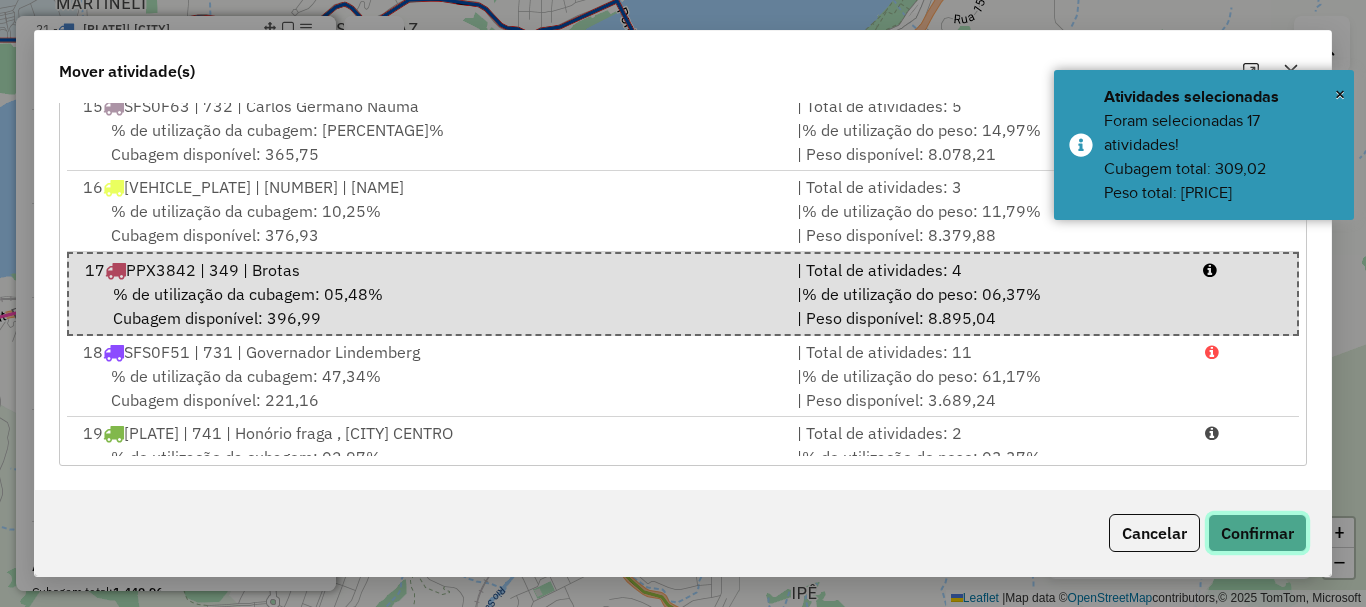 click on "Confirmar" 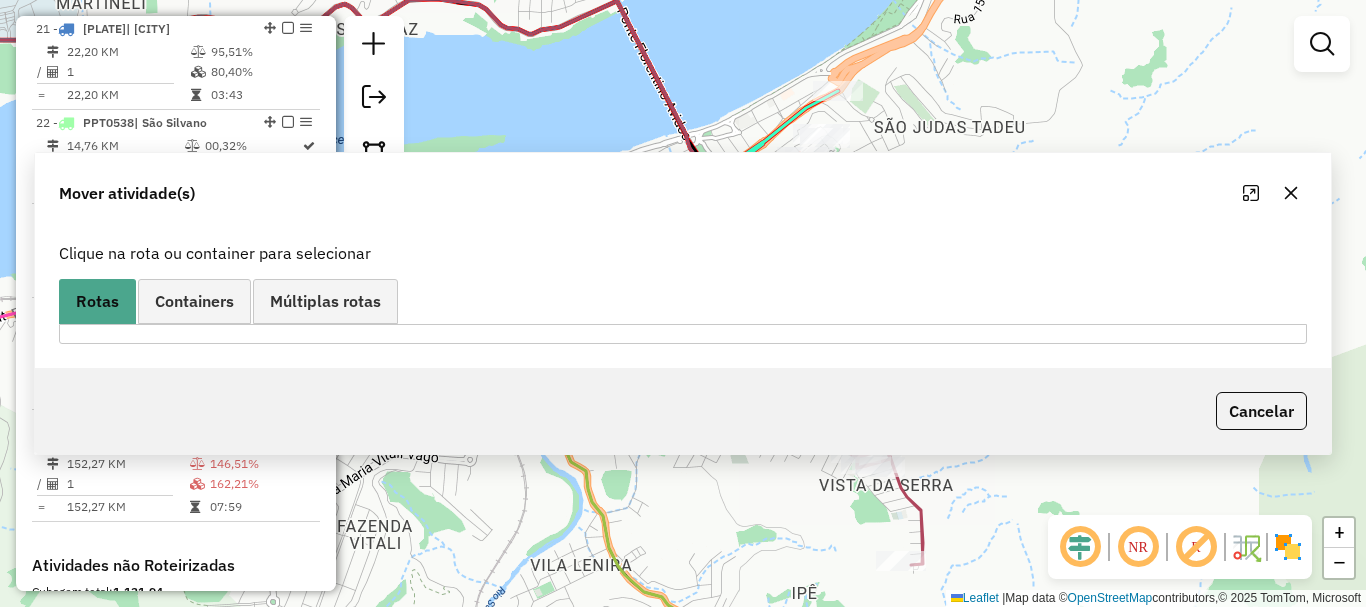scroll, scrollTop: 0, scrollLeft: 0, axis: both 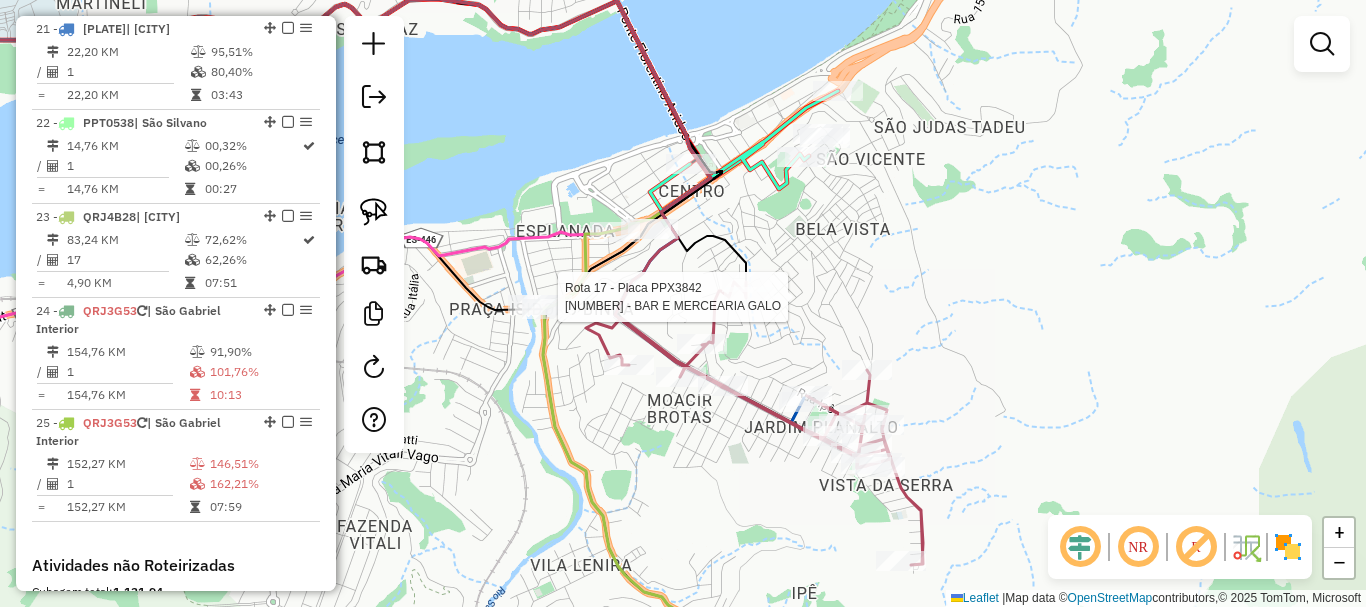 select on "*********" 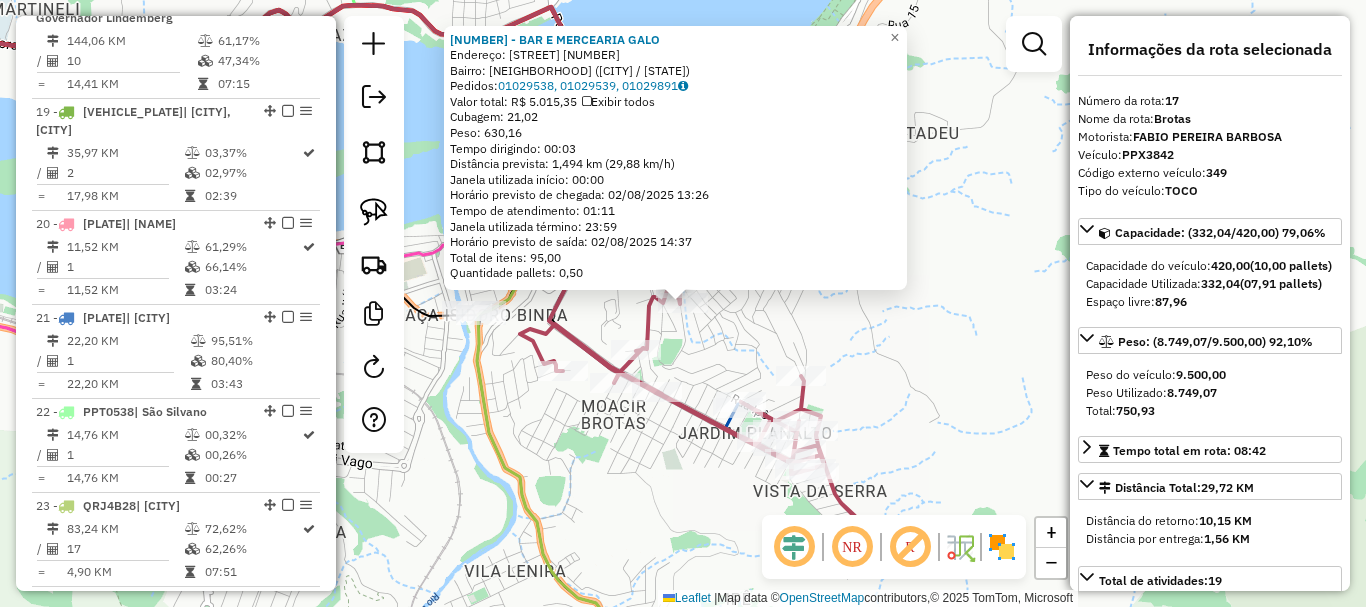 scroll, scrollTop: 2555, scrollLeft: 0, axis: vertical 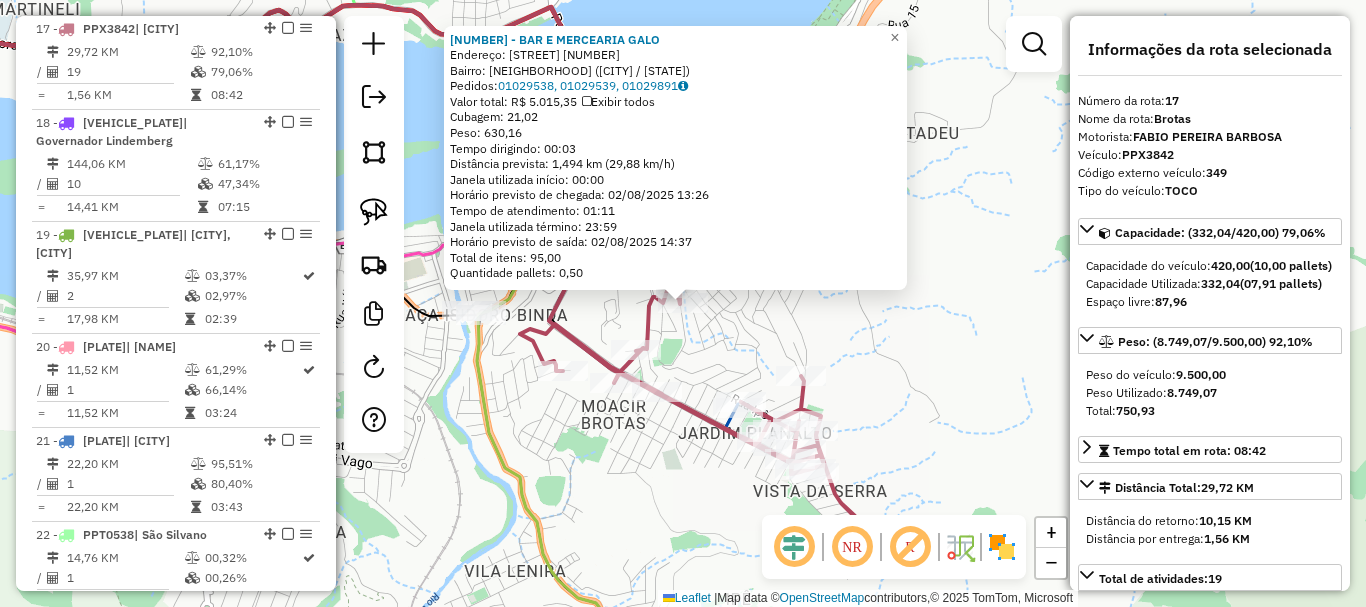drag, startPoint x: 712, startPoint y: 528, endPoint x: 518, endPoint y: 382, distance: 242.80032 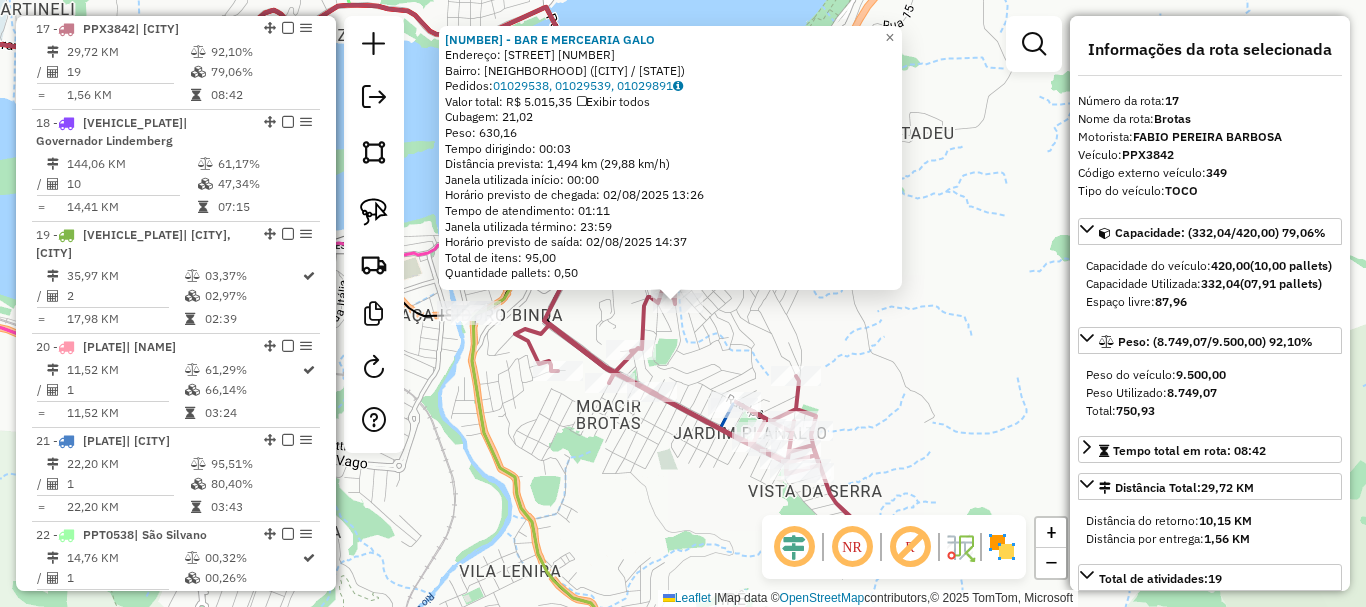 click on "Rota 17 - Placa PPX3842  16159 - MERC DO ANDERSON 16159 - MERC DO ANDERSON  Endereço:  HUMBERTO DE CAMPOS 476   Bairro: OPERARIOS (COLATINA / ES)   Pedidos:  01029538, 01029539, 01029891   Valor total: R$ 5.015,35   Exibir todos   Cubagem: 21,02  Peso: 630,16  Tempo dirigindo: 00:03   Distância prevista: 1,494 km (29,88 km/h)   Janela utilizada início: 00:00   Horário previsto de chegada: 02/08/2025 13:26   Tempo de atendimento: 01:11   Janela utilizada término: 23:59   Horário previsto de saída: 02/08/2025 14:37   Total de itens: 95,00   Quantidade pallets: 0,50  × Janela de atendimento Grade de atendimento Capacidade Transportadoras Veículos Cliente Pedidos  Rotas Selecione os dias de semana para filtrar as janelas de atendimento  Seg   Ter   Qua   Qui   Sex   Sáb   Dom  Informe o período da janela de atendimento: De: Até:  Filtrar exatamente a janela do cliente  Considerar janela de atendimento padrão  Selecione os dias de semana para filtrar as grades de atendimento  Seg   Ter   Qua   Qui  +" 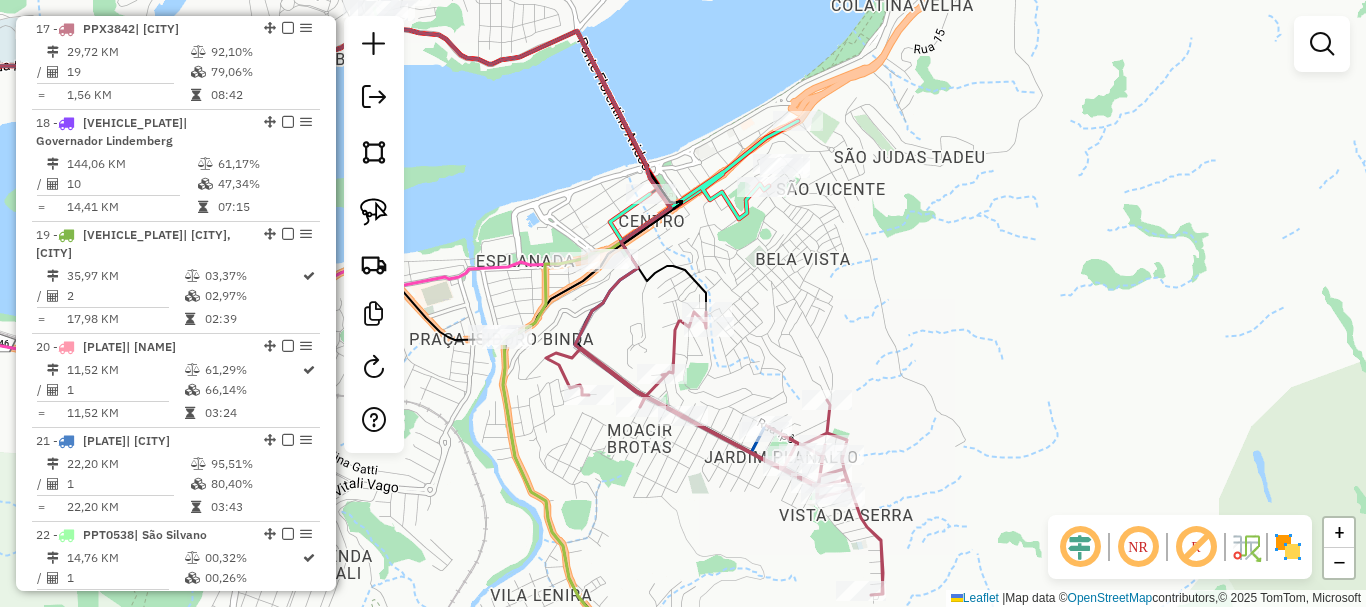drag, startPoint x: 858, startPoint y: 313, endPoint x: 890, endPoint y: 336, distance: 39.40812 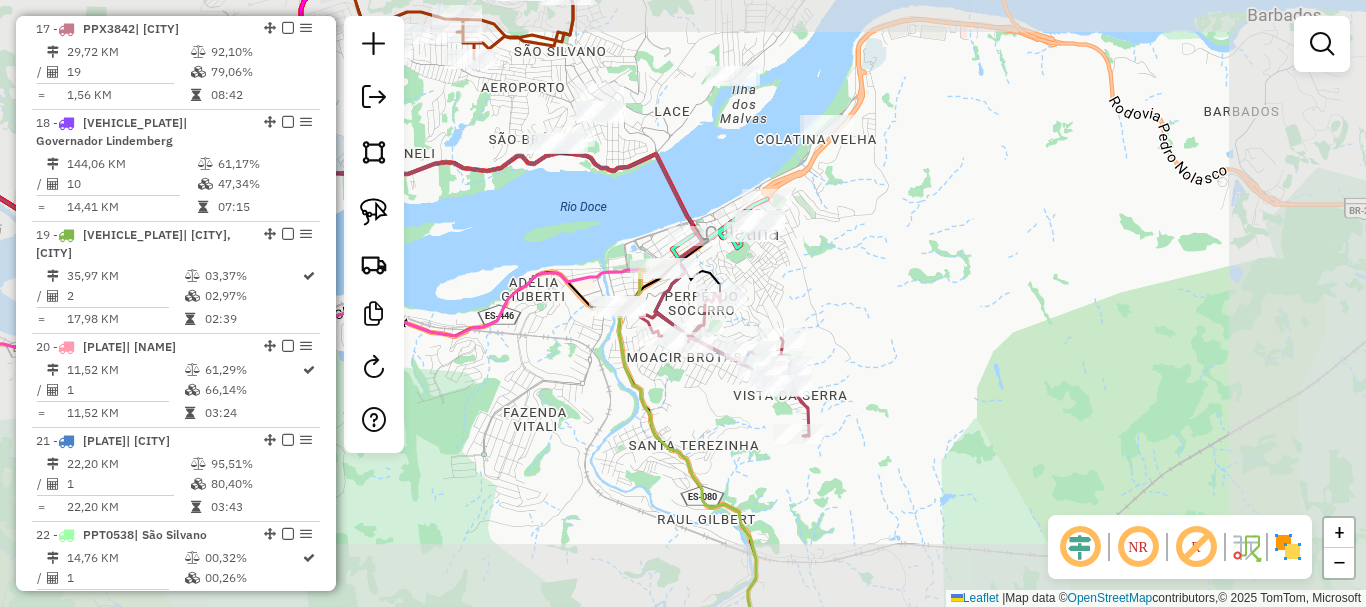 drag, startPoint x: 838, startPoint y: 269, endPoint x: 854, endPoint y: 303, distance: 37.576588 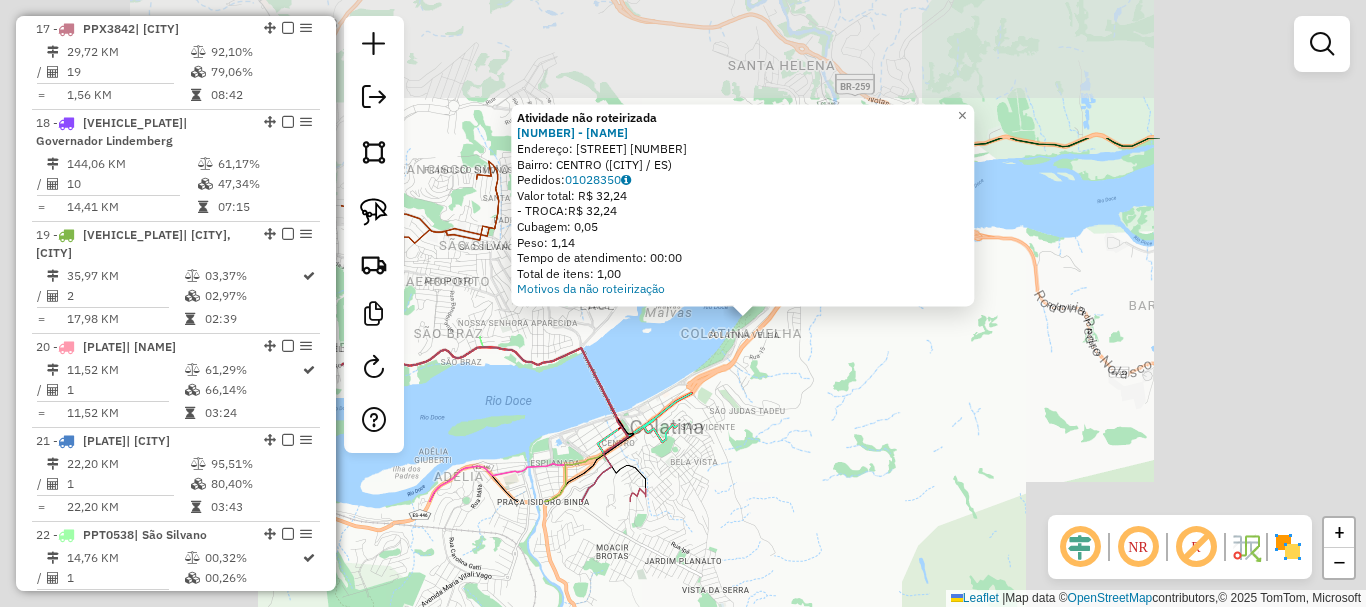 click on "Atividade não roteirizada 17433 - CARAIVA BEACH BAR  Endereço:  JOSE ZOUAIN 1105   Bairro: CENTRO (COLATINA / ES)   Pedidos:  01028350   Valor total: R$ 32,24   - TROCA:  R$ 32,24   Cubagem: 0,05   Peso: 1,14   Tempo de atendimento: 00:00   Total de itens: 1,00  Motivos da não roteirização × Janela de atendimento Grade de atendimento Capacidade Transportadoras Veículos Cliente Pedidos  Rotas Selecione os dias de semana para filtrar as janelas de atendimento  Seg   Ter   Qua   Qui   Sex   Sáb   Dom  Informe o período da janela de atendimento: De: Até:  Filtrar exatamente a janela do cliente  Considerar janela de atendimento padrão  Selecione os dias de semana para filtrar as grades de atendimento  Seg   Ter   Qua   Qui   Sex   Sáb   Dom   Considerar clientes sem dia de atendimento cadastrado  Clientes fora do dia de atendimento selecionado Filtrar as atividades entre os valores definidos abaixo:  Peso mínimo:   Peso máximo:   Cubagem mínima:   Cubagem máxima:   De:   Até:   De:   Até:  Nome:" 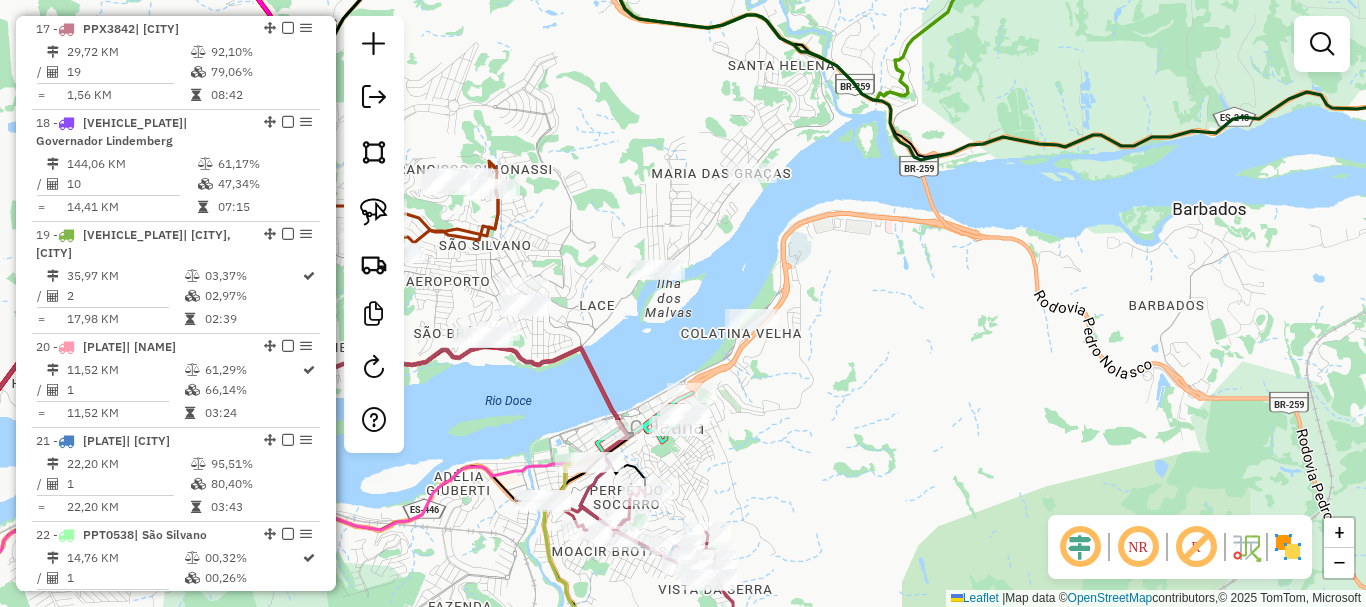 drag, startPoint x: 838, startPoint y: 434, endPoint x: 881, endPoint y: 290, distance: 150.28307 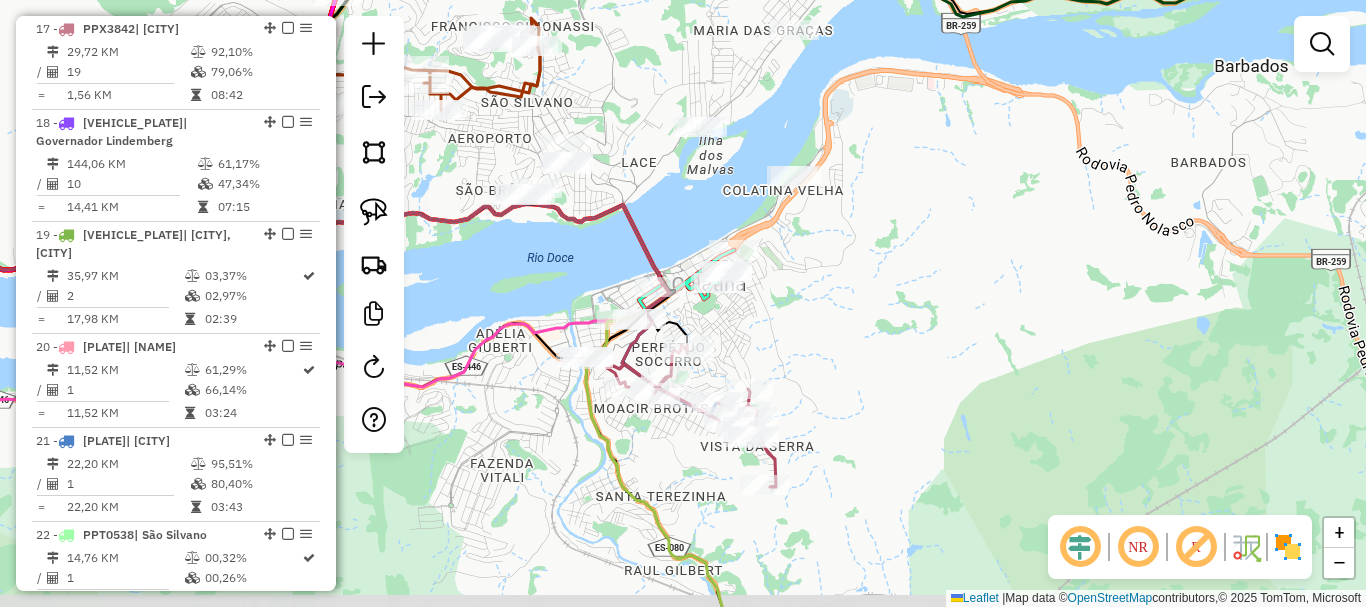 click on "Janela de atendimento Grade de atendimento Capacidade Transportadoras Veículos Cliente Pedidos  Rotas Selecione os dias de semana para filtrar as janelas de atendimento  Seg   Ter   Qua   Qui   Sex   Sáb   Dom  Informe o período da janela de atendimento: De: Até:  Filtrar exatamente a janela do cliente  Considerar janela de atendimento padrão  Selecione os dias de semana para filtrar as grades de atendimento  Seg   Ter   Qua   Qui   Sex   Sáb   Dom   Considerar clientes sem dia de atendimento cadastrado  Clientes fora do dia de atendimento selecionado Filtrar as atividades entre os valores definidos abaixo:  Peso mínimo:   Peso máximo:   Cubagem mínima:   Cubagem máxima:   De:   Até:  Filtrar as atividades entre o tempo de atendimento definido abaixo:  De:   Até:   Considerar capacidade total dos clientes não roteirizados Transportadora: Selecione um ou mais itens Tipo de veículo: Selecione um ou mais itens Veículo: Selecione um ou mais itens Motorista: Selecione um ou mais itens Nome: Rótulo:" 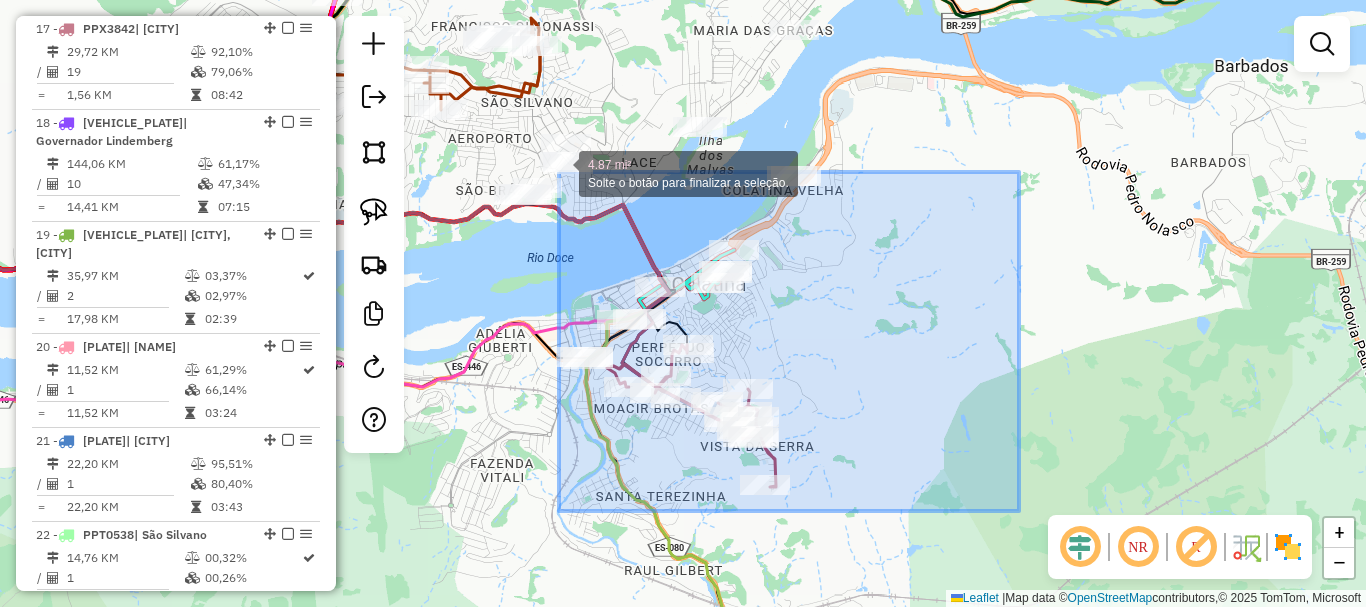click on "4.87 mi² Solte o botão para finalizar a seleção. Janela de atendimento Grade de atendimento Capacidade Transportadoras Veículos Cliente Pedidos  Rotas Selecione os dias de semana para filtrar as janelas de atendimento  Seg   Ter   Qua   Qui   Sex   Sáb   Dom  Informe o período da janela de atendimento: De: Até:  Filtrar exatamente a janela do cliente  Considerar janela de atendimento padrão  Selecione os dias de semana para filtrar as grades de atendimento  Seg   Ter   Qua   Qui   Sex   Sáb   Dom   Considerar clientes sem dia de atendimento cadastrado  Clientes fora do dia de atendimento selecionado Filtrar as atividades entre os valores definidos abaixo:  Peso mínimo:   Peso máximo:   Cubagem mínima:   Cubagem máxima:   De:   Até:  Filtrar as atividades entre o tempo de atendimento definido abaixo:  De:   Até:   Considerar capacidade total dos clientes não roteirizados Transportadora: Selecione um ou mais itens Tipo de veículo: Selecione um ou mais itens Veículo: Selecione um ou mais itens" 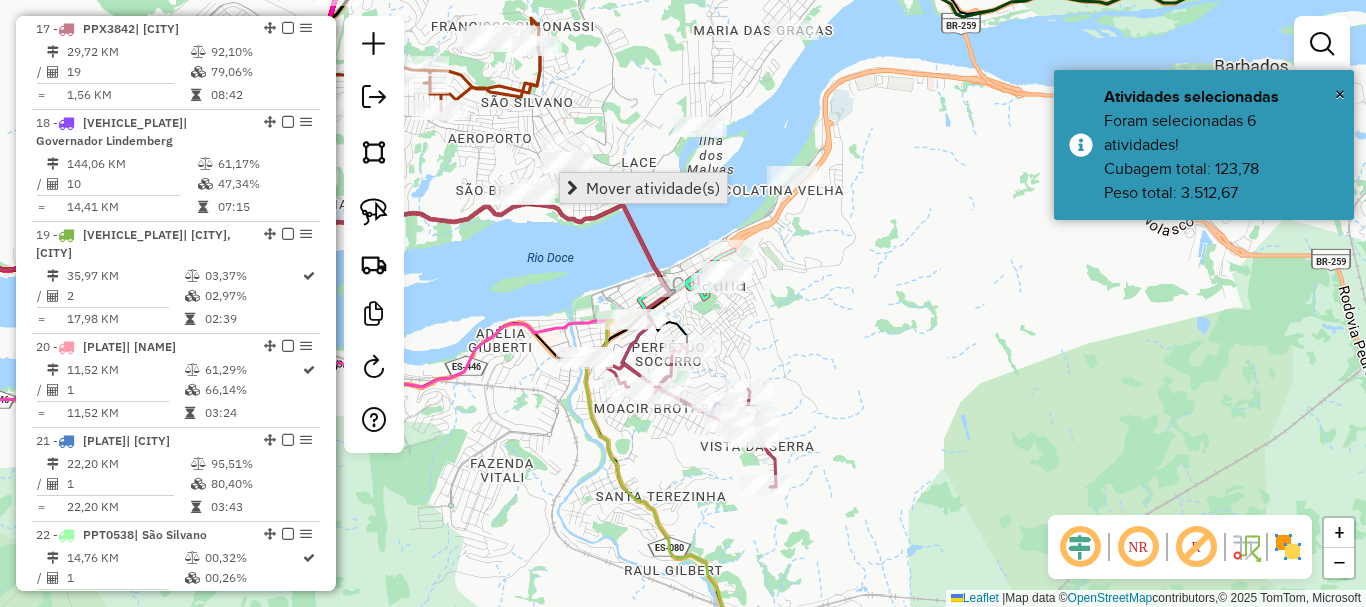 click on "Mover atividade(s)" at bounding box center (653, 188) 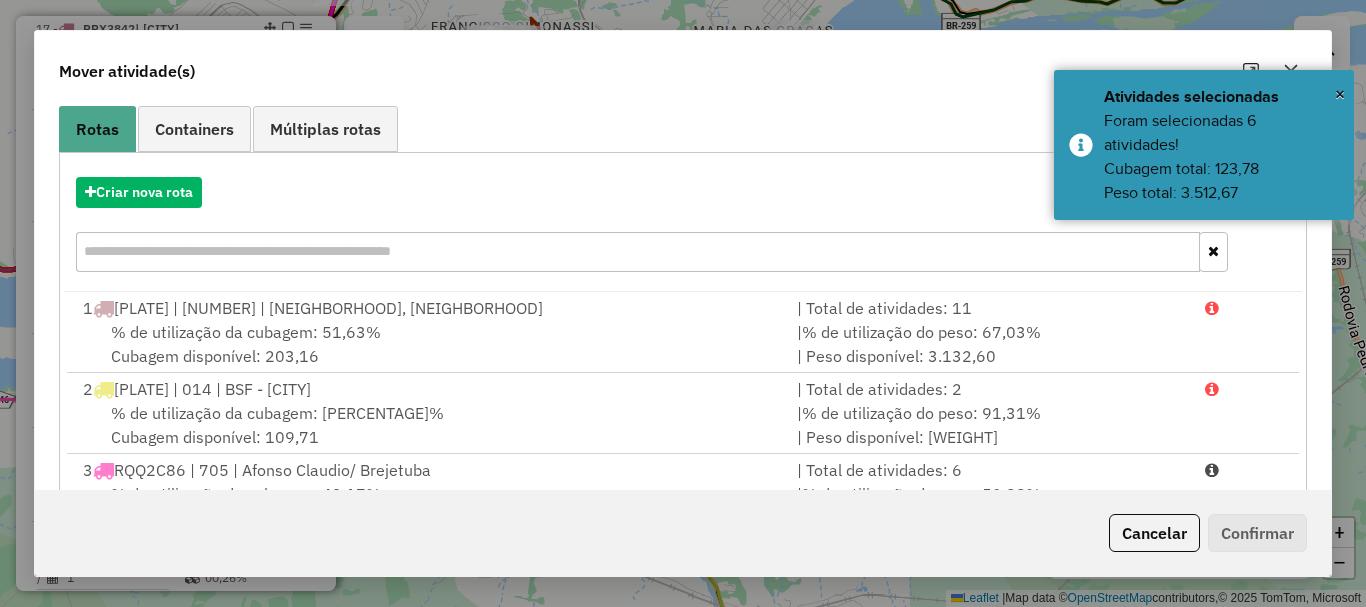 scroll, scrollTop: 397, scrollLeft: 0, axis: vertical 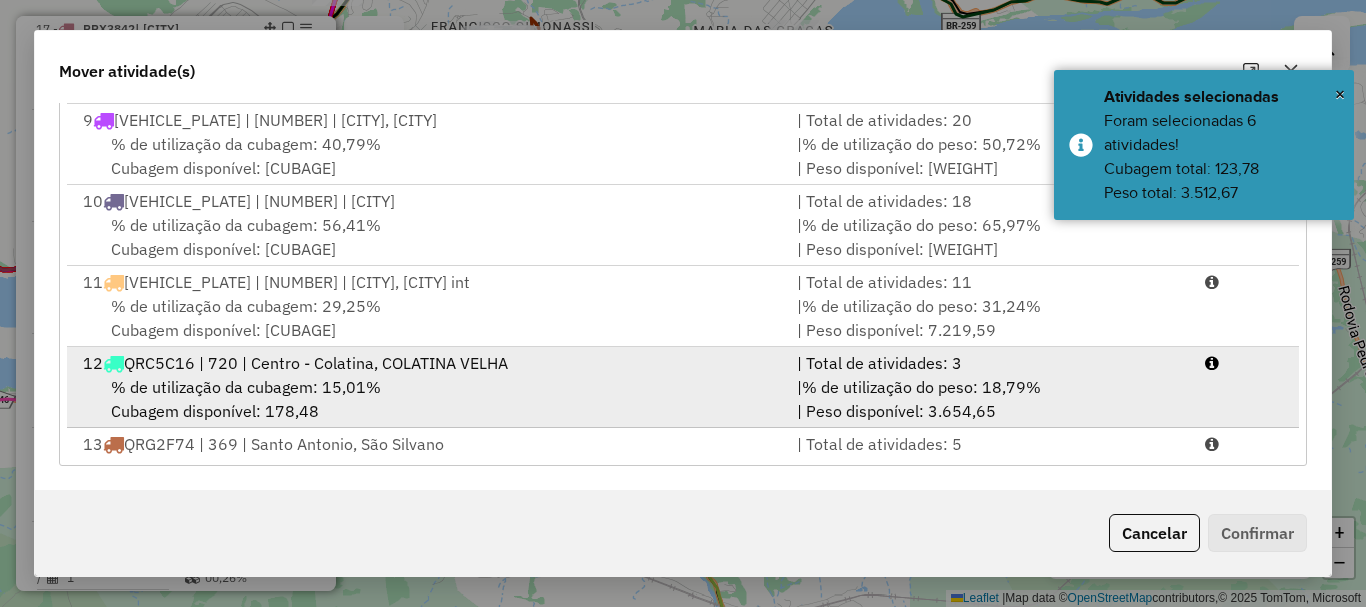 click on "QRC5C16 | 720 | Centro - Colatina, COLATINA VELHA" at bounding box center (316, 363) 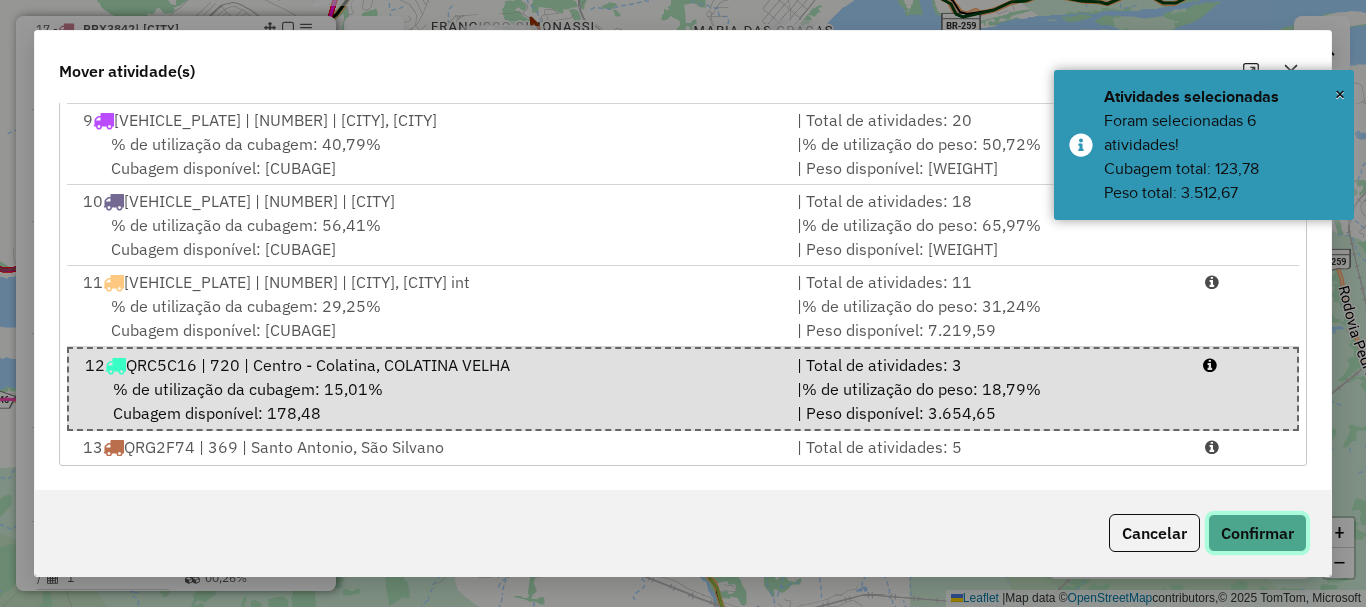 drag, startPoint x: 1256, startPoint y: 527, endPoint x: 1166, endPoint y: 488, distance: 98.08669 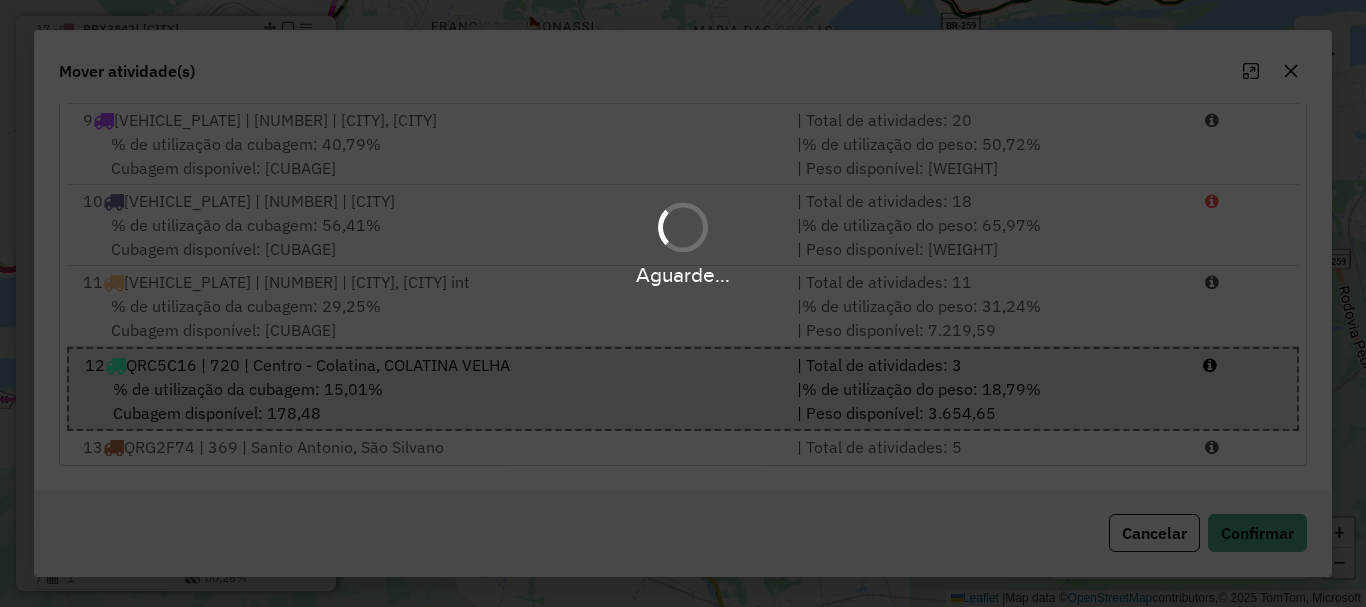 scroll, scrollTop: 0, scrollLeft: 0, axis: both 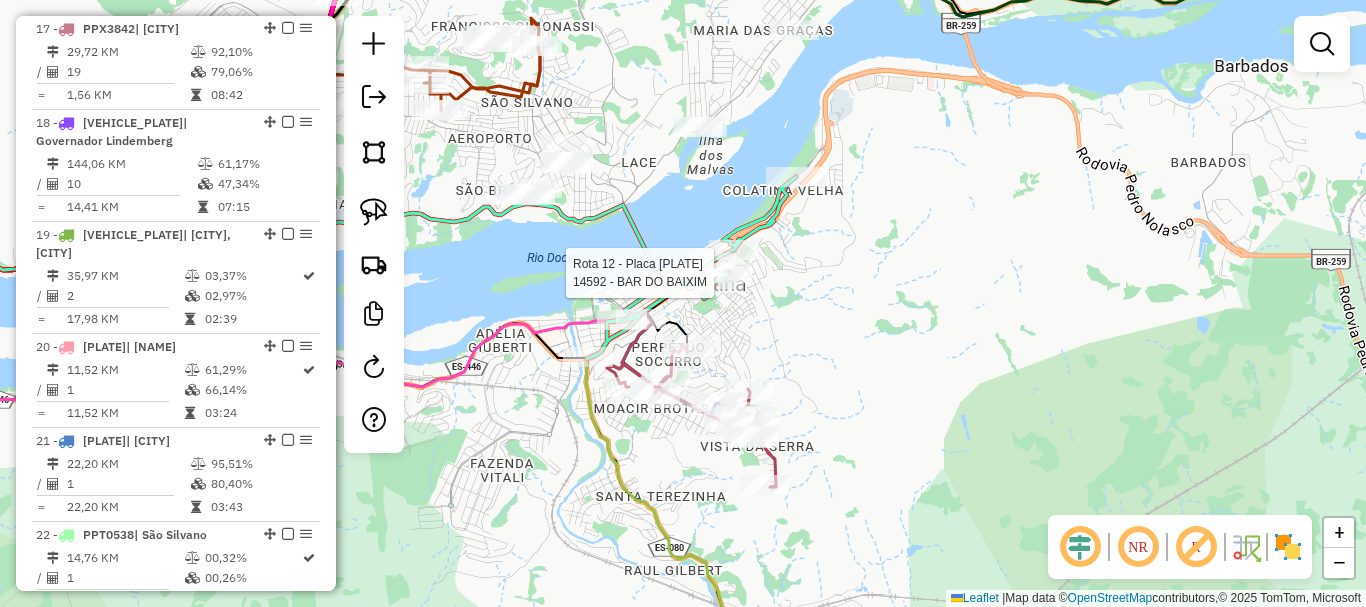 select on "*********" 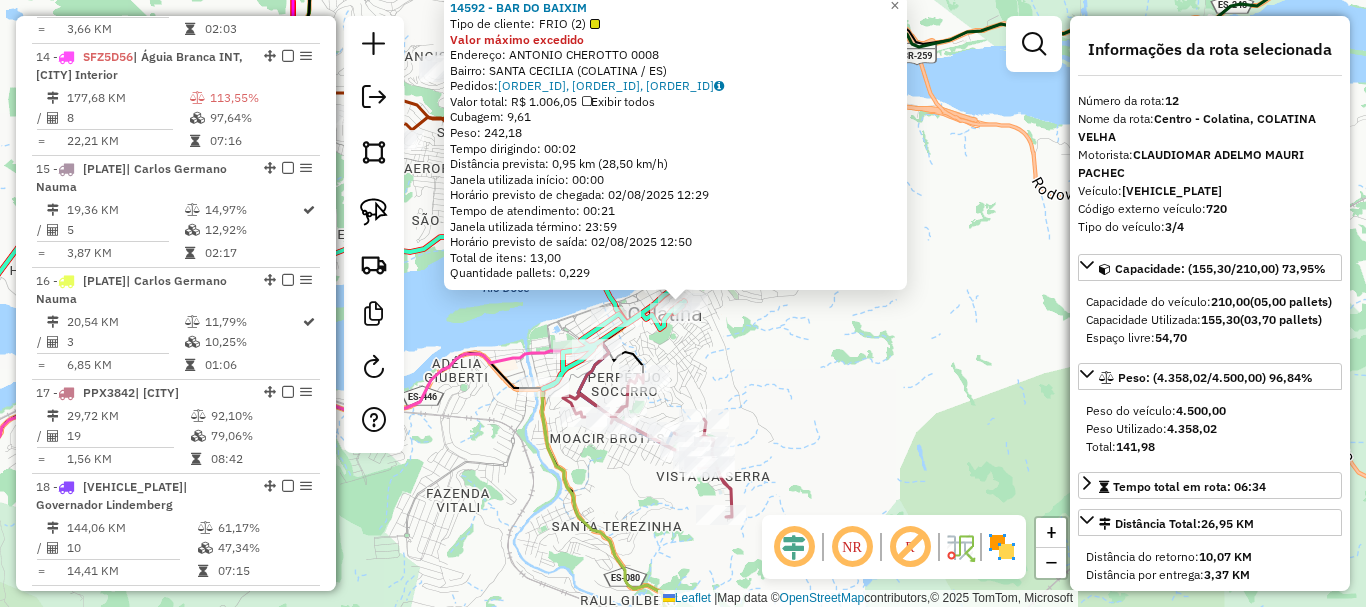 scroll, scrollTop: 1995, scrollLeft: 0, axis: vertical 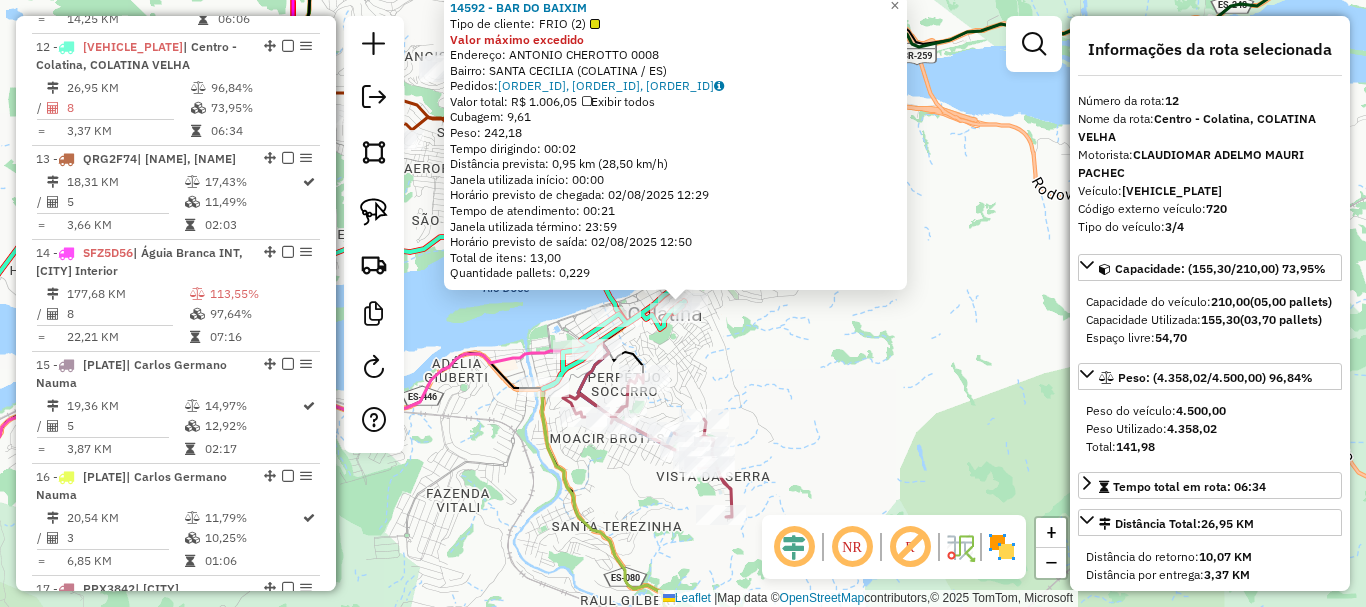 drag, startPoint x: 735, startPoint y: 389, endPoint x: 754, endPoint y: 279, distance: 111.62885 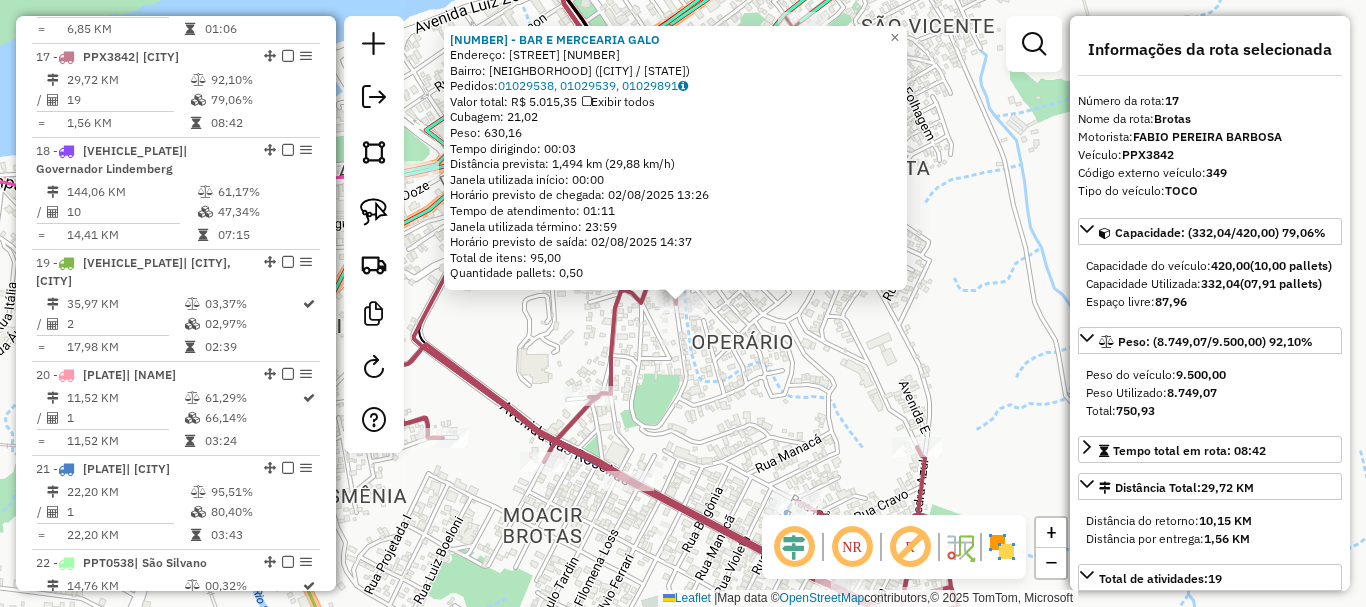 scroll, scrollTop: 2555, scrollLeft: 0, axis: vertical 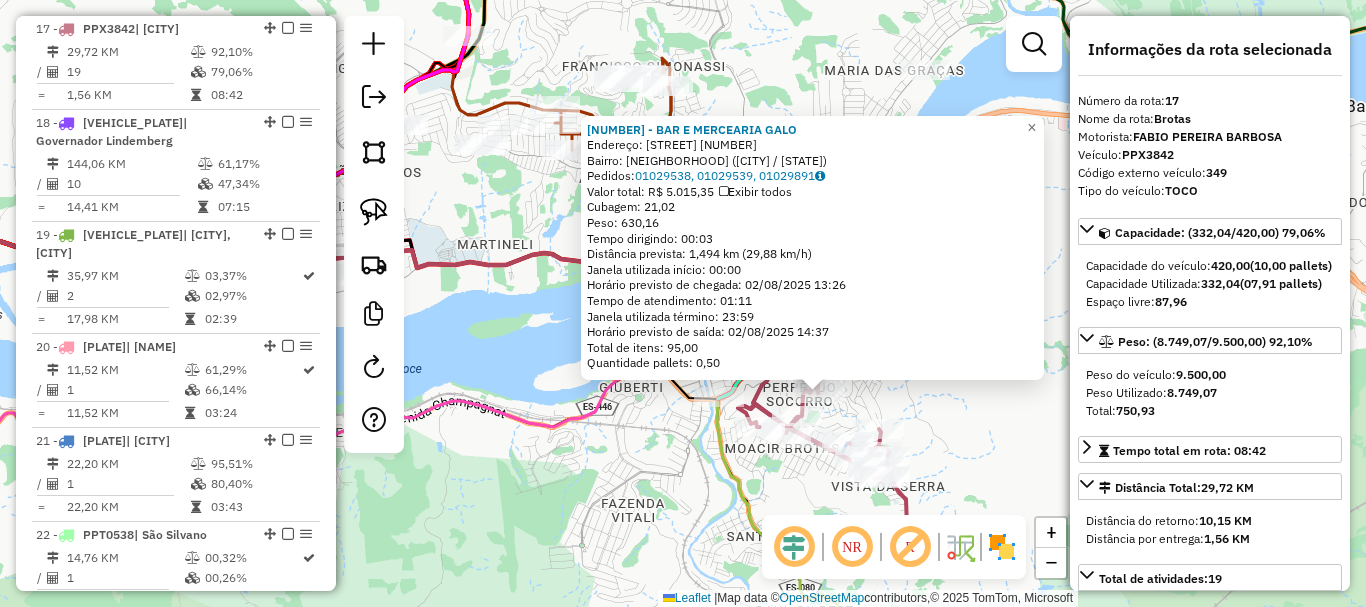 click on "16159 - MERC DO ANDERSON  Endereço:  HUMBERTO DE CAMPOS 476   Bairro: OPERARIOS (COLATINA / ES)   Pedidos:  01029538, 01029539, 01029891   Valor total: R$ 5.015,35   Exibir todos   Cubagem: 21,02  Peso: 630,16  Tempo dirigindo: 00:03   Distância prevista: 1,494 km (29,88 km/h)   Janela utilizada início: 00:00   Horário previsto de chegada: 02/08/2025 13:26   Tempo de atendimento: 01:11   Janela utilizada término: 23:59   Horário previsto de saída: 02/08/2025 14:37   Total de itens: 95,00   Quantidade pallets: 0,50  × Janela de atendimento Grade de atendimento Capacidade Transportadoras Veículos Cliente Pedidos  Rotas Selecione os dias de semana para filtrar as janelas de atendimento  Seg   Ter   Qua   Qui   Sex   Sáb   Dom  Informe o período da janela de atendimento: De: Até:  Filtrar exatamente a janela do cliente  Considerar janela de atendimento padrão  Selecione os dias de semana para filtrar as grades de atendimento  Seg   Ter   Qua   Qui   Sex   Sáb   Dom   Peso mínimo:   Peso máximo:  +" 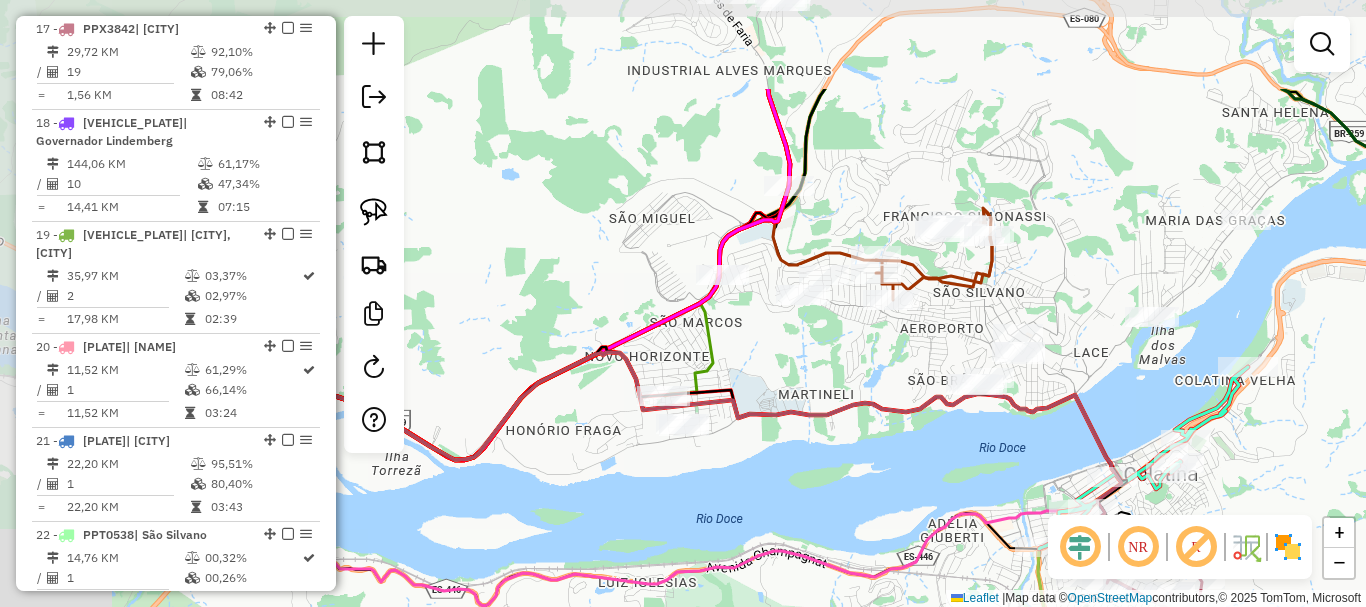 drag, startPoint x: 486, startPoint y: 372, endPoint x: 810, endPoint y: 500, distance: 348.3676 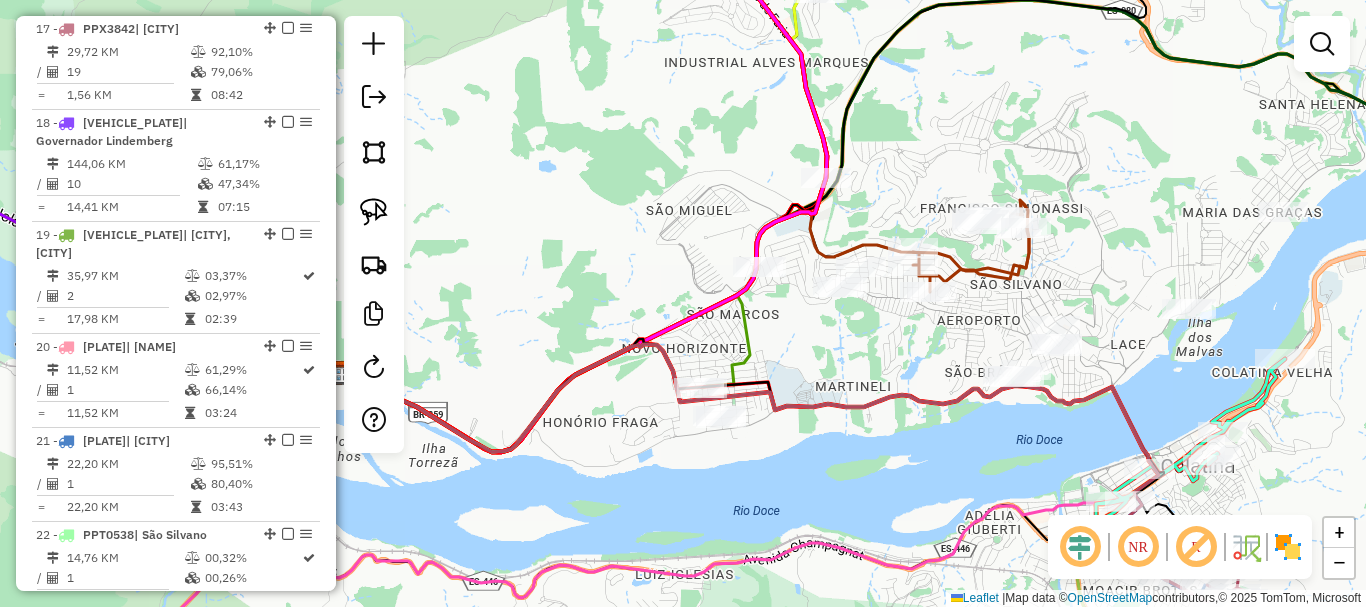 drag, startPoint x: 826, startPoint y: 491, endPoint x: 804, endPoint y: 390, distance: 103.36827 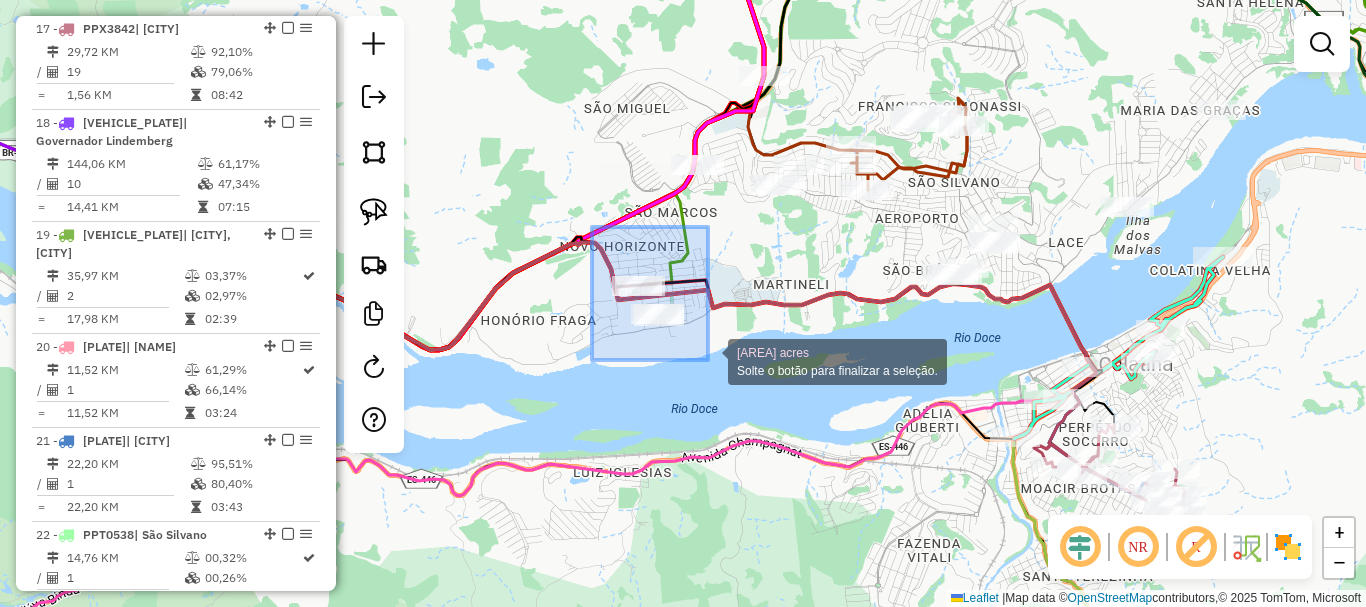 drag, startPoint x: 592, startPoint y: 227, endPoint x: 712, endPoint y: 361, distance: 179.87773 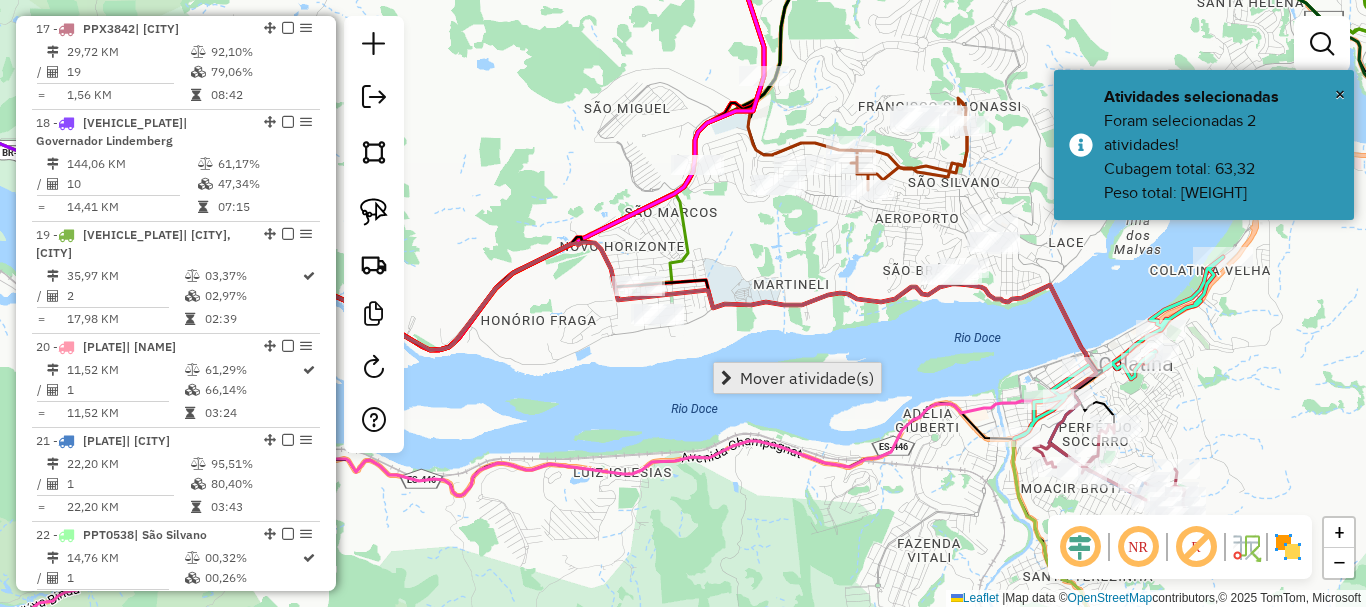 click on "Mover atividade(s)" at bounding box center (807, 378) 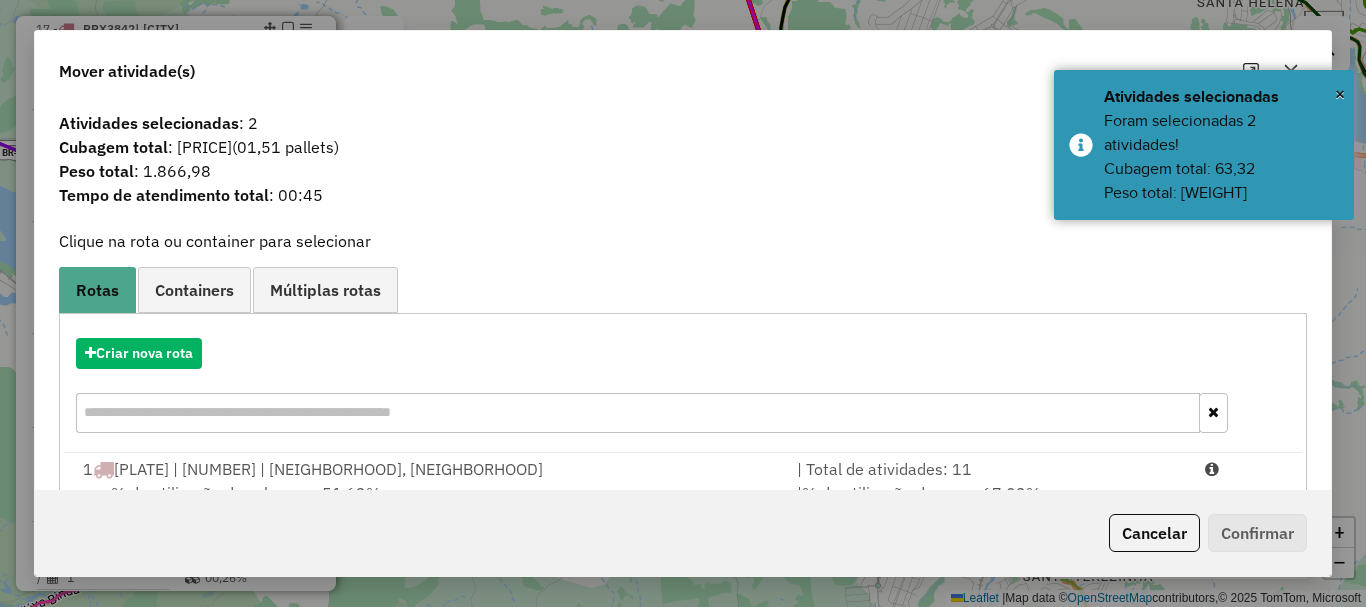 scroll, scrollTop: 397, scrollLeft: 0, axis: vertical 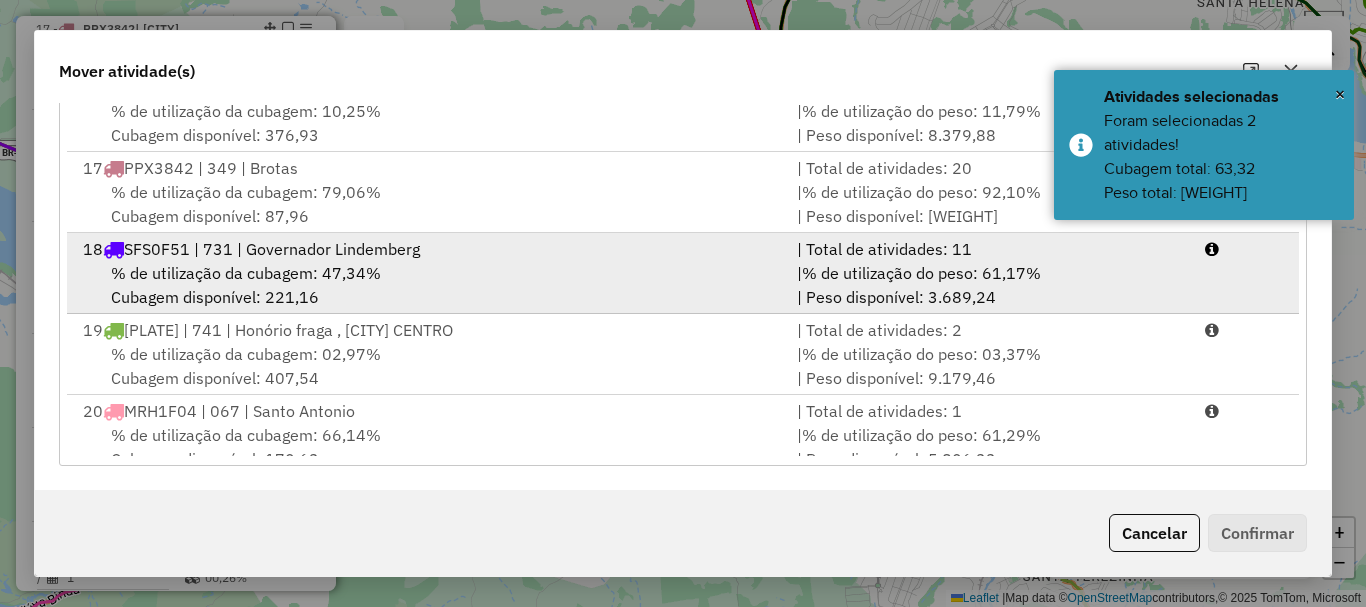 click on "1   PPX3845 | 352 | BSF - CENTRO, BSF - VILA LANDINHA   | Total de atividades: 11  % de utilização da cubagem: 51,63%  Cubagem disponível: 203,16   |  % de utilização do peso: 67,03%  | Peso disponível: 3.132,60   2   MRH6I81 | 014 | BSF - VILA LANDINHA   | Total de atividades: 2  % de utilização da cubagem: 73,88%  Cubagem disponível: 109,71   |  % de utilização do peso: 91,31%  | Peso disponível: 912,12   3   RQQ2C86 | 705 | Afonso Claudio/ Brejetuba   | Total de atividades: 6  % de utilização da cubagem: 43,17%  Cubagem disponível: 238,69   |  % de utilização do peso: 52,88%  | Peso disponível: 4.476,59   4   PPX3844 | 351 | ÁGUA DOCE CENTRO, ÁGUA DOCE INT, Paulista   | Total de atividades: 23  % de utilização da cubagem: 61,06%  Cubagem disponível: 163,54   |  % de utilização do peso: 73,25%  | Peso disponível: 2.541,65   5   SFS0F68 | 733 | ÁGUA DOCE CENTRO   | Total de atividades: 25  % de utilização da cubagem: 58,18%  Cubagem disponível: 175,63   |   6   |   7   |   8" at bounding box center (683, 256) 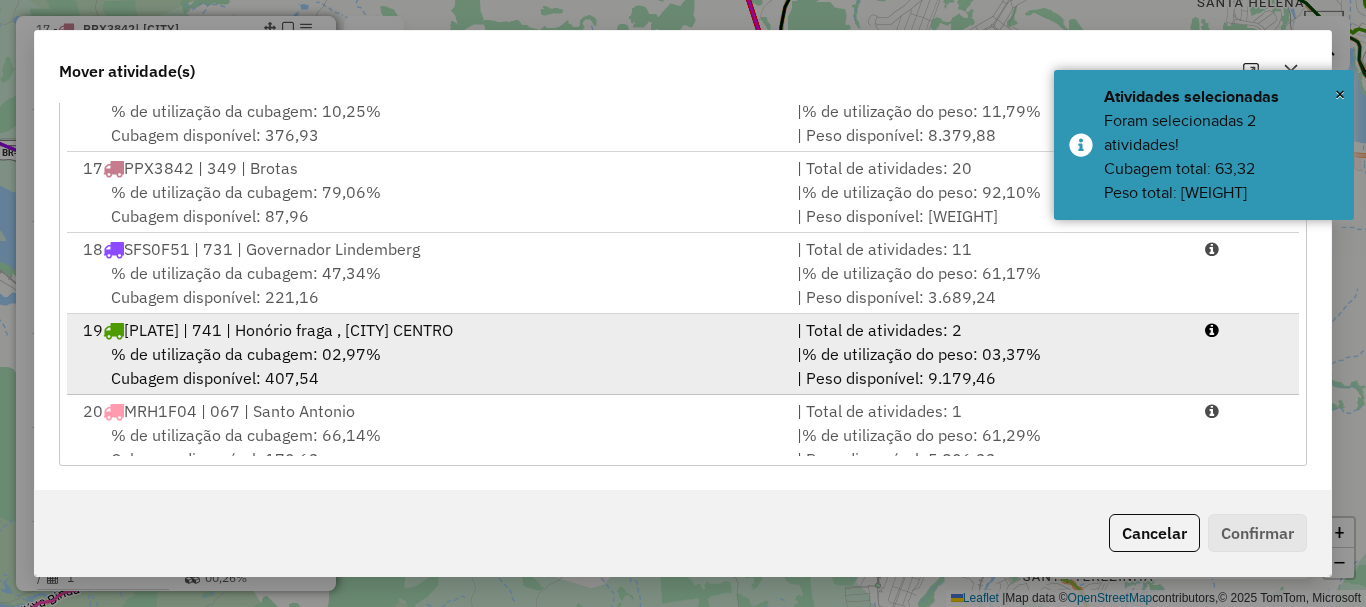 click on "[PLATE] | 741 | [NAME], [NAME]" at bounding box center [288, 330] 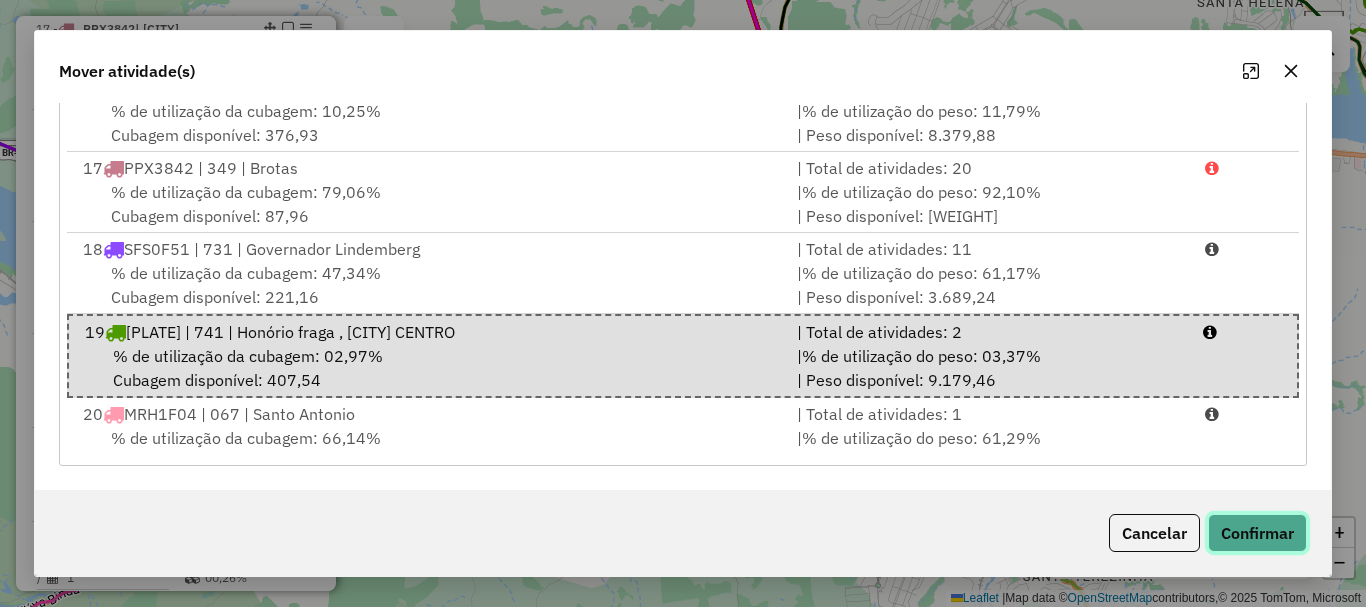 click on "Confirmar" 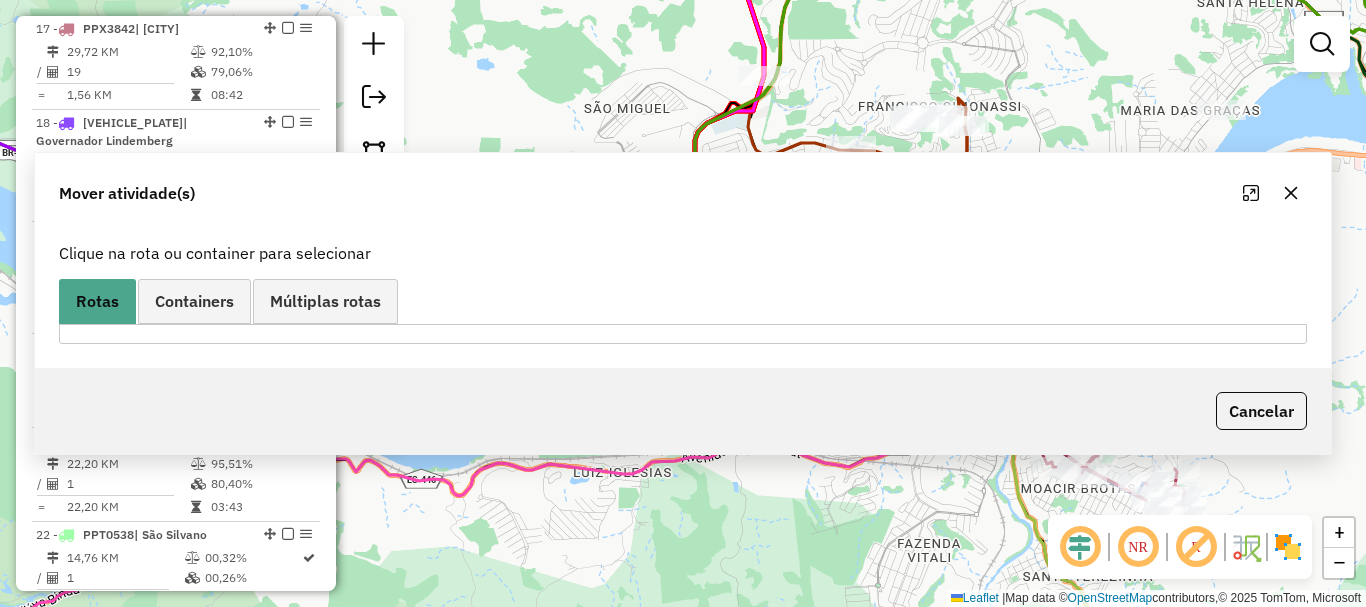 scroll, scrollTop: 0, scrollLeft: 0, axis: both 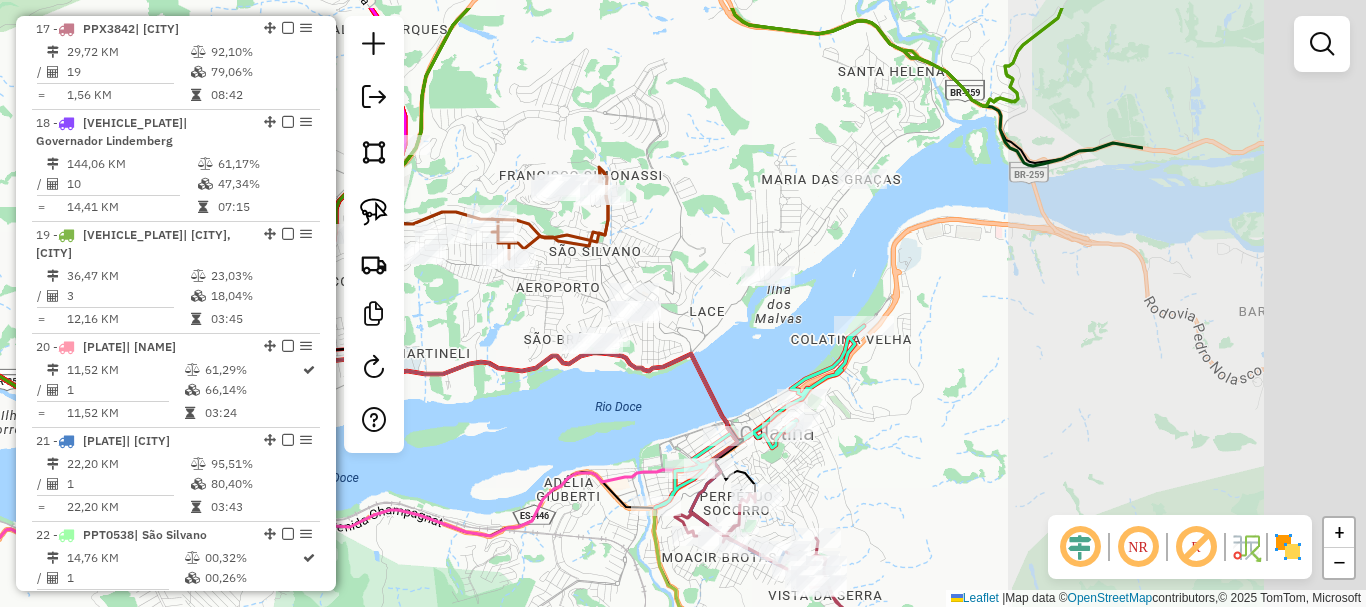 drag, startPoint x: 793, startPoint y: 329, endPoint x: 434, endPoint y: 398, distance: 365.5708 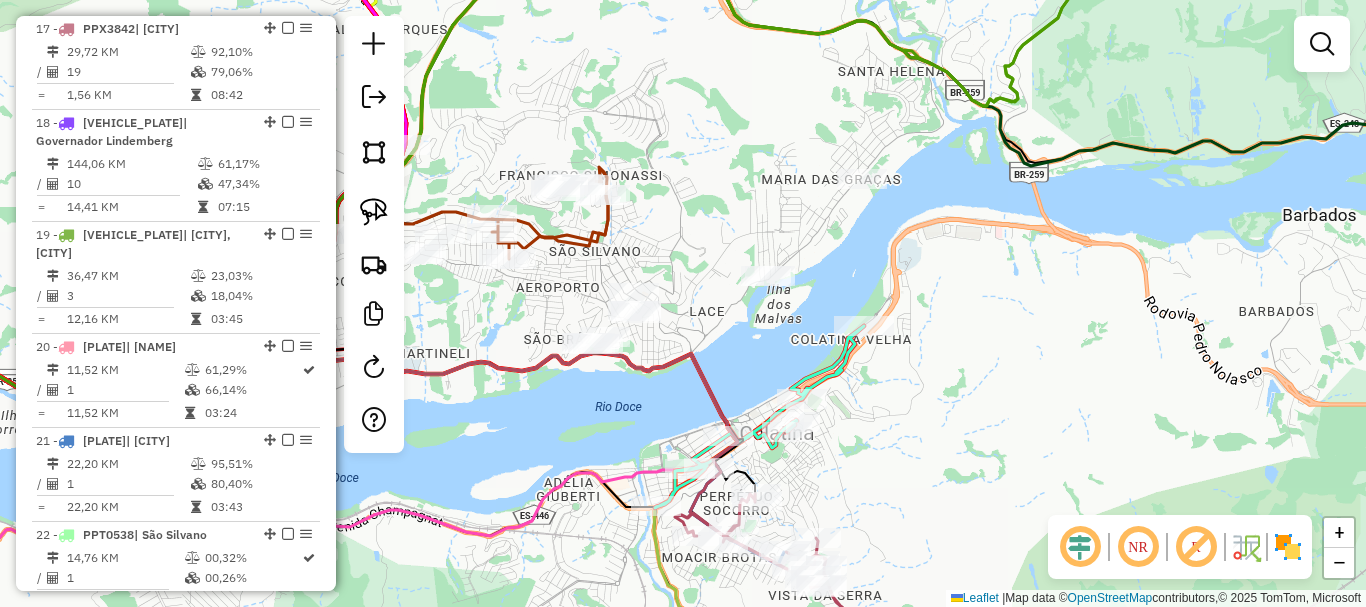 drag, startPoint x: 939, startPoint y: 236, endPoint x: 845, endPoint y: 324, distance: 128.76335 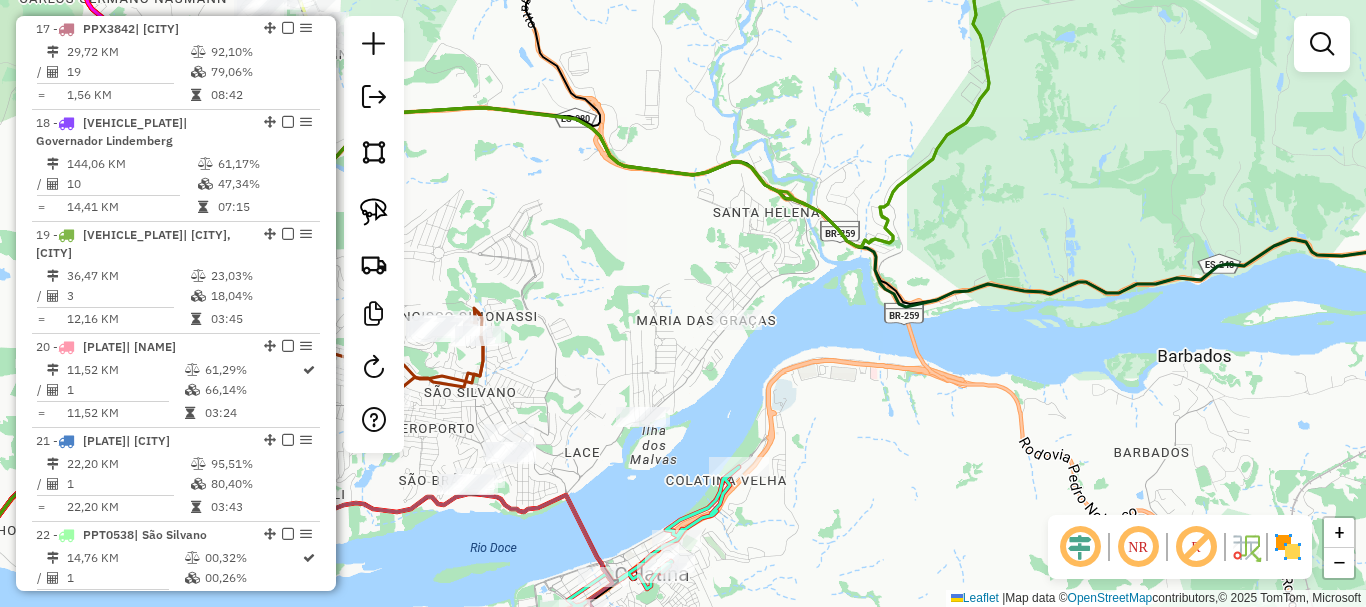 drag, startPoint x: 653, startPoint y: 313, endPoint x: 649, endPoint y: 241, distance: 72.11102 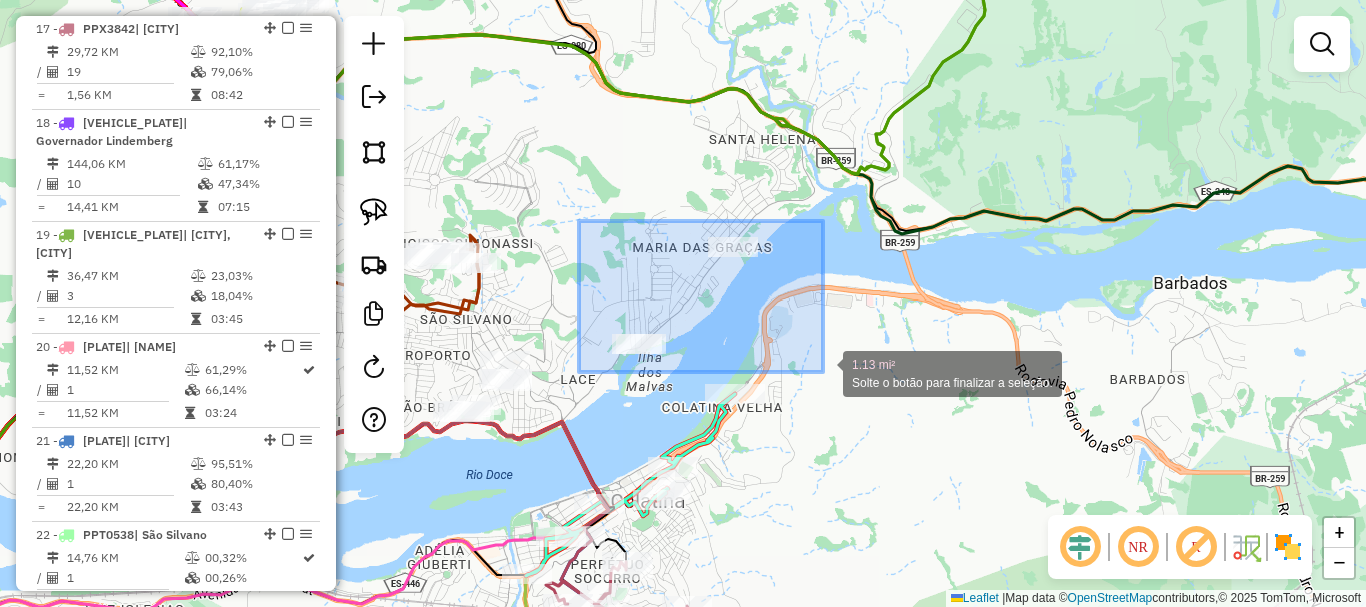 drag, startPoint x: 590, startPoint y: 223, endPoint x: 840, endPoint y: 383, distance: 296.81644 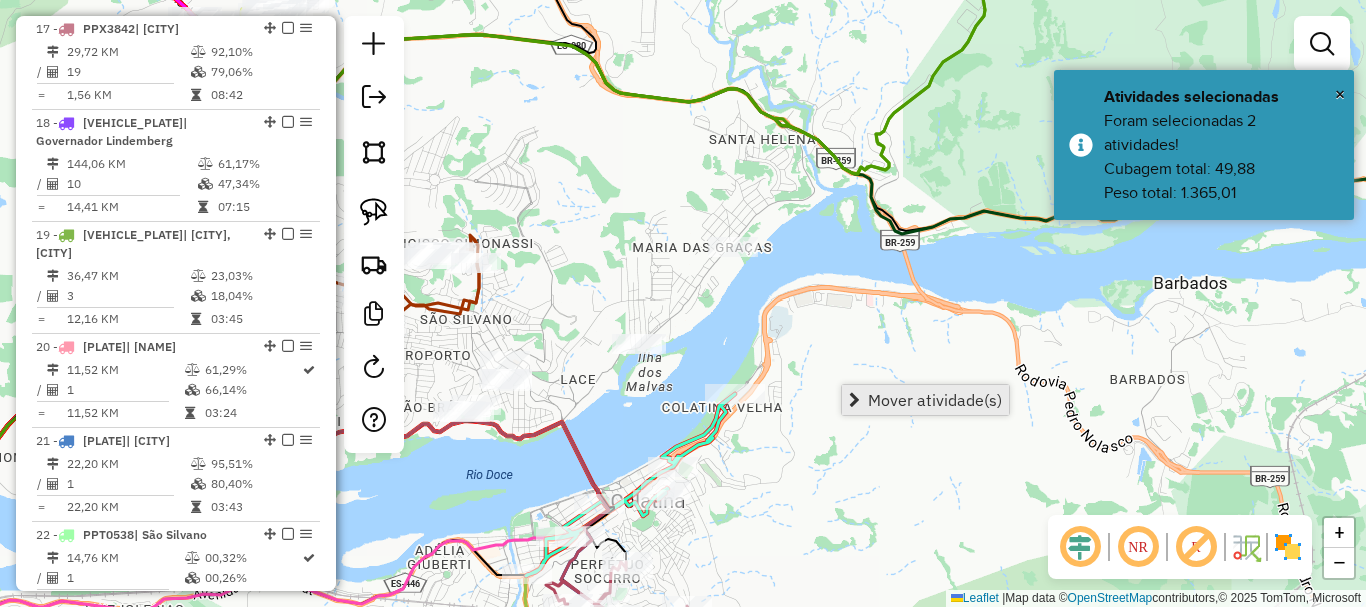 click on "Mover atividade(s)" at bounding box center [935, 400] 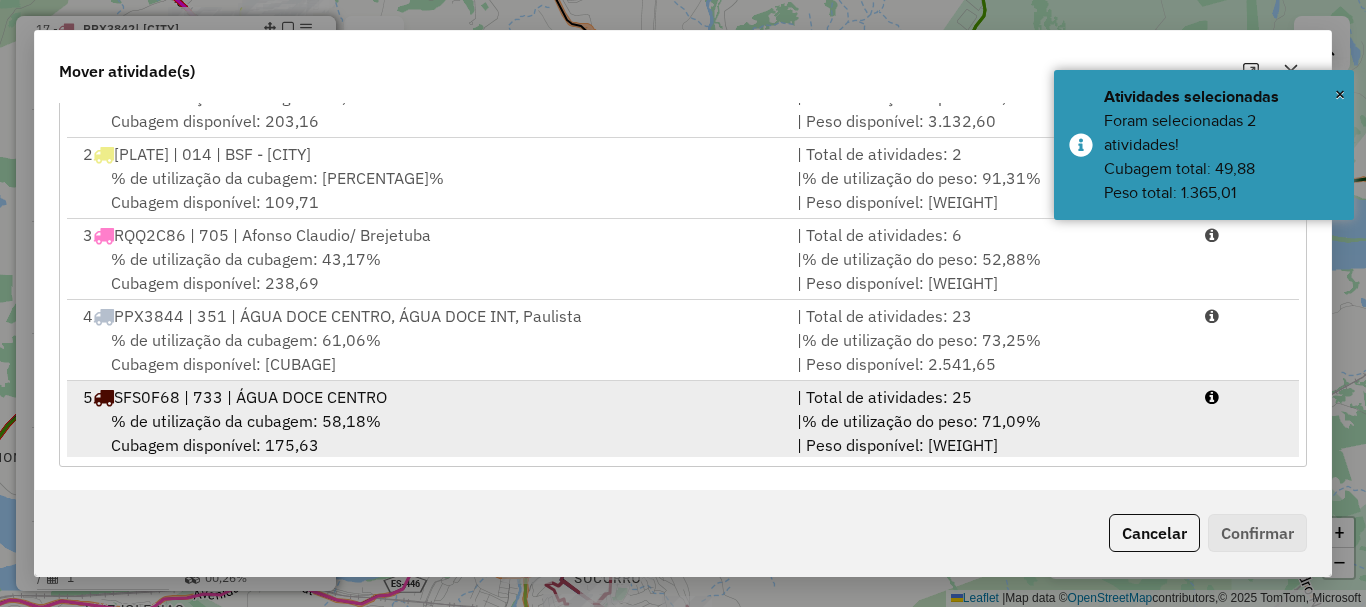 scroll, scrollTop: 397, scrollLeft: 0, axis: vertical 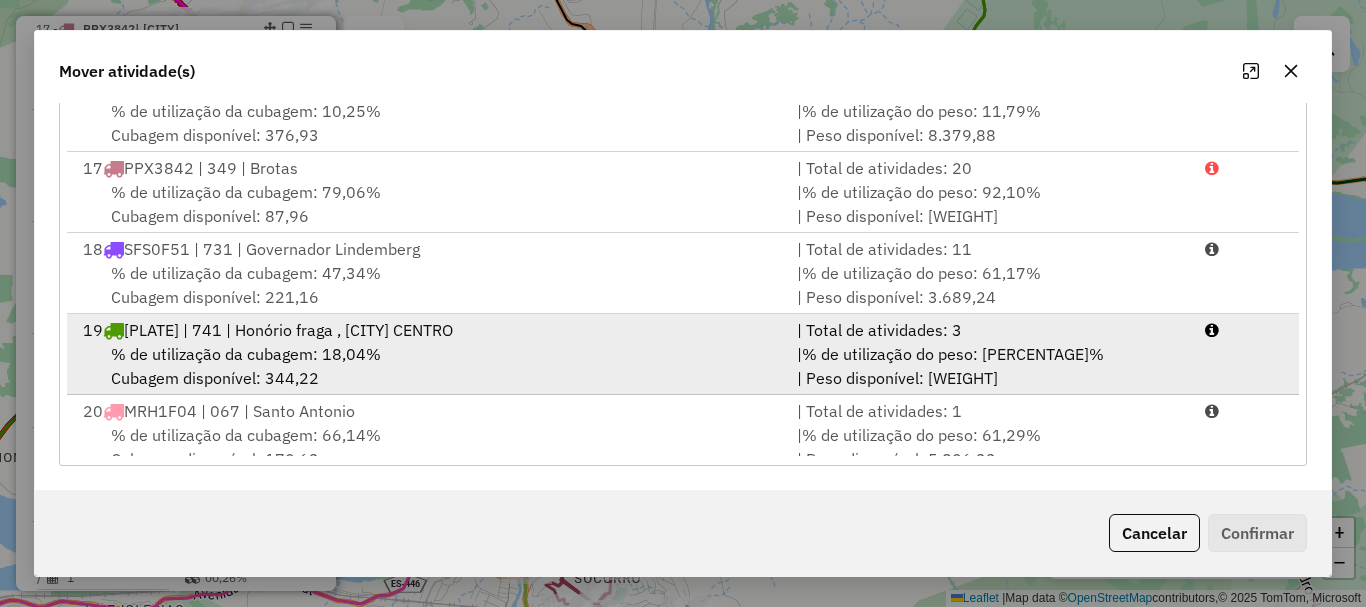 click on "[PLATE] | 741 | [NAME], [NAME]" at bounding box center [288, 330] 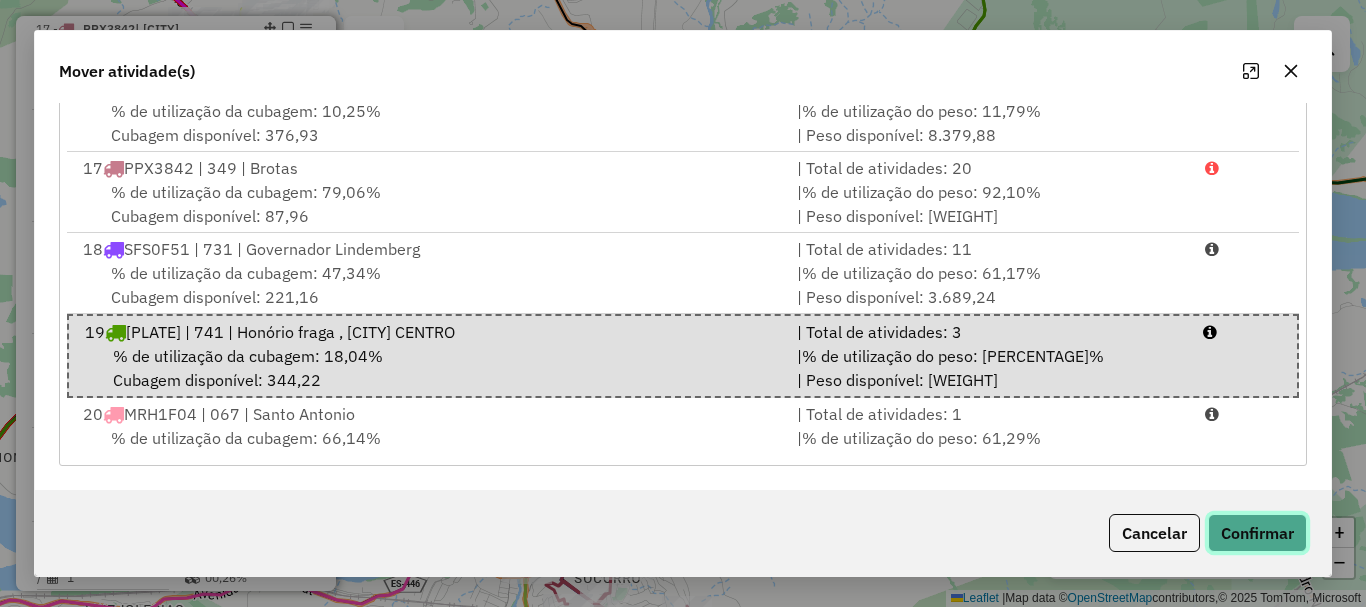 click on "Confirmar" 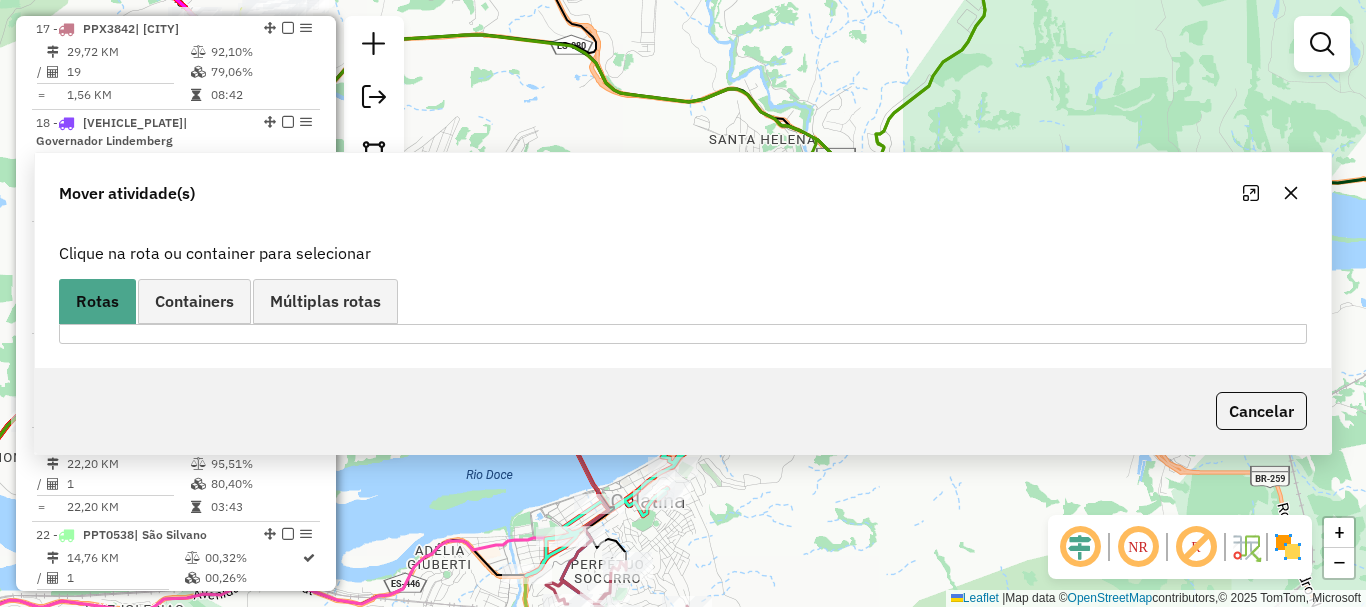 scroll, scrollTop: 0, scrollLeft: 0, axis: both 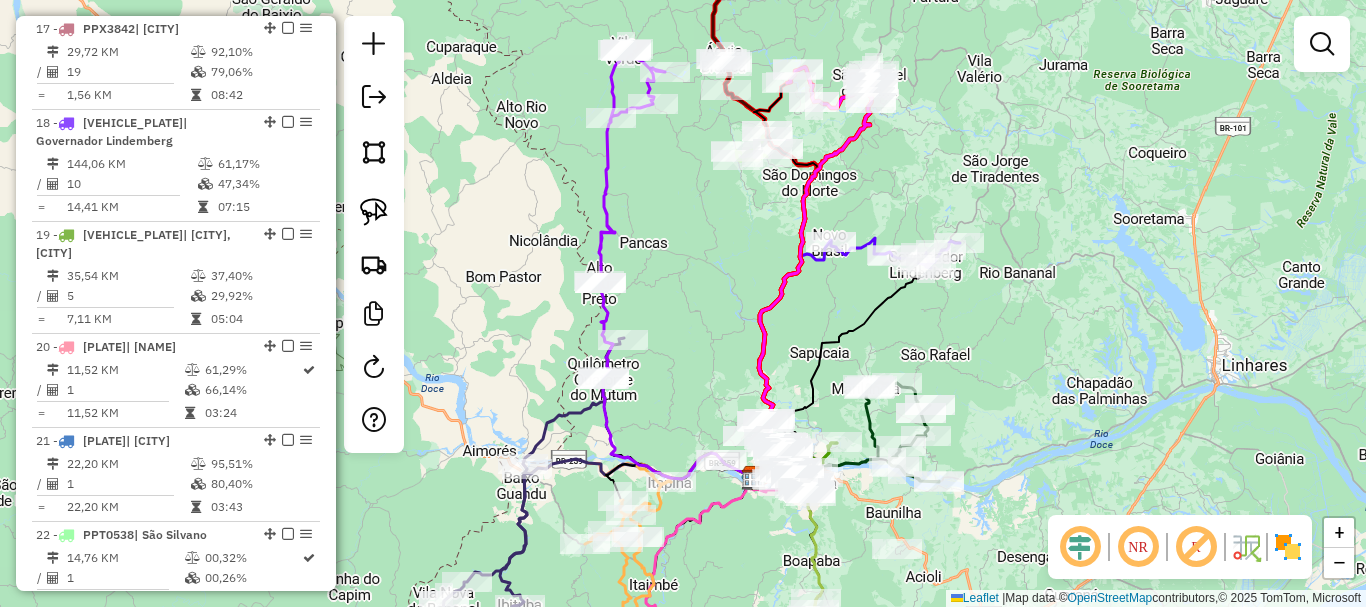 drag, startPoint x: 938, startPoint y: 183, endPoint x: 920, endPoint y: 317, distance: 135.20355 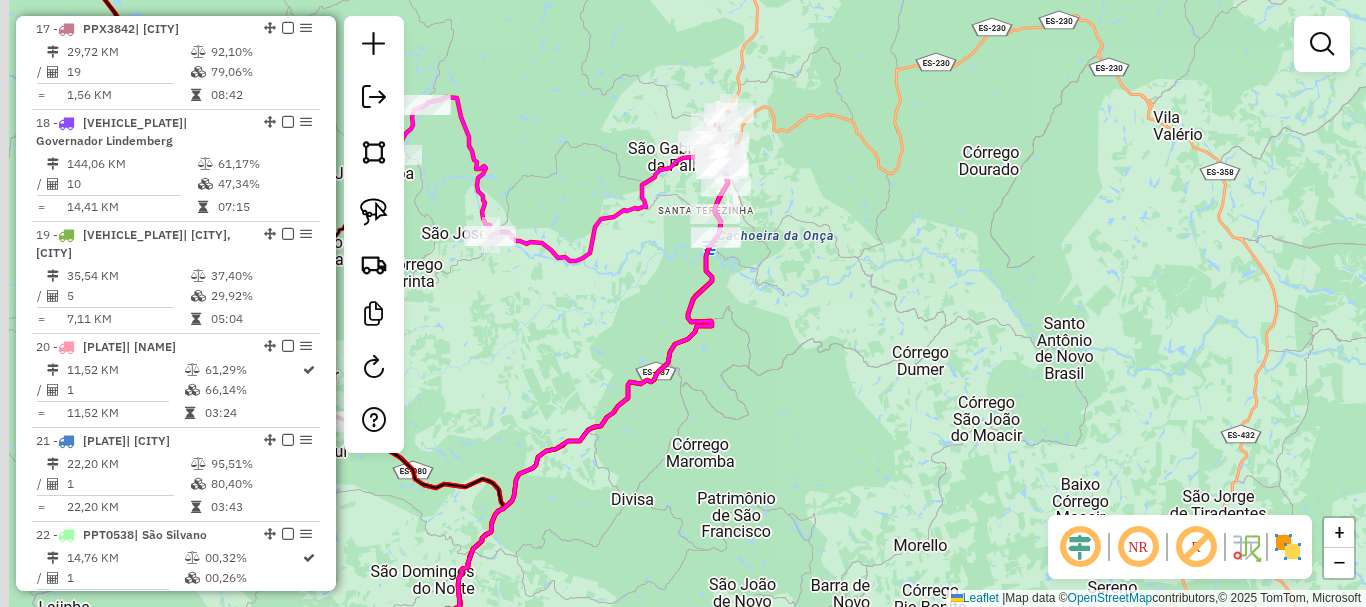 drag, startPoint x: 793, startPoint y: 185, endPoint x: 810, endPoint y: 264, distance: 80.80842 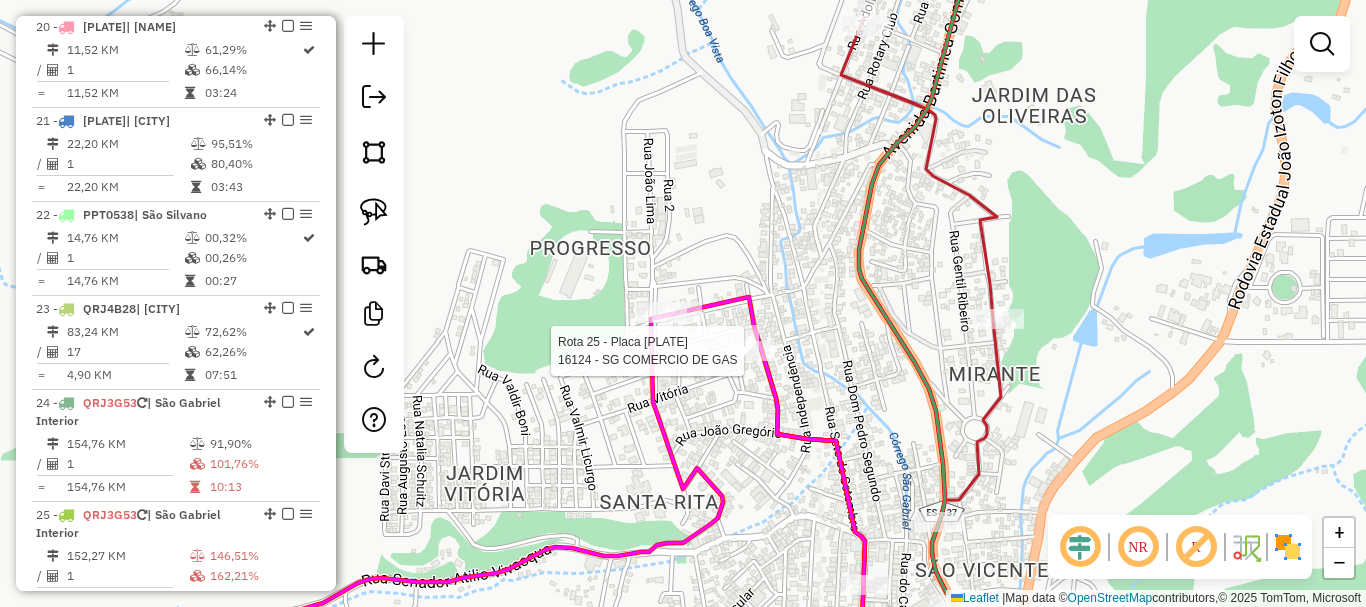 select on "*********" 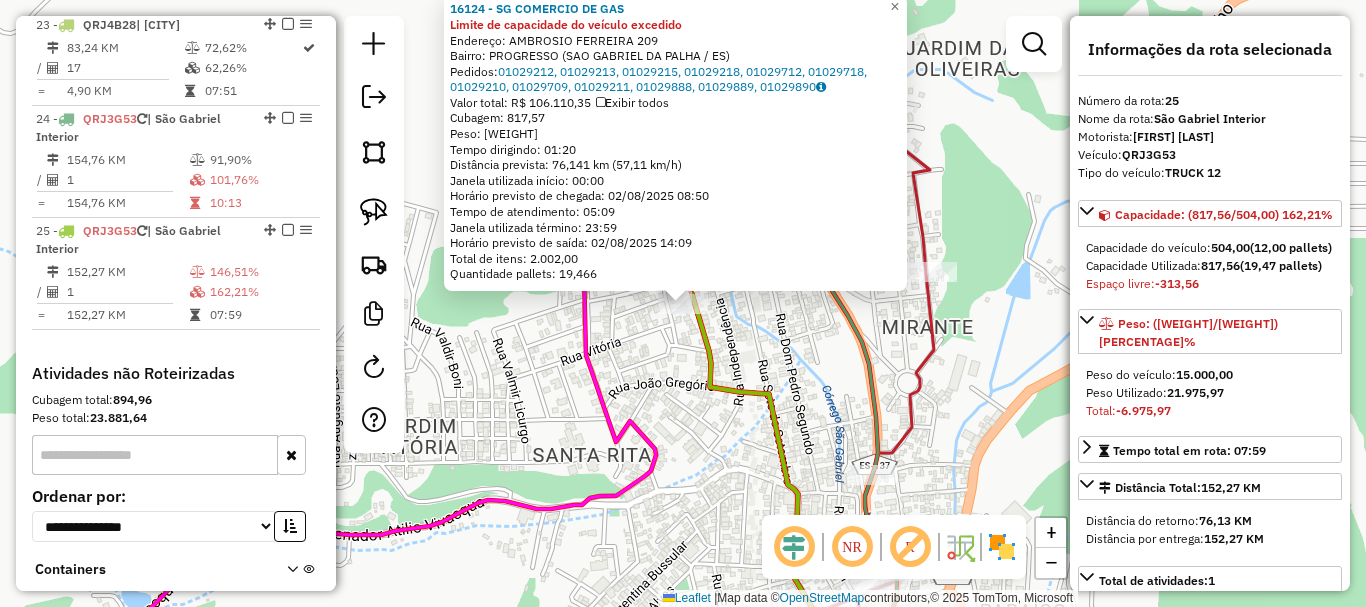 scroll, scrollTop: 3292, scrollLeft: 0, axis: vertical 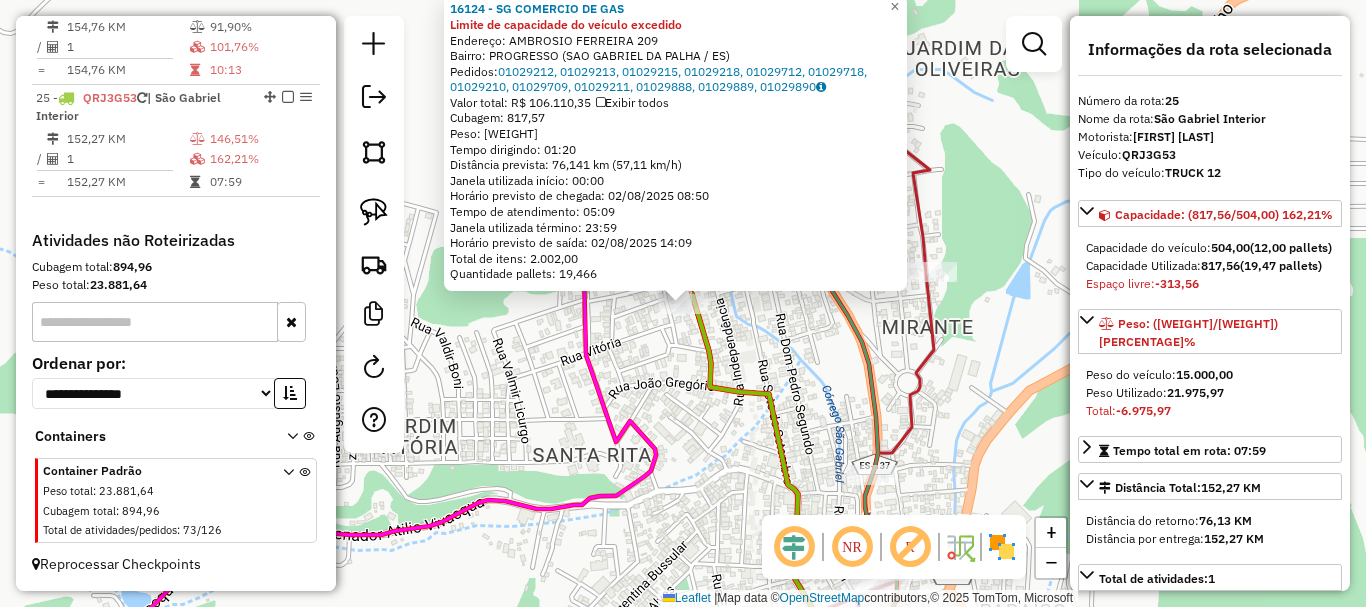 click 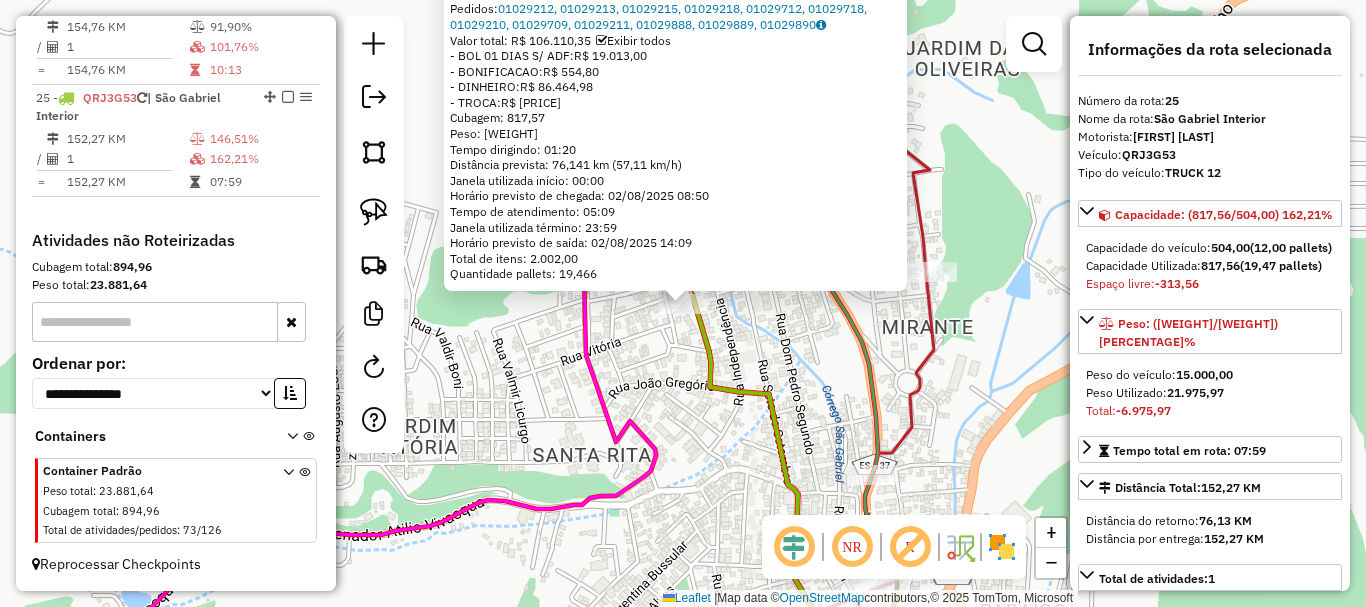 click on "16124 - SG COMERCIO DE GAS Limite de capacidade do veículo excedido  Endereço:  AMBROSIO FERREIRA 209   Bairro: PROGRESSO (SAO GABRIEL DA PALHA / ES)   Pedidos:  01029212, 01029213, 01029215, 01029218, 01029712, 01029718, 01029210, 01029709, 01029211, 01029888, 01029889, 01029890   Valor total: R$ 106.110,35   Exibir todos   - BOL 01 DIAS S/ ADF:  R$ 19.013,00   - BONIFICACAO:  R$ 554,80   - DINHEIRO:  R$ 86.464,98   - TROCA:  R$ 77,57   Cubagem: 817,57  Peso: 21.975,97  Tempo dirigindo: 01:20   Distância prevista: 76,141 km (57,11 km/h)   Janela utilizada início: 00:00   Horário previsto de chegada: 02/08/2025 08:50   Tempo de atendimento: 05:09   Janela utilizada término: 23:59   Horário previsto de saída: 02/08/2025 14:09   Total de itens: 2.002,00   Quantidade pallets: 19,466  × Janela de atendimento Grade de atendimento Capacidade Transportadoras Veículos Cliente Pedidos  Rotas Selecione os dias de semana para filtrar as janelas de atendimento  Seg   Ter   Qua   Qui   Sex   Sáb   Dom  De: De:" 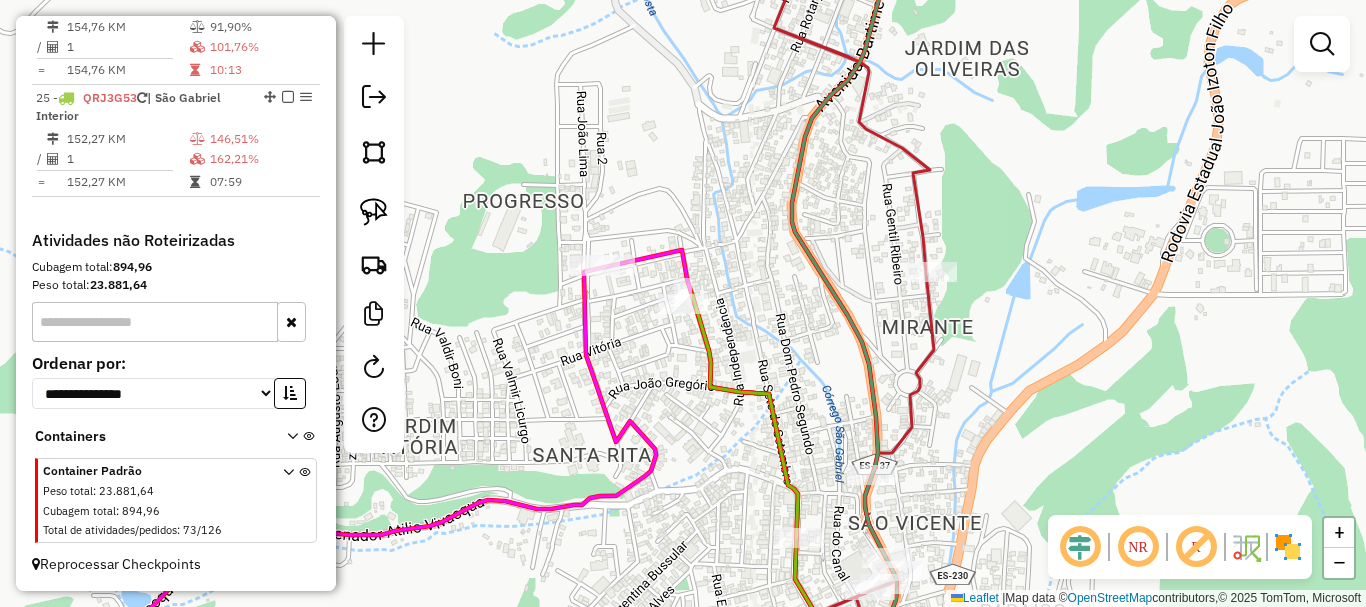 click on "Janela de atendimento Grade de atendimento Capacidade Transportadoras Veículos Cliente Pedidos  Rotas Selecione os dias de semana para filtrar as janelas de atendimento  Seg   Ter   Qua   Qui   Sex   Sáb   Dom  Informe o período da janela de atendimento: De: Até:  Filtrar exatamente a janela do cliente  Considerar janela de atendimento padrão  Selecione os dias de semana para filtrar as grades de atendimento  Seg   Ter   Qua   Qui   Sex   Sáb   Dom   Considerar clientes sem dia de atendimento cadastrado  Clientes fora do dia de atendimento selecionado Filtrar as atividades entre os valores definidos abaixo:  Peso mínimo:   Peso máximo:   Cubagem mínima:   Cubagem máxima:   De:   Até:  Filtrar as atividades entre o tempo de atendimento definido abaixo:  De:   Até:   Considerar capacidade total dos clientes não roteirizados Transportadora: Selecione um ou mais itens Tipo de veículo: Selecione um ou mais itens Veículo: Selecione um ou mais itens Motorista: Selecione um ou mais itens Nome: Rótulo:" 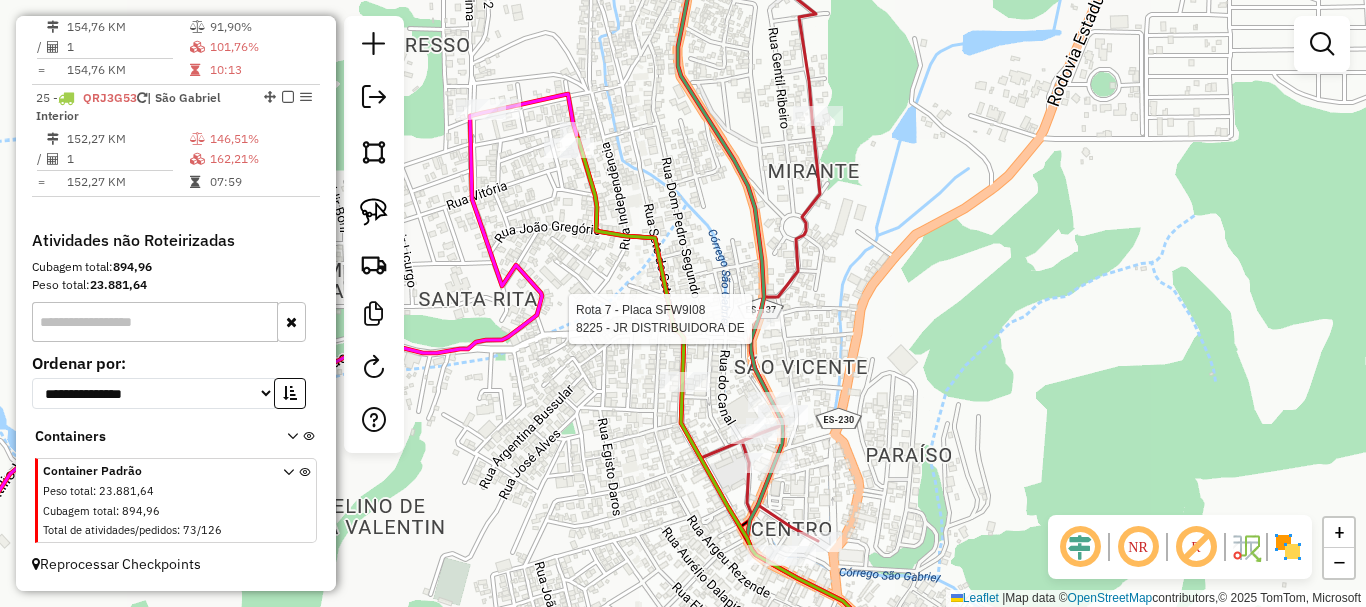 select on "*********" 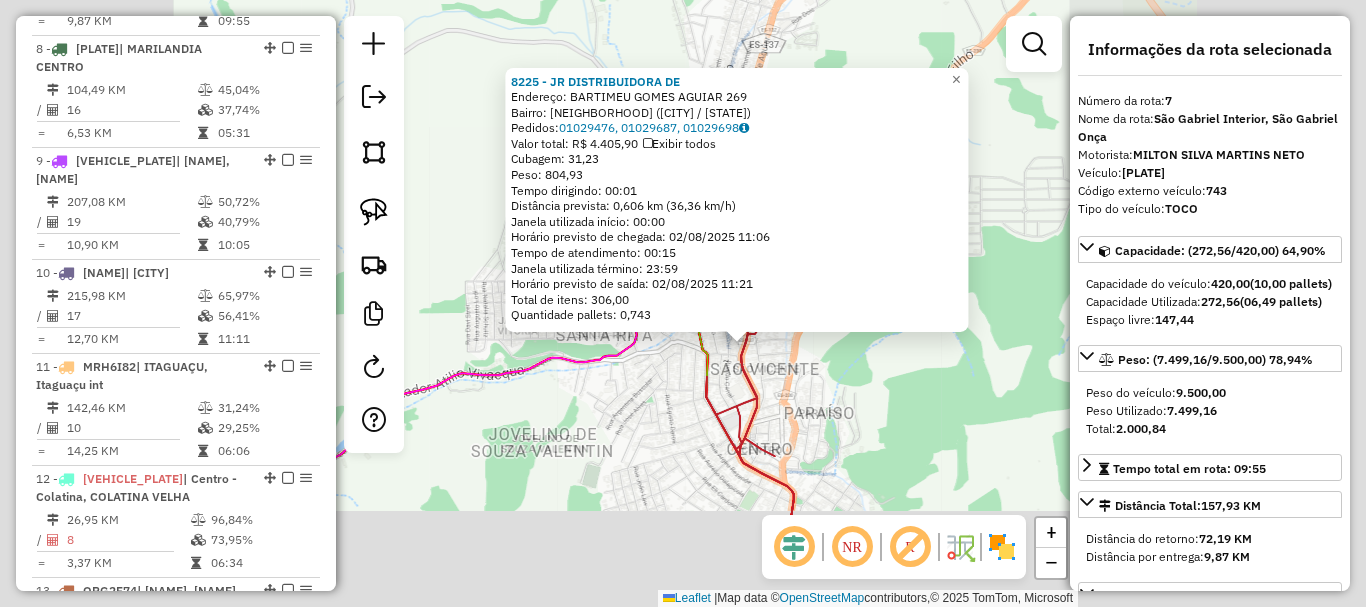 scroll, scrollTop: 1471, scrollLeft: 0, axis: vertical 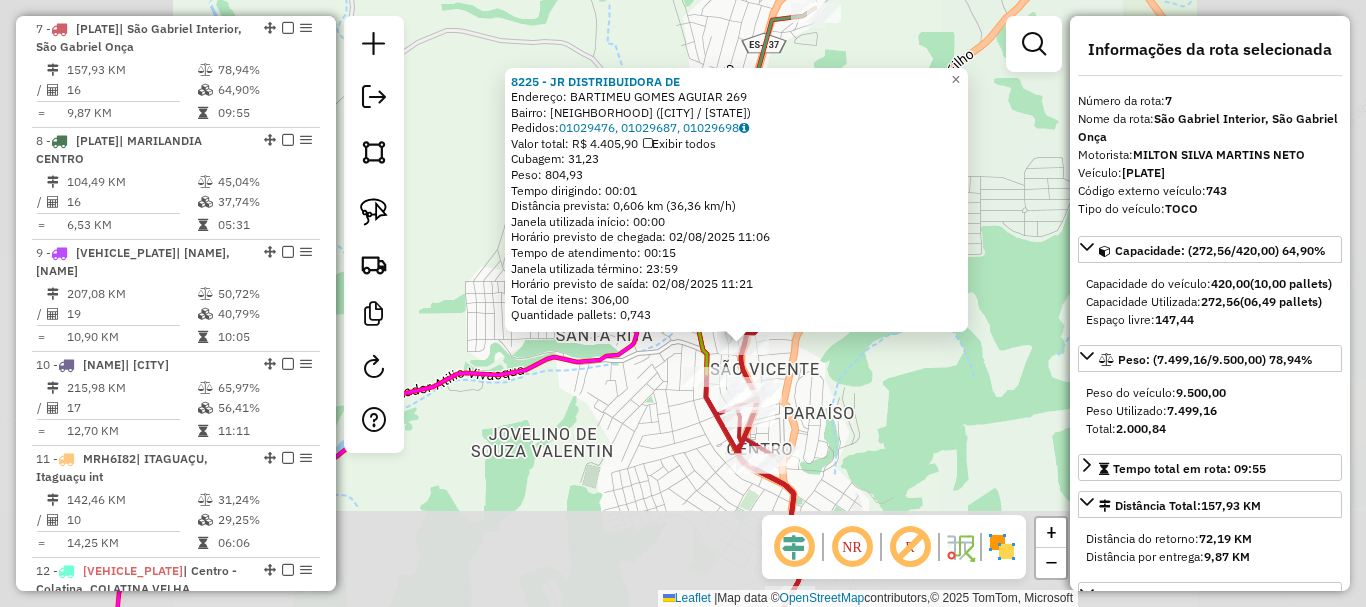 click on "8225 - JR DISTRIBUIDORA DE  Endereço:  BARTIMEU GOMES AGUIAR 269   Bairro: JARDIM DA INFANCIA (SAO GABRIEL DA PALHA / ES)   Pedidos:  01029476, 01029687, 01029698   Valor total: R$ 4.405,90   Exibir todos   Cubagem: 31,23  Peso: 804,93  Tempo dirigindo: 00:01   Distância prevista: 0,606 km (36,36 km/h)   Janela utilizada início: 00:00   Horário previsto de chegada: 02/08/2025 11:06   Tempo de atendimento: 00:15   Janela utilizada término: 23:59   Horário previsto de saída: 02/08/2025 11:21   Total de itens: 306,00   Quantidade pallets: 0,743  × Janela de atendimento Grade de atendimento Capacidade Transportadoras Veículos Cliente Pedidos  Rotas Selecione os dias de semana para filtrar as janelas de atendimento  Seg   Ter   Qua   Qui   Sex   Sáb   Dom  Informe o período da janela de atendimento: De: Até:  Filtrar exatamente a janela do cliente  Considerar janela de atendimento padrão  Selecione os dias de semana para filtrar as grades de atendimento  Seg   Ter   Qua   Qui   Sex   Sáb   Dom   De:" 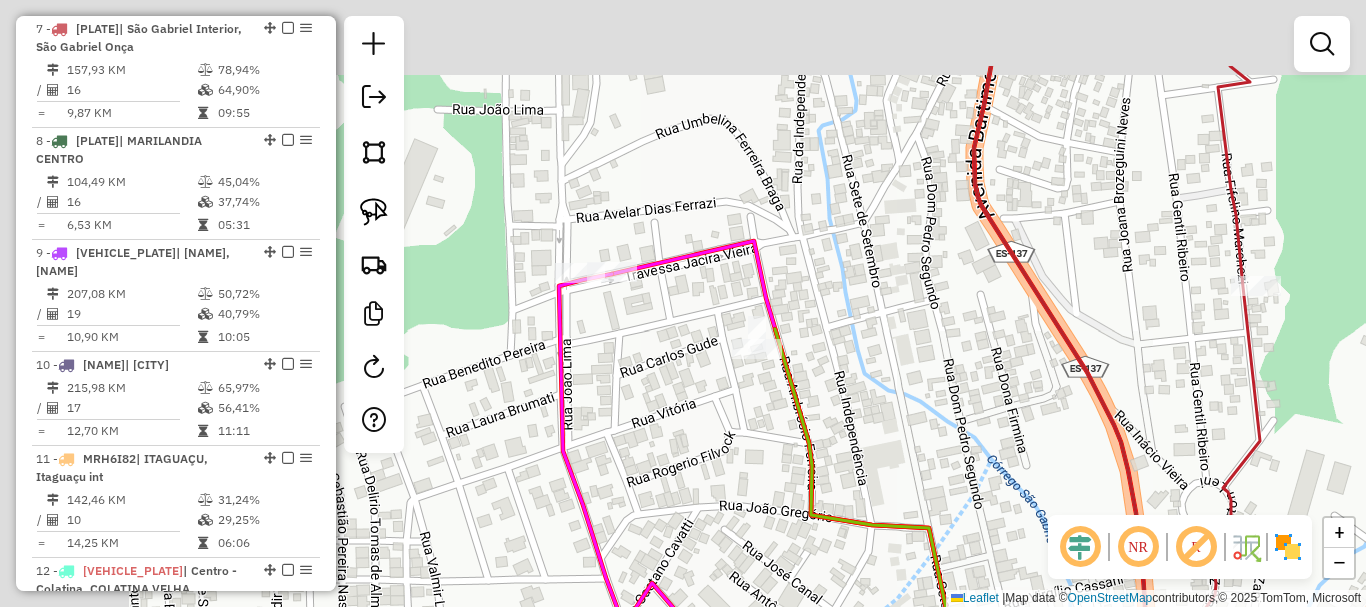drag, startPoint x: 759, startPoint y: 304, endPoint x: 882, endPoint y: 388, distance: 148.9463 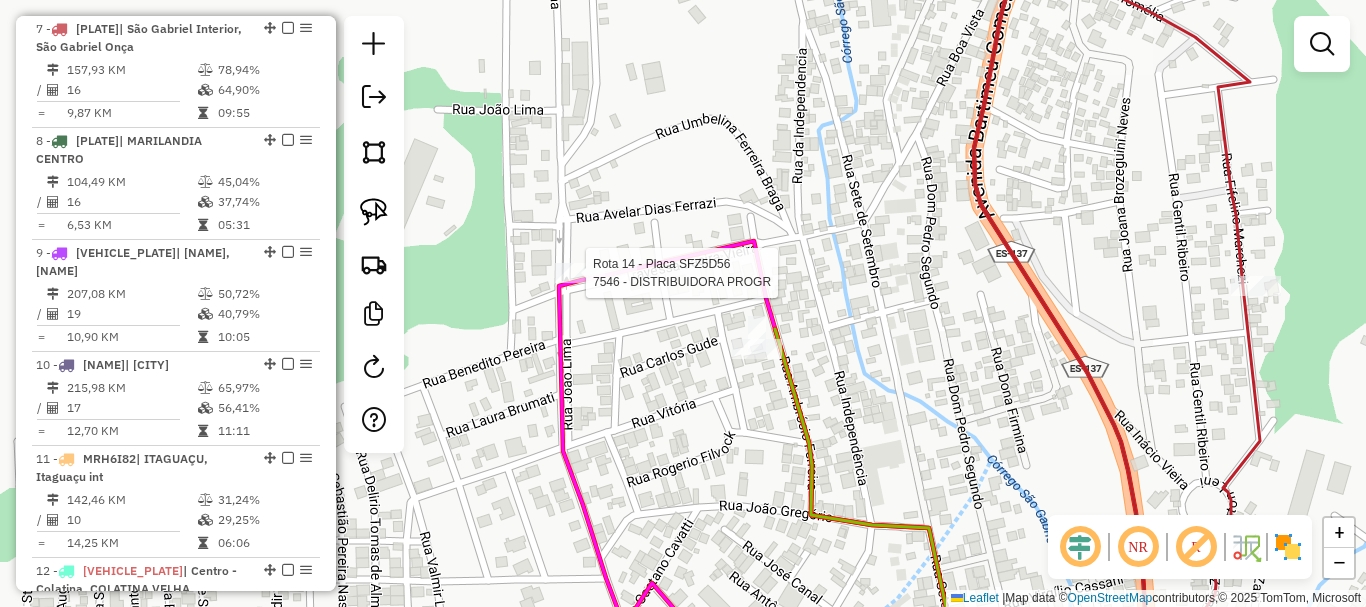 select on "*********" 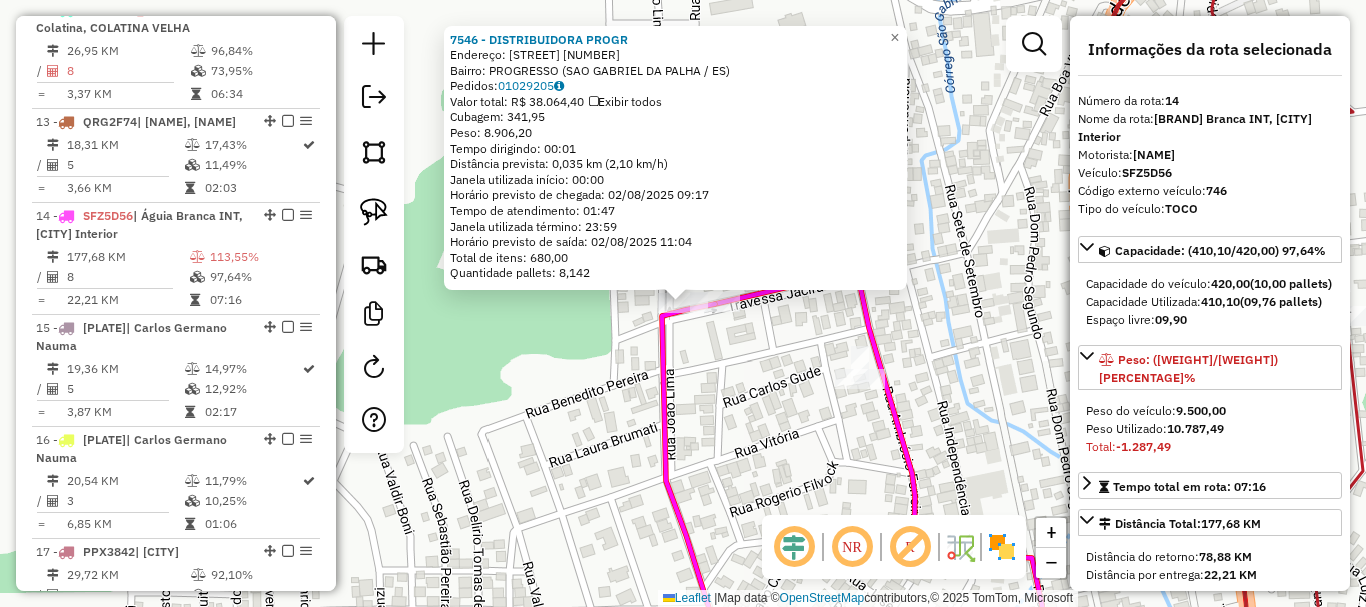 scroll, scrollTop: 2219, scrollLeft: 0, axis: vertical 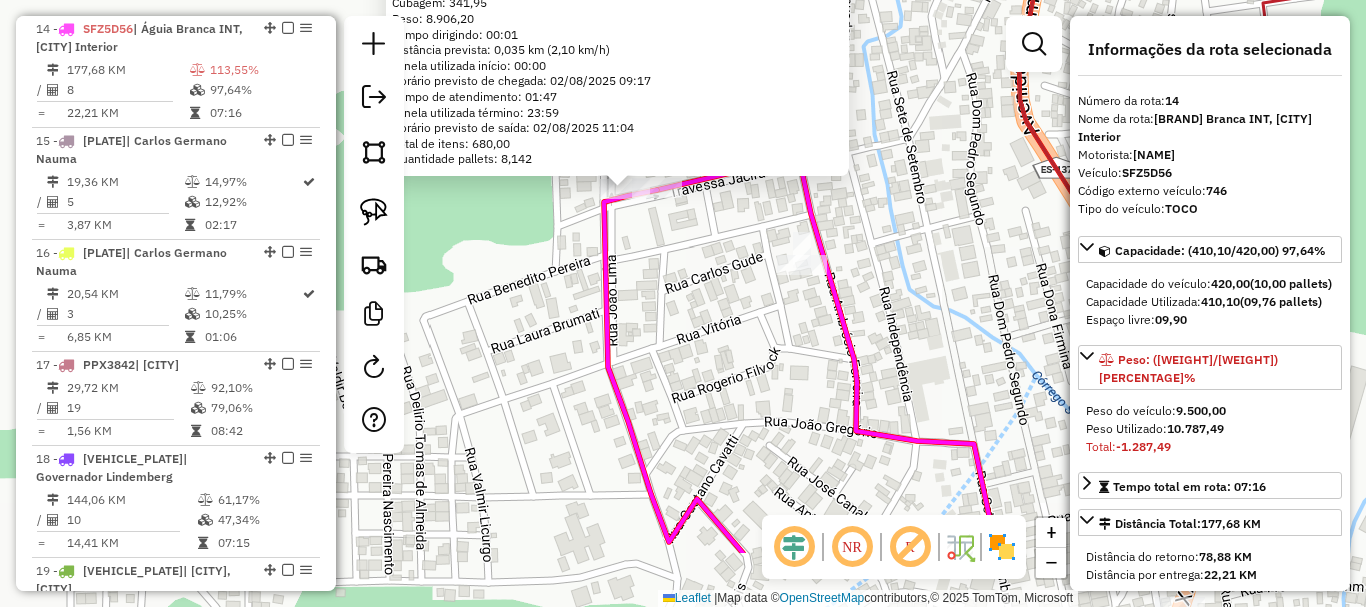 drag, startPoint x: 695, startPoint y: 287, endPoint x: 689, endPoint y: 271, distance: 17.088007 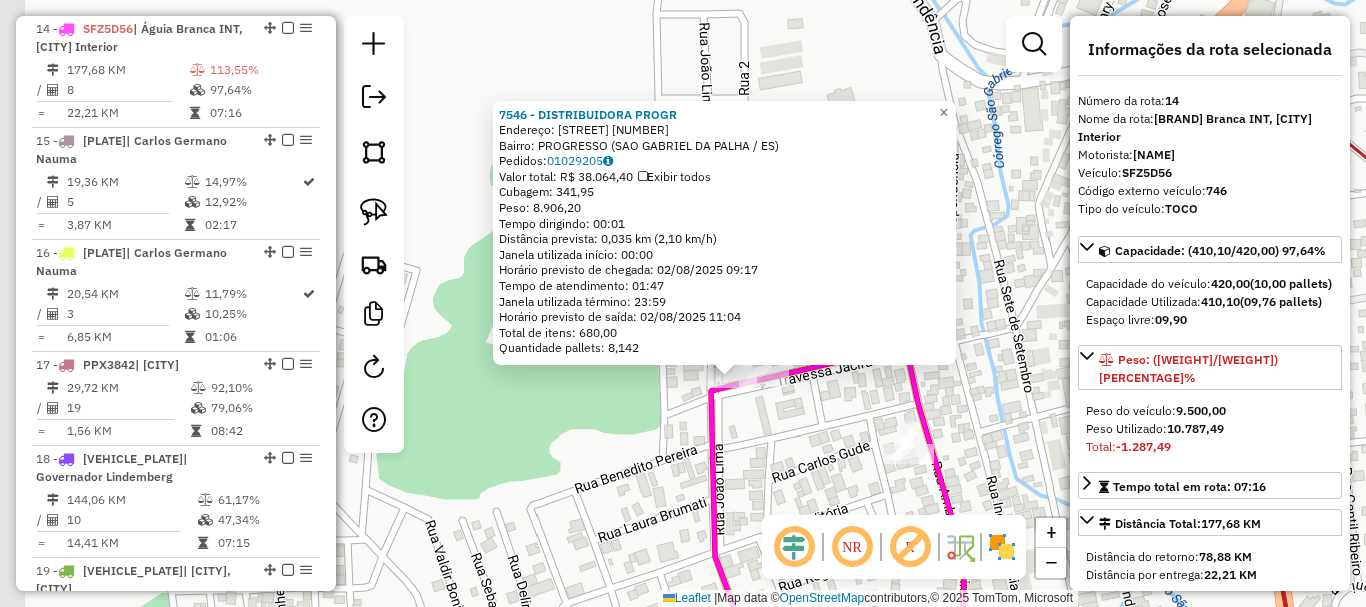drag, startPoint x: 715, startPoint y: 249, endPoint x: 808, endPoint y: 436, distance: 208.84923 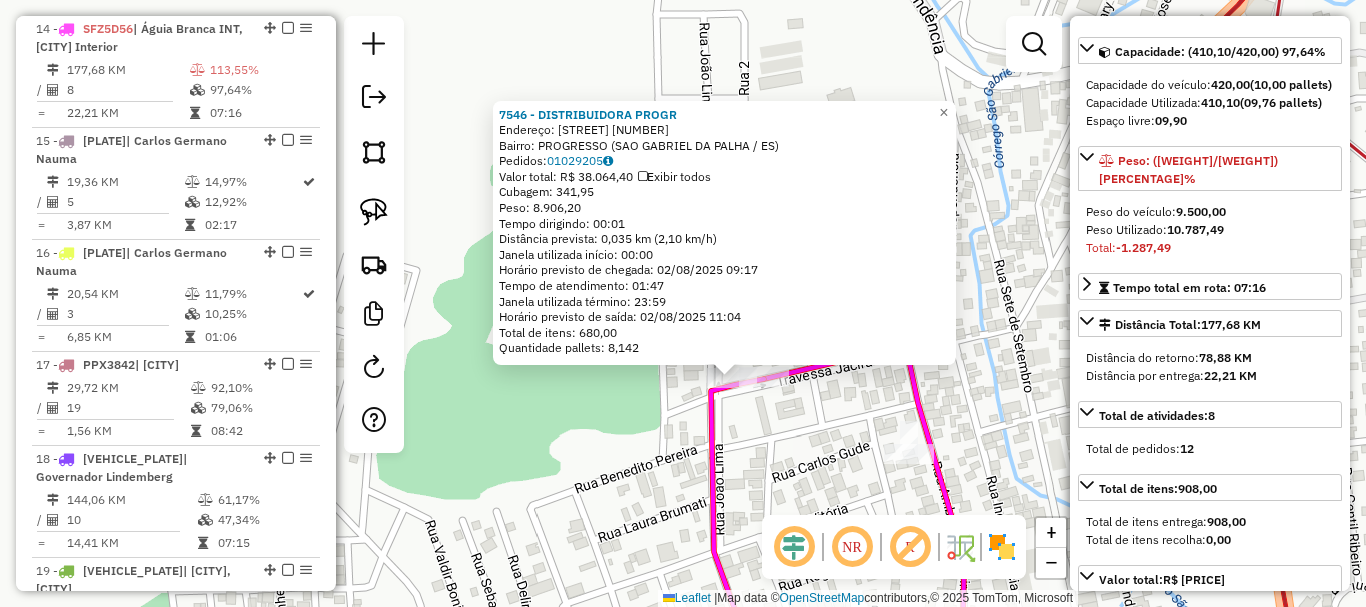 scroll, scrollTop: 200, scrollLeft: 0, axis: vertical 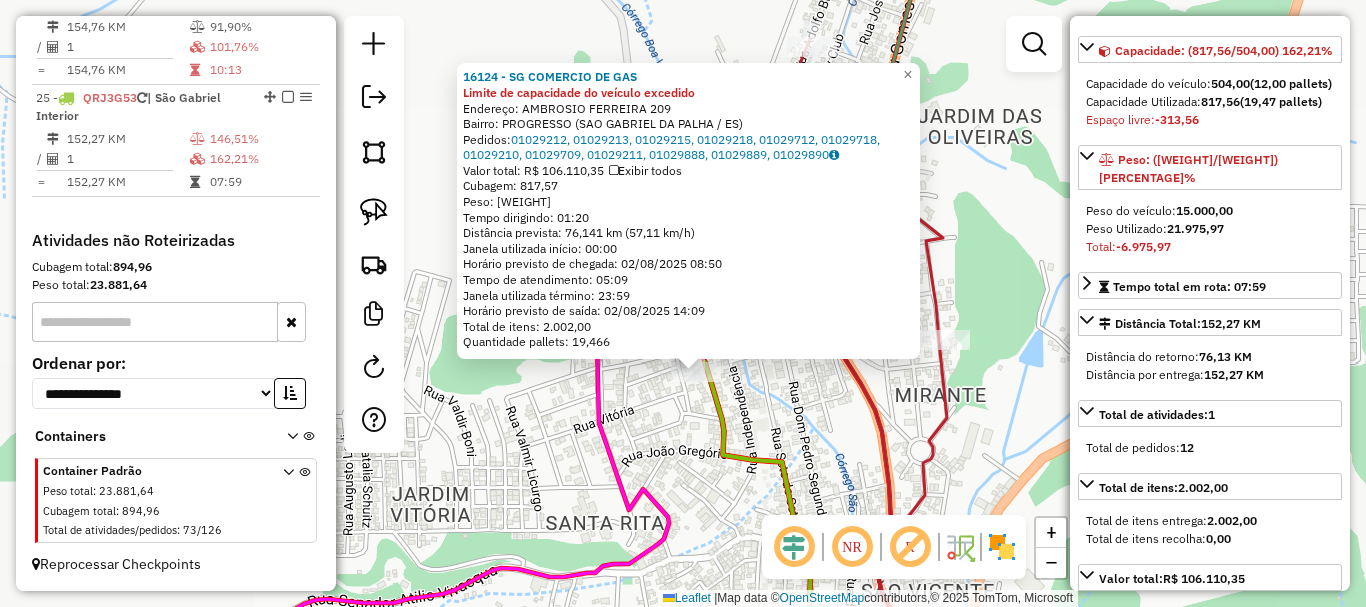 drag, startPoint x: 822, startPoint y: 436, endPoint x: 736, endPoint y: 242, distance: 212.20744 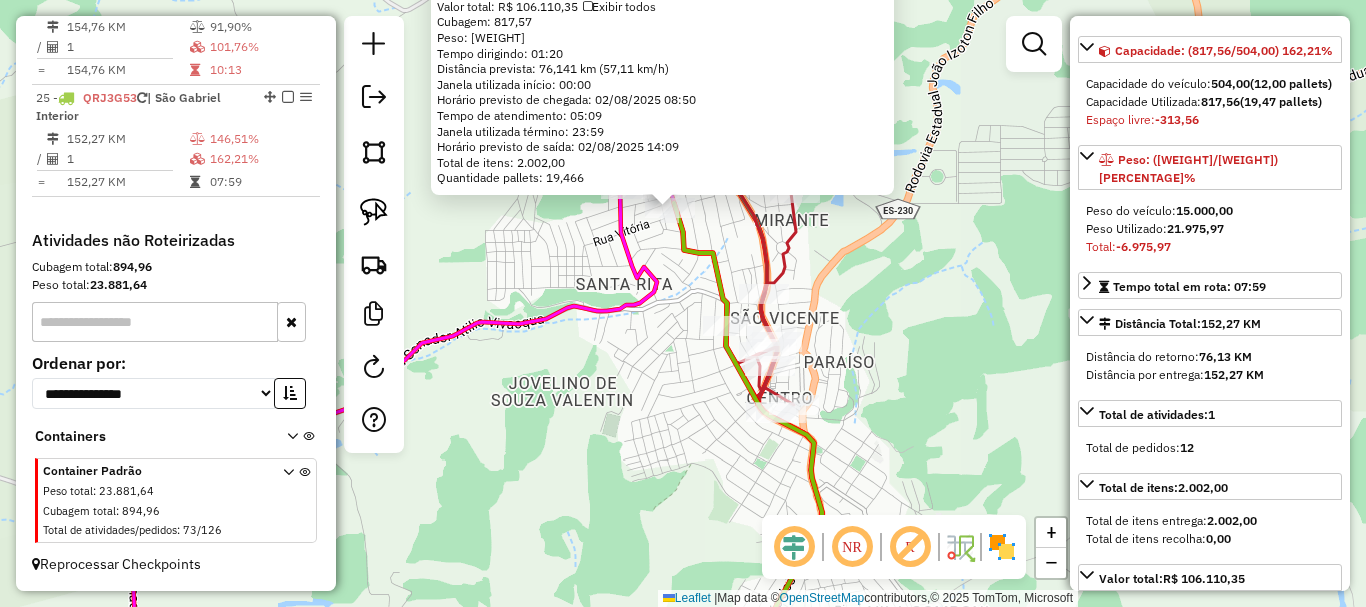click on "16124 - SG COMERCIO DE GAS Limite de capacidade do veículo excedido  Endereço:  AMBROSIO FERREIRA 209   Bairro: PROGRESSO (SAO GABRIEL DA PALHA / ES)   Pedidos:  01029212, 01029213, 01029215, 01029218, 01029712, 01029718, 01029210, 01029709, 01029211, 01029888, 01029889, 01029890   Valor total: R$ 106.110,35   Exibir todos   Cubagem: 817,57  Peso: 21.975,97  Tempo dirigindo: 01:20   Distância prevista: 76,141 km (57,11 km/h)   Janela utilizada início: 00:00   Horário previsto de chegada: 02/08/2025 08:50   Tempo de atendimento: 05:09   Janela utilizada término: 23:59   Horário previsto de saída: 02/08/2025 14:09   Total de itens: 2.002,00   Quantidade pallets: 19,466  × Janela de atendimento Grade de atendimento Capacidade Transportadoras Veículos Cliente Pedidos  Rotas Selecione os dias de semana para filtrar as janelas de atendimento  Seg   Ter   Qua   Qui   Sex   Sáb   Dom  Informe o período da janela de atendimento: De: Até:  Filtrar exatamente a janela do cliente  Seg   Ter   Qua   Qui  De:" 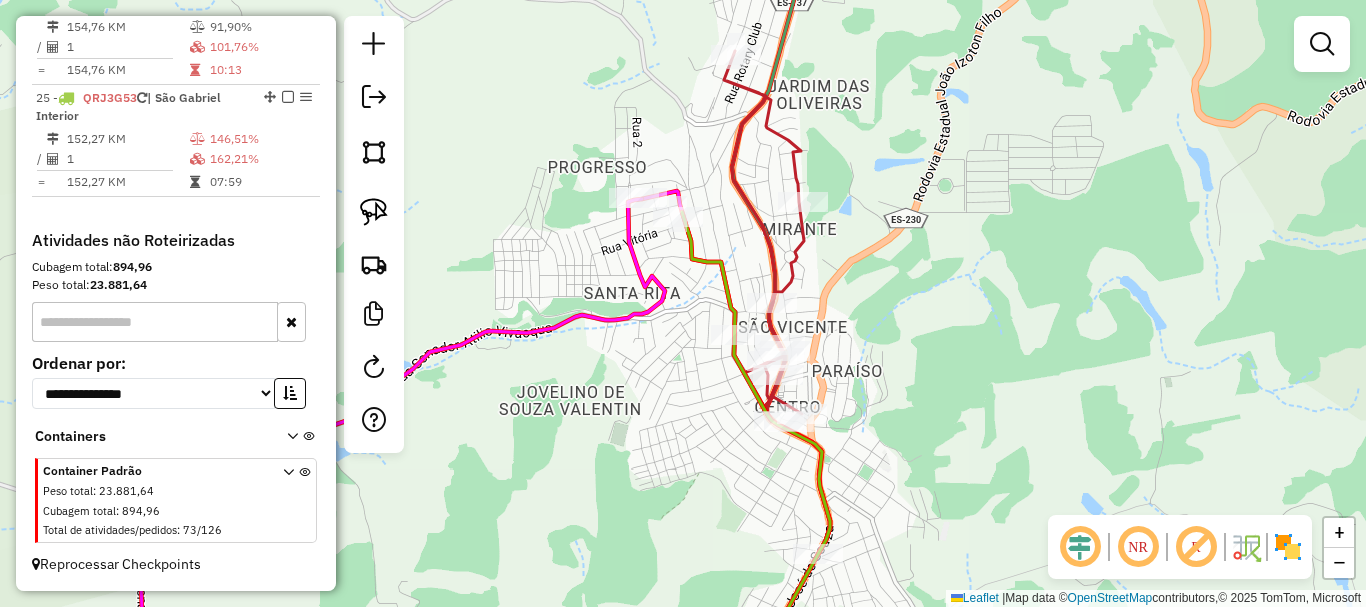drag, startPoint x: 685, startPoint y: 320, endPoint x: 710, endPoint y: 383, distance: 67.77905 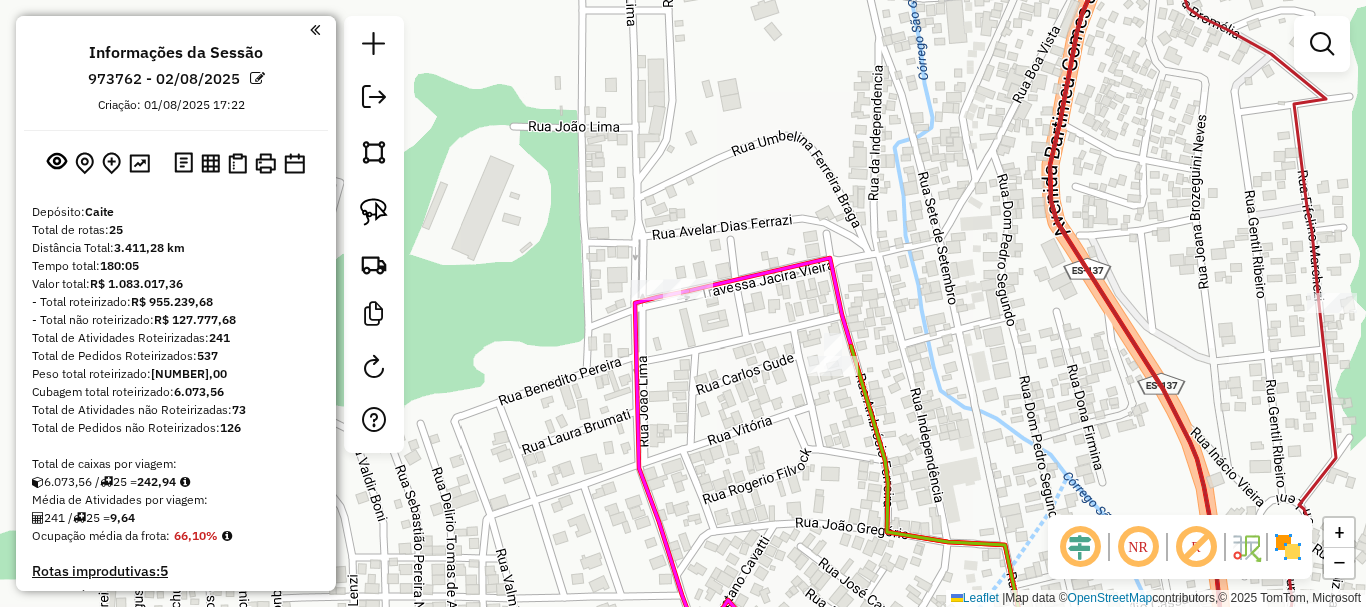 scroll, scrollTop: 0, scrollLeft: 0, axis: both 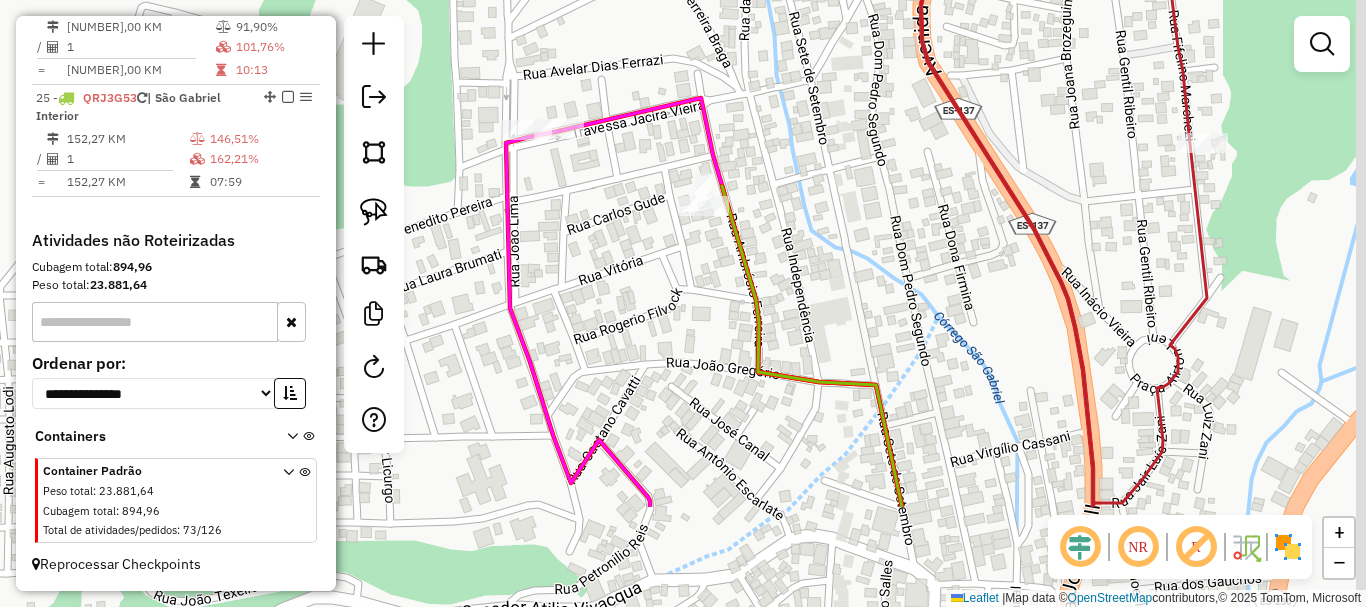 drag, startPoint x: 676, startPoint y: 156, endPoint x: 664, endPoint y: 144, distance: 16.970562 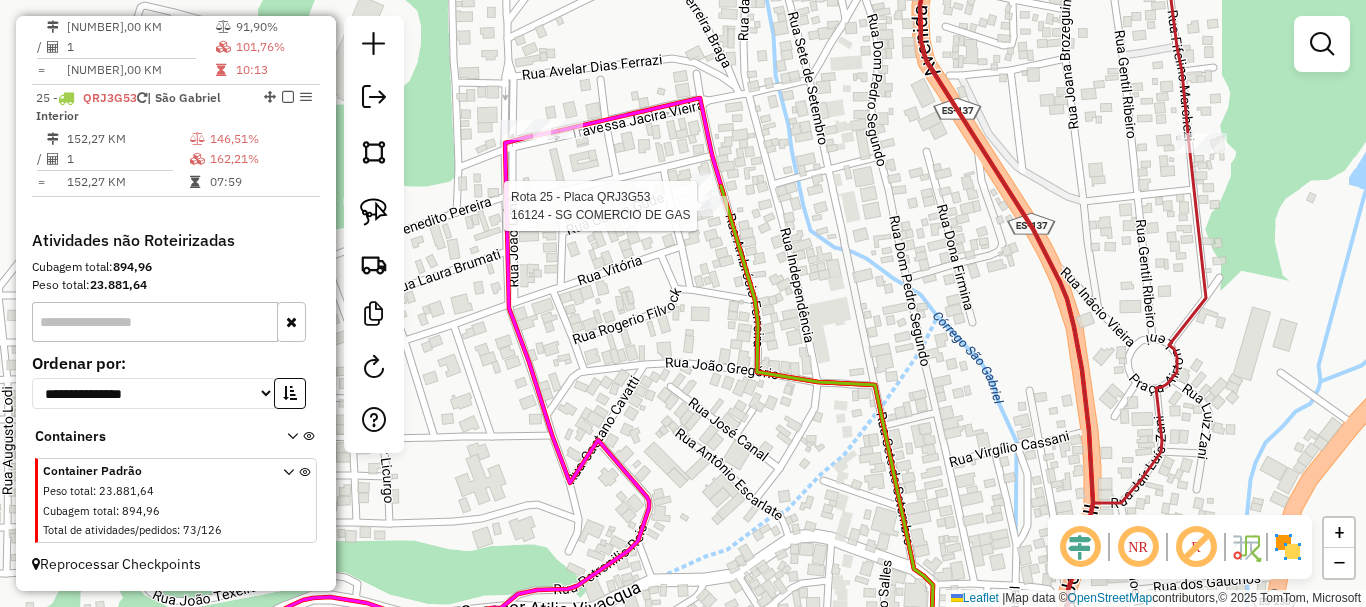 click on "Rota 25 - Placa [PLATE]  16124 - [CLIENT_NAME] Janela de atendimento Grade de atendimento Capacidade Transportadoras Veículos Cliente Pedidos  Rotas Selecione os dias de semana para filtrar as janelas de atendimento  Seg   Ter   Qua   Qui   Sex   Sáb   Dom  Informe o período da janela de atendimento: De: Até:  Filtrar exatamente a janela do cliente  Considerar janela de atendimento padrão  Selecione os dias de semana para filtrar as grades de atendimento  Seg   Ter   Qua   Qui   Sex   Sáb   Dom   Considerar clientes sem dia de atendimento cadastrado  Clientes fora do dia de atendimento selecionado Filtrar as atividades entre os valores definidos abaixo:  Peso mínimo:   Peso máximo:   Cubagem mínima:   Cubagem máxima:   De:   Até:  Filtrar as atividades entre o tempo de atendimento definido abaixo:  De:   Até:   Considerar capacidade total dos clientes não roteirizados Transportadora: Selecione um ou mais itens Tipo de veículo: Selecione um ou mais itens Veículo: Selecione um ou mais itens" 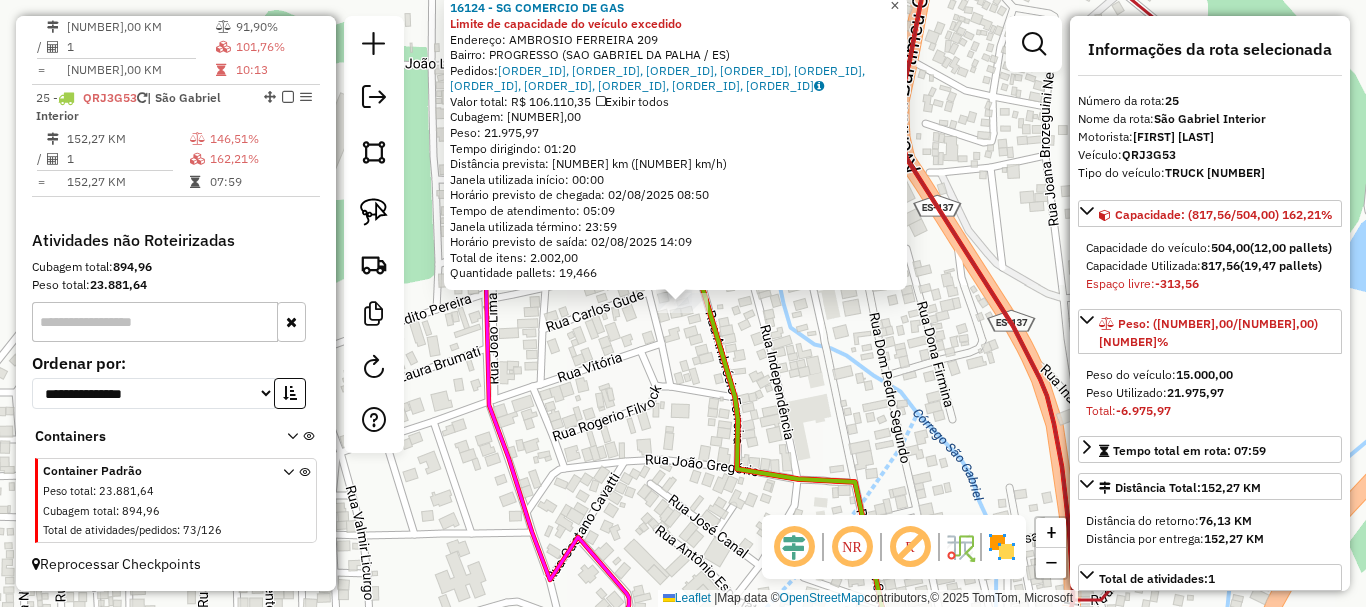 click on "×" 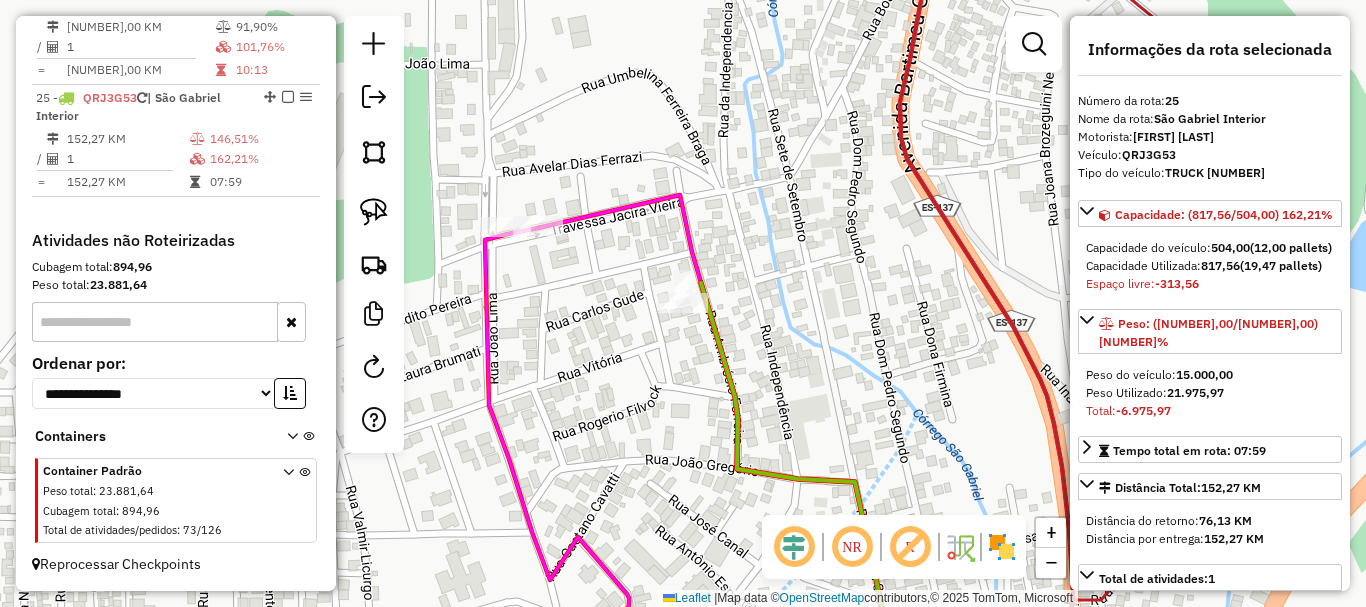 drag, startPoint x: 788, startPoint y: 281, endPoint x: 717, endPoint y: 268, distance: 72.18033 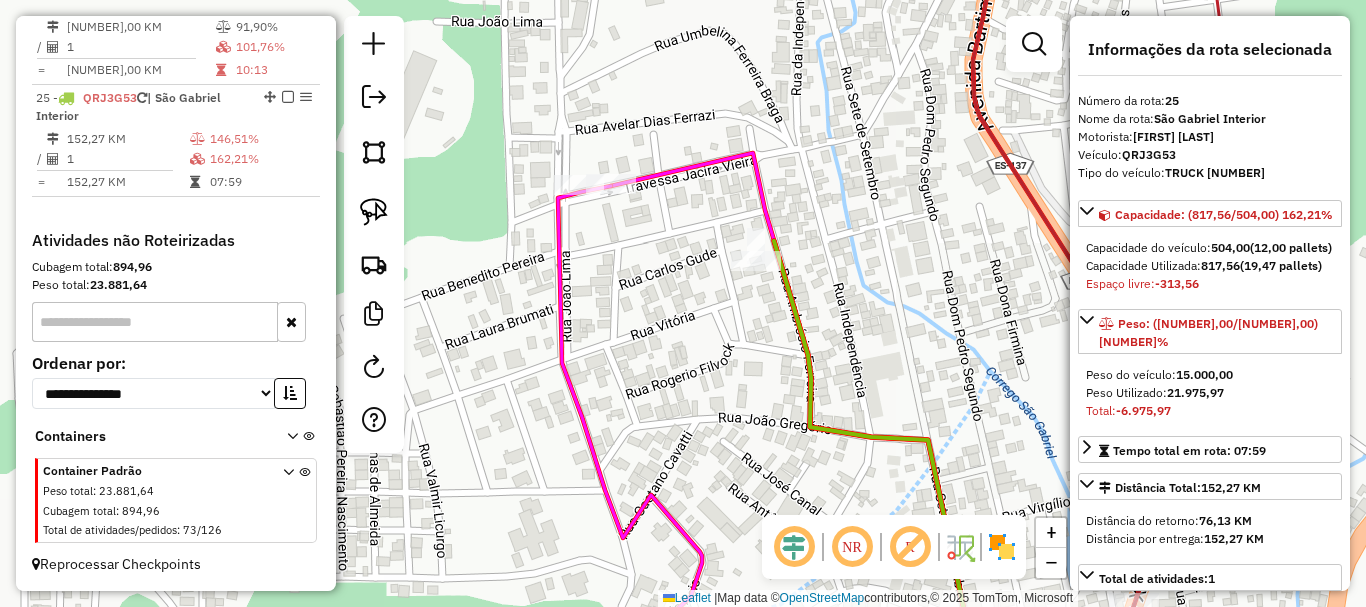 click on "Janela de atendimento Grade de atendimento Capacidade Transportadoras Veículos Cliente Pedidos  Rotas Selecione os dias de semana para filtrar as janelas de atendimento  Seg   Ter   Qua   Qui   Sex   Sáb   Dom  Informe o período da janela de atendimento: De: Até:  Filtrar exatamente a janela do cliente  Considerar janela de atendimento padrão  Selecione os dias de semana para filtrar as grades de atendimento  Seg   Ter   Qua   Qui   Sex   Sáb   Dom   Considerar clientes sem dia de atendimento cadastrado  Clientes fora do dia de atendimento selecionado Filtrar as atividades entre os valores definidos abaixo:  Peso mínimo:   Peso máximo:   Cubagem mínima:   Cubagem máxima:   De:   Até:  Filtrar as atividades entre o tempo de atendimento definido abaixo:  De:   Até:   Considerar capacidade total dos clientes não roteirizados Transportadora: Selecione um ou mais itens Tipo de veículo: Selecione um ou mais itens Veículo: Selecione um ou mais itens Motorista: Selecione um ou mais itens Nome: Rótulo:" 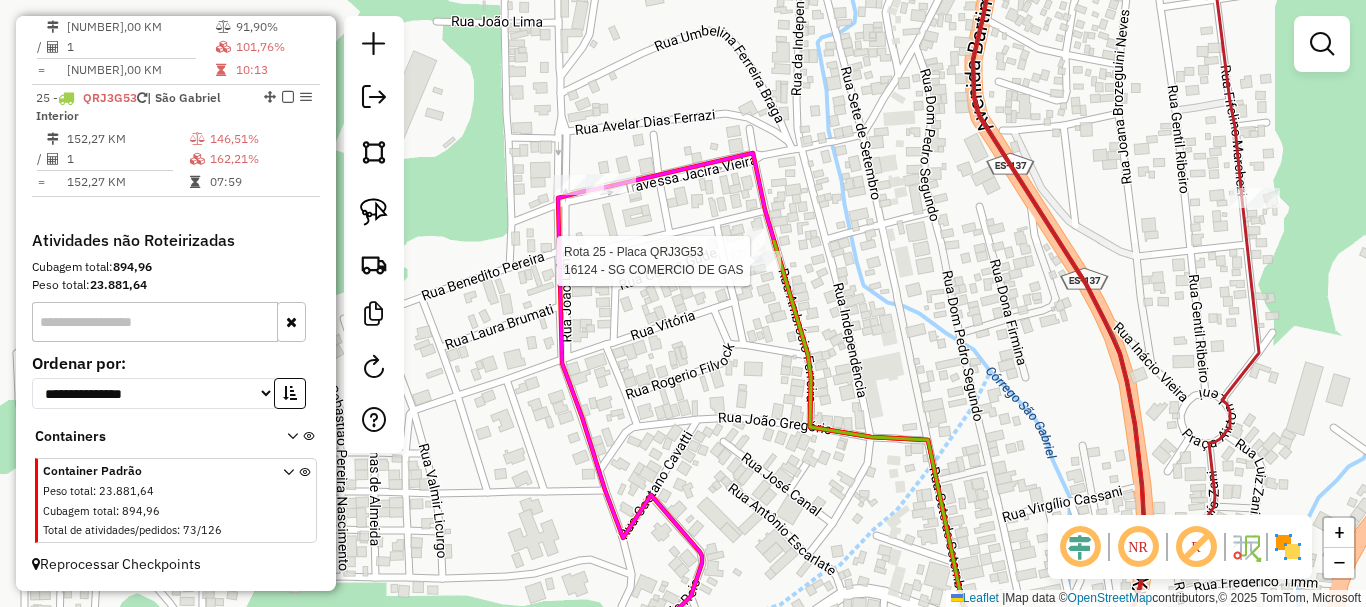 click 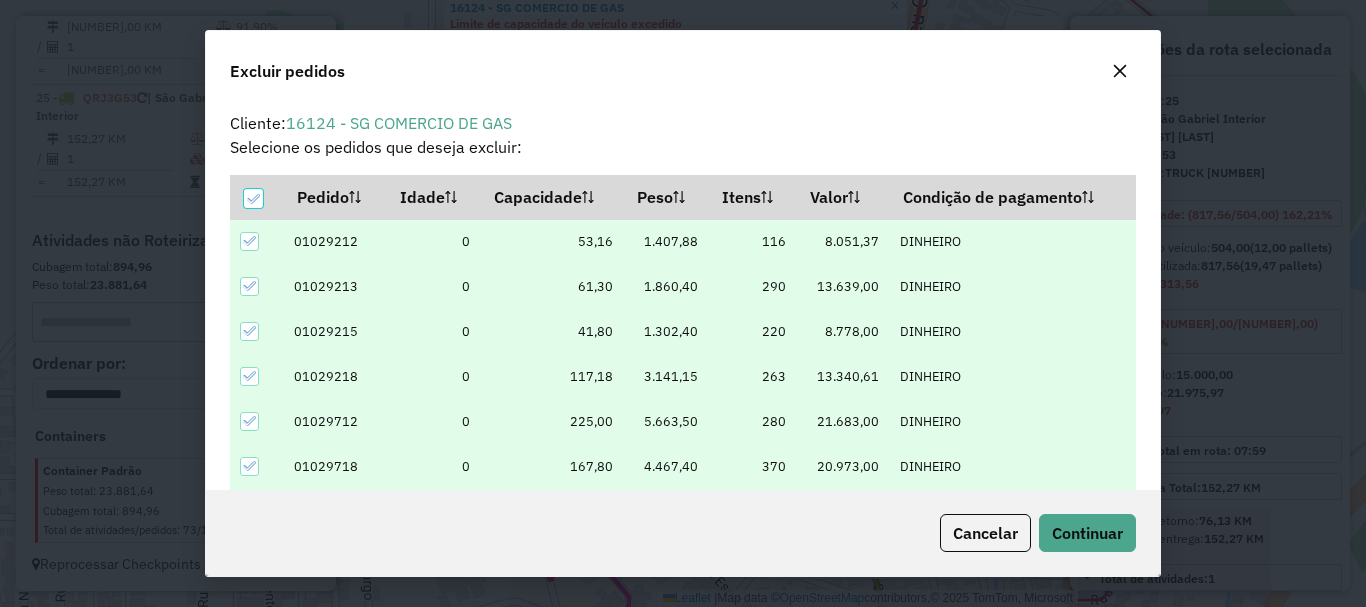 scroll, scrollTop: 70, scrollLeft: 0, axis: vertical 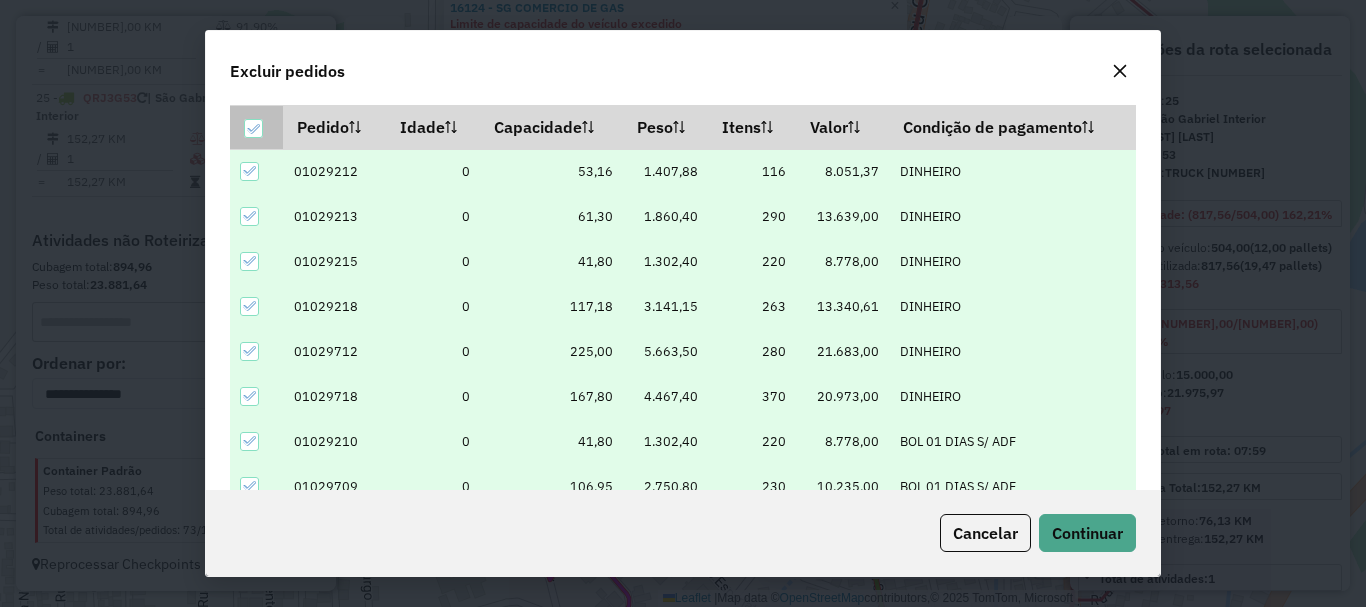 click 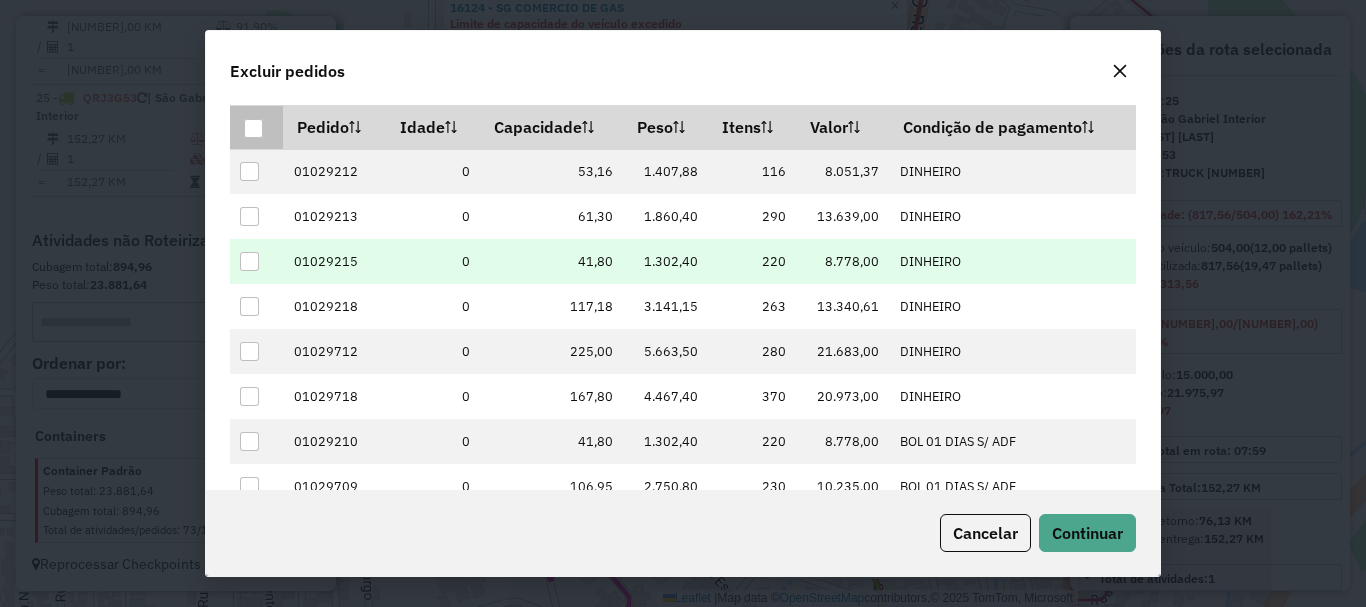 click at bounding box center [249, 261] 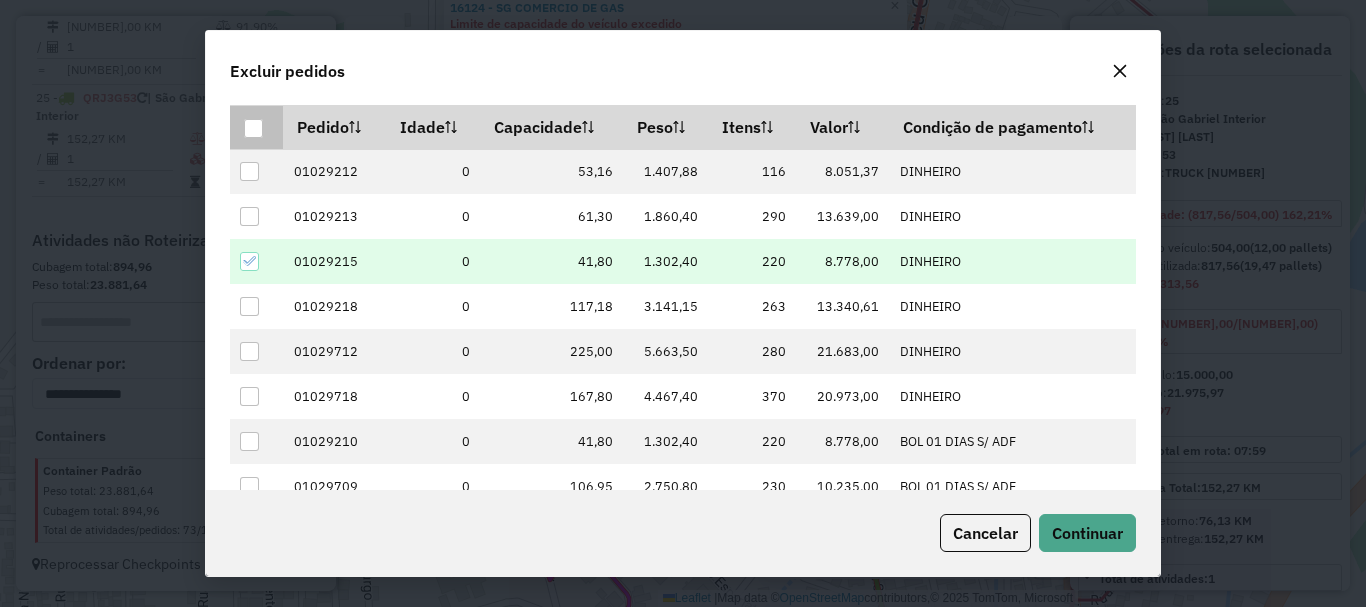 click at bounding box center [249, 261] 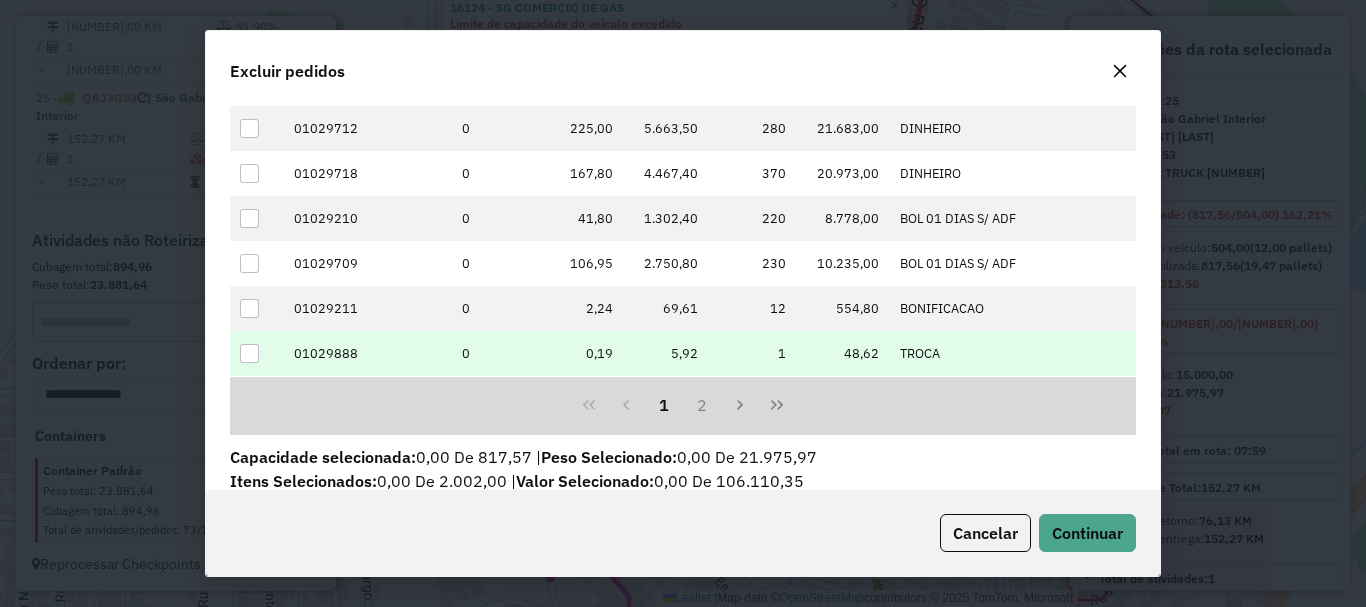 scroll, scrollTop: 236, scrollLeft: 0, axis: vertical 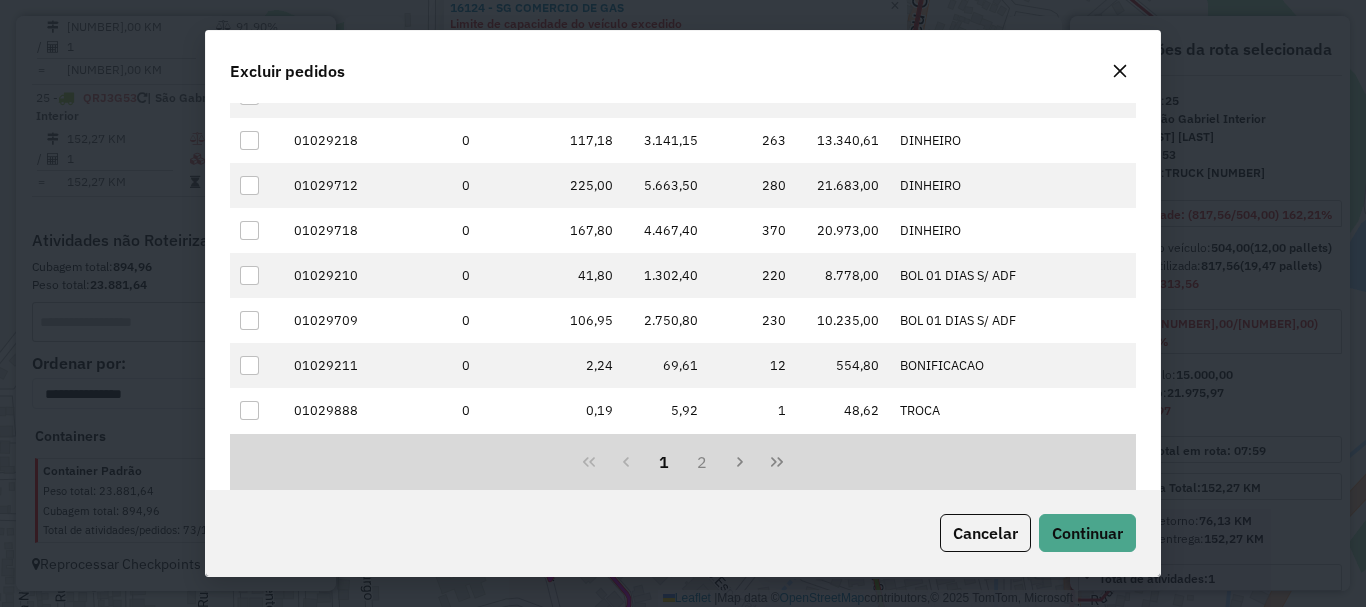click on "2" at bounding box center [702, 463] 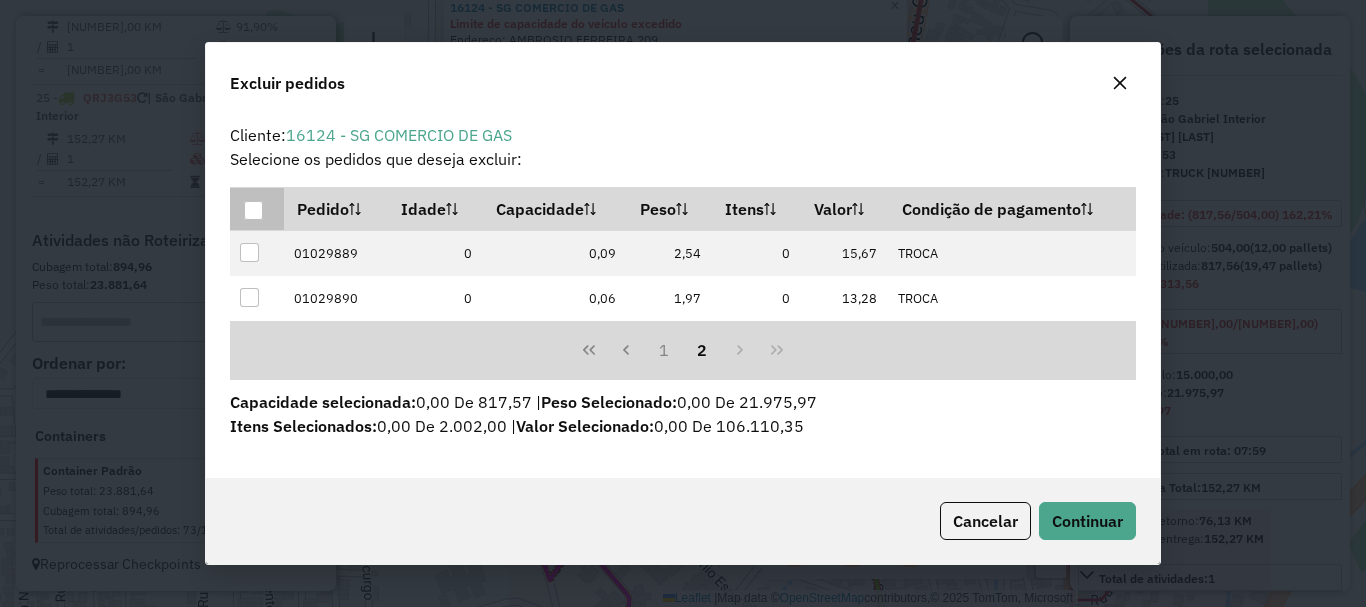 scroll, scrollTop: 0, scrollLeft: 0, axis: both 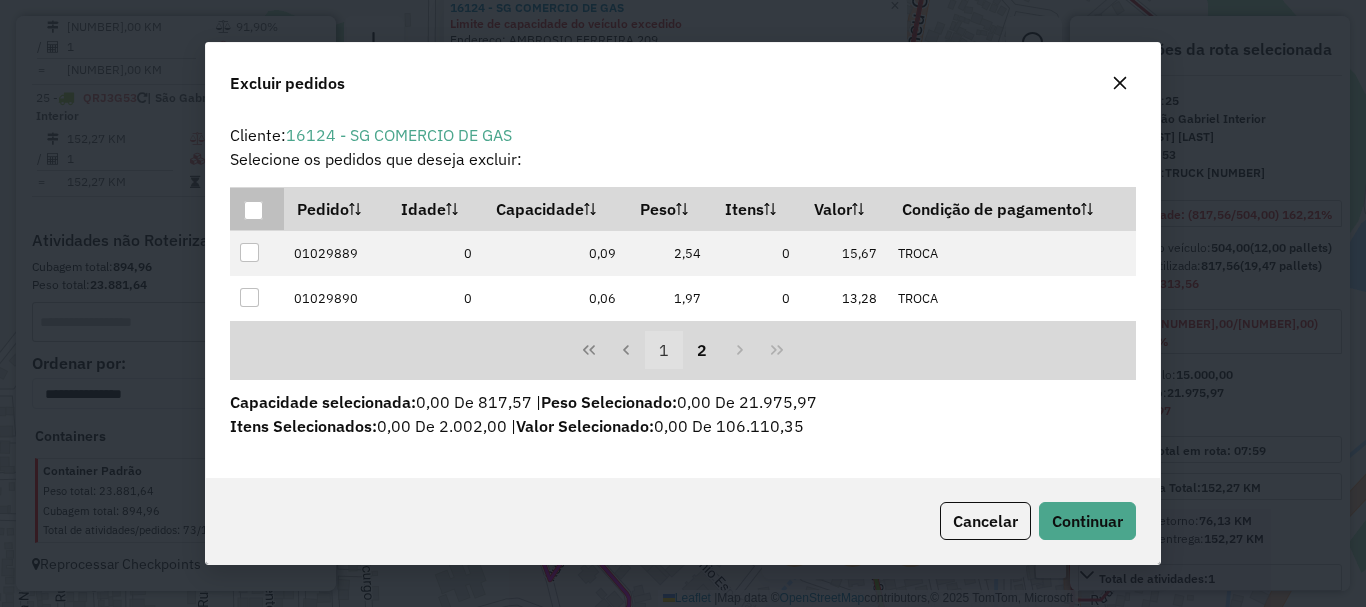 click on "1" at bounding box center [664, 350] 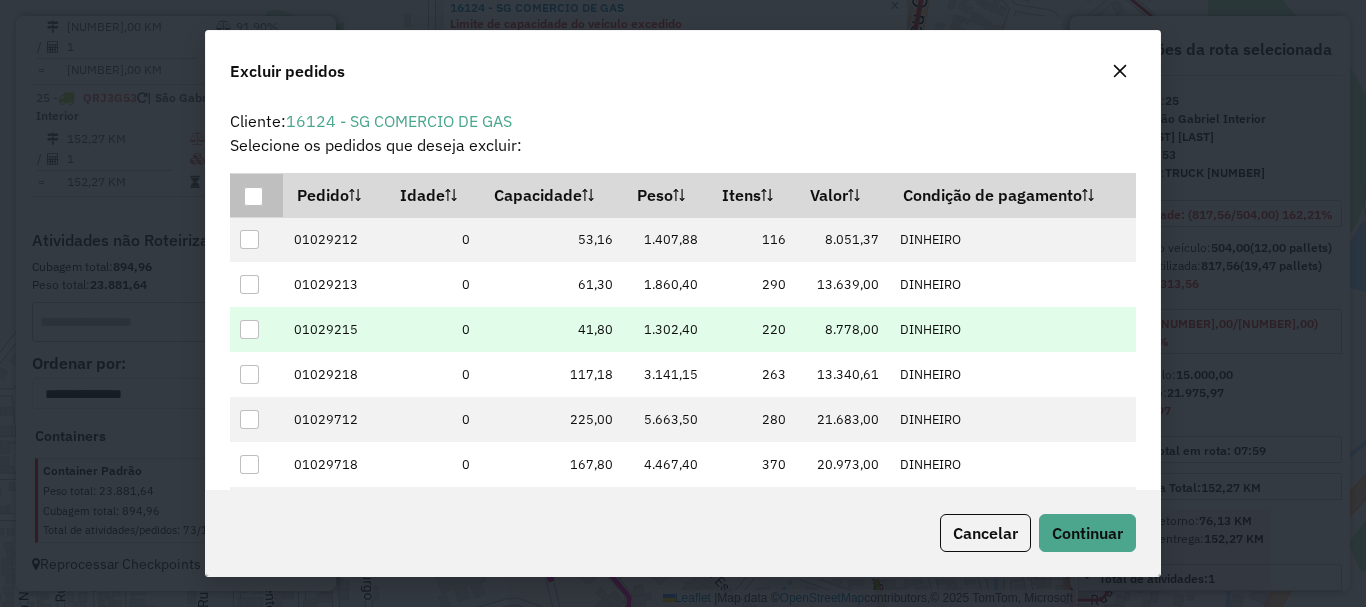 scroll, scrollTop: 0, scrollLeft: 0, axis: both 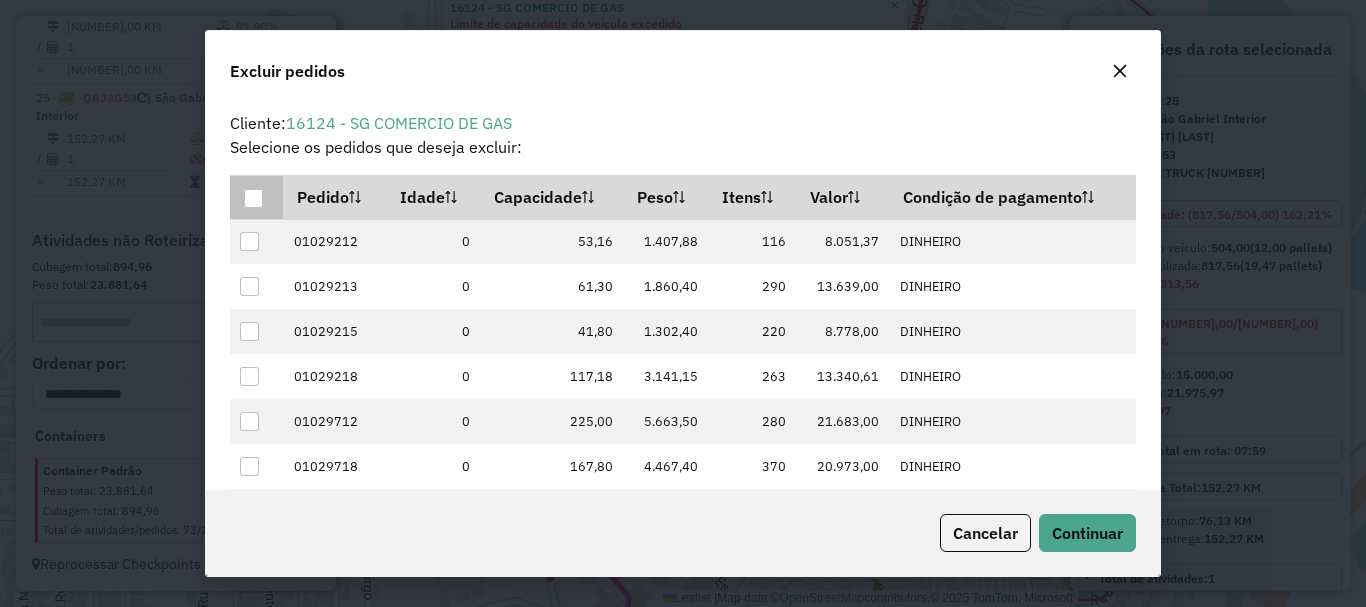click at bounding box center [253, 198] 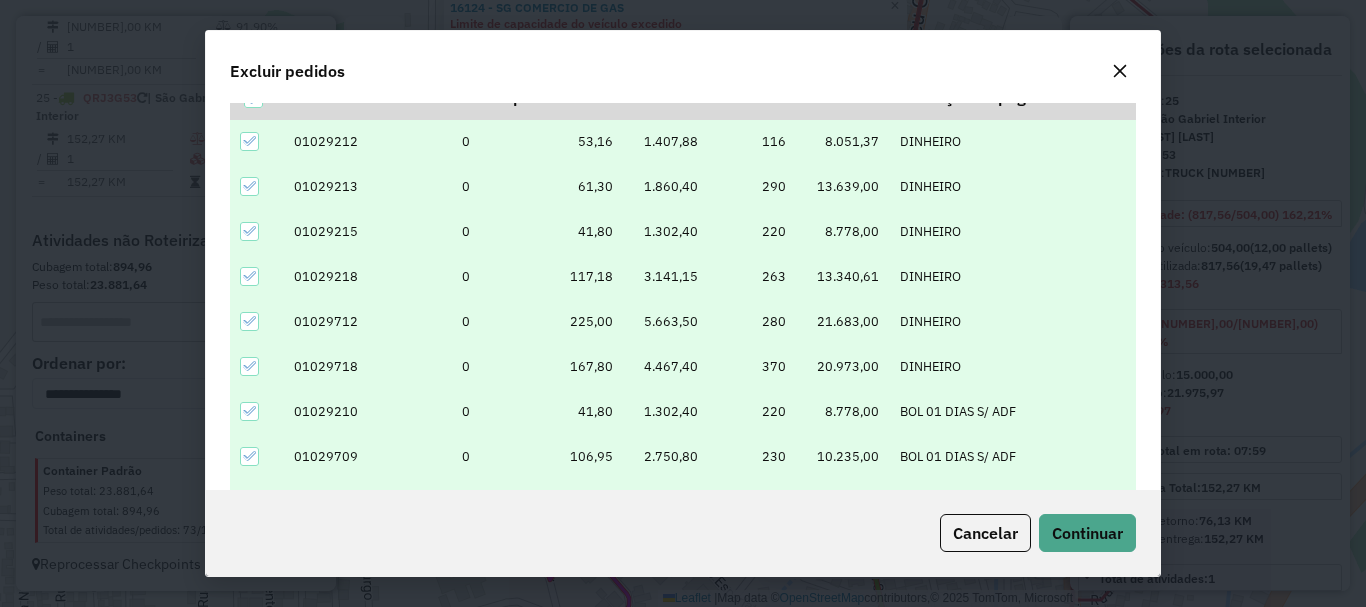 scroll, scrollTop: 0, scrollLeft: 0, axis: both 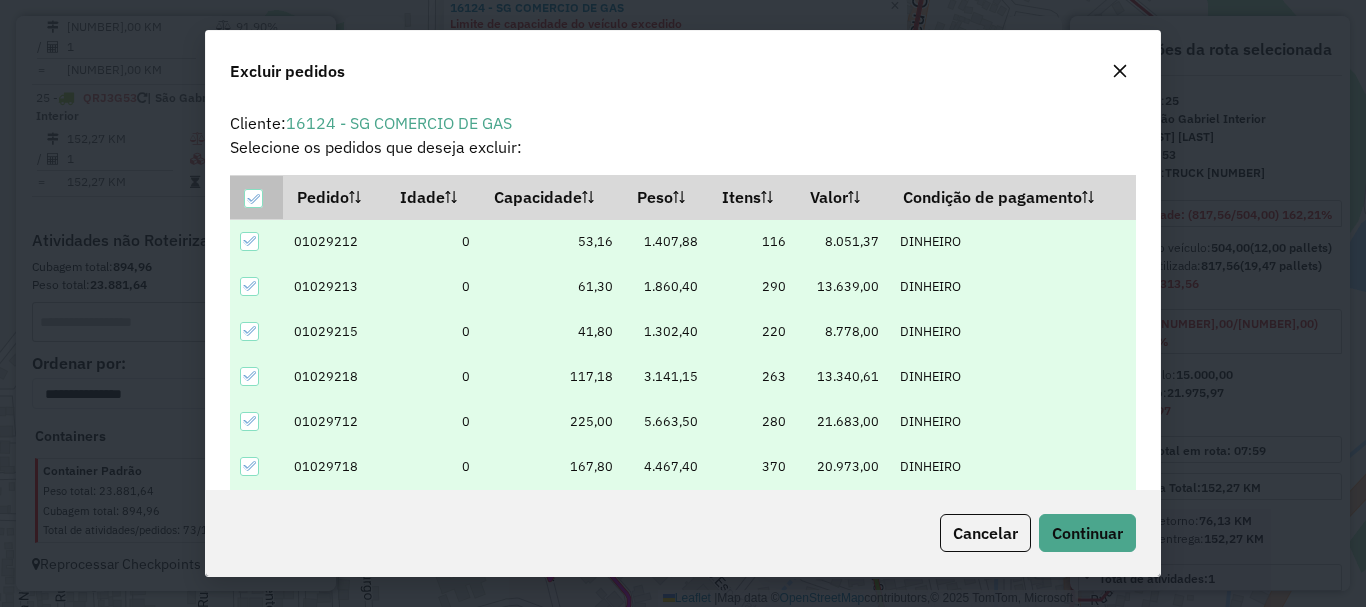 click 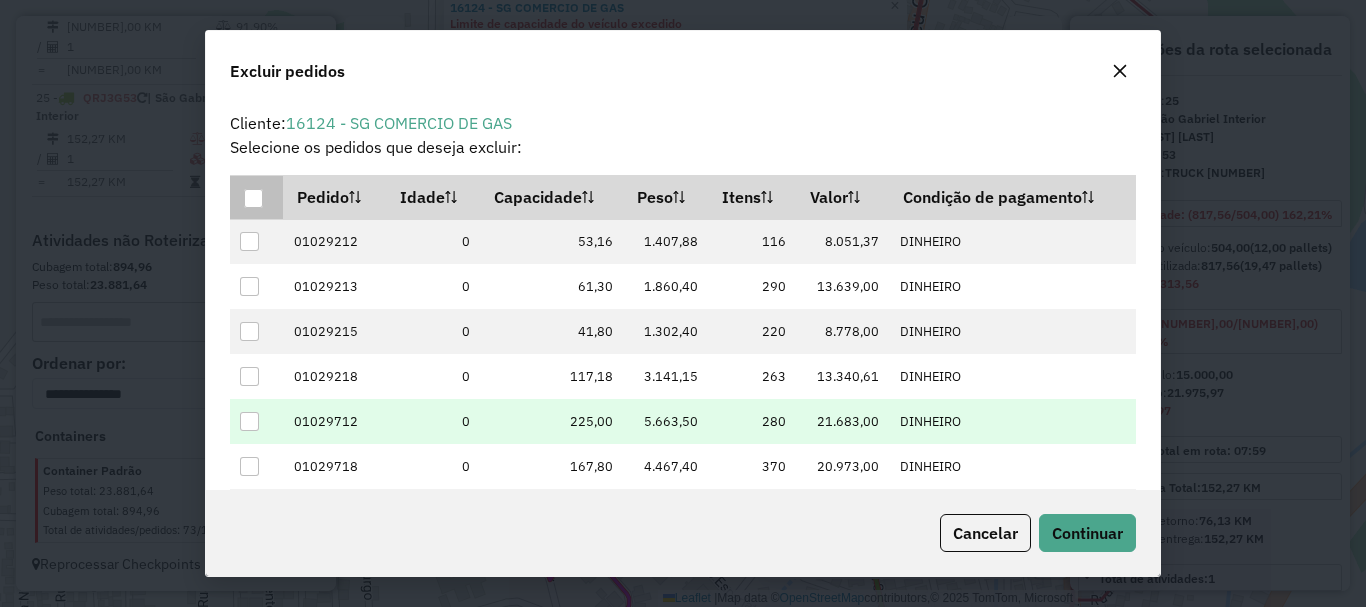 click at bounding box center [249, 421] 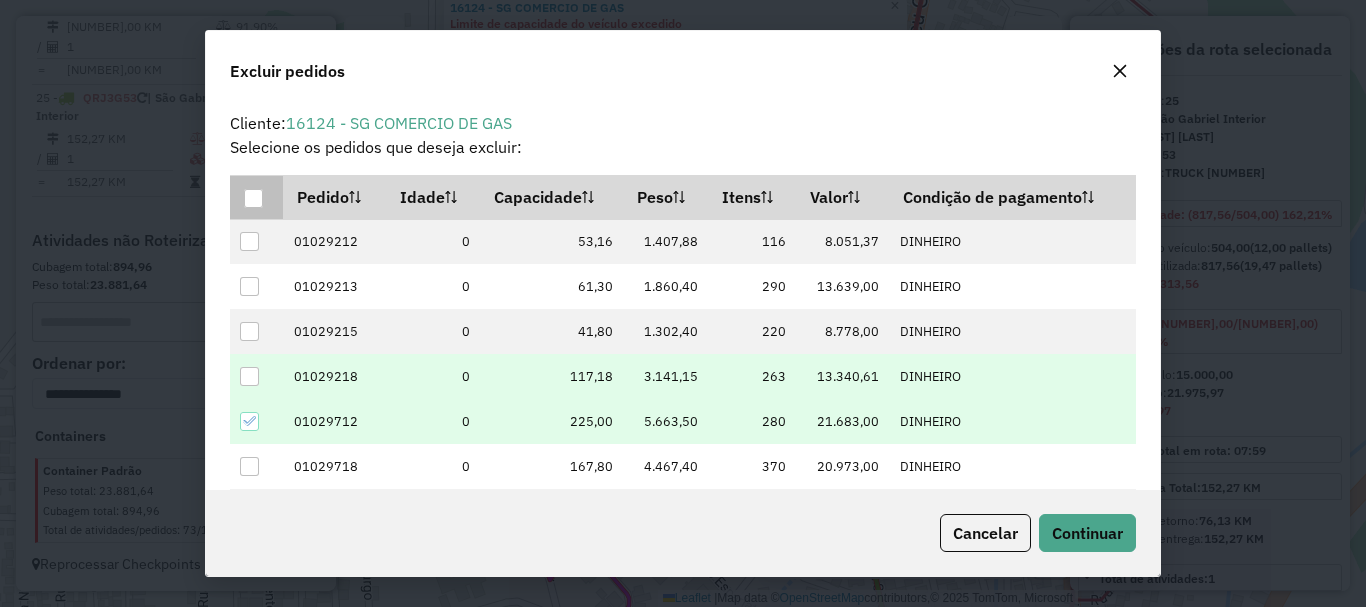 click at bounding box center (249, 376) 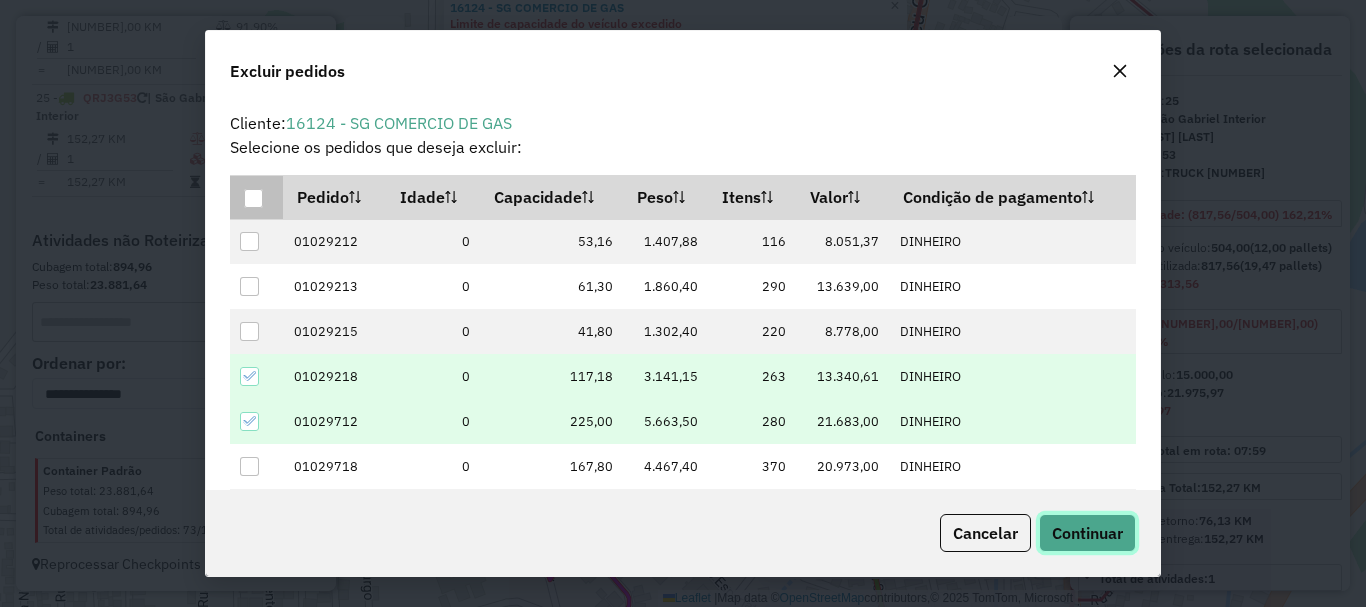 click on "Continuar" 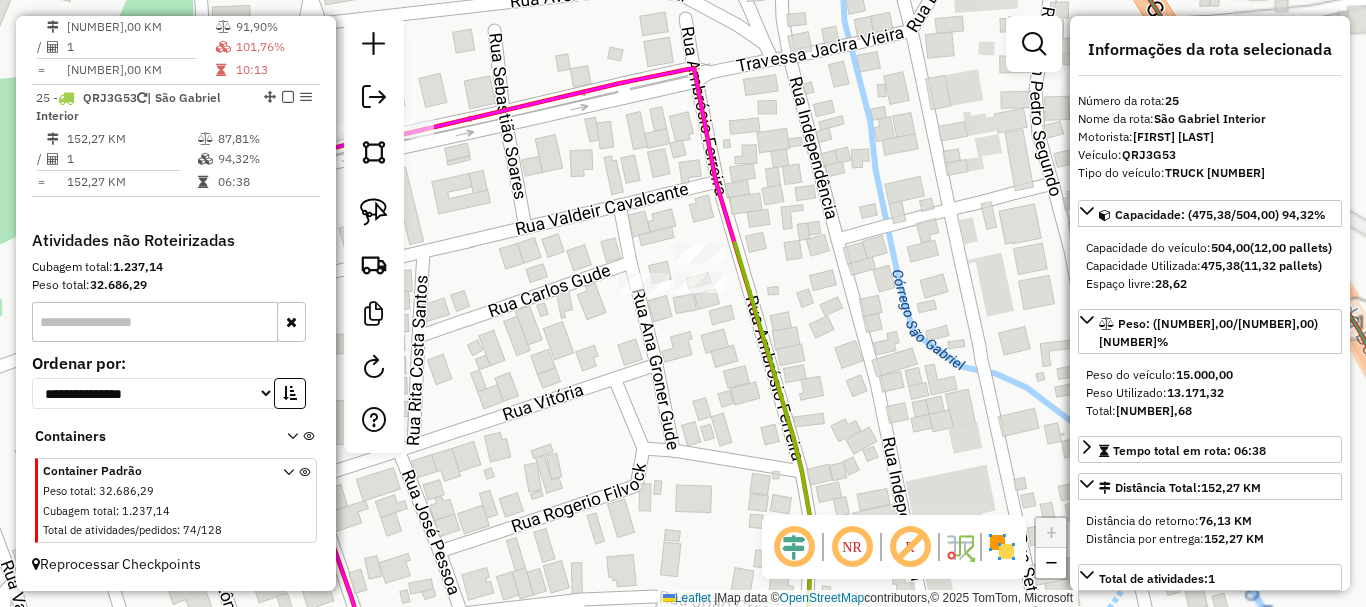 click on "Janela de atendimento Grade de atendimento Capacidade Transportadoras Veículos Cliente Pedidos  Rotas Selecione os dias de semana para filtrar as janelas de atendimento  Seg   Ter   Qua   Qui   Sex   Sáb   Dom  Informe o período da janela de atendimento: De: Até:  Filtrar exatamente a janela do cliente  Considerar janela de atendimento padrão  Selecione os dias de semana para filtrar as grades de atendimento  Seg   Ter   Qua   Qui   Sex   Sáb   Dom   Considerar clientes sem dia de atendimento cadastrado  Clientes fora do dia de atendimento selecionado Filtrar as atividades entre os valores definidos abaixo:  Peso mínimo:   Peso máximo:   Cubagem mínima:   Cubagem máxima:   De:   Até:  Filtrar as atividades entre o tempo de atendimento definido abaixo:  De:   Até:   Considerar capacidade total dos clientes não roteirizados Transportadora: Selecione um ou mais itens Tipo de veículo: Selecione um ou mais itens Veículo: Selecione um ou mais itens Motorista: Selecione um ou mais itens Nome: Rótulo:" 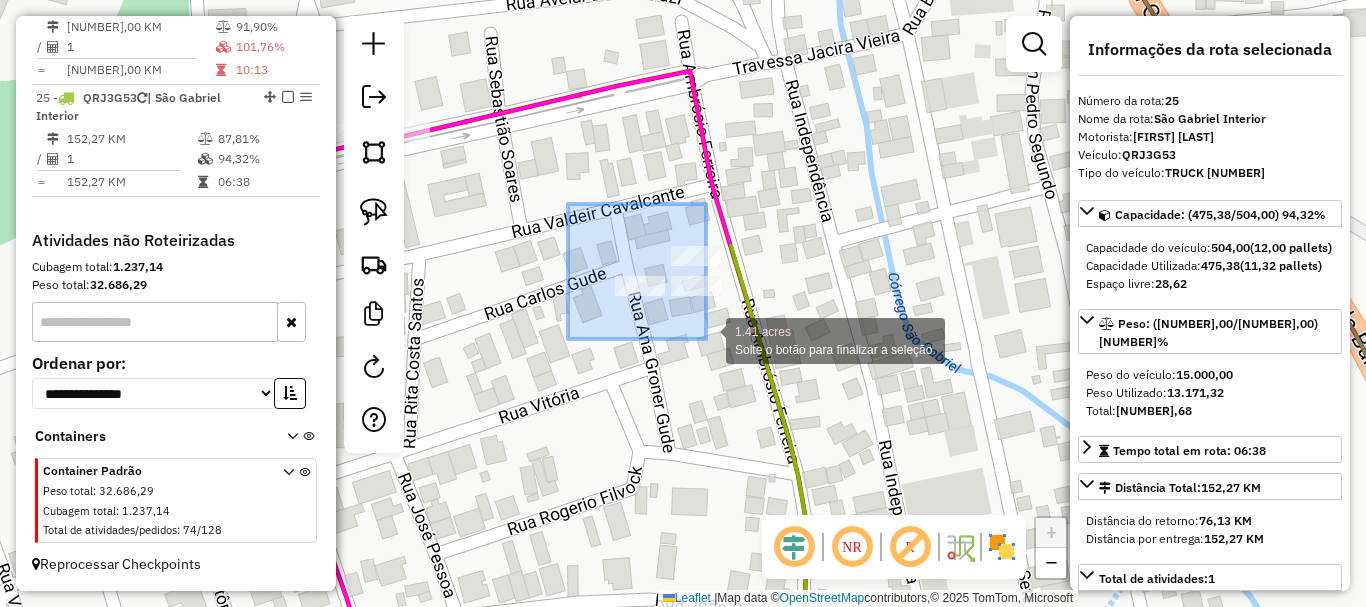 drag, startPoint x: 653, startPoint y: 273, endPoint x: 727, endPoint y: 356, distance: 111.19802 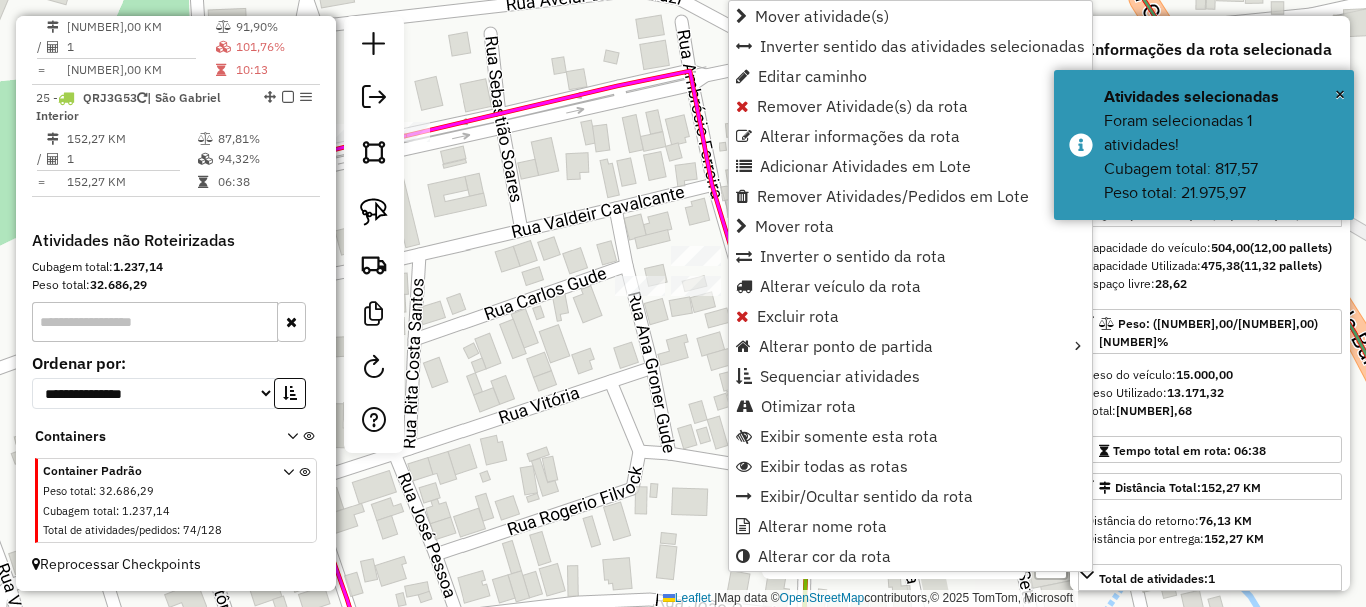 click on "Janela de atendimento Grade de atendimento Capacidade Transportadoras Veículos Cliente Pedidos  Rotas Selecione os dias de semana para filtrar as janelas de atendimento  Seg   Ter   Qua   Qui   Sex   Sáb   Dom  Informe o período da janela de atendimento: De: Até:  Filtrar exatamente a janela do cliente  Considerar janela de atendimento padrão  Selecione os dias de semana para filtrar as grades de atendimento  Seg   Ter   Qua   Qui   Sex   Sáb   Dom   Considerar clientes sem dia de atendimento cadastrado  Clientes fora do dia de atendimento selecionado Filtrar as atividades entre os valores definidos abaixo:  Peso mínimo:   Peso máximo:   Cubagem mínima:   Cubagem máxima:   De:   Até:  Filtrar as atividades entre o tempo de atendimento definido abaixo:  De:   Até:   Considerar capacidade total dos clientes não roteirizados Transportadora: Selecione um ou mais itens Tipo de veículo: Selecione um ou mais itens Veículo: Selecione um ou mais itens Motorista: Selecione um ou mais itens Nome: Rótulo:" 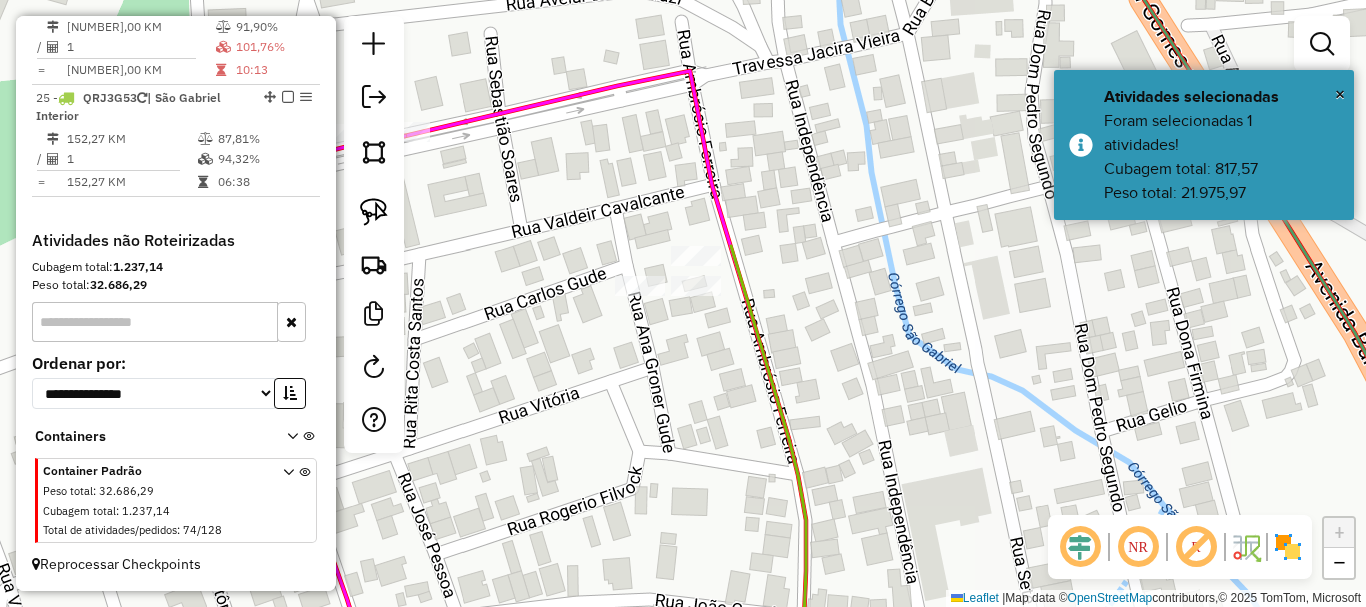 drag, startPoint x: 570, startPoint y: 203, endPoint x: 592, endPoint y: 213, distance: 24.166092 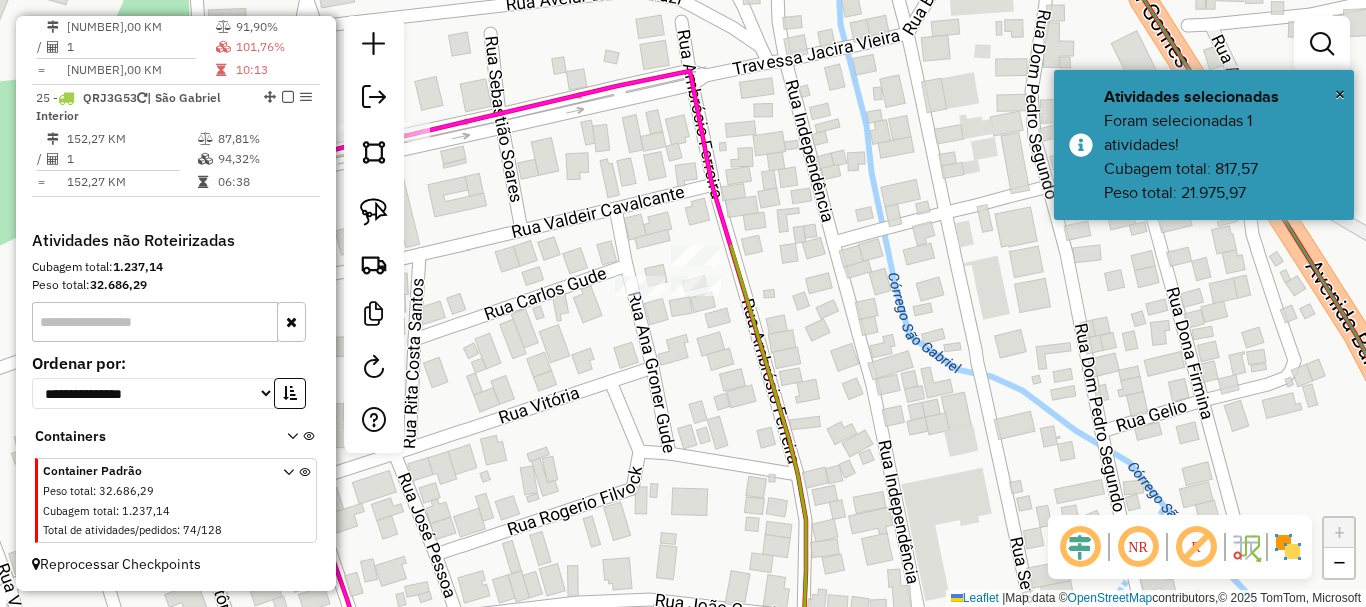 click on "Janela de atendimento Grade de atendimento Capacidade Transportadoras Veículos Cliente Pedidos  Rotas Selecione os dias de semana para filtrar as janelas de atendimento  Seg   Ter   Qua   Qui   Sex   Sáb   Dom  Informe o período da janela de atendimento: De: Até:  Filtrar exatamente a janela do cliente  Considerar janela de atendimento padrão  Selecione os dias de semana para filtrar as grades de atendimento  Seg   Ter   Qua   Qui   Sex   Sáb   Dom   Considerar clientes sem dia de atendimento cadastrado  Clientes fora do dia de atendimento selecionado Filtrar as atividades entre os valores definidos abaixo:  Peso mínimo:   Peso máximo:   Cubagem mínima:   Cubagem máxima:   De:   Até:  Filtrar as atividades entre o tempo de atendimento definido abaixo:  De:   Até:   Considerar capacidade total dos clientes não roteirizados Transportadora: Selecione um ou mais itens Tipo de veículo: Selecione um ou mais itens Veículo: Selecione um ou mais itens Motorista: Selecione um ou mais itens Nome: Rótulo:" 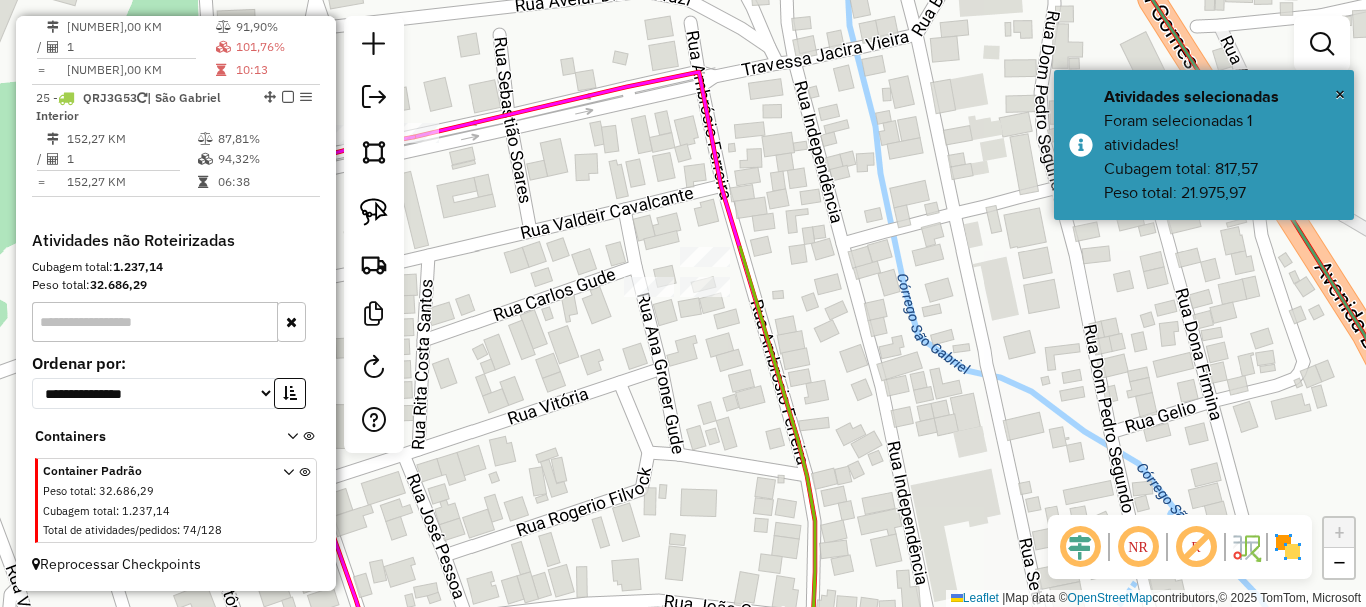 click on "Janela de atendimento Grade de atendimento Capacidade Transportadoras Veículos Cliente Pedidos  Rotas Selecione os dias de semana para filtrar as janelas de atendimento  Seg   Ter   Qua   Qui   Sex   Sáb   Dom  Informe o período da janela de atendimento: De: Até:  Filtrar exatamente a janela do cliente  Considerar janela de atendimento padrão  Selecione os dias de semana para filtrar as grades de atendimento  Seg   Ter   Qua   Qui   Sex   Sáb   Dom   Considerar clientes sem dia de atendimento cadastrado  Clientes fora do dia de atendimento selecionado Filtrar as atividades entre os valores definidos abaixo:  Peso mínimo:   Peso máximo:   Cubagem mínima:   Cubagem máxima:   De:   Até:  Filtrar as atividades entre o tempo de atendimento definido abaixo:  De:   Até:   Considerar capacidade total dos clientes não roteirizados Transportadora: Selecione um ou mais itens Tipo de veículo: Selecione um ou mais itens Veículo: Selecione um ou mais itens Motorista: Selecione um ou mais itens Nome: Rótulo:" 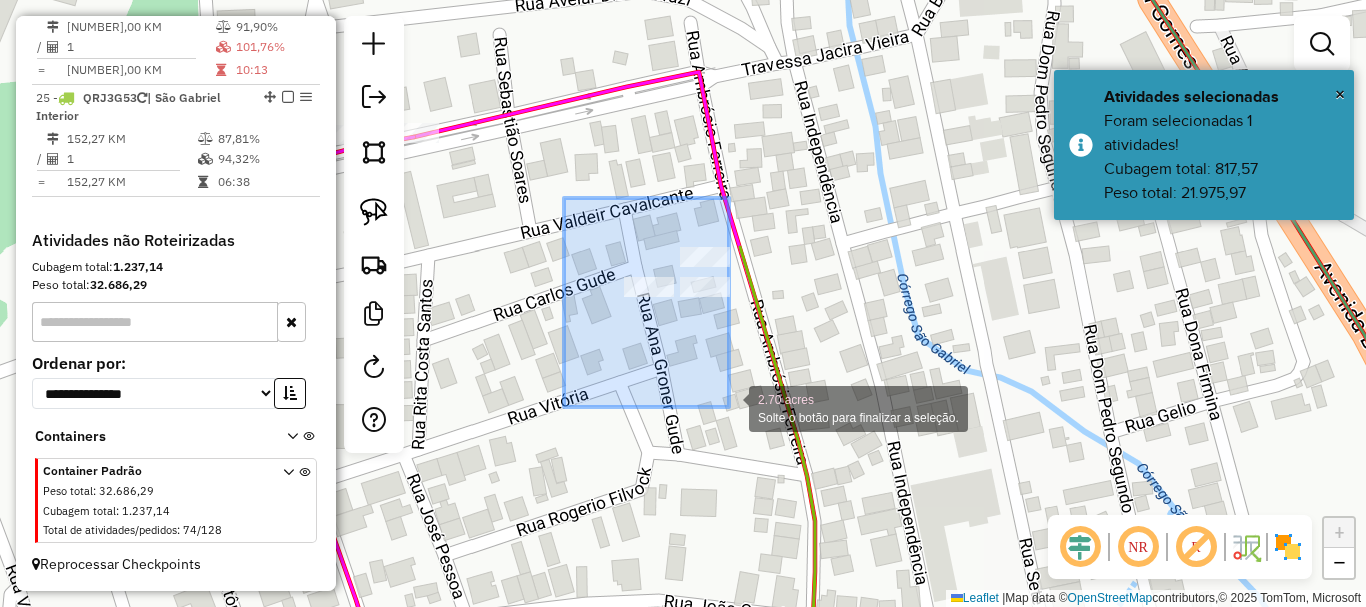 drag, startPoint x: 569, startPoint y: 208, endPoint x: 729, endPoint y: 407, distance: 255.34486 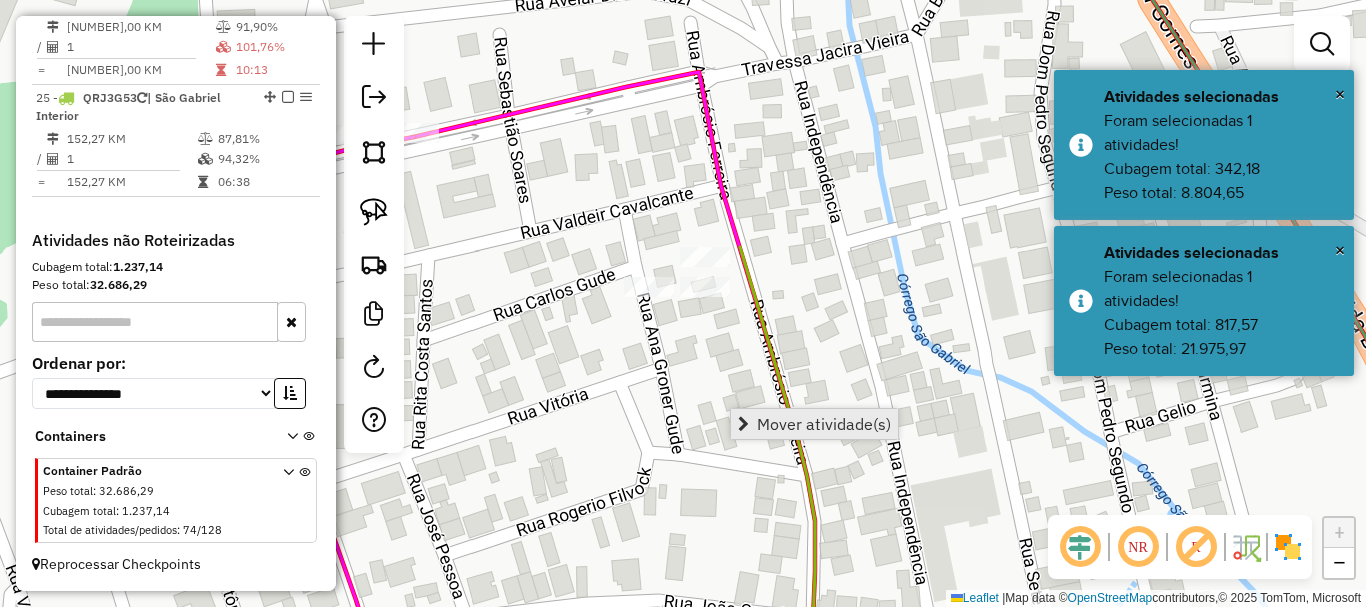 click on "Mover atividade(s)" at bounding box center (824, 424) 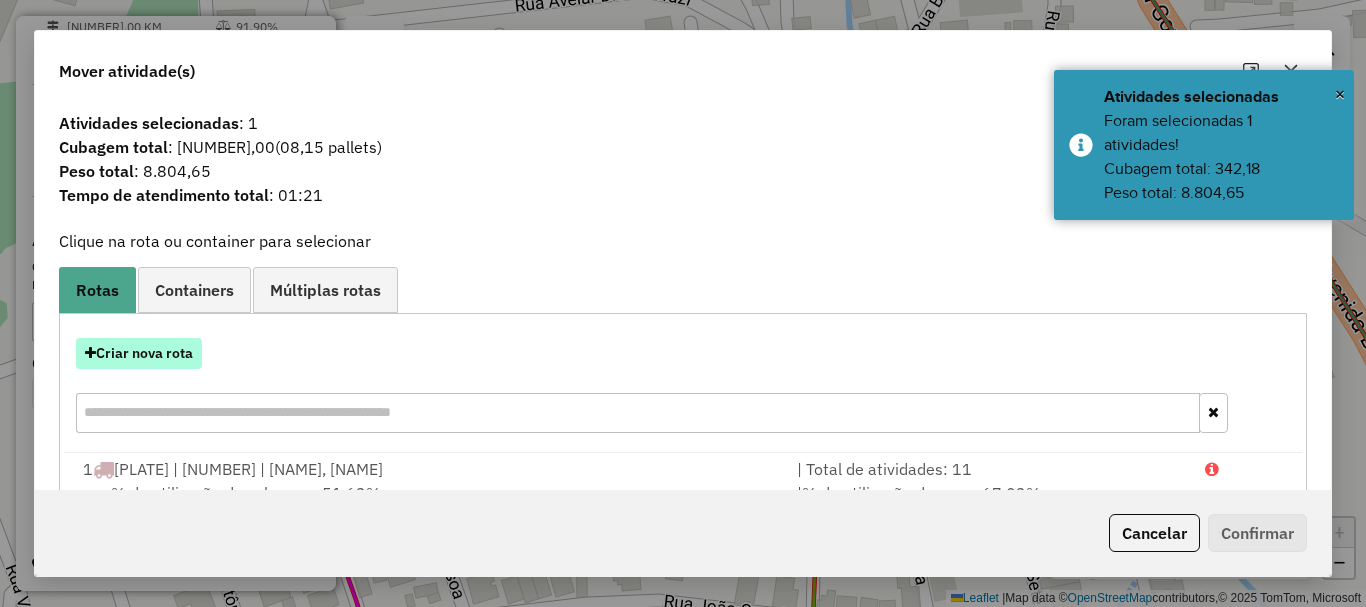 click on "Criar nova rota" at bounding box center (139, 353) 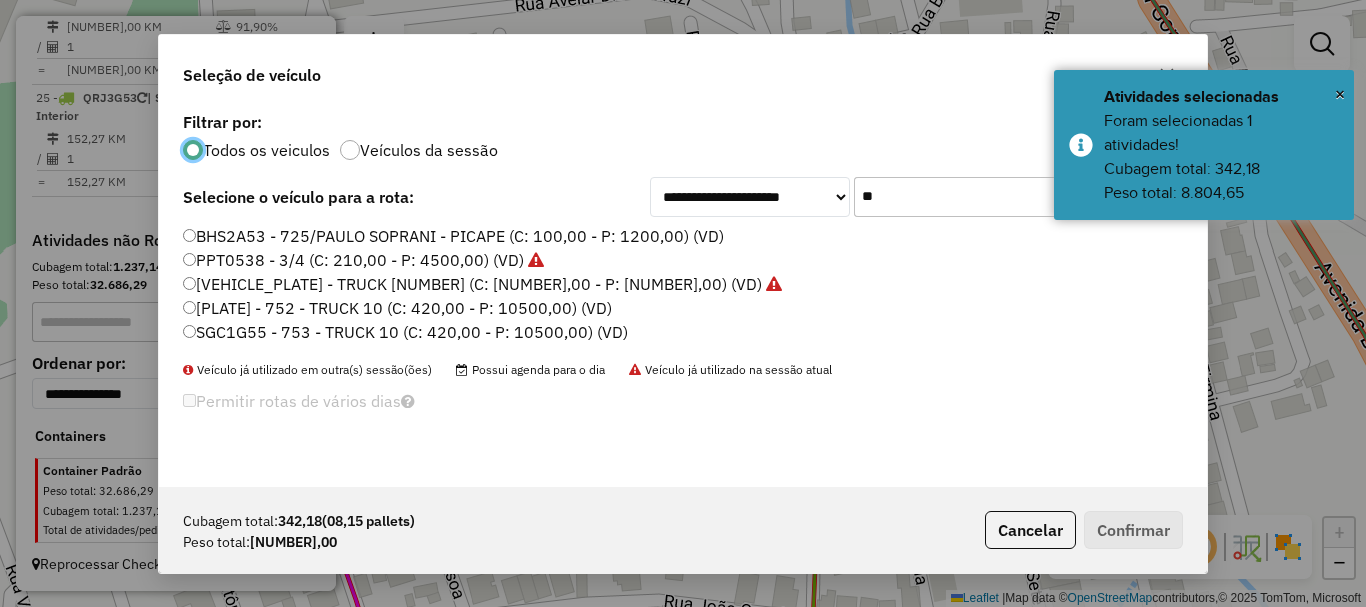 scroll, scrollTop: 11, scrollLeft: 6, axis: both 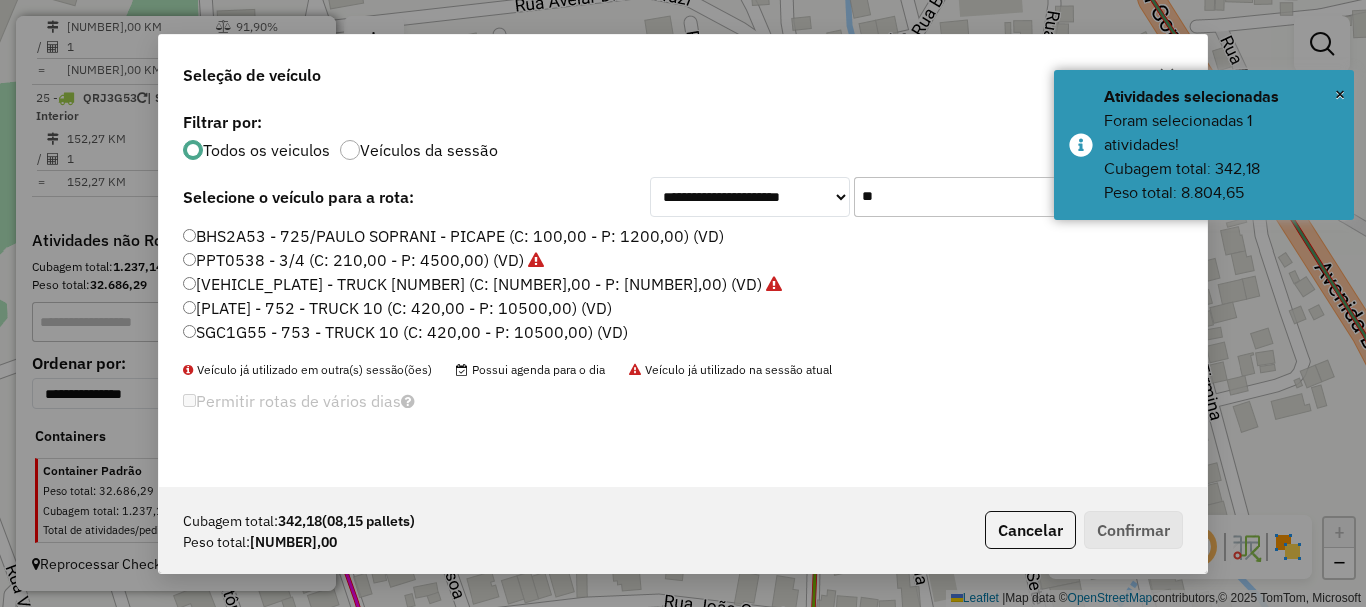 drag, startPoint x: 915, startPoint y: 192, endPoint x: 838, endPoint y: 228, distance: 85 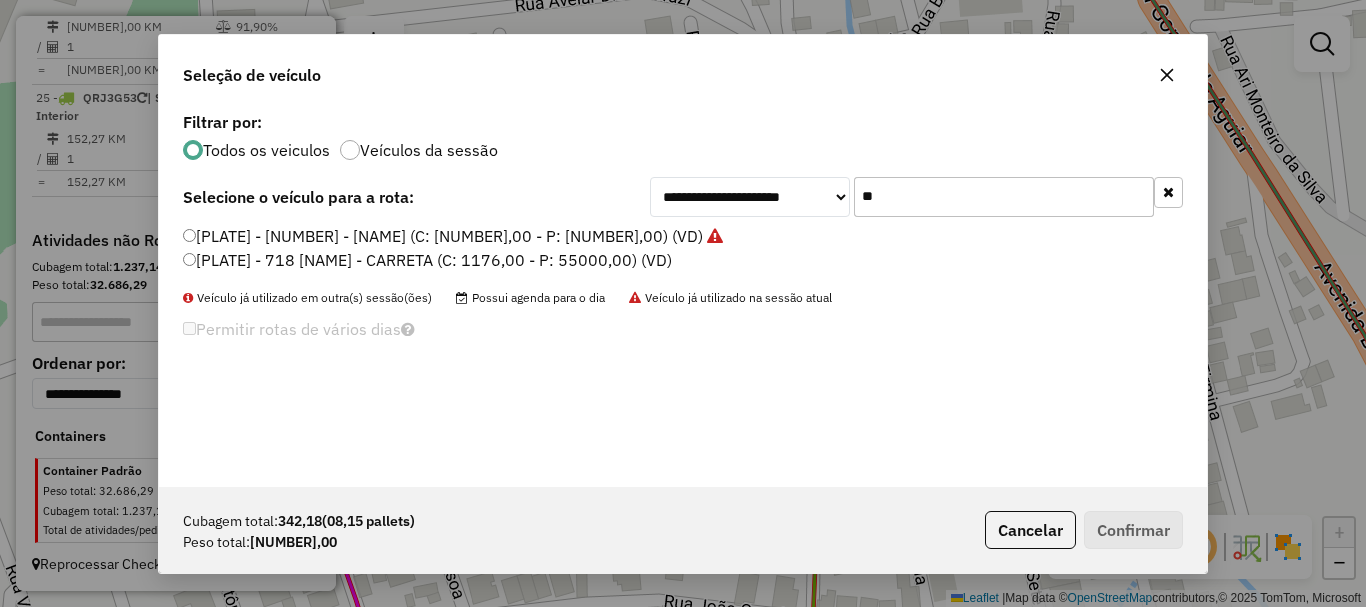 type on "**" 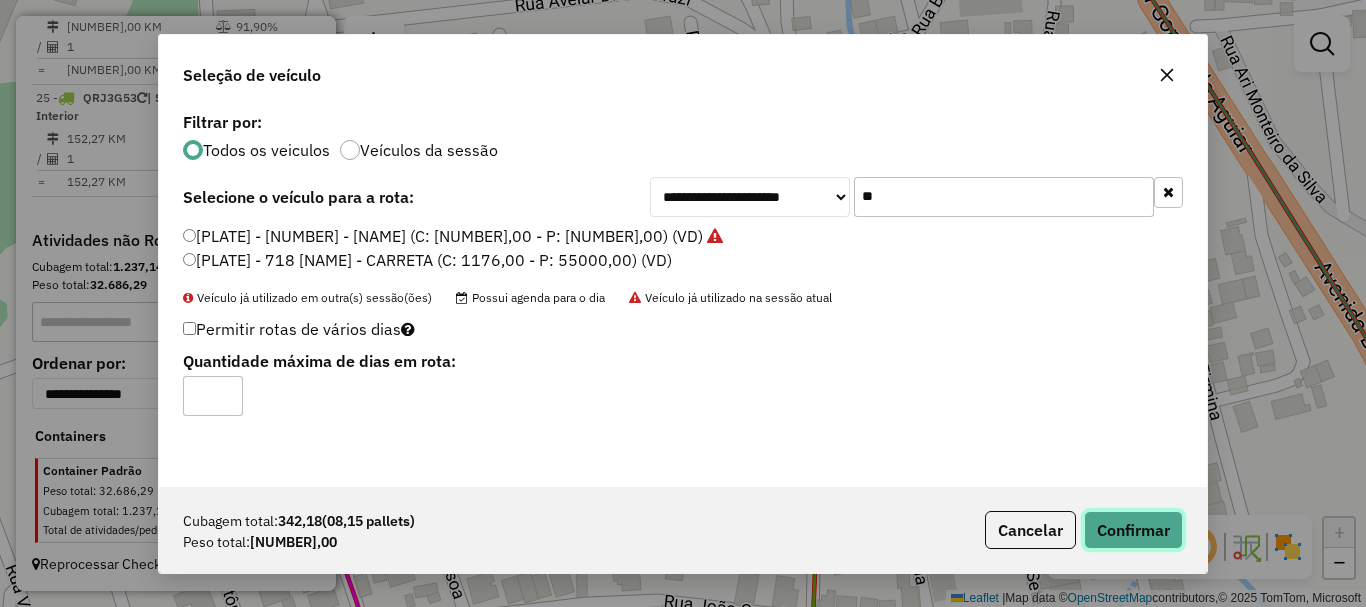 drag, startPoint x: 1128, startPoint y: 532, endPoint x: 1105, endPoint y: 508, distance: 33.24154 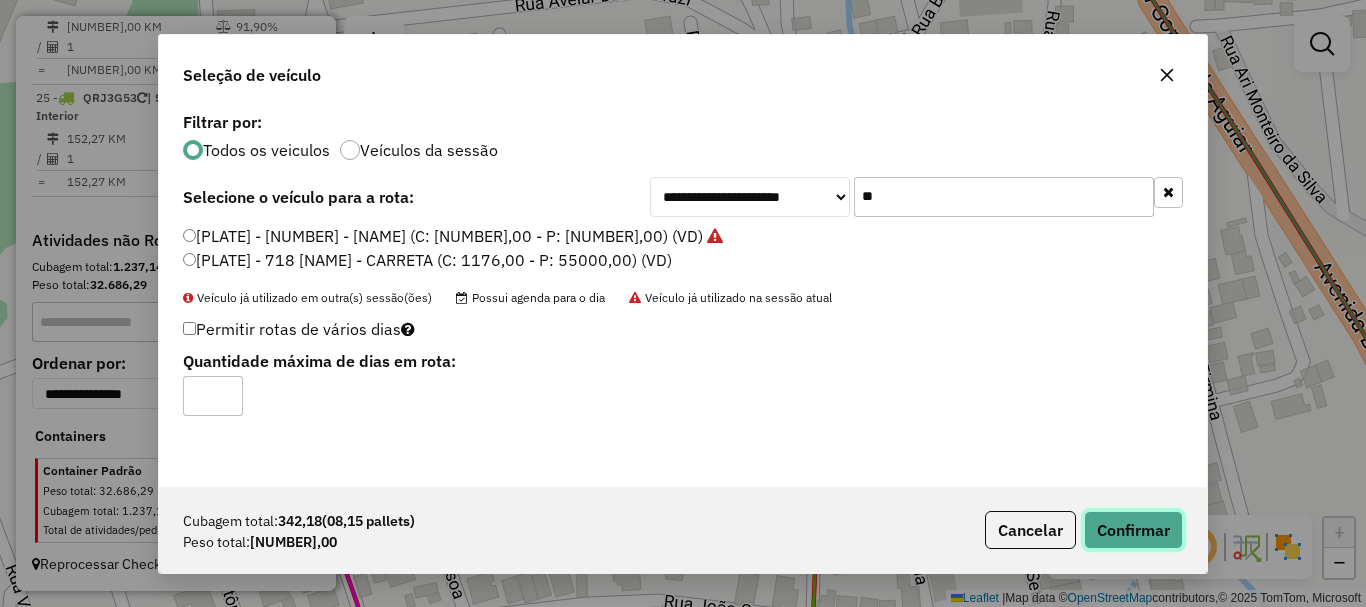 click on "Confirmar" 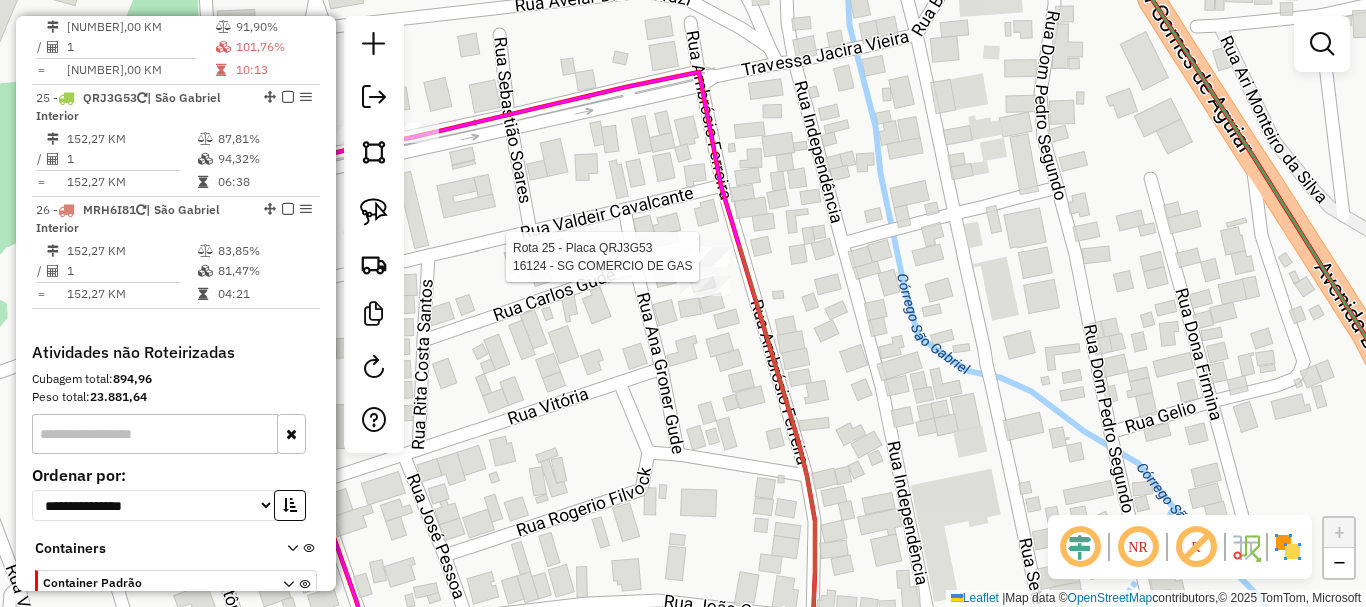 select on "*********" 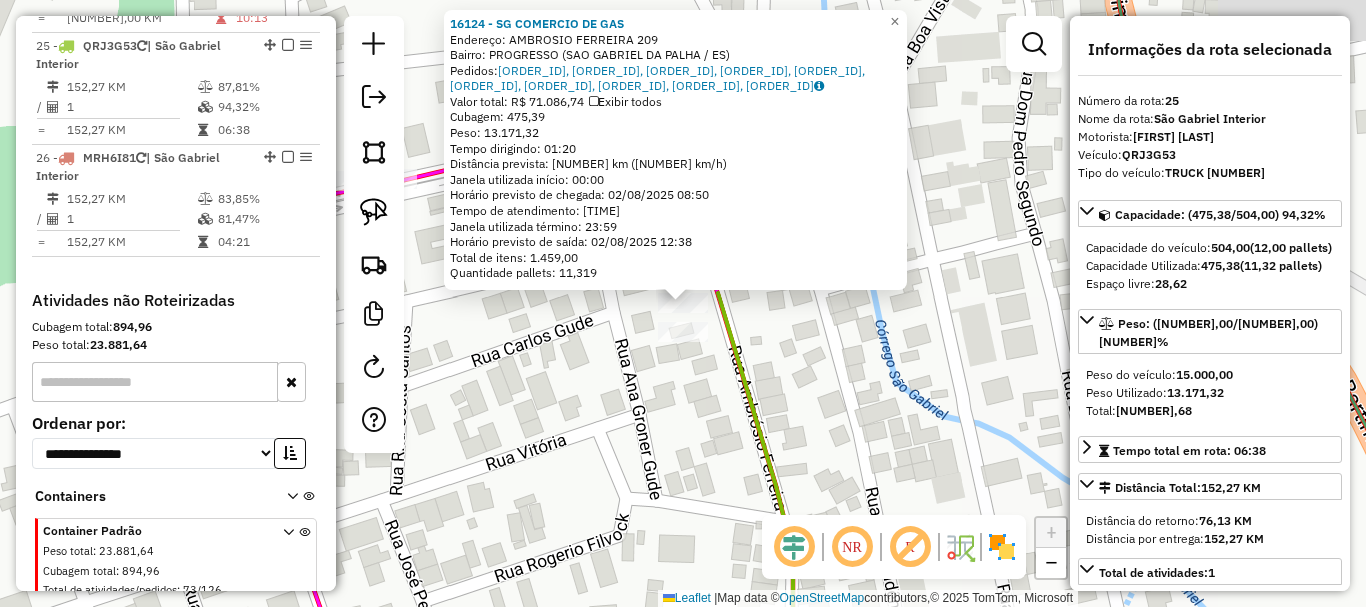 scroll, scrollTop: 3361, scrollLeft: 0, axis: vertical 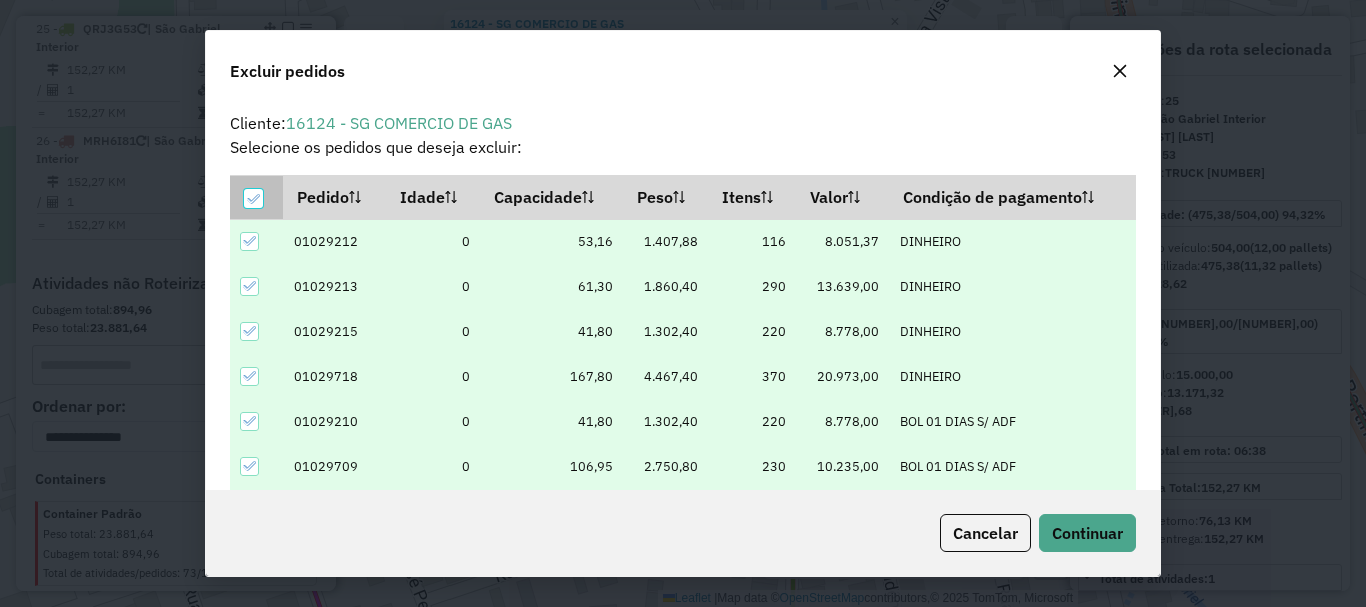 click 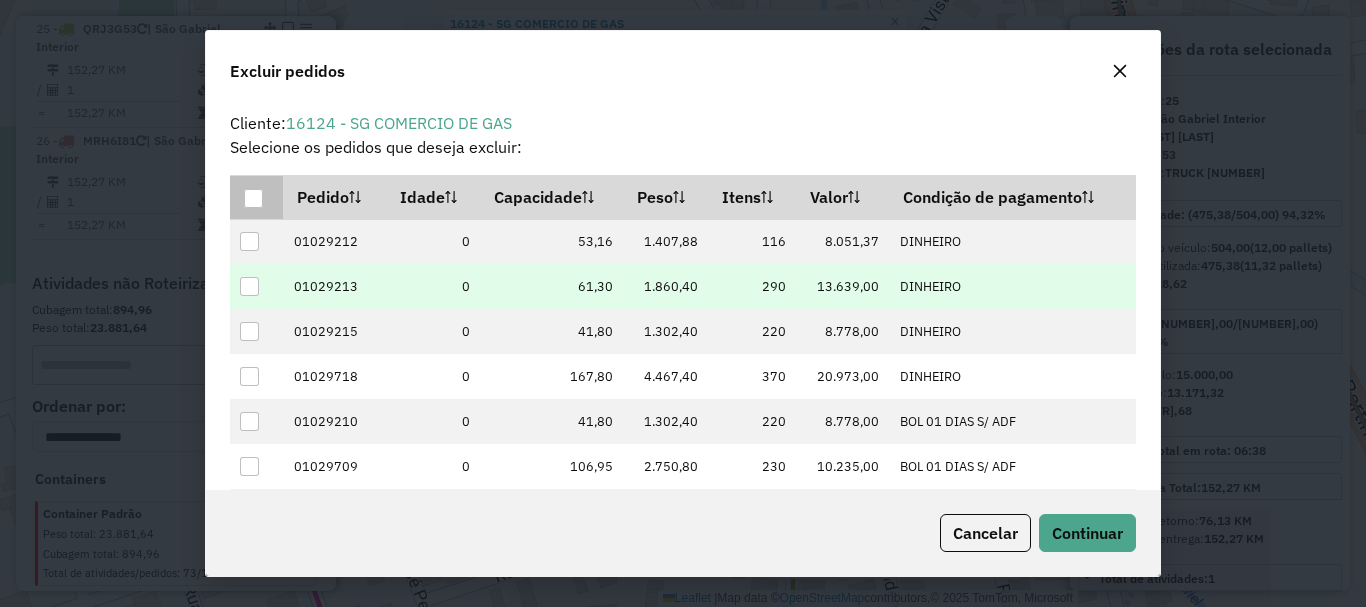 click at bounding box center [249, 286] 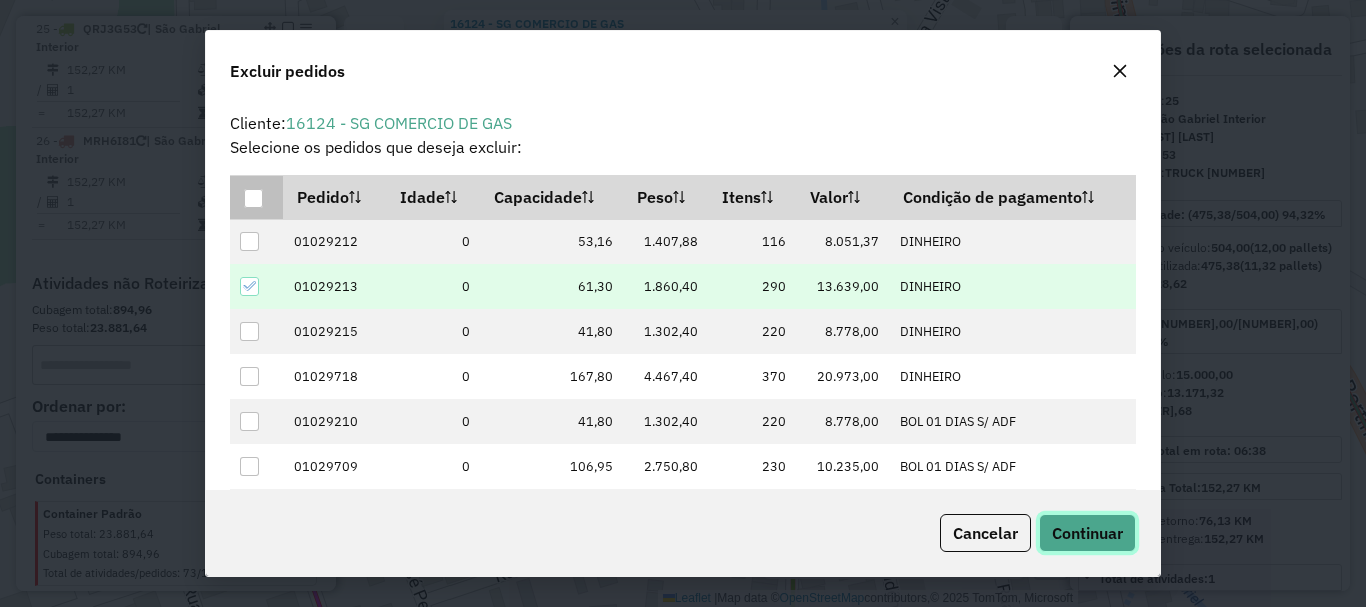 click on "Continuar" 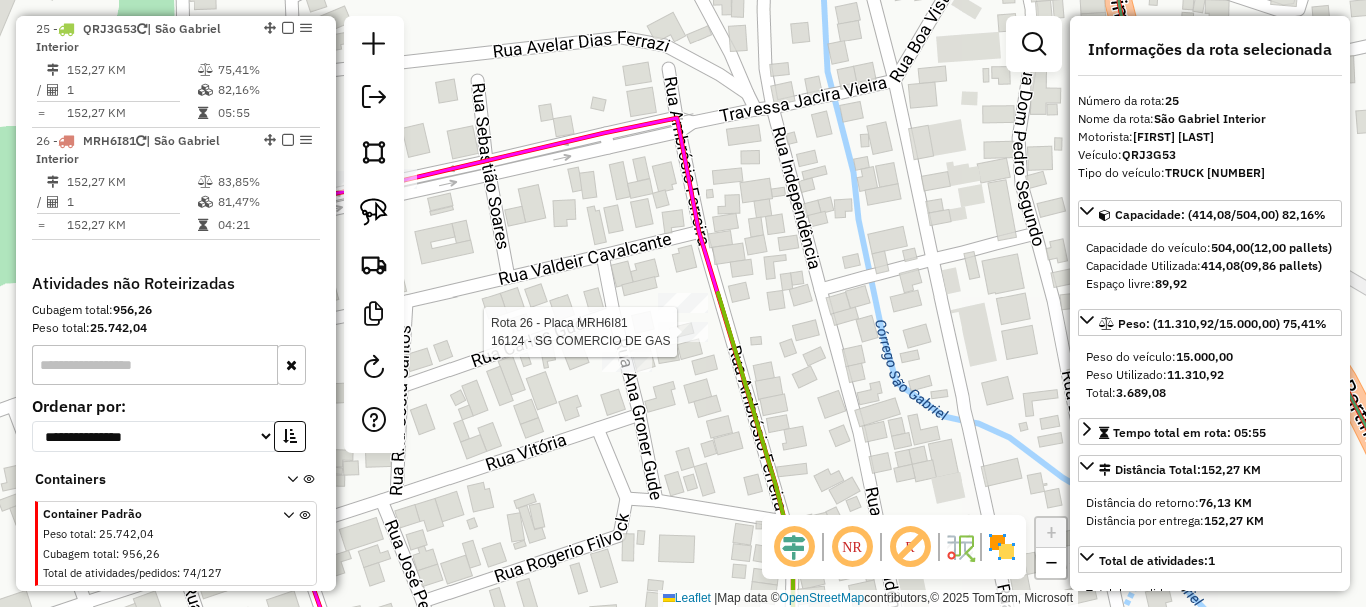 scroll, scrollTop: 3404, scrollLeft: 0, axis: vertical 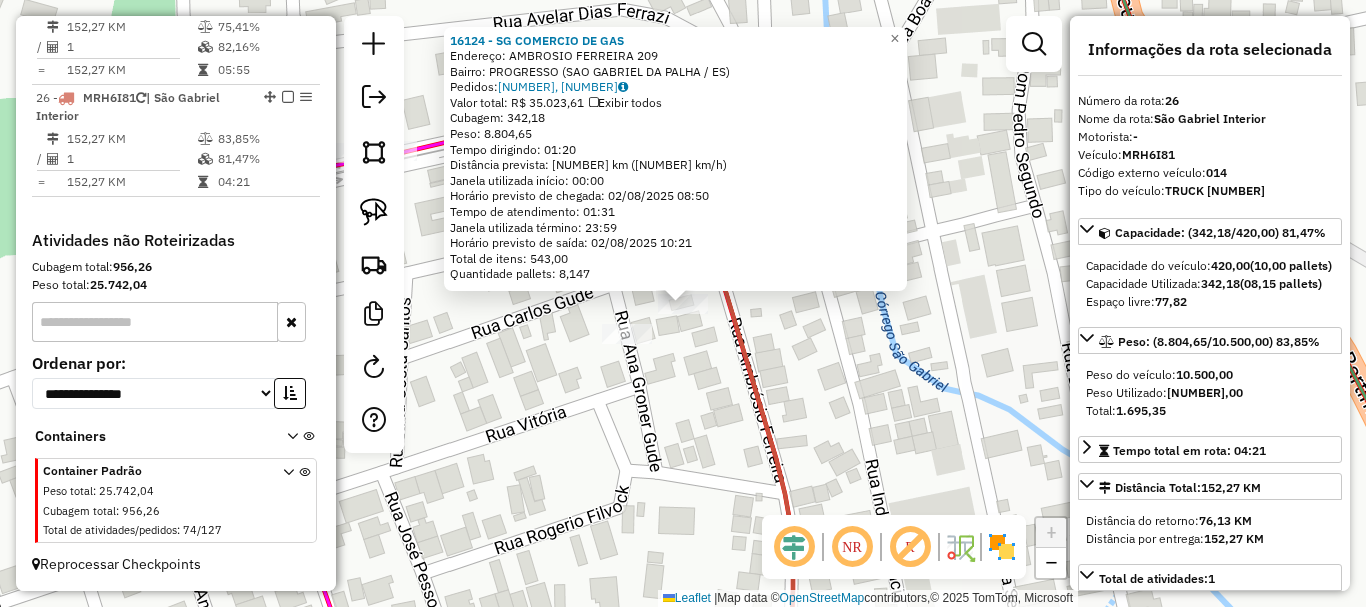click on "16124 - [CLIENT_NAME]  Endereço:  [STREET] [NUMBER]   Bairro: [NEIGHBORHOOD] ([CITY] / [STATE])   Pedidos:  [ORDER_ID], [ORDER_ID]   Valor total: R$ 35.023,61   Exibir todos   Cubagem: 342,18  Peso: 8.804,65  Tempo dirigindo: 01:20   Distância prevista: 76,141 km (57,11 km/h)   Janela utilizada início: 00:00   Horário previsto de chegada: [DATE] [TIME]   Tempo de atendimento: 01:31   Janela utilizada término: 23:59   Horário previsto de saída: [DATE] [TIME]   Total de itens: 543,00   Quantidade pallets: 8,147  × Janela de atendimento Grade de atendimento Capacidade Transportadoras Veículos Cliente Pedidos  Rotas Selecione os dias de semana para filtrar as janelas de atendimento  Seg   Ter   Qua   Qui   Sex   Sáb   Dom  Informe o período da janela de atendimento: De: Até:  Filtrar exatamente a janela do cliente  Considerar janela de atendimento padrão  Selecione os dias de semana para filtrar as grades de atendimento  Seg   Ter   Qua   Qui   Sex   Sáb   Dom   Peso mínimo:   De:  +" 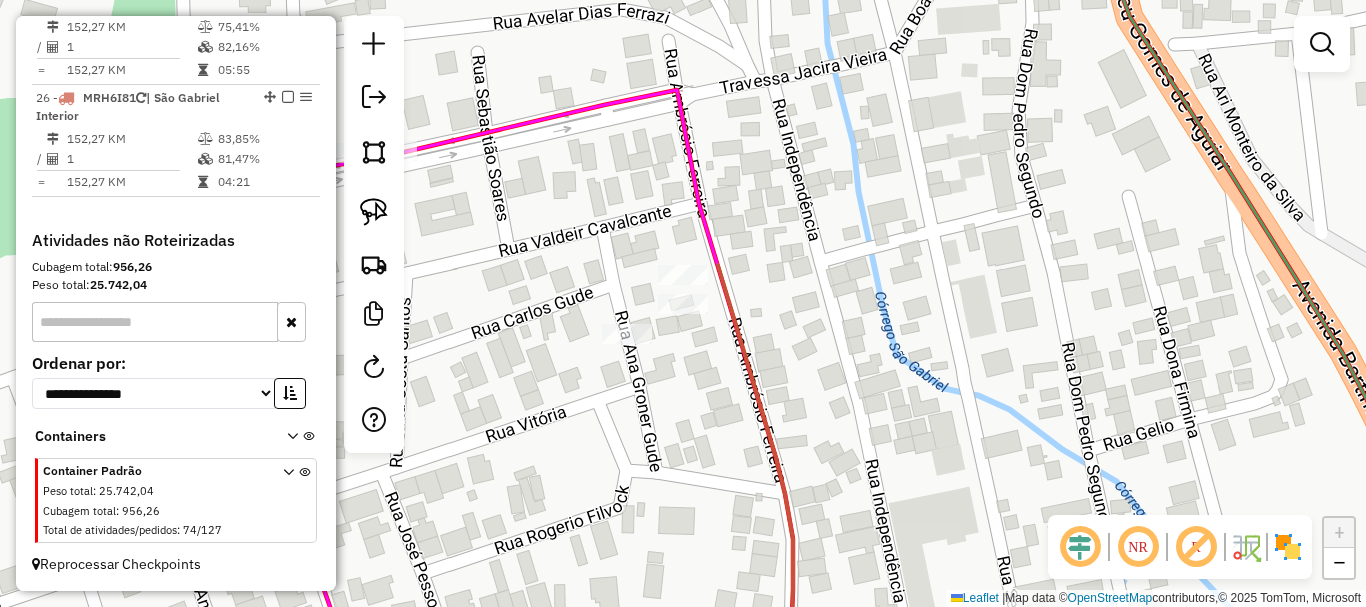 drag, startPoint x: 699, startPoint y: 376, endPoint x: 726, endPoint y: 422, distance: 53.338543 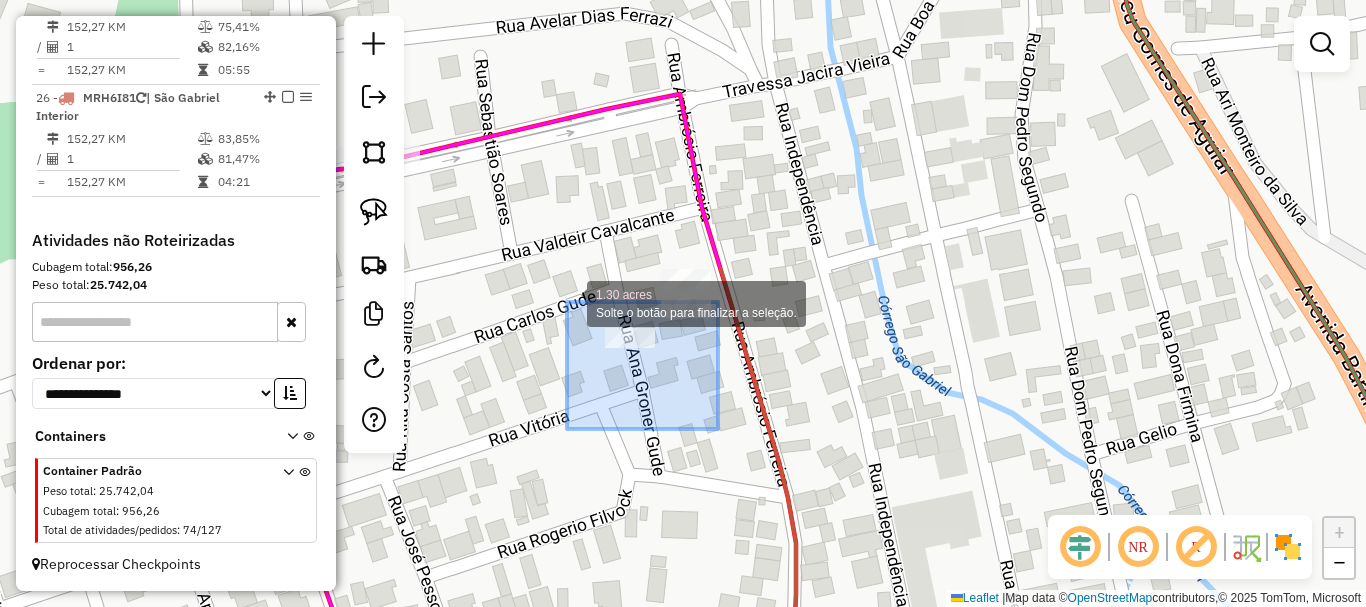drag, startPoint x: 690, startPoint y: 422, endPoint x: 544, endPoint y: 264, distance: 215.12787 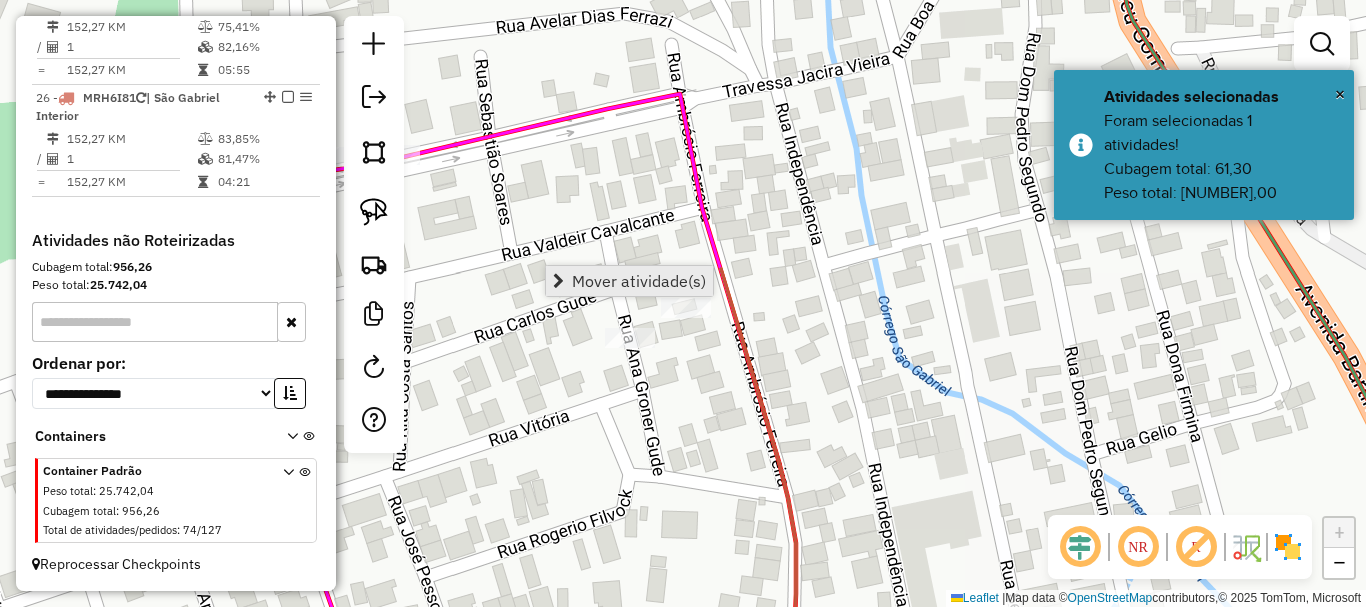 click on "Mover atividade(s)" at bounding box center [639, 281] 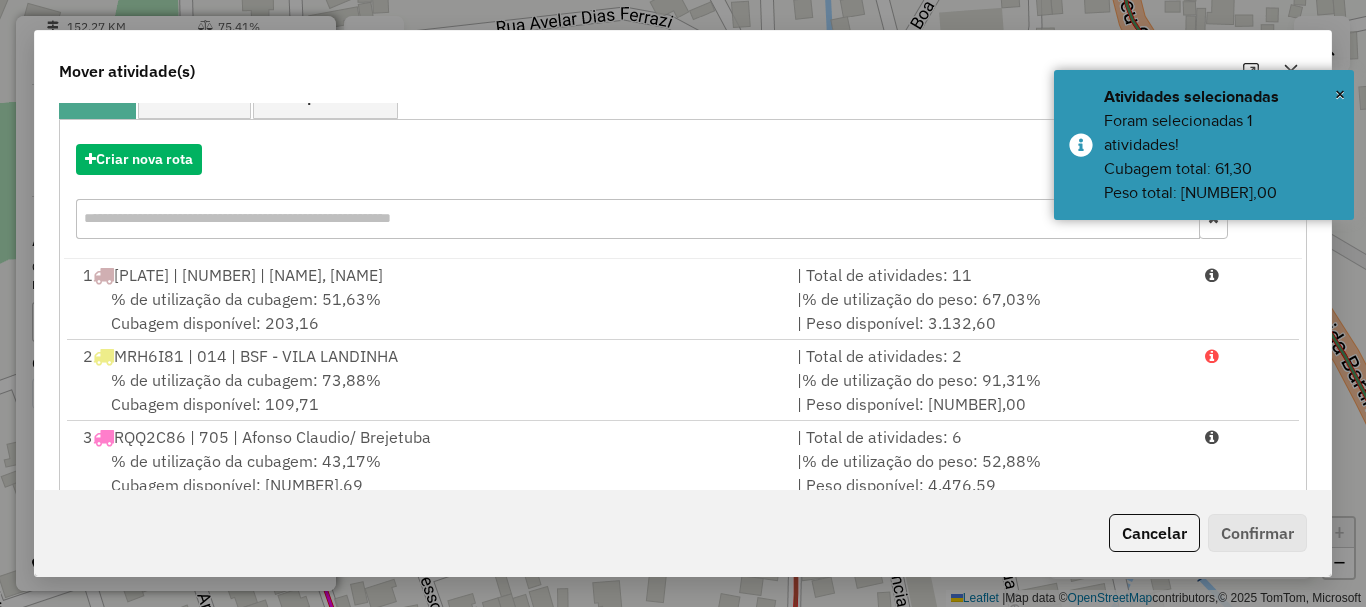 scroll, scrollTop: 397, scrollLeft: 0, axis: vertical 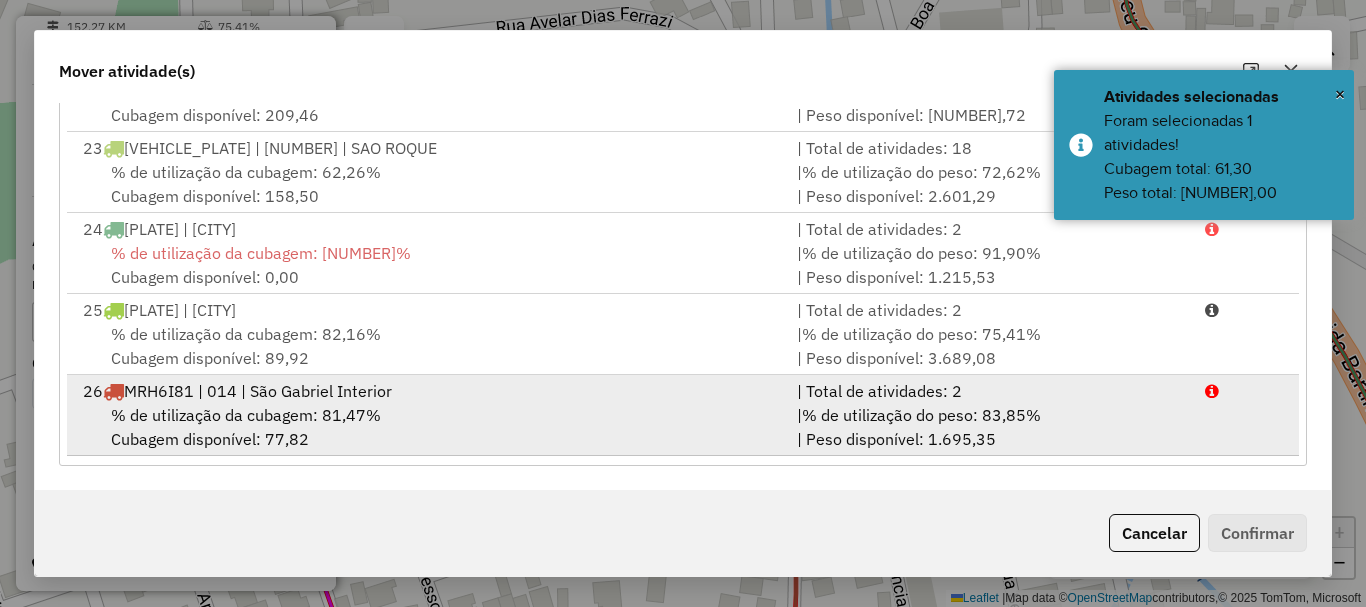 click on "% de utilização da cubagem: 81,47%" at bounding box center [246, 415] 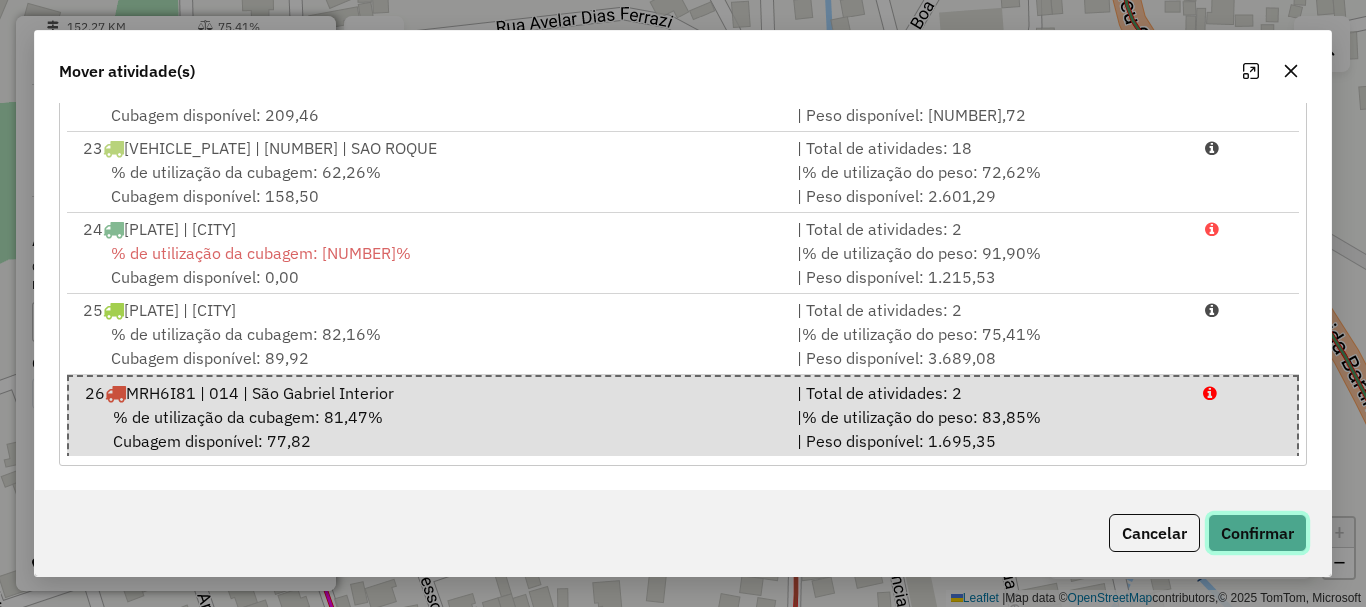 click on "Confirmar" 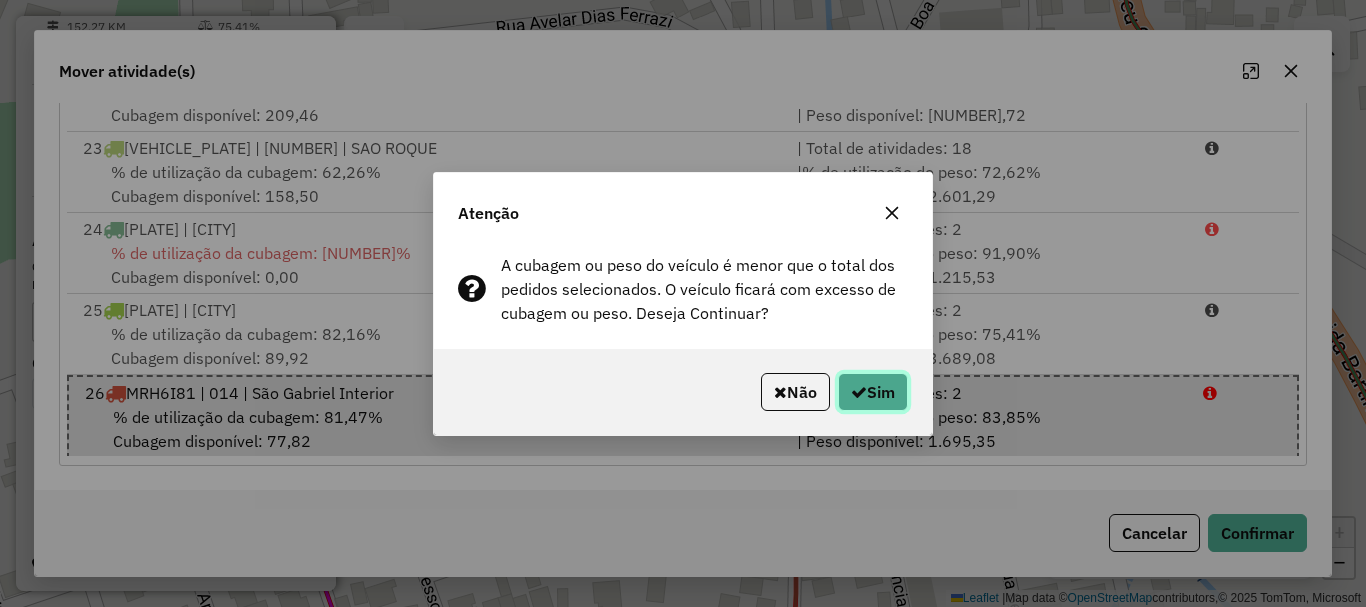 drag, startPoint x: 890, startPoint y: 372, endPoint x: 882, endPoint y: 387, distance: 17 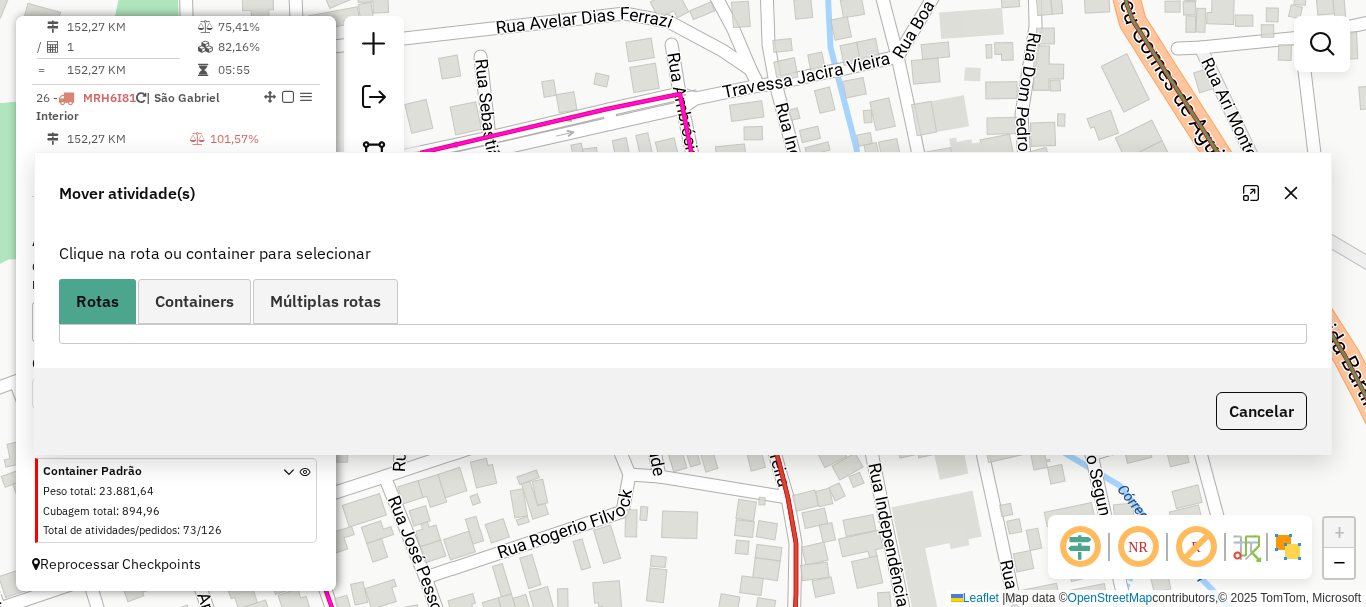 scroll, scrollTop: 0, scrollLeft: 0, axis: both 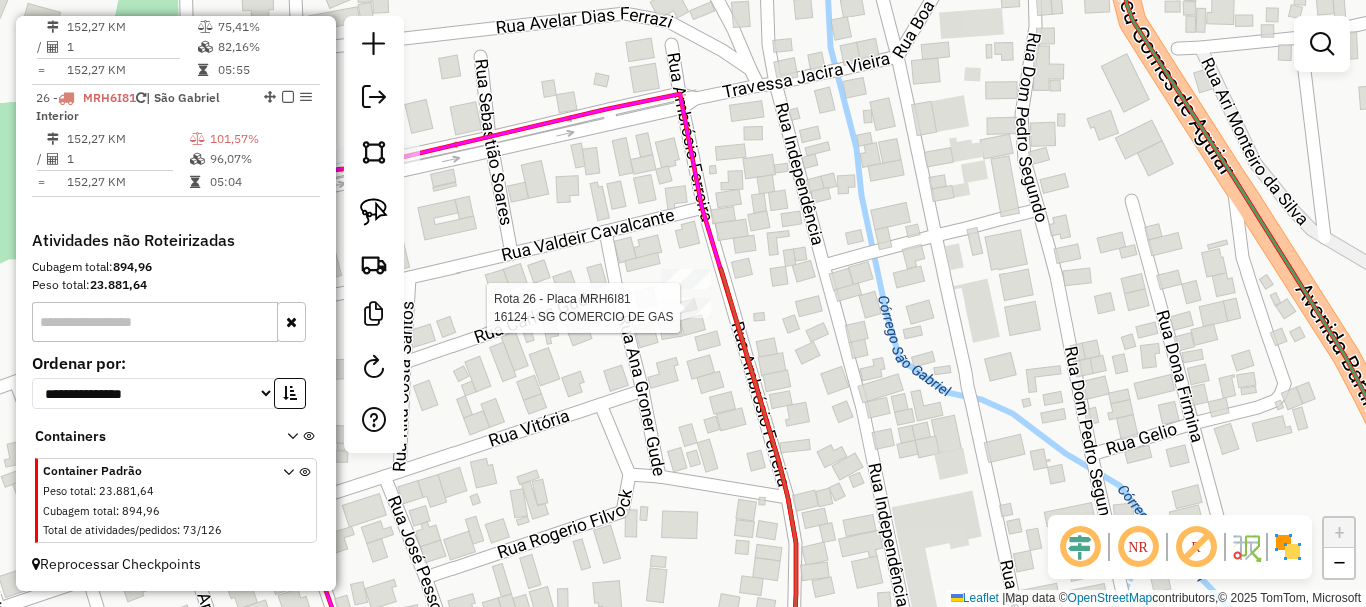select on "*********" 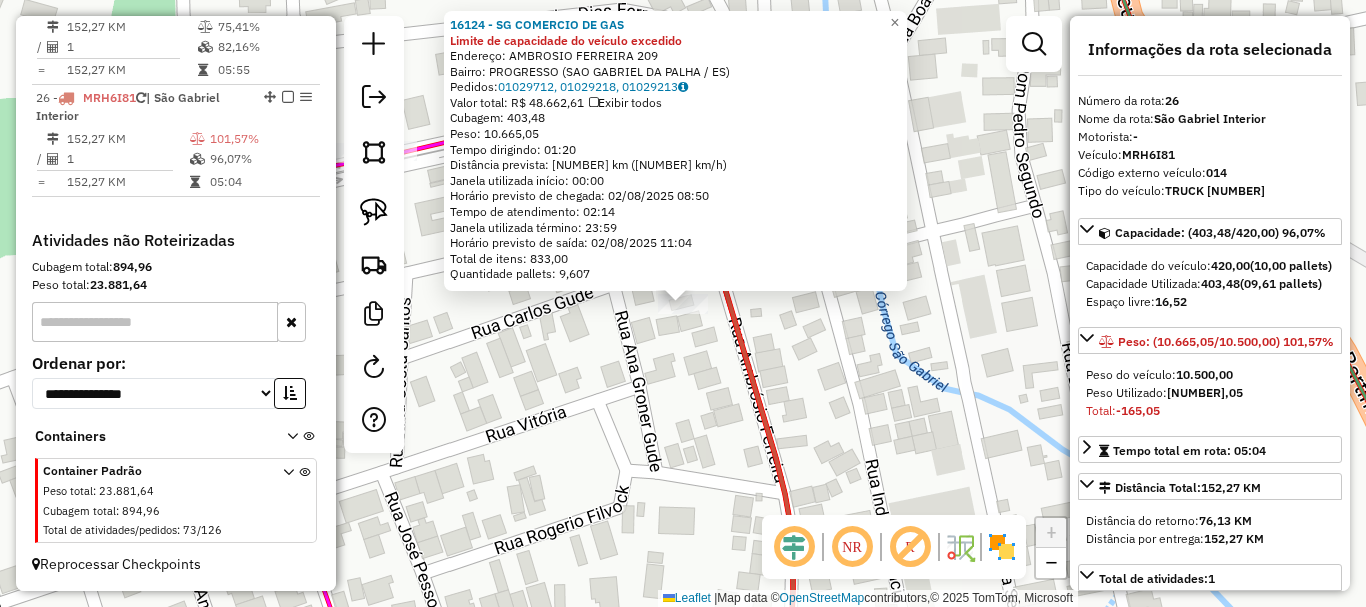 click 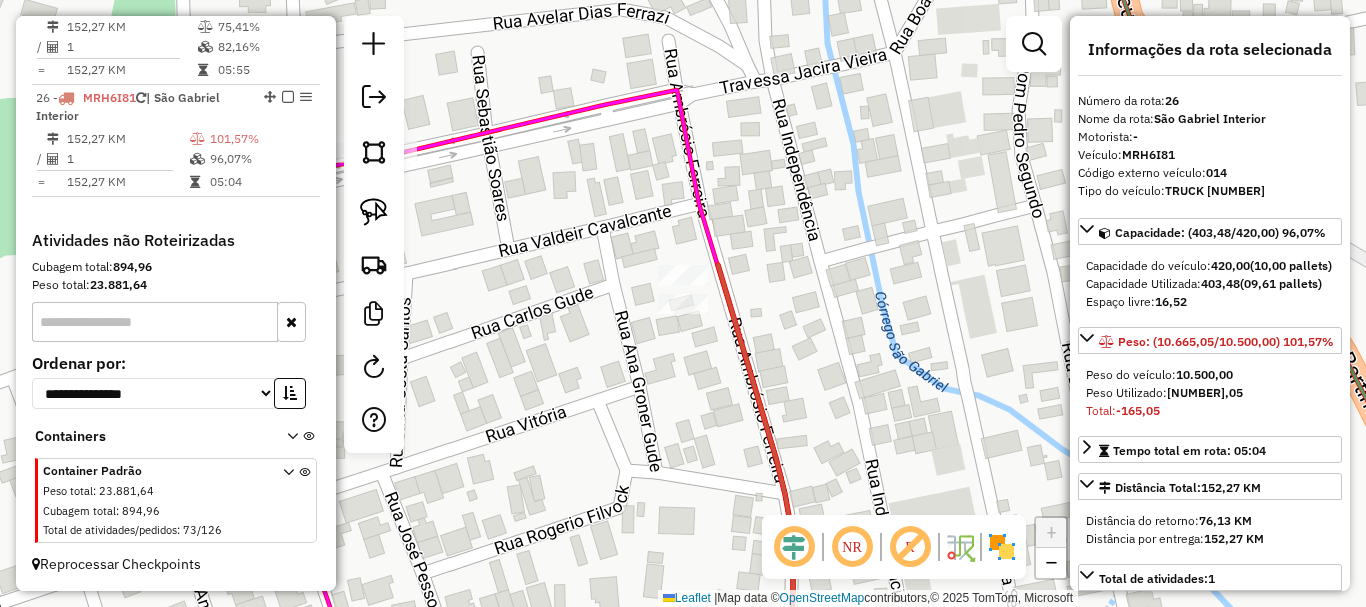 click on "Rota 25 - Placa QRJ3G53  16124 - SG COMERCIO DE GAS Janela de atendimento Grade de atendimento Capacidade Transportadoras Veículos Cliente Pedidos  Rotas Selecione os dias de semana para filtrar as janelas de atendimento  Seg   Ter   Qua   Qui   Sex   Sáb   Dom  Informe o período da janela de atendimento: De: Até:  Filtrar exatamente a janela do cliente  Considerar janela de atendimento padrão  Selecione os dias de semana para filtrar as grades de atendimento  Seg   Ter   Qua   Qui   Sex   Sáb   Dom   Considerar clientes sem dia de atendimento cadastrado  Clientes fora do dia de atendimento selecionado Filtrar as atividades entre os valores definidos abaixo:  Peso mínimo:   Peso máximo:   Cubagem mínima:   Cubagem máxima:   De:   Até:  Filtrar as atividades entre o tempo de atendimento definido abaixo:  De:   Até:   Considerar capacidade total dos clientes não roteirizados Transportadora: Selecione um ou mais itens Tipo de veículo: Selecione um ou mais itens Veículo: Selecione um ou mais itens" 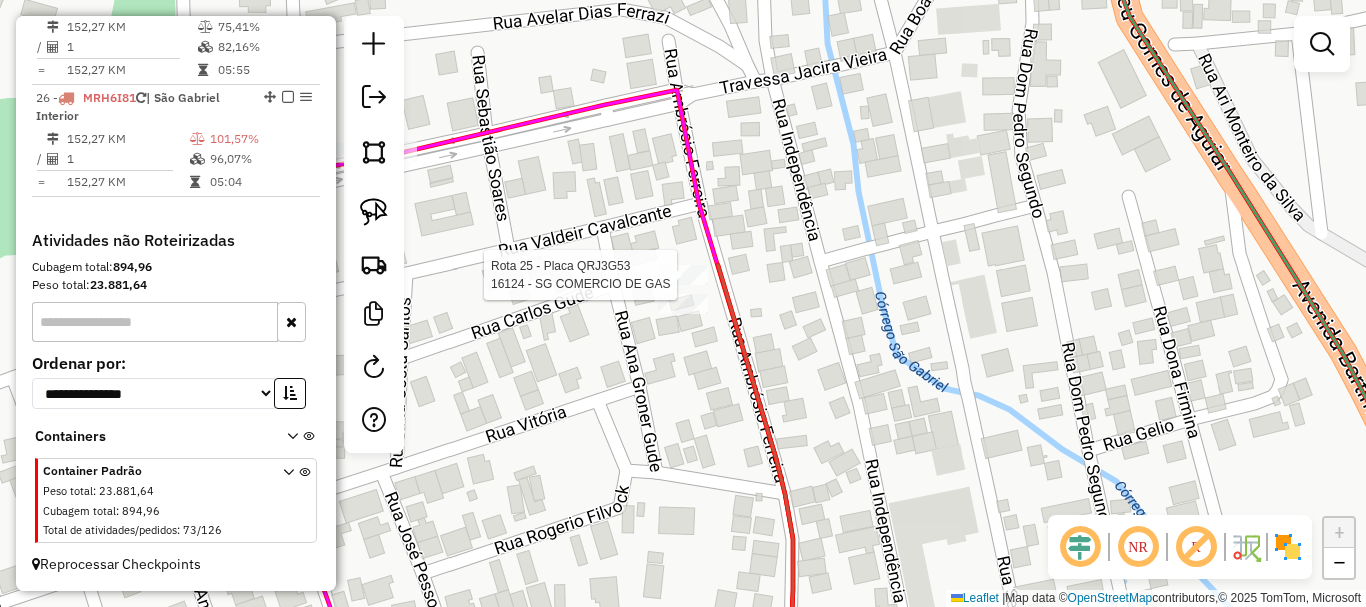select on "*********" 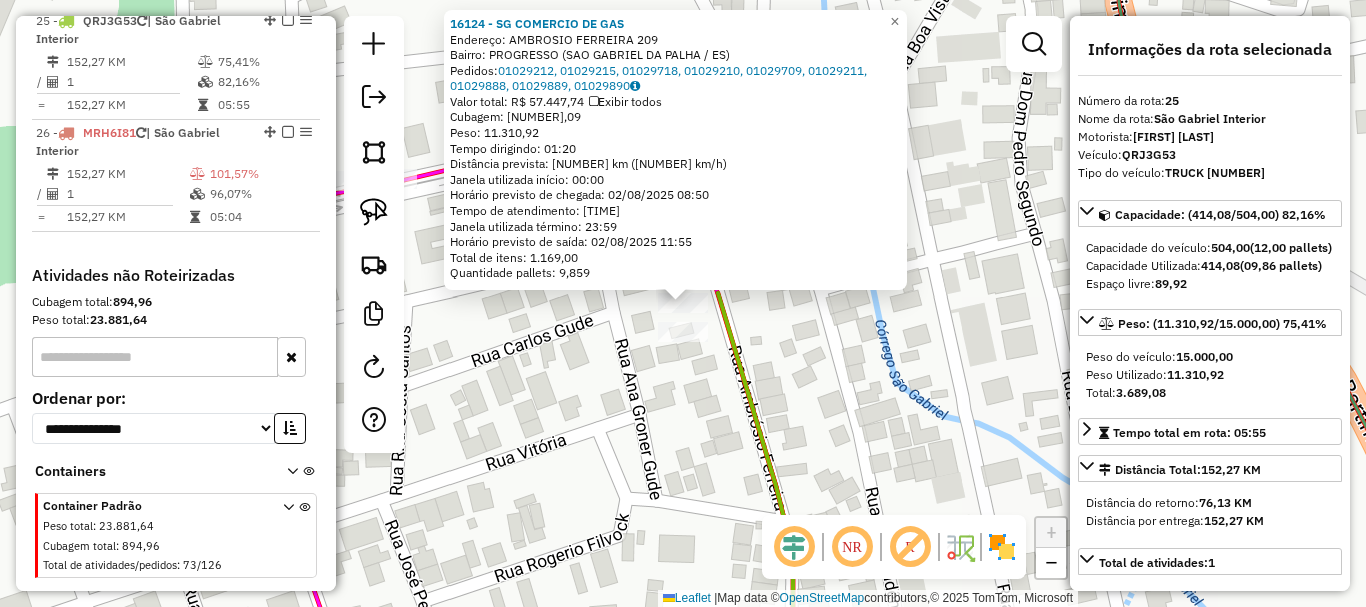 scroll, scrollTop: 3361, scrollLeft: 0, axis: vertical 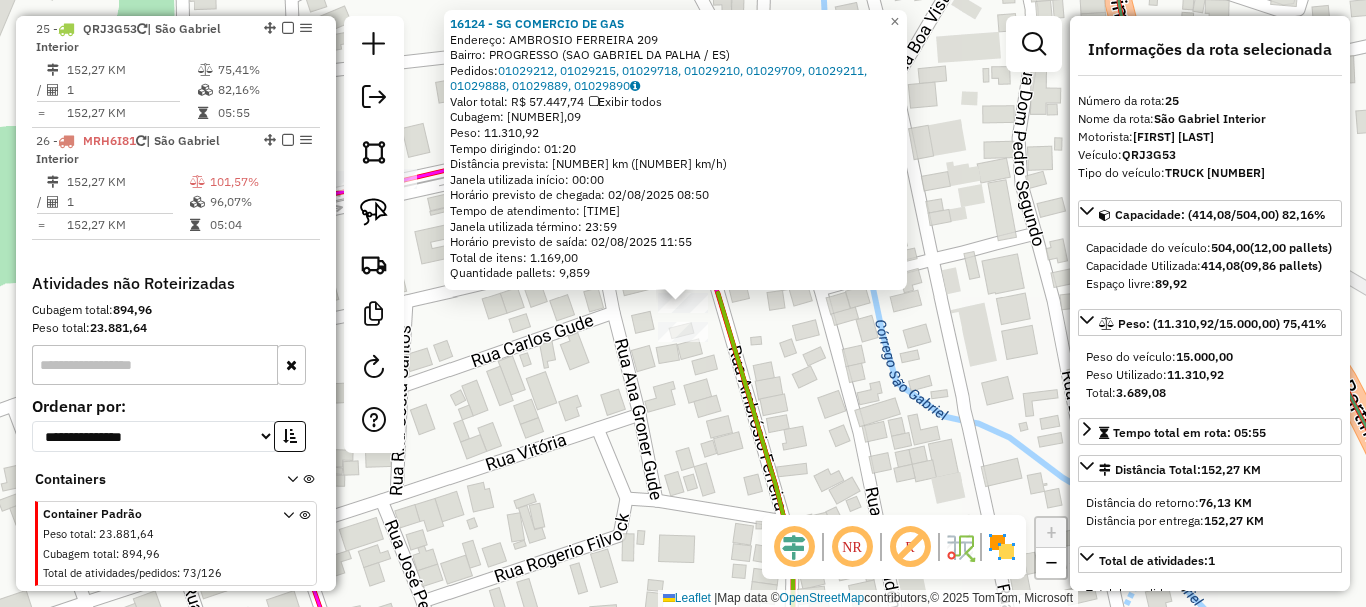 click on "16124 - SG COMERCIO DE GAS  Endereço:  AMBROSIO FERREIRA 209   Bairro: PROGRESSO (SAO GABRIEL DA PALHA / ES)   Pedidos:  01029212, 01029215, 01029718, 01029210, 01029709, 01029211, 01029888, 01029889, 01029890   Valor total: R$ 57.447,74   Exibir todos   Cubagem: 414,09  Peso: 11.310,92  Tempo dirigindo: 01:20   Distância prevista: 76,141 km (57,11 km/h)   Janela utilizada início: 00:00   Horário previsto de chegada: 02/08/2025 08:50   Tempo de atendimento: 03:05   Janela utilizada término: 23:59   Horário previsto de saída: 02/08/2025 11:55   Total de itens: 1.169,00   Quantidade pallets: 9,859  × Janela de atendimento Grade de atendimento Capacidade Transportadoras Veículos Cliente Pedidos  Rotas Selecione os dias de semana para filtrar as janelas de atendimento  Seg   Ter   Qua   Qui   Sex   Sáb   Dom  Informe o período da janela de atendimento: De: Até:  Filtrar exatamente a janela do cliente  Considerar janela de atendimento padrão   Seg   Ter   Qua   Qui   Sex   Sáb   Dom   Peso mínimo:" 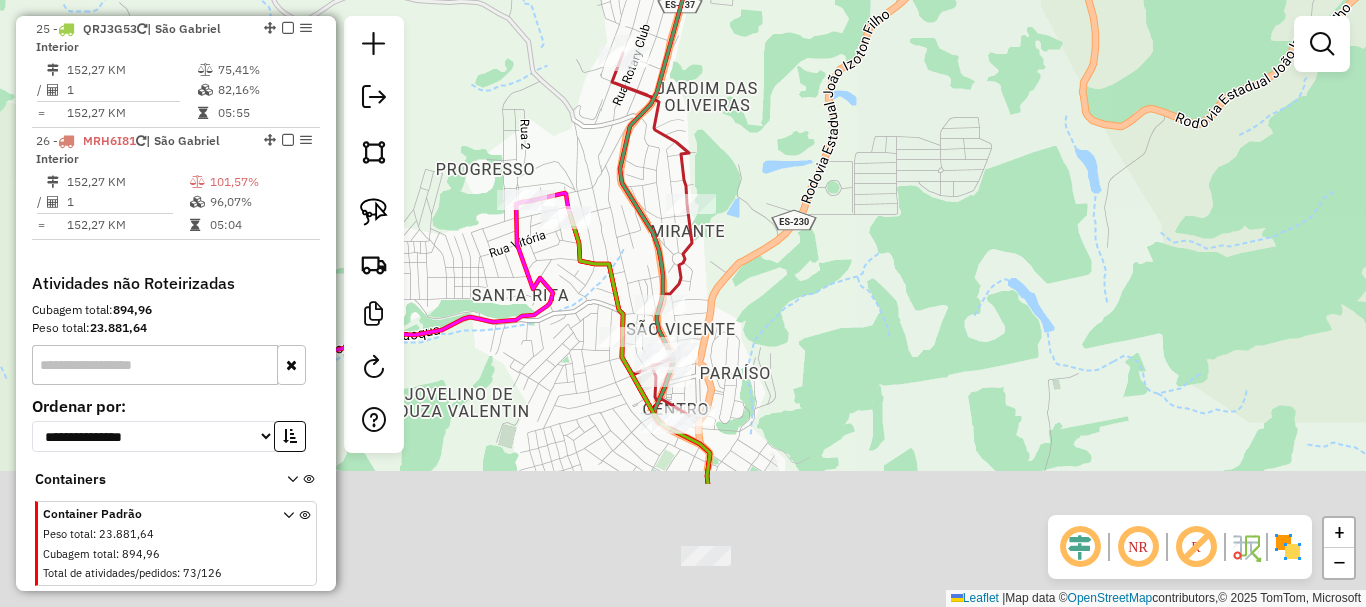 drag, startPoint x: 912, startPoint y: 363, endPoint x: 811, endPoint y: 180, distance: 209.02153 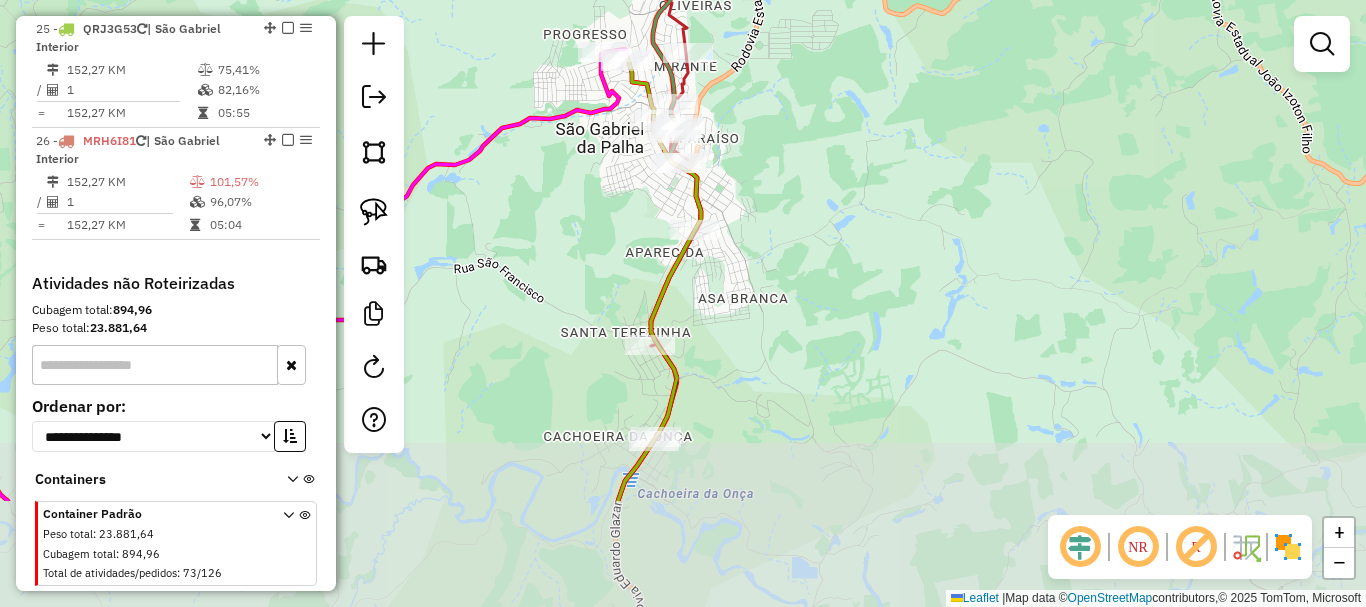 drag, startPoint x: 867, startPoint y: 267, endPoint x: 816, endPoint y: 147, distance: 130.38788 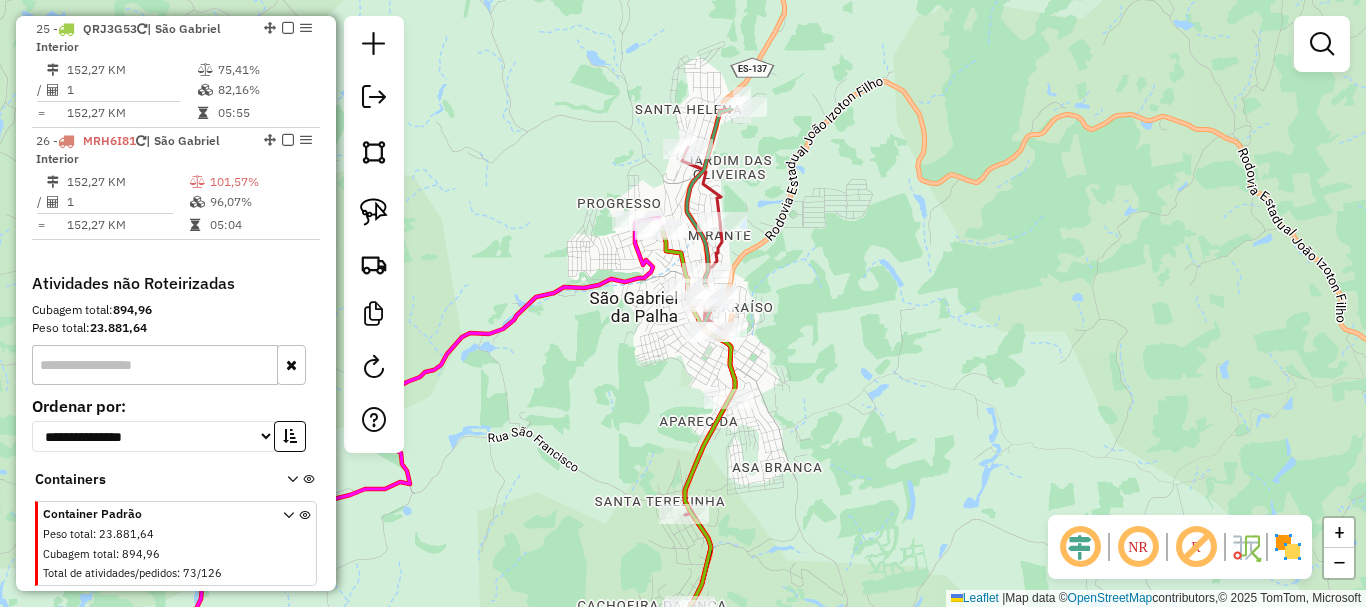 drag, startPoint x: 809, startPoint y: 212, endPoint x: 843, endPoint y: 381, distance: 172.3862 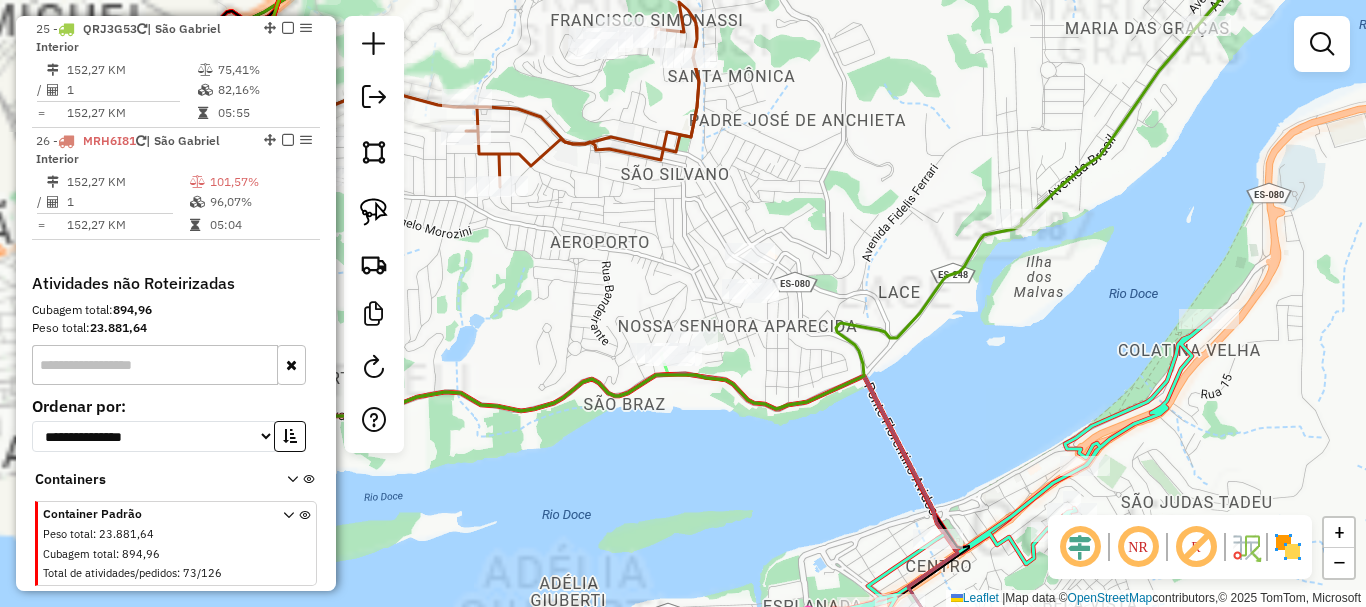 drag, startPoint x: 565, startPoint y: 494, endPoint x: 952, endPoint y: 423, distance: 393.459 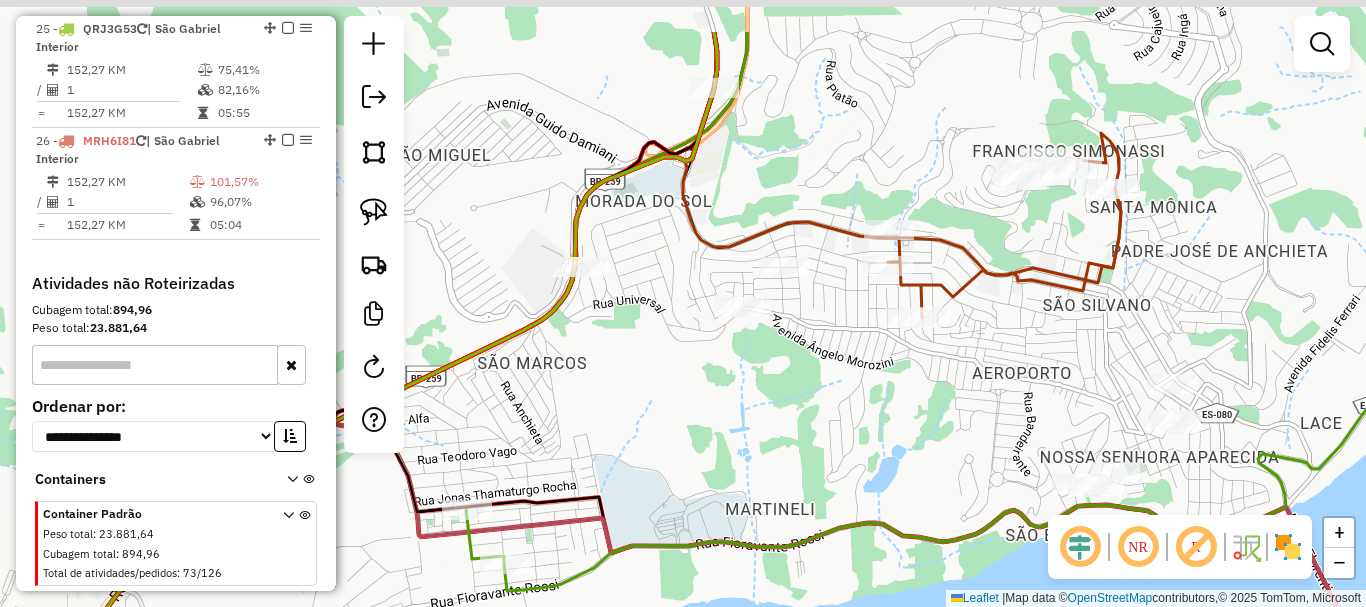 drag, startPoint x: 813, startPoint y: 346, endPoint x: 863, endPoint y: 444, distance: 110.01818 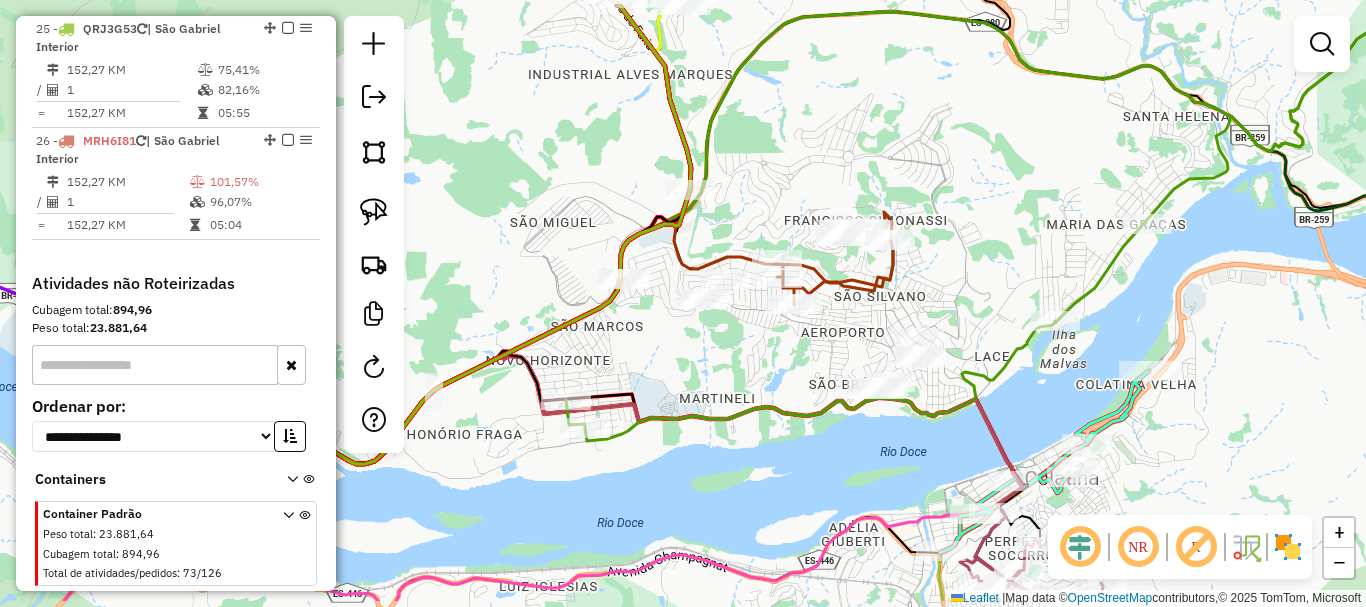 drag, startPoint x: 777, startPoint y: 176, endPoint x: 711, endPoint y: 146, distance: 72.498276 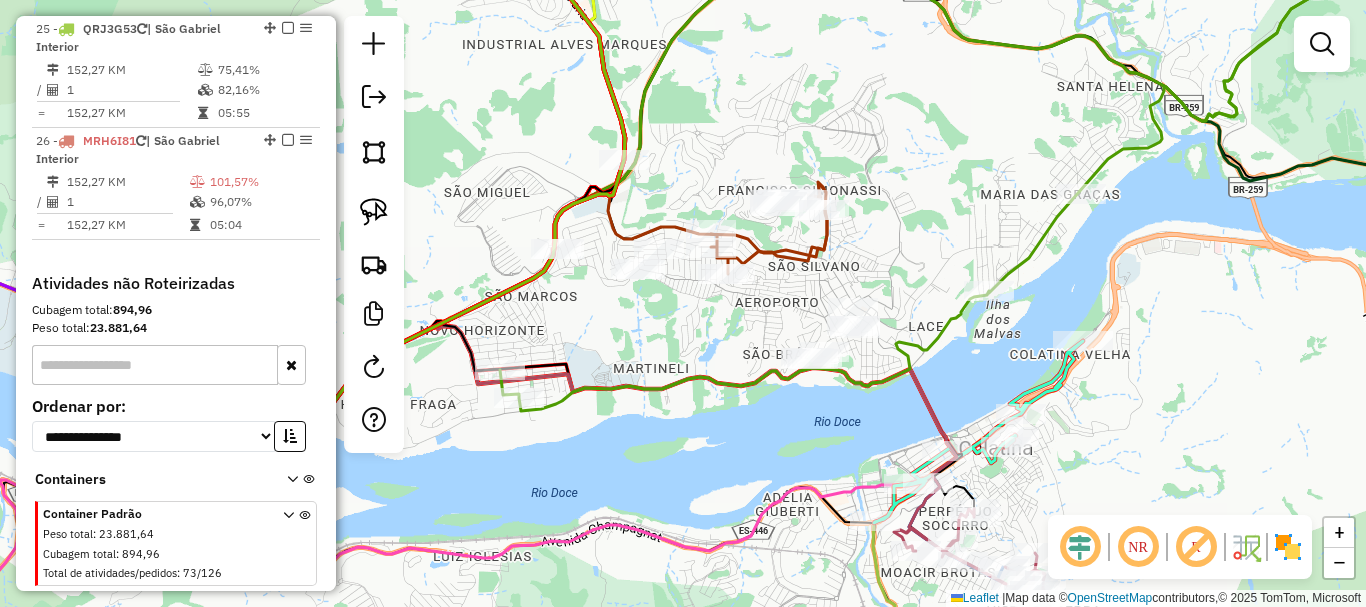 click on "Janela de atendimento Grade de atendimento Capacidade Transportadoras Veículos Cliente Pedidos  Rotas Selecione os dias de semana para filtrar as janelas de atendimento  Seg   Ter   Qua   Qui   Sex   Sáb   Dom  Informe o período da janela de atendimento: De: Até:  Filtrar exatamente a janela do cliente  Considerar janela de atendimento padrão  Selecione os dias de semana para filtrar as grades de atendimento  Seg   Ter   Qua   Qui   Sex   Sáb   Dom   Considerar clientes sem dia de atendimento cadastrado  Clientes fora do dia de atendimento selecionado Filtrar as atividades entre os valores definidos abaixo:  Peso mínimo:   Peso máximo:   Cubagem mínima:   Cubagem máxima:   De:   Até:  Filtrar as atividades entre o tempo de atendimento definido abaixo:  De:   Até:   Considerar capacidade total dos clientes não roteirizados Transportadora: Selecione um ou mais itens Tipo de veículo: Selecione um ou mais itens Veículo: Selecione um ou mais itens Motorista: Selecione um ou mais itens Nome: Rótulo:" 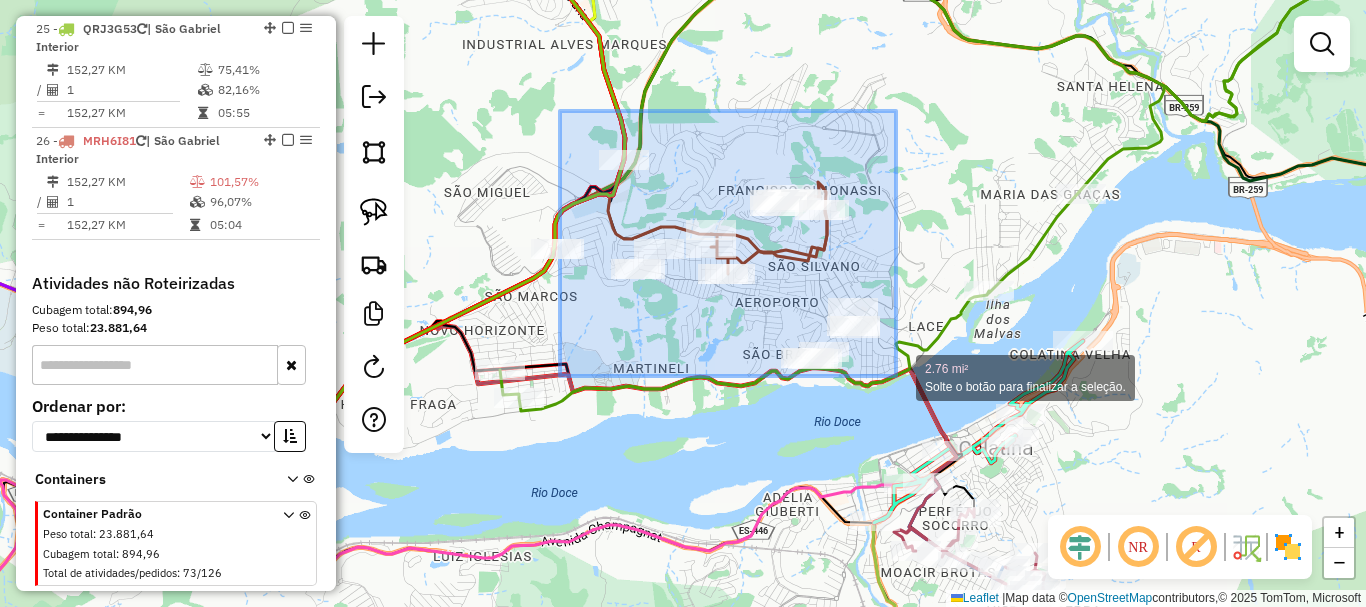drag, startPoint x: 560, startPoint y: 111, endPoint x: 899, endPoint y: 377, distance: 430.90253 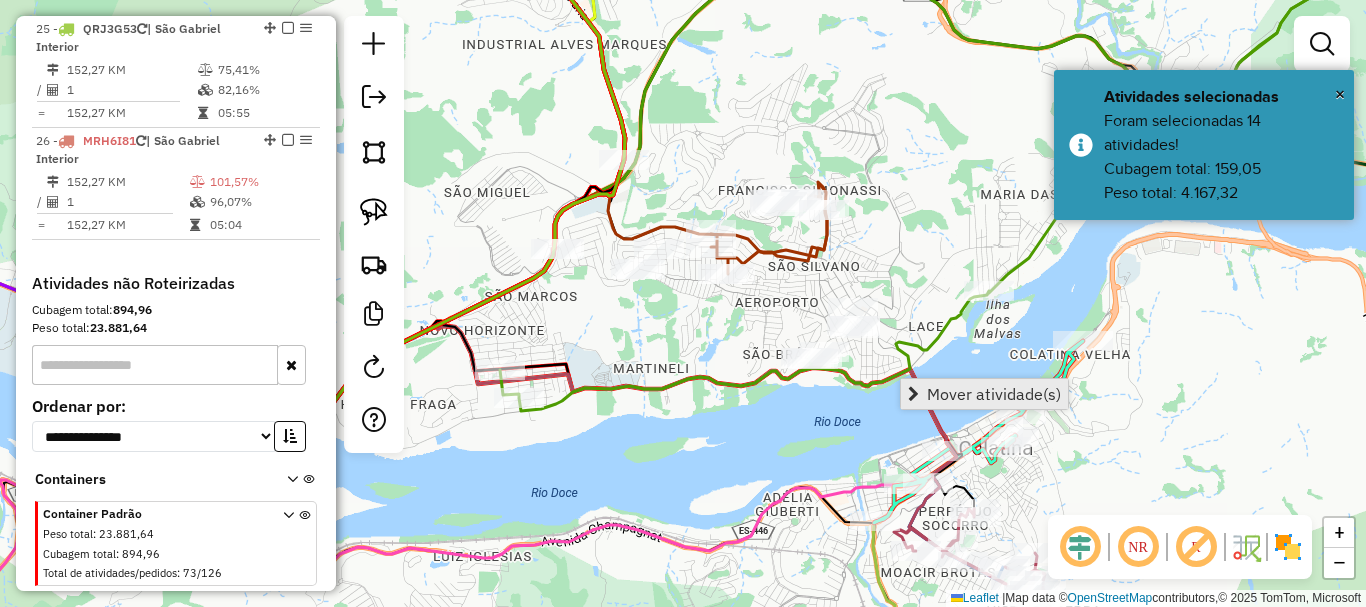 click on "Mover atividade(s)" at bounding box center (994, 394) 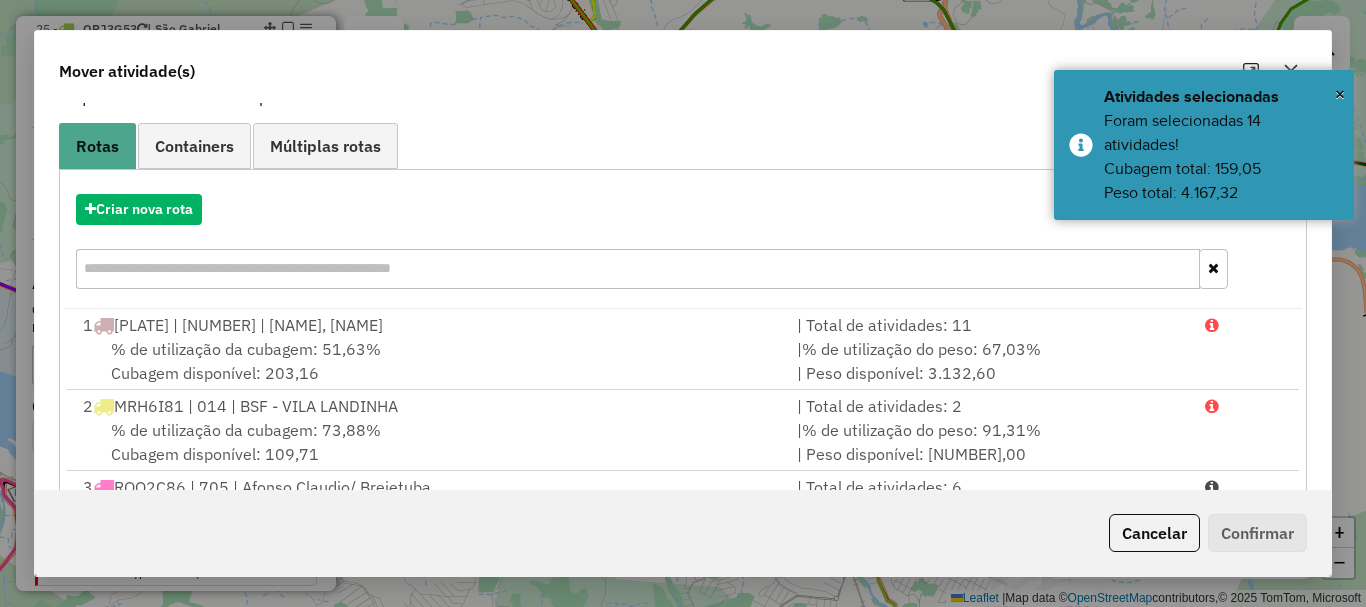 scroll, scrollTop: 397, scrollLeft: 0, axis: vertical 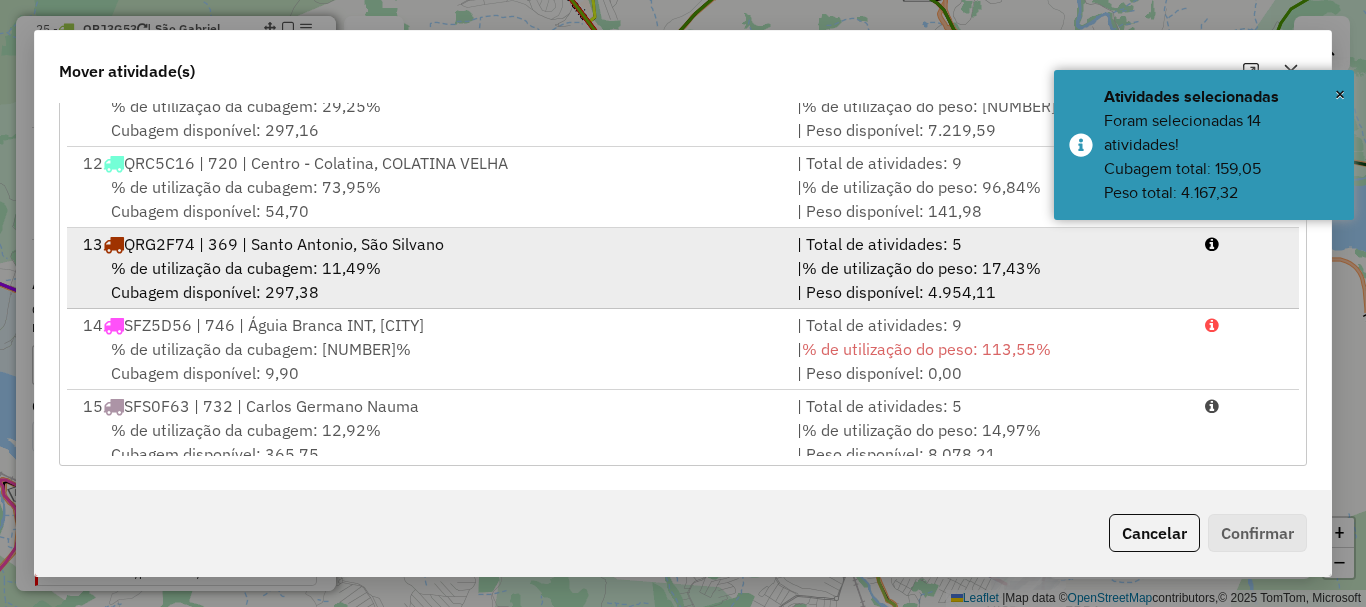 click on "% de utilização da cubagem: 11,49%" at bounding box center (246, 268) 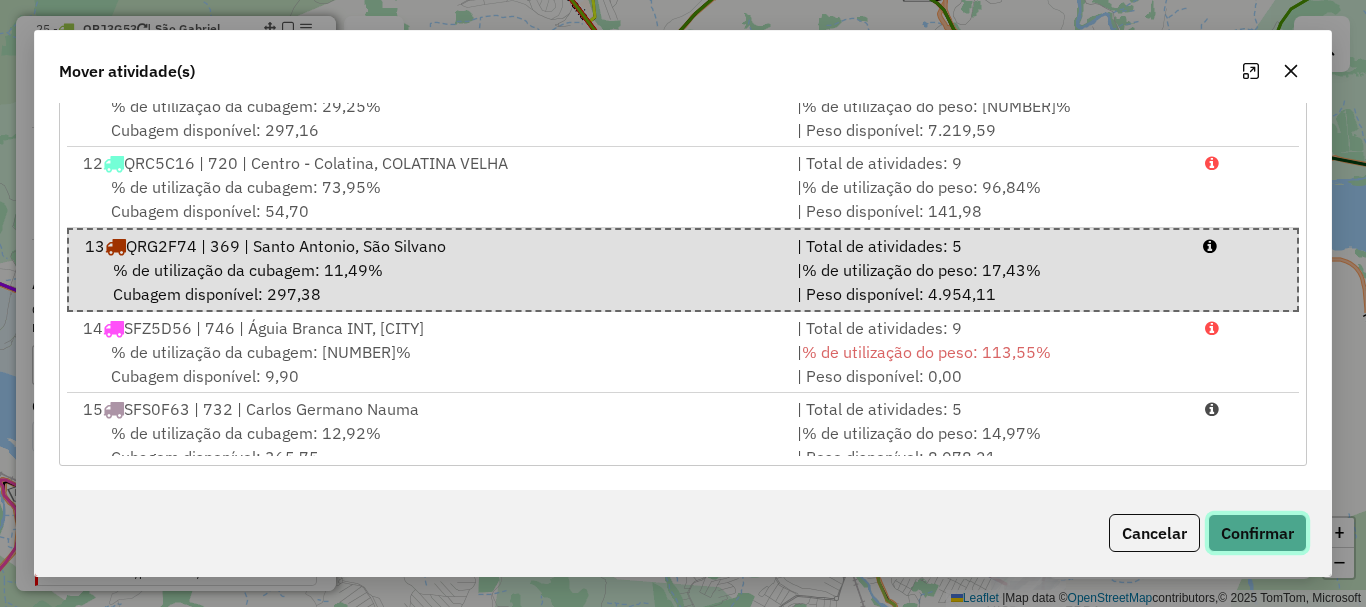 click on "Confirmar" 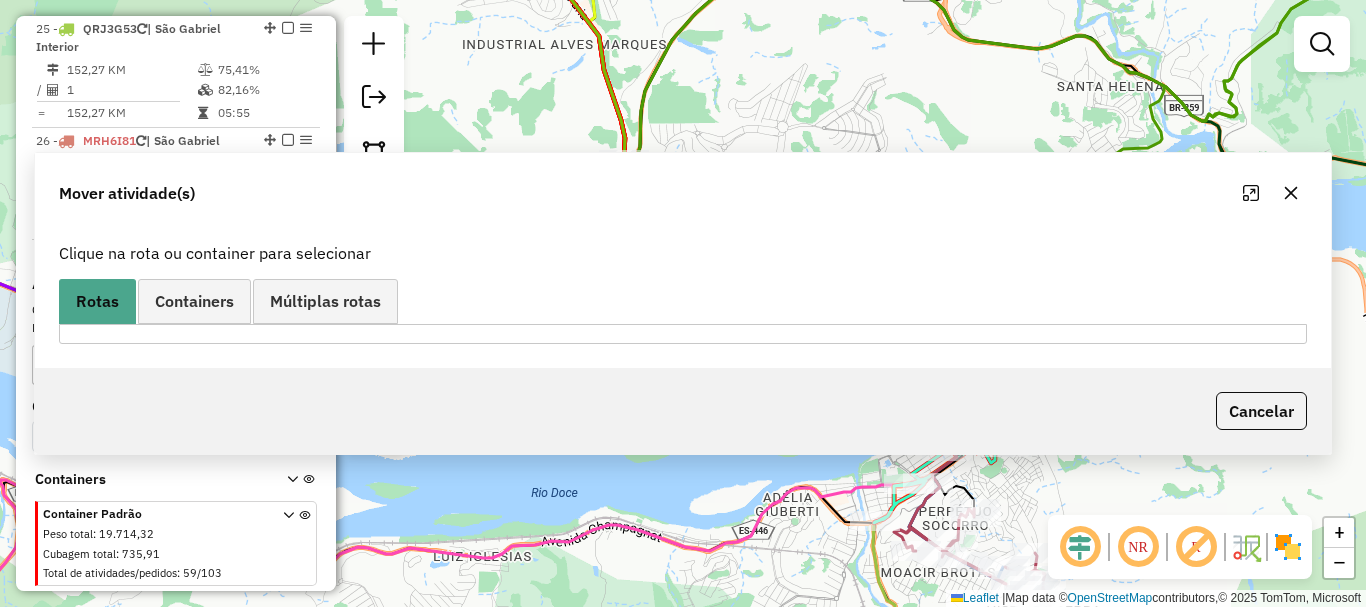 scroll, scrollTop: 0, scrollLeft: 0, axis: both 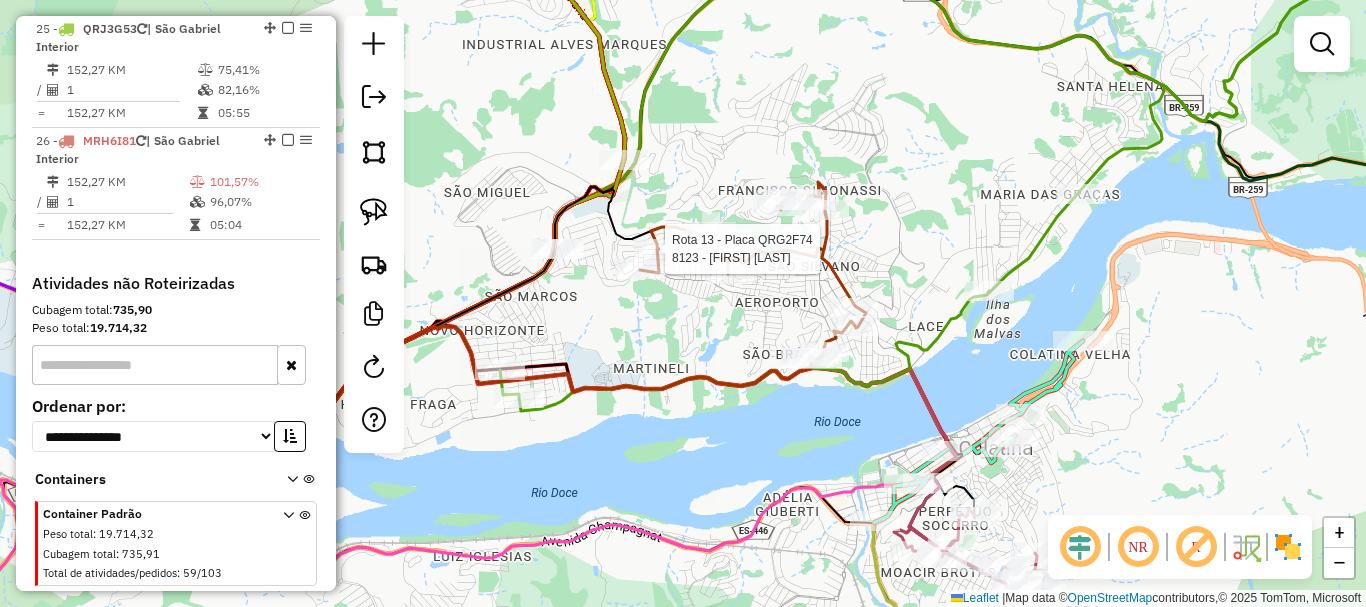 select on "*********" 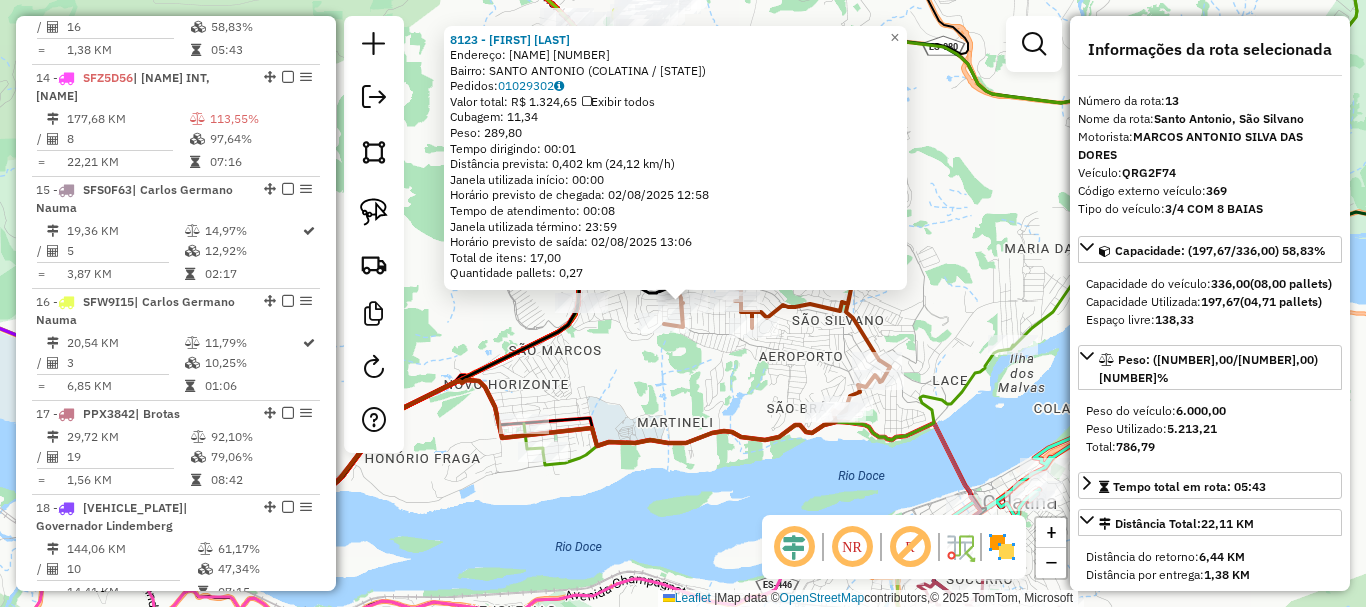 scroll, scrollTop: 2107, scrollLeft: 0, axis: vertical 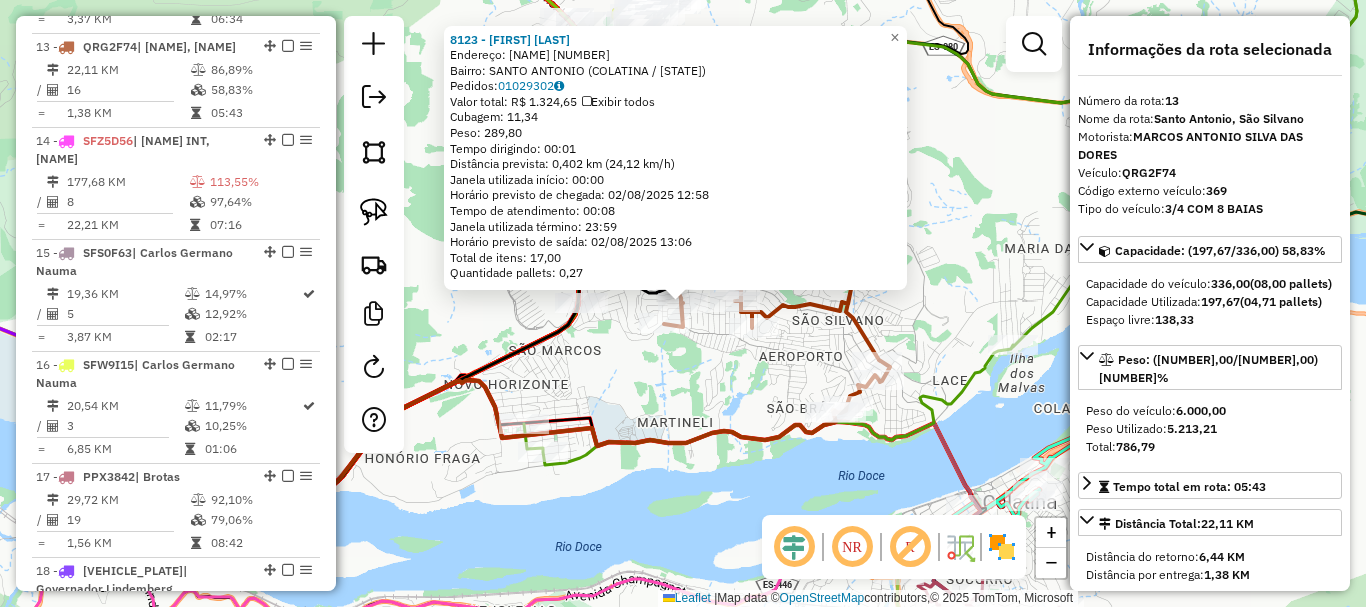 drag, startPoint x: 750, startPoint y: 405, endPoint x: 655, endPoint y: 348, distance: 110.788086 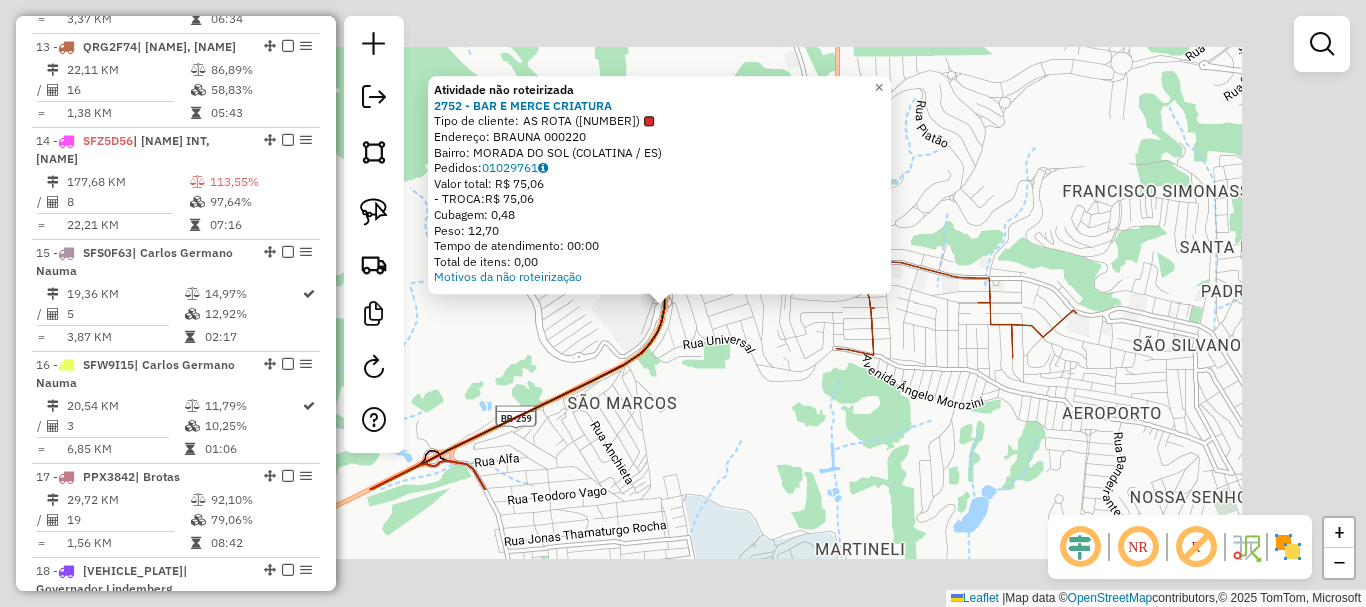 drag, startPoint x: 724, startPoint y: 394, endPoint x: 800, endPoint y: 384, distance: 76.655075 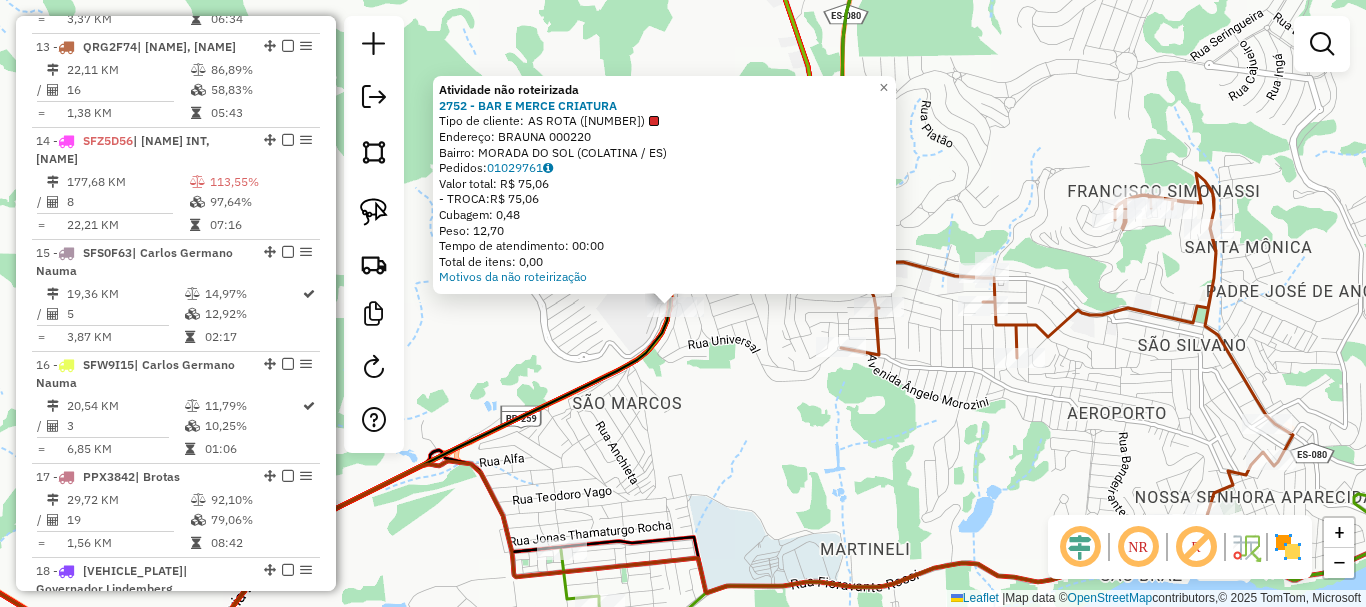 drag, startPoint x: 850, startPoint y: 416, endPoint x: 841, endPoint y: 440, distance: 25.632011 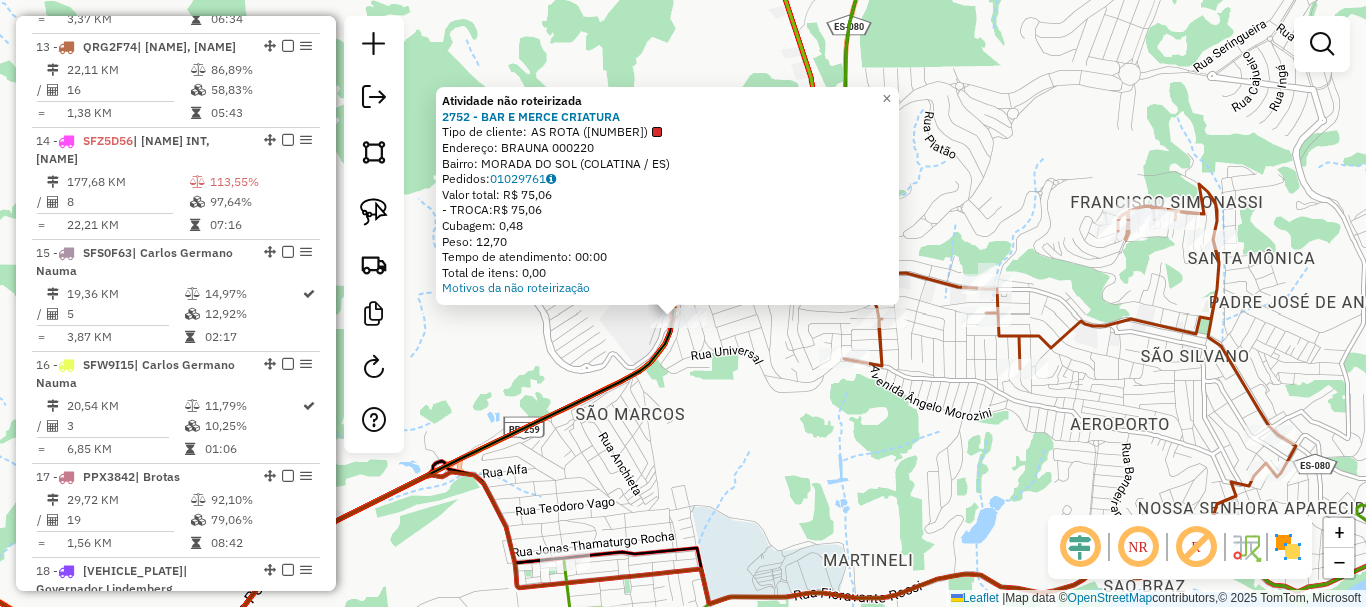 click on "Atividade não roteirizada 2752 - BAR E MERCE CRIATURA  Tipo de cliente:   AS ROTA (1)   Endereço:  BRAUNA 000220   Bairro: MORADA DO SOL (COLATINA / ES)   Pedidos:  01029761   Valor total: R$ 75,06   - TROCA:  R$ 75,06   Cubagem: 0,48   Peso: 12,70   Tempo de atendimento: 00:00   Total de itens: 0,00  Motivos da não roteirização × Janela de atendimento Grade de atendimento Capacidade Transportadoras Veículos Cliente Pedidos  Rotas Selecione os dias de semana para filtrar as janelas de atendimento  Seg   Ter   Qua   Qui   Sex   Sáb   Dom  Informe o período da janela de atendimento: De: Até:  Filtrar exatamente a janela do cliente  Considerar janela de atendimento padrão  Selecione os dias de semana para filtrar as grades de atendimento  Seg   Ter   Qua   Qui   Sex   Sáb   Dom   Considerar clientes sem dia de atendimento cadastrado  Clientes fora do dia de atendimento selecionado Filtrar as atividades entre os valores definidos abaixo:  Peso mínimo:   Peso máximo:   Cubagem mínima:   De:   Até:" 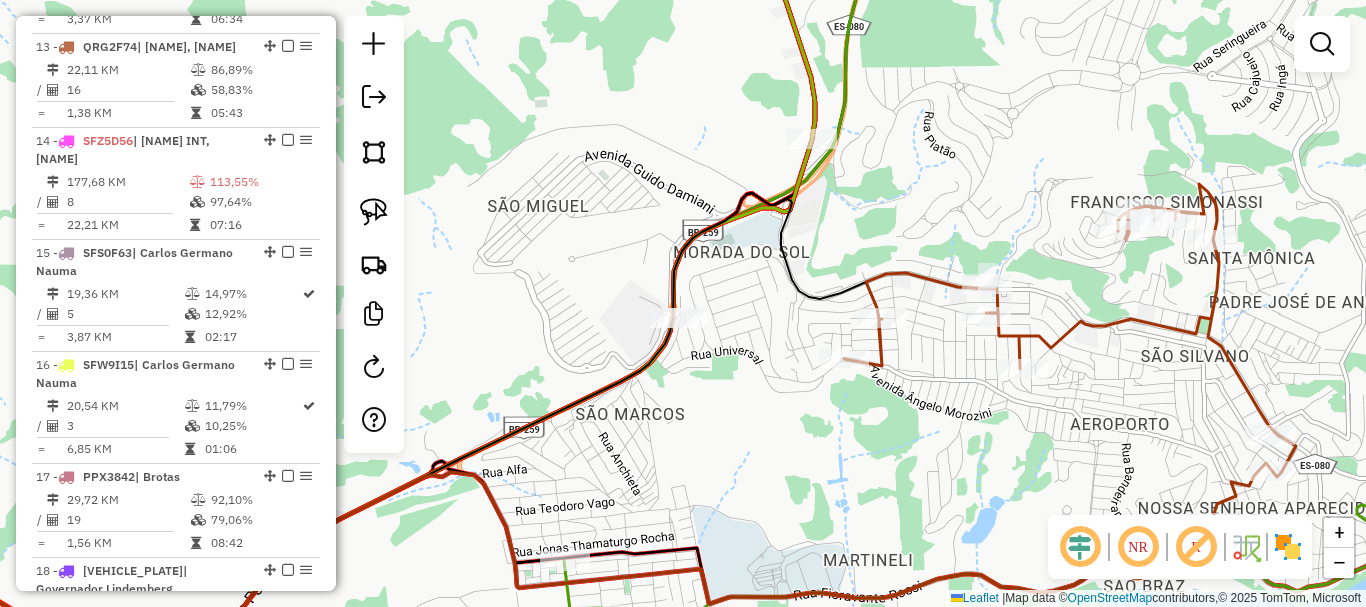 click on "Atividade não roteirizada 2752 - BAR E MERCE CRIATURA  Tipo de cliente:   AS ROTA (1)   Endereço:  BRAUNA 000220   Bairro: MORADA DO SOL (COLATINA / ES)   Pedidos:  01029761   Valor total: R$ 75,06   - TROCA:  R$ 75,06   Cubagem: 0,48   Peso: 12,70   Tempo de atendimento: 00:00   Total de itens: 0,00  Motivos da não roteirização × Janela de atendimento Grade de atendimento Capacidade Transportadoras Veículos Cliente Pedidos  Rotas Selecione os dias de semana para filtrar as janelas de atendimento  Seg   Ter   Qua   Qui   Sex   Sáb   Dom  Informe o período da janela de atendimento: De: Até:  Filtrar exatamente a janela do cliente  Considerar janela de atendimento padrão  Selecione os dias de semana para filtrar as grades de atendimento  Seg   Ter   Qua   Qui   Sex   Sáb   Dom   Considerar clientes sem dia de atendimento cadastrado  Clientes fora do dia de atendimento selecionado Filtrar as atividades entre os valores definidos abaixo:  Peso mínimo:   Peso máximo:   Cubagem mínima:   De:   Até:" 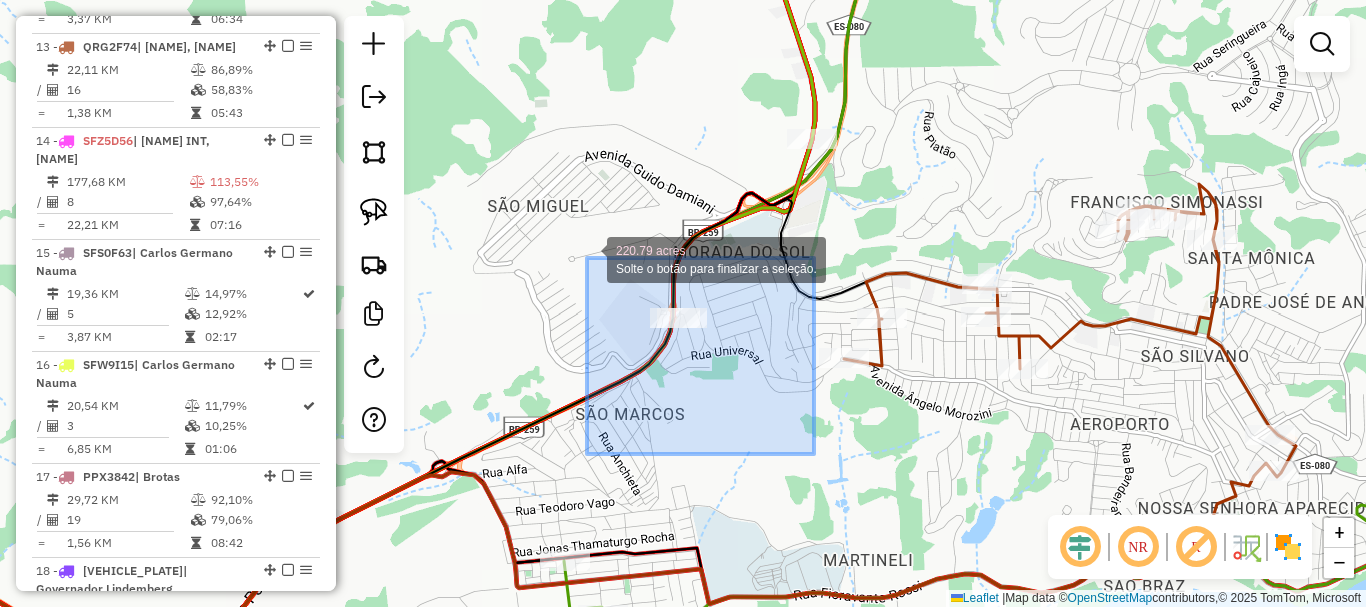 drag, startPoint x: 814, startPoint y: 454, endPoint x: 587, endPoint y: 258, distance: 299.90833 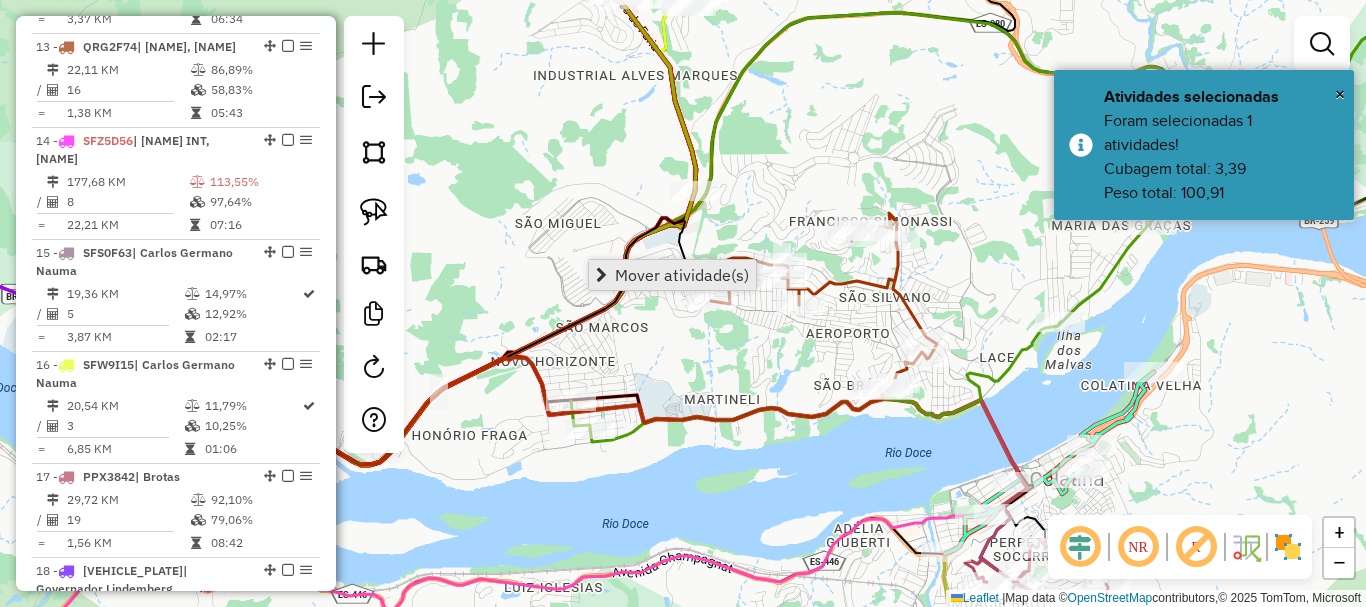 click on "Mover atividade(s)" at bounding box center (672, 275) 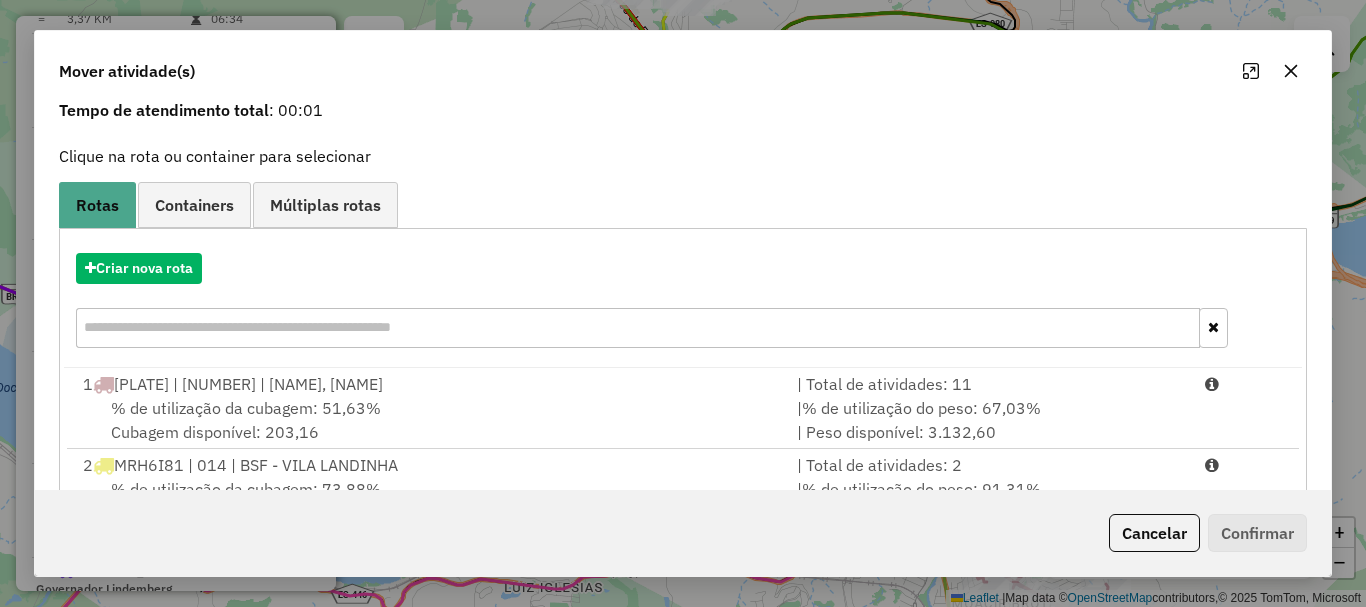 scroll, scrollTop: 397, scrollLeft: 0, axis: vertical 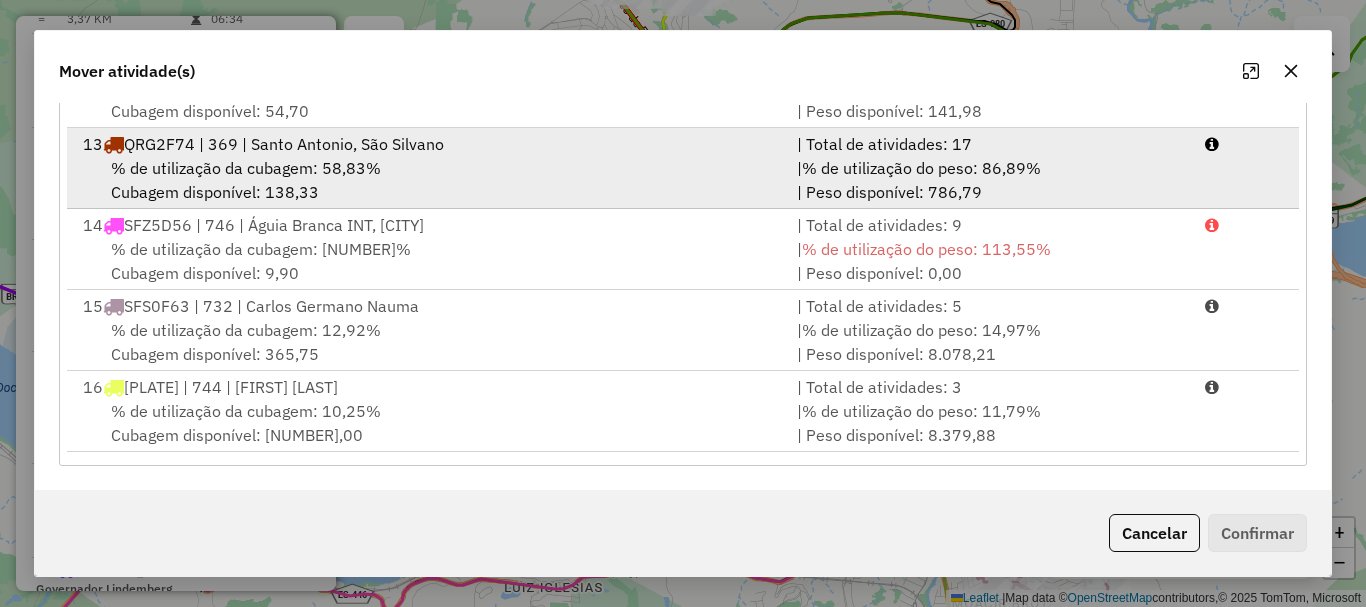 click on "% de utilização da cubagem: 58,83%  Cubagem disponível: 138,33" at bounding box center [428, 180] 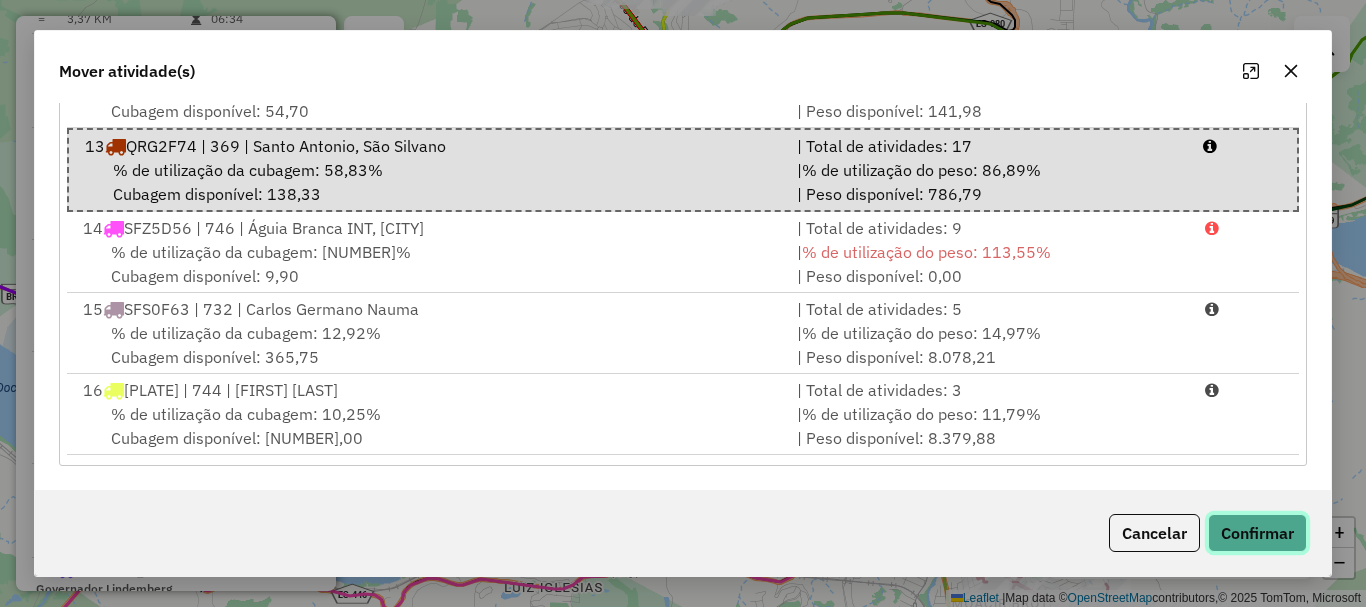 click on "Confirmar" 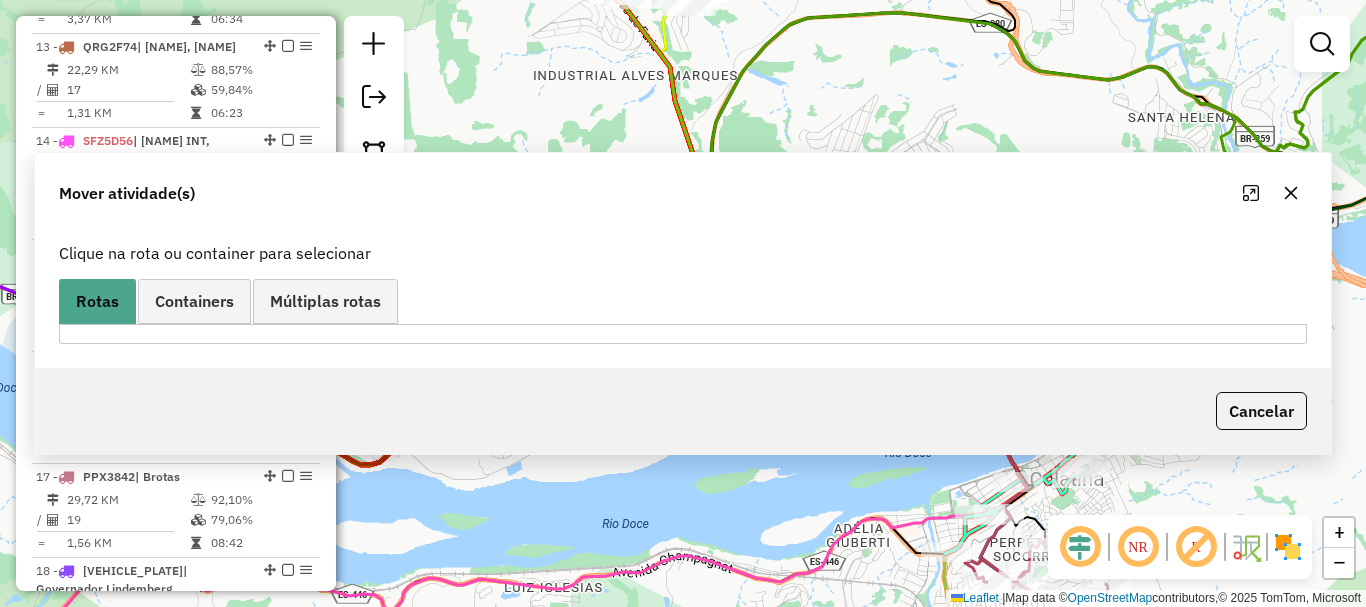 scroll, scrollTop: 0, scrollLeft: 0, axis: both 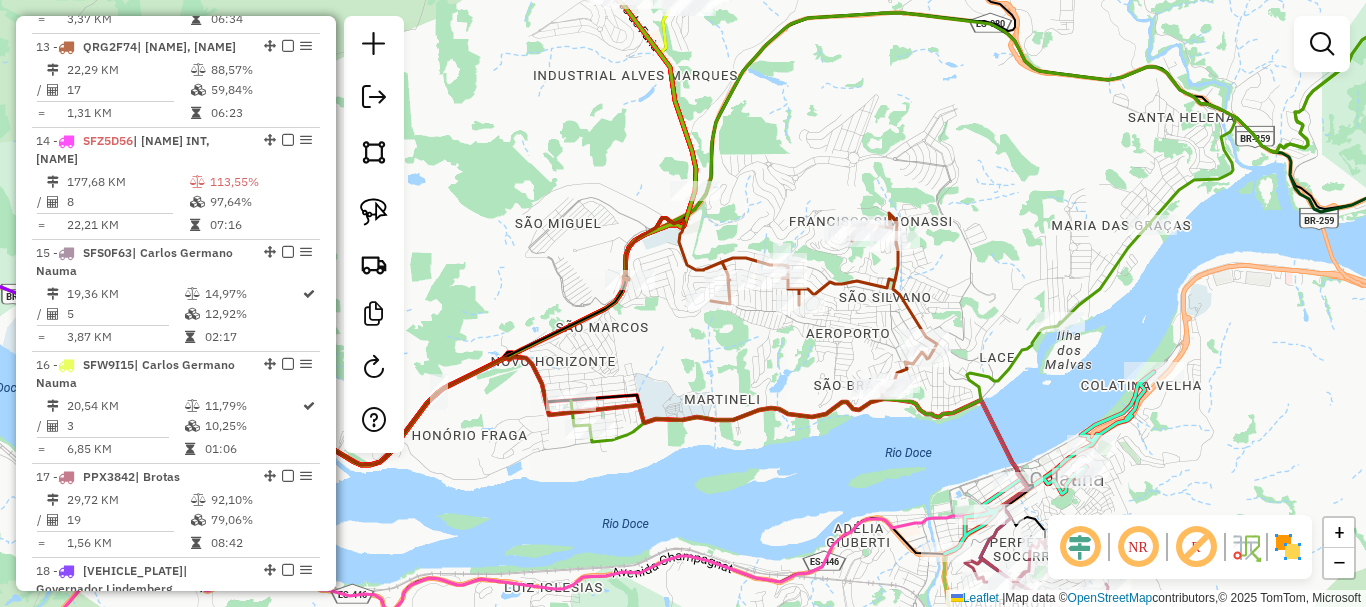 drag, startPoint x: 782, startPoint y: 363, endPoint x: 744, endPoint y: 235, distance: 133.52153 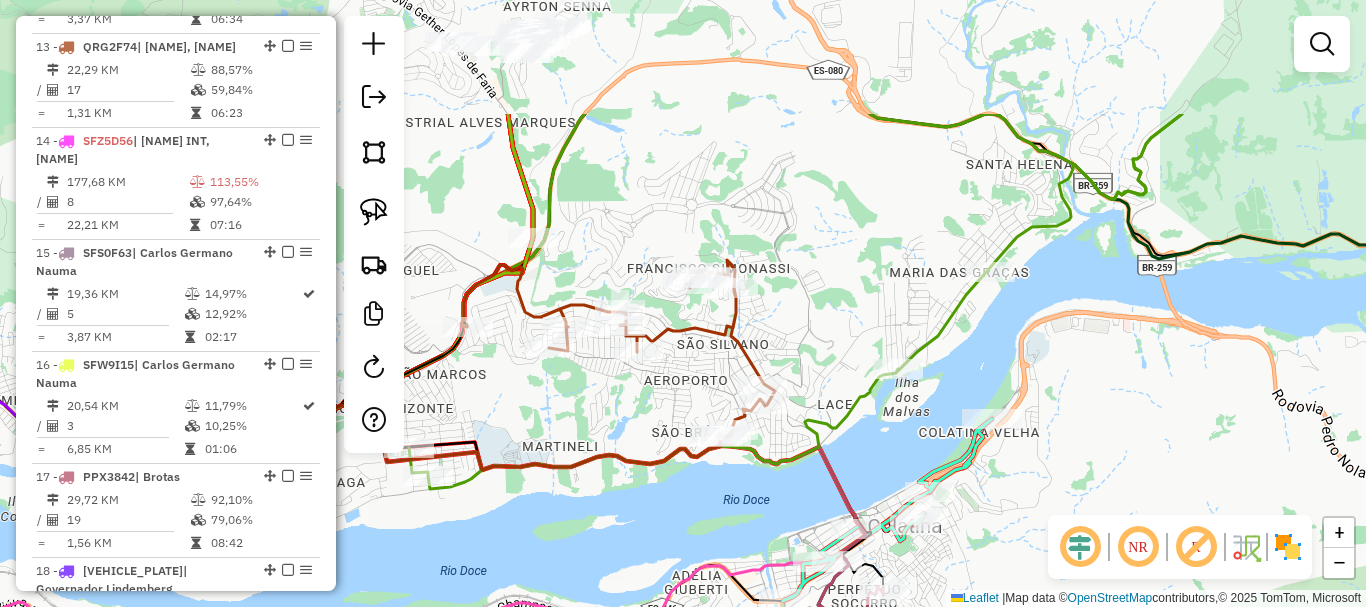 drag, startPoint x: 732, startPoint y: 284, endPoint x: 574, endPoint y: 504, distance: 270.8579 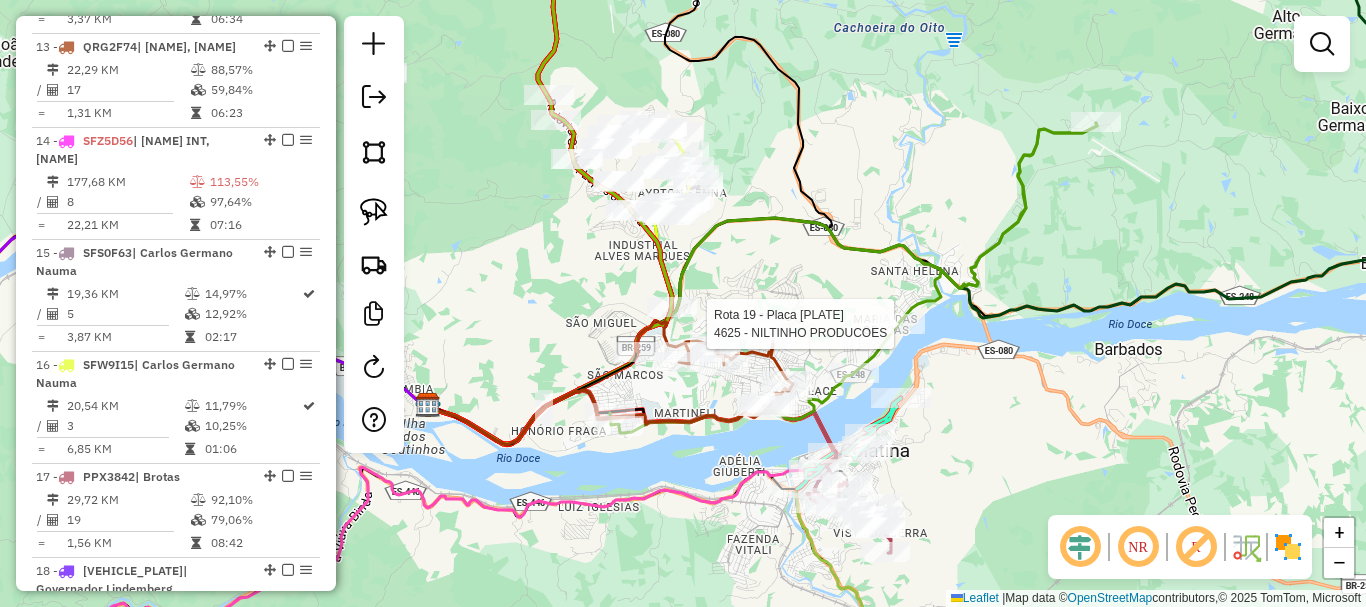 select on "*********" 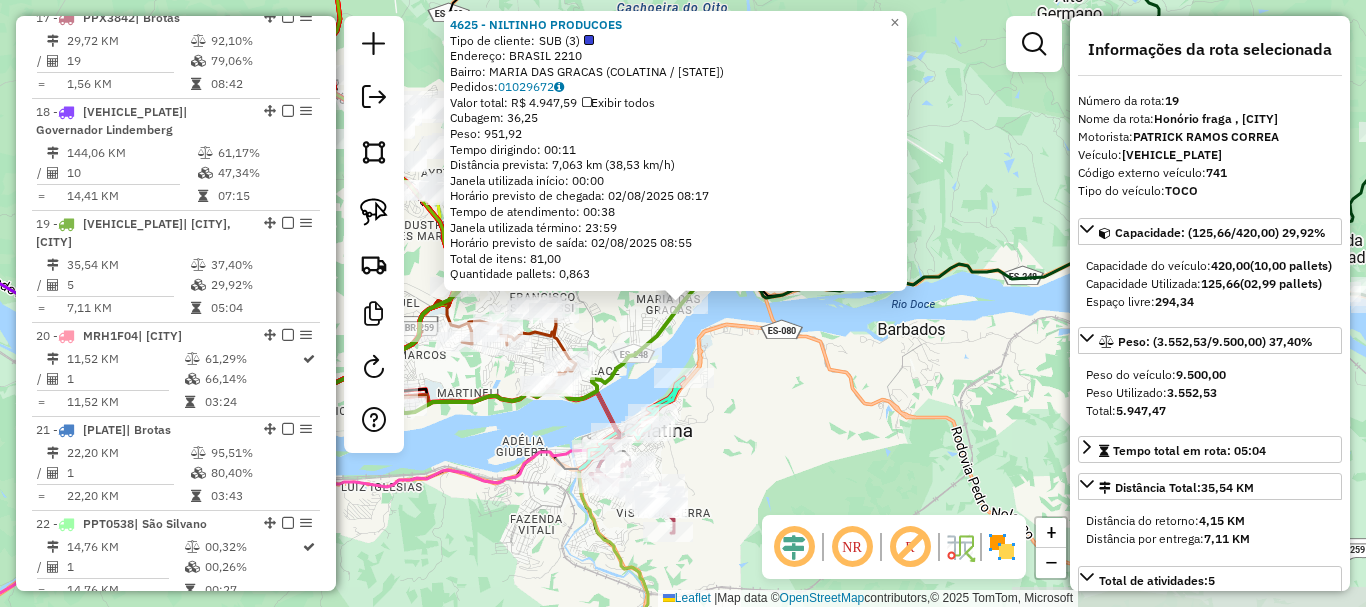 scroll, scrollTop: 2761, scrollLeft: 0, axis: vertical 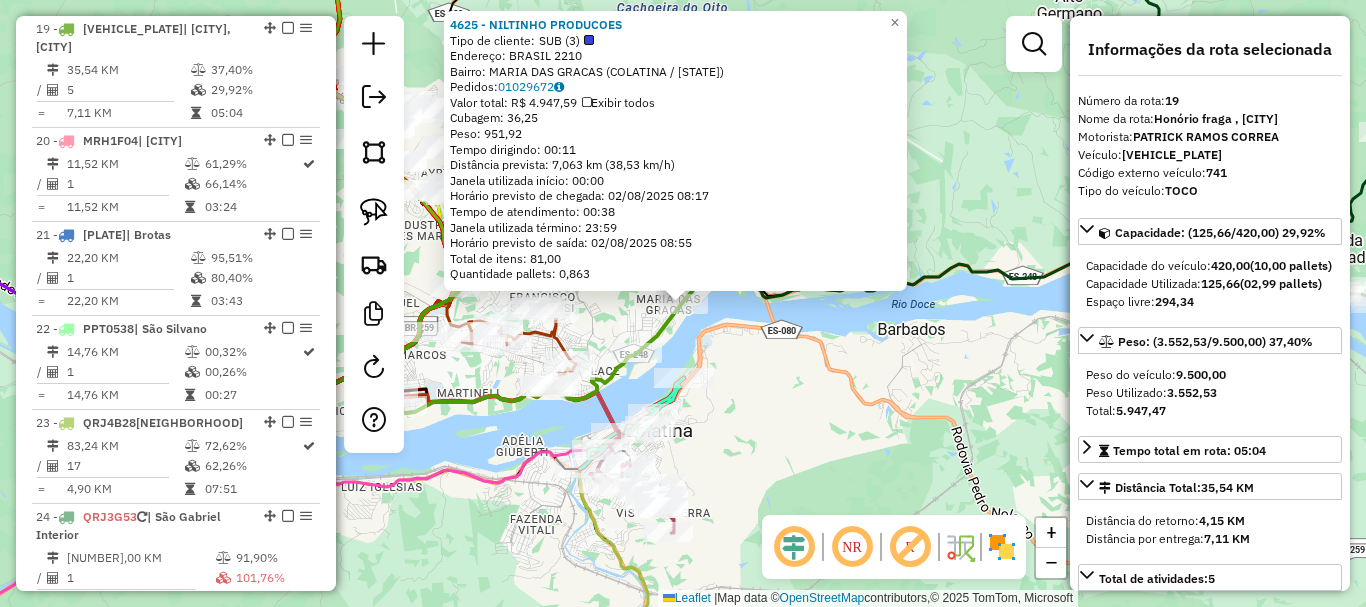 click on "[NUMBER] - [NAME]  Tipo de cliente:   SUB ([NUMBER])   Endereço:  [STREET] [NUMBER]   Bairro: [Bairro] ([CITY] / [STATE])   Pedidos:  [ORDER_ID]   Valor total: R$ [VALUE],00   Exibir todos   Cubagem: [VALUE]  Peso: [VALUE]  Tempo dirigindo: [TIME]   Distância prevista: [VALUE] km ([VALUE] km/h)   Janela utilizada início: [TIME]   Horário previsto de chegada: [DATE] [TIME]   Tempo de atendimento: [TIME]   Janela utilizada término: [TIME]   Horário previsto de saída: [DATE] [TIME]   Total de itens: [VALUE],00   Quantidade pallets: [VALUE]  × Janela de atendimento Grade de atendimento Capacidade Transportadoras Veículos Cliente Pedidos  Rotas Selecione os dias de semana para filtrar as janelas de atendimento  Seg   Ter   Qua   Qui   Sex   Sáb   Dom  Informe o período da janela de atendimento: De: Até:  Filtrar exatamente a janela do cliente  Considerar janela de atendimento padrão  Selecione os dias de semana para filtrar as grades de atendimento  Seg   Ter   Qua   Qui   Sex   Sáb   Dom   Peso mínimo:   De:  De:" 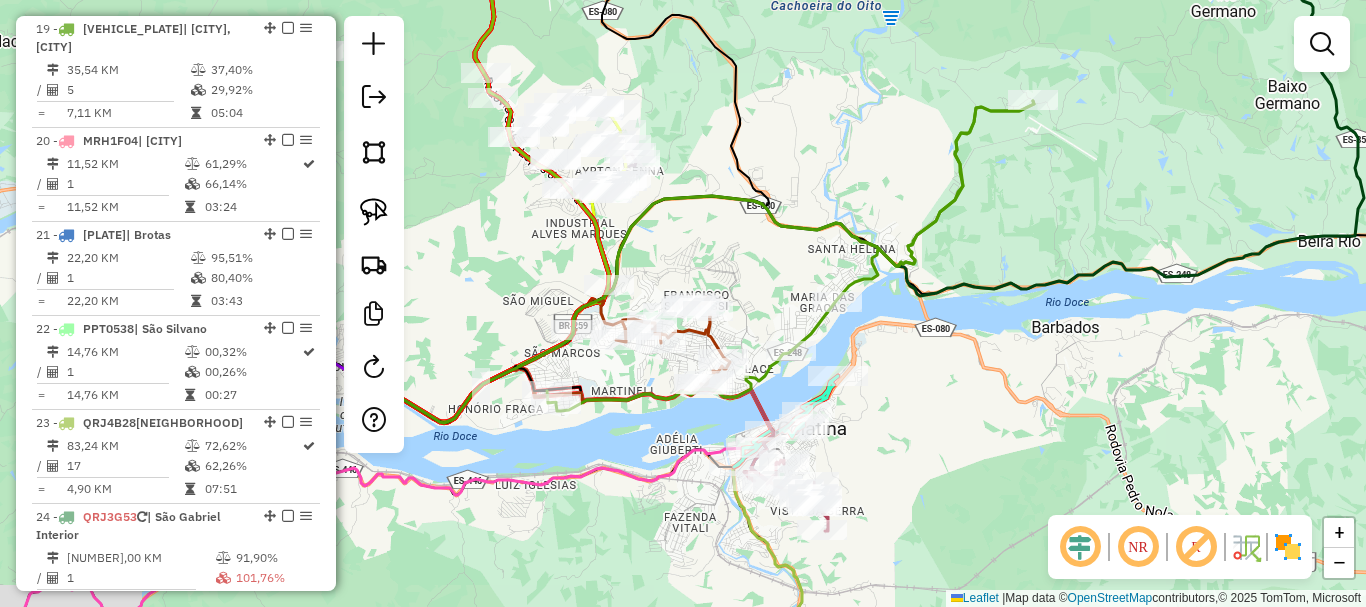 drag, startPoint x: 786, startPoint y: 259, endPoint x: 812, endPoint y: 254, distance: 26.476404 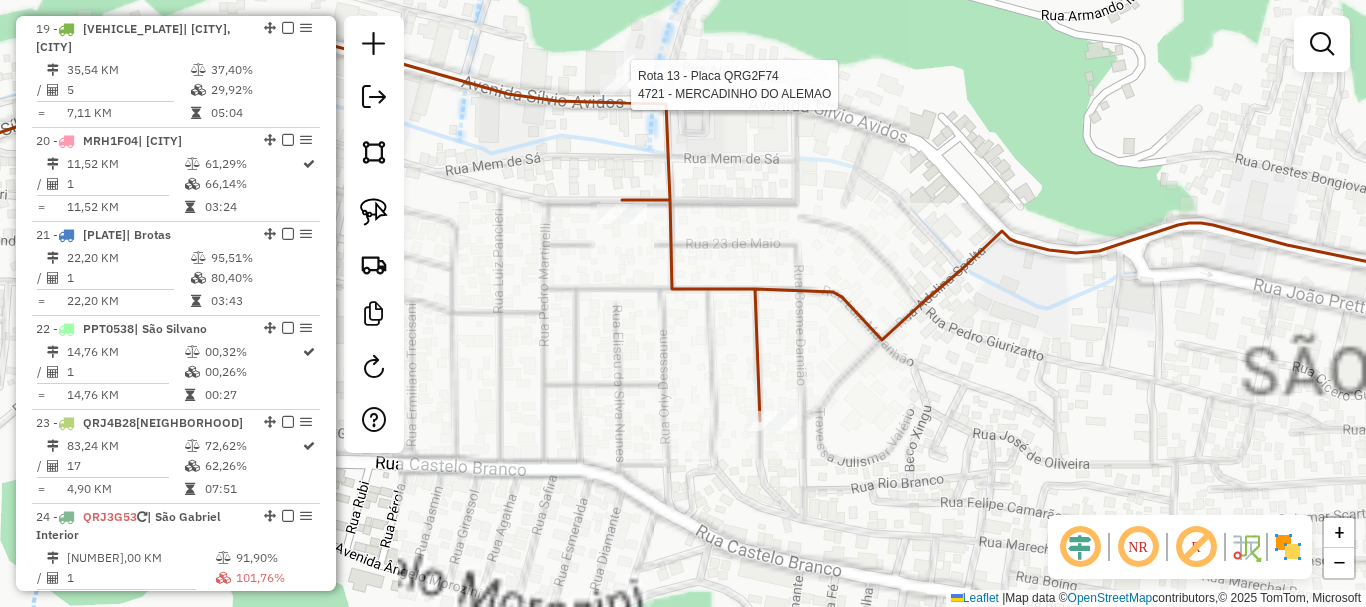 select on "*********" 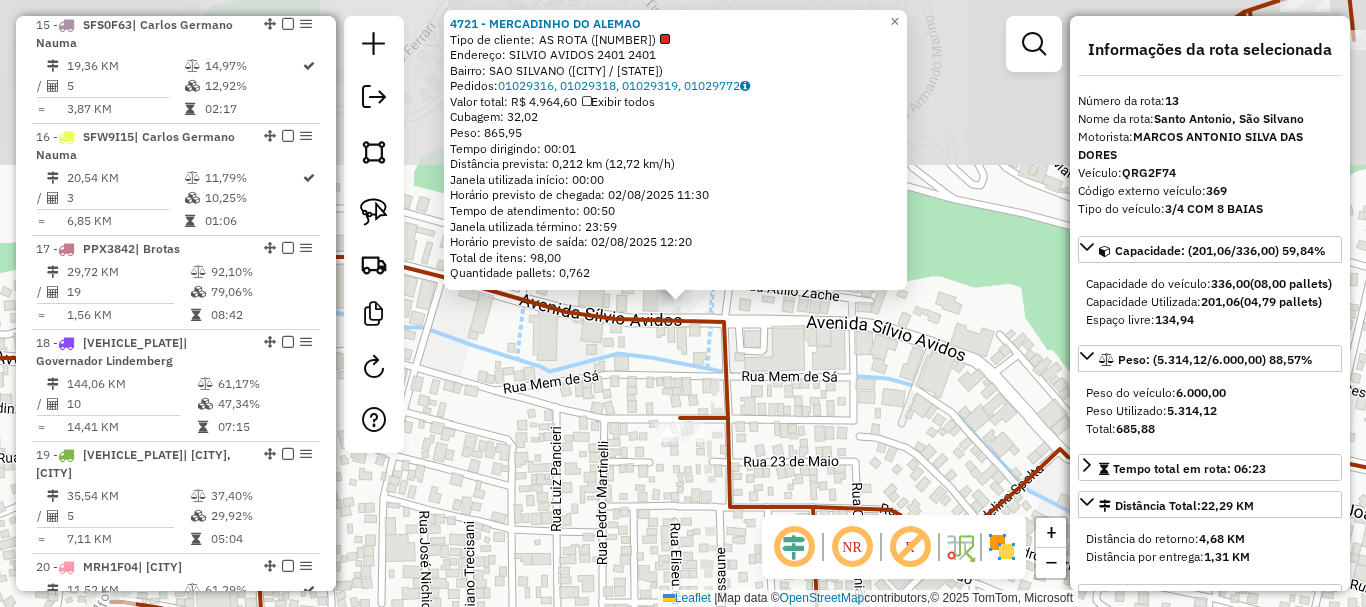 scroll, scrollTop: 2107, scrollLeft: 0, axis: vertical 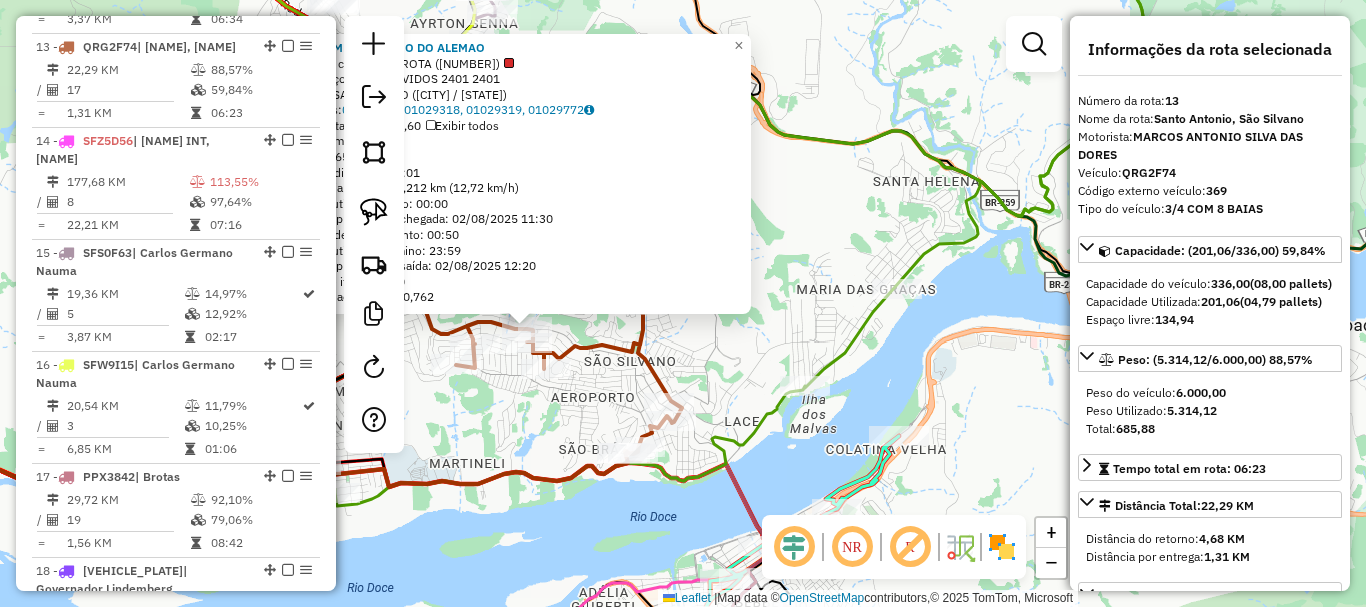 click on "4721 - MERCADINHO DO ALEMAO  Tipo de cliente:   AS ROTA (1)   Endereço:  SILVIO AVIDOS 2401 2401   Bairro: SAO SILVANO (COLATINA / ES)   Pedidos:  01029316, 01029318, 01029319, 01029772   Valor total: R$ 4.964,60   Exibir todos   Cubagem: 32,02  Peso: 865,95  Tempo dirigindo: 00:01   Distância prevista: 0,212 km (12,72 km/h)   Janela utilizada início: 00:00   Horário previsto de chegada: 02/08/2025 11:30   Tempo de atendimento: 00:50   Janela utilizada término: 23:59   Horário previsto de saída: 02/08/2025 12:20   Total de itens: 98,00   Quantidade pallets: 0,762" 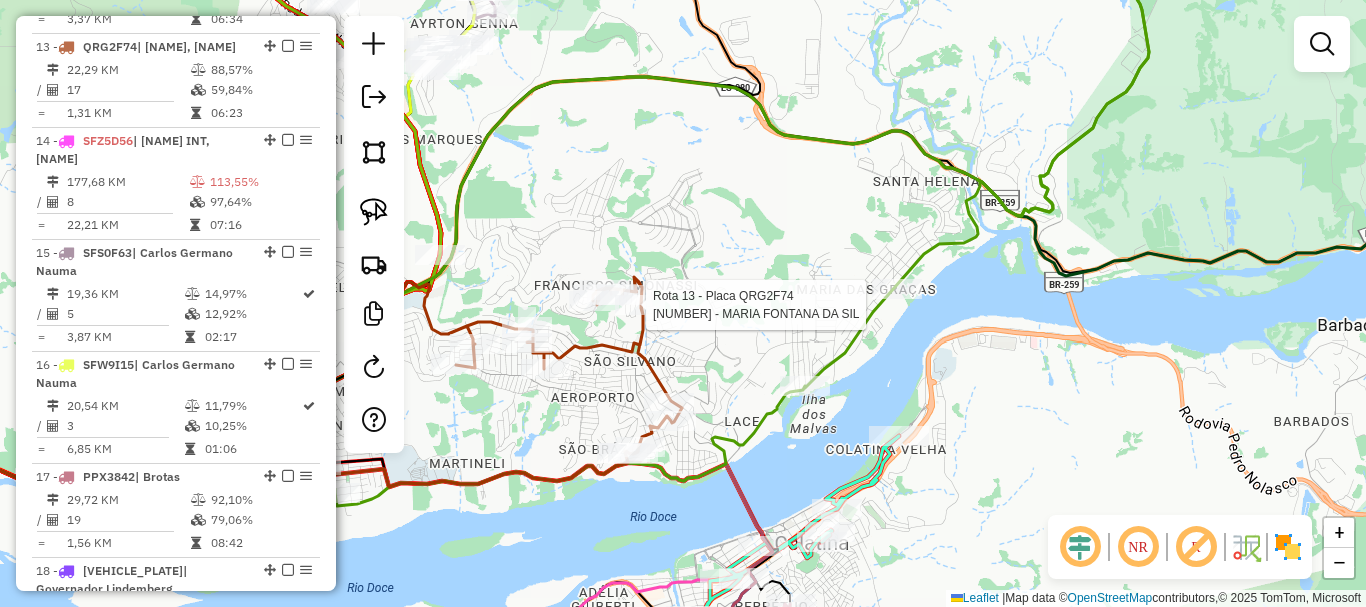 select on "*********" 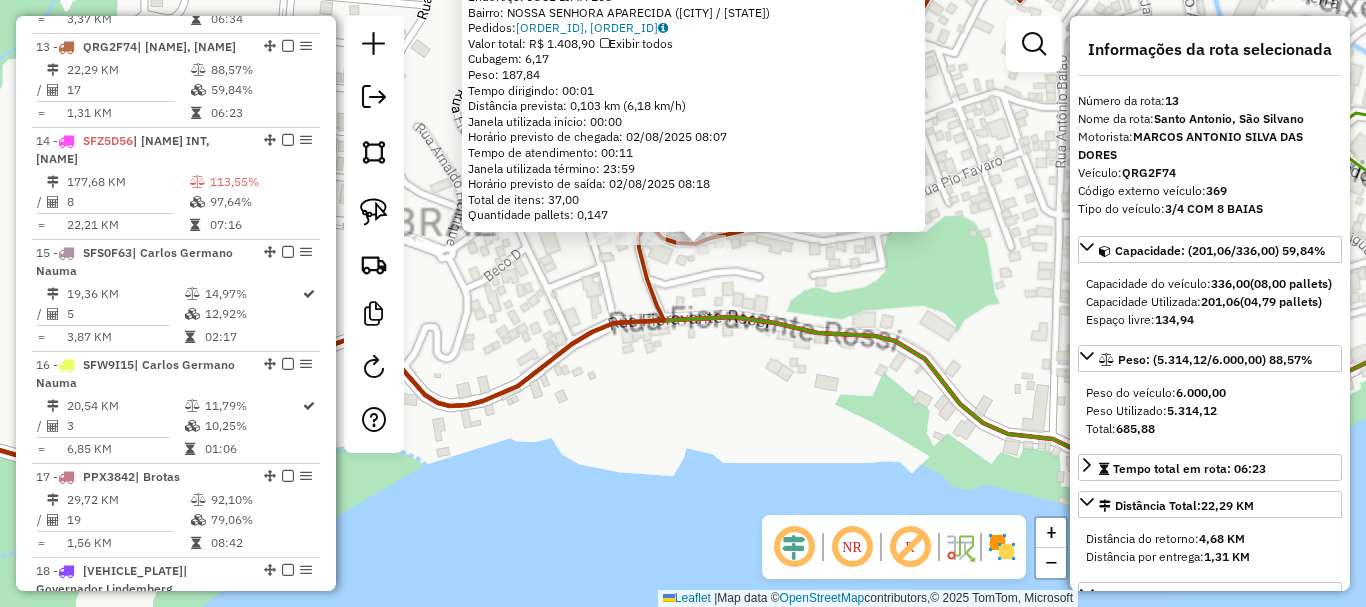 click 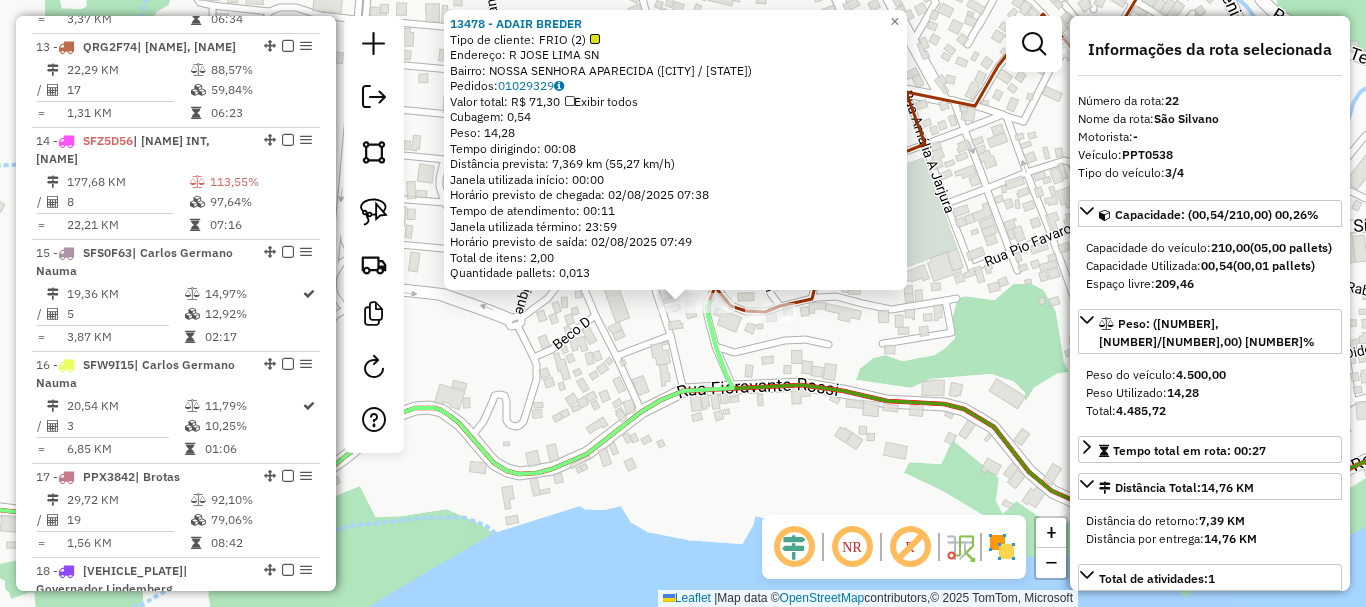 scroll, scrollTop: 3061, scrollLeft: 0, axis: vertical 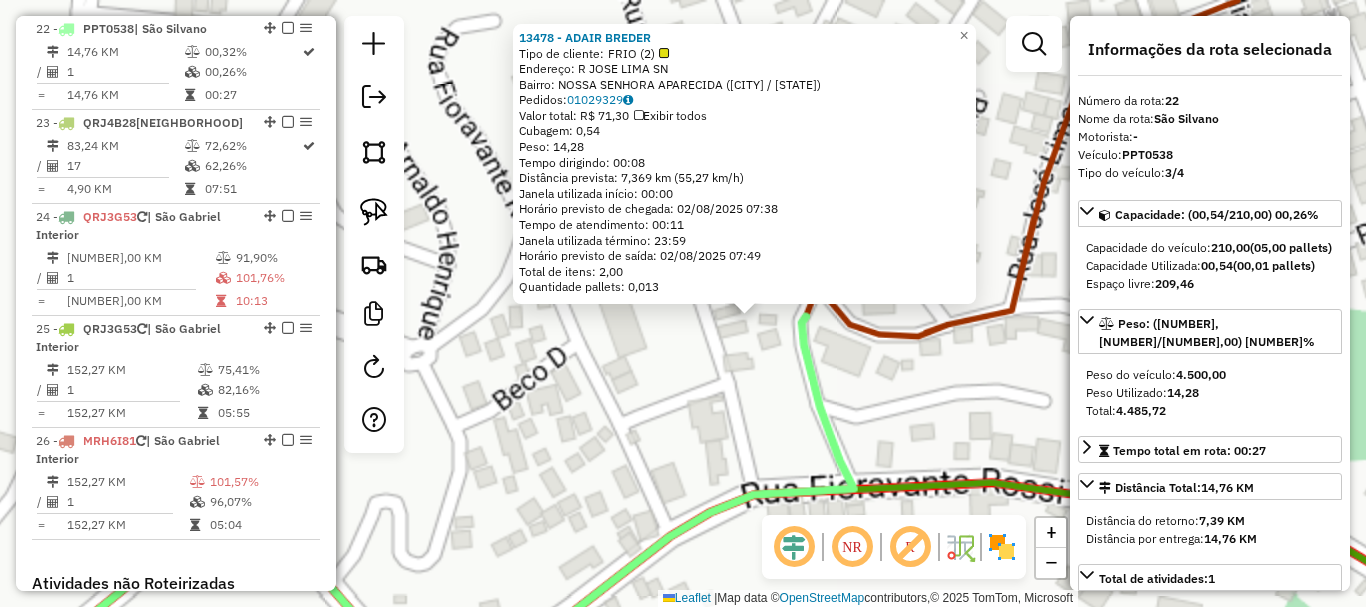 click on "13478 - ADAIR BREDER  Tipo de cliente:   FRIO (2)   Endereço: R   JOSE LIMA                     SN   Bairro: NOSSA SENHORA APARECIDA (COLATINA / ES)   Pedidos:  01029329   Valor total: R$ 71,30   Exibir todos   Cubagem: 0,54  Peso: 14,28  Tempo dirigindo: 00:08   Distância prevista: 7,369 km (55,27 km/h)   Janela utilizada início: 00:00   Horário previsto de chegada: 02/08/2025 07:38   Tempo de atendimento: 00:11   Janela utilizada término: 23:59   Horário previsto de saída: 02/08/2025 07:49   Total de itens: 2,00   Quantidade pallets: 0,013  × Janela de atendimento Grade de atendimento Capacidade Transportadoras Veículos Cliente Pedidos  Rotas Selecione os dias de semana para filtrar as janelas de atendimento  Seg   Ter   Qua   Qui   Sex   Sáb   Dom  Informe o período da janela de atendimento: De: Até:  Filtrar exatamente a janela do cliente  Considerar janela de atendimento padrão  Selecione os dias de semana para filtrar as grades de atendimento  Seg   Ter   Qua   Qui   Sex   Sáb   Dom   De:" 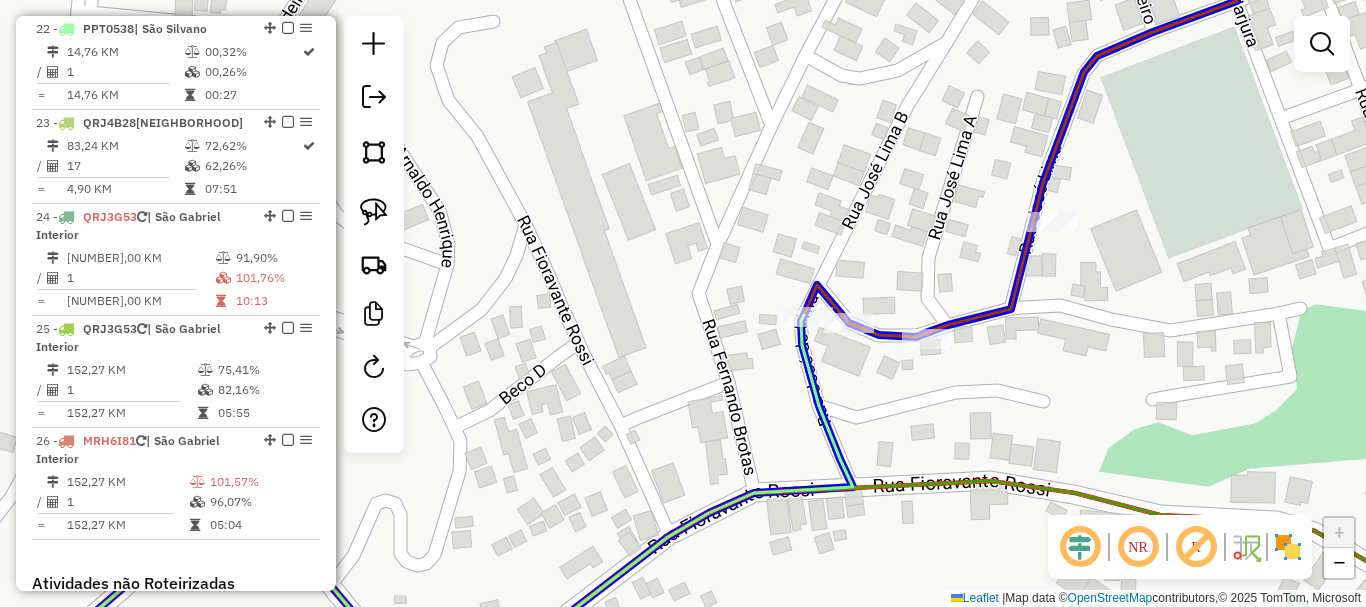 click 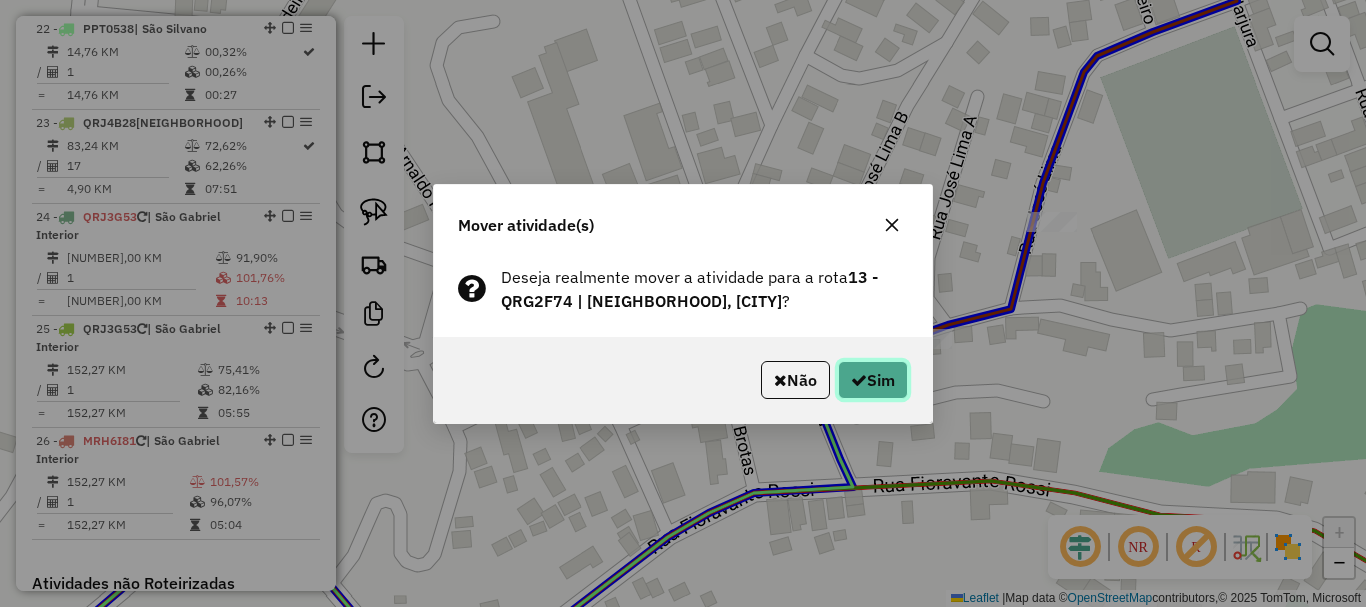 click on "Sim" 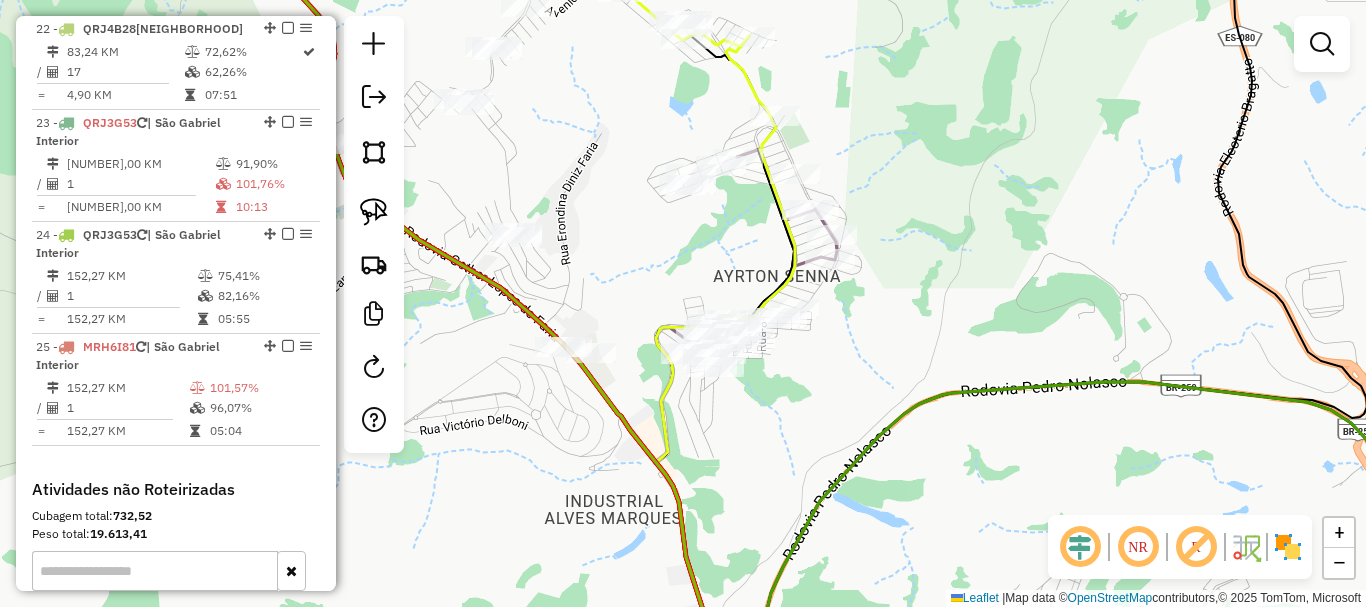 click on "Janela de atendimento Grade de atendimento Capacidade Transportadoras Veículos Cliente Pedidos  Rotas Selecione os dias de semana para filtrar as janelas de atendimento  Seg   Ter   Qua   Qui   Sex   Sáb   Dom  Informe o período da janela de atendimento: De: Até:  Filtrar exatamente a janela do cliente  Considerar janela de atendimento padrão  Selecione os dias de semana para filtrar as grades de atendimento  Seg   Ter   Qua   Qui   Sex   Sáb   Dom   Considerar clientes sem dia de atendimento cadastrado  Clientes fora do dia de atendimento selecionado Filtrar as atividades entre os valores definidos abaixo:  Peso mínimo:   Peso máximo:   Cubagem mínima:   Cubagem máxima:   De:   Até:  Filtrar as atividades entre o tempo de atendimento definido abaixo:  De:   Até:   Considerar capacidade total dos clientes não roteirizados Transportadora: Selecione um ou mais itens Tipo de veículo: Selecione um ou mais itens Veículo: Selecione um ou mais itens Motorista: Selecione um ou mais itens Nome: Rótulo:" 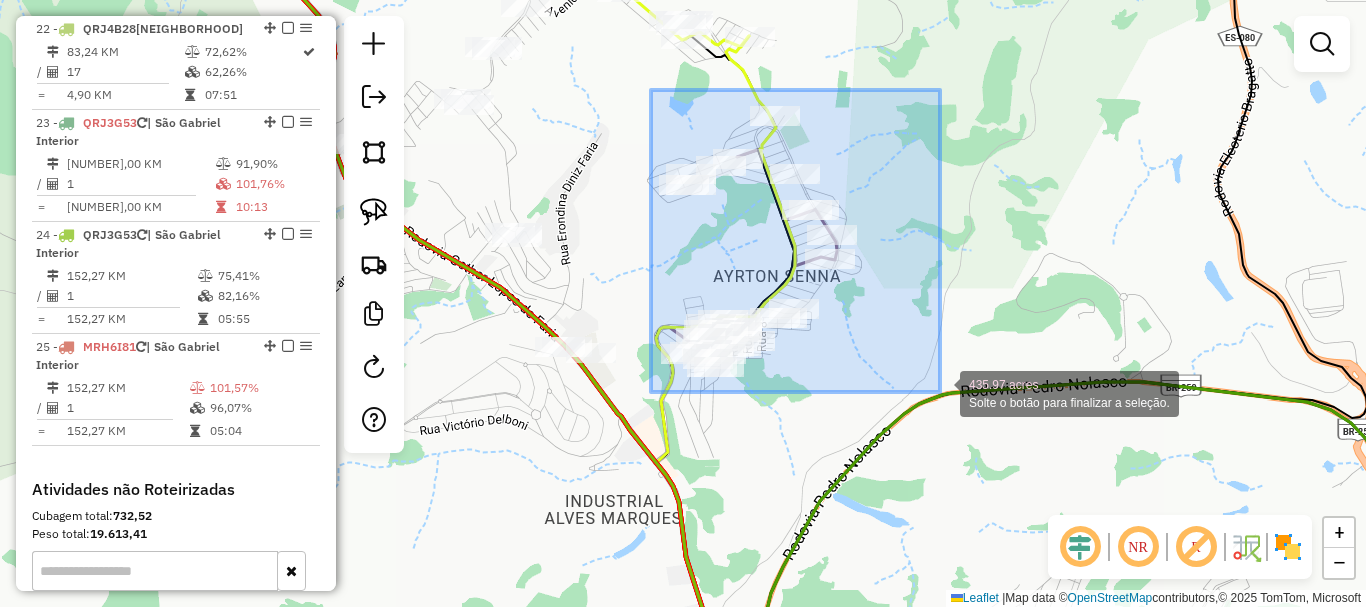 drag, startPoint x: 651, startPoint y: 90, endPoint x: 940, endPoint y: 392, distance: 418.0012 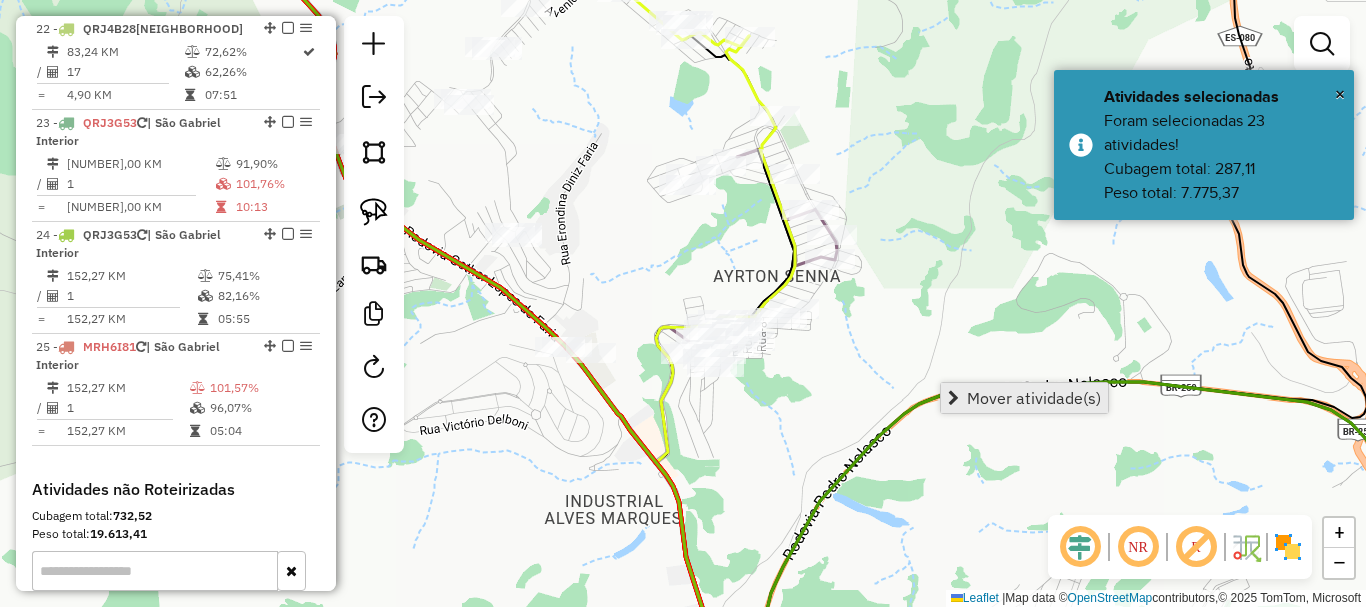 click on "Mover atividade(s)" at bounding box center [1034, 398] 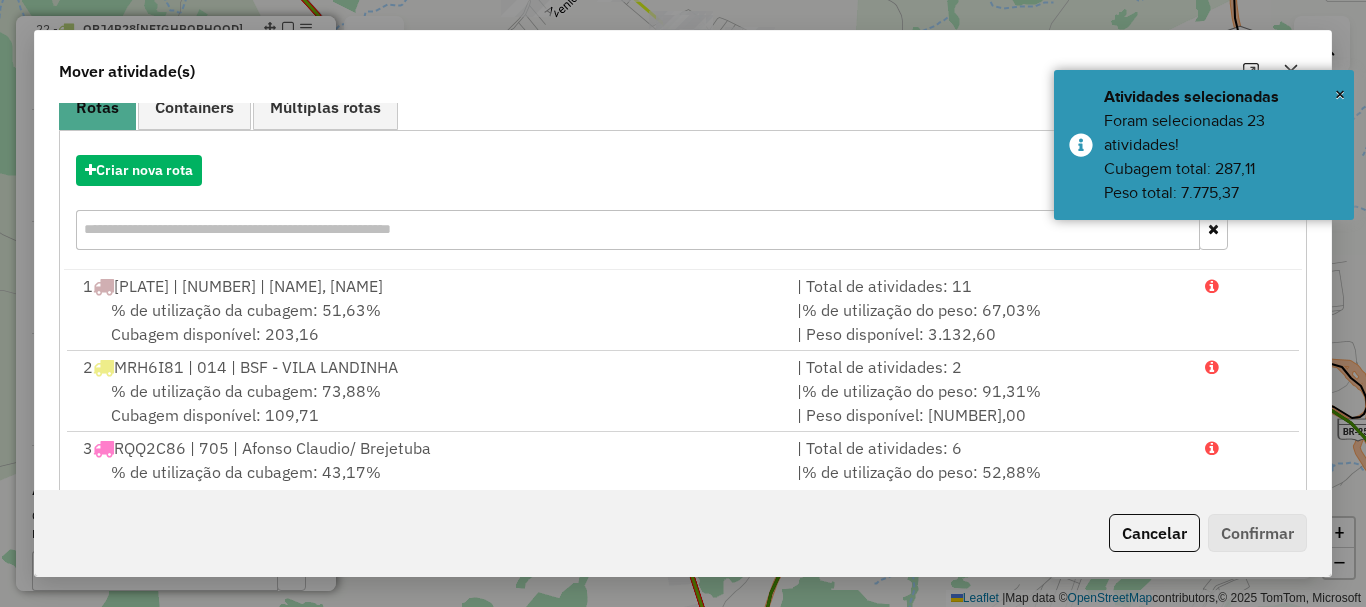 scroll, scrollTop: 397, scrollLeft: 0, axis: vertical 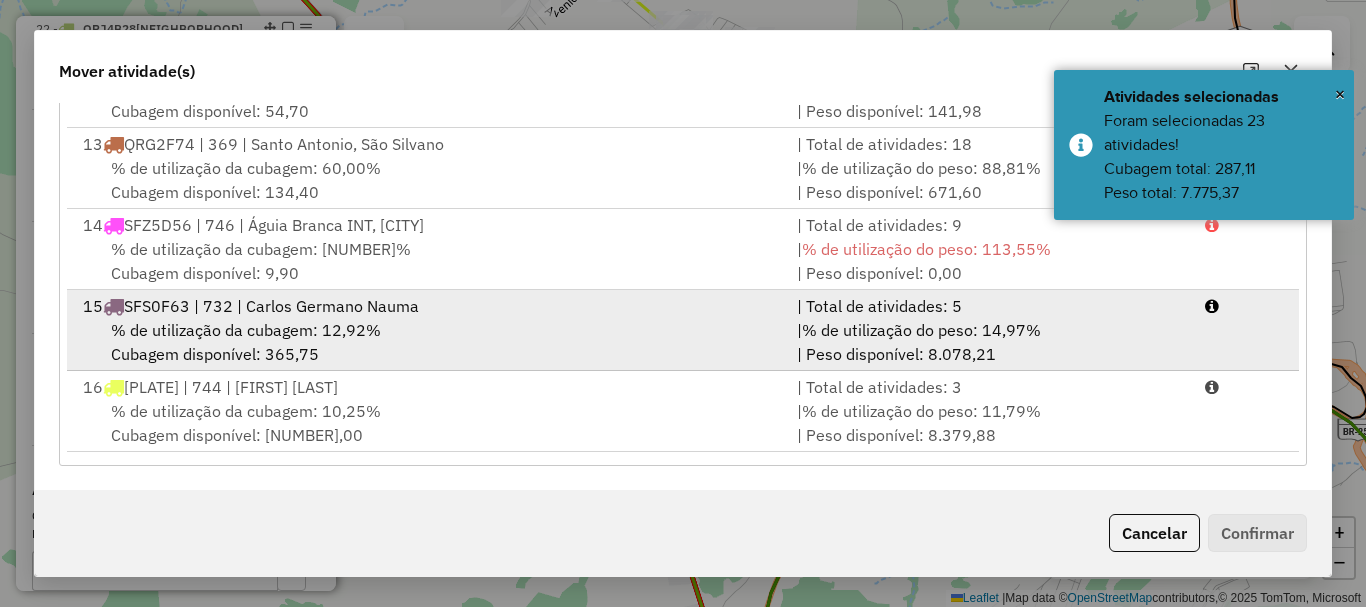 click on "% de utilização da cubagem: 12,92%" at bounding box center (246, 330) 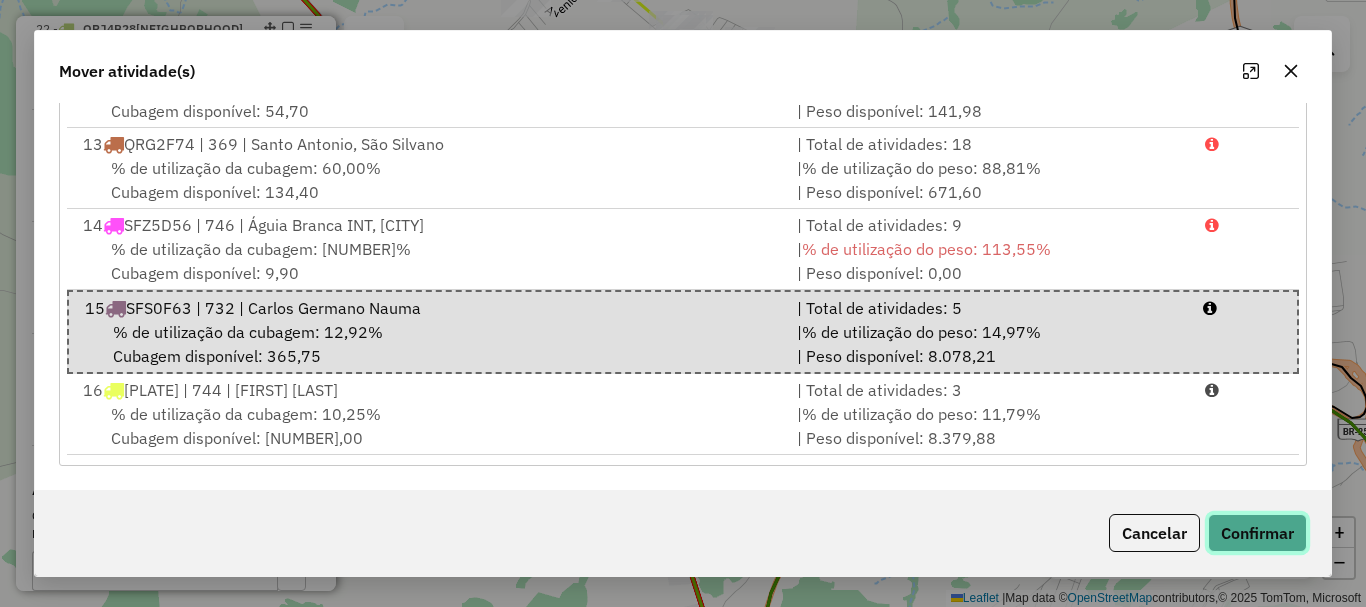 click on "Confirmar" 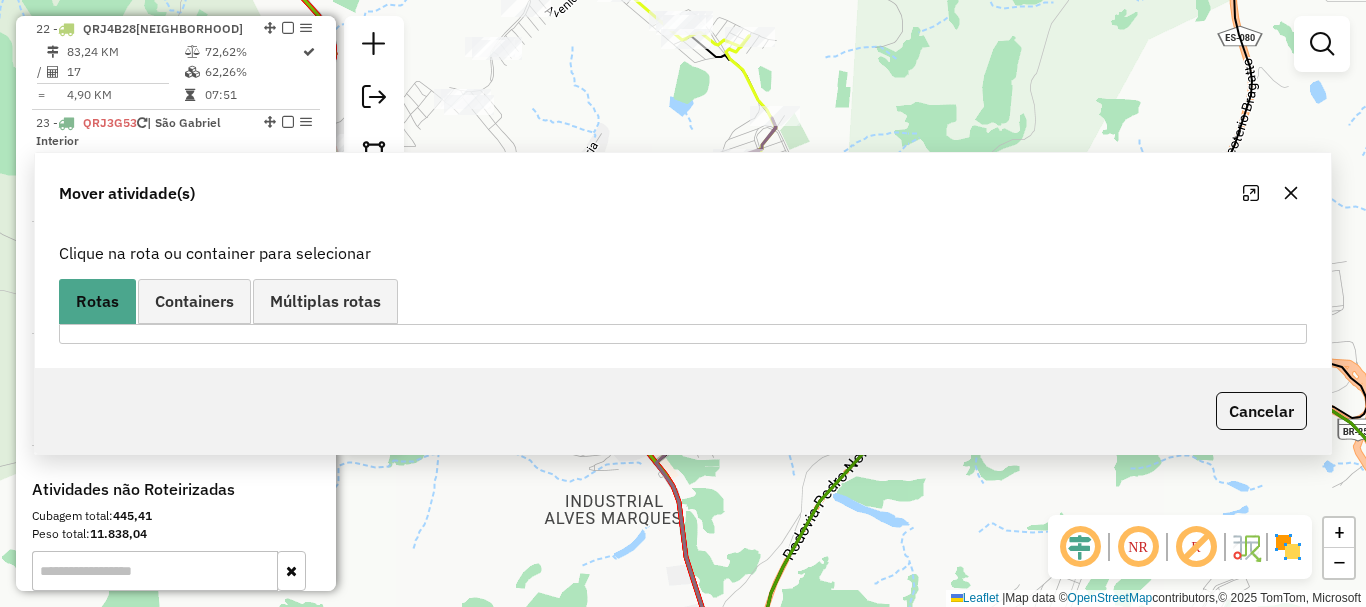 scroll, scrollTop: 0, scrollLeft: 0, axis: both 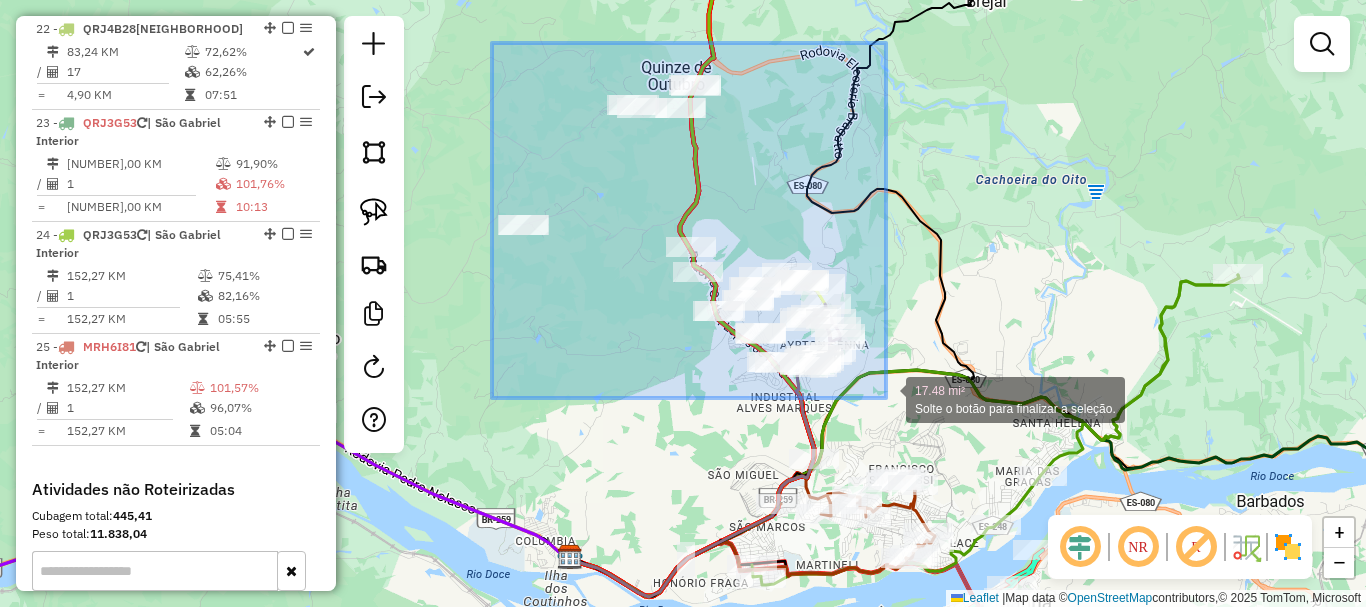 drag, startPoint x: 492, startPoint y: 43, endPoint x: 886, endPoint y: 398, distance: 530.34045 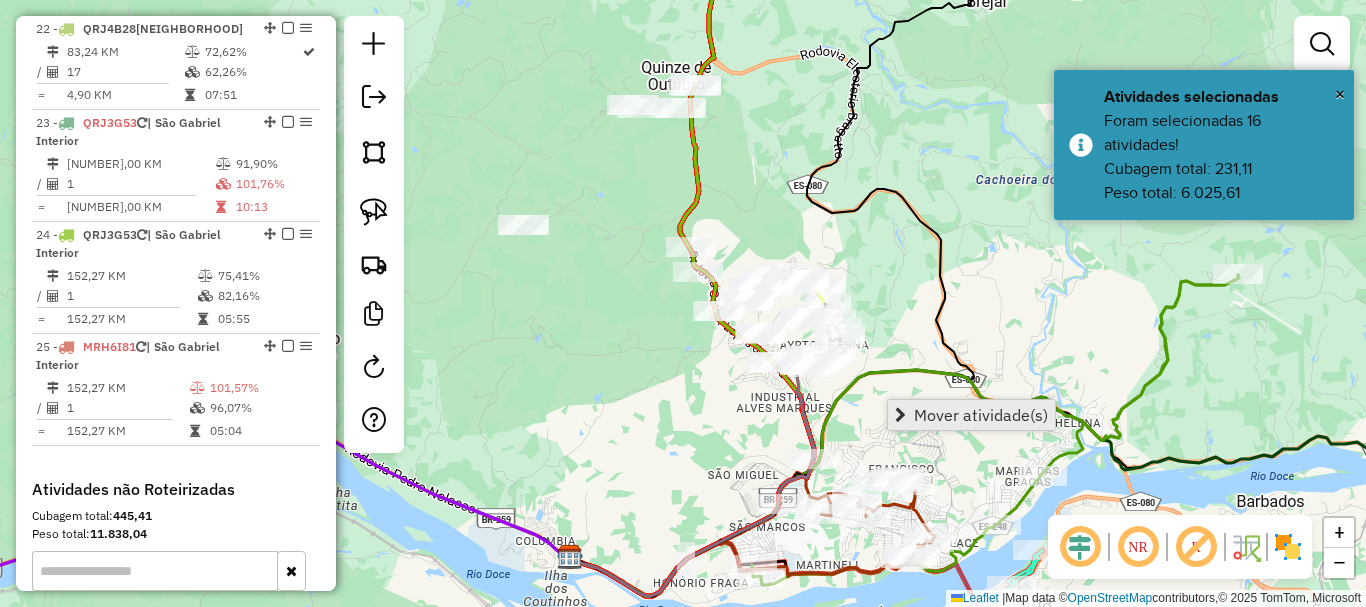 click on "Mover atividade(s)" at bounding box center (981, 415) 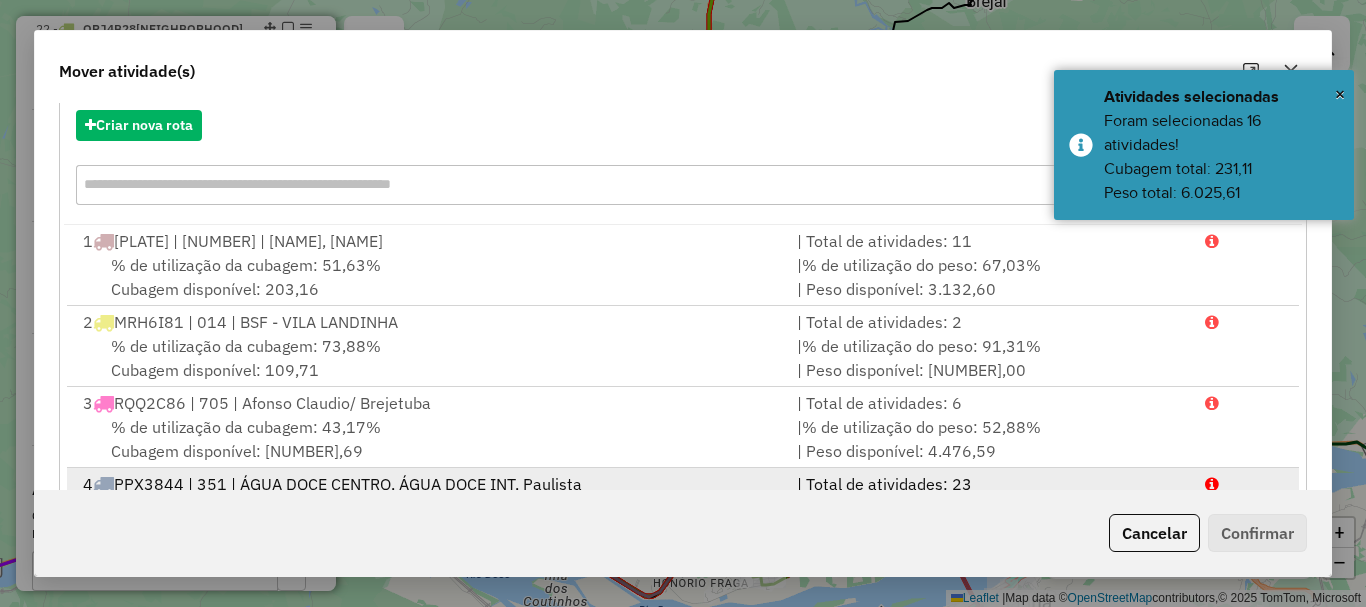 scroll, scrollTop: 397, scrollLeft: 0, axis: vertical 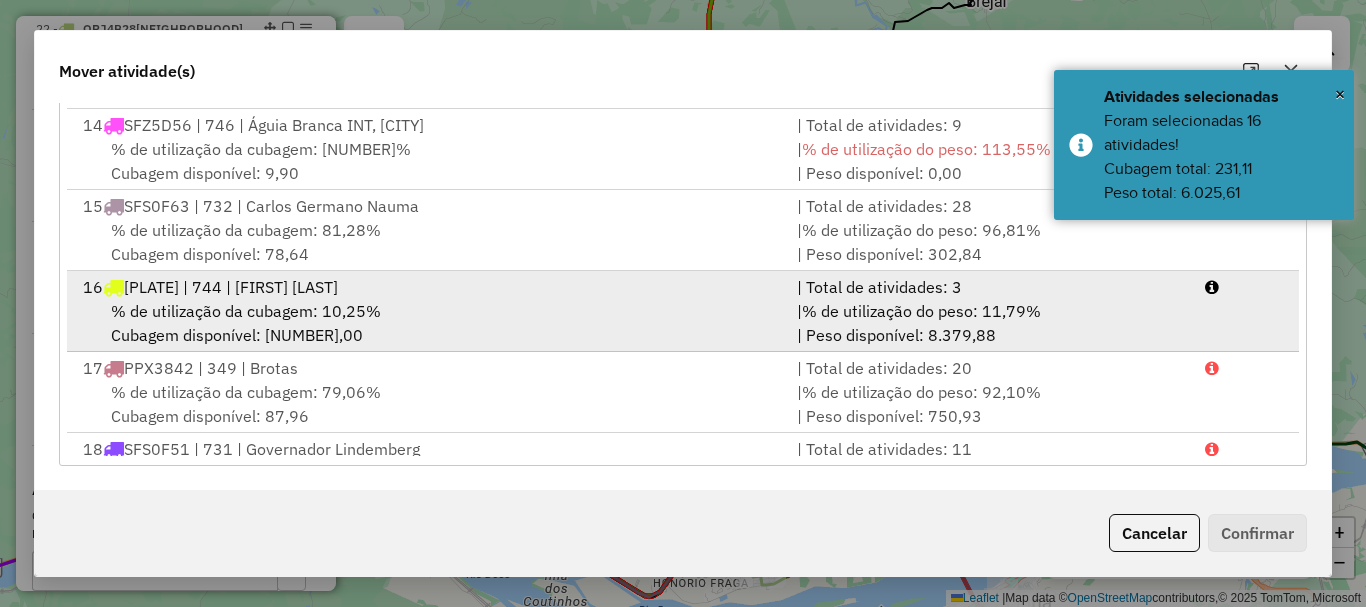 click on "% de utilização da cubagem: 10,25%  Cubagem disponível: 376,93" at bounding box center (428, 323) 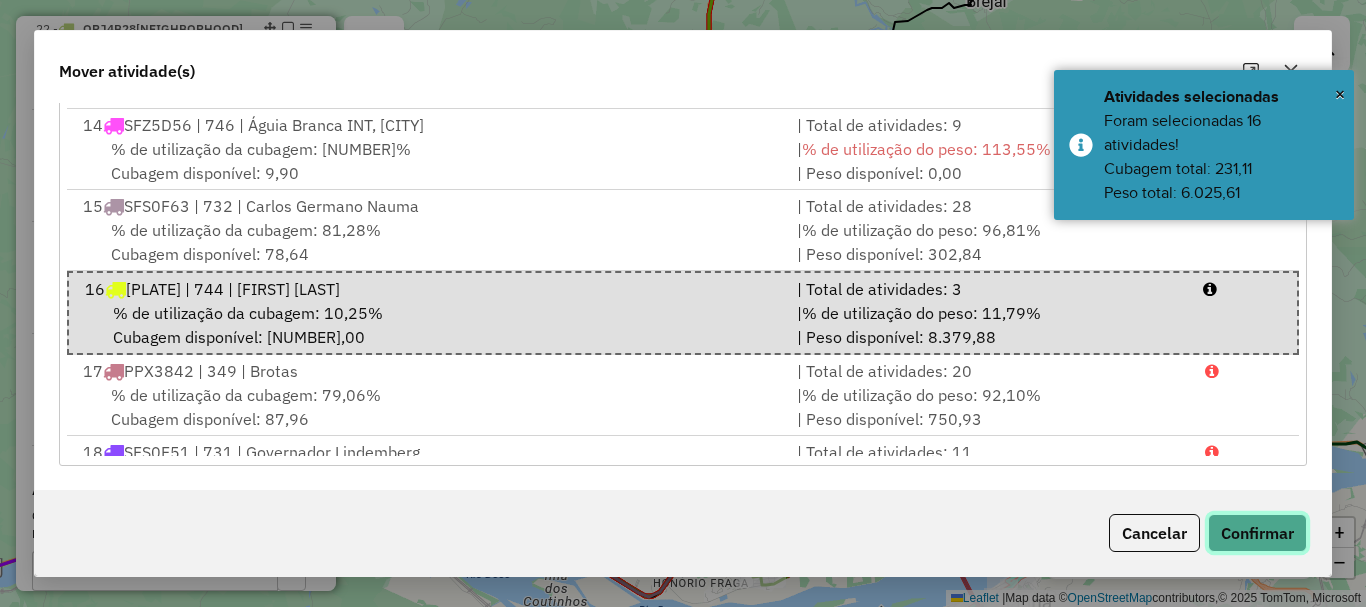 click on "Confirmar" 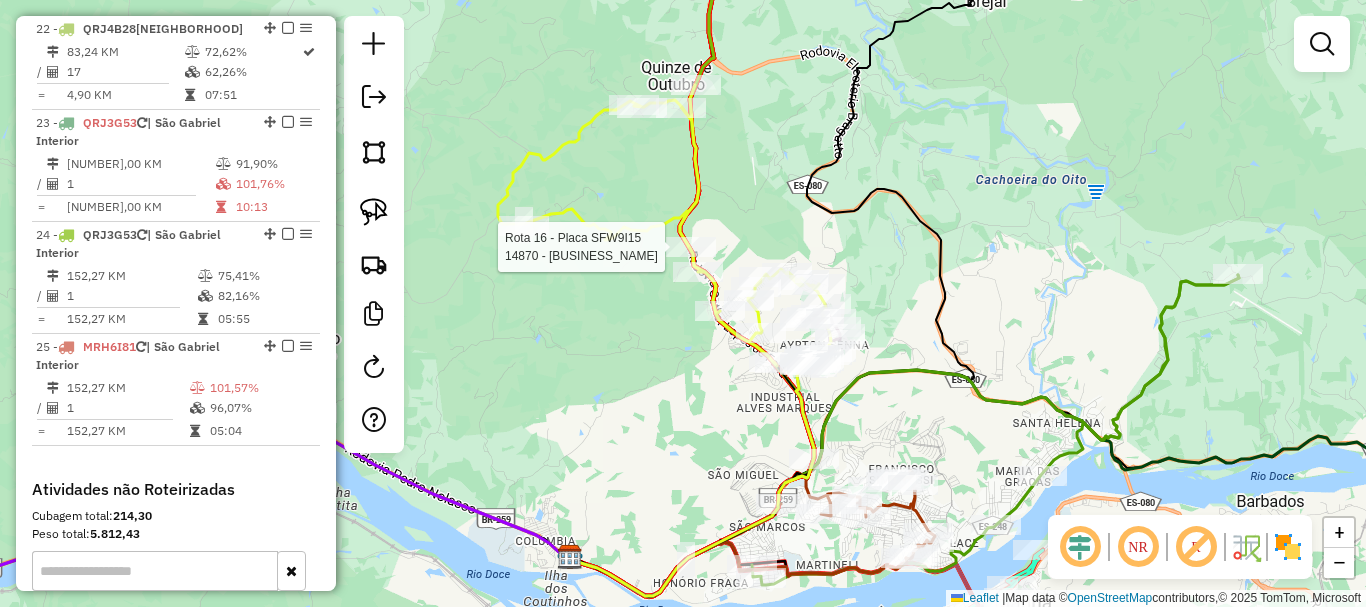 select on "*********" 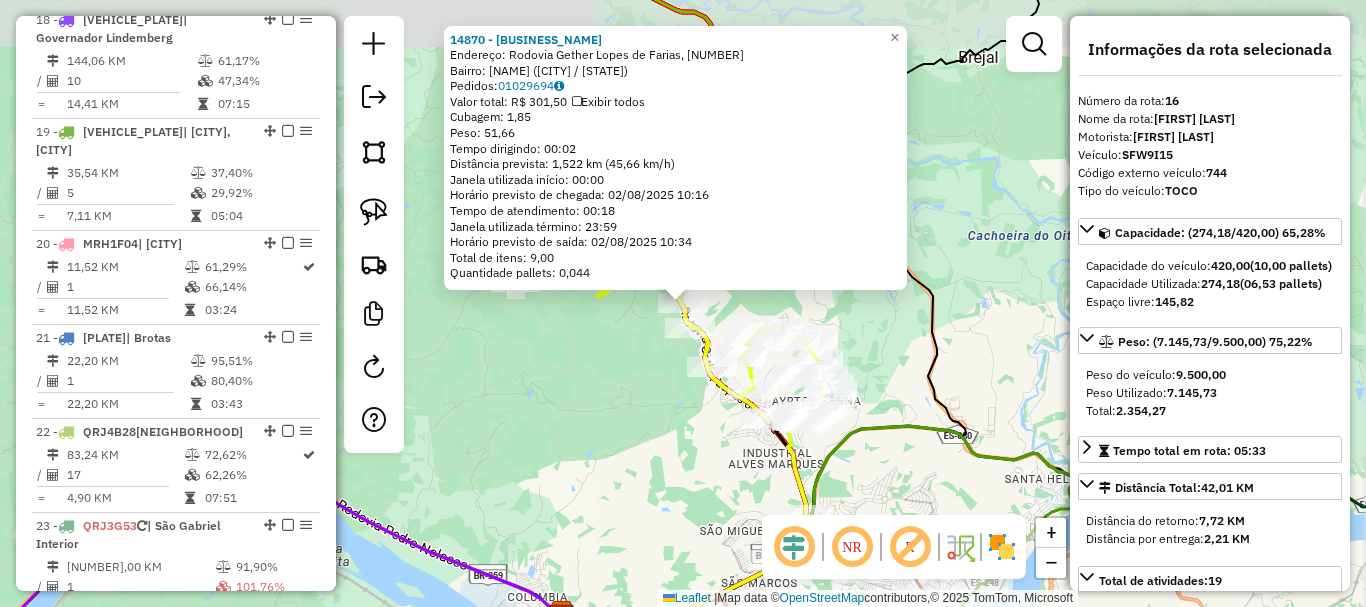 scroll, scrollTop: 2443, scrollLeft: 0, axis: vertical 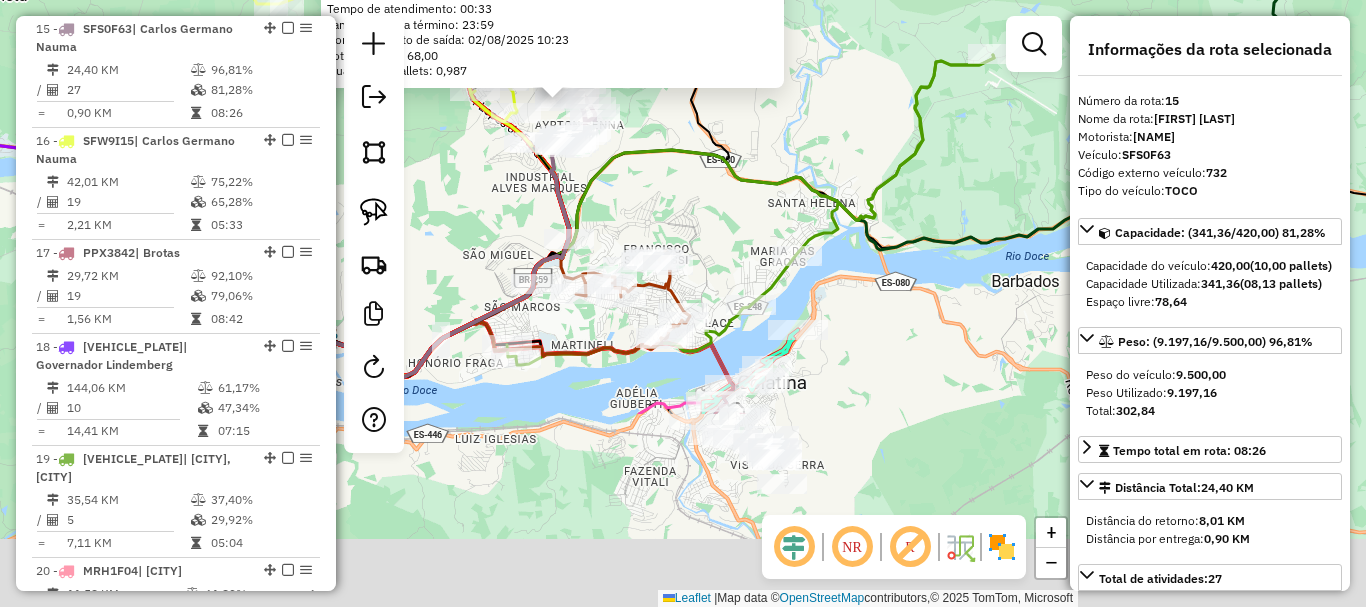 drag, startPoint x: 828, startPoint y: 446, endPoint x: 715, endPoint y: 192, distance: 278.0018 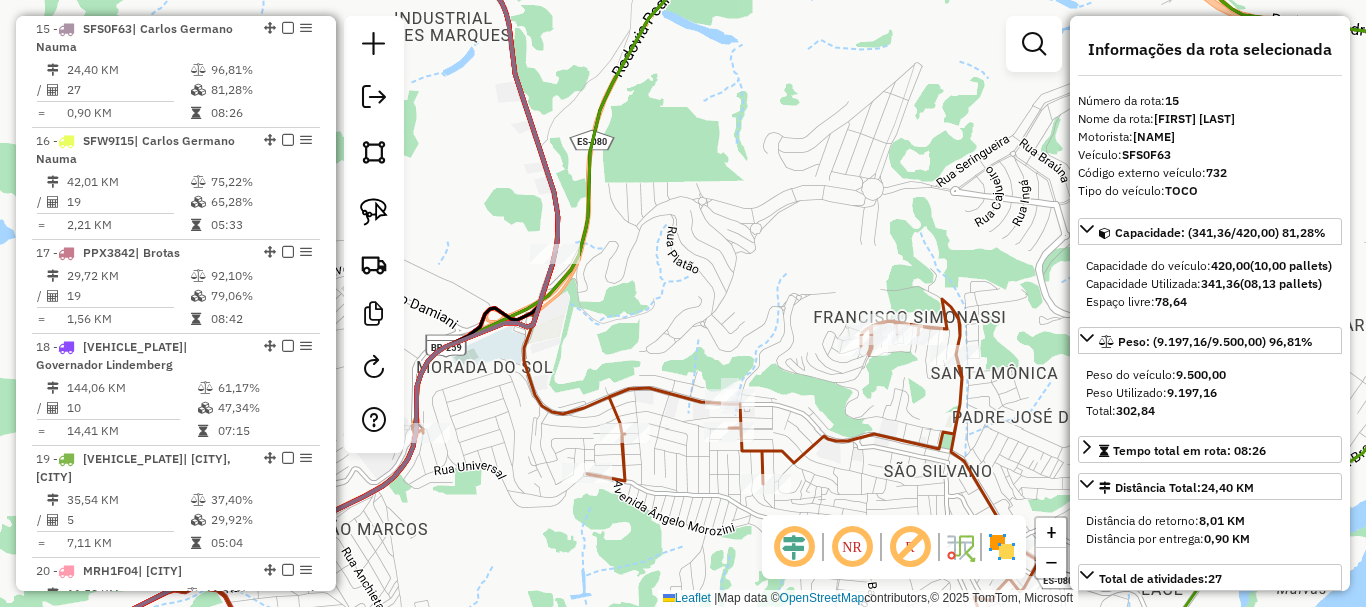 drag, startPoint x: 675, startPoint y: 292, endPoint x: 634, endPoint y: 163, distance: 135.35878 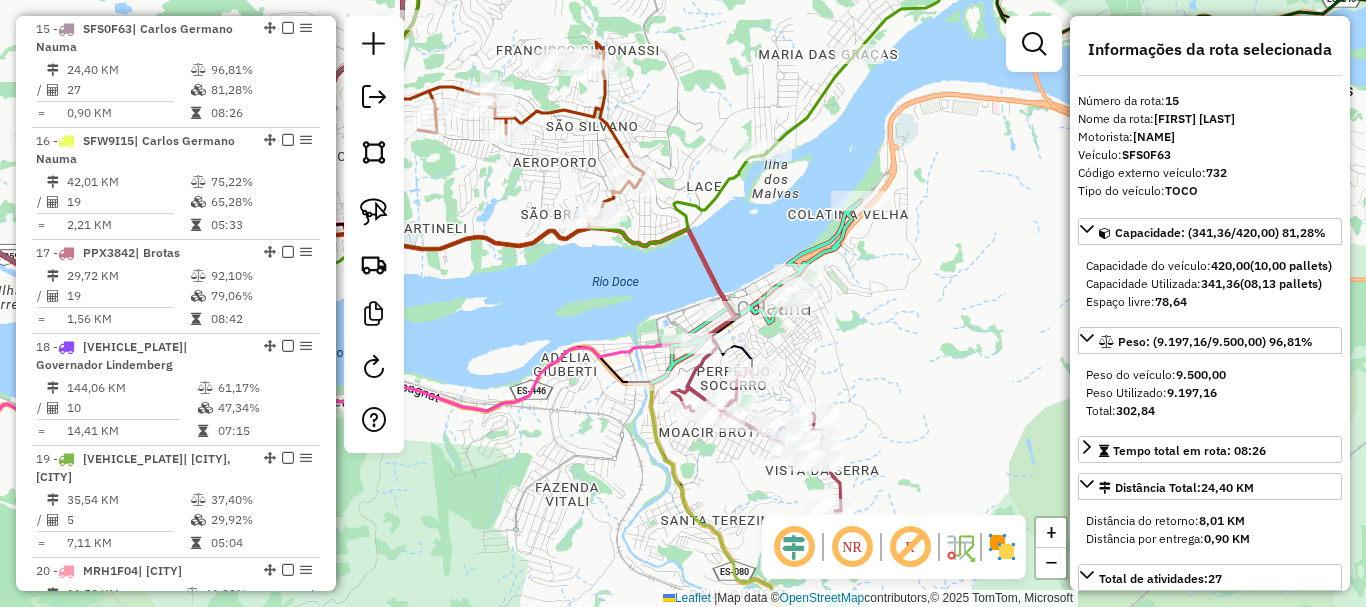 drag, startPoint x: 861, startPoint y: 358, endPoint x: 806, endPoint y: 234, distance: 135.65028 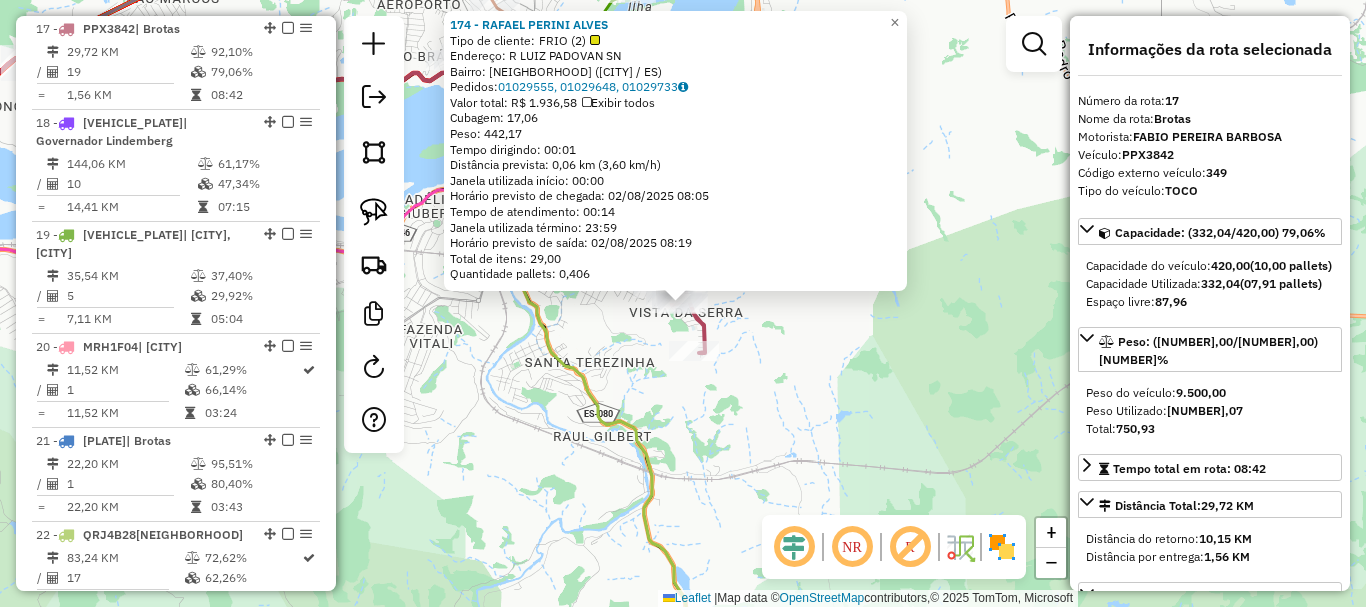 scroll, scrollTop: 2555, scrollLeft: 0, axis: vertical 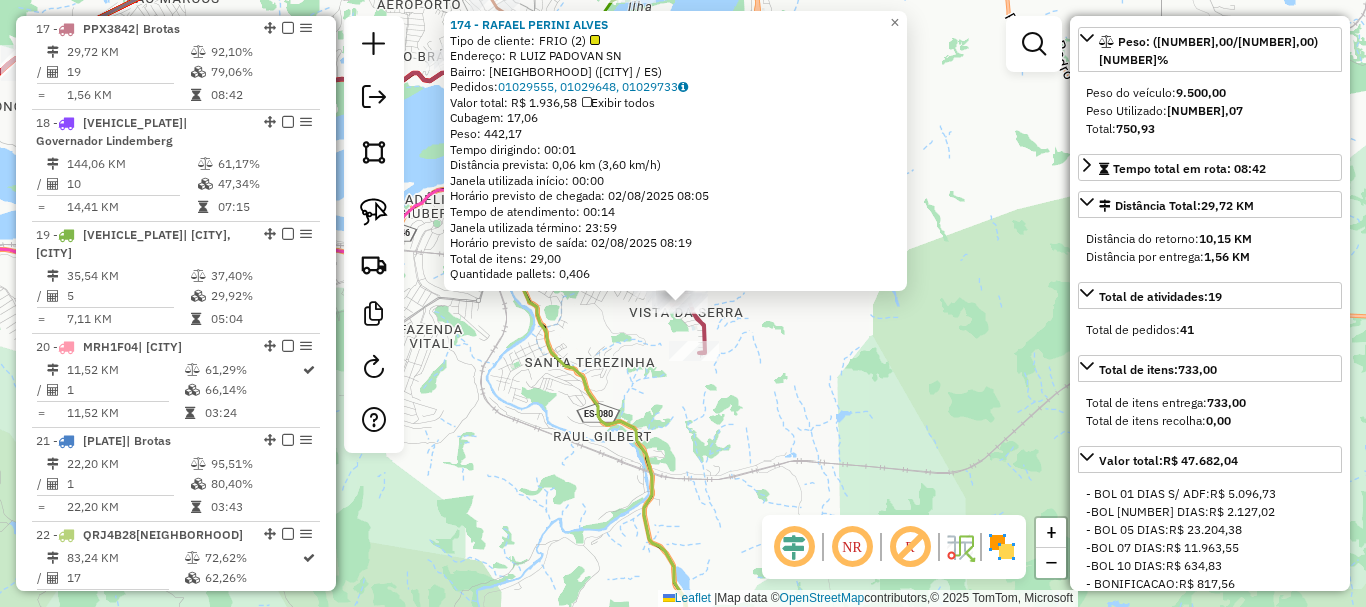 click on "174 - RAFAEL PERINI ALVES  Tipo de cliente:   FRIO (2)   Endereço: R   LUIZ PADOVAN                  SN   Bairro: VISTA DA SERRA (COLATINA / ES)   Pedidos:  01029555, 01029648, 01029733   Valor total: R$ 1.936,58   Exibir todos   Cubagem: 17,06  Peso: 442,17  Tempo dirigindo: 00:01   Distância prevista: 0,06 km (3,60 km/h)   Janela utilizada início: 00:00   Horário previsto de chegada: 02/08/2025 08:05   Tempo de atendimento: 00:14   Janela utilizada término: 23:59   Horário previsto de saída: 02/08/2025 08:19   Total de itens: 29,00   Quantidade pallets: 0,406  × Janela de atendimento Grade de atendimento Capacidade Transportadoras Veículos Cliente Pedidos  Rotas Selecione os dias de semana para filtrar as janelas de atendimento  Seg   Ter   Qua   Qui   Sex   Sáb   Dom  Informe o período da janela de atendimento: De: Até:  Filtrar exatamente a janela do cliente  Considerar janela de atendimento padrão  Selecione os dias de semana para filtrar as grades de atendimento  Seg   Ter   Qua   Qui  De:" 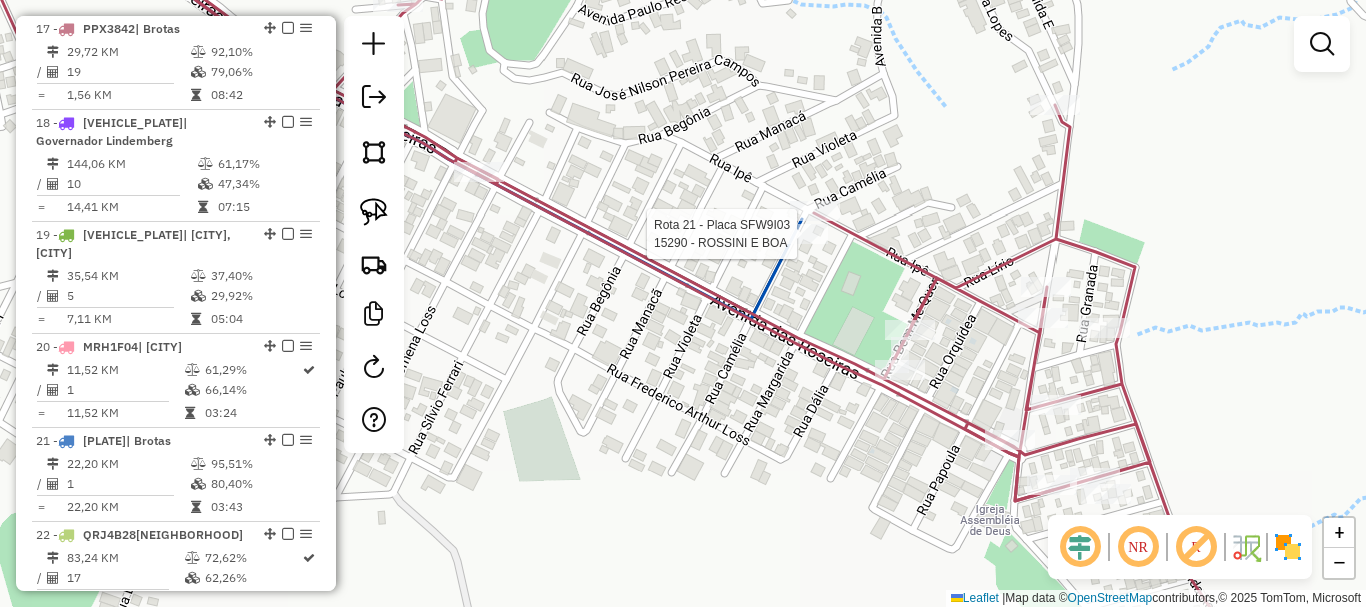 select on "*********" 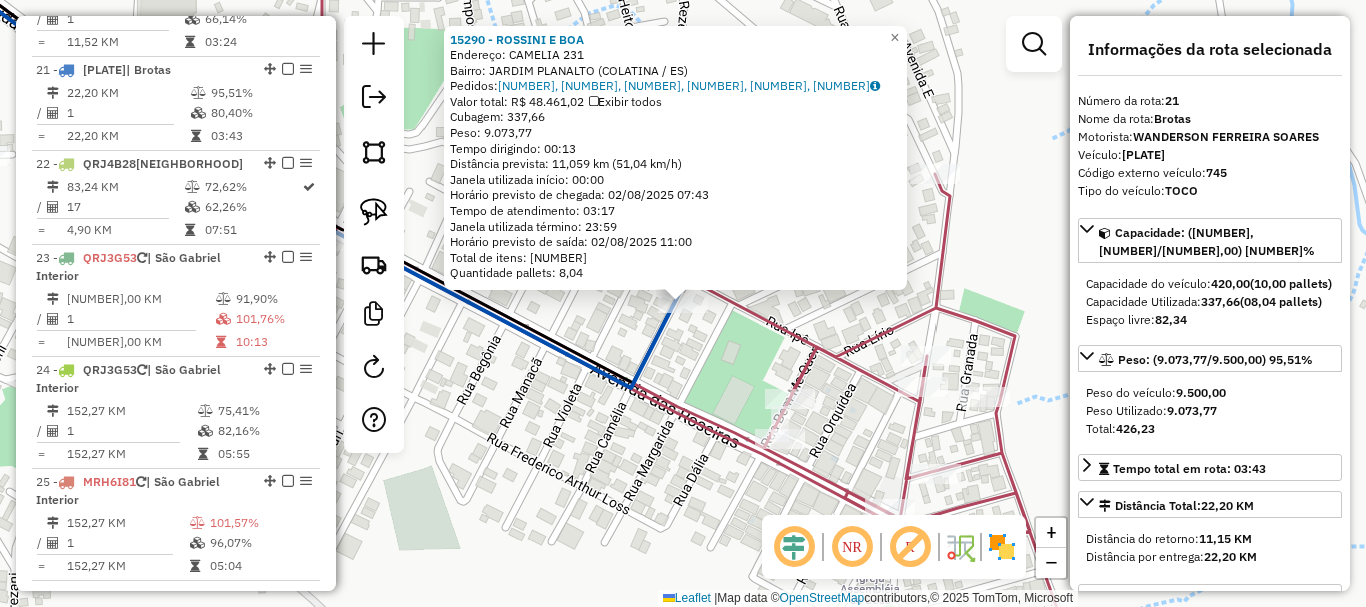 scroll, scrollTop: 2967, scrollLeft: 0, axis: vertical 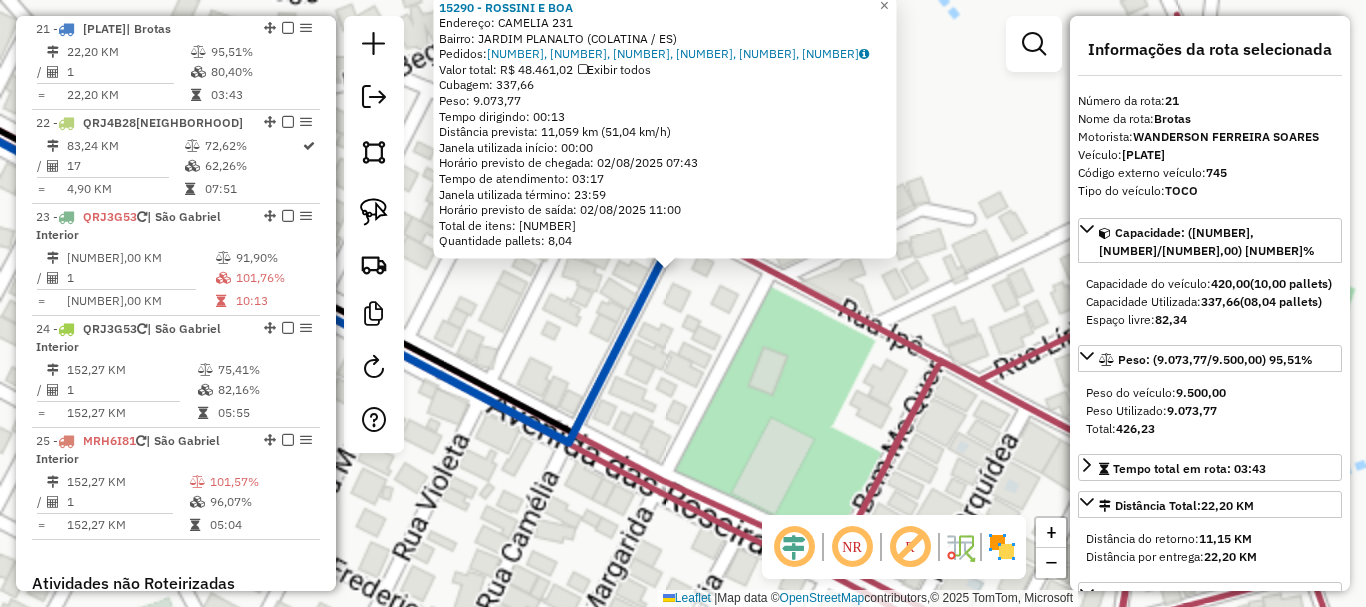 click on "15290 - ROSSINI E BOA  Endereço:  CAMELIA 231   Bairro: JARDIM PLANALTO (COLATINA / ES)   Pedidos:  01029909, 01029570, 01029865, 01029866, 01029867, 01029569   Valor total: R$ 48.461,02   Exibir todos   Cubagem: 337,66  Peso: 9.073,77  Tempo dirigindo: 00:13   Distância prevista: 11,059 km (51,04 km/h)   Janela utilizada início: 00:00   Horário previsto de chegada: 02/08/2025 07:43   Tempo de atendimento: 03:17   Janela utilizada término: 23:59   Horário previsto de saída: 02/08/2025 11:00   Total de itens: 865,00   Quantidade pallets: 8,04  × Janela de atendimento Grade de atendimento Capacidade Transportadoras Veículos Cliente Pedidos  Rotas Selecione os dias de semana para filtrar as janelas de atendimento  Seg   Ter   Qua   Qui   Sex   Sáb   Dom  Informe o período da janela de atendimento: De: Até:  Filtrar exatamente a janela do cliente  Considerar janela de atendimento padrão  Selecione os dias de semana para filtrar as grades de atendimento  Seg   Ter   Qua   Qui   Sex   Sáb   Dom   De:" 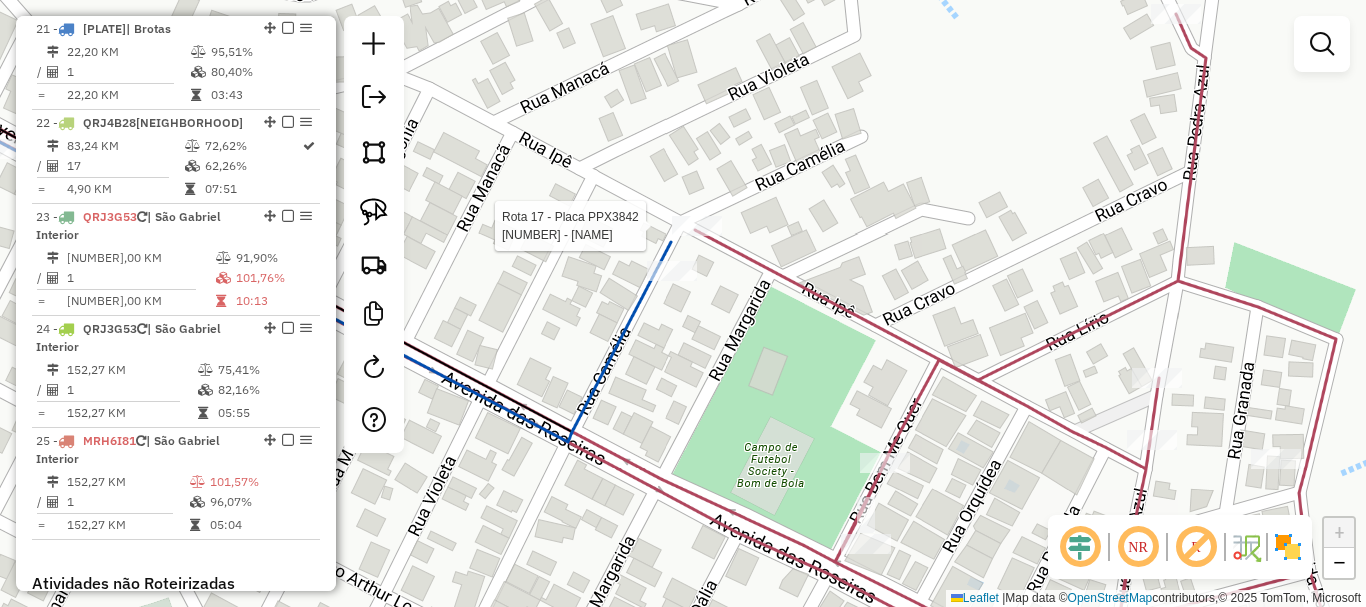 select on "*********" 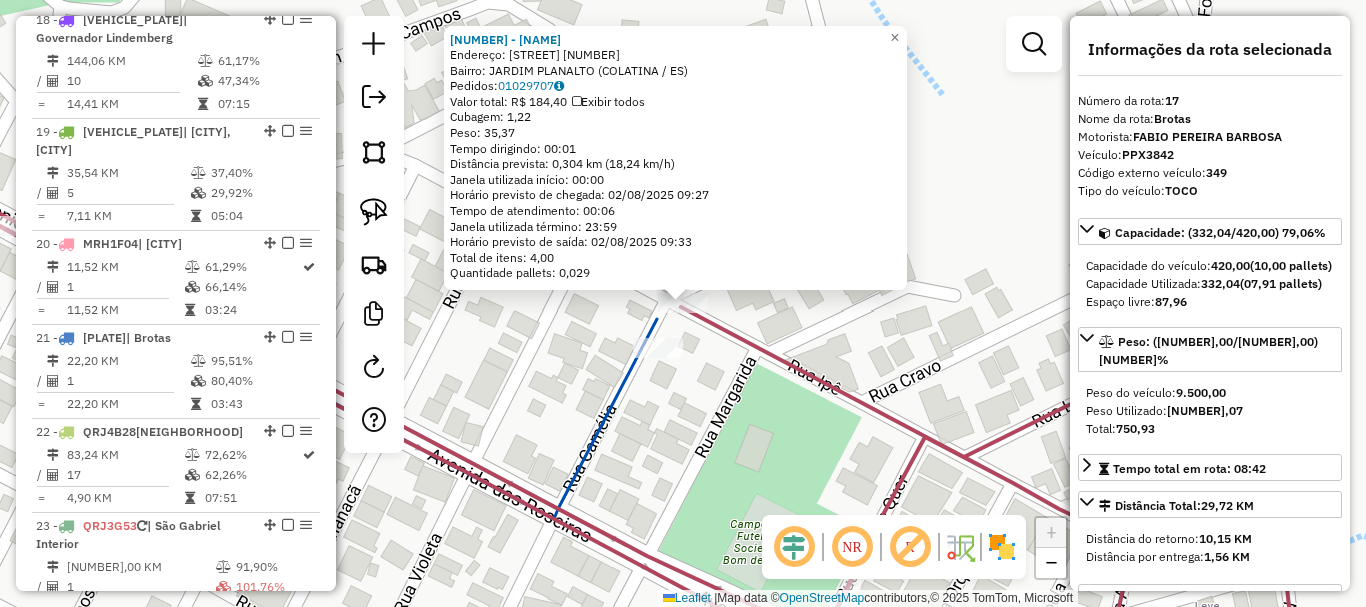 scroll, scrollTop: 2555, scrollLeft: 0, axis: vertical 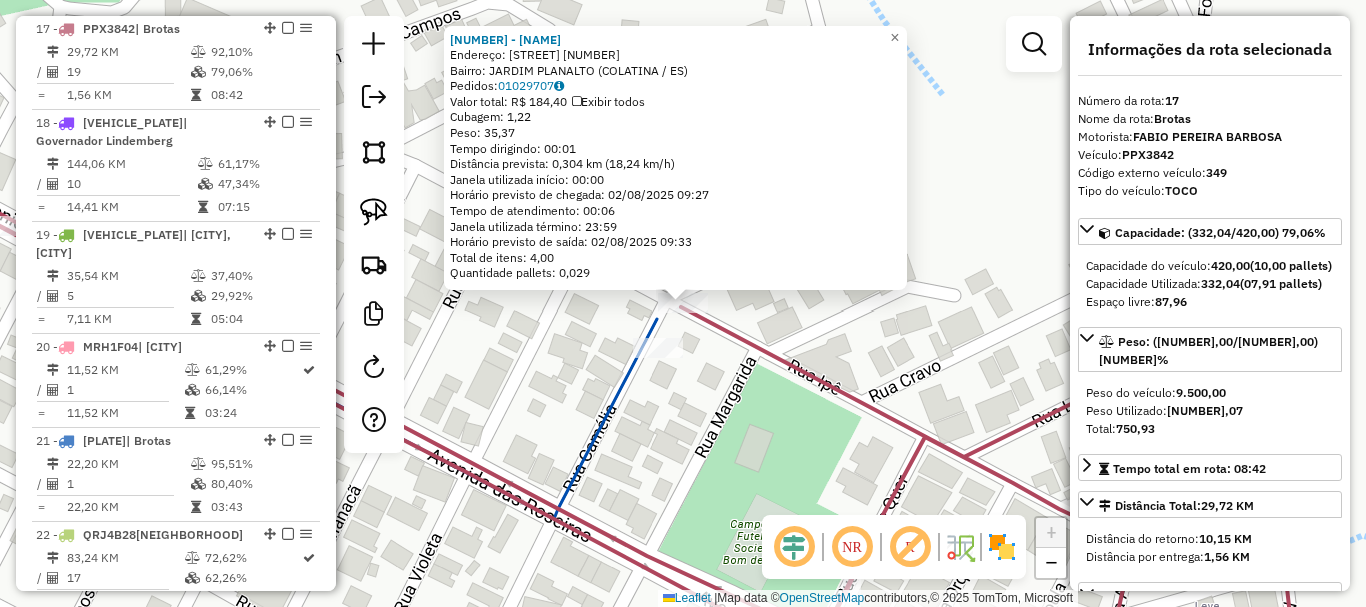 click on "16456 - QUALIT PREMIUM  BEEF  Endereço:  BEM-ME-QUER 235   Bairro: JARDIM PLANALTO (COLATINA / ES)   Pedidos:  01029707   Valor total: R$ 184,40   Exibir todos   Cubagem: 1,22  Peso: 35,37  Tempo dirigindo: 00:01   Distância prevista: 0,304 km (18,24 km/h)   Janela utilizada início: 00:00   Horário previsto de chegada: 02/08/2025 09:27   Tempo de atendimento: 00:06   Janela utilizada término: 23:59   Horário previsto de saída: 02/08/2025 09:33   Total de itens: 4,00   Quantidade pallets: 0,029  × Janela de atendimento Grade de atendimento Capacidade Transportadoras Veículos Cliente Pedidos  Rotas Selecione os dias de semana para filtrar as janelas de atendimento  Seg   Ter   Qua   Qui   Sex   Sáb   Dom  Informe o período da janela de atendimento: De: Até:  Filtrar exatamente a janela do cliente  Considerar janela de atendimento padrão  Selecione os dias de semana para filtrar as grades de atendimento  Seg   Ter   Qua   Qui   Sex   Sáb   Dom   Considerar clientes sem dia de atendimento cadastrado" 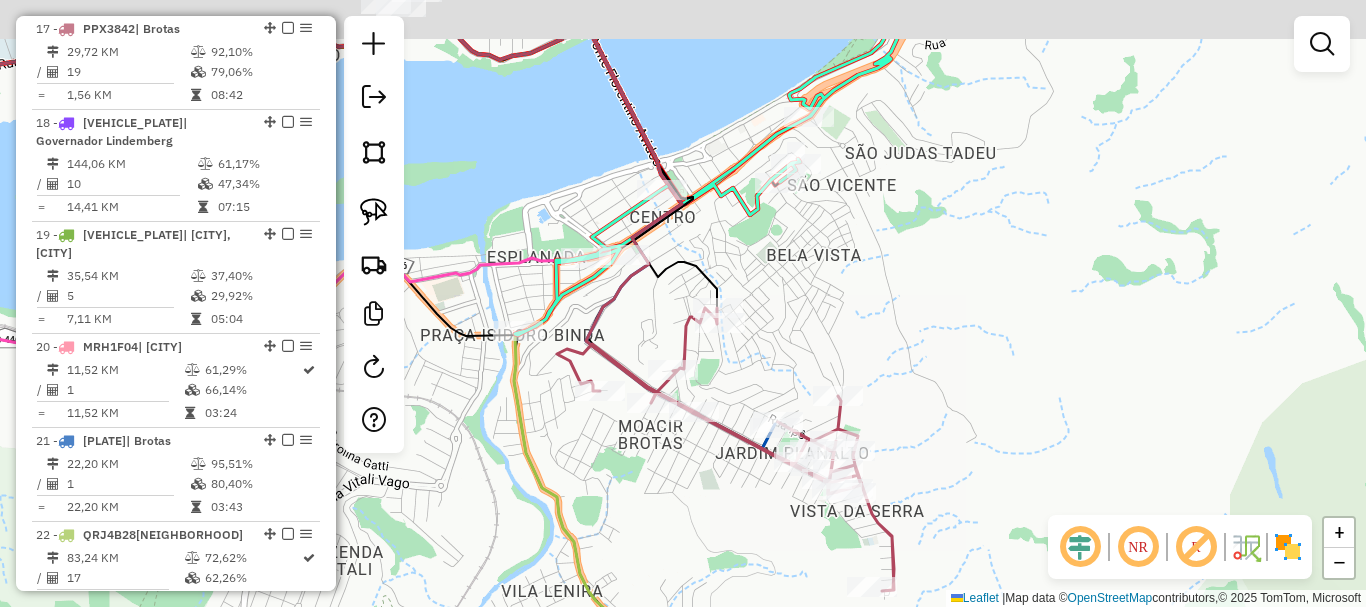 drag, startPoint x: 775, startPoint y: 273, endPoint x: 817, endPoint y: 306, distance: 53.413483 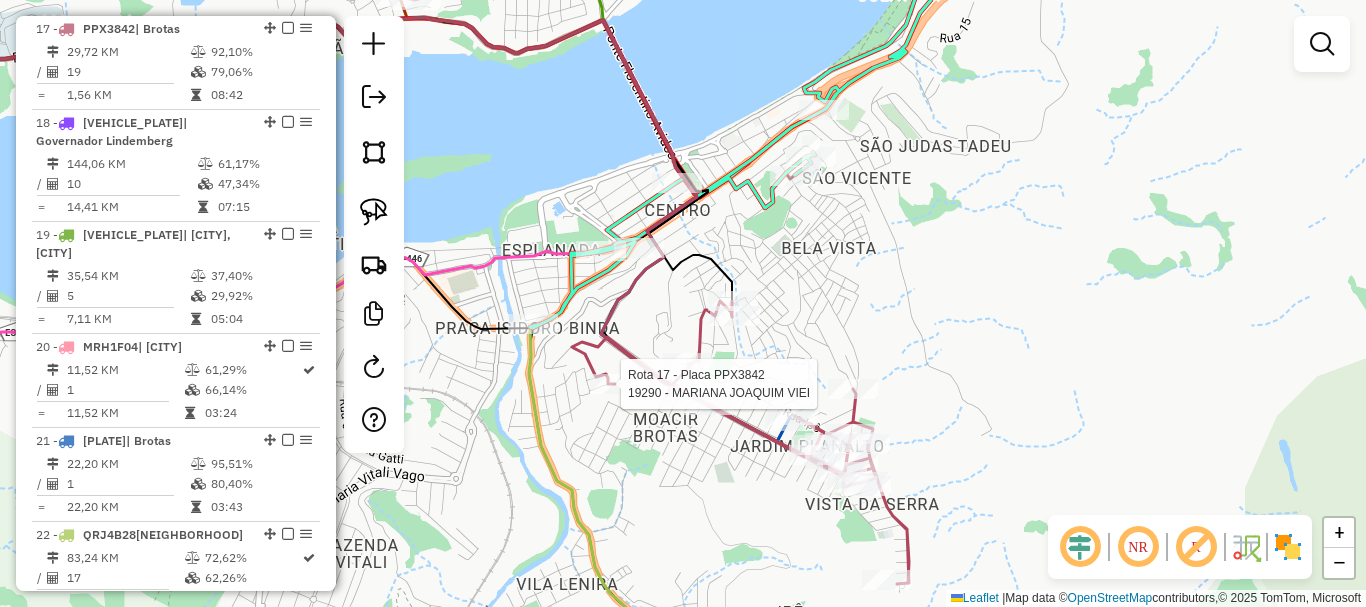 select on "*********" 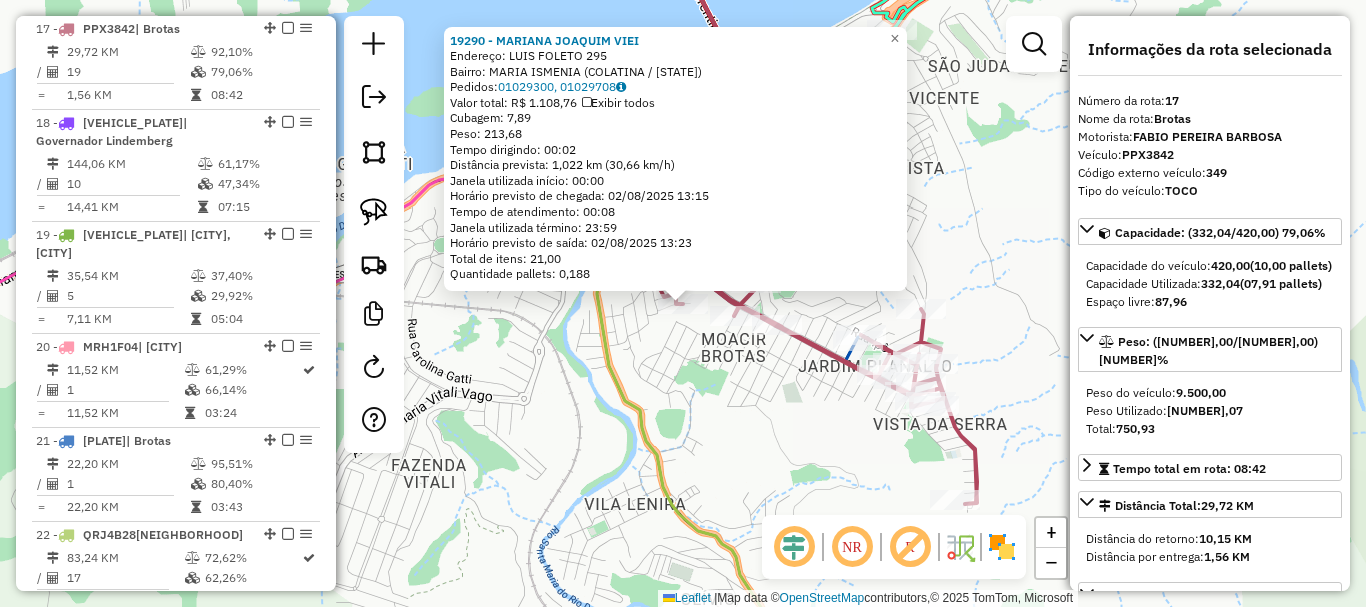 click on "19290 - MARIANA JOAQUIM VIEI  Endereço:  LUIS FOLETO 295   Bairro: MARIA ISMENIA (COLATINA / ES)   Pedidos:  01029300, 01029708   Valor total: R$ 1.108,76   Exibir todos   Cubagem: 7,89  Peso: 213,68  Tempo dirigindo: 00:02   Distância prevista: 1,022 km (30,66 km/h)   Janela utilizada início: 00:00   Horário previsto de chegada: 02/08/2025 13:15   Tempo de atendimento: 00:08   Janela utilizada término: 23:59   Horário previsto de saída: 02/08/2025 13:23   Total de itens: 21,00   Quantidade pallets: 0,188  × Janela de atendimento Grade de atendimento Capacidade Transportadoras Veículos Cliente Pedidos  Rotas Selecione os dias de semana para filtrar as janelas de atendimento  Seg   Ter   Qua   Qui   Sex   Sáb   Dom  Informe o período da janela de atendimento: De: Até:  Filtrar exatamente a janela do cliente  Considerar janela de atendimento padrão  Selecione os dias de semana para filtrar as grades de atendimento  Seg   Ter   Qua   Qui   Sex   Sáb   Dom   Peso mínimo:   Peso máximo:   De:  De:" 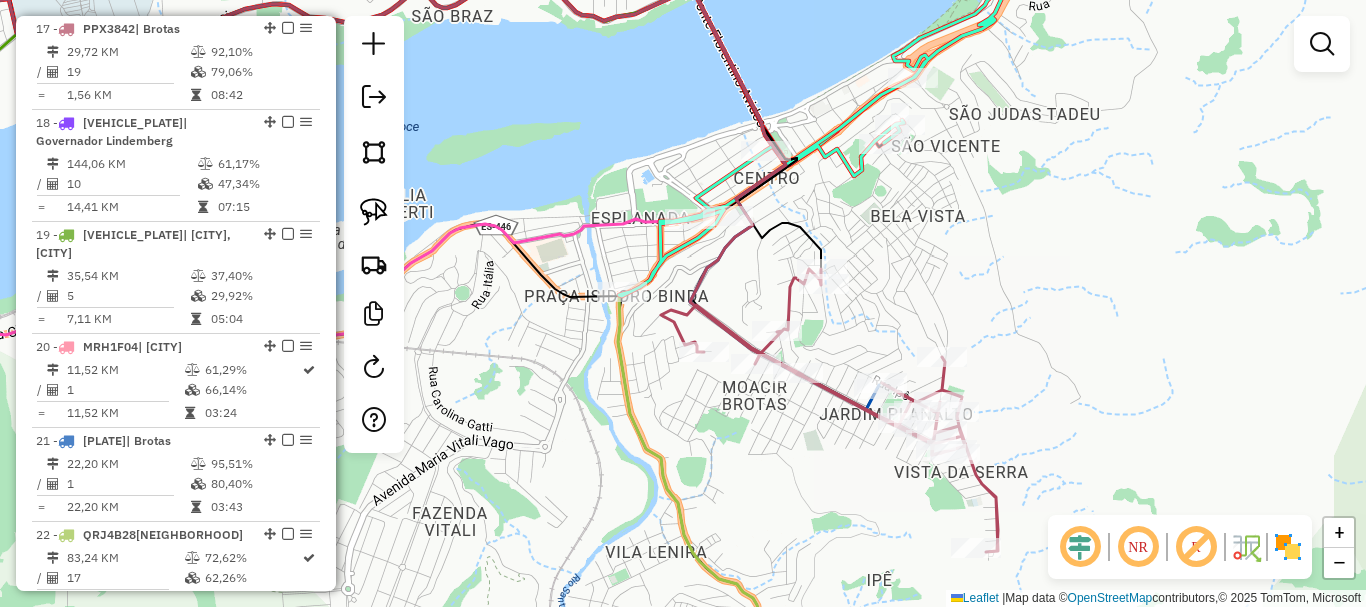 drag, startPoint x: 697, startPoint y: 338, endPoint x: 718, endPoint y: 386, distance: 52.392746 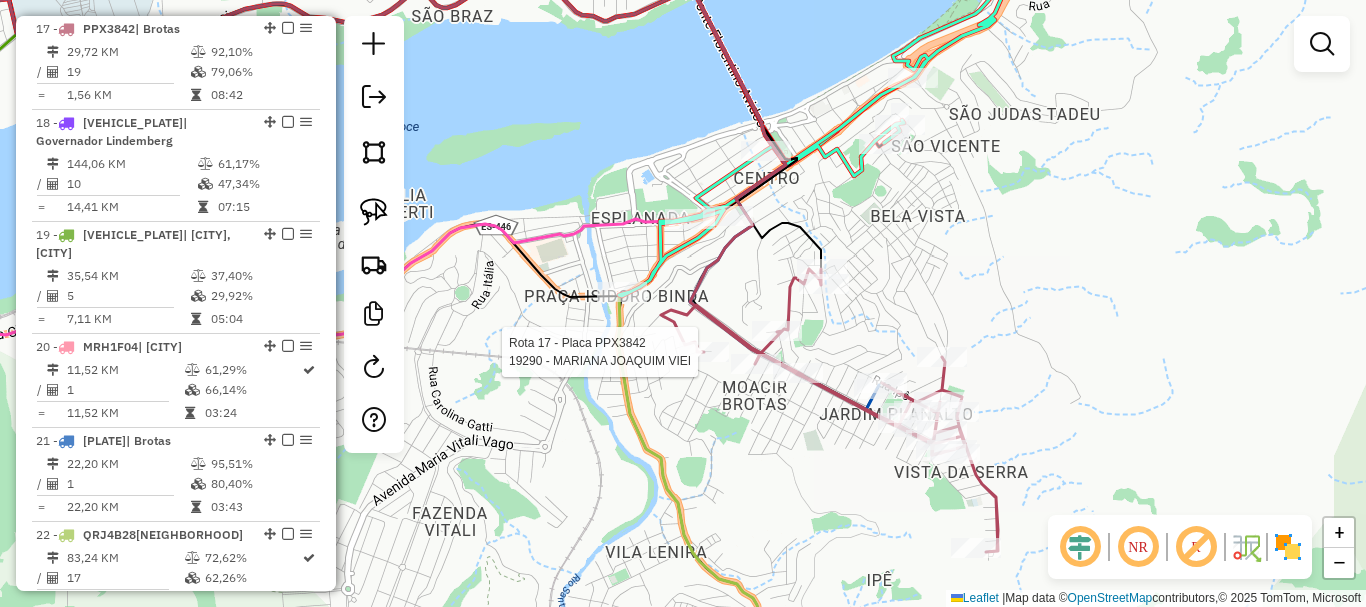 select on "*********" 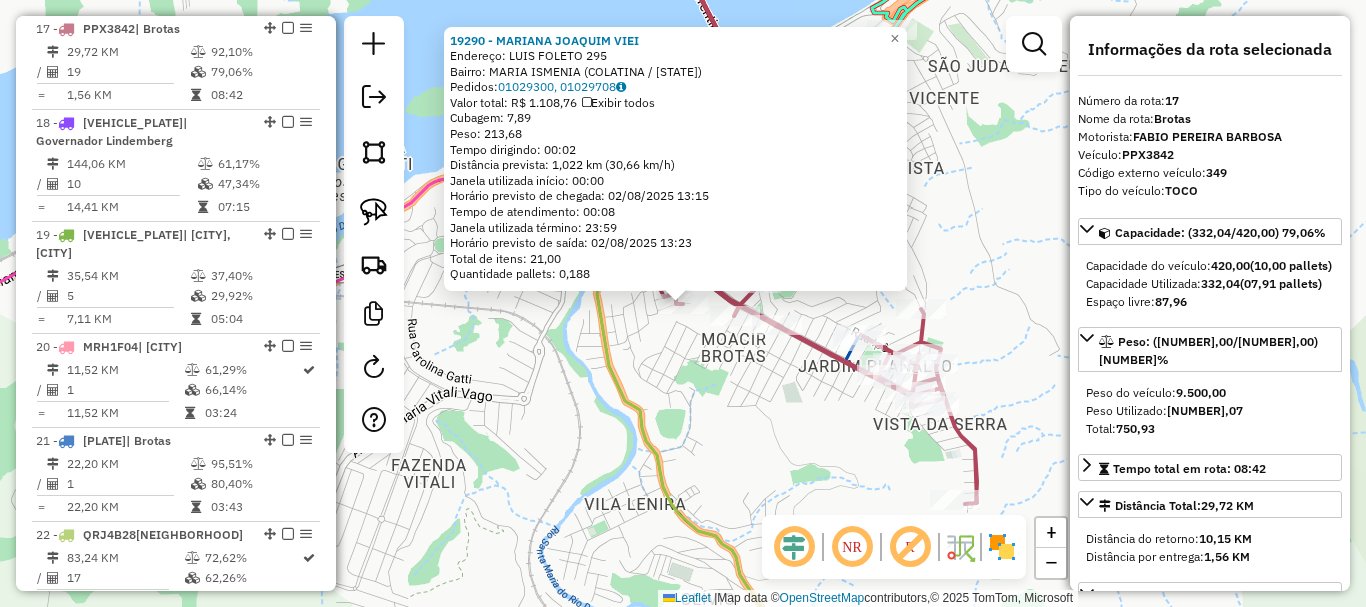 click on "19290 - MARIANA JOAQUIM VIEI  Endereço:  LUIS FOLETO 295   Bairro: MARIA ISMENIA (COLATINA / ES)   Pedidos:  01029300, 01029708   Valor total: R$ 1.108,76   Exibir todos   Cubagem: 7,89  Peso: 213,68  Tempo dirigindo: 00:02   Distância prevista: 1,022 km (30,66 km/h)   Janela utilizada início: 00:00   Horário previsto de chegada: 02/08/2025 13:15   Tempo de atendimento: 00:08   Janela utilizada término: 23:59   Horário previsto de saída: 02/08/2025 13:23   Total de itens: 21,00   Quantidade pallets: 0,188  × Janela de atendimento Grade de atendimento Capacidade Transportadoras Veículos Cliente Pedidos  Rotas Selecione os dias de semana para filtrar as janelas de atendimento  Seg   Ter   Qua   Qui   Sex   Sáb   Dom  Informe o período da janela de atendimento: De: Até:  Filtrar exatamente a janela do cliente  Considerar janela de atendimento padrão  Selecione os dias de semana para filtrar as grades de atendimento  Seg   Ter   Qua   Qui   Sex   Sáb   Dom   Peso mínimo:   Peso máximo:   De:  De:" 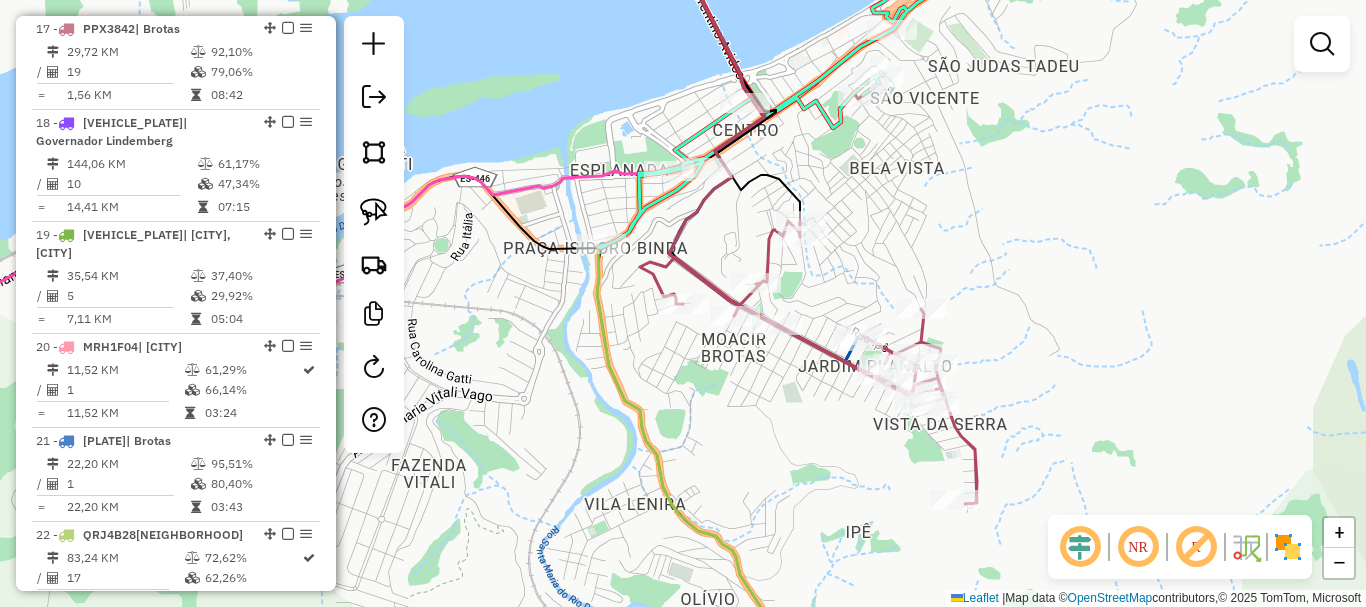 drag, startPoint x: 705, startPoint y: 378, endPoint x: 705, endPoint y: 417, distance: 39 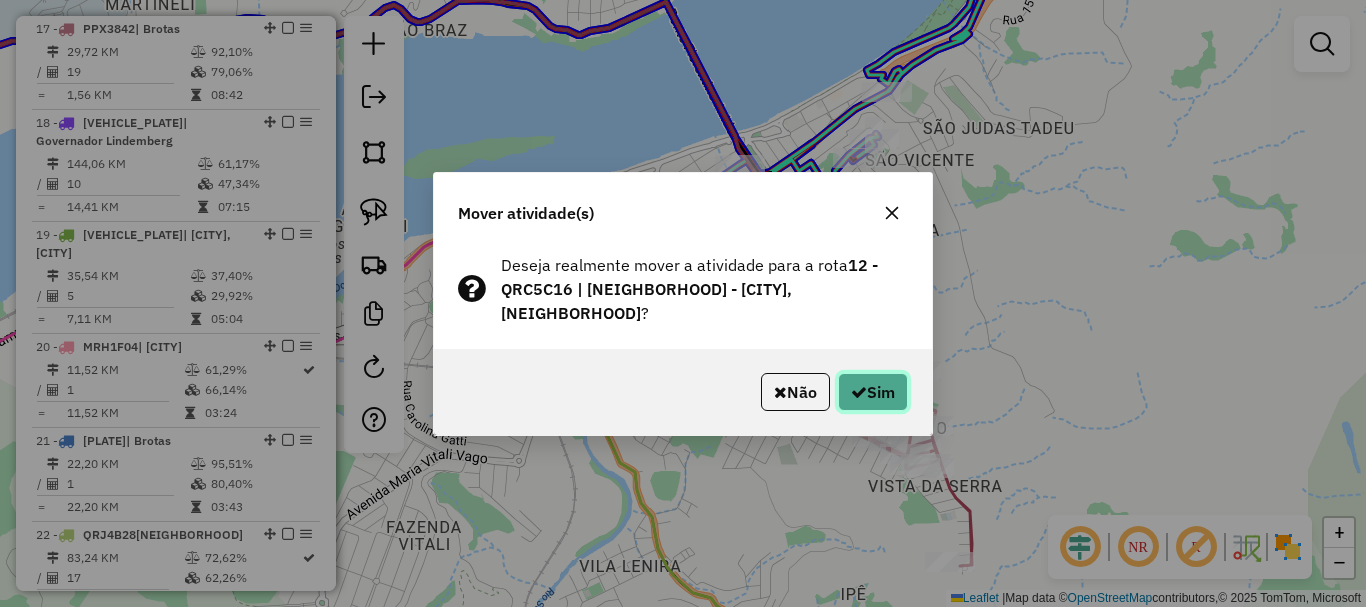 click on "Sim" 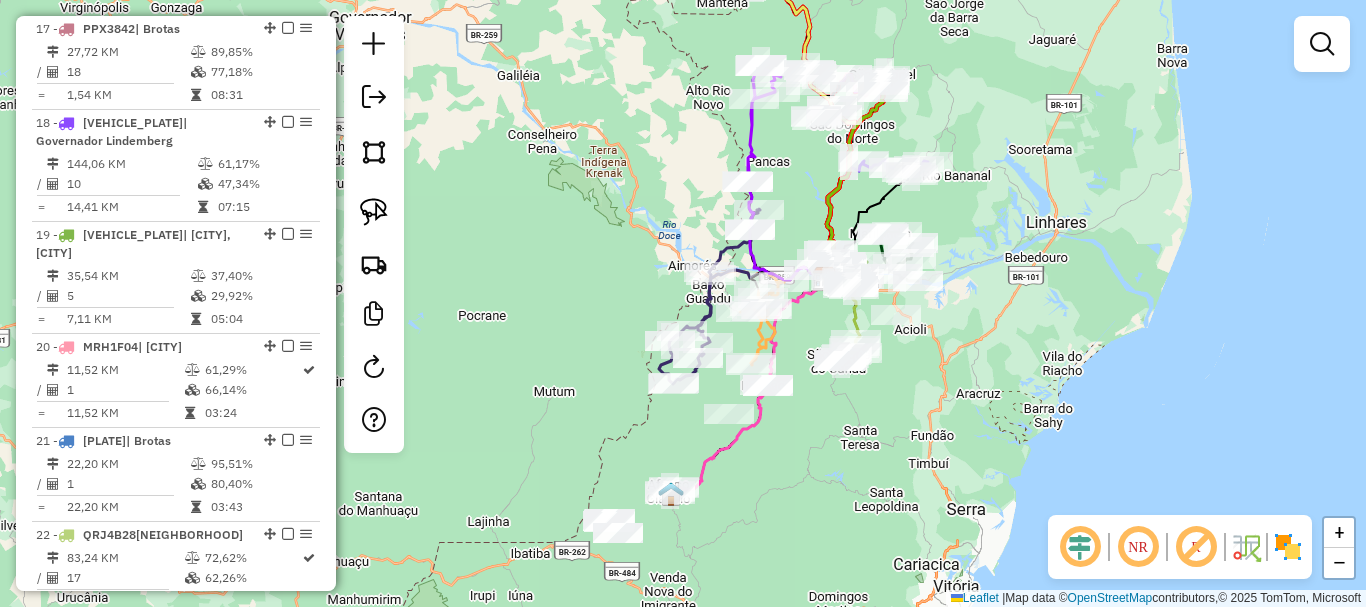drag, startPoint x: 606, startPoint y: 464, endPoint x: 631, endPoint y: 59, distance: 405.77087 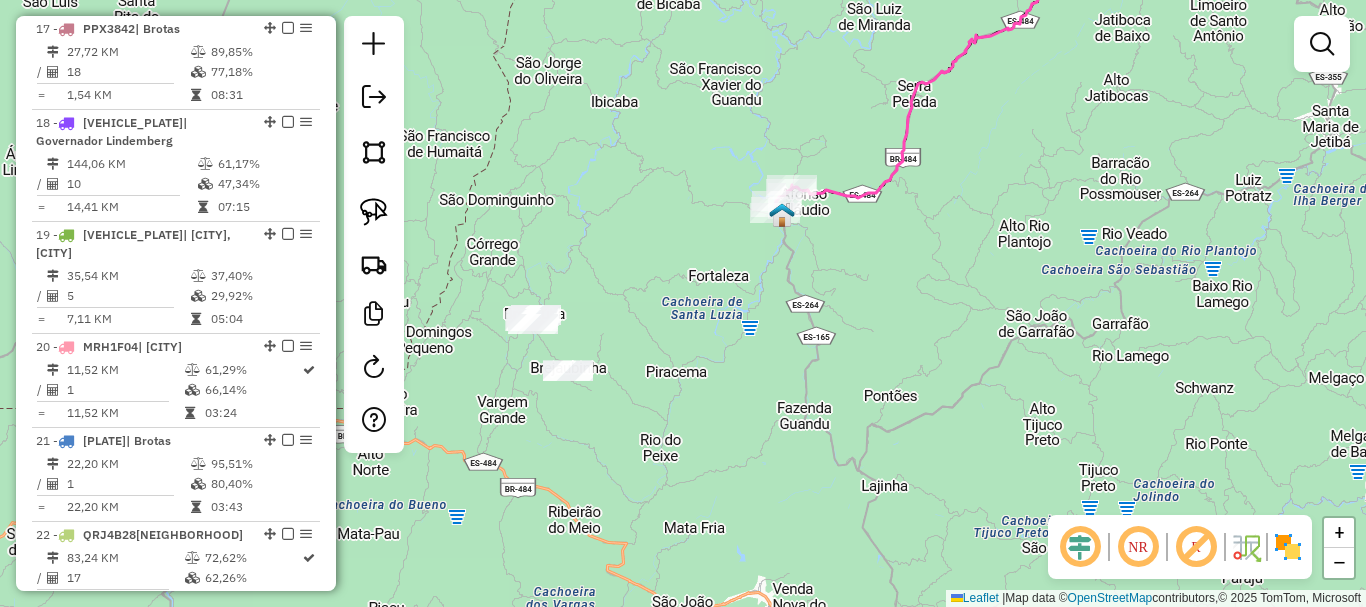 drag, startPoint x: 892, startPoint y: 273, endPoint x: 687, endPoint y: 346, distance: 217.60974 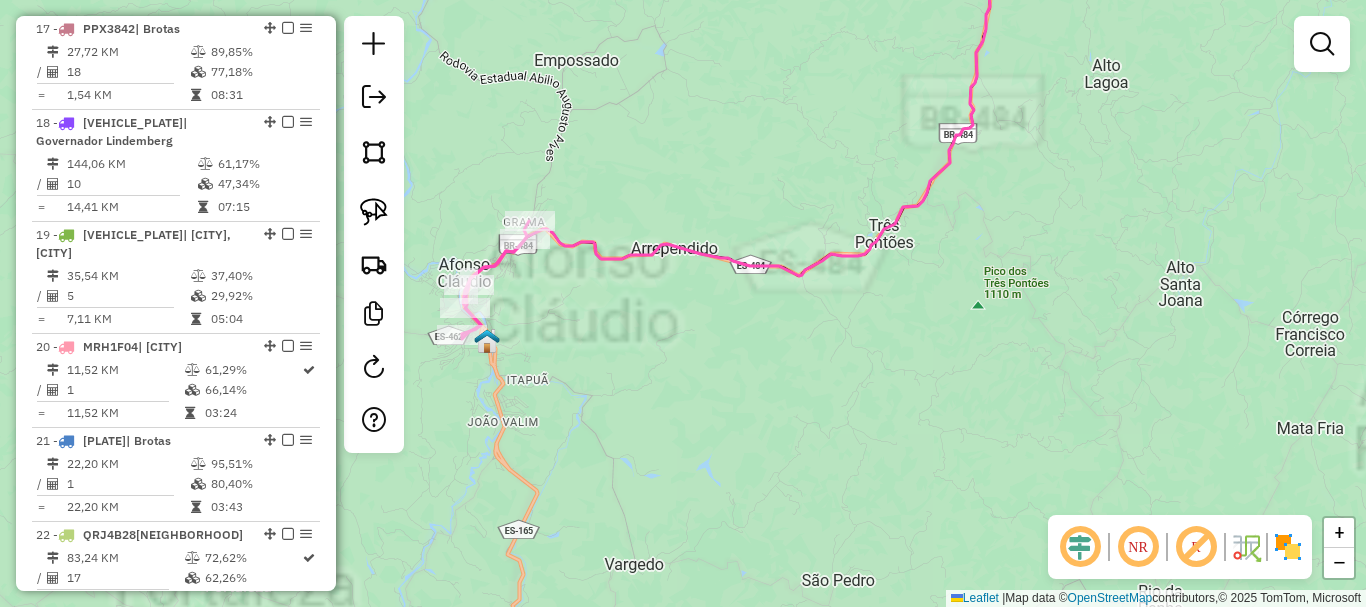 drag, startPoint x: 594, startPoint y: 277, endPoint x: 691, endPoint y: 312, distance: 103.121284 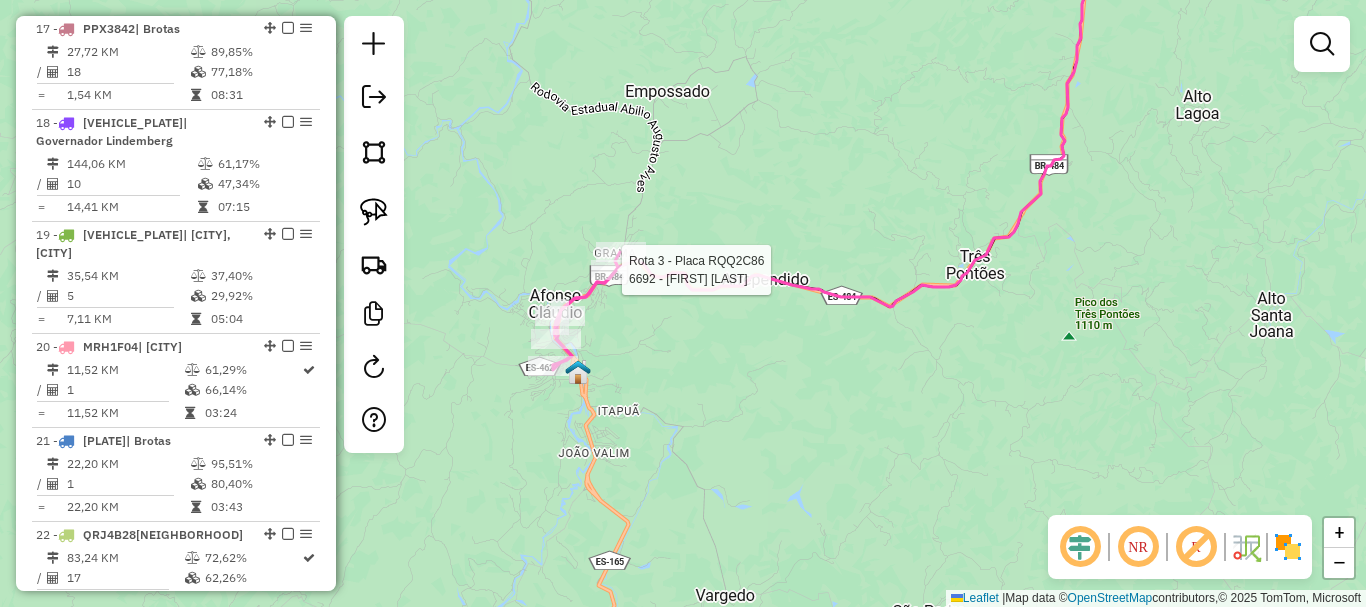 select on "*********" 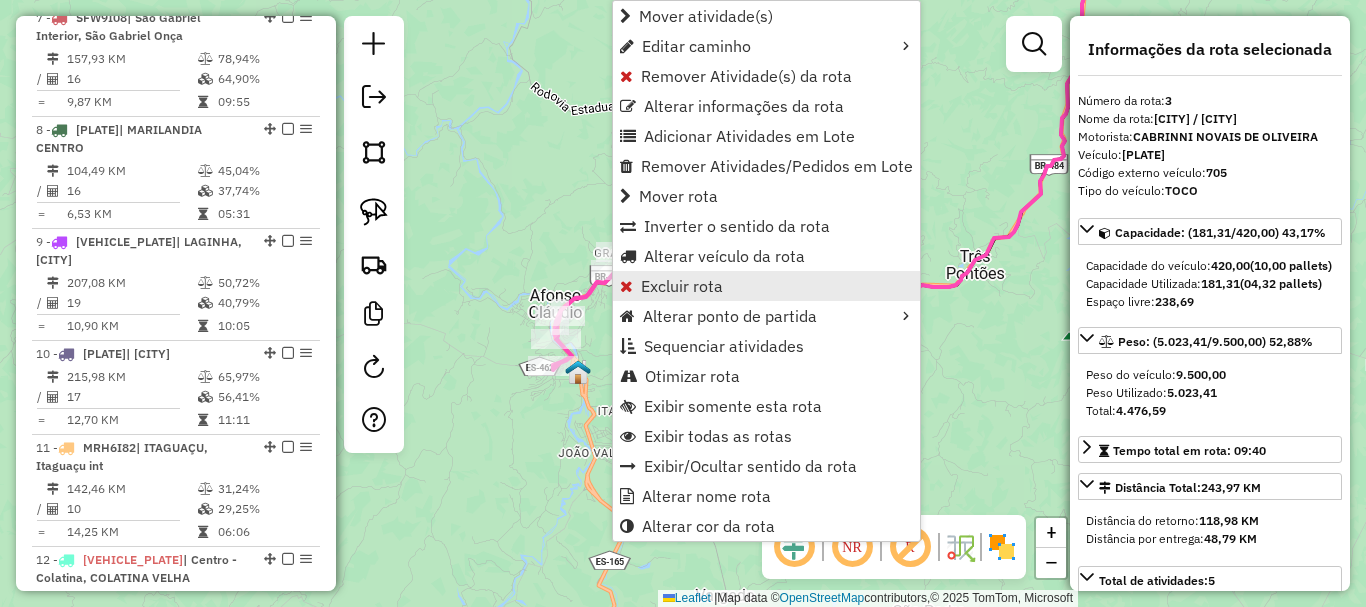 scroll, scrollTop: 1023, scrollLeft: 0, axis: vertical 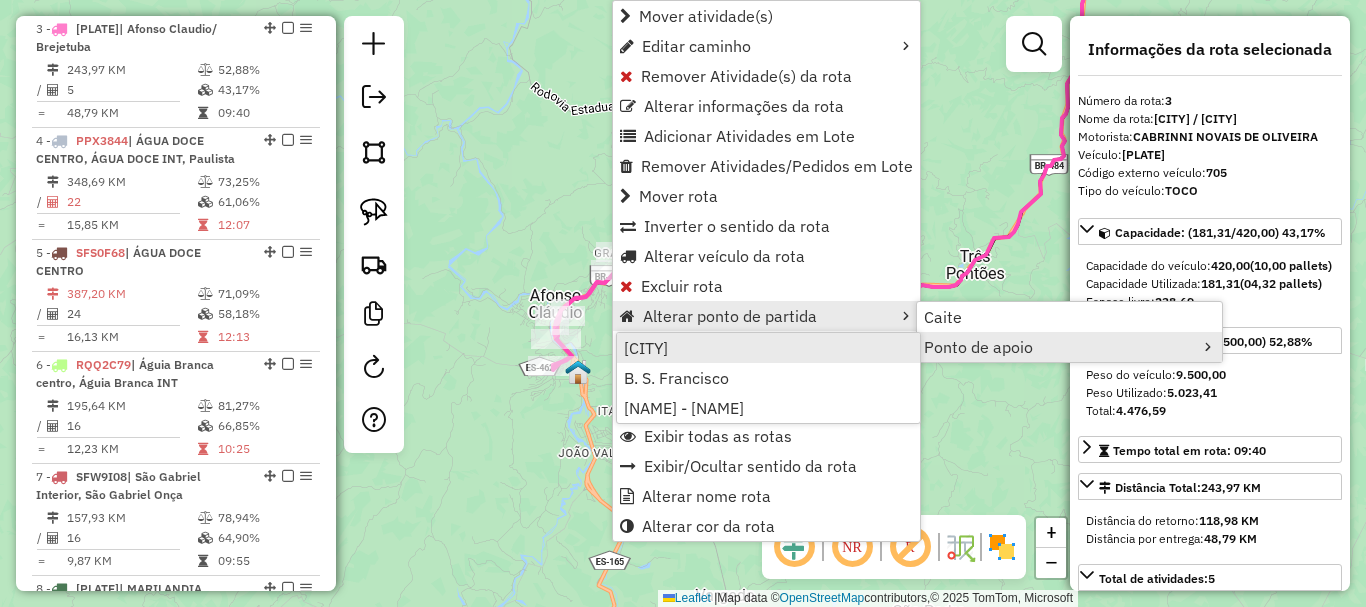 click on "Afonso Cláudio" at bounding box center (646, 348) 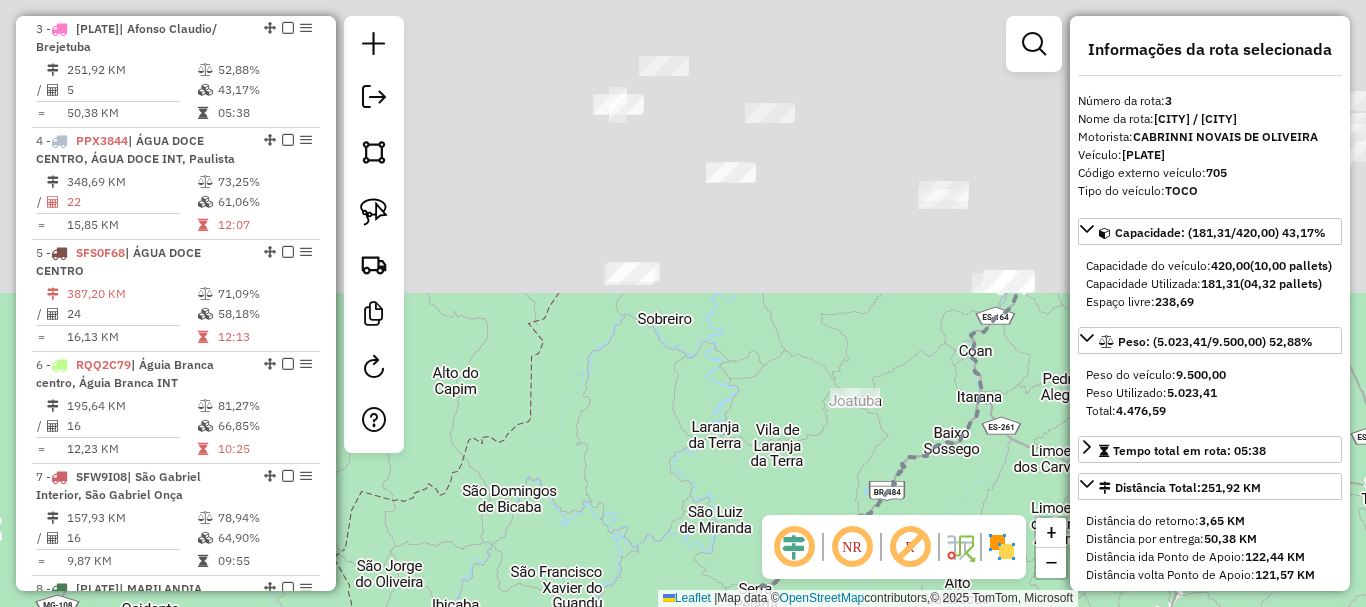 drag, startPoint x: 666, startPoint y: 183, endPoint x: 649, endPoint y: 507, distance: 324.44568 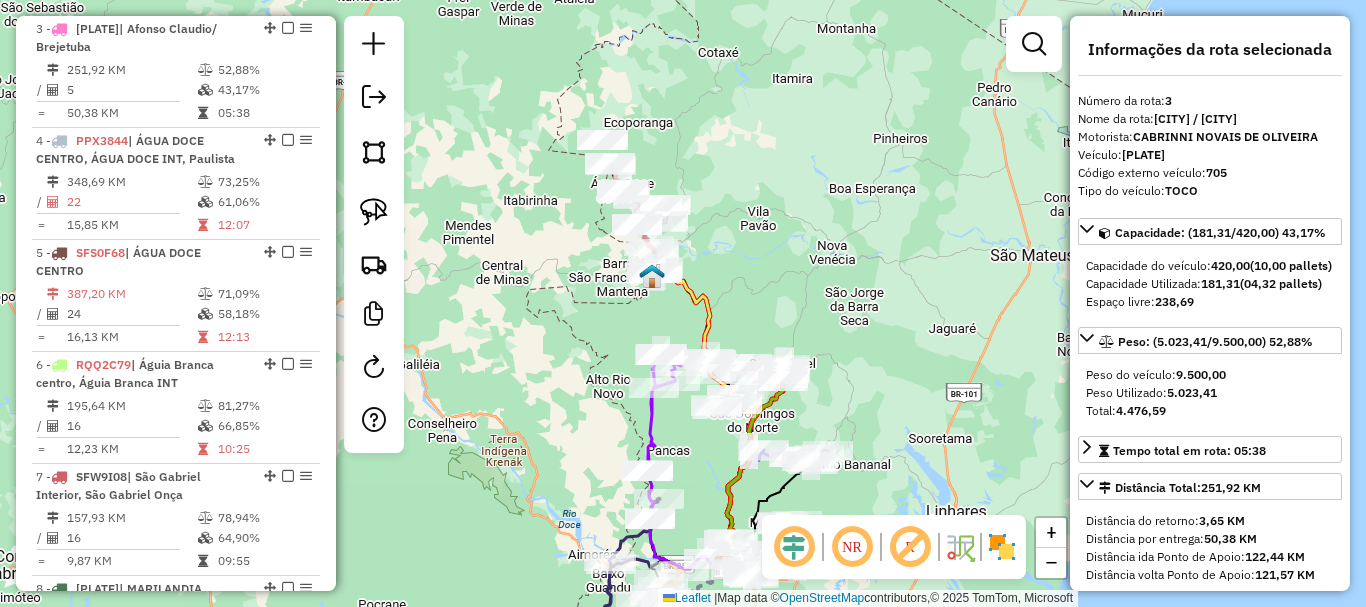 drag, startPoint x: 532, startPoint y: 286, endPoint x: 605, endPoint y: 380, distance: 119.01681 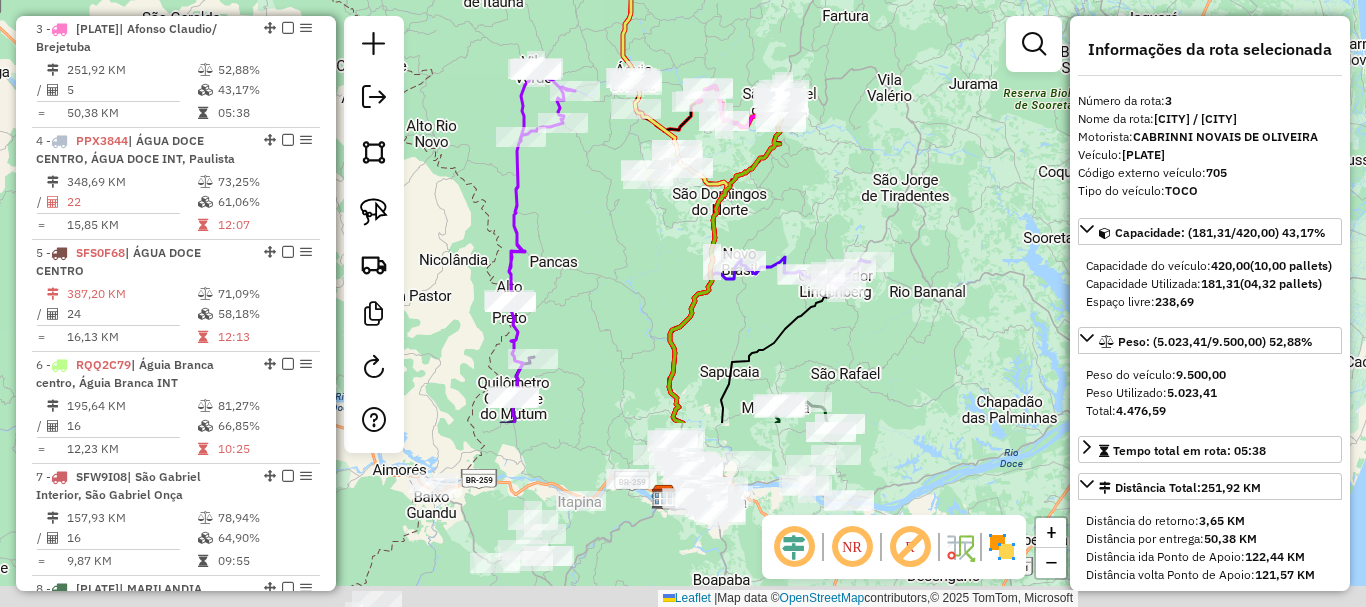 drag, startPoint x: 714, startPoint y: 469, endPoint x: 640, endPoint y: 207, distance: 272.24988 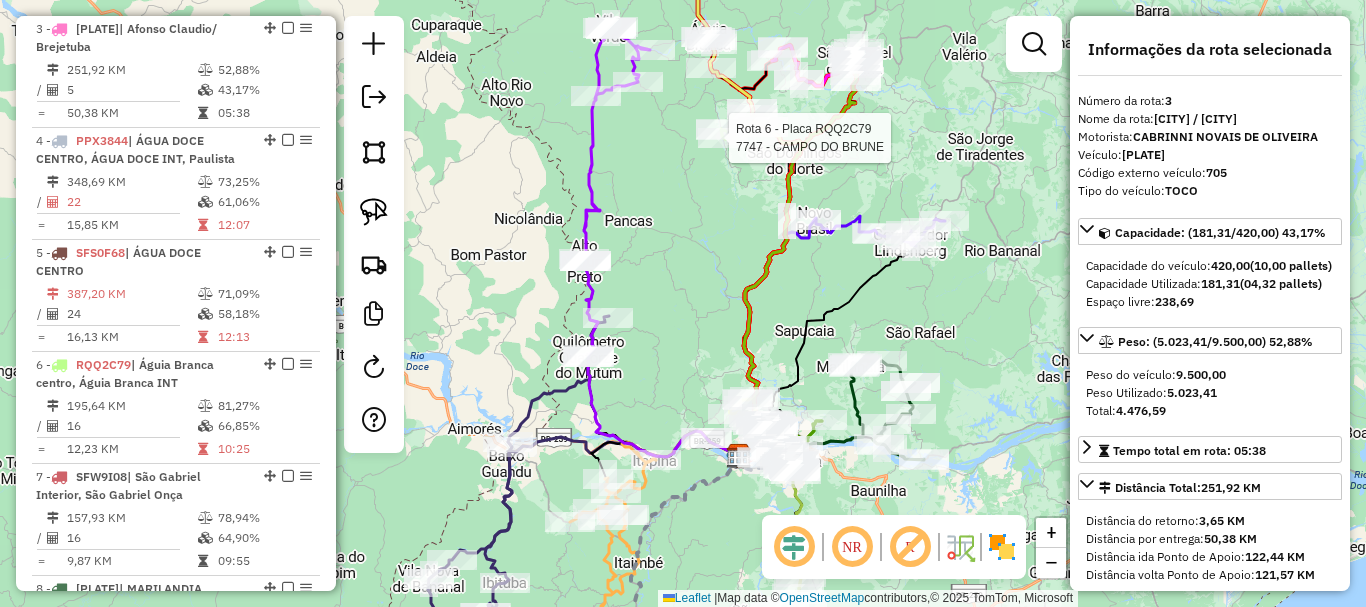 drag, startPoint x: 653, startPoint y: 293, endPoint x: 692, endPoint y: 270, distance: 45.276924 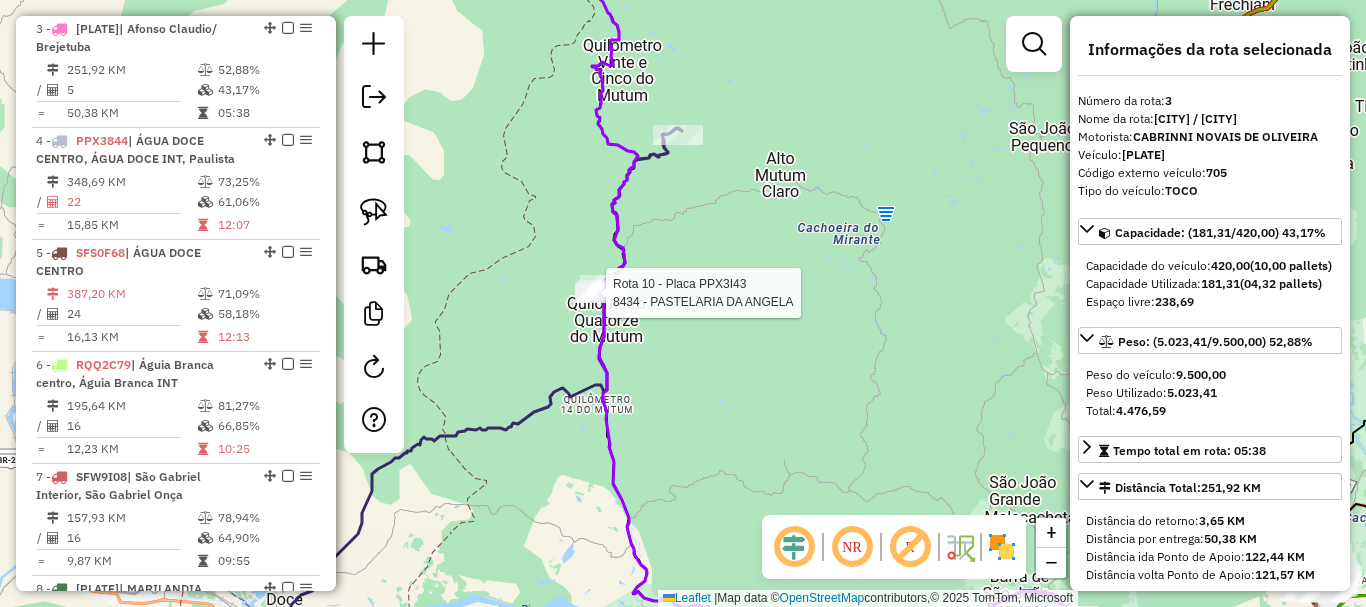 click 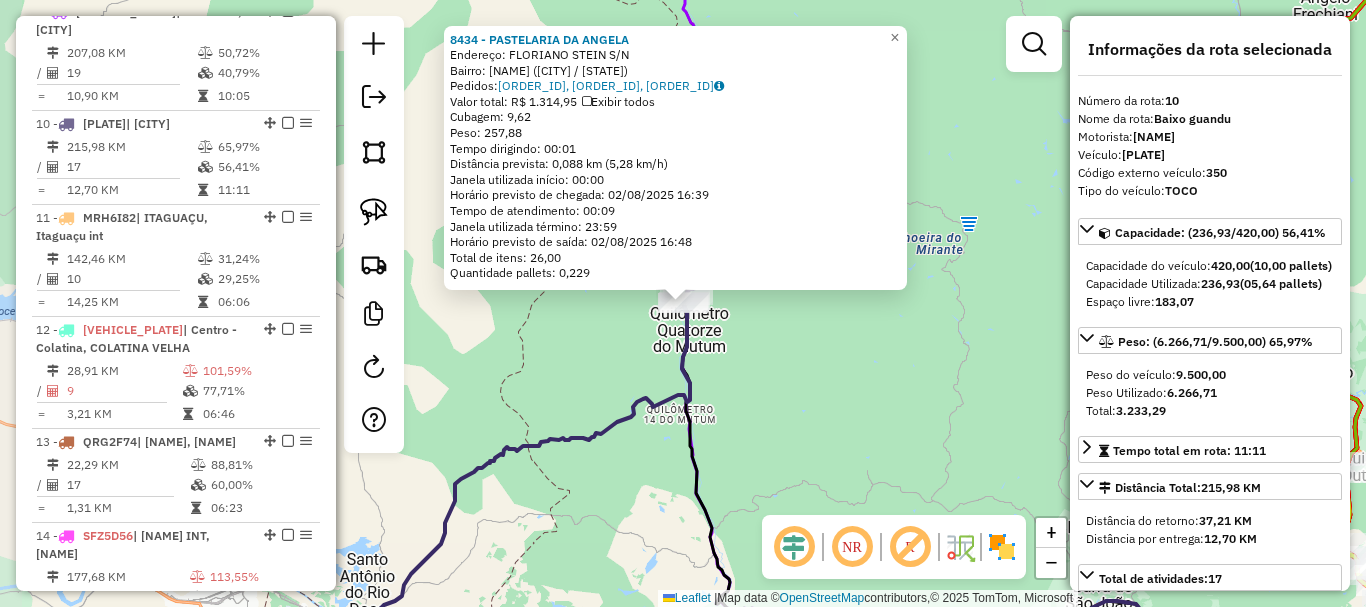 scroll, scrollTop: 1789, scrollLeft: 0, axis: vertical 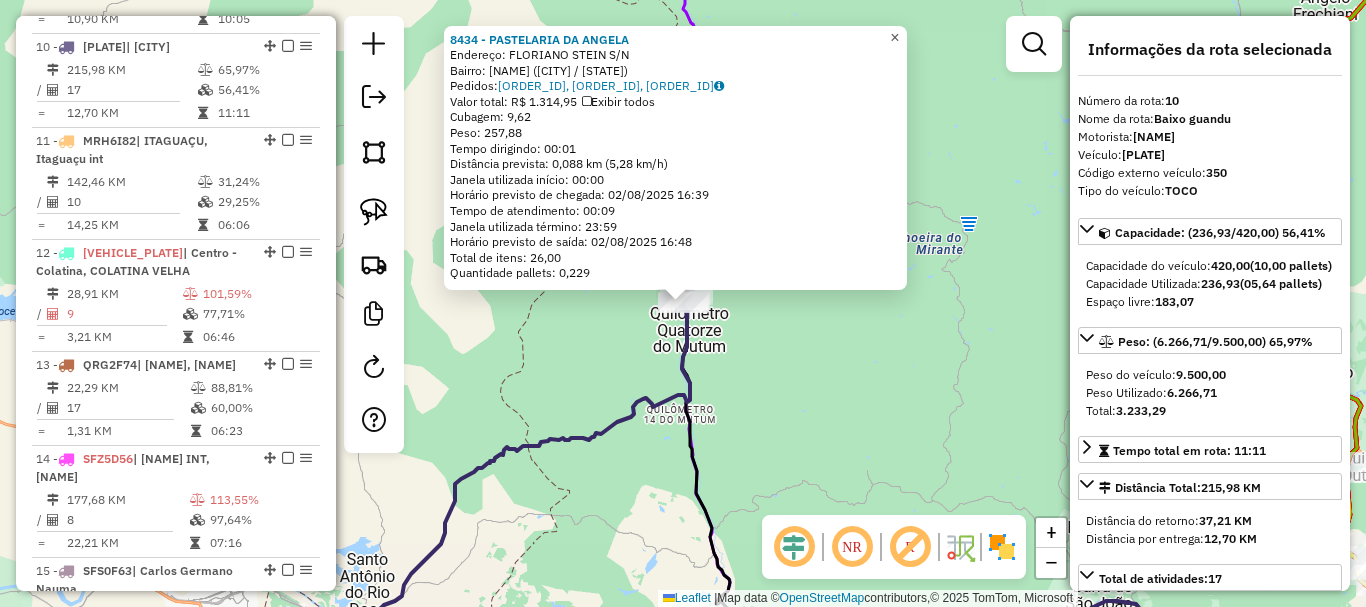 click on "×" 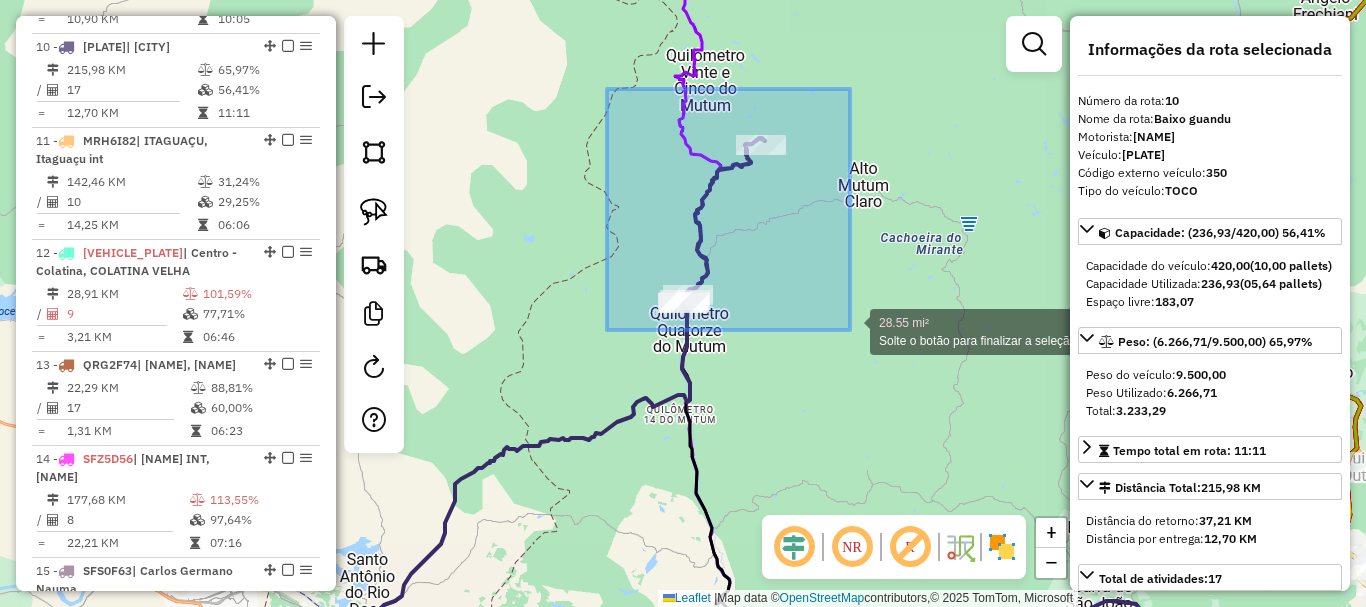 drag, startPoint x: 732, startPoint y: 207, endPoint x: 862, endPoint y: 338, distance: 184.55623 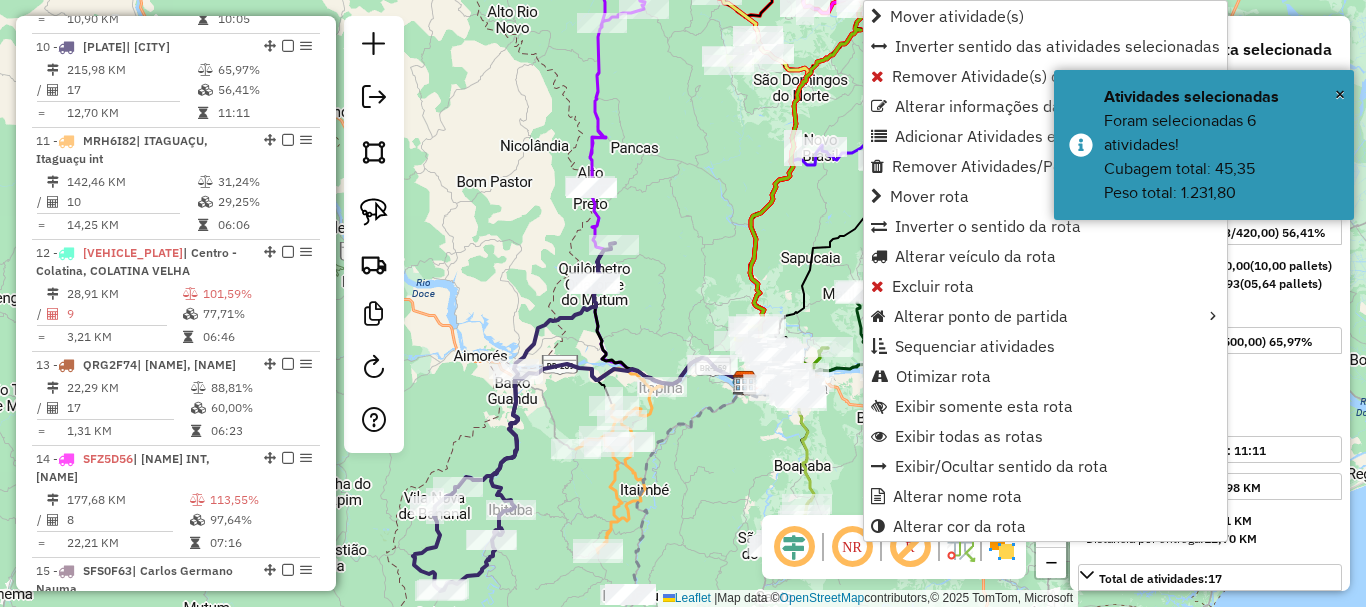 click on "Janela de atendimento Grade de atendimento Capacidade Transportadoras Veículos Cliente Pedidos  Rotas Selecione os dias de semana para filtrar as janelas de atendimento  Seg   Ter   Qua   Qui   Sex   Sáb   Dom  Informe o período da janela de atendimento: De: Até:  Filtrar exatamente a janela do cliente  Considerar janela de atendimento padrão  Selecione os dias de semana para filtrar as grades de atendimento  Seg   Ter   Qua   Qui   Sex   Sáb   Dom   Considerar clientes sem dia de atendimento cadastrado  Clientes fora do dia de atendimento selecionado Filtrar as atividades entre os valores definidos abaixo:  Peso mínimo:   Peso máximo:   Cubagem mínima:   Cubagem máxima:   De:   Até:  Filtrar as atividades entre o tempo de atendimento definido abaixo:  De:   Até:   Considerar capacidade total dos clientes não roteirizados Transportadora: Selecione um ou mais itens Tipo de veículo: Selecione um ou mais itens Veículo: Selecione um ou mais itens Motorista: Selecione um ou mais itens Nome: Rótulo:" 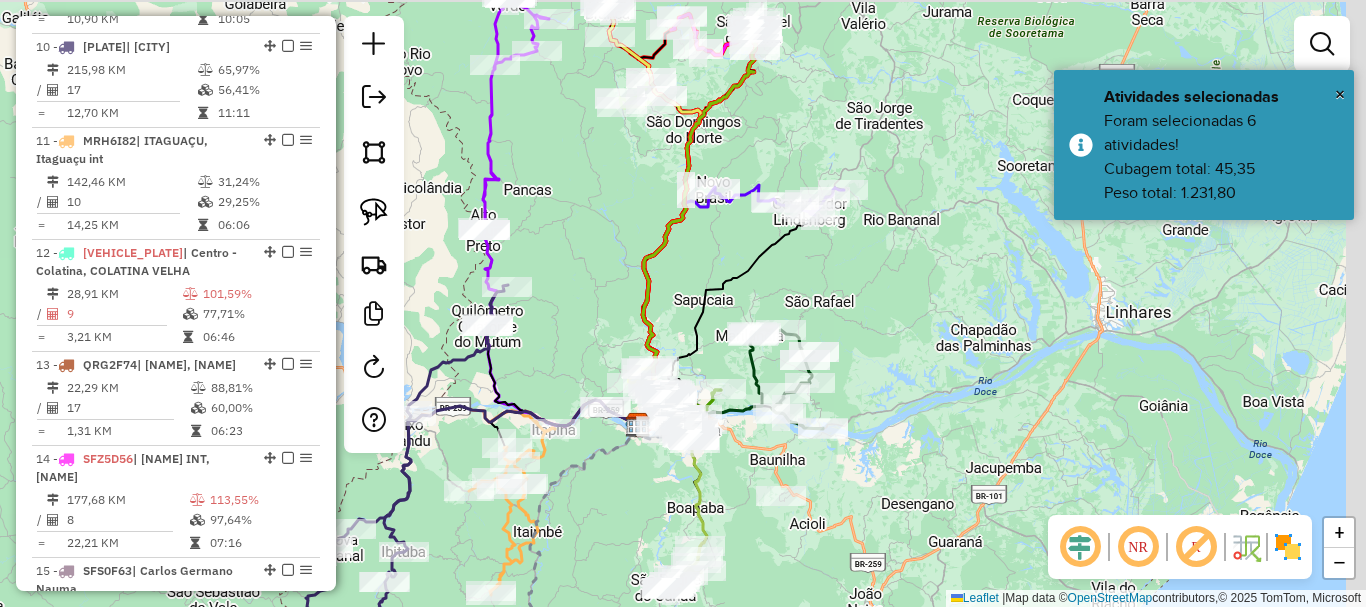 drag, startPoint x: 608, startPoint y: 256, endPoint x: 537, endPoint y: 287, distance: 77.47257 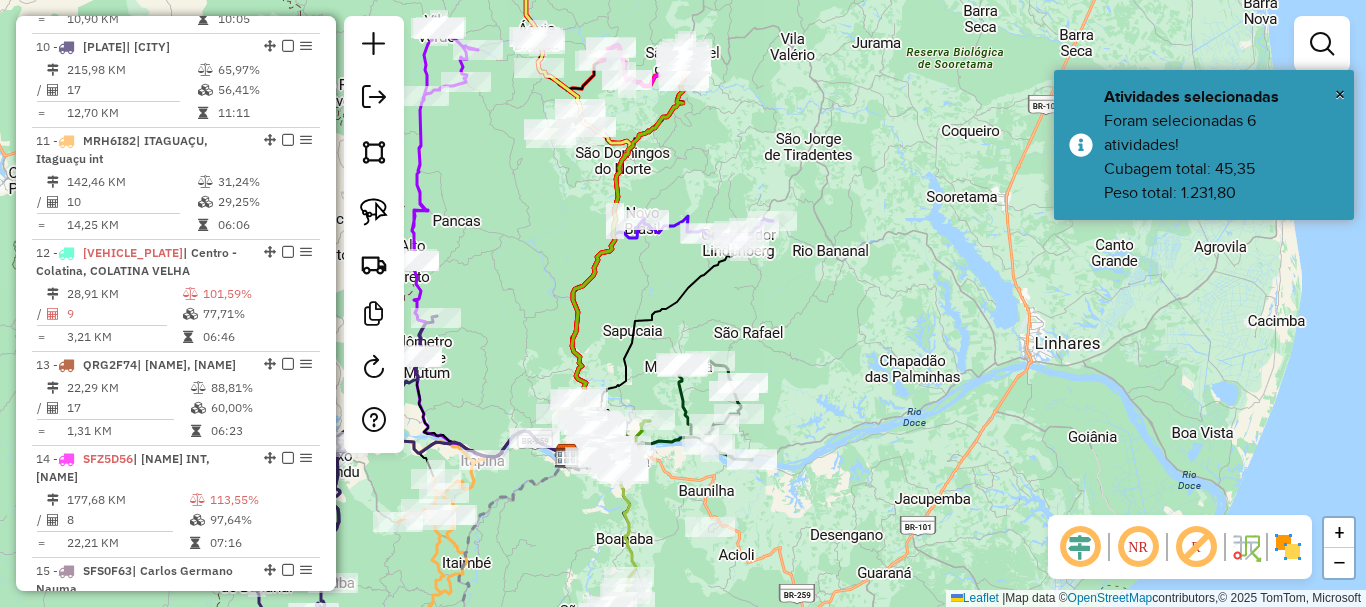 click on "Rota 18 - Placa SFS0F51  12001 - CINTIA M G STOCCO ME Rota 18 - Placa SFS0F51  3399 - ACACIO BELLO Rota 18 - Placa SFS0F51  1891 - BAR DO SIQUEIRA Janela de atendimento Grade de atendimento Capacidade Transportadoras Veículos Cliente Pedidos  Rotas Selecione os dias de semana para filtrar as janelas de atendimento  Seg   Ter   Qua   Qui   Sex   Sáb   Dom  Informe o período da janela de atendimento: De: Até:  Filtrar exatamente a janela do cliente  Considerar janela de atendimento padrão  Selecione os dias de semana para filtrar as grades de atendimento  Seg   Ter   Qua   Qui   Sex   Sáb   Dom   Considerar clientes sem dia de atendimento cadastrado  Clientes fora do dia de atendimento selecionado Filtrar as atividades entre os valores definidos abaixo:  Peso mínimo:   Peso máximo:   Cubagem mínima:   Cubagem máxima:   De:   Até:  Filtrar as atividades entre o tempo de atendimento definido abaixo:  De:   Até:   Considerar capacidade total dos clientes não roteirizados Transportadora: Veículo: De:" 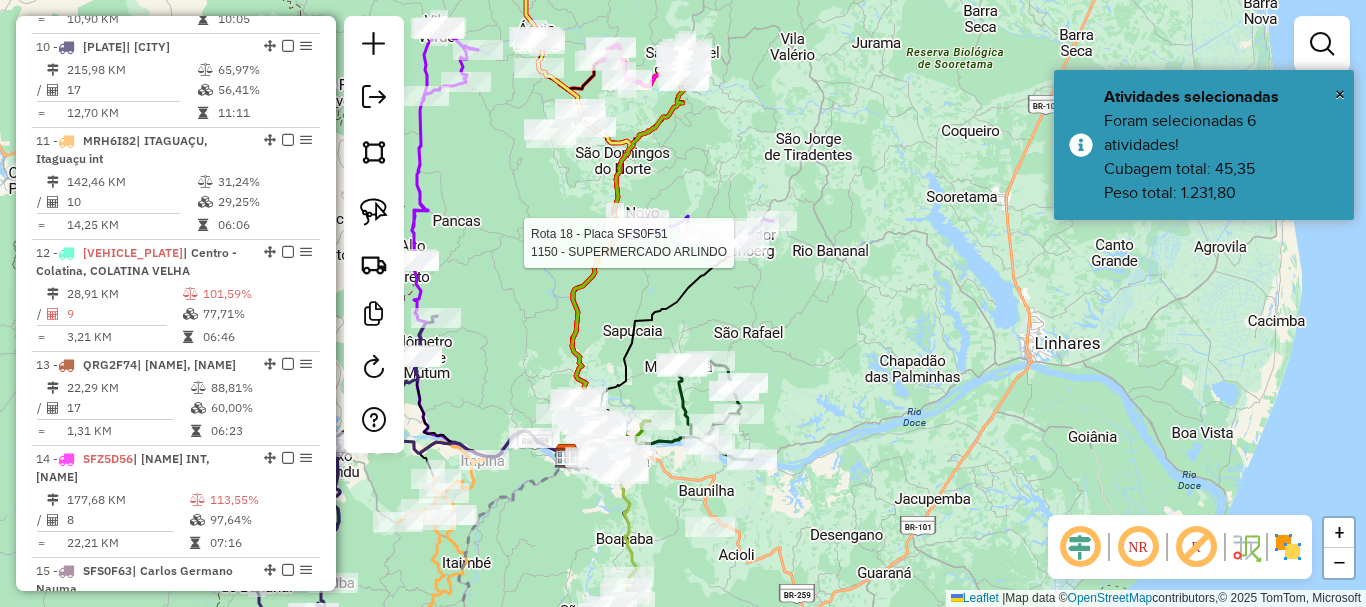 select on "*********" 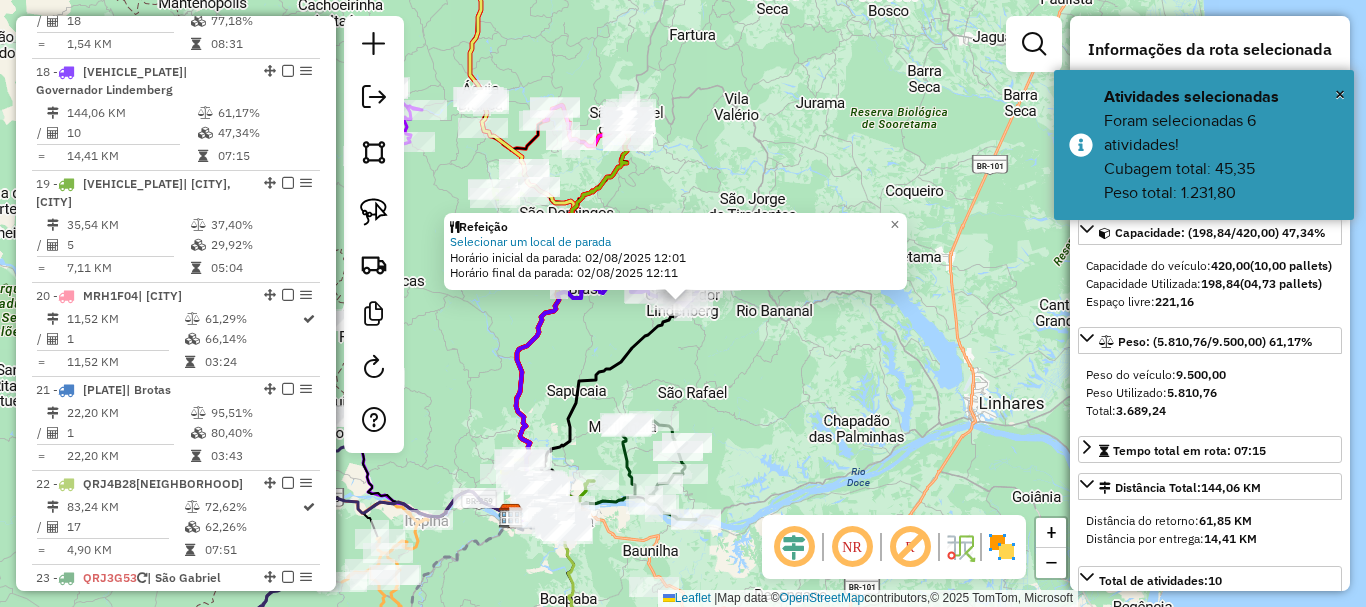scroll, scrollTop: 2649, scrollLeft: 0, axis: vertical 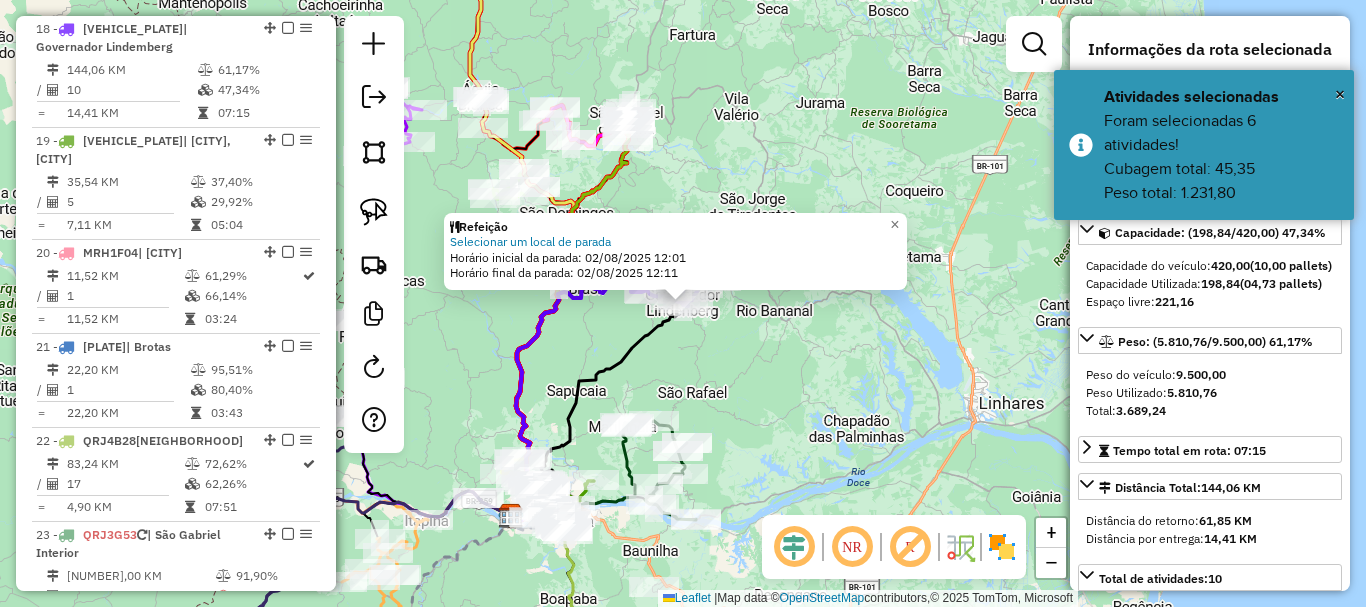 click on "Rota 18 - Placa SFS0F51  17156 - BAR DO ALEMAO  Refeição Selecionar um local de parada  Horário inicial da parada: 02/08/2025 12:01   Horário final da parada: 02/08/2025 12:11  × Janela de atendimento Grade de atendimento Capacidade Transportadoras Veículos Cliente Pedidos  Rotas Selecione os dias de semana para filtrar as janelas de atendimento  Seg   Ter   Qua   Qui   Sex   Sáb   Dom  Informe o período da janela de atendimento: De: Até:  Filtrar exatamente a janela do cliente  Considerar janela de atendimento padrão  Selecione os dias de semana para filtrar as grades de atendimento  Seg   Ter   Qua   Qui   Sex   Sáb   Dom   Considerar clientes sem dia de atendimento cadastrado  Clientes fora do dia de atendimento selecionado Filtrar as atividades entre os valores definidos abaixo:  Peso mínimo:   Peso máximo:   Cubagem mínima:   Cubagem máxima:   De:   Até:  Filtrar as atividades entre o tempo de atendimento definido abaixo:  De:   Até:  Transportadora: Selecione um ou mais itens Veículo:" 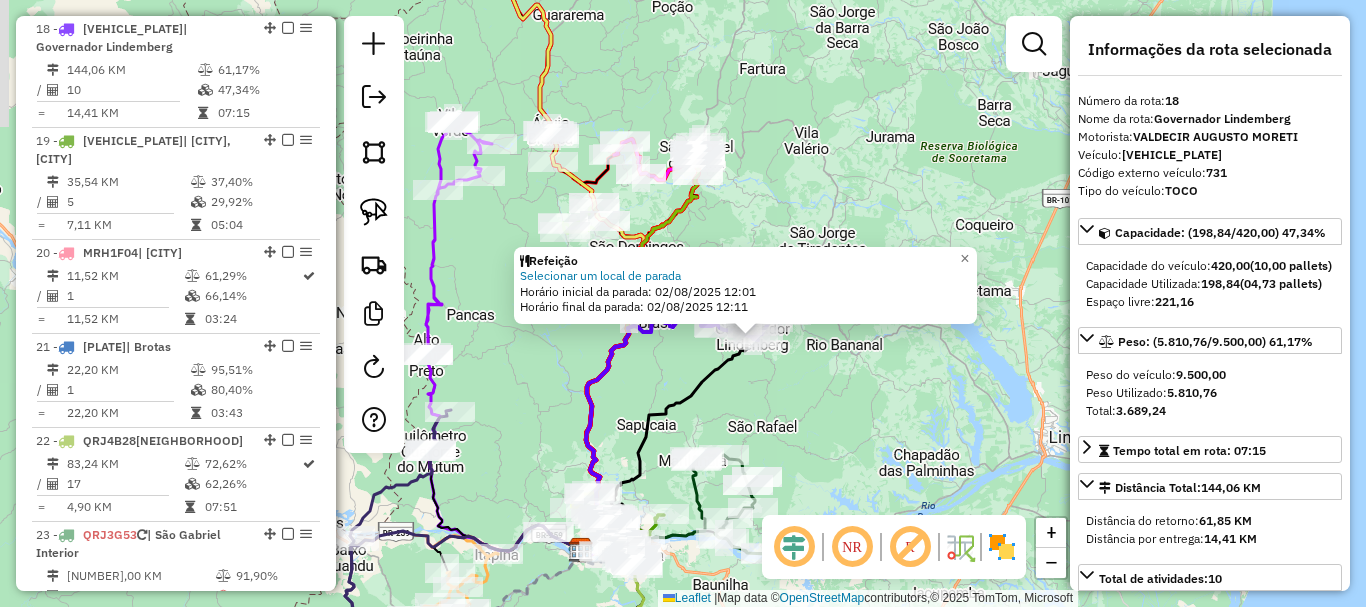 drag, startPoint x: 643, startPoint y: 68, endPoint x: 701, endPoint y: 108, distance: 70.45566 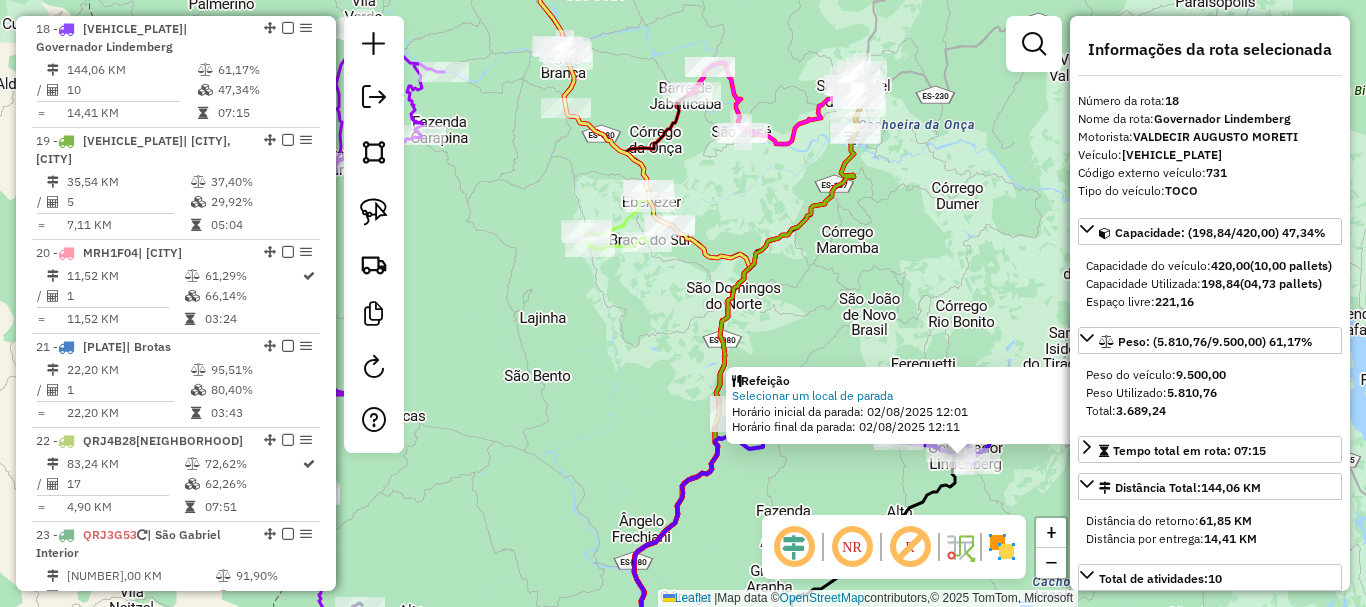 click on "Rota 6 - Placa RQQ2C79  7747 - CAMPO DO BRUNE  Refeição Selecionar um local de parada  Horário inicial da parada: 02/08/2025 12:01   Horário final da parada: 02/08/2025 12:11  × Janela de atendimento Grade de atendimento Capacidade Transportadoras Veículos Cliente Pedidos  Rotas Selecione os dias de semana para filtrar as janelas de atendimento  Seg   Ter   Qua   Qui   Sex   Sáb   Dom  Informe o período da janela de atendimento: De: Até:  Filtrar exatamente a janela do cliente  Considerar janela de atendimento padrão  Selecione os dias de semana para filtrar as grades de atendimento  Seg   Ter   Qua   Qui   Sex   Sáb   Dom   Considerar clientes sem dia de atendimento cadastrado  Clientes fora do dia de atendimento selecionado Filtrar as atividades entre os valores definidos abaixo:  Peso mínimo:   Peso máximo:   Cubagem mínima:   Cubagem máxima:   De:   Até:  Filtrar as atividades entre o tempo de atendimento definido abaixo:  De:   Até:  Transportadora: Selecione um ou mais itens Veículo: +" 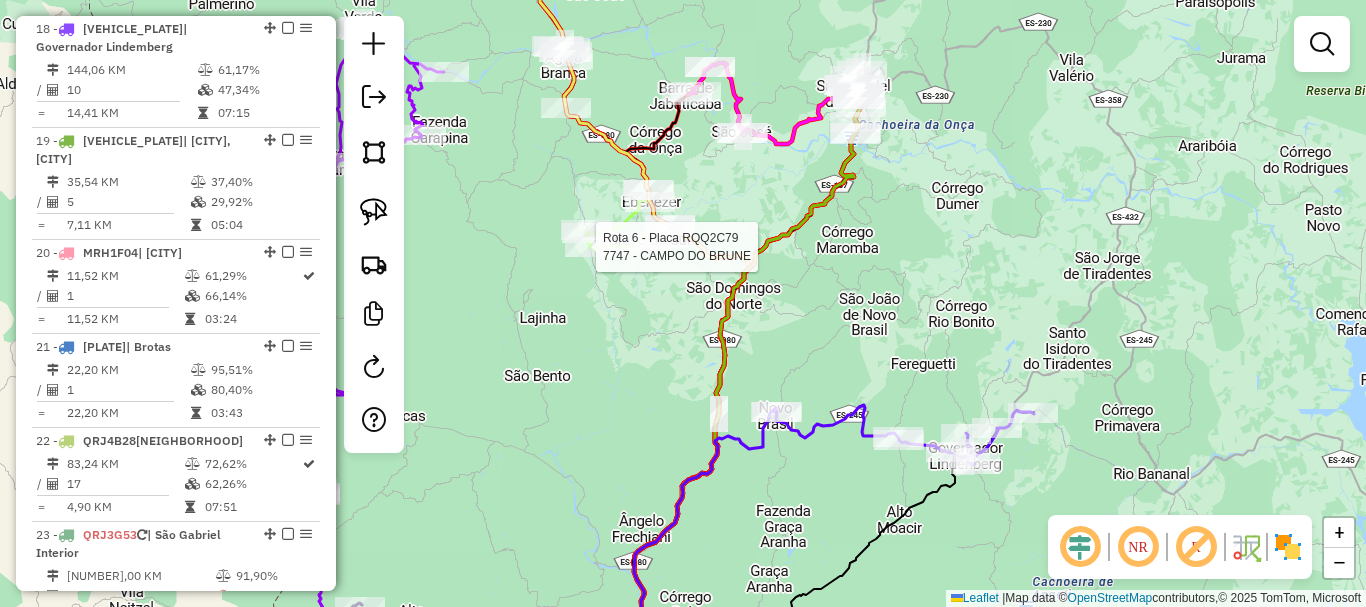 select on "*********" 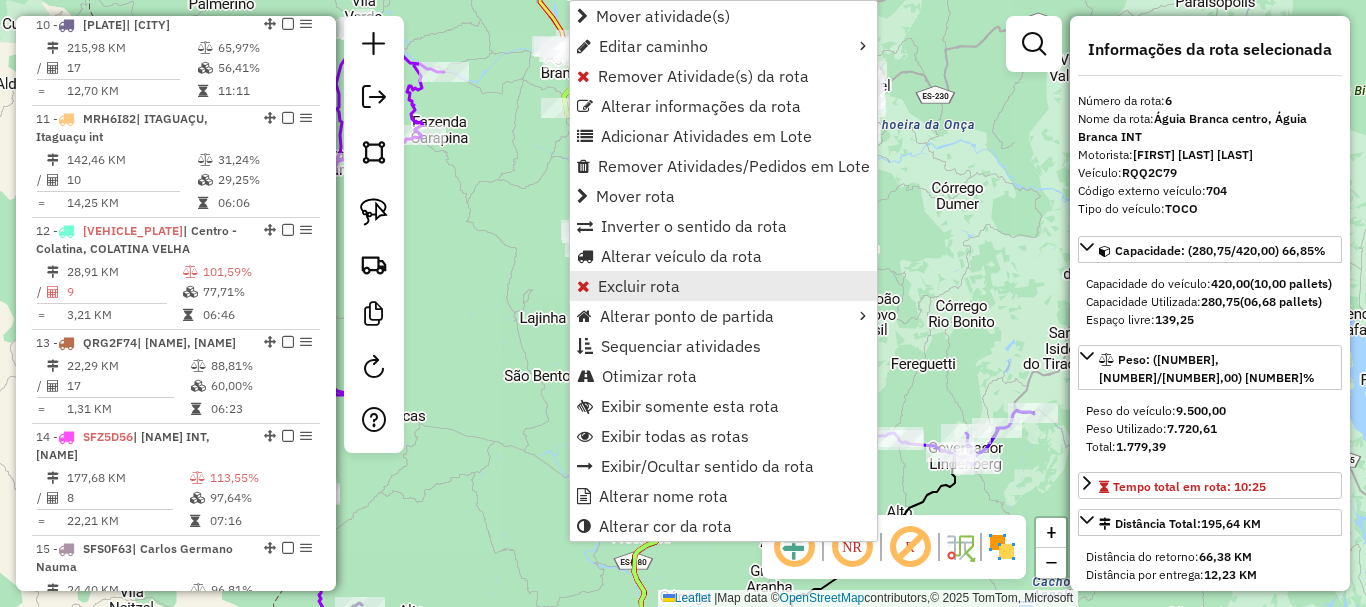 scroll, scrollTop: 1359, scrollLeft: 0, axis: vertical 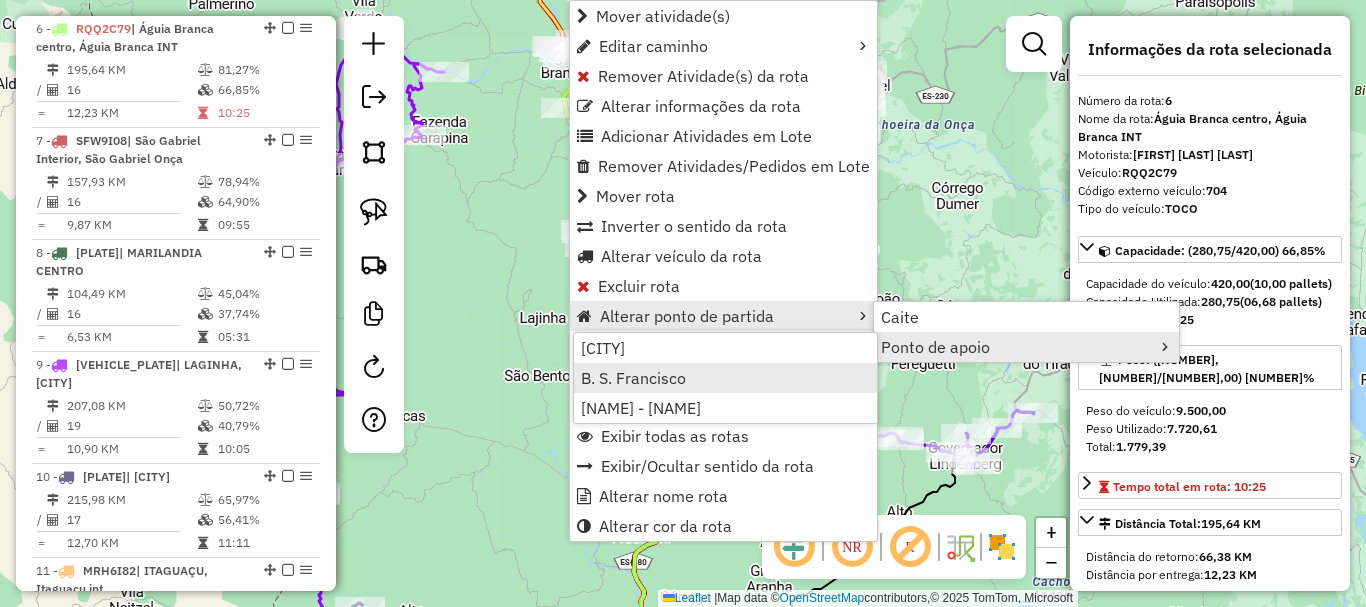 click on "B. S. Francisco" at bounding box center [633, 378] 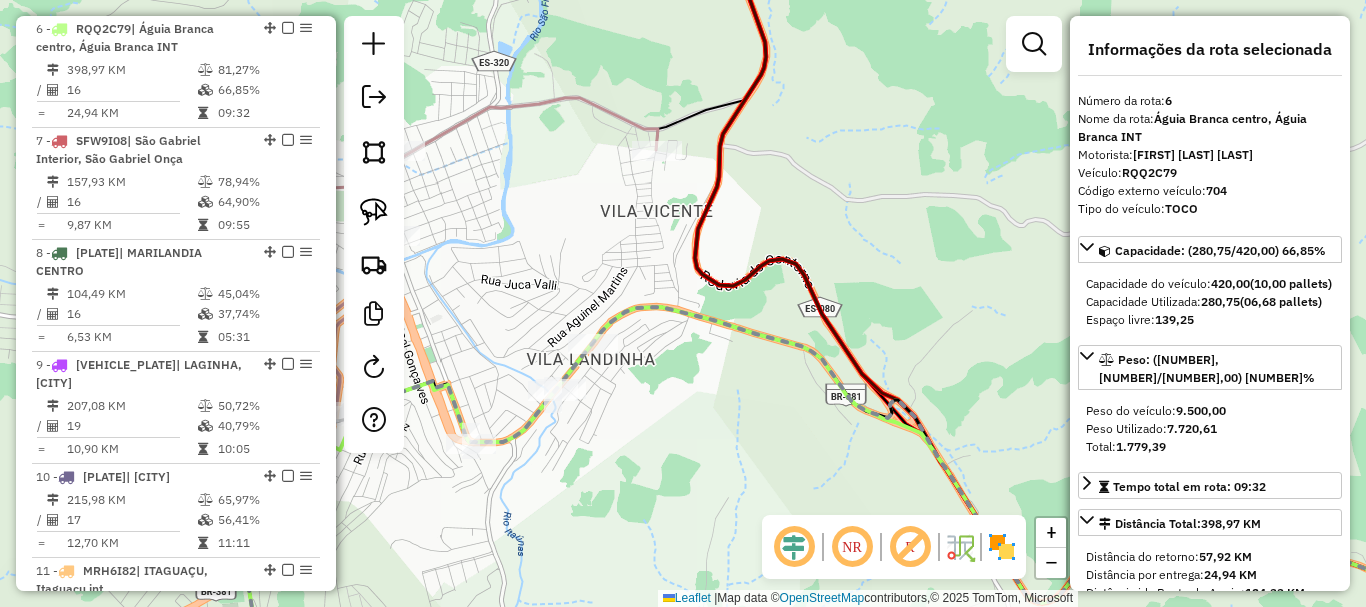 drag, startPoint x: 557, startPoint y: 275, endPoint x: 766, endPoint y: 258, distance: 209.69025 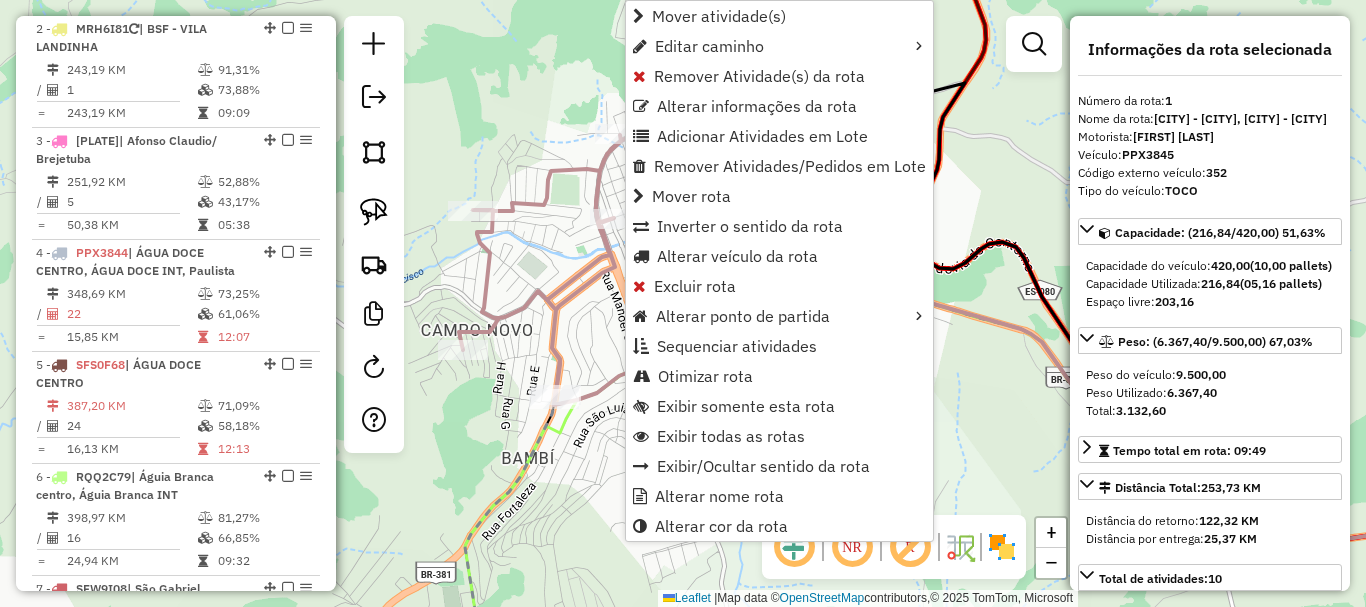 scroll, scrollTop: 799, scrollLeft: 0, axis: vertical 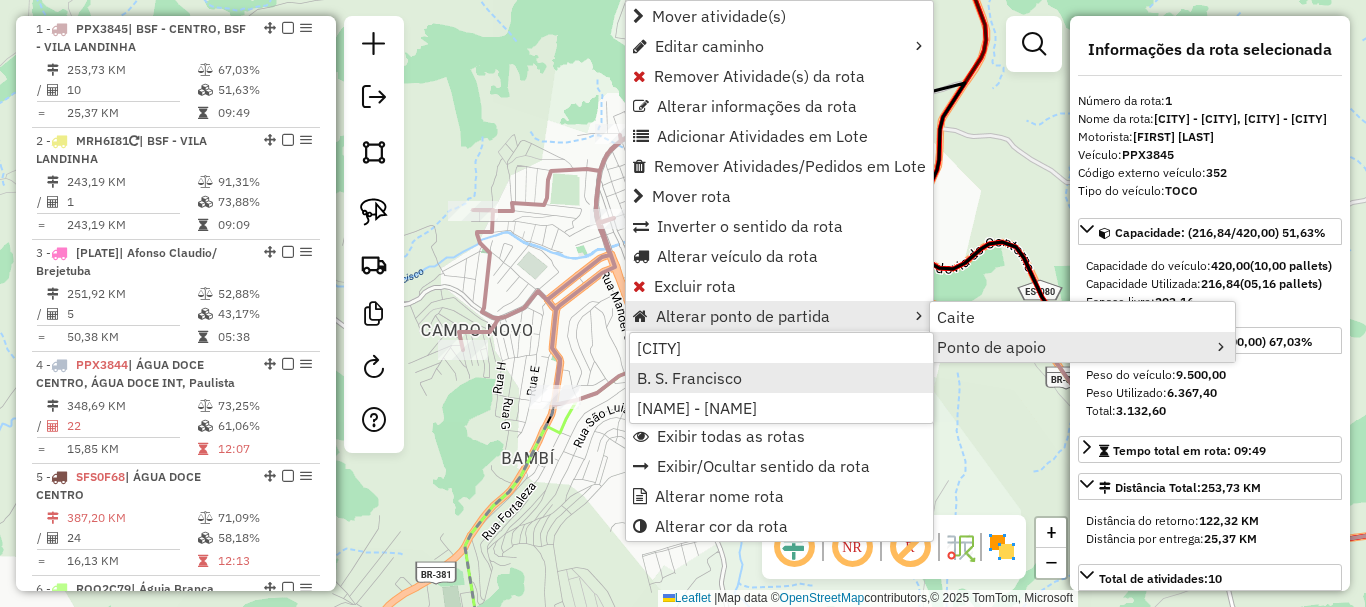 click on "B. S. Francisco" at bounding box center (689, 378) 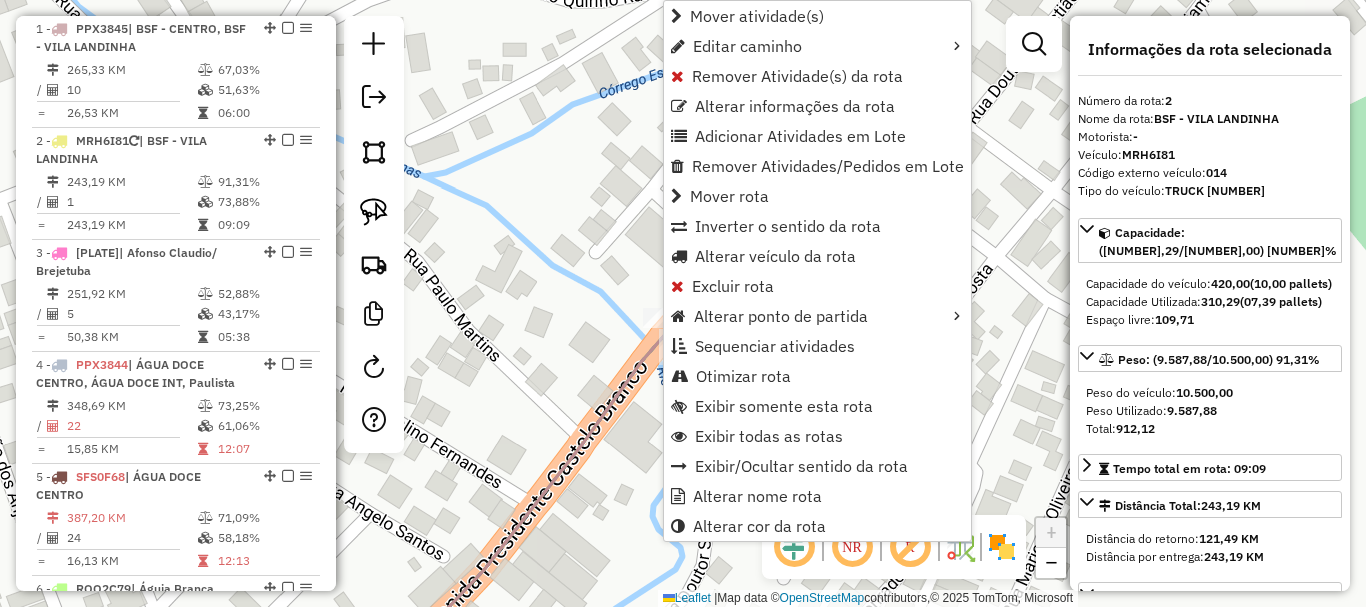 scroll, scrollTop: 911, scrollLeft: 0, axis: vertical 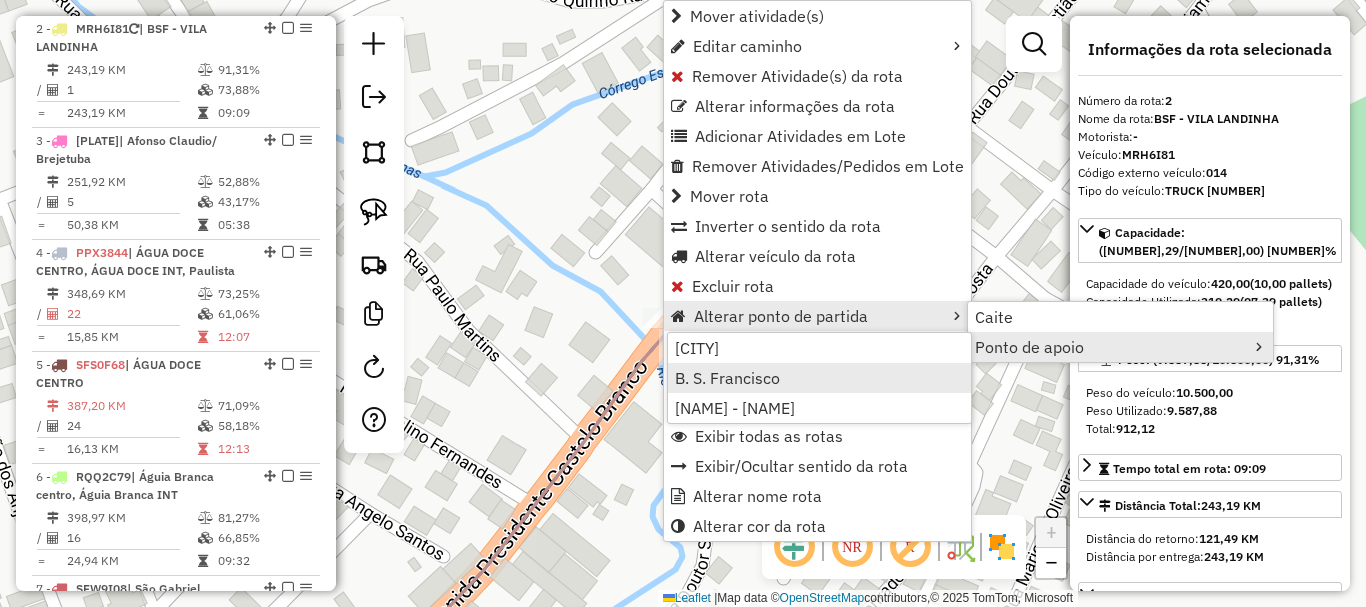 click on "B. S. Francisco" at bounding box center (727, 378) 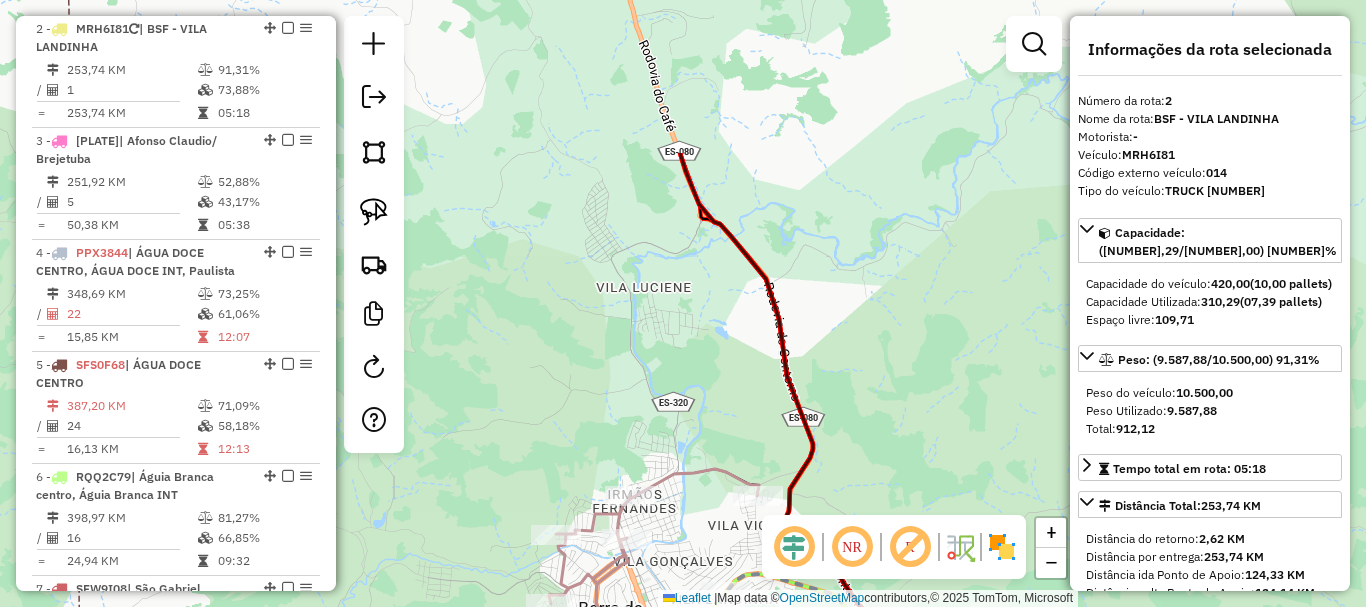 drag, startPoint x: 641, startPoint y: 147, endPoint x: 653, endPoint y: 415, distance: 268.26852 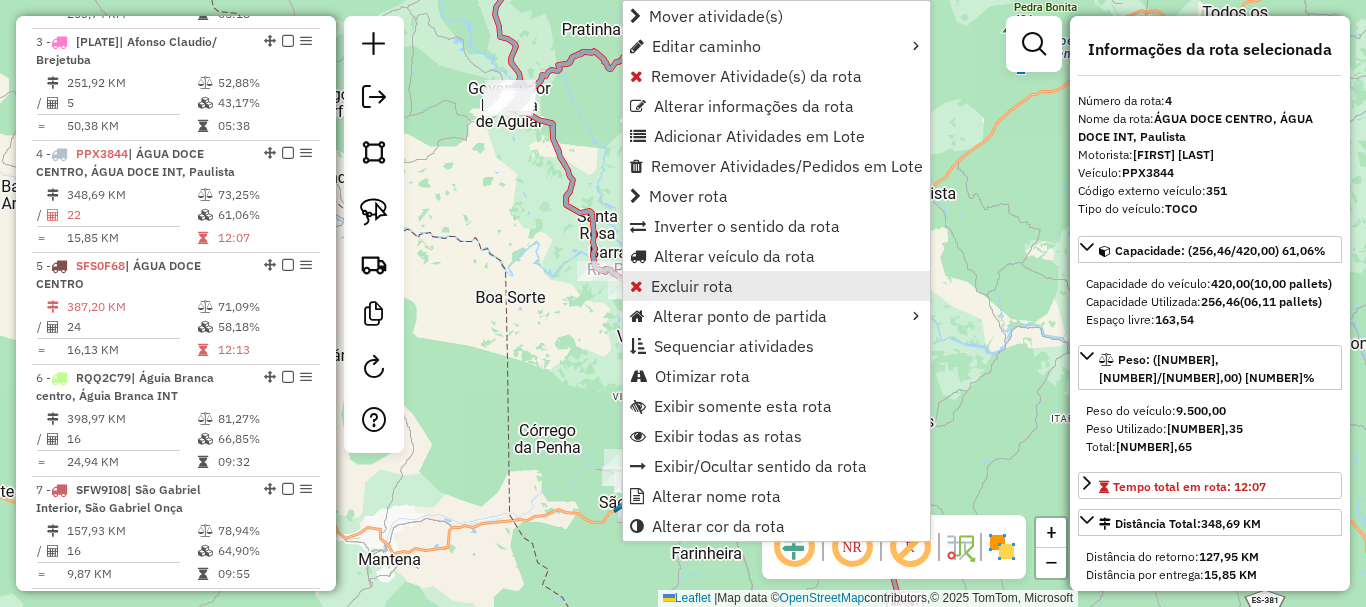 scroll, scrollTop: 1135, scrollLeft: 0, axis: vertical 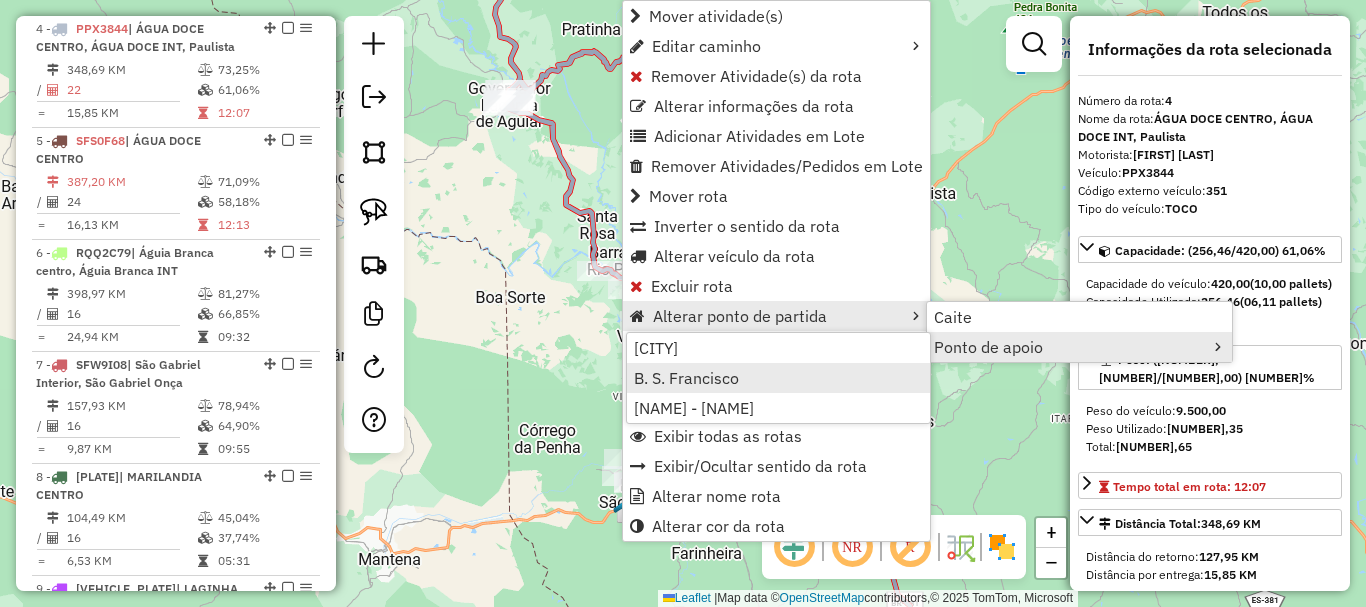 click on "B. S. Francisco" at bounding box center (686, 378) 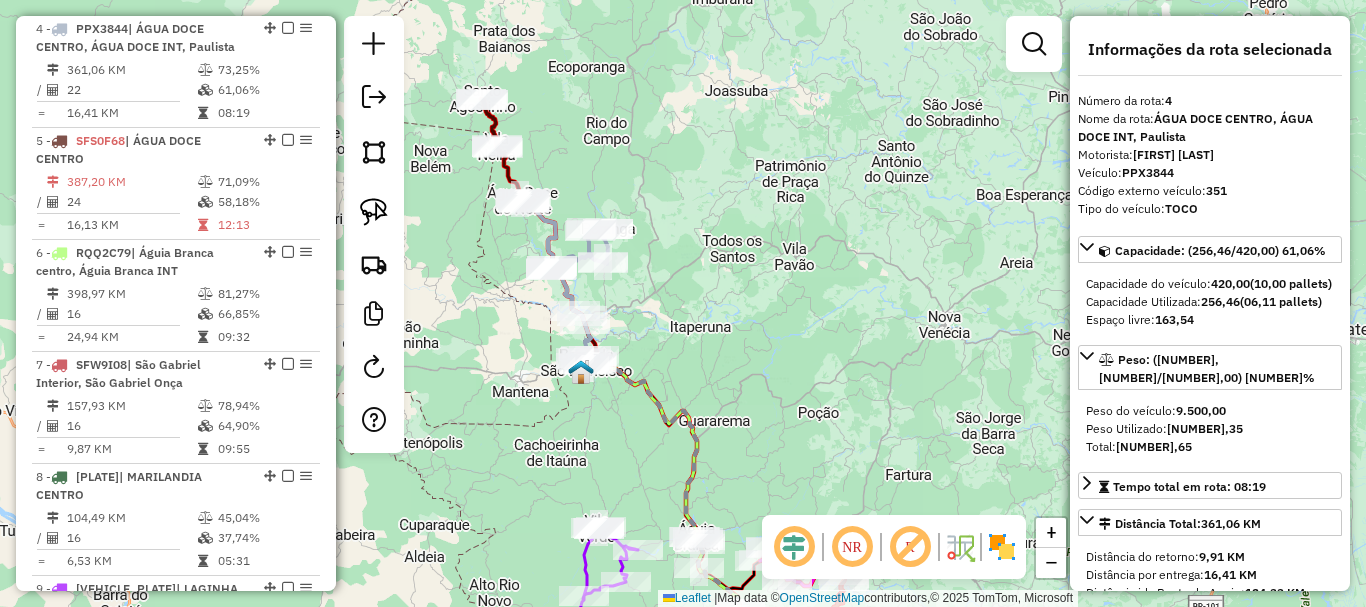 drag, startPoint x: 718, startPoint y: 238, endPoint x: 719, endPoint y: 276, distance: 38.013157 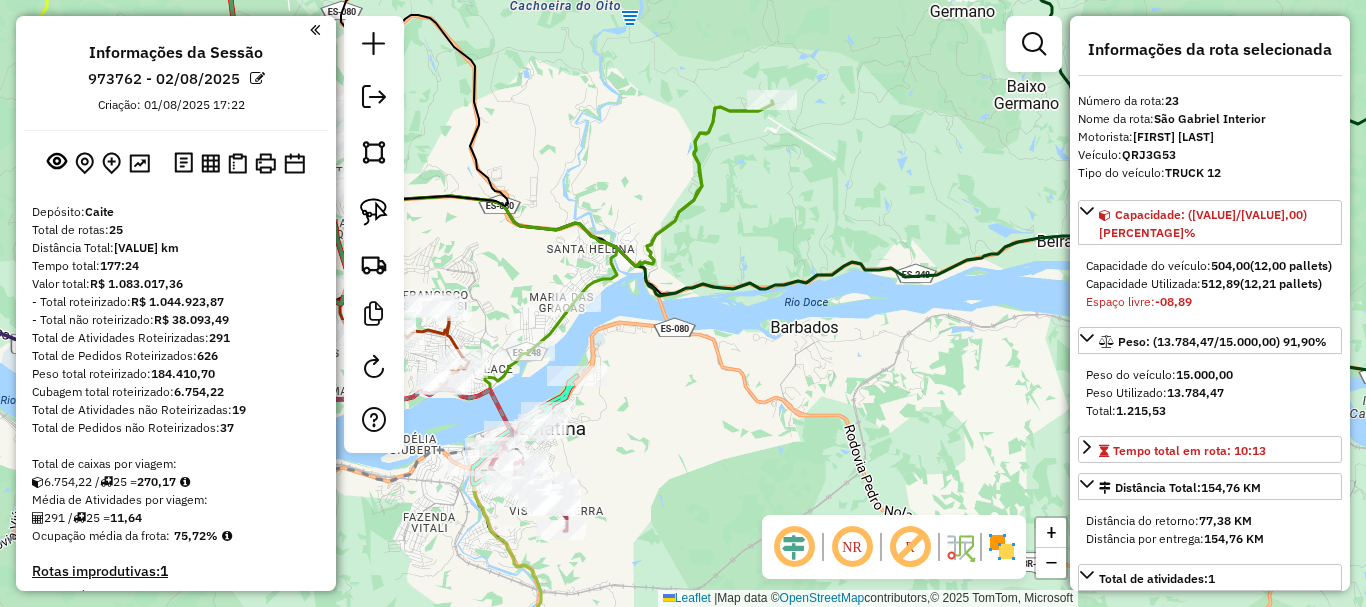 select on "*********" 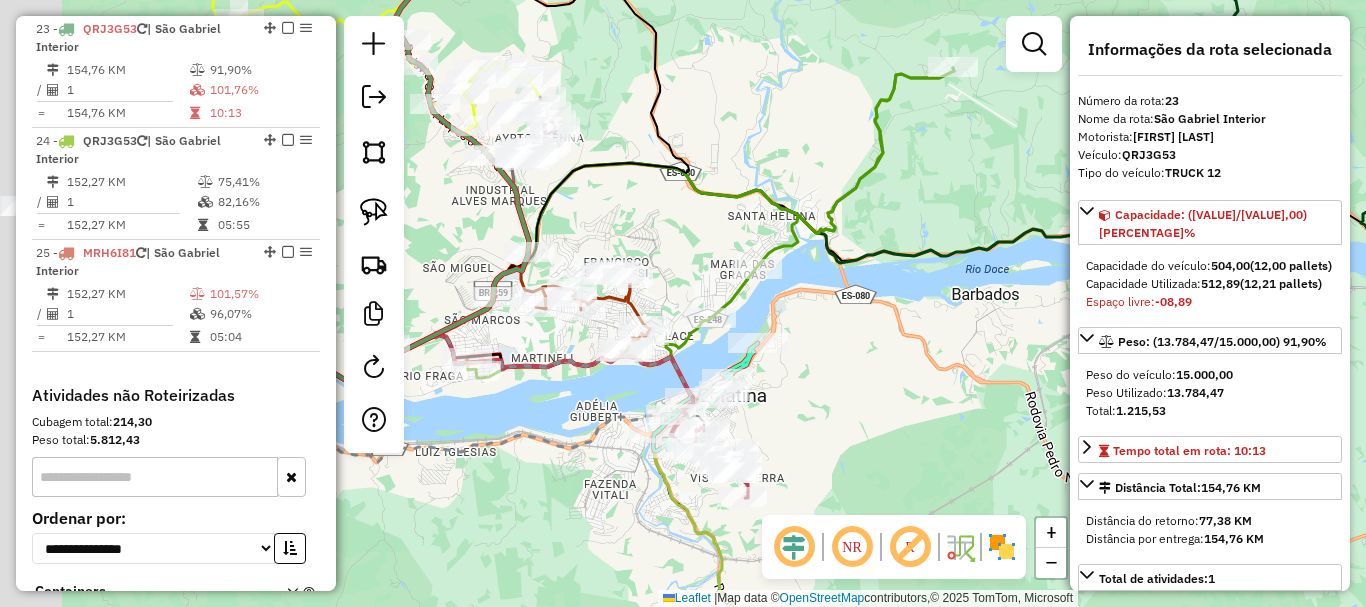 drag, startPoint x: 817, startPoint y: 305, endPoint x: 869, endPoint y: 294, distance: 53.15073 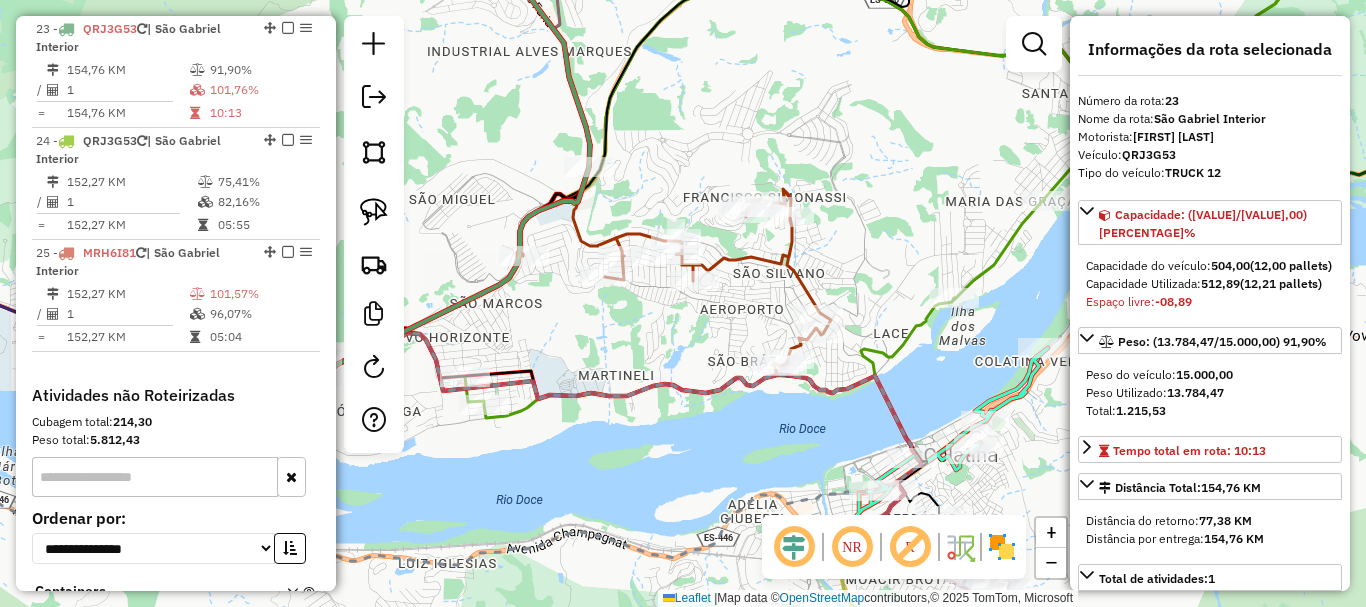drag, startPoint x: 543, startPoint y: 316, endPoint x: 724, endPoint y: 338, distance: 182.3321 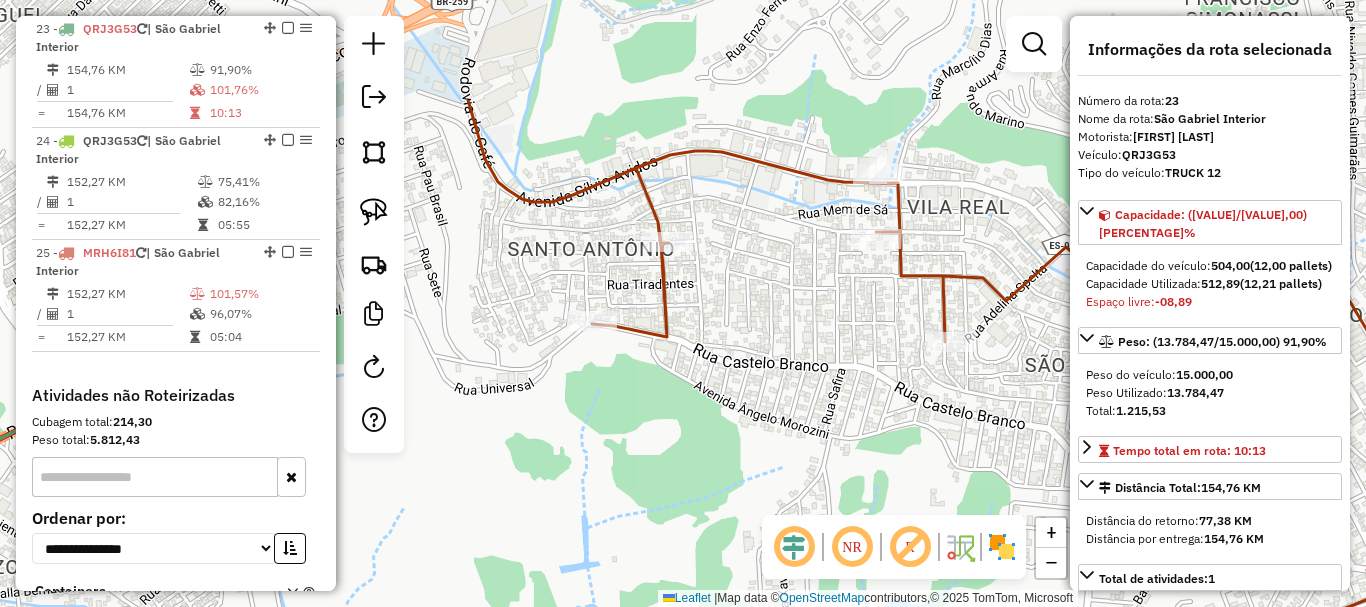 drag, startPoint x: 706, startPoint y: 195, endPoint x: 710, endPoint y: 357, distance: 162.04938 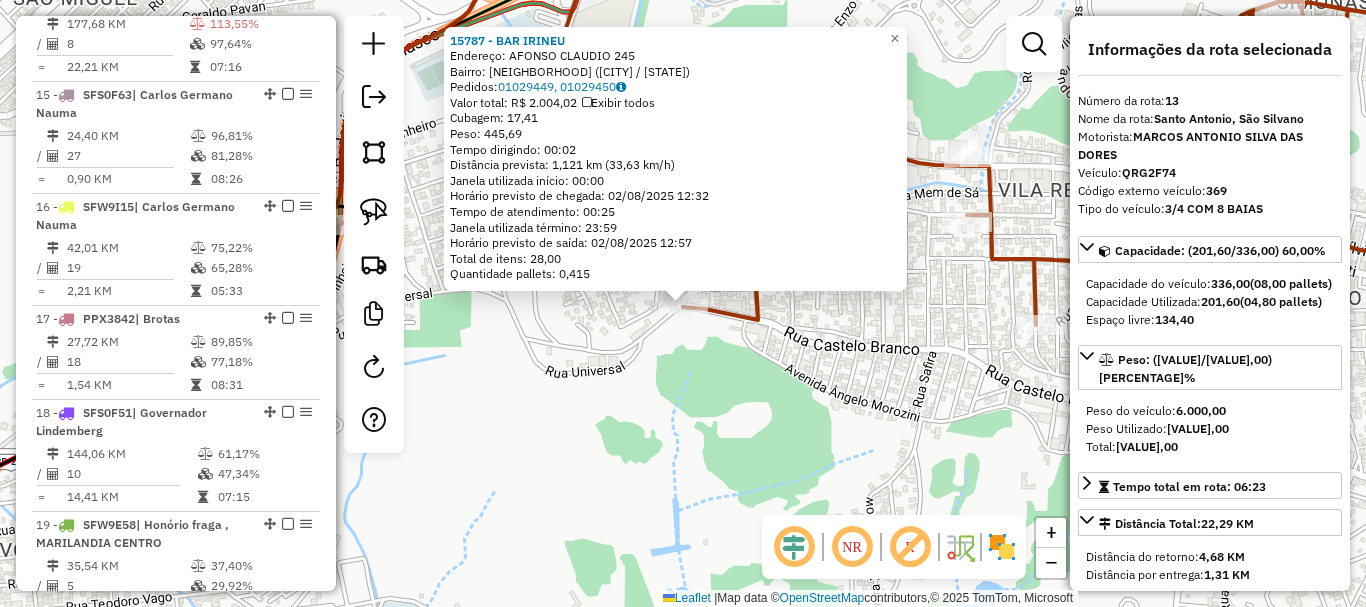 scroll, scrollTop: 2107, scrollLeft: 0, axis: vertical 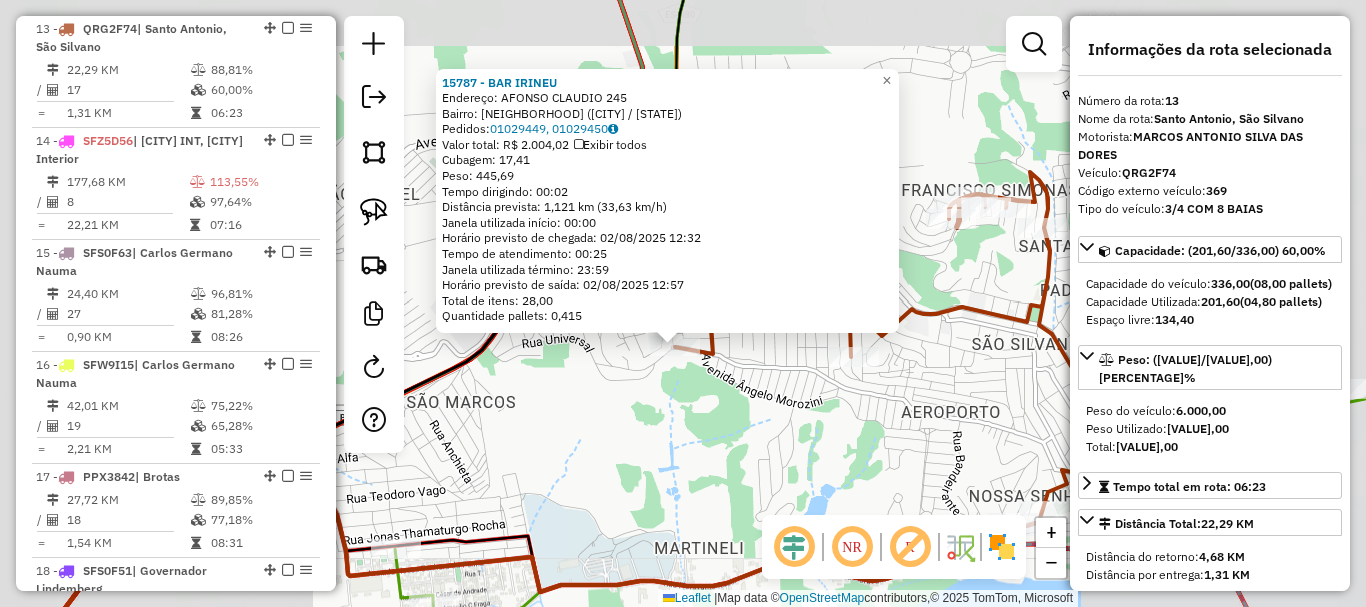 click on "[NUMBER] - [NUMBER] - [NAME]  Endereço:  [STREET] [NUMBER]   Bairro: [Bairro] ([CITY] / [STATE])   Pedidos:  [ORDER_ID], [ORDER_ID]   Valor total: R$ [VALUE],00   Exibir todos   Cubagem: [VALUE]  Peso: [VALUE]  Tempo dirigindo: [TIME]   Distância prevista: [VALUE] km ([VALUE] km/h)   Janela utilizada início: [TIME]   Horário previsto de chegada: [DATE] [TIME]   Tempo de atendimento: [TIME]   Janela utilizada término: [TIME]   Horário previsto de saída: [DATE] [TIME]   Total de itens: [VALUE],00   Quantidade pallets: [VALUE]  × Janela de atendimento Grade de atendimento Capacidade Transportadoras Veículos Cliente Pedidos  Rotas Selecione os dias de semana para filtrar as janelas de atendimento  Seg   Ter   Qua   Qui   Sex   Sáb   Dom  Informe o período da janela de atendimento: De: Até:  Filtrar exatamente a janela do cliente  Considerar janela de atendimento padrão  Selecione os dias de semana para filtrar as grades de atendimento  Seg   Ter   Qua   Qui   Sex   Sáb   Dom   Clientes fora do dia de atendimento selecionado" 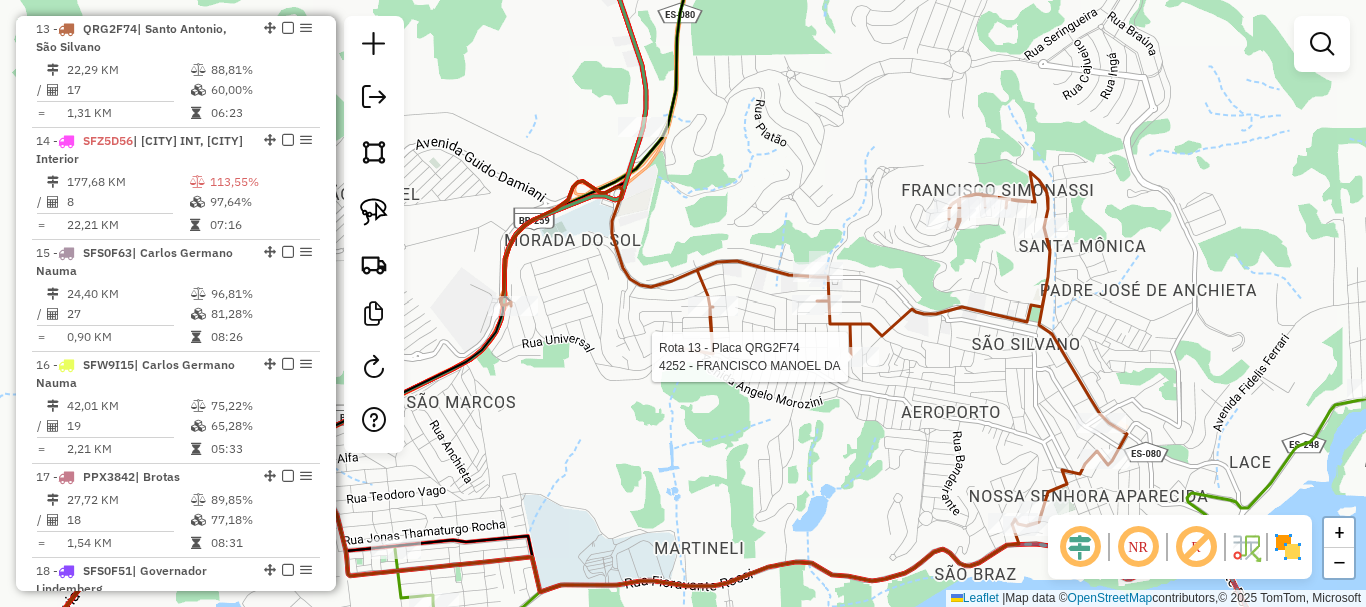 select on "*********" 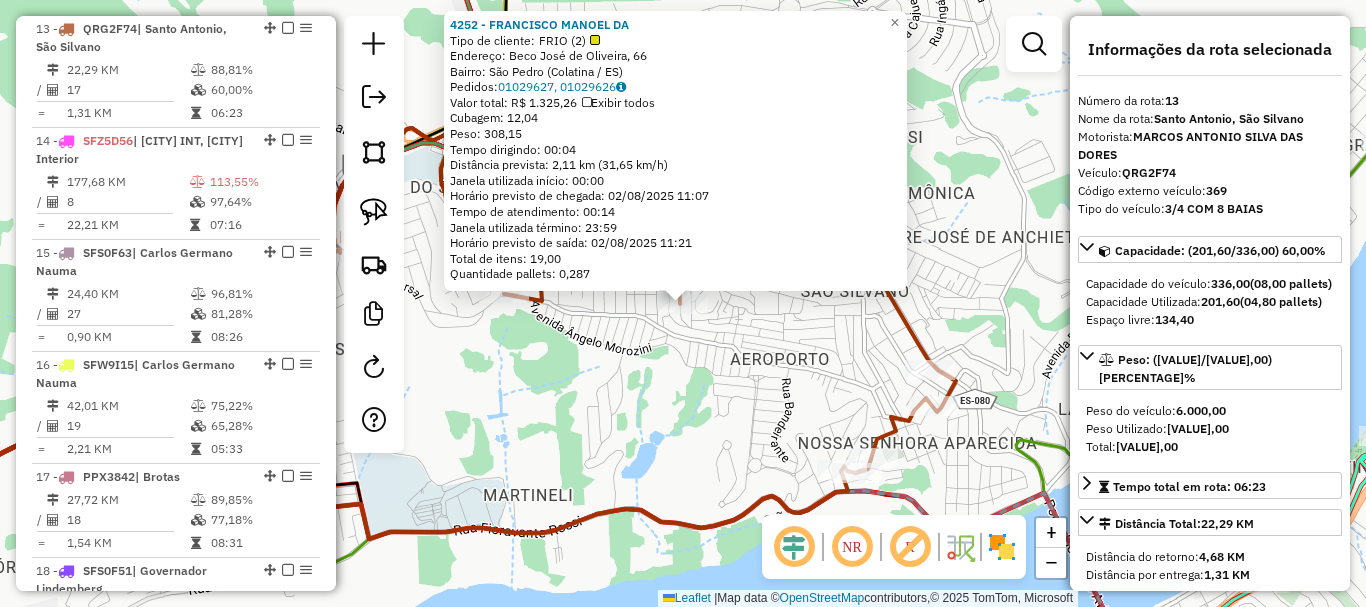 drag, startPoint x: 780, startPoint y: 384, endPoint x: 682, endPoint y: 258, distance: 159.62456 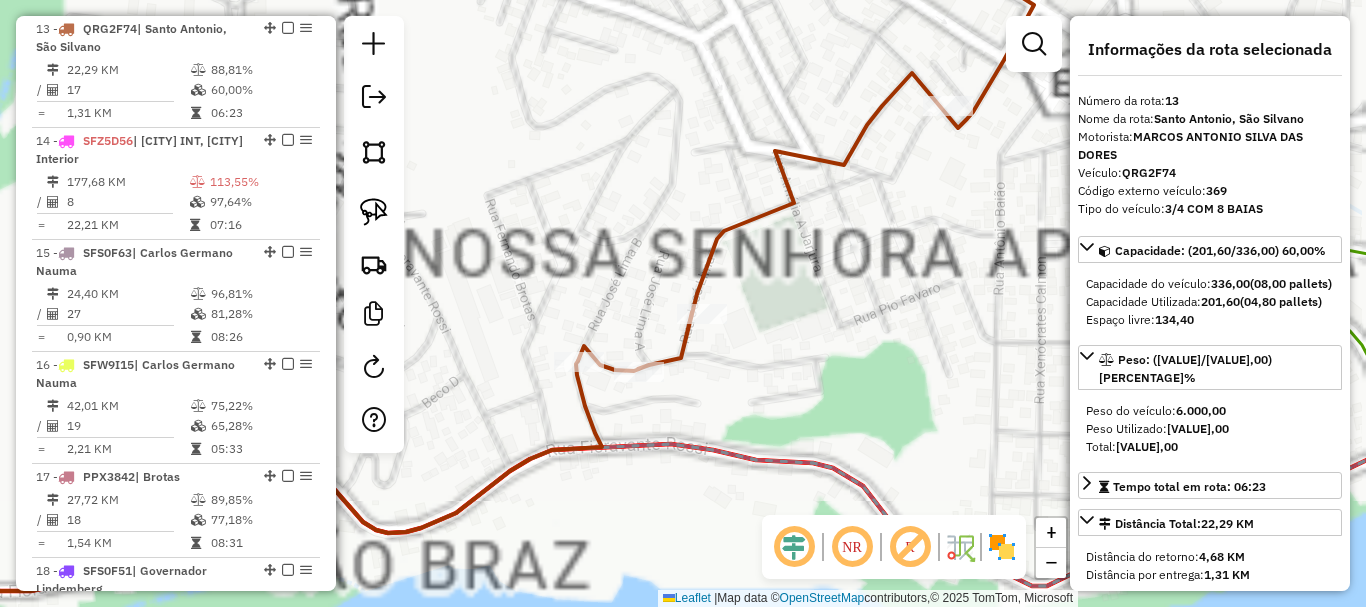 drag, startPoint x: 881, startPoint y: 254, endPoint x: 814, endPoint y: 358, distance: 123.71338 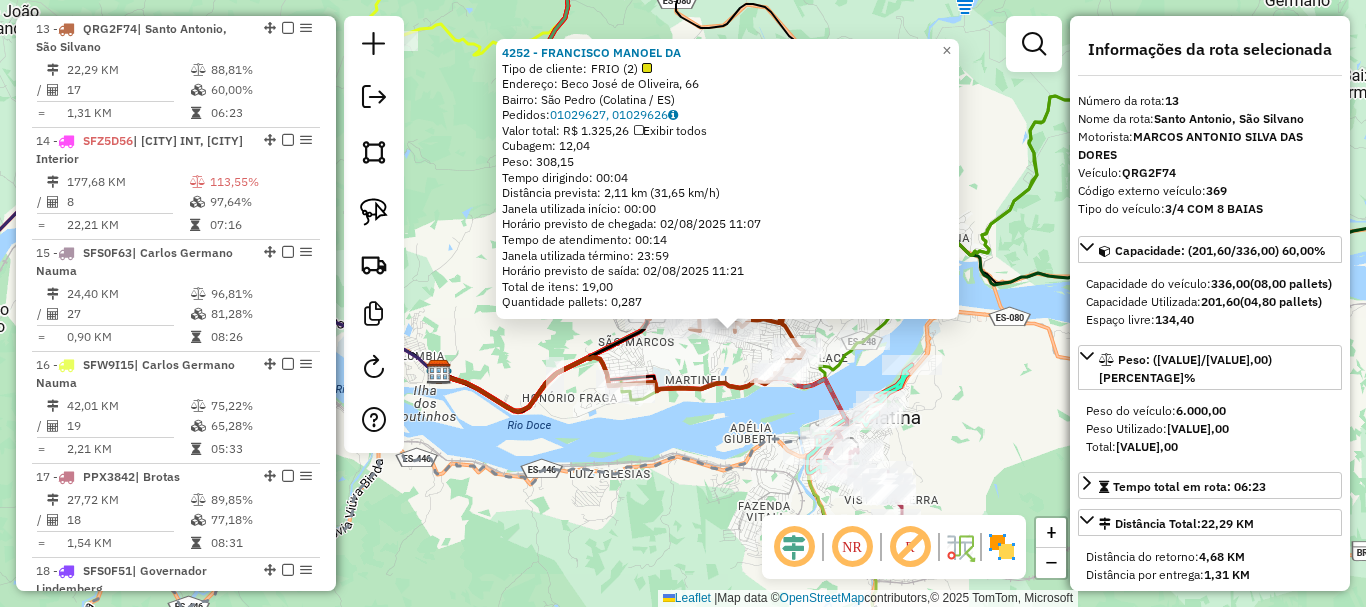 click on "4252 - [FIRST] [LAST]  Tipo de cliente:   FRIO (2)   Endereço: Beco José de Oliveira, 66   Bairro: [NAME] ([CITY] / [STATE])   Pedidos:  01029627, 01029626   Valor total: R$ 1.325,26   Exibir todos   Cubagem: 12,04  Peso: 308,15  Tempo dirigindo: 00:04   Distância prevista: 2,11 km (31,65 km/h)   Janela utilizada início: 00:00   Horário previsto de chegada: 02/08/2025 11:07   Tempo de atendimento: 00:14   Janela utilizada término: 23:59   Horário previsto de saída: 02/08/2025 11:21   Total de itens: 19,00   Quantidade pallets: 0,287  × Janela de atendimento Grade de atendimento Capacidade Transportadoras Veículos Cliente Pedidos  Rotas Selecione os dias de semana para filtrar as janelas de atendimento  Seg   Ter   Qua   Qui   Sex   Sáb   Dom  Informe o período da janela de atendimento: De: Até:  Filtrar exatamente a janela do cliente  Considerar janela de atendimento padrão  Selecione os dias de semana para filtrar as grades de atendimento  Seg   Ter   Qua   Qui   Sex   Sáb   Dom   De:  +" 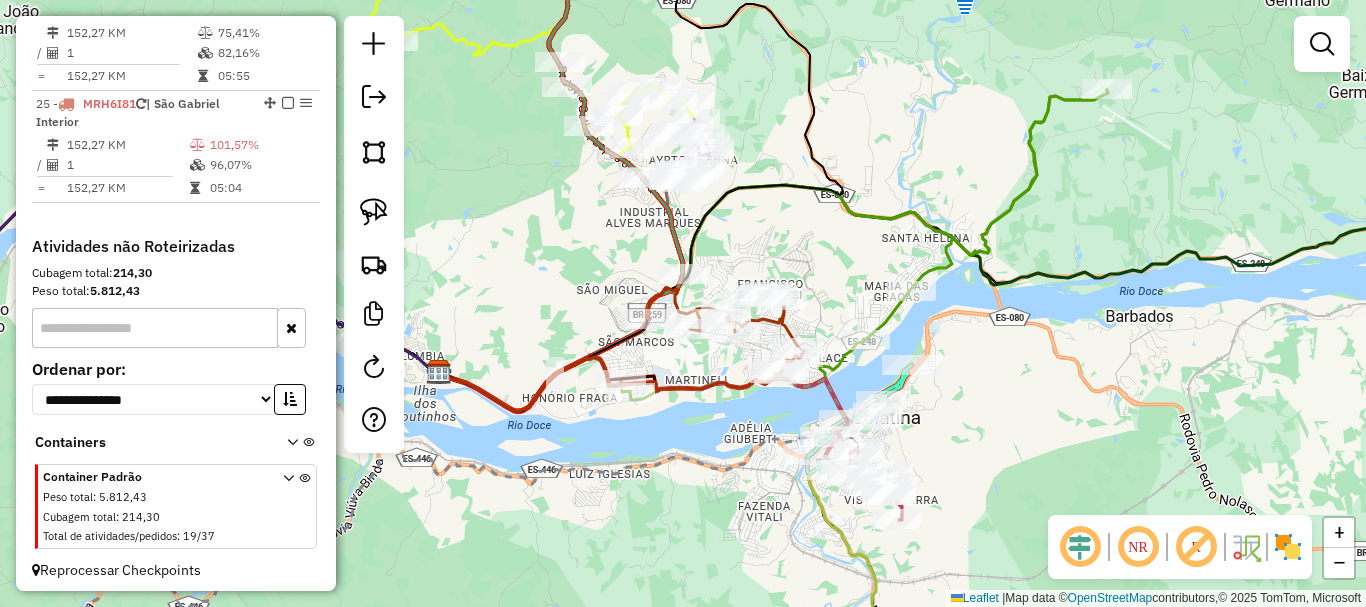 scroll, scrollTop: 3310, scrollLeft: 0, axis: vertical 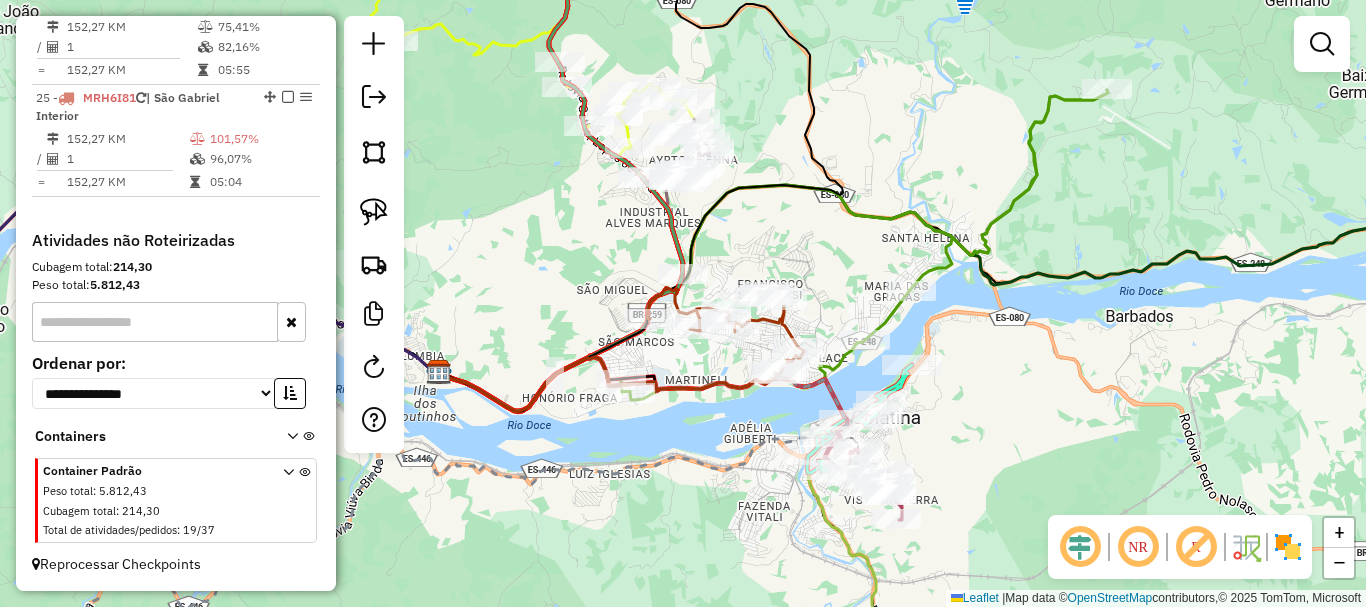 click 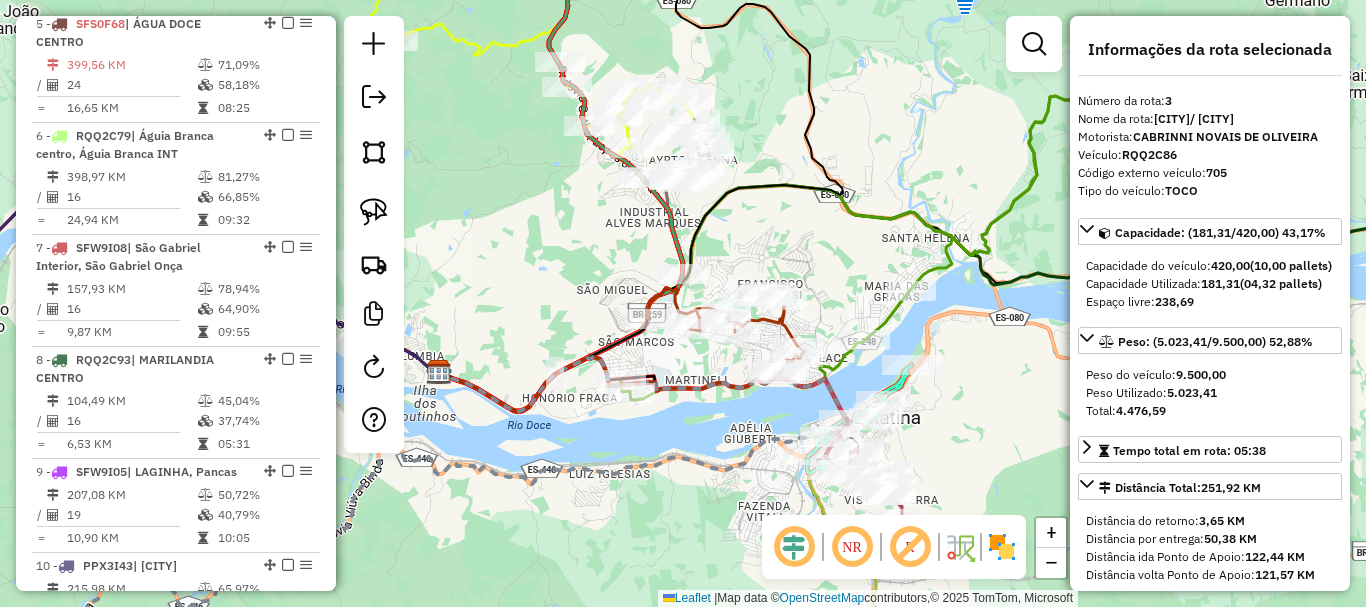 scroll, scrollTop: 1023, scrollLeft: 0, axis: vertical 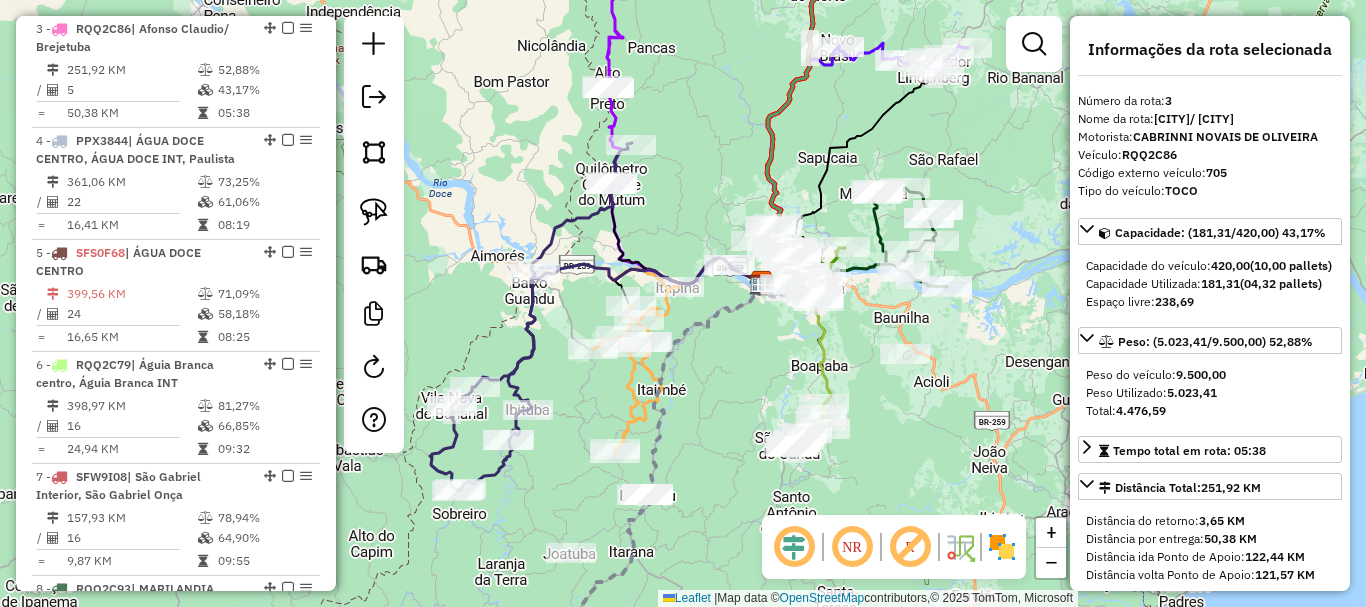 drag, startPoint x: 774, startPoint y: 376, endPoint x: 810, endPoint y: 423, distance: 59.20304 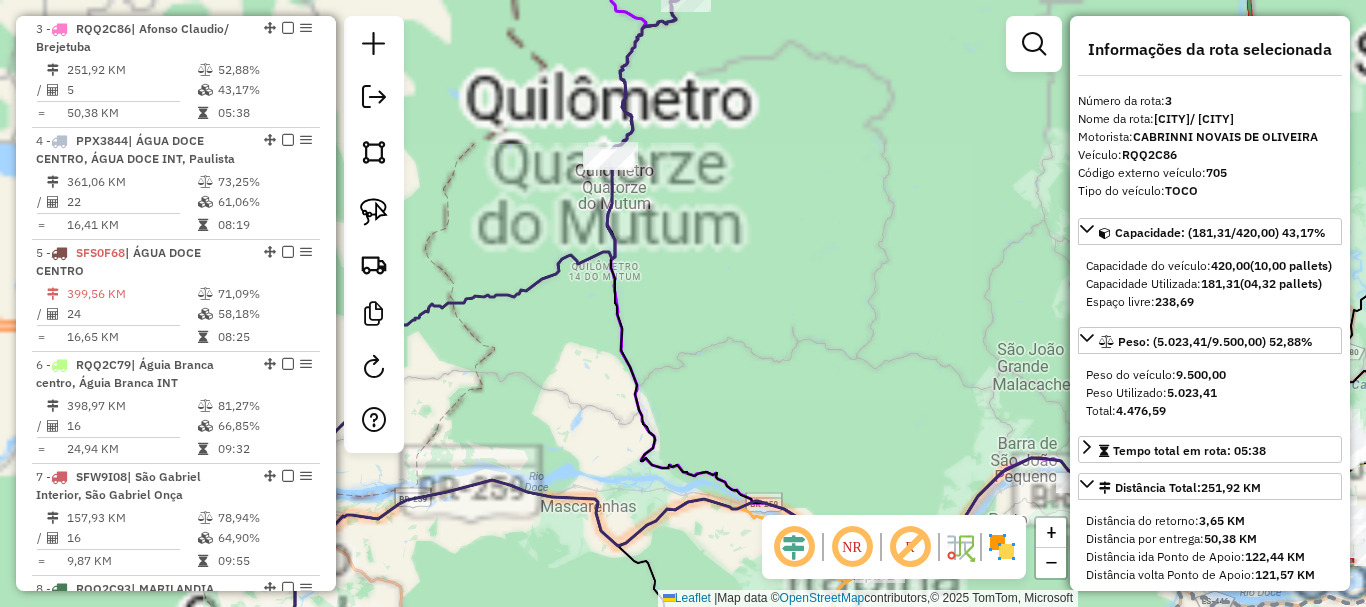 drag, startPoint x: 705, startPoint y: 201, endPoint x: 795, endPoint y: 315, distance: 145.24461 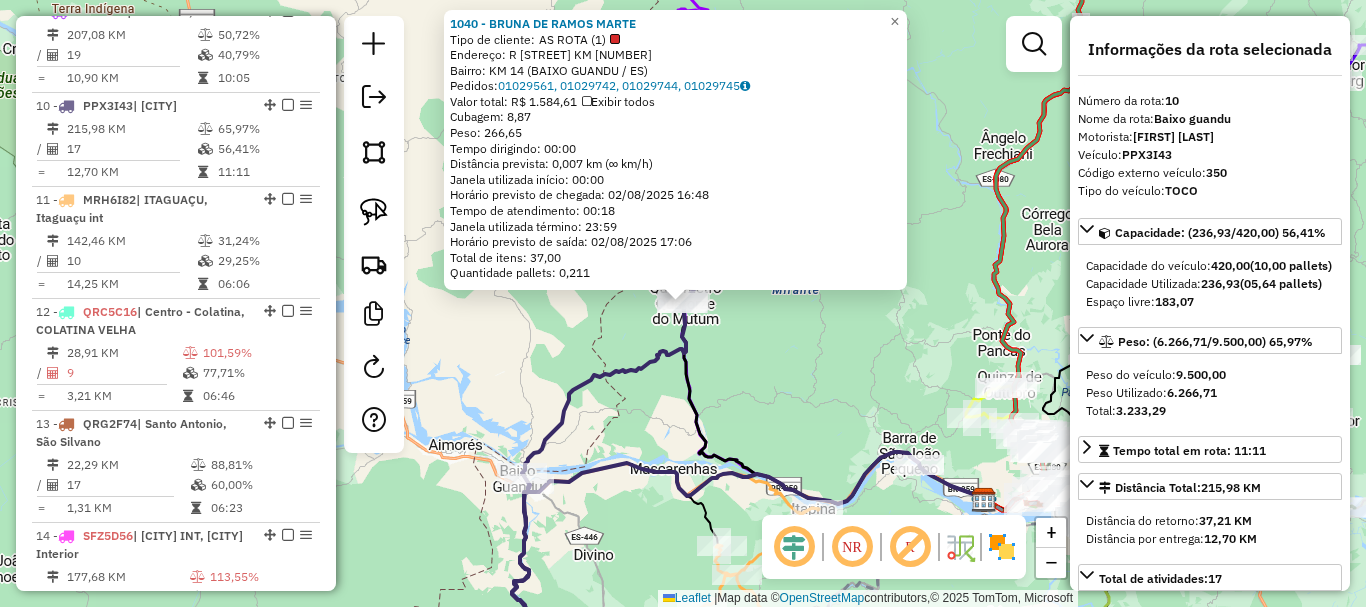 scroll, scrollTop: 1789, scrollLeft: 0, axis: vertical 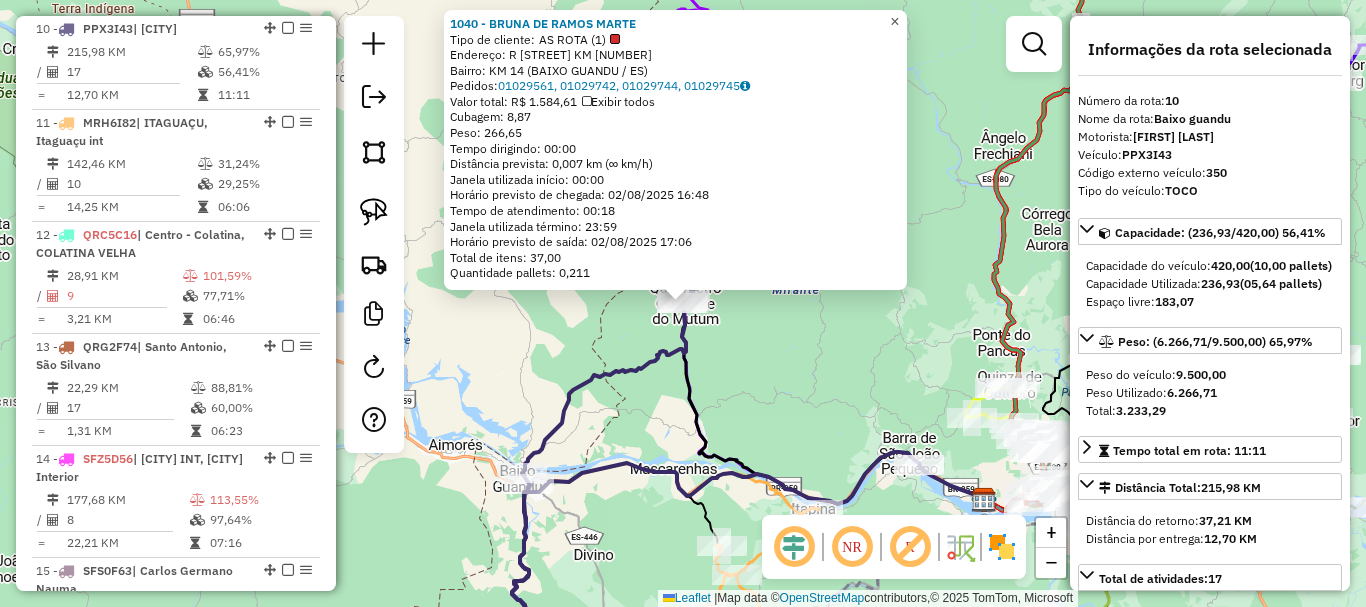 click on "×" 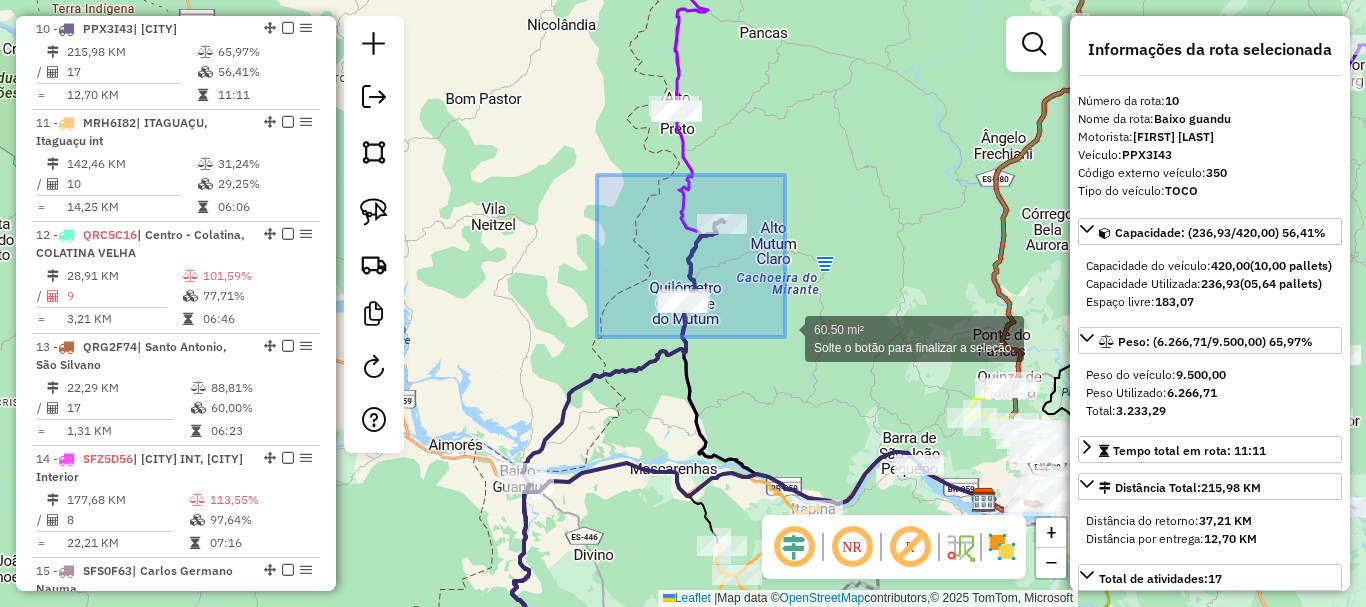 drag, startPoint x: 597, startPoint y: 175, endPoint x: 785, endPoint y: 337, distance: 248.1693 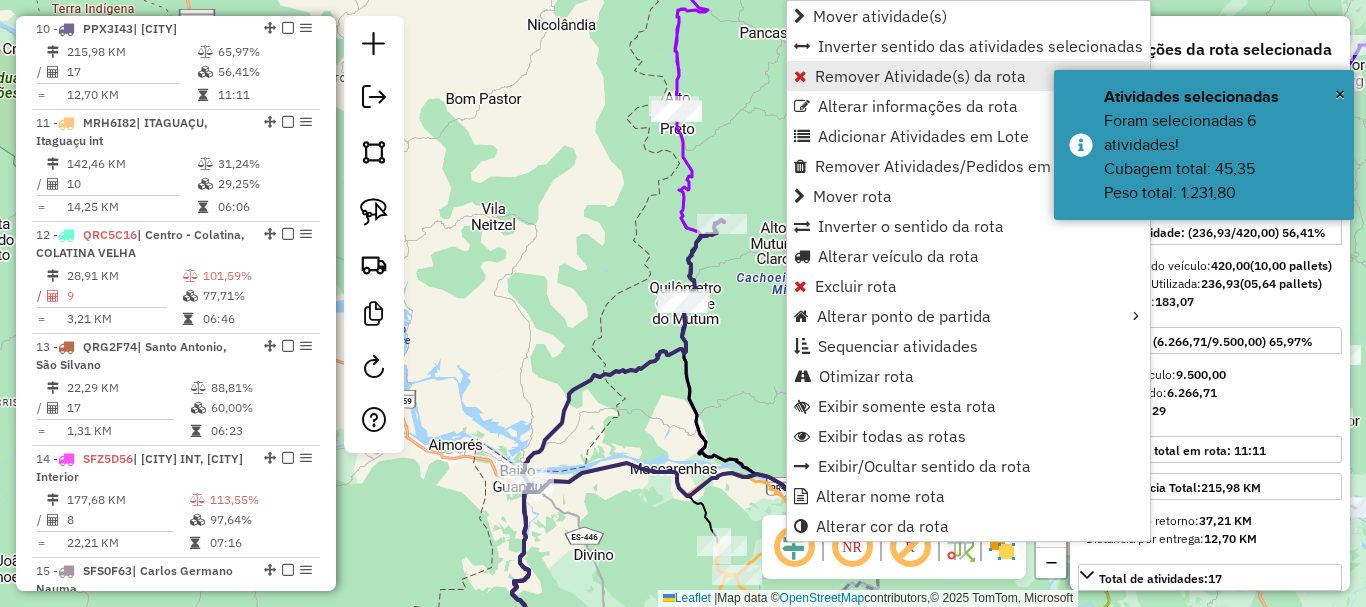 click on "Remover Atividade(s) da rota" at bounding box center [920, 76] 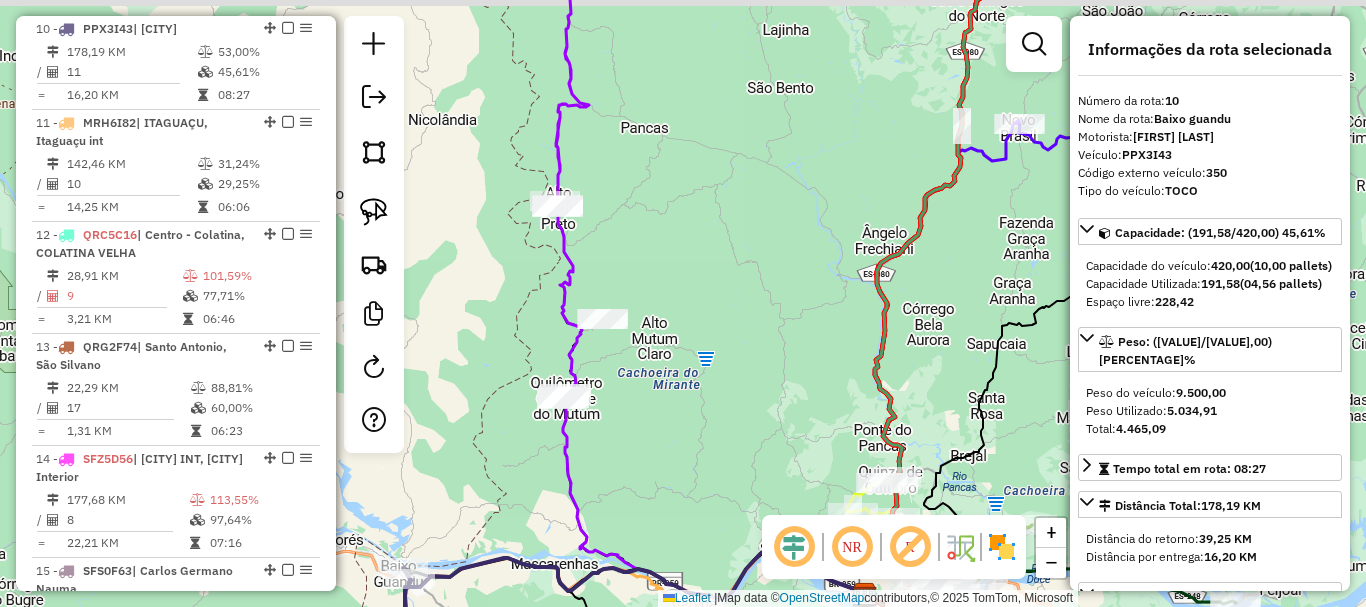 drag, startPoint x: 654, startPoint y: 225, endPoint x: 690, endPoint y: 310, distance: 92.309265 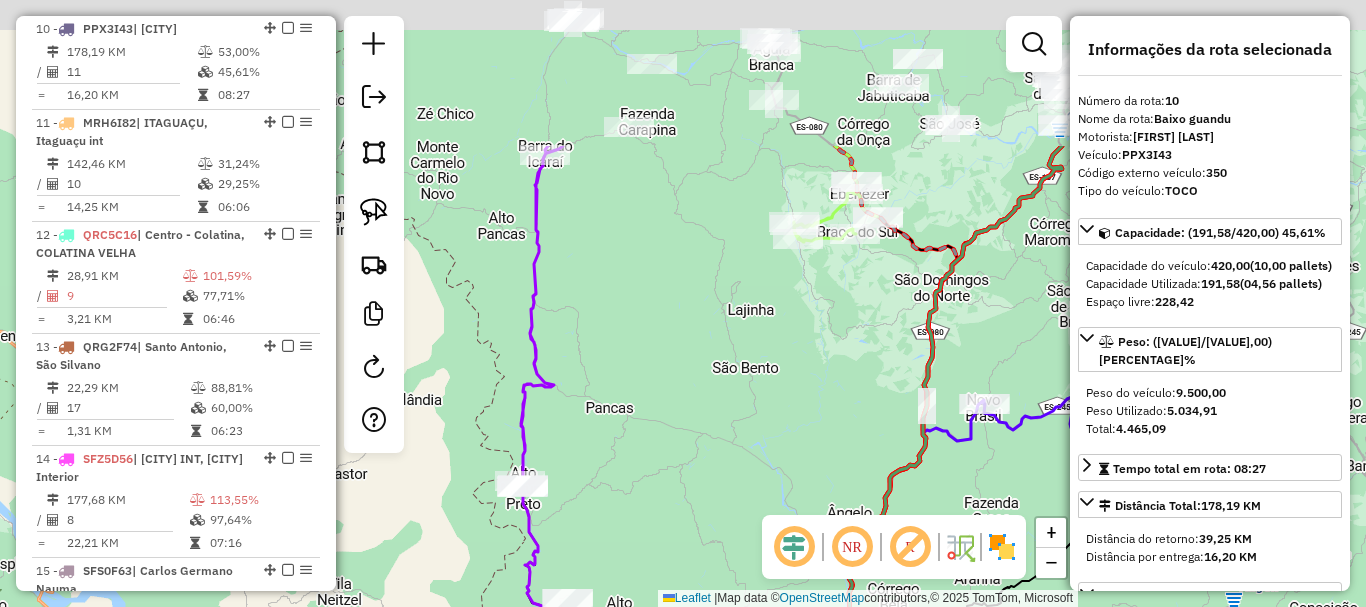 drag, startPoint x: 708, startPoint y: 208, endPoint x: 649, endPoint y: 415, distance: 215.24405 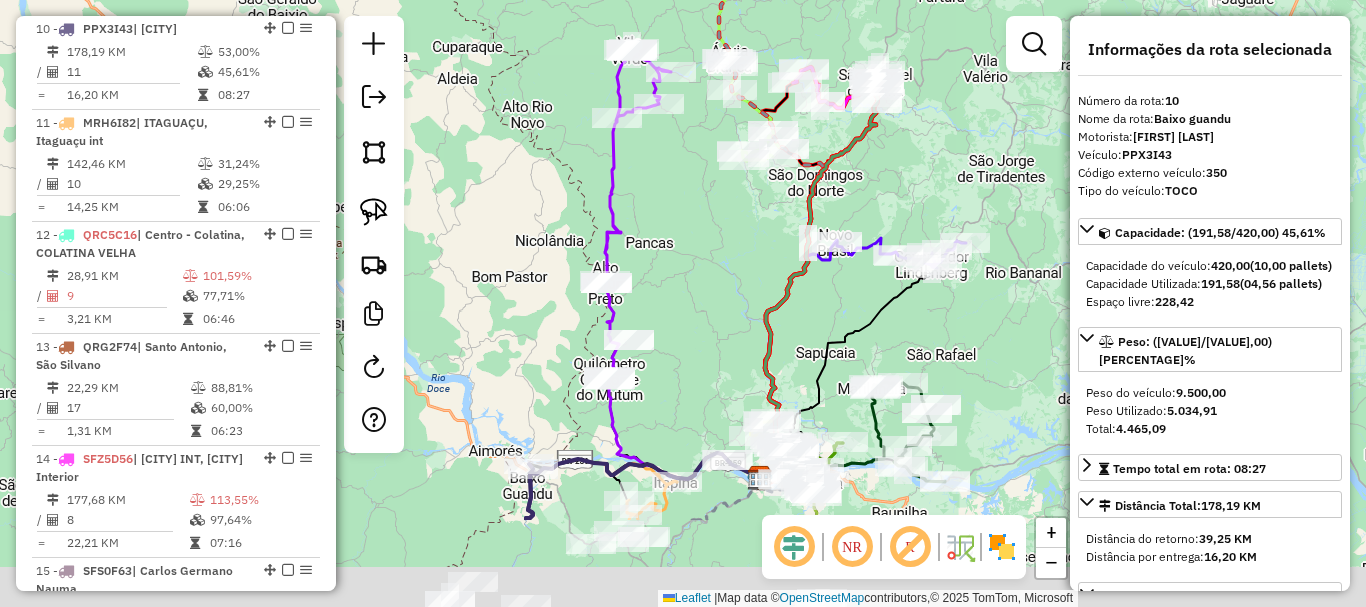 drag, startPoint x: 691, startPoint y: 400, endPoint x: 688, endPoint y: 187, distance: 213.02112 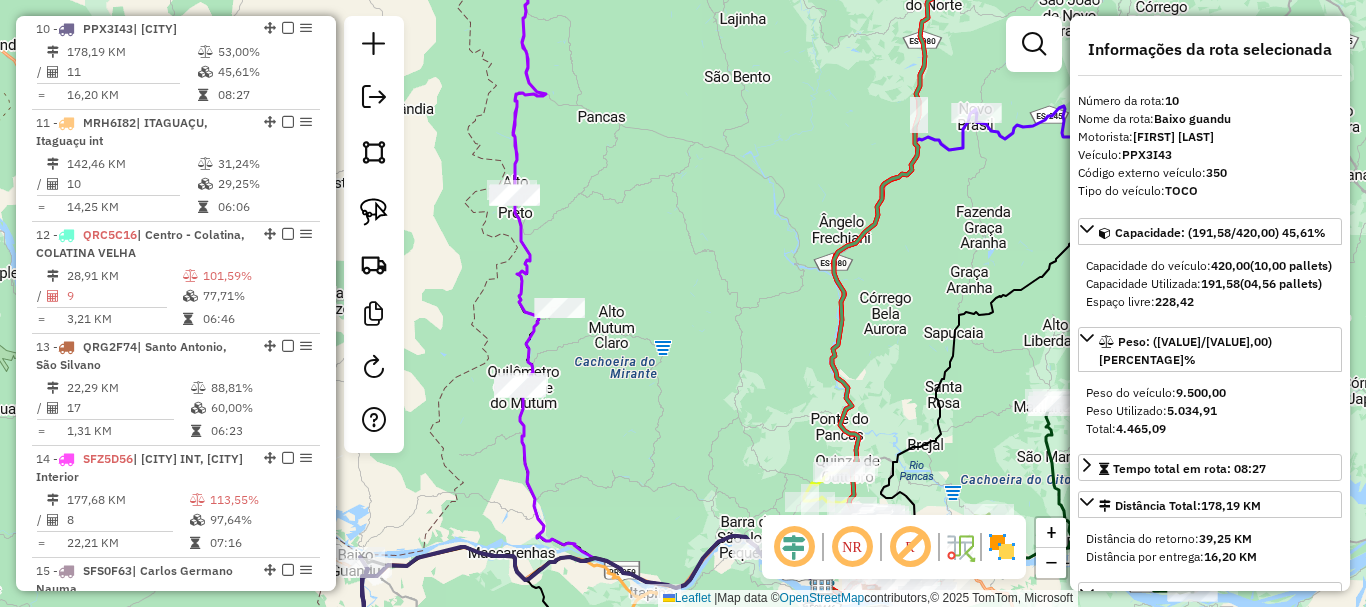 drag, startPoint x: 677, startPoint y: 185, endPoint x: 630, endPoint y: 425, distance: 244.55879 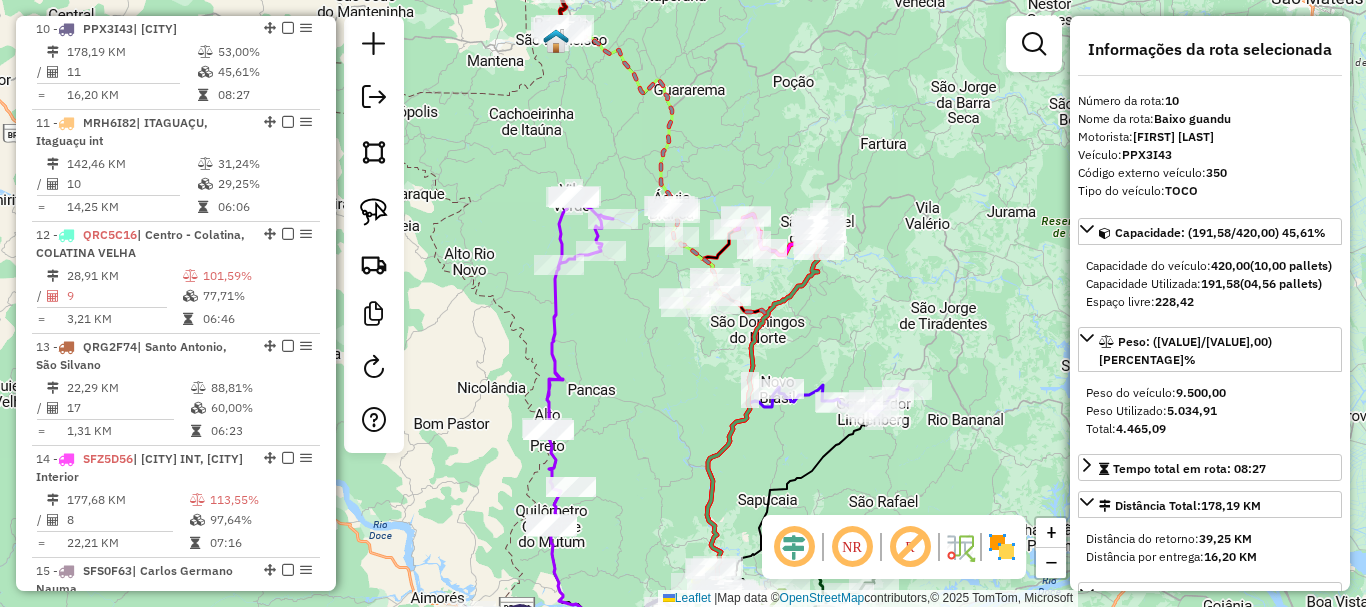 drag, startPoint x: 654, startPoint y: 364, endPoint x: 652, endPoint y: 407, distance: 43.046486 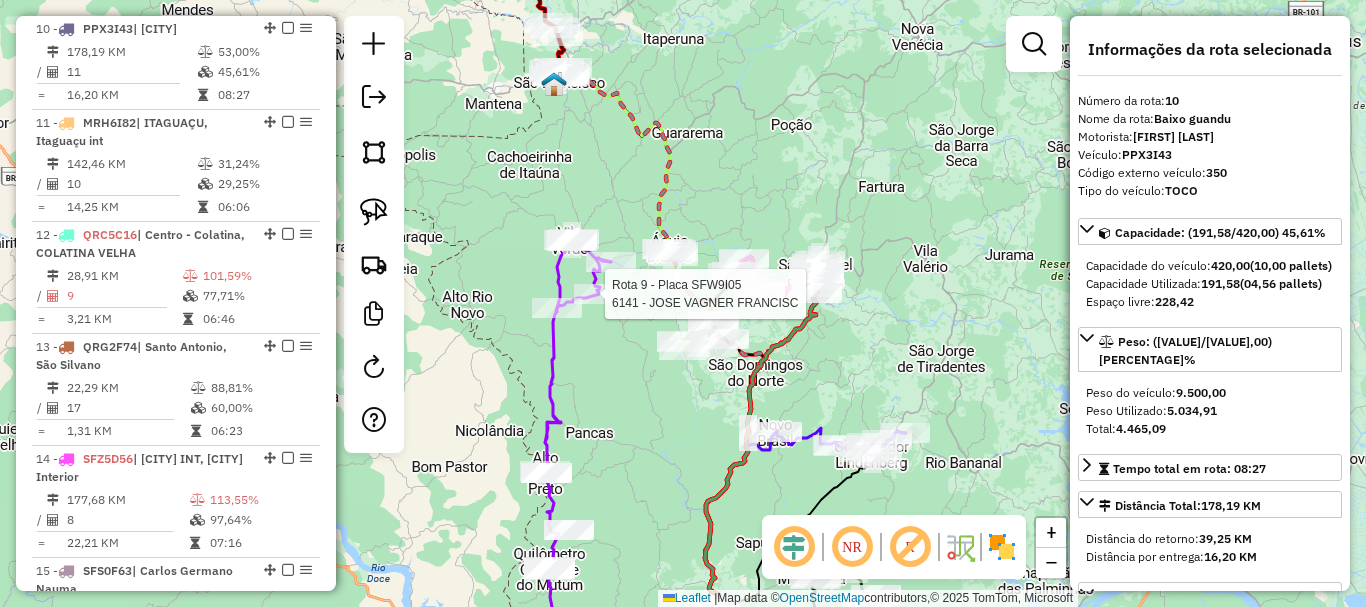 click 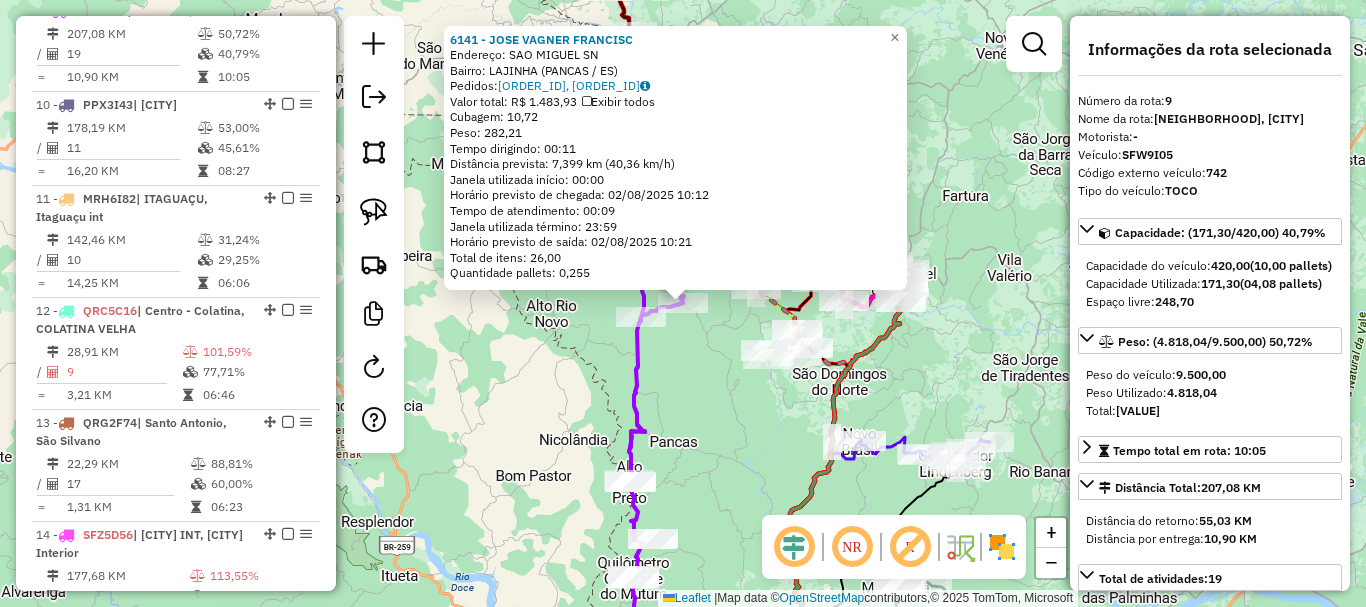 scroll, scrollTop: 1695, scrollLeft: 0, axis: vertical 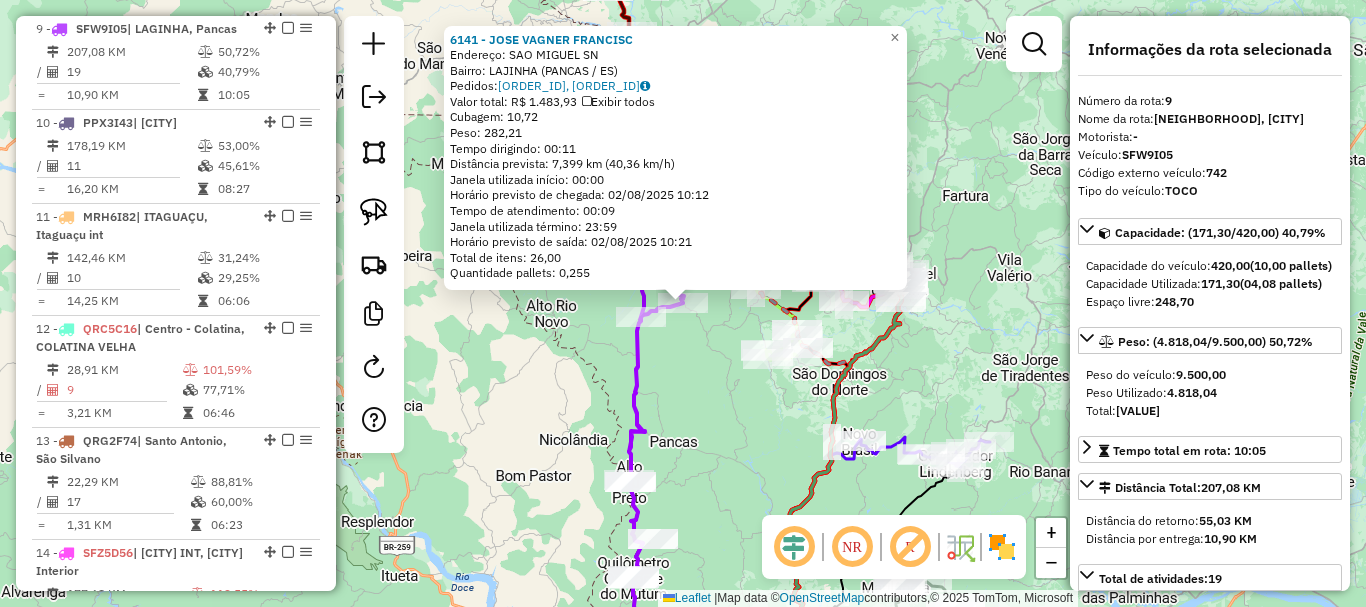 click 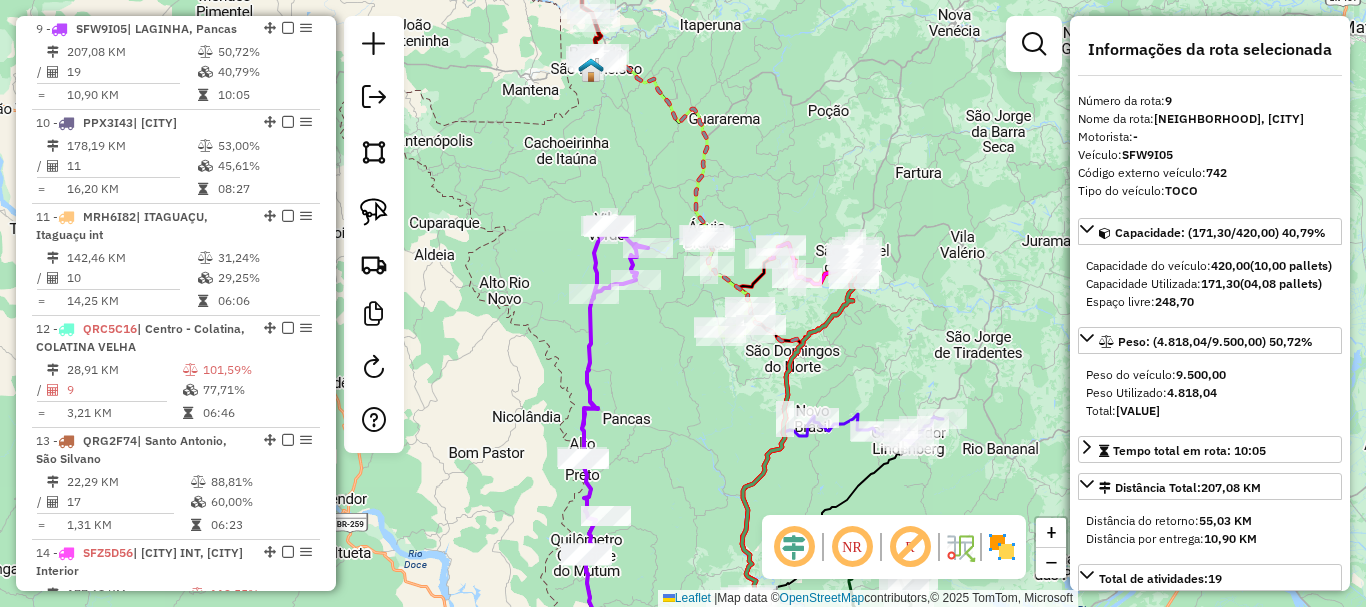 drag, startPoint x: 713, startPoint y: 408, endPoint x: 666, endPoint y: 385, distance: 52.3259 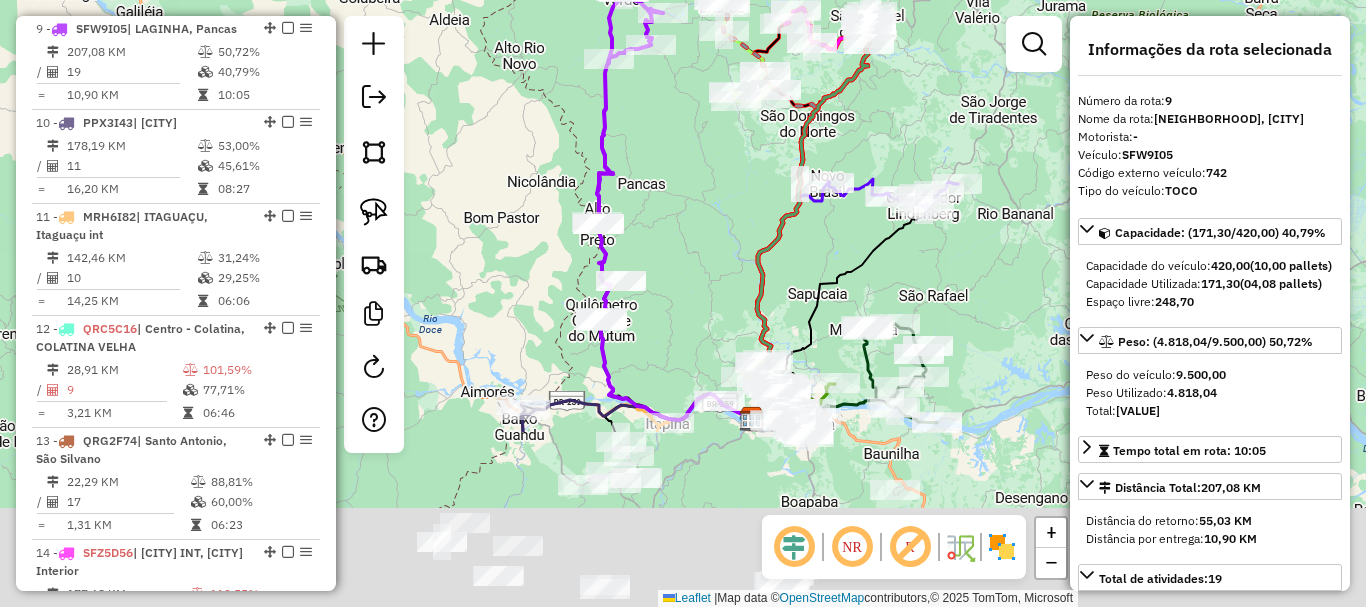 drag, startPoint x: 684, startPoint y: 414, endPoint x: 702, endPoint y: 165, distance: 249.64975 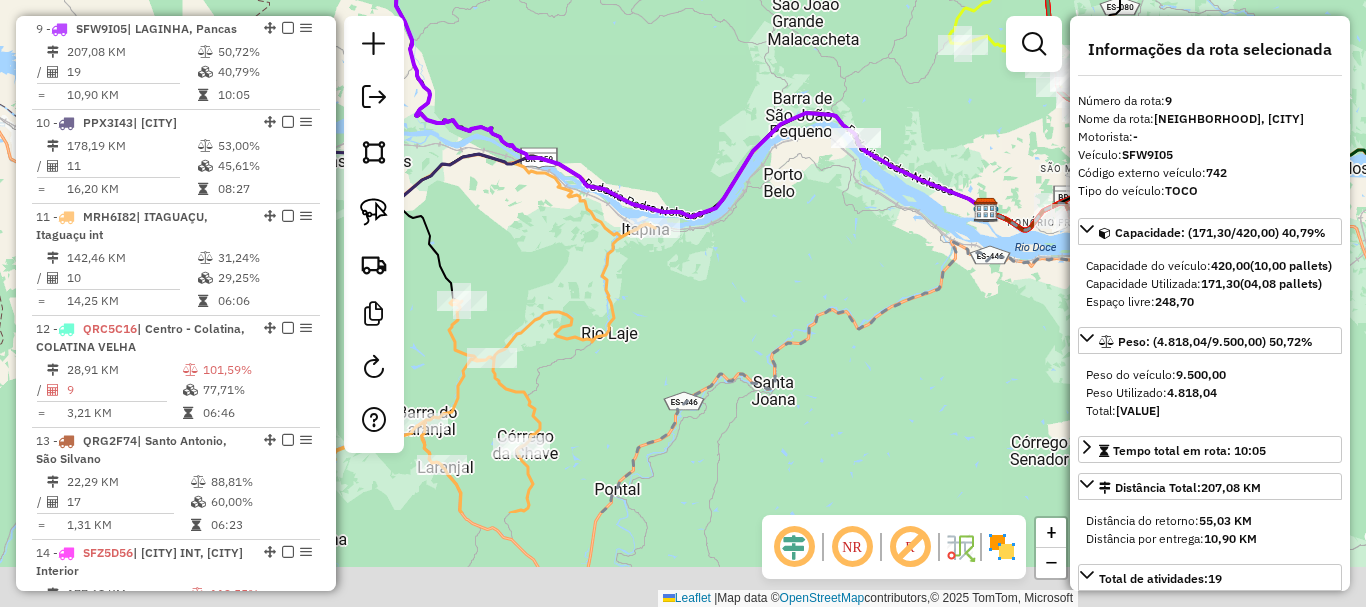 drag, startPoint x: 817, startPoint y: 426, endPoint x: 723, endPoint y: 247, distance: 202.18062 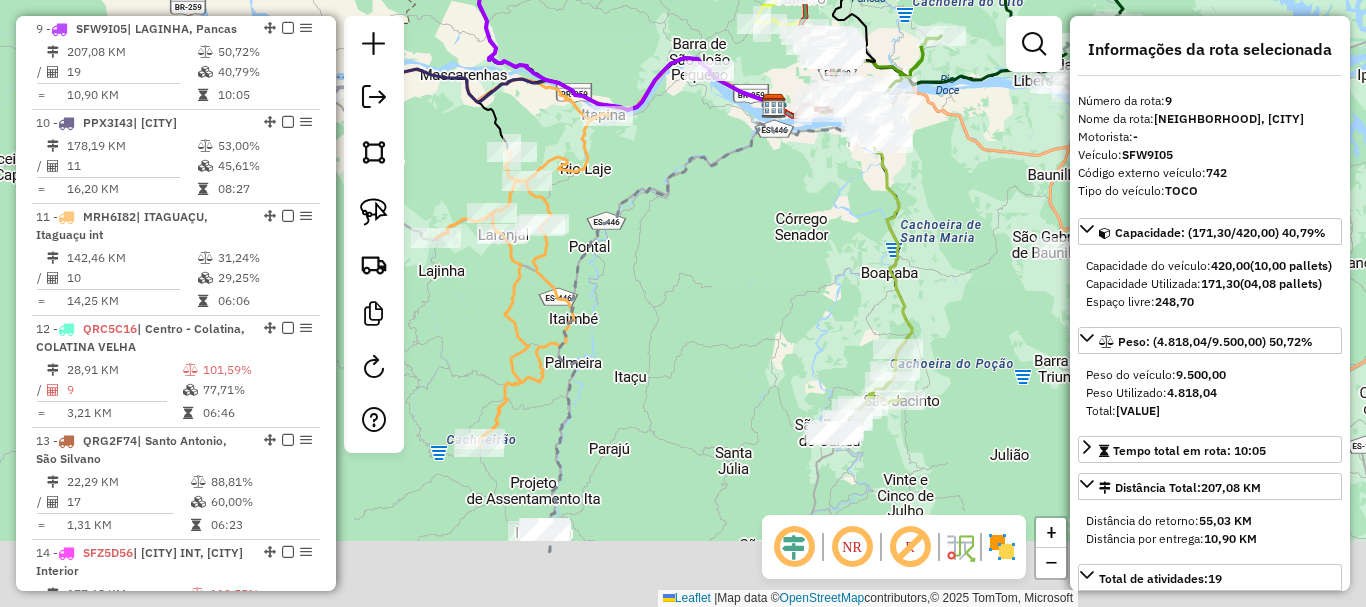 drag, startPoint x: 823, startPoint y: 303, endPoint x: 726, endPoint y: 132, distance: 196.59604 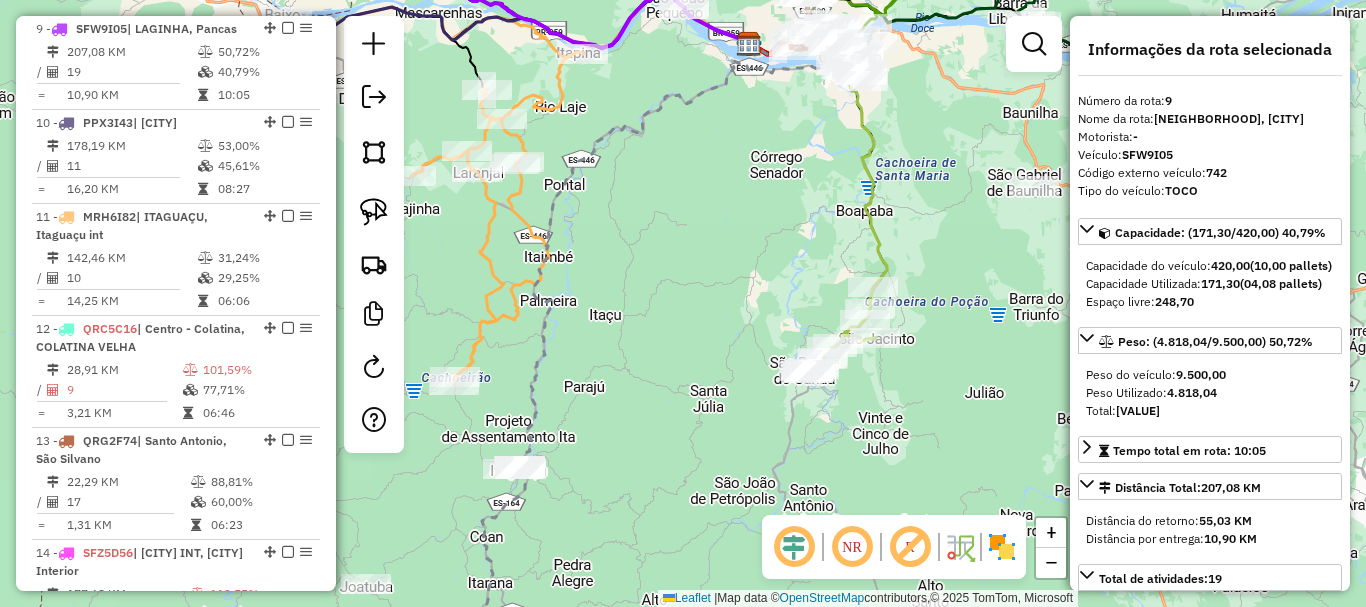 drag, startPoint x: 770, startPoint y: 236, endPoint x: 751, endPoint y: 79, distance: 158.14551 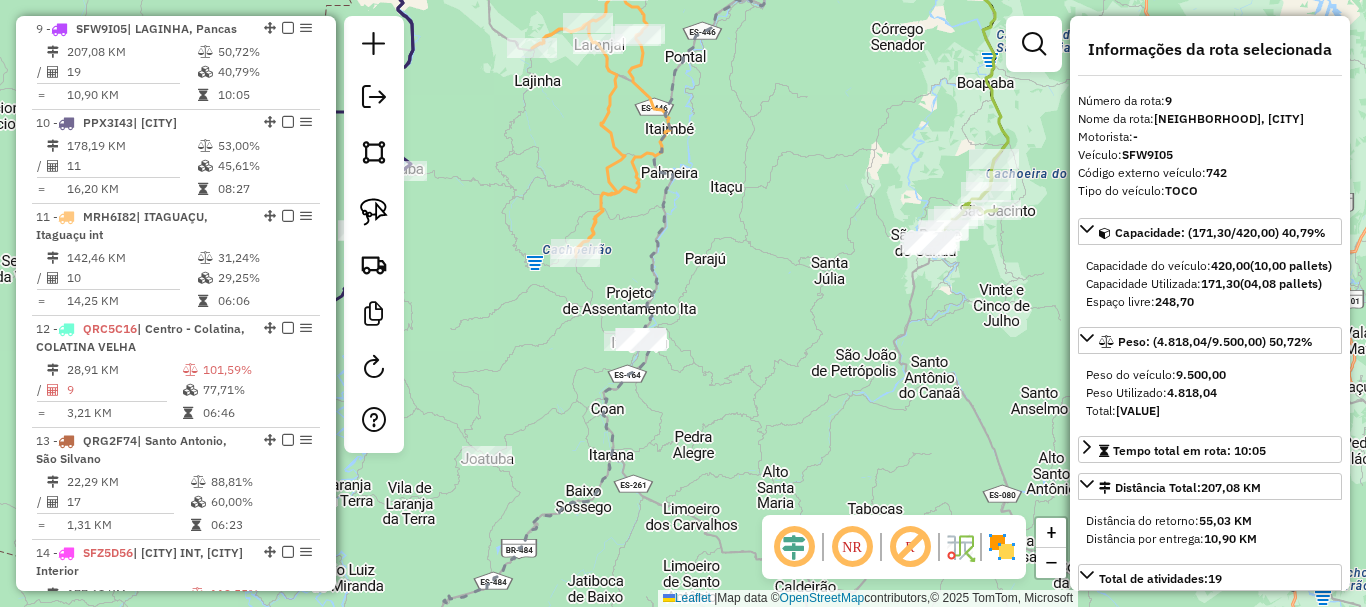 drag, startPoint x: 648, startPoint y: 225, endPoint x: 870, endPoint y: 264, distance: 225.39964 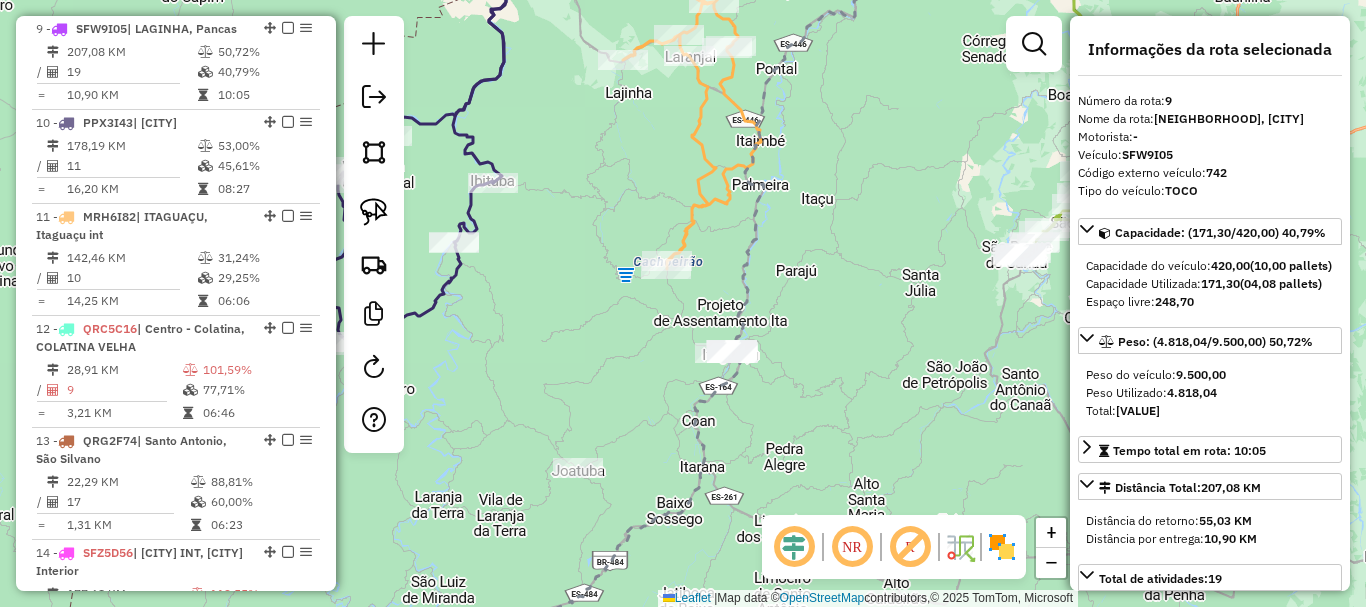drag, startPoint x: 857, startPoint y: 308, endPoint x: 741, endPoint y: 277, distance: 120.070816 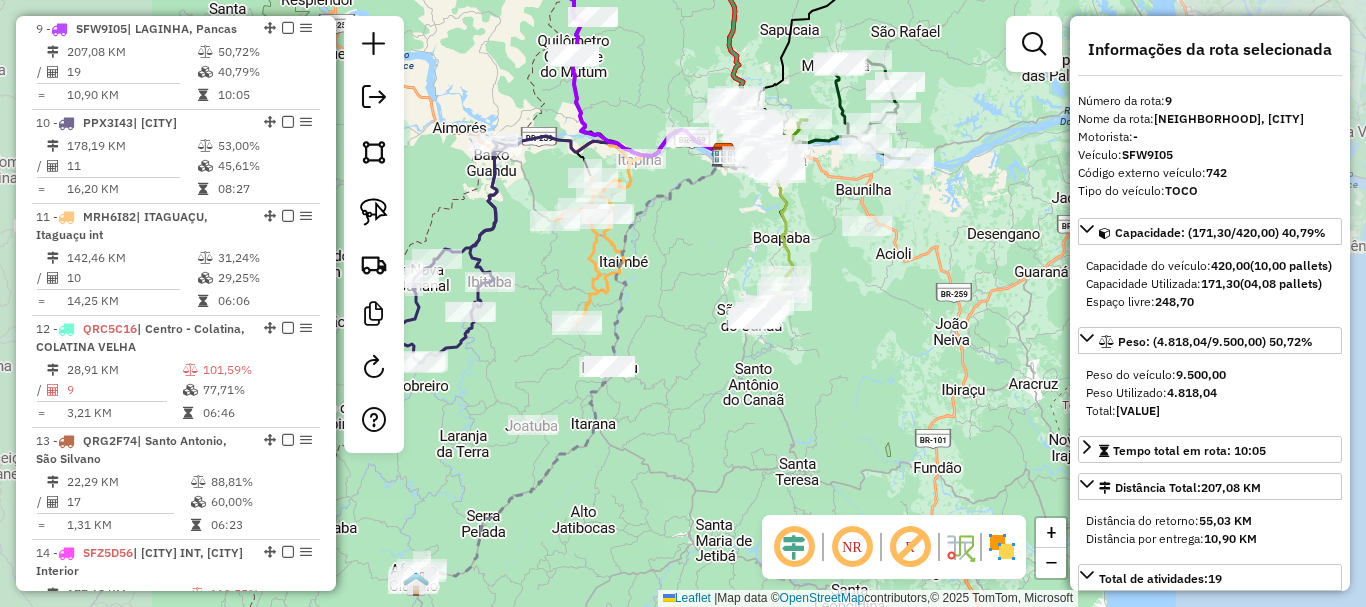 drag, startPoint x: 886, startPoint y: 367, endPoint x: 771, endPoint y: 412, distance: 123.49089 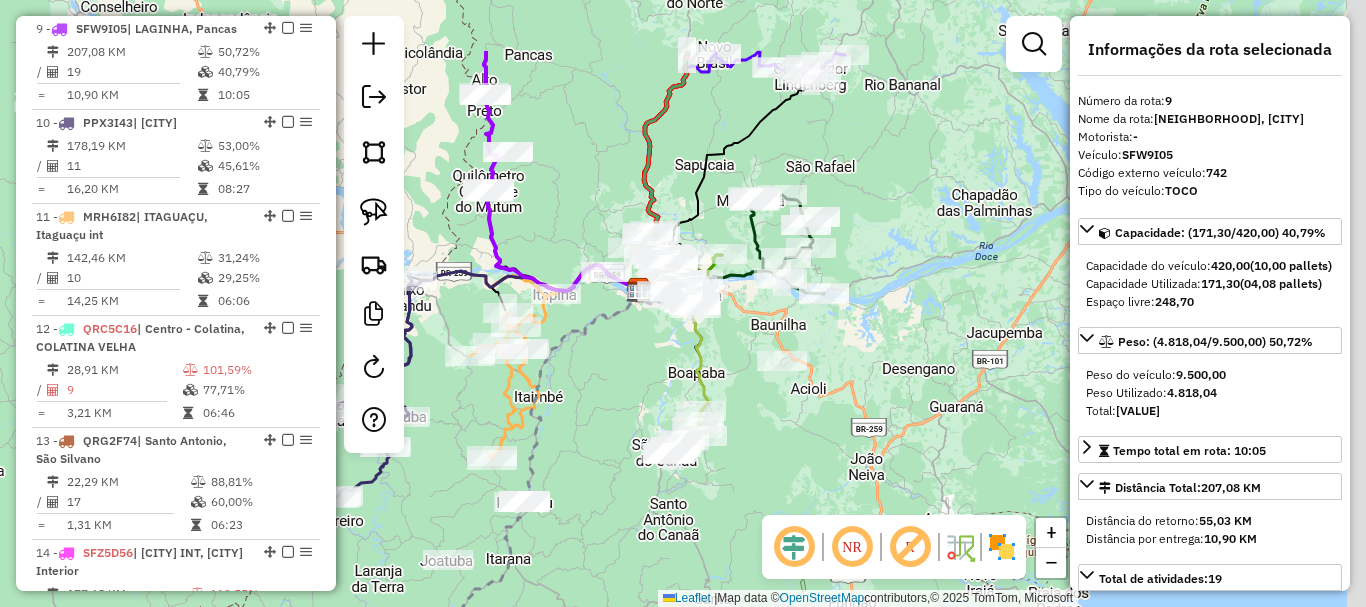 drag, startPoint x: 837, startPoint y: 330, endPoint x: 716, endPoint y: 403, distance: 141.31525 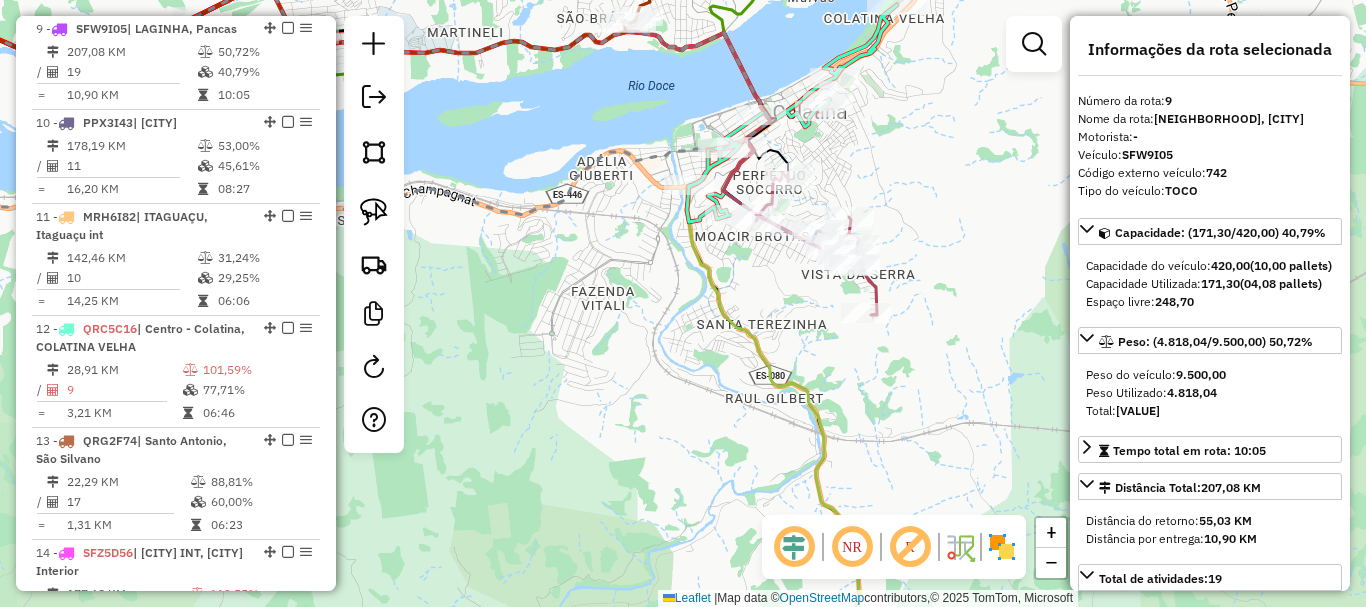 drag, startPoint x: 691, startPoint y: 374, endPoint x: 635, endPoint y: 447, distance: 92.00543 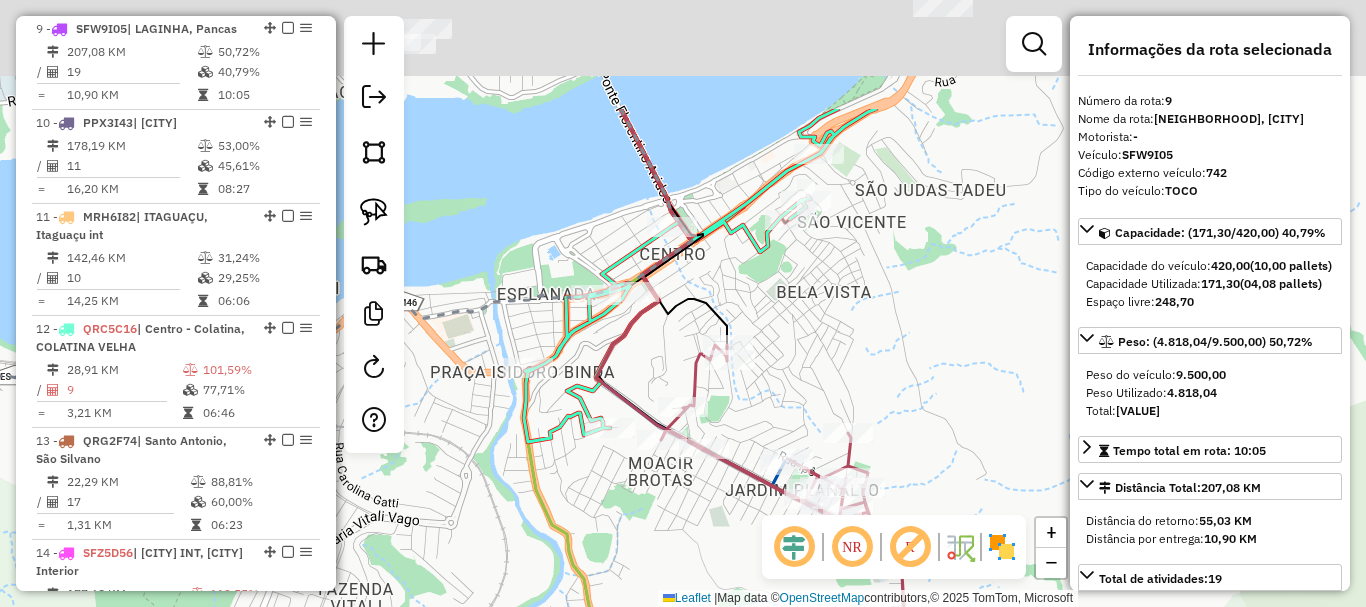 drag, startPoint x: 869, startPoint y: 231, endPoint x: 882, endPoint y: 456, distance: 225.37524 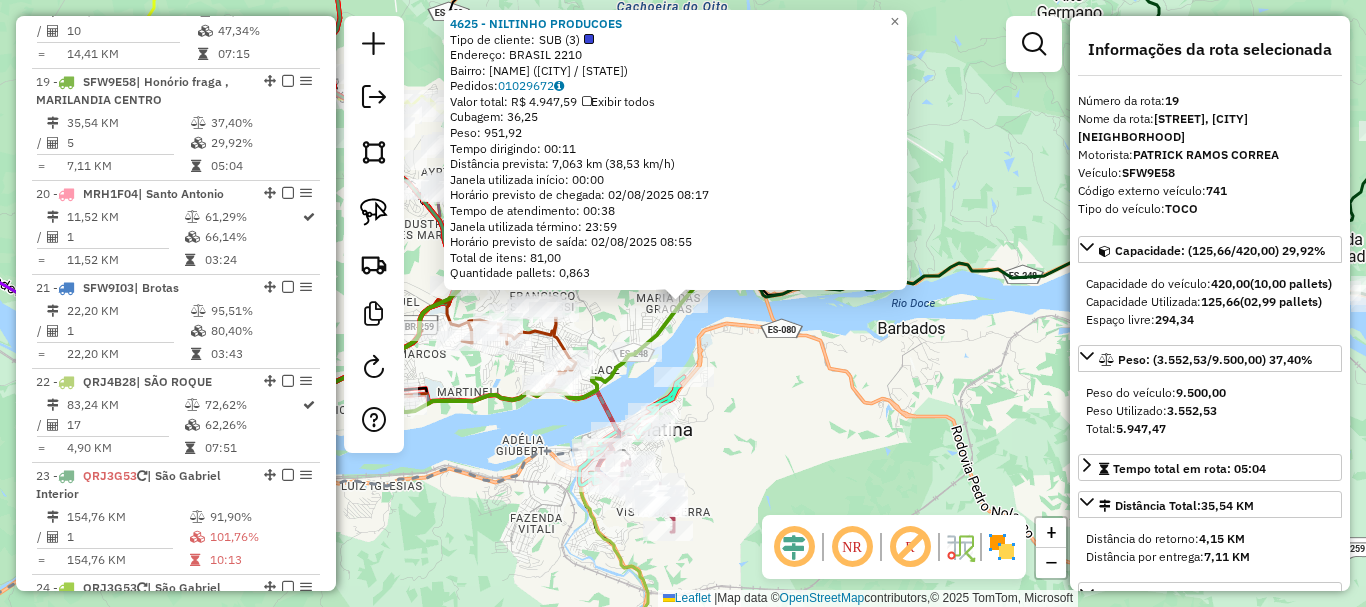 scroll, scrollTop: 2761, scrollLeft: 0, axis: vertical 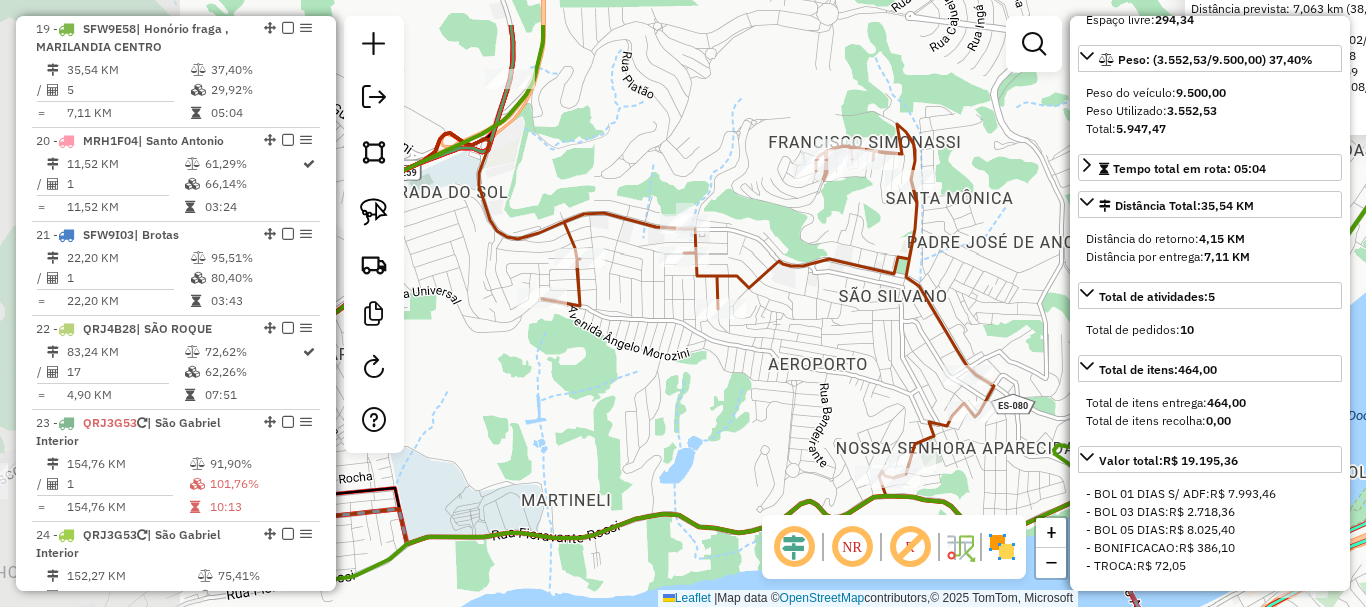 drag, startPoint x: 449, startPoint y: 344, endPoint x: 767, endPoint y: 430, distance: 329.42374 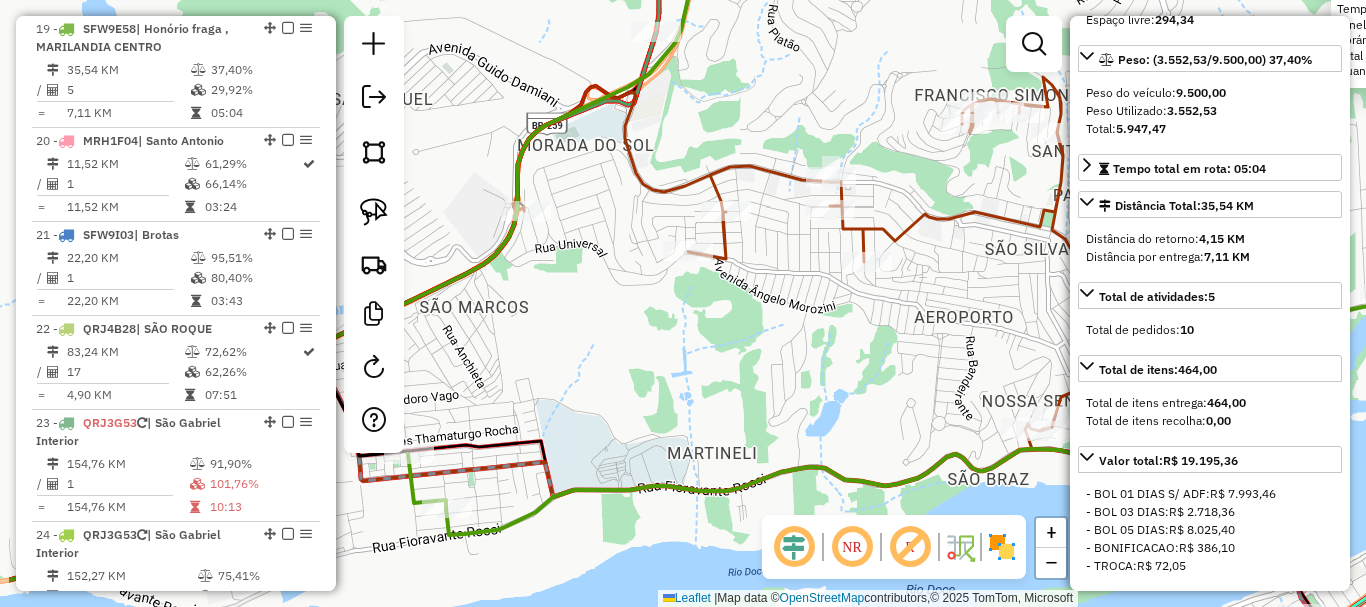 drag, startPoint x: 741, startPoint y: 420, endPoint x: 887, endPoint y: 373, distance: 153.37862 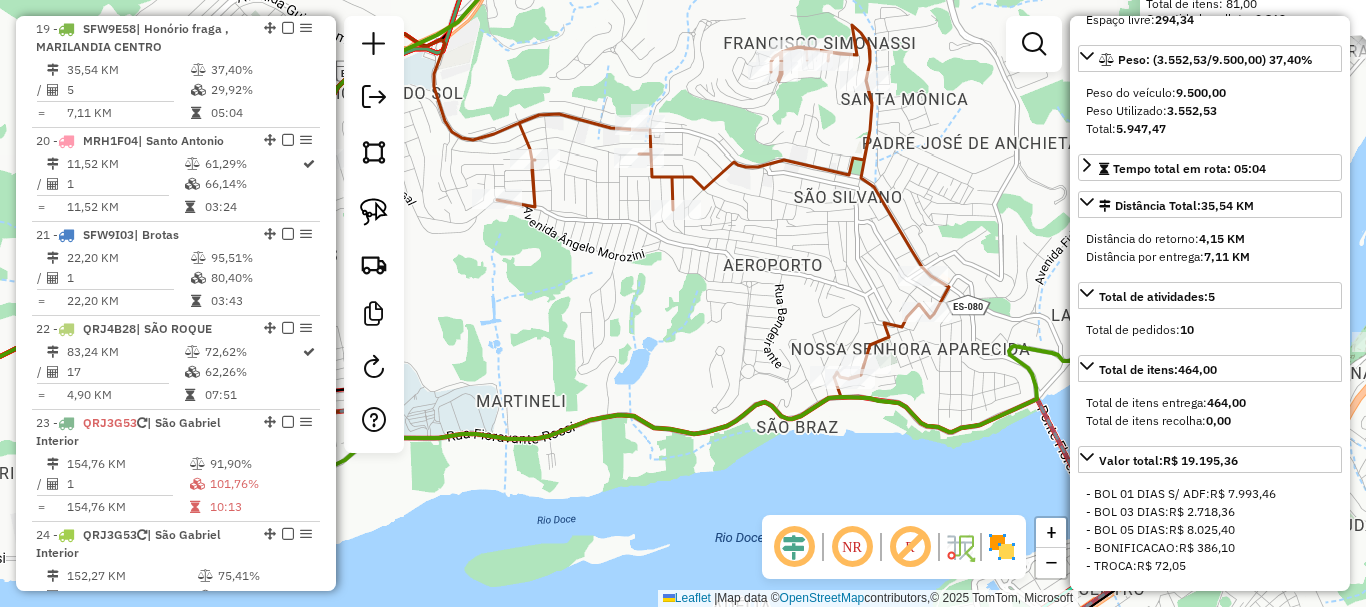 drag, startPoint x: 887, startPoint y: 373, endPoint x: 569, endPoint y: 279, distance: 331.60217 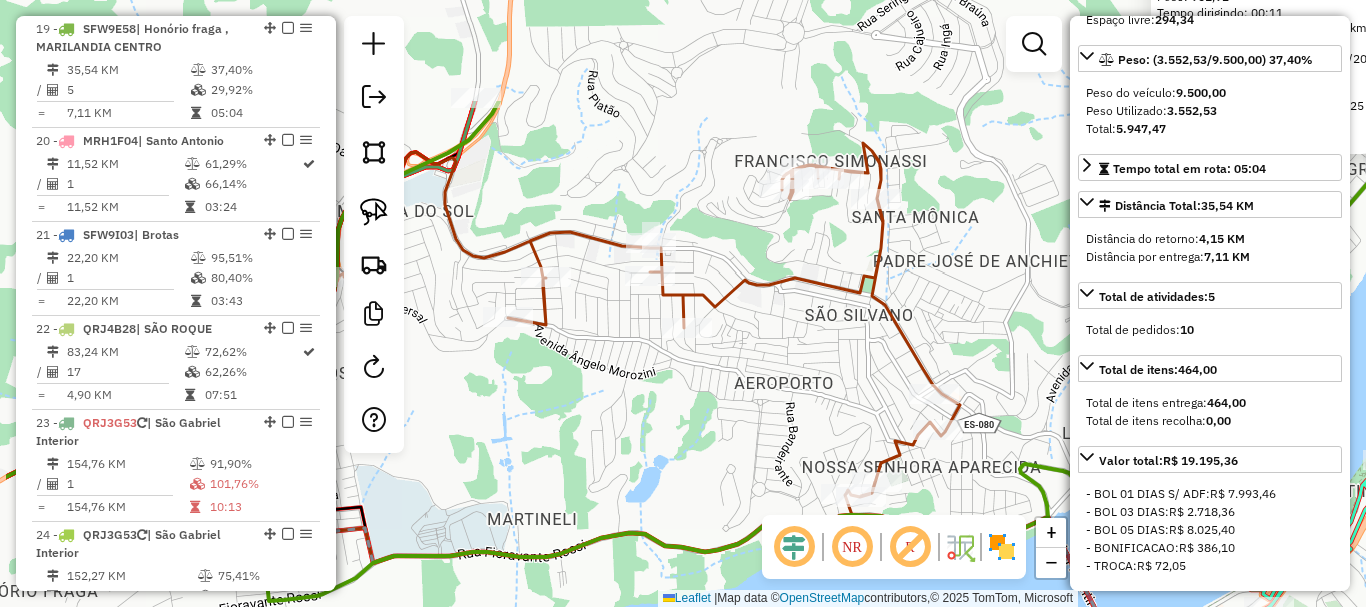 drag, startPoint x: 661, startPoint y: 287, endPoint x: 803, endPoint y: 449, distance: 215.42516 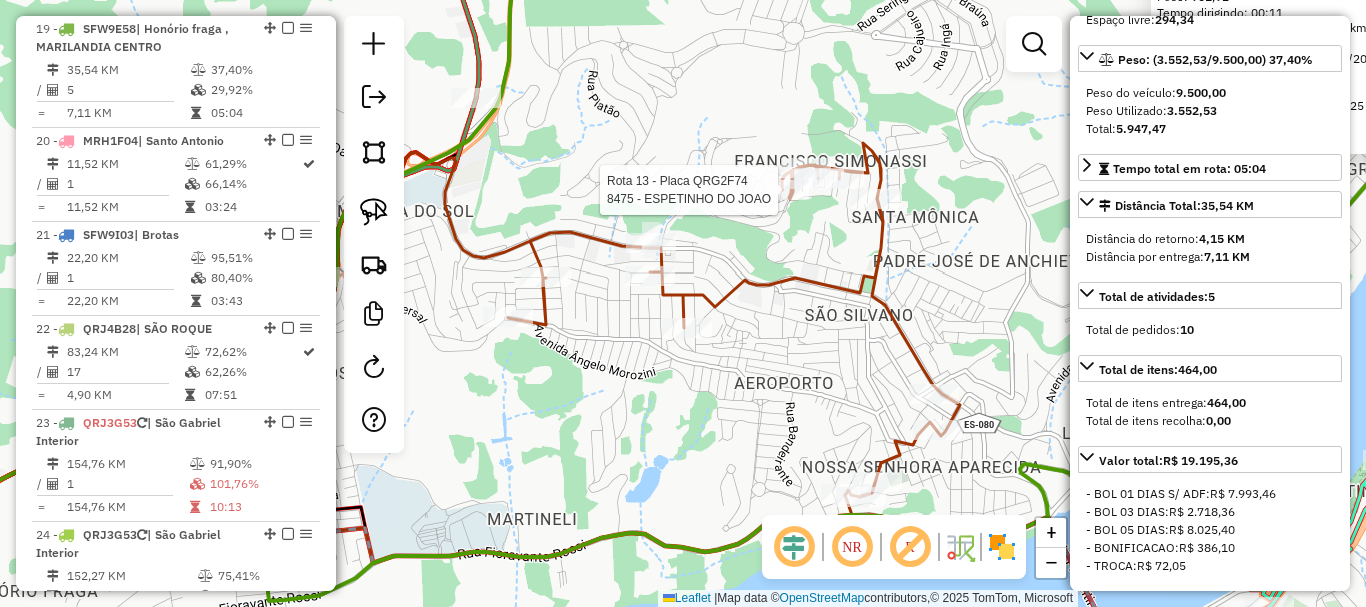 click 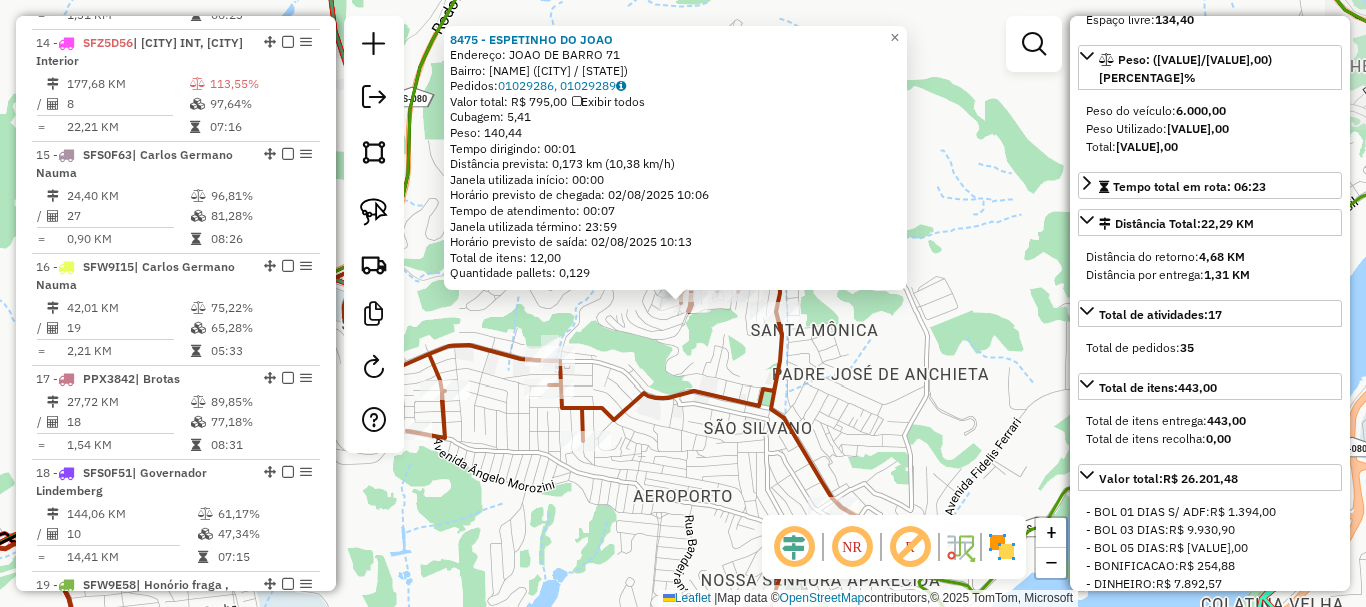 scroll, scrollTop: 2107, scrollLeft: 0, axis: vertical 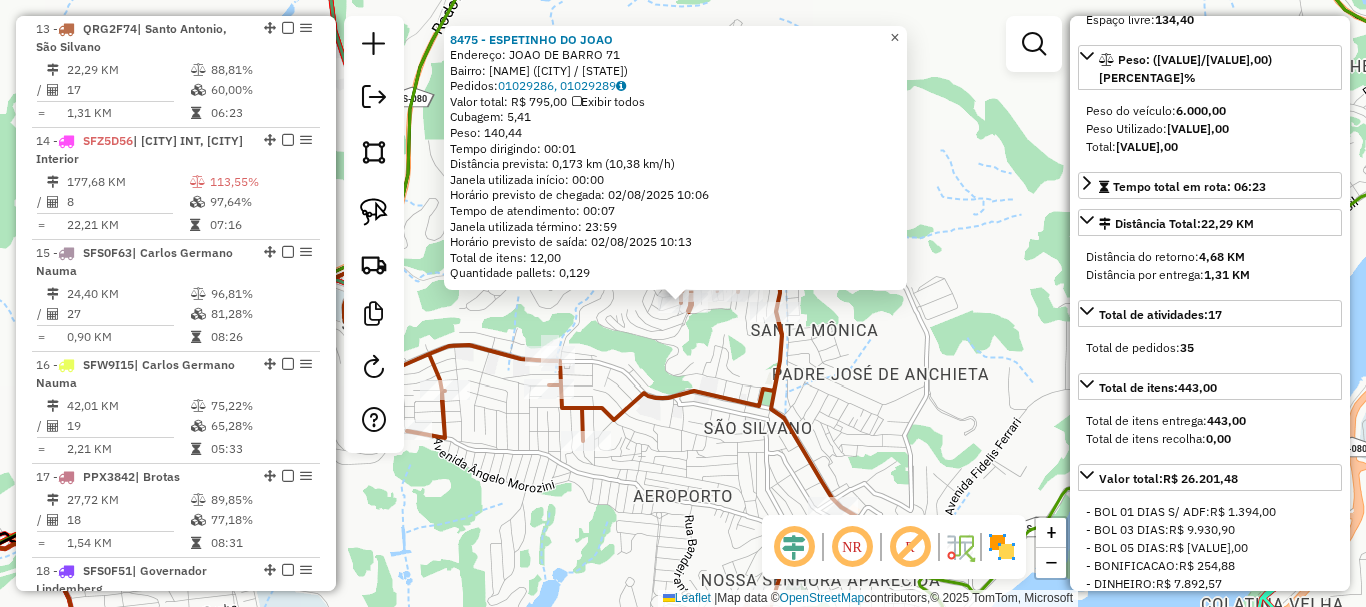 click on "×" 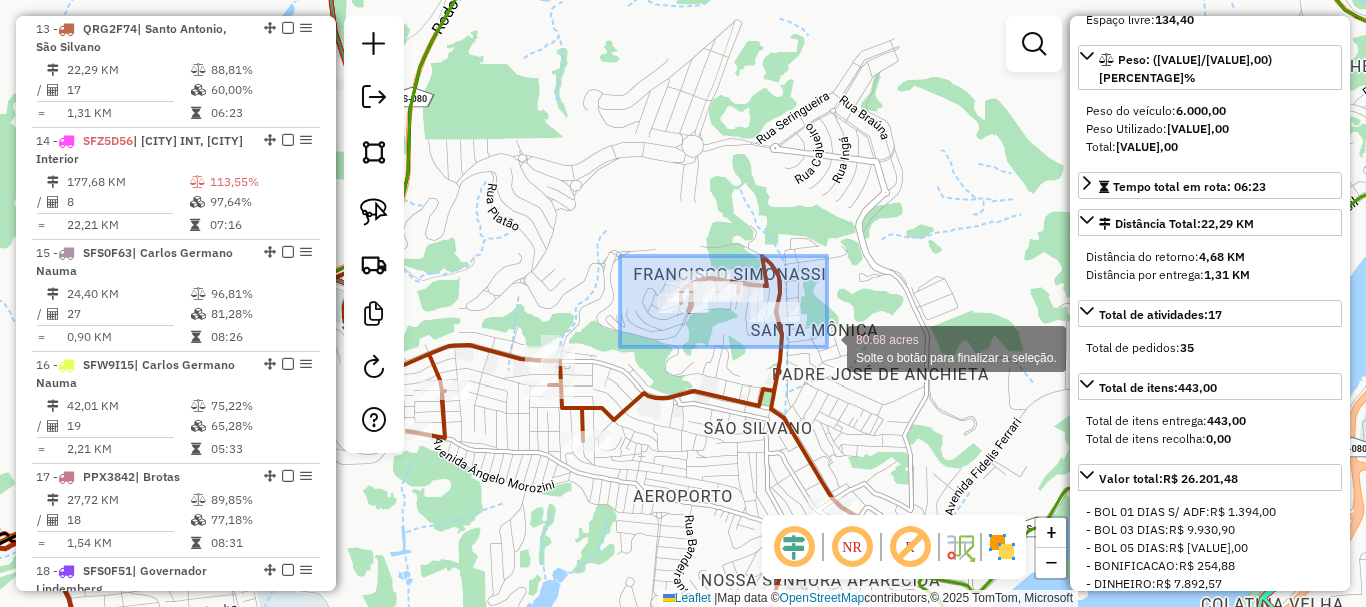 drag, startPoint x: 624, startPoint y: 254, endPoint x: 832, endPoint y: 349, distance: 228.66788 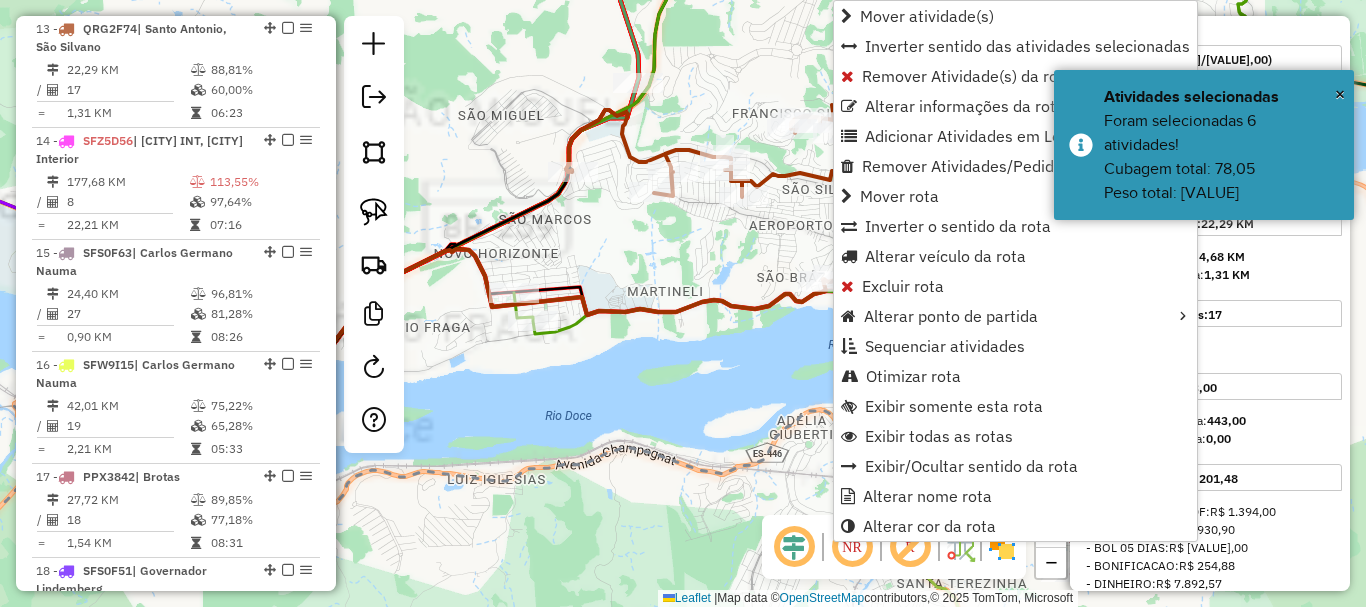 click on "Janela de atendimento Grade de atendimento Capacidade Transportadoras Veículos Cliente Pedidos  Rotas Selecione os dias de semana para filtrar as janelas de atendimento  Seg   Ter   Qua   Qui   Sex   Sáb   Dom  Informe o período da janela de atendimento: De: Até:  Filtrar exatamente a janela do cliente  Considerar janela de atendimento padrão  Selecione os dias de semana para filtrar as grades de atendimento  Seg   Ter   Qua   Qui   Sex   Sáb   Dom   Considerar clientes sem dia de atendimento cadastrado  Clientes fora do dia de atendimento selecionado Filtrar as atividades entre os valores definidos abaixo:  Peso mínimo:   Peso máximo:   Cubagem mínima:   Cubagem máxima:   De:   Até:  Filtrar as atividades entre o tempo de atendimento definido abaixo:  De:   Até:   Considerar capacidade total dos clientes não roteirizados Transportadora: Selecione um ou mais itens Tipo de veículo: Selecione um ou mais itens Veículo: Selecione um ou mais itens Motorista: Selecione um ou mais itens Nome: Rótulo:" 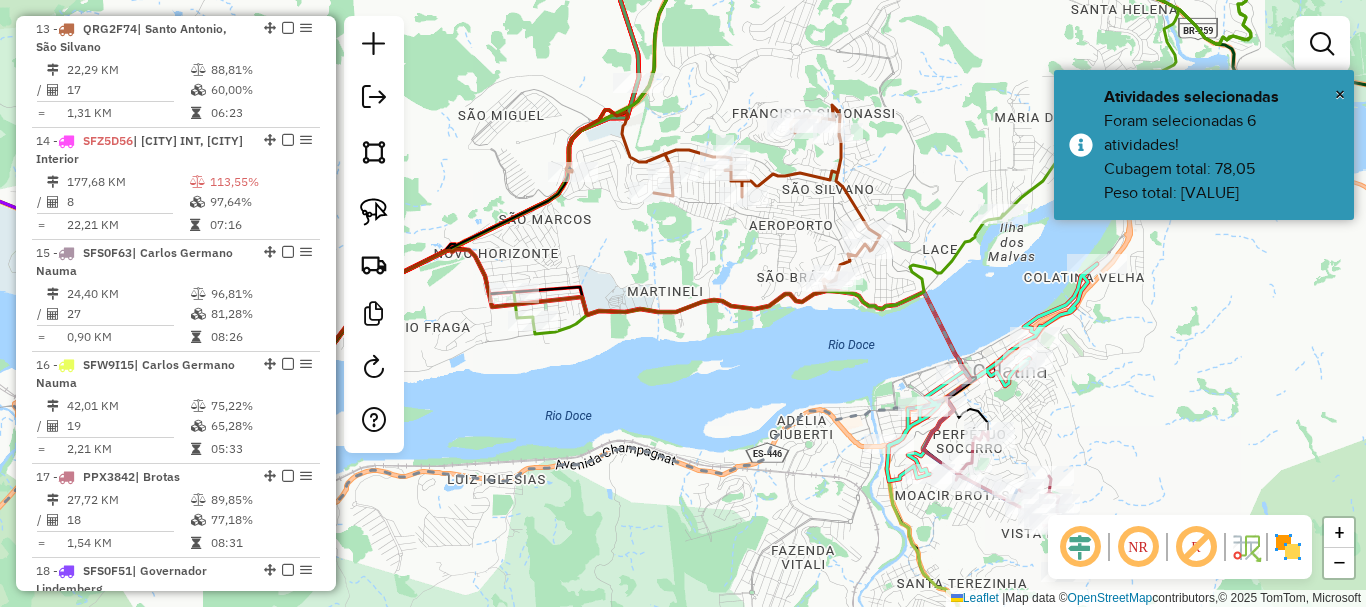 click 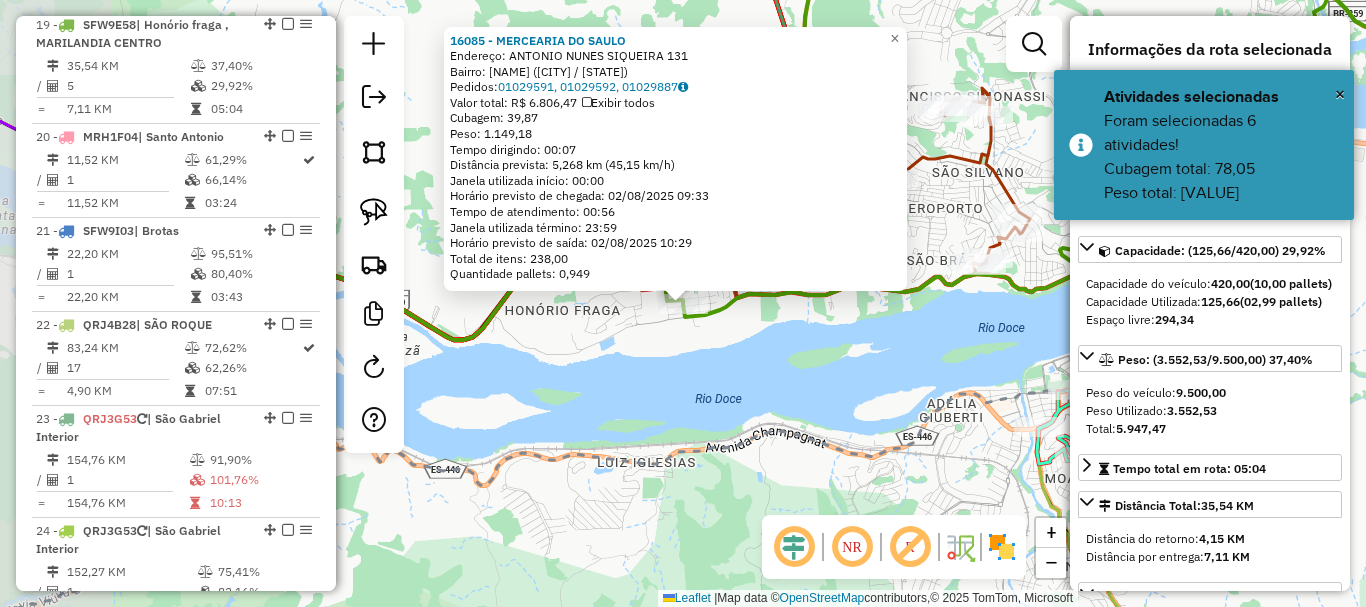 scroll, scrollTop: 2761, scrollLeft: 0, axis: vertical 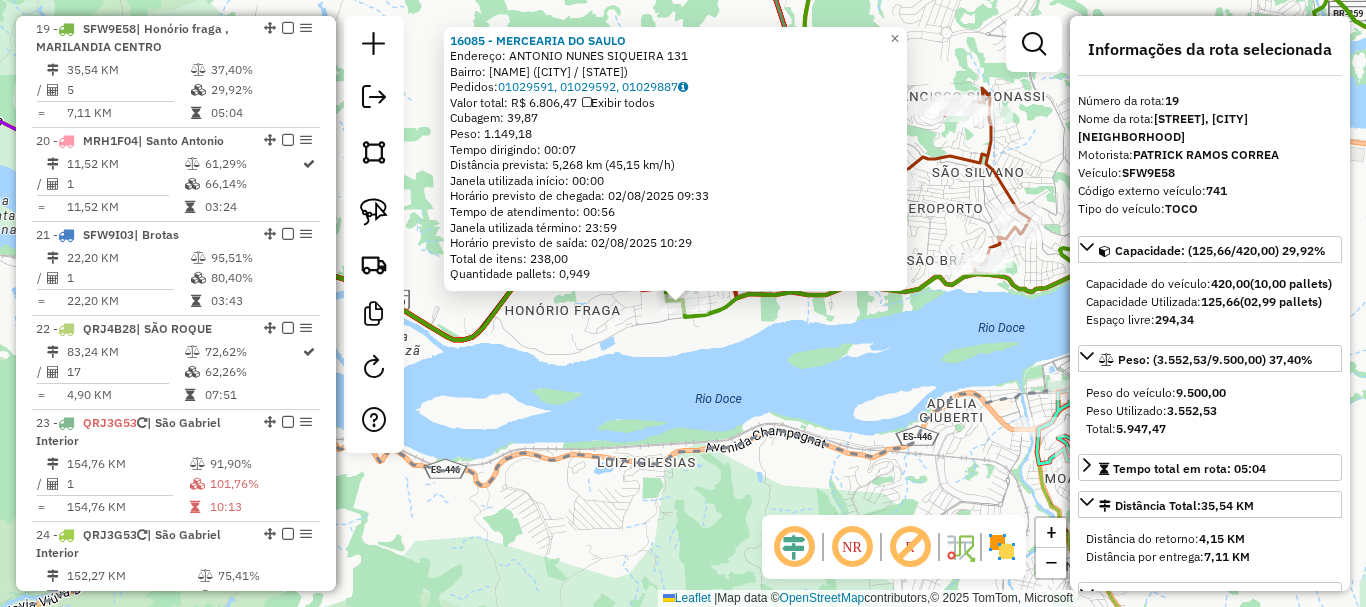click on "16085 - [LAST]  DO [LAST]  Endereço:  [STREET] [NUMBER]   Bairro: [NEIGHBORHOOD] ([CITY] / [ES])   Pedidos:  01029591, 01029592, 01029887   Valor total: R$ 6.806,47   Exibir todos   Cubagem: 39,87  Peso: 1.149,18  Tempo dirigindo: 00:07   Distância prevista: 5,268 km (45,15 km/h)   Janela utilizada início: 00:00   Horário previsto de chegada: 02/08/2025 09:33   Tempo de atendimento: 00:56   Janela utilizada término: 23:59   Horário previsto de saída: 02/08/2025 10:29   Total de itens: 238,00   Quantidade pallets: 0,949  × Janela de atendimento Grade de atendimento Capacidade Transportadoras Veículos Cliente Pedidos  Rotas Selecione os dias de semana para filtrar as janelas de atendimento  Seg   Ter   Qua   Qui   Sex   Sáb   Dom  Informe o período da janela de atendimento: De: Até:  Filtrar exatamente a janela do cliente  Considerar janela de atendimento padrão  Selecione os dias de semana para filtrar as grades de atendimento  Seg   Ter   Qua   Qui   Sex   Sáb   Dom   Peso mínimo:  +" 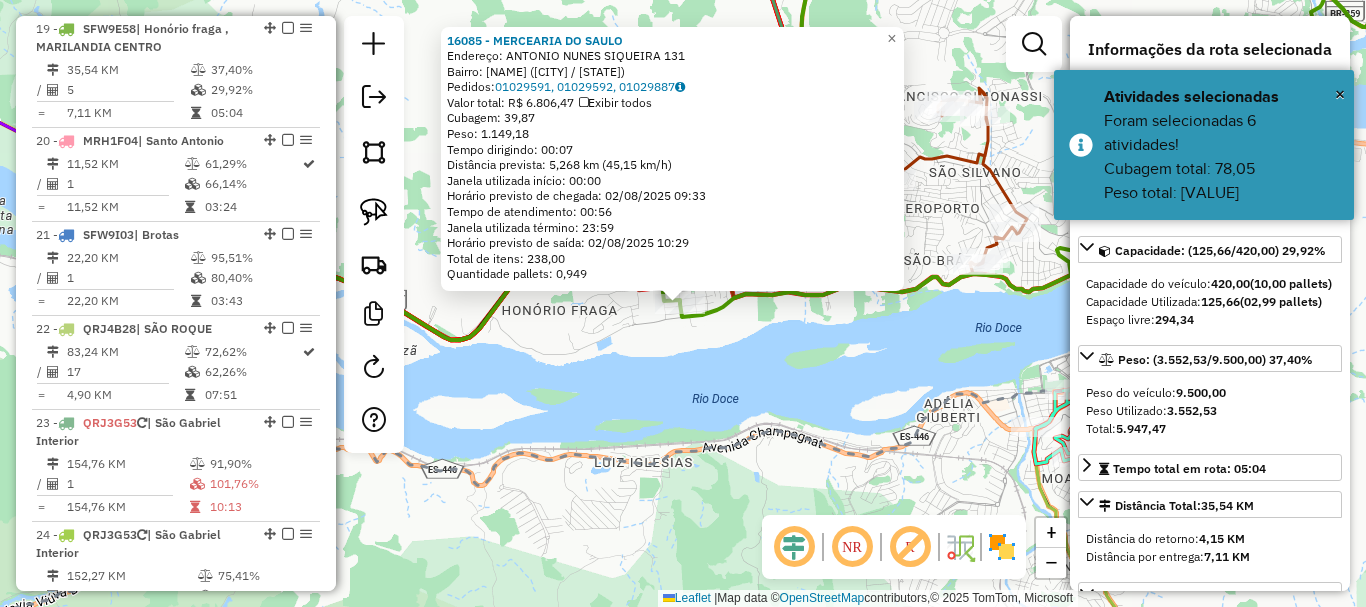 drag, startPoint x: 915, startPoint y: 351, endPoint x: 886, endPoint y: 439, distance: 92.65527 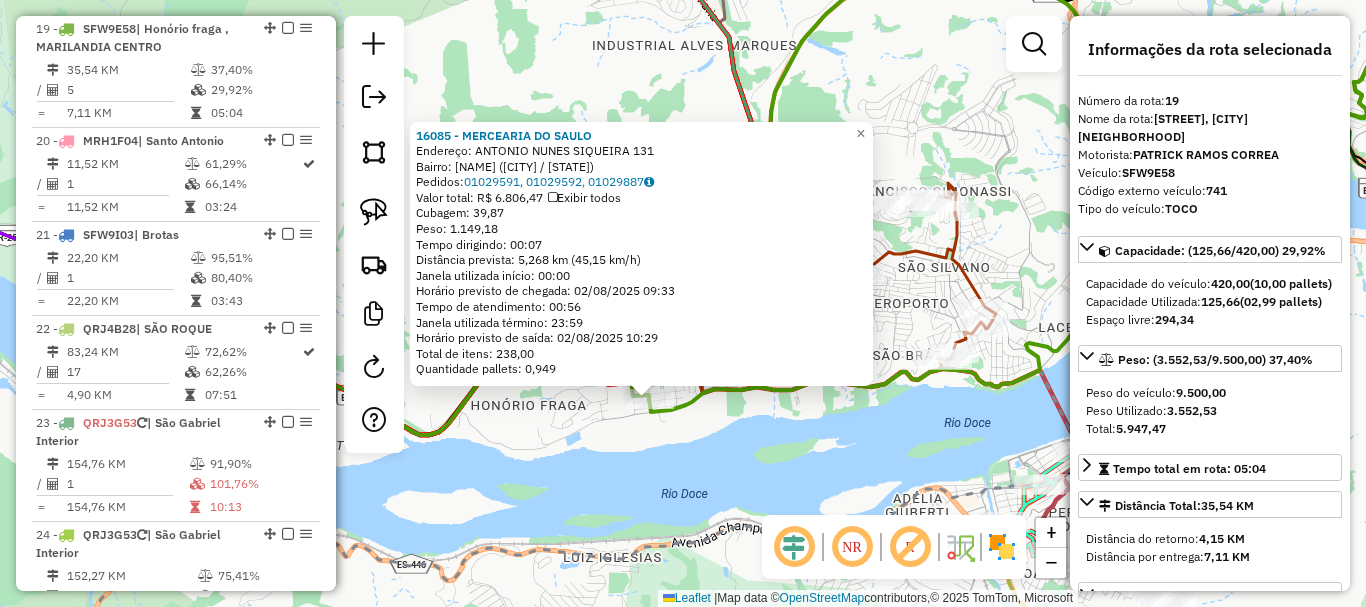 click on "16085 - [LAST]  DO [LAST]  Endereço:  [STREET] [NUMBER]   Bairro: [NEIGHBORHOOD] ([CITY] / [ES])   Pedidos:  01029591, 01029592, 01029887   Valor total: R$ 6.806,47   Exibir todos   Cubagem: 39,87  Peso: 1.149,18  Tempo dirigindo: 00:07   Distância prevista: 5,268 km (45,15 km/h)   Janela utilizada início: 00:00   Horário previsto de chegada: 02/08/2025 09:33   Tempo de atendimento: 00:56   Janela utilizada término: 23:59   Horário previsto de saída: 02/08/2025 10:29   Total de itens: 238,00   Quantidade pallets: 0,949  × Janela de atendimento Grade de atendimento Capacidade Transportadoras Veículos Cliente Pedidos  Rotas Selecione os dias de semana para filtrar as janelas de atendimento  Seg   Ter   Qua   Qui   Sex   Sáb   Dom  Informe o período da janela de atendimento: De: Até:  Filtrar exatamente a janela do cliente  Considerar janela de atendimento padrão  Selecione os dias de semana para filtrar as grades de atendimento  Seg   Ter   Qua   Qui   Sex   Sáb   Dom   Peso mínimo:  +" 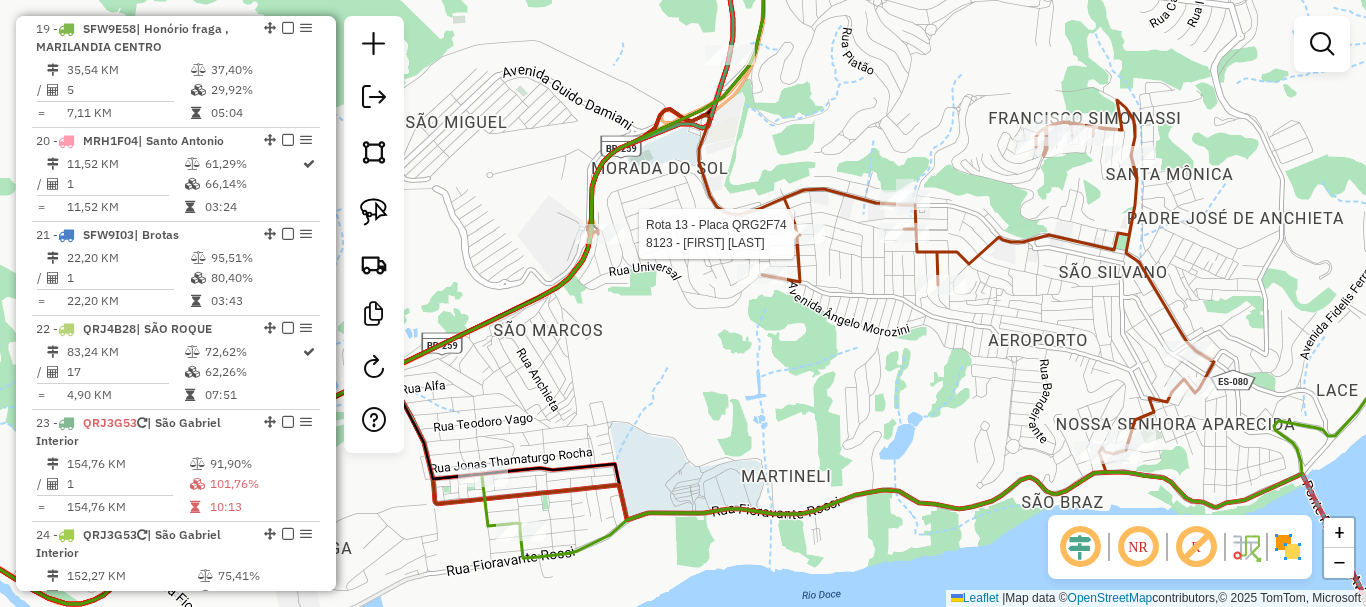 click 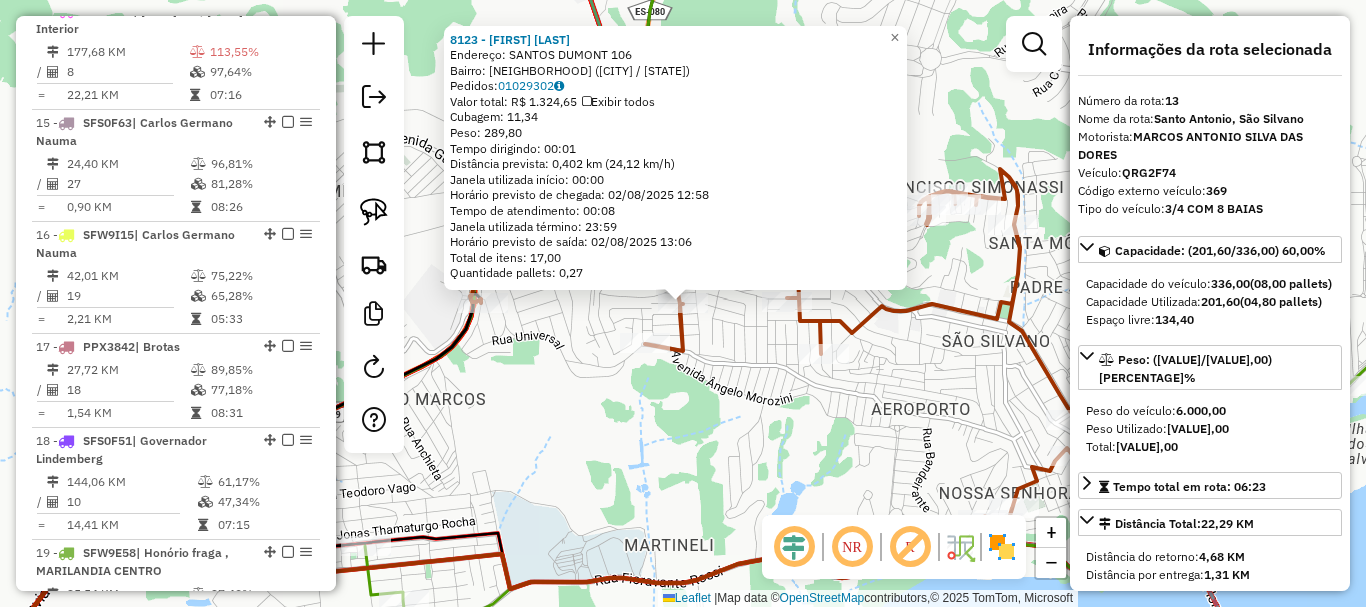 scroll, scrollTop: 2107, scrollLeft: 0, axis: vertical 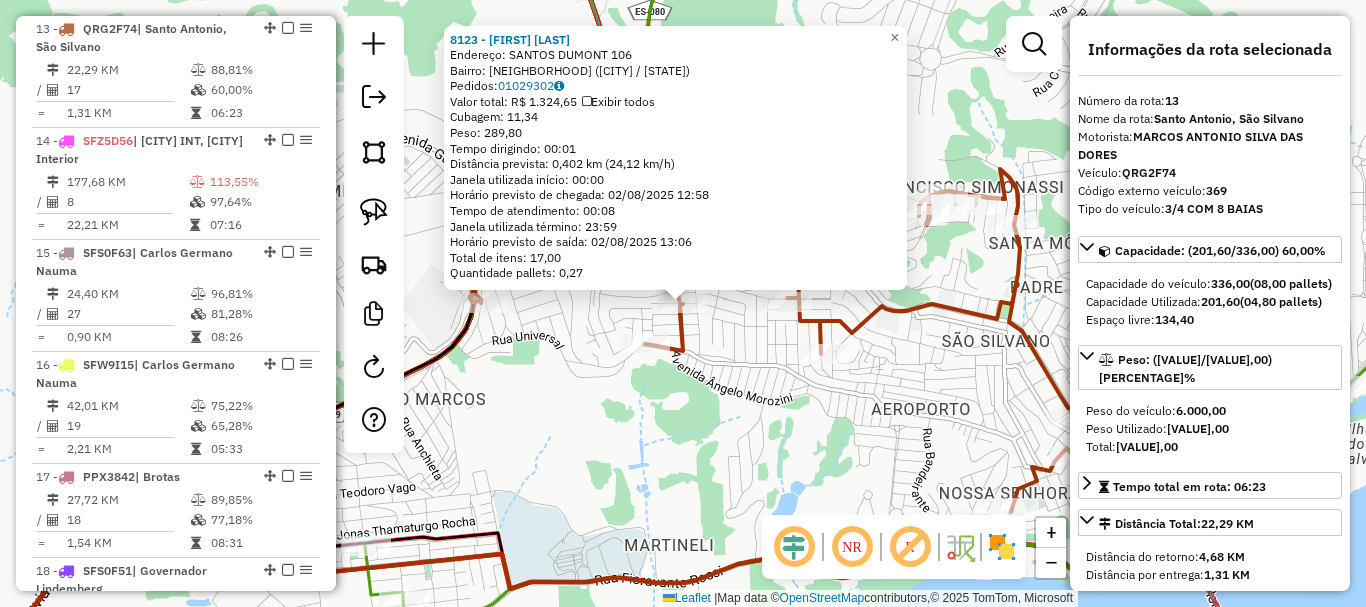 click on "8123 - [LAST]  Endereço:  [STREET] [NUMBER]   Bairro: [NEIGHBORHOOD] ([CITY] / [STATE])   Pedidos:  01029302   Valor total: R$ 1.324,65   Exibir todos   Cubagem: 11,34  Peso: 289,80  Tempo dirigindo: 00:01   Distância prevista: 0,402 km (24,12 km/h)   Janela utilizada início: 00:00   Horário previsto de chegada: 02/08/2025 12:58   Tempo de atendimento: 00:08   Janela utilizada término: 23:59   Horário previsto de saída: 02/08/2025 13:06   Total de itens: 17,00   Quantidade pallets: 0,27  × Janela de atendimento Grade de atendimento Capacidade Transportadoras Veículos Cliente Pedidos  Rotas Selecione os dias de semana para filtrar as janelas de atendimento  Seg   Ter   Qua   Qui   Sex   Sáb   Dom  Informe o período da janela de atendimento: De: Até:  Filtrar exatamente a janela do cliente  Considerar janela de atendimento padrão  Selecione os dias de semana para filtrar as grades de atendimento  Seg   Ter   Qua   Qui   Sex   Sáb   Dom   Considerar clientes sem dia de atendimento cadastrado +" 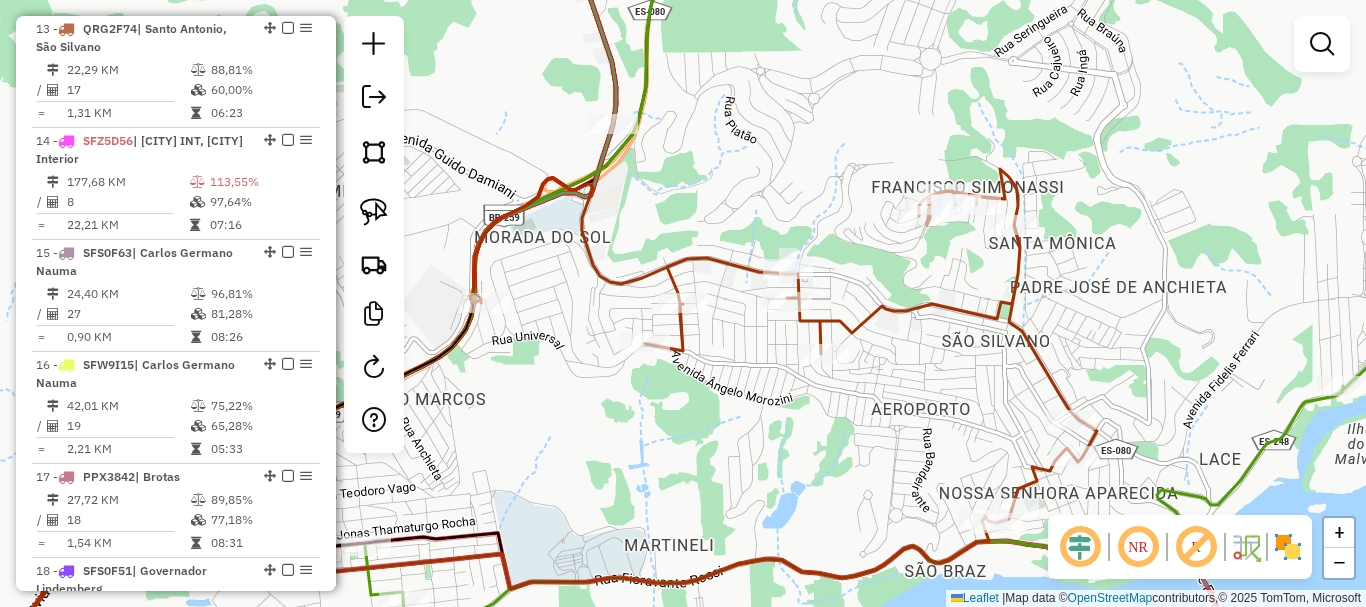 drag, startPoint x: 719, startPoint y: 435, endPoint x: 785, endPoint y: 423, distance: 67.08204 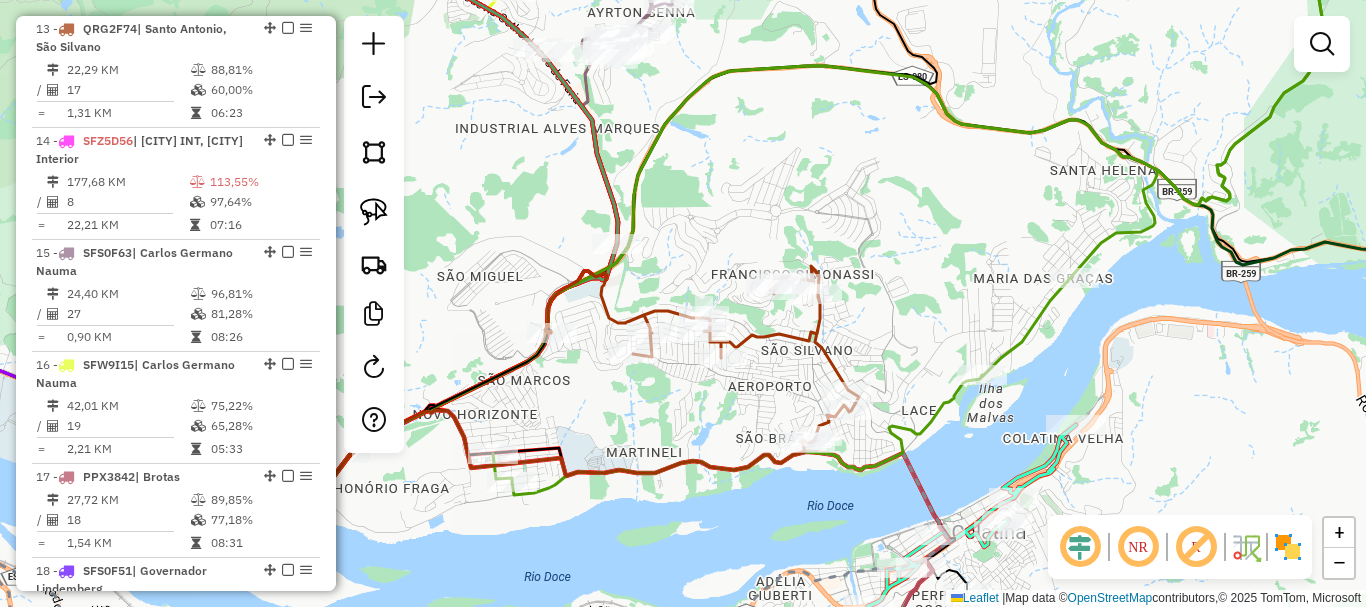 drag, startPoint x: 1112, startPoint y: 469, endPoint x: 1012, endPoint y: 348, distance: 156.97452 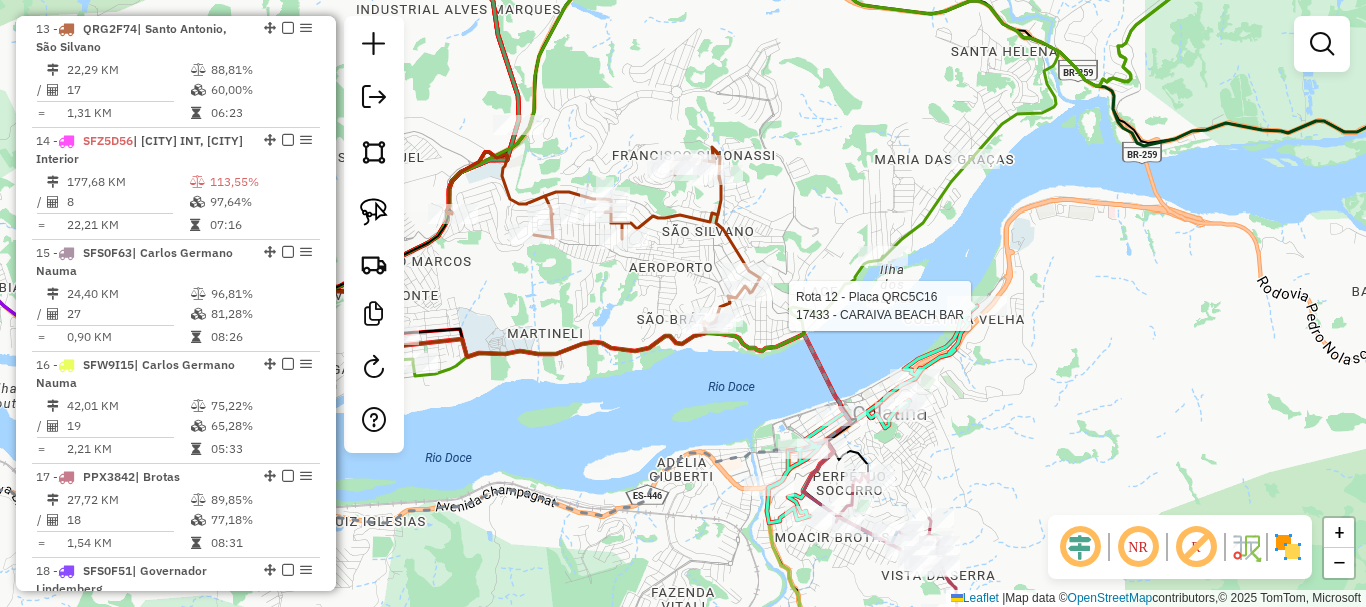 select on "*********" 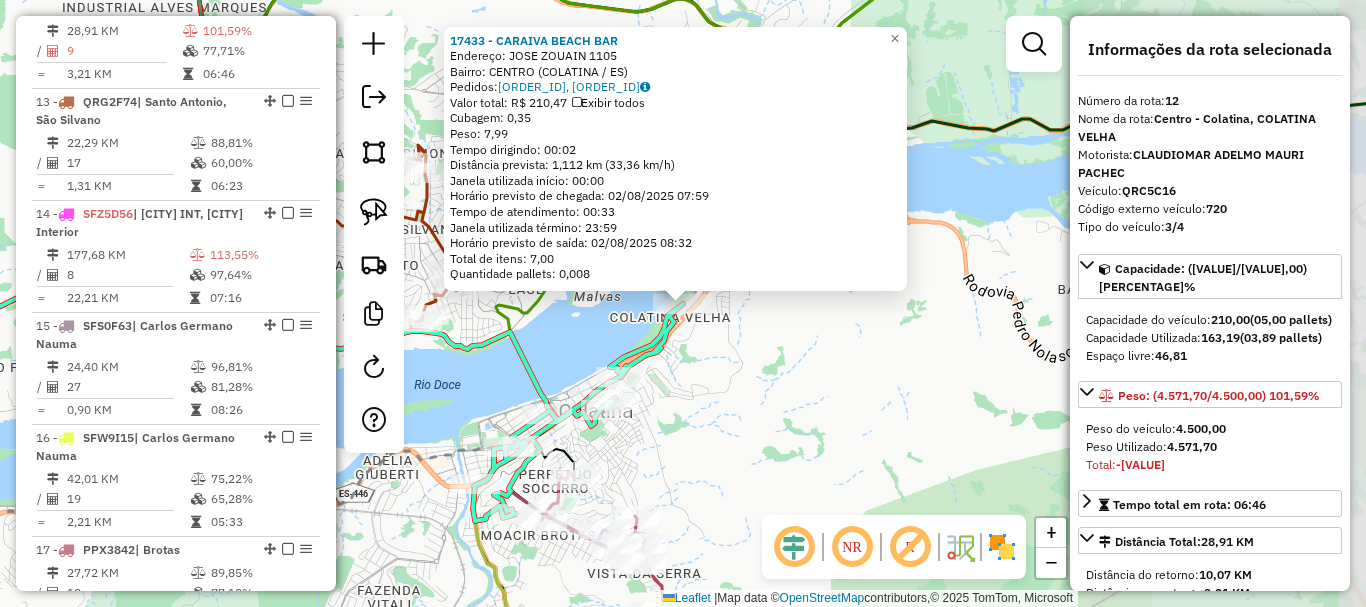 scroll, scrollTop: 1995, scrollLeft: 0, axis: vertical 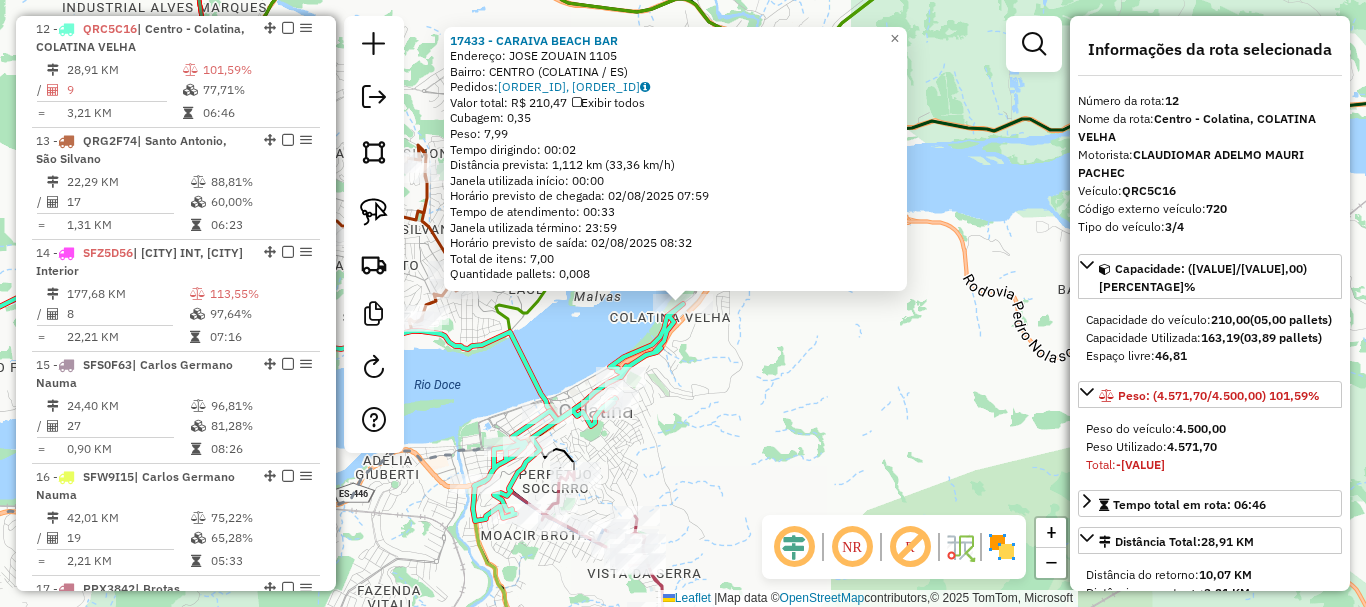 click on "[NUMBER] - [BRAND] [BRAND]  Endereço:  [STREET] [NUMBER]   Bairro: [NEIGHBORHOOD] ([CITY] / [STATE])   Pedidos:  01027638, 01028350   Valor total: R$ 210,47   Exibir todos   Cubagem: 0,35  Peso: 7,99  Tempo dirigindo: 00:02   Distância prevista: 1,112 km (33,36 km/h)   Janela utilizada início: 00:00   Horário previsto de chegada: 02/08/2025 07:59   Tempo de atendimento: 00:33   Janela utilizada término: 23:59   Horário previsto de saída: 02/08/2025 08:32   Total de itens: 7,00   Quantidade pallets: 0,008  × Janela de atendimento Grade de atendimento Capacidade Transportadoras Veículos Cliente Pedidos  Rotas Selecione os dias de semana para filtrar as janelas de atendimento  Seg   Ter   Qua   Qui   Sex   Sáb   Dom  Informe o período da janela de atendimento: De: Até:  Filtrar exatamente a janela do cliente  Considerar janela de atendimento padrão  Selecione os dias de semana para filtrar as grades de atendimento  Seg   Ter   Qua   Qui   Sex   Sáb   Dom   Considerar clientes sem dia de atendimento cadastrado +" 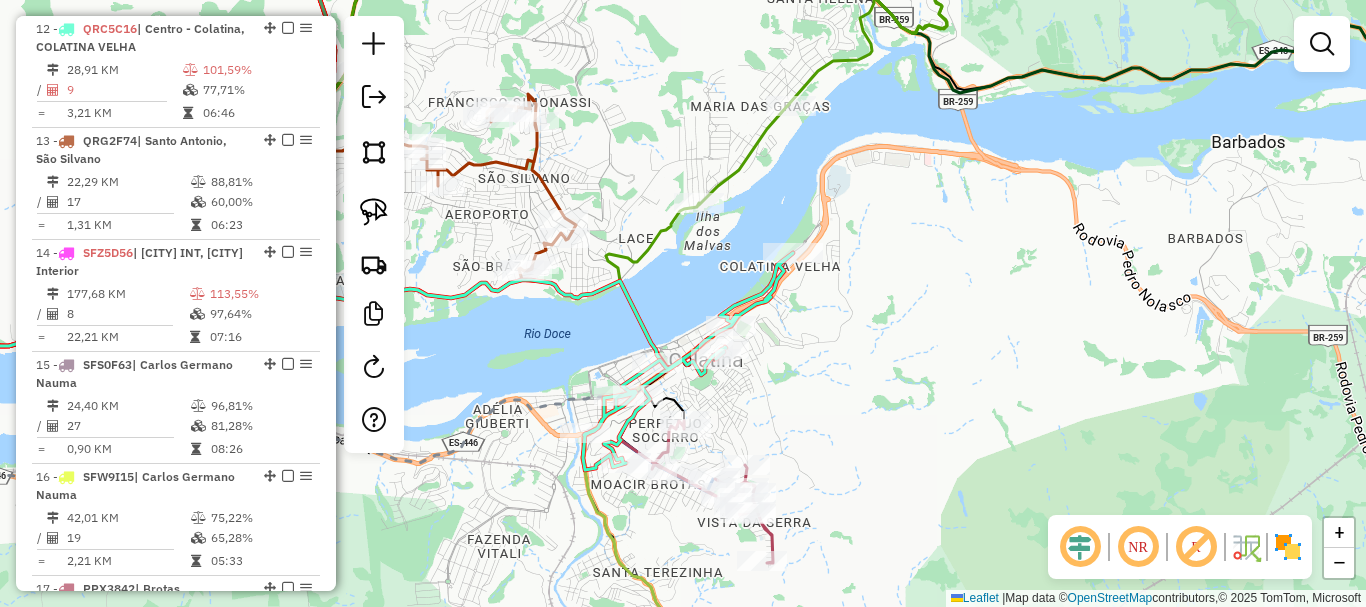 drag, startPoint x: 835, startPoint y: 380, endPoint x: 839, endPoint y: 327, distance: 53.15073 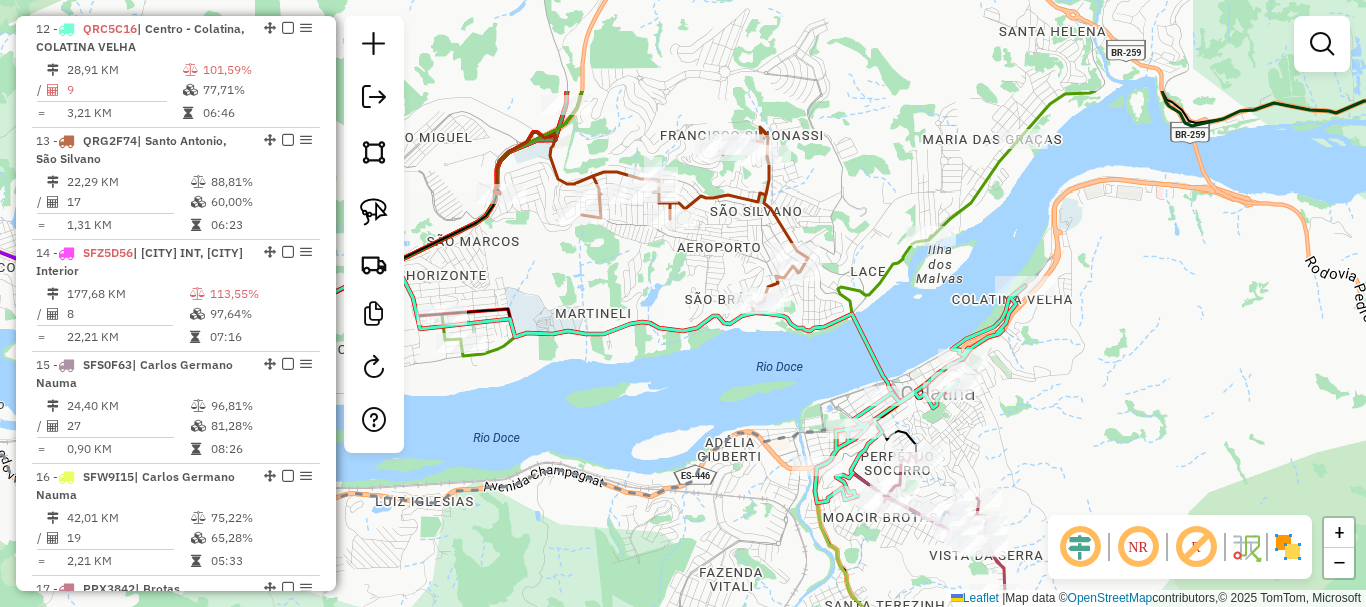 drag, startPoint x: 965, startPoint y: 330, endPoint x: 1031, endPoint y: 449, distance: 136.07718 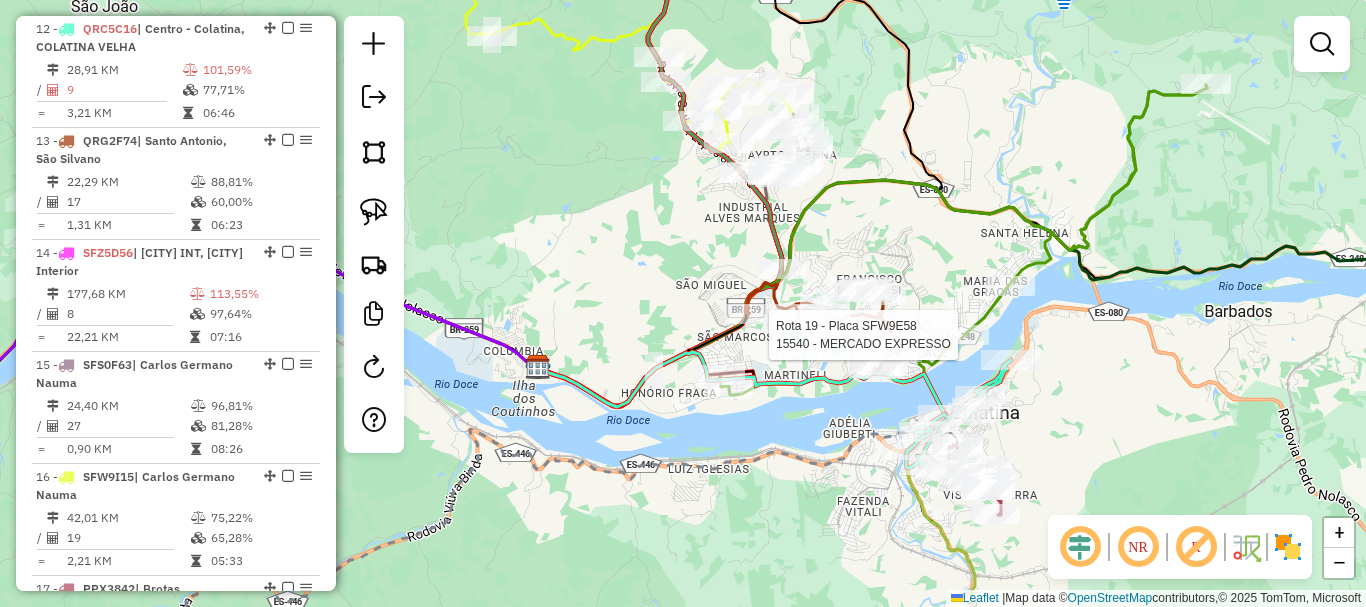 select on "*********" 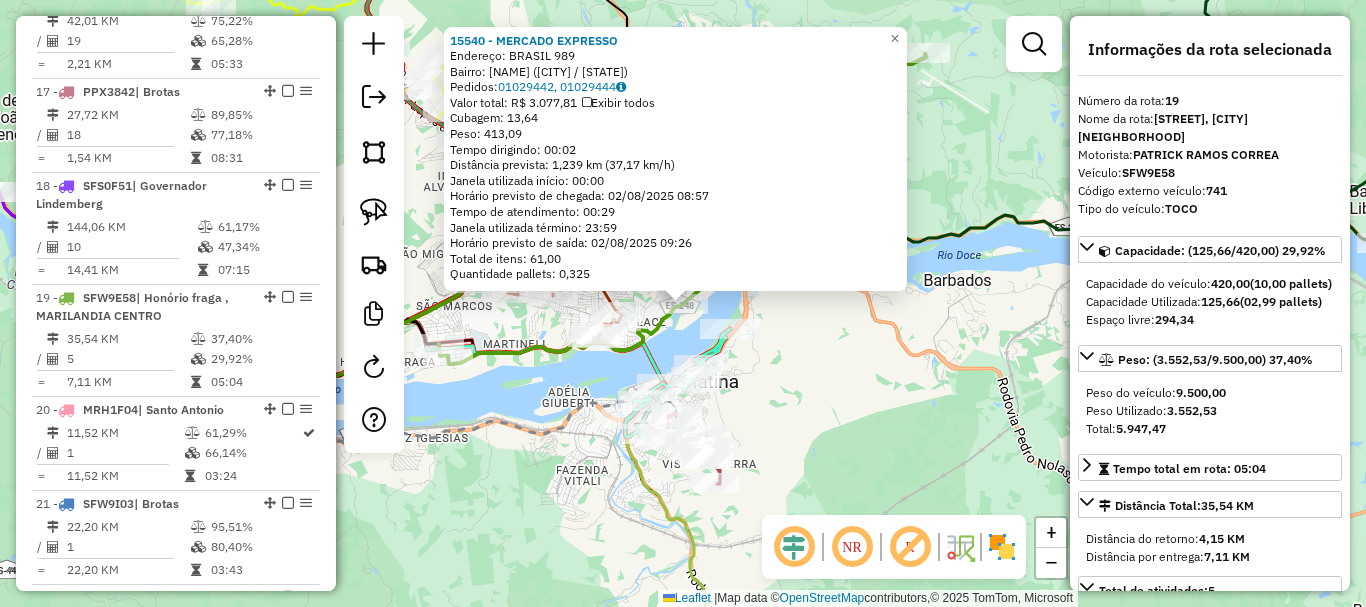 scroll, scrollTop: 2761, scrollLeft: 0, axis: vertical 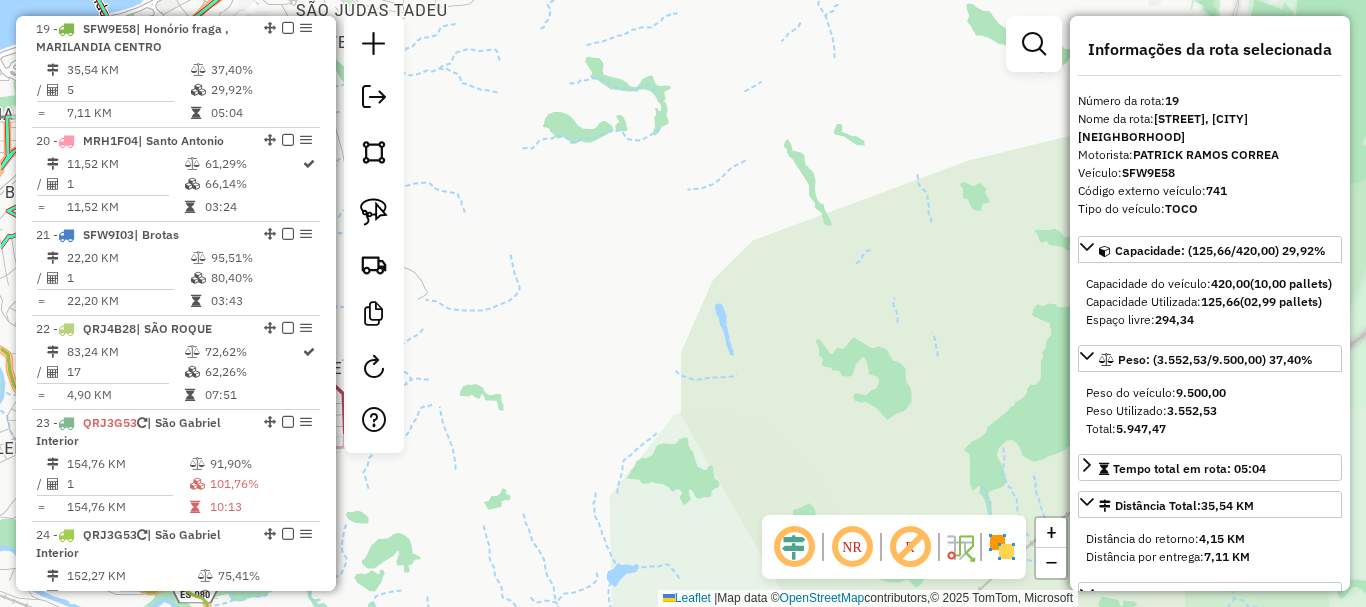 drag, startPoint x: 711, startPoint y: 354, endPoint x: 894, endPoint y: 375, distance: 184.20097 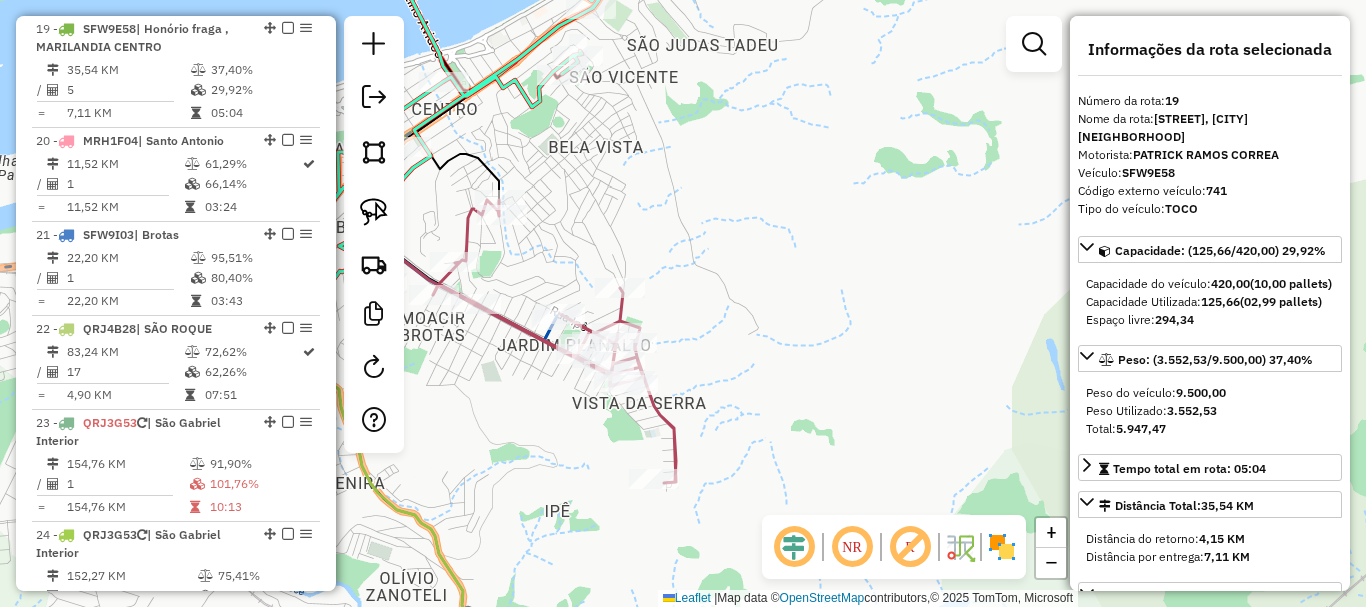 drag, startPoint x: 670, startPoint y: 375, endPoint x: 828, endPoint y: 405, distance: 160.82289 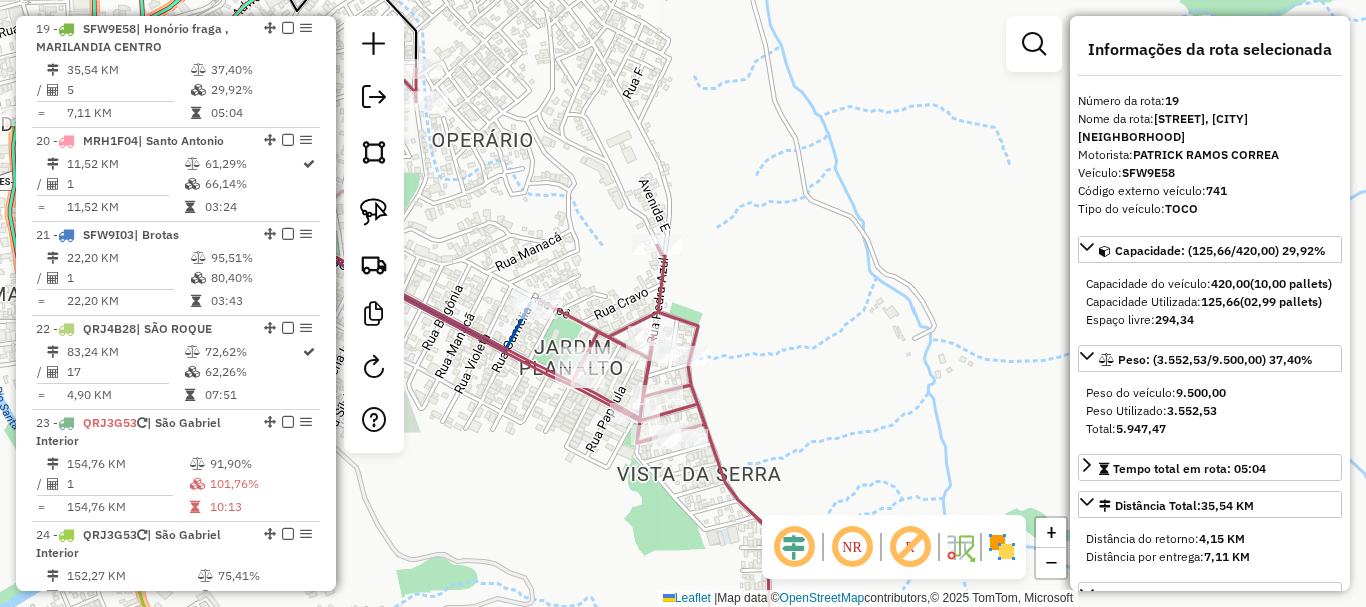 drag, startPoint x: 743, startPoint y: 320, endPoint x: 826, endPoint y: 358, distance: 91.28527 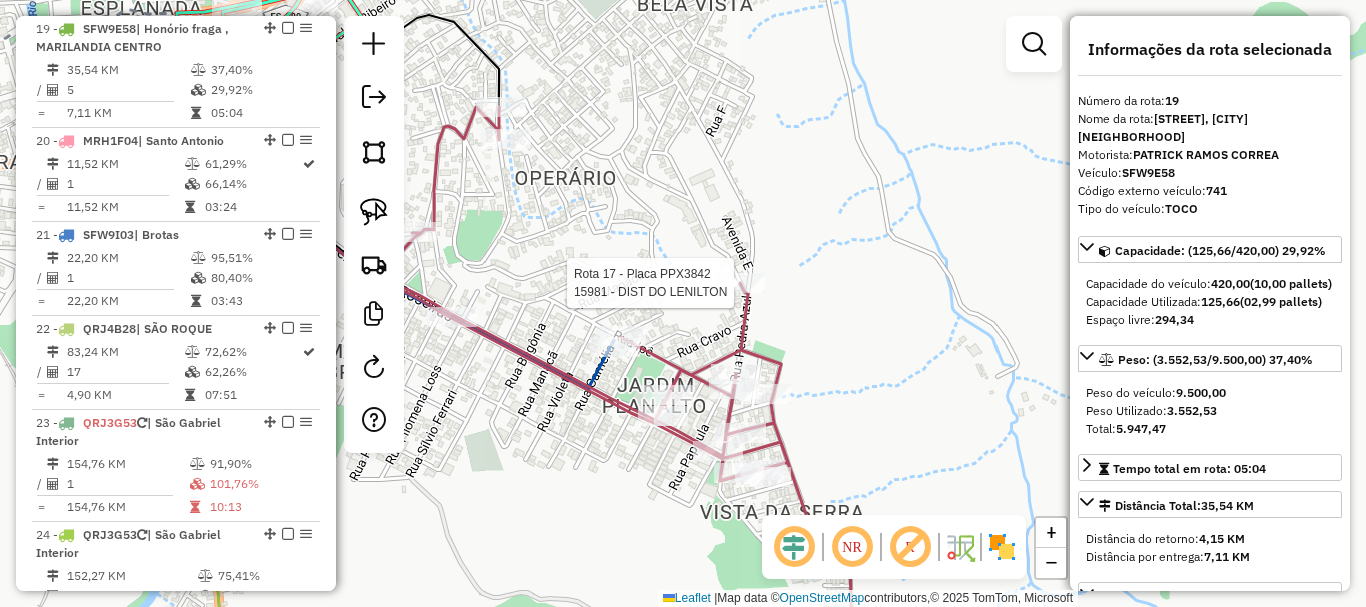 click 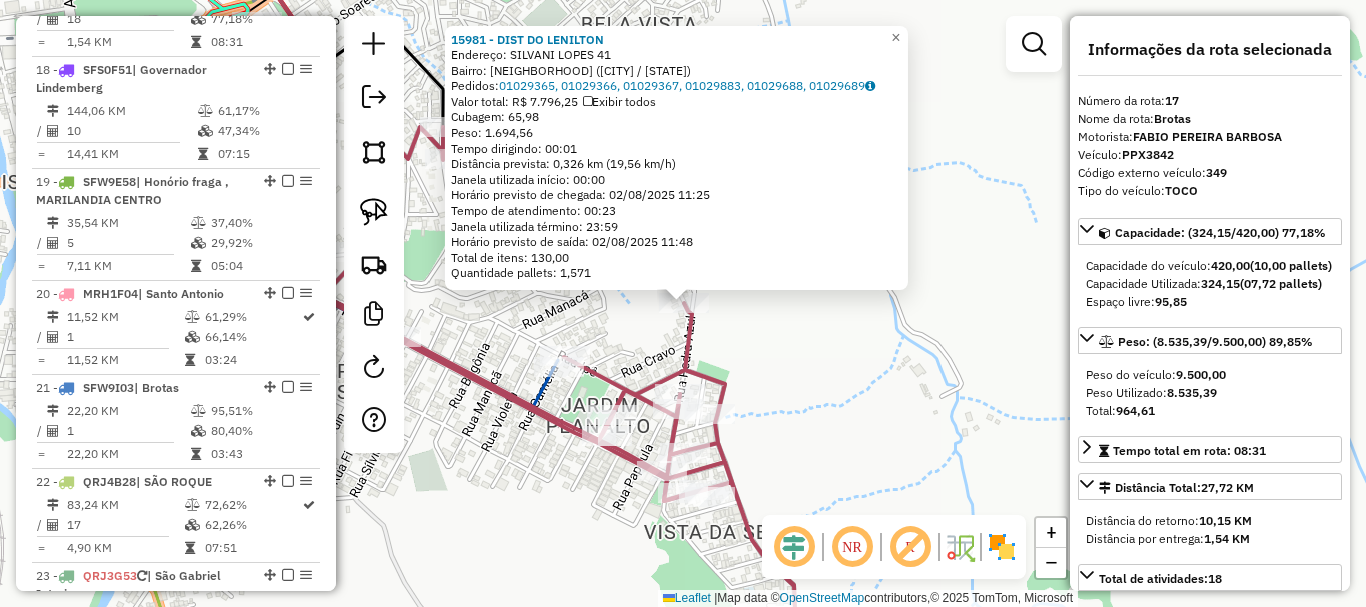 scroll, scrollTop: 2555, scrollLeft: 0, axis: vertical 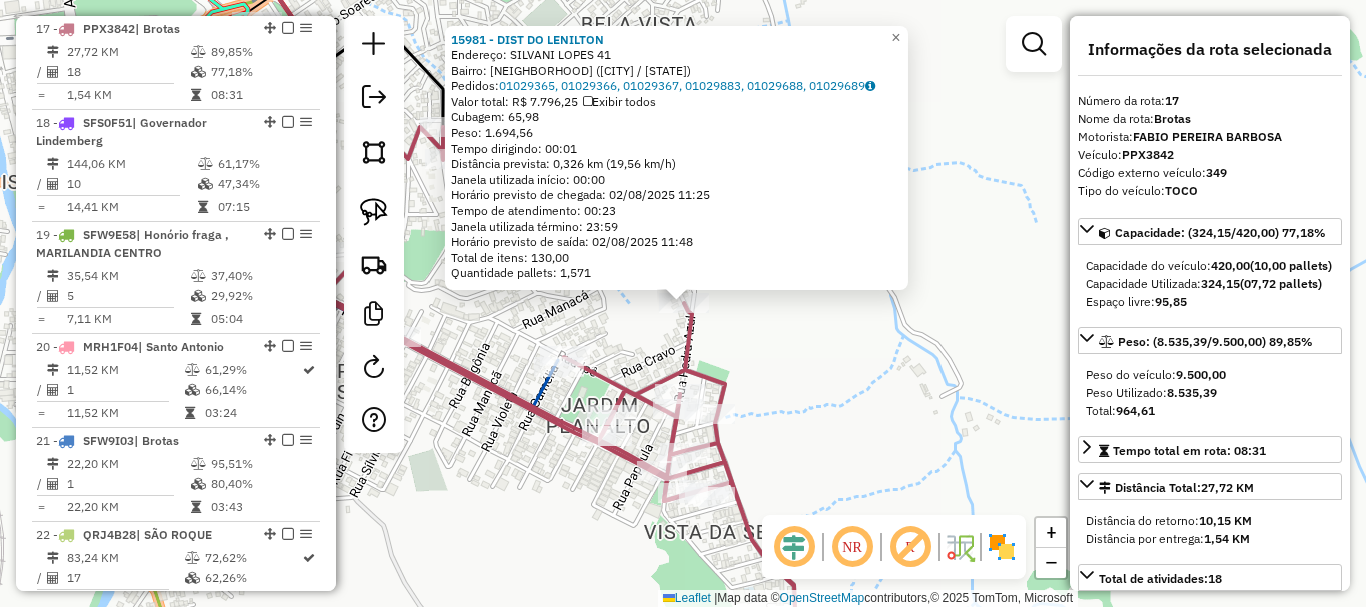 click on "[NUMBER] - DIST DO LENILTON  Endereço:  [STREET] [NUMBER]   Bairro: [NEIGHBORHOOD] ([CITY] / [STATE])   Pedidos:  01029365, 01029366, 01029367, 01029368, 01029688, 01029689   Valor total: R$ 7.796,25   Exibir todos   Cubagem: 65,98  Peso: 1.694,56  Tempo dirigindo: 00:01   Distância prevista: 0,326 km (19,56 km/h)   Janela utilizada início: 00:00   Horário previsto de chegada: 02/08/2025 11:25   Tempo de atendimento: 00:23   Janela utilizada término: 23:59   Horário previsto de saída: 02/08/2025 11:48   Total de itens: 130,00   Quantidade pallets: 1,571  × Janela de atendimento Grade de atendimento Capacidade Transportadoras Veículos Cliente Pedidos  Rotas Selecione os dias de semana para filtrar as janelas de atendimento  Seg   Ter   Qua   Qui   Sex   Sáb   Dom  Informe o período da janela de atendimento: De: Até:  Filtrar exatamente a janela do cliente  Considerar janela de atendimento padrão  Selecione os dias de semana para filtrar as grades de atendimento  Seg   Ter   Qua   Qui   Sex   Sáb   Dom  +" 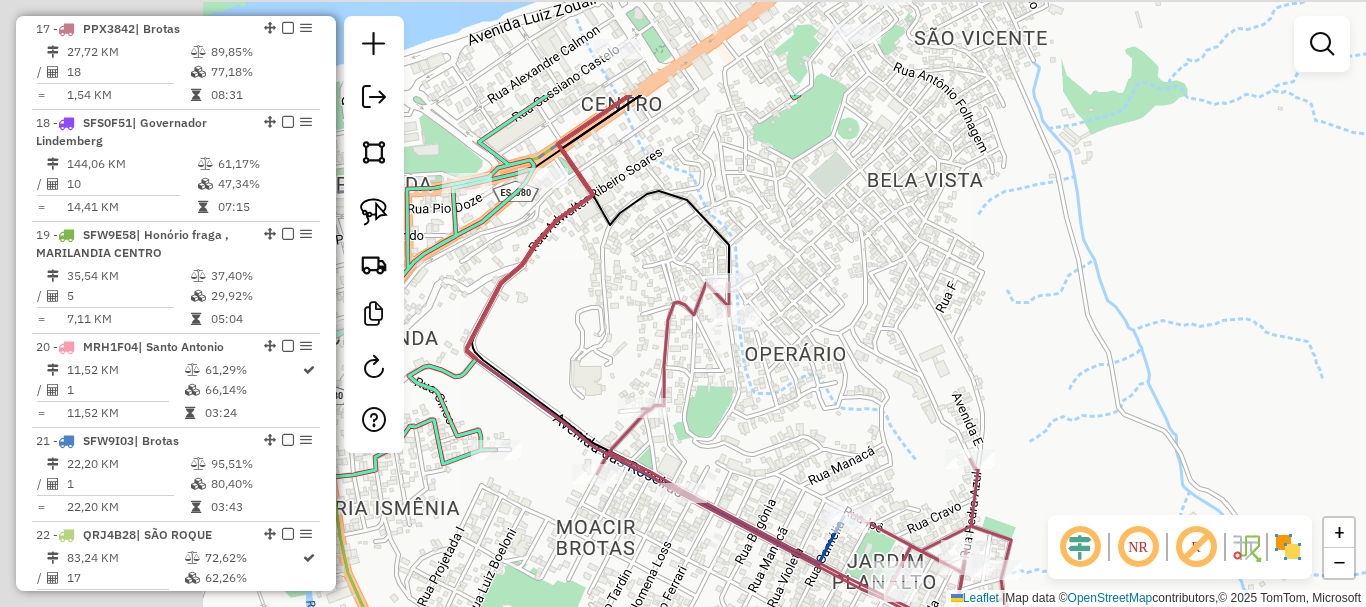 drag, startPoint x: 974, startPoint y: 458, endPoint x: 1042, endPoint y: 465, distance: 68.359344 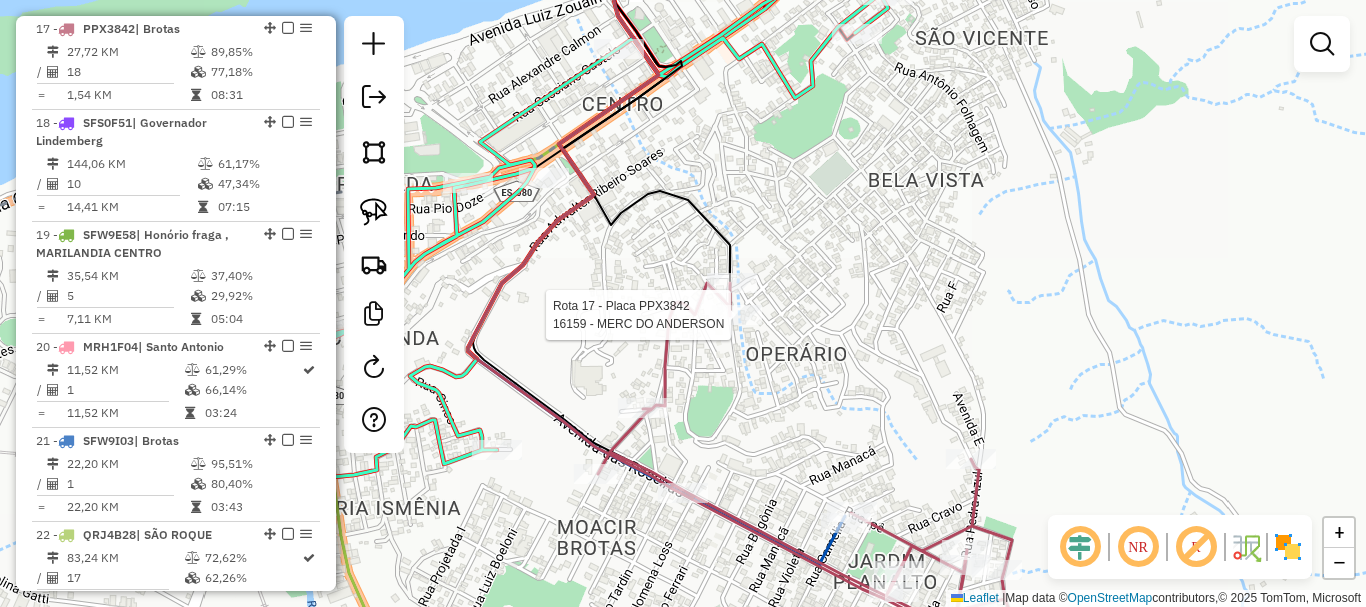 select on "*********" 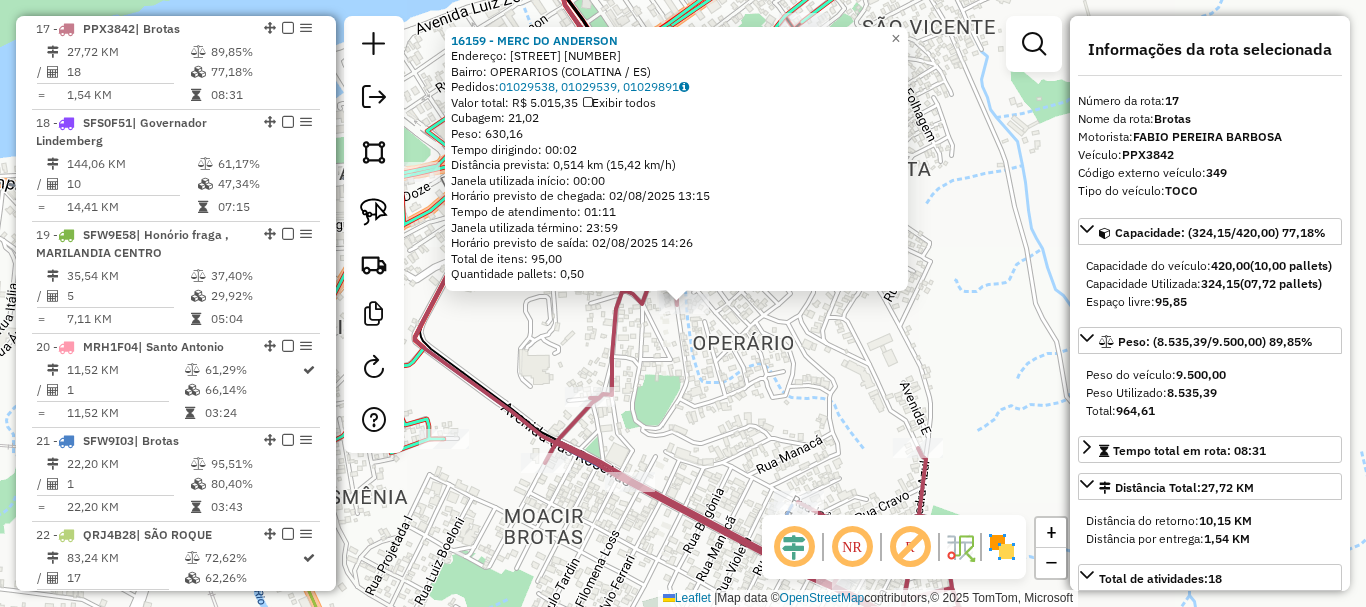 click on "16159 - MERC DO ANDERSON  Endereço:  HUMBERTO DE CAMPOS 476   Bairro: OPERARIOS (COLATINA / ES)   Pedidos:  01029538, 01029539, 01029891   Valor total: R$ 5.015,35   Exibir todos   Cubagem: 21,02  Peso: 630,16  Tempo dirigindo: 00:02   Distância prevista: 0,514 km (15,42 km/h)   Janela utilizada início: 00:00   Horário previsto de chegada: 02/08/2025 13:15   Tempo de atendimento: 01:11   Janela utilizada término: 23:59   Horário previsto de saída: 02/08/2025 14:26   Total de itens: 95,00   Quantidade pallets: 0,50  × Janela de atendimento Grade de atendimento Capacidade Transportadoras Veículos Cliente Pedidos  Rotas Selecione os dias de semana para filtrar as janelas de atendimento  Seg   Ter   Qua   Qui   Sex   Sáb   Dom  Informe o período da janela de atendimento: De: Até:  Filtrar exatamente a janela do cliente  Considerar janela de atendimento padrão  Selecione os dias de semana para filtrar as grades de atendimento  Seg   Ter   Qua   Qui   Sex   Sáb   Dom   Peso mínimo:   Peso máximo:  +" 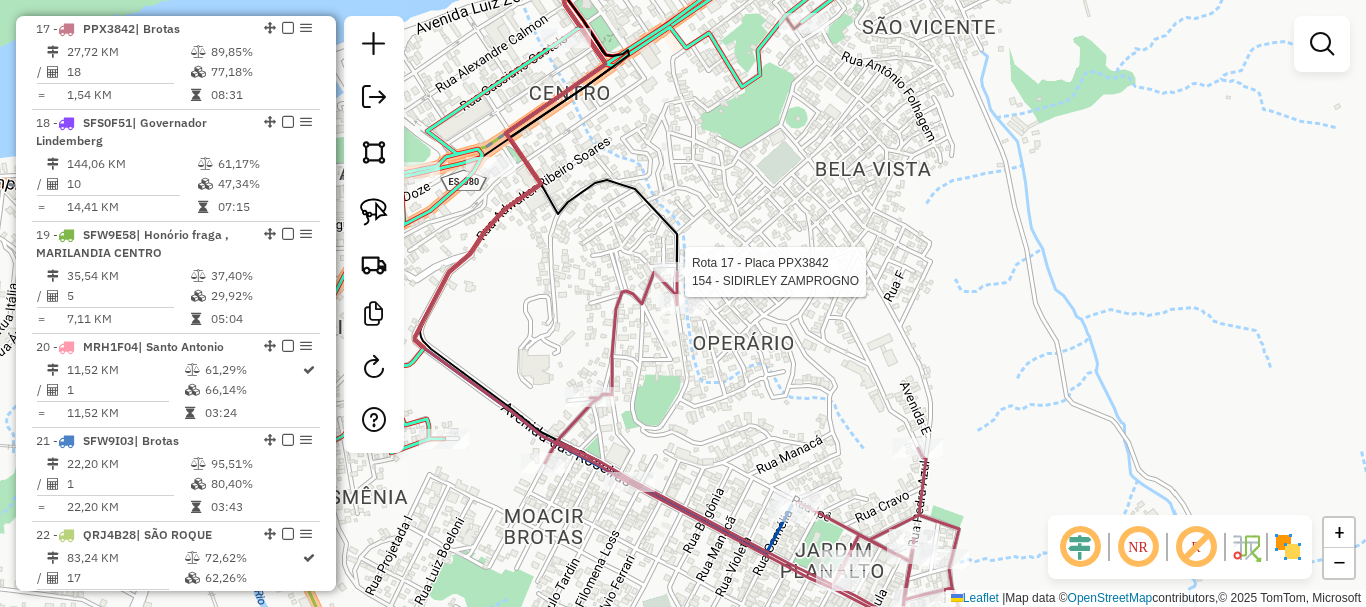 select on "*********" 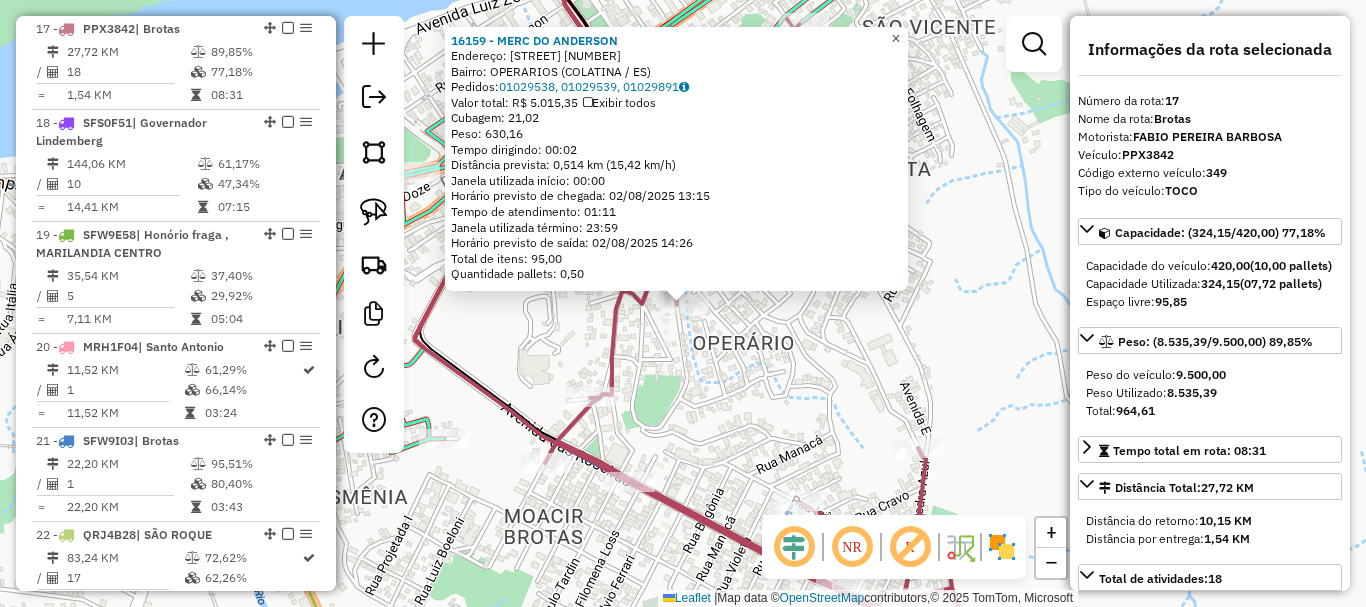 click on "×" 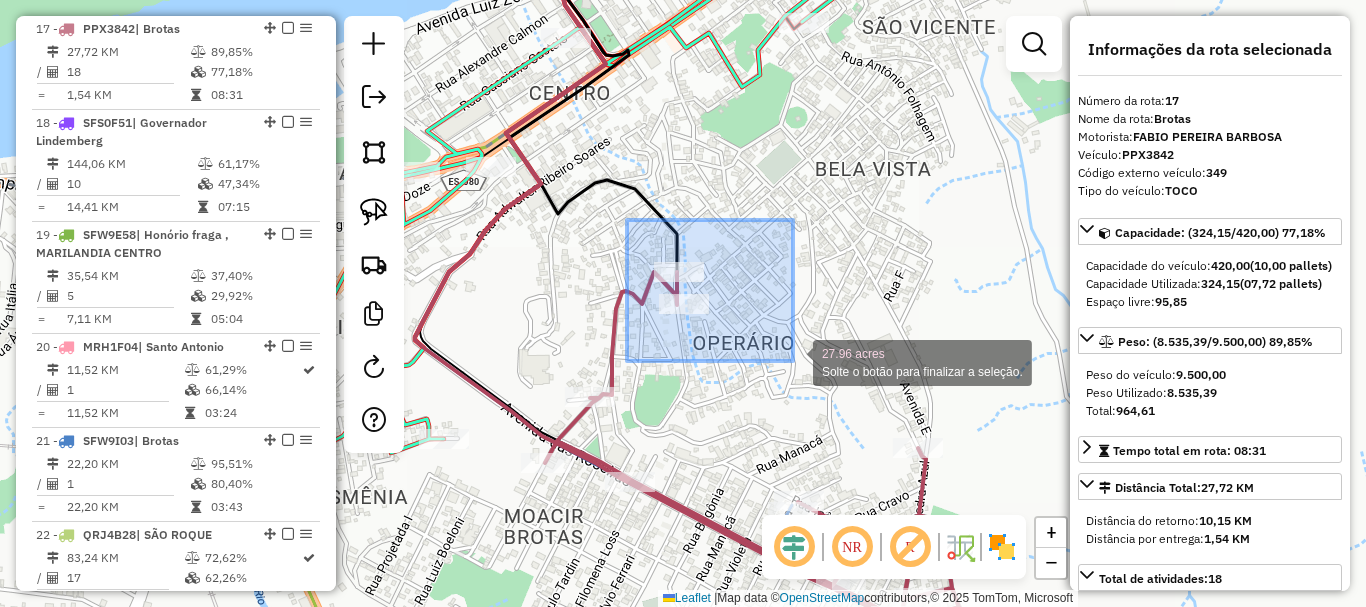 drag, startPoint x: 627, startPoint y: 220, endPoint x: 794, endPoint y: 361, distance: 218.56349 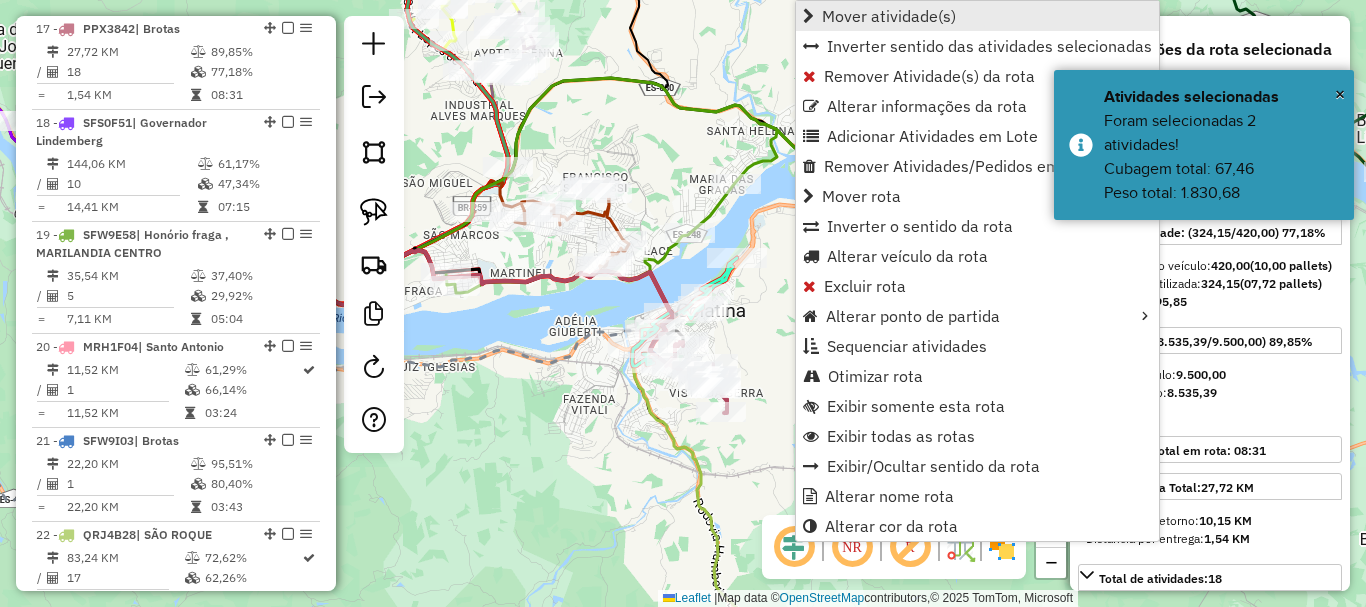 click on "Mover atividade(s)" at bounding box center (889, 16) 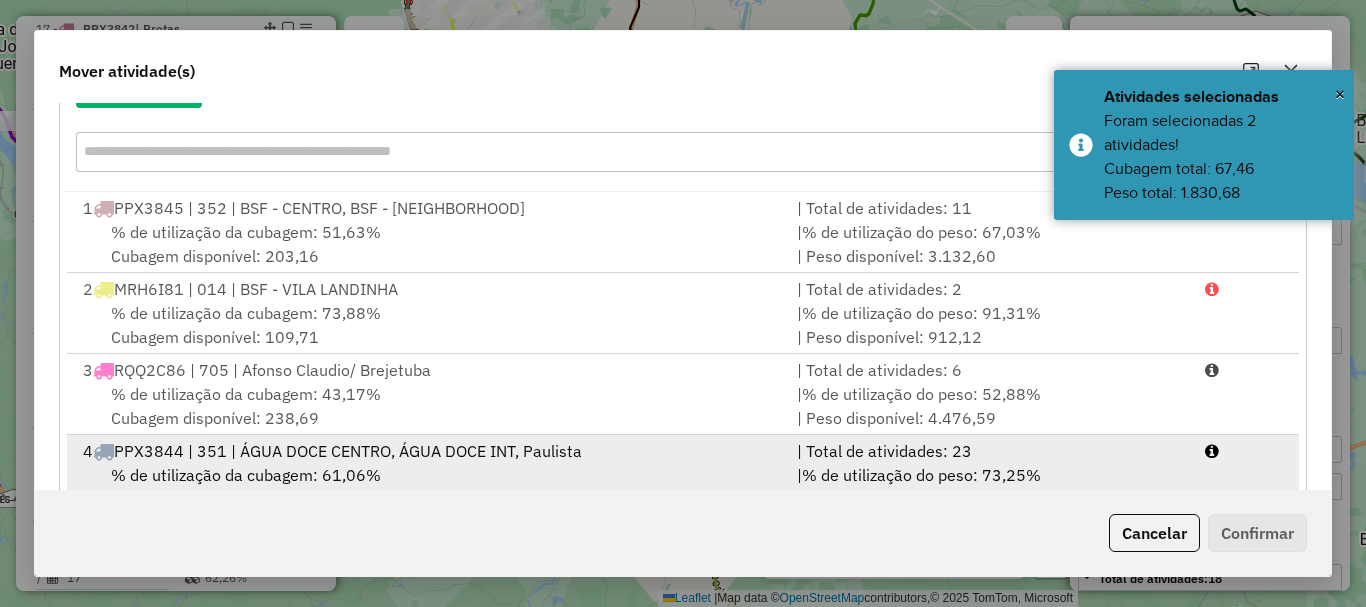 scroll, scrollTop: 397, scrollLeft: 0, axis: vertical 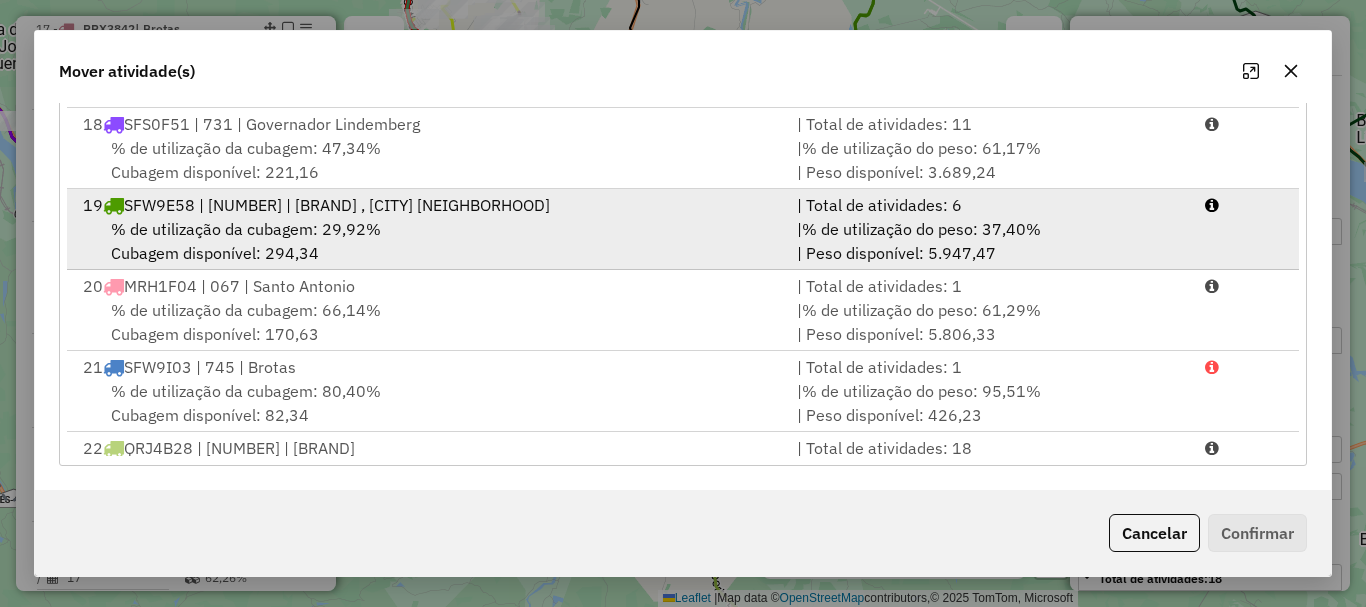 click on "% de utilização da cubagem: 29,92%  Cubagem disponível: 294,34" at bounding box center (428, 241) 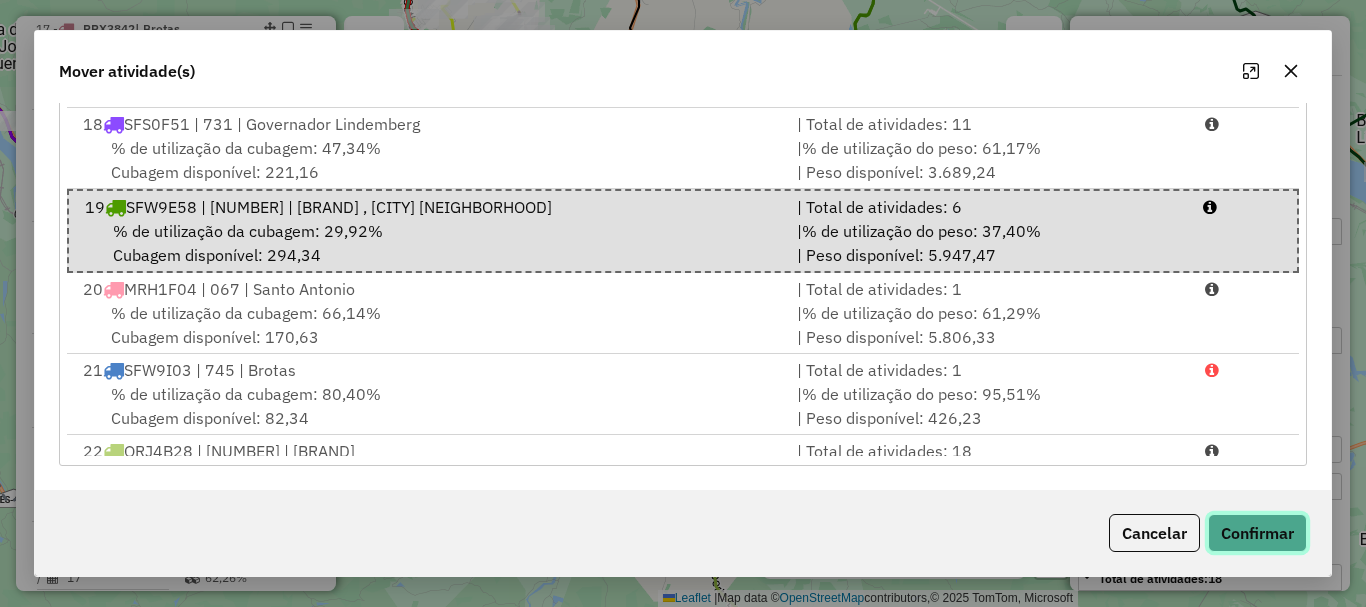 click on "Confirmar" 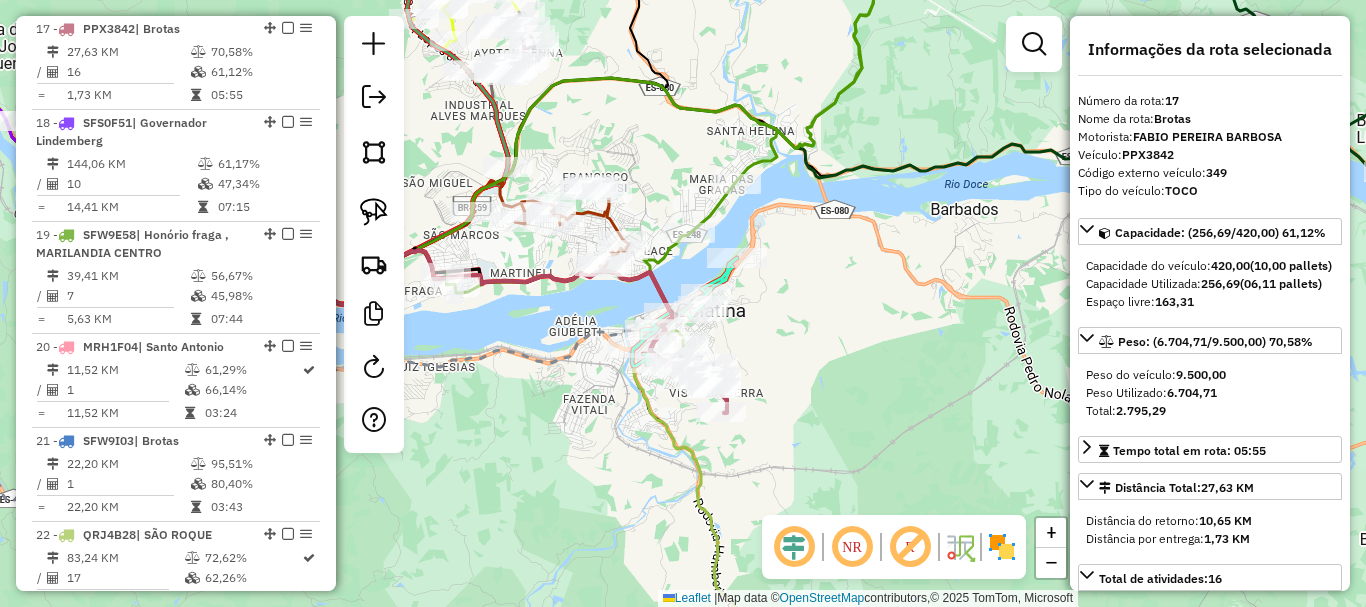 scroll, scrollTop: 0, scrollLeft: 0, axis: both 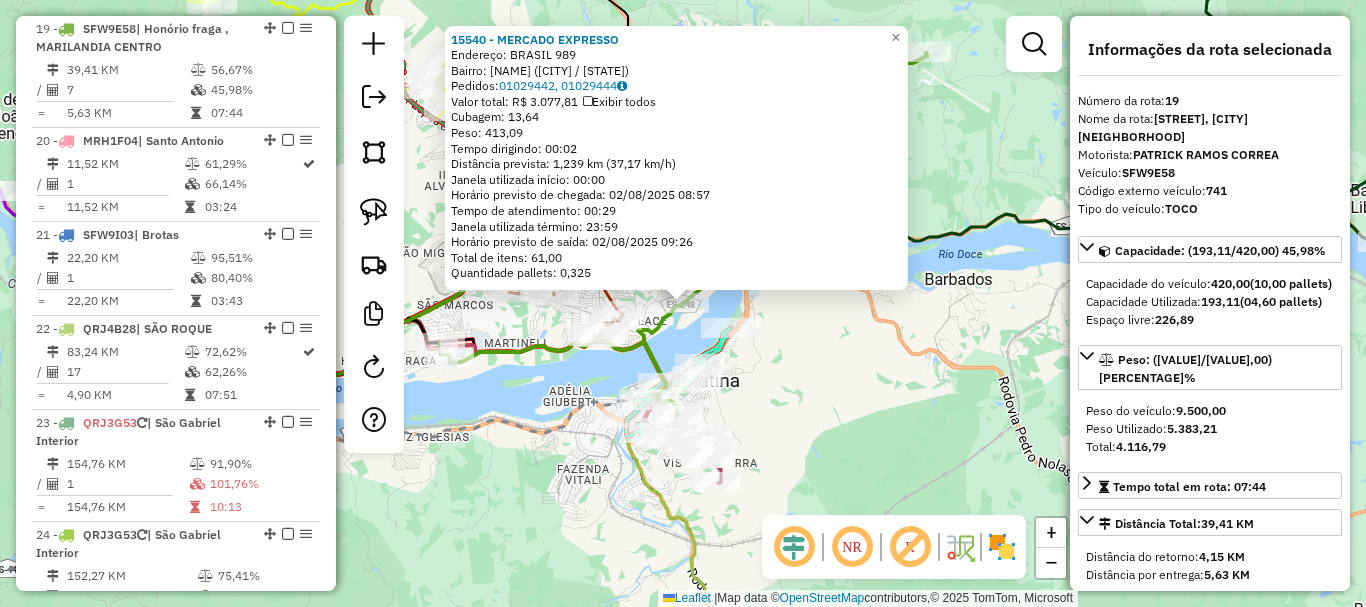 click on "15540 - MERCADO EXPRESSO  Endereço:  BRASIL 989   Bairro: MARIA DAS GRACAS (COLATINA / ES)   Pedidos:  01029442, 01029444   Valor total: R$ 3.077,81   Exibir todos   Cubagem: 13,64  Peso: 413,09  Tempo dirigindo: 00:02   Distância prevista: 1,239 km (37,17 km/h)   Janela utilizada início: 00:00   Horário previsto de chegada: 02/08/2025 08:57   Tempo de atendimento: 00:29   Janela utilizada término: 23:59   Horário previsto de saída: 02/08/2025 09:26   Total de itens: 61,00   Quantidade pallets: 0,325  × Janela de atendimento Grade de atendimento Capacidade Transportadoras Veículos Cliente Pedidos  Rotas Selecione os dias de semana para filtrar as janelas de atendimento  Seg   Ter   Qua   Qui   Sex   Sáb   Dom  Informe o período da janela de atendimento: De: Até:  Filtrar exatamente a janela do cliente  Considerar janela de atendimento padrão  Selecione os dias de semana para filtrar as grades de atendimento  Seg   Ter   Qua   Qui   Sex   Sáb   Dom   Peso mínimo:   Peso máximo:   De:   Até:  +" 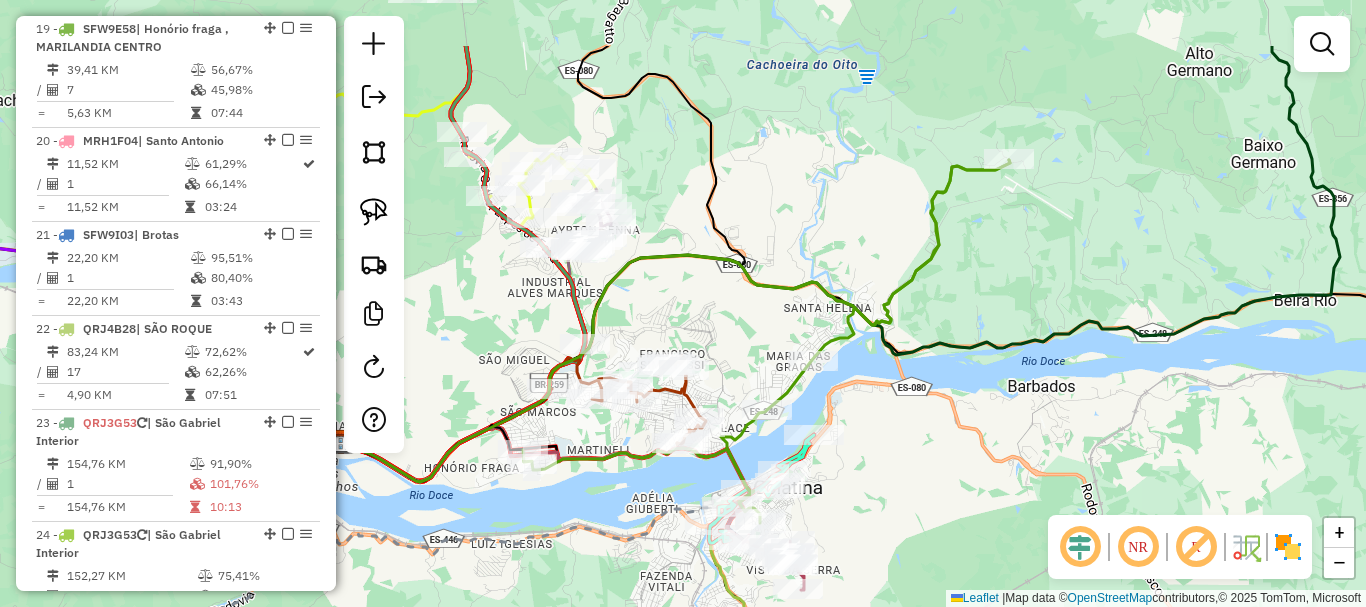 drag, startPoint x: 583, startPoint y: 210, endPoint x: 666, endPoint y: 317, distance: 135.41788 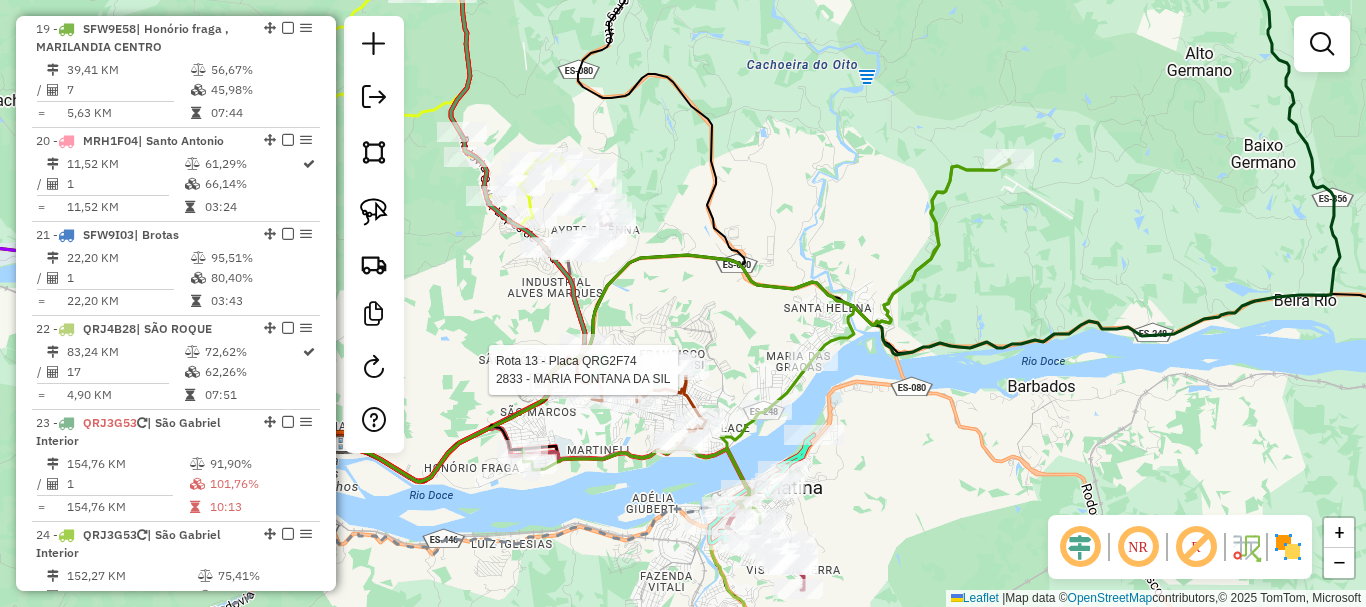 select on "*********" 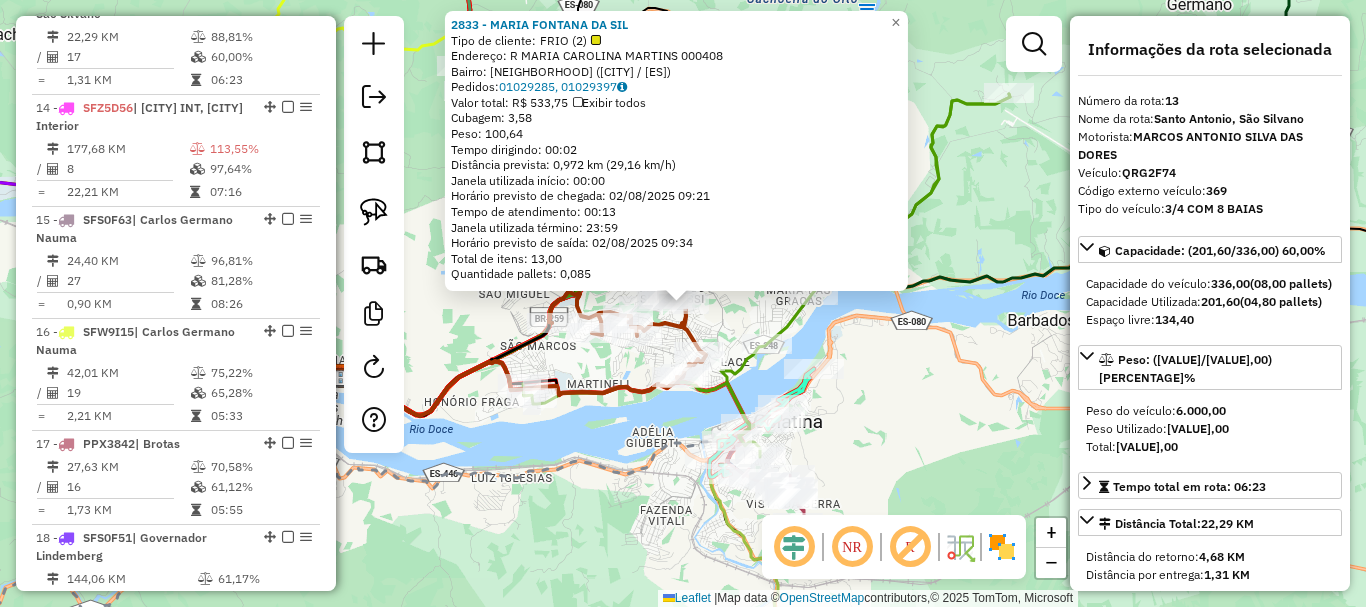 scroll, scrollTop: 2107, scrollLeft: 0, axis: vertical 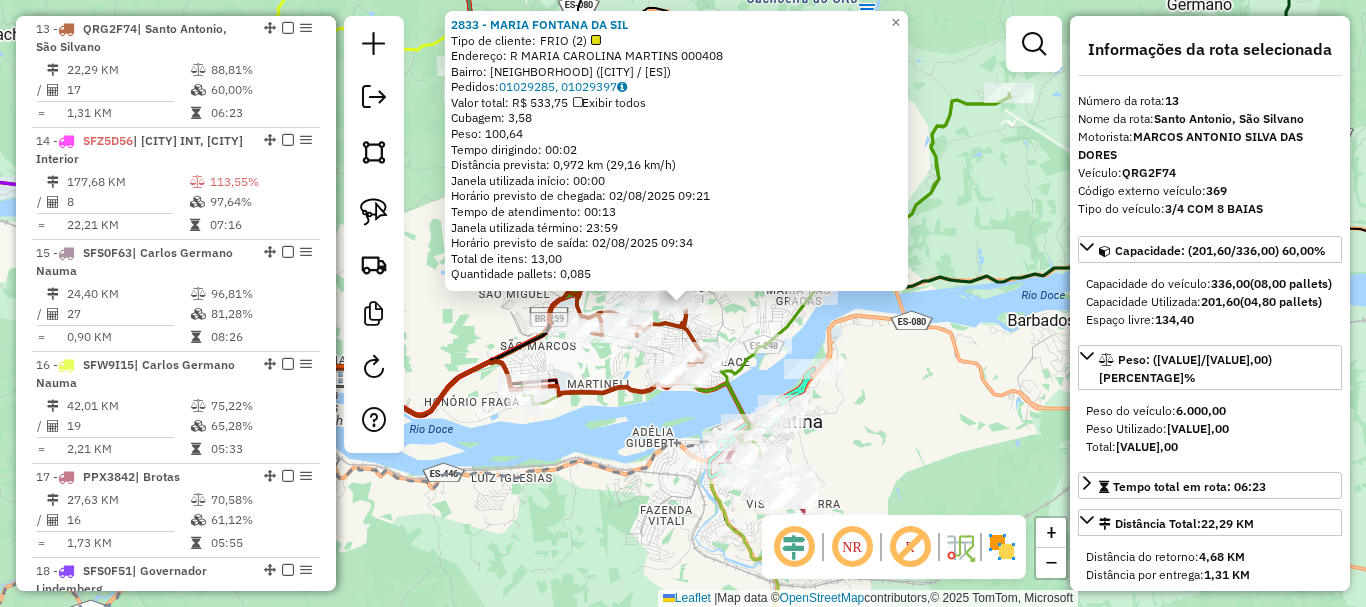 click on "2833 - MARIA FONTANA DA SIL  Tipo de cliente:   FRIO (2)   Endereço: R   MARIA CAROLINA MARTINS        000408   Bairro: SAO SILVANO (COLATINA / ES)   Pedidos:  01029285, 01029397   Valor total: R$ 533,75   Exibir todos   Cubagem: 3,58  Peso: 100,64  Tempo dirigindo: 00:02   Distância prevista: 0,972 km (29,16 km/h)   Janela utilizada início: 00:00   Horário previsto de chegada: 02/08/2025 09:21   Tempo de atendimento: 00:13   Janela utilizada término: 23:59   Horário previsto de saída: 02/08/2025 09:34   Total de itens: 13,00   Quantidade pallets: 0,085  × Janela de atendimento Grade de atendimento Capacidade Transportadoras Veículos Cliente Pedidos  Rotas Selecione os dias de semana para filtrar as janelas de atendimento  Seg   Ter   Qua   Qui   Sex   Sáb   Dom  Informe o período da janela de atendimento: De: Até:  Filtrar exatamente a janela do cliente  Considerar janela de atendimento padrão  Selecione os dias de semana para filtrar as grades de atendimento  Seg   Ter   Qua   Qui   Sex   Sáb" 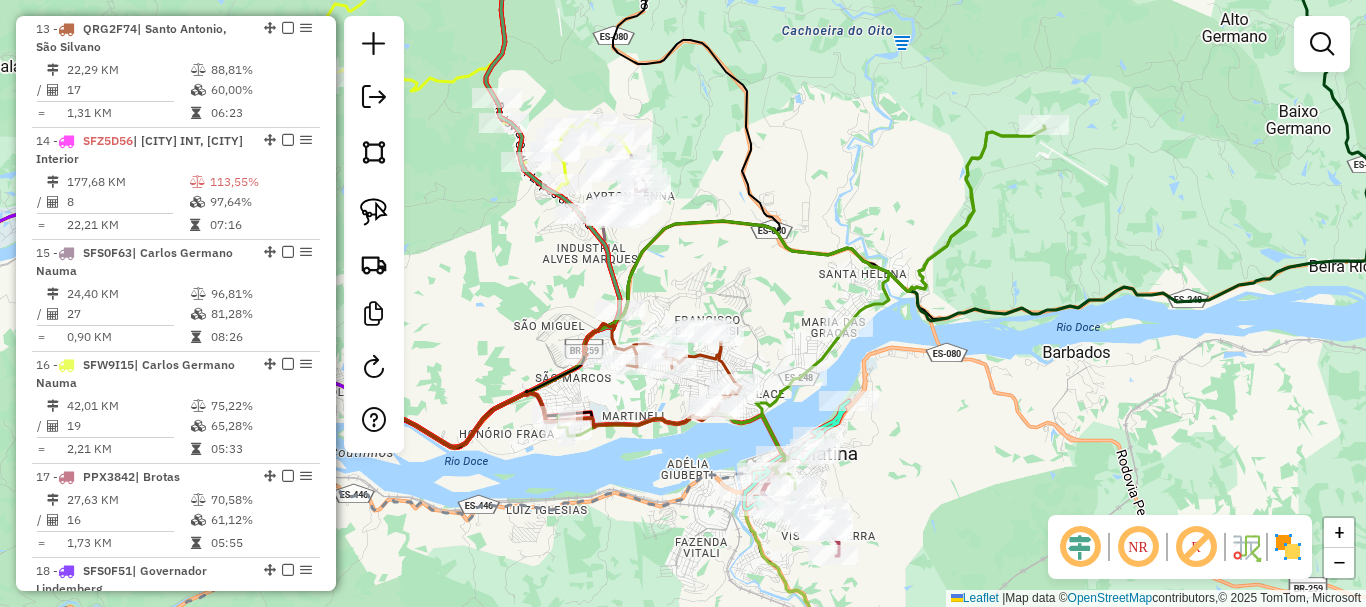 drag, startPoint x: 661, startPoint y: 203, endPoint x: 717, endPoint y: 261, distance: 80.622574 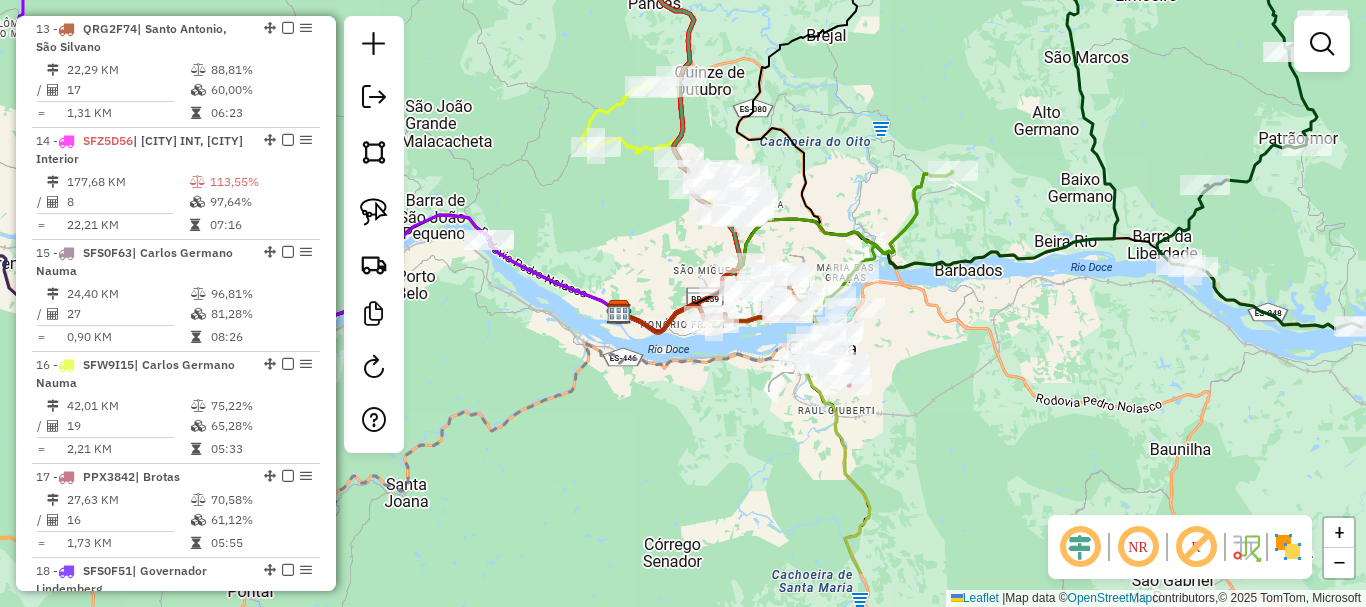 drag, startPoint x: 1020, startPoint y: 421, endPoint x: 963, endPoint y: 278, distance: 153.94154 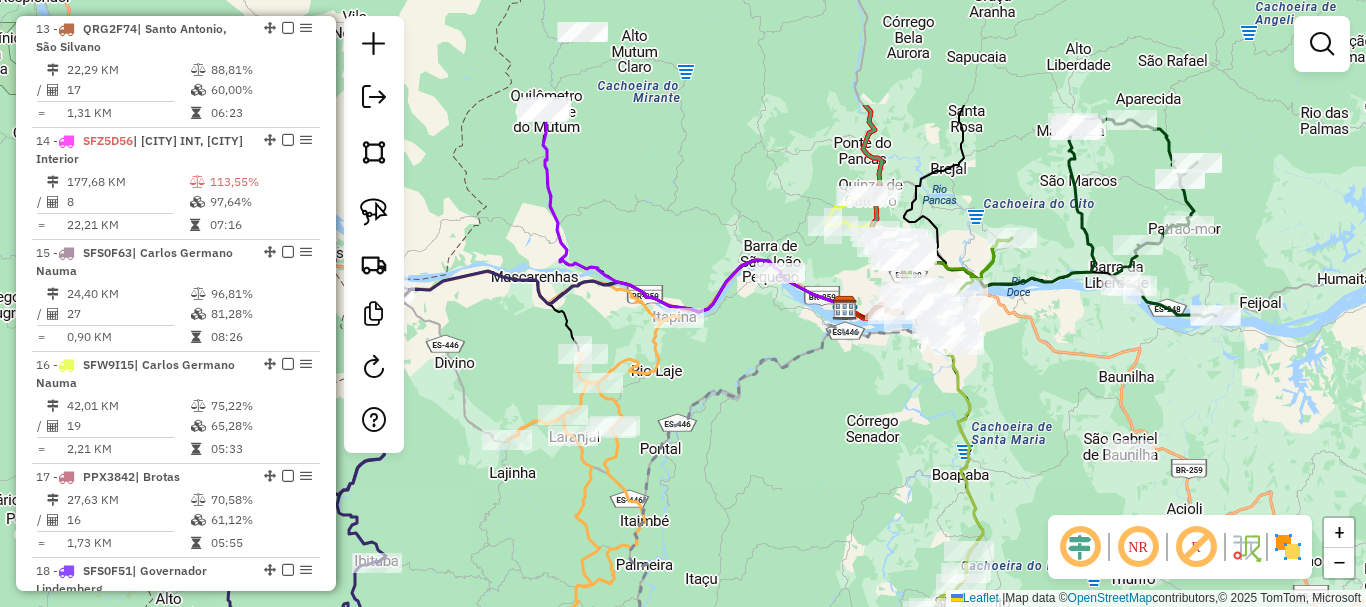 drag, startPoint x: 595, startPoint y: 233, endPoint x: 875, endPoint y: 601, distance: 462.41107 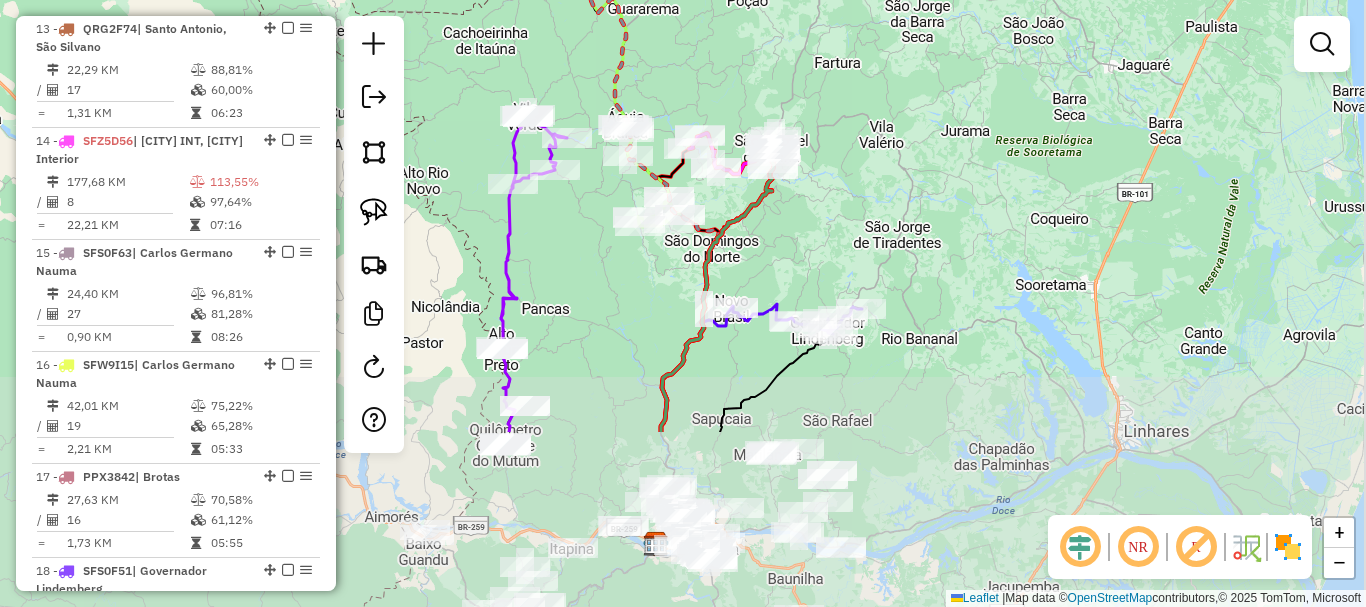 drag, startPoint x: 1036, startPoint y: 457, endPoint x: 866, endPoint y: 201, distance: 307.3044 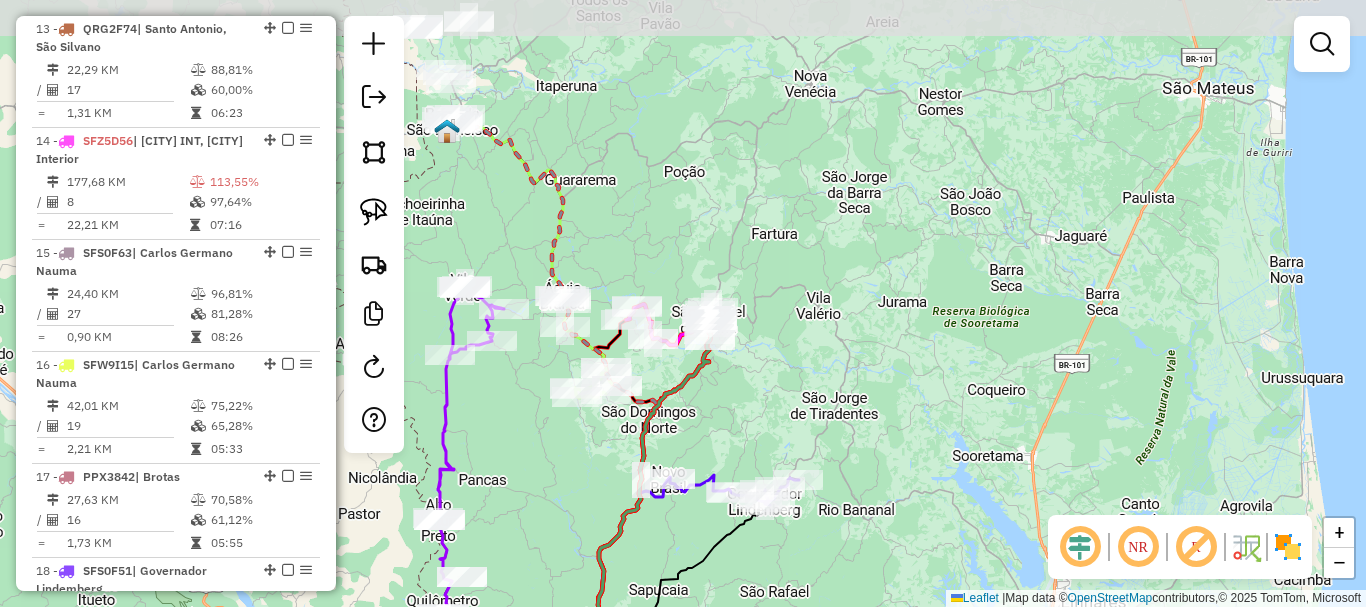 drag, startPoint x: 794, startPoint y: 283, endPoint x: 751, endPoint y: 403, distance: 127.471565 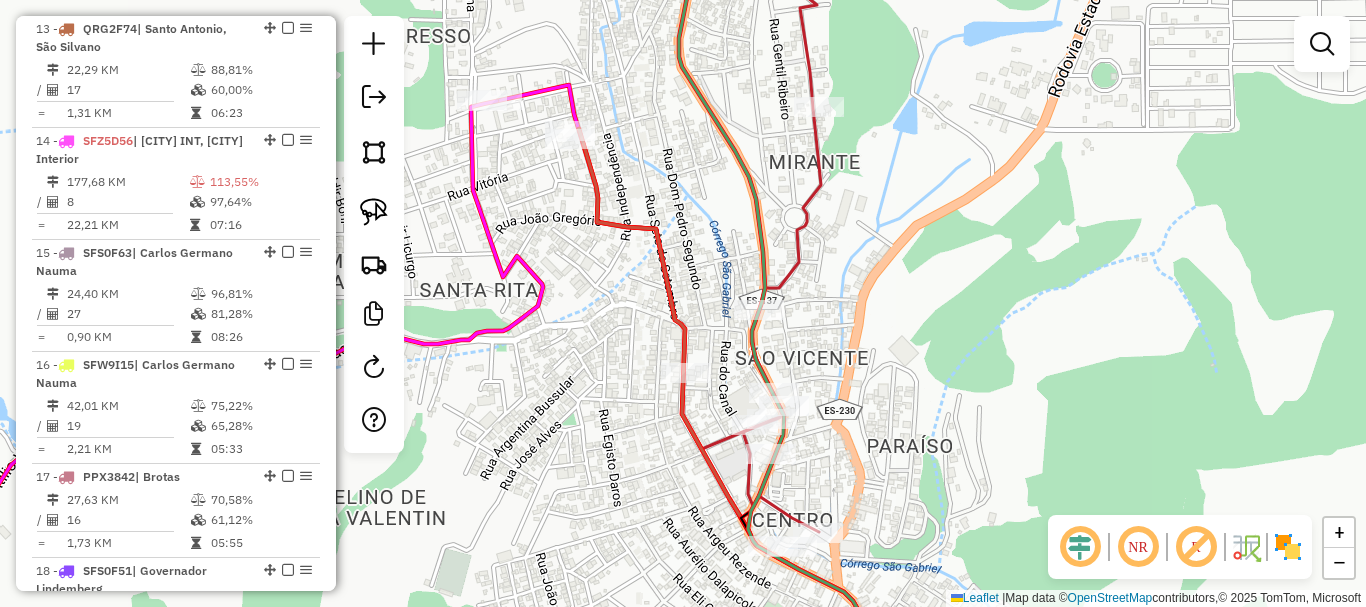 drag, startPoint x: 583, startPoint y: 290, endPoint x: 624, endPoint y: 409, distance: 125.865005 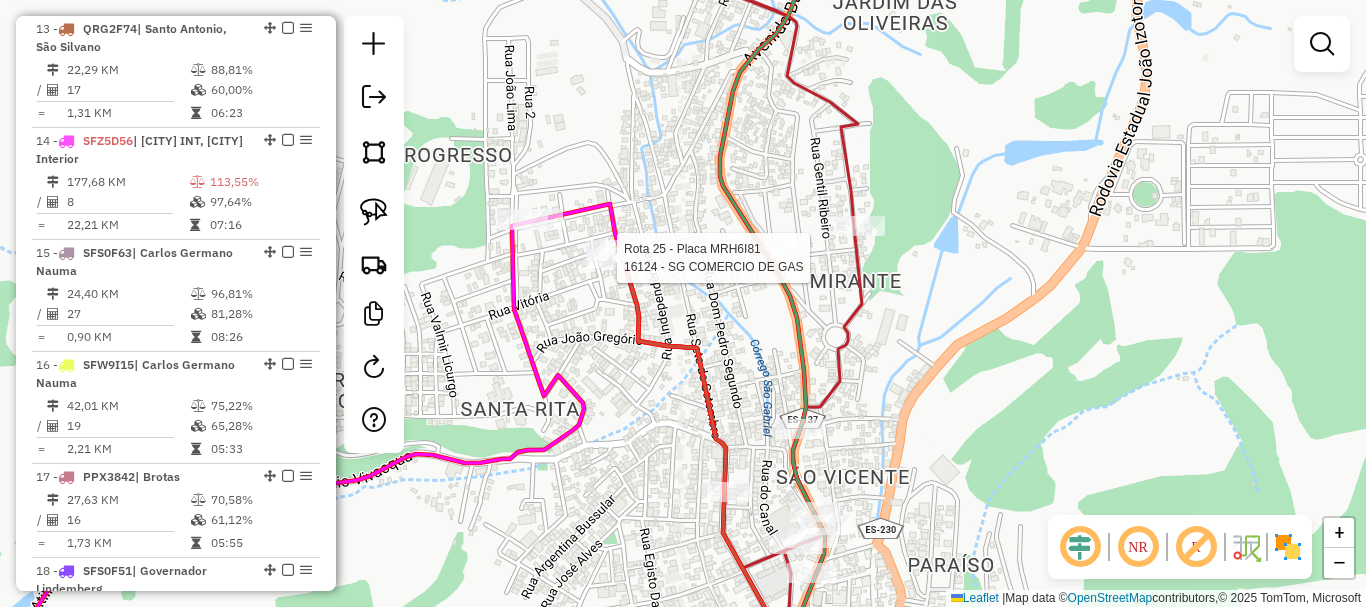 select on "*********" 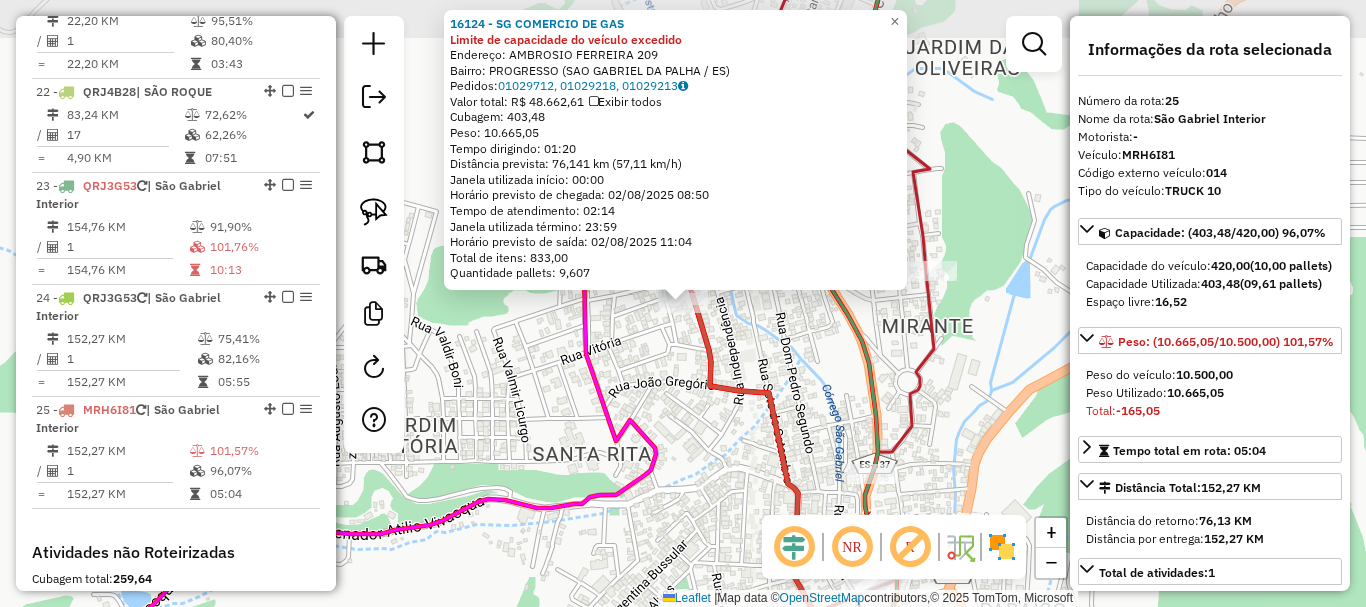 scroll, scrollTop: 3310, scrollLeft: 0, axis: vertical 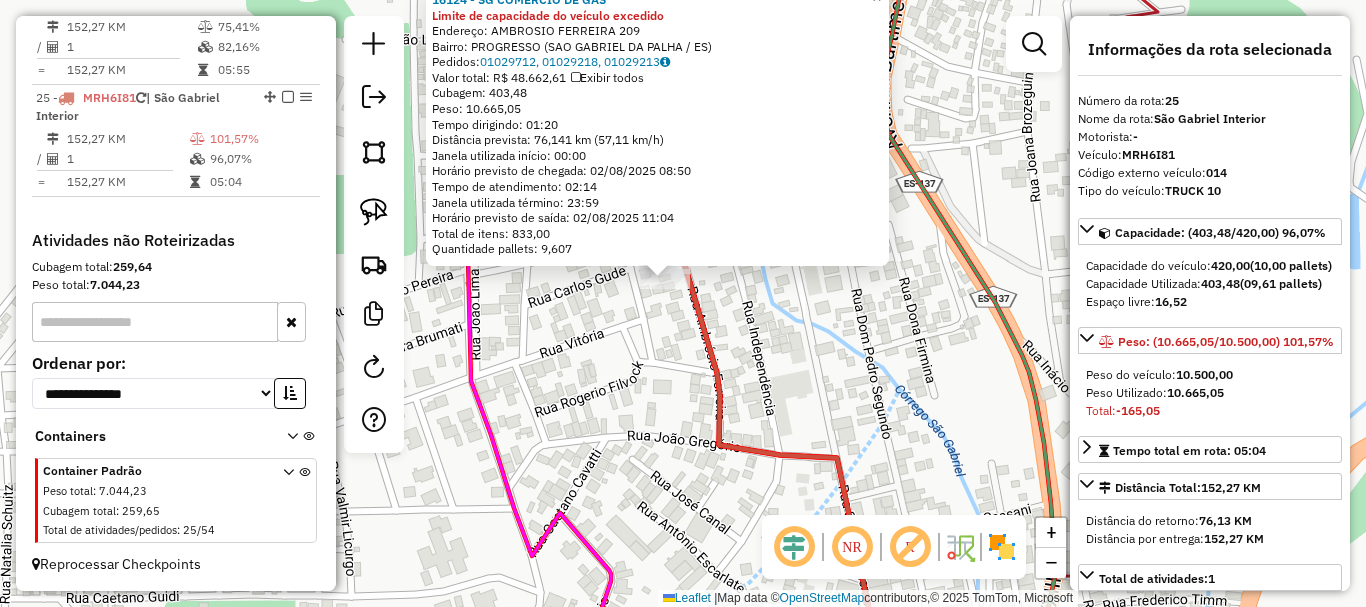 click 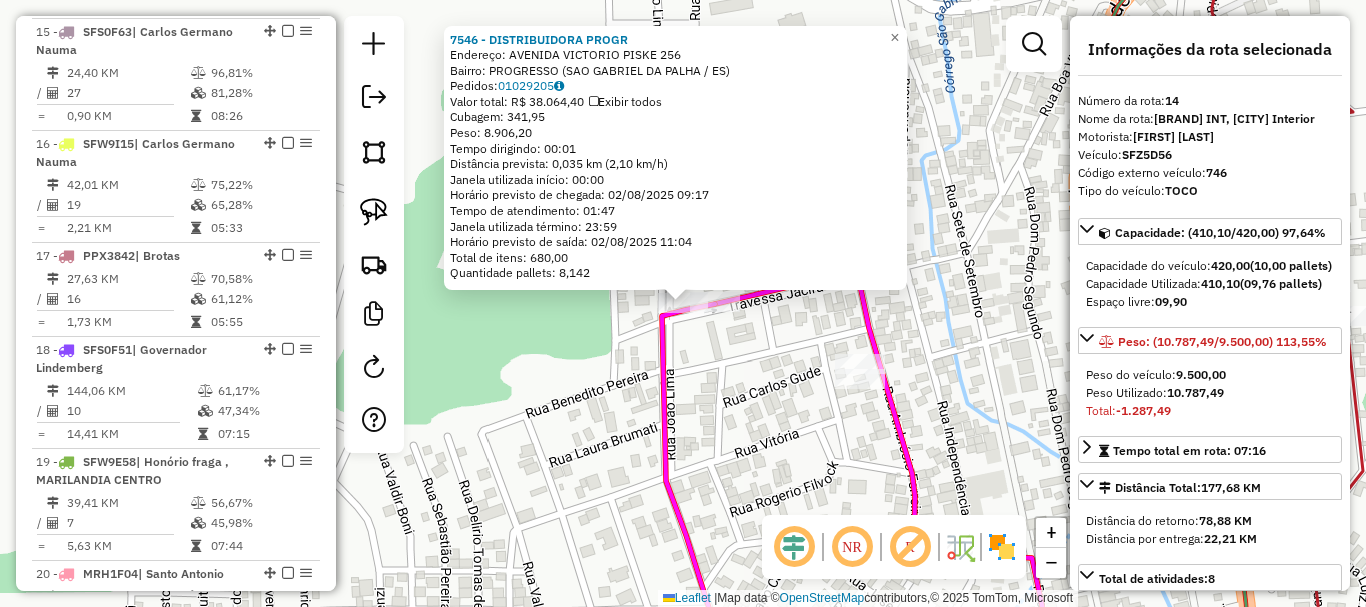 scroll, scrollTop: 2219, scrollLeft: 0, axis: vertical 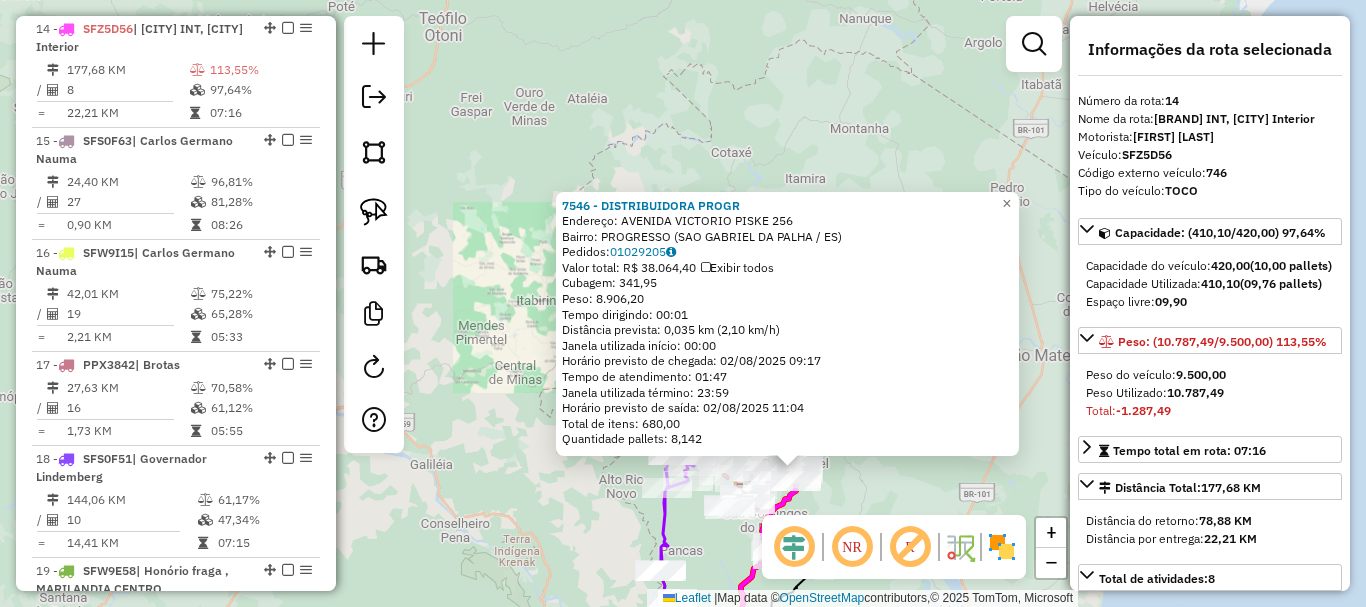 click on "7546 - DISTRIBUIDORA PROGR  Endereço:  AVENIDA VICTORIO PISKE 256   Bairro: PROGRESSO (SAO GABRIEL DA PALHA / ES)   Pedidos:  01029205   Valor total: R$ 38.064,40   Exibir todos   Cubagem: 341,95  Peso: 8.906,20  Tempo dirigindo: 00:01   Distância prevista: 0,035 km (2,10 km/h)   Janela utilizada início: 00:00   Horário previsto de chegada: 02/08/2025 09:17   Tempo de atendimento: 01:47   Janela utilizada término: 23:59   Horário previsto de saída: 02/08/2025 11:04   Total de itens: 680,00   Quantidade pallets: 8,142  × Janela de atendimento Grade de atendimento Capacidade Transportadoras Veículos Cliente Pedidos  Rotas Selecione os dias de semana para filtrar as janelas de atendimento  Seg   Ter   Qua   Qui   Sex   Sáb   Dom  Informe o período da janela de atendimento: De: Até:  Filtrar exatamente a janela do cliente  Considerar janela de atendimento padrão  Selecione os dias de semana para filtrar as grades de atendimento  Seg   Ter   Qua   Qui   Sex   Sáb   Dom   Peso mínimo:   De:   Até:" 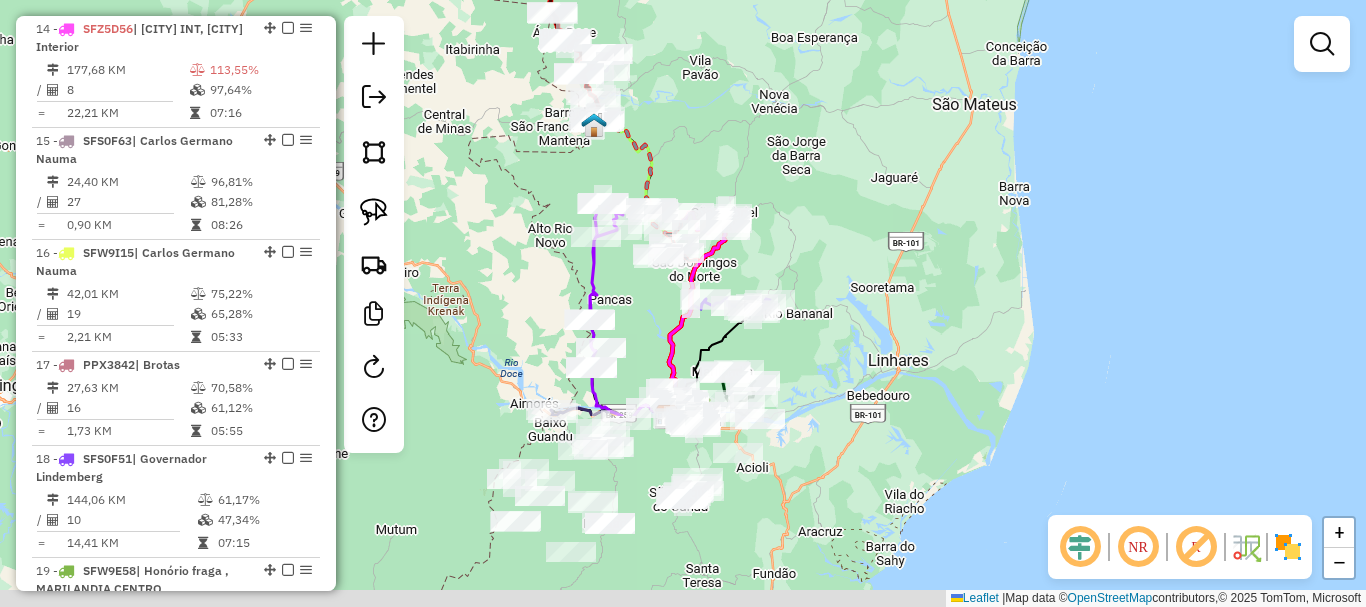 drag, startPoint x: 815, startPoint y: 243, endPoint x: 763, endPoint y: 98, distance: 154.0422 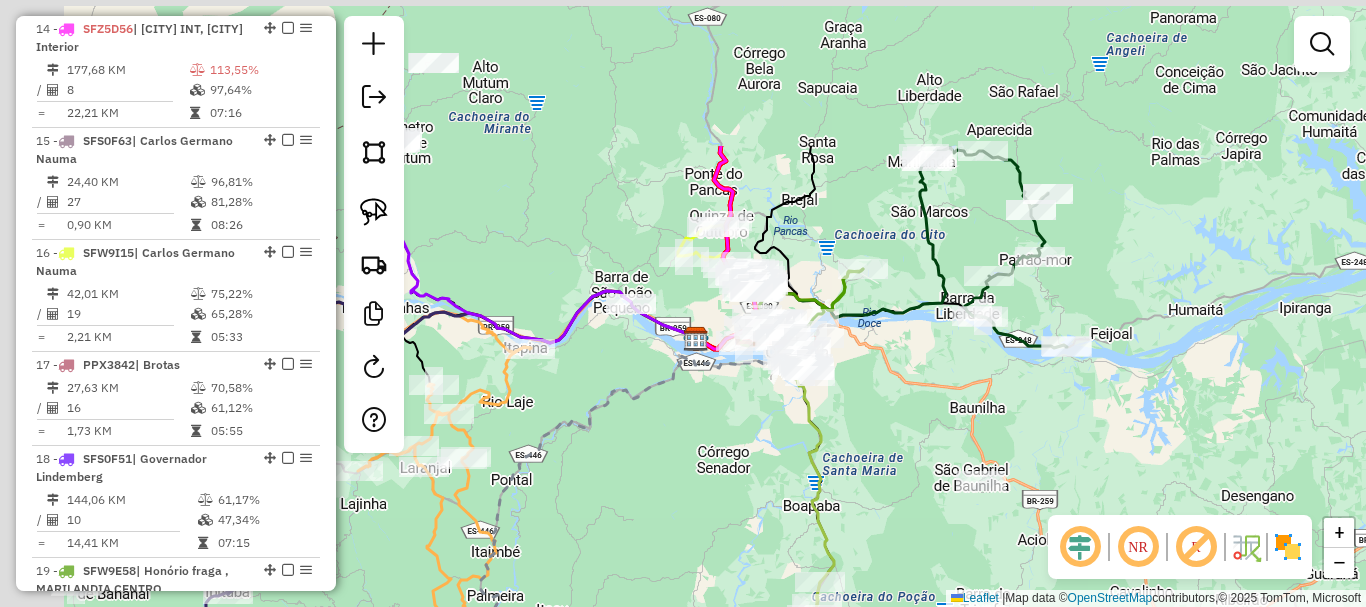 drag, startPoint x: 567, startPoint y: 268, endPoint x: 810, endPoint y: 443, distance: 299.45618 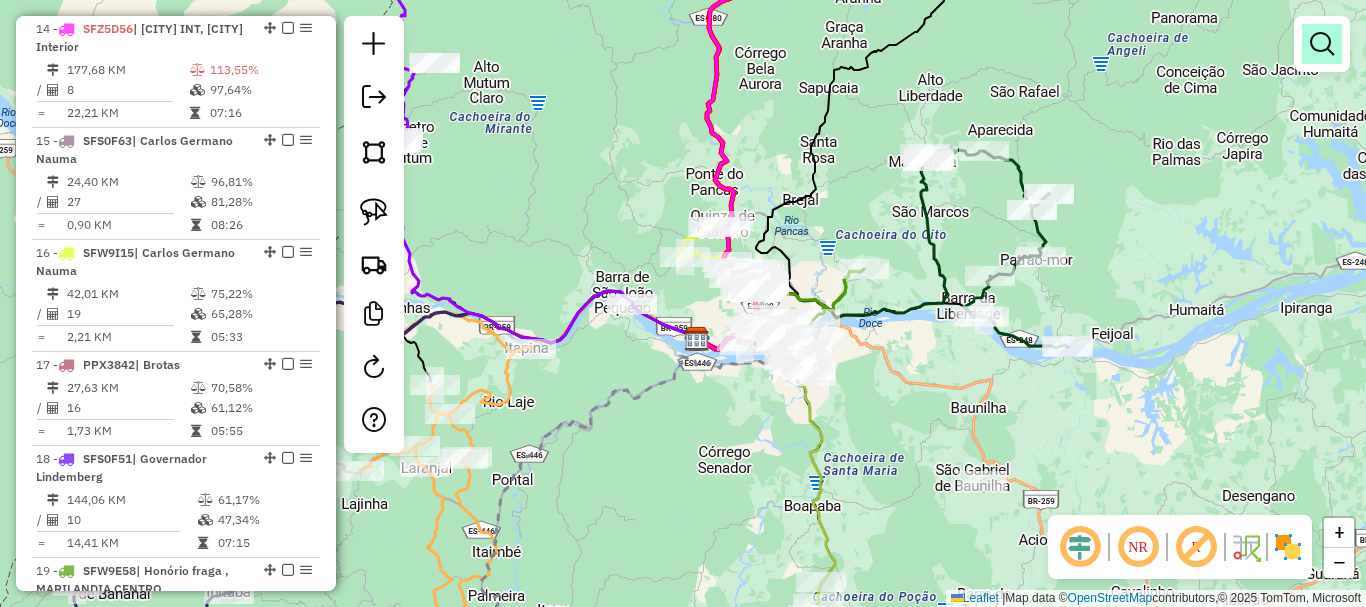 click at bounding box center (1322, 44) 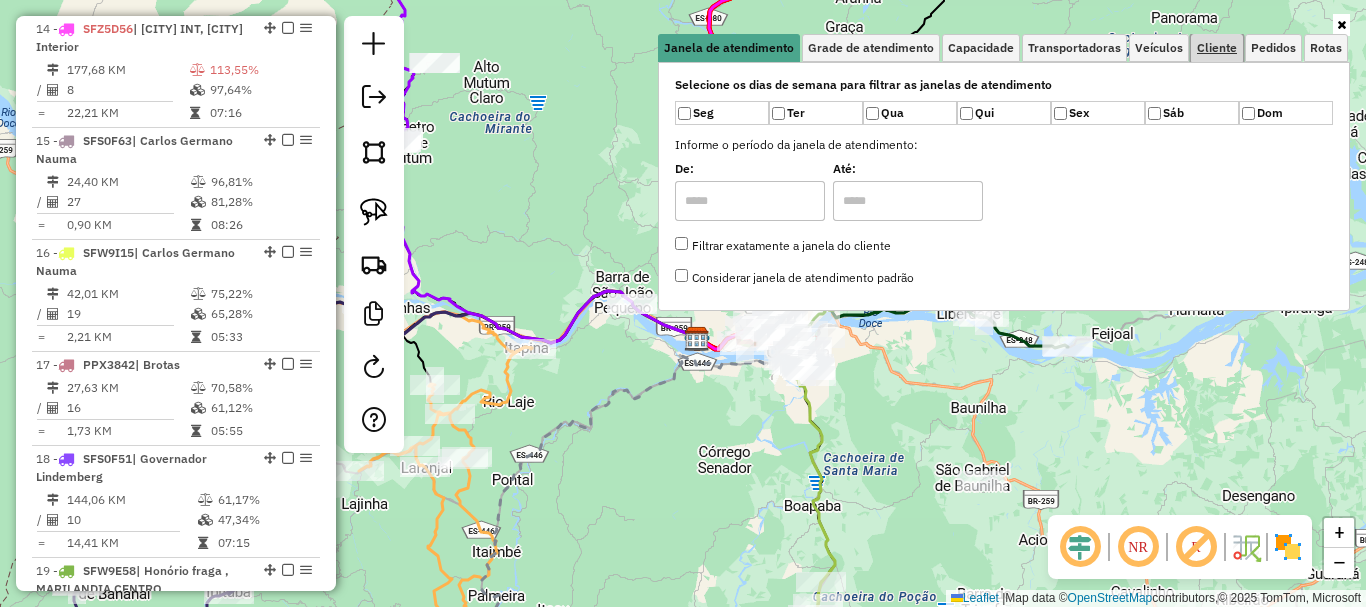 click on "Cliente" at bounding box center (1217, 48) 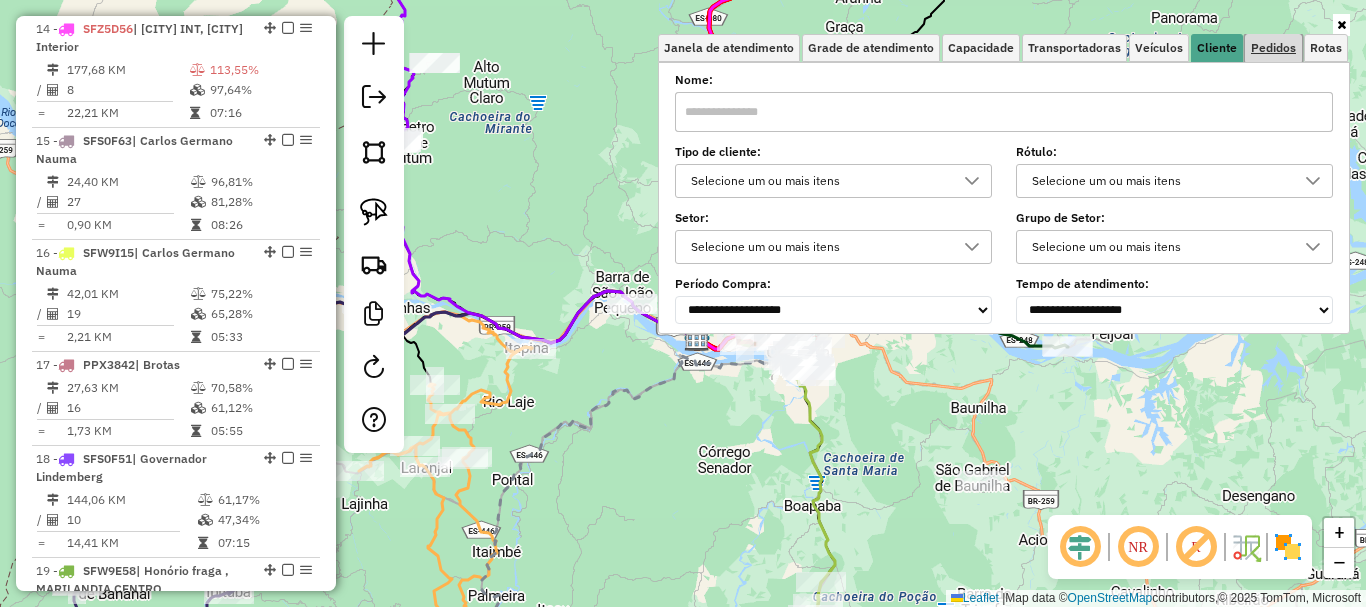 click on "Pedidos" at bounding box center (1273, 48) 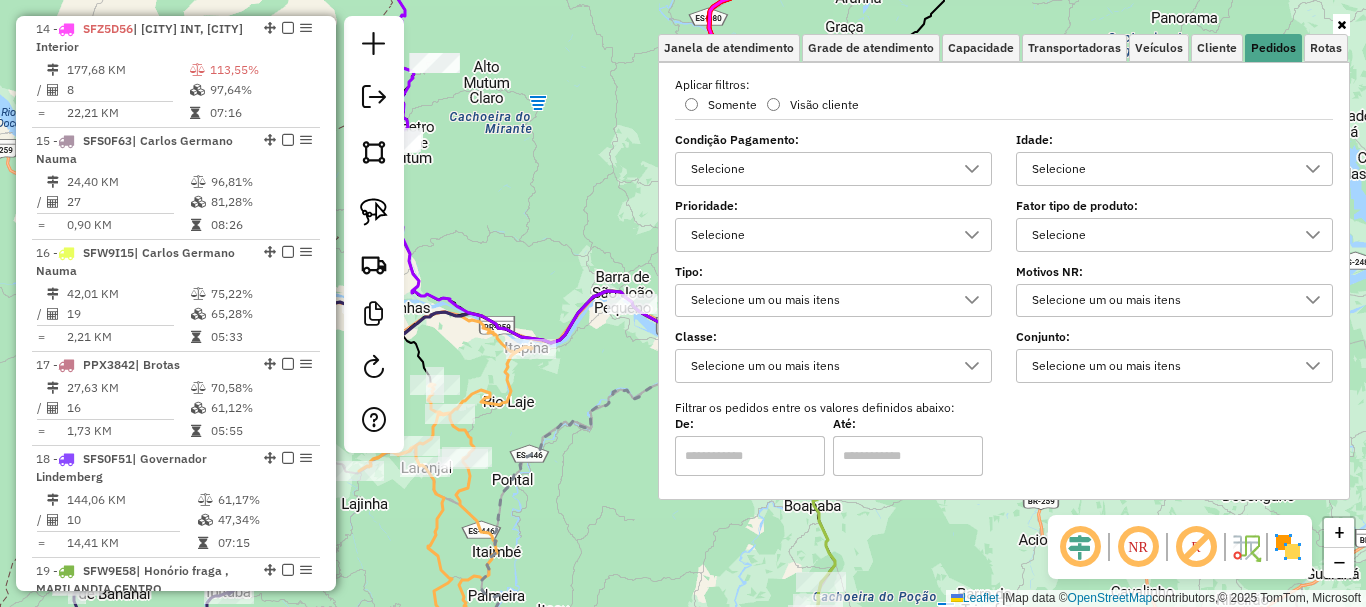 click on "Selecione" at bounding box center (818, 169) 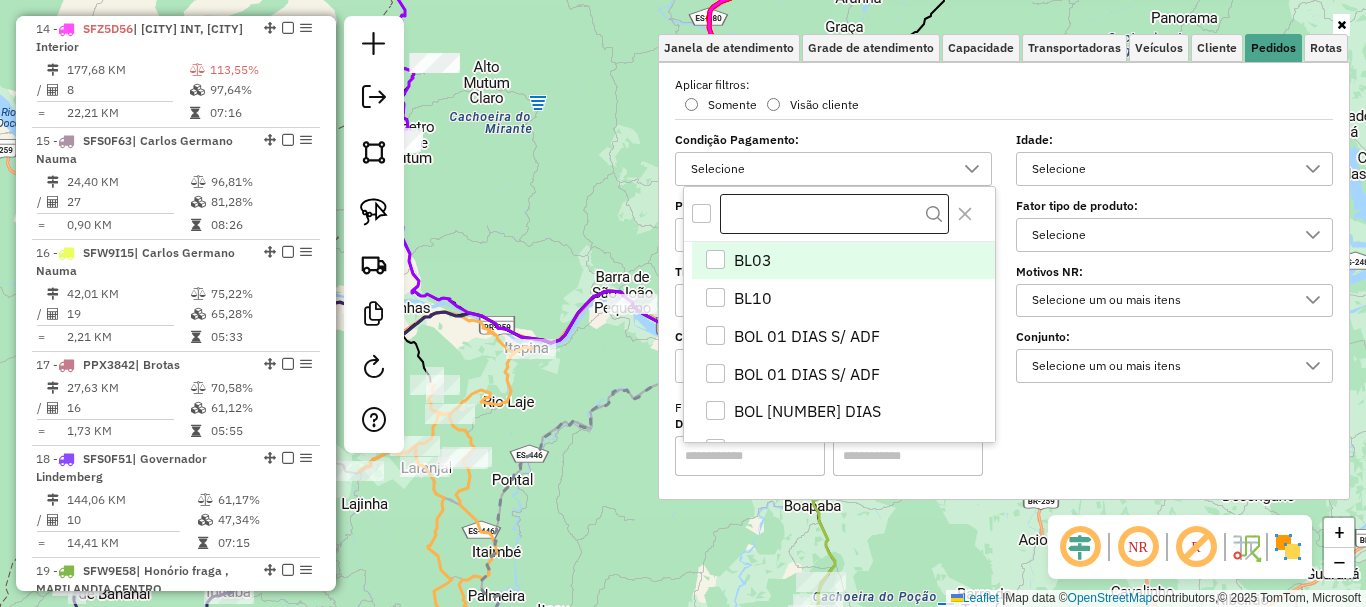 scroll, scrollTop: 12, scrollLeft: 69, axis: both 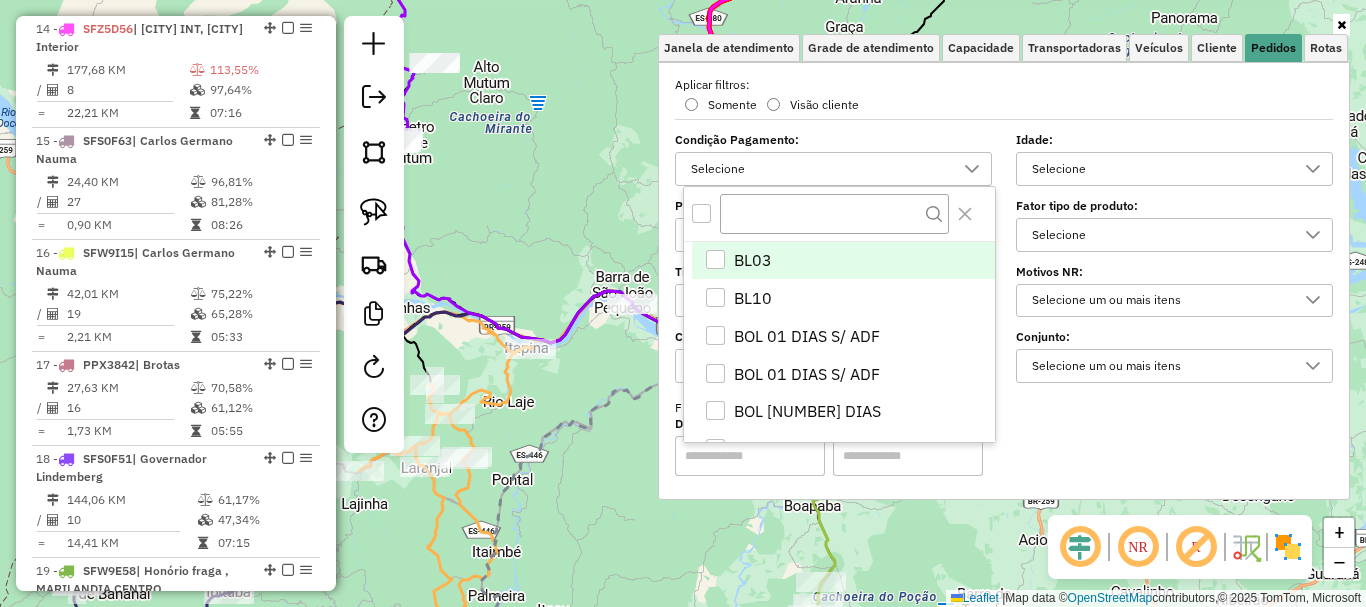 click at bounding box center [701, 213] 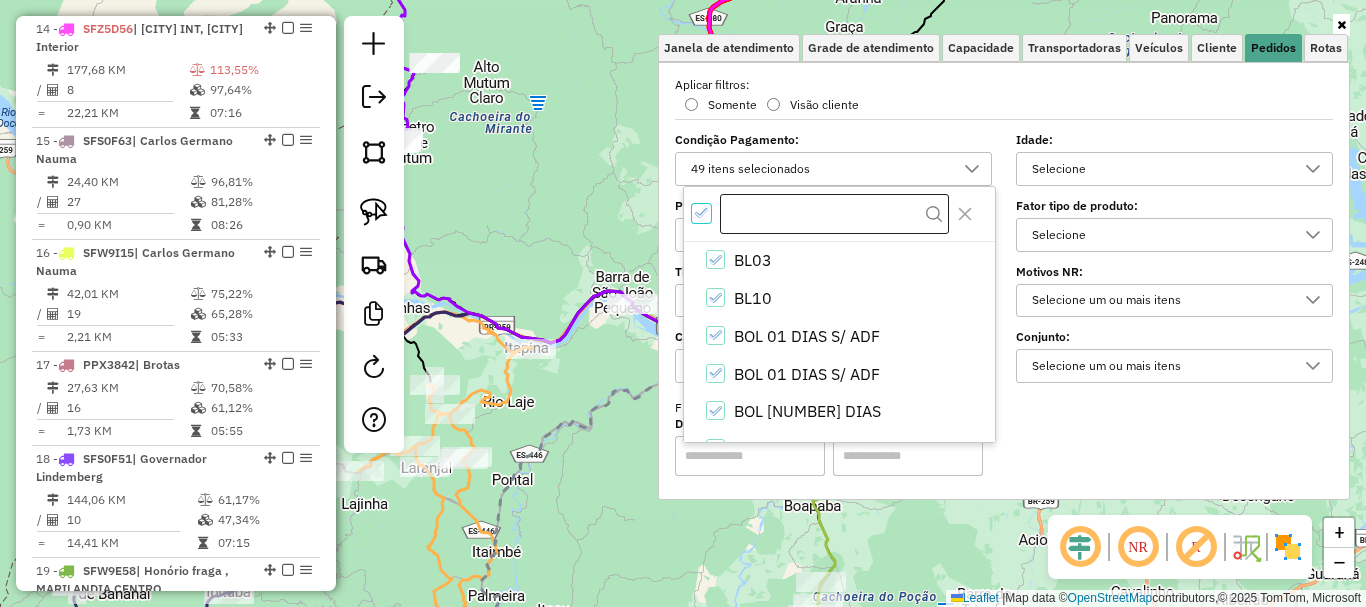 scroll, scrollTop: 12, scrollLeft: 7, axis: both 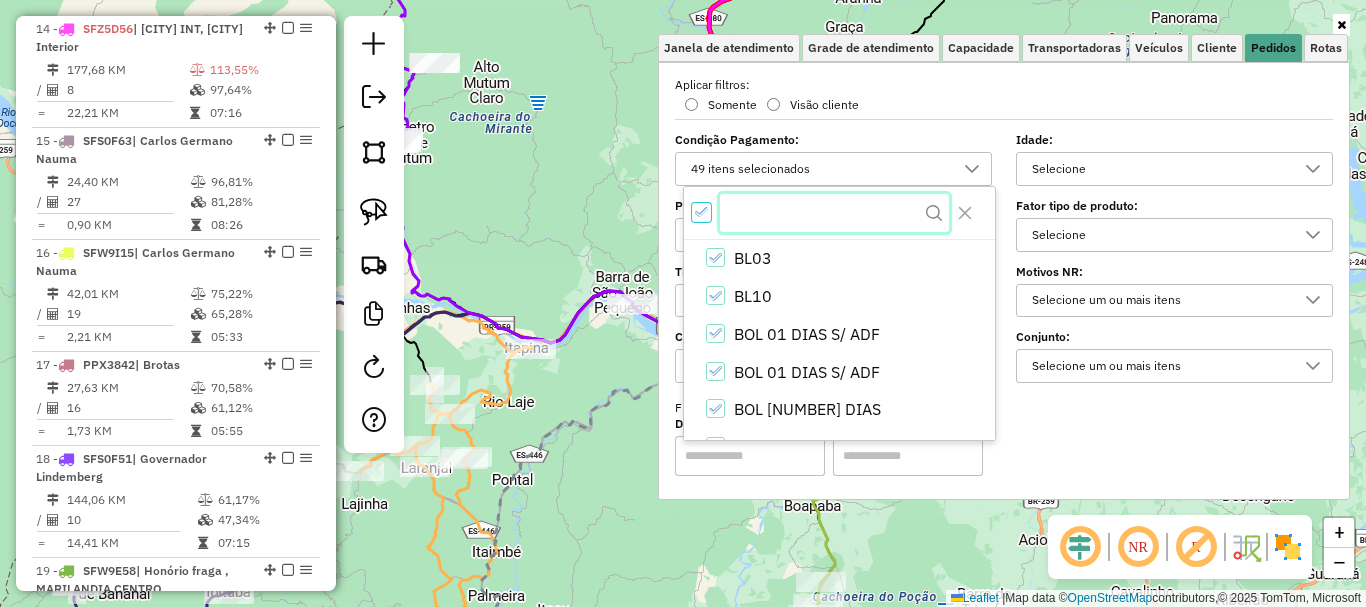 click at bounding box center (834, 213) 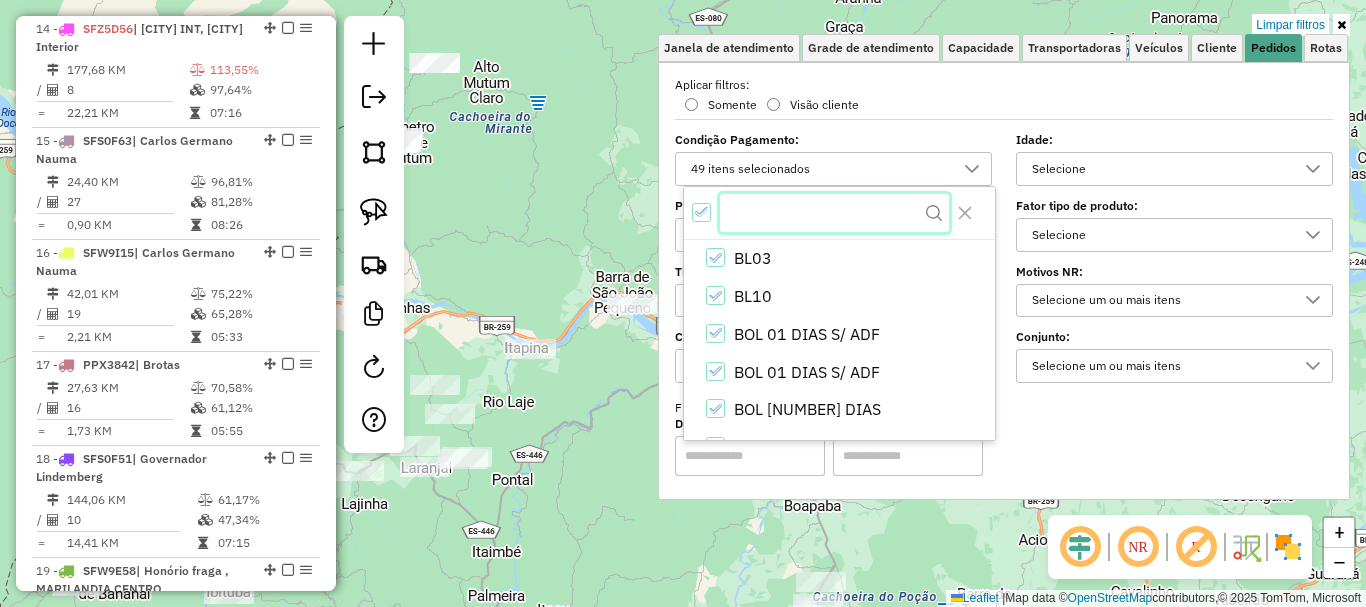 click at bounding box center (834, 213) 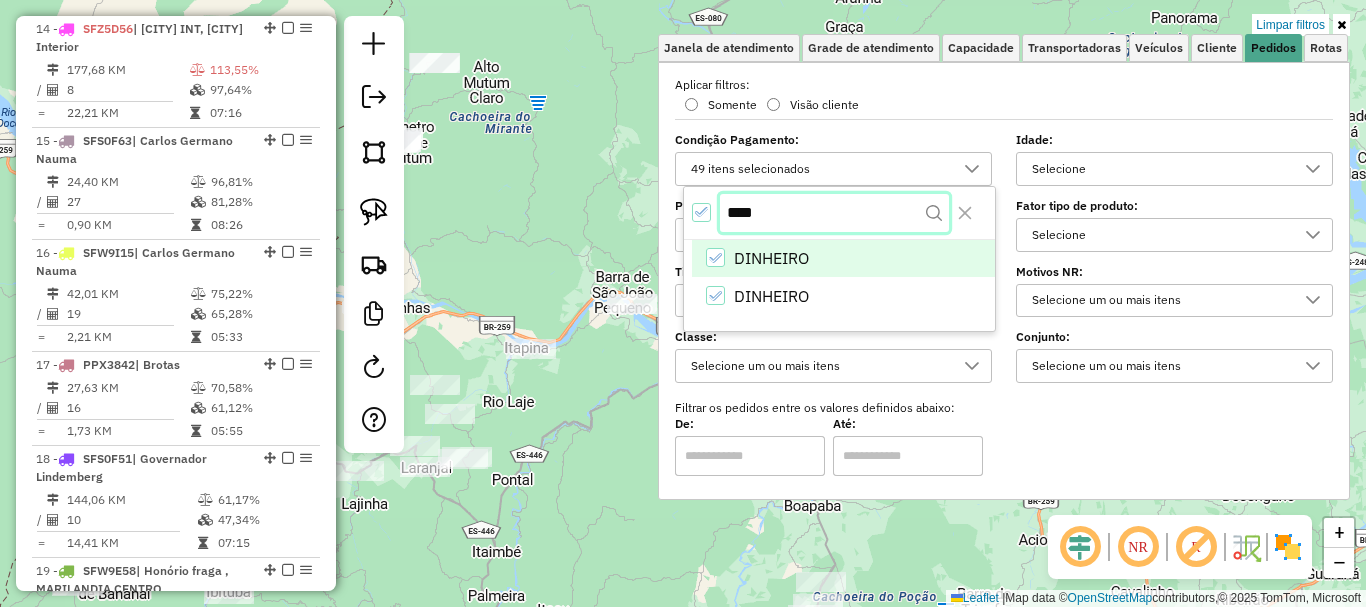 type on "****" 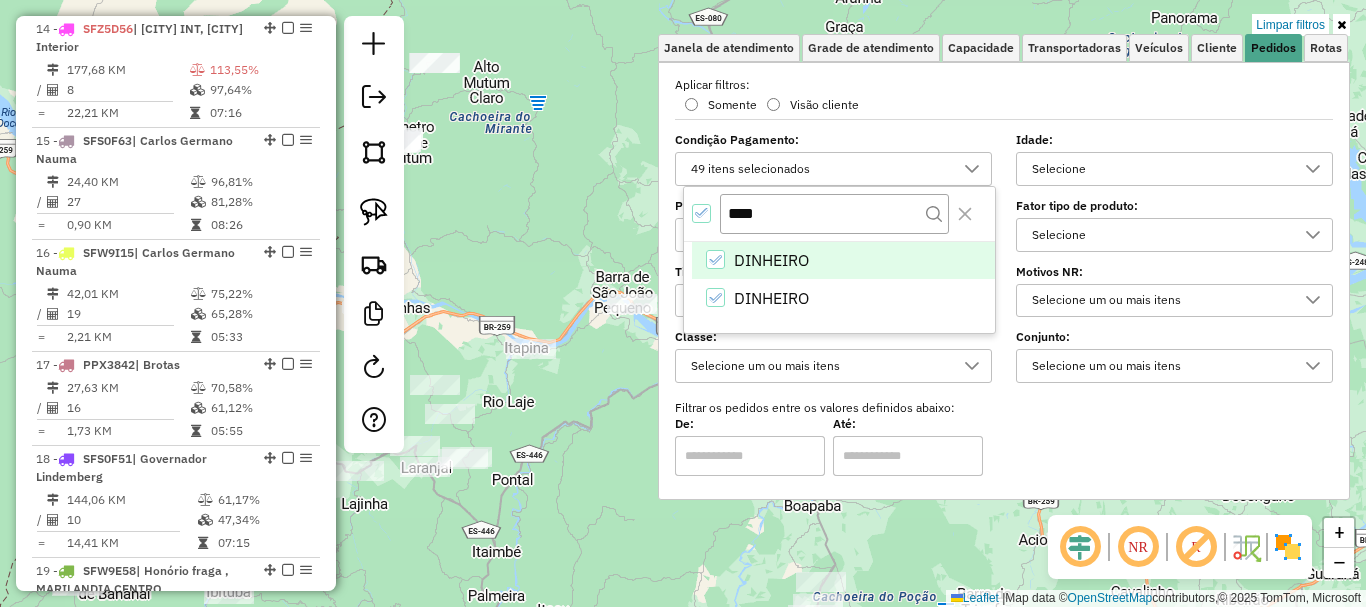 click 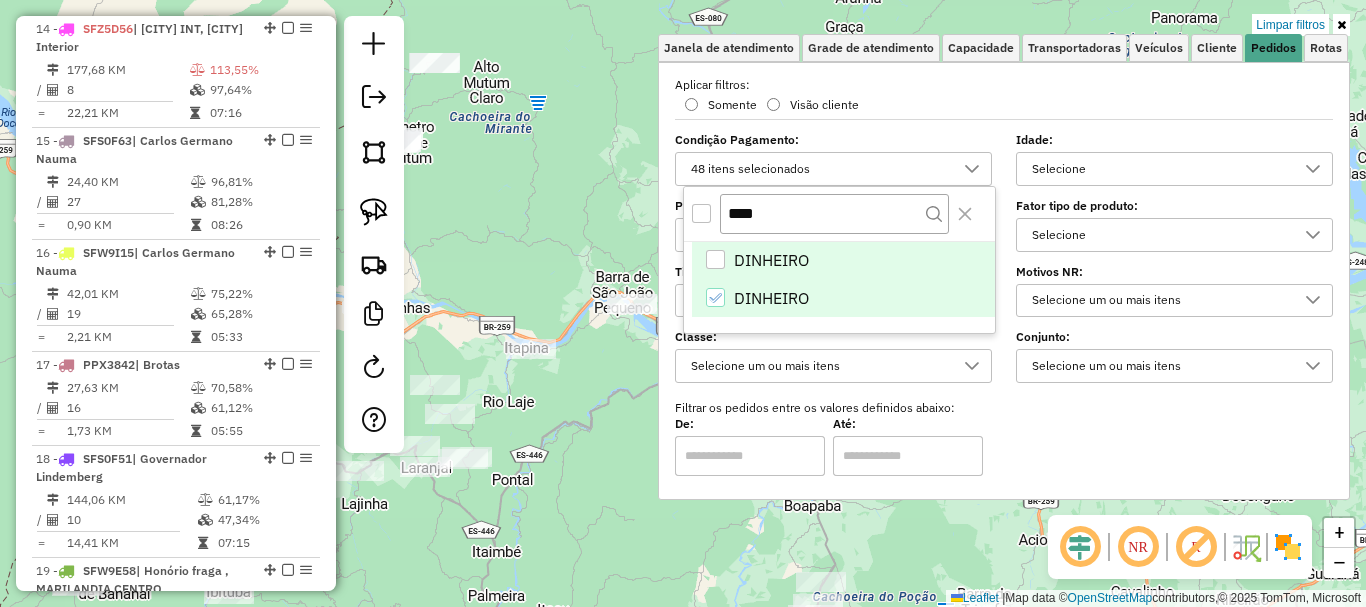 click 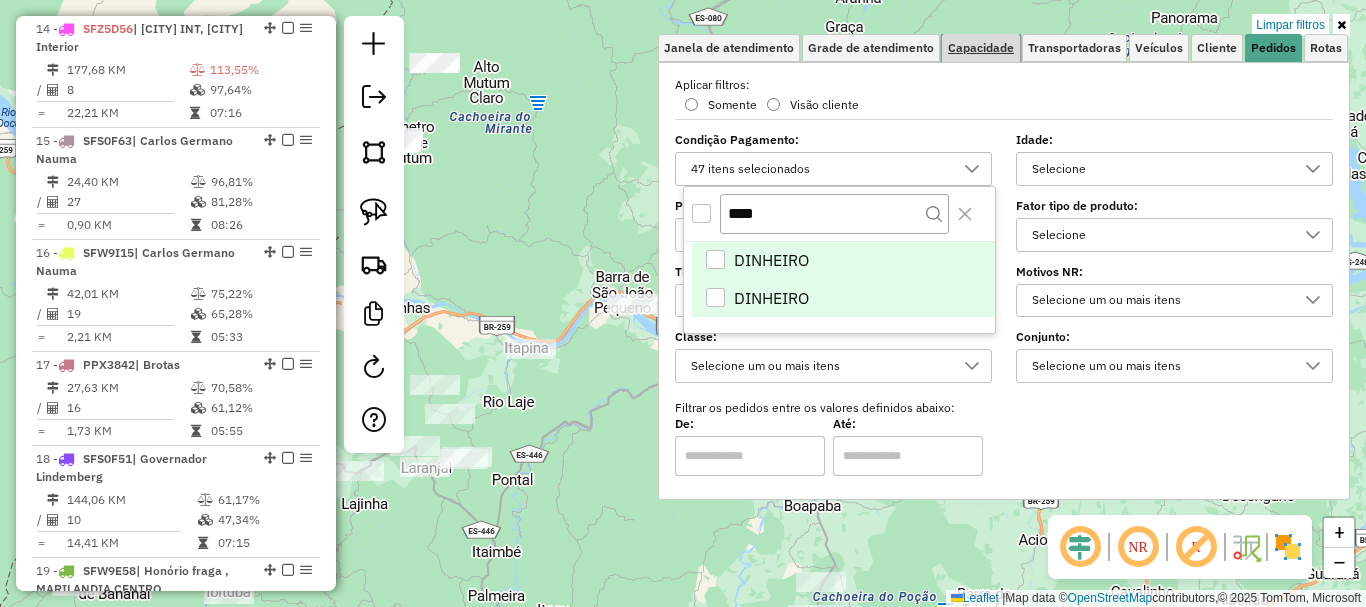 click on "Capacidade" at bounding box center [981, 48] 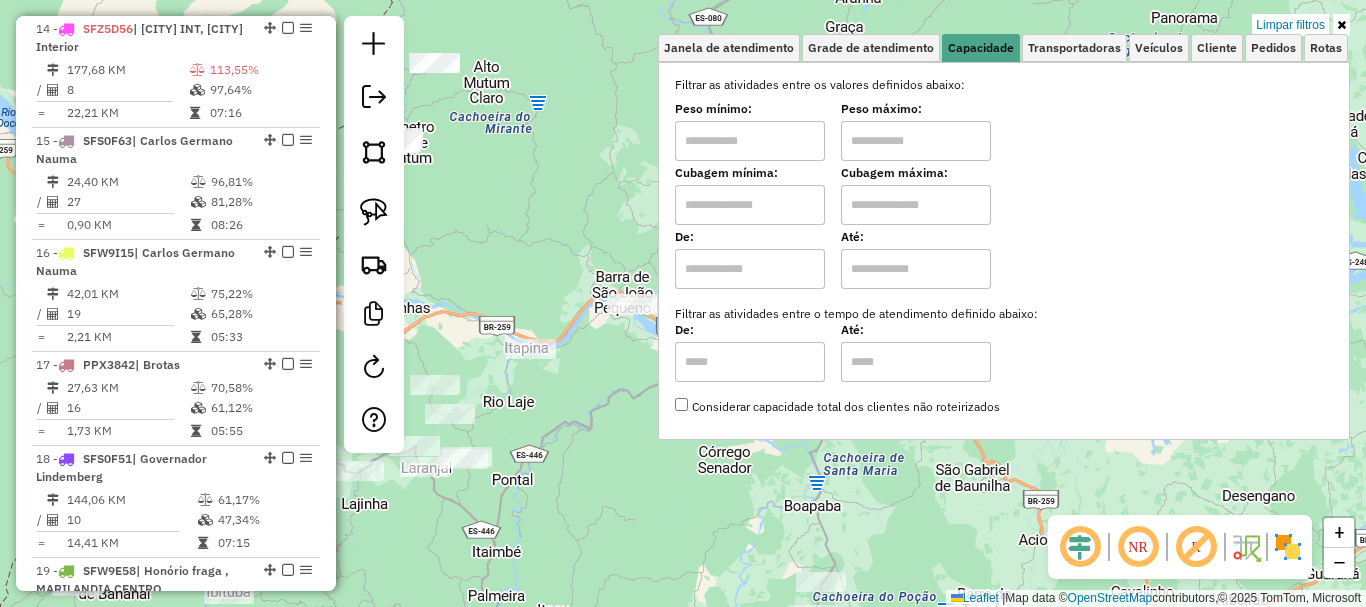 click at bounding box center (750, 141) 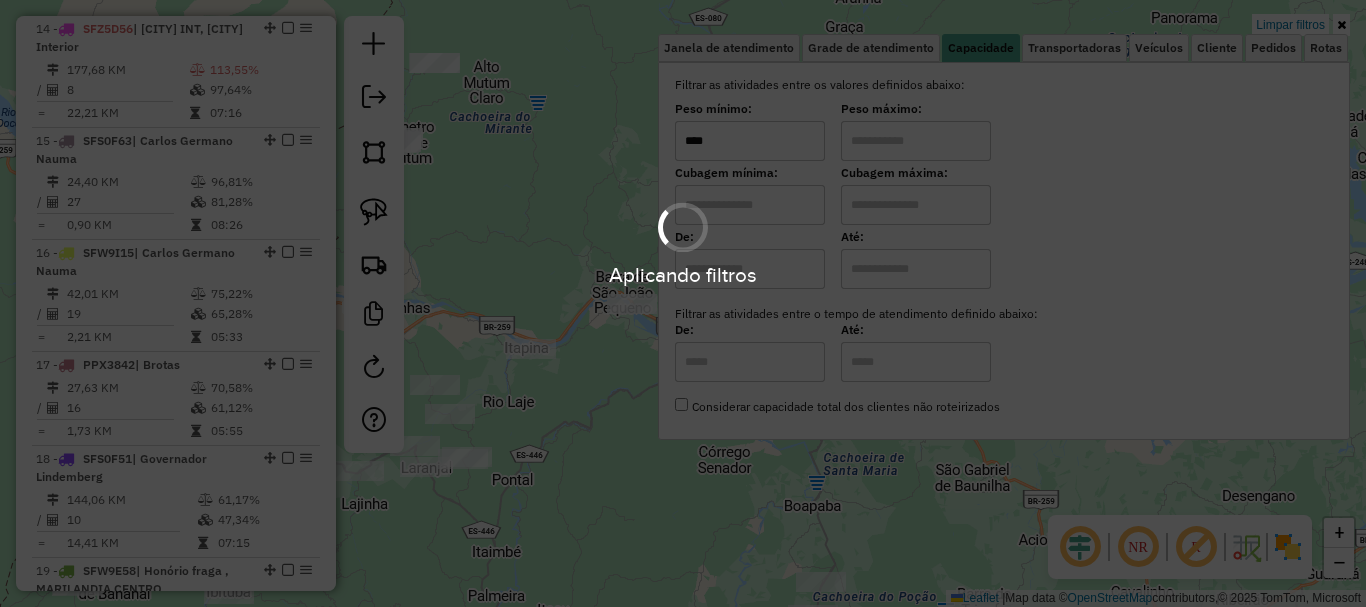 type on "****" 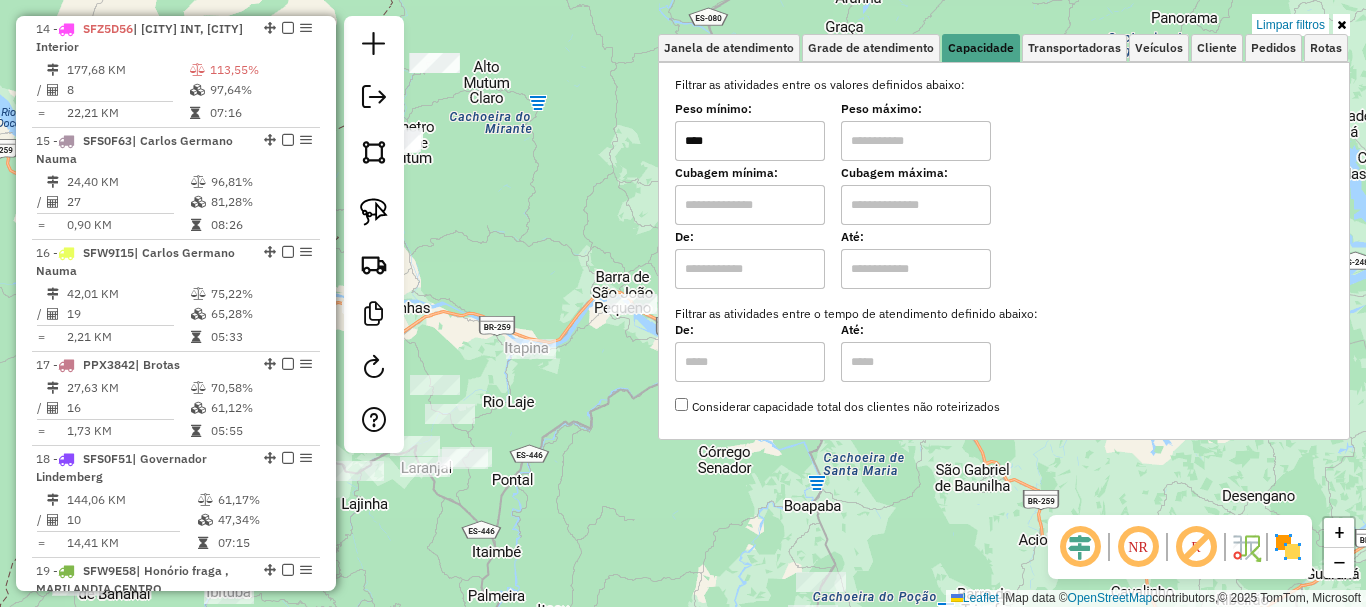 click at bounding box center (916, 141) 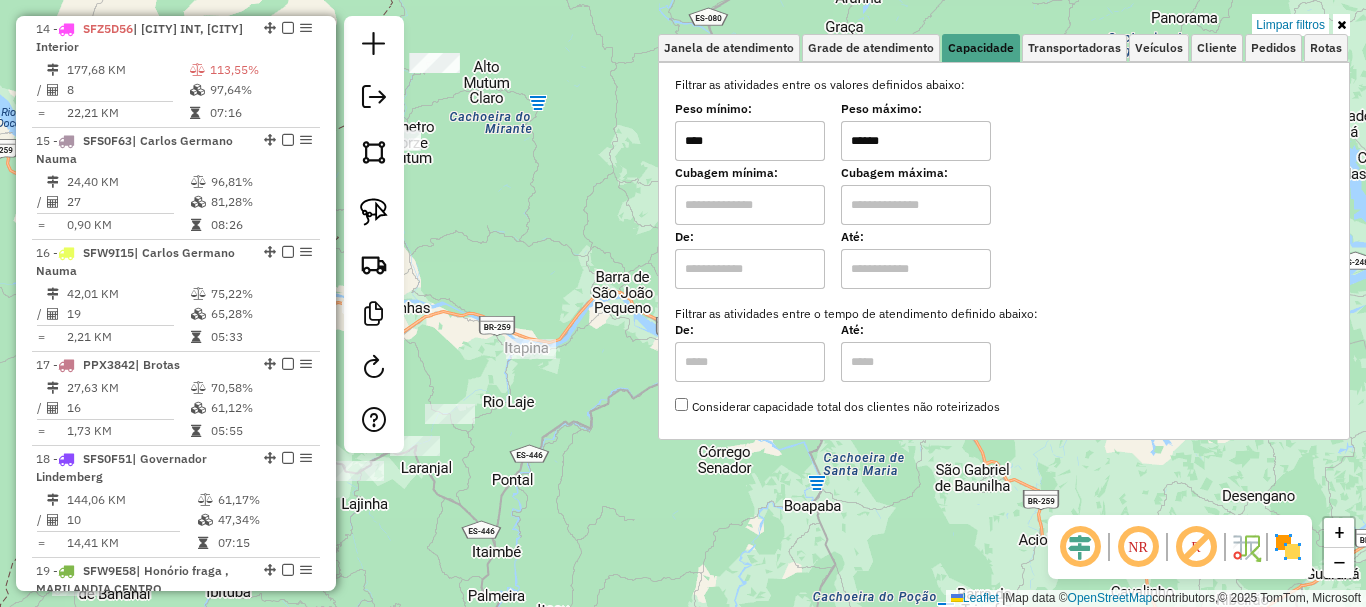 type on "******" 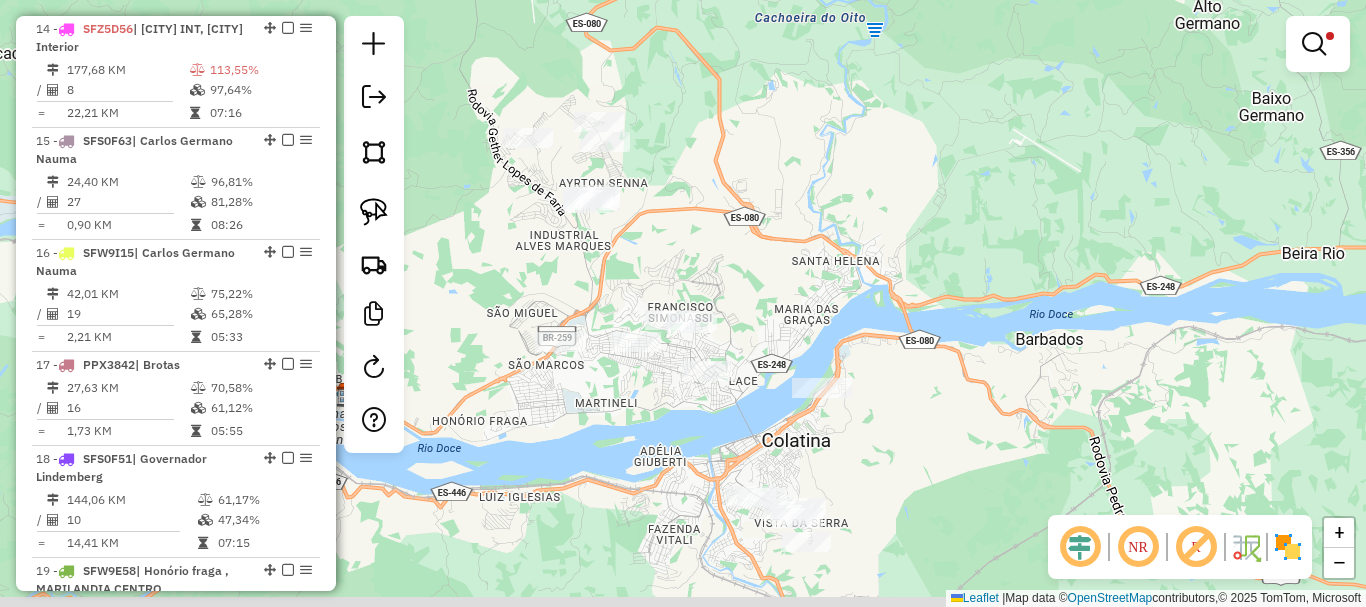 drag, startPoint x: 699, startPoint y: 318, endPoint x: 754, endPoint y: 298, distance: 58.5235 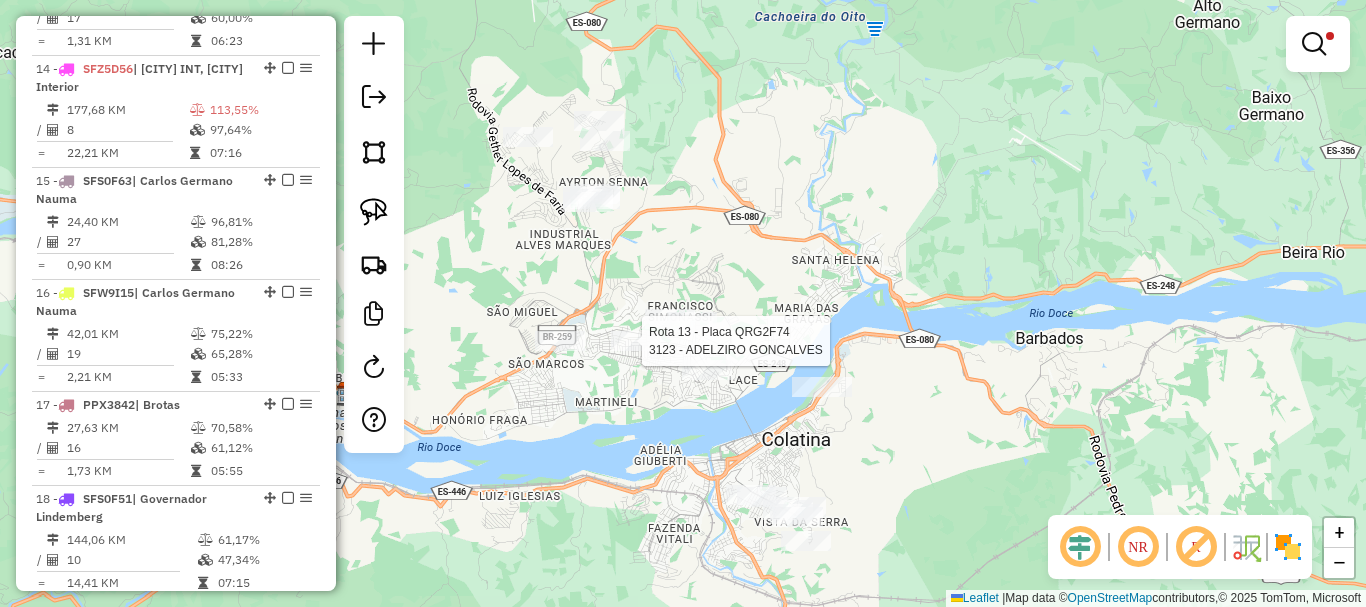 select on "*********" 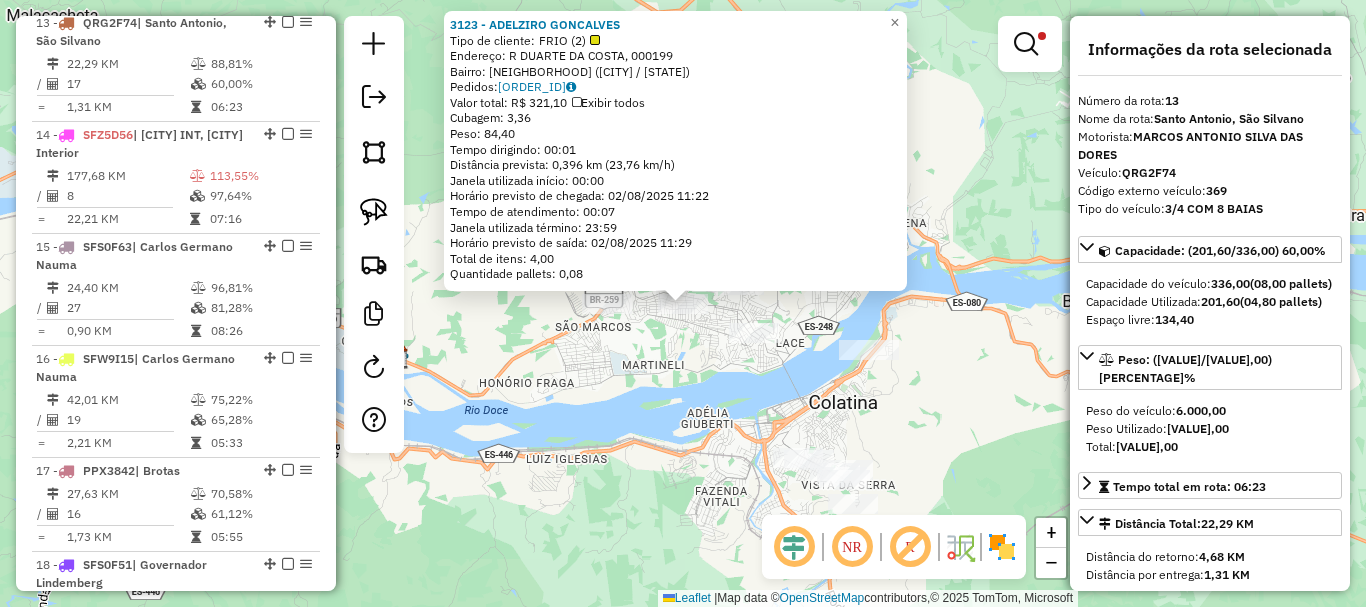 scroll, scrollTop: 2107, scrollLeft: 0, axis: vertical 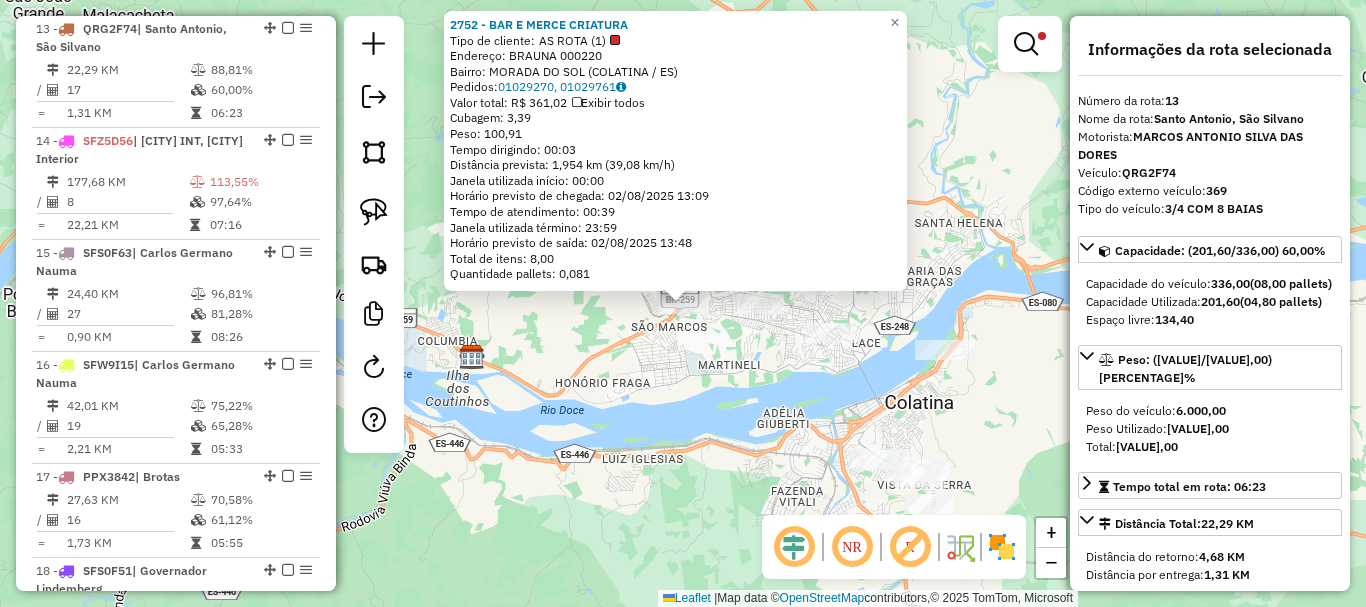 click 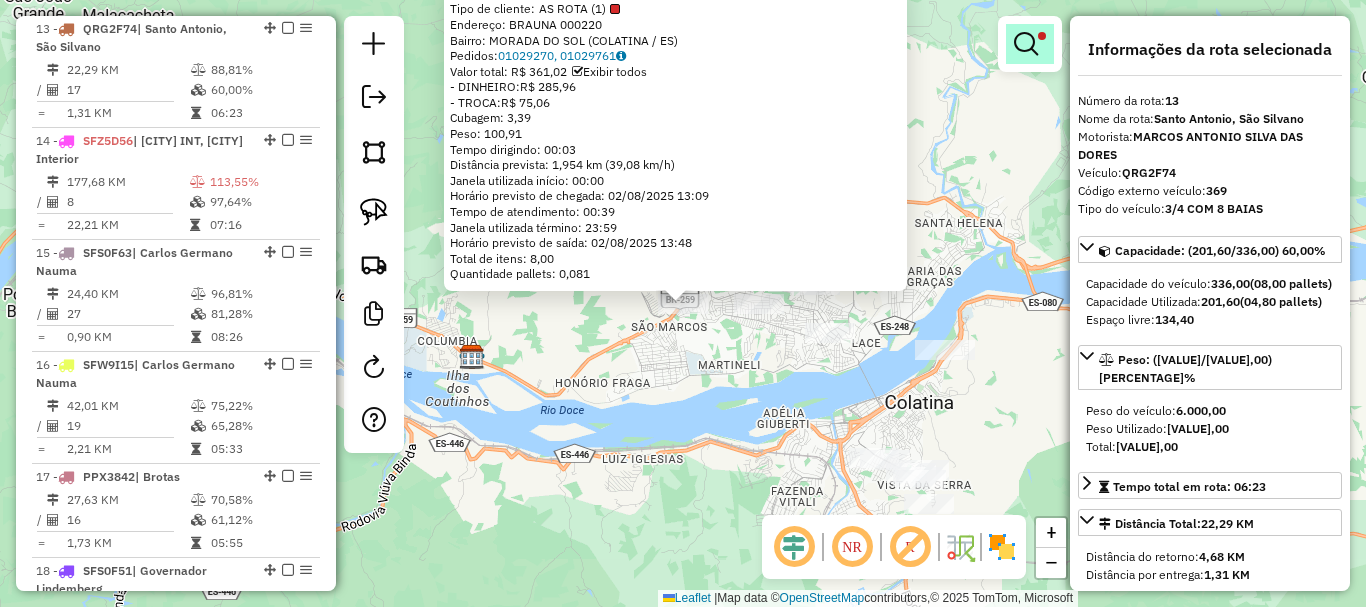 click at bounding box center (1026, 44) 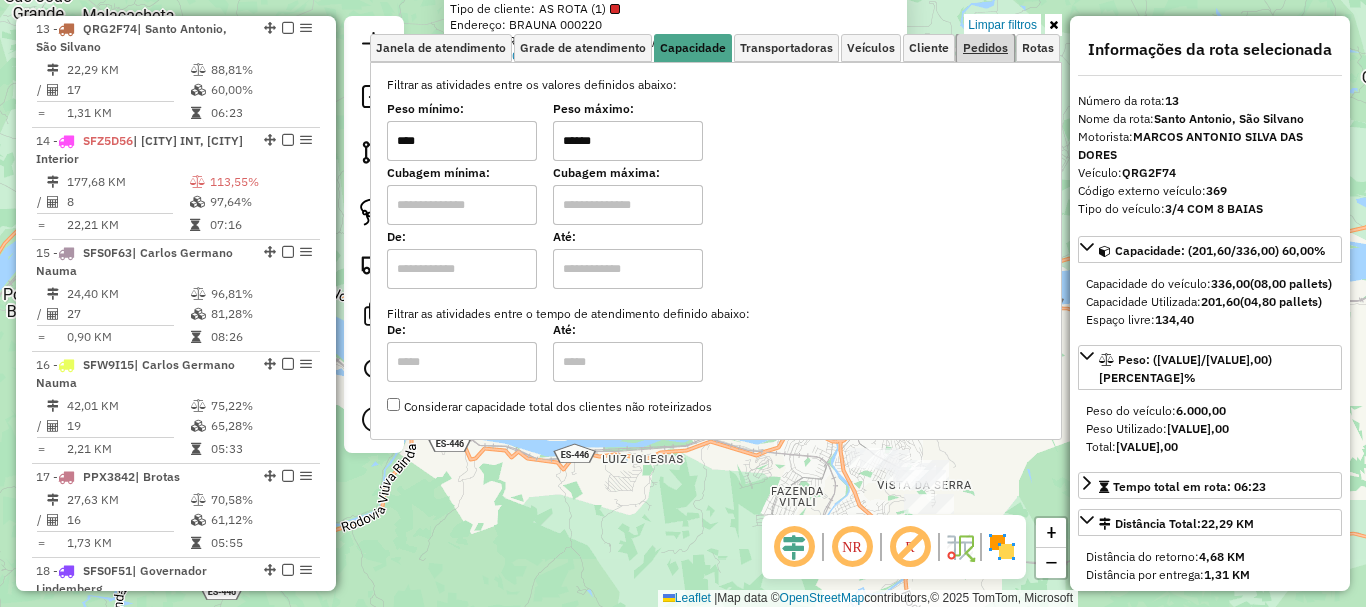click on "Pedidos" at bounding box center (985, 48) 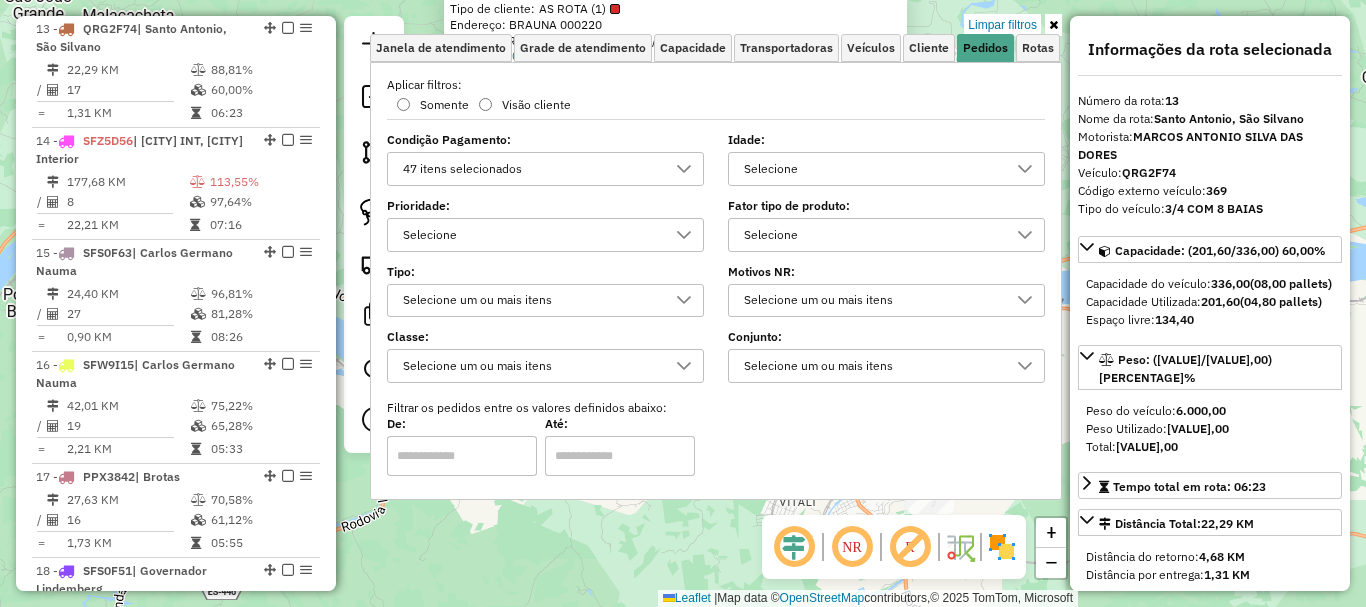 click on "47 itens selecionados" at bounding box center [530, 169] 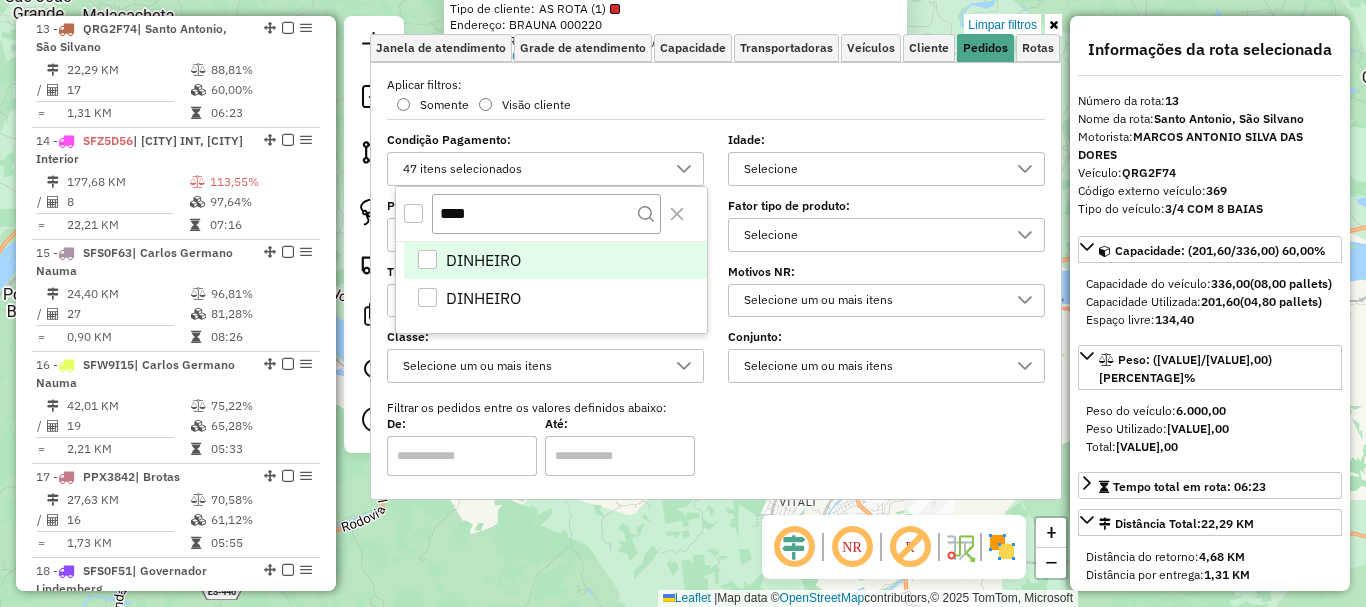 click on "Aplicar filtros: Somente Visão cliente Condição Pagamento: 47 itens selecionados Idade: Selecione Prioridade: Selecione Fator tipo de produto: Selecione Tipo: Selecione um ou mais itens Motivos NR: Selecione um ou mais itens Classe: Selecione um ou mais itens Conjunto: Selecione um ou mais itens  Filtrar os pedidos entre os valores definidos abaixo:  De: Até:" at bounding box center (716, 276) 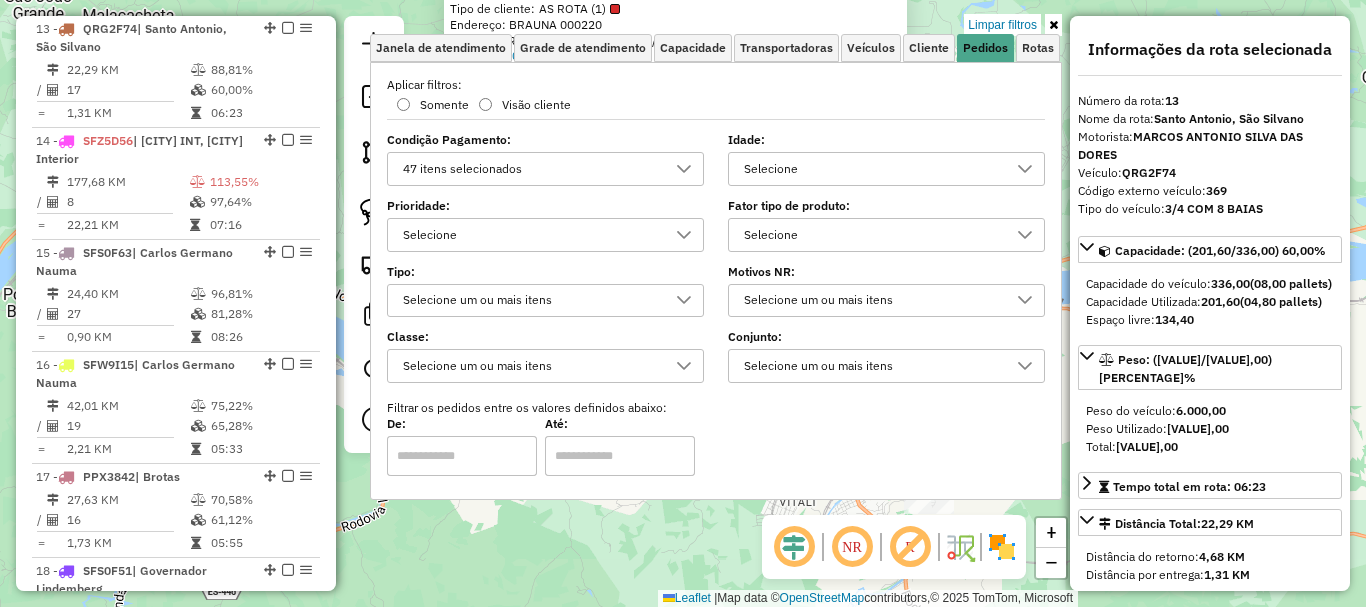 click at bounding box center (1053, 25) 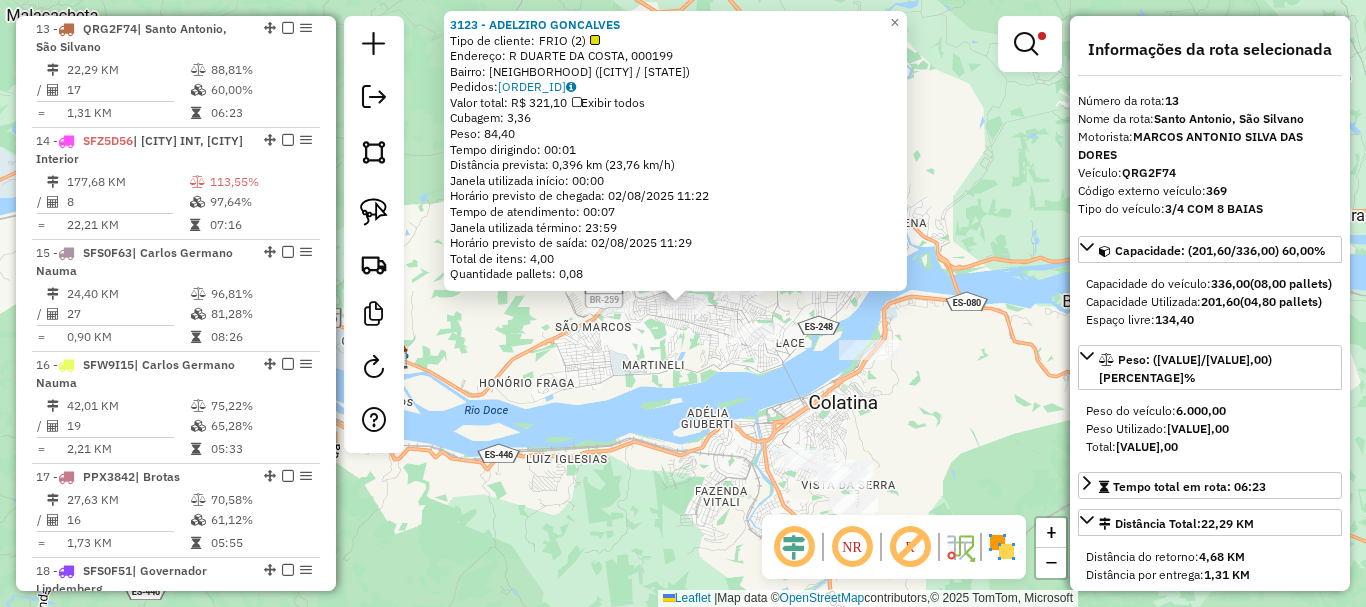 click 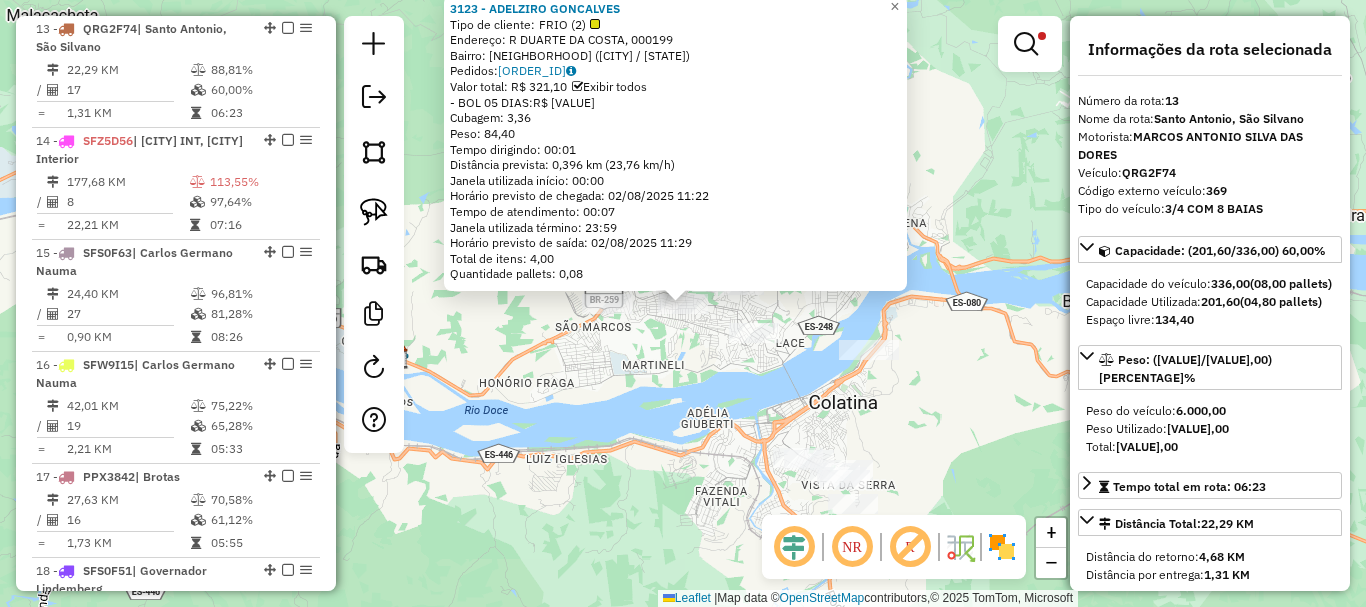 click on "Rota 13 - Placa QRG2F74  2752 - BAR E MERCE CRIATURA 3123 - ADELZIRO GONCALVES  Tipo de cliente:   FRIO (2)   Endereço: R   DUARTE DA COSTA,              000199   Bairro: VILA AMELIA (COLATINA / ES)   Pedidos:  01029576   Valor total: R$ 321,10   Exibir todos   - BOL 05 DIAS:  R$ 321,10   Cubagem: 3,36  Peso: 84,40  Tempo dirigindo: 00:01   Distância prevista: 0,396 km (23,76 km/h)   Janela utilizada início: 00:00   Horário previsto de chegada: 02/08/2025 11:22   Tempo de atendimento: 00:07   Janela utilizada término: 23:59   Horário previsto de saída: 02/08/2025 11:29   Total de itens: 4,00   Quantidade pallets: 0,08  × Limpar filtros Janela de atendimento Grade de atendimento Capacidade Transportadoras Veículos Cliente Pedidos  Rotas Selecione os dias de semana para filtrar as janelas de atendimento  Seg   Ter   Qua   Qui   Sex   Sáb   Dom  Informe o período da janela de atendimento: De: Até:  Filtrar exatamente a janela do cliente  Considerar janela de atendimento padrão   Seg   Ter   Qua  De:" 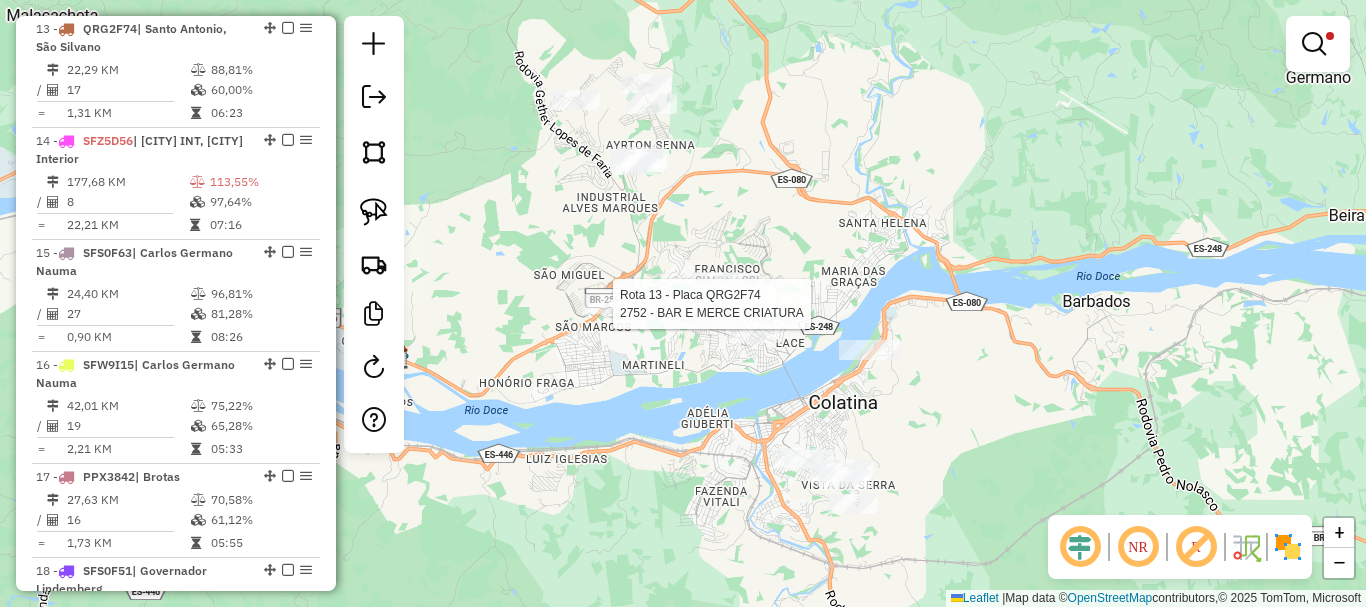select on "*********" 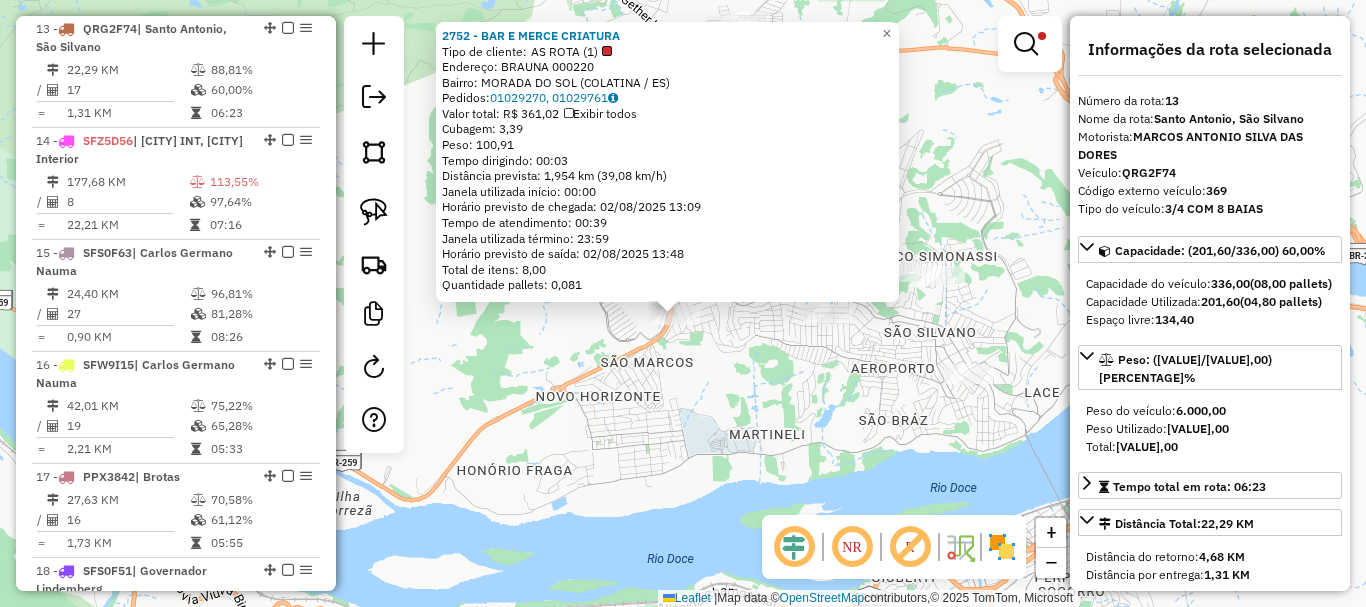 click 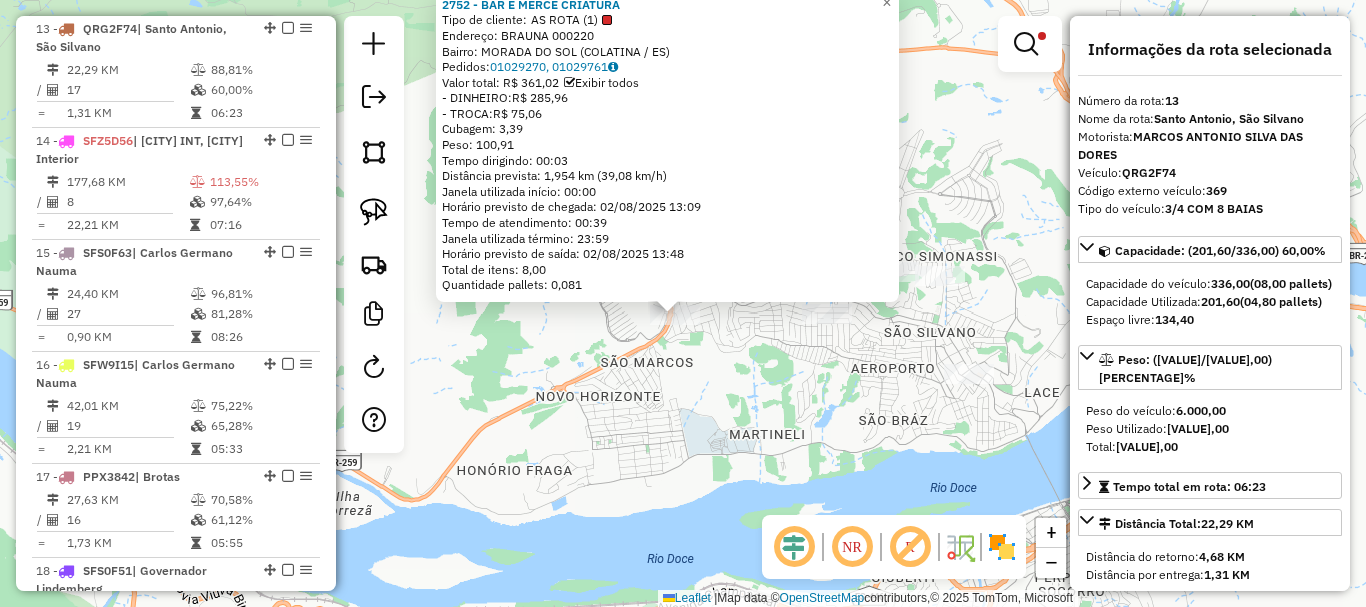 click on "2752 - BAR E MERCE CRIATURA  Tipo de cliente:   AS ROTA (1)   Endereço:  BRAUNA 000220   Bairro: MORADA DO SOL (COLATINA / ES)   Pedidos:  01029270, 01029761   Valor total: R$ 361,02   Exibir todos   - DINHEIRO:  R$ 285,96   - TROCA:  R$ 75,06   Cubagem: 3,39  Peso: 100,91  Tempo dirigindo: 00:03   Distância prevista: 1,954 km (39,08 km/h)   Janela utilizada início: 00:00   Horário previsto de chegada: 02/08/2025 13:09   Tempo de atendimento: 00:39   Janela utilizada término: 23:59   Horário previsto de saída: 02/08/2025 13:48   Total de itens: 8,00   Quantidade pallets: 0,081  × Limpar filtros Janela de atendimento Grade de atendimento Capacidade Transportadoras Veículos Cliente Pedidos  Rotas Selecione os dias de semana para filtrar as janelas de atendimento  Seg   Ter   Qua   Qui   Sex   Sáb   Dom  Informe o período da janela de atendimento: De: Até:  Filtrar exatamente a janela do cliente  Considerar janela de atendimento padrão   Seg   Ter   Qua   Qui   Sex   Sáb   Dom   Peso mínimo:  ****" 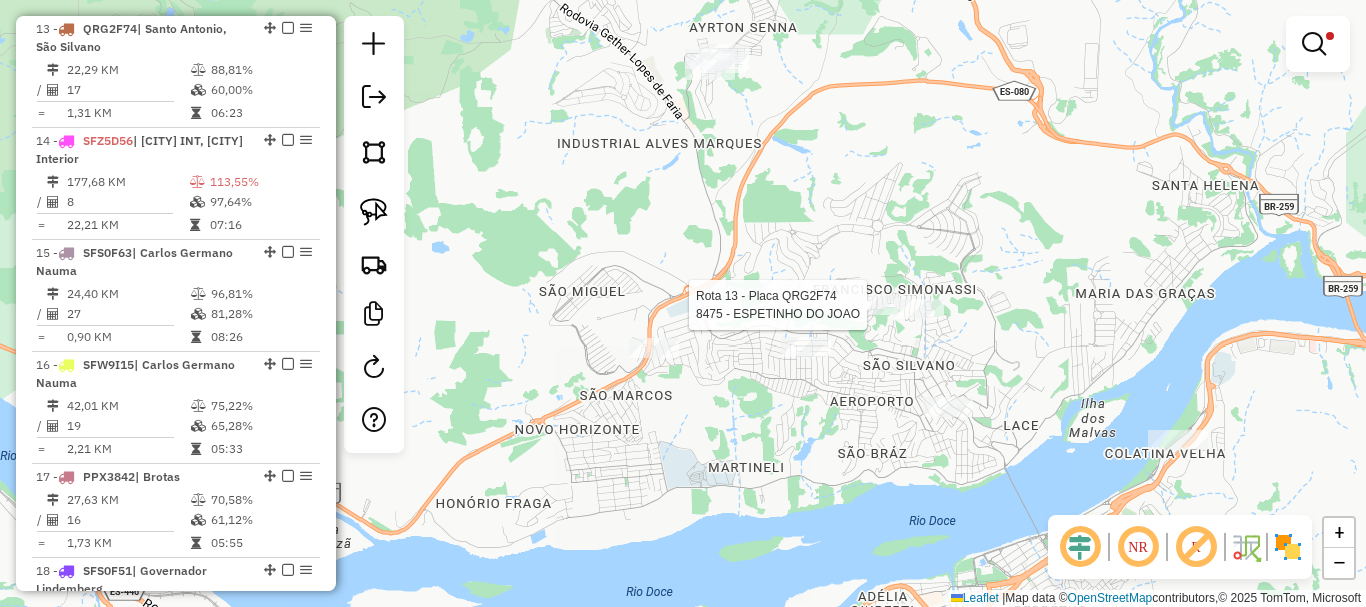 select on "*********" 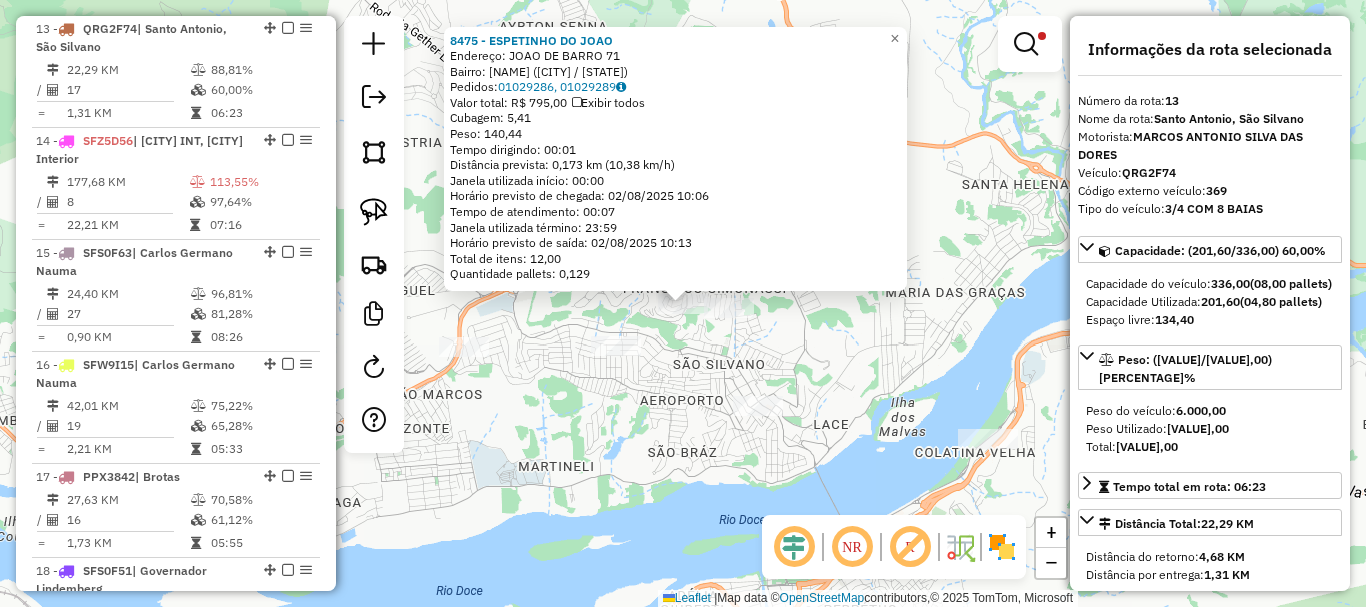 click on "Exibir todos" 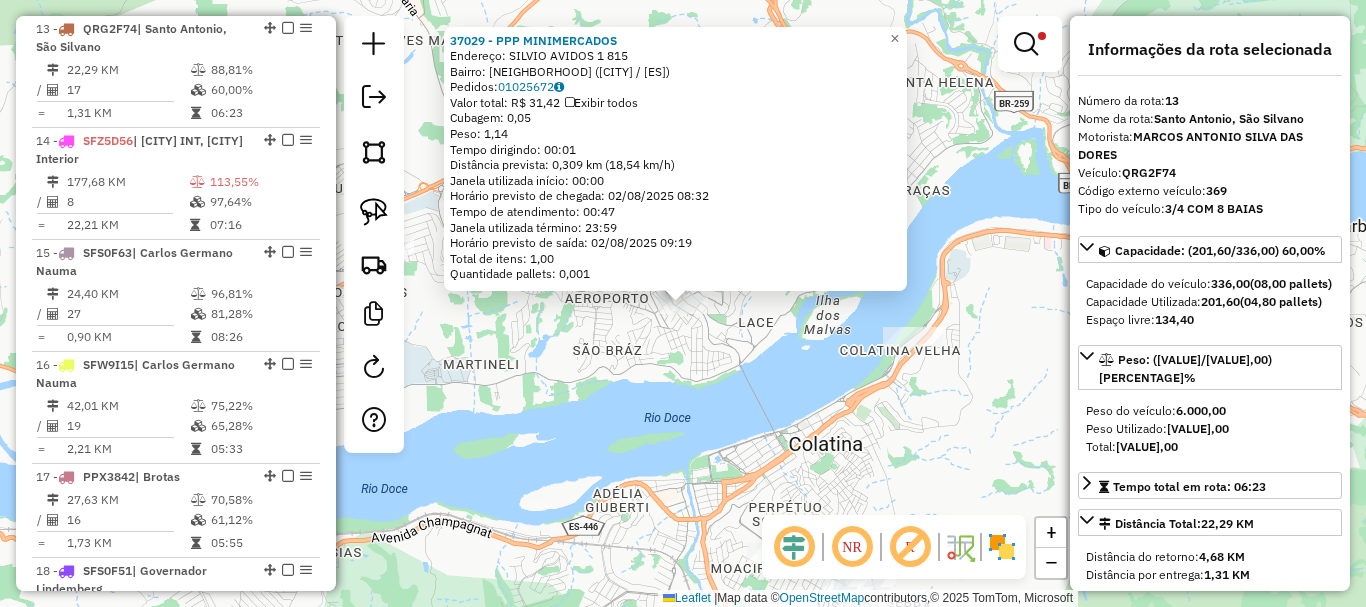 click on "37029 - PPP MINIMERCADOS  Endereço:  SILVIO AVIDOS 1 815   Bairro: SAO SILVANO (COLATINA / ES)   Pedidos:  01025672   Valor total: R$ 31,42   Exibir todos   Cubagem: 0,05  Peso: 1,14  Tempo dirigindo: 00:01   Distância prevista: 0,309 km (18,54 km/h)   Janela utilizada início: 00:00   Horário previsto de chegada: 02/08/2025 08:32   Tempo de atendimento: 00:47   Janela utilizada término: 23:59   Horário previsto de saída: 02/08/2025 09:19   Total de itens: 1,00   Quantidade pallets: 0,001  × Limpar filtros Janela de atendimento Grade de atendimento Capacidade Transportadoras Veículos Cliente Pedidos  Rotas Selecione os dias de semana para filtrar as janelas de atendimento  Seg   Ter   Qua   Qui   Sex   Sáb   Dom  Informe o período da janela de atendimento: De: Até:  Filtrar exatamente a janela do cliente  Considerar janela de atendimento padrão  Selecione os dias de semana para filtrar as grades de atendimento  Seg   Ter   Qua   Qui   Sex   Sáb   Dom   Peso mínimo:  ****  Peso máximo:  ****** +" 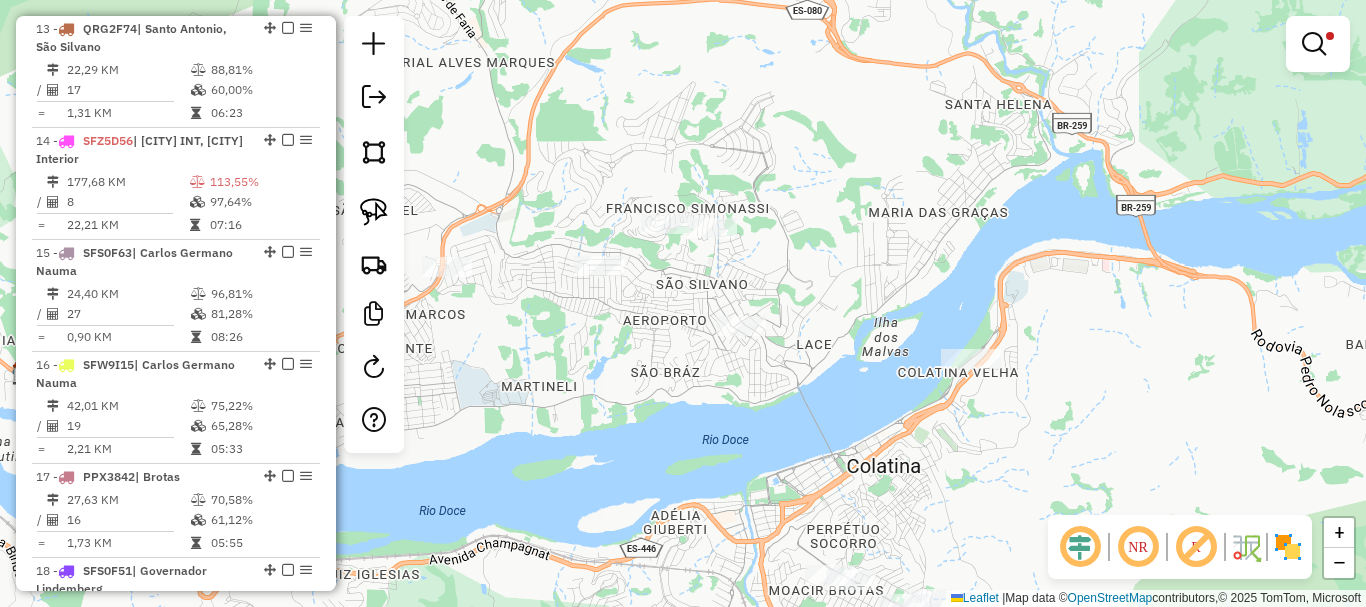 drag, startPoint x: 567, startPoint y: 415, endPoint x: 697, endPoint y: 487, distance: 148.60686 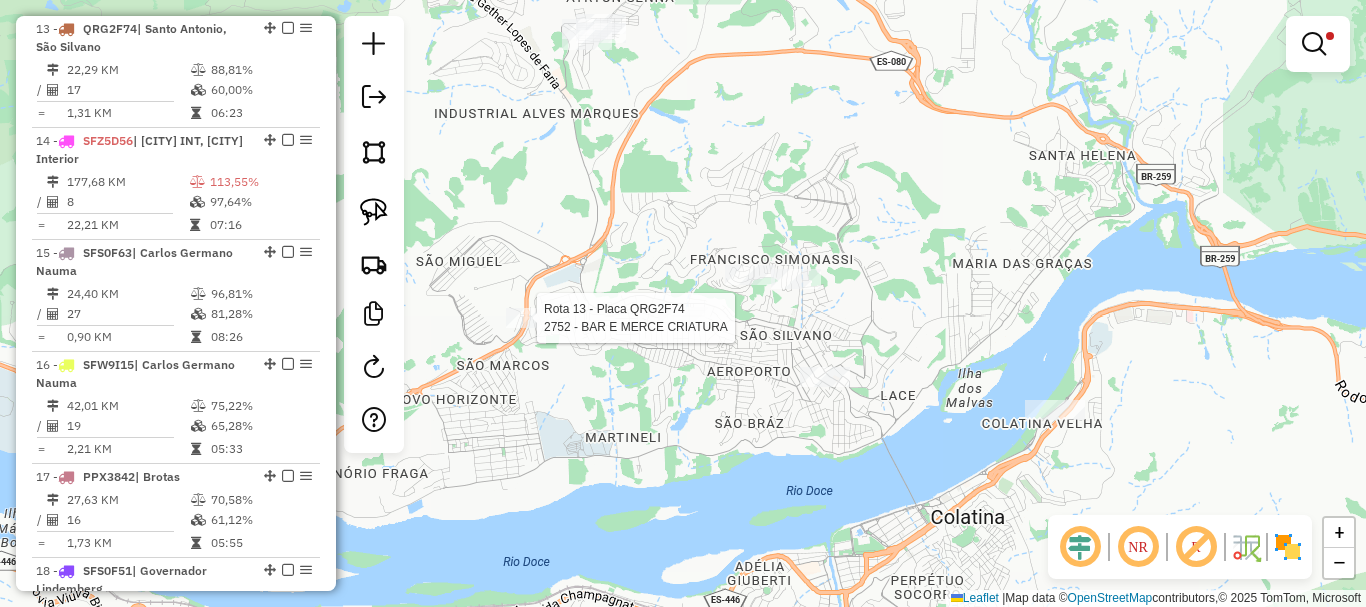 select on "*********" 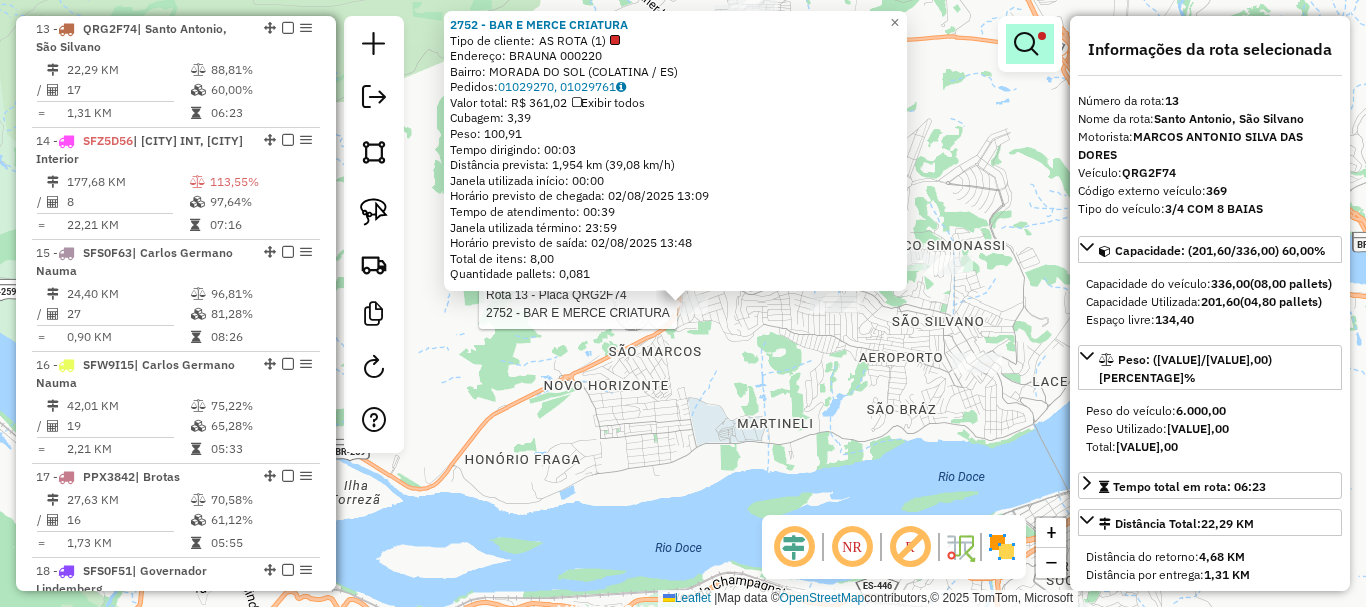 click at bounding box center [1030, 44] 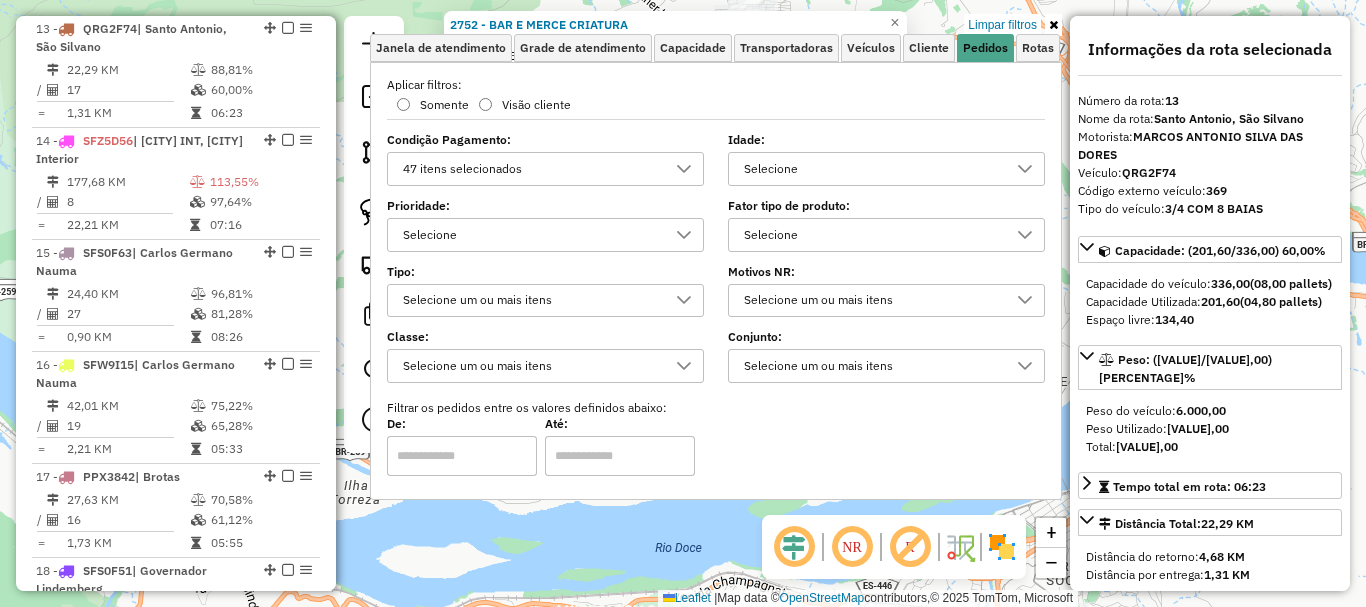 drag, startPoint x: 468, startPoint y: 160, endPoint x: 453, endPoint y: 167, distance: 16.552946 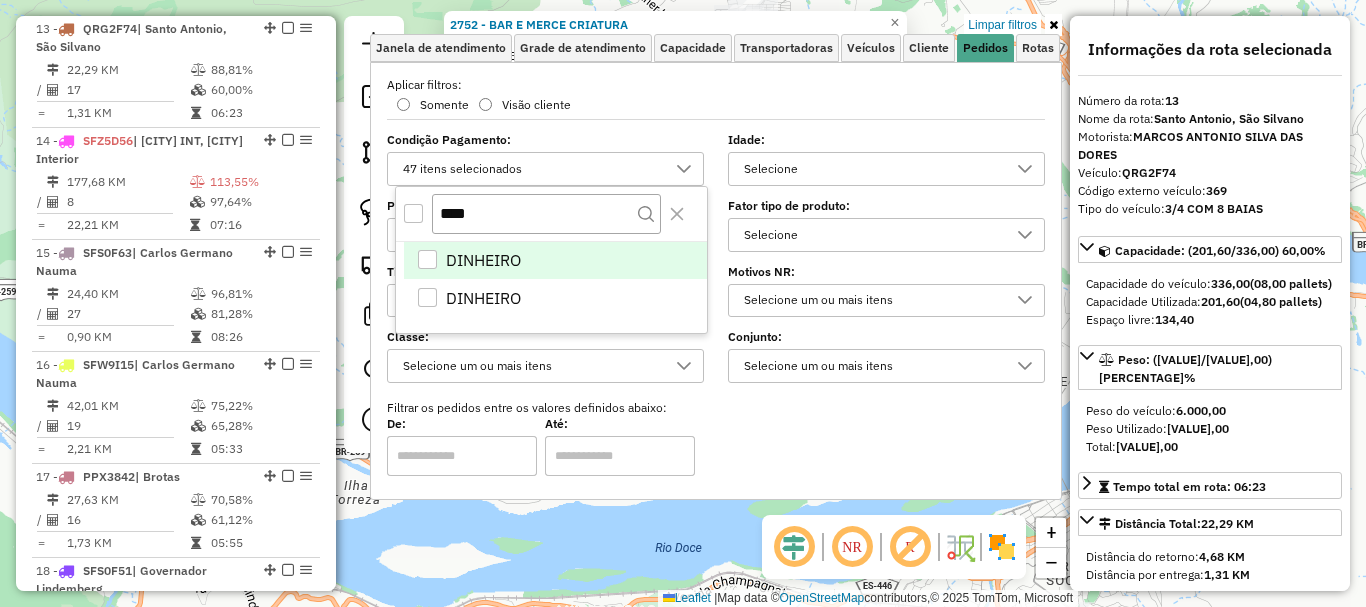 click at bounding box center (413, 213) 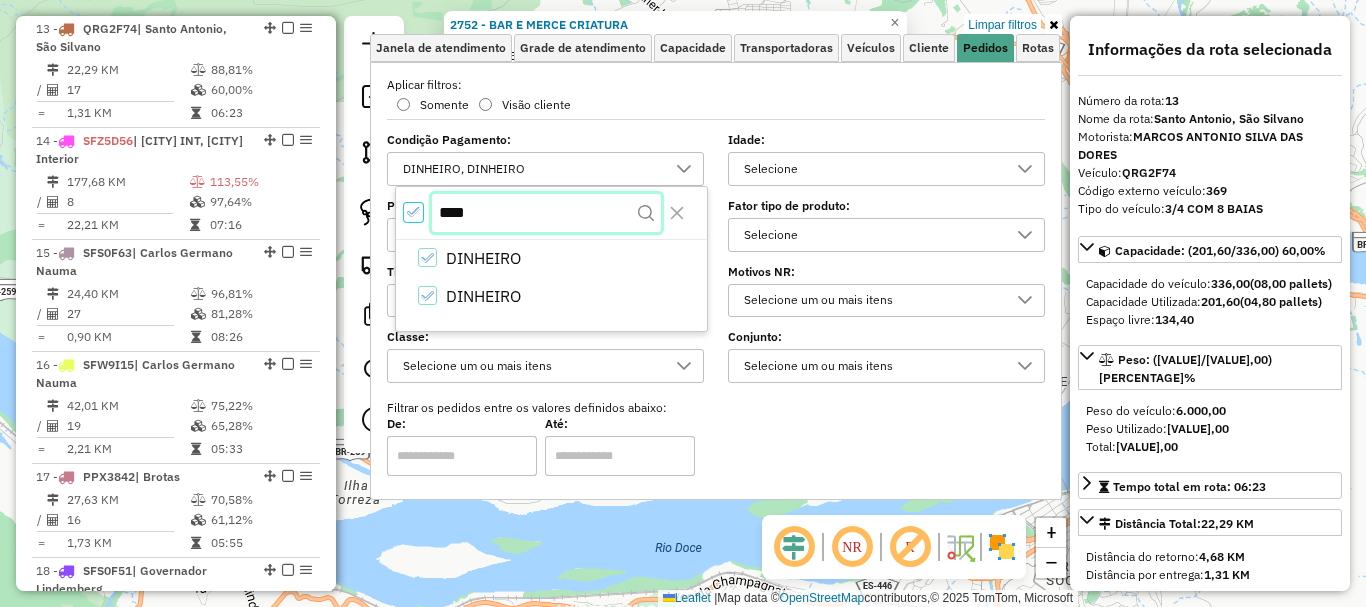 click on "****" at bounding box center [546, 213] 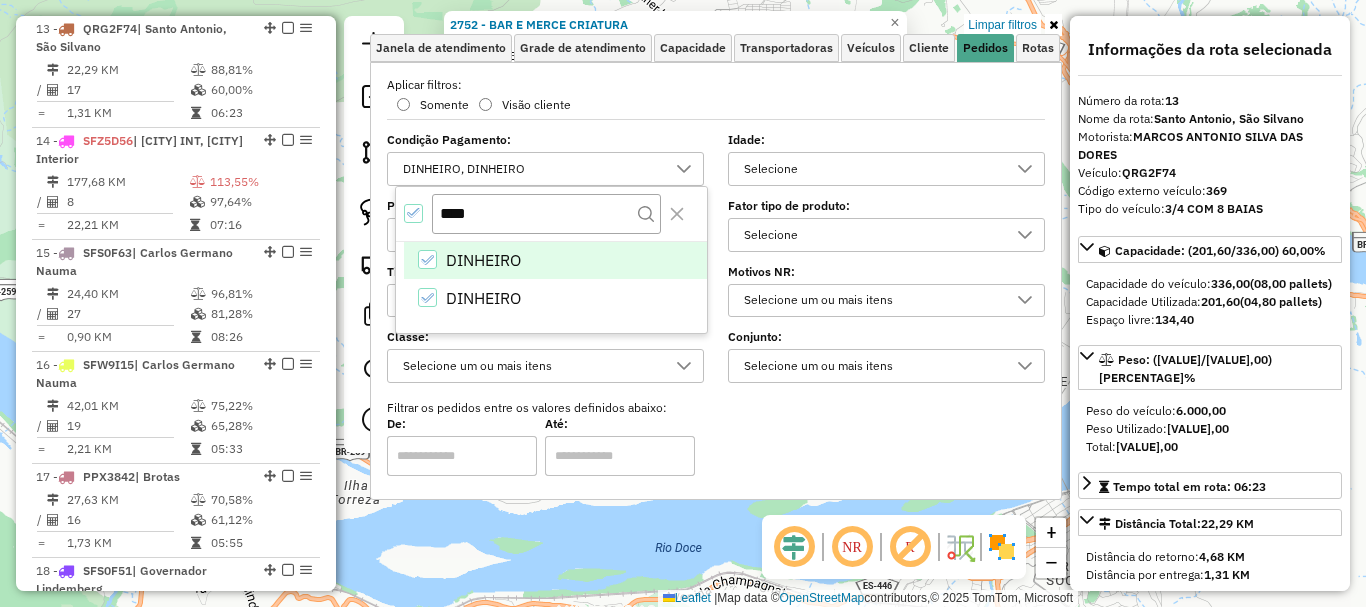 click on "DINHEIRO" at bounding box center [555, 261] 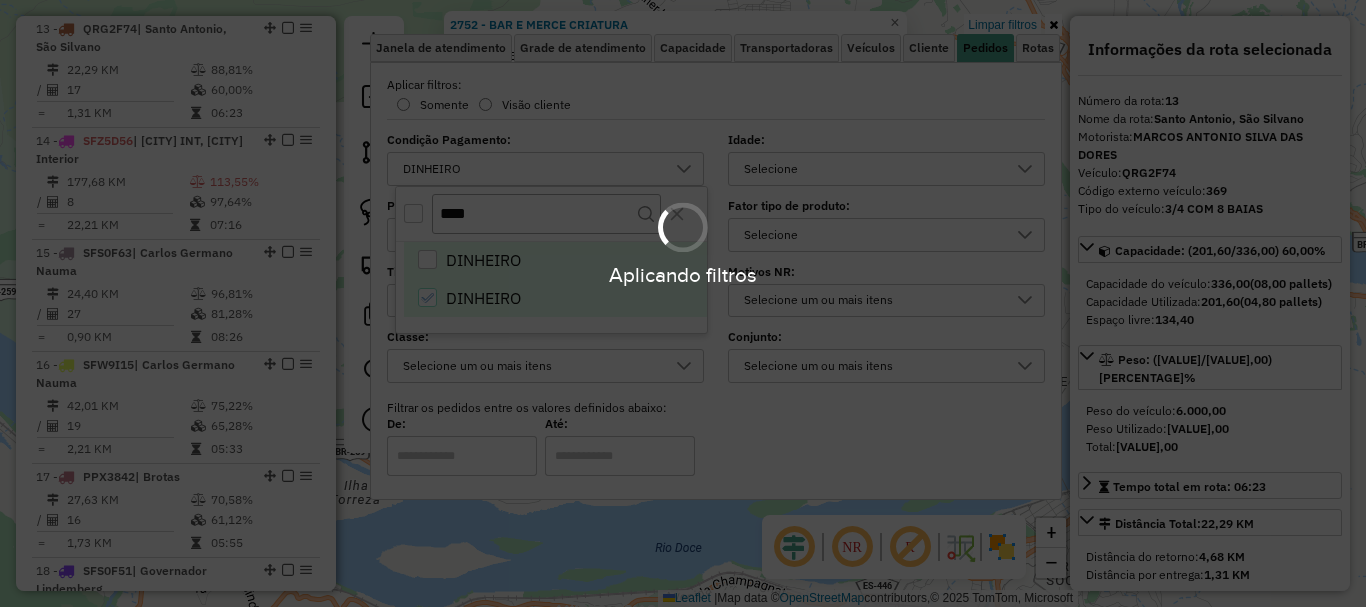 click on "Aplicando filtros  Pop-up bloqueado!  Seu navegador bloqueou automáticamente a abertura de uma nova janela.   Acesse as configurações e adicione o endereço do sistema a lista de permissão.   Fechar  Informações da Sessão 973762 - 02/08/2025     Criação: 01/08/2025 17:22   Depósito:  Caite  Total de rotas:  25  Distância Total:  3.803,38 km  Tempo total:  174:44  Valor total:  R$ 1.083.017,36  - Total roteirizado:  R$ 1.038.141,78  - Total não roteirizado:  R$ 44.875,58  Total de Atividades Roteirizadas:  285  Total de Pedidos Roteirizados:  609  Peso total roteirizado:  183.178,90  Cubagem total roteirizado:  6.708,86  Total de Atividades não Roteirizadas:  25  Total de Pedidos não Roteirizados:  54 Total de caixas por viagem:  6.708,86 /   25 =  268,35 Média de Atividades por viagem:  285 /   25 =  11,40 Ocupação média da frota:  75,20%   Rotas improdutivas:  1  Rotas vários dias:  0  Clientes Priorizados NR:  0  Transportadoras  Rotas  Recargas: 2   Ver rotas   Ver veículos" at bounding box center [683, 303] 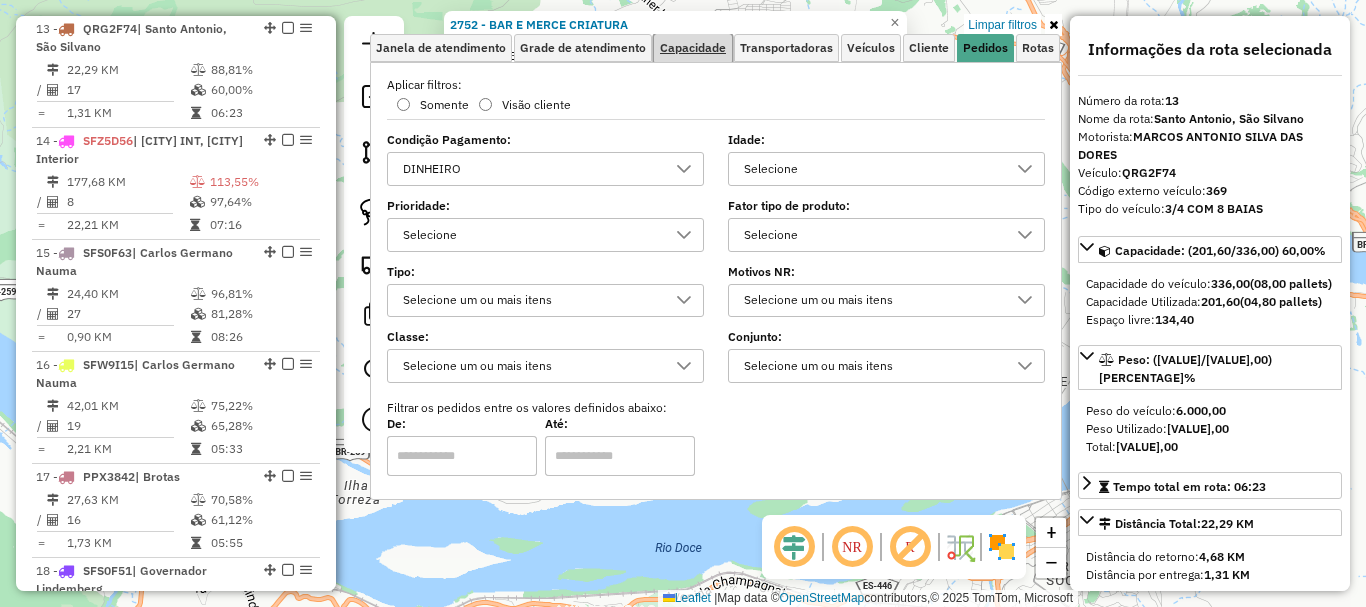 click on "Capacidade" at bounding box center (693, 48) 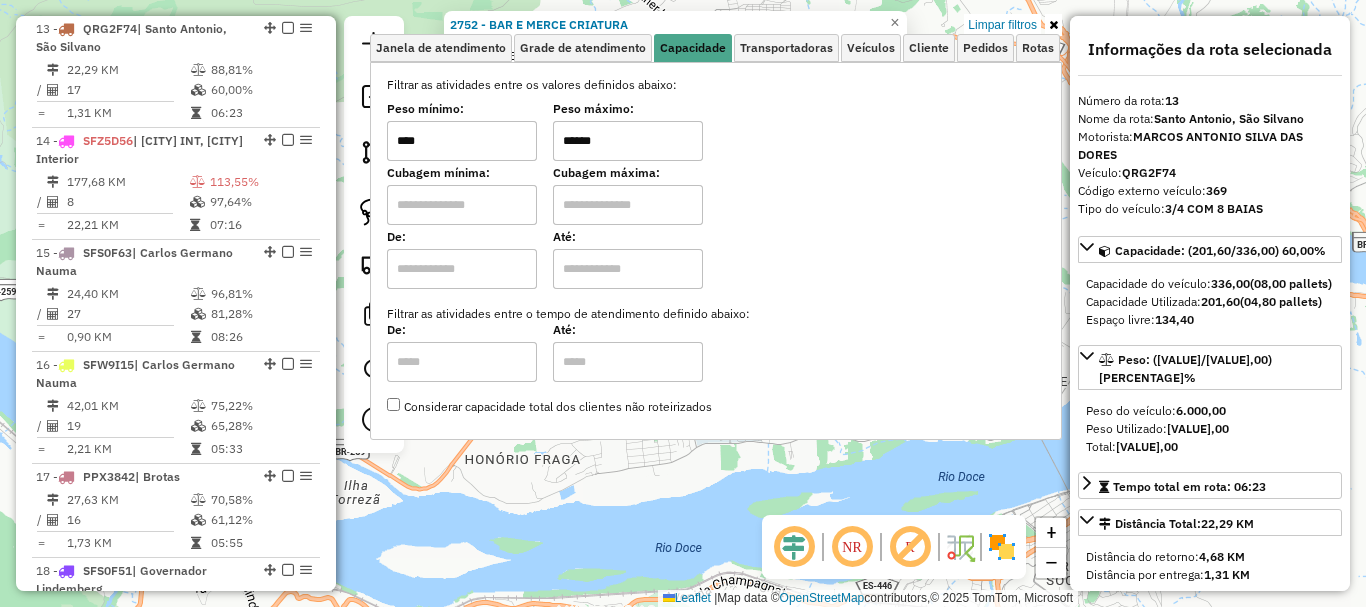 click on "Limpar filtros Janela de atendimento Grade de atendimento Capacidade Transportadoras Veículos Cliente Pedidos  Rotas Selecione os dias de semana para filtrar as janelas de atendimento  Seg   Ter   Qua   Qui   Sex   Sáb   Dom  Informe o período da janela de atendimento: De: Até:  Filtrar exatamente a janela do cliente  Considerar janela de atendimento padrão  Selecione os dias de semana para filtrar as grades de atendimento  Seg   Ter   Qua   Qui   Sex   Sáb   Dom   Considerar clientes sem dia de atendimento cadastrado  Clientes fora do dia de atendimento selecionado Filtrar as atividades entre os valores definidos abaixo:  Peso mínimo:  ****  Peso máximo:  ******  Cubagem mínima:   Cubagem máxima:   De:   Até:  Filtrar as atividades entre o tempo de atendimento definido abaixo:  De:   Até:   Considerar capacidade total dos clientes não roteirizados Transportadora: Selecione um ou mais itens Tipo de veículo: Selecione um ou mais itens Veículo: Selecione um ou mais itens Motorista: Nome: Rótulo:" at bounding box center (716, 237) 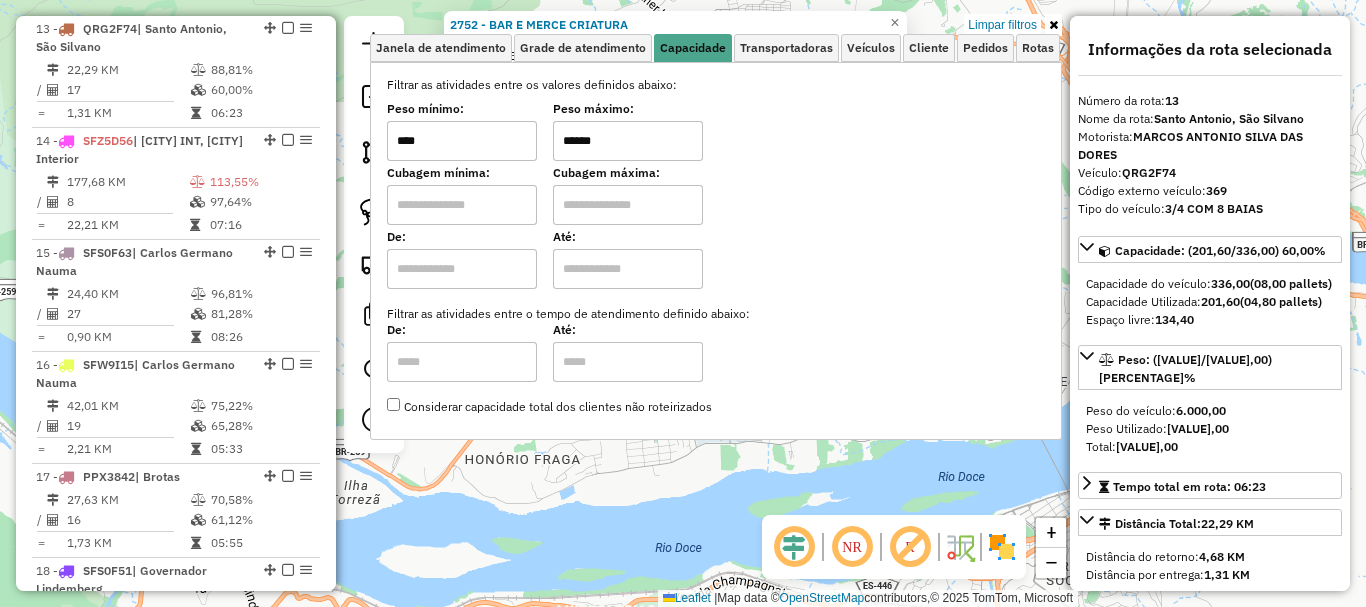 click at bounding box center (1053, 25) 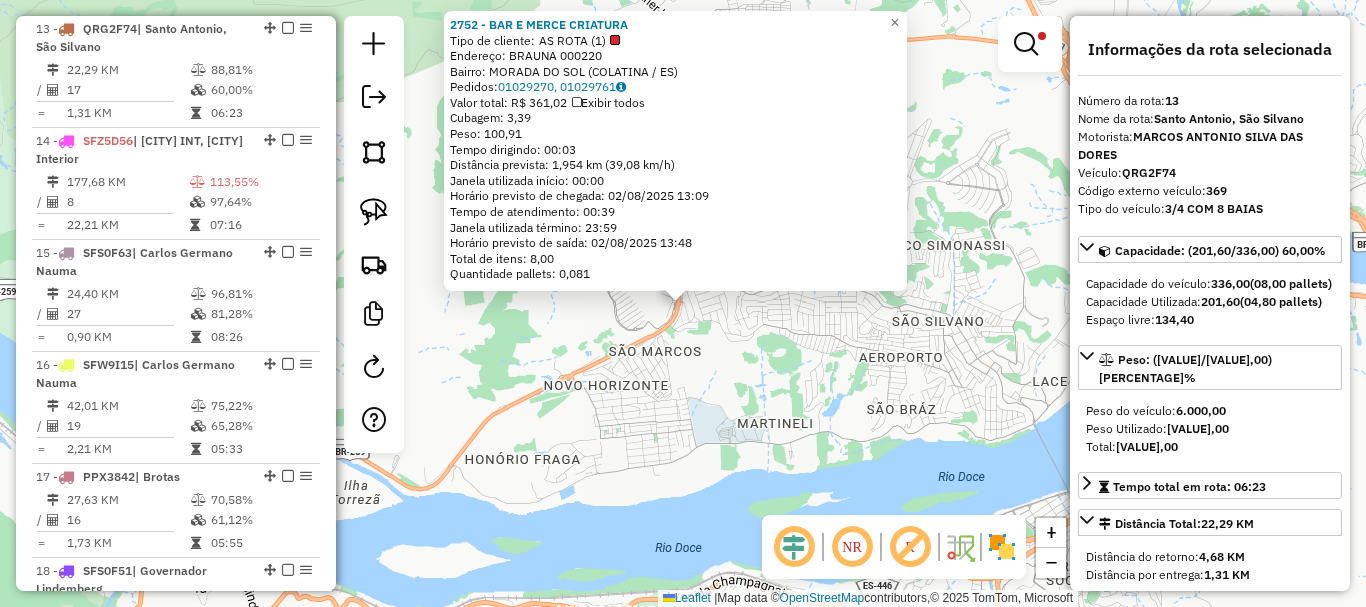 click on "2752 - BAR E MERCE CRIATURA  Tipo de cliente:   AS ROTA (1)   Endereço:  BRAUNA 000220   Bairro: MORADA DO SOL (COLATINA / ES)   Pedidos:  01029270, 01029761   Valor total: R$ 361,02   Exibir todos   Cubagem: 3,39  Peso: 100,91  Tempo dirigindo: 00:03   Distância prevista: 1,954 km (39,08 km/h)   Janela utilizada início: 00:00   Horário previsto de chegada: 02/08/2025 13:09   Tempo de atendimento: 00:39   Janela utilizada término: 23:59   Horário previsto de saída: 02/08/2025 13:48   Total de itens: 8,00   Quantidade pallets: 0,081  × Limpar filtros Janela de atendimento Grade de atendimento Capacidade Transportadoras Veículos Cliente Pedidos  Rotas Selecione os dias de semana para filtrar as janelas de atendimento  Seg   Ter   Qua   Qui   Sex   Sáb   Dom  Informe o período da janela de atendimento: De: Até:  Filtrar exatamente a janela do cliente  Considerar janela de atendimento padrão  Selecione os dias de semana para filtrar as grades de atendimento  Seg   Ter   Qua   Qui   Sex   Sáb   Dom" 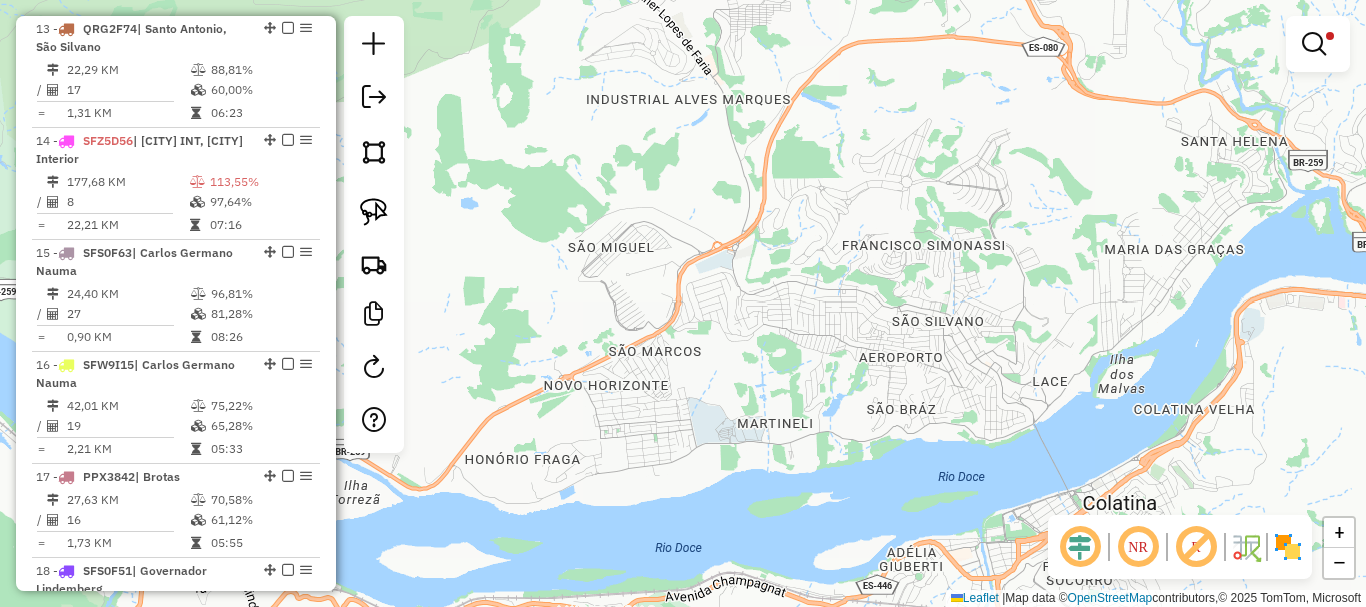 drag, startPoint x: 906, startPoint y: 398, endPoint x: 814, endPoint y: 422, distance: 95.07891 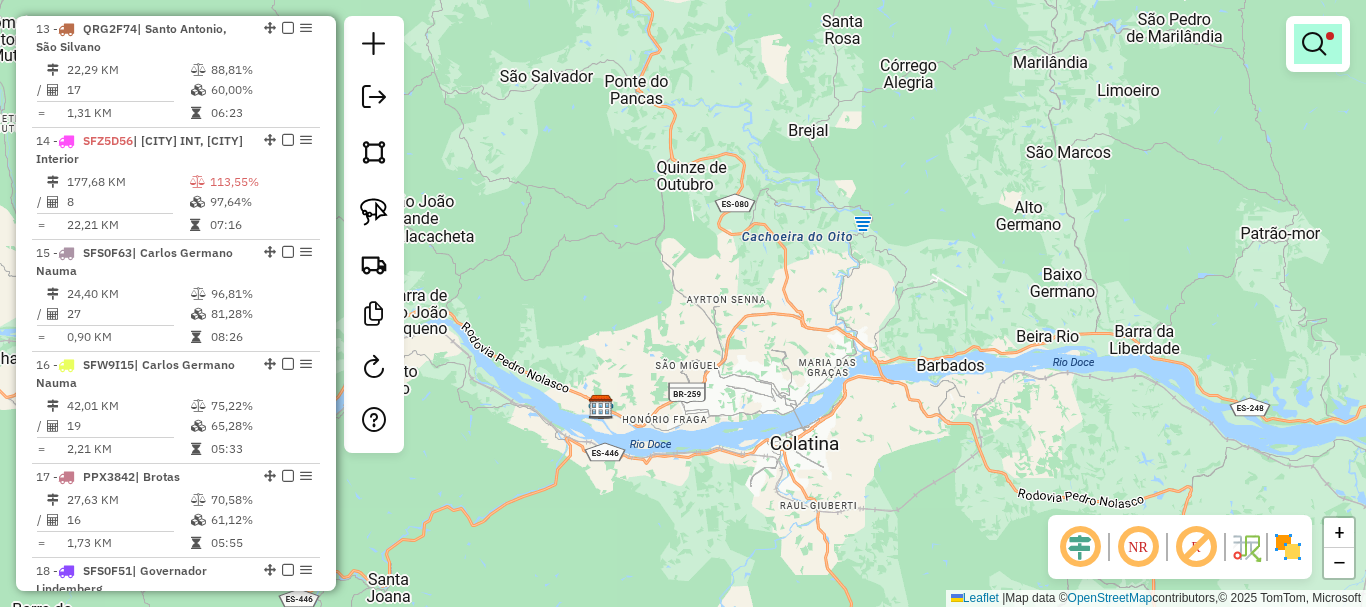 click at bounding box center (1314, 44) 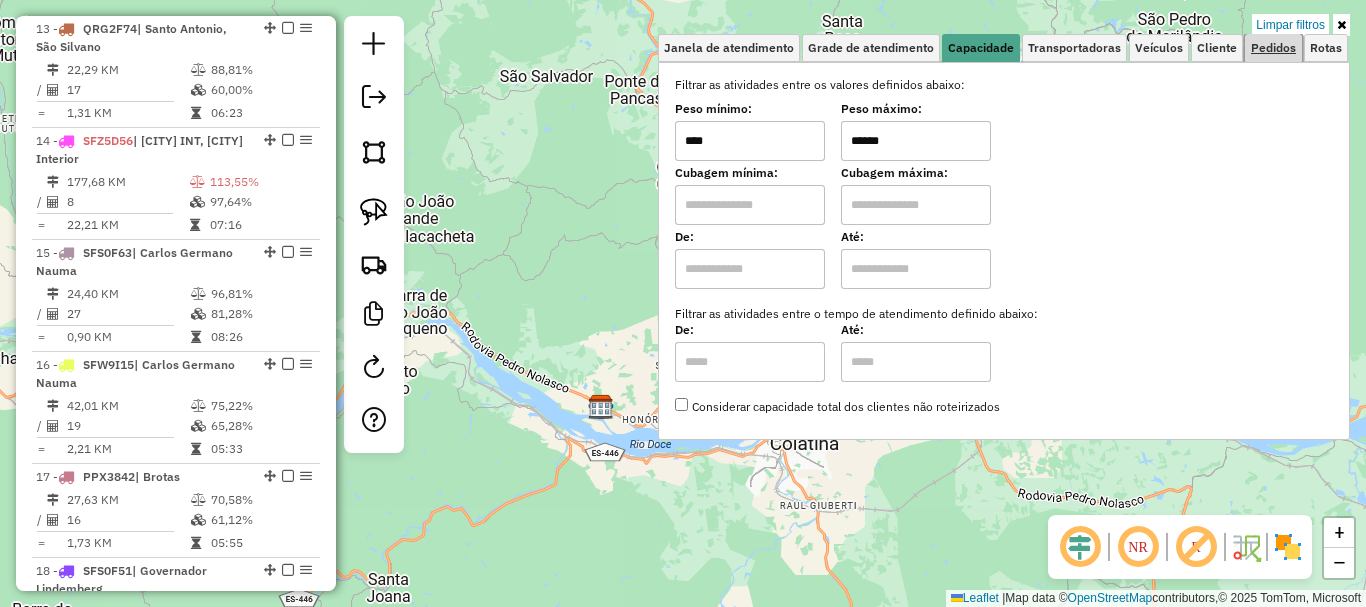 click on "Pedidos" at bounding box center [1273, 48] 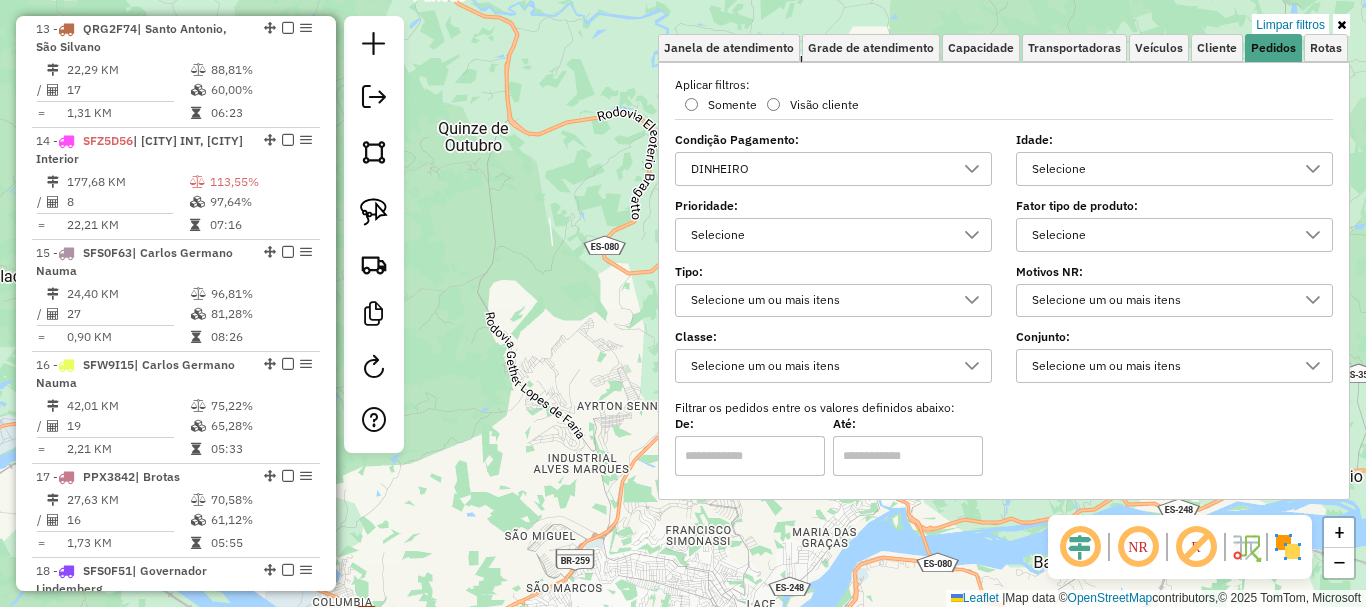 click on "DINHEIRO" at bounding box center (818, 169) 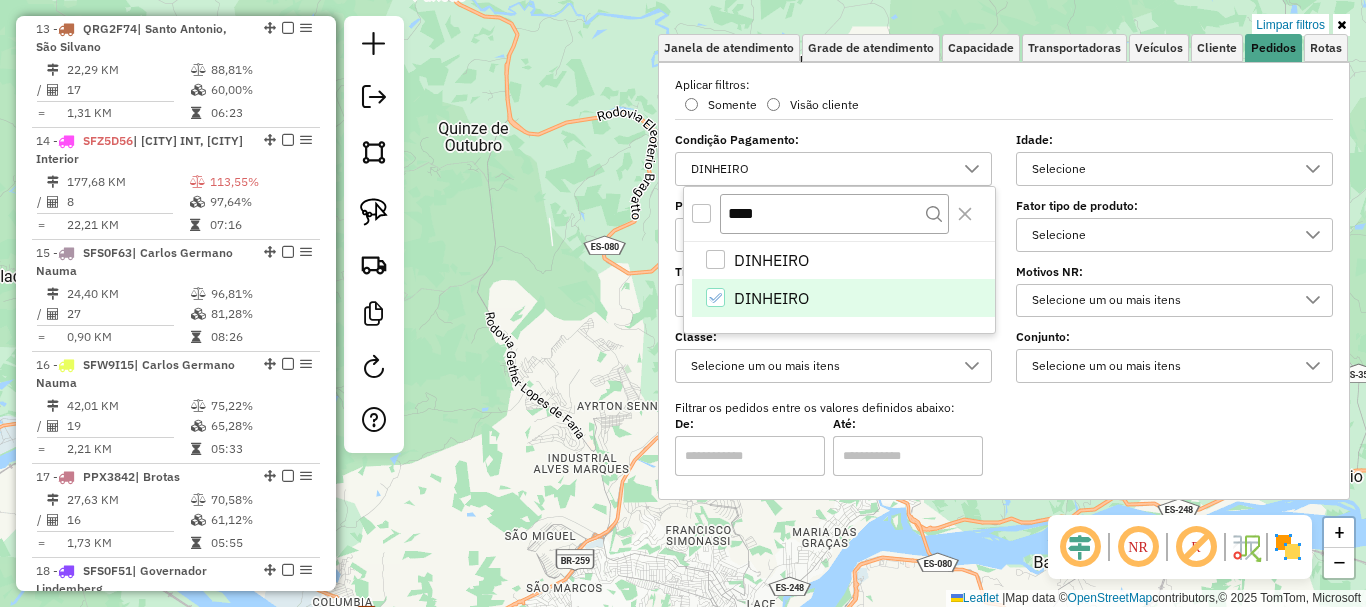 click at bounding box center (701, 213) 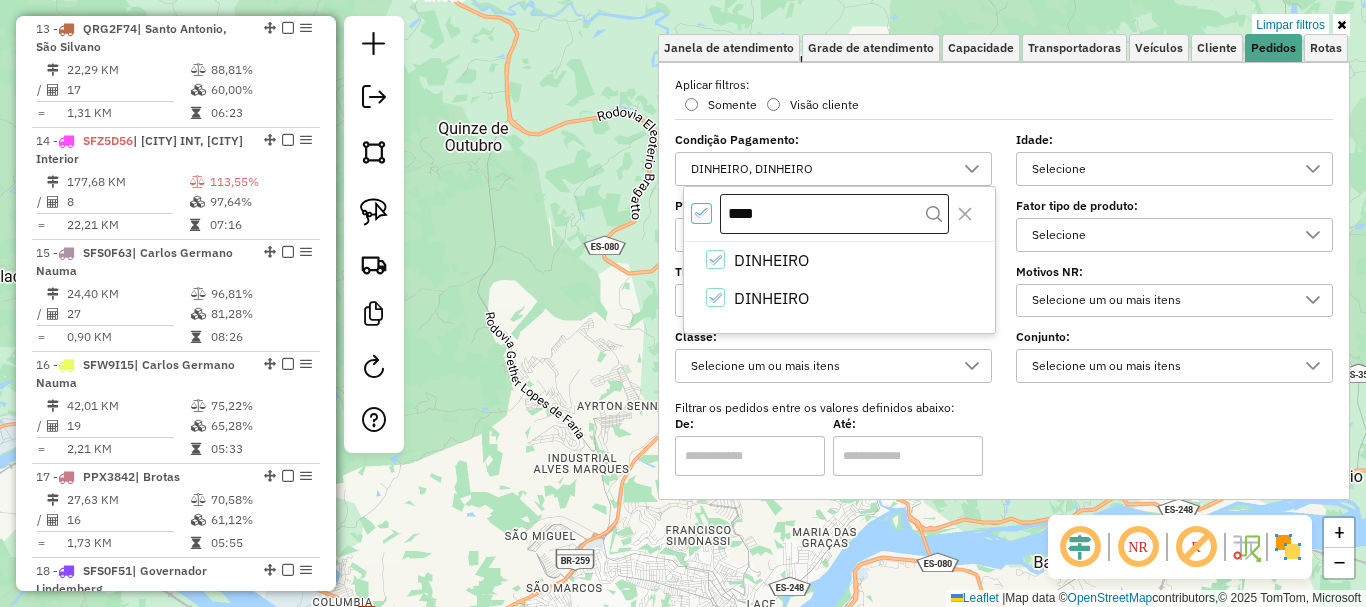 scroll, scrollTop: 12, scrollLeft: 7, axis: both 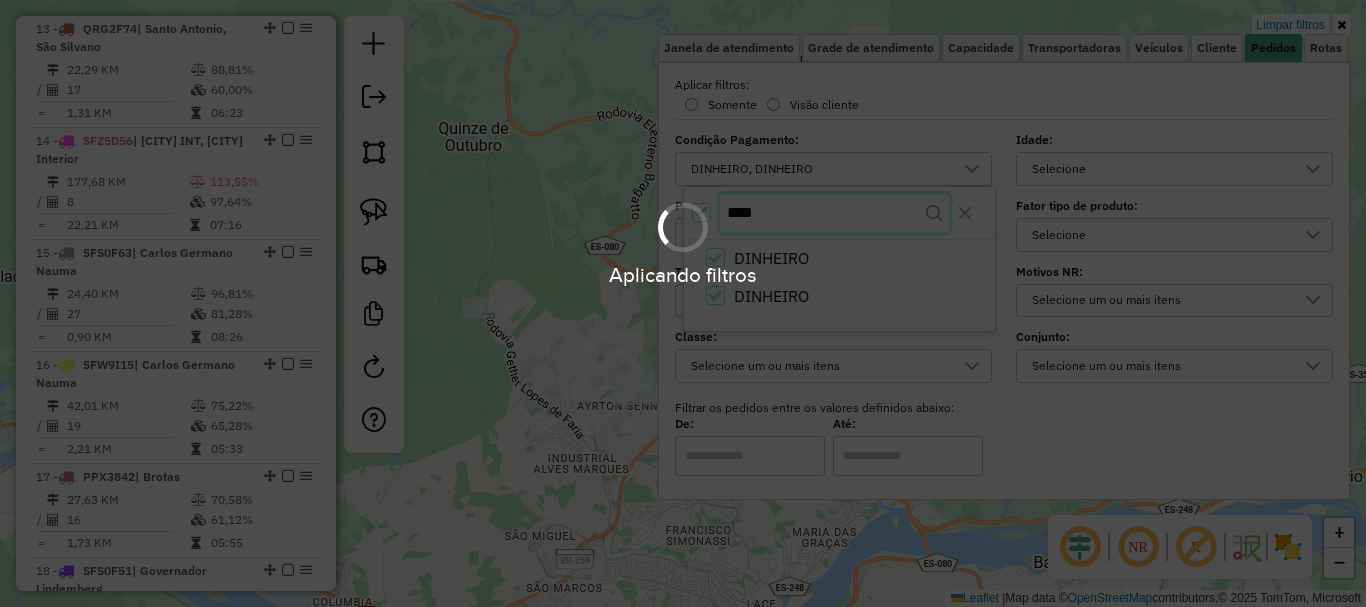 drag, startPoint x: 775, startPoint y: 214, endPoint x: 690, endPoint y: 214, distance: 85 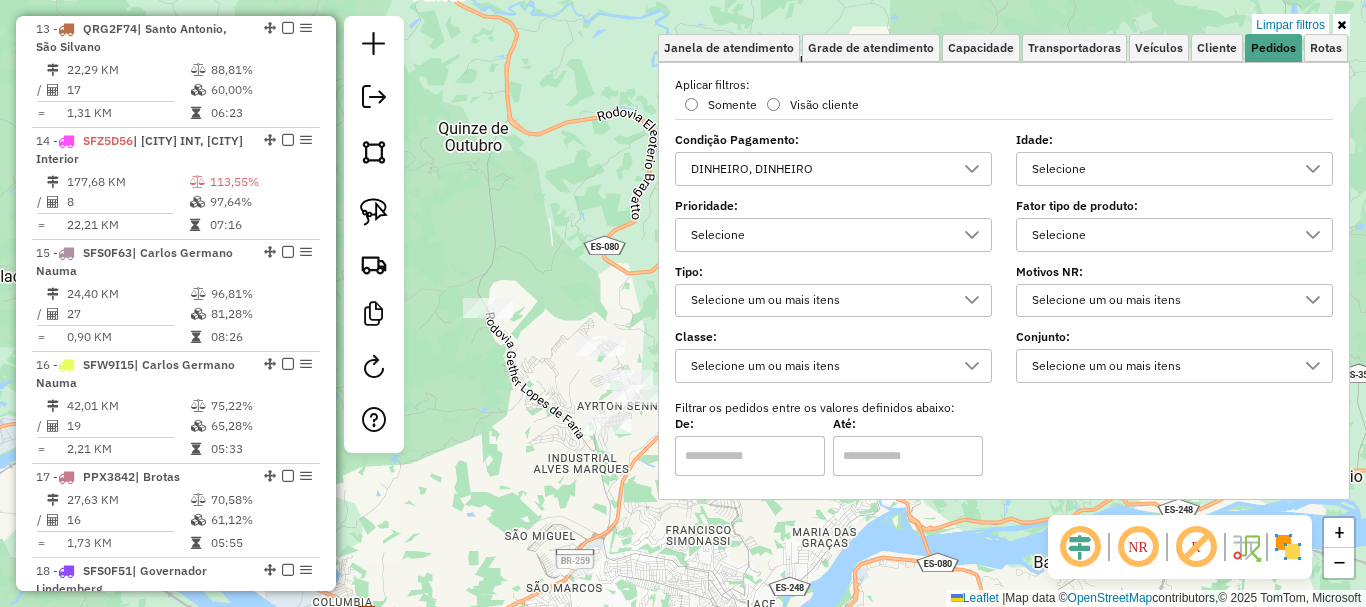 click on "DINHEIRO, DINHEIRO" at bounding box center (818, 169) 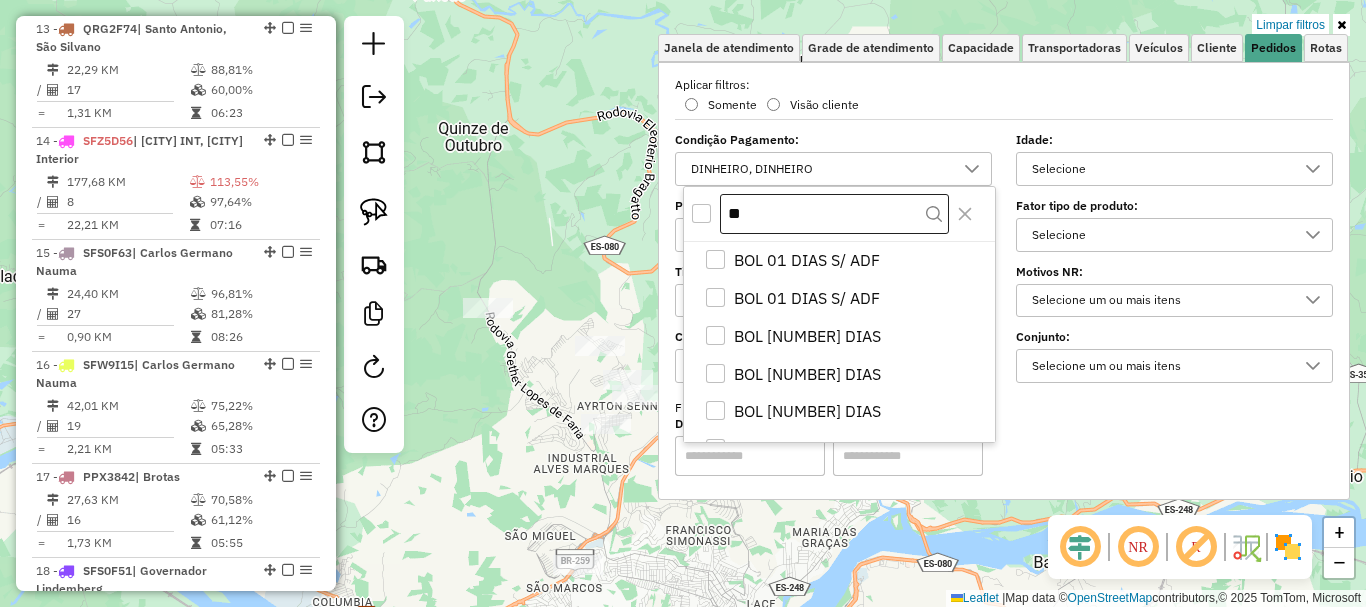 type on "*" 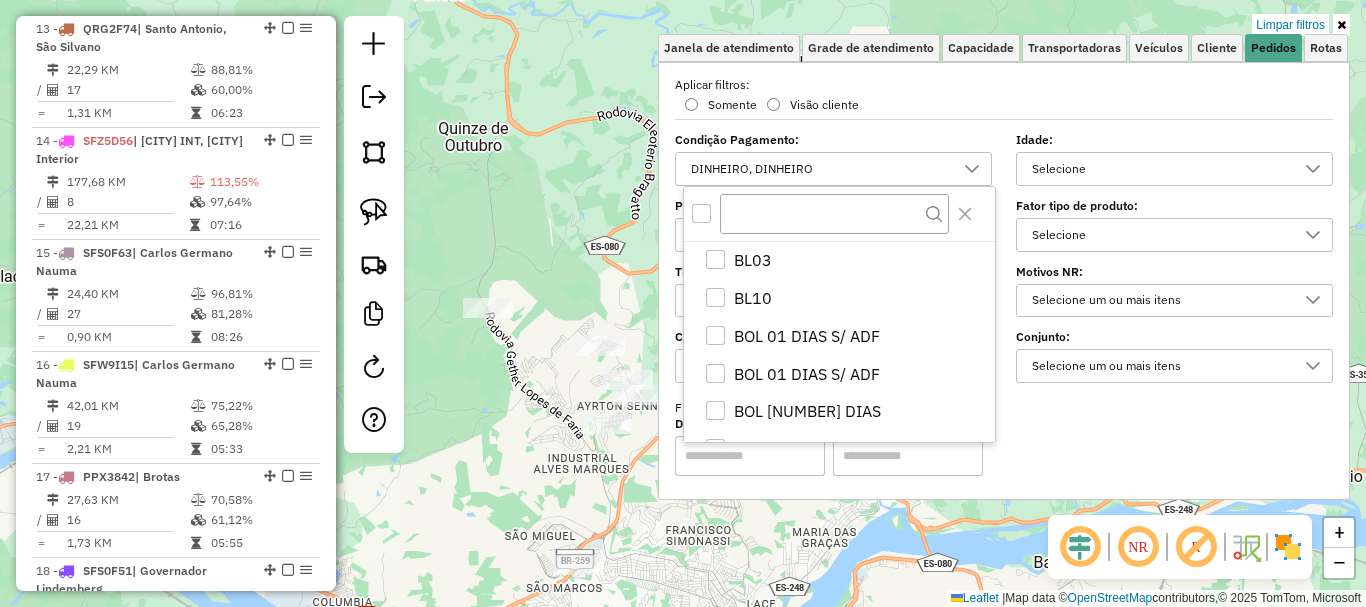 click at bounding box center [701, 213] 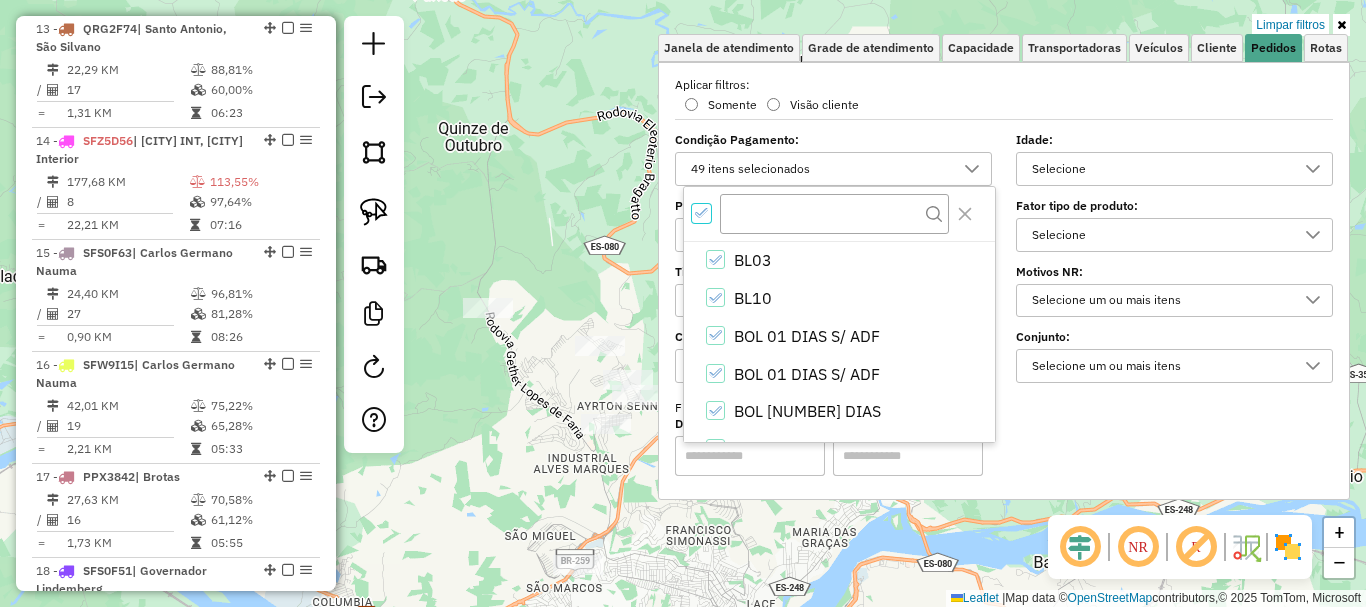 scroll, scrollTop: 12, scrollLeft: 7, axis: both 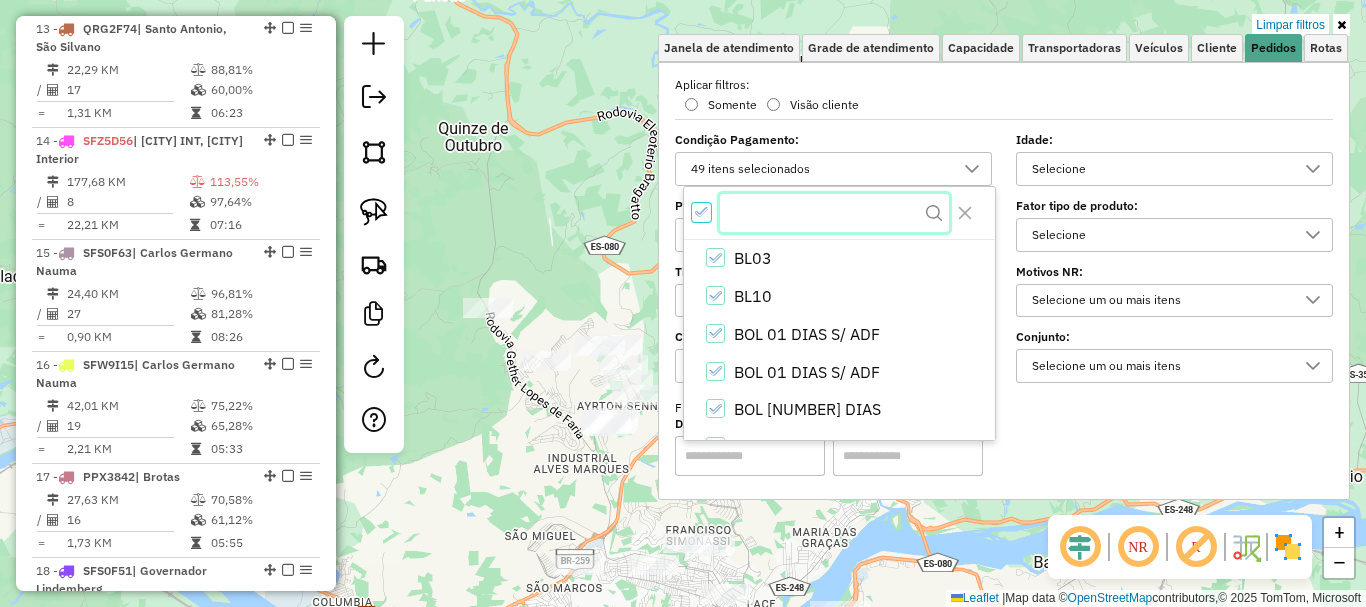 click at bounding box center (834, 213) 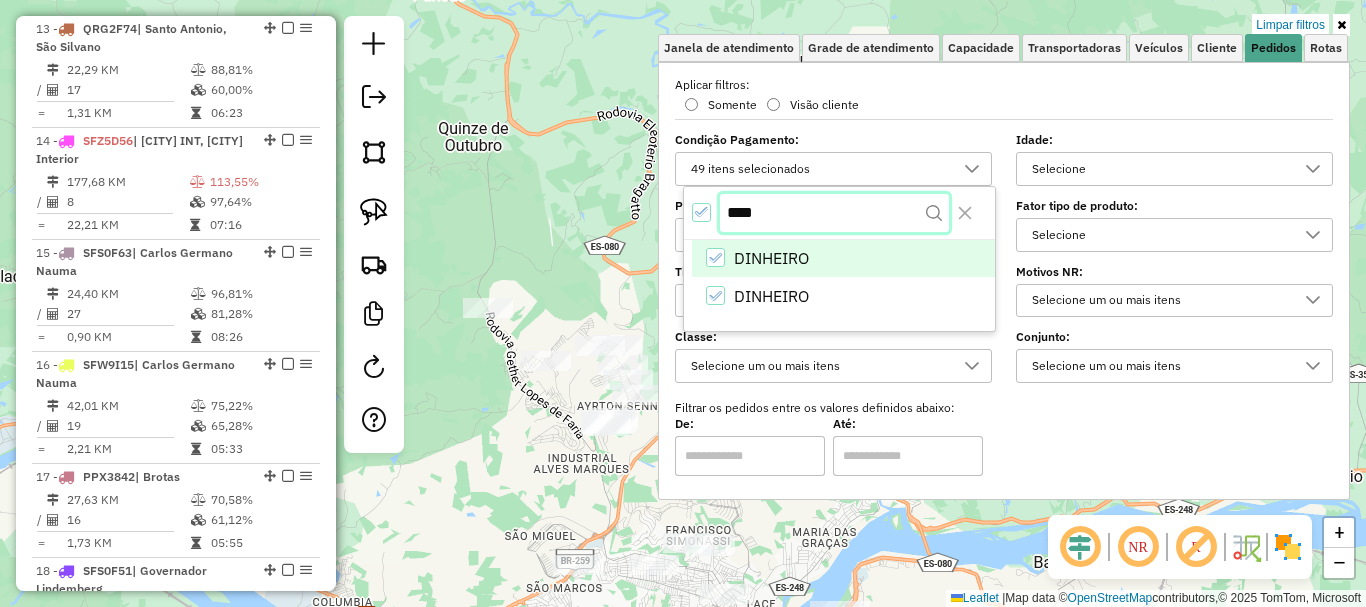 type on "****" 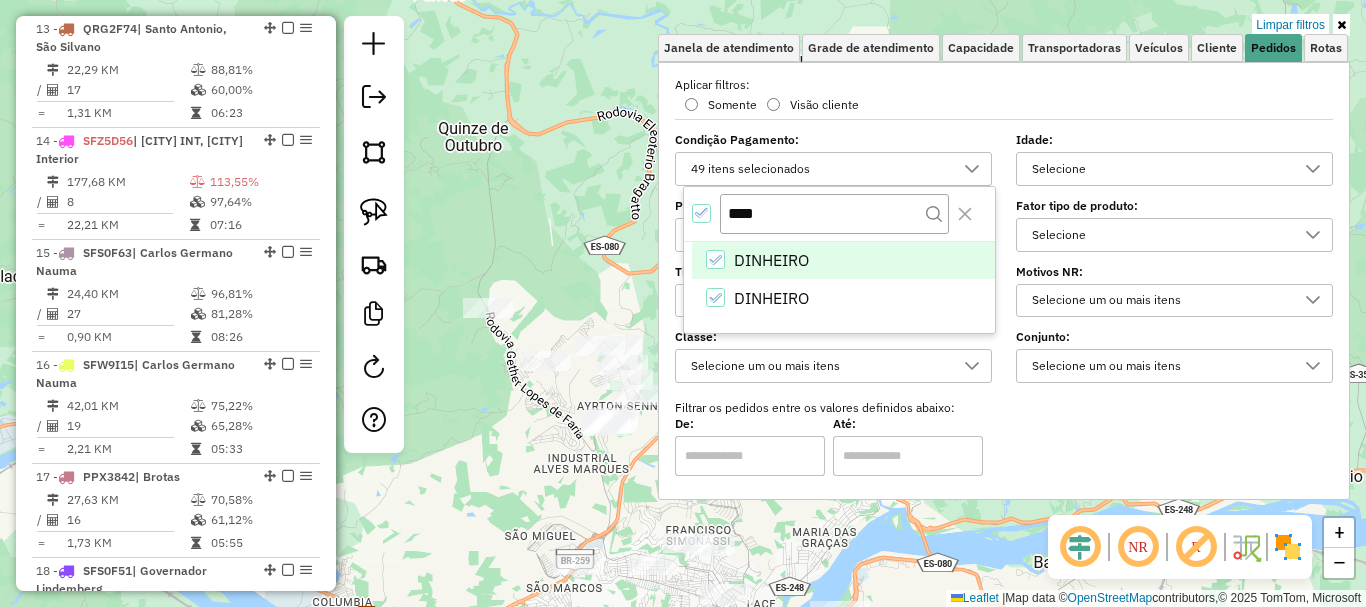 click 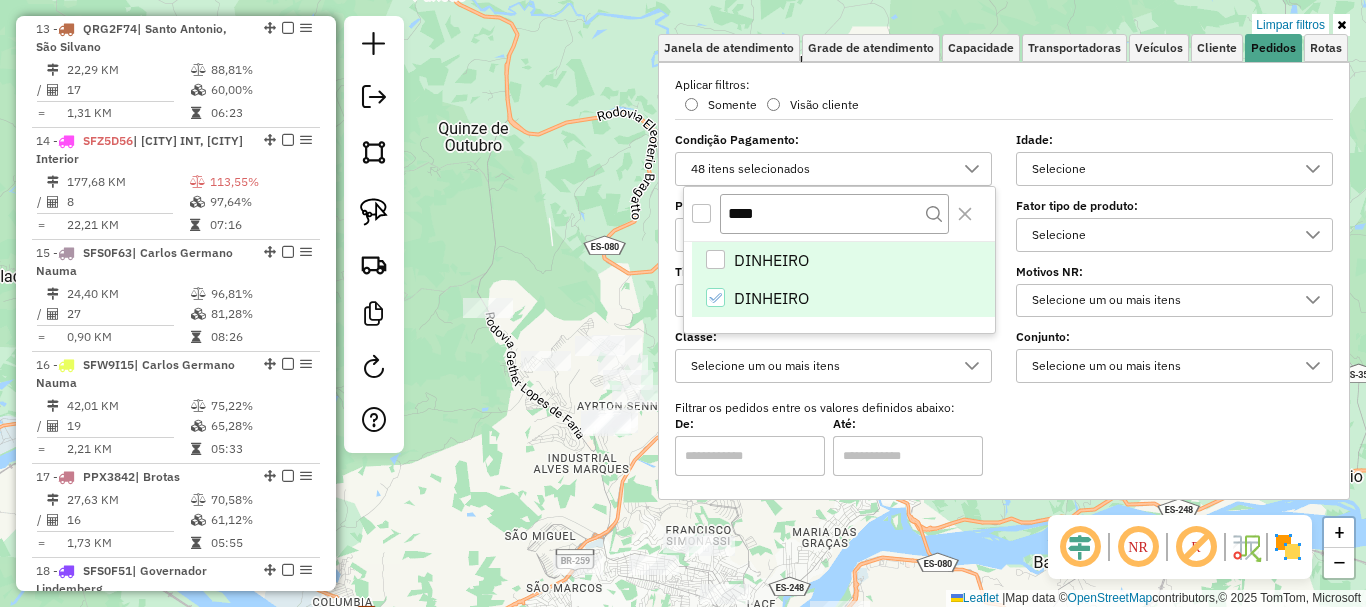 click 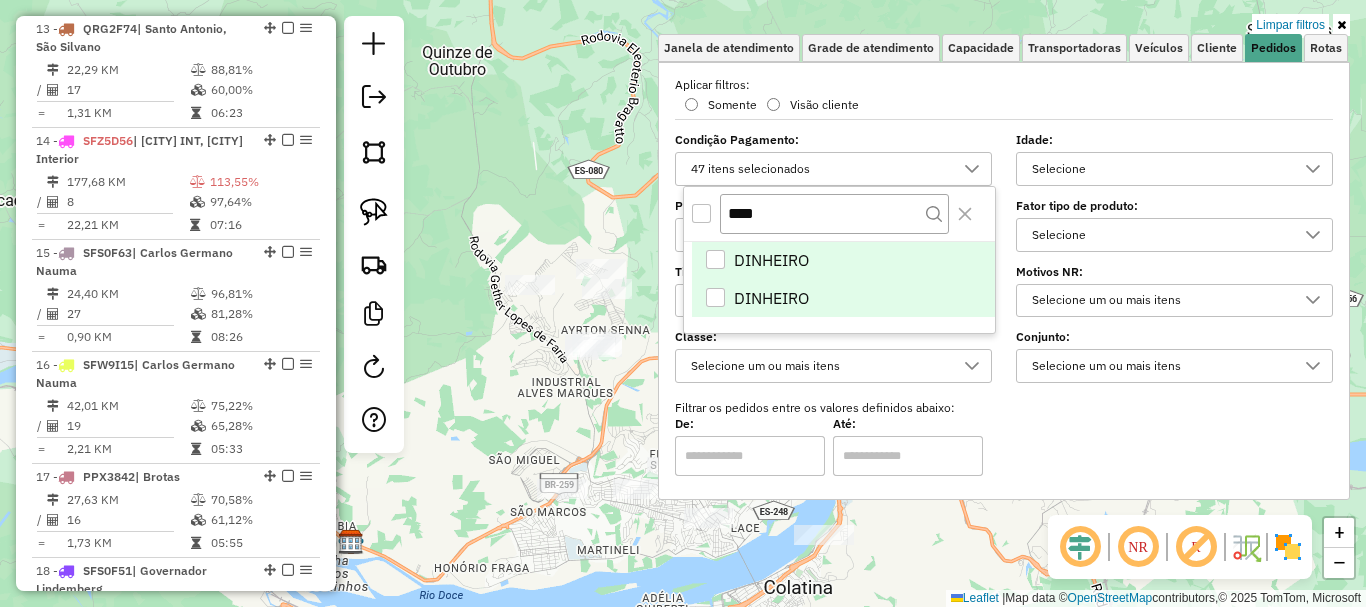 drag, startPoint x: 614, startPoint y: 296, endPoint x: 497, endPoint y: 61, distance: 262.51477 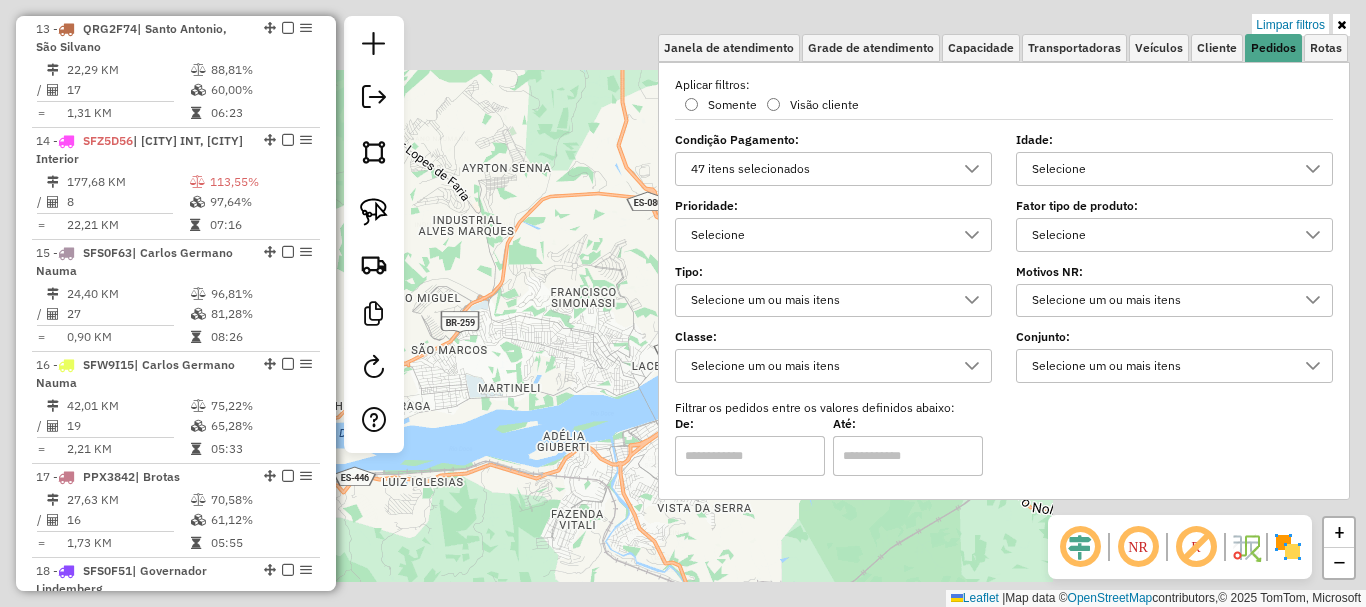 click on "Limpar filtros Janela de atendimento Grade de atendimento Capacidade Transportadoras Veículos Cliente Pedidos  Rotas Selecione os dias de semana para filtrar as janelas de atendimento  Seg   Ter   Qua   Qui   Sex   Sáb   Dom  Informe o período da janela de atendimento: De: Até:  Filtrar exatamente a janela do cliente  Considerar janela de atendimento padrão  Selecione os dias de semana para filtrar as grades de atendimento  Seg   Ter   Qua   Qui   Sex   Sáb   Dom   Considerar clientes sem dia de atendimento cadastrado  Clientes fora do dia de atendimento selecionado Filtrar as atividades entre os valores definidos abaixo:  Peso mínimo:  ****  Peso máximo:  ******  Cubagem mínima:   Cubagem máxima:   De:   Até:  Filtrar as atividades entre o tempo de atendimento definido abaixo:  De:   Até:   Considerar capacidade total dos clientes não roteirizados Transportadora: Selecione um ou mais itens Tipo de veículo: Selecione um ou mais itens Veículo: Selecione um ou mais itens Motorista: Nome: Rótulo:" 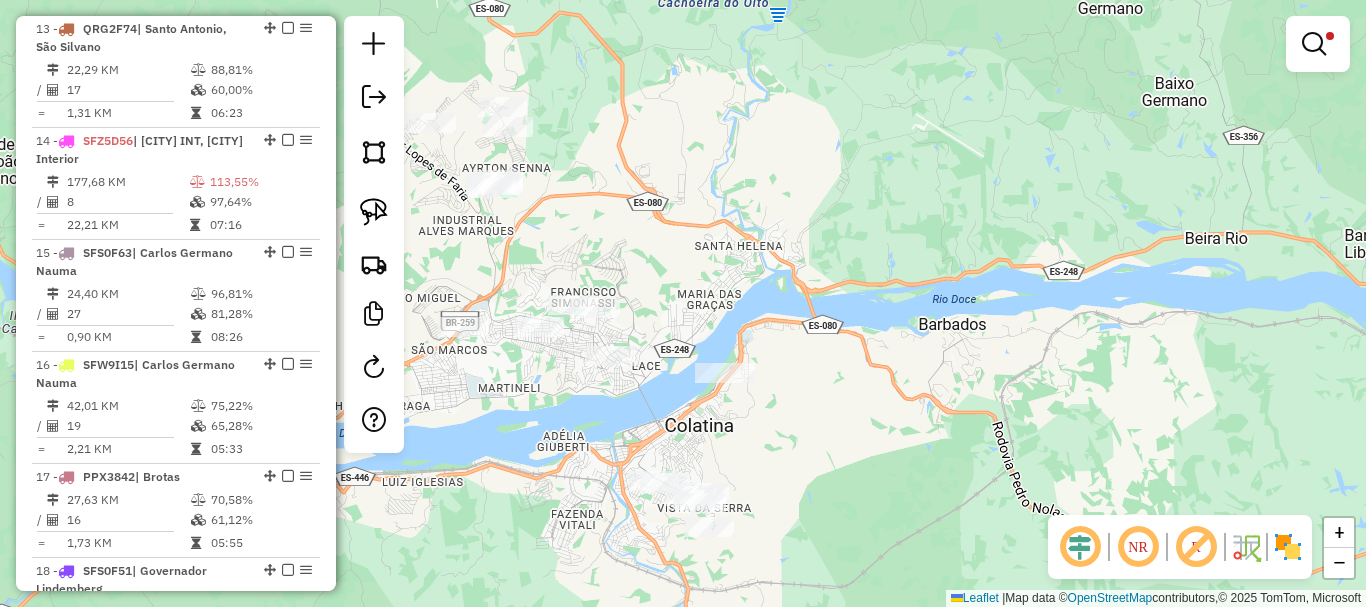 drag, startPoint x: 560, startPoint y: 270, endPoint x: 617, endPoint y: 336, distance: 87.20665 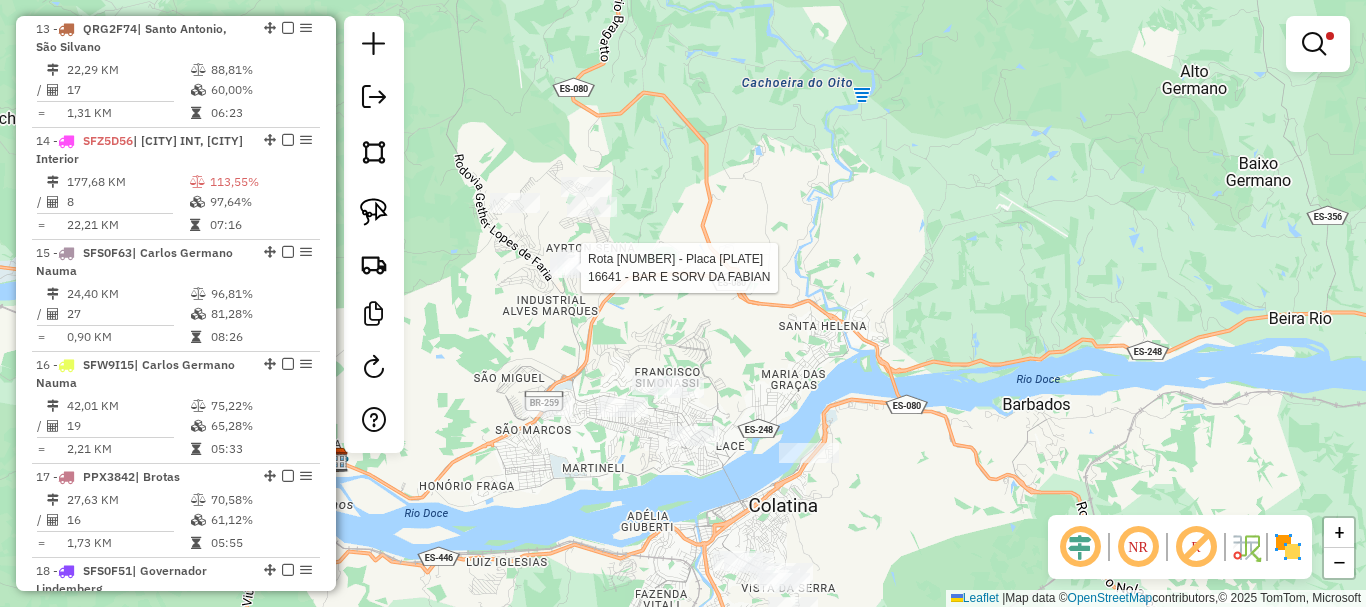 select on "*********" 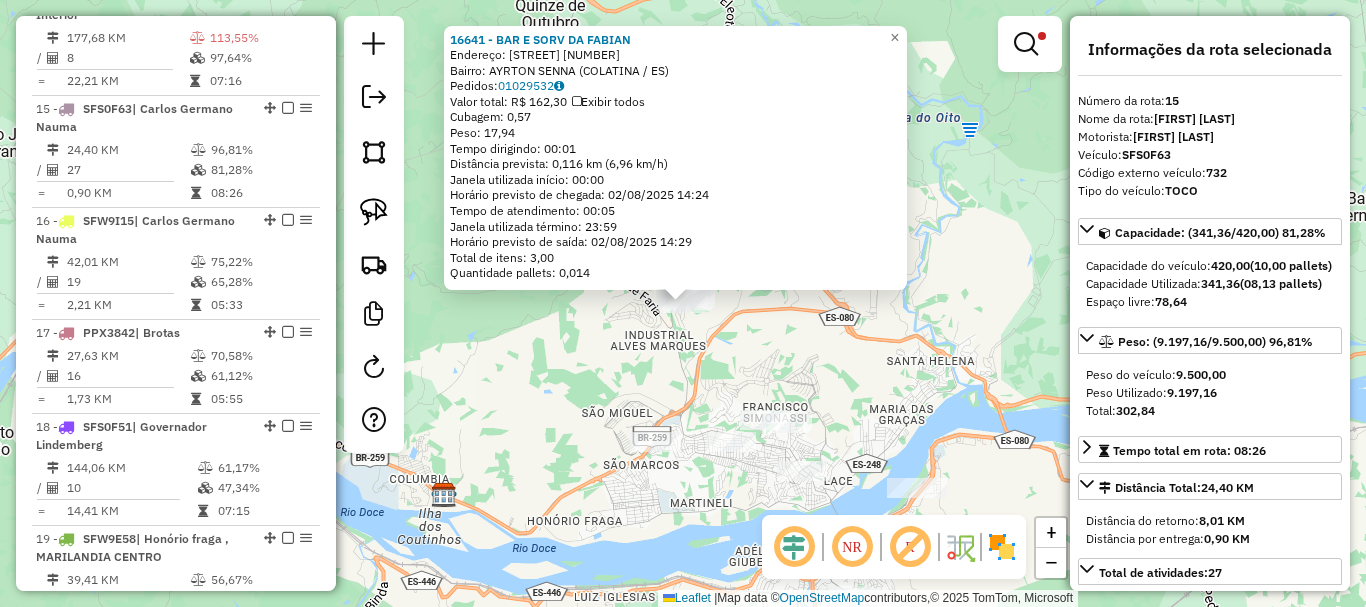 scroll, scrollTop: 2331, scrollLeft: 0, axis: vertical 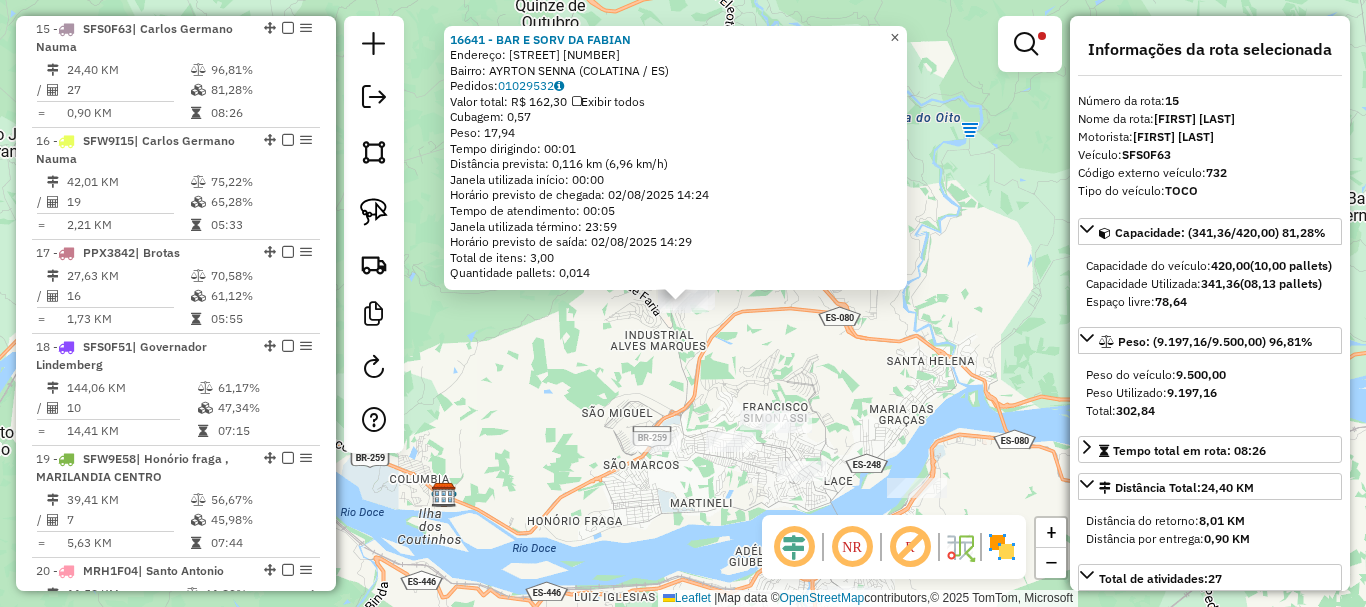 click on "×" 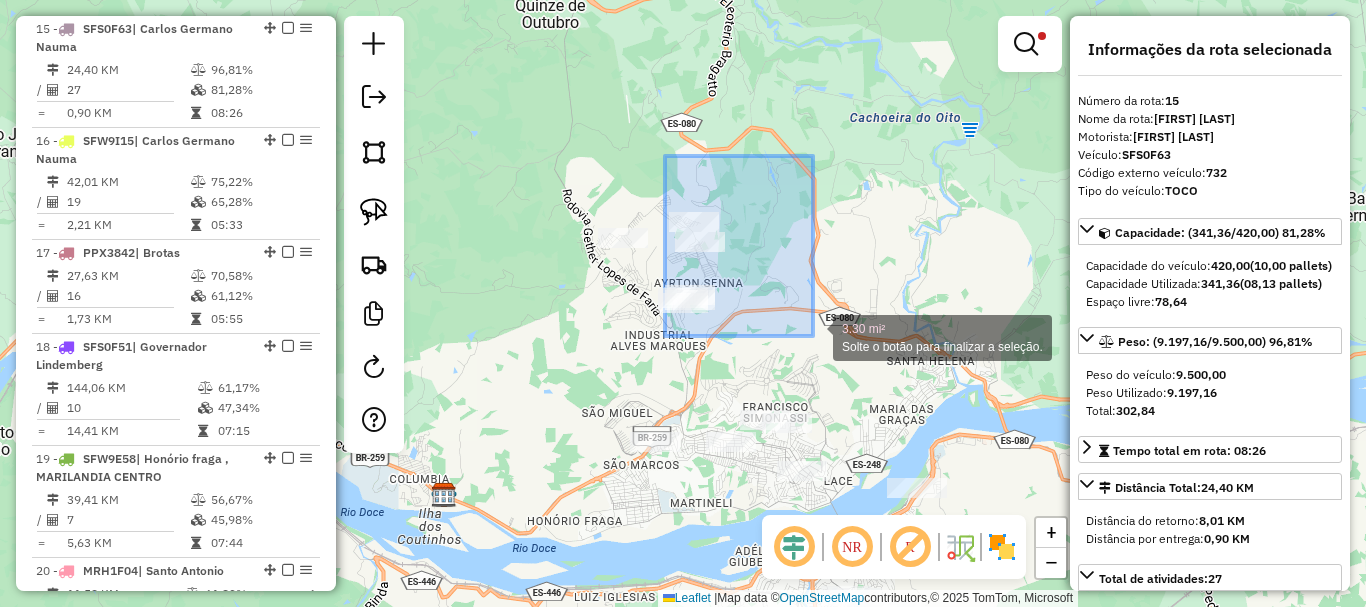 drag, startPoint x: 665, startPoint y: 165, endPoint x: 814, endPoint y: 337, distance: 227.56317 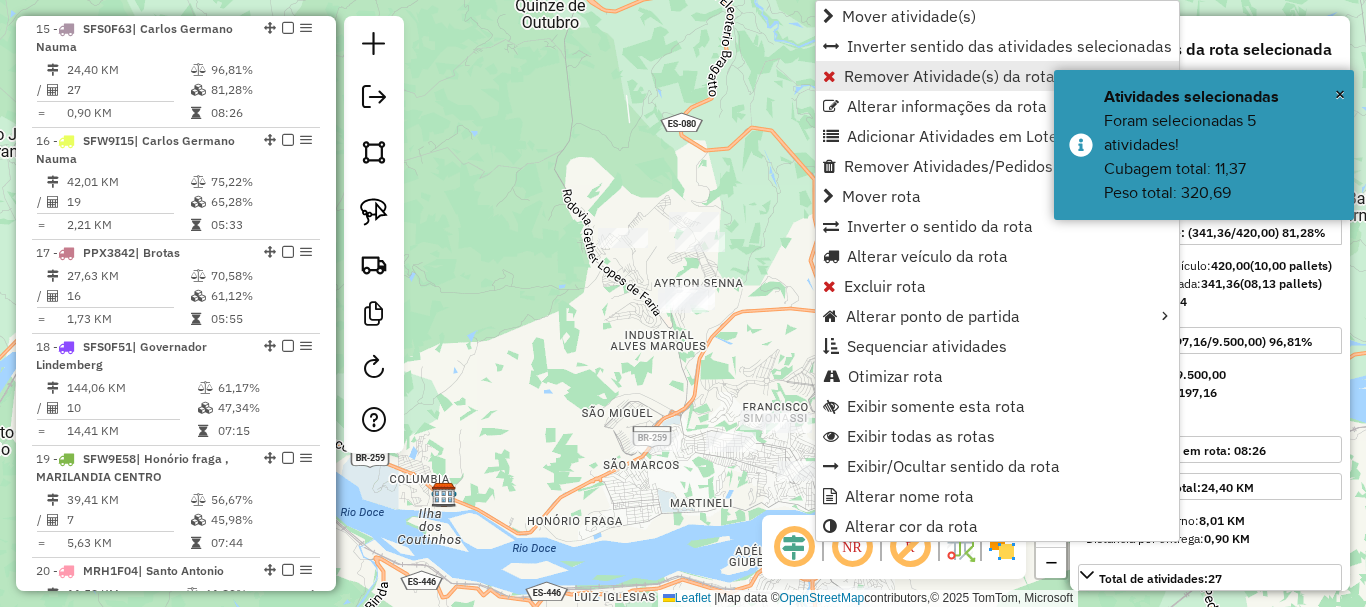 click on "Remover Atividade(s) da rota" at bounding box center (949, 76) 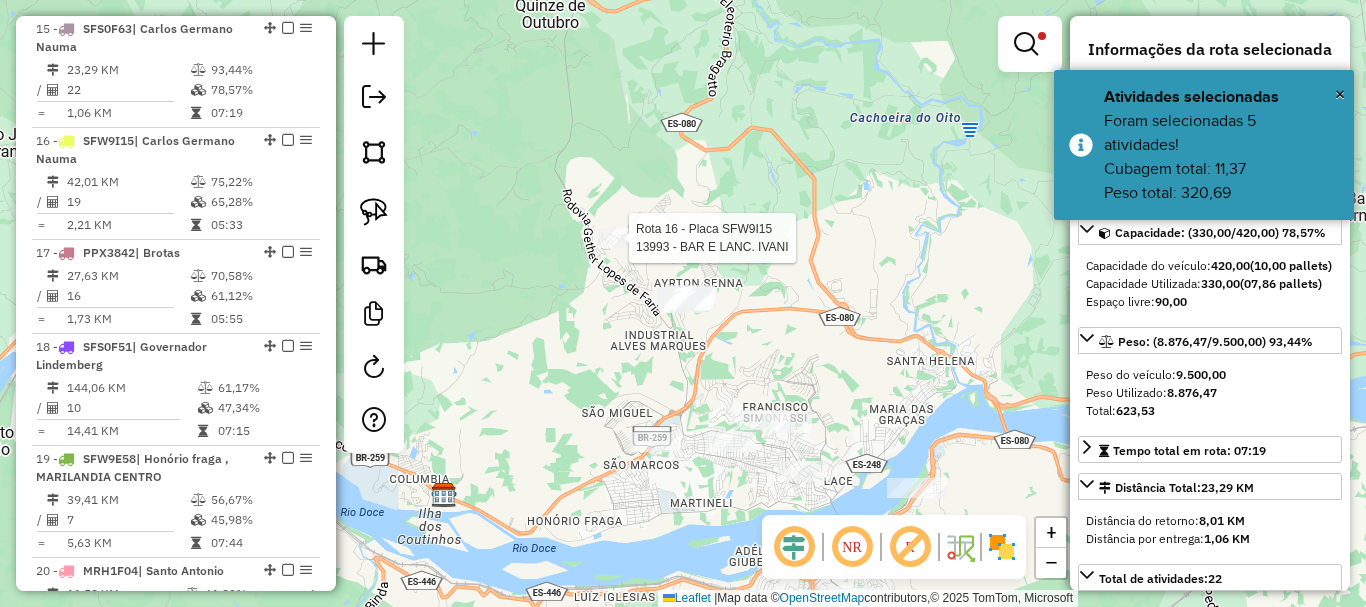 click 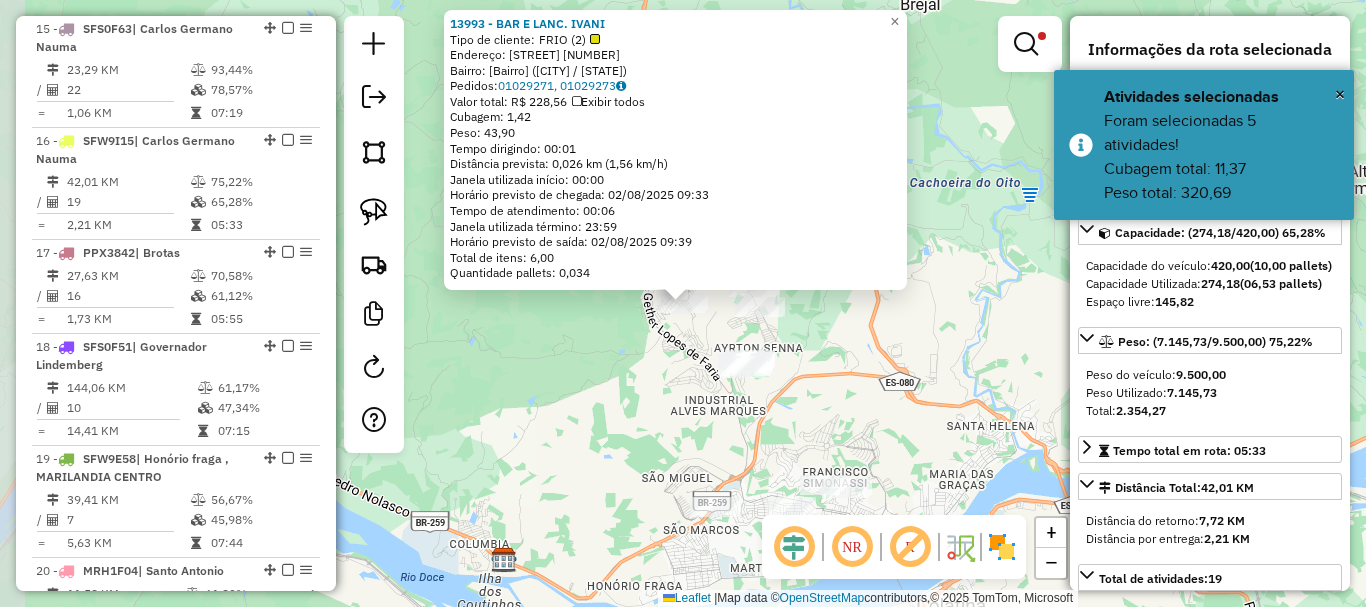 scroll, scrollTop: 2443, scrollLeft: 0, axis: vertical 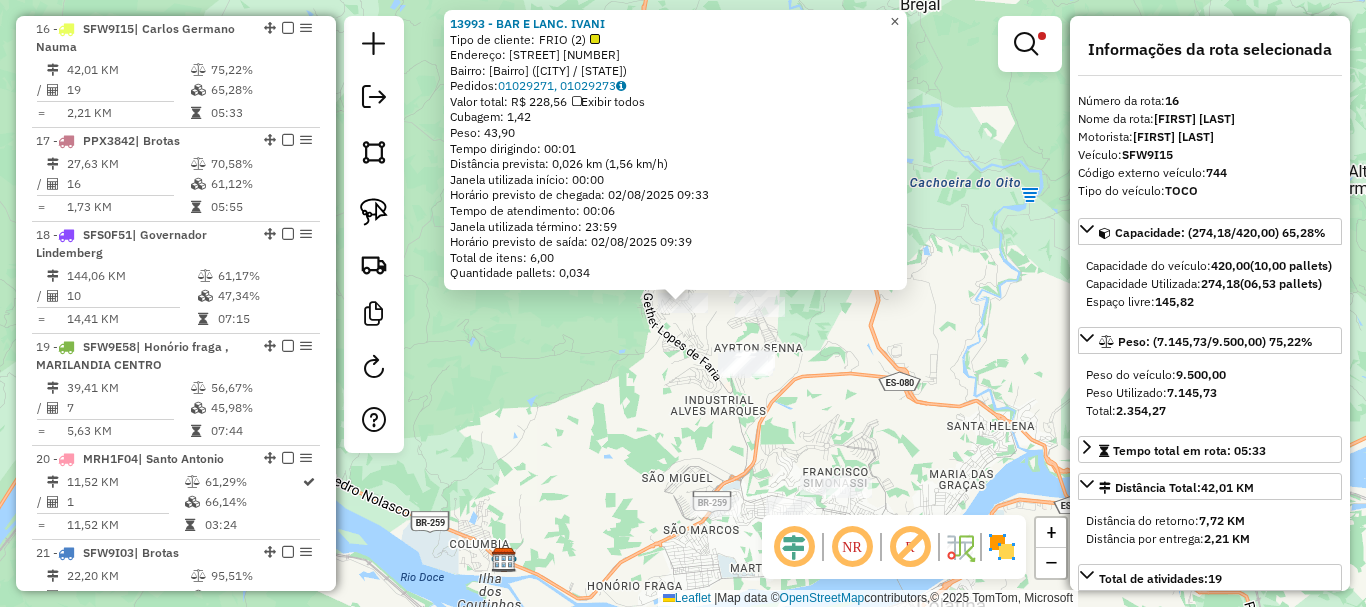click on "×" 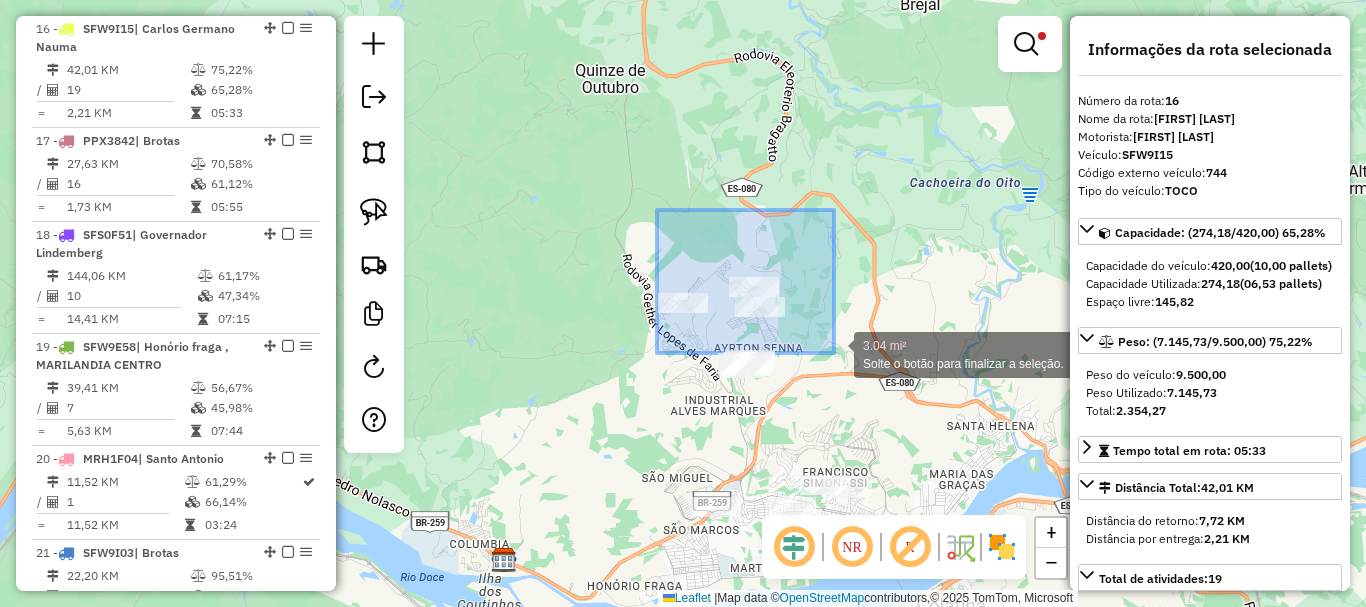 drag, startPoint x: 657, startPoint y: 210, endPoint x: 836, endPoint y: 353, distance: 229.10696 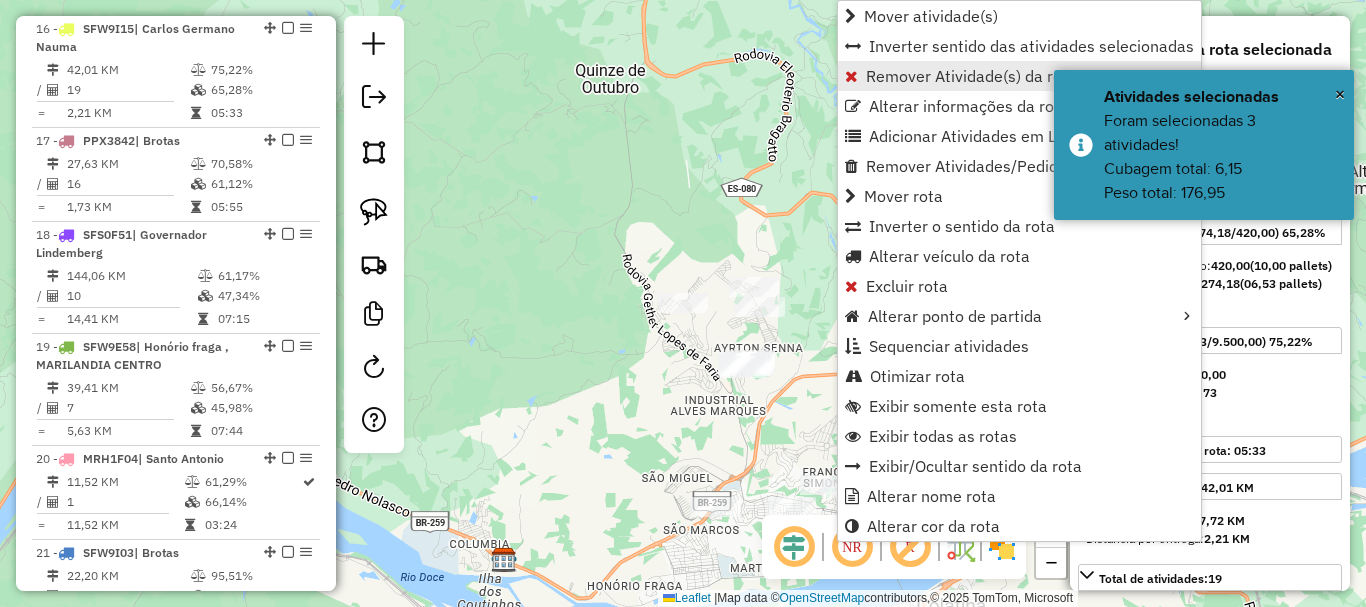click on "Remover Atividade(s) da rota" at bounding box center [971, 76] 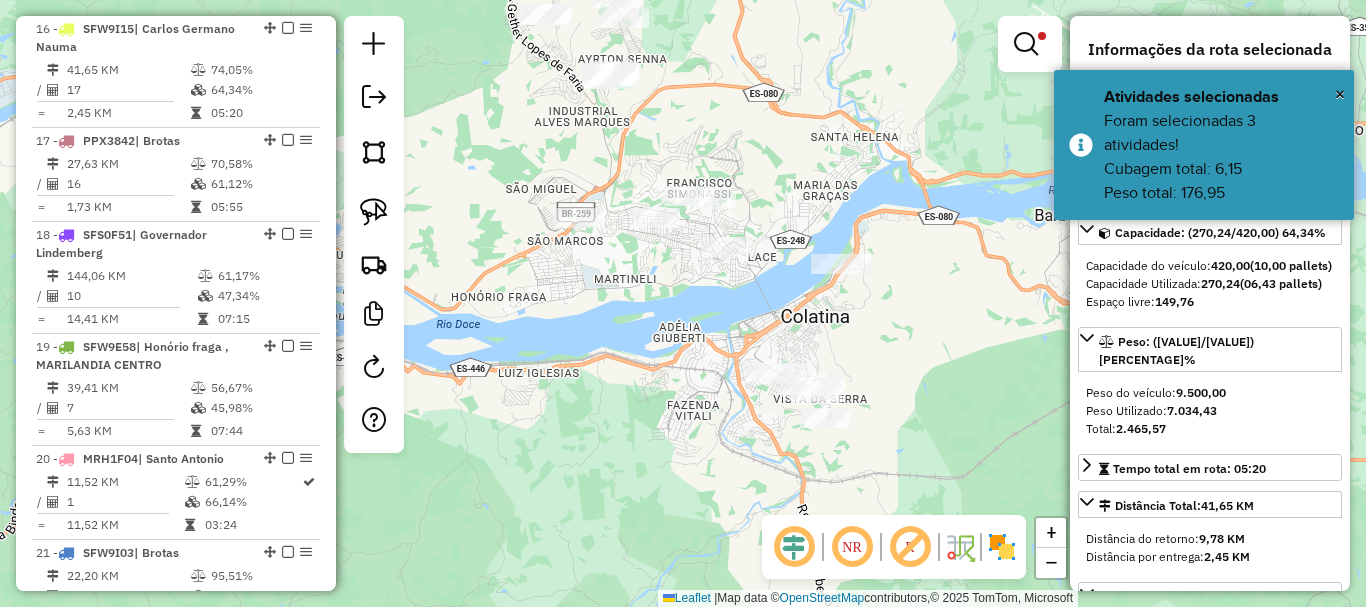 drag, startPoint x: 752, startPoint y: 201, endPoint x: 701, endPoint y: 103, distance: 110.47624 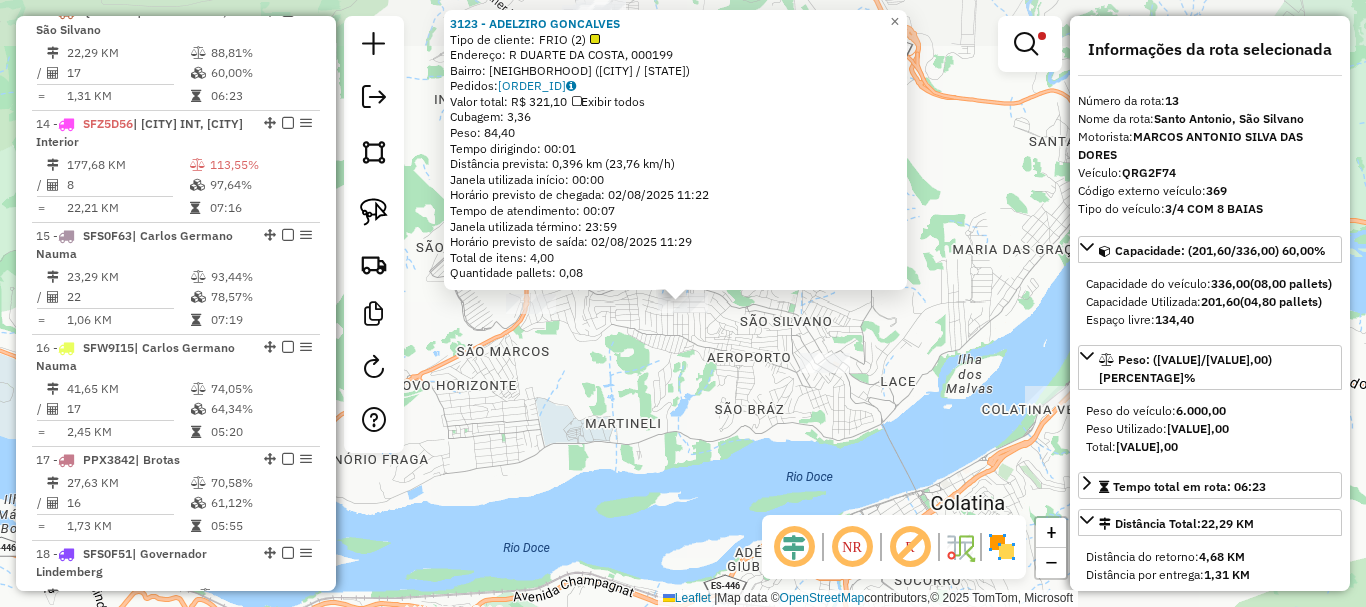 scroll, scrollTop: 2107, scrollLeft: 0, axis: vertical 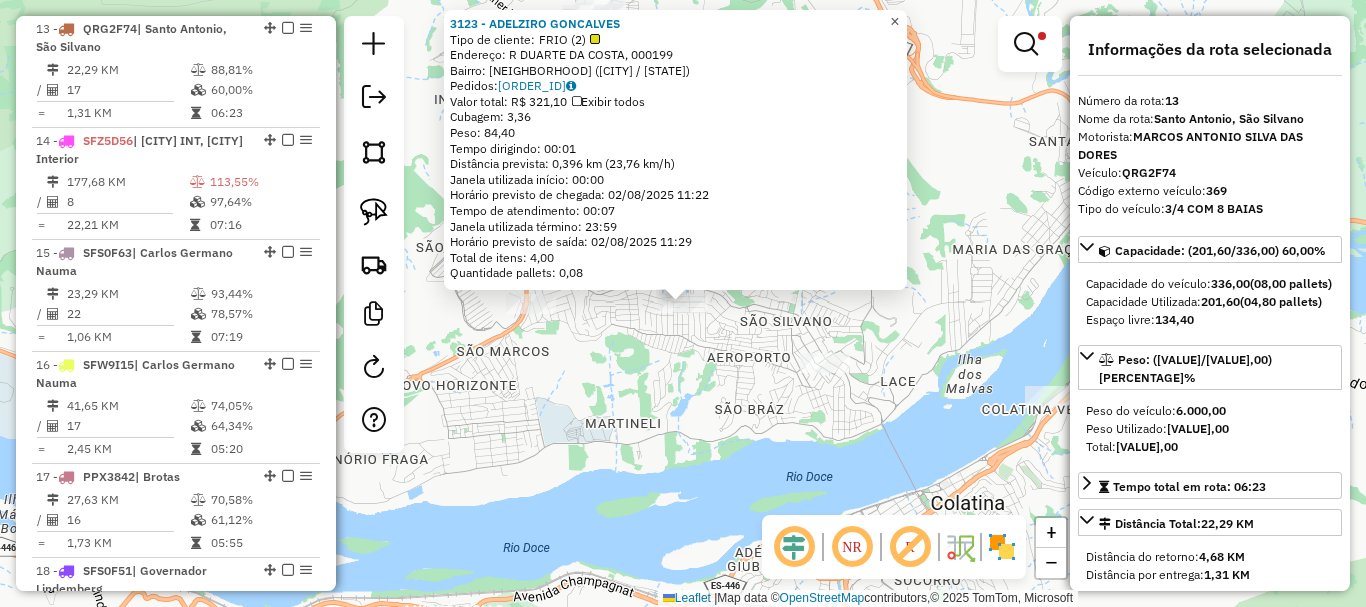 click on "×" 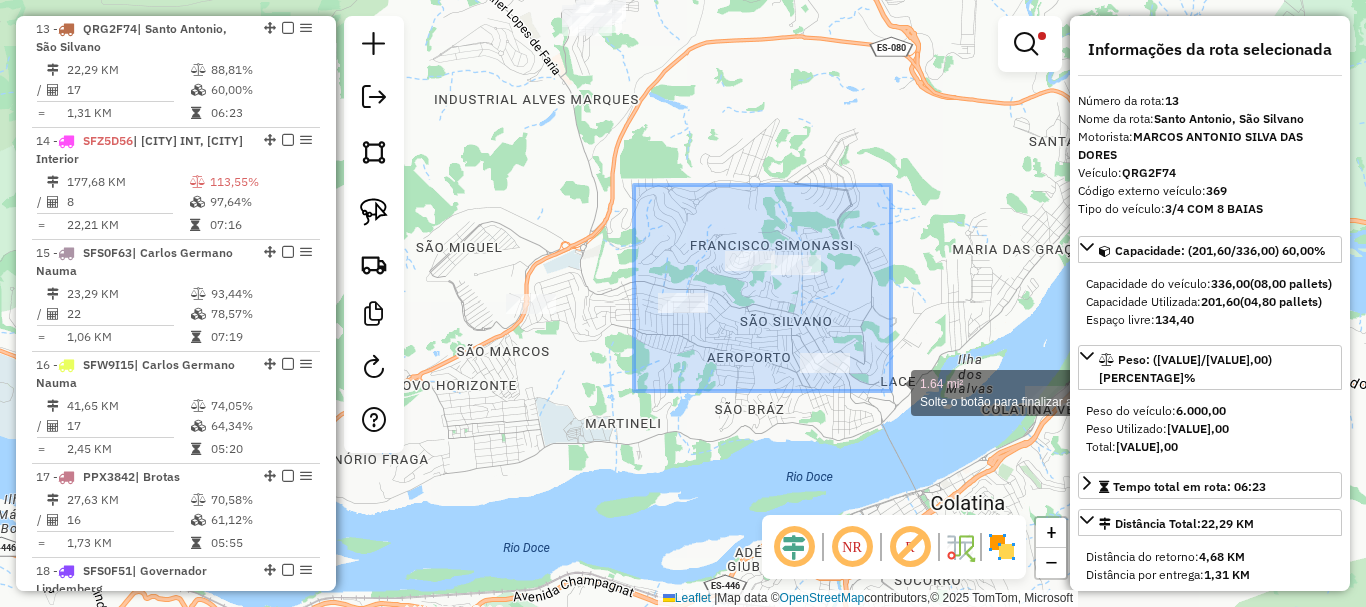 drag, startPoint x: 637, startPoint y: 191, endPoint x: 891, endPoint y: 391, distance: 323.28934 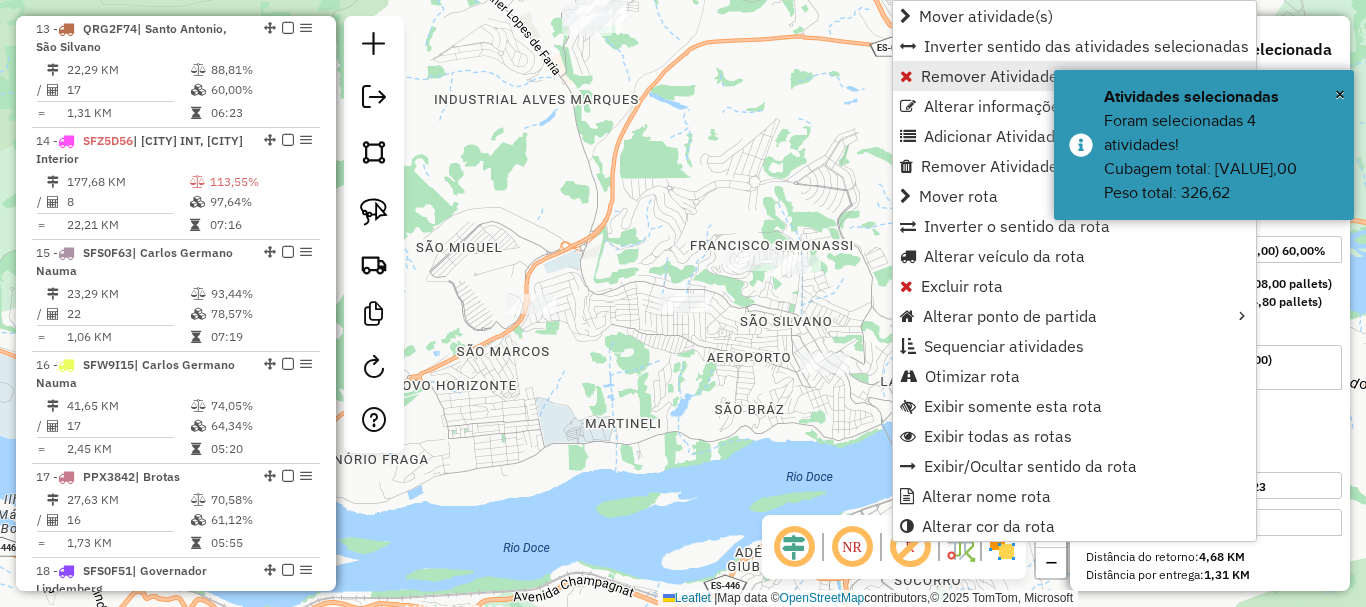click on "Remover Atividade(s) da rota" at bounding box center [1026, 76] 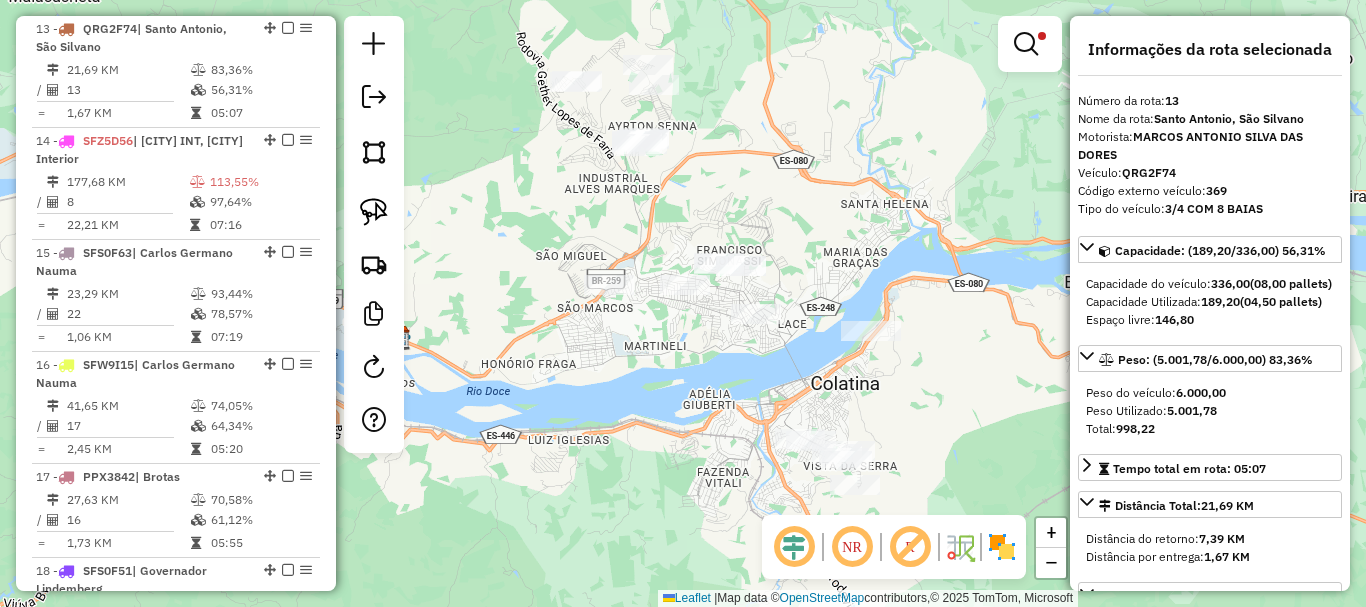 drag, startPoint x: 793, startPoint y: 360, endPoint x: 676, endPoint y: 200, distance: 198.21452 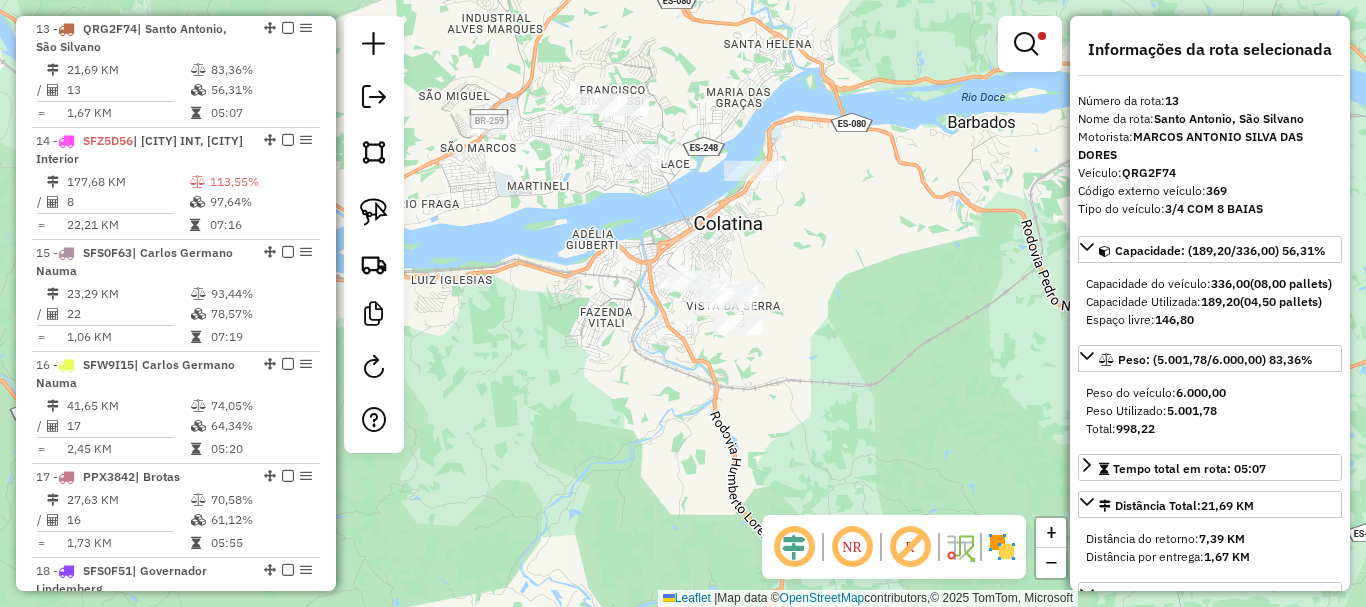 drag, startPoint x: 710, startPoint y: 230, endPoint x: 743, endPoint y: 291, distance: 69.354164 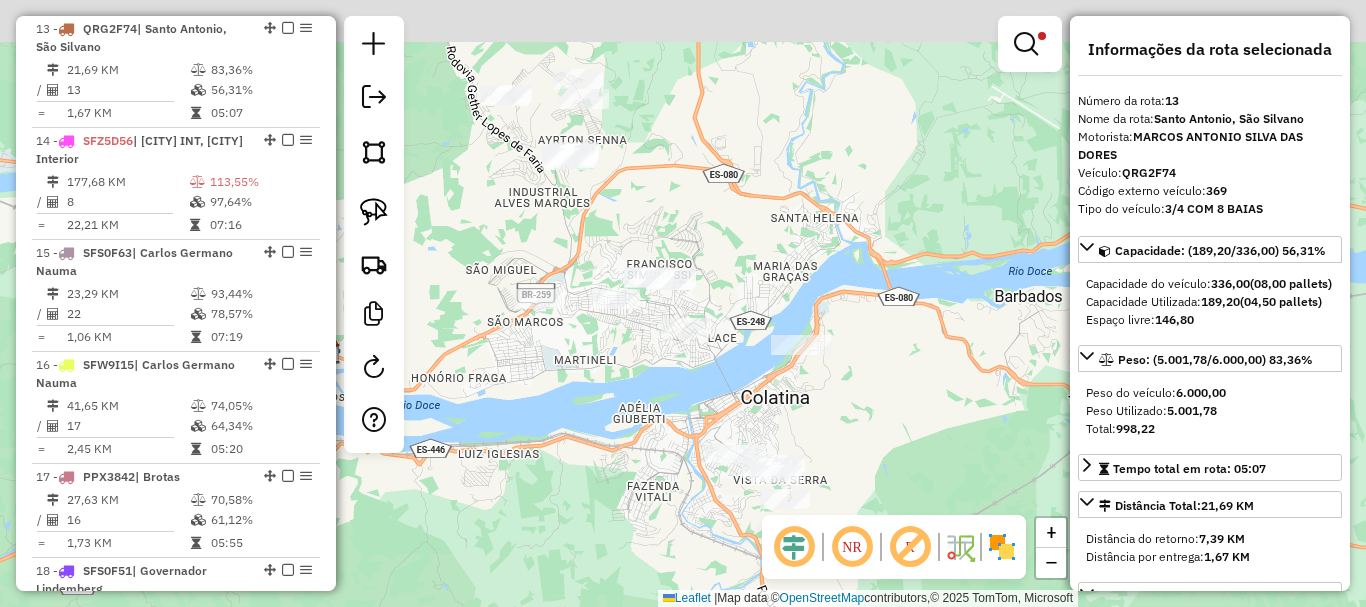 drag, startPoint x: 696, startPoint y: 138, endPoint x: 741, endPoint y: 340, distance: 206.95169 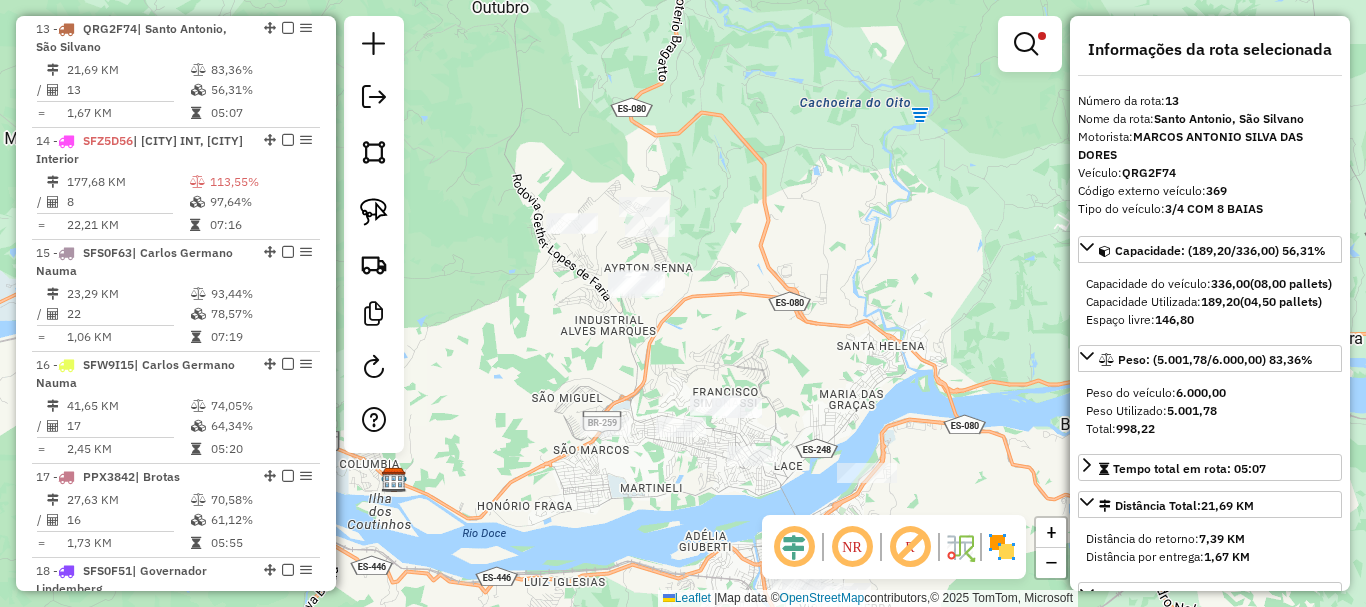 drag, startPoint x: 679, startPoint y: 241, endPoint x: 728, endPoint y: 304, distance: 79.81228 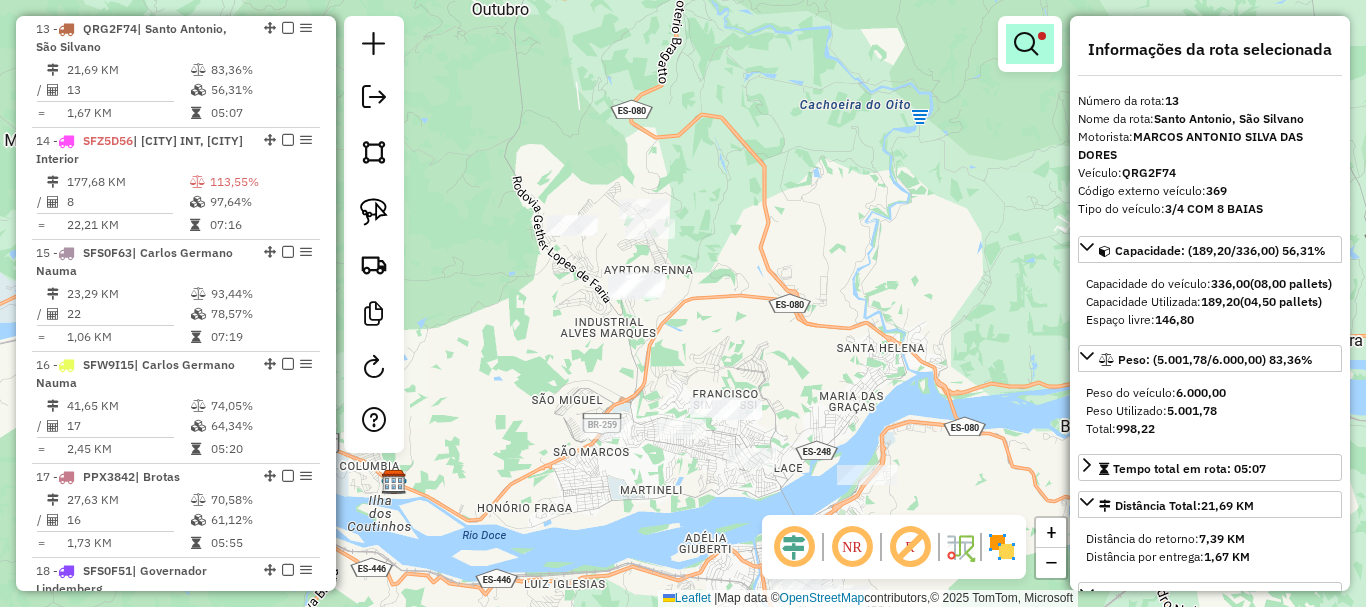 click at bounding box center (1026, 44) 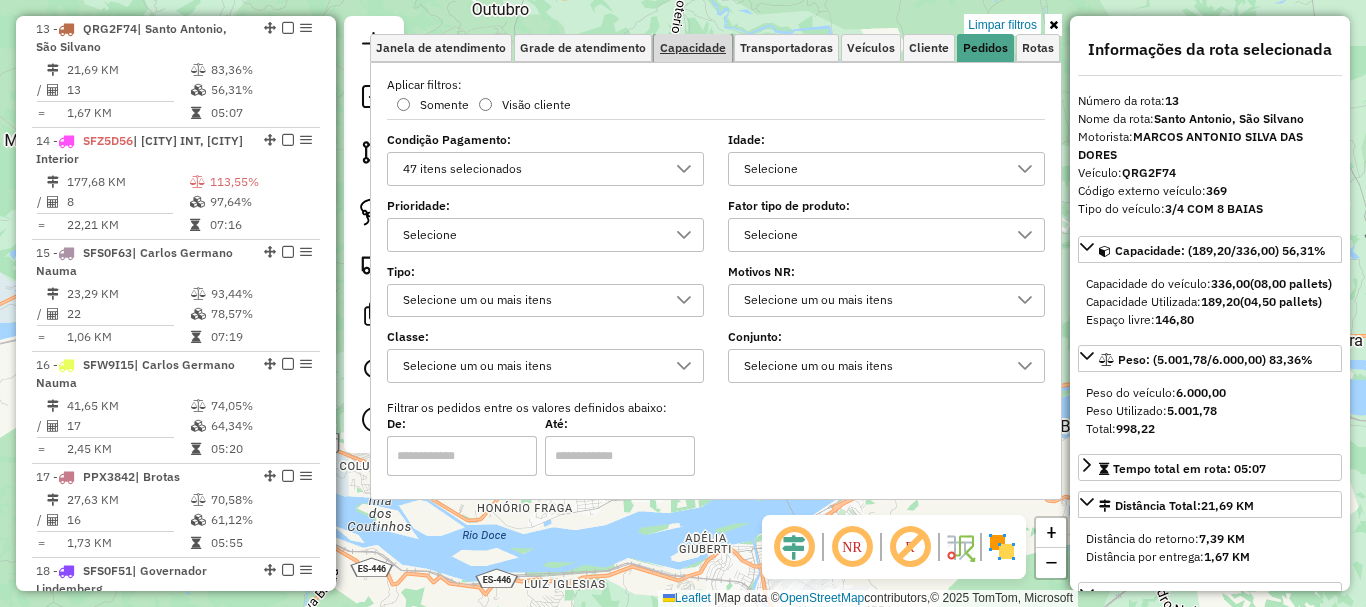 click on "Capacidade" at bounding box center (693, 48) 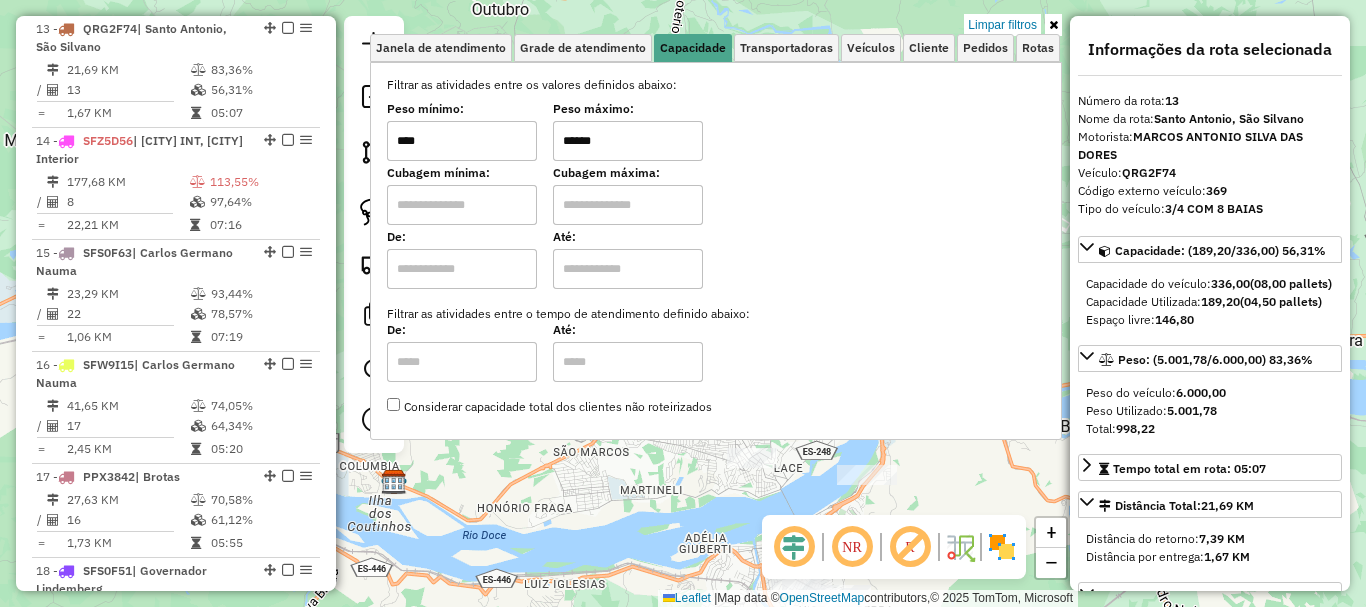 drag, startPoint x: 656, startPoint y: 155, endPoint x: 505, endPoint y: 176, distance: 152.45328 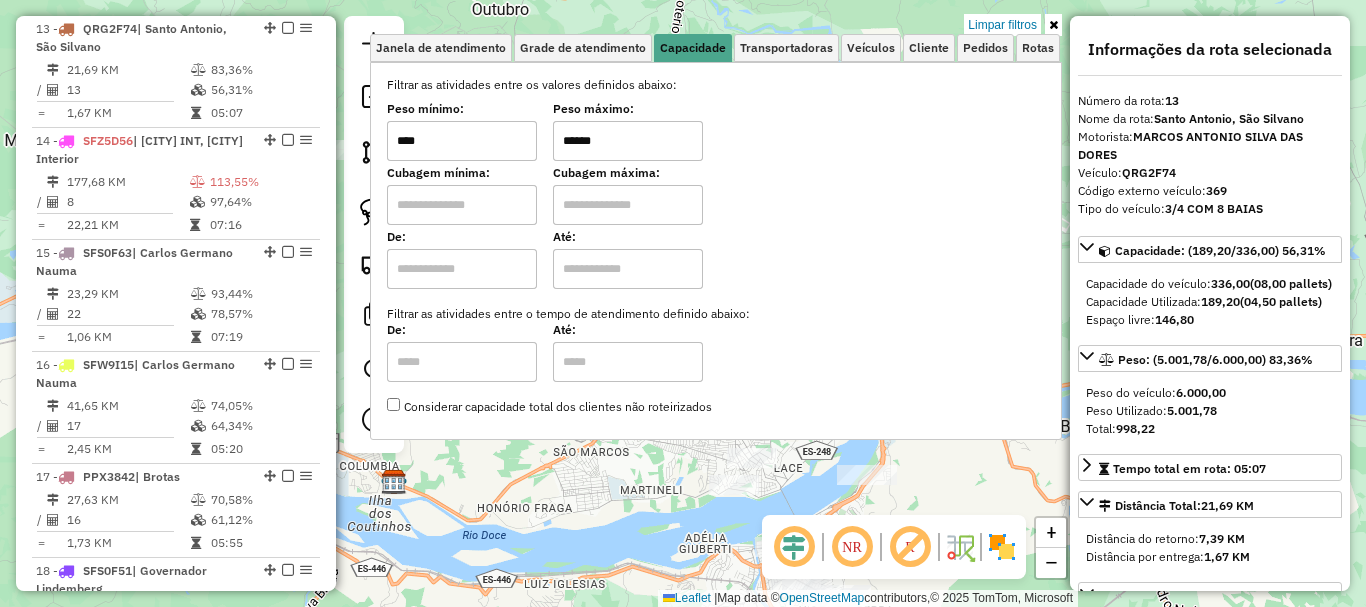 type on "******" 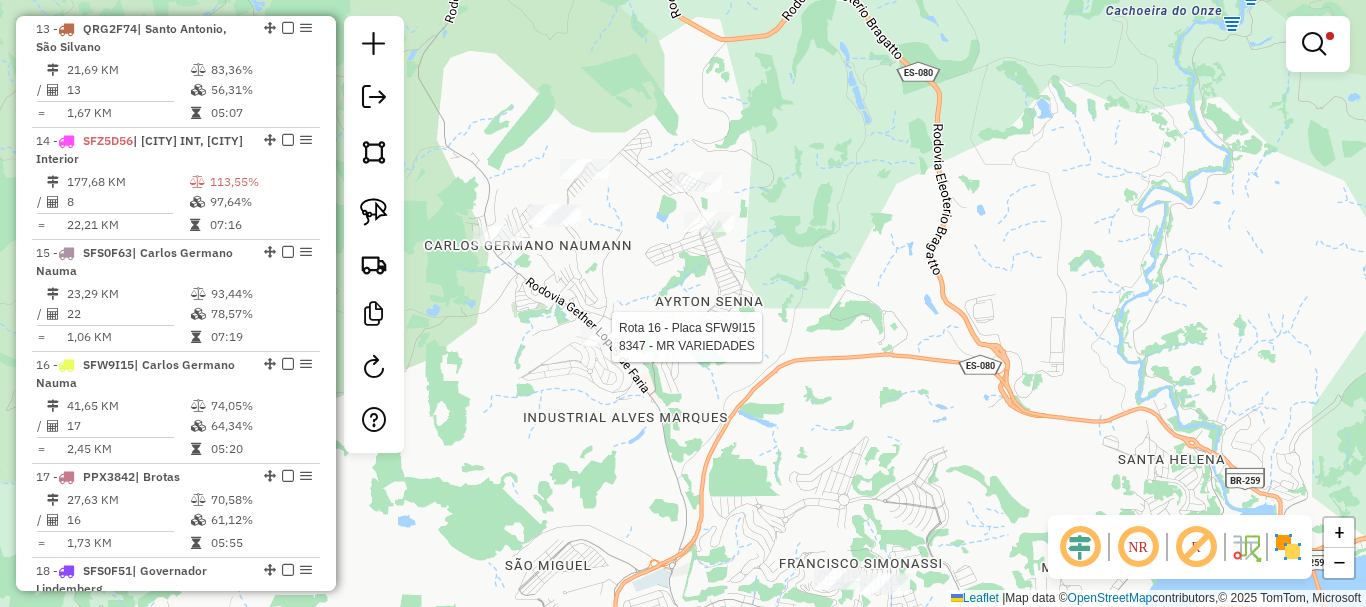 select on "*********" 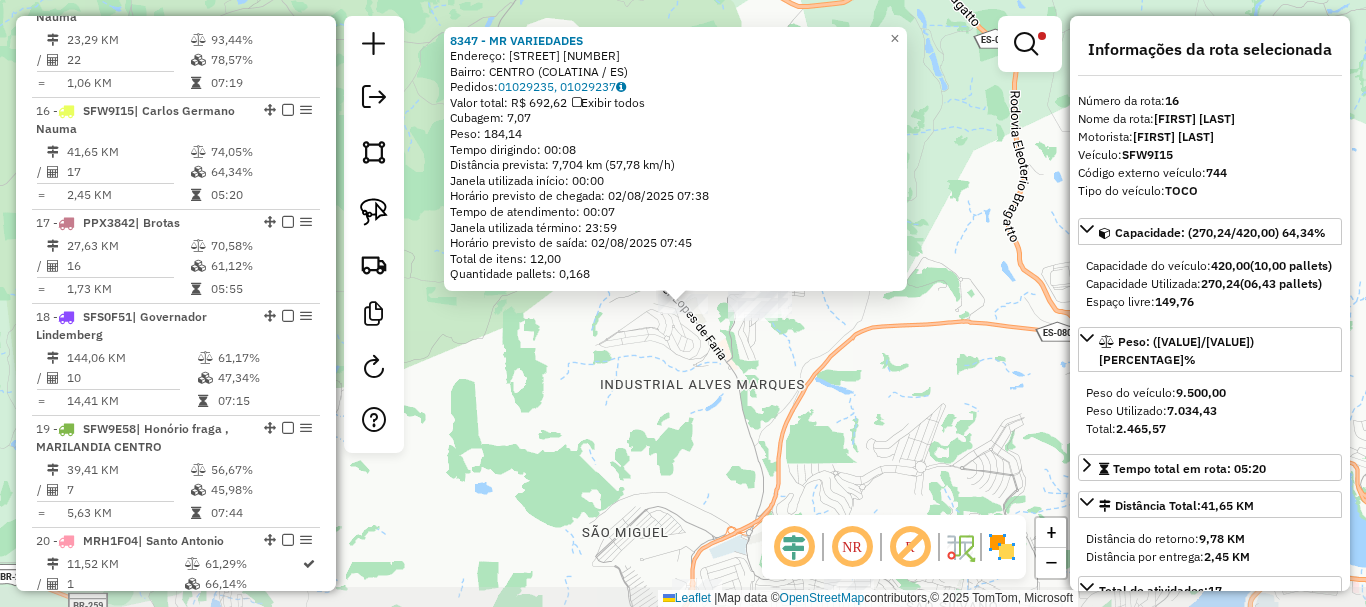 scroll, scrollTop: 2443, scrollLeft: 0, axis: vertical 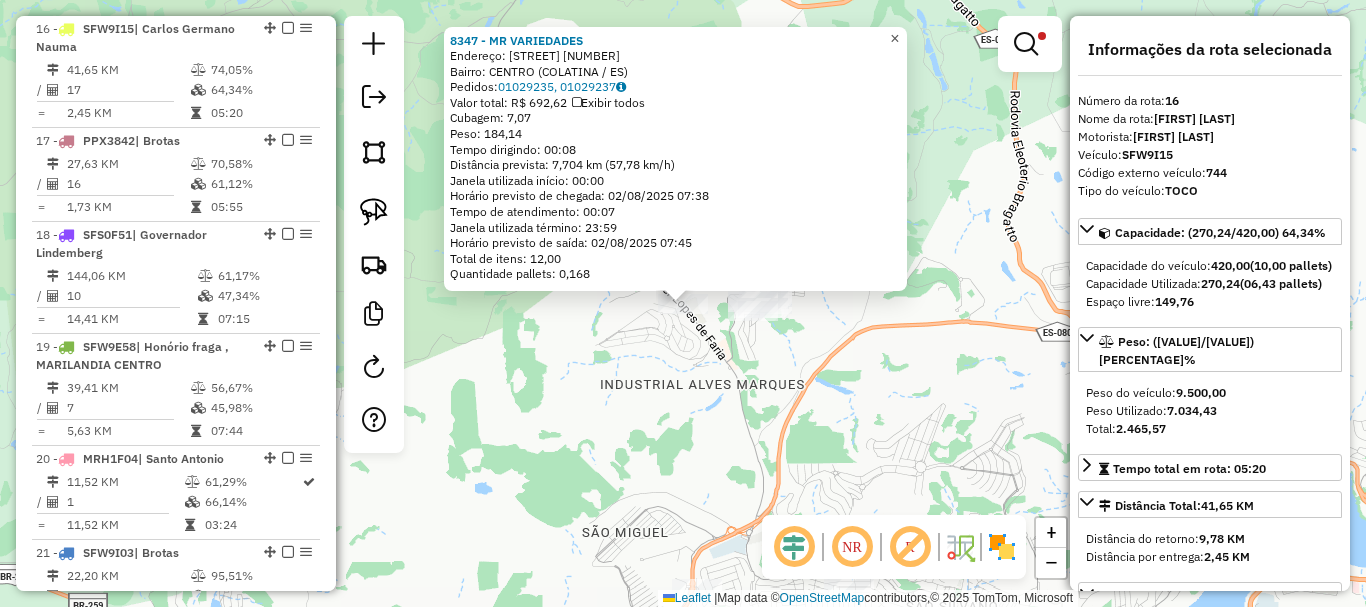 click on "×" 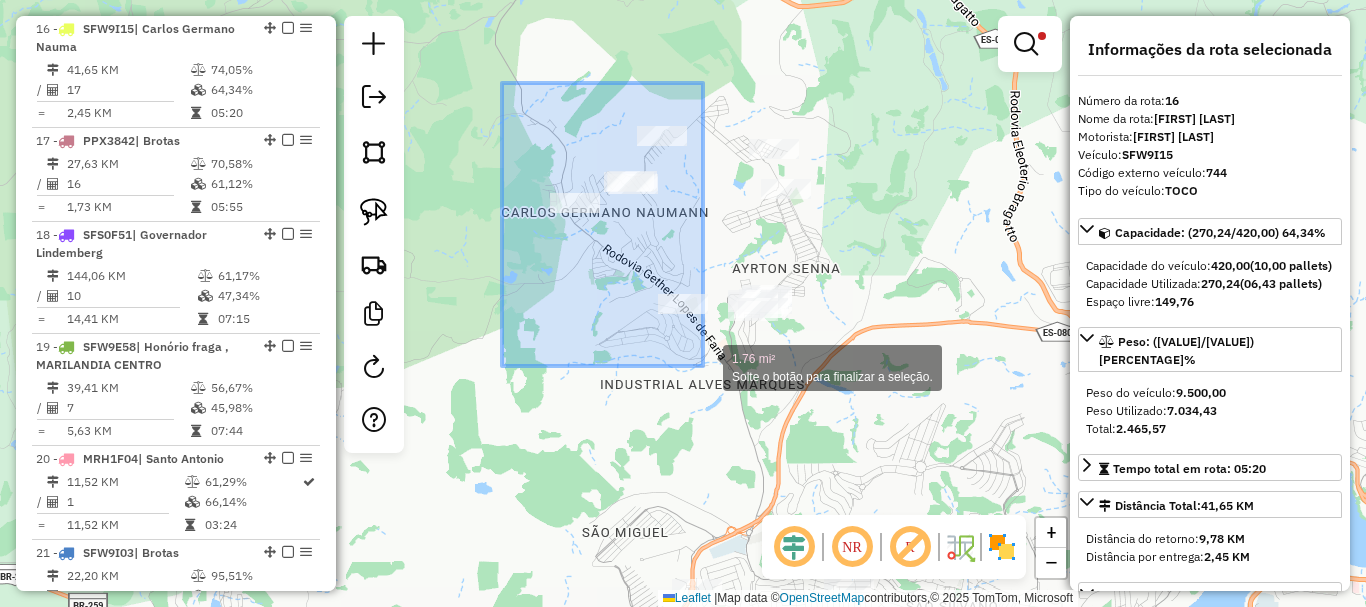 drag, startPoint x: 530, startPoint y: 134, endPoint x: 703, endPoint y: 366, distance: 289.4011 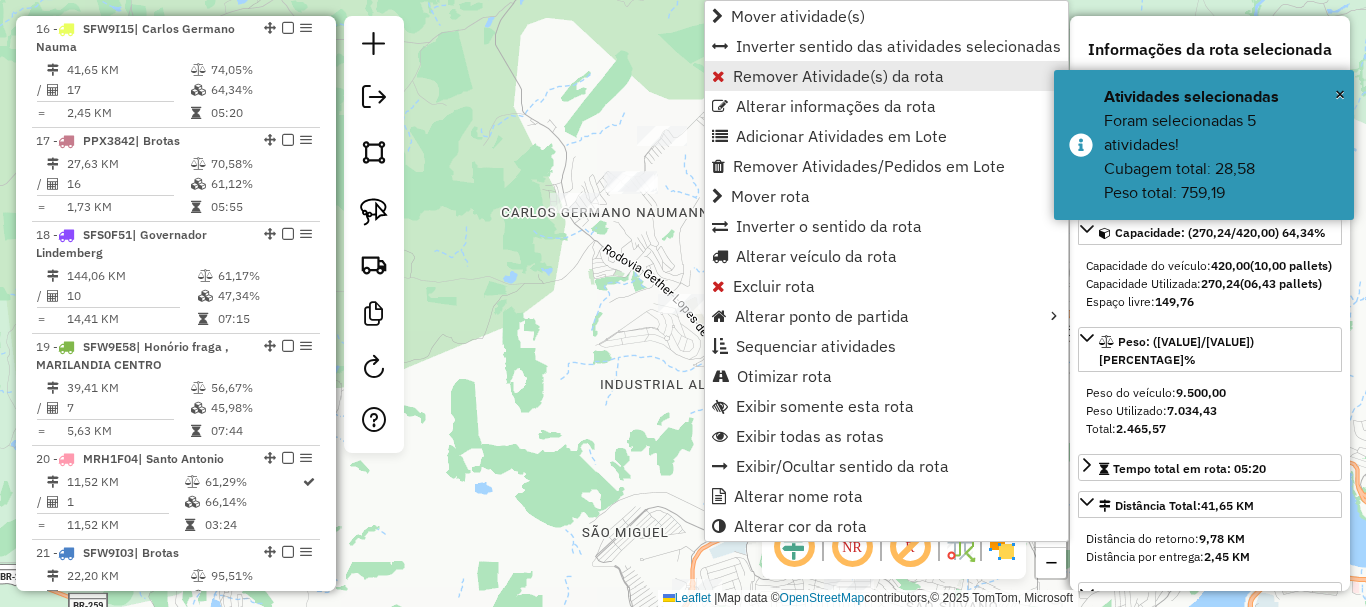 click on "Remover Atividade(s) da rota" at bounding box center [838, 76] 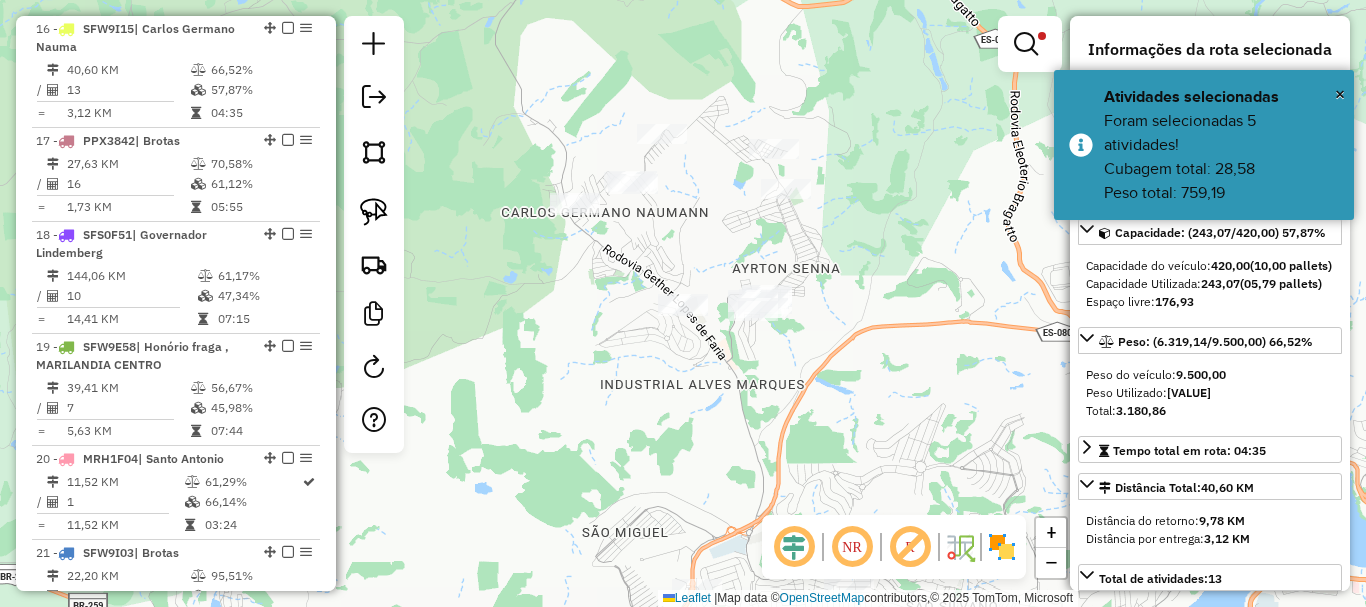 click on "Limpar filtros Janela de atendimento Grade de atendimento Capacidade Transportadoras Veículos Cliente Pedidos  Rotas Selecione os dias de semana para filtrar as janelas de atendimento  Seg   Ter   Qua   Qui   Sex   Sáb   Dom  Informe o período da janela de atendimento: De: Até:  Filtrar exatamente a janela do cliente  Considerar janela de atendimento padrão  Selecione os dias de semana para filtrar as grades de atendimento  Seg   Ter   Qua   Qui   Sex   Sáb   Dom   Considerar clientes sem dia de atendimento cadastrado  Clientes fora do dia de atendimento selecionado Filtrar as atividades entre os valores definidos abaixo:  Peso mínimo:  ****  Peso máximo:  ******  Cubagem mínima:   Cubagem máxima:   De:   Até:  Filtrar as atividades entre o tempo de atendimento definido abaixo:  De:   Até:   Considerar capacidade total dos clientes não roteirizados Transportadora: Selecione um ou mais itens Tipo de veículo: Selecione um ou mais itens Veículo: Selecione um ou mais itens Motorista: Nome: Rótulo:" 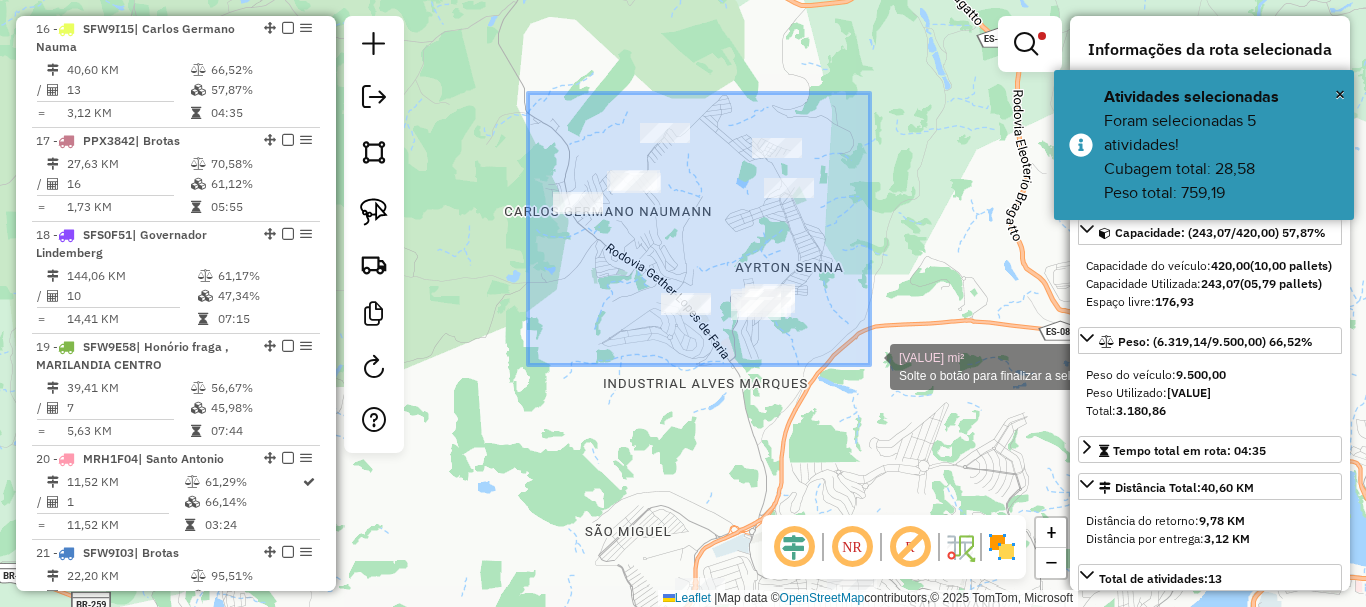 drag, startPoint x: 528, startPoint y: 93, endPoint x: 870, endPoint y: 365, distance: 436.97598 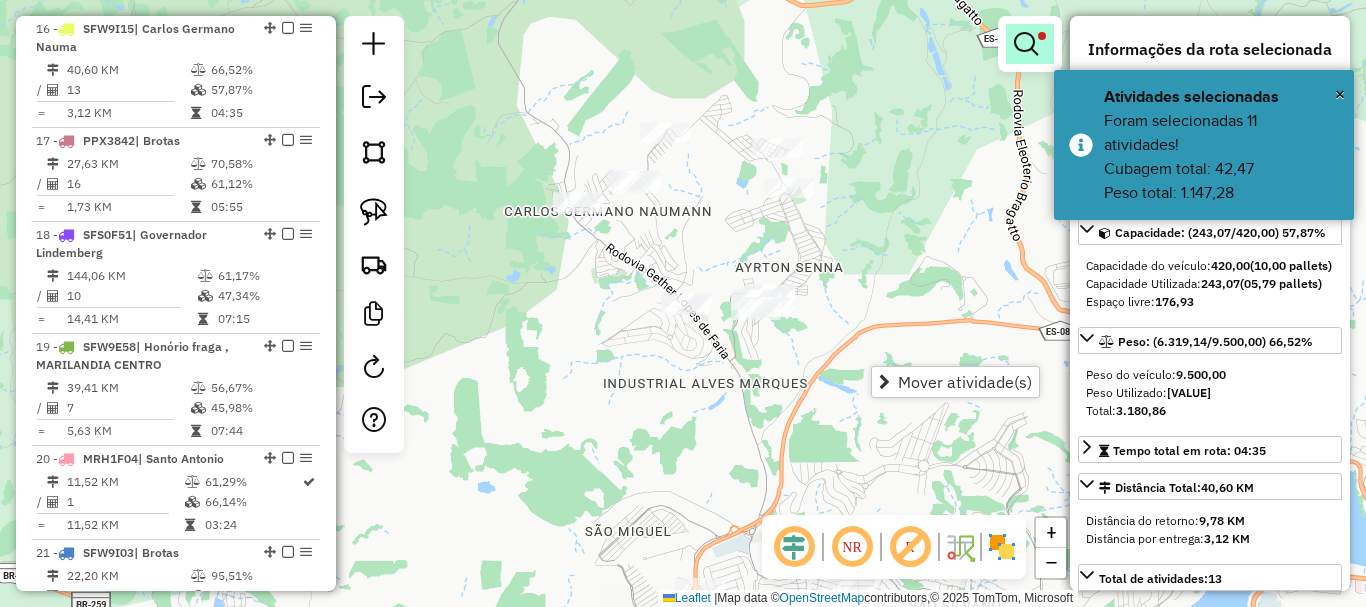 click at bounding box center (1030, 44) 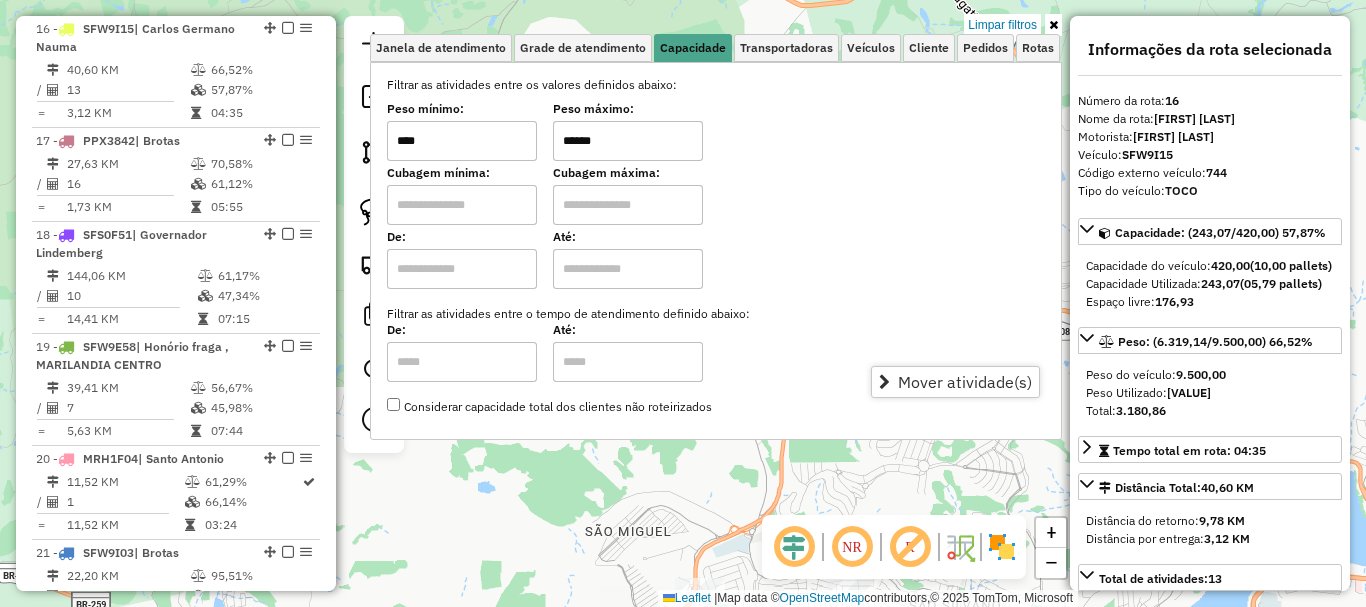 drag, startPoint x: 616, startPoint y: 143, endPoint x: 543, endPoint y: 160, distance: 74.953316 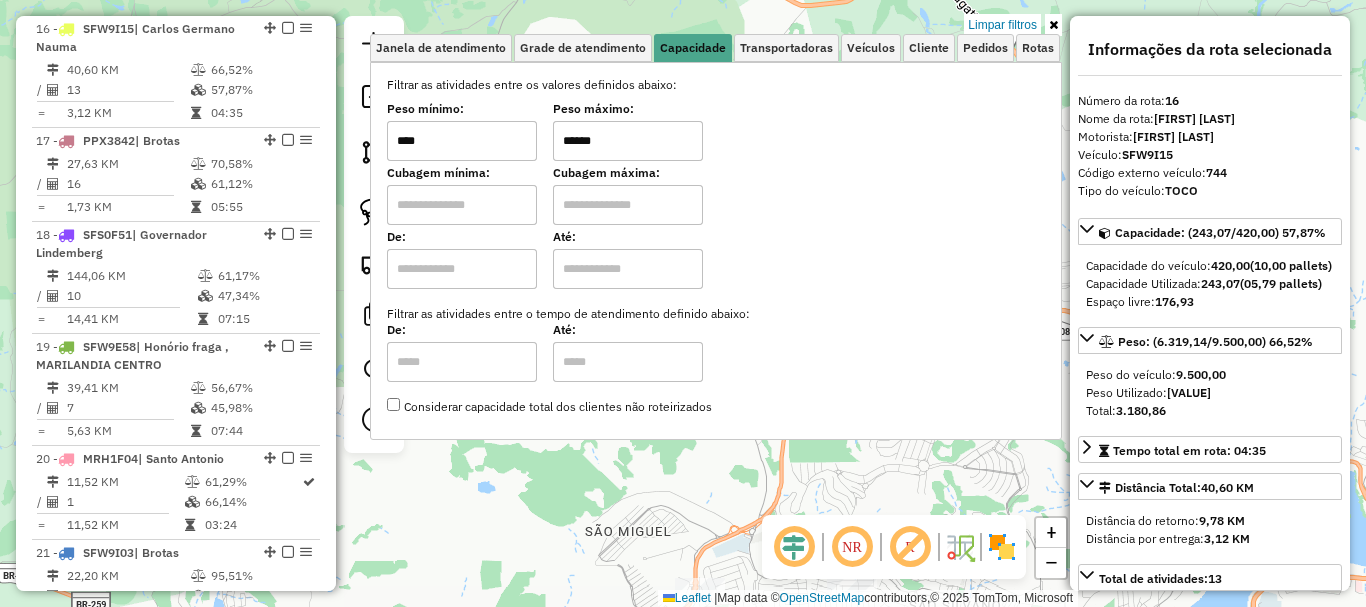 type on "******" 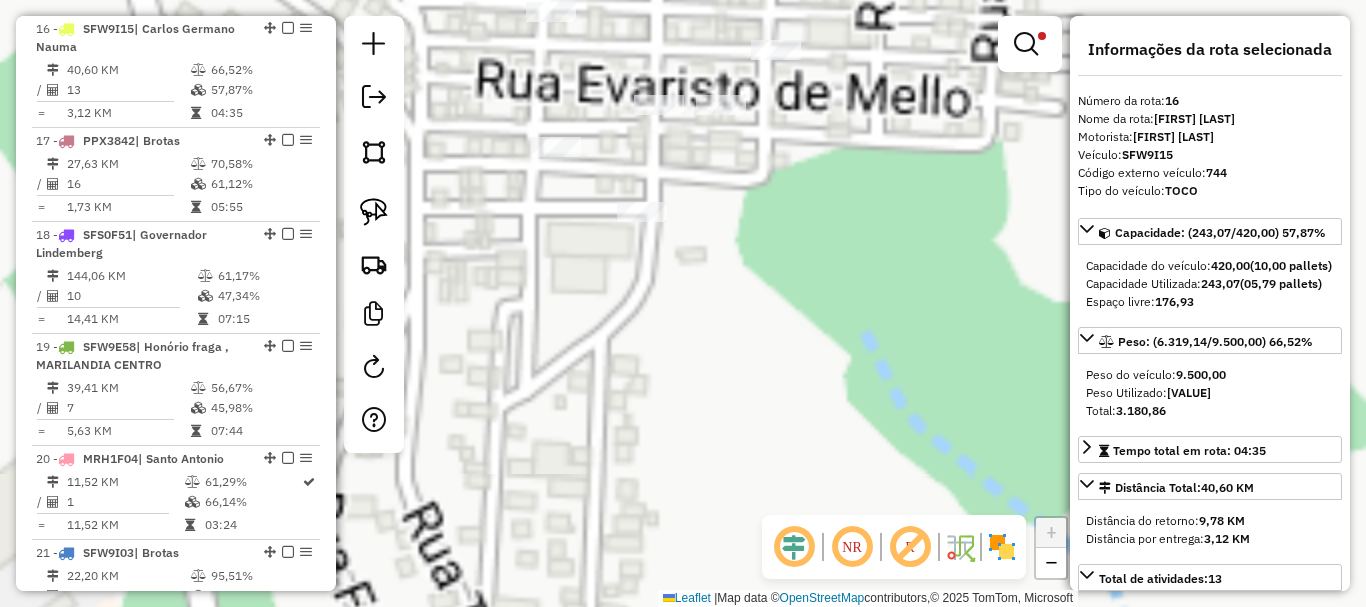 drag, startPoint x: 777, startPoint y: 231, endPoint x: 767, endPoint y: 349, distance: 118.42297 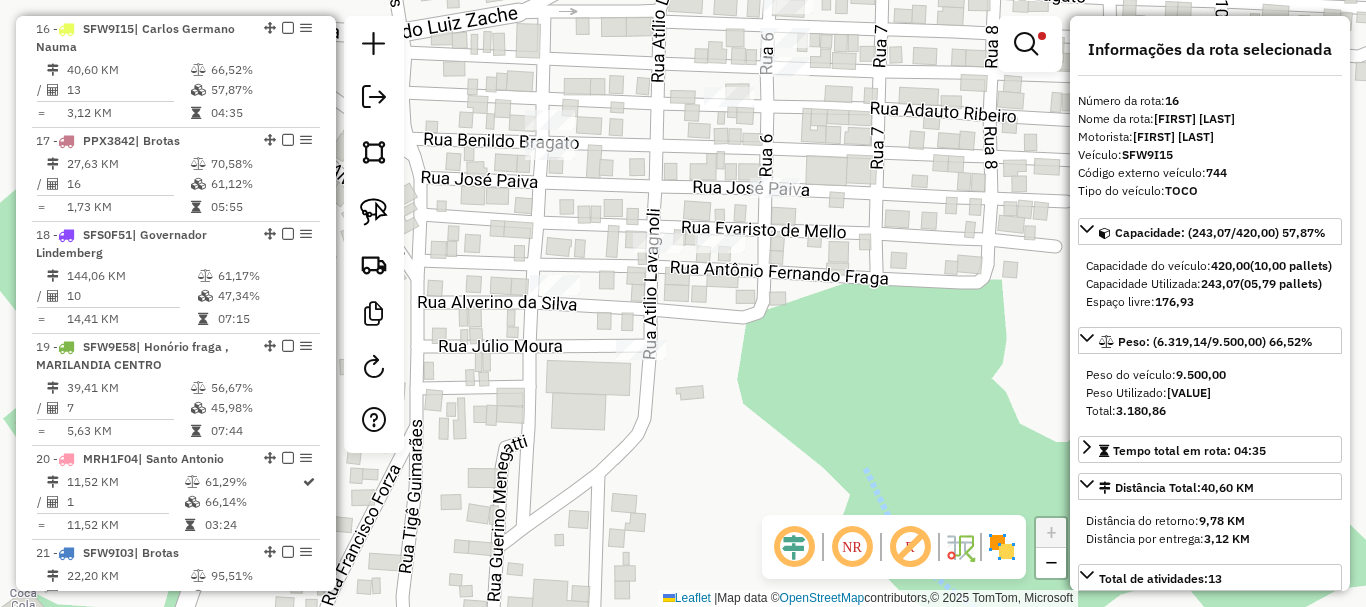 drag, startPoint x: 843, startPoint y: 135, endPoint x: 793, endPoint y: 288, distance: 160.96272 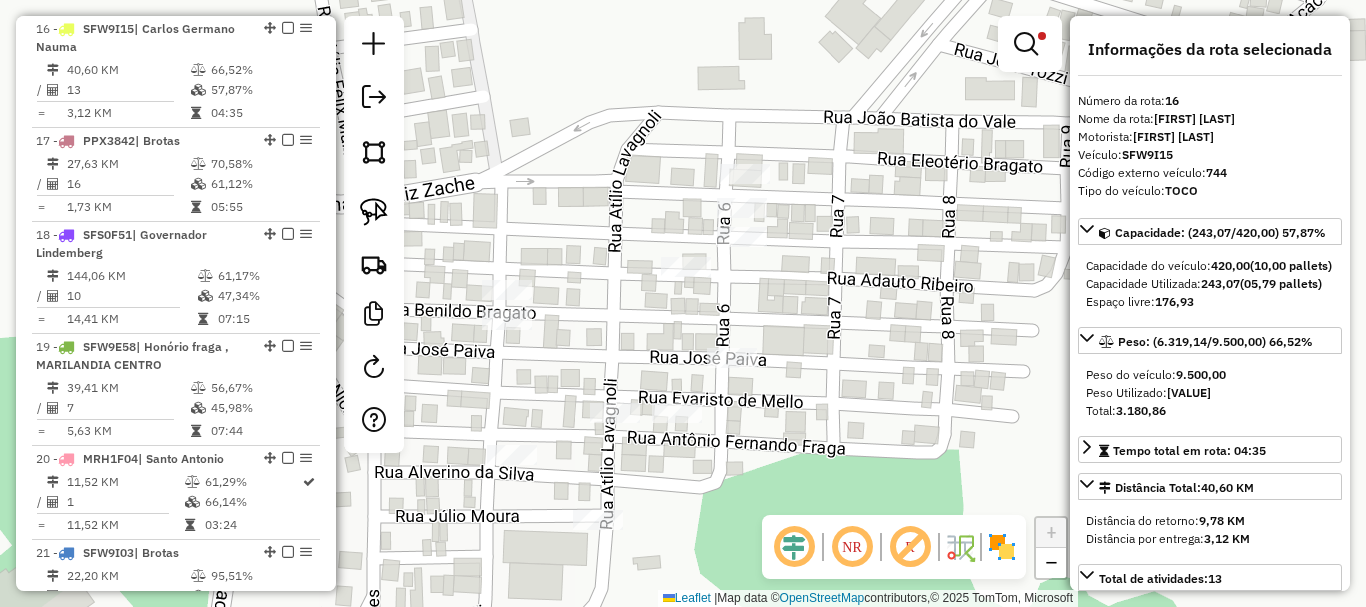click on "Limpar filtros Janela de atendimento Grade de atendimento Capacidade Transportadoras Veículos Cliente Pedidos  Rotas Selecione os dias de semana para filtrar as janelas de atendimento  Seg   Ter   Qua   Qui   Sex   Sáb   Dom  Informe o período da janela de atendimento: De: Até:  Filtrar exatamente a janela do cliente  Considerar janela de atendimento padrão  Selecione os dias de semana para filtrar as grades de atendimento  Seg   Ter   Qua   Qui   Sex   Sáb   Dom   Considerar clientes sem dia de atendimento cadastrado  Clientes fora do dia de atendimento selecionado Filtrar as atividades entre os valores definidos abaixo:  Peso mínimo:  ****  Peso máximo:  ******  Cubagem mínima:   Cubagem máxima:   De:   Até:  Filtrar as atividades entre o tempo de atendimento definido abaixo:  De:   Até:   Considerar capacidade total dos clientes não roteirizados Transportadora: Selecione um ou mais itens Tipo de veículo: Selecione um ou mais itens Veículo: Selecione um ou mais itens Motorista: Nome: Rótulo:" 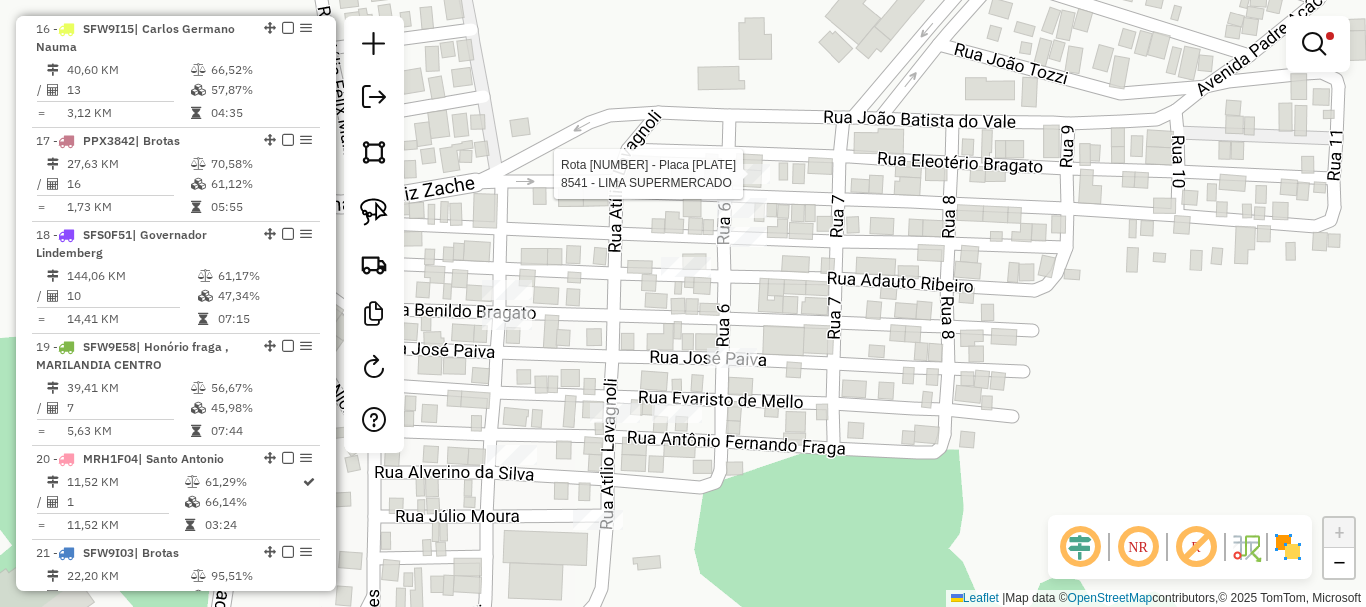 select on "*********" 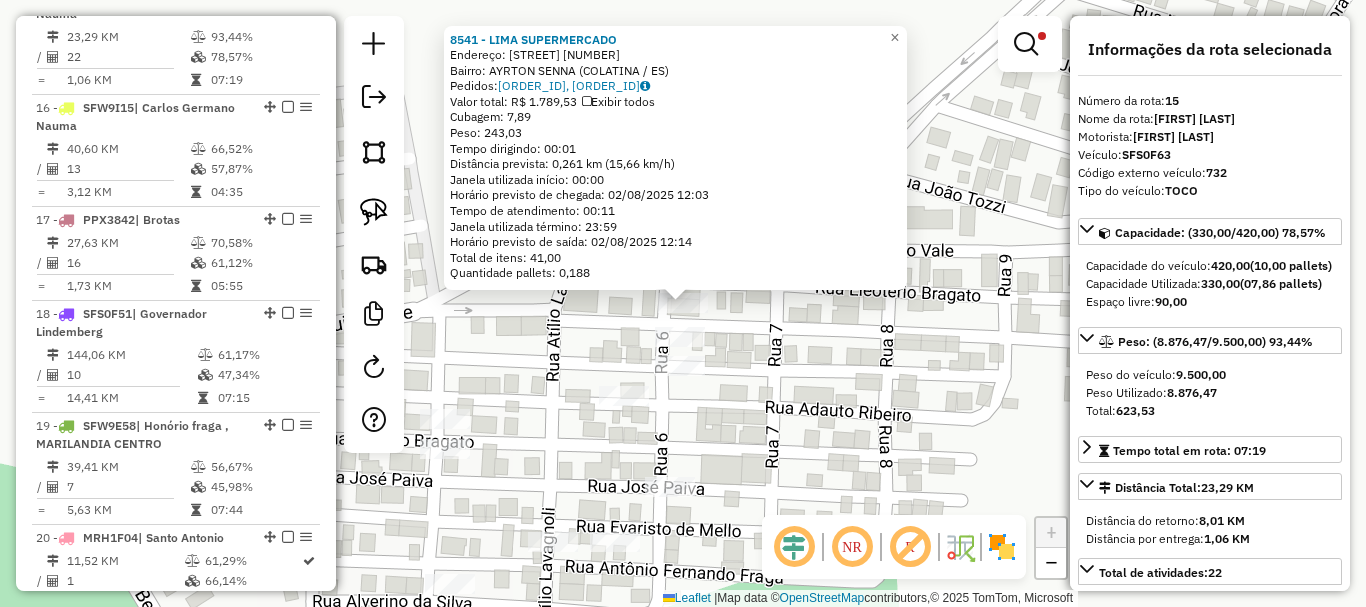 scroll, scrollTop: 2331, scrollLeft: 0, axis: vertical 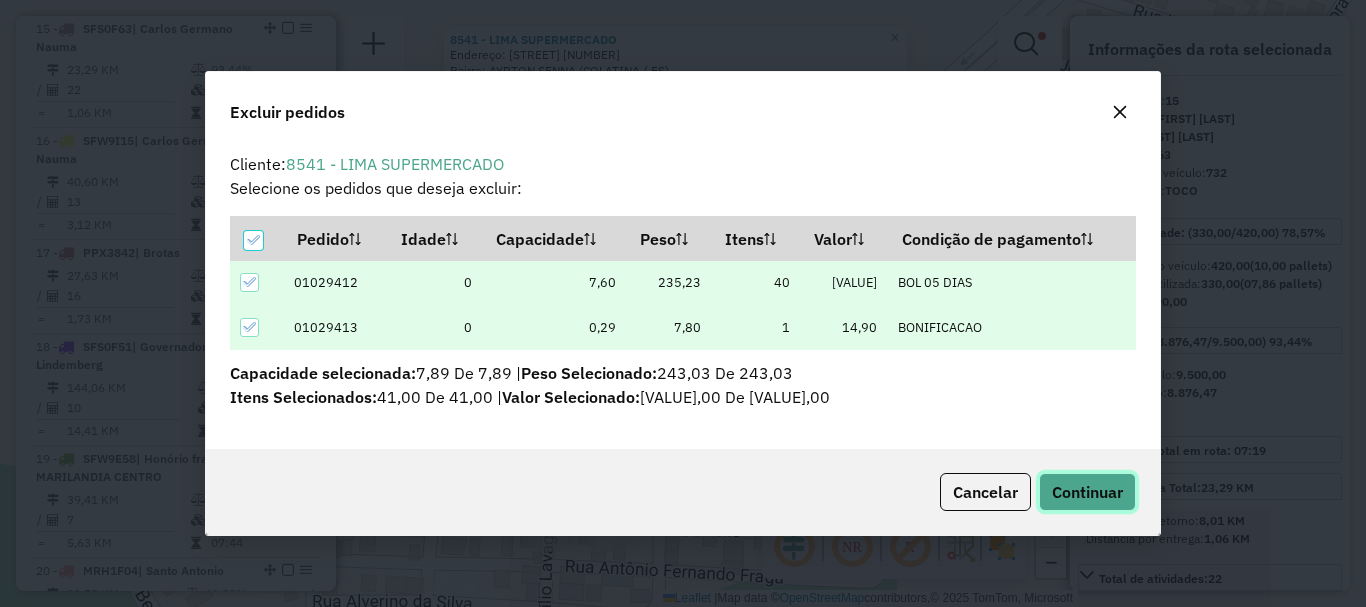 click on "Continuar" 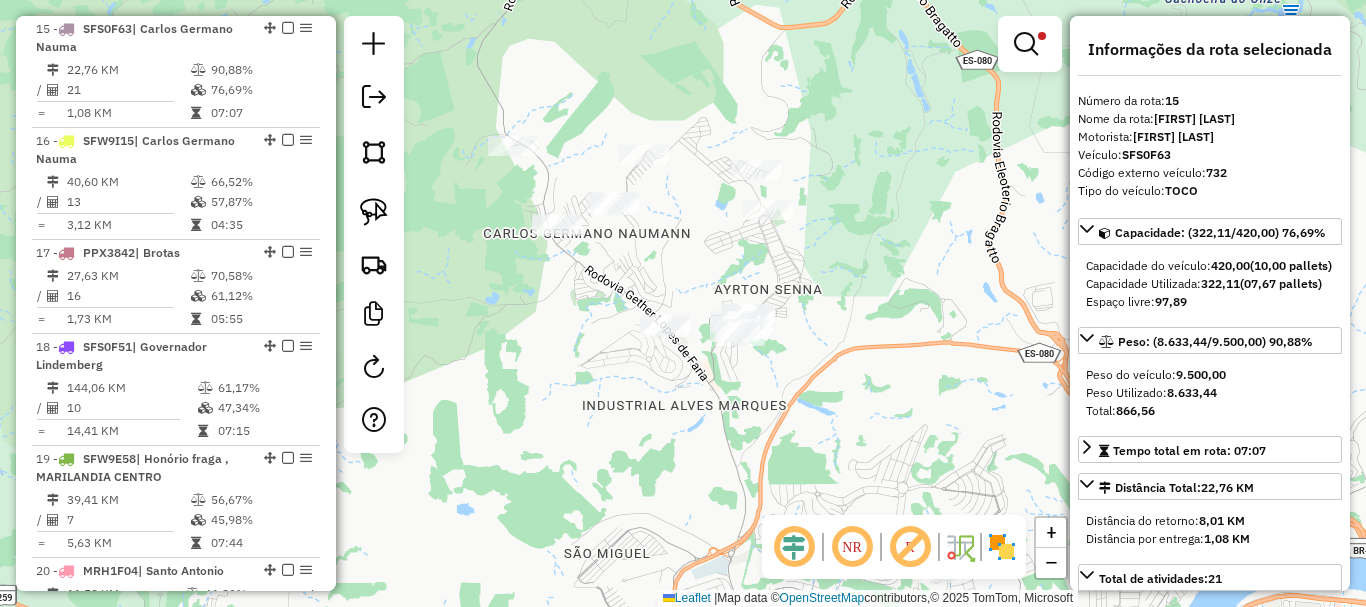 click on "Limpar filtros Janela de atendimento Grade de atendimento Capacidade Transportadoras Veículos Cliente Pedidos  Rotas Selecione os dias de semana para filtrar as janelas de atendimento  Seg   Ter   Qua   Qui   Sex   Sáb   Dom  Informe o período da janela de atendimento: De: Até:  Filtrar exatamente a janela do cliente  Considerar janela de atendimento padrão  Selecione os dias de semana para filtrar as grades de atendimento  Seg   Ter   Qua   Qui   Sex   Sáb   Dom   Considerar clientes sem dia de atendimento cadastrado  Clientes fora do dia de atendimento selecionado Filtrar as atividades entre os valores definidos abaixo:  Peso mínimo:  ****  Peso máximo:  ******  Cubagem mínima:   Cubagem máxima:   De:   Até:  Filtrar as atividades entre o tempo de atendimento definido abaixo:  De:   Até:   Considerar capacidade total dos clientes não roteirizados Transportadora: Selecione um ou mais itens Tipo de veículo: Selecione um ou mais itens Veículo: Selecione um ou mais itens Motorista: Nome: Rótulo:" 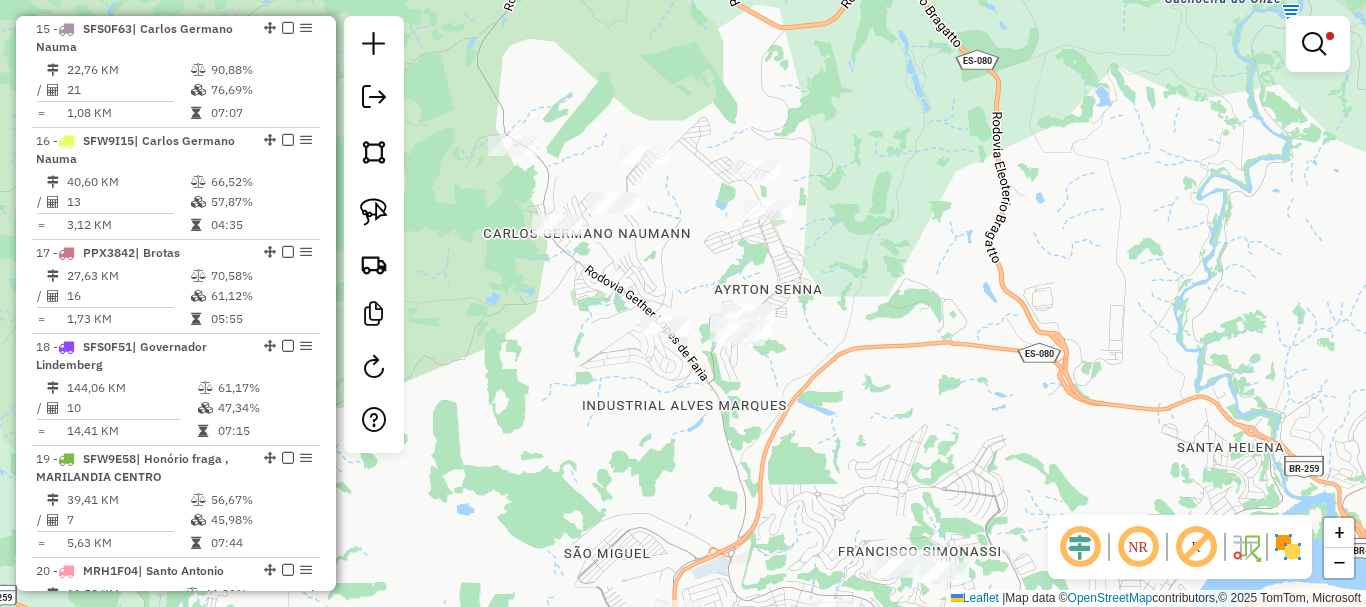 click on "Limpar filtros Janela de atendimento Grade de atendimento Capacidade Transportadoras Veículos Cliente Pedidos  Rotas Selecione os dias de semana para filtrar as janelas de atendimento  Seg   Ter   Qua   Qui   Sex   Sáb   Dom  Informe o período da janela de atendimento: De: Até:  Filtrar exatamente a janela do cliente  Considerar janela de atendimento padrão  Selecione os dias de semana para filtrar as grades de atendimento  Seg   Ter   Qua   Qui   Sex   Sáb   Dom   Considerar clientes sem dia de atendimento cadastrado  Clientes fora do dia de atendimento selecionado Filtrar as atividades entre os valores definidos abaixo:  Peso mínimo:  ****  Peso máximo:  ******  Cubagem mínima:   Cubagem máxima:   De:   Até:  Filtrar as atividades entre o tempo de atendimento definido abaixo:  De:   Até:   Considerar capacidade total dos clientes não roteirizados Transportadora: Selecione um ou mais itens Tipo de veículo: Selecione um ou mais itens Veículo: Selecione um ou mais itens Motorista: Nome: Rótulo:" 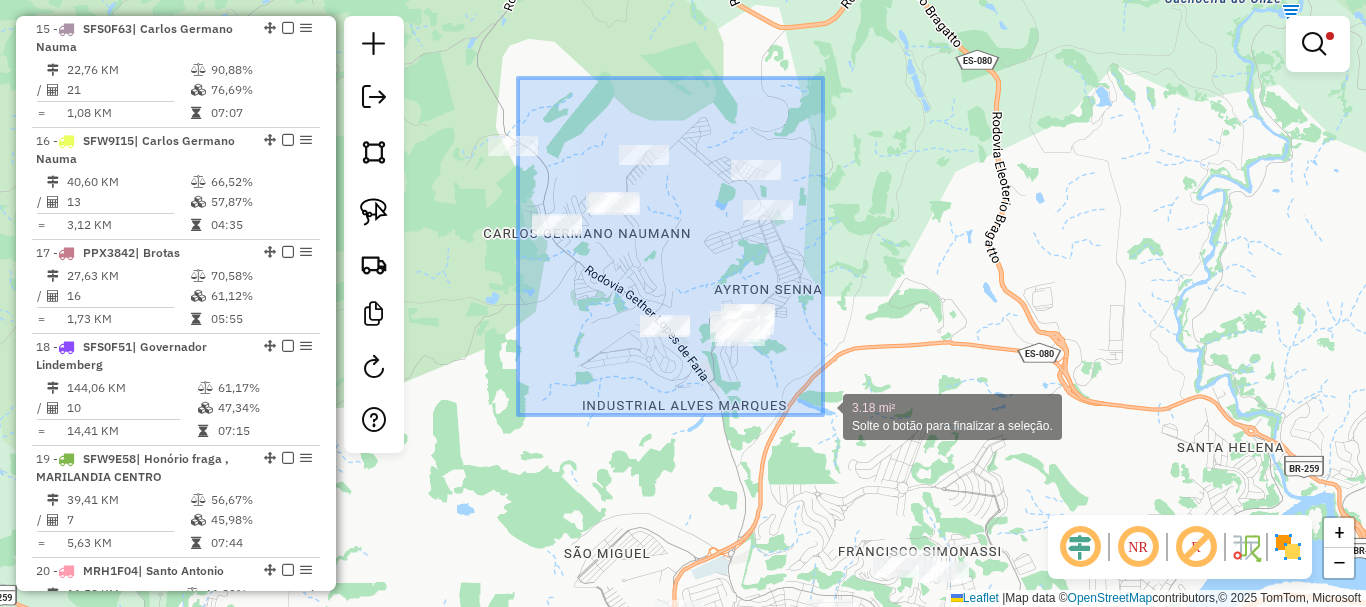 drag, startPoint x: 518, startPoint y: 78, endPoint x: 823, endPoint y: 415, distance: 454.52612 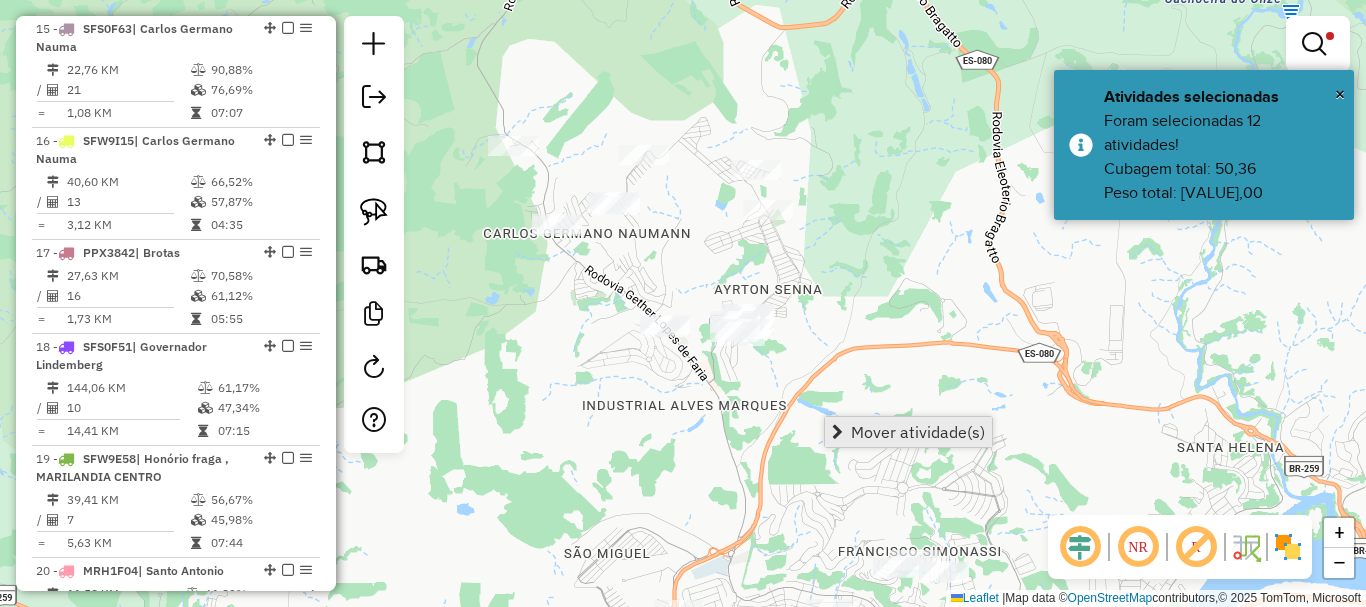 click on "Mover atividade(s)" at bounding box center (918, 432) 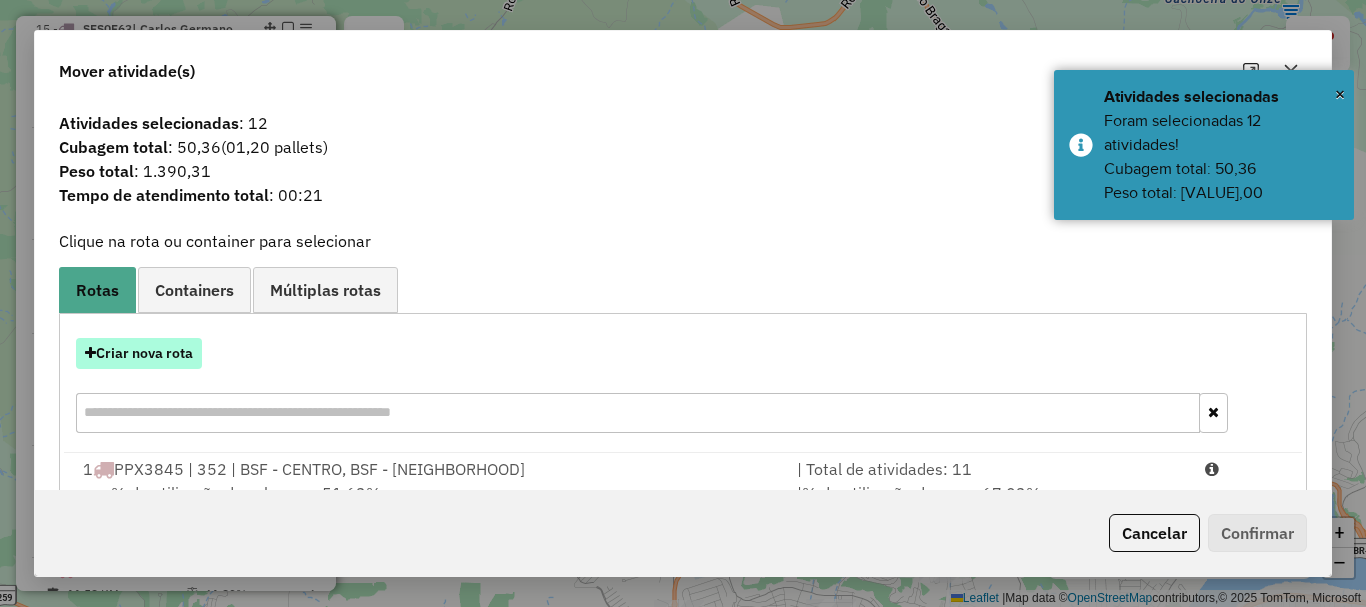 click on "Criar nova rota" at bounding box center (139, 353) 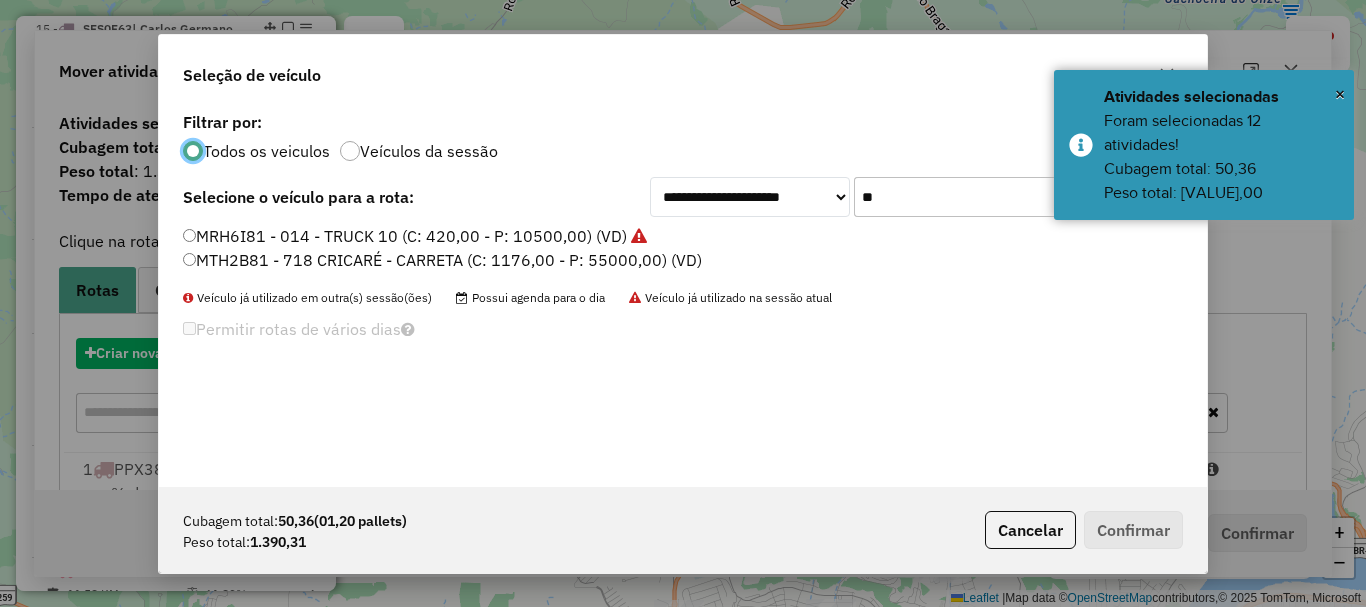 scroll, scrollTop: 11, scrollLeft: 6, axis: both 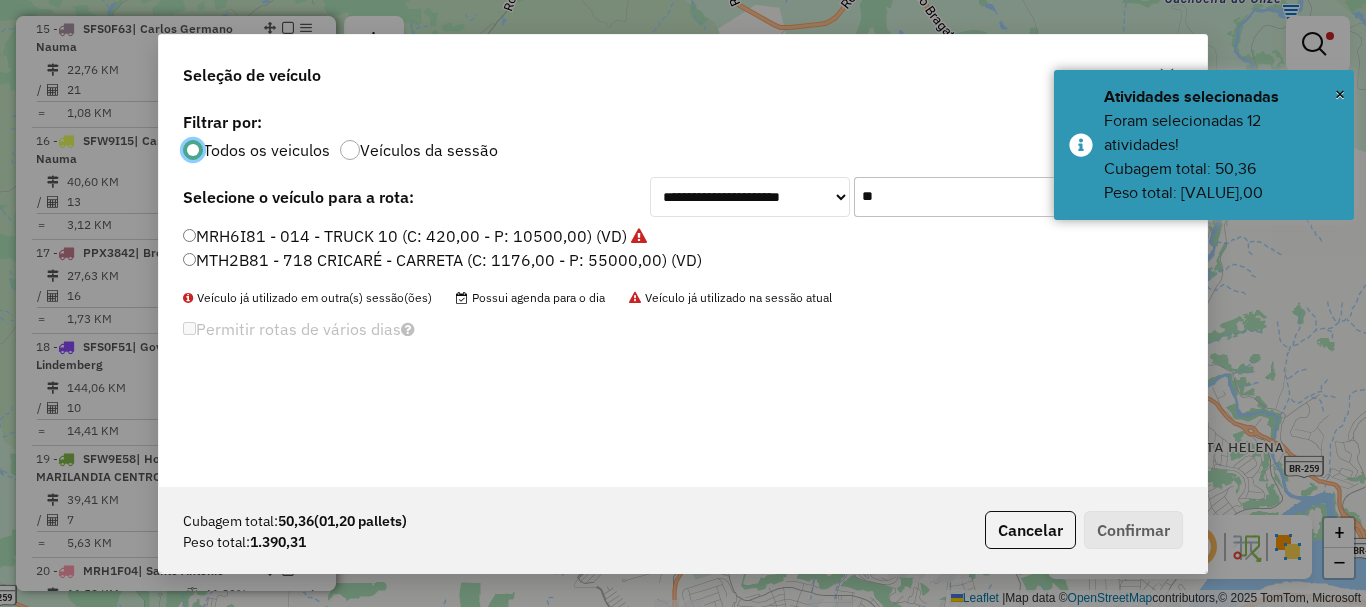 drag, startPoint x: 910, startPoint y: 205, endPoint x: 797, endPoint y: 225, distance: 114.75626 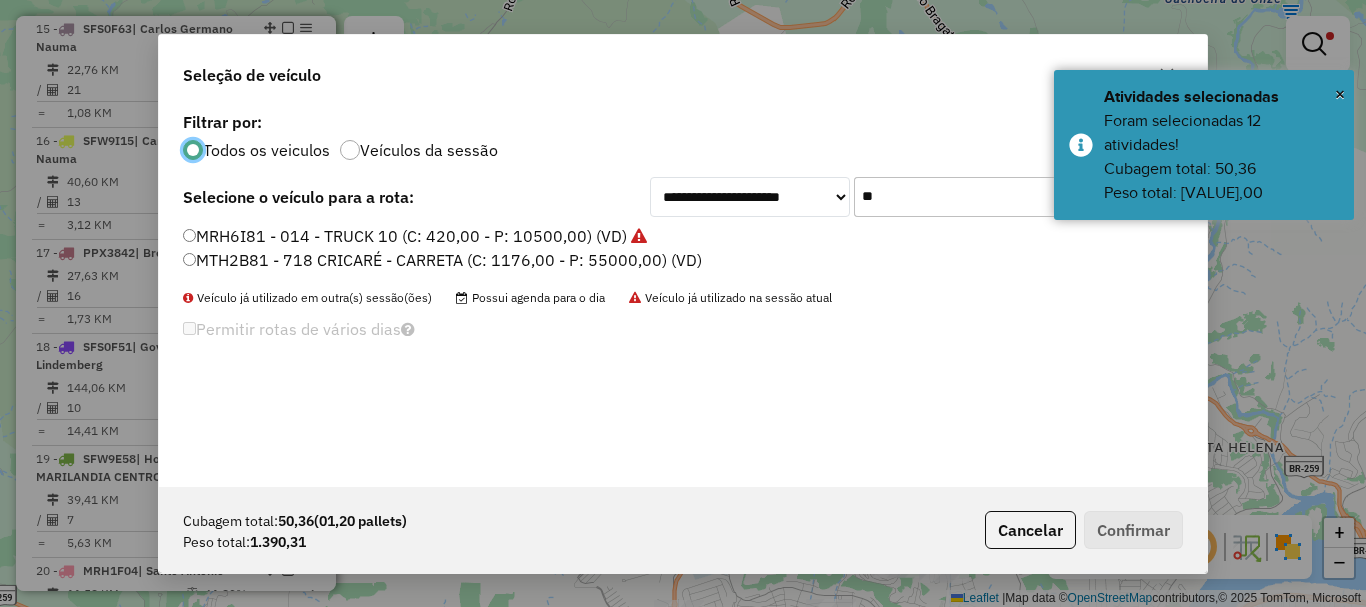 click on "**********" 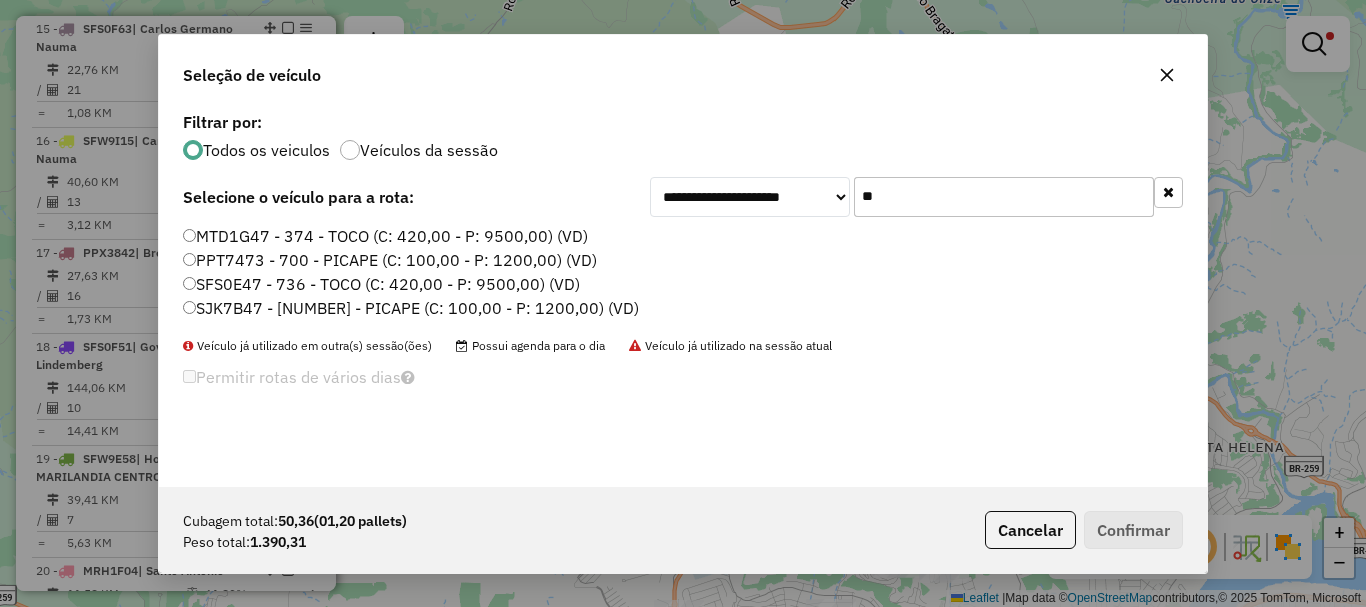type on "**" 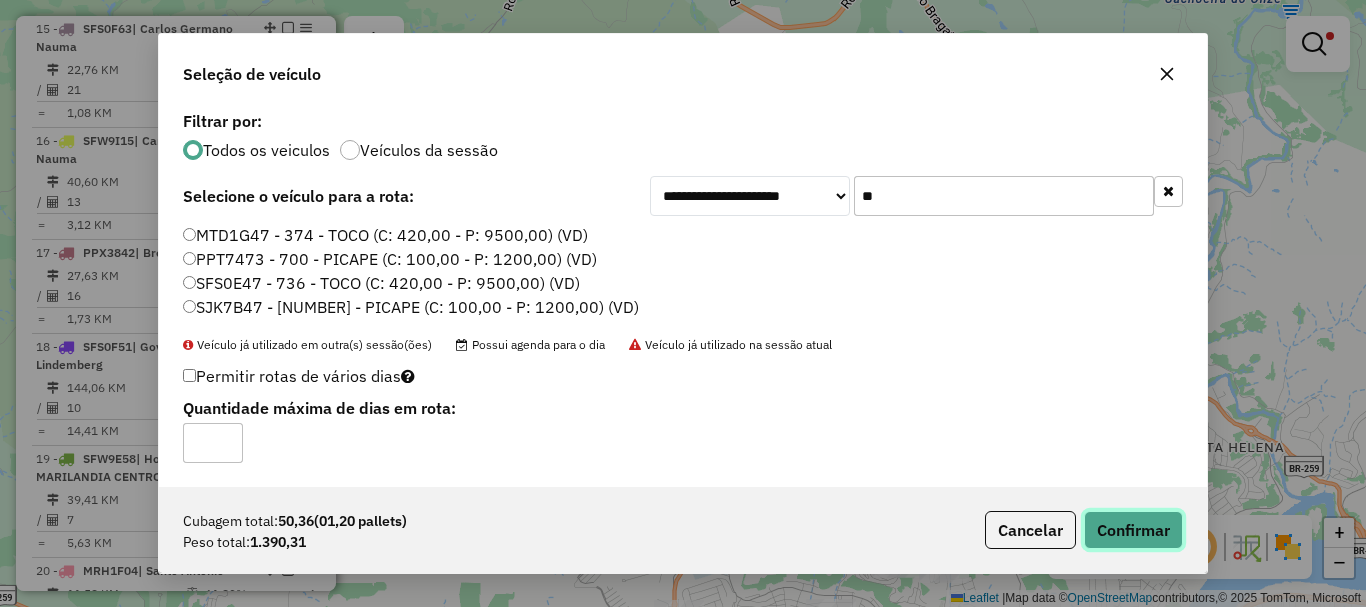 click on "Confirmar" 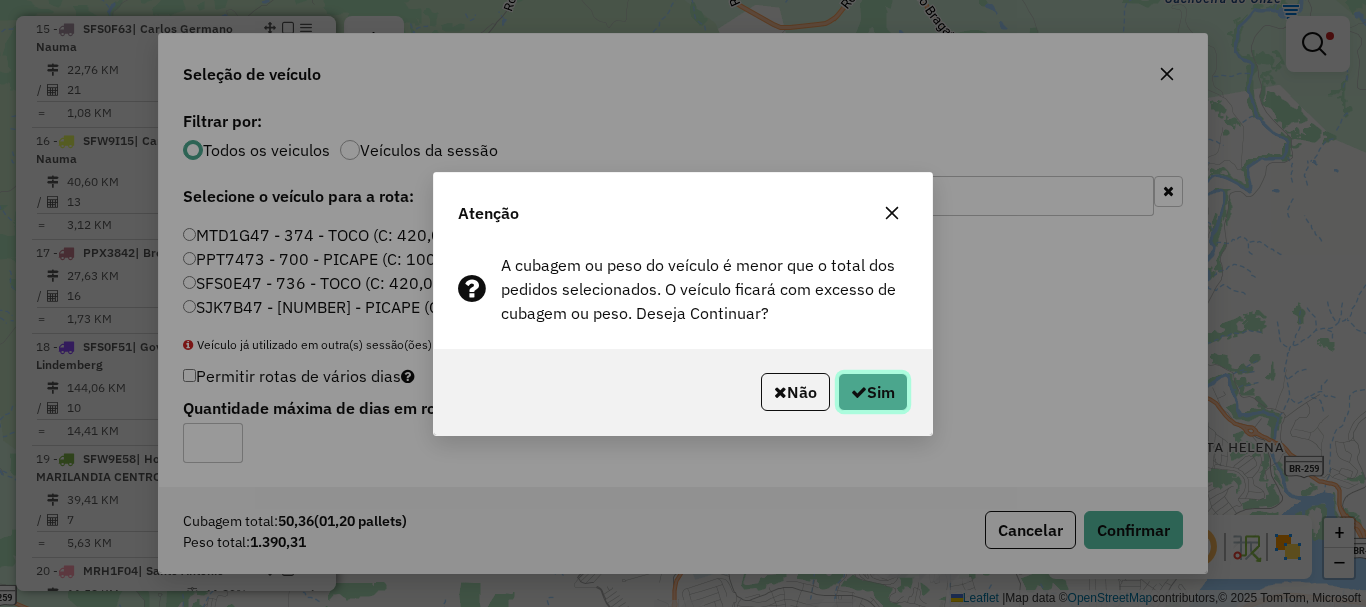click on "Sim" 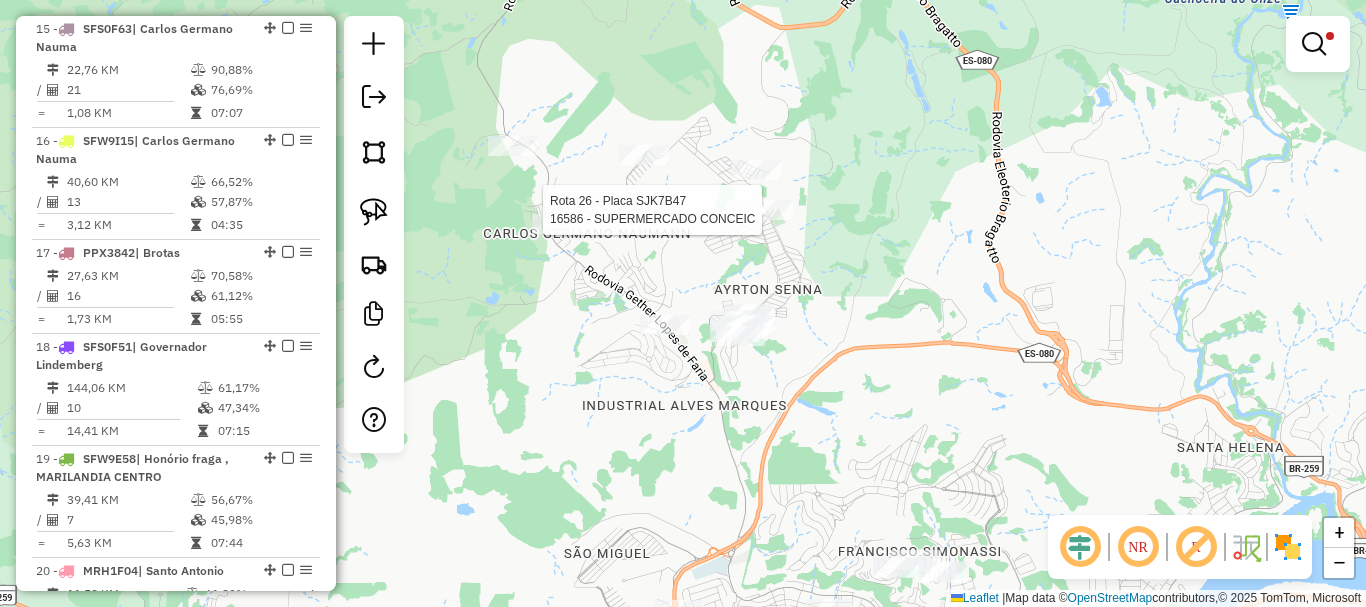 select on "*********" 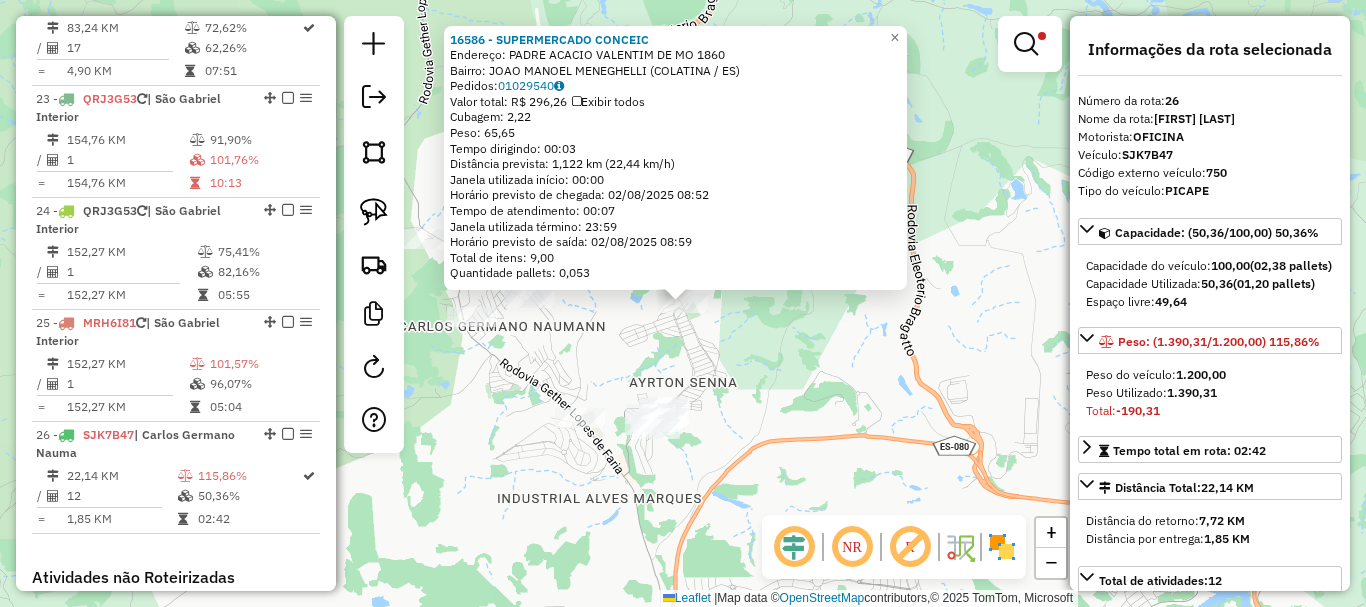 scroll, scrollTop: 3422, scrollLeft: 0, axis: vertical 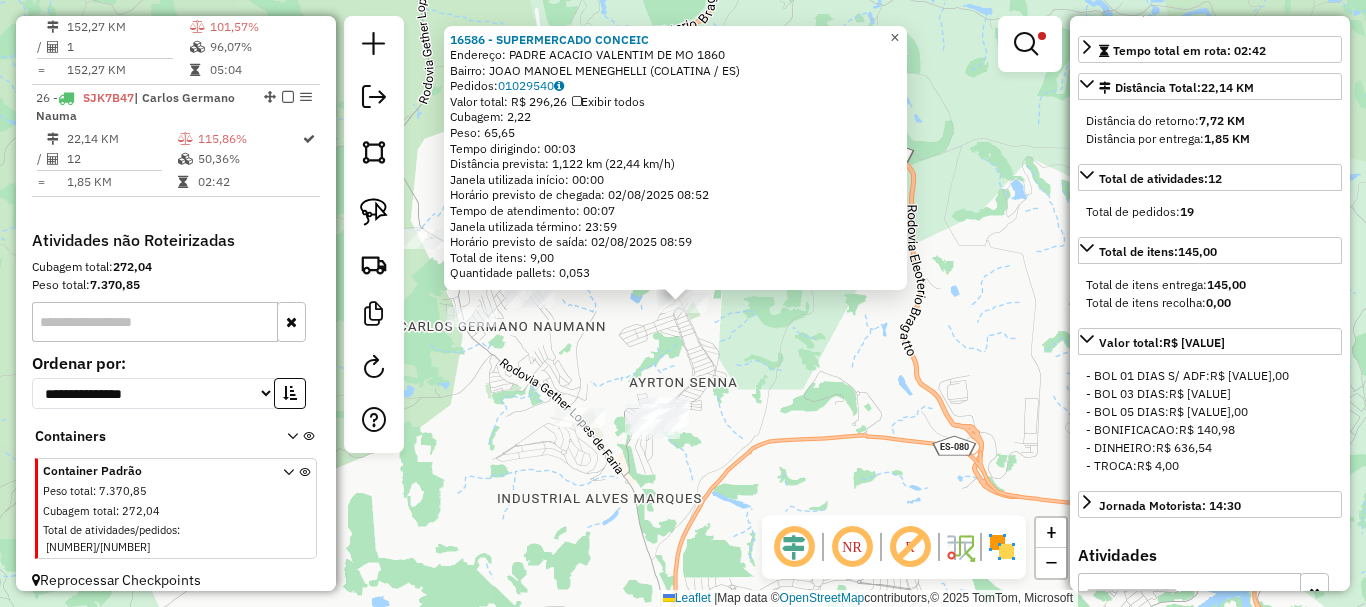 click on "×" 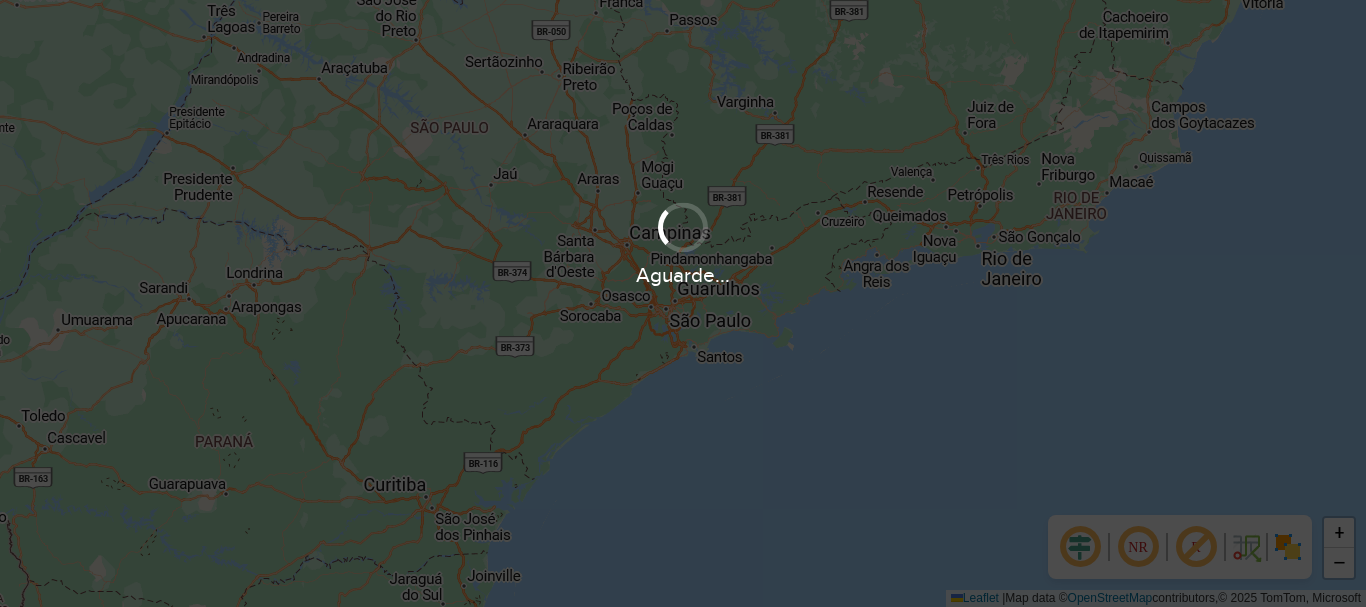 scroll, scrollTop: 0, scrollLeft: 0, axis: both 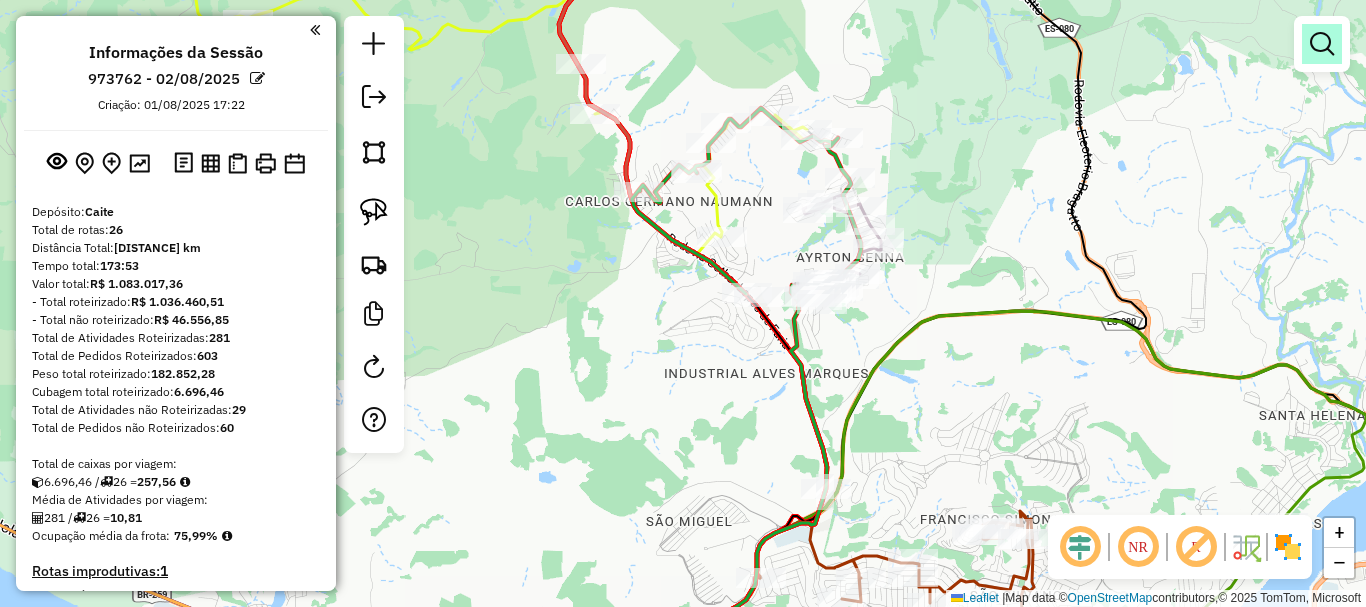 click at bounding box center [1322, 44] 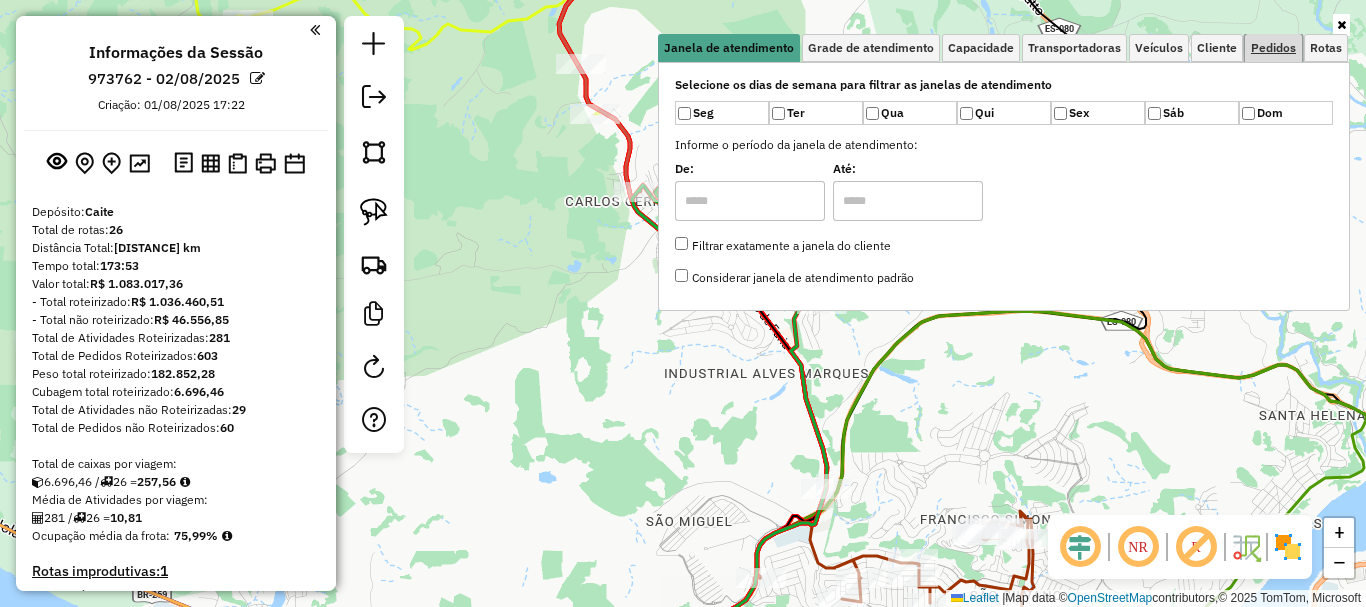 click on "Pedidos" at bounding box center (1273, 48) 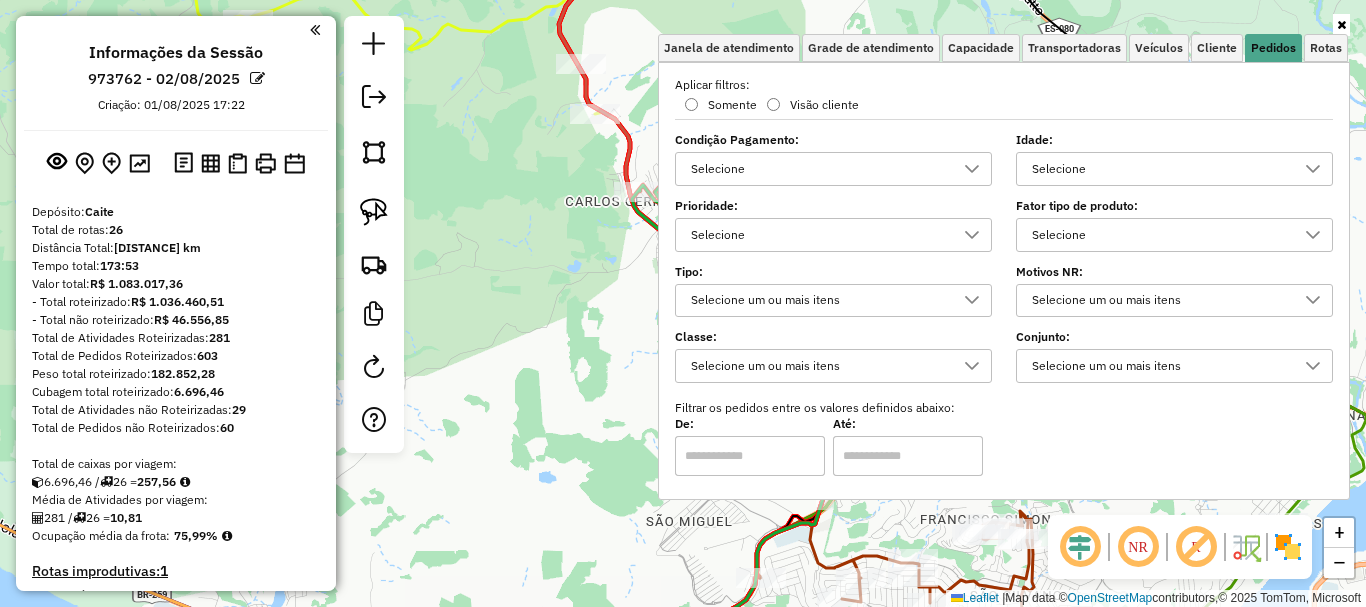 click on "Selecione" at bounding box center [818, 169] 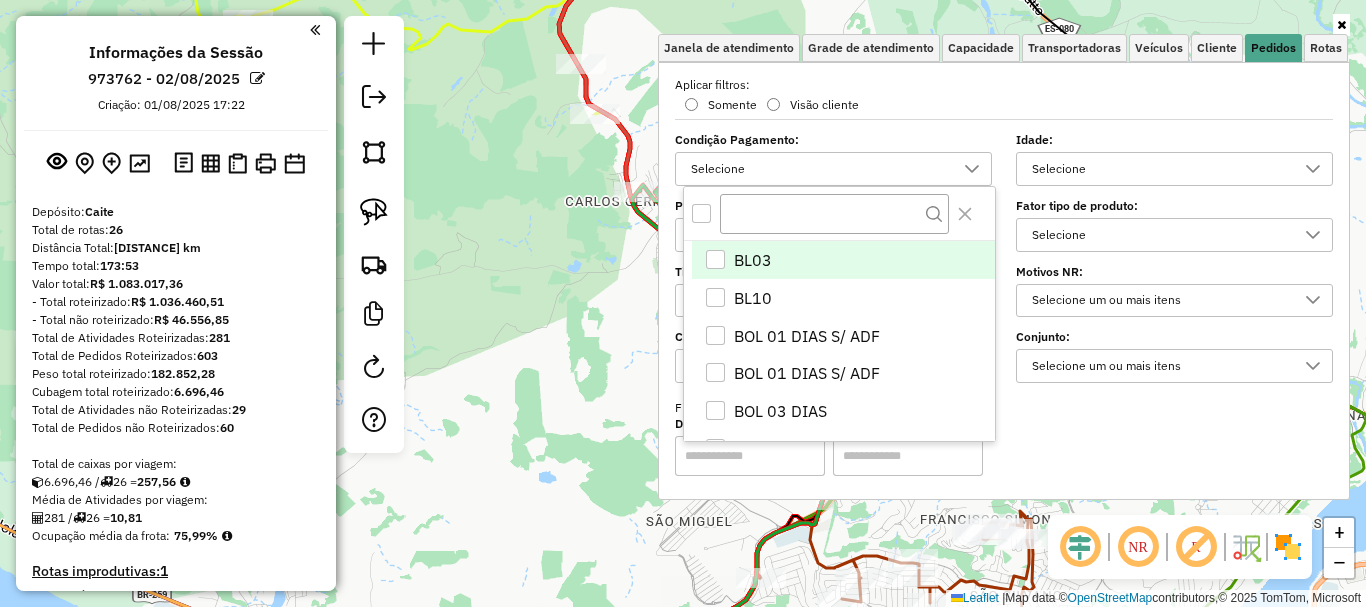 scroll, scrollTop: 12, scrollLeft: 69, axis: both 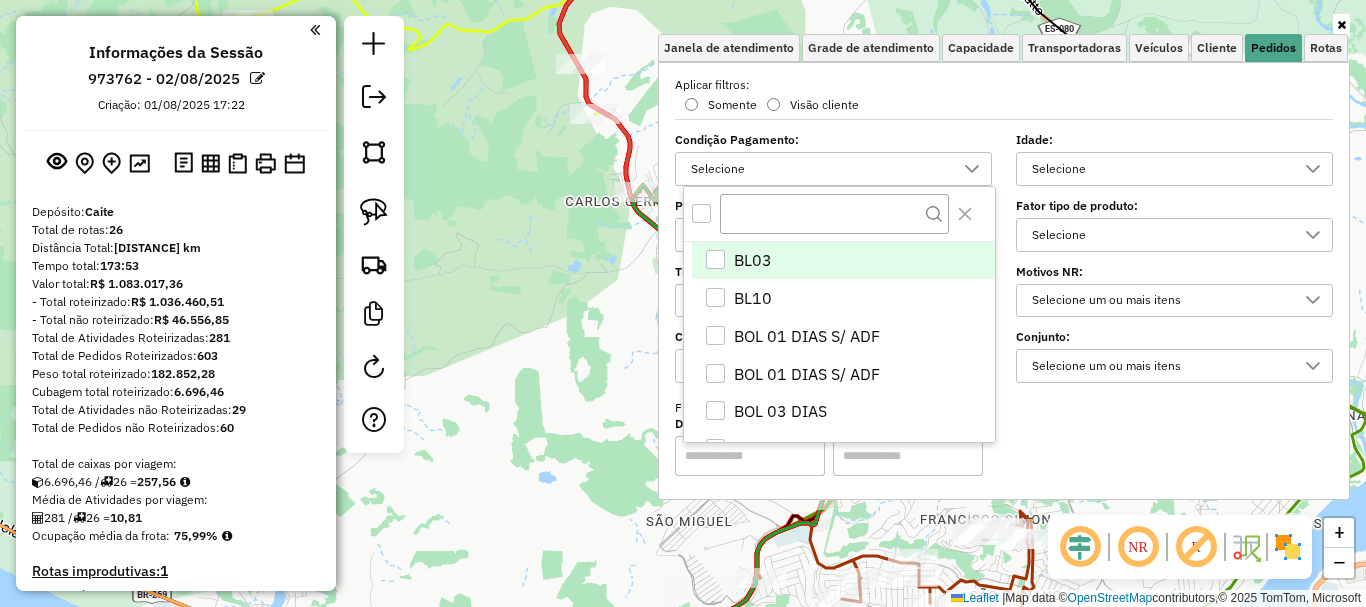 click at bounding box center [701, 213] 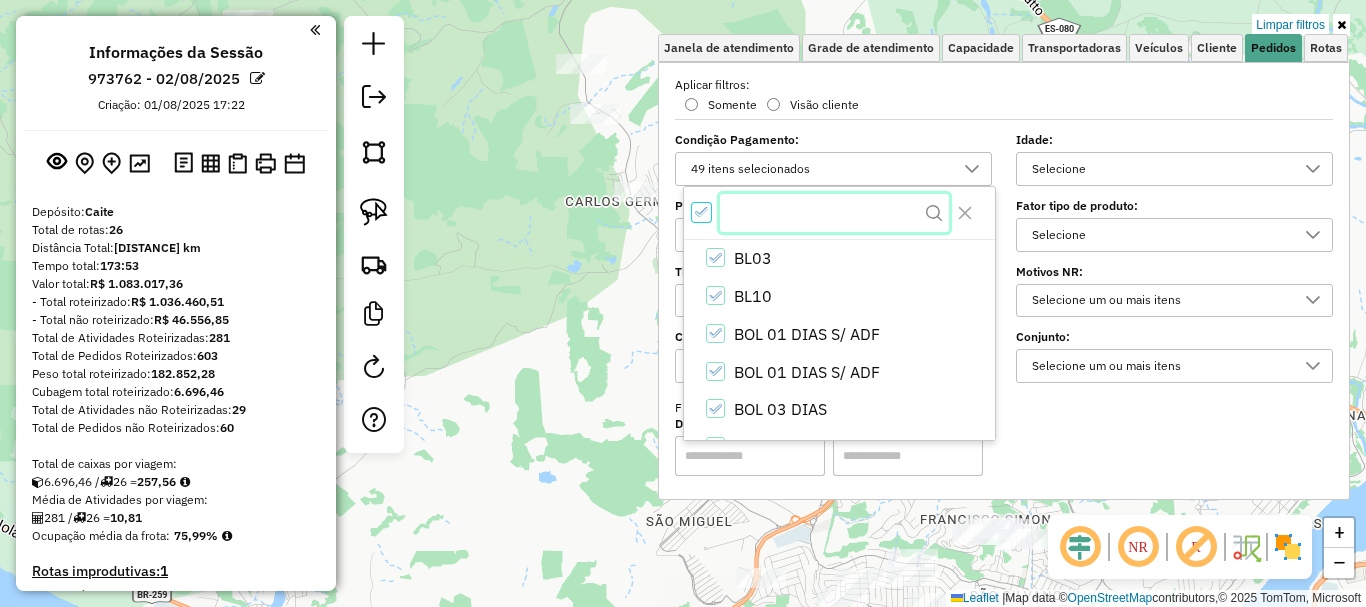 click at bounding box center (834, 213) 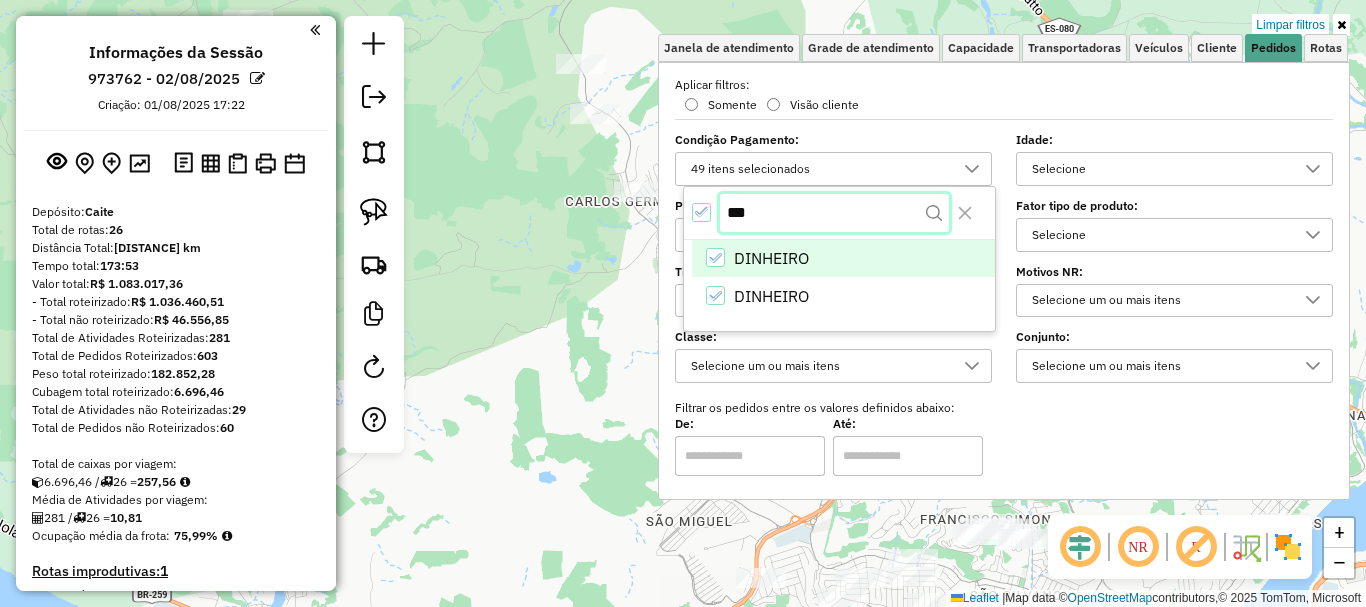 type on "***" 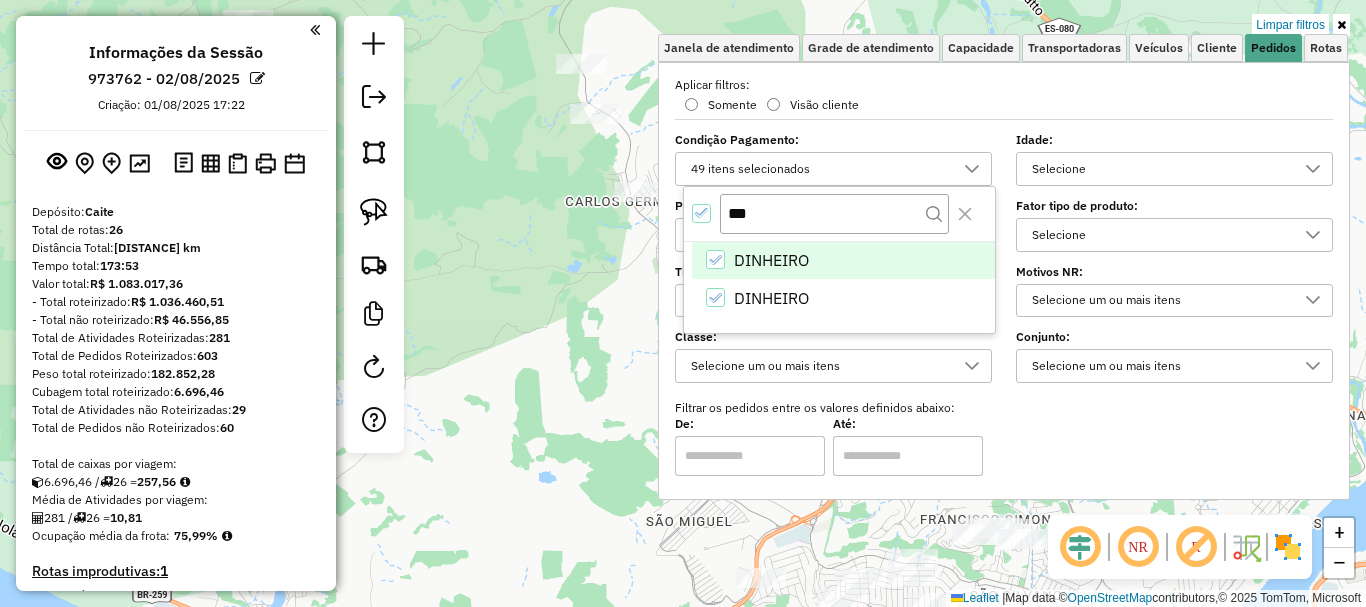 click 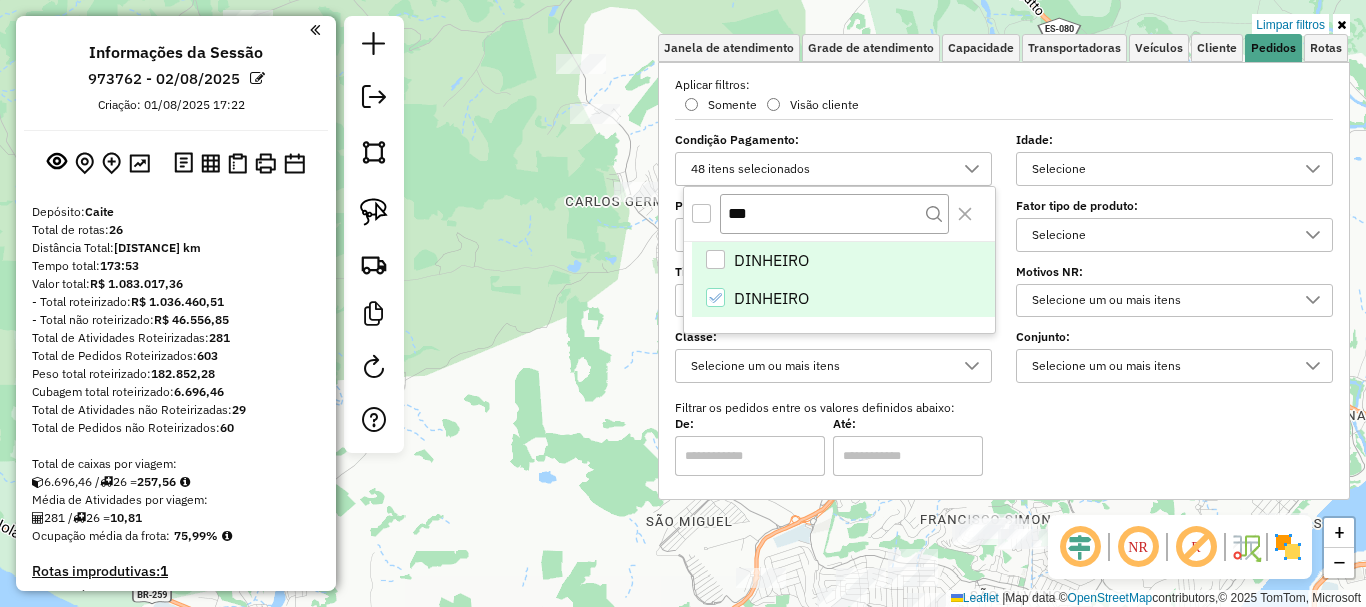click 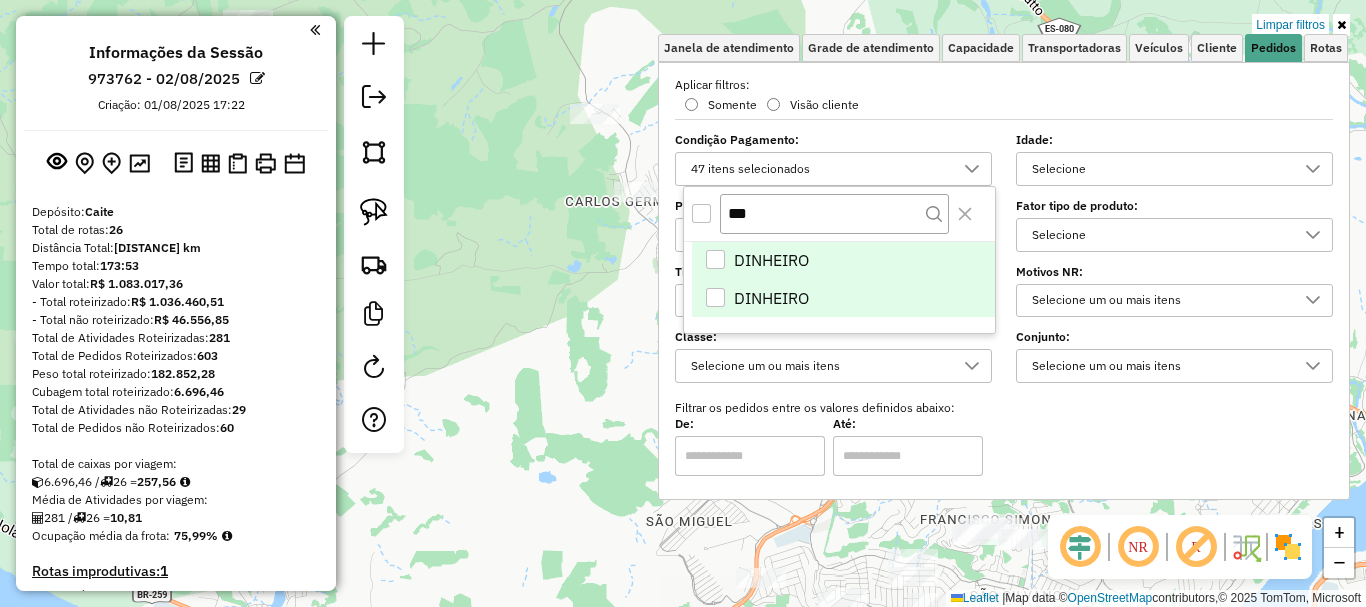 click on "Limpar filtros Janela de atendimento Grade de atendimento Capacidade Transportadoras Veículos Cliente Pedidos  Rotas Selecione os dias de semana para filtrar as janelas de atendimento  Seg   Ter   Qua   Qui   Sex   Sáb   Dom  Informe o período da janela de atendimento: De: Até:  Filtrar exatamente a janela do cliente  Considerar janela de atendimento padrão  Selecione os dias de semana para filtrar as grades de atendimento  Seg   Ter   Qua   Qui   Sex   Sáb   Dom   Considerar clientes sem dia de atendimento cadastrado  Clientes fora do dia de atendimento selecionado Filtrar as atividades entre os valores definidos abaixo:  Peso mínimo:   Peso máximo:   Cubagem mínima:   Cubagem máxima:   De:   Até:  Filtrar as atividades entre o tempo de atendimento definido abaixo:  De:   Até:   Considerar capacidade total dos clientes não roteirizados Transportadora: Selecione um ou mais itens Tipo de veículo: Selecione um ou mais itens Veículo: Selecione um ou mais itens Motorista: Selecione um ou mais itens" 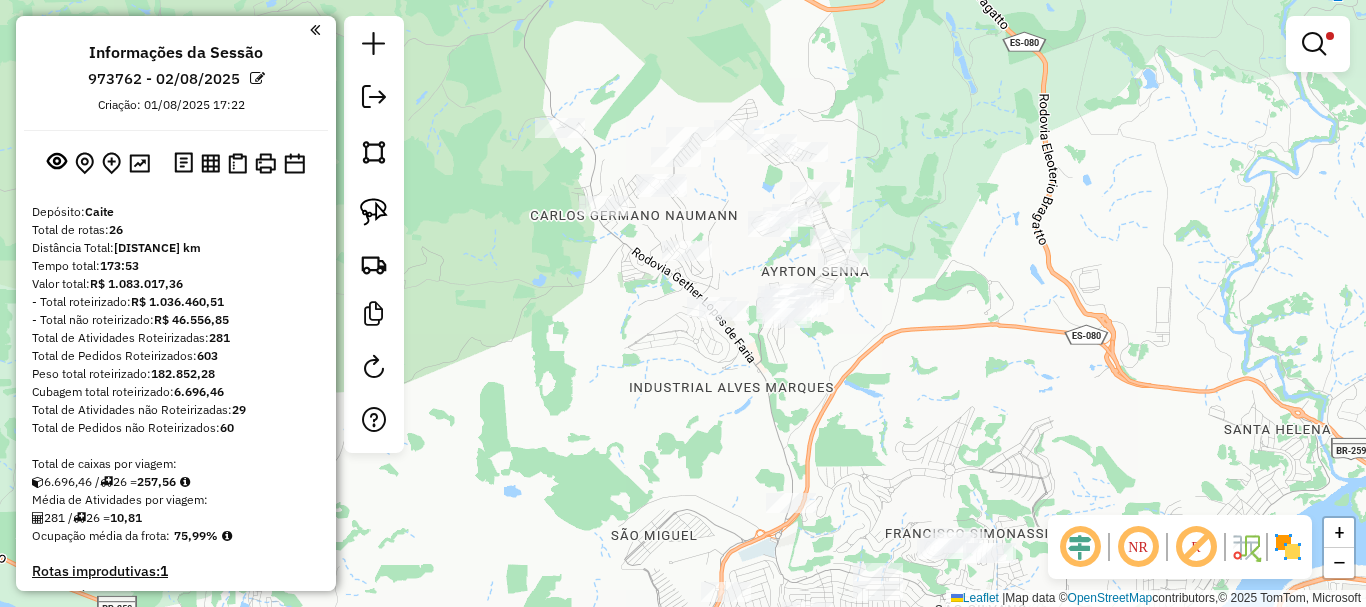 drag, startPoint x: 703, startPoint y: 303, endPoint x: 639, endPoint y: 327, distance: 68.35203 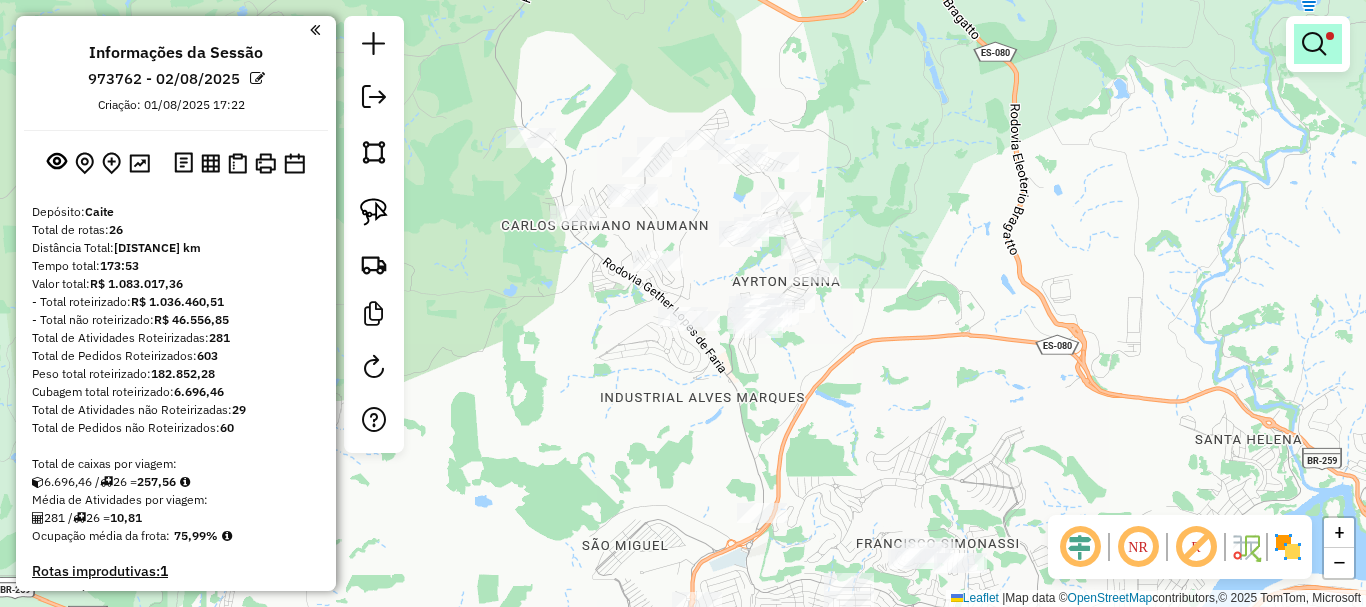 click at bounding box center (1318, 44) 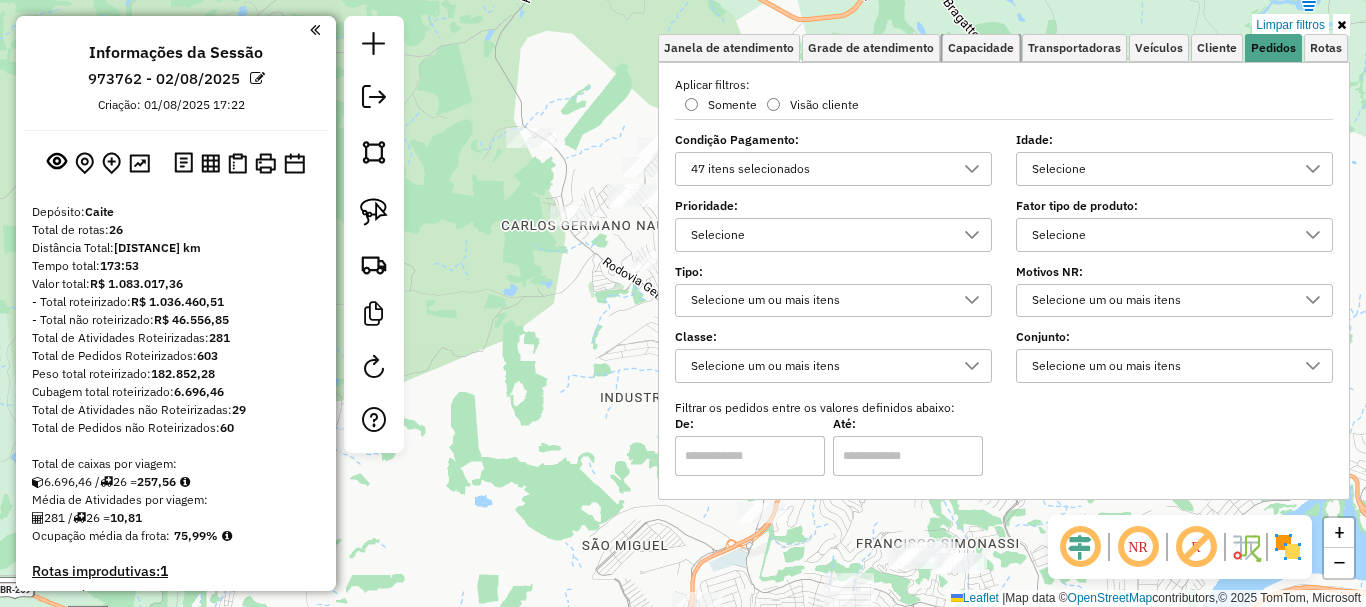drag, startPoint x: 1008, startPoint y: 38, endPoint x: 958, endPoint y: 109, distance: 86.83893 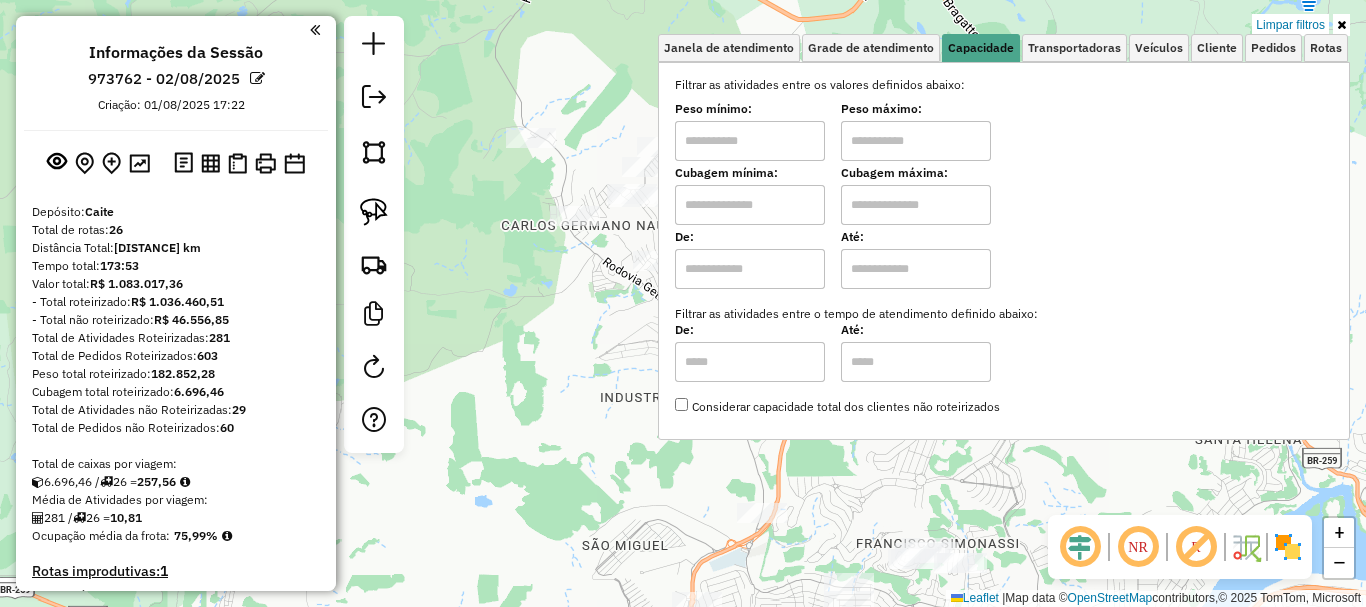 click at bounding box center [750, 141] 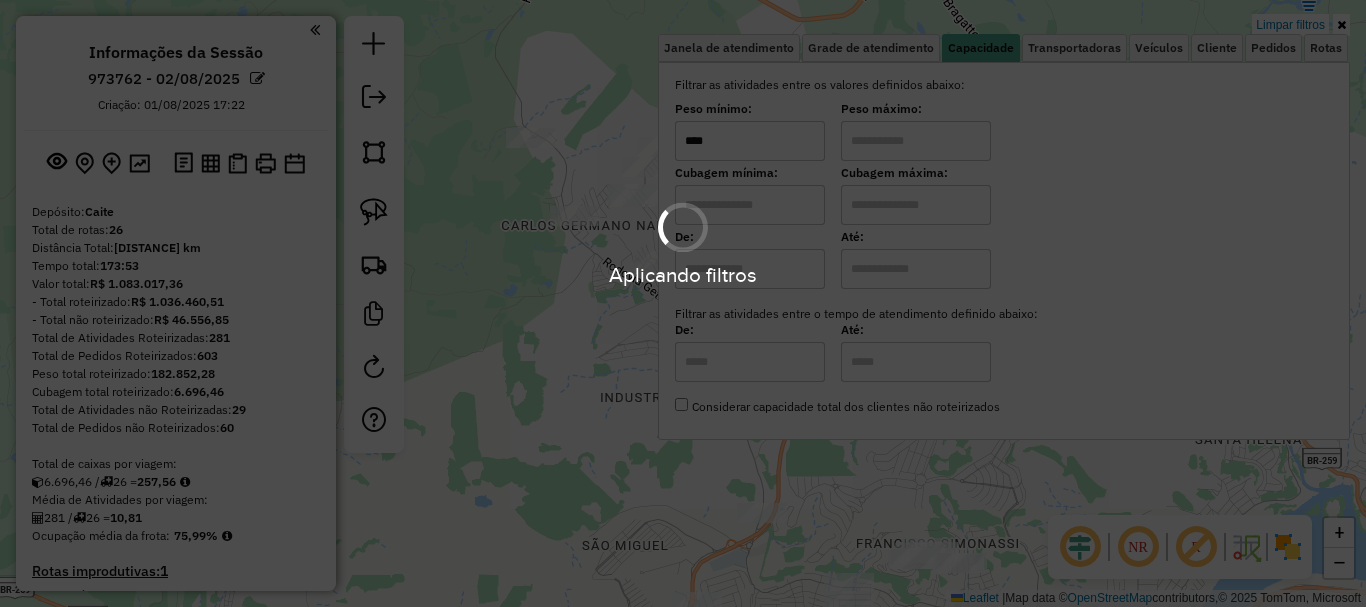 type on "****" 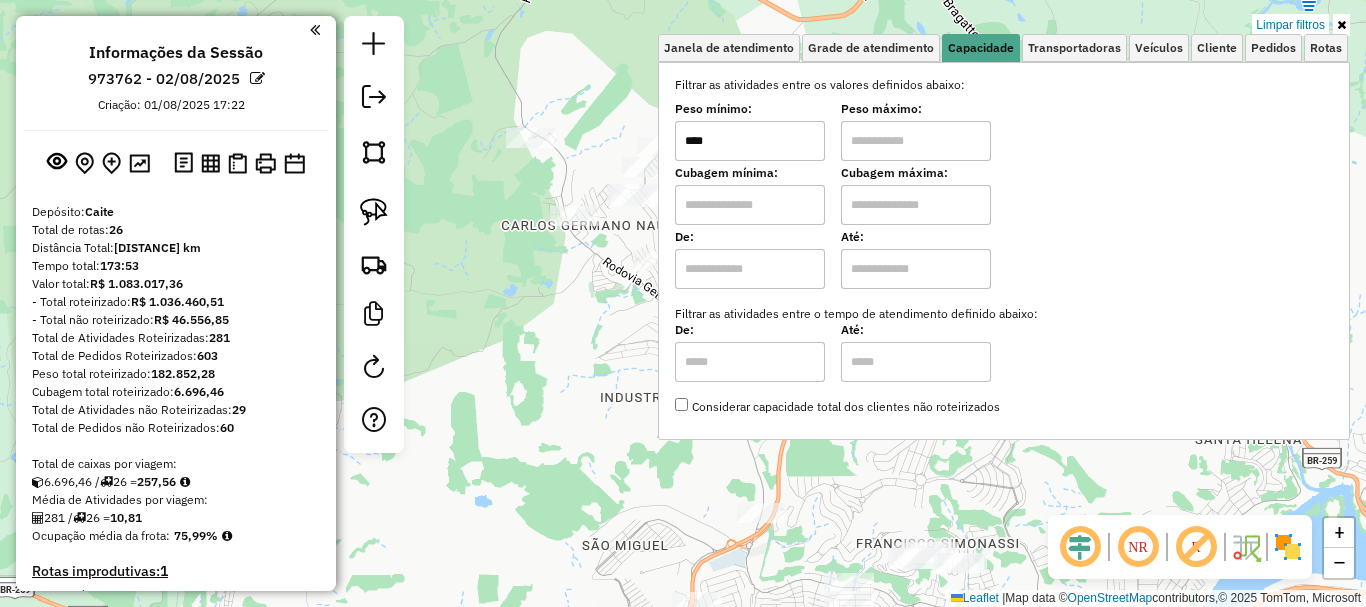 click at bounding box center [916, 141] 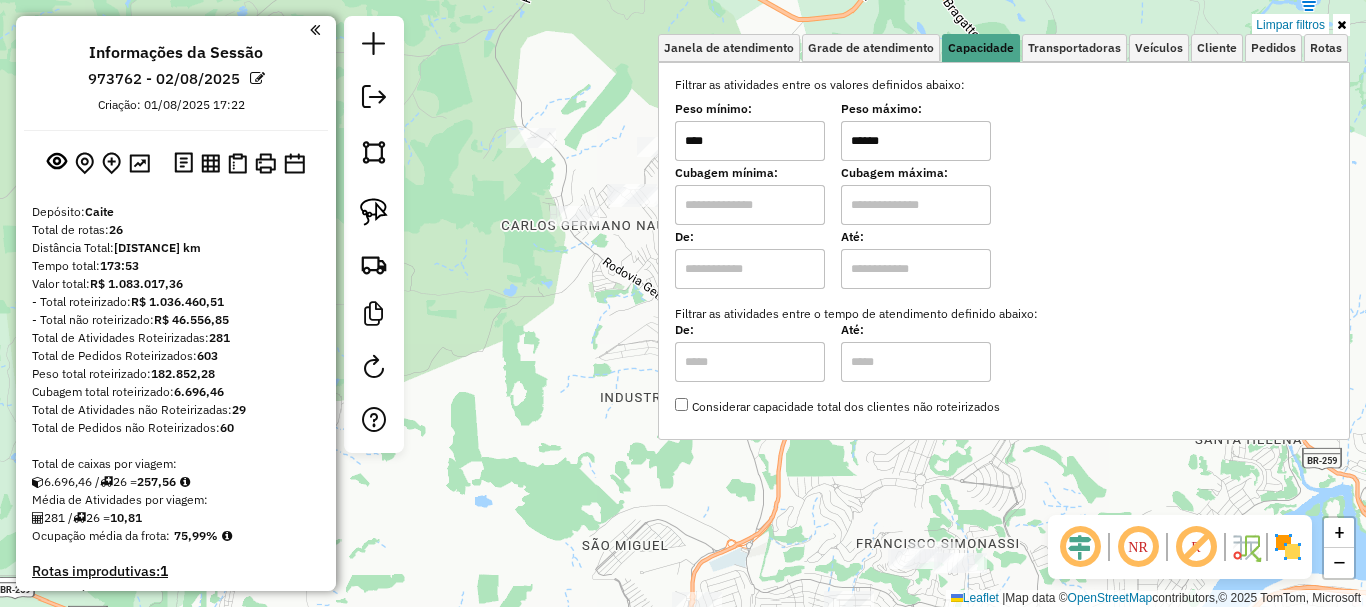 type on "******" 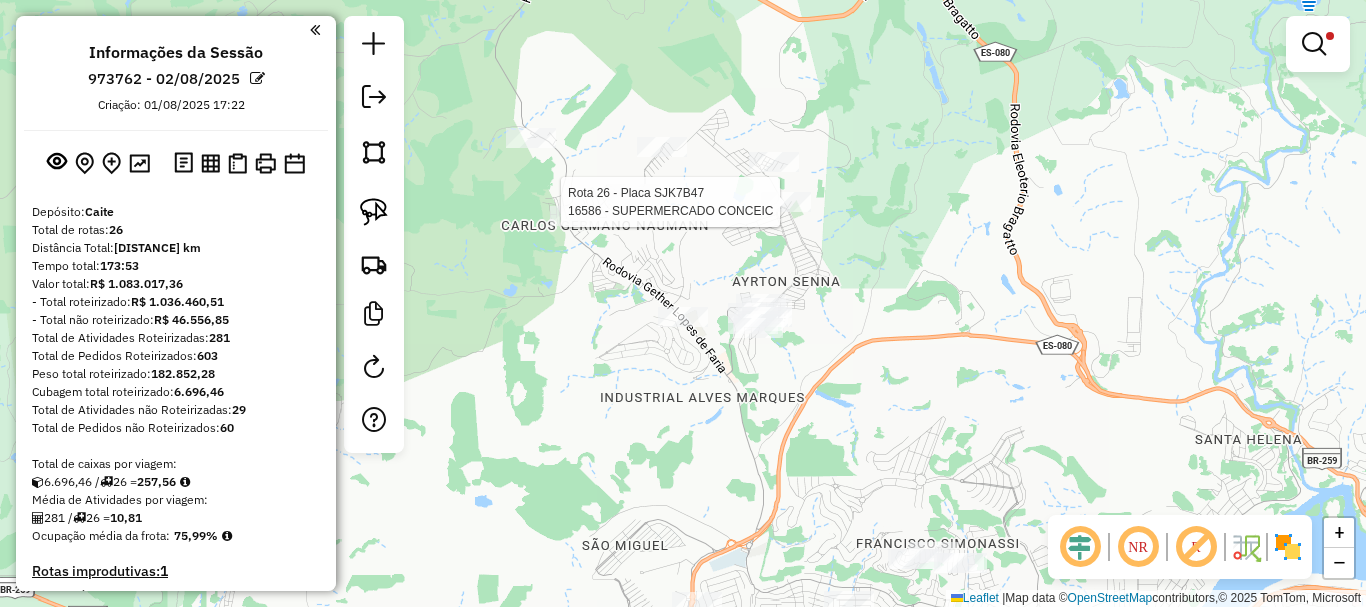 select on "**********" 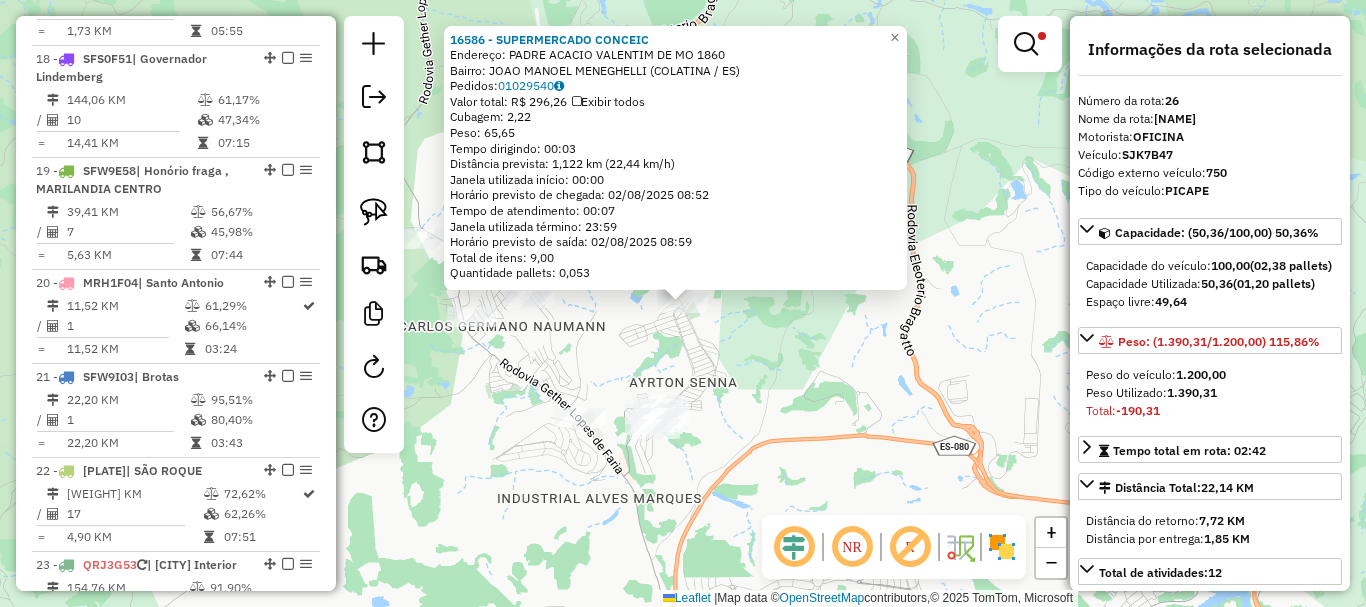 scroll, scrollTop: 3422, scrollLeft: 0, axis: vertical 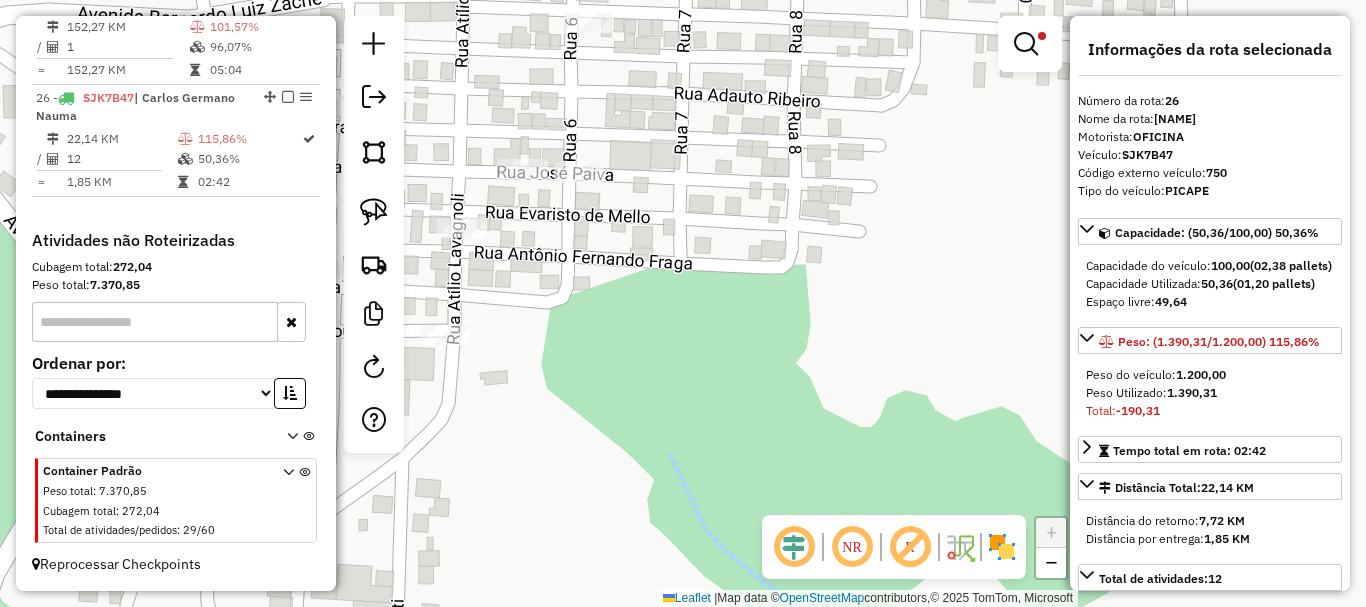 drag, startPoint x: 732, startPoint y: 343, endPoint x: 790, endPoint y: 365, distance: 62.03225 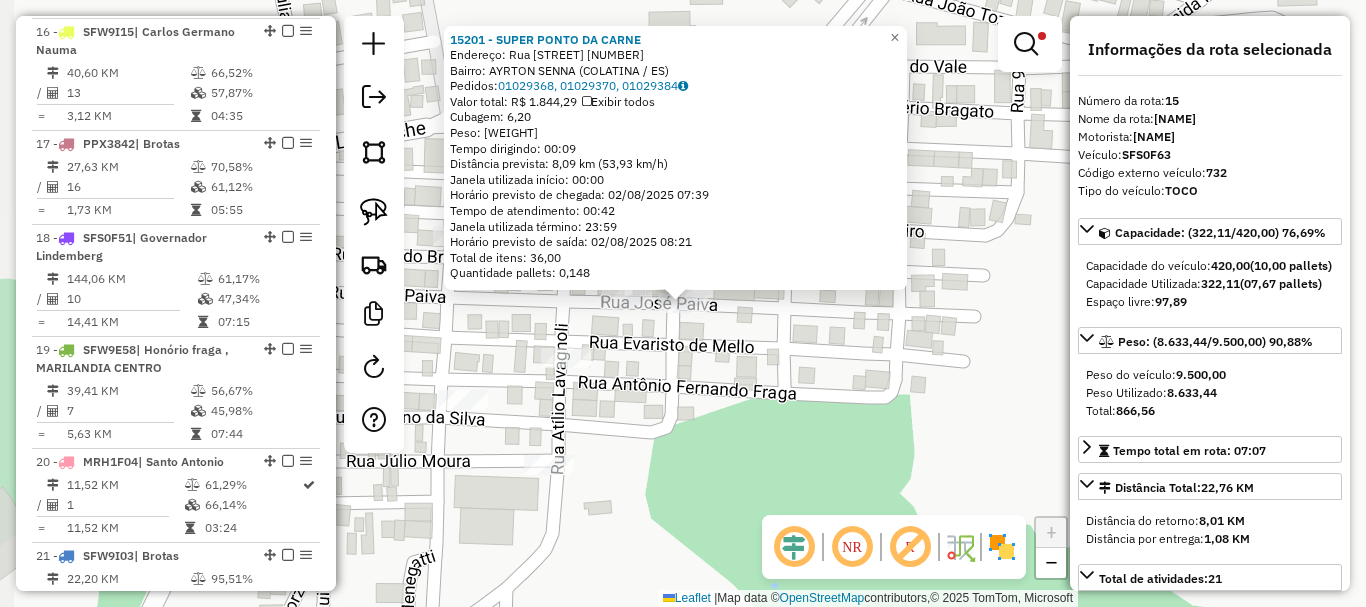 scroll, scrollTop: 2331, scrollLeft: 0, axis: vertical 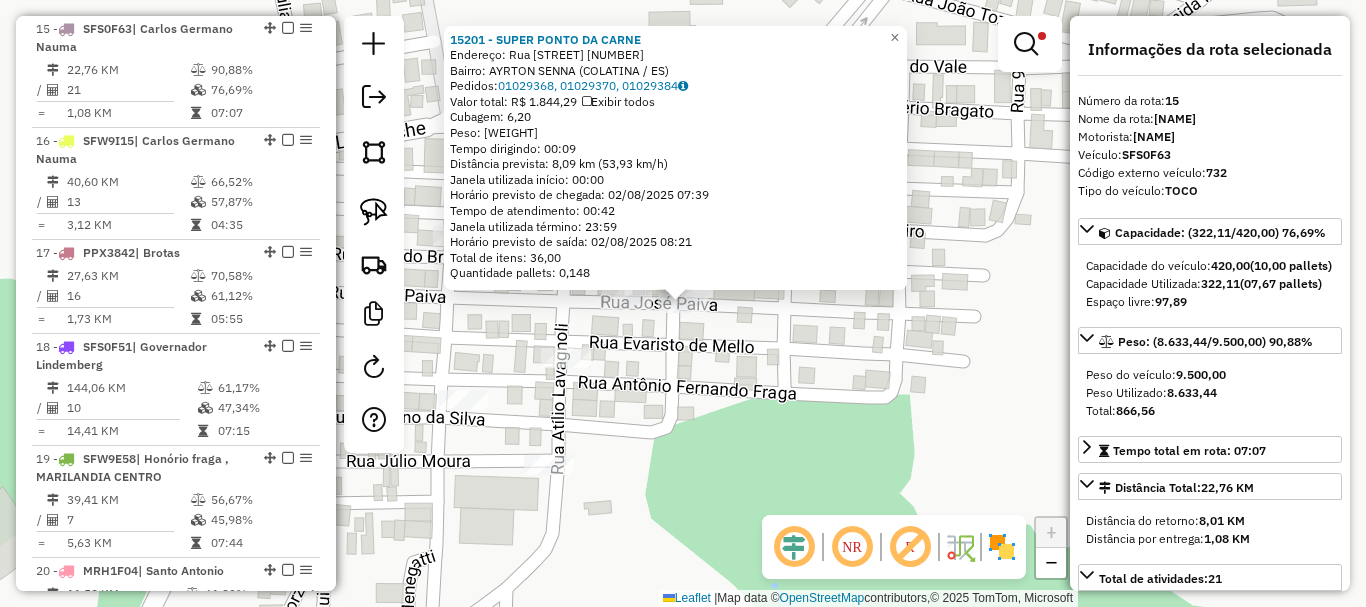 click 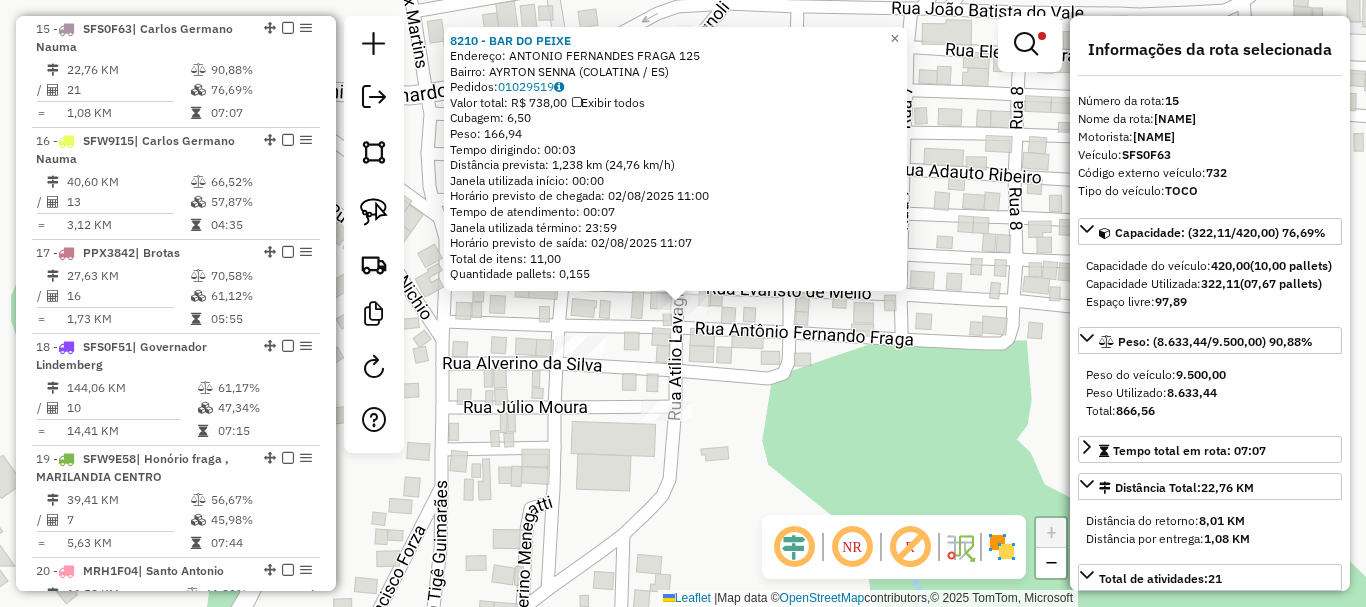 click on "Rota [NUMBER] - Placa [PLATE]  [NUMBER] - [LAST] [LAST]  [NUMBER] - [LAST] [LAST]  Endereço:  [STREET] [NUMBER]   Bairro: [CITY] ([CITY] / [STATE])   Pedidos:  [ORDER_ID]   Valor total: R$ [PRICE]   Exibir todos   Cubagem: [WEIGHT]  Peso: [WEIGHT]  Tempo dirigindo: 00:03   Distância prevista: [DISTANCE] km ([SPEED] km/h)   Janela utilizada início: 00:00   Horário previsto de chegada: [DATE] [TIME]   Tempo de atendimento: 00:07   Janela utilizada término: 23:59   Horário previsto de saída: [DATE] [TIME]   Total de itens: [NUMBER],00   Quantidade pallets: [WEIGHT]  × Limpar filtros Janela de atendimento Grade de atendimento Capacidade Transportadoras Veículos Cliente Pedidos  Rotas Selecione os dias de semana para filtrar as janelas de atendimento  Seg   Ter   Qua   Qui   Sex   Sáb   Dom  Informe o período da janela de atendimento: De: Até:  Filtrar exatamente a janela do cliente  Considerar janela de atendimento padrão  Selecione os dias de semana para filtrar as grades de atendimento  Seg   Ter   Qua   Qui   Sex   Dom" 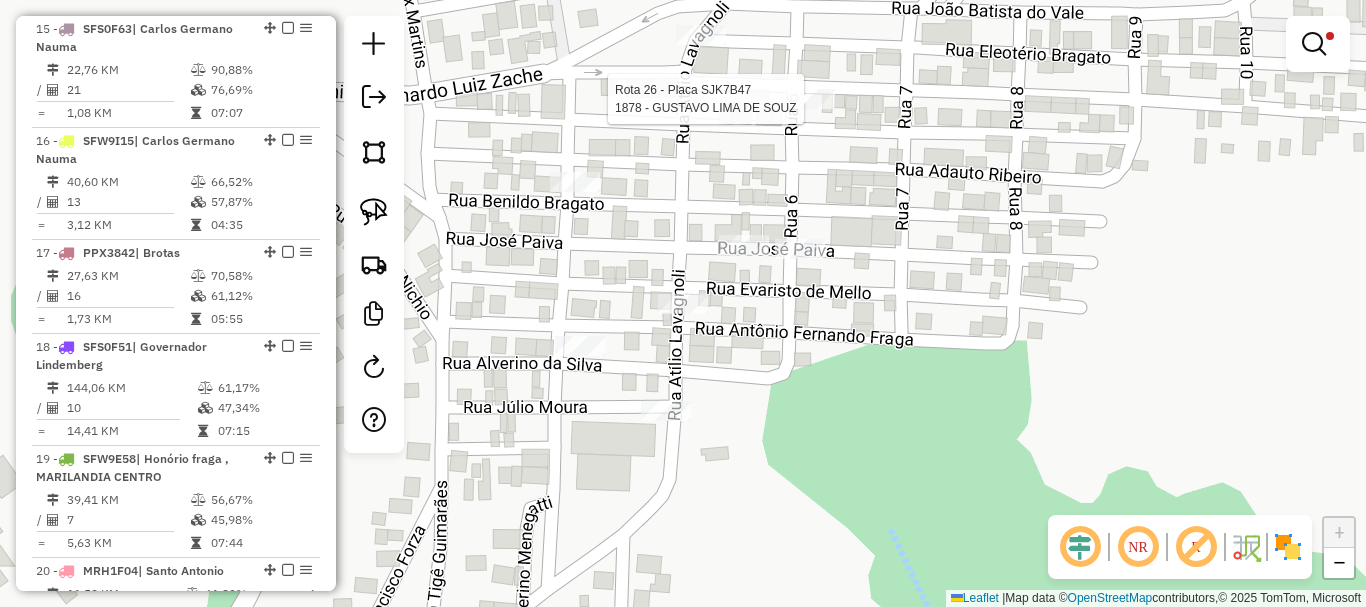 select on "**********" 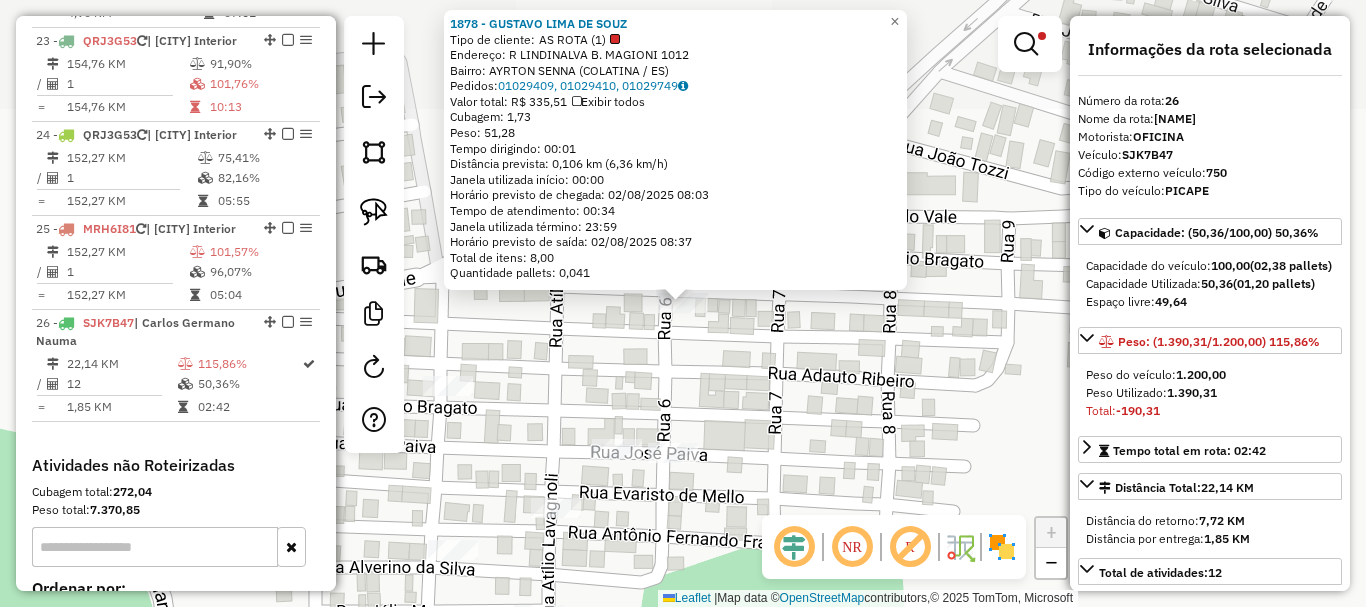 scroll, scrollTop: 3422, scrollLeft: 0, axis: vertical 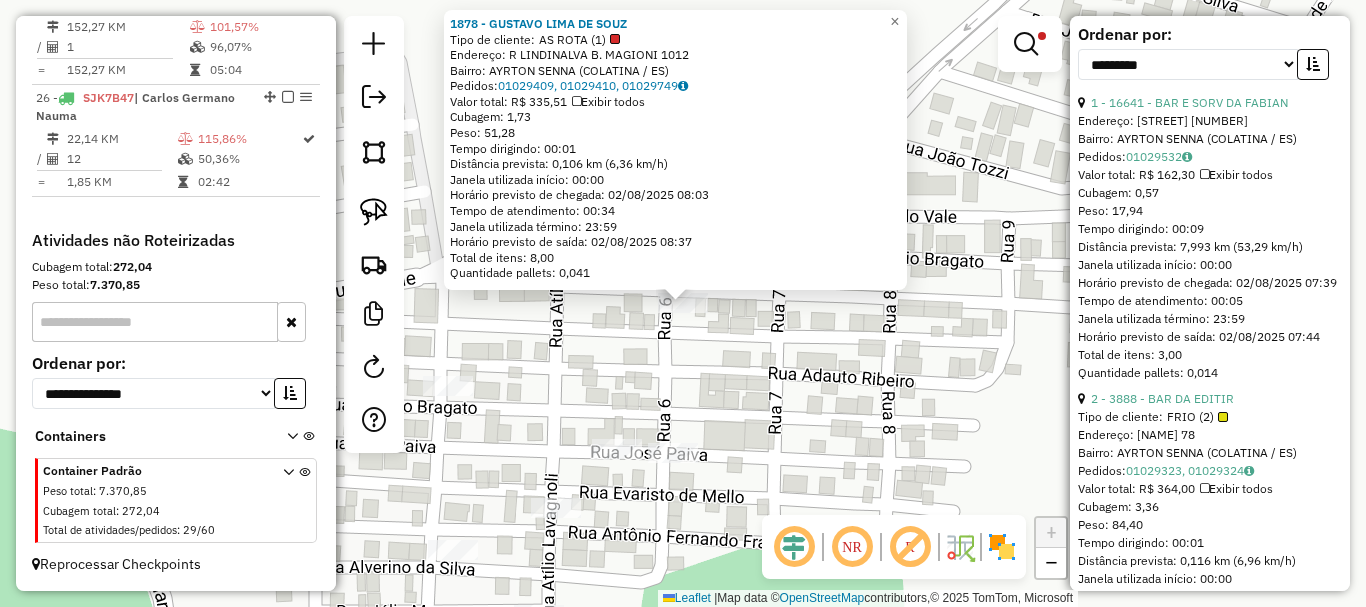 click at bounding box center (1204, 175) 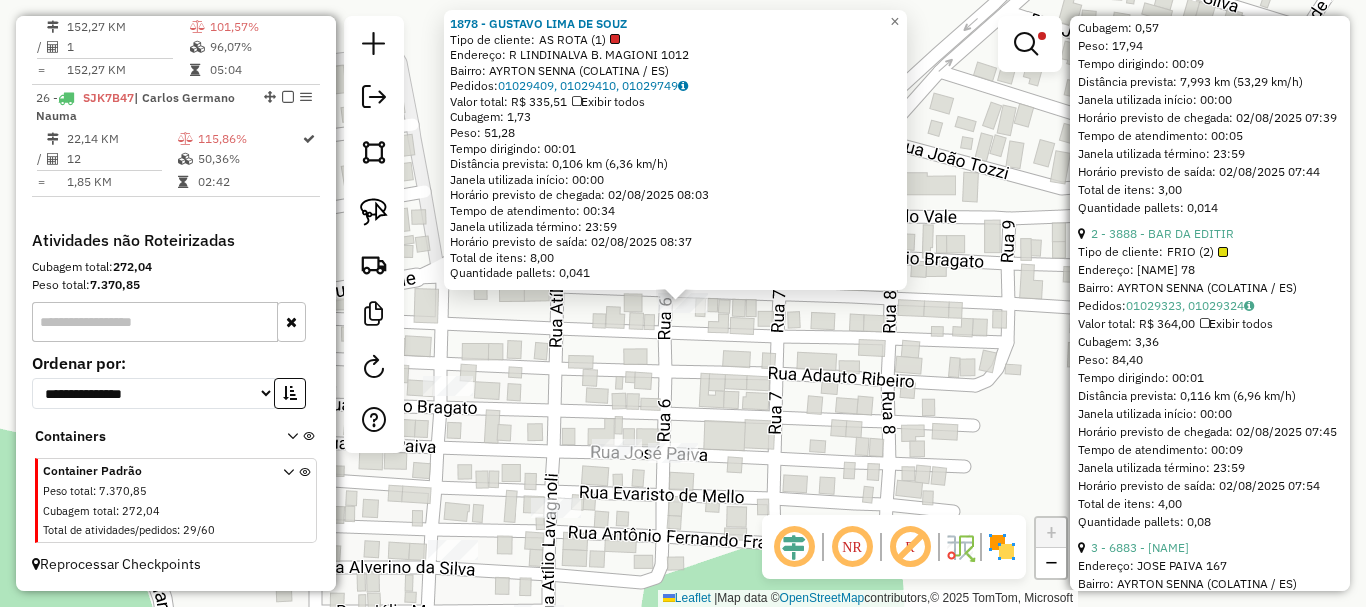 scroll, scrollTop: 1200, scrollLeft: 0, axis: vertical 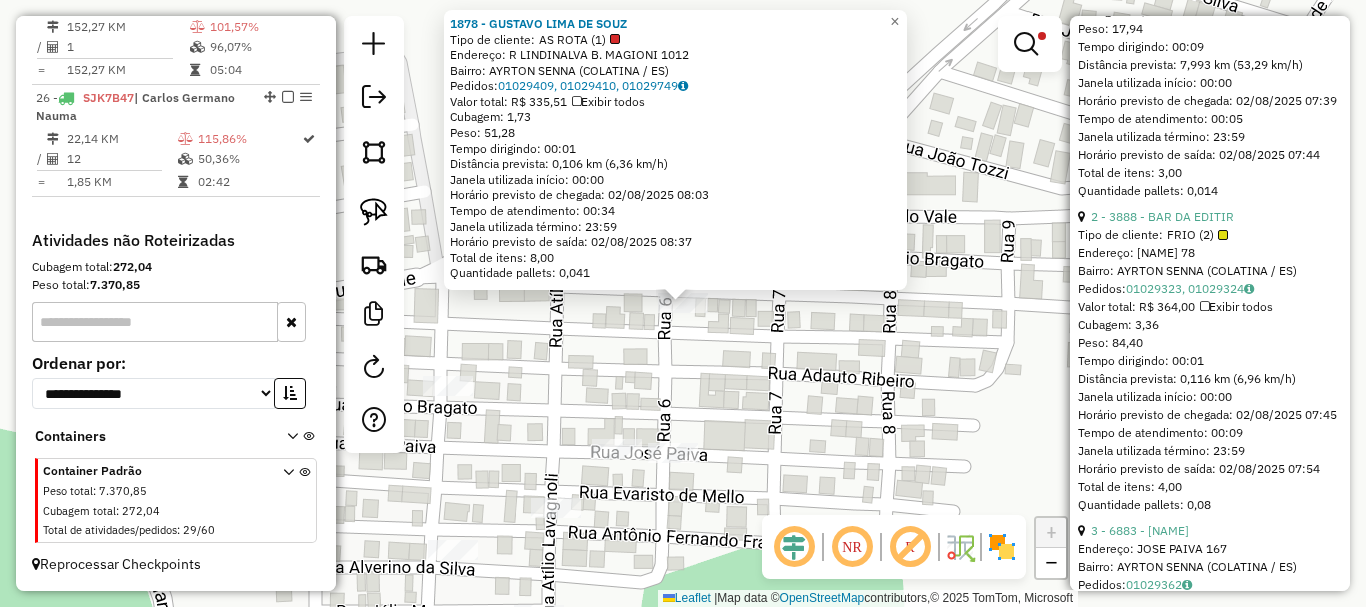 click at bounding box center (1204, 307) 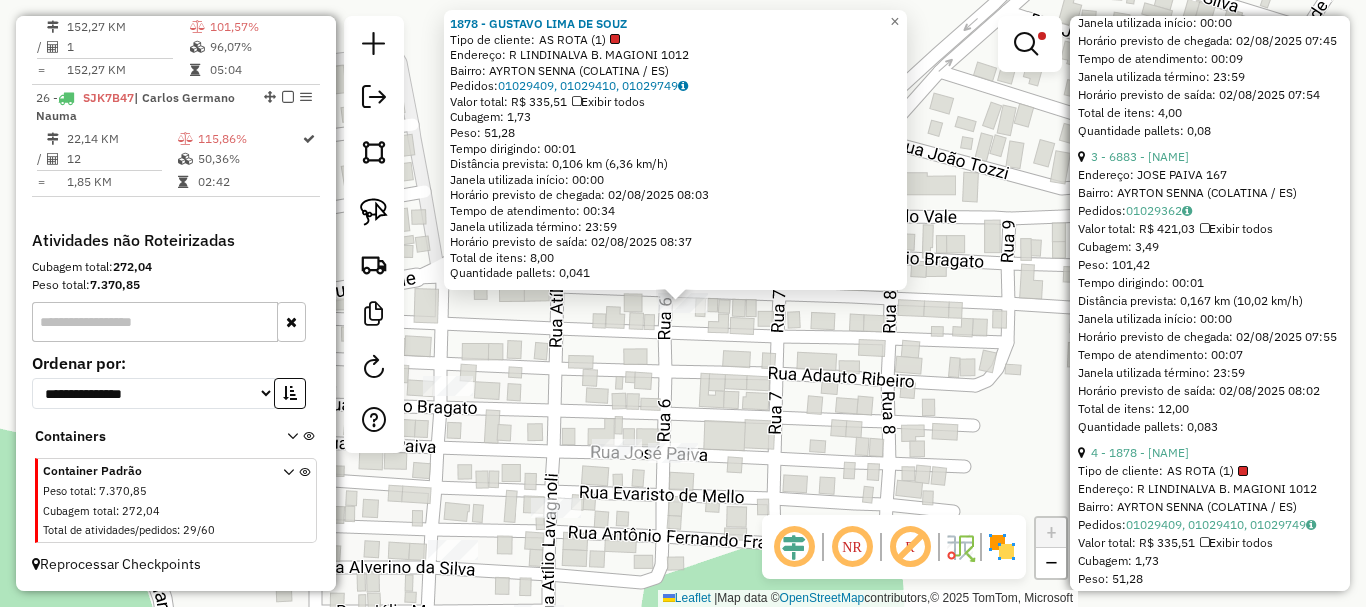 scroll, scrollTop: 1600, scrollLeft: 0, axis: vertical 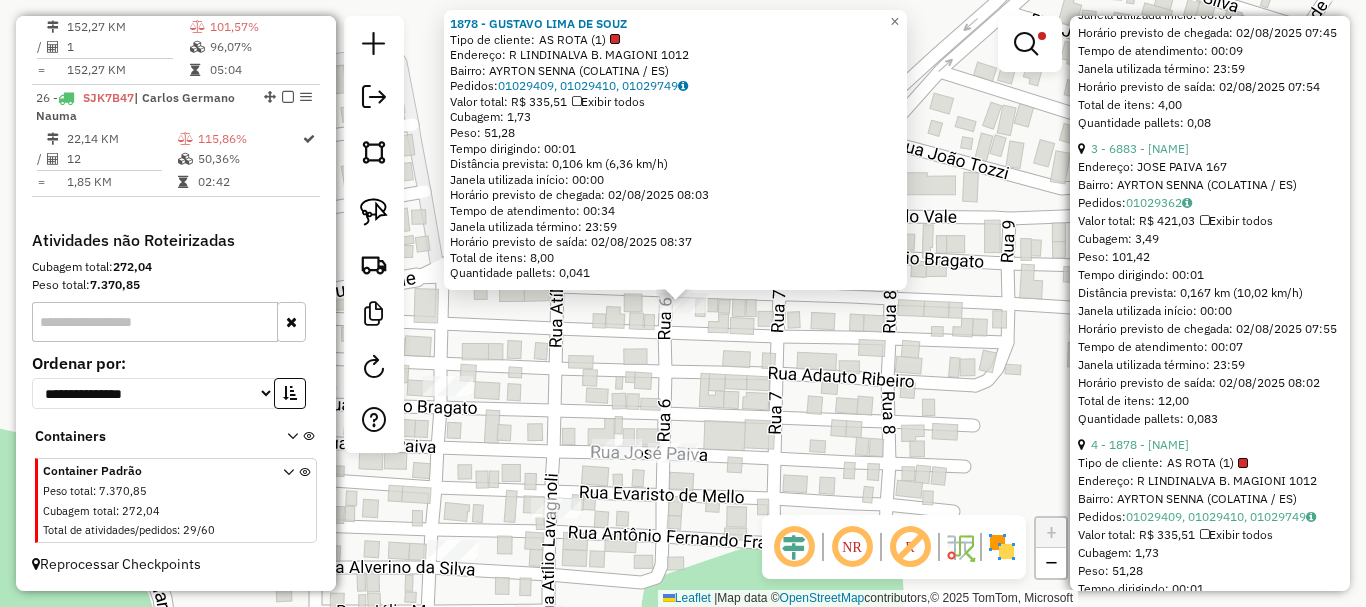 click at bounding box center (1204, 221) 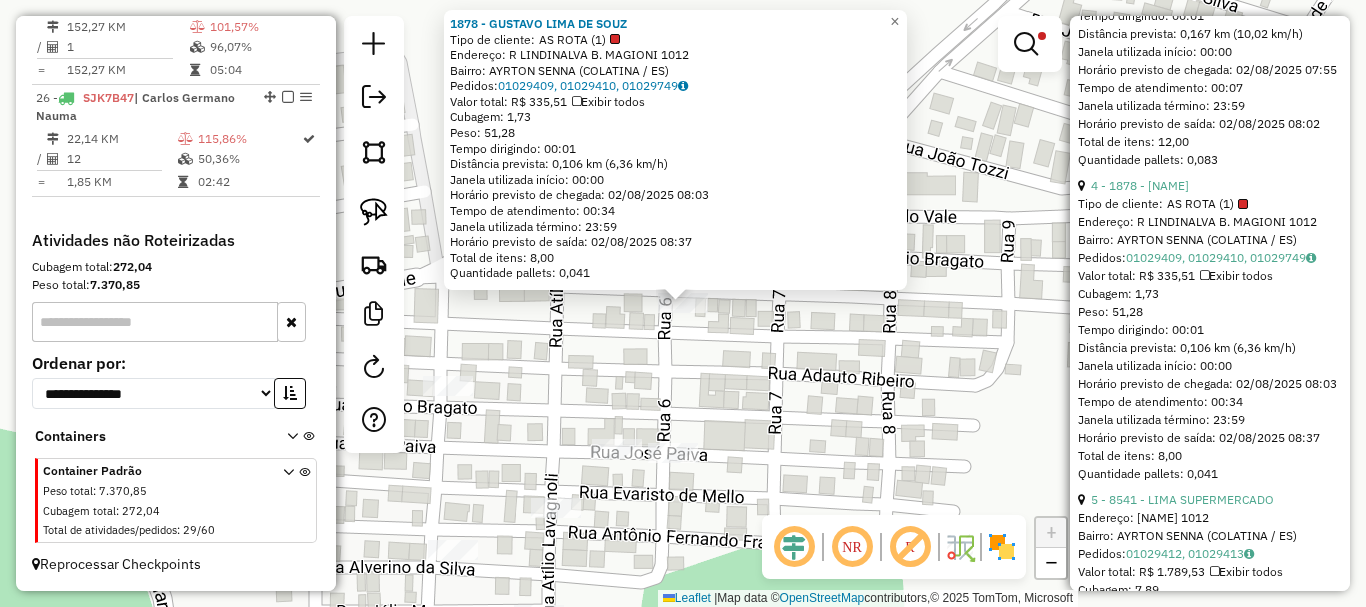 scroll, scrollTop: 1900, scrollLeft: 0, axis: vertical 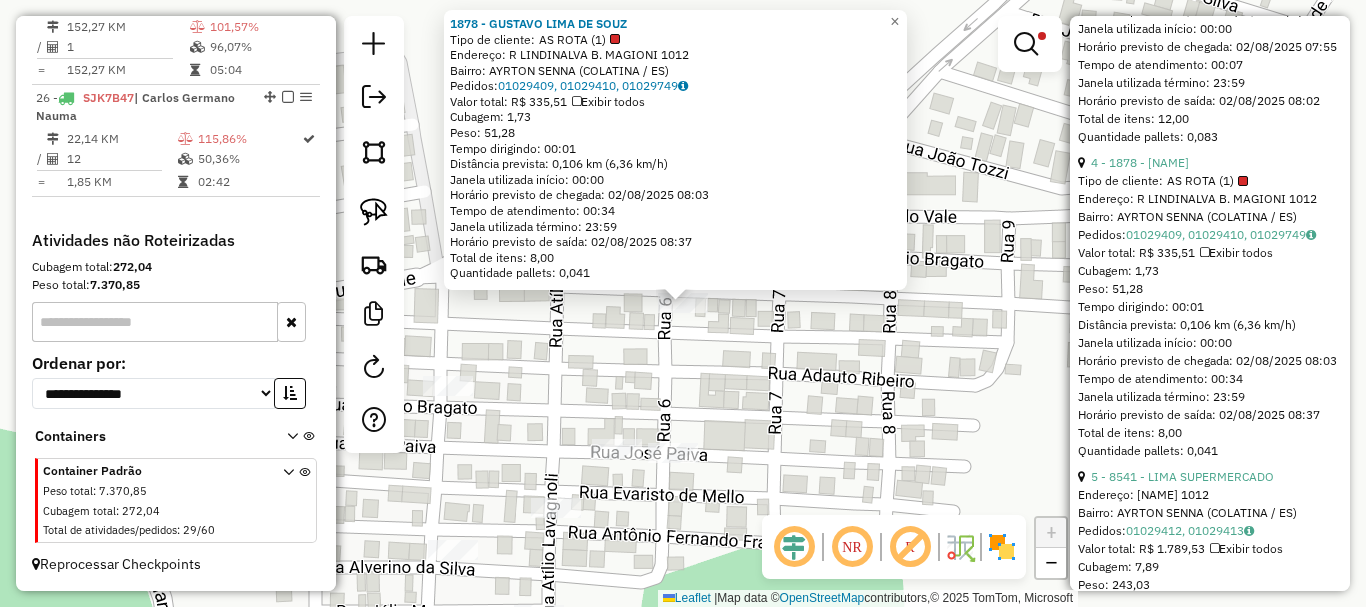 click at bounding box center [1204, 253] 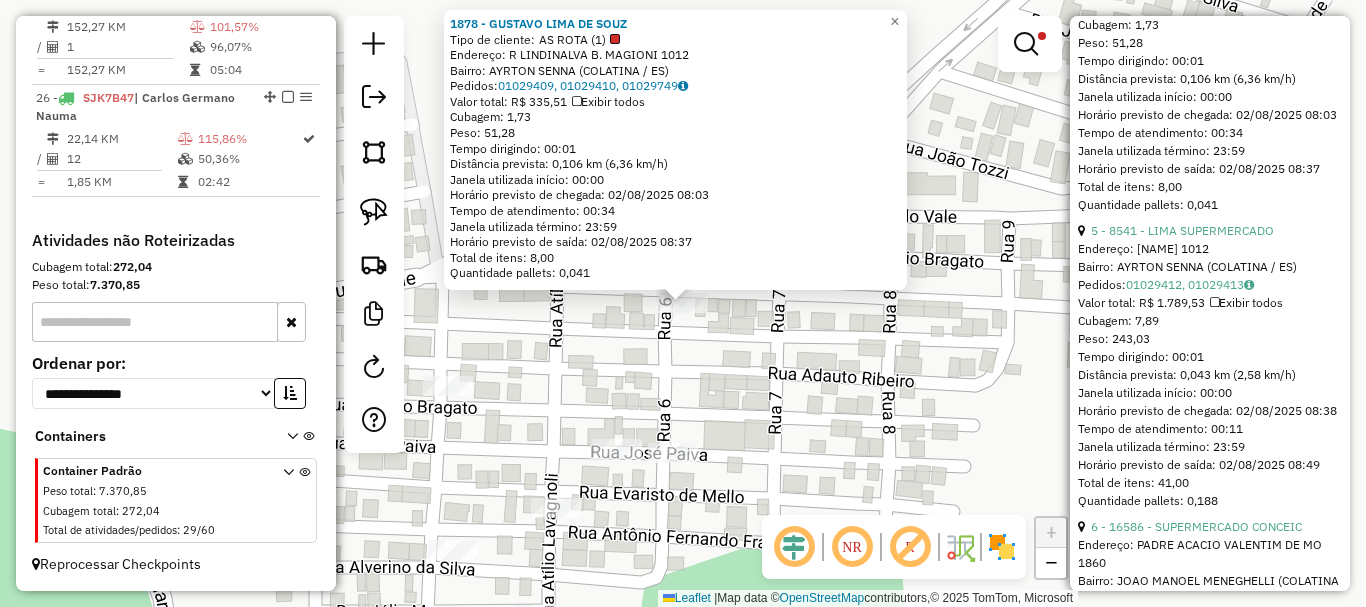 scroll, scrollTop: 2400, scrollLeft: 0, axis: vertical 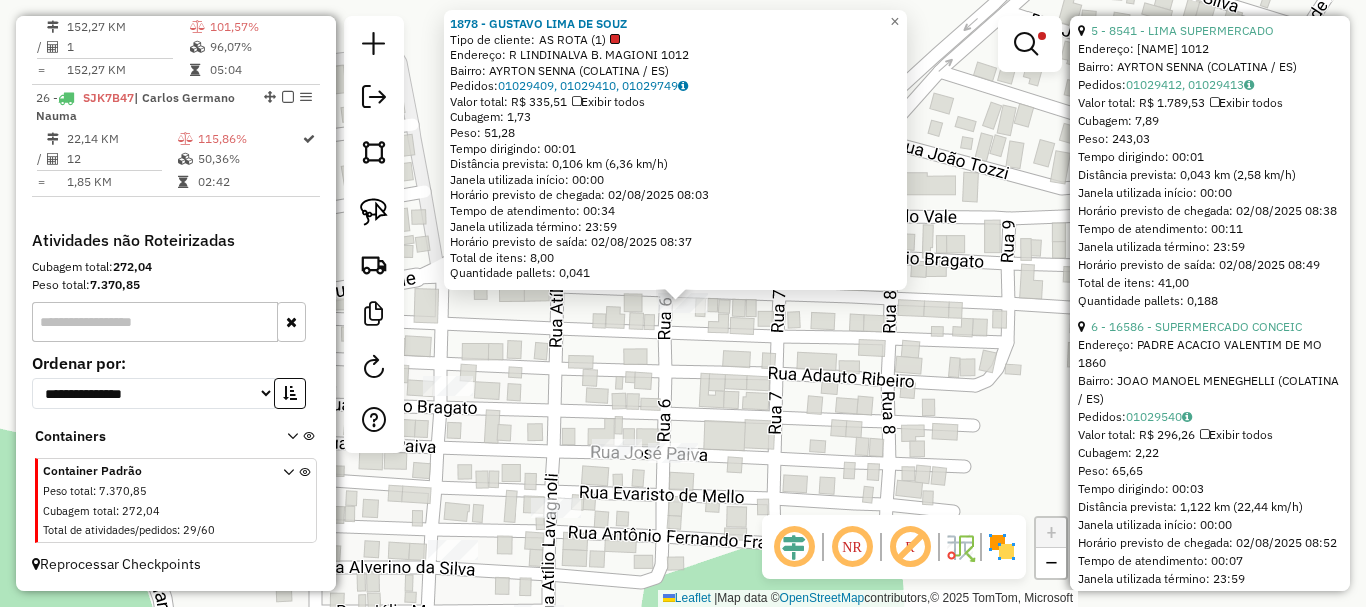 click on "Exibir todos" at bounding box center [1246, 102] 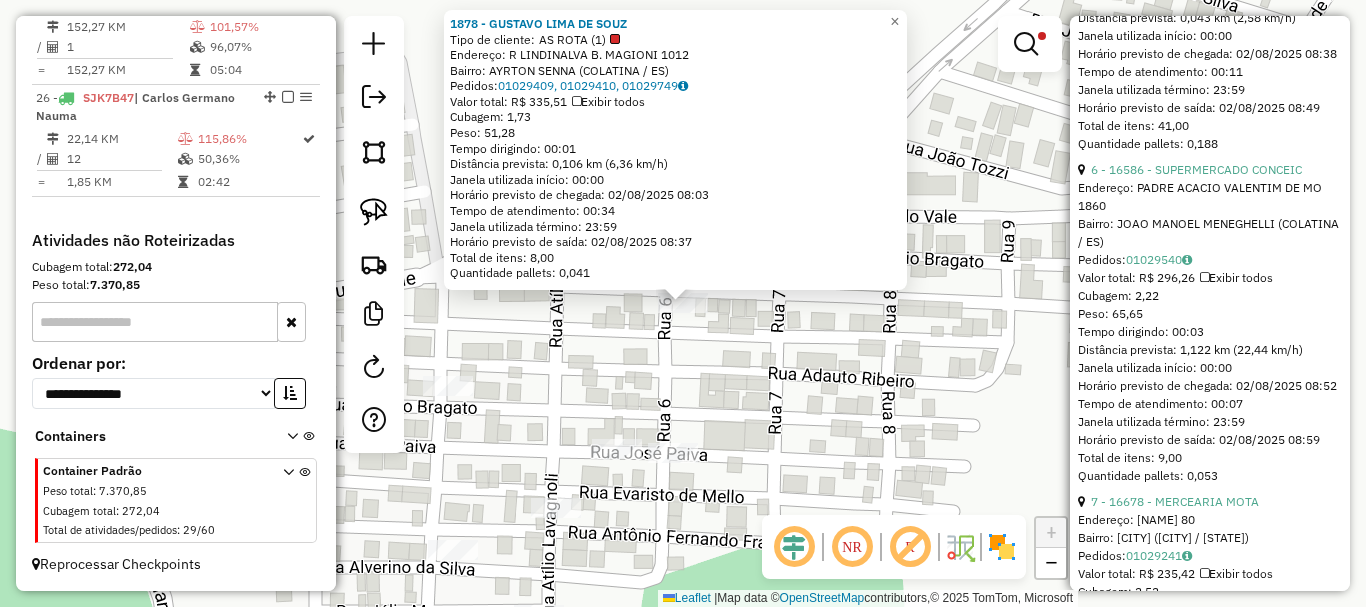scroll, scrollTop: 2700, scrollLeft: 0, axis: vertical 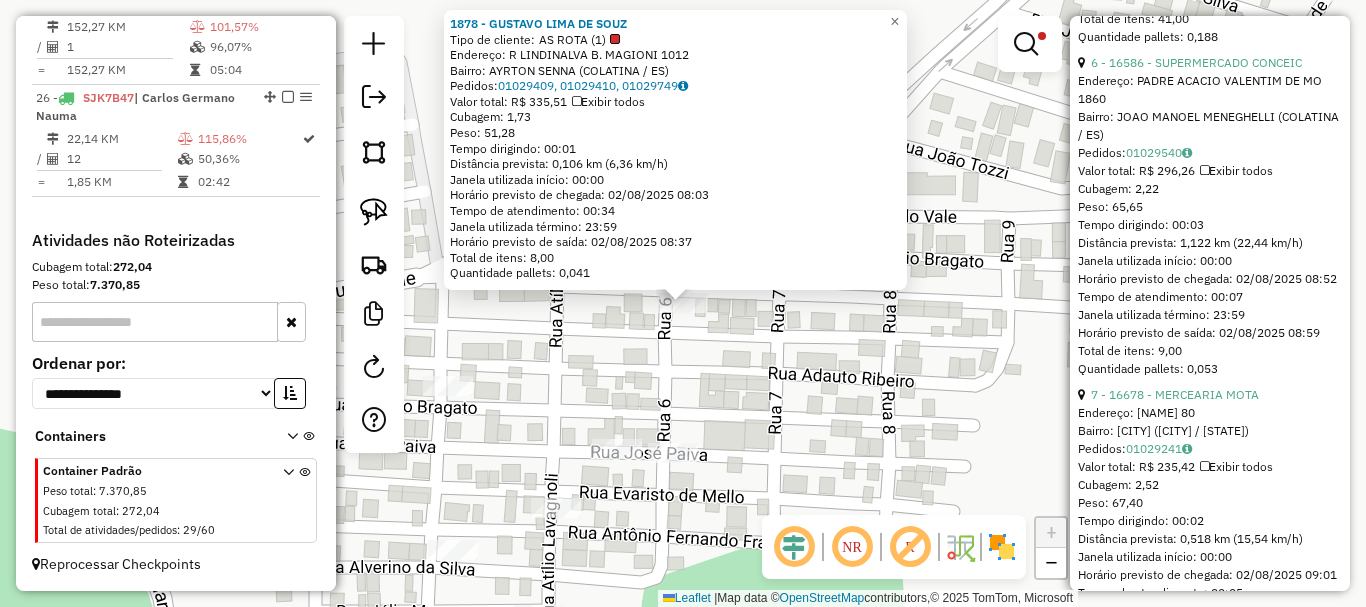 click at bounding box center [1204, 171] 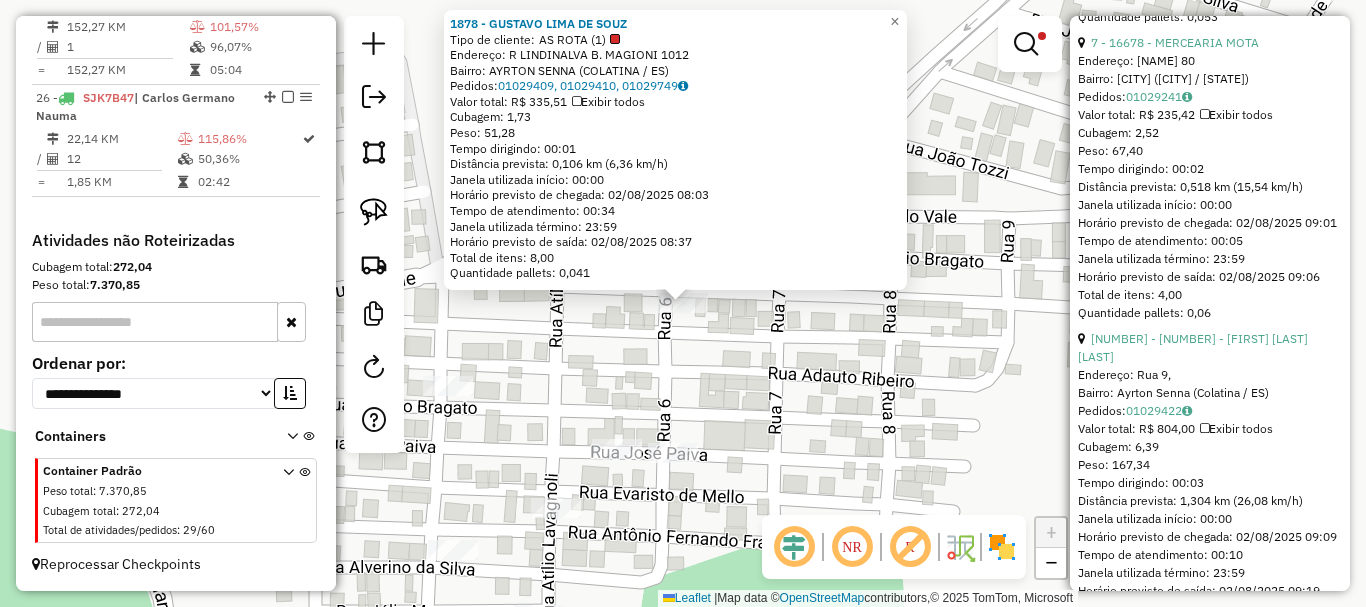 scroll, scrollTop: 3100, scrollLeft: 0, axis: vertical 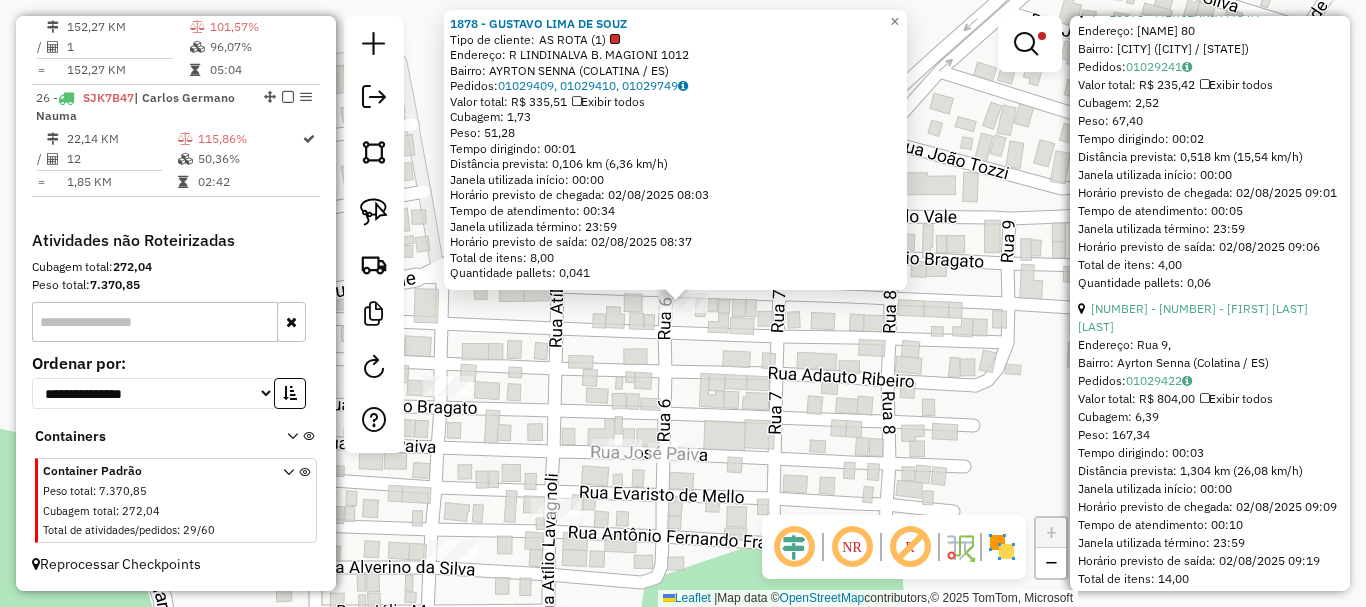 click at bounding box center [1204, 85] 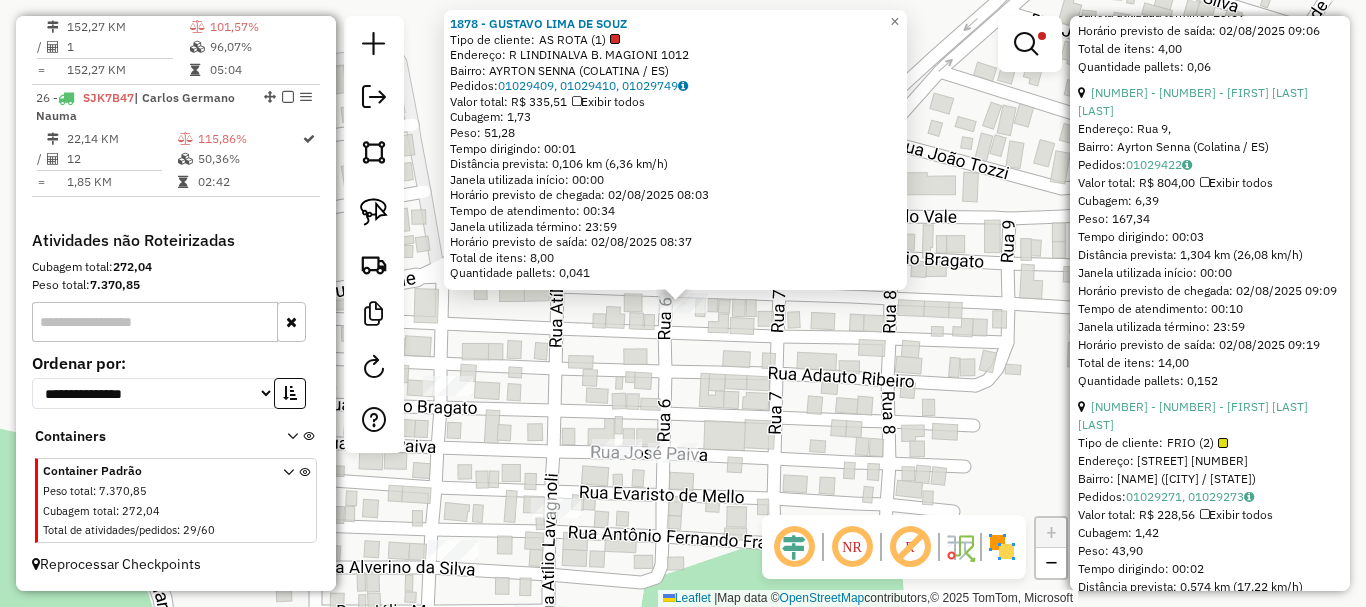 scroll, scrollTop: 3300, scrollLeft: 0, axis: vertical 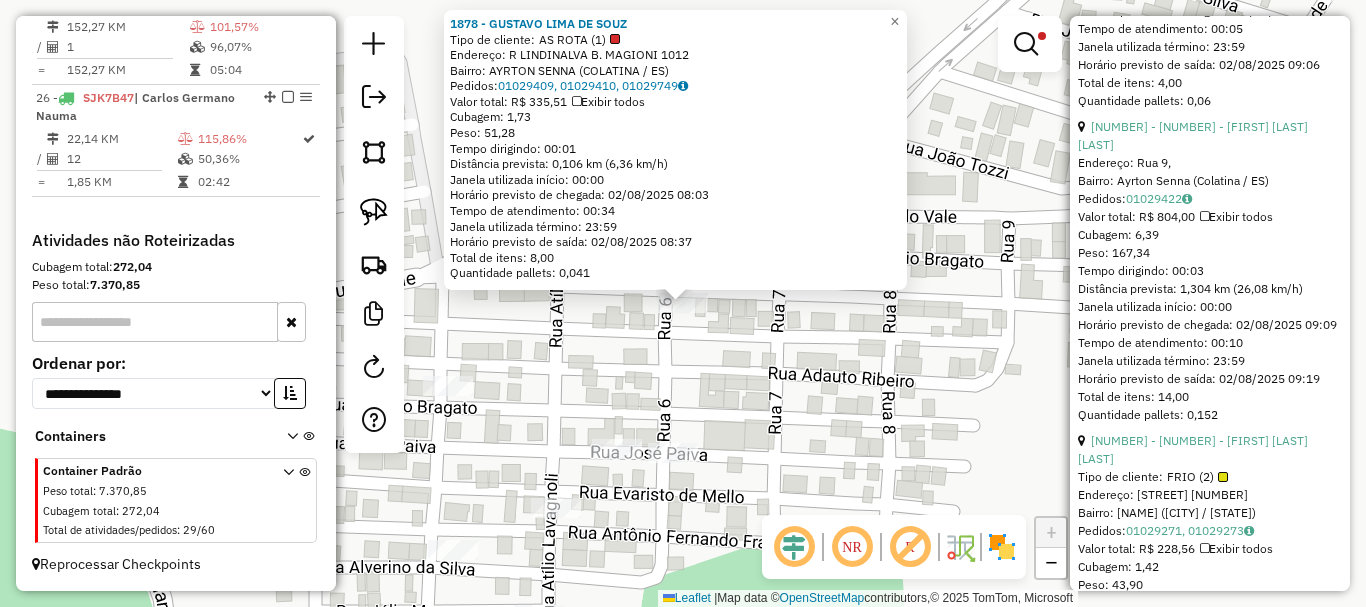 click on "Exibir todos" at bounding box center [1236, 216] 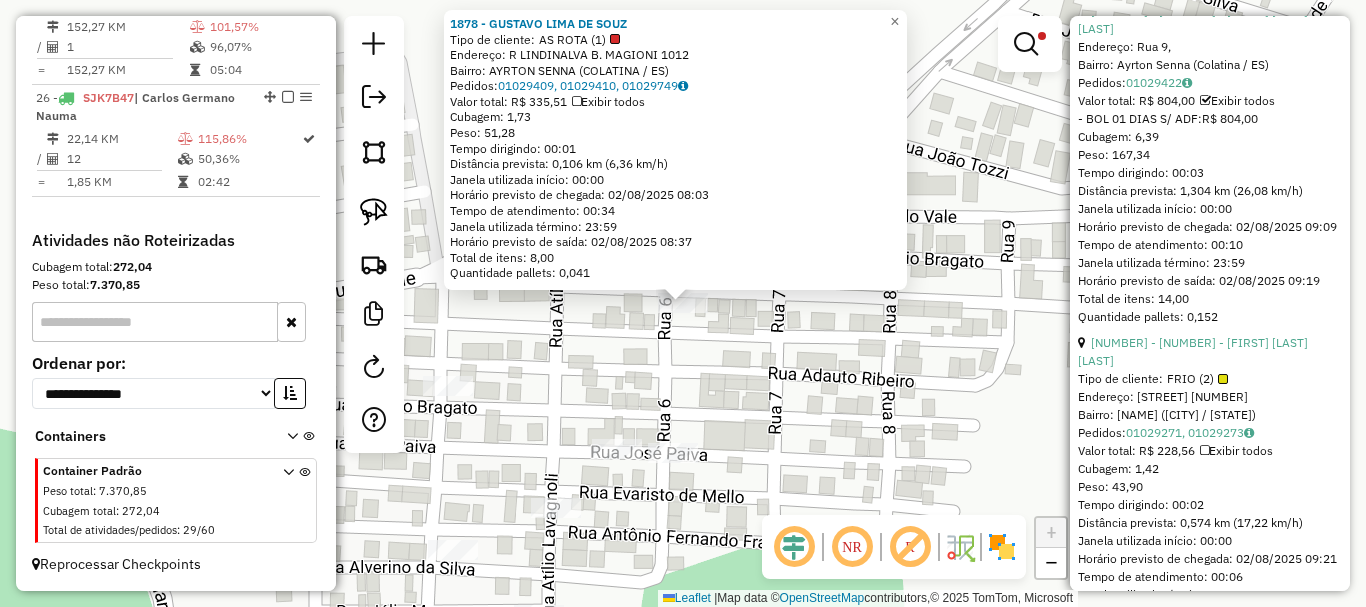 scroll, scrollTop: 3600, scrollLeft: 0, axis: vertical 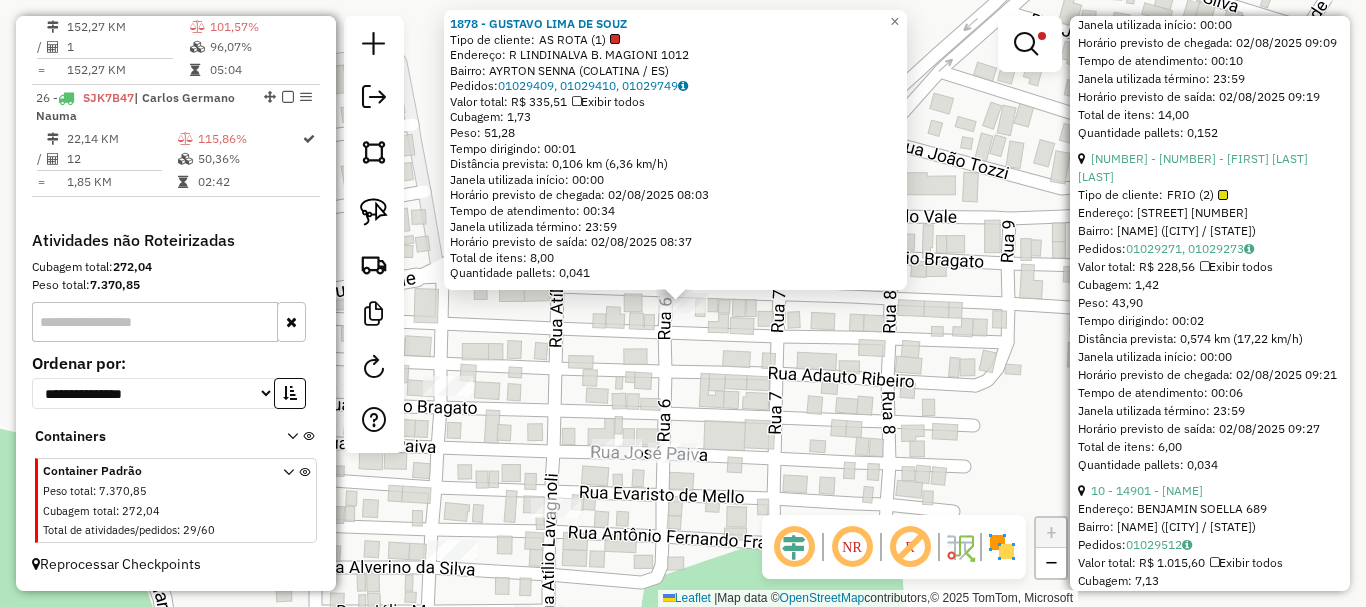 click at bounding box center [1204, 267] 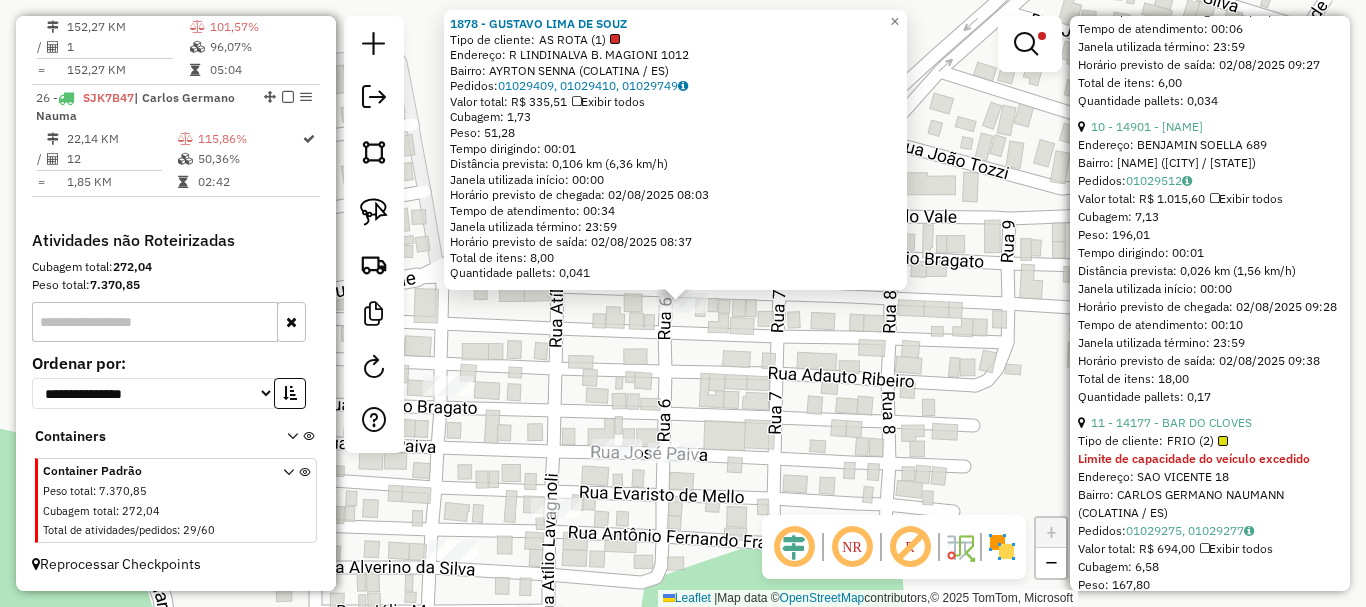 scroll, scrollTop: 4100, scrollLeft: 0, axis: vertical 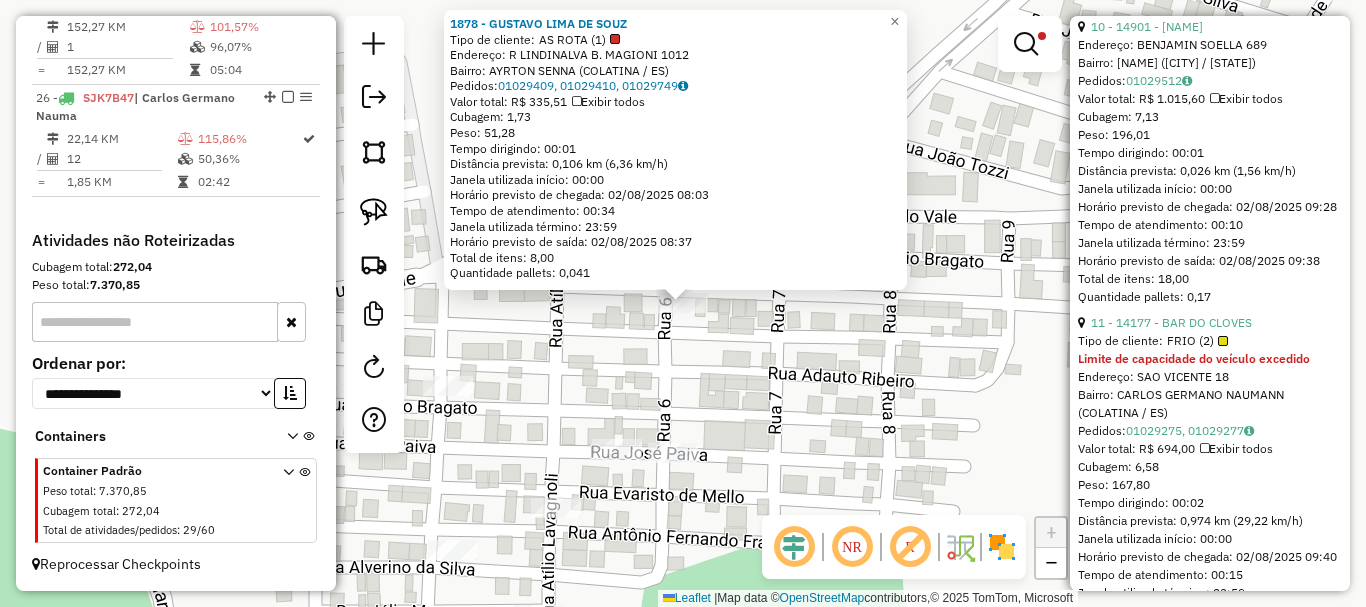 click at bounding box center (1214, 99) 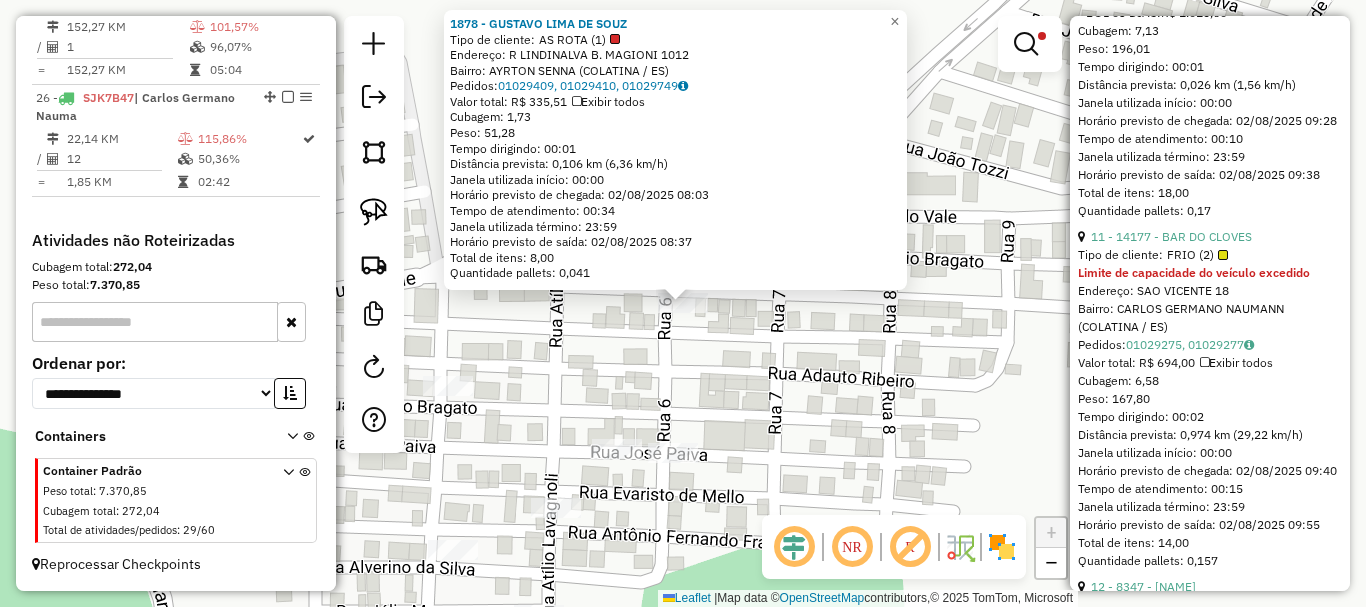 scroll, scrollTop: 4400, scrollLeft: 0, axis: vertical 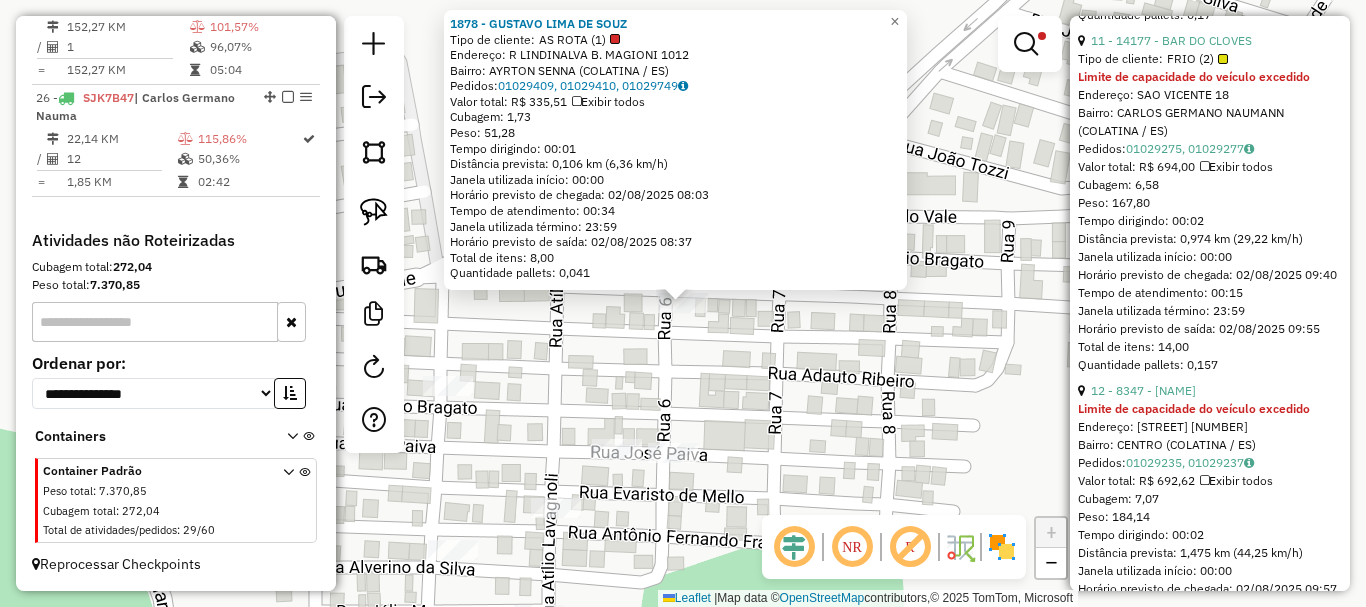 click at bounding box center (1204, 167) 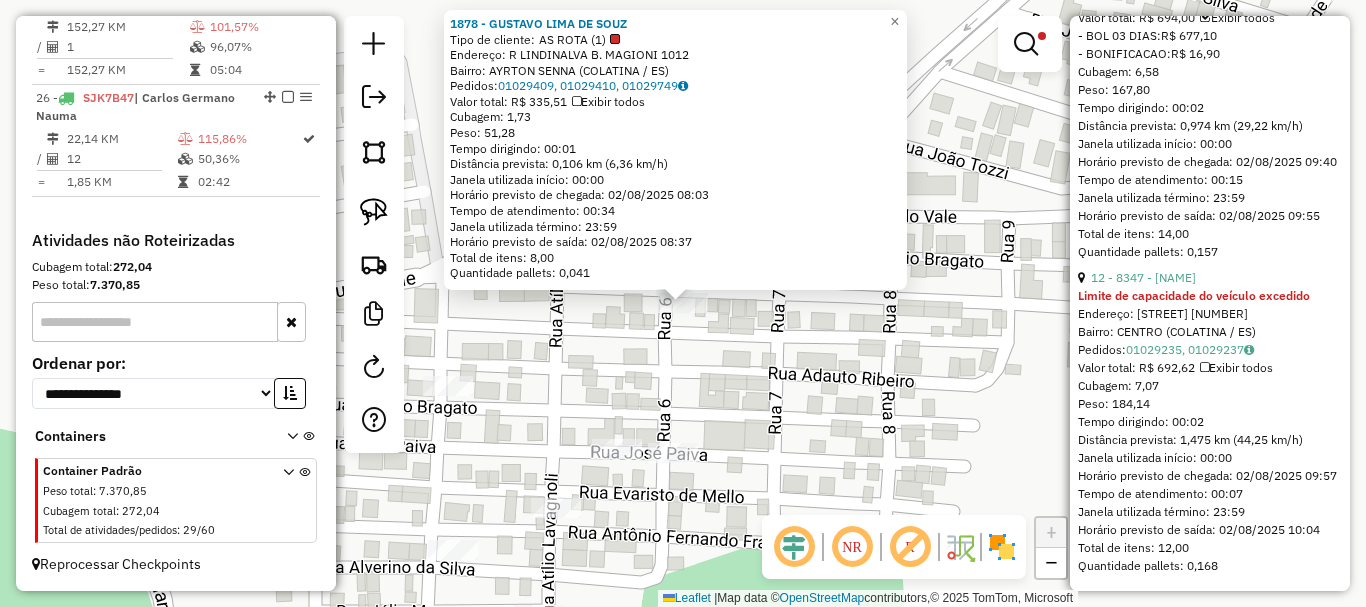 scroll, scrollTop: 4800, scrollLeft: 0, axis: vertical 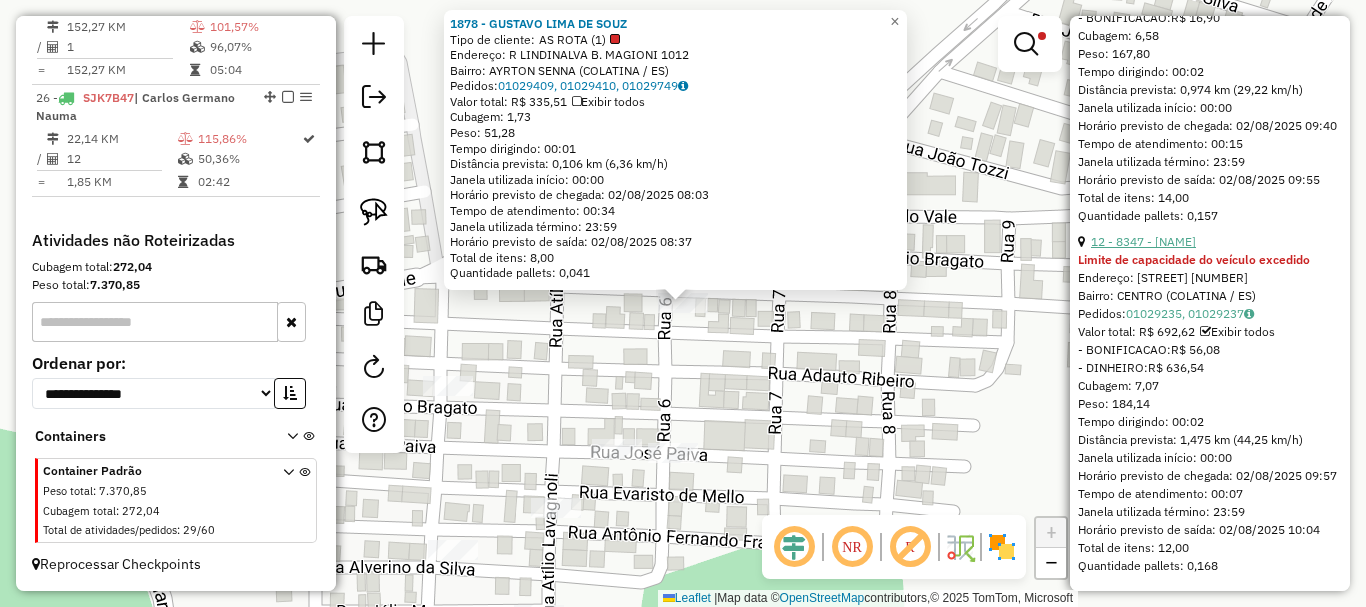 click on "12 - 8347 - [NAME]" at bounding box center [1143, 241] 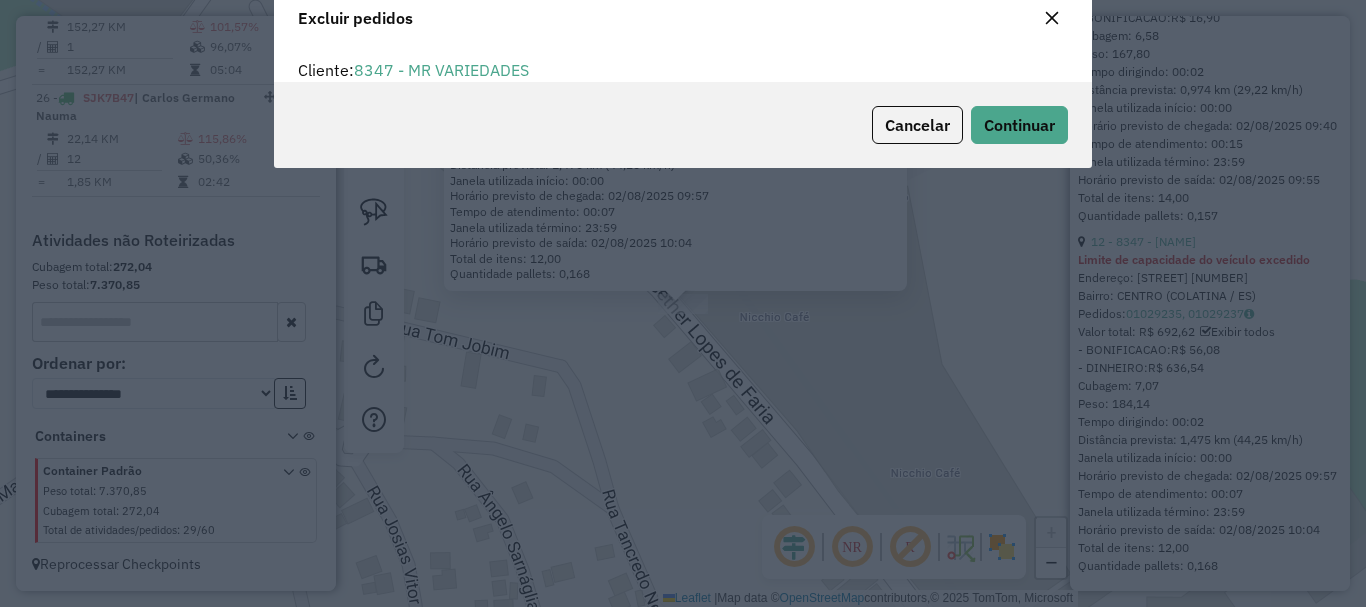 scroll, scrollTop: 12, scrollLeft: 6, axis: both 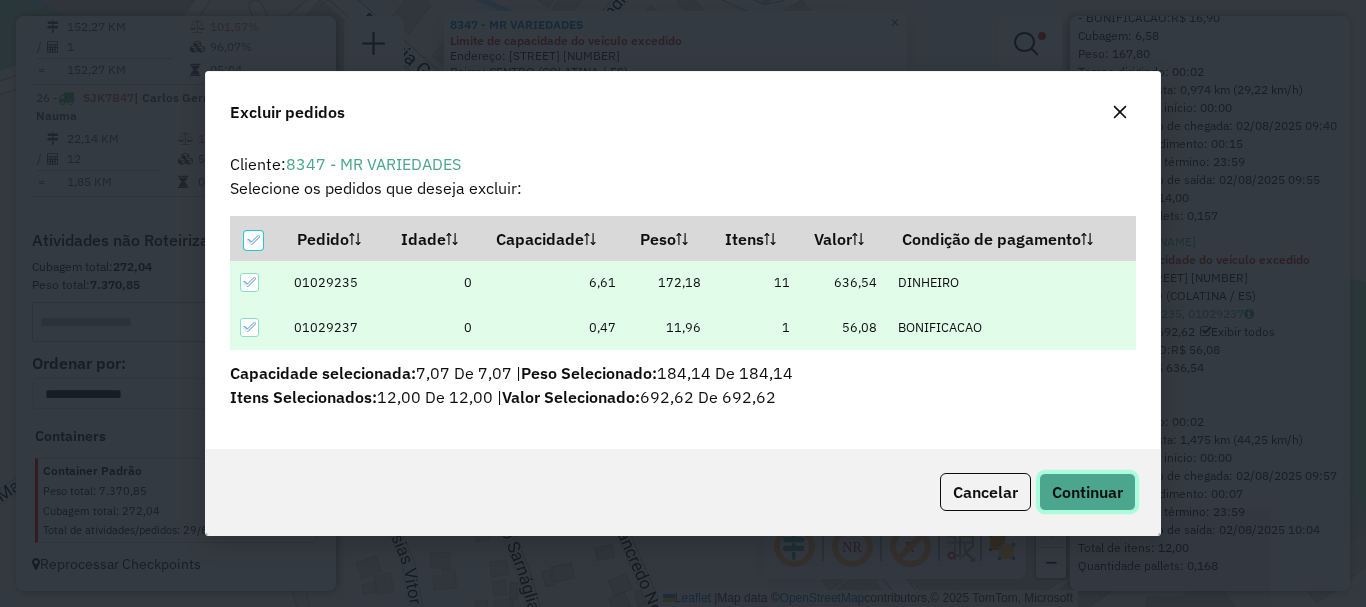 click on "Continuar" 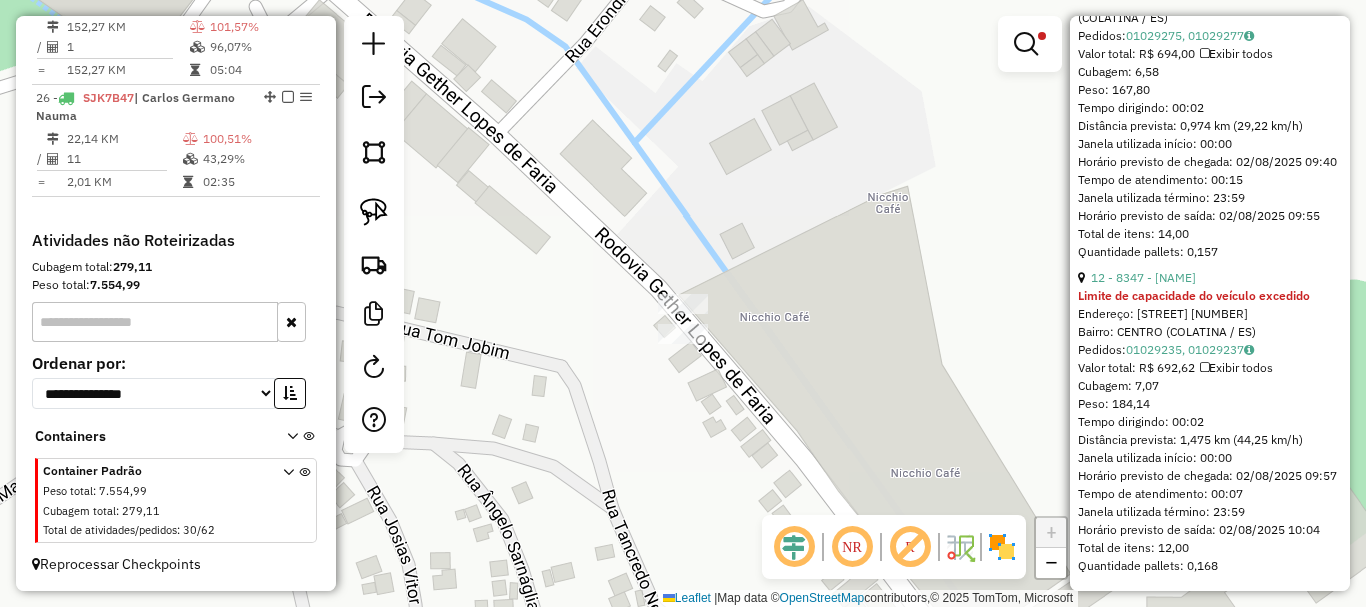 scroll, scrollTop: 878, scrollLeft: 0, axis: vertical 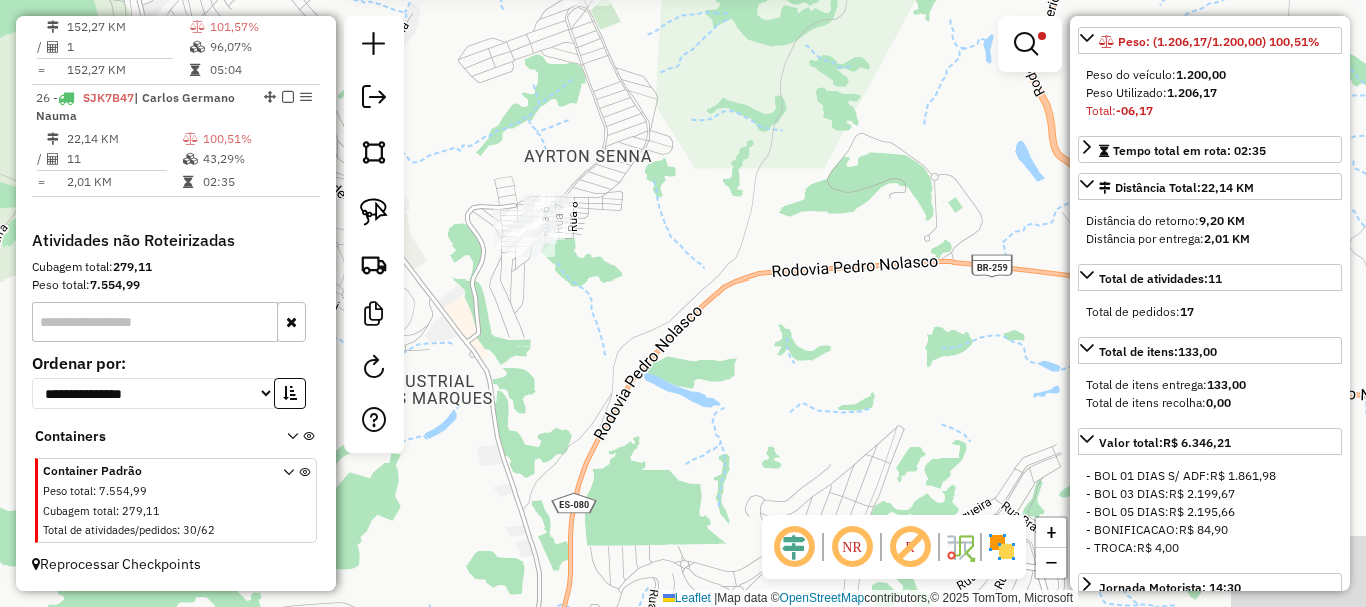 drag, startPoint x: 836, startPoint y: 369, endPoint x: 688, endPoint y: 10, distance: 388.31046 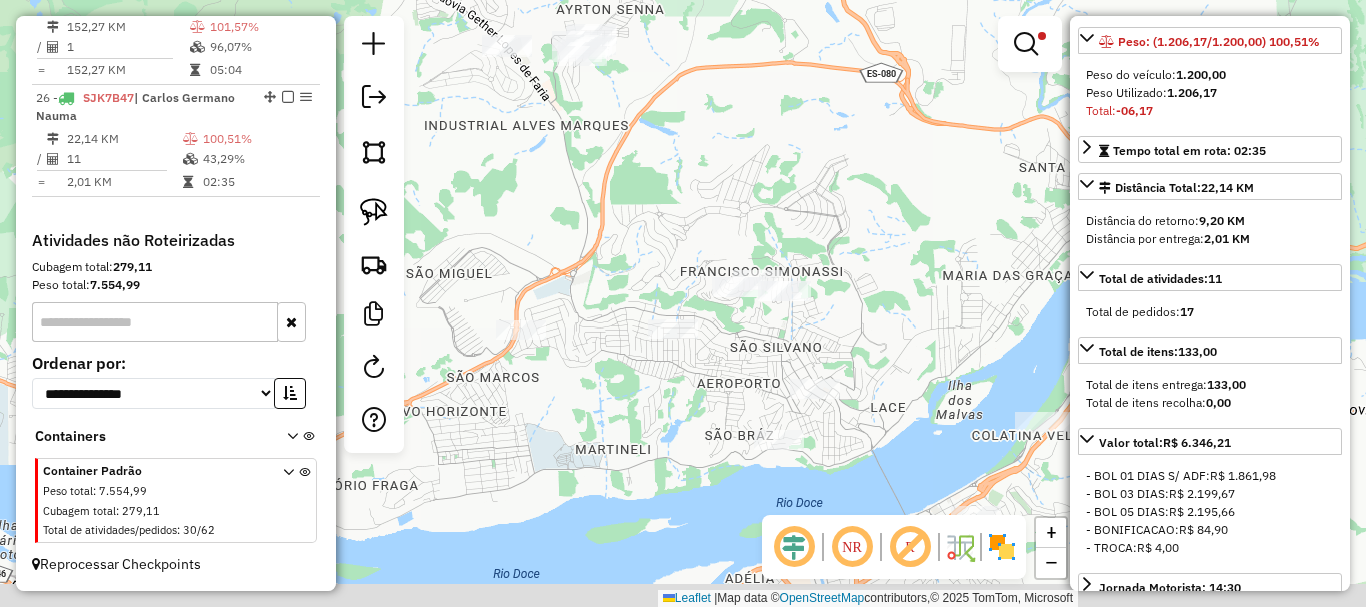 drag, startPoint x: 736, startPoint y: 199, endPoint x: 709, endPoint y: 77, distance: 124.95199 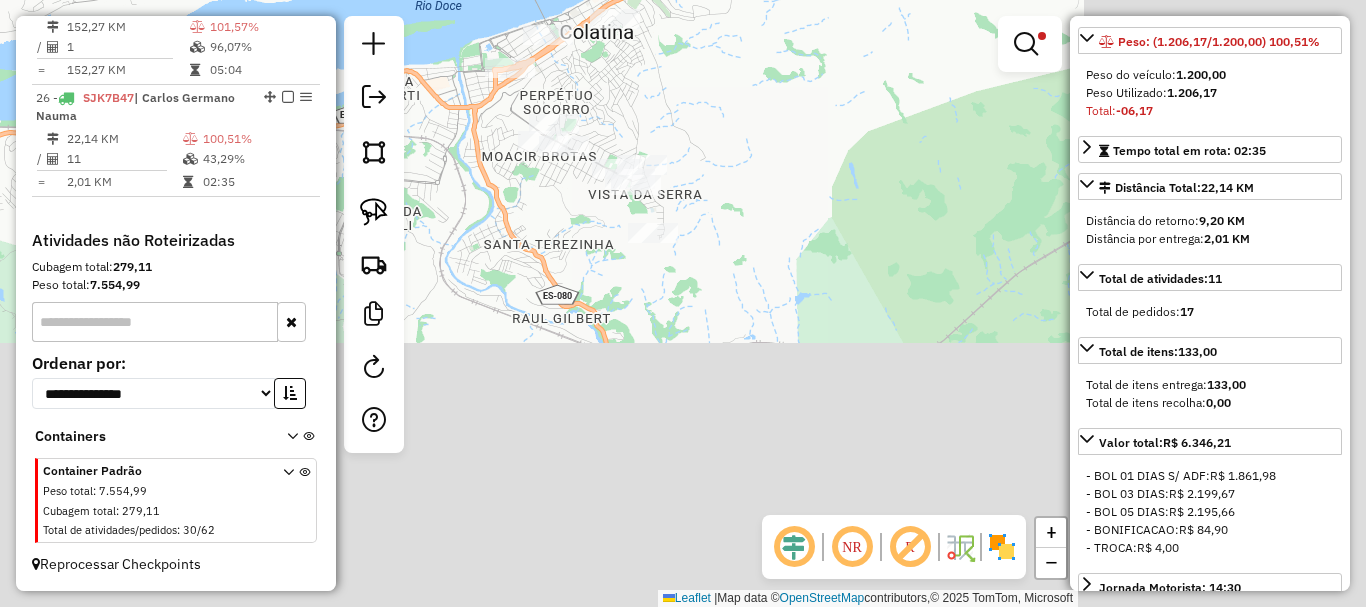 drag, startPoint x: 776, startPoint y: 164, endPoint x: 546, endPoint y: -121, distance: 366.2308 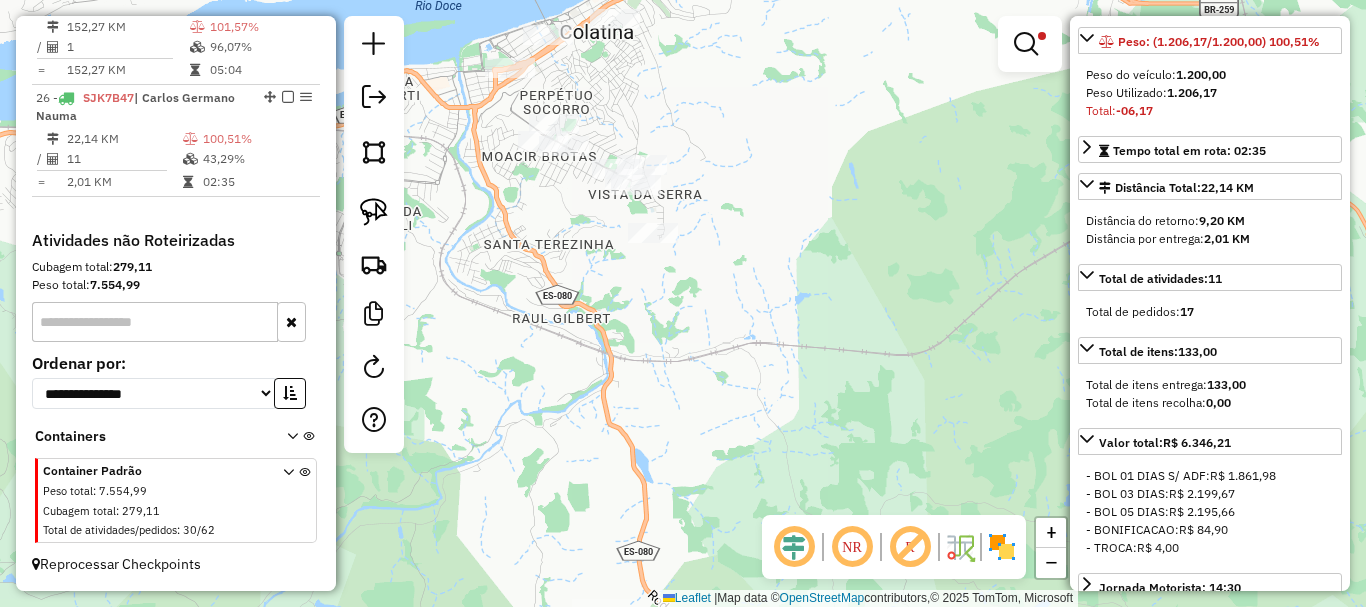 drag, startPoint x: 730, startPoint y: 226, endPoint x: 815, endPoint y: 305, distance: 116.0431 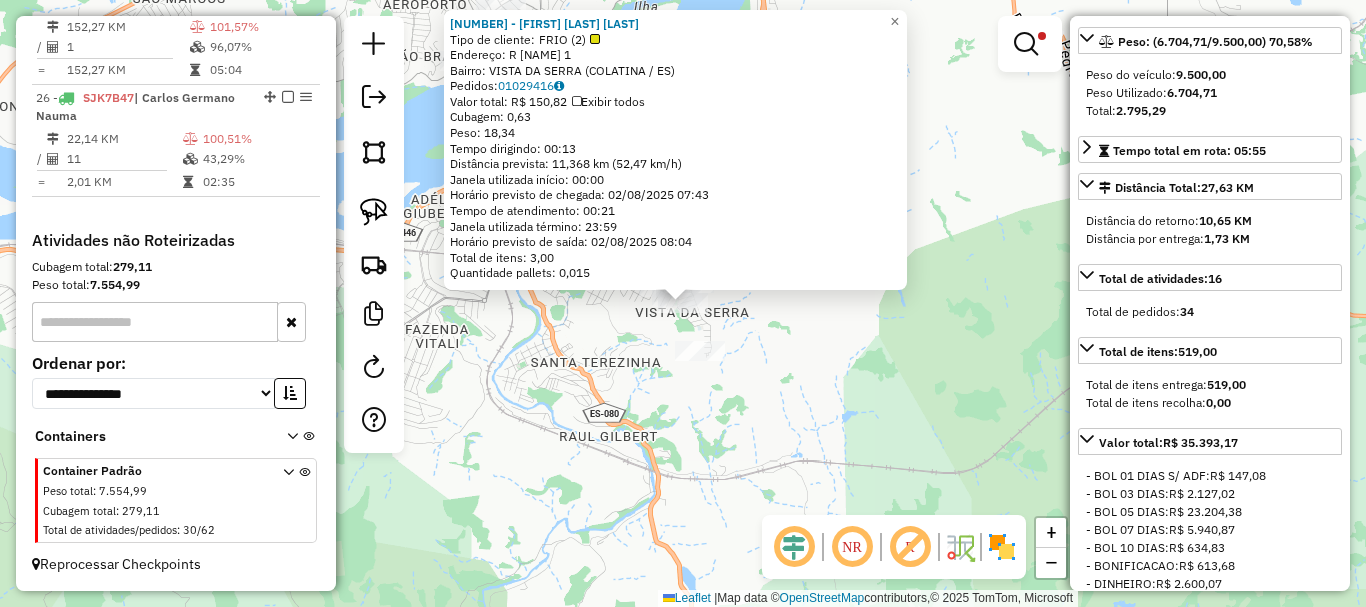 scroll, scrollTop: 318, scrollLeft: 0, axis: vertical 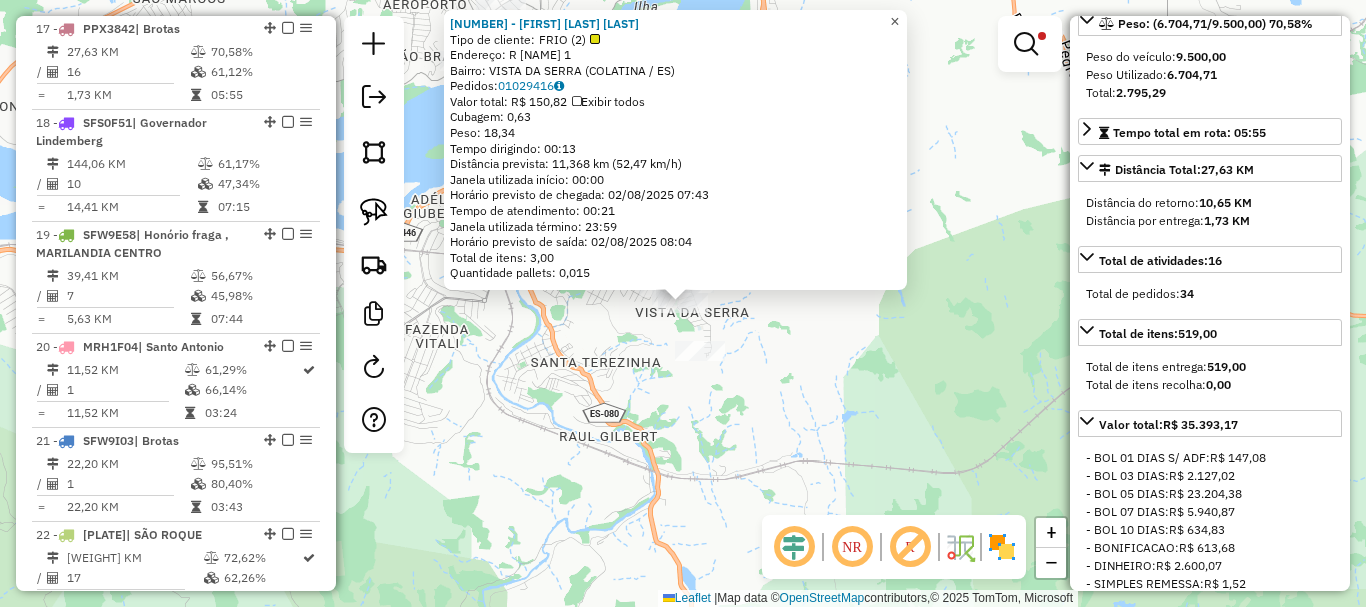 click on "×" 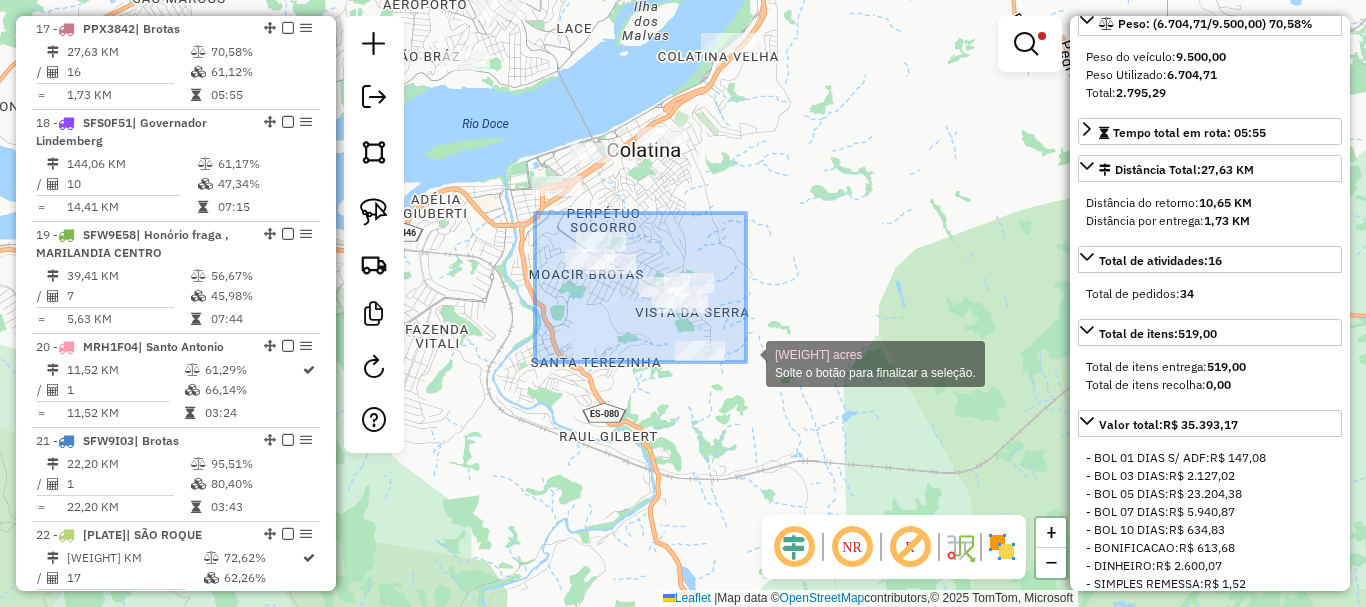 drag, startPoint x: 535, startPoint y: 213, endPoint x: 766, endPoint y: 377, distance: 283.29666 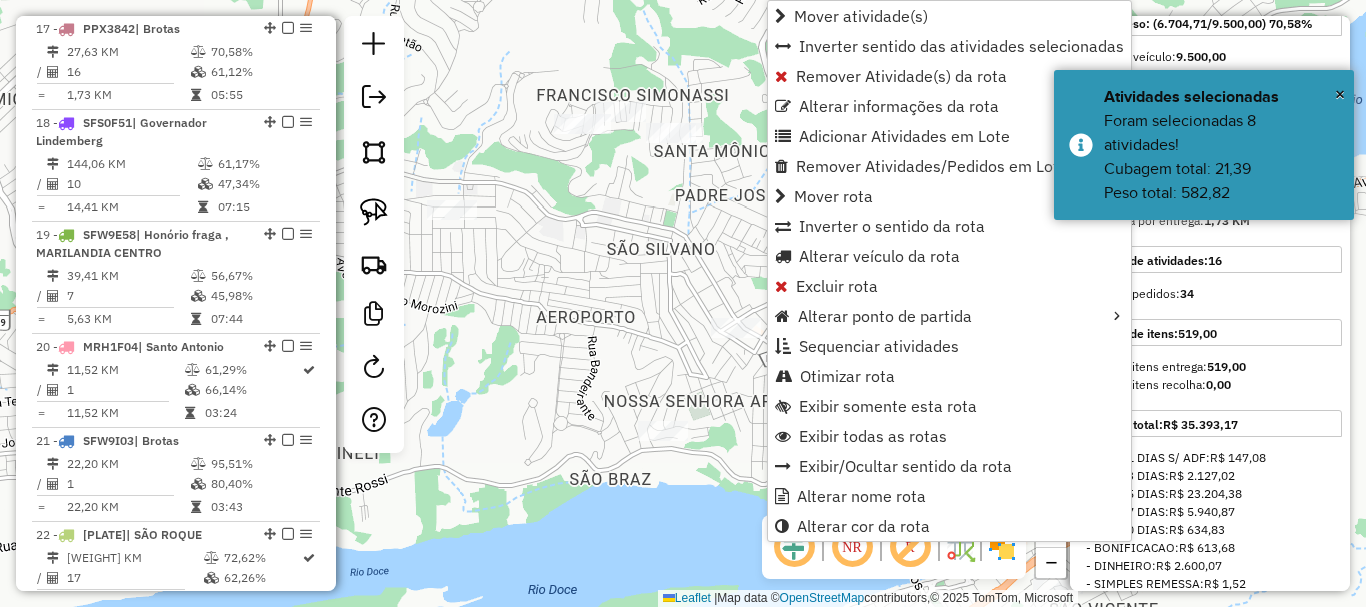 drag, startPoint x: 614, startPoint y: 179, endPoint x: 582, endPoint y: 206, distance: 41.868843 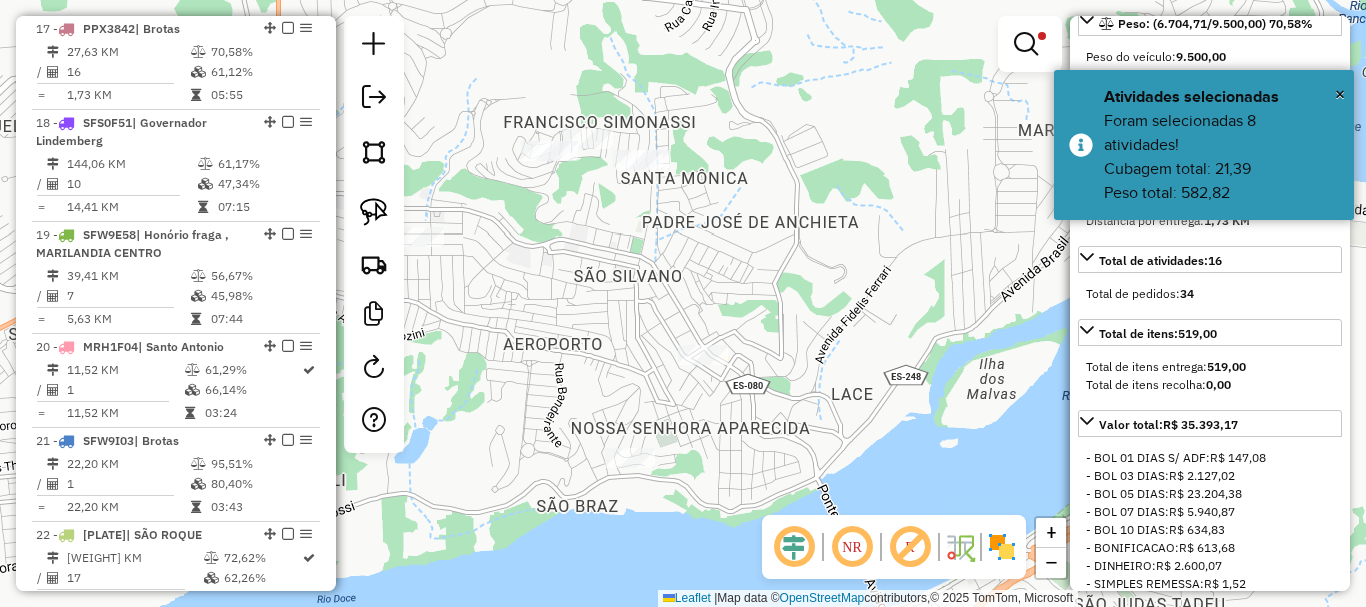 click on "Limpar filtros Janela de atendimento Grade de atendimento Capacidade Transportadoras Veículos Cliente Pedidos  Rotas Selecione os dias de semana para filtrar as janelas de atendimento  Seg   Ter   Qua   Qui   Sex   Sáb   Dom  Informe o período da janela de atendimento: De: Até:  Filtrar exatamente a janela do cliente  Considerar janela de atendimento padrão  Selecione os dias de semana para filtrar as grades de atendimento  Seg   Ter   Qua   Qui   Sex   Sáb   Dom   Considerar clientes sem dia de atendimento cadastrado  Clientes fora do dia de atendimento selecionado Filtrar as atividades entre os valores definidos abaixo:  Peso mínimo:  ****  Peso máximo:  ******  Cubagem mínima:   Cubagem máxima:   De:   Até:  Filtrar as atividades entre o tempo de atendimento definido abaixo:  De:   Até:   Considerar capacidade total dos clientes não roteirizados Transportadora: Selecione um ou mais itens Tipo de veículo: Selecione um ou mais itens Veículo: Selecione um ou mais itens Motorista: Nome: Rótulo:" 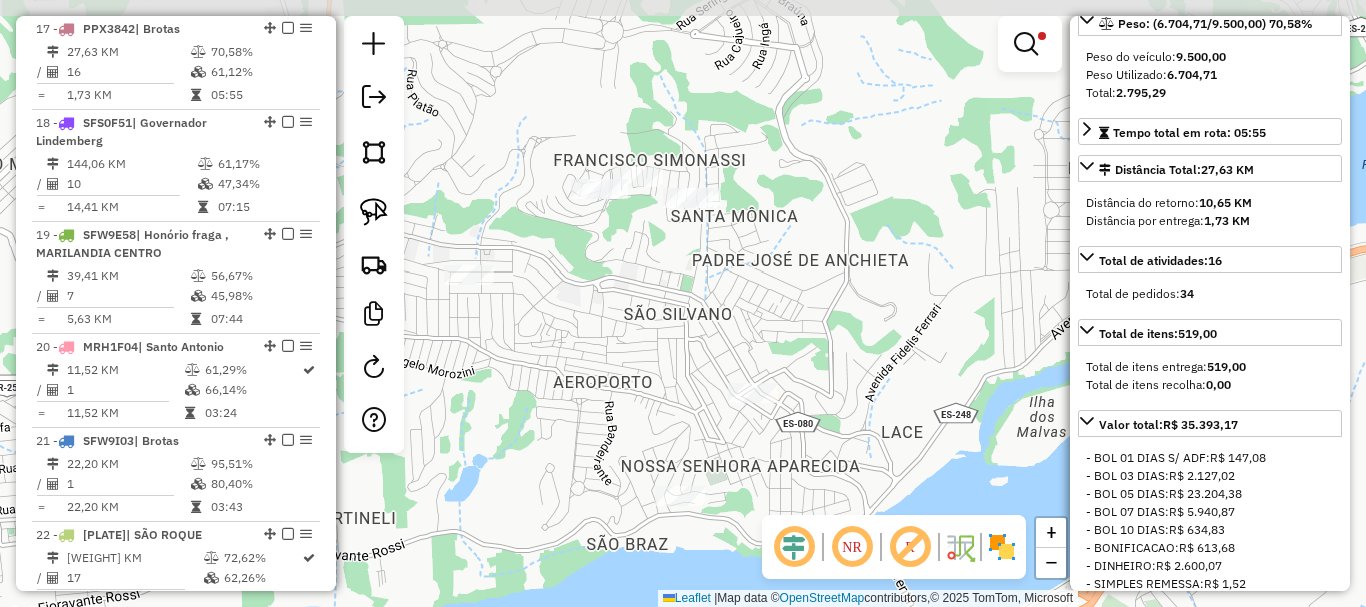 click on "Limpar filtros Janela de atendimento Grade de atendimento Capacidade Transportadoras Veículos Cliente Pedidos  Rotas Selecione os dias de semana para filtrar as janelas de atendimento  Seg   Ter   Qua   Qui   Sex   Sáb   Dom  Informe o período da janela de atendimento: De: Até:  Filtrar exatamente a janela do cliente  Considerar janela de atendimento padrão  Selecione os dias de semana para filtrar as grades de atendimento  Seg   Ter   Qua   Qui   Sex   Sáb   Dom   Considerar clientes sem dia de atendimento cadastrado  Clientes fora do dia de atendimento selecionado Filtrar as atividades entre os valores definidos abaixo:  Peso mínimo:  ****  Peso máximo:  ******  Cubagem mínima:   Cubagem máxima:   De:   Até:  Filtrar as atividades entre o tempo de atendimento definido abaixo:  De:   Até:   Considerar capacidade total dos clientes não roteirizados Transportadora: Selecione um ou mais itens Tipo de veículo: Selecione um ou mais itens Veículo: Selecione um ou mais itens Motorista: Nome: Rótulo:" 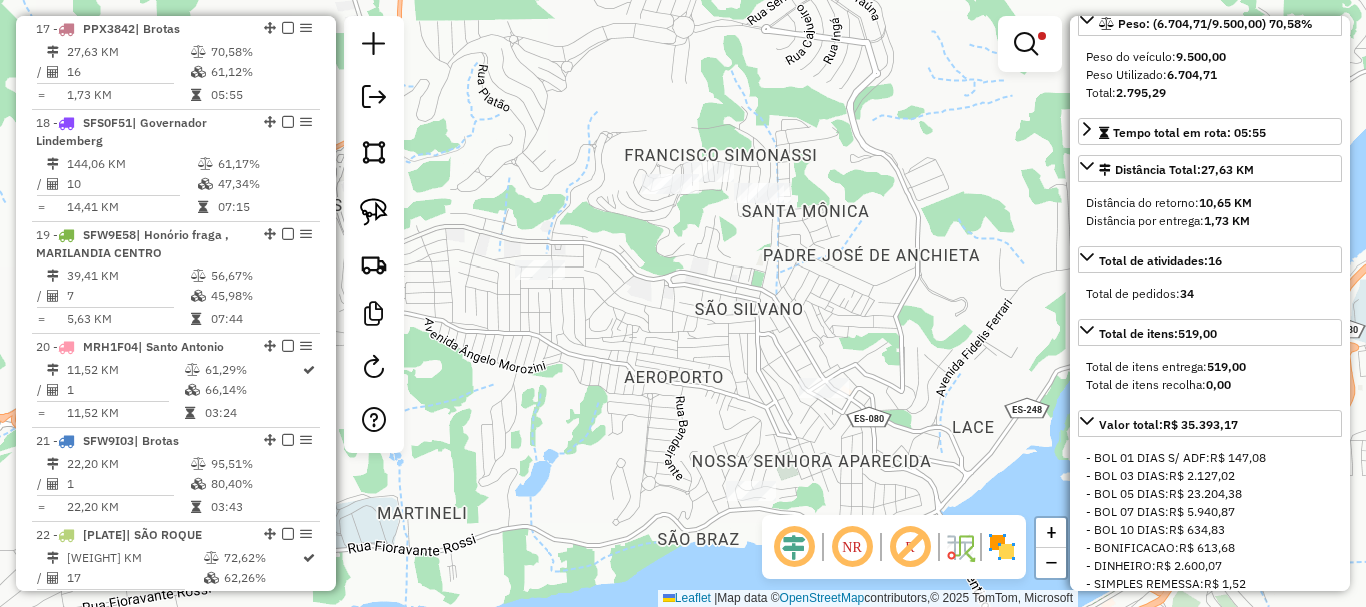 drag, startPoint x: 697, startPoint y: 312, endPoint x: 751, endPoint y: 307, distance: 54.230988 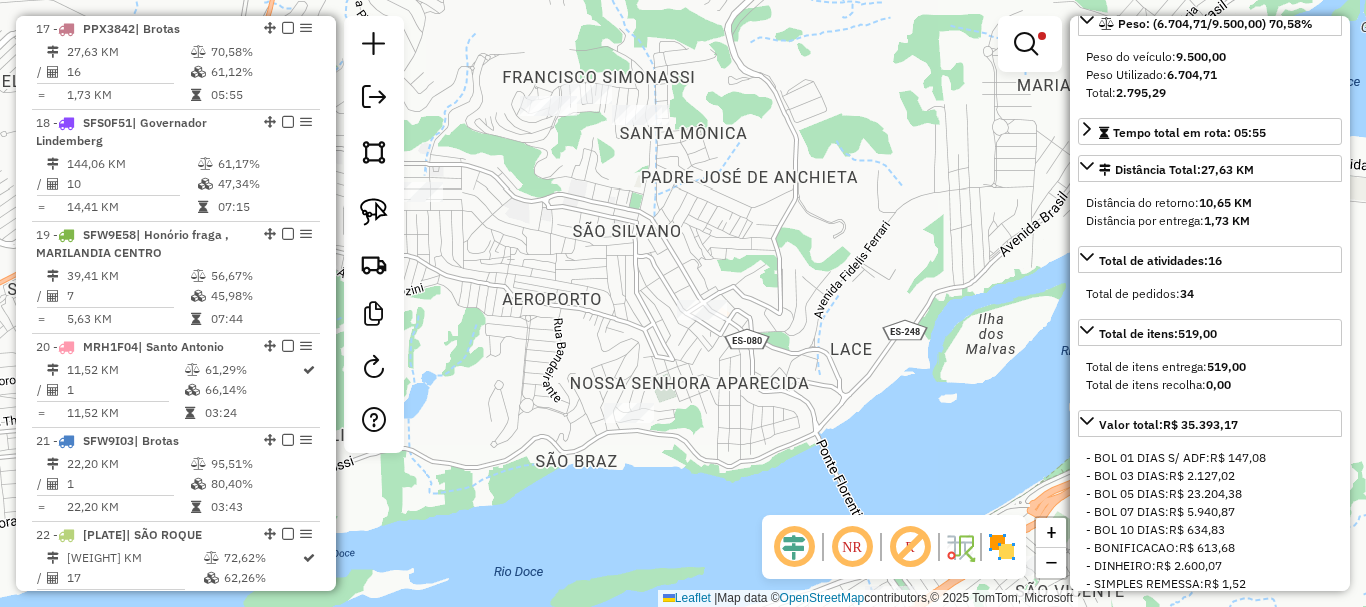 drag, startPoint x: 842, startPoint y: 343, endPoint x: 695, endPoint y: 239, distance: 180.06943 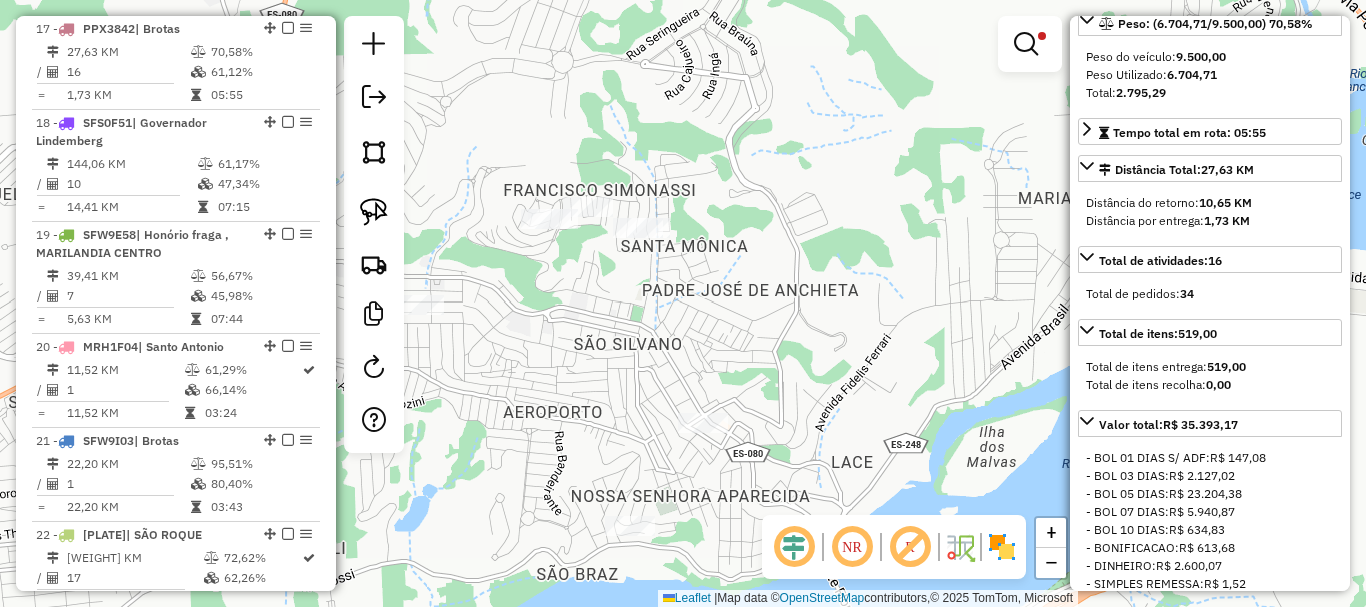 drag, startPoint x: 780, startPoint y: 316, endPoint x: 644, endPoint y: 241, distance: 155.30937 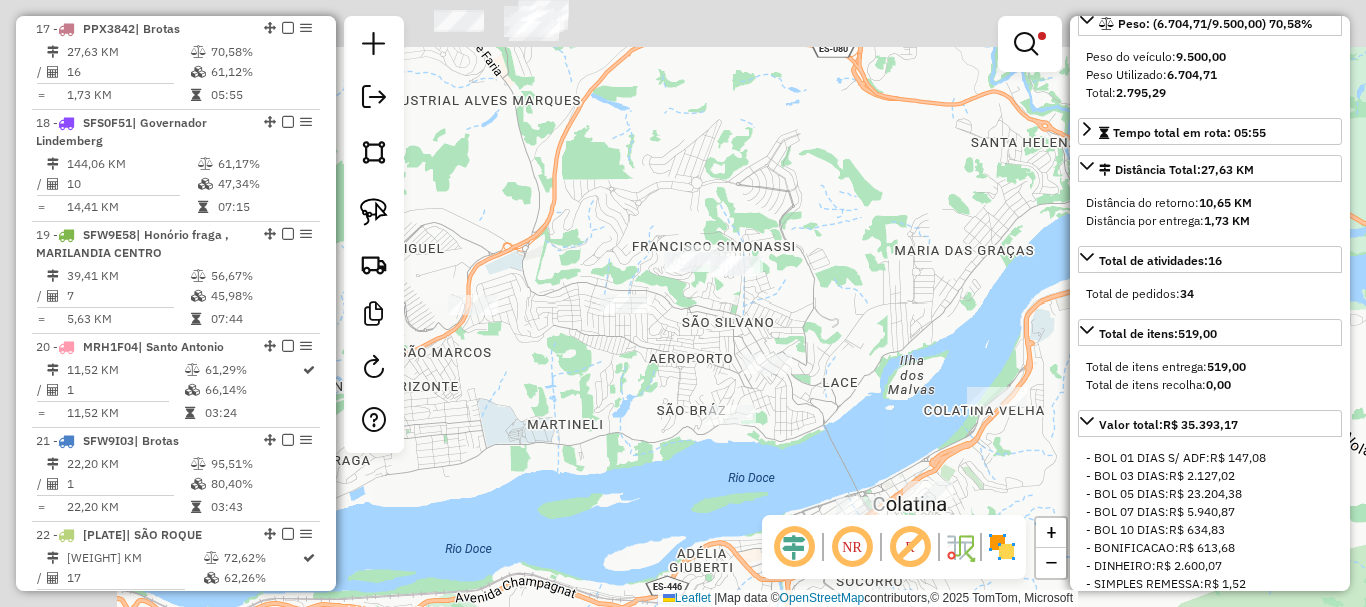 drag, startPoint x: 778, startPoint y: 210, endPoint x: 823, endPoint y: 374, distance: 170.06175 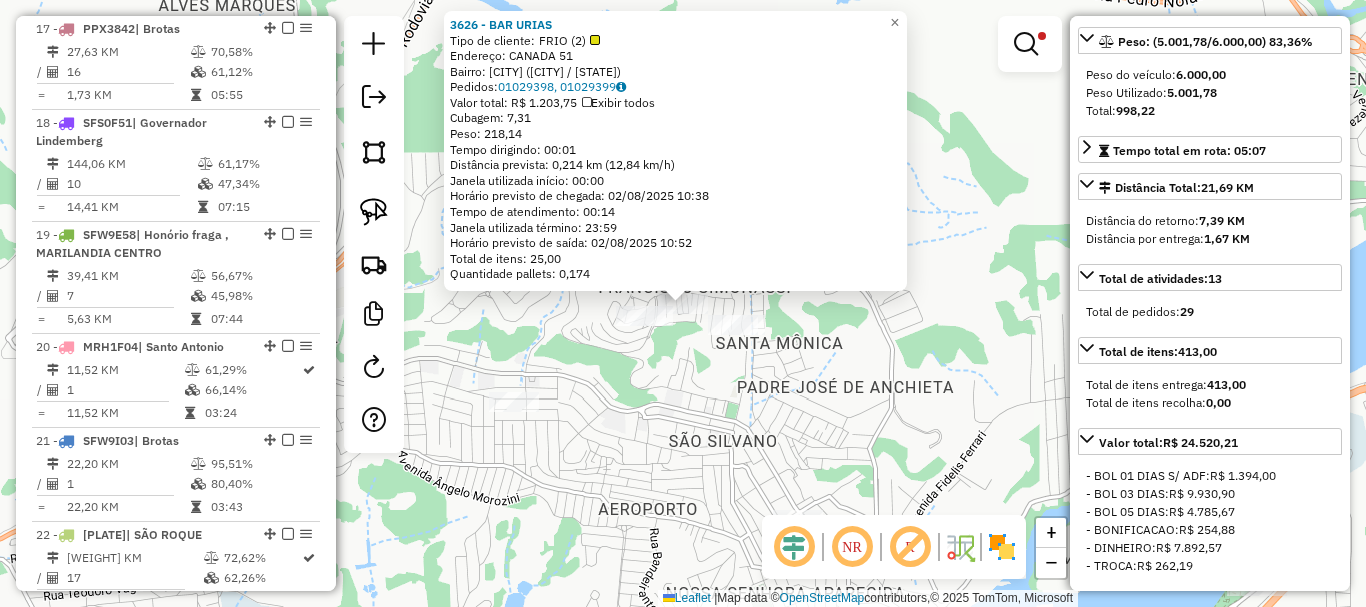 scroll, scrollTop: 336, scrollLeft: 0, axis: vertical 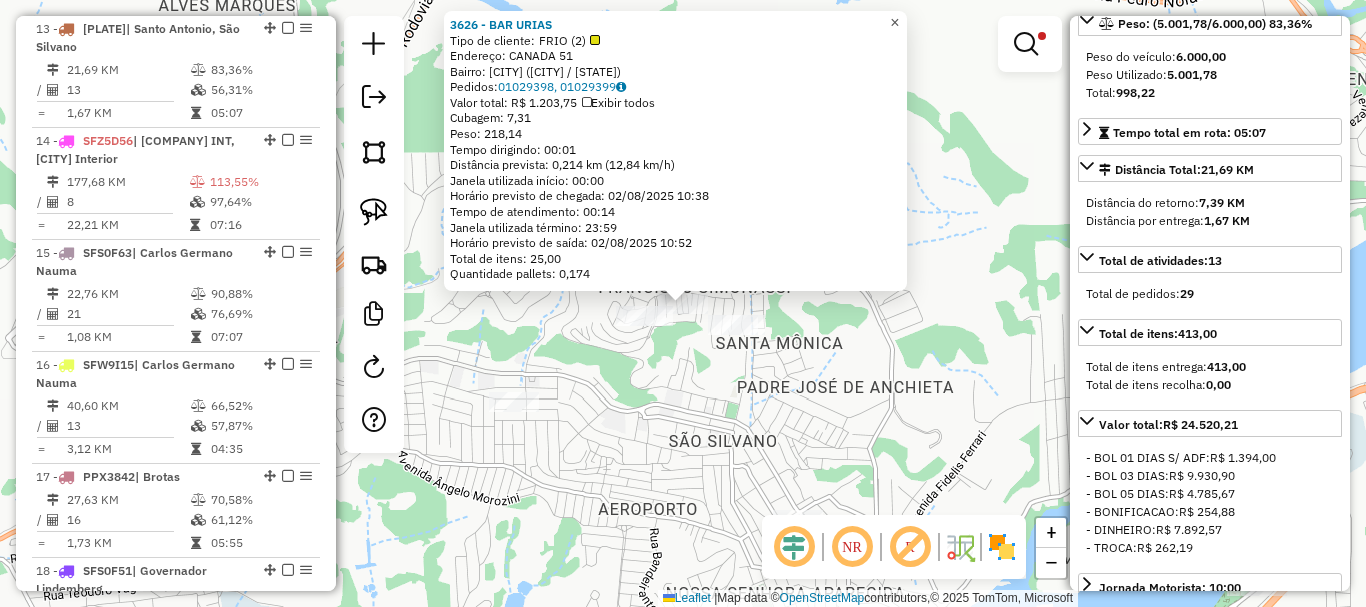 click on "×" 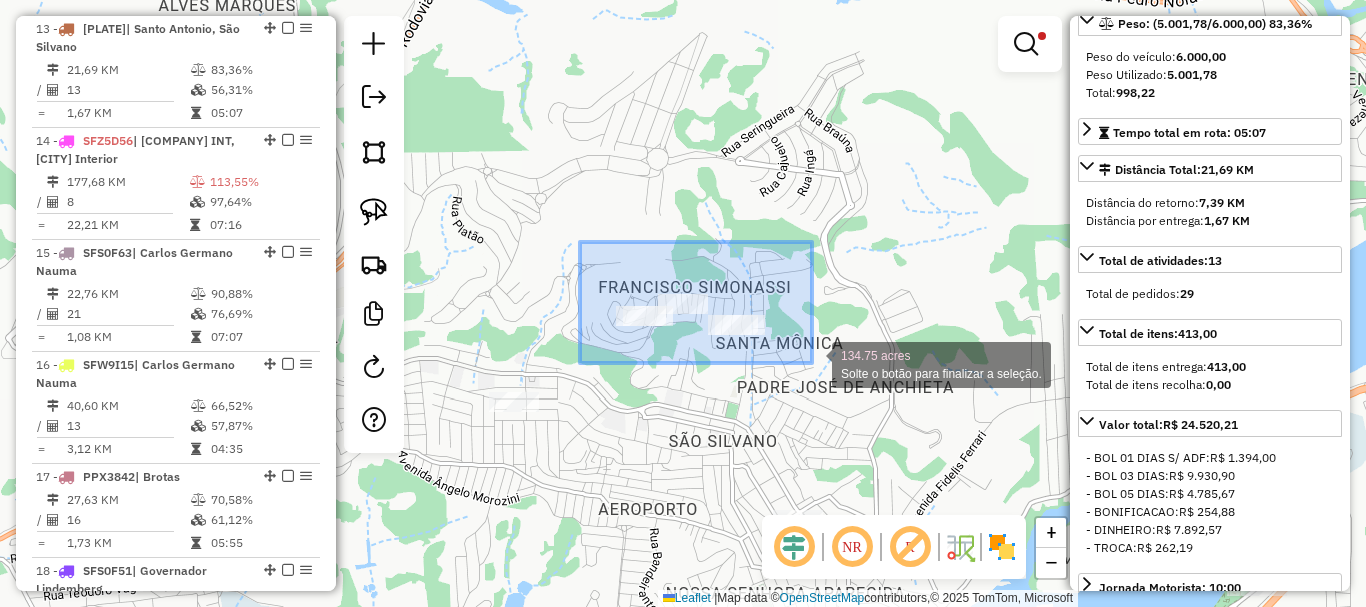 drag, startPoint x: 580, startPoint y: 242, endPoint x: 816, endPoint y: 364, distance: 265.66898 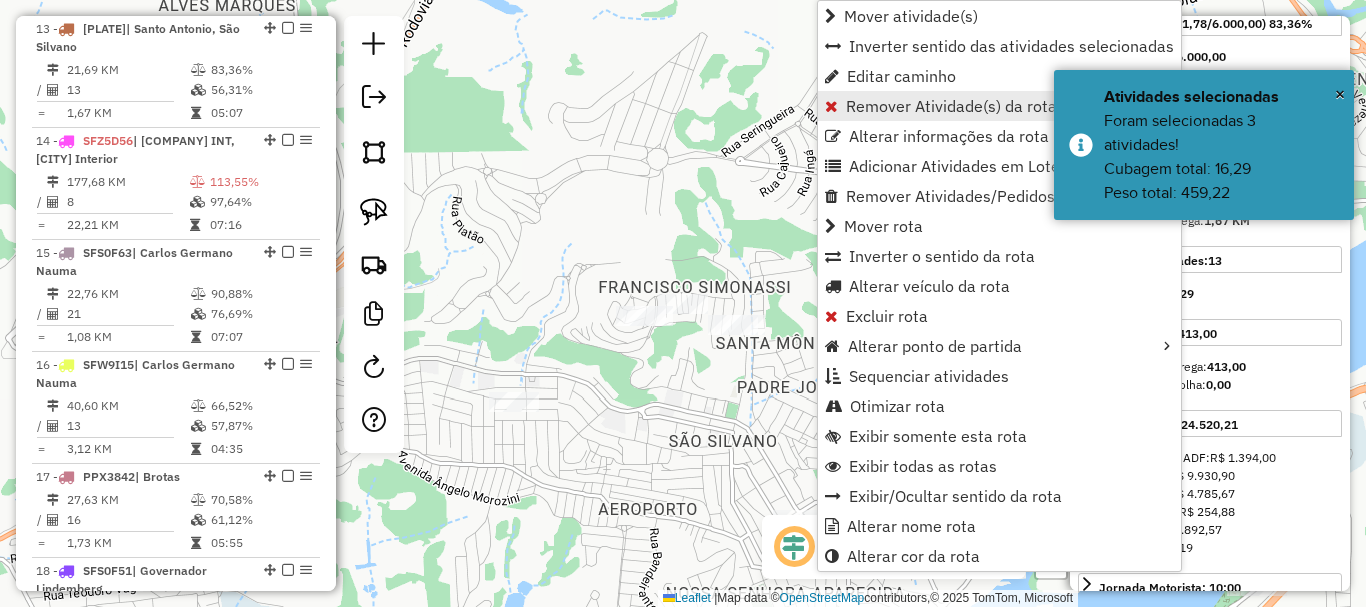click on "Remover Atividade(s) da rota" at bounding box center (951, 106) 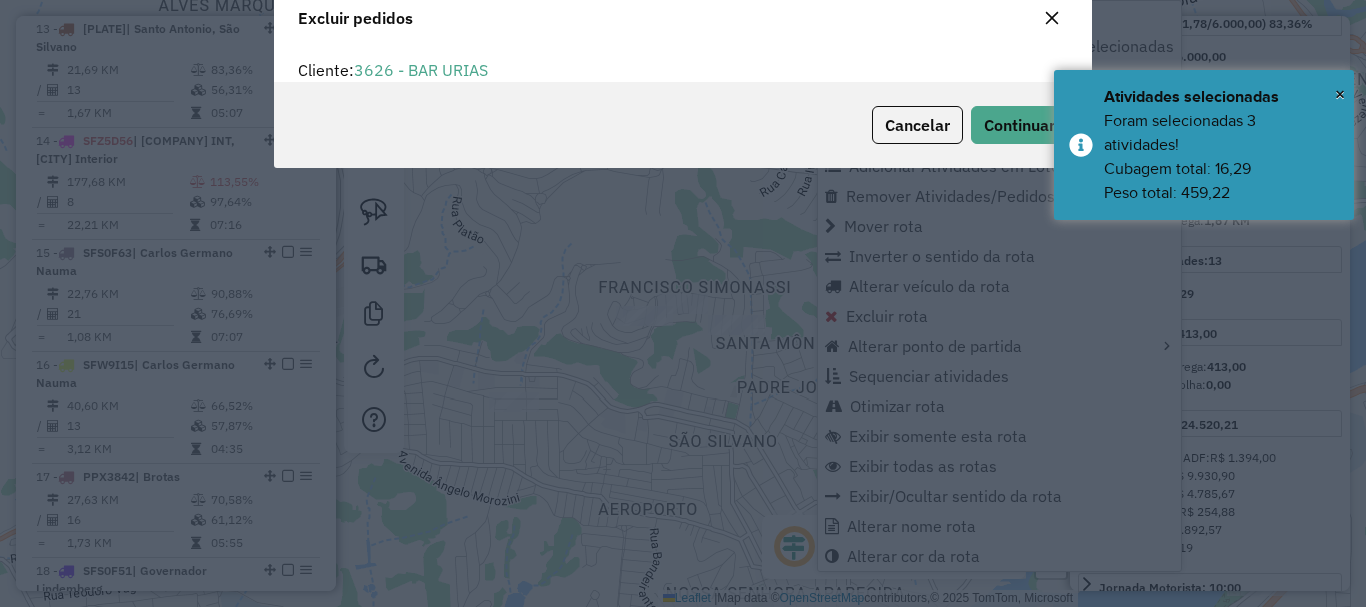 scroll, scrollTop: 12, scrollLeft: 6, axis: both 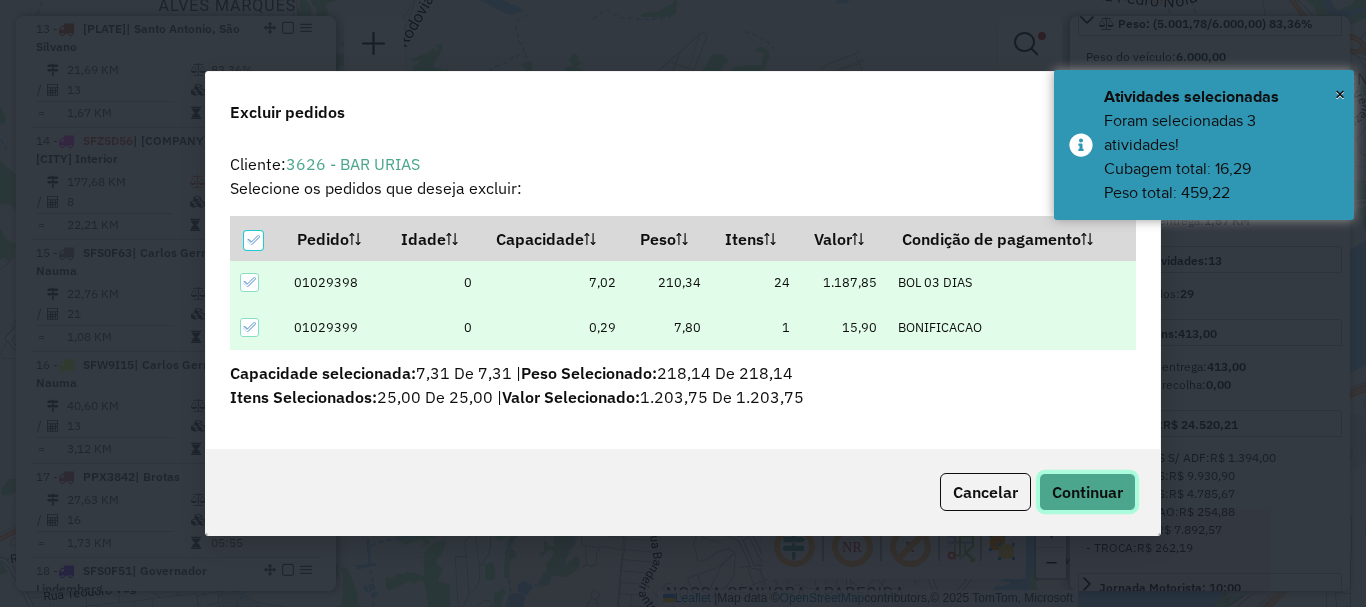 click on "Continuar" 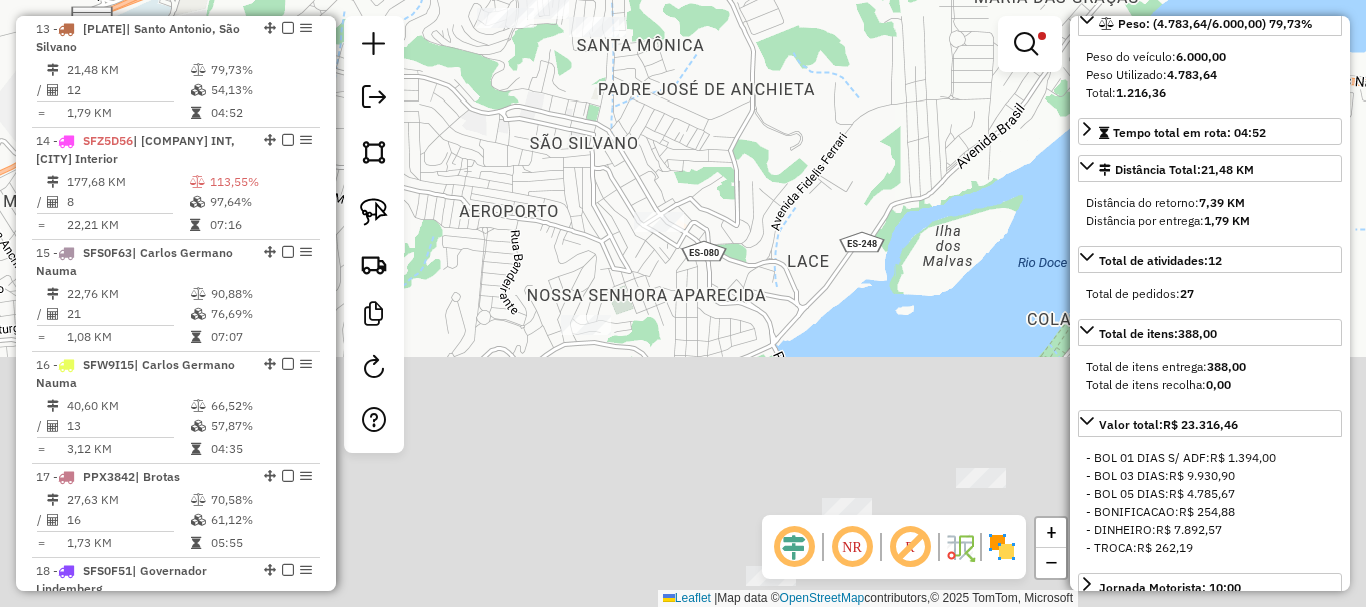 drag, startPoint x: 720, startPoint y: 119, endPoint x: 702, endPoint y: 96, distance: 29.206163 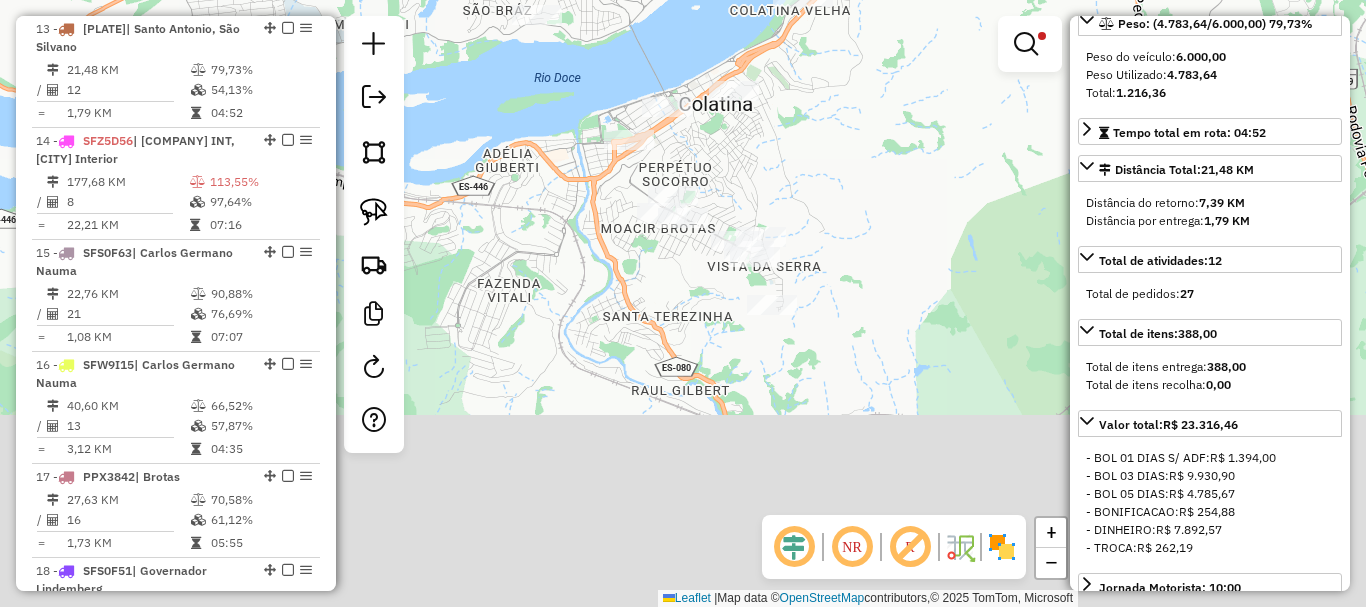 drag, startPoint x: 869, startPoint y: 267, endPoint x: 768, endPoint y: 122, distance: 176.7088 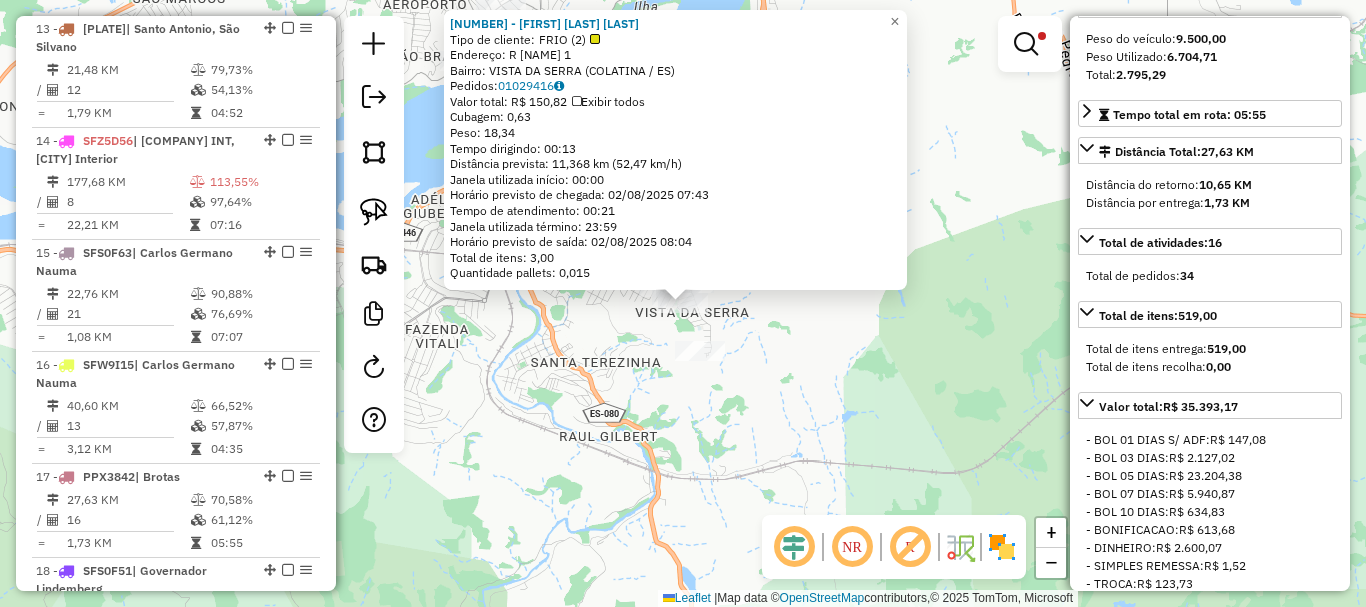 scroll, scrollTop: 318, scrollLeft: 0, axis: vertical 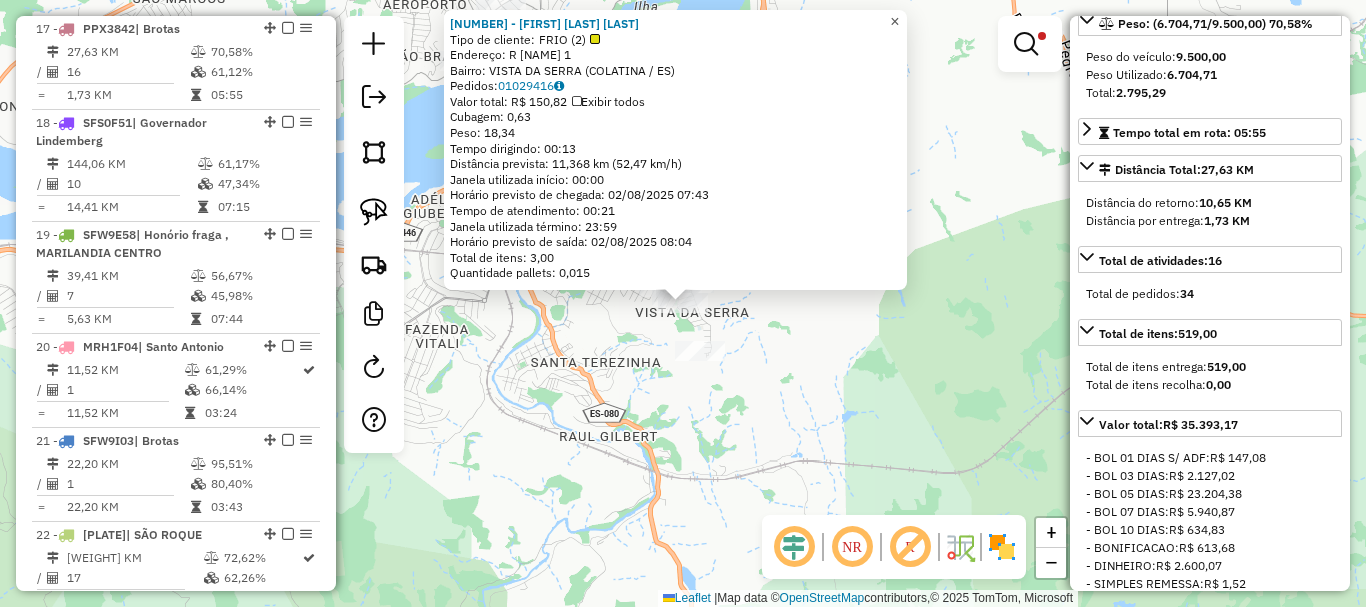 click on "×" 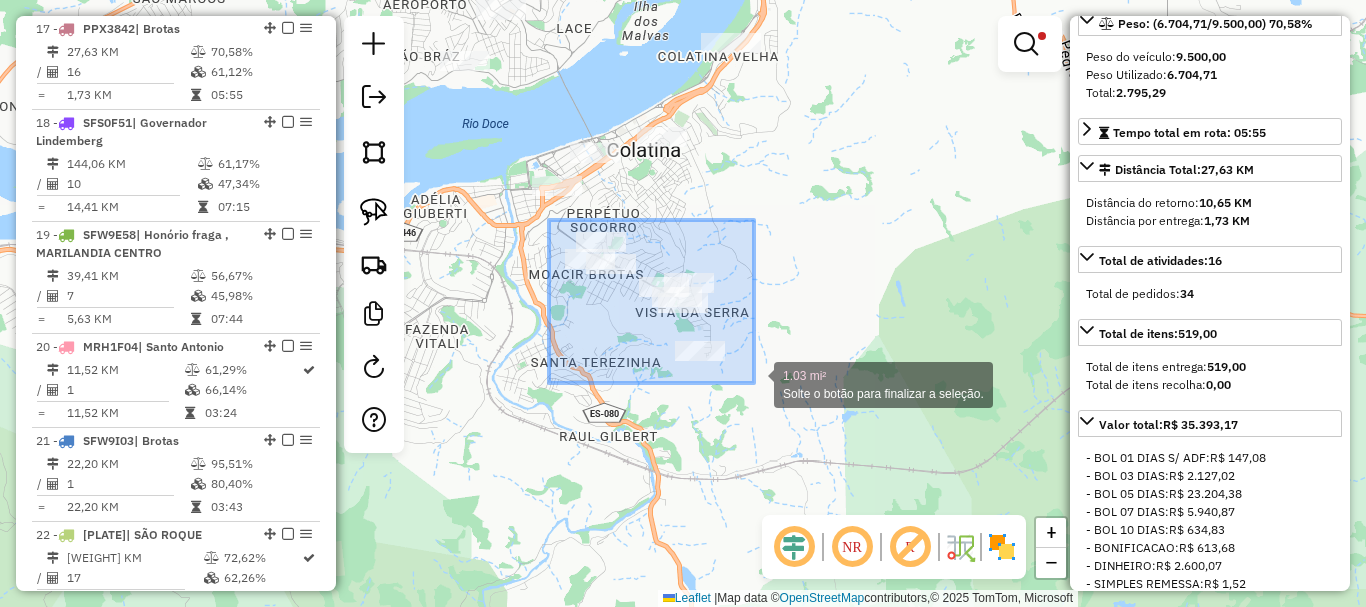 drag, startPoint x: 549, startPoint y: 220, endPoint x: 754, endPoint y: 383, distance: 261.90457 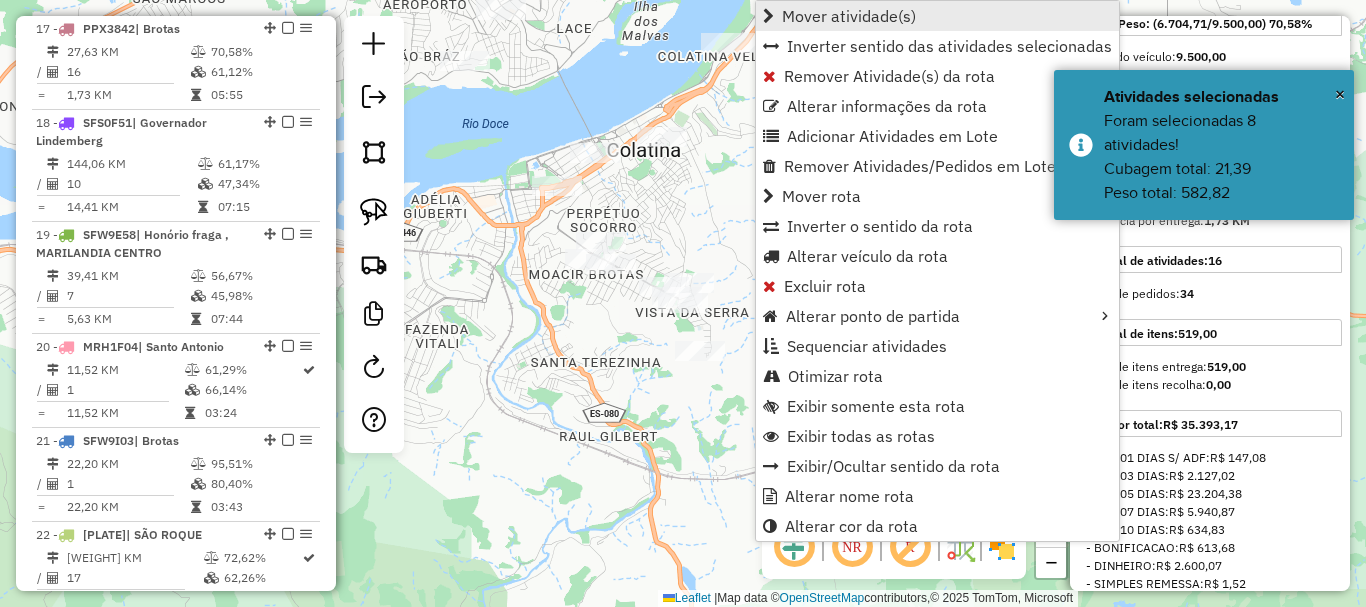 click on "Mover atividade(s)" at bounding box center (849, 16) 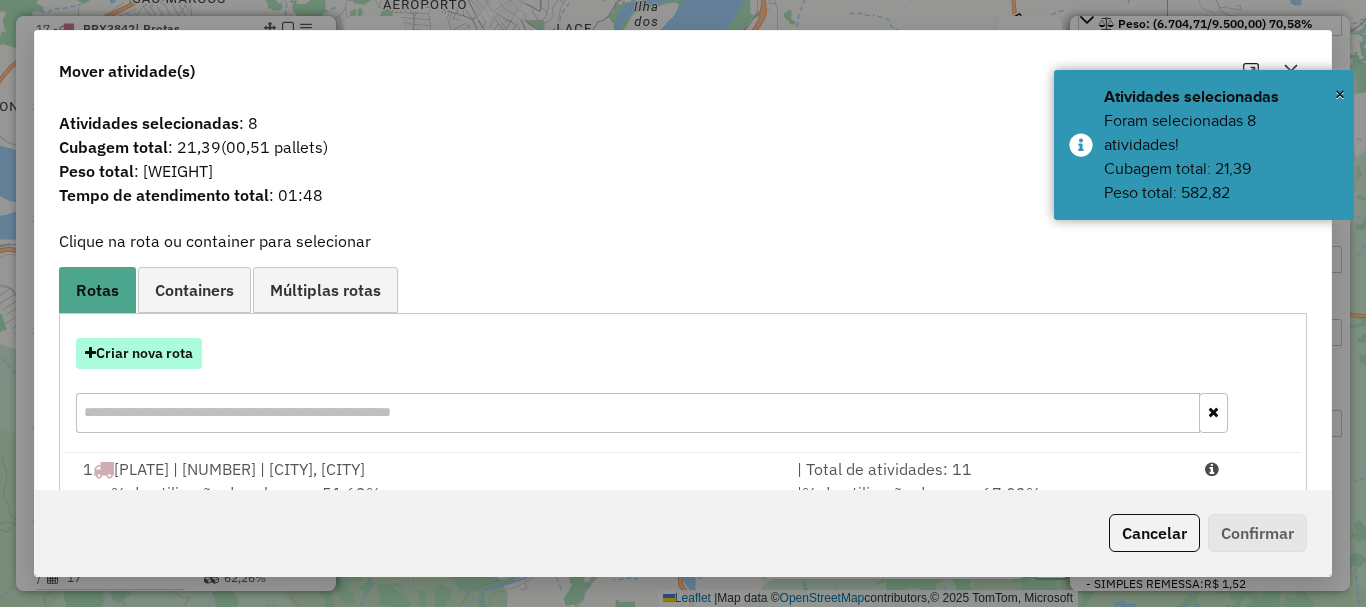 click on "Criar nova rota" at bounding box center (139, 353) 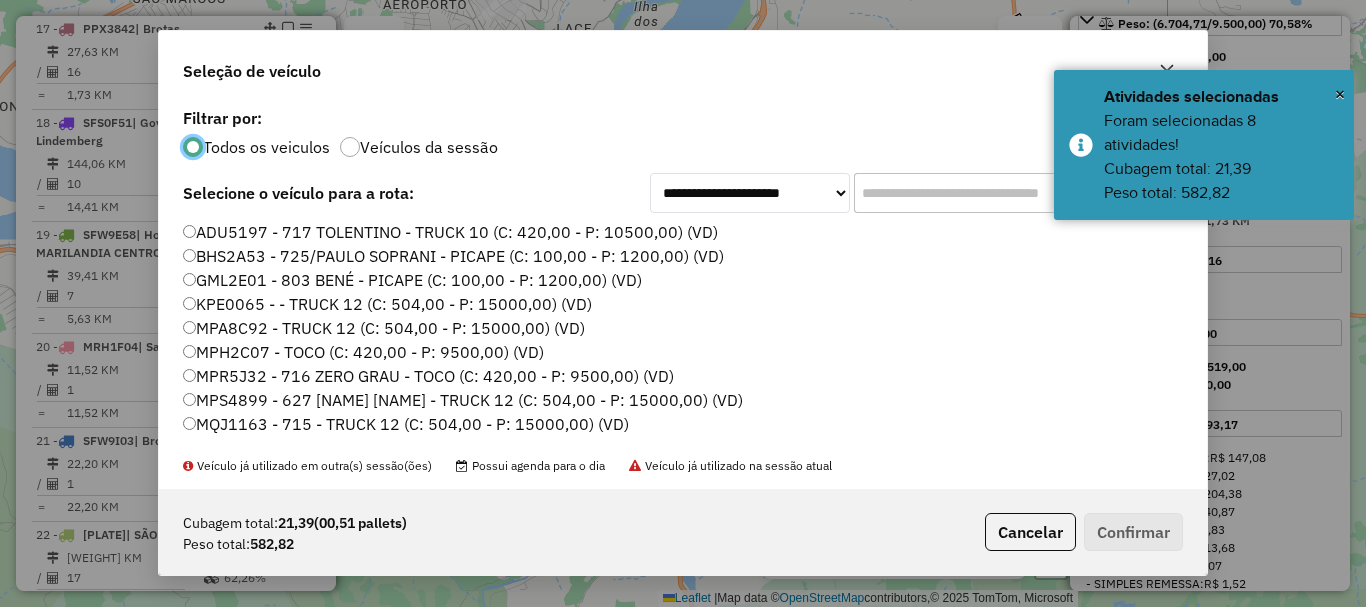 scroll, scrollTop: 11, scrollLeft: 6, axis: both 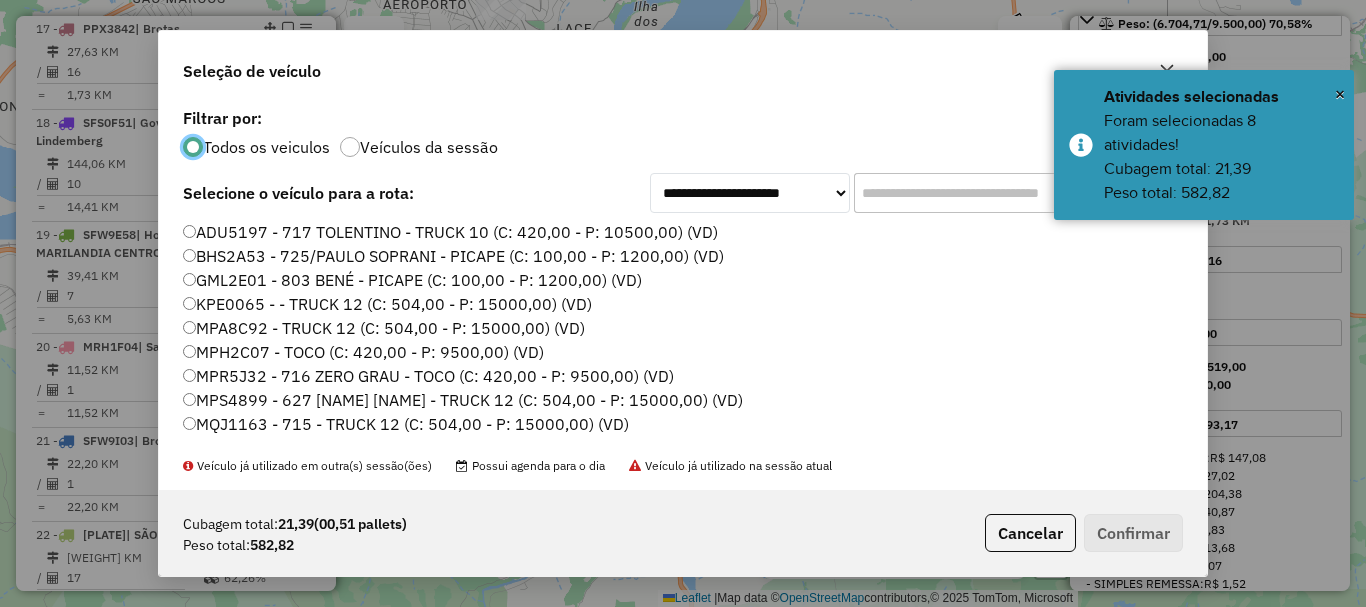 drag, startPoint x: 897, startPoint y: 196, endPoint x: 759, endPoint y: 232, distance: 142.61838 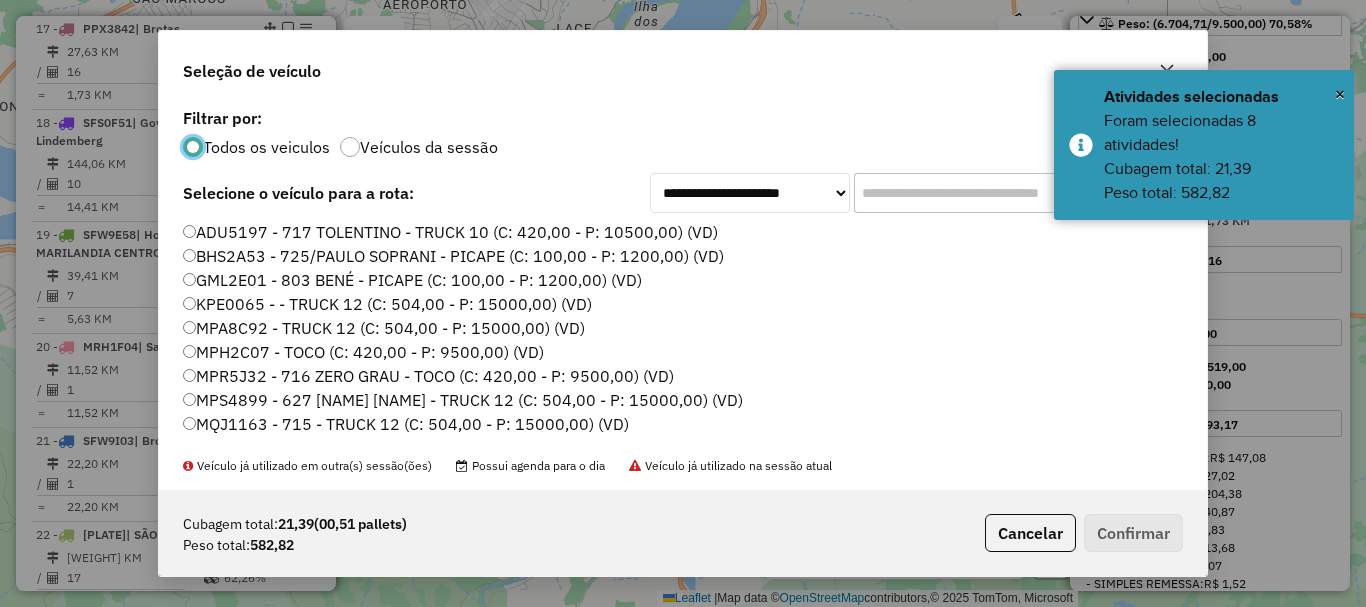 click 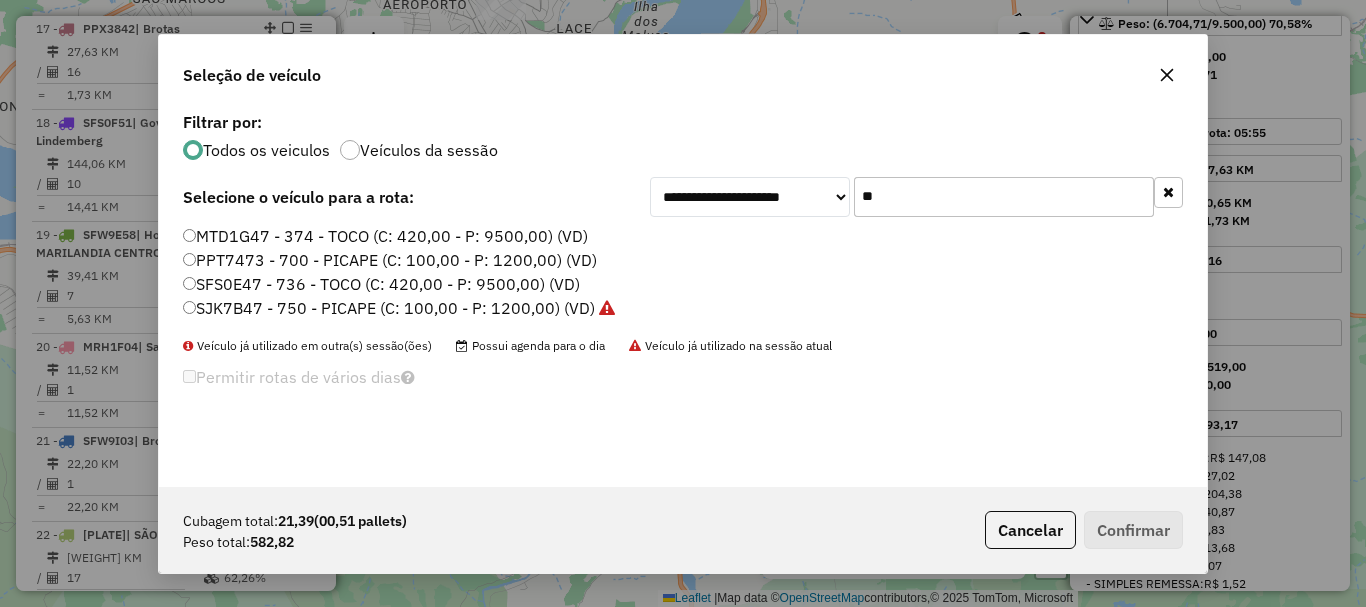type on "**" 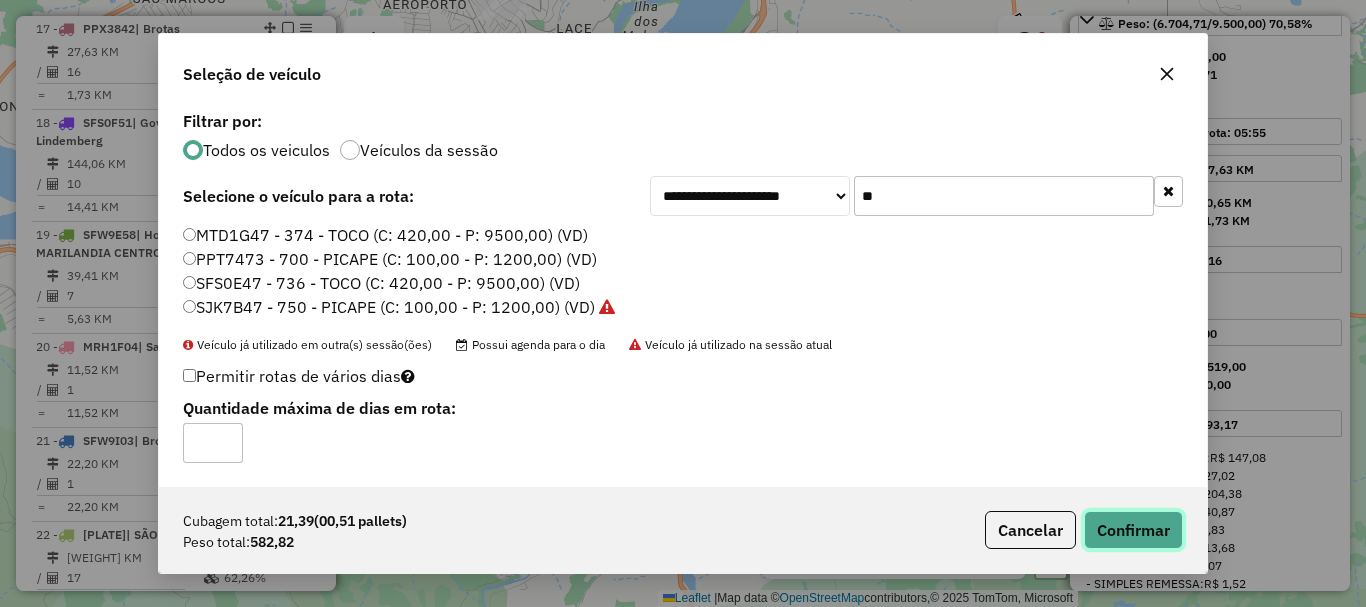click on "Confirmar" 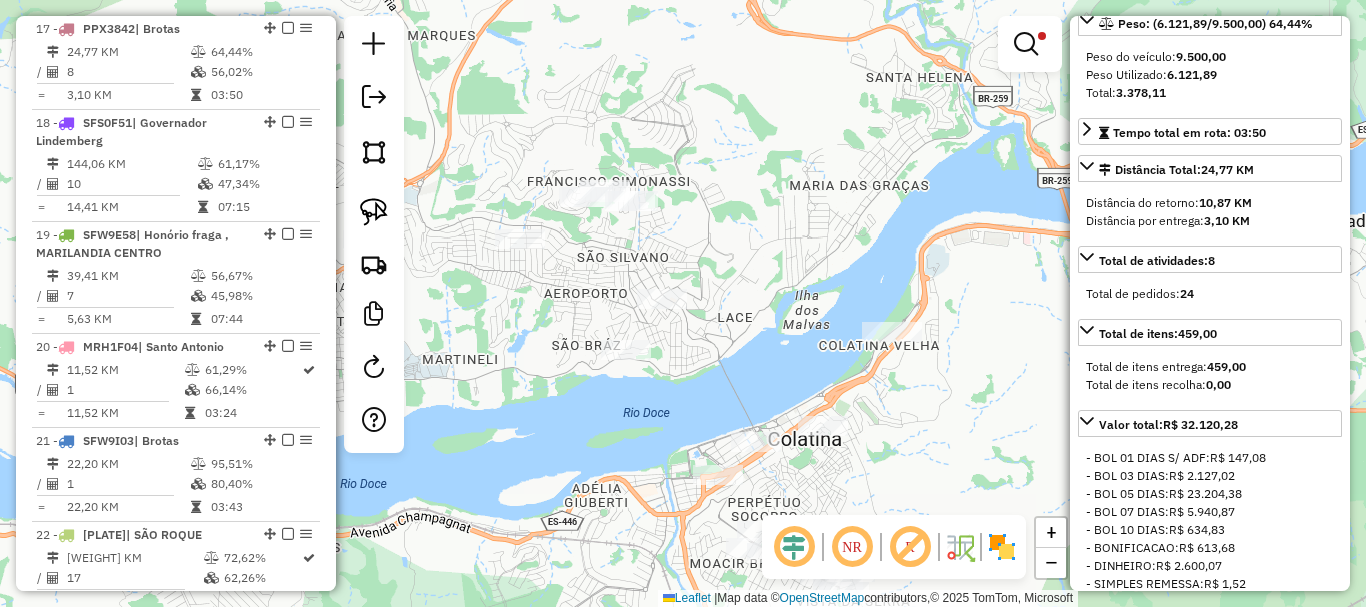 drag, startPoint x: 711, startPoint y: 216, endPoint x: 870, endPoint y: 505, distance: 329.85147 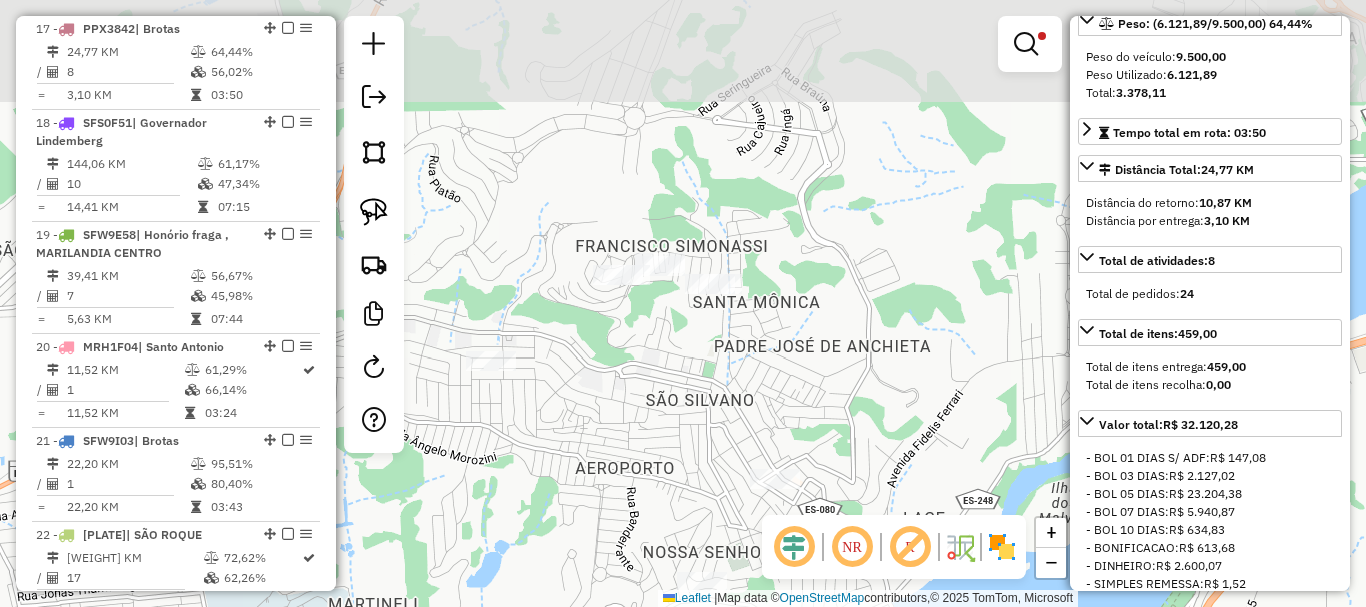 drag, startPoint x: 652, startPoint y: 331, endPoint x: 663, endPoint y: 354, distance: 25.495098 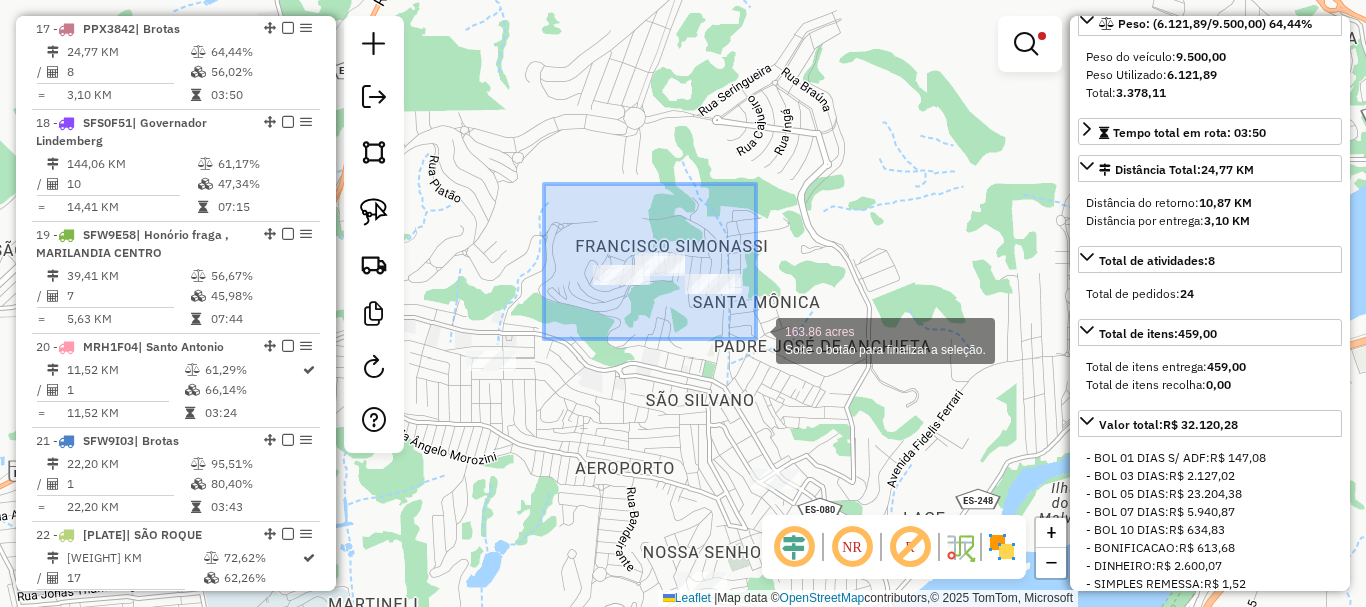 drag, startPoint x: 548, startPoint y: 184, endPoint x: 756, endPoint y: 339, distance: 259.40125 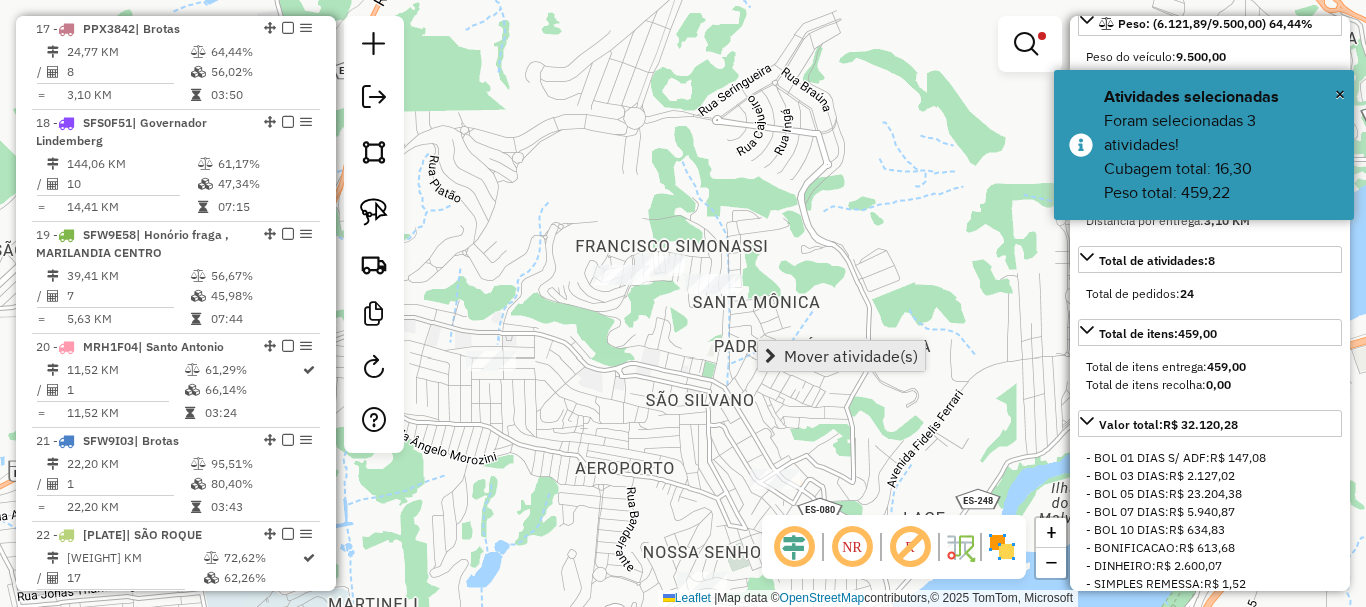 click on "Mover atividade(s)" at bounding box center [851, 356] 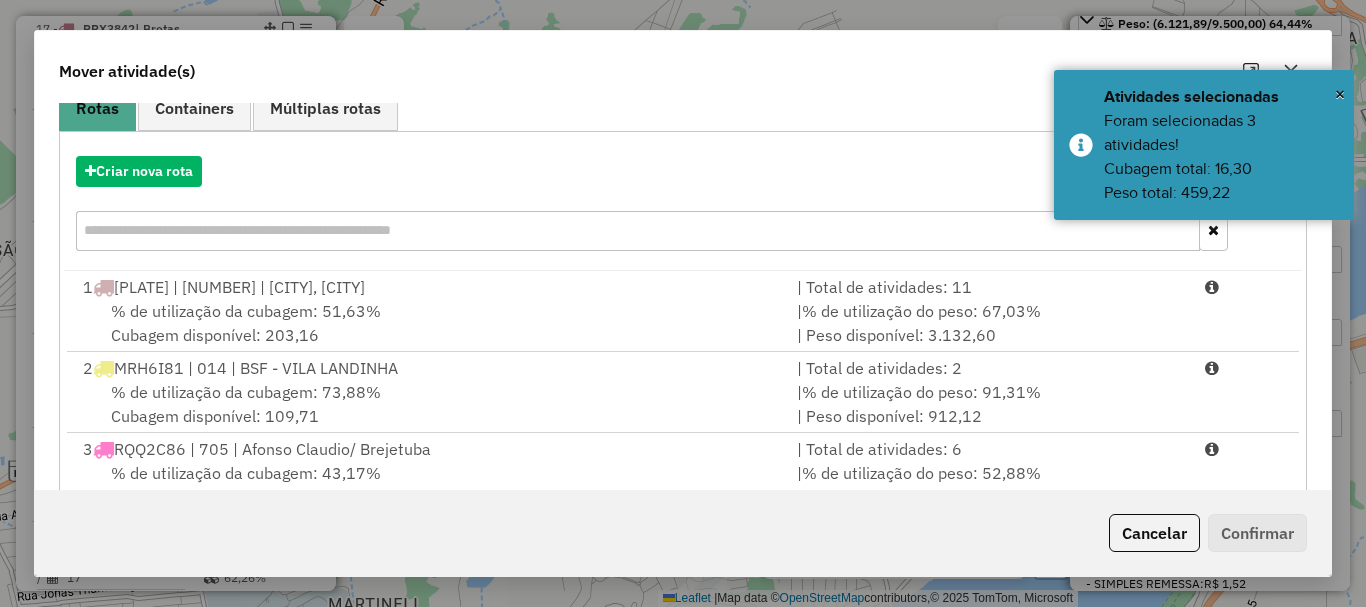 scroll, scrollTop: 397, scrollLeft: 0, axis: vertical 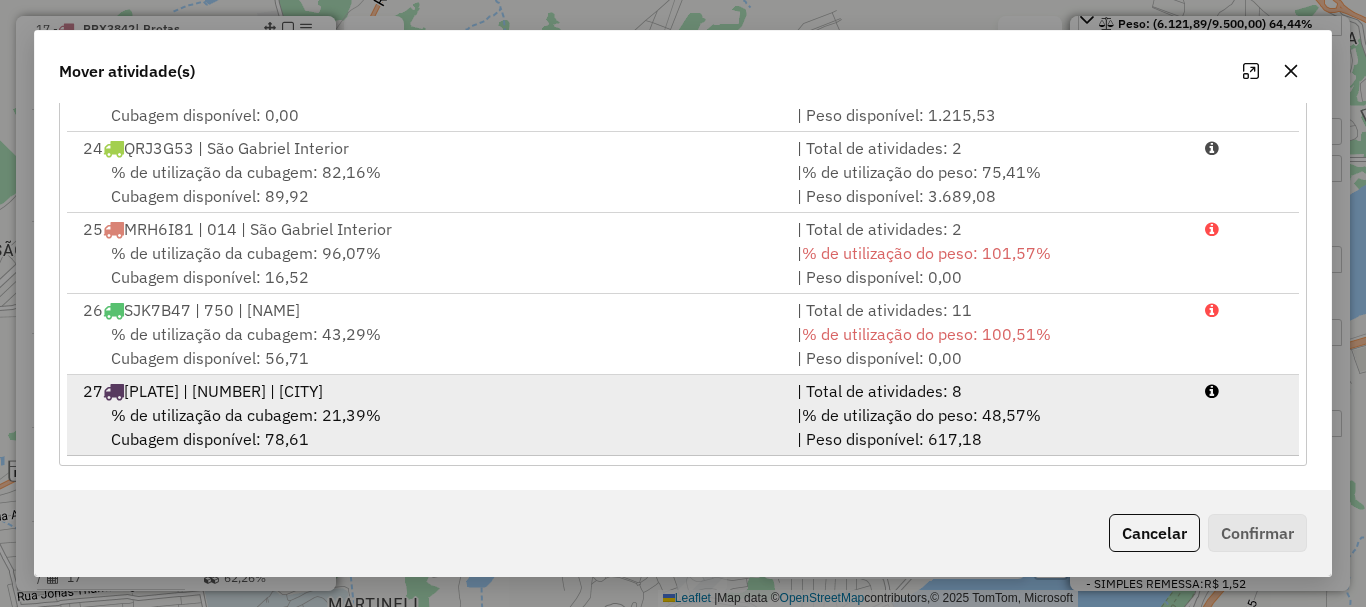click on "% de utilização da cubagem: 21,39%  Cubagem disponível: 78,61" at bounding box center (428, 427) 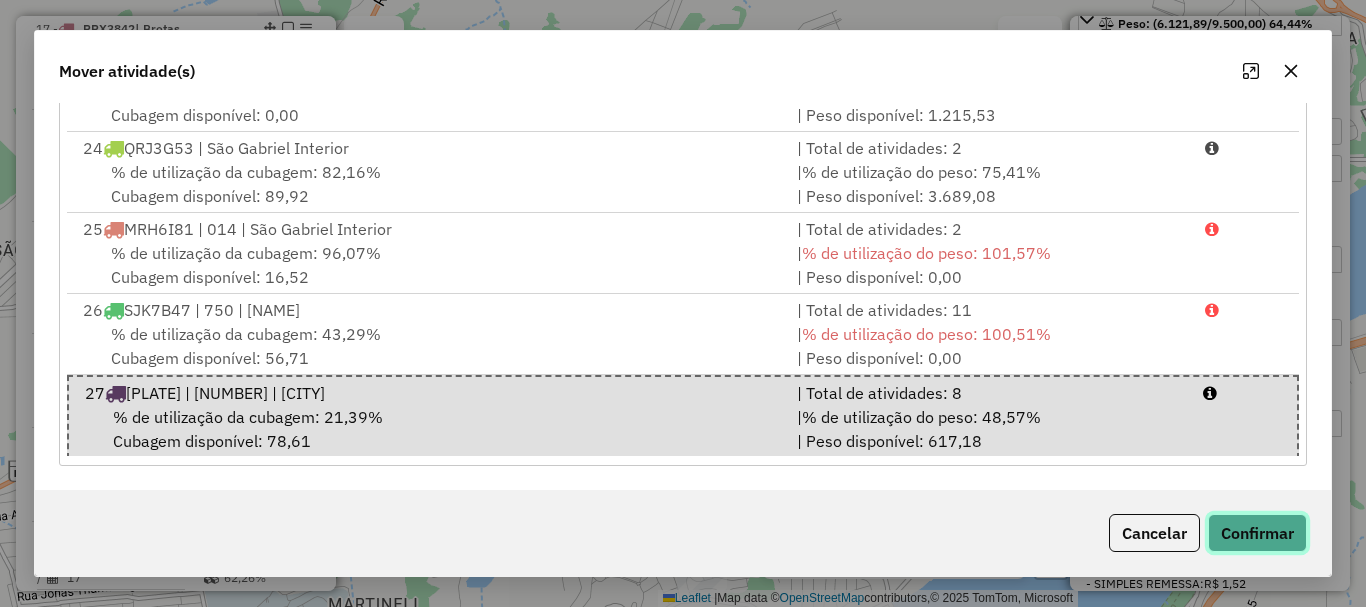 click on "Confirmar" 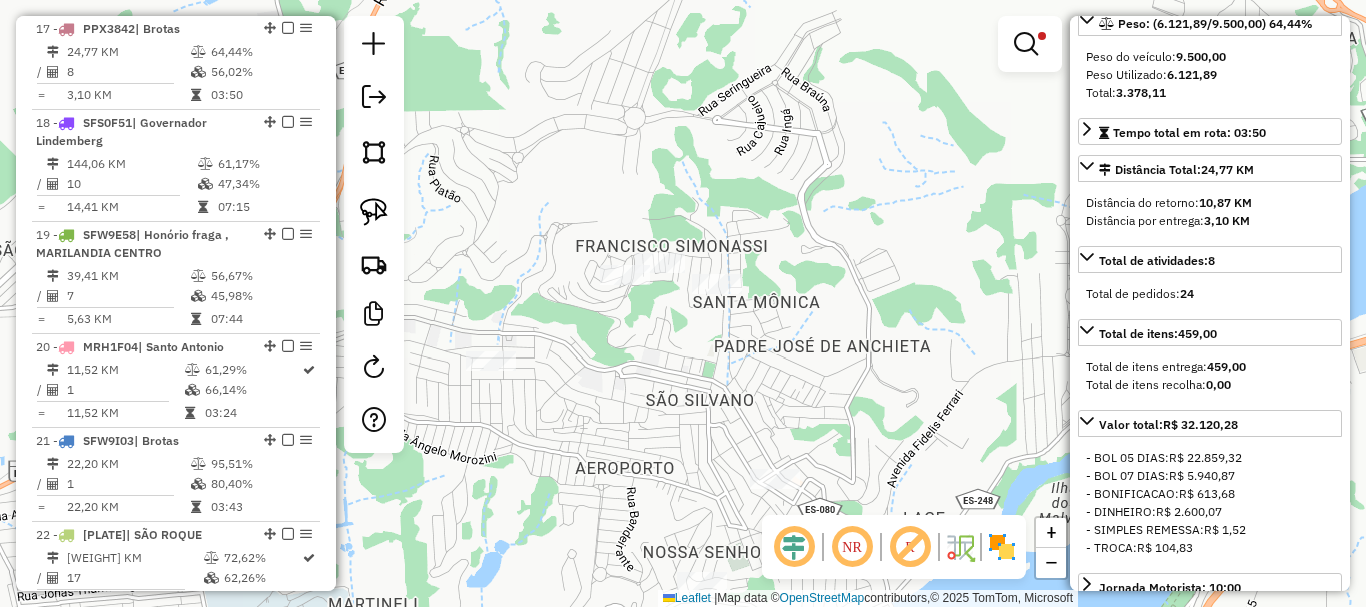 scroll, scrollTop: 0, scrollLeft: 0, axis: both 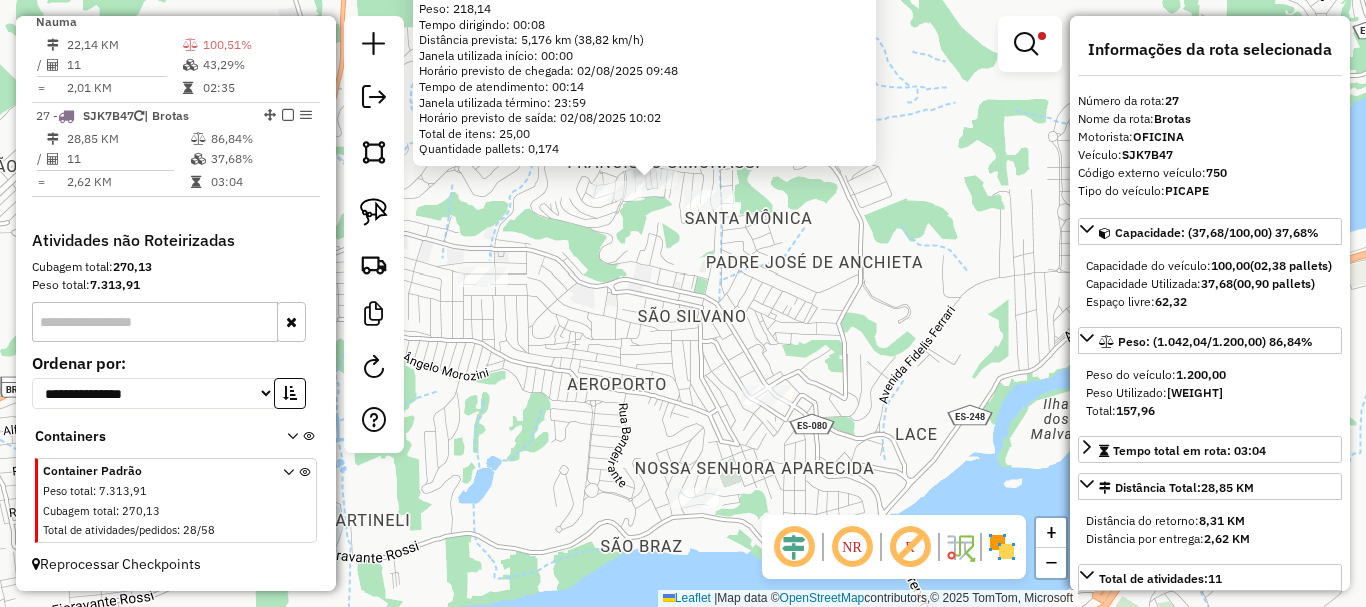 drag, startPoint x: 875, startPoint y: 282, endPoint x: 829, endPoint y: 276, distance: 46.389652 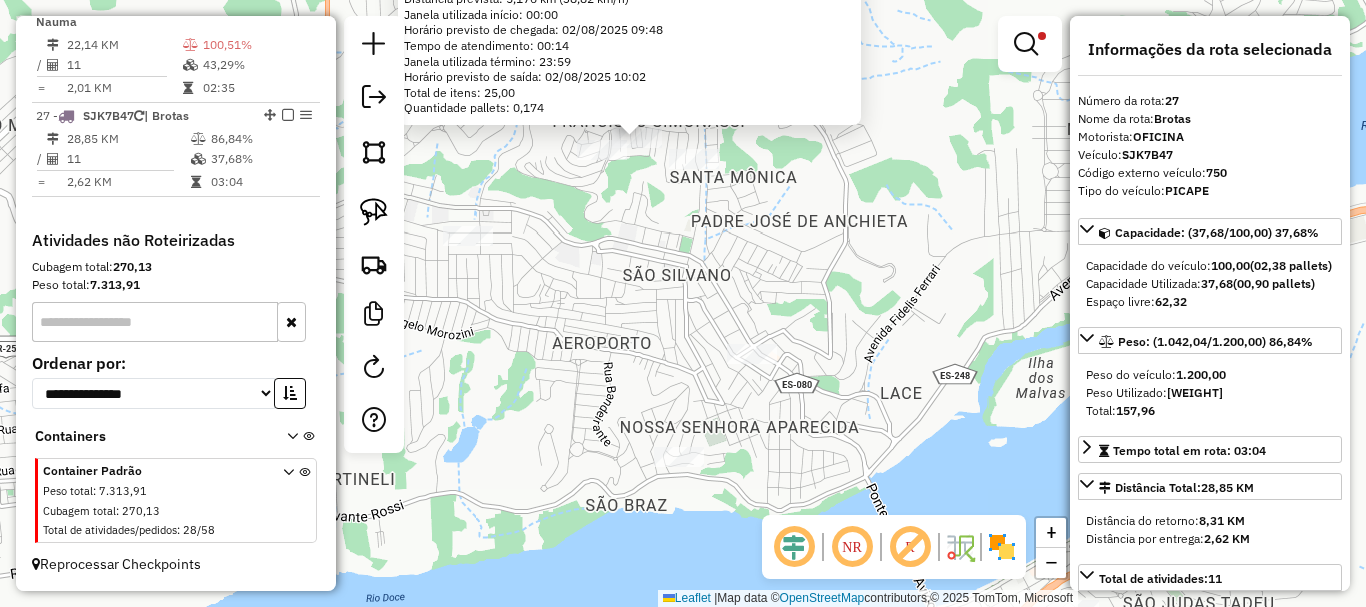 click on "3626 - BAR URIAS  Tipo de cliente:   FRIO (2)   Endereço:  CANADA 51   Bairro: SAO SILVANO (COLATINA / ES)   Pedidos:  01029398, 01029399   Valor total: R$ 1.203,75   Exibir todos   Cubagem: 7,31  Peso: 218,14  Tempo dirigindo: 00:08   Distância prevista: 5,176 km (38,82 km/h)   Janela utilizada início: 00:00   Horário previsto de chegada: 02/08/2025 09:48   Tempo de atendimento: 00:14   Janela utilizada término: 23:59   Horário previsto de saída: 02/08/2025 10:02   Total de itens: 25,00   Quantidade pallets: 0,174  × Limpar filtros Janela de atendimento Grade de atendimento Capacidade Transportadoras Veículos Cliente Pedidos  Rotas Selecione os dias de semana para filtrar as janelas de atendimento  Seg   Ter   Qua   Qui   Sex   Sáb   Dom  Informe o período da janela de atendimento: De: Até:  Filtrar exatamente a janela do cliente  Considerar janela de atendimento padrão  Selecione os dias de semana para filtrar as grades de atendimento  Seg   Ter   Qua   Qui   Sex   Sáb   Dom   Peso mínimo:  +" 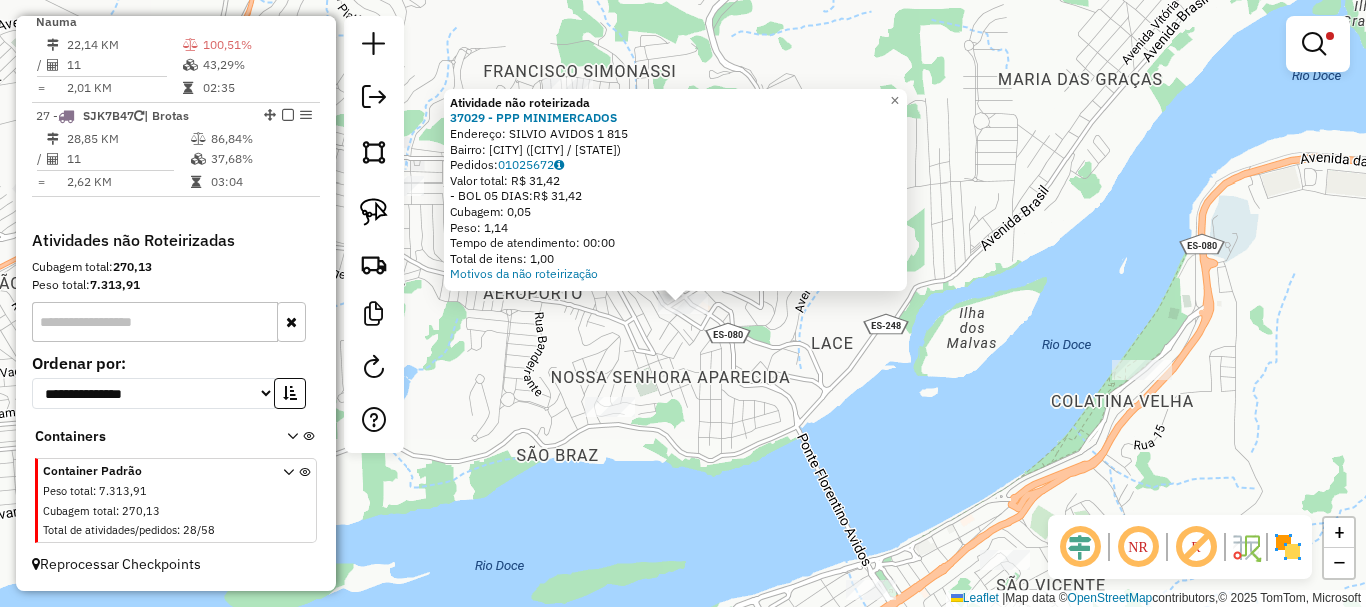 click on "Atividade não roteirizada 37029 - PPP MINIMERCADOS  Endereço:  SILVIO AVIDOS 1 815   Bairro: SAO SILVANO (COLATINA / ES)   Pedidos:  01025672   Valor total: R$ 31,42   - BOL 05 DIAS:  R$ 31,42   Cubagem: 0,05   Peso: 1,14   Tempo de atendimento: 00:00   Total de itens: 1,00  Motivos da não roteirização × Limpar filtros Janela de atendimento Grade de atendimento Capacidade Transportadoras Veículos Cliente Pedidos  Rotas Selecione os dias de semana para filtrar as janelas de atendimento  Seg   Ter   Qua   Qui   Sex   Sáb   Dom  Informe o período da janela de atendimento: De: Até:  Filtrar exatamente a janela do cliente  Considerar janela de atendimento padrão  Selecione os dias de semana para filtrar as grades de atendimento  Seg   Ter   Qua   Qui   Sex   Sáb   Dom   Considerar clientes sem dia de atendimento cadastrado  Clientes fora do dia de atendimento selecionado Filtrar as atividades entre os valores definidos abaixo:  Peso mínimo:  ****  Peso máximo:  ******  Cubagem mínima:   De:   Até:" 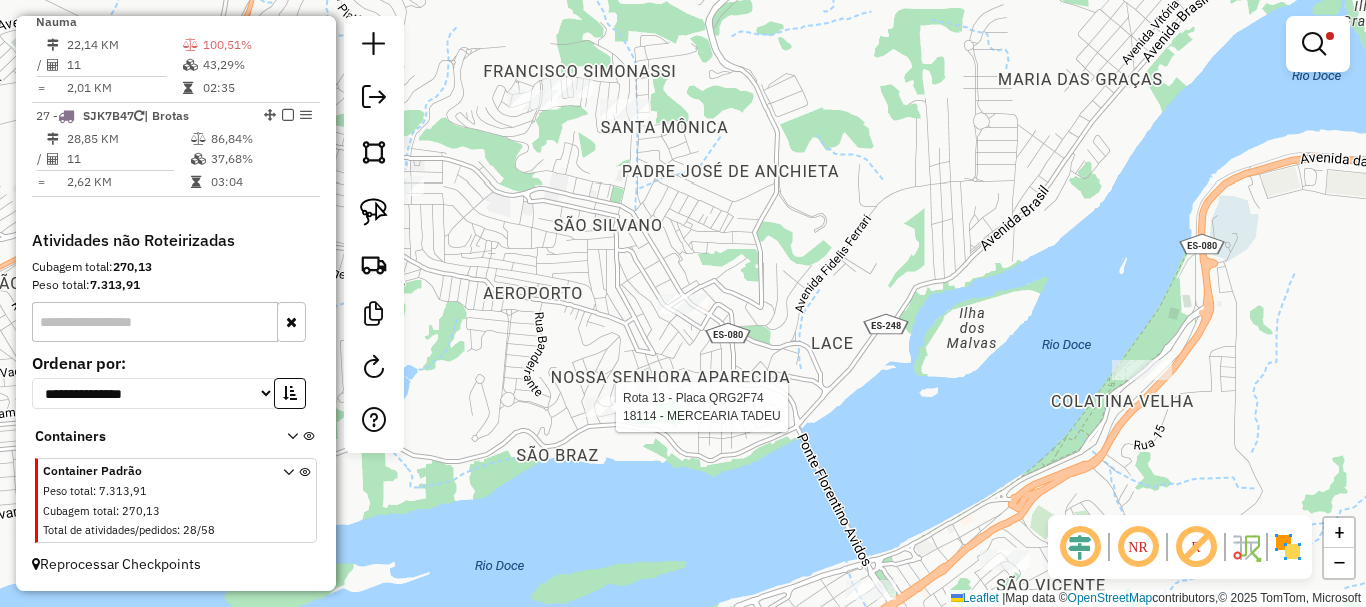 select on "**********" 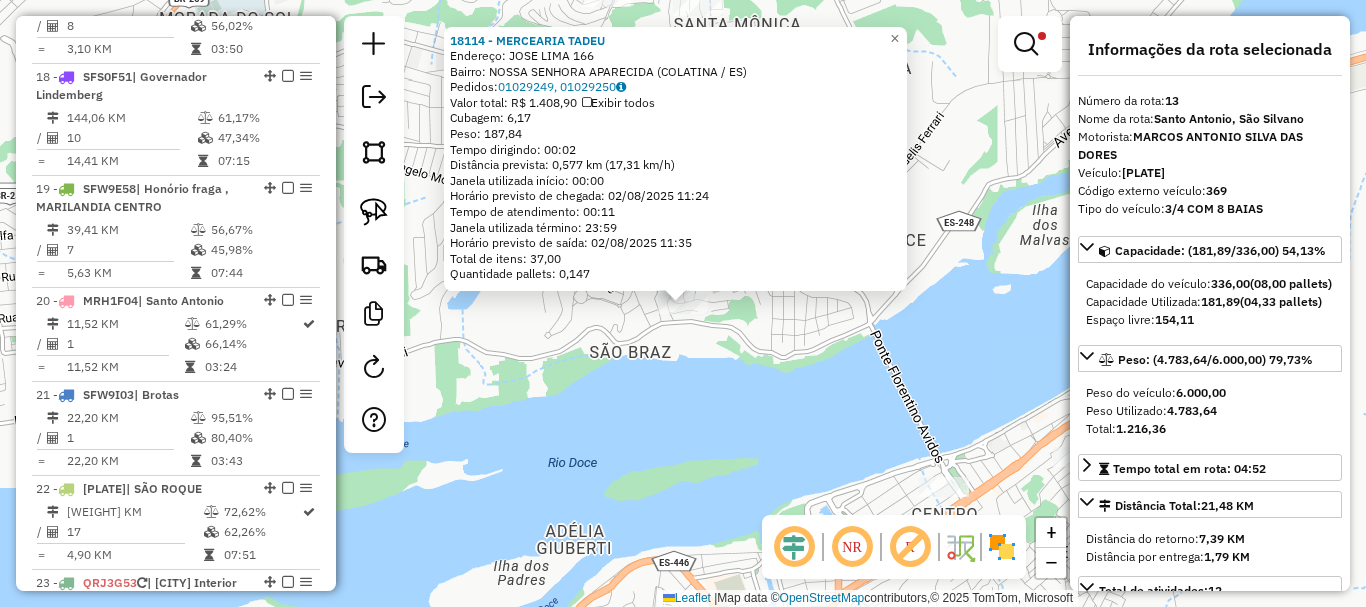 scroll, scrollTop: 2107, scrollLeft: 0, axis: vertical 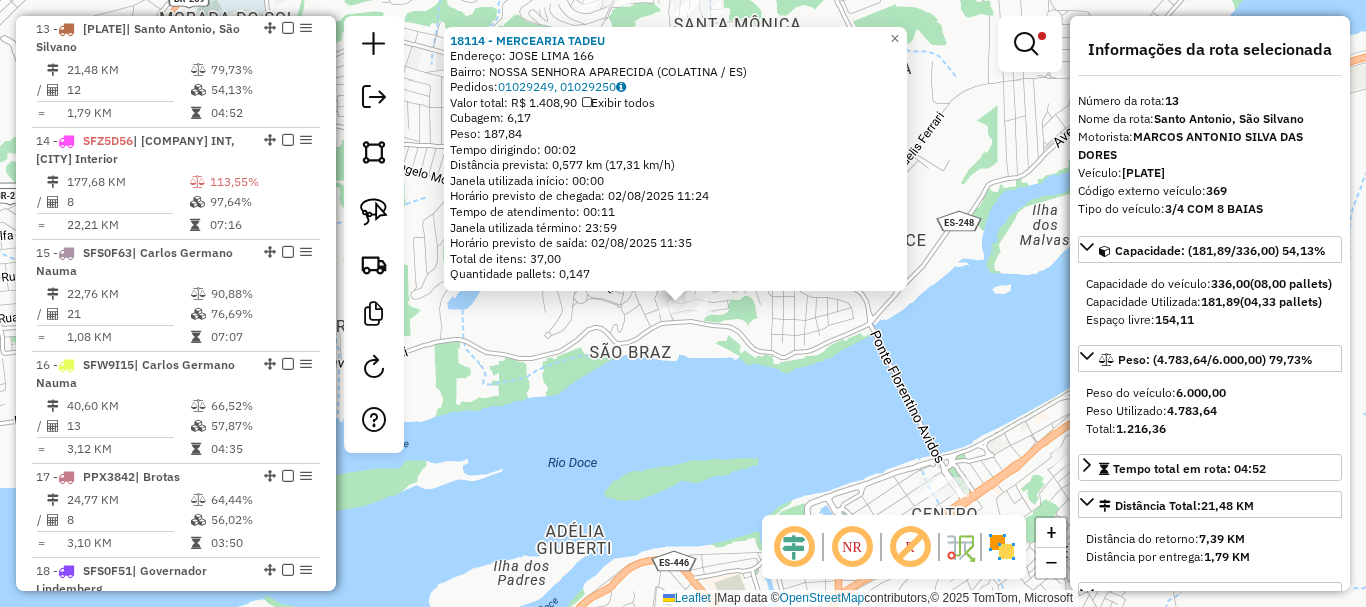 click on "18114 - MERCEARIA TADEU  Endereço:  JOSE LIMA 166   Bairro: NOSSA SENHORA APARECIDA (COLATINA / ES)   Pedidos:  01029249, 01029250   Valor total: R$ 1.408,90   Exibir todos   Cubagem: 6,17  Peso: 187,84  Tempo dirigindo: 00:02   Distância prevista: 0,577 km (17,31 km/h)   Janela utilizada início: 00:00   Horário previsto de chegada: 02/08/2025 11:24   Tempo de atendimento: 00:11   Janela utilizada término: 23:59   Horário previsto de saída: 02/08/2025 11:35   Total de itens: 37,00   Quantidade pallets: 0,147  × Limpar filtros Janela de atendimento Grade de atendimento Capacidade Transportadoras Veículos Cliente Pedidos  Rotas Selecione os dias de semana para filtrar as janelas de atendimento  Seg   Ter   Qua   Qui   Sex   Sáb   Dom  Informe o período da janela de atendimento: De: Até:  Filtrar exatamente a janela do cliente  Considerar janela de atendimento padrão  Selecione os dias de semana para filtrar as grades de atendimento  Seg   Ter   Qua   Qui   Sex   Sáb   Dom   Peso mínimo:  **** De:" 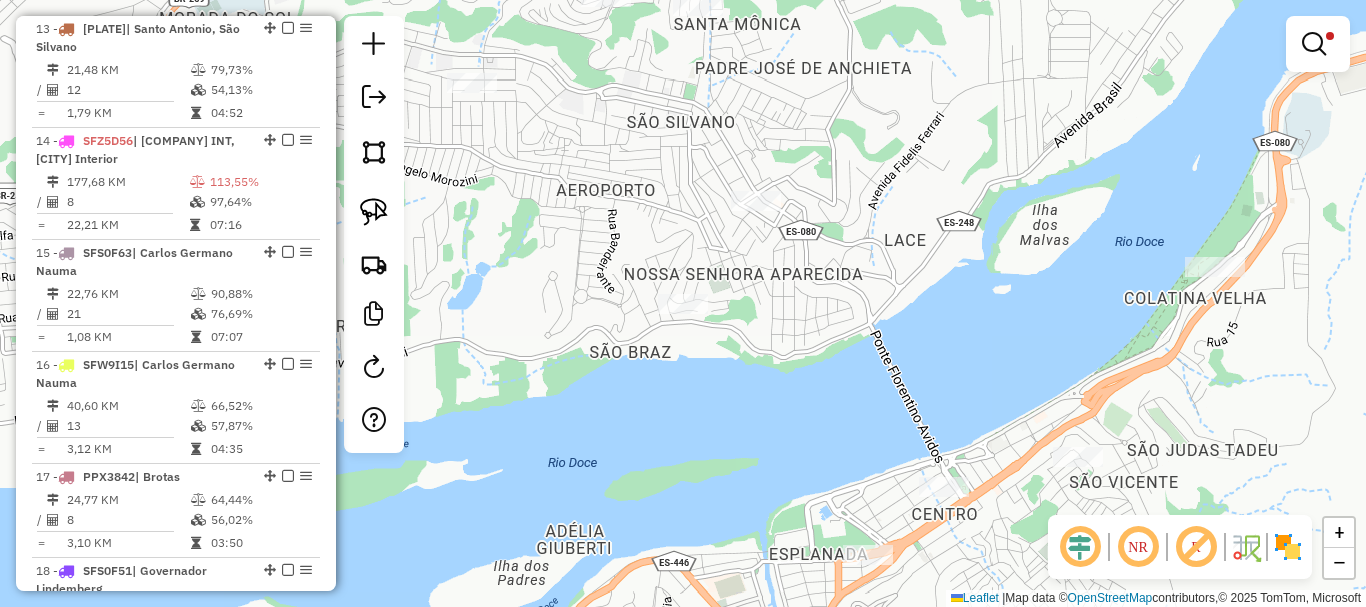 drag, startPoint x: 947, startPoint y: 419, endPoint x: 678, endPoint y: 46, distance: 459.88043 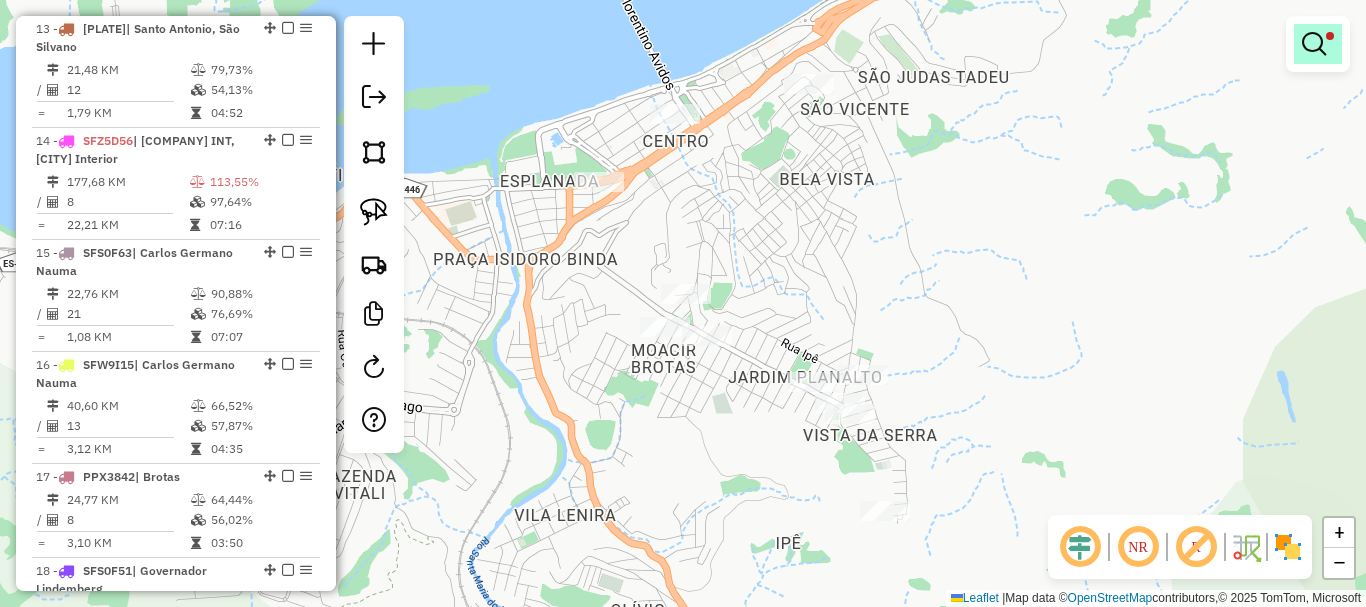 click at bounding box center [1318, 44] 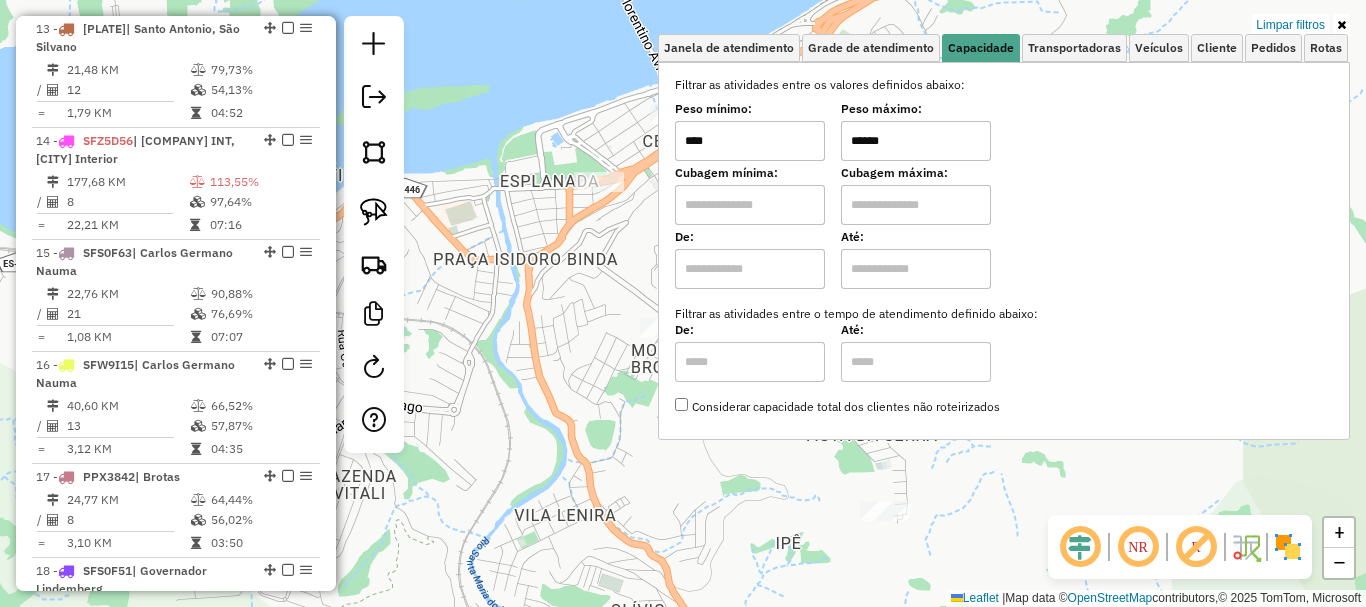 click on "Filtrar as atividades entre os valores definidos abaixo:  Peso mínimo:  ****  Peso máximo:  ******  Cubagem mínima:   Cubagem máxima:   De:   Até:  Filtrar as atividades entre o tempo de atendimento definido abaixo:  De:   Até:   Considerar capacidade total dos clientes não roteirizados" at bounding box center [1004, 246] 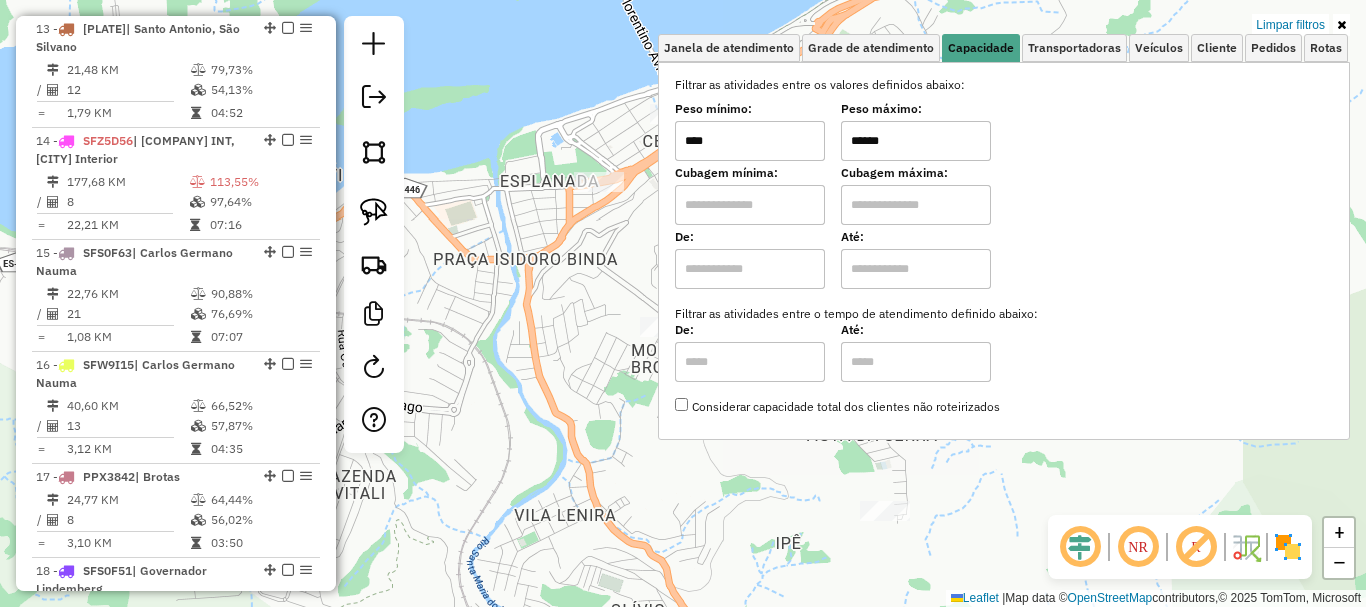 type on "******" 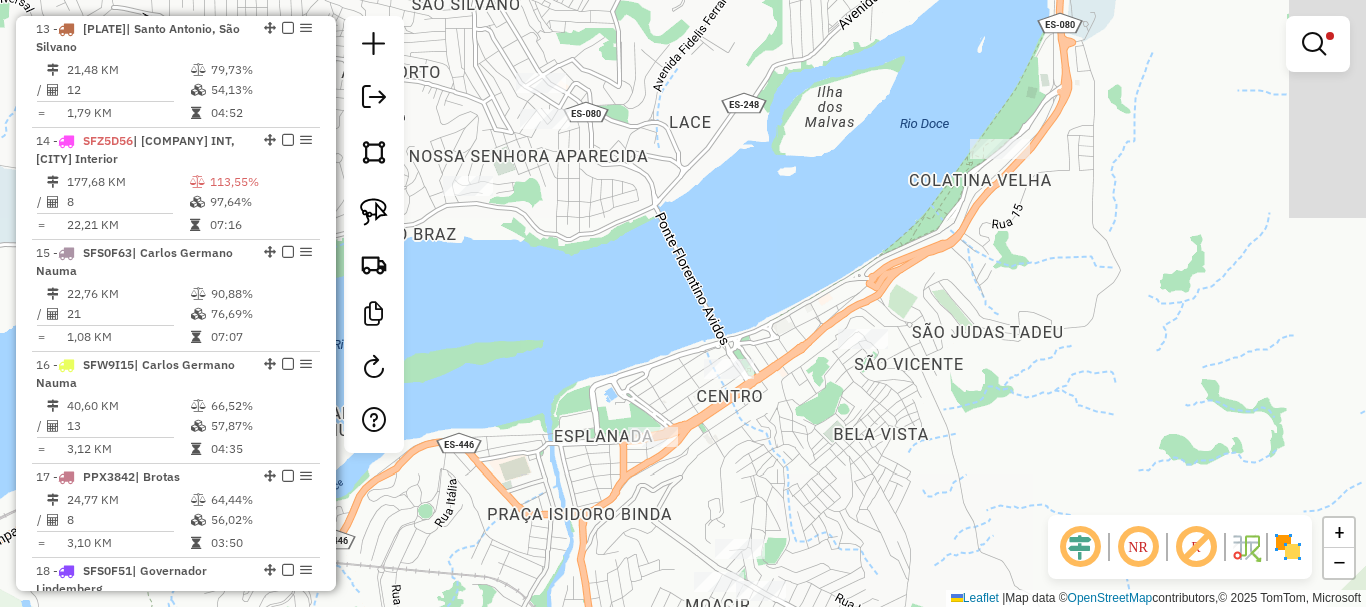 drag, startPoint x: 821, startPoint y: 502, endPoint x: 825, endPoint y: 564, distance: 62.1289 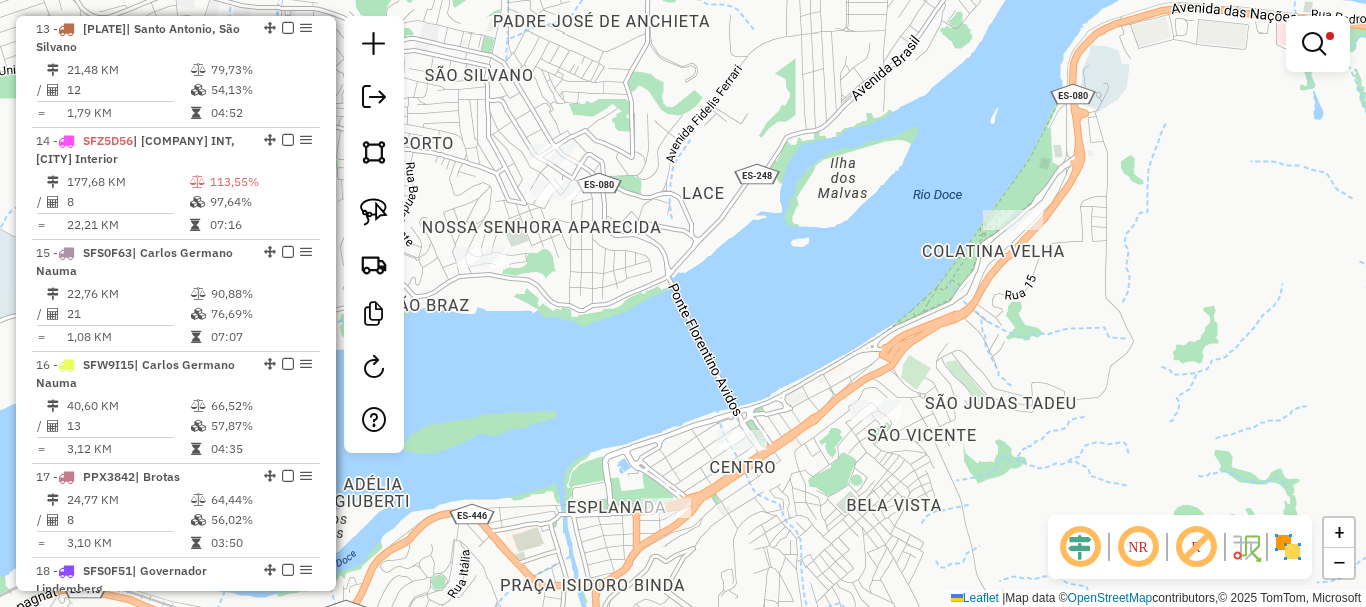 drag, startPoint x: 713, startPoint y: 172, endPoint x: 850, endPoint y: 386, distance: 254.09644 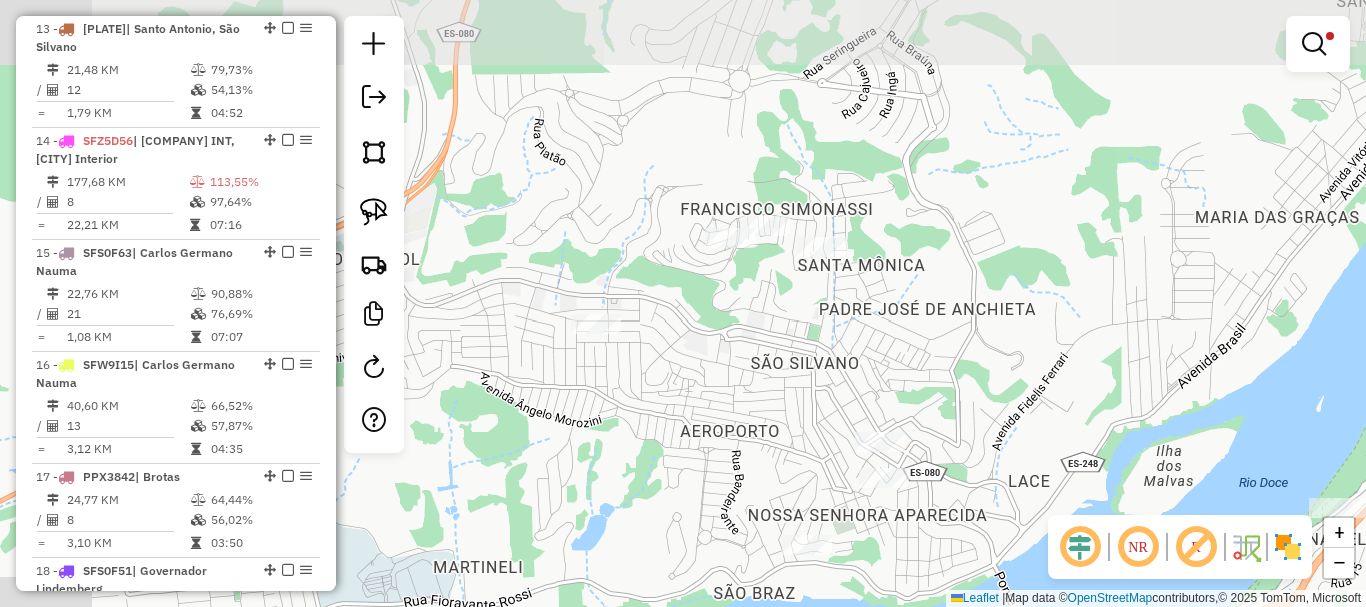 drag, startPoint x: 709, startPoint y: 227, endPoint x: 903, endPoint y: 274, distance: 199.61212 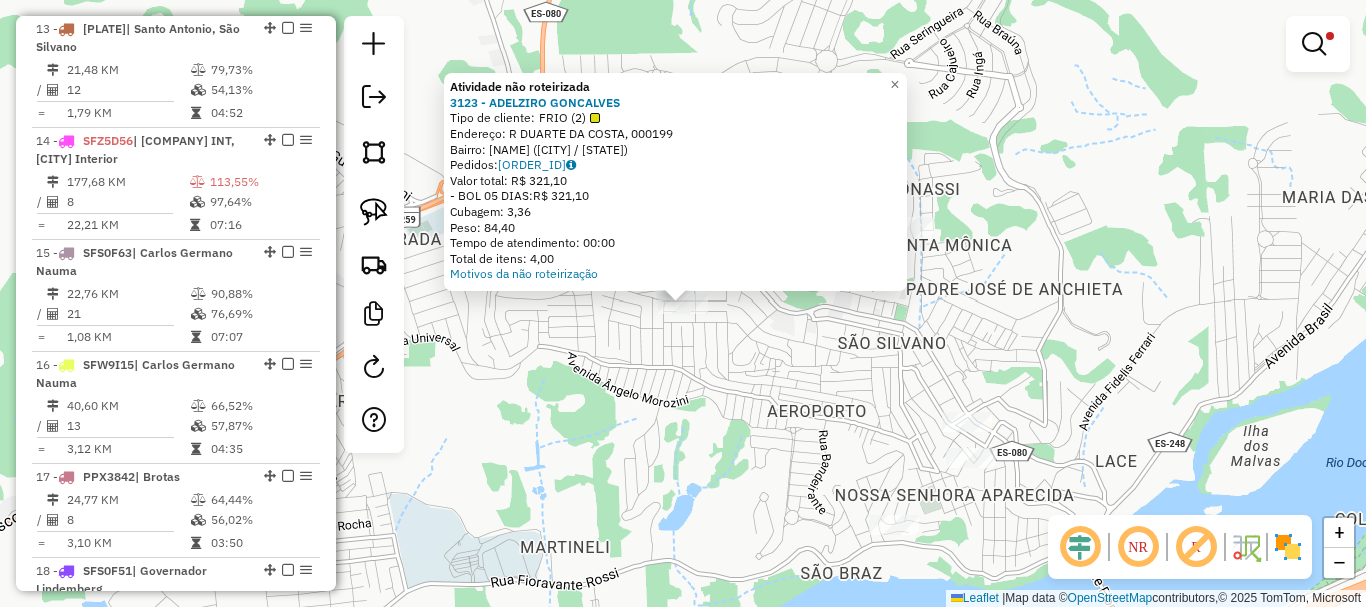click on "Atividade não roteirizada 3123 - ADELZIRO GONCALVES  Tipo de cliente:   FRIO (2)   Endereço: R   DUARTE DA COSTA,              000199   Bairro: VILA AMELIA (COLATINA / ES)   Pedidos:  01029576   Valor total: R$ 321,10   - BOL 05 DIAS:  R$ 321,10   Cubagem: 3,36   Peso: 84,40   Tempo de atendimento: 00:00   Total de itens: 4,00  Motivos da não roteirização × Limpar filtros Janela de atendimento Grade de atendimento Capacidade Transportadoras Veículos Cliente Pedidos  Rotas Selecione os dias de semana para filtrar as janelas de atendimento  Seg   Ter   Qua   Qui   Sex   Sáb   Dom  Informe o período da janela de atendimento: De: Até:  Filtrar exatamente a janela do cliente  Considerar janela de atendimento padrão  Selecione os dias de semana para filtrar as grades de atendimento  Seg   Ter   Qua   Qui   Sex   Sáb   Dom   Considerar clientes sem dia de atendimento cadastrado  Clientes fora do dia de atendimento selecionado Filtrar as atividades entre os valores definidos abaixo:  Peso mínimo:  **** +" 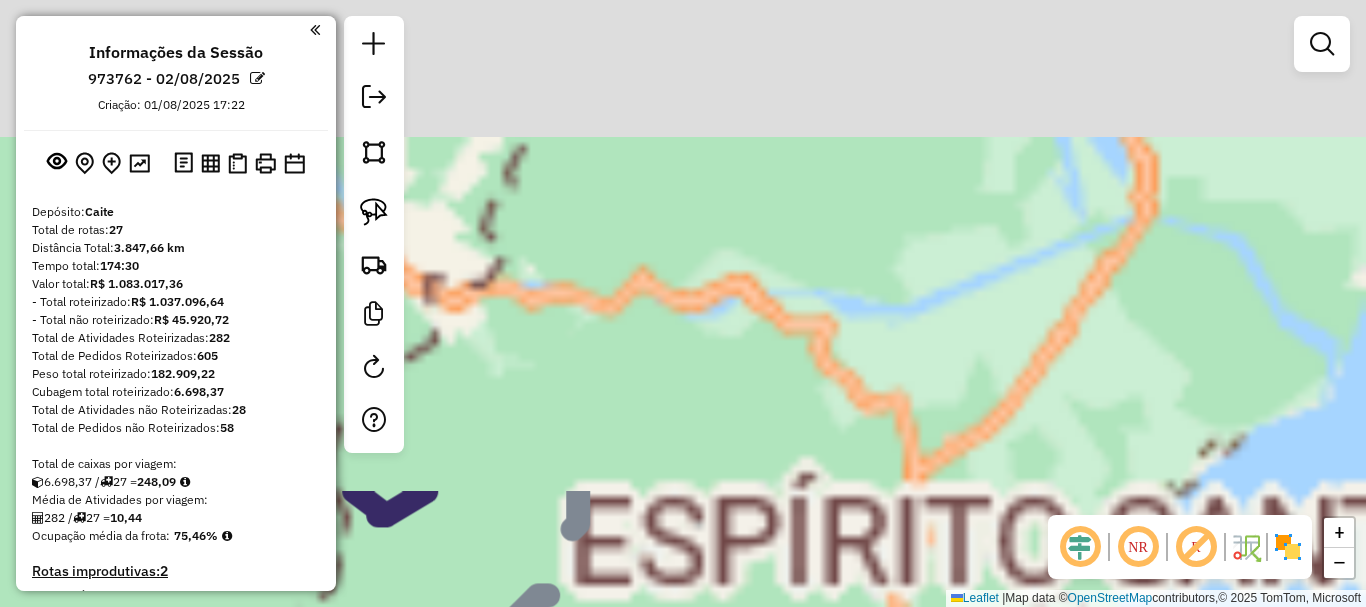 scroll, scrollTop: 0, scrollLeft: 0, axis: both 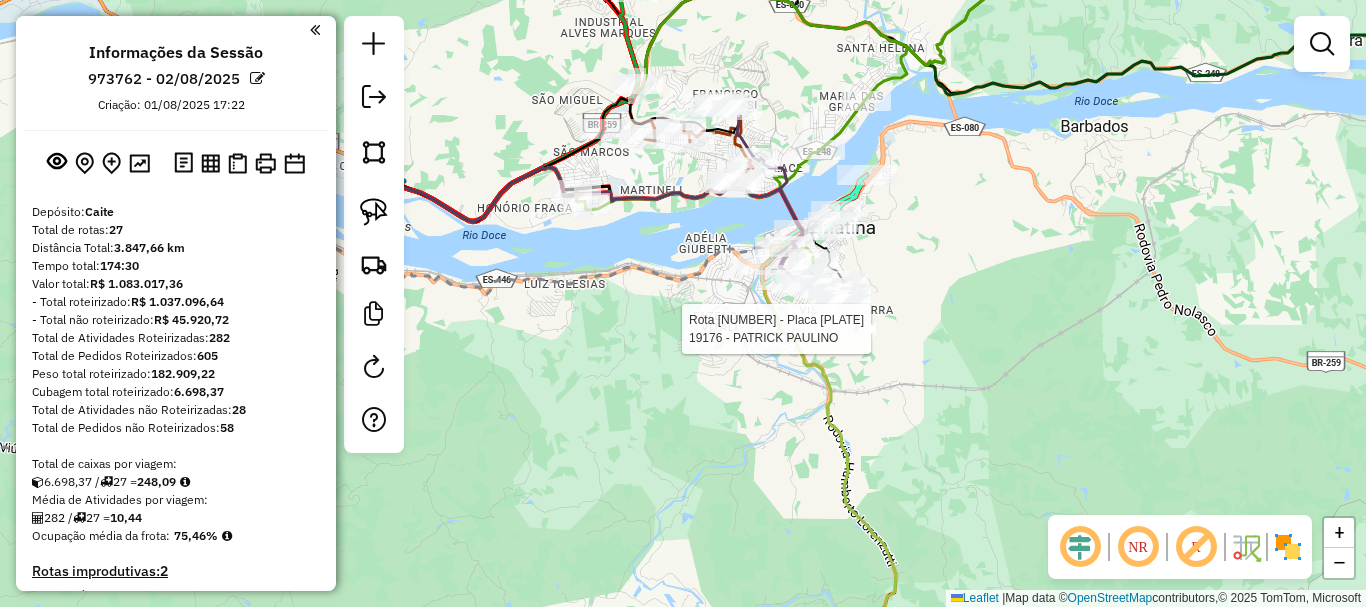 select on "**********" 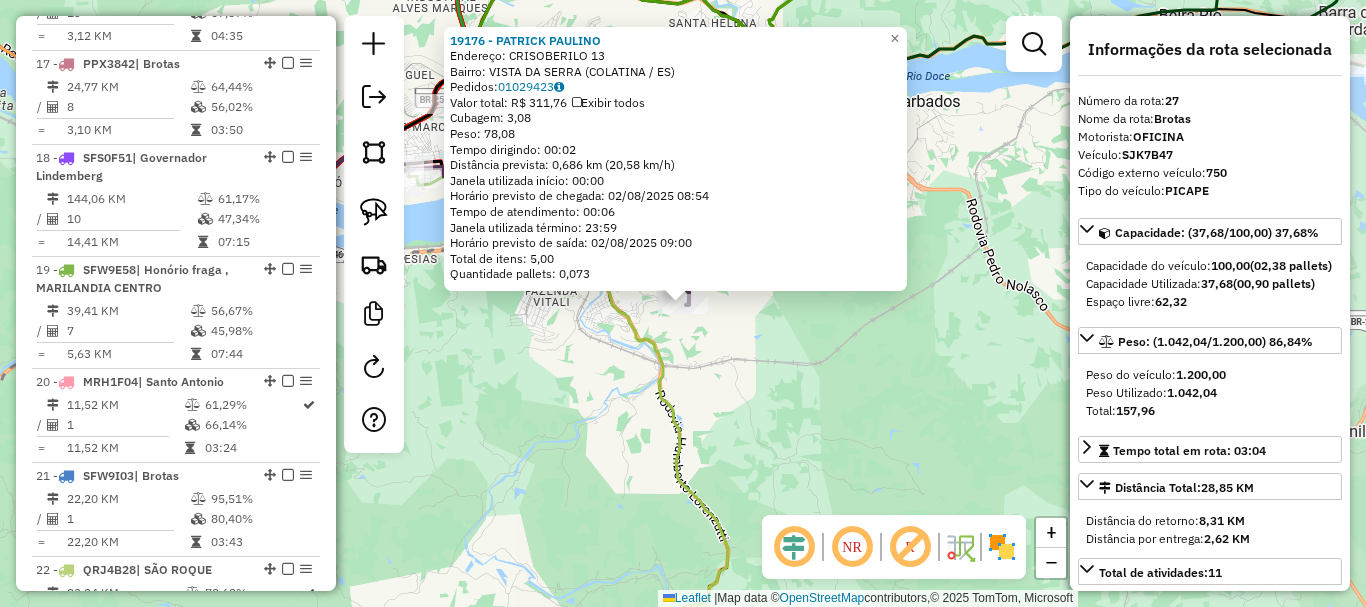 scroll, scrollTop: 3516, scrollLeft: 0, axis: vertical 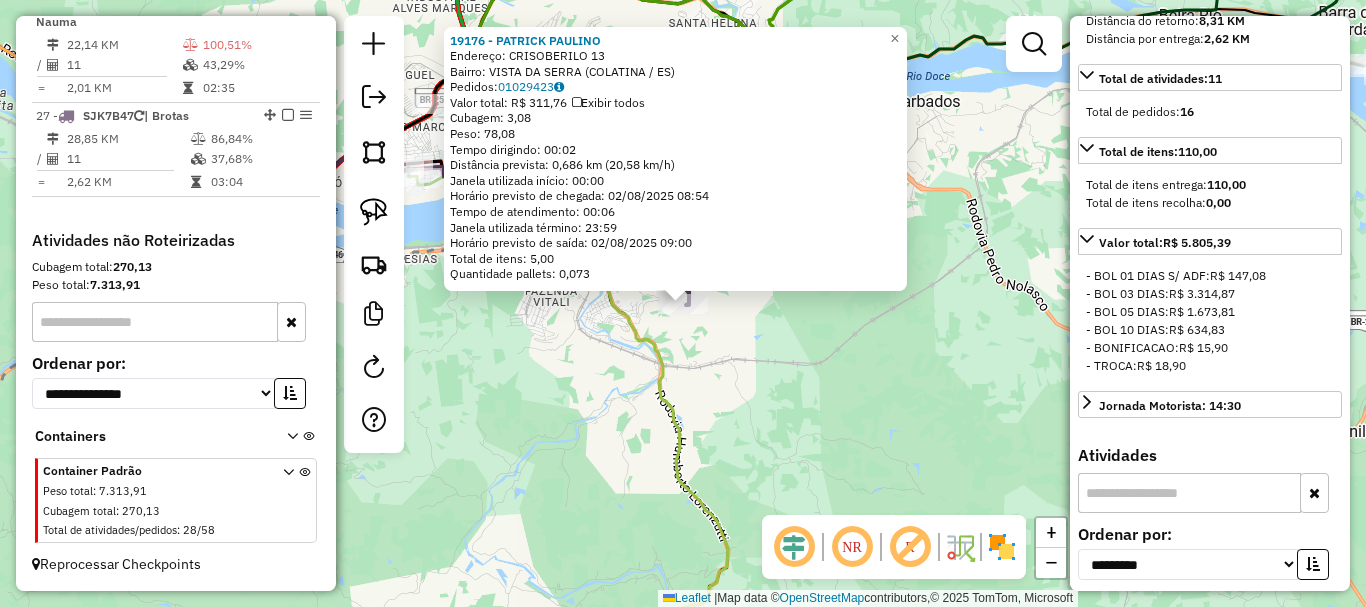 click on "19176 - [FIRST] [LAST]  Endereço:  CRISOBERILO 13   Bairro: VISTA DA SERRA ([CITY] / [STATE])   Pedidos:  01029423   Valor total: R$ 311,76   Exibir todos   Cubagem: 3,08  Peso: 78,08  Tempo dirigindo: 00:02   Distância prevista: 0,686 km (20,58 km/h)   Janela utilizada início: 00:00   Horário previsto de chegada: 02/08/2025 08:54   Tempo de atendimento: 00:06   Janela utilizada término: 23:59   Horário previsto de saída: 02/08/2025 09:00   Total de itens: 5,00   Quantidade pallets: 0,073  × Janela de atendimento Grade de atendimento Capacidade Transportadoras Veículos Cliente Pedidos  Rotas Selecione os dias de semana para filtrar as janelas de atendimento  Seg   Ter   Qua   Qui   Sex   Sáb   Dom  Informe o período da janela de atendimento: De: Até:  Filtrar exatamente a janela do cliente  Considerar janela de atendimento padrão  Selecione os dias de semana para filtrar as grades de atendimento  Seg   Ter   Qua   Qui   Sex   Sáb   Dom   Considerar clientes sem dia de atendimento cadastrado  De:" 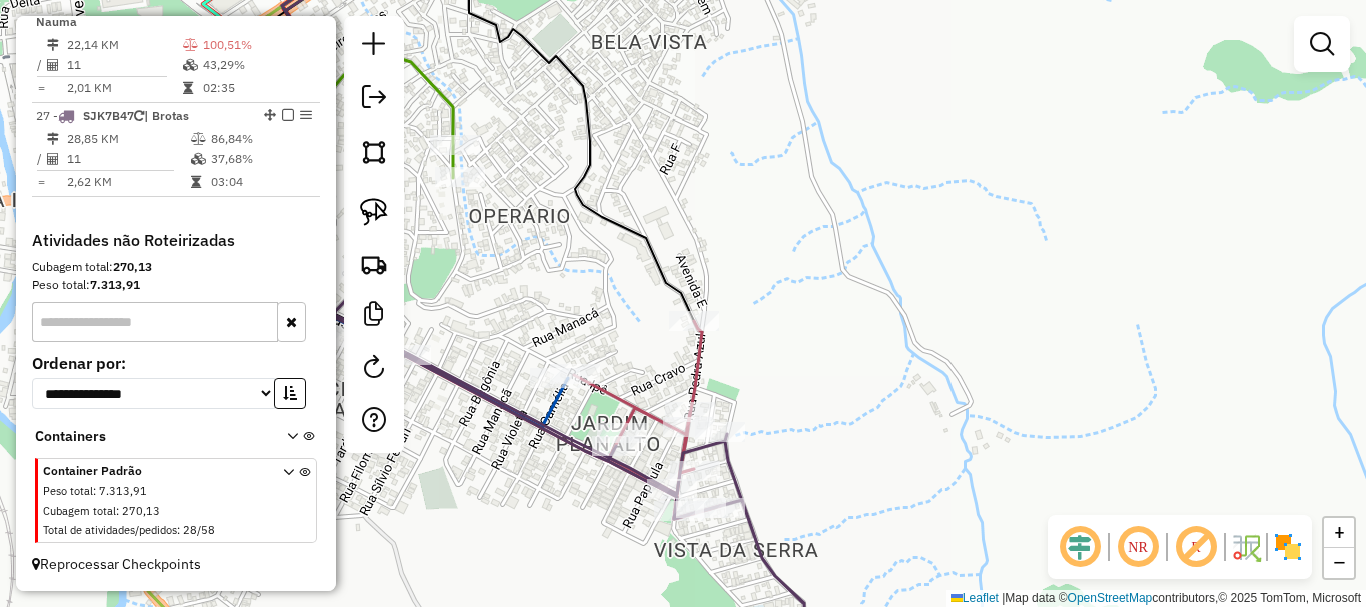drag, startPoint x: 768, startPoint y: 242, endPoint x: 903, endPoint y: 292, distance: 143.9618 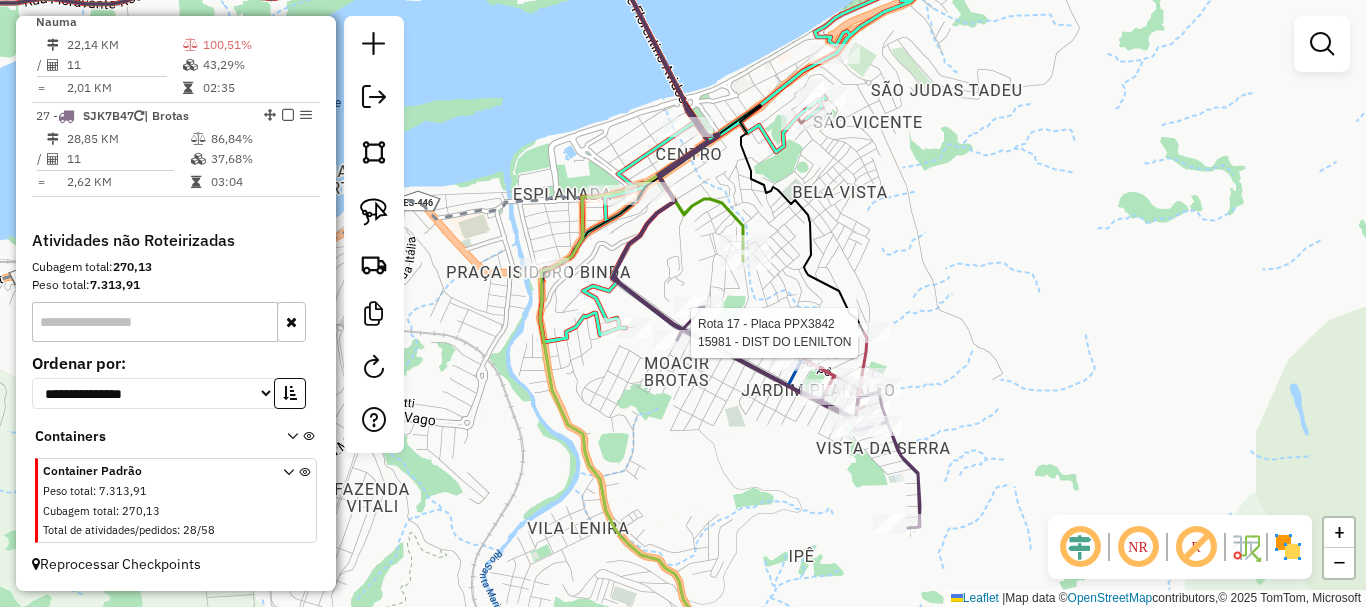 select on "**********" 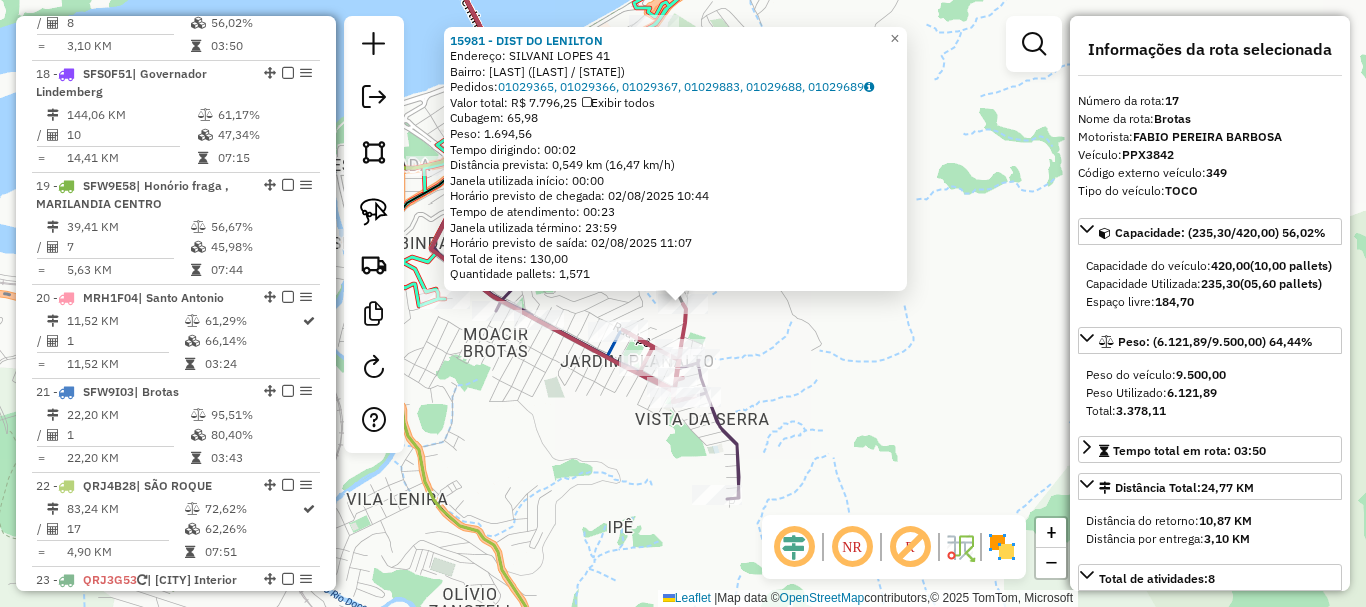 scroll, scrollTop: 2555, scrollLeft: 0, axis: vertical 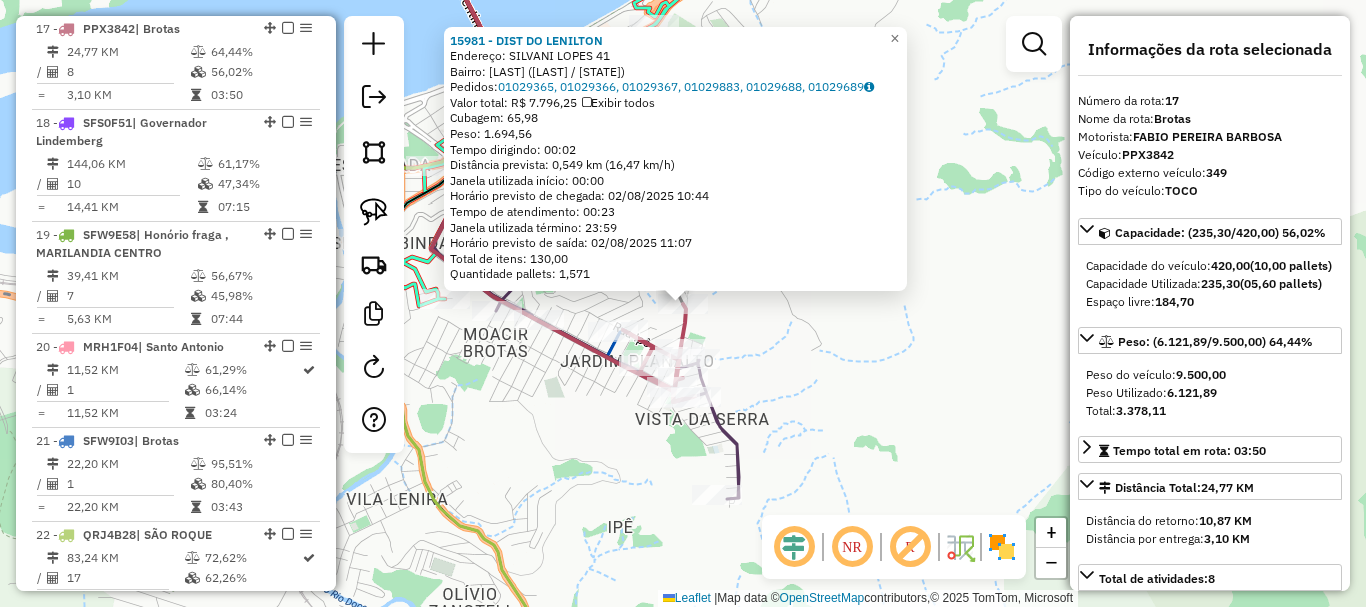 click on "[NUMBER] - [LAST] DO [LAST]  Endereço:  [LAST] [LAST] [NUMBER]   Bairro: [LAST] ([LAST] / [STATE])   Pedidos:  [ORDER_ID], [ORDER_ID], [ORDER_ID], [ORDER_ID], [ORDER_ID], [ORDER_ID]   Valor total: R$ [PRICE]   Exibir todos   Cubagem: 65,98  Peso: 1.694,56  Tempo dirigindo: 00:02   Distância prevista: 0,549 km (16,47 km/h)   Janela utilizada início: 00:00   Horário previsto de chegada: 02/08/2025 10:44   Tempo de atendimento: 00:23   Janela utilizada término: 23:59   Horário previsto de saída: 02/08/2025 11:07   Total de itens: 130,00   Quantidade pallets: 1,571  × Janela de atendimento Grade de atendimento Capacidade Transportadoras Veículos Cliente Pedidos  Rotas Selecione os dias de semana para filtrar as janelas de atendimento  Seg   Ter   Qua   Qui   Sex   Sáb   Dom  Informe o período da janela de atendimento: De: Até:  Filtrar exatamente a janela do cliente  Considerar janela de atendimento padrão  Selecione os dias de semana para filtrar as grades de atendimento  Seg   Ter   Qua   Qui   Sex   Sáb   Dom   +" 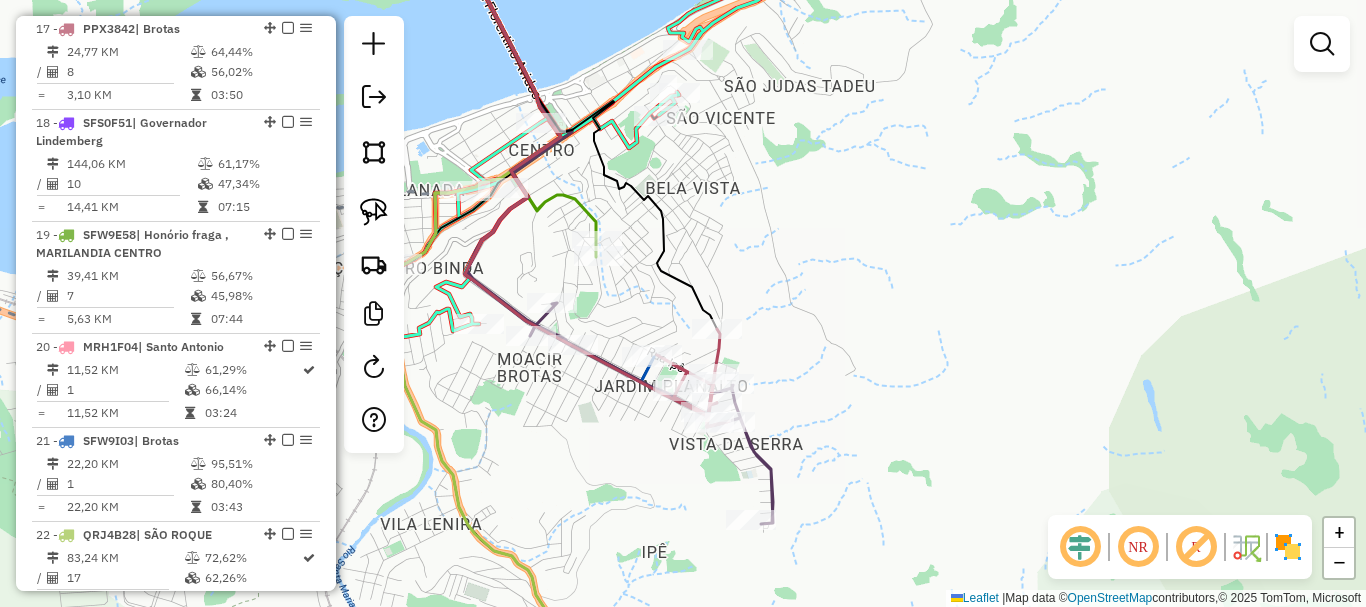 drag, startPoint x: 884, startPoint y: 379, endPoint x: 1018, endPoint y: 458, distance: 155.55385 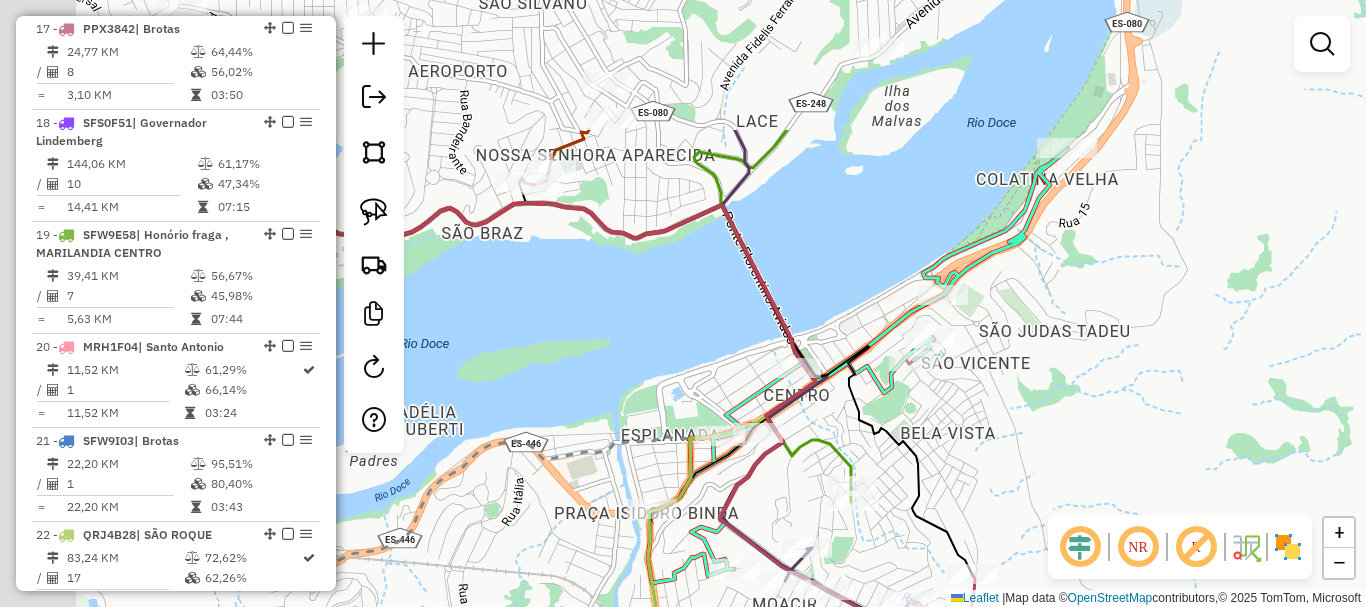 drag, startPoint x: 979, startPoint y: 441, endPoint x: 1035, endPoint y: 531, distance: 106 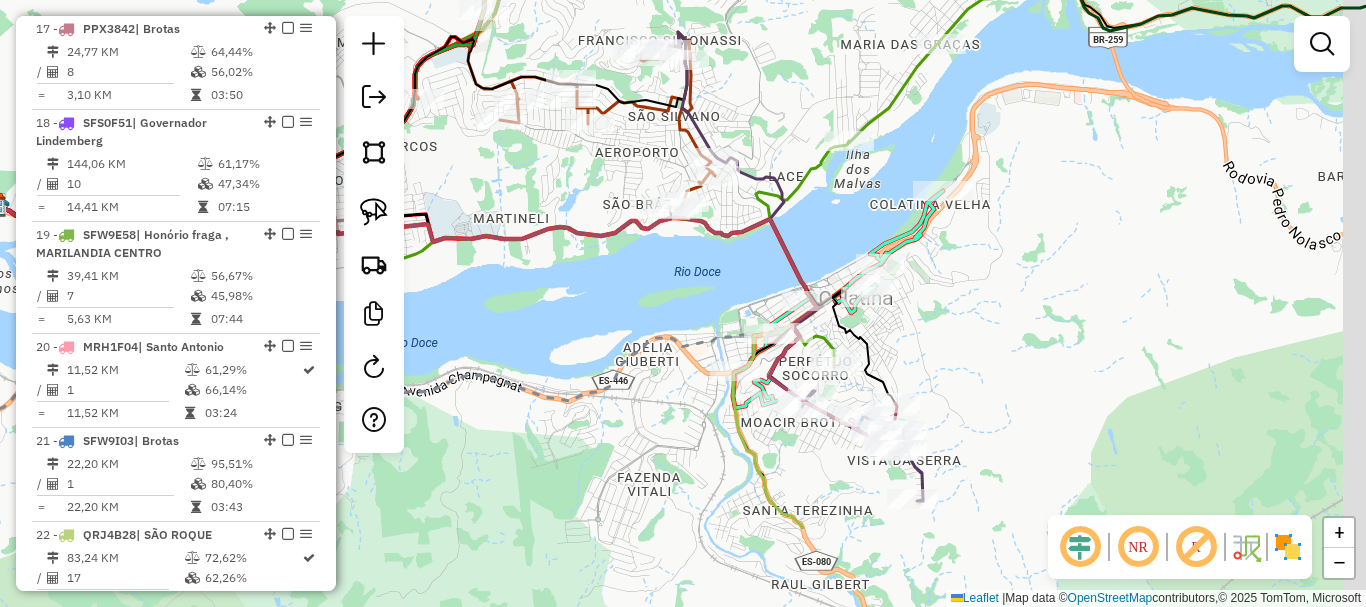 drag, startPoint x: 1031, startPoint y: 476, endPoint x: 909, endPoint y: 377, distance: 157.11461 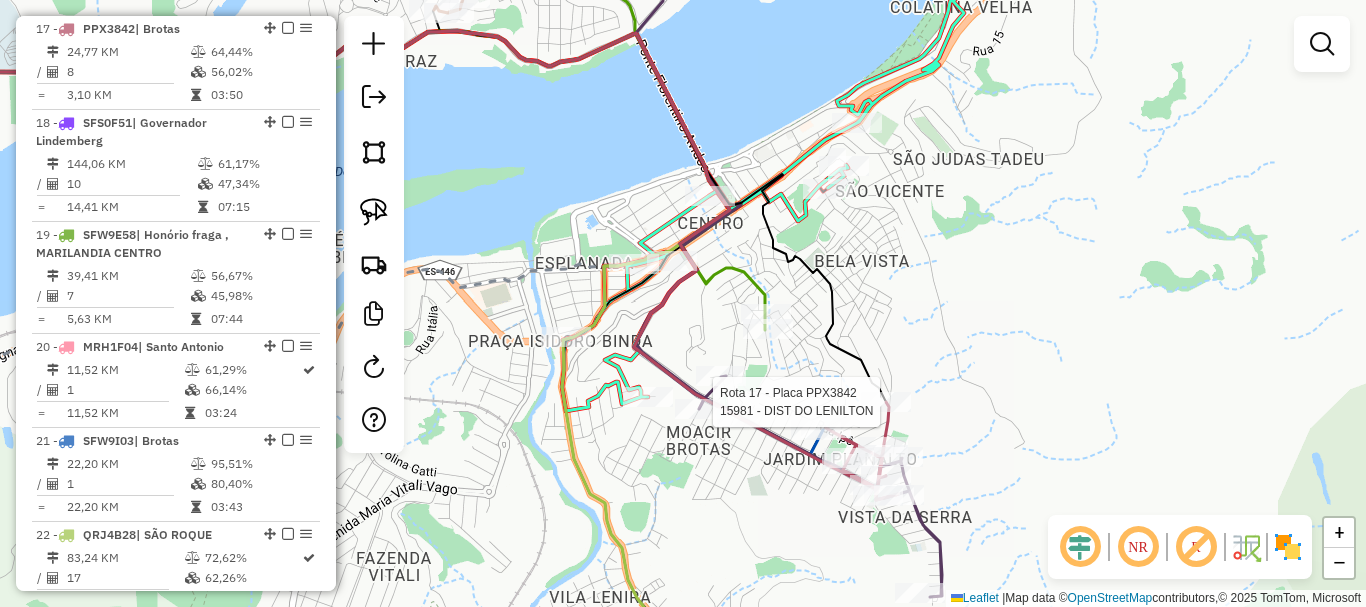 select on "**********" 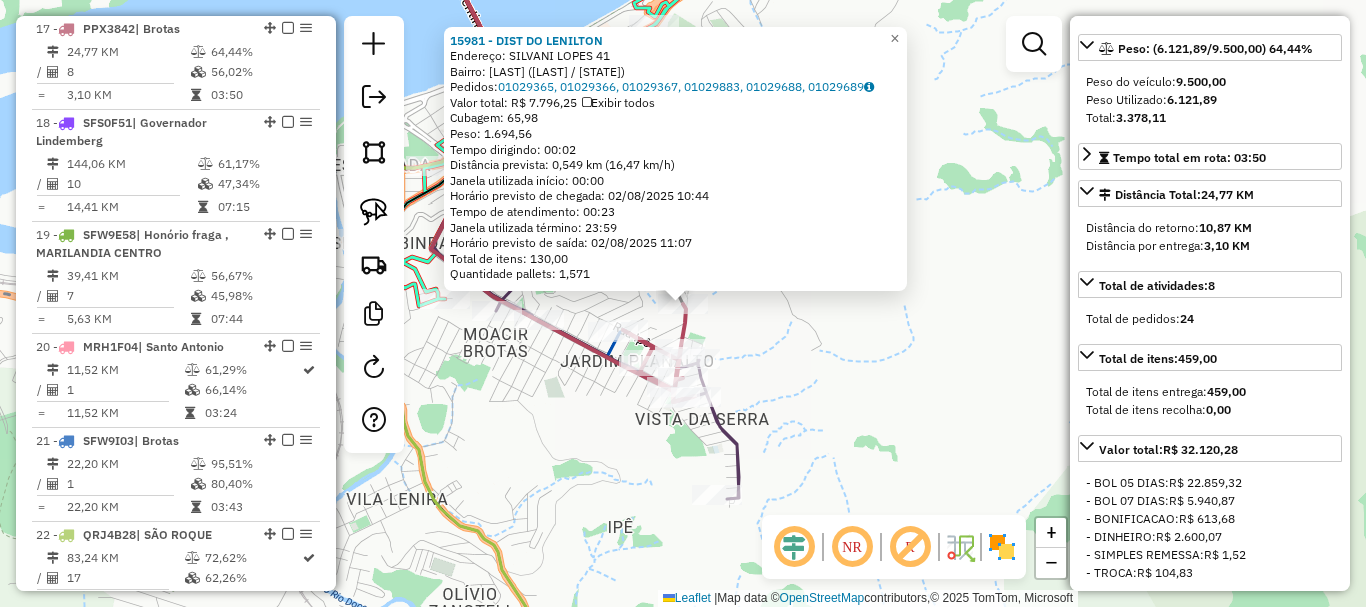 scroll, scrollTop: 300, scrollLeft: 0, axis: vertical 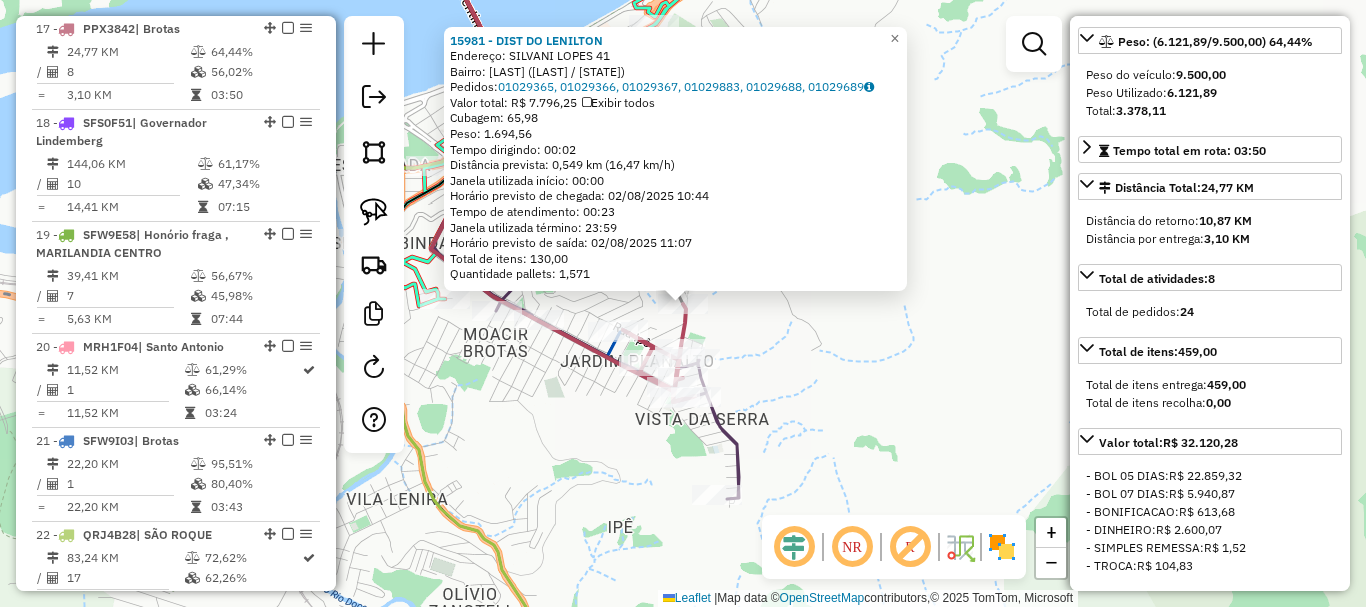 click on "[NUMBER] - [LAST] DO [LAST]  Endereço:  [LAST] [LAST] [NUMBER]   Bairro: [LAST] ([LAST] / [STATE])   Pedidos:  [ORDER_ID], [ORDER_ID], [ORDER_ID], [ORDER_ID], [ORDER_ID], [ORDER_ID]   Valor total: R$ [PRICE]   Exibir todos   Cubagem: 65,98  Peso: 1.694,56  Tempo dirigindo: 00:02   Distância prevista: 0,549 km (16,47 km/h)   Janela utilizada início: 00:00   Horário previsto de chegada: 02/08/2025 10:44   Tempo de atendimento: 00:23   Janela utilizada término: 23:59   Horário previsto de saída: 02/08/2025 11:07   Total de itens: 130,00   Quantidade pallets: 1,571  × Janela de atendimento Grade de atendimento Capacidade Transportadoras Veículos Cliente Pedidos  Rotas Selecione os dias de semana para filtrar as janelas de atendimento  Seg   Ter   Qua   Qui   Sex   Sáb   Dom  Informe o período da janela de atendimento: De: Até:  Filtrar exatamente a janela do cliente  Considerar janela de atendimento padrão  Selecione os dias de semana para filtrar as grades de atendimento  Seg   Ter   Qua   Qui   Sex   Sáb   Dom   +" 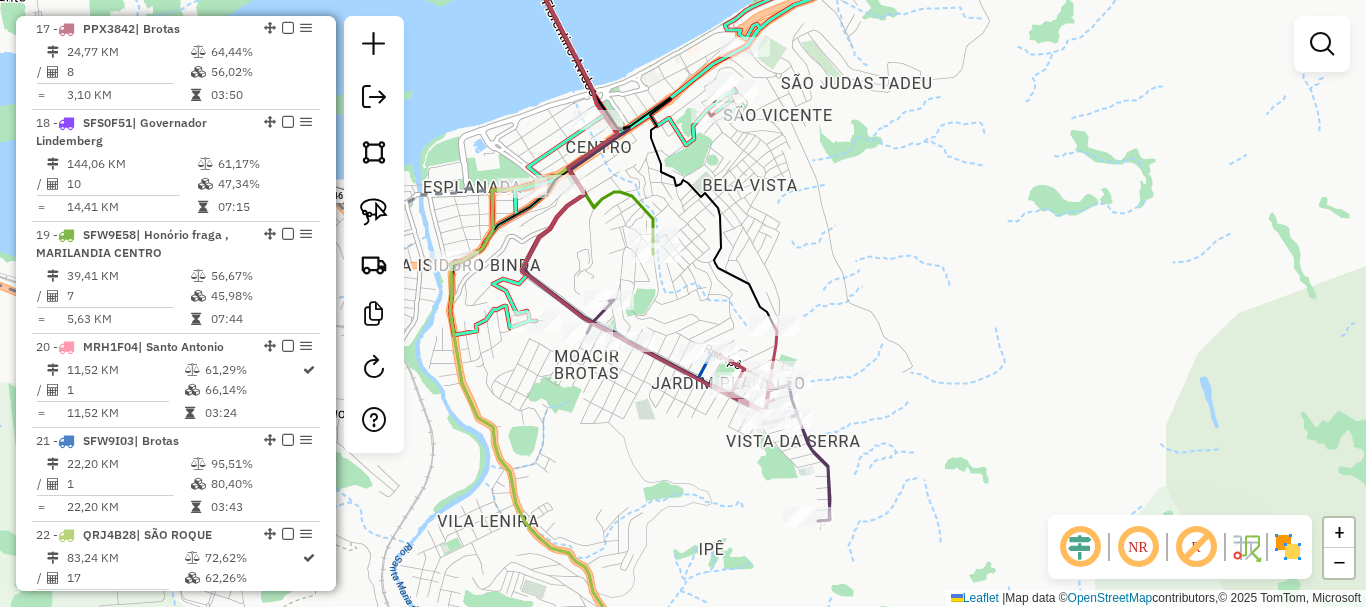 drag, startPoint x: 775, startPoint y: 404, endPoint x: 999, endPoint y: 487, distance: 238.88281 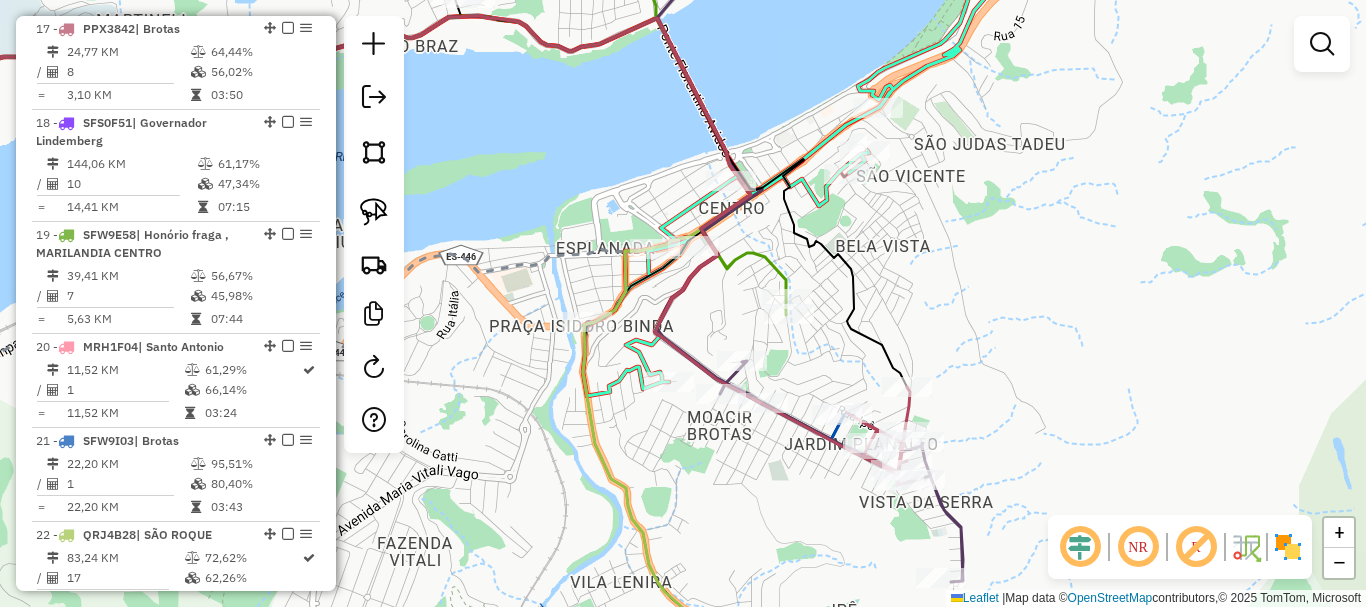 click on "Janela de atendimento Grade de atendimento Capacidade Transportadoras Veículos Cliente Pedidos  Rotas Selecione os dias de semana para filtrar as janelas de atendimento  Seg   Ter   Qua   Qui   Sex   Sáb   Dom  Informe o período da janela de atendimento: De: Até:  Filtrar exatamente a janela do cliente  Considerar janela de atendimento padrão  Selecione os dias de semana para filtrar as grades de atendimento  Seg   Ter   Qua   Qui   Sex   Sáb   Dom   Considerar clientes sem dia de atendimento cadastrado  Clientes fora do dia de atendimento selecionado Filtrar as atividades entre os valores definidos abaixo:  Peso mínimo:   Peso máximo:   Cubagem mínima:   Cubagem máxima:   De:   Até:  Filtrar as atividades entre o tempo de atendimento definido abaixo:  De:   Até:   Considerar capacidade total dos clientes não roteirizados Transportadora: Selecione um ou mais itens Tipo de veículo: Selecione um ou mais itens Veículo: Selecione um ou mais itens Motorista: Selecione um ou mais itens Nome: Rótulo:" 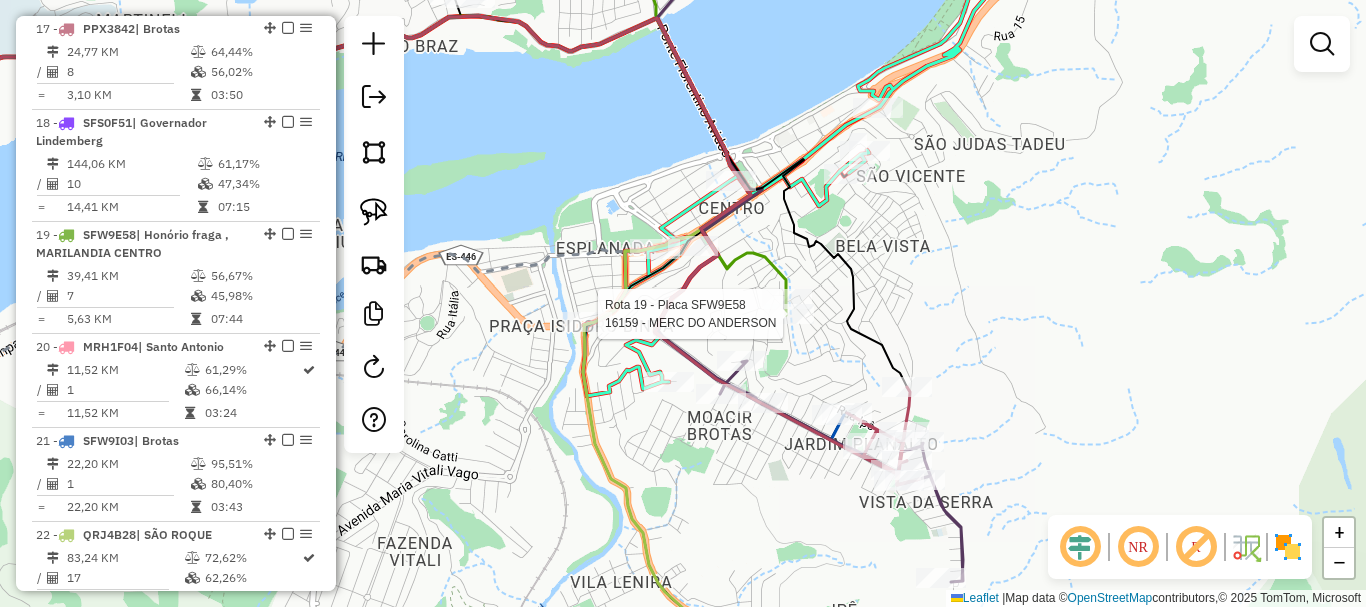 select on "**********" 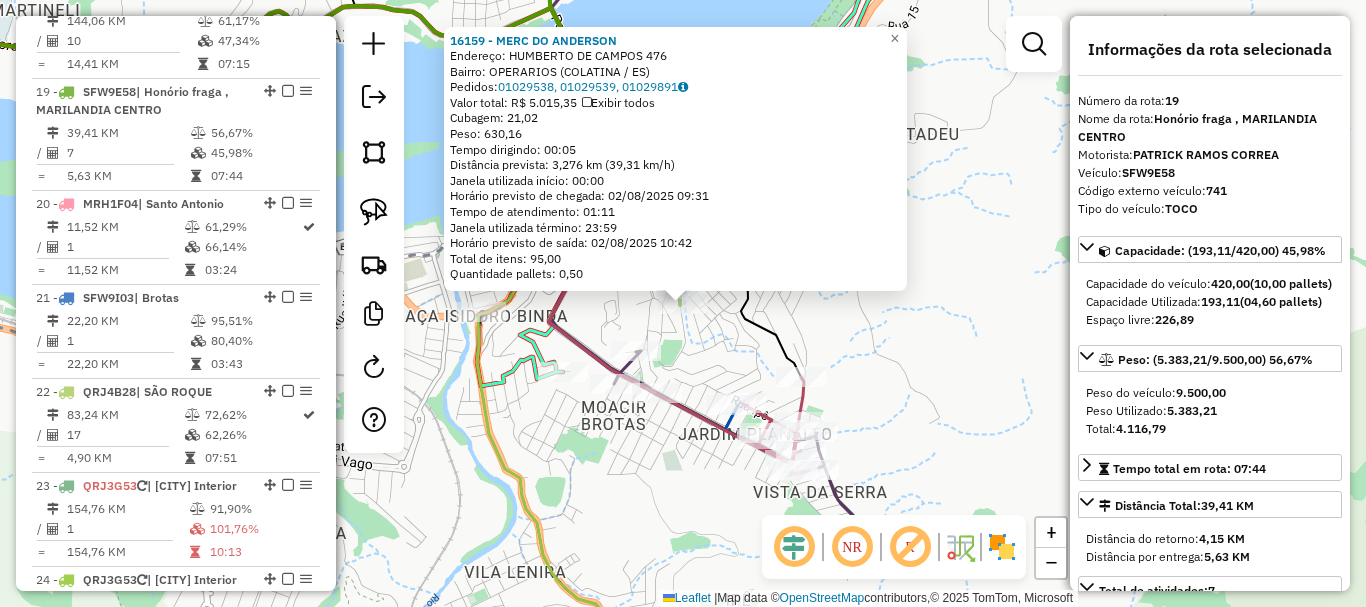 scroll, scrollTop: 2761, scrollLeft: 0, axis: vertical 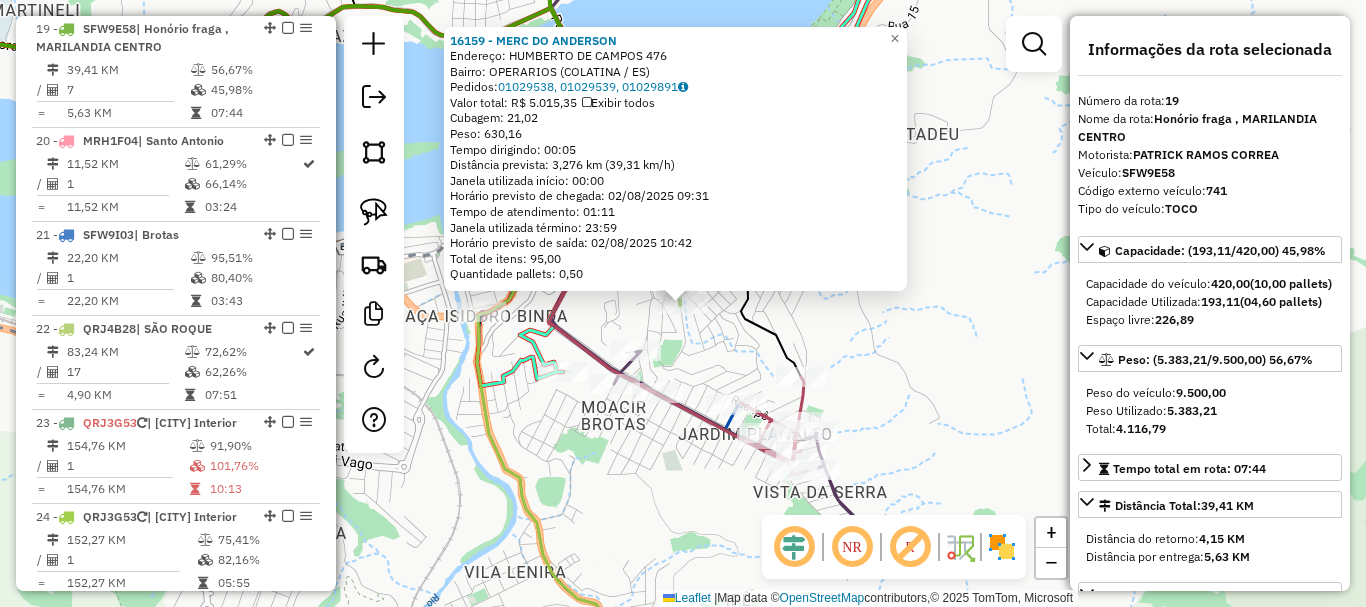 click on "[NUMBER] - [NAME]  Endereço:  [STREET_NAME] [NUMBER]   Bairro: [NEIGHBORHOOD] ([CITY] / [STATE])   Pedidos:  [ORDER_ID], [ORDER_ID], [ORDER_ID]   Valor total: R$ [PRICE]   Exibir todos   Cubagem: [NUMBER]  Peso: [NUMBER]  Tempo dirigindo: [TIME]   Distância prevista: [NUMBER] km ([NUMBER]/h)   Janela utilizada início: [TIME]   Horário previsto de chegada: [DATE] [TIME]   Tempo de atendimento: [TIME]   Janela utilizada término: [TIME]   Horário previsto de saída: [DATE] [TIME]   Total de itens: [NUMBER]   Quantidade pallets: [NUMBER]  × Janela de atendimento Grade de atendimento Capacidade Transportadoras Veículos Cliente Pedidos  Rotas Selecione os dias de semana para filtrar as janelas de atendimento  Seg   Ter   Qua   Qui   Sex   Sáb   Dom  Informe o período da janela de atendimento: De: Até:  Filtrar exatamente a janela do cliente  Considerar janela de atendimento padrão  Selecione os dias de semana para filtrar as grades de atendimento  Seg   Ter   Qua   Qui   Sex   Sáb   Dom   Peso mínimo:   Peso máximo:  +" 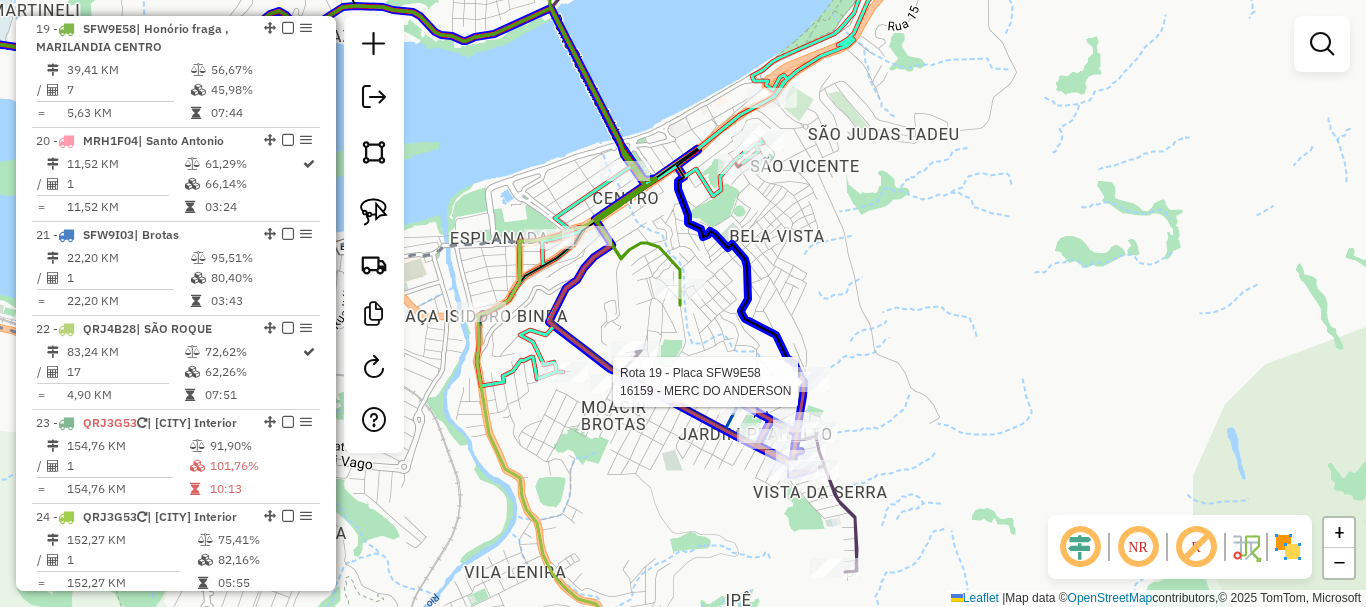 click 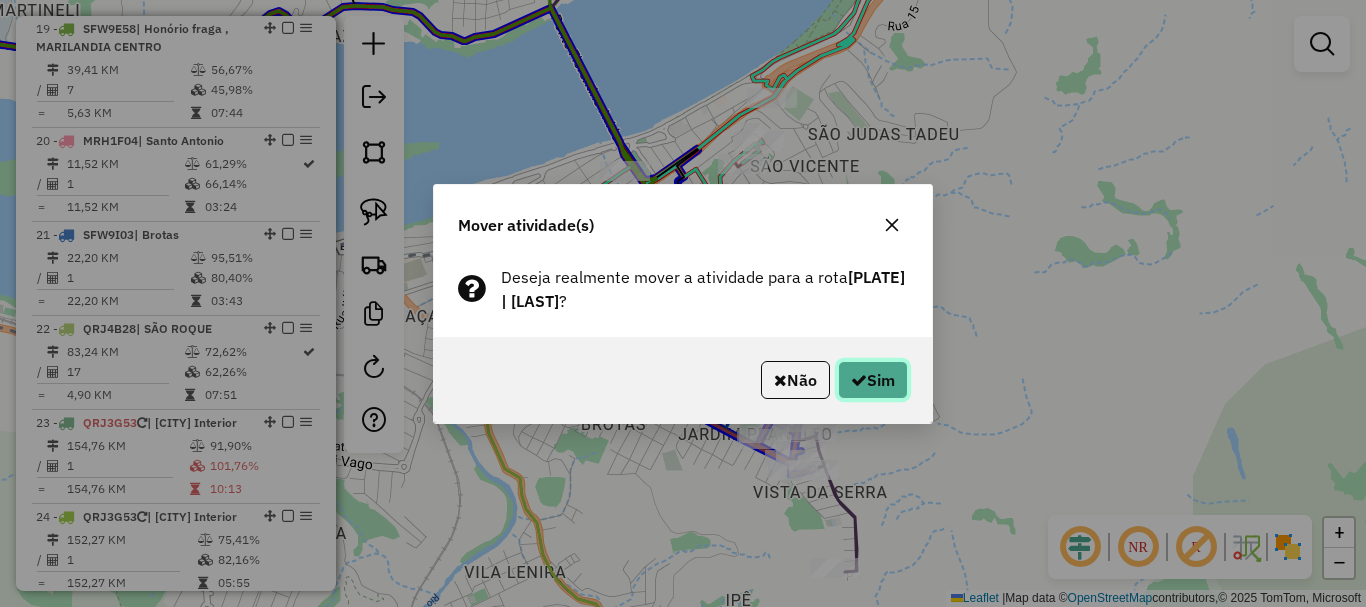 click on "Sim" 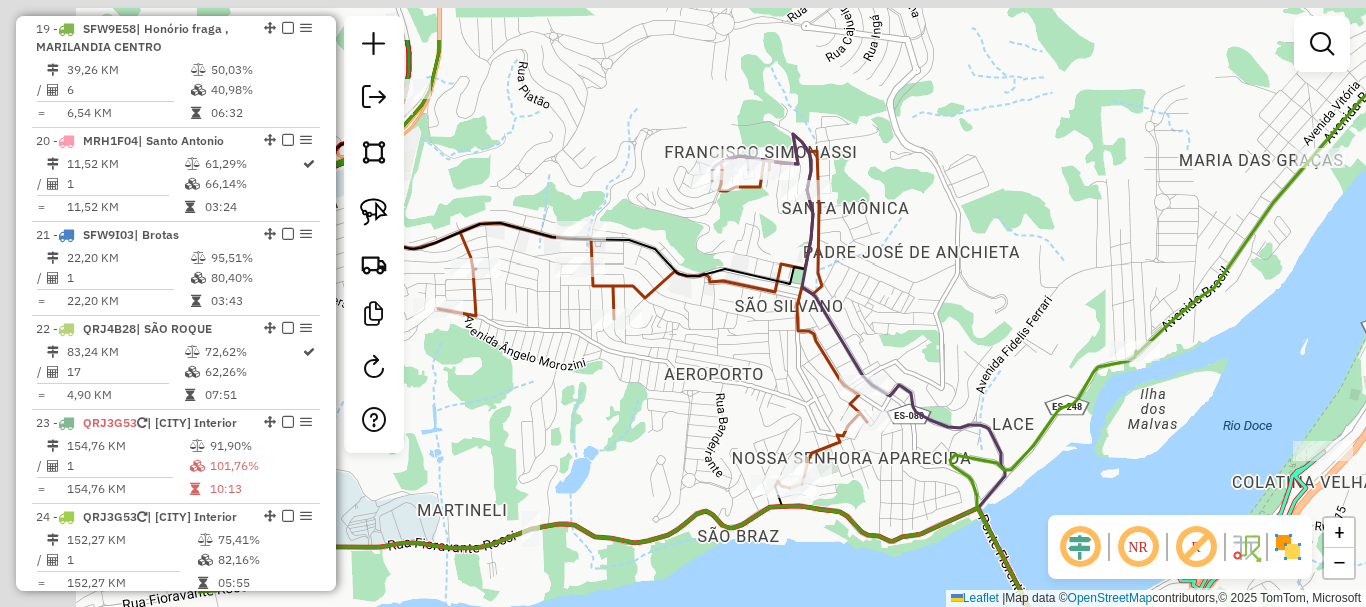 drag, startPoint x: 658, startPoint y: 314, endPoint x: 771, endPoint y: 377, distance: 129.37543 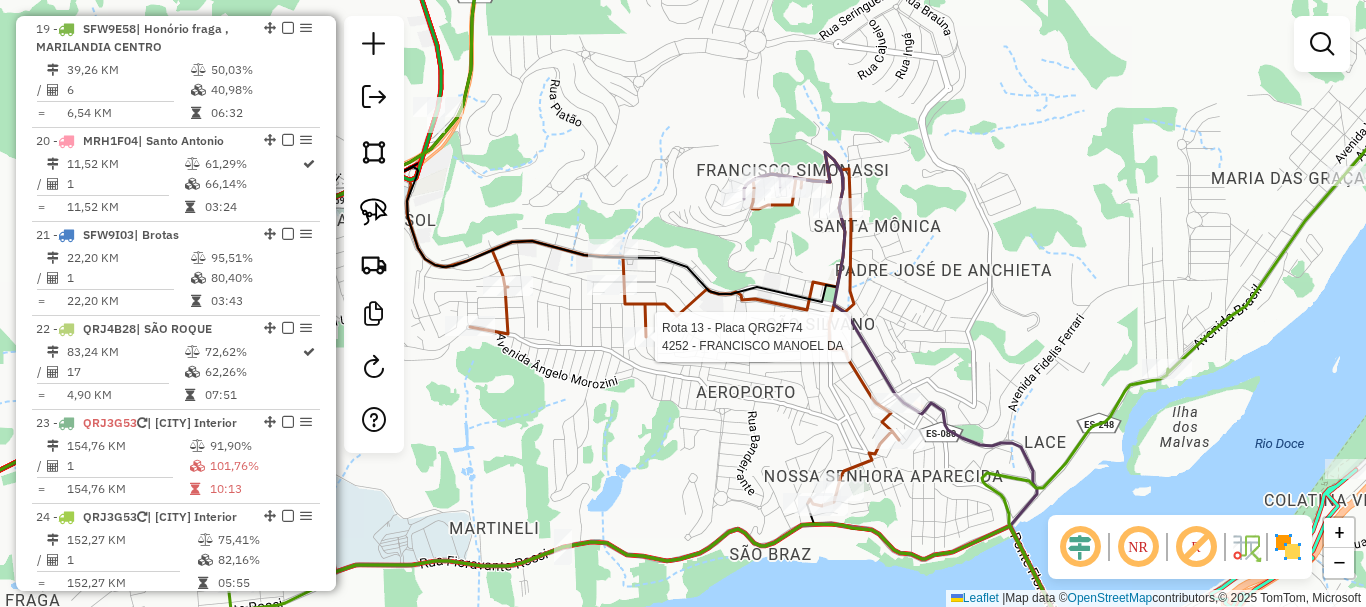 select on "**********" 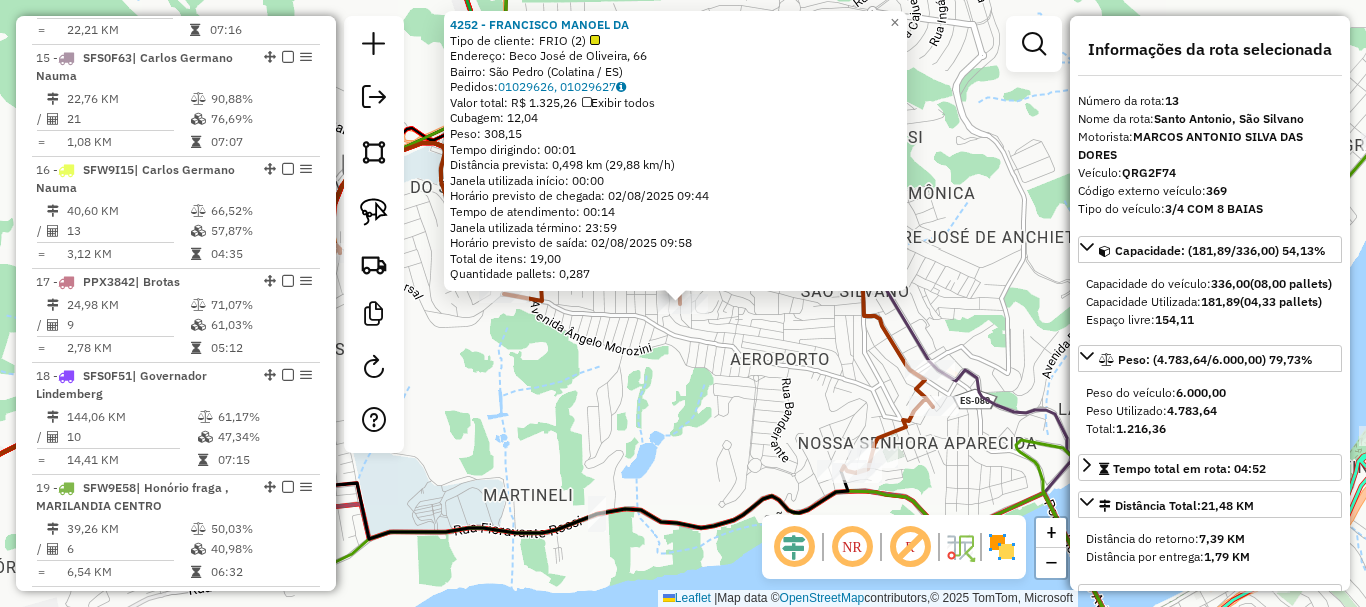 scroll, scrollTop: 2107, scrollLeft: 0, axis: vertical 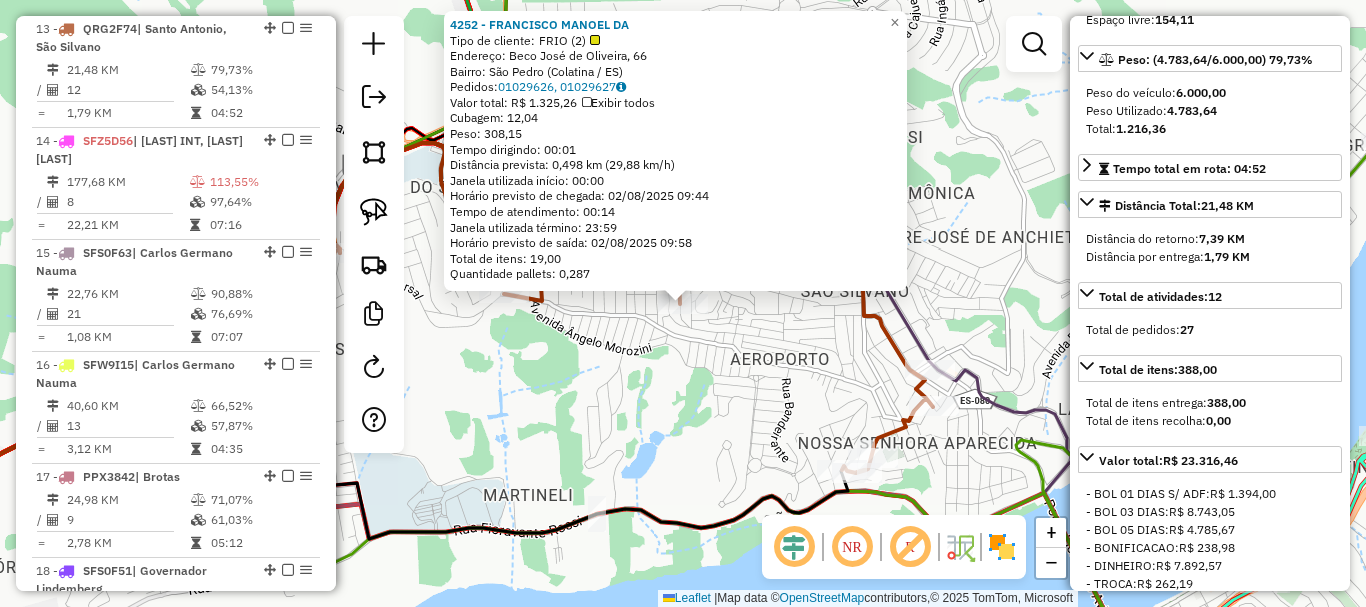 click on "4252 - FRANCISCO MANOEL DA  Tipo de cliente:   FRIO (2)   Endereço: Beco José de Oliveira, 66   Bairro: São Pedro (Colatina / ES)   Pedidos:  01029626, 01029627   Valor total: R$ 1.325,26   Exibir todos   Cubagem: 12,04  Peso: 308,15  Tempo dirigindo: 00:01   Distância prevista: 0,498 km (29,88 km/h)   Janela utilizada início: 00:00   Horário previsto de chegada: 02/08/2025 09:44   Tempo de atendimento: 00:14   Janela utilizada término: 23:59   Horário previsto de saída: 02/08/2025 09:58   Total de itens: 19,00   Quantidade pallets: 0,287  × Janela de atendimento Grade de atendimento Capacidade Transportadoras Veículos Cliente Pedidos  Rotas Selecione os dias de semana para filtrar as janelas de atendimento  Seg   Ter   Qua   Qui   Sex   Sáb   Dom  Informe o período da janela de atendimento: De: Até:  Filtrar exatamente a janela do cliente  Considerar janela de atendimento padrão  Selecione os dias de semana para filtrar as grades de atendimento  Seg   Ter   Qua   Qui   Sex   Sáb   Dom   De:" 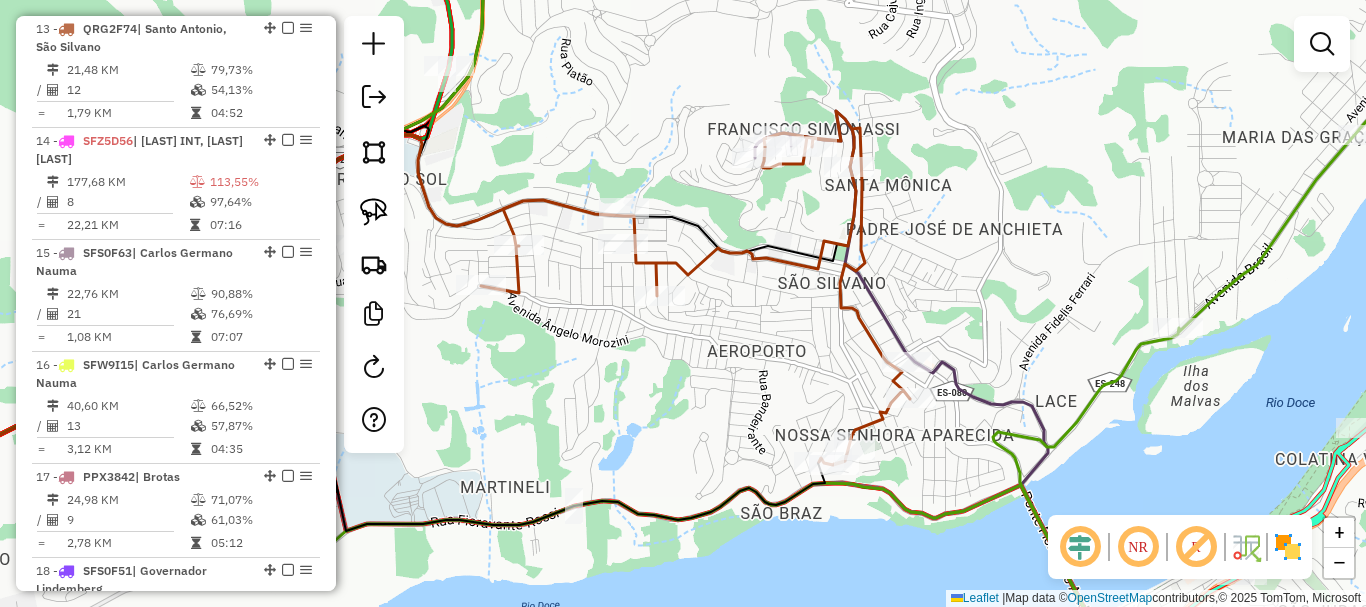 drag, startPoint x: 874, startPoint y: 371, endPoint x: 794, endPoint y: 340, distance: 85.79627 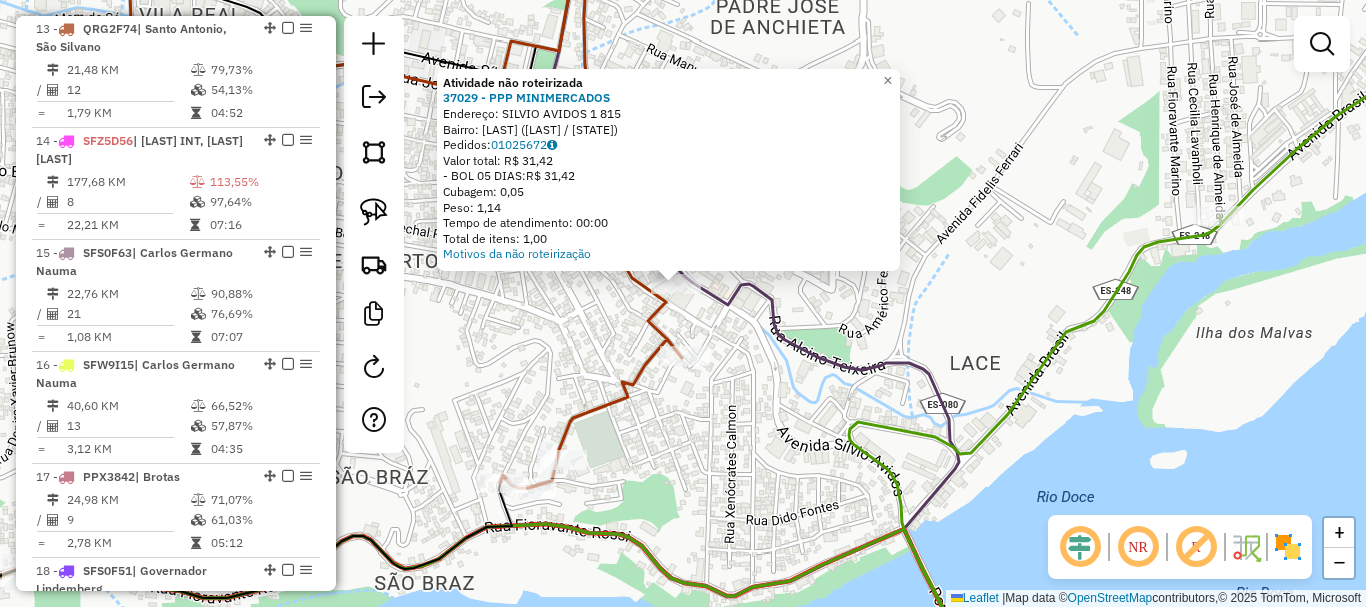 click on "Atividade não roteirizada 37029 - PPP MINIMERCADOS  Endereço:  SILVIO AVIDOS 1 815   Bairro: SAO SILVANO (COLATINA / ES)   Pedidos:  01025672   Valor total: R$ 31,42   - BOL 05 DIAS:  R$ 31,42   Cubagem: 0,05   Peso: 1,14   Tempo de atendimento: 00:00   Total de itens: 1,00  Motivos da não roteirização × Janela de atendimento Grade de atendimento Capacidade Transportadoras Veículos Cliente Pedidos  Rotas Selecione os dias de semana para filtrar as janelas de atendimento  Seg   Ter   Qua   Qui   Sex   Sáb   Dom  Informe o período da janela de atendimento: De: Até:  Filtrar exatamente a janela do cliente  Considerar janela de atendimento padrão  Selecione os dias de semana para filtrar as grades de atendimento  Seg   Ter   Qua   Qui   Sex   Sáb   Dom   Considerar clientes sem dia de atendimento cadastrado  Clientes fora do dia de atendimento selecionado Filtrar as atividades entre os valores definidos abaixo:  Peso mínimo:   Peso máximo:   Cubagem mínima:   Cubagem máxima:   De:   Até:   De:  +" 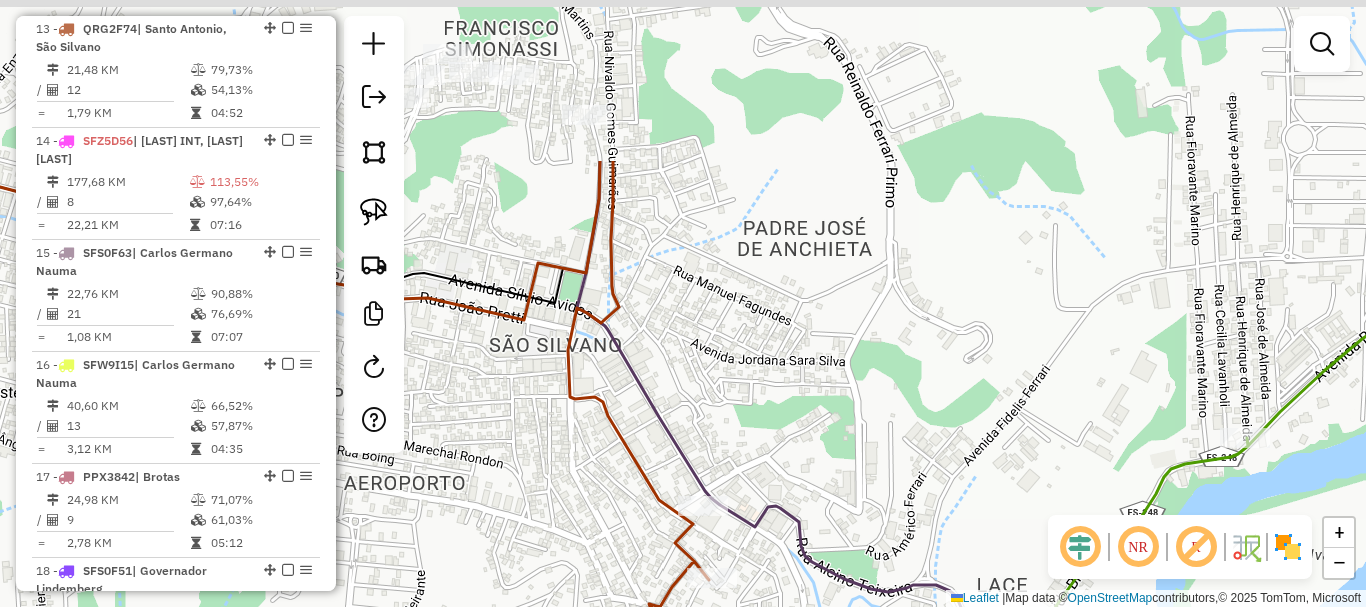 drag, startPoint x: 665, startPoint y: 279, endPoint x: 650, endPoint y: 373, distance: 95.189285 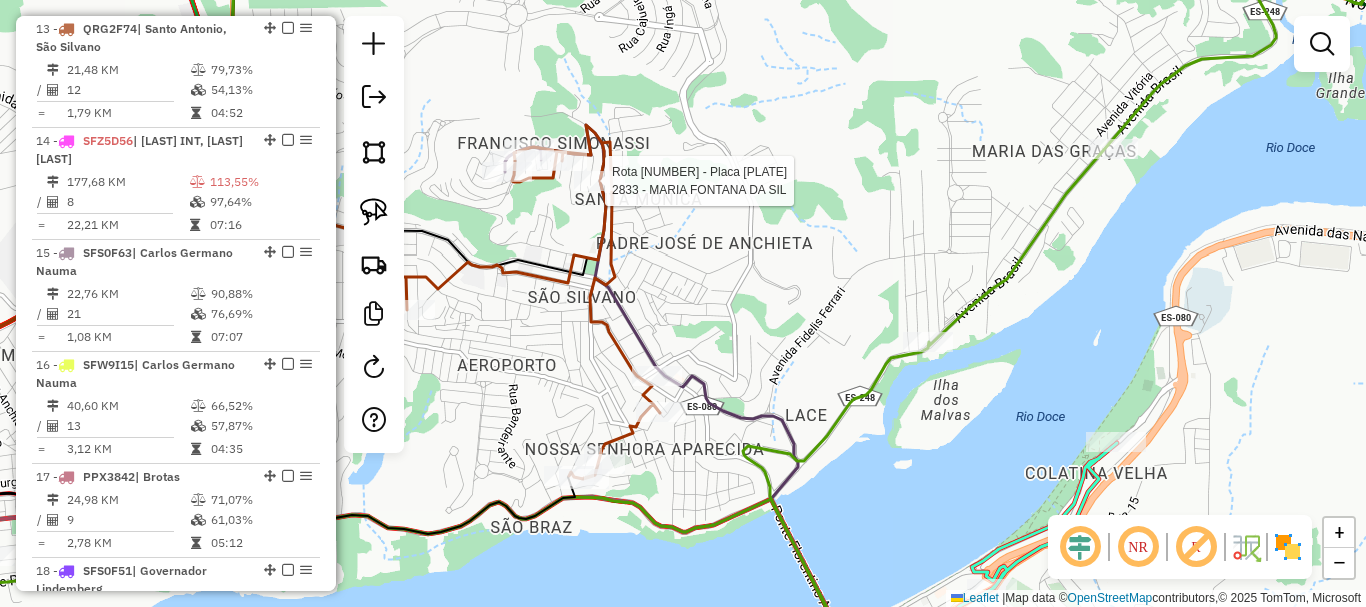 select on "**********" 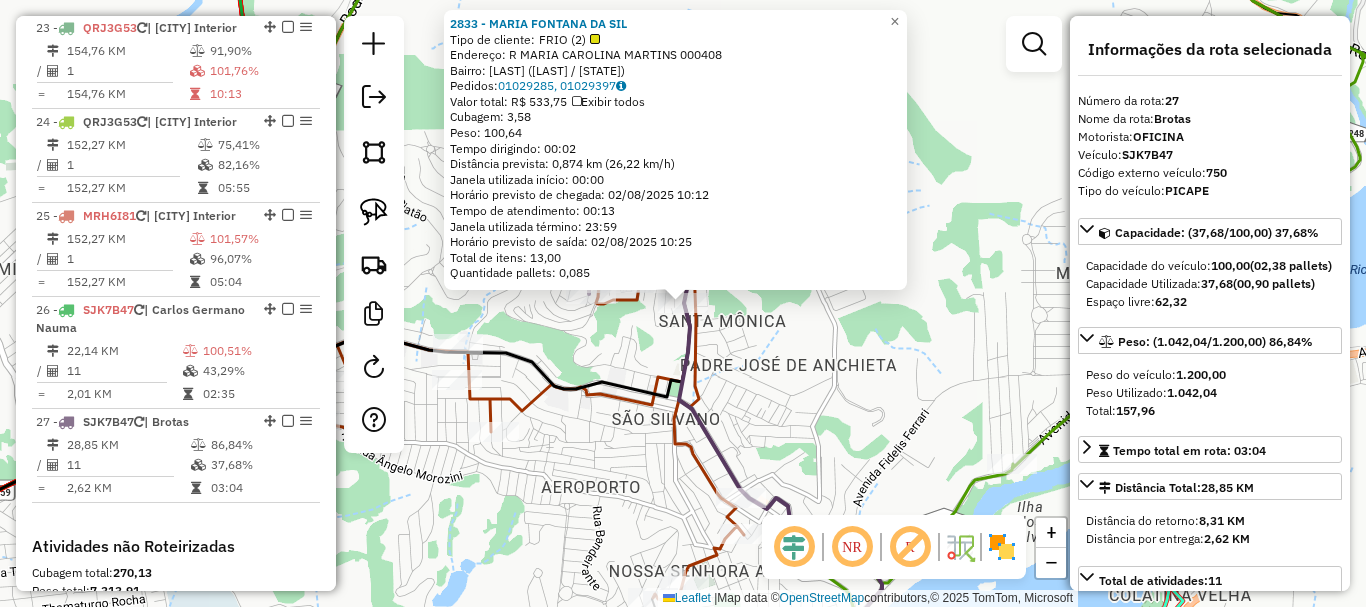 scroll, scrollTop: 3516, scrollLeft: 0, axis: vertical 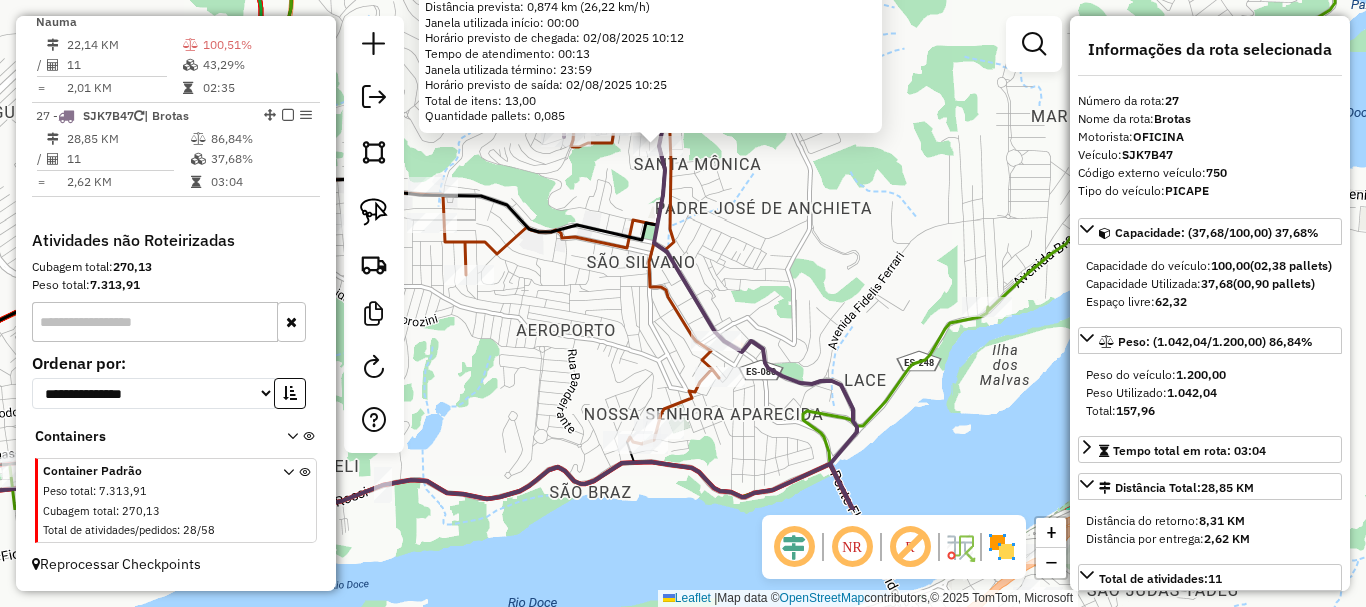 drag, startPoint x: 754, startPoint y: 391, endPoint x: 725, endPoint y: 218, distance: 175.4138 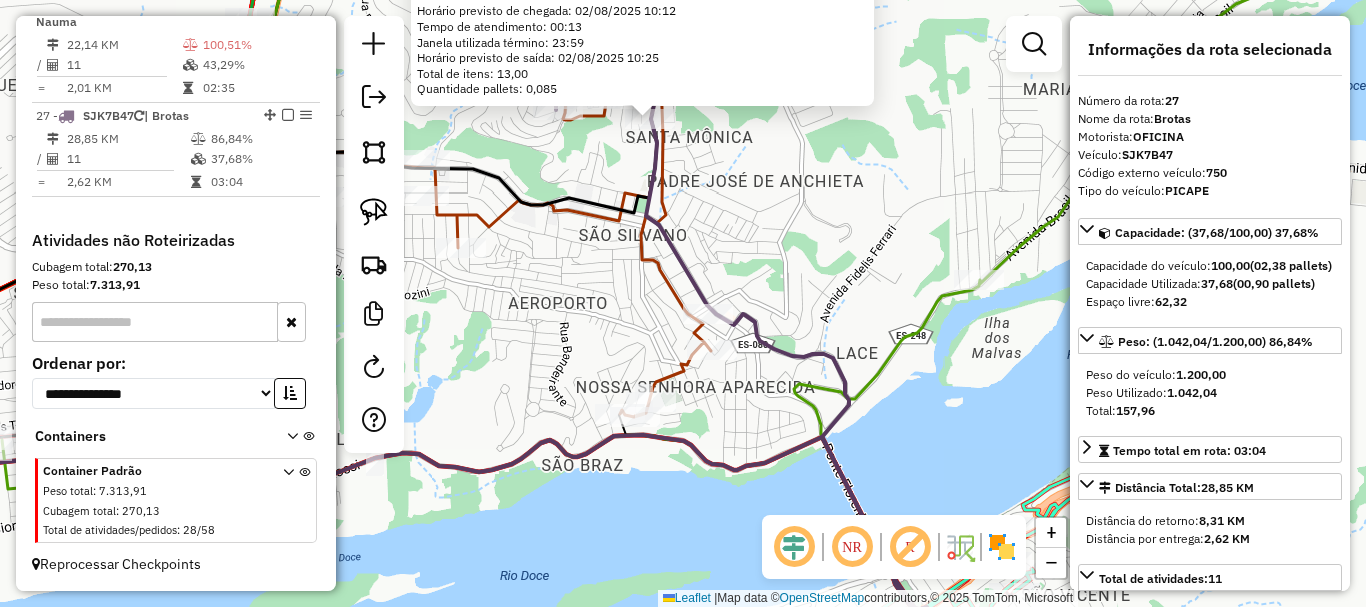 drag, startPoint x: 725, startPoint y: 218, endPoint x: 680, endPoint y: 249, distance: 54.644306 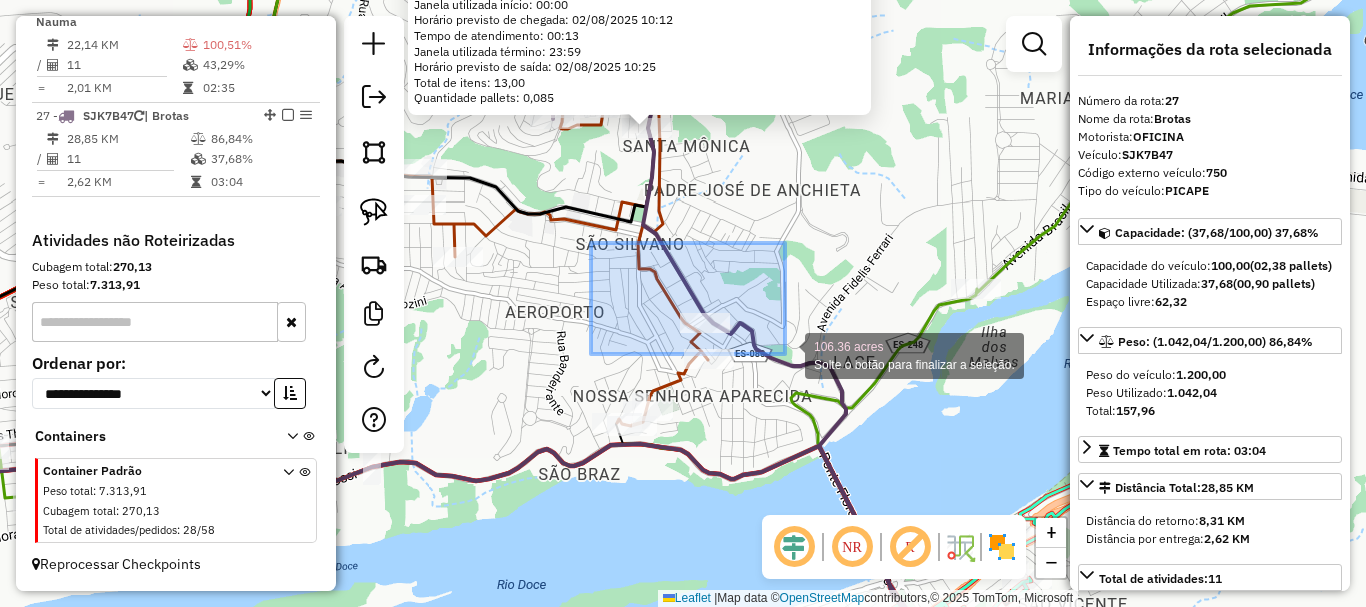 drag, startPoint x: 675, startPoint y: 289, endPoint x: 789, endPoint y: 355, distance: 131.72699 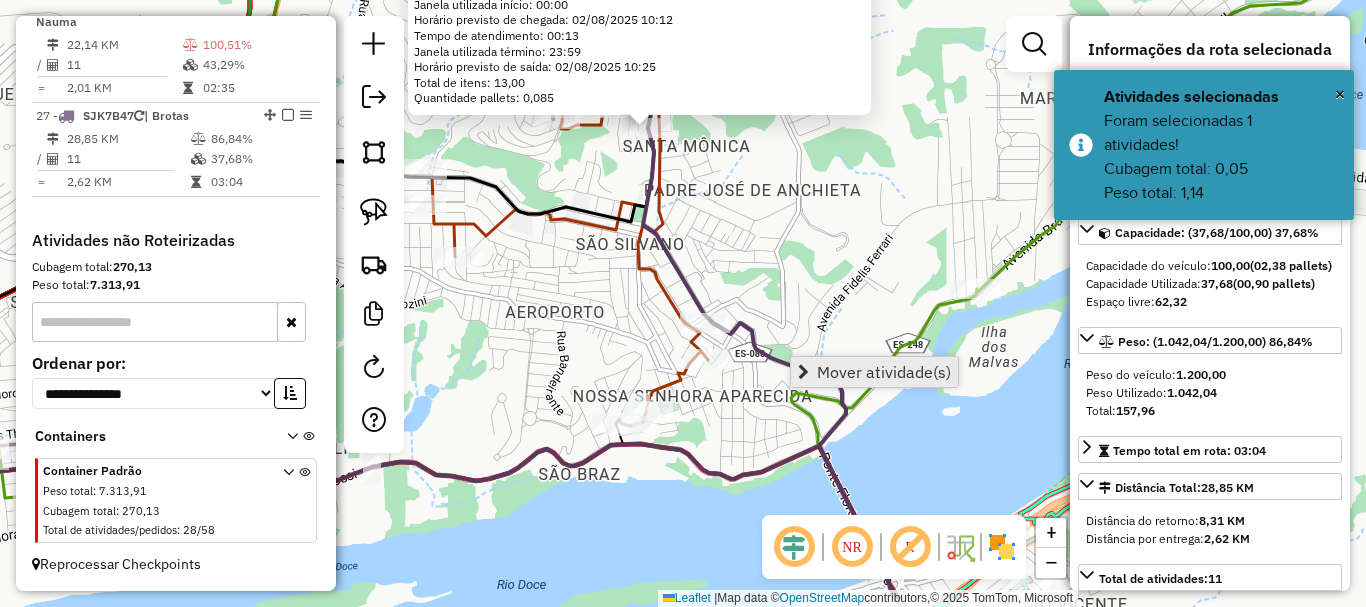 click on "Mover atividade(s)" at bounding box center (884, 372) 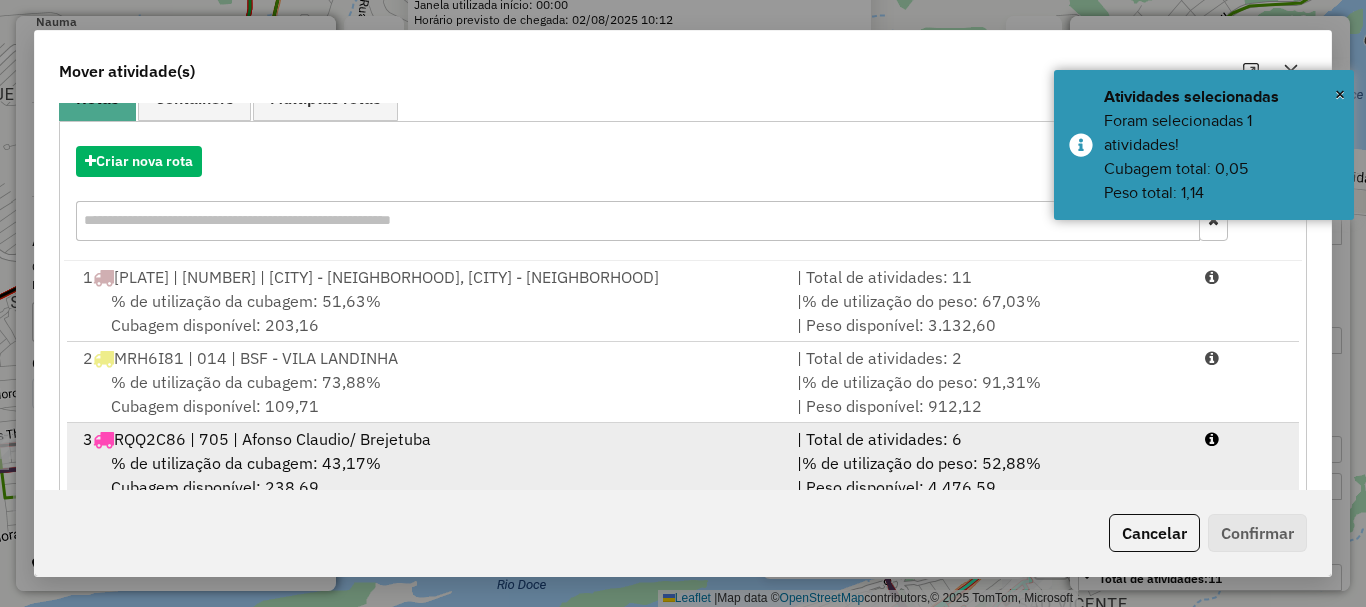 scroll, scrollTop: 397, scrollLeft: 0, axis: vertical 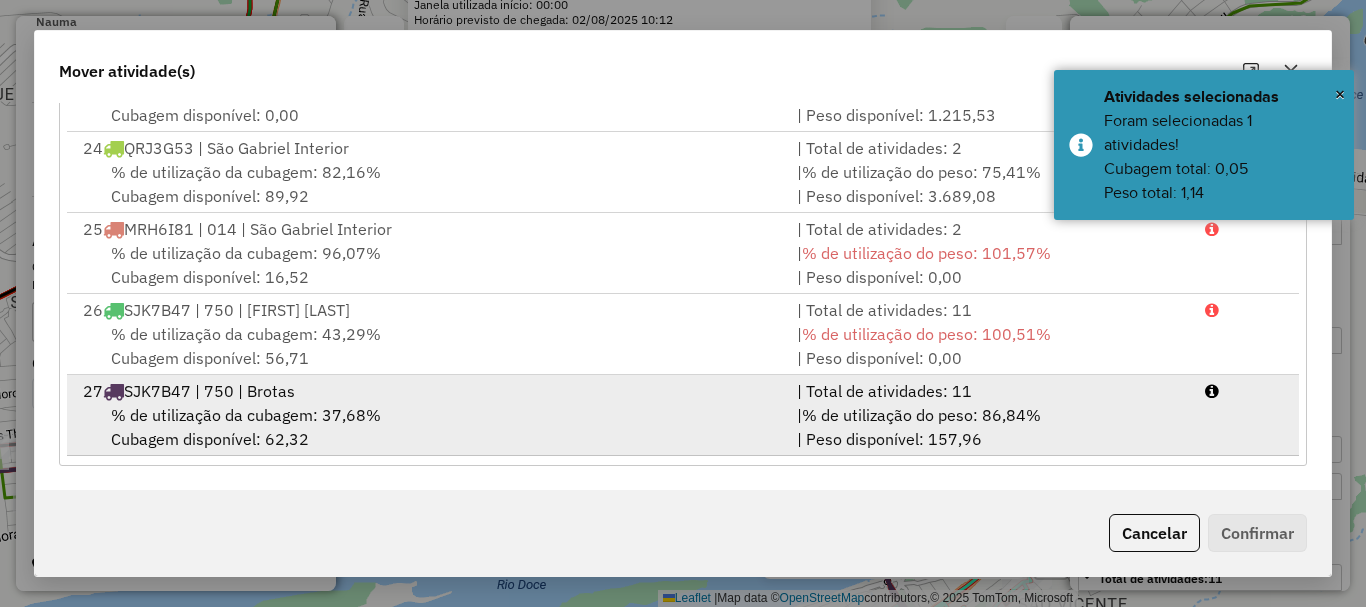 click on "SJK7B47 | 750 | Brotas" at bounding box center (209, 391) 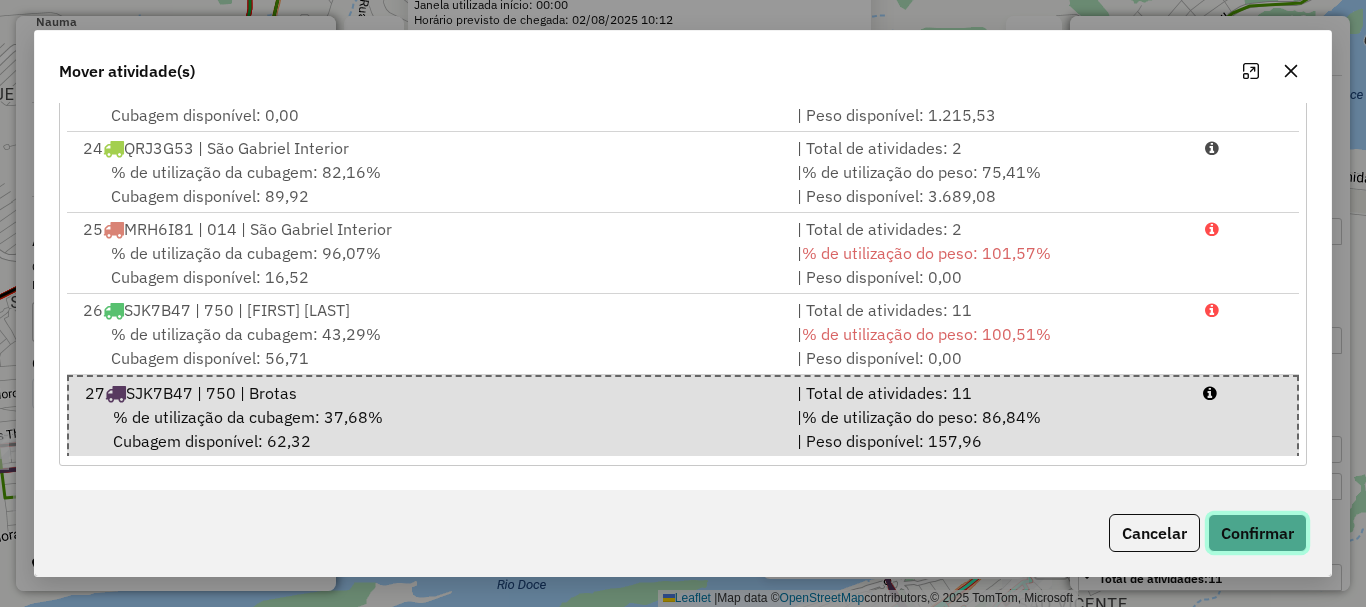 click on "Confirmar" 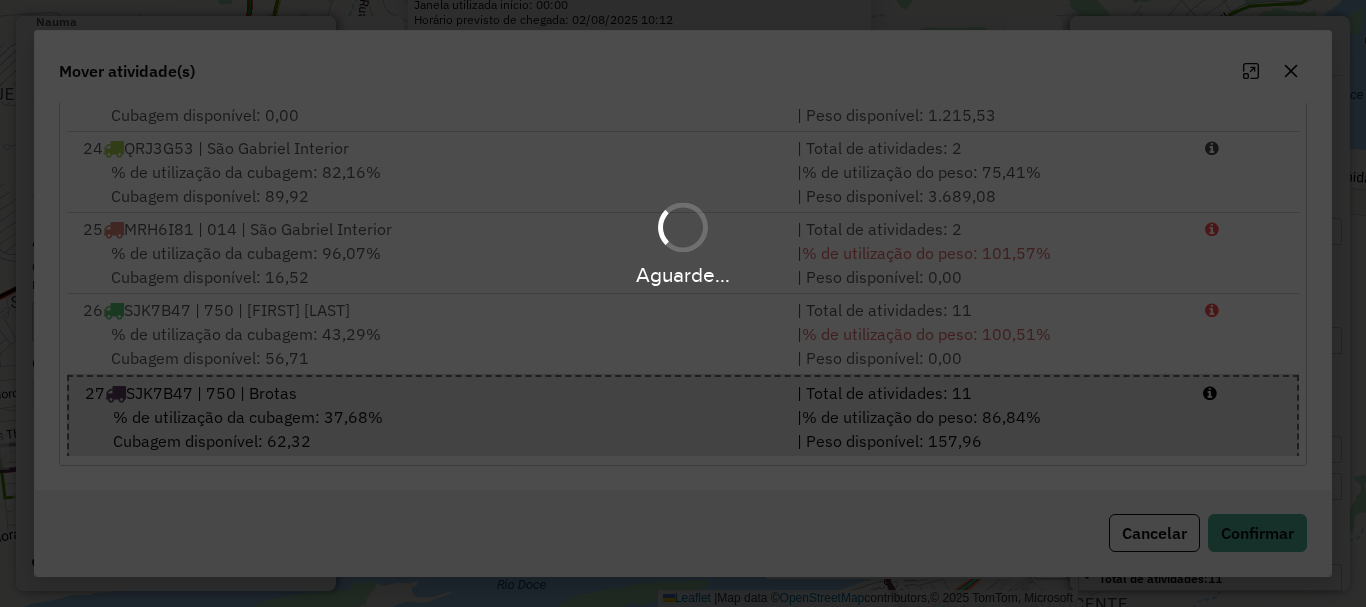 scroll, scrollTop: 0, scrollLeft: 0, axis: both 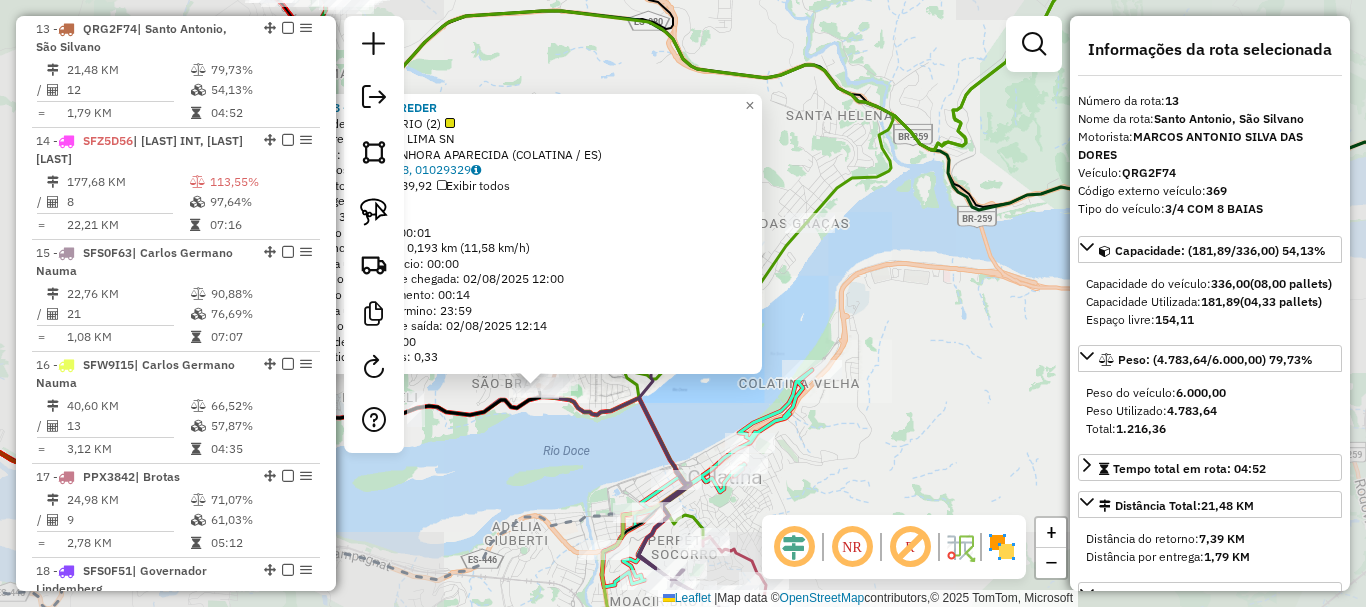 click on "Rota 13 - Placa QRG2F74  13478 - ADAIR BREDER 13478 - ADAIR BREDER  Tipo de cliente:   FRIO (2)   Endereço: R   JOSE LIMA                     SN   Bairro: NOSSA SENHORA APARECIDA (COLATINA / ES)   Pedidos:  01029328, 01029329   Valor total: R$ 1.789,92   Exibir todos   Cubagem: 13,84  Peso: 358,82  Tempo dirigindo: 00:01   Distância prevista: 0,193 km (11,58 km/h)   Janela utilizada início: 00:00   Horário previsto de chegada: 02/08/2025 12:00   Tempo de atendimento: 00:14   Janela utilizada término: 23:59   Horário previsto de saída: 02/08/2025 12:14   Total de itens: 25,00   Quantidade pallets: 0,33  × Janela de atendimento Grade de atendimento Capacidade Transportadoras Veículos Cliente Pedidos  Rotas Selecione os dias de semana para filtrar as janelas de atendimento  Seg   Ter   Qua   Qui   Sex   Sáb   Dom  Informe o período da janela de atendimento: De: Até:  Filtrar exatamente a janela do cliente  Considerar janela de atendimento padrão   Seg   Ter   Qua   Qui   Sex   Sáb   Dom   De:  De:" 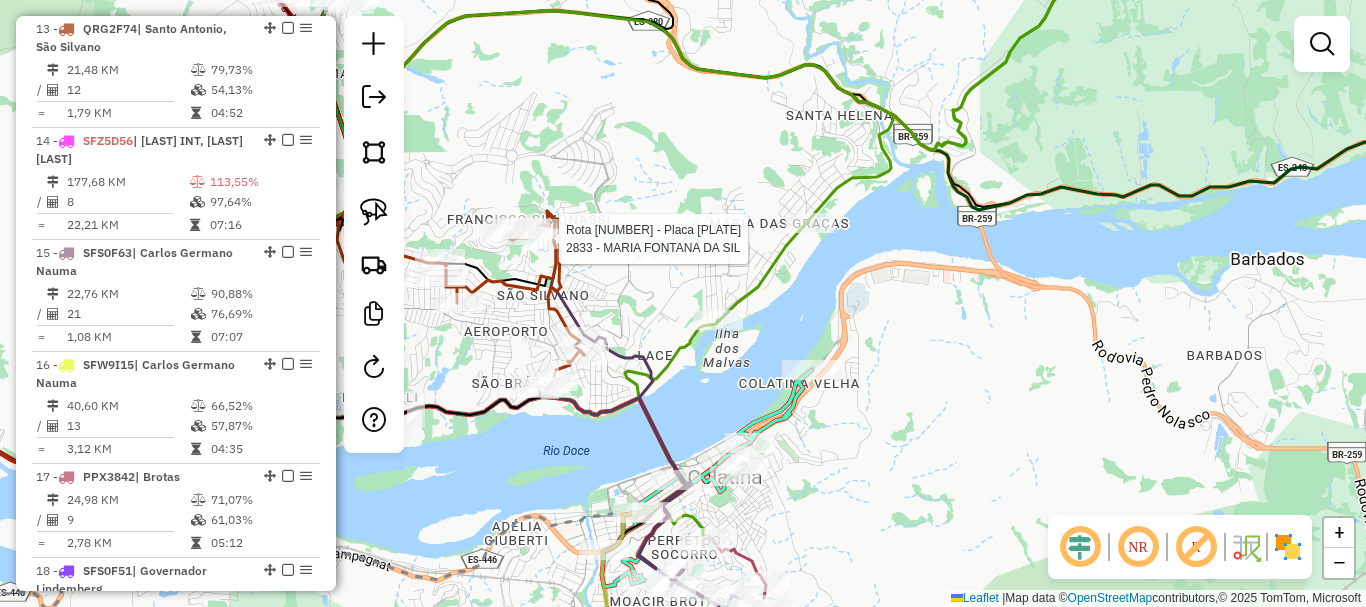 click 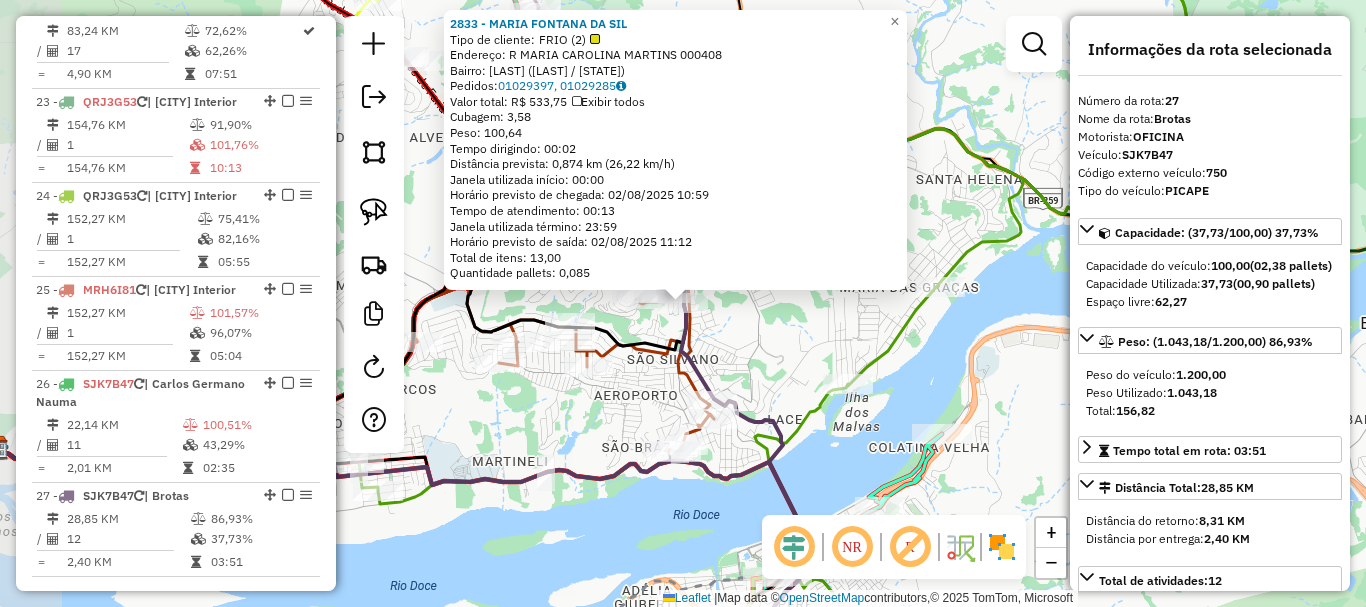 scroll, scrollTop: 3516, scrollLeft: 0, axis: vertical 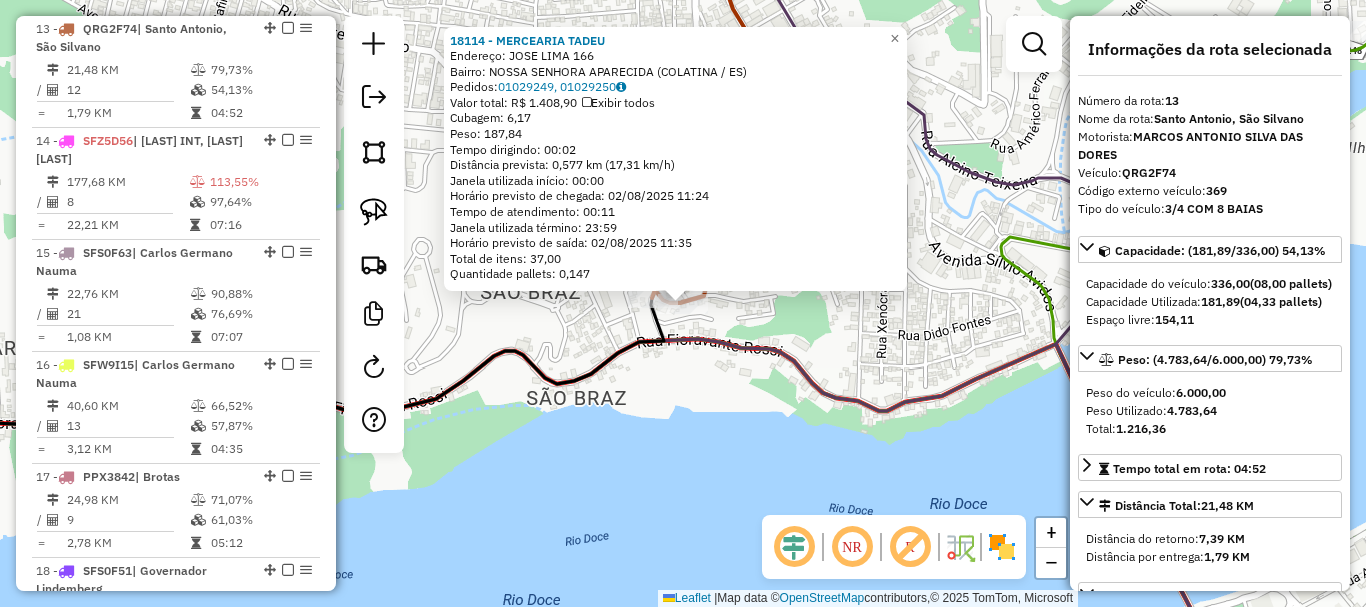 click on "18114 - MERCEARIA TADEU  Endereço:  JOSE LIMA 166   Bairro: NOSSA SENHORA APARECIDA (COLATINA / ES)   Pedidos:  01029249, 01029250   Valor total: R$ 1.408,90   Exibir todos   Cubagem: 6,17  Peso: 187,84  Tempo dirigindo: 00:02   Distância prevista: 0,577 km (17,31 km/h)   Janela utilizada início: 00:00   Horário previsto de chegada: 02/08/2025 11:24   Tempo de atendimento: 00:11   Janela utilizada término: 23:59   Horário previsto de saída: 02/08/2025 11:35   Total de itens: 37,00   Quantidade pallets: 0,147  × Janela de atendimento Grade de atendimento Capacidade Transportadoras Veículos Cliente Pedidos  Rotas Selecione os dias de semana para filtrar as janelas de atendimento  Seg   Ter   Qua   Qui   Sex   Sáb   Dom  Informe o período da janela de atendimento: De: Até:  Filtrar exatamente a janela do cliente  Considerar janela de atendimento padrão  Selecione os dias de semana para filtrar as grades de atendimento  Seg   Ter   Qua   Qui   Sex   Sáb   Dom   Peso mínimo:   Peso máximo:   De:  +" 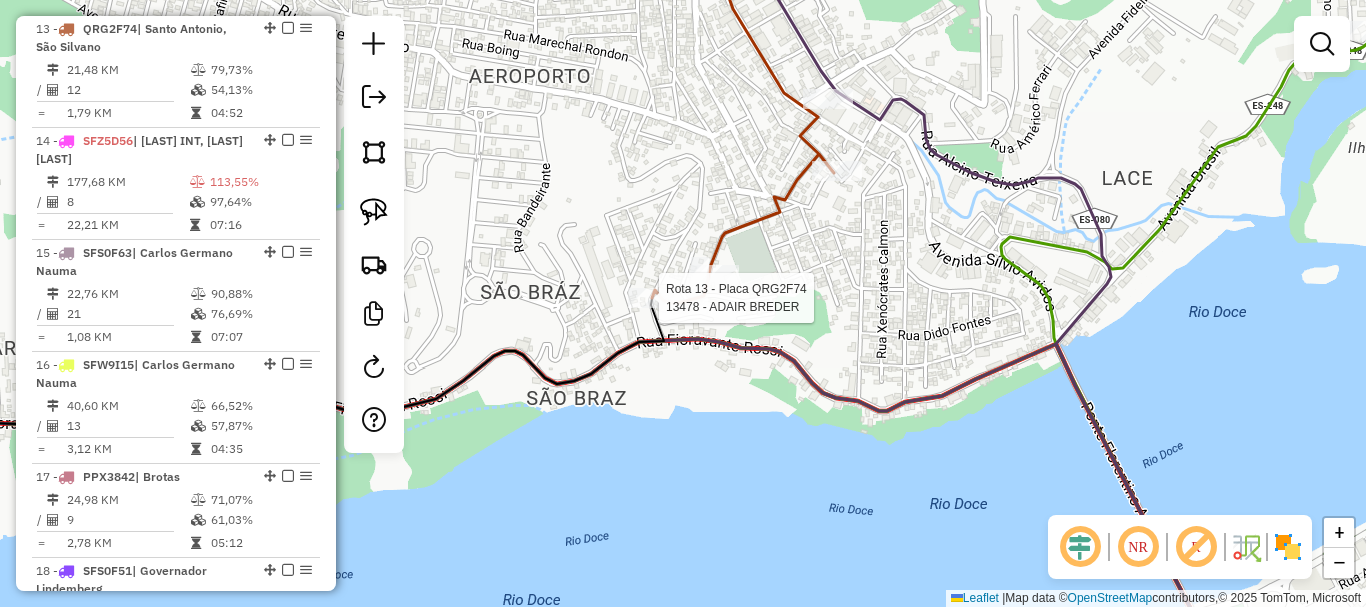 select on "**********" 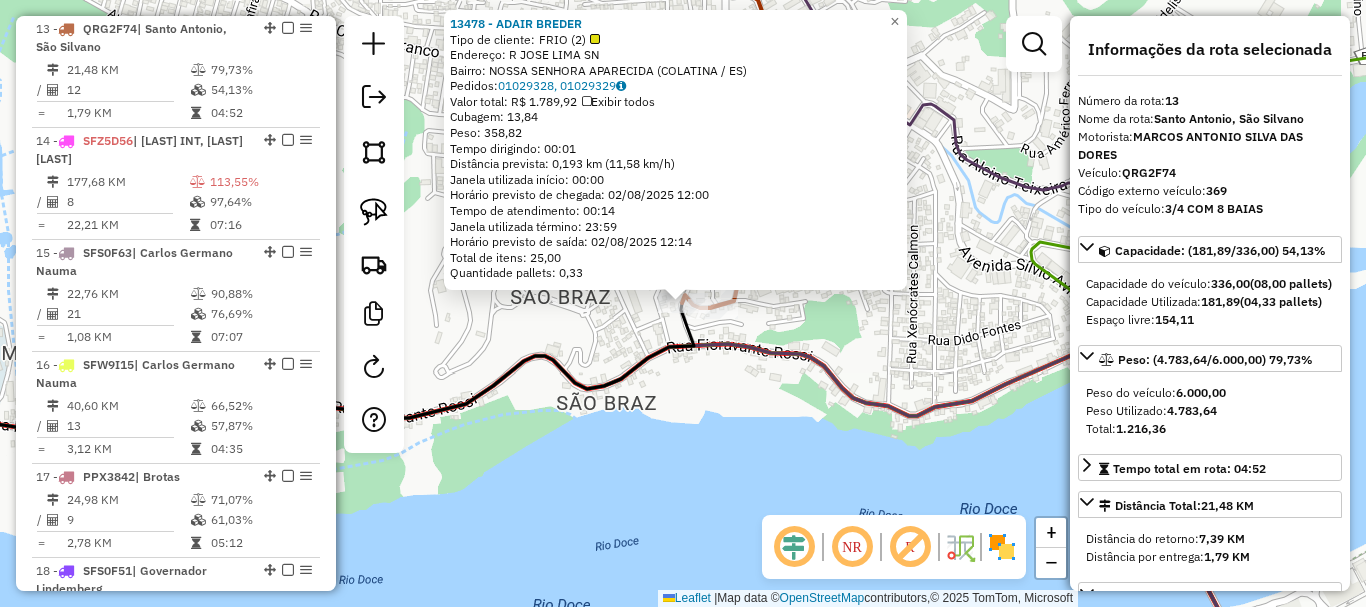 click on "13478 - ADAIR BREDER  Tipo de cliente:   FRIO (2)   Endereço: R   JOSE LIMA                     SN   Bairro: NOSSA SENHORA APARECIDA (COLATINA / ES)   Pedidos:  01029328, 01029329   Valor total: R$ 1.789,92   Exibir todos   Cubagem: 13,84  Peso: 358,82  Tempo dirigindo: 00:01   Distância prevista: 0,193 km (11,58 km/h)   Janela utilizada início: 00:00   Horário previsto de chegada: 02/08/2025 12:00   Tempo de atendimento: 00:14   Janela utilizada término: 23:59   Horário previsto de saída: 02/08/2025 12:14   Total de itens: 25,00   Quantidade pallets: 0,33  × Janela de atendimento Grade de atendimento Capacidade Transportadoras Veículos Cliente Pedidos  Rotas Selecione os dias de semana para filtrar as janelas de atendimento  Seg   Ter   Qua   Qui   Sex   Sáb   Dom  Informe o período da janela de atendimento: De: Até:  Filtrar exatamente a janela do cliente  Considerar janela de atendimento padrão  Selecione os dias de semana para filtrar as grades de atendimento  Seg   Ter   Qua   Qui   Sex  De:" 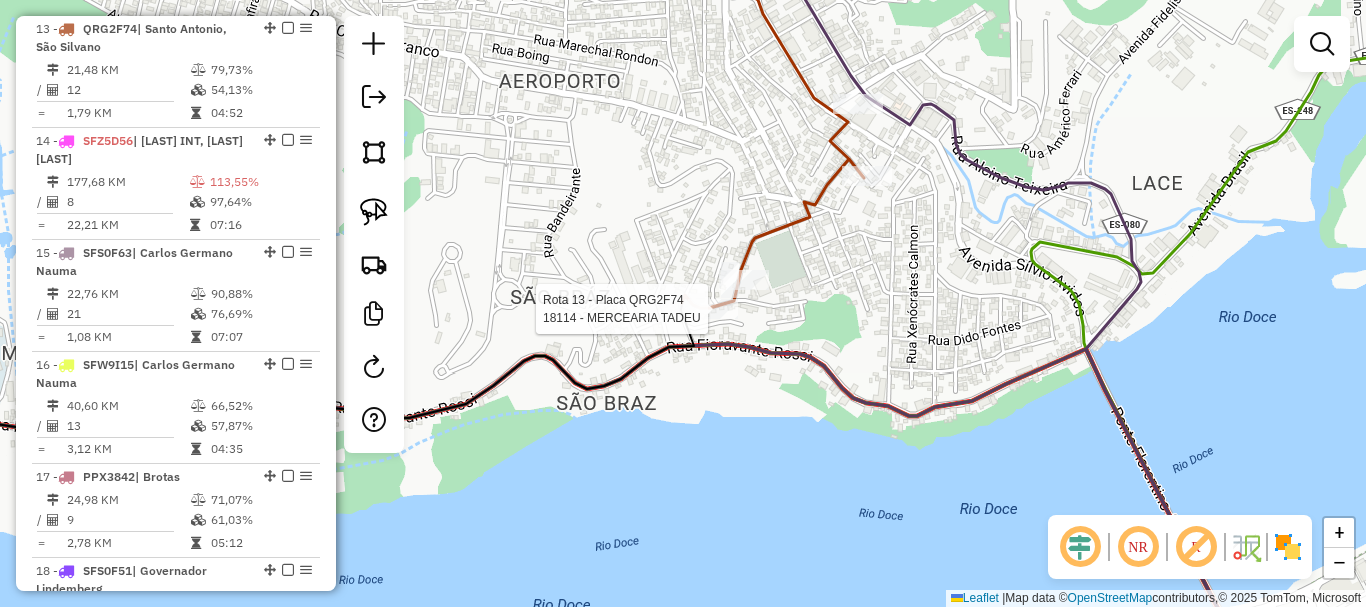 select on "**********" 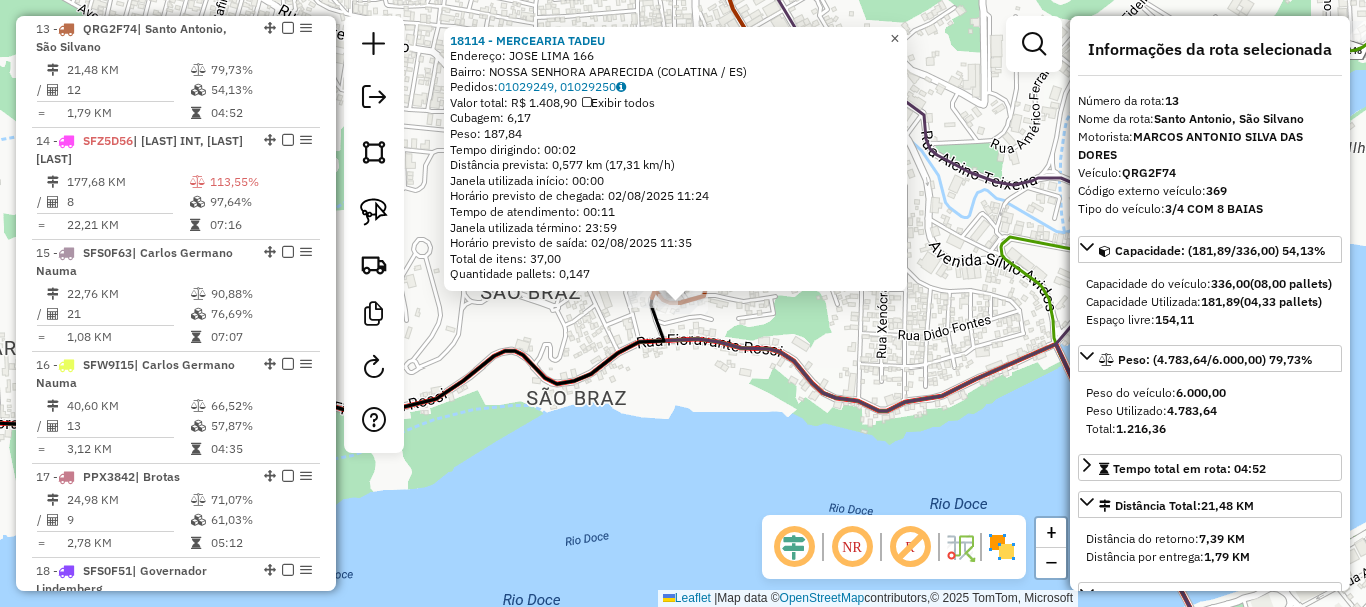 click on "×" 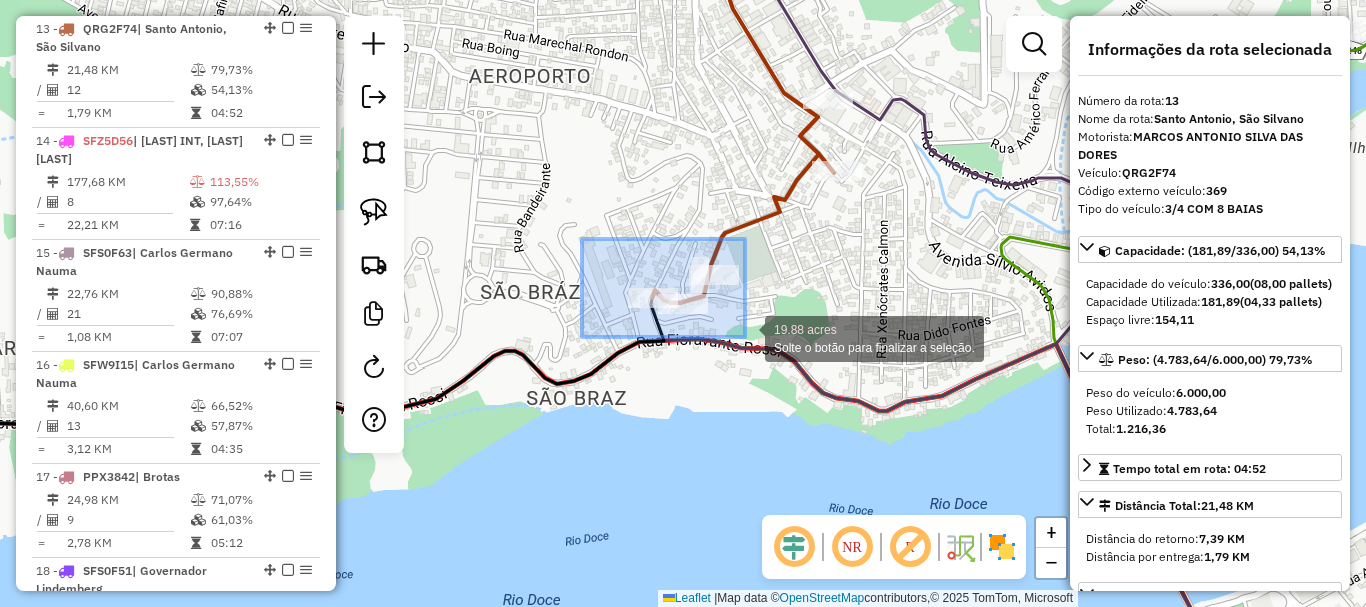 drag, startPoint x: 675, startPoint y: 287, endPoint x: 748, endPoint y: 339, distance: 89.62701 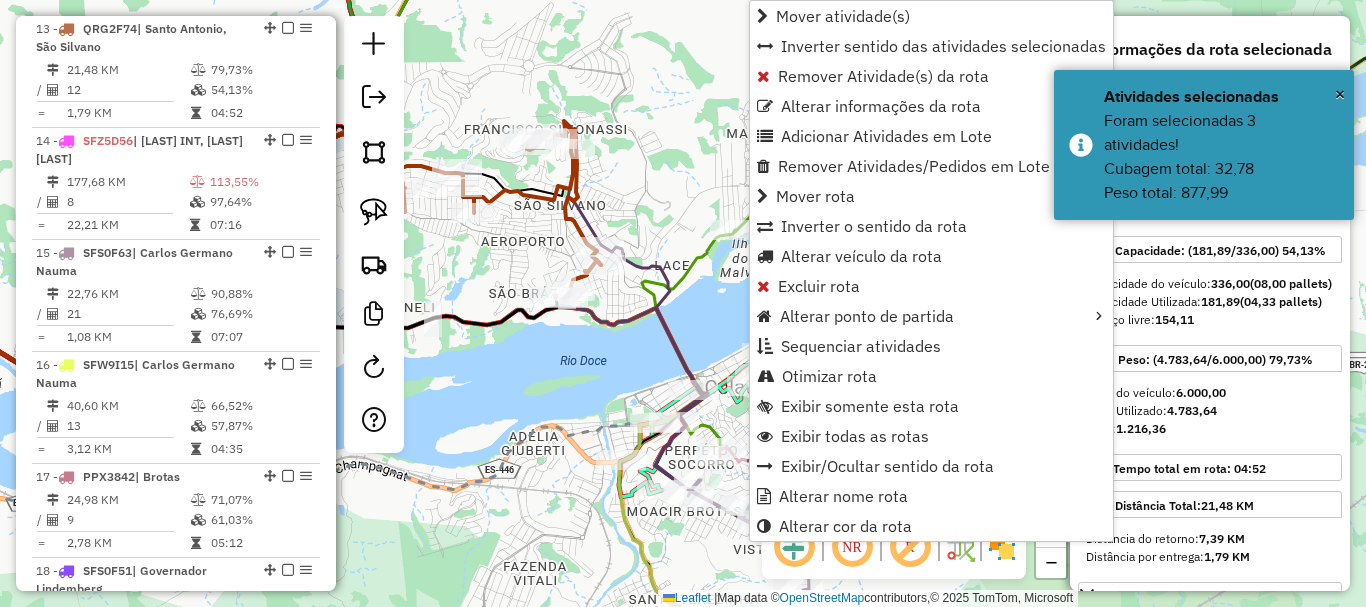 drag, startPoint x: 608, startPoint y: 421, endPoint x: 509, endPoint y: 202, distance: 240.33727 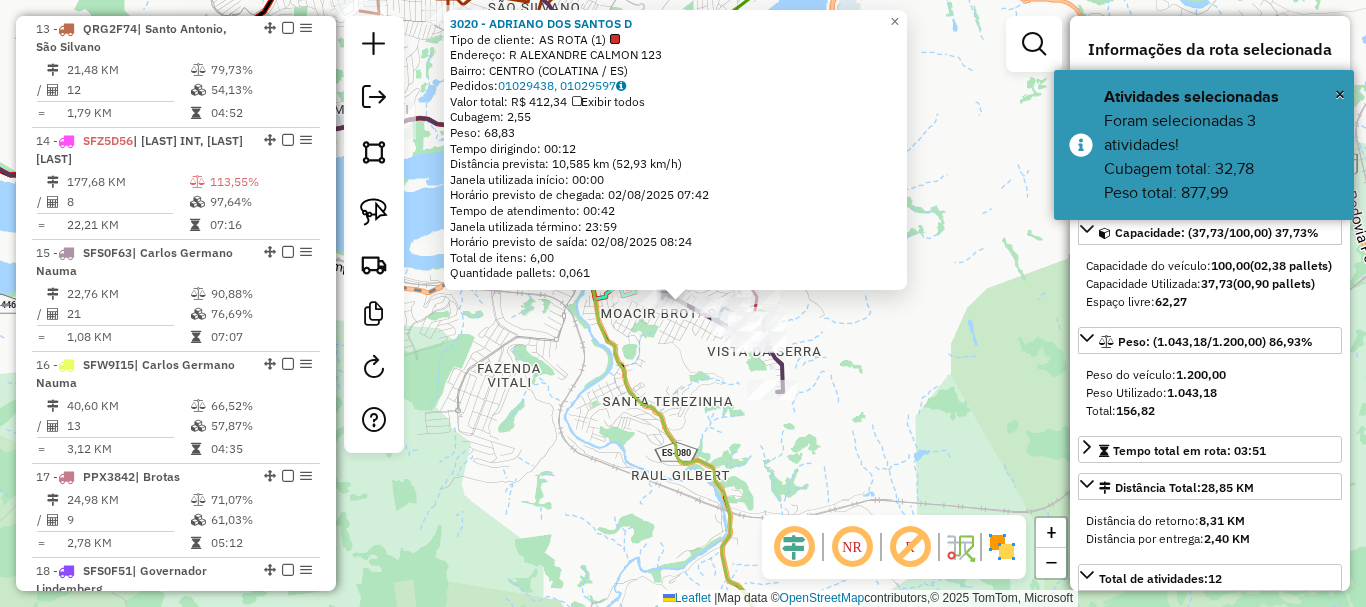 scroll, scrollTop: 3516, scrollLeft: 0, axis: vertical 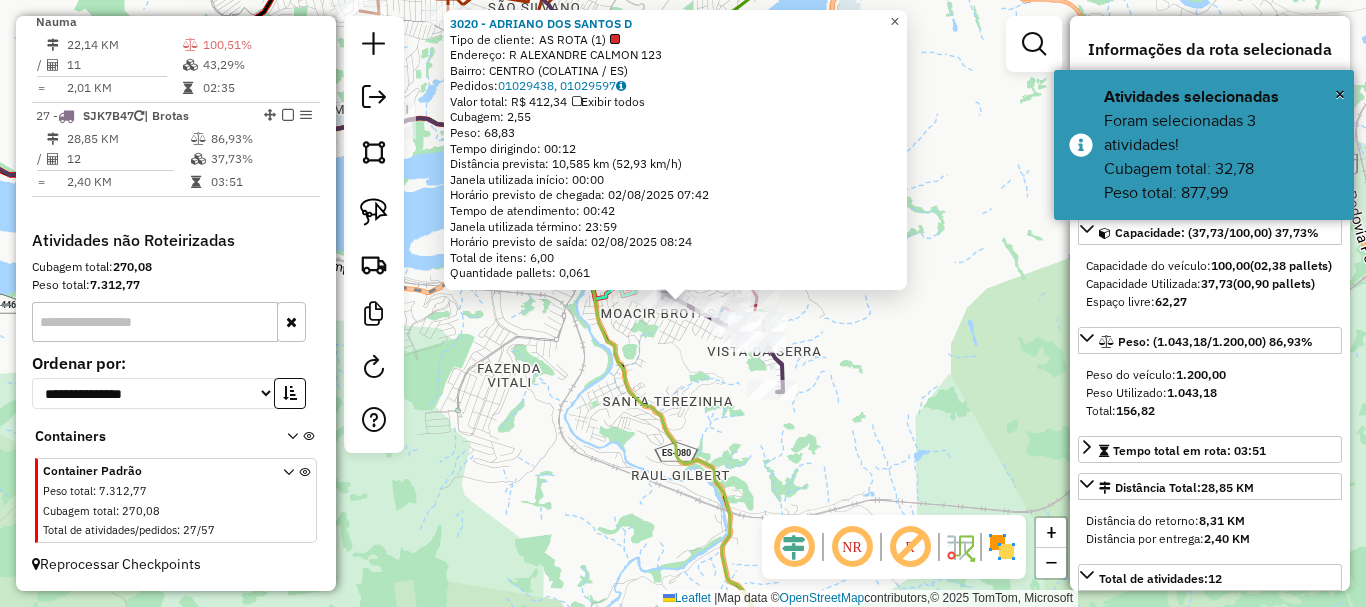 click on "×" 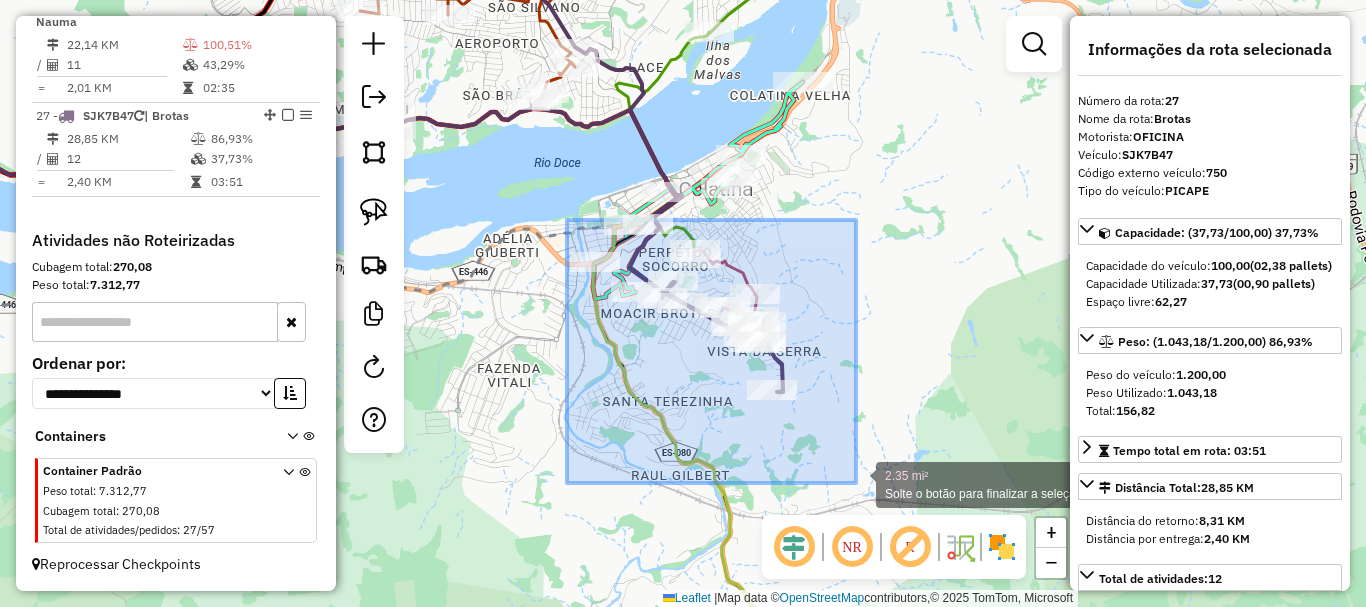 drag, startPoint x: 593, startPoint y: 246, endPoint x: 858, endPoint y: 484, distance: 356.18674 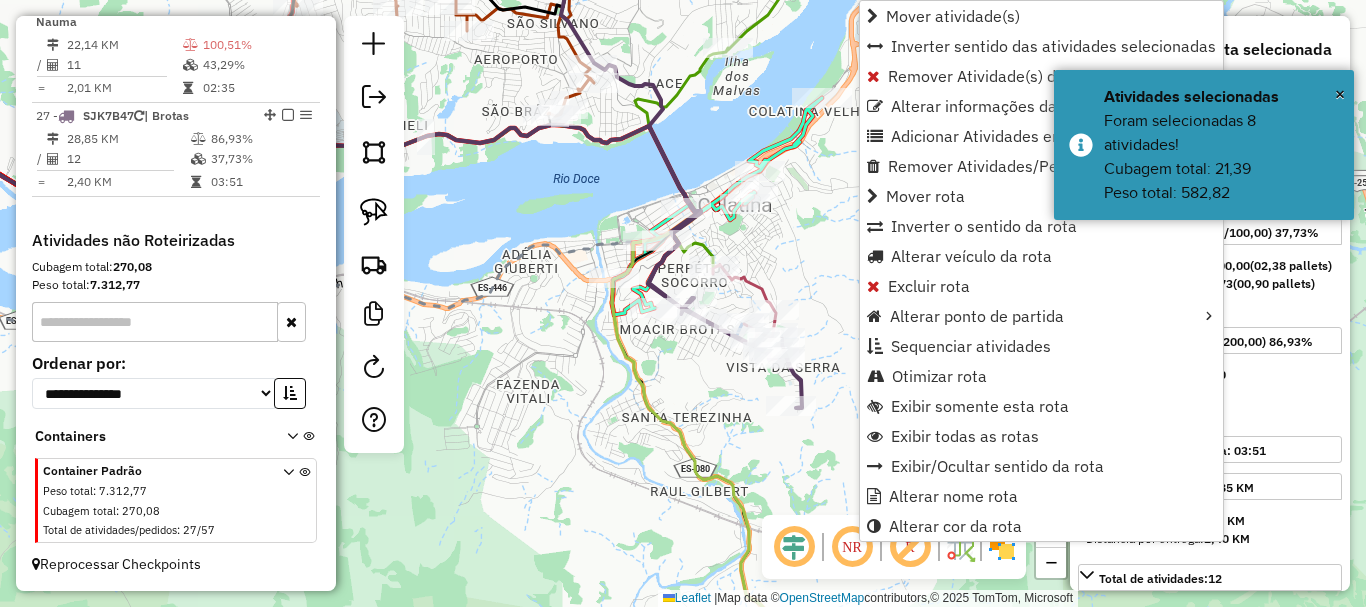 drag, startPoint x: 530, startPoint y: 296, endPoint x: 549, endPoint y: 312, distance: 24.839485 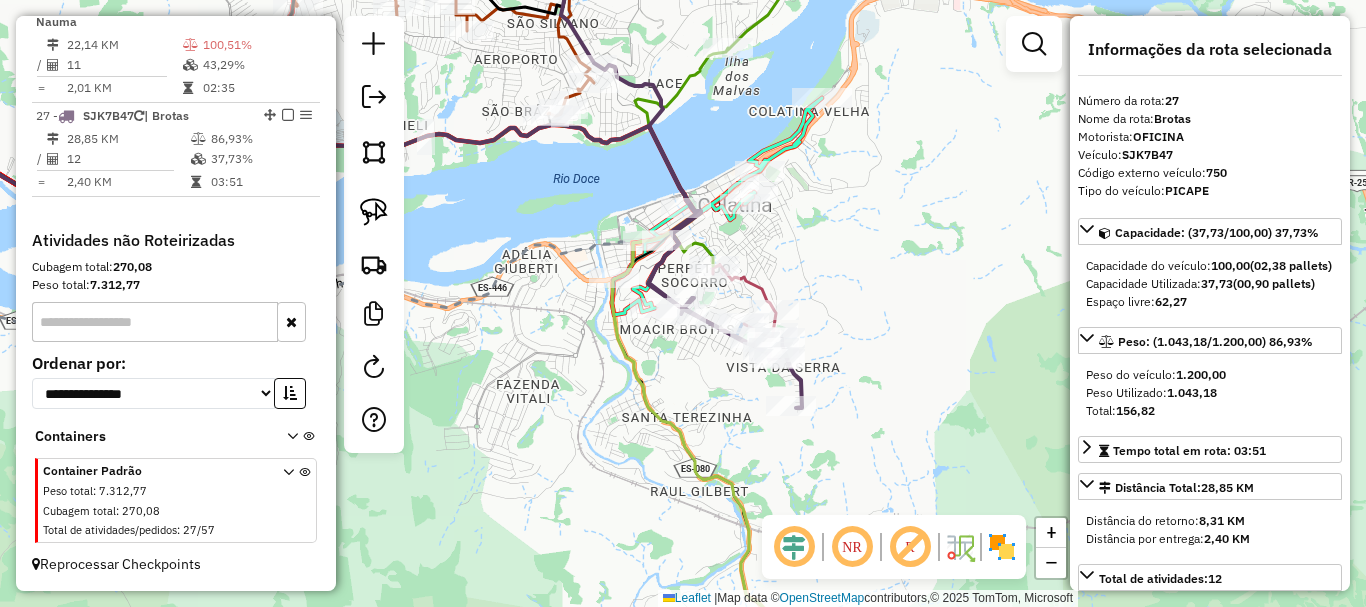 click on "Janela de atendimento Grade de atendimento Capacidade Transportadoras Veículos Cliente Pedidos  Rotas Selecione os dias de semana para filtrar as janelas de atendimento  Seg   Ter   Qua   Qui   Sex   Sáb   Dom  Informe o período da janela de atendimento: De: Até:  Filtrar exatamente a janela do cliente  Considerar janela de atendimento padrão  Selecione os dias de semana para filtrar as grades de atendimento  Seg   Ter   Qua   Qui   Sex   Sáb   Dom   Considerar clientes sem dia de atendimento cadastrado  Clientes fora do dia de atendimento selecionado Filtrar as atividades entre os valores definidos abaixo:  Peso mínimo:   Peso máximo:   Cubagem mínima:   Cubagem máxima:   De:   Até:  Filtrar as atividades entre o tempo de atendimento definido abaixo:  De:   Até:   Considerar capacidade total dos clientes não roteirizados Transportadora: Selecione um ou mais itens Tipo de veículo: Selecione um ou mais itens Veículo: Selecione um ou mais itens Motorista: Selecione um ou mais itens Nome: Rótulo:" 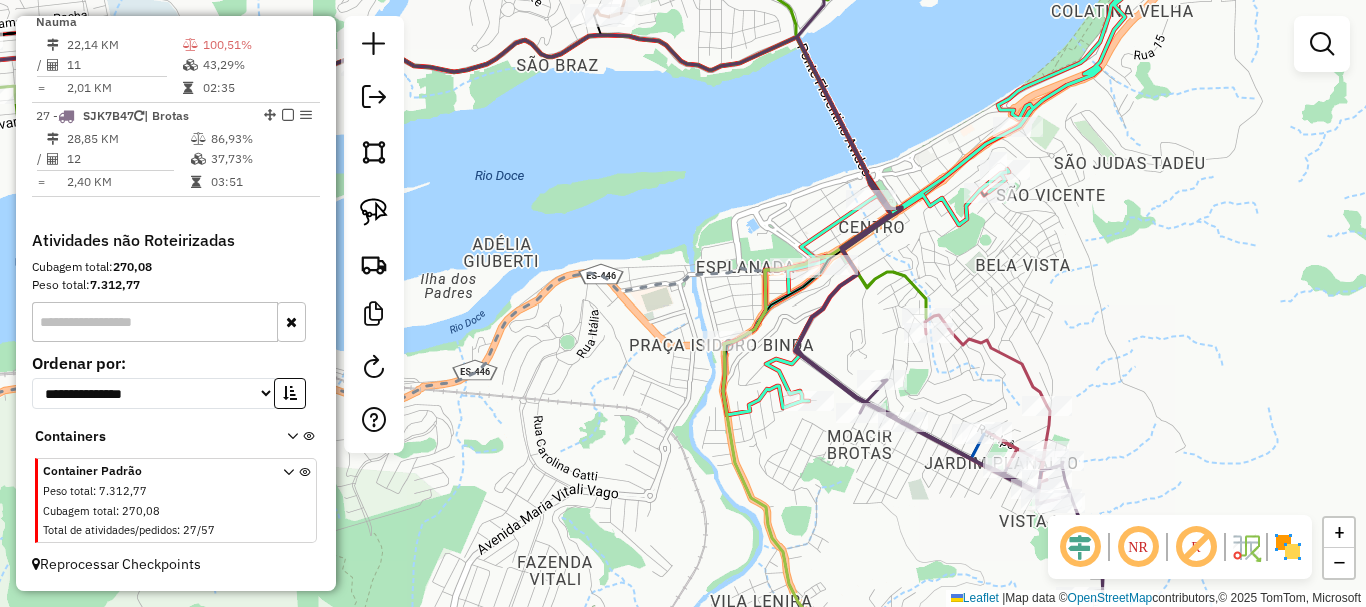 drag, startPoint x: 609, startPoint y: 102, endPoint x: 613, endPoint y: 307, distance: 205.03902 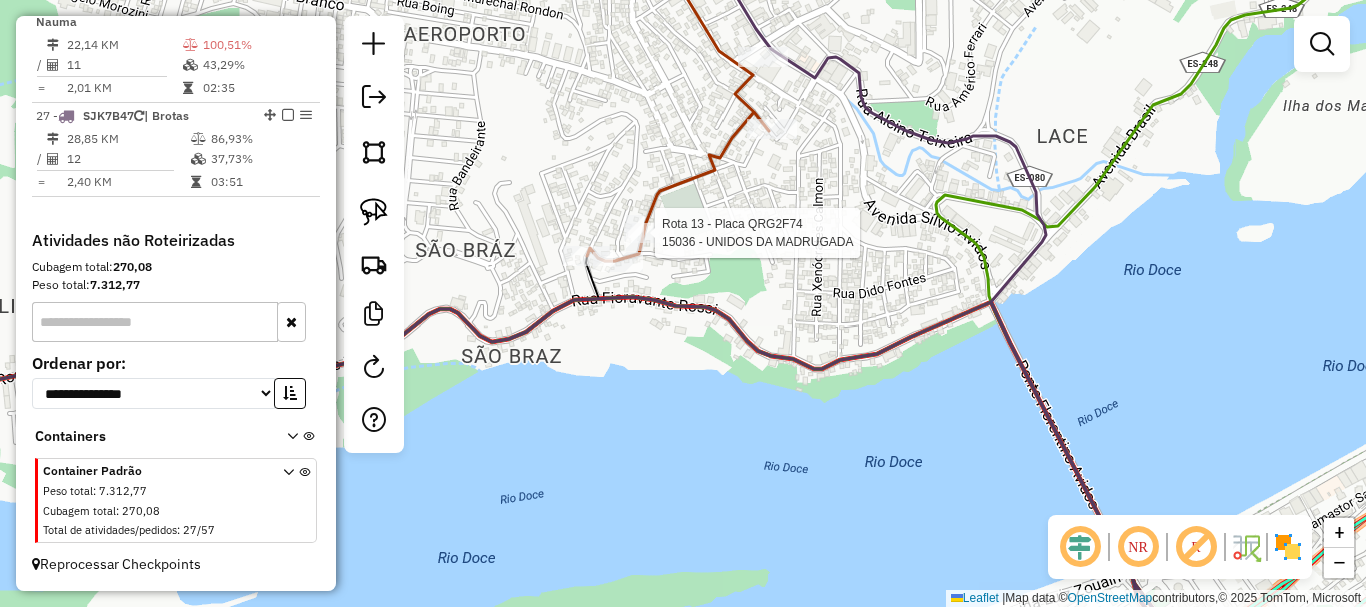 select on "**********" 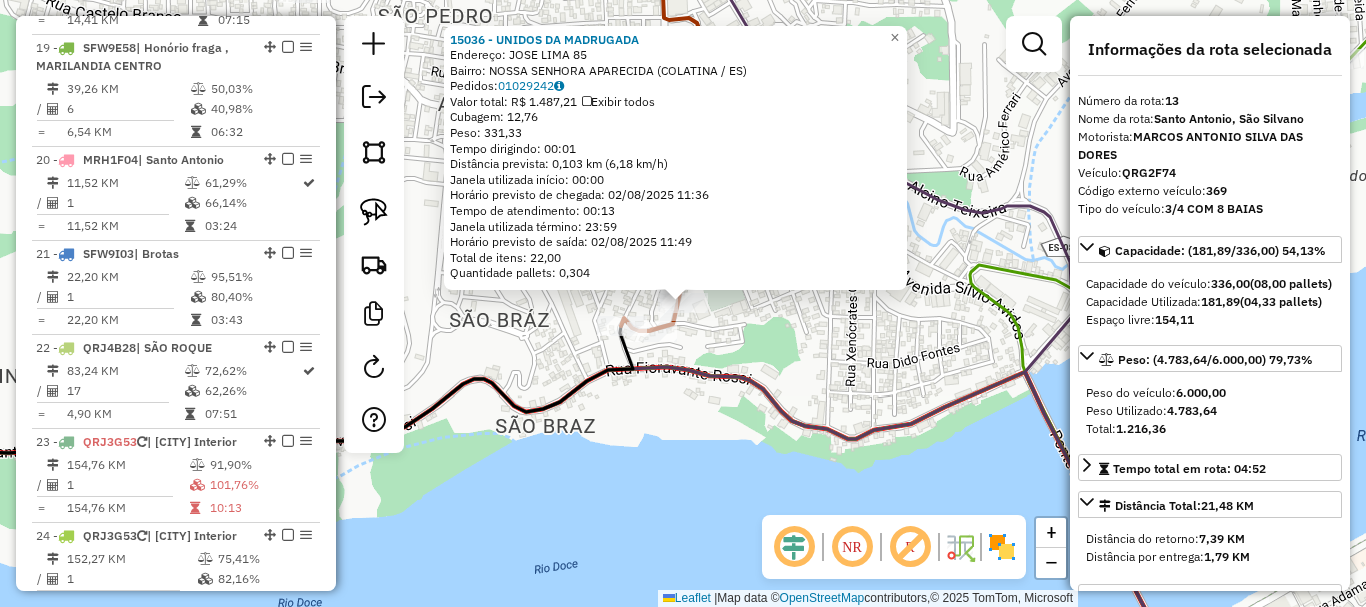 scroll, scrollTop: 2107, scrollLeft: 0, axis: vertical 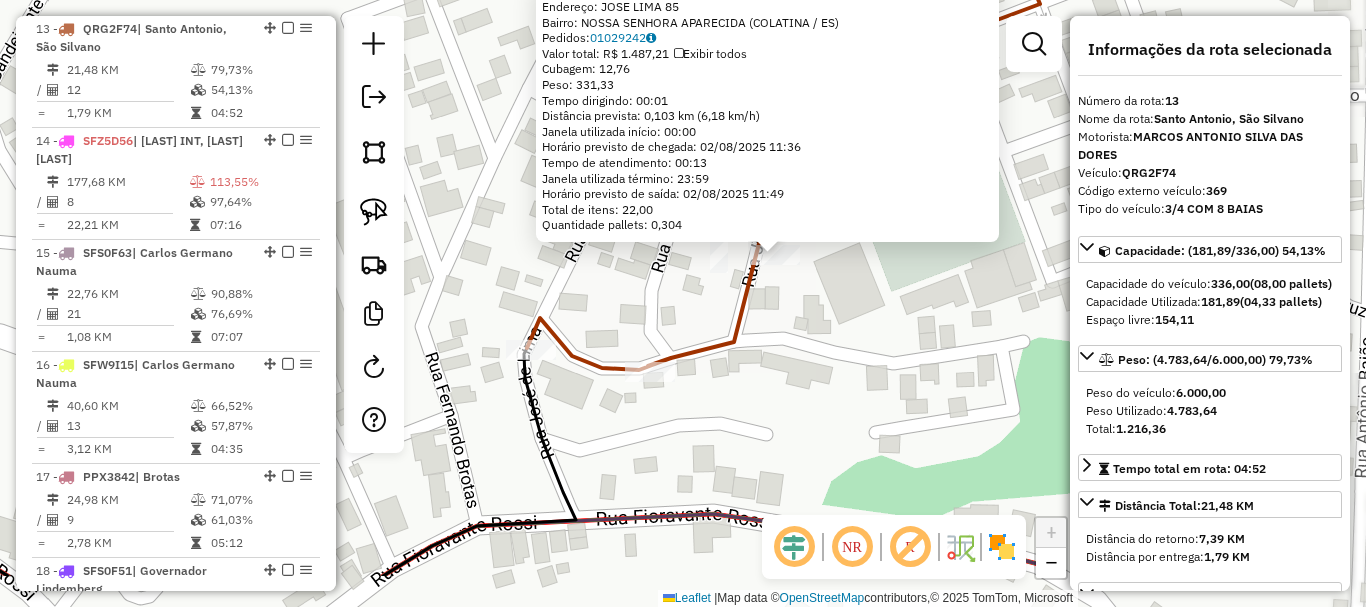 drag, startPoint x: 725, startPoint y: 395, endPoint x: 704, endPoint y: 339, distance: 59.808025 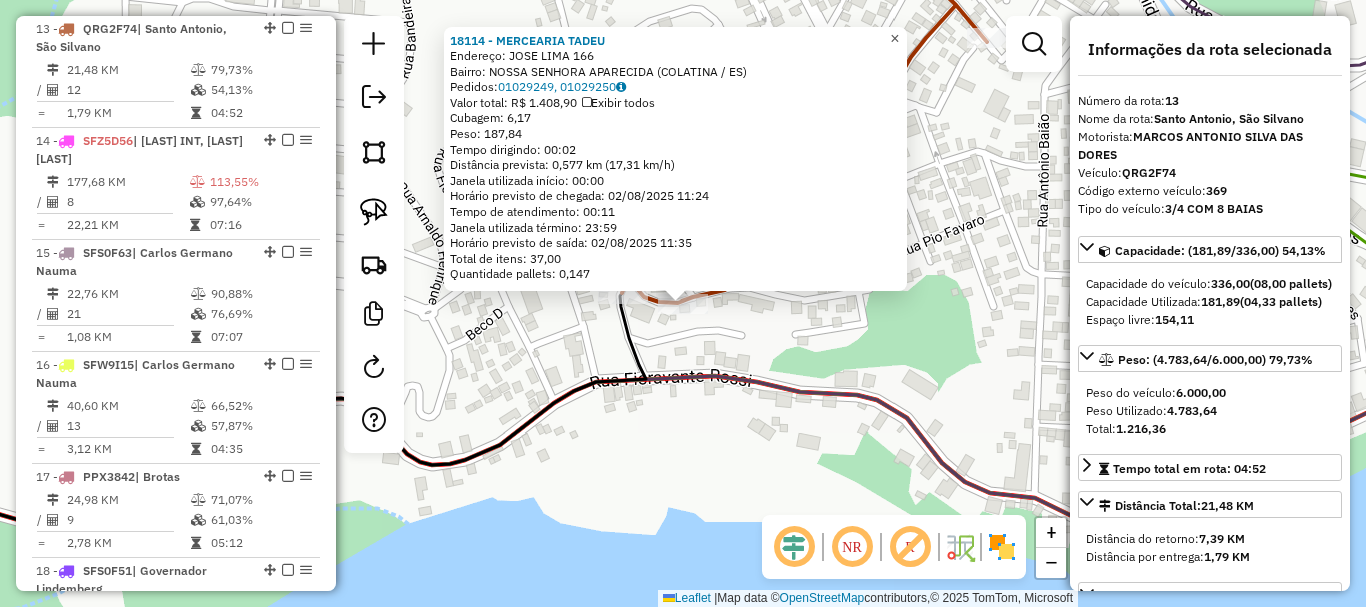click on "×" 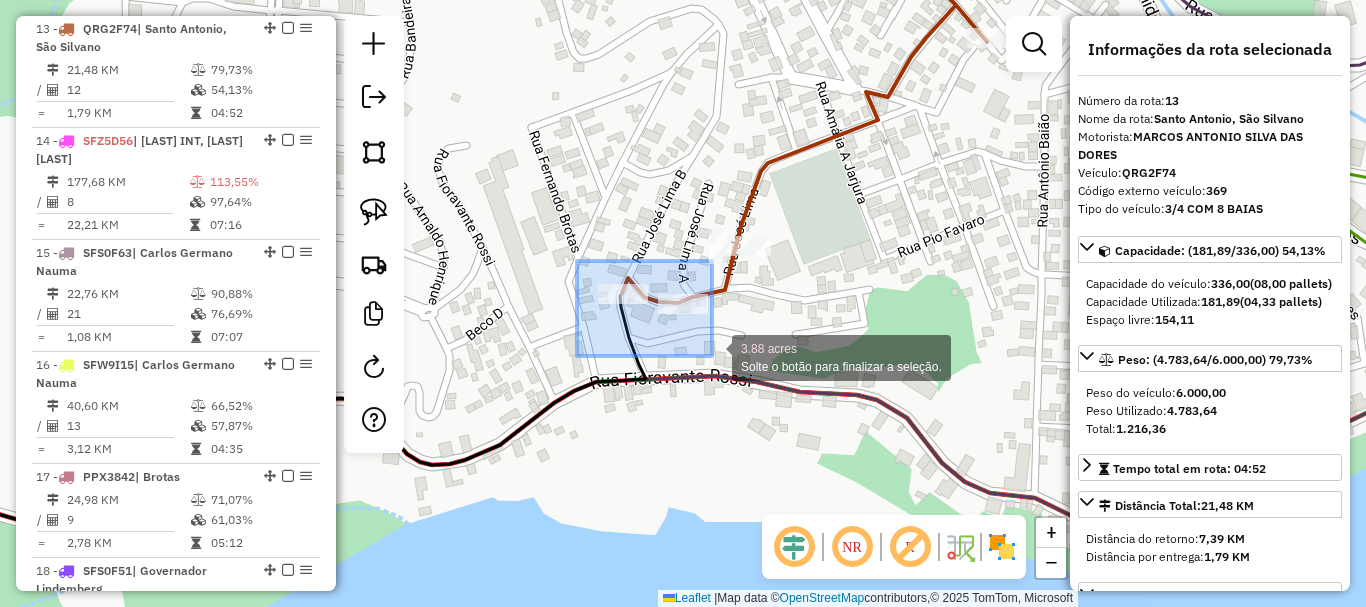 drag, startPoint x: 577, startPoint y: 261, endPoint x: 715, endPoint y: 357, distance: 168.1071 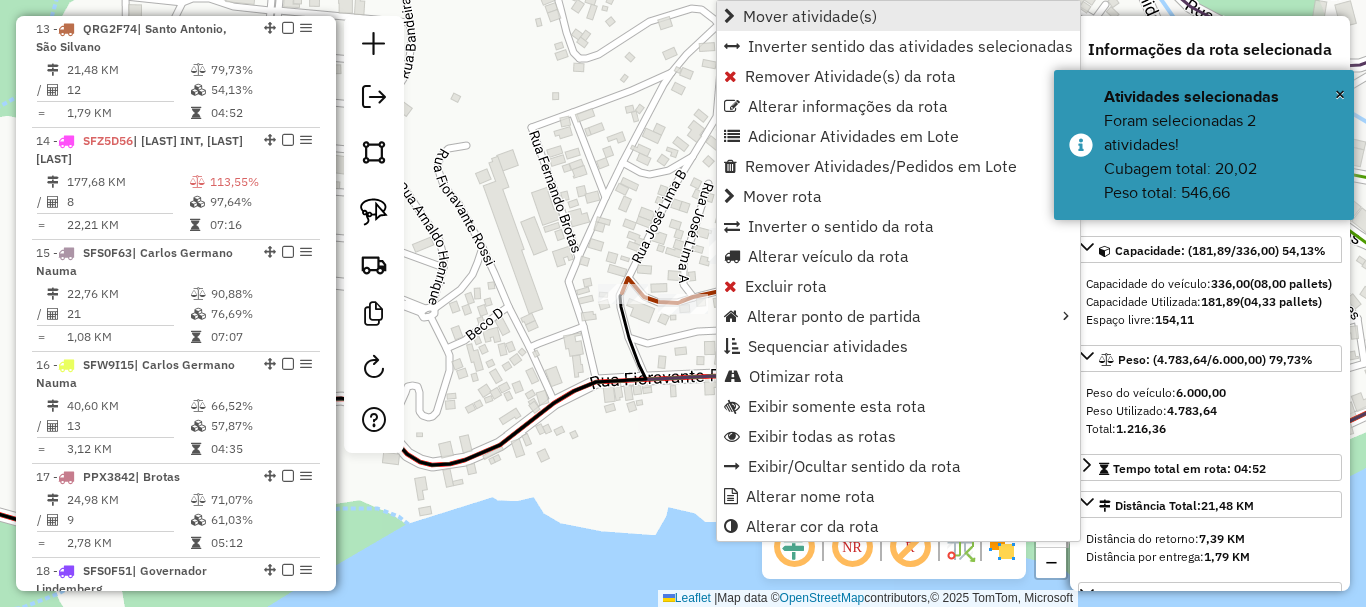 click on "Mover atividade(s)" at bounding box center (810, 16) 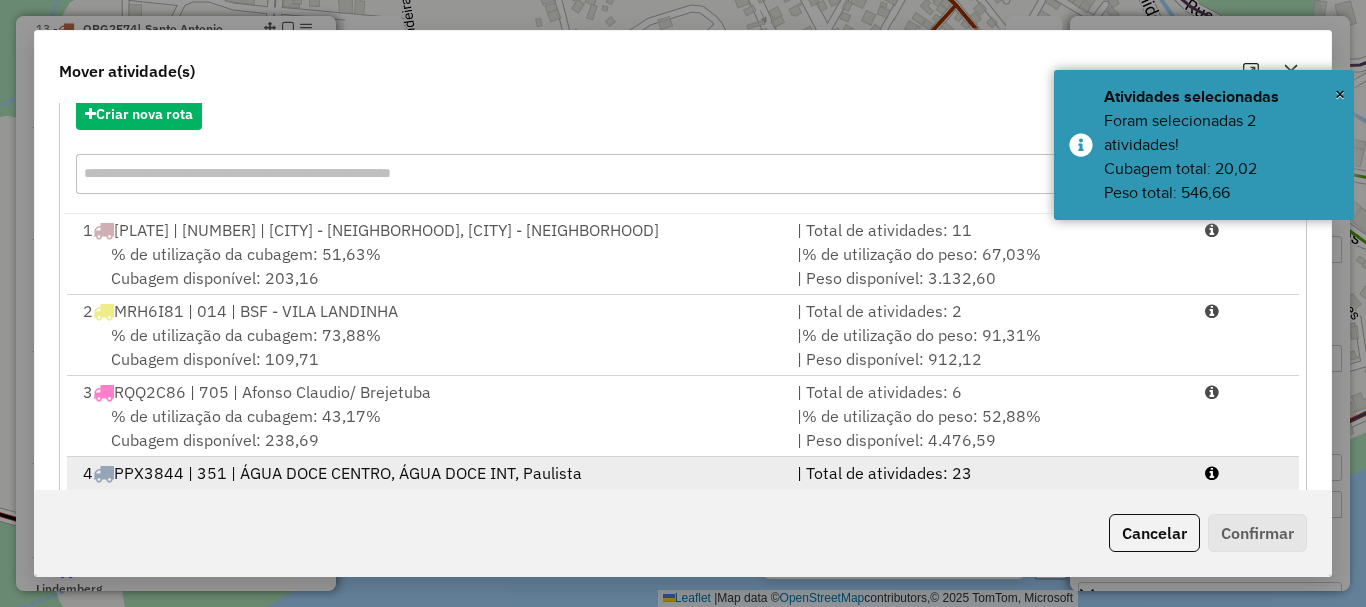 scroll, scrollTop: 397, scrollLeft: 0, axis: vertical 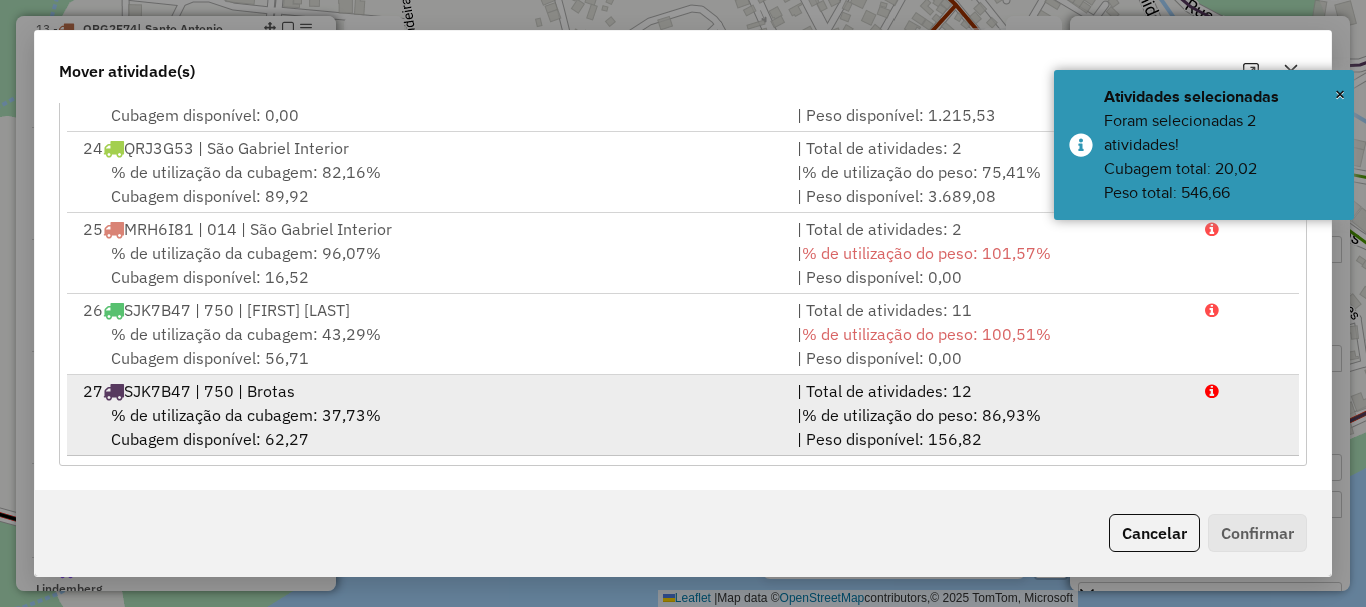click on "SJK7B47 | 750 | Brotas" at bounding box center (209, 391) 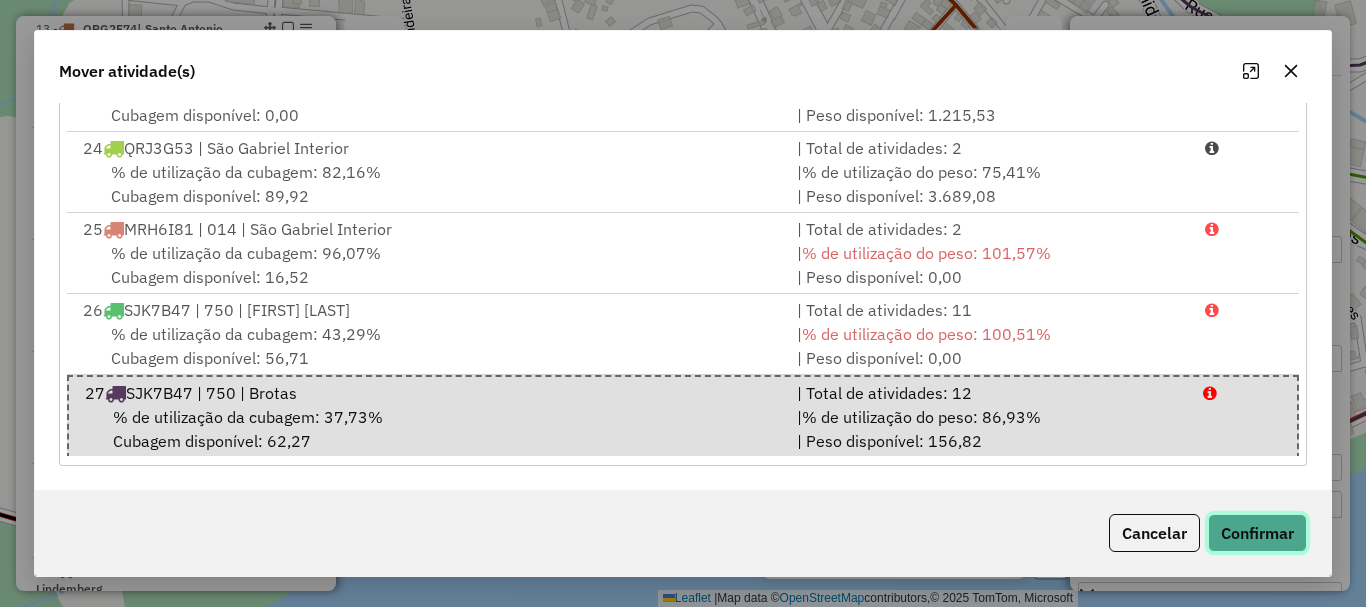 click on "Confirmar" 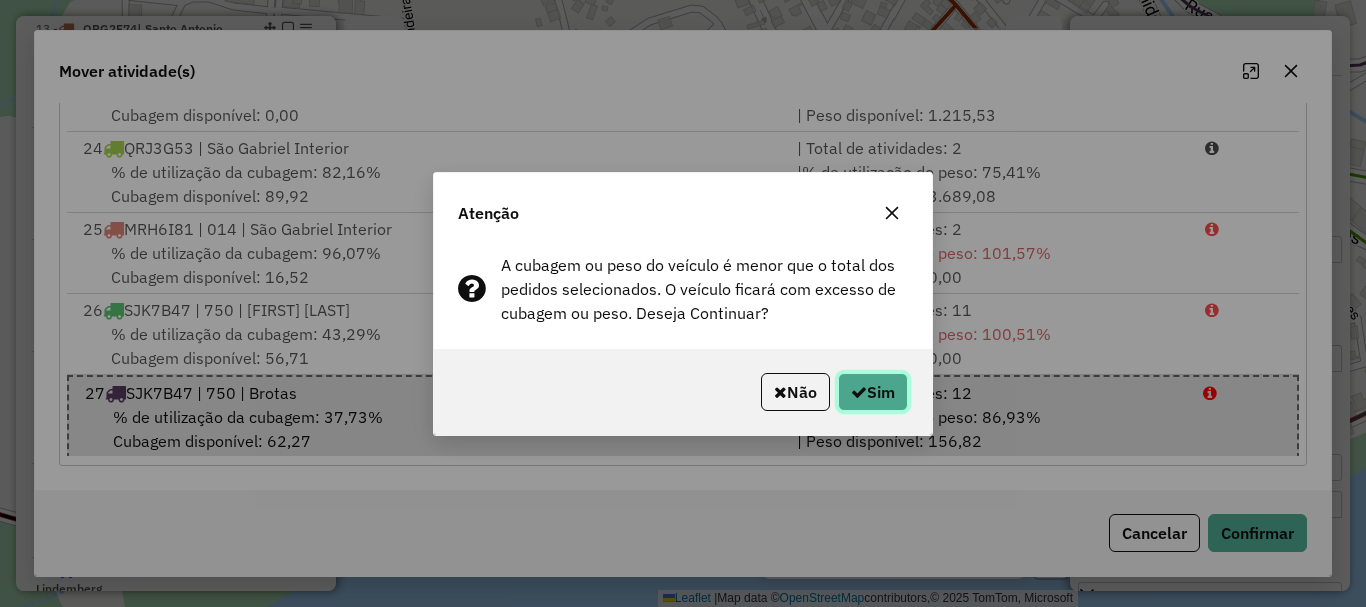 click 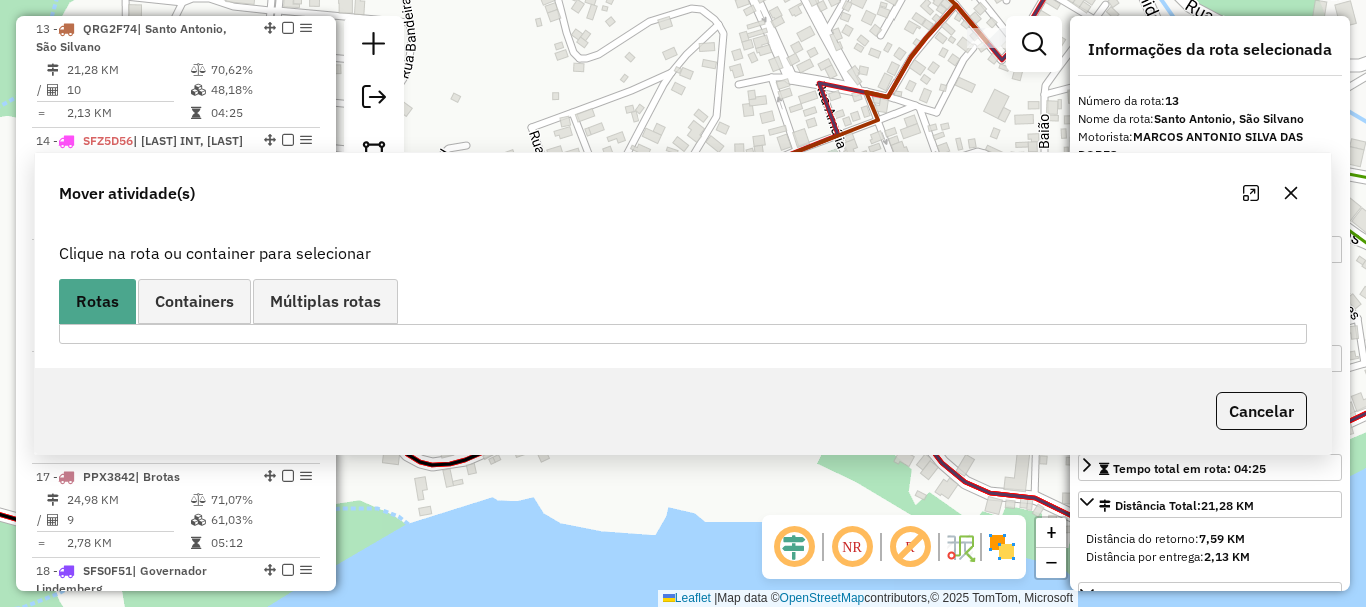 scroll, scrollTop: 0, scrollLeft: 0, axis: both 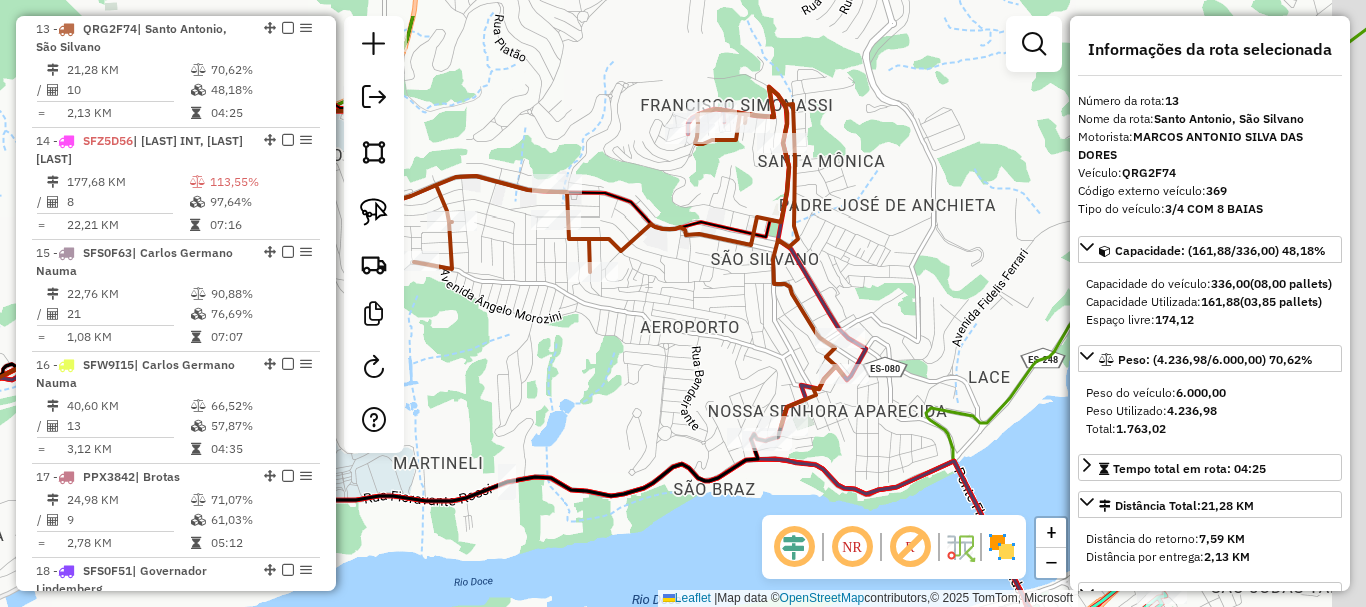 drag, startPoint x: 734, startPoint y: 287, endPoint x: 710, endPoint y: 347, distance: 64.62198 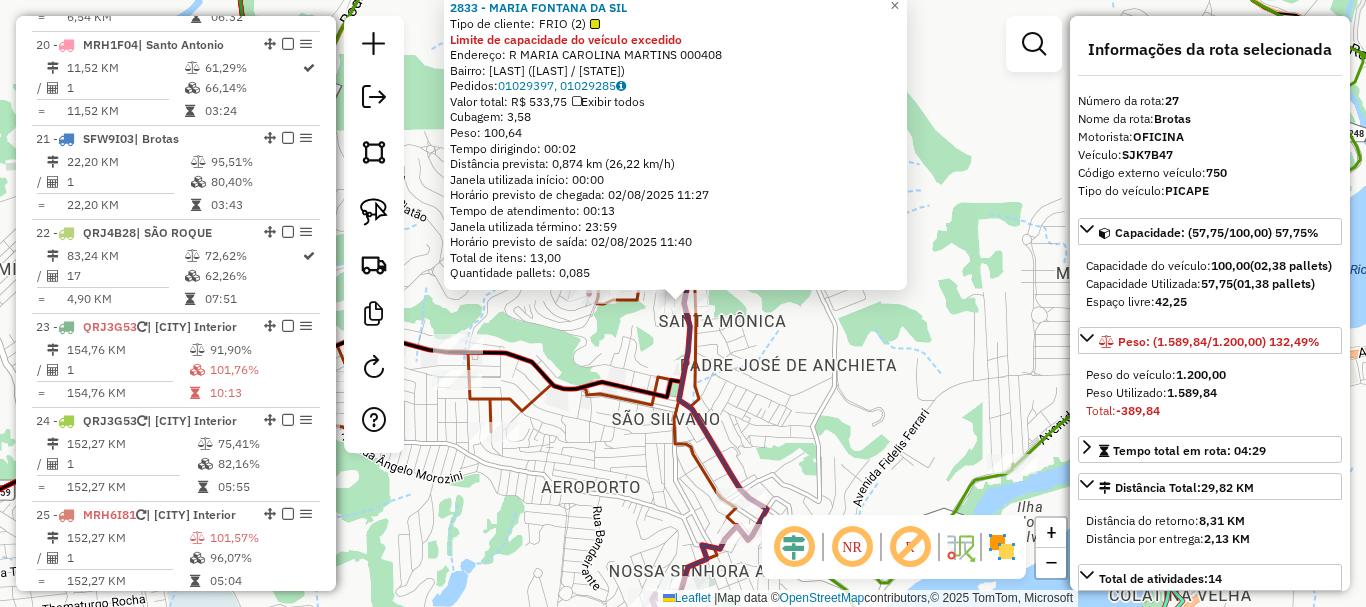 scroll, scrollTop: 3516, scrollLeft: 0, axis: vertical 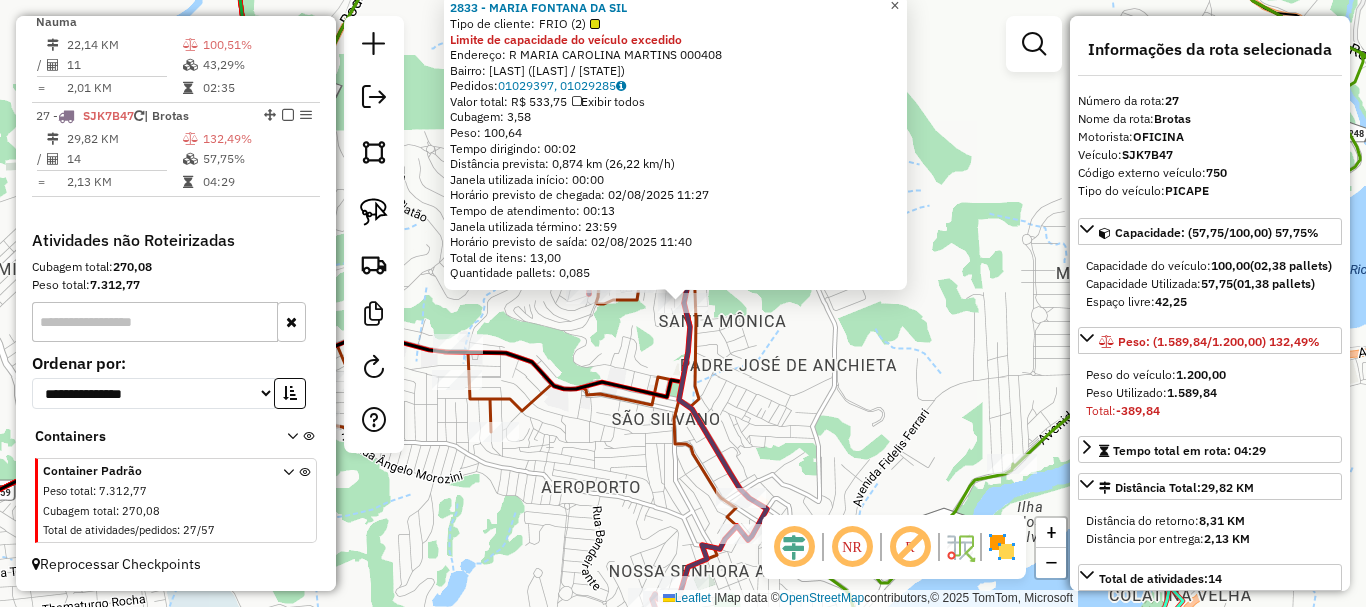 click on "×" 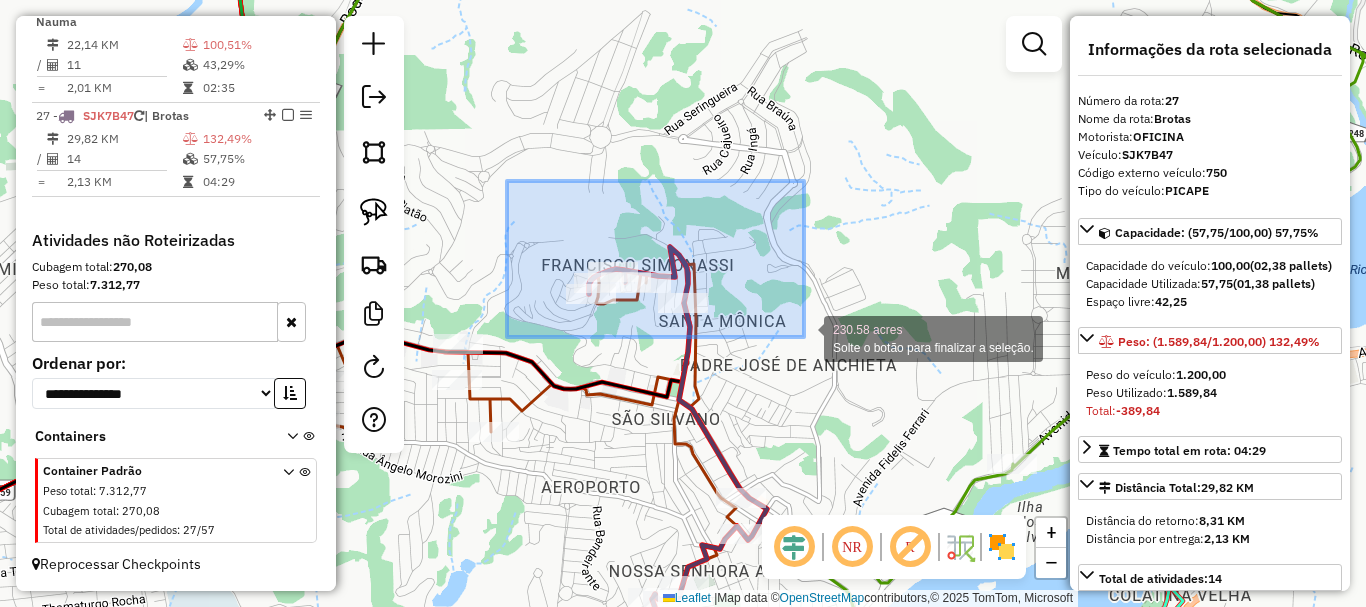 drag, startPoint x: 507, startPoint y: 181, endPoint x: 804, endPoint y: 337, distance: 335.47726 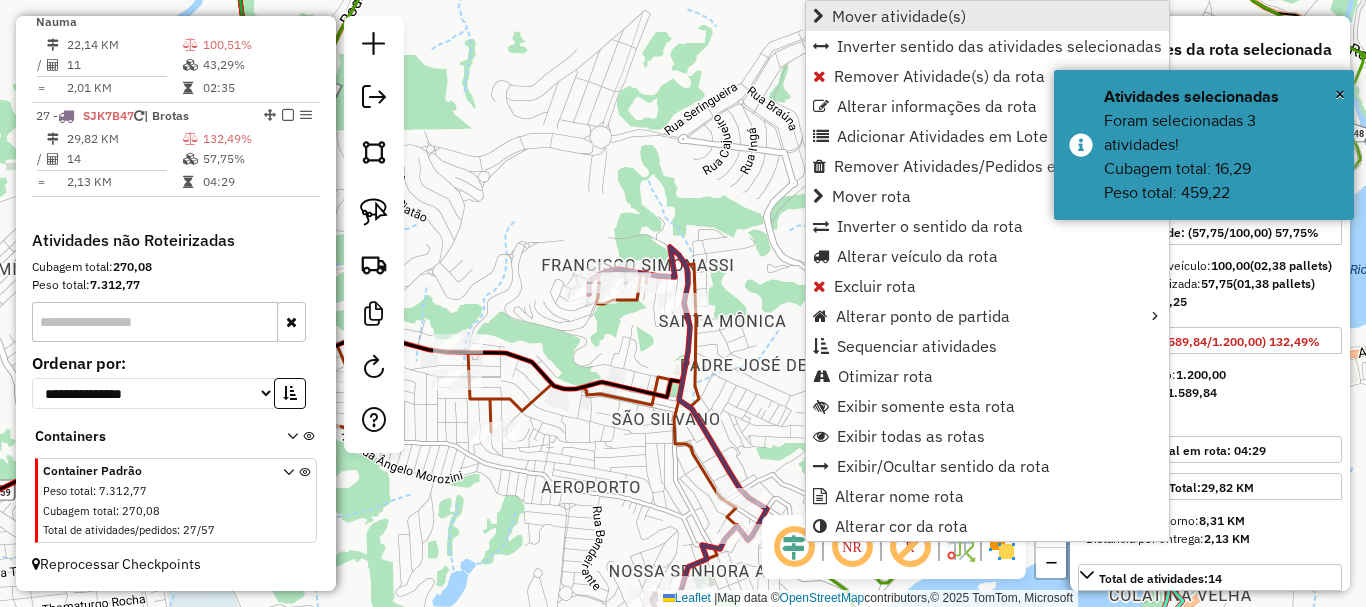 click on "Mover atividade(s)" at bounding box center (899, 16) 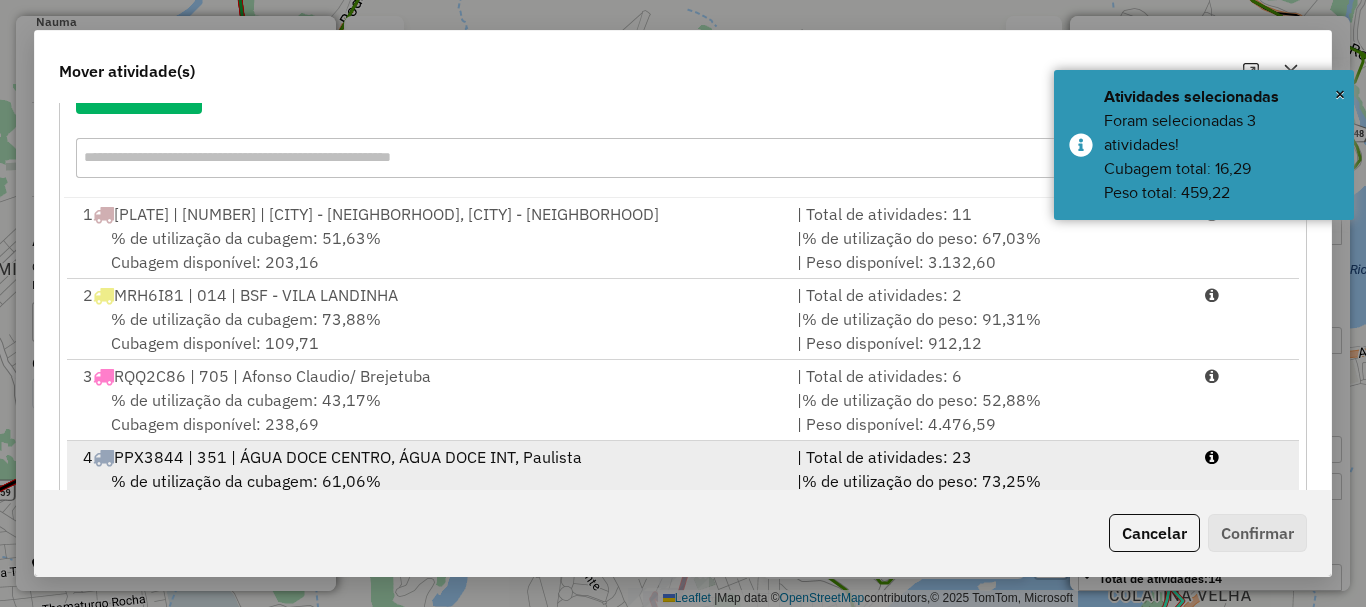 scroll, scrollTop: 397, scrollLeft: 0, axis: vertical 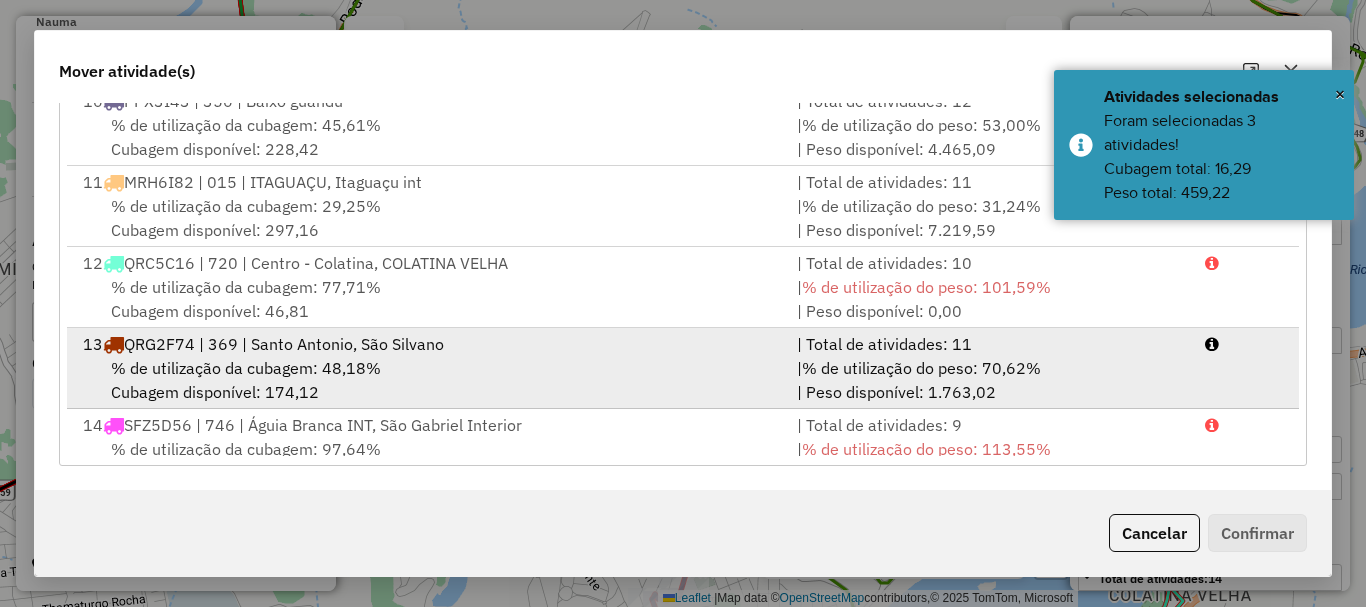 click on "% de utilização da cubagem: 48,18%  Cubagem disponível: 174,12" at bounding box center [428, 380] 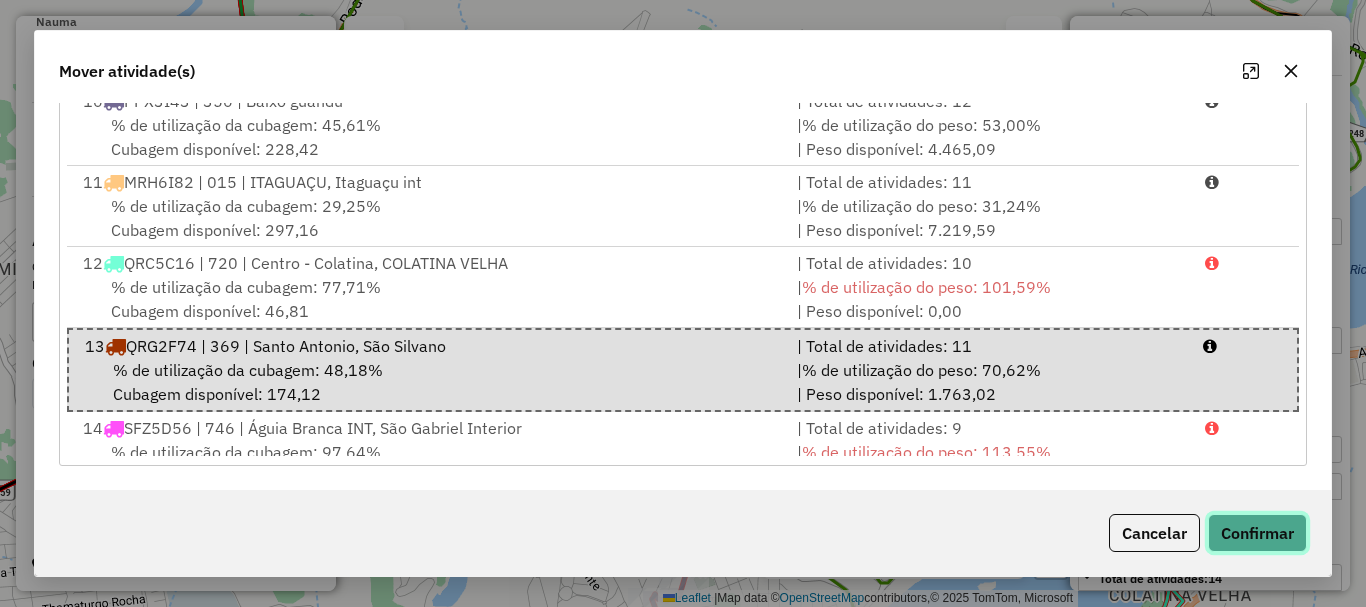 click on "Confirmar" 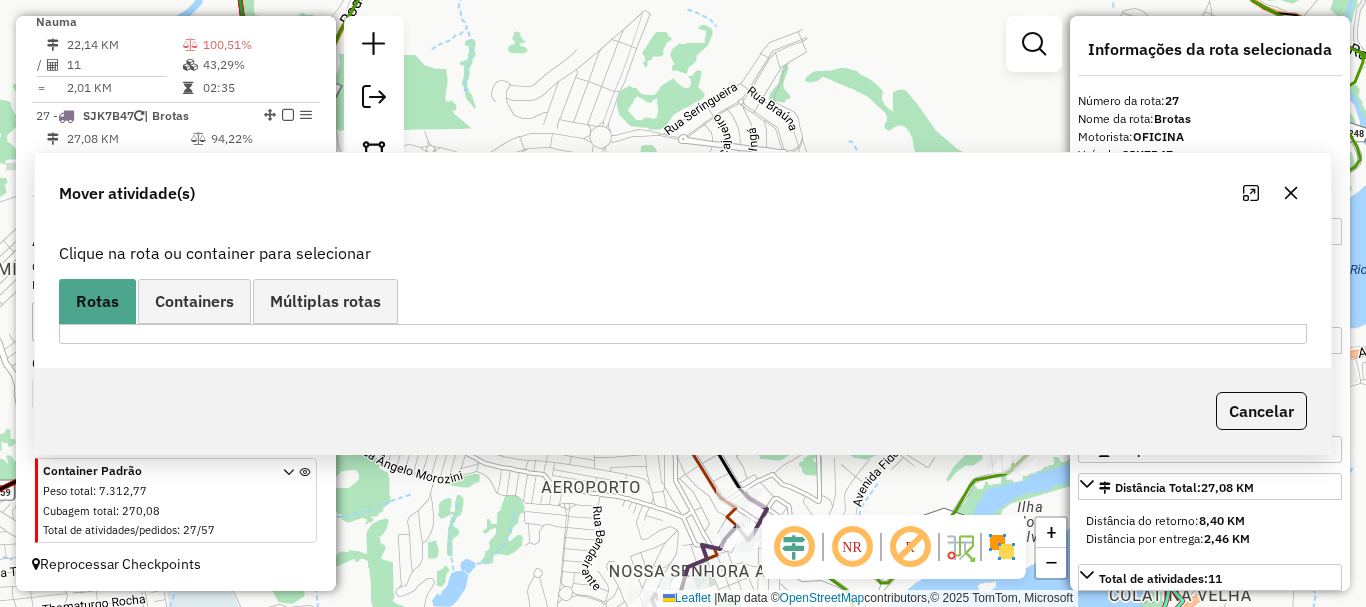 scroll, scrollTop: 0, scrollLeft: 0, axis: both 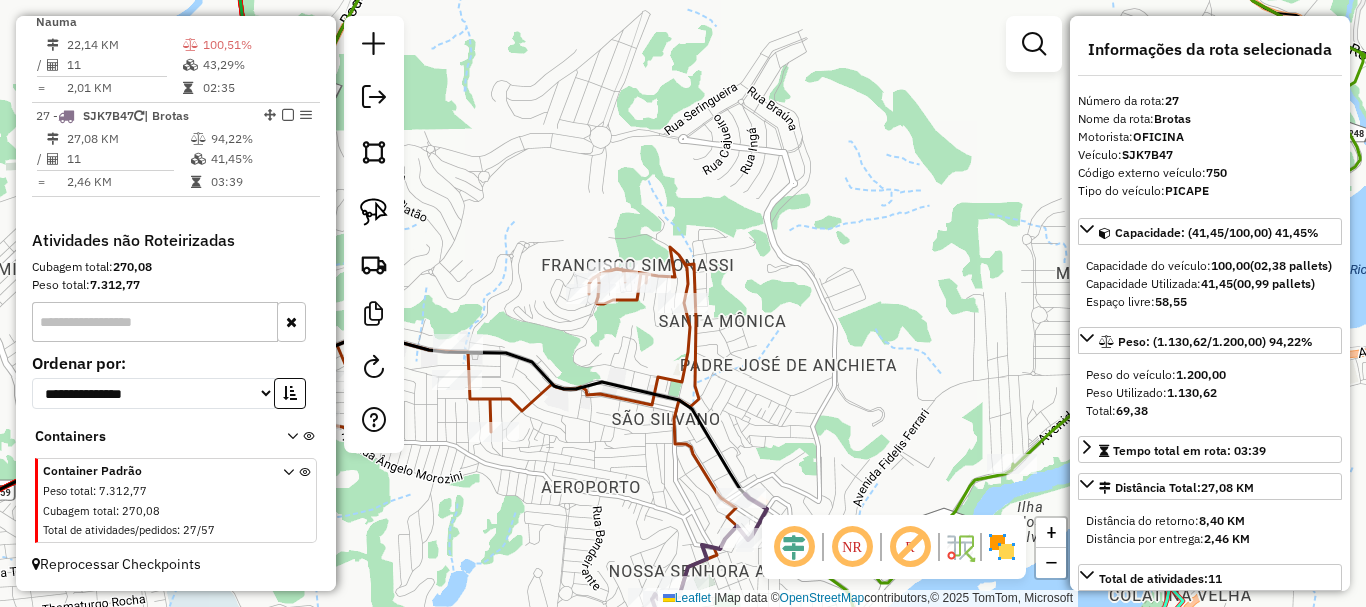drag, startPoint x: 685, startPoint y: 422, endPoint x: 849, endPoint y: 383, distance: 168.57343 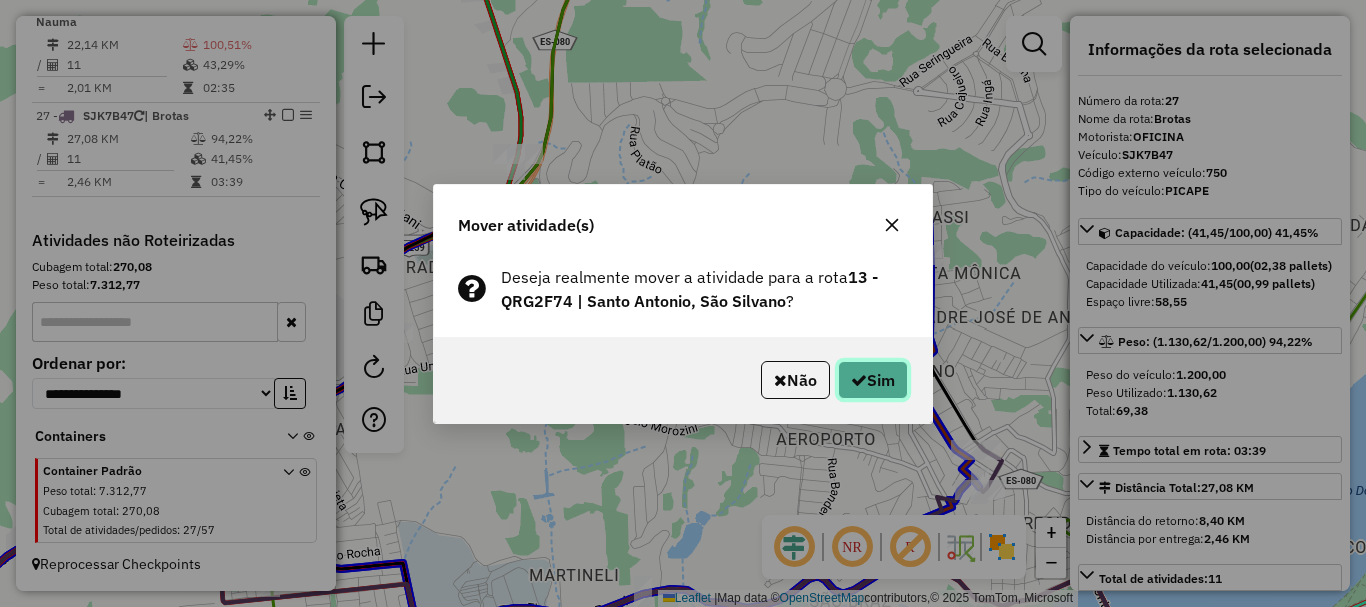 click on "Sim" 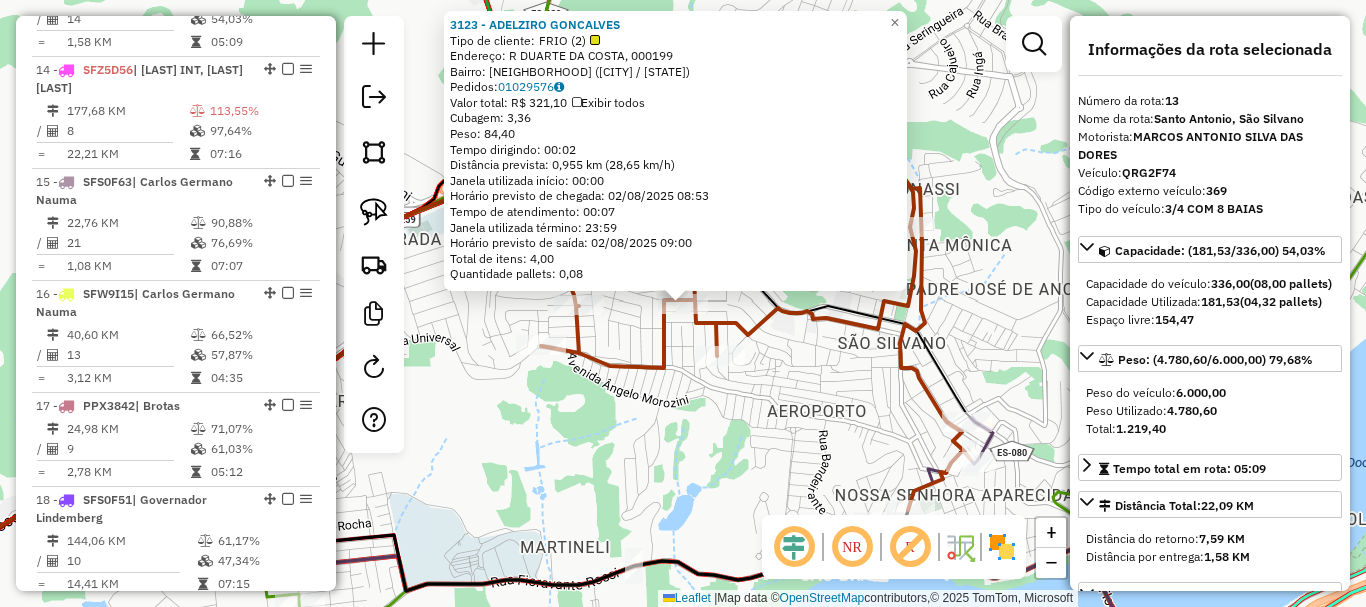 scroll, scrollTop: 2107, scrollLeft: 0, axis: vertical 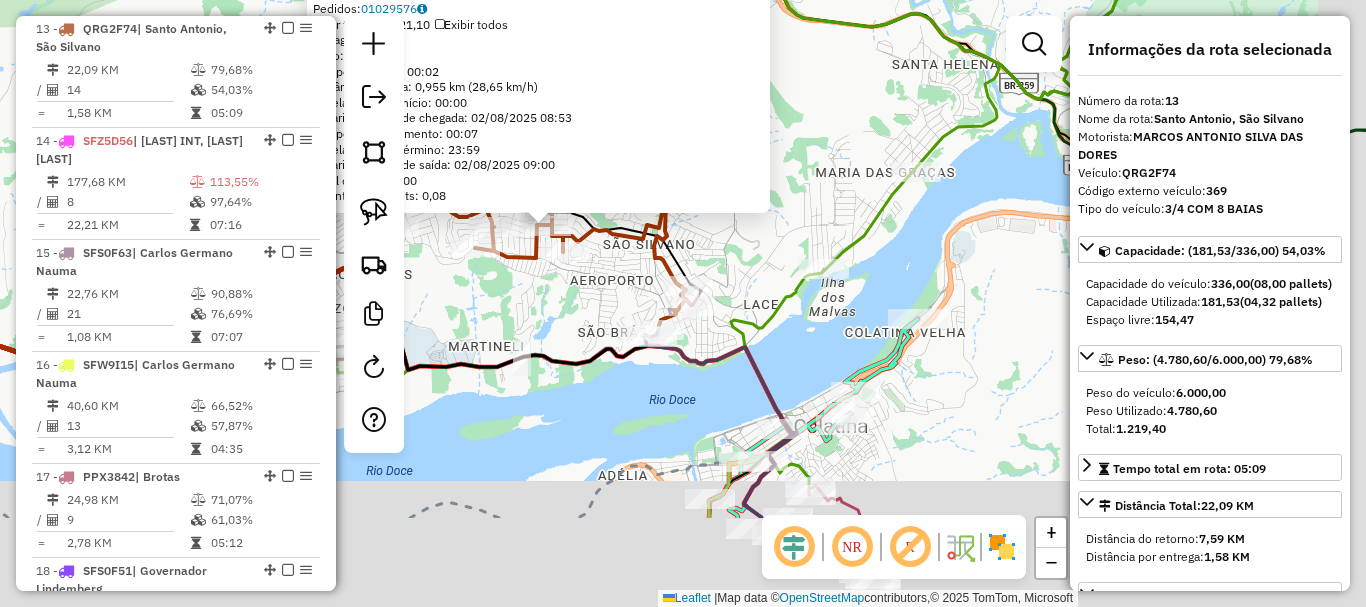 drag, startPoint x: 692, startPoint y: 445, endPoint x: 567, endPoint y: 293, distance: 196.79684 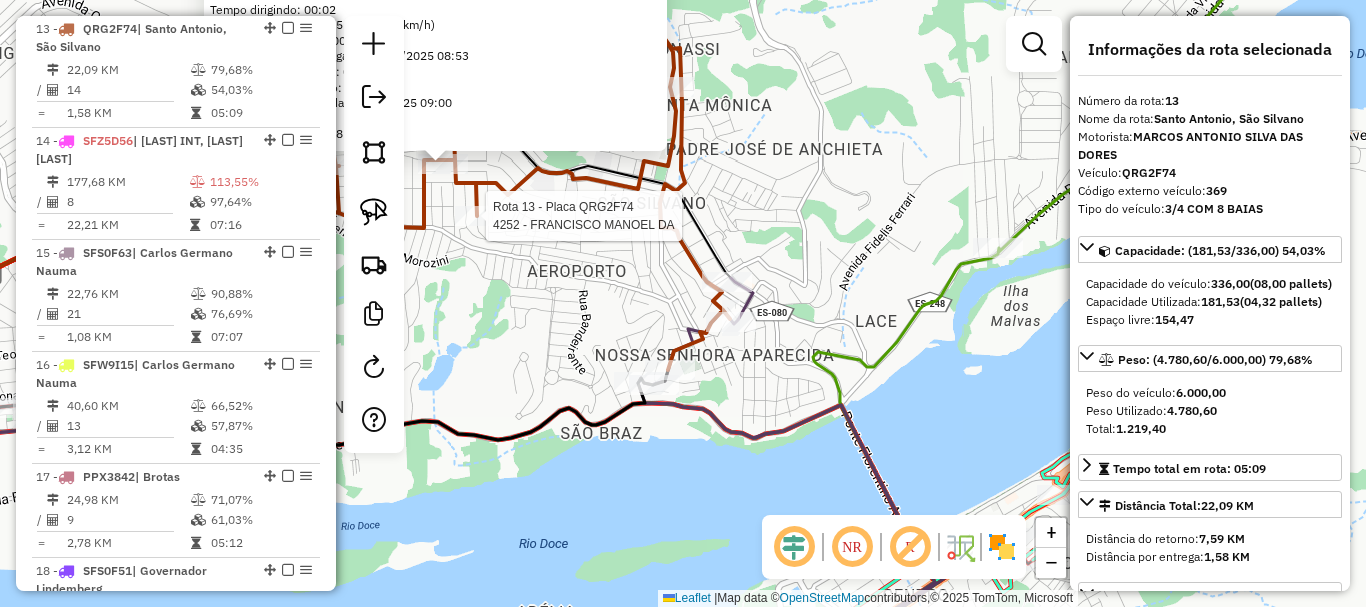 click on "Rota 13 - Placa QRG2F74  4252 - FRANCISCO MANOEL DA 3123 - ADELZIRO GONCALVES  Tipo de cliente:   FRIO (2)   Endereço: R   DUARTE DA COSTA,              000199   Bairro: VILA AMELIA (COLATINA / ES)   Pedidos:  01029576   Valor total: R$ 321,10   Exibir todos   Cubagem: 3,36  Peso: 84,40  Tempo dirigindo: 00:02   Distância prevista: 0,955 km (28,65 km/h)   Janela utilizada início: 00:00   Horário previsto de chegada: 02/08/2025 08:53   Tempo de atendimento: 00:07   Janela utilizada término: 23:59   Horário previsto de saída: 02/08/2025 09:00   Total de itens: 4,00   Quantidade pallets: 0,08  × Janela de atendimento Grade de atendimento Capacidade Transportadoras Veículos Cliente Pedidos  Rotas Selecione os dias de semana para filtrar as janelas de atendimento  Seg   Ter   Qua   Qui   Sex   Sáb   Dom  Informe o período da janela de atendimento: De: Até:  Filtrar exatamente a janela do cliente  Considerar janela de atendimento padrão  Selecione os dias de semana para filtrar as grades de atendimento" 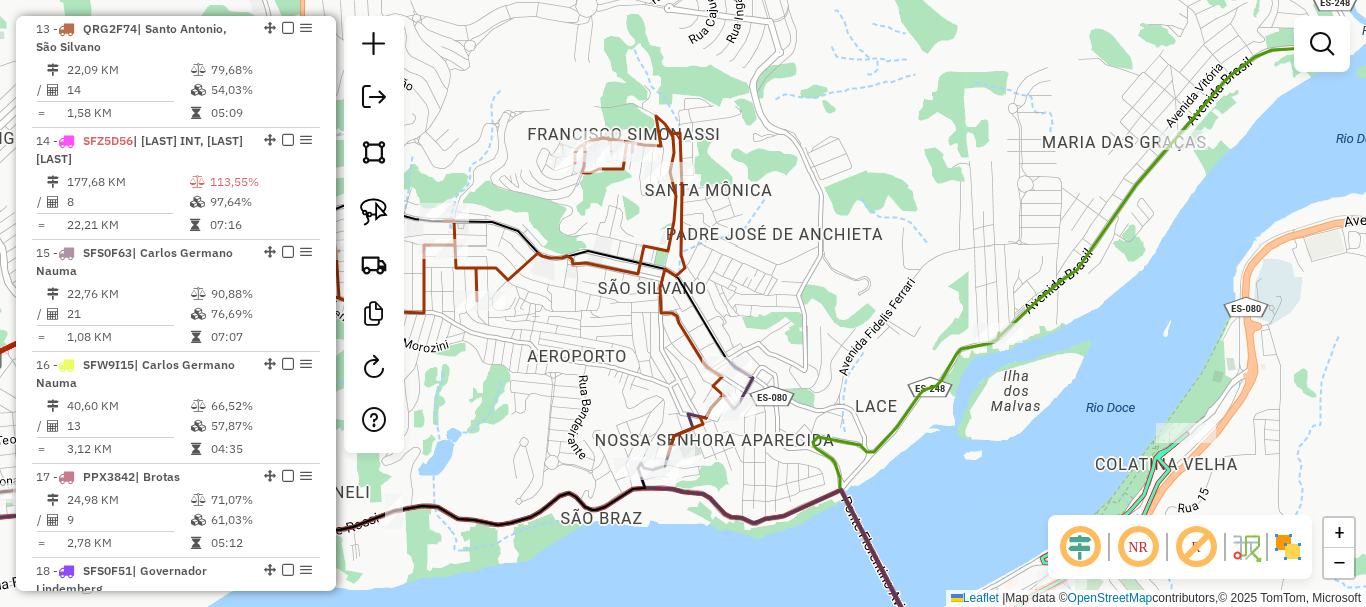 drag, startPoint x: 789, startPoint y: 275, endPoint x: 792, endPoint y: 369, distance: 94.04786 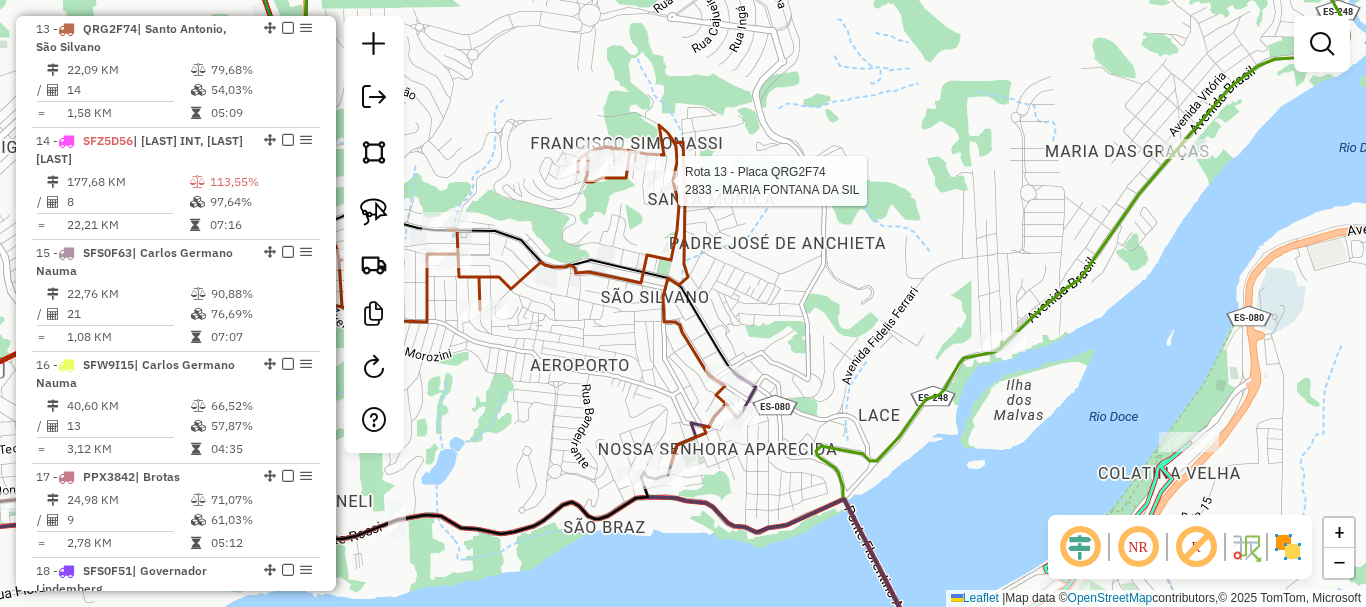 select on "**********" 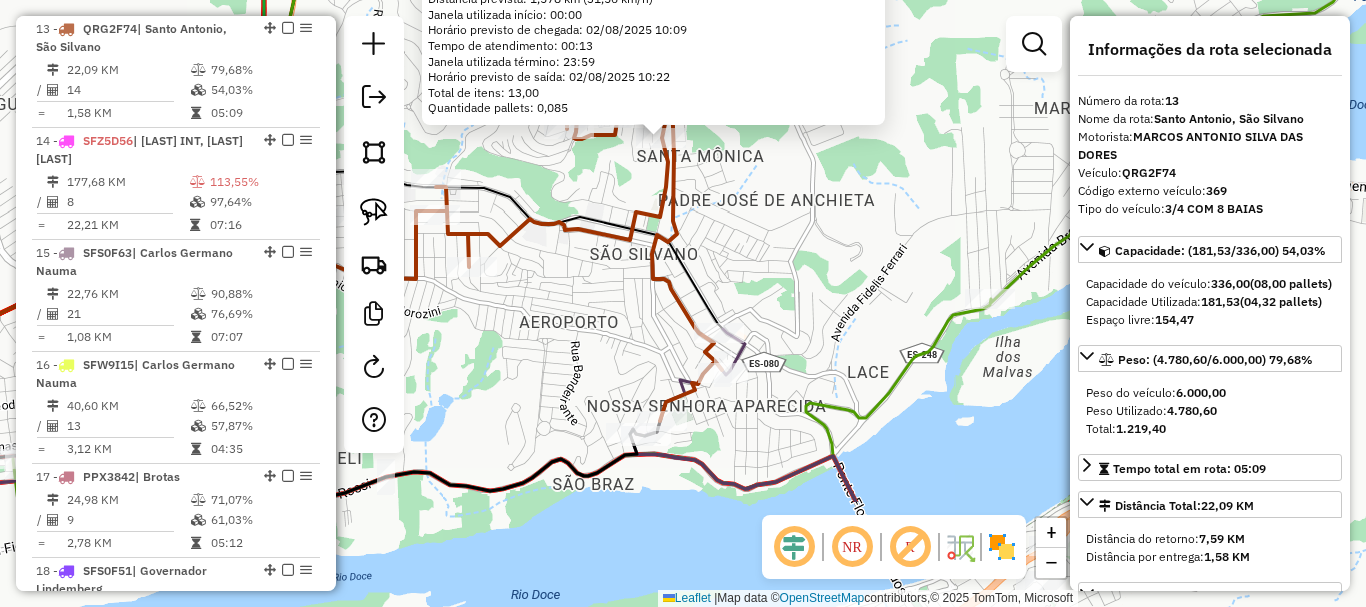drag, startPoint x: 818, startPoint y: 153, endPoint x: 800, endPoint y: 141, distance: 21.633308 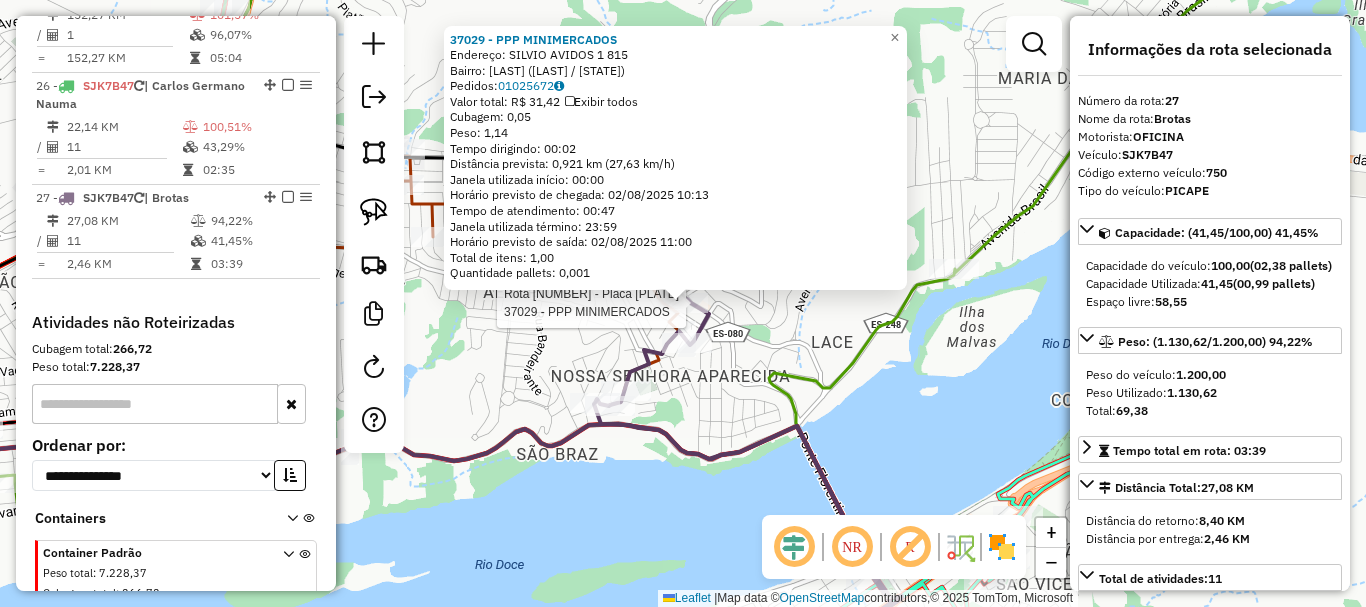 scroll, scrollTop: 3516, scrollLeft: 0, axis: vertical 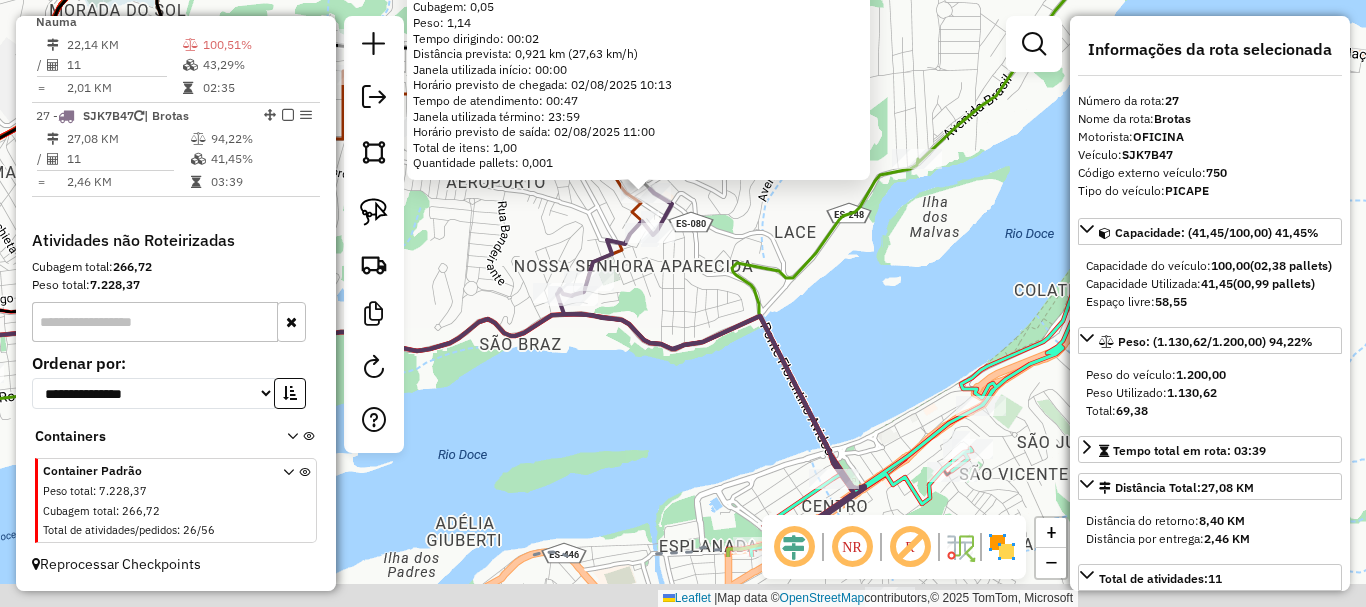 drag, startPoint x: 801, startPoint y: 241, endPoint x: 1071, endPoint y: 245, distance: 270.02963 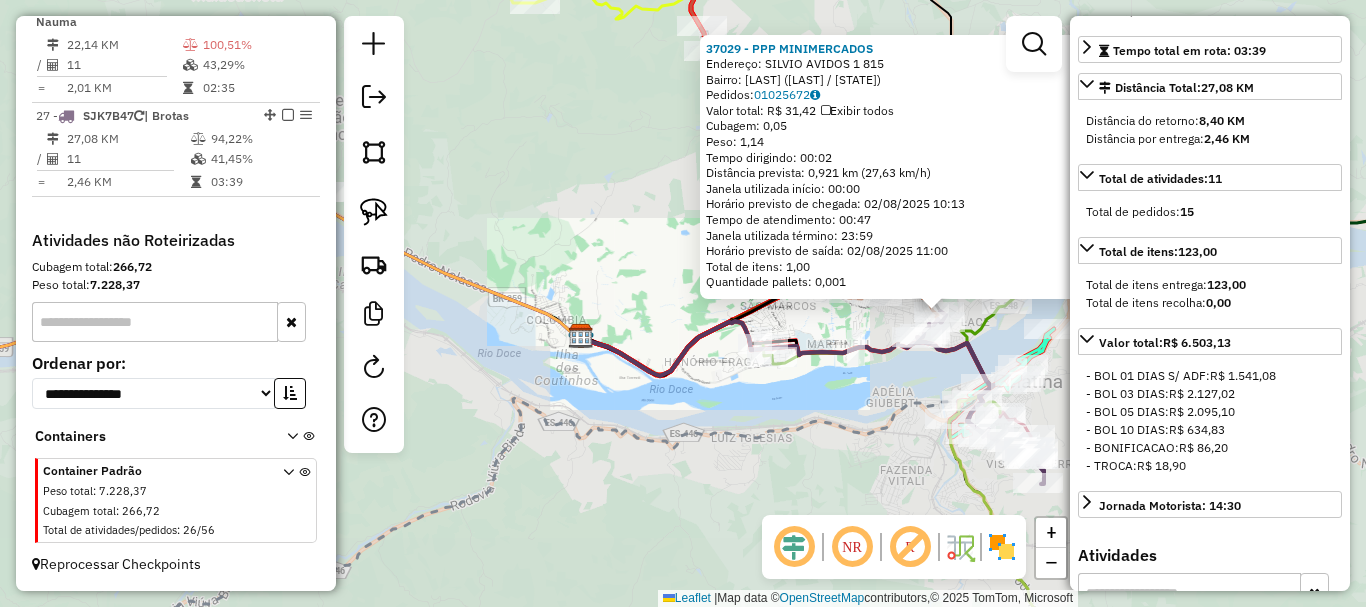 click 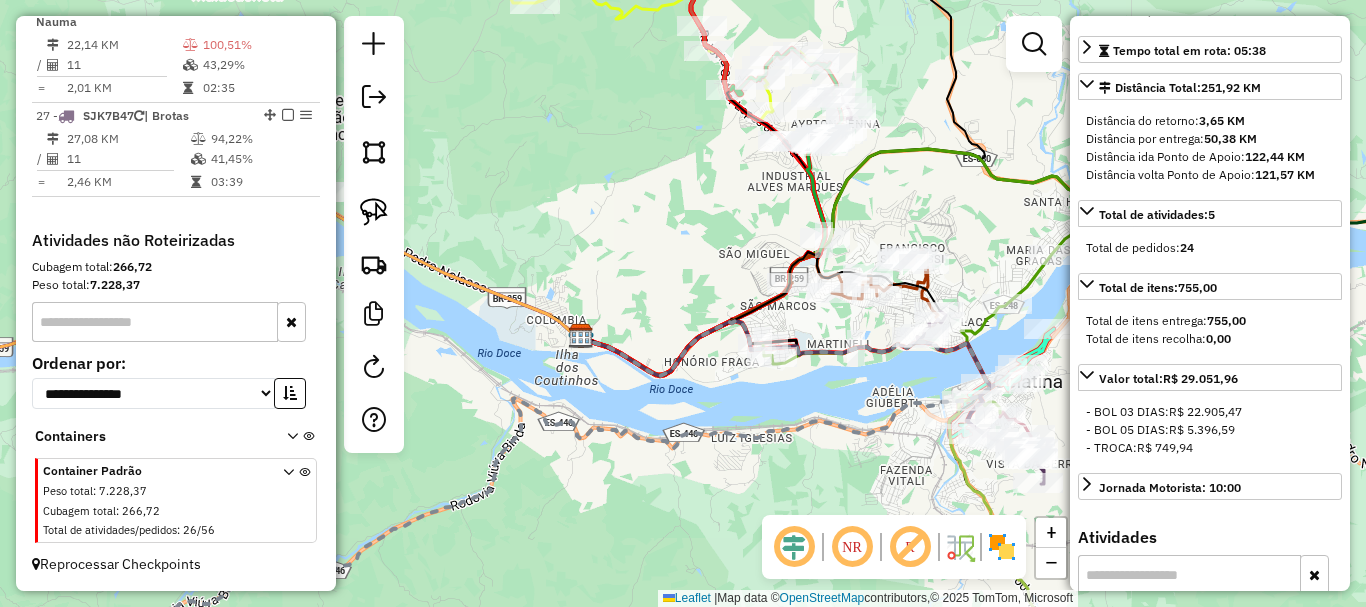 scroll, scrollTop: 418, scrollLeft: 0, axis: vertical 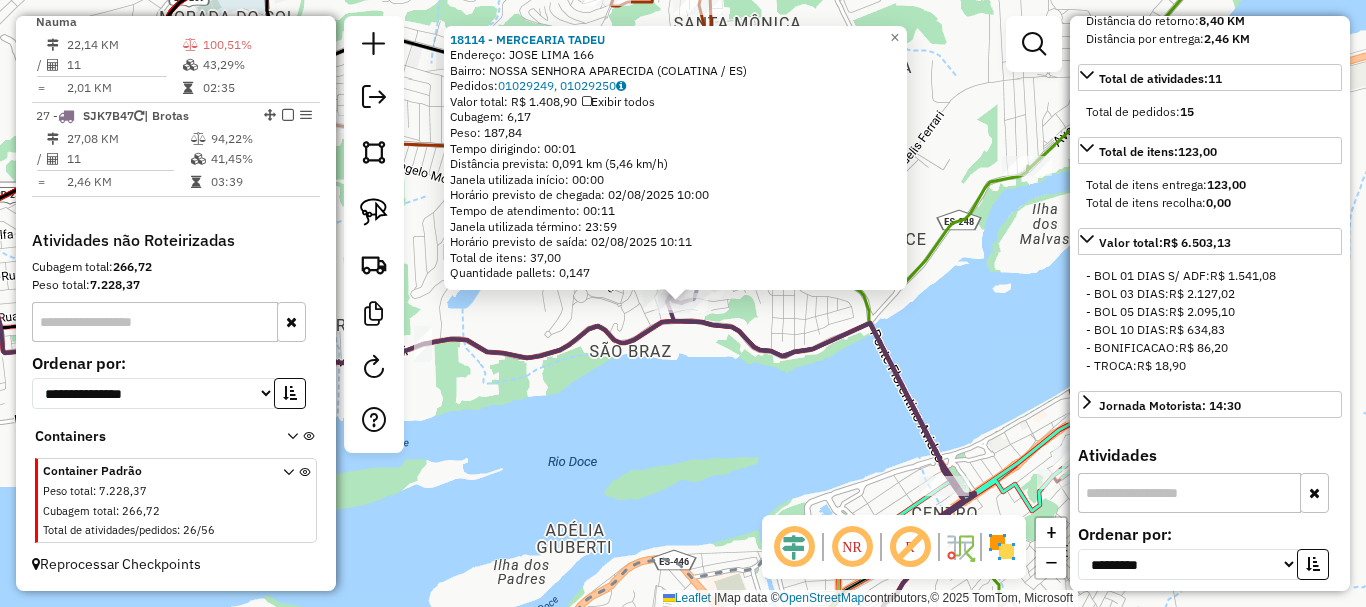 click on "18114 - MERCEARIA TADEU  Endereço:  JOSE LIMA 166   Bairro: NOSSA SENHORA APARECIDA (COLATINA / ES)   Pedidos:  01029249, 01029250   Valor total: R$ 1.408,90   Exibir todos   Cubagem: 6,17  Peso: 187,84  Tempo dirigindo: 00:01   Distância prevista: 0,091 km (5,46 km/h)   Janela utilizada início: 00:00   Horário previsto de chegada: 02/08/2025 10:00   Tempo de atendimento: 00:11   Janela utilizada término: 23:59   Horário previsto de saída: 02/08/2025 10:11   Total de itens: 37,00   Quantidade pallets: 0,147  × Janela de atendimento Grade de atendimento Capacidade Transportadoras Veículos Cliente Pedidos  Rotas Selecione os dias de semana para filtrar as janelas de atendimento  Seg   Ter   Qua   Qui   Sex   Sáb   Dom  Informe o período da janela de atendimento: De: Até:  Filtrar exatamente a janela do cliente  Considerar janela de atendimento padrão  Selecione os dias de semana para filtrar as grades de atendimento  Seg   Ter   Qua   Qui   Sex   Sáb   Dom   Peso mínimo:   Peso máximo:   De:  +" 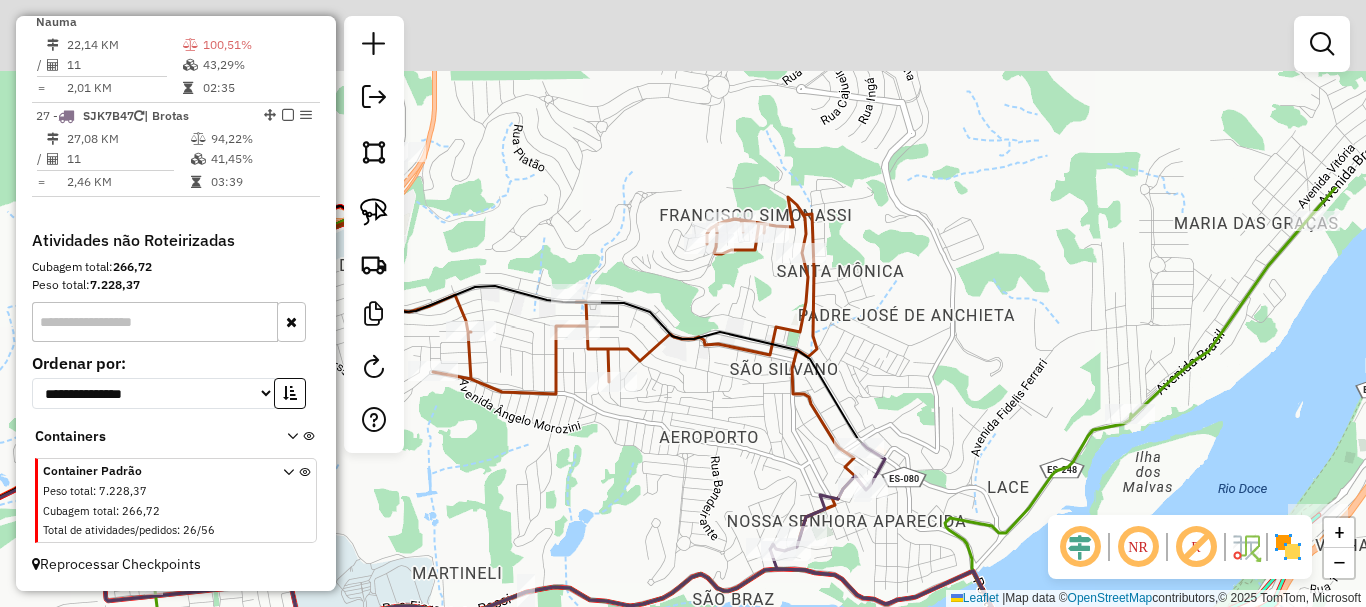 drag, startPoint x: 647, startPoint y: 557, endPoint x: 659, endPoint y: 643, distance: 86.833176 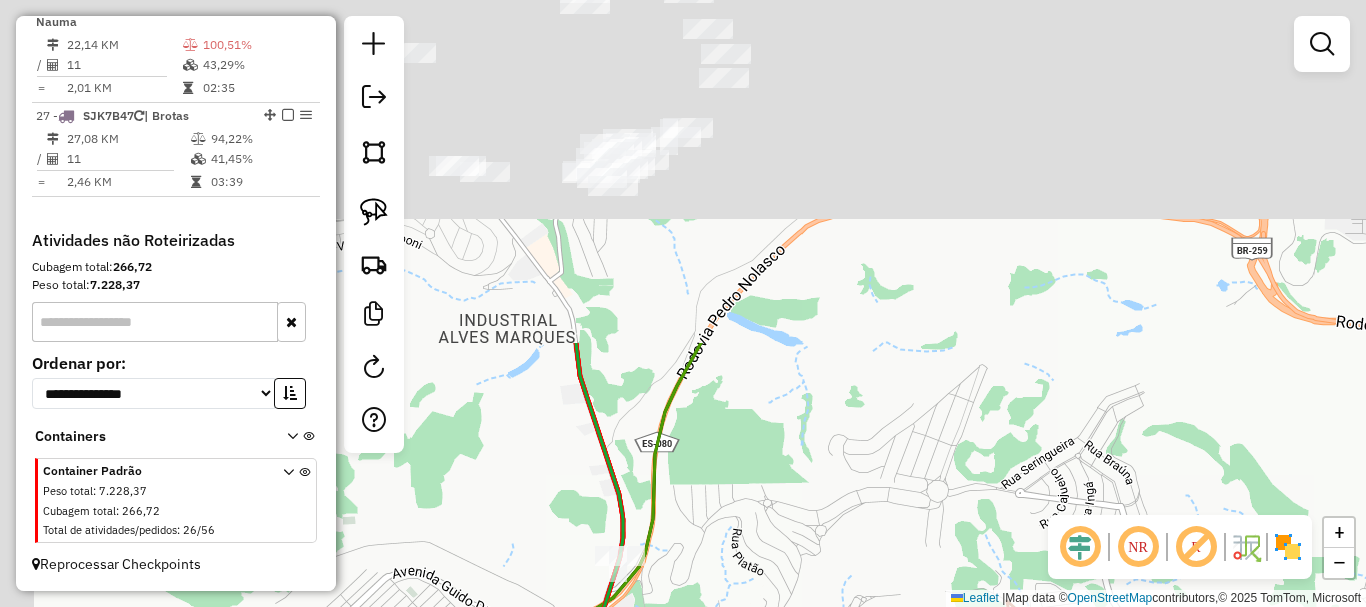 drag, startPoint x: 518, startPoint y: 23, endPoint x: 753, endPoint y: 460, distance: 496.1794 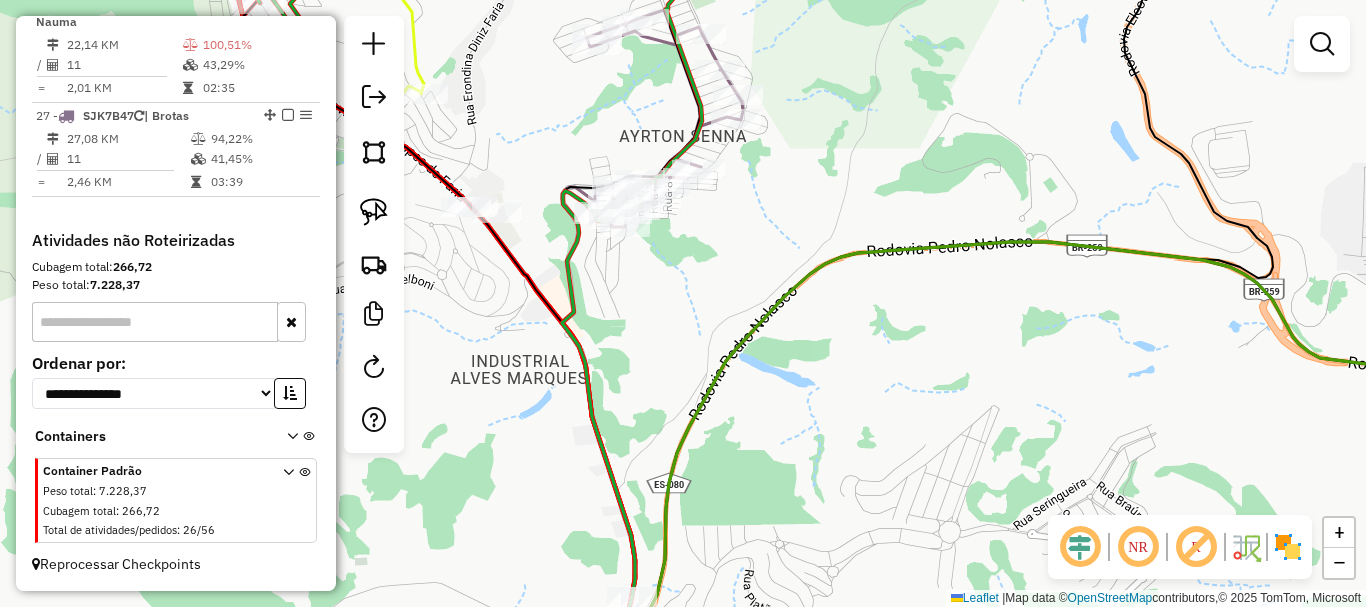 drag, startPoint x: 662, startPoint y: 240, endPoint x: 662, endPoint y: 255, distance: 15 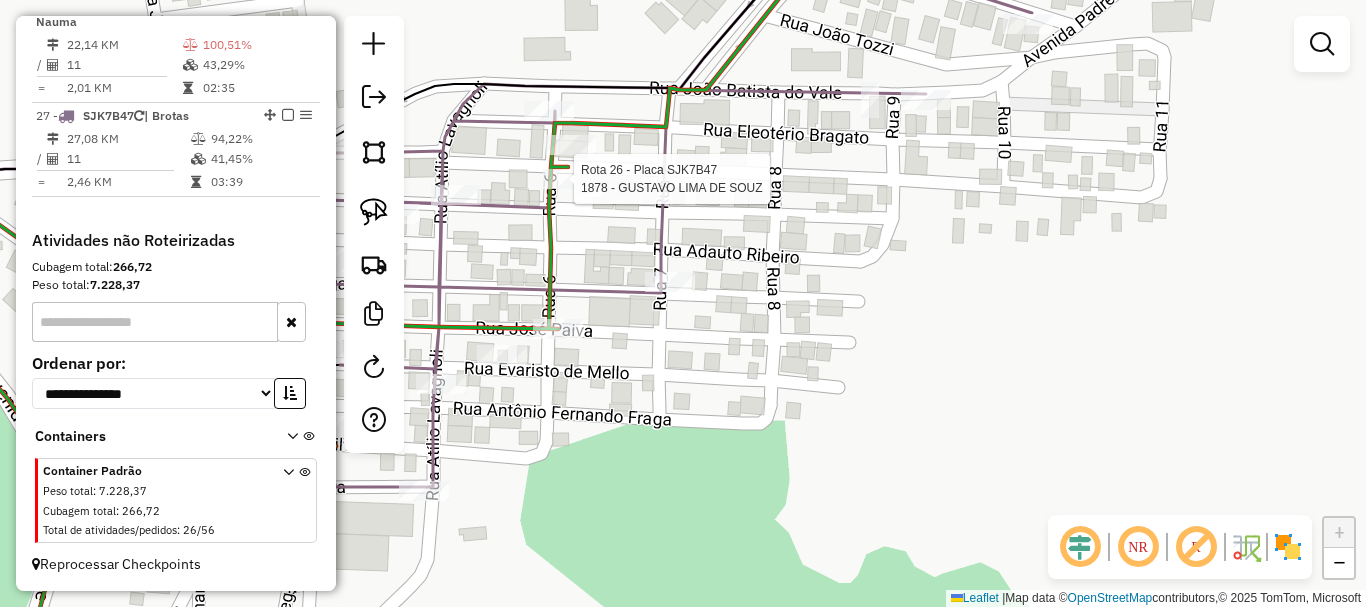 select on "**********" 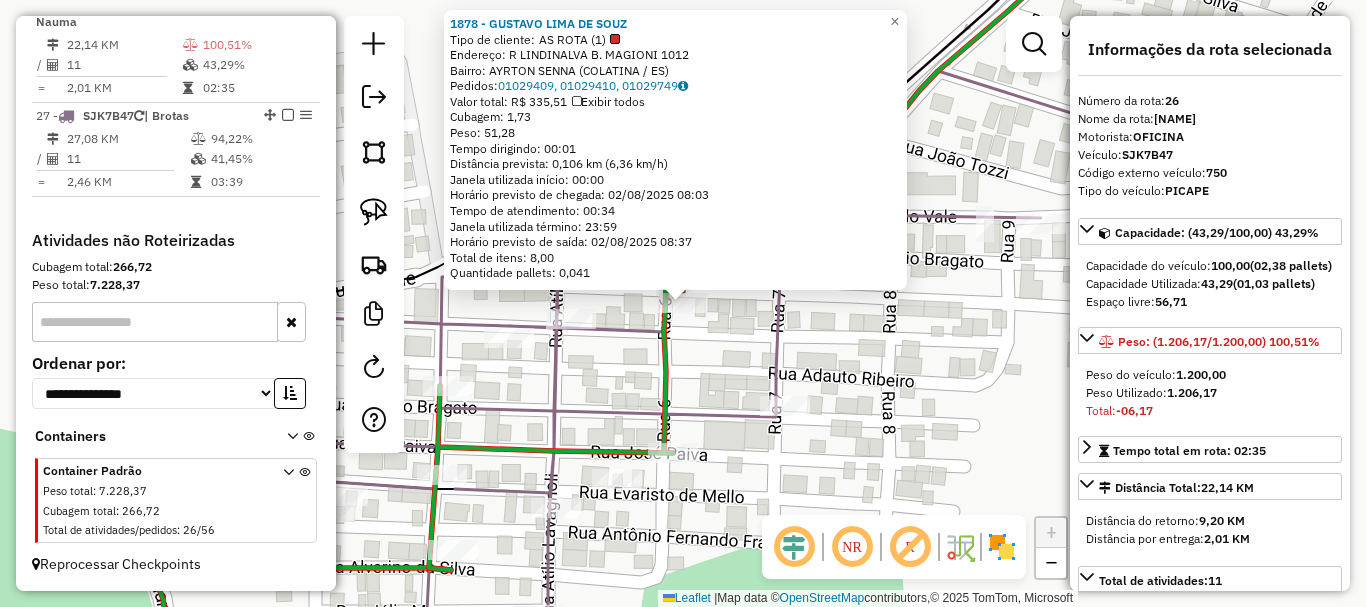 scroll, scrollTop: 3491, scrollLeft: 0, axis: vertical 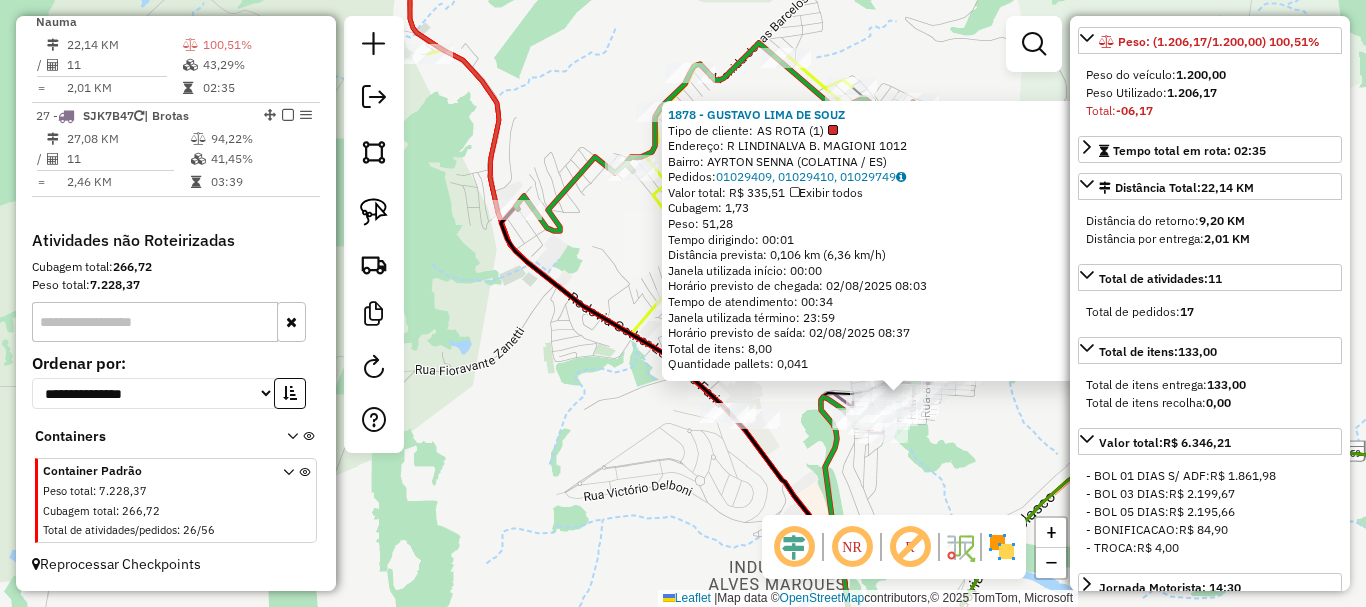 click on "Rota 15 - Placa SFS0F63  18835 - GILO CARNES E ALIMEN Rota 15 - Placa SFS0F63  15810 - DLUCIA BISTRO 1878 - GUSTAVO LIMA DE SOUZ  Tipo de cliente:   AS ROTA (1)   Endereço: R   LINDINALVA B. MAGIONI         1012   Bairro: AYRTON SENNA (COLATINA / ES)   Pedidos:  01029409, 01029410, 01029749   Valor total: R$ 335,51   Exibir todos   Cubagem: 1,73  Peso: 51,28  Tempo dirigindo: 00:01   Distância prevista: 0,106 km (6,36 km/h)   Janela utilizada início: 00:00   Horário previsto de chegada: 02/08/2025 08:03   Tempo de atendimento: 00:34   Janela utilizada término: 23:59   Horário previsto de saída: 02/08/2025 08:37   Total de itens: 8,00   Quantidade pallets: 0,041  × Janela de atendimento Grade de atendimento Capacidade Transportadoras Veículos Cliente Pedidos  Rotas Selecione os dias de semana para filtrar as janelas de atendimento  Seg   Ter   Qua   Qui   Sex   Sáb   Dom  Informe o período da janela de atendimento: De: Até:  Filtrar exatamente a janela do cliente  Seg   Ter   Qua   Qui   Sex   Dom" 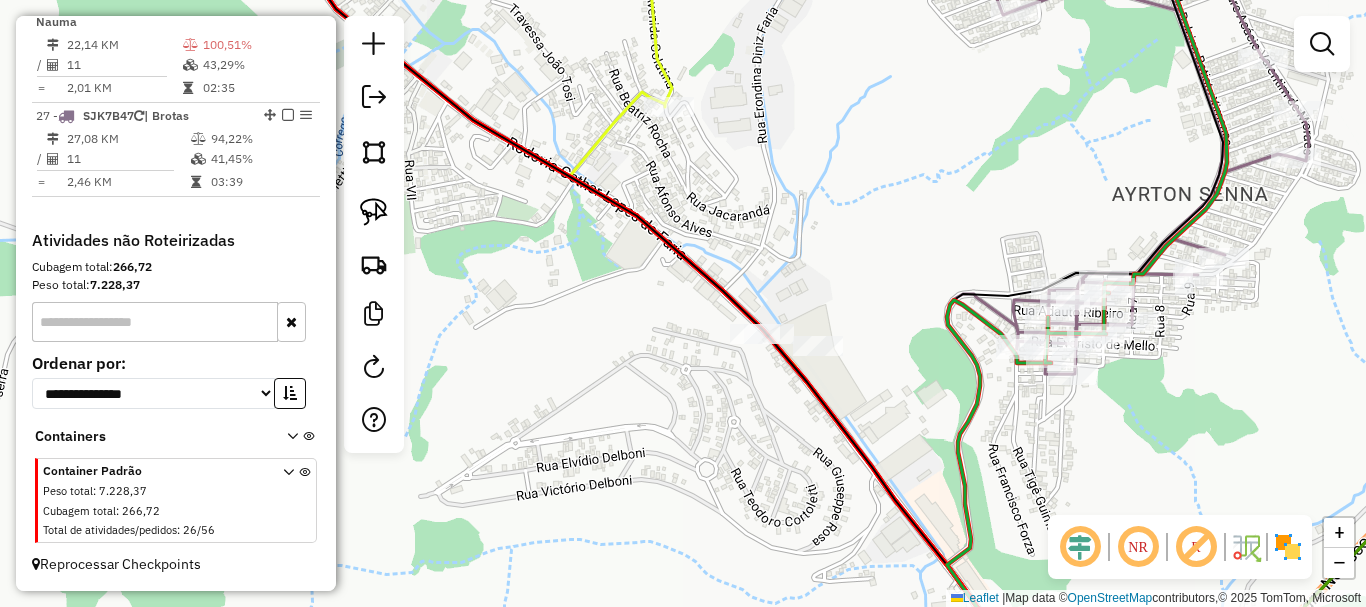 click on "Janela de atendimento Grade de atendimento Capacidade Transportadoras Veículos Cliente Pedidos  Rotas Selecione os dias de semana para filtrar as janelas de atendimento  Seg   Ter   Qua   Qui   Sex   Sáb   Dom  Informe o período da janela de atendimento: De: Até:  Filtrar exatamente a janela do cliente  Considerar janela de atendimento padrão  Selecione os dias de semana para filtrar as grades de atendimento  Seg   Ter   Qua   Qui   Sex   Sáb   Dom   Considerar clientes sem dia de atendimento cadastrado  Clientes fora do dia de atendimento selecionado Filtrar as atividades entre os valores definidos abaixo:  Peso mínimo:   Peso máximo:   Cubagem mínima:   Cubagem máxima:   De:   Até:  Filtrar as atividades entre o tempo de atendimento definido abaixo:  De:   Até:   Considerar capacidade total dos clientes não roteirizados Transportadora: Selecione um ou mais itens Tipo de veículo: Selecione um ou mais itens Veículo: Selecione um ou mais itens Motorista: Selecione um ou mais itens Nome: Rótulo:" 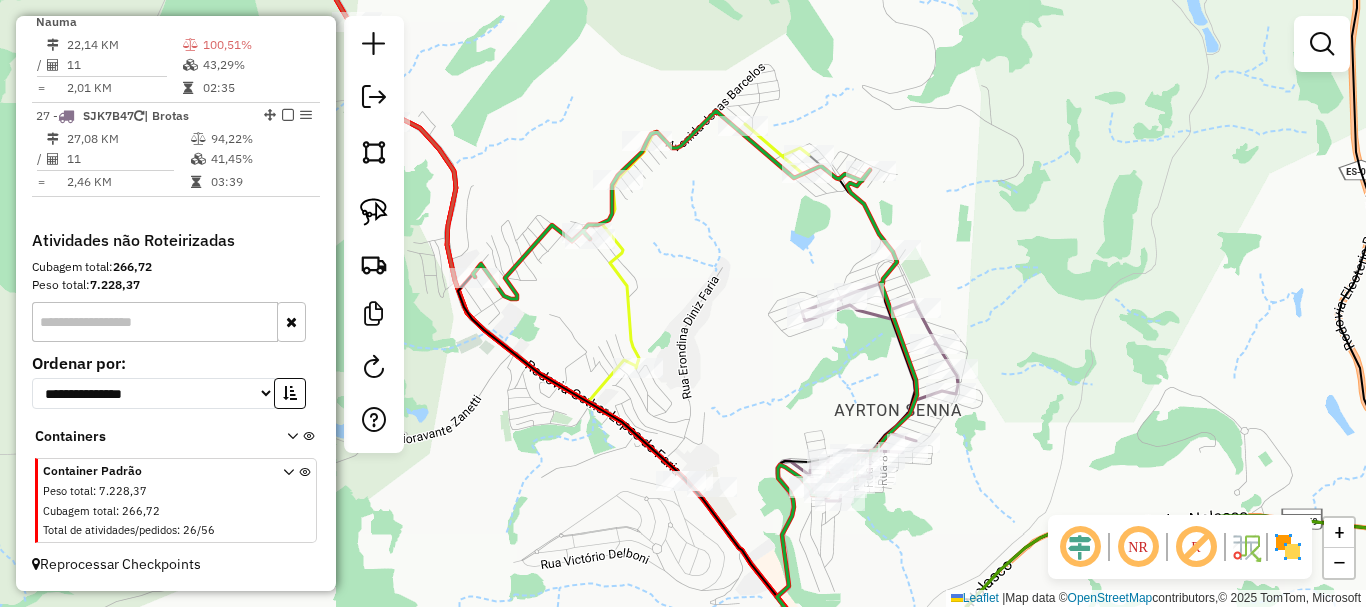 click on "Janela de atendimento Grade de atendimento Capacidade Transportadoras Veículos Cliente Pedidos  Rotas Selecione os dias de semana para filtrar as janelas de atendimento  Seg   Ter   Qua   Qui   Sex   Sáb   Dom  Informe o período da janela de atendimento: De: Até:  Filtrar exatamente a janela do cliente  Considerar janela de atendimento padrão  Selecione os dias de semana para filtrar as grades de atendimento  Seg   Ter   Qua   Qui   Sex   Sáb   Dom   Considerar clientes sem dia de atendimento cadastrado  Clientes fora do dia de atendimento selecionado Filtrar as atividades entre os valores definidos abaixo:  Peso mínimo:   Peso máximo:   Cubagem mínima:   Cubagem máxima:   De:   Até:  Filtrar as atividades entre o tempo de atendimento definido abaixo:  De:   Até:   Considerar capacidade total dos clientes não roteirizados Transportadora: Selecione um ou mais itens Tipo de veículo: Selecione um ou mais itens Veículo: Selecione um ou mais itens Motorista: Selecione um ou mais itens Nome: Rótulo:" 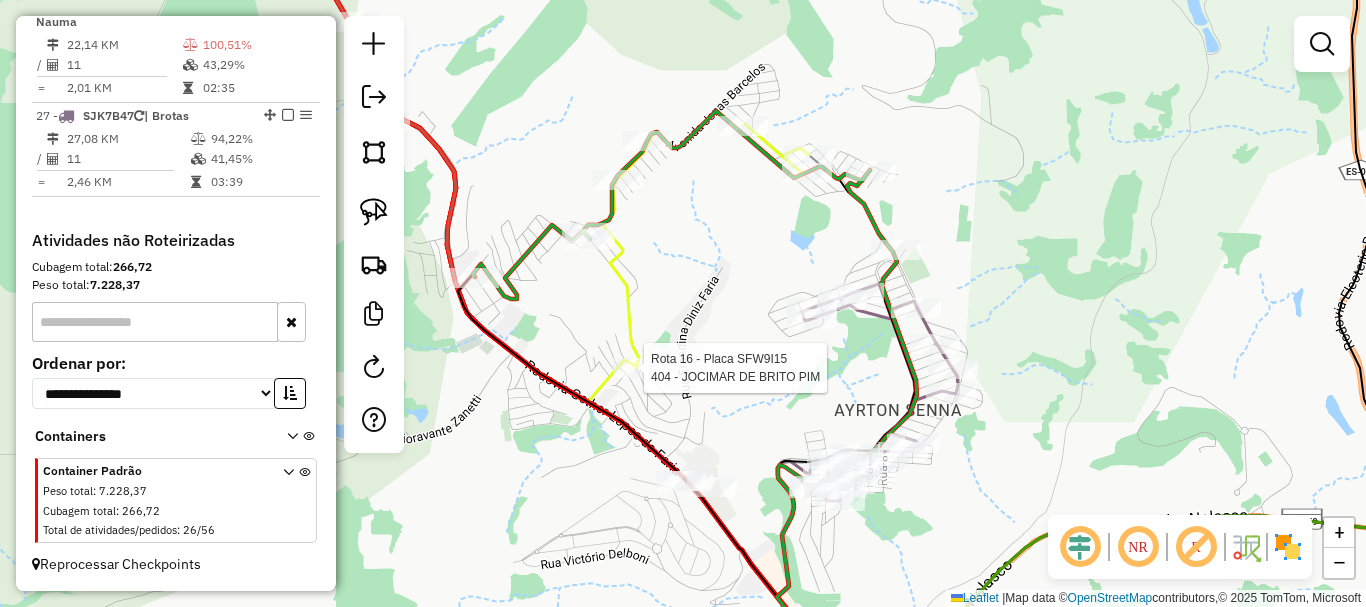 select on "**********" 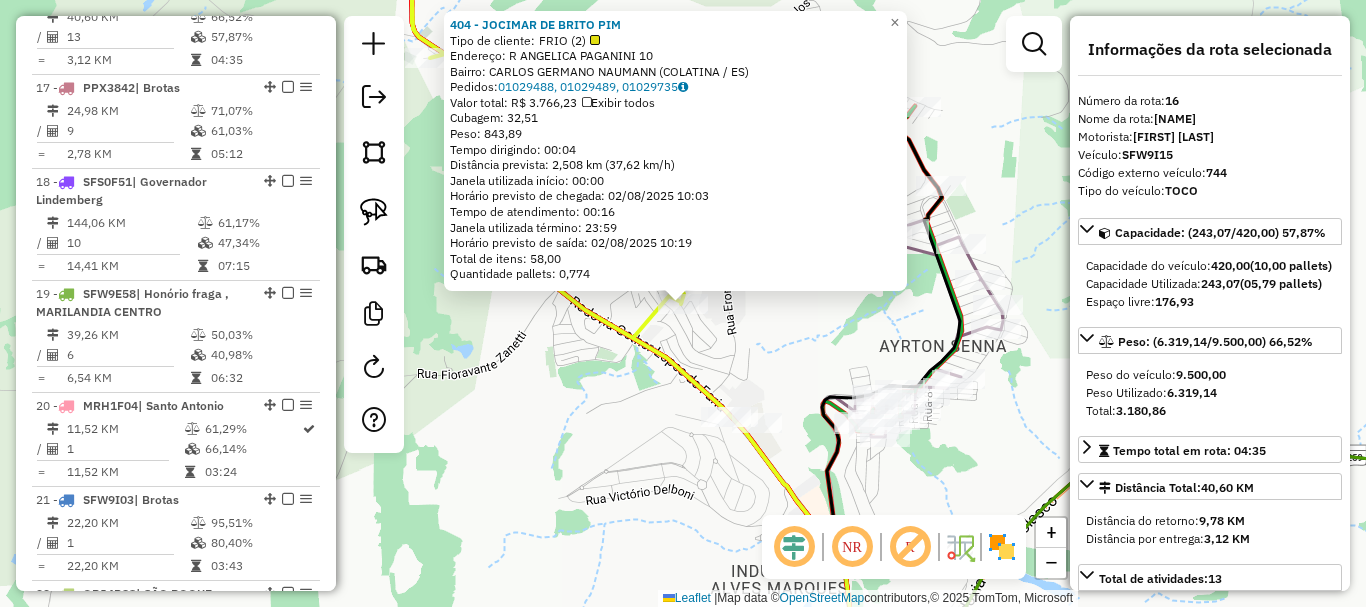 scroll, scrollTop: 2443, scrollLeft: 0, axis: vertical 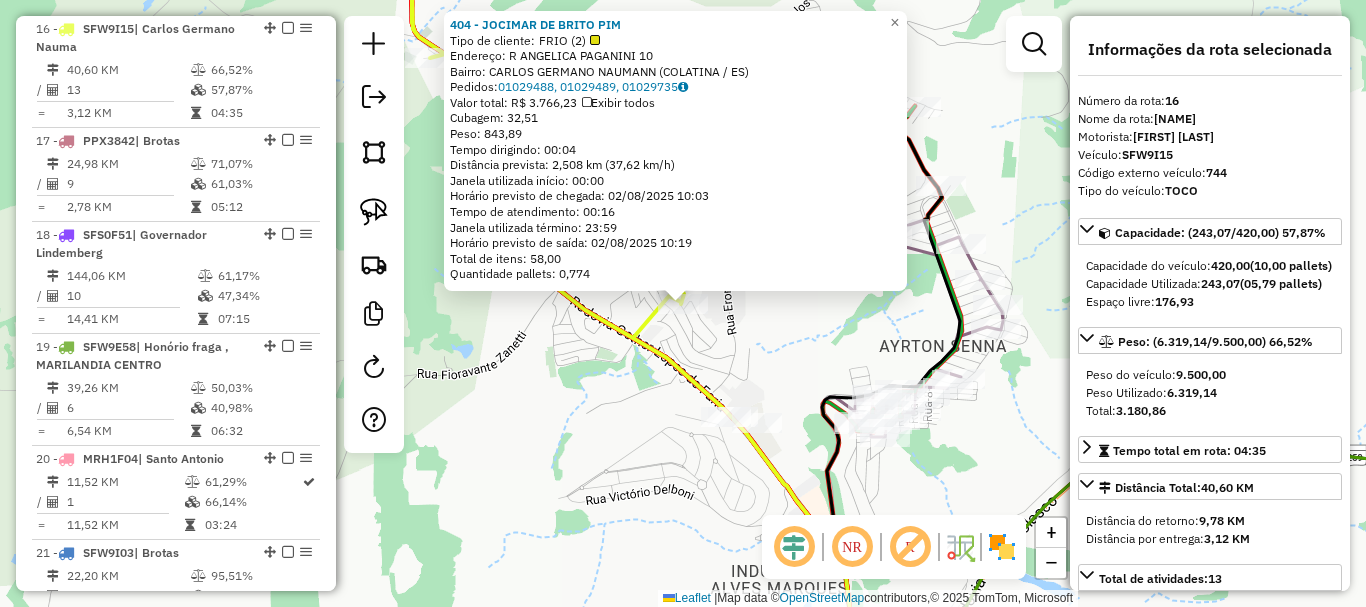 click on "404 - JOCIMAR DE BRITO PIM  Tipo de cliente:   FRIO (2)   Endereço: R   ANGELICA PAGANINI             10   Bairro: CARLOS GERMANO NAUMANN (COLATINA / ES)   Pedidos:  01029488, 01029489, 01029735   Valor total: R$ 3.766,23   Exibir todos   Cubagem: 32,51  Peso: 843,89  Tempo dirigindo: 00:04   Distância prevista: 2,508 km (37,62 km/h)   Janela utilizada início: 00:00   Horário previsto de chegada: 02/08/2025 10:03   Tempo de atendimento: 00:16   Janela utilizada término: 23:59   Horário previsto de saída: 02/08/2025 10:19   Total de itens: 58,00   Quantidade pallets: 0,774  × Janela de atendimento Grade de atendimento Capacidade Transportadoras Veículos Cliente Pedidos  Rotas Selecione os dias de semana para filtrar as janelas de atendimento  Seg   Ter   Qua   Qui   Sex   Sáb   Dom  Informe o período da janela de atendimento: De: Até:  Filtrar exatamente a janela do cliente  Considerar janela de atendimento padrão  Selecione os dias de semana para filtrar as grades de atendimento  Seg   Ter   Qua" 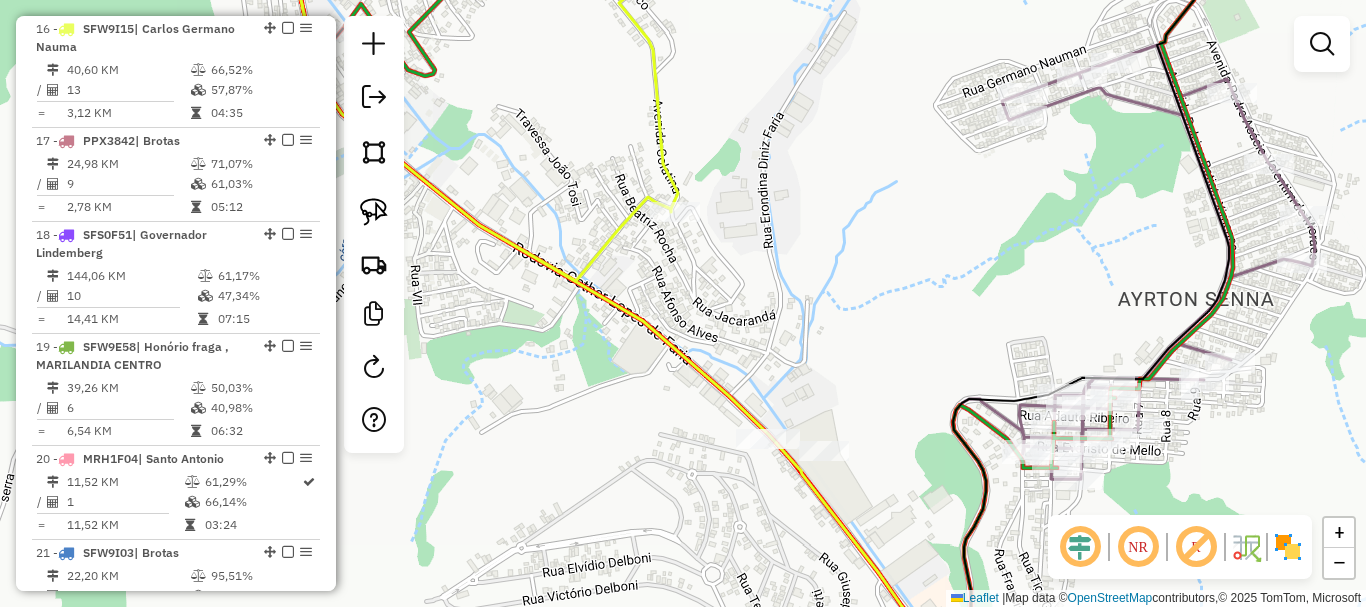 drag, startPoint x: 687, startPoint y: 332, endPoint x: 649, endPoint y: 242, distance: 97.6934 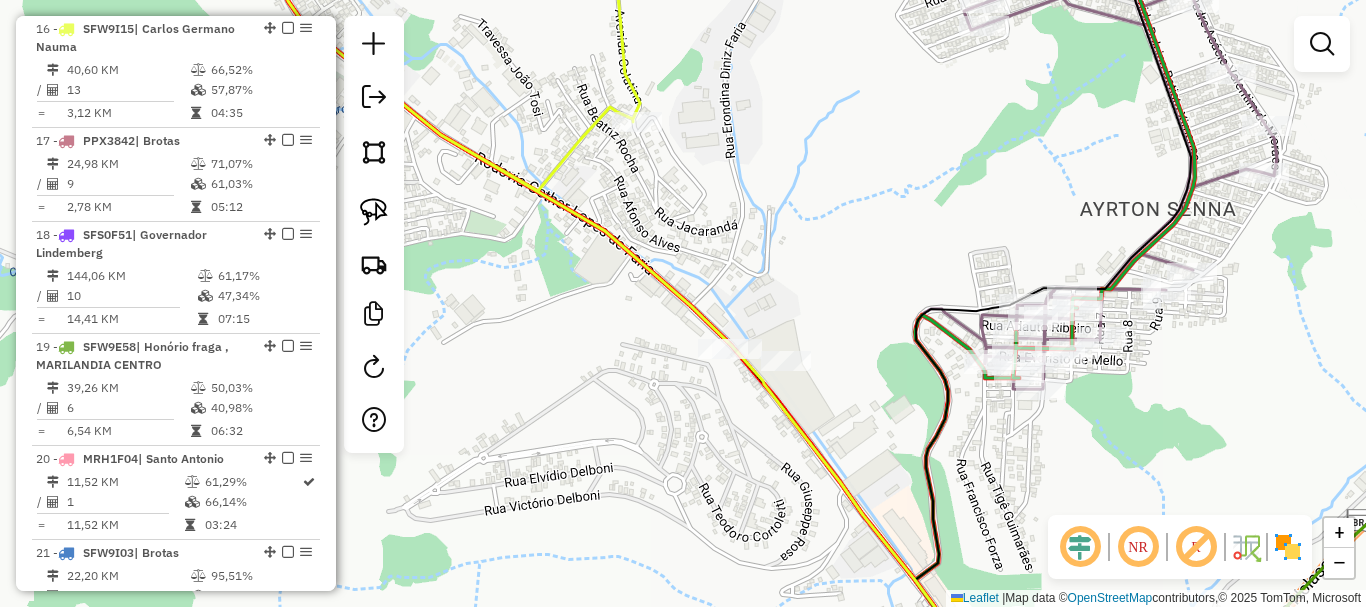 click on "Janela de atendimento Grade de atendimento Capacidade Transportadoras Veículos Cliente Pedidos  Rotas Selecione os dias de semana para filtrar as janelas de atendimento  Seg   Ter   Qua   Qui   Sex   Sáb   Dom  Informe o período da janela de atendimento: De: Até:  Filtrar exatamente a janela do cliente  Considerar janela de atendimento padrão  Selecione os dias de semana para filtrar as grades de atendimento  Seg   Ter   Qua   Qui   Sex   Sáb   Dom   Considerar clientes sem dia de atendimento cadastrado  Clientes fora do dia de atendimento selecionado Filtrar as atividades entre os valores definidos abaixo:  Peso mínimo:   Peso máximo:   Cubagem mínima:   Cubagem máxima:   De:   Até:  Filtrar as atividades entre o tempo de atendimento definido abaixo:  De:   Até:   Considerar capacidade total dos clientes não roteirizados Transportadora: Selecione um ou mais itens Tipo de veículo: Selecione um ou mais itens Veículo: Selecione um ou mais itens Motorista: Selecione um ou mais itens Nome: Rótulo:" 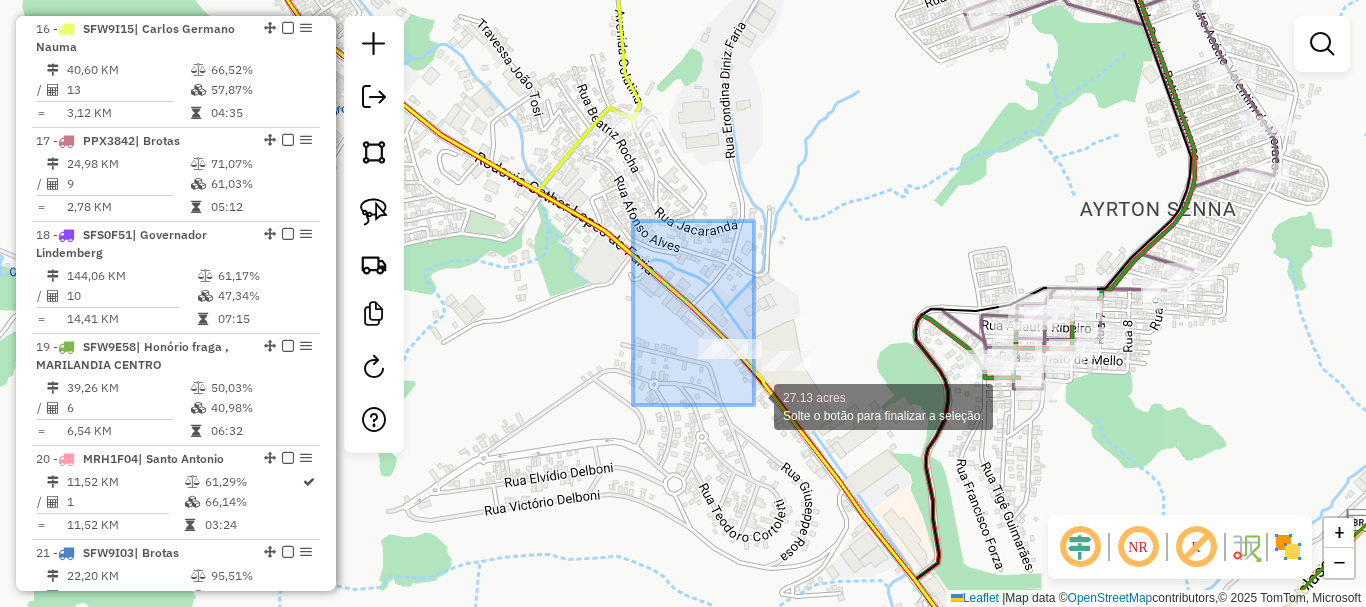 drag, startPoint x: 633, startPoint y: 221, endPoint x: 754, endPoint y: 405, distance: 220.22034 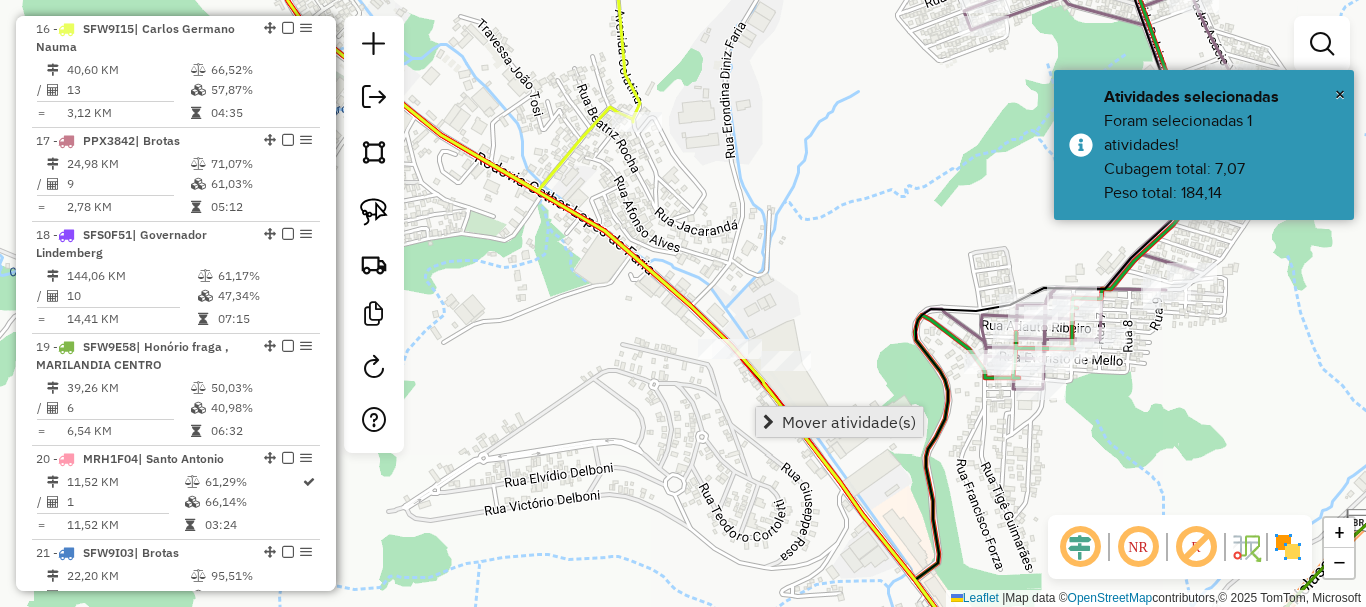 click on "Mover atividade(s)" at bounding box center (849, 422) 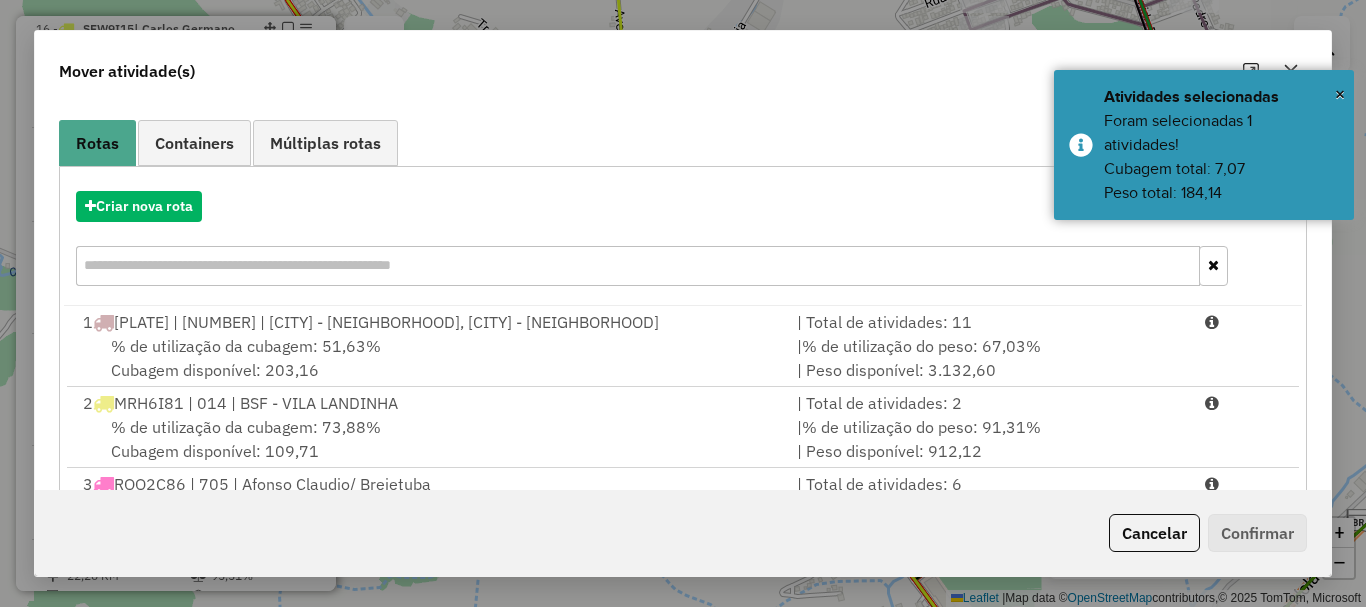 scroll, scrollTop: 397, scrollLeft: 0, axis: vertical 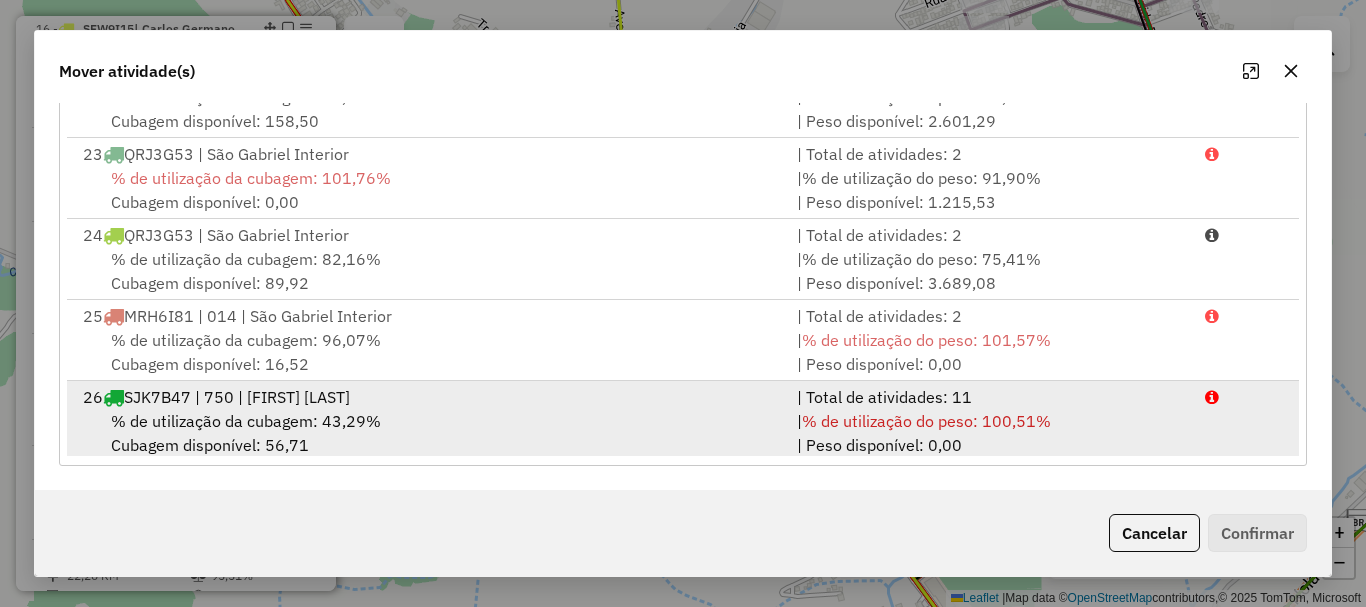 click on "% de utilização da cubagem: 43,29%" at bounding box center [246, 421] 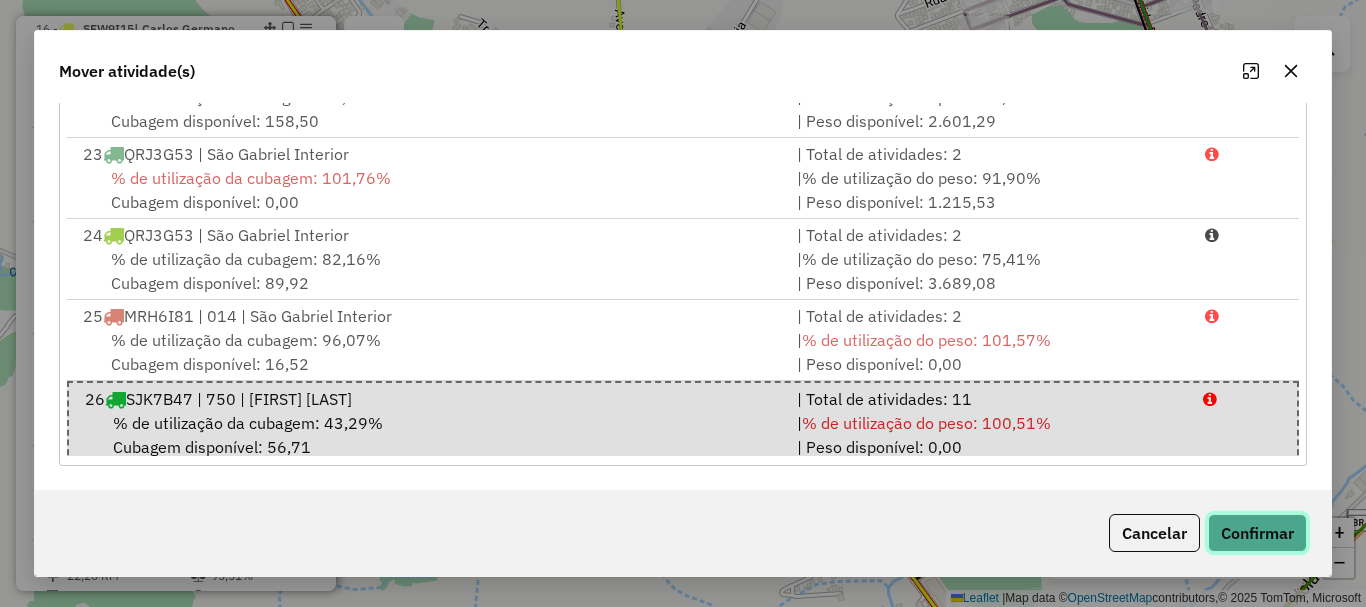 click on "Confirmar" 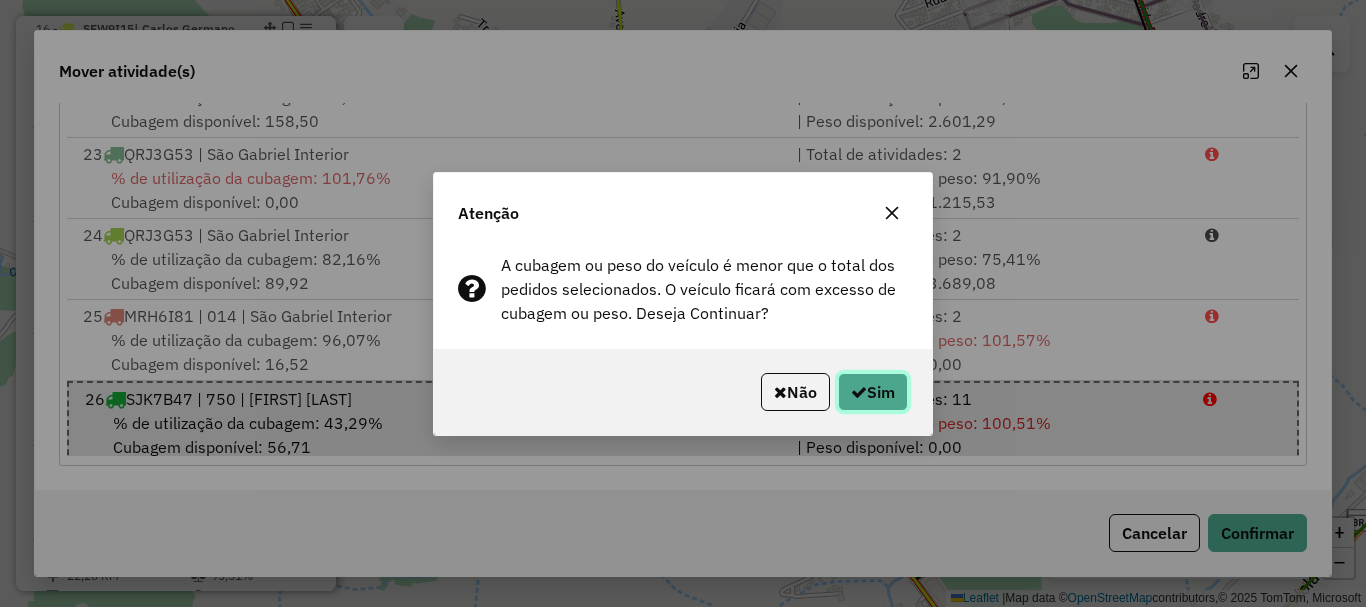 click on "Sim" 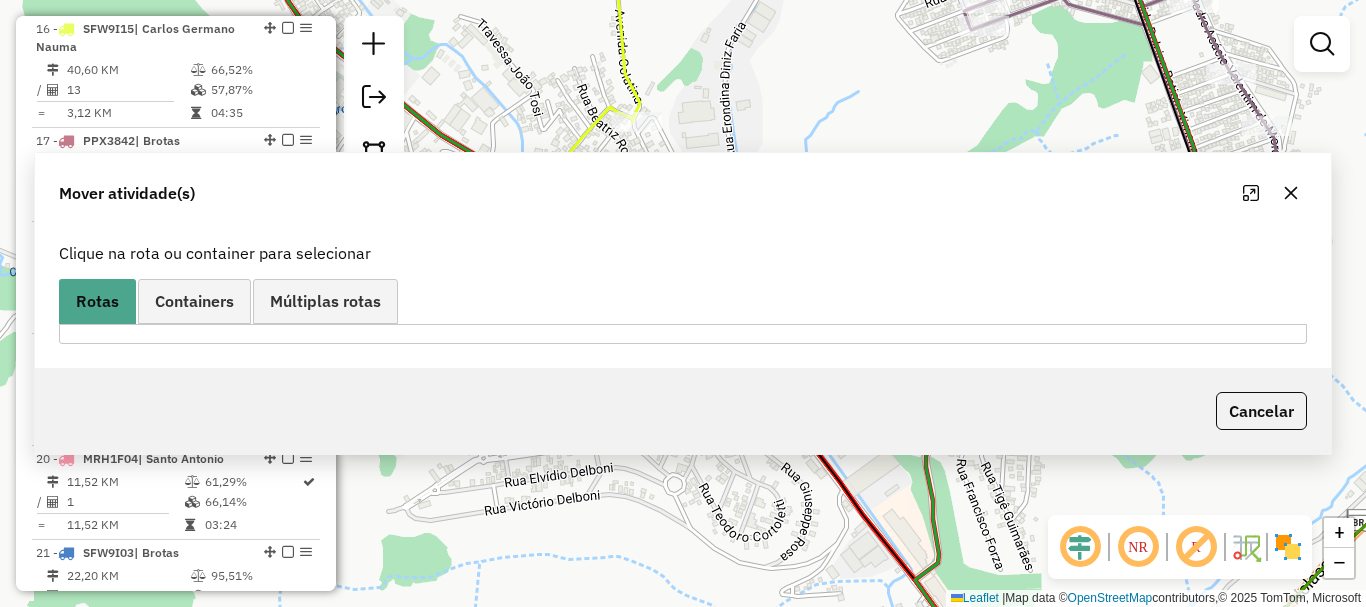 scroll, scrollTop: 0, scrollLeft: 0, axis: both 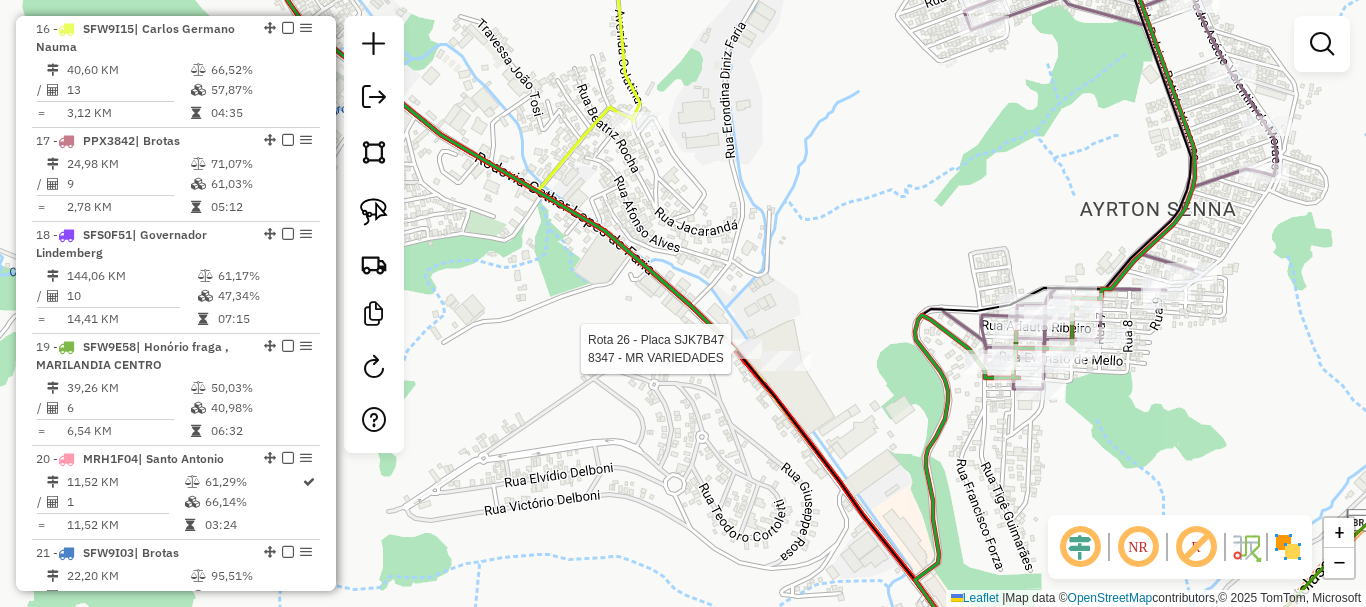 select on "**********" 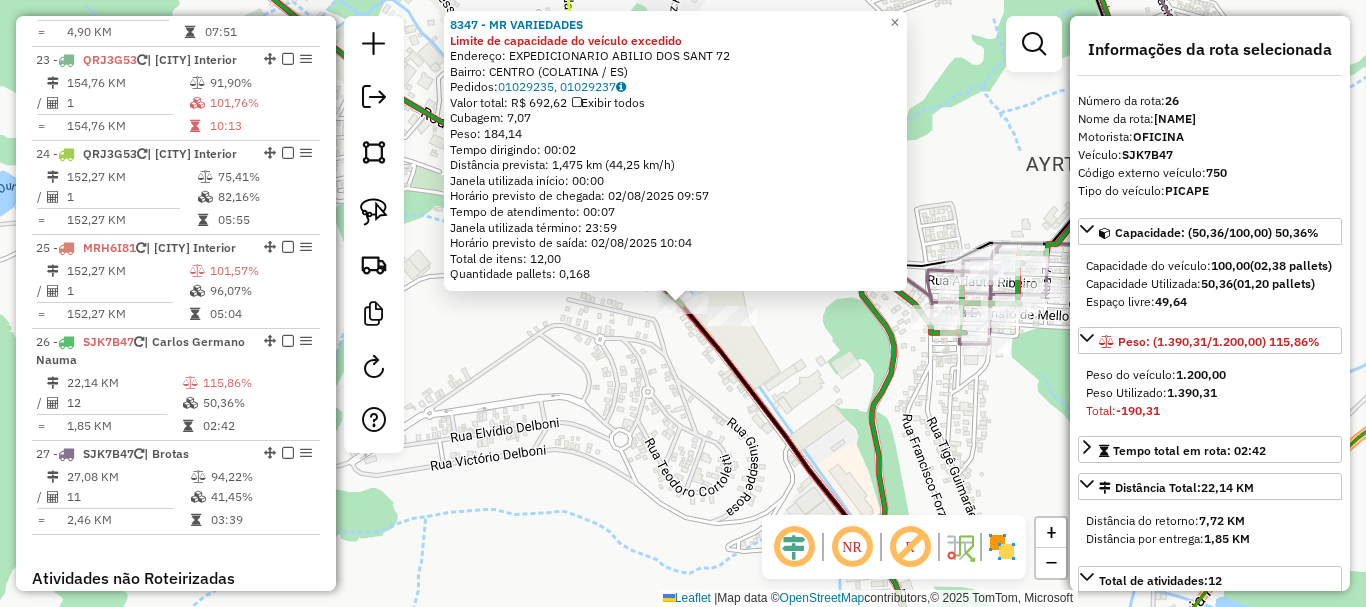 scroll, scrollTop: 3491, scrollLeft: 0, axis: vertical 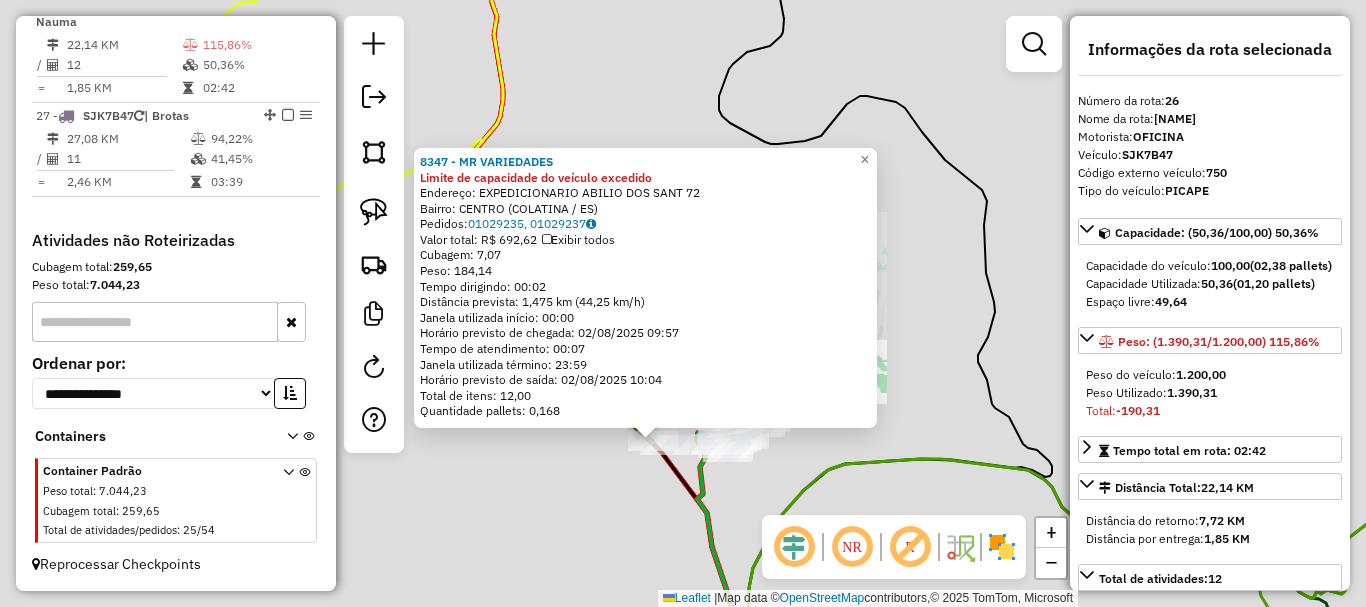 click on "8347 - MR VARIEDADES Limite de capacidade do veículo excedido  Endereço:  EXPEDICIONARIO ABILIO DOS SANT 72   Bairro: CENTRO (COLATINA / ES)   Pedidos:  01029235, 01029237   Valor total: R$ 692,62   Exibir todos   Cubagem: 7,07  Peso: 184,14  Tempo dirigindo: 00:02   Distância prevista: 1,475 km (44,25 km/h)   Janela utilizada início: 00:00   Horário previsto de chegada: 02/08/2025 09:57   Tempo de atendimento: 00:07   Janela utilizada término: 23:59   Horário previsto de saída: 02/08/2025 10:04   Total de itens: 12,00   Quantidade pallets: 0,168  × Janela de atendimento Grade de atendimento Capacidade Transportadoras Veículos Cliente Pedidos  Rotas Selecione os dias de semana para filtrar as janelas de atendimento  Seg   Ter   Qua   Qui   Sex   Sáb   Dom  Informe o período da janela de atendimento: De: Até:  Filtrar exatamente a janela do cliente  Considerar janela de atendimento padrão  Selecione os dias de semana para filtrar as grades de atendimento  Seg   Ter   Qua   Qui   Sex   Sáb   Dom" 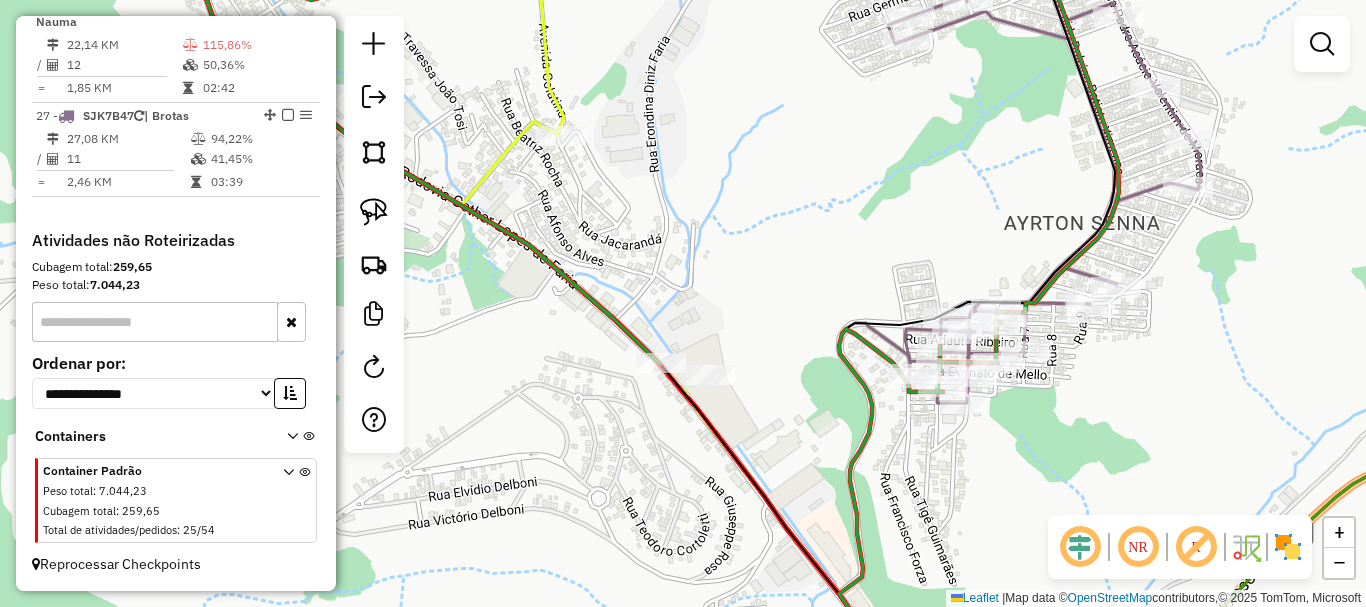 drag, startPoint x: 640, startPoint y: 457, endPoint x: 642, endPoint y: 483, distance: 26.076809 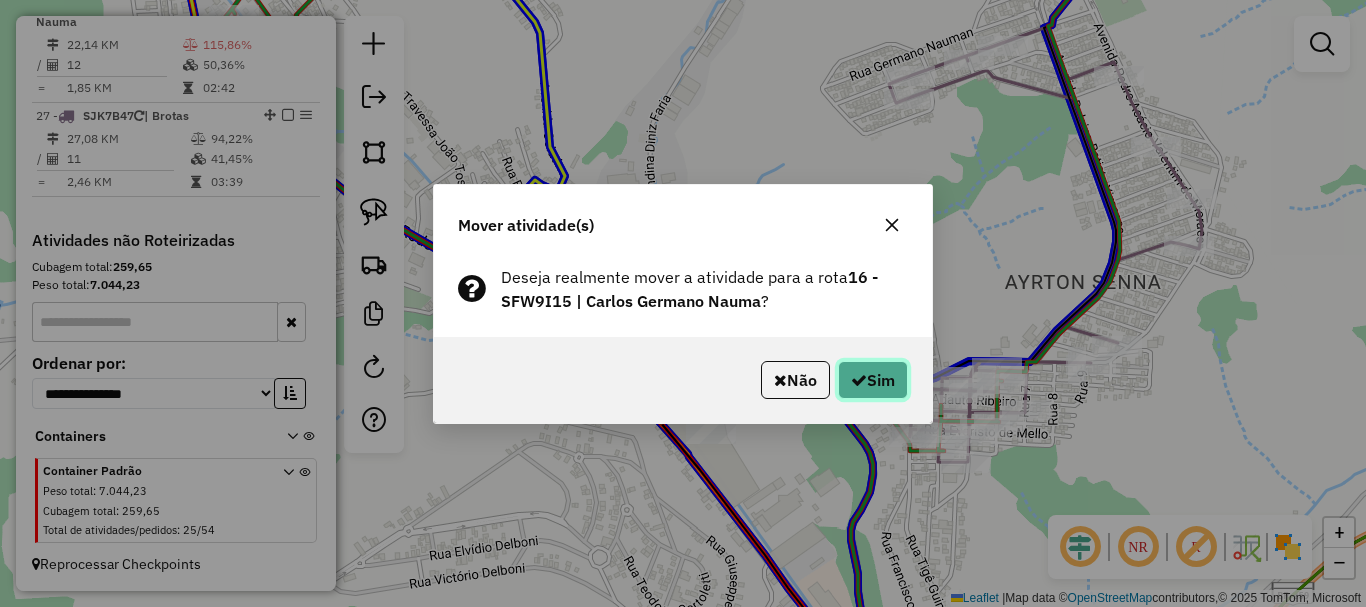 click on "Sim" 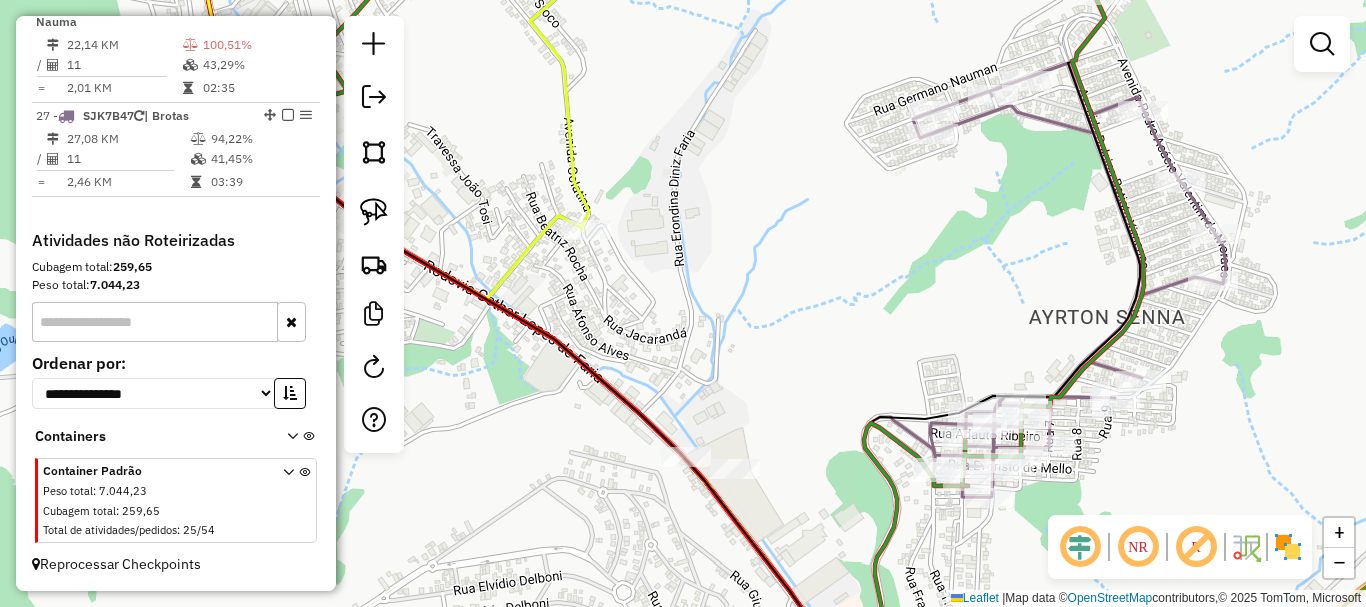 drag, startPoint x: 690, startPoint y: 281, endPoint x: 699, endPoint y: 339, distance: 58.694122 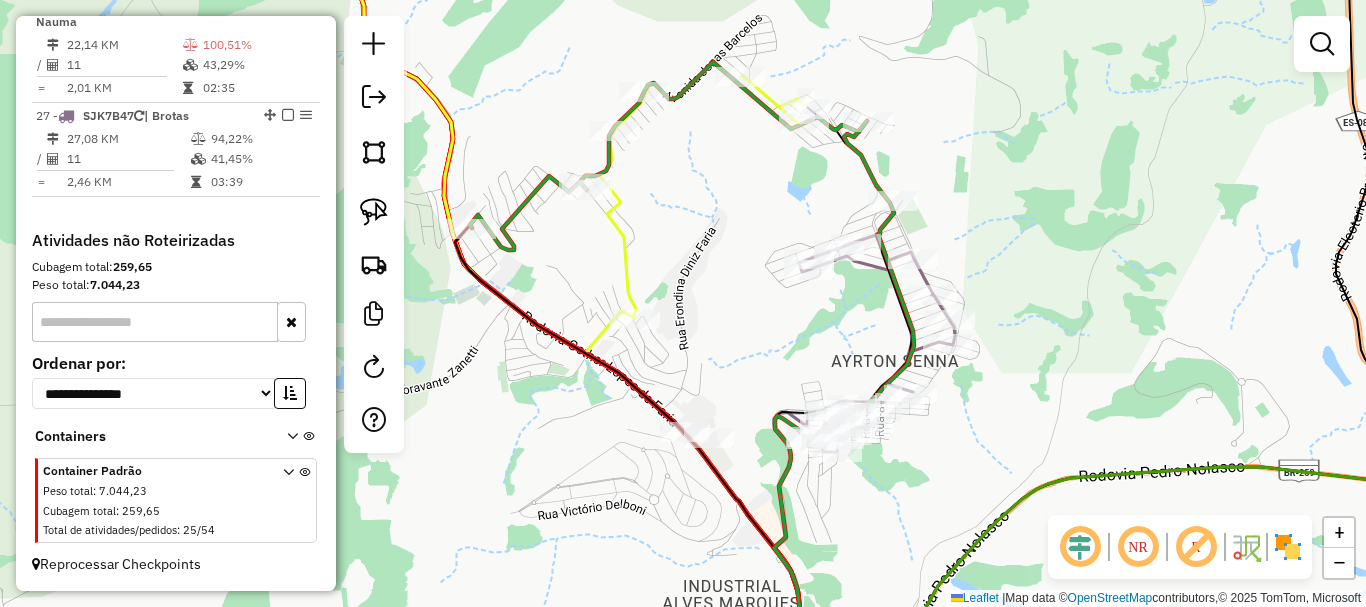 click on "Janela de atendimento Grade de atendimento Capacidade Transportadoras Veículos Cliente Pedidos  Rotas Selecione os dias de semana para filtrar as janelas de atendimento  Seg   Ter   Qua   Qui   Sex   Sáb   Dom  Informe o período da janela de atendimento: De: Até:  Filtrar exatamente a janela do cliente  Considerar janela de atendimento padrão  Selecione os dias de semana para filtrar as grades de atendimento  Seg   Ter   Qua   Qui   Sex   Sáb   Dom   Considerar clientes sem dia de atendimento cadastrado  Clientes fora do dia de atendimento selecionado Filtrar as atividades entre os valores definidos abaixo:  Peso mínimo:   Peso máximo:   Cubagem mínima:   Cubagem máxima:   De:   Até:  Filtrar as atividades entre o tempo de atendimento definido abaixo:  De:   Até:   Considerar capacidade total dos clientes não roteirizados Transportadora: Selecione um ou mais itens Tipo de veículo: Selecione um ou mais itens Veículo: Selecione um ou mais itens Motorista: Selecione um ou mais itens Nome: Rótulo:" 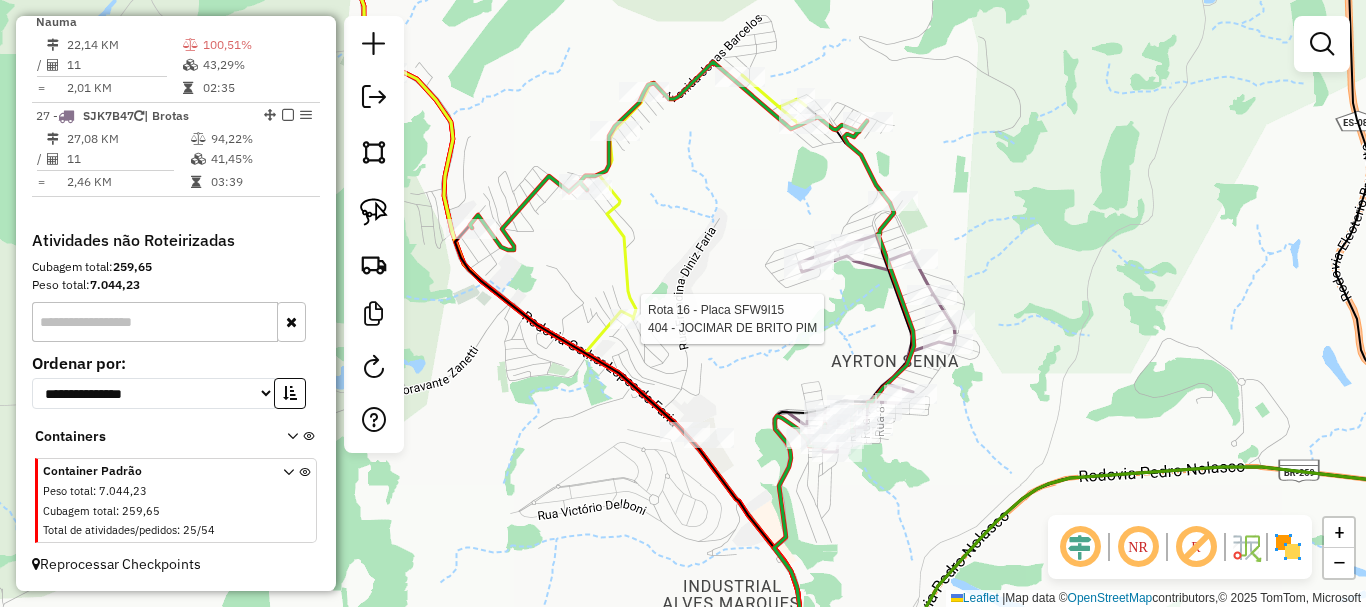 select on "**********" 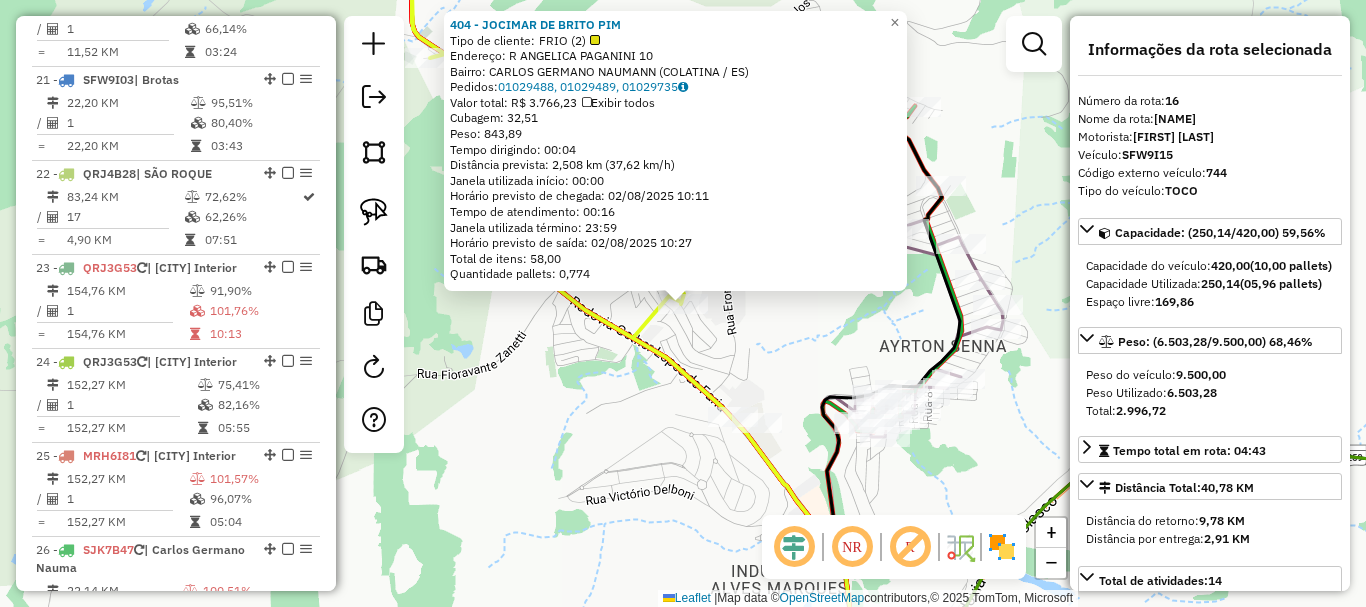 scroll, scrollTop: 2443, scrollLeft: 0, axis: vertical 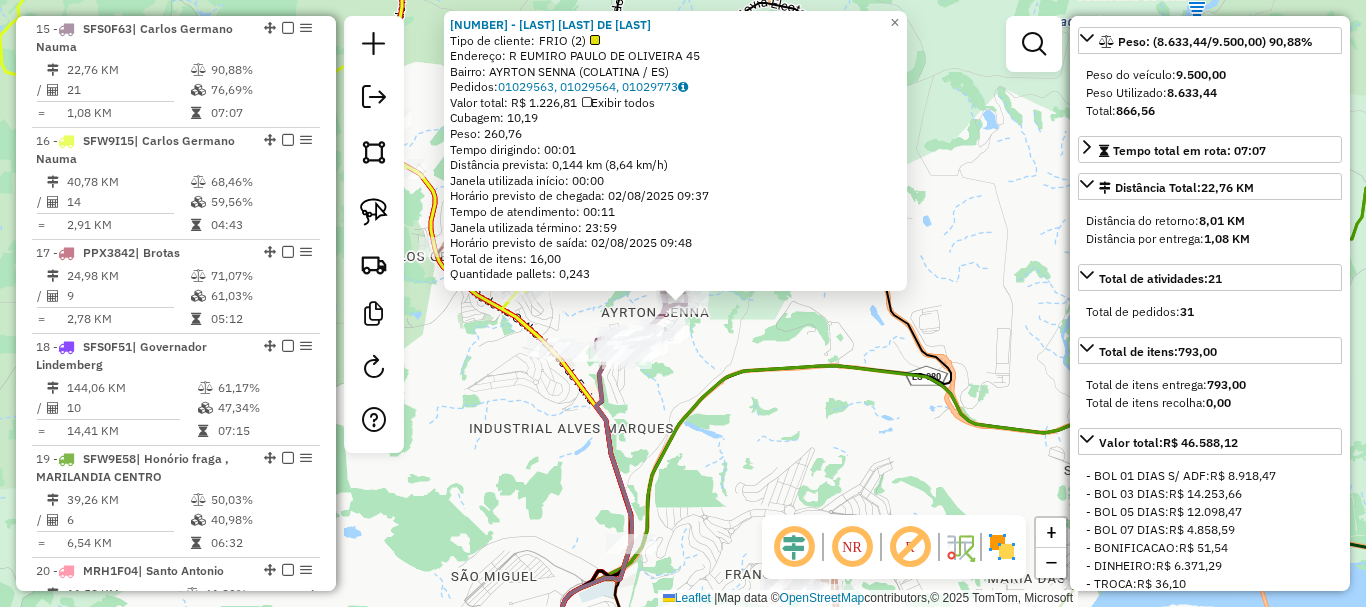 click 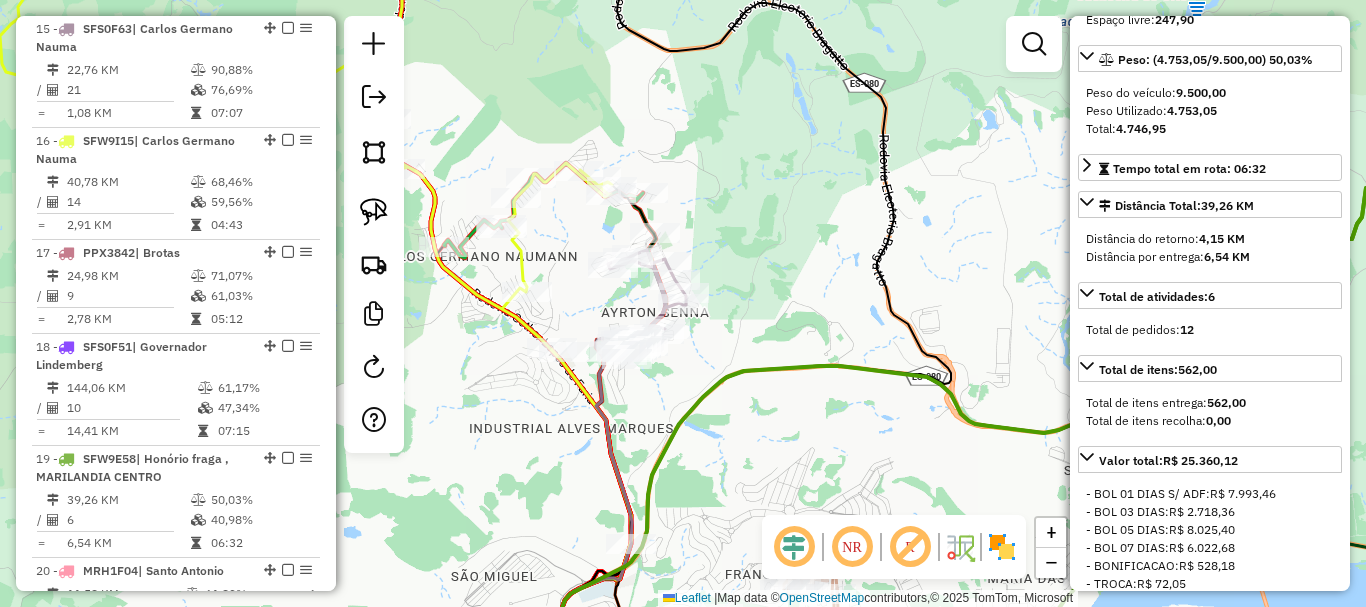 scroll, scrollTop: 318, scrollLeft: 0, axis: vertical 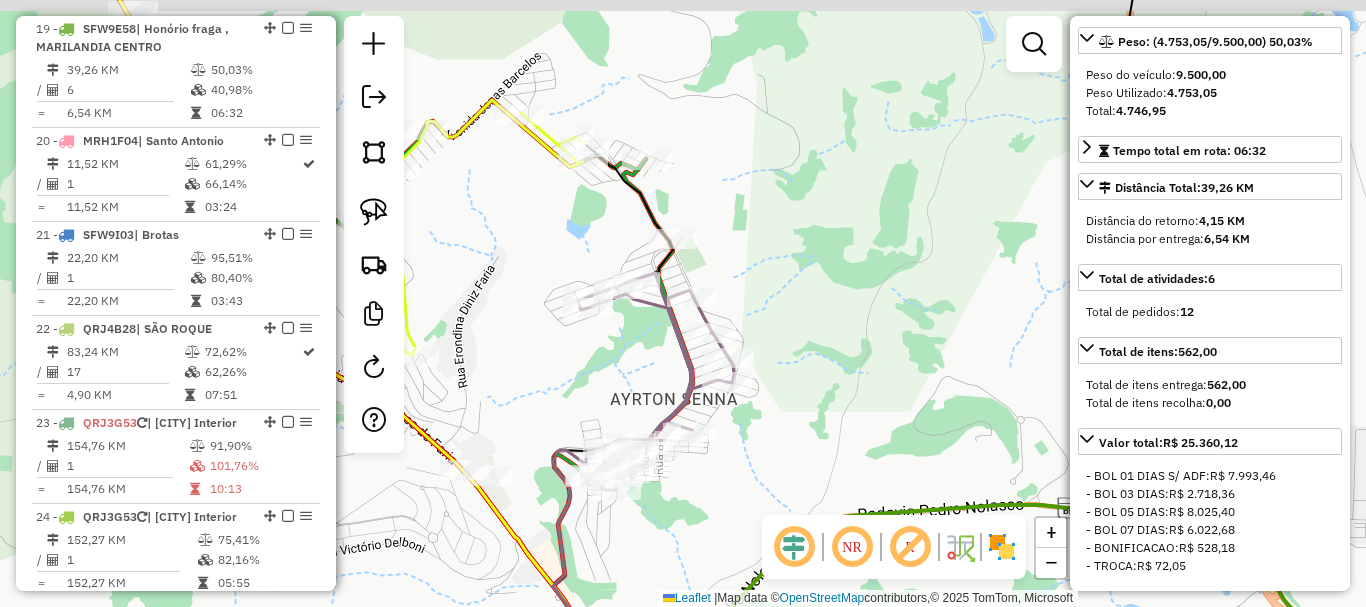 drag, startPoint x: 734, startPoint y: 211, endPoint x: 809, endPoint y: 292, distance: 110.39022 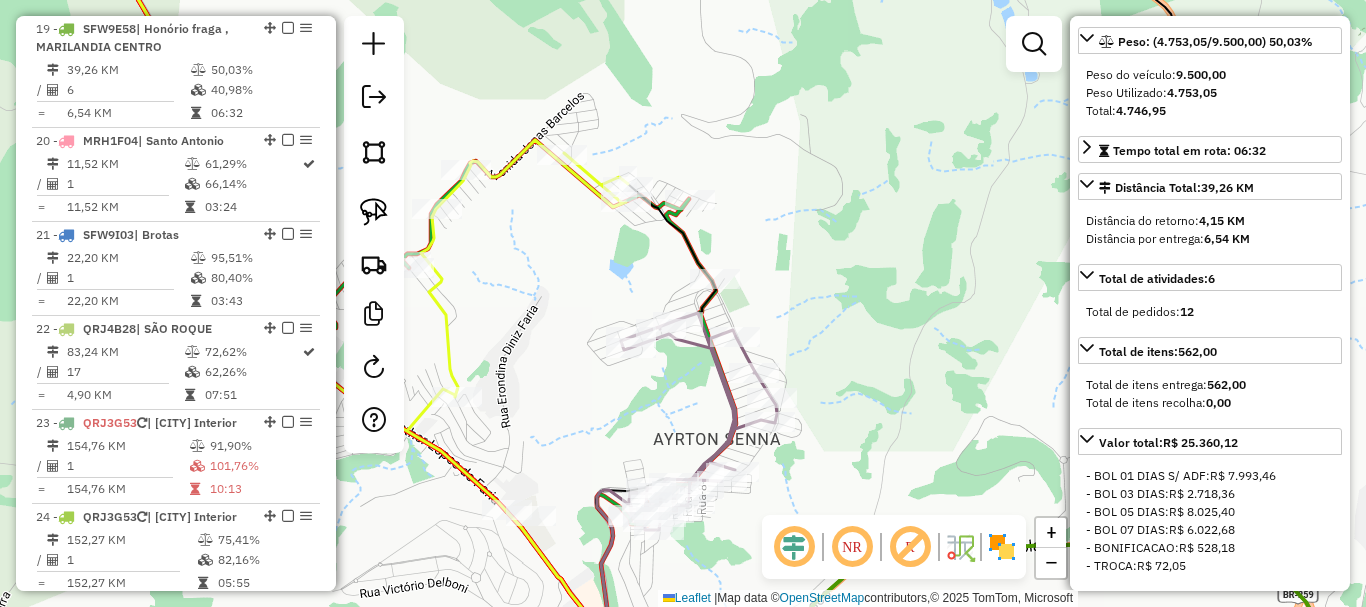 drag, startPoint x: 486, startPoint y: 320, endPoint x: 566, endPoint y: 357, distance: 88.14193 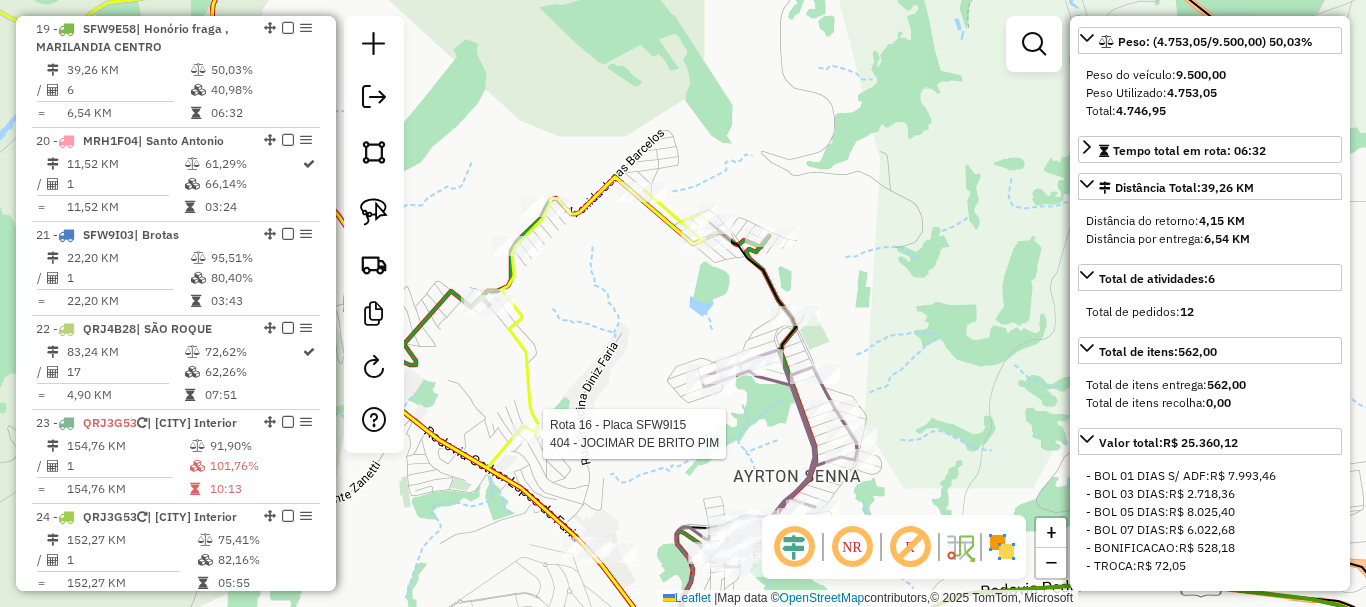 scroll, scrollTop: 300, scrollLeft: 0, axis: vertical 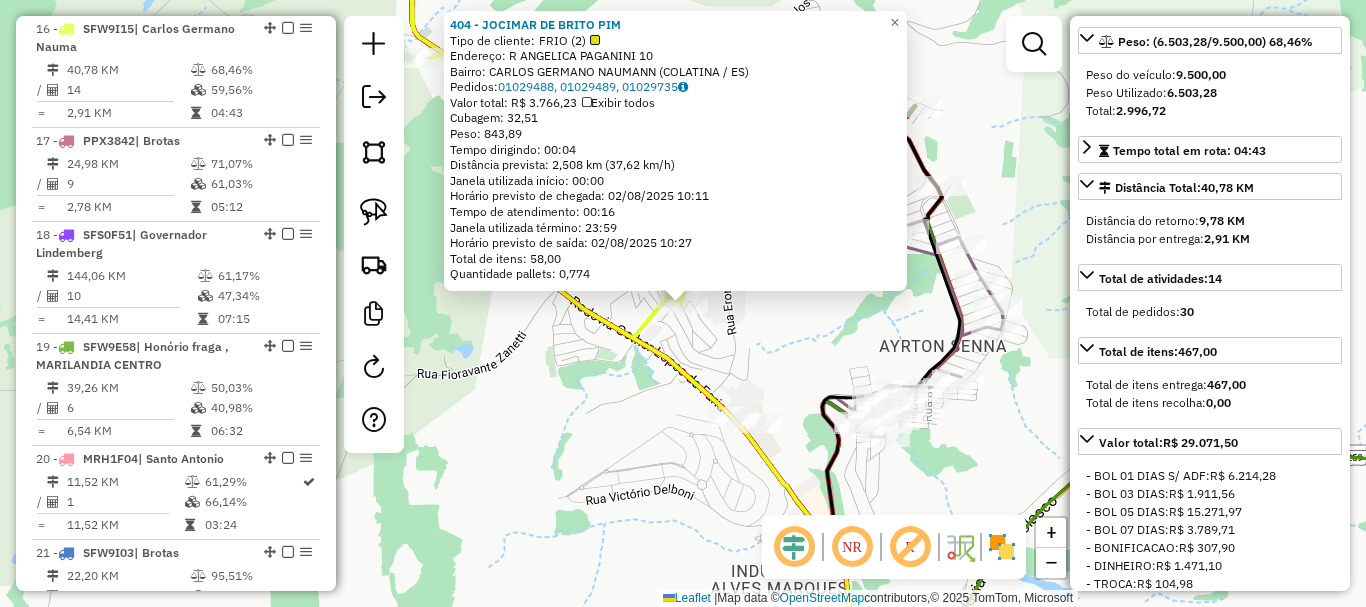 click on "404 - JOCIMAR DE BRITO PIM  Tipo de cliente:   FRIO (2)   Endereço: R   ANGELICA PAGANINI             10   Bairro: CARLOS GERMANO NAUMANN (COLATINA / ES)   Pedidos:  01029488, 01029489, 01029735   Valor total: R$ 3.766,23   Exibir todos   Cubagem: 32,51  Peso: 843,89  Tempo dirigindo: 00:04   Distância prevista: 2,508 km (37,62 km/h)   Janela utilizada início: 00:00   Horário previsto de chegada: 02/08/2025 10:11   Tempo de atendimento: 00:16   Janela utilizada término: 23:59   Horário previsto de saída: 02/08/2025 10:27   Total de itens: 58,00   Quantidade pallets: 0,774  × Janela de atendimento Grade de atendimento Capacidade Transportadoras Veículos Cliente Pedidos  Rotas Selecione os dias de semana para filtrar as janelas de atendimento  Seg   Ter   Qua   Qui   Sex   Sáb   Dom  Informe o período da janela de atendimento: De: Até:  Filtrar exatamente a janela do cliente  Considerar janela de atendimento padrão  Selecione os dias de semana para filtrar as grades de atendimento  Seg   Ter   Qua" 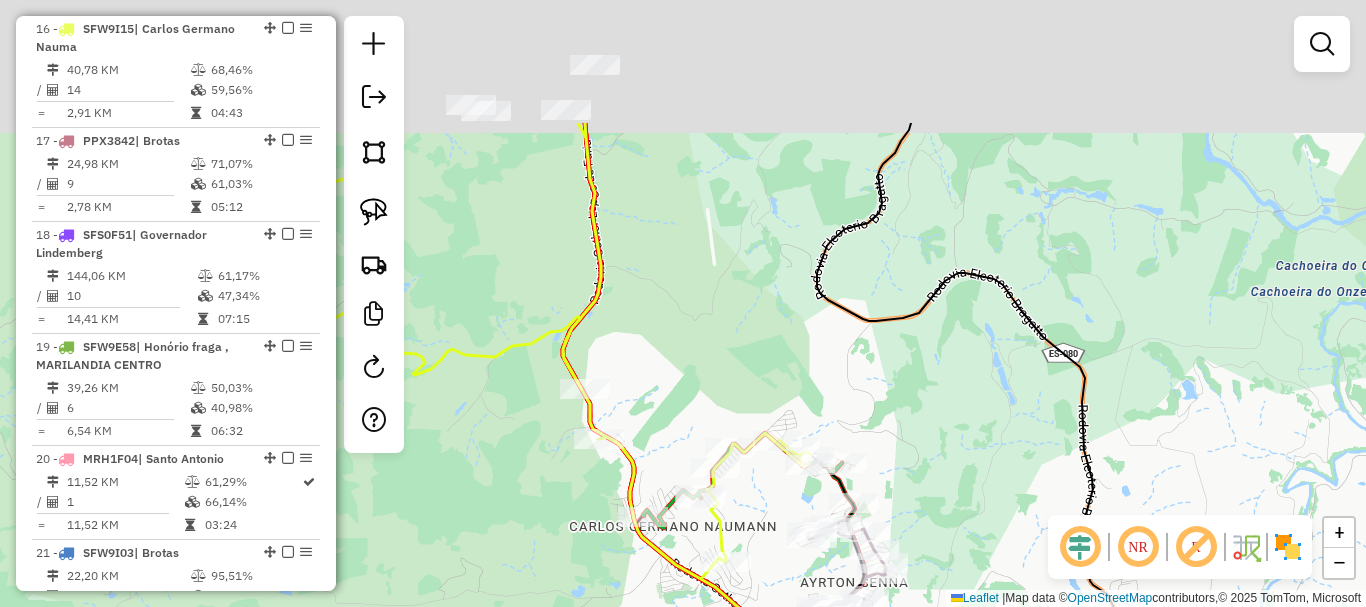 drag, startPoint x: 600, startPoint y: 197, endPoint x: 672, endPoint y: 364, distance: 181.85983 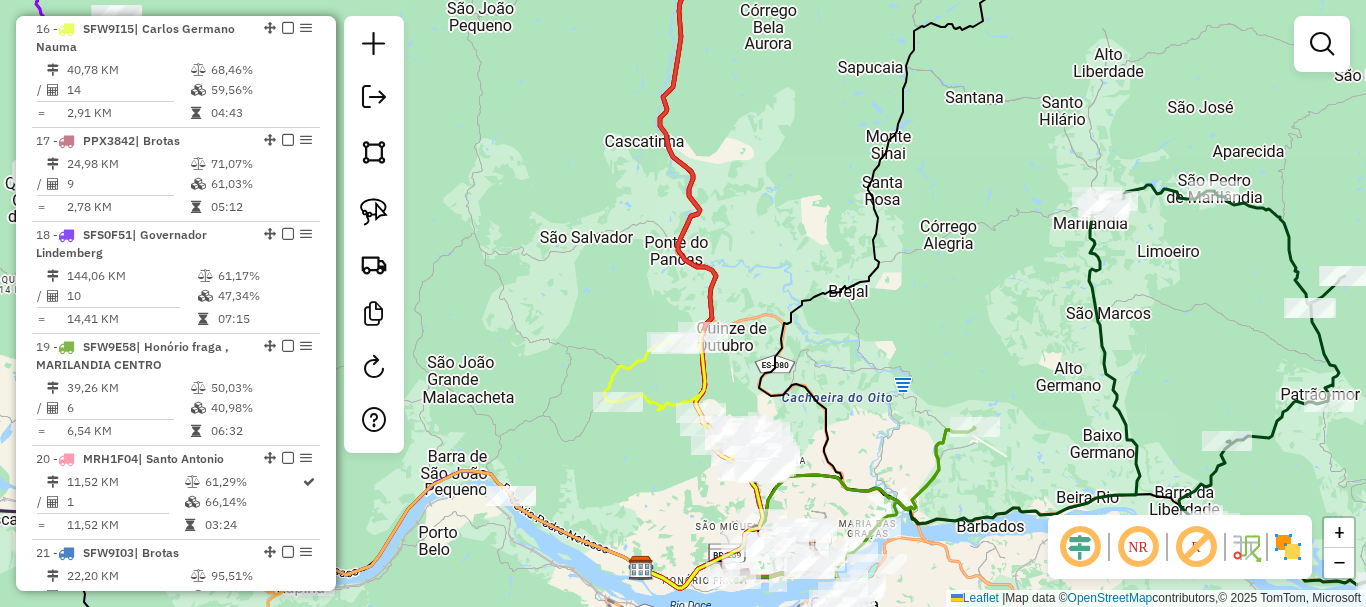 drag, startPoint x: 731, startPoint y: 338, endPoint x: 838, endPoint y: 199, distance: 175.4138 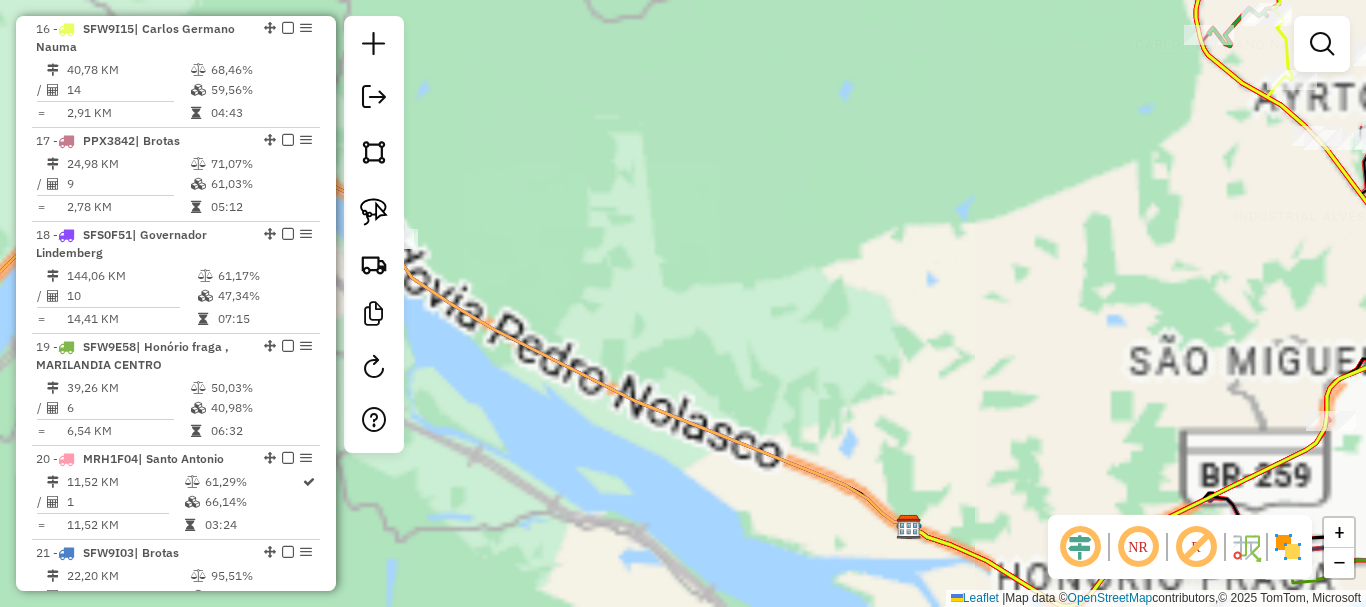 drag, startPoint x: 645, startPoint y: 447, endPoint x: 784, endPoint y: 450, distance: 139.03236 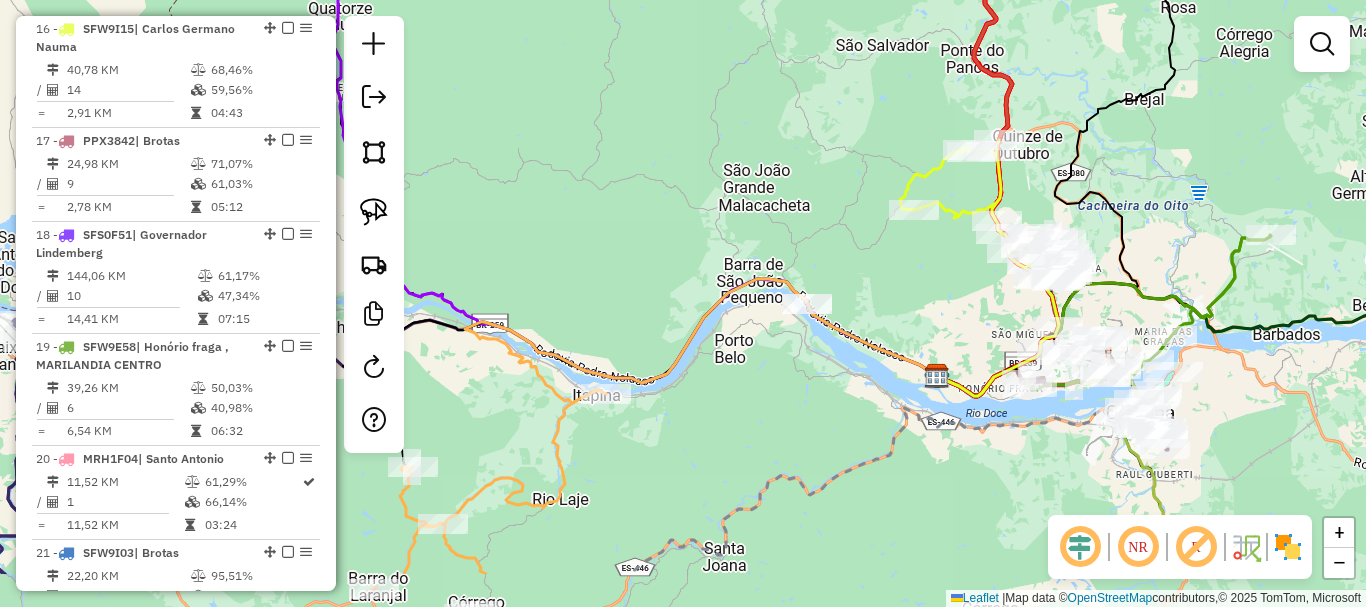 click on "Janela de atendimento Grade de atendimento Capacidade Transportadoras Veículos Cliente Pedidos  Rotas Selecione os dias de semana para filtrar as janelas de atendimento  Seg   Ter   Qua   Qui   Sex   Sáb   Dom  Informe o período da janela de atendimento: De: Até:  Filtrar exatamente a janela do cliente  Considerar janela de atendimento padrão  Selecione os dias de semana para filtrar as grades de atendimento  Seg   Ter   Qua   Qui   Sex   Sáb   Dom   Considerar clientes sem dia de atendimento cadastrado  Clientes fora do dia de atendimento selecionado Filtrar as atividades entre os valores definidos abaixo:  Peso mínimo:   Peso máximo:   Cubagem mínima:   Cubagem máxima:   De:   Até:  Filtrar as atividades entre o tempo de atendimento definido abaixo:  De:   Até:   Considerar capacidade total dos clientes não roteirizados Transportadora: Selecione um ou mais itens Tipo de veículo: Selecione um ou mais itens Veículo: Selecione um ou mais itens Motorista: Selecione um ou mais itens Nome: Rótulo:" 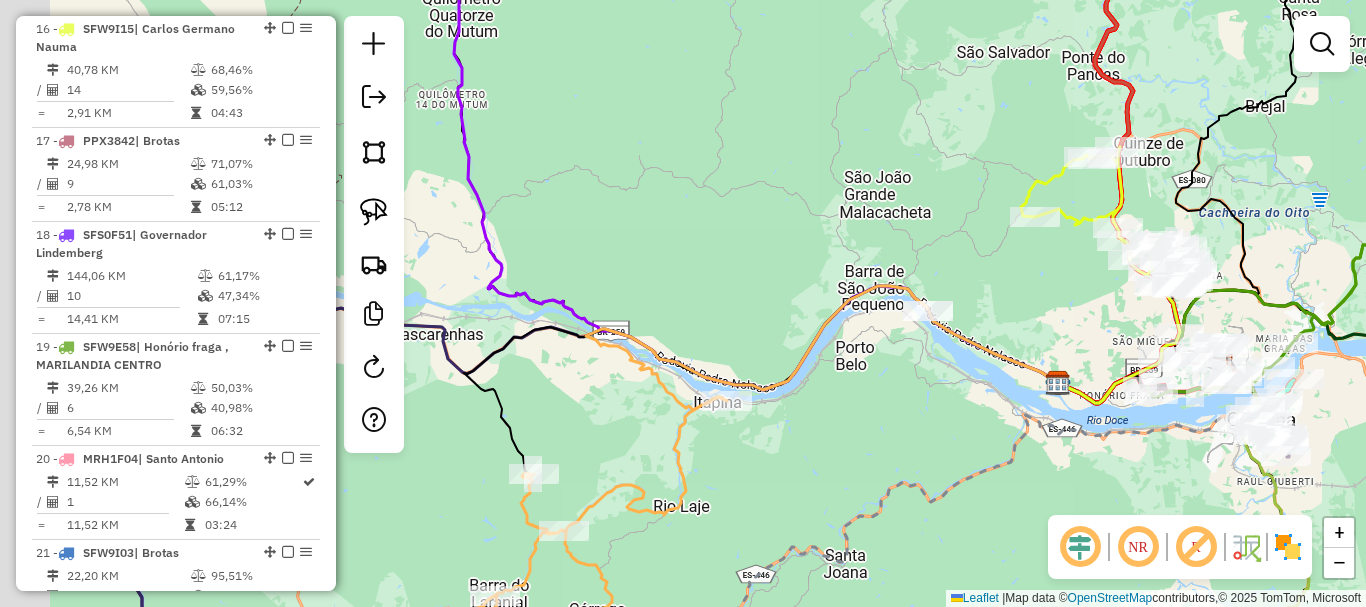 drag, startPoint x: 790, startPoint y: 451, endPoint x: 885, endPoint y: 463, distance: 95.7549 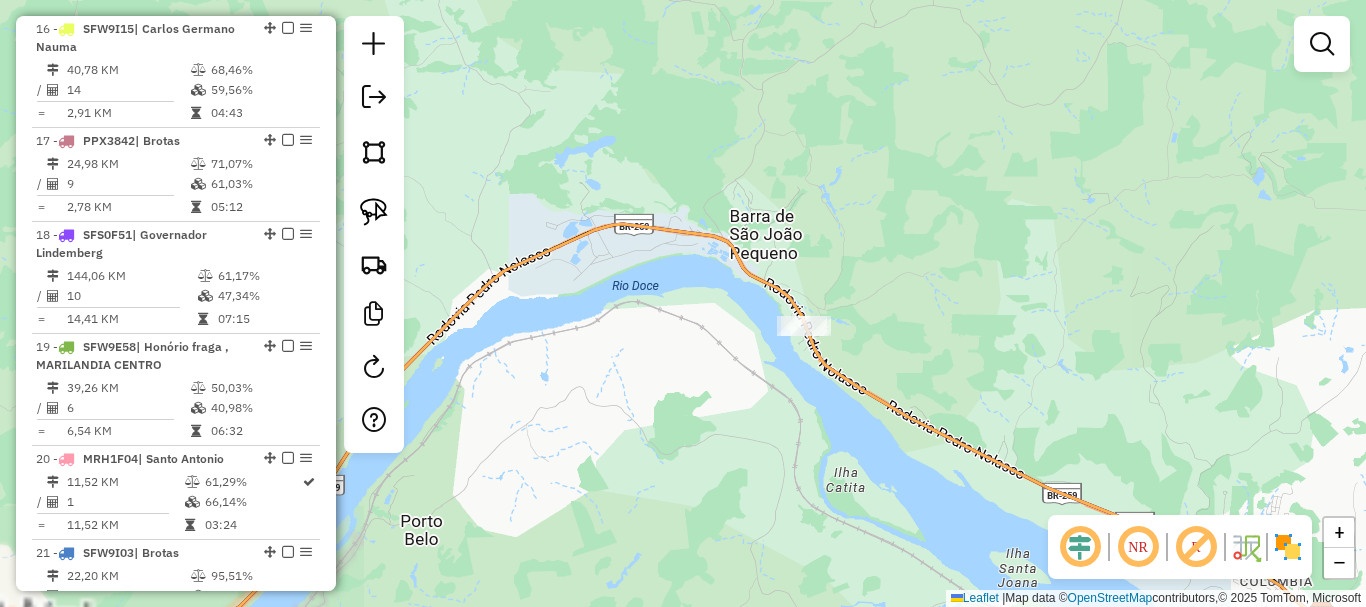 click on "Janela de atendimento Grade de atendimento Capacidade Transportadoras Veículos Cliente Pedidos  Rotas Selecione os dias de semana para filtrar as janelas de atendimento  Seg   Ter   Qua   Qui   Sex   Sáb   Dom  Informe o período da janela de atendimento: De: Até:  Filtrar exatamente a janela do cliente  Considerar janela de atendimento padrão  Selecione os dias de semana para filtrar as grades de atendimento  Seg   Ter   Qua   Qui   Sex   Sáb   Dom   Considerar clientes sem dia de atendimento cadastrado  Clientes fora do dia de atendimento selecionado Filtrar as atividades entre os valores definidos abaixo:  Peso mínimo:   Peso máximo:   Cubagem mínima:   Cubagem máxima:   De:   Até:  Filtrar as atividades entre o tempo de atendimento definido abaixo:  De:   Até:   Considerar capacidade total dos clientes não roteirizados Transportadora: Selecione um ou mais itens Tipo de veículo: Selecione um ou mais itens Veículo: Selecione um ou mais itens Motorista: Selecione um ou mais itens Nome: Rótulo:" 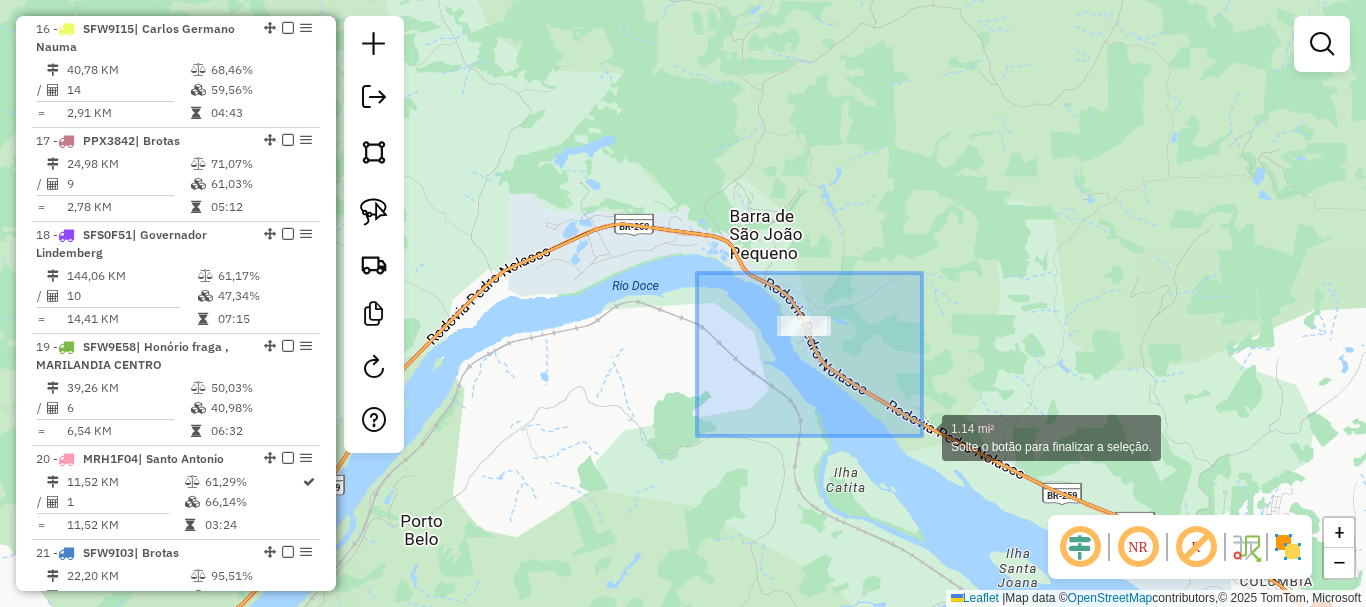 drag, startPoint x: 886, startPoint y: 408, endPoint x: 926, endPoint y: 435, distance: 48.259712 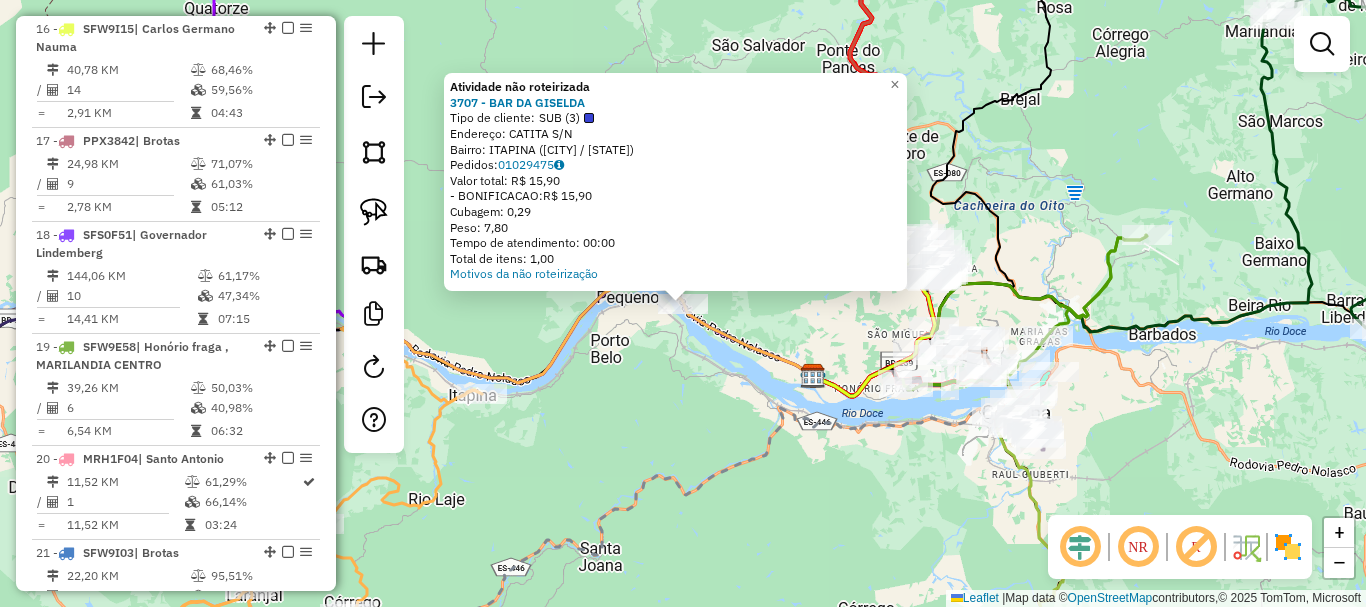 drag, startPoint x: 658, startPoint y: 386, endPoint x: 856, endPoint y: 427, distance: 202.2004 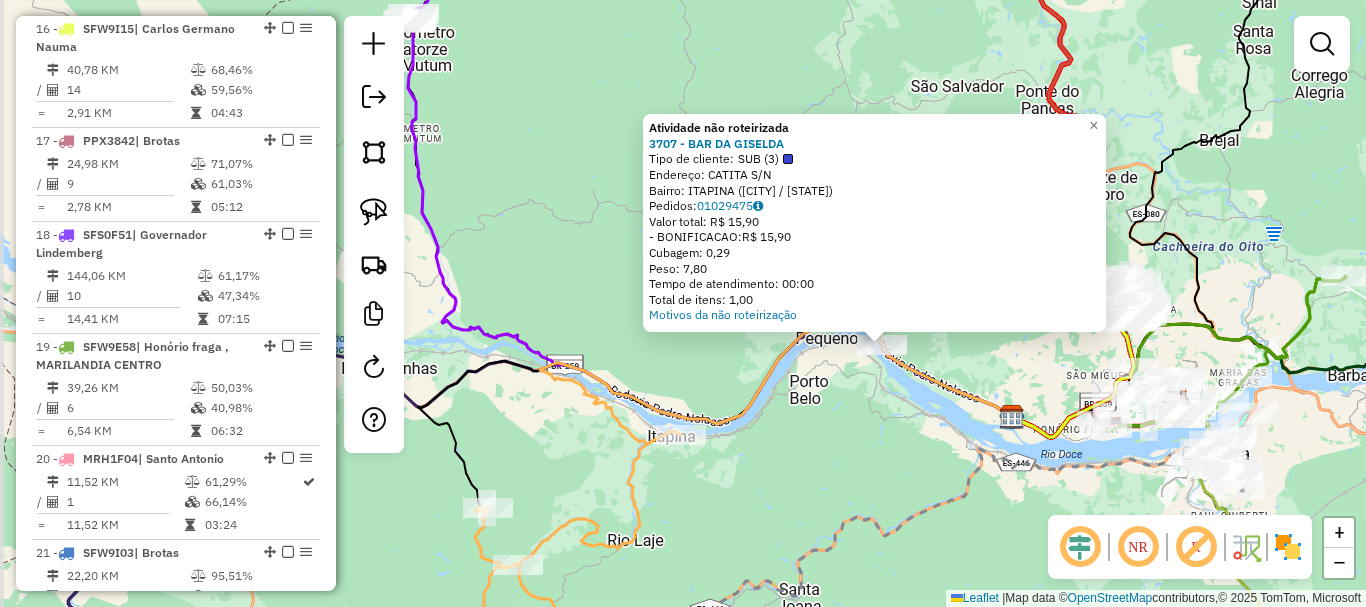 click on "Atividade não roteirizada 3707 - BAR DA GISELDA  Tipo de cliente:   SUB (3)   Endereço:  CATITA S/N   Bairro: ITAPINA (COLATINA / ES)   Pedidos:  01029475   Valor total: R$ 15,90   - BONIFICACAO:  R$ 15,90   Cubagem: 0,29   Peso: 7,80   Tempo de atendimento: 00:00   Total de itens: 1,00  Motivos da não roteirização × Janela de atendimento Grade de atendimento Capacidade Transportadoras Veículos Cliente Pedidos  Rotas Selecione os dias de semana para filtrar as janelas de atendimento  Seg   Ter   Qua   Qui   Sex   Sáb   Dom  Informe o período da janela de atendimento: De: Até:  Filtrar exatamente a janela do cliente  Considerar janela de atendimento padrão  Selecione os dias de semana para filtrar as grades de atendimento  Seg   Ter   Qua   Qui   Sex   Sáb   Dom   Considerar clientes sem dia de atendimento cadastrado  Clientes fora do dia de atendimento selecionado Filtrar as atividades entre os valores definidos abaixo:  Peso mínimo:   Peso máximo:   Cubagem mínima:   Cubagem máxima:   De:  +" 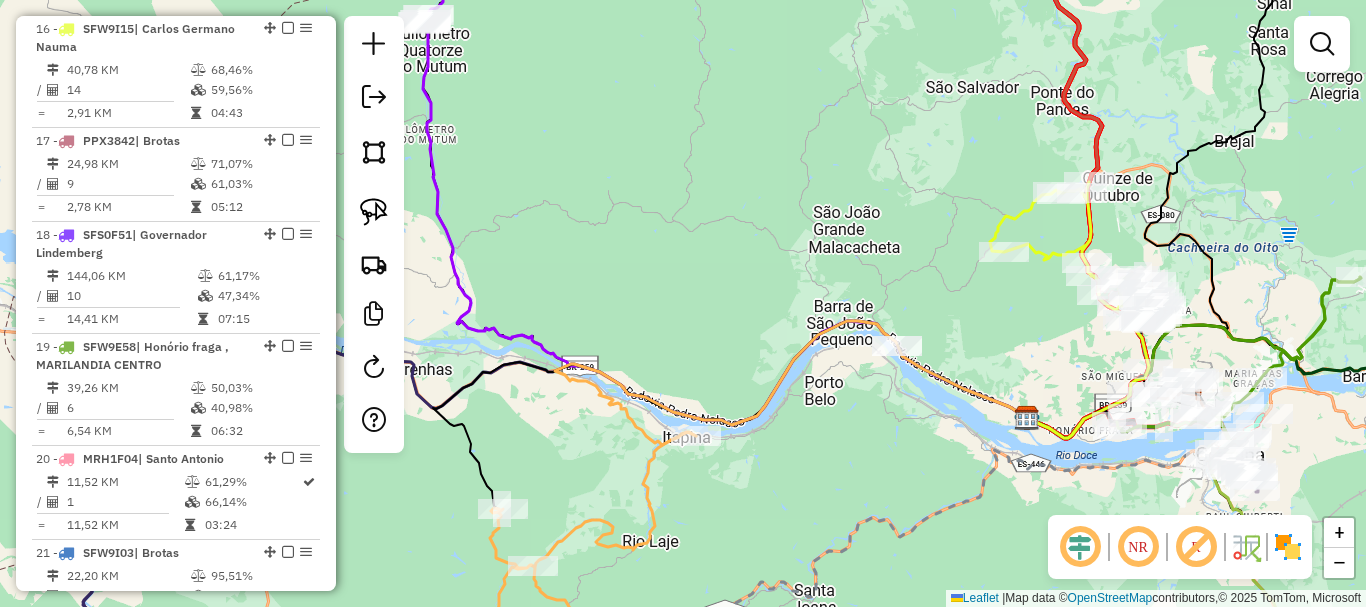 drag, startPoint x: 803, startPoint y: 419, endPoint x: 859, endPoint y: 412, distance: 56.435802 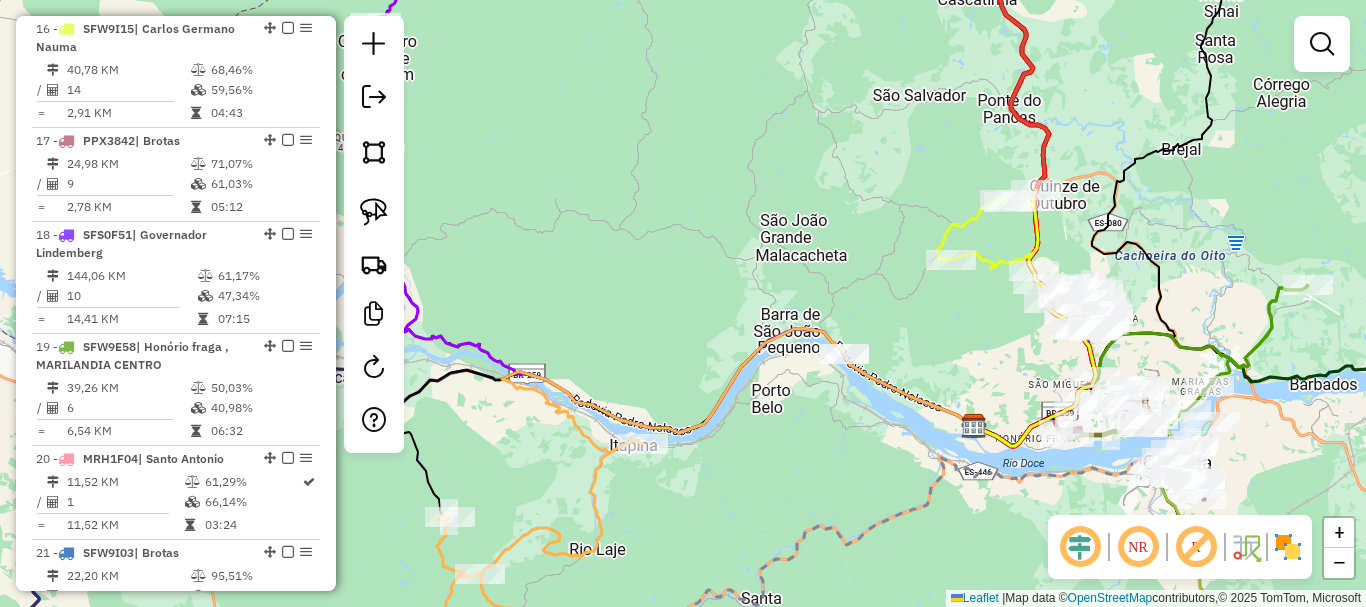 click on "Janela de atendimento Grade de atendimento Capacidade Transportadoras Veículos Cliente Pedidos  Rotas Selecione os dias de semana para filtrar as janelas de atendimento  Seg   Ter   Qua   Qui   Sex   Sáb   Dom  Informe o período da janela de atendimento: De: Até:  Filtrar exatamente a janela do cliente  Considerar janela de atendimento padrão  Selecione os dias de semana para filtrar as grades de atendimento  Seg   Ter   Qua   Qui   Sex   Sáb   Dom   Considerar clientes sem dia de atendimento cadastrado  Clientes fora do dia de atendimento selecionado Filtrar as atividades entre os valores definidos abaixo:  Peso mínimo:   Peso máximo:   Cubagem mínima:   Cubagem máxima:   De:   Até:  Filtrar as atividades entre o tempo de atendimento definido abaixo:  De:   Até:   Considerar capacidade total dos clientes não roteirizados Transportadora: Selecione um ou mais itens Tipo de veículo: Selecione um ou mais itens Veículo: Selecione um ou mais itens Motorista: Selecione um ou mais itens Nome: Rótulo:" 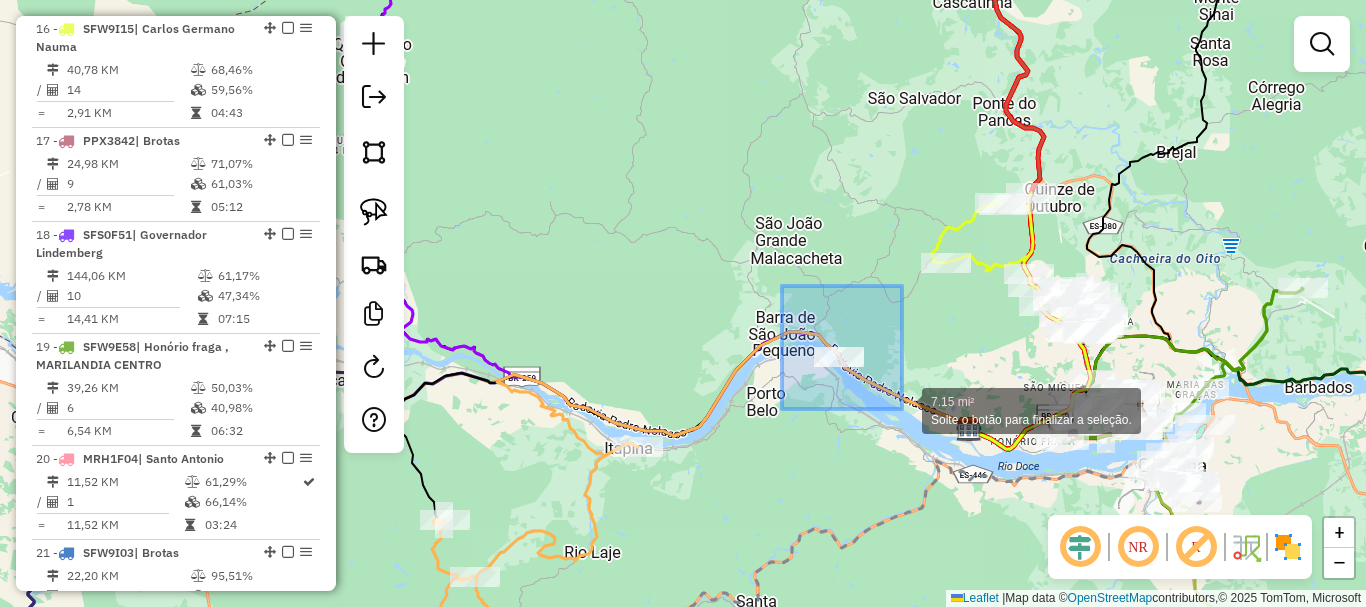 drag, startPoint x: 828, startPoint y: 313, endPoint x: 902, endPoint y: 409, distance: 121.21056 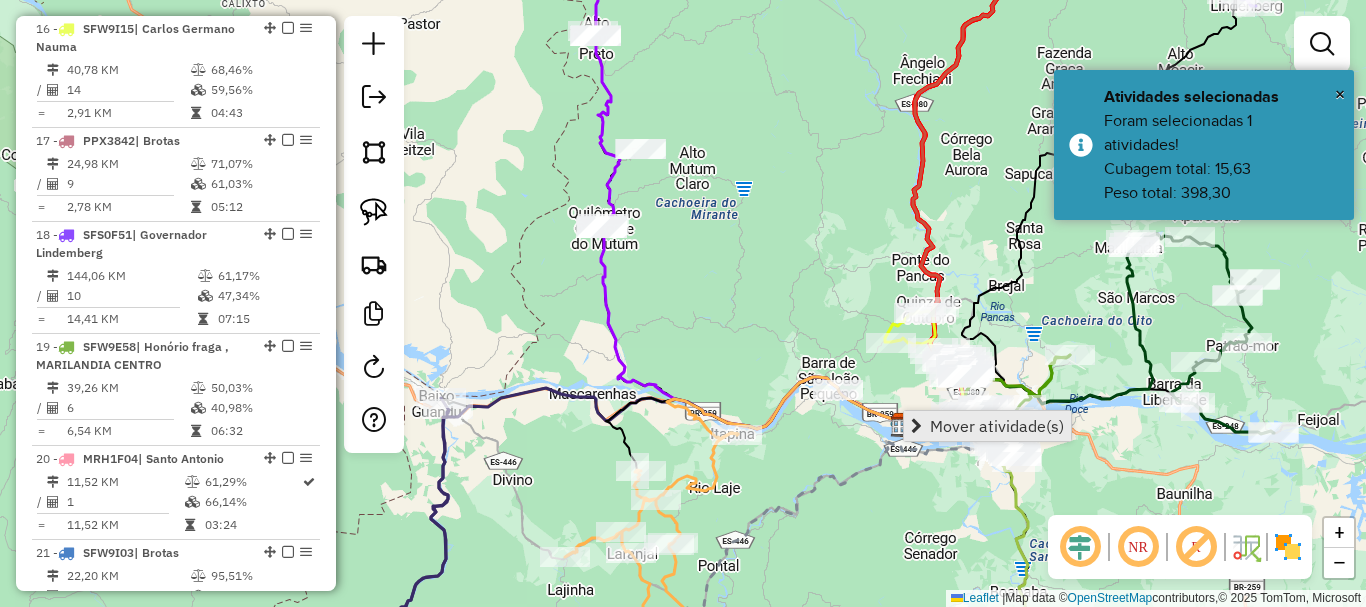 click on "Mover atividade(s)" at bounding box center (997, 426) 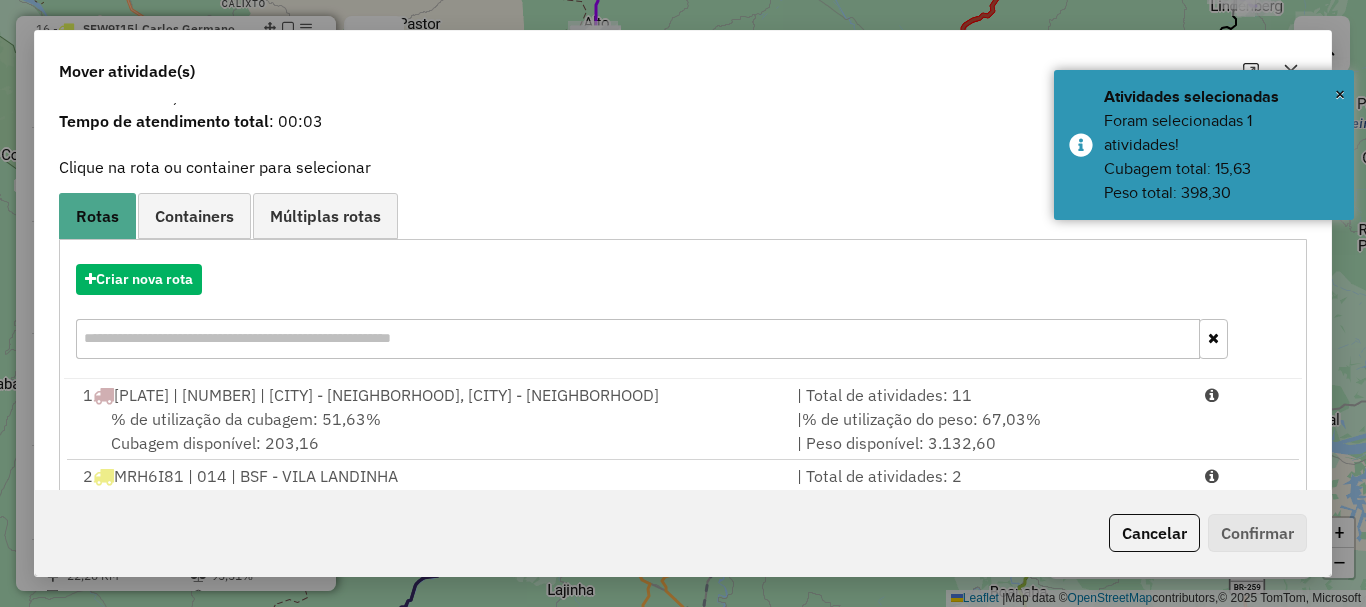 scroll, scrollTop: 397, scrollLeft: 0, axis: vertical 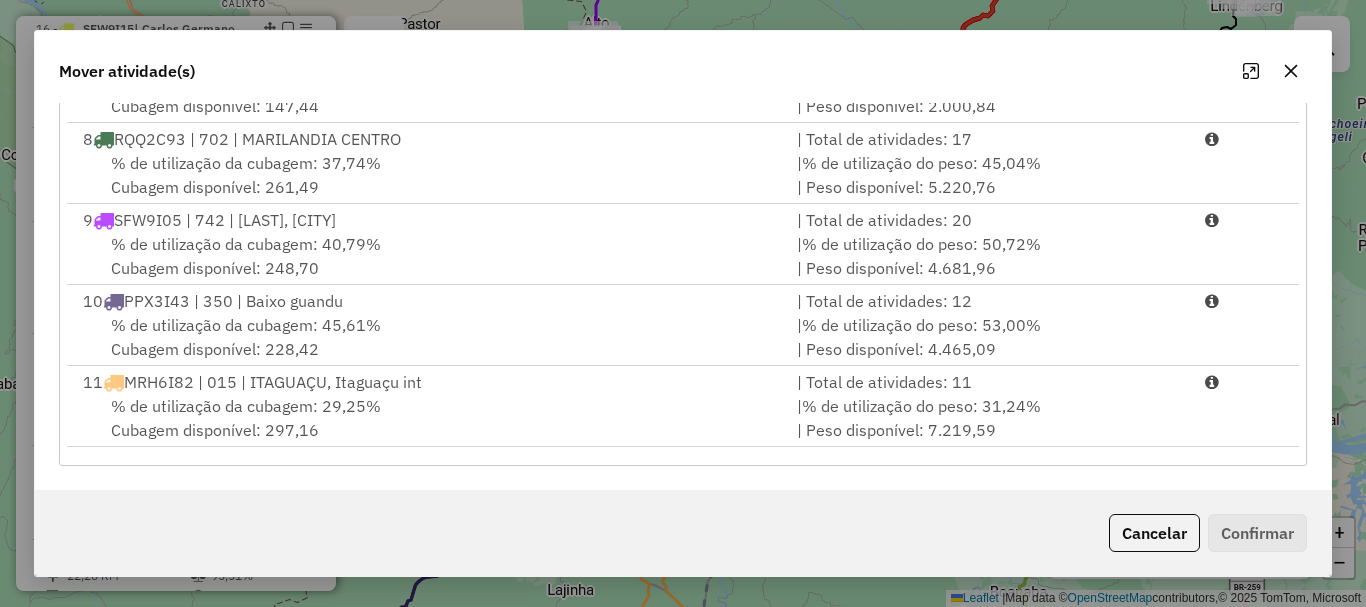 click on "% de utilização da cubagem: 45,61%" at bounding box center (246, 325) 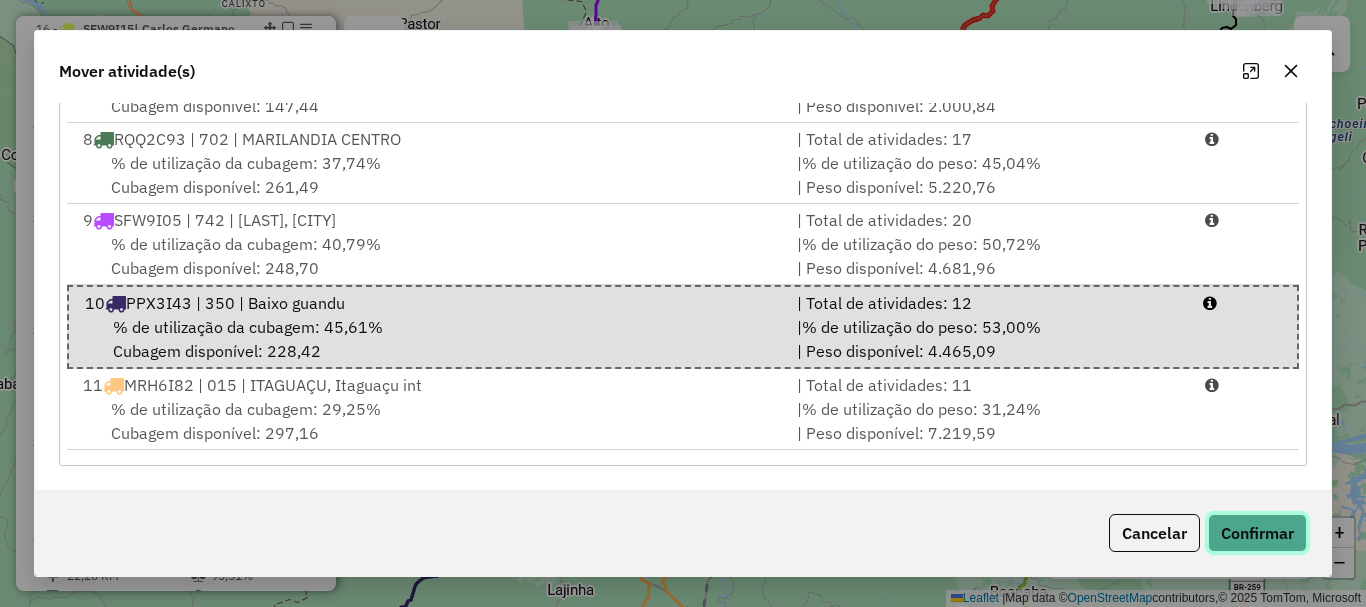 click on "Confirmar" 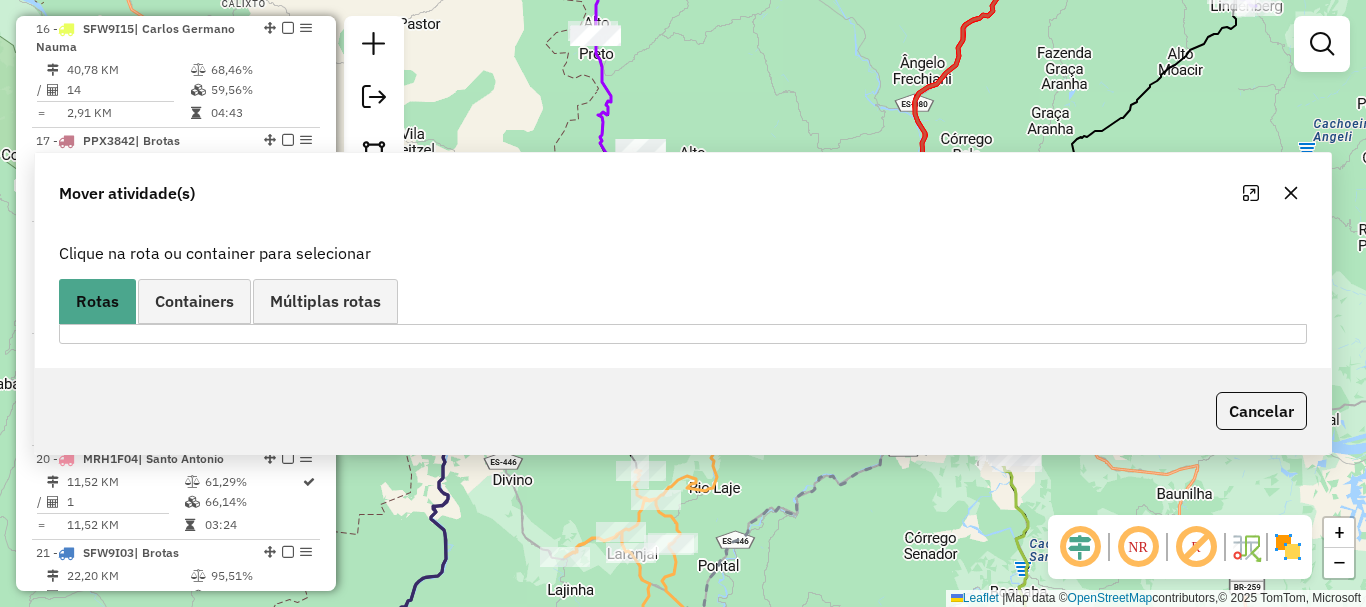 scroll, scrollTop: 0, scrollLeft: 0, axis: both 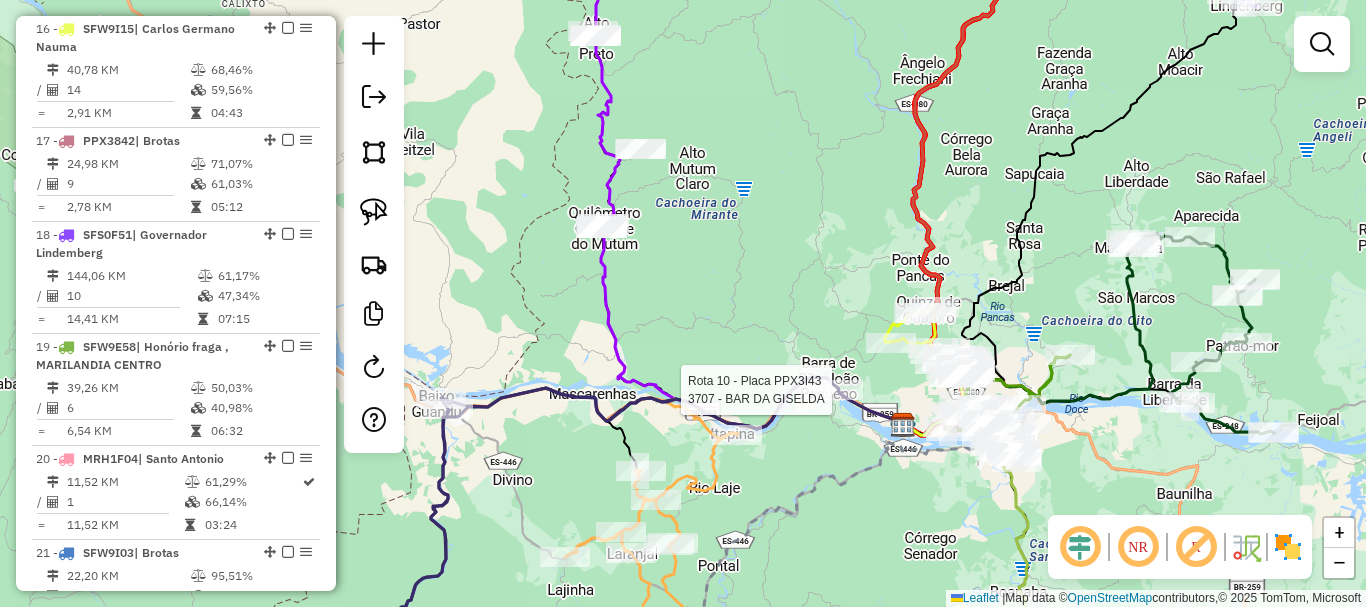 select on "**********" 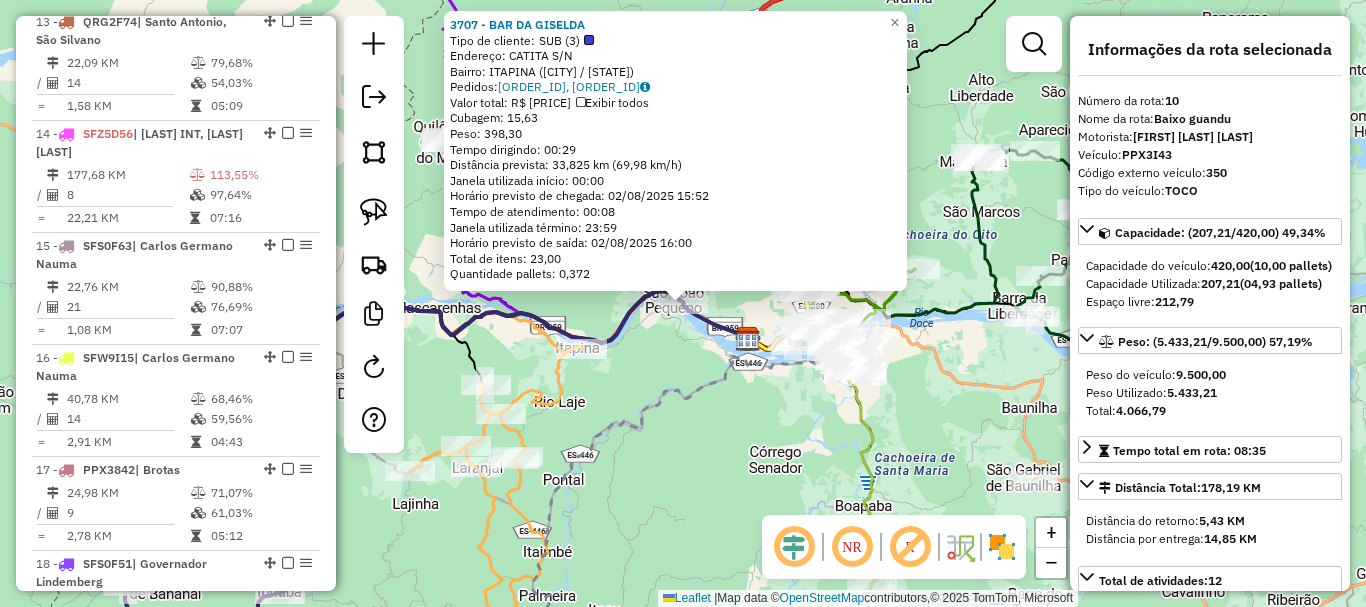 scroll, scrollTop: 1789, scrollLeft: 0, axis: vertical 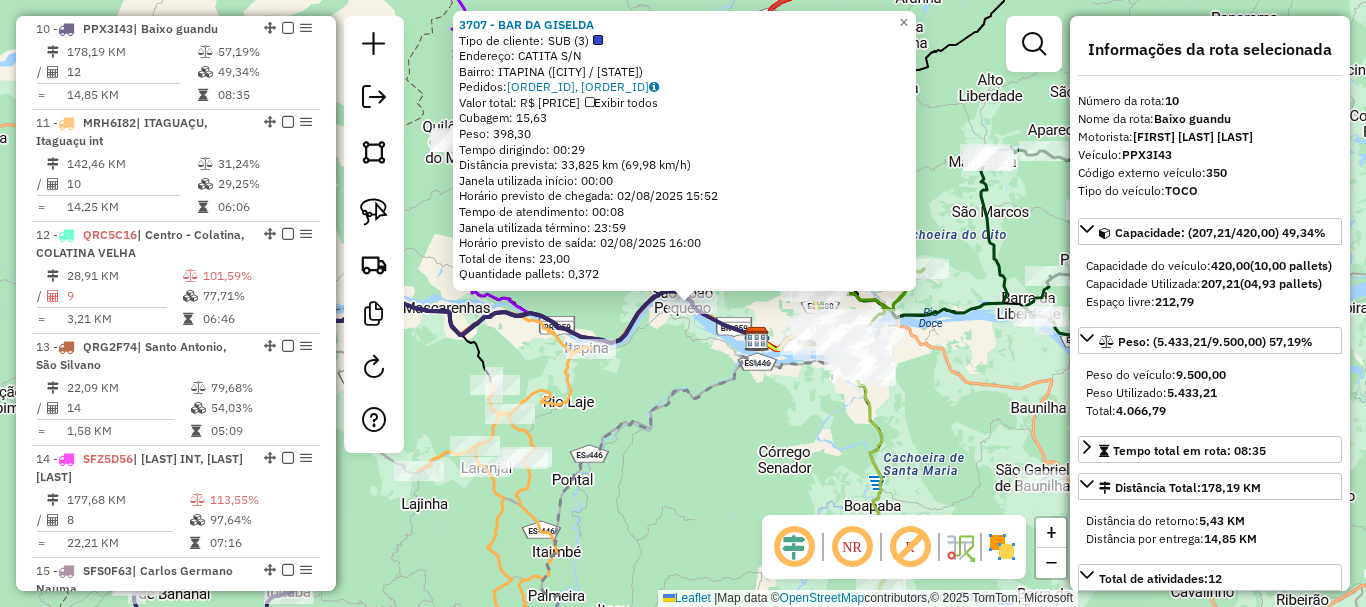 drag, startPoint x: 648, startPoint y: 366, endPoint x: 727, endPoint y: 385, distance: 81.25269 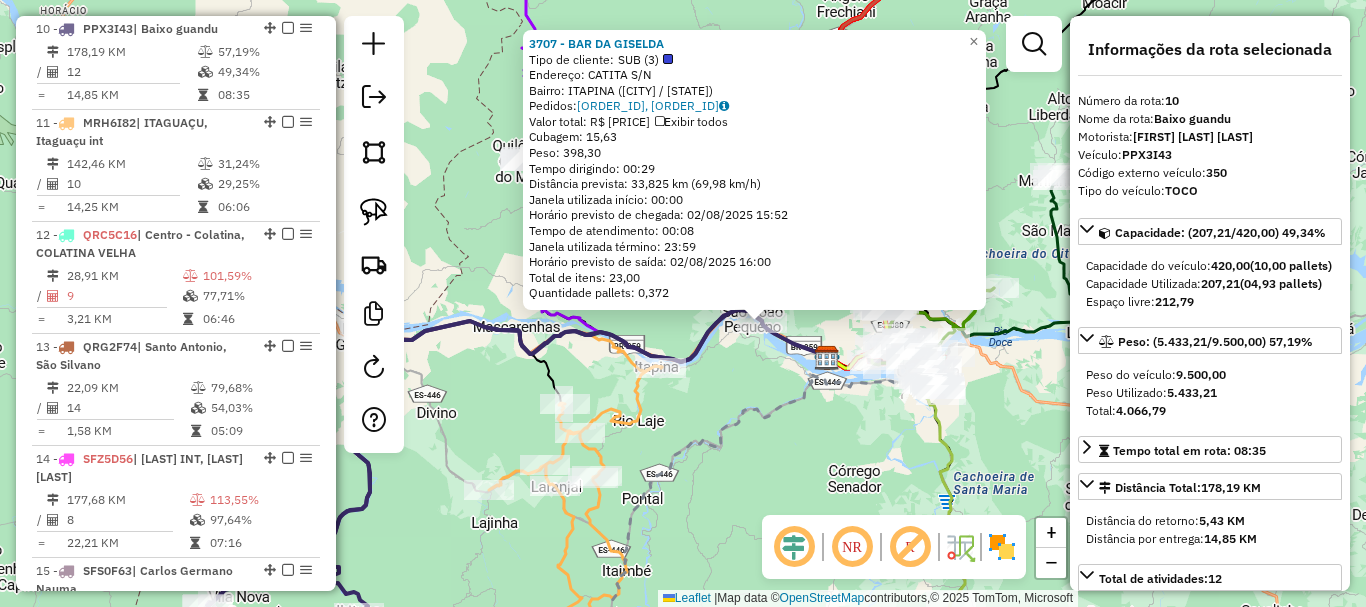 click on "3707 - BAR DA GISELDA  Tipo de cliente:   SUB (3)   Endereço:  CATITA S/N   Bairro: ITAPINA (COLATINA / ES)   Pedidos:  01029474, 01029475   Valor total: R$ 1.826,13   Exibir todos   Cubagem: 15,63  Peso: 398,30  Tempo dirigindo: 00:29   Distância prevista: 33,825 km (69,98 km/h)   Janela utilizada início: 00:00   Horário previsto de chegada: 02/08/2025 15:52   Tempo de atendimento: 00:08   Janela utilizada término: 23:59   Horário previsto de saída: 02/08/2025 16:00   Total de itens: 23,00   Quantidade pallets: 0,372  × Janela de atendimento Grade de atendimento Capacidade Transportadoras Veículos Cliente Pedidos  Rotas Selecione os dias de semana para filtrar as janelas de atendimento  Seg   Ter   Qua   Qui   Sex   Sáb   Dom  Informe o período da janela de atendimento: De: Até:  Filtrar exatamente a janela do cliente  Considerar janela de atendimento padrão  Selecione os dias de semana para filtrar as grades de atendimento  Seg   Ter   Qua   Qui   Sex   Sáb   Dom   Peso mínimo:   De:   Até:" 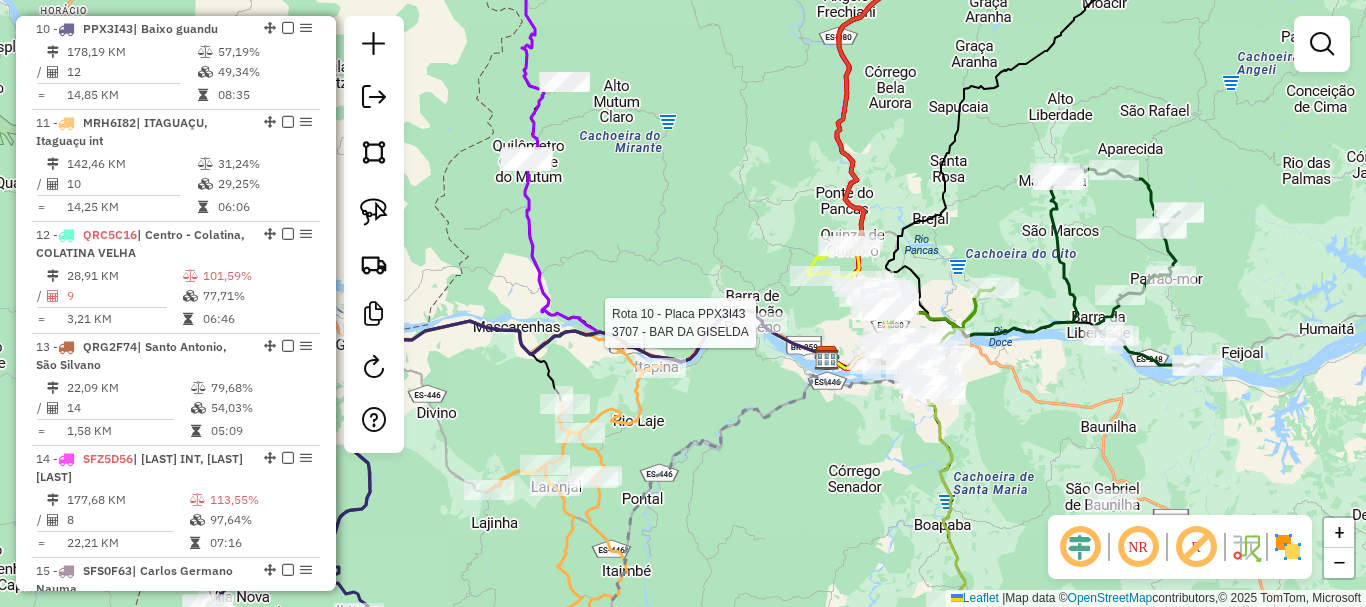 select on "**********" 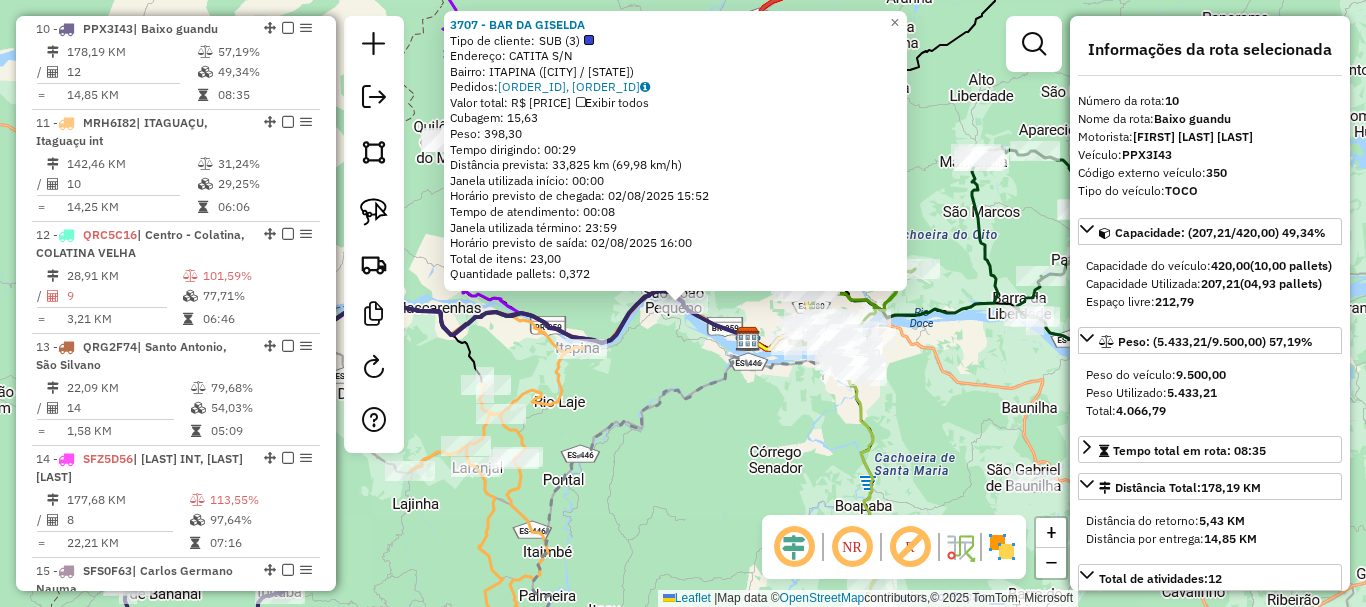 drag, startPoint x: 681, startPoint y: 442, endPoint x: 775, endPoint y: 574, distance: 162.04938 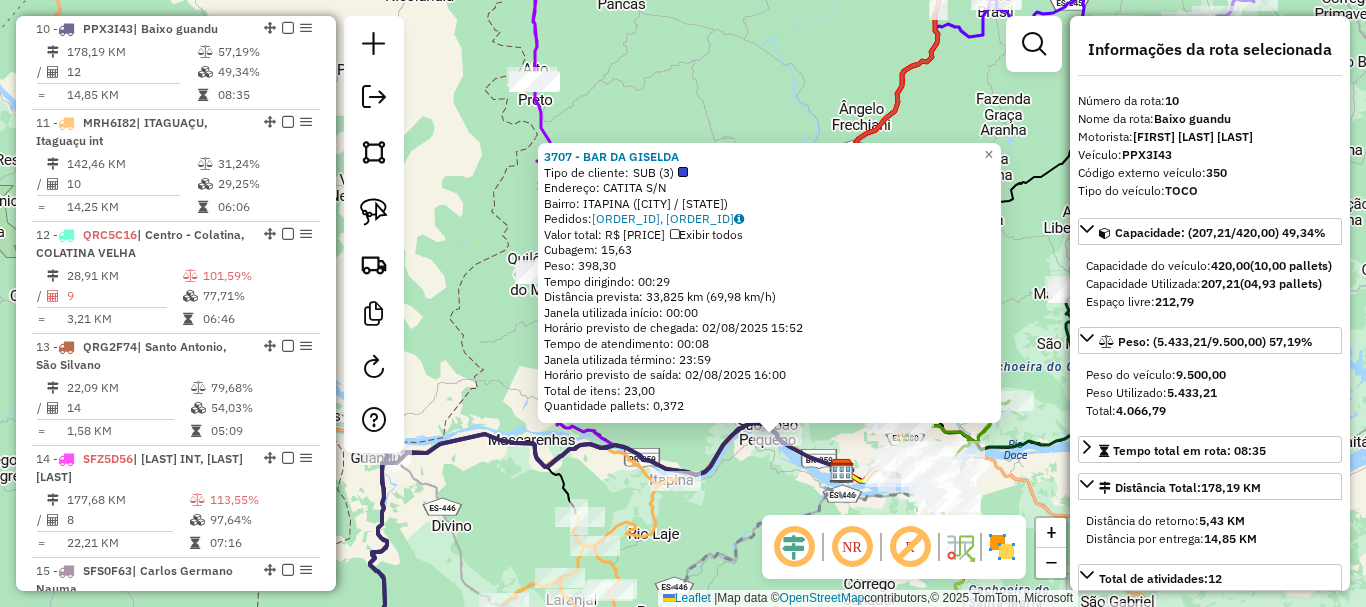 click on "NR R" 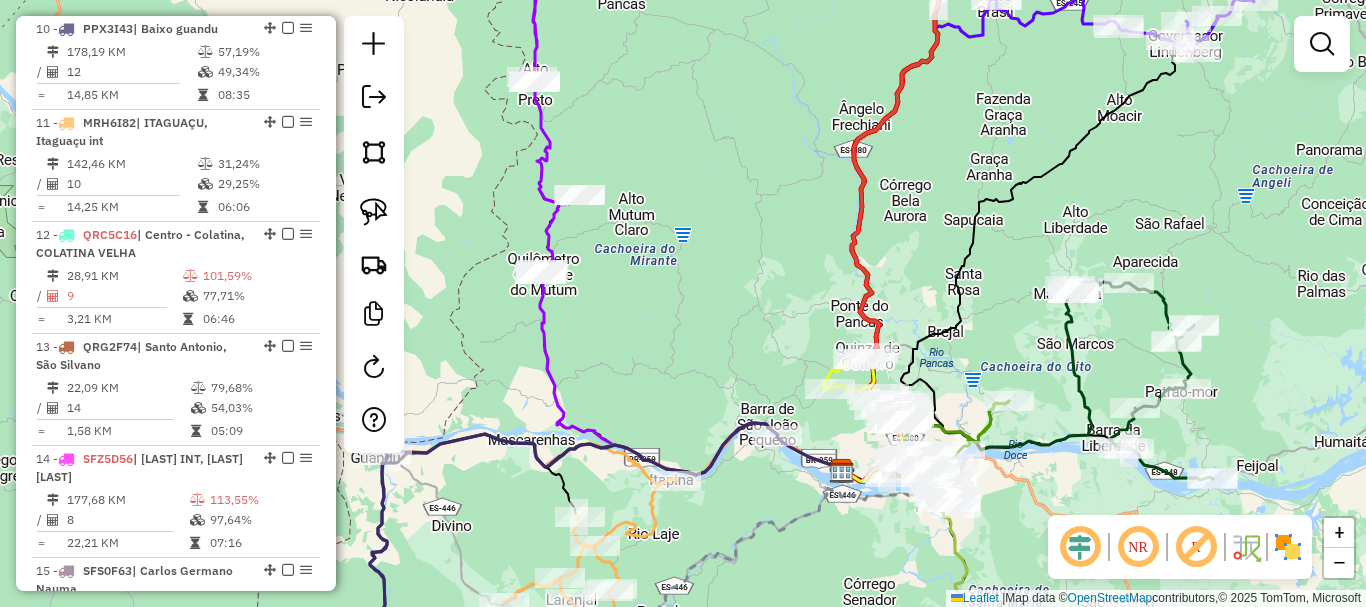 drag, startPoint x: 777, startPoint y: 483, endPoint x: 688, endPoint y: 370, distance: 143.8402 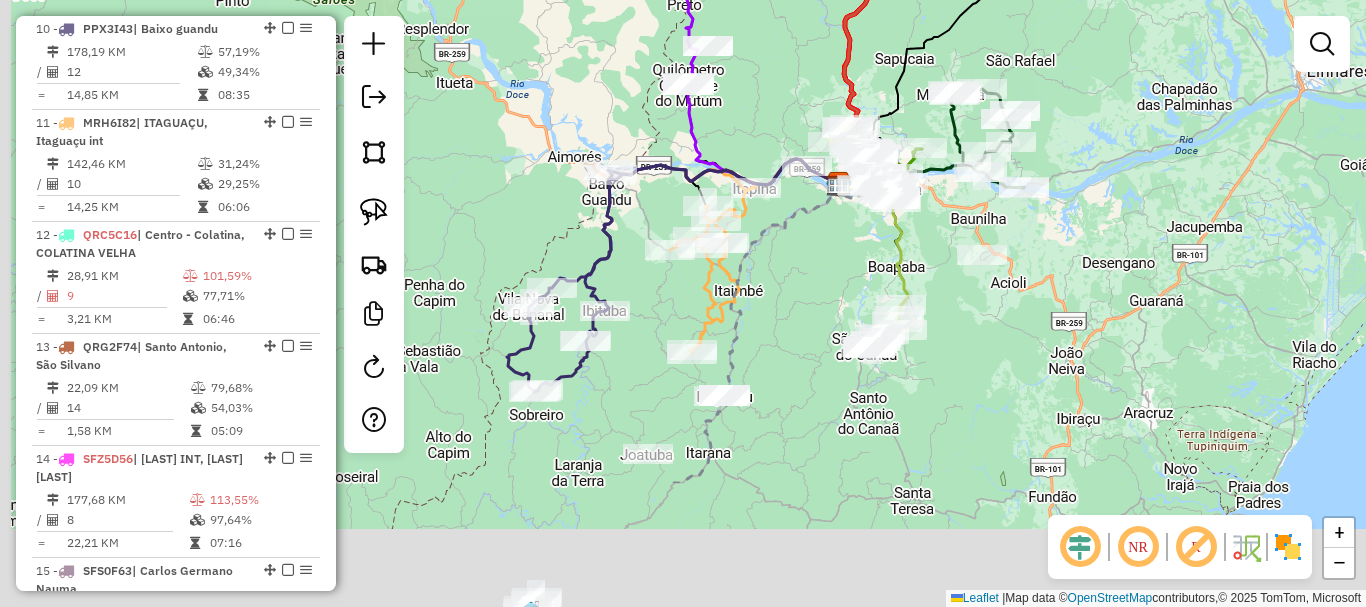 drag, startPoint x: 813, startPoint y: 341, endPoint x: 831, endPoint y: 222, distance: 120.353645 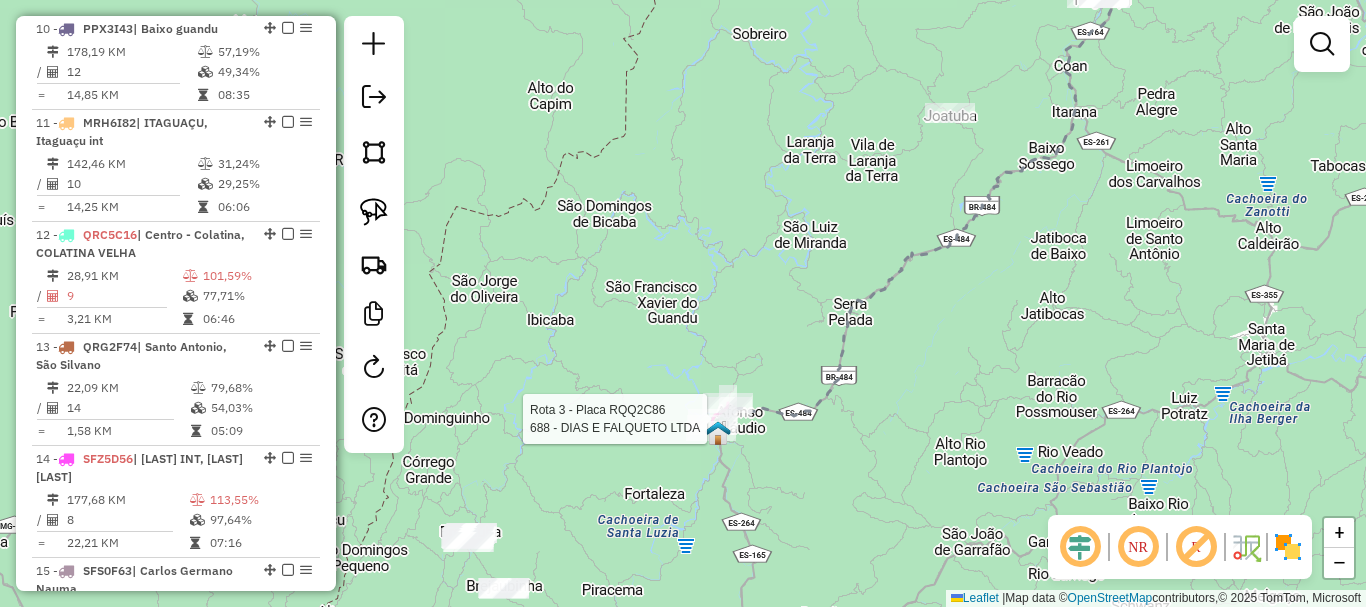 select on "**********" 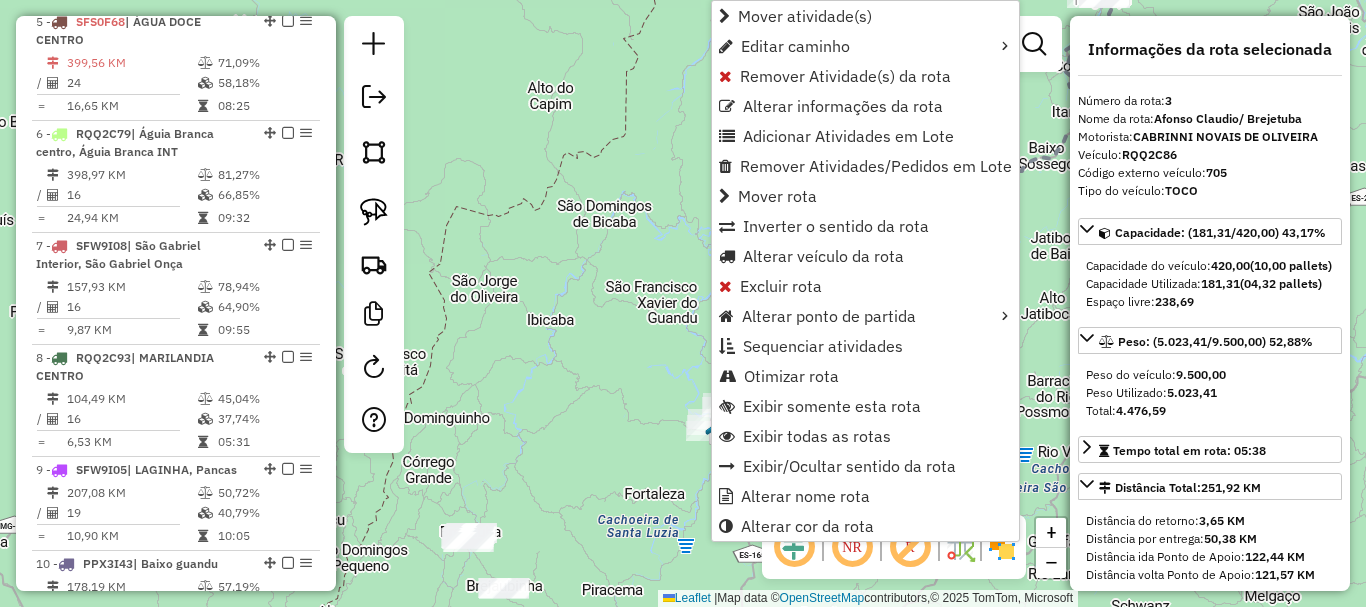 scroll, scrollTop: 1023, scrollLeft: 0, axis: vertical 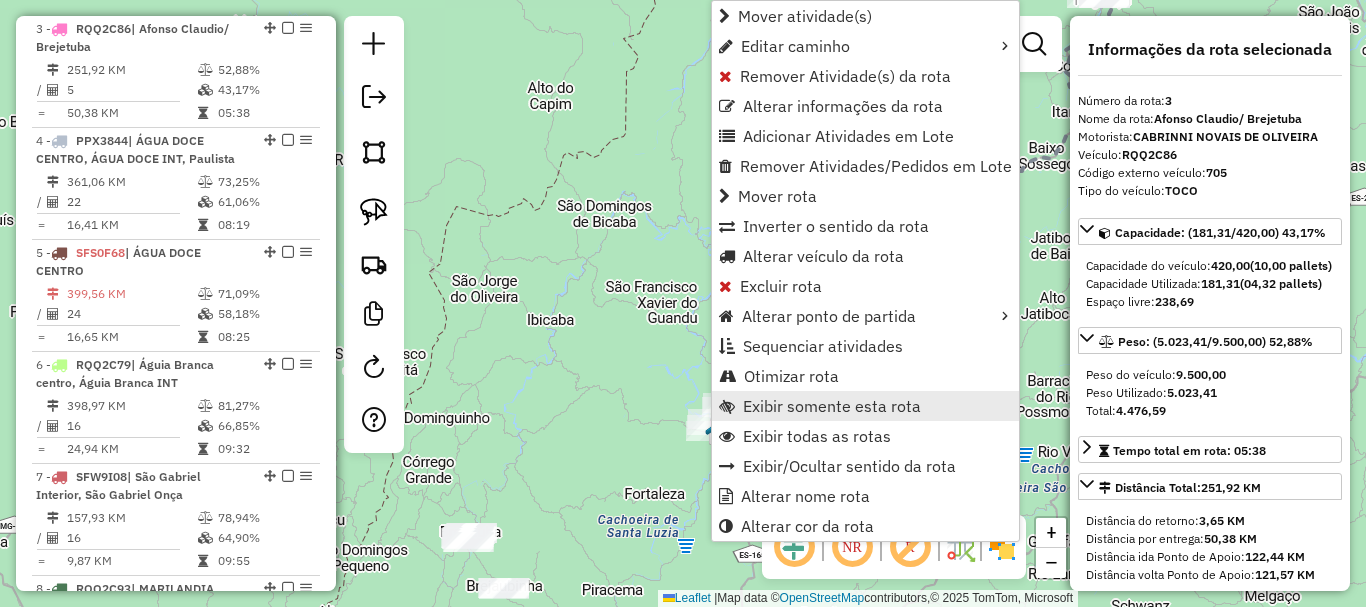click on "Exibir somente esta rota" at bounding box center [832, 406] 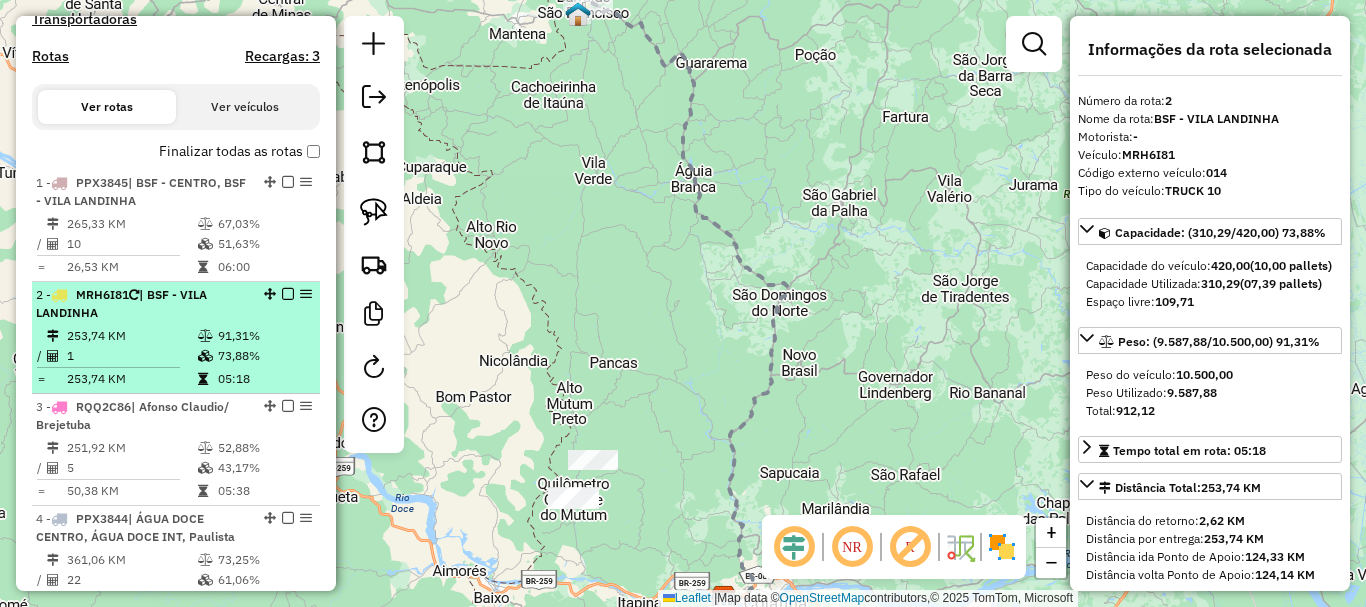 scroll, scrollTop: 611, scrollLeft: 0, axis: vertical 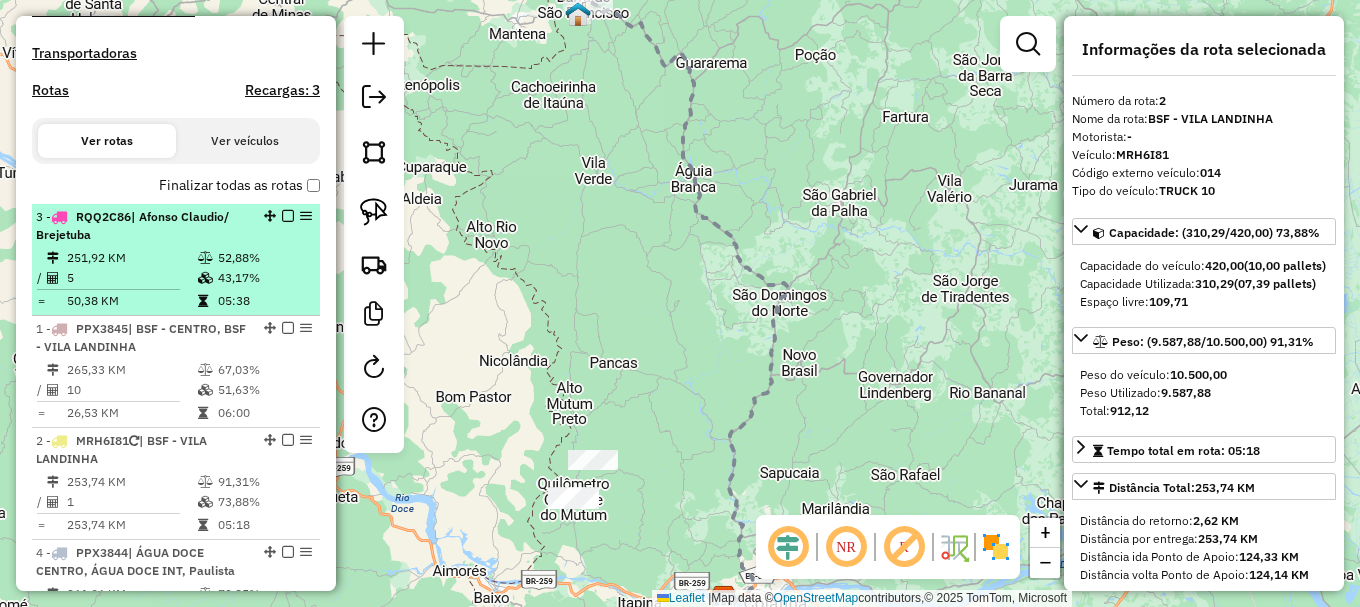 drag, startPoint x: 263, startPoint y: 442, endPoint x: 220, endPoint y: 218, distance: 228.08989 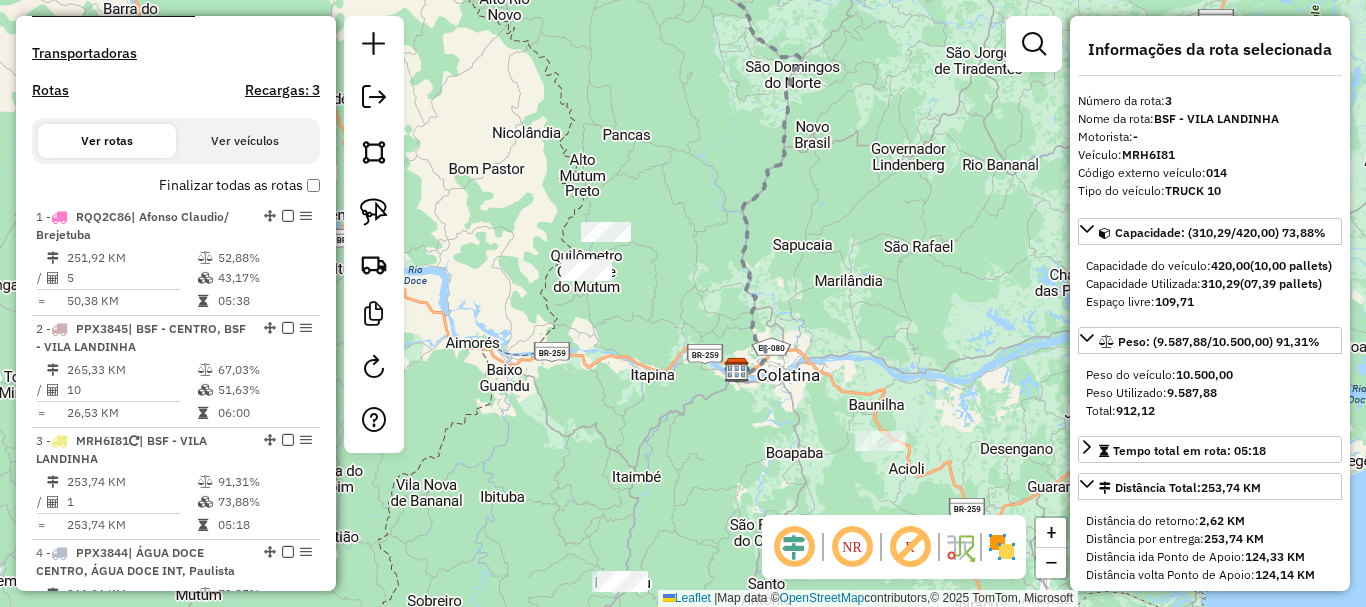 drag, startPoint x: 682, startPoint y: 330, endPoint x: 697, endPoint y: 128, distance: 202.55617 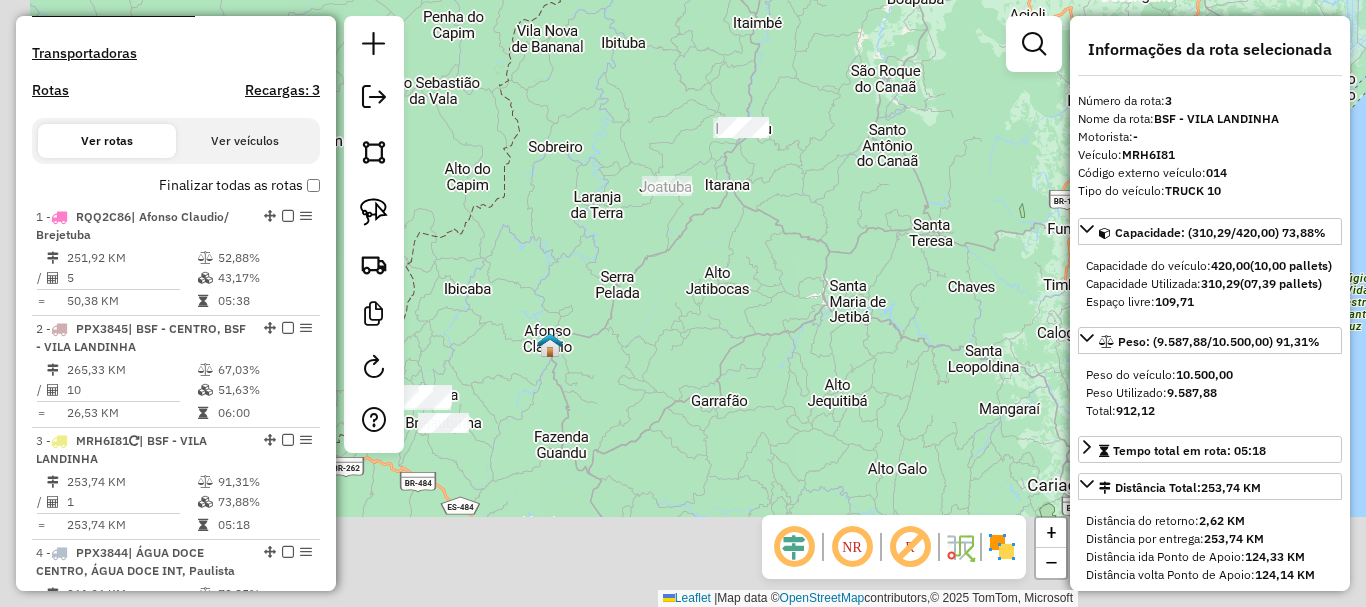 drag, startPoint x: 689, startPoint y: 85, endPoint x: 695, endPoint y: 110, distance: 25.70992 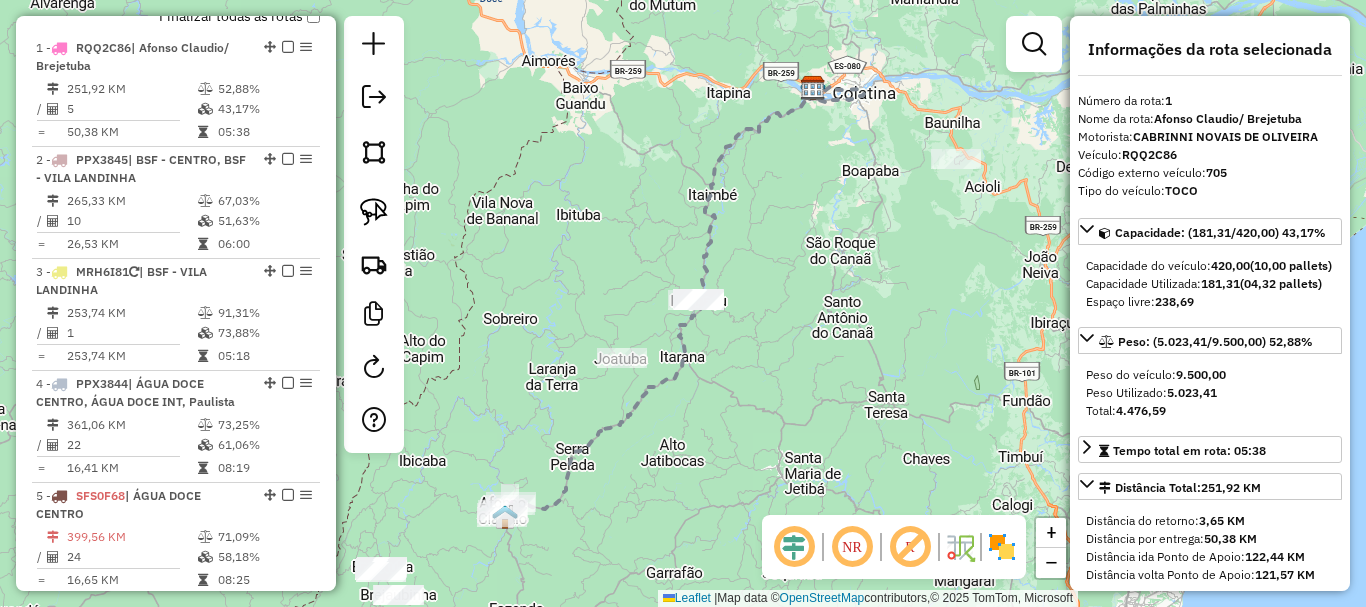 scroll, scrollTop: 799, scrollLeft: 0, axis: vertical 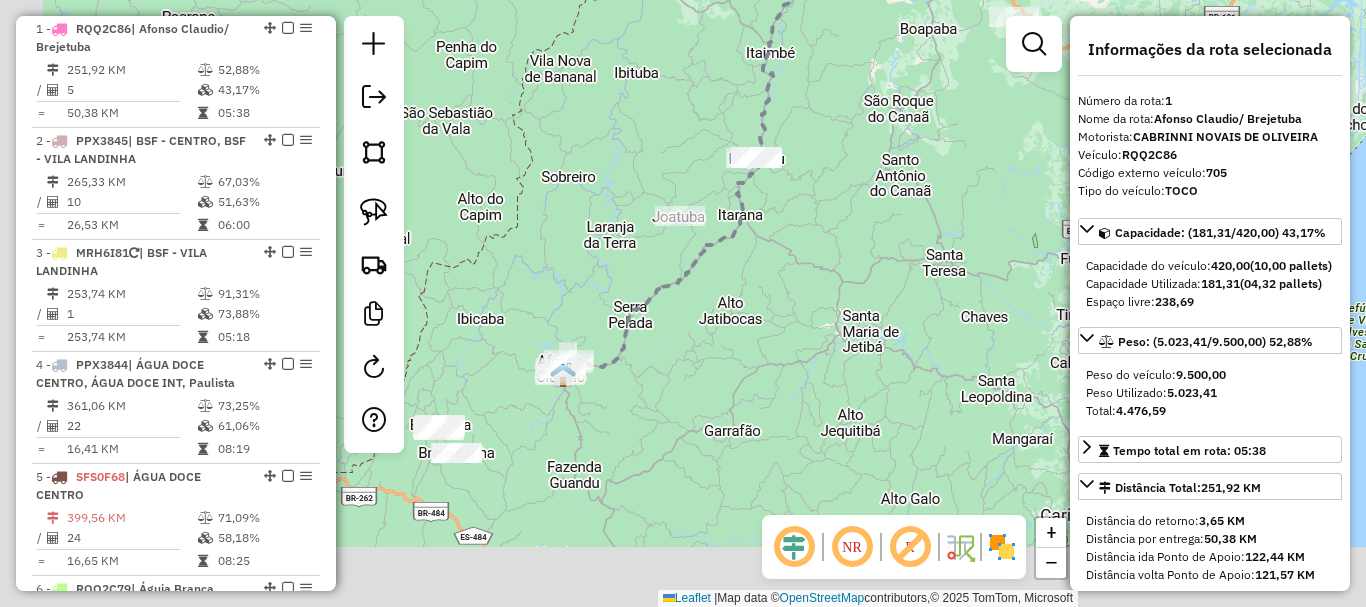 drag, startPoint x: 697, startPoint y: 430, endPoint x: 988, endPoint y: 336, distance: 305.80548 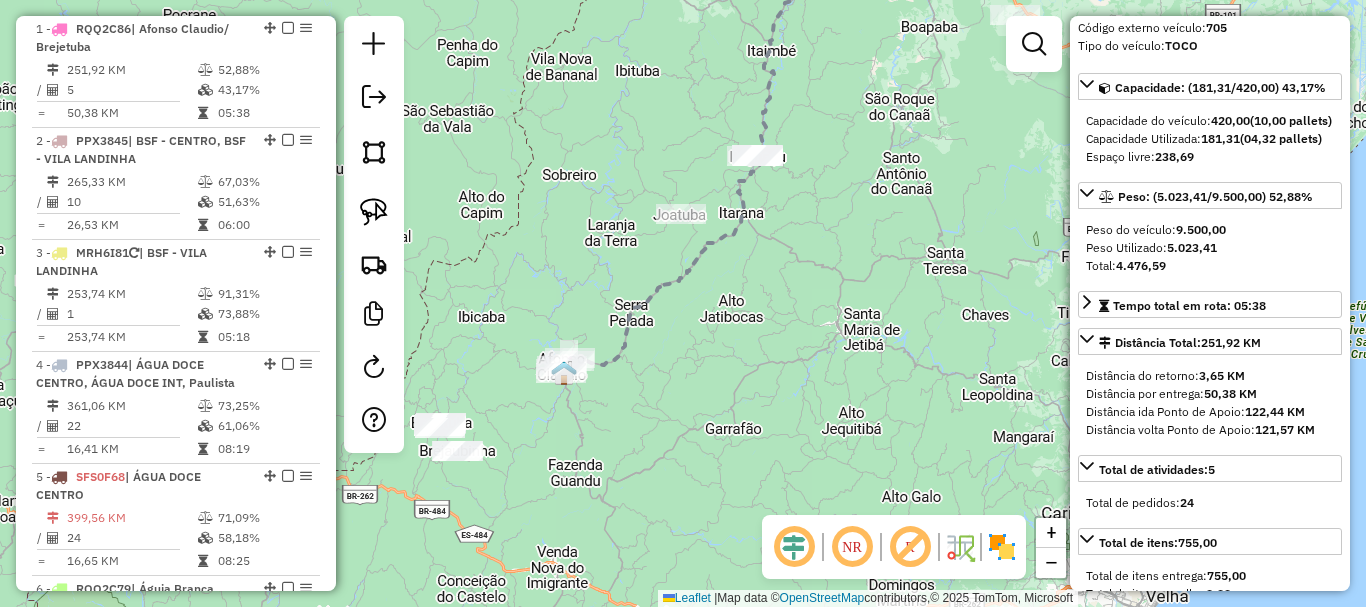 scroll, scrollTop: 0, scrollLeft: 0, axis: both 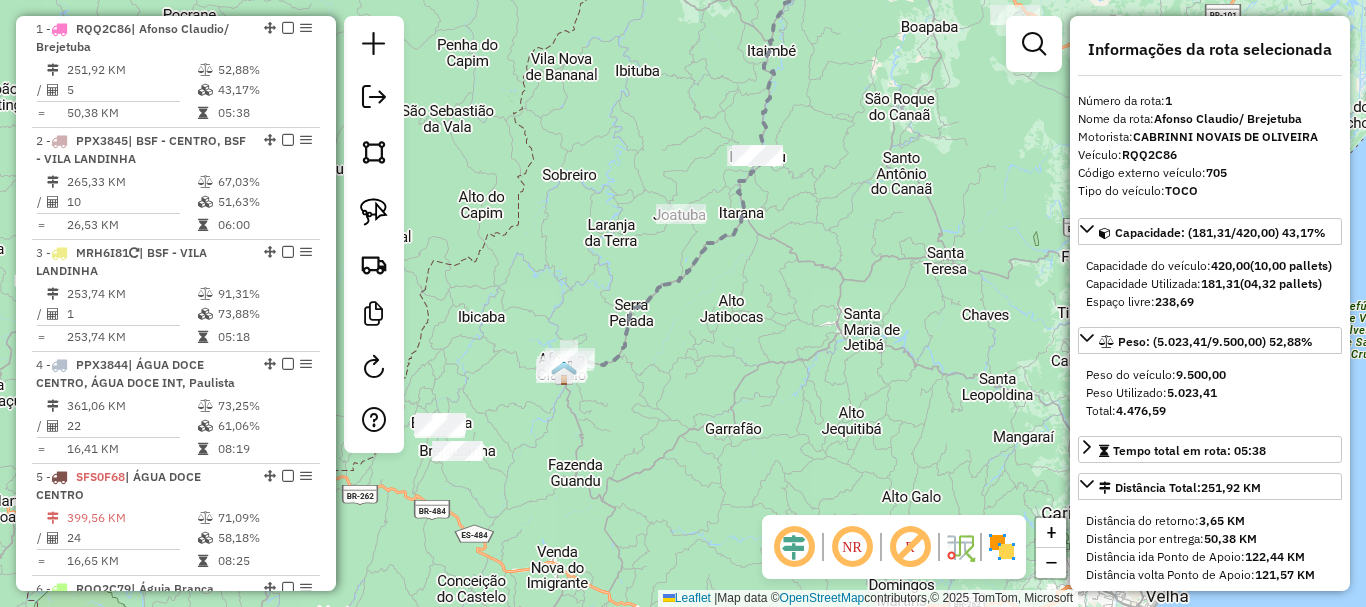 click on "Janela de atendimento Grade de atendimento Capacidade Transportadoras Veículos Cliente Pedidos  Rotas Selecione os dias de semana para filtrar as janelas de atendimento  Seg   Ter   Qua   Qui   Sex   Sáb   Dom  Informe o período da janela de atendimento: De: Até:  Filtrar exatamente a janela do cliente  Considerar janela de atendimento padrão  Selecione os dias de semana para filtrar as grades de atendimento  Seg   Ter   Qua   Qui   Sex   Sáb   Dom   Considerar clientes sem dia de atendimento cadastrado  Clientes fora do dia de atendimento selecionado Filtrar as atividades entre os valores definidos abaixo:  Peso mínimo:   Peso máximo:   Cubagem mínima:   Cubagem máxima:   De:   Até:  Filtrar as atividades entre o tempo de atendimento definido abaixo:  De:   Até:   Considerar capacidade total dos clientes não roteirizados Transportadora: Selecione um ou mais itens Tipo de veículo: Selecione um ou mais itens Veículo: Selecione um ou mais itens Motorista: Selecione um ou mais itens Nome: Rótulo:" 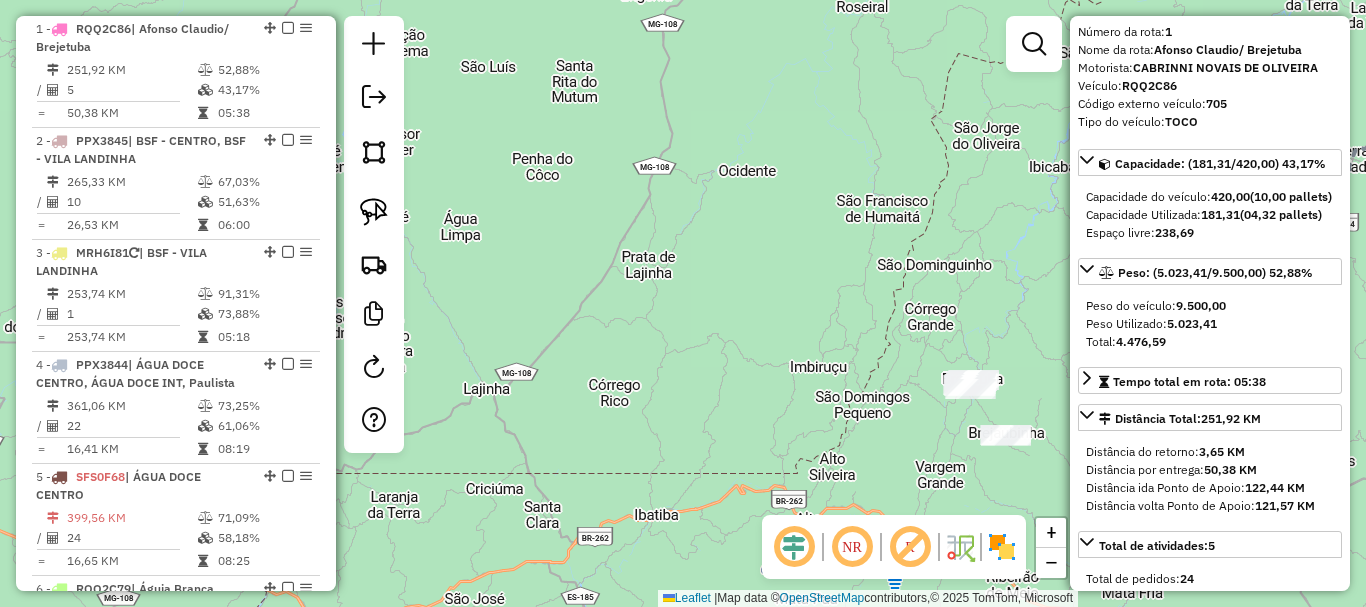 scroll, scrollTop: 200, scrollLeft: 0, axis: vertical 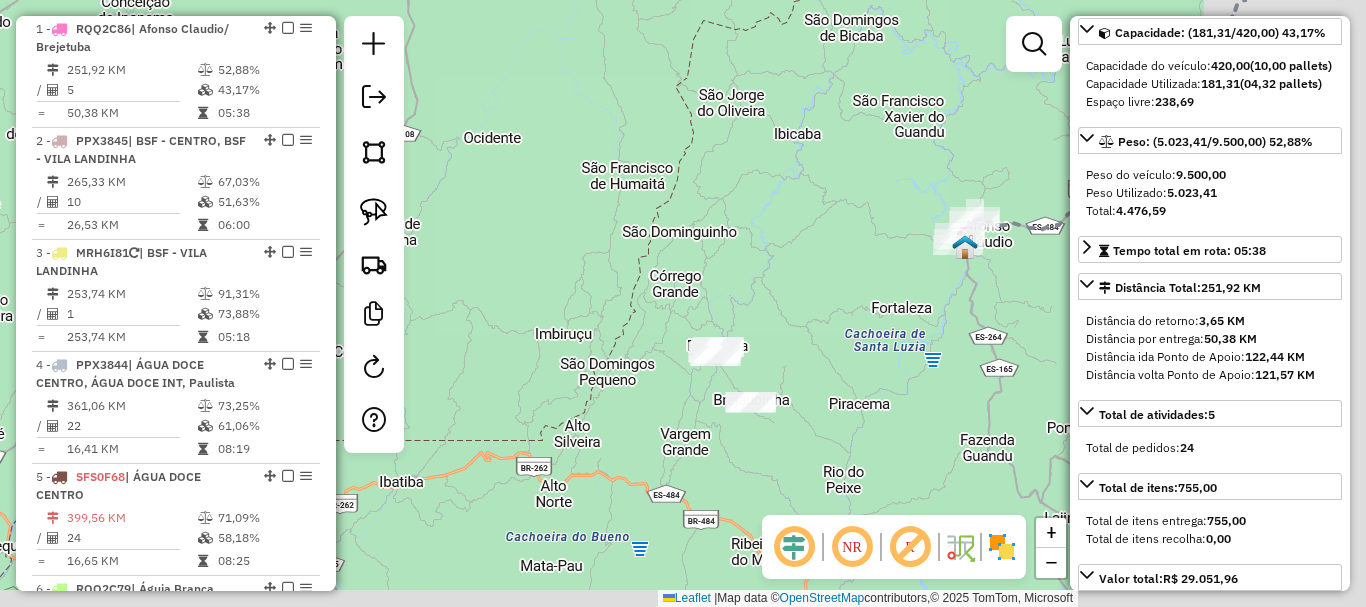 drag, startPoint x: 996, startPoint y: 283, endPoint x: 697, endPoint y: 252, distance: 300.60272 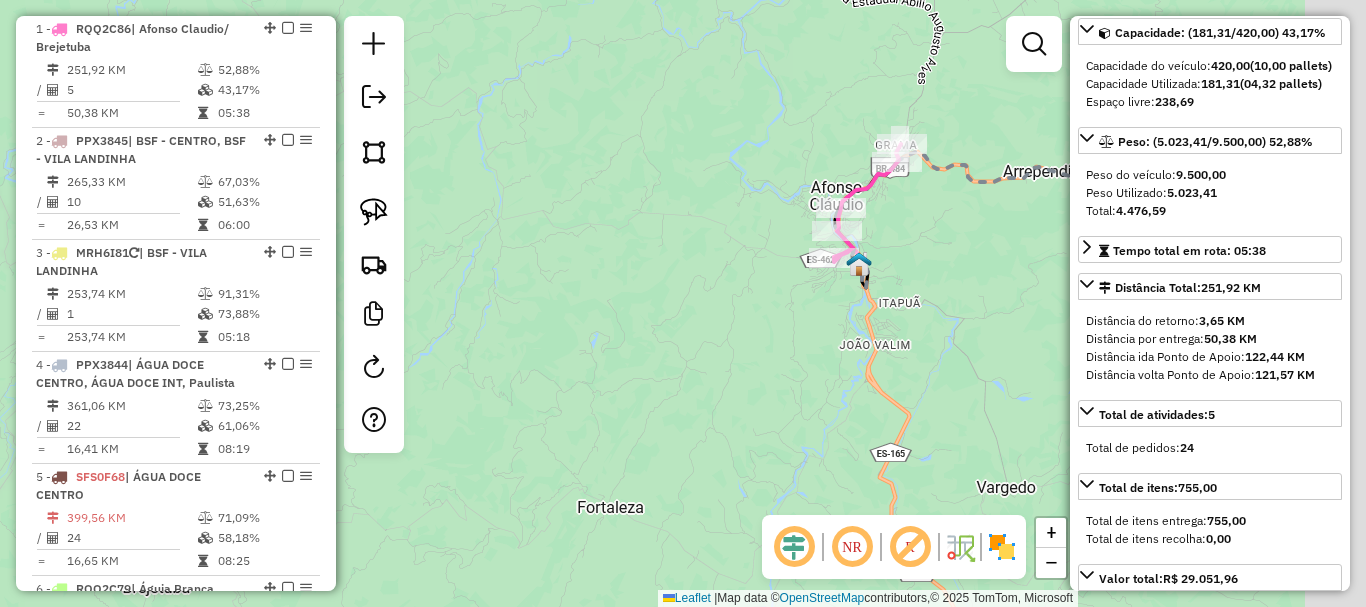 drag, startPoint x: 862, startPoint y: 237, endPoint x: 572, endPoint y: 225, distance: 290.24817 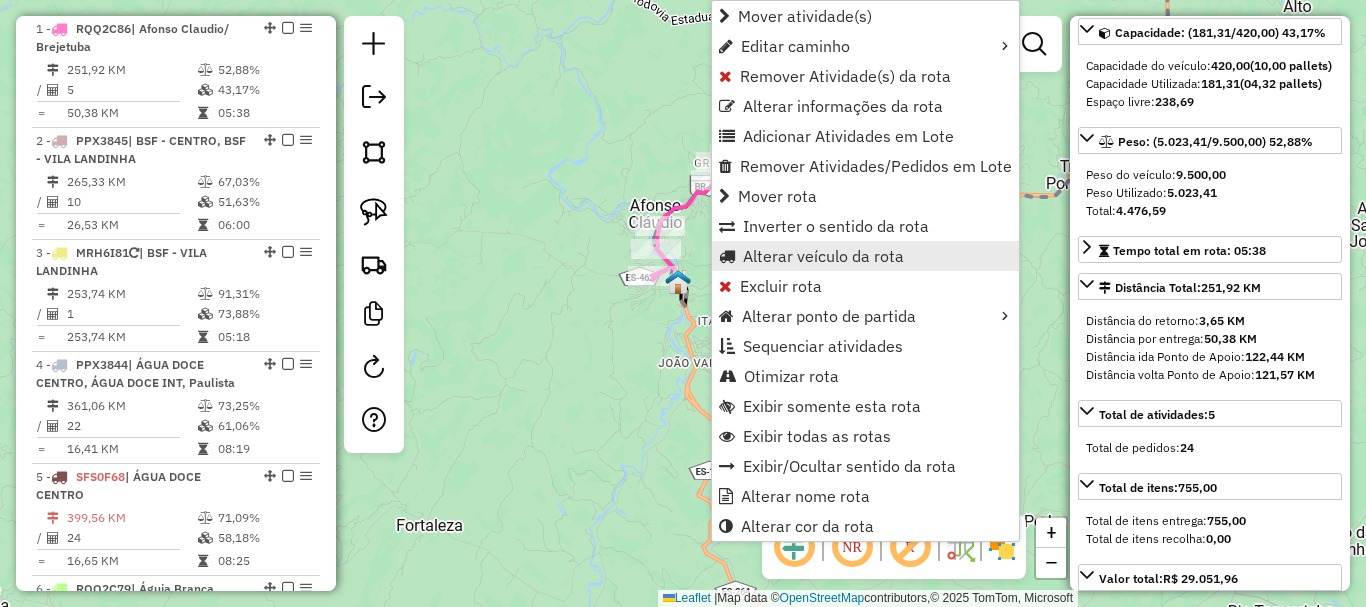 click on "Alterar veículo da rota" at bounding box center [865, 256] 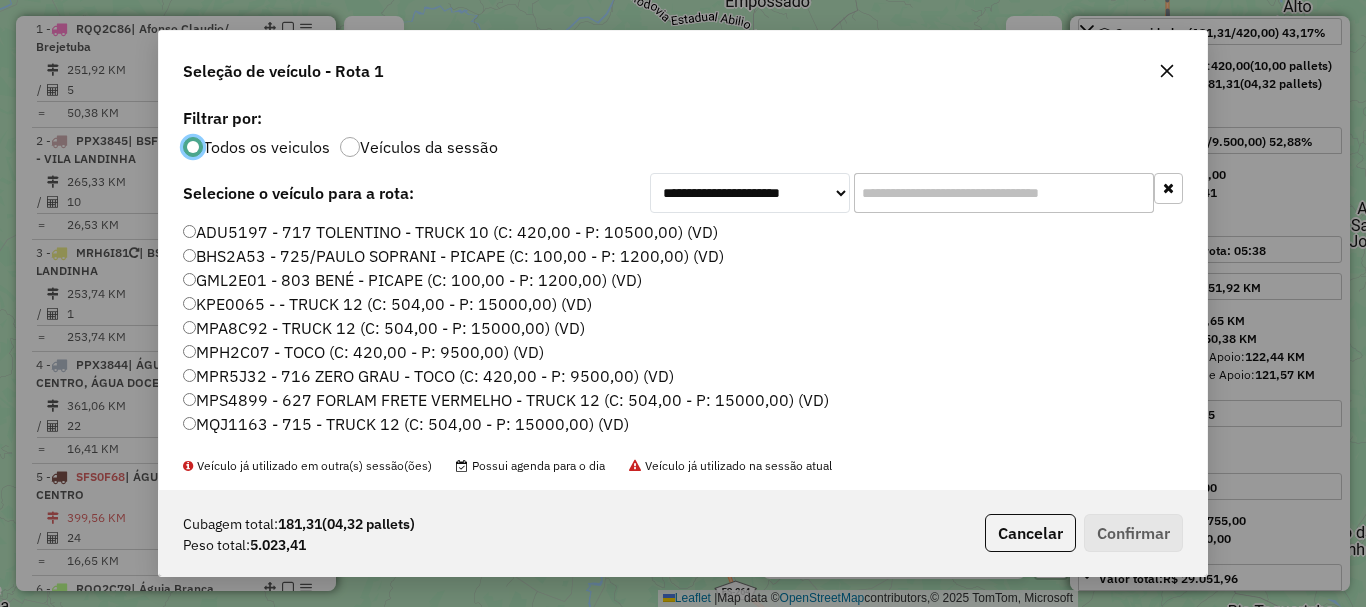 scroll, scrollTop: 11, scrollLeft: 6, axis: both 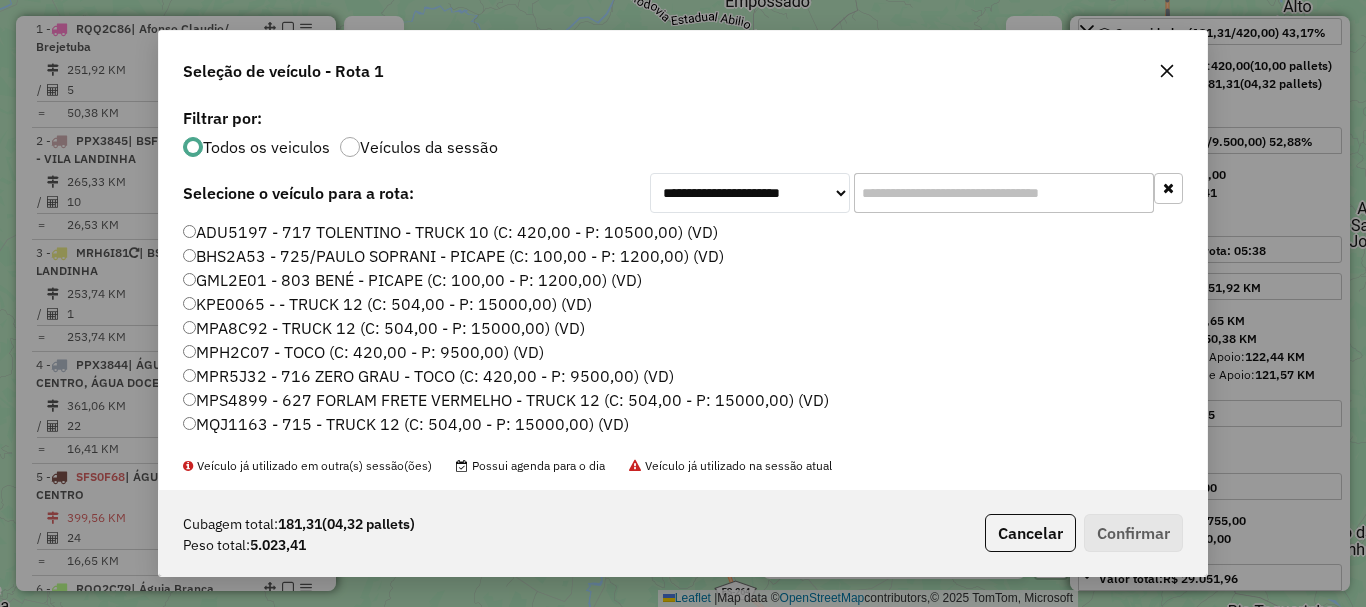 click 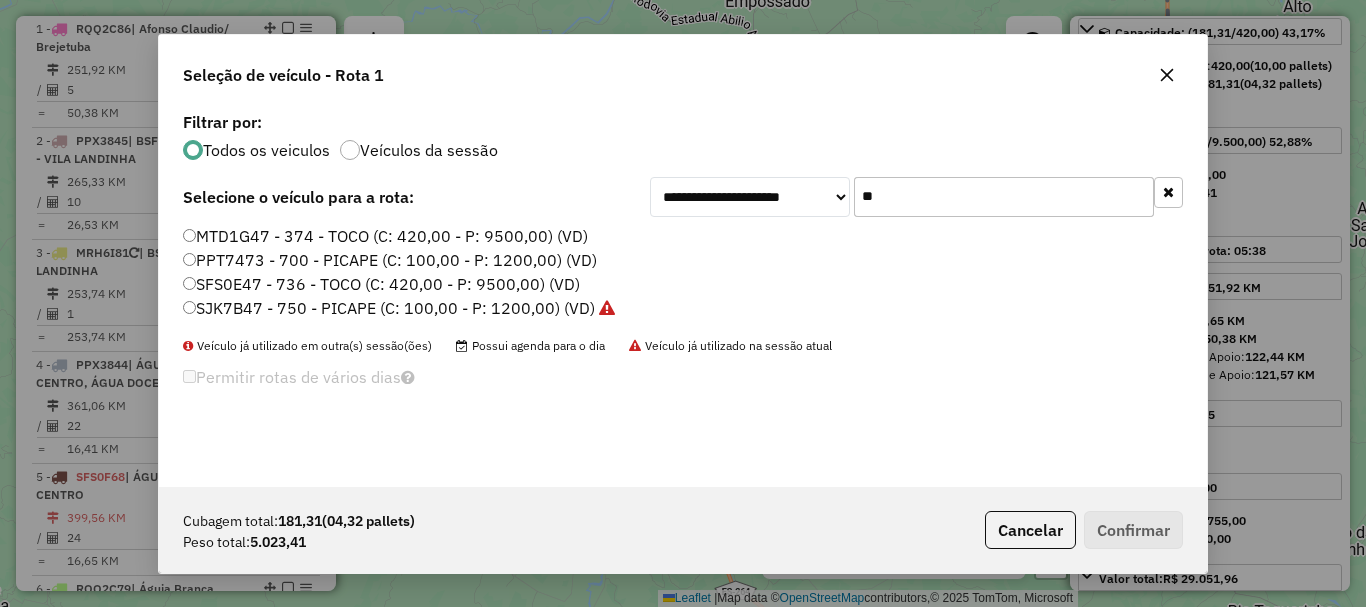type on "**" 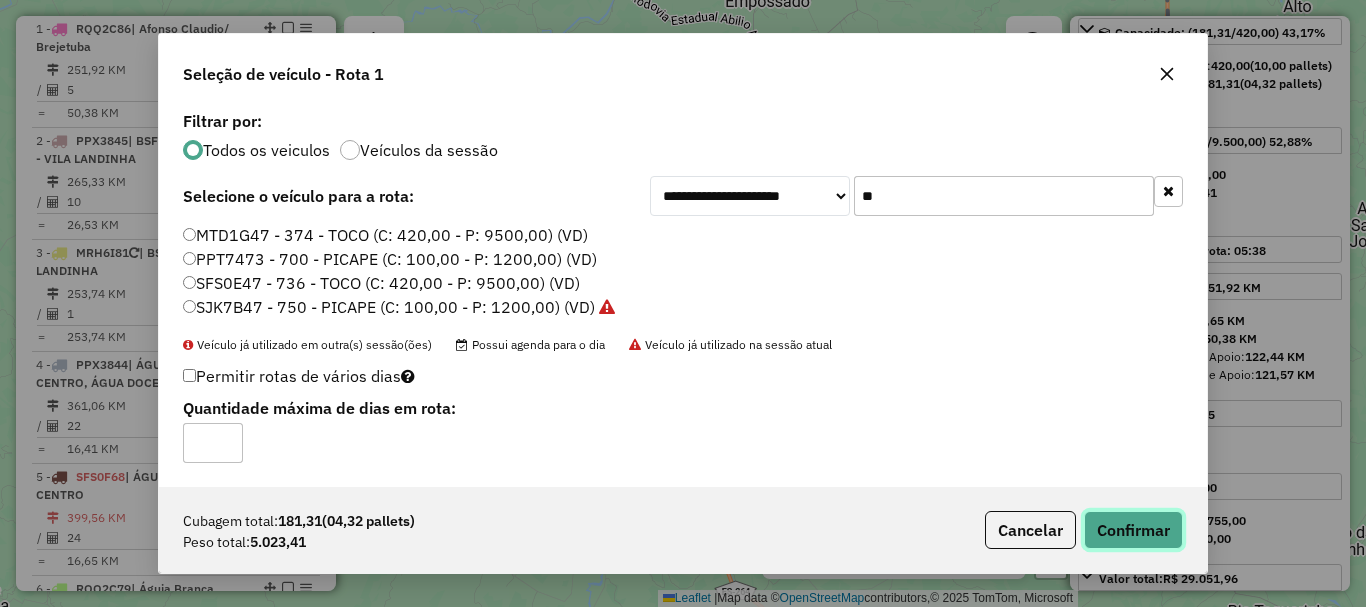 click on "Confirmar" 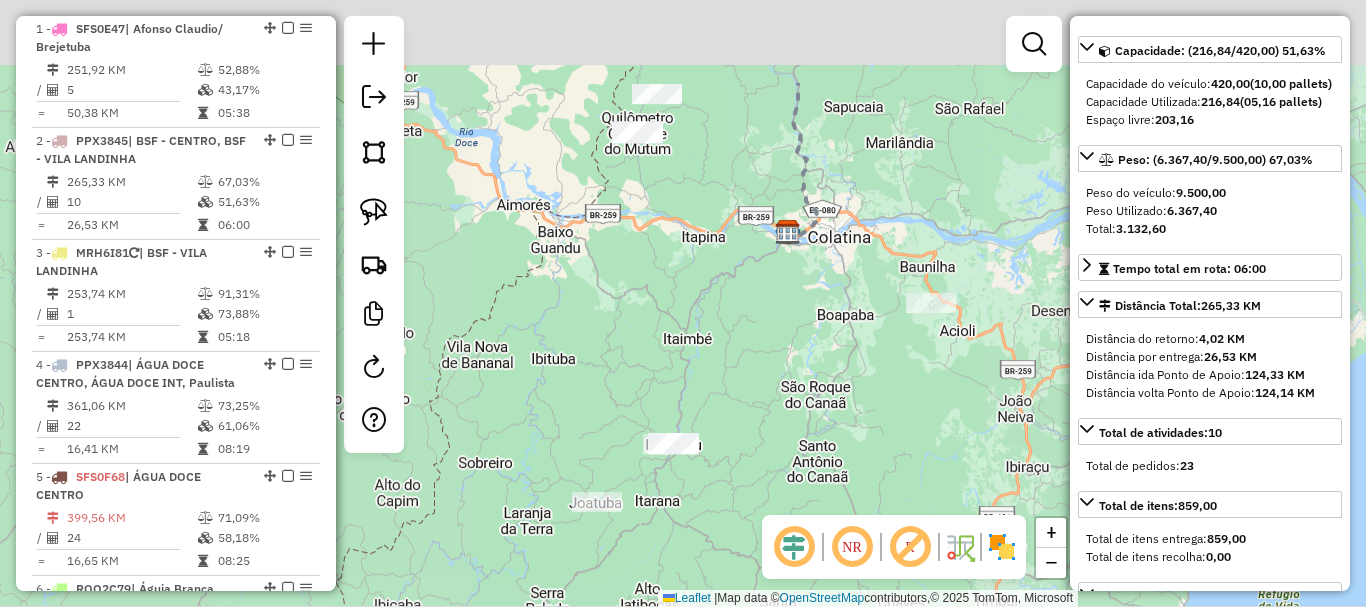 scroll, scrollTop: 218, scrollLeft: 0, axis: vertical 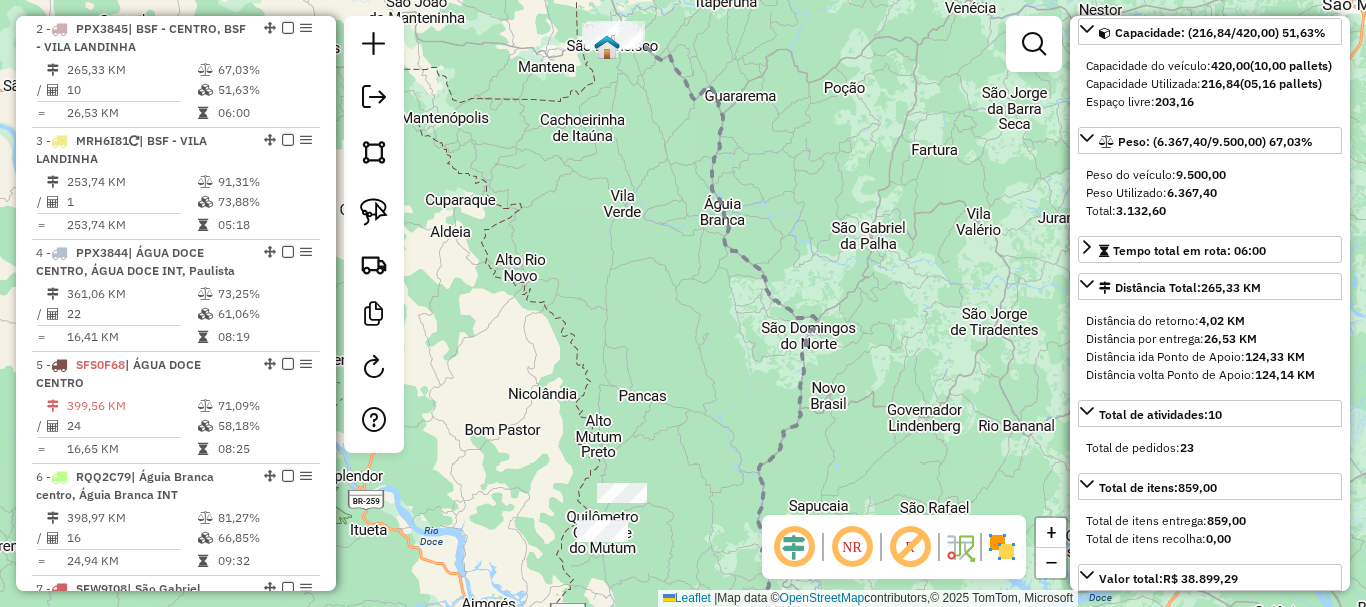 drag, startPoint x: 846, startPoint y: 196, endPoint x: 846, endPoint y: 354, distance: 158 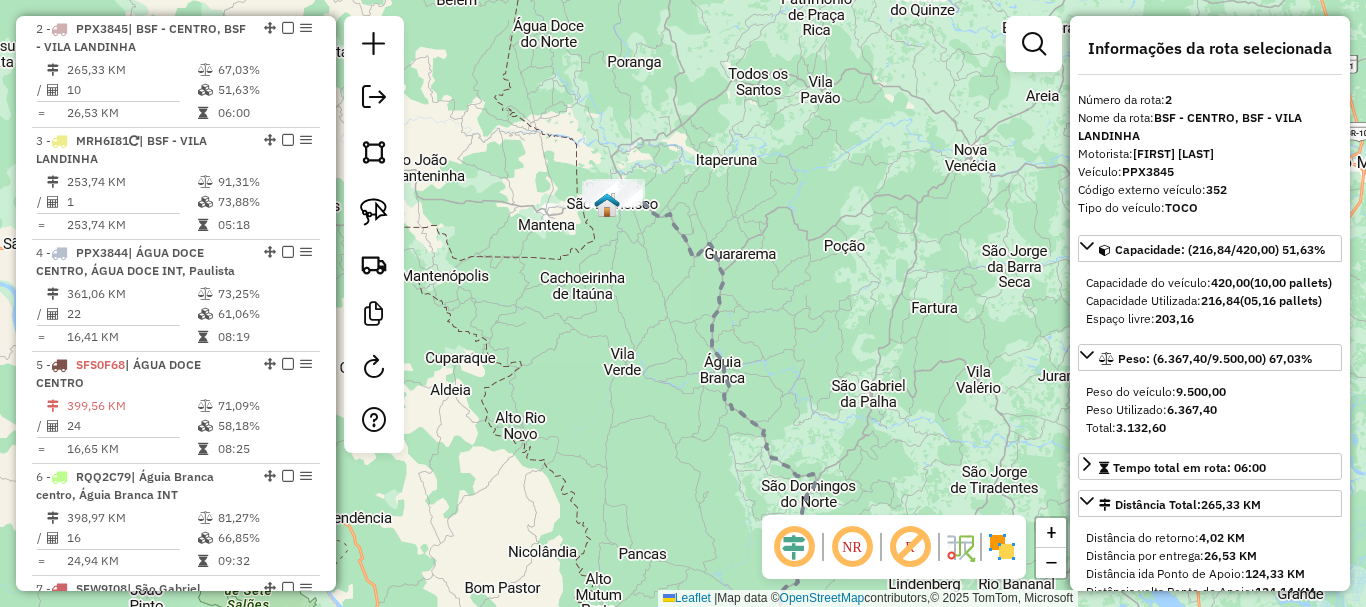 scroll, scrollTop: 0, scrollLeft: 0, axis: both 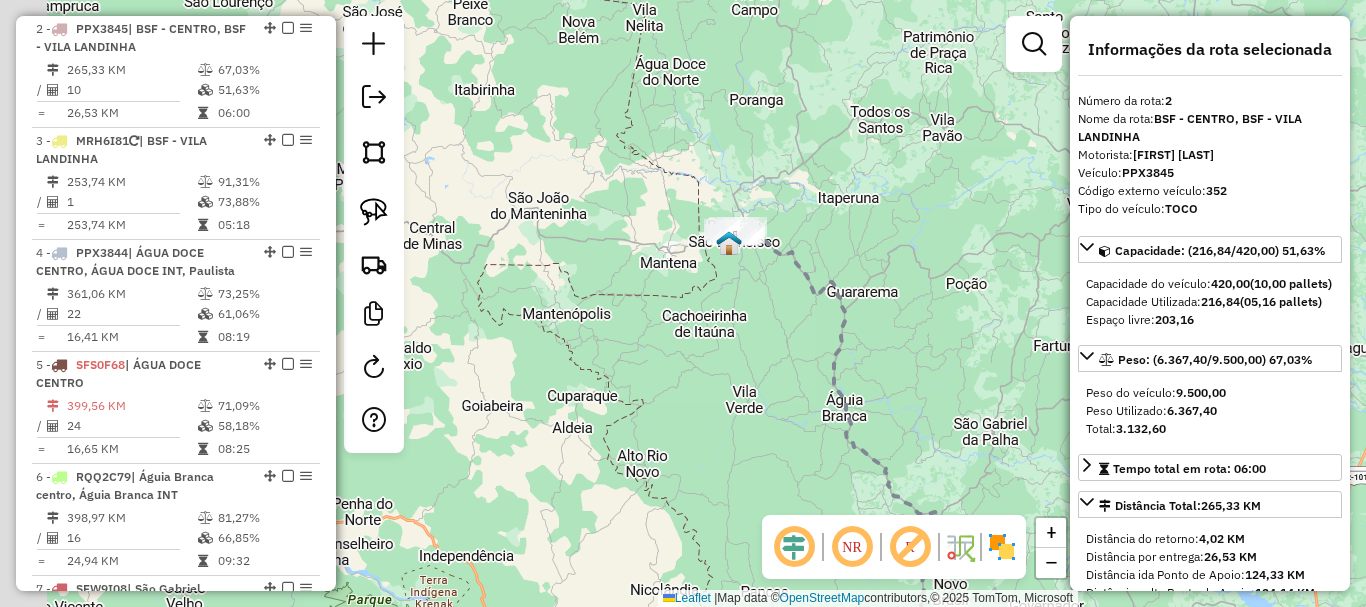 drag, startPoint x: 847, startPoint y: 266, endPoint x: 886, endPoint y: 275, distance: 40.024994 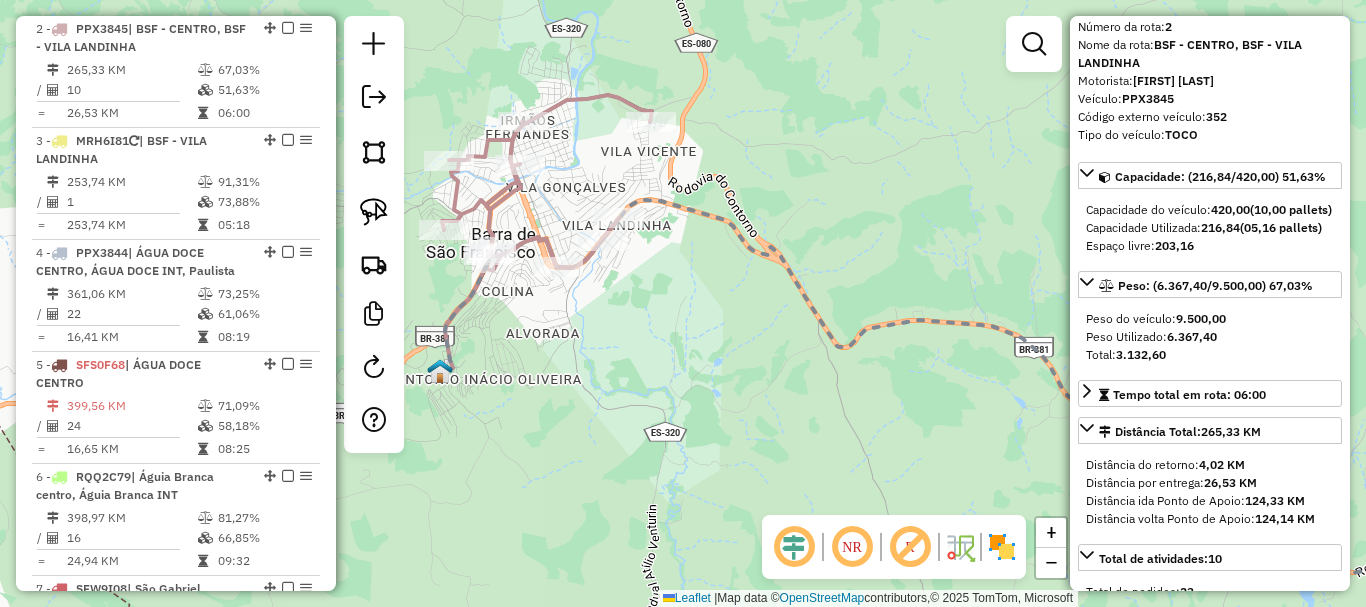 scroll, scrollTop: 0, scrollLeft: 0, axis: both 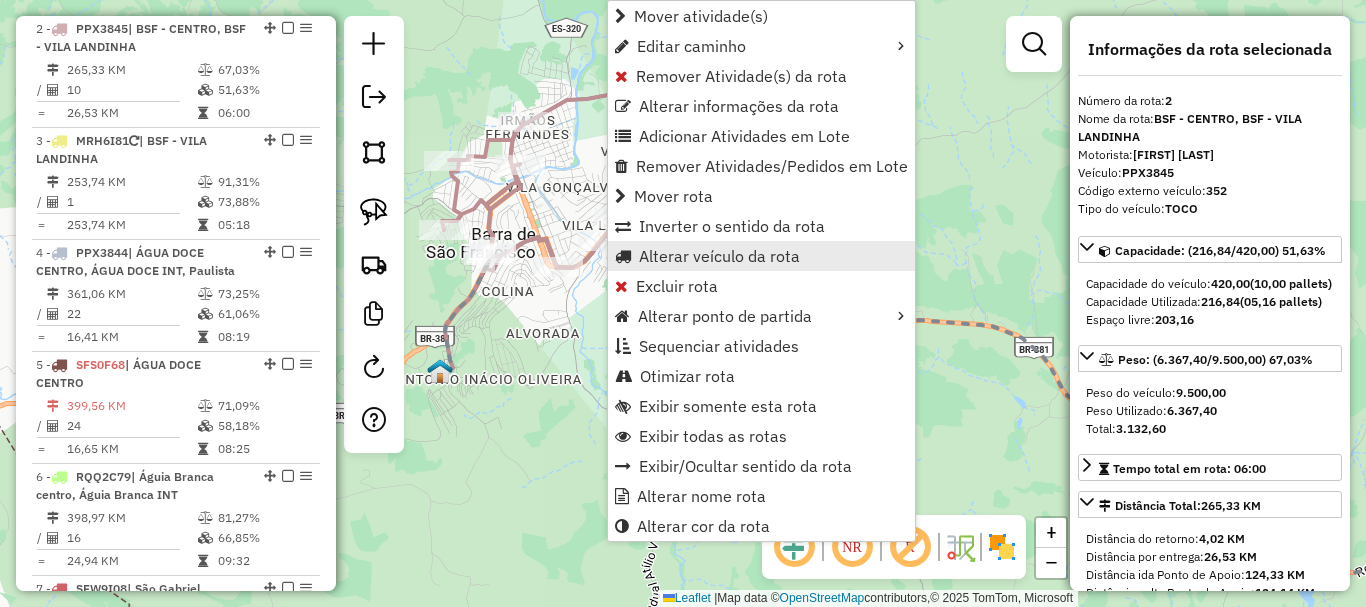 click on "Alterar veículo da rota" at bounding box center [719, 256] 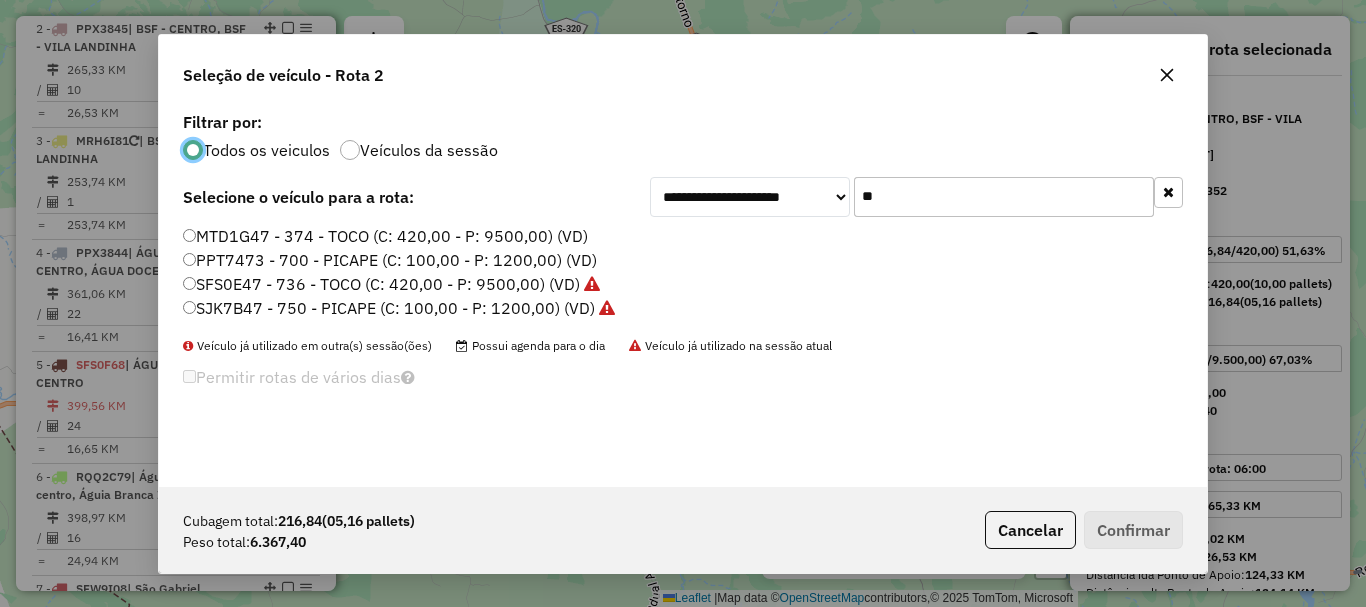 scroll, scrollTop: 11, scrollLeft: 6, axis: both 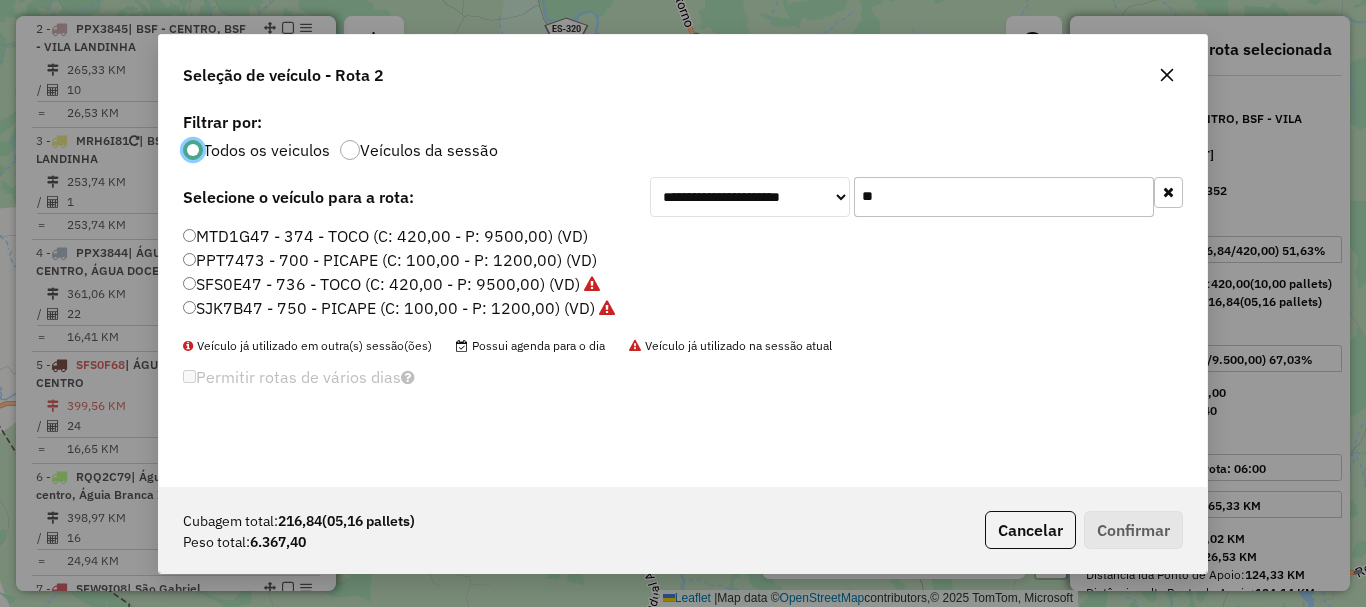 drag, startPoint x: 933, startPoint y: 207, endPoint x: 797, endPoint y: 224, distance: 137.05838 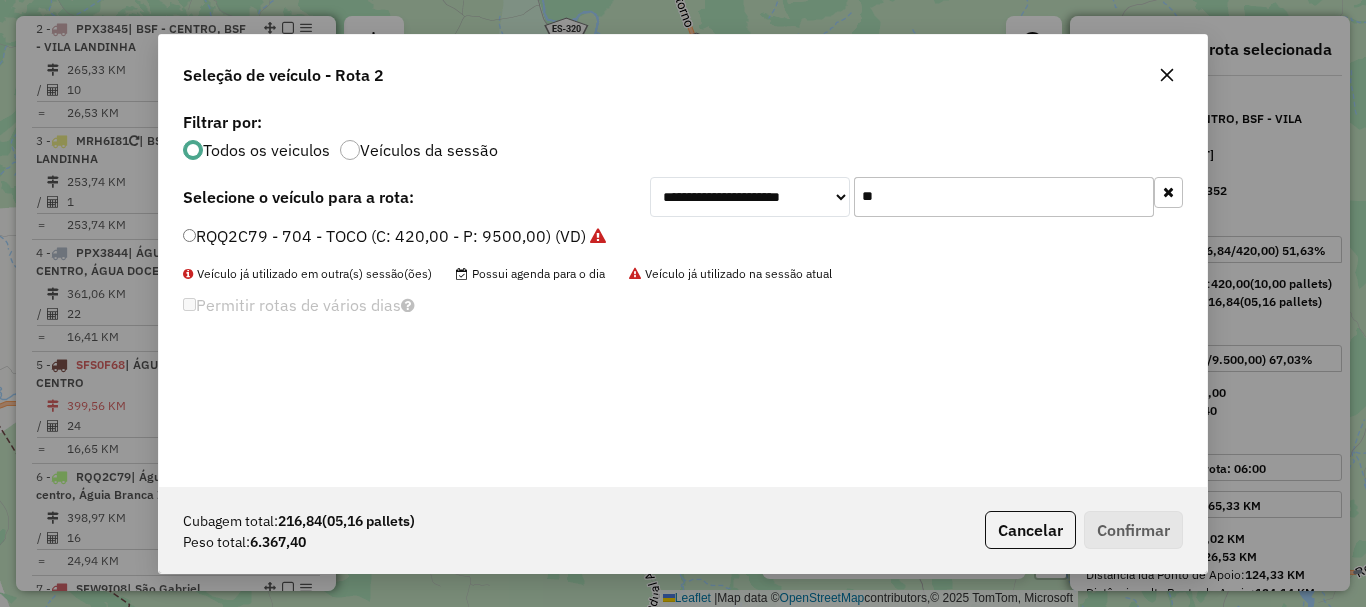 type on "**" 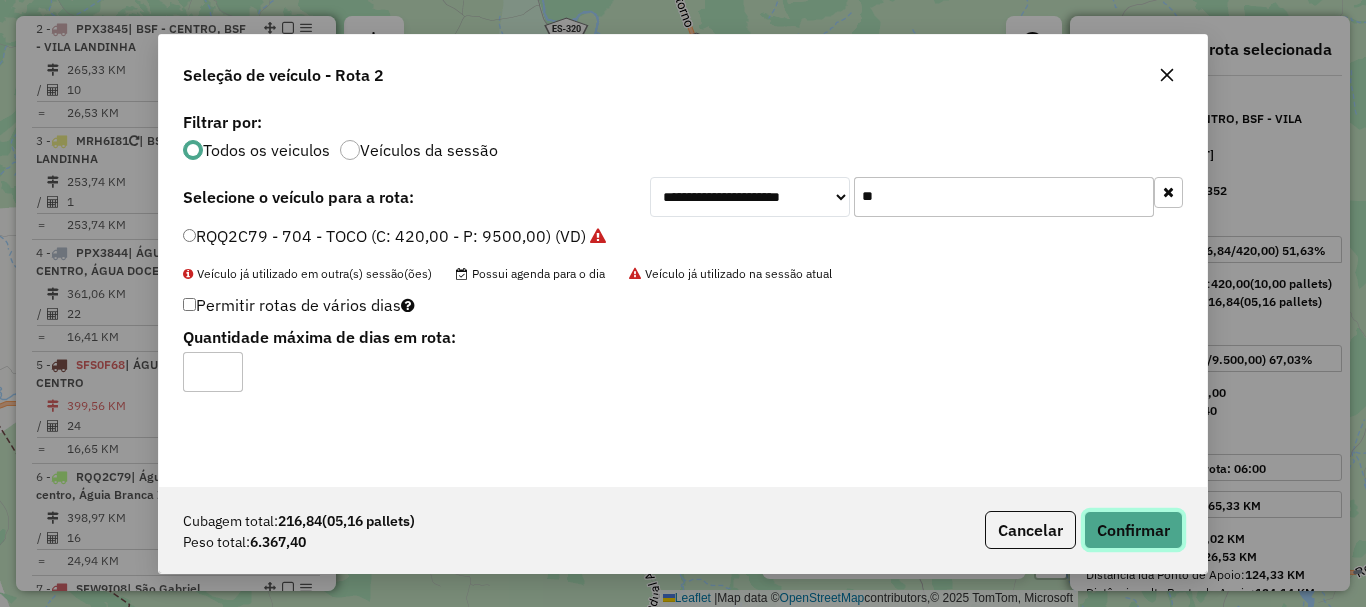 click on "Confirmar" 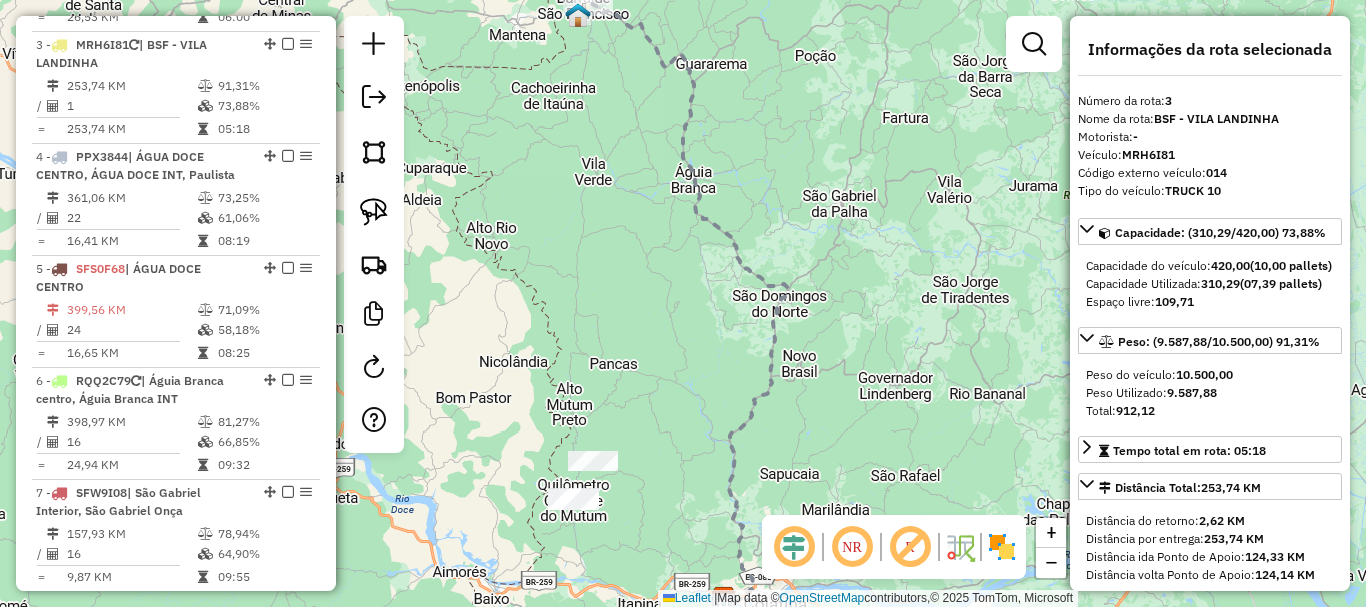 scroll, scrollTop: 1023, scrollLeft: 0, axis: vertical 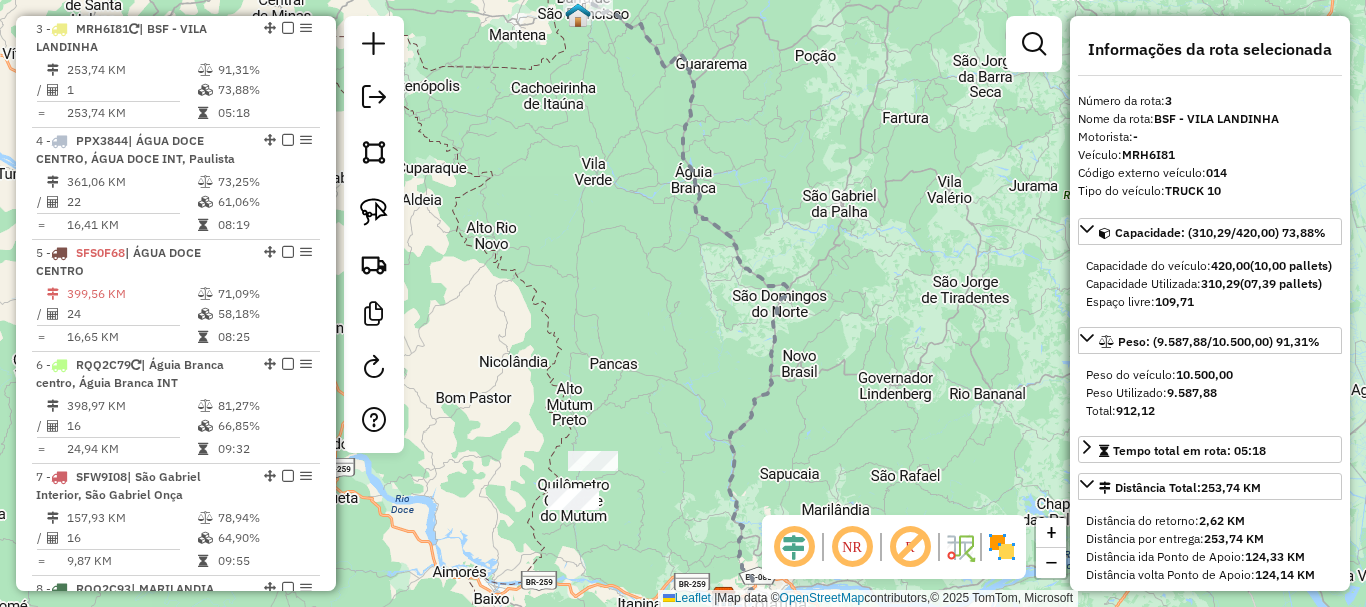 drag, startPoint x: 692, startPoint y: 214, endPoint x: 711, endPoint y: 397, distance: 183.98369 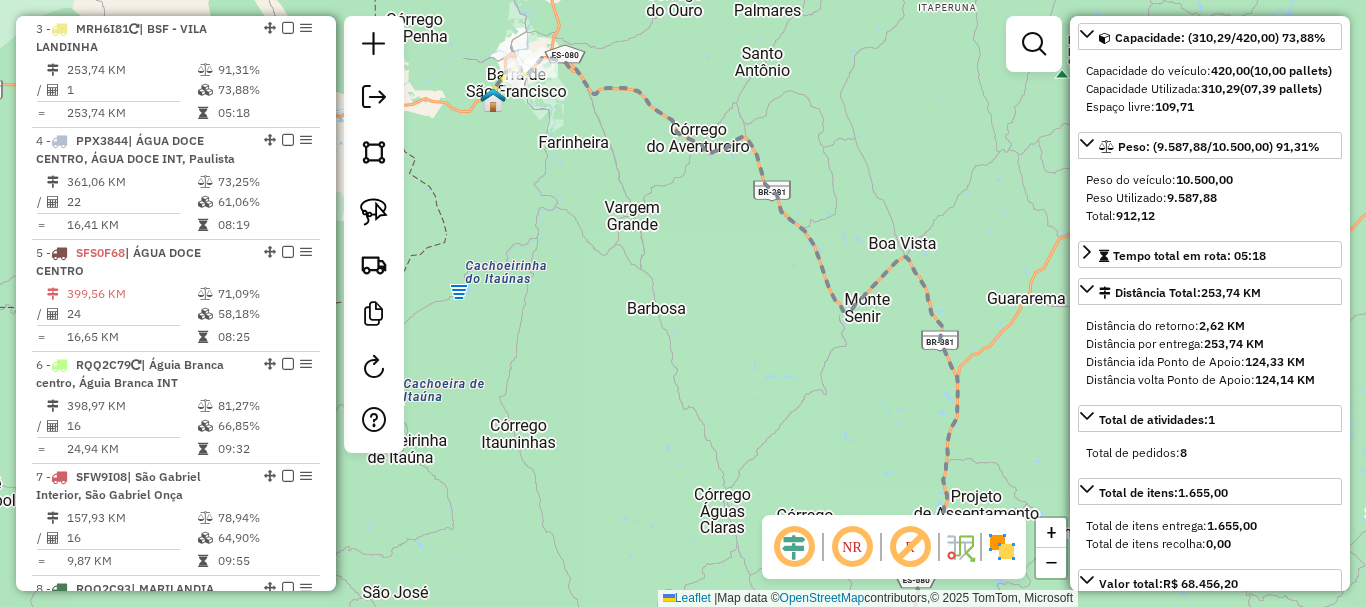 scroll, scrollTop: 100, scrollLeft: 0, axis: vertical 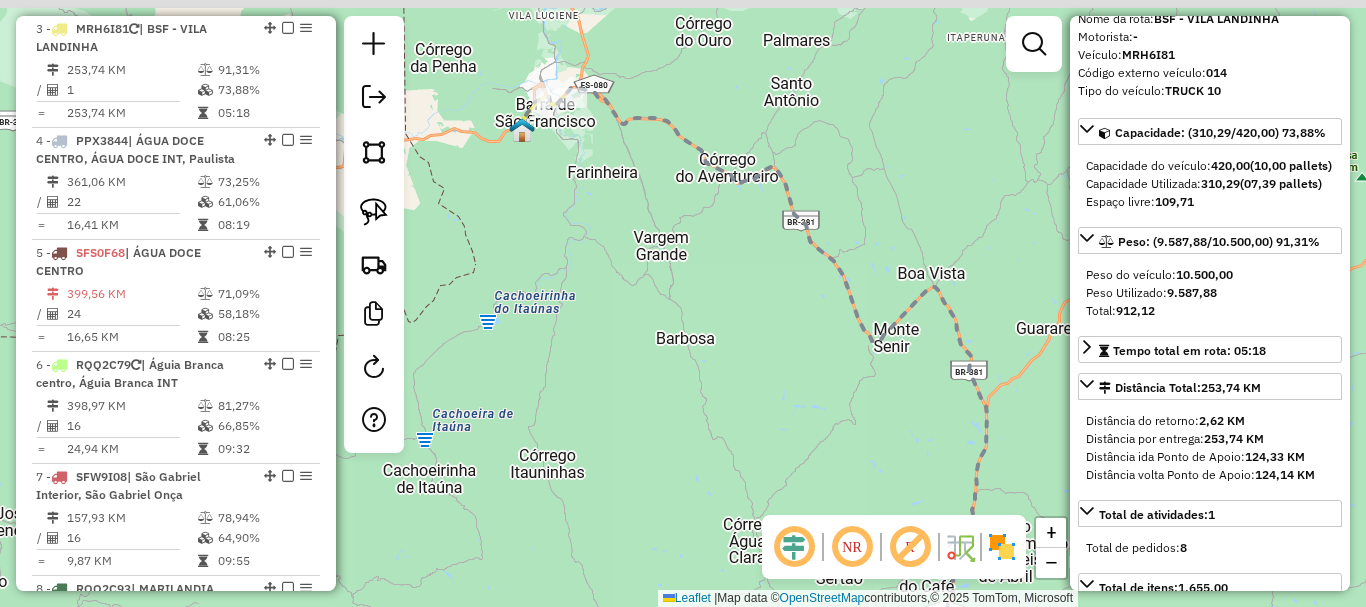 drag, startPoint x: 604, startPoint y: 169, endPoint x: 690, endPoint y: 274, distance: 135.72398 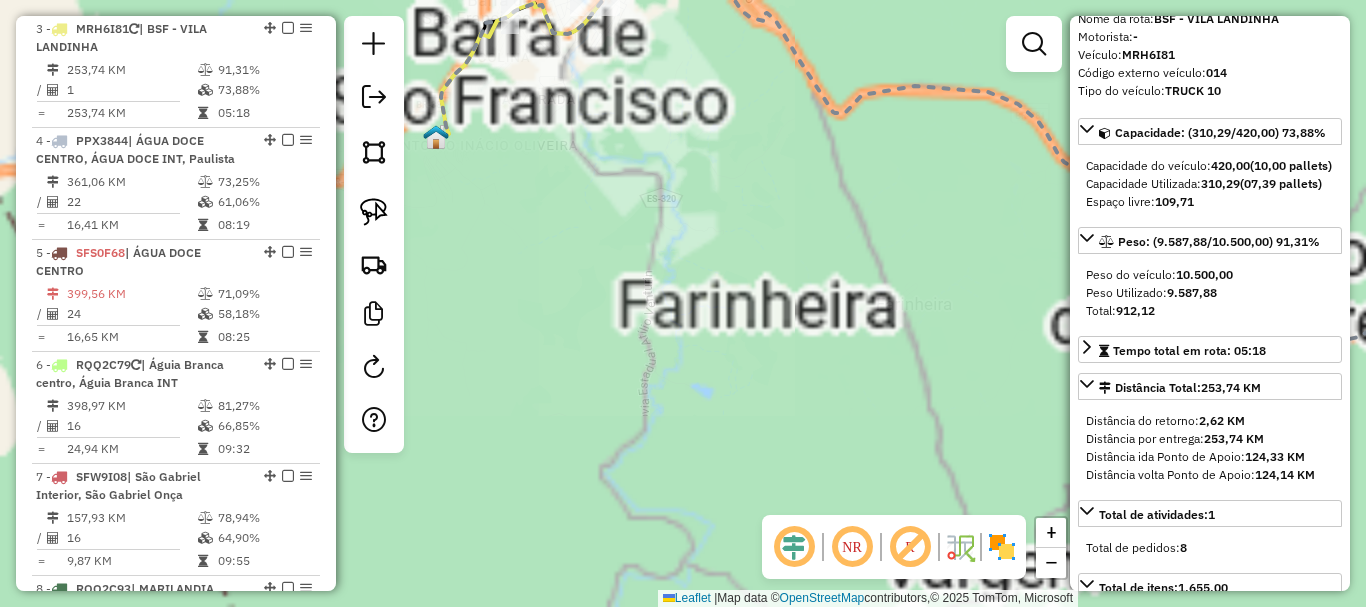drag, startPoint x: 671, startPoint y: 268, endPoint x: 675, endPoint y: 334, distance: 66.1211 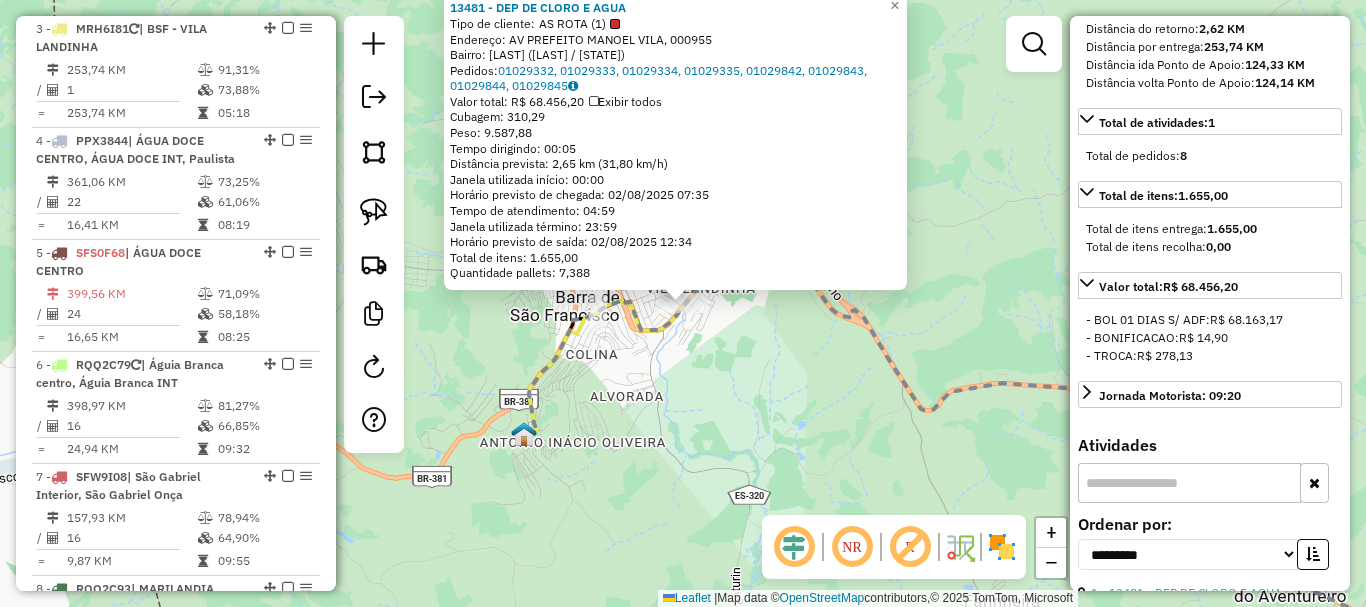 scroll, scrollTop: 500, scrollLeft: 0, axis: vertical 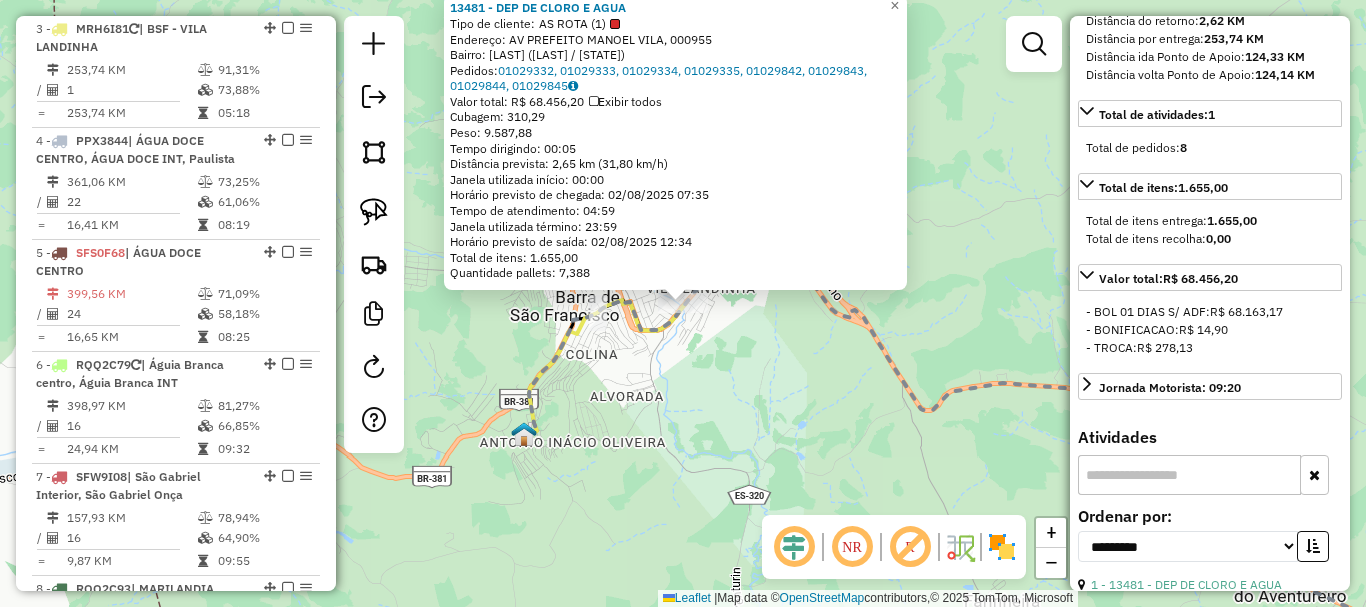 click on "13481 - DEP DE CLORO E AGUA  Tipo de cliente:   AS ROTA (1)   Endereço: AV  PREFEITO MANOEL VILA,         000955   Bairro: IRMÃOS FERNANDES (BARRA DE SAO FR / ES)   Pedidos:  01029332, 01029333, 01029334, 01029335, 01029842, 01029843, 01029844, 01029845   Valor total: R$ 68.456,20   Exibir todos   Cubagem: 310,29  Peso: 9.587,88  Tempo dirigindo: 00:05   Distância prevista: 2,65 km (31,80 km/h)   Janela utilizada início: 00:00   Horário previsto de chegada: 02/08/2025 07:35   Tempo de atendimento: 04:59   Janela utilizada término: 23:59   Horário previsto de saída: 02/08/2025 12:34   Total de itens: 1.655,00   Quantidade pallets: 7,388  × Janela de atendimento Grade de atendimento Capacidade Transportadoras Veículos Cliente Pedidos  Rotas Selecione os dias de semana para filtrar as janelas de atendimento  Seg   Ter   Qua   Qui   Sex   Sáb   Dom  Informe o período da janela de atendimento: De: Até:  Filtrar exatamente a janela do cliente  Considerar janela de atendimento padrão   Seg   Ter   Qua" 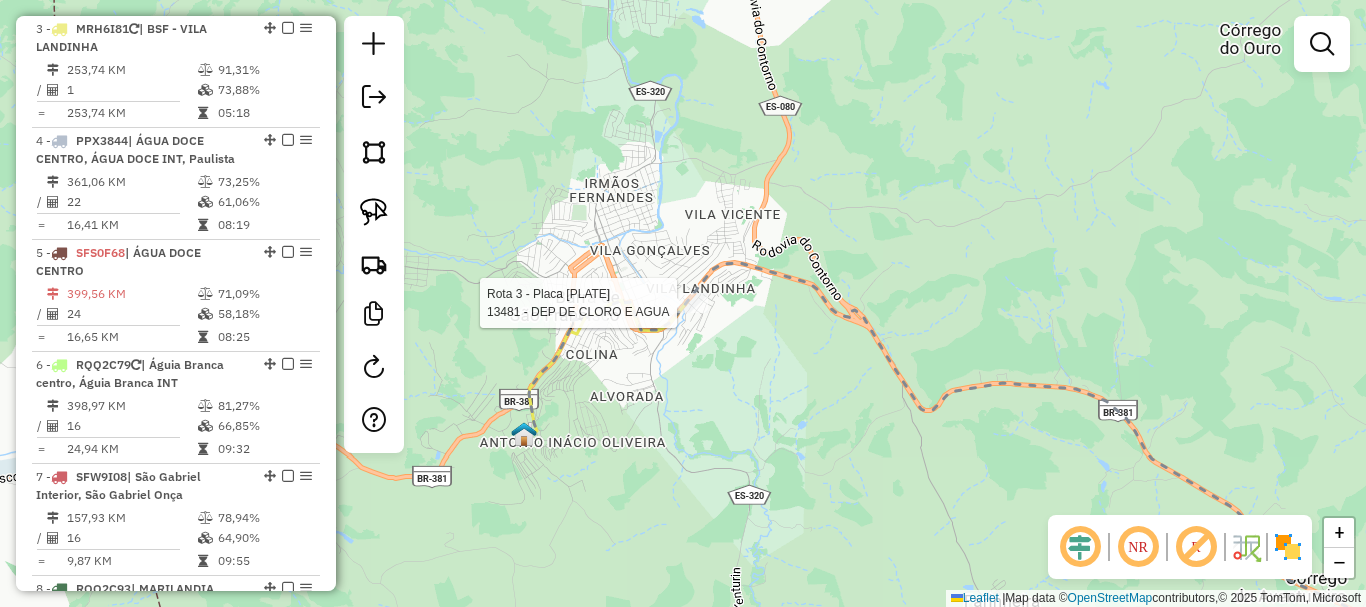 select on "**********" 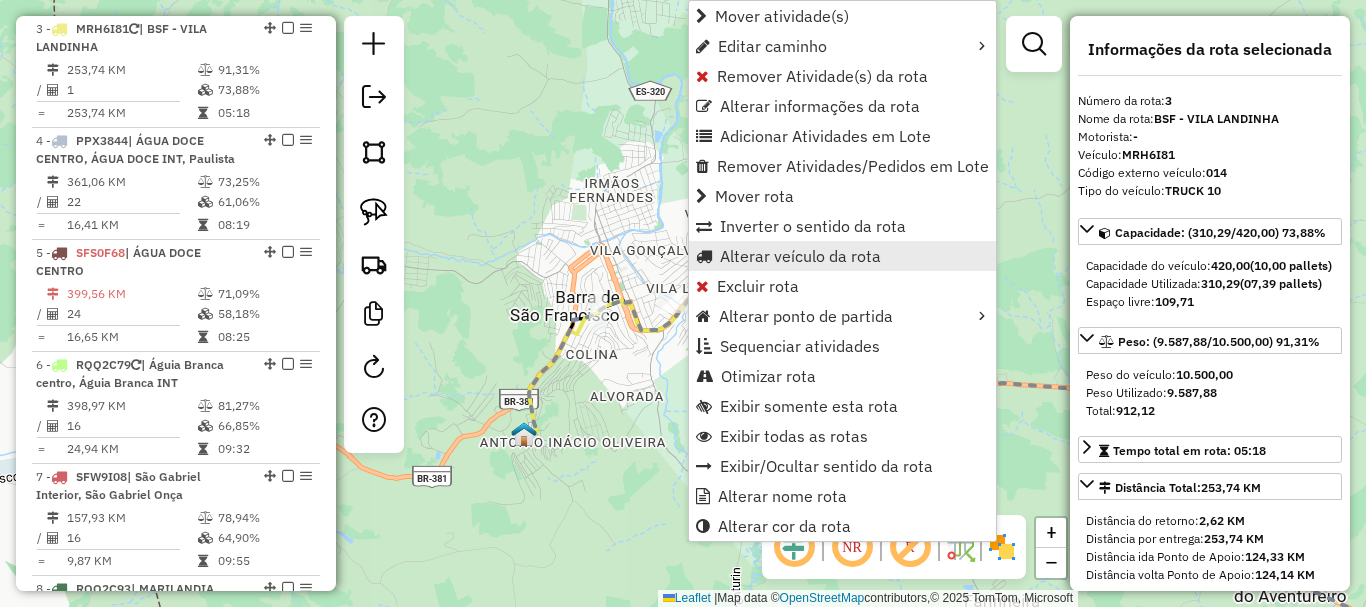 click on "Alterar veículo da rota" at bounding box center (800, 256) 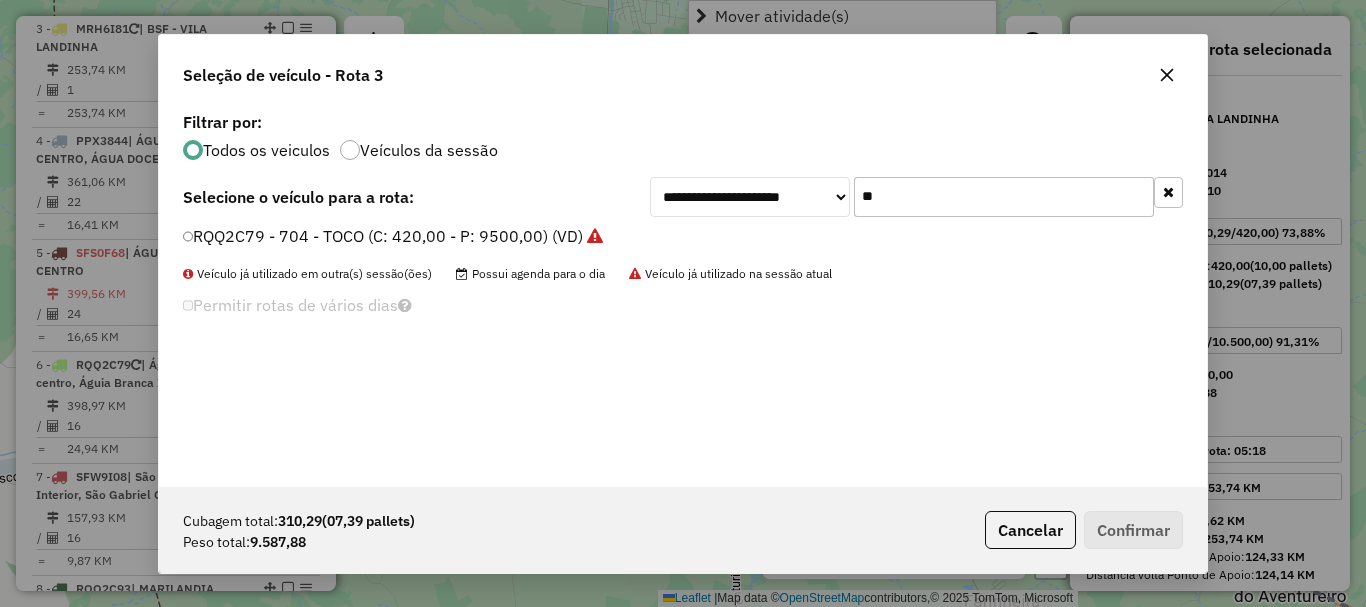 scroll, scrollTop: 11, scrollLeft: 6, axis: both 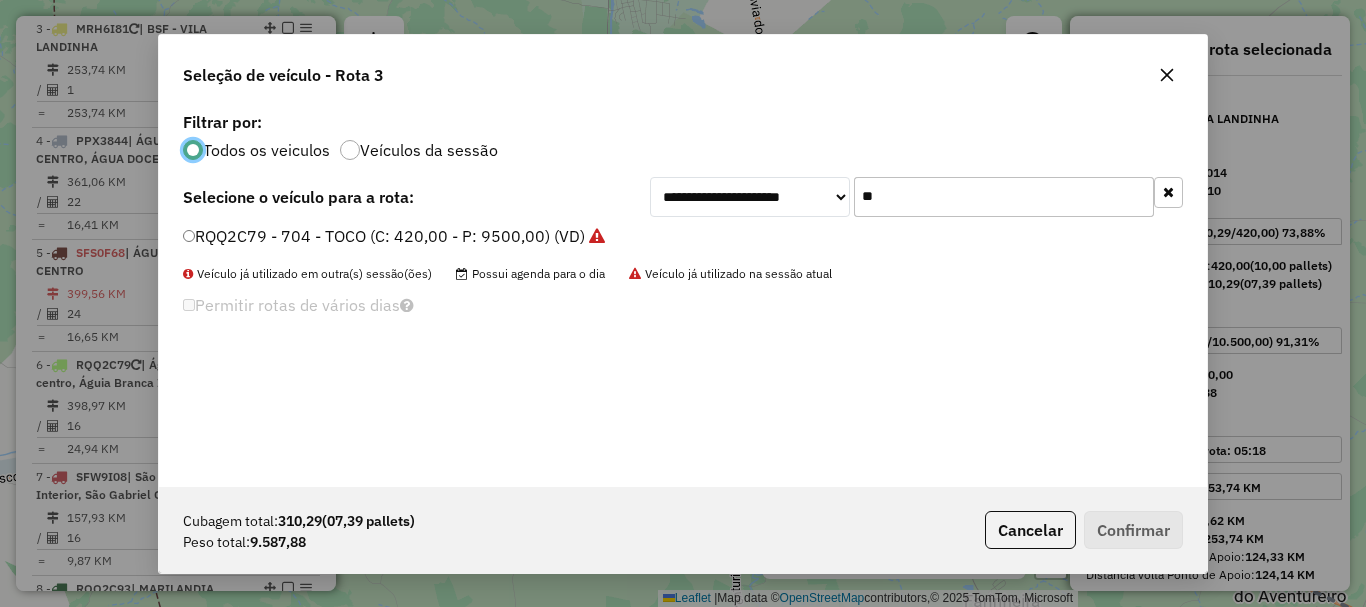 click on "**********" 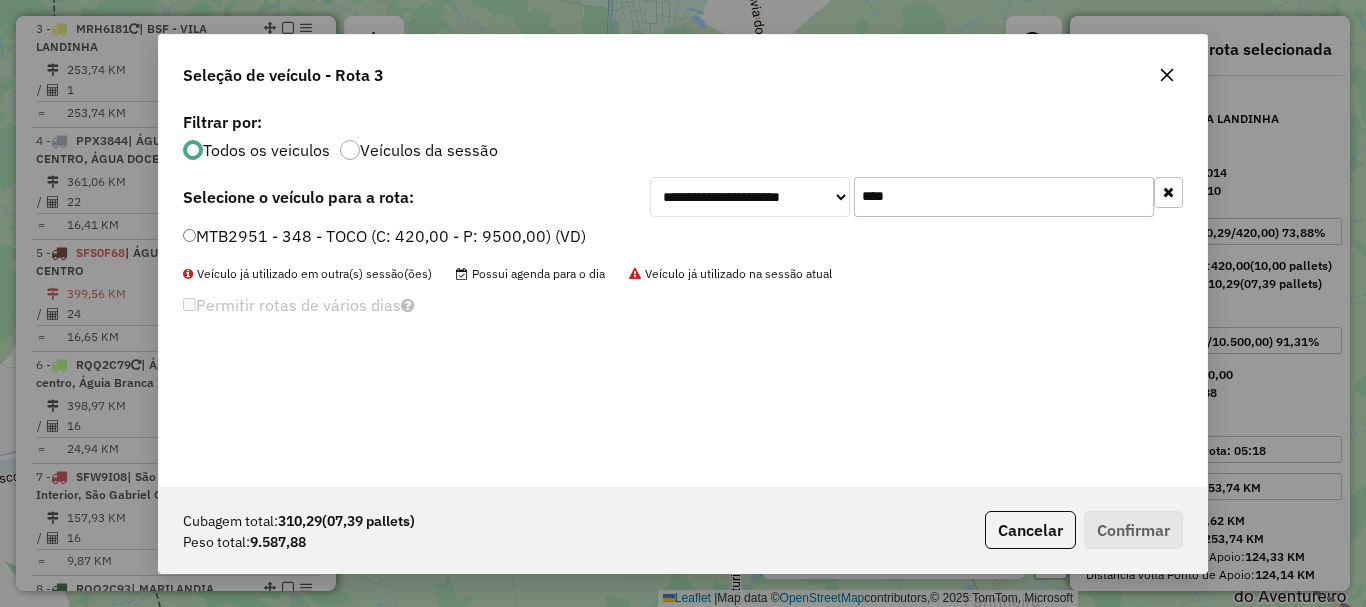 type on "****" 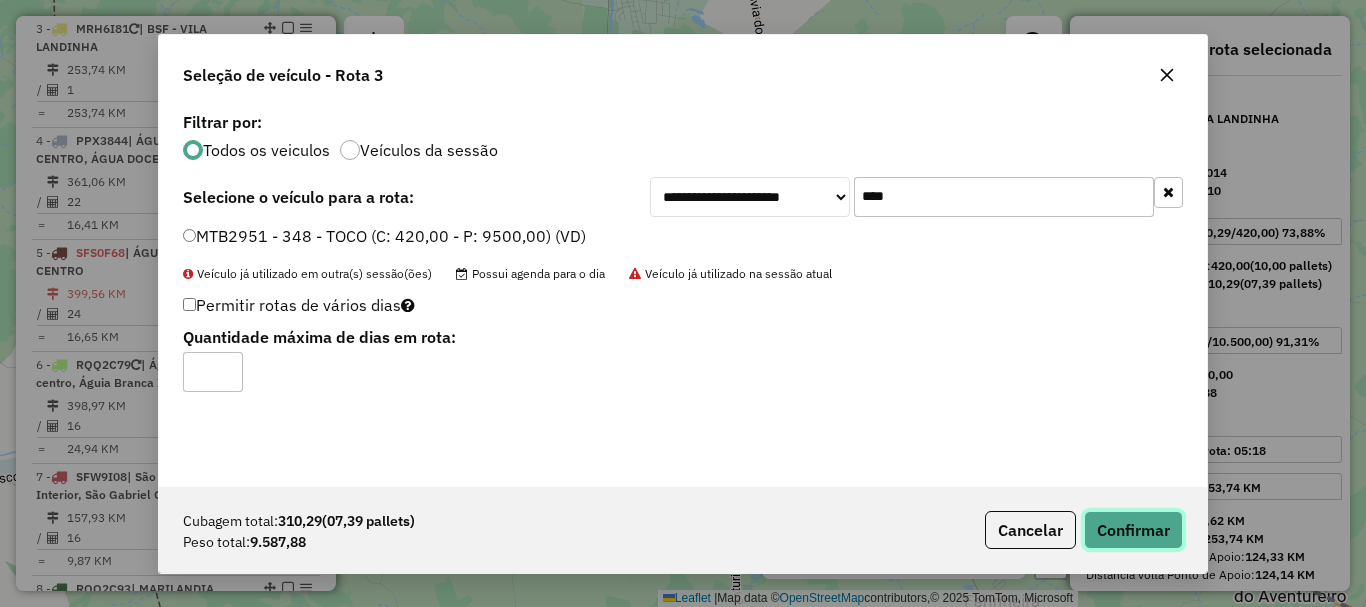 click on "Confirmar" 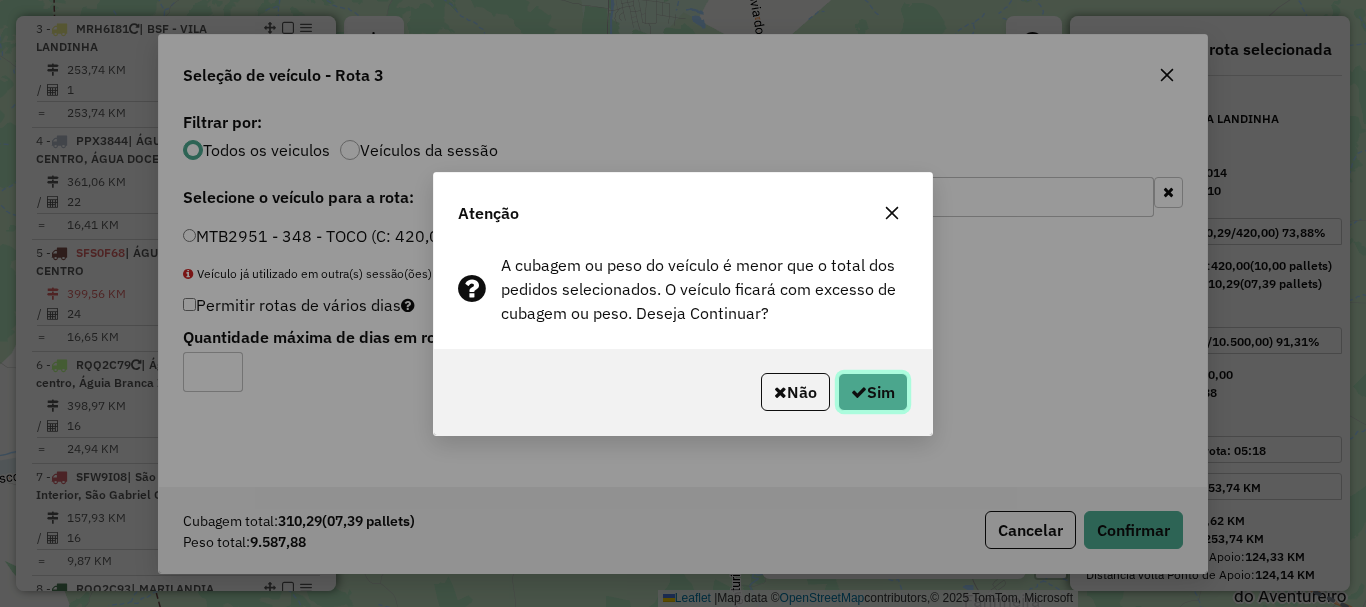 click on "Sim" 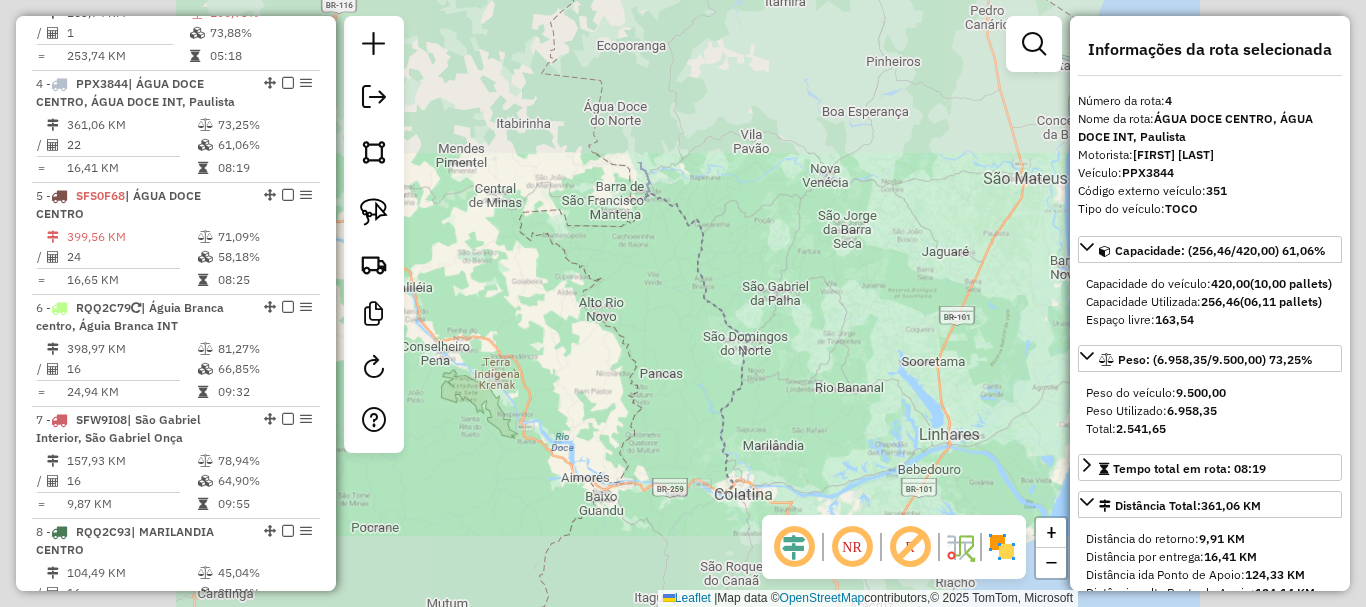 scroll, scrollTop: 1135, scrollLeft: 0, axis: vertical 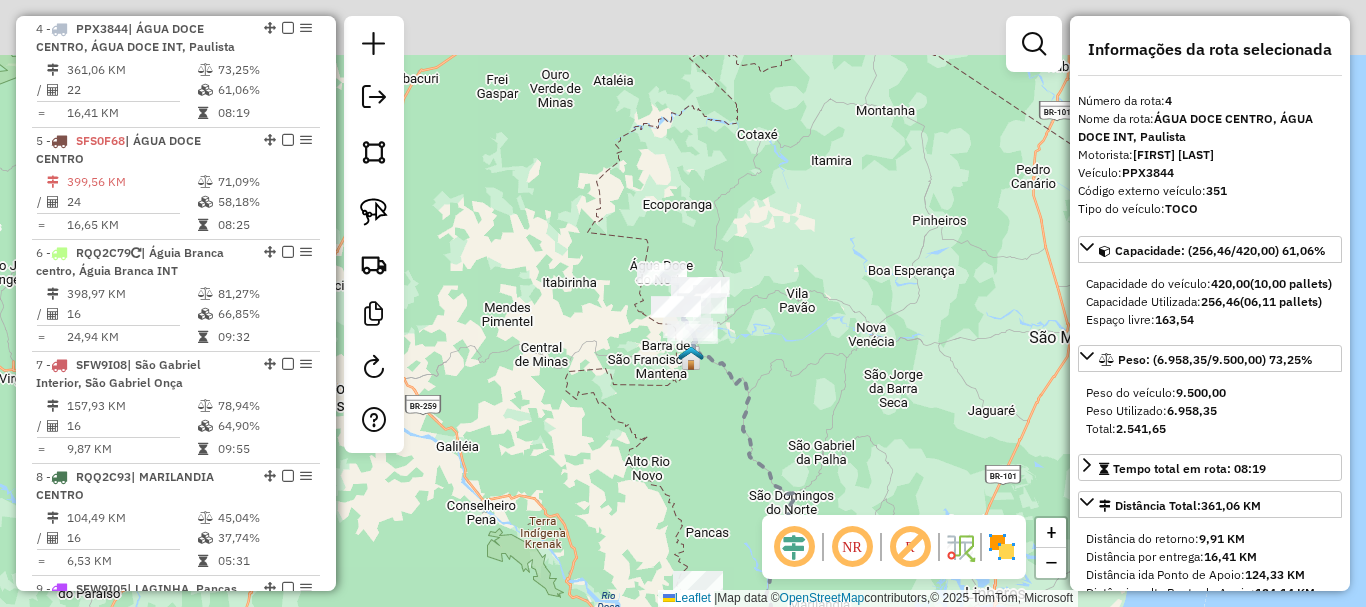 drag, startPoint x: 814, startPoint y: 215, endPoint x: 860, endPoint y: 374, distance: 165.52039 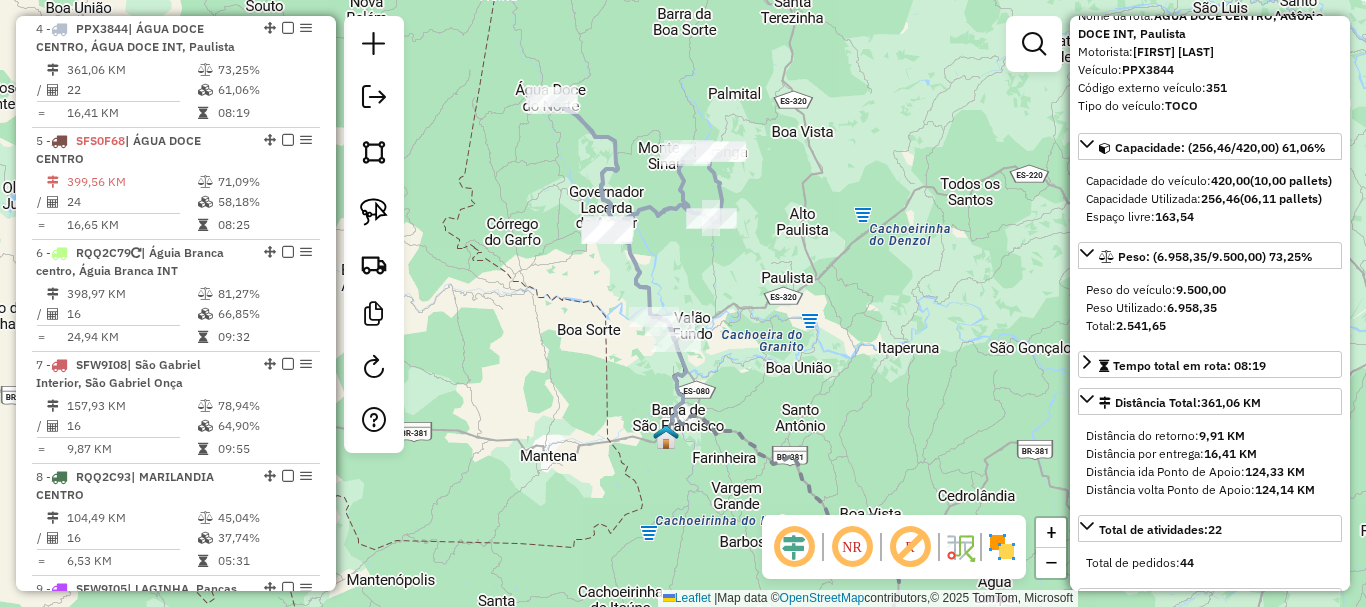 scroll, scrollTop: 200, scrollLeft: 0, axis: vertical 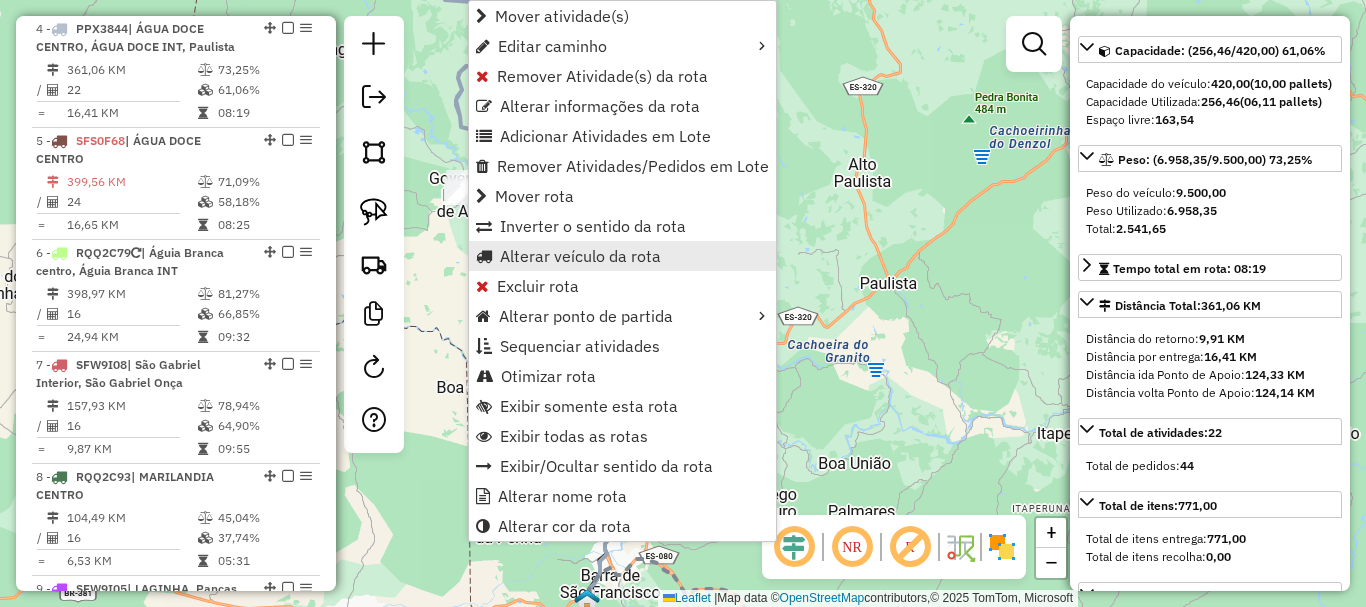 click on "Alterar veículo da rota" at bounding box center (580, 256) 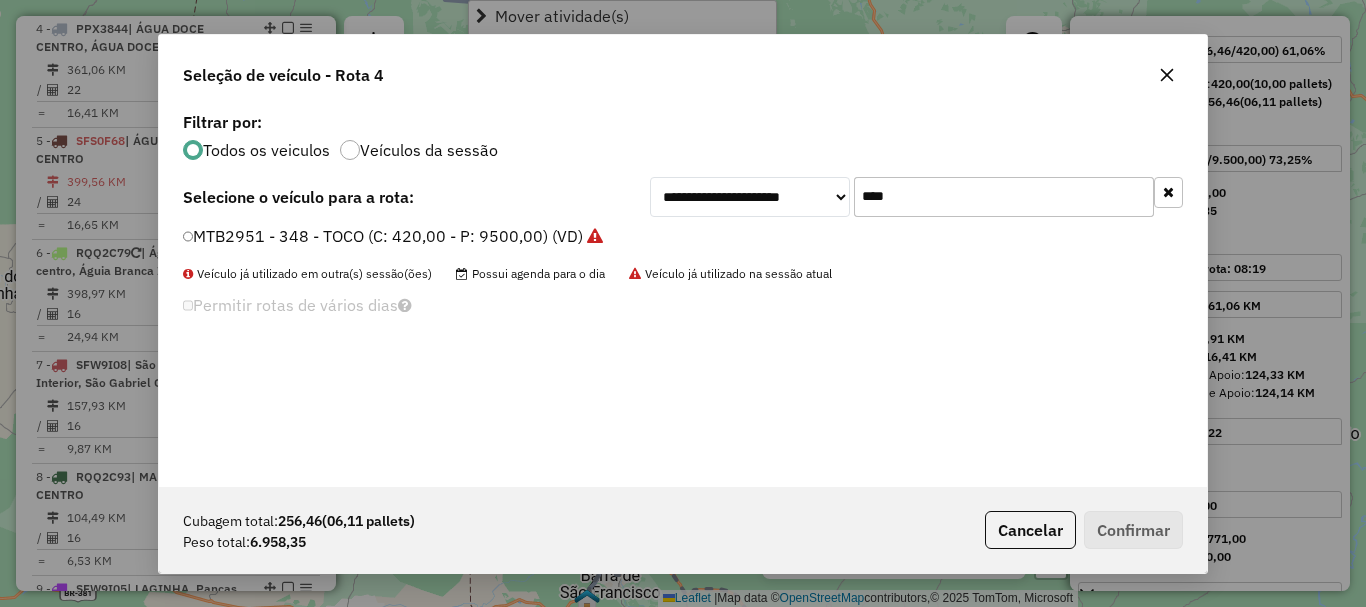 scroll, scrollTop: 11, scrollLeft: 6, axis: both 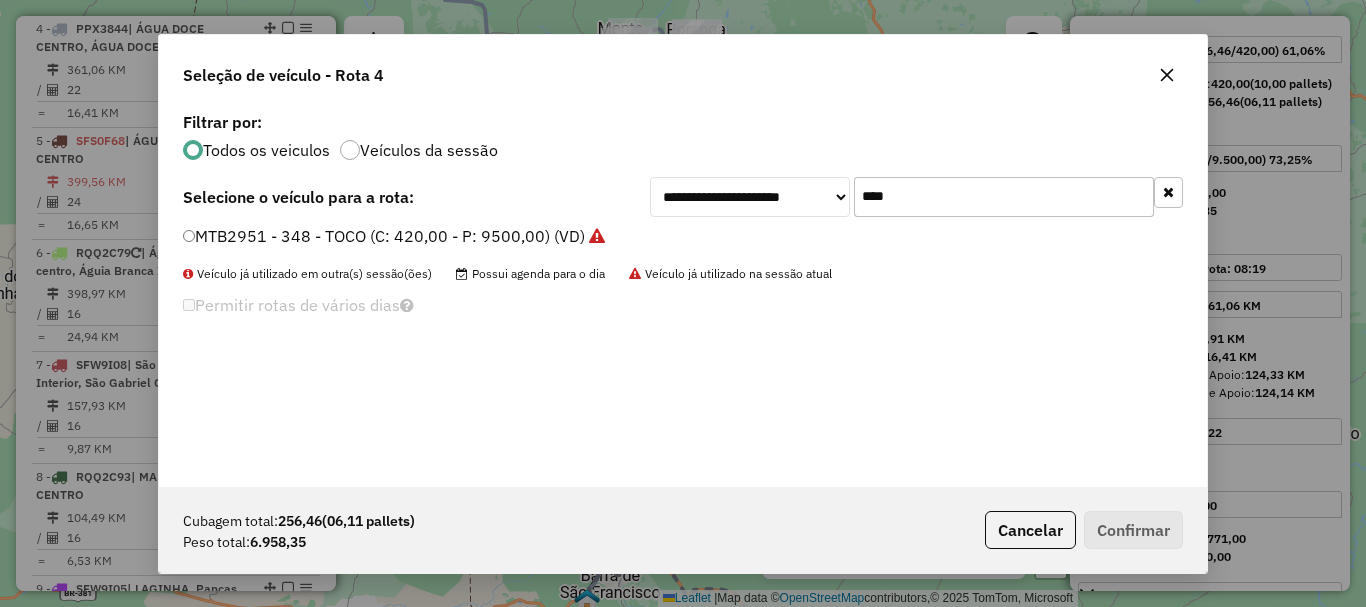 click on "****" 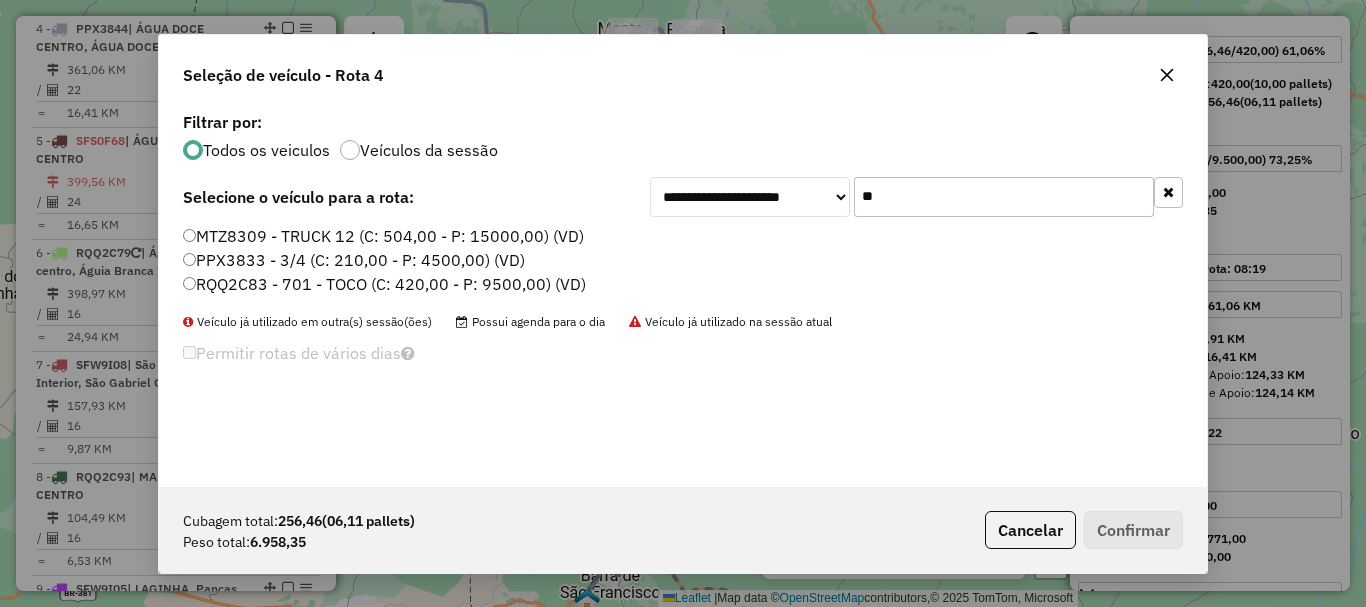 type on "**" 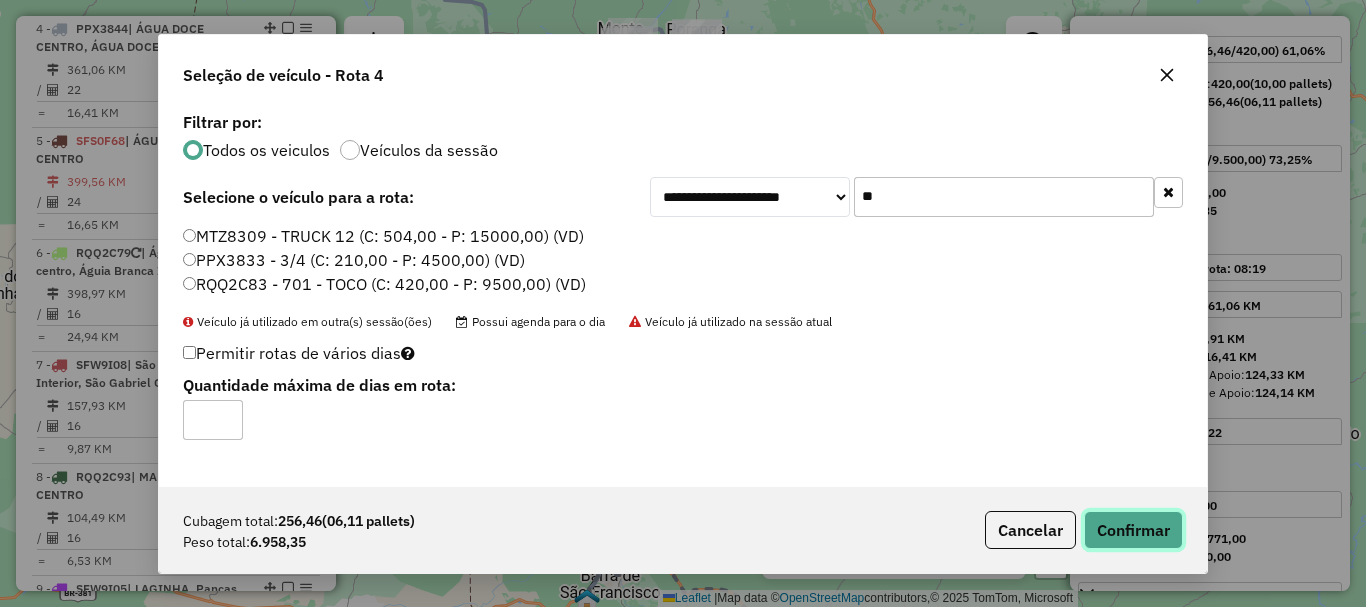 click on "Confirmar" 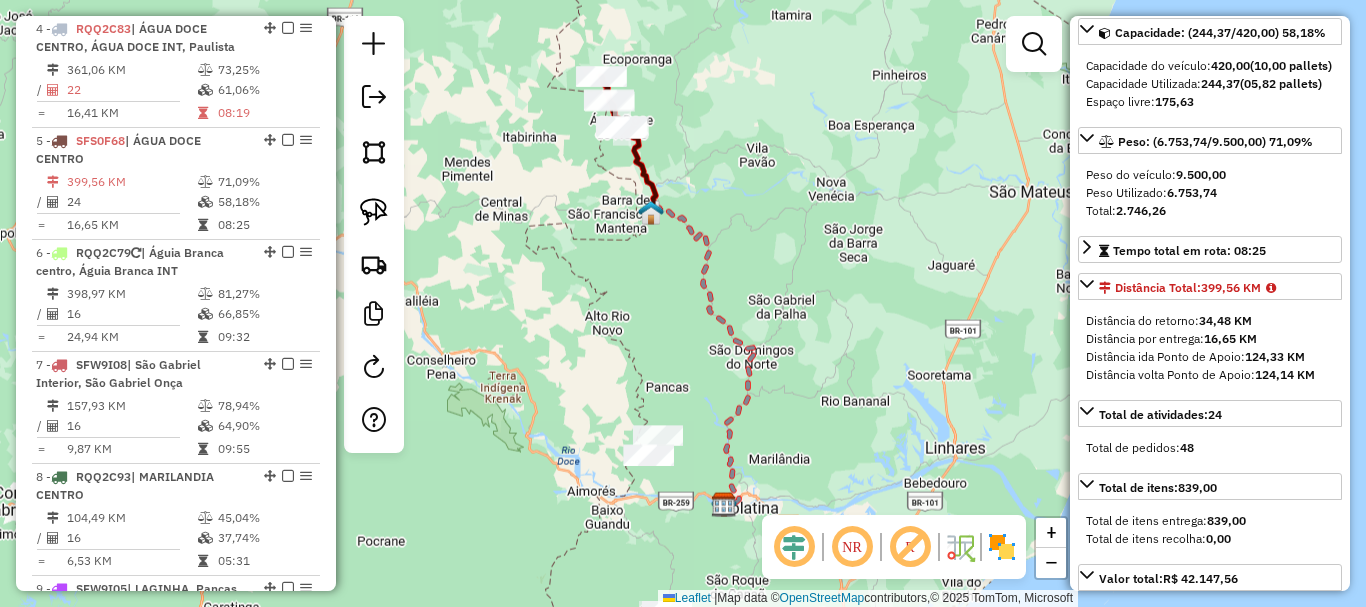 scroll, scrollTop: 182, scrollLeft: 0, axis: vertical 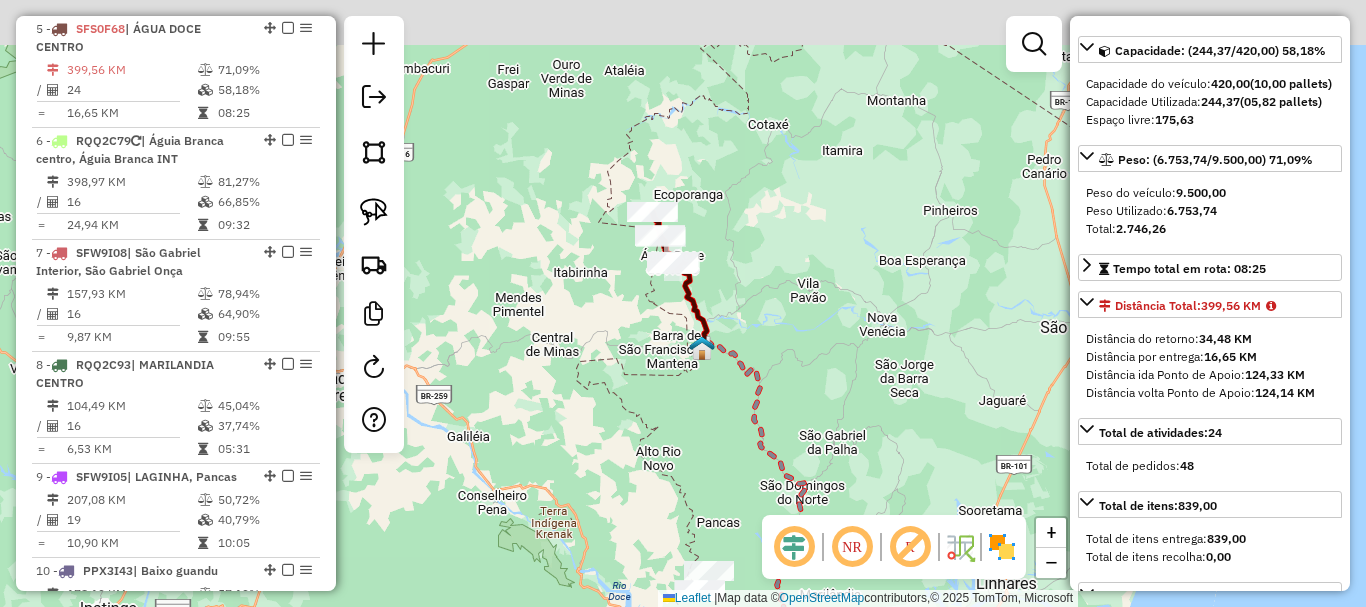 drag, startPoint x: 824, startPoint y: 165, endPoint x: 846, endPoint y: 272, distance: 109.23827 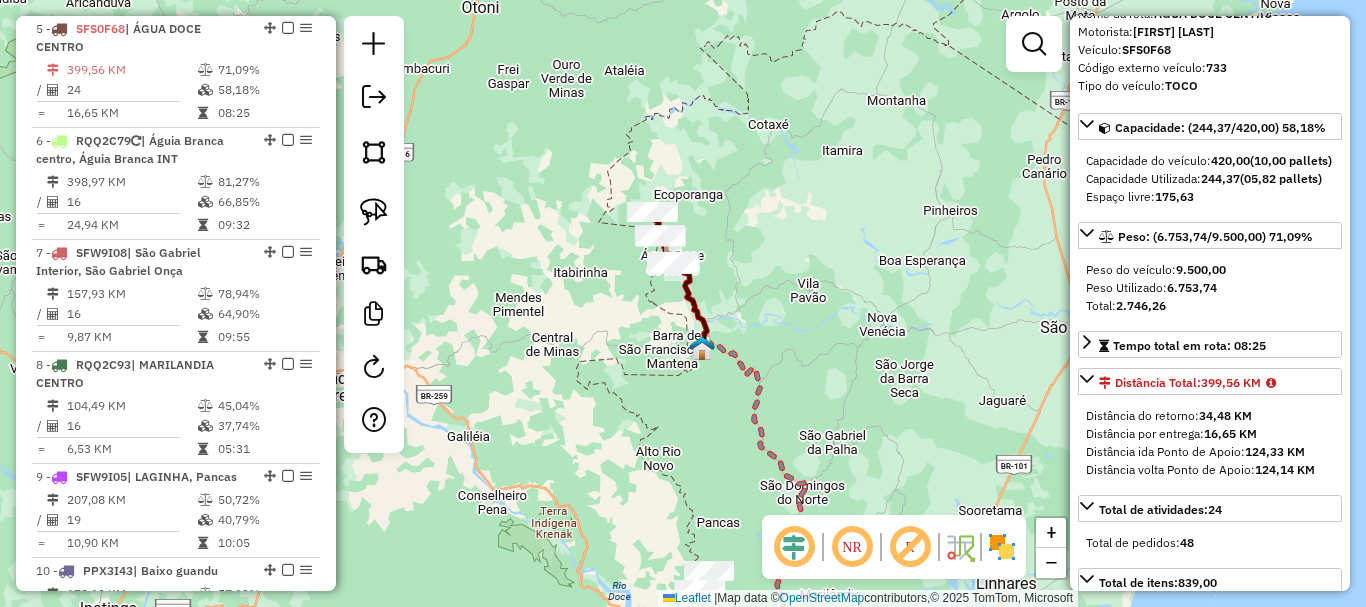 scroll, scrollTop: 0, scrollLeft: 0, axis: both 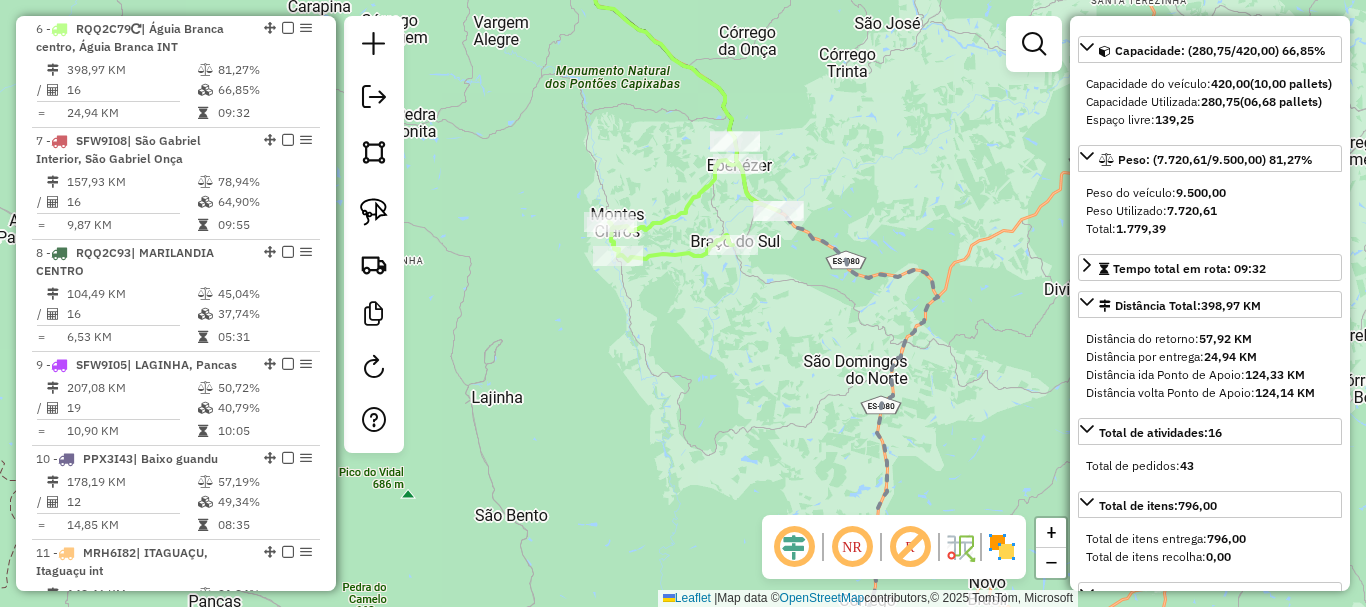 drag, startPoint x: 825, startPoint y: 92, endPoint x: 855, endPoint y: 365, distance: 274.6434 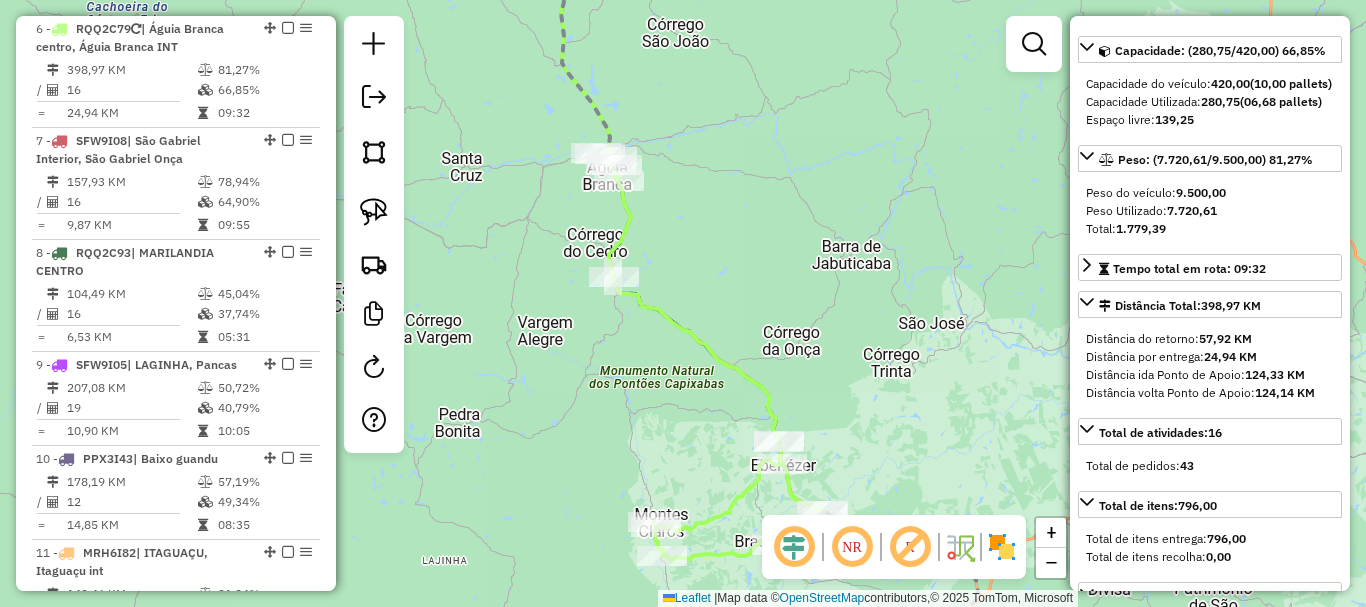 drag, startPoint x: 681, startPoint y: 176, endPoint x: 698, endPoint y: 289, distance: 114.27161 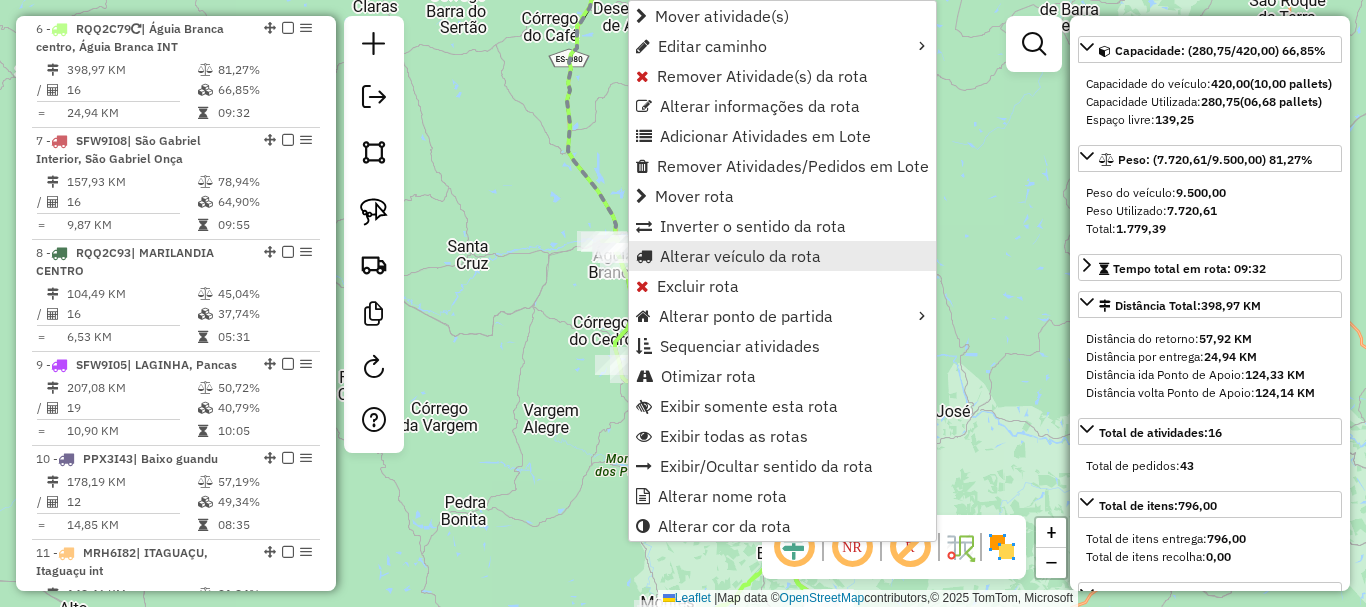 click on "Alterar veículo da rota" at bounding box center (740, 256) 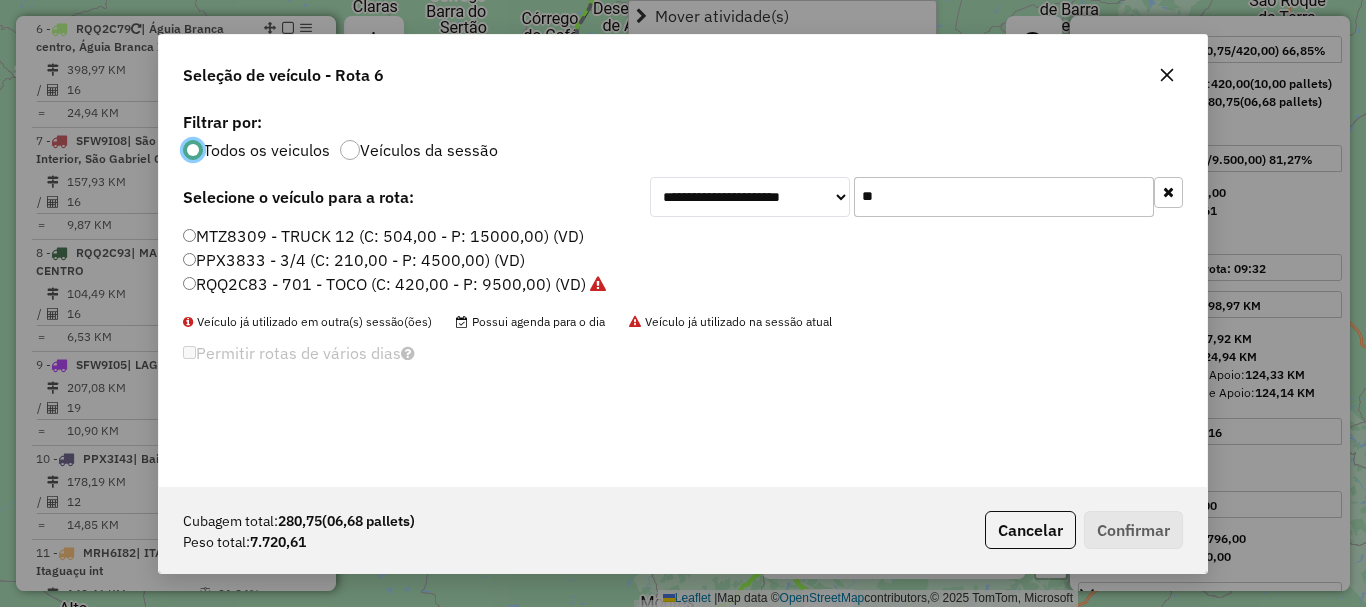 scroll, scrollTop: 11, scrollLeft: 6, axis: both 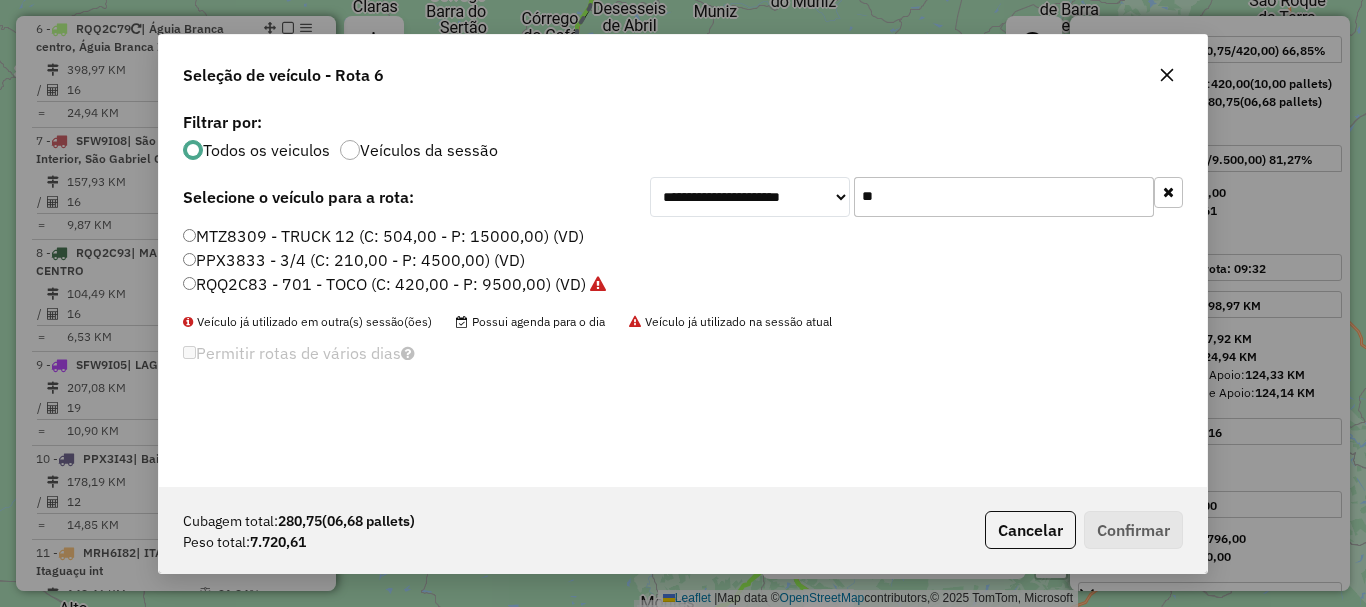 drag, startPoint x: 884, startPoint y: 194, endPoint x: 781, endPoint y: 215, distance: 105.11898 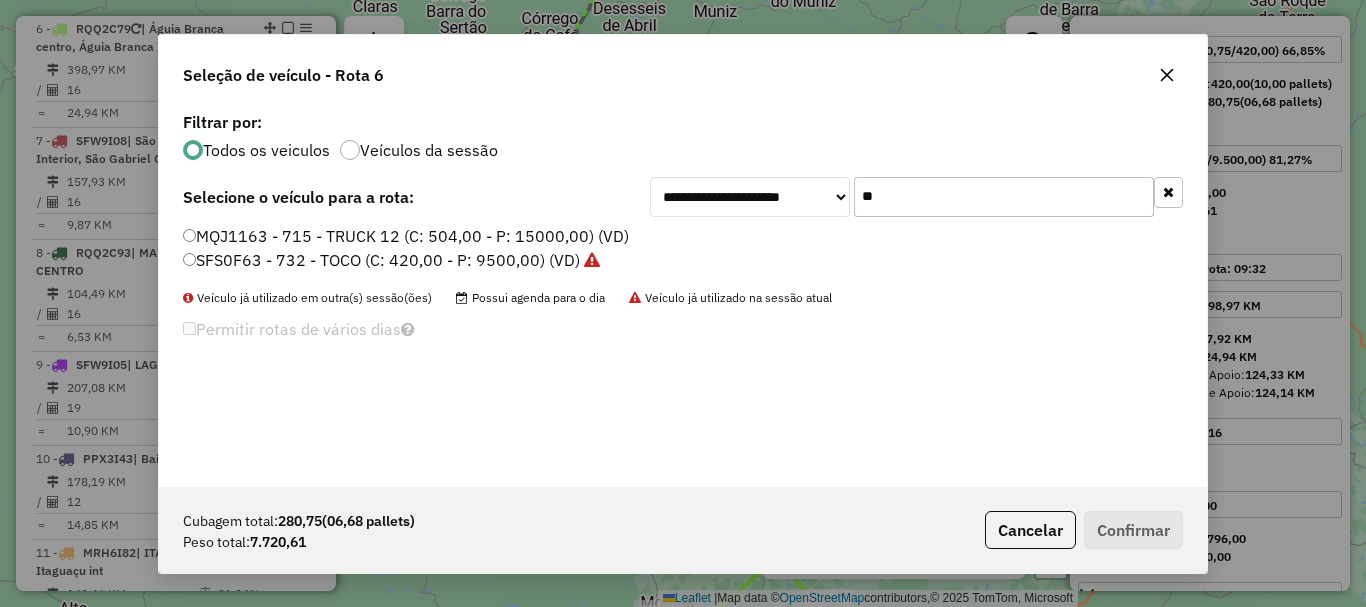 type on "**" 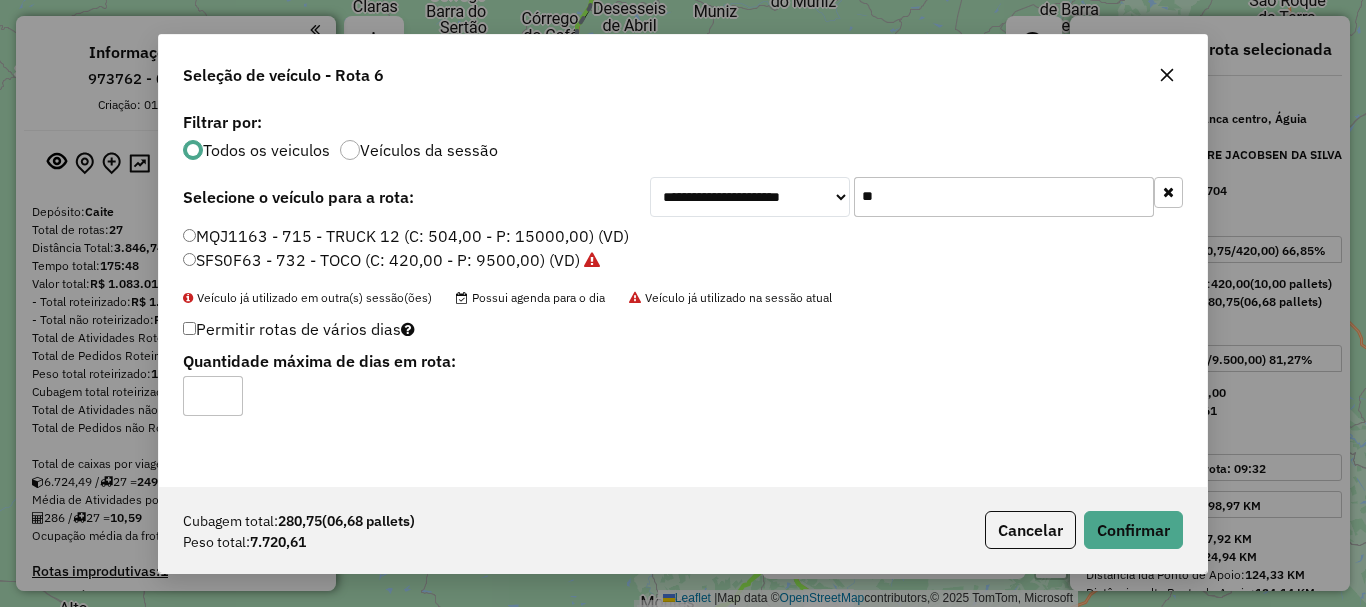 select on "**********" 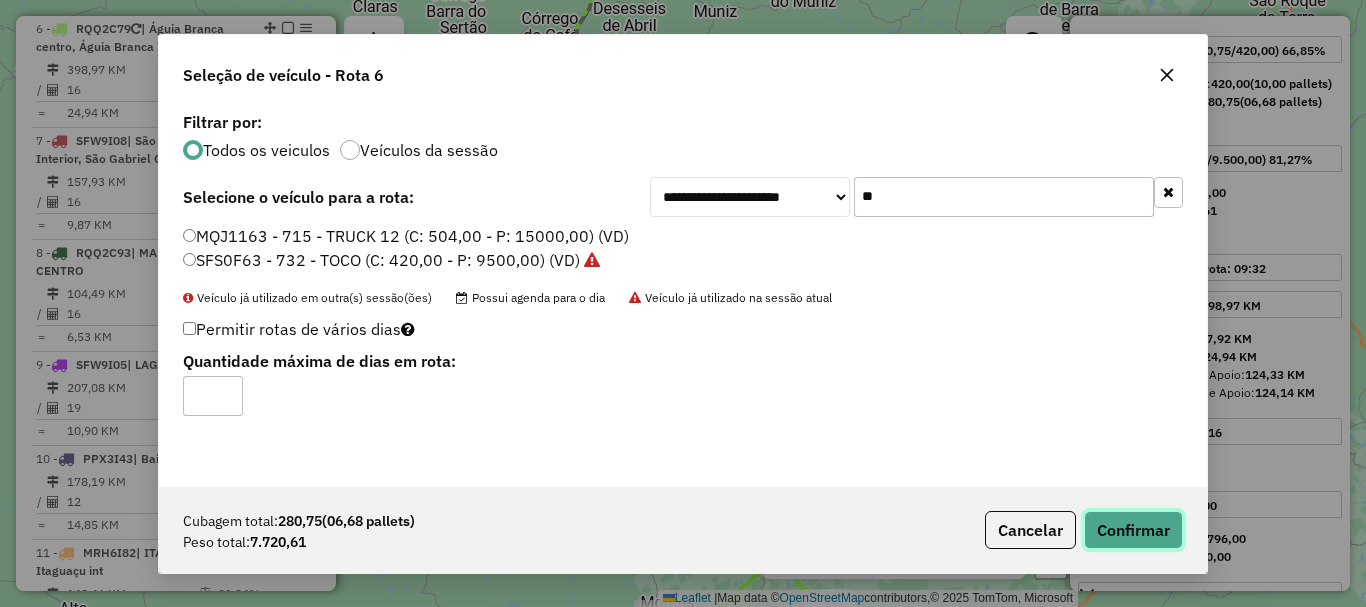 click on "Confirmar" 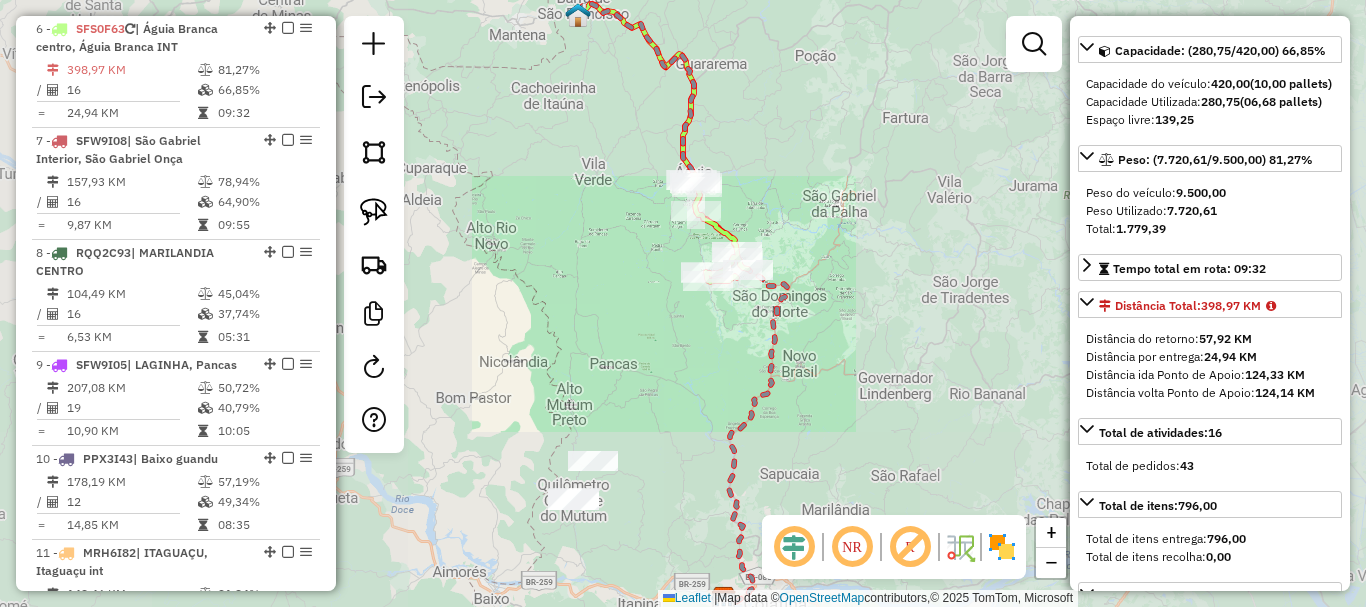 scroll, scrollTop: 182, scrollLeft: 0, axis: vertical 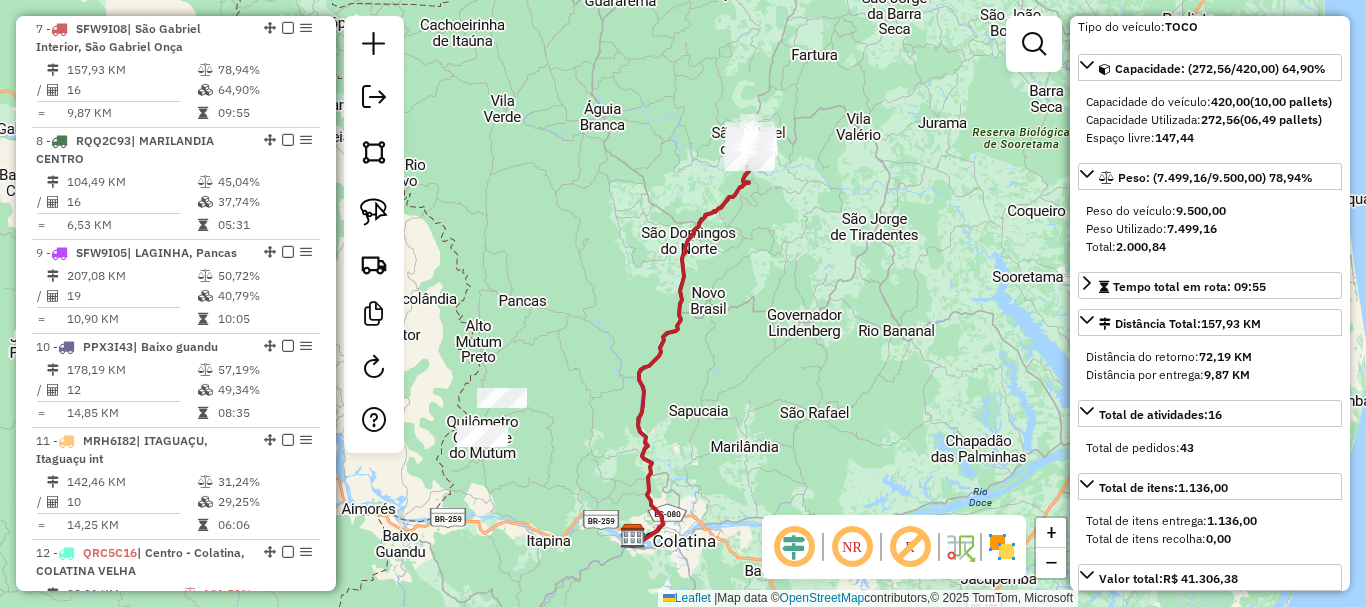 drag, startPoint x: 808, startPoint y: 204, endPoint x: 775, endPoint y: 357, distance: 156.51837 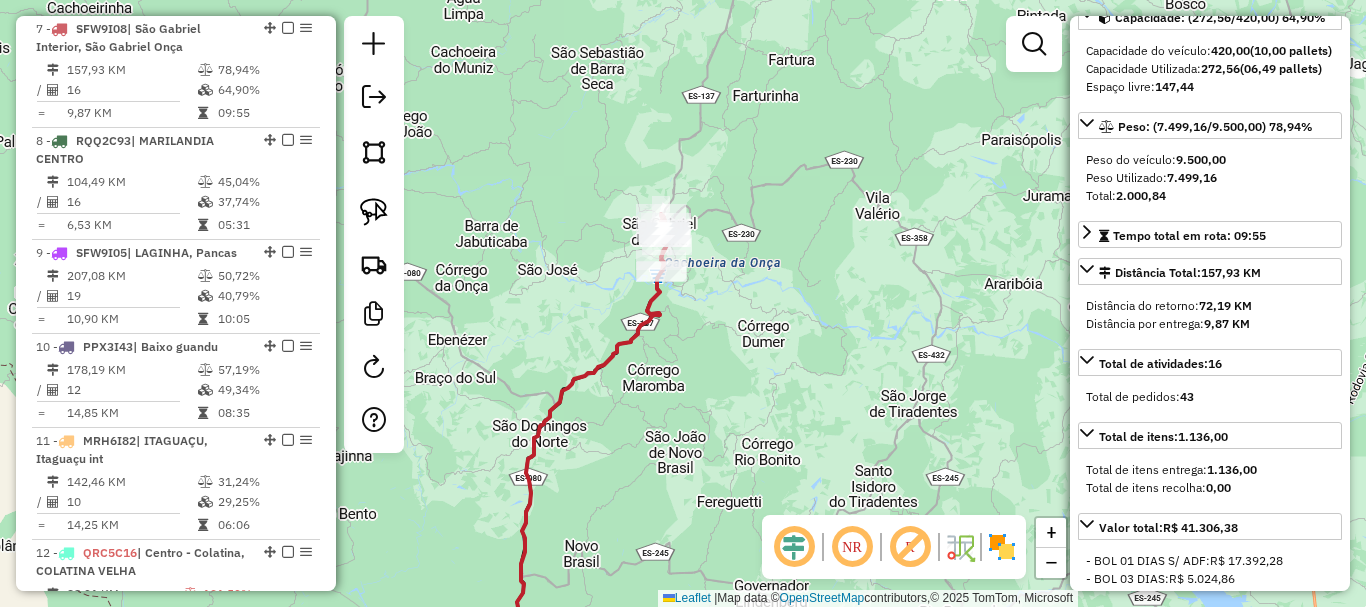 scroll, scrollTop: 182, scrollLeft: 0, axis: vertical 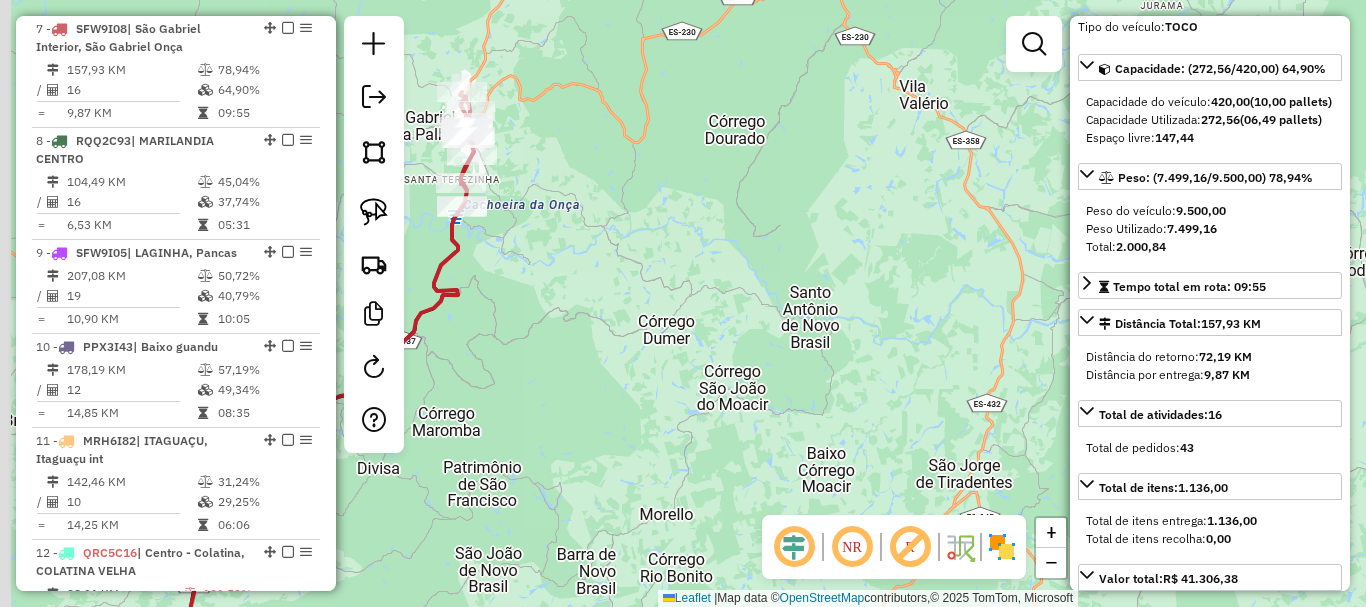drag, startPoint x: 571, startPoint y: 282, endPoint x: 955, endPoint y: 411, distance: 405.08887 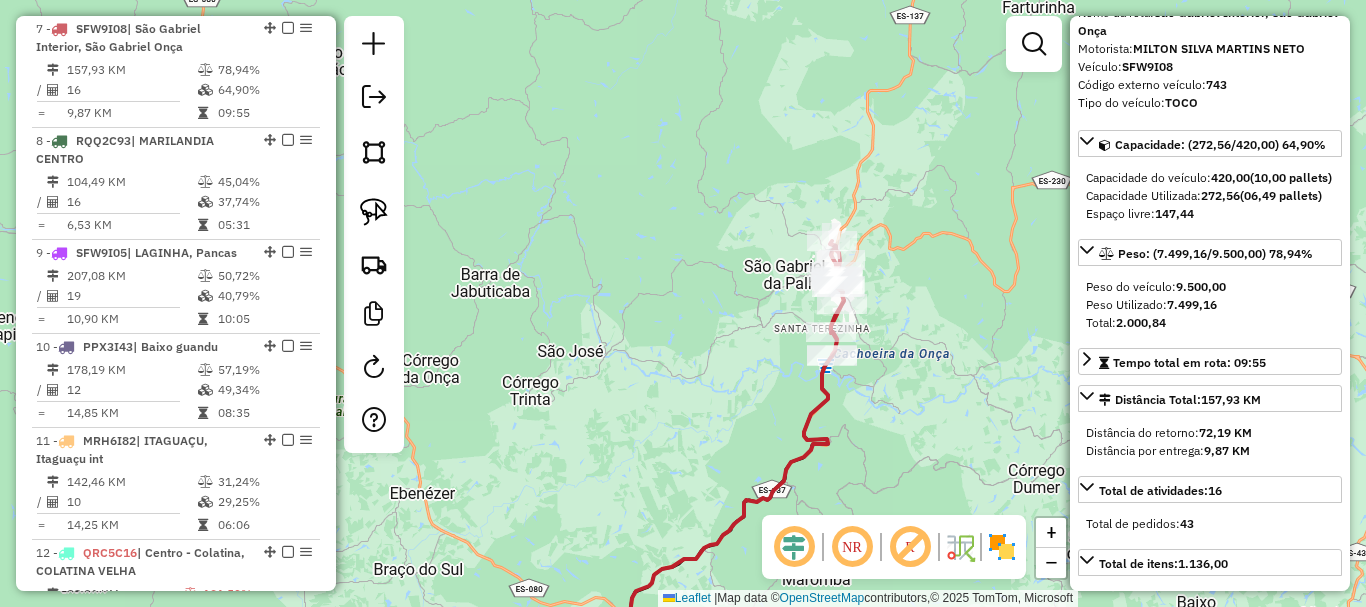 scroll, scrollTop: 100, scrollLeft: 0, axis: vertical 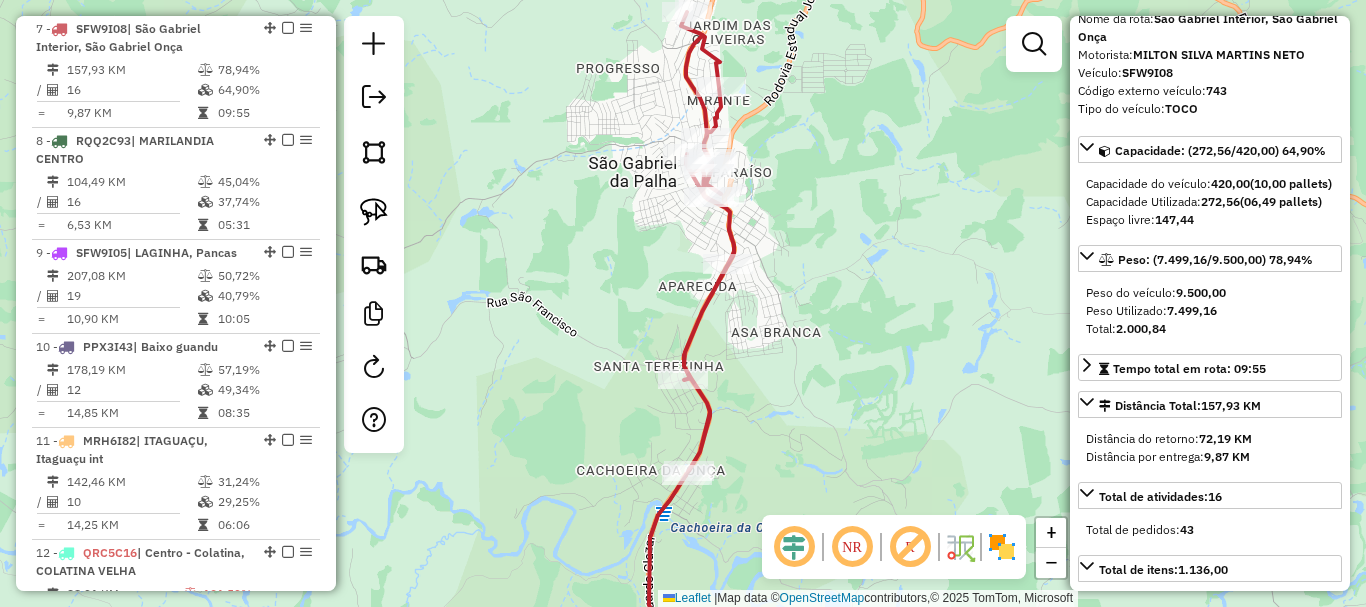 drag, startPoint x: 885, startPoint y: 257, endPoint x: 774, endPoint y: 364, distance: 154.17523 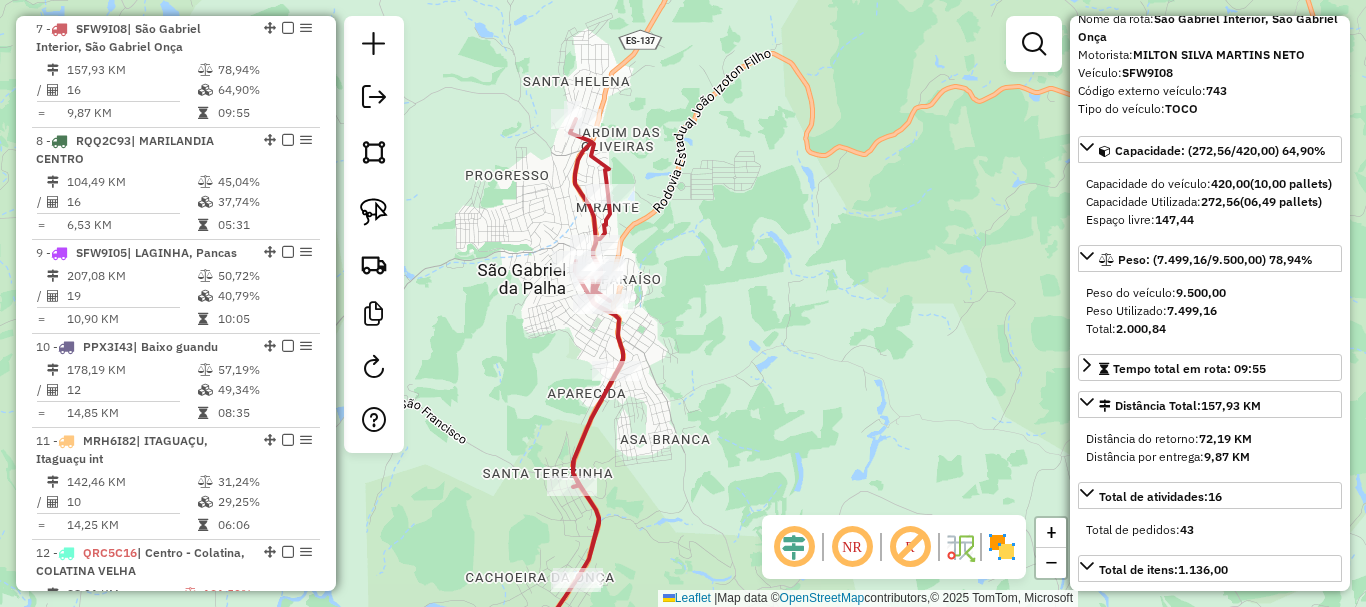 scroll, scrollTop: 0, scrollLeft: 0, axis: both 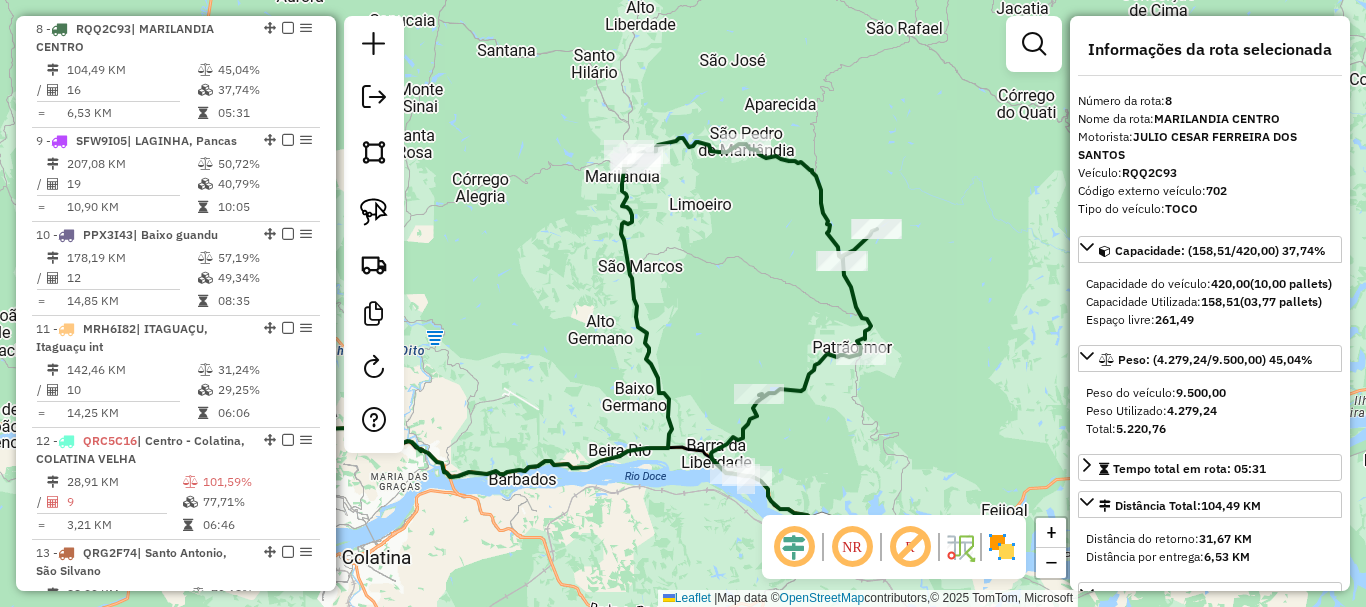 drag, startPoint x: 647, startPoint y: 293, endPoint x: 627, endPoint y: 301, distance: 21.540659 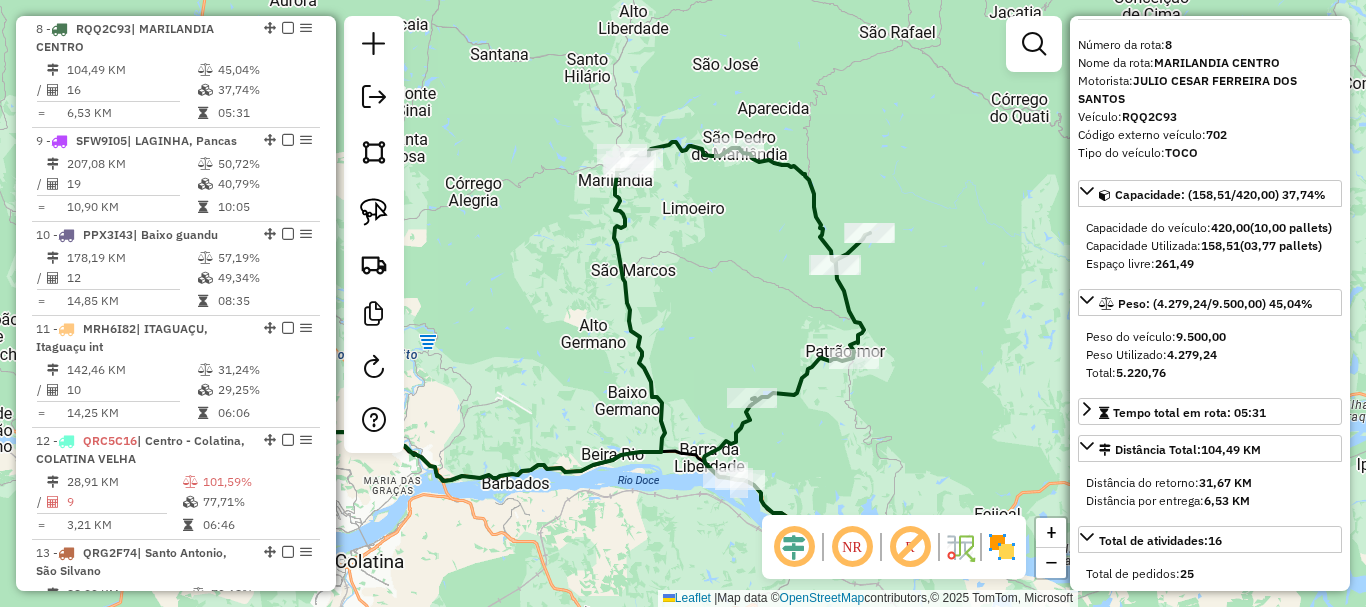 scroll, scrollTop: 200, scrollLeft: 0, axis: vertical 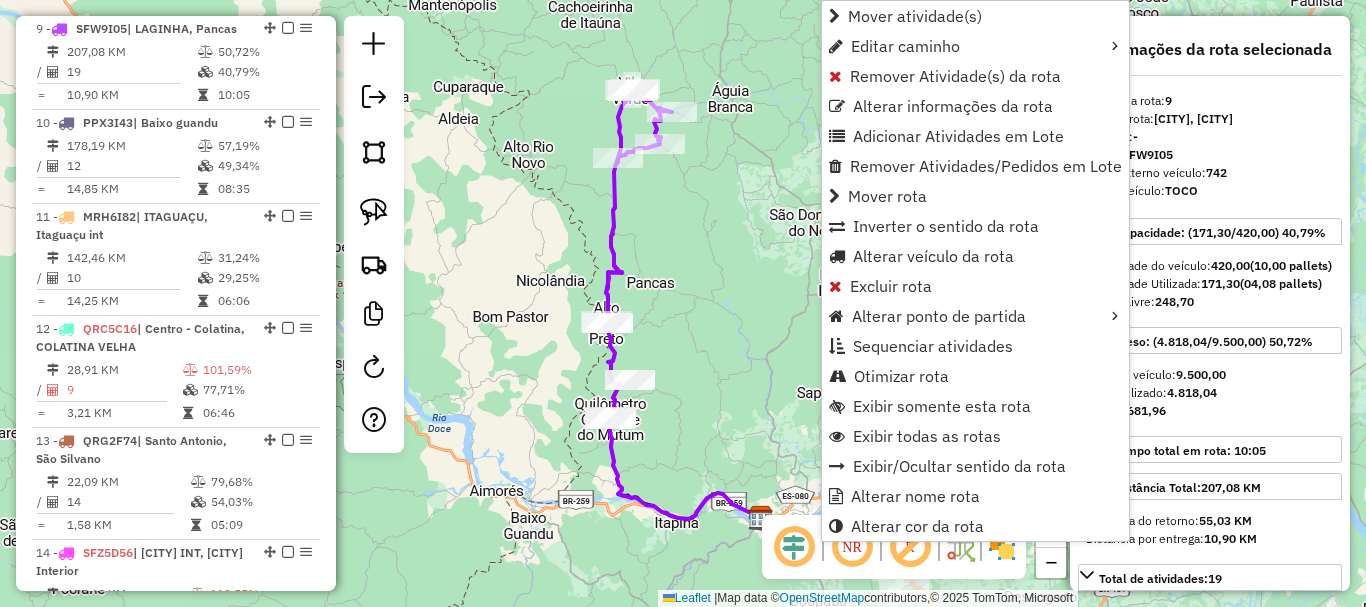click on "Janela de atendimento Grade de atendimento Capacidade Transportadoras Veículos Cliente Pedidos  Rotas Selecione os dias de semana para filtrar as janelas de atendimento  Seg   Ter   Qua   Qui   Sex   Sáb   Dom  Informe o período da janela de atendimento: De: Até:  Filtrar exatamente a janela do cliente  Considerar janela de atendimento padrão  Selecione os dias de semana para filtrar as grades de atendimento  Seg   Ter   Qua   Qui   Sex   Sáb   Dom   Considerar clientes sem dia de atendimento cadastrado  Clientes fora do dia de atendimento selecionado Filtrar as atividades entre os valores definidos abaixo:  Peso mínimo:   Peso máximo:   Cubagem mínima:   Cubagem máxima:   De:   Até:  Filtrar as atividades entre o tempo de atendimento definido abaixo:  De:   Até:   Considerar capacidade total dos clientes não roteirizados Transportadora: Selecione um ou mais itens Tipo de veículo: Selecione um ou mais itens Veículo: Selecione um ou mais itens Motorista: Selecione um ou mais itens Nome: Rótulo:" 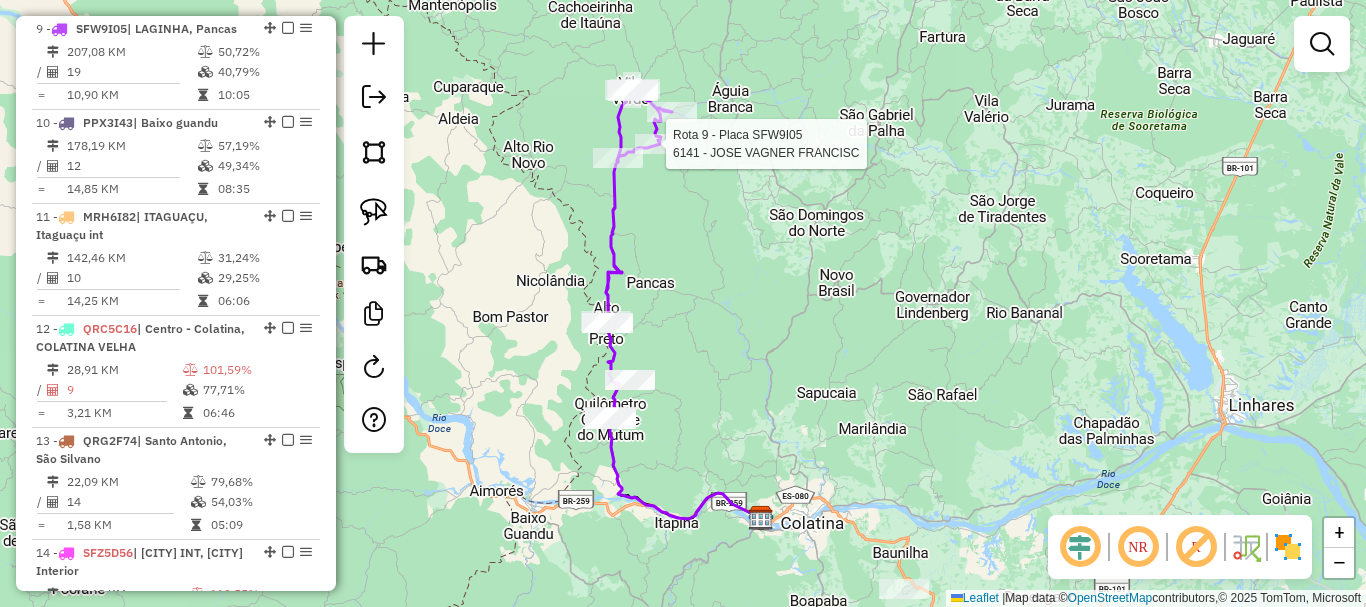 select on "**********" 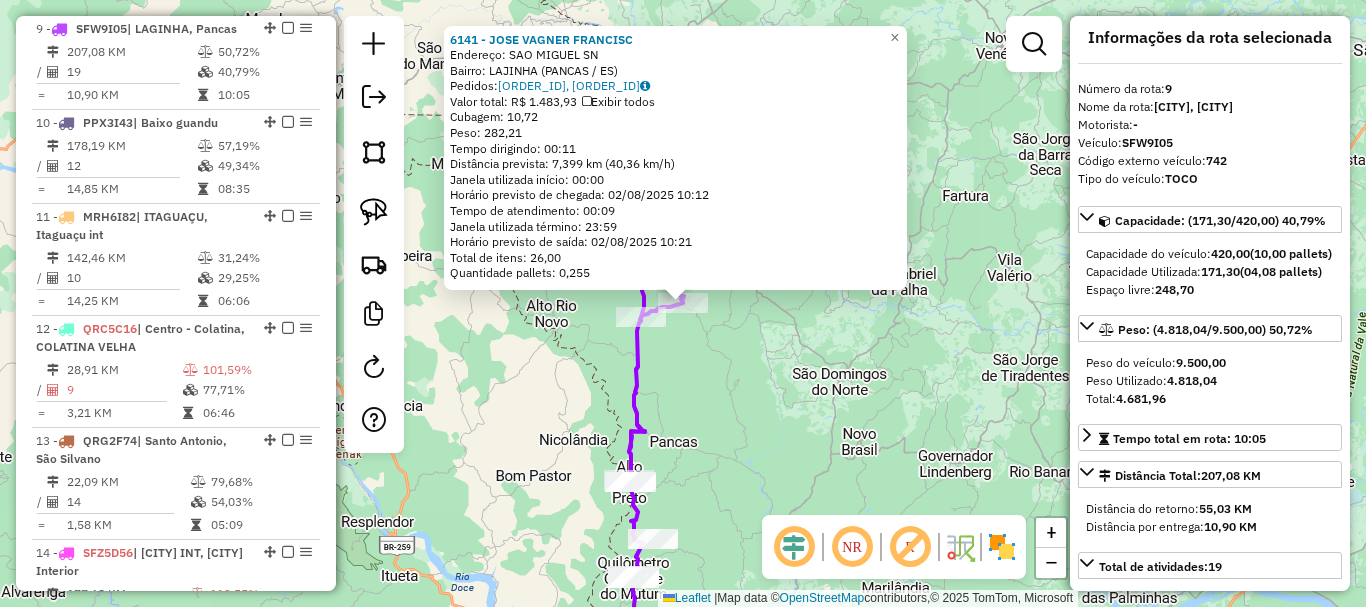 scroll, scrollTop: 0, scrollLeft: 0, axis: both 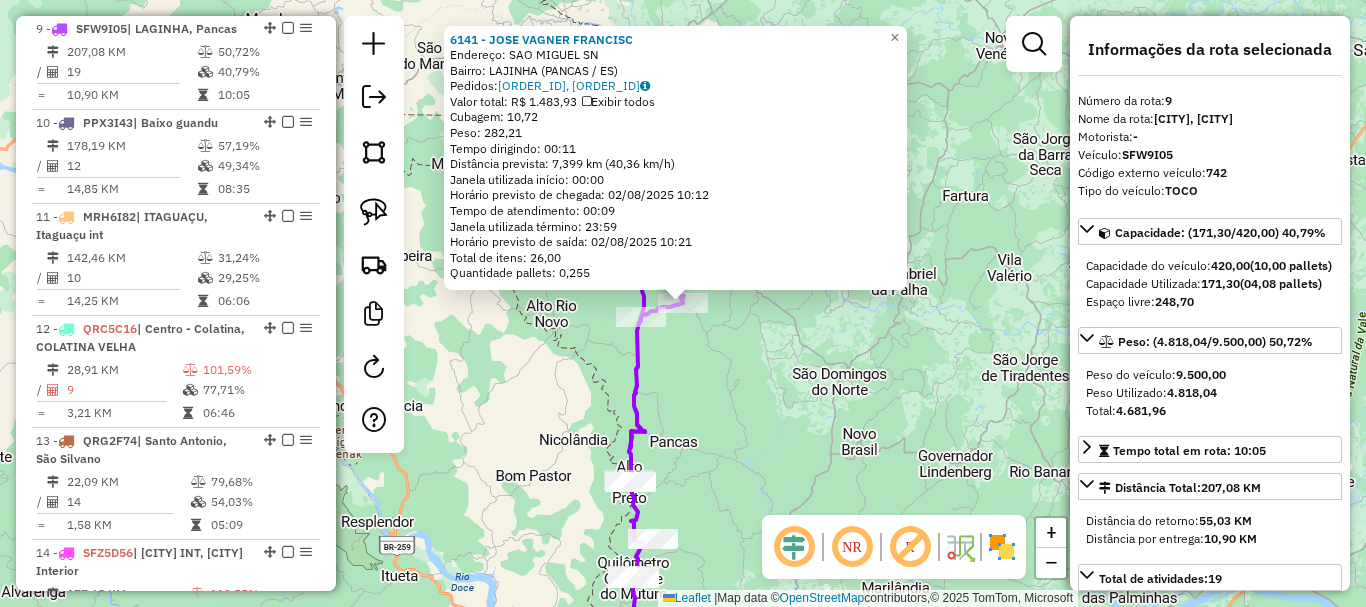 click on "[NUMBER] - [NUMBER] [LAST]  Endereço:  SAO MIGUEL [NUMBER]   Bairro: LAJINHA ([CITY] / [STATE])   Pedidos:  [NUMBER], [NUMBER]   Valor total: R$ [NUMBER]   Exibir todos   Cubagem: [NUMBER]  Peso: [NUMBER]  Tempo dirigindo: [TIME]   Distância prevista: [NUMBER] km ([NUMBER] km/h)   Janela utilizada início: [TIME]   Horário previsto de chegada: [DATE] [TIME]   Tempo de atendimento: [TIME]   Janela utilizada término: [TIME]   Horário previsto de saída: [DATE] [TIME]   Total de itens: [NUMBER]   Quantidade pallets: [NUMBER]  × Janela de atendimento Grade de atendimento Capacidade Transportadoras Veículos Cliente Pedidos  Rotas Selecione os dias de semana para filtrar as janelas de atendimento  Seg   Ter   Qua   Qui   Sex   Sáb   Dom  Informe o período da janela de atendimento: De: Até:  Filtrar exatamente a janela do cliente  Considerar janela de atendimento padrão  Selecione os dias de semana para filtrar as grades de atendimento  Seg   Ter   Qua   Qui   Sex   Sáb   Dom   Clientes fora do dia de atendimento selecionado De:" 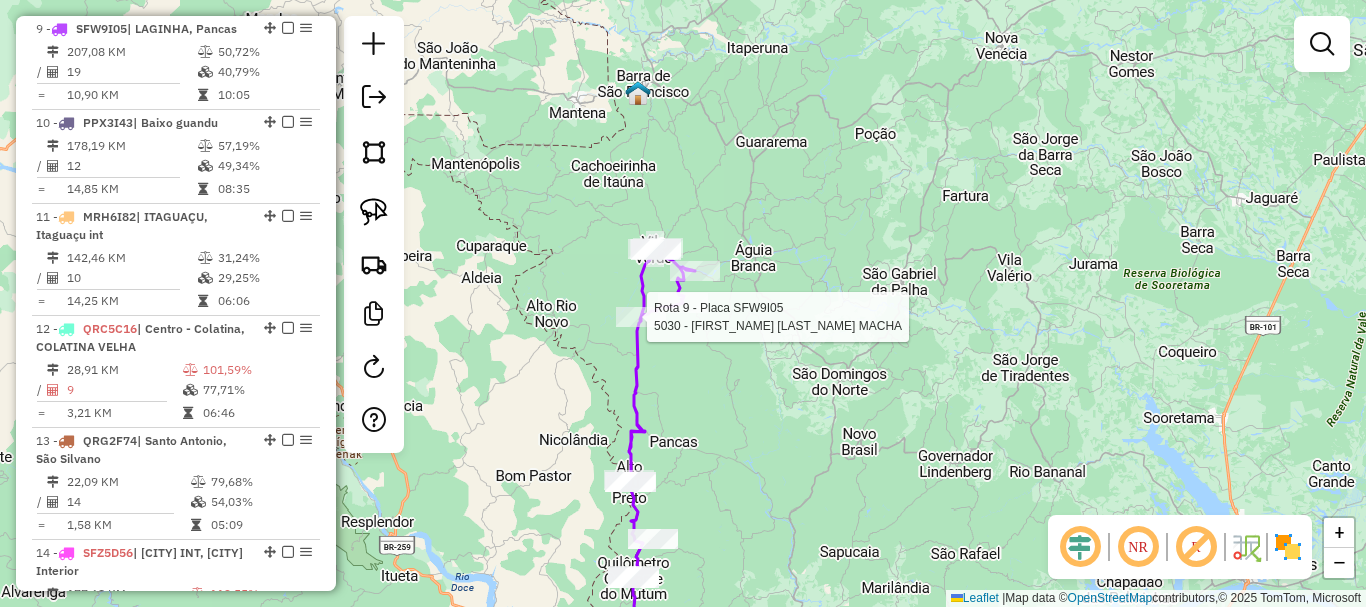 select on "**********" 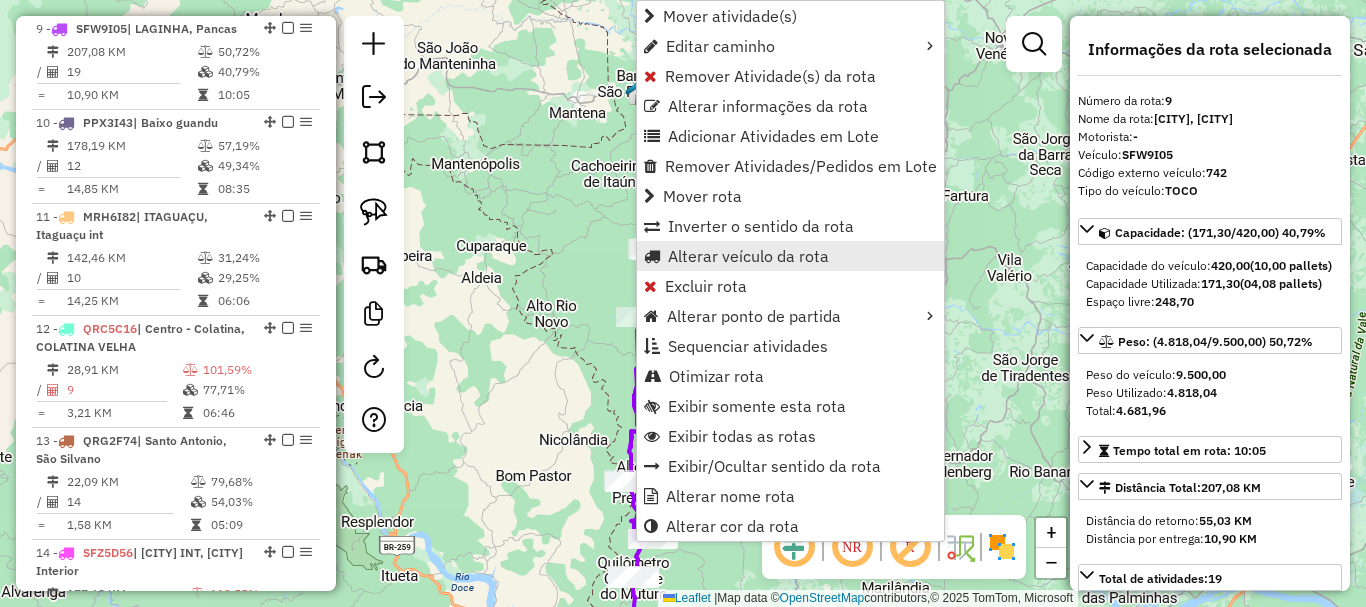 click on "Alterar veículo da rota" at bounding box center (748, 256) 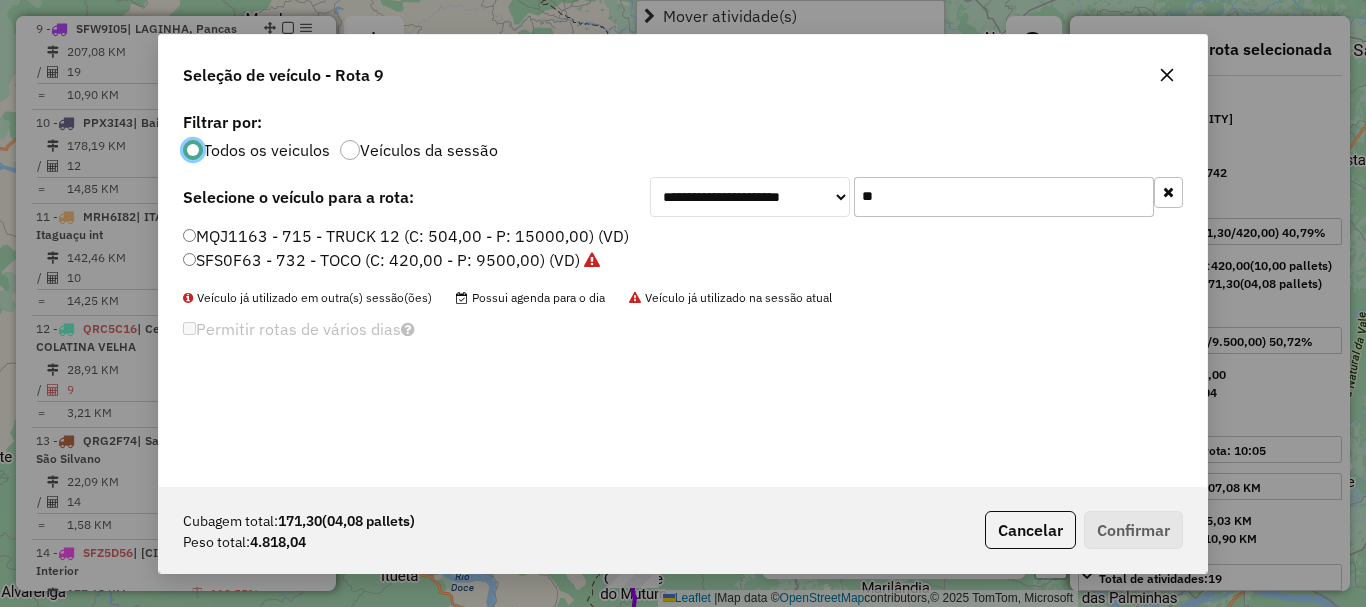 scroll, scrollTop: 11, scrollLeft: 6, axis: both 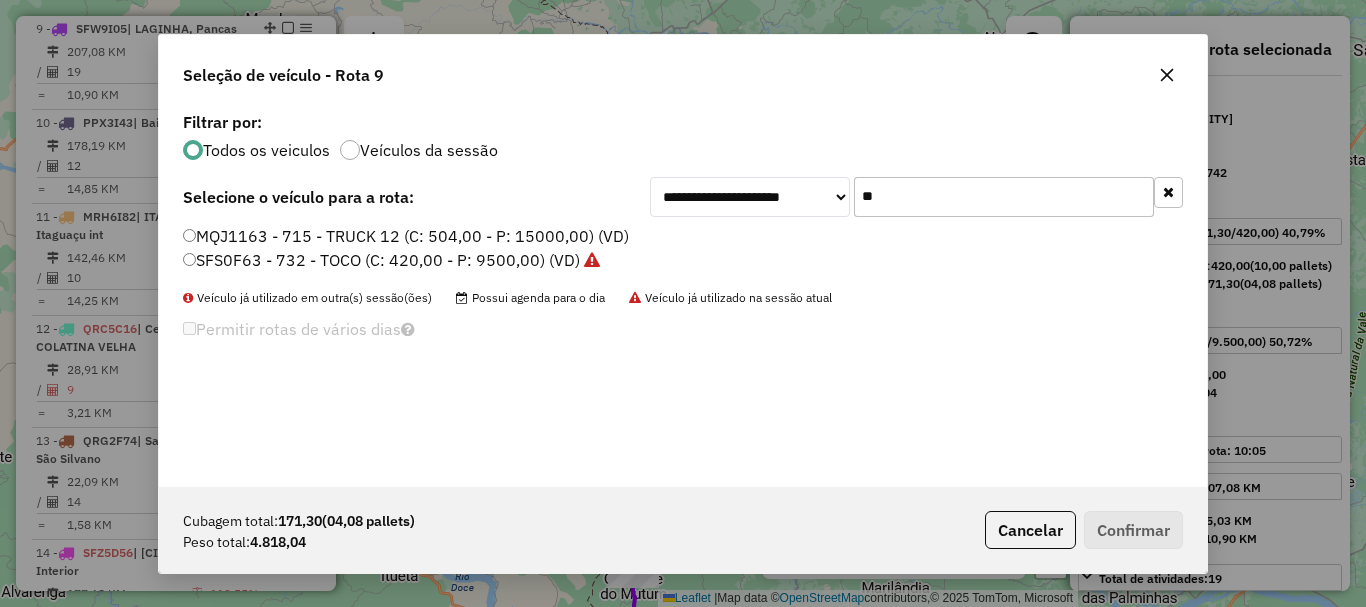 drag, startPoint x: 930, startPoint y: 199, endPoint x: 826, endPoint y: 226, distance: 107.44766 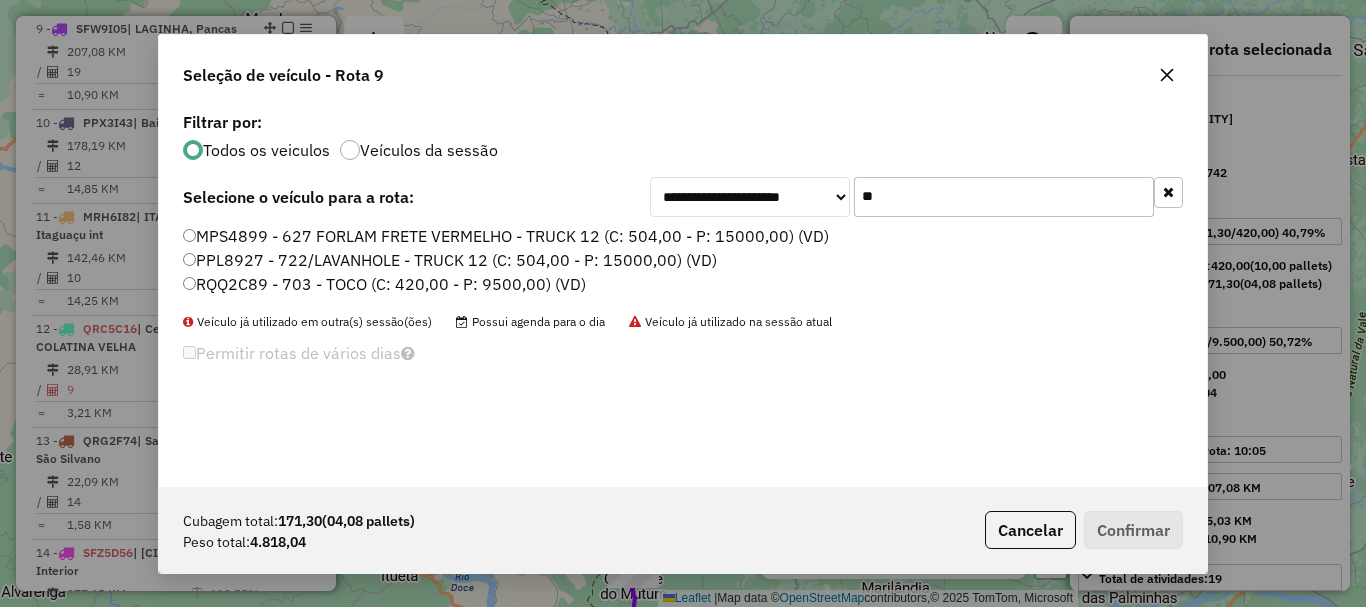 type on "**" 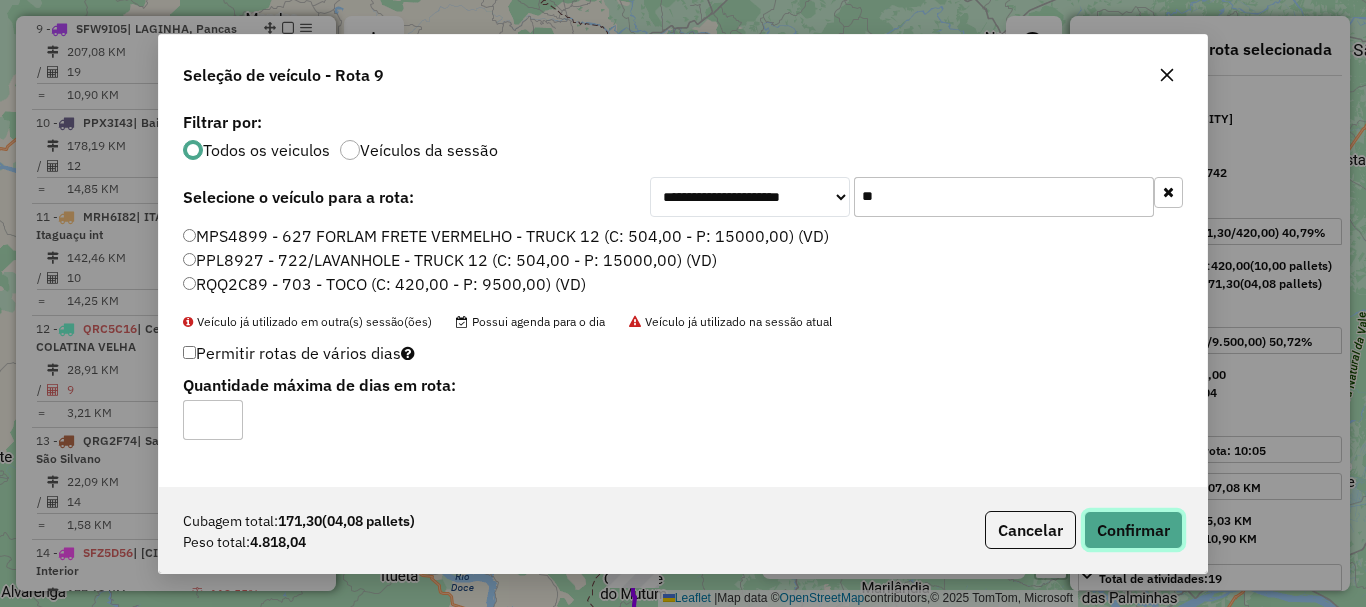 click on "Confirmar" 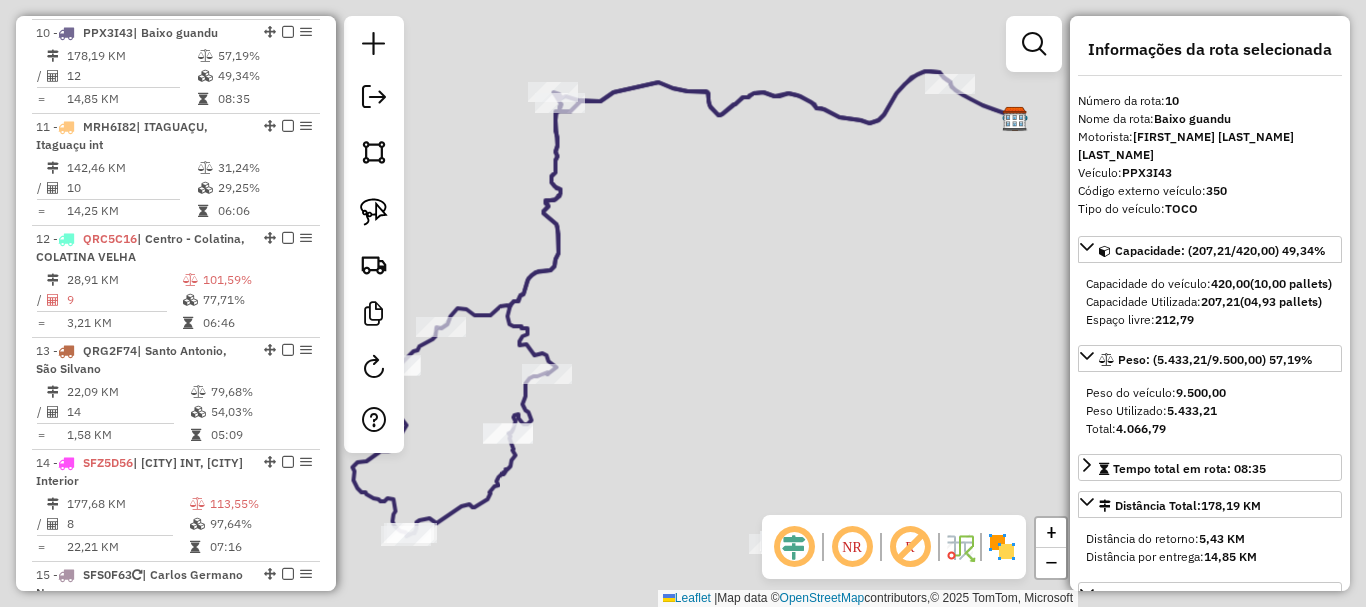 scroll, scrollTop: 1807, scrollLeft: 0, axis: vertical 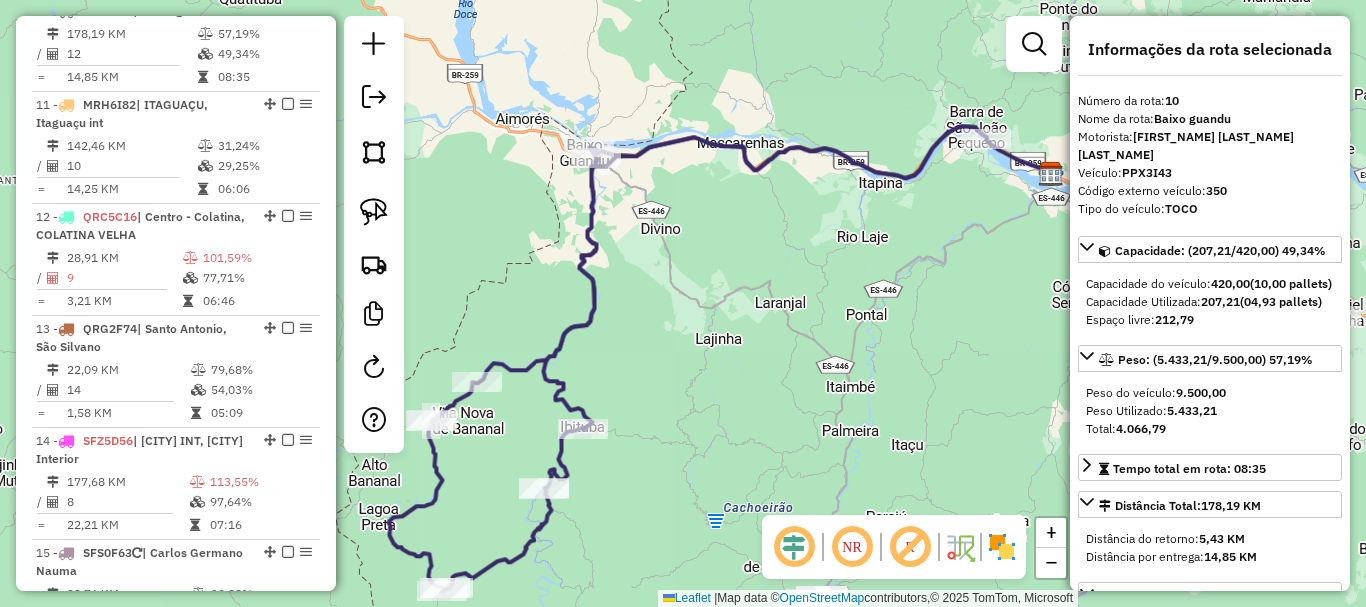 drag, startPoint x: 869, startPoint y: 312, endPoint x: 947, endPoint y: 374, distance: 99.63935 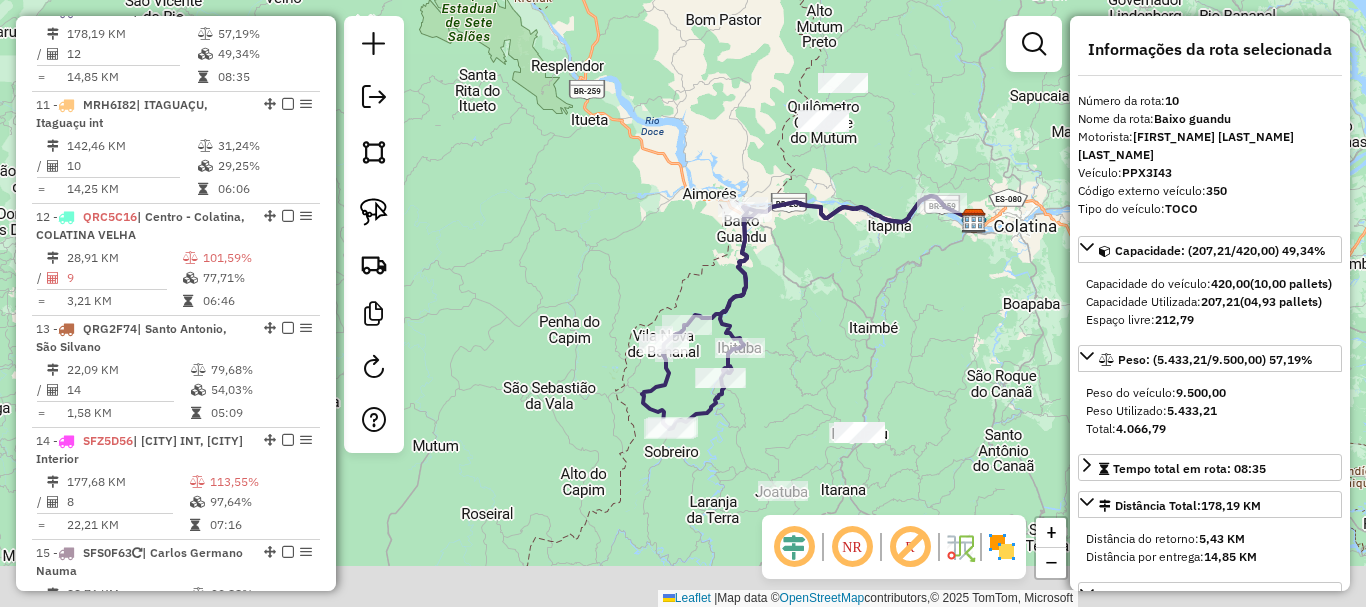 drag, startPoint x: 868, startPoint y: 379, endPoint x: 1035, endPoint y: 281, distance: 193.63109 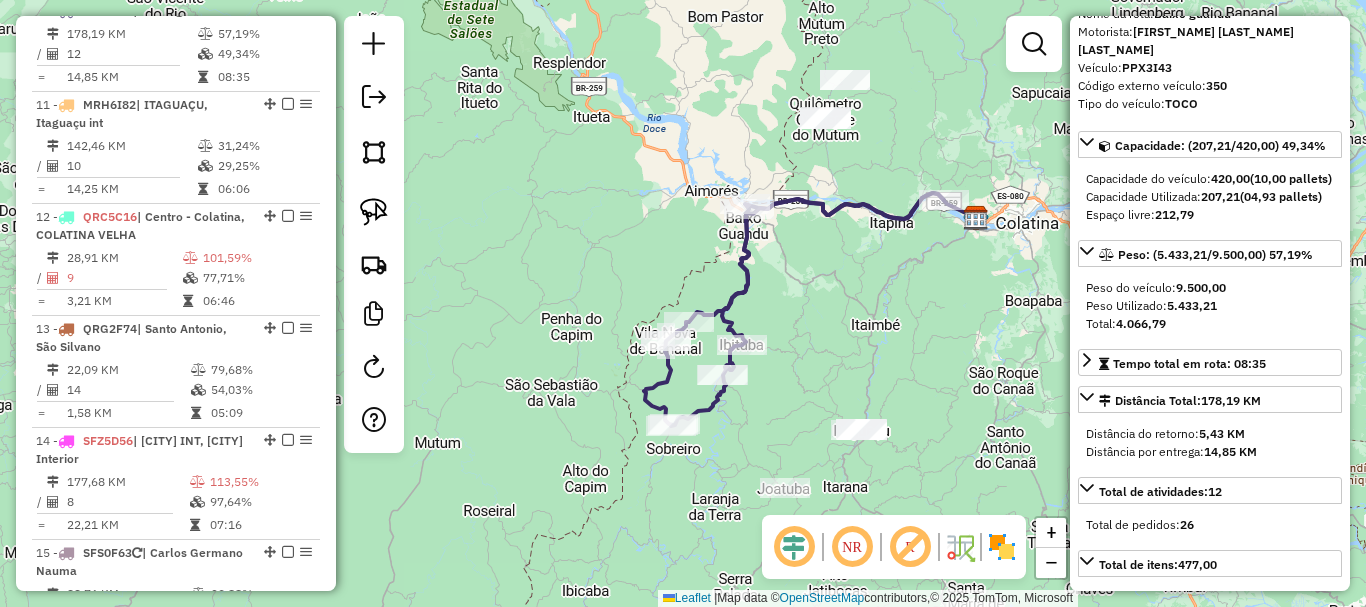 scroll, scrollTop: 200, scrollLeft: 0, axis: vertical 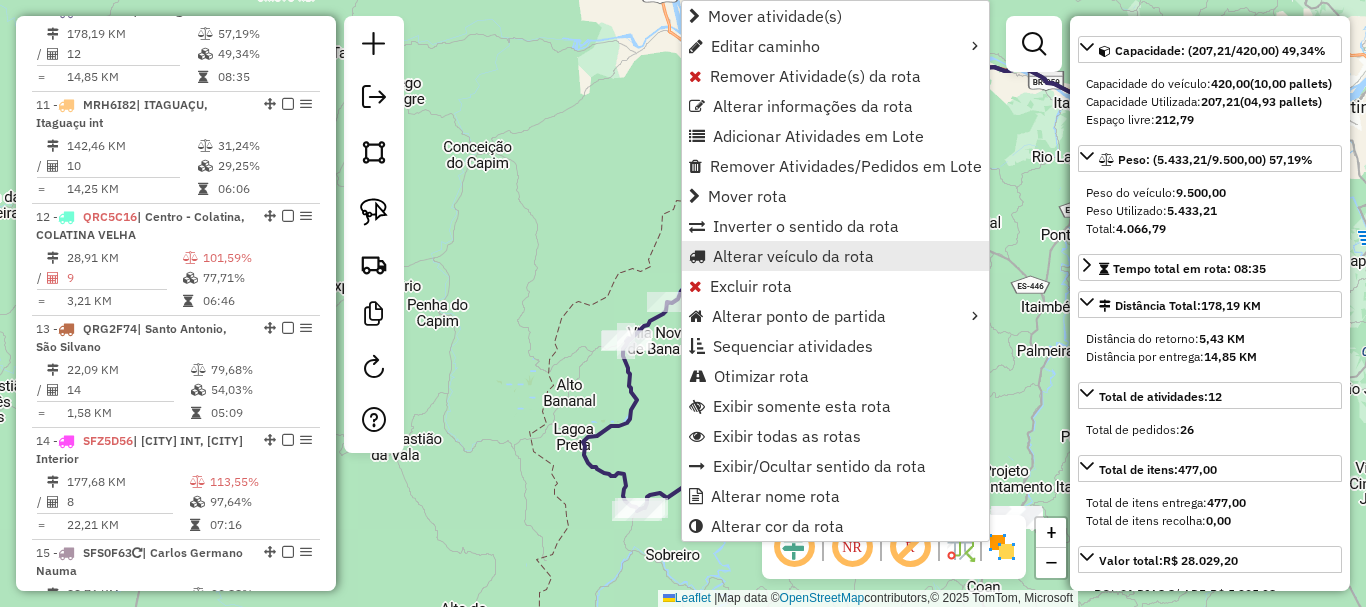 click on "Alterar veículo da rota" at bounding box center (793, 256) 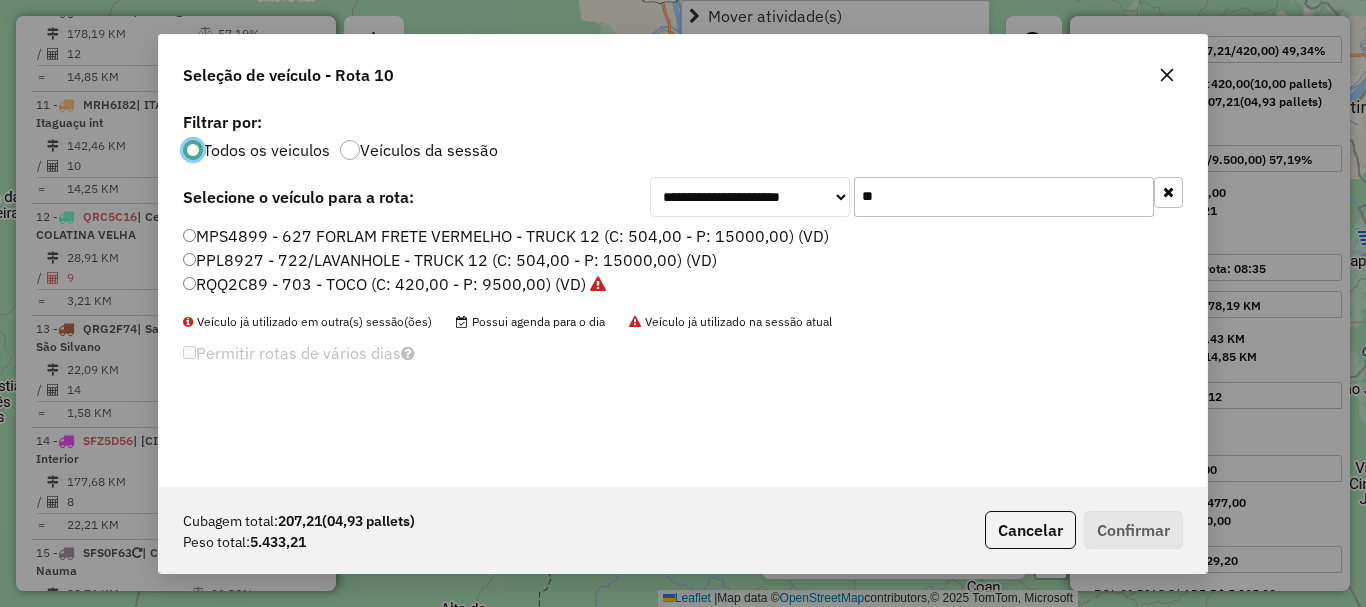 scroll, scrollTop: 11, scrollLeft: 6, axis: both 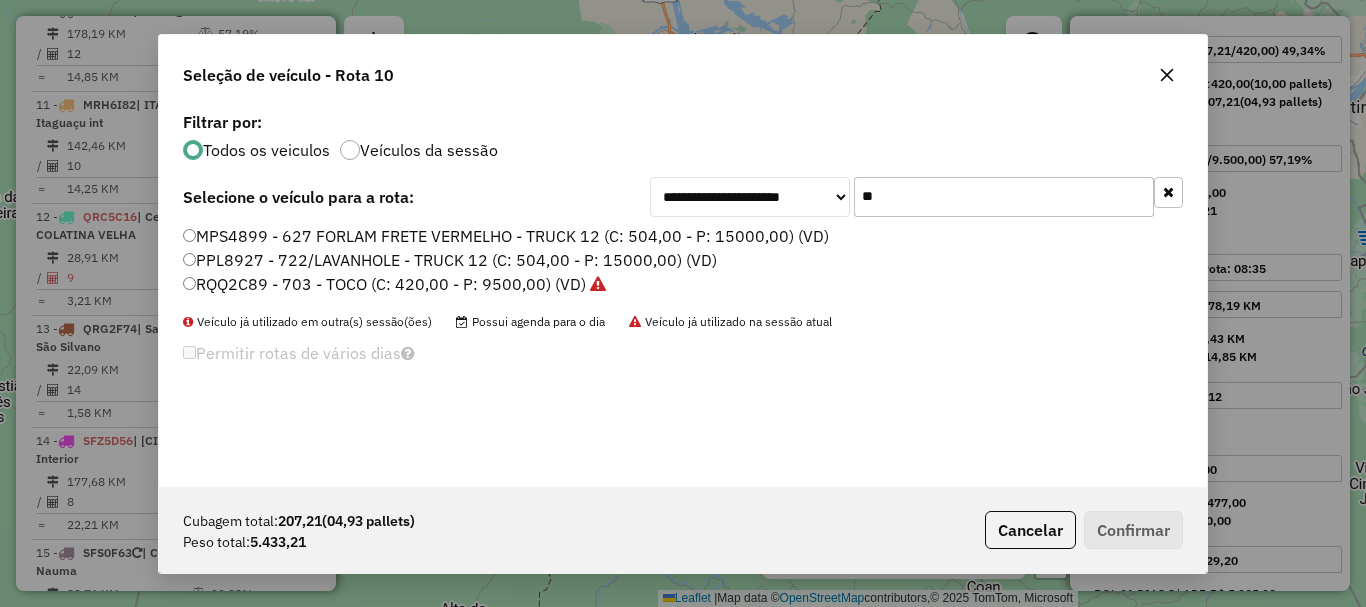drag, startPoint x: 906, startPoint y: 205, endPoint x: 758, endPoint y: 242, distance: 152.5549 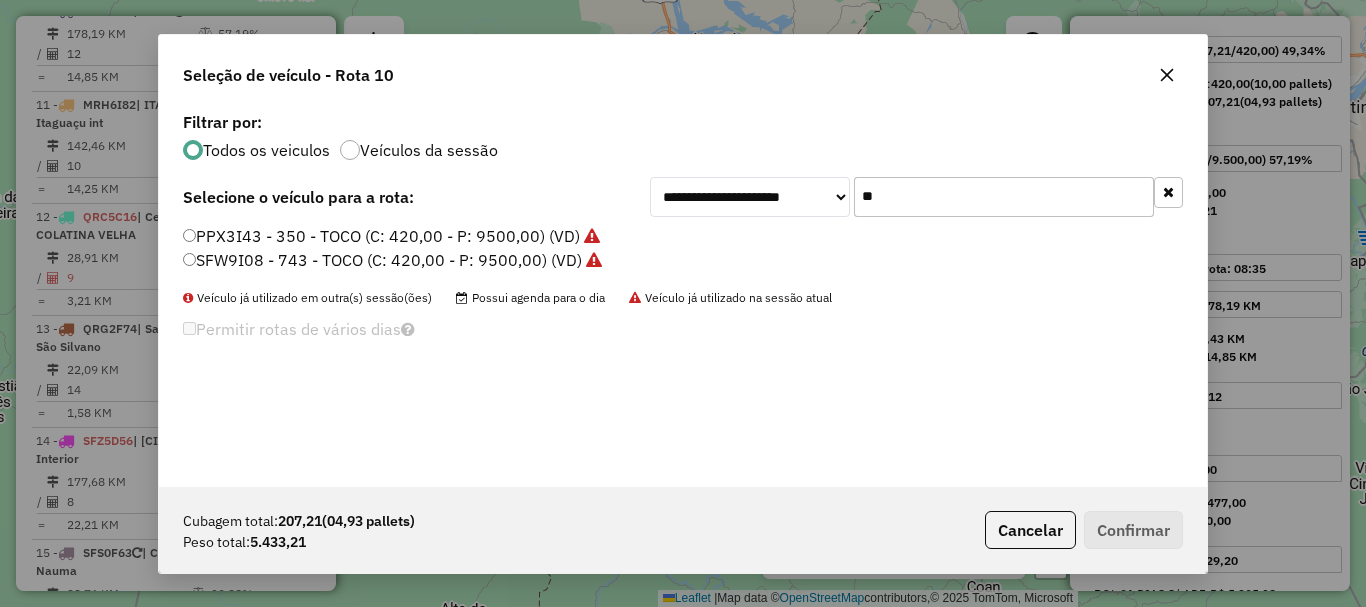 type on "**" 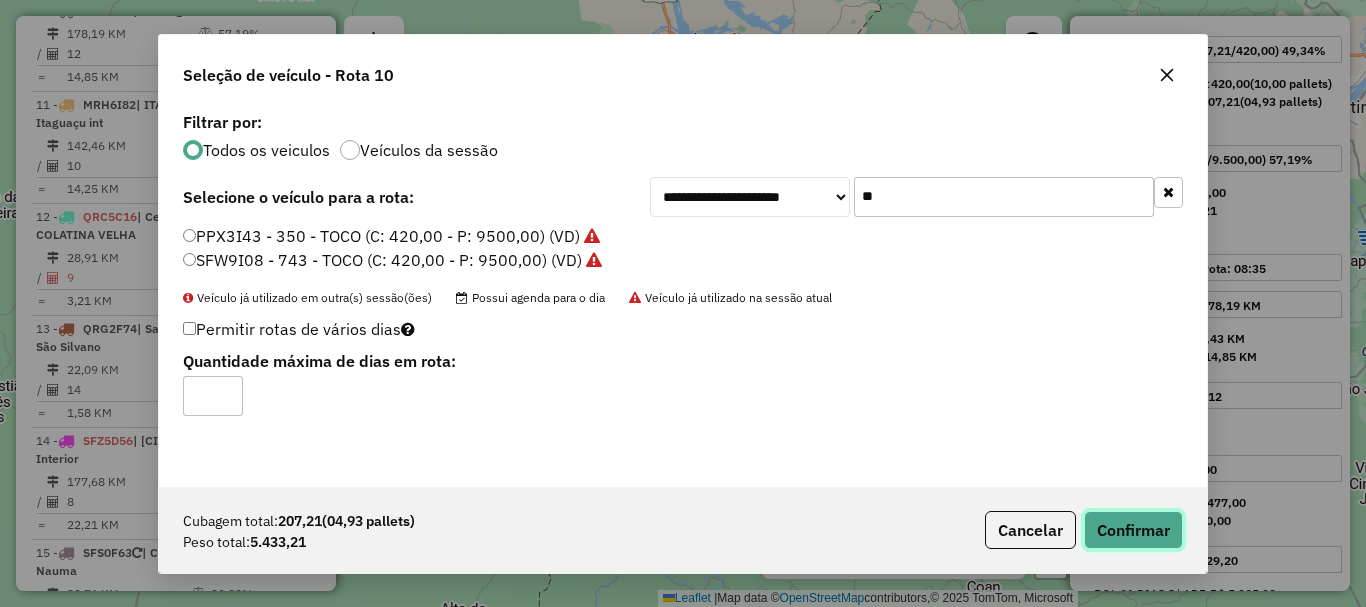 click on "Confirmar" 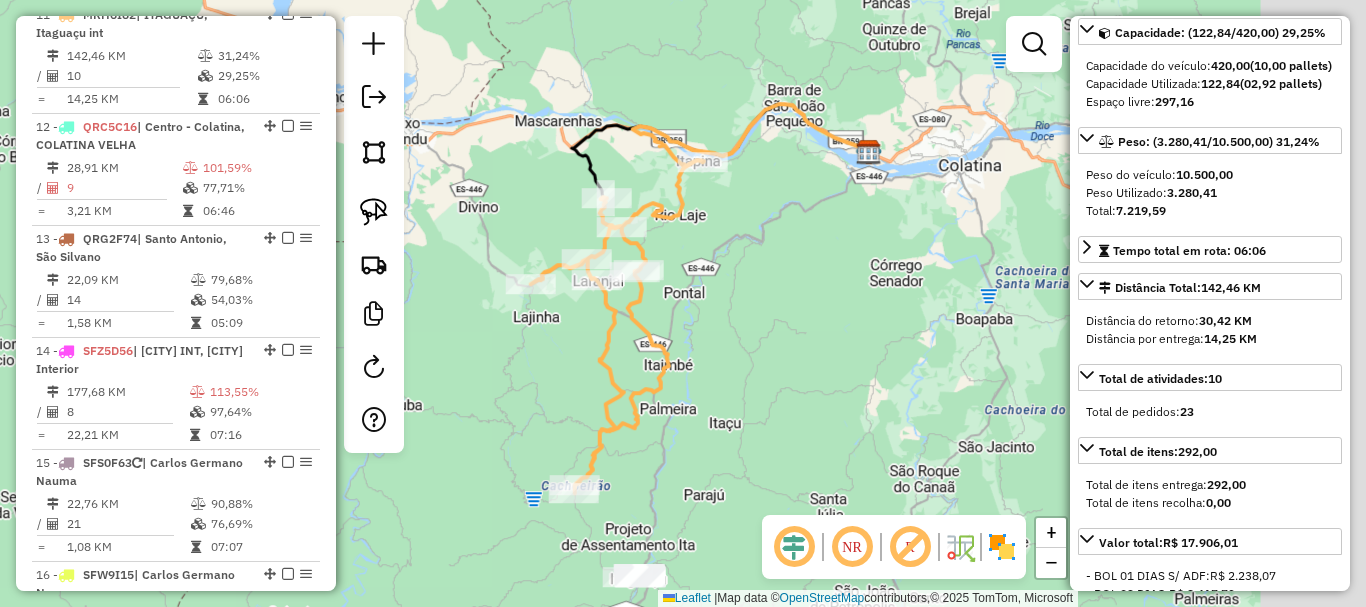scroll, scrollTop: 1901, scrollLeft: 0, axis: vertical 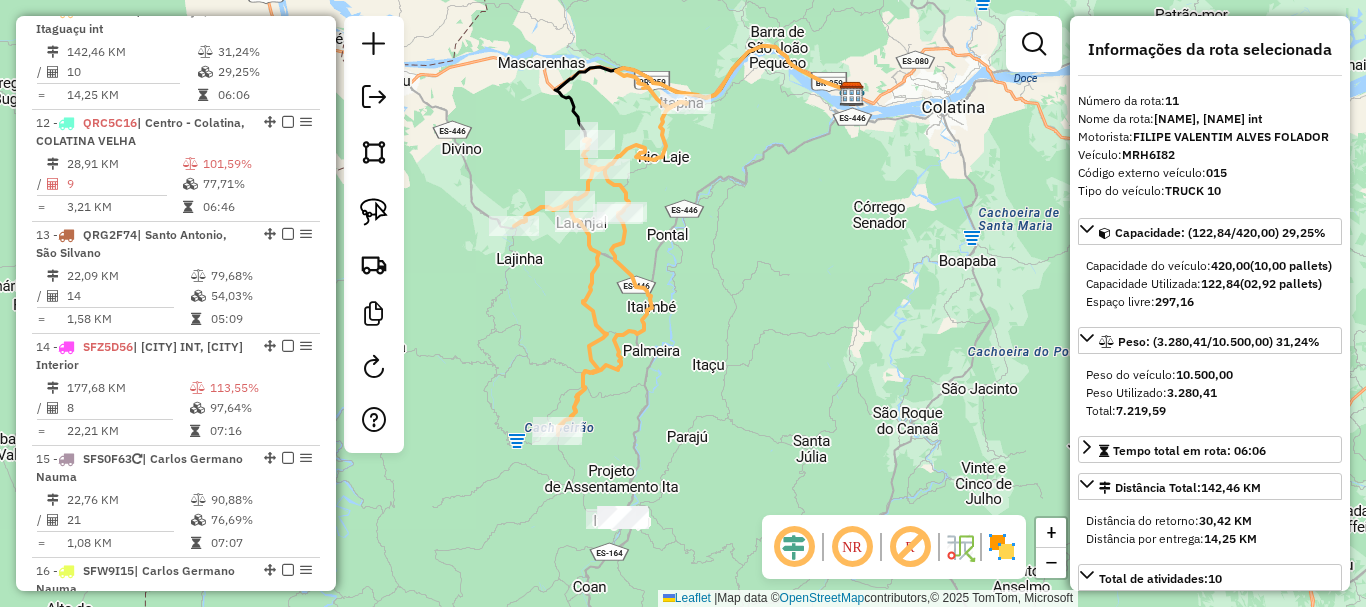 drag, startPoint x: 829, startPoint y: 268, endPoint x: 827, endPoint y: 258, distance: 10.198039 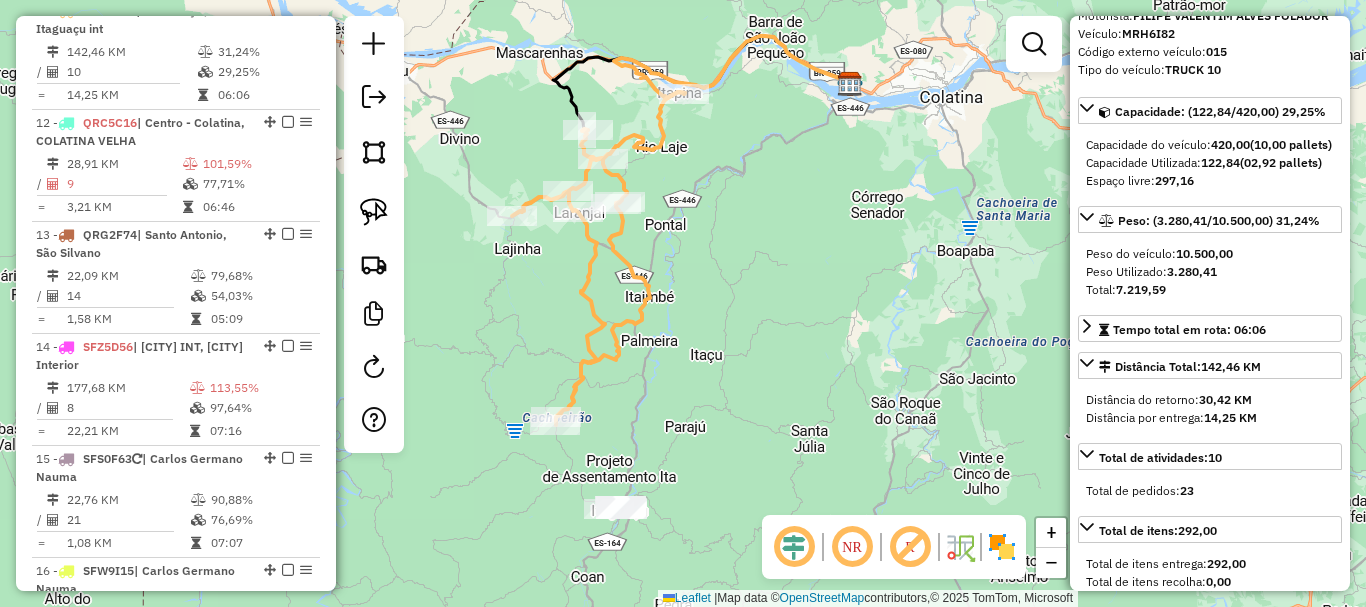 scroll, scrollTop: 200, scrollLeft: 0, axis: vertical 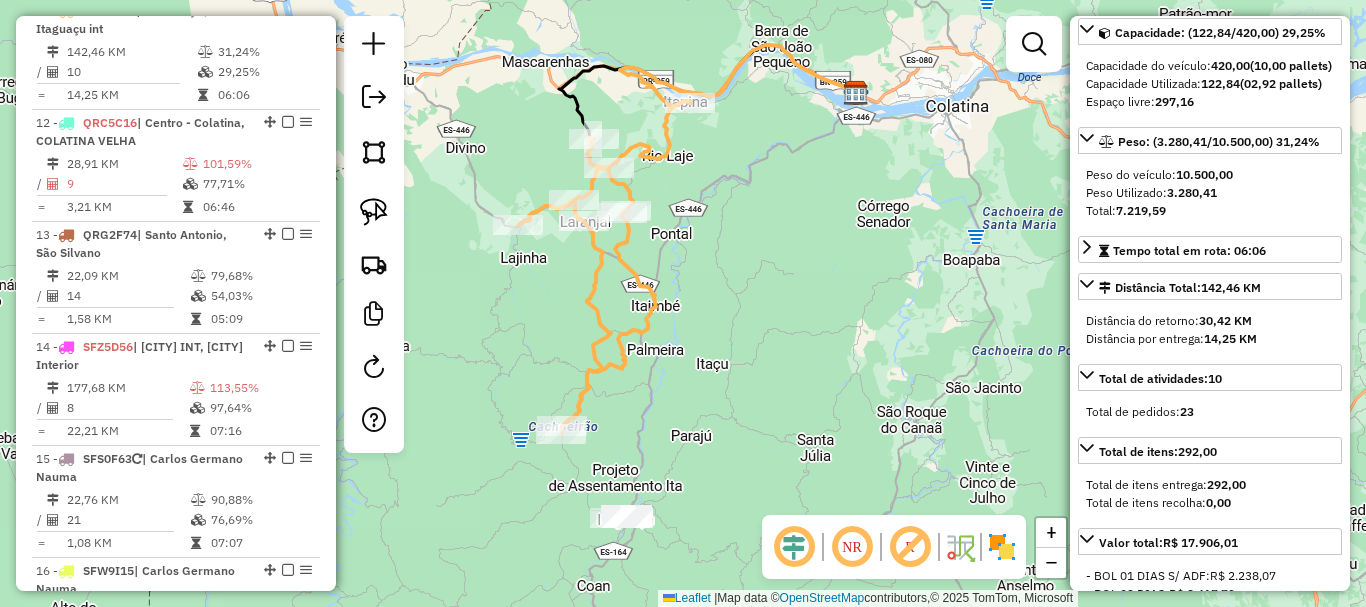 drag, startPoint x: 763, startPoint y: 331, endPoint x: 789, endPoint y: 378, distance: 53.712196 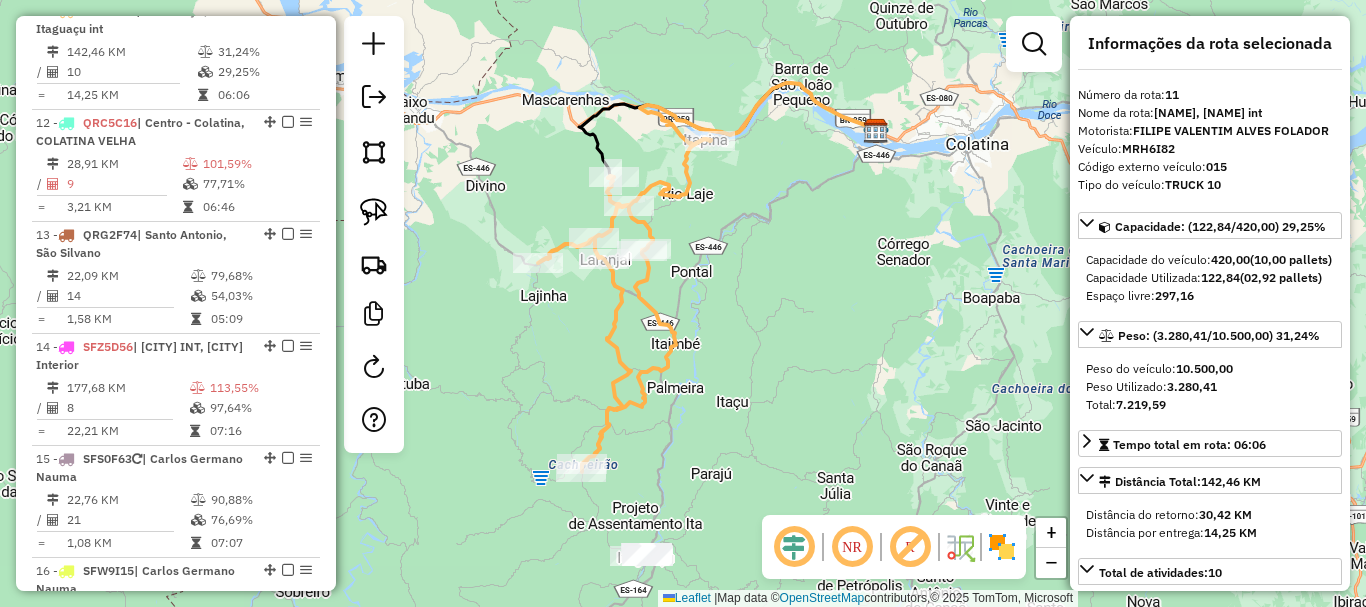 scroll, scrollTop: 0, scrollLeft: 0, axis: both 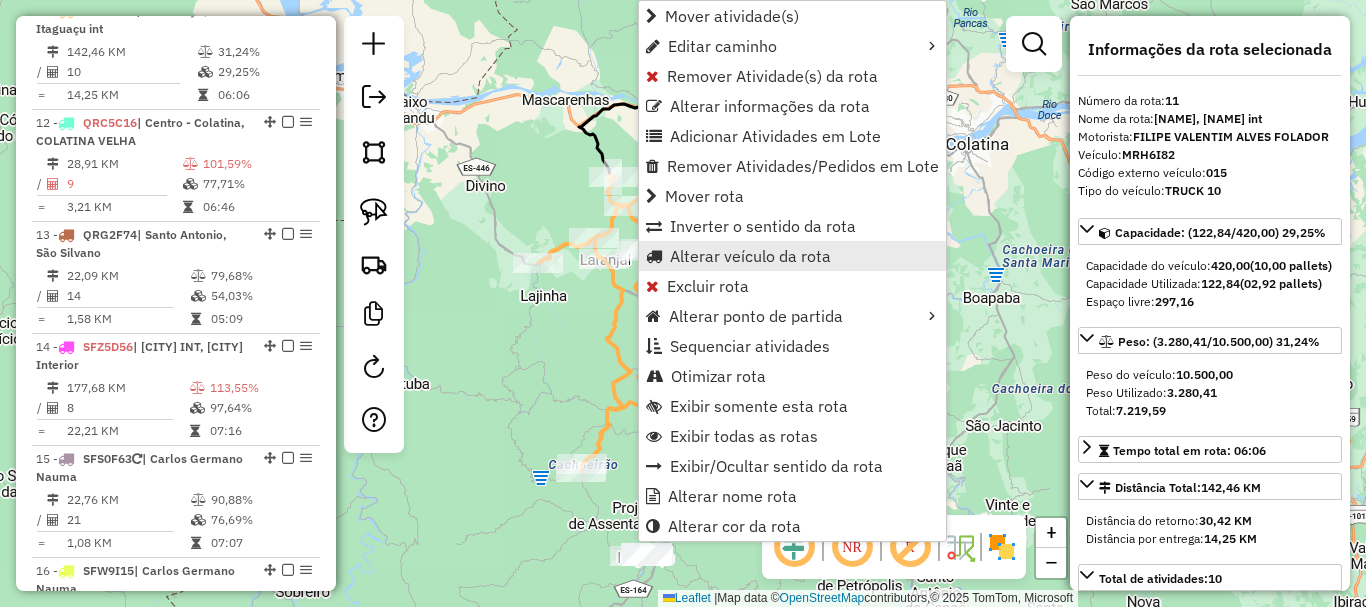 click on "Alterar veículo da rota" at bounding box center (750, 256) 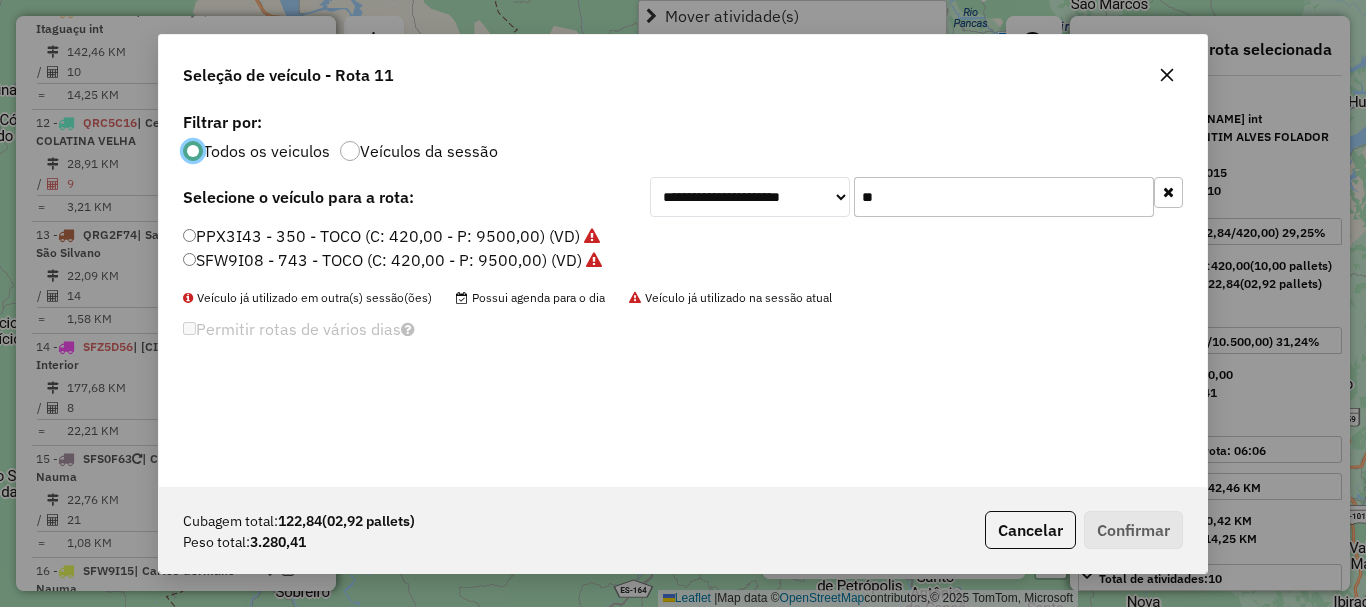 scroll, scrollTop: 11, scrollLeft: 6, axis: both 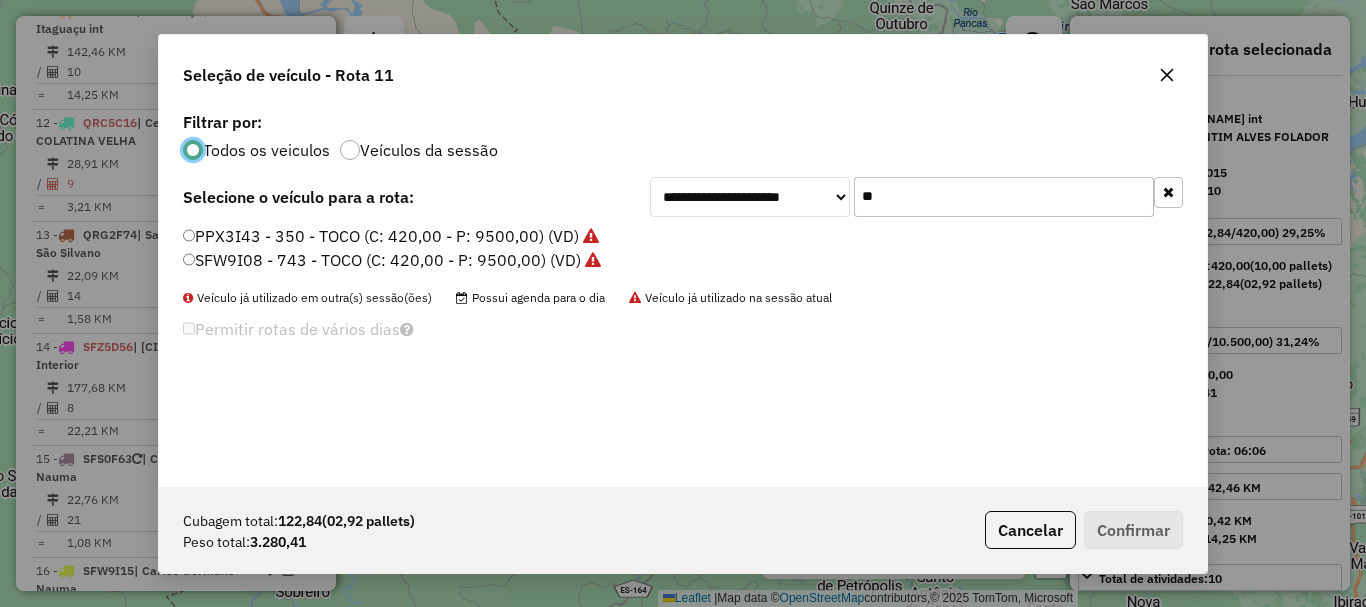 drag, startPoint x: 922, startPoint y: 205, endPoint x: 743, endPoint y: 246, distance: 183.63551 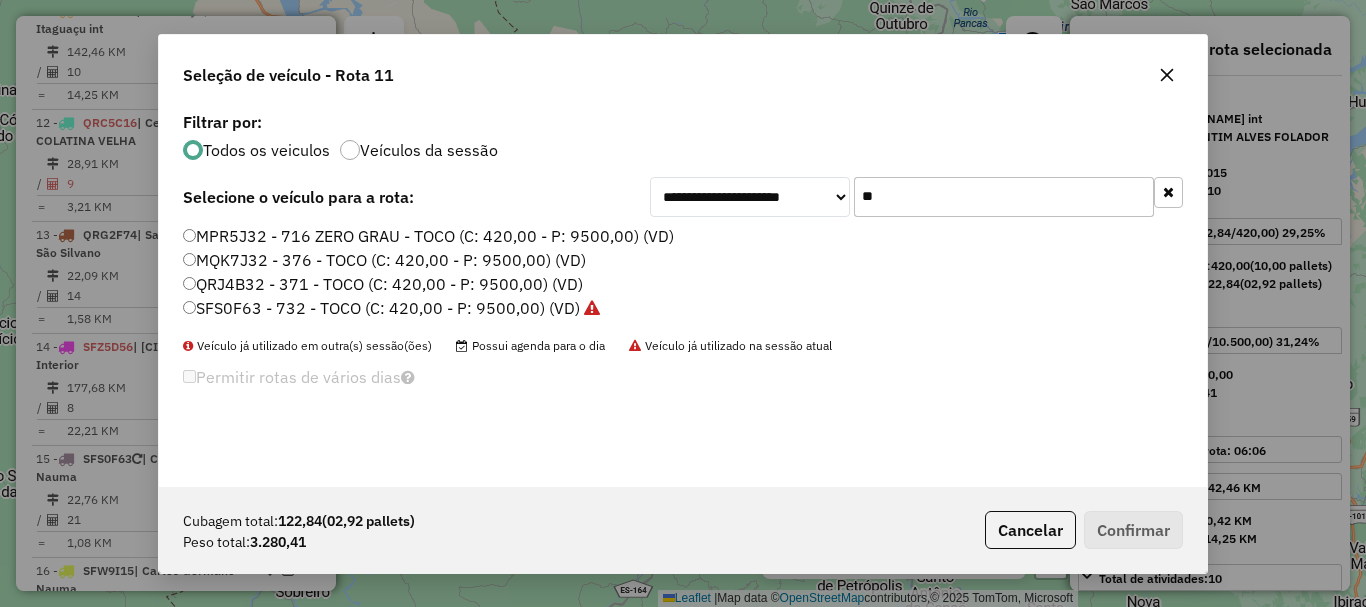 type on "**" 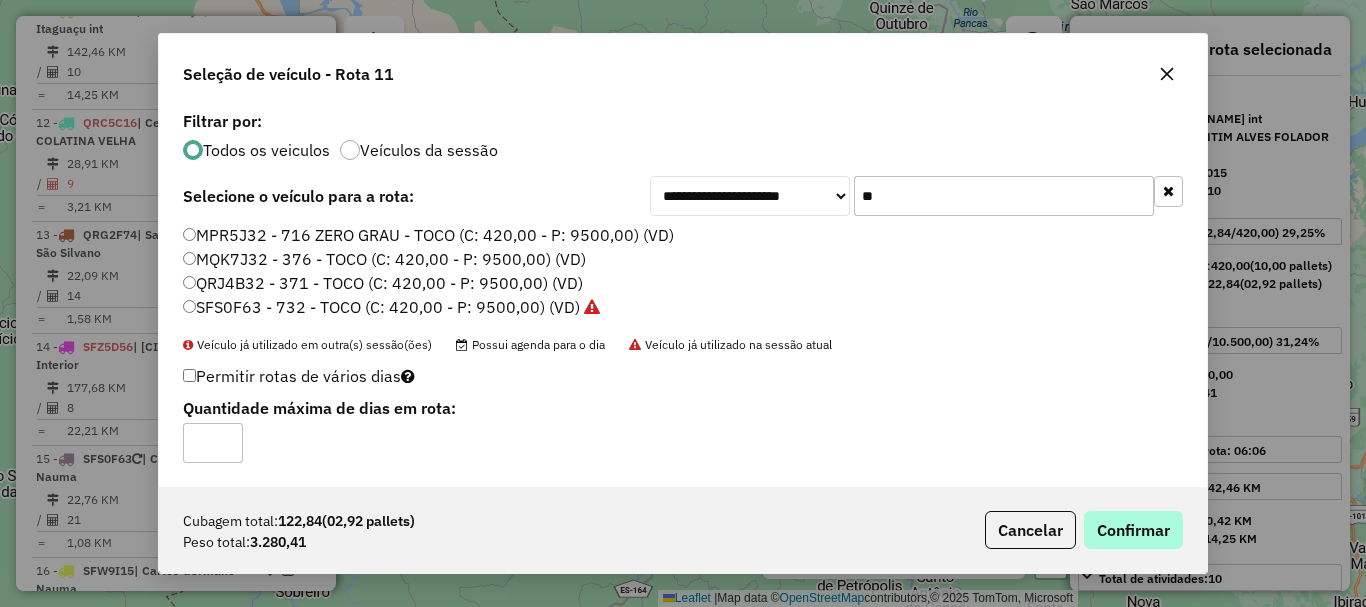 click on "Cubagem total: 122,84 (02,92 pallets) Peso total: 3.280,41 Cancelar Confirmar" 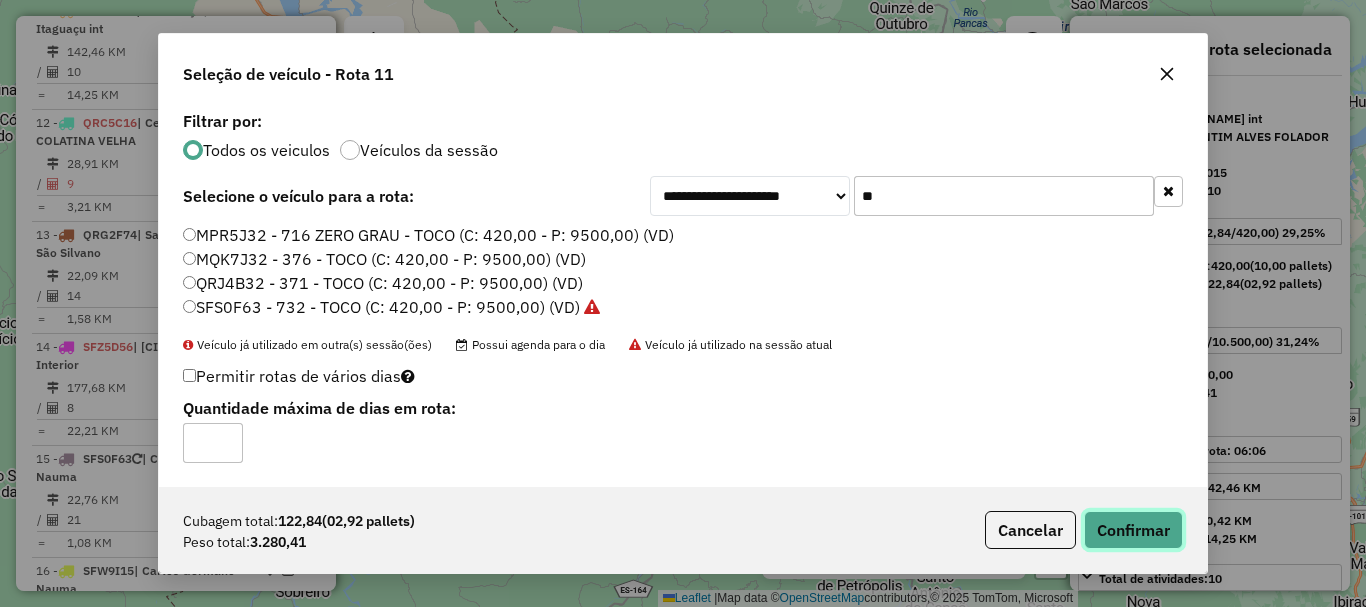 click on "Confirmar" 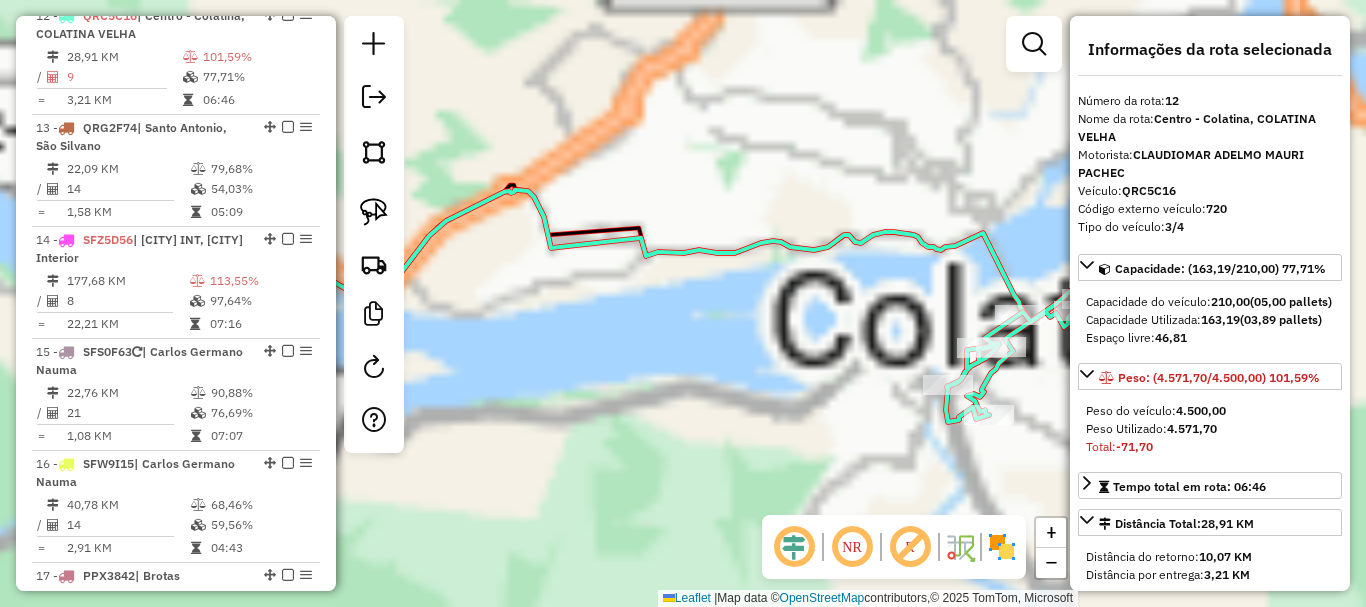 scroll, scrollTop: 2013, scrollLeft: 0, axis: vertical 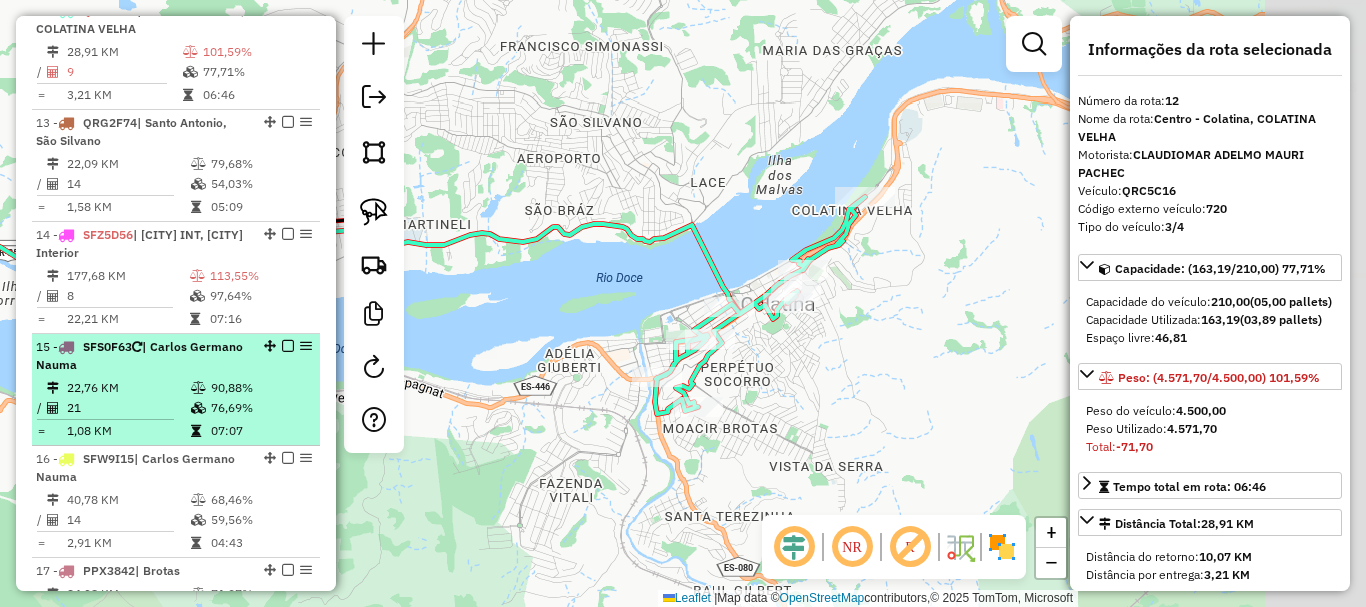 drag, startPoint x: 530, startPoint y: 377, endPoint x: 239, endPoint y: 369, distance: 291.10995 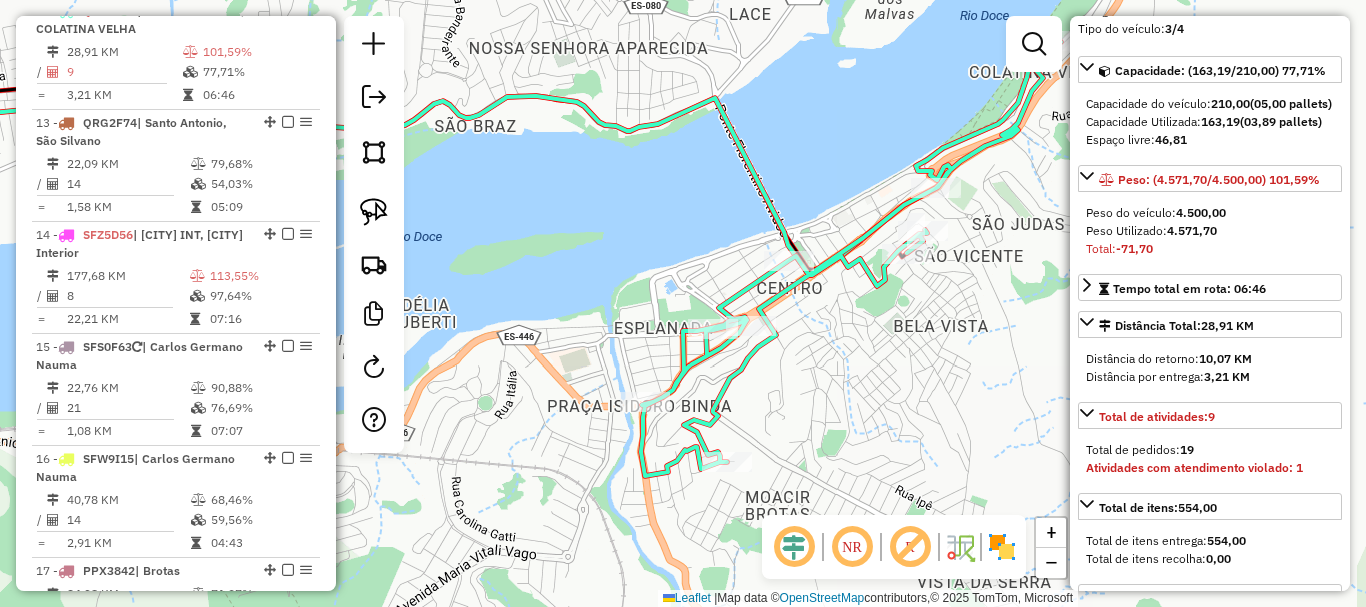 scroll, scrollTop: 200, scrollLeft: 0, axis: vertical 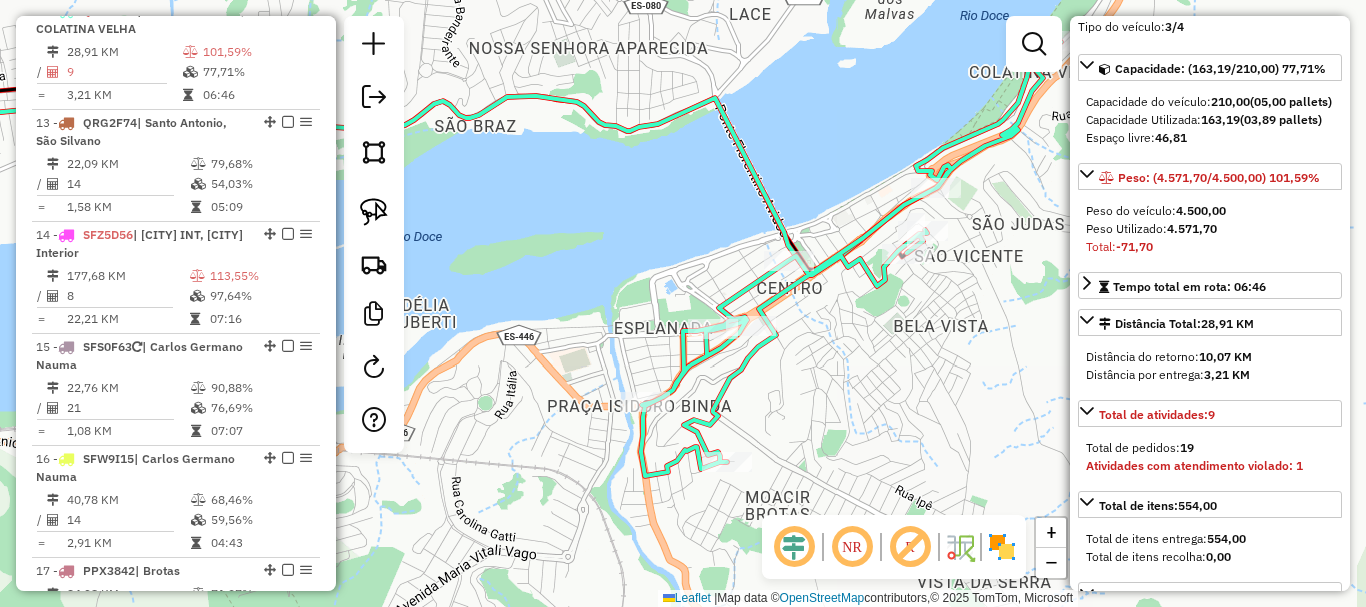 drag, startPoint x: 902, startPoint y: 398, endPoint x: 795, endPoint y: 417, distance: 108.67382 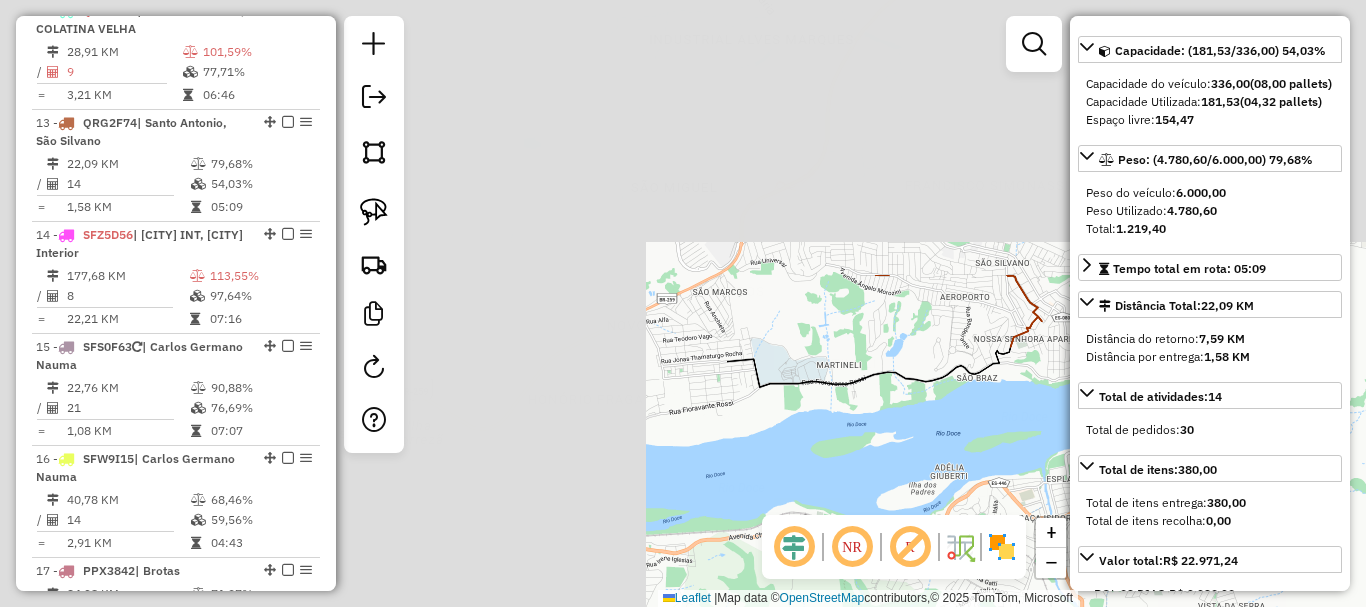 scroll, scrollTop: 182, scrollLeft: 0, axis: vertical 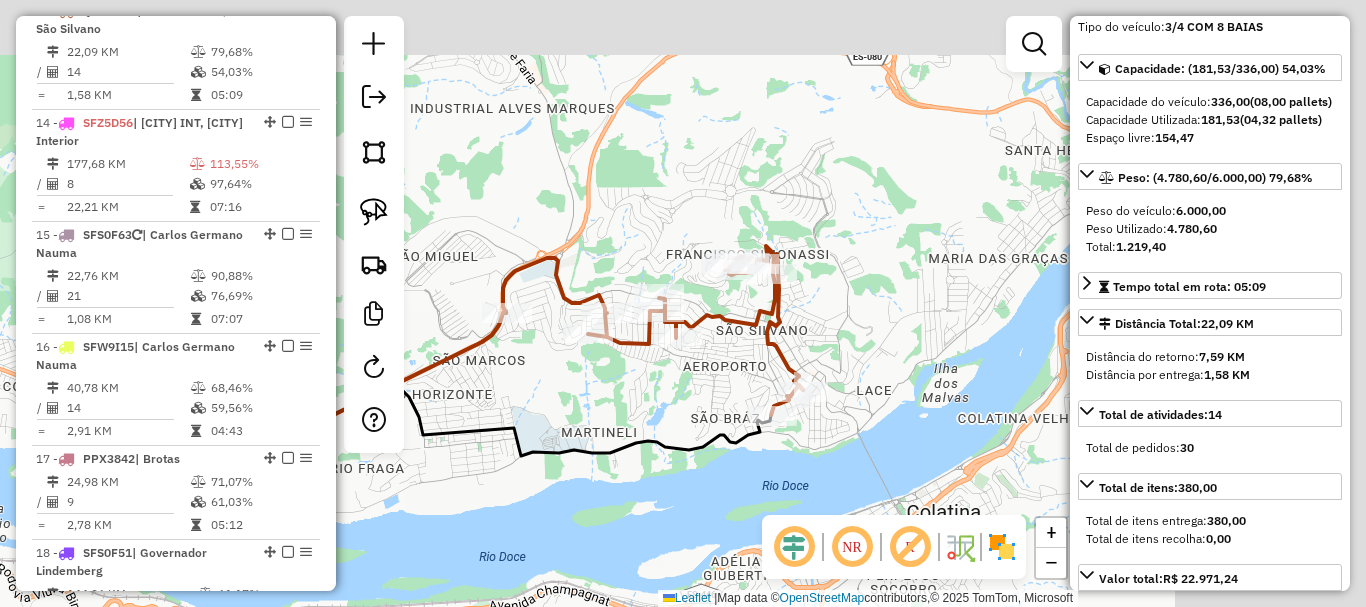 drag, startPoint x: 879, startPoint y: 436, endPoint x: 640, endPoint y: 505, distance: 248.76093 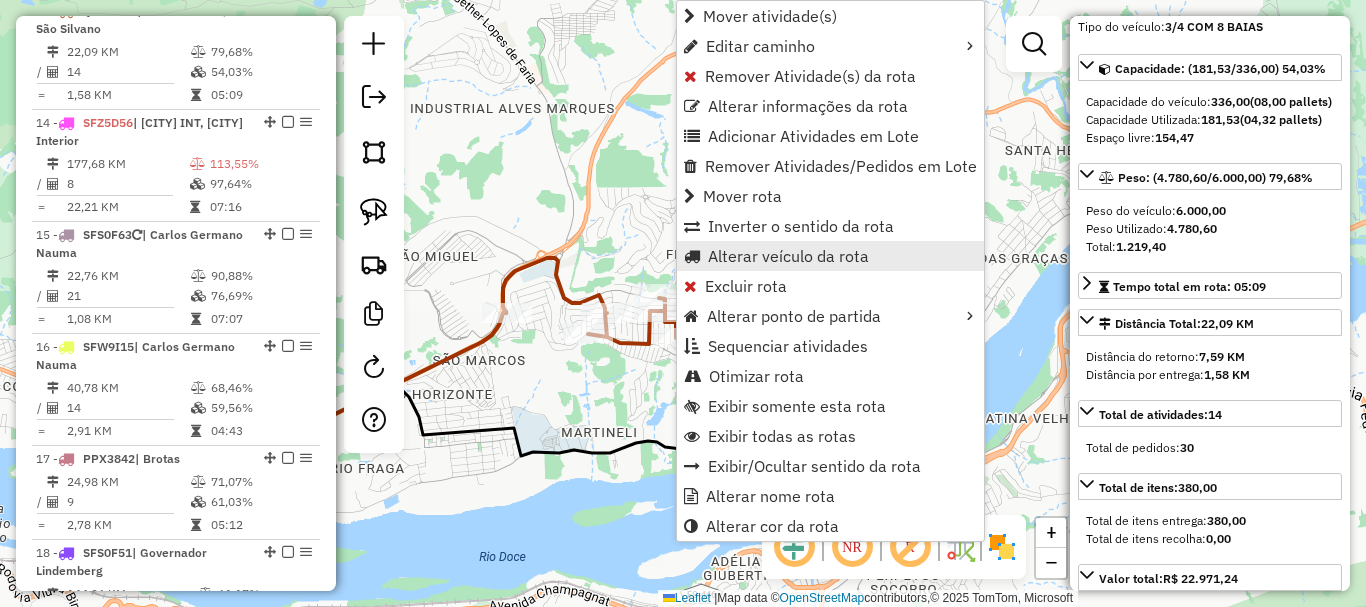 click on "Alterar veículo da rota" at bounding box center [788, 256] 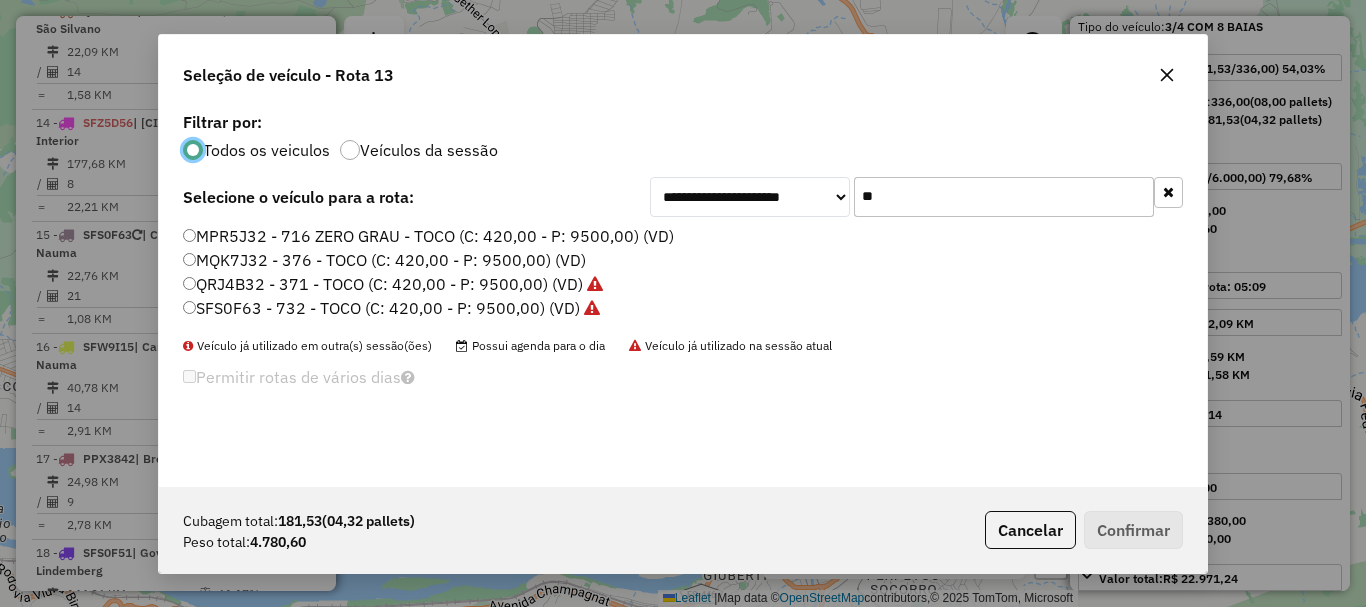 scroll, scrollTop: 11, scrollLeft: 6, axis: both 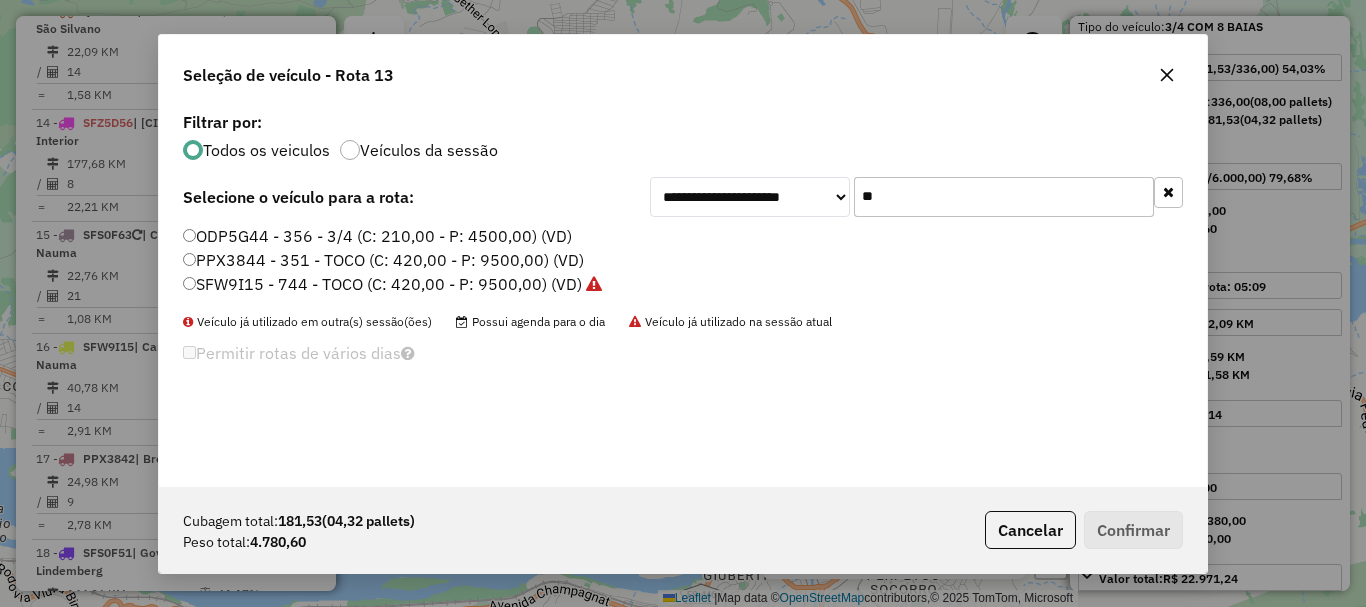 type on "**" 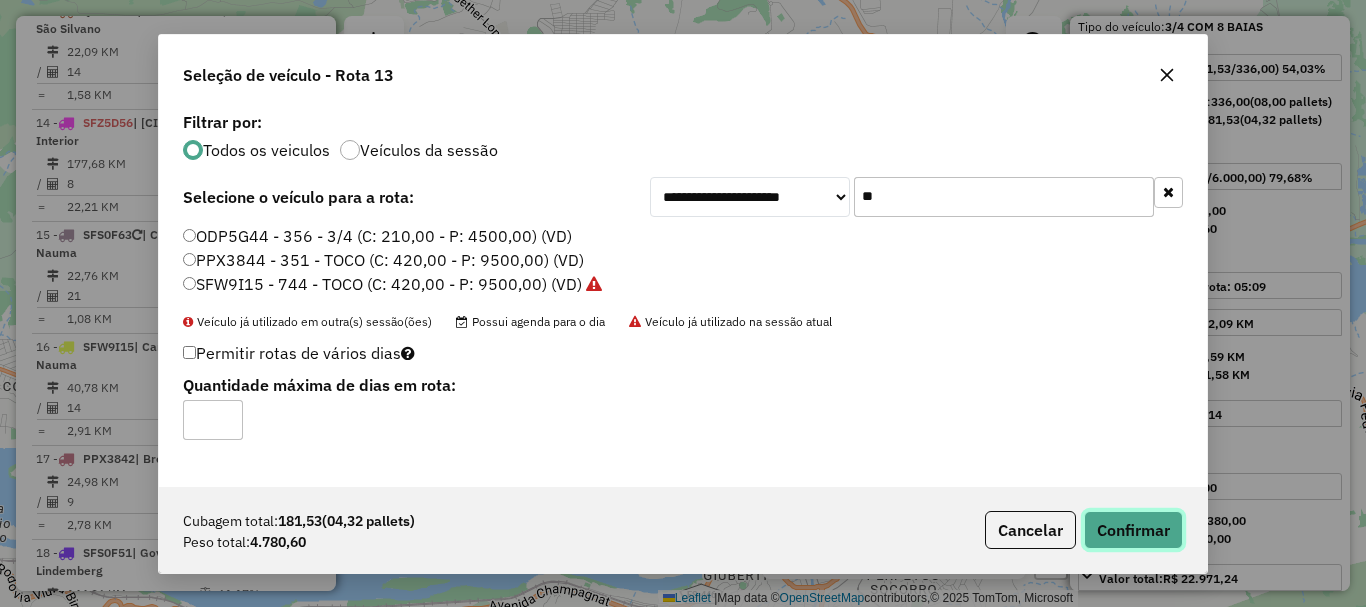 click on "Confirmar" 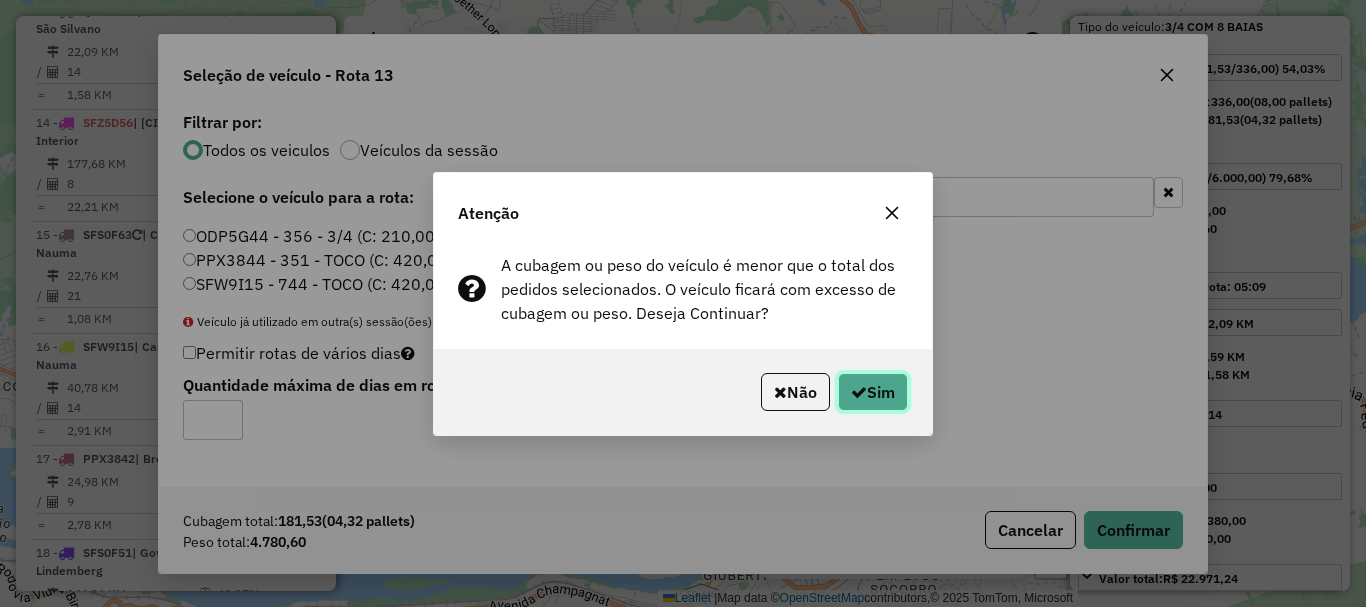 click on "Sim" 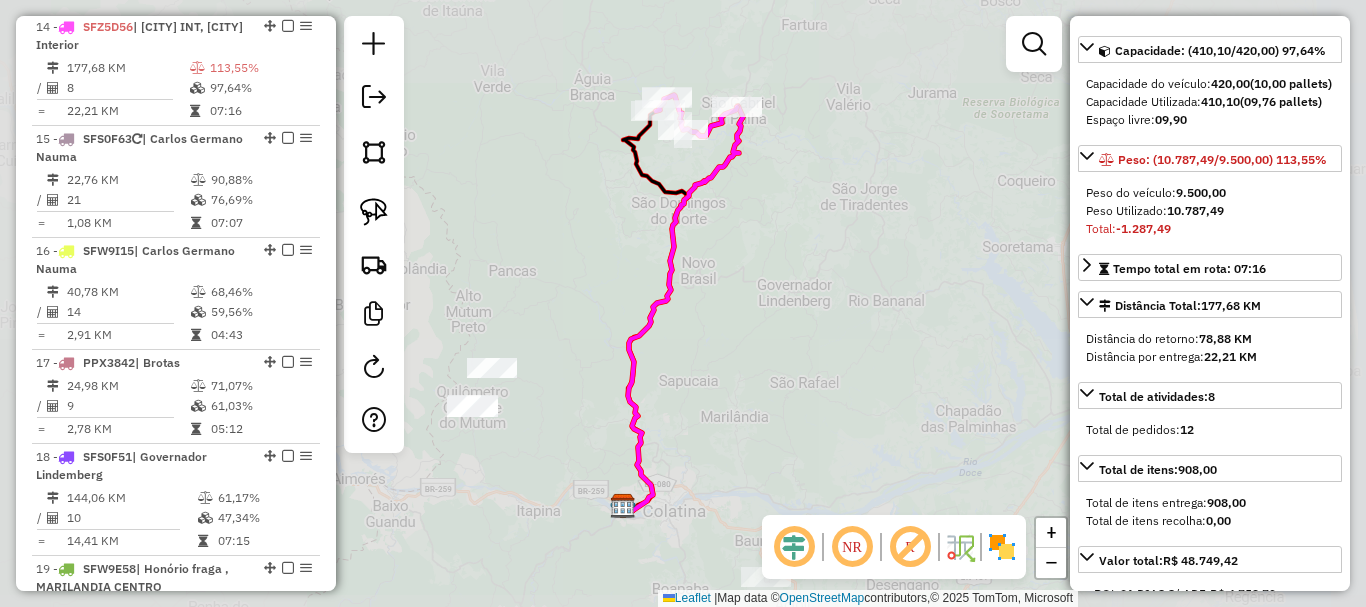 scroll, scrollTop: 2237, scrollLeft: 0, axis: vertical 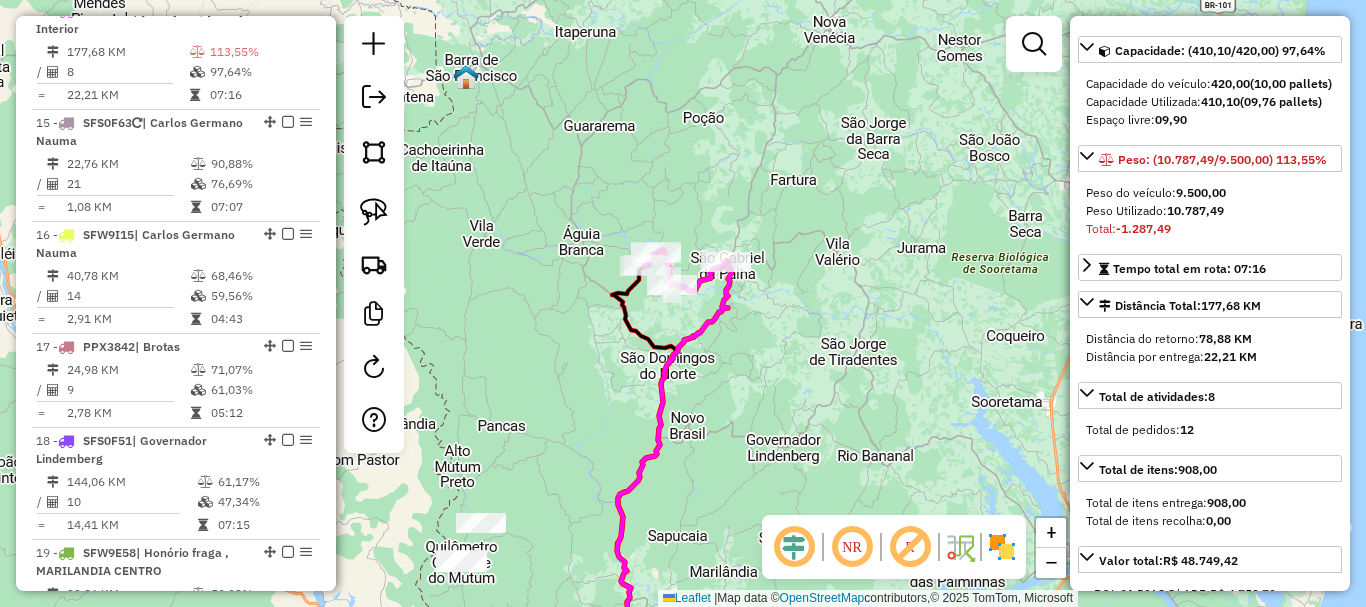 drag, startPoint x: 813, startPoint y: 342, endPoint x: 783, endPoint y: 427, distance: 90.13878 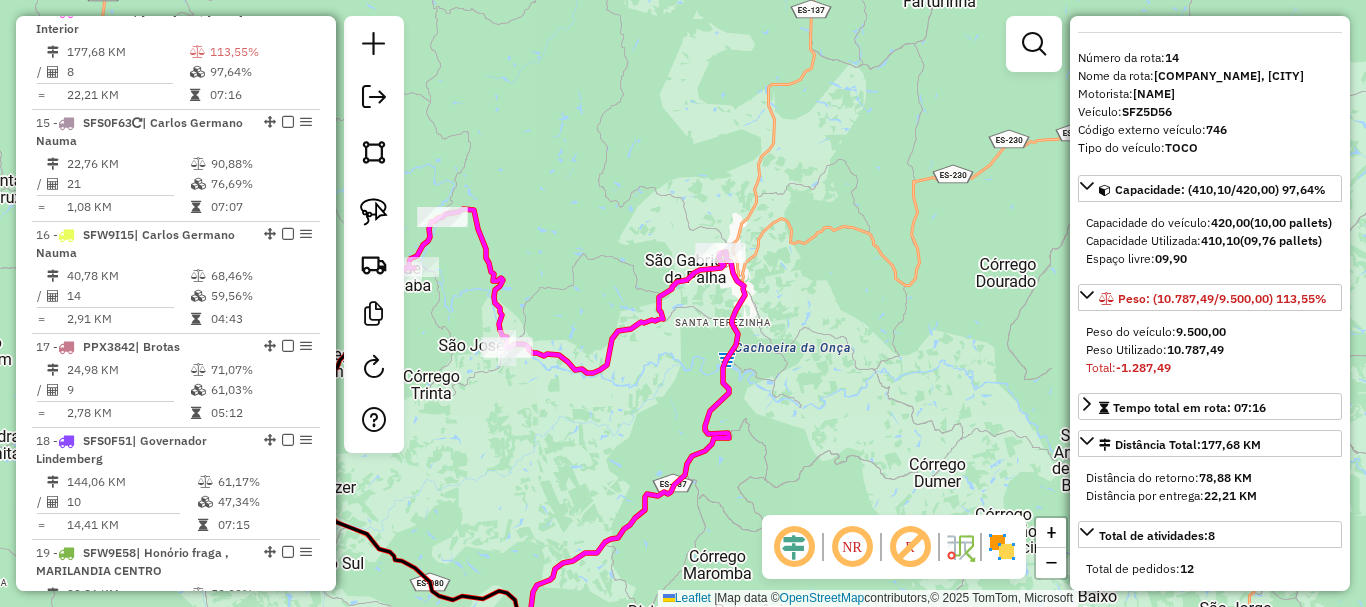scroll, scrollTop: 0, scrollLeft: 0, axis: both 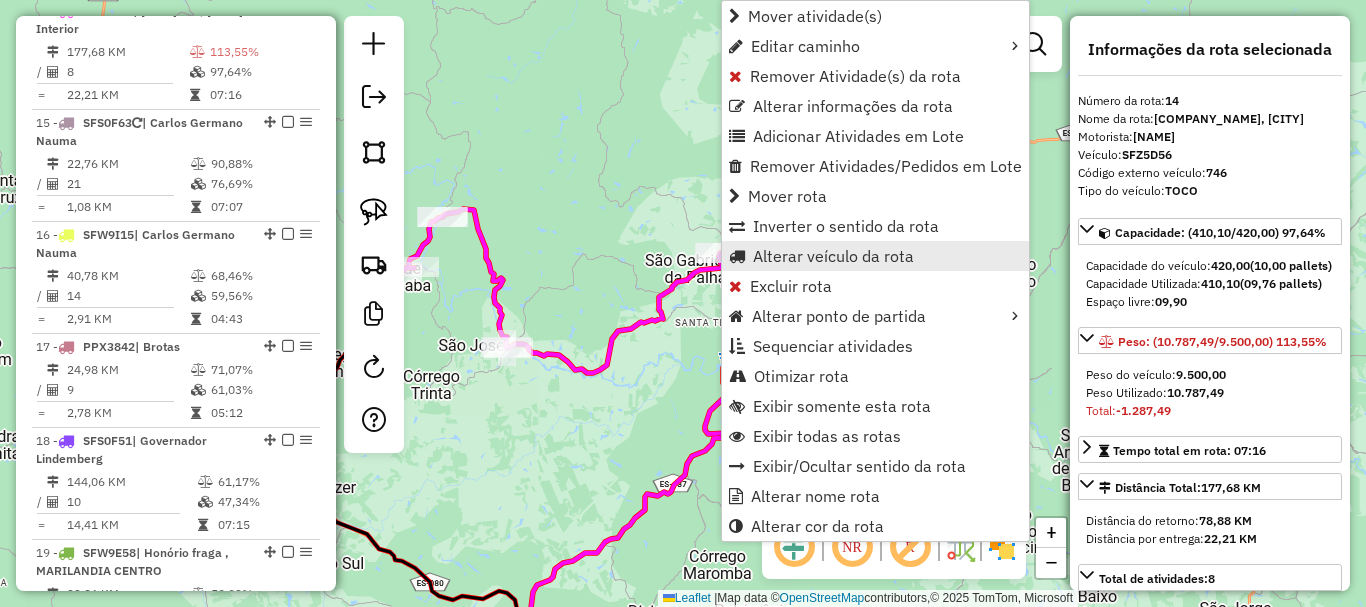 click on "Alterar veículo da rota" at bounding box center [833, 256] 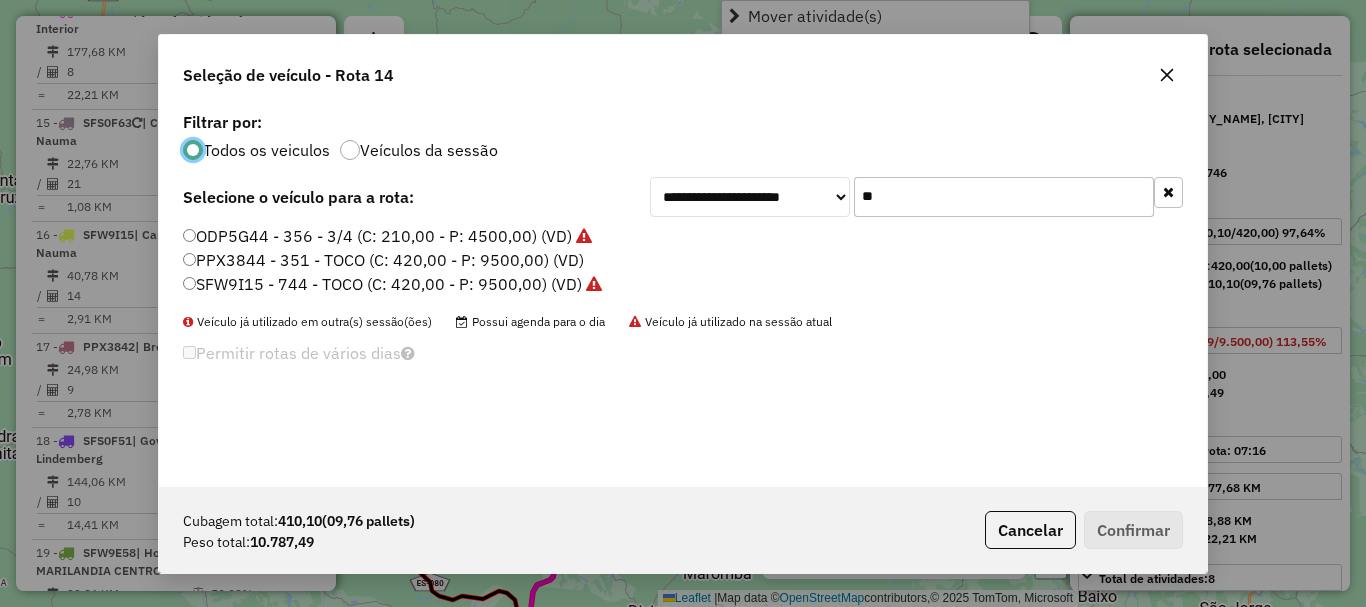 scroll, scrollTop: 11, scrollLeft: 6, axis: both 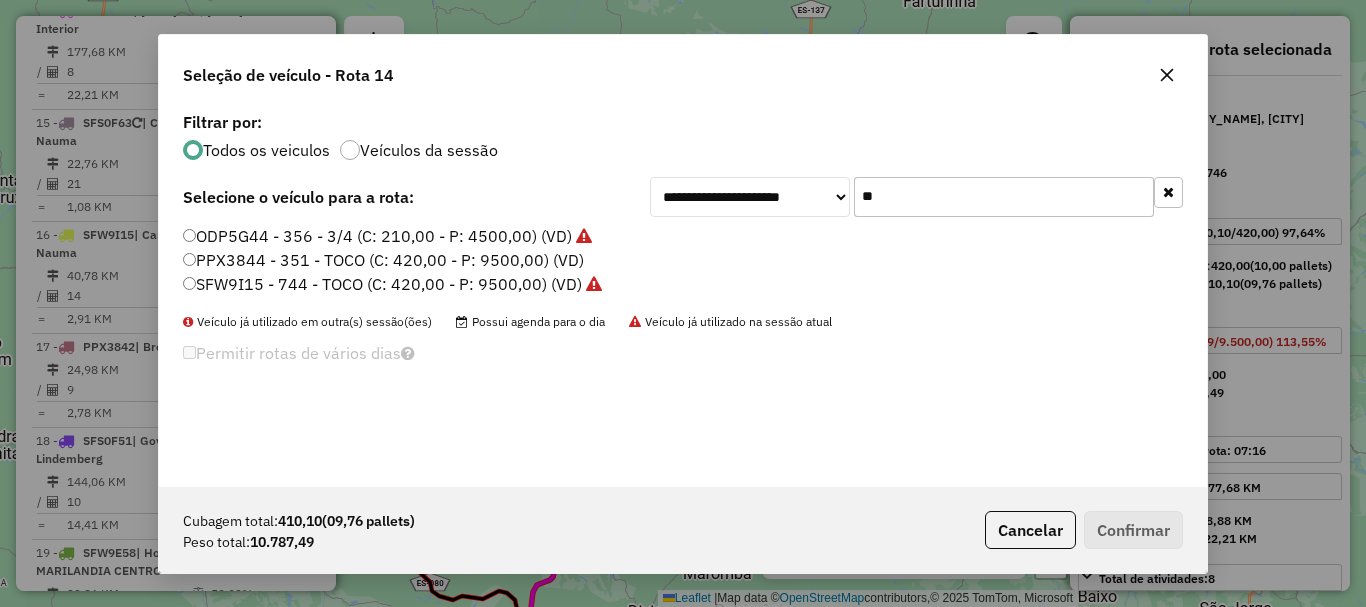 drag, startPoint x: 913, startPoint y: 209, endPoint x: 828, endPoint y: 223, distance: 86.145226 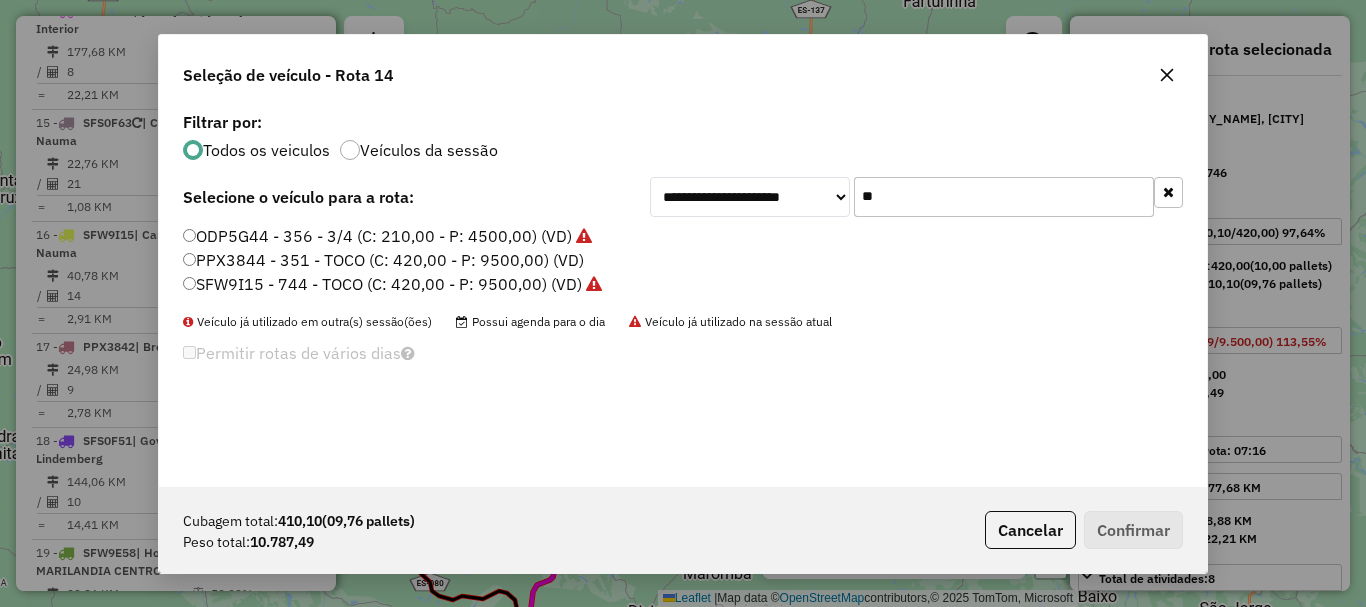 click 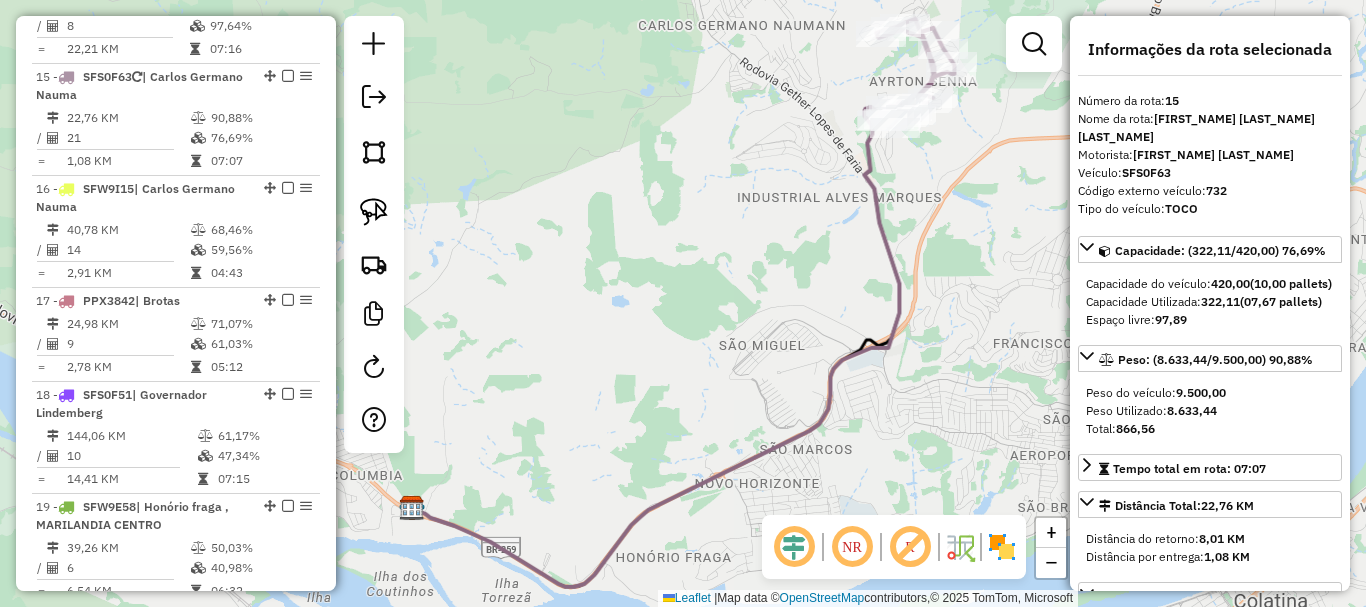 scroll, scrollTop: 2349, scrollLeft: 0, axis: vertical 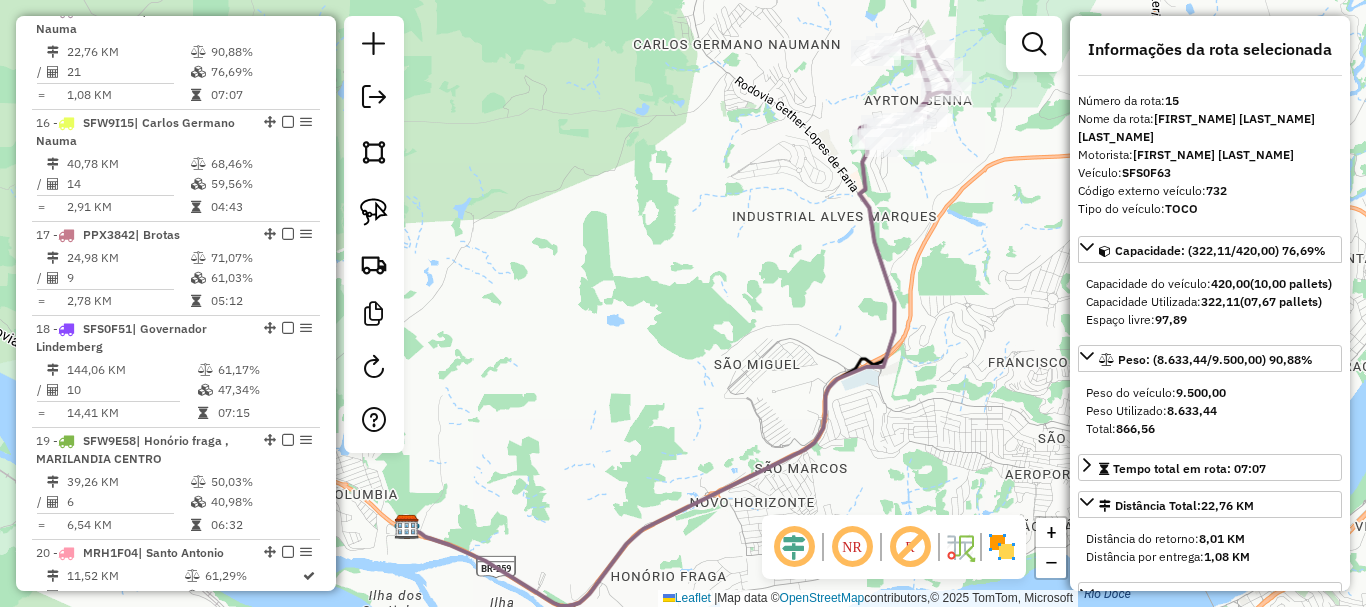 drag, startPoint x: 925, startPoint y: 224, endPoint x: 725, endPoint y: 417, distance: 277.93704 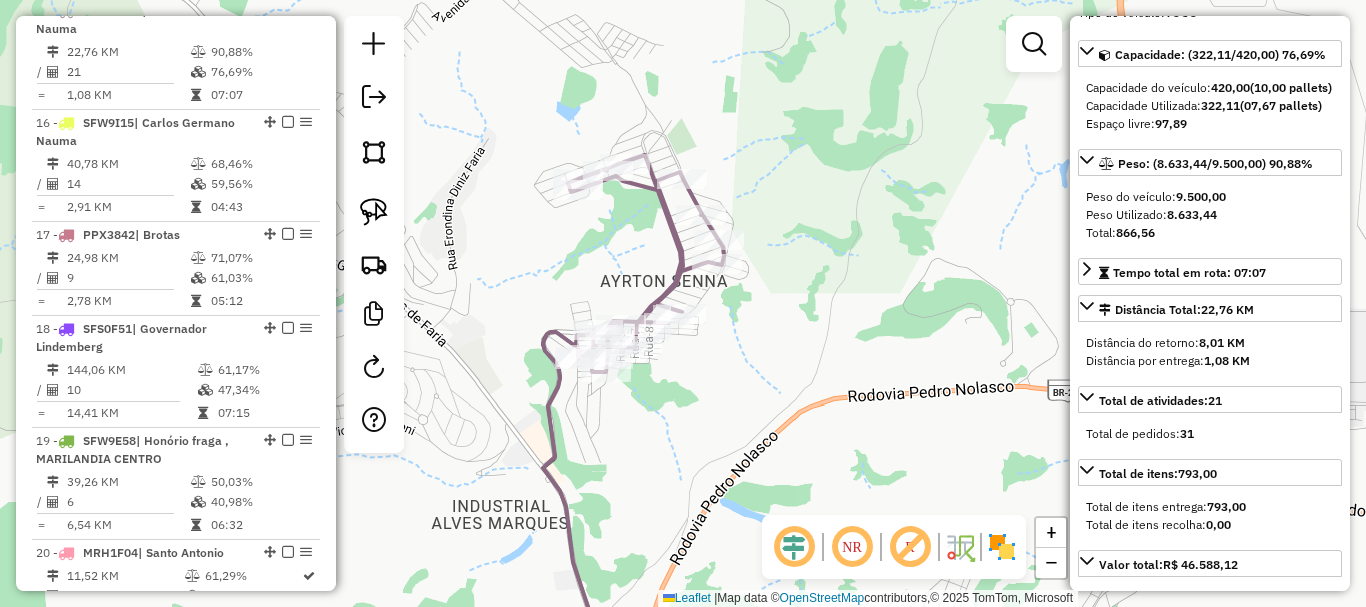 scroll, scrollTop: 200, scrollLeft: 0, axis: vertical 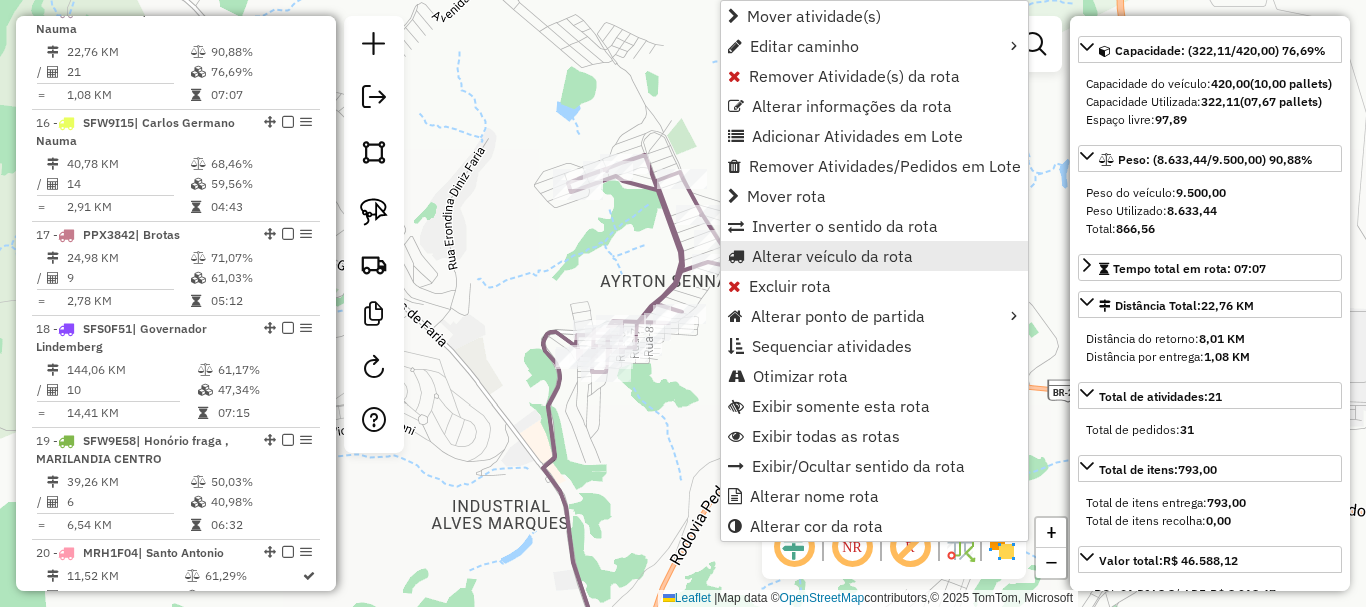 click on "Alterar veículo da rota" at bounding box center [832, 256] 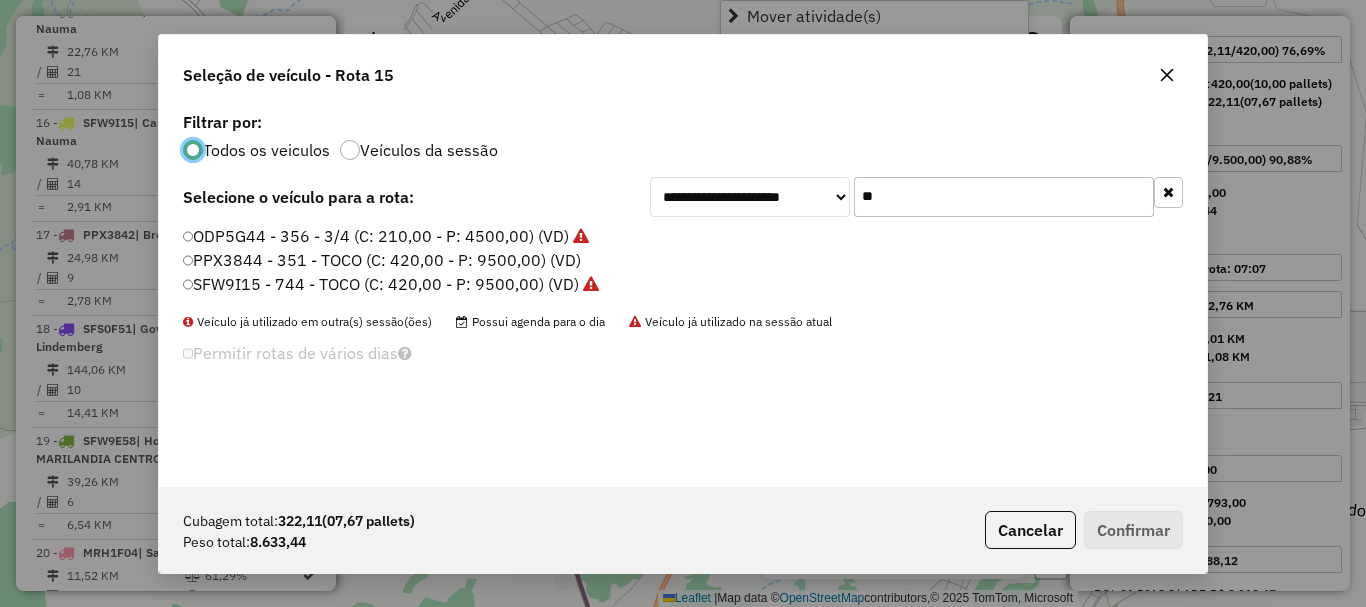 scroll, scrollTop: 11, scrollLeft: 6, axis: both 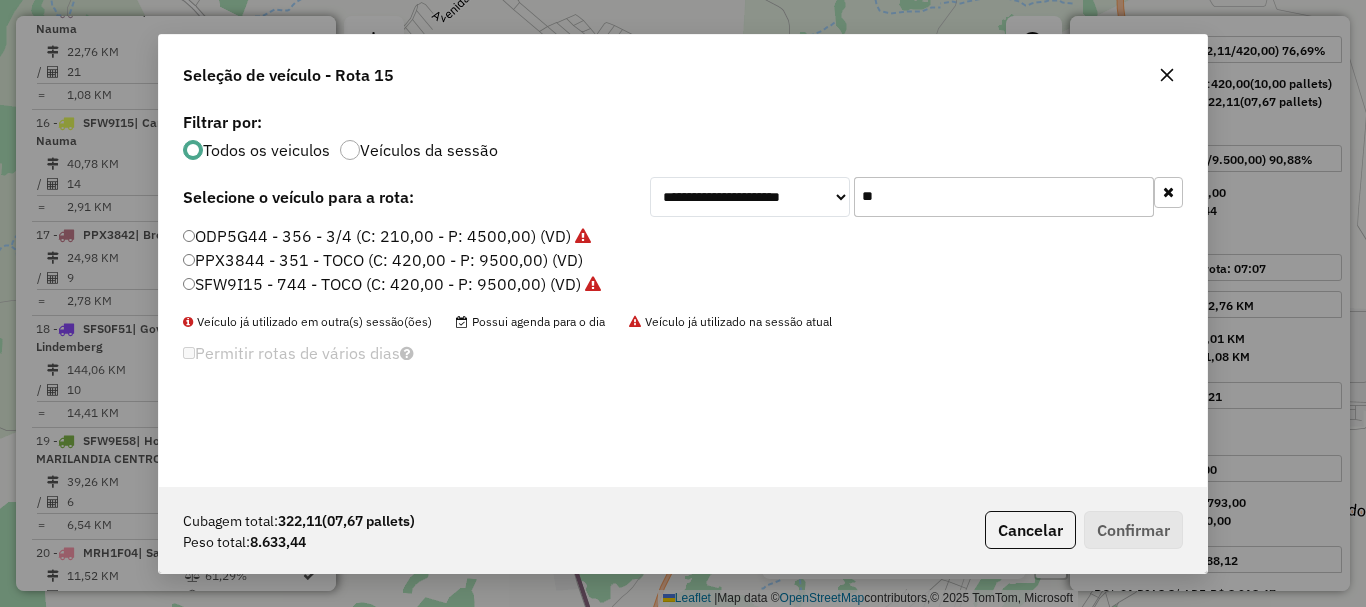drag, startPoint x: 882, startPoint y: 195, endPoint x: 793, endPoint y: 223, distance: 93.30059 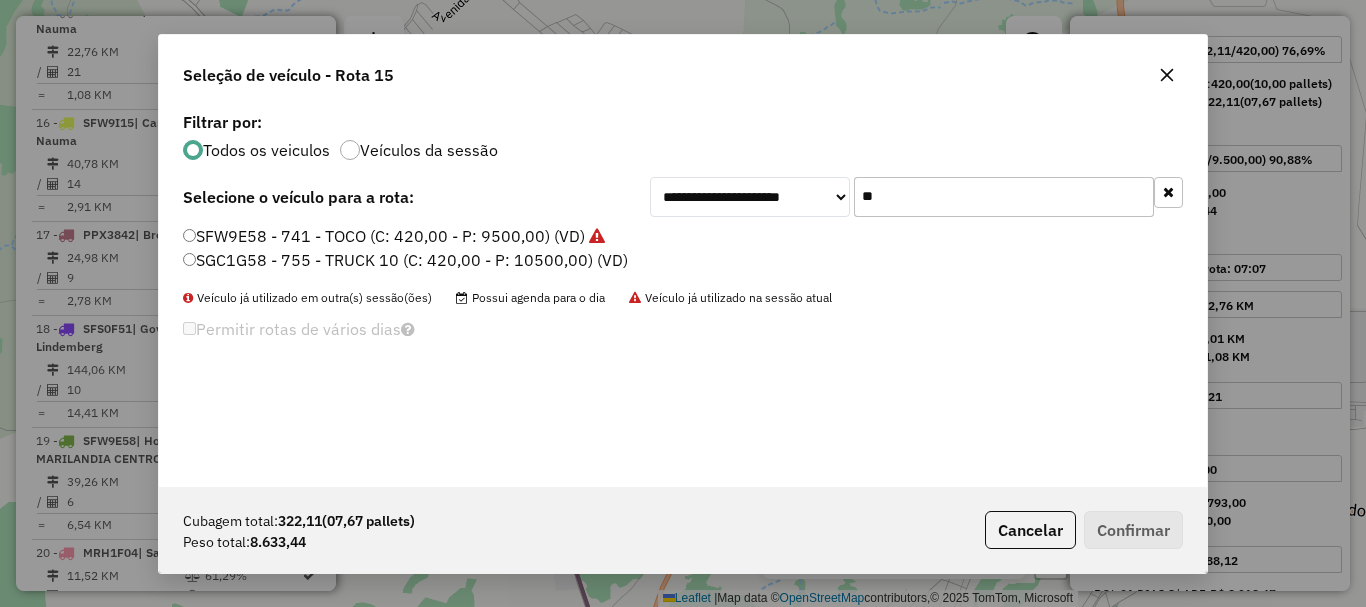 type on "**" 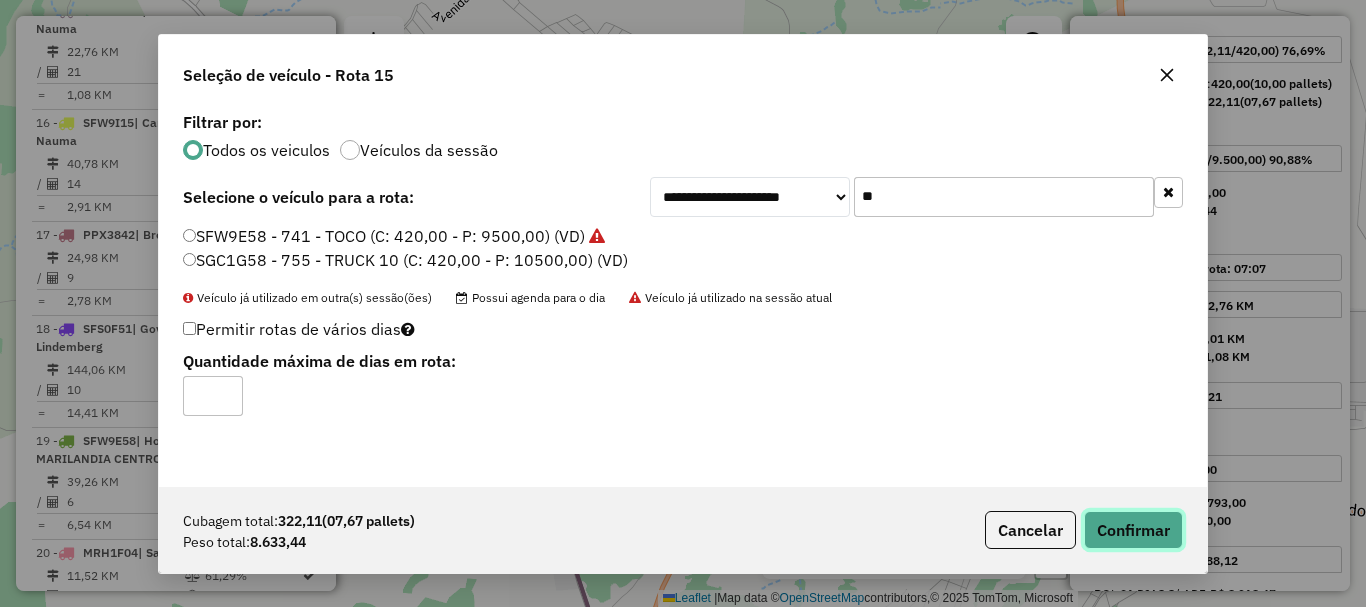 click on "Confirmar" 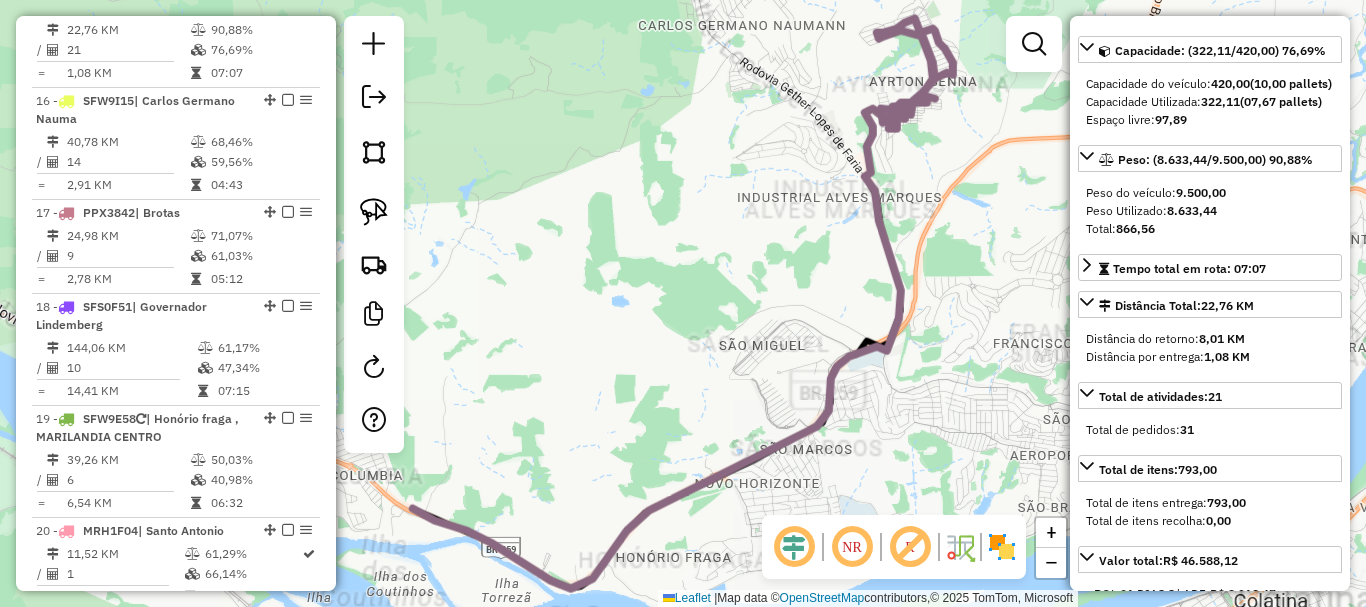 scroll, scrollTop: 2349, scrollLeft: 0, axis: vertical 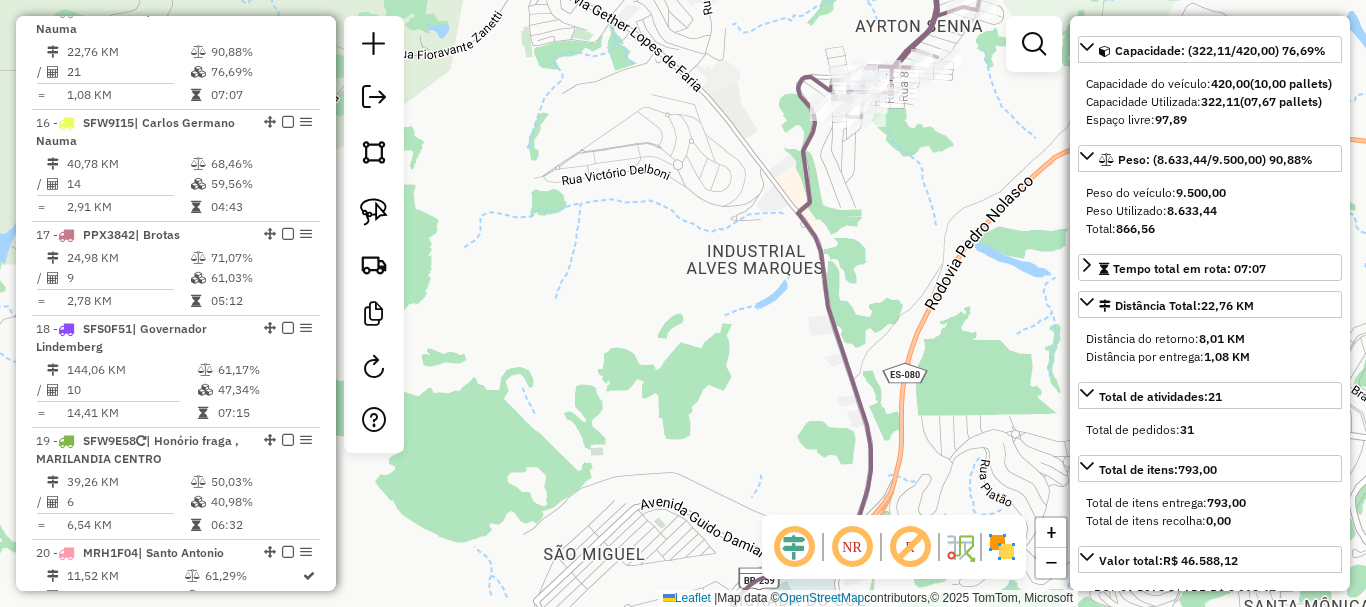 drag, startPoint x: 956, startPoint y: 121, endPoint x: 793, endPoint y: 290, distance: 234.79779 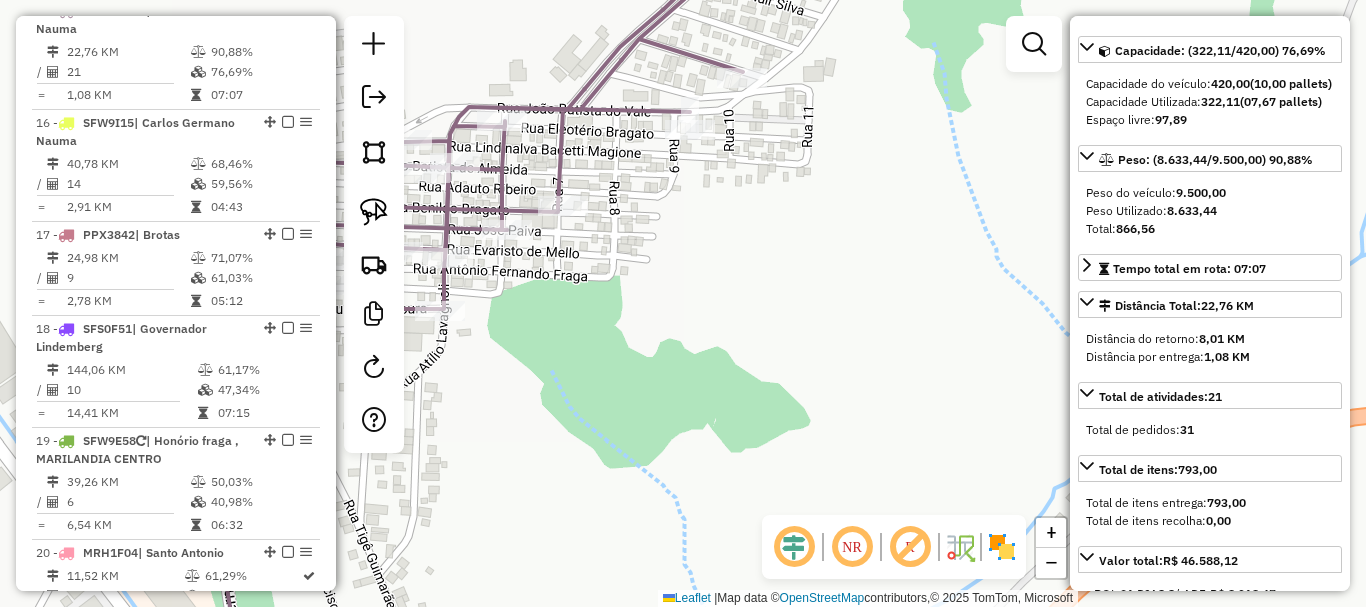click on "Rota 15 - Placa SFW9E58 8492 - [FIRST_NAME] [LAST_NAME] Janela de atendimento Grade de atendimento Capacidade Transportadoras Veículos Cliente Pedidos Rotas Selecione os dias de semana para filtrar as janelas de atendimento Seg Ter Qua Qui Sex Sáb Dom Informe o período da janela de atendimento: De: Até: Filtrar exatamente a janela do cliente Considerar janela de atendimento padrão Selecione os dias de semana para filtrar as grades de atendimento Seg Ter Qua Qui Sex Sáb Dom Informe o período da janela de atendimento: De: Até: Filtrar as atividades entre os valores definidos abaixo: Peso mínimo: Peso máximo: Cubagem mínima: Cubagem máxima: De: Até: Filtrar as atividades entre o tempo de atendimento definido abaixo: De: Até: Considerar capacidade total dos clientes não roteirizados Transportadora: Selecione um ou mais itens Tipo de veículo: Selecione um ou mais itens Veículo: Selecione um ou mais itens" 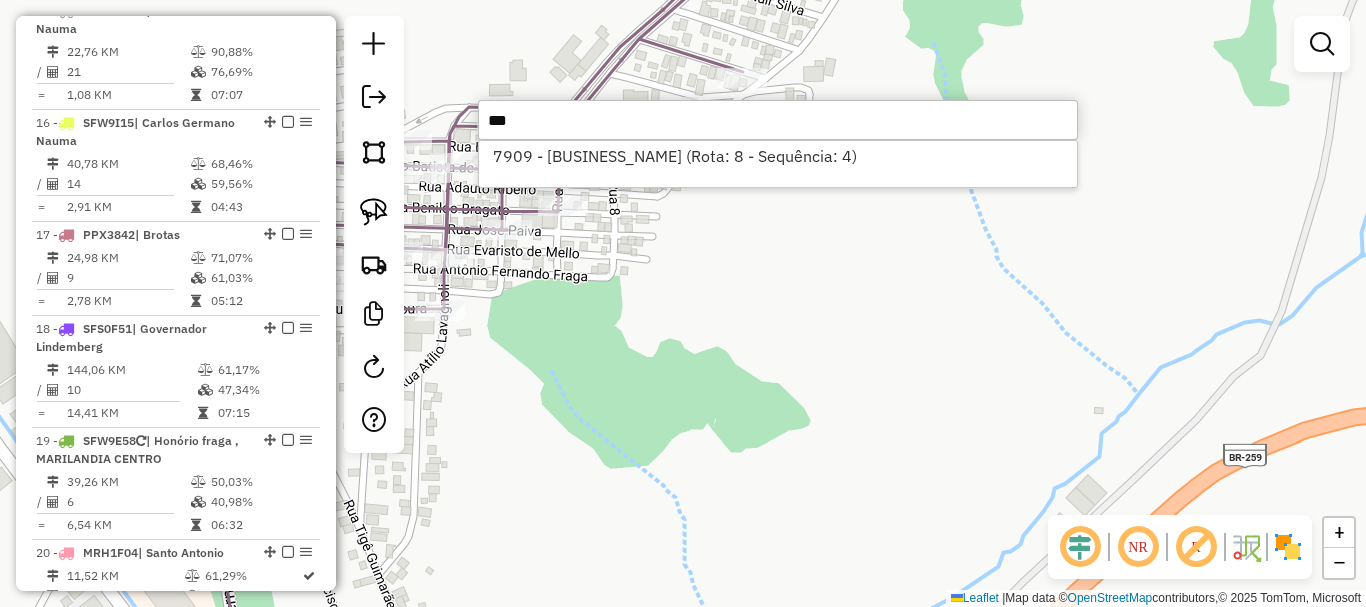 type on "***" 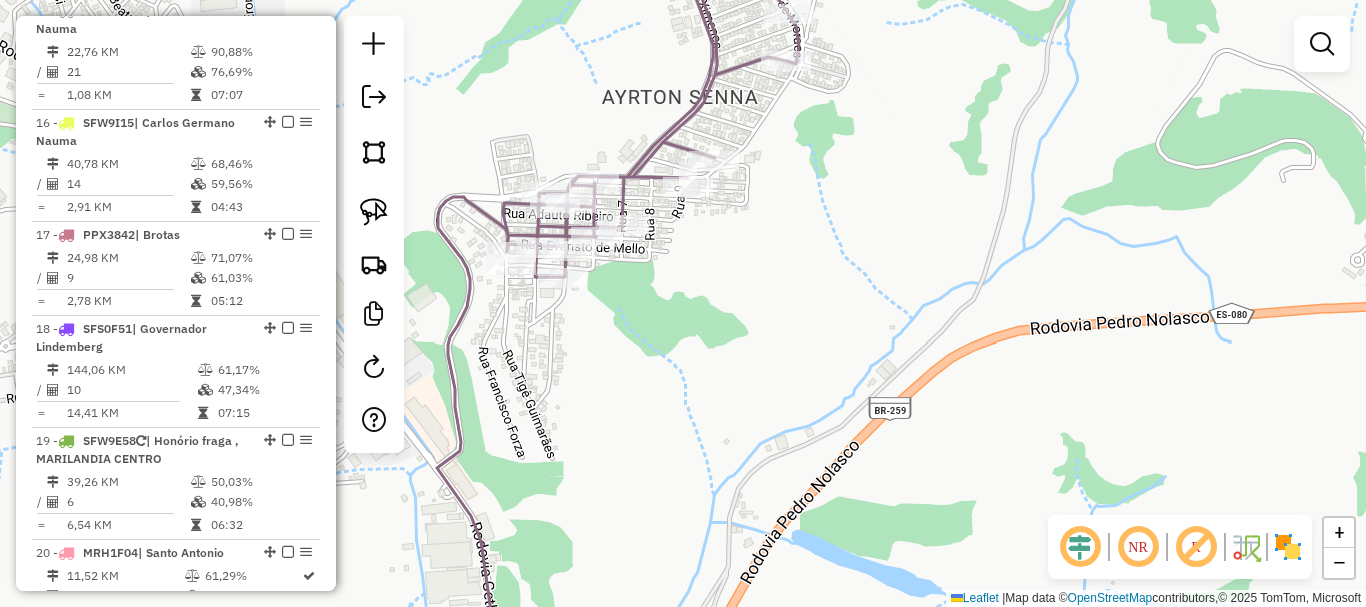 drag, startPoint x: 699, startPoint y: 291, endPoint x: 666, endPoint y: 393, distance: 107.205414 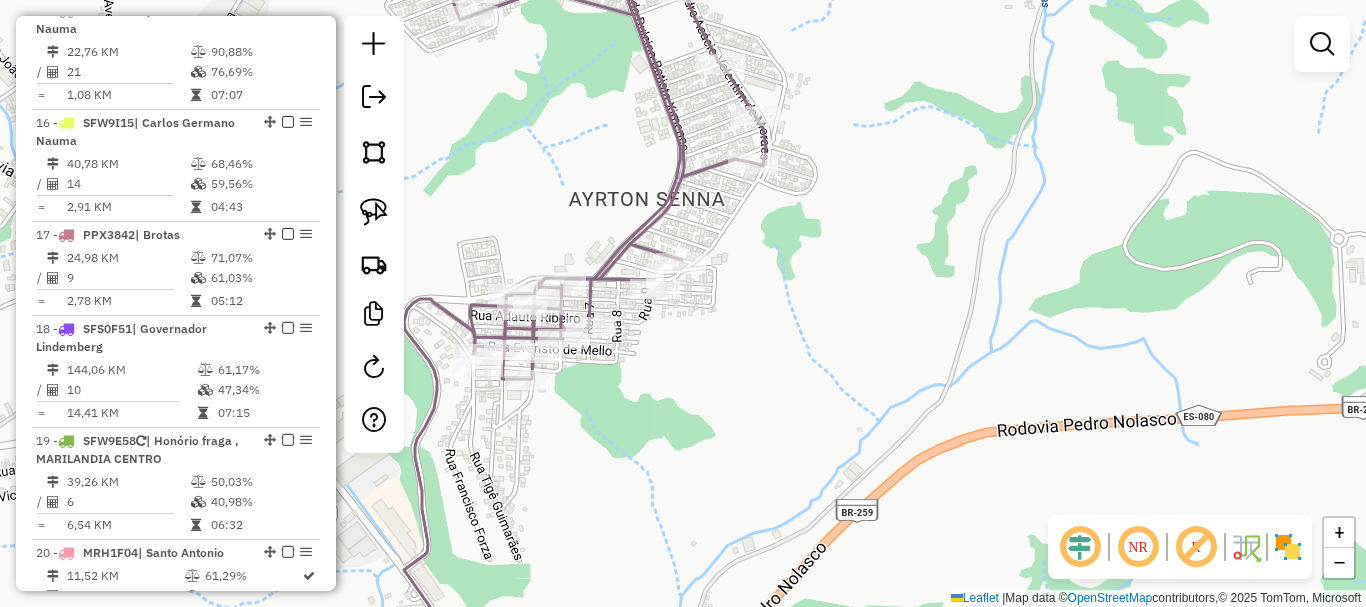 click on "Rota 15 - Placa SFW9E58  15201 - [NAME] Janela de atendimento Grade de atendimento Capacidade Transportadoras Veículos Cliente Pedidos  Rotas Selecione os dias de semana para filtrar as janelas de atendimento  Seg   Ter   Qua   Qui   Sex   Sáb   Dom  Informe o período da janela de atendimento: De: Até:  Filtrar exatamente a janela do cliente  Considerar janela de atendimento padrão  Selecione os dias de semana para filtrar as grades de atendimento  Seg   Ter   Qua   Qui   Sex   Sáb   Dom   Considerar clientes sem dia de atendimento cadastrado  Clientes fora do dia de atendimento selecionado Filtrar as atividades entre os valores definidos abaixo:  Peso mínimo:   Peso máximo:   Cubagem mínima:   Cubagem máxima:   De:   Até:  Filtrar as atividades entre o tempo de atendimento definido abaixo:  De:   Até:   Considerar capacidade total dos clientes não roteirizados Transportadora: Selecione um ou mais itens Tipo de veículo: Selecione um ou mais itens Veículo: Motorista: Nome: Rótulo:" 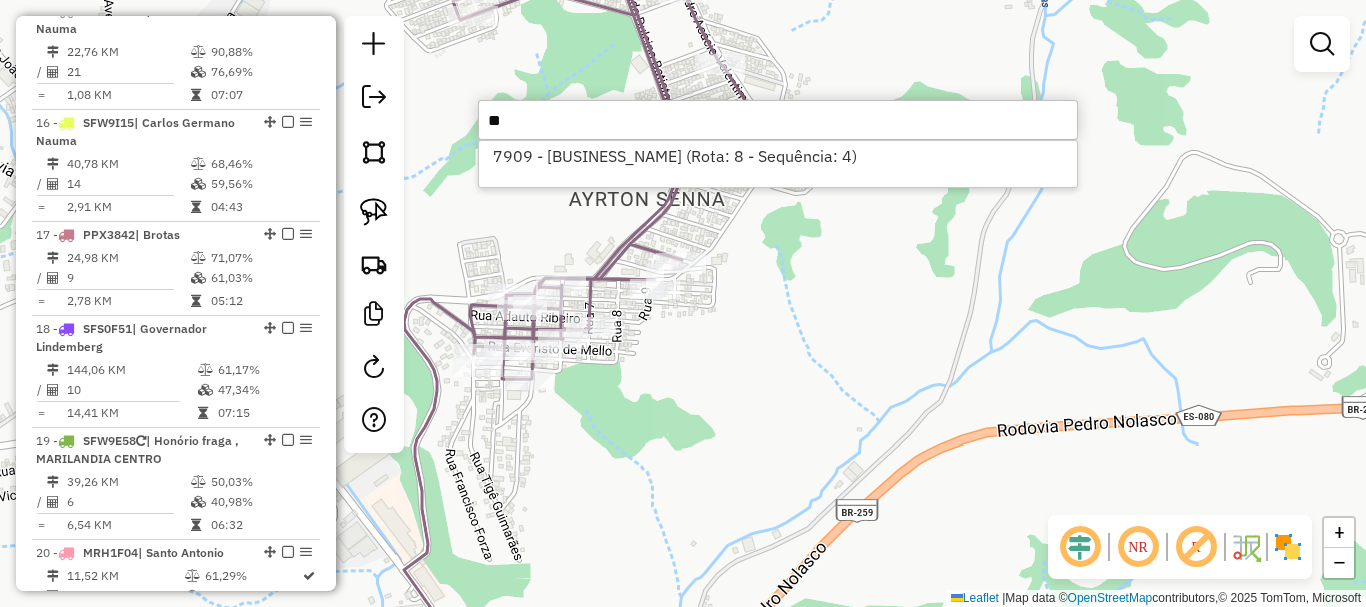 type on "*" 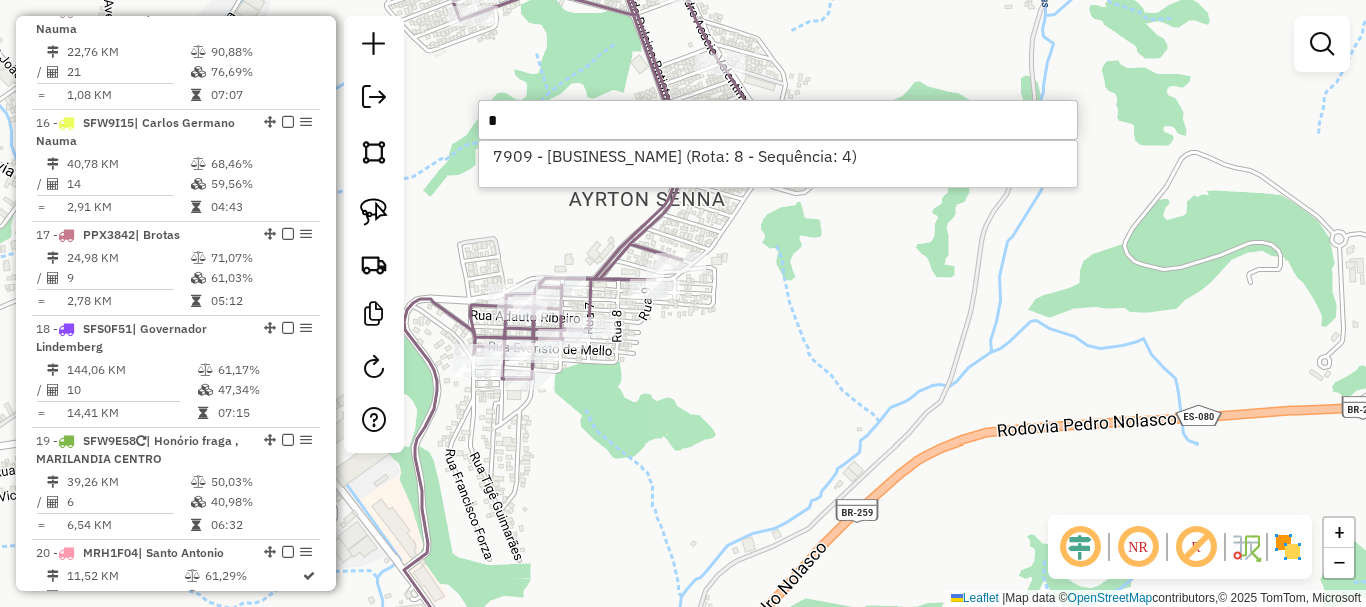 type 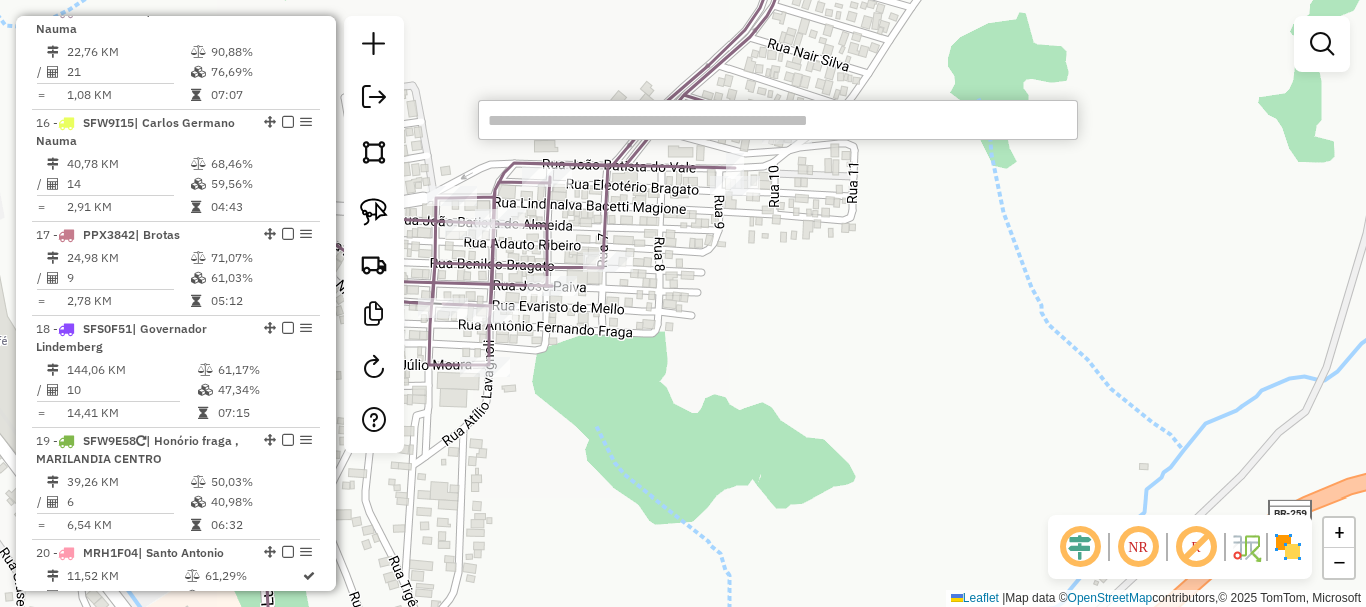 click on "Janela de atendimento Grade de atendimento Capacidade Transportadoras Veículos Cliente Pedidos  Rotas Selecione os dias de semana para filtrar as janelas de atendimento  Seg   Ter   Qua   Qui   Sex   Sáb   Dom  Informe o período da janela de atendimento: De: Até:  Filtrar exatamente a janela do cliente  Considerar janela de atendimento padrão  Selecione os dias de semana para filtrar as grades de atendimento  Seg   Ter   Qua   Qui   Sex   Sáb   Dom   Considerar clientes sem dia de atendimento cadastrado  Clientes fora do dia de atendimento selecionado Filtrar as atividades entre os valores definidos abaixo:  Peso mínimo:   Peso máximo:   Cubagem mínima:   Cubagem máxima:   De:   Até:  Filtrar as atividades entre o tempo de atendimento definido abaixo:  De:   Até:   Considerar capacidade total dos clientes não roteirizados Transportadora: Selecione um ou mais itens Tipo de veículo: Selecione um ou mais itens Veículo: Selecione um ou mais itens Motorista: Selecione um ou mais itens Nome: Rótulo:" 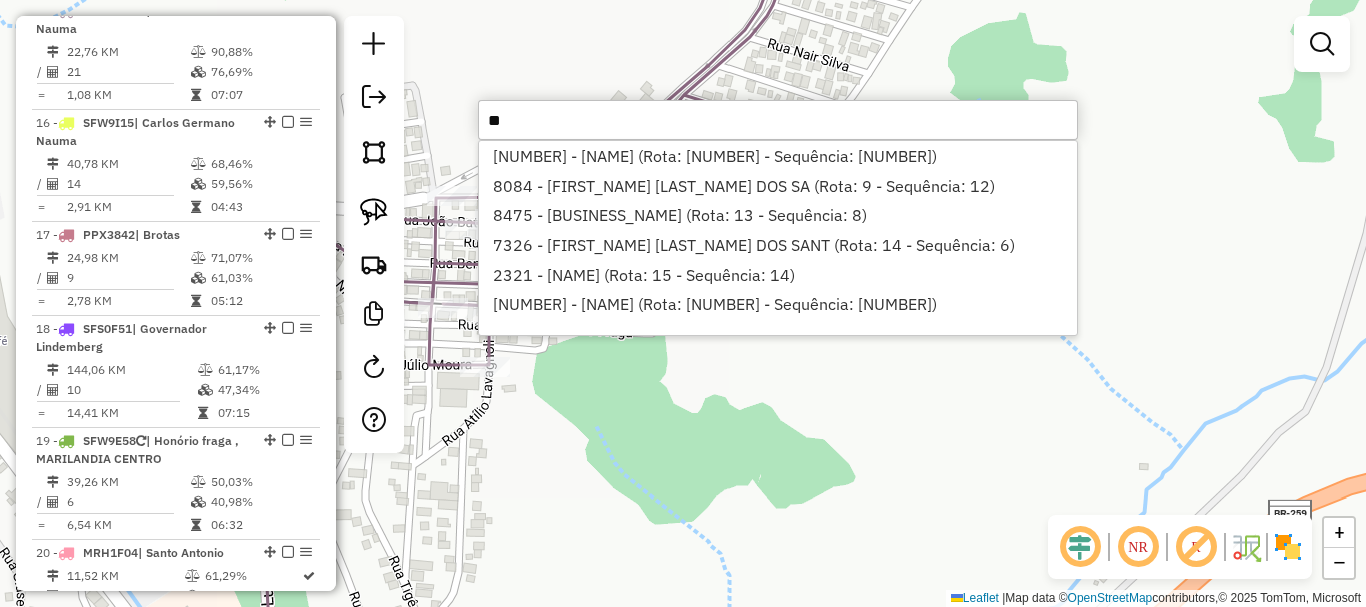 type on "*" 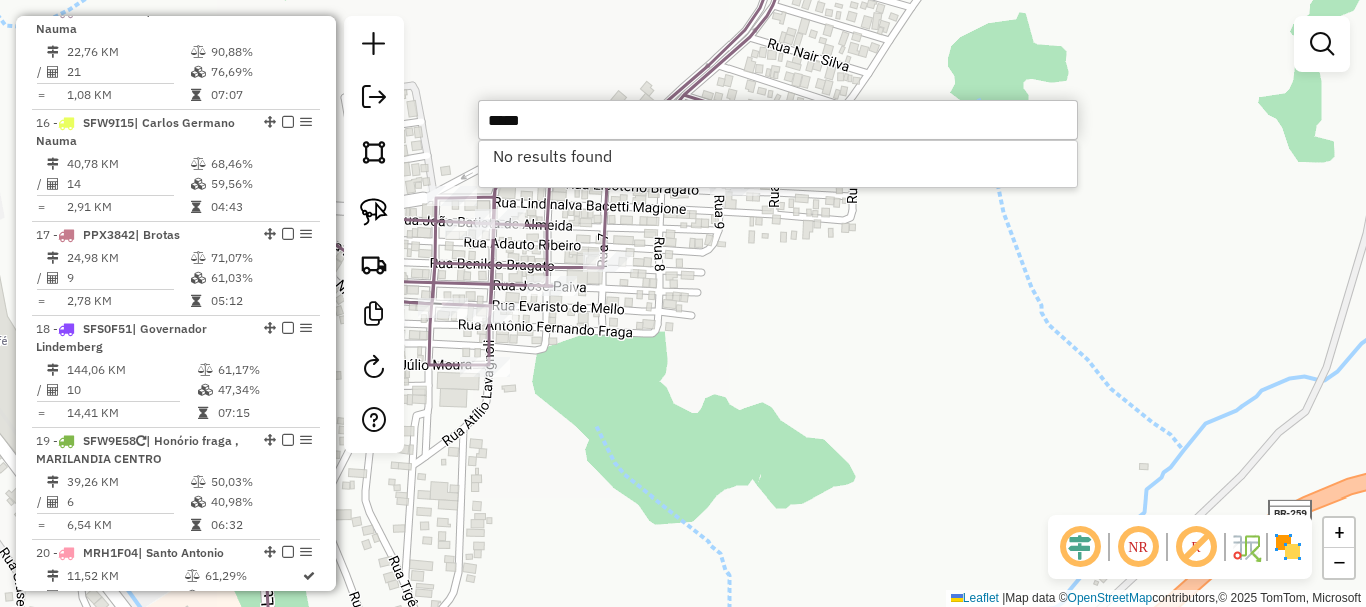 type on "*****" 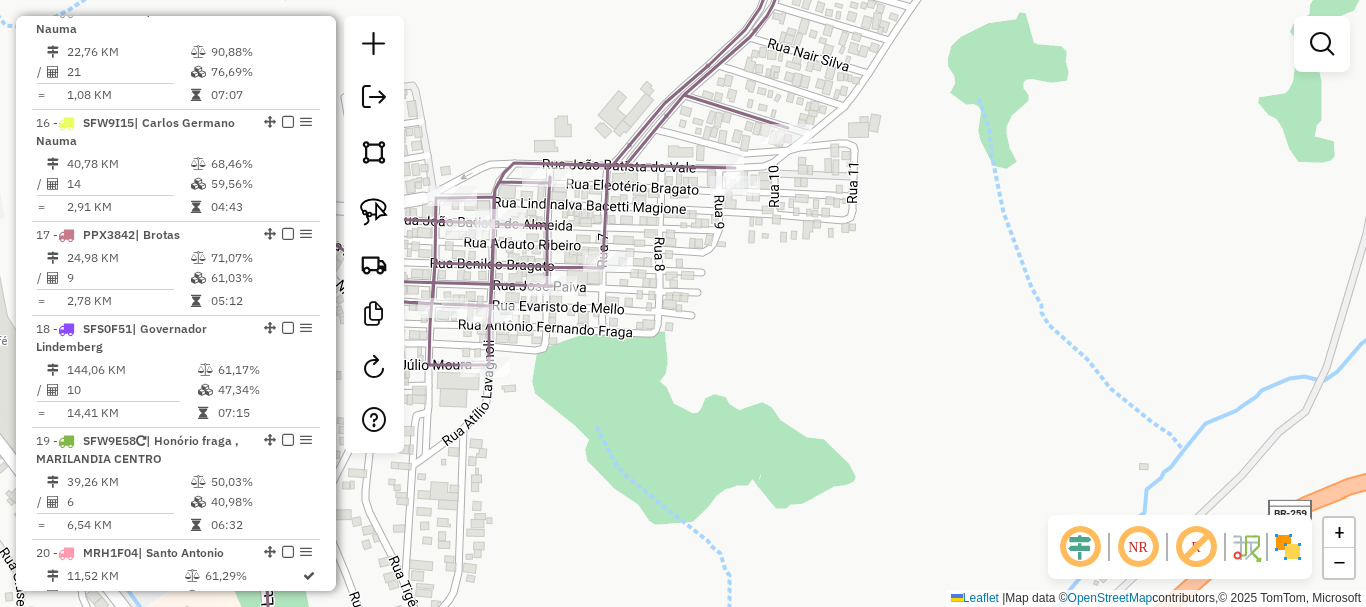 select on "**********" 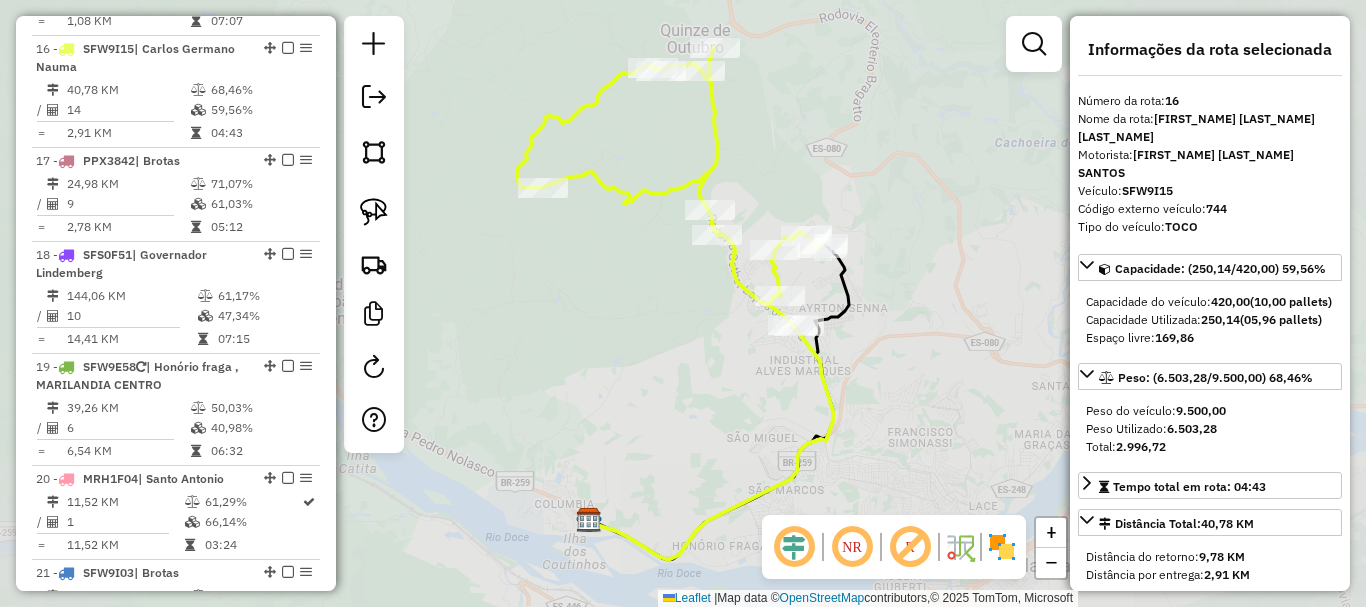 scroll, scrollTop: 2461, scrollLeft: 0, axis: vertical 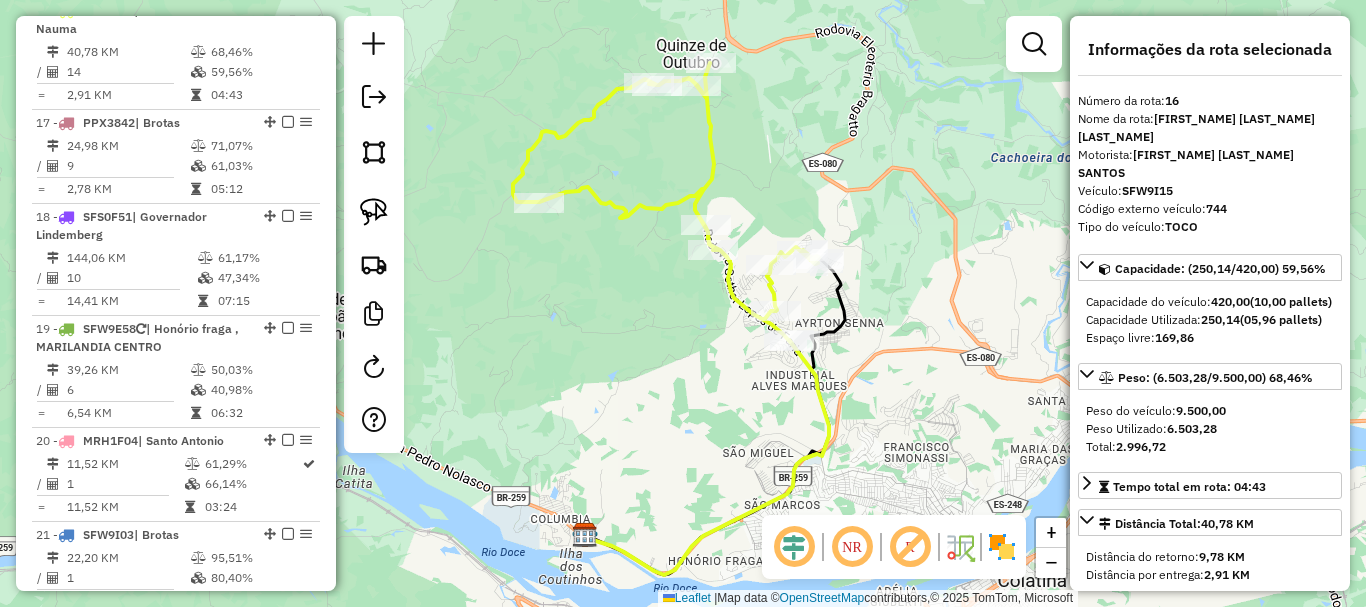 drag, startPoint x: 883, startPoint y: 218, endPoint x: 818, endPoint y: 261, distance: 77.93587 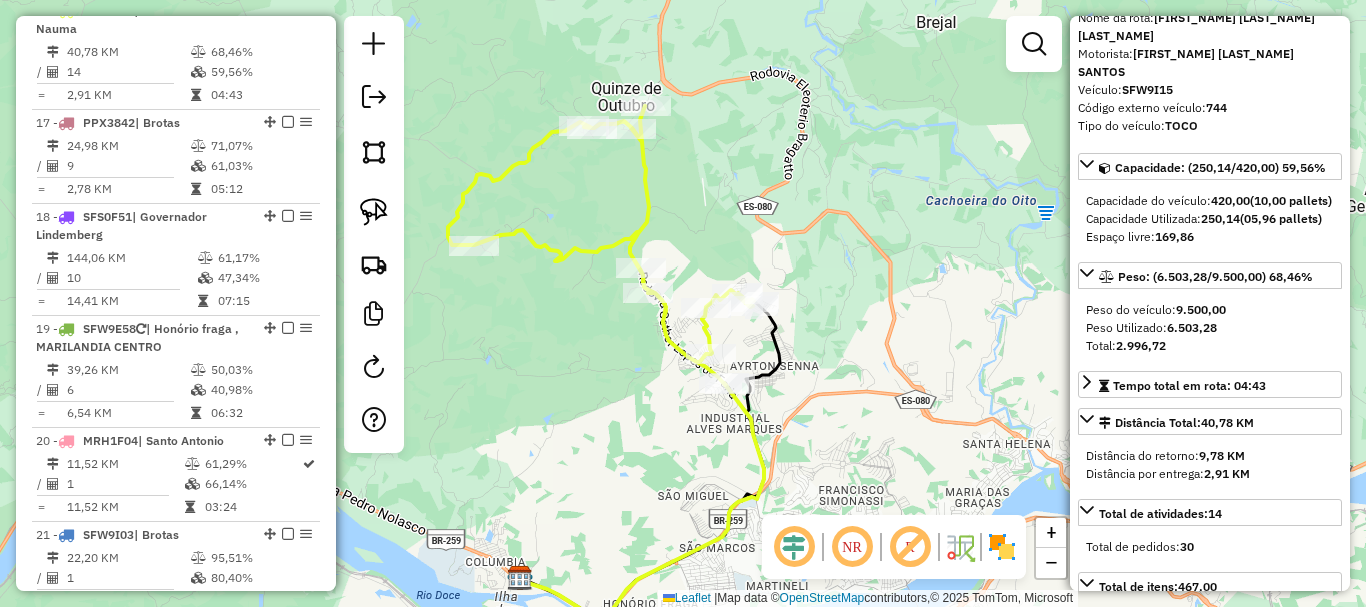 scroll, scrollTop: 200, scrollLeft: 0, axis: vertical 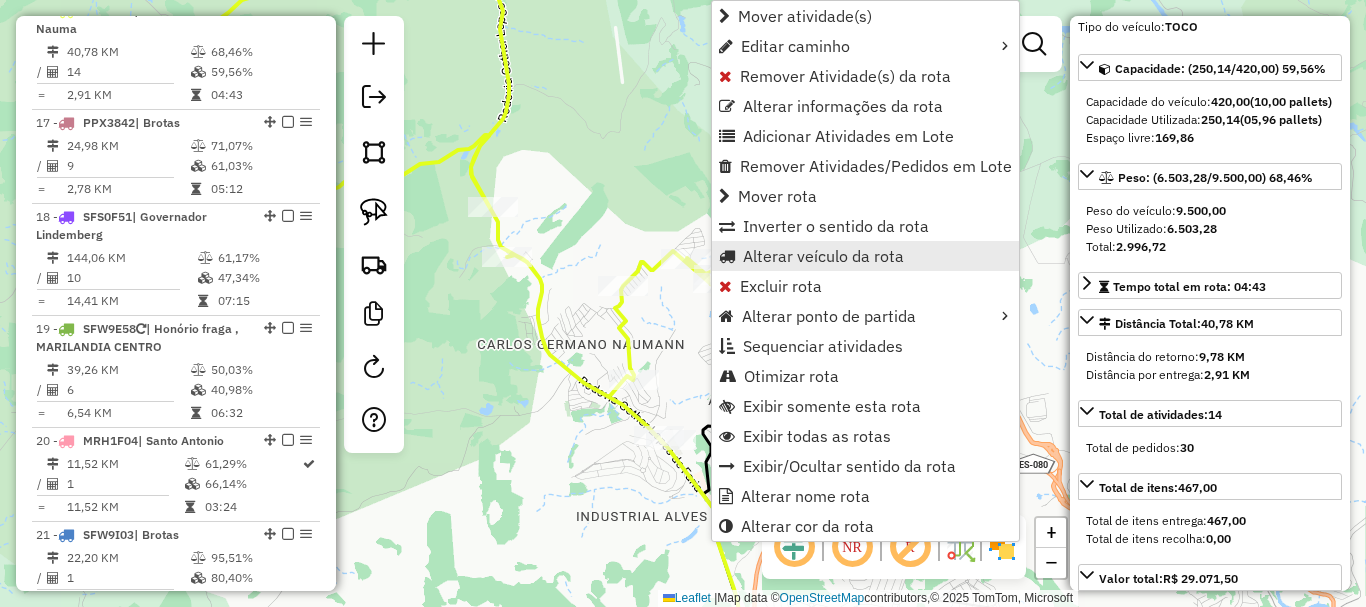 click on "Alterar veículo da rota" at bounding box center [823, 256] 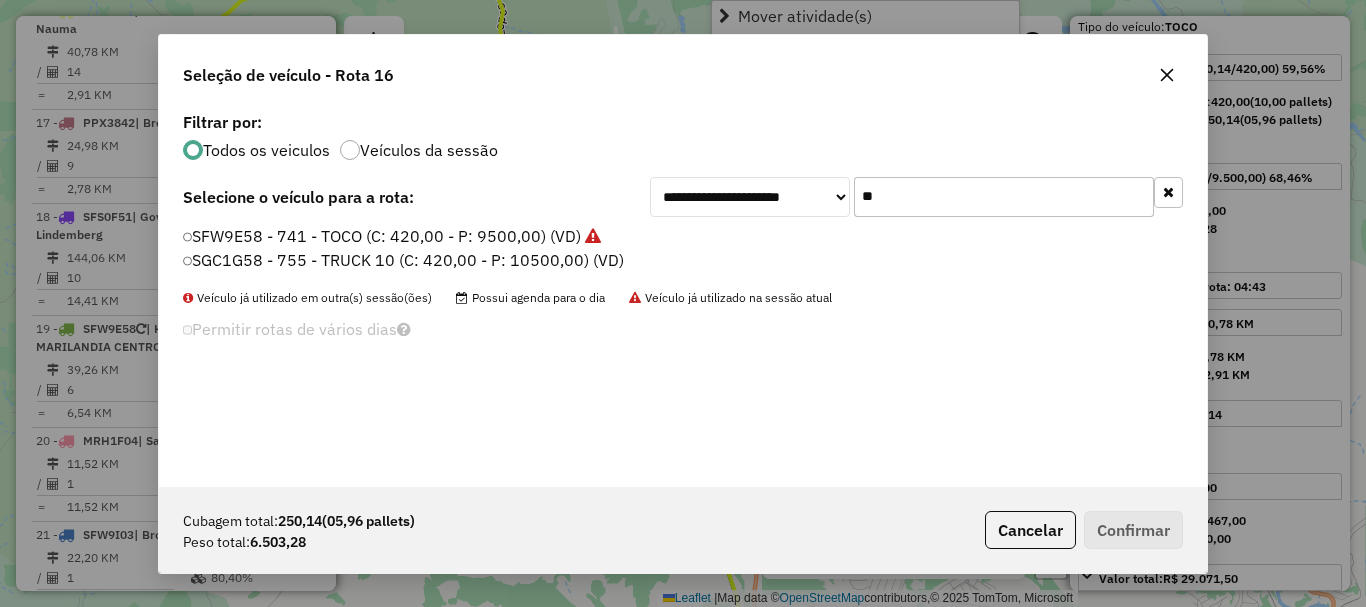 scroll, scrollTop: 11, scrollLeft: 6, axis: both 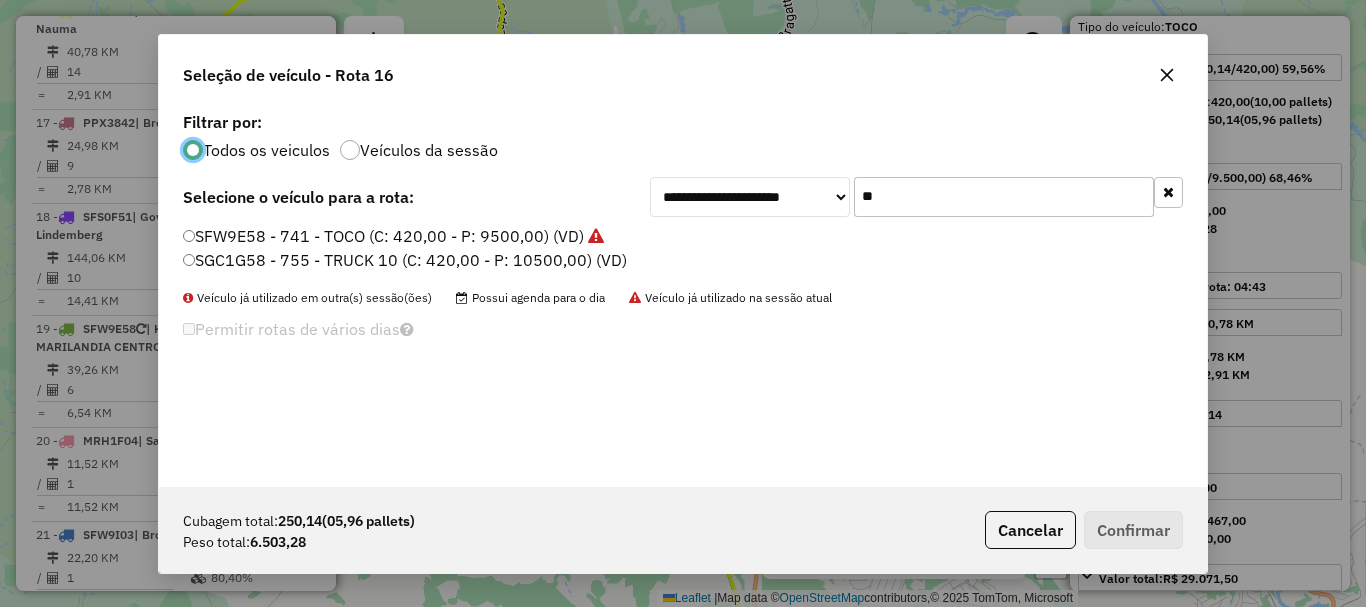click on "**********" 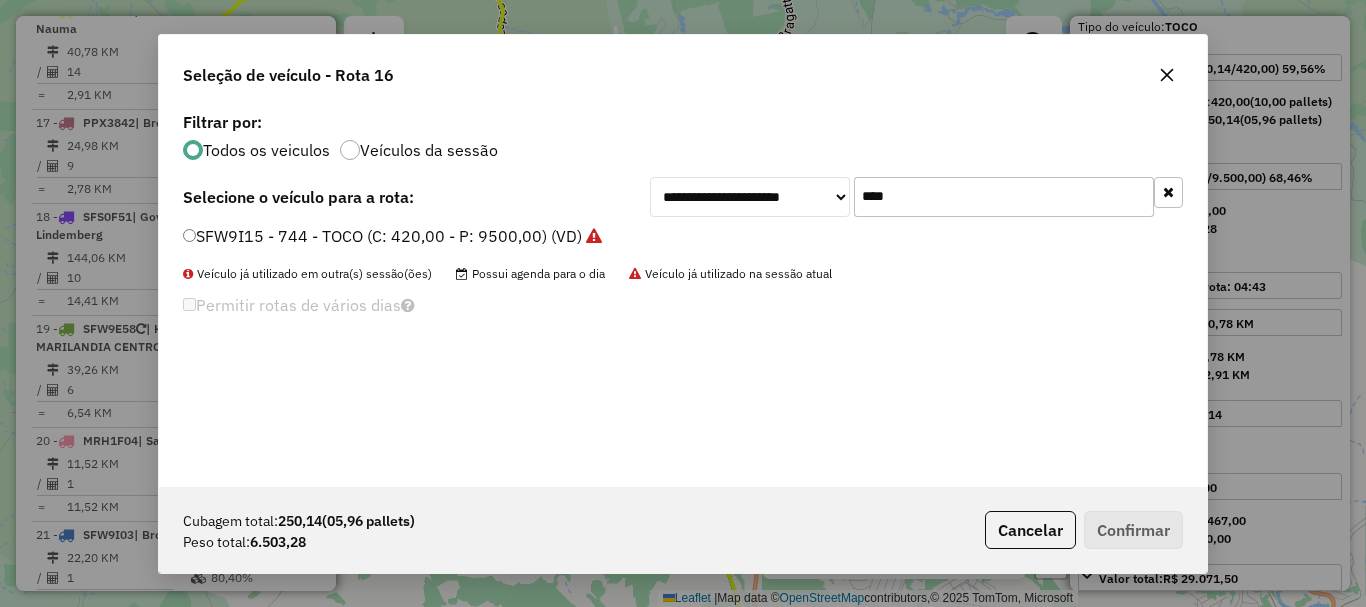 type on "****" 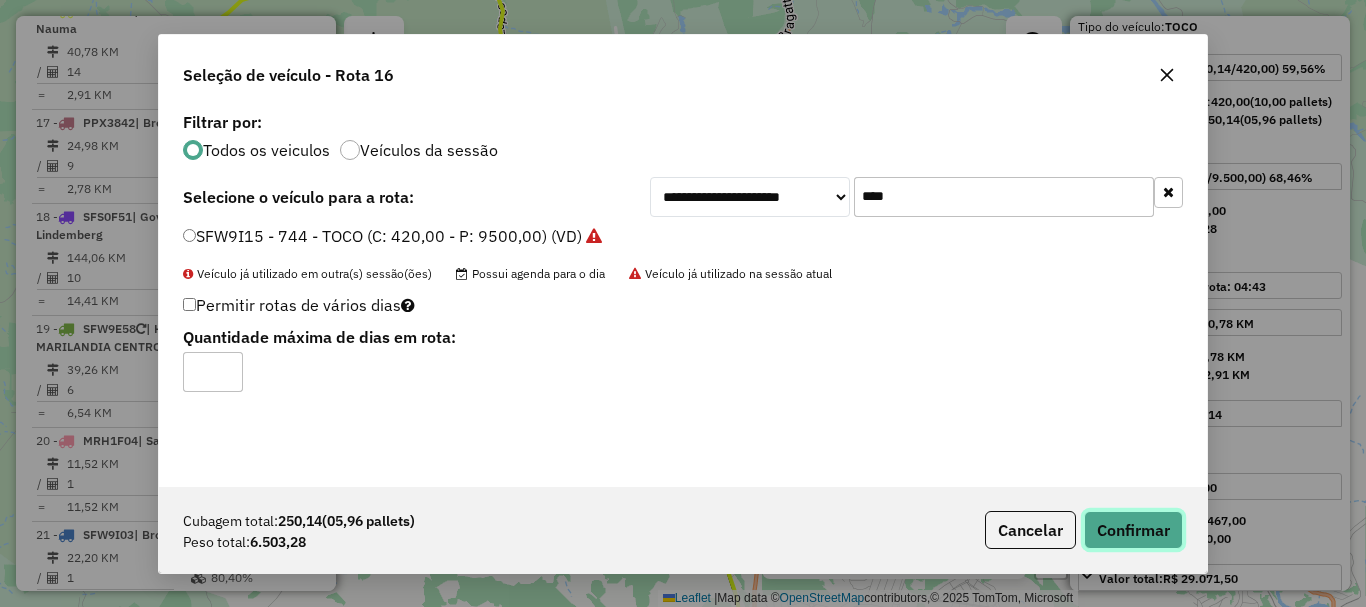 click on "Confirmar" 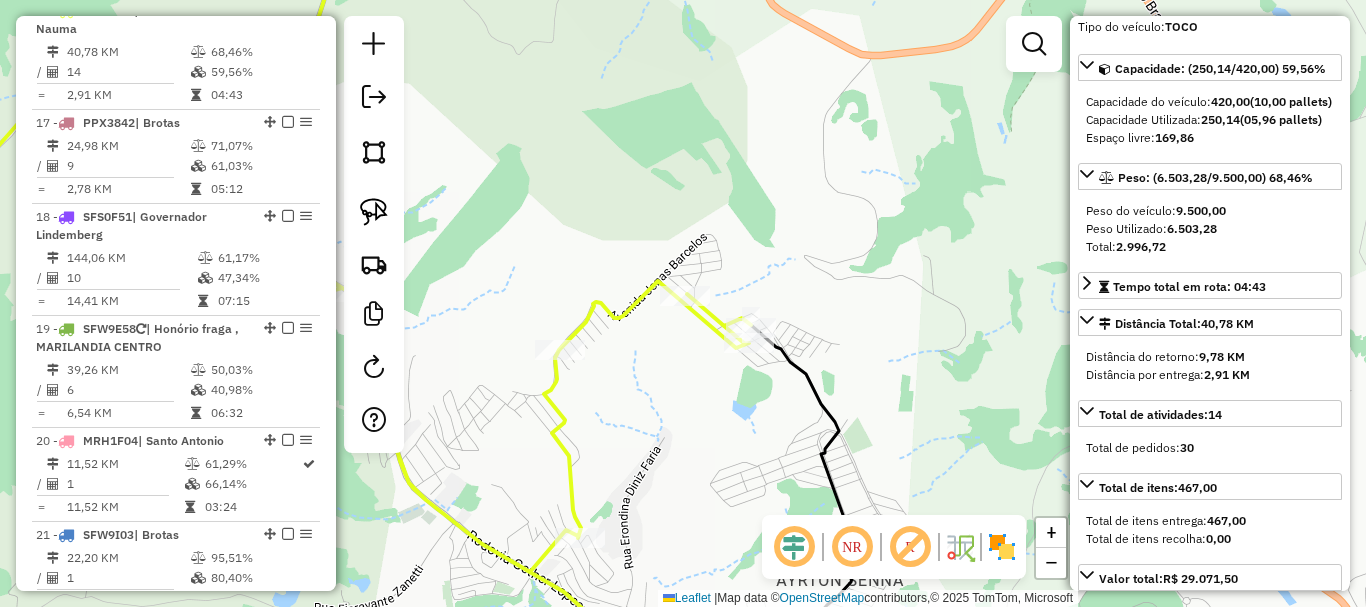 drag, startPoint x: 756, startPoint y: 197, endPoint x: 735, endPoint y: 155, distance: 46.957428 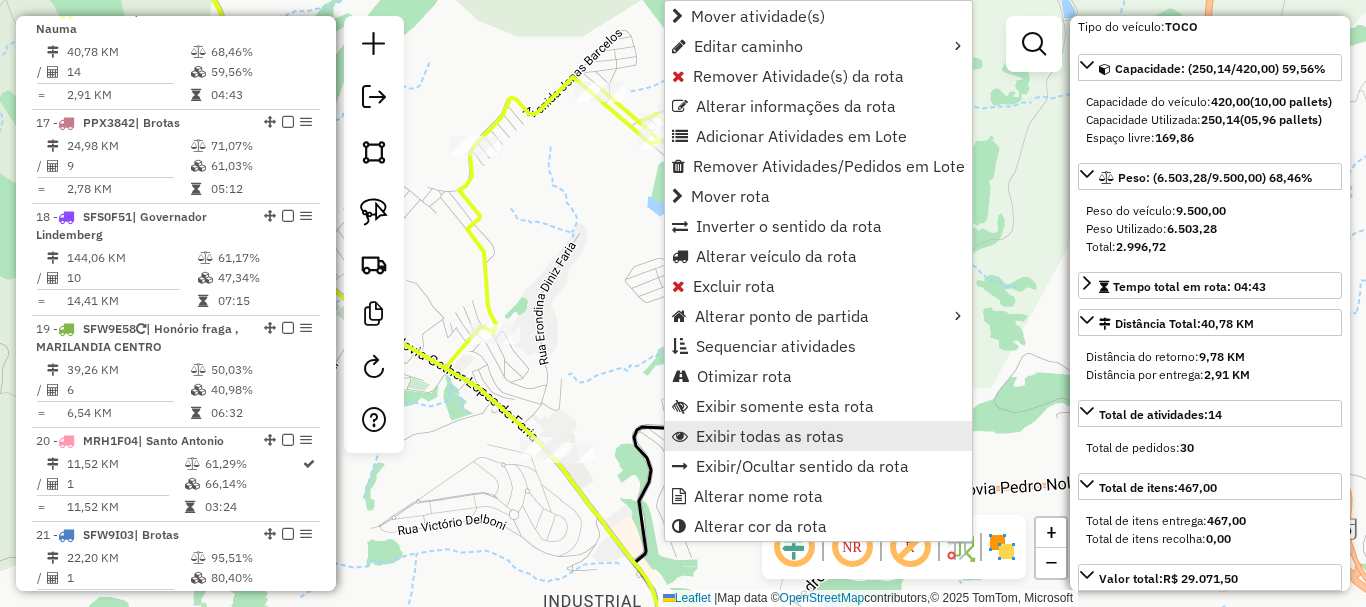 click on "Exibir todas as rotas" at bounding box center [770, 436] 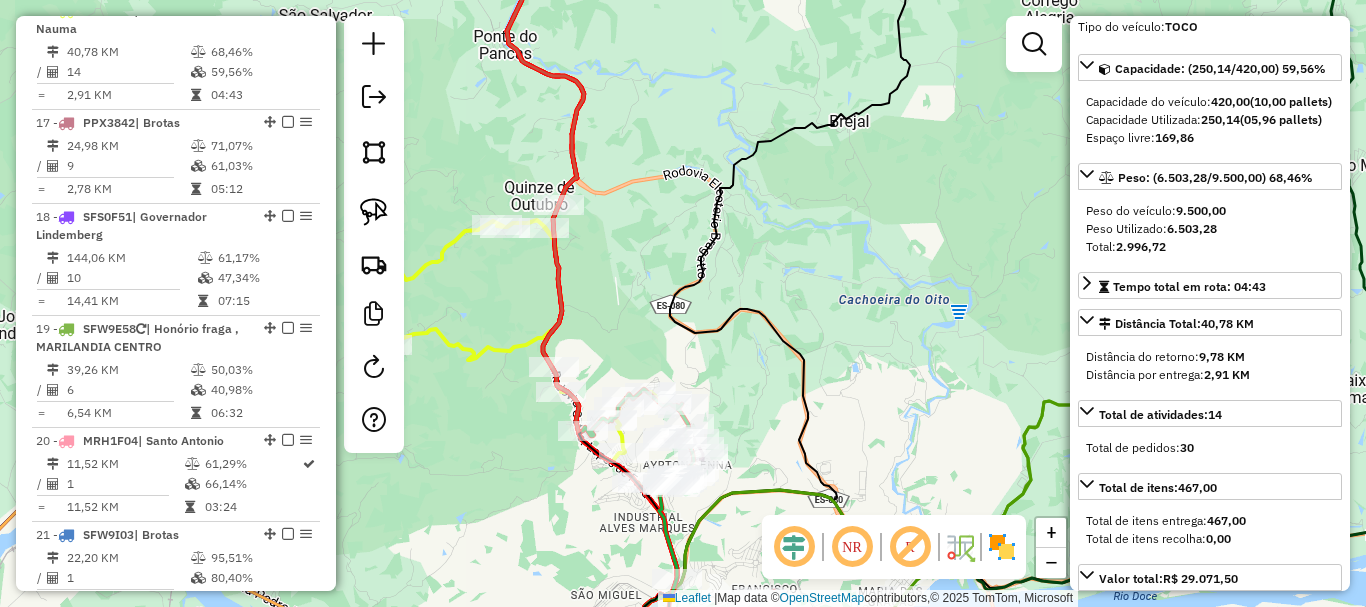 drag, startPoint x: 505, startPoint y: 332, endPoint x: 647, endPoint y: 333, distance: 142.00352 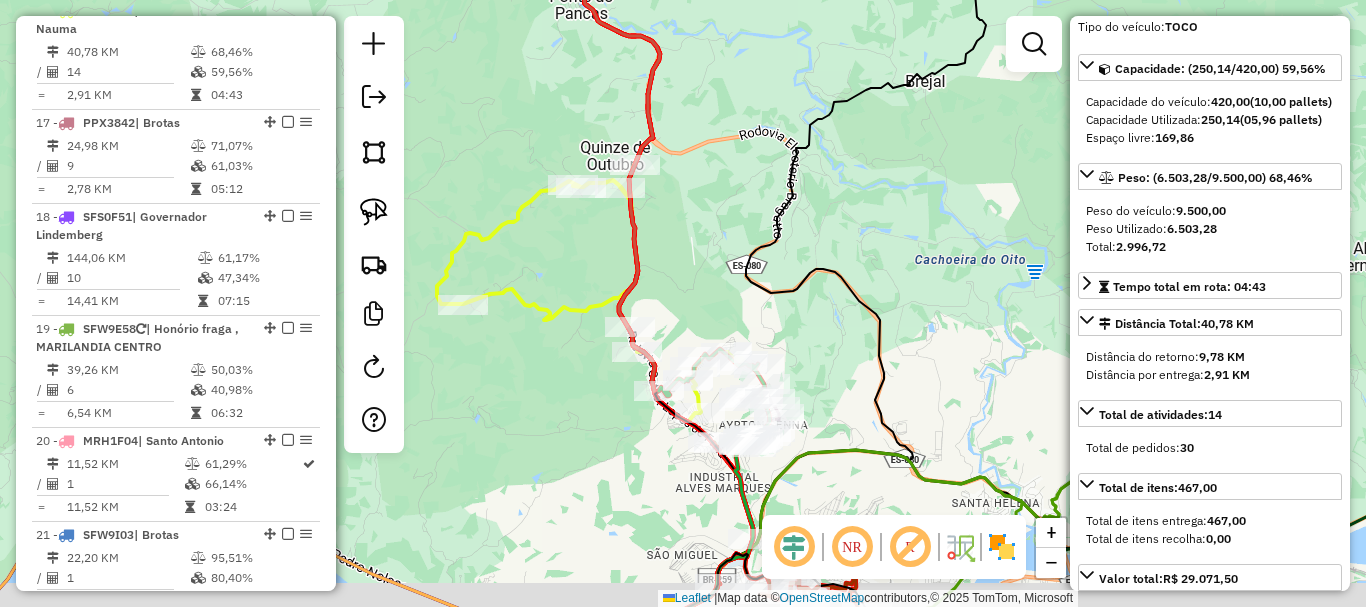 drag, startPoint x: 569, startPoint y: 409, endPoint x: 497, endPoint y: 365, distance: 84.38009 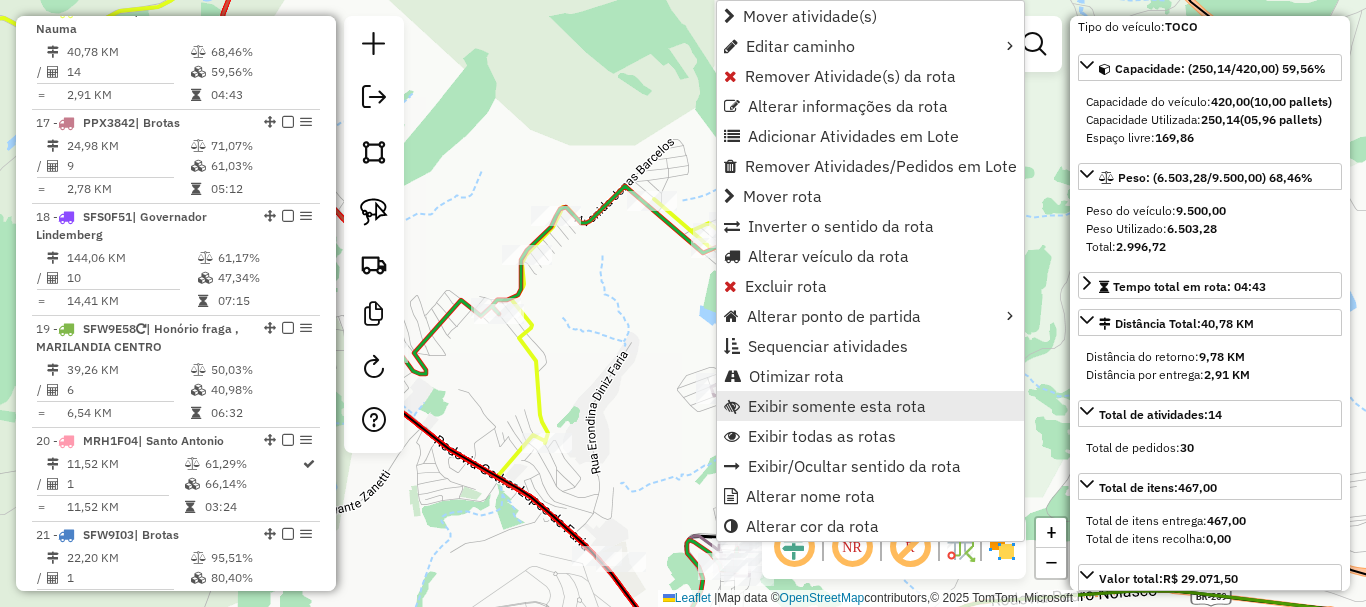 click on "Exibir somente esta rota" at bounding box center [837, 406] 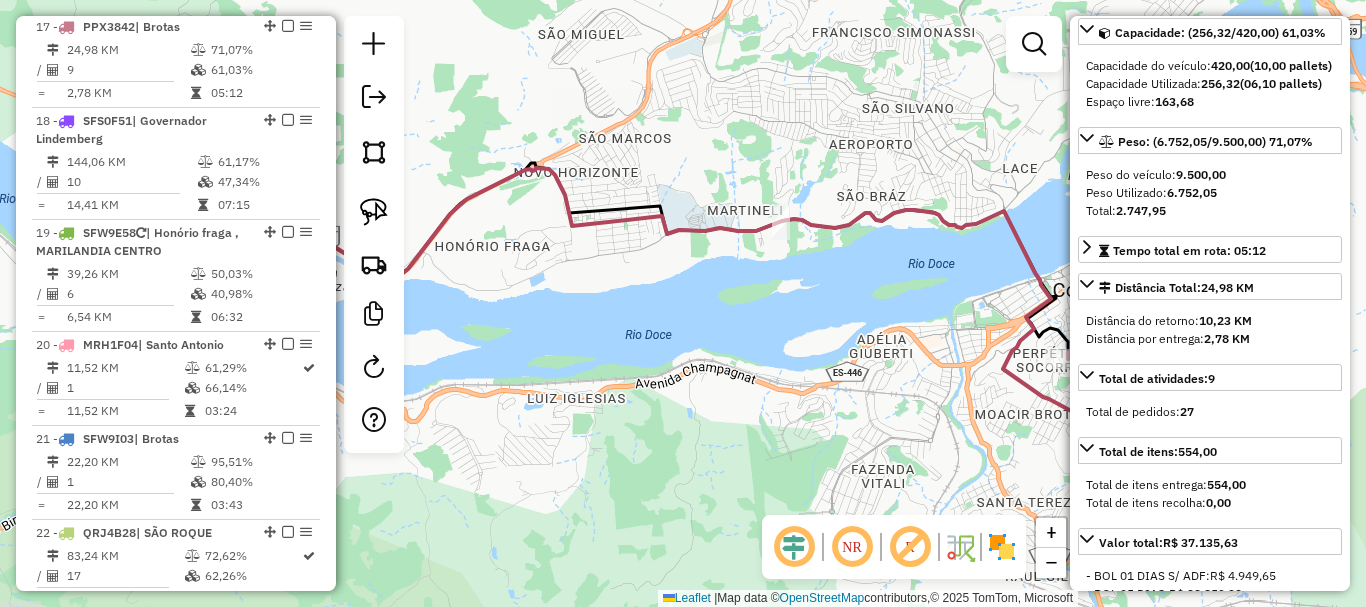 scroll, scrollTop: 2573, scrollLeft: 0, axis: vertical 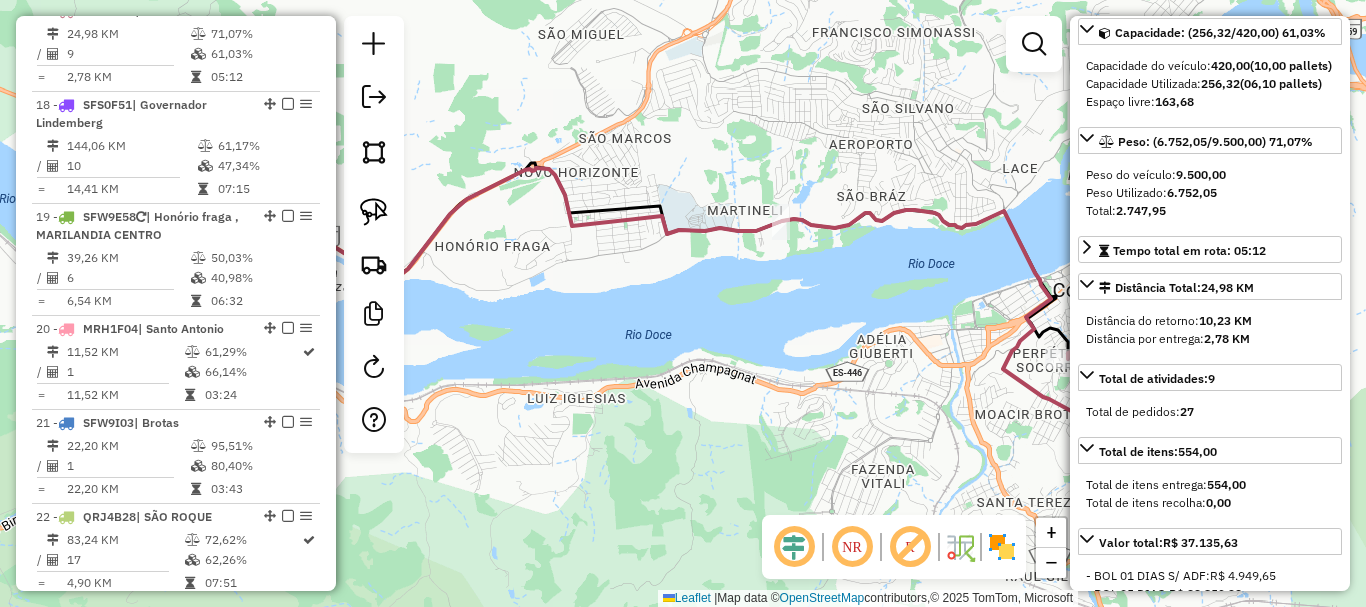 drag, startPoint x: 778, startPoint y: 344, endPoint x: 457, endPoint y: 303, distance: 323.6078 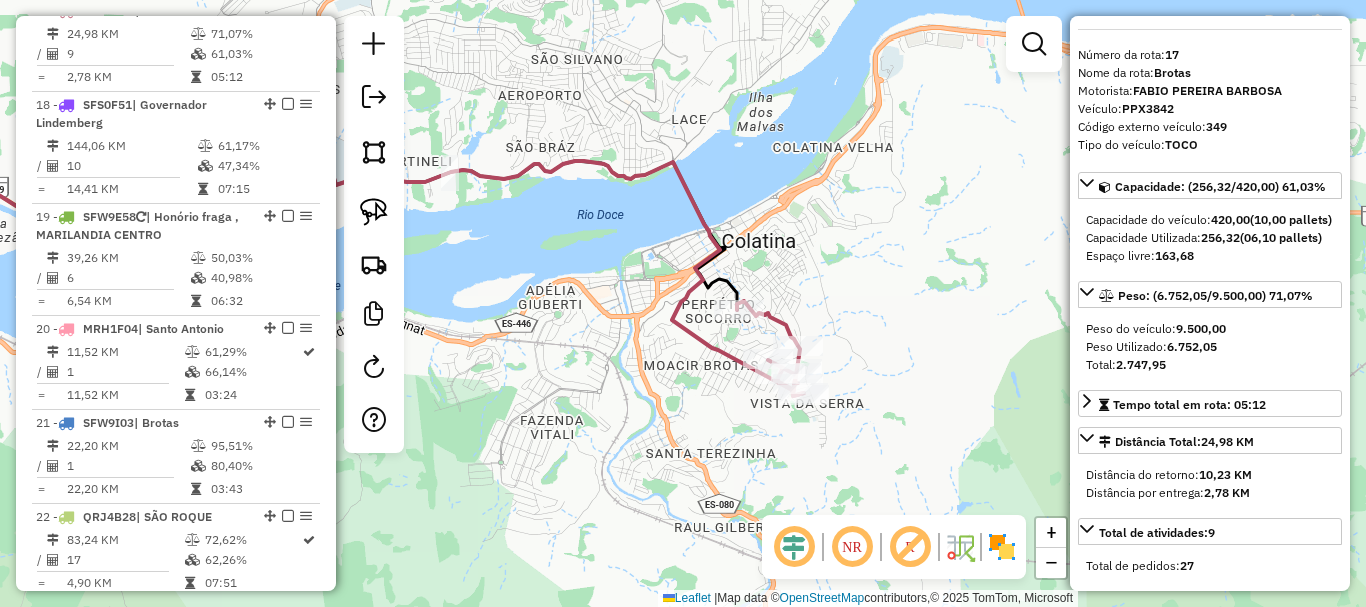 scroll, scrollTop: 0, scrollLeft: 0, axis: both 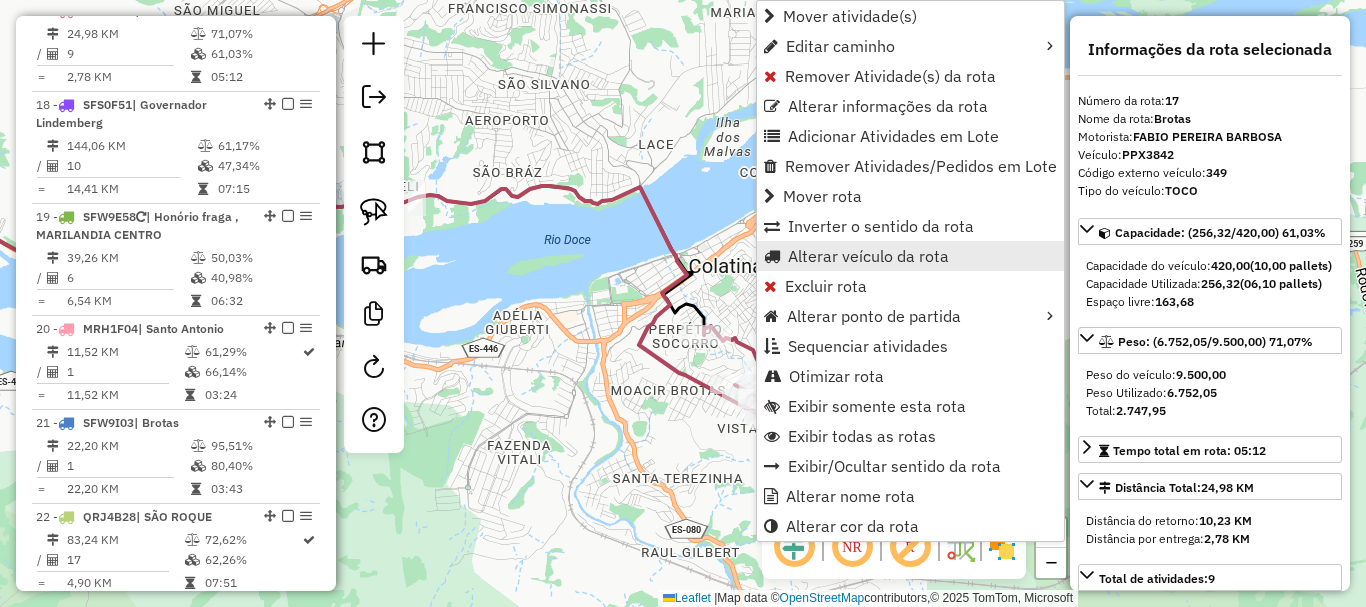 click on "Alterar veículo da rota" at bounding box center (868, 256) 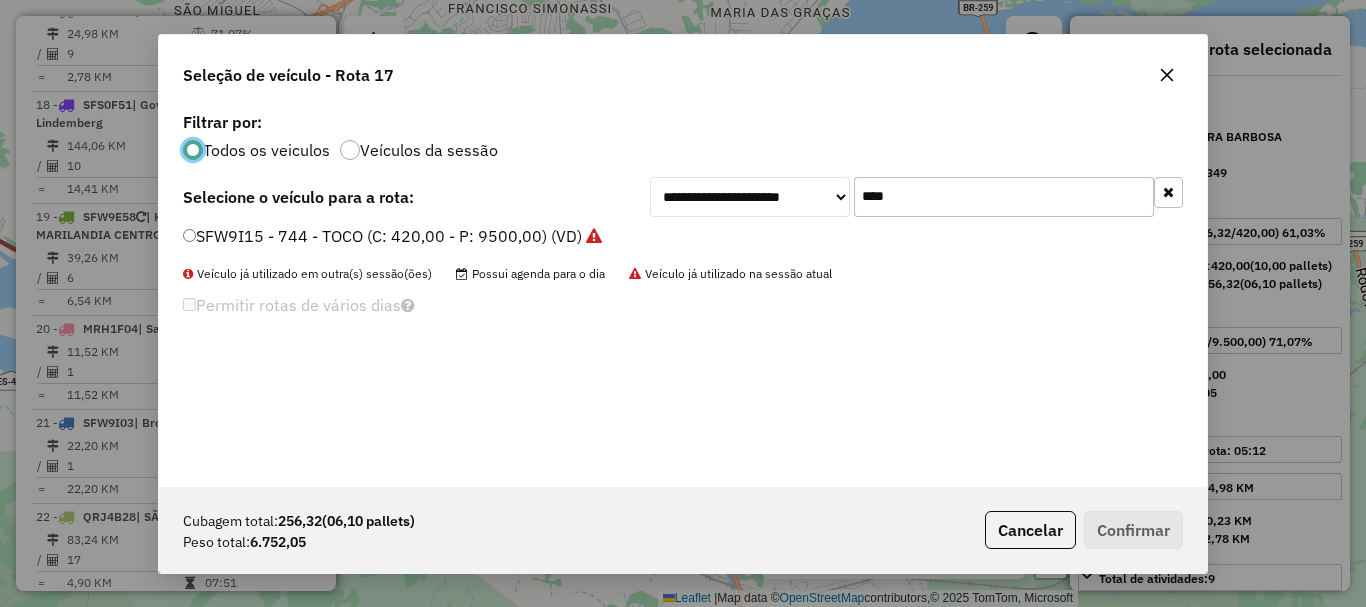 scroll, scrollTop: 11, scrollLeft: 6, axis: both 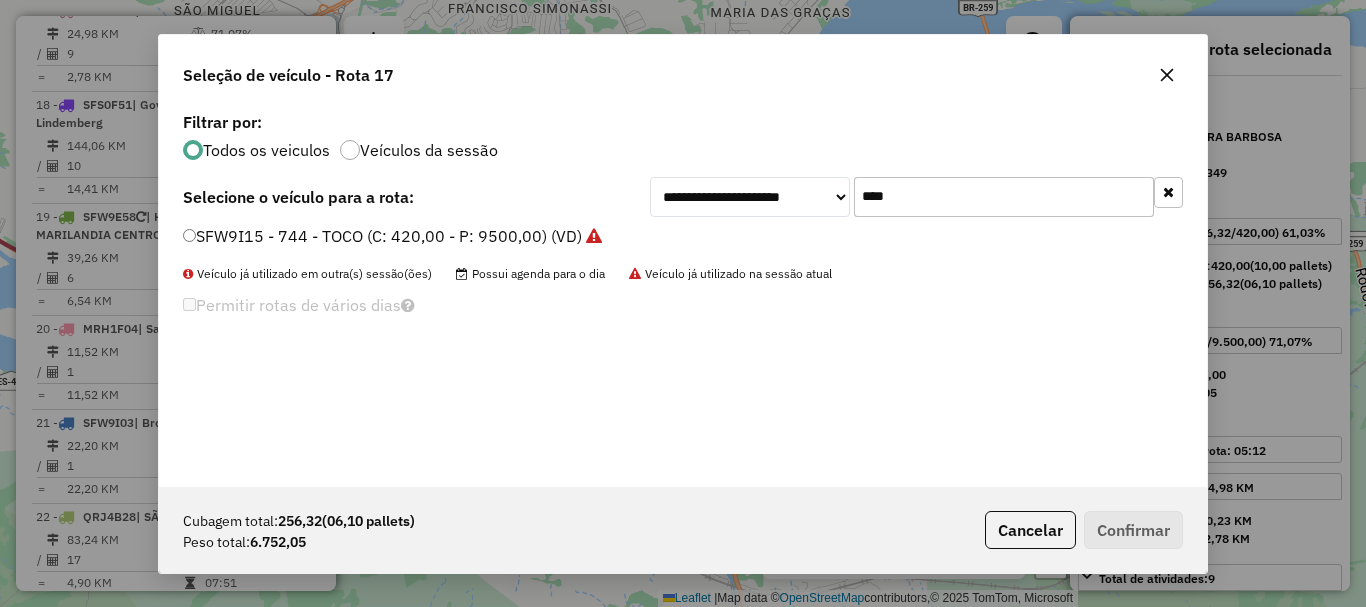 drag, startPoint x: 874, startPoint y: 214, endPoint x: 785, endPoint y: 229, distance: 90.255196 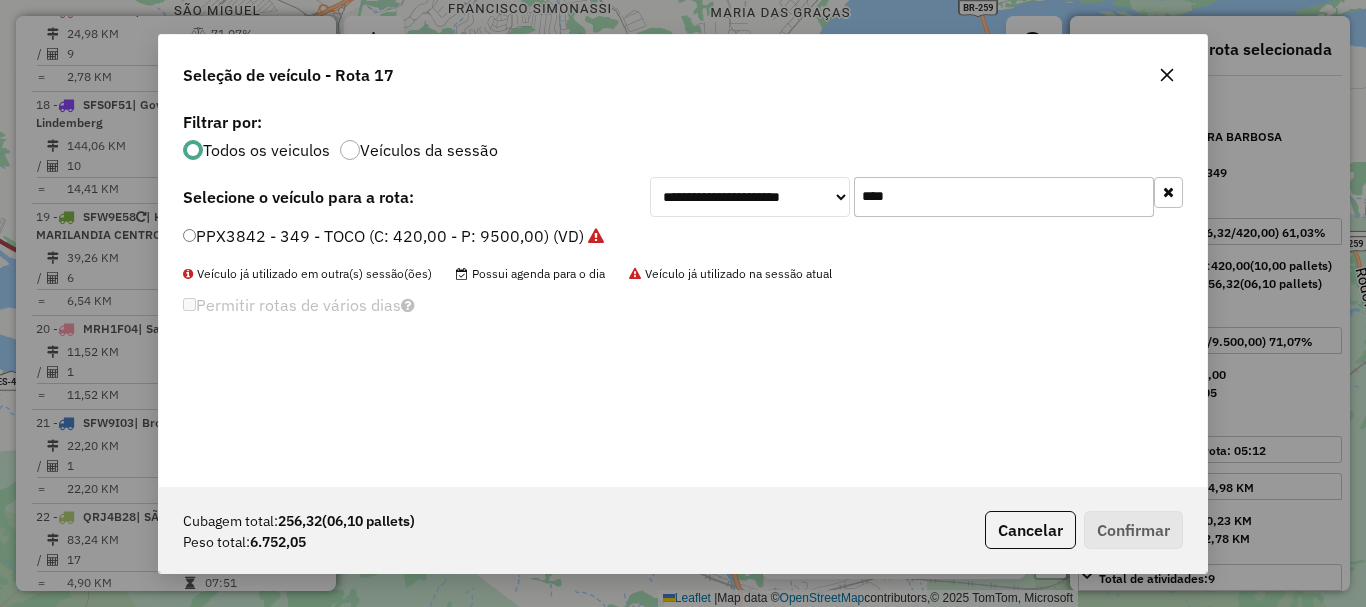 type on "****" 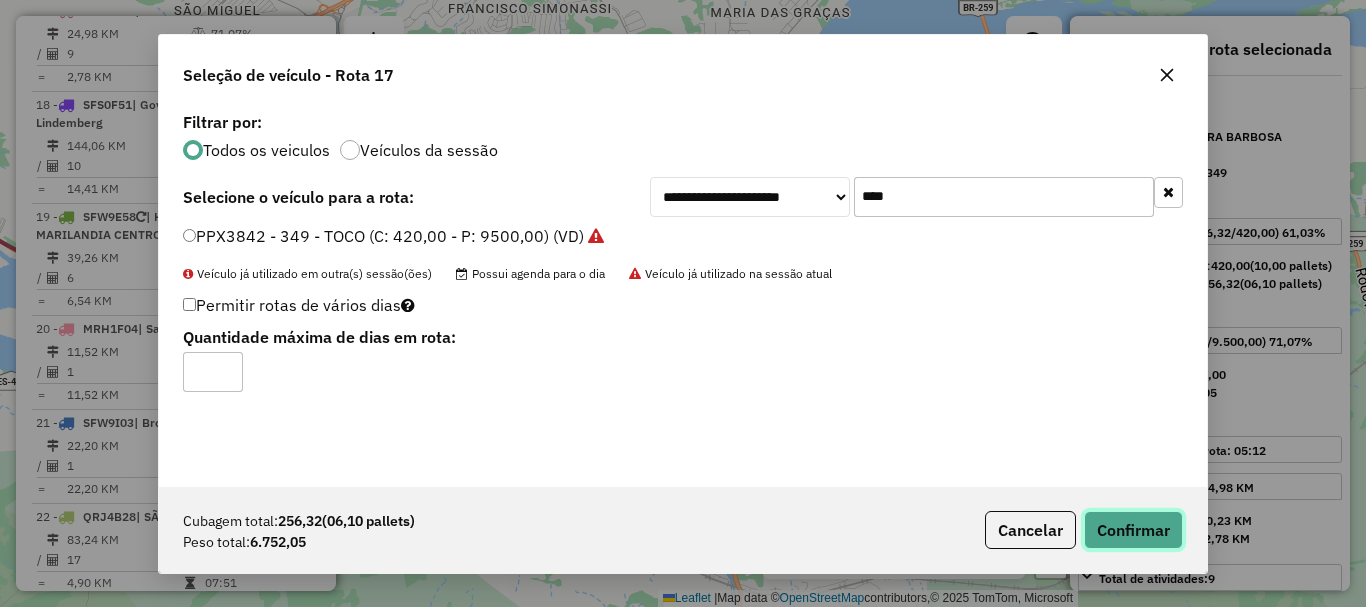 click on "Confirmar" 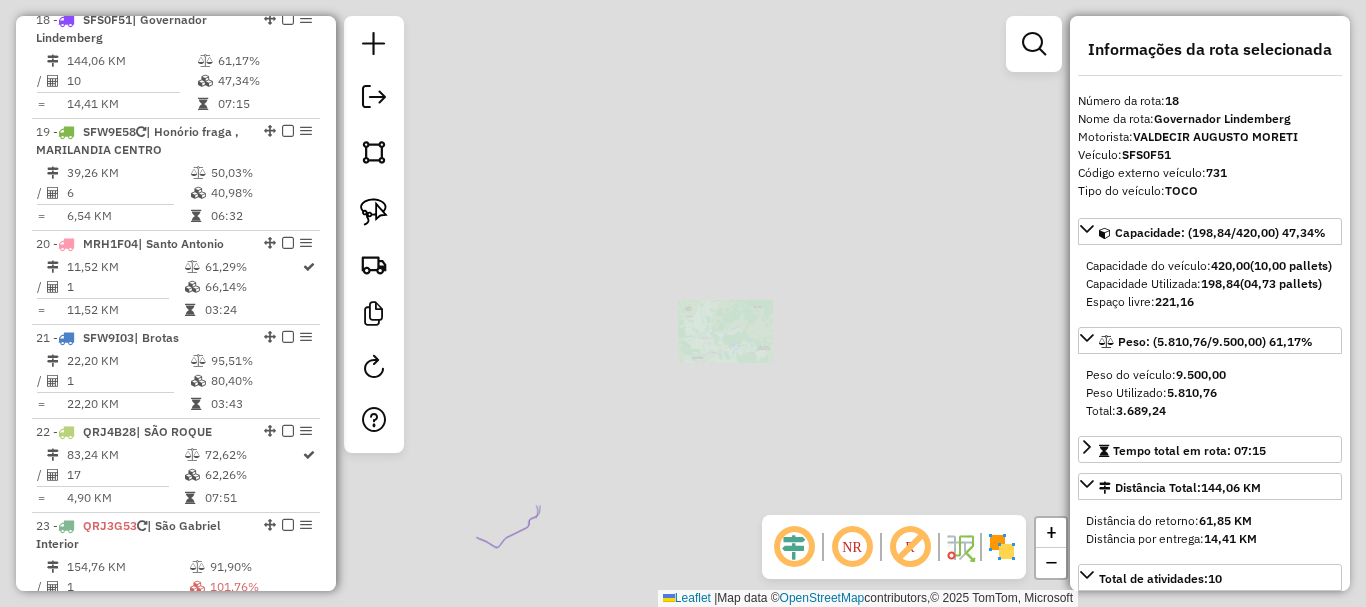 scroll, scrollTop: 2667, scrollLeft: 0, axis: vertical 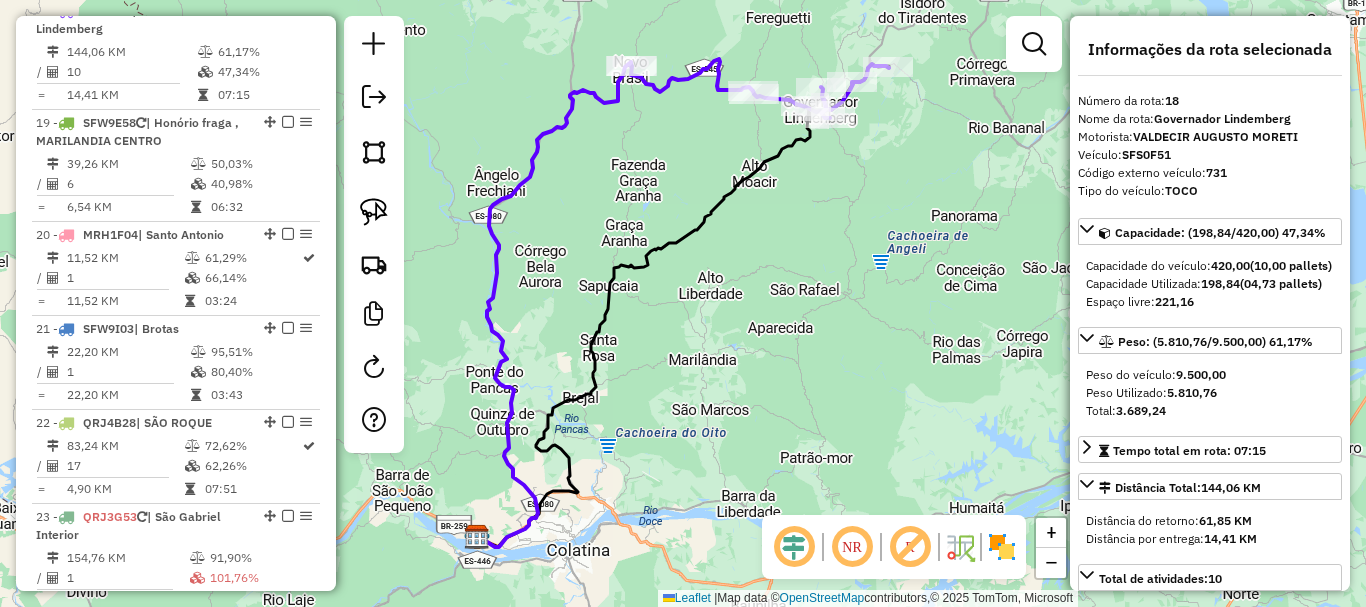 drag, startPoint x: 841, startPoint y: 323, endPoint x: 704, endPoint y: 482, distance: 209.88092 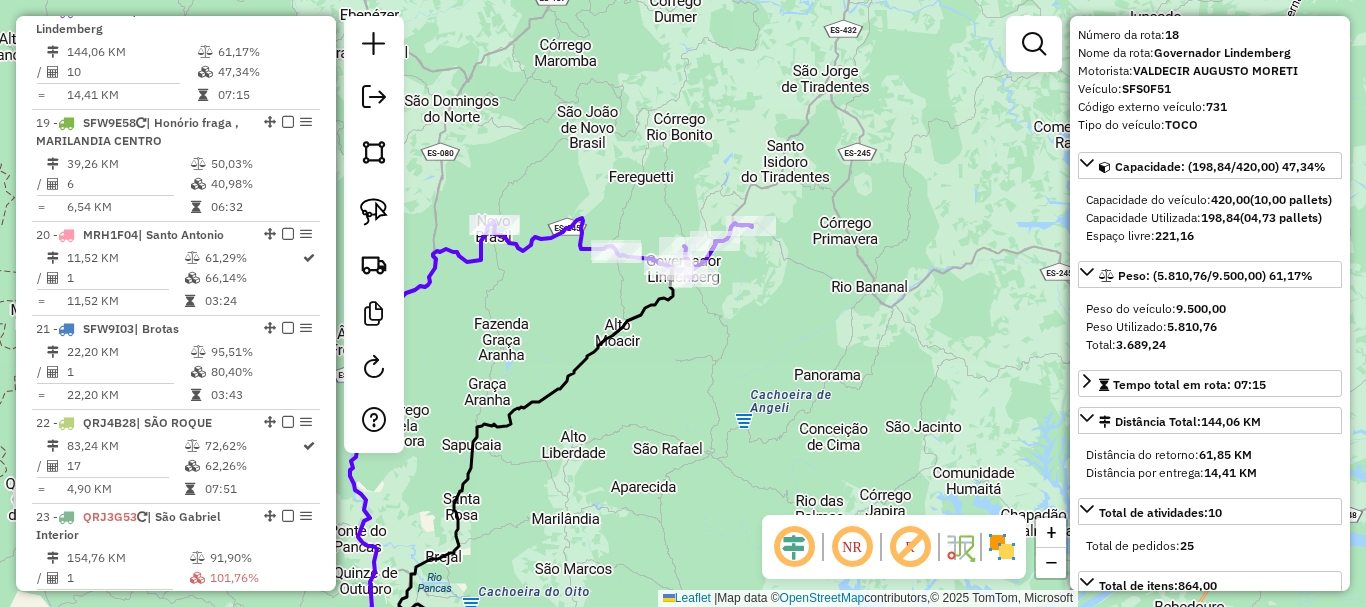 scroll, scrollTop: 100, scrollLeft: 0, axis: vertical 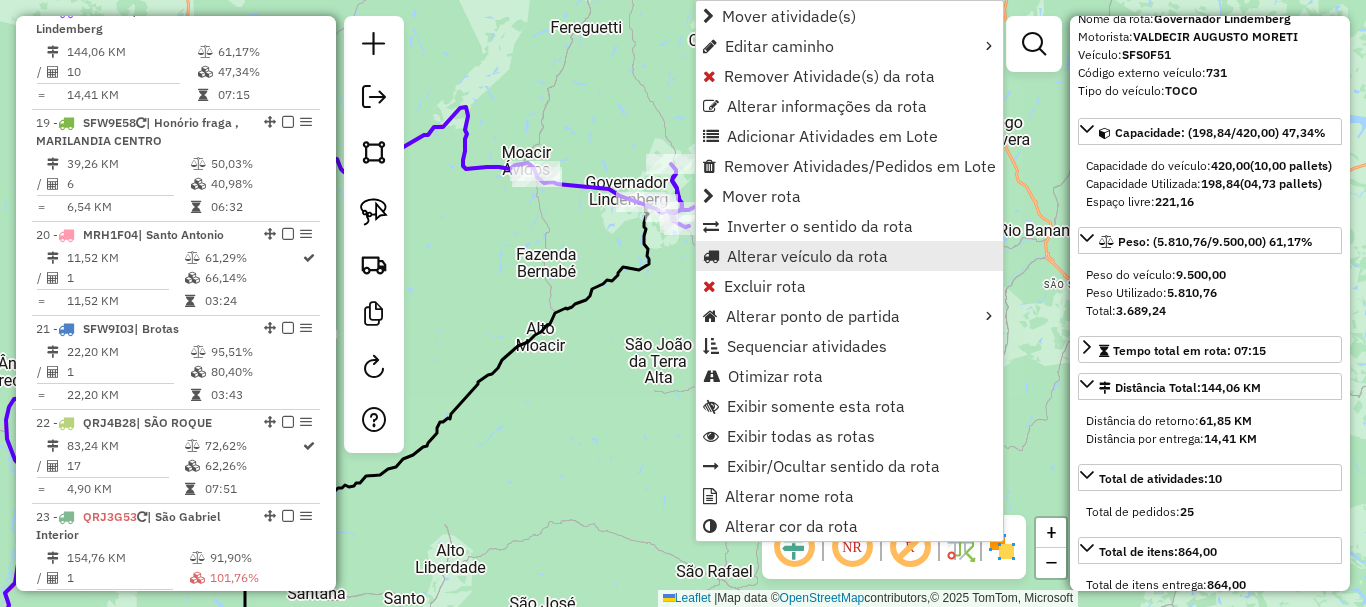 click on "Alterar veículo da rota" at bounding box center (807, 256) 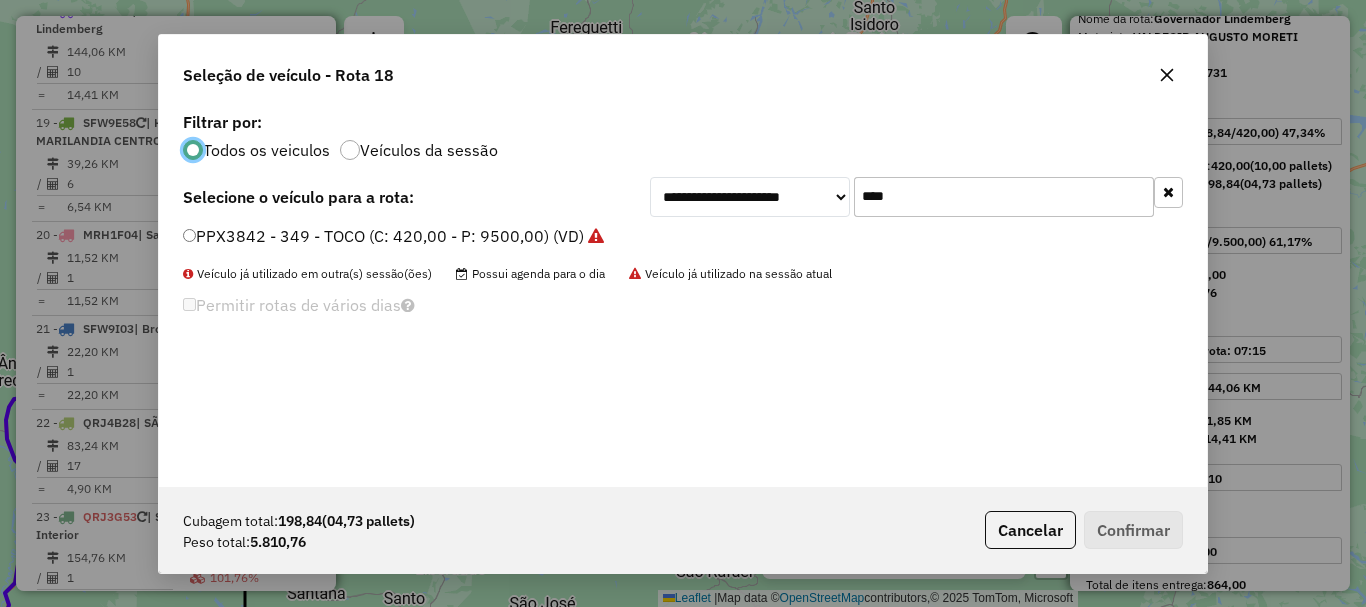 scroll, scrollTop: 11, scrollLeft: 6, axis: both 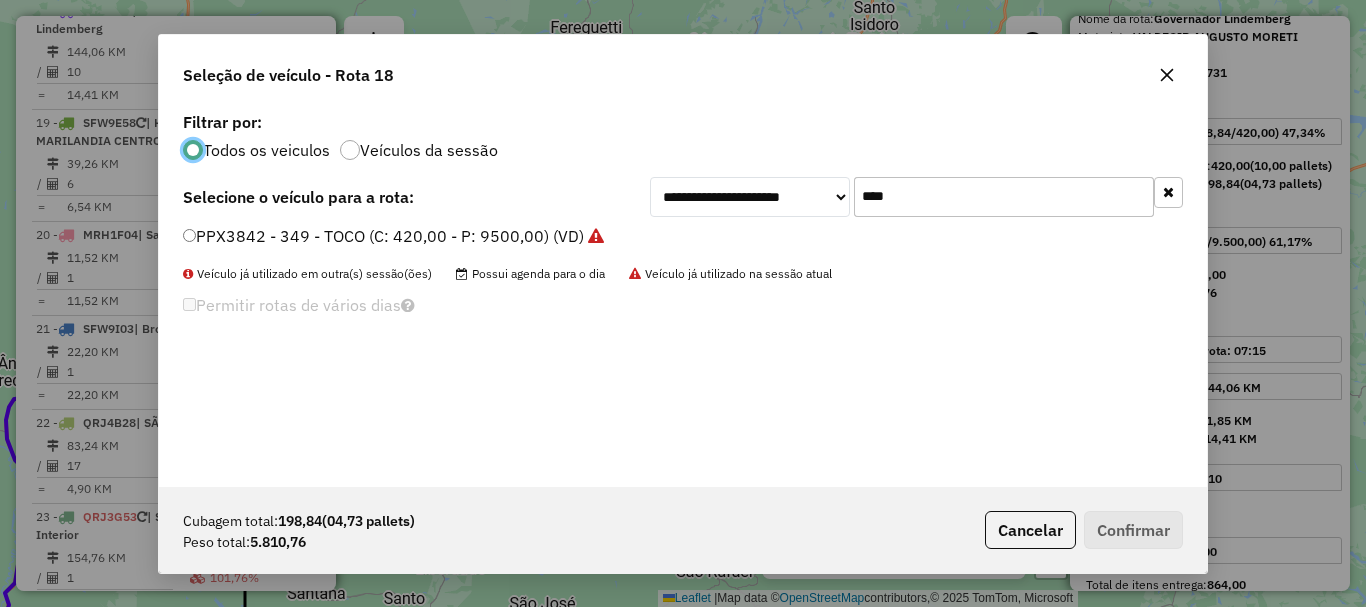 drag, startPoint x: 910, startPoint y: 203, endPoint x: 744, endPoint y: 235, distance: 169.0562 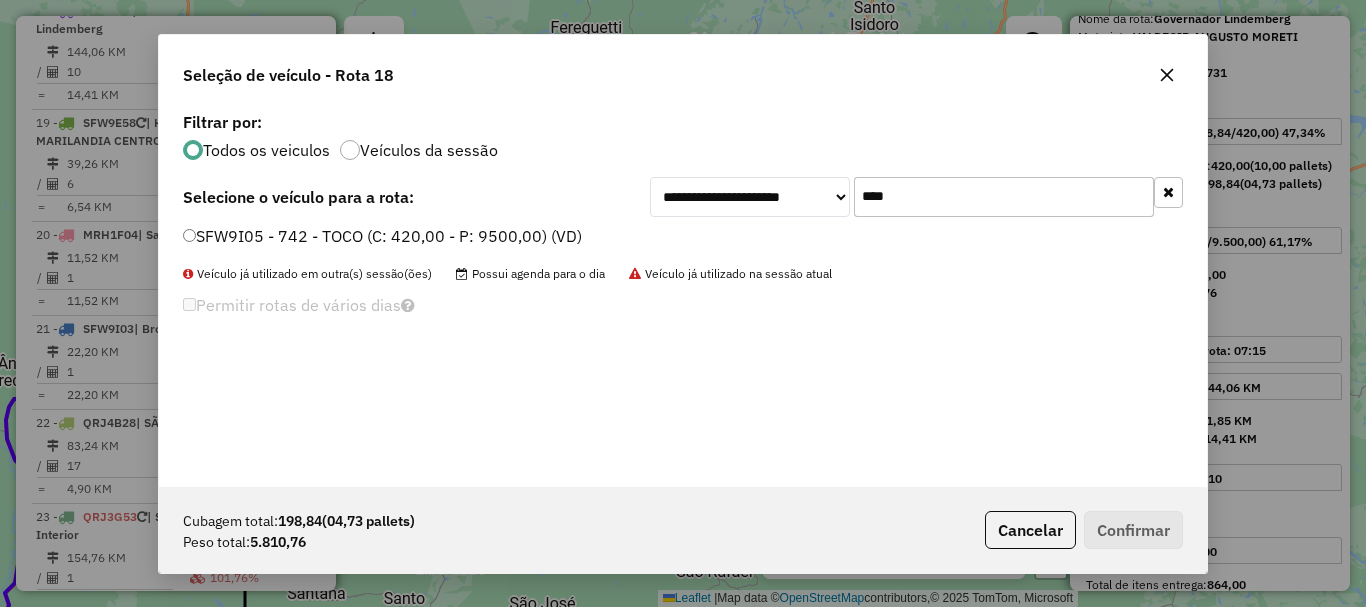type on "****" 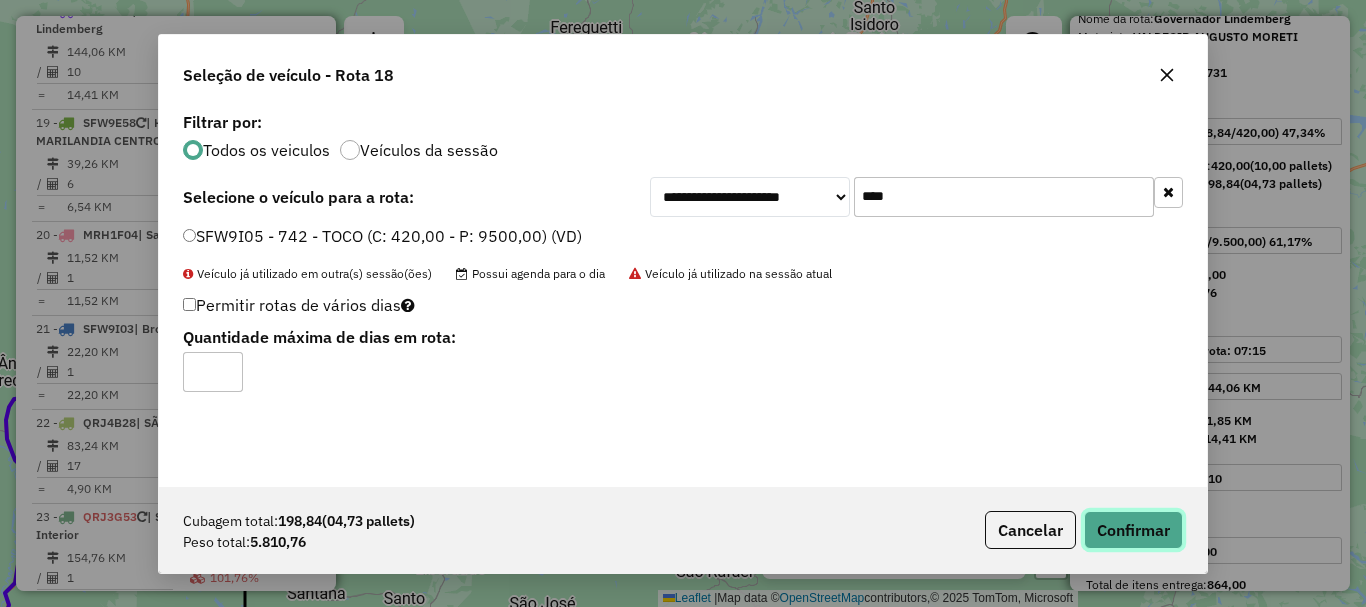click on "Confirmar" 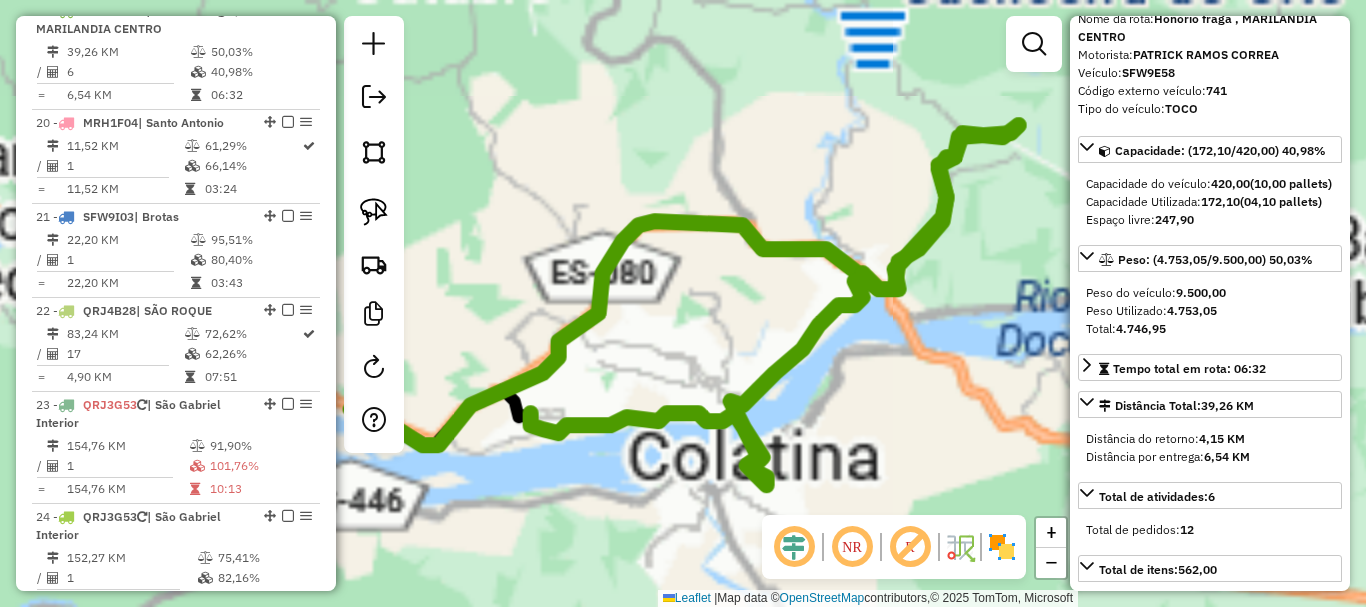 scroll, scrollTop: 2779, scrollLeft: 0, axis: vertical 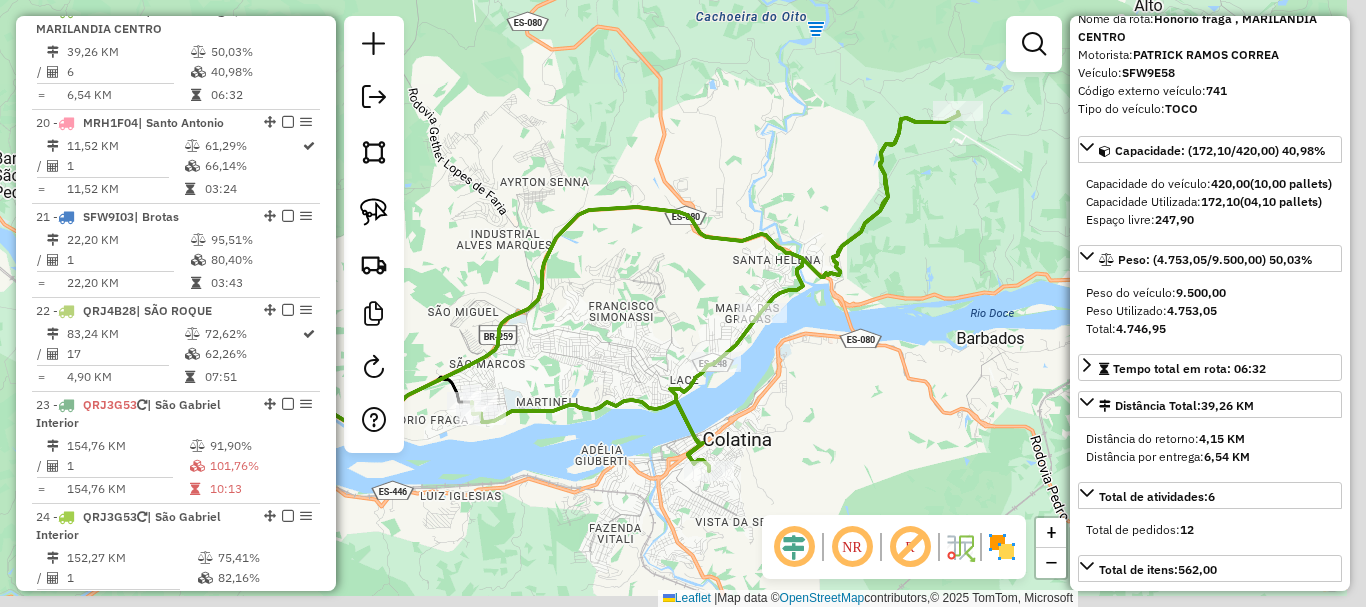 drag, startPoint x: 902, startPoint y: 311, endPoint x: 804, endPoint y: 289, distance: 100.43903 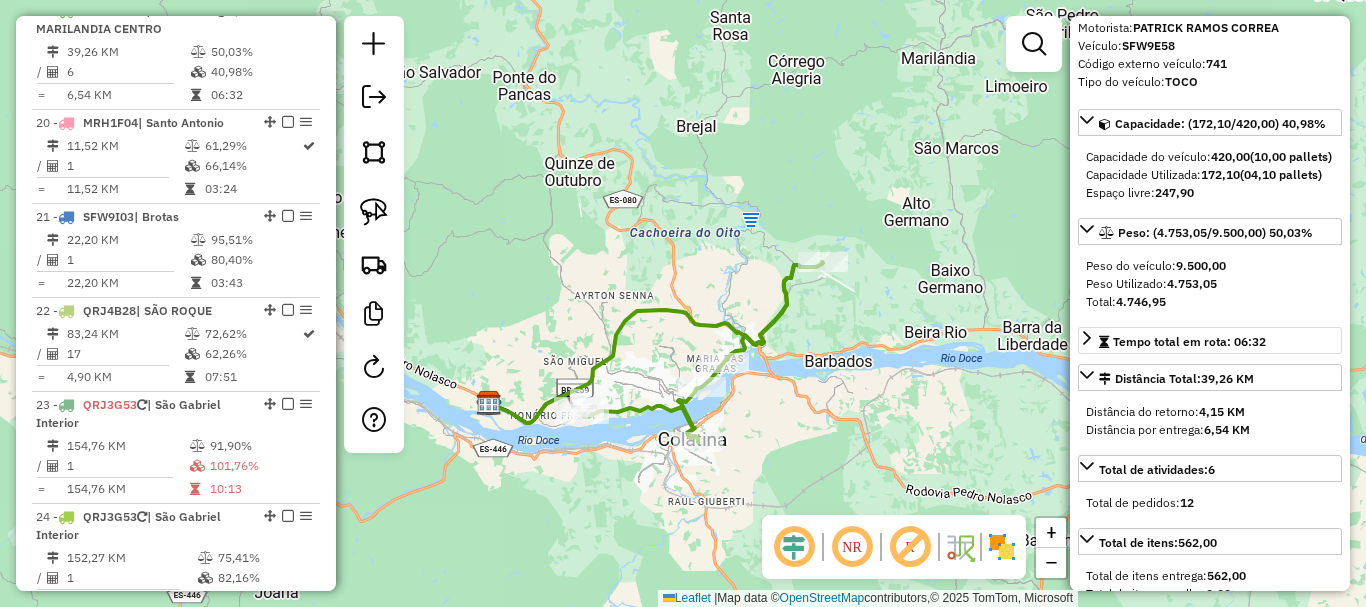 scroll, scrollTop: 200, scrollLeft: 0, axis: vertical 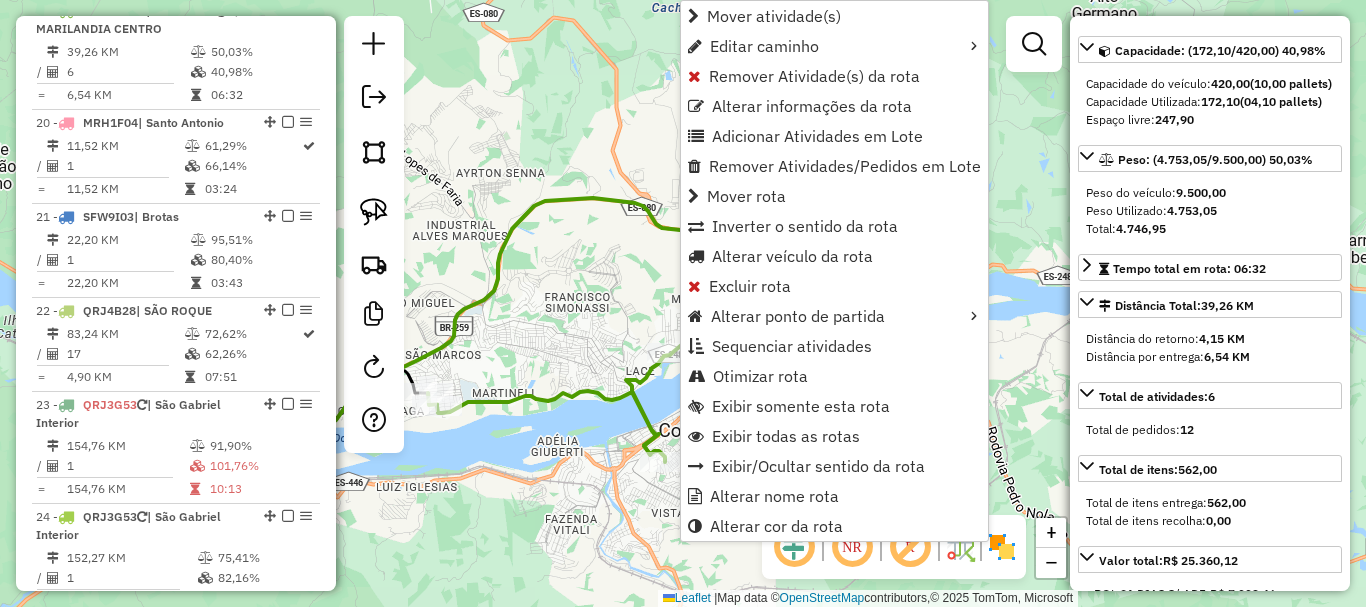 click on "Janela de atendimento Grade de atendimento Capacidade Transportadoras Veículos Cliente Pedidos  Rotas Selecione os dias de semana para filtrar as janelas de atendimento  Seg   Ter   Qua   Qui   Sex   Sáb   Dom  Informe o período da janela de atendimento: De: Até:  Filtrar exatamente a janela do cliente  Considerar janela de atendimento padrão  Selecione os dias de semana para filtrar as grades de atendimento  Seg   Ter   Qua   Qui   Sex   Sáb   Dom   Considerar clientes sem dia de atendimento cadastrado  Clientes fora do dia de atendimento selecionado Filtrar as atividades entre os valores definidos abaixo:  Peso mínimo:   Peso máximo:   Cubagem mínima:   Cubagem máxima:   De:   Até:  Filtrar as atividades entre o tempo de atendimento definido abaixo:  De:   Até:   Considerar capacidade total dos clientes não roteirizados Transportadora: Selecione um ou mais itens Tipo de veículo: Selecione um ou mais itens Veículo: Selecione um ou mais itens Motorista: Selecione um ou mais itens Nome: Rótulo:" 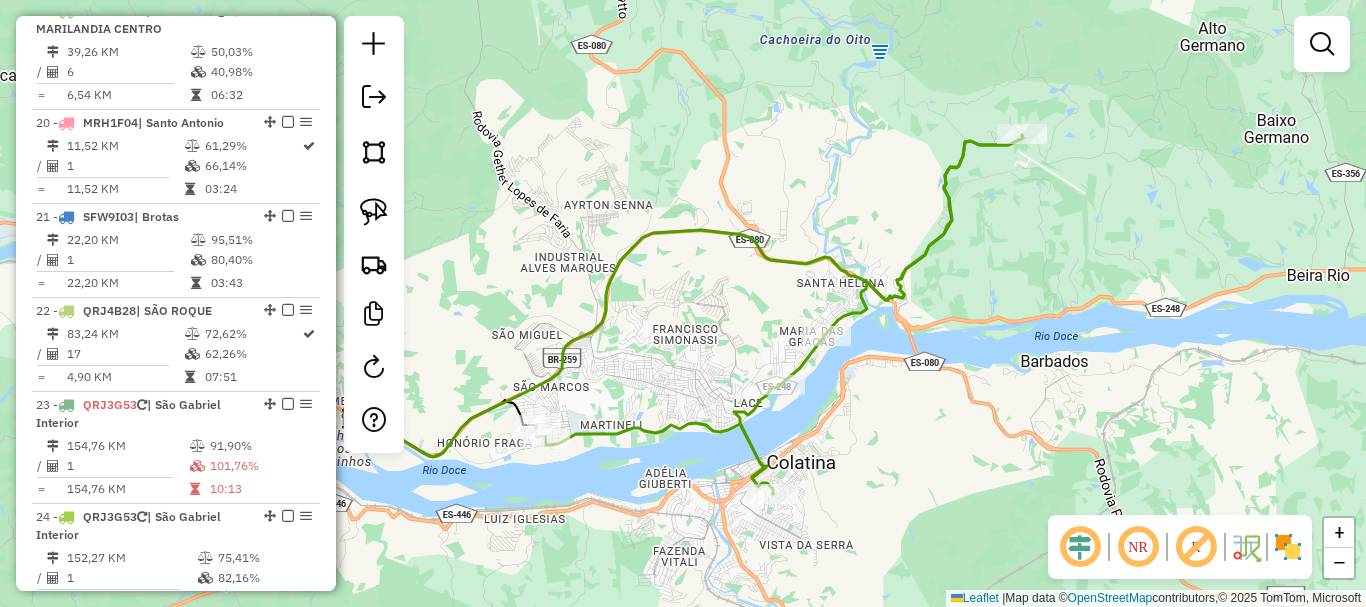 drag, startPoint x: 577, startPoint y: 324, endPoint x: 686, endPoint y: 356, distance: 113.600174 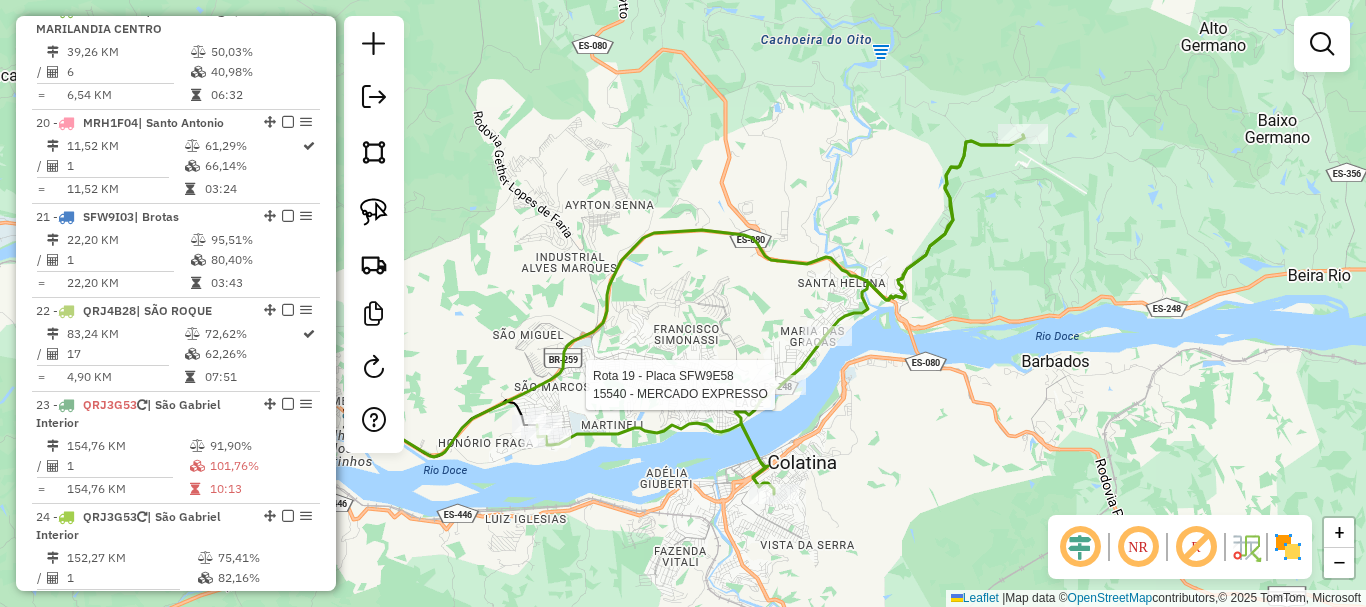 select on "**********" 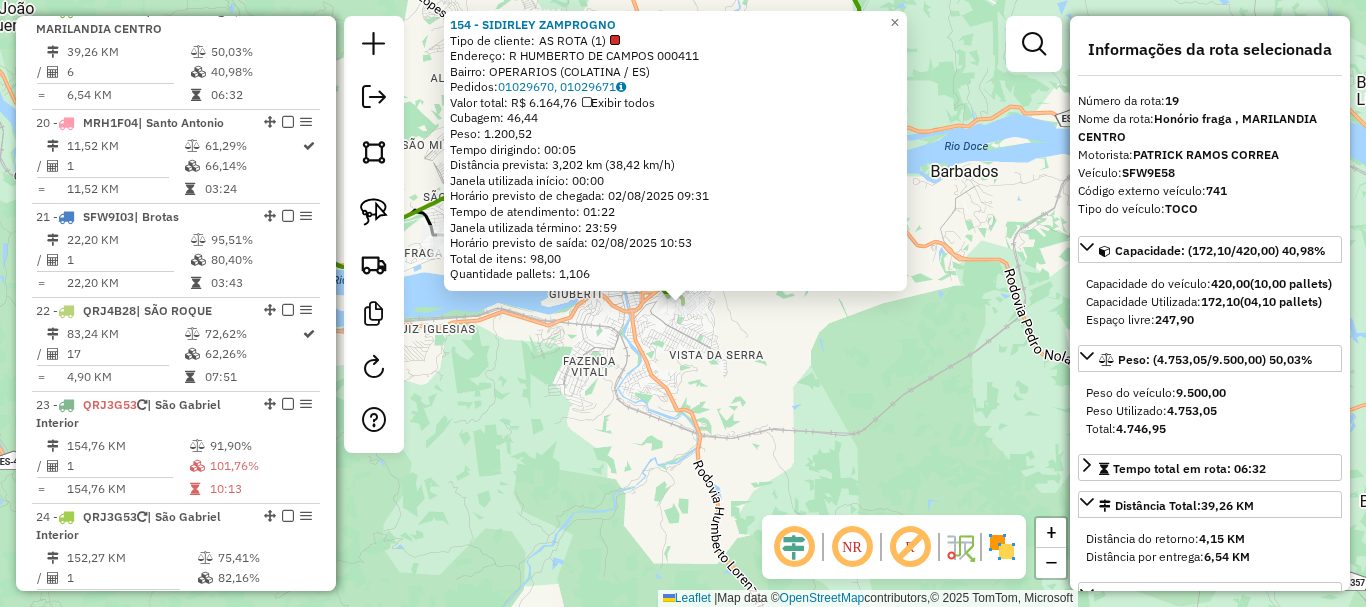 click on "[NUMBER] - [NUMBER] [LAST]  Tipo de cliente:   AS ROTA ([NUMBER])   Endereço: R   HUMBERTO DE CAMPOS            [NUMBER]   Bairro: OPERARIOS ([CITY] / [STATE])   Pedidos:  [NUMBER], [NUMBER]   Valor total: R$ [NUMBER]   Exibir todos   Cubagem: [NUMBER]  Peso: [NUMBER]  Tempo dirigindo: [TIME]   Distância prevista: [NUMBER] km ([NUMBER] km/h)   Janela utilizada início: [TIME]   Horário previsto de chegada: [DATE] [TIME]   Tempo de atendimento: [TIME]   Janela utilizada término: [TIME]   Horário previsto de saída: [DATE] [TIME]   Total de itens: [NUMBER]   Quantidade pallets: [NUMBER]  × Janela de atendimento Grade de atendimento Capacidade Transportadoras Veículos Cliente Pedidos  Rotas Selecione os dias de semana para filtrar as janelas de atendimento  Seg   Ter   Qua   Qui   Sex   Sáb   Dom  Informe o período da janela de atendimento: De: Até:  Filtrar exatamente a janela do cliente  Considerar janela de atendimento padrão  Selecione os dias de semana para filtrar as grades de atendimento  Seg   Ter   Qua   Qui   Sex   Sáb   Dom   Peso mínimo:   De:  De:" 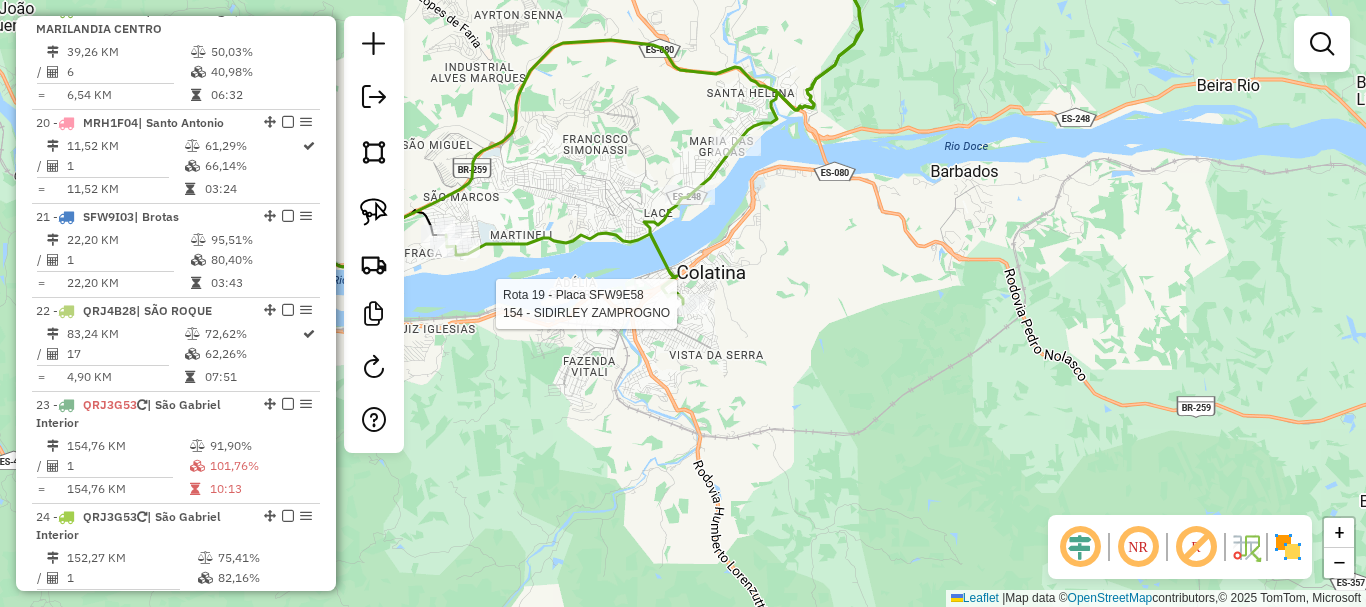 select on "**********" 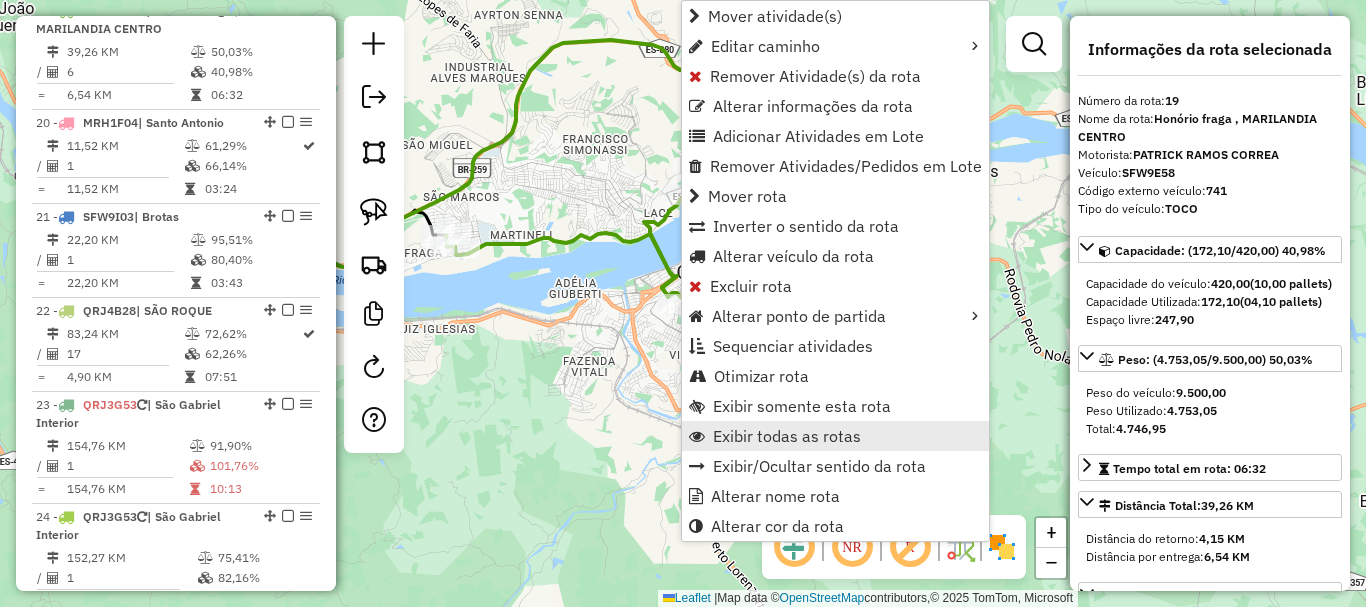 click on "Exibir todas as rotas" at bounding box center [787, 436] 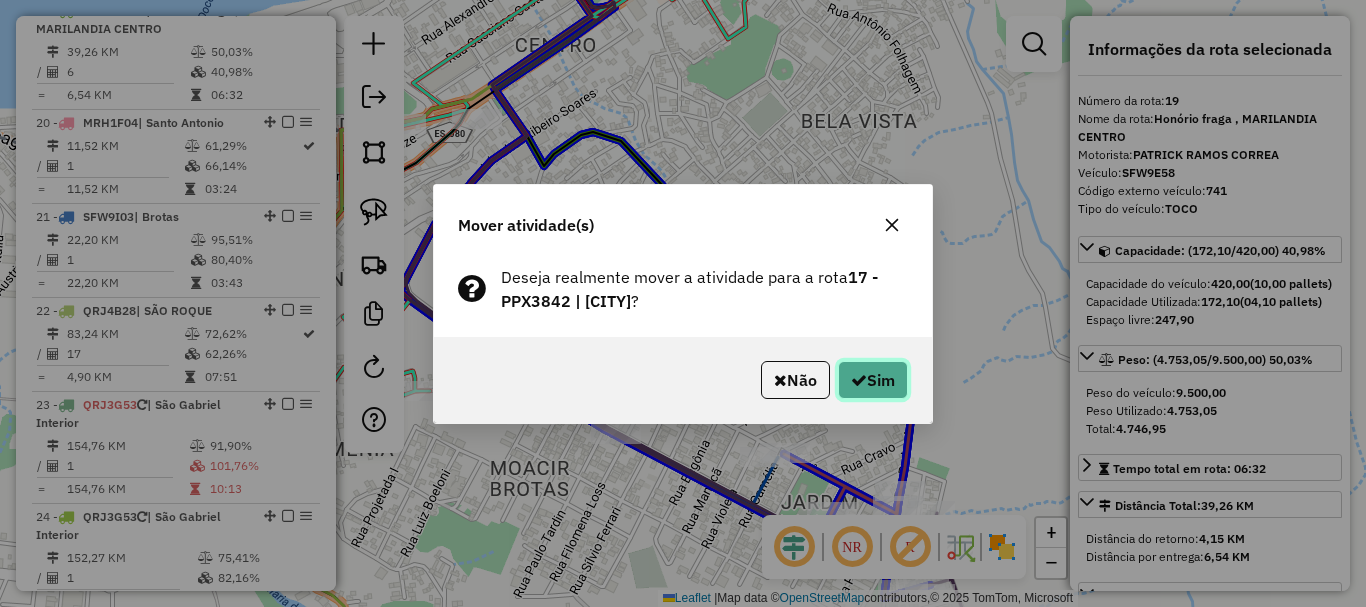 click on "Sim" 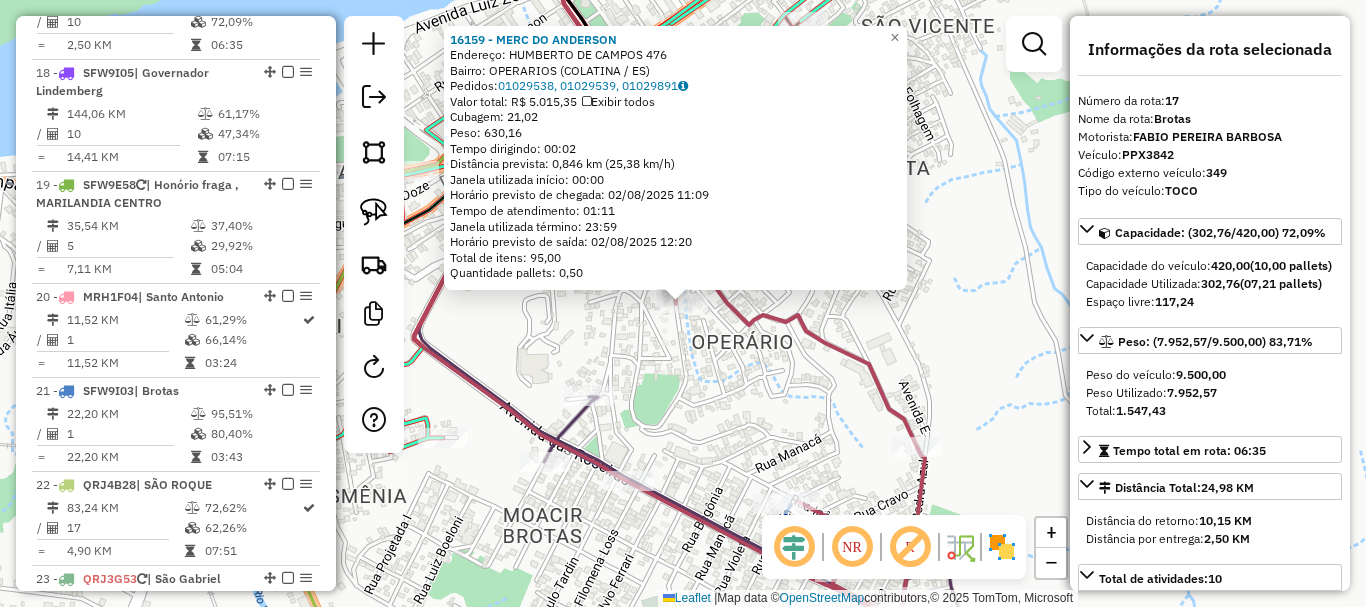 scroll, scrollTop: 2573, scrollLeft: 0, axis: vertical 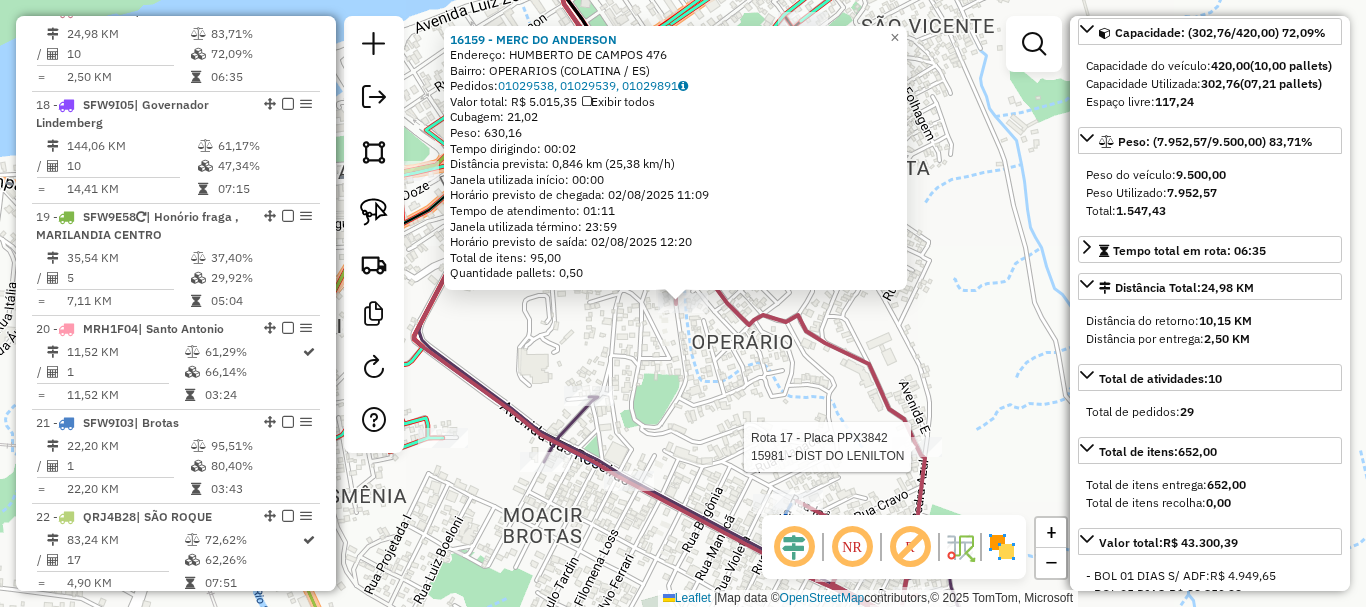 click on "Rota 17 - Placa PPX3842  15981 - [NAME] 16159 - [NAME]  Endereço:  [STREET] [NUMBER]   Bairro: OPERARIOS ([CITY] / ES)   Pedidos:  01029538, 01029539, 01029891   Valor total: R$ 5.015,35   Exibir todos   Cubagem: 21,02  Peso: 630,16  Tempo dirigindo: 00:02   Distância prevista: 0,846 km (25,38 km/h)   Janela utilizada início: 00:00   Horário previsto de chegada: 02/08/2025 11:09   Tempo de atendimento: 01:11   Janela utilizada término: 23:59   Horário previsto de saída: 02/08/2025 12:20   Total de itens: 95,00   Quantidade pallets: 0,50  × Janela de atendimento Grade de atendimento Capacidade Transportadoras Veículos Cliente Pedidos  Rotas Selecione os dias de semana para filtrar as janelas de atendimento  Seg   Ter   Qua   Qui   Sex   Sáb   Dom  Informe o período da janela de atendimento: De: Até:  Filtrar exatamente a janela do cliente  Considerar janela de atendimento padrão  Selecione os dias de semana para filtrar as grades de atendimento  Seg   Ter   Qua   Qui   Sex   Sáb   Dom   Considerar clientes sem dia de atendimento cadastrado  Clientes fora do dia de atendimento selecionado Filtrar as atividades entre os valores definidos abaixo:  Peso mínimo:   Peso máximo:   Cubagem mínima:   Cubagem máxima:   De:   Até:  Filtrar as atividades entre o tempo de atendimento definido abaixo:  De:   Até:   Considerar capacidade total dos clientes não roteirizados Transportadora: Selecione um ou mais itens Tipo de veículo: Selecione um ou mais itens Veículo:" 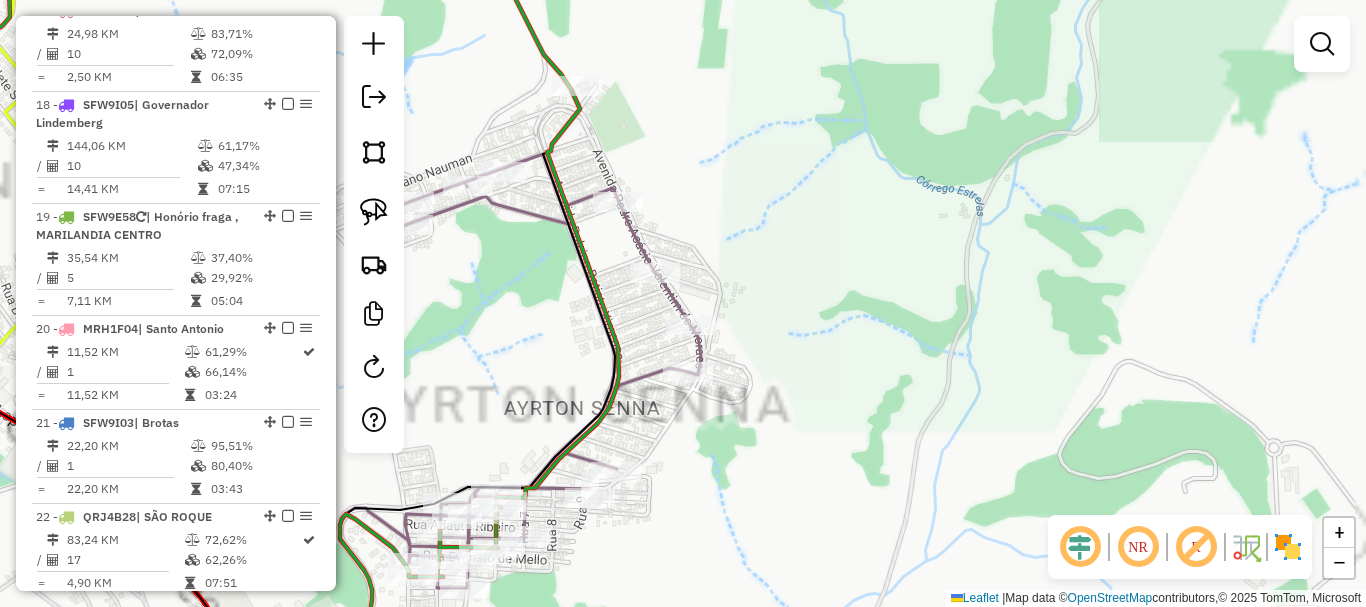 drag, startPoint x: 711, startPoint y: 475, endPoint x: 889, endPoint y: 296, distance: 252.43811 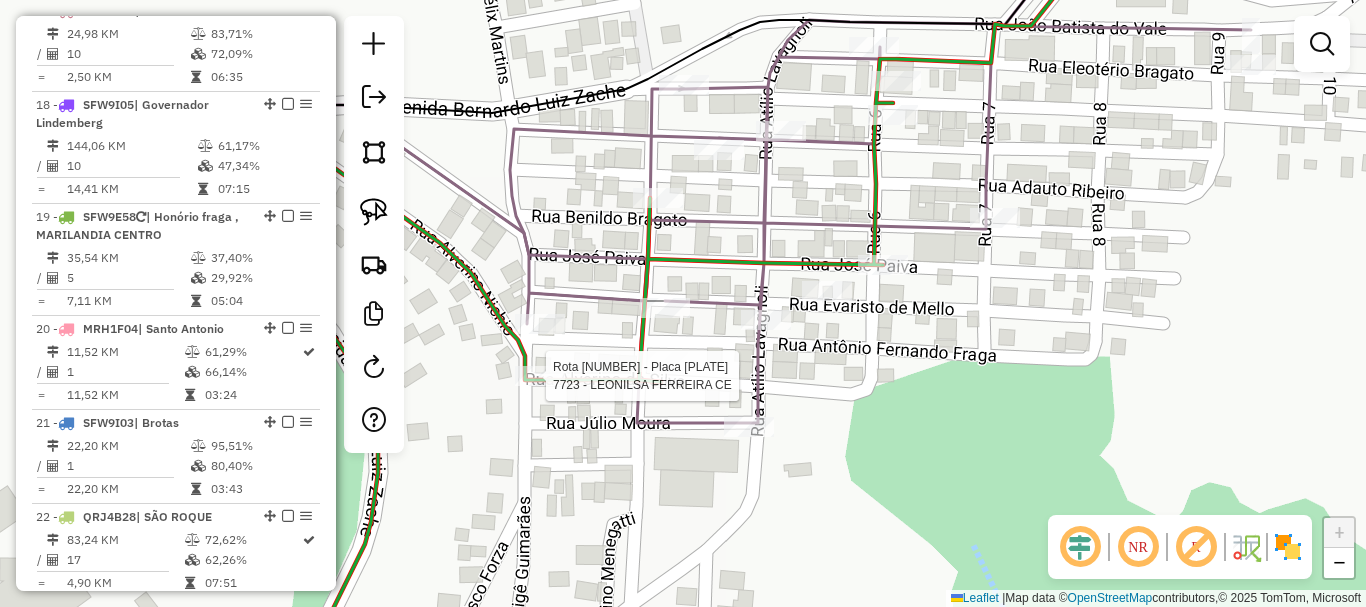 click 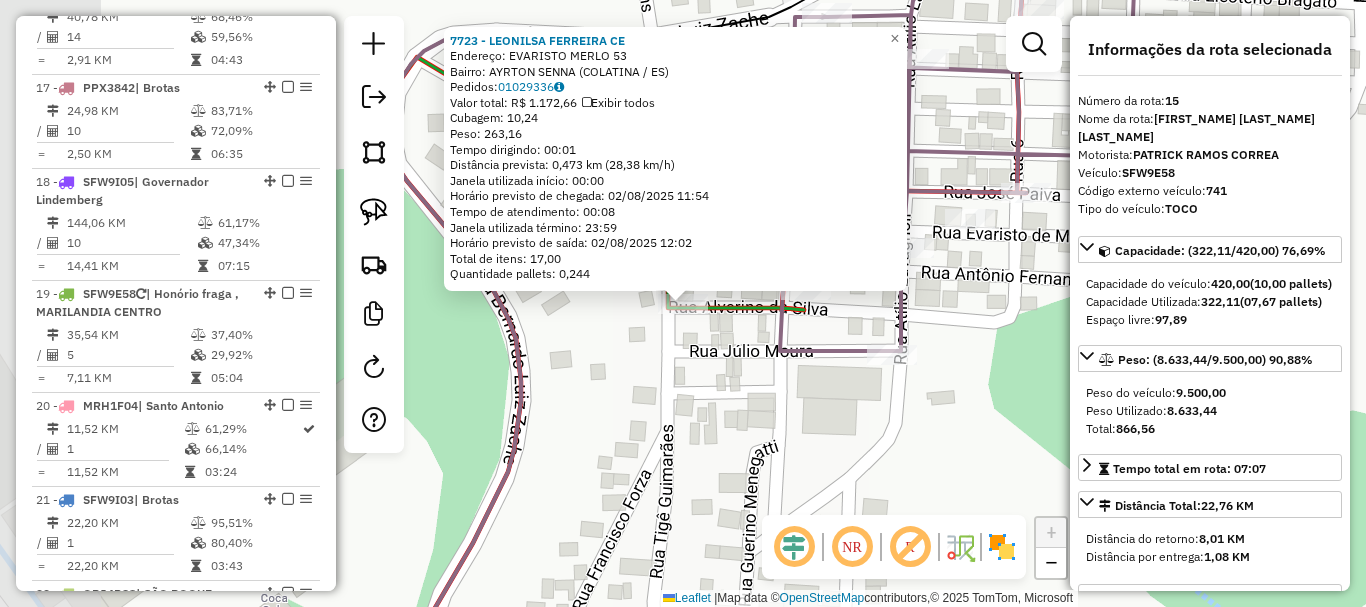 click on "Rota 15 - Placa SFW9E58 7723 - [FIRST_NAME] [LAST_NAME] CE 7723 - [FIRST_NAME] [LAST_NAME] CE Endereço: EVARISTO MERLO 53 Bairro: [NEIGHBORHOOD] ([CITY] / ES) Pedidos: [ORDER_ID] Valor total: R$ 1.172,66 Exibir todos Cubagem: 10,24 Peso: 263,16 Tempo dirigindo: 00:01 Distância prevista: 0,473 km (28,38 km/h) Janela utilizada início: 00:00 Horário previsto de chegada: 02/08/2025 11:54 Tempo de atendimento: 00:08 Janela utilizada término: 23:59 Horário previsto de saída: 02/08/2025 12:02 Total de itens: 17,00 Quantidade pallets: 0,244 × Janela de atendimento Grade de atendimento Capacidade Transportadoras Veículos Cliente Pedidos Rotas Selecione os dias de semana para filtrar as janelas de atendimento Seg Ter Qua Qui Sex Sáb Dom Informe o período da janela de atendimento: De: Até: Filtrar exatamente a janela do cliente Considerar janela de atendimento padrão Selecione os dias de semana para filtrar as grades de atendimento Seg Ter Qua Qui Sex Sáb De:" 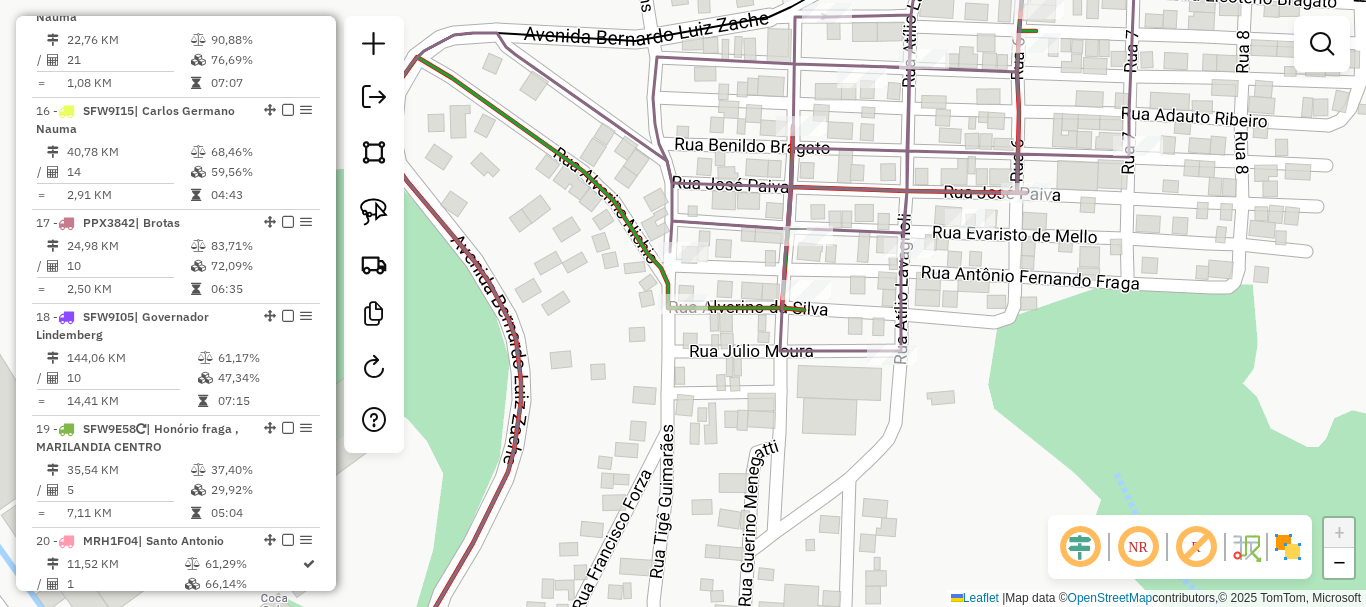 scroll, scrollTop: 2349, scrollLeft: 0, axis: vertical 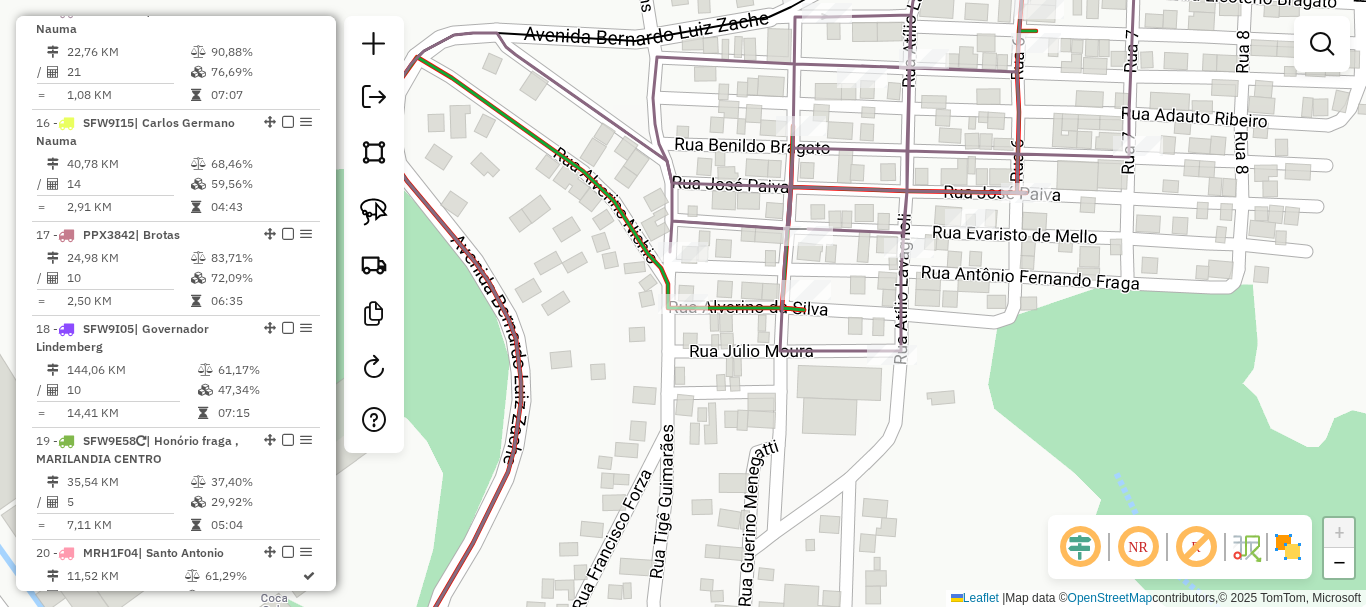 drag, startPoint x: 630, startPoint y: 382, endPoint x: 664, endPoint y: 318, distance: 72.47068 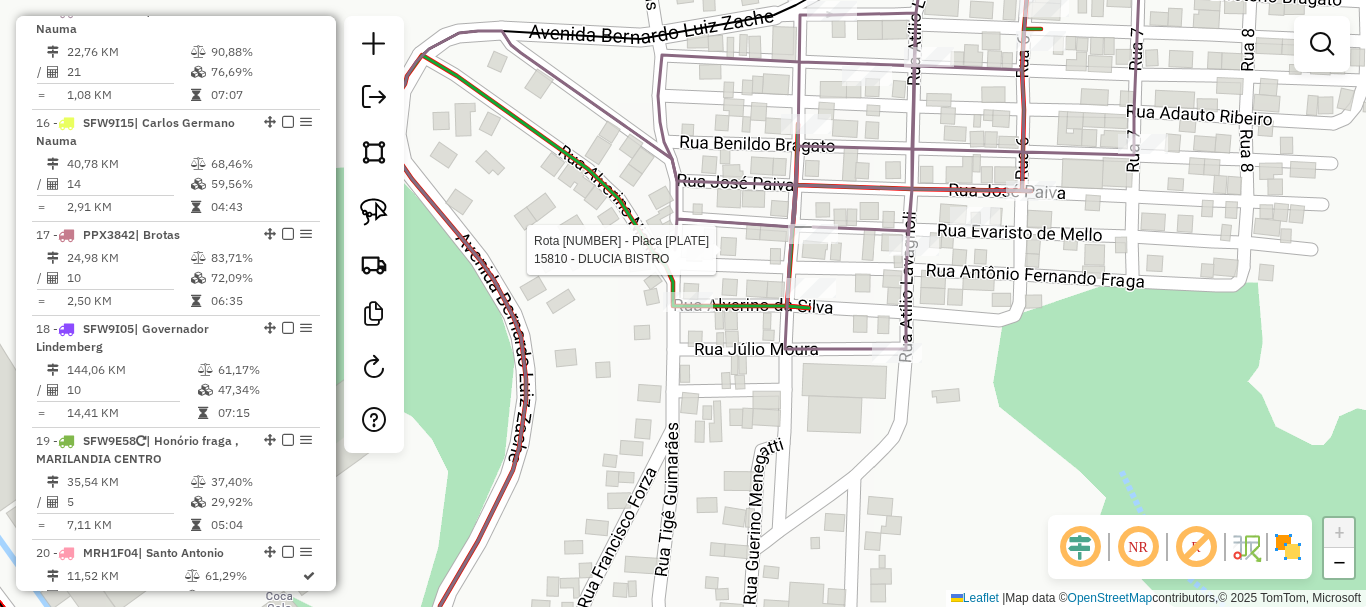 select on "**********" 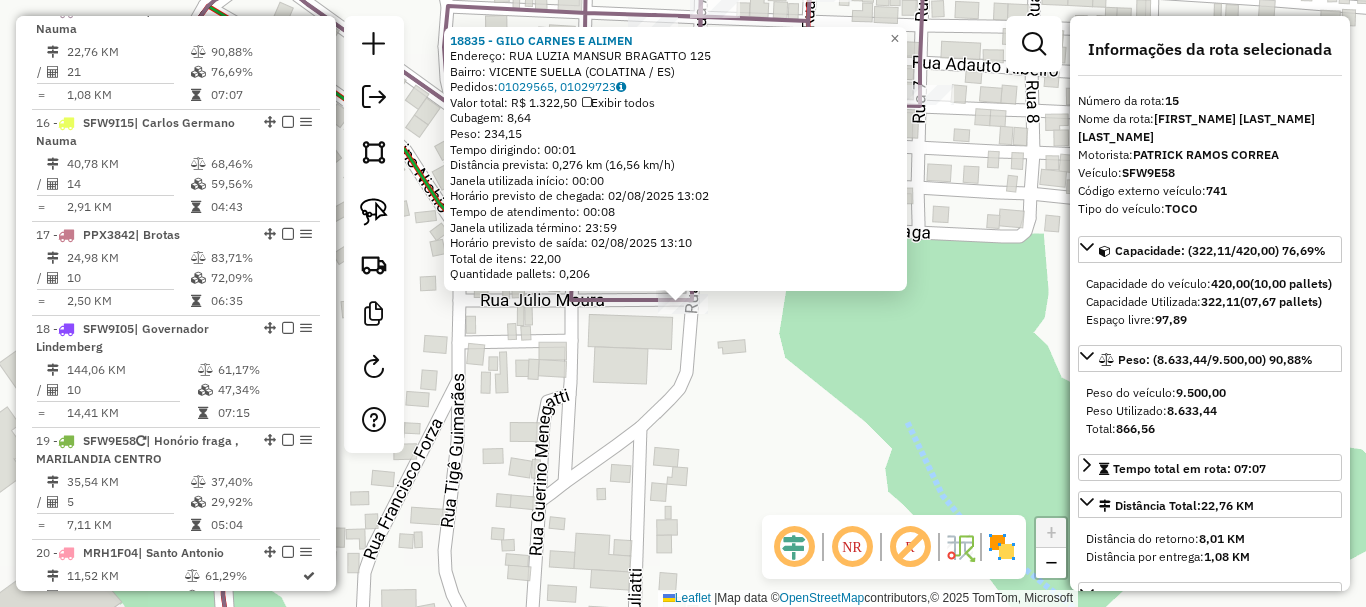 drag, startPoint x: 835, startPoint y: 412, endPoint x: 722, endPoint y: 267, distance: 183.83145 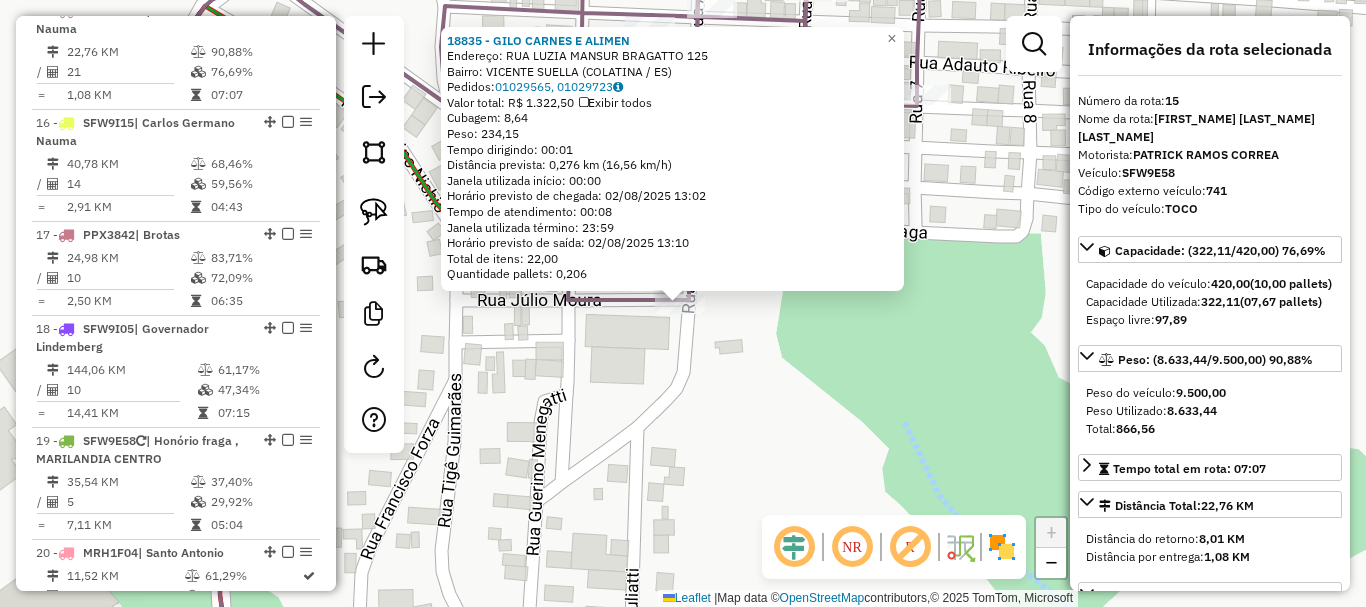 click on "[NUMBER] - [NAME]  Endereço:  RUA LUZIA MANSUR BRAGATTO [NUMBER]   Bairro: VICENTE SUELLA ([CITY] / [STATE])   Pedidos:  [NUMBER], [NUMBER]   Valor total: R$ [NUMBER]   Exibir todos   Cubagem: [NUMBER]  Peso: [NUMBER]  Tempo dirigindo: [TIME]   Distância prevista: [NUMBER] km ([NUMBER] km/h)   Janela utilizada início: [TIME]   Horário previsto de chegada: [DATE] [TIME]   Tempo de atendimento: [TIME]   Janela utilizada término: [TIME]   Horário previsto de saída: [DATE] [TIME]   Total de itens: [NUMBER]   Quantidade pallets: [NUMBER]  × Janela de atendimento Grade de atendimento Capacidade Transportadoras Veículos Cliente Pedidos  Rotas Selecione os dias de semana para filtrar as janelas de atendimento  Seg   Ter   Qua   Qui   Sex   Sáb   Dom  Informe o período da janela de atendimento: De: Até:  Filtrar exatamente a janela do cliente  Considerar janela de atendimento padrão  Selecione os dias de semana para filtrar as grades de atendimento  Seg   Ter   Qua   Qui   Sex   Sáb   Dom   Peso mínimo:   De:   De:" 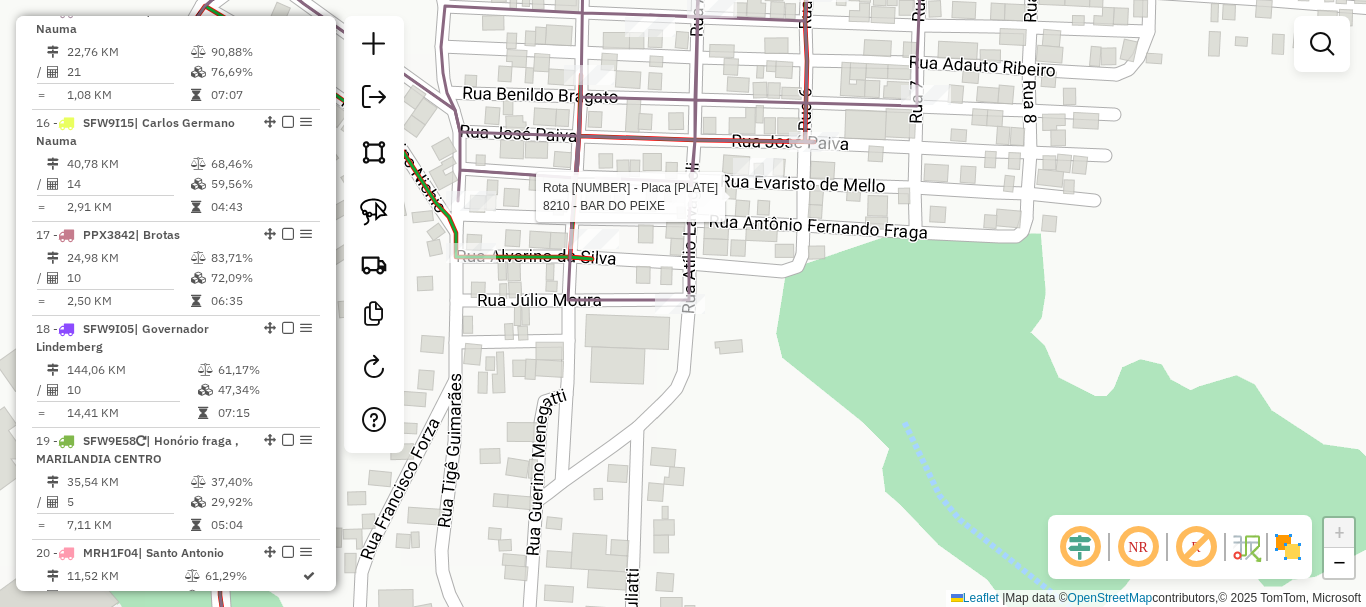 select on "**********" 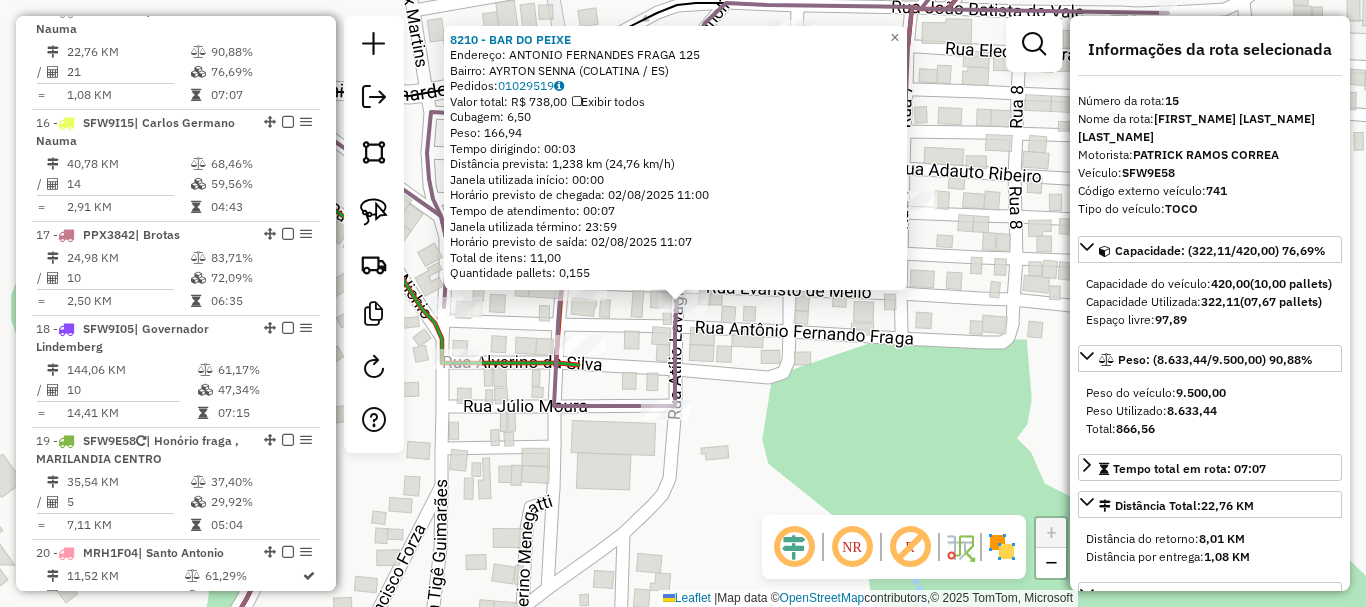 click on "[NUMBER] - [NAME]  Endereço:  [NAME] [NUMBER]   Bairro: [NAME] ([NAME] / [STATE])   Pedidos:  [NUMBER]   Valor total: R$ [NUMBER]   Exibir todos   Cubagem: [NUMBER]  Peso: [NUMBER]  Tempo dirigindo: [TIME]   Distância prevista: [NUMBER] km ([NUMBER] km/h)   Janela utilizada início: [TIME]   Horário previsto de chegada: [DATE] [TIME]   Tempo de atendimento: [TIME]   Janela utilizada término: [TIME]   Horário previsto de saída: [DATE] [TIME]   Total de itens: [NUMBER]   Quantidade pallets: [NUMBER]  × Janela de atendimento Grade de atendimento Capacidade Transportadoras Veículos Cliente Pedidos  Rotas Selecione os dias de semana para filtrar as janelas de atendimento  Seg   Ter   Qua   Qui   Sex   Sáb   Dom  Informe o período da janela de atendimento: De: Até:  Filtrar exatamente a janela do cliente  Considerar janela de atendimento padrão  Selecione os dias de semana para filtrar as grades de atendimento  Seg   Ter   Qua   Qui   Sex   Sáb   Dom   Clientes fora do dia de atendimento selecionado De:" 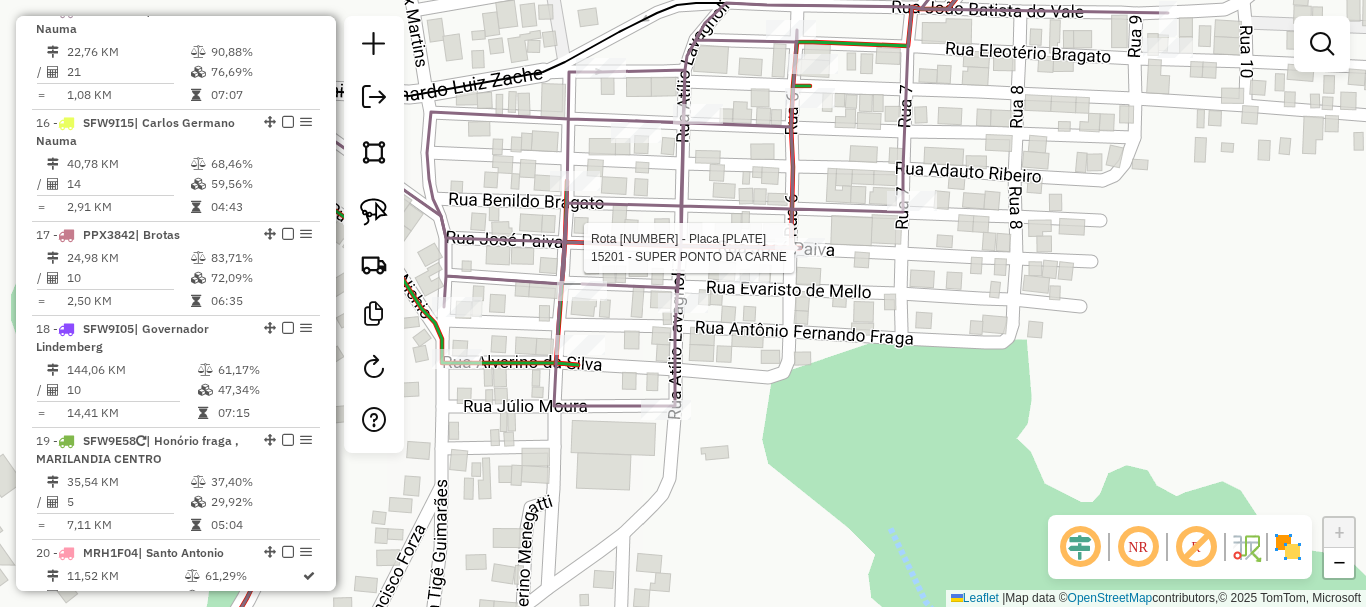 select on "**********" 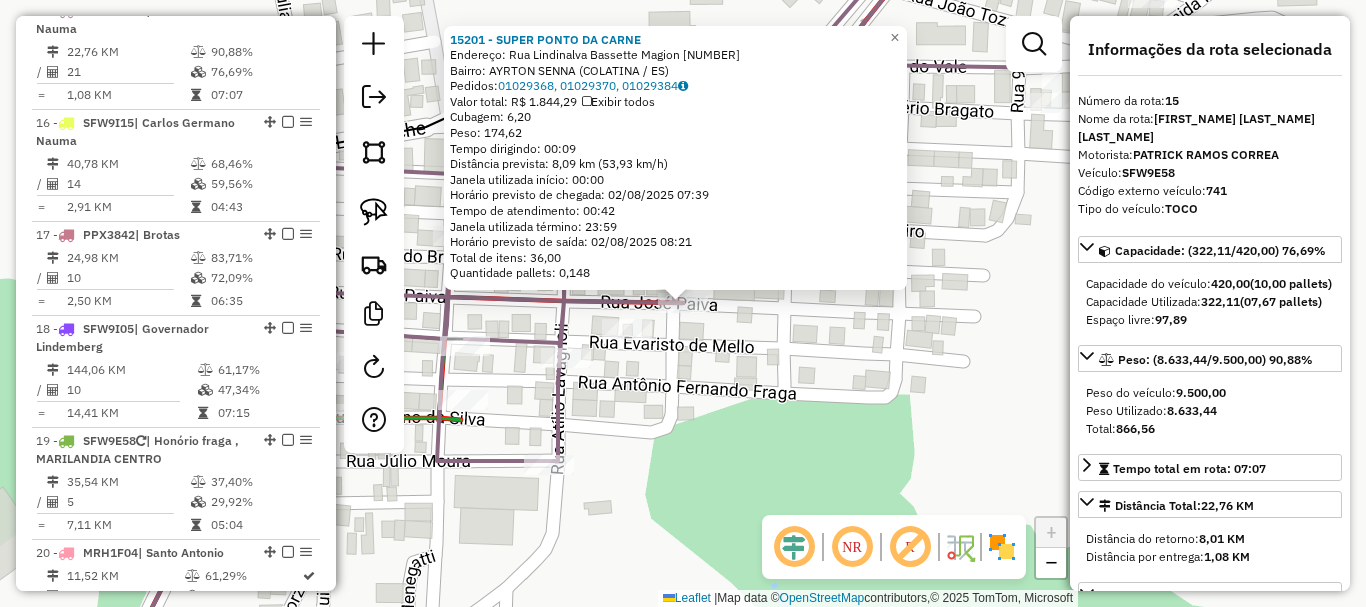 click on "[NUMBER] - [NAME]  Endereço:  [NAME] [NUMBER]   Bairro: [NAME] ([NAME] / [STATE])   Pedidos:  [NUMBER], [NUMBER], [NUMBER]   Valor total: R$ [NUMBER]   Exibir todos   Cubagem: [NUMBER]  Peso: [NUMBER]  Tempo dirigindo: [TIME]   Distância prevista: [NUMBER] km ([NUMBER] km/h)   Janela utilizada início: [TIME]   Horário previsto de chegada: [DATE] [TIME]   Tempo de atendimento: [TIME]   Janela utilizada término: [TIME]   Horário previsto de saída: [DATE] [TIME]   Total de itens: [NUMBER]   Quantidade pallets: [NUMBER]  × Janela de atendimento Grade de atendimento Capacidade Transportadoras Veículos Cliente Pedidos  Rotas Selecione os dias de semana para filtrar as janelas de atendimento  Seg   Ter   Qua   Qui   Sex   Sáb   Dom  Informe o período da janela de atendimento: De: Até:  Filtrar exatamente a janela do cliente  Considerar janela de atendimento padrão  Selecione os dias de semana para filtrar as grades de atendimento  Seg   Ter   Qua   Qui   Sex   Sáb   Dom   Peso mínimo:" 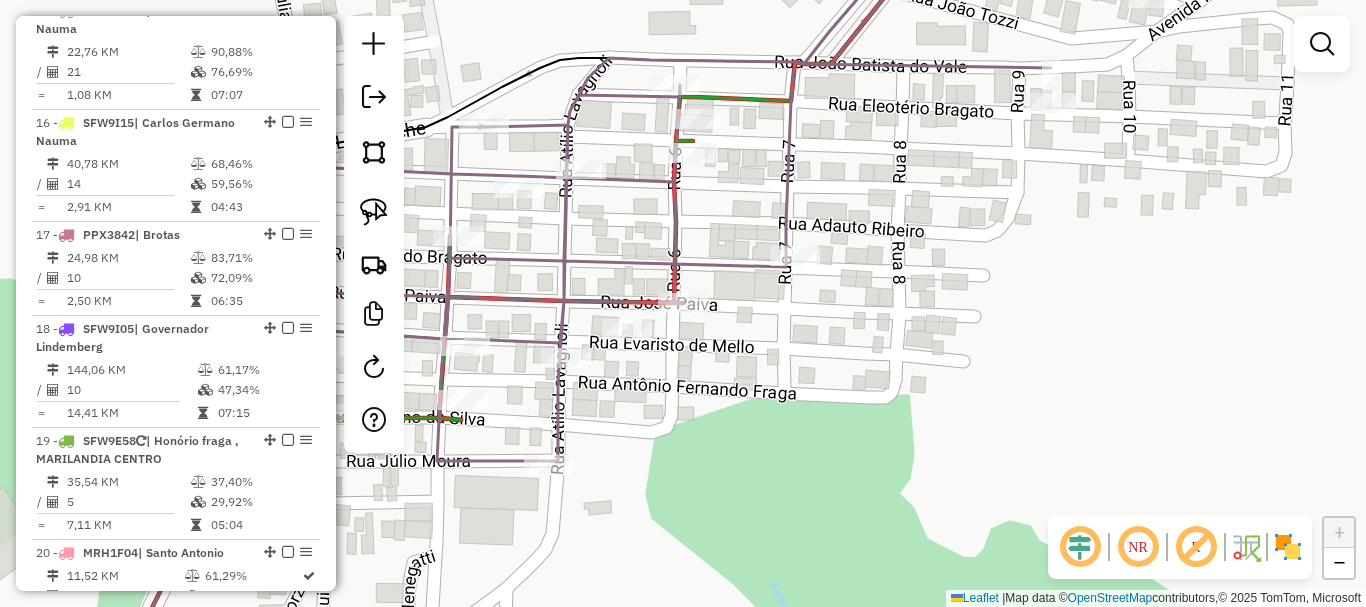 click on "Rota 15 - Placa SFW9E58  4682 - [NAME] Janela de atendimento Grade de atendimento Capacidade Transportadoras Veículos Cliente Pedidos  Rotas Selecione os dias de semana para filtrar as janelas de atendimento  Seg   Ter   Qua   Qui   Sex   Sáb   Dom  Informe o período da janela de atendimento: De: Até:  Filtrar exatamente a janela do cliente  Considerar janela de atendimento padrão  Selecione os dias de semana para filtrar as grades de atendimento  Seg   Ter   Qua   Qui   Sex   Sáb   Dom   Considerar clientes sem dia de atendimento cadastrado  Clientes fora do dia de atendimento selecionado Filtrar as atividades entre os valores definidos abaixo:  Peso mínimo:   Peso máximo:   Cubagem mínima:   Cubagem máxima:   De:   Até:  Filtrar as atividades entre o tempo de atendimento definido abaixo:  De:   Até:   Considerar capacidade total dos clientes não roteirizados Transportadora: Selecione um ou mais itens Tipo de veículo: Selecione um ou mais itens Veículo:" 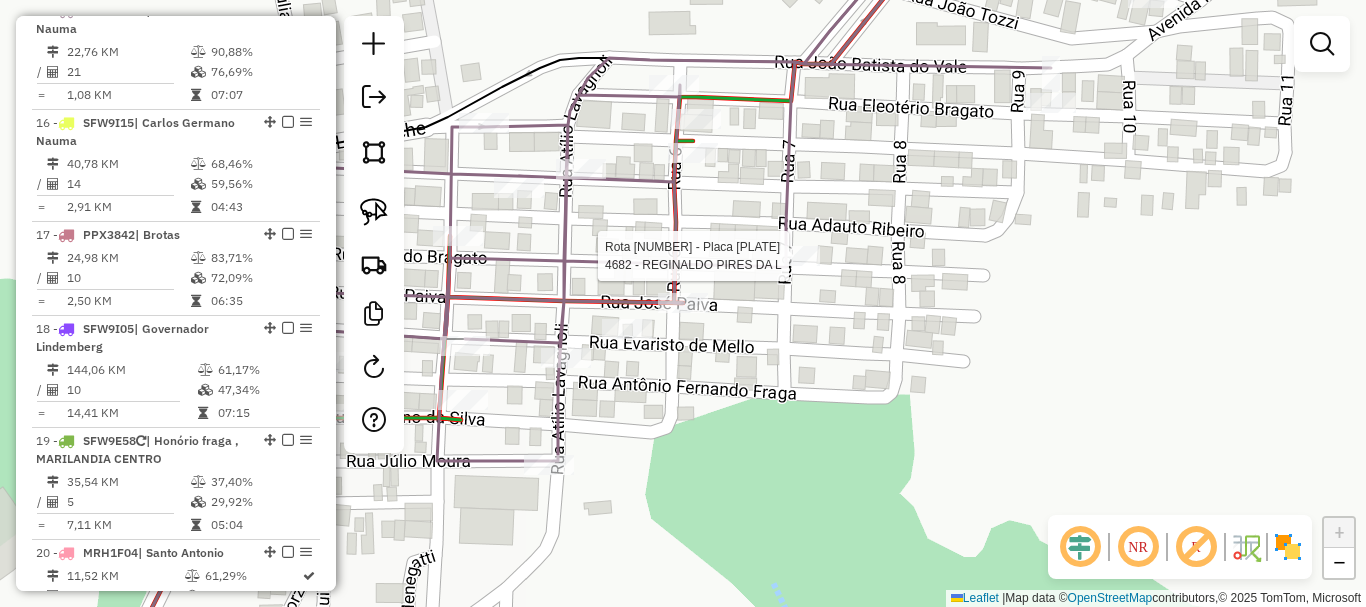 select on "**********" 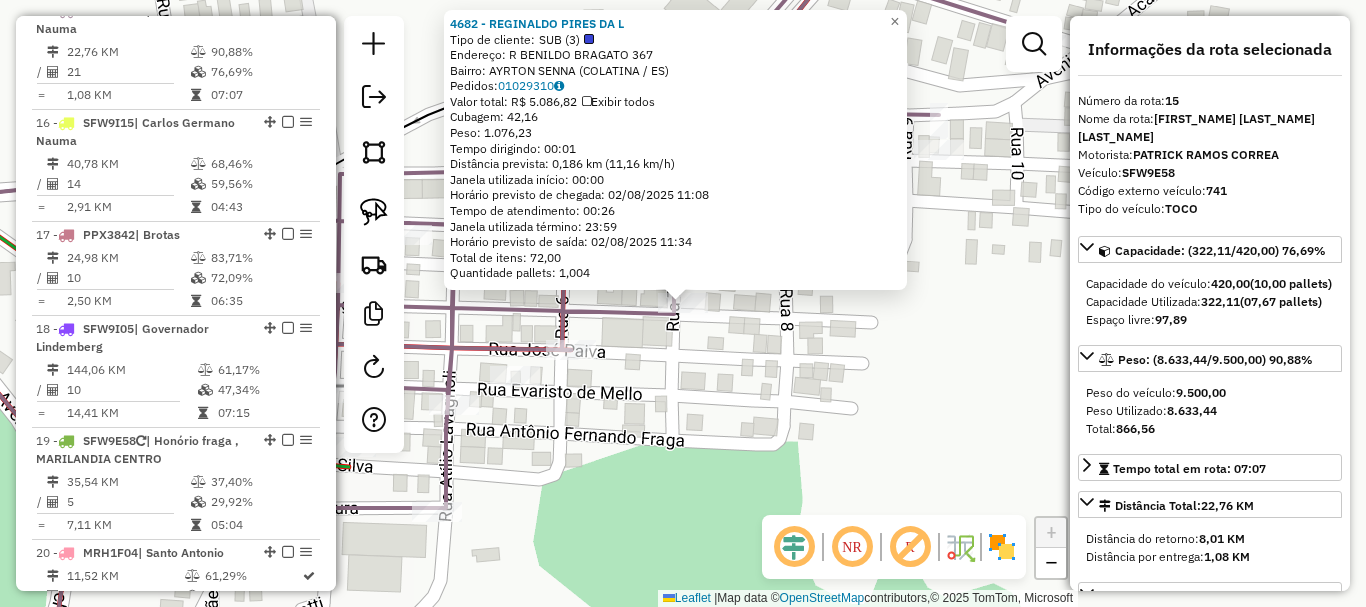 click on "4682 - [FIRST_NAME] [LAST_NAME] DA L Tipo de cliente: SUB (3) Endereço: R [LAST_NAME] [LAST_NAME] 367 Bairro: [NEIGHBORHOOD] ([CITY] / ES) Pedidos: [ORDER_ID] Valor total: R$ 5.086,82 Exibir todos Cubagem: 42,16 Peso: 1.076,23 Tempo dirigindo: 00:01 Distância prevista: 0,186 km (11,16 km/h) Janela utilizada início: 00:00 Horário previsto de chegada: 02/08/2025 11:08 Tempo de atendimento: 00:26 Janela utilizada término: 23:59 Horário previsto de saída: 02/08/2025 11:34 Total de itens: 72,00 Quantidade pallets: 1,004 × Janela de atendimento Grade de atendimento Capacidade Transportadoras Veículos Cliente Pedidos Rotas Selecione os dias de semana para filtrar as janelas de atendimento Seg Ter Qua Qui Sex Sáb Dom Informe o período da janela de atendimento: De: Até: Filtrar exatamente a janela do cliente Considerar janela de atendimento padrão Selecione os dias de semana para filtrar as grades de atendimento Seg Ter Qua Qui Sex Sáb Dom +" 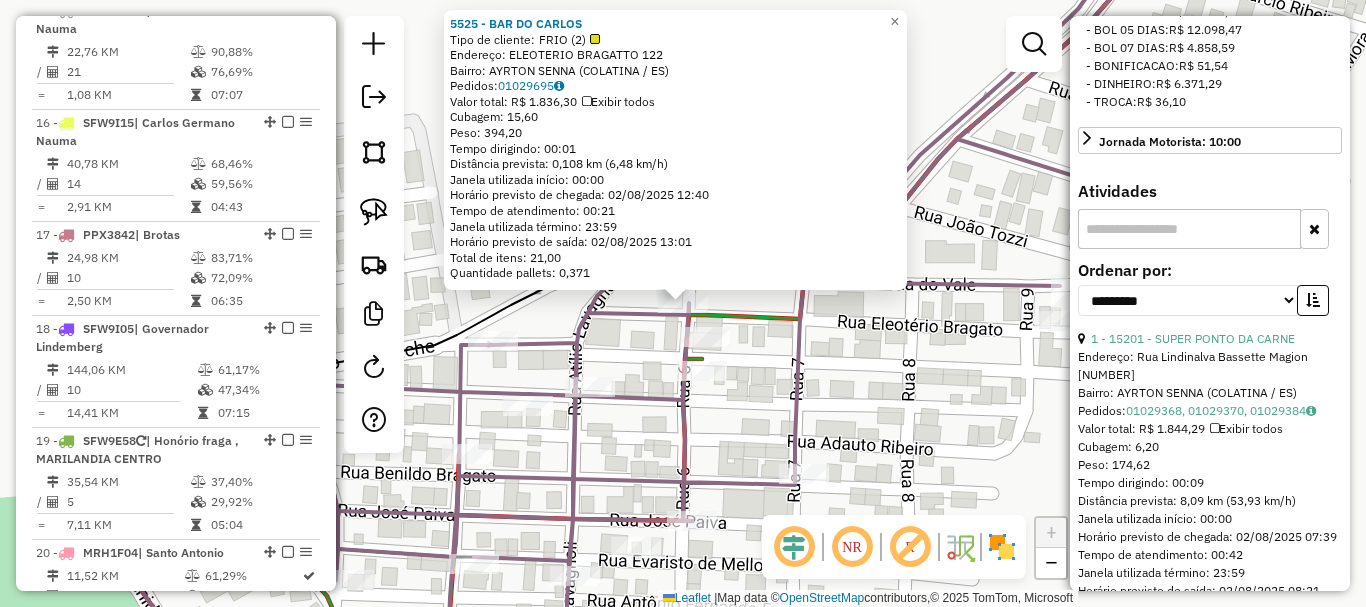 scroll, scrollTop: 900, scrollLeft: 0, axis: vertical 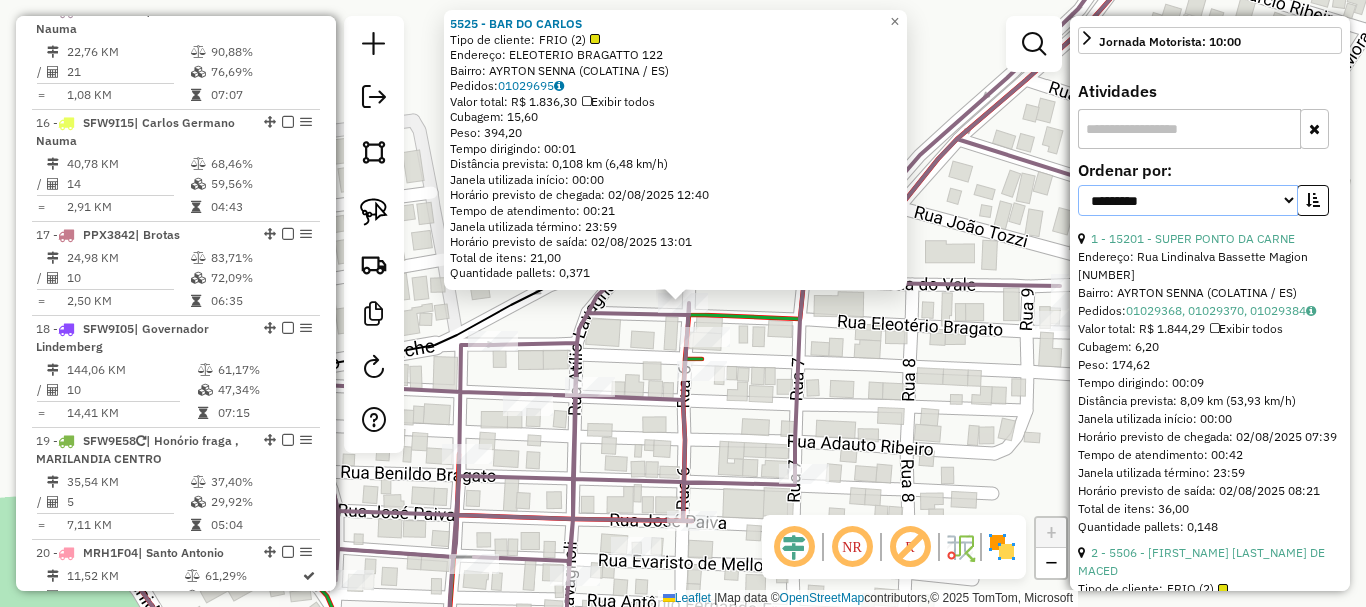 click on "**********" at bounding box center [1188, 200] 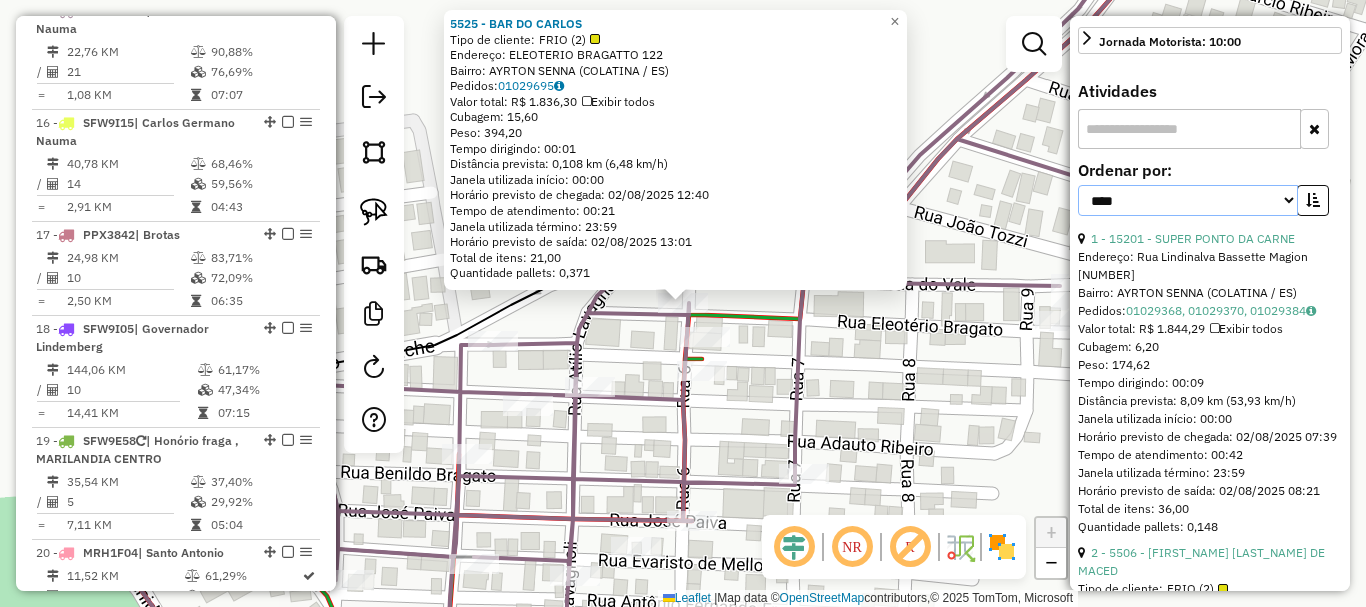 click on "**********" at bounding box center [1188, 200] 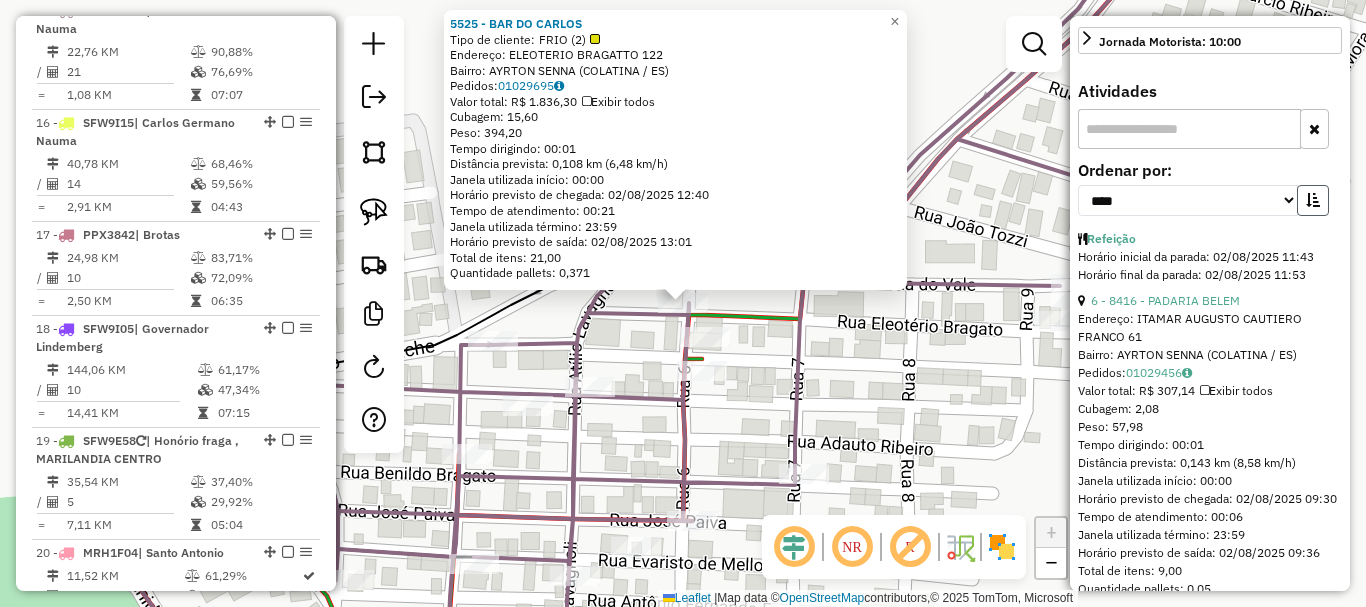 click at bounding box center [1313, 200] 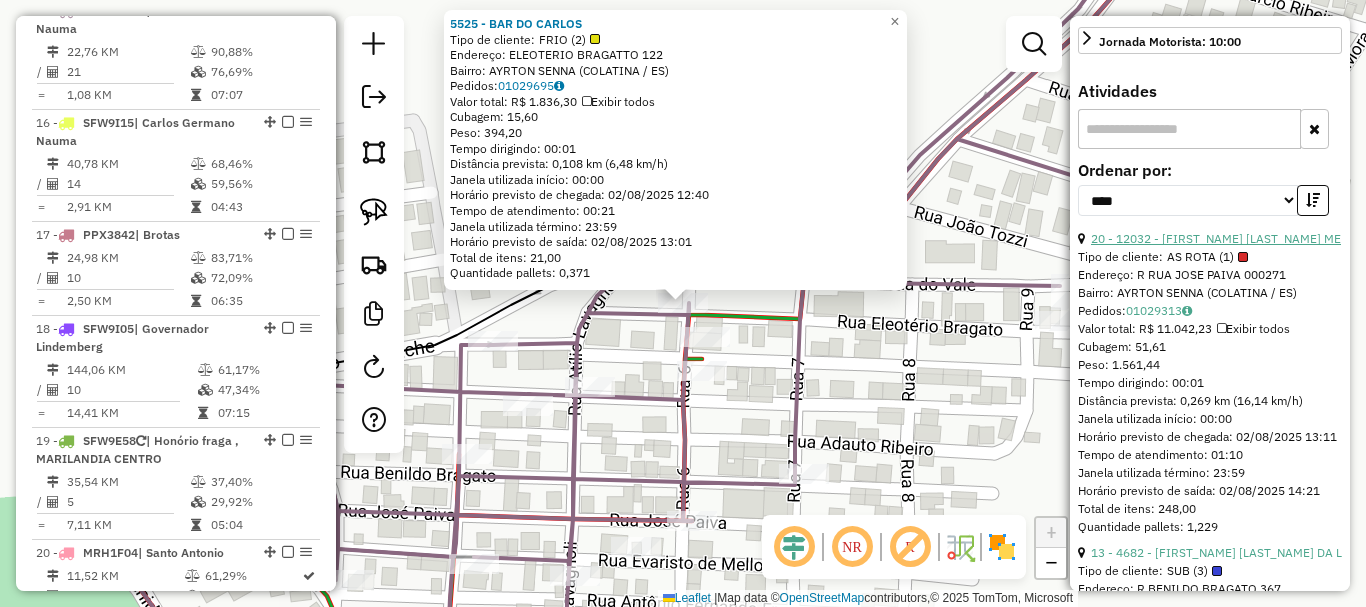 click on "20 - 12032 - [FIRST_NAME] [LAST_NAME] ME" at bounding box center (1216, 238) 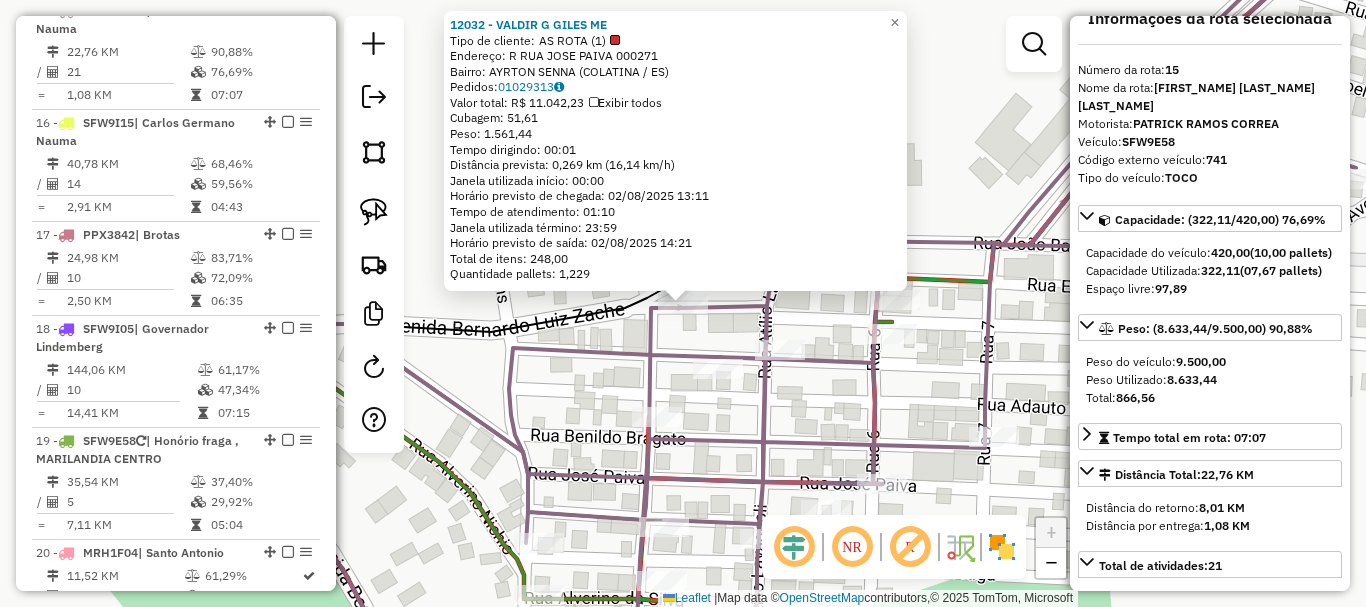 scroll, scrollTop: 0, scrollLeft: 0, axis: both 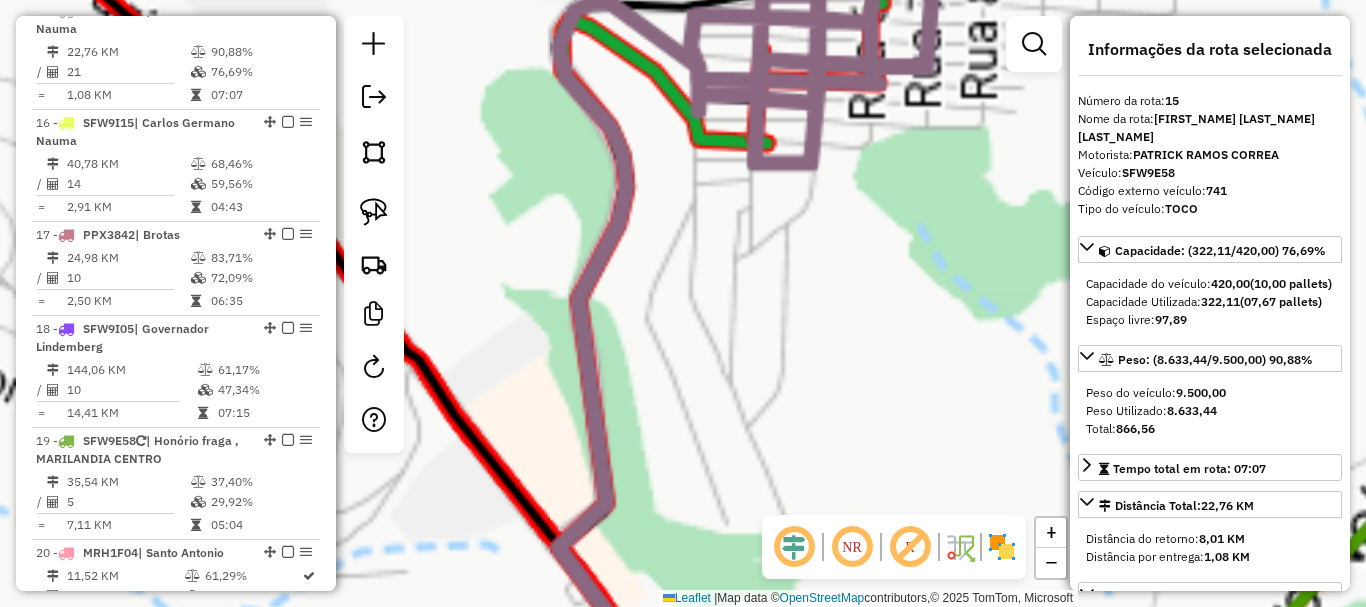 click on "12032 - [NAME]  Tipo de cliente:   AS ROTA (1)   Endereço: R   RUA JOSE PAIVA                000271   Bairro: AYRTON SENNA ([CITY] / ES)   Pedidos:  01029313   Valor total: R$ 11.042,23   Exibir todos   Cubagem: 51,61  Peso: 1.561,44  Tempo dirigindo: 00:01   Distância prevista: 0,269 km (16,14 km/h)   Janela utilizada início: 00:00   Horário previsto de chegada: 02/08/2025 13:11   Tempo de atendimento: 01:10   Janela utilizada término: 23:59   Horário previsto de saída: 02/08/2025 14:21   Total de itens: 248,00   Quantidade pallets: 1,229  × Janela de atendimento Grade de atendimento Capacidade Transportadoras Veículos Cliente Pedidos  Rotas Selecione os dias de semana para filtrar as janelas de atendimento  Seg   Ter   Qua   Qui   Sex   Sáb   Dom  Informe o período da janela de atendimento: De: Até:  Filtrar exatamente a janela do cliente  Considerar janela de atendimento padrão  Selecione os dias de semana para filtrar as grades de atendimento  Seg   Ter   Qua   Qui   Sex   Sáb" 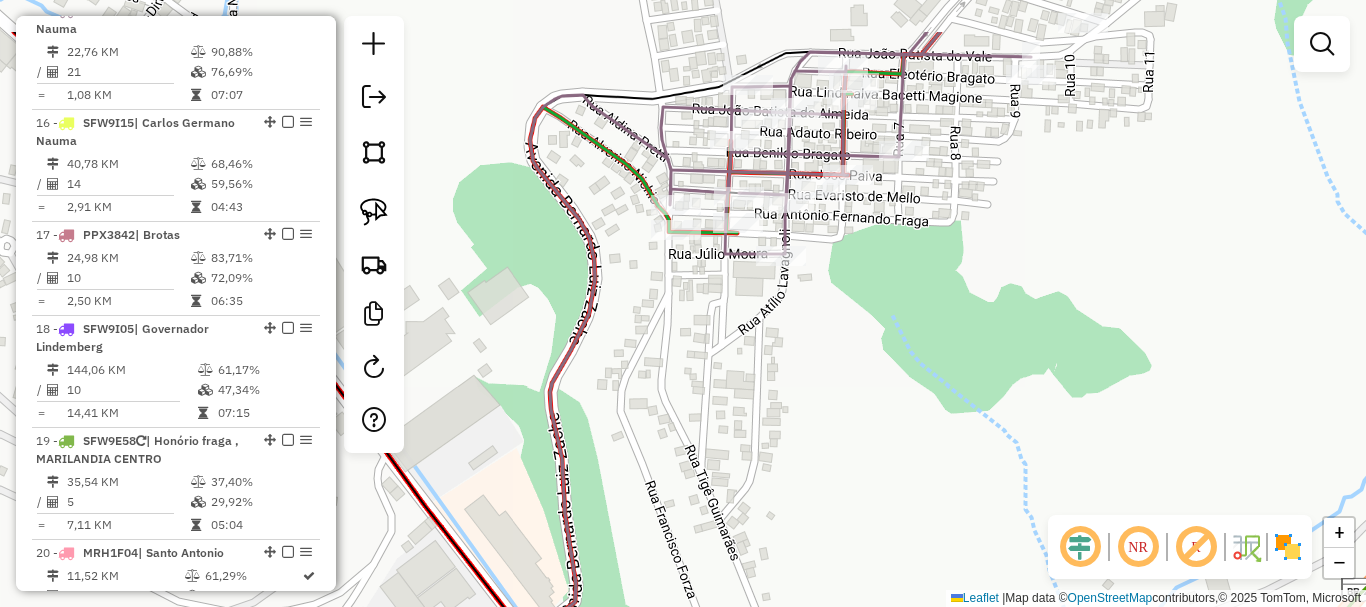 drag, startPoint x: 684, startPoint y: 347, endPoint x: 613, endPoint y: 422, distance: 103.27633 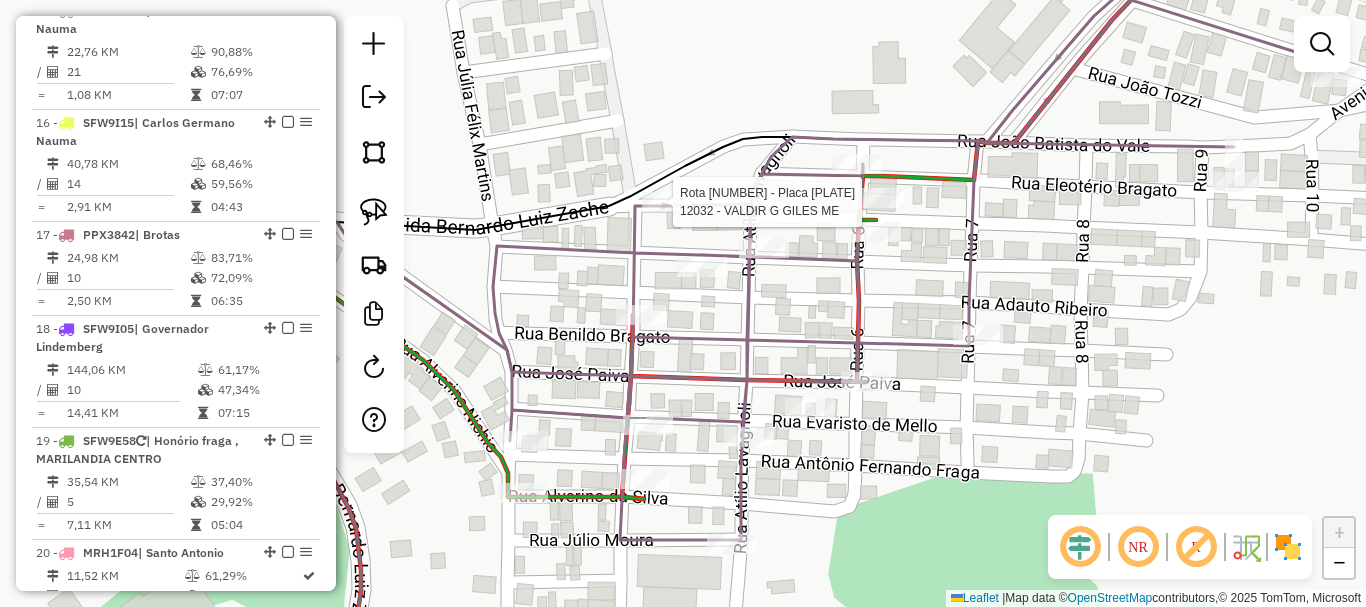 select on "*********" 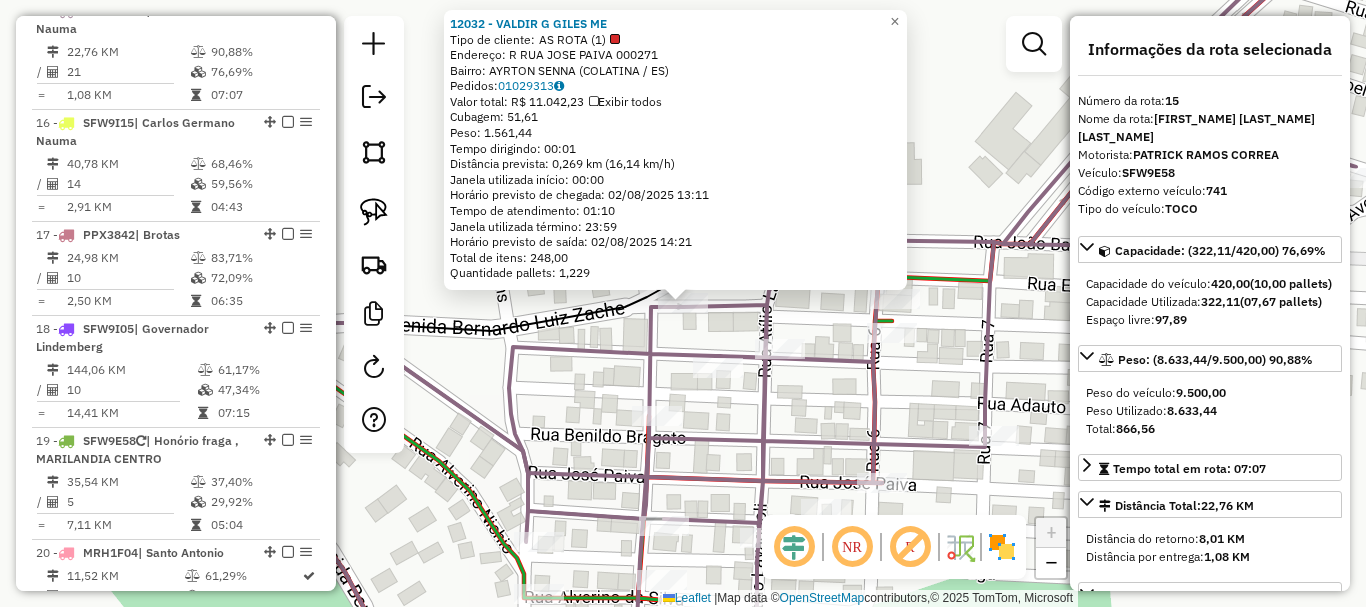 drag, startPoint x: 606, startPoint y: 326, endPoint x: 539, endPoint y: 172, distance: 167.94344 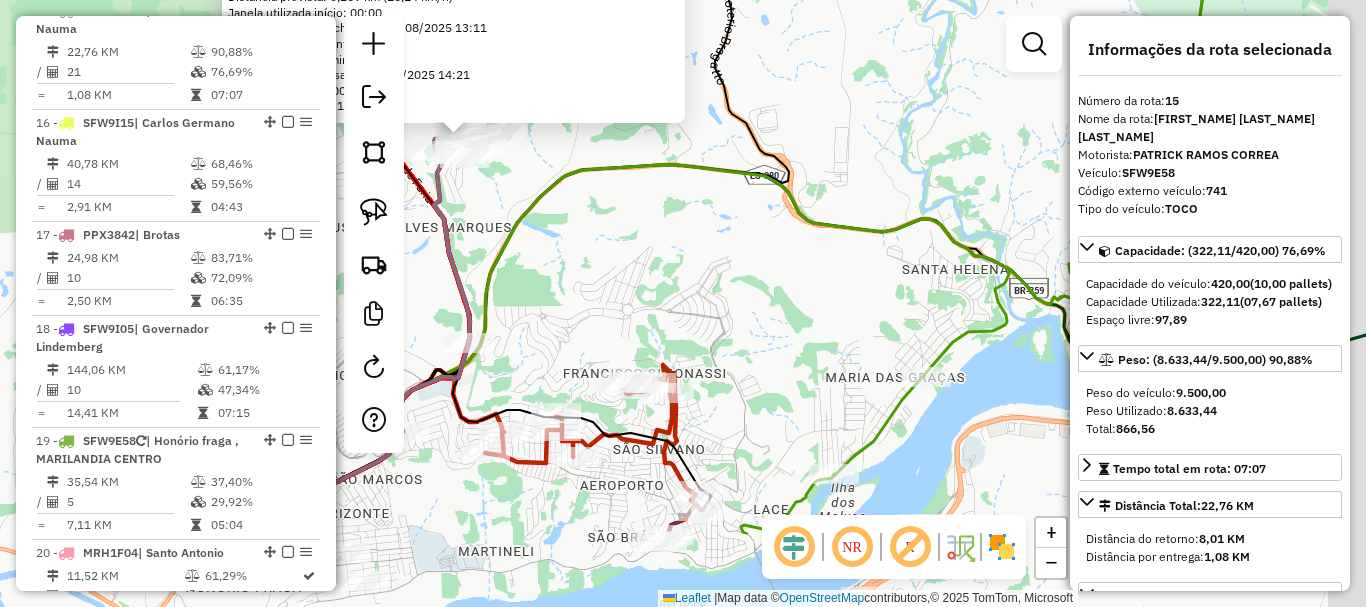 drag, startPoint x: 765, startPoint y: 326, endPoint x: 676, endPoint y: 187, distance: 165.05151 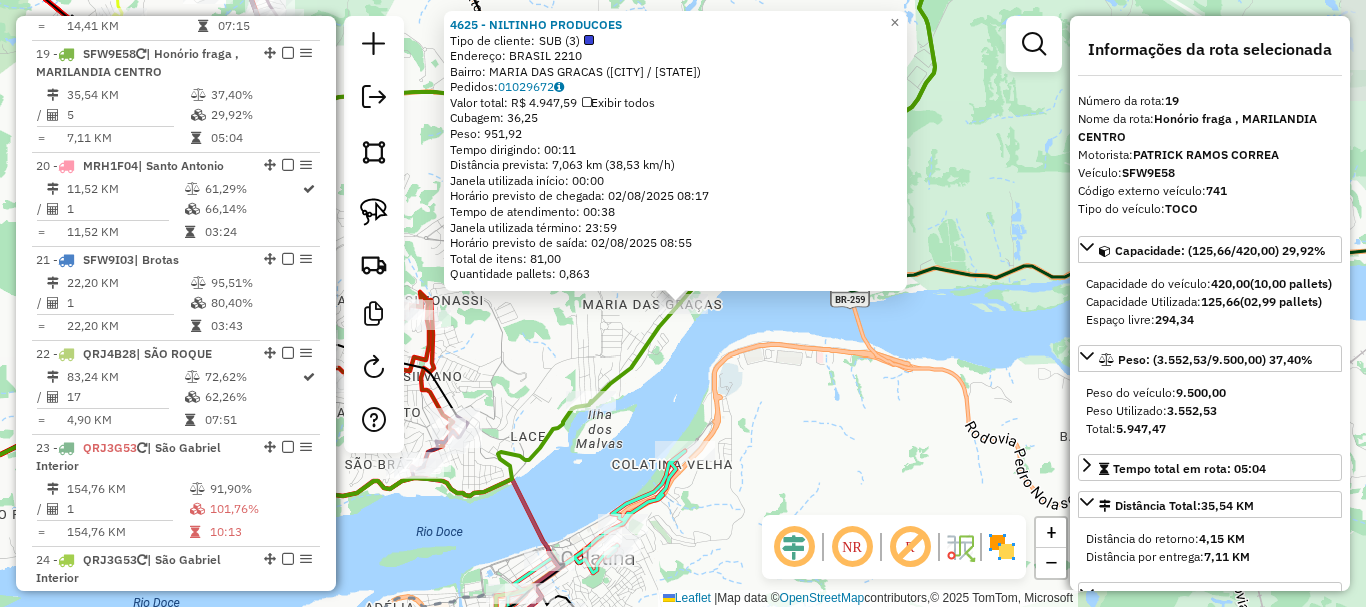 scroll, scrollTop: 2779, scrollLeft: 0, axis: vertical 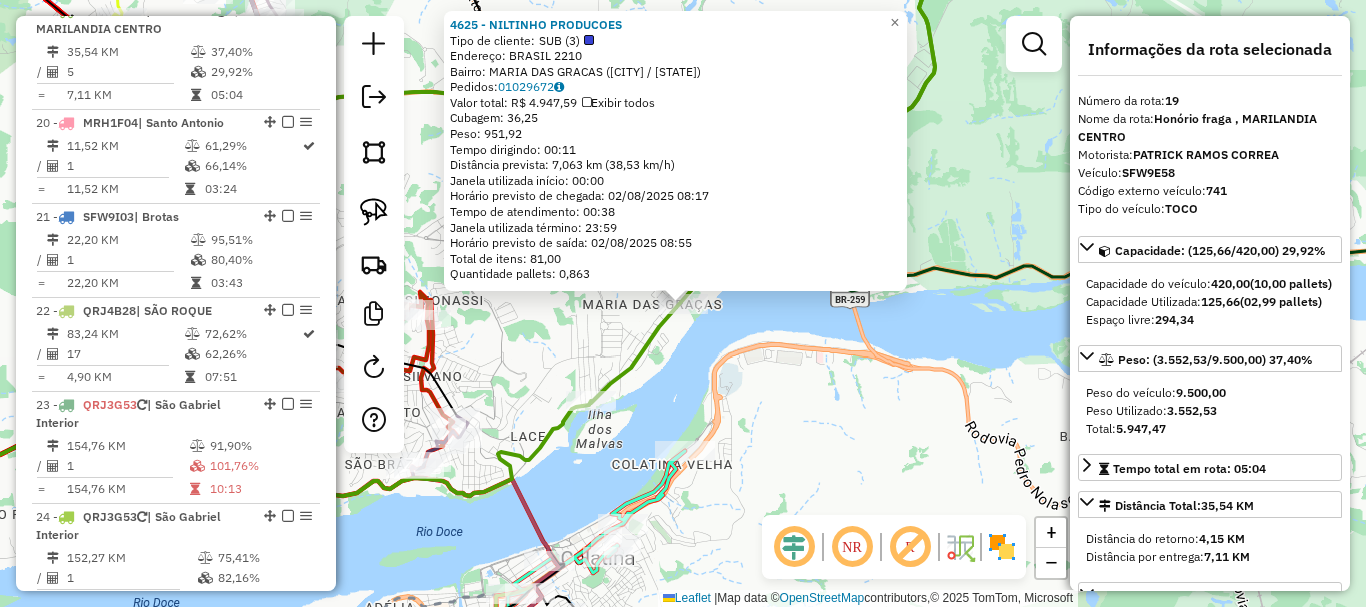 click on "[NUMBER] - [NAME]  Tipo de cliente:   SUB ([NUMBER])   Endereço:  BRASIL [NUMBER]   Bairro: MARIA DAS GRACAS ([CITY] / [STATE])   Pedidos:  [NUMBER]   Valor total: R$ [NUMBER]   Exibir todos   Cubagem: [NUMBER]  Peso: [NUMBER]  Tempo dirigindo: [TIME]   Distância prevista: [NUMBER] km ([NUMBER] km/h)   Janela utilizada início: [TIME]   Horário previsto de chegada: [DATE] [TIME]   Tempo de atendimento: [TIME]   Janela utilizada término: [TIME]   Horário previsto de saída: [DATE] [TIME]   Total de itens: [NUMBER]   Quantidade pallets: [NUMBER]  × Janela de atendimento Grade de atendimento Capacidade Transportadoras Veículos Cliente Pedidos  Rotas Selecione os dias de semana para filtrar as janelas de atendimento  Seg   Ter   Qua   Qui   Sex   Sáb   Dom  Informe o período da janela de atendimento: De: Até:  Filtrar exatamente a janela do cliente  Considerar janela de atendimento padrão  Selecione os dias de semana para filtrar as grades de atendimento  Seg   Ter   Qua   Qui   Sex   Sáb   Dom   Peso mínimo:   De:  De:" 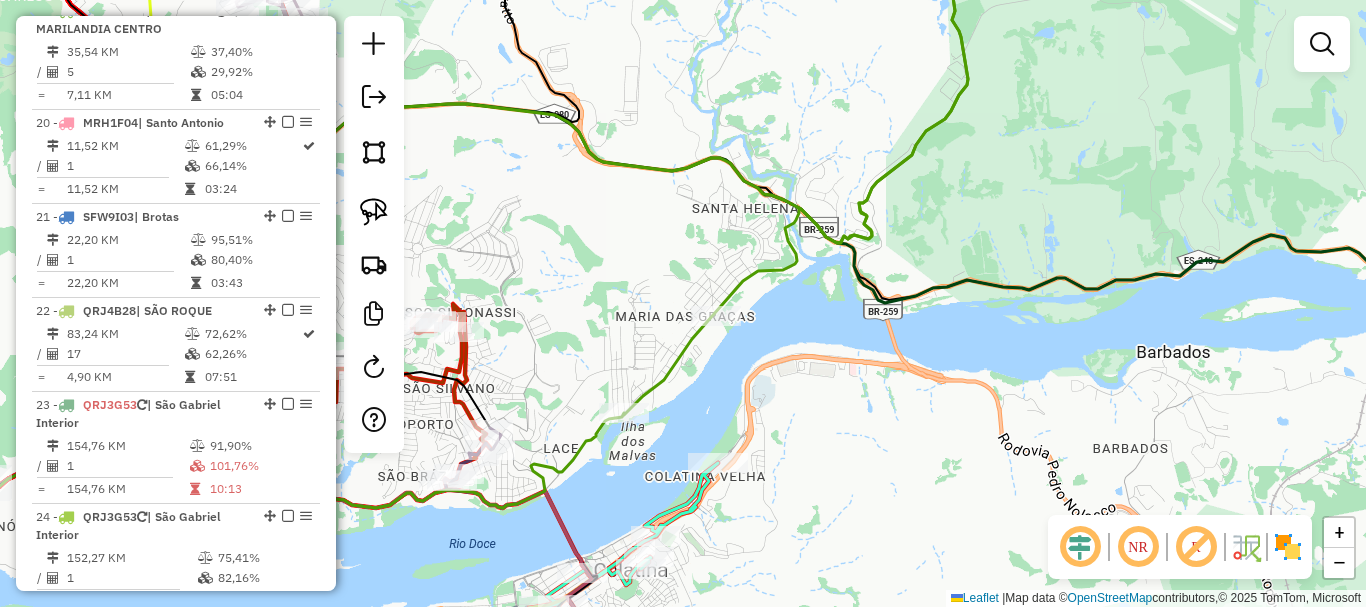 drag, startPoint x: 565, startPoint y: 310, endPoint x: 764, endPoint y: 406, distance: 220.9457 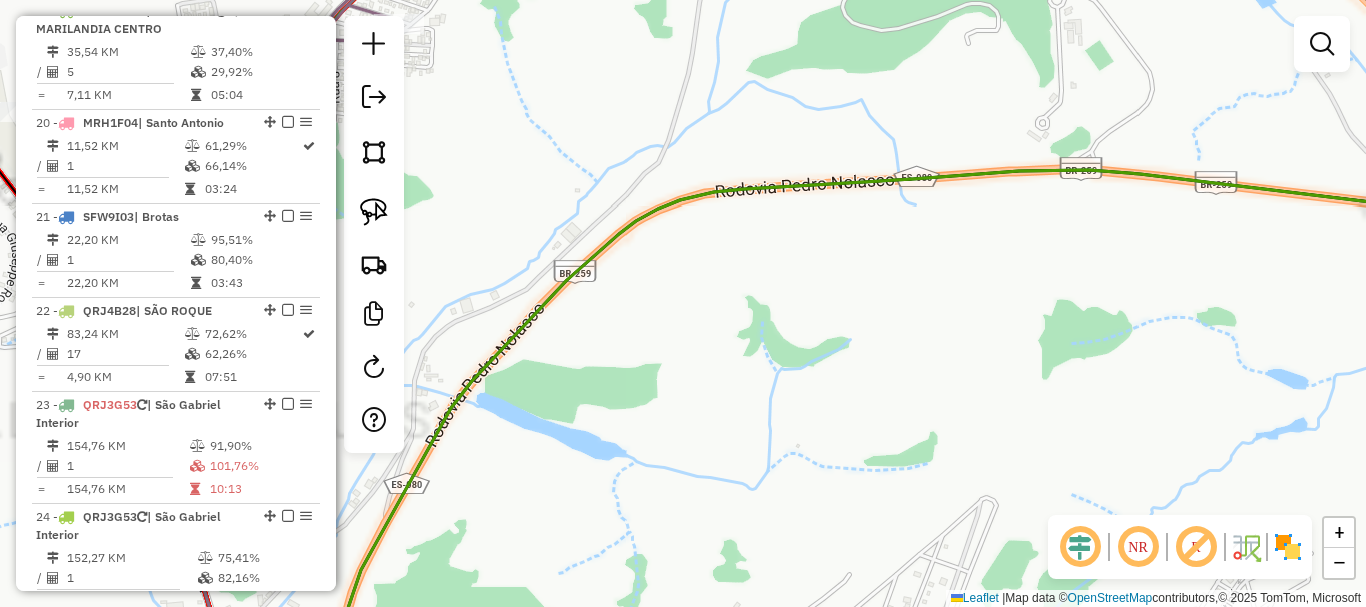 drag, startPoint x: 639, startPoint y: 248, endPoint x: 753, endPoint y: 292, distance: 122.19656 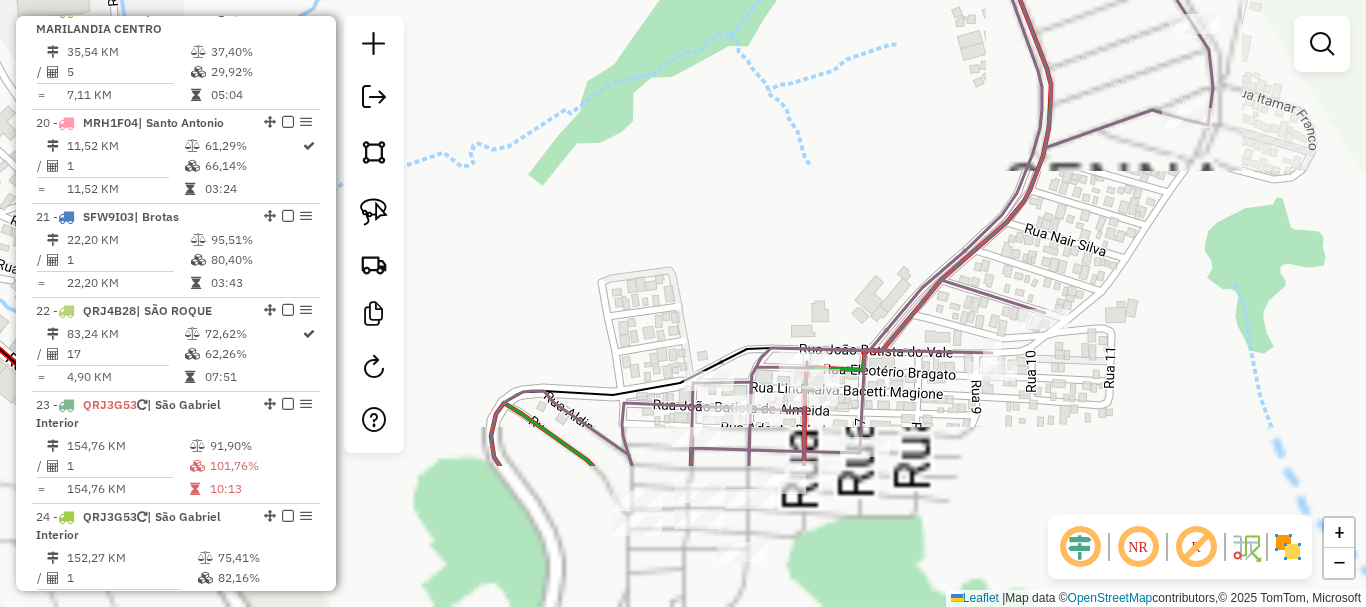 drag, startPoint x: 817, startPoint y: 384, endPoint x: 581, endPoint y: 86, distance: 380.13156 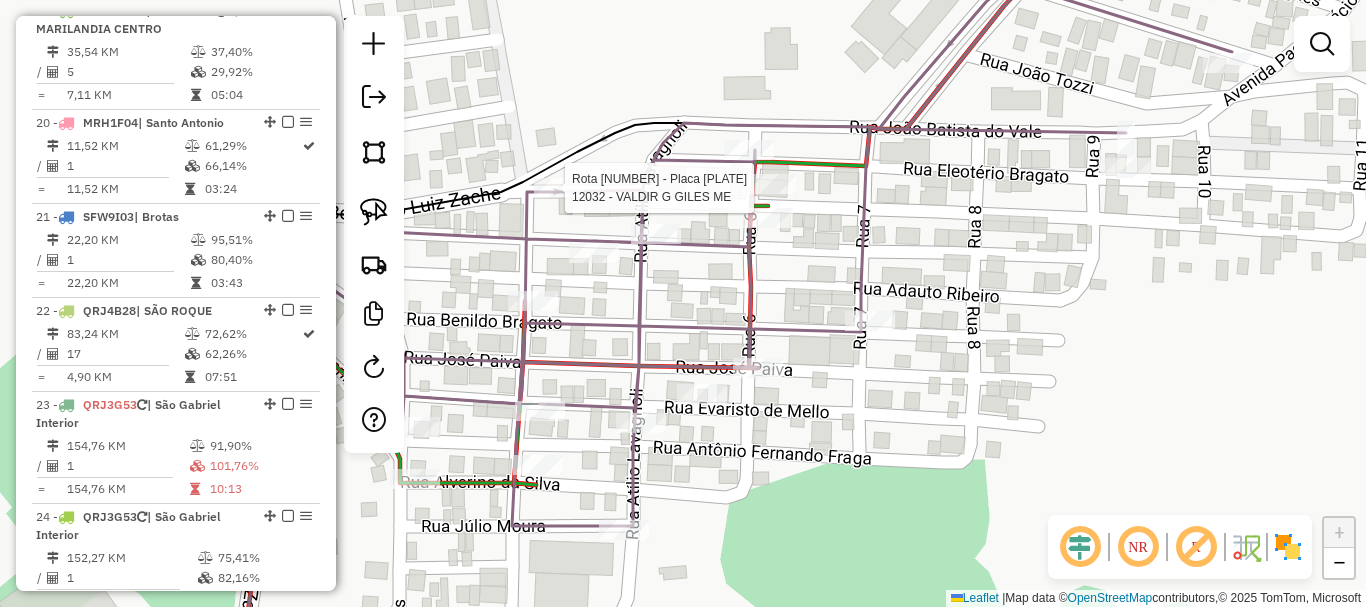 select on "*********" 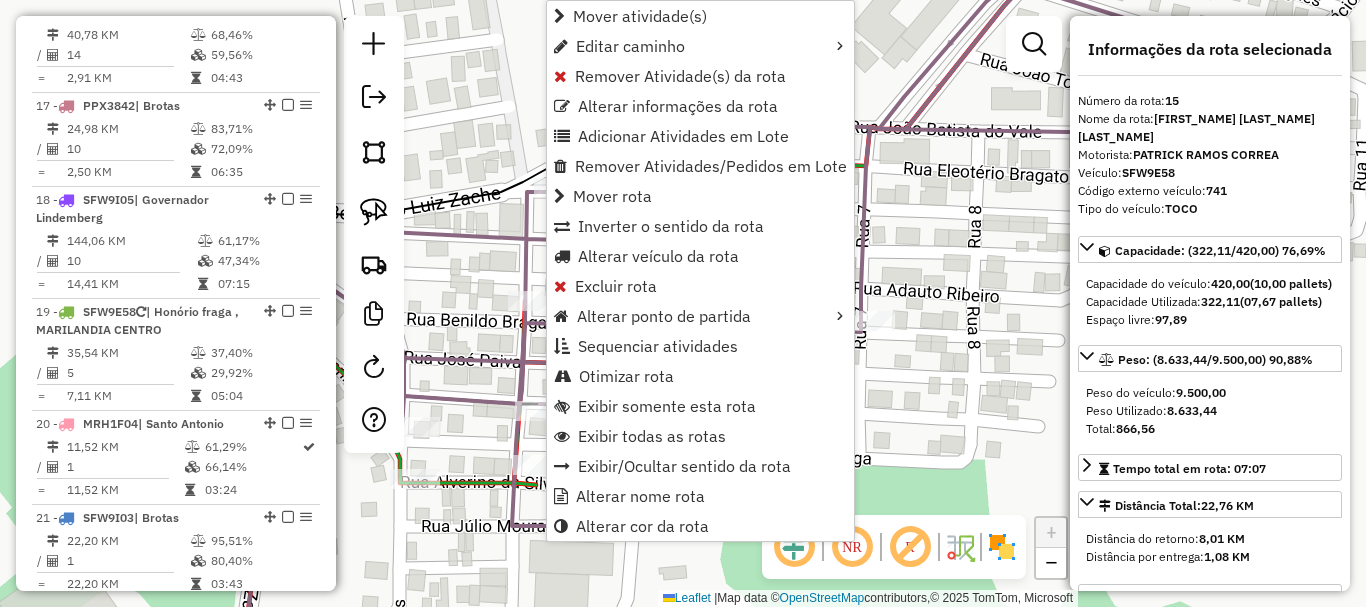 scroll, scrollTop: 2349, scrollLeft: 0, axis: vertical 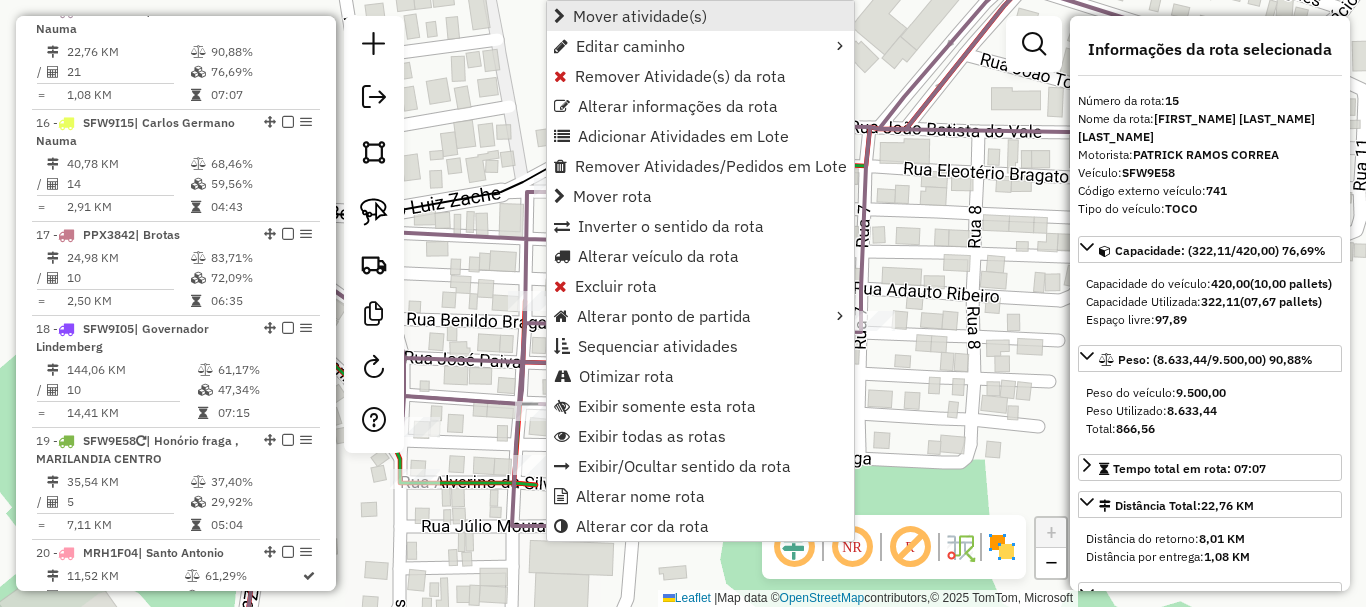 click on "Mover atividade(s)" at bounding box center [640, 16] 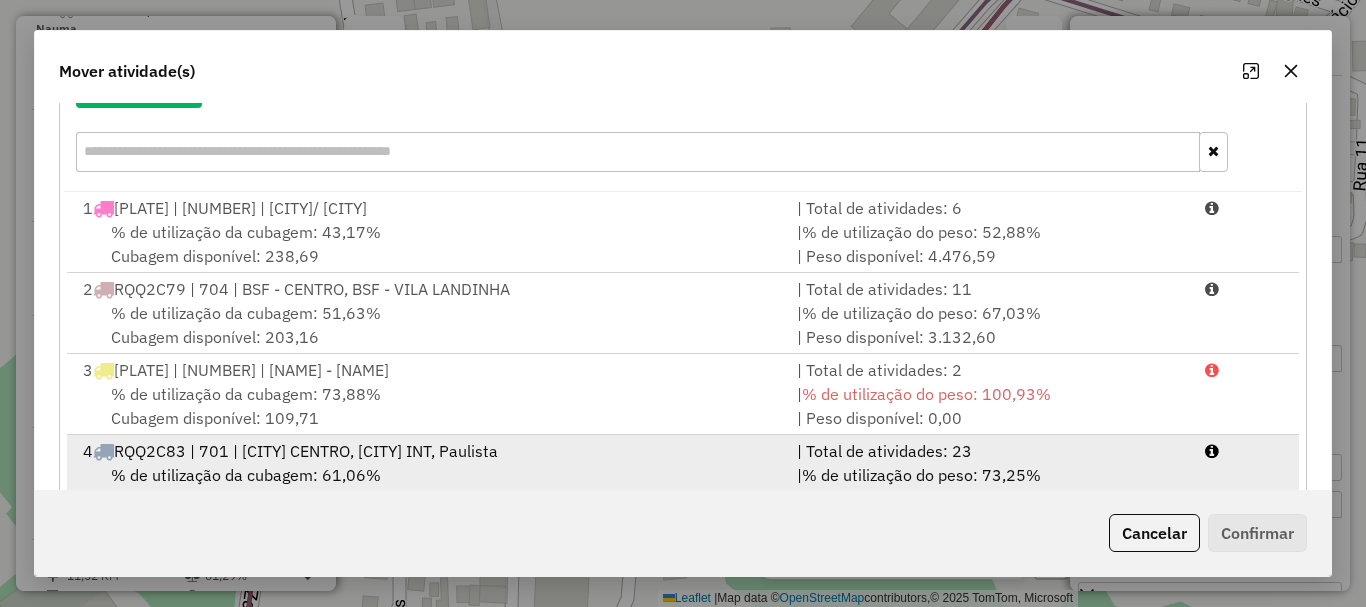 scroll, scrollTop: 397, scrollLeft: 0, axis: vertical 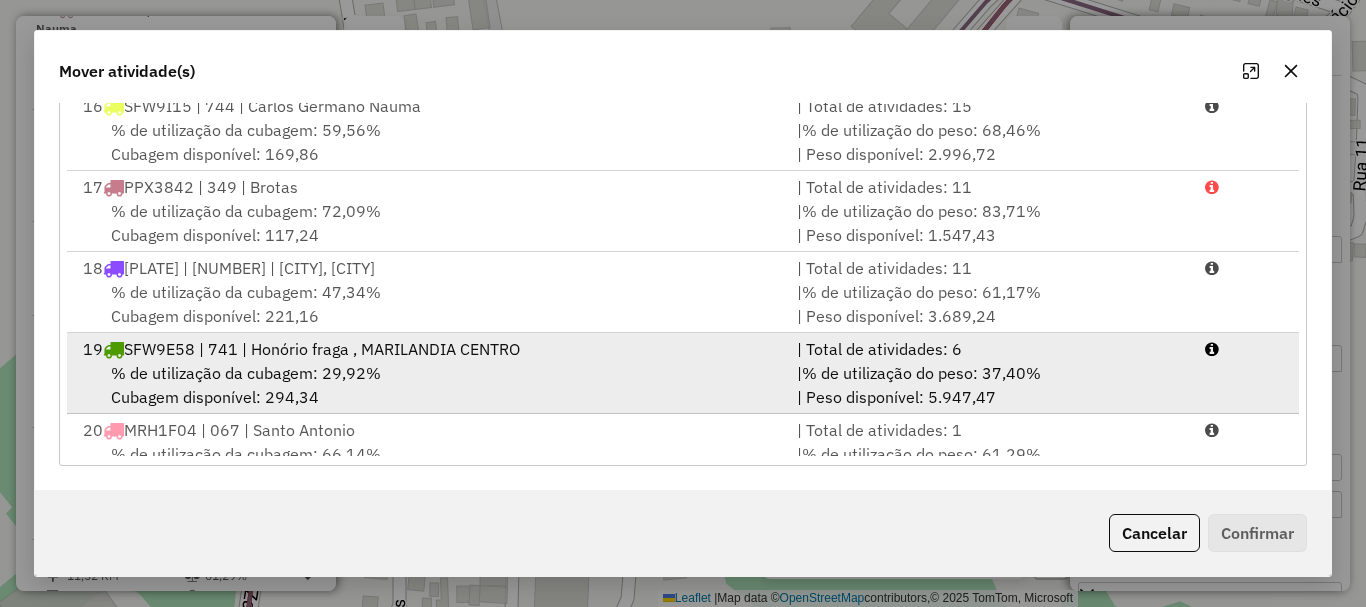 click on "SFW9E58 | 741 | Honório fraga , MARILANDIA CENTRO" at bounding box center [322, 349] 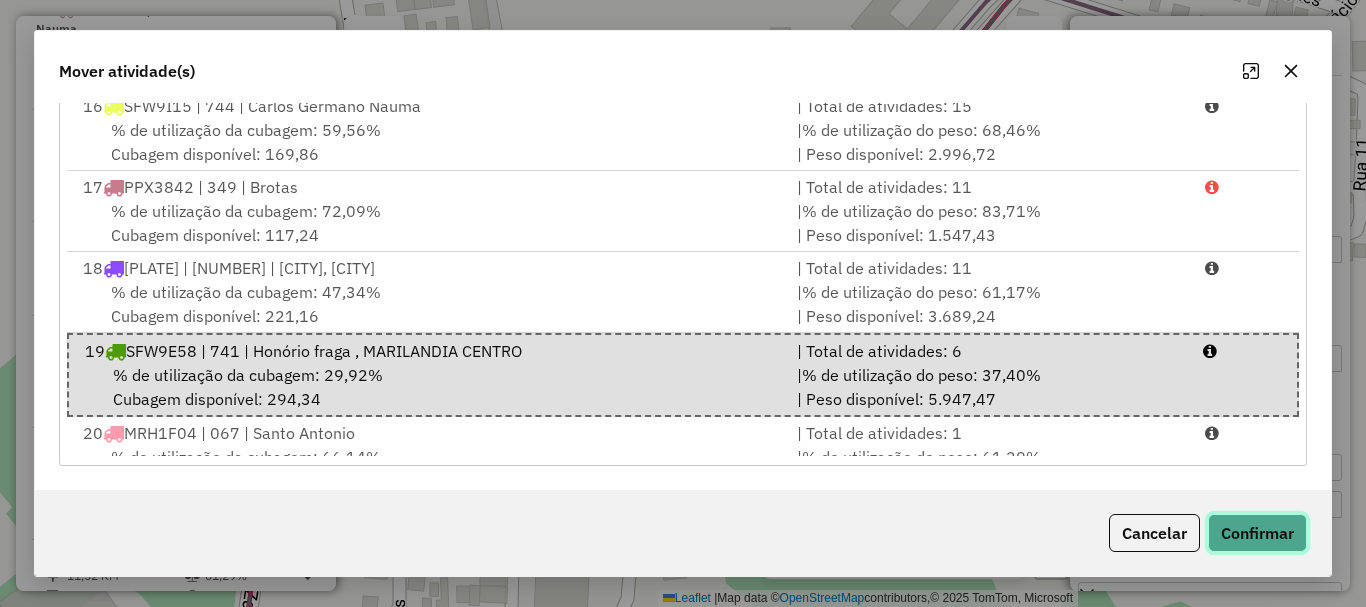 click on "Confirmar" 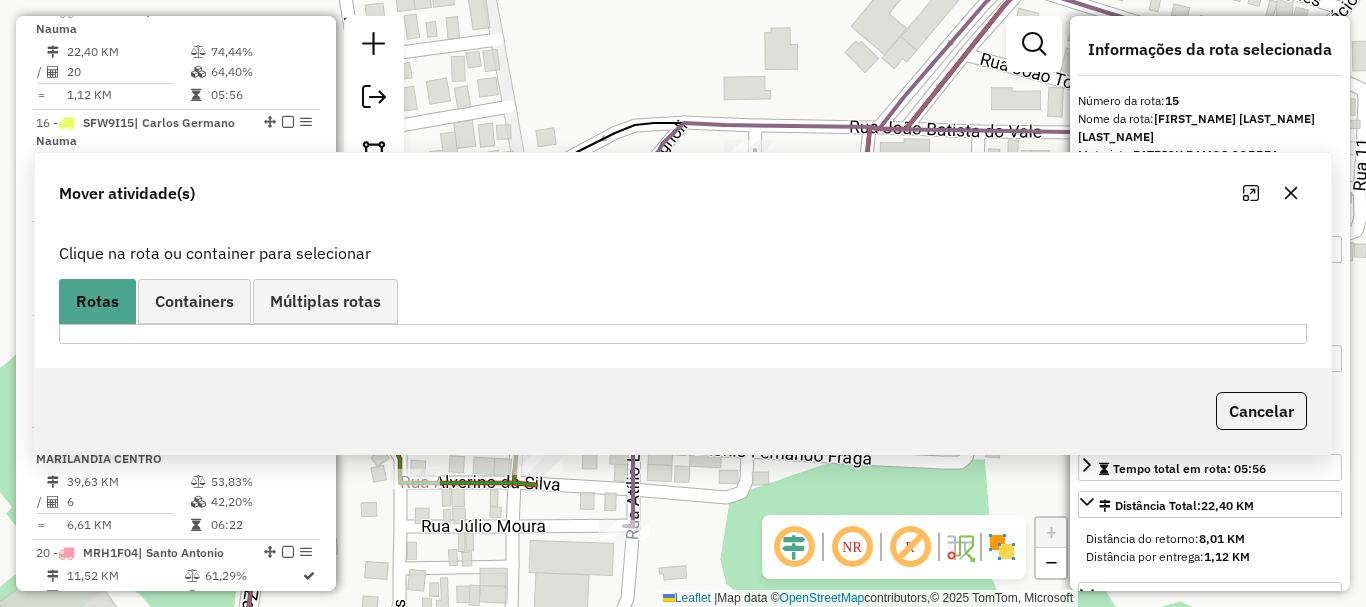 scroll, scrollTop: 0, scrollLeft: 0, axis: both 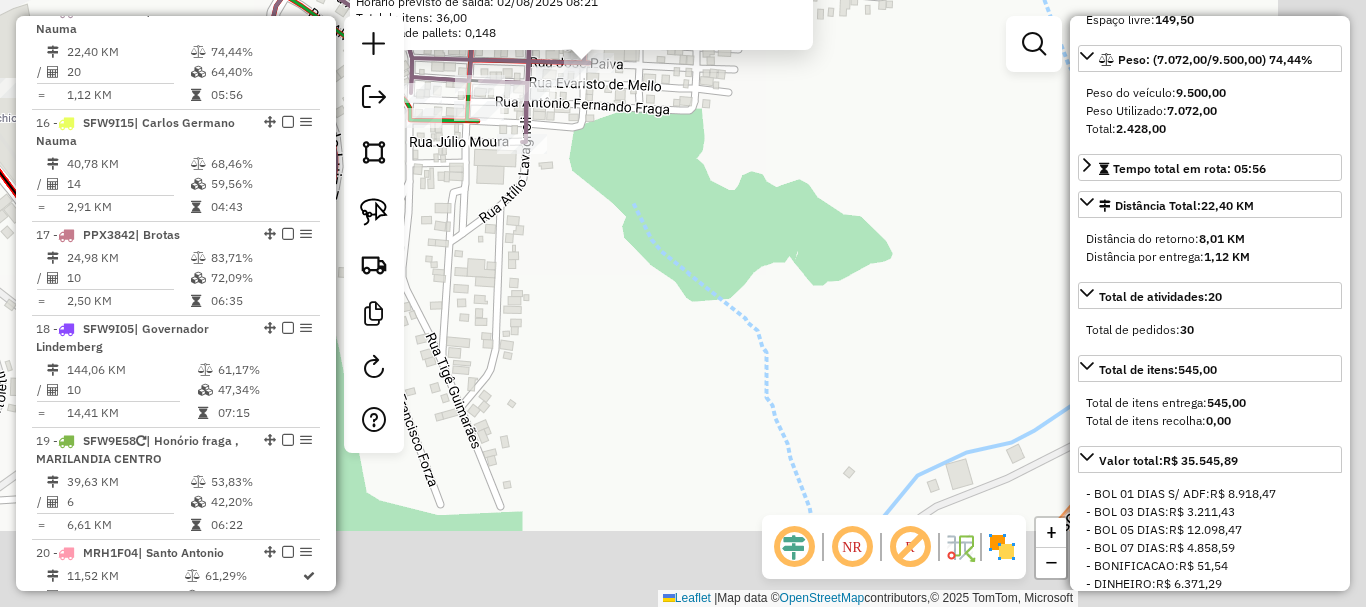 drag, startPoint x: 906, startPoint y: 338, endPoint x: 679, endPoint y: 147, distance: 296.6648 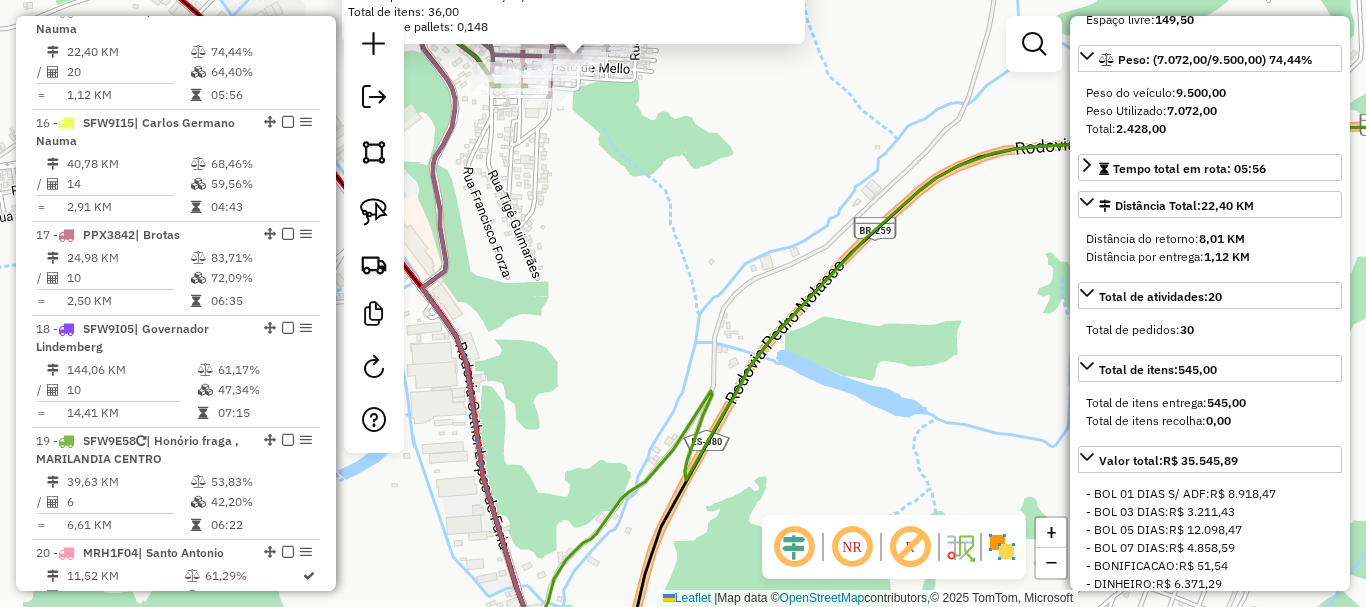 drag, startPoint x: 859, startPoint y: 326, endPoint x: 421, endPoint y: 145, distance: 473.9251 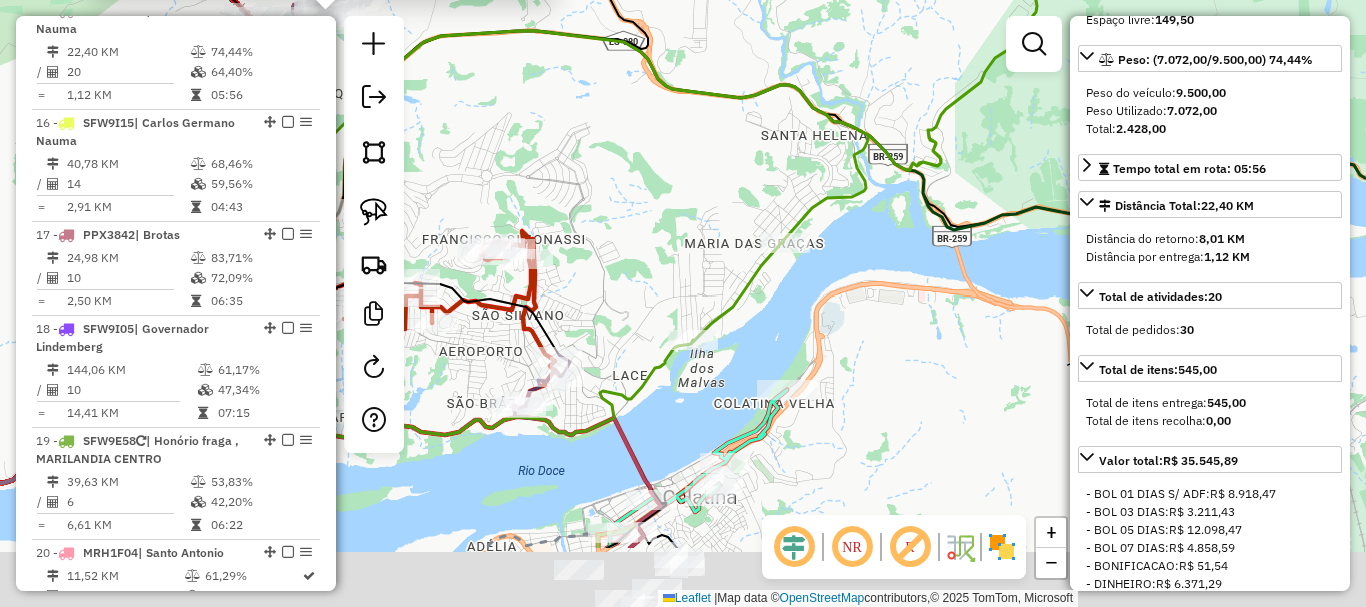 click on "[NUMBER] - [NAME]  Endereço:  [NAME] [NUMBER]   Bairro: [NAME] ([NAME] / [STATE])   Pedidos:  [NUMBER], [NUMBER], [NUMBER]   Valor total: R$ [NUMBER]   Exibir todos   Cubagem: [NUMBER]  Peso: [NUMBER]  Tempo dirigindo: [TIME]   Distância prevista: [NUMBER] km ([NUMBER] km/h)   Janela utilizada início: [TIME]   Horário previsto de chegada: [DATE] [TIME]   Tempo de atendimento: [TIME]   Janela utilizada término: [TIME]   Horário previsto de saída: [DATE] [TIME]   Total de itens: [NUMBER]   Quantidade pallets: [NUMBER]  × Janela de atendimento Grade de atendimento Capacidade Transportadoras Veículos Cliente Pedidos  Rotas Selecione os dias de semana para filtrar as janelas de atendimento  Seg   Ter   Qua   Qui   Sex   Sáb   Dom  Informe o período da janela de atendimento: De: Até:  Filtrar exatamente a janela do cliente  Considerar janela de atendimento padrão  Selecione os dias de semana para filtrar as grades de atendimento  Seg   Ter   Qua   Qui   Sex   Sáb   Dom   Peso mínimo:" 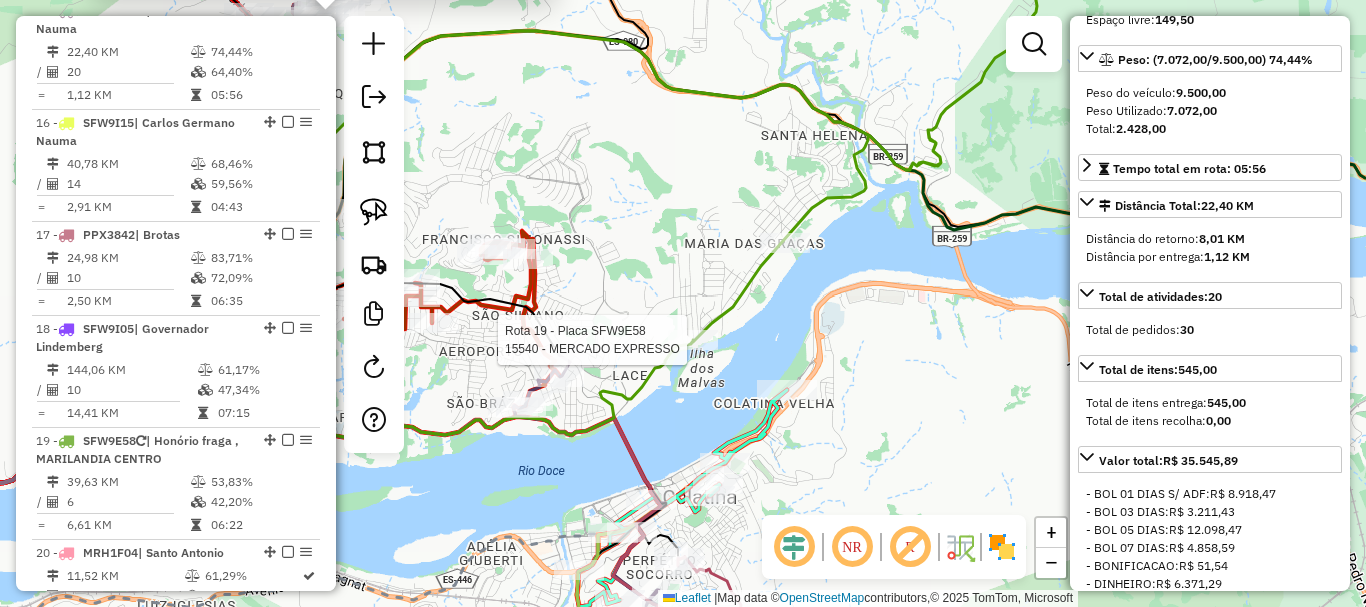 scroll, scrollTop: 318, scrollLeft: 0, axis: vertical 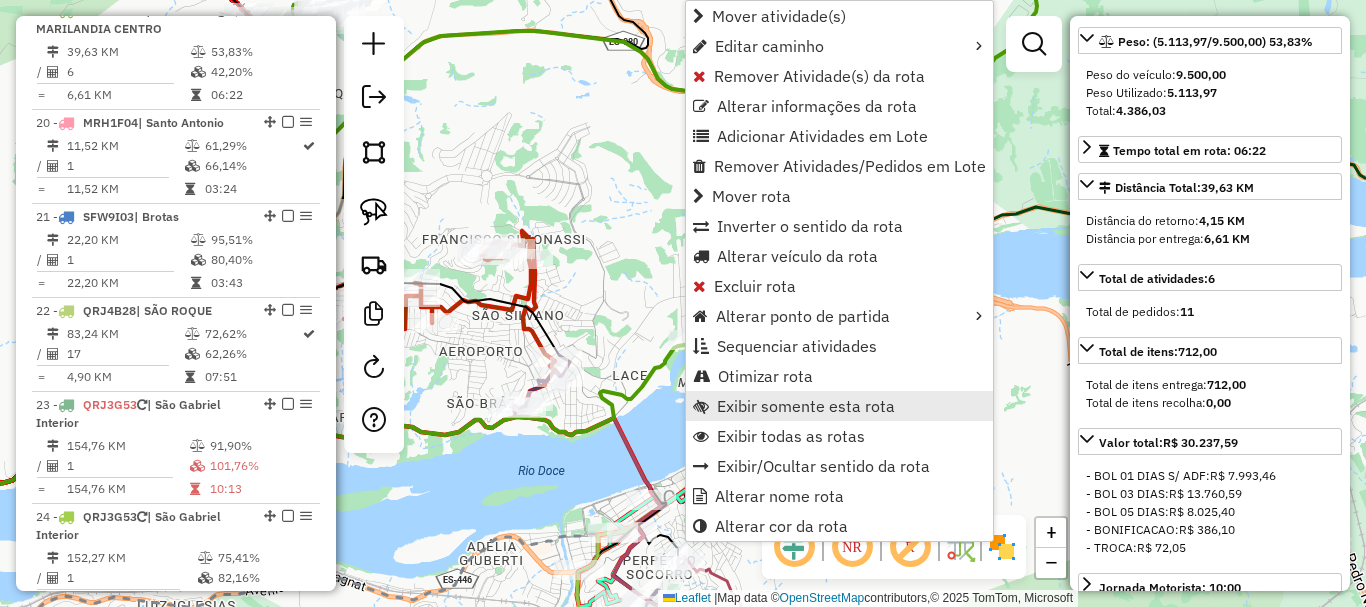 click on "Exibir somente esta rota" at bounding box center [806, 406] 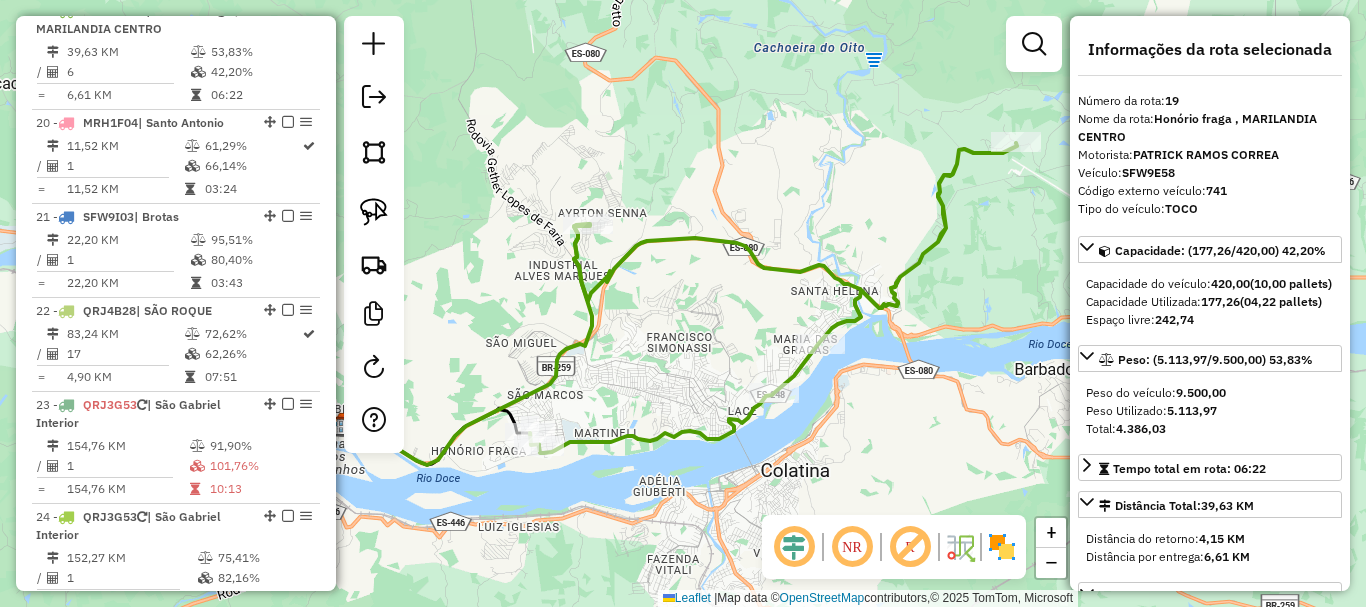 scroll, scrollTop: 200, scrollLeft: 0, axis: vertical 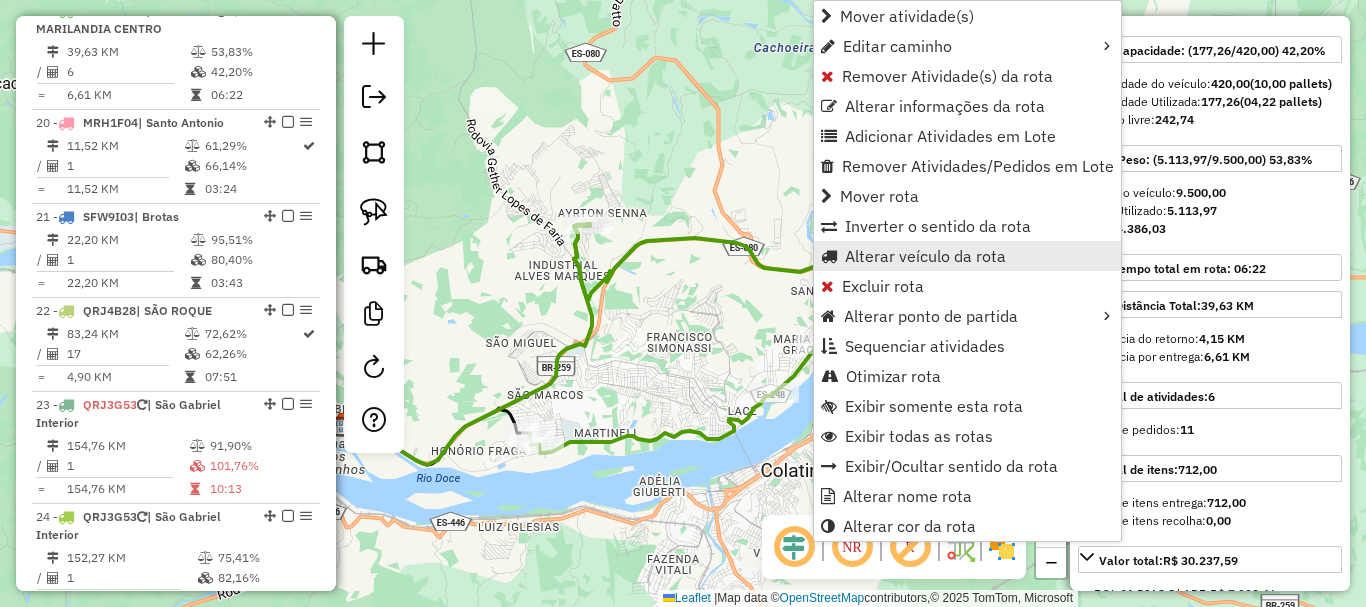 click on "Alterar veículo da rota" at bounding box center (925, 256) 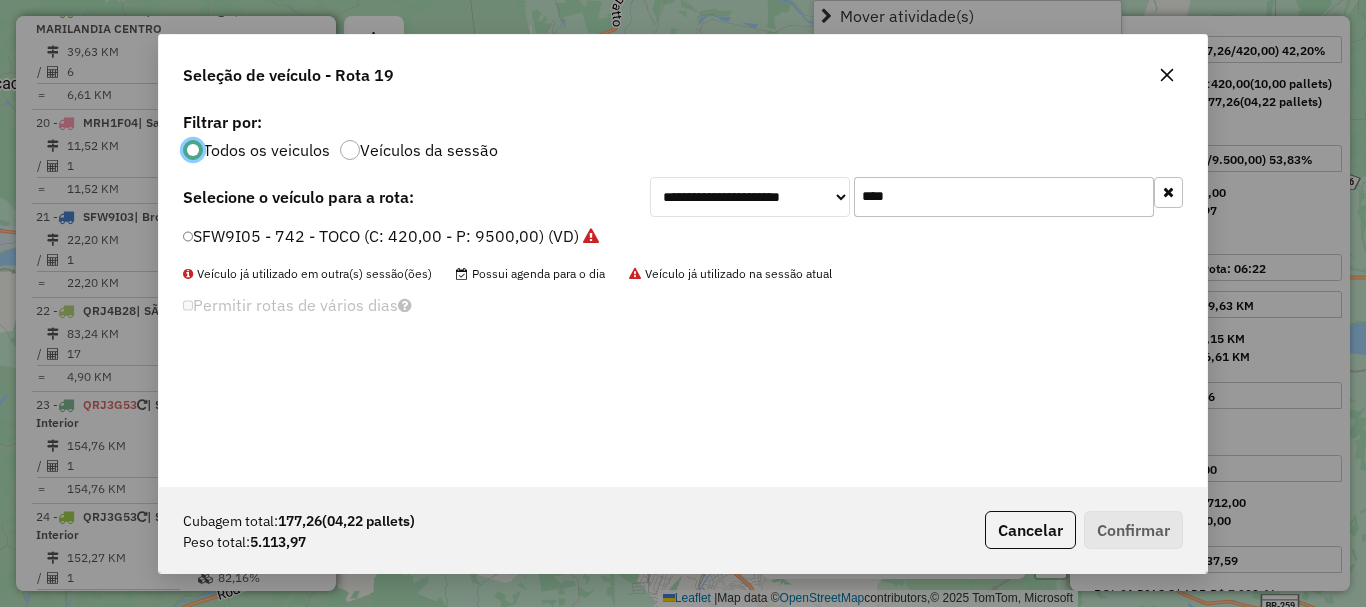 scroll, scrollTop: 11, scrollLeft: 6, axis: both 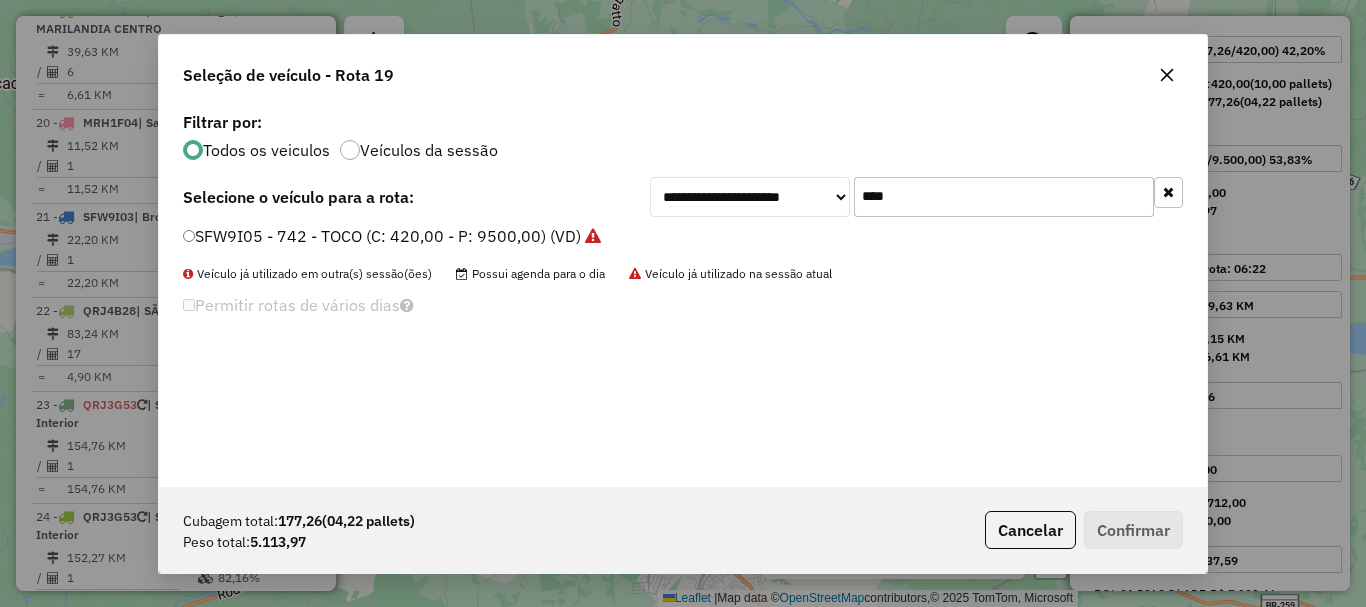 drag, startPoint x: 957, startPoint y: 194, endPoint x: 862, endPoint y: 210, distance: 96.337944 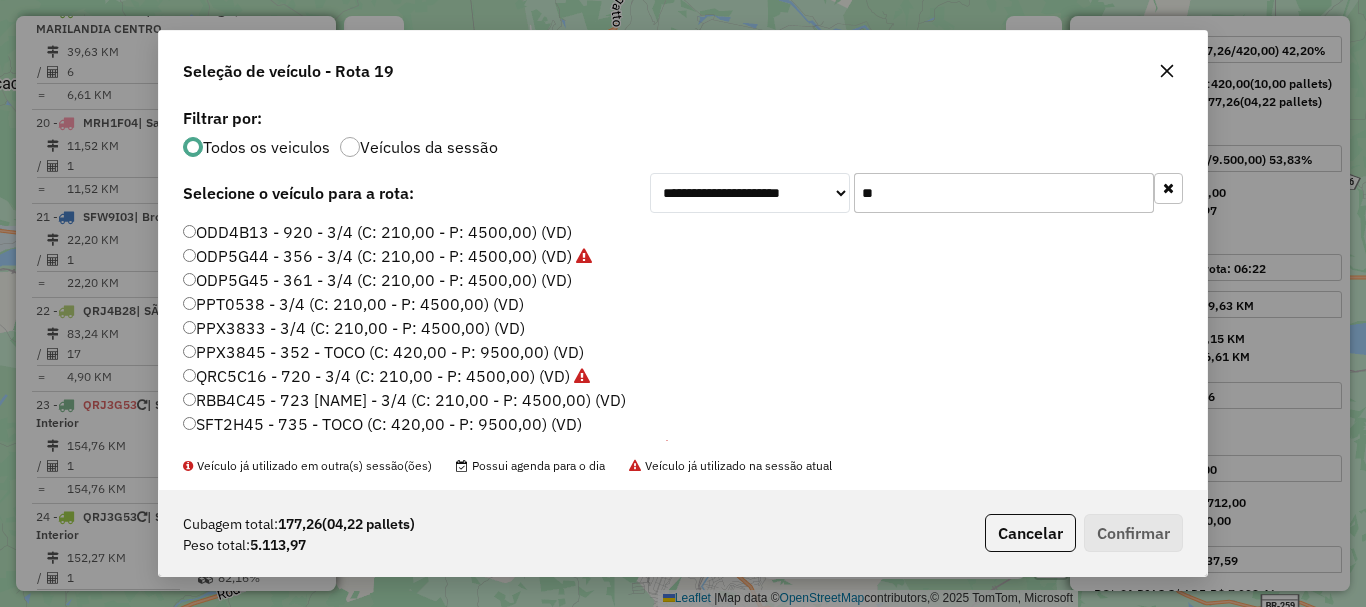 type on "**" 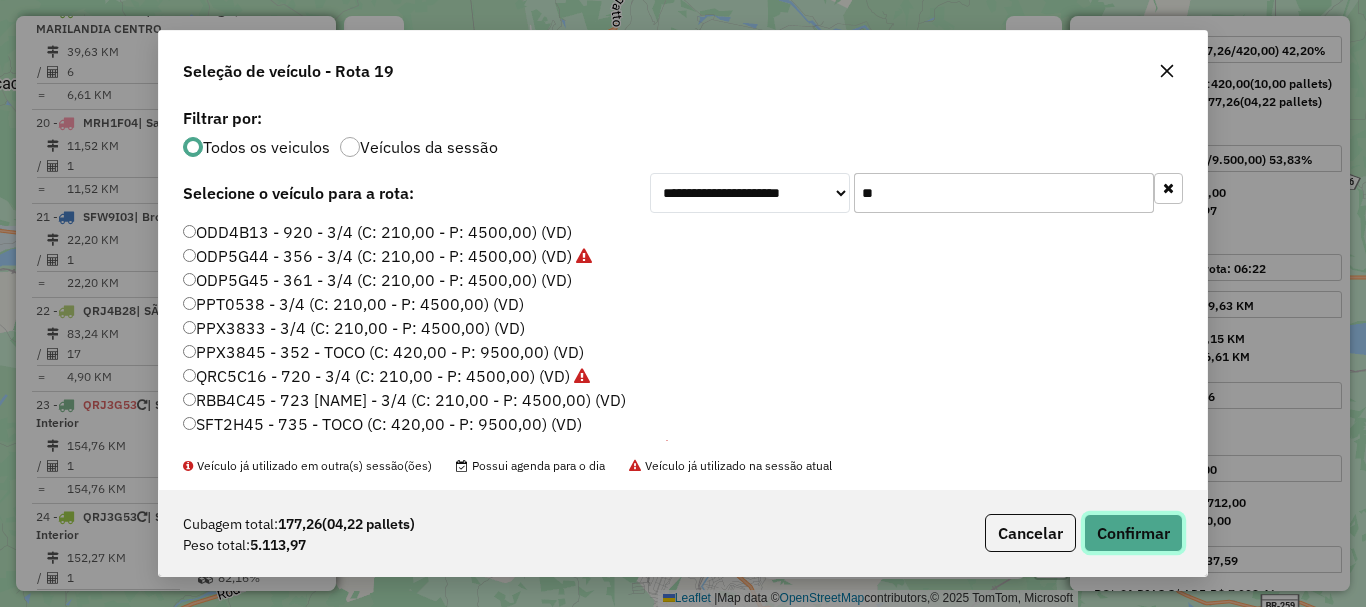 click on "Confirmar" 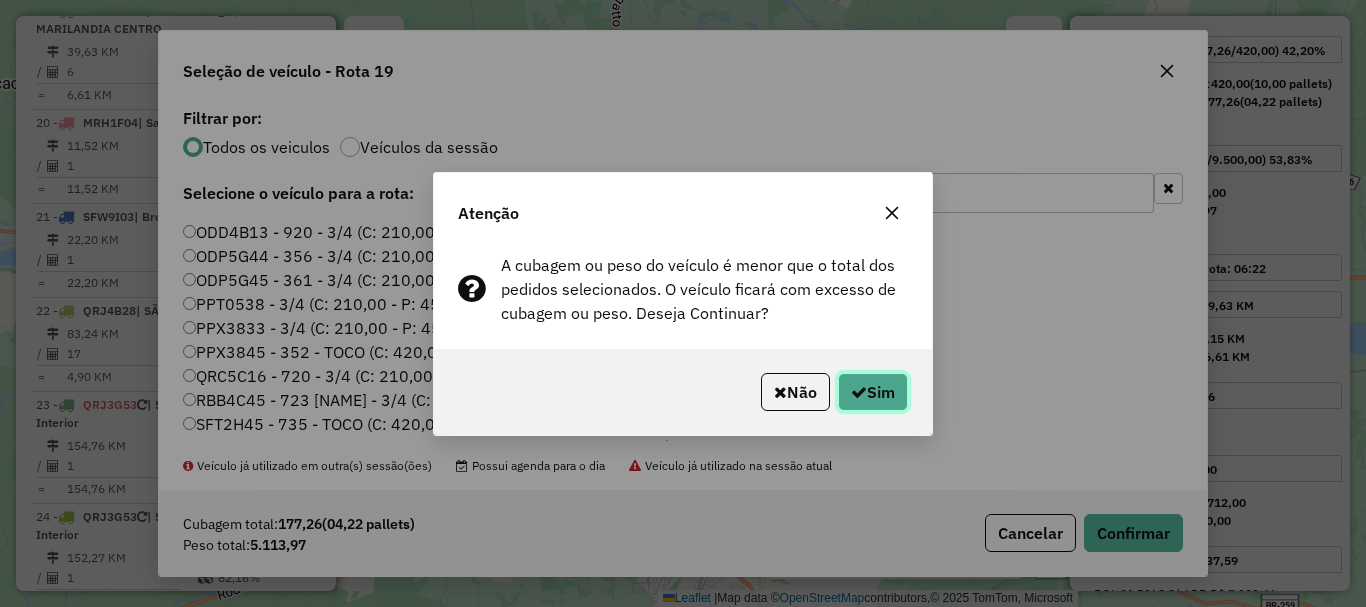 click 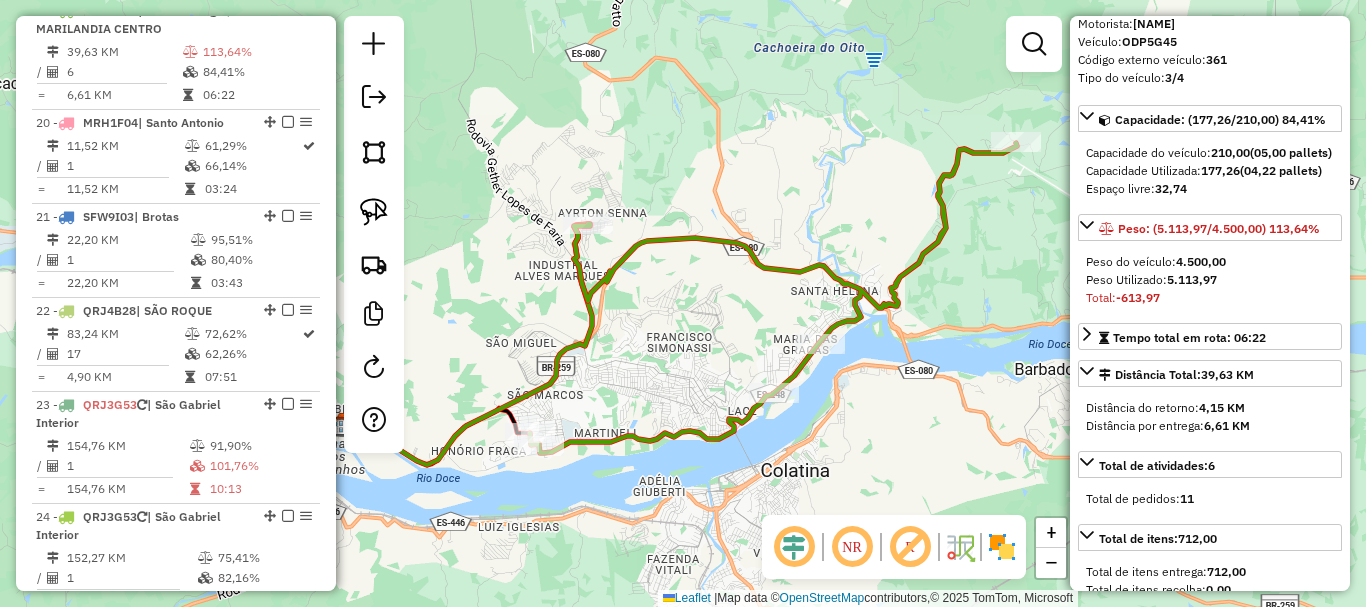 scroll, scrollTop: 0, scrollLeft: 0, axis: both 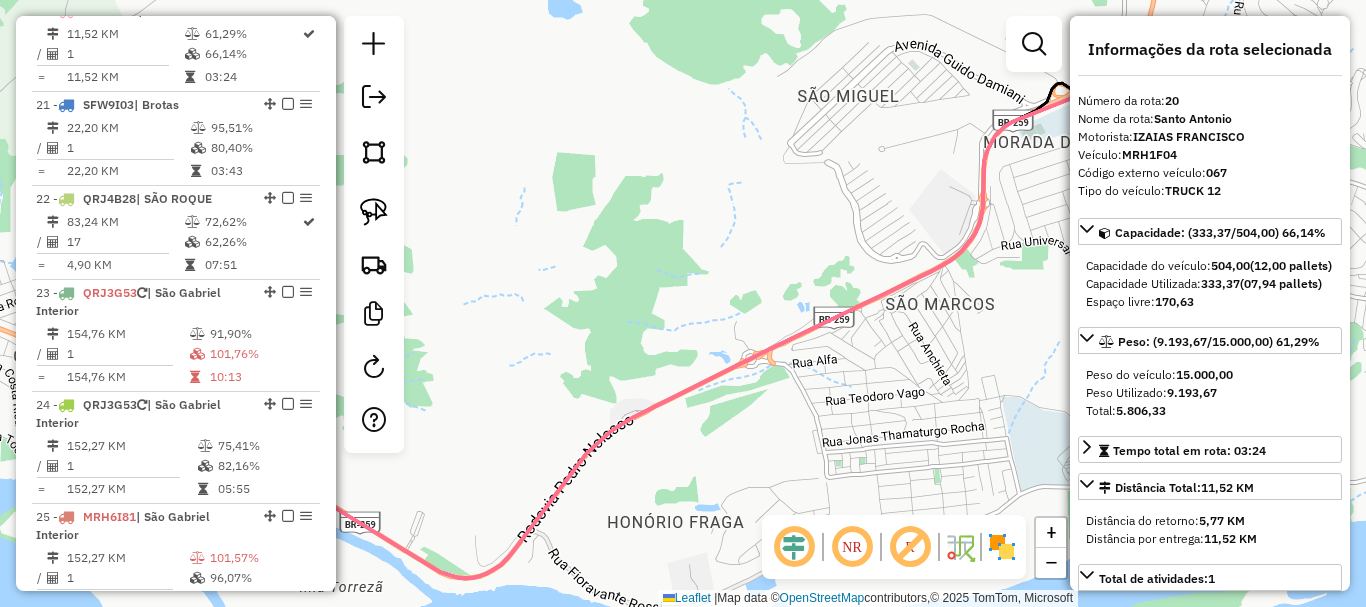 drag, startPoint x: 878, startPoint y: 306, endPoint x: 648, endPoint y: 370, distance: 238.73836 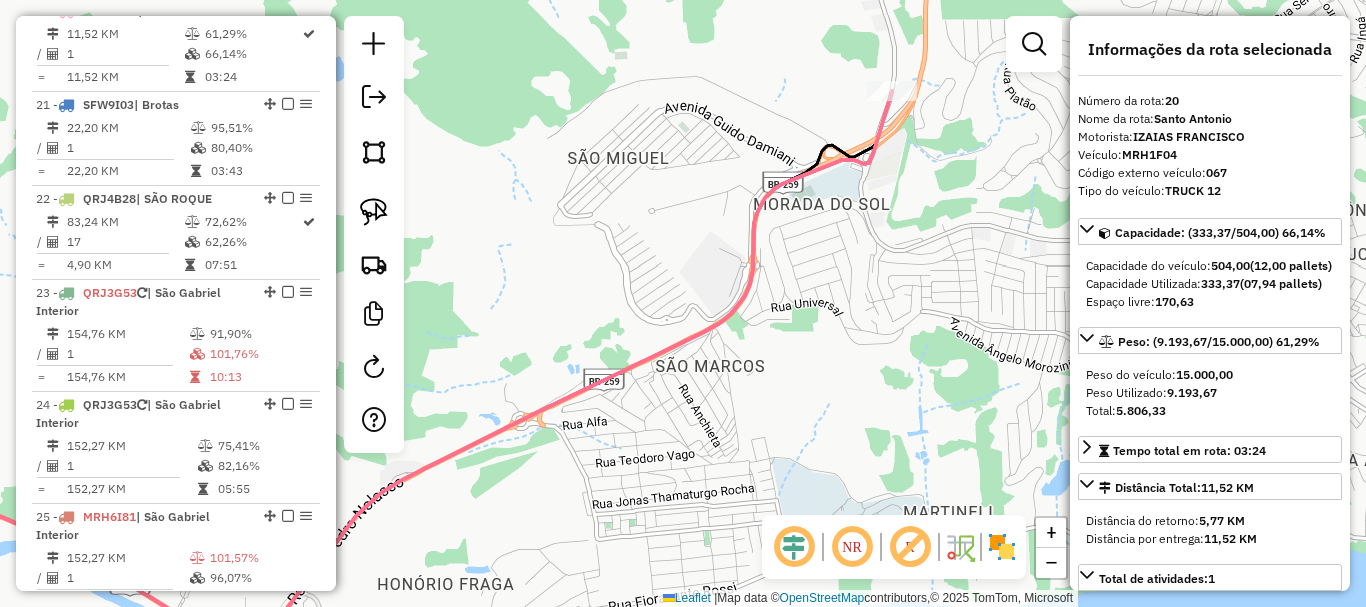 drag, startPoint x: 800, startPoint y: 274, endPoint x: 789, endPoint y: 280, distance: 12.529964 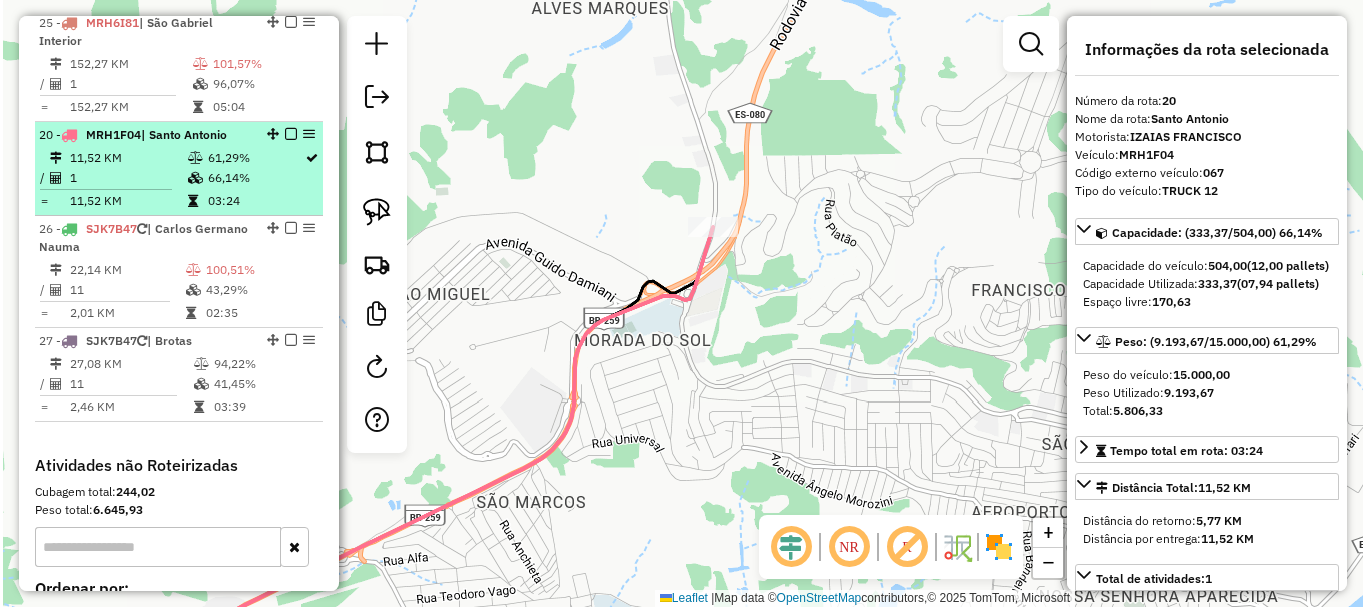 scroll, scrollTop: 3197, scrollLeft: 0, axis: vertical 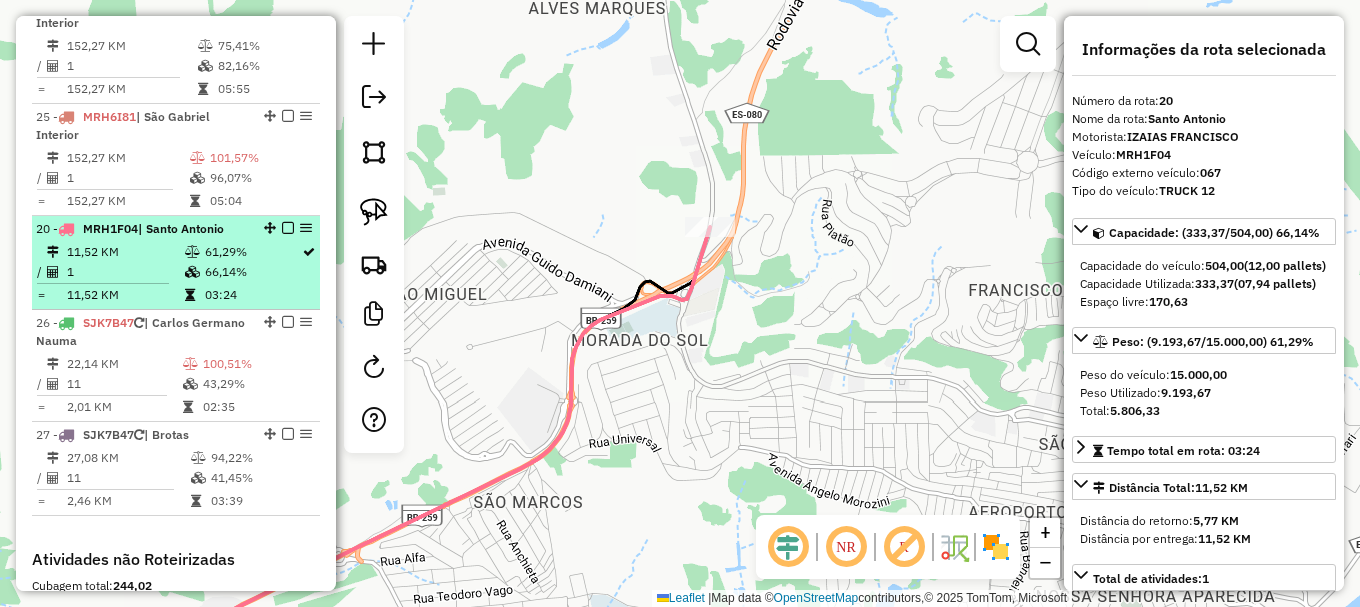 drag, startPoint x: 259, startPoint y: 130, endPoint x: 226, endPoint y: 253, distance: 127.349915 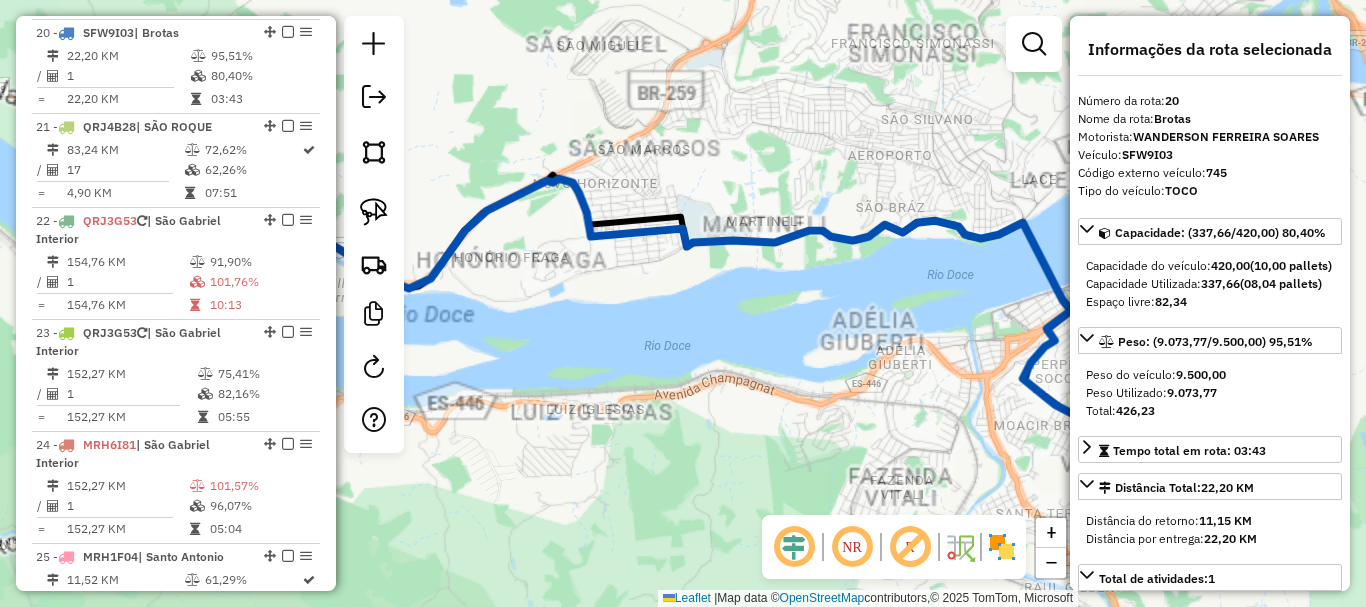 scroll, scrollTop: 2891, scrollLeft: 0, axis: vertical 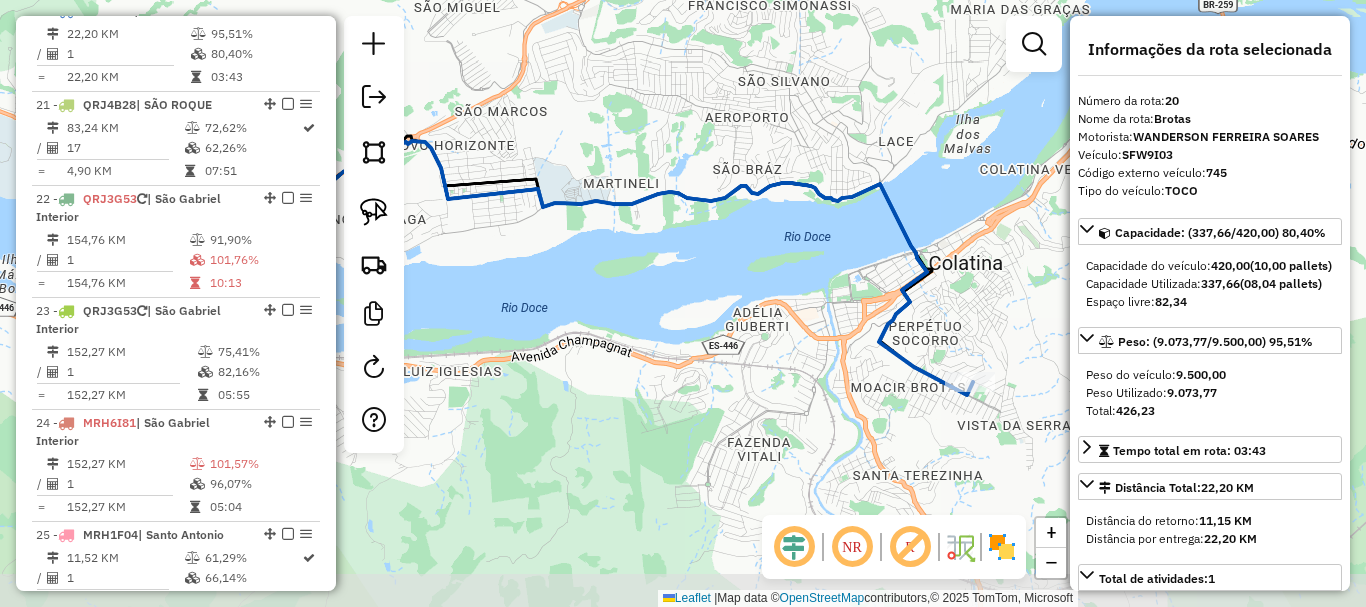 drag, startPoint x: 607, startPoint y: 294, endPoint x: 469, endPoint y: 259, distance: 142.36923 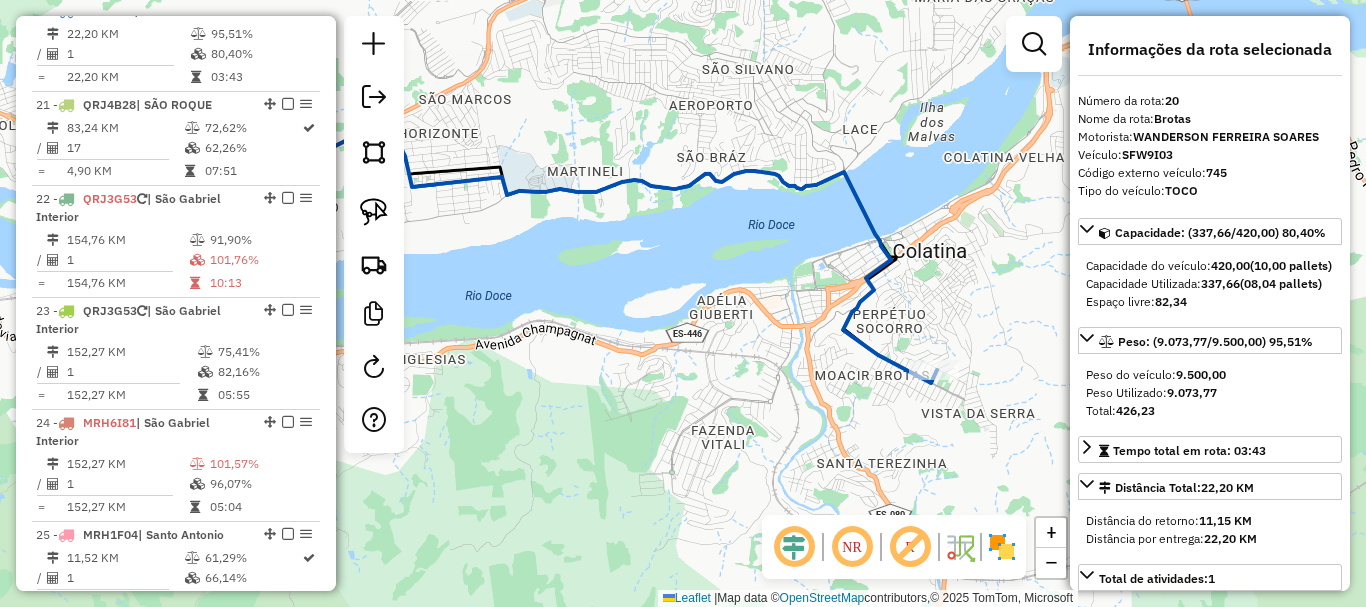 drag, startPoint x: 921, startPoint y: 311, endPoint x: 839, endPoint y: 299, distance: 82.8734 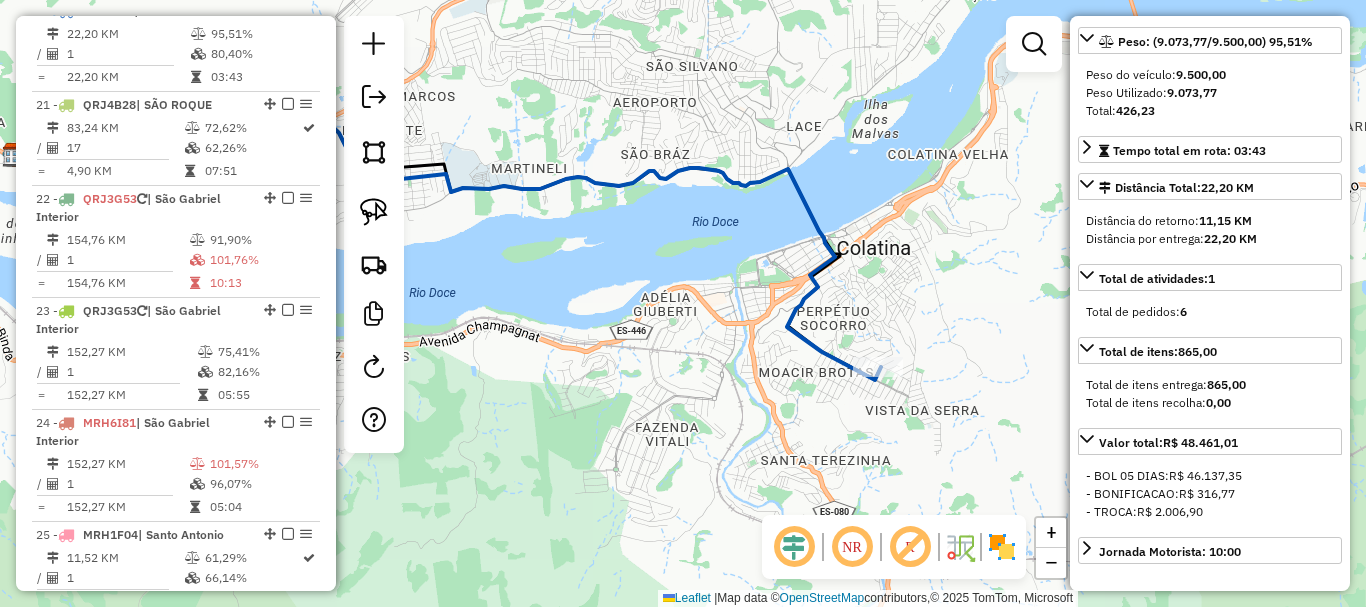 scroll, scrollTop: 200, scrollLeft: 0, axis: vertical 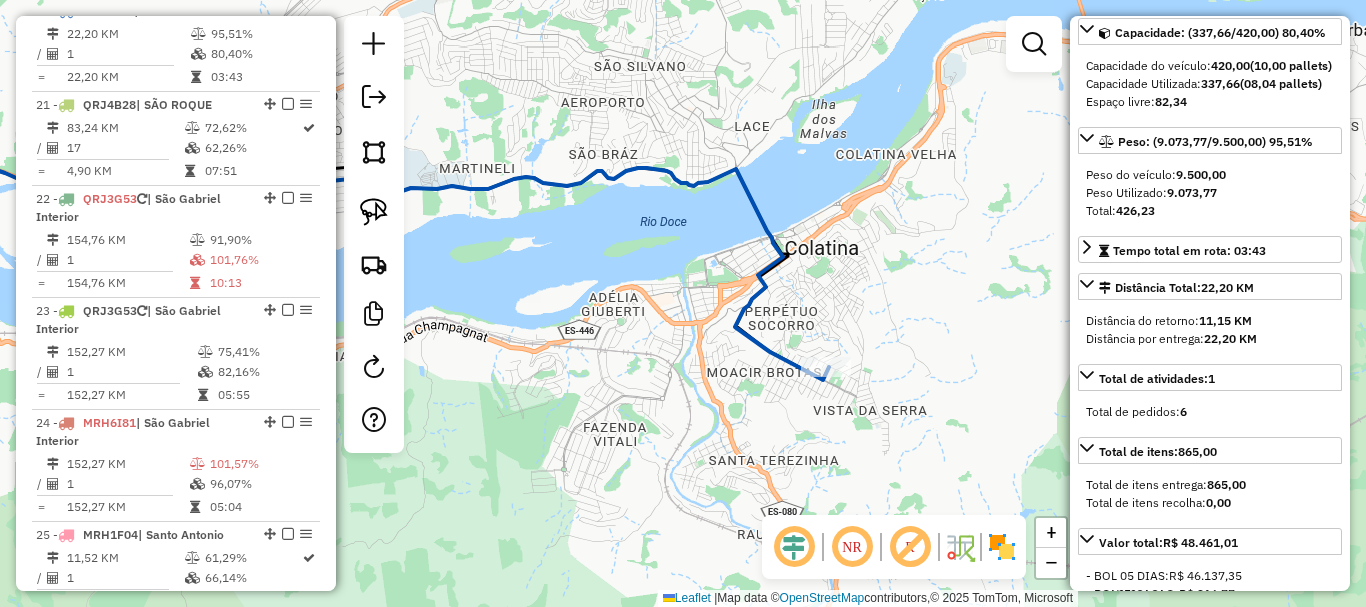 drag, startPoint x: 936, startPoint y: 415, endPoint x: 780, endPoint y: 415, distance: 156 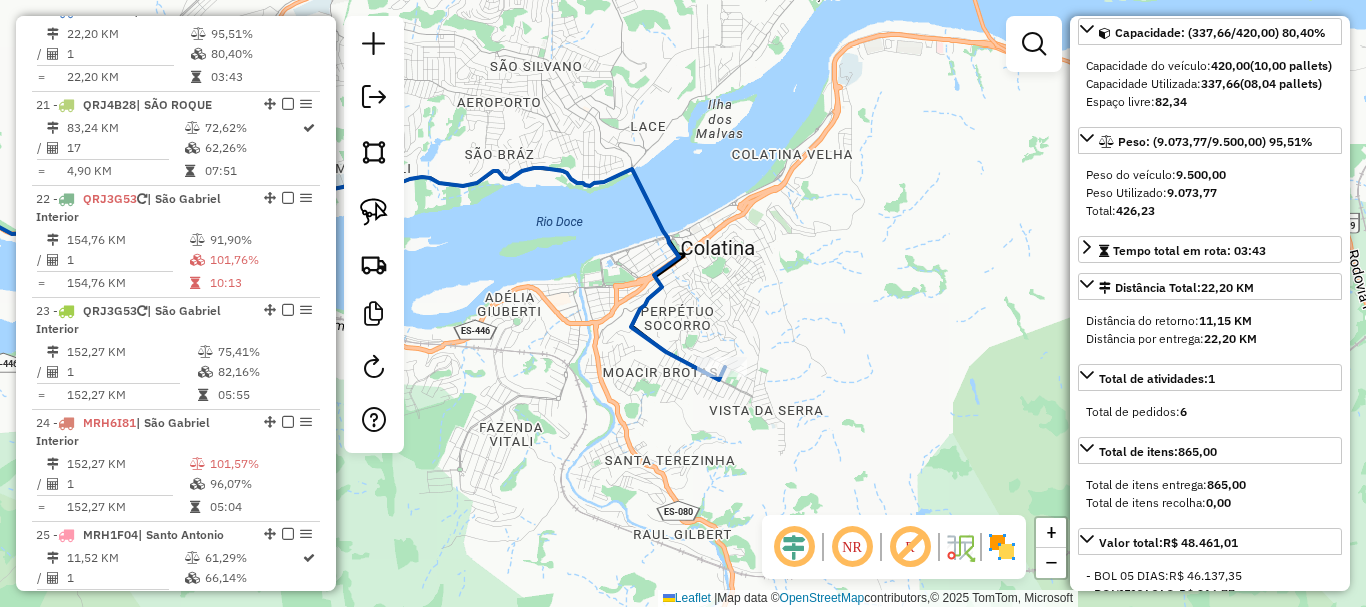 scroll, scrollTop: 0, scrollLeft: 0, axis: both 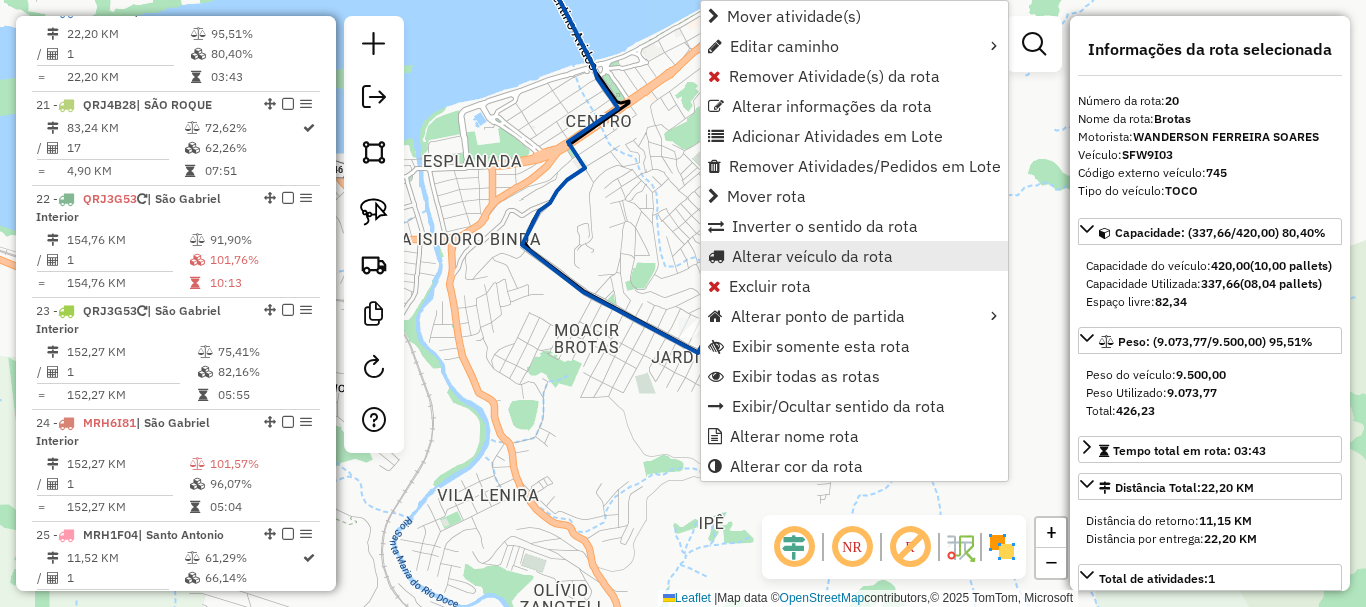 click on "Alterar veículo da rota" at bounding box center (812, 256) 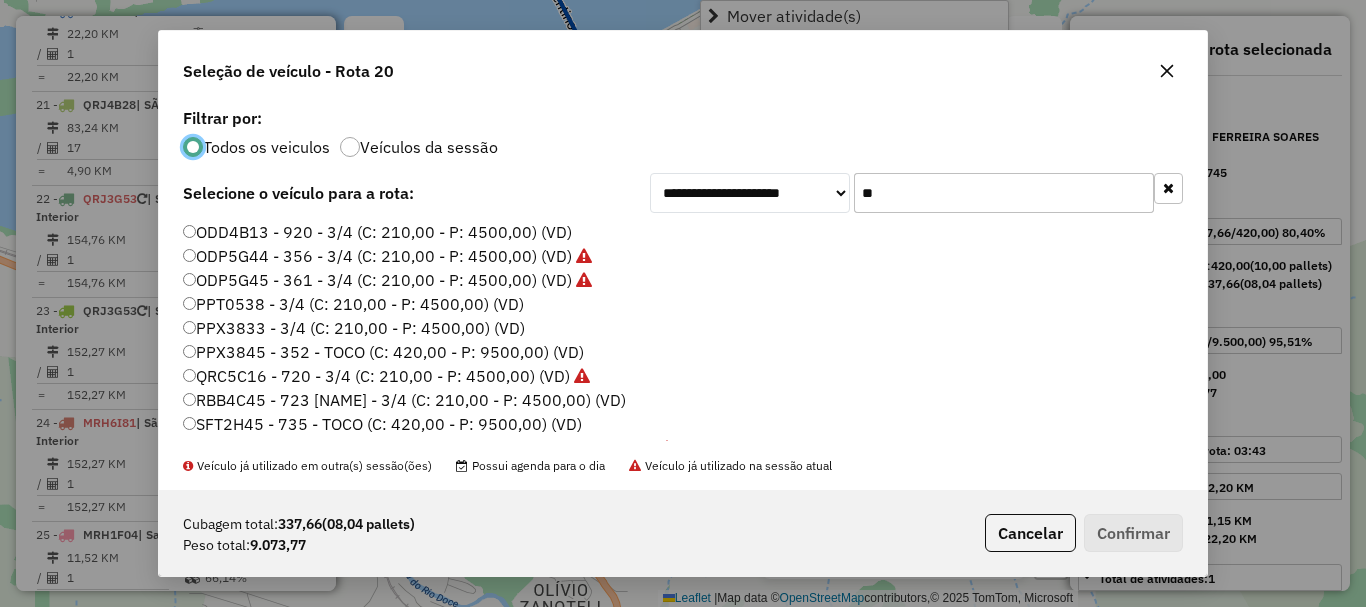 scroll, scrollTop: 11, scrollLeft: 6, axis: both 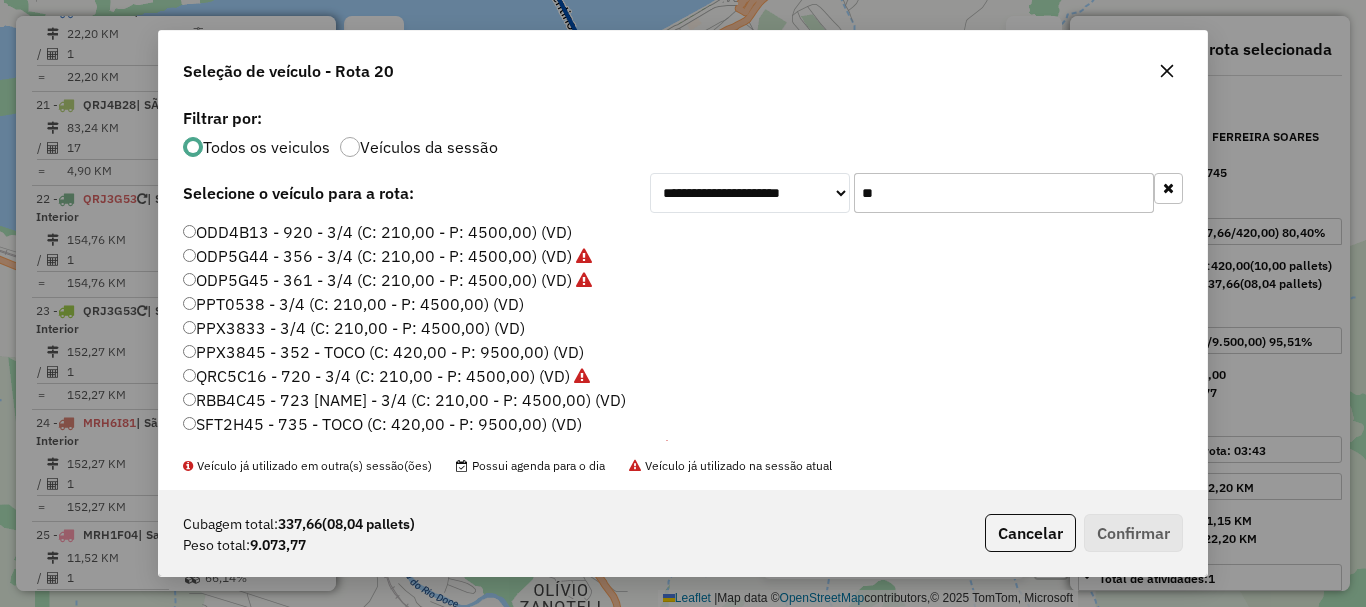 drag, startPoint x: 848, startPoint y: 213, endPoint x: 816, endPoint y: 224, distance: 33.83785 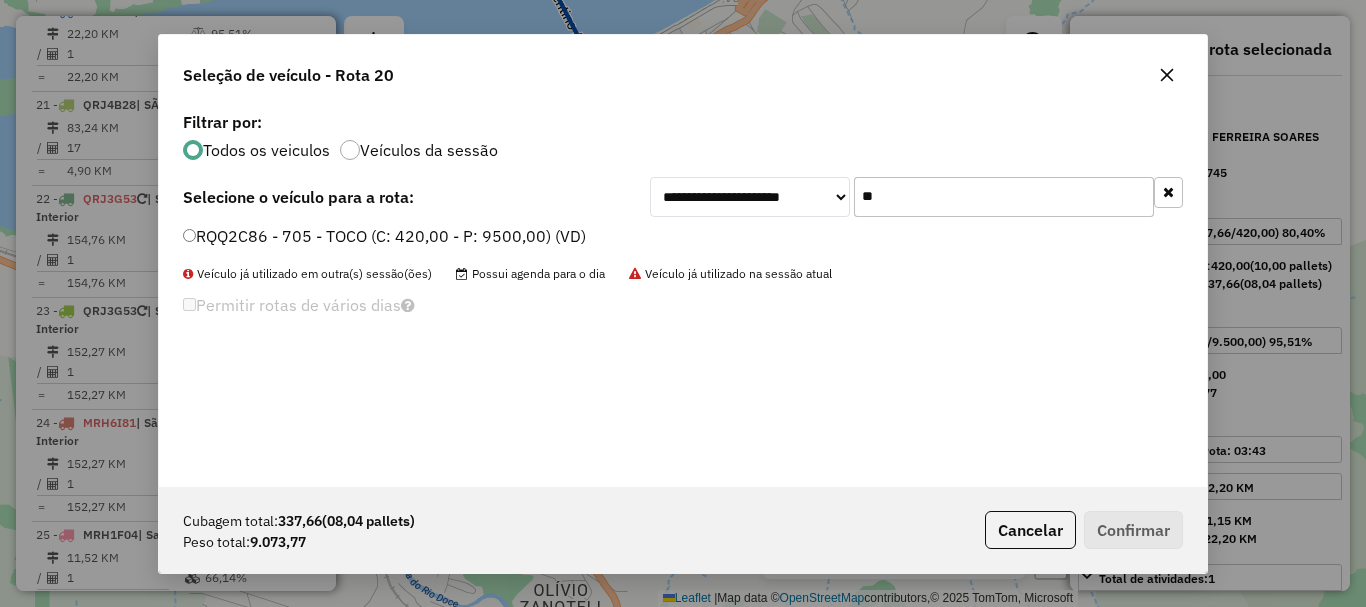 type on "**" 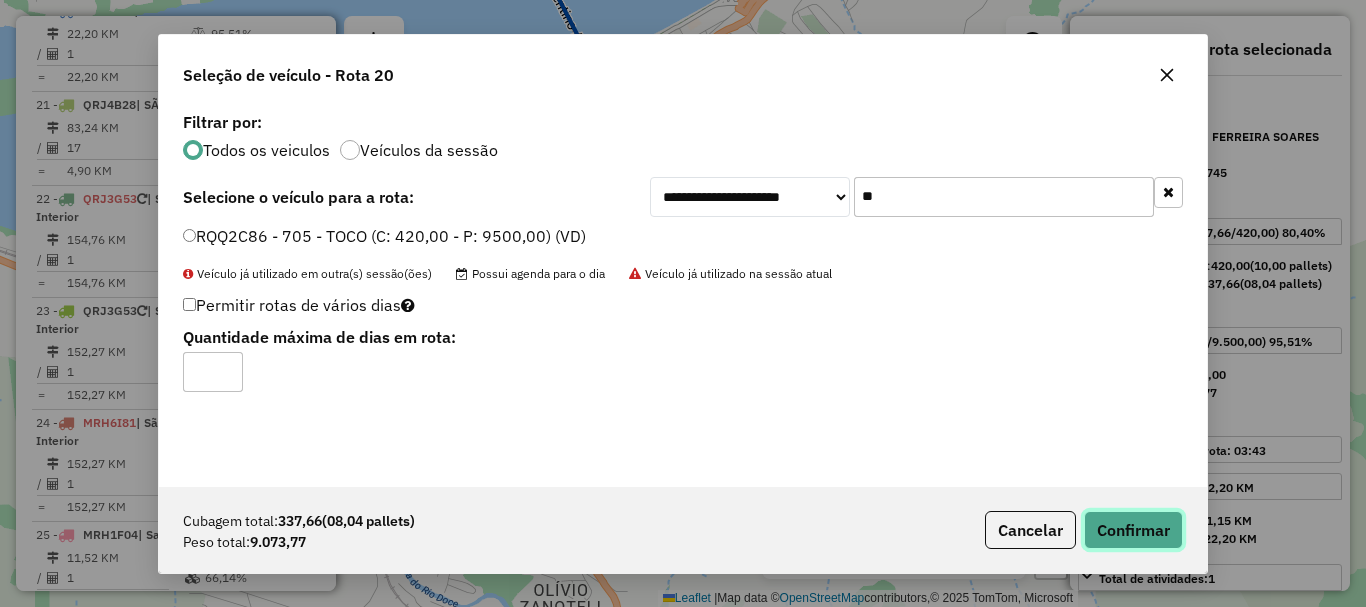 click on "Confirmar" 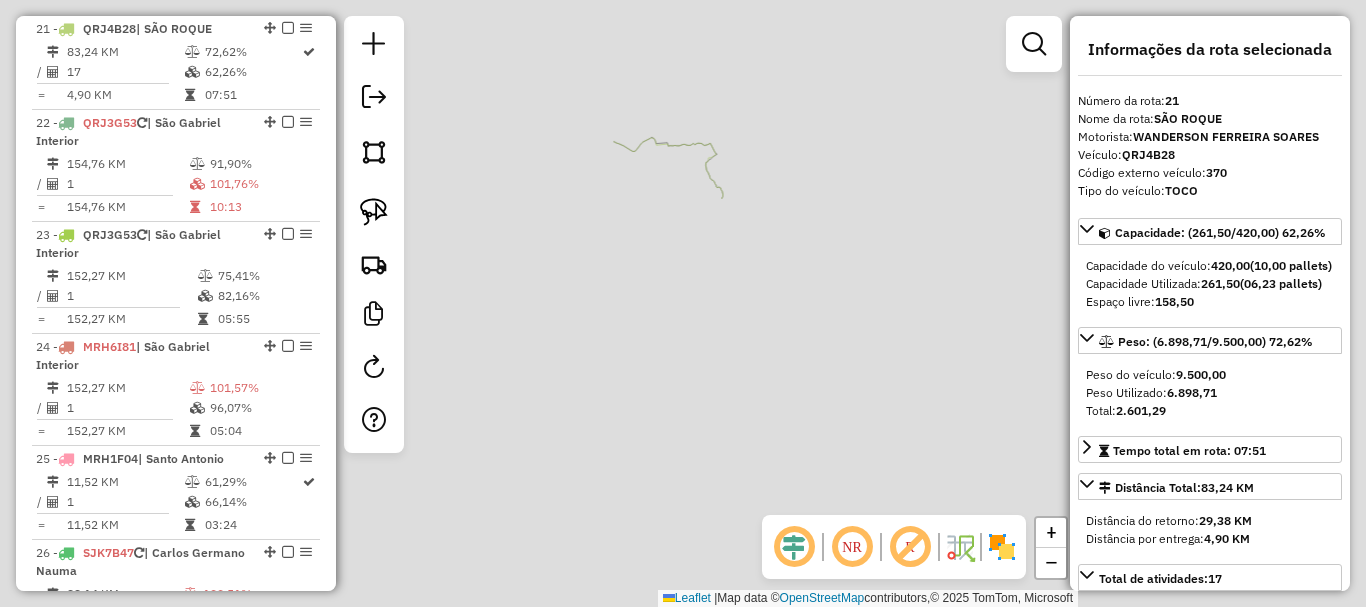scroll, scrollTop: 2985, scrollLeft: 0, axis: vertical 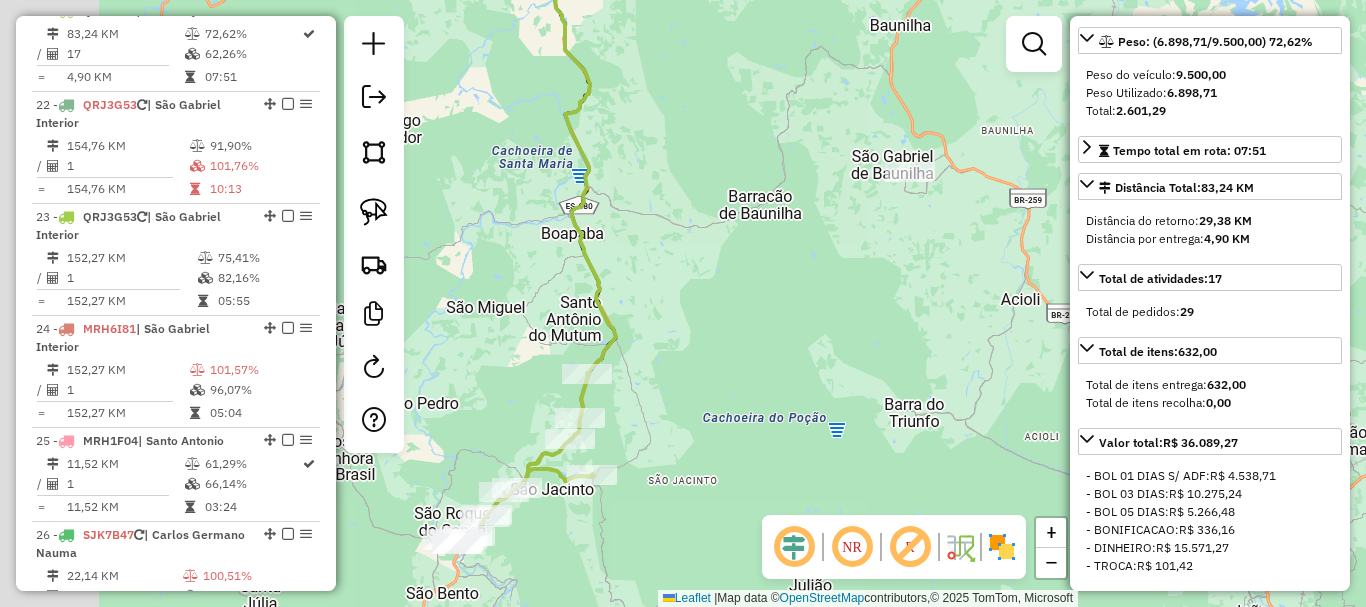drag, startPoint x: 760, startPoint y: 483, endPoint x: 965, endPoint y: 381, distance: 228.9738 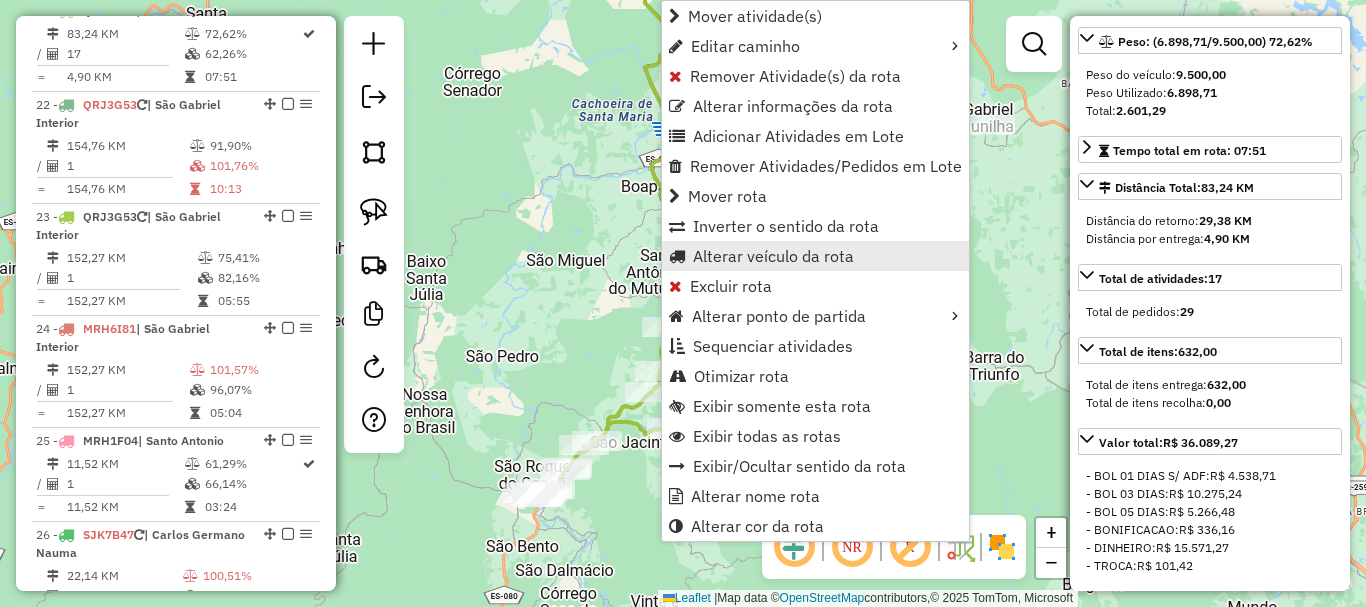 click on "Alterar veículo da rota" at bounding box center [773, 256] 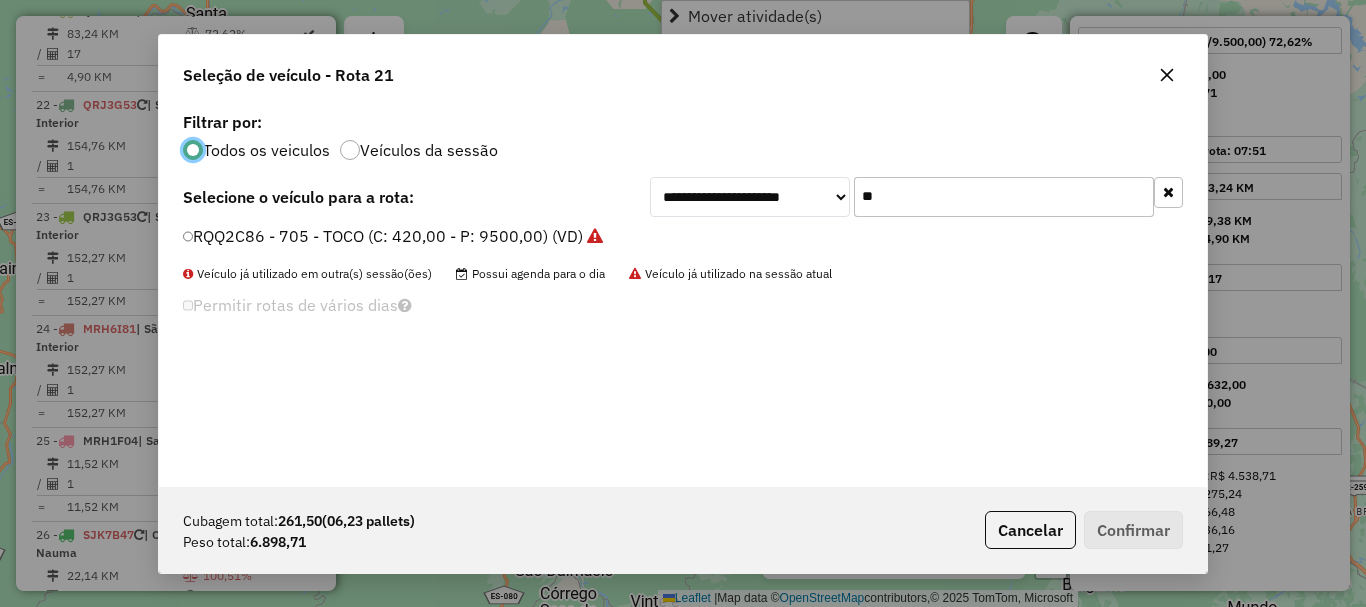 scroll, scrollTop: 11, scrollLeft: 6, axis: both 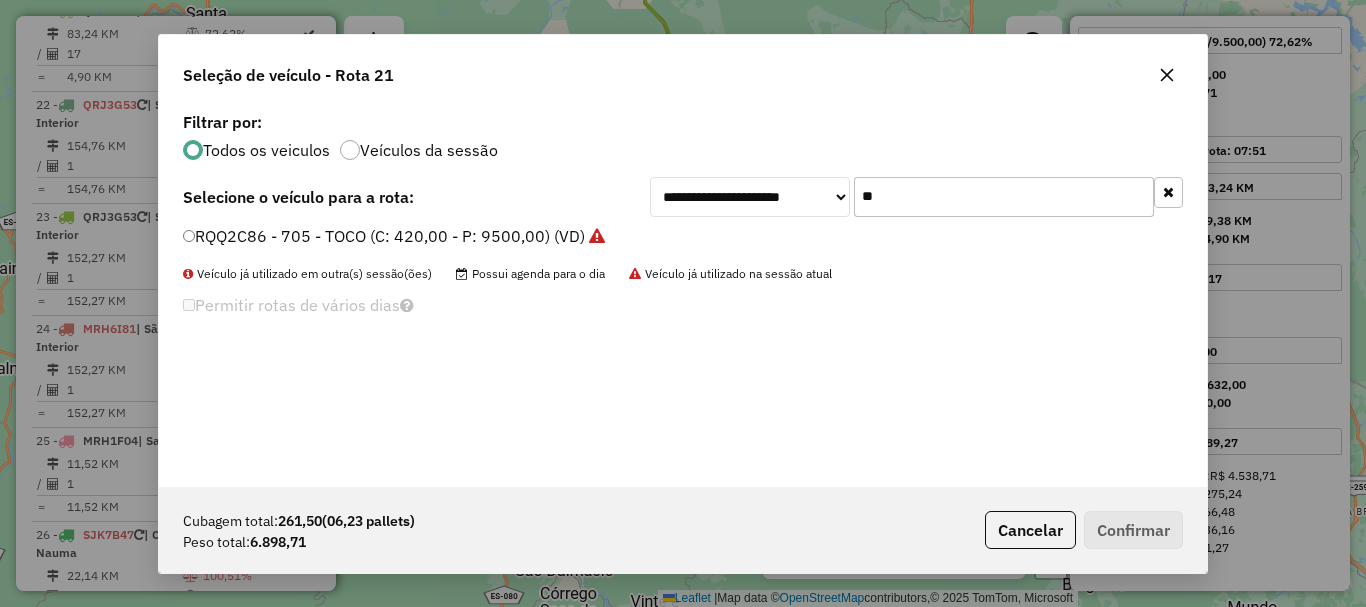 drag, startPoint x: 925, startPoint y: 207, endPoint x: 788, endPoint y: 222, distance: 137.81873 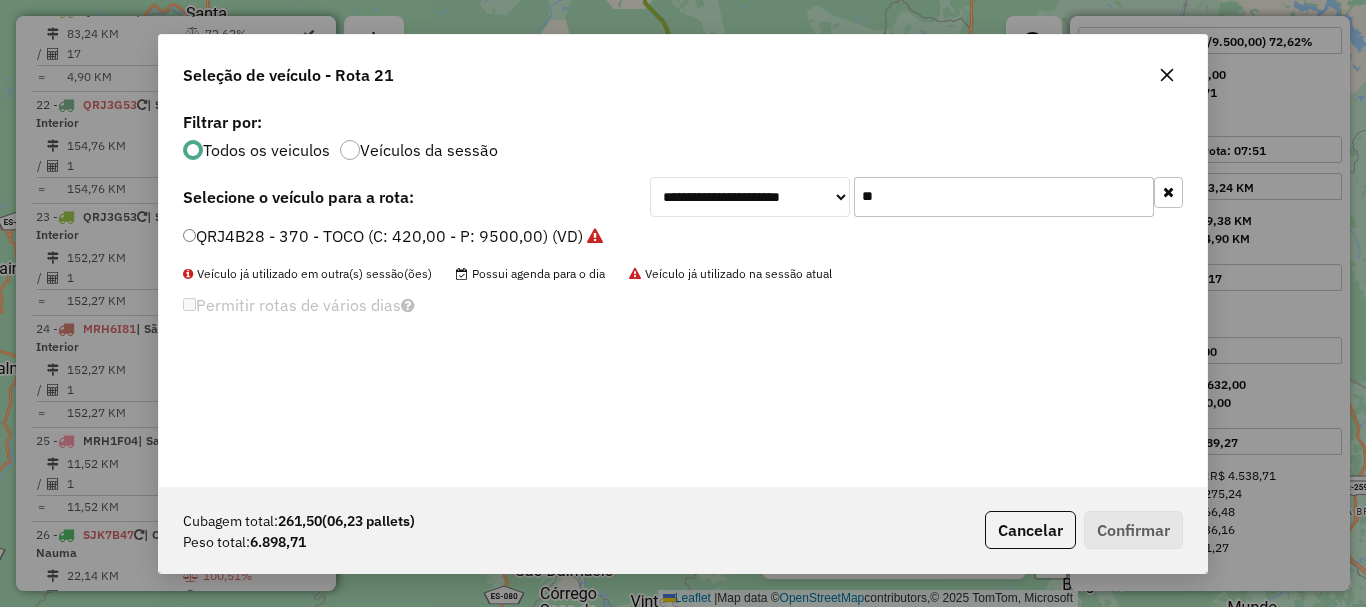 type on "**" 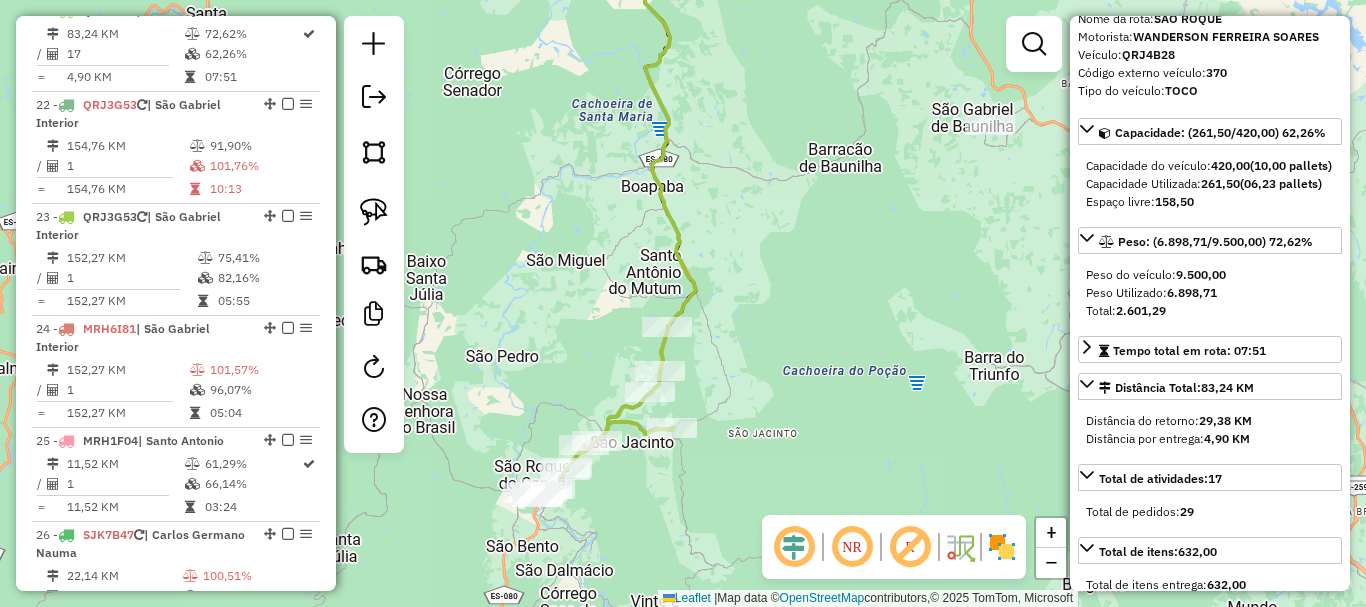scroll, scrollTop: 0, scrollLeft: 0, axis: both 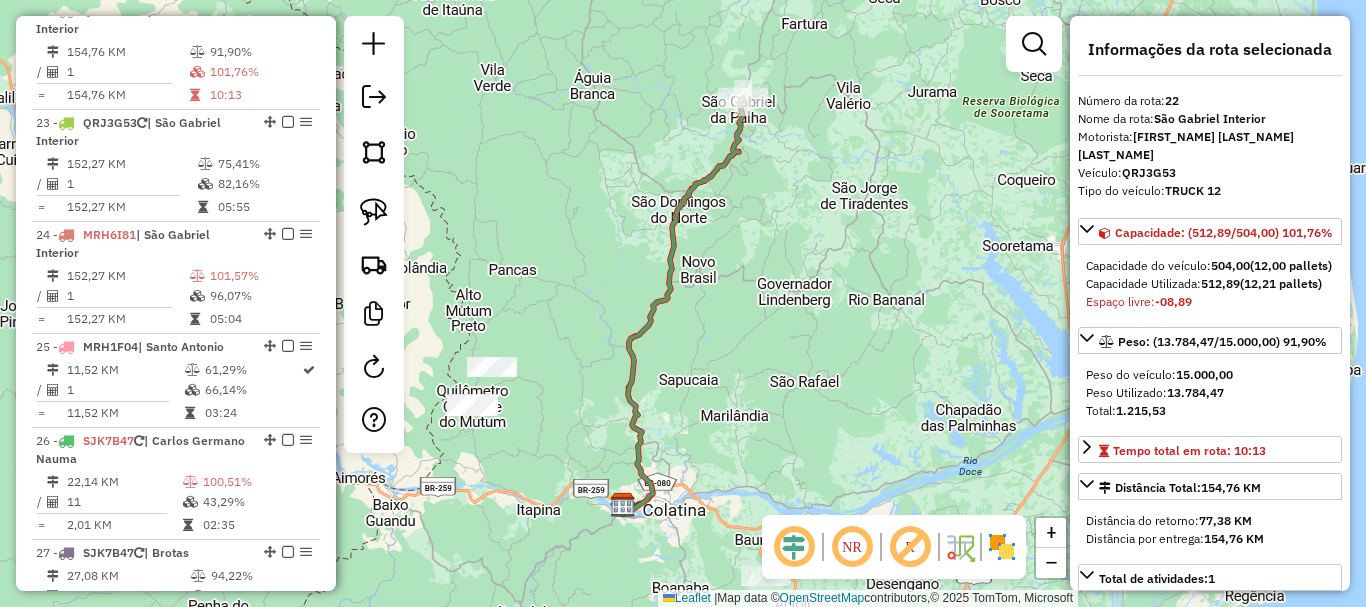 drag, startPoint x: 825, startPoint y: 197, endPoint x: 831, endPoint y: 345, distance: 148.12157 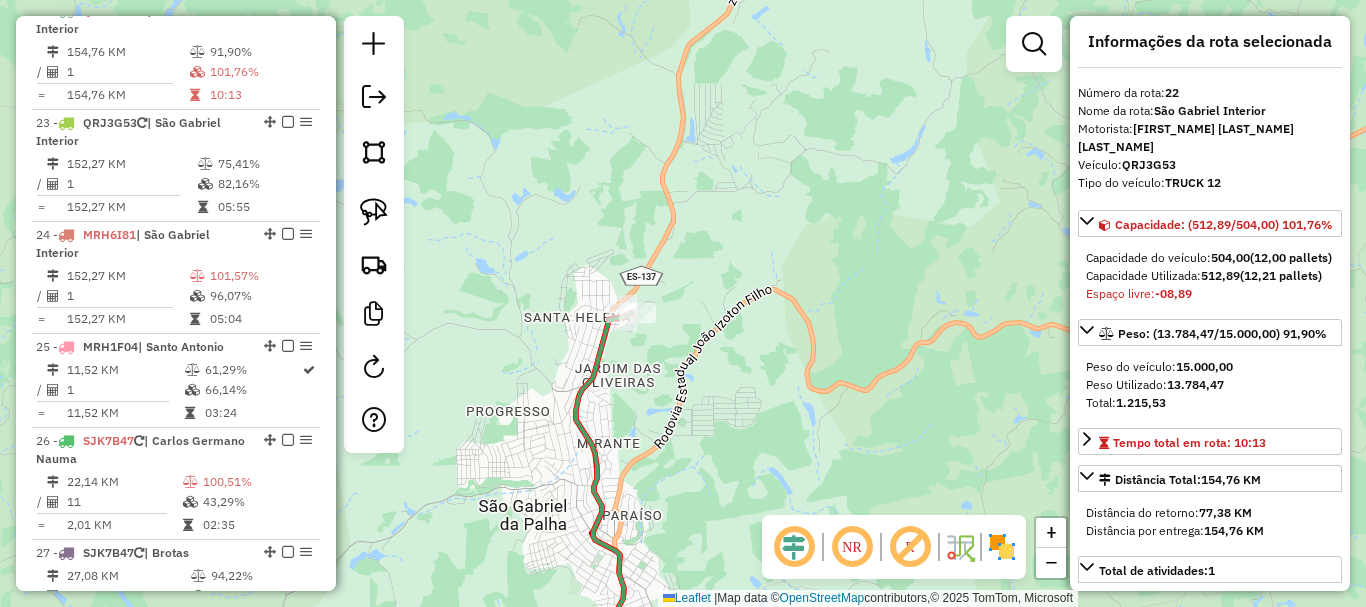 scroll, scrollTop: 0, scrollLeft: 0, axis: both 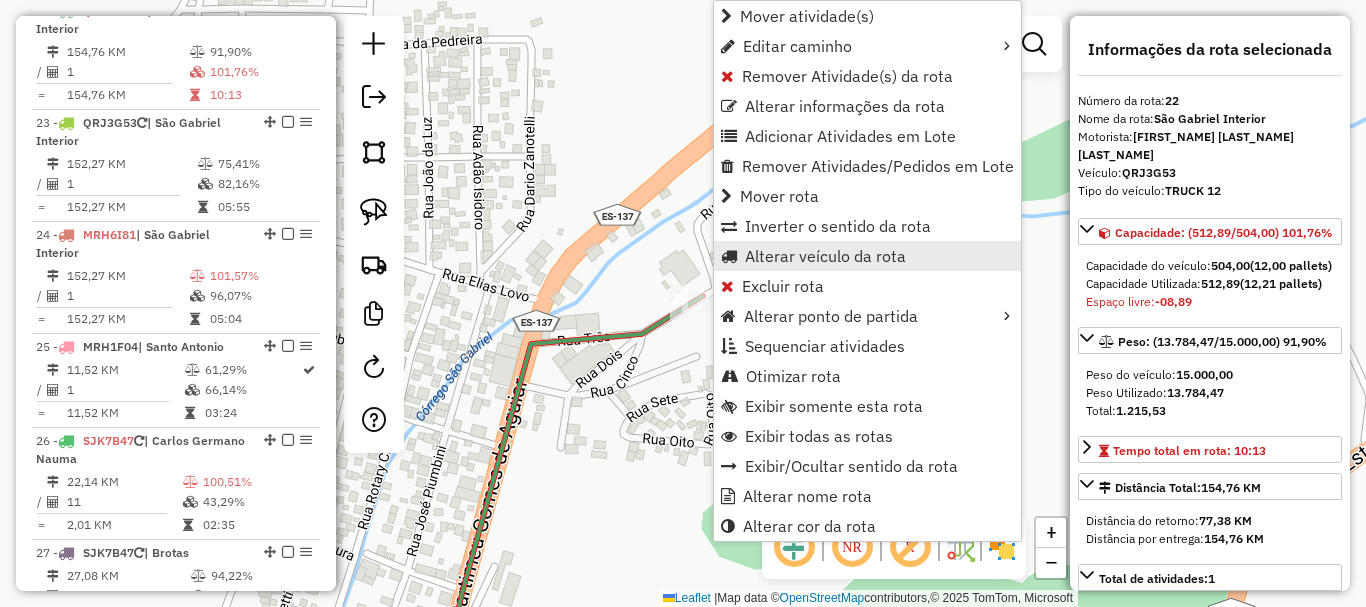 click on "Alterar veículo da rota" at bounding box center [825, 256] 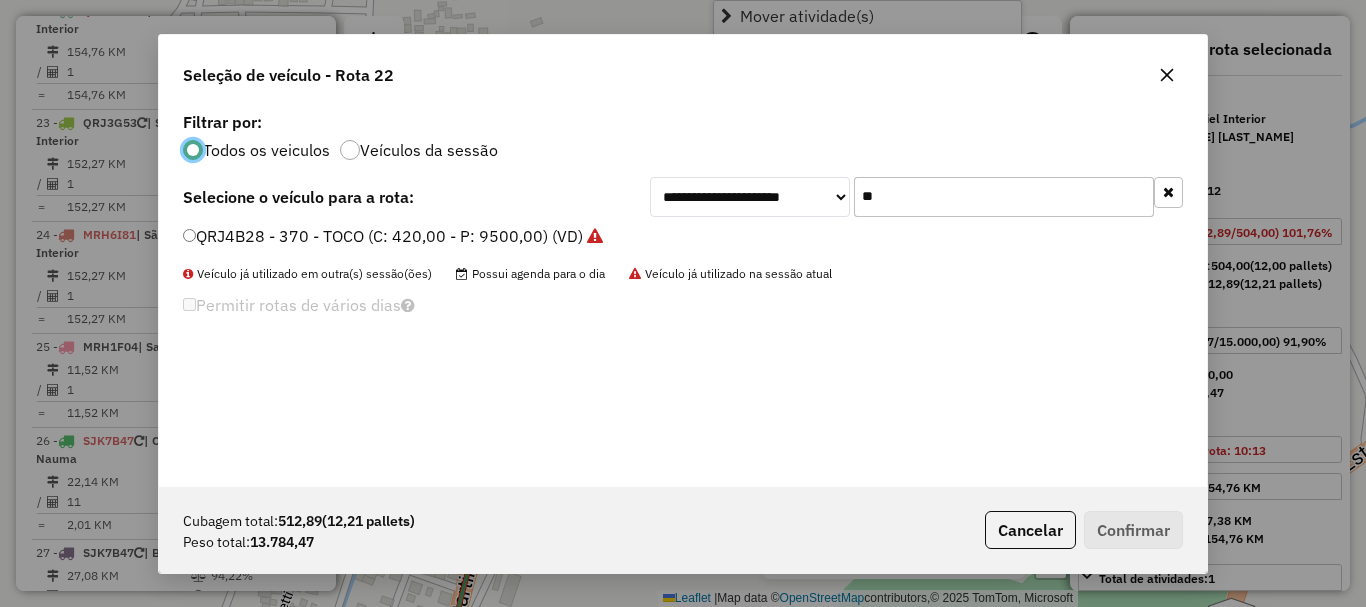 scroll, scrollTop: 11, scrollLeft: 6, axis: both 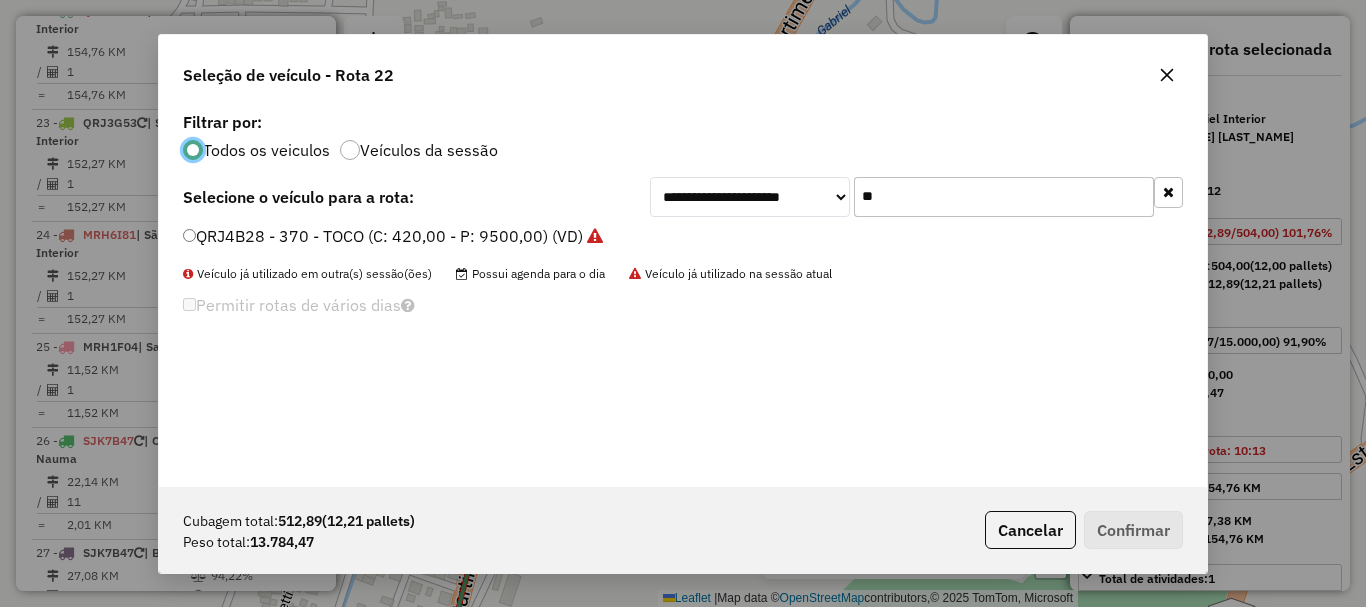 drag, startPoint x: 900, startPoint y: 197, endPoint x: 799, endPoint y: 239, distance: 109.38464 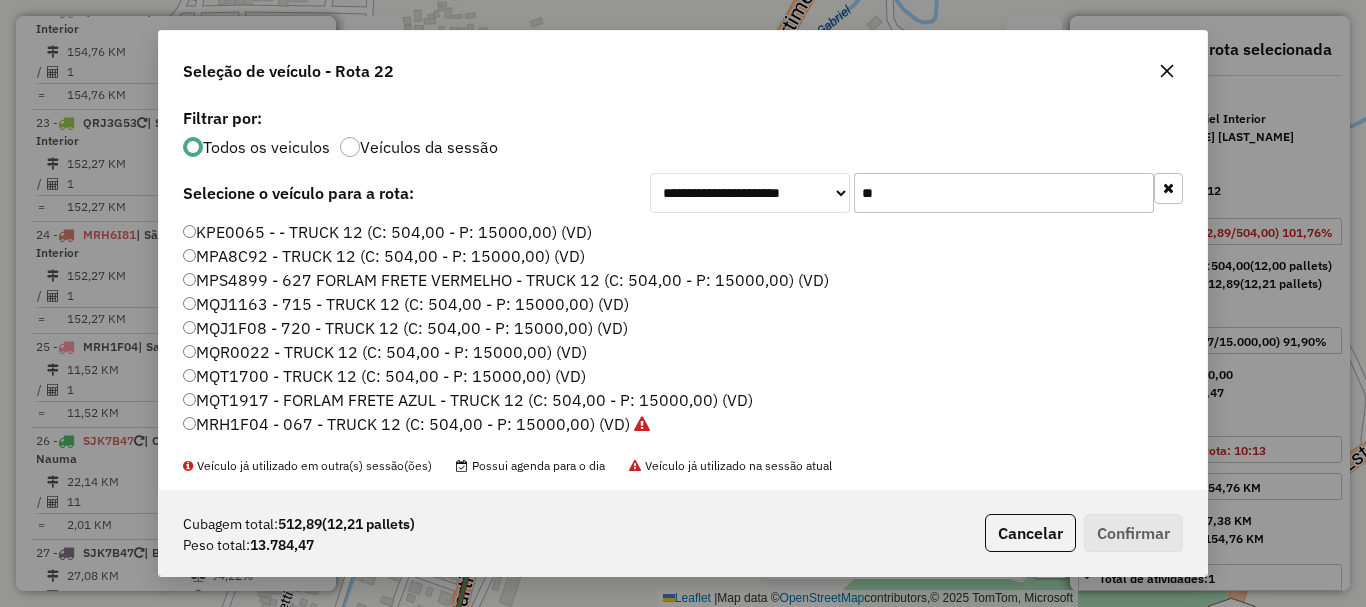 type on "**" 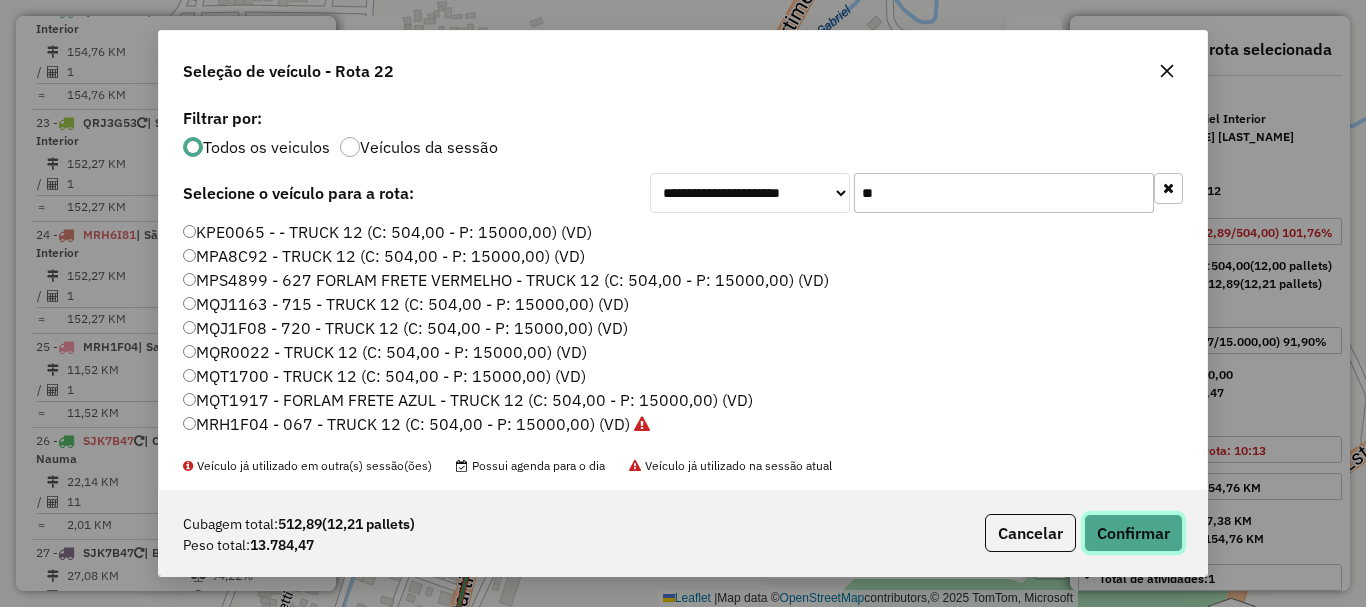 click on "Confirmar" 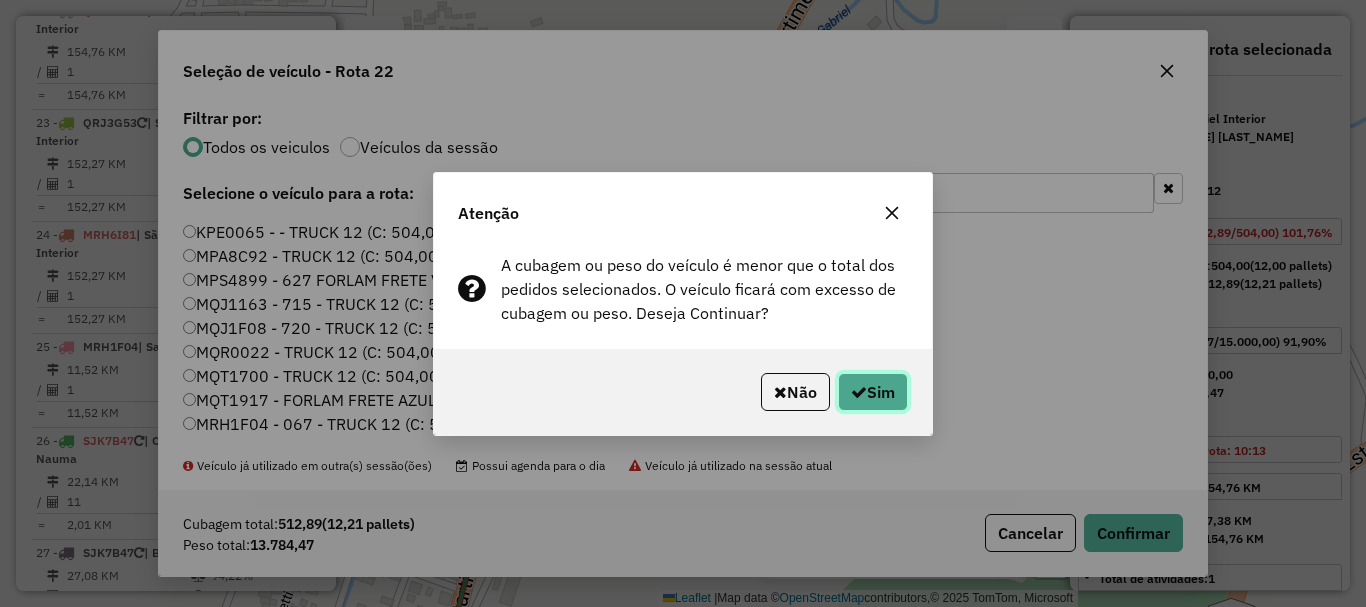 click on "Sim" 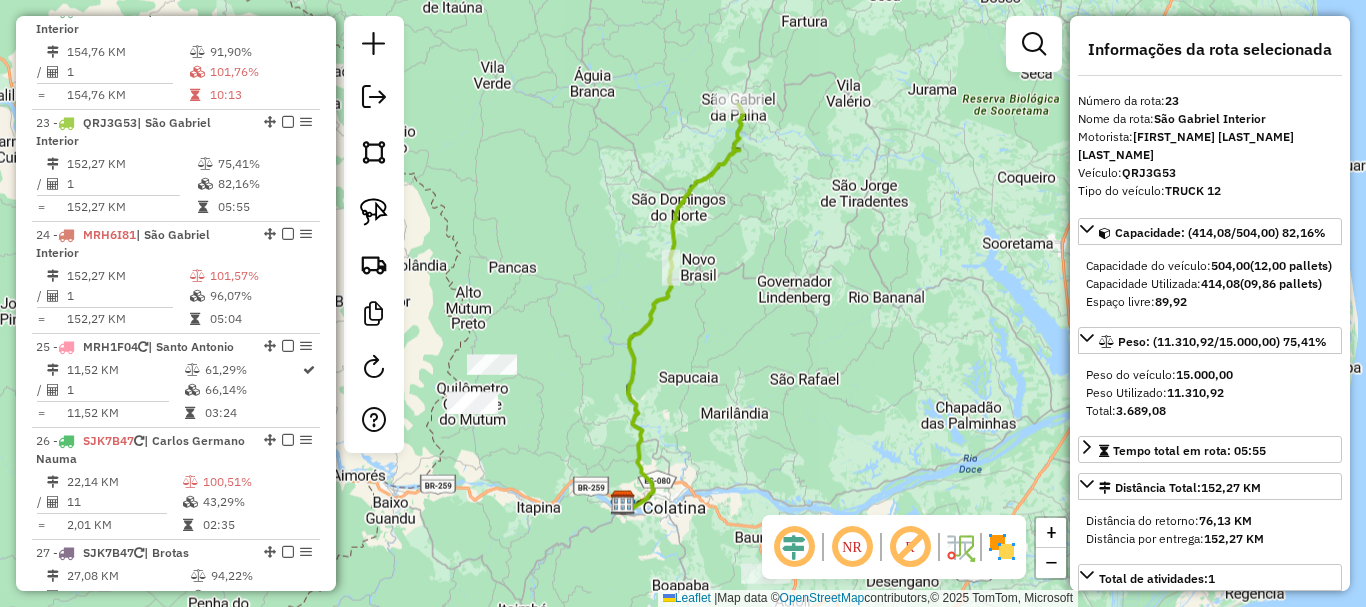 scroll, scrollTop: 3191, scrollLeft: 0, axis: vertical 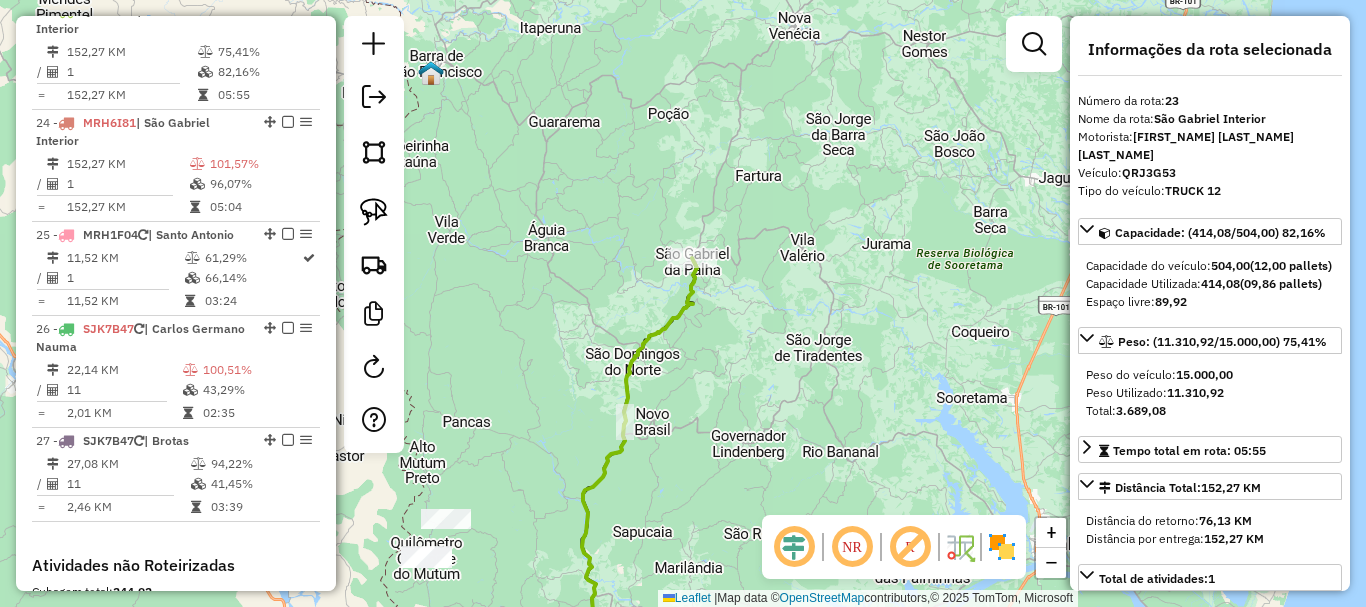 drag, startPoint x: 817, startPoint y: 265, endPoint x: 788, endPoint y: 329, distance: 70.26379 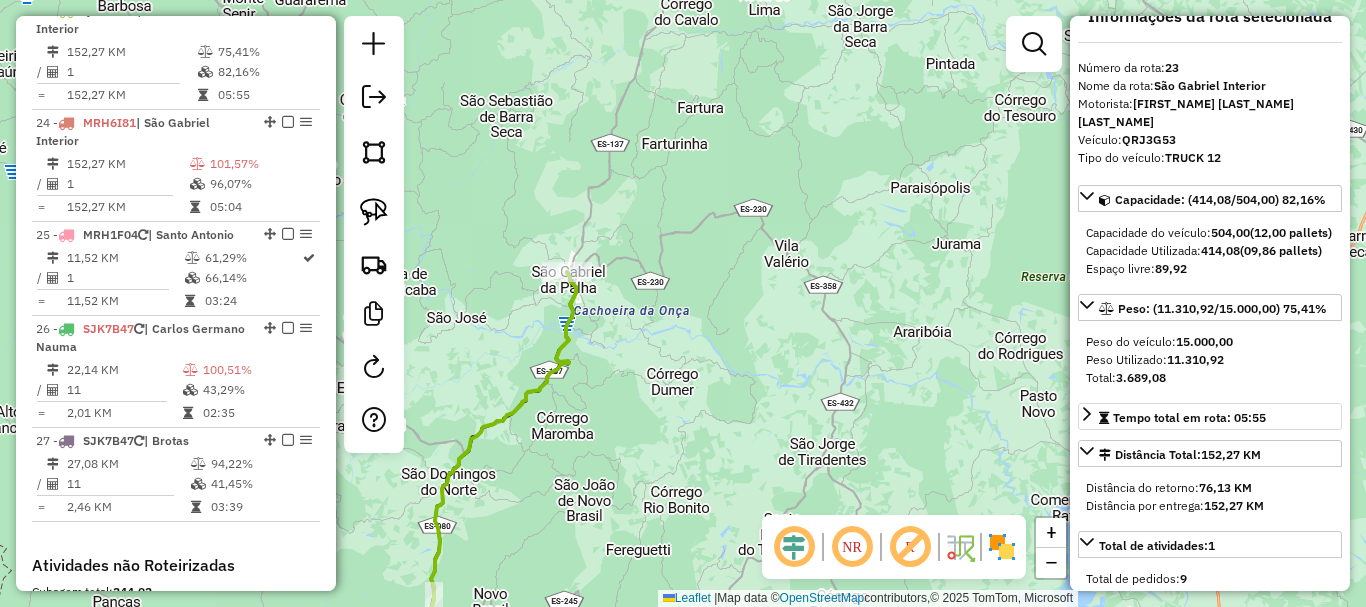 scroll, scrollTop: 0, scrollLeft: 0, axis: both 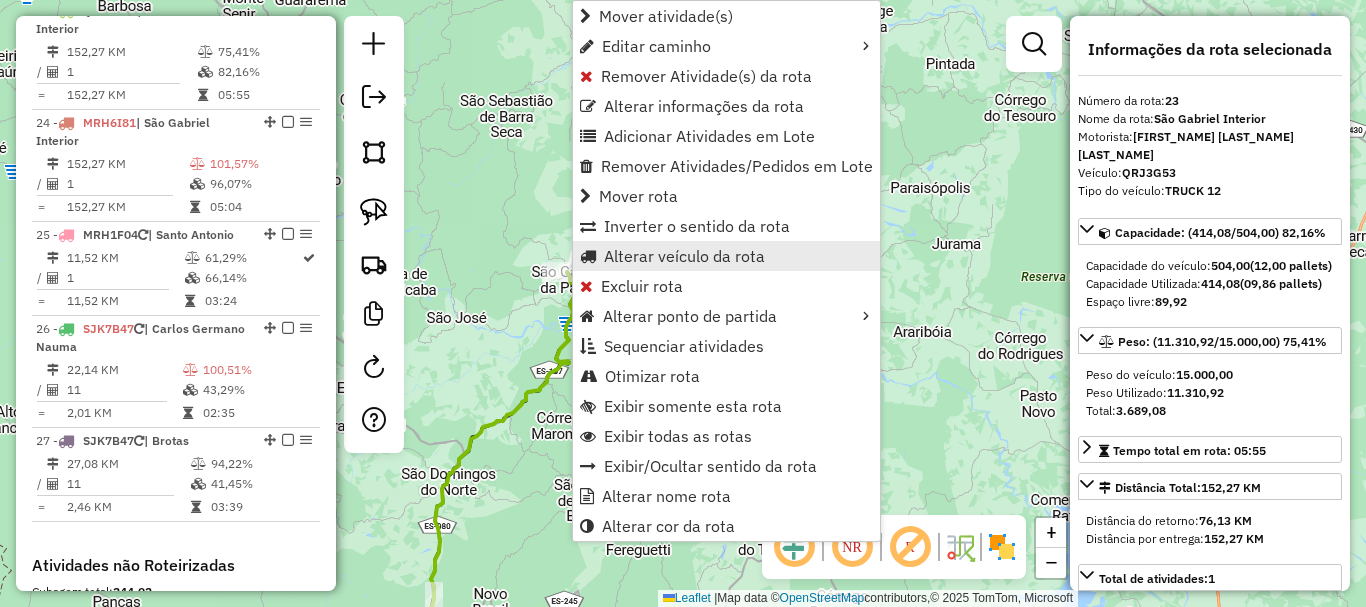 click on "Alterar veículo da rota" at bounding box center (684, 256) 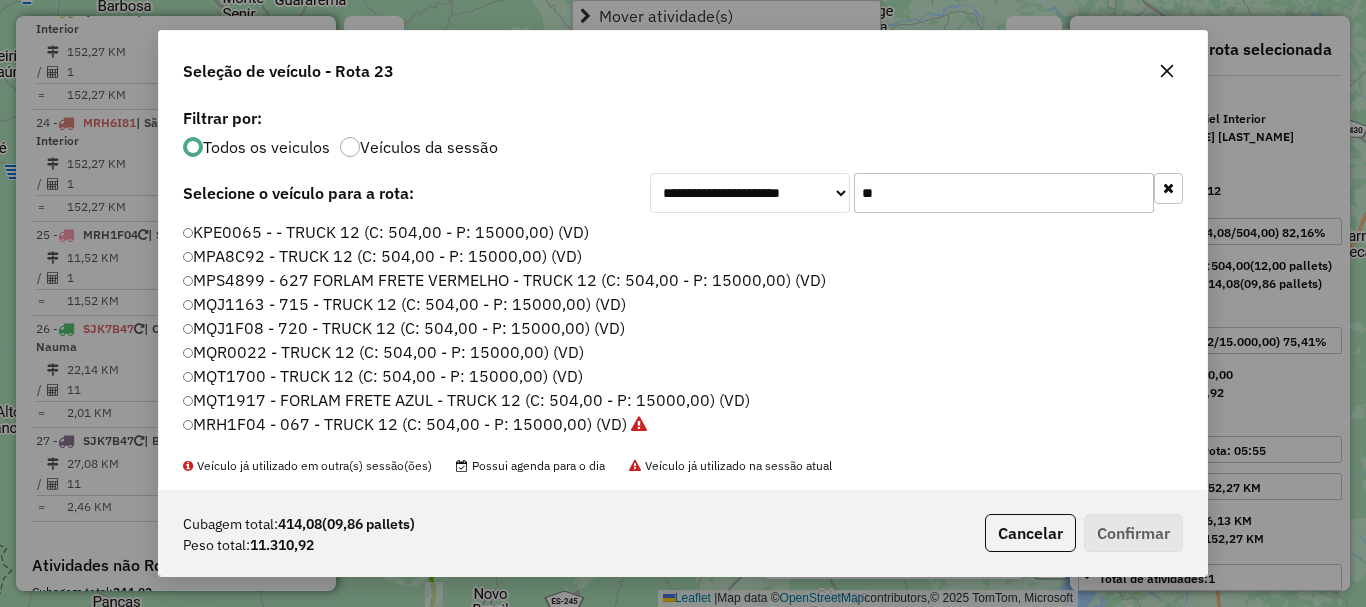 scroll, scrollTop: 11, scrollLeft: 6, axis: both 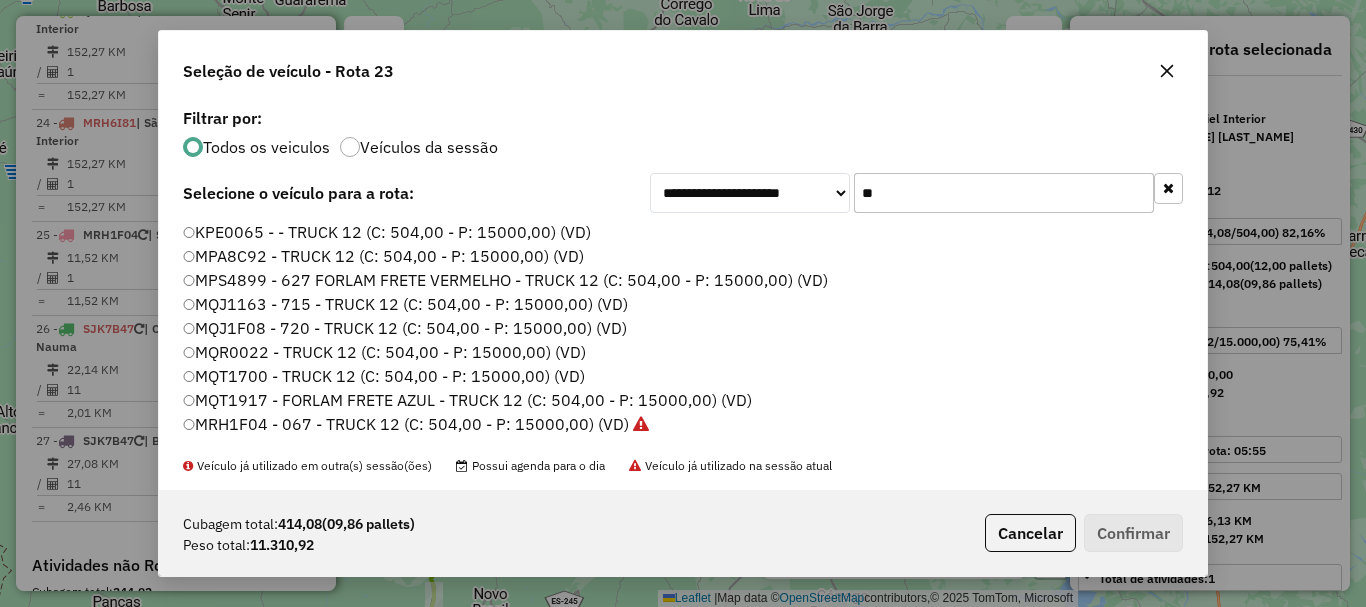 drag, startPoint x: 919, startPoint y: 186, endPoint x: 814, endPoint y: 214, distance: 108.66922 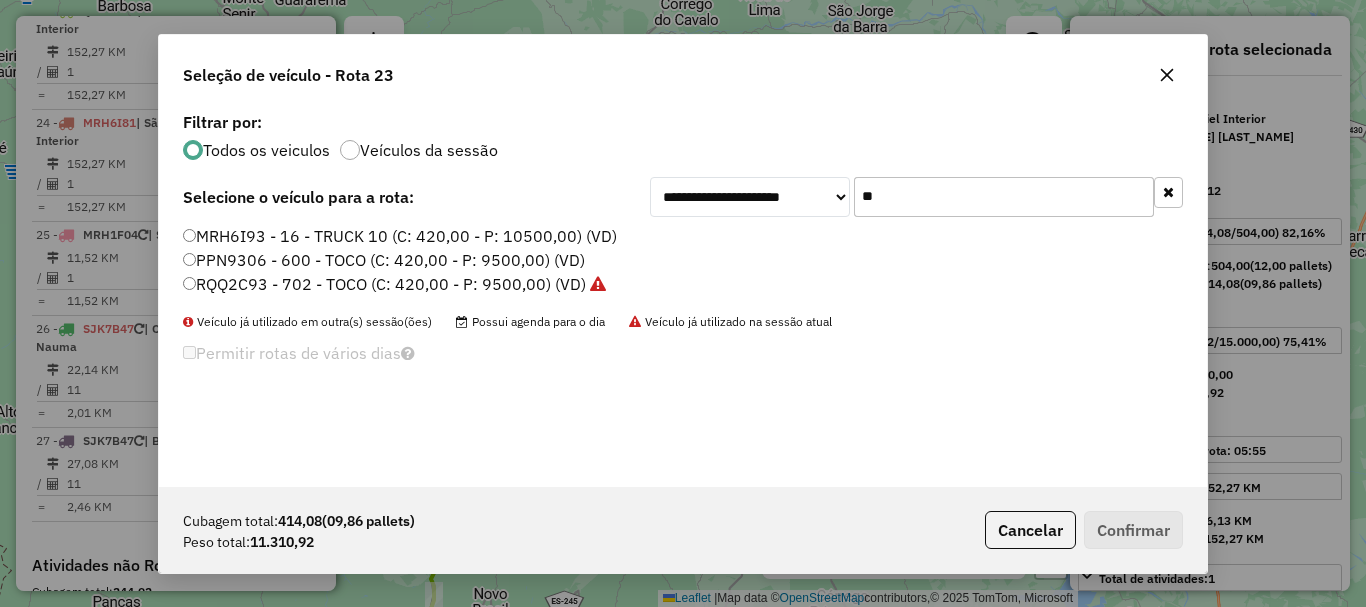 type on "**" 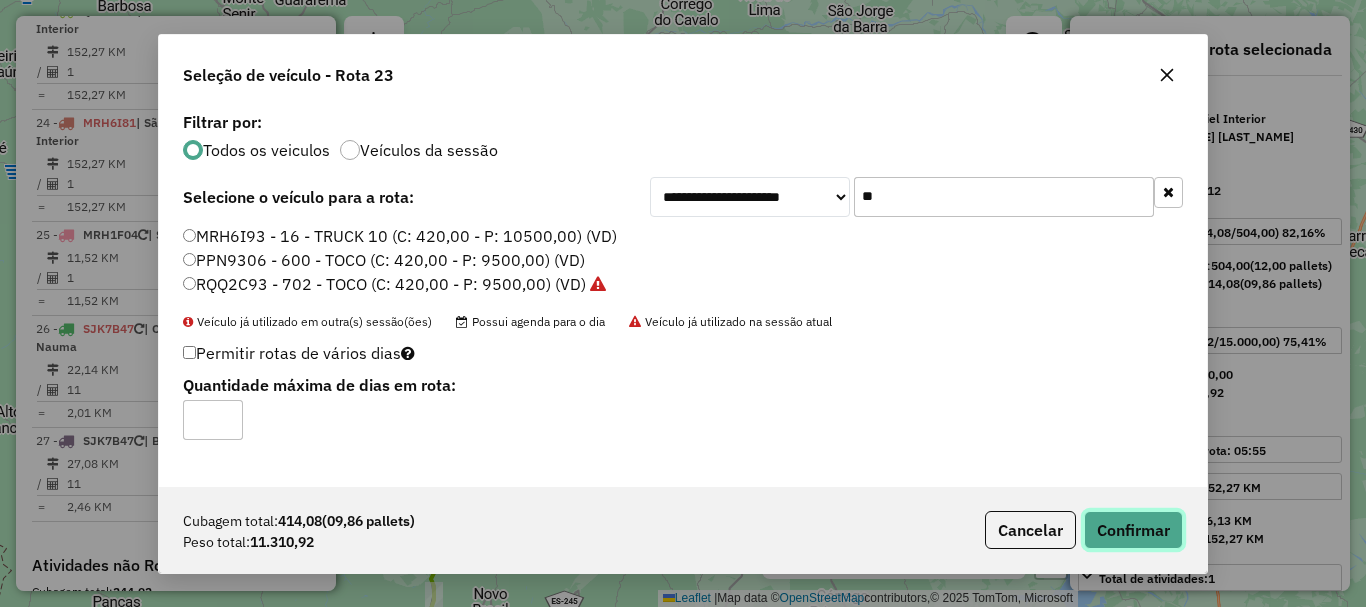 click on "Confirmar" 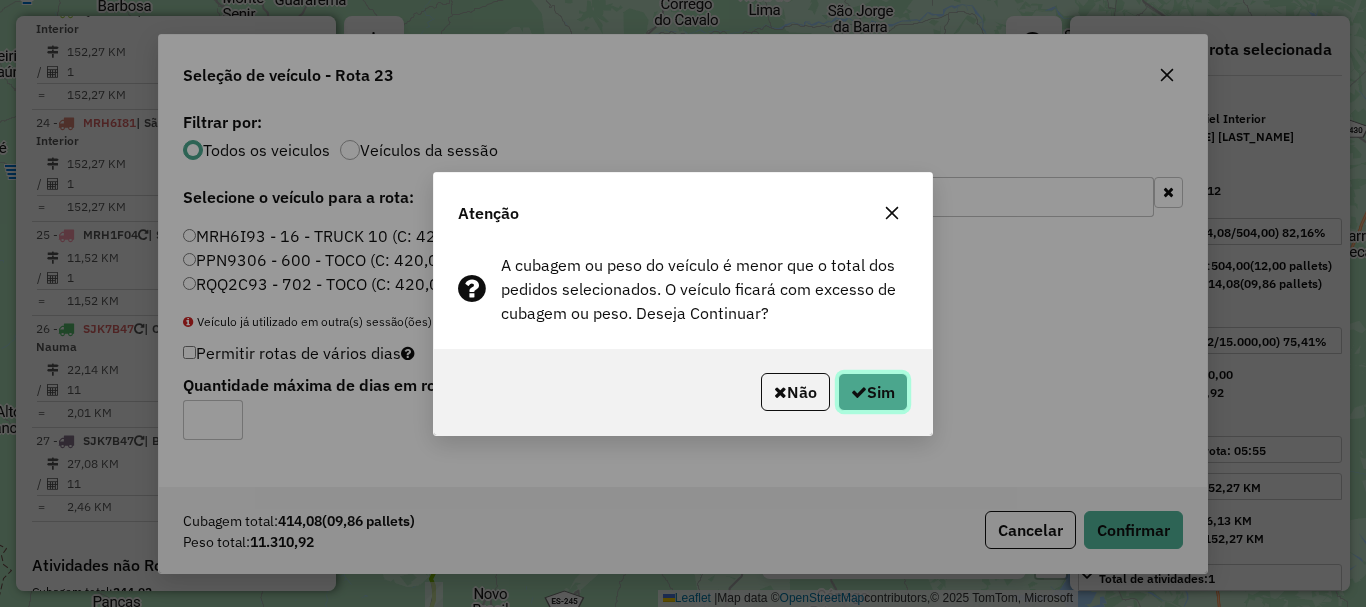 click on "Sim" 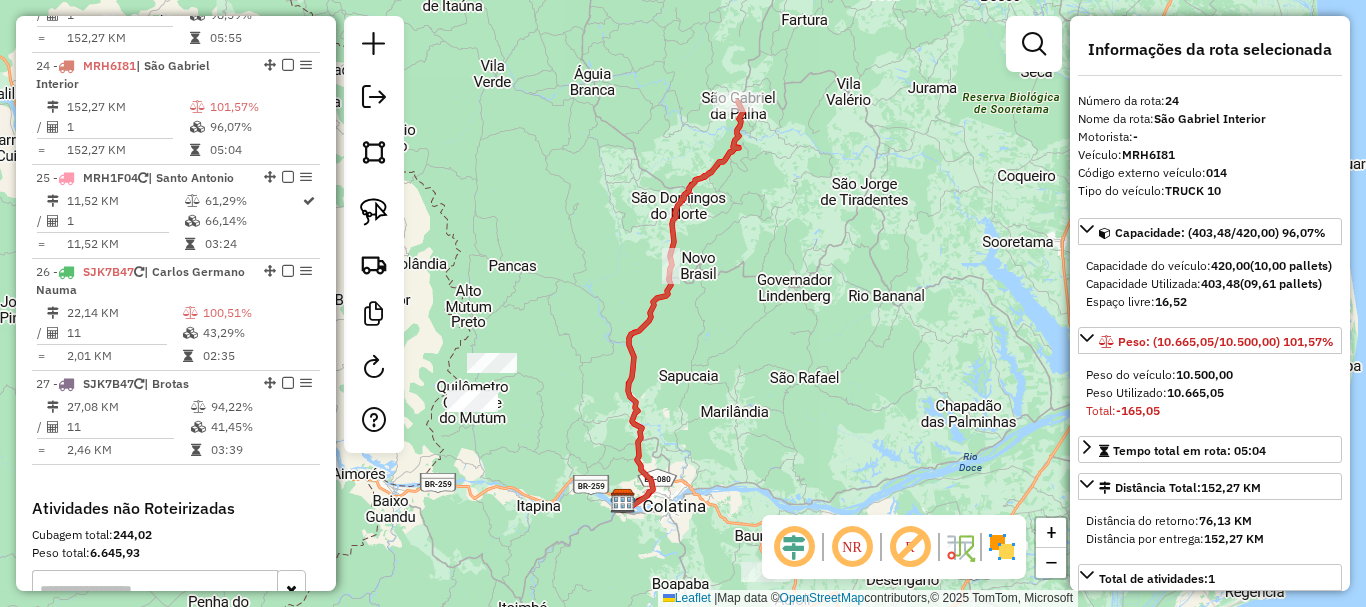 scroll, scrollTop: 3303, scrollLeft: 0, axis: vertical 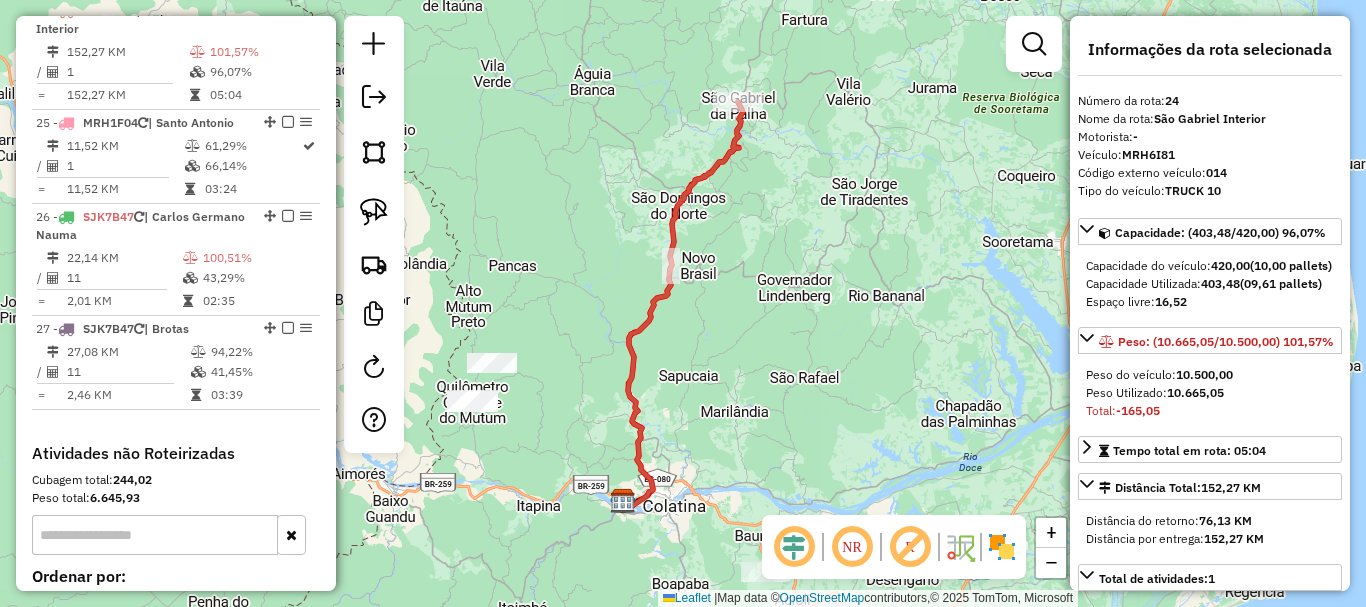 drag, startPoint x: 860, startPoint y: 218, endPoint x: 848, endPoint y: 304, distance: 86.833176 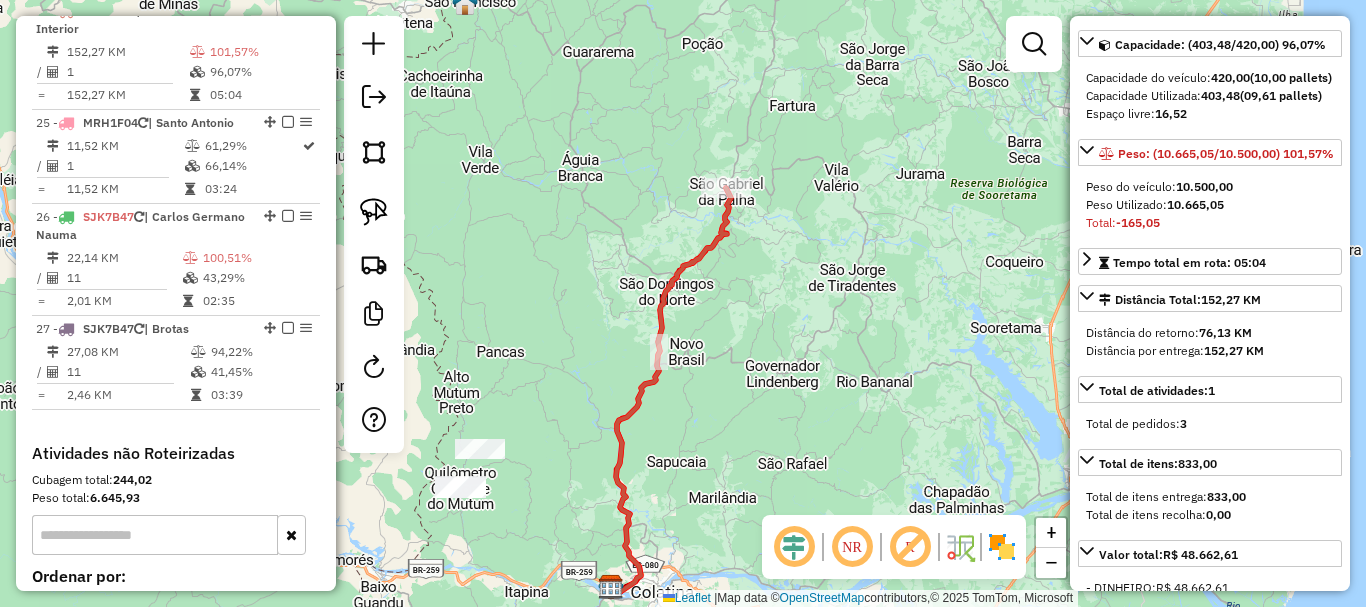 scroll, scrollTop: 200, scrollLeft: 0, axis: vertical 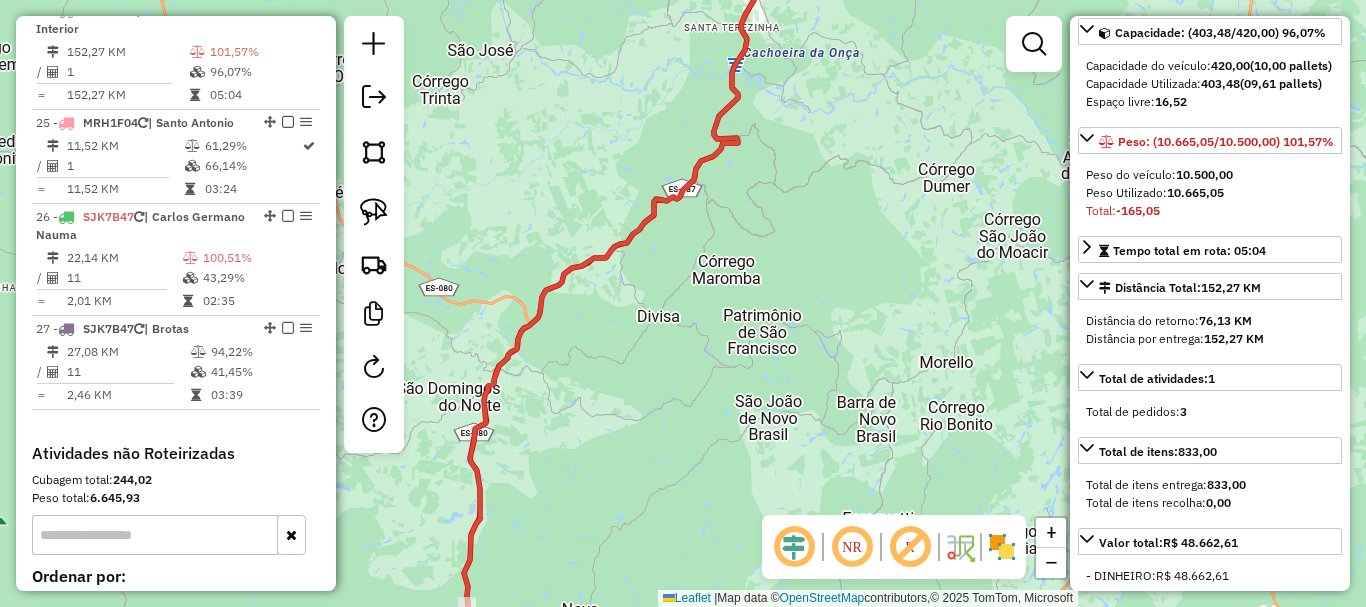 drag, startPoint x: 760, startPoint y: 88, endPoint x: 694, endPoint y: 269, distance: 192.65773 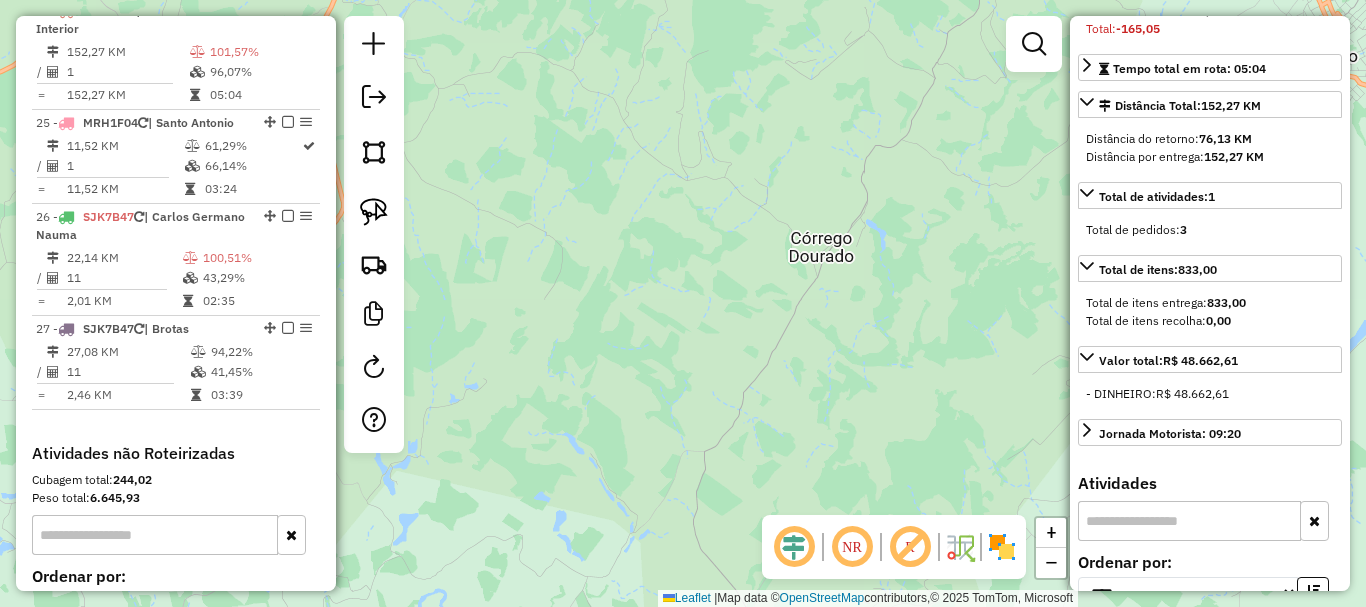 scroll, scrollTop: 400, scrollLeft: 0, axis: vertical 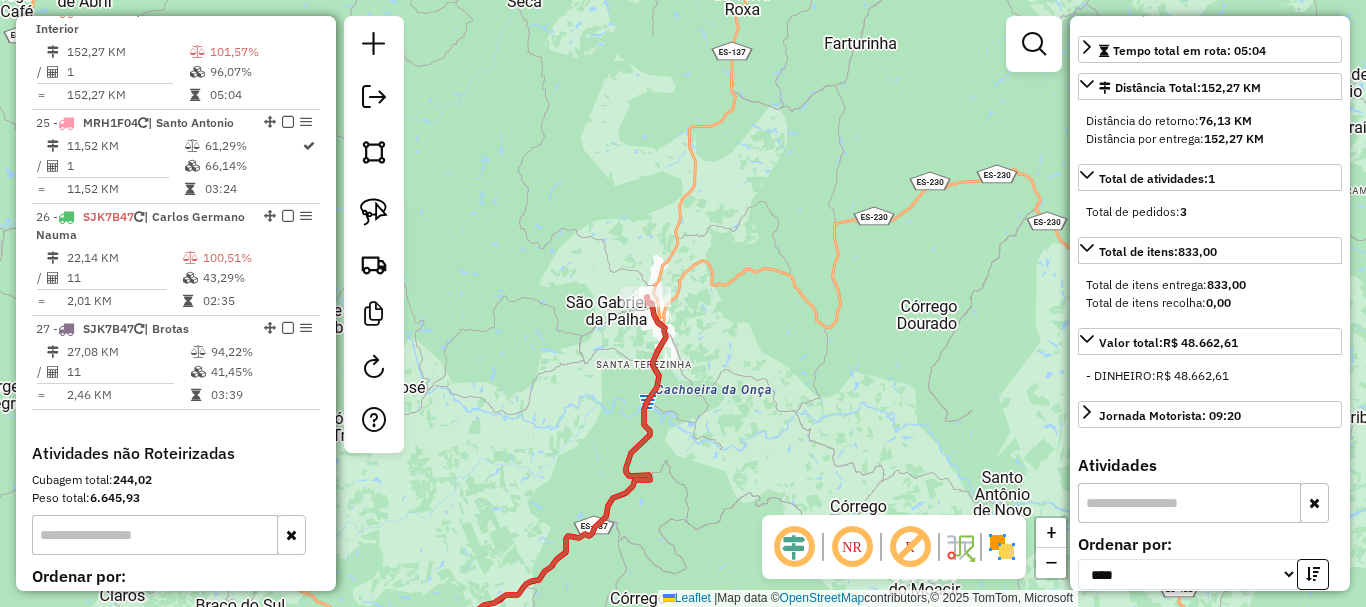 drag, startPoint x: 720, startPoint y: 308, endPoint x: 731, endPoint y: 313, distance: 12.083046 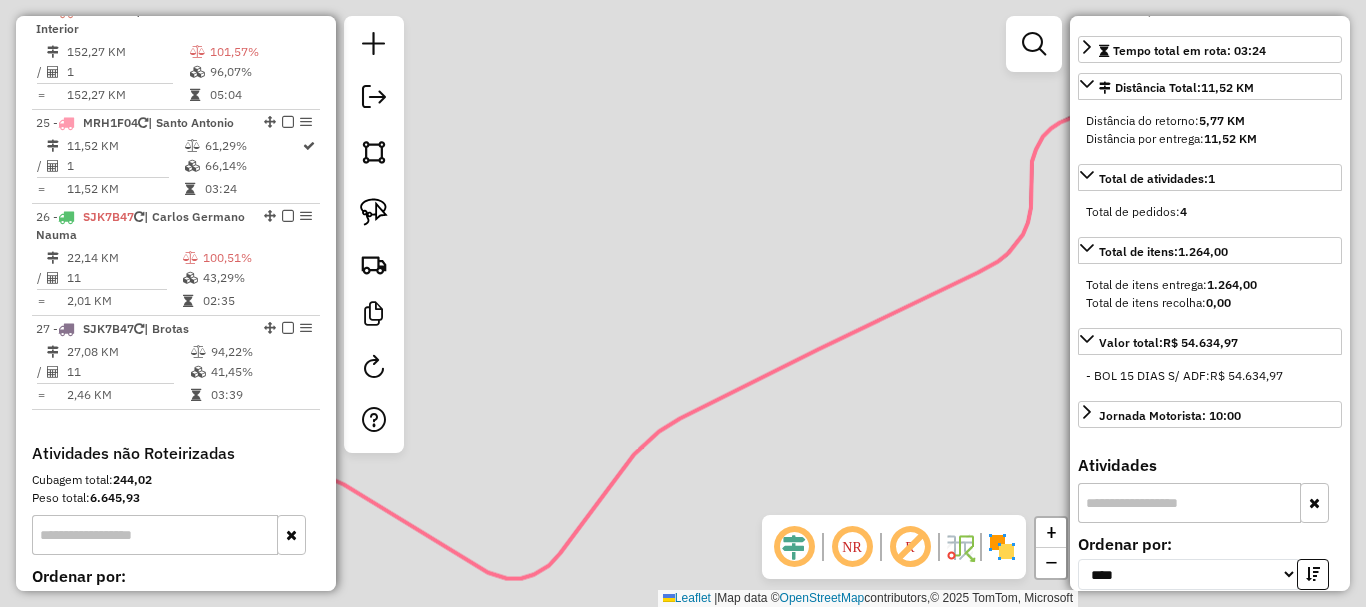 scroll, scrollTop: 382, scrollLeft: 0, axis: vertical 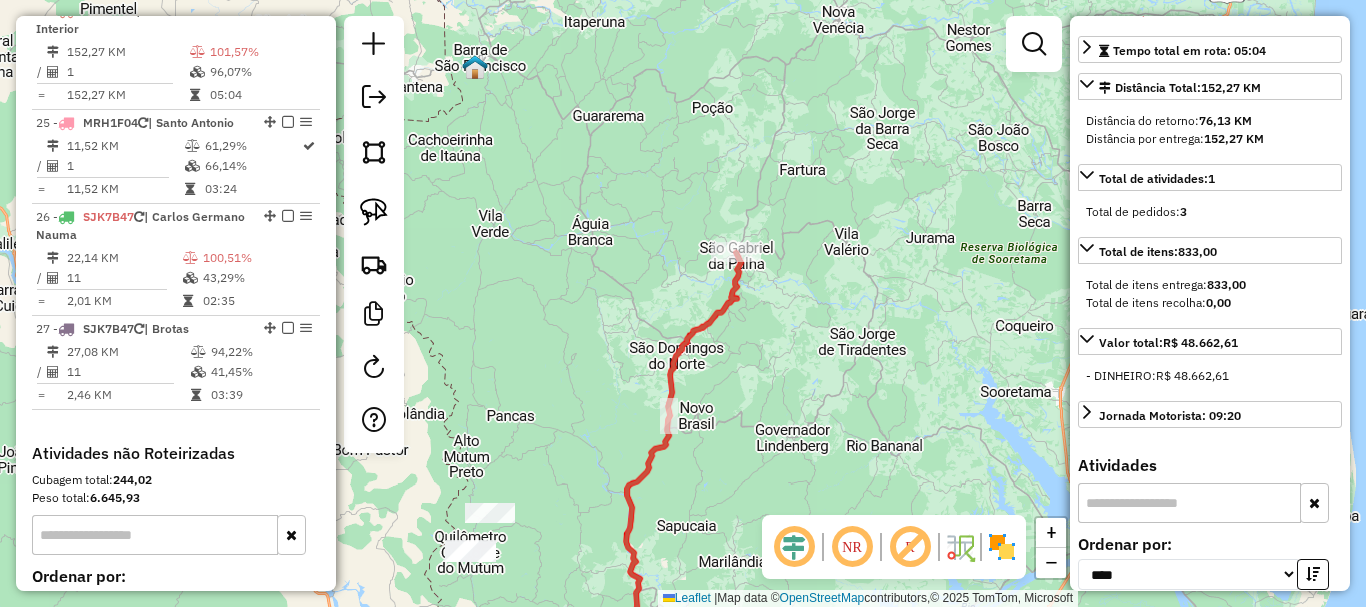 drag, startPoint x: 800, startPoint y: 271, endPoint x: 808, endPoint y: 291, distance: 21.540659 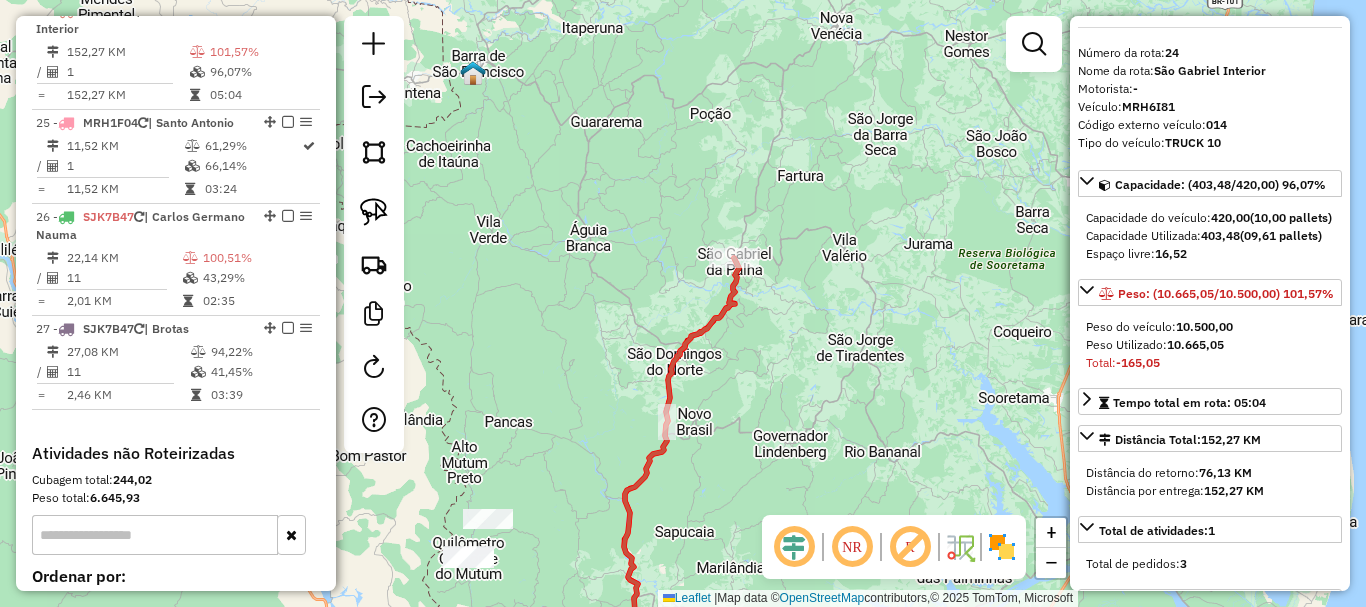 scroll, scrollTop: 0, scrollLeft: 0, axis: both 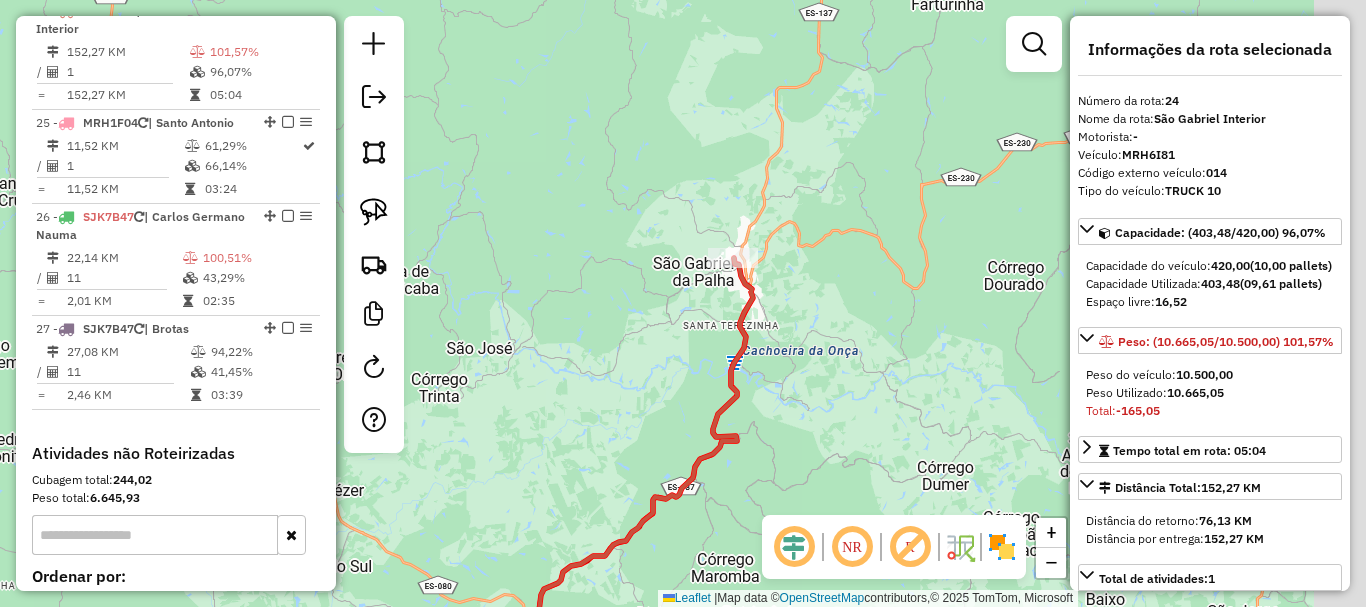 drag, startPoint x: 839, startPoint y: 241, endPoint x: 617, endPoint y: 367, distance: 255.26457 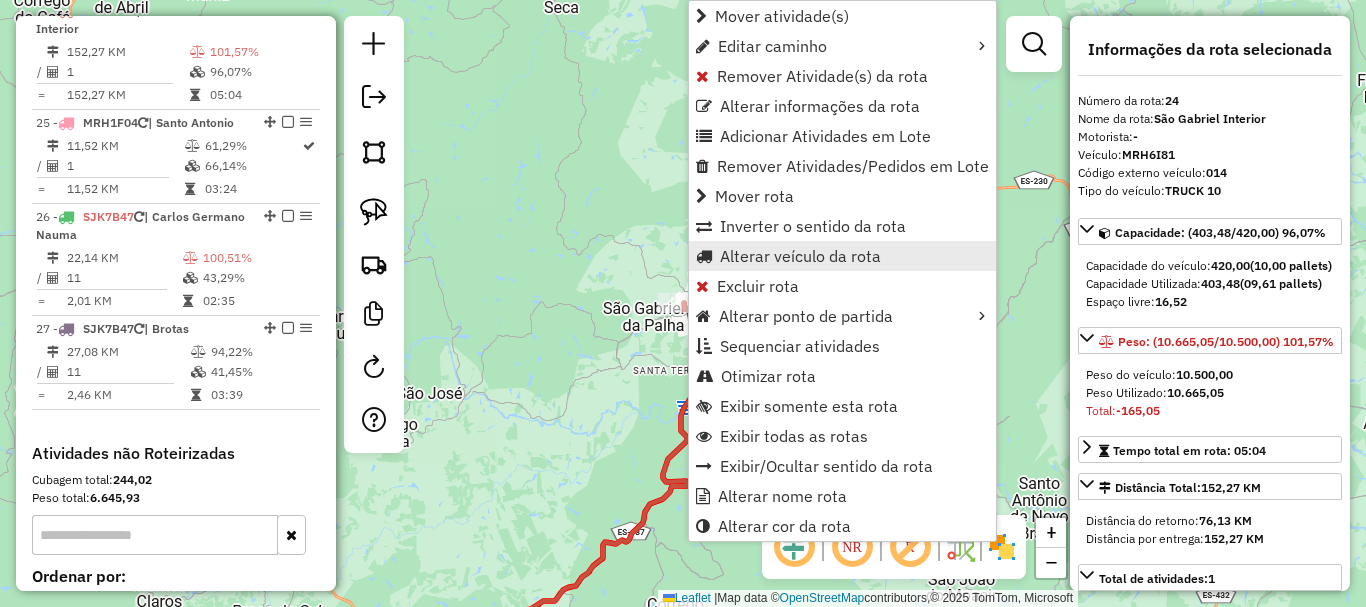 click on "Alterar veículo da rota" at bounding box center (800, 256) 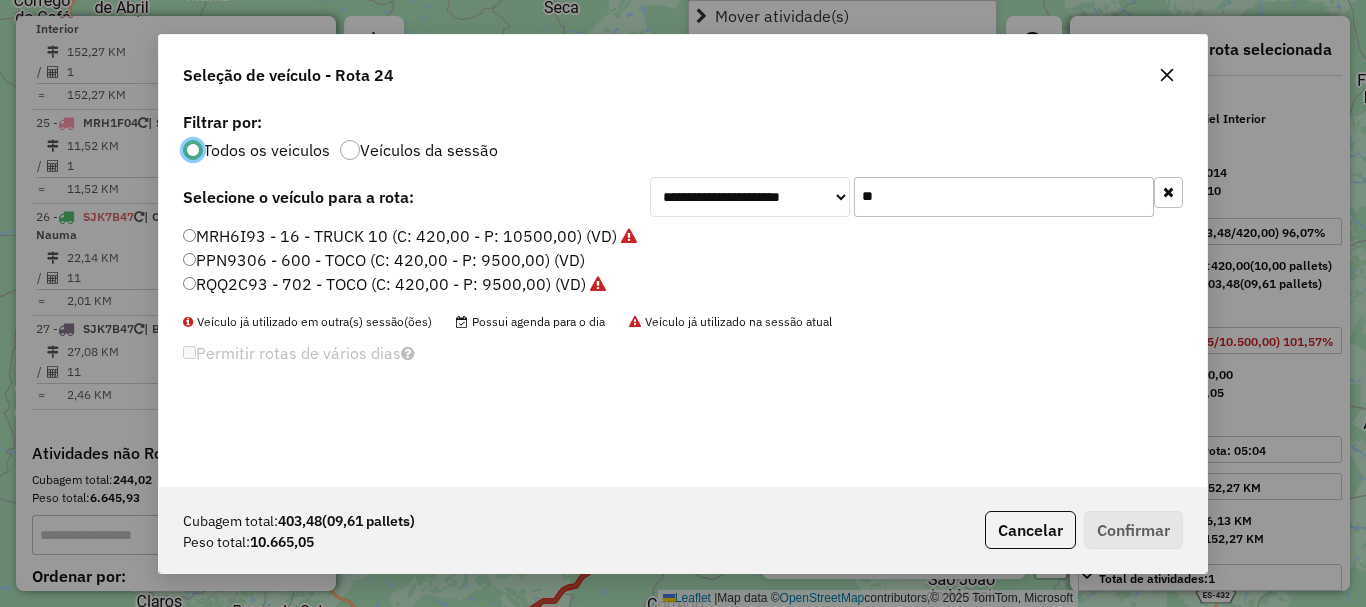 scroll, scrollTop: 11, scrollLeft: 6, axis: both 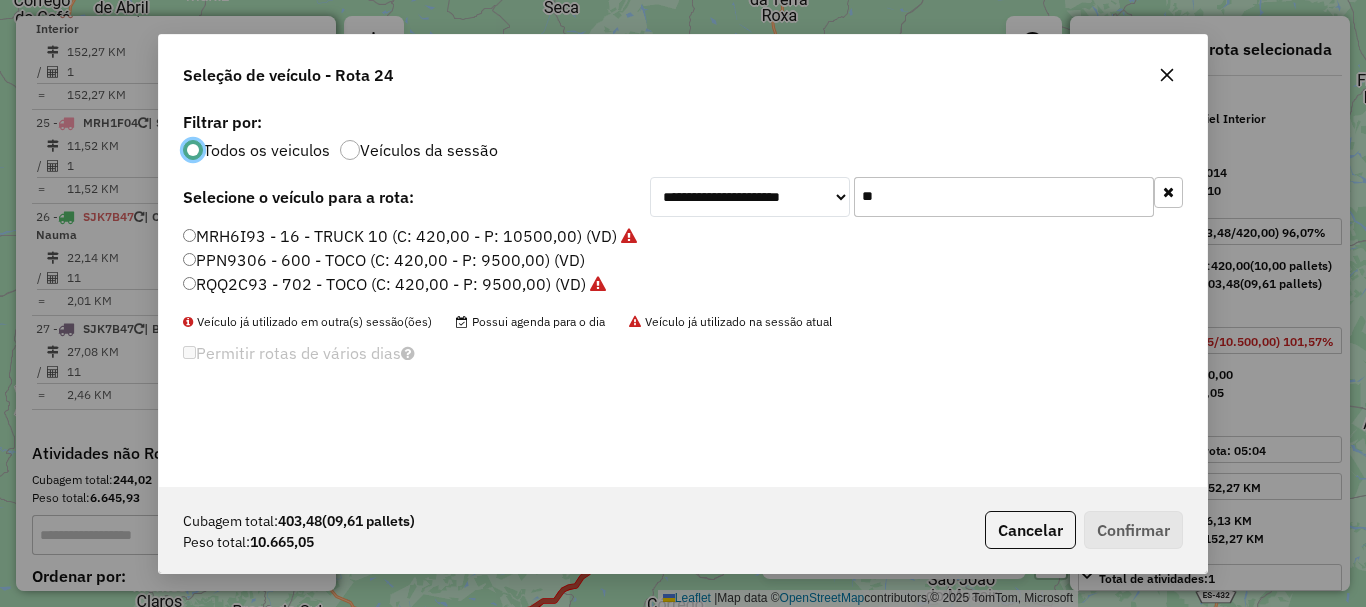 drag, startPoint x: 934, startPoint y: 199, endPoint x: 800, endPoint y: 240, distance: 140.13208 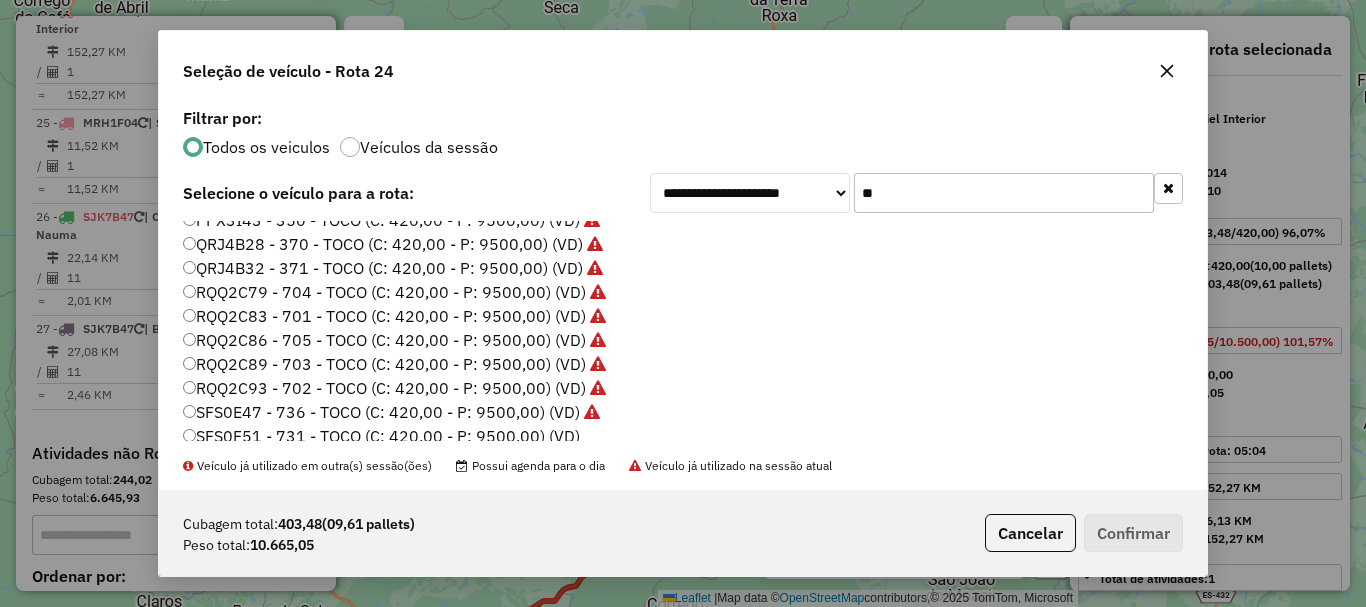 scroll, scrollTop: 0, scrollLeft: 0, axis: both 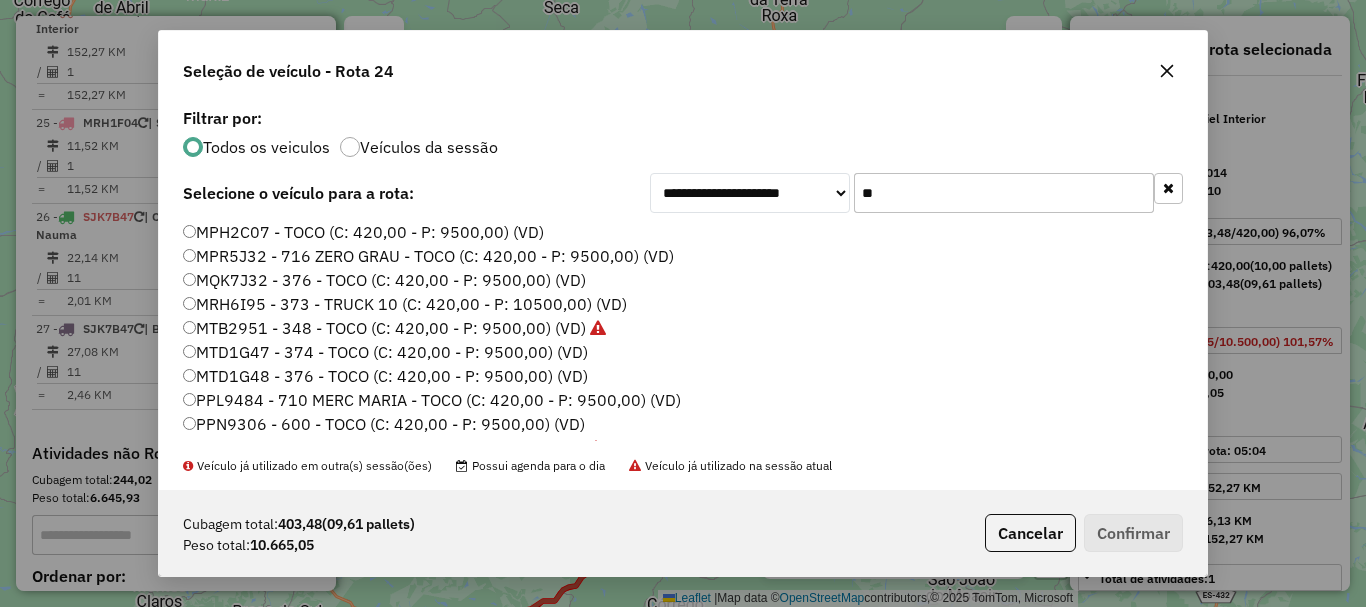 type on "**" 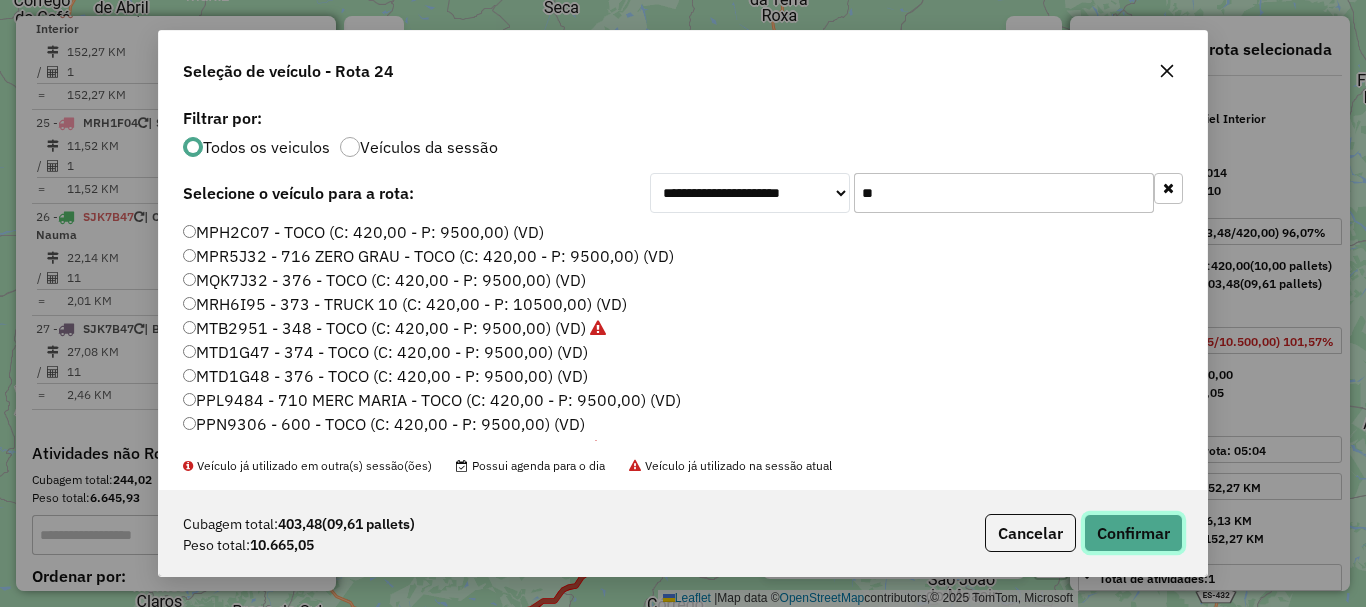 click on "Confirmar" 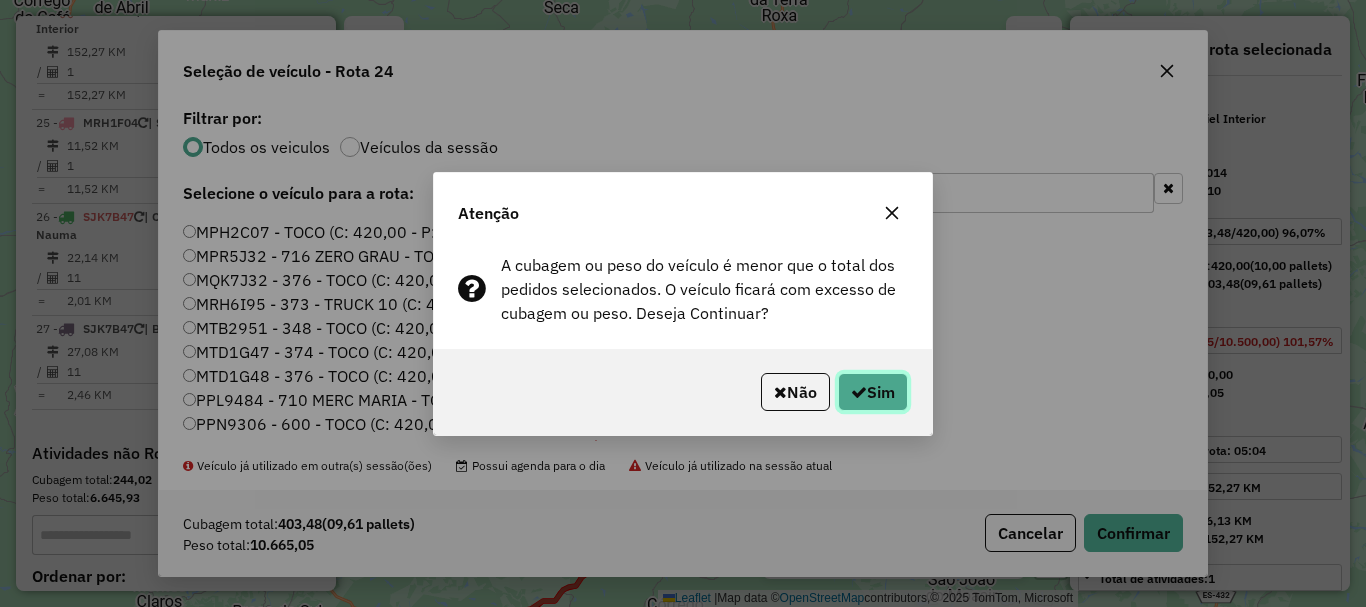 click on "Sim" 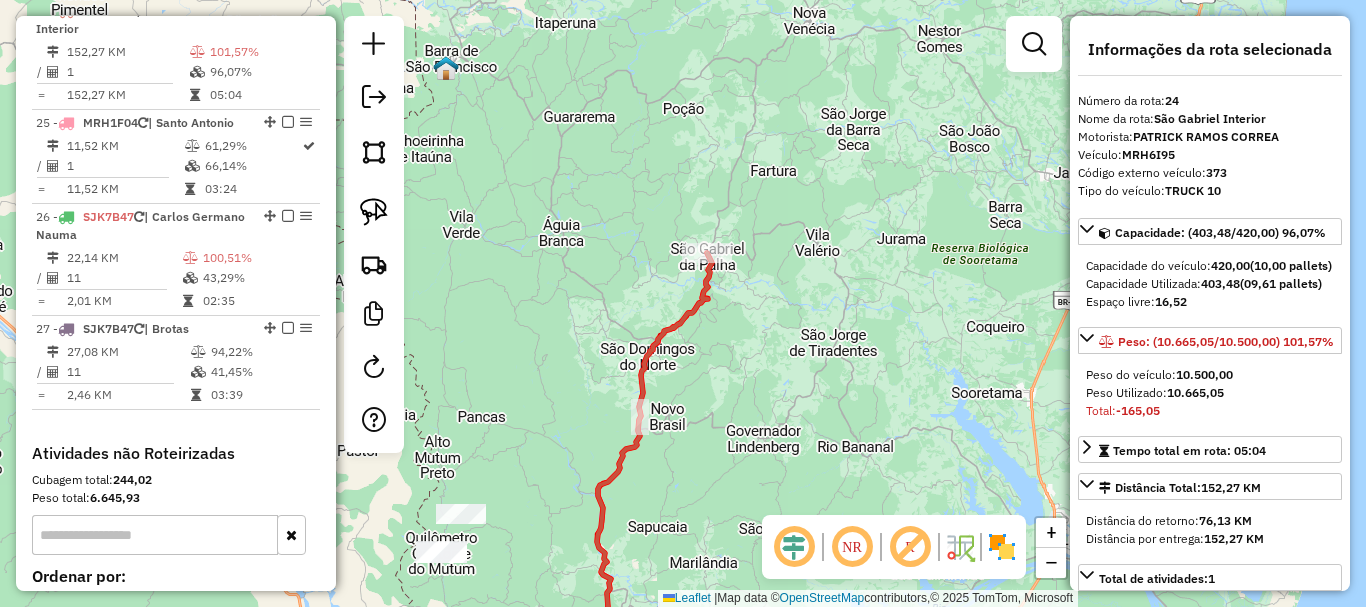 drag, startPoint x: 788, startPoint y: 294, endPoint x: 756, endPoint y: 295, distance: 32.01562 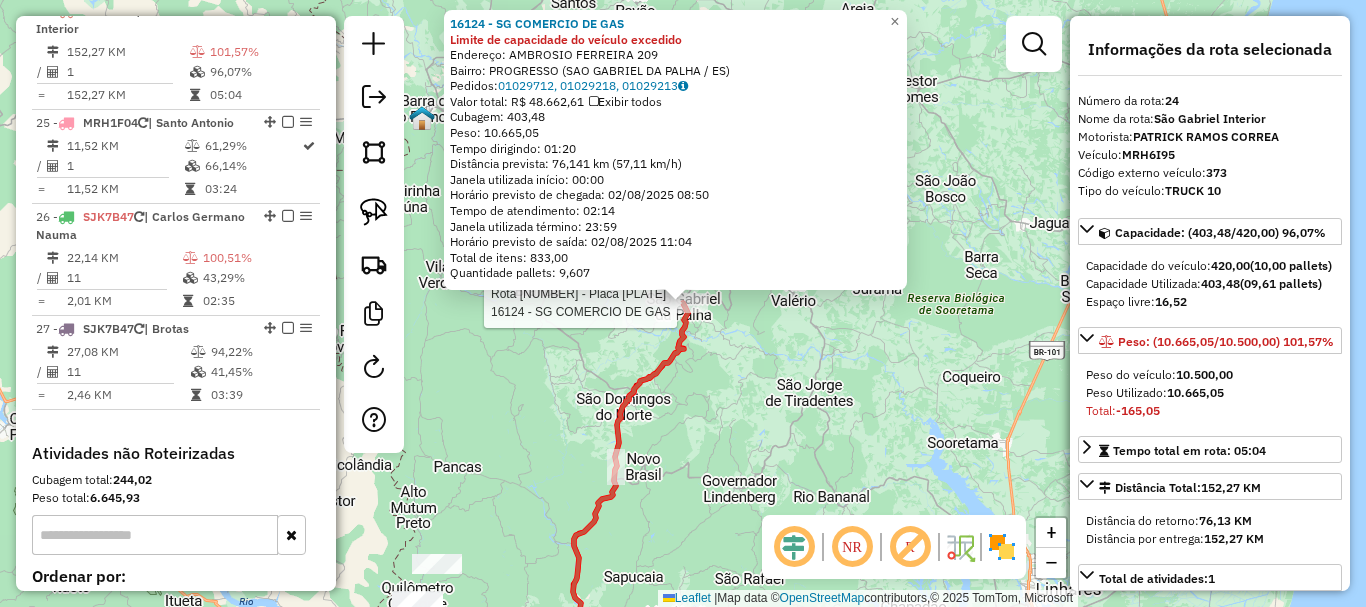 click on "Rota [NUMBER] - Placa [PLATE]  [NUMBER] - [NAME] [NUMBER] - [NAME] Limite de capacidade do veículo excedido  Endereço:  AMBROSIO FERREIRA [NUMBER]   Bairro: PROGRESSO ([CITY] / [STATE])   Pedidos:  [NUMBER], [NUMBER], [NUMBER]   Valor total: R$ [NUMBER]   Exibir todos   Cubagem: [NUMBER]  Peso: [NUMBER]  Tempo dirigindo: [TIME]   Distância prevista: [NUMBER] km ([NUMBER] km/h)   Janela utilizada início: [TIME]   Horário previsto de chegada: [DATE] [TIME]   Tempo de atendimento: [TIME]   Janela utilizada término: [TIME]   Horário previsto de saída: [DATE] [TIME]   Total de itens: [NUMBER]   Quantidade pallets: [NUMBER]  × Janela de atendimento Grade de atendimento Capacidade Transportadoras Veículos Cliente Pedidos  Rotas Selecione os dias de semana para filtrar as janelas de atendimento  Seg   Ter   Qua   Qui   Sex   Sáb   Dom  Informe o período da janela de atendimento: De: Até:  Filtrar exatamente a janela do cliente  Considerar janela de atendimento padrão   Seg   Ter   Qua   Qui  De:" 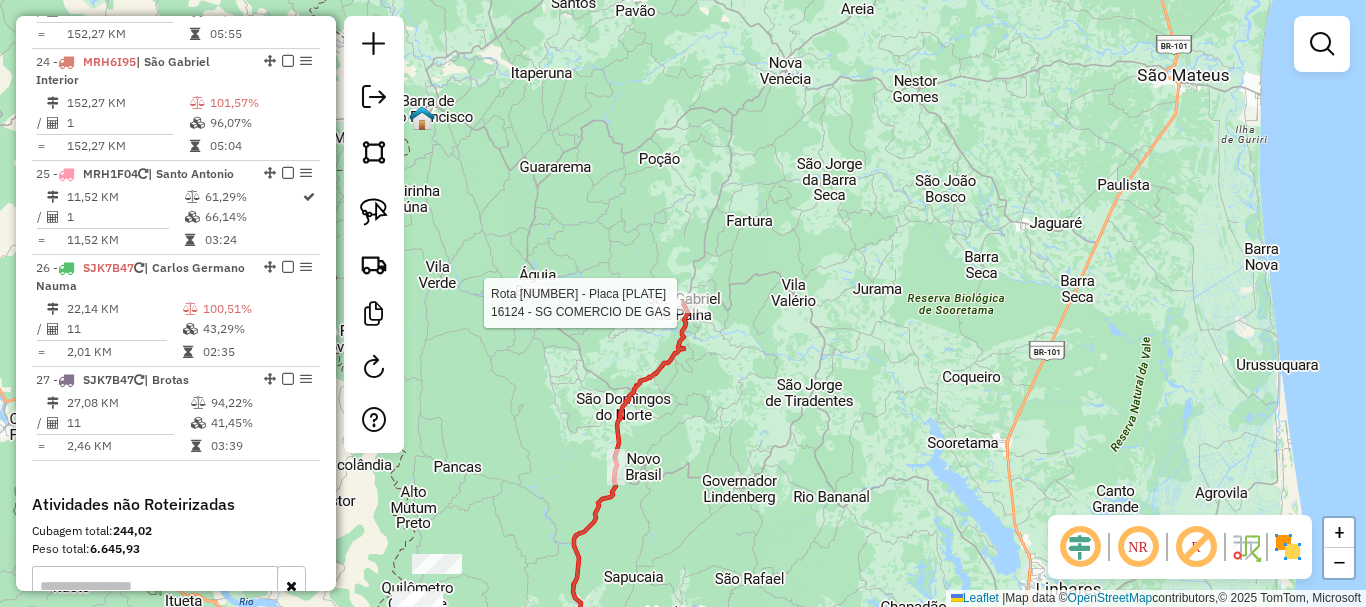 select on "*********" 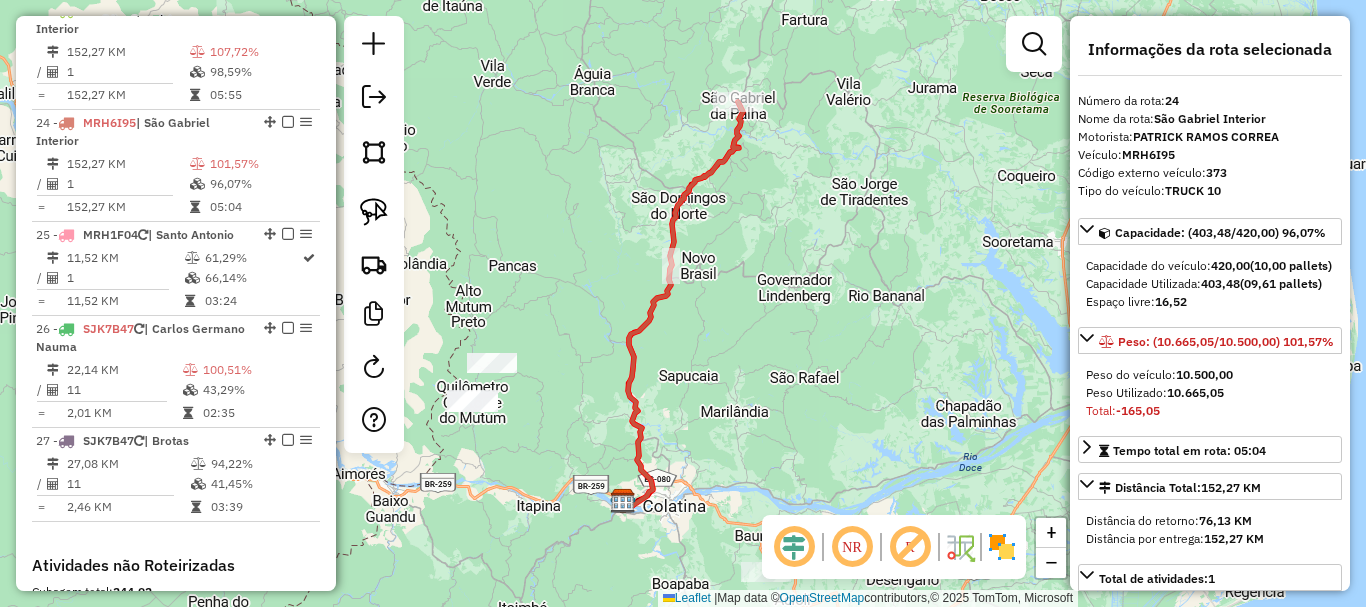 scroll, scrollTop: 3303, scrollLeft: 0, axis: vertical 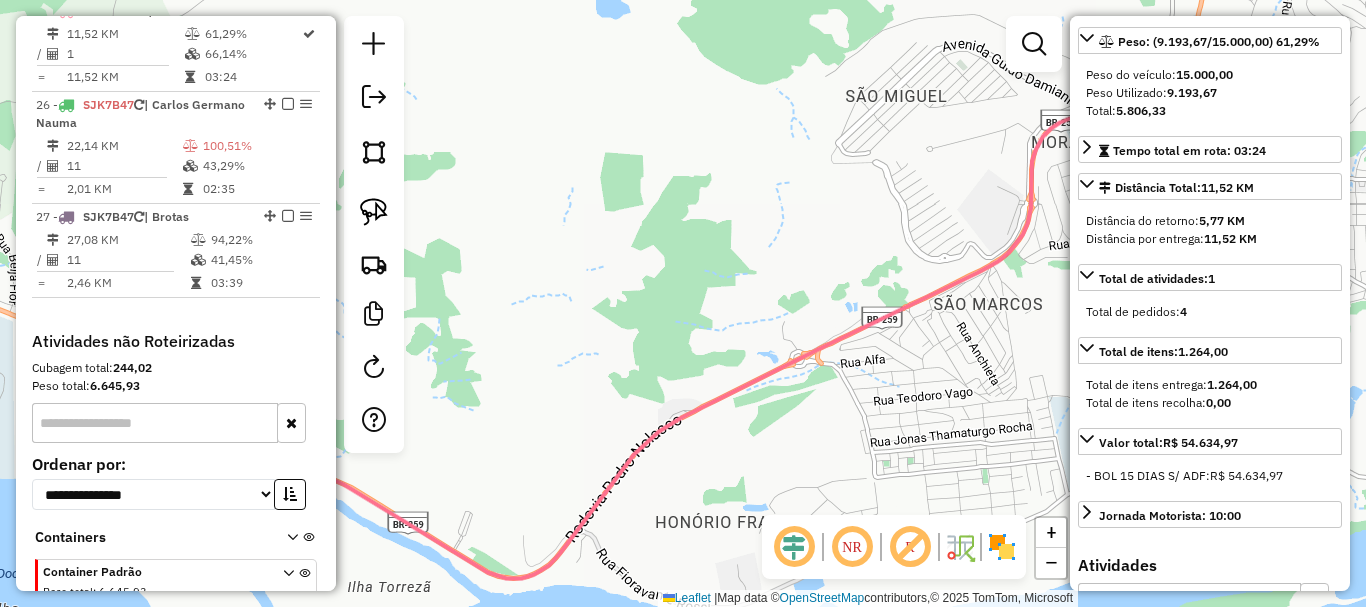 drag, startPoint x: 737, startPoint y: 402, endPoint x: 580, endPoint y: 456, distance: 166.0271 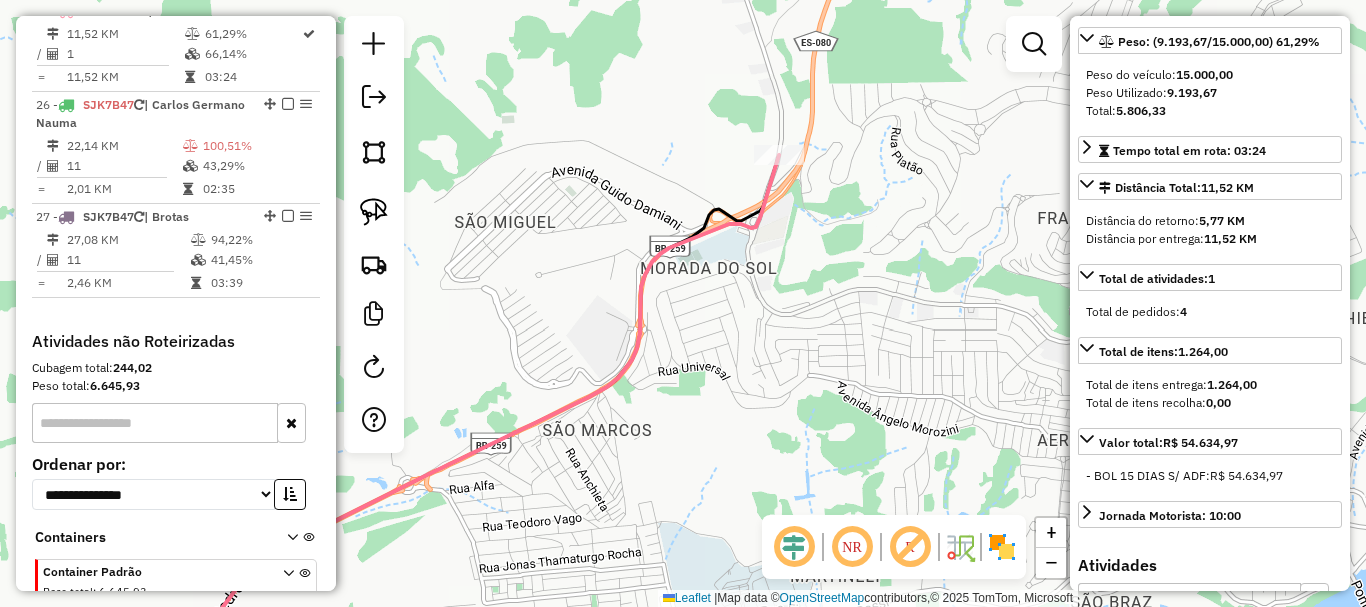 drag, startPoint x: 901, startPoint y: 230, endPoint x: 800, endPoint y: 407, distance: 203.78911 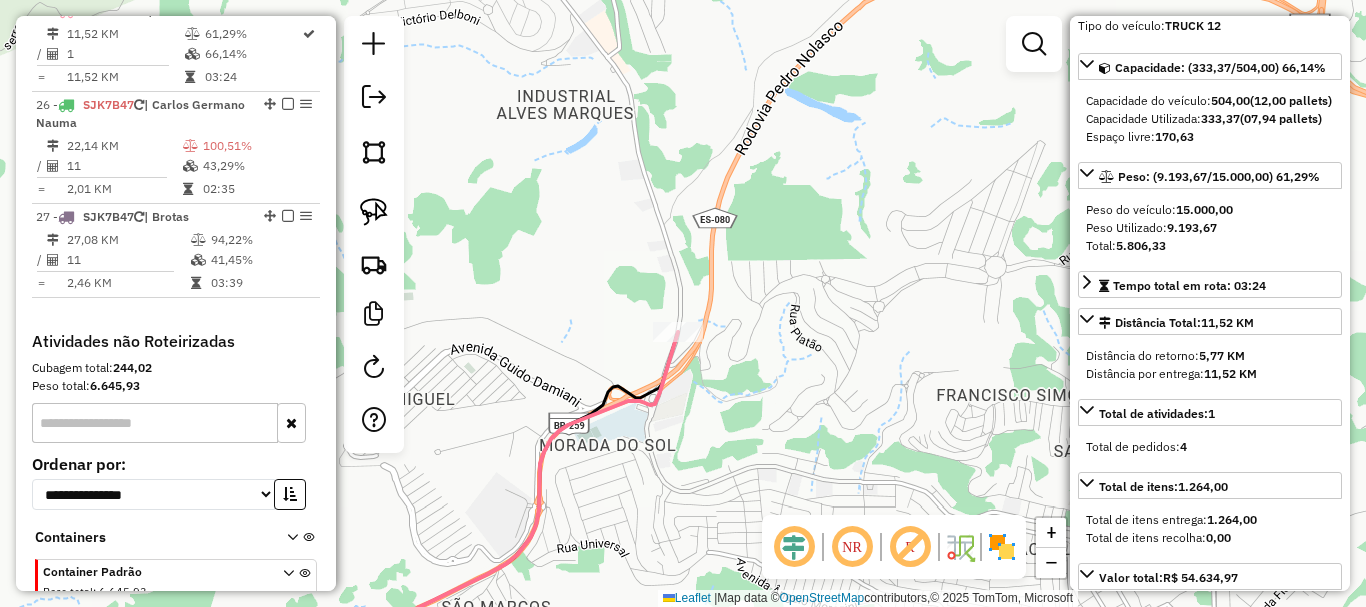 scroll, scrollTop: 200, scrollLeft: 0, axis: vertical 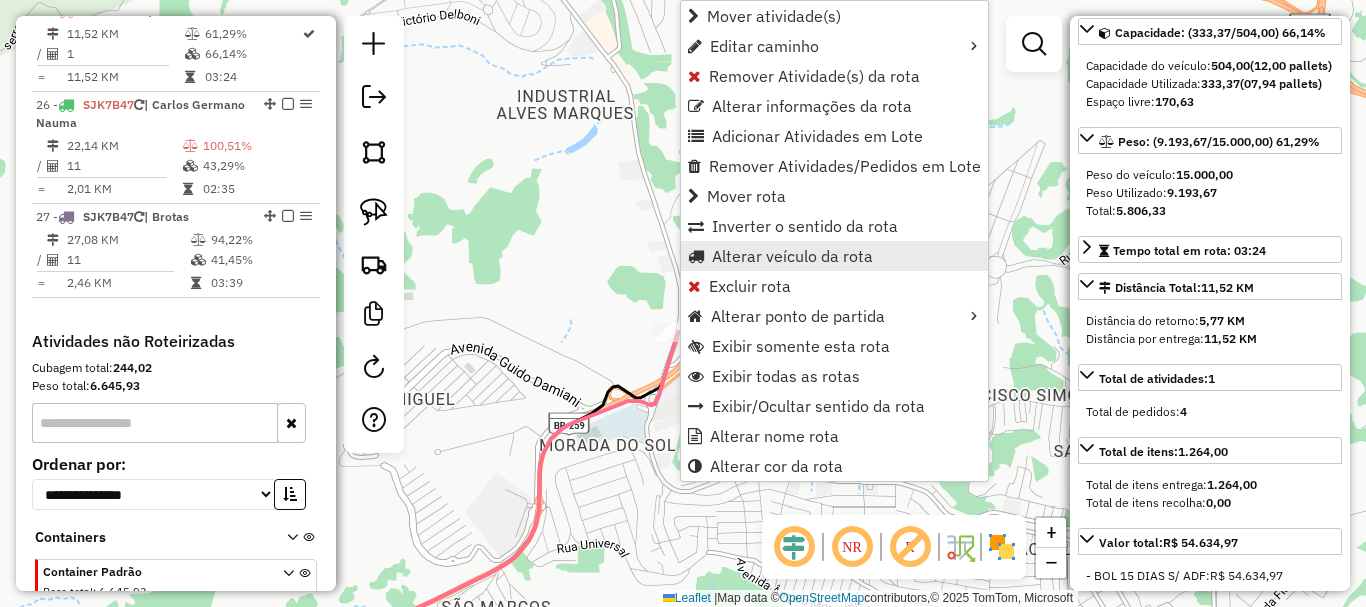 click on "Alterar veículo da rota" at bounding box center (792, 256) 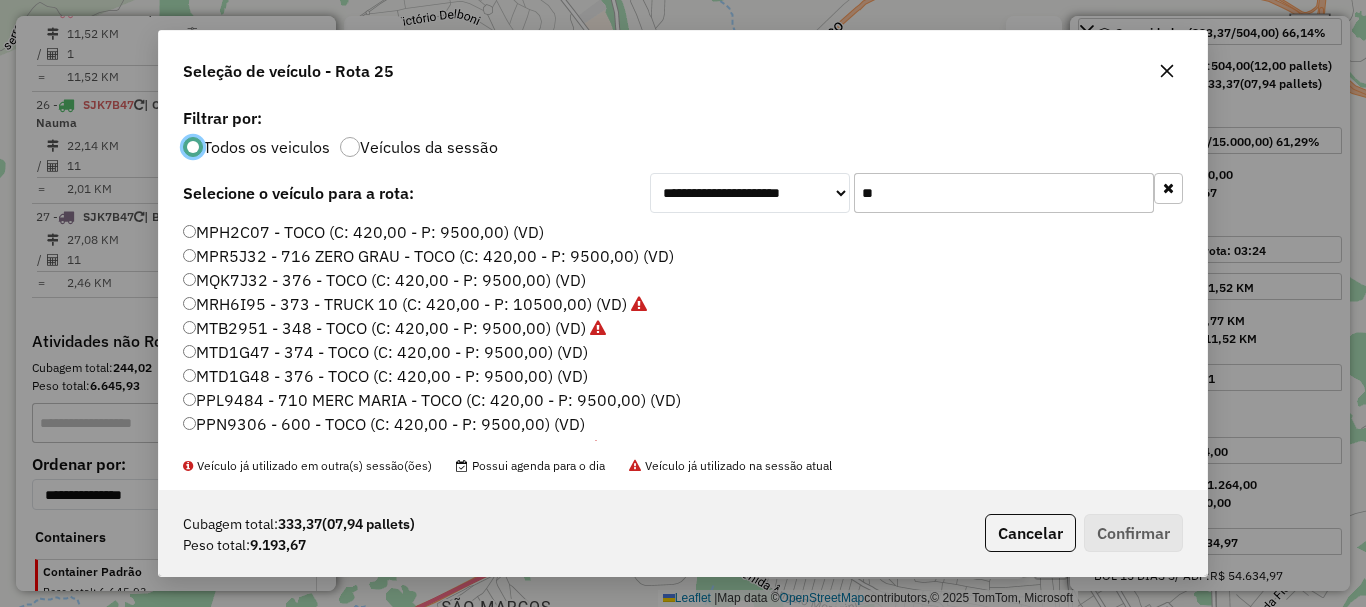 scroll, scrollTop: 11, scrollLeft: 6, axis: both 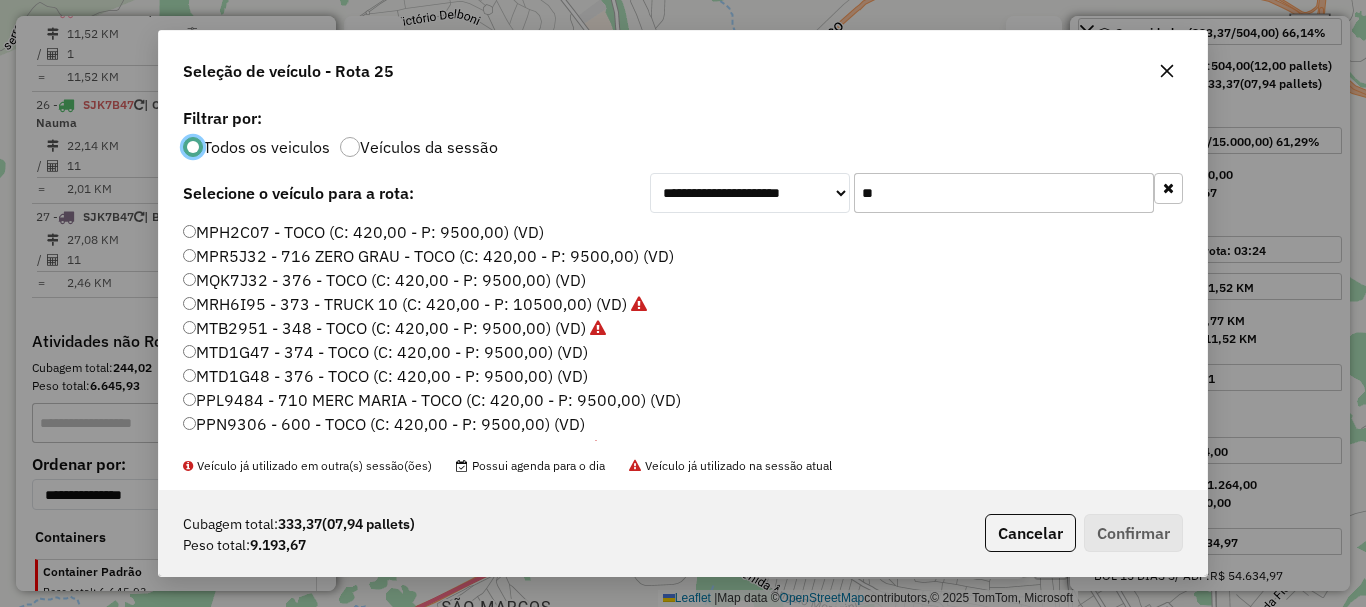 drag, startPoint x: 888, startPoint y: 197, endPoint x: 809, endPoint y: 228, distance: 84.8646 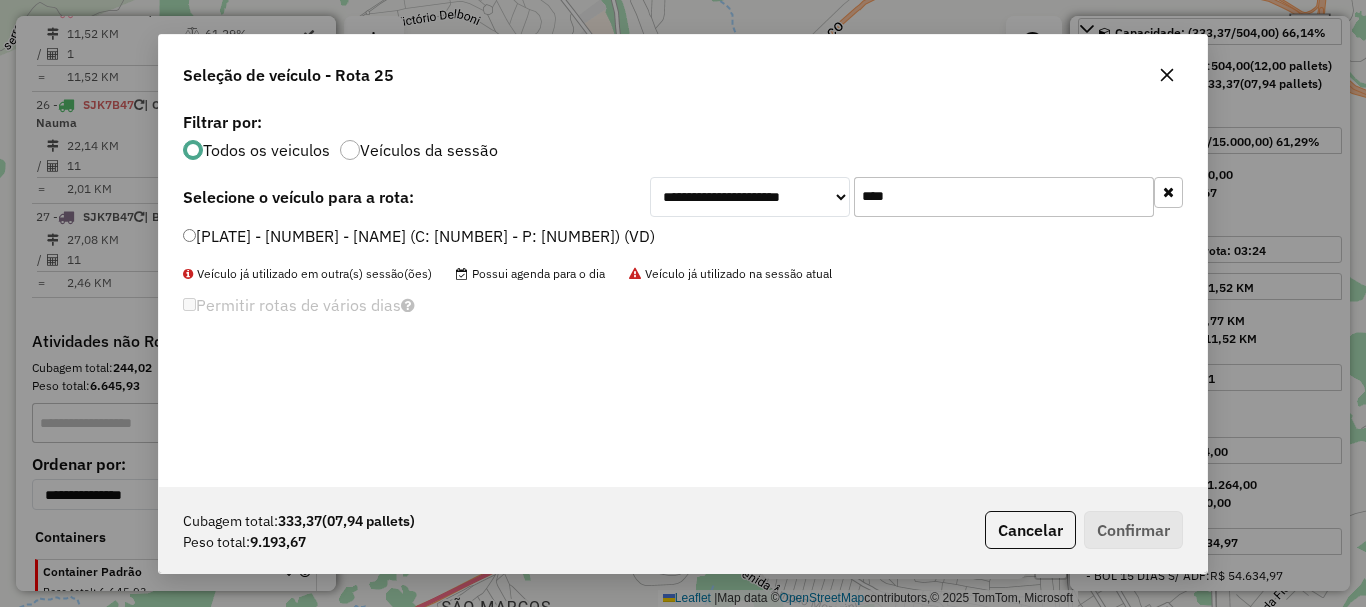 type on "****" 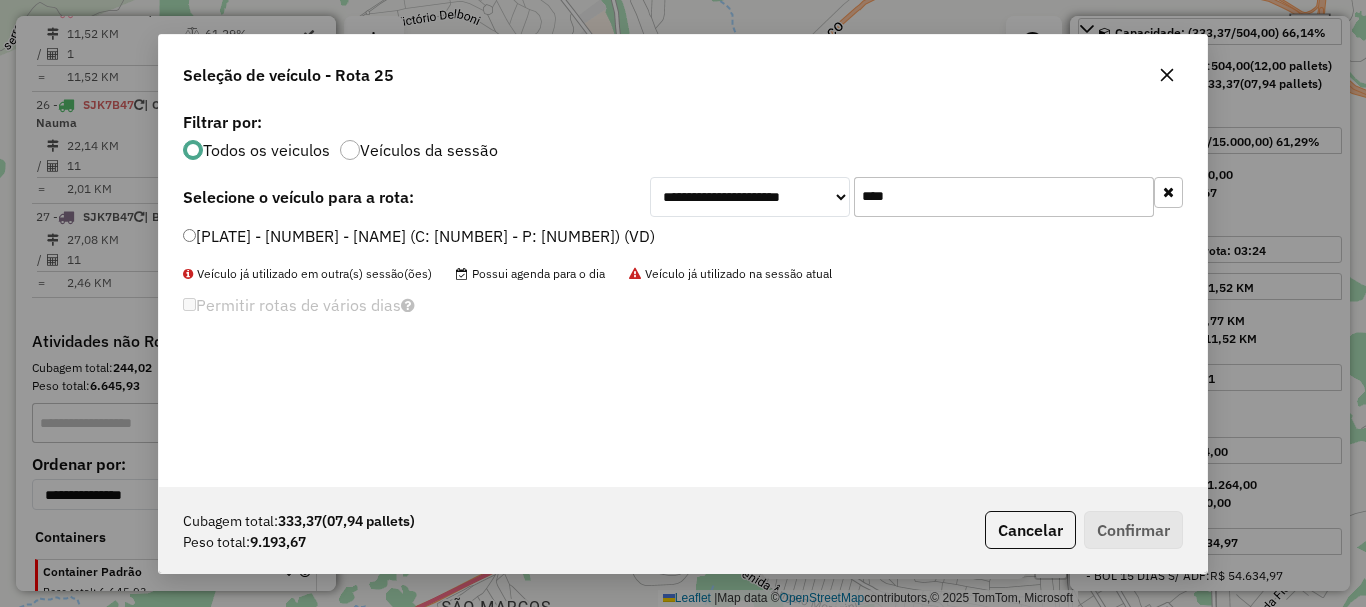click on "[PLATE] - [NUMBER] - [NAME] (C: [NUMBER] - P: [NUMBER]) (VD)" 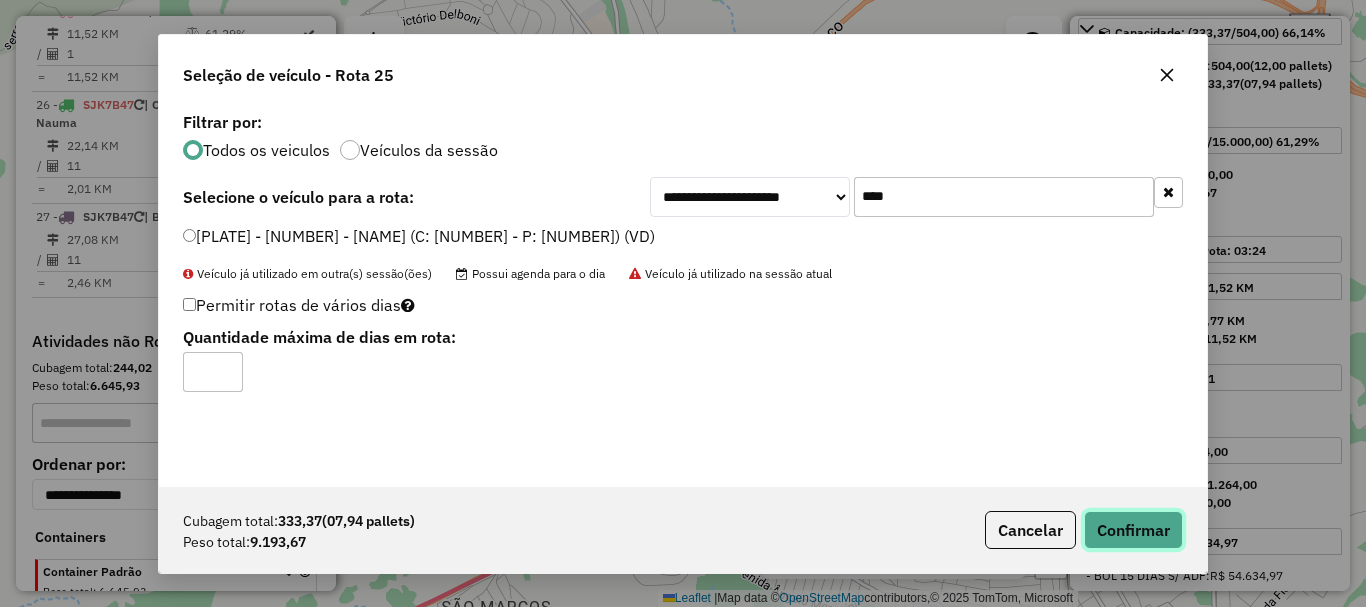 click on "Confirmar" 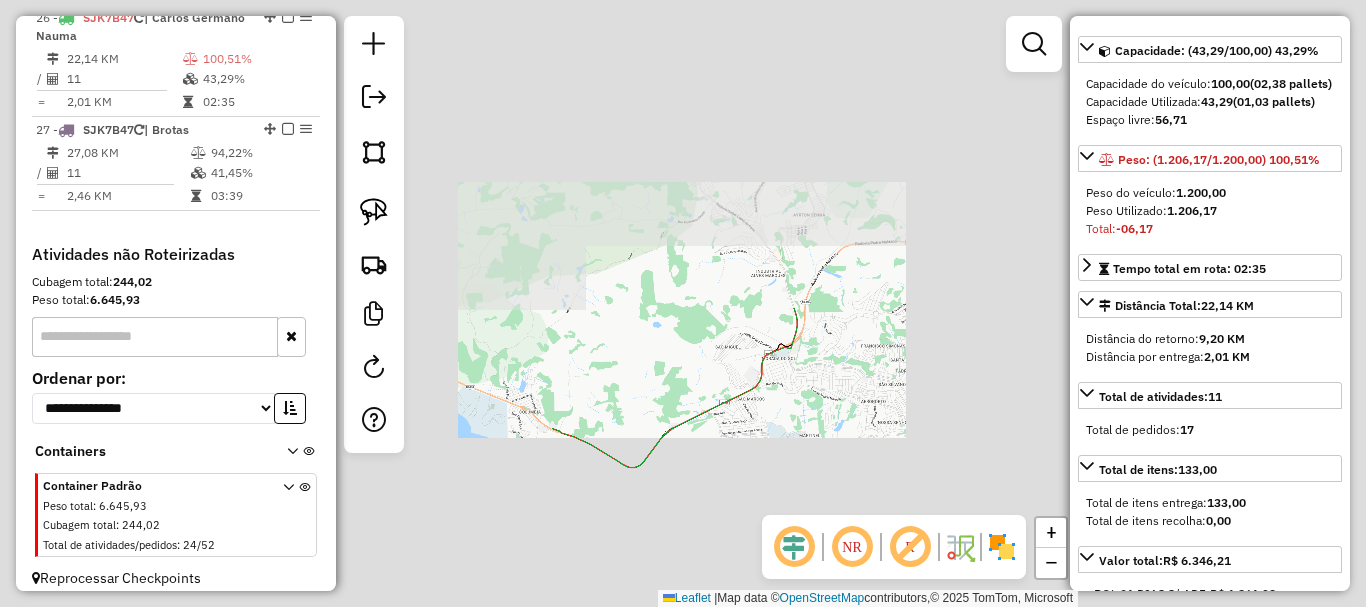 scroll, scrollTop: 3484, scrollLeft: 0, axis: vertical 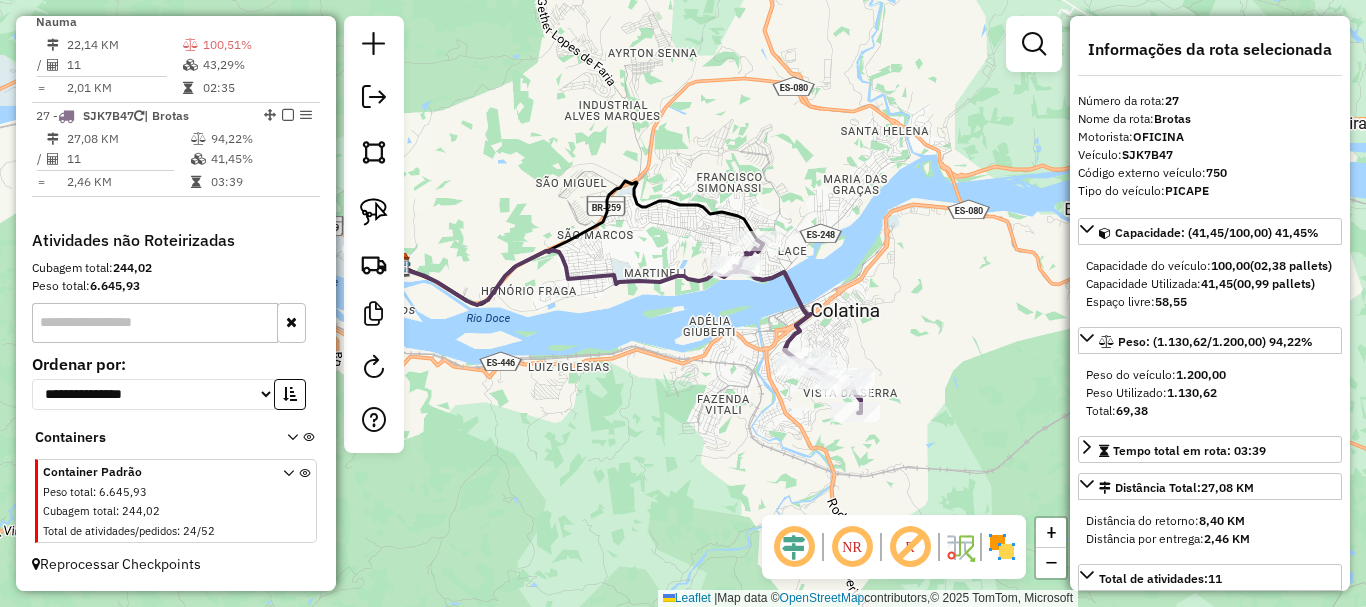 drag, startPoint x: 833, startPoint y: 349, endPoint x: 682, endPoint y: 324, distance: 153.05554 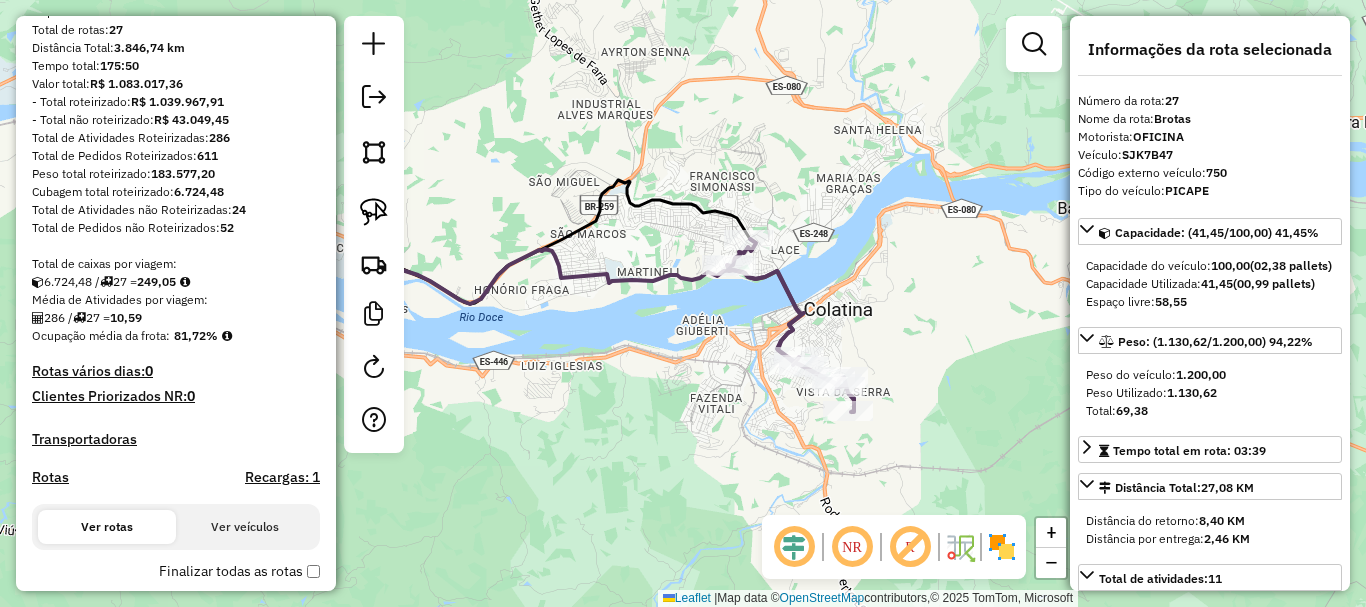 scroll, scrollTop: 0, scrollLeft: 0, axis: both 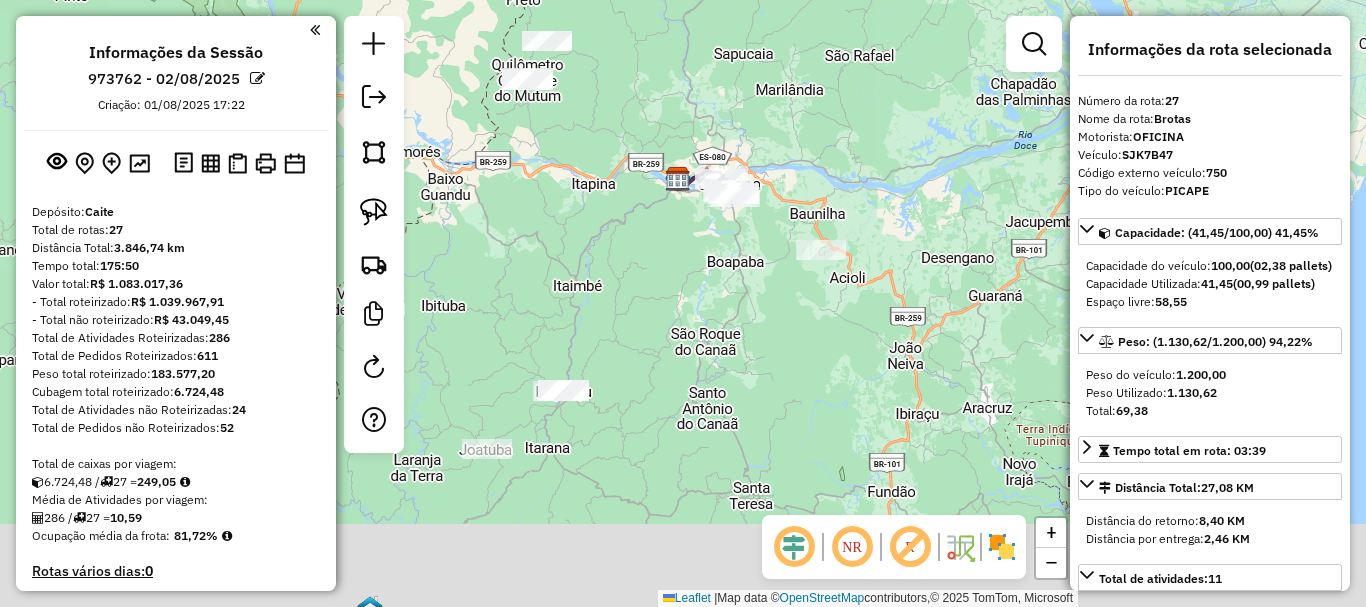 drag, startPoint x: 717, startPoint y: 466, endPoint x: 721, endPoint y: 221, distance: 245.03265 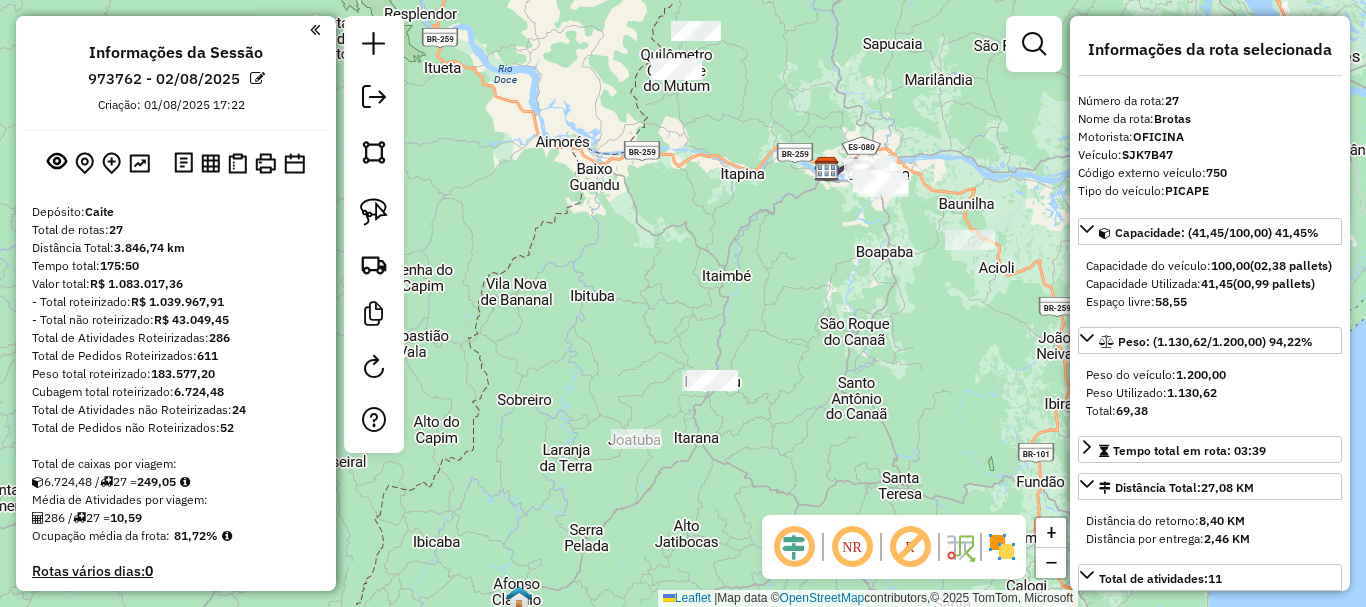drag, startPoint x: 804, startPoint y: 304, endPoint x: 879, endPoint y: 314, distance: 75.66373 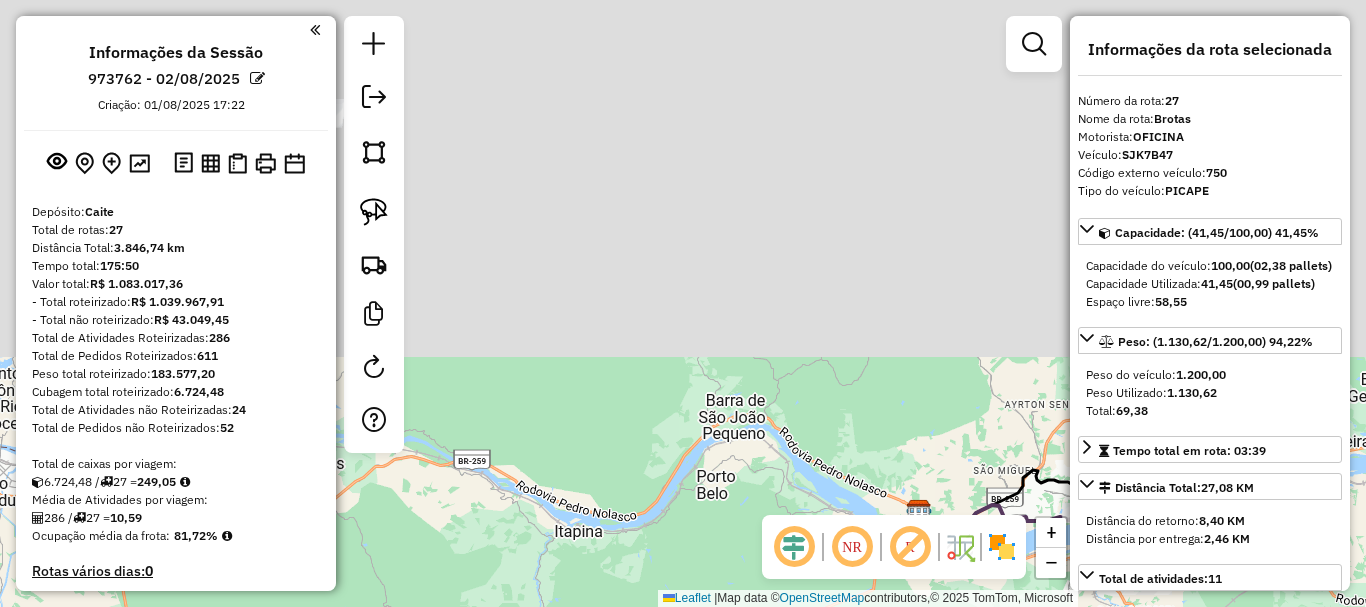drag, startPoint x: 769, startPoint y: 562, endPoint x: 766, endPoint y: 594, distance: 32.140316 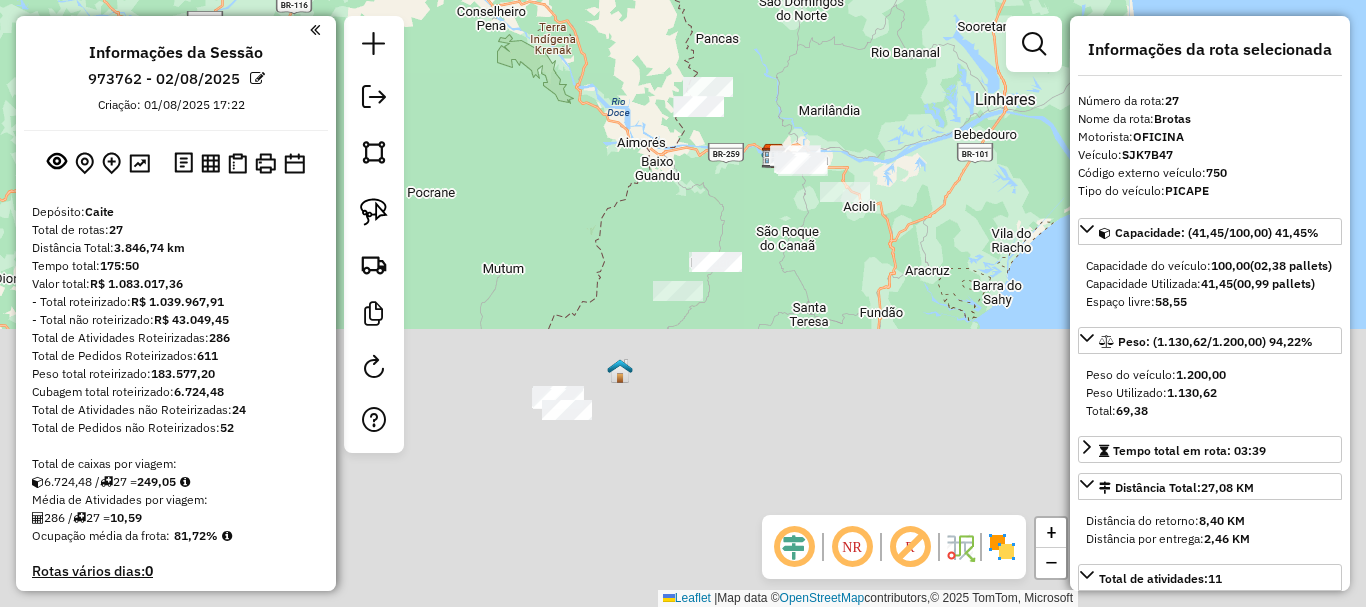 drag, startPoint x: 607, startPoint y: 314, endPoint x: 570, endPoint y: 9, distance: 307.23605 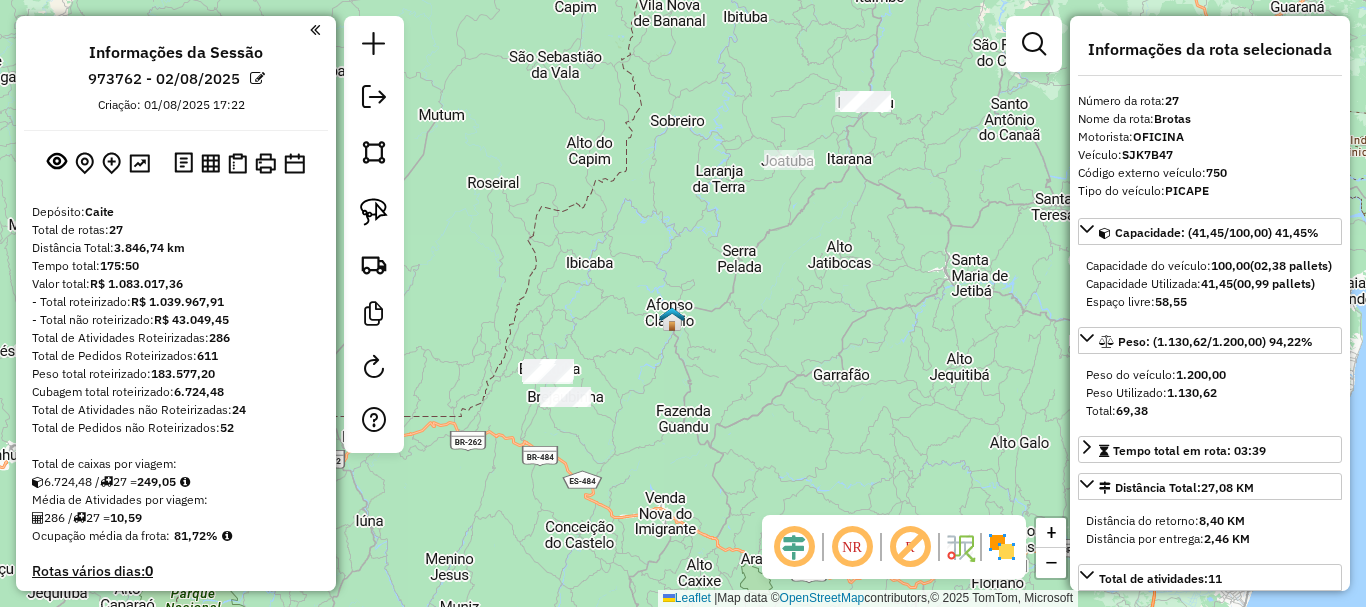 click on "Janela de atendimento Grade de atendimento Capacidade Transportadoras Veículos Cliente Pedidos  Rotas Selecione os dias de semana para filtrar as janelas de atendimento  Seg   Ter   Qua   Qui   Sex   Sáb   Dom  Informe o período da janela de atendimento: De: Até:  Filtrar exatamente a janela do cliente  Considerar janela de atendimento padrão  Selecione os dias de semana para filtrar as grades de atendimento  Seg   Ter   Qua   Qui   Sex   Sáb   Dom   Considerar clientes sem dia de atendimento cadastrado  Clientes fora do dia de atendimento selecionado Filtrar as atividades entre os valores definidos abaixo:  Peso mínimo:   Peso máximo:   Cubagem mínima:   Cubagem máxima:   De:   Até:  Filtrar as atividades entre o tempo de atendimento definido abaixo:  De:   Até:   Considerar capacidade total dos clientes não roteirizados Transportadora: Selecione um ou mais itens Tipo de veículo: Selecione um ou mais itens Veículo: Selecione um ou mais itens Motorista: Selecione um ou mais itens Nome: Rótulo:" 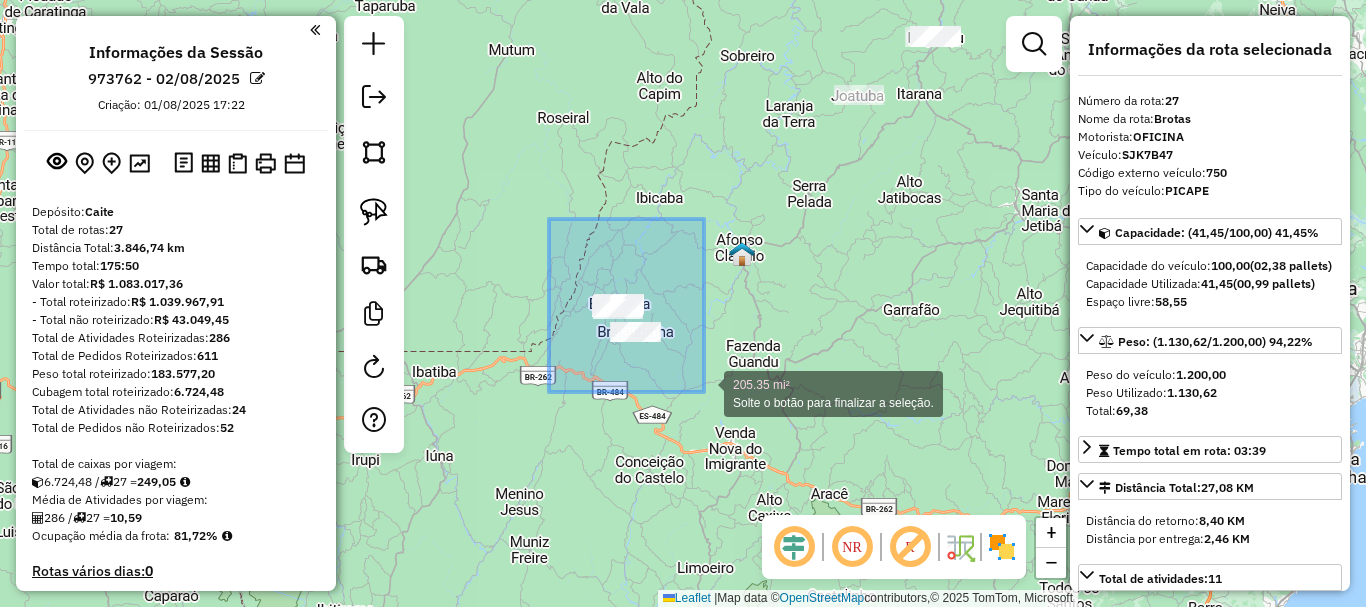 drag, startPoint x: 548, startPoint y: 219, endPoint x: 705, endPoint y: 393, distance: 234.36084 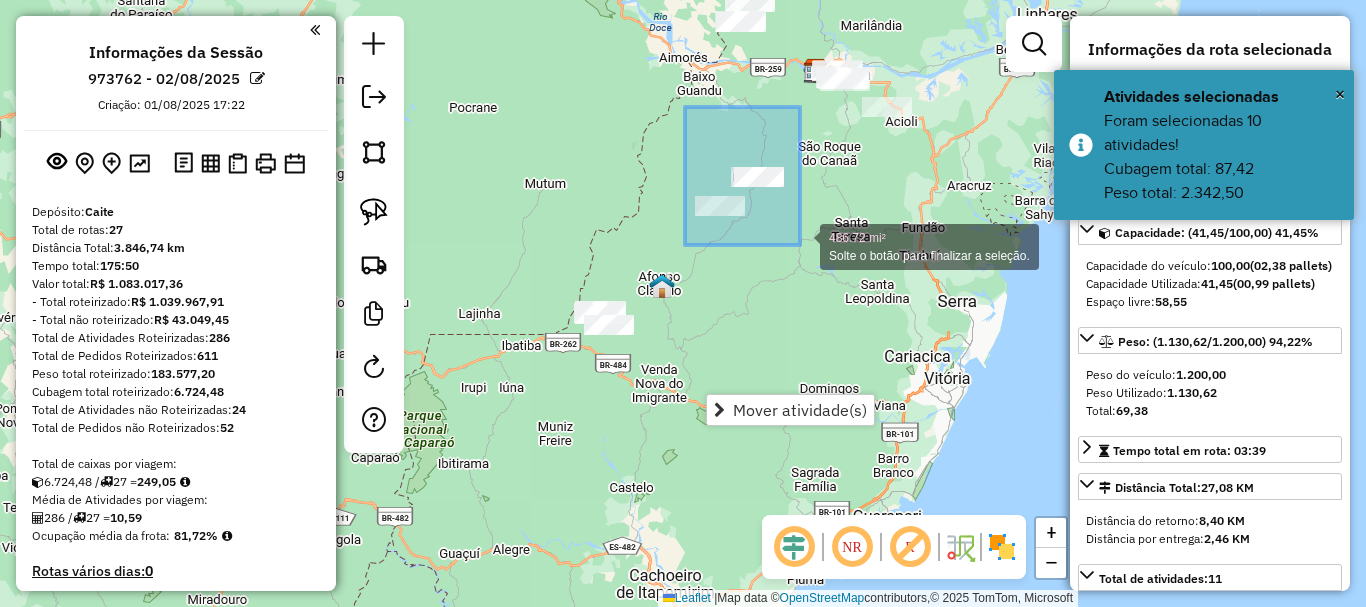 drag, startPoint x: 685, startPoint y: 107, endPoint x: 800, endPoint y: 245, distance: 179.63574 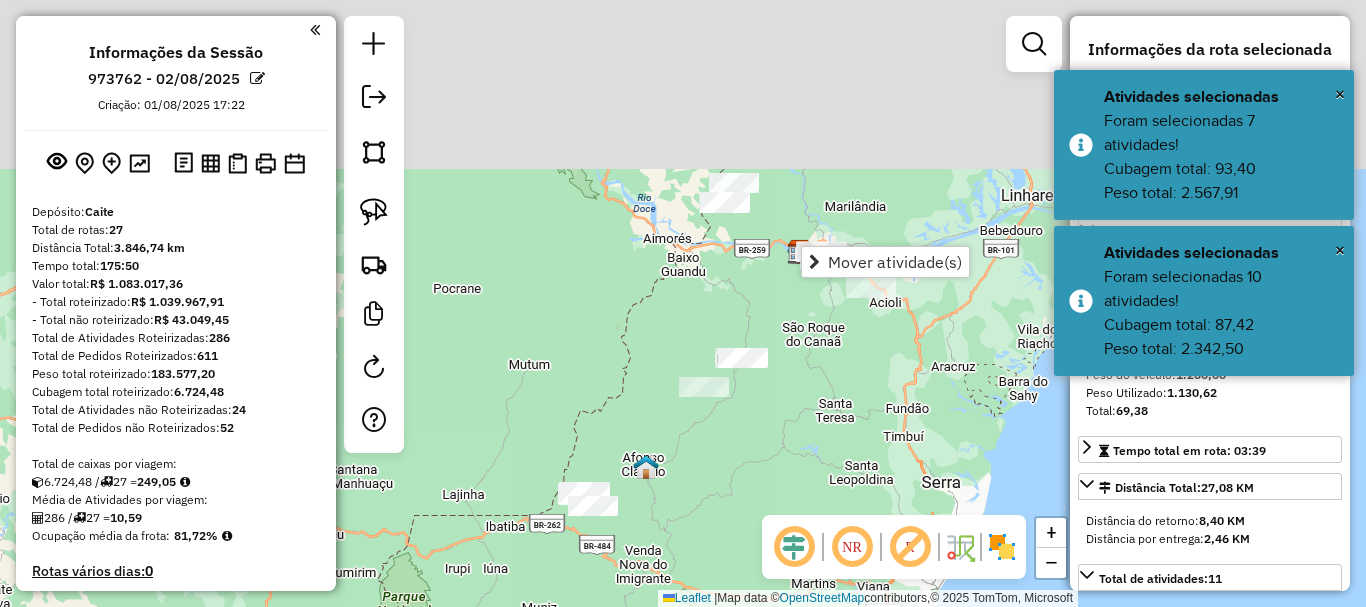 click on "Janela de atendimento Grade de atendimento Capacidade Transportadoras Veículos Cliente Pedidos  Rotas Selecione os dias de semana para filtrar as janelas de atendimento  Seg   Ter   Qua   Qui   Sex   Sáb   Dom  Informe o período da janela de atendimento: De: Até:  Filtrar exatamente a janela do cliente  Considerar janela de atendimento padrão  Selecione os dias de semana para filtrar as grades de atendimento  Seg   Ter   Qua   Qui   Sex   Sáb   Dom   Considerar clientes sem dia de atendimento cadastrado  Clientes fora do dia de atendimento selecionado Filtrar as atividades entre os valores definidos abaixo:  Peso mínimo:   Peso máximo:   Cubagem mínima:   Cubagem máxima:   De:   Até:  Filtrar as atividades entre o tempo de atendimento definido abaixo:  De:   Até:   Considerar capacidade total dos clientes não roteirizados Transportadora: Selecione um ou mais itens Tipo de veículo: Selecione um ou mais itens Veículo: Selecione um ou mais itens Motorista: Selecione um ou mais itens Nome: Rótulo:" 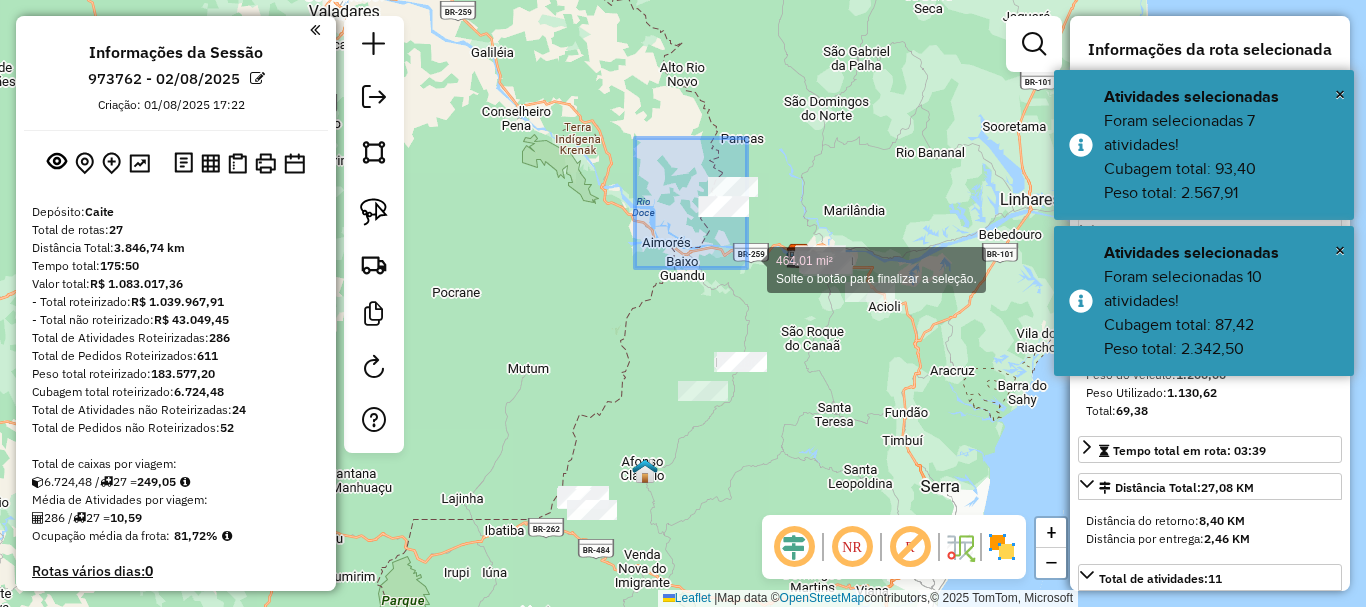 drag, startPoint x: 635, startPoint y: 138, endPoint x: 747, endPoint y: 268, distance: 171.59254 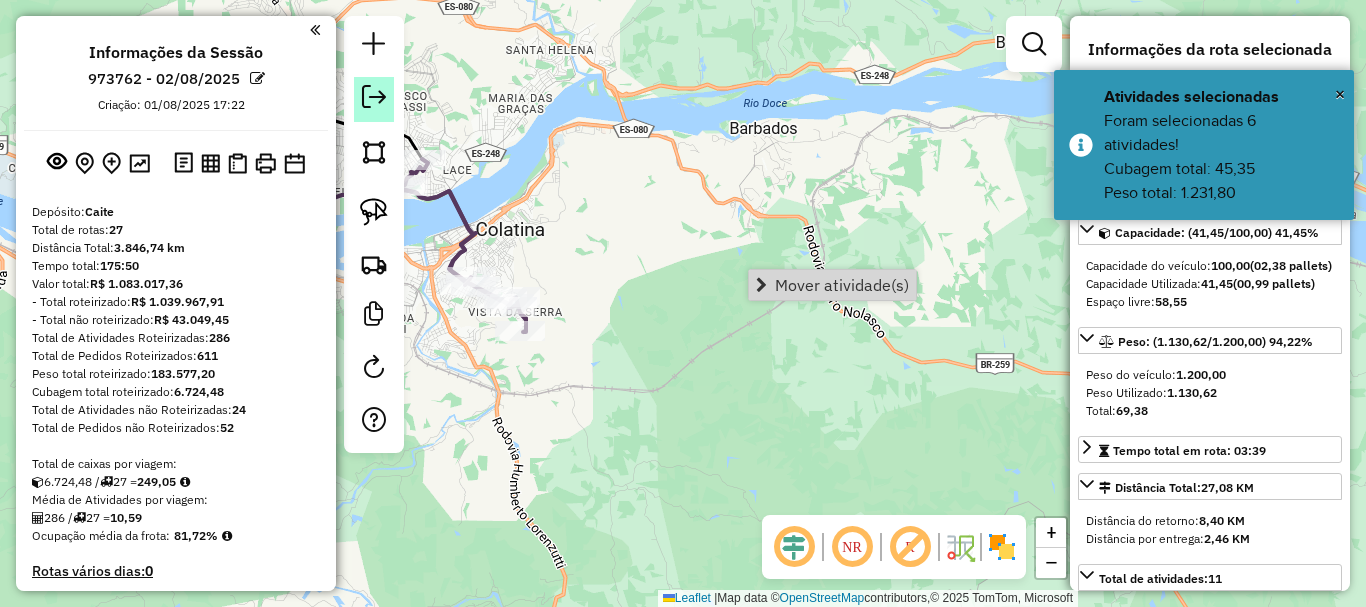 click 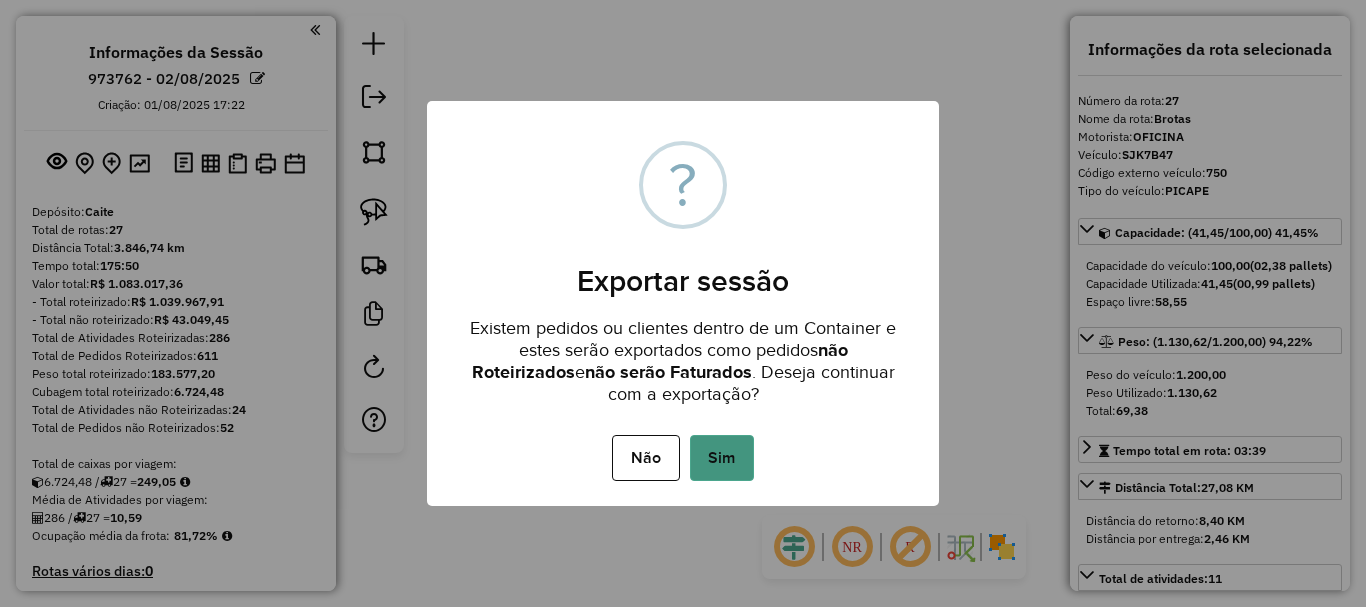 click on "Sim" at bounding box center (722, 458) 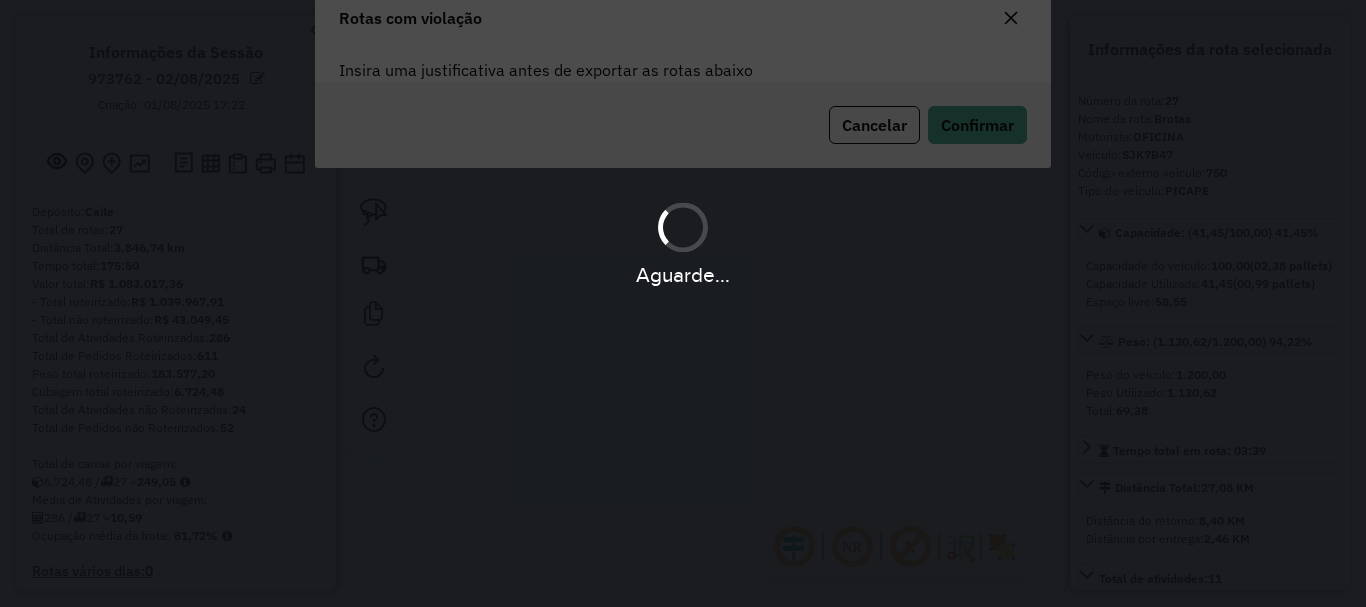 scroll, scrollTop: 108, scrollLeft: 0, axis: vertical 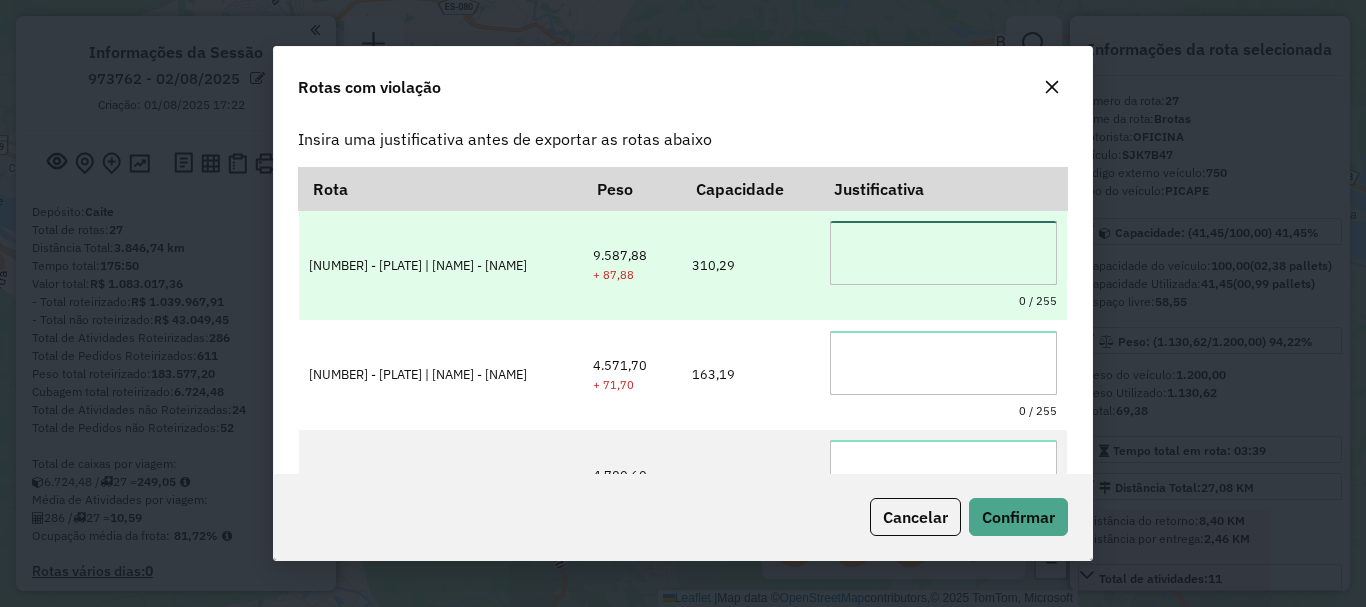 click at bounding box center (943, 253) 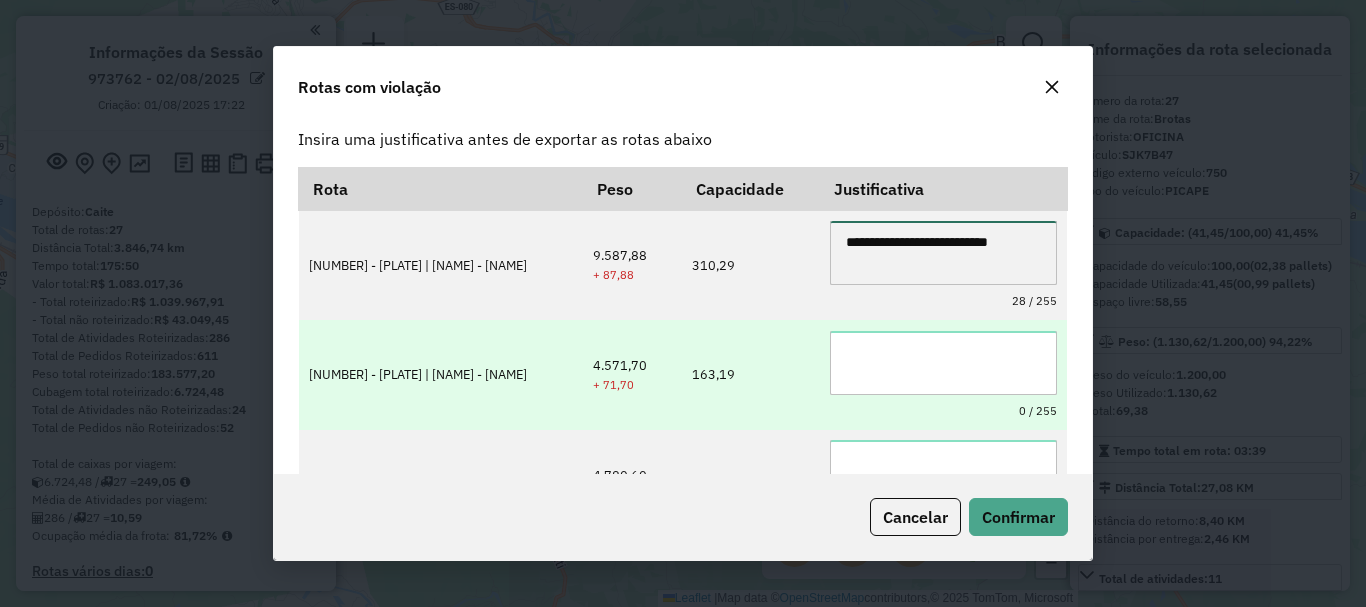 type on "**********" 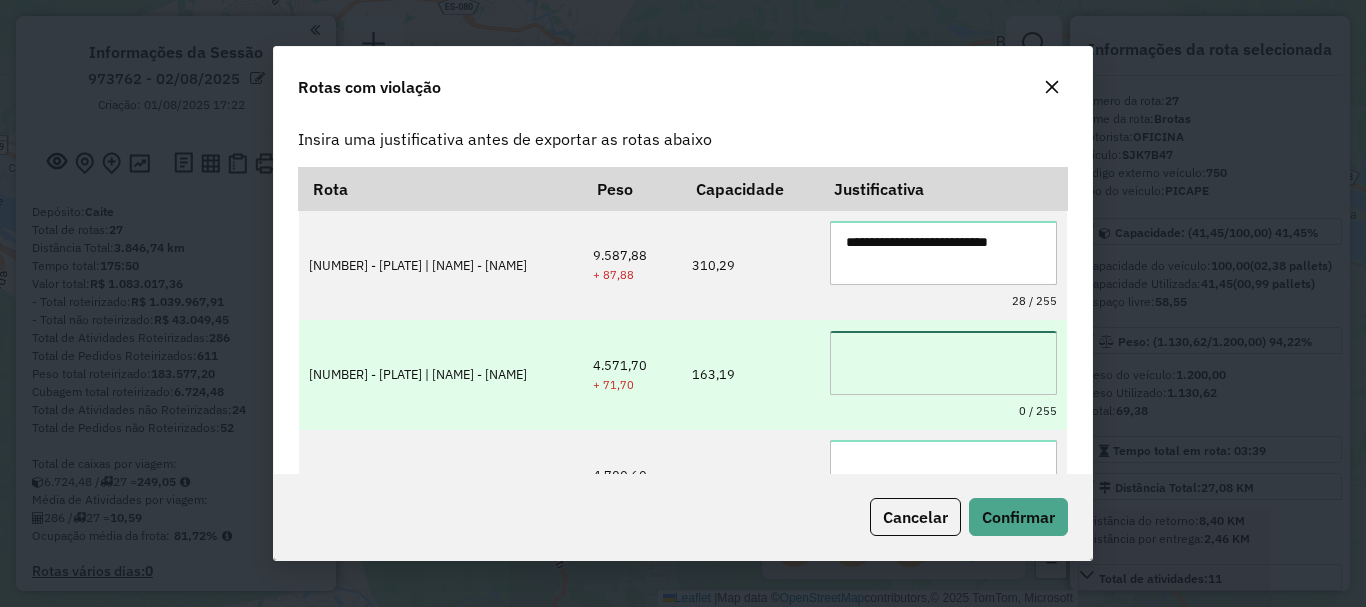 click at bounding box center (943, 363) 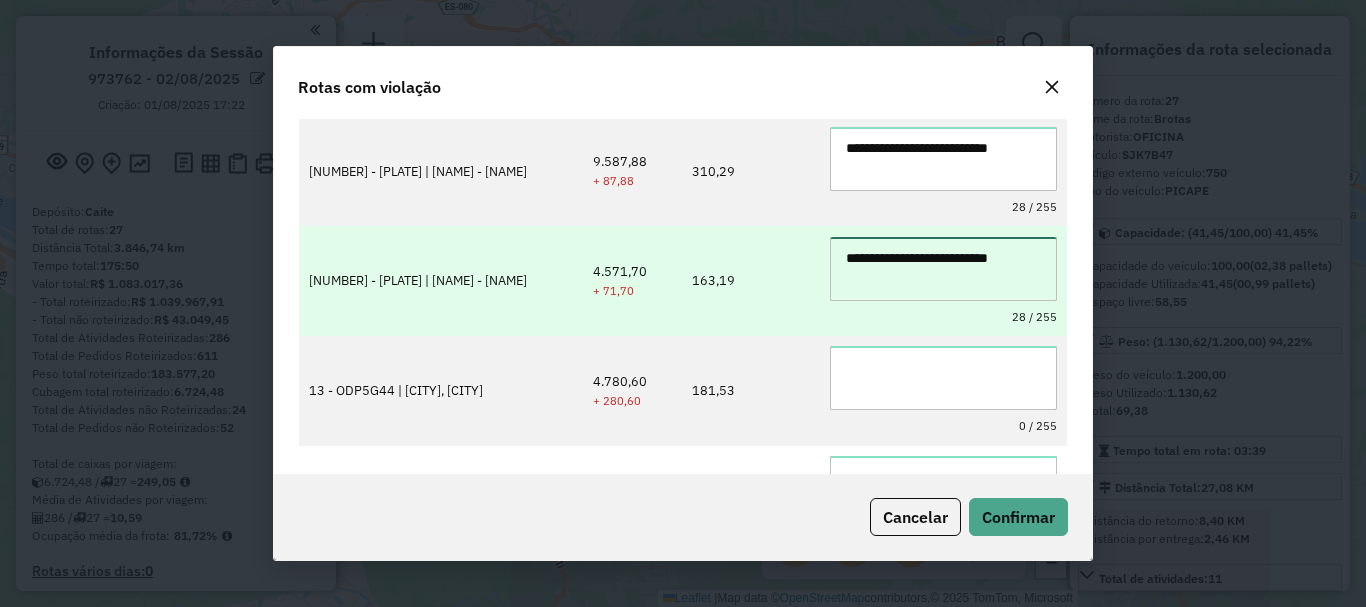 scroll, scrollTop: 200, scrollLeft: 0, axis: vertical 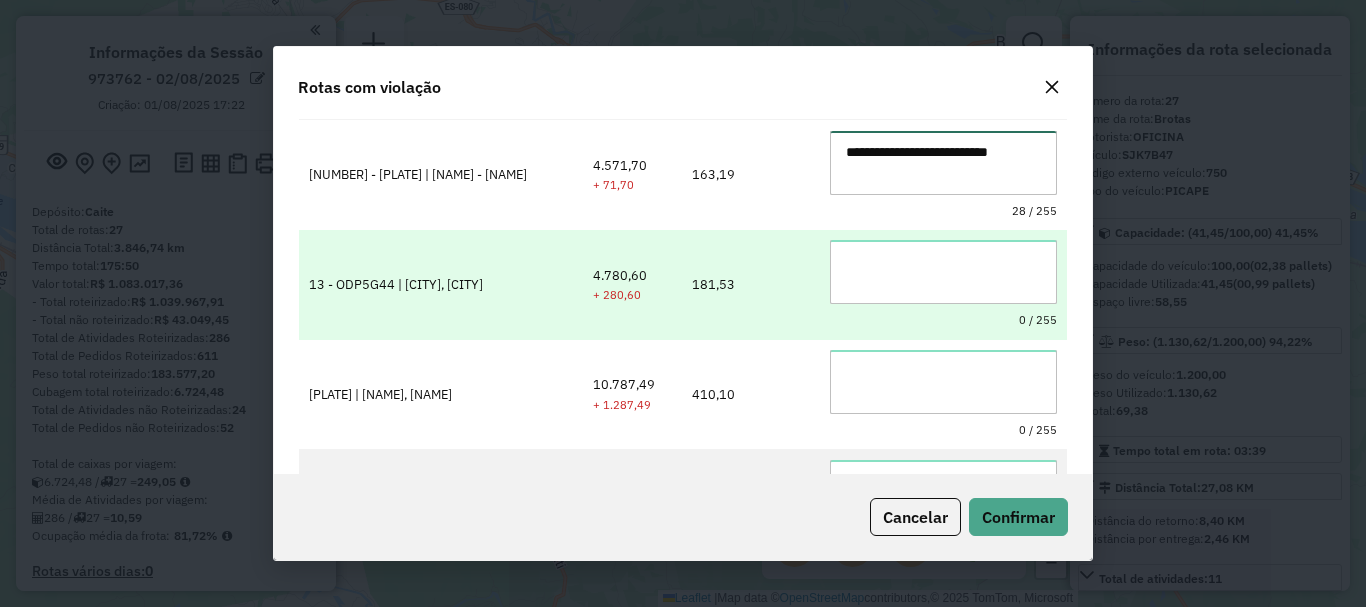 type on "**********" 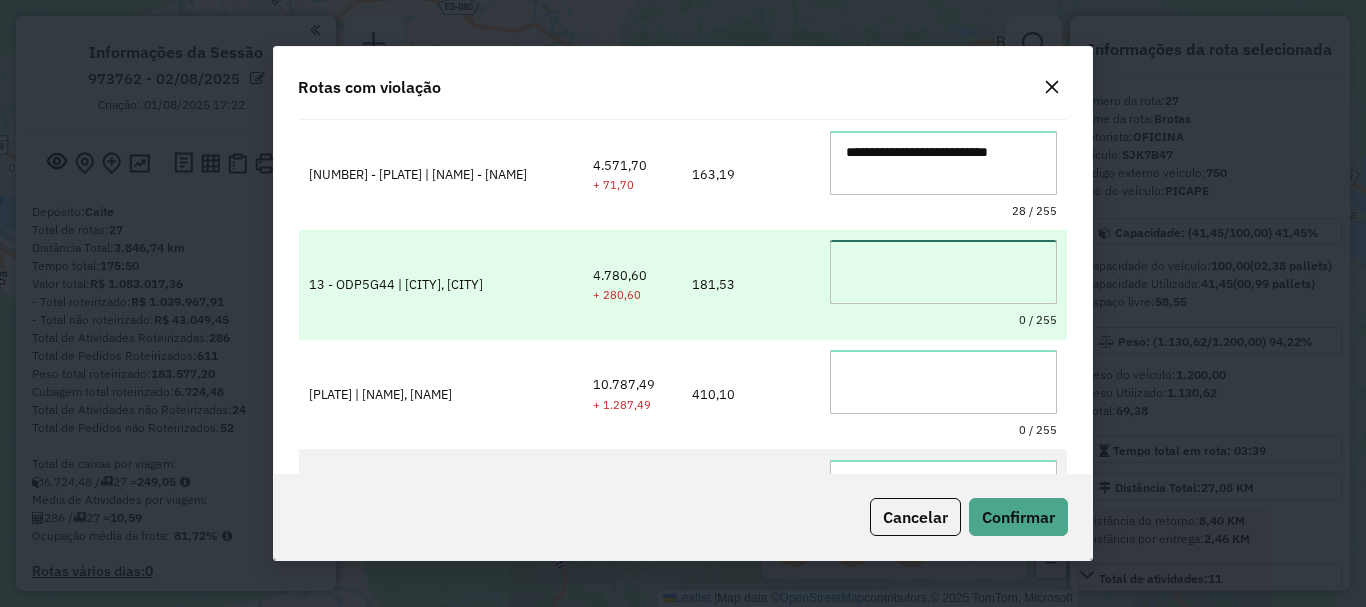 click at bounding box center [943, 272] 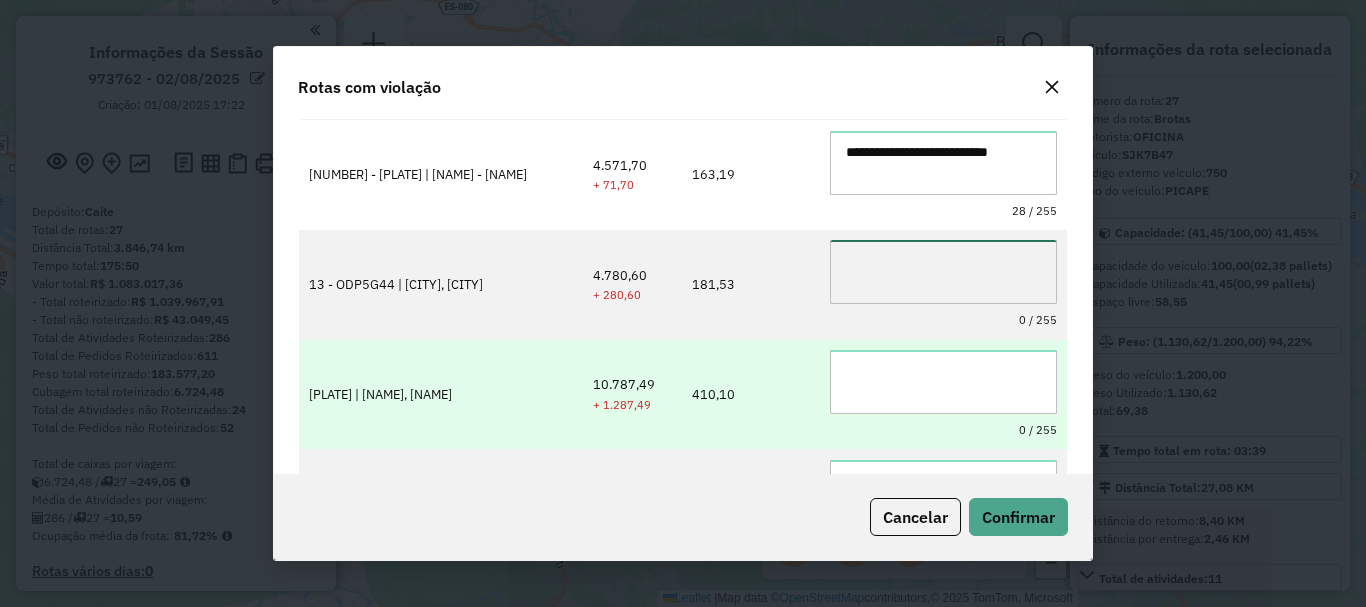 paste on "**********" 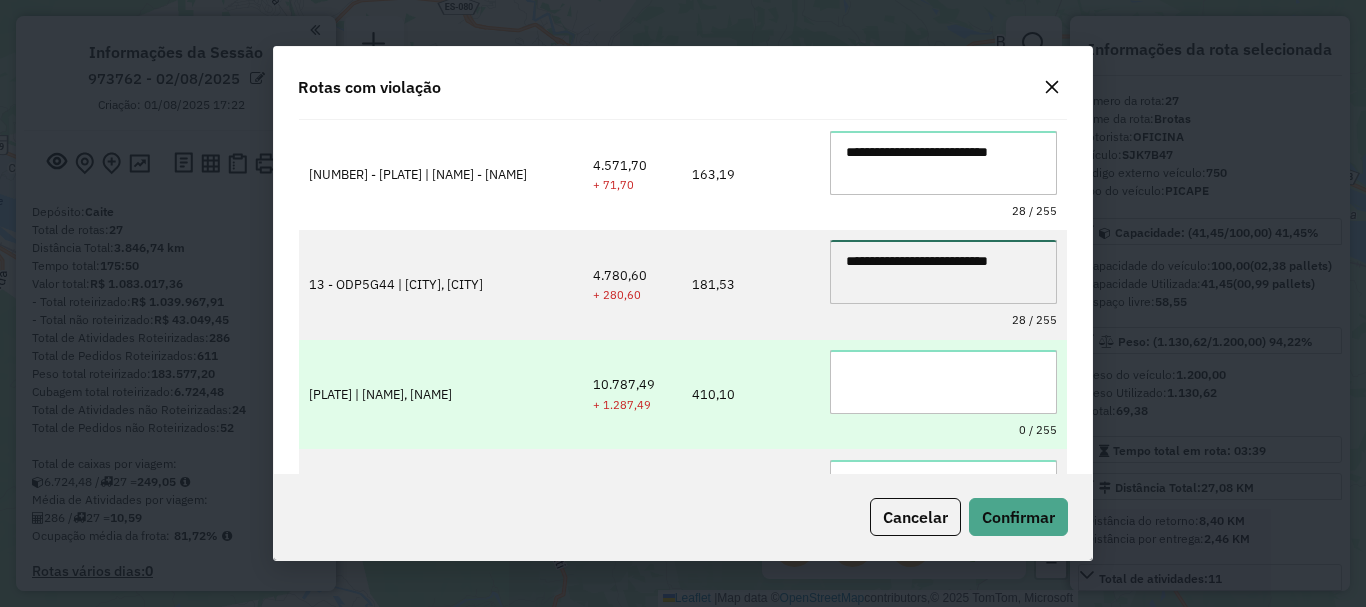 type on "**********" 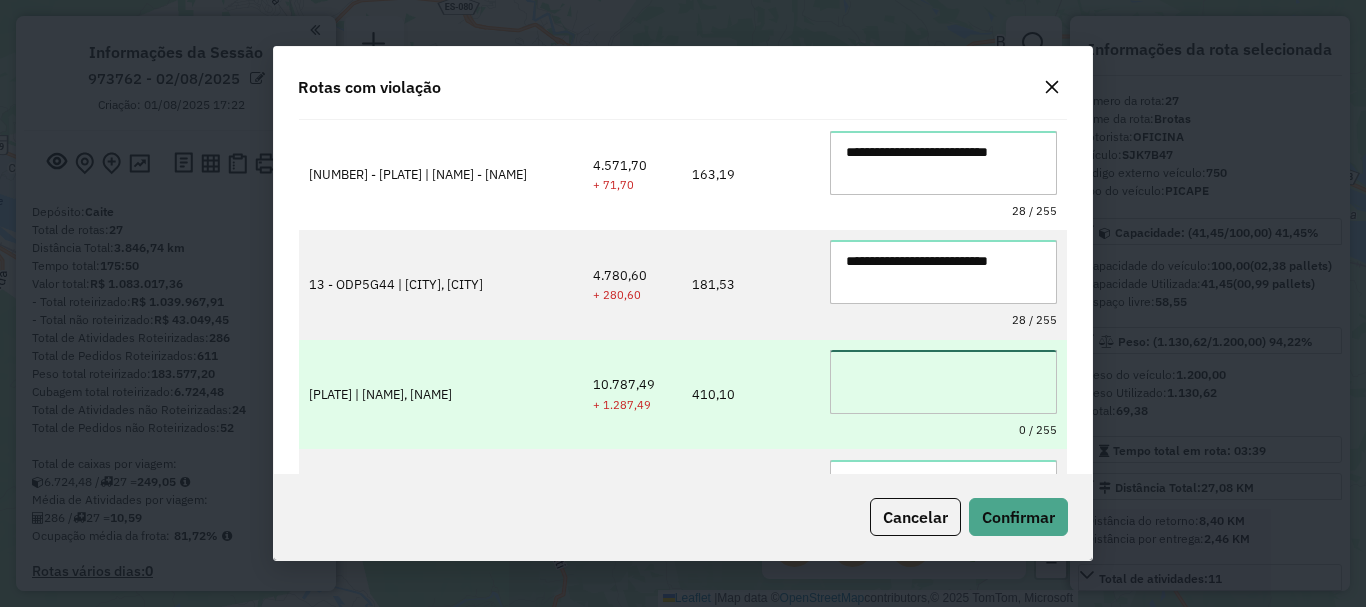 click at bounding box center (943, 382) 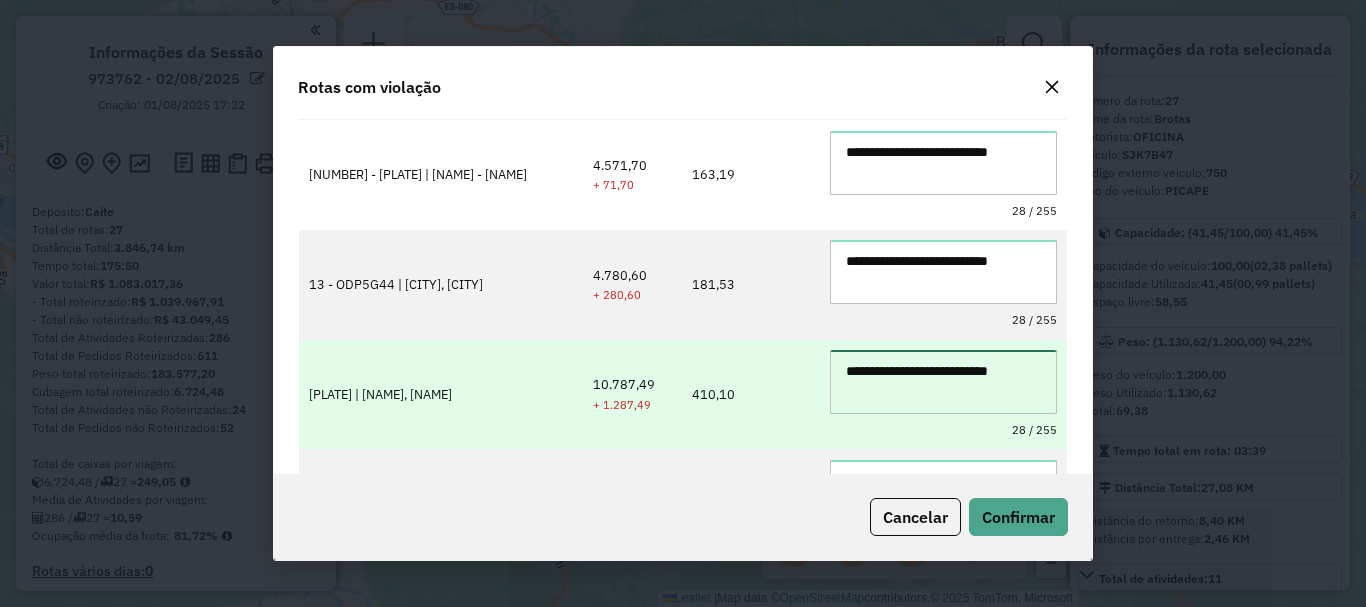 scroll, scrollTop: 400, scrollLeft: 0, axis: vertical 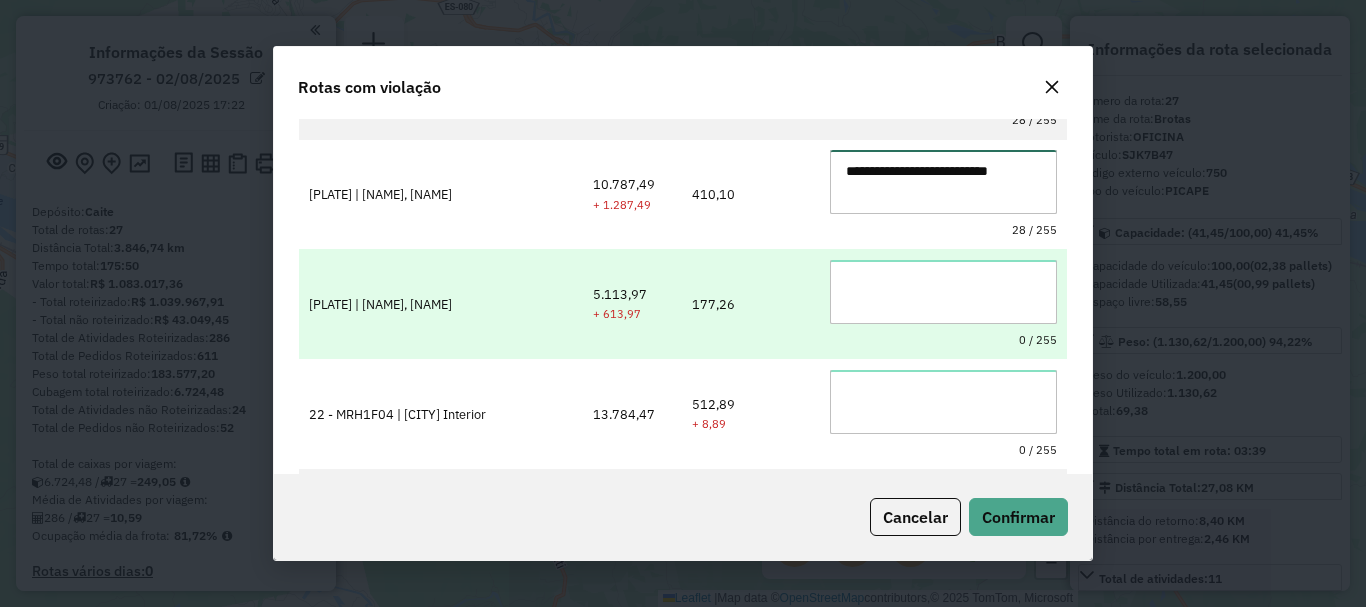 type on "**********" 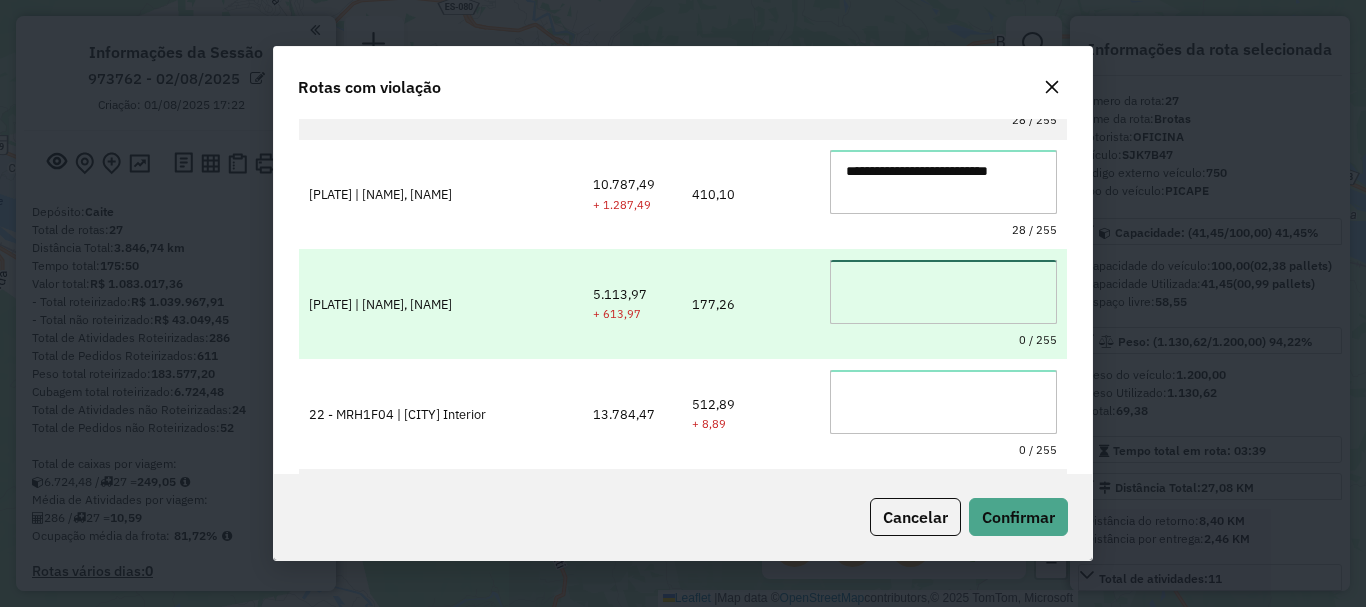 click at bounding box center (943, 292) 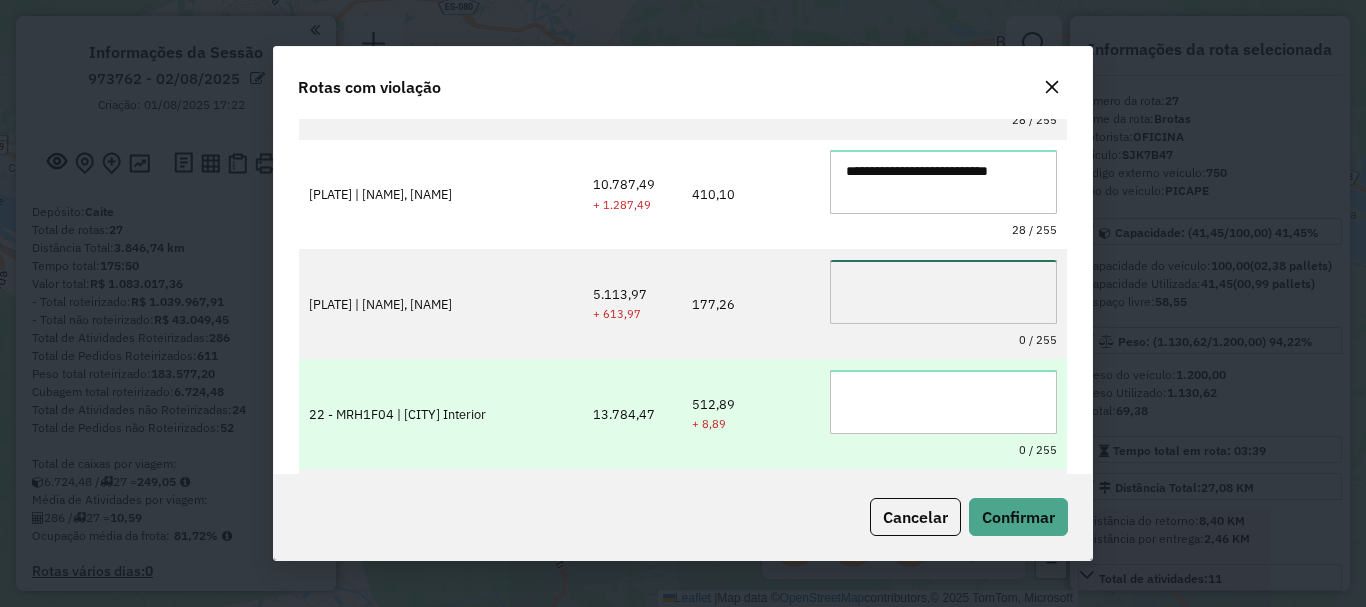 paste on "**********" 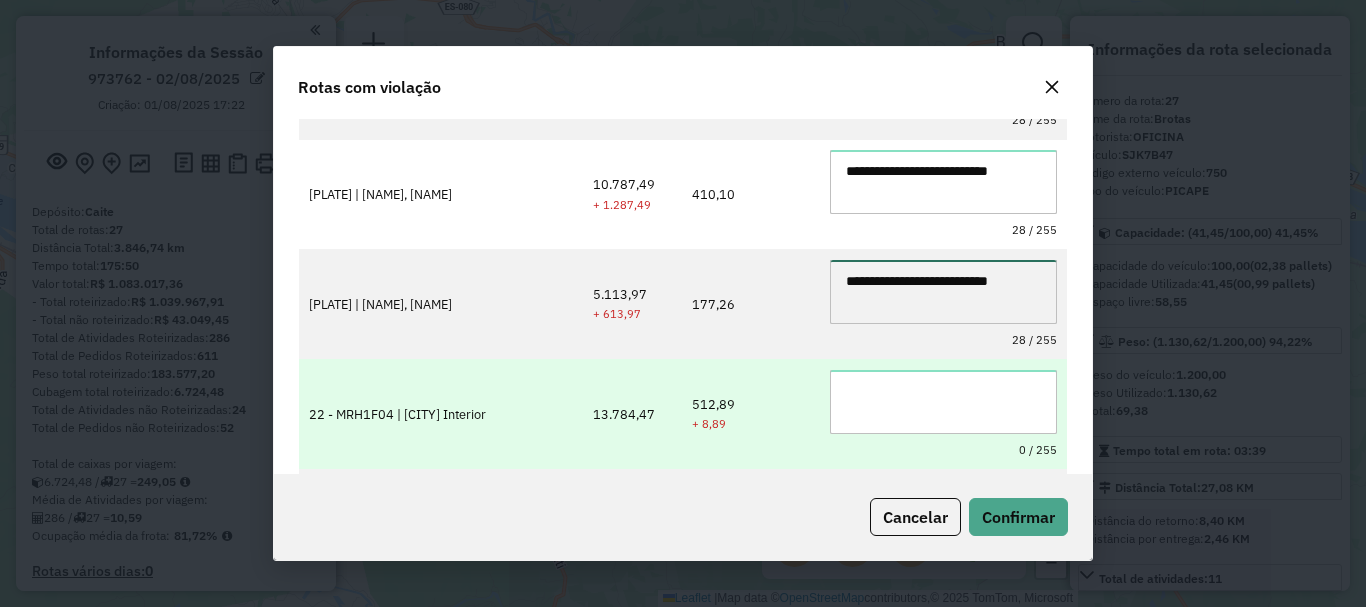 type on "**********" 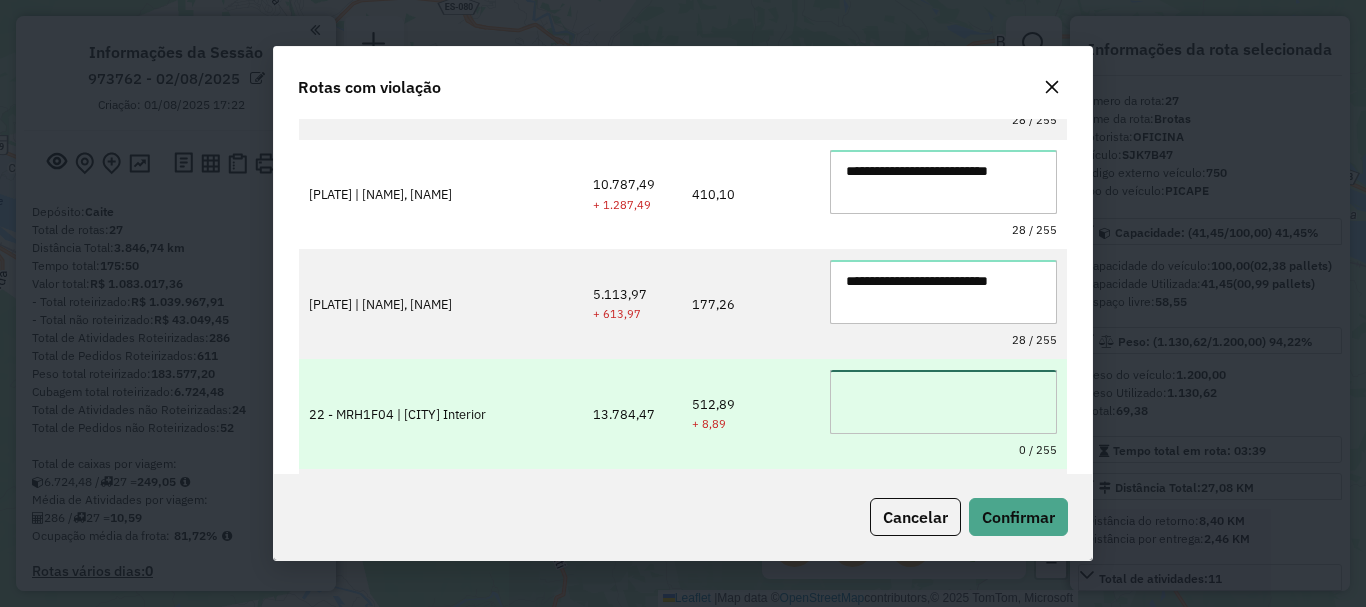 click at bounding box center [943, 402] 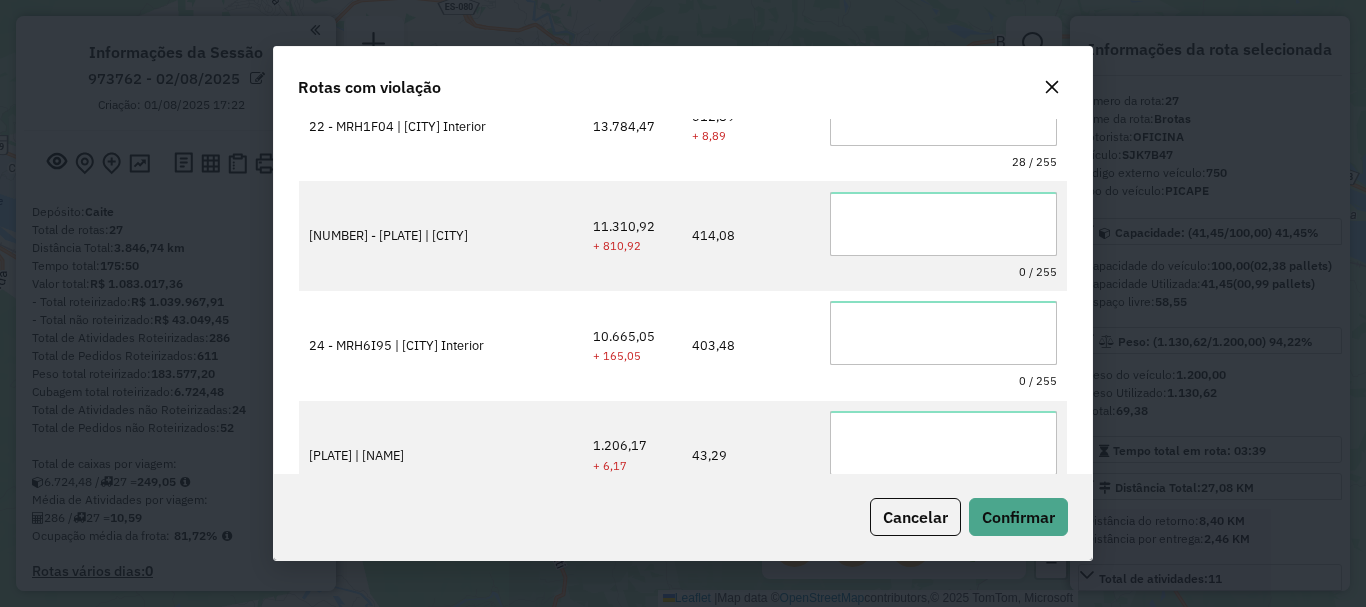 scroll, scrollTop: 700, scrollLeft: 0, axis: vertical 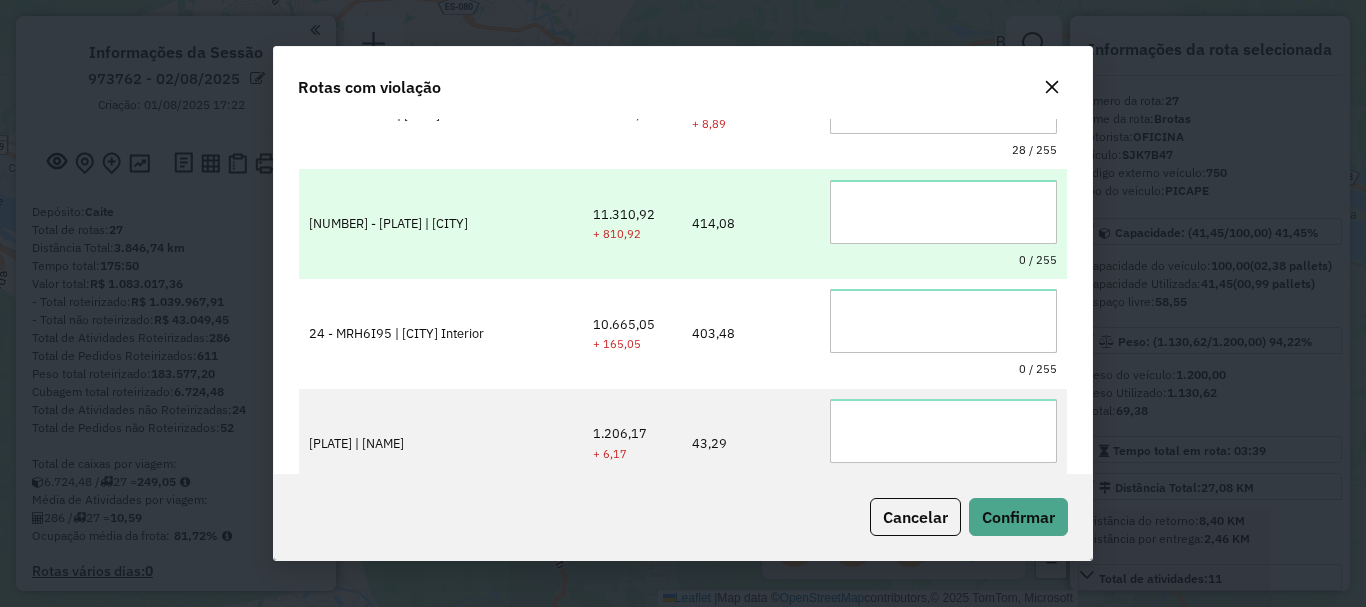 type on "**********" 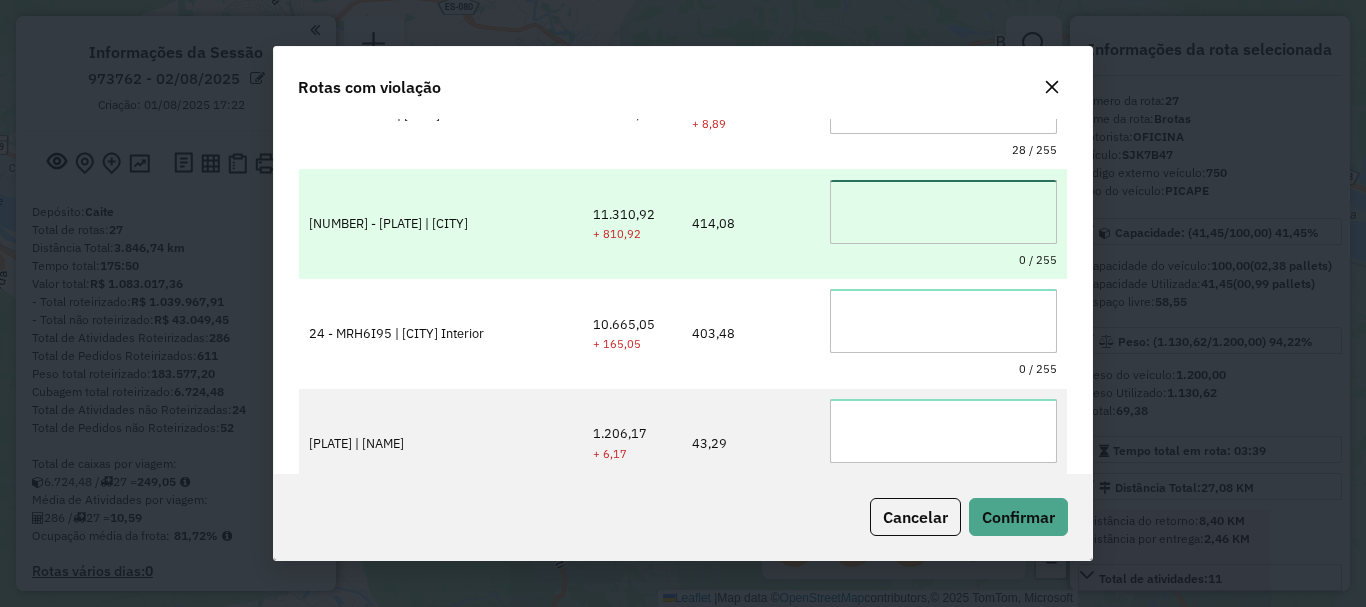 click at bounding box center [943, 212] 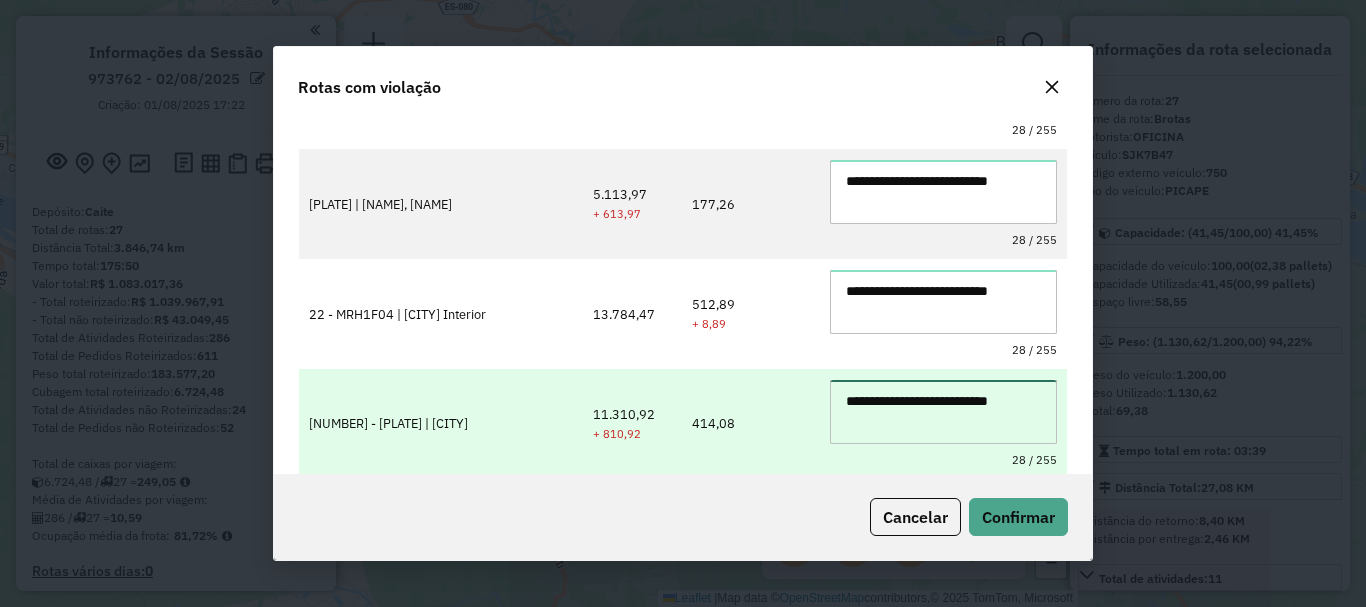 scroll, scrollTop: 700, scrollLeft: 0, axis: vertical 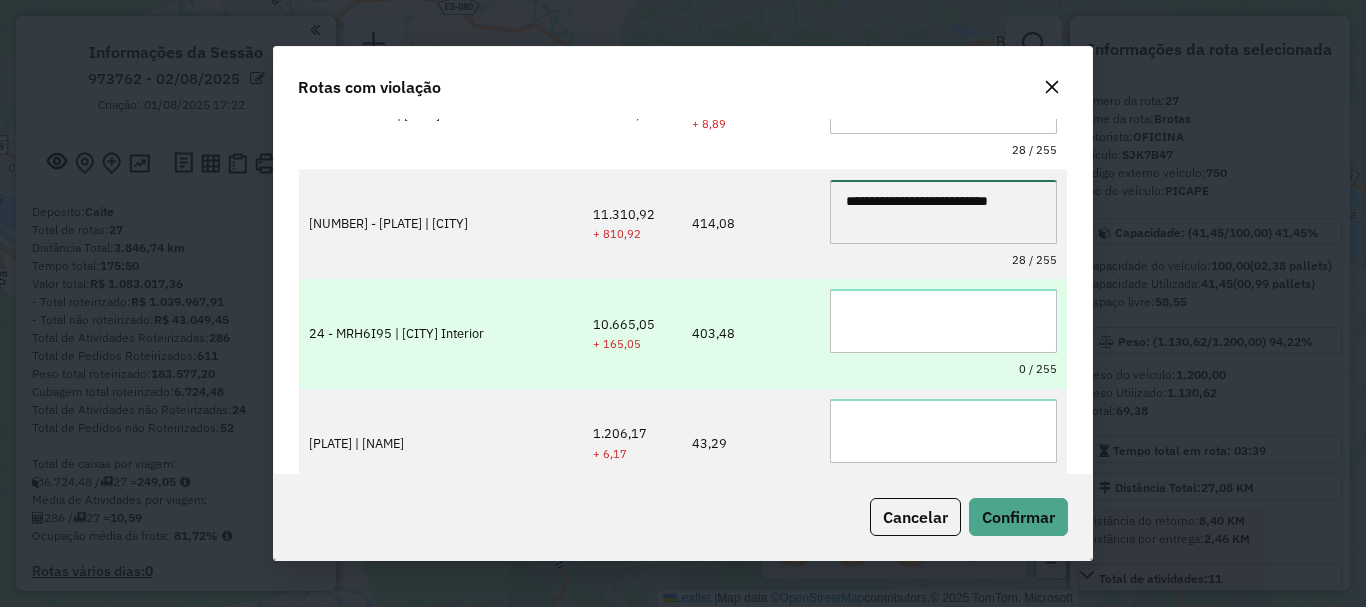 type on "**********" 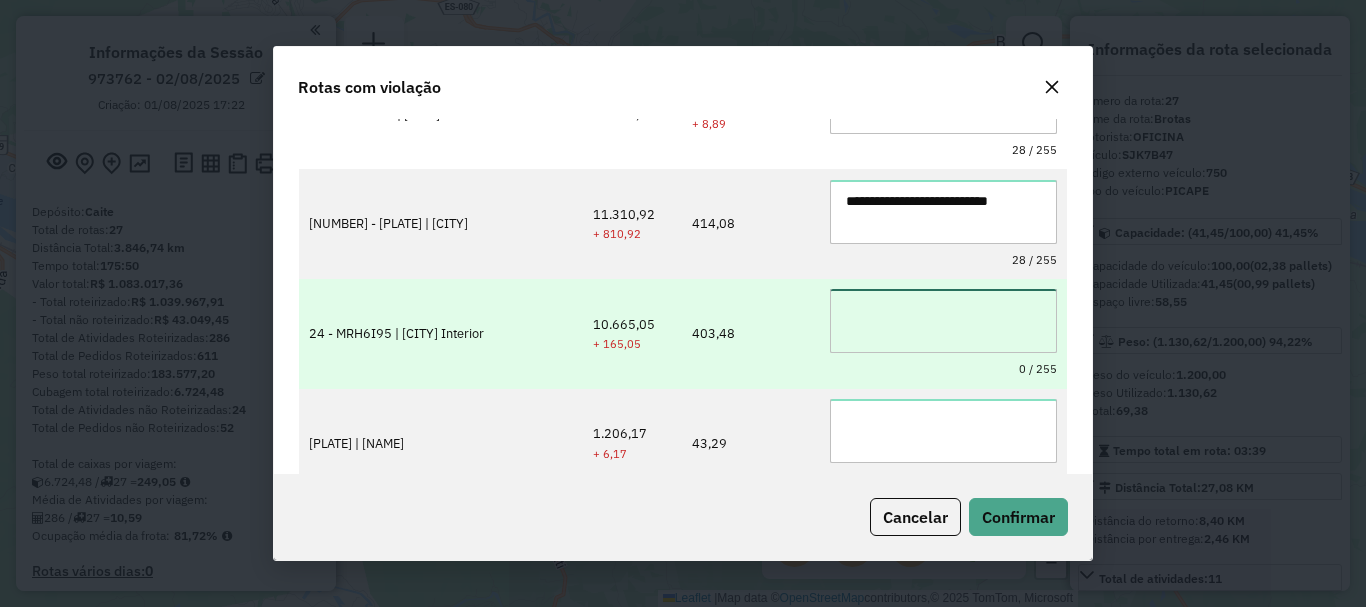 click at bounding box center (943, 321) 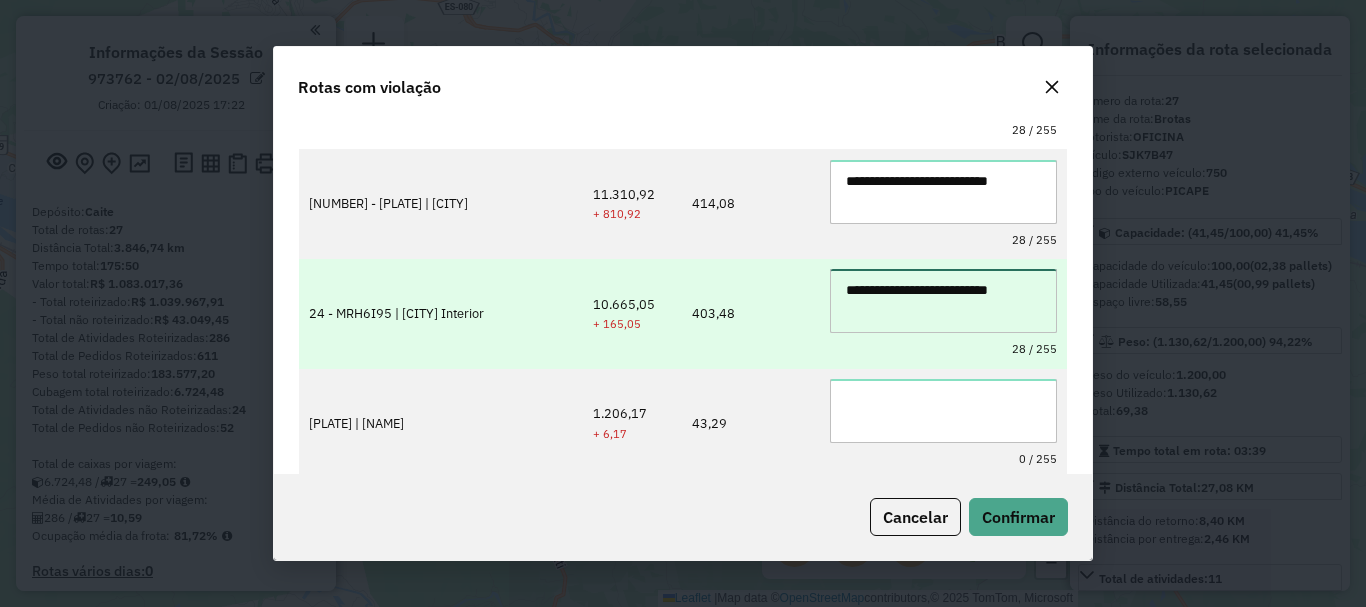 scroll, scrollTop: 724, scrollLeft: 0, axis: vertical 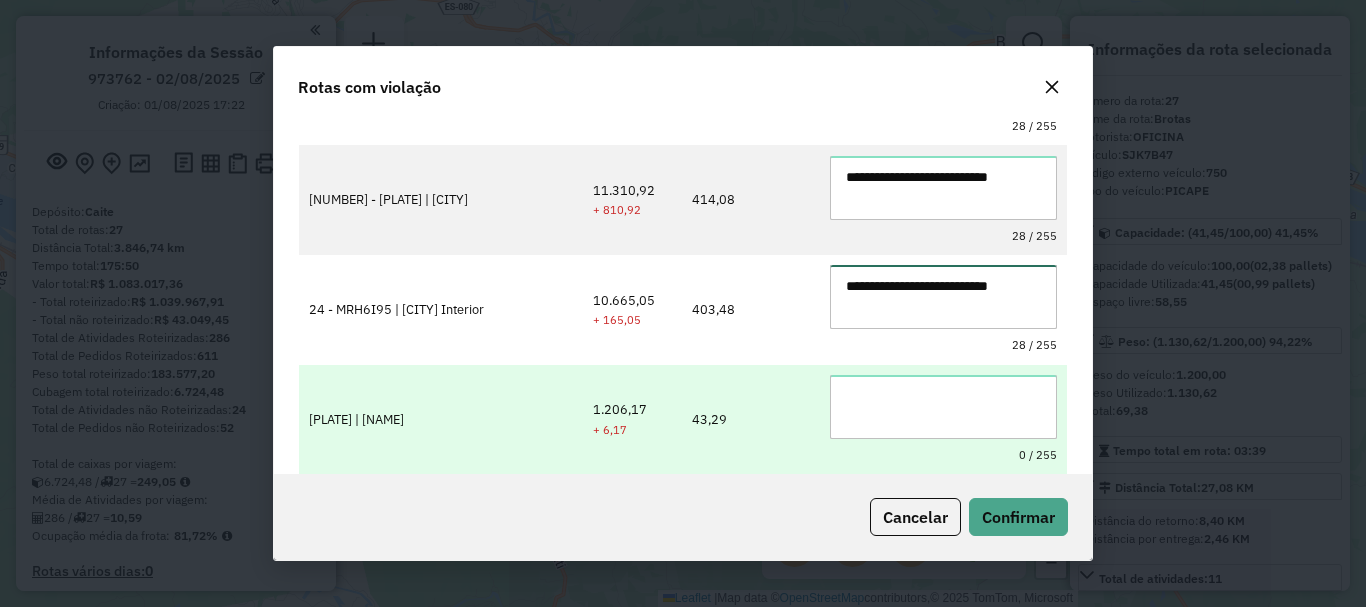 type on "**********" 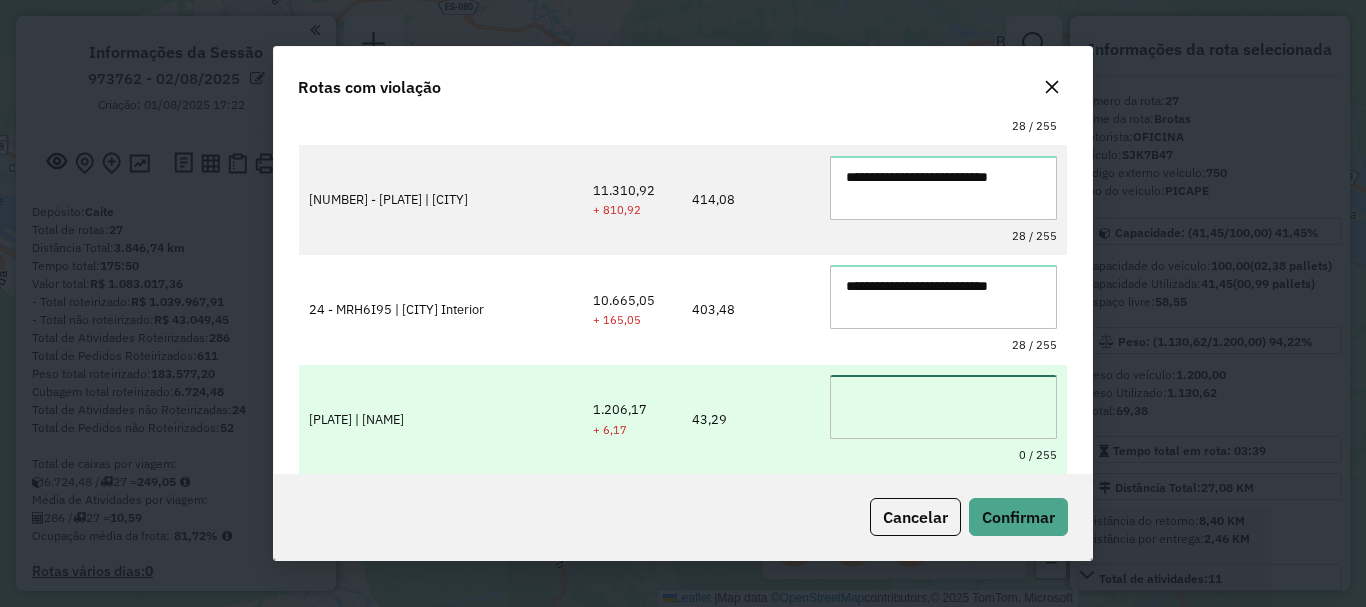 click at bounding box center [943, 407] 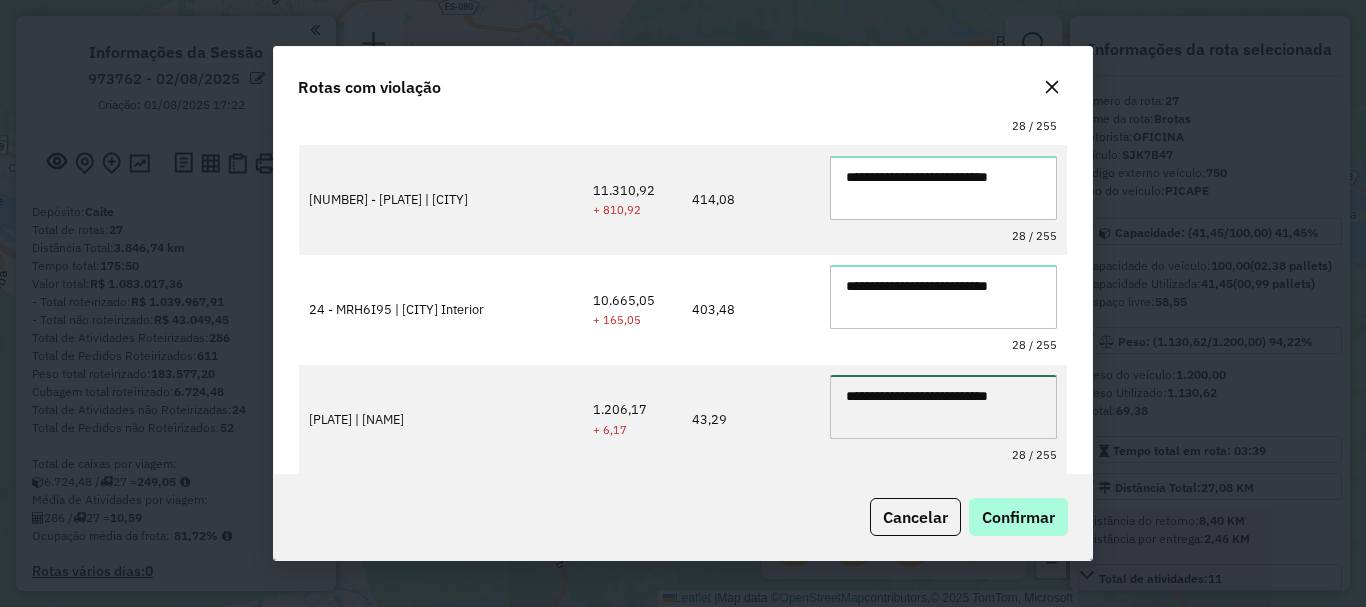 type on "**********" 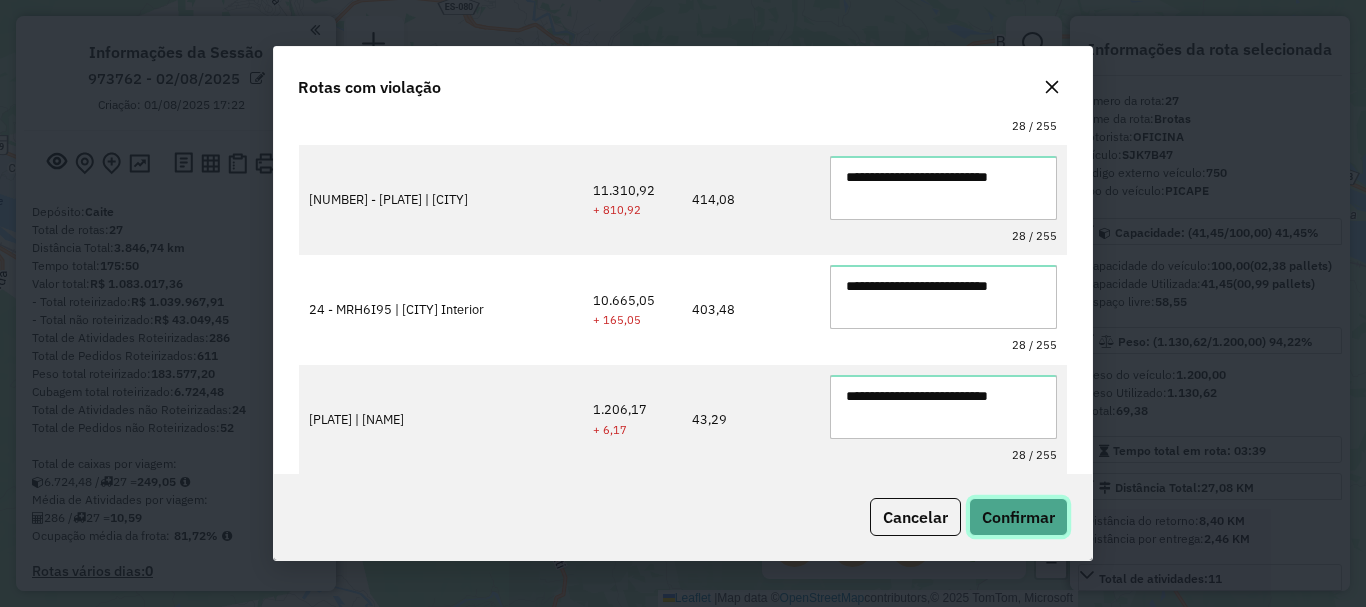 click on "Confirmar" 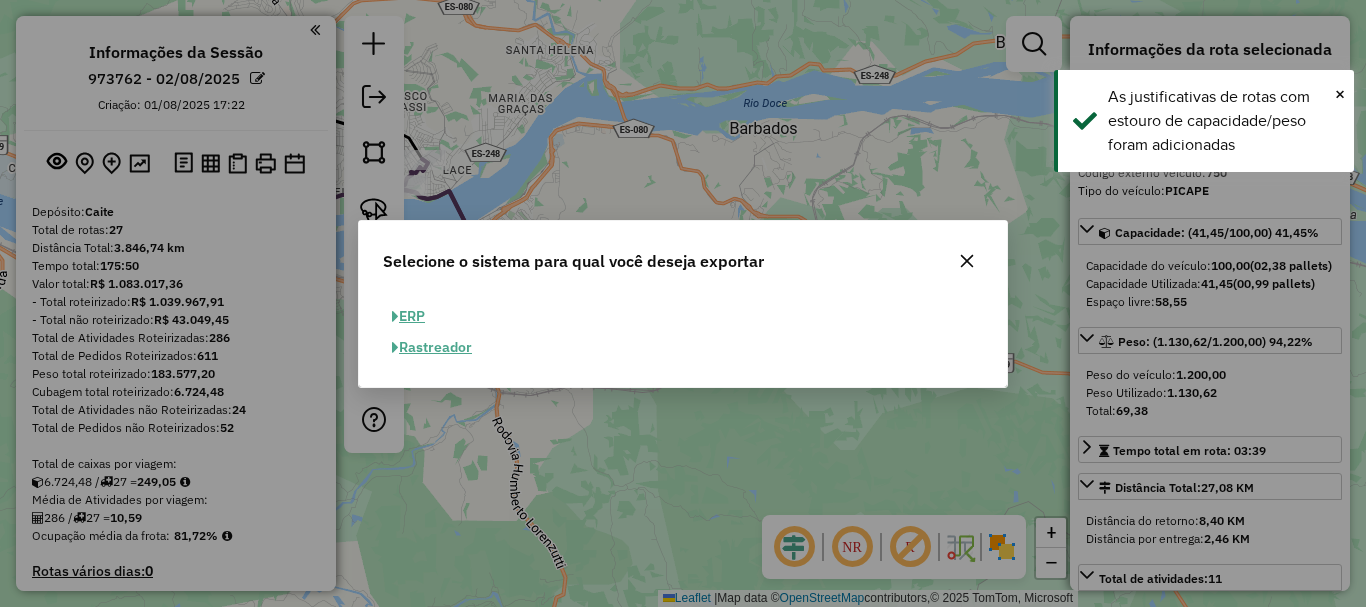 click on "ERP" 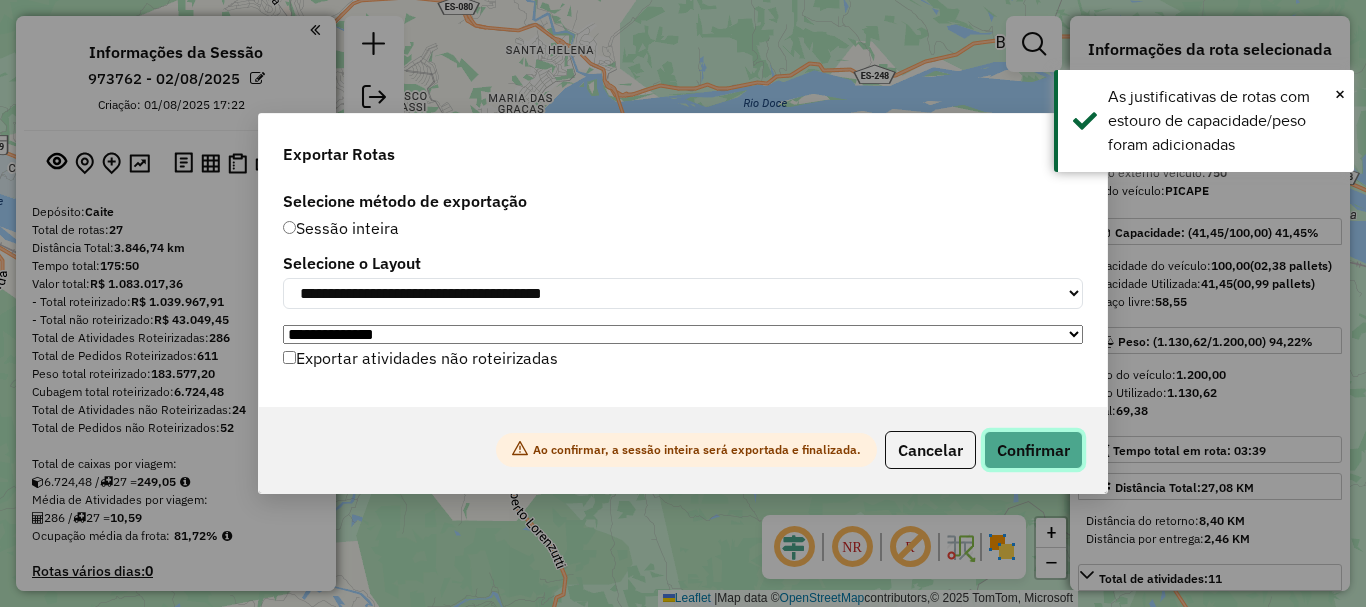 click on "Confirmar" 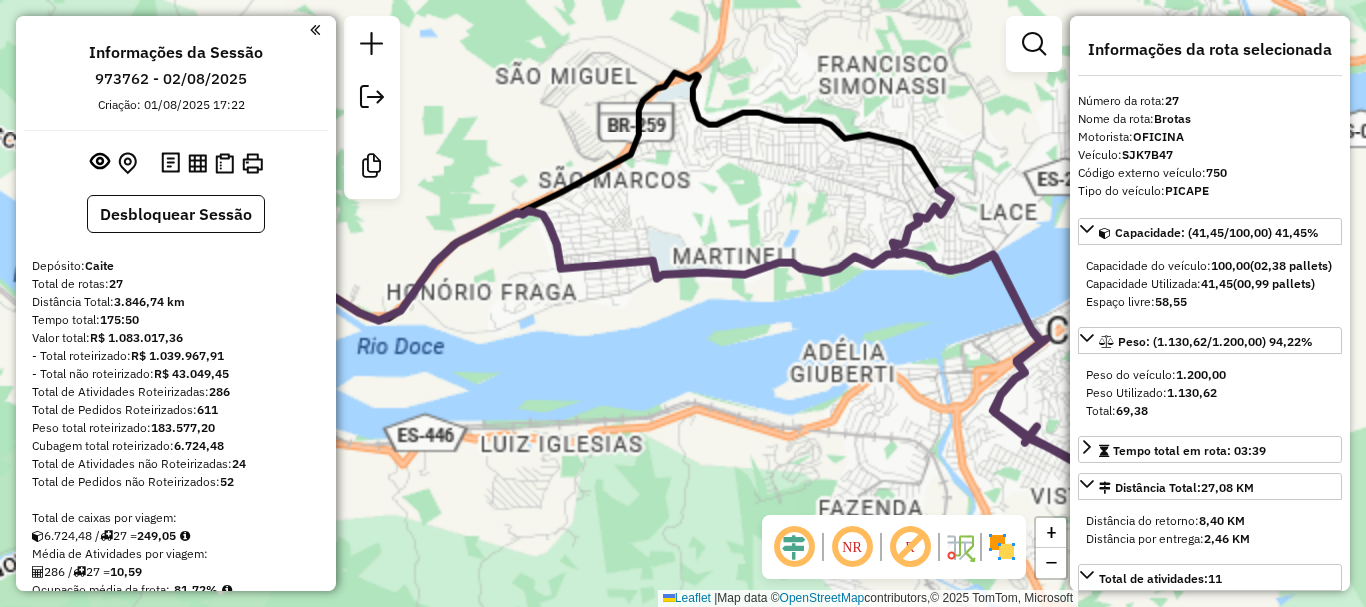 scroll, scrollTop: 3478, scrollLeft: 0, axis: vertical 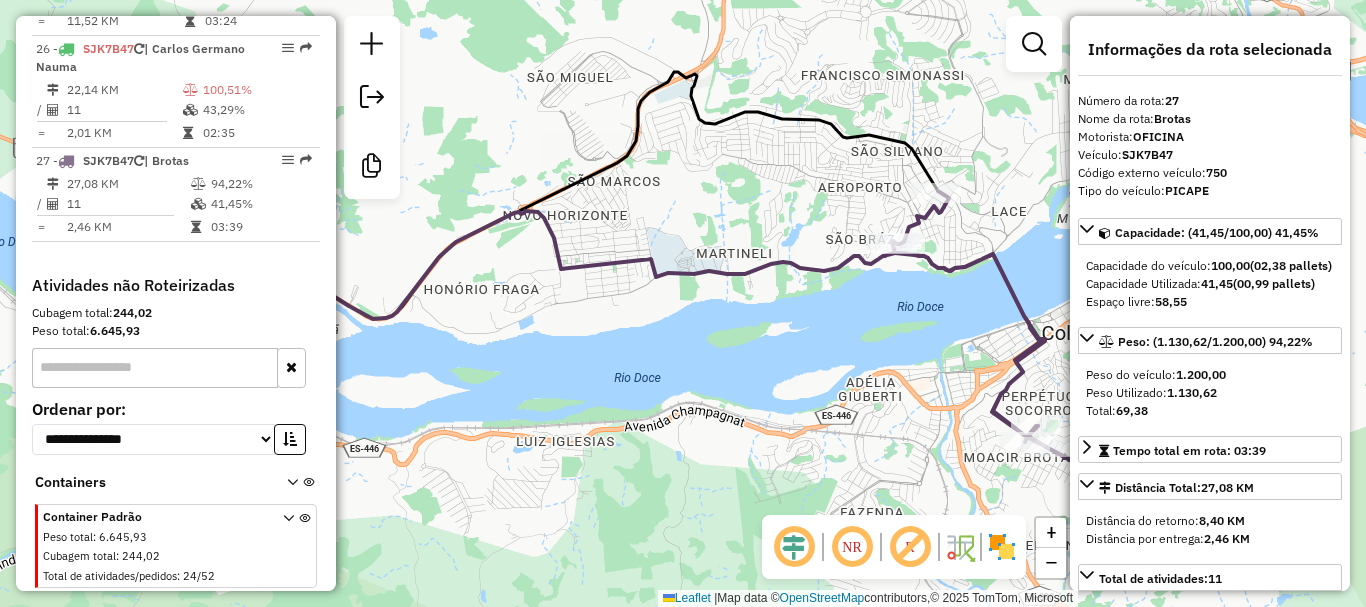 drag, startPoint x: 811, startPoint y: 481, endPoint x: 820, endPoint y: 527, distance: 46.872166 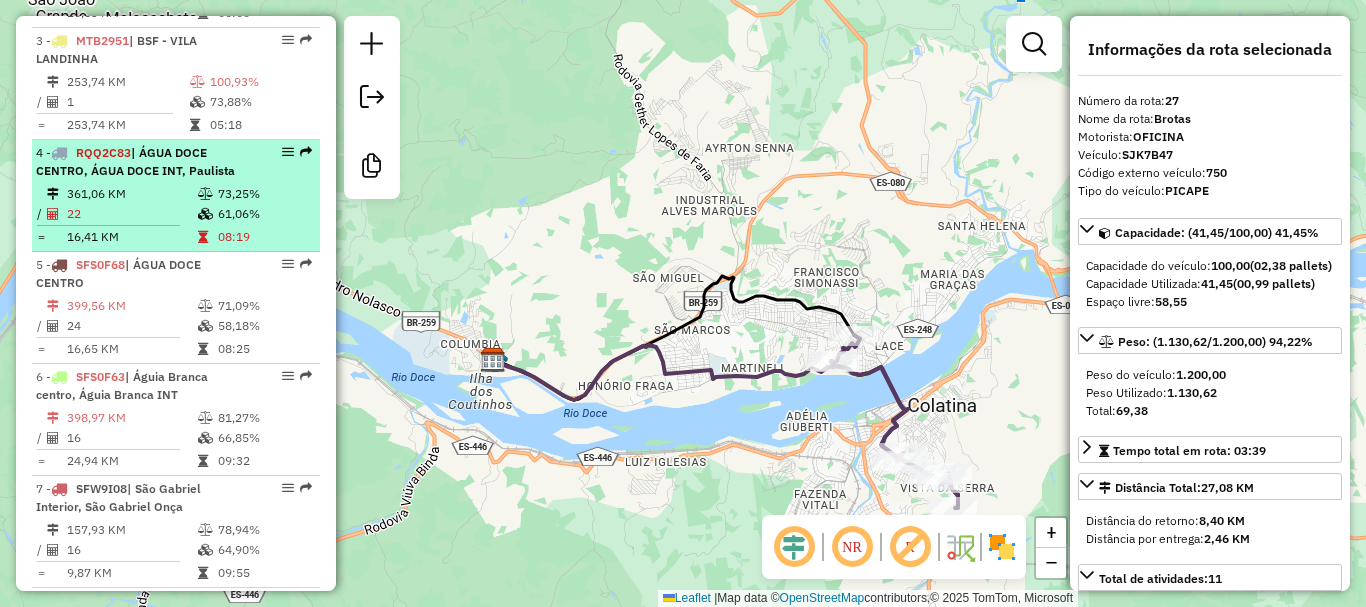scroll, scrollTop: 1100, scrollLeft: 0, axis: vertical 